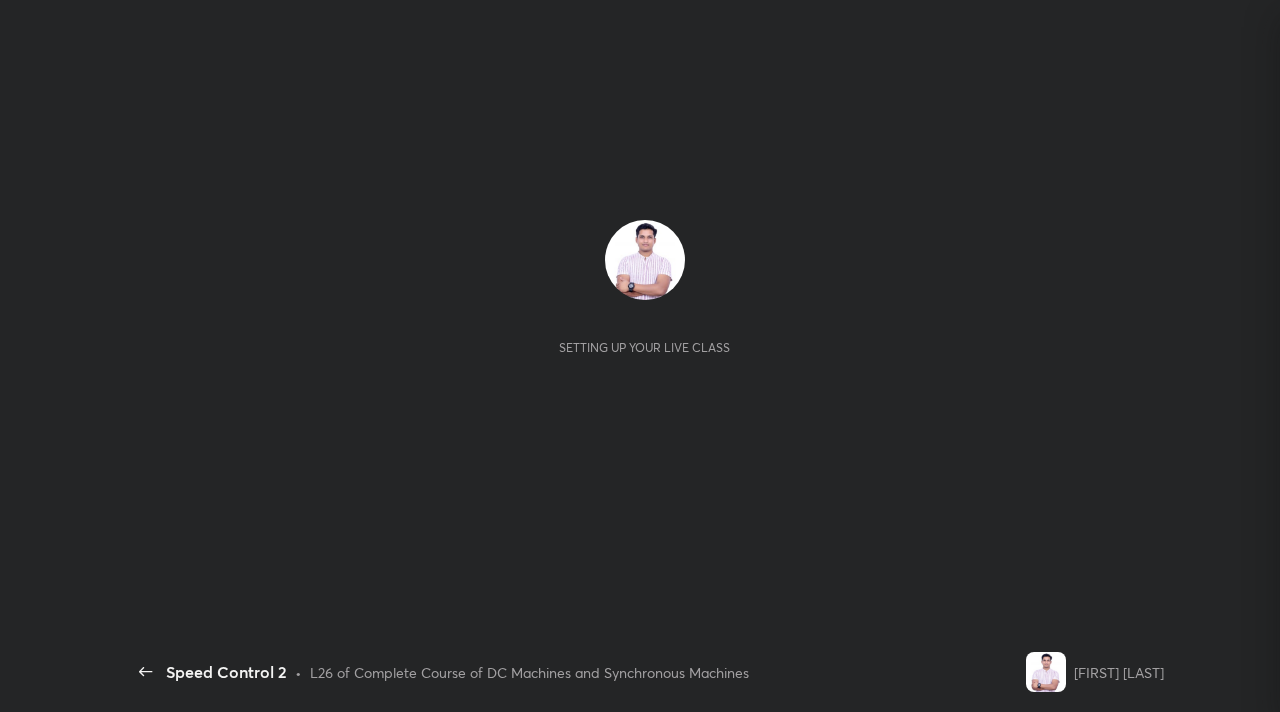 scroll, scrollTop: 0, scrollLeft: 0, axis: both 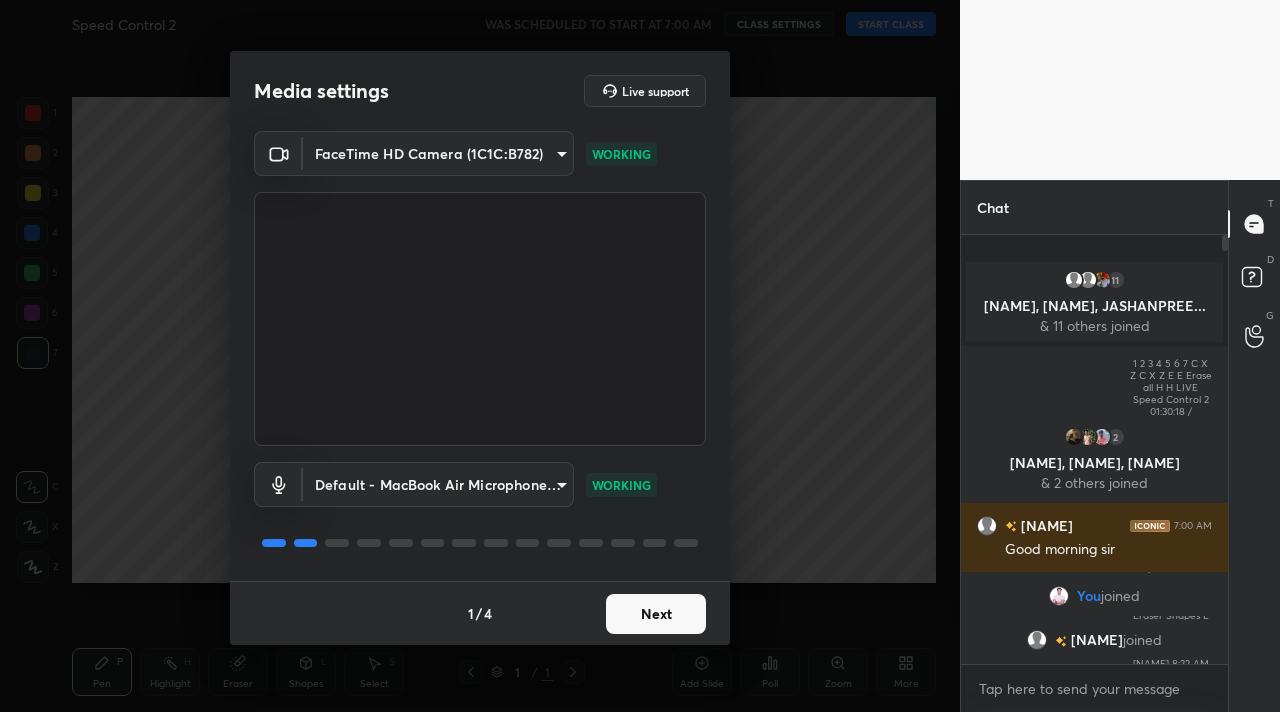 click on "Next" at bounding box center [656, 614] 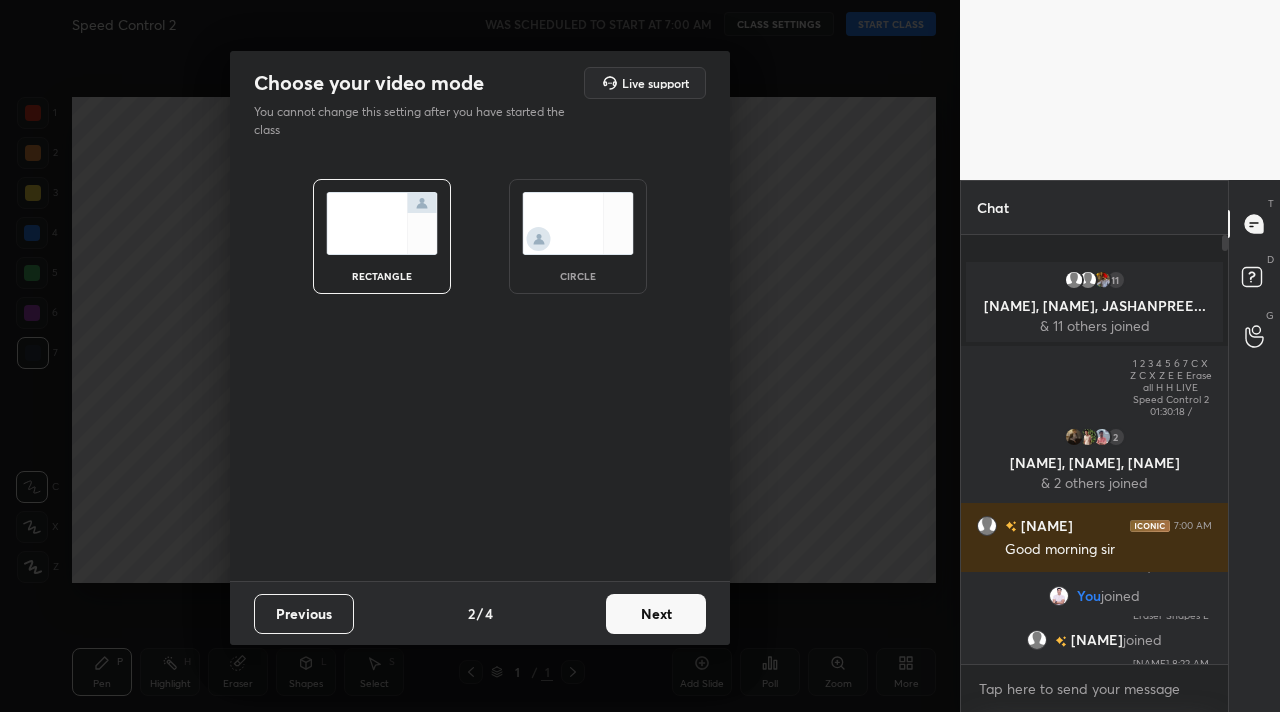 click on "Next" at bounding box center [656, 614] 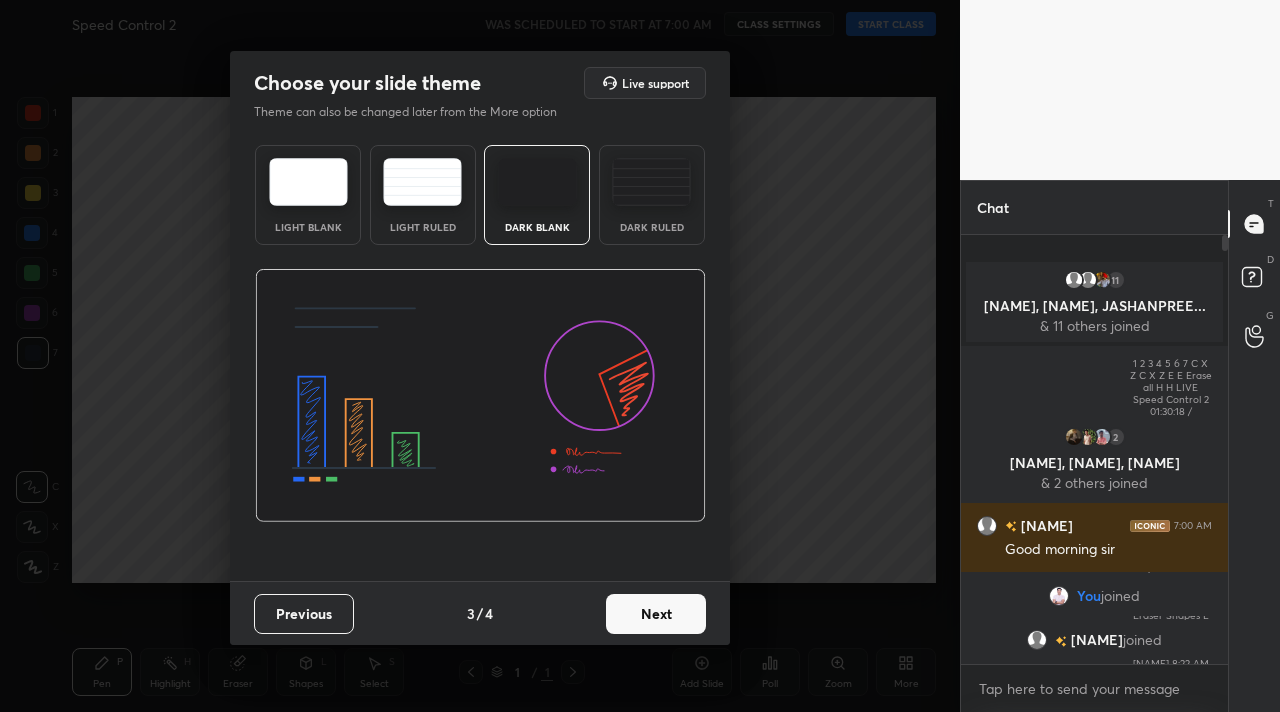 click on "Next" at bounding box center [656, 614] 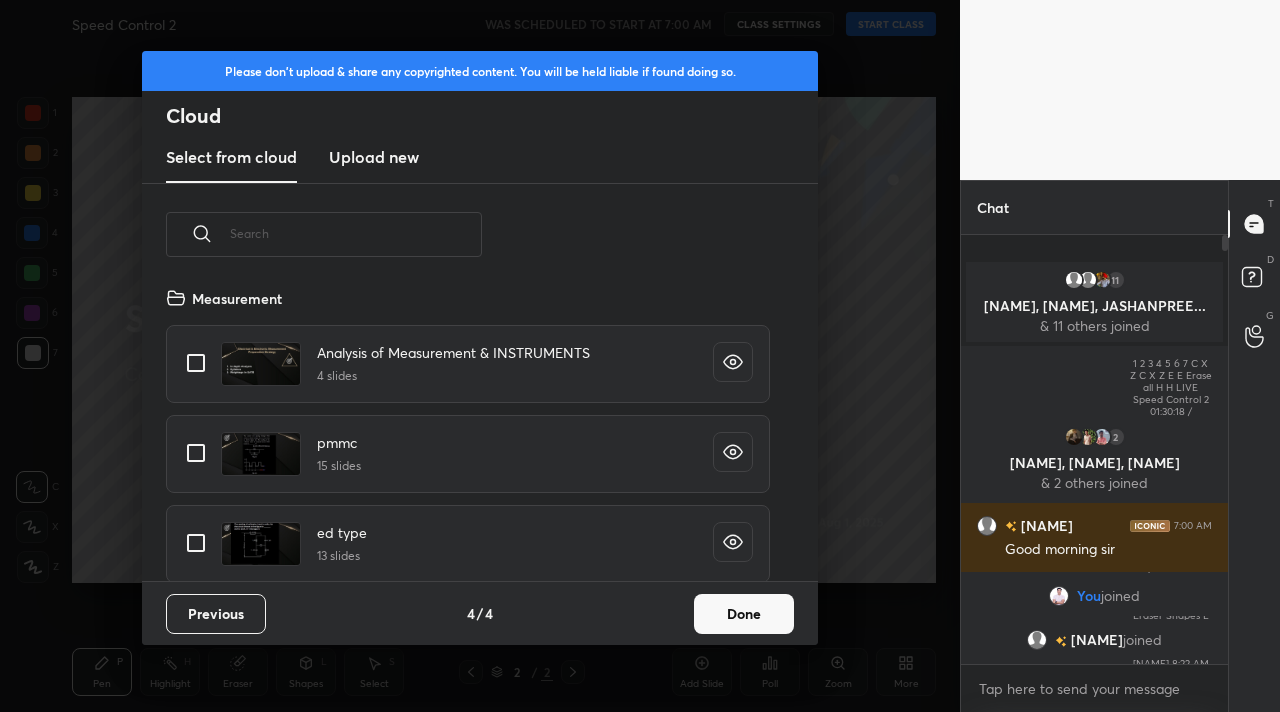 scroll, scrollTop: 7, scrollLeft: 11, axis: both 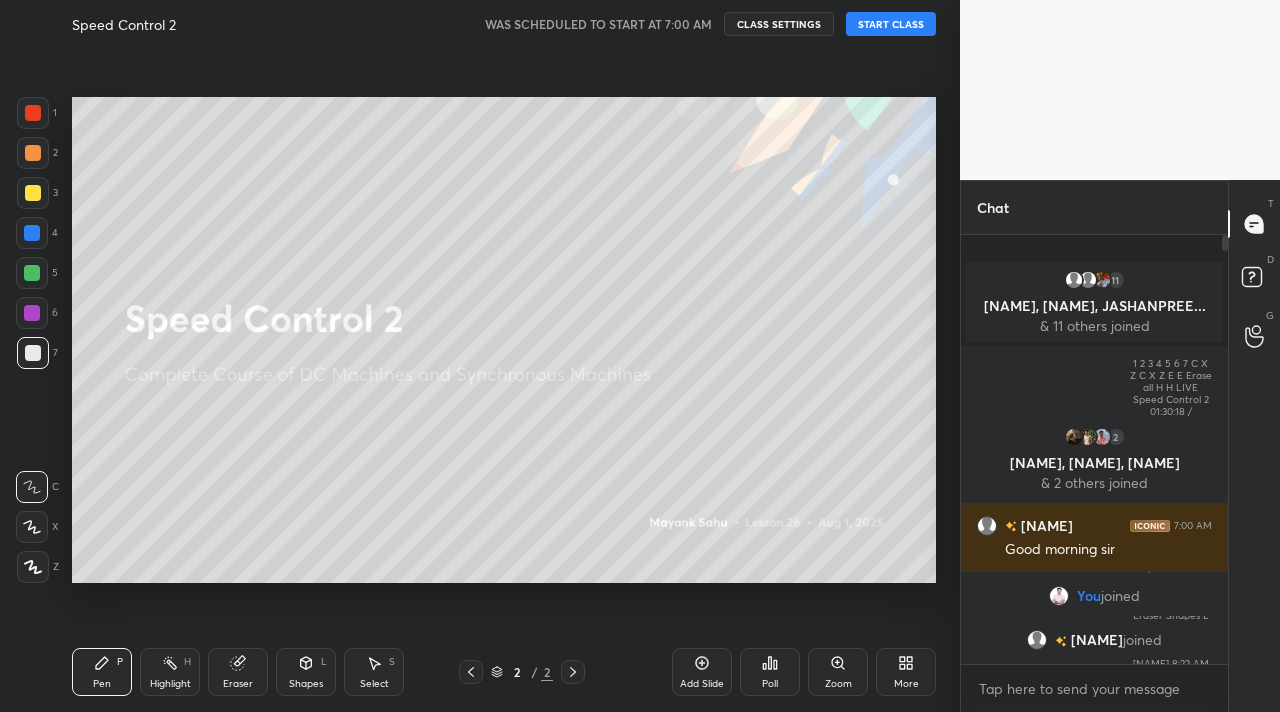 click on "START CLASS" at bounding box center [891, 24] 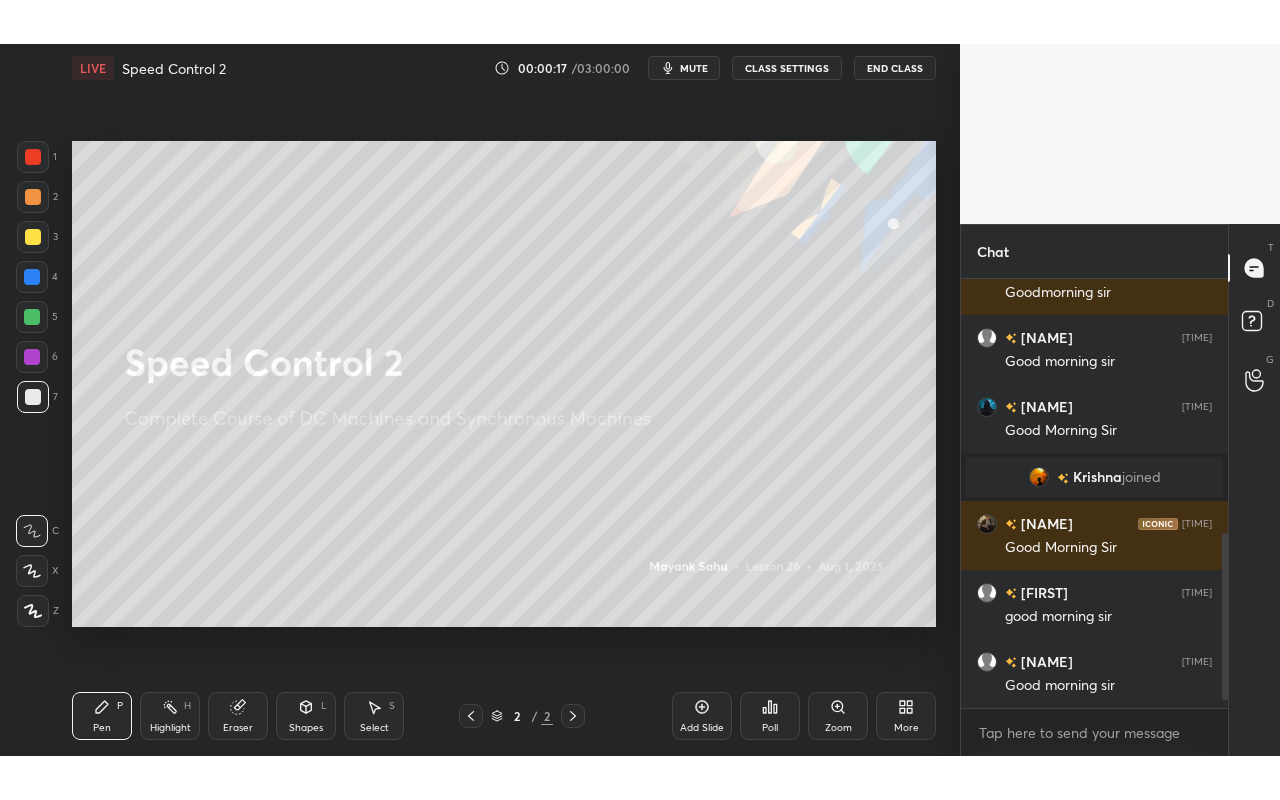 scroll, scrollTop: 673, scrollLeft: 0, axis: vertical 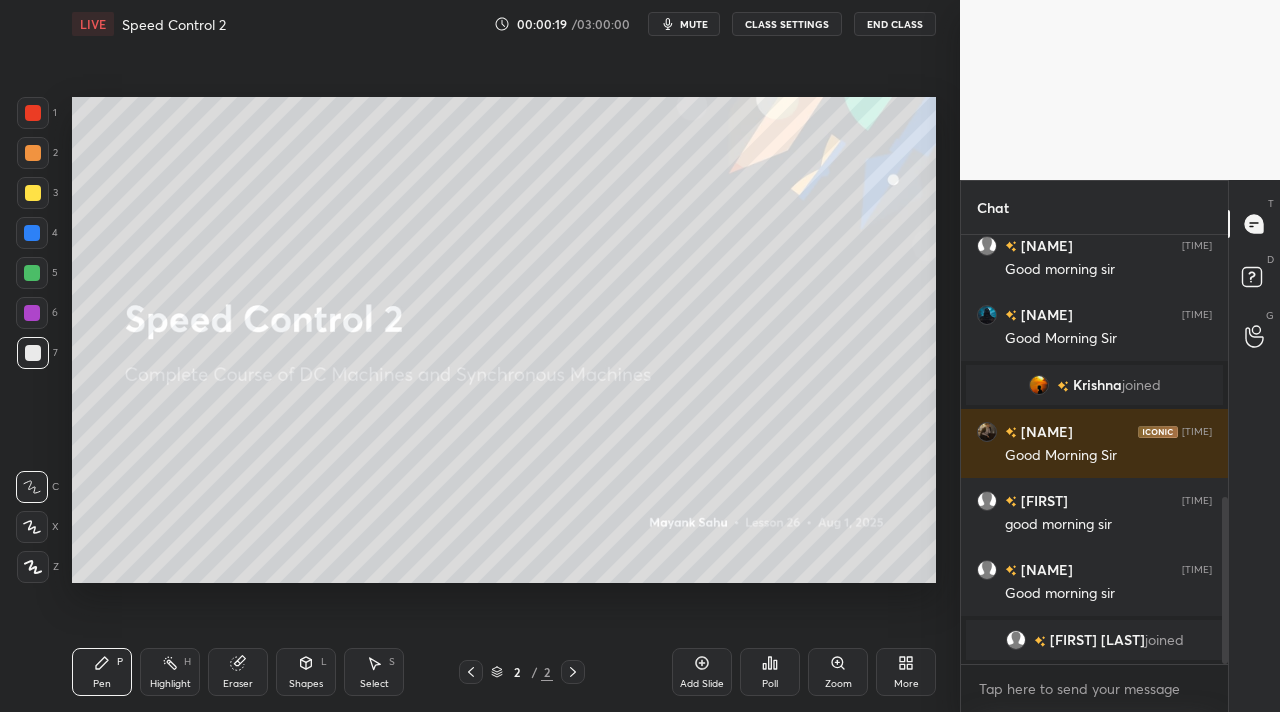 click on "More" at bounding box center (906, 672) 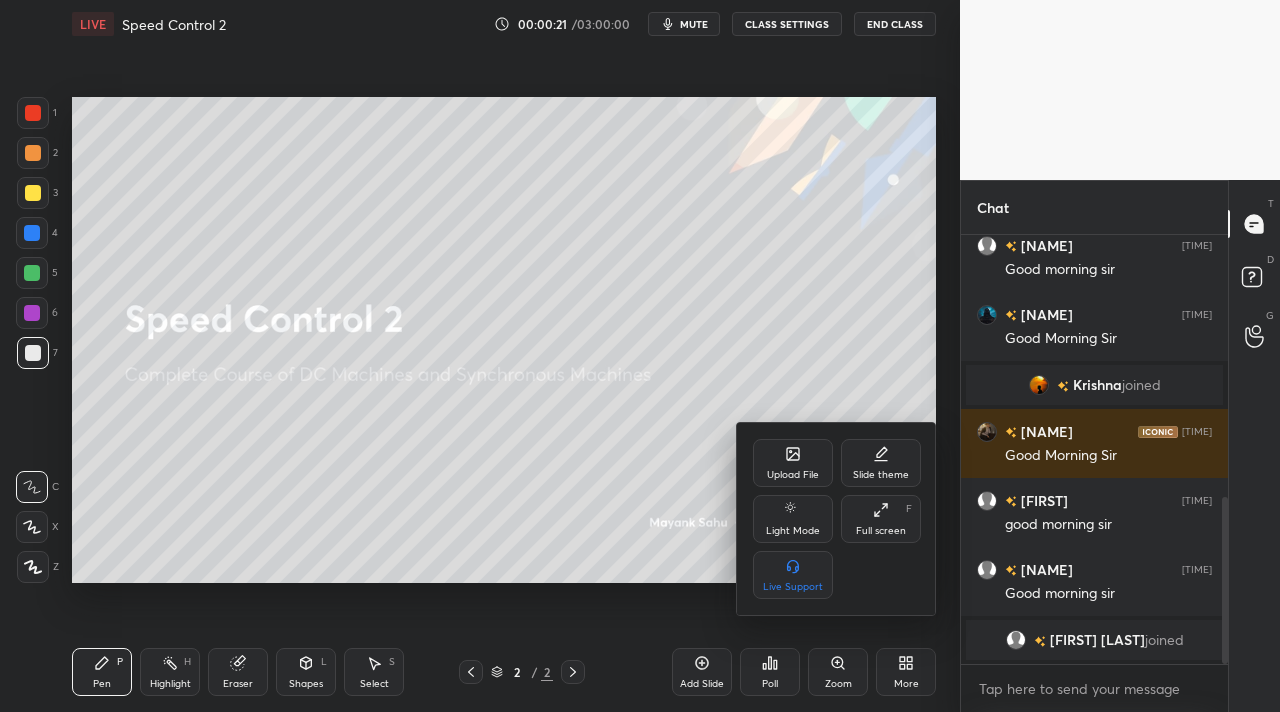 click on "Full screen F" at bounding box center [881, 519] 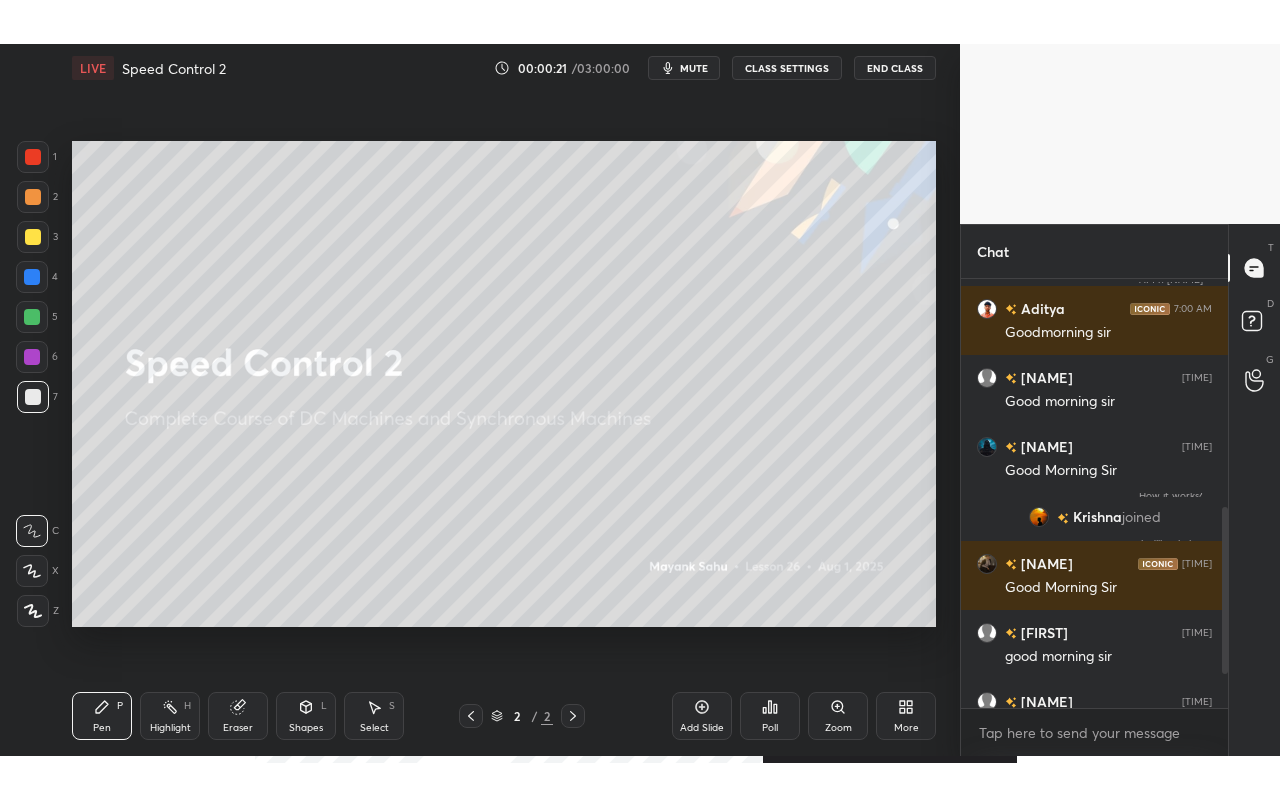 scroll, scrollTop: 99328, scrollLeft: 99120, axis: both 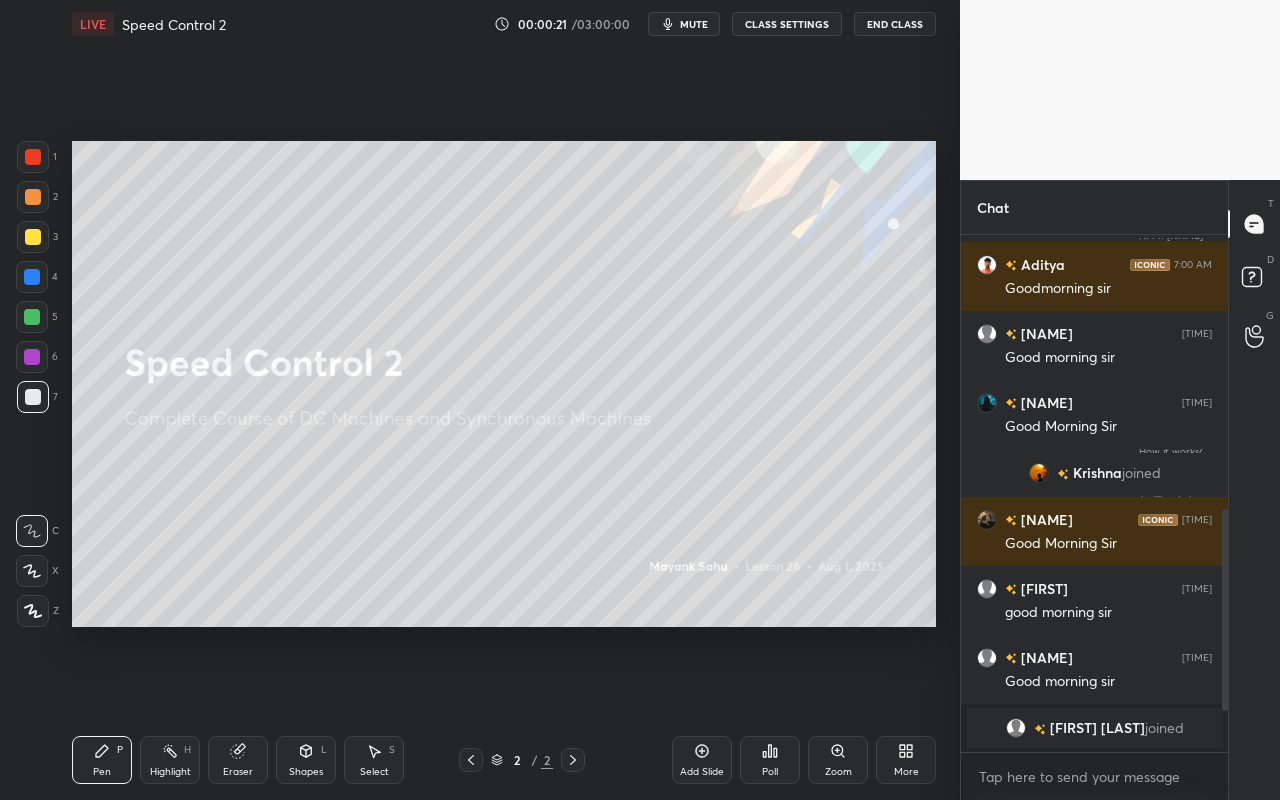 type on "x" 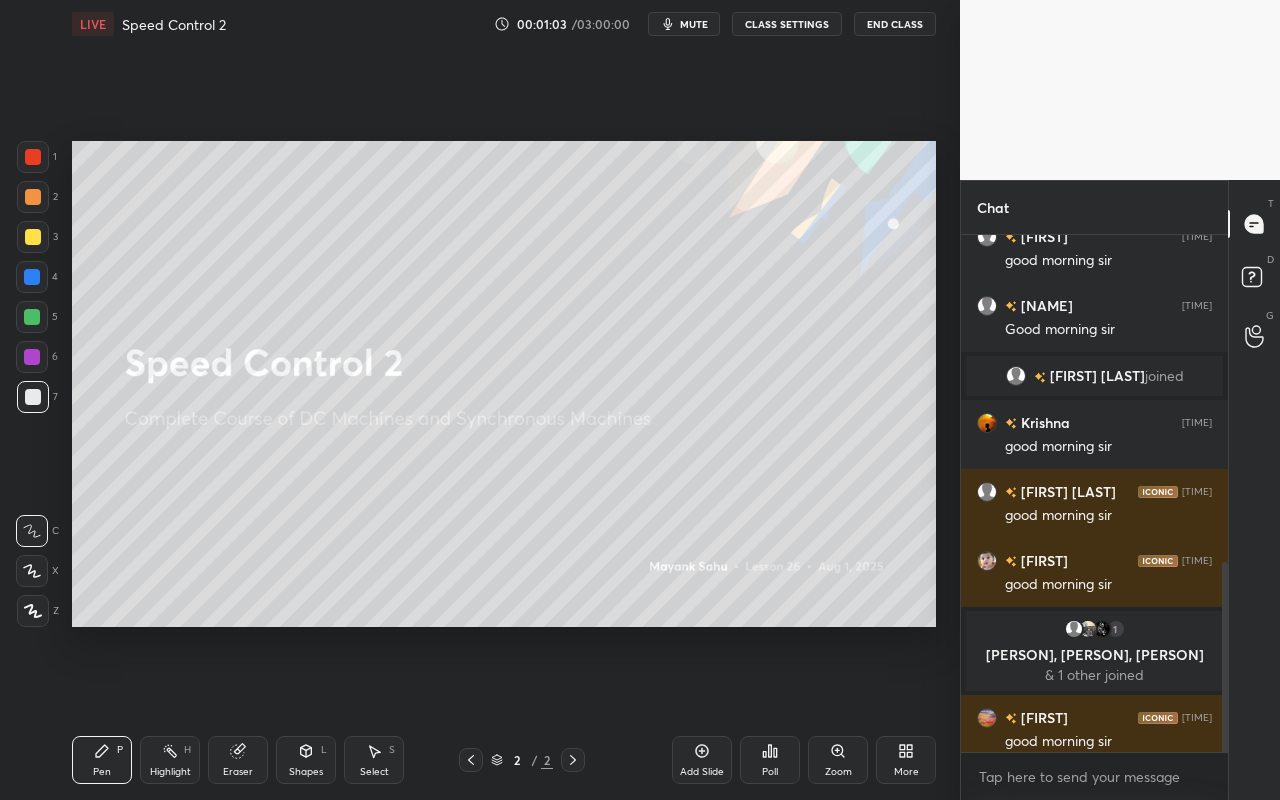 scroll, scrollTop: 892, scrollLeft: 0, axis: vertical 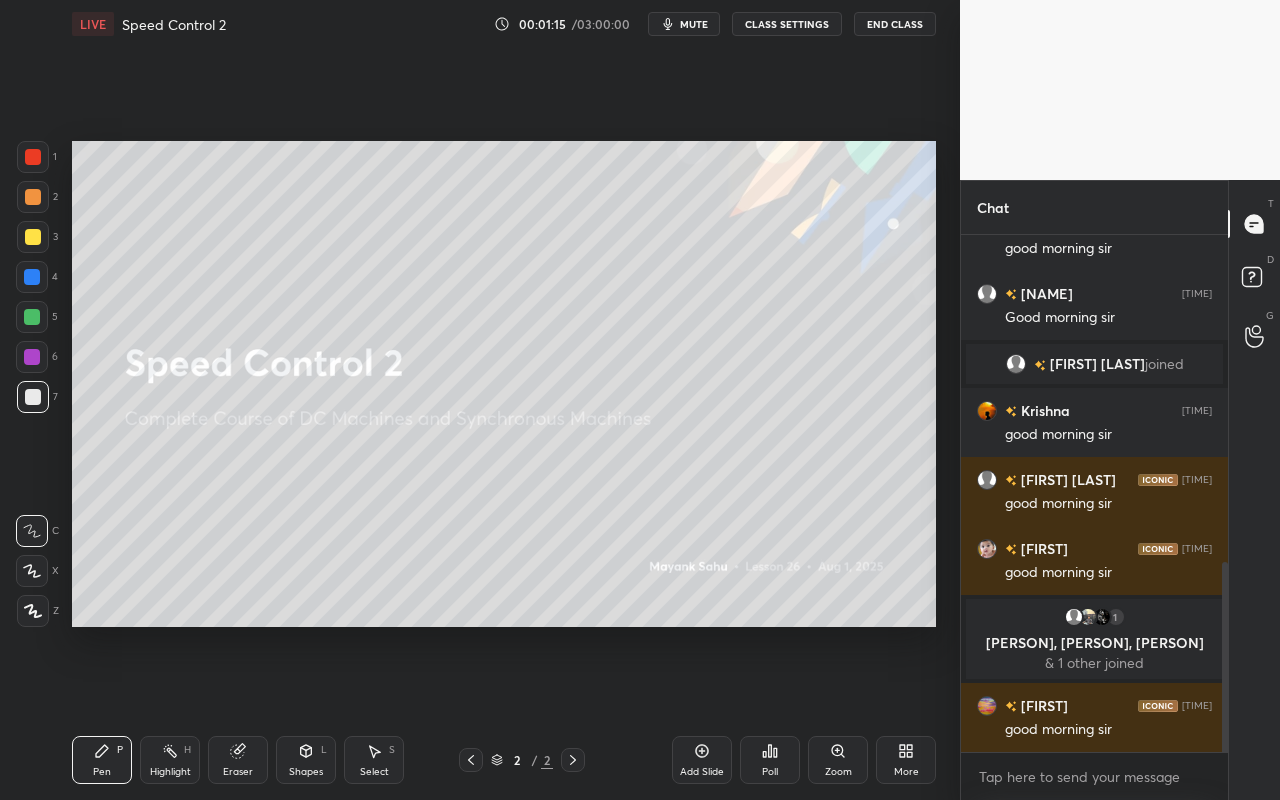 click 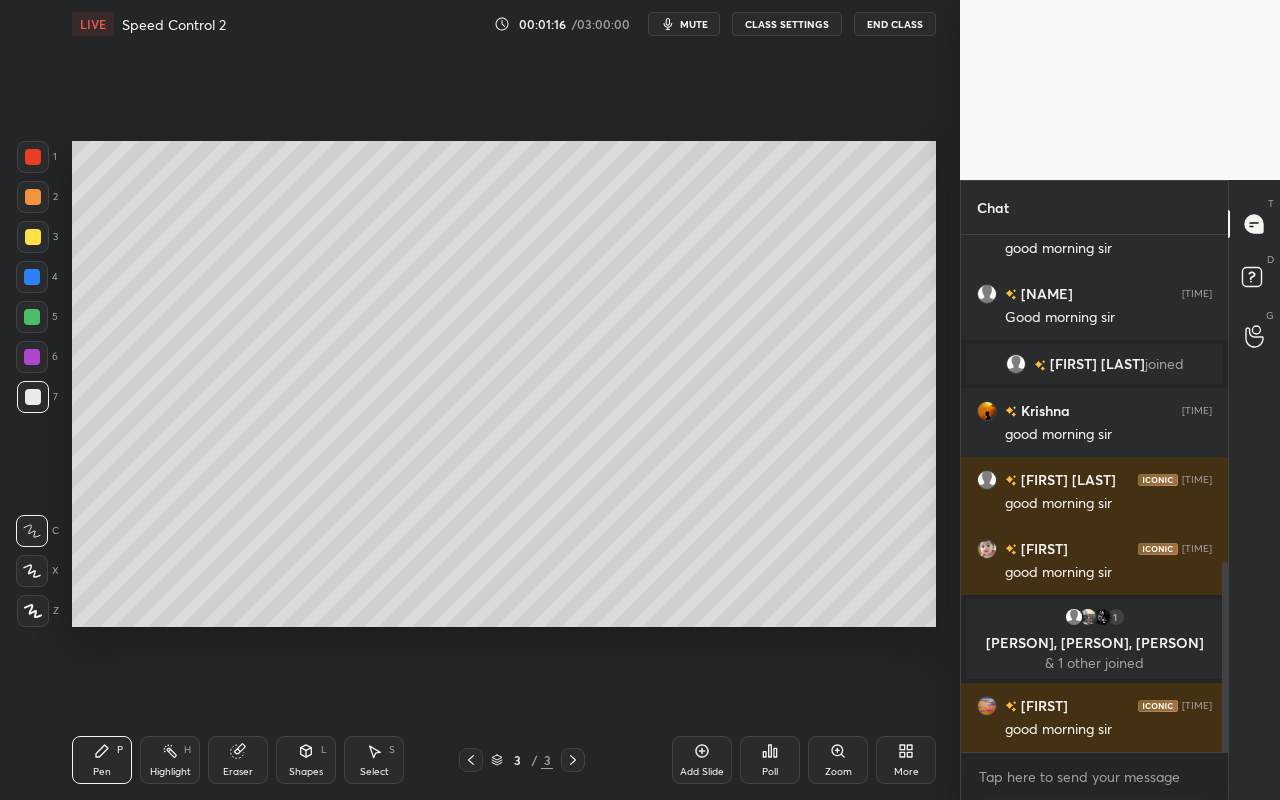 click on "Pen" at bounding box center (102, 772) 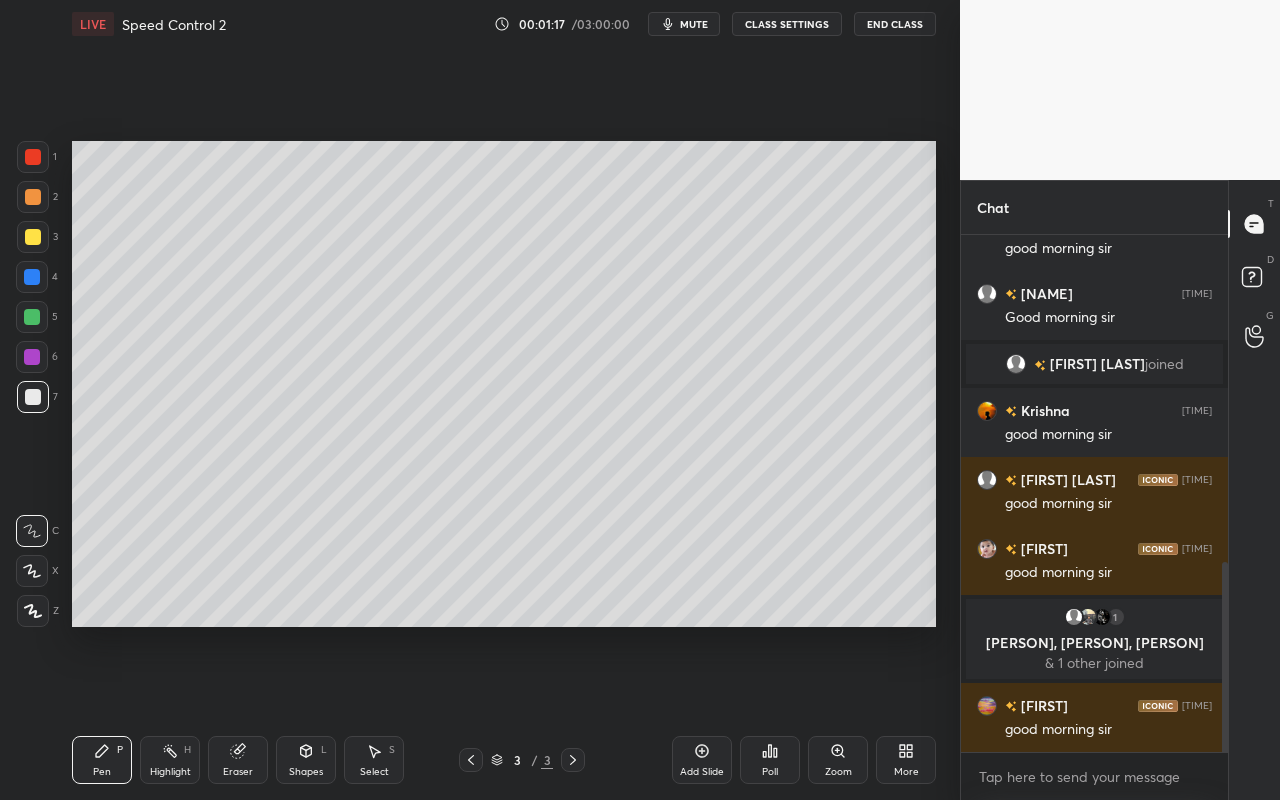 drag, startPoint x: 36, startPoint y: 237, endPoint x: 47, endPoint y: 227, distance: 14.866069 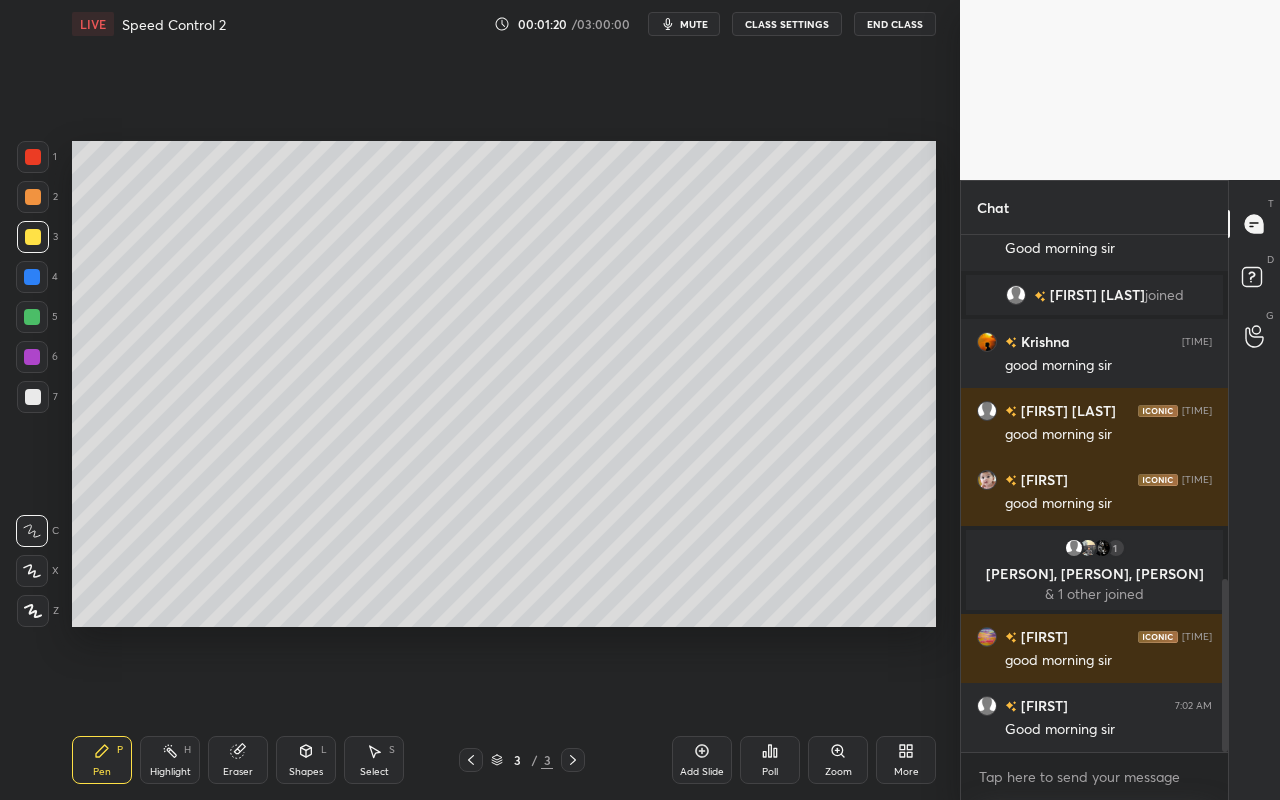 scroll, scrollTop: 1030, scrollLeft: 0, axis: vertical 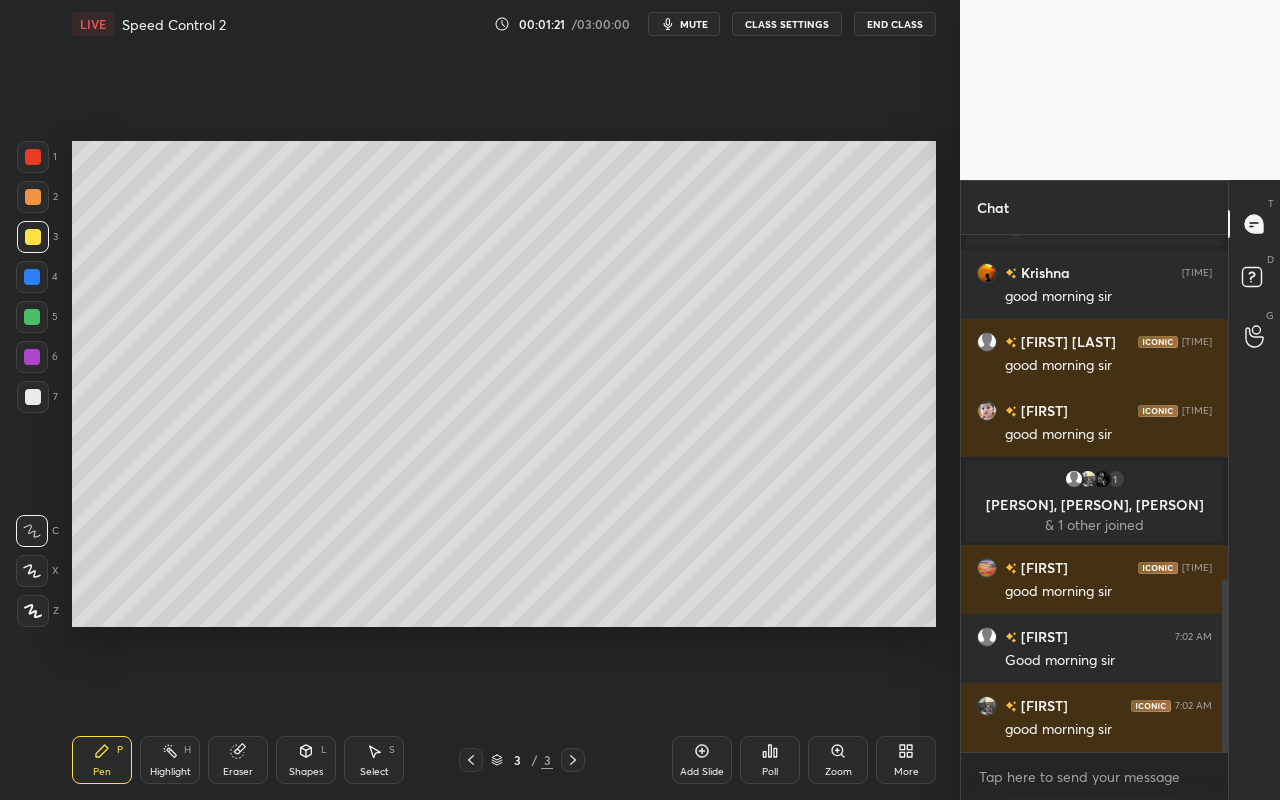 drag, startPoint x: 20, startPoint y: 614, endPoint x: 30, endPoint y: 603, distance: 14.866069 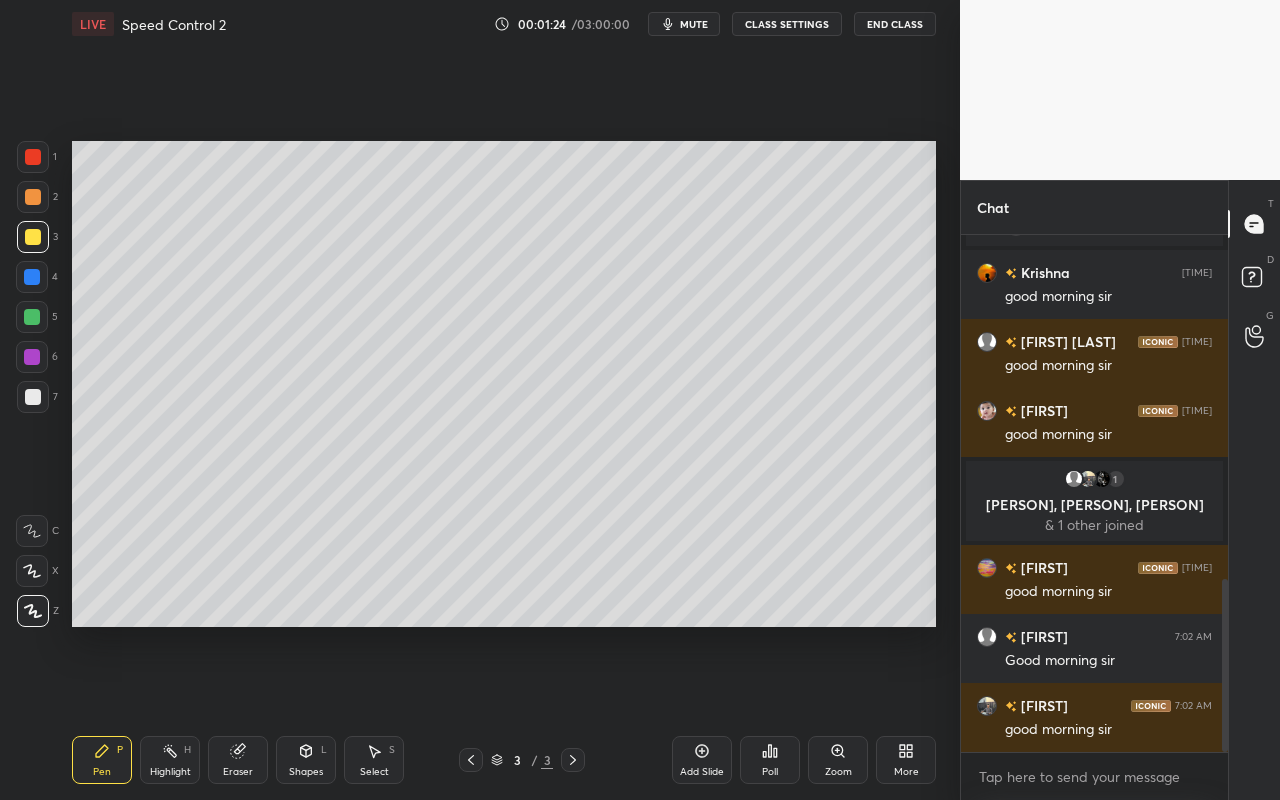 drag, startPoint x: 95, startPoint y: 759, endPoint x: 142, endPoint y: 680, distance: 91.92388 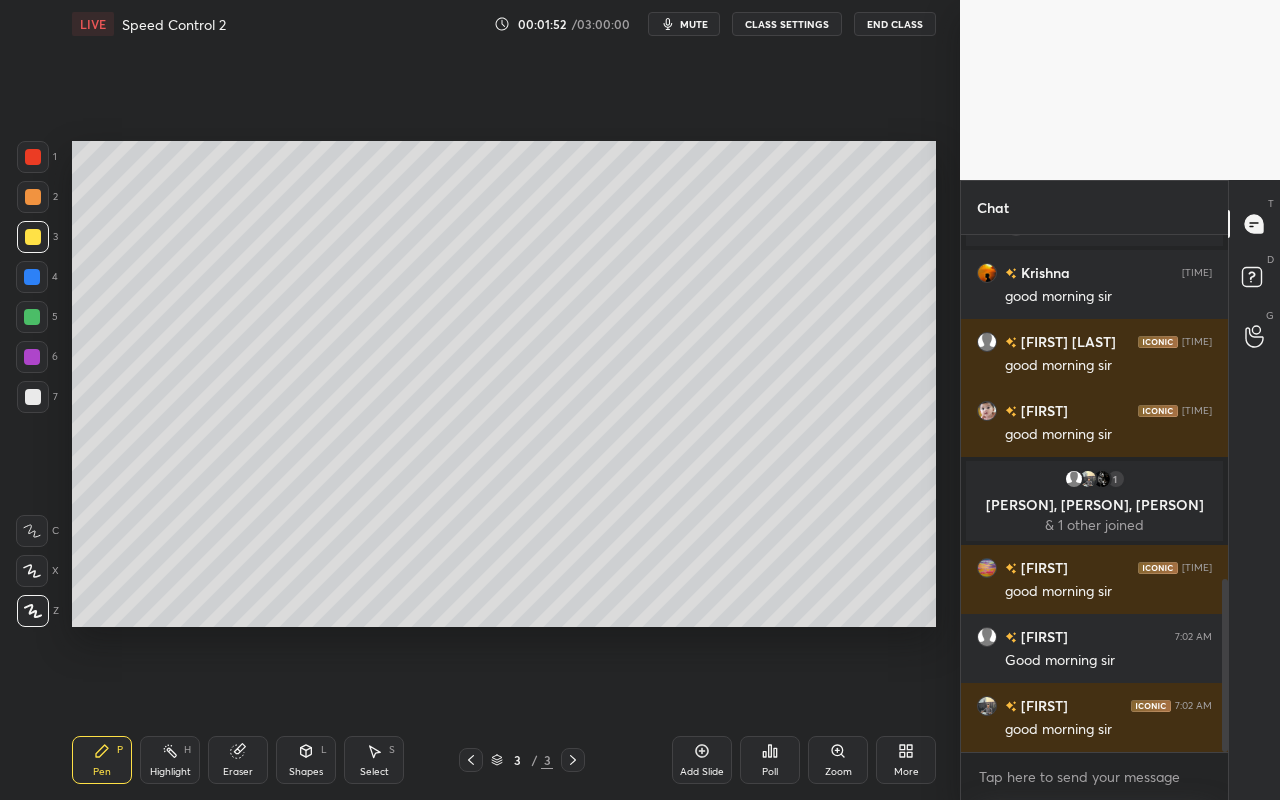 drag, startPoint x: 119, startPoint y: 754, endPoint x: 187, endPoint y: 684, distance: 97.59098 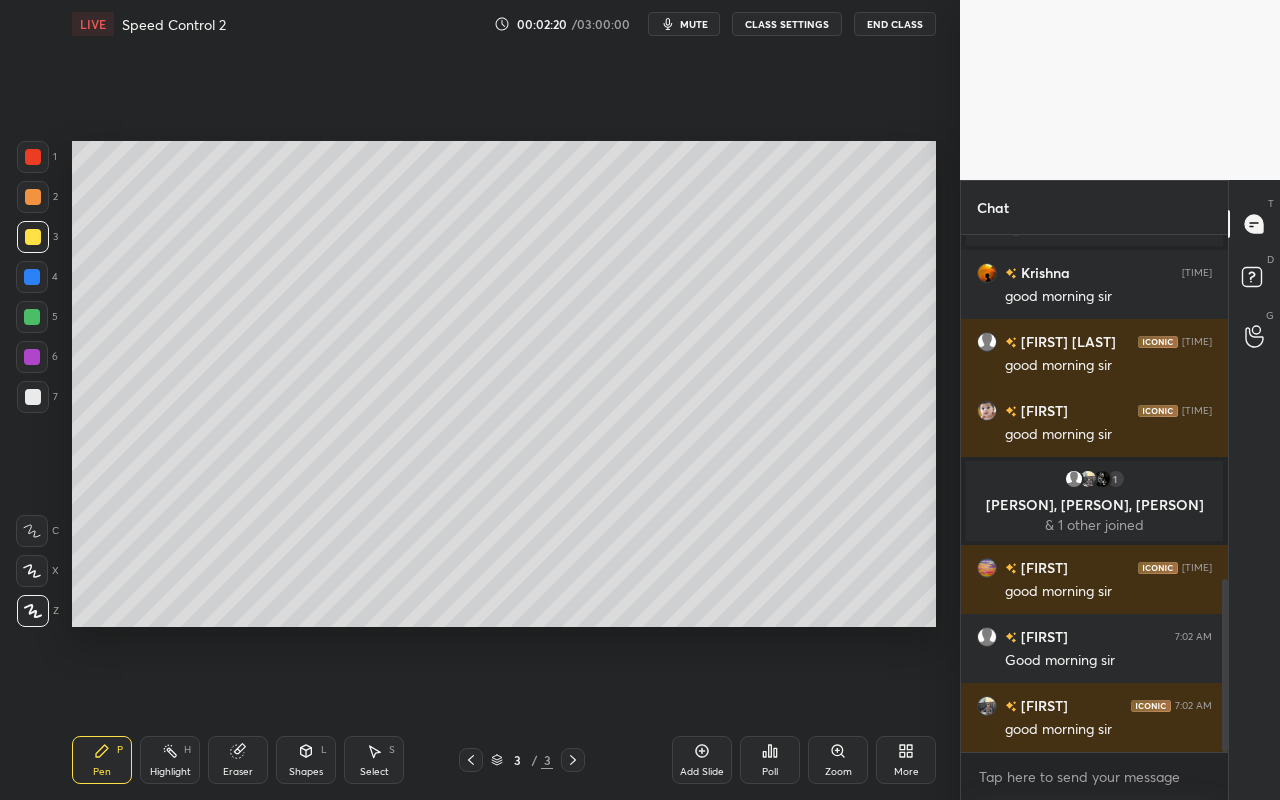 scroll, scrollTop: 1078, scrollLeft: 0, axis: vertical 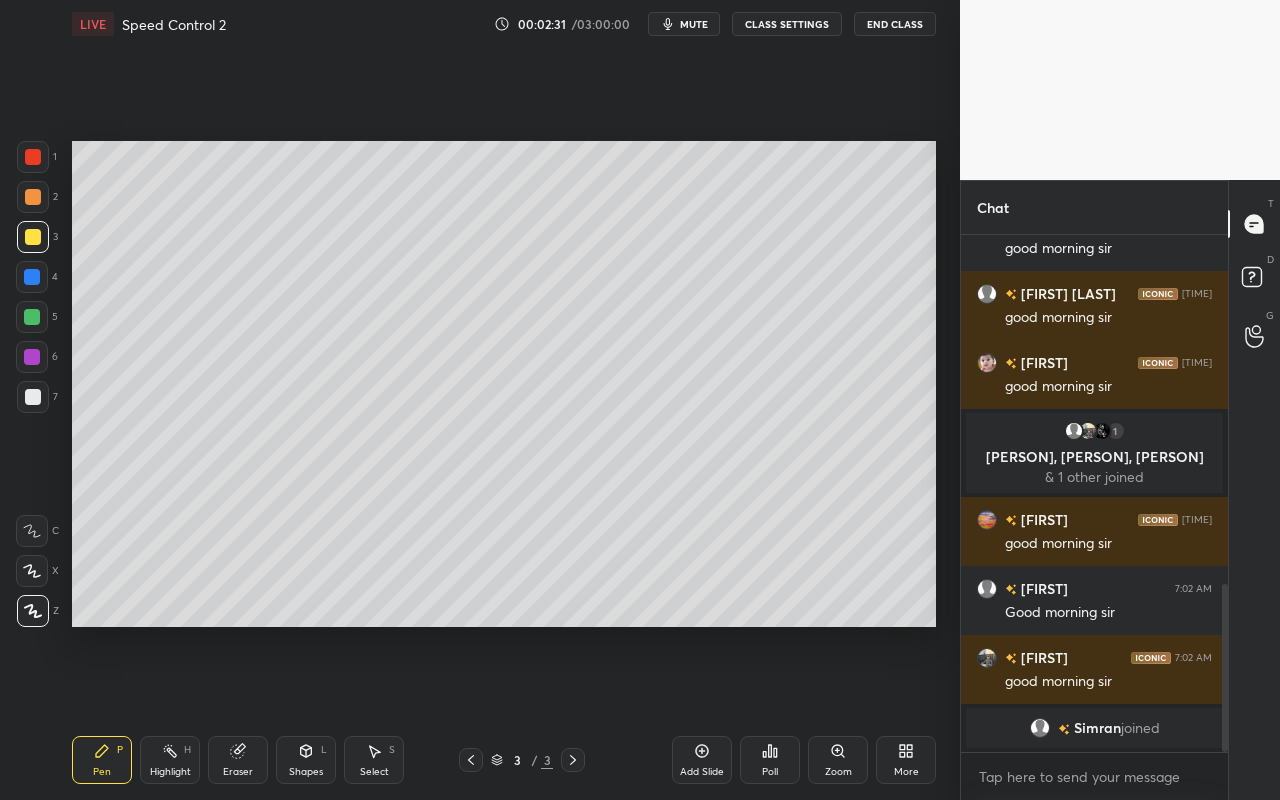 drag, startPoint x: 171, startPoint y: 752, endPoint x: 181, endPoint y: 719, distance: 34.48188 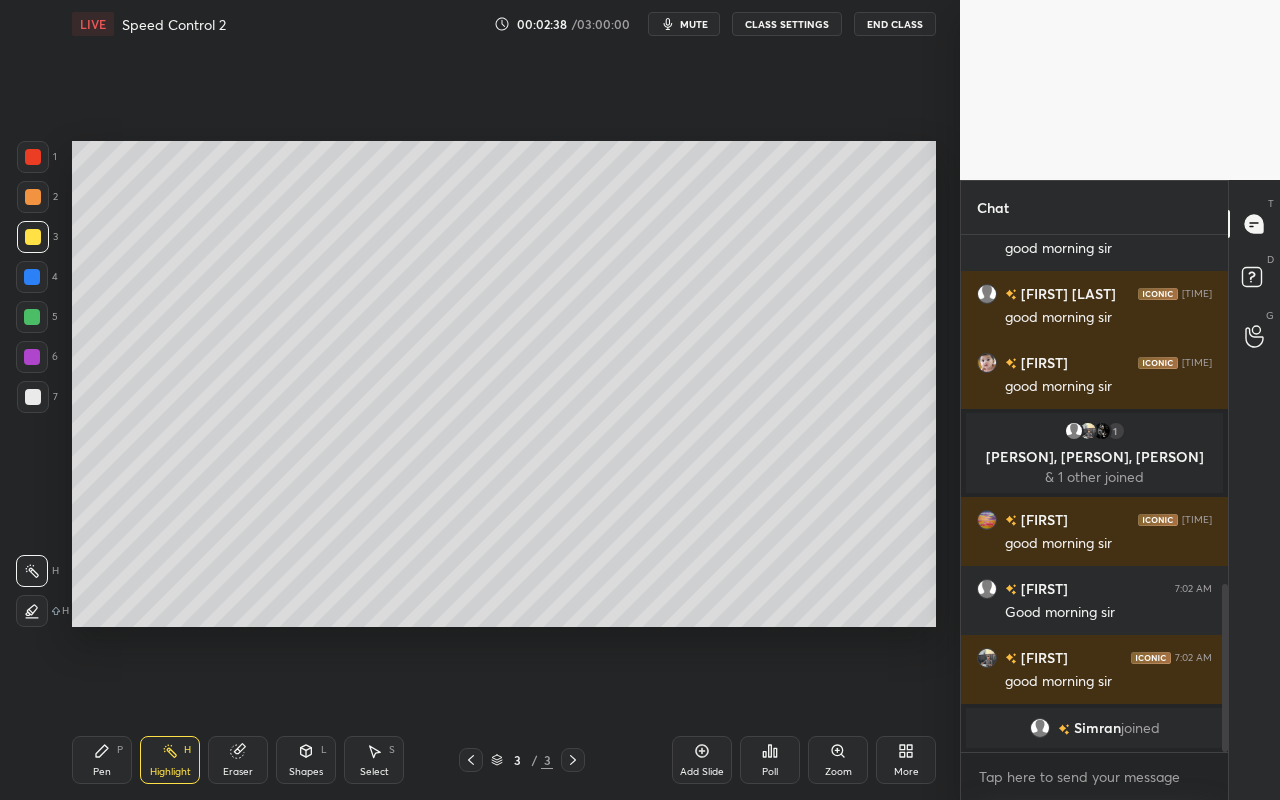 drag, startPoint x: 379, startPoint y: 760, endPoint x: 397, endPoint y: 639, distance: 122.33152 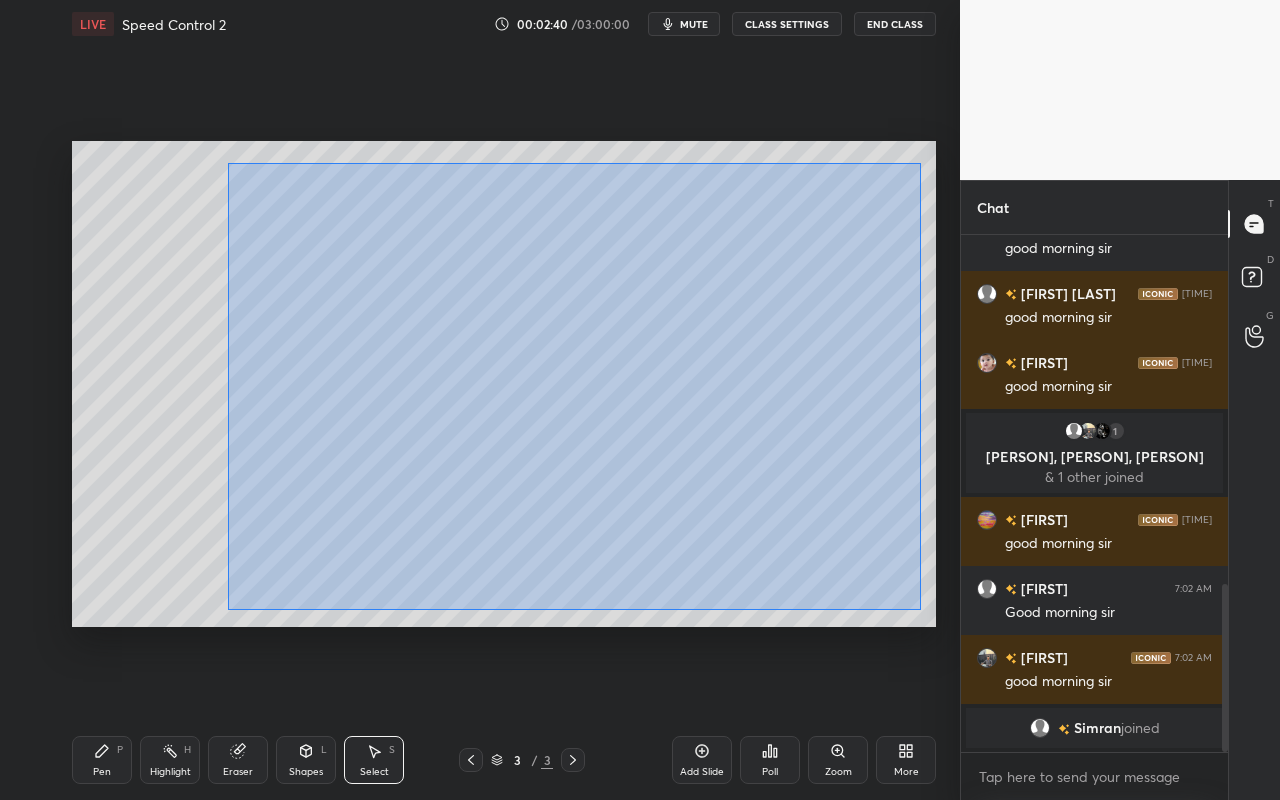 drag, startPoint x: 227, startPoint y: 163, endPoint x: 908, endPoint y: 590, distance: 803.79724 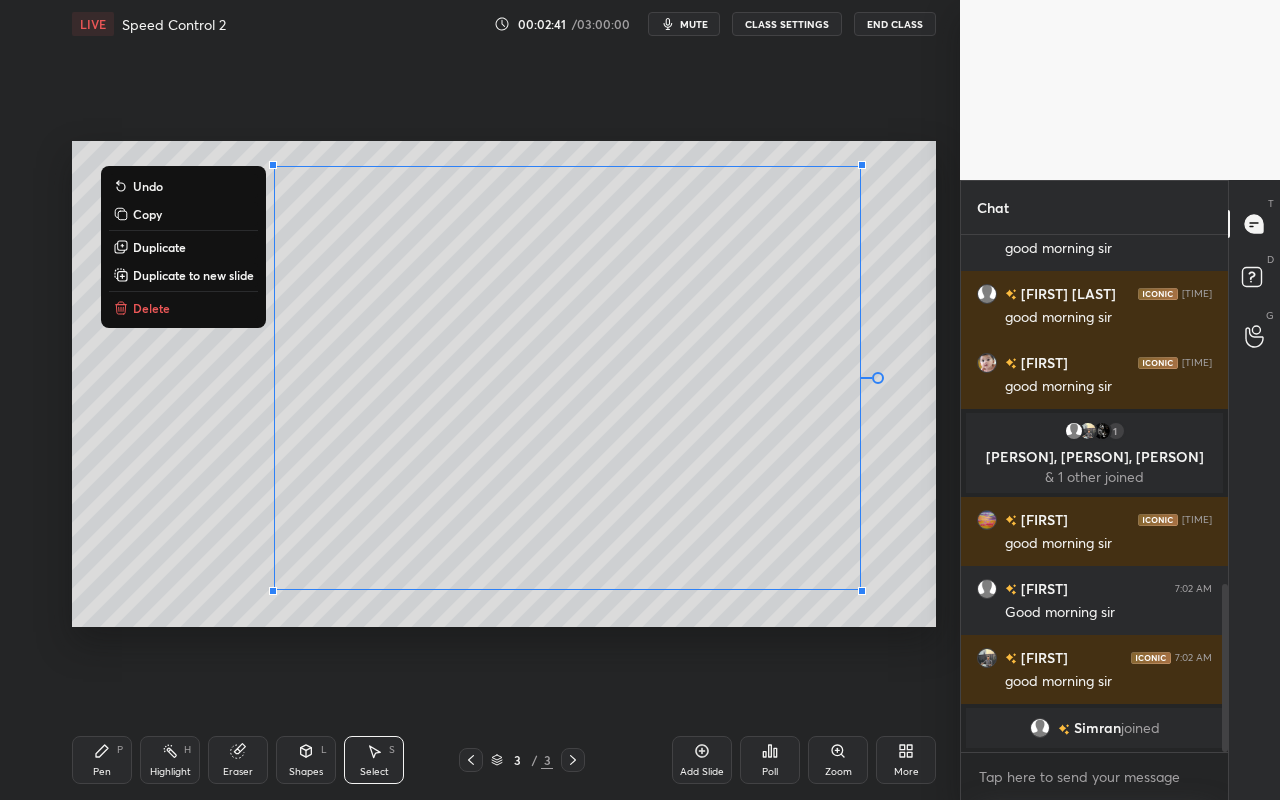 click on "Delete" at bounding box center [183, 308] 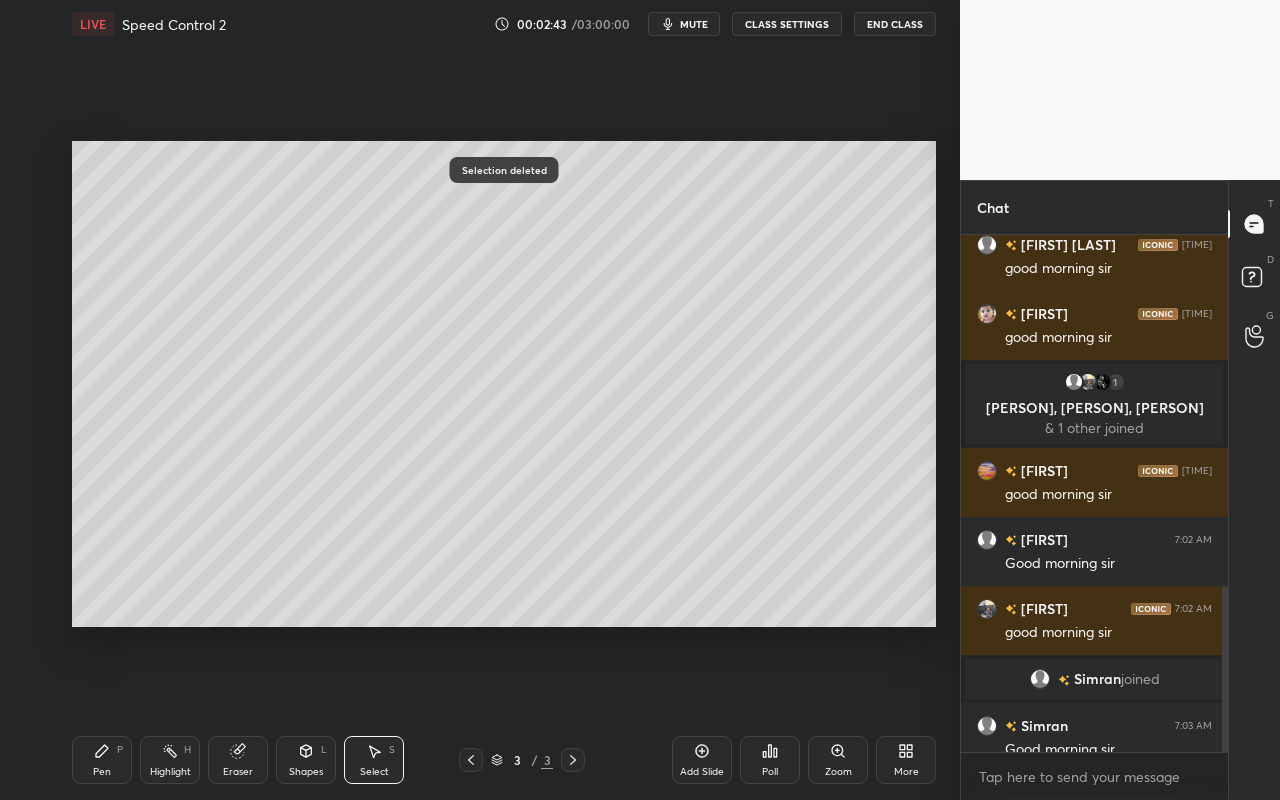 scroll, scrollTop: 1098, scrollLeft: 0, axis: vertical 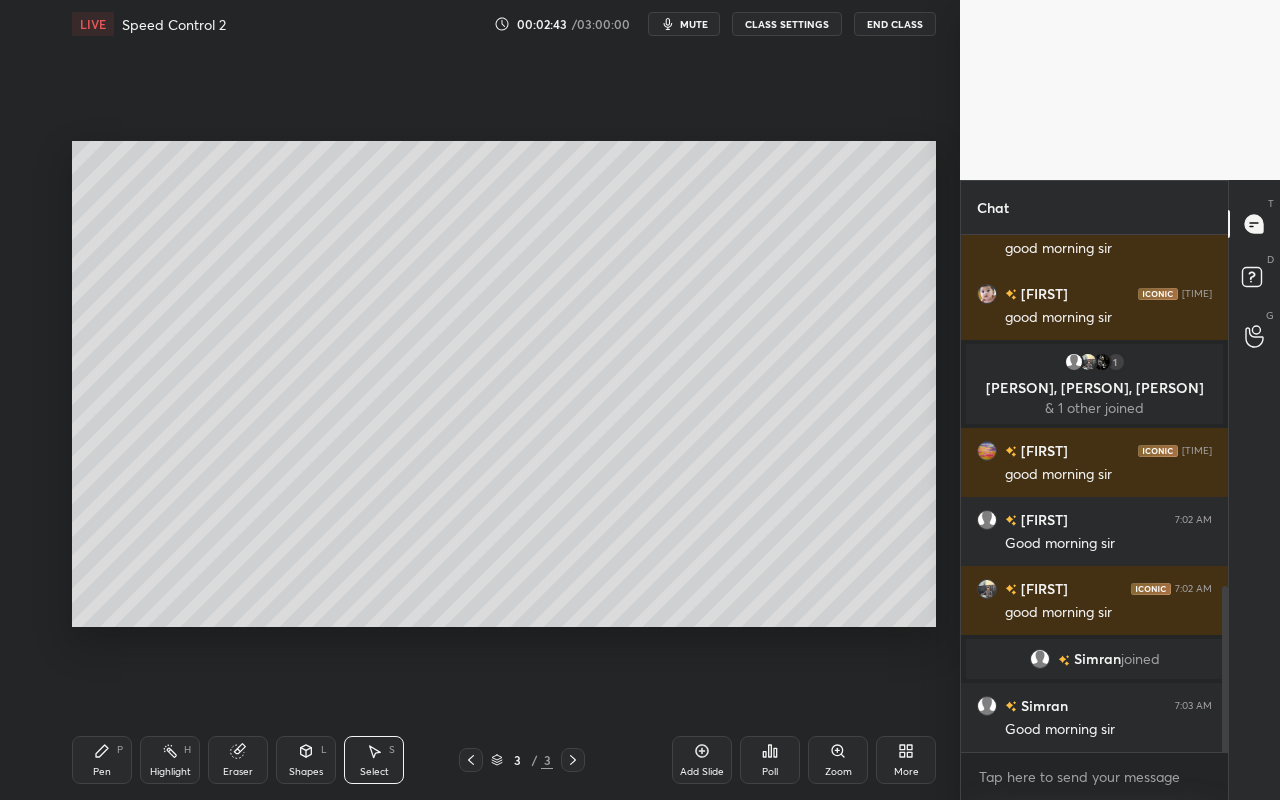 click 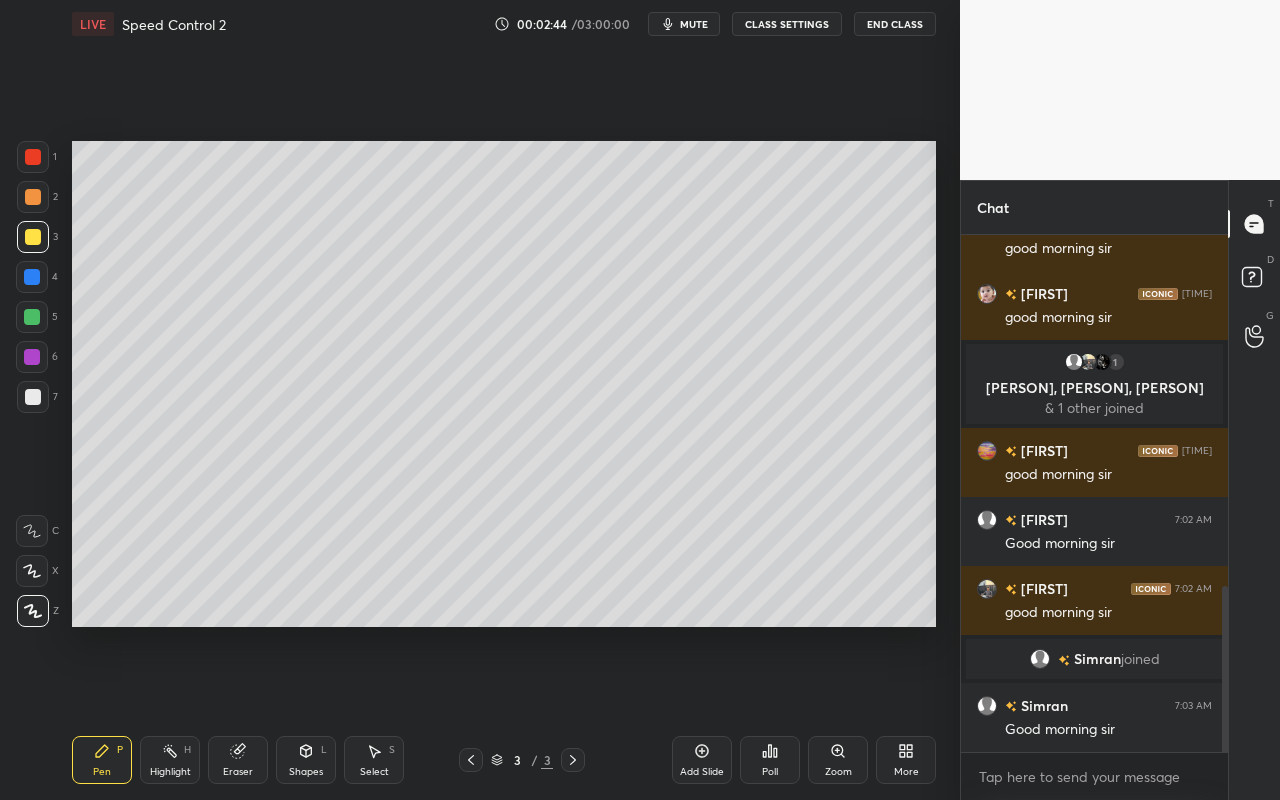 click at bounding box center (33, 237) 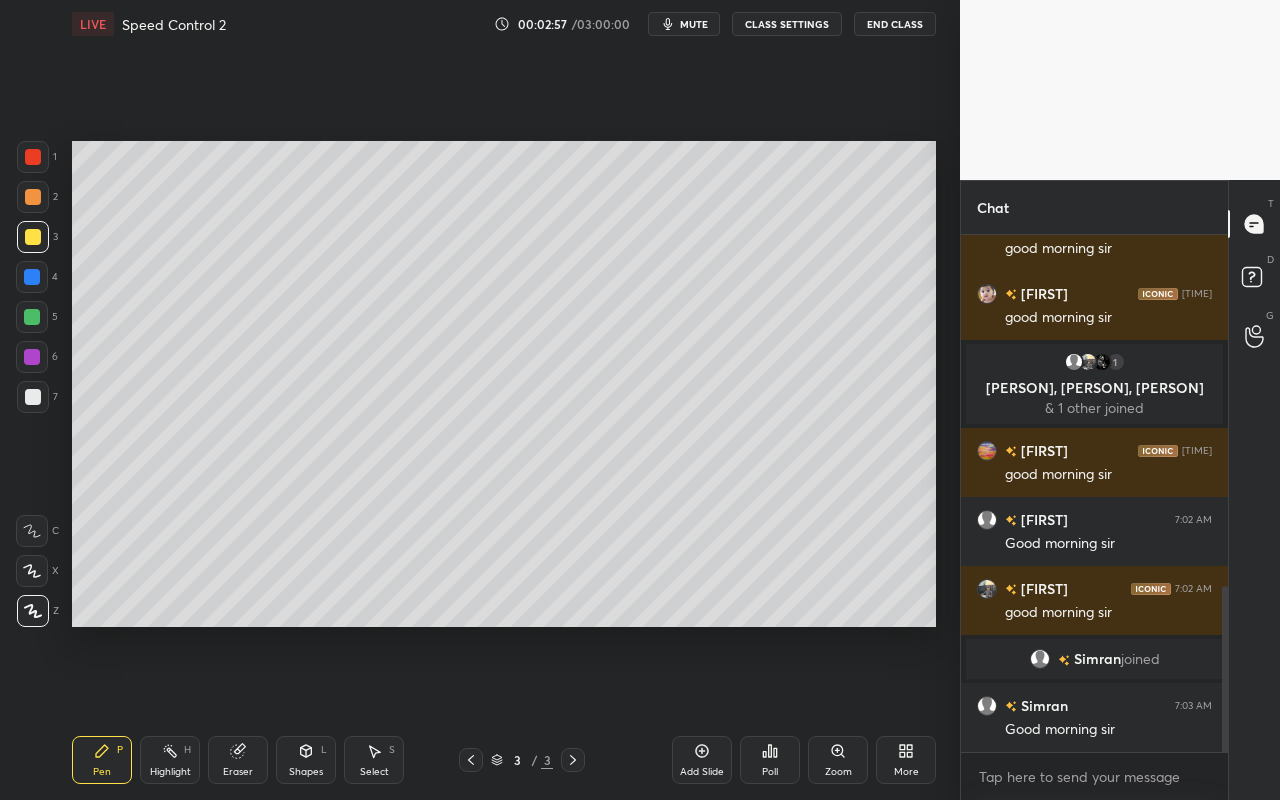 click on "Pen P" at bounding box center [102, 760] 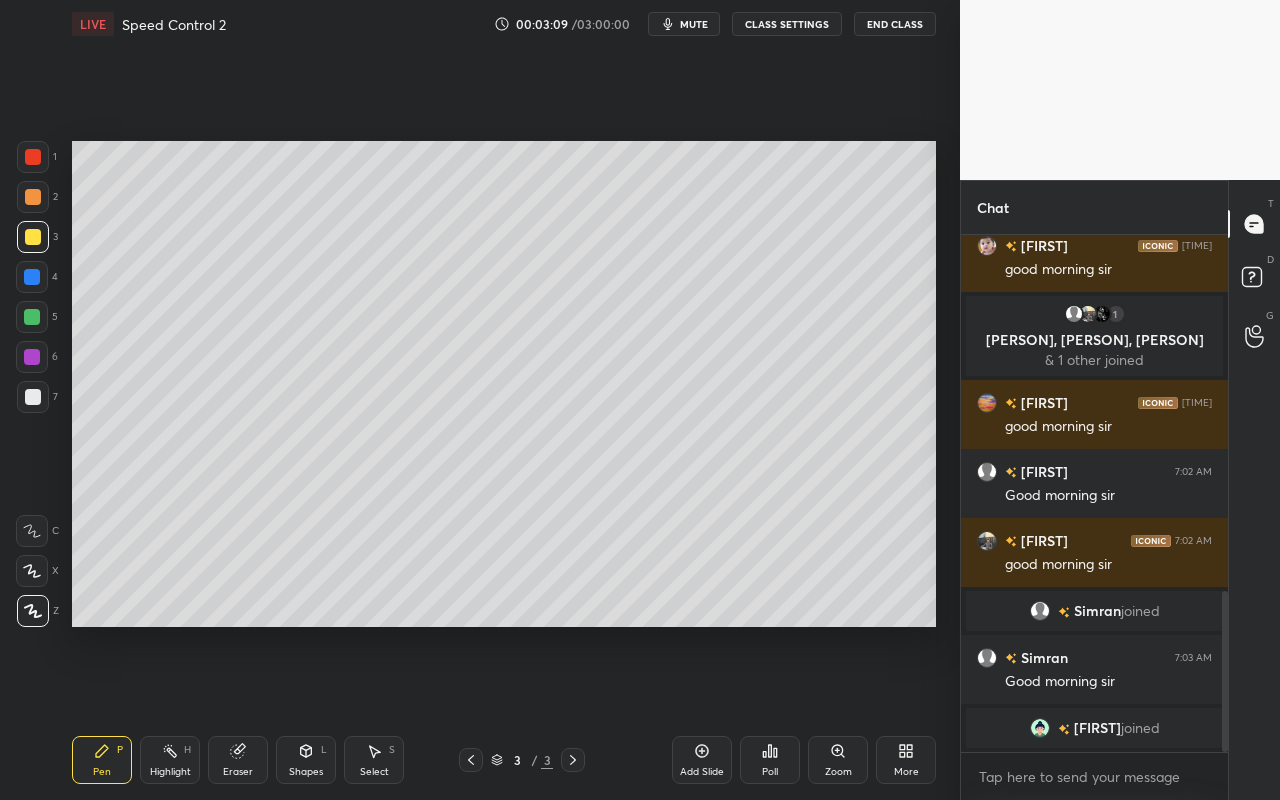 drag, startPoint x: 365, startPoint y: 780, endPoint x: 370, endPoint y: 767, distance: 13.928389 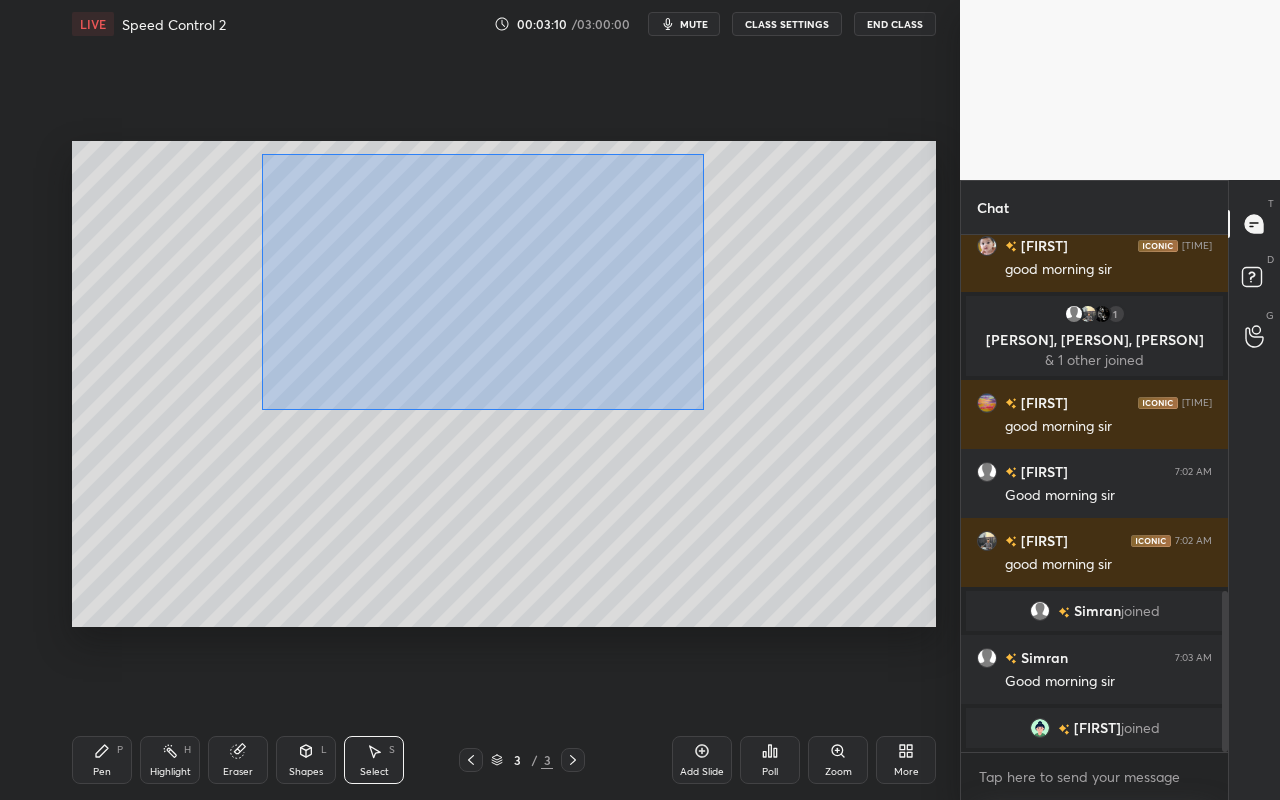 drag, startPoint x: 261, startPoint y: 153, endPoint x: 849, endPoint y: 461, distance: 663.7831 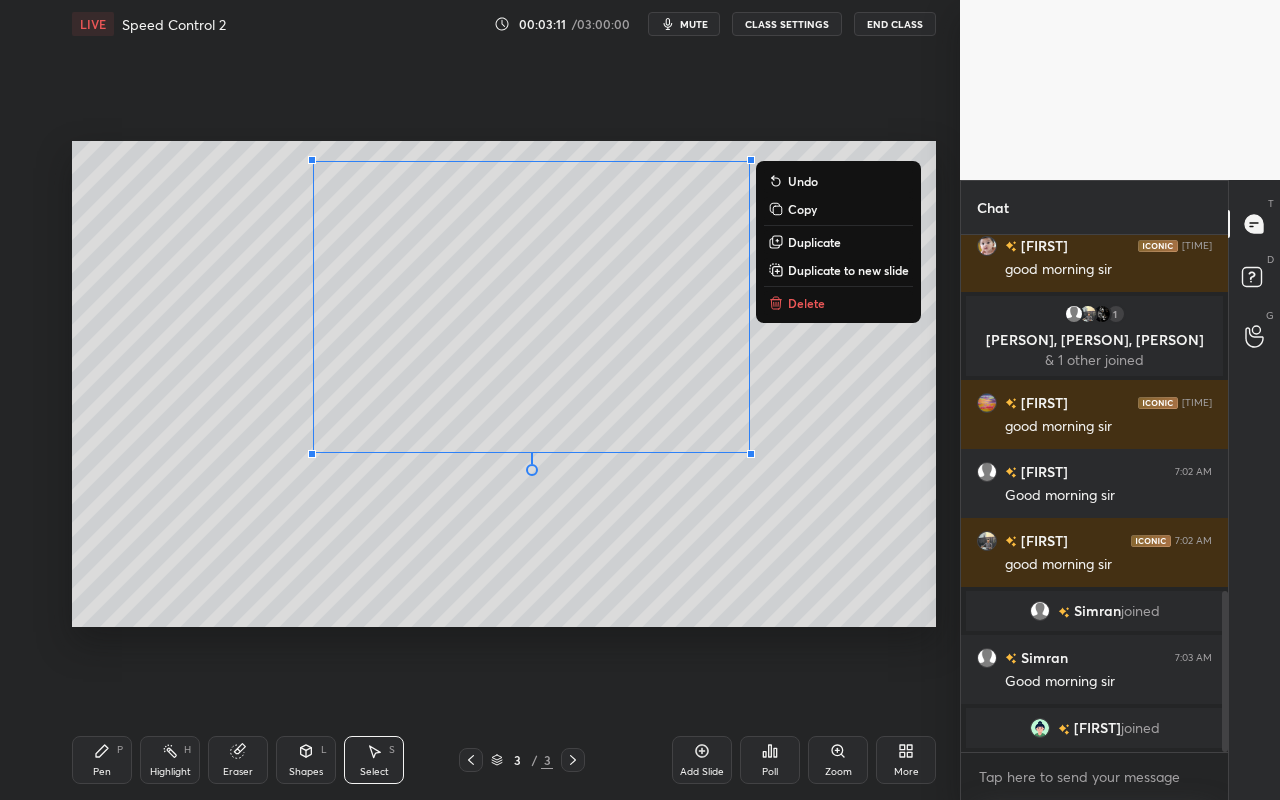 click on "Delete" at bounding box center (806, 303) 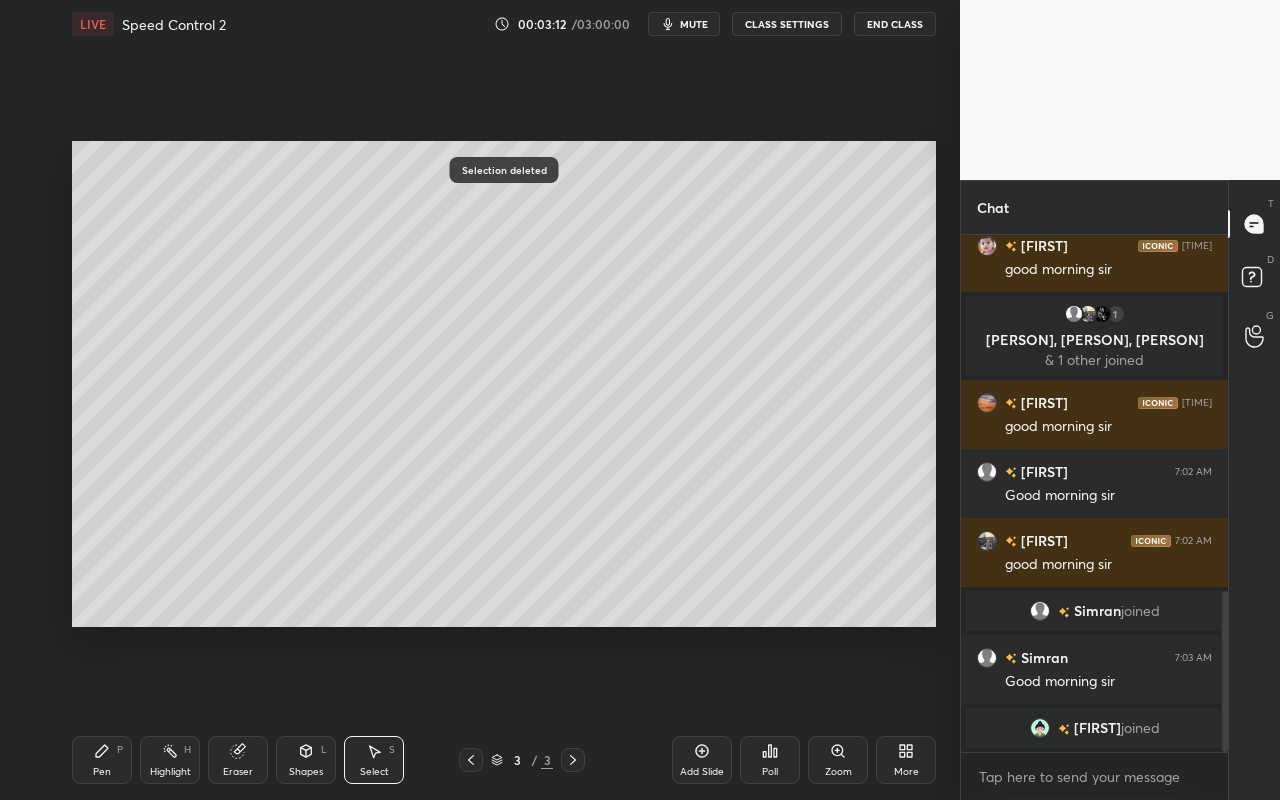 drag, startPoint x: 102, startPoint y: 766, endPoint x: 109, endPoint y: 754, distance: 13.892444 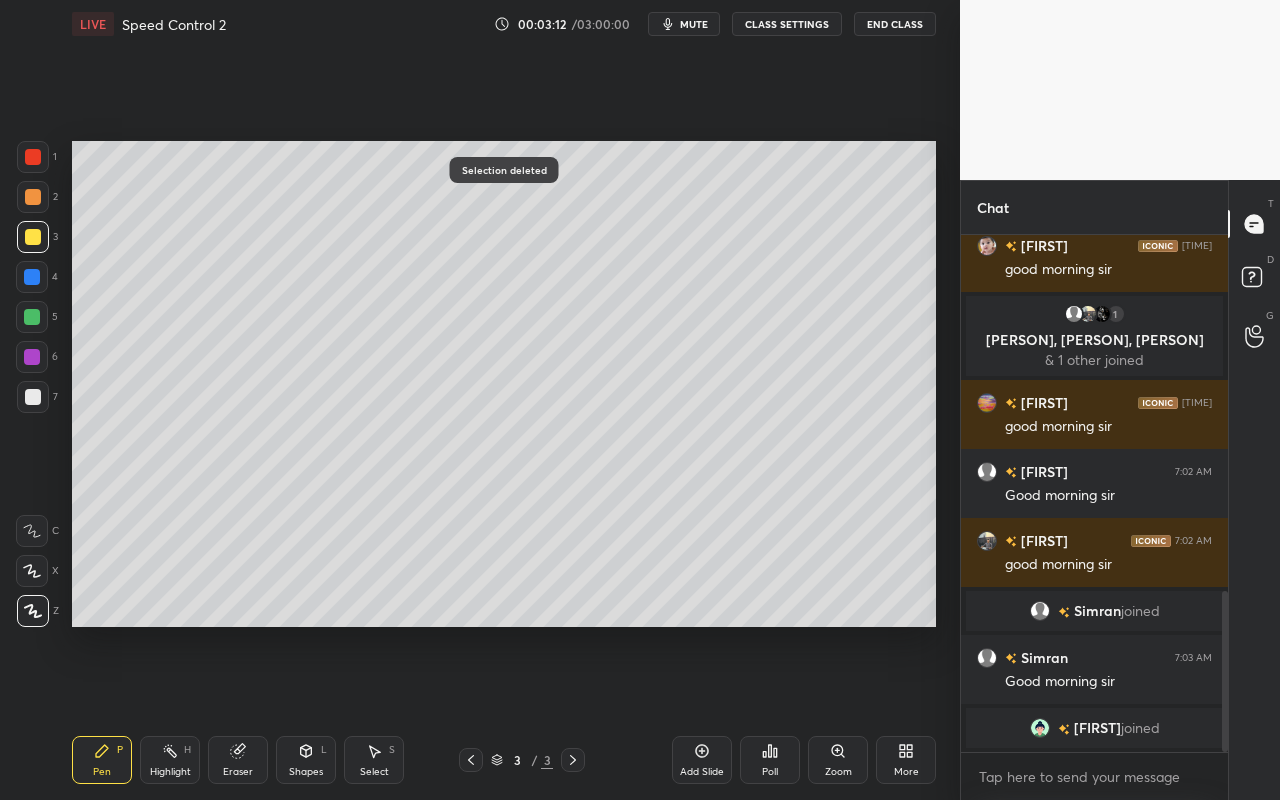 click at bounding box center [33, 237] 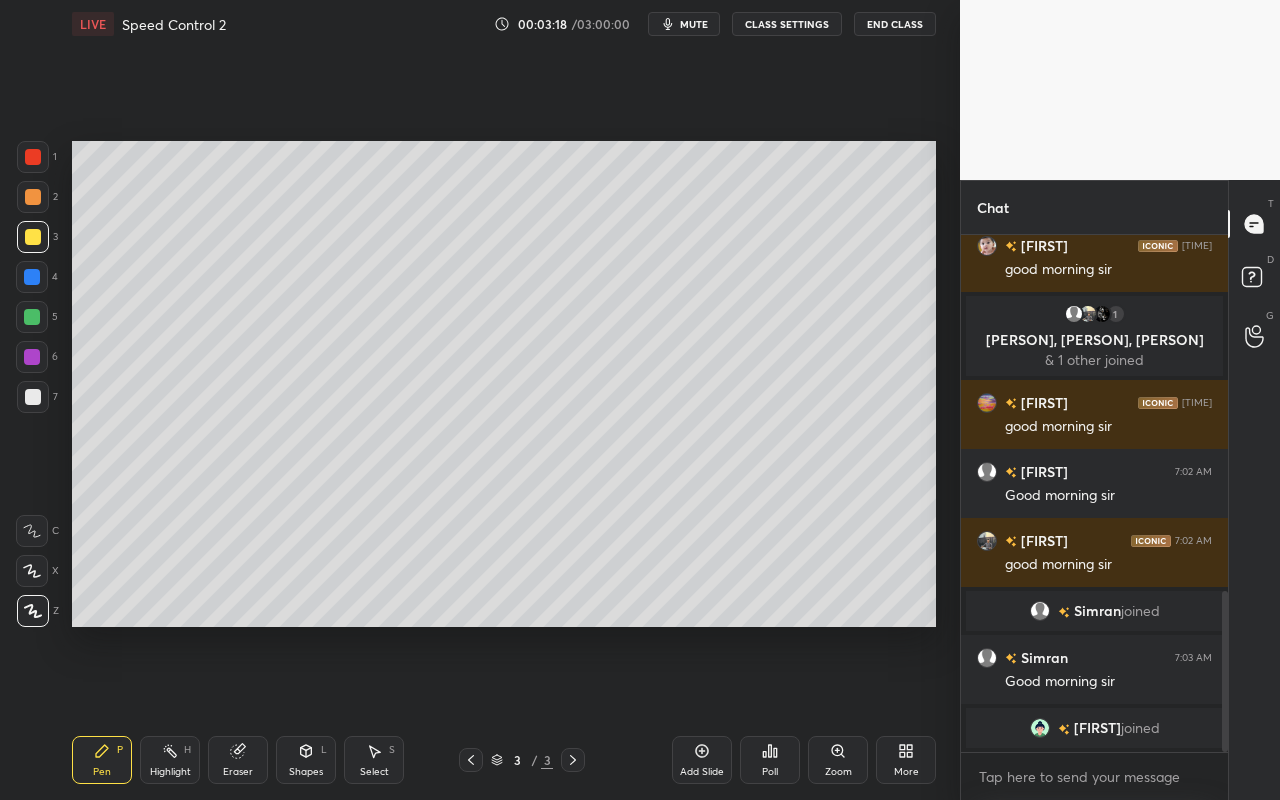 drag, startPoint x: 100, startPoint y: 764, endPoint x: 120, endPoint y: 666, distance: 100.02 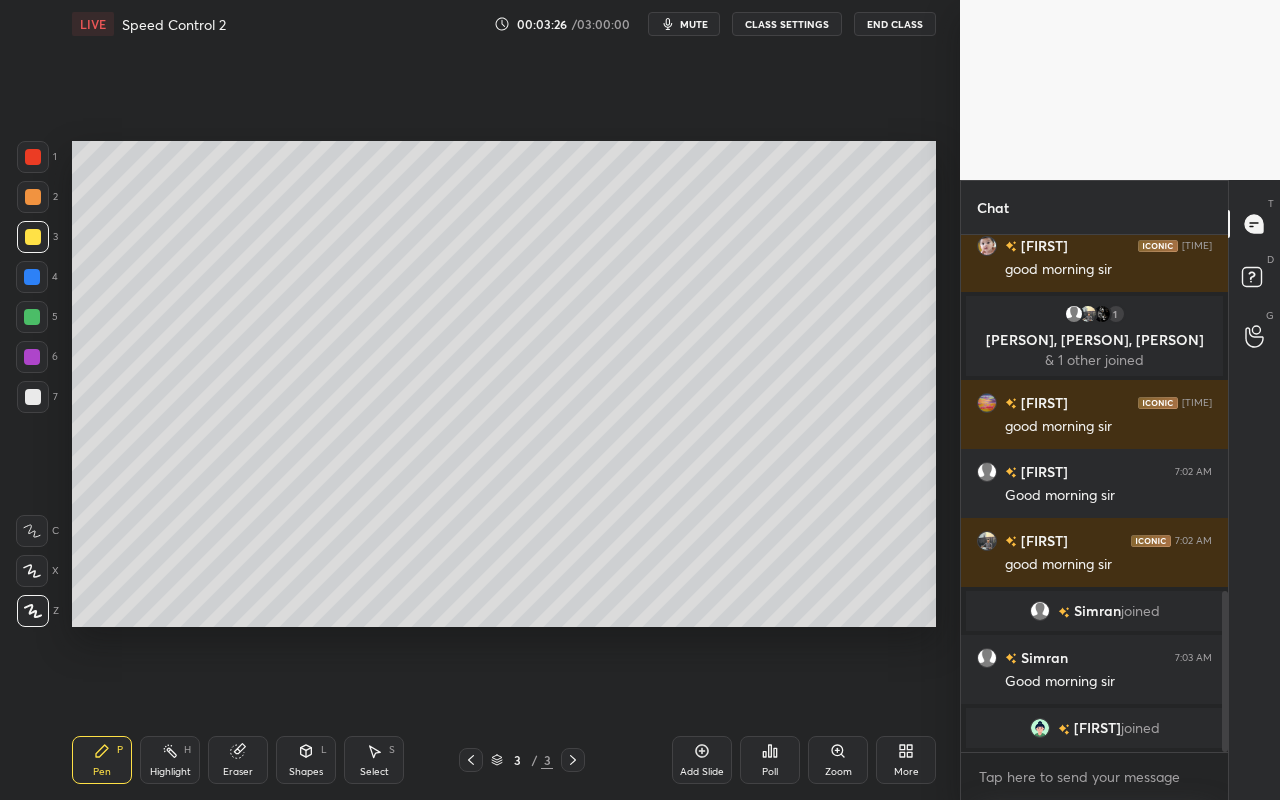 scroll, scrollTop: 1171, scrollLeft: 0, axis: vertical 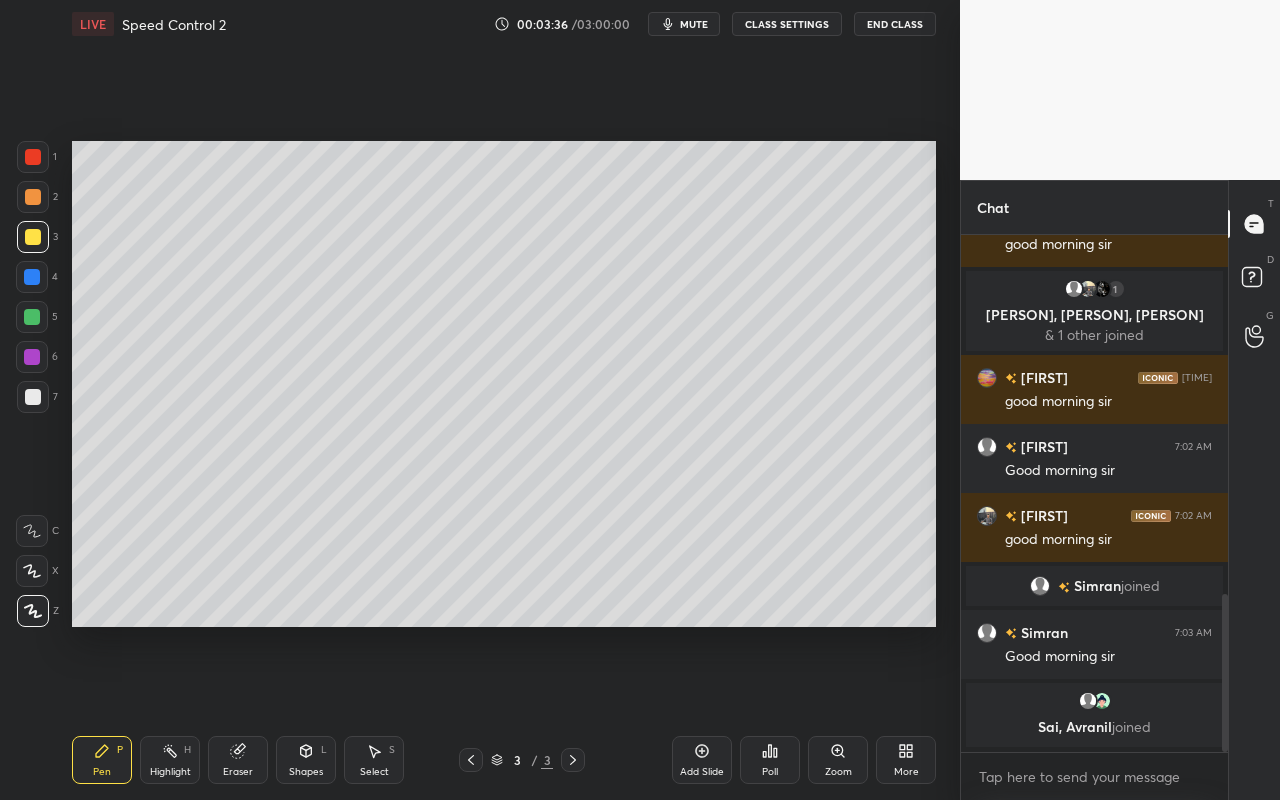 drag, startPoint x: 246, startPoint y: 763, endPoint x: 252, endPoint y: 754, distance: 10.816654 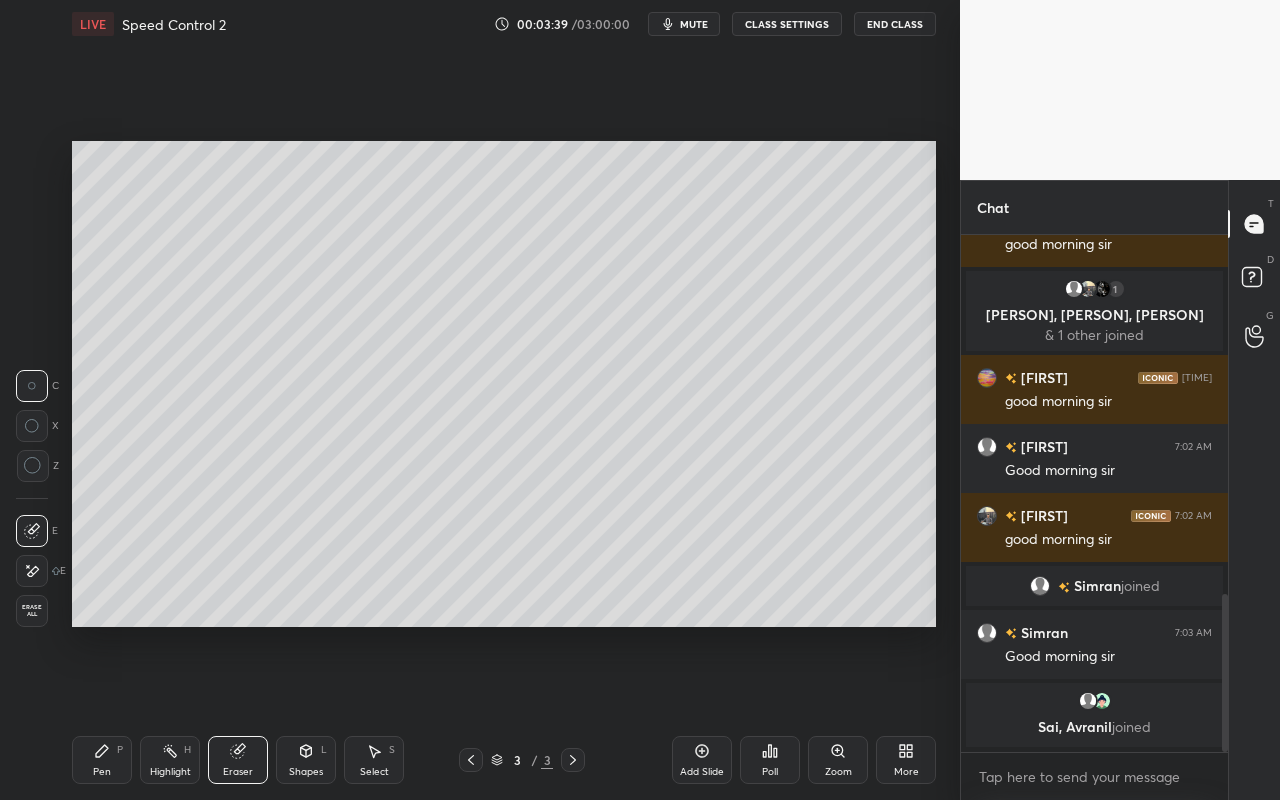 click on "Pen P" at bounding box center (102, 760) 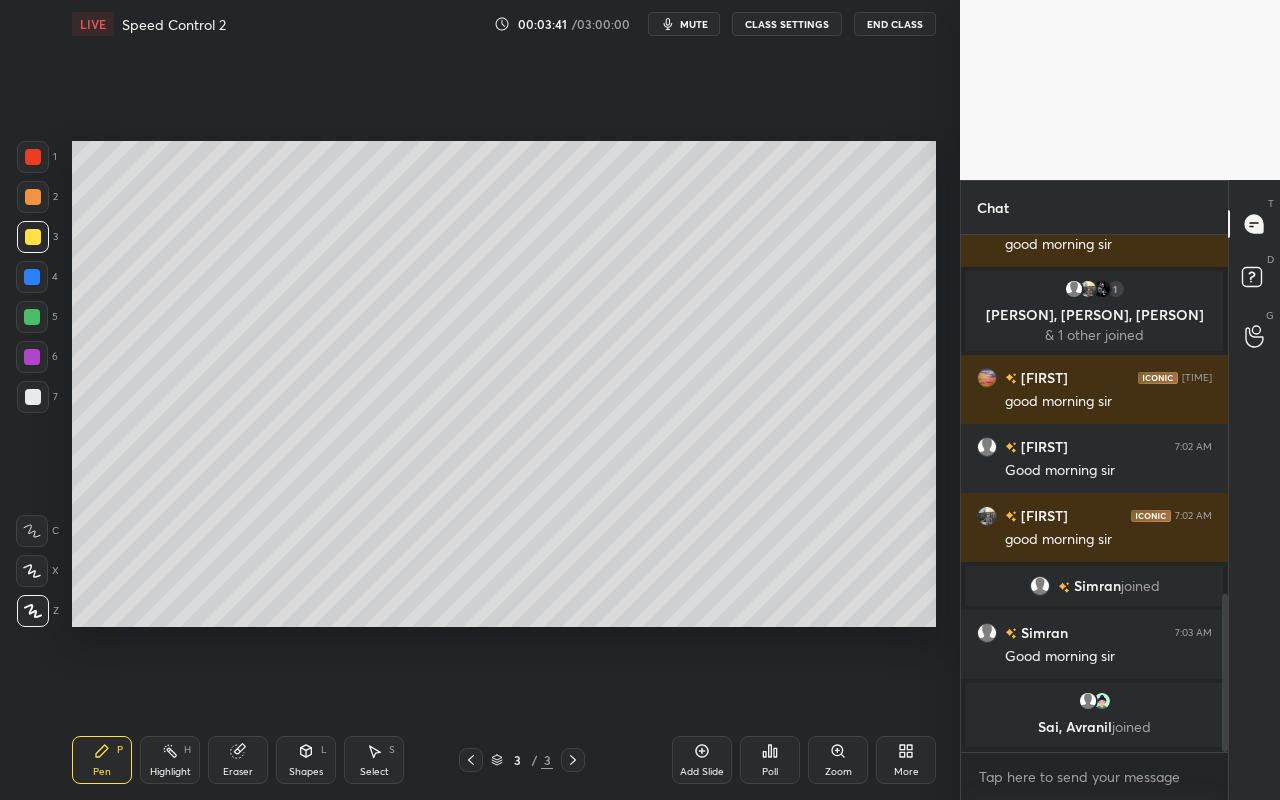 click on "Select S" at bounding box center (374, 760) 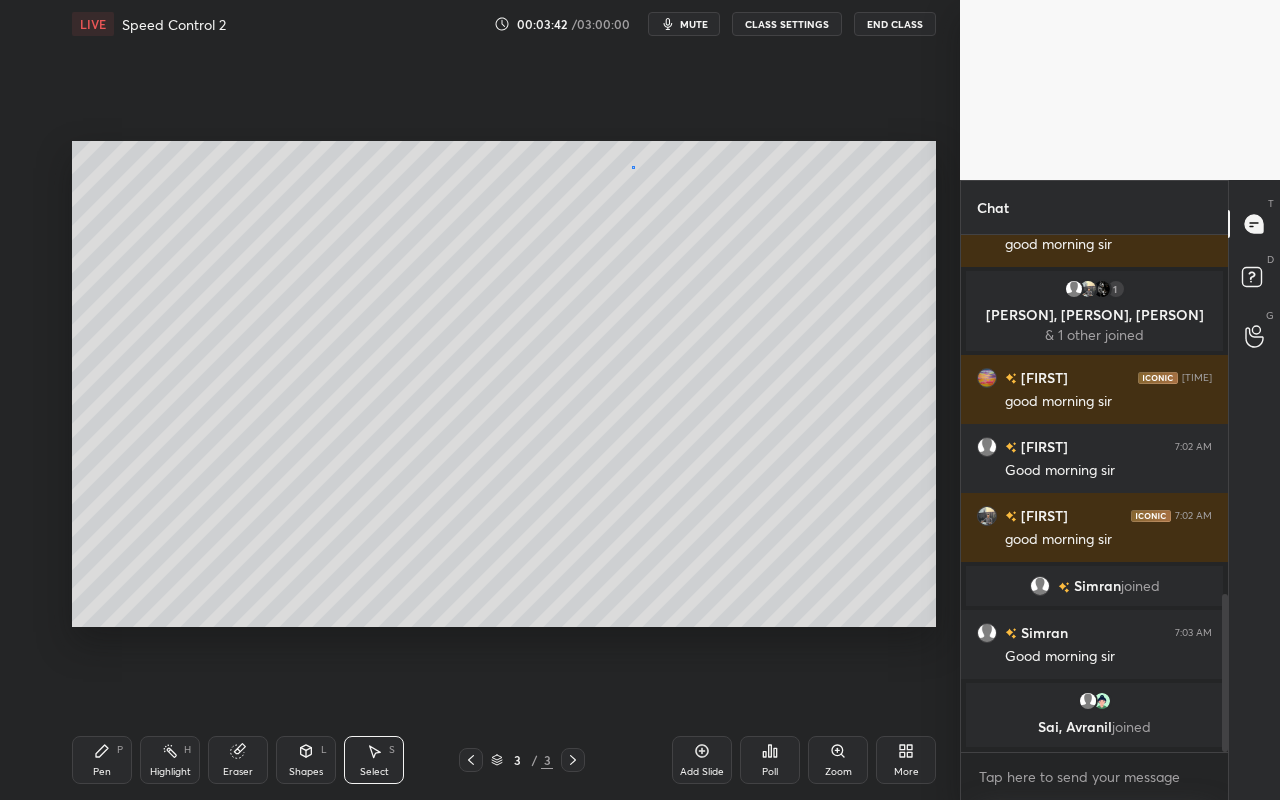 drag, startPoint x: 633, startPoint y: 169, endPoint x: 763, endPoint y: 259, distance: 158.11388 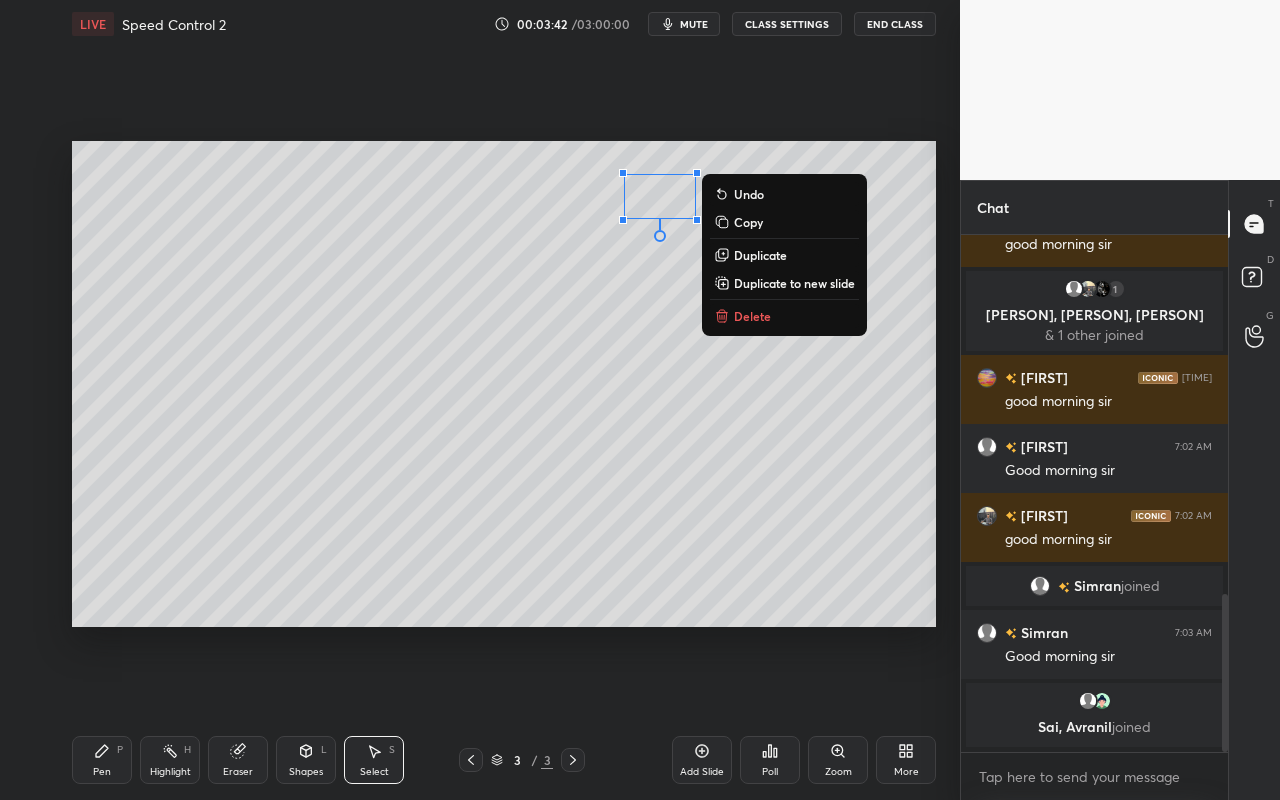 click on "Delete" at bounding box center [752, 316] 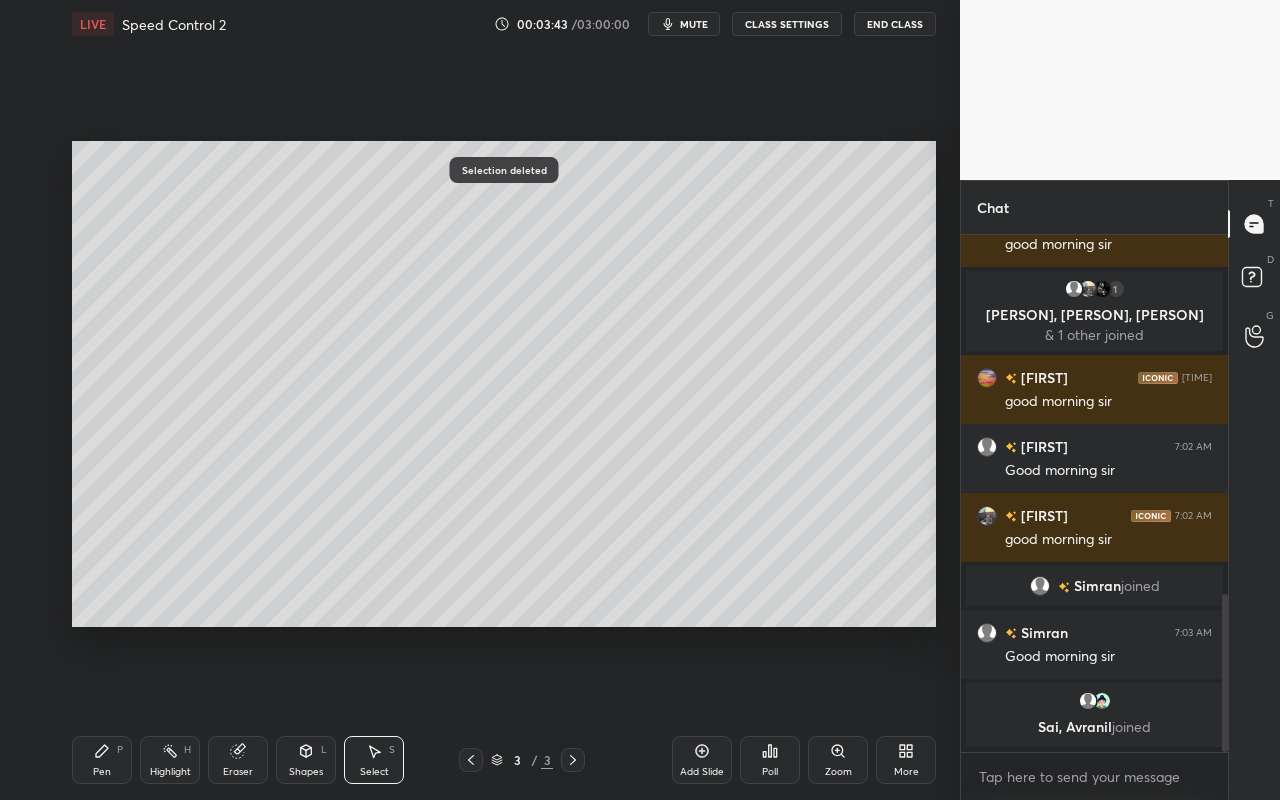 click on "Pen P" at bounding box center (102, 760) 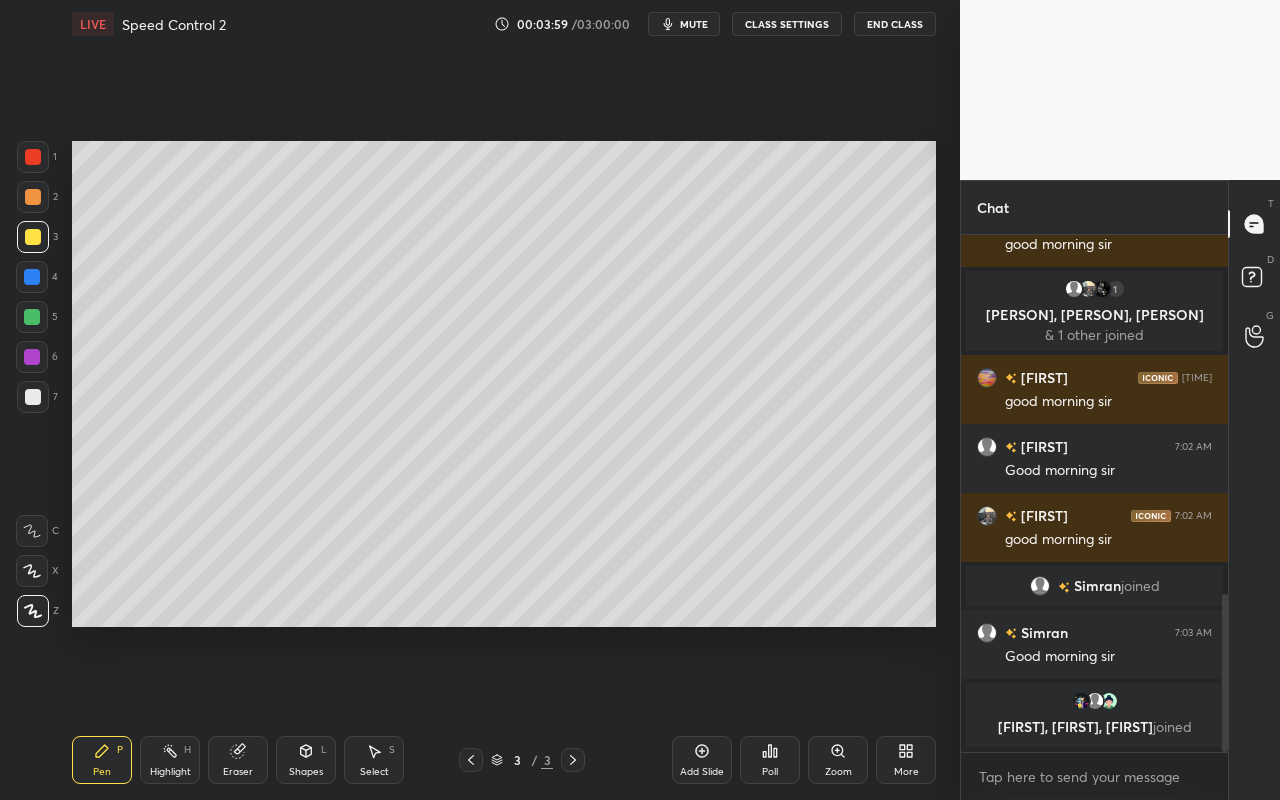 click on "Select S" at bounding box center [374, 760] 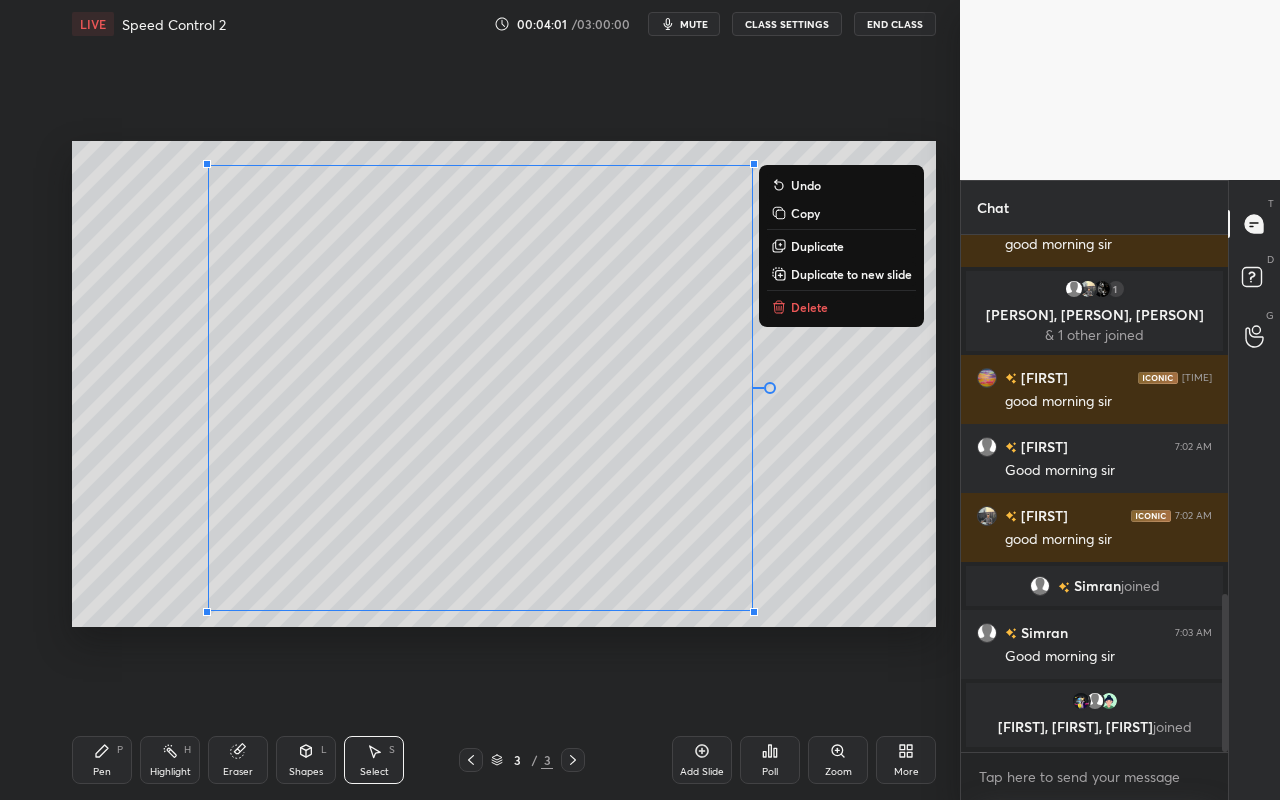drag, startPoint x: 175, startPoint y: 154, endPoint x: 884, endPoint y: 601, distance: 838.1468 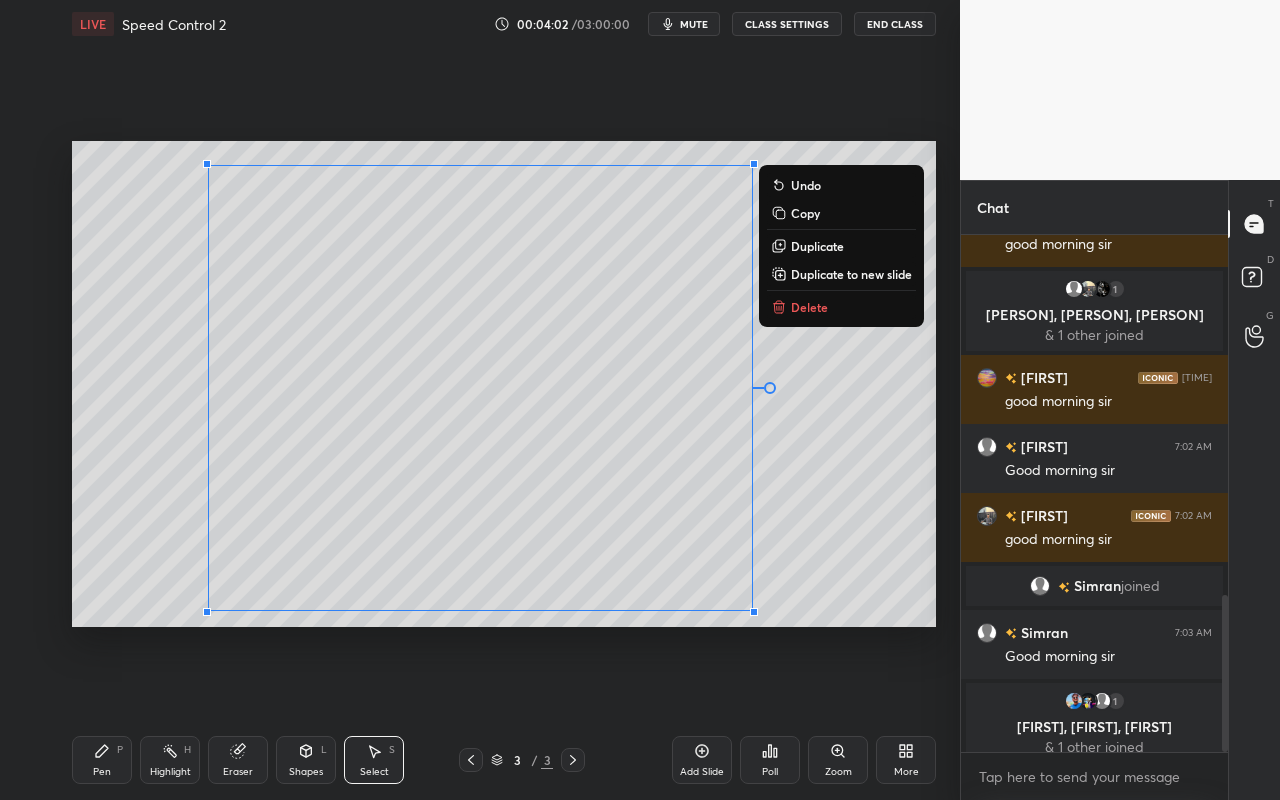 scroll, scrollTop: 1186, scrollLeft: 0, axis: vertical 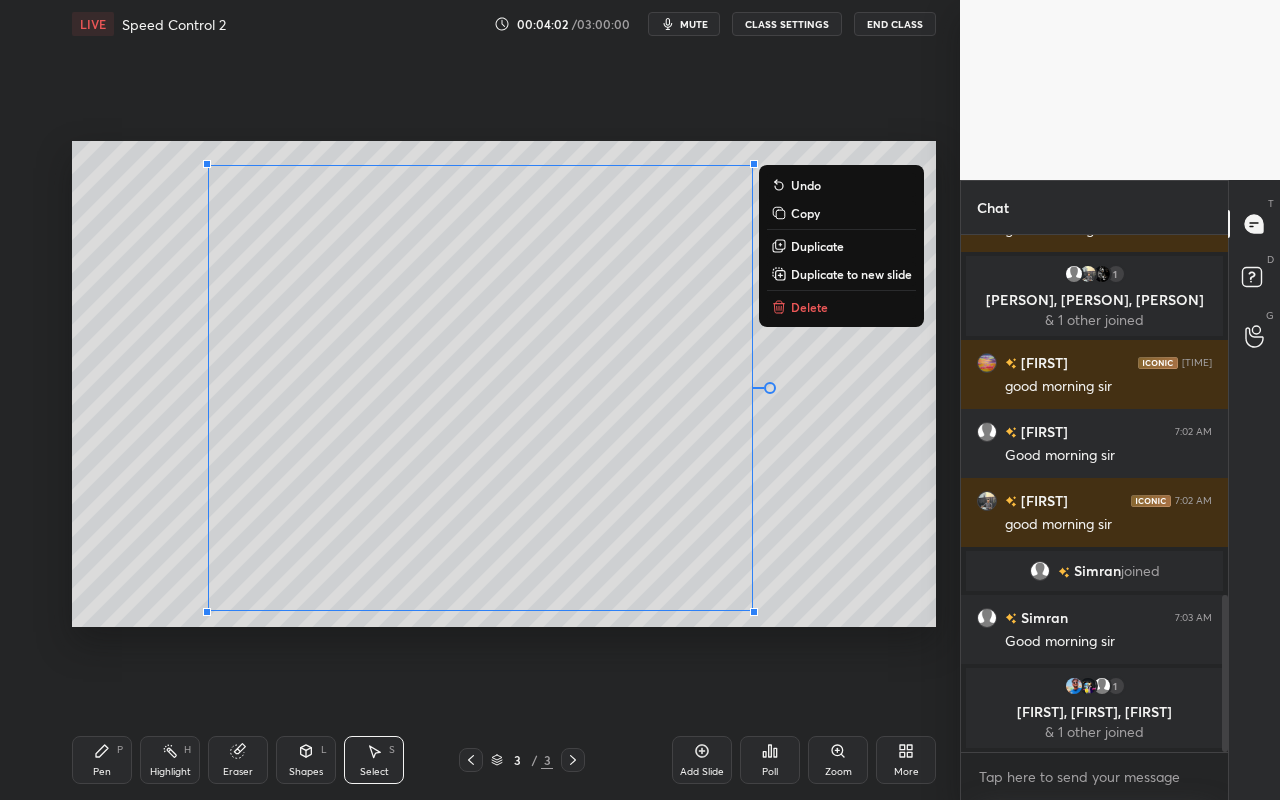 click on "Delete" at bounding box center [841, 307] 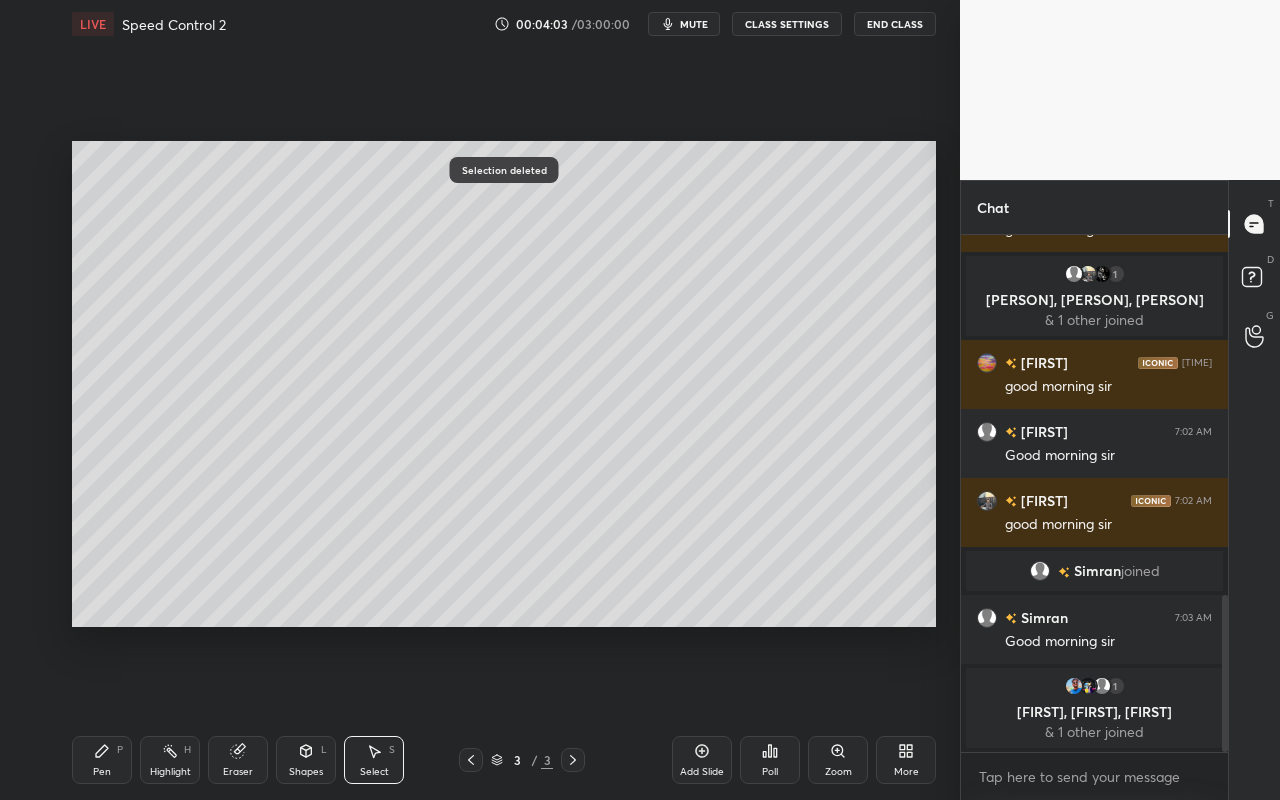 drag, startPoint x: 92, startPoint y: 762, endPoint x: 106, endPoint y: 732, distance: 33.105892 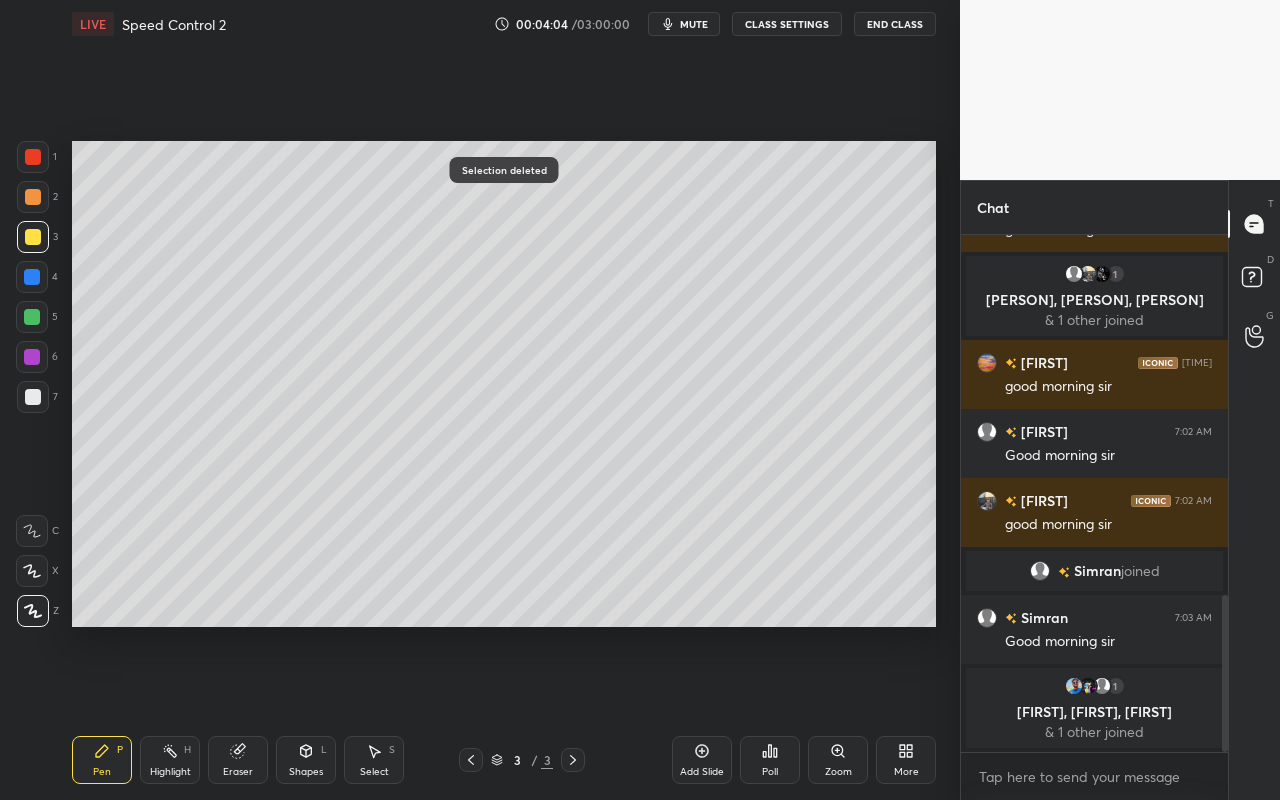 click at bounding box center [33, 197] 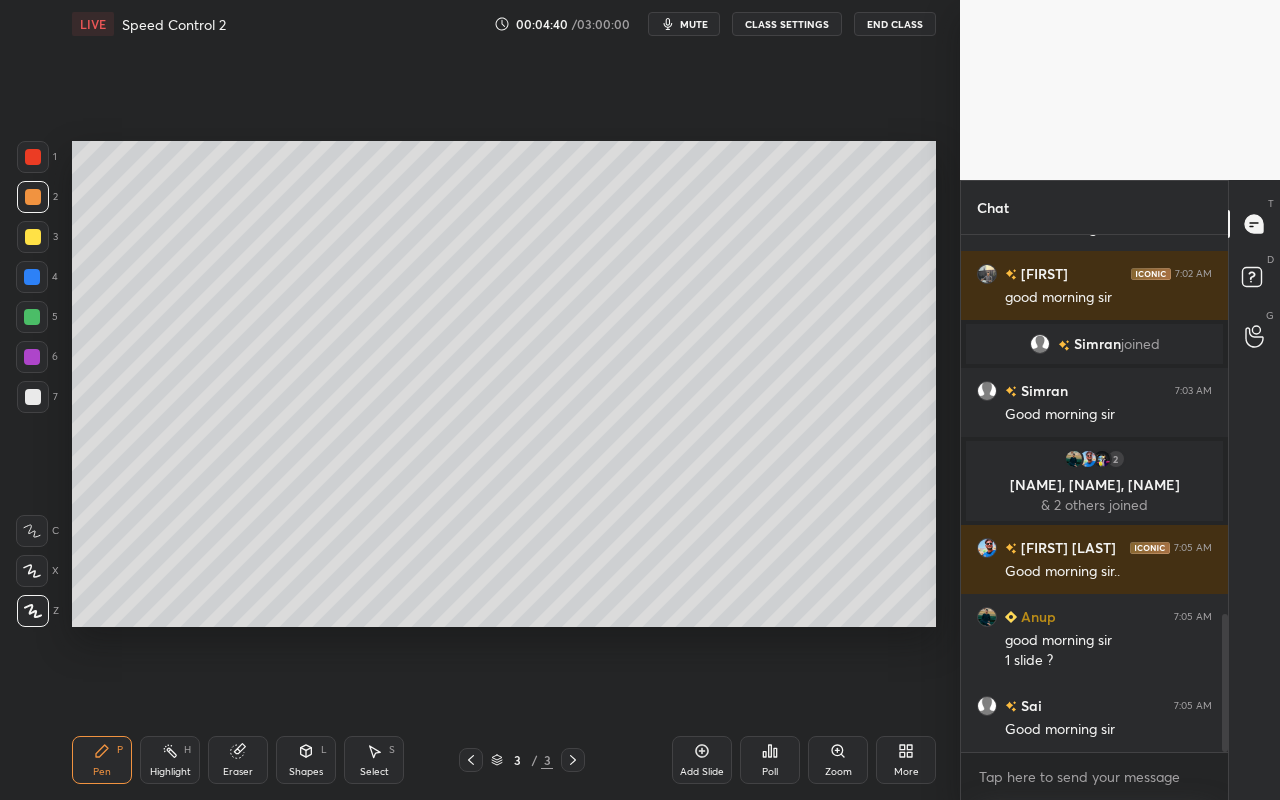 scroll, scrollTop: 1423, scrollLeft: 0, axis: vertical 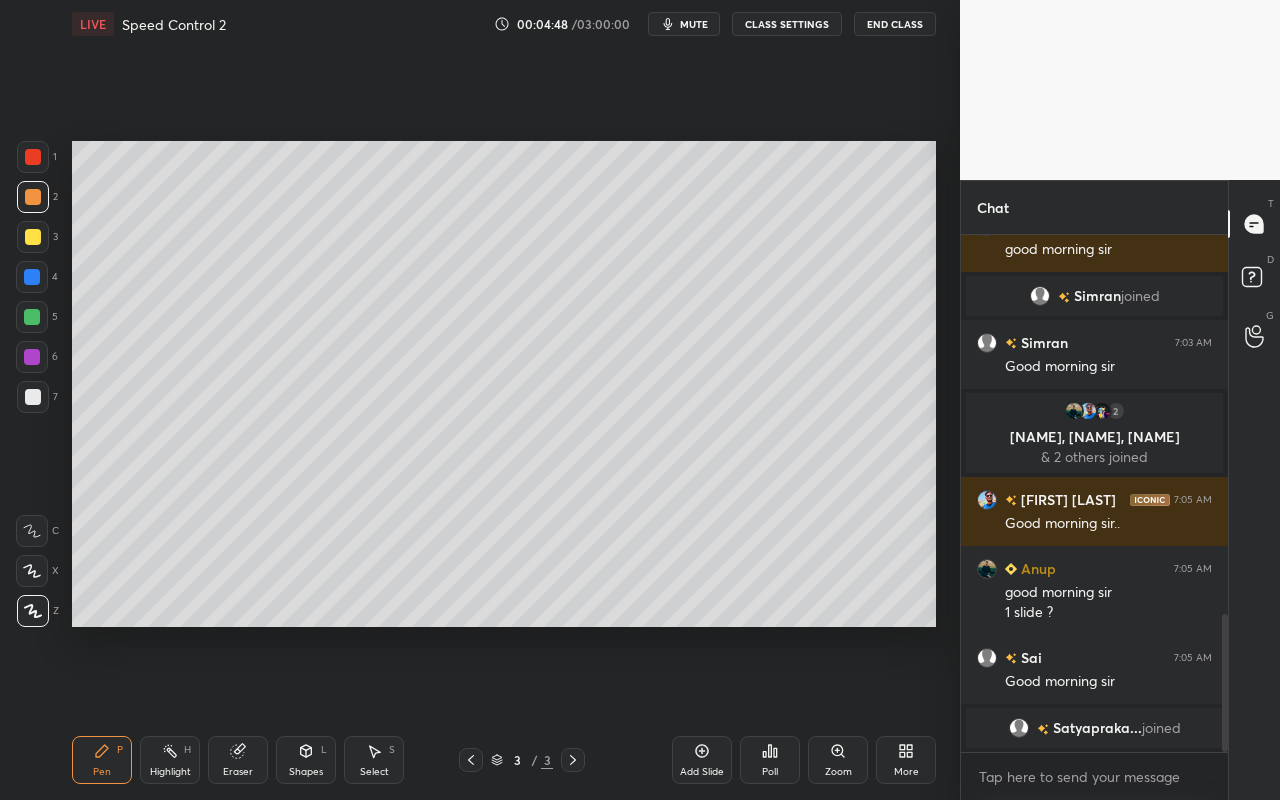 click on "Pen P" at bounding box center (102, 760) 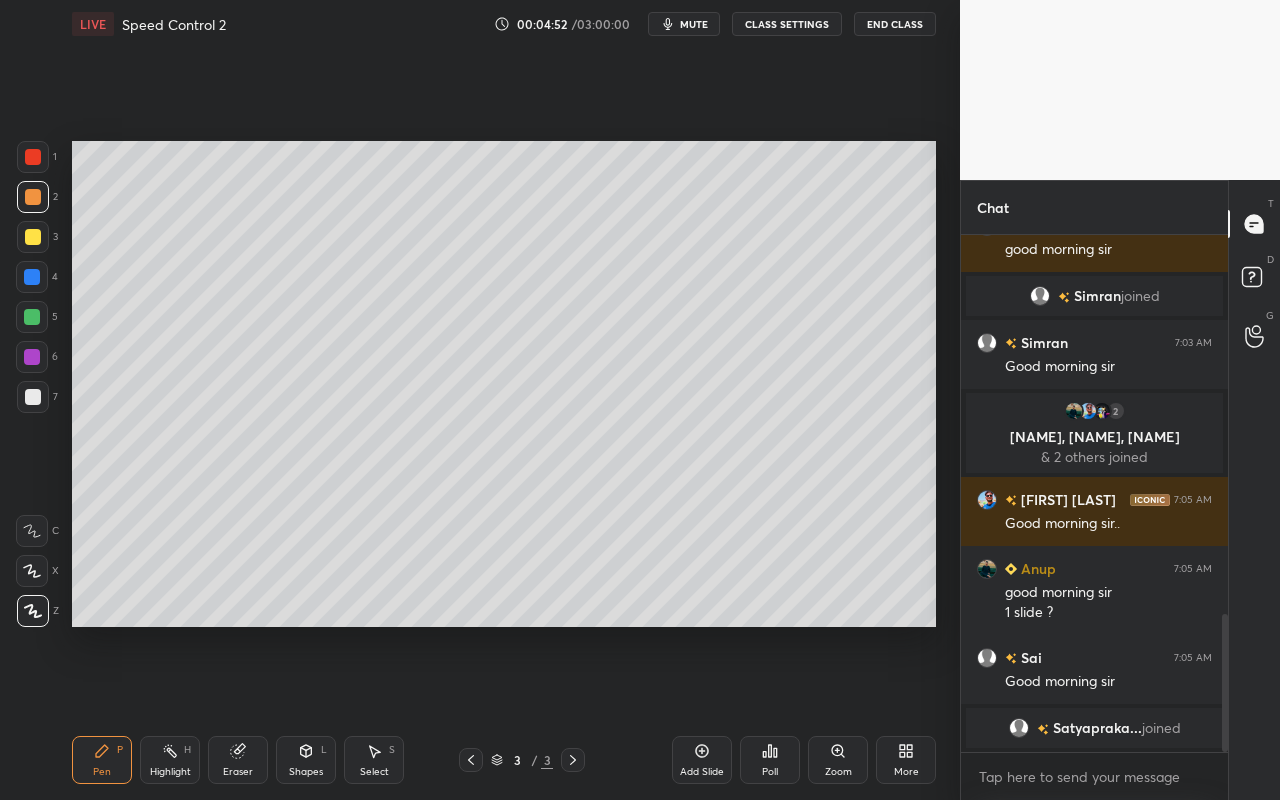 scroll, scrollTop: 1437, scrollLeft: 0, axis: vertical 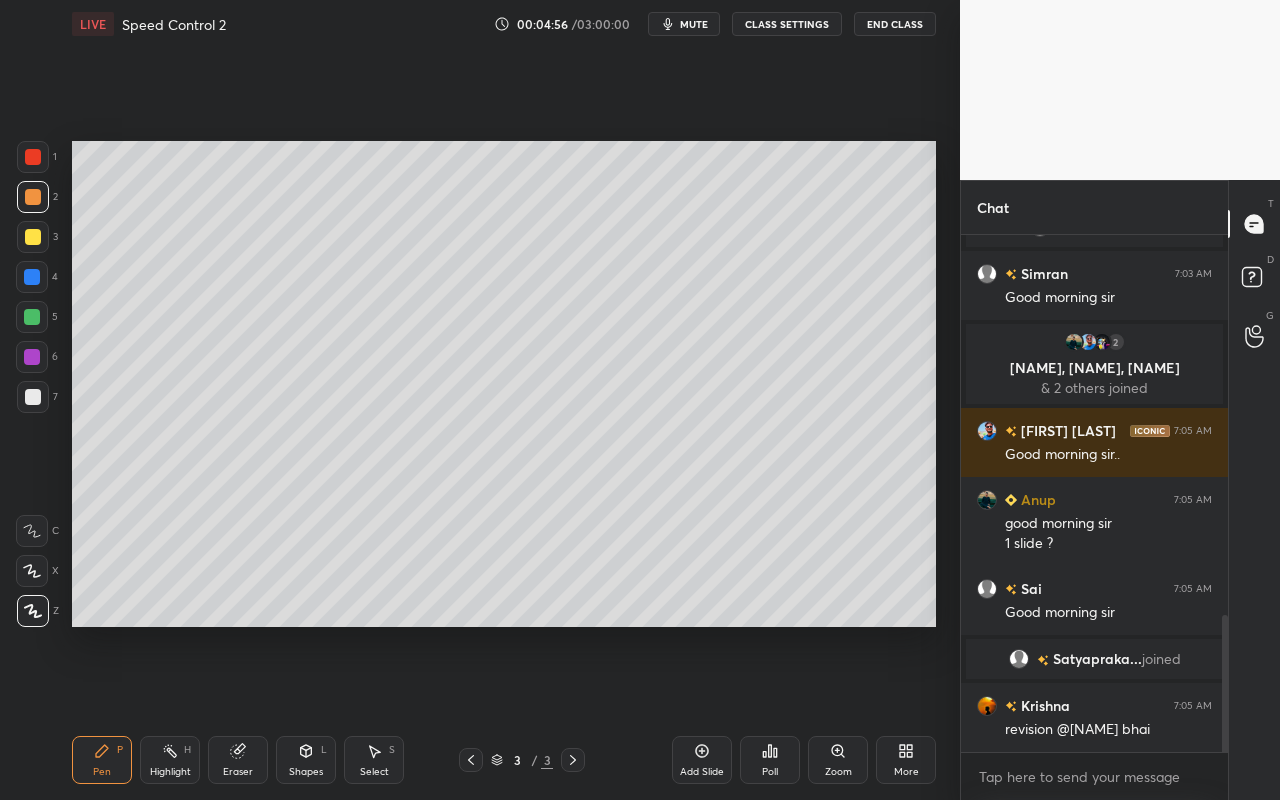 click 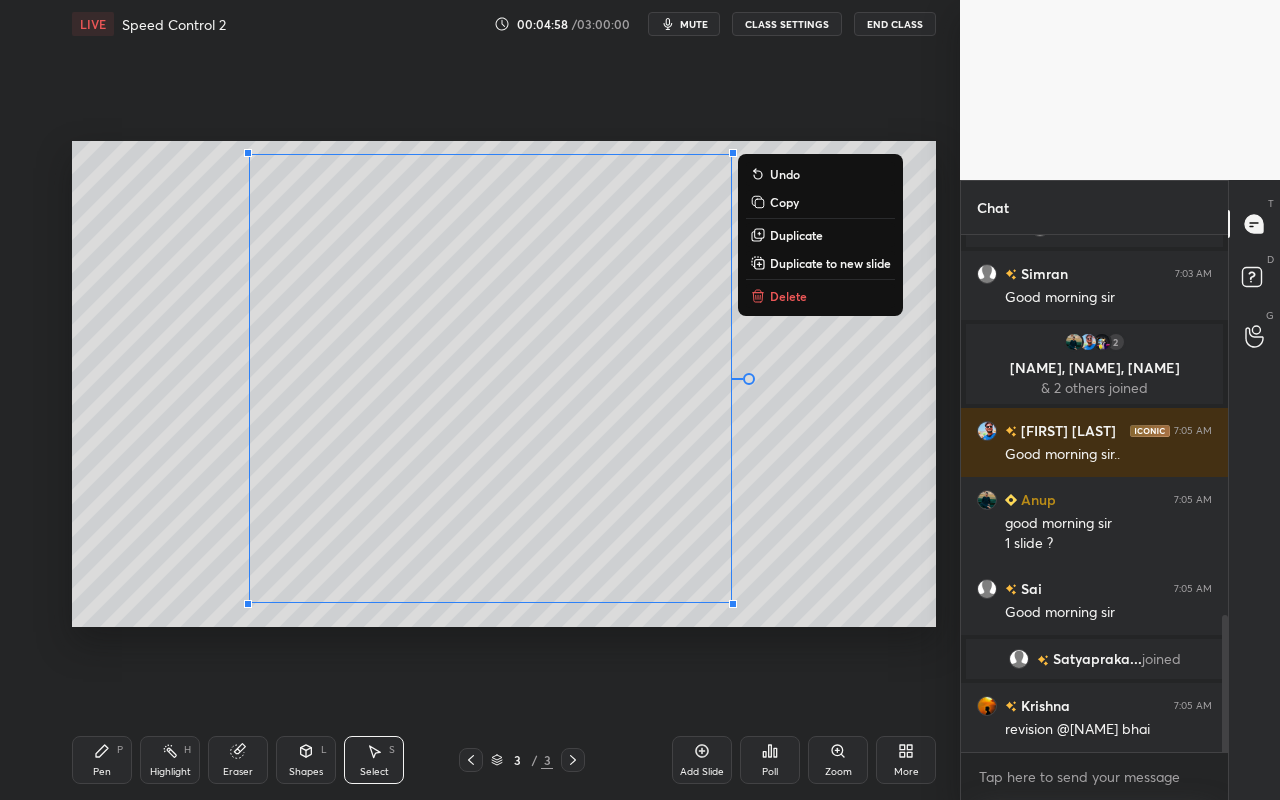 drag, startPoint x: 220, startPoint y: 194, endPoint x: 808, endPoint y: 620, distance: 726.0992 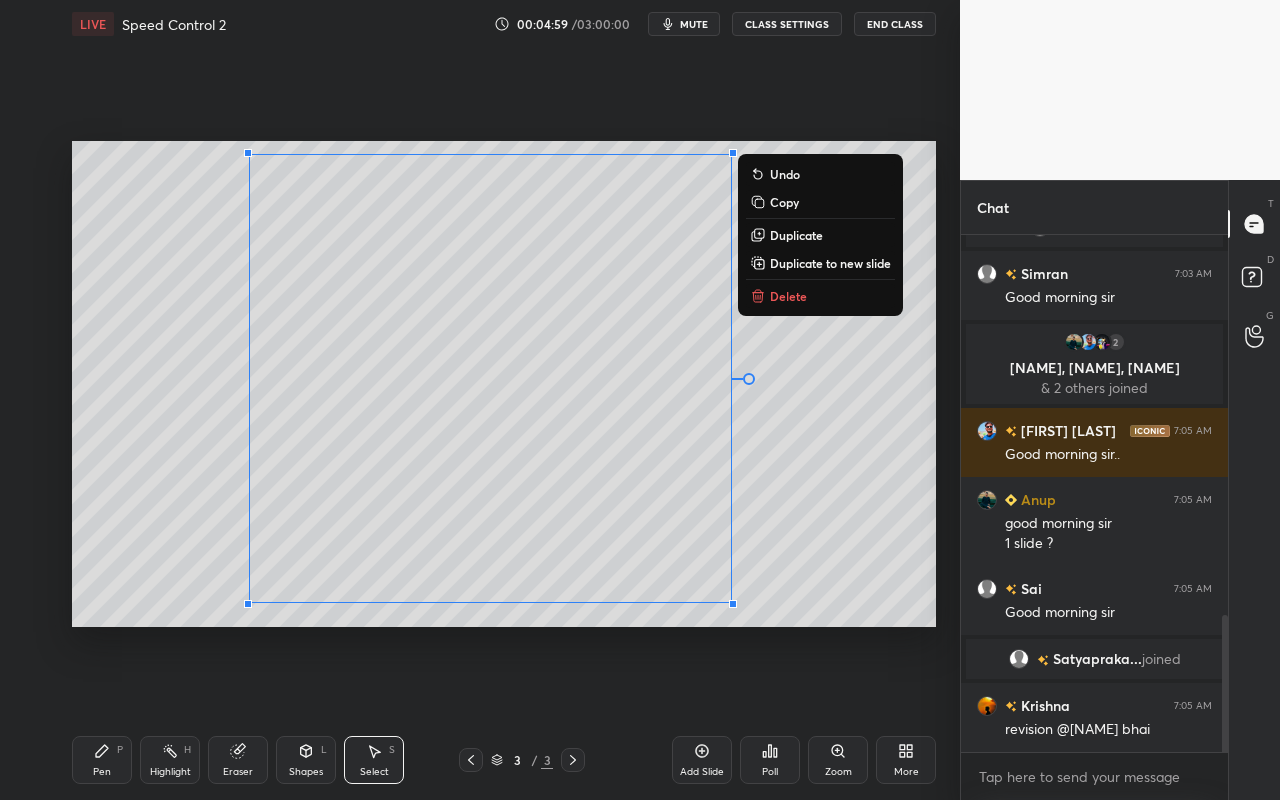 click on "Delete" at bounding box center (788, 296) 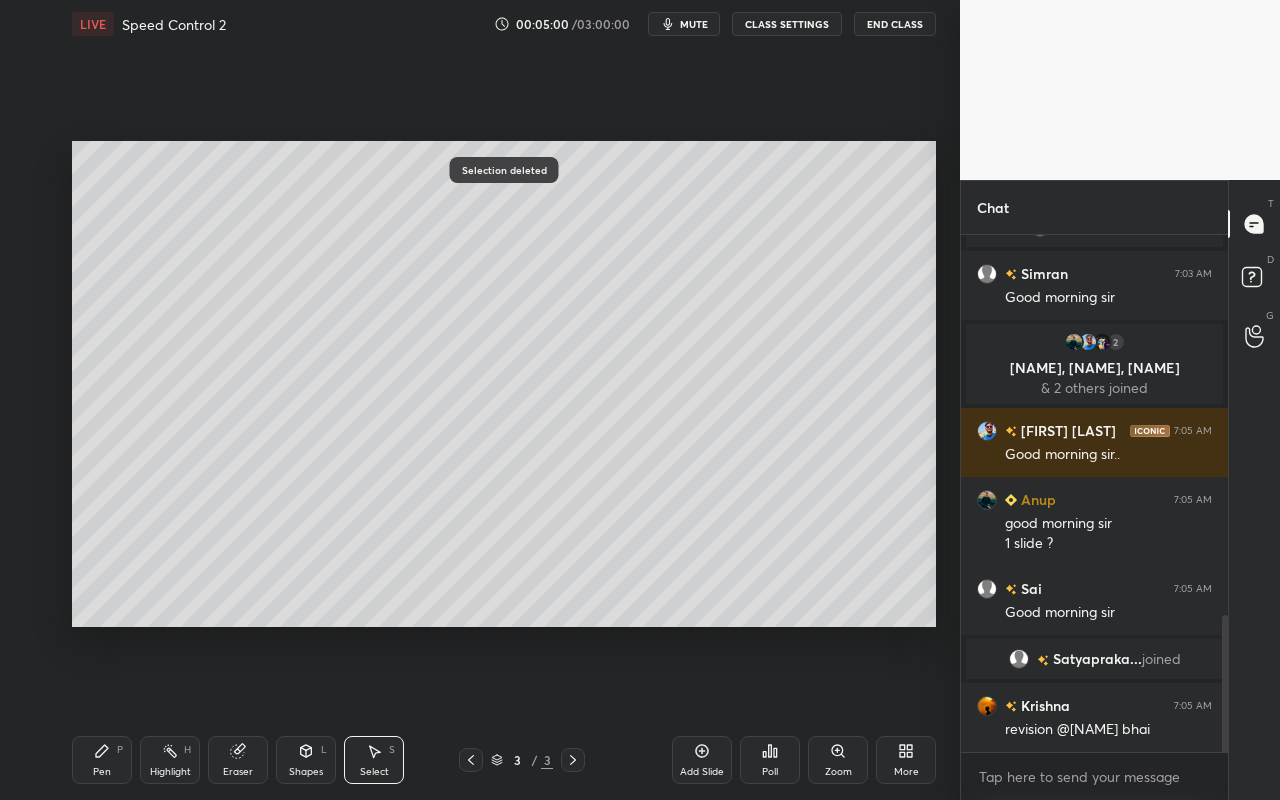 drag, startPoint x: 107, startPoint y: 760, endPoint x: 116, endPoint y: 732, distance: 29.410883 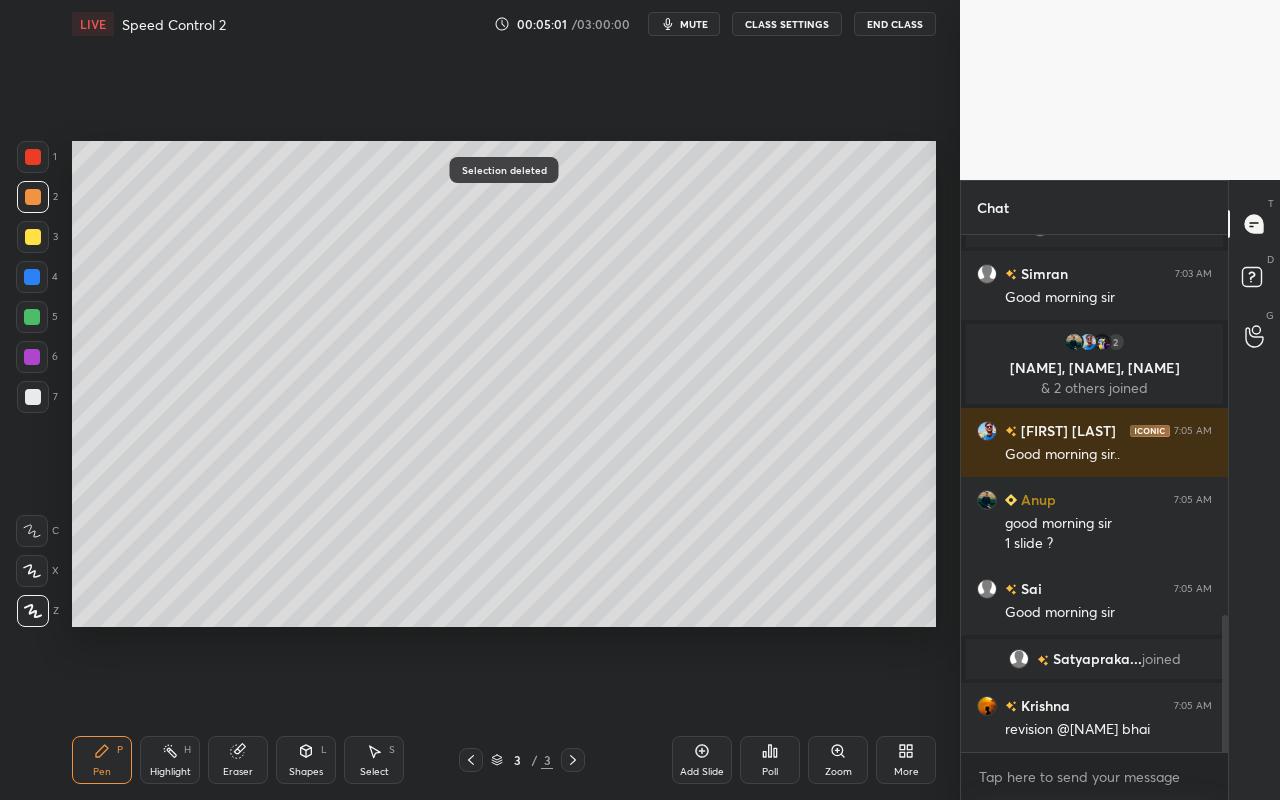 drag, startPoint x: 38, startPoint y: 233, endPoint x: 56, endPoint y: 229, distance: 18.439089 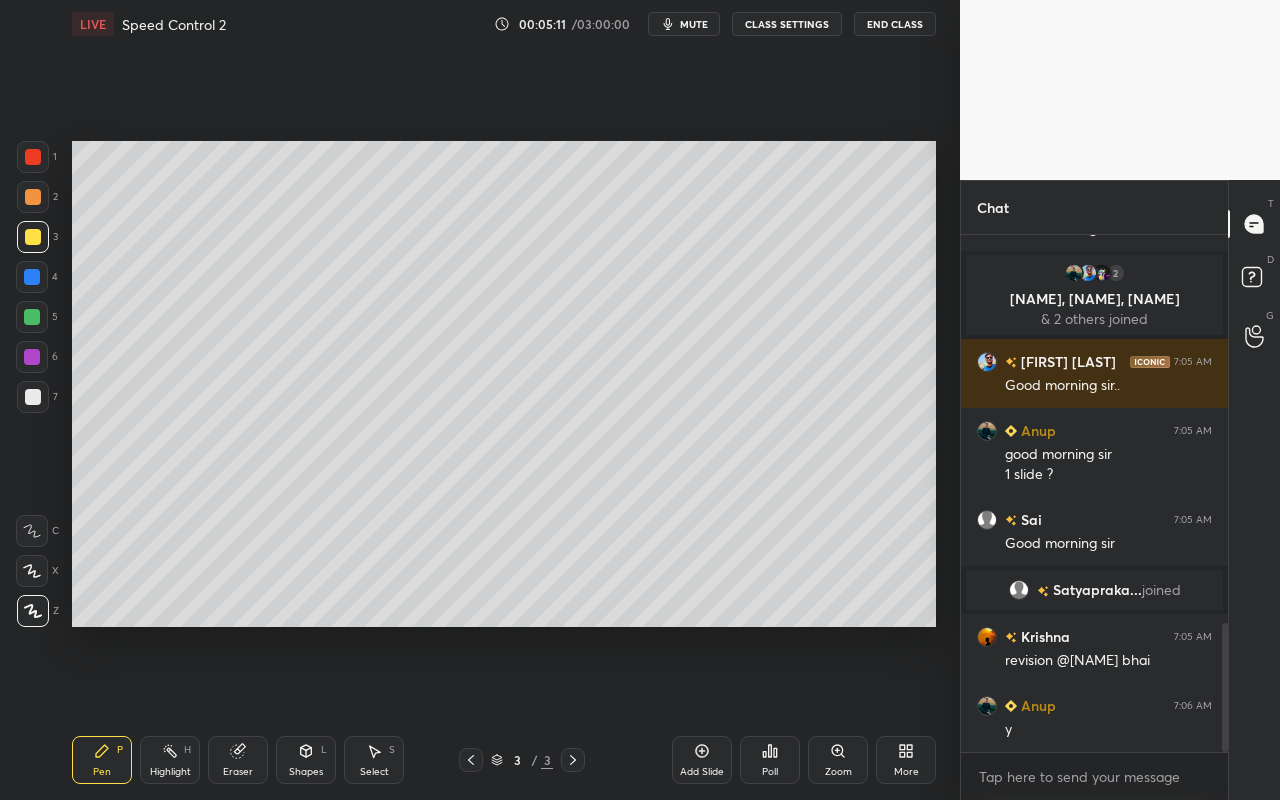 scroll, scrollTop: 1554, scrollLeft: 0, axis: vertical 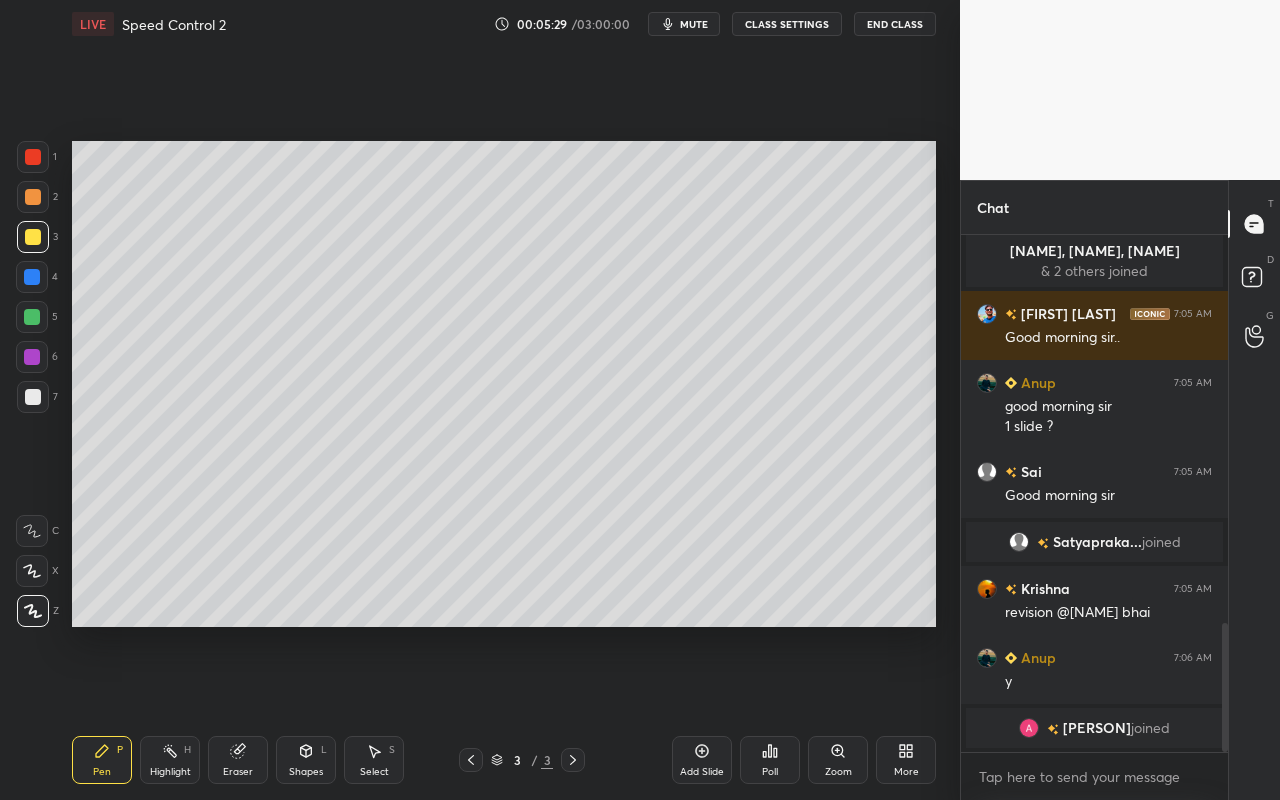 click on "Select S" at bounding box center [374, 760] 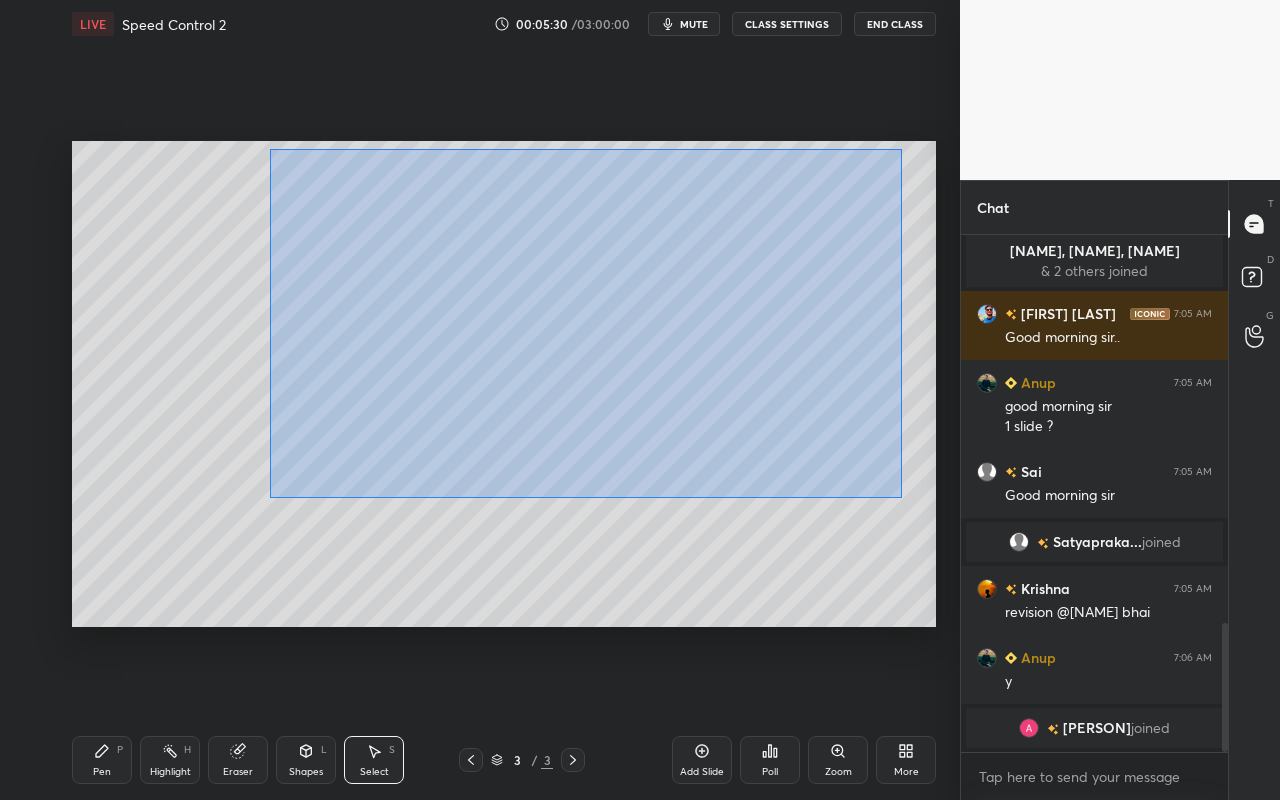 drag, startPoint x: 273, startPoint y: 175, endPoint x: 903, endPoint y: 484, distance: 701.69867 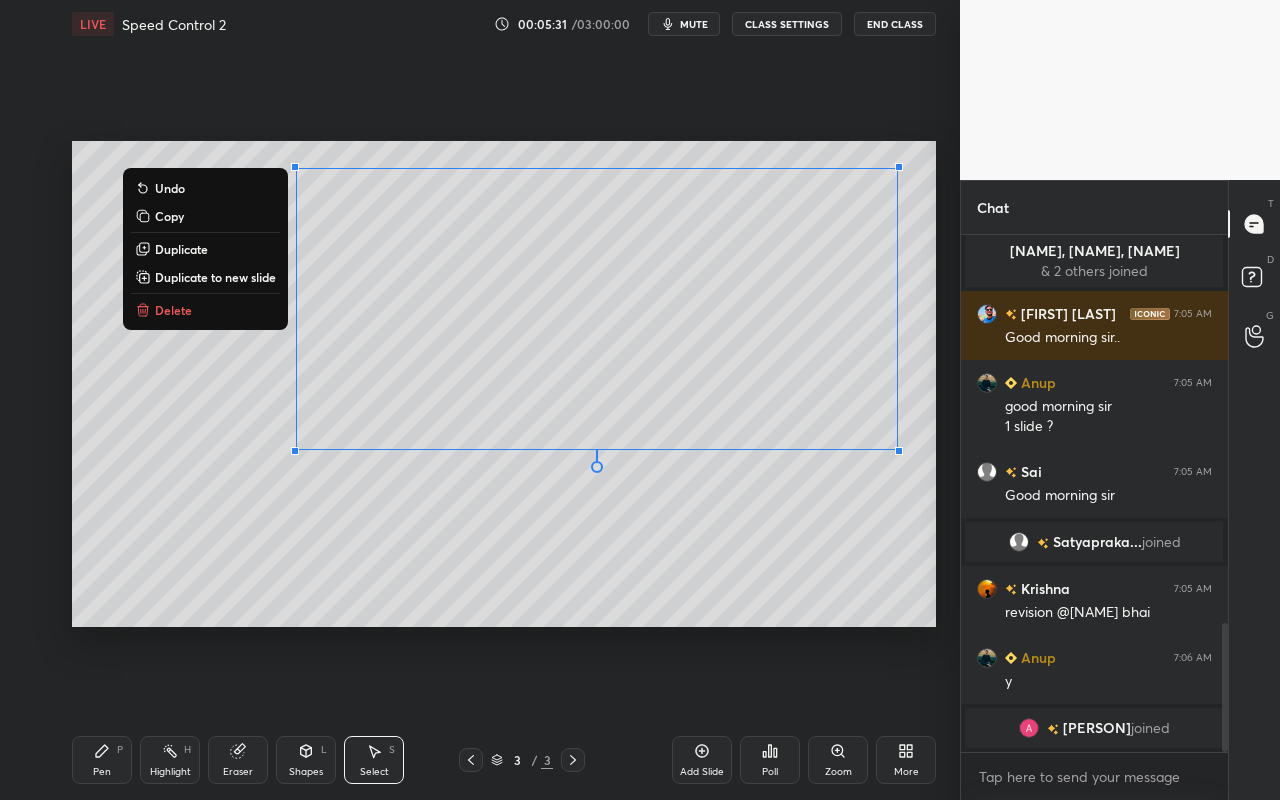 click on "Delete" at bounding box center (205, 310) 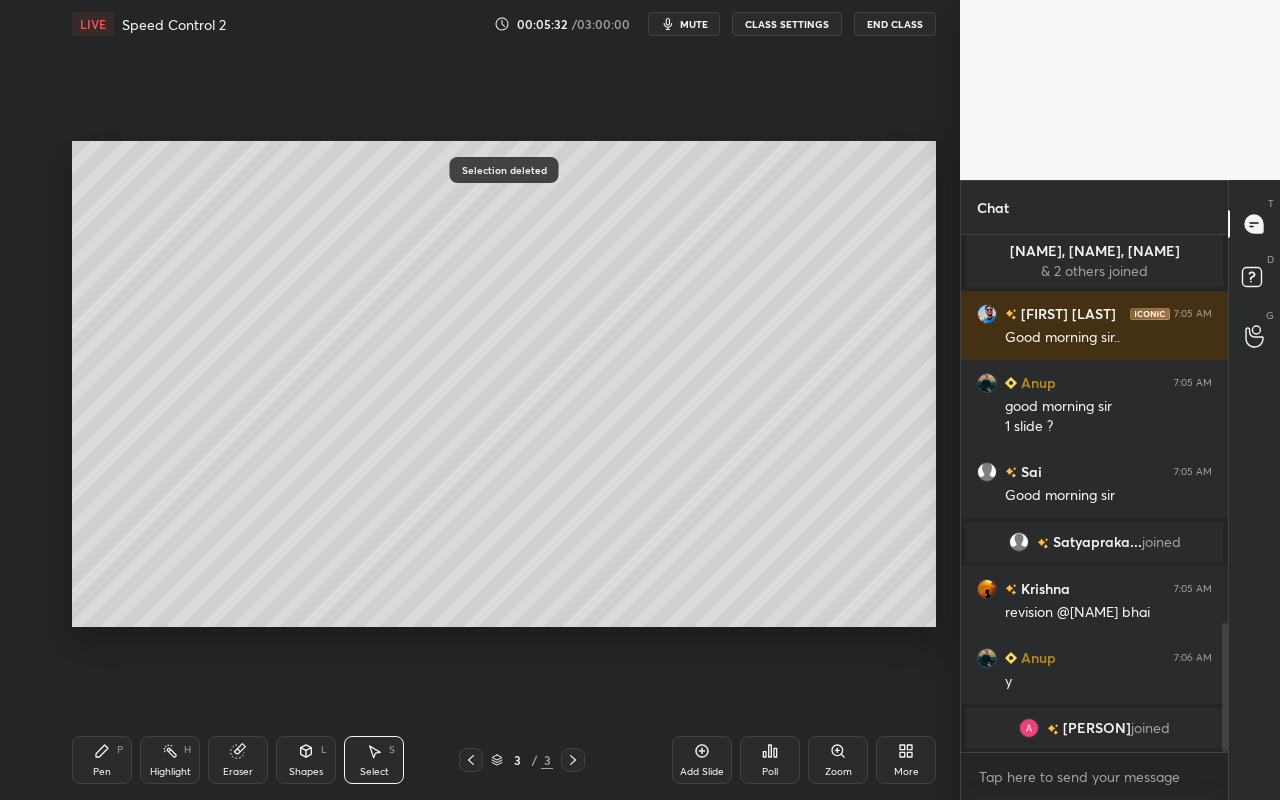 click on "Pen P" at bounding box center (102, 760) 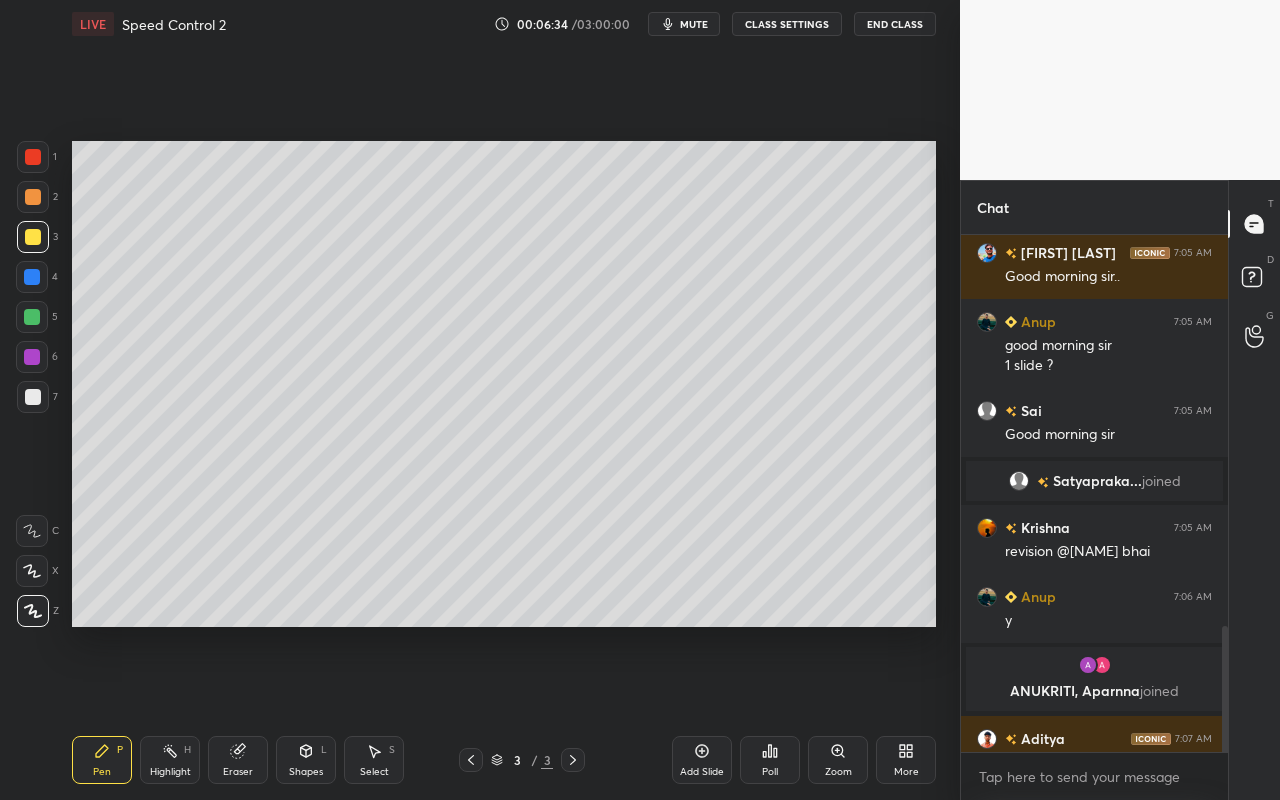 scroll, scrollTop: 1612, scrollLeft: 0, axis: vertical 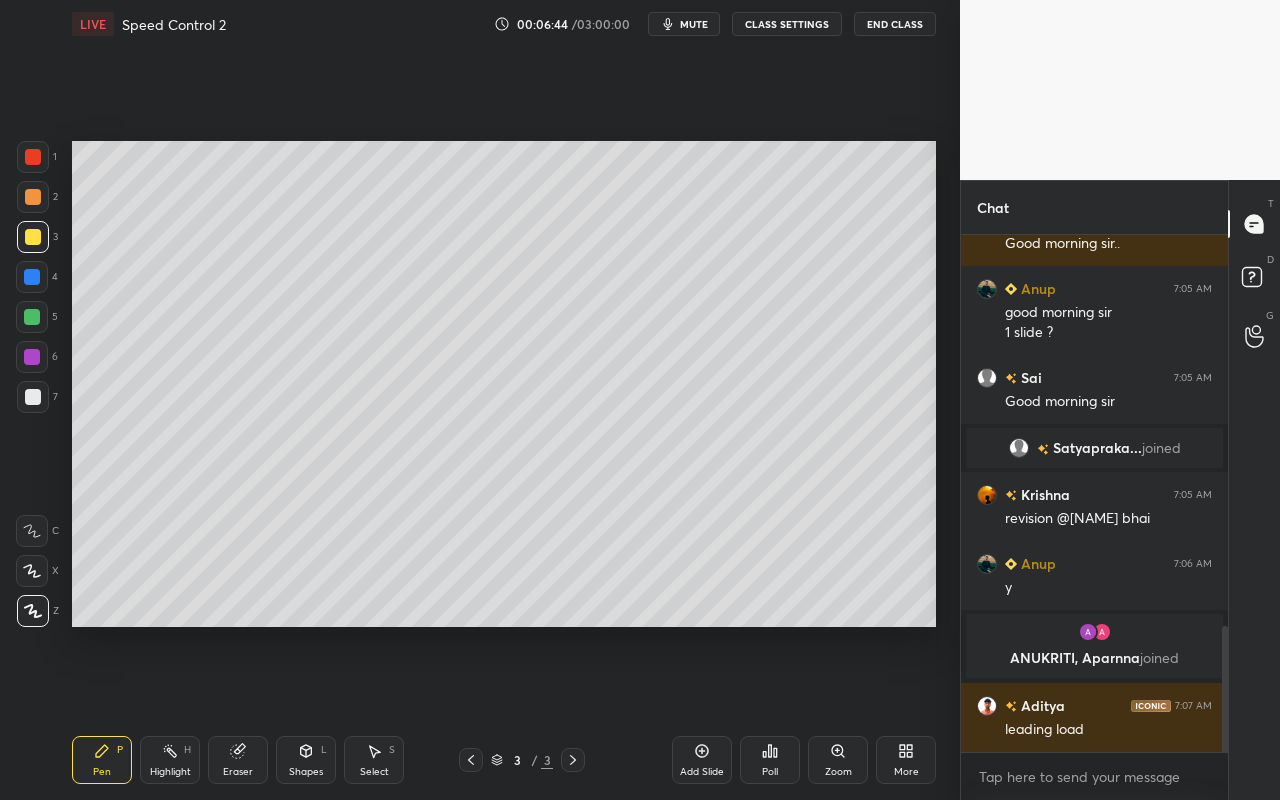 click on "Select" at bounding box center [374, 772] 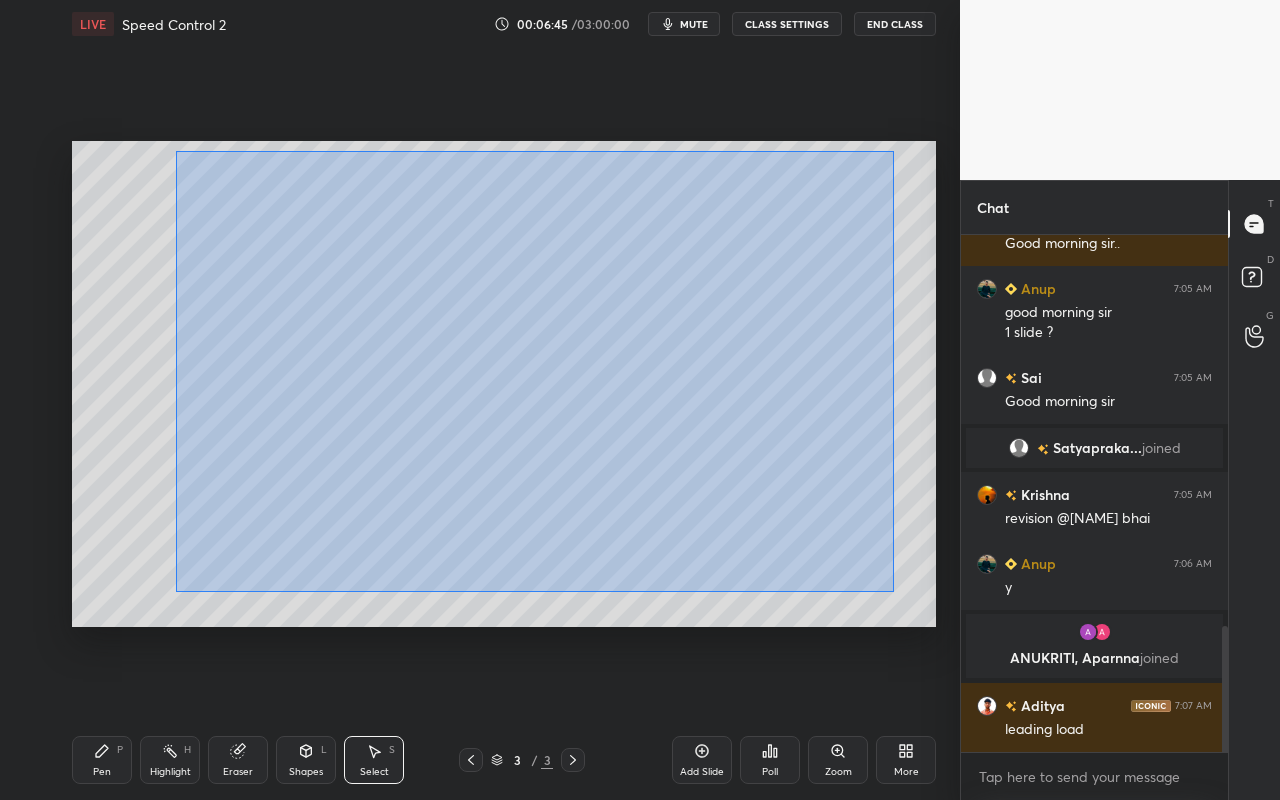 drag, startPoint x: 175, startPoint y: 151, endPoint x: 893, endPoint y: 585, distance: 838.9756 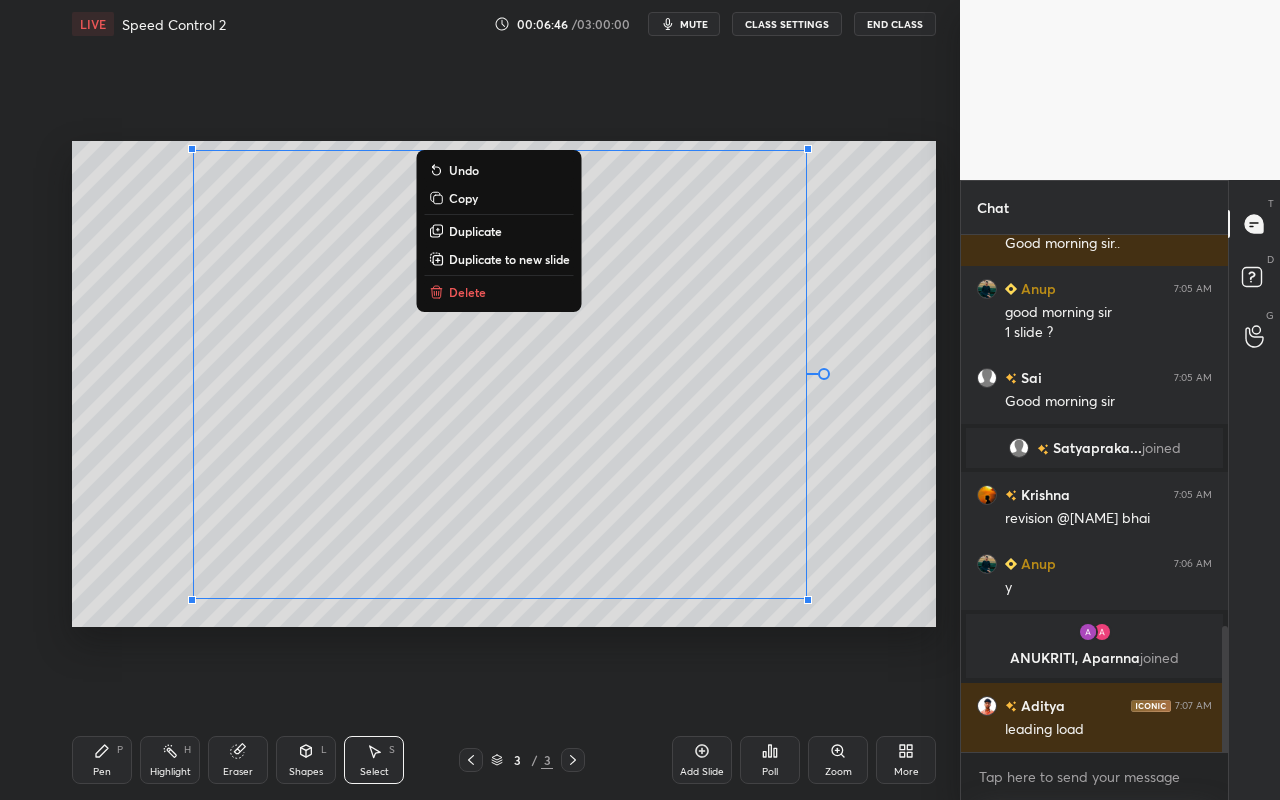 drag, startPoint x: 497, startPoint y: 297, endPoint x: 477, endPoint y: 345, distance: 52 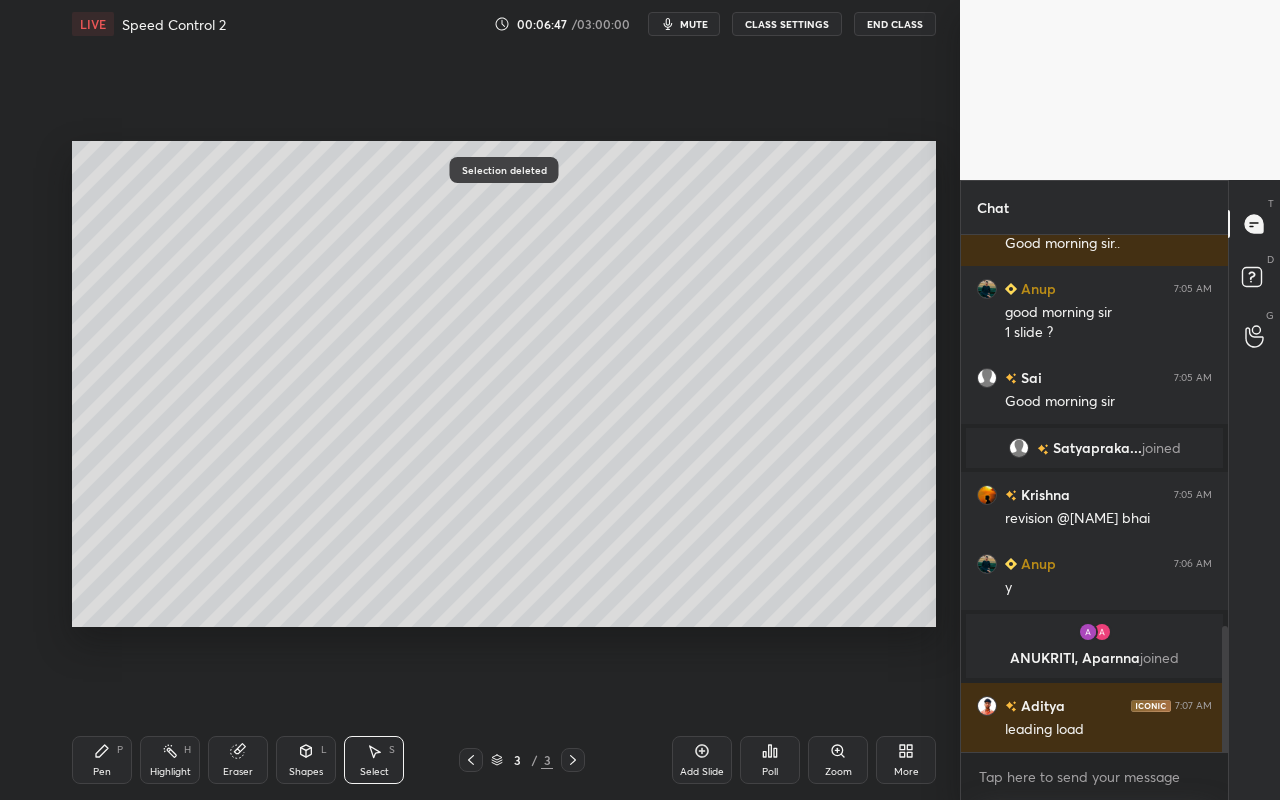 click on "Pen" at bounding box center (102, 772) 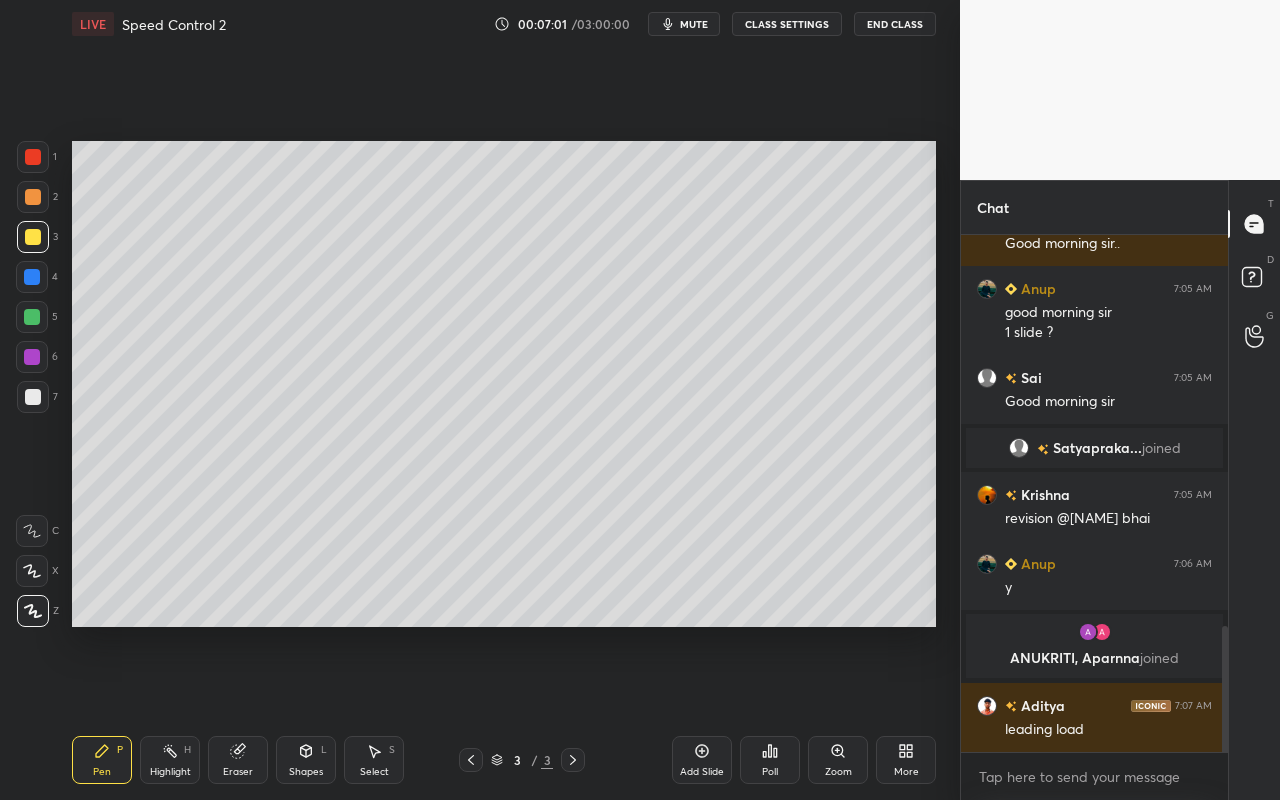 drag, startPoint x: 369, startPoint y: 759, endPoint x: 370, endPoint y: 731, distance: 28.01785 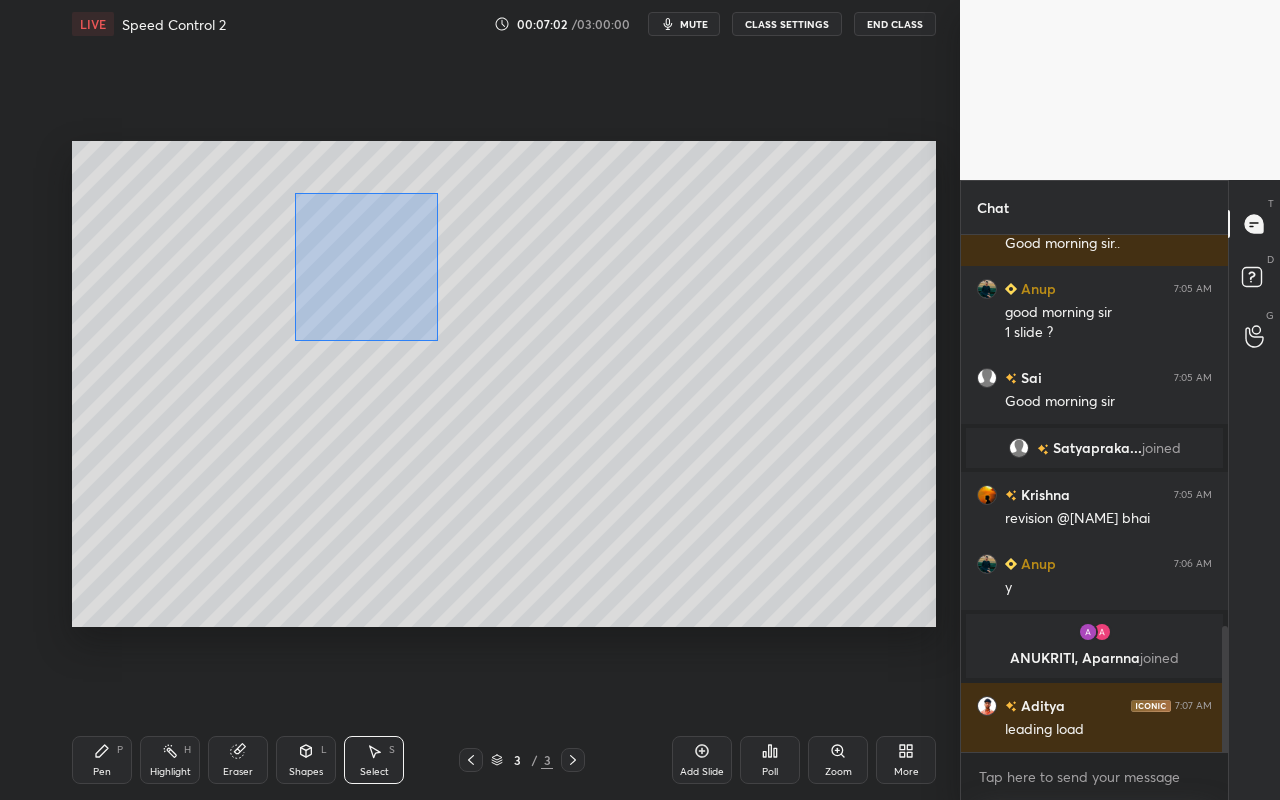 drag, startPoint x: 294, startPoint y: 196, endPoint x: 692, endPoint y: 404, distance: 449.07462 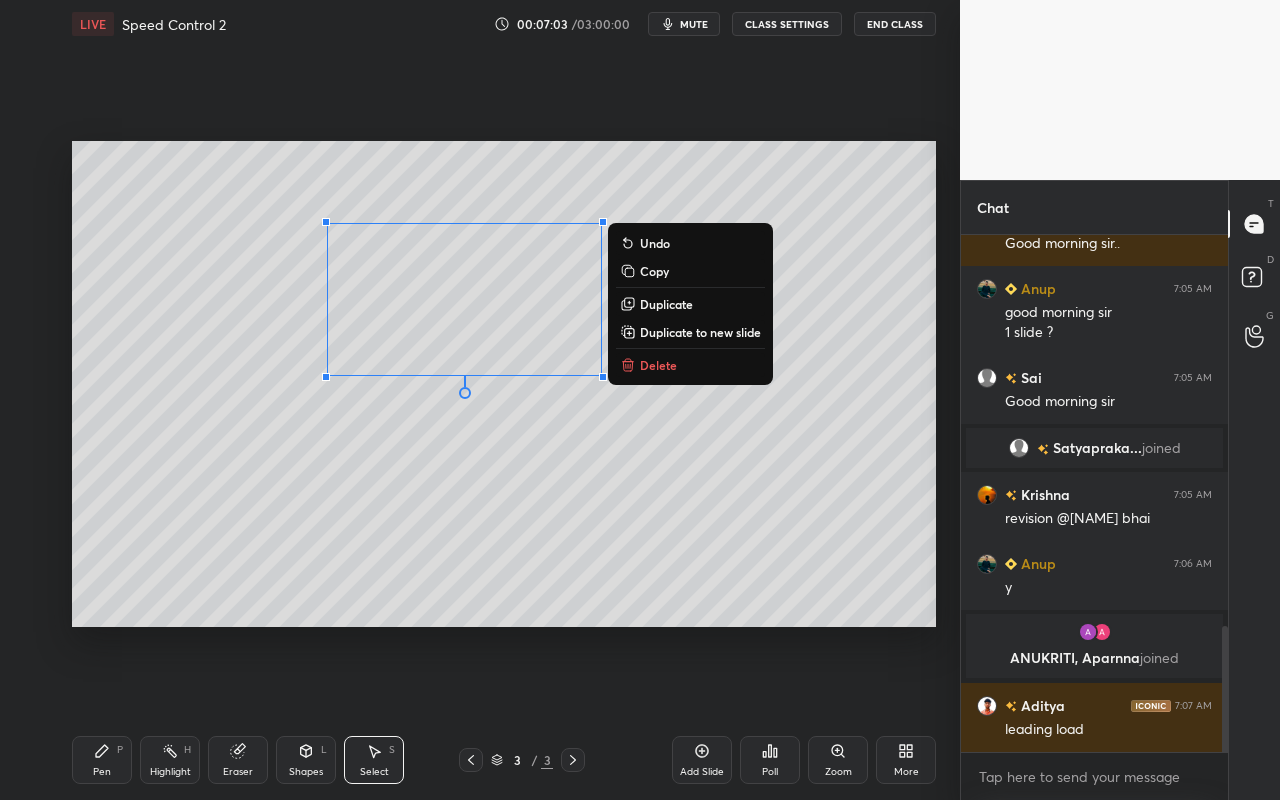 click on "Delete" at bounding box center [690, 365] 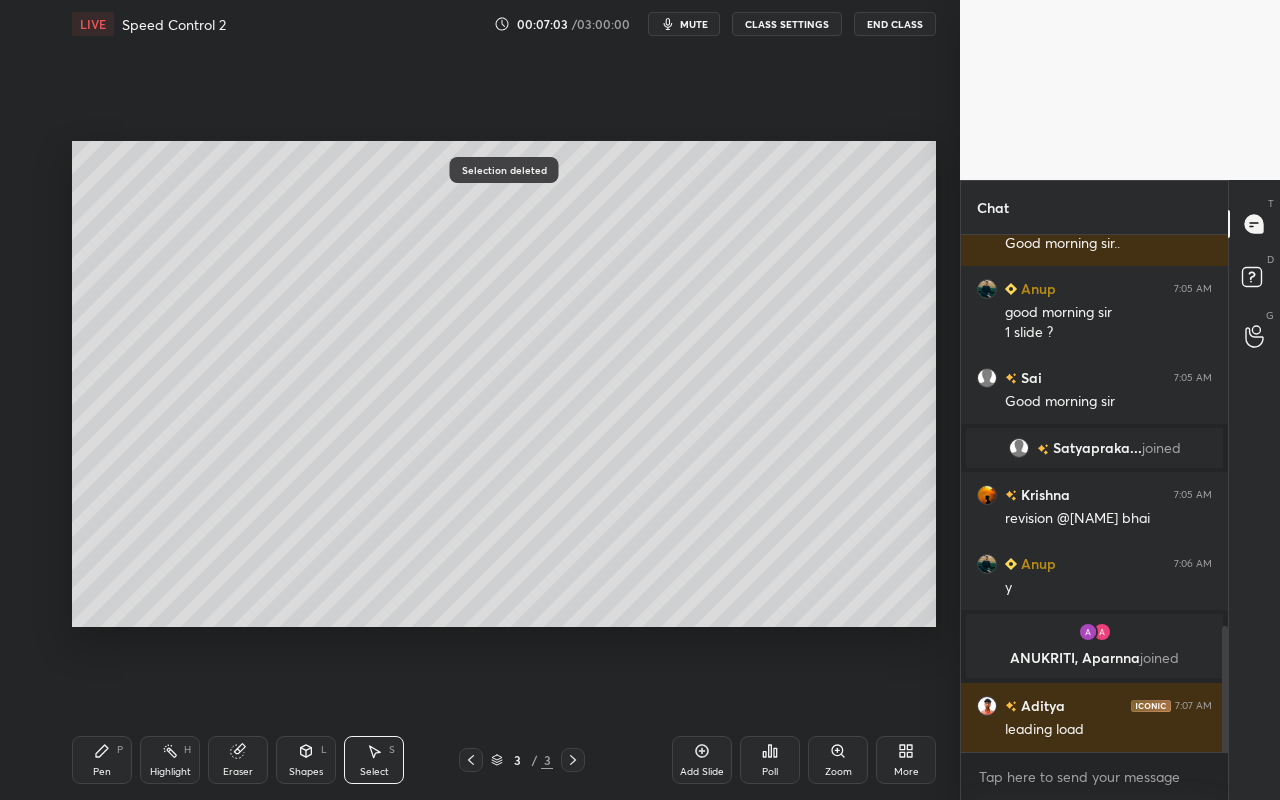click on "Pen P" at bounding box center [102, 760] 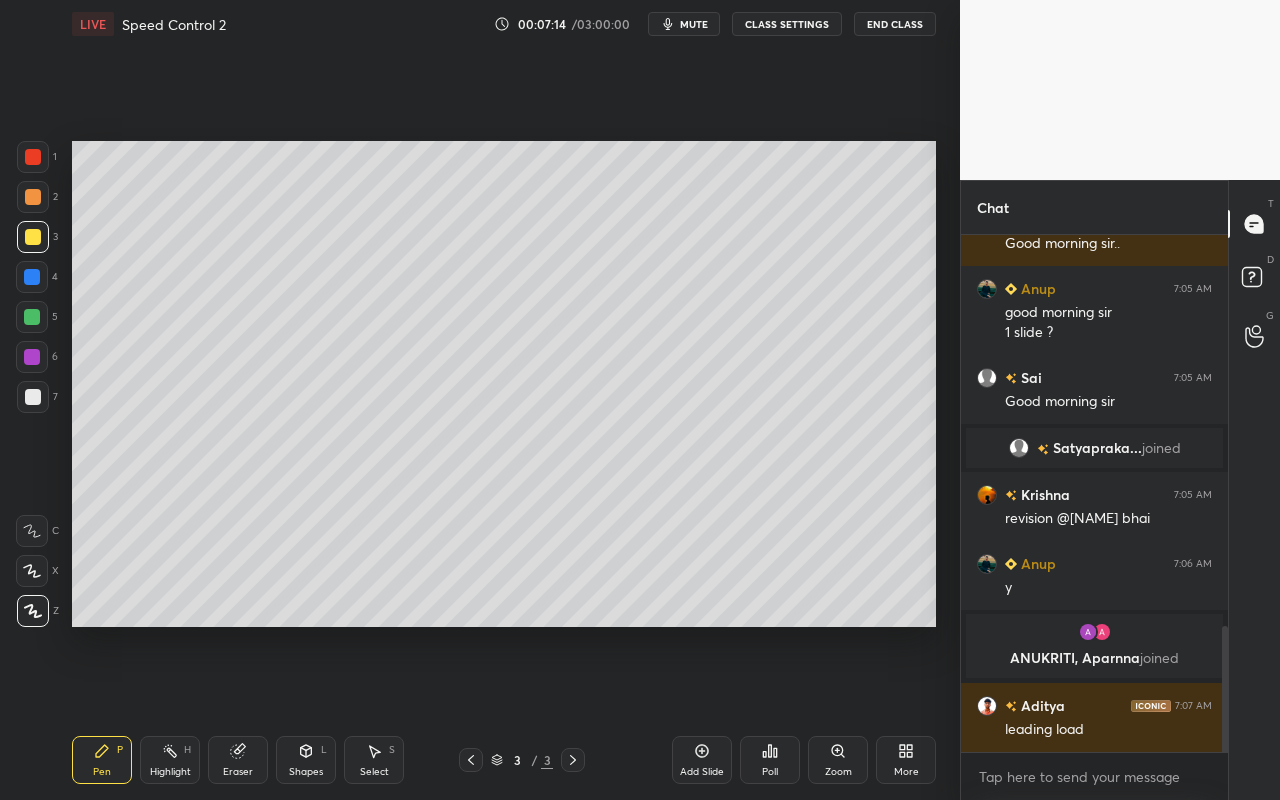 click on "Select S" at bounding box center (374, 760) 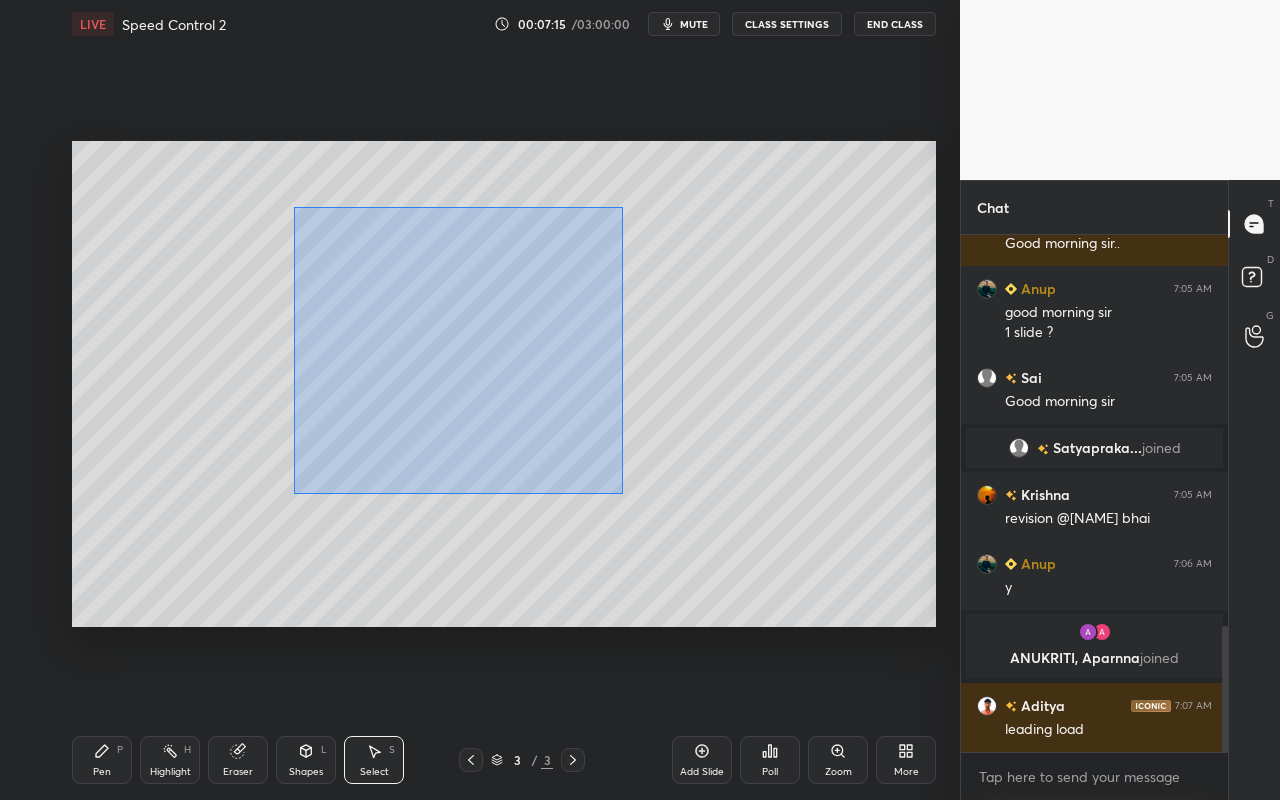 drag, startPoint x: 351, startPoint y: 295, endPoint x: 608, endPoint y: 459, distance: 304.86884 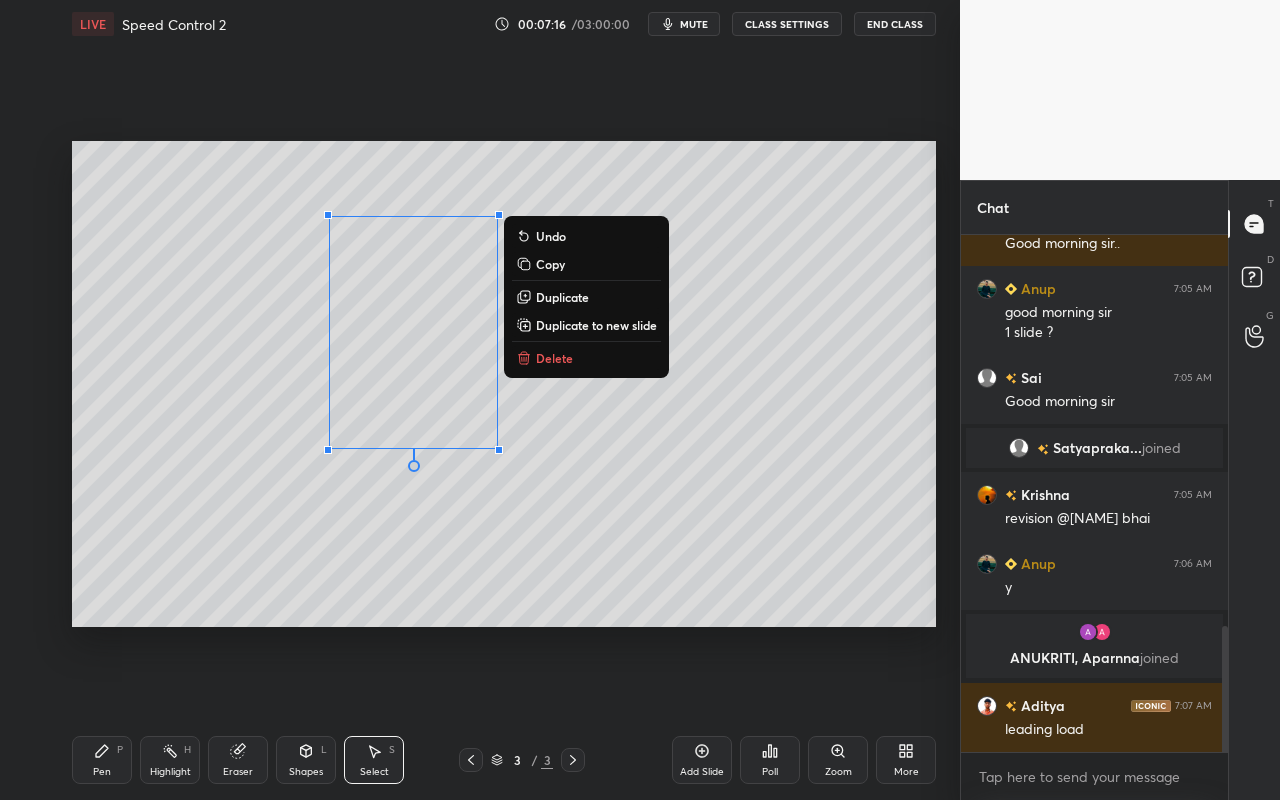 click on "Delete" at bounding box center [586, 358] 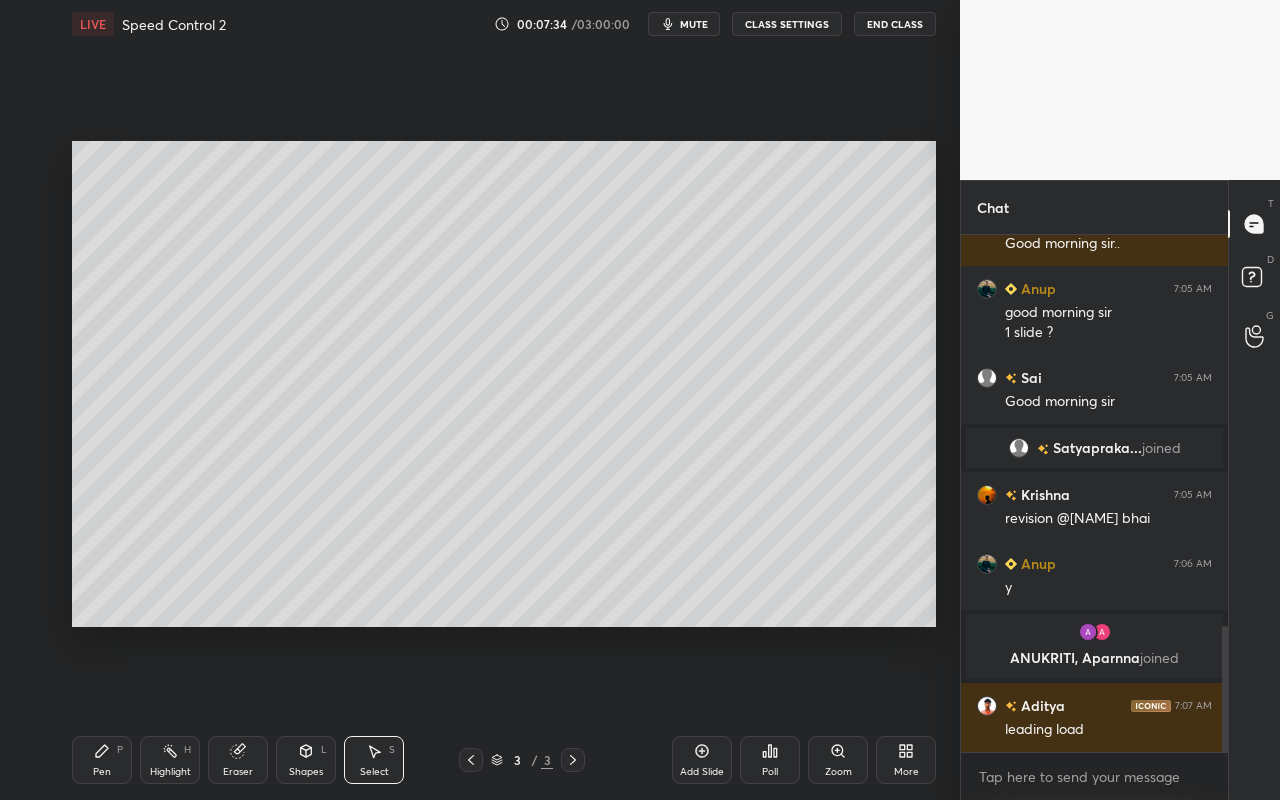 scroll, scrollTop: 1660, scrollLeft: 0, axis: vertical 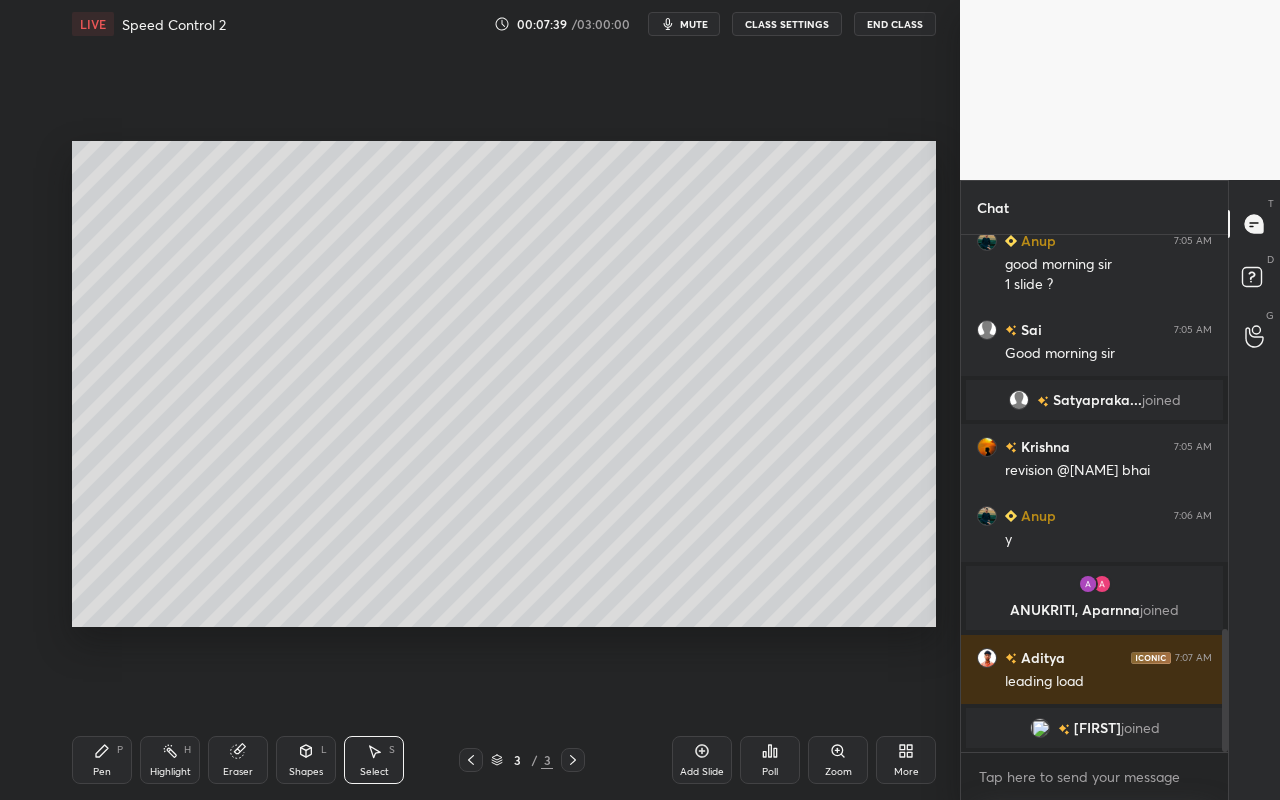 click on "Add Slide Poll Zoom More" at bounding box center [804, 760] 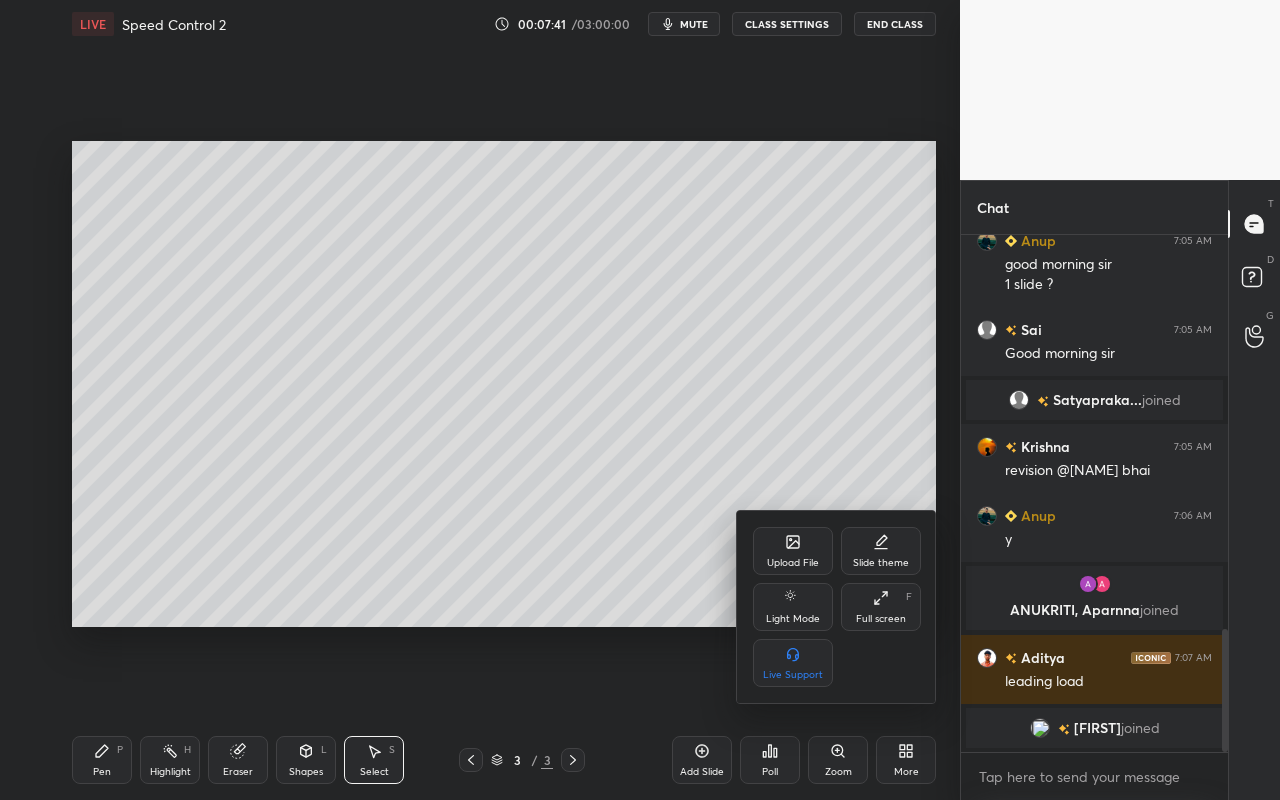 click on "Upload File" at bounding box center [793, 563] 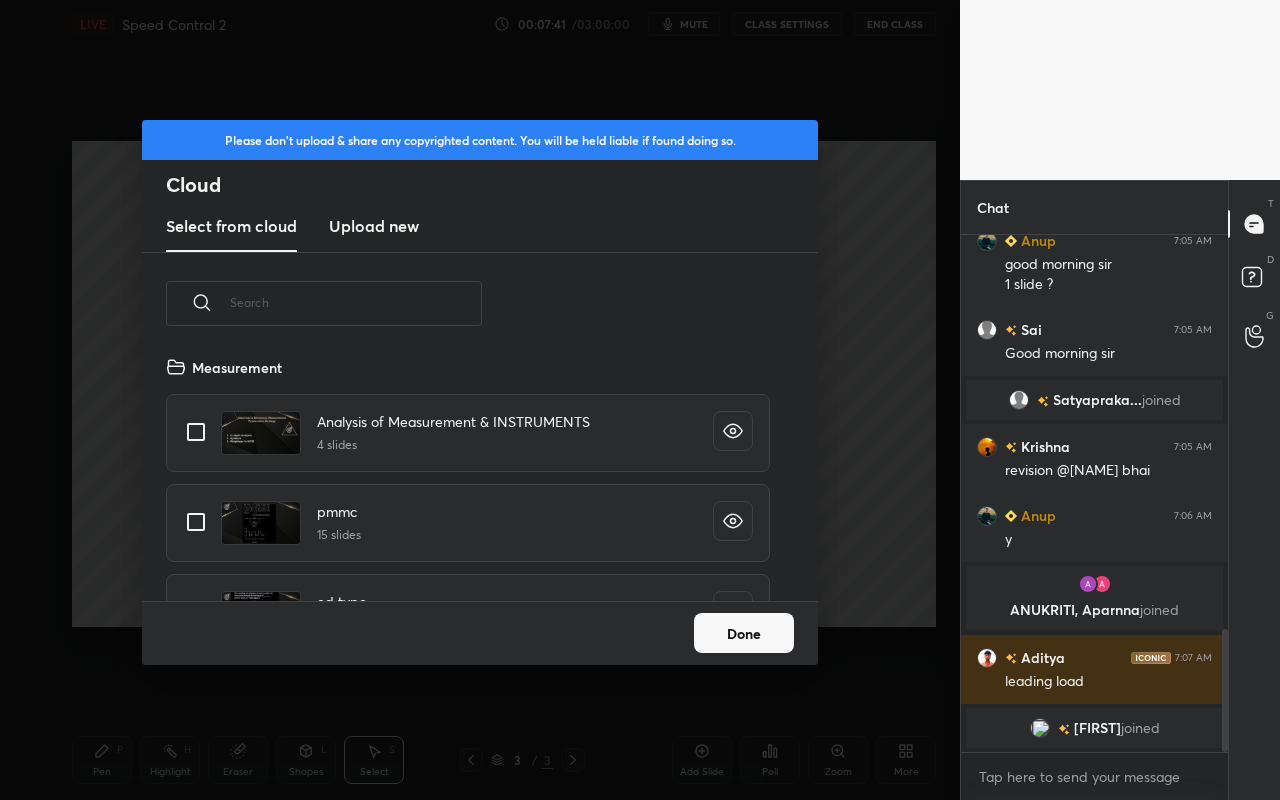 scroll, scrollTop: 7, scrollLeft: 11, axis: both 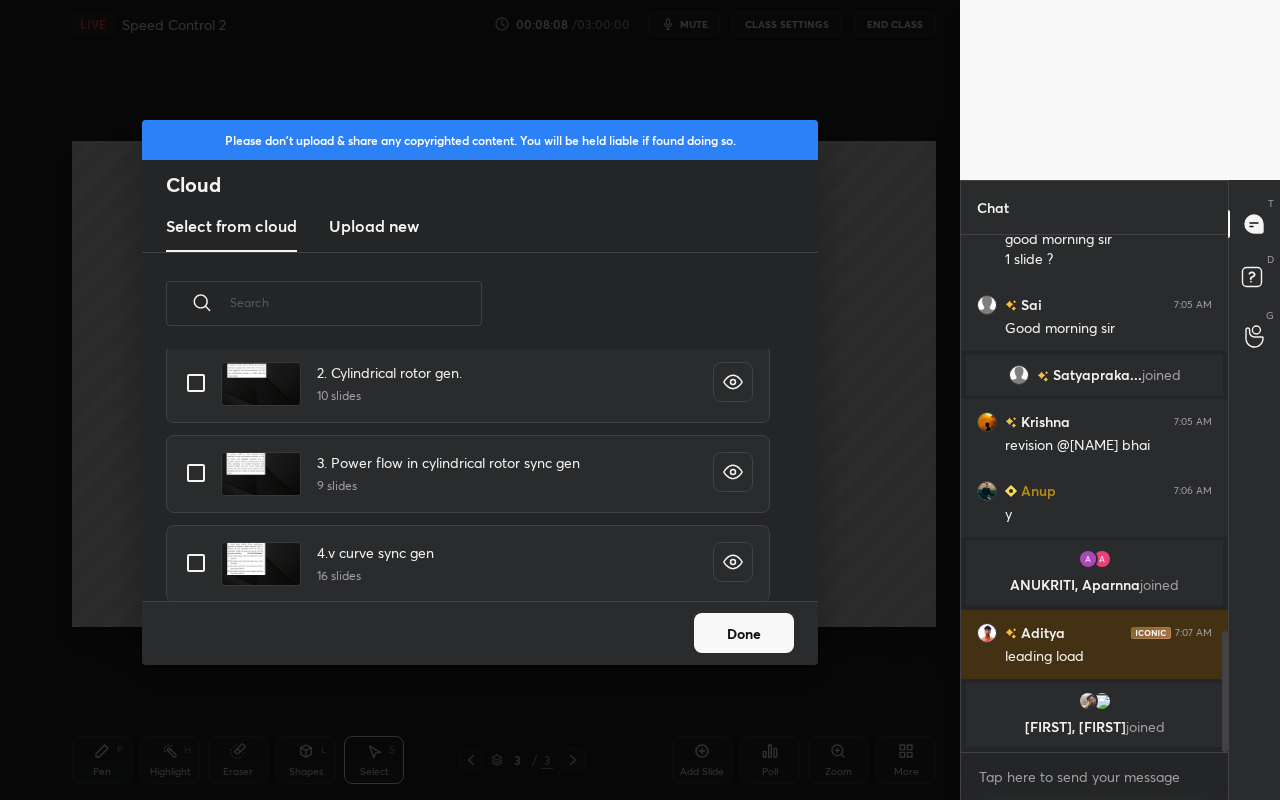 click at bounding box center (196, 473) 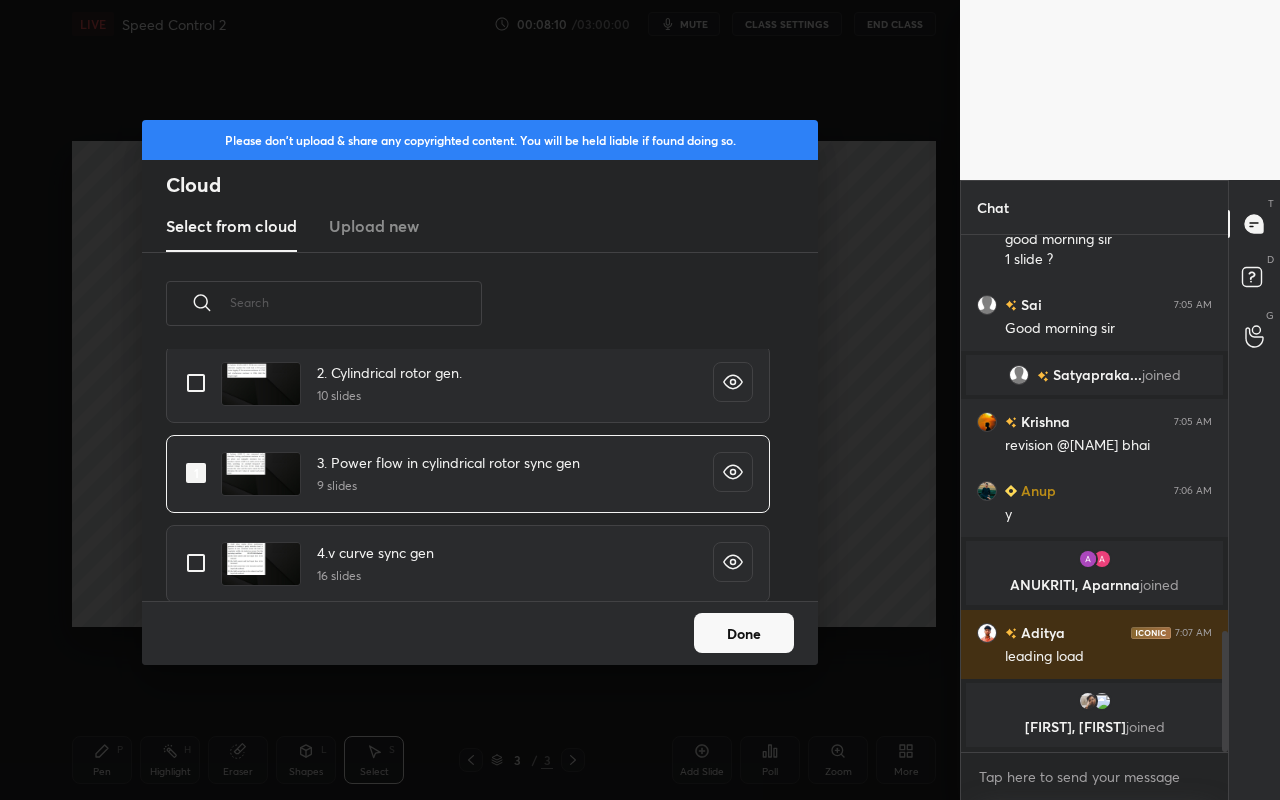 drag, startPoint x: 698, startPoint y: 653, endPoint x: 723, endPoint y: 647, distance: 25.70992 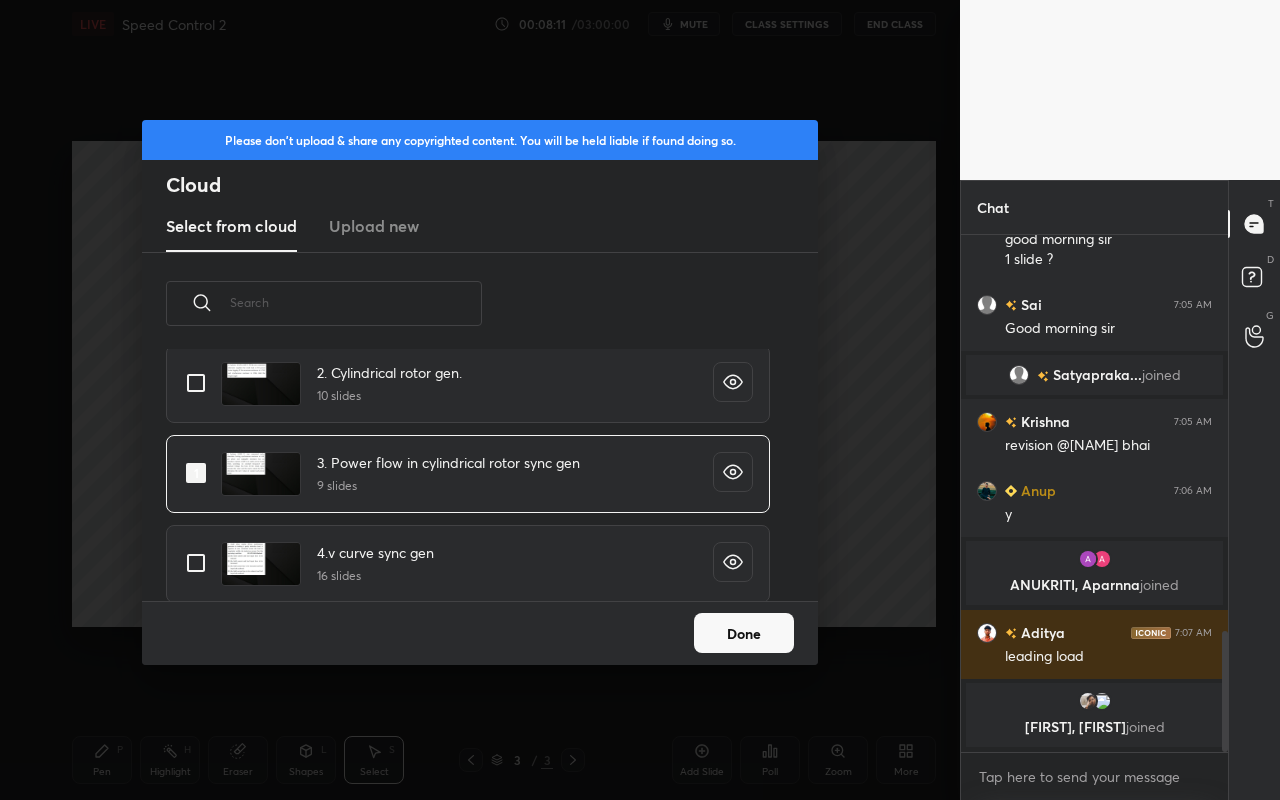 click on "Done" at bounding box center (744, 633) 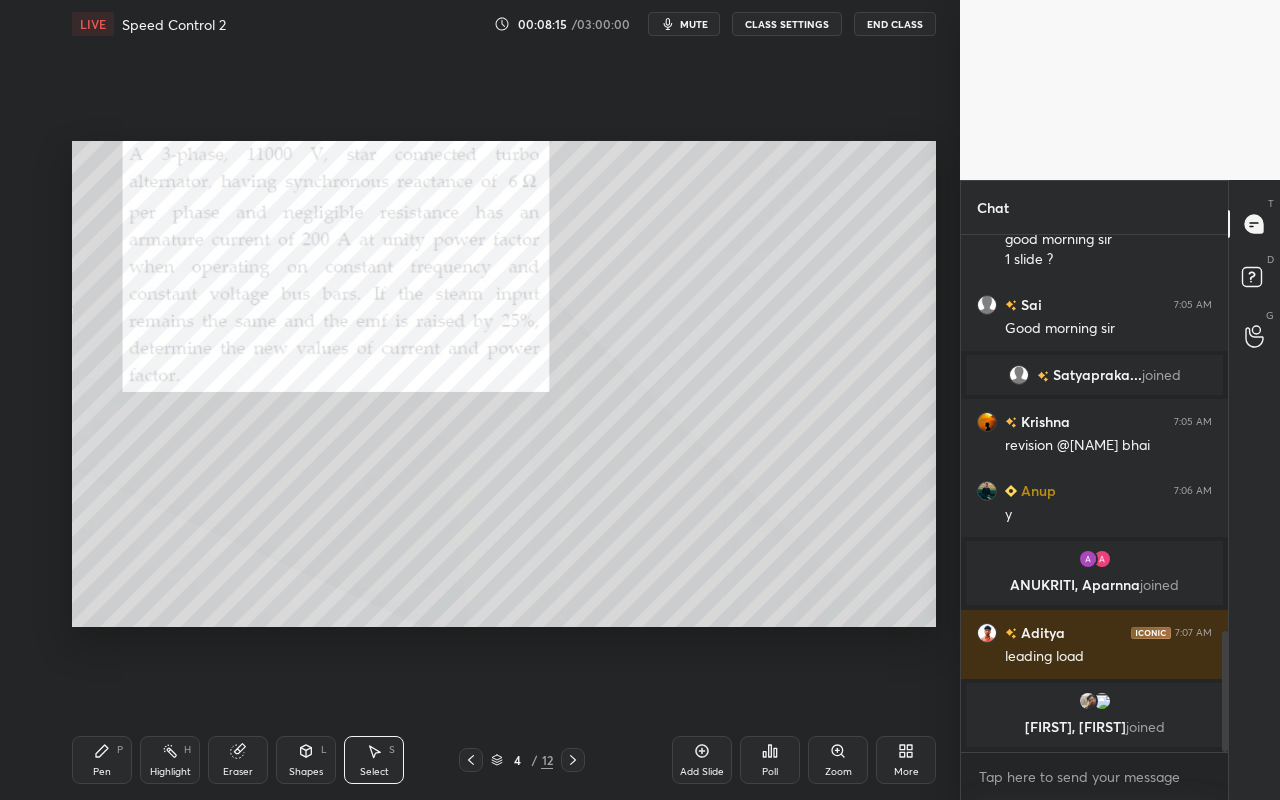 click on "Pen P" at bounding box center [102, 760] 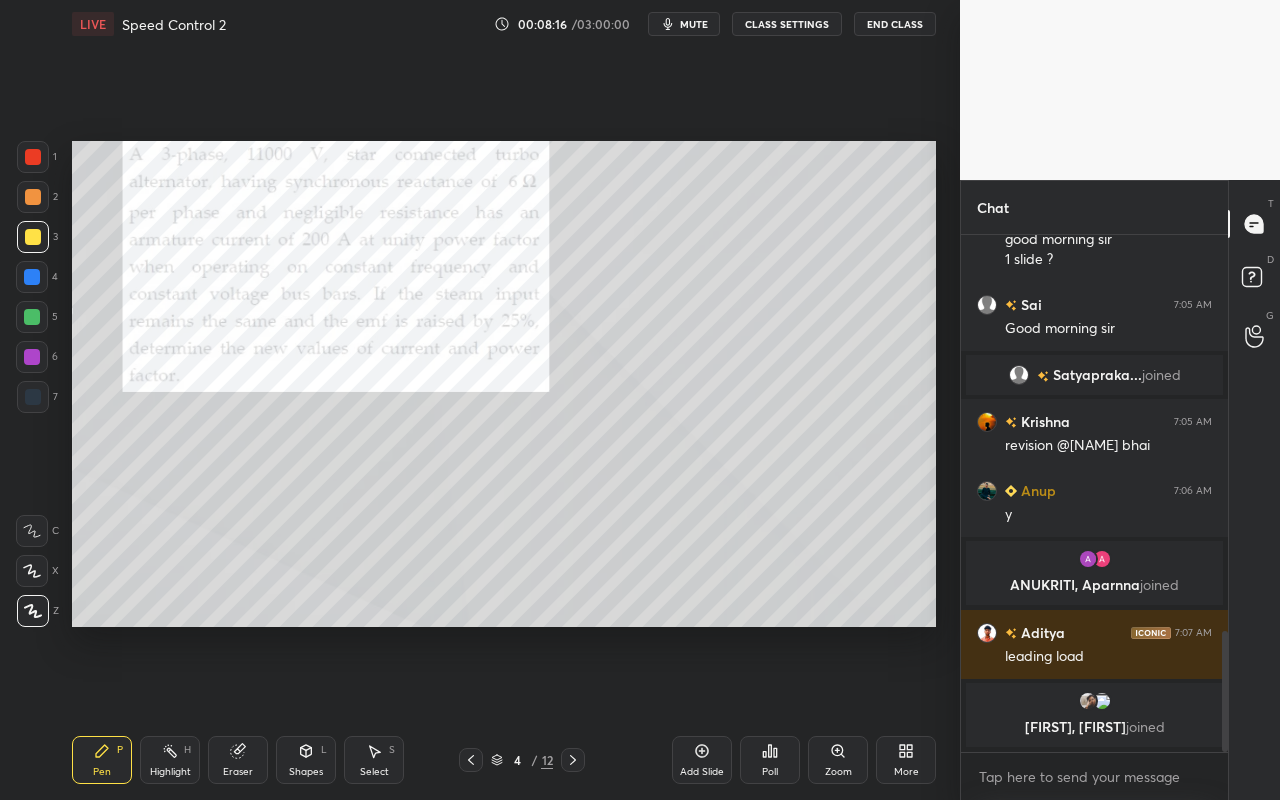 click at bounding box center (33, 197) 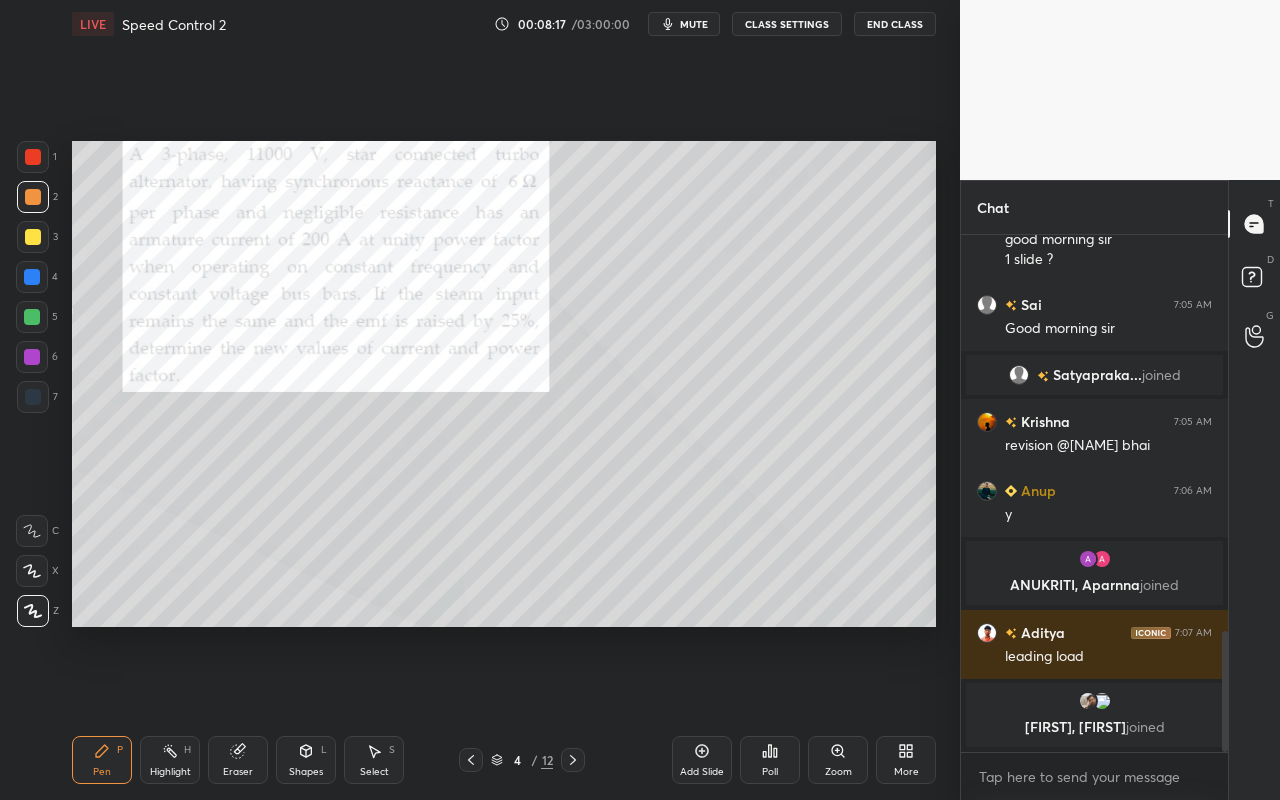 click 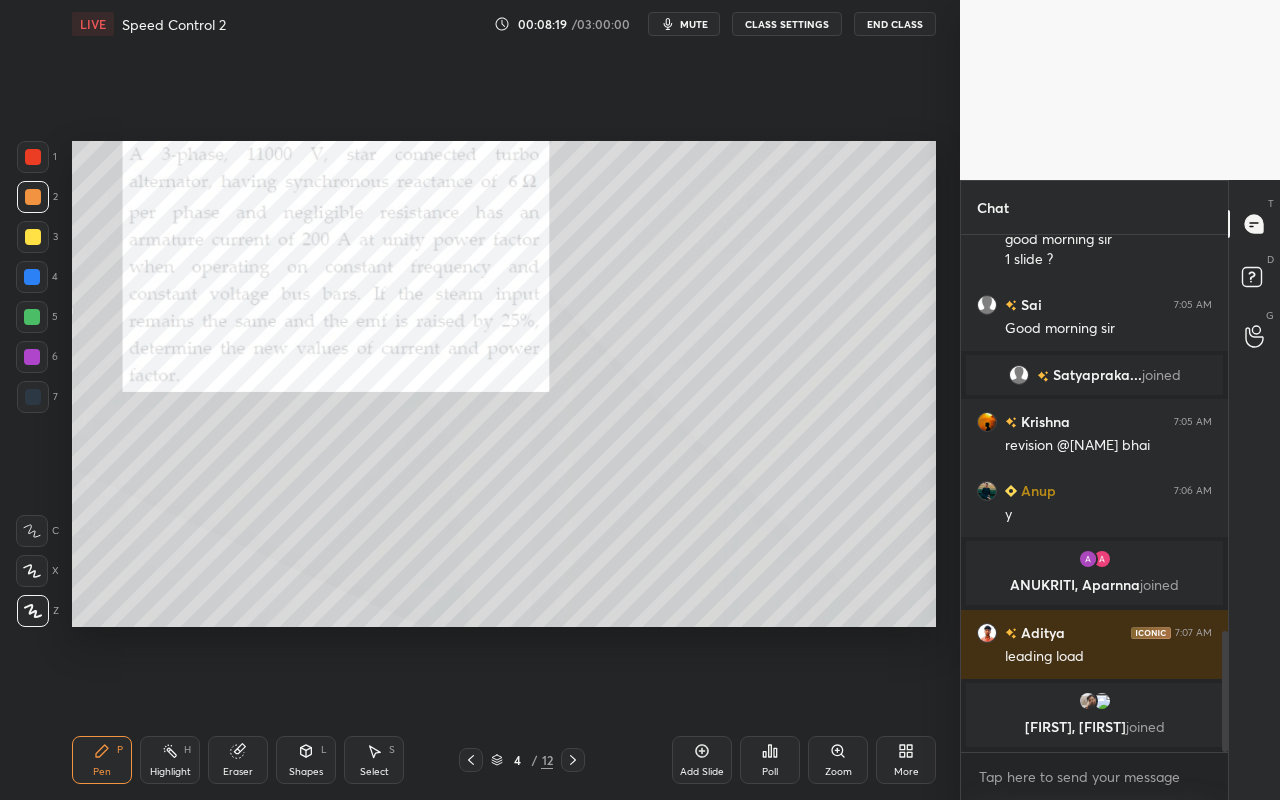 click on "Highlight" at bounding box center (170, 772) 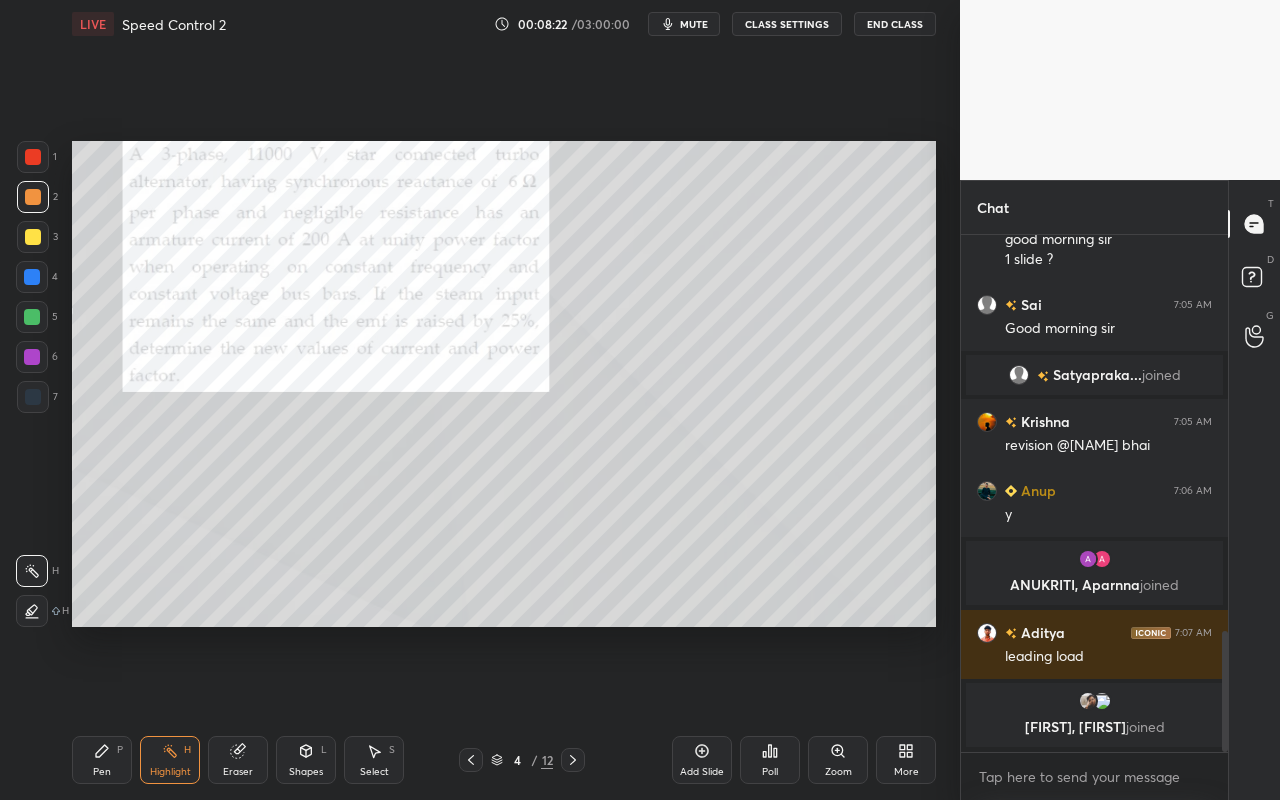drag, startPoint x: 110, startPoint y: 755, endPoint x: 114, endPoint y: 743, distance: 12.649111 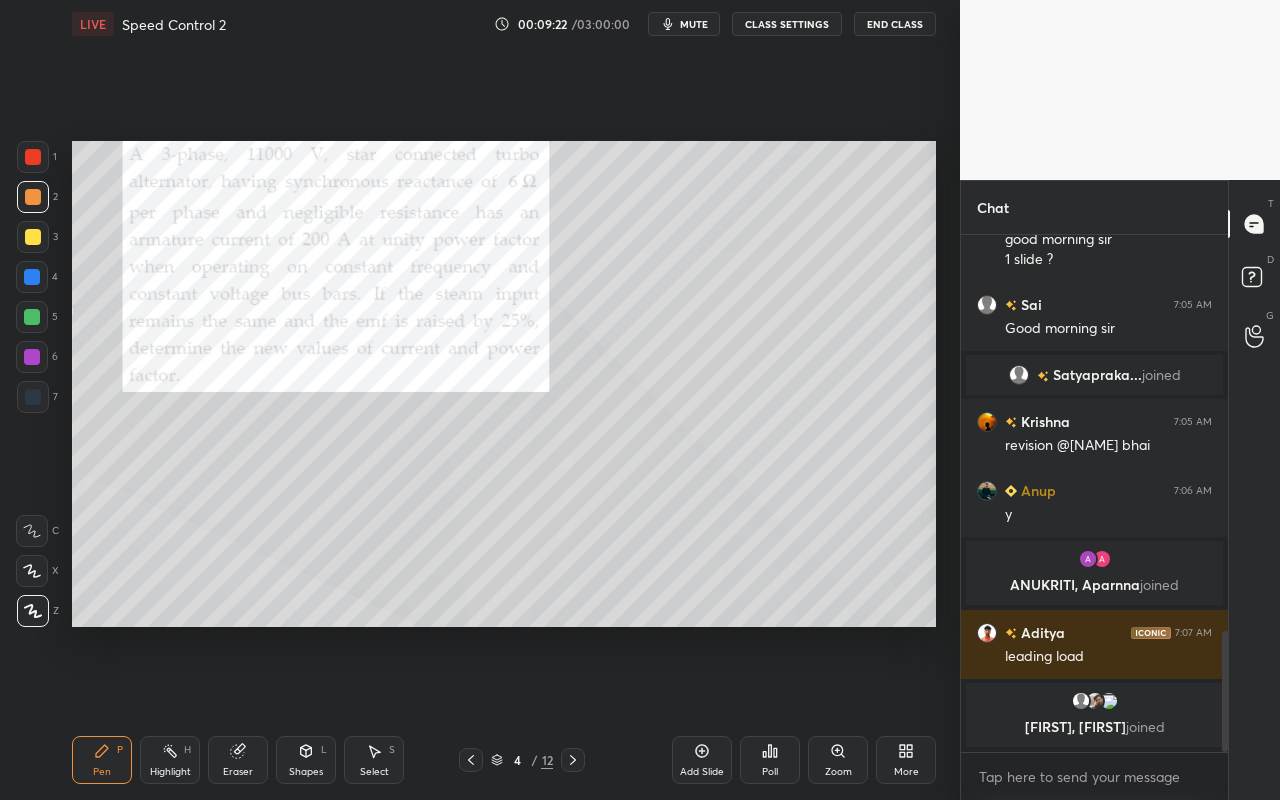 click on "Setting up your live class Poll for   secs No correct answer Start poll" at bounding box center [504, 384] 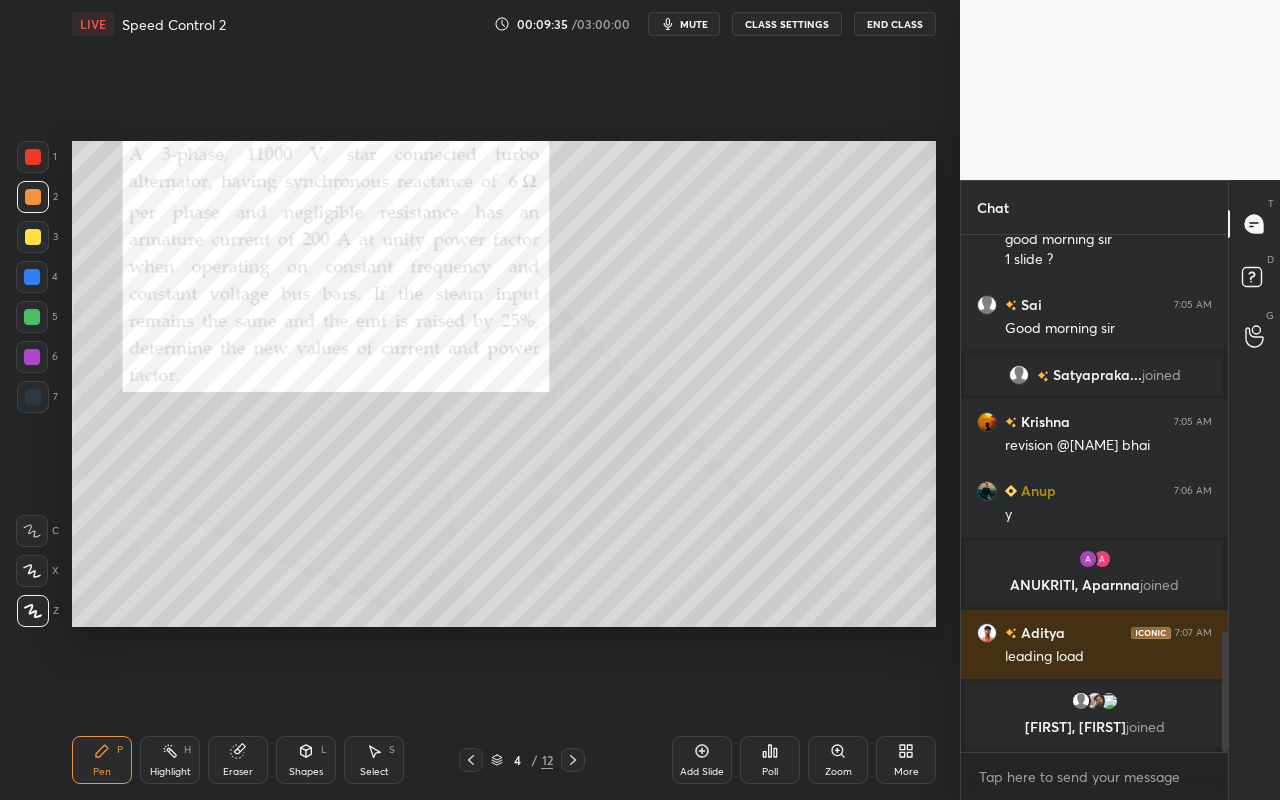 drag, startPoint x: 174, startPoint y: 755, endPoint x: 313, endPoint y: 694, distance: 151.79591 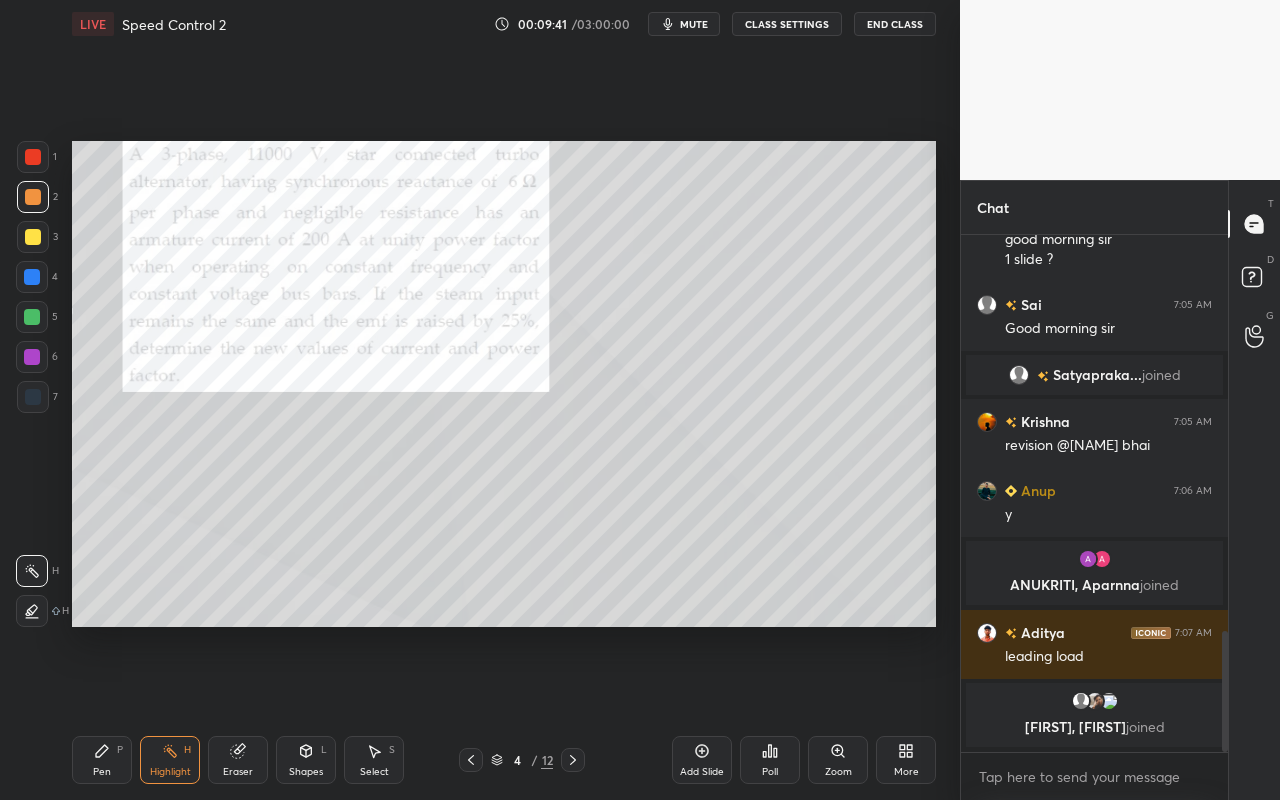 click on "Highlight" at bounding box center [170, 772] 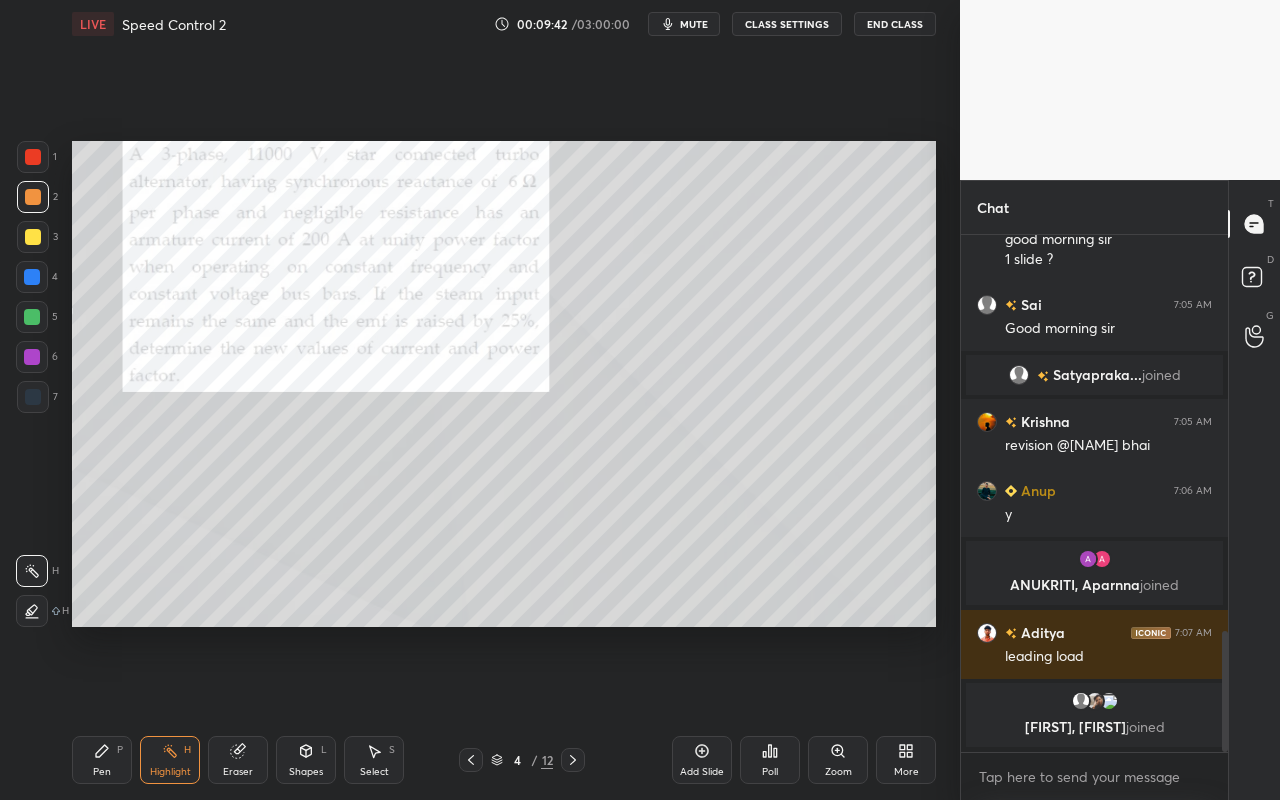 click on "Pen" at bounding box center [102, 772] 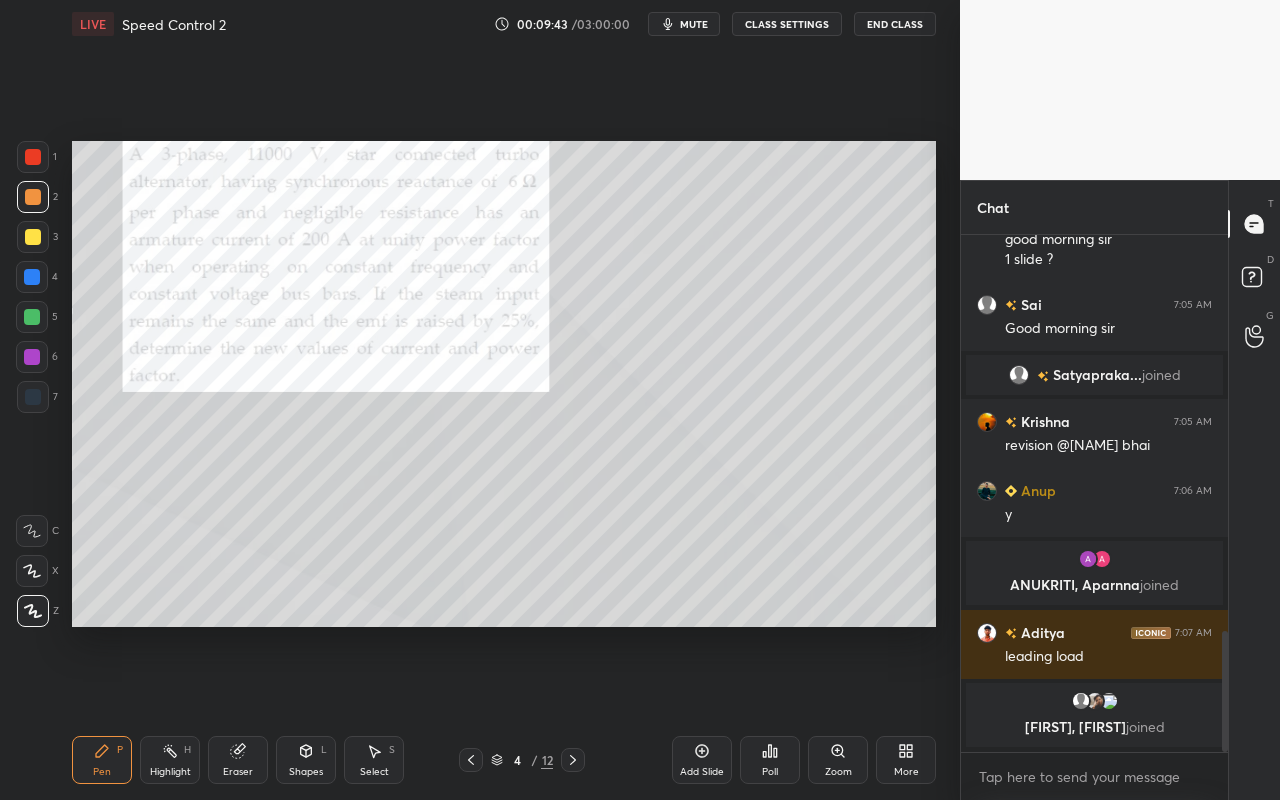 click at bounding box center (33, 237) 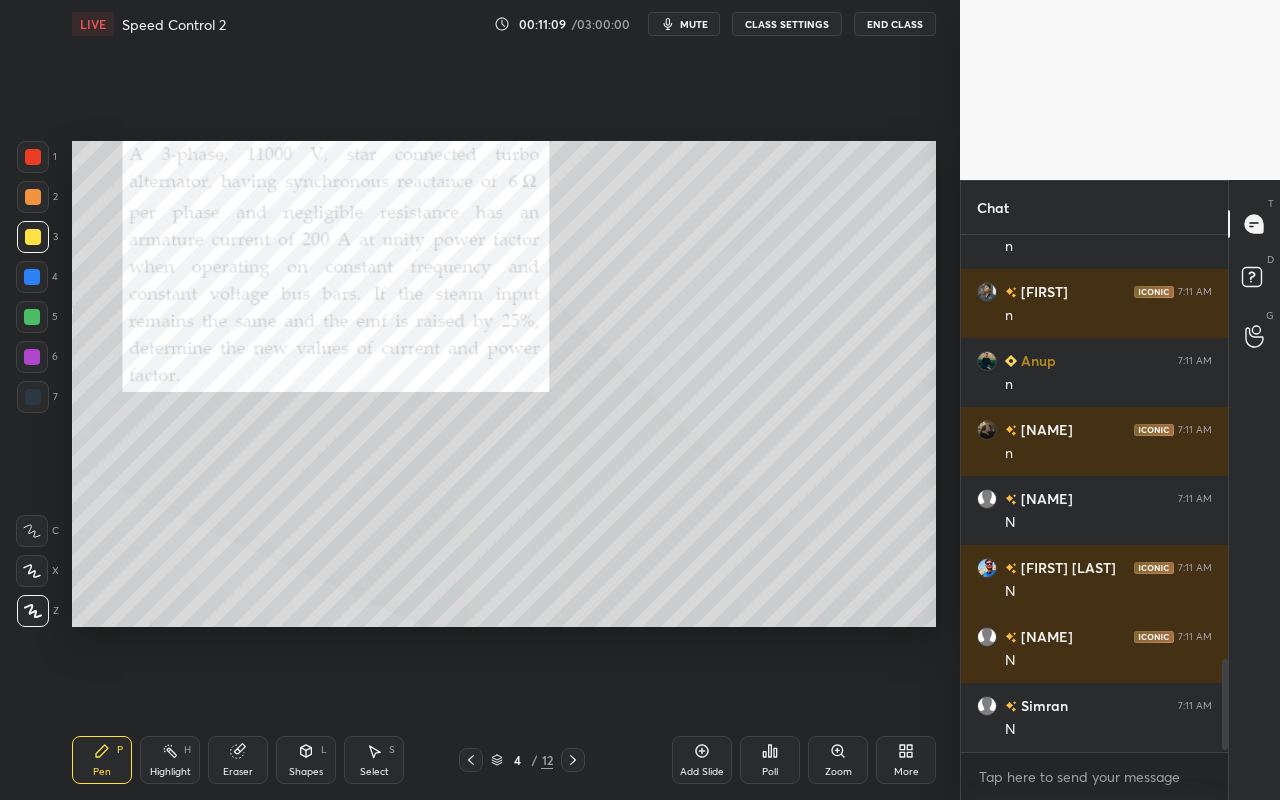 scroll, scrollTop: 2425, scrollLeft: 0, axis: vertical 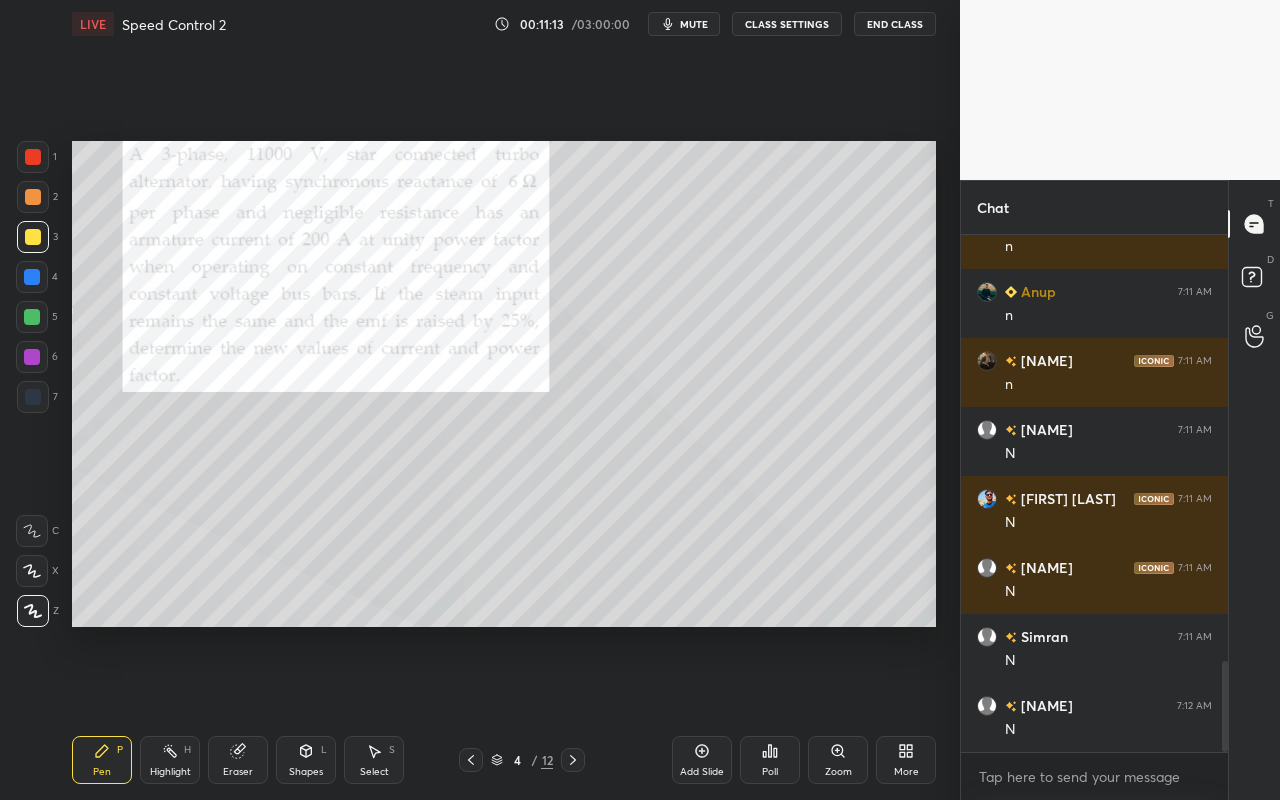 click on "Select S" at bounding box center (374, 760) 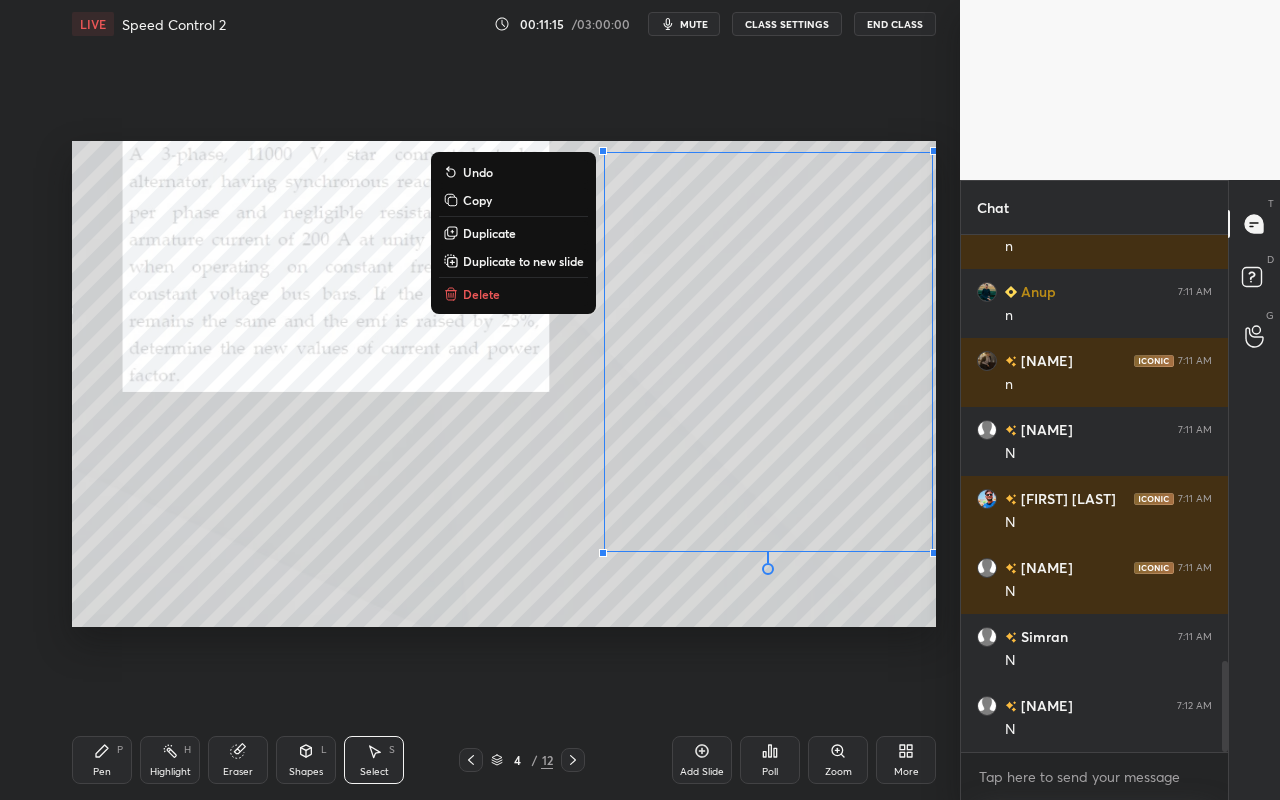 drag, startPoint x: 571, startPoint y: 148, endPoint x: 946, endPoint y: 541, distance: 543.20715 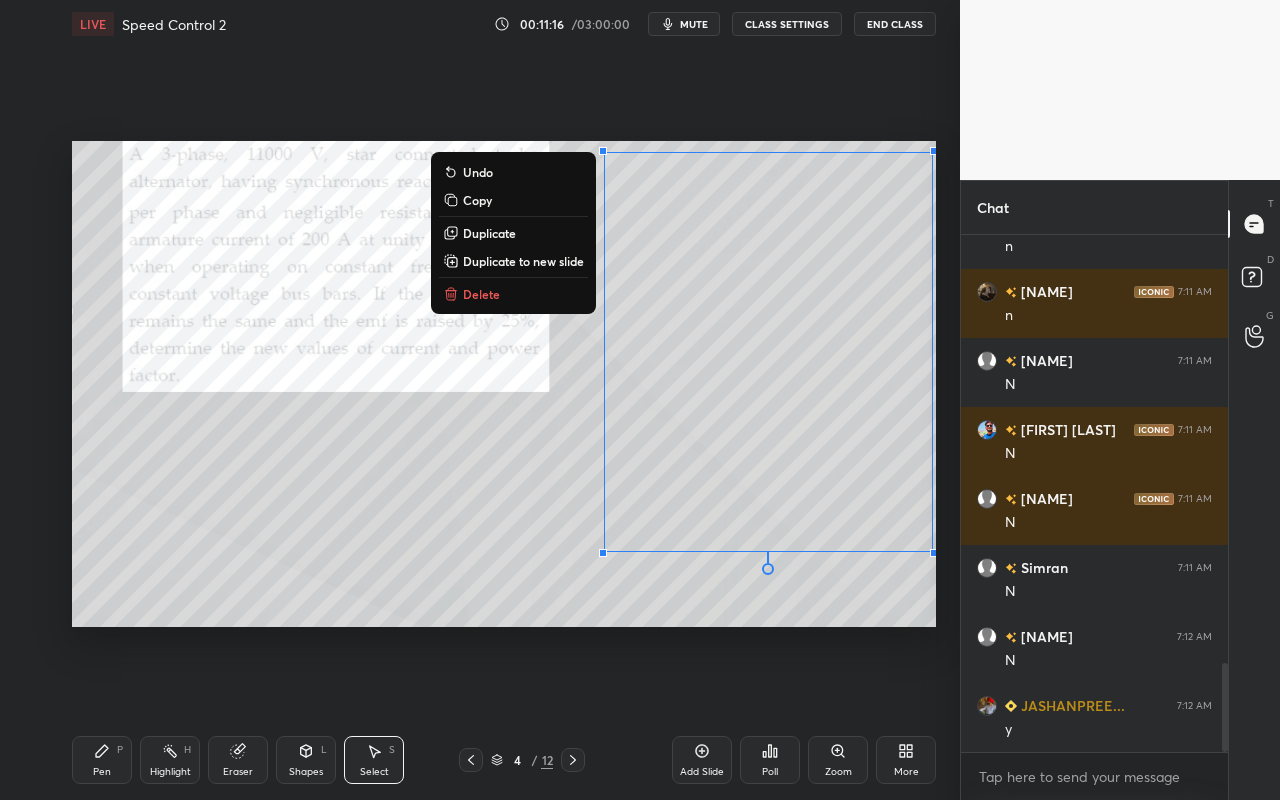 click on "Duplicate to new slide" at bounding box center [523, 261] 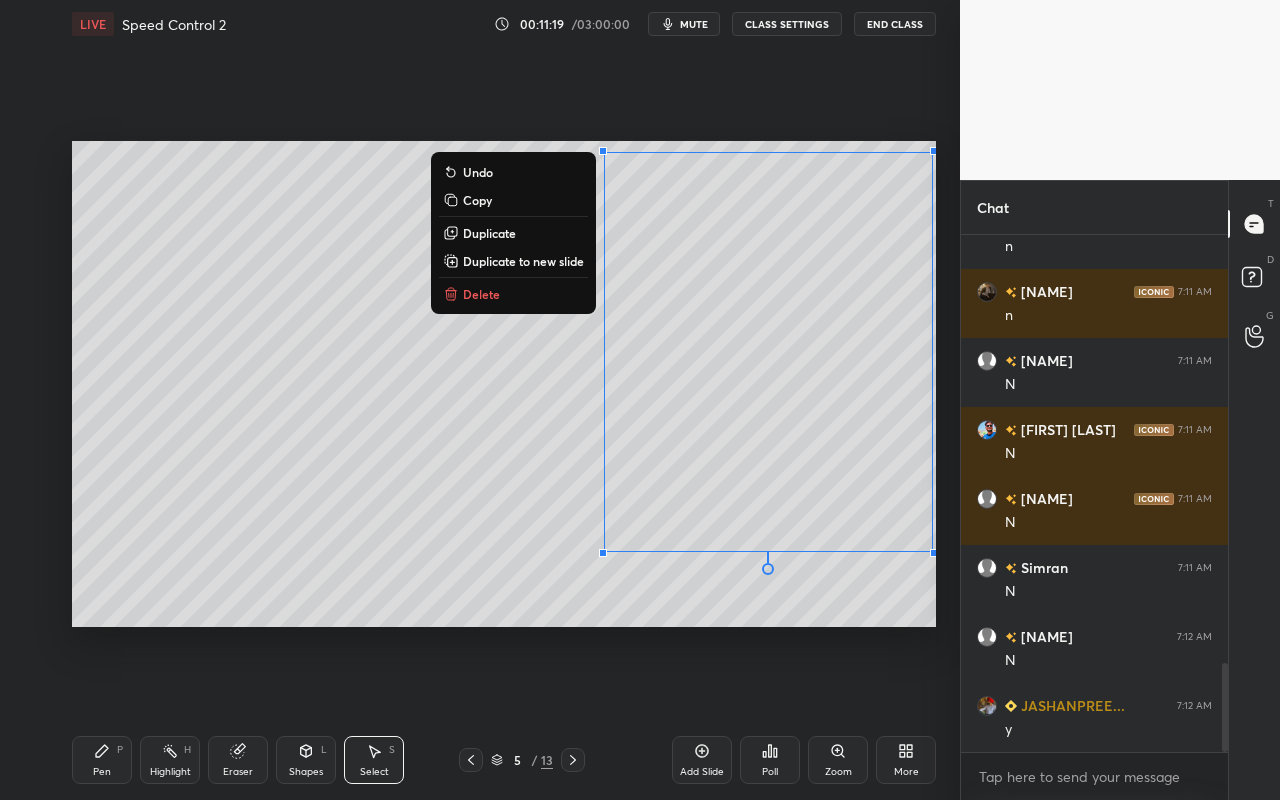 drag, startPoint x: 595, startPoint y: 145, endPoint x: 920, endPoint y: 509, distance: 487.97644 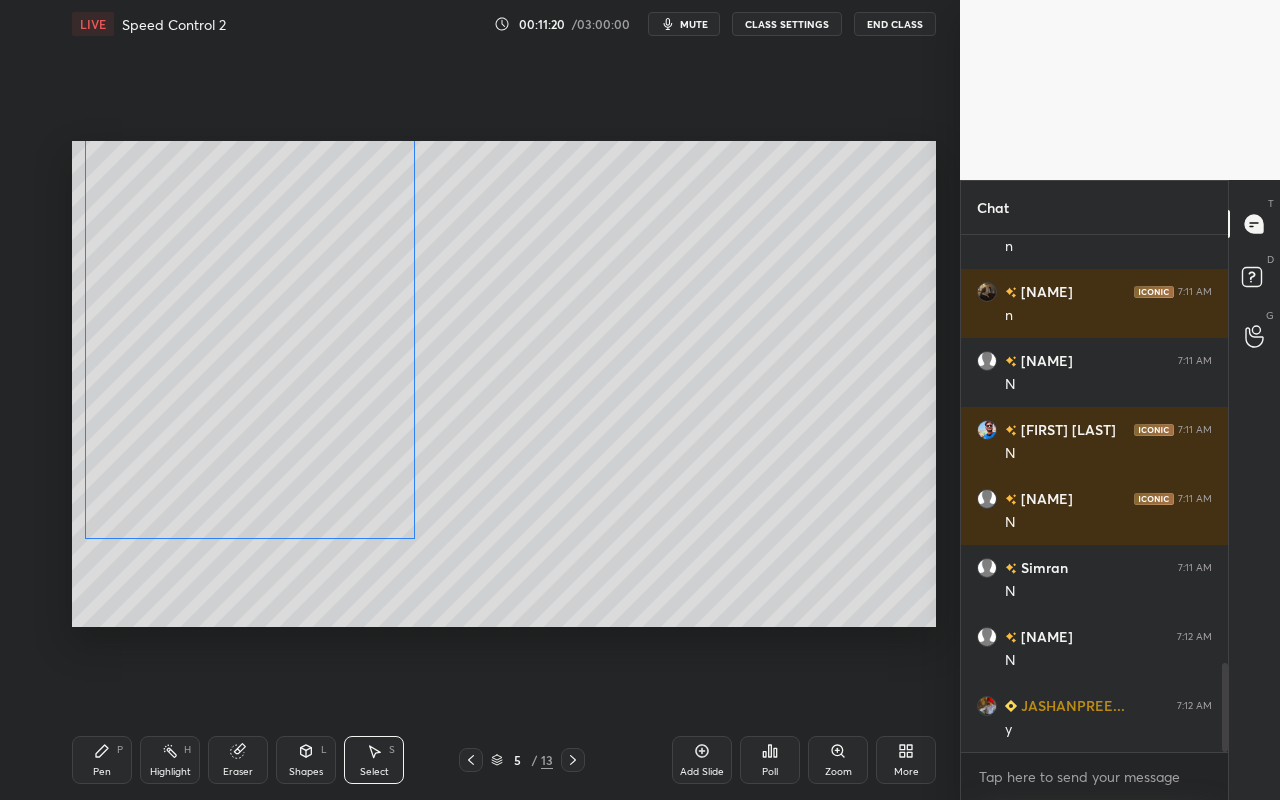 drag, startPoint x: 757, startPoint y: 462, endPoint x: 320, endPoint y: 445, distance: 437.33054 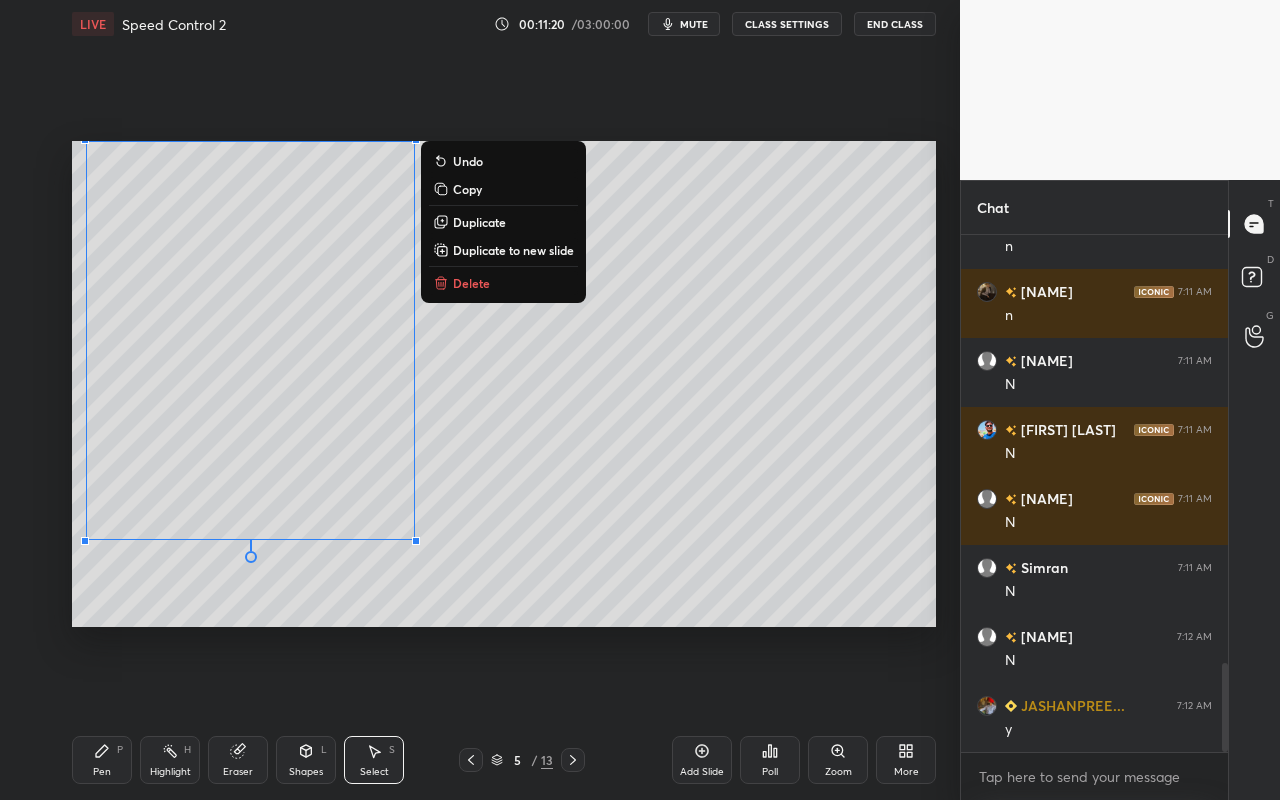 click on "0 ° Undo Copy Duplicate Duplicate to new slide Delete" at bounding box center (504, 384) 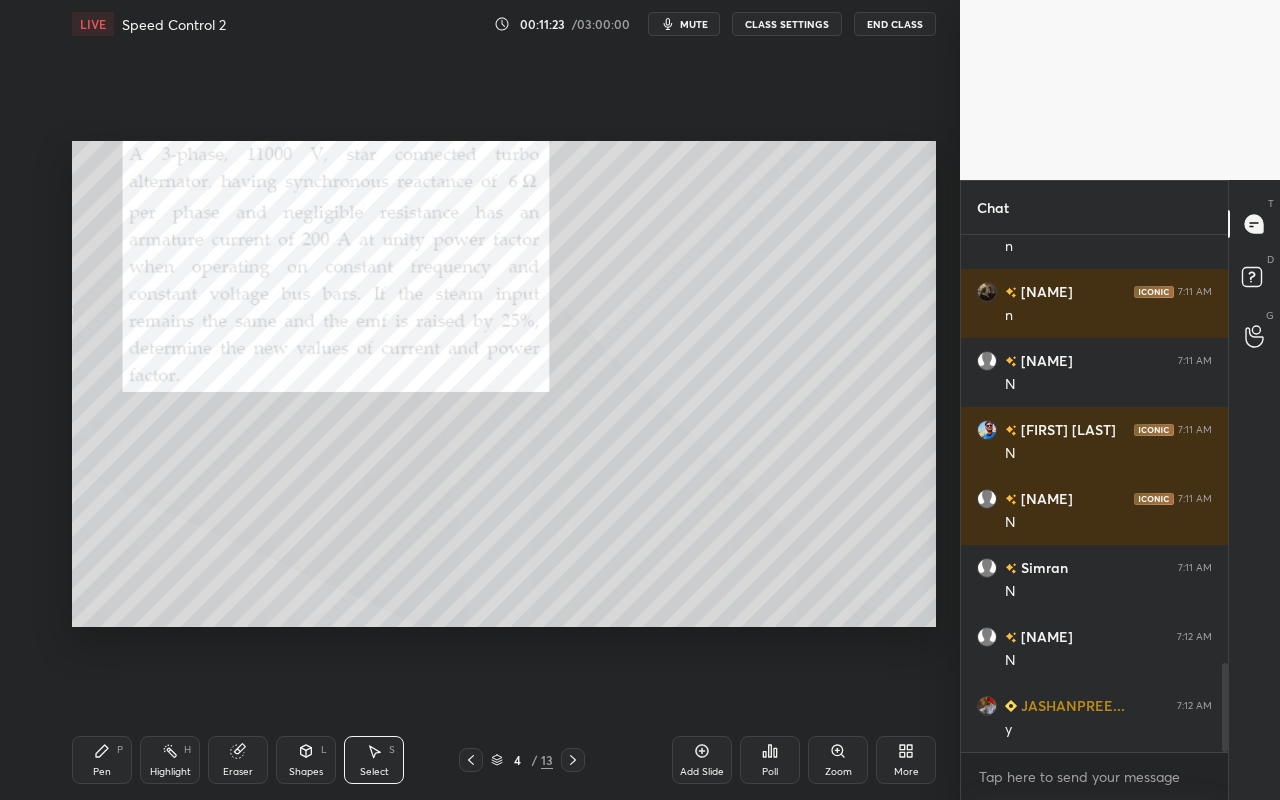 click on "Select" at bounding box center [374, 772] 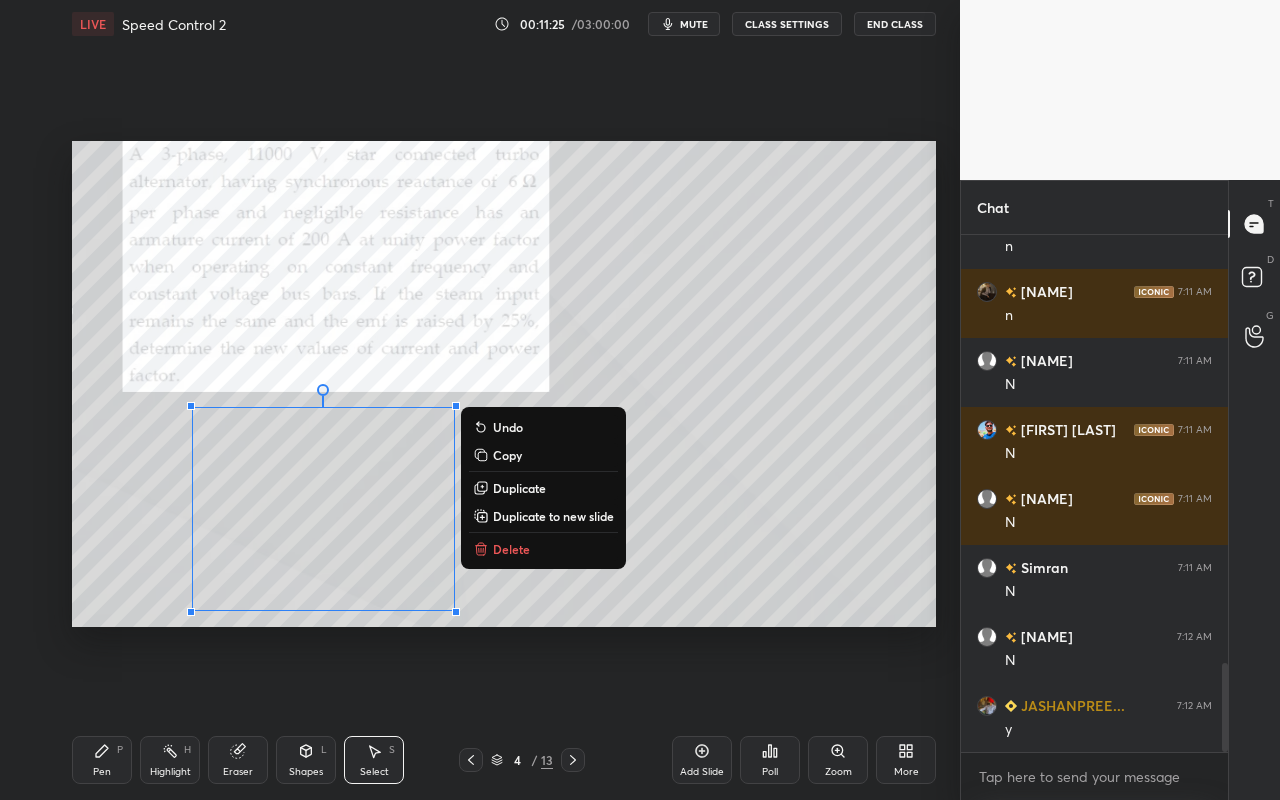 drag, startPoint x: 150, startPoint y: 396, endPoint x: 482, endPoint y: 606, distance: 392.84094 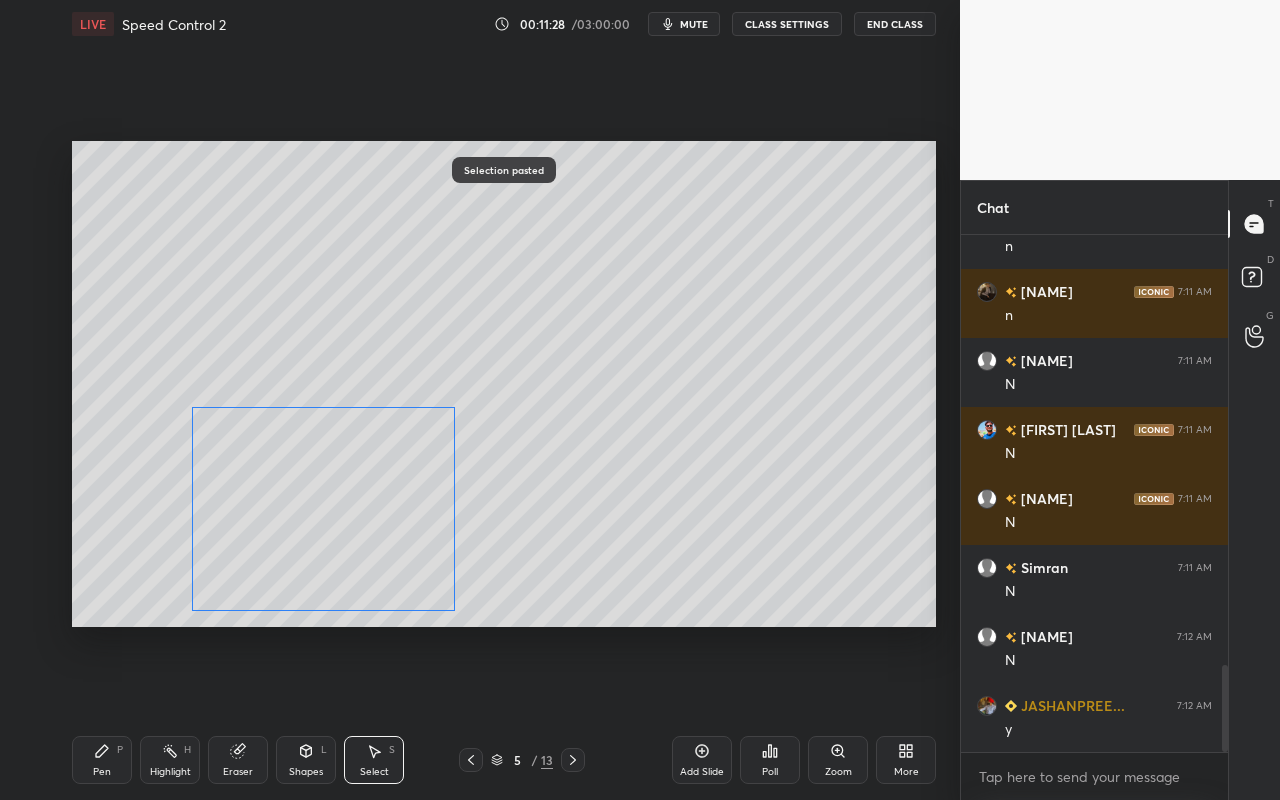 scroll, scrollTop: 2542, scrollLeft: 0, axis: vertical 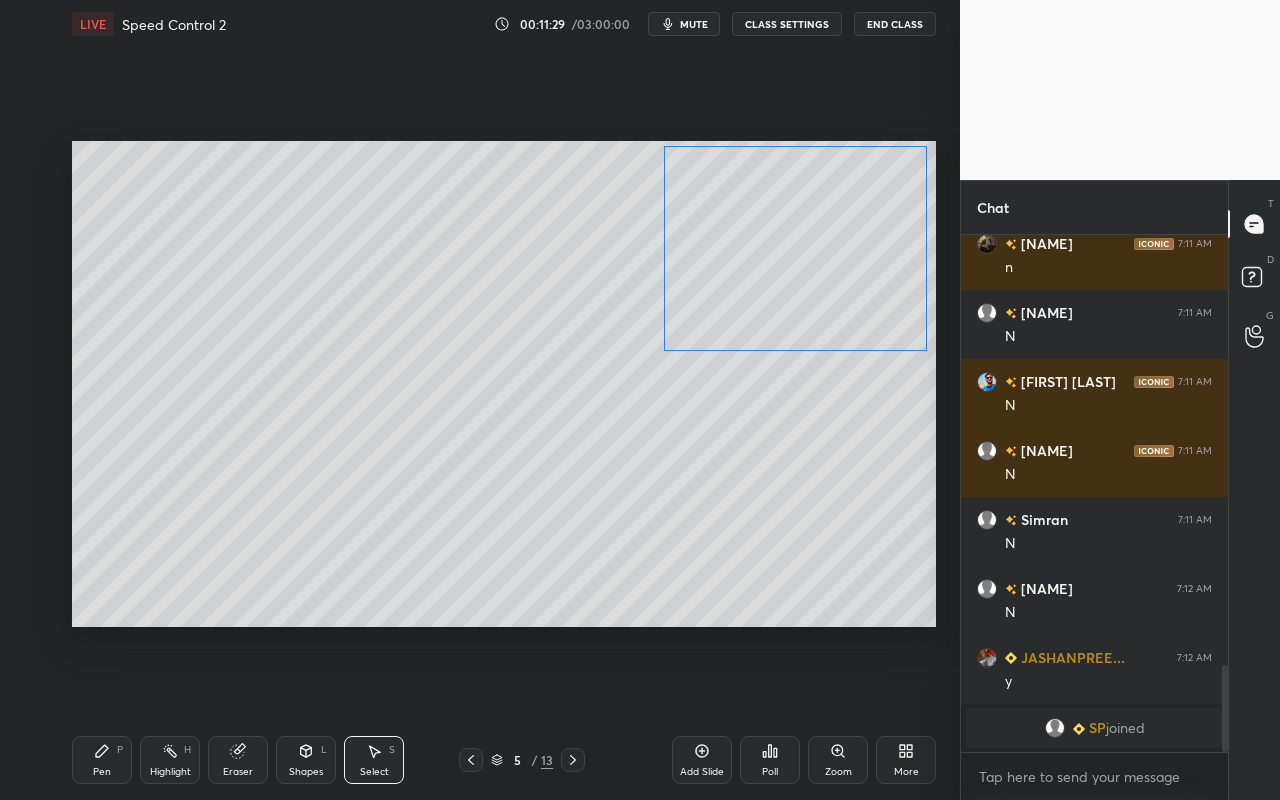 drag, startPoint x: 386, startPoint y: 565, endPoint x: 843, endPoint y: 359, distance: 501.28336 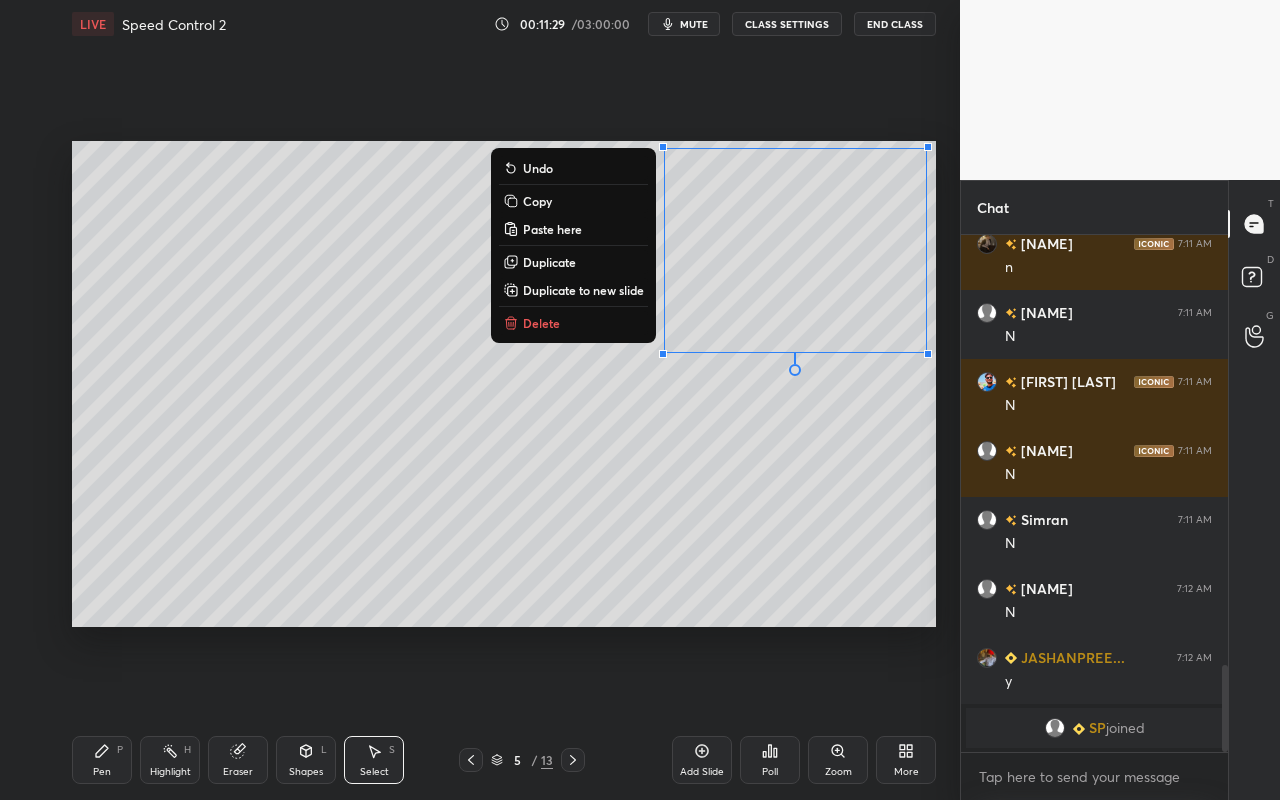 drag, startPoint x: 808, startPoint y: 533, endPoint x: 779, endPoint y: 547, distance: 32.202484 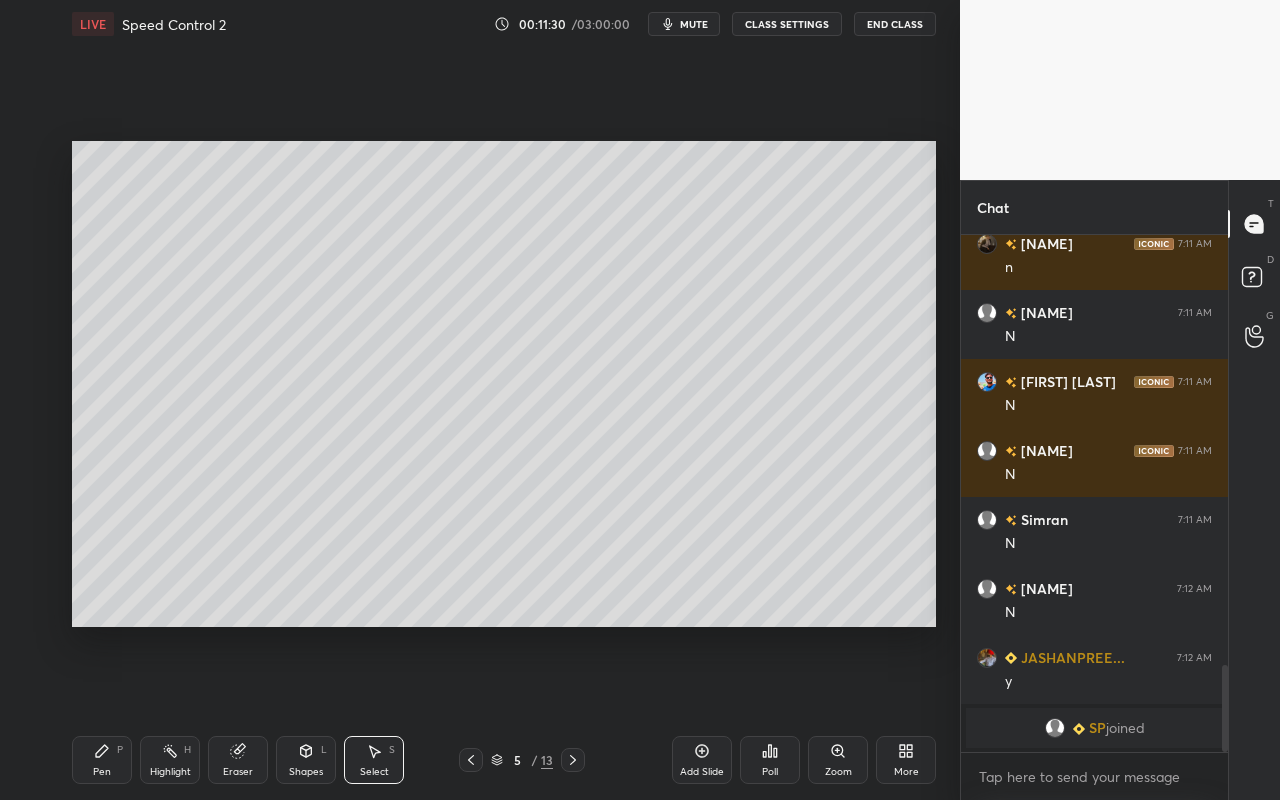 click on "Shapes" at bounding box center (306, 772) 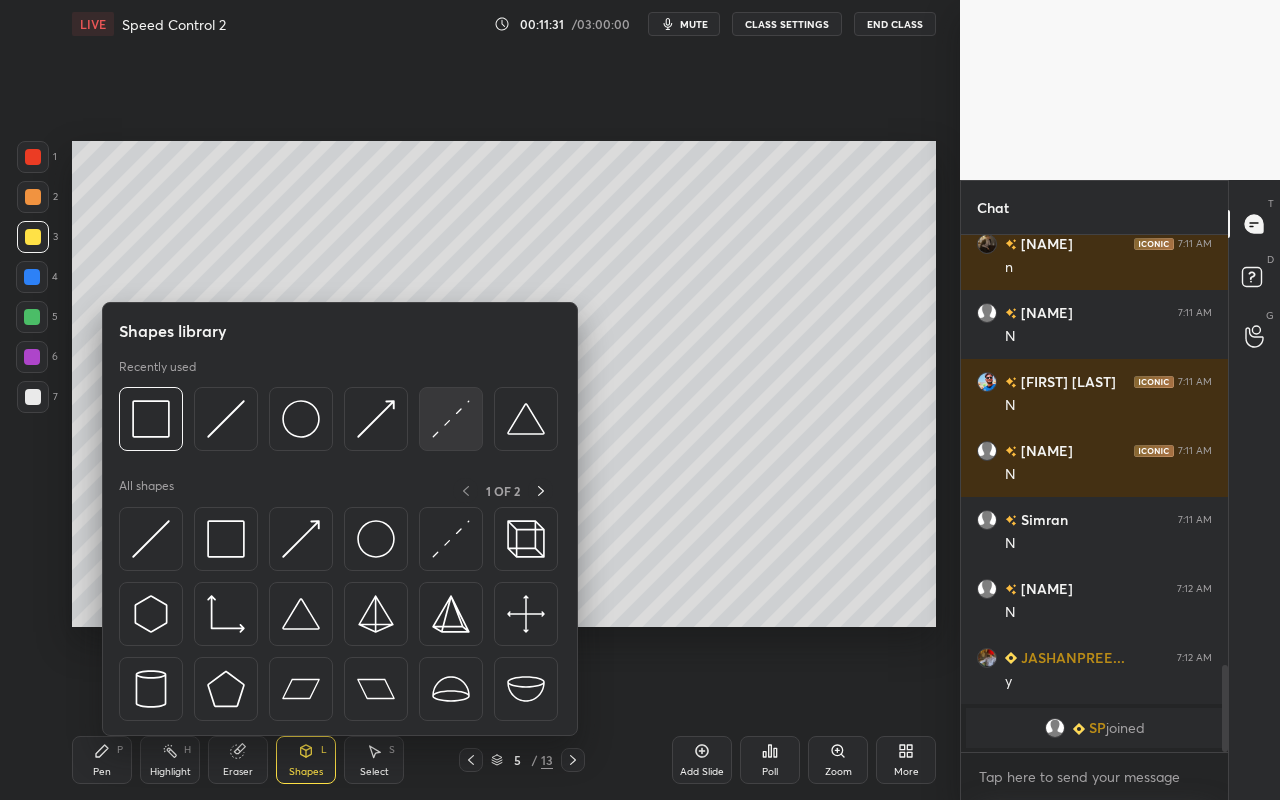 click at bounding box center [451, 419] 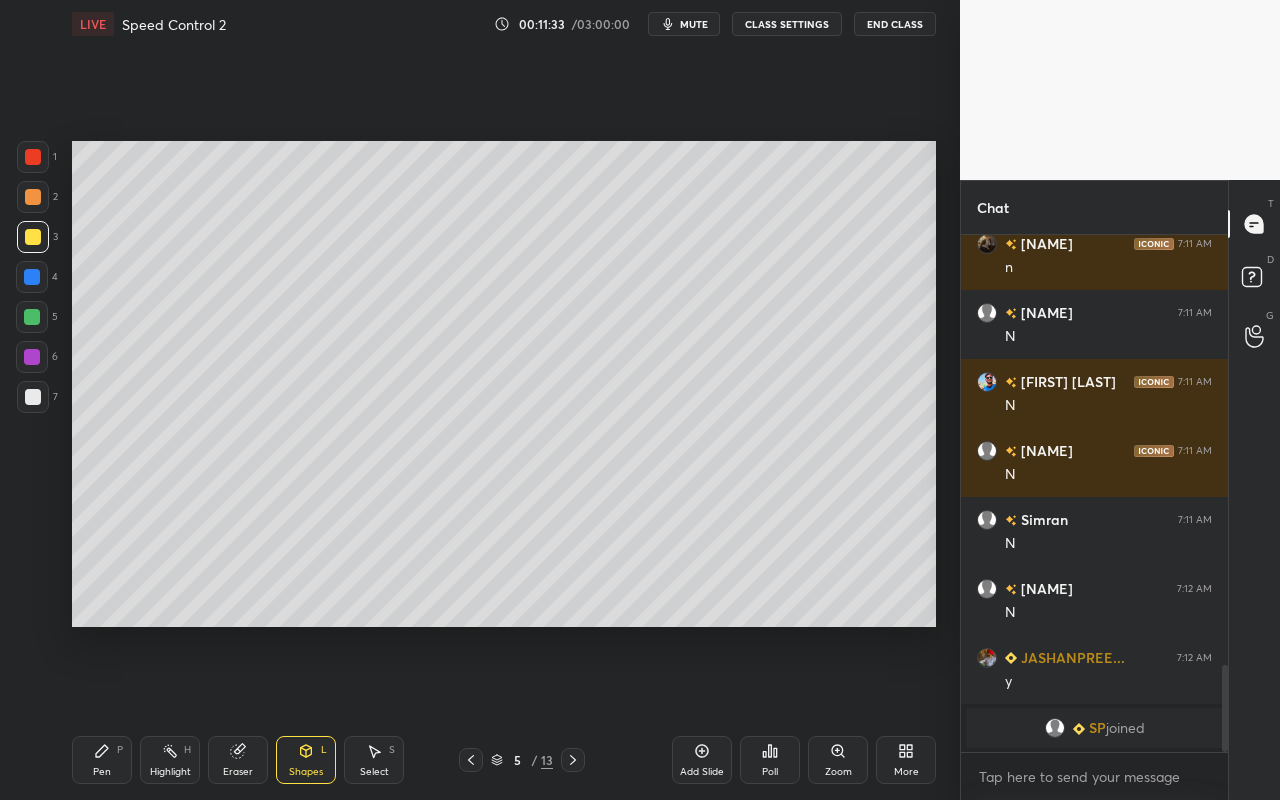 click on "1 2 3 4 5 6 7 C X Z C X Z E E Erase all   H H LIVE Speed Control 2 00:11:33 /  03:00:00 mute CLASS SETTINGS End Class Setting up your live class Poll for   secs No correct answer Start poll Back Speed Control 2 • L26 of Complete Course of DC Machines and Synchronous Machines [FIRST] [LAST] Pen P Highlight H Eraser Shapes L Select S 5 / 13 Add Slide Poll Zoom More" at bounding box center [480, 400] 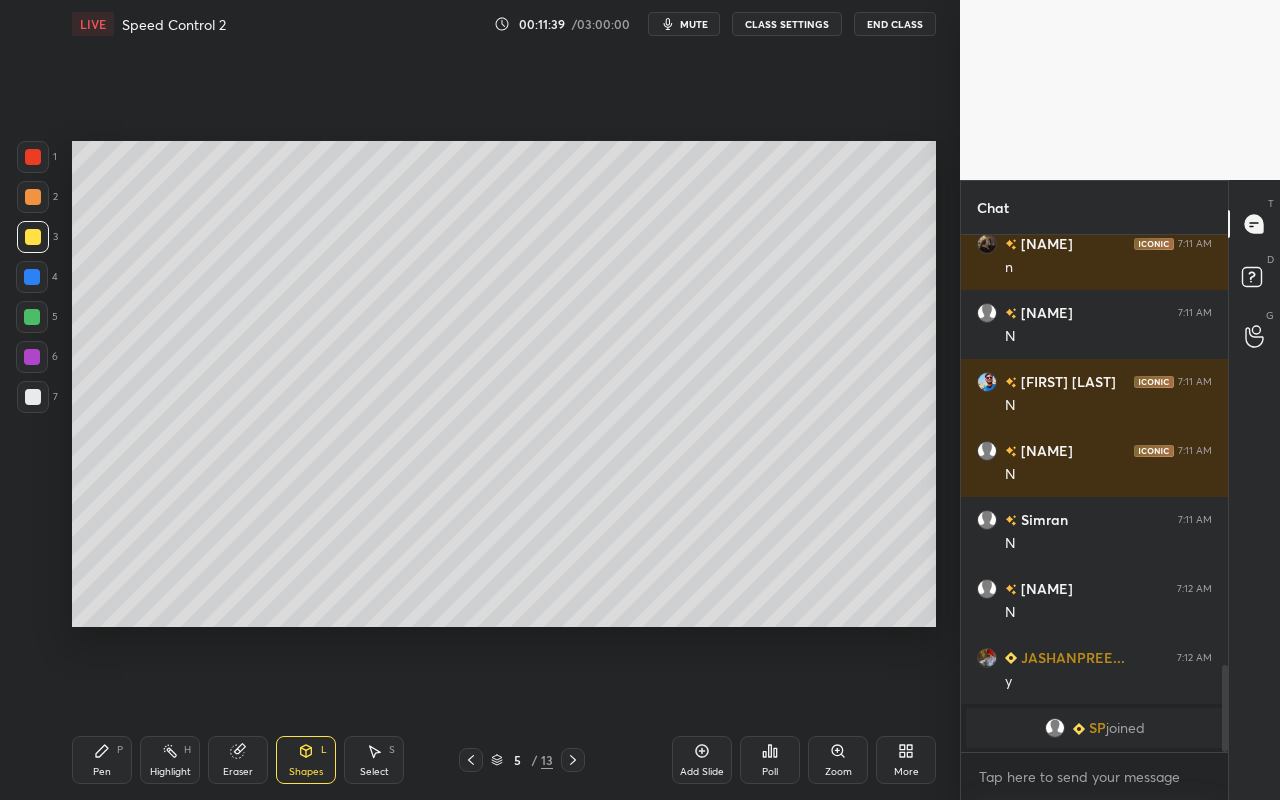 click on "Select S" at bounding box center [374, 760] 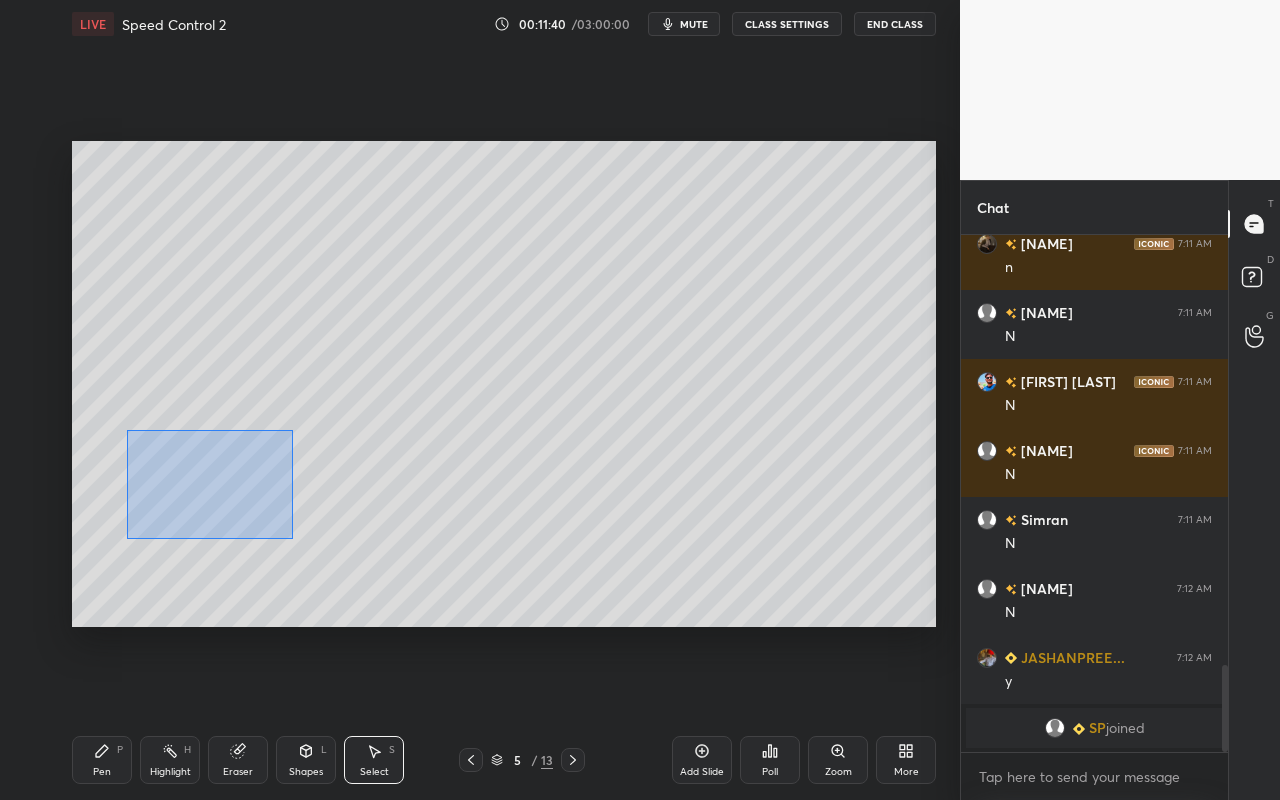 drag, startPoint x: 132, startPoint y: 448, endPoint x: 281, endPoint y: 531, distance: 170.5579 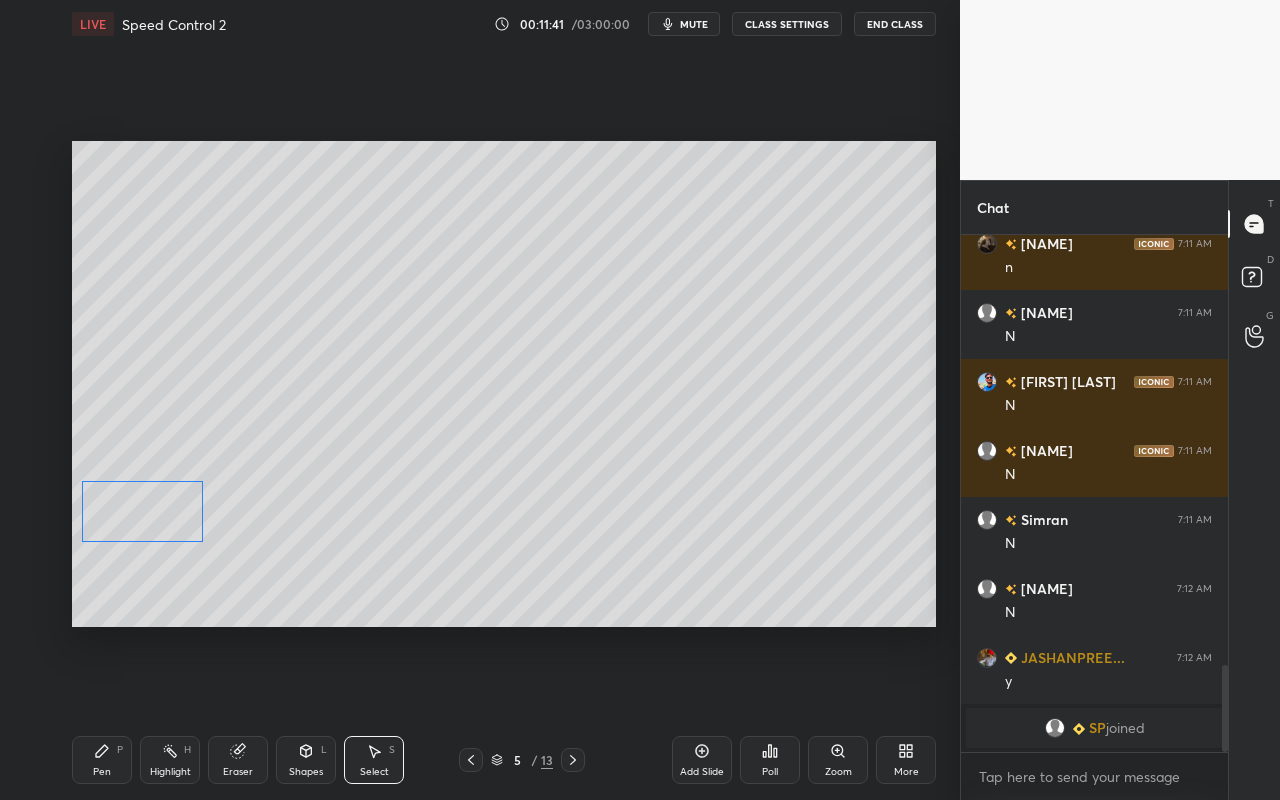 drag, startPoint x: 169, startPoint y: 506, endPoint x: 146, endPoint y: 510, distance: 23.345236 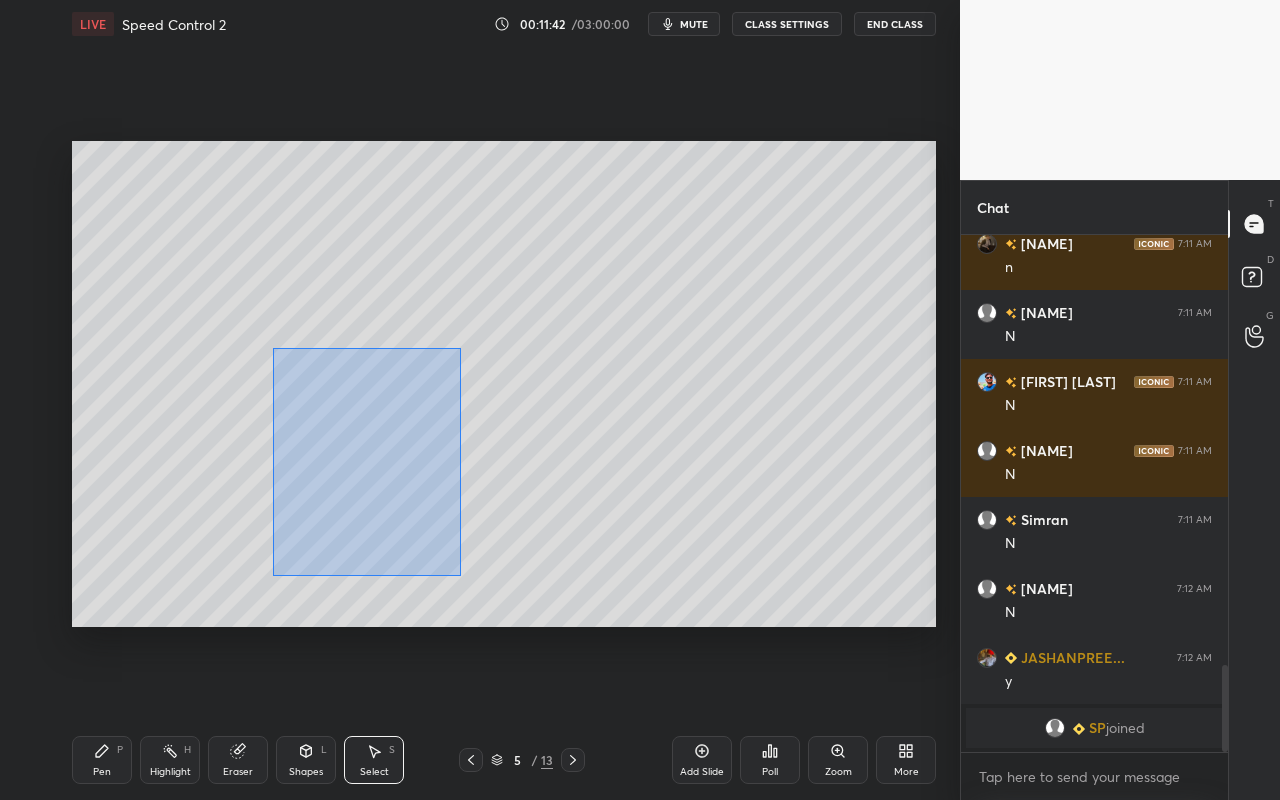 drag, startPoint x: 277, startPoint y: 355, endPoint x: 401, endPoint y: 514, distance: 201.6358 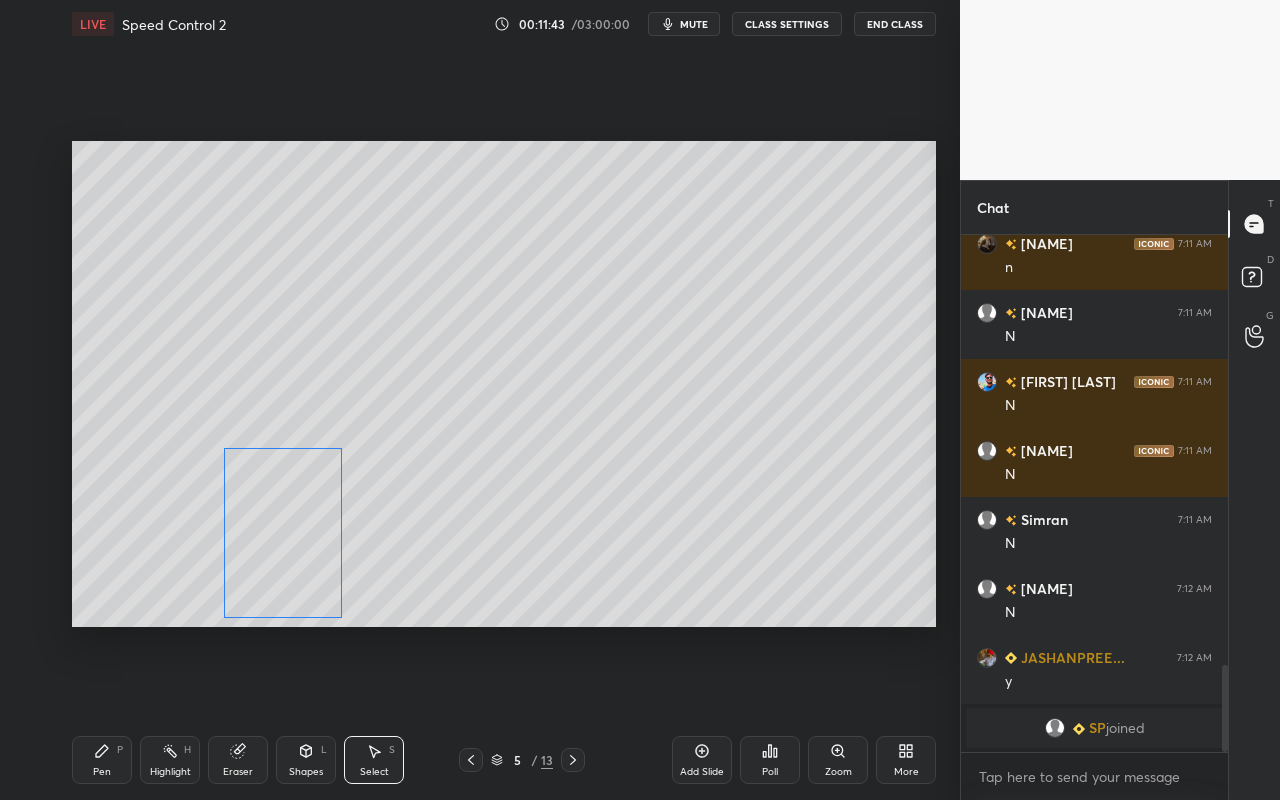 drag, startPoint x: 351, startPoint y: 447, endPoint x: 243, endPoint y: 564, distance: 159.22626 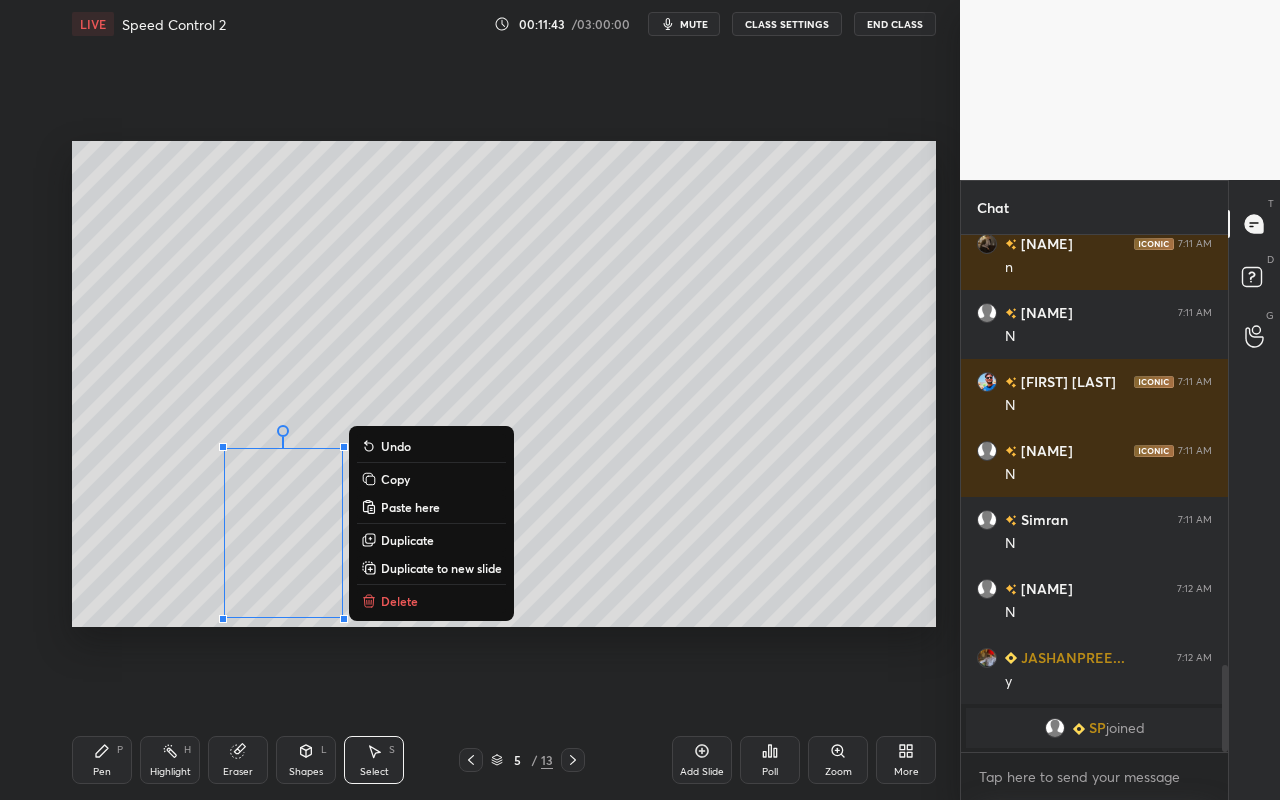 drag, startPoint x: 102, startPoint y: 764, endPoint x: 109, endPoint y: 747, distance: 18.384777 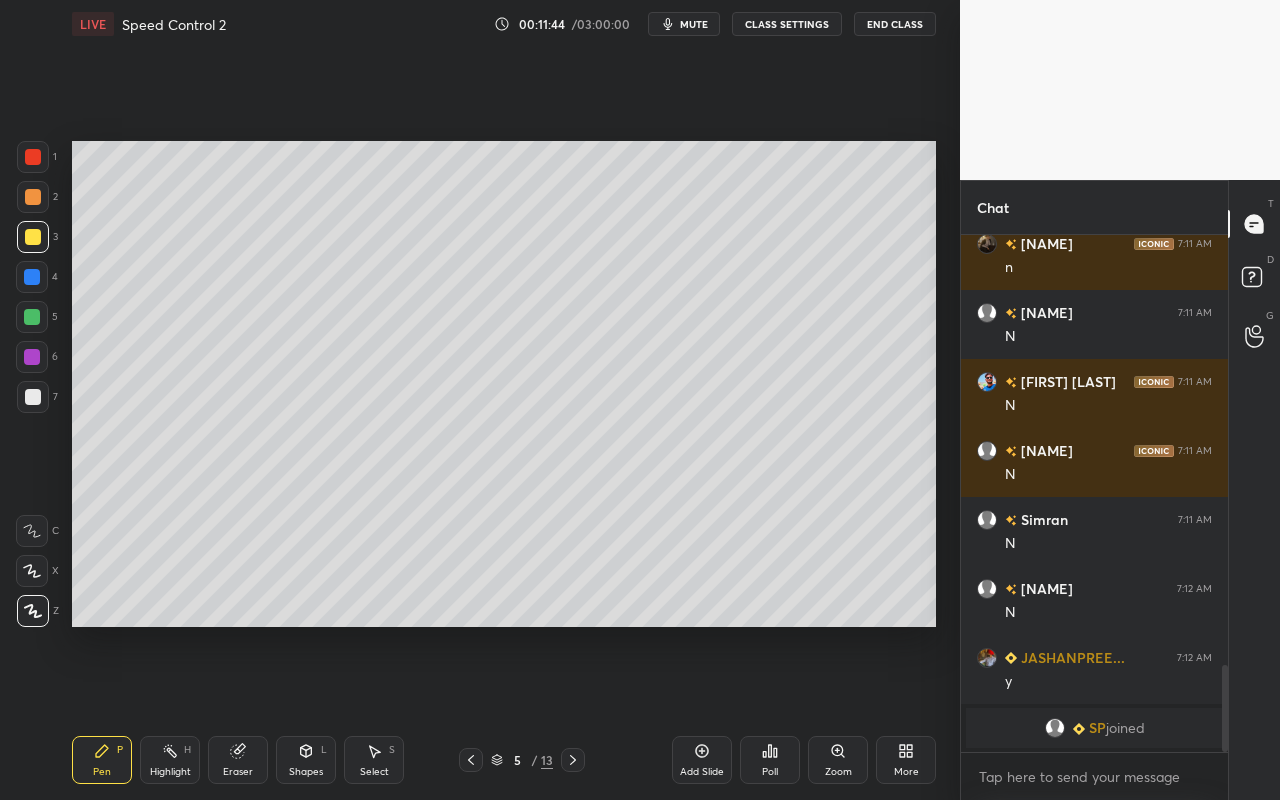 click at bounding box center [33, 237] 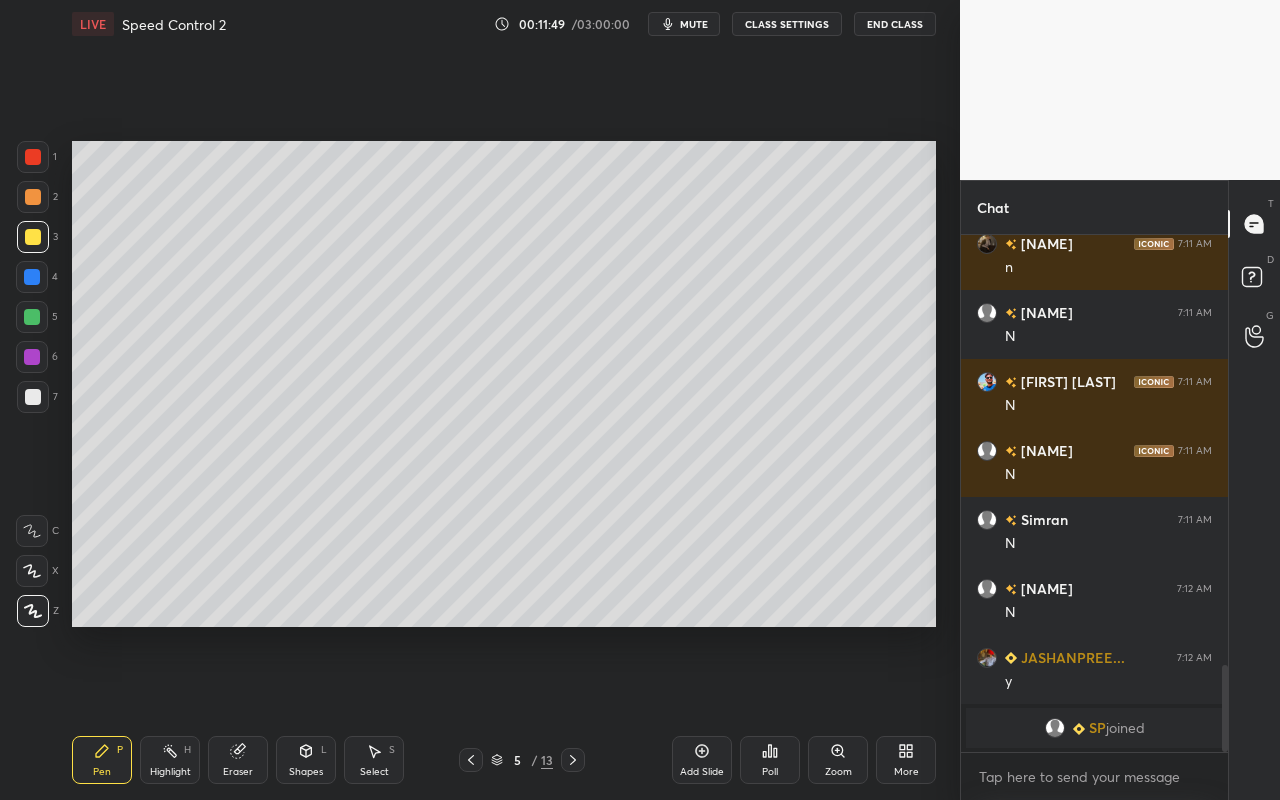 click on "Shapes L" at bounding box center (306, 760) 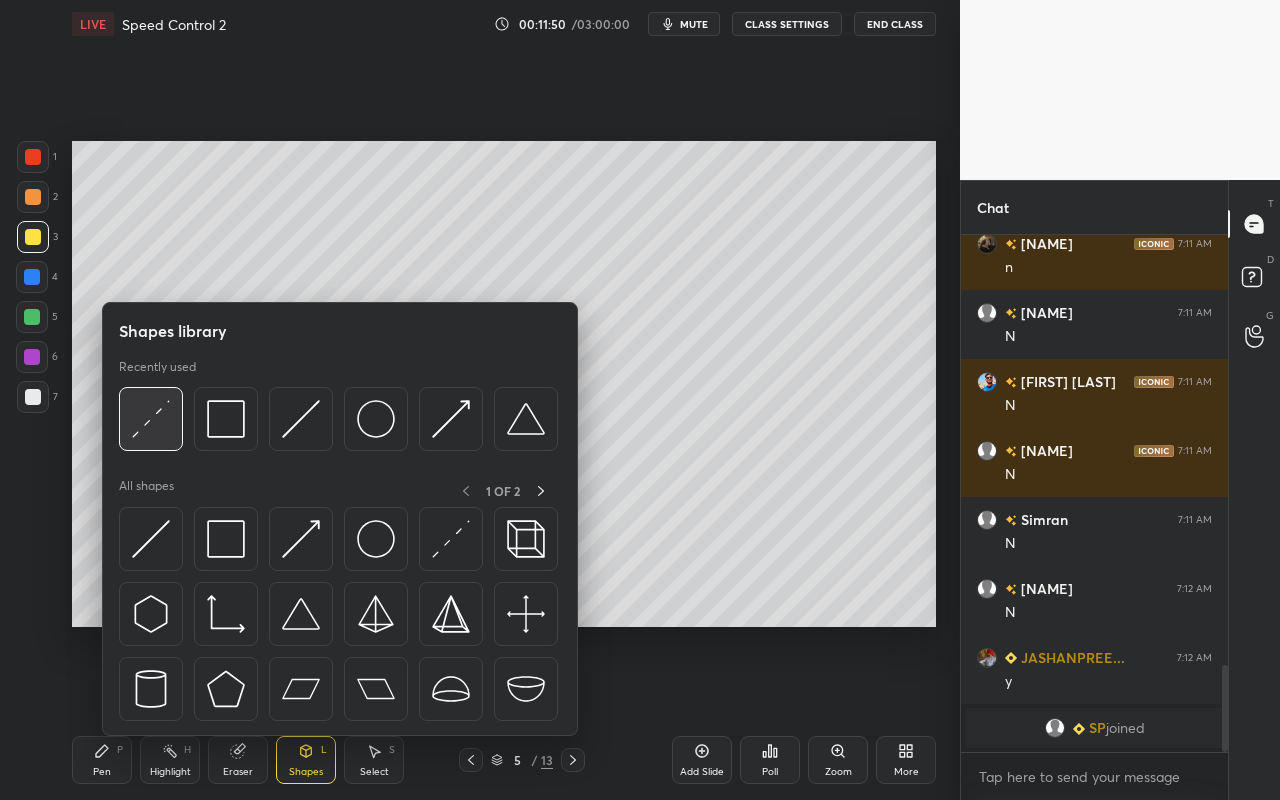 click at bounding box center (151, 419) 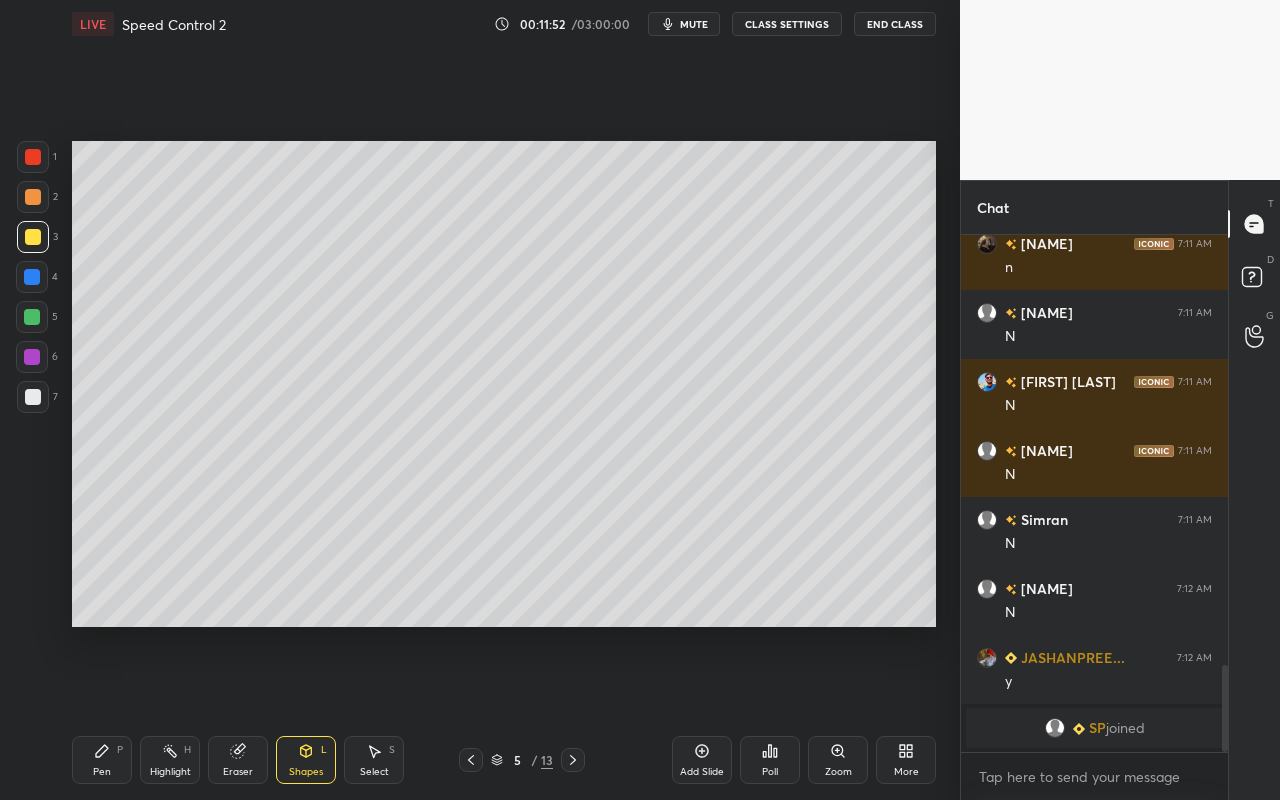 click on "Pen P Highlight H Eraser Shapes L Select S 5 / 13 Add Slide Poll Zoom More" at bounding box center [504, 760] 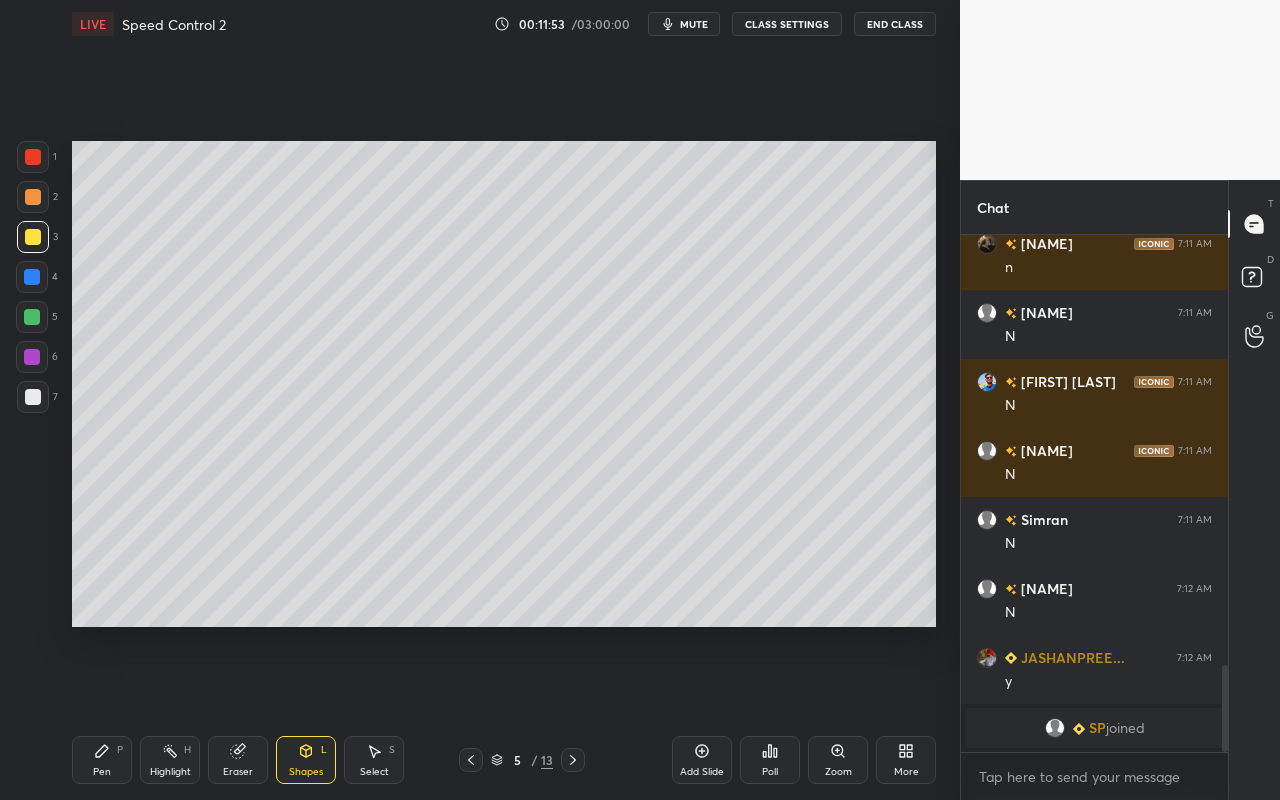 drag, startPoint x: 35, startPoint y: 246, endPoint x: 58, endPoint y: 235, distance: 25.495098 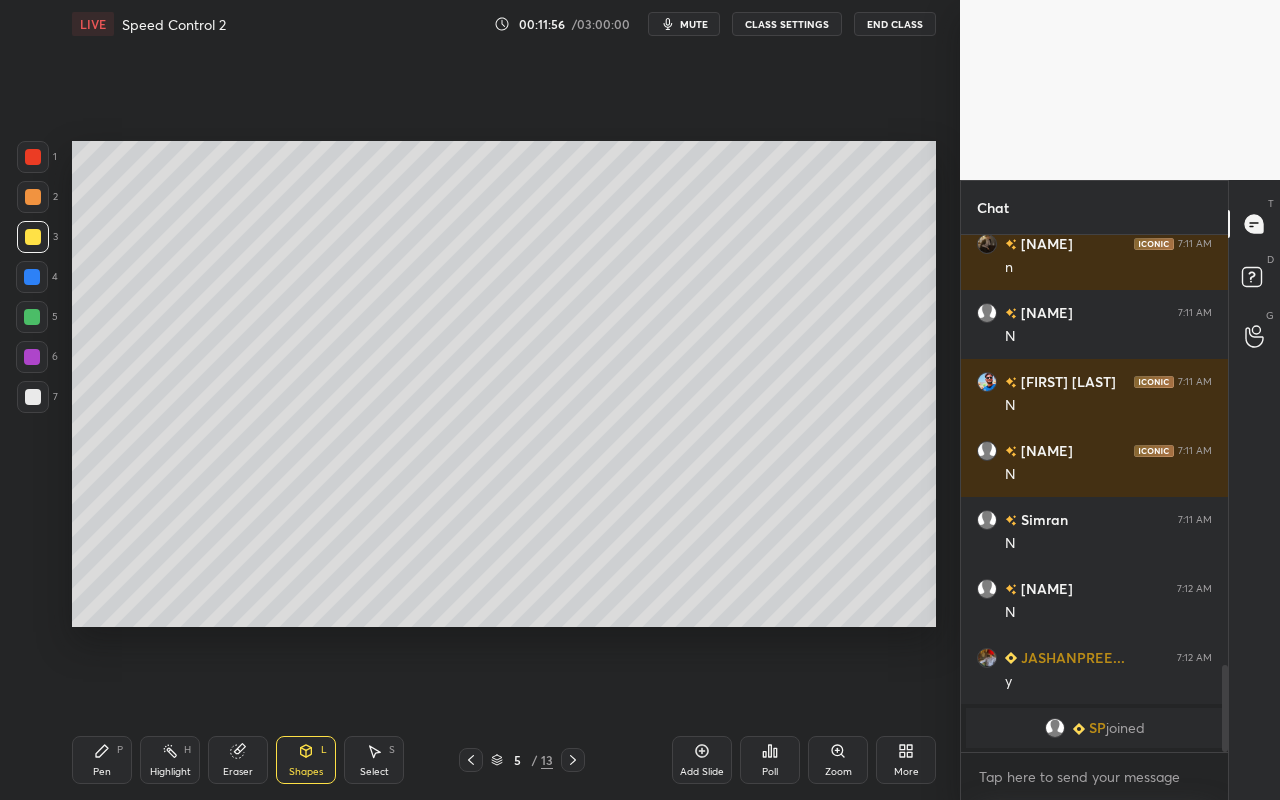 drag, startPoint x: 92, startPoint y: 763, endPoint x: 93, endPoint y: 751, distance: 12.0415945 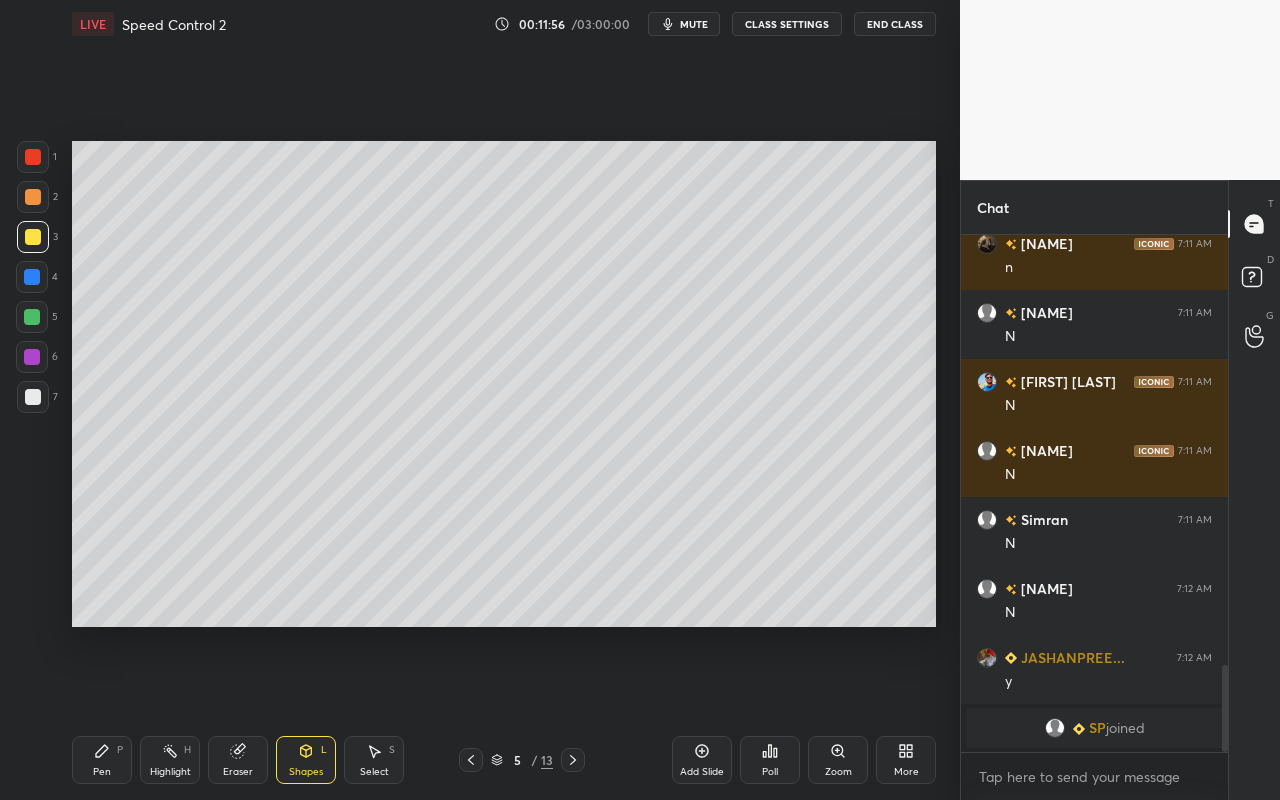 click on "Pen P" at bounding box center [102, 760] 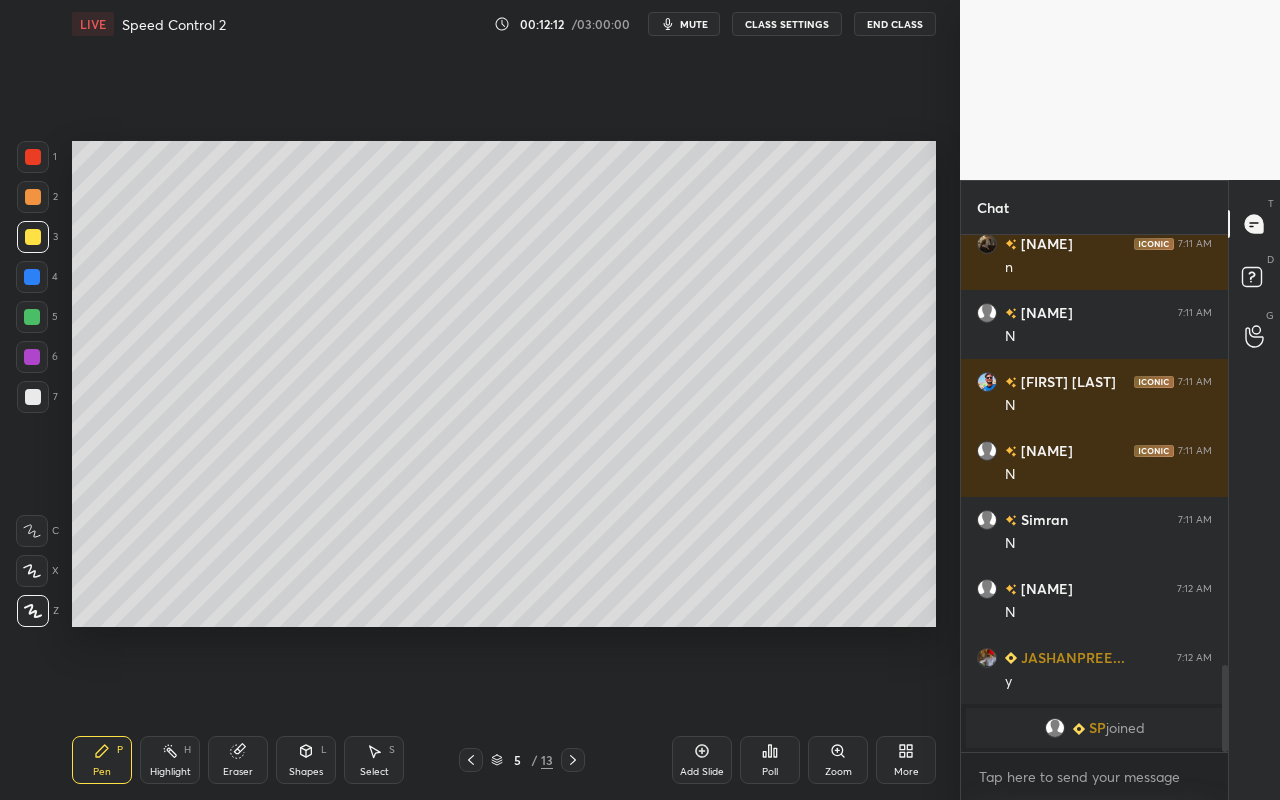 click on "Highlight H" at bounding box center [170, 760] 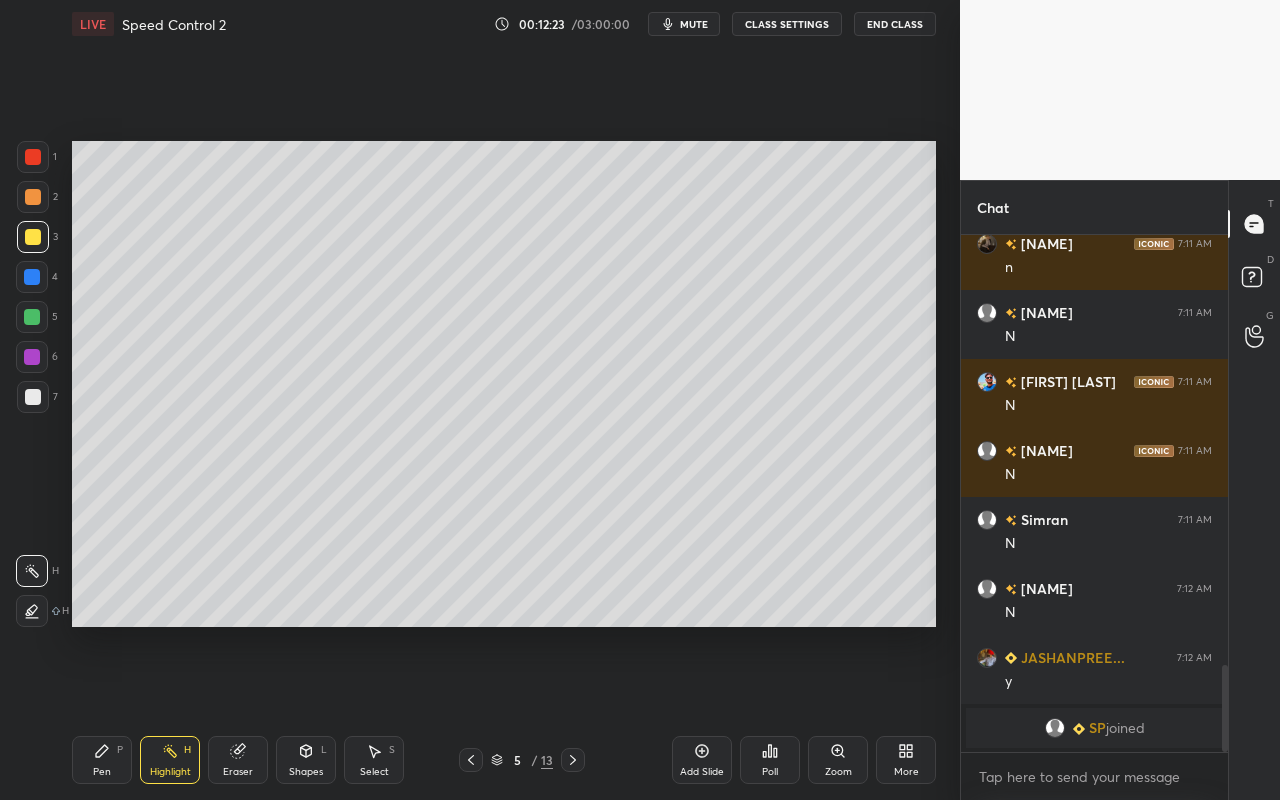 drag, startPoint x: 112, startPoint y: 769, endPoint x: 149, endPoint y: 650, distance: 124.61942 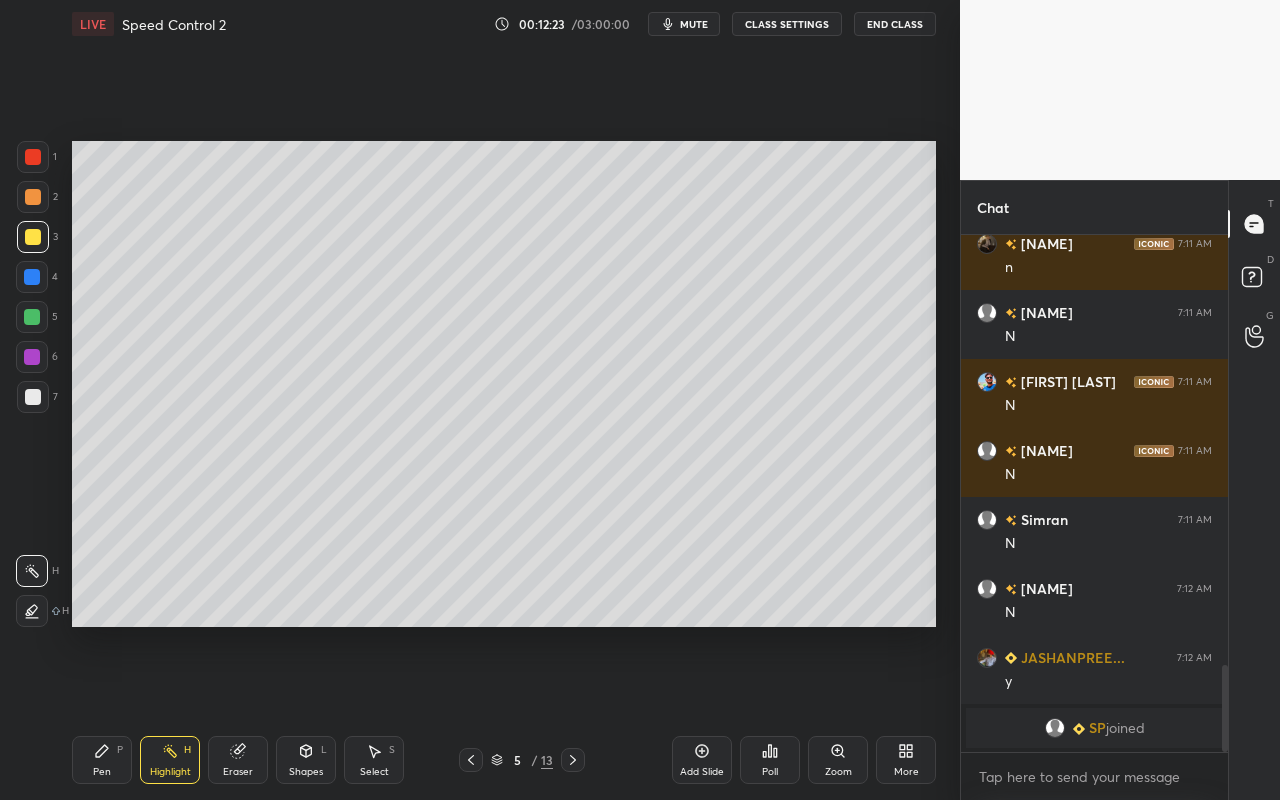 click on "Pen P" at bounding box center [102, 760] 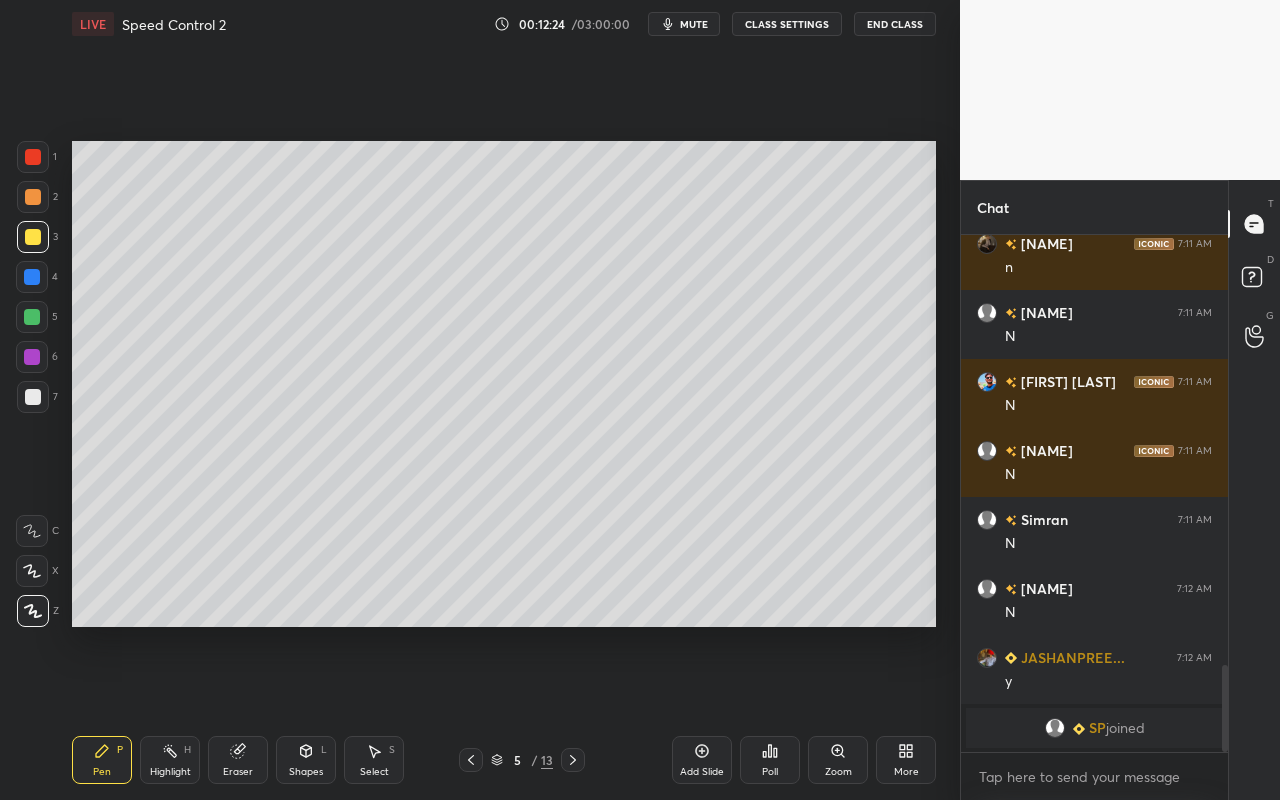 drag, startPoint x: 35, startPoint y: 191, endPoint x: 65, endPoint y: 196, distance: 30.413813 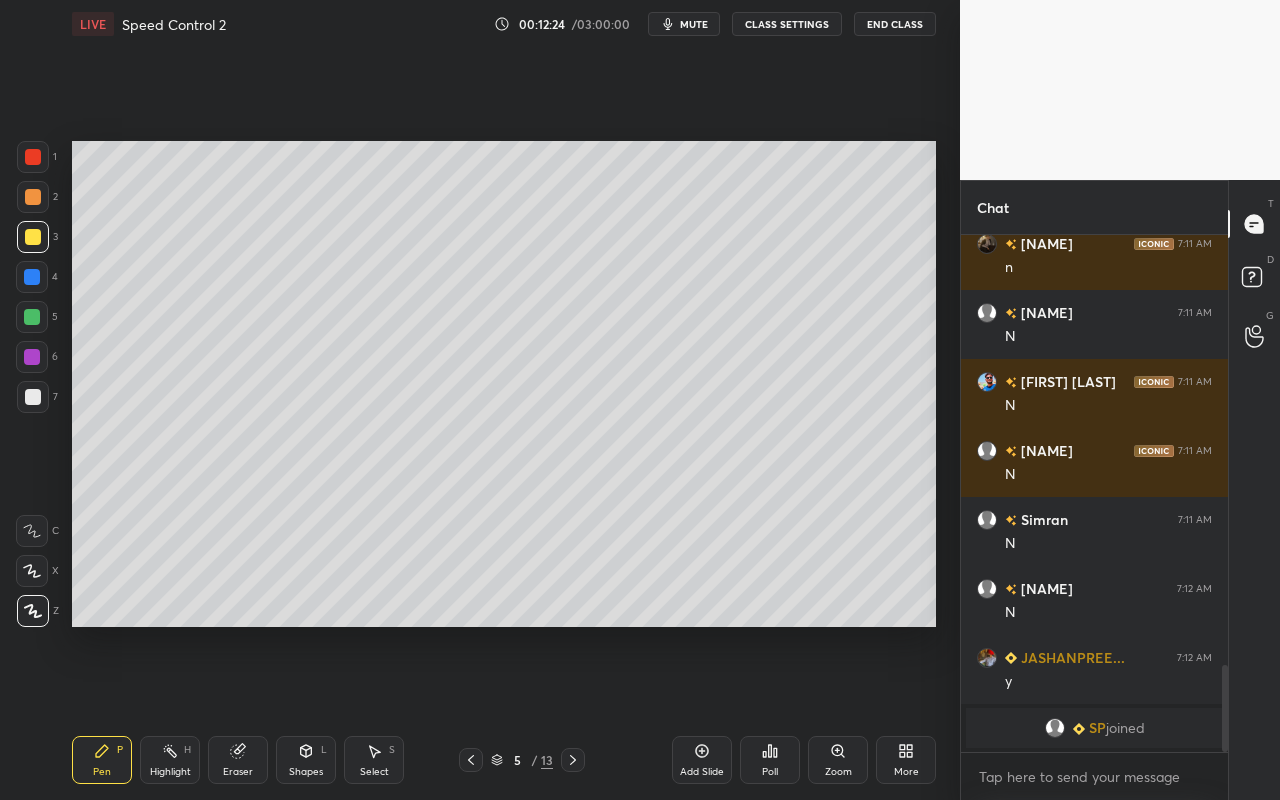 click at bounding box center [33, 197] 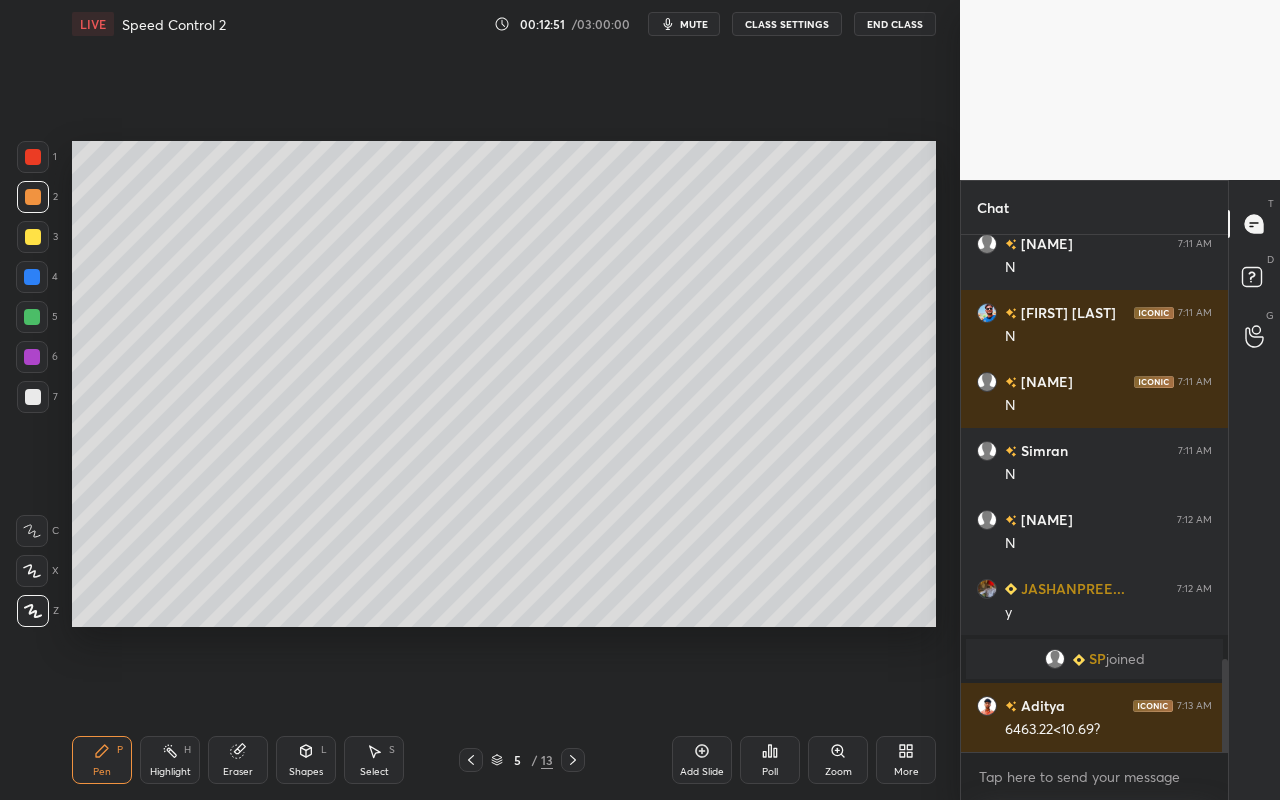 scroll, scrollTop: 2348, scrollLeft: 0, axis: vertical 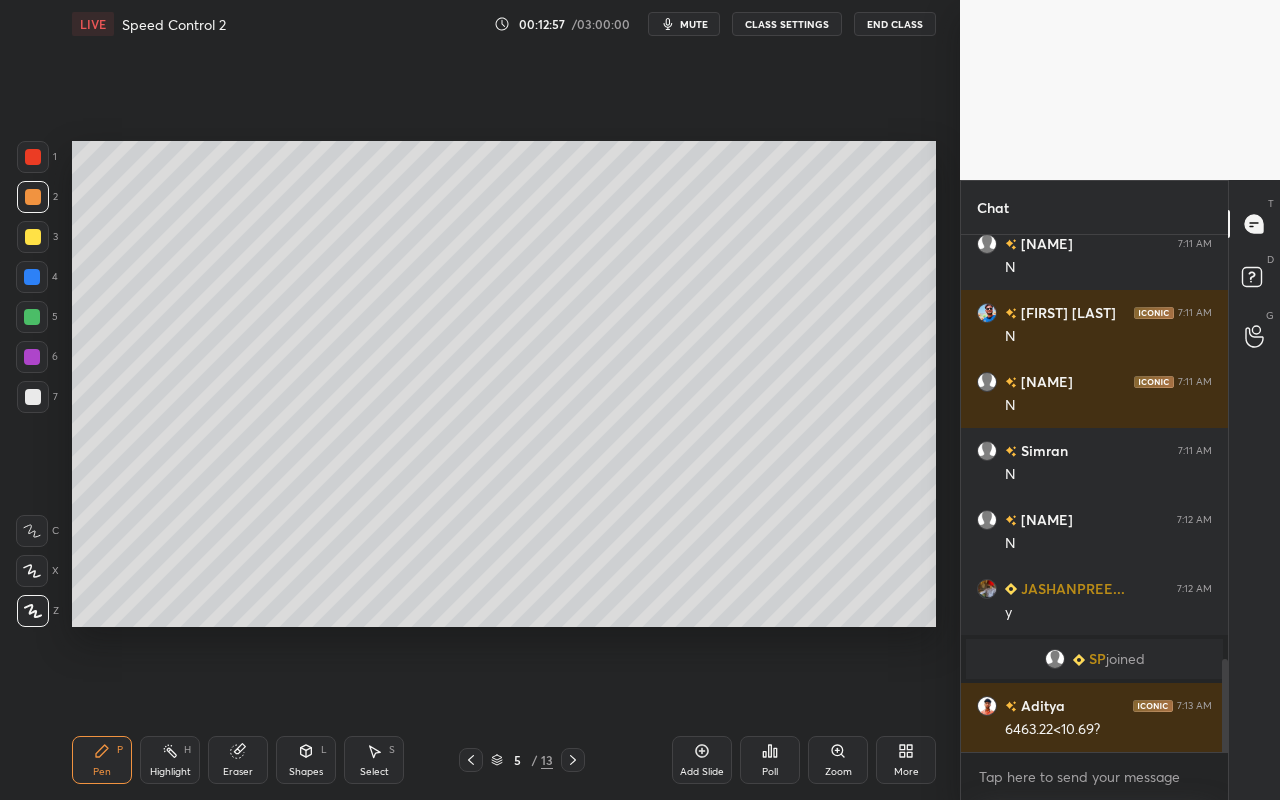 click on "Pen" at bounding box center [102, 772] 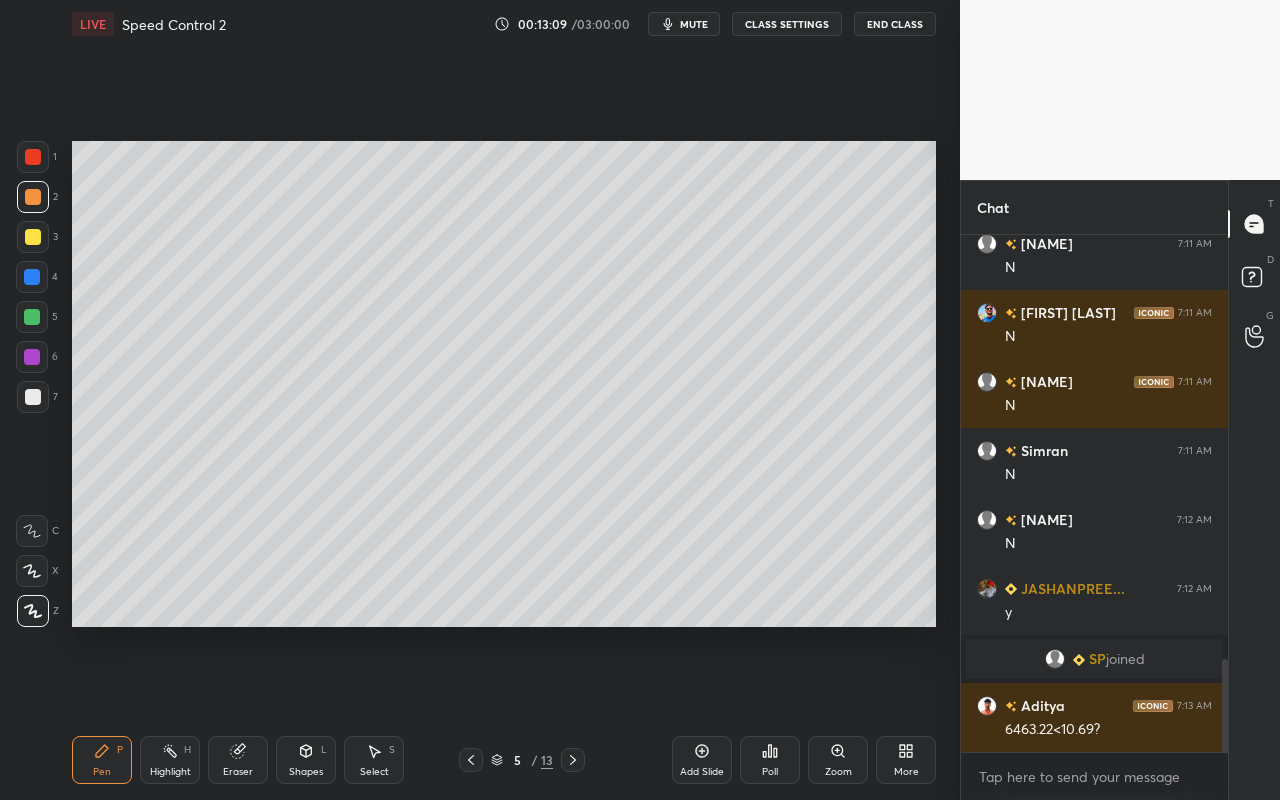 click on "H" at bounding box center (187, 750) 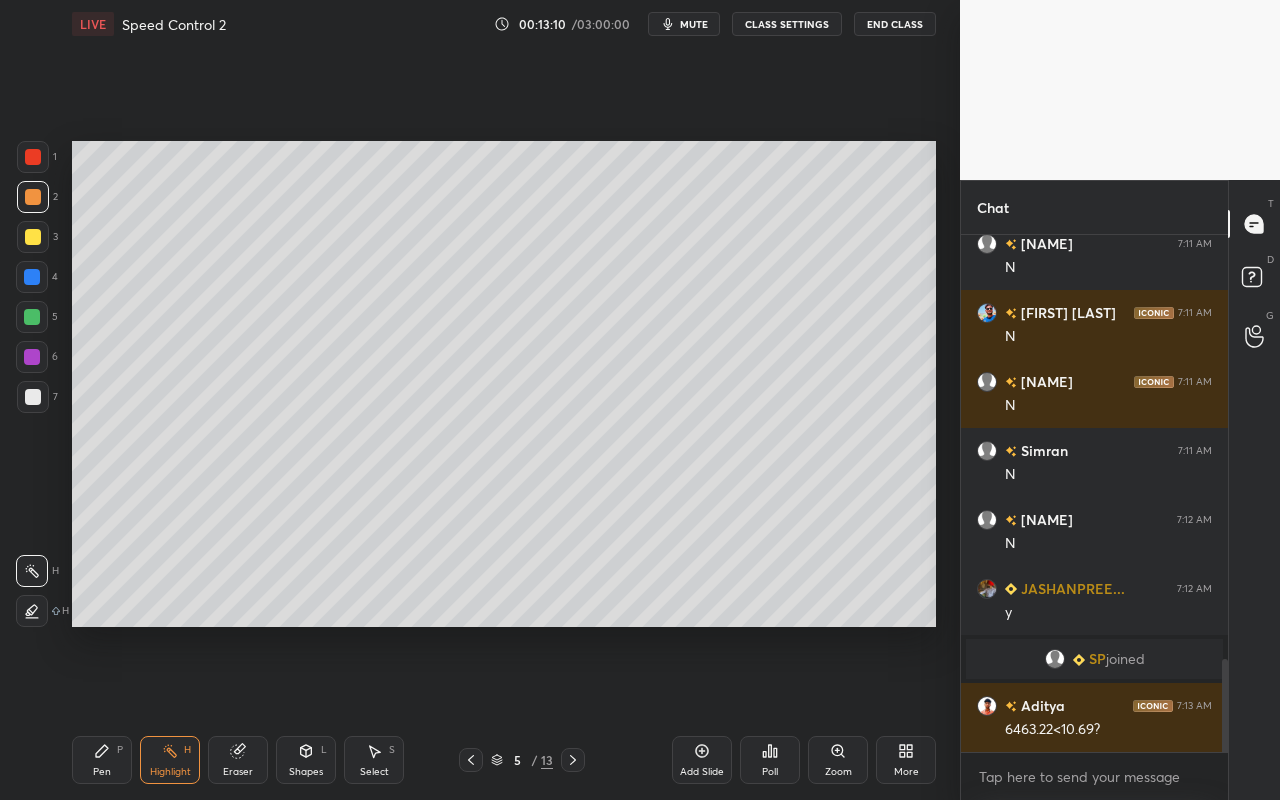 click on "Setting up your live class Poll for   secs No correct answer Start poll" at bounding box center (504, 384) 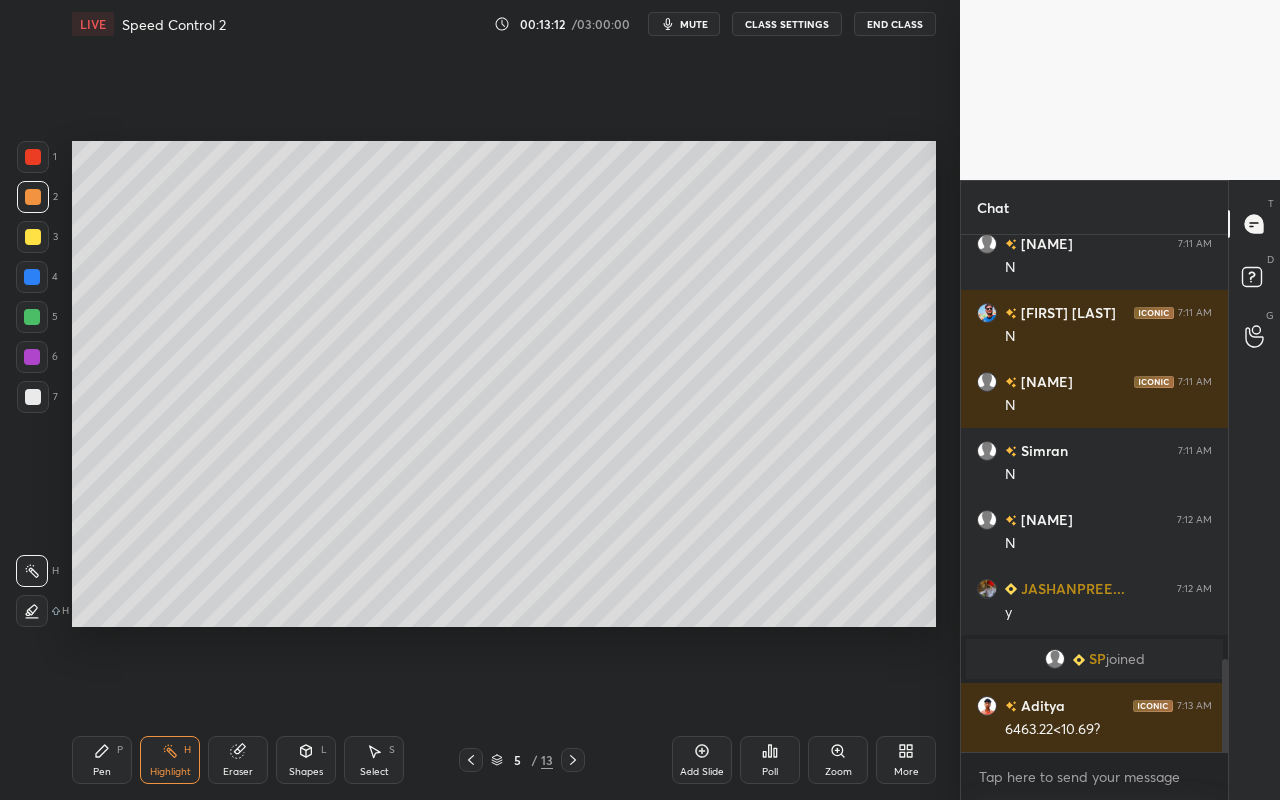 click on "Pen" at bounding box center [102, 772] 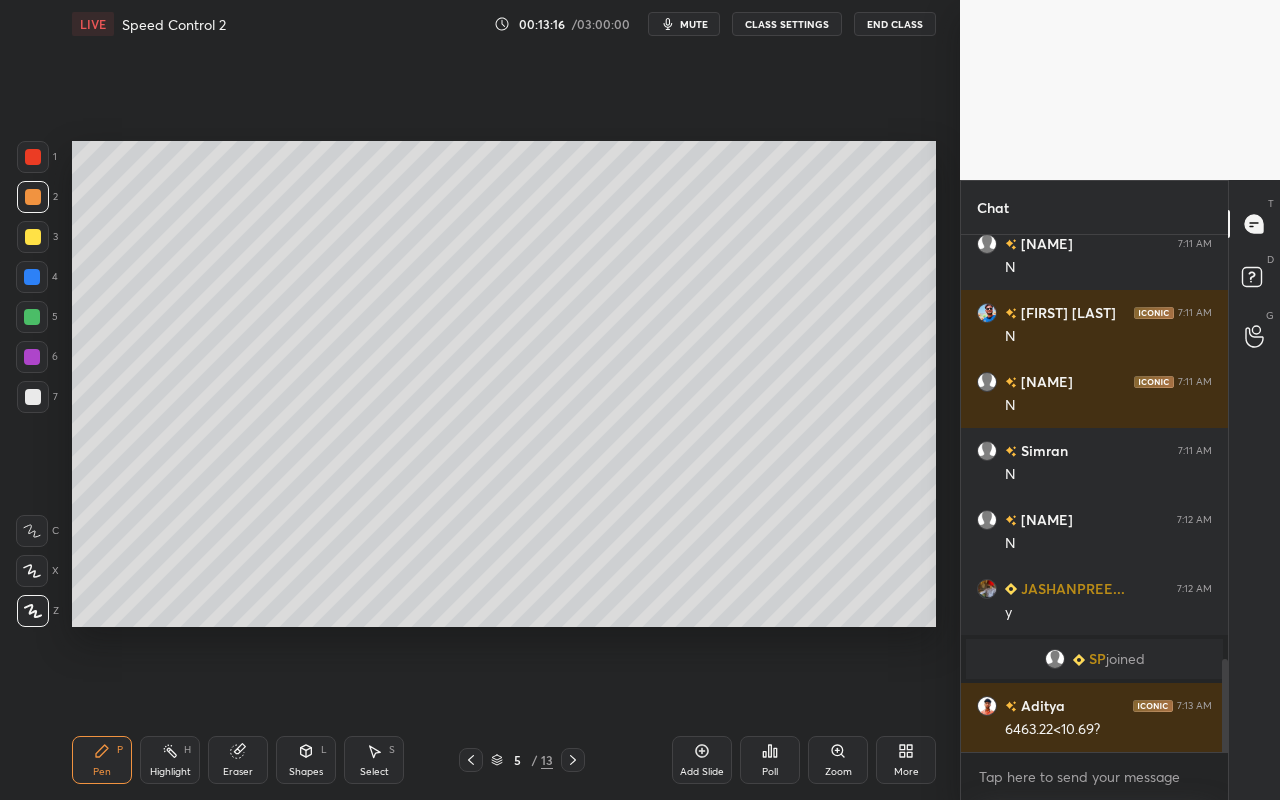 drag, startPoint x: 317, startPoint y: 769, endPoint x: 317, endPoint y: 740, distance: 29 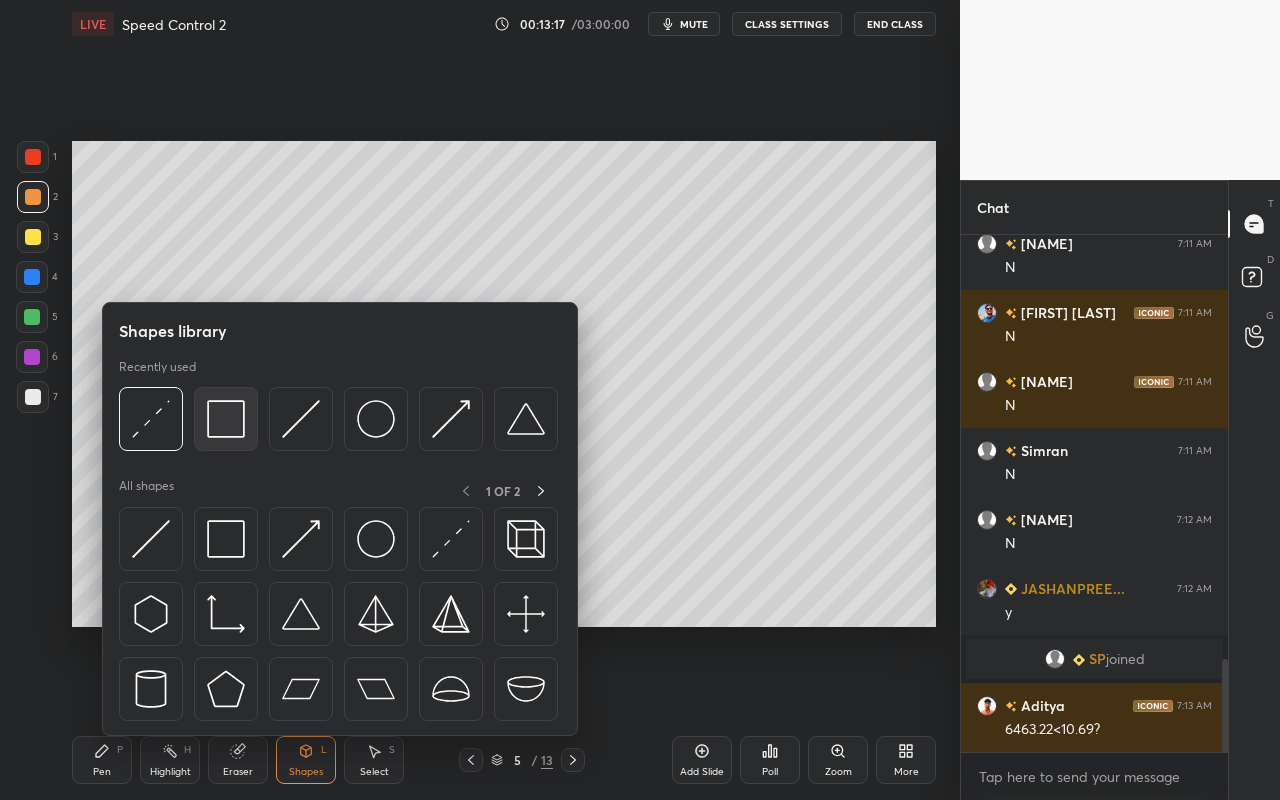 click at bounding box center [226, 419] 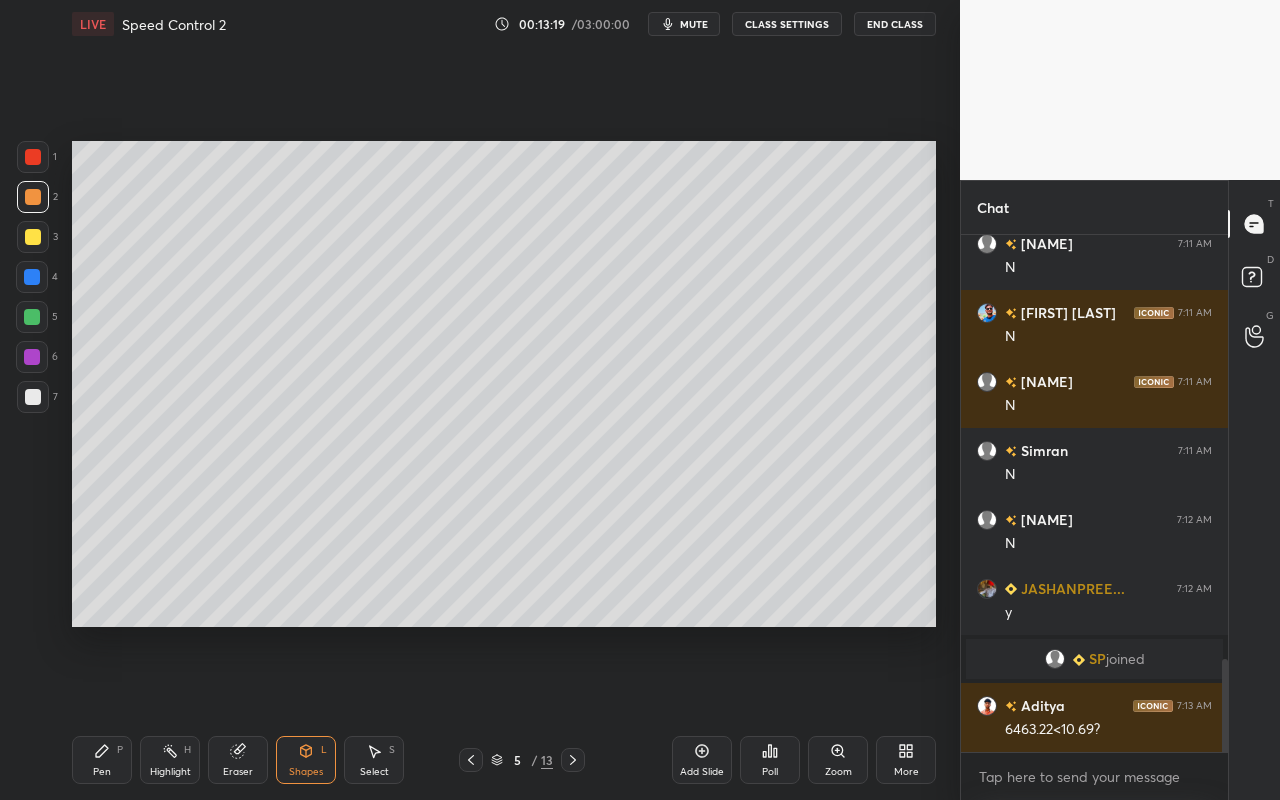 click on "Pen P" at bounding box center [102, 760] 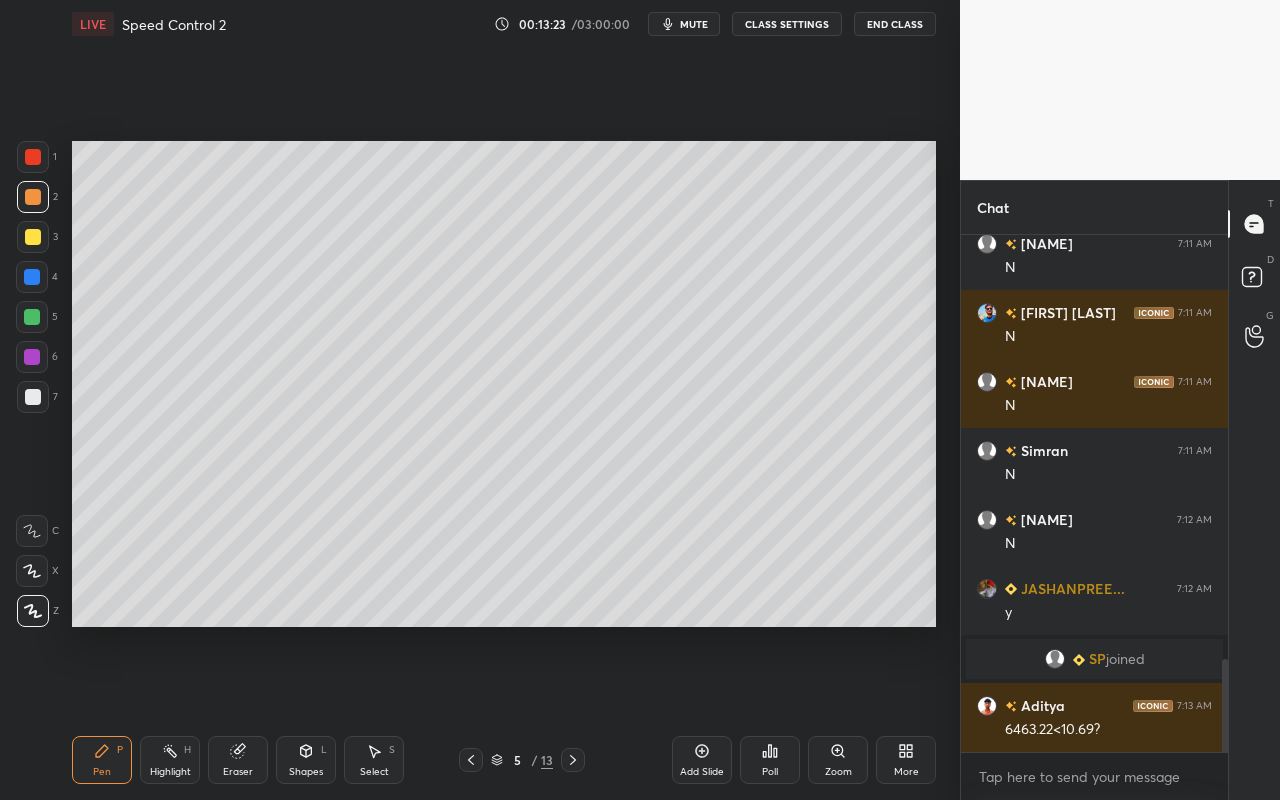 drag, startPoint x: 313, startPoint y: 770, endPoint x: 321, endPoint y: 739, distance: 32.01562 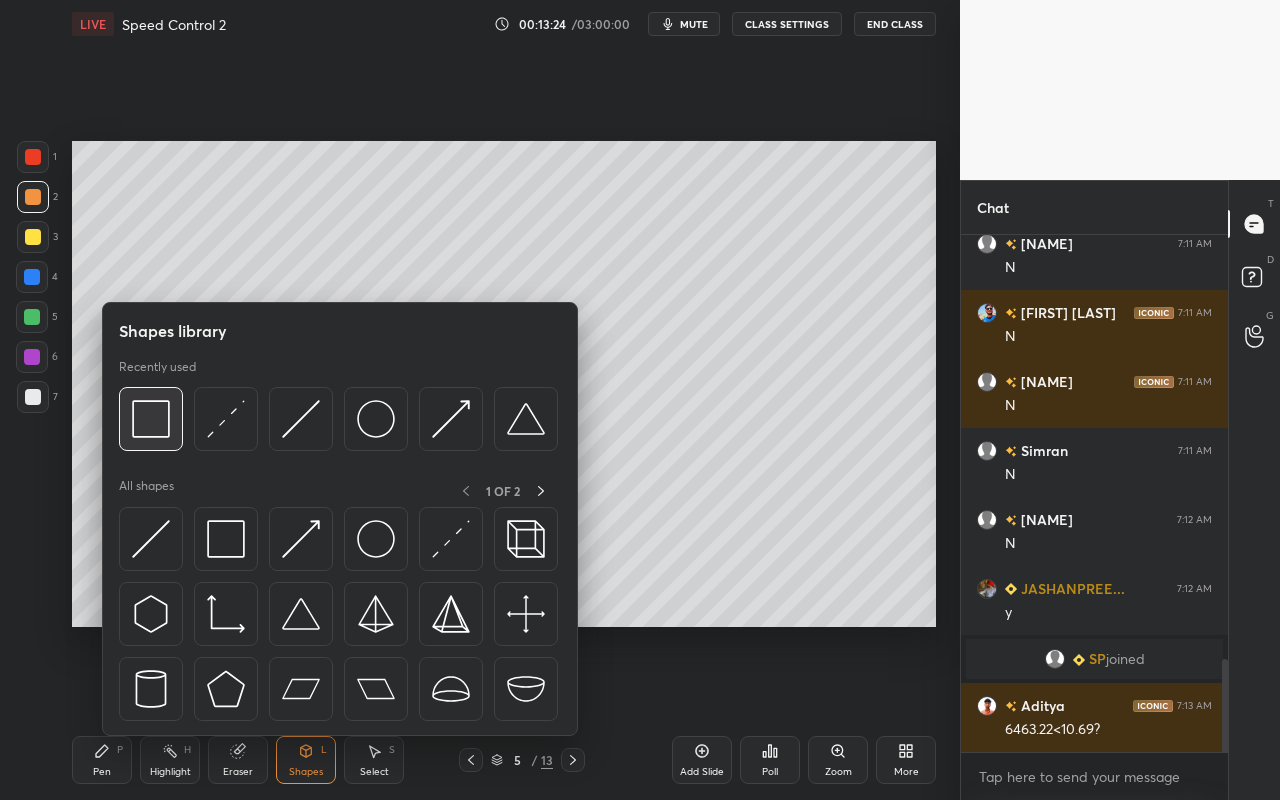 click at bounding box center [151, 419] 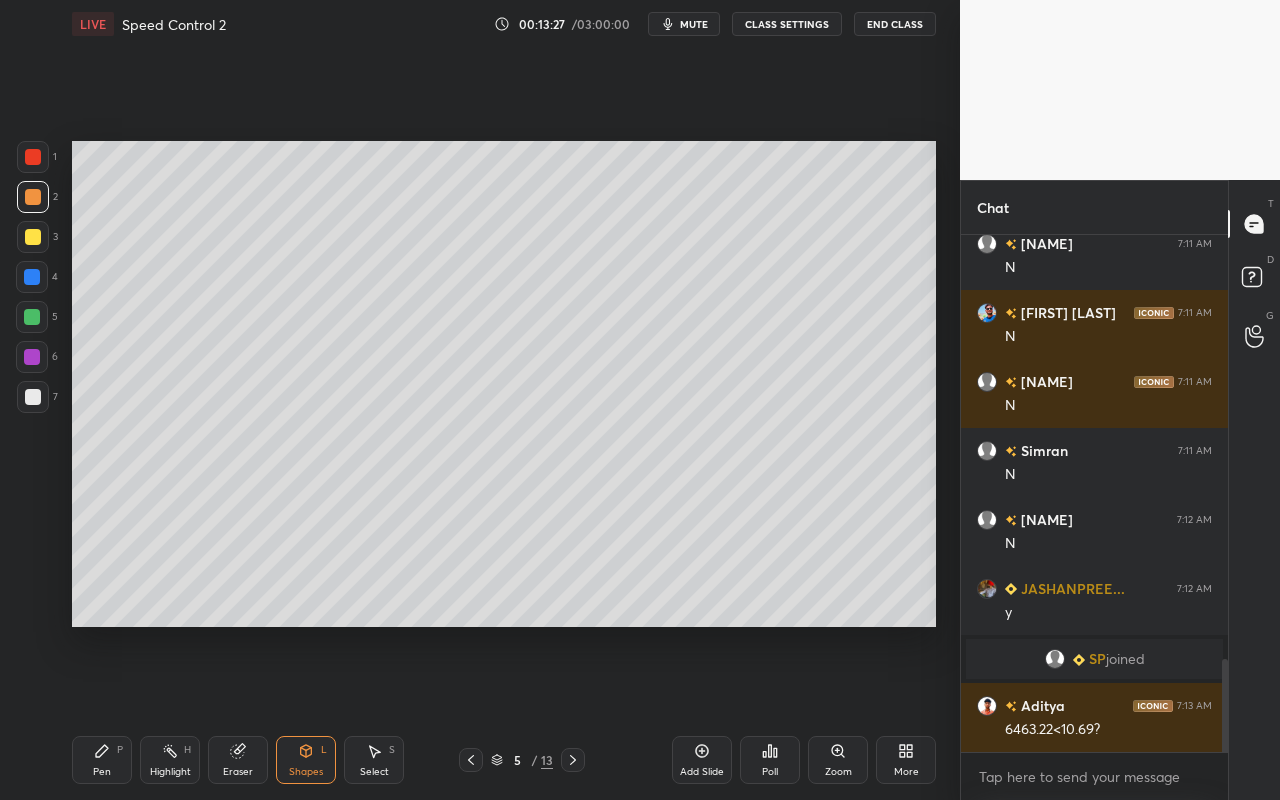 click 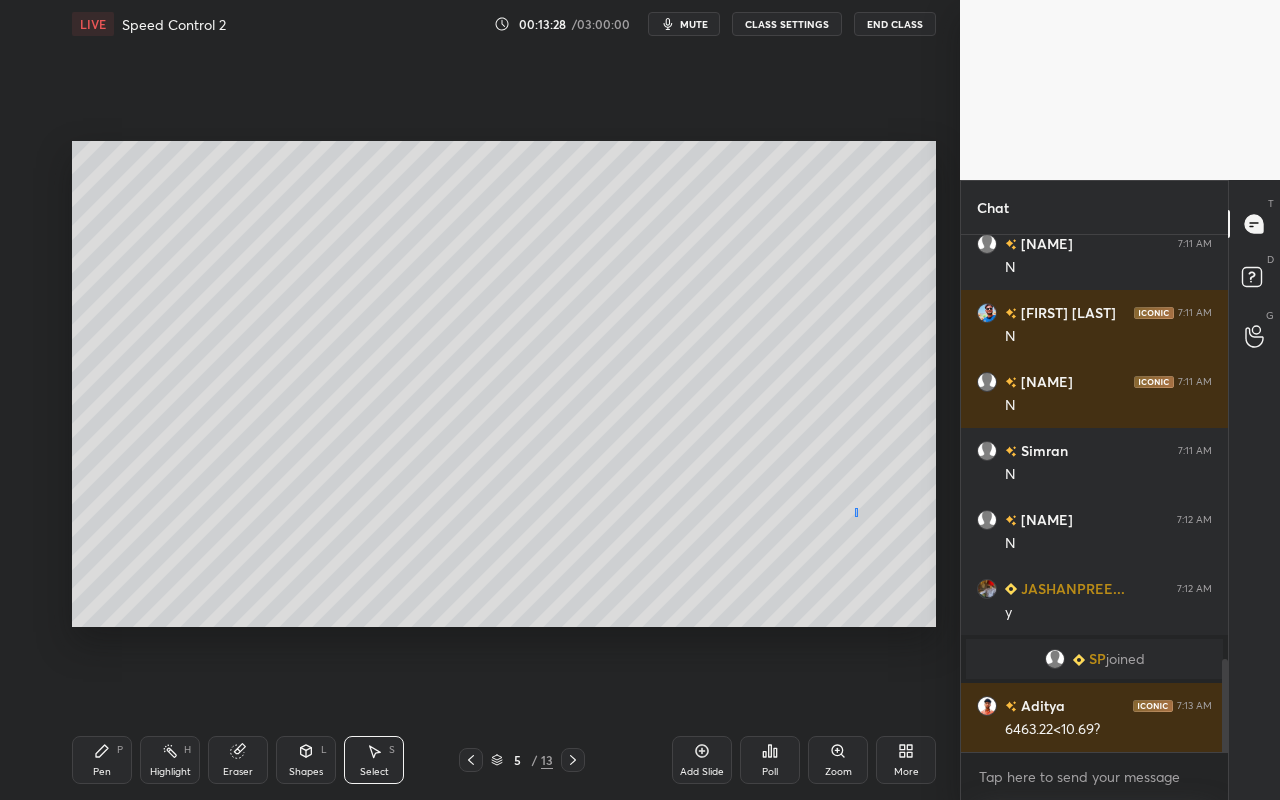 drag, startPoint x: 855, startPoint y: 516, endPoint x: 871, endPoint y: 555, distance: 42.154476 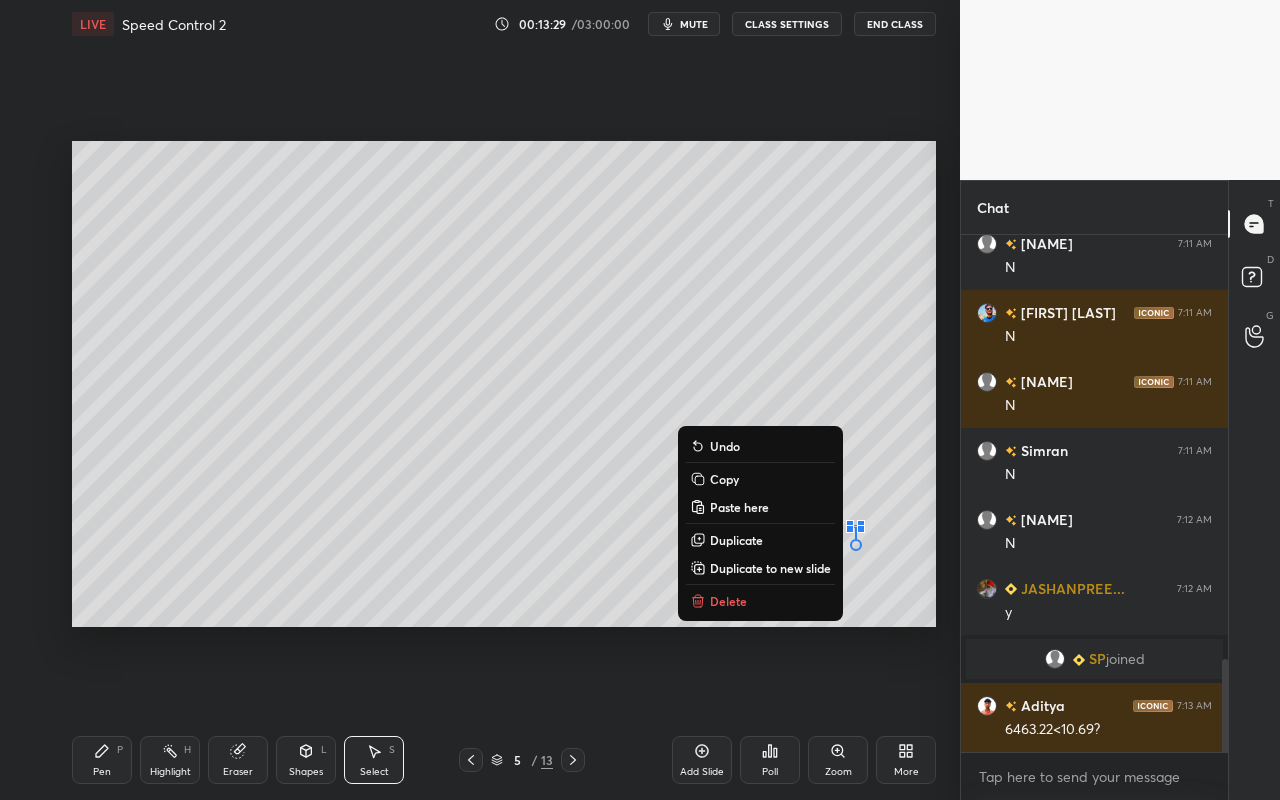 click on "Delete" at bounding box center [760, 601] 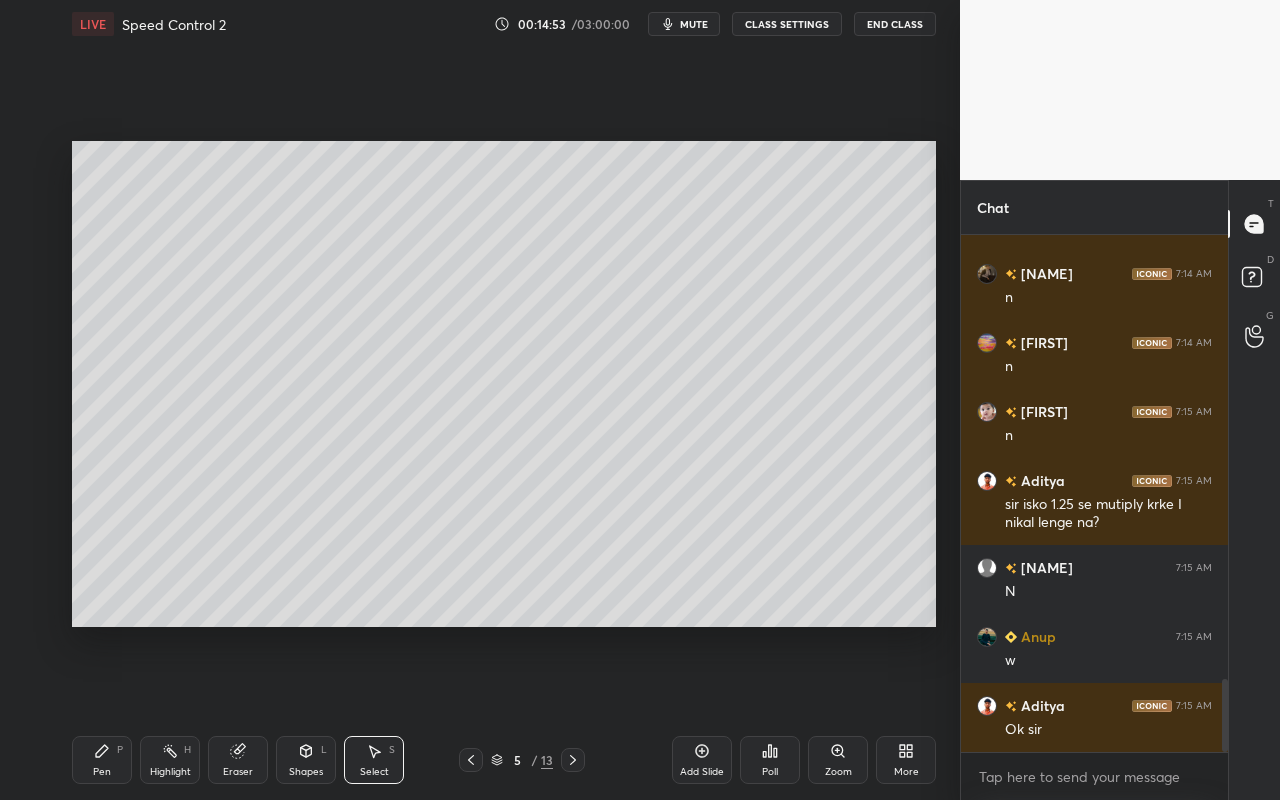 scroll, scrollTop: 3136, scrollLeft: 0, axis: vertical 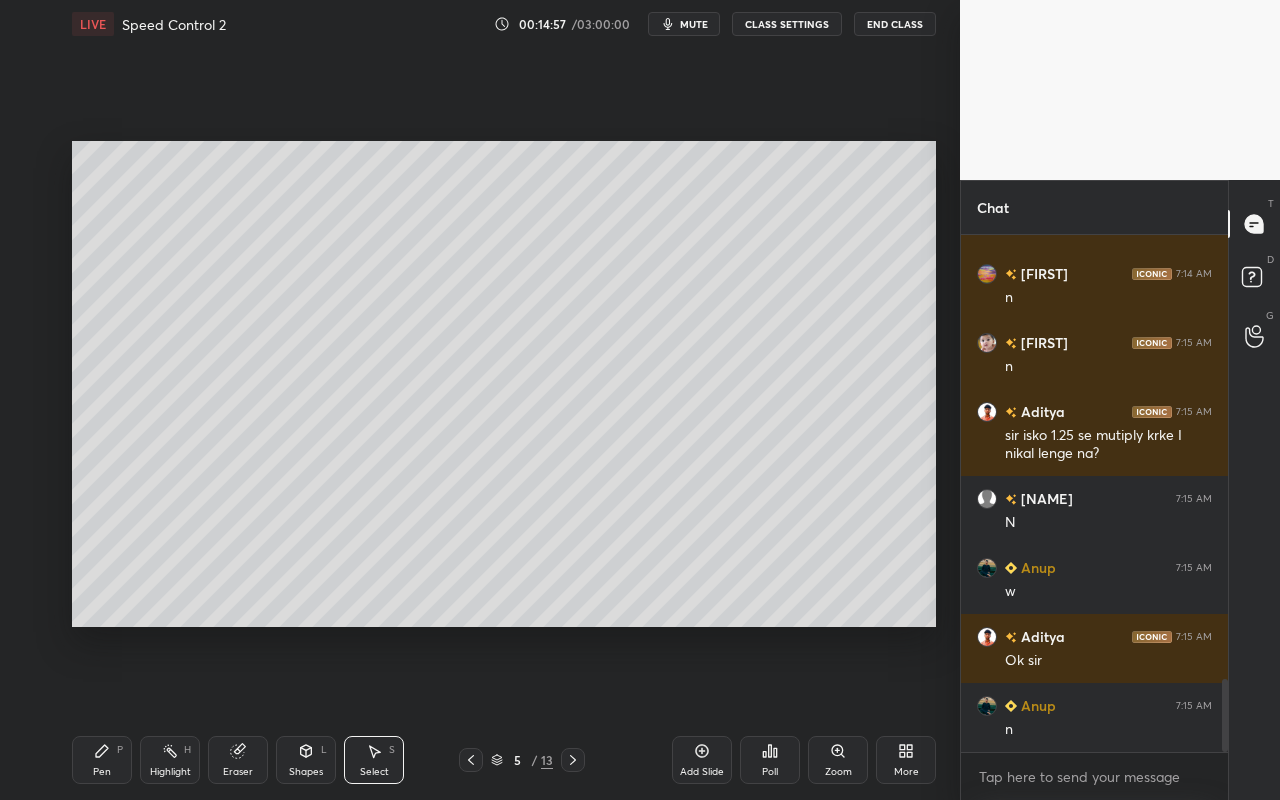 drag, startPoint x: 390, startPoint y: 770, endPoint x: 463, endPoint y: 661, distance: 131.18689 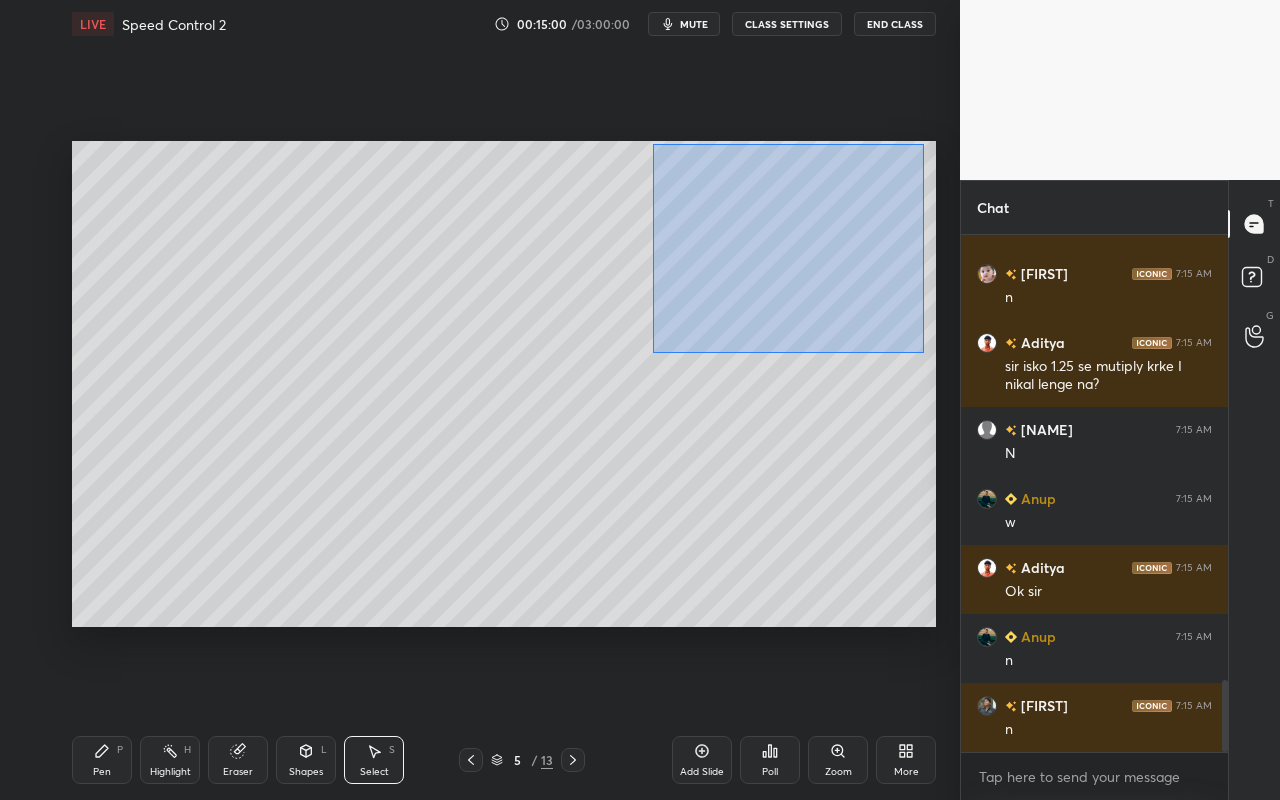 drag, startPoint x: 653, startPoint y: 144, endPoint x: 921, endPoint y: 348, distance: 336.80856 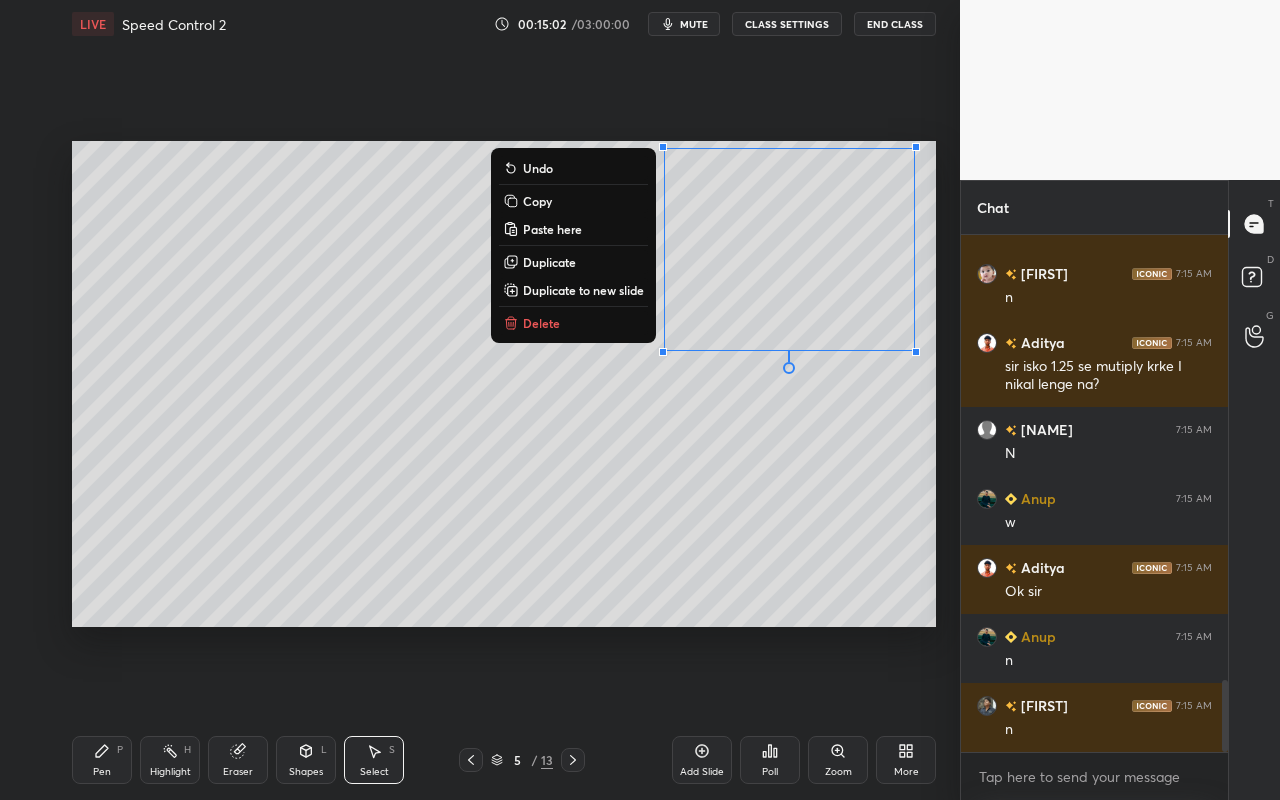 drag, startPoint x: 617, startPoint y: 286, endPoint x: 633, endPoint y: 294, distance: 17.888544 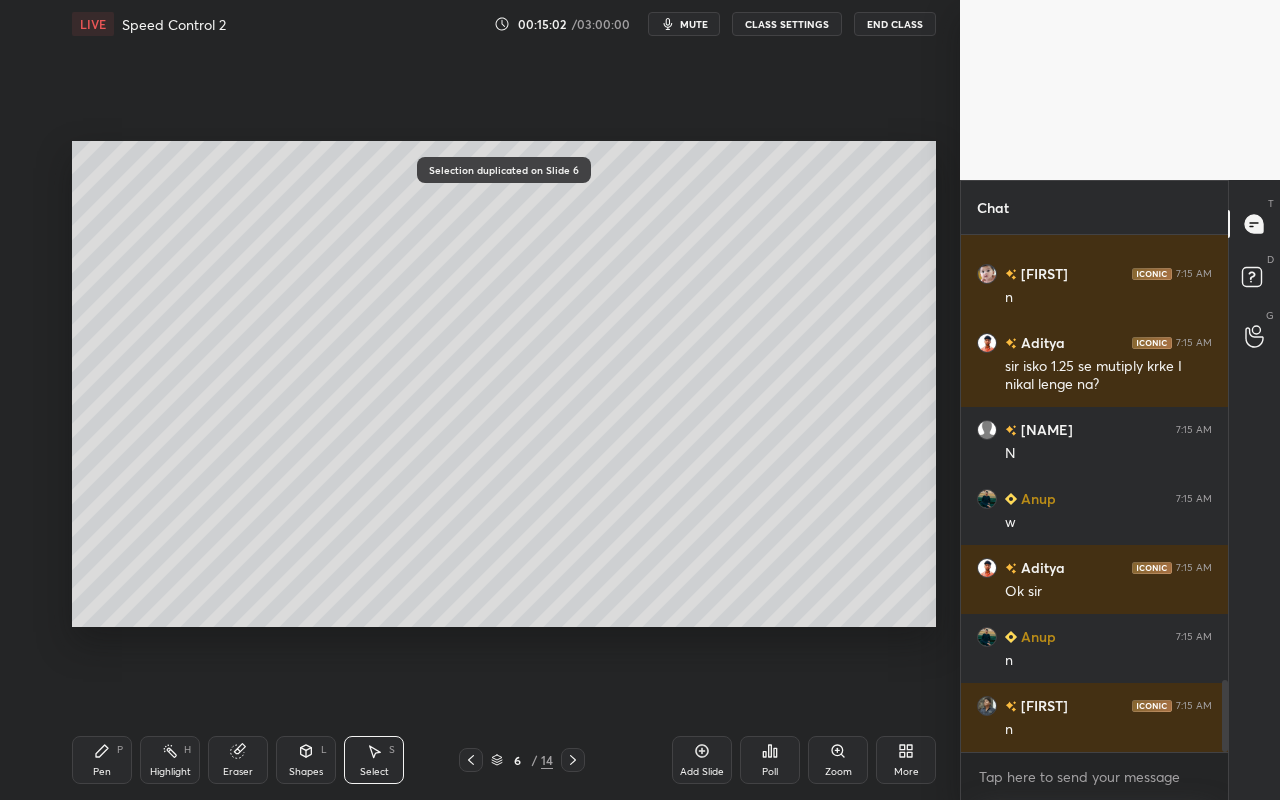 click on "0 ° Undo Copy Paste here Duplicate Duplicate to new slide Delete" at bounding box center (504, 384) 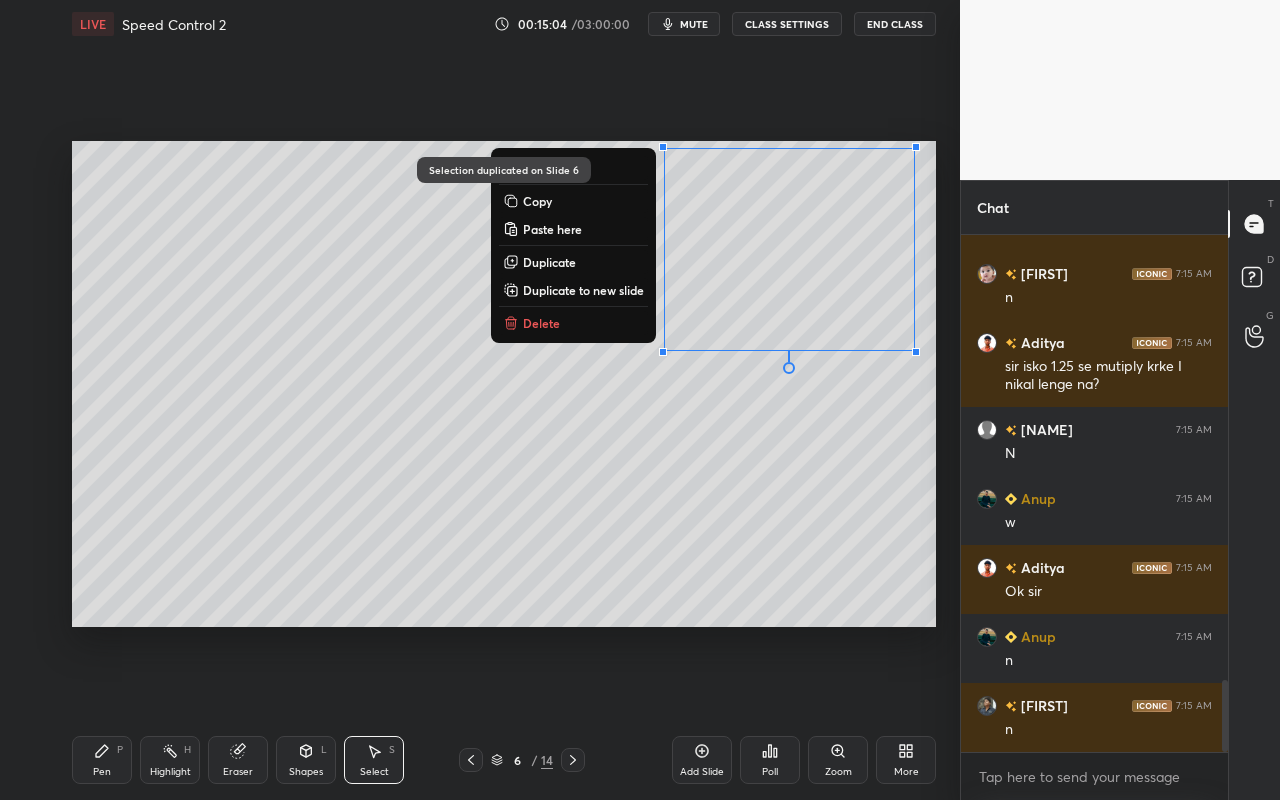 drag, startPoint x: 629, startPoint y: 145, endPoint x: 848, endPoint y: 315, distance: 277.23816 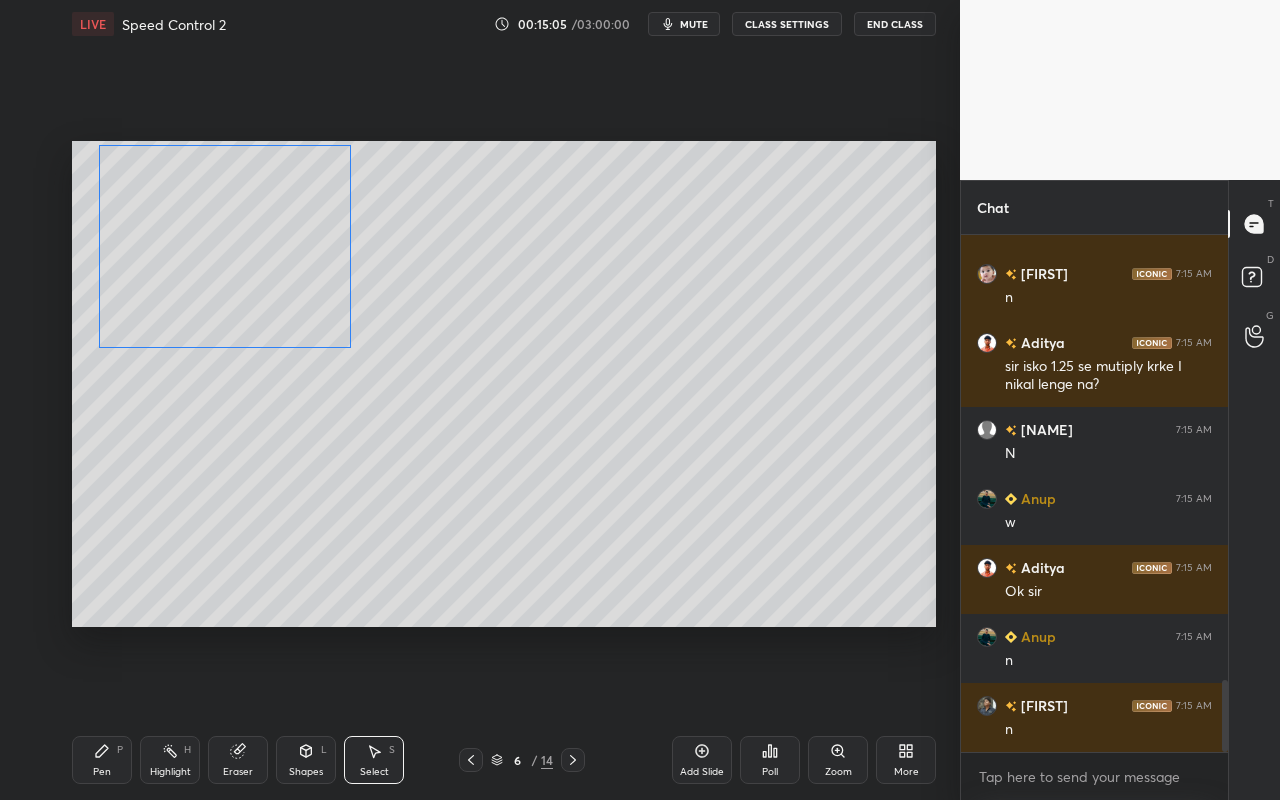 drag, startPoint x: 845, startPoint y: 285, endPoint x: 288, endPoint y: 326, distance: 558.50696 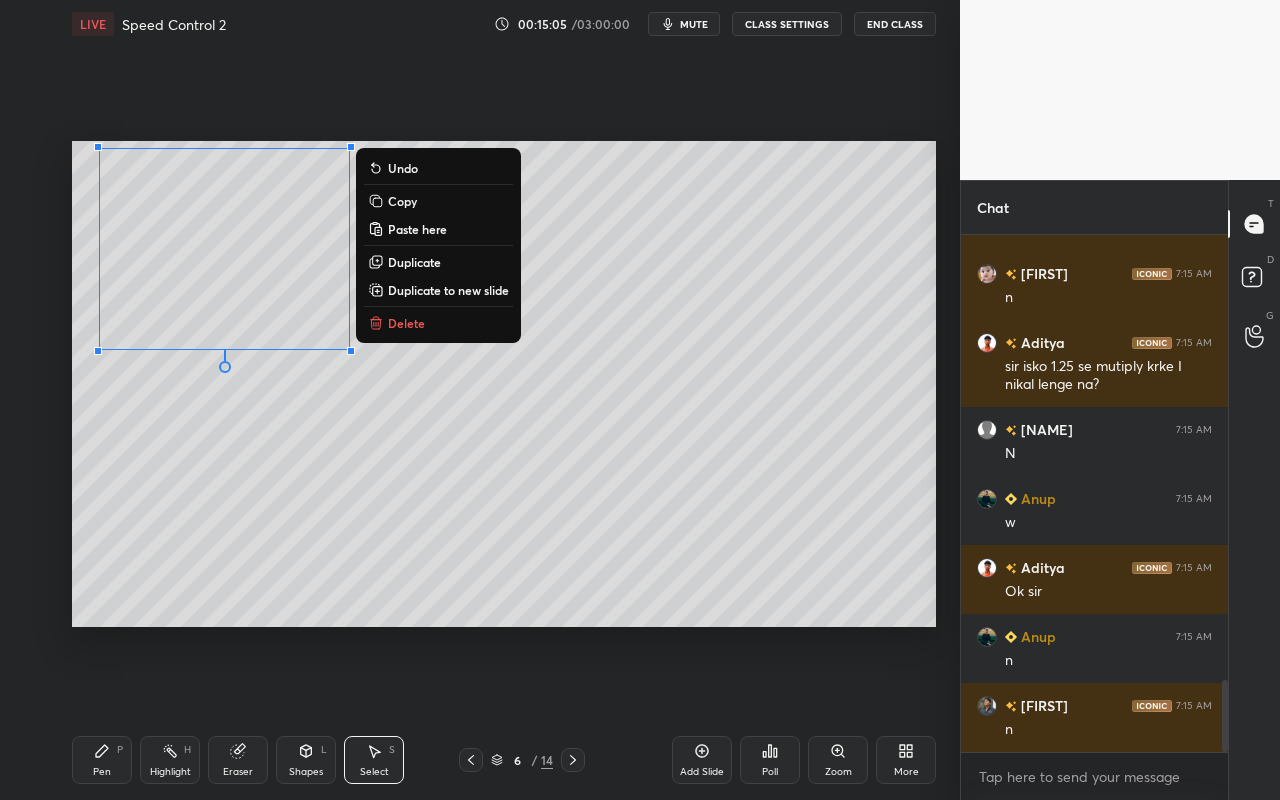 drag, startPoint x: 374, startPoint y: 476, endPoint x: 302, endPoint y: 570, distance: 118.40608 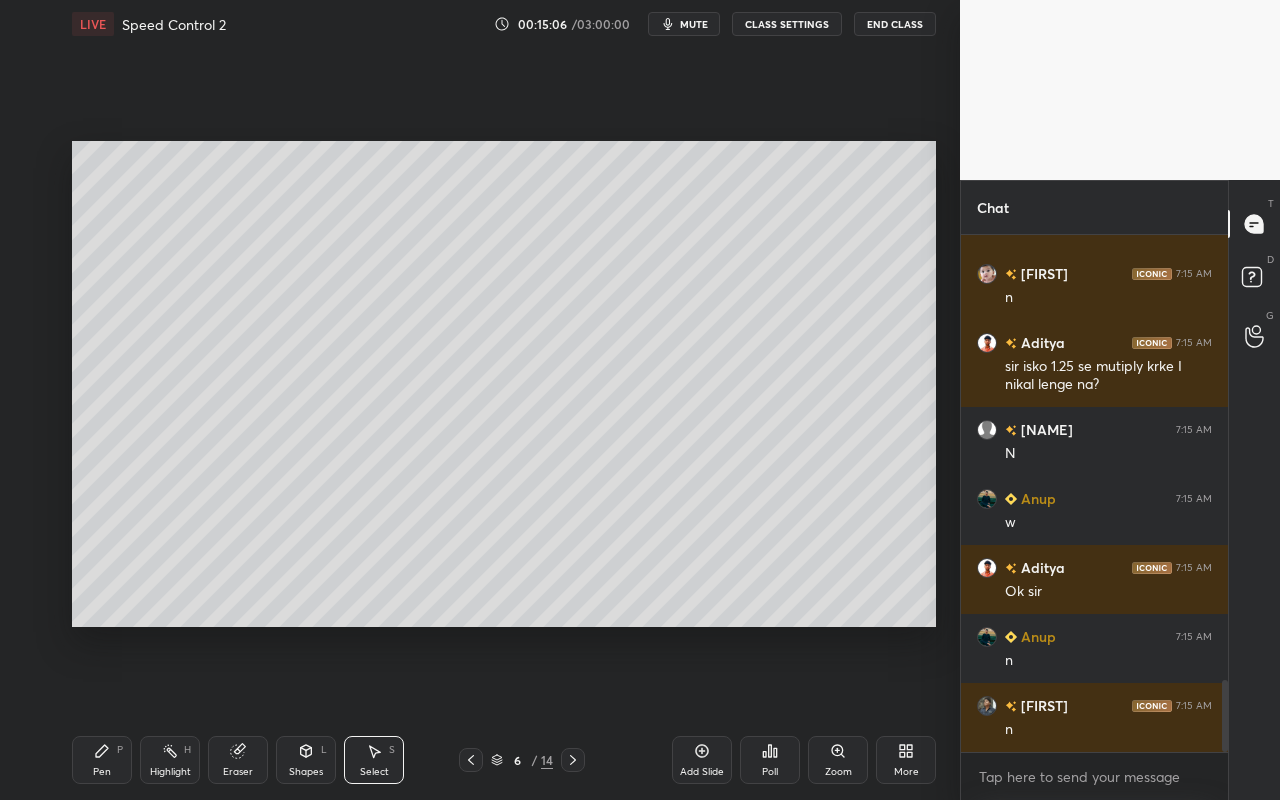 click on "Pen P Highlight H Eraser Shapes L Select S 6 / 14 Add Slide Poll Zoom More" at bounding box center (504, 760) 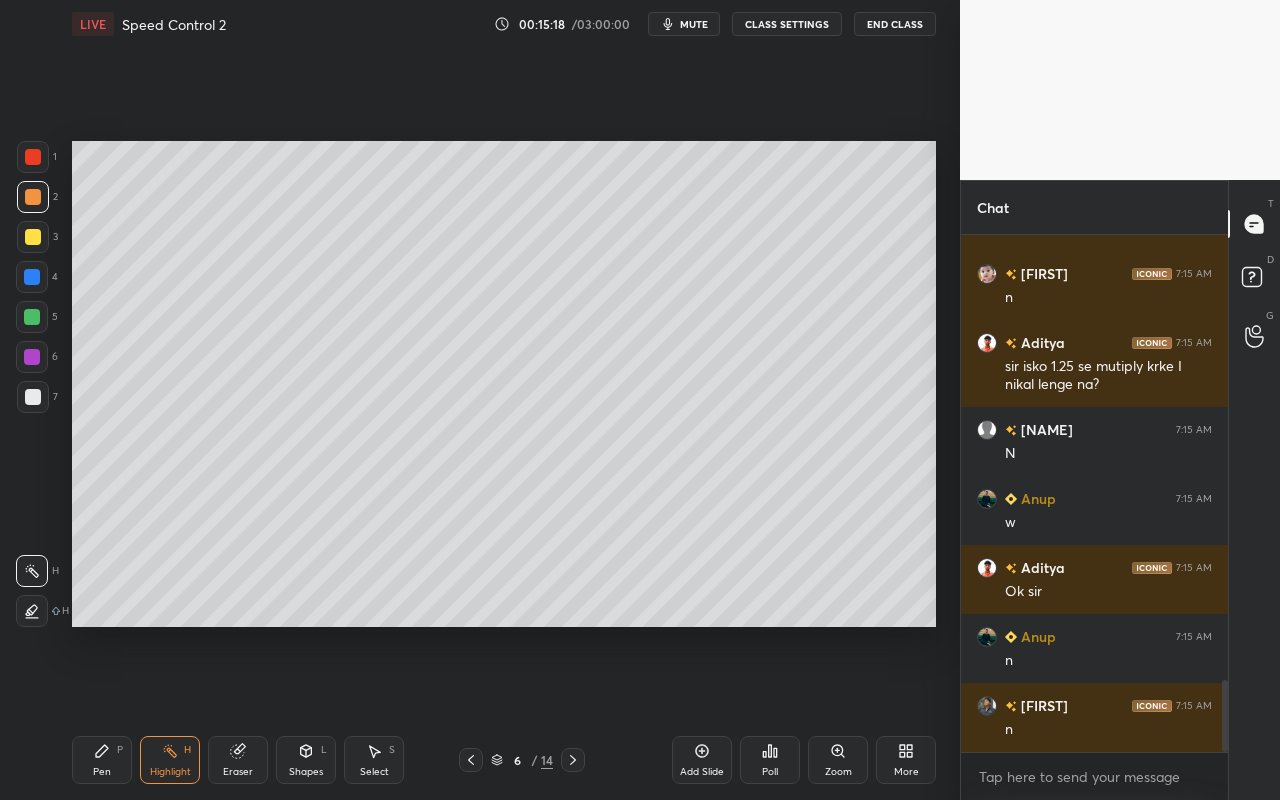 drag, startPoint x: 317, startPoint y: 767, endPoint x: 315, endPoint y: 753, distance: 14.142136 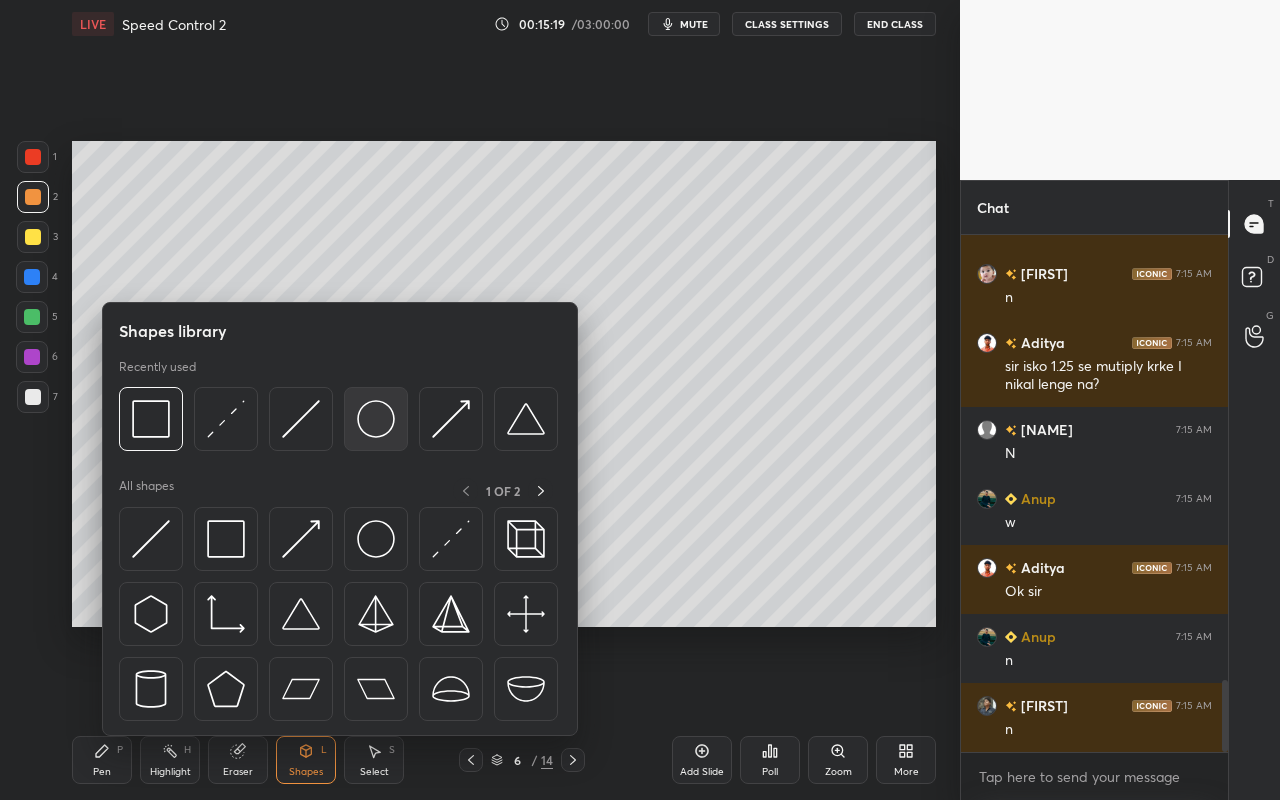 click at bounding box center (376, 419) 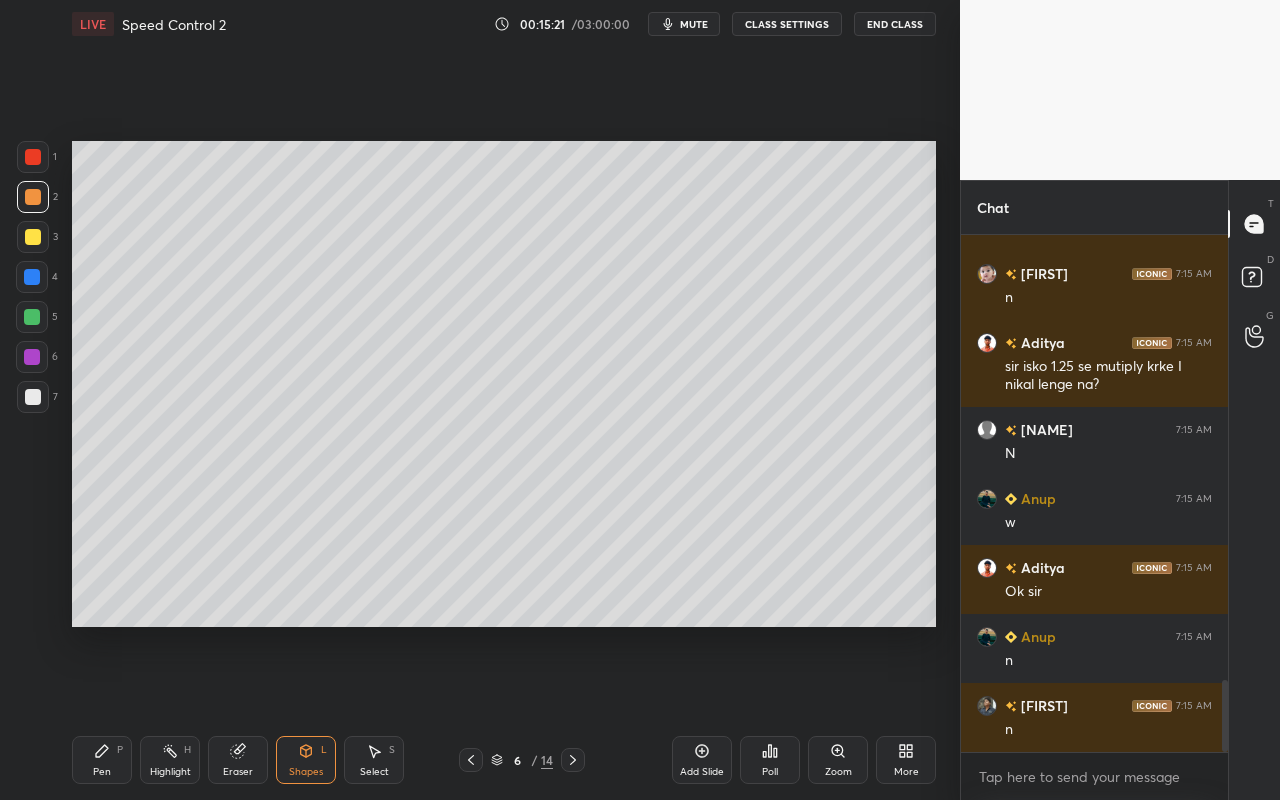 drag, startPoint x: 34, startPoint y: 194, endPoint x: 66, endPoint y: 189, distance: 32.38827 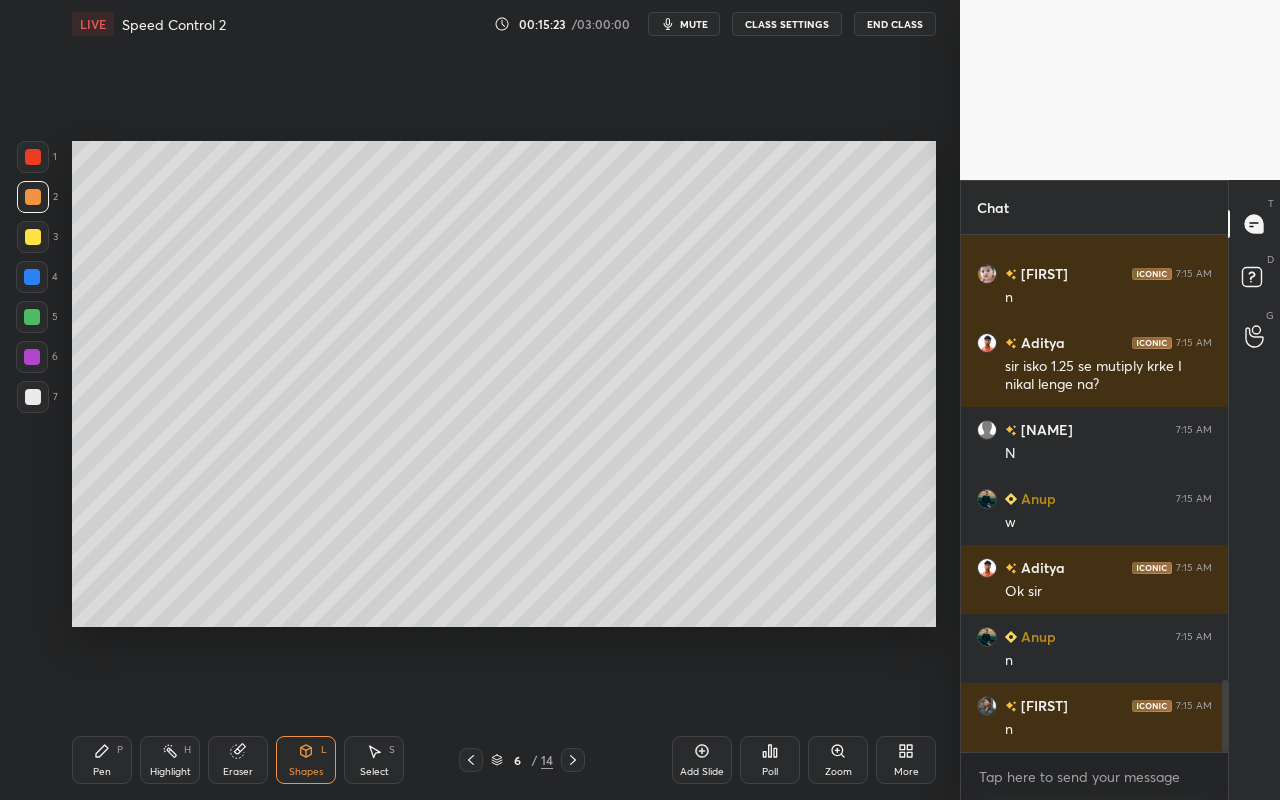 click on "Pen" at bounding box center [102, 772] 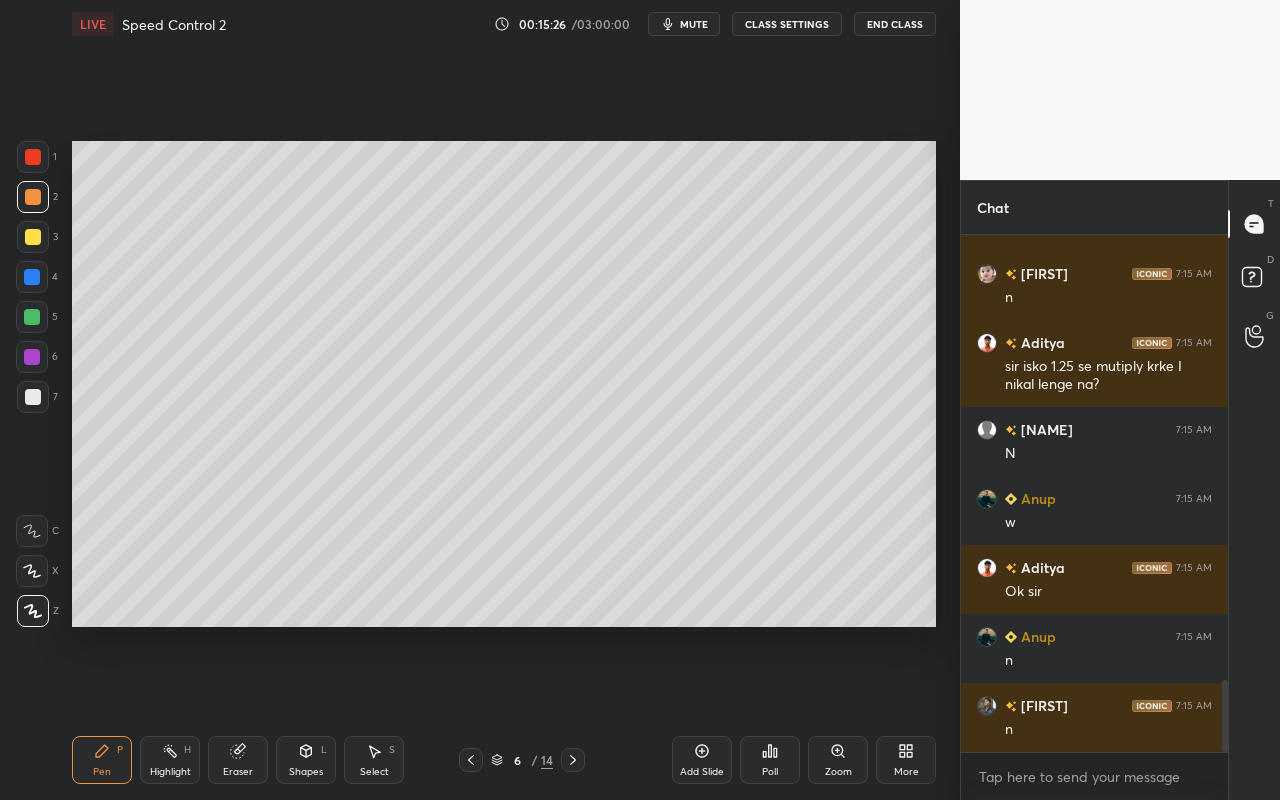 click on "Shapes L" at bounding box center [306, 760] 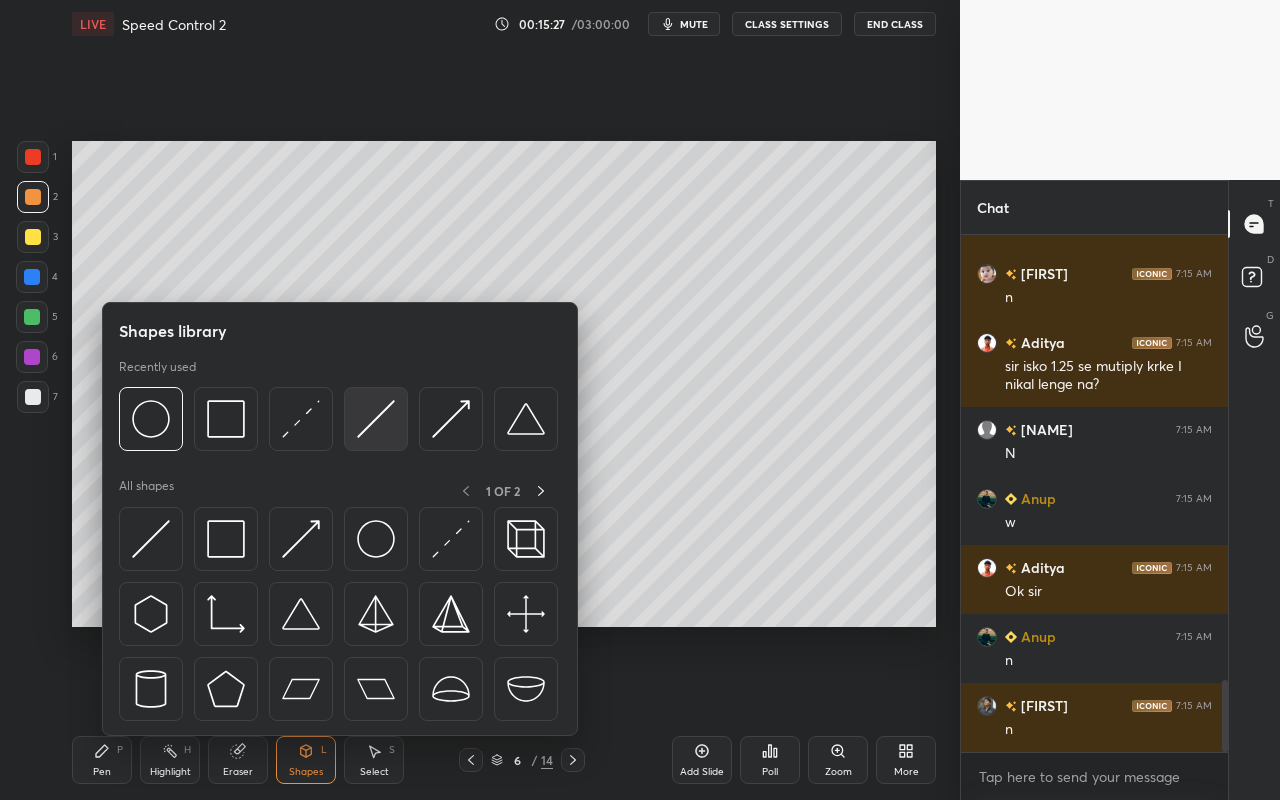 click at bounding box center (376, 419) 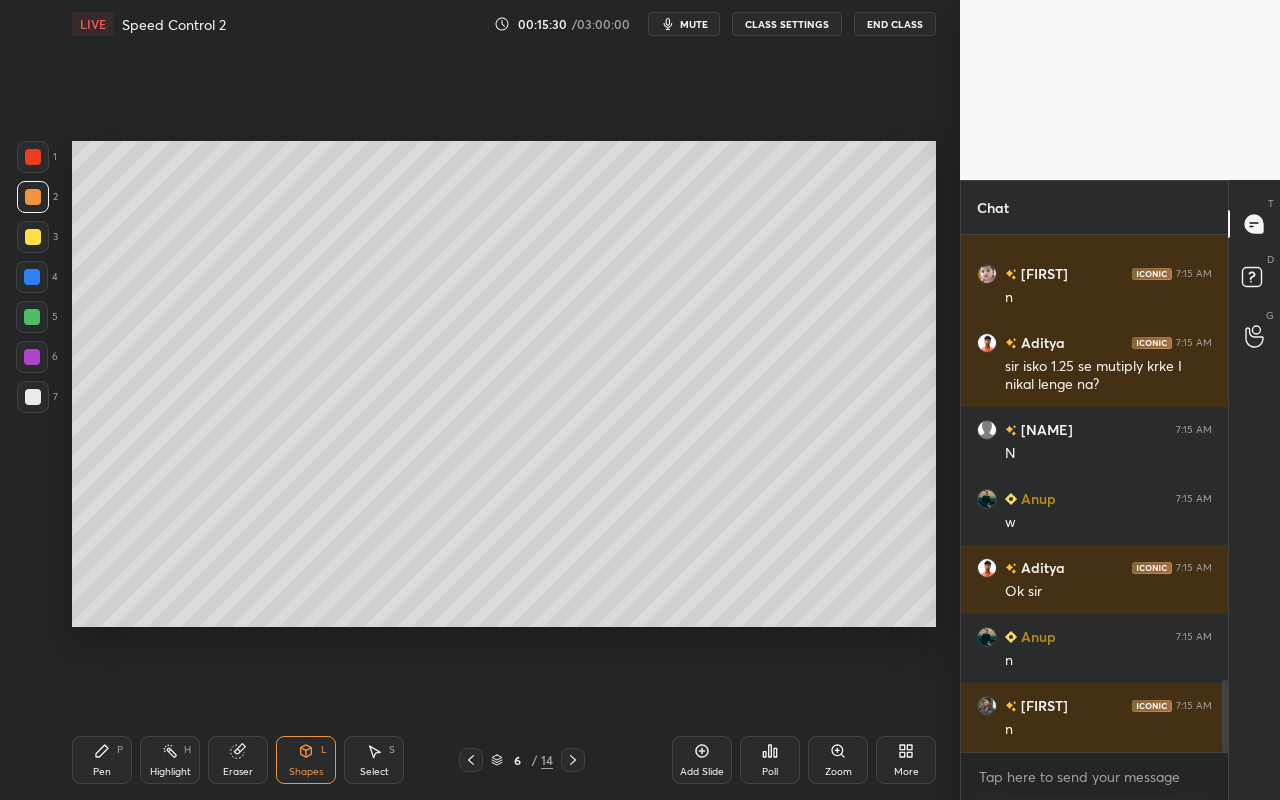 click on "Shapes L" at bounding box center (306, 760) 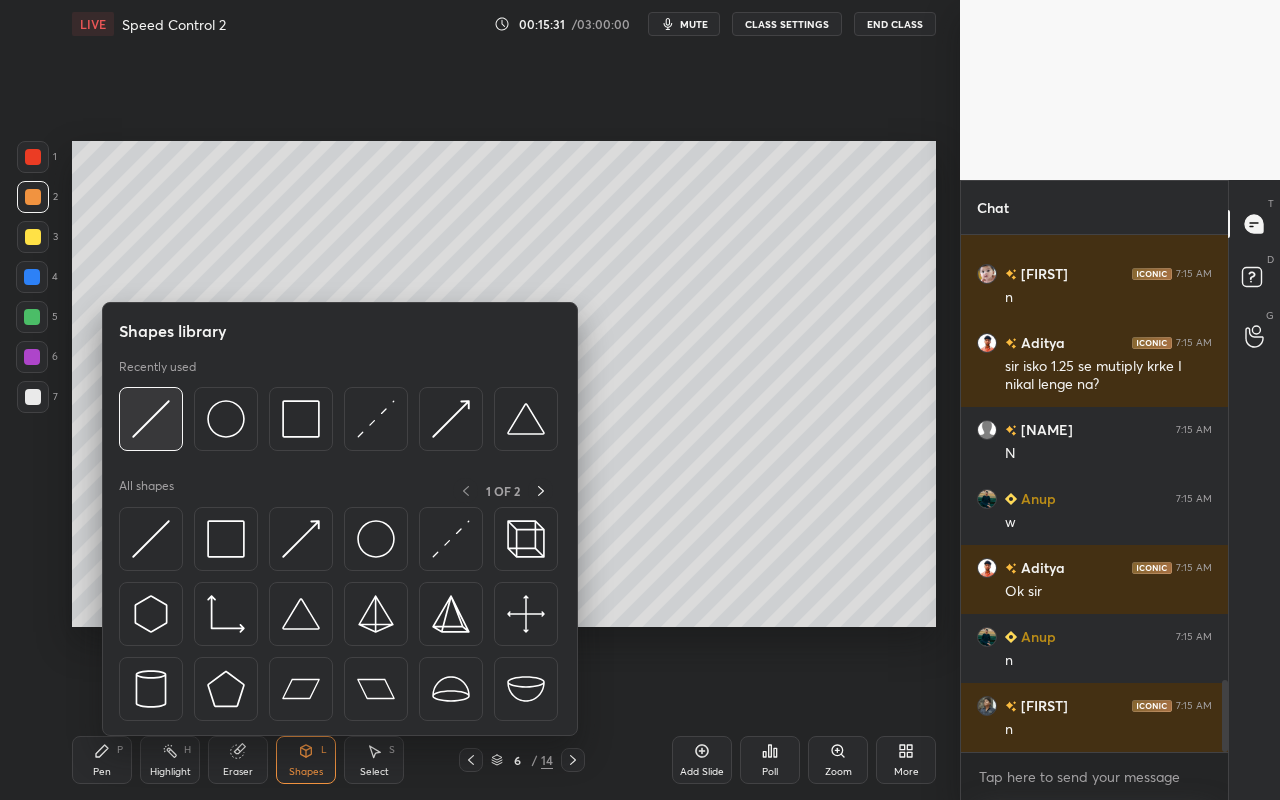 click at bounding box center [151, 419] 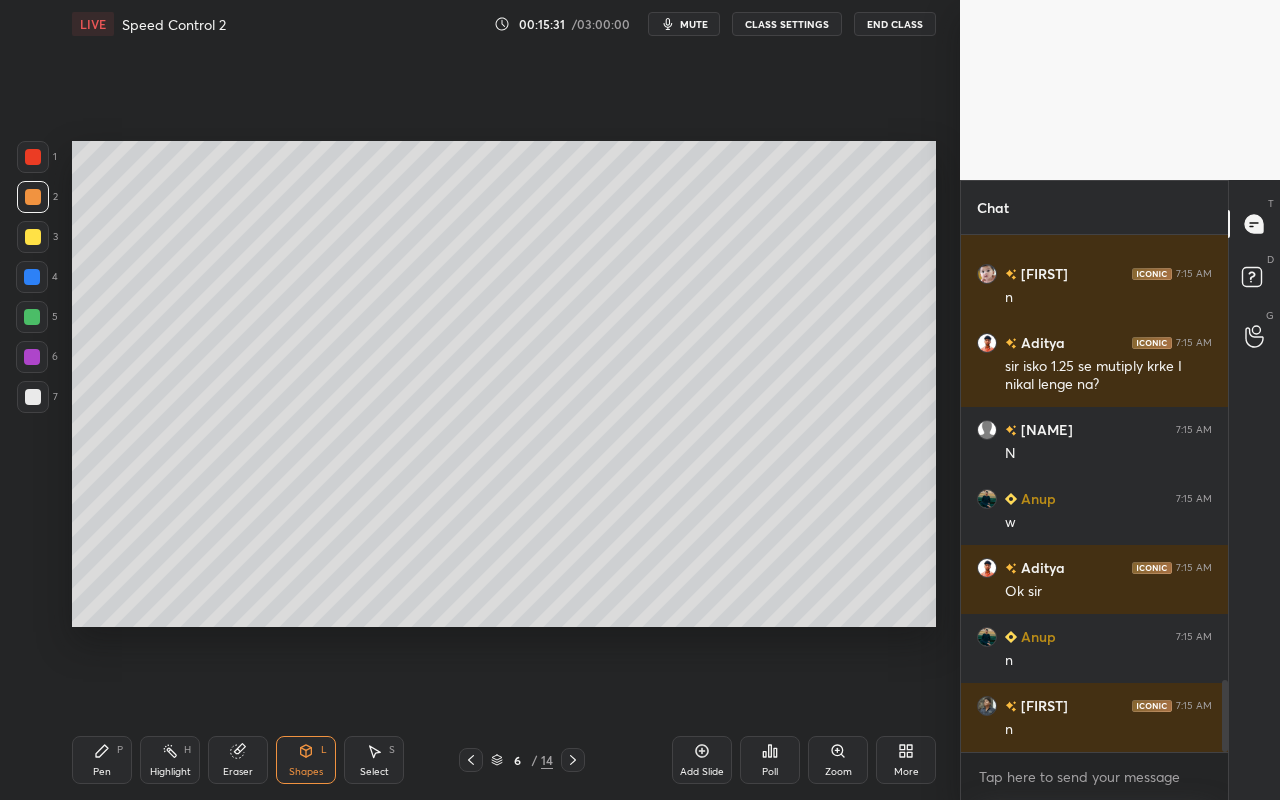 click on "7" at bounding box center (37, 397) 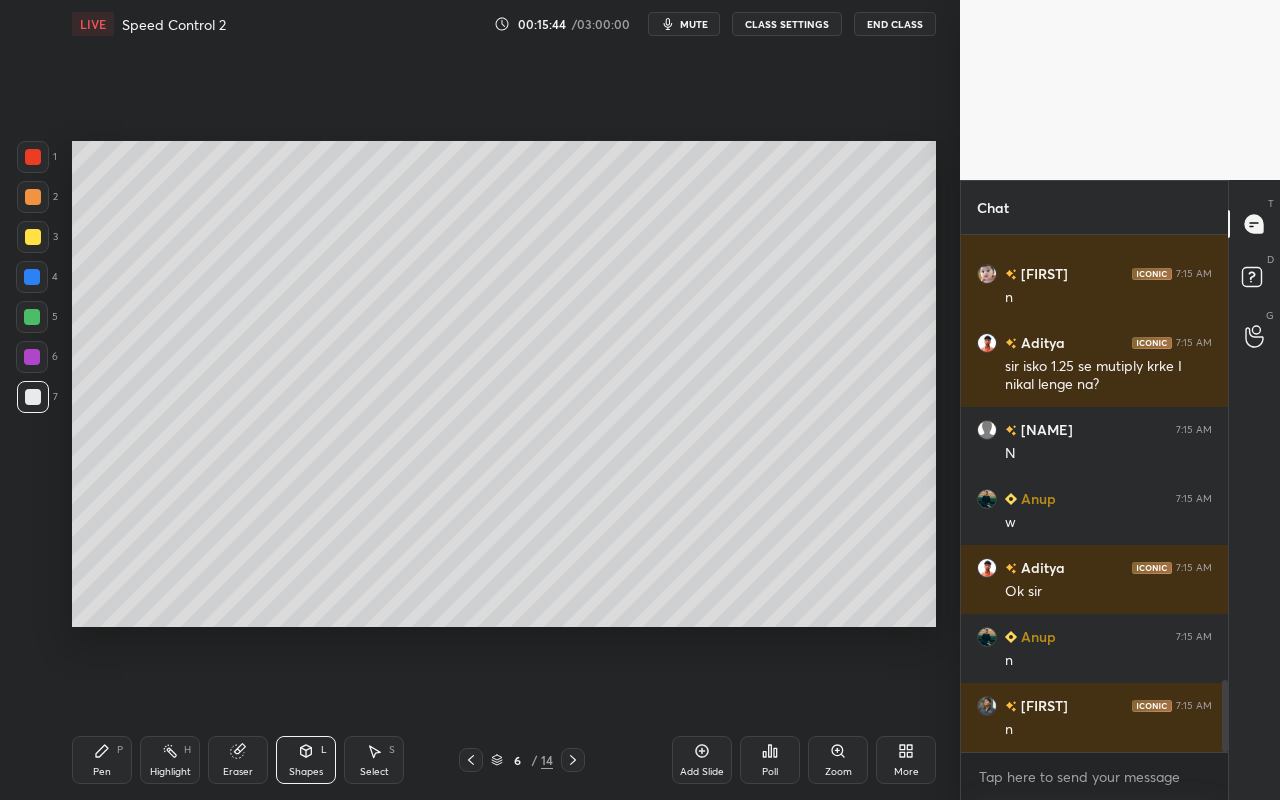 drag, startPoint x: 178, startPoint y: 765, endPoint x: 215, endPoint y: 705, distance: 70.491135 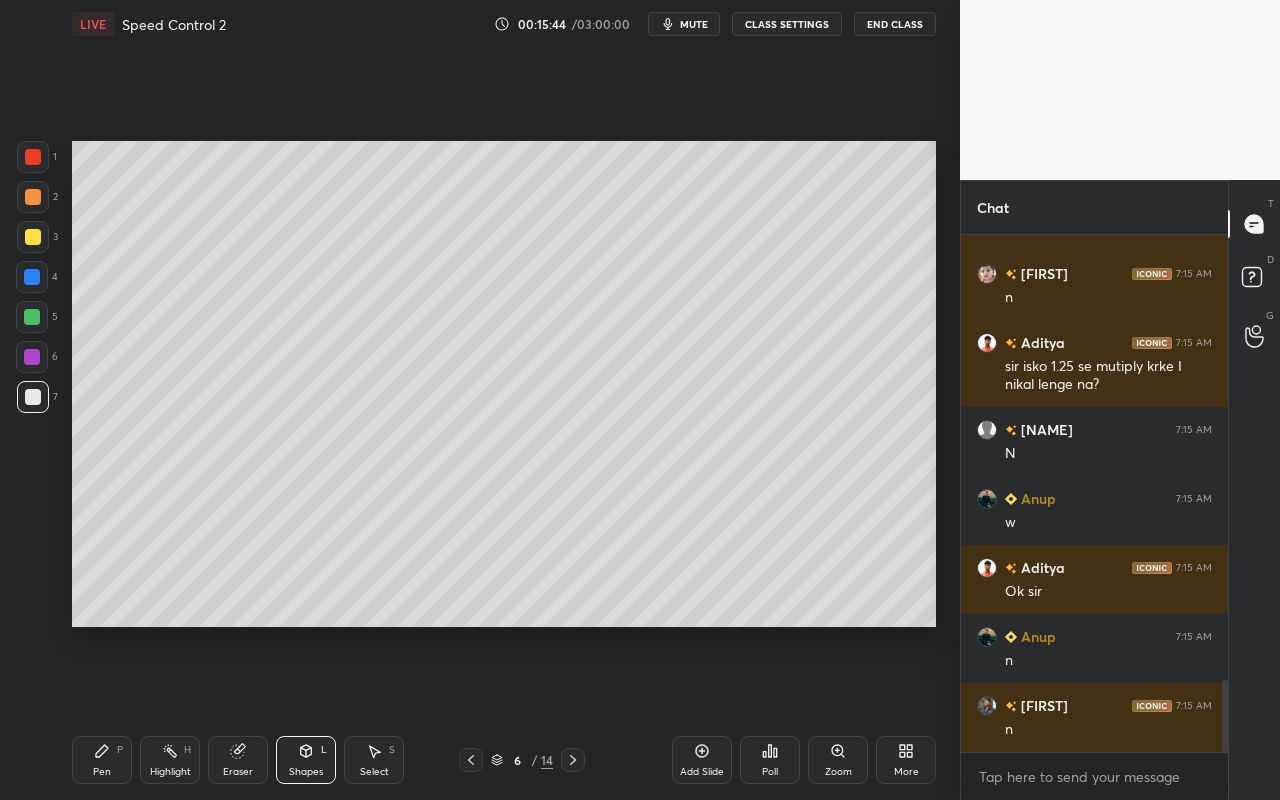 click on "Highlight H" at bounding box center (170, 760) 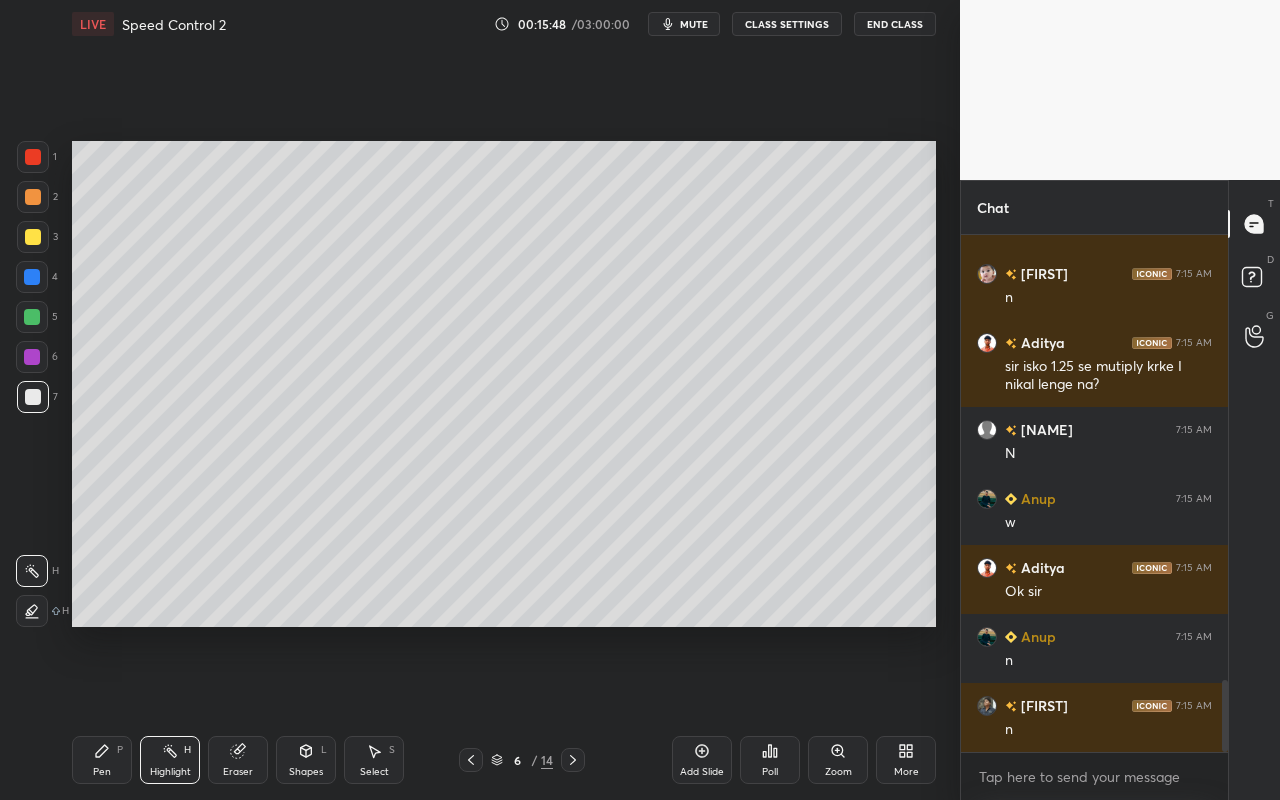 drag, startPoint x: 95, startPoint y: 773, endPoint x: 192, endPoint y: 629, distance: 173.62315 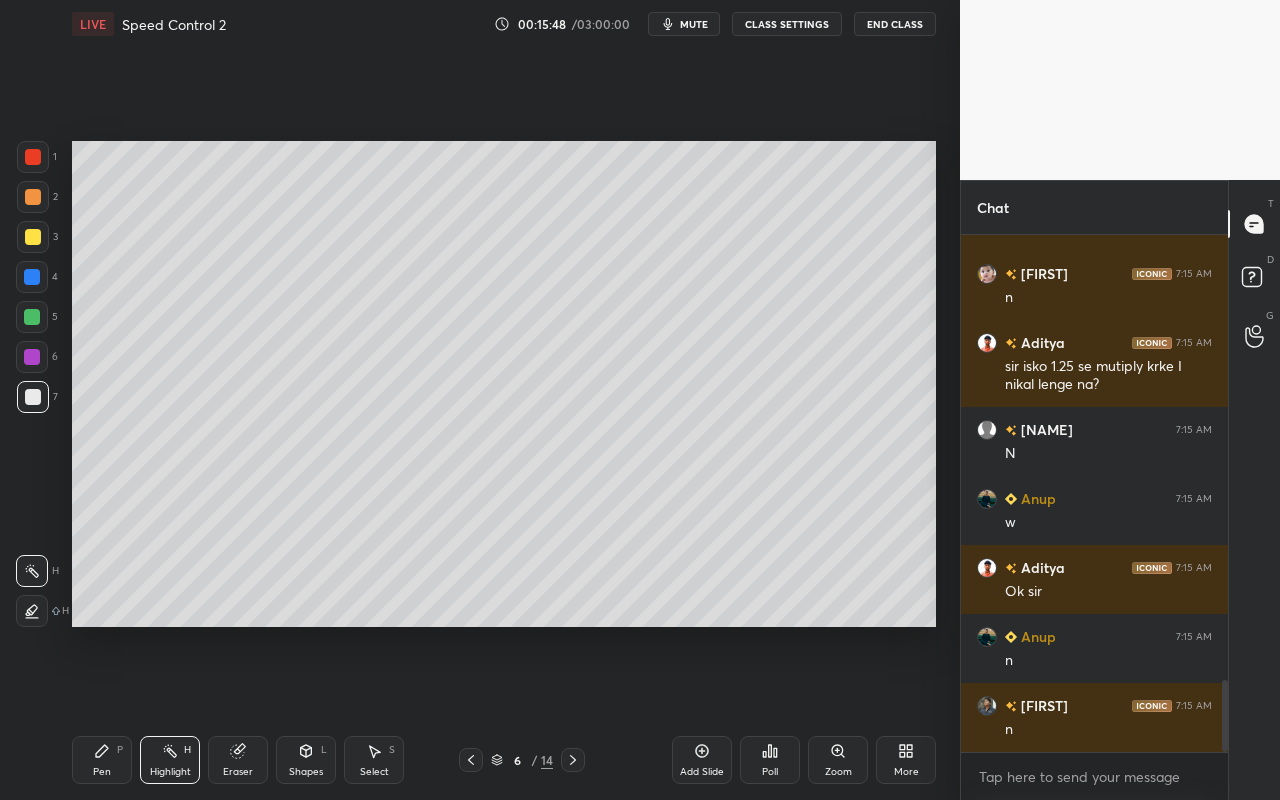click on "Pen" at bounding box center [102, 772] 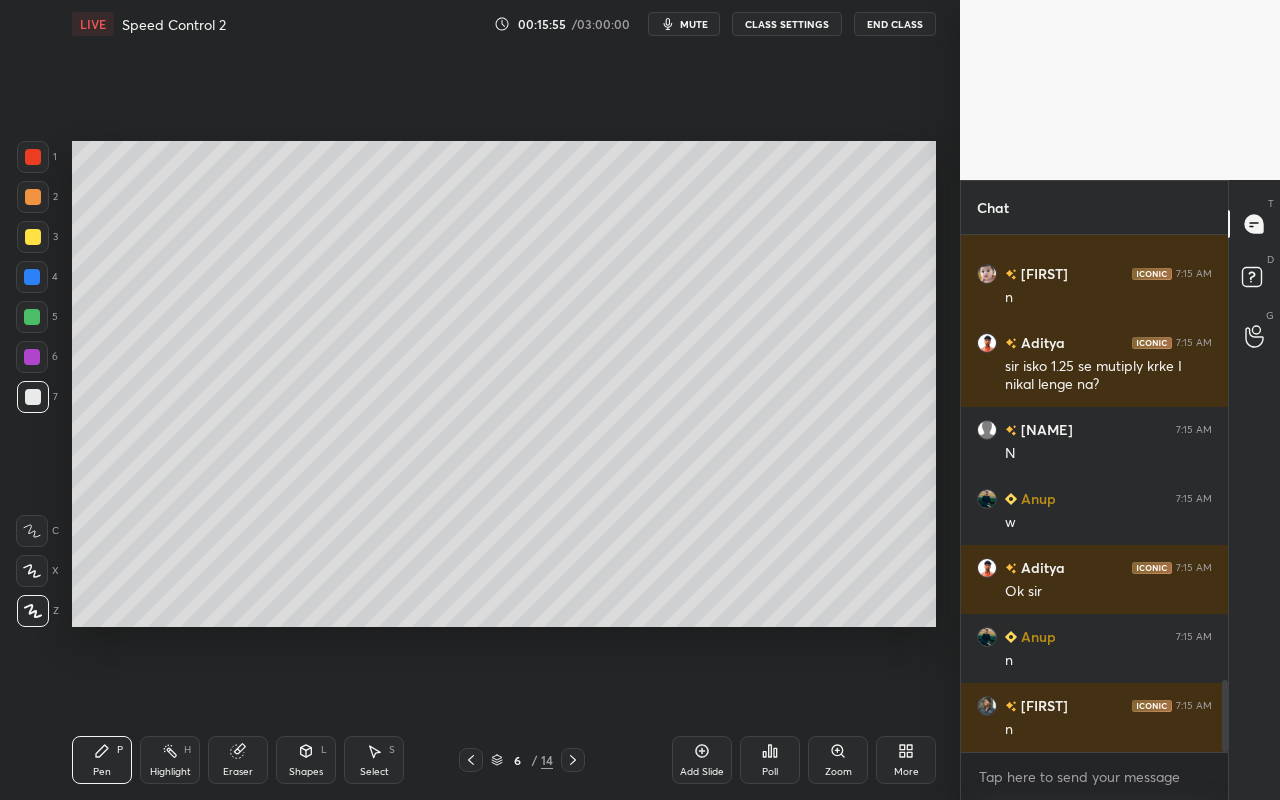 click on "Highlight H" at bounding box center (170, 760) 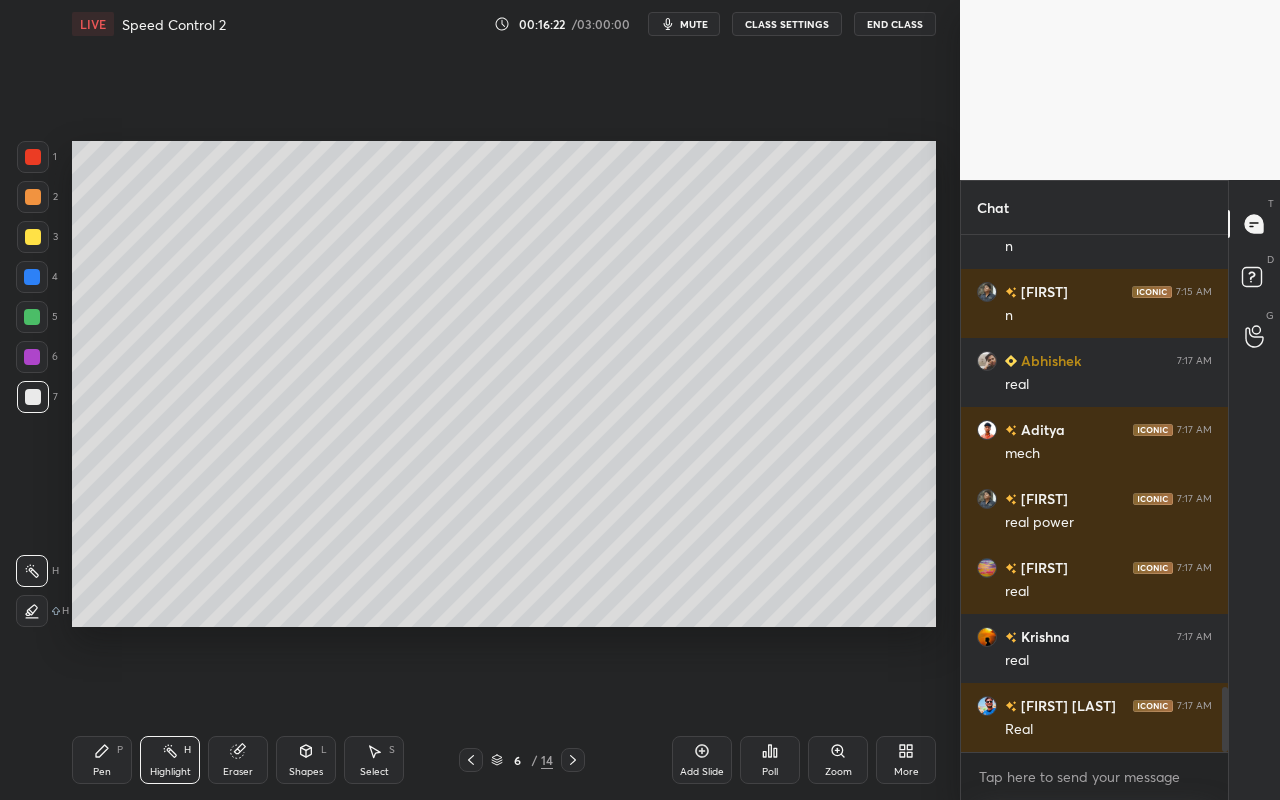 scroll, scrollTop: 3688, scrollLeft: 0, axis: vertical 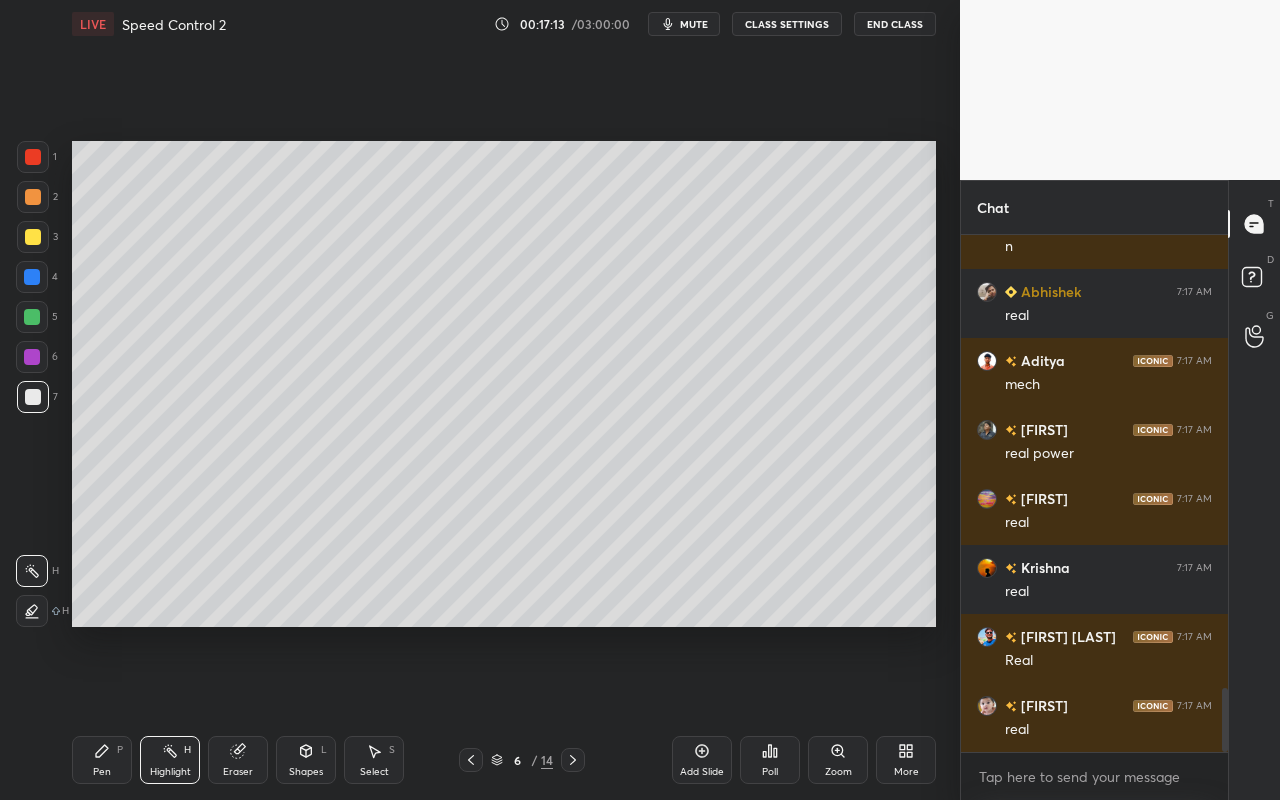 drag, startPoint x: 168, startPoint y: 777, endPoint x: 169, endPoint y: 737, distance: 40.012497 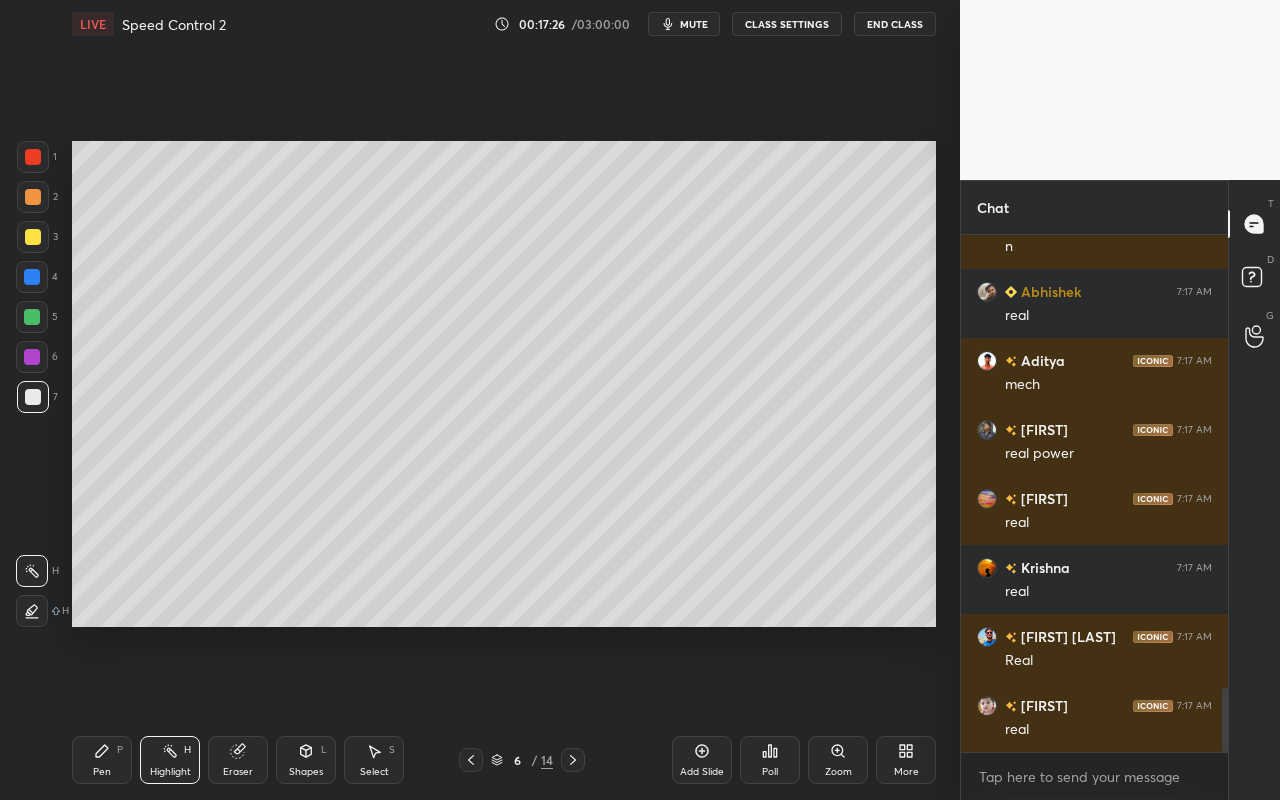 click on "Shapes L" at bounding box center (306, 760) 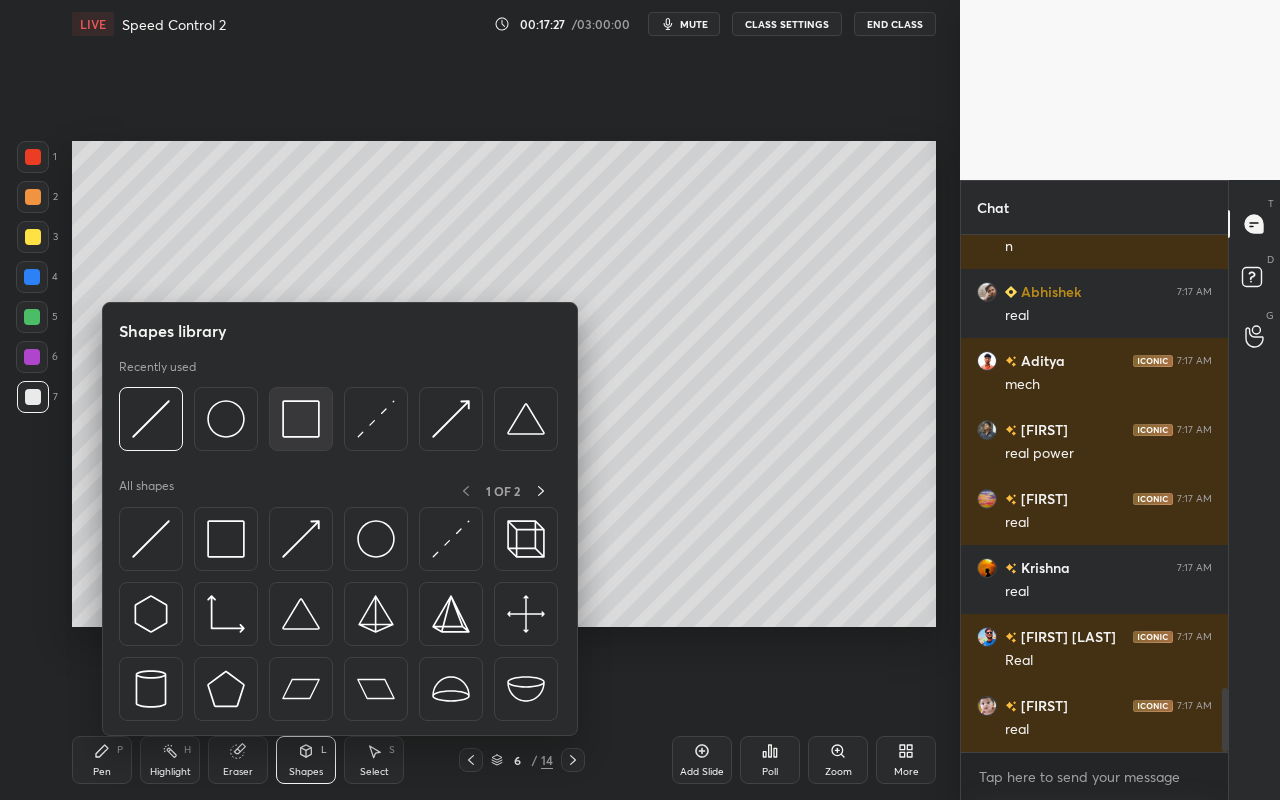click at bounding box center (301, 419) 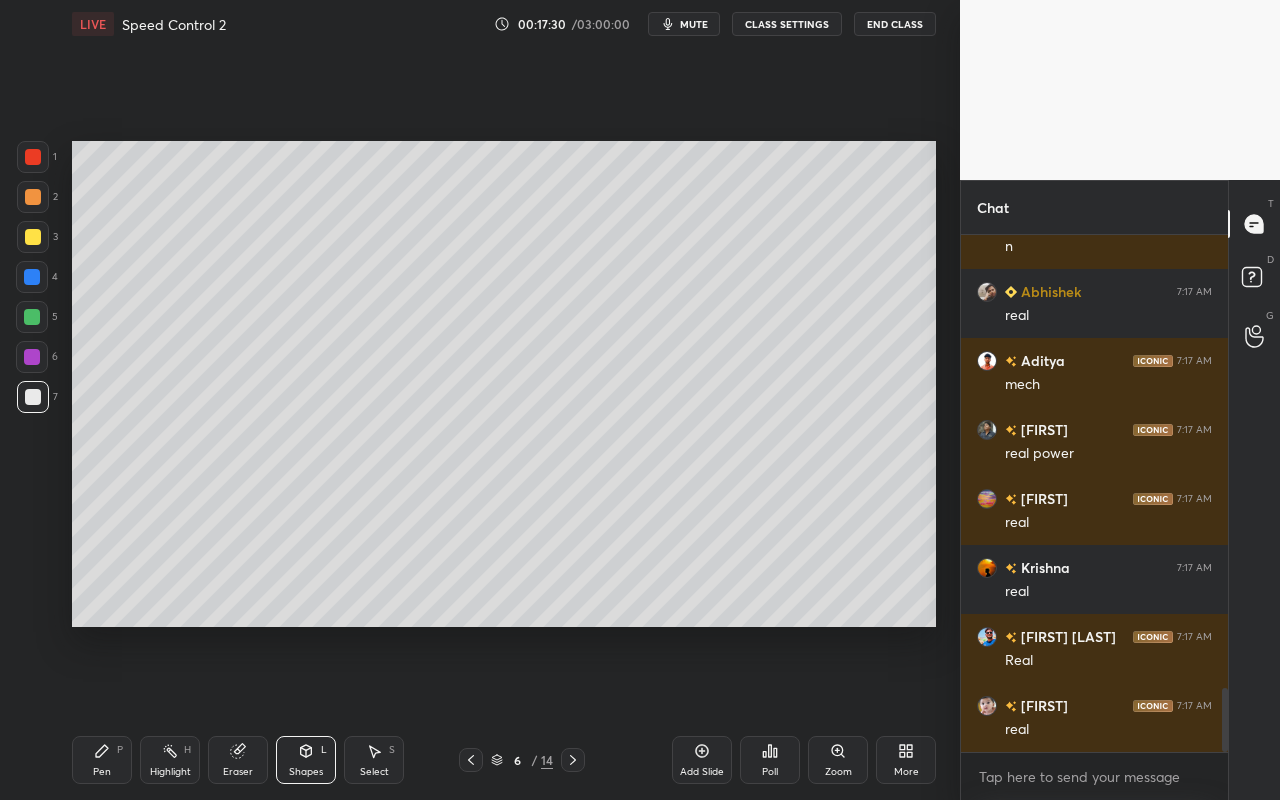 click on "Pen P" at bounding box center [102, 760] 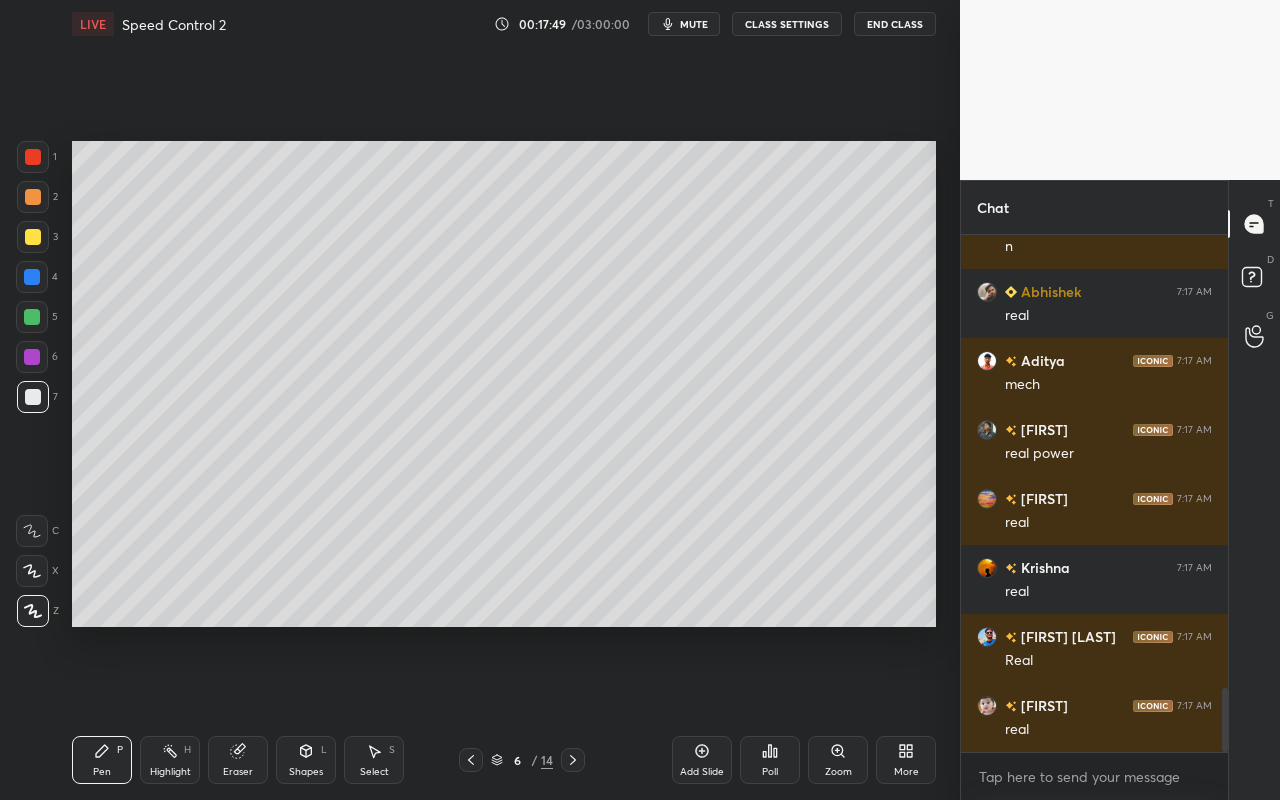 scroll, scrollTop: 3736, scrollLeft: 0, axis: vertical 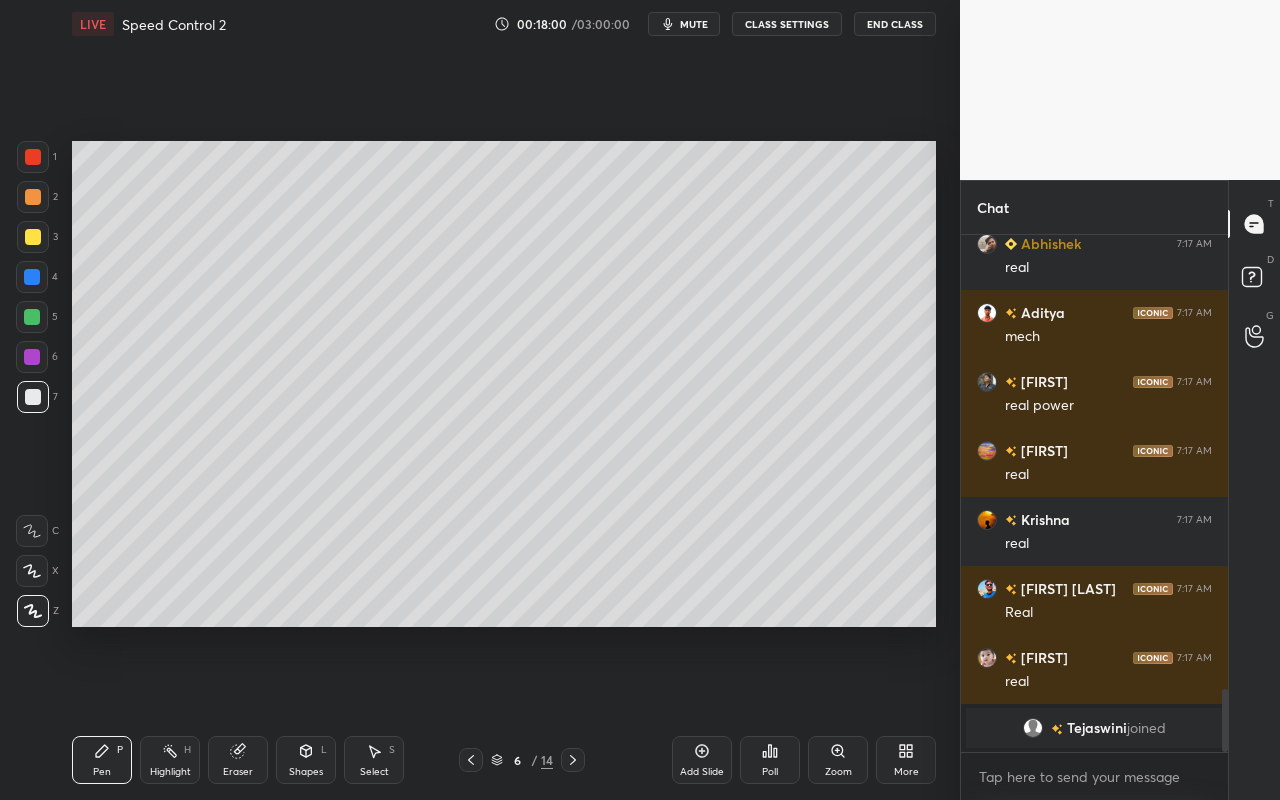 click on "Highlight H" at bounding box center [170, 760] 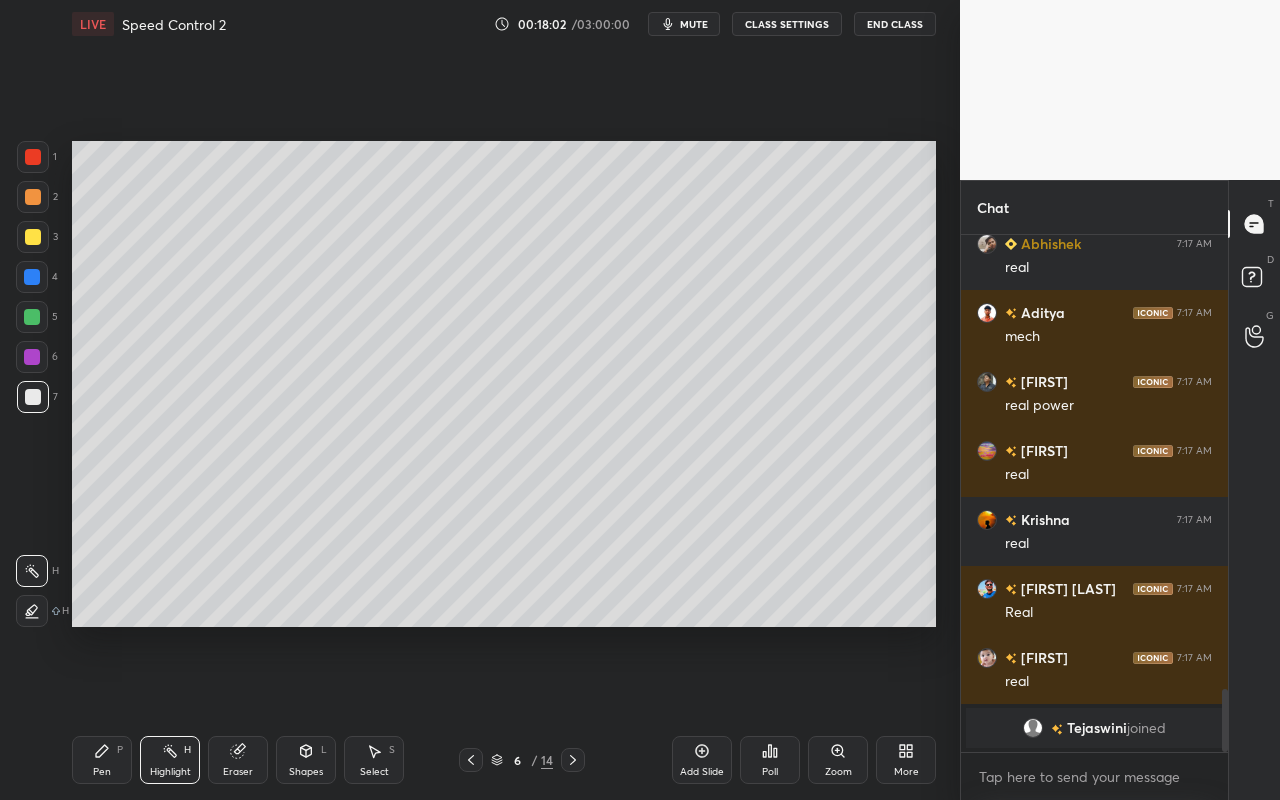click on "Pen" at bounding box center [102, 772] 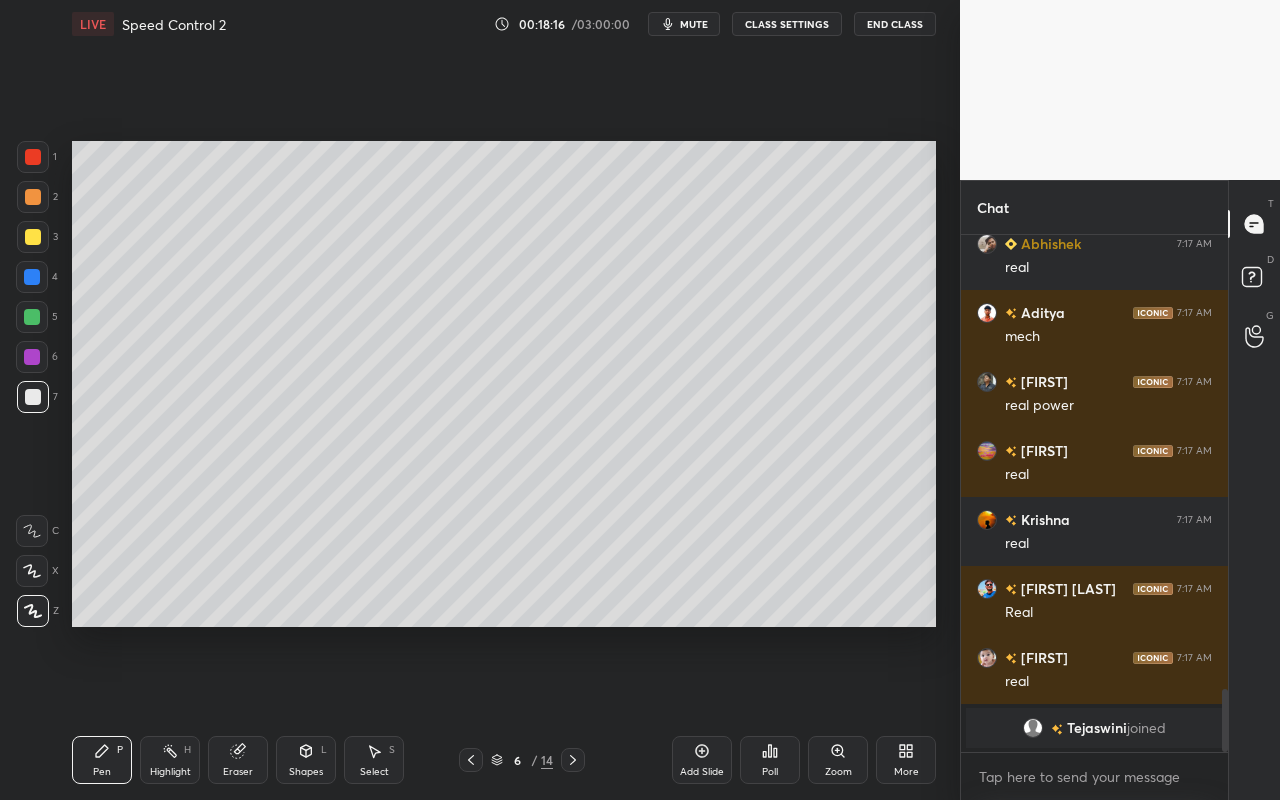 click on "Highlight H" at bounding box center (170, 760) 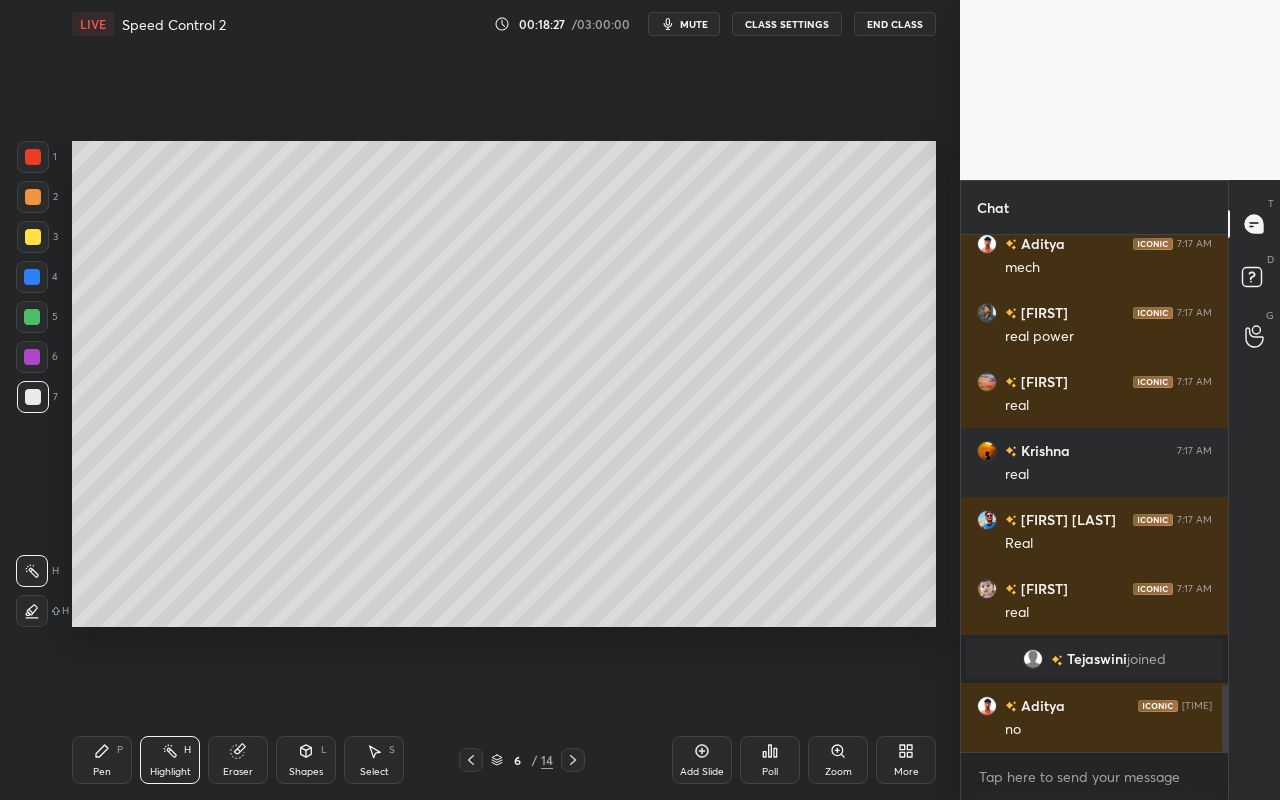 scroll, scrollTop: 3527, scrollLeft: 0, axis: vertical 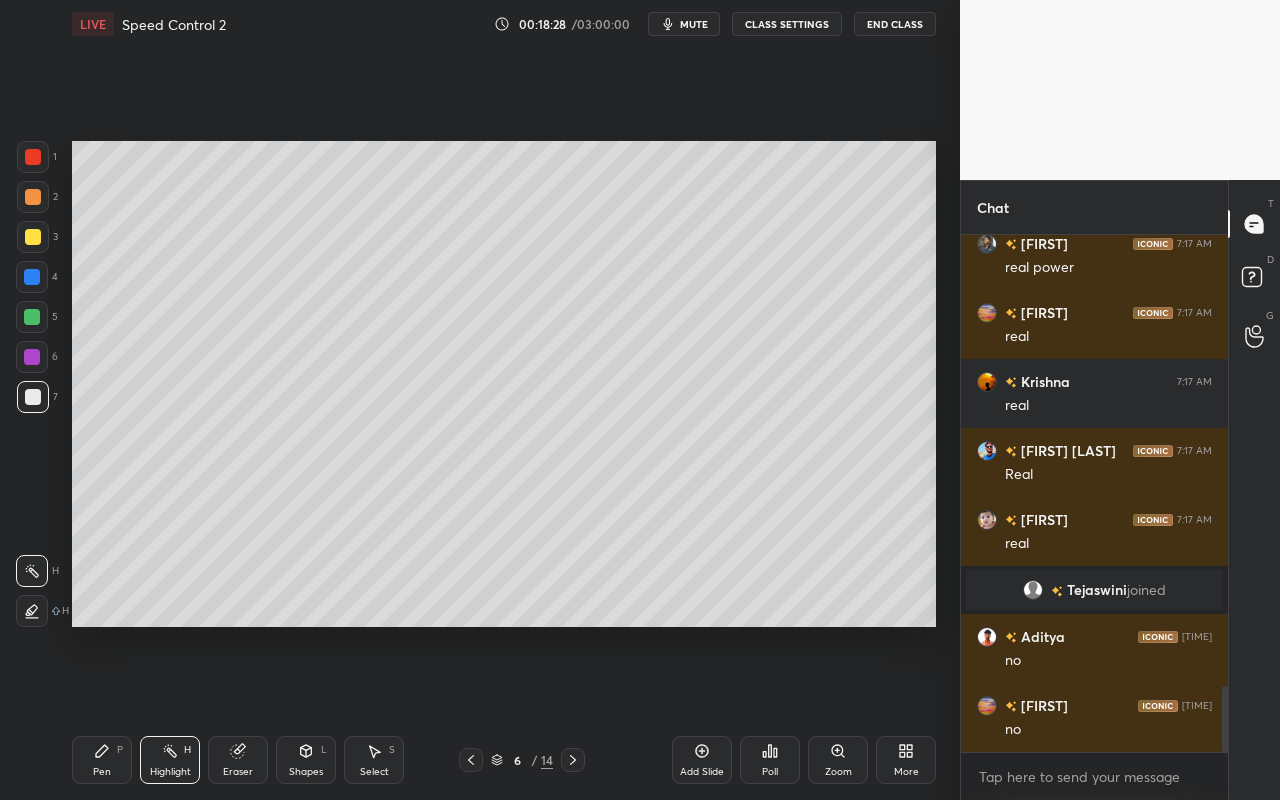 drag, startPoint x: 126, startPoint y: 768, endPoint x: 132, endPoint y: 719, distance: 49.365982 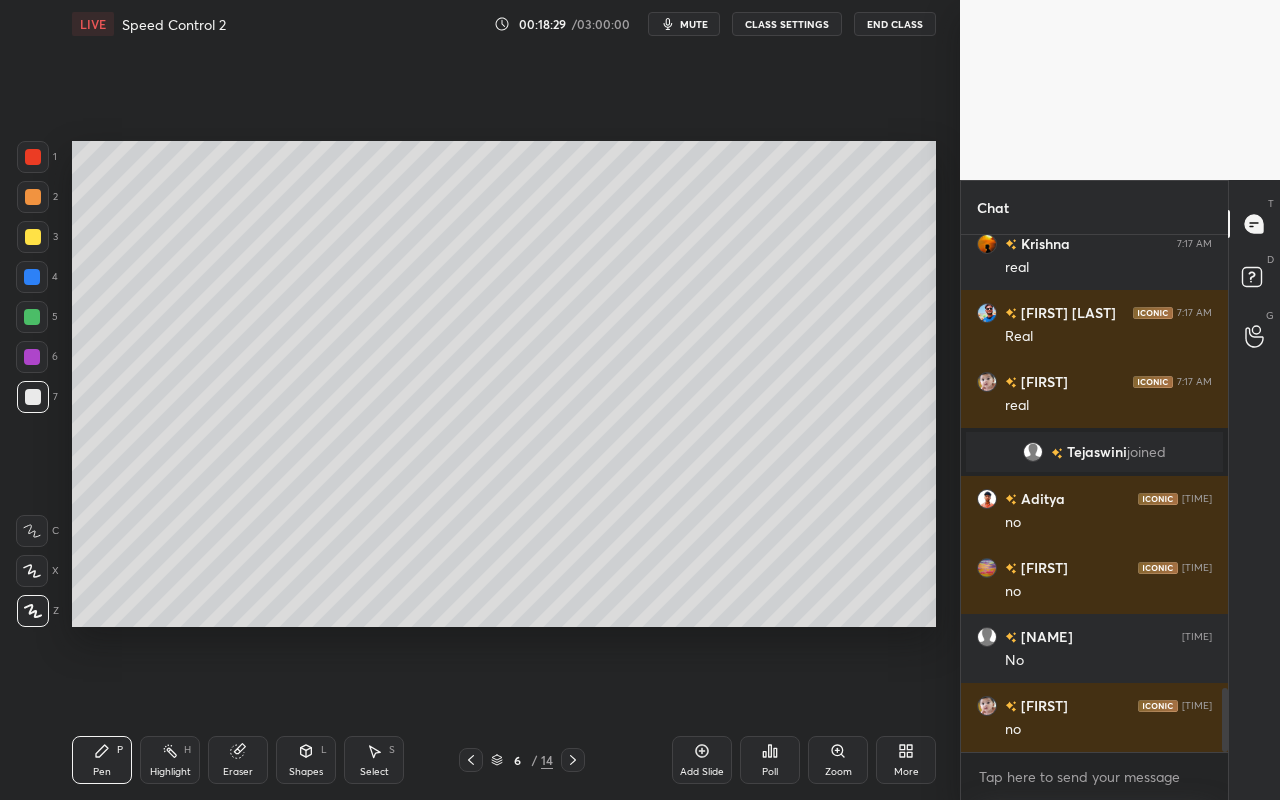 click at bounding box center [32, 317] 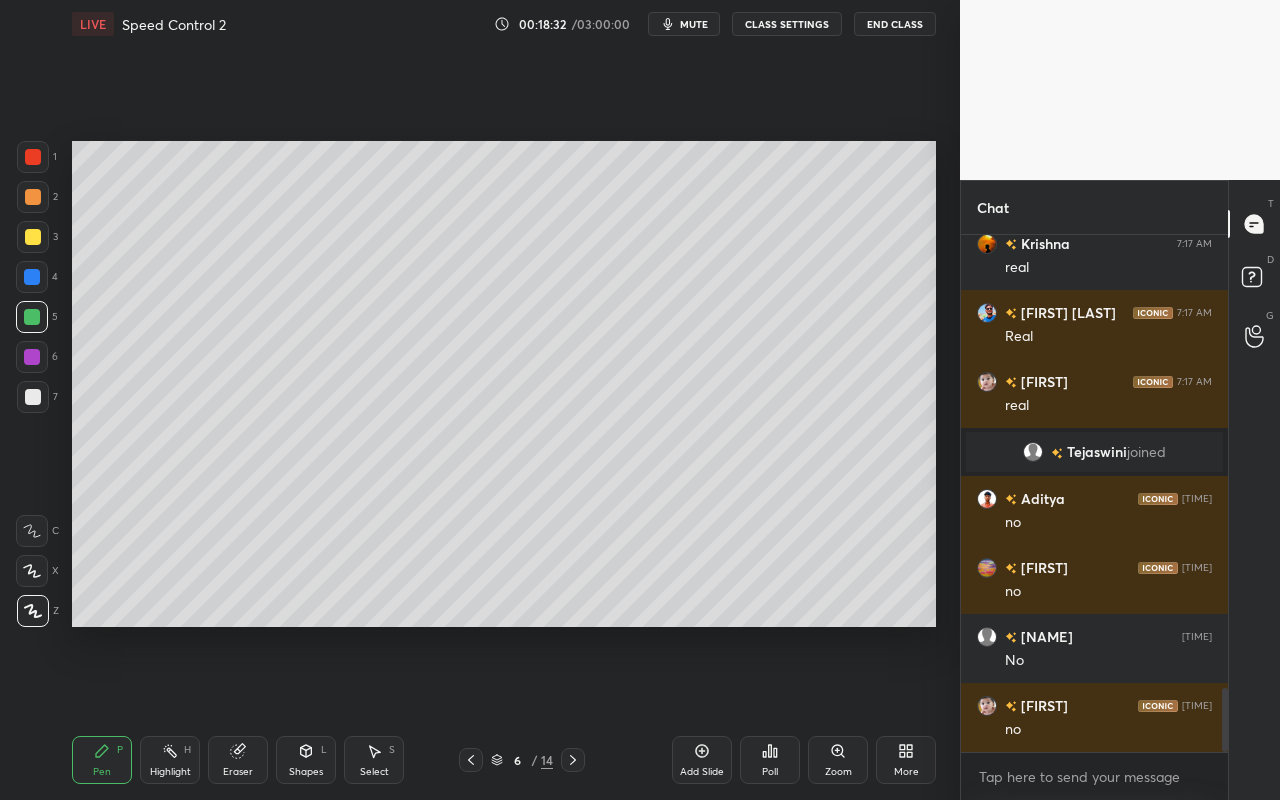 click on "Highlight H" at bounding box center [170, 760] 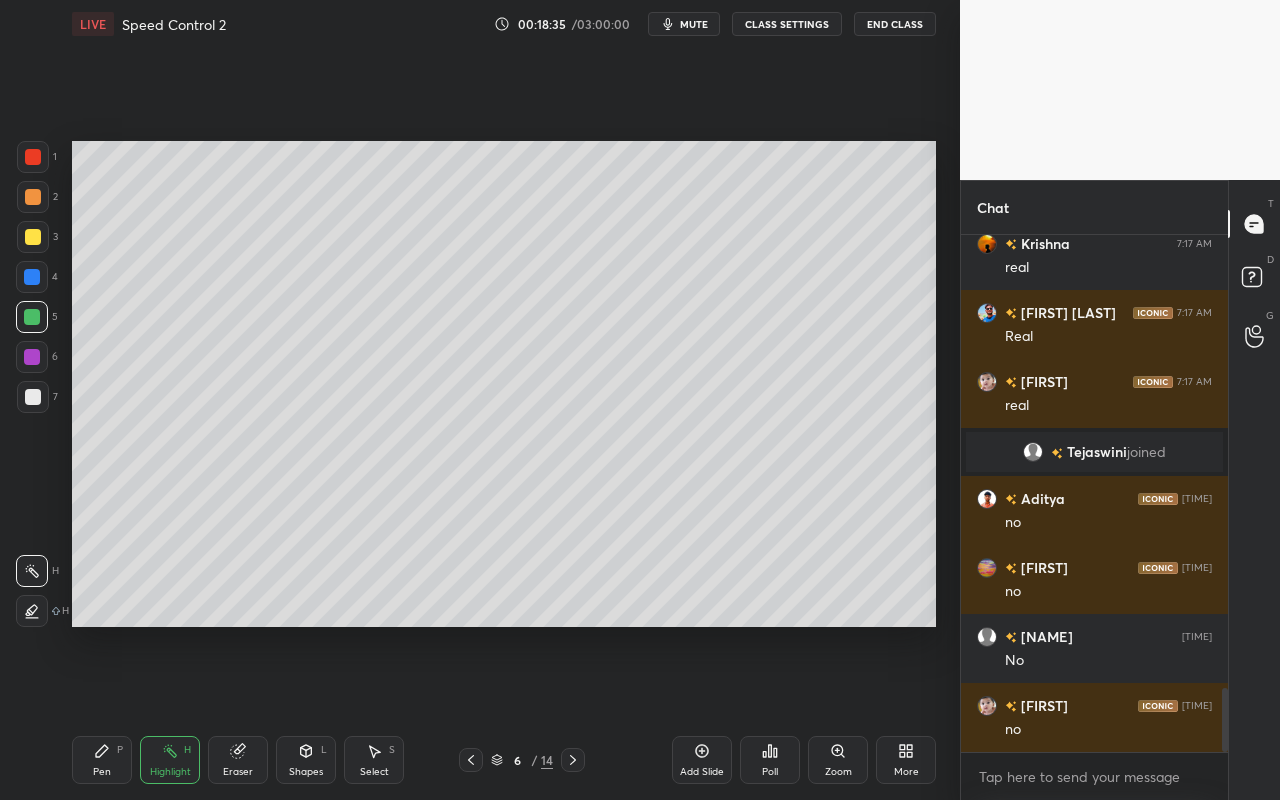 scroll, scrollTop: 3713, scrollLeft: 0, axis: vertical 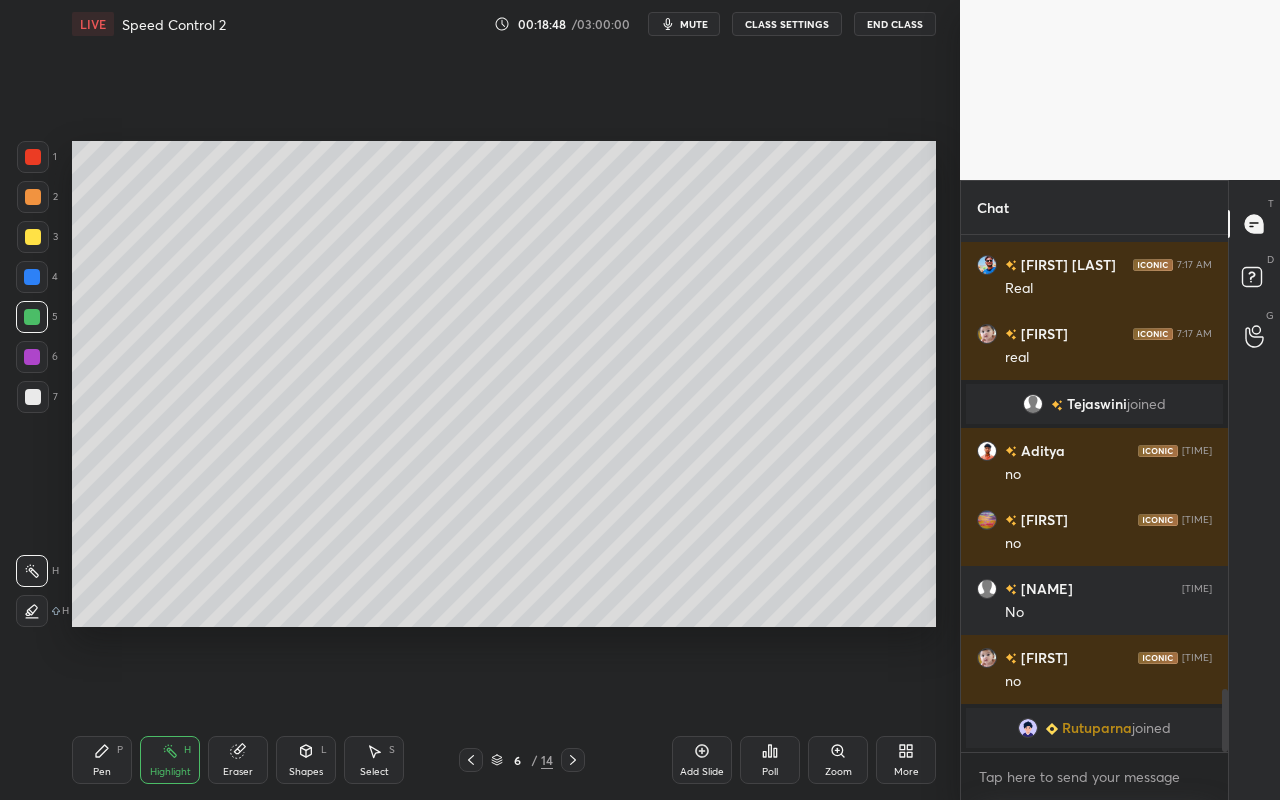click on "Pen P" at bounding box center [102, 760] 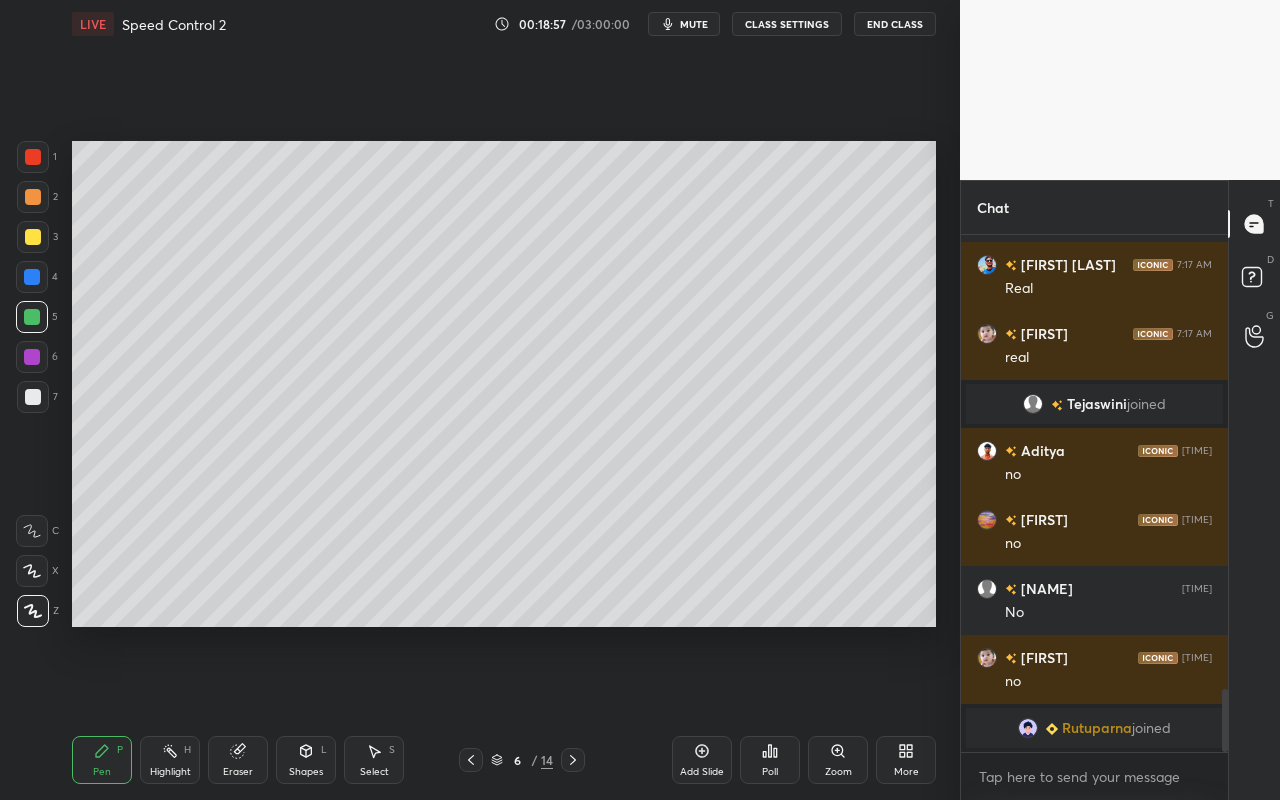 drag, startPoint x: 185, startPoint y: 769, endPoint x: 316, endPoint y: 629, distance: 191.73158 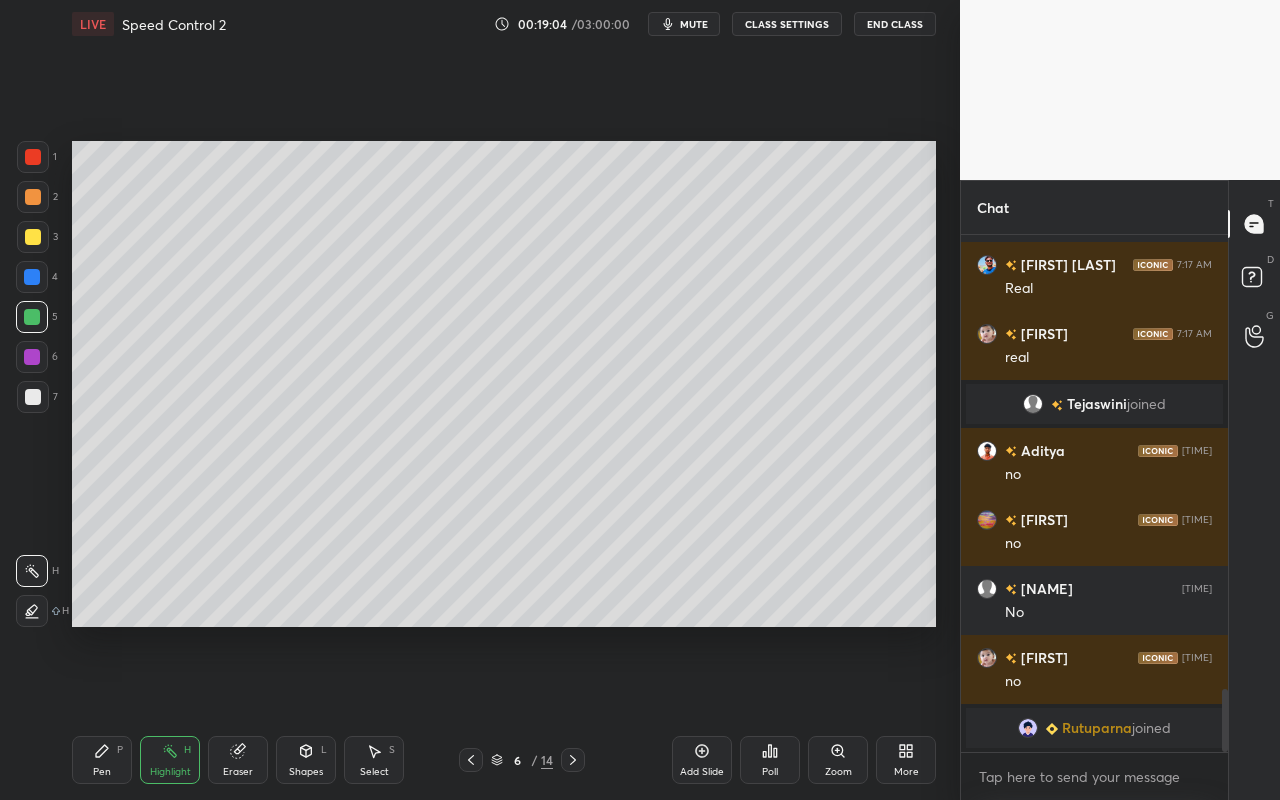 drag, startPoint x: 92, startPoint y: 758, endPoint x: 209, endPoint y: 641, distance: 165.46298 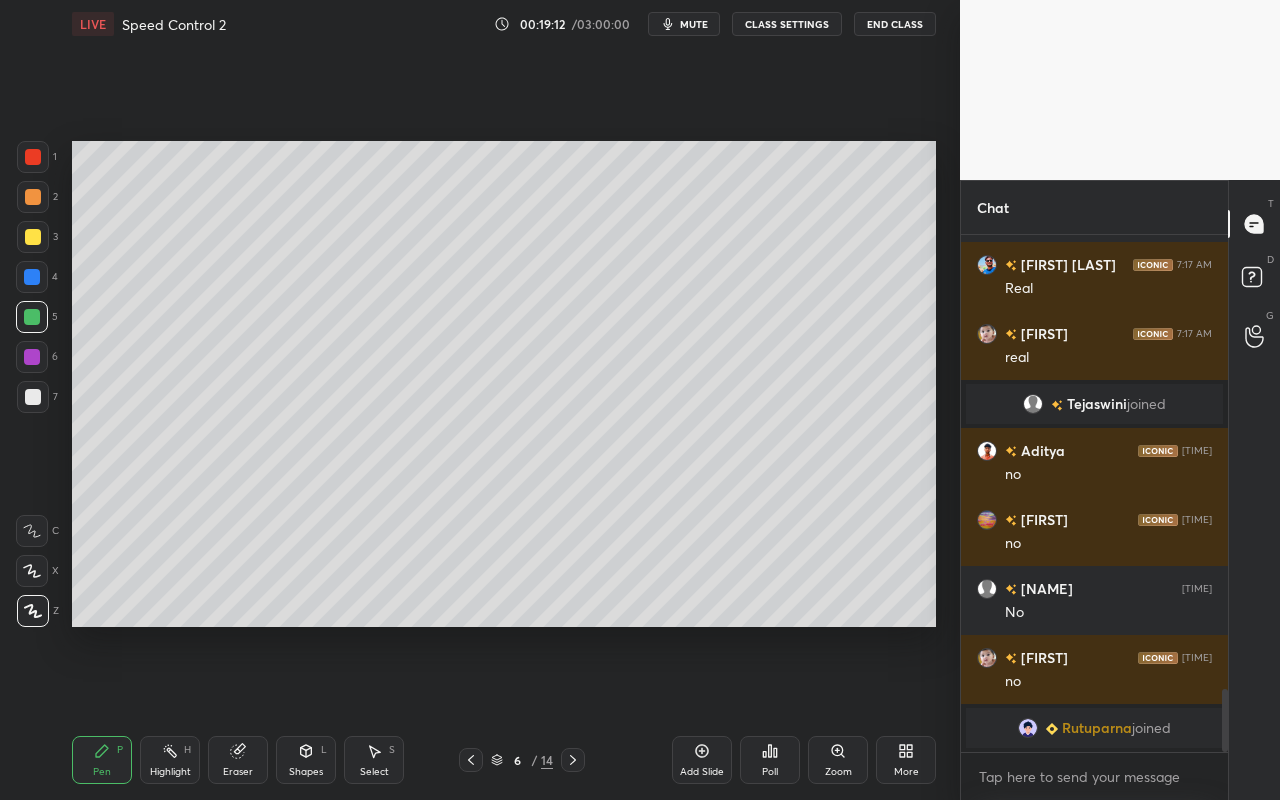 click on "Highlight H" at bounding box center [170, 760] 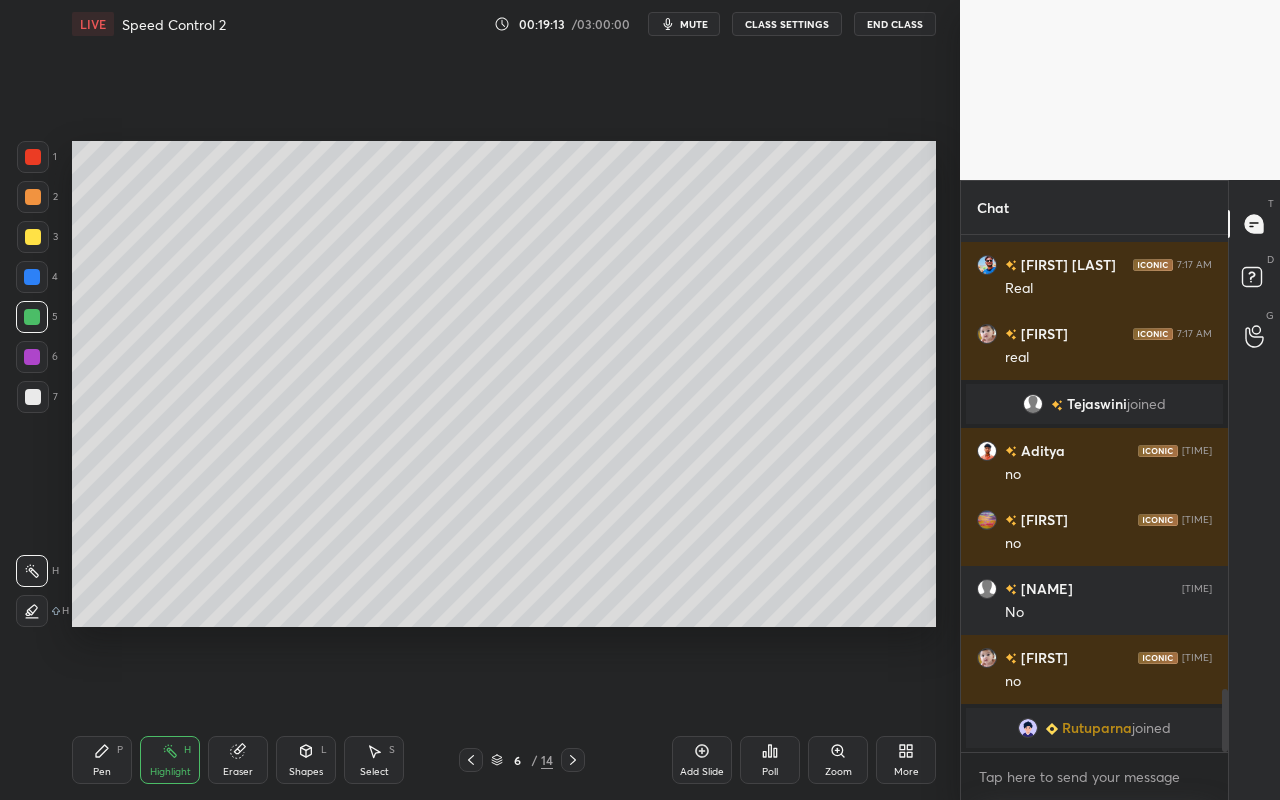 click 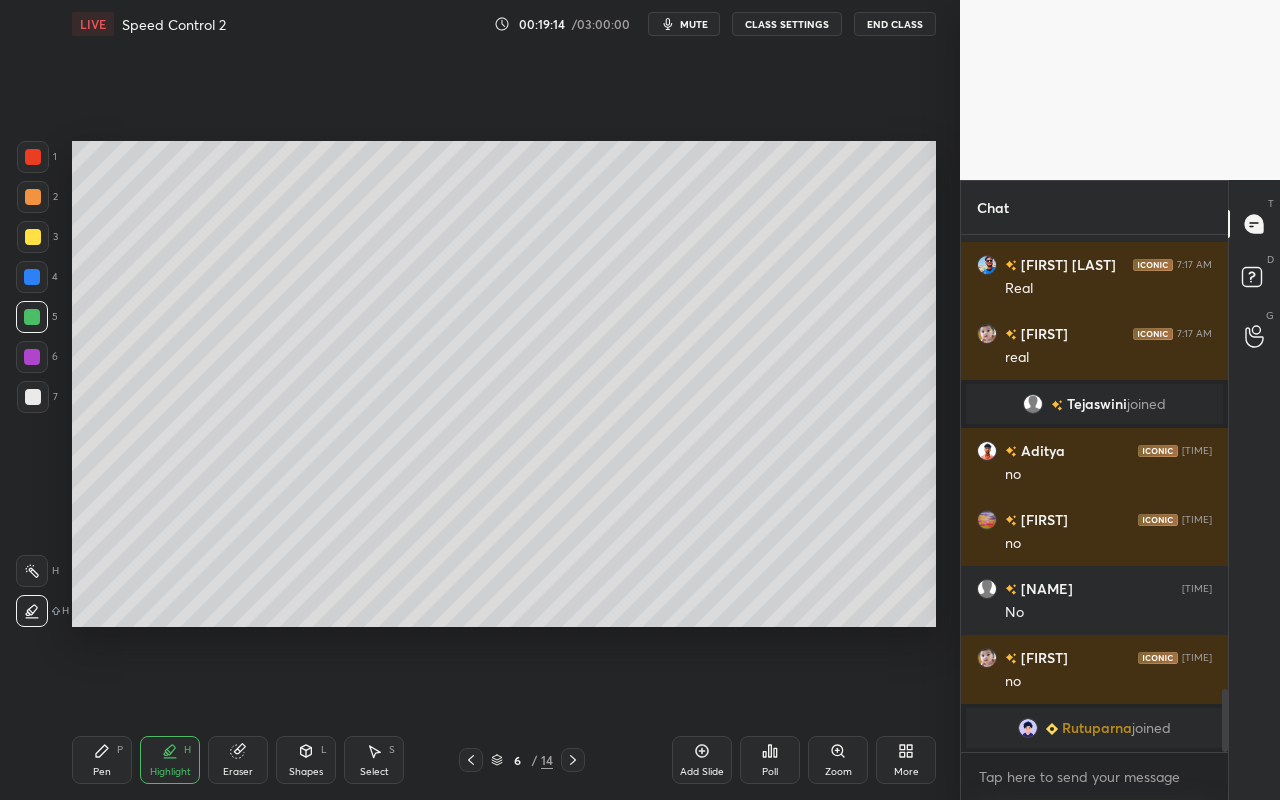 click at bounding box center (32, 317) 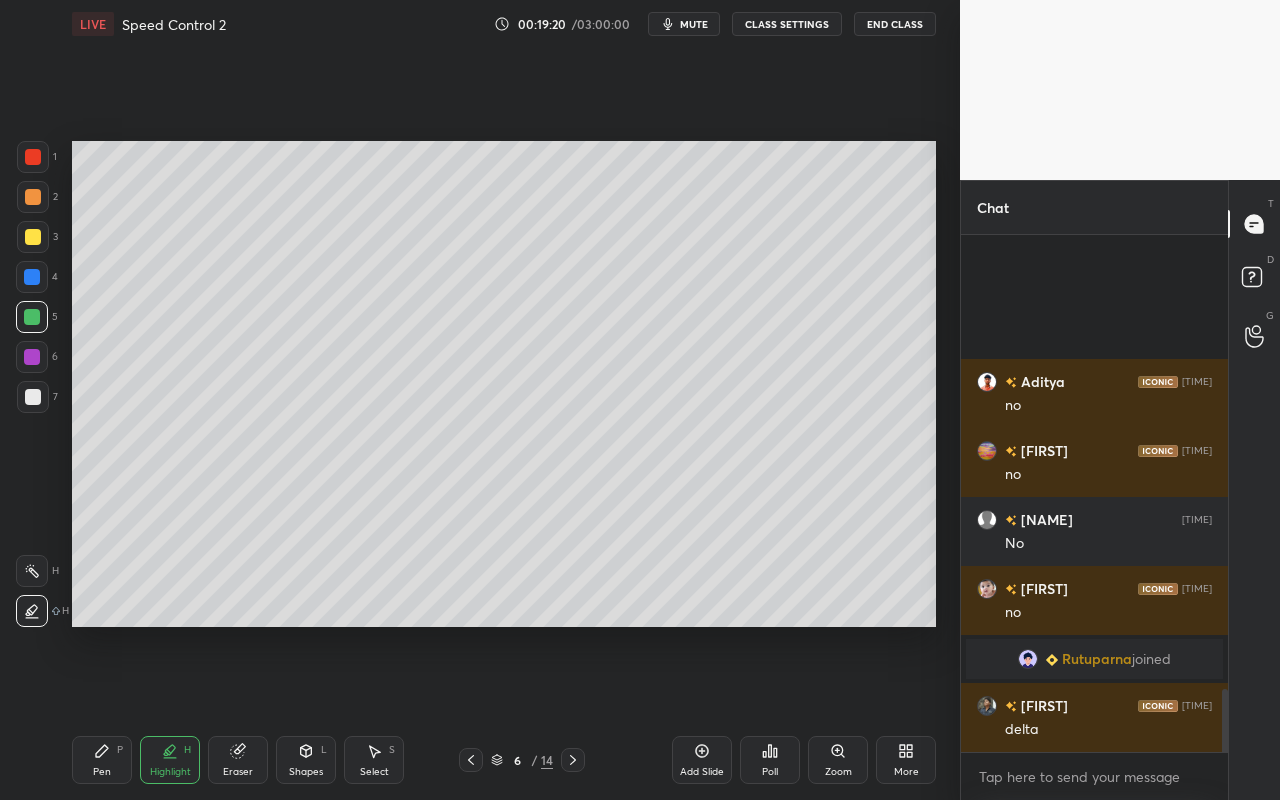 scroll, scrollTop: 3727, scrollLeft: 0, axis: vertical 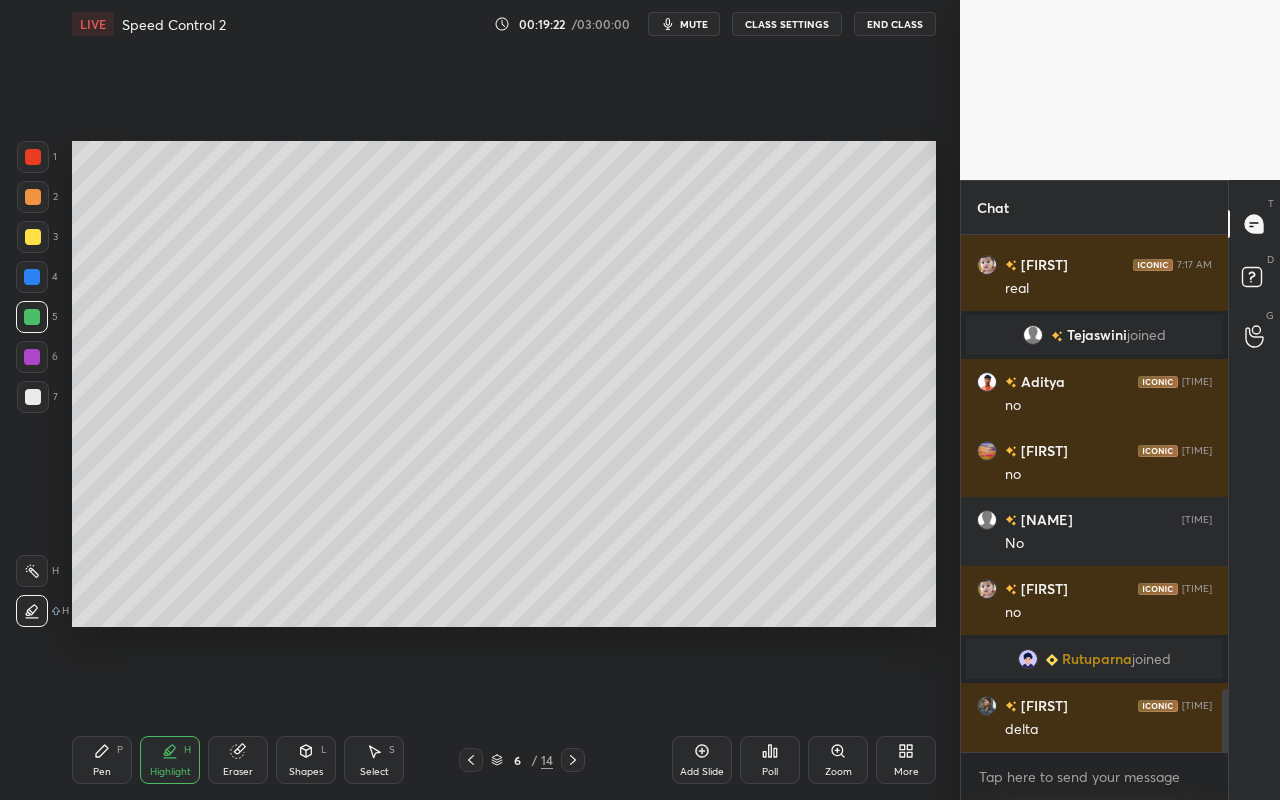 click on "Pen P" at bounding box center [102, 760] 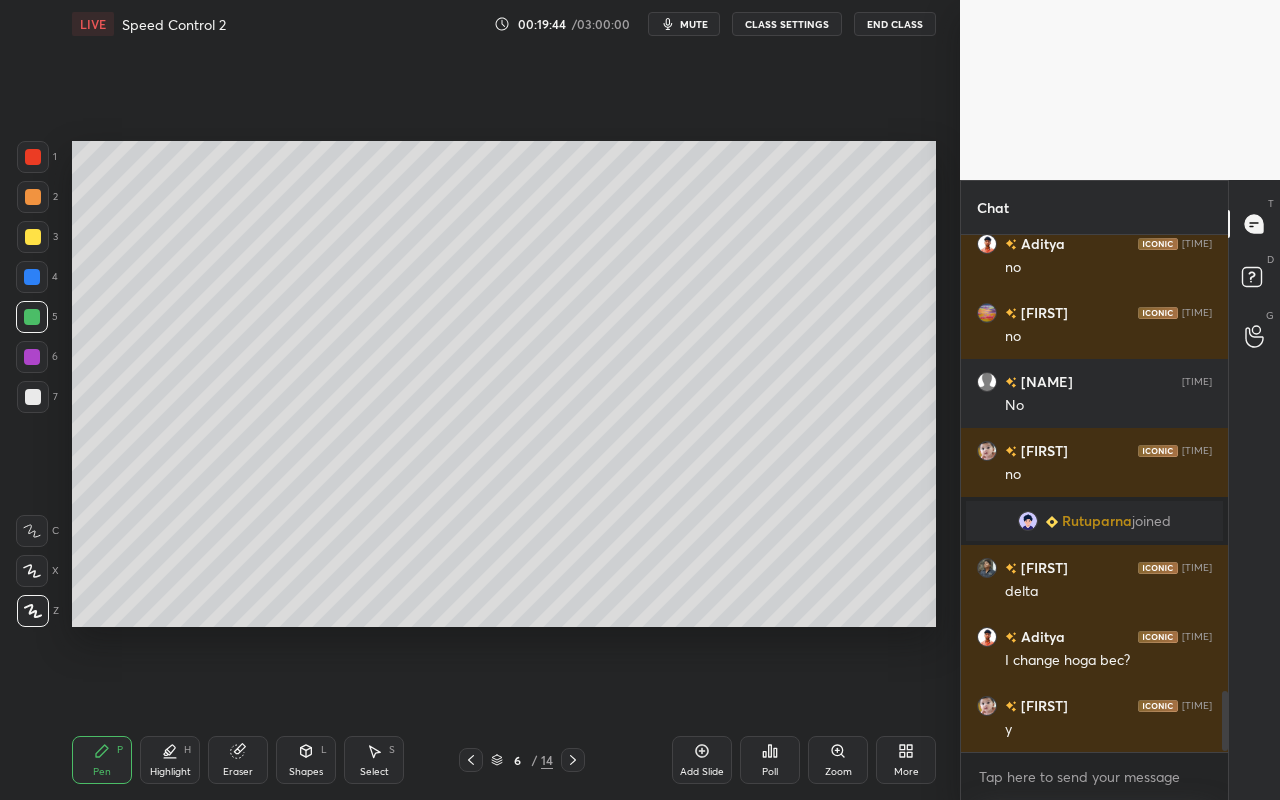 scroll, scrollTop: 3913, scrollLeft: 0, axis: vertical 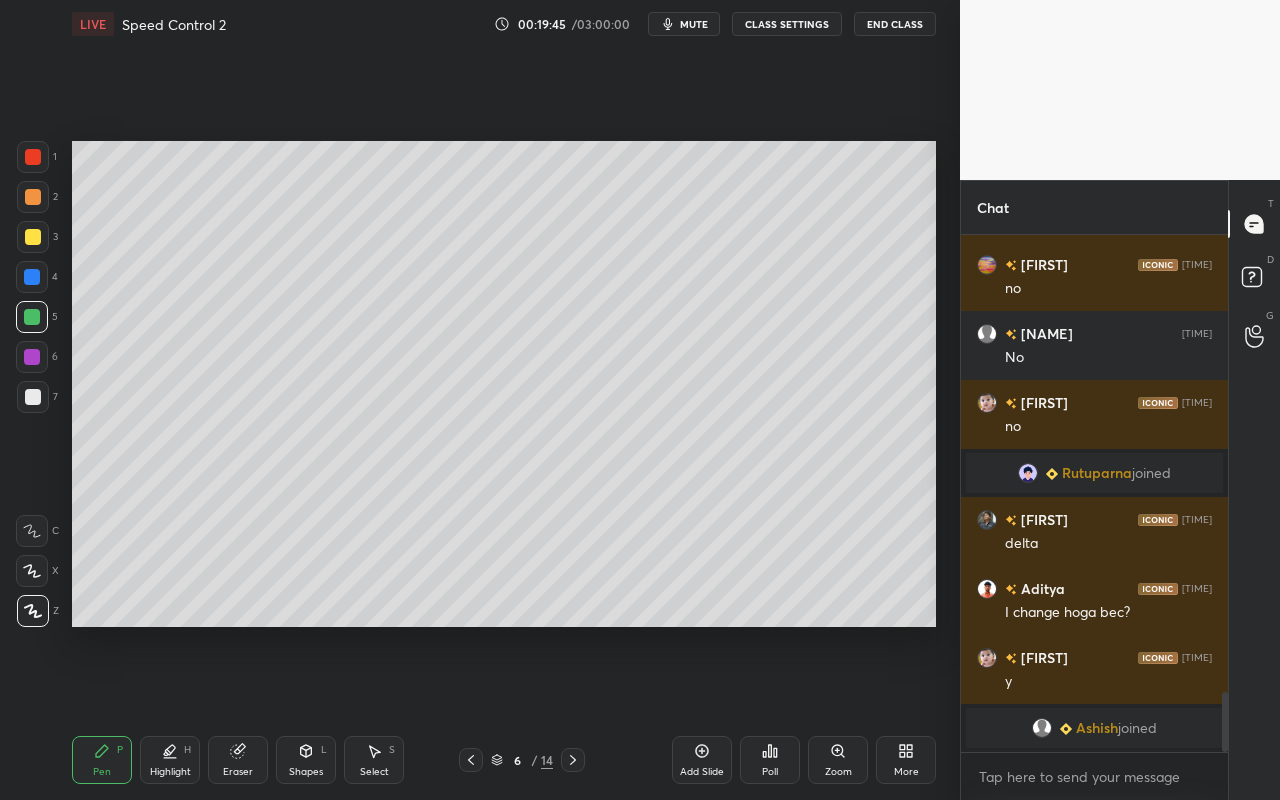 click on "Highlight H" at bounding box center (170, 760) 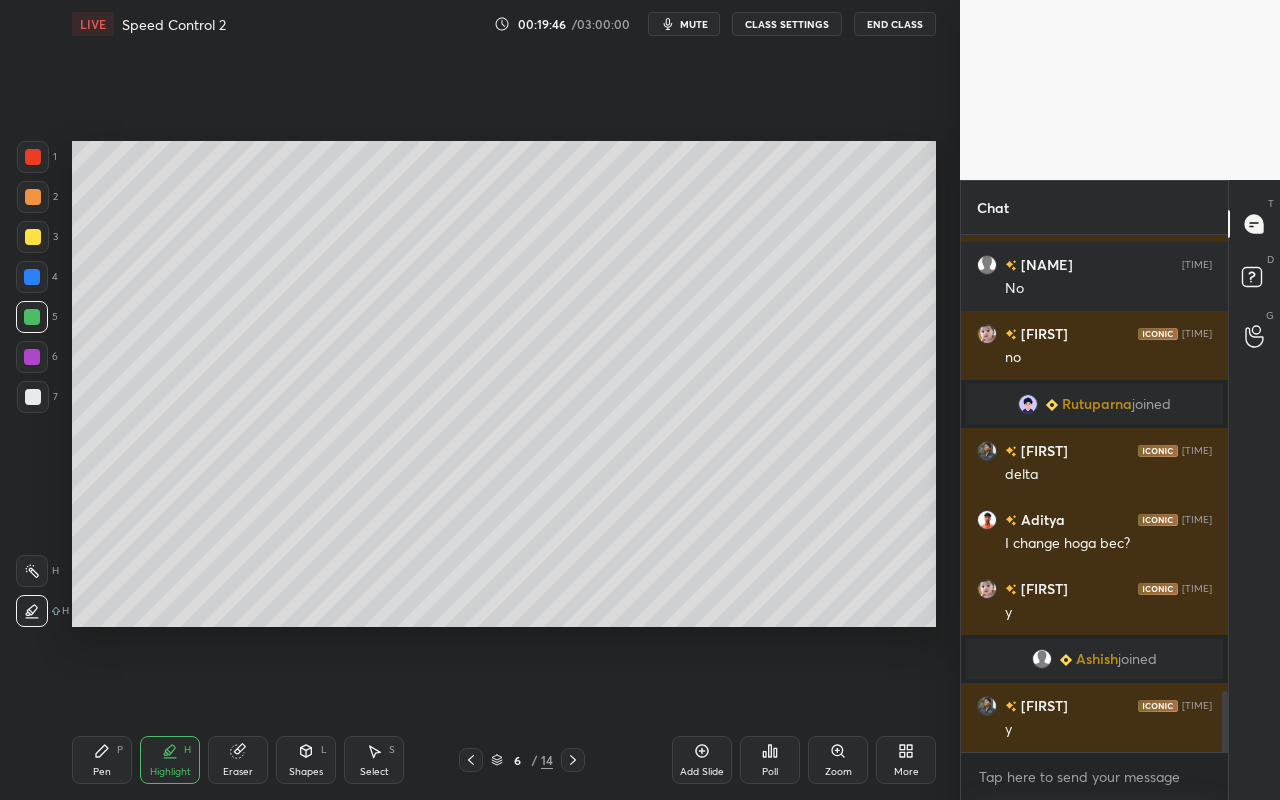 scroll, scrollTop: 3888, scrollLeft: 0, axis: vertical 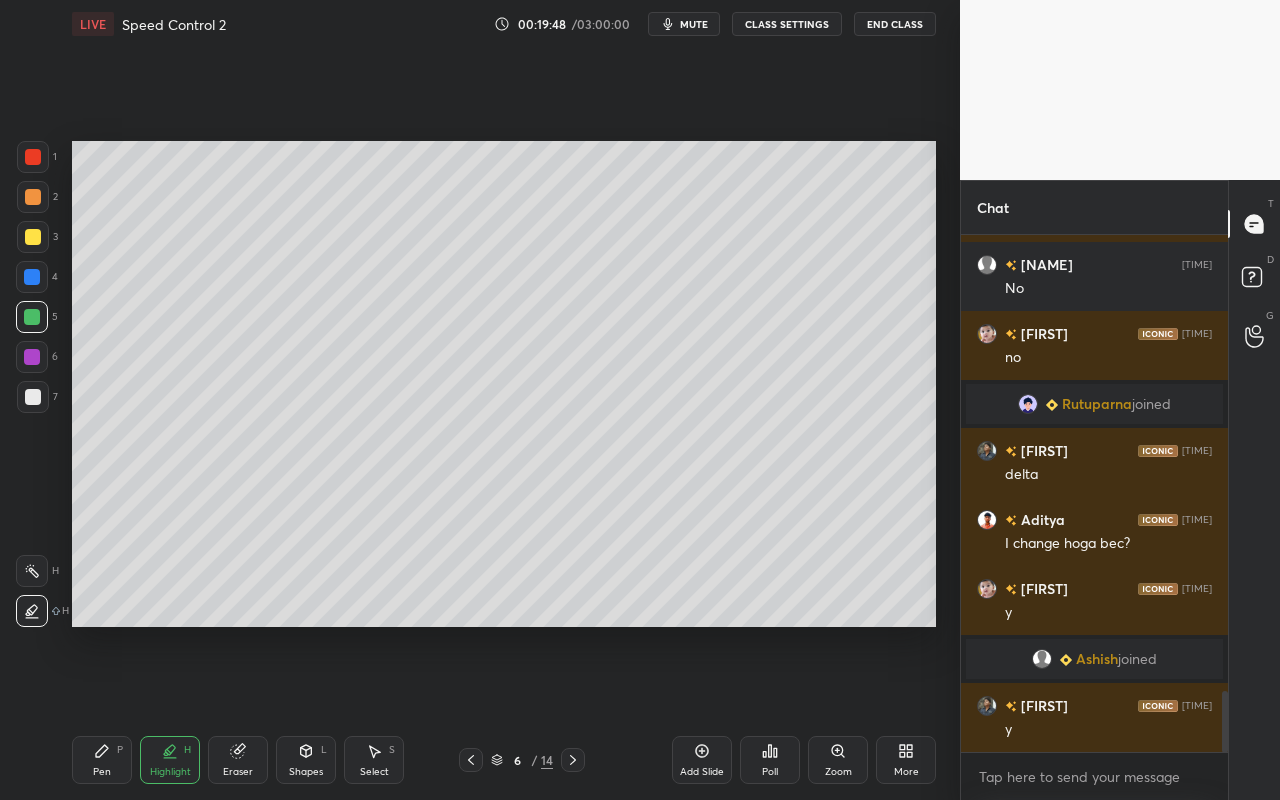 click at bounding box center (33, 237) 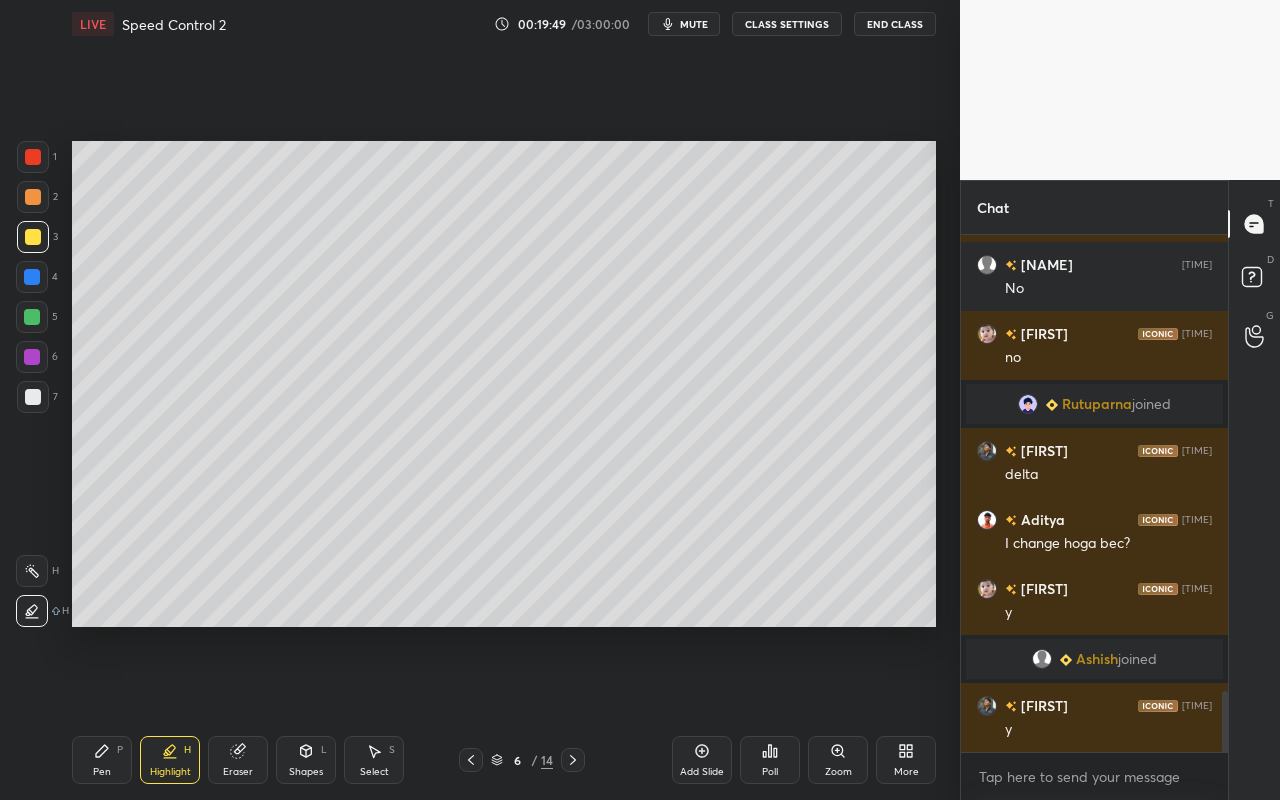 click on "Pen P" at bounding box center (102, 760) 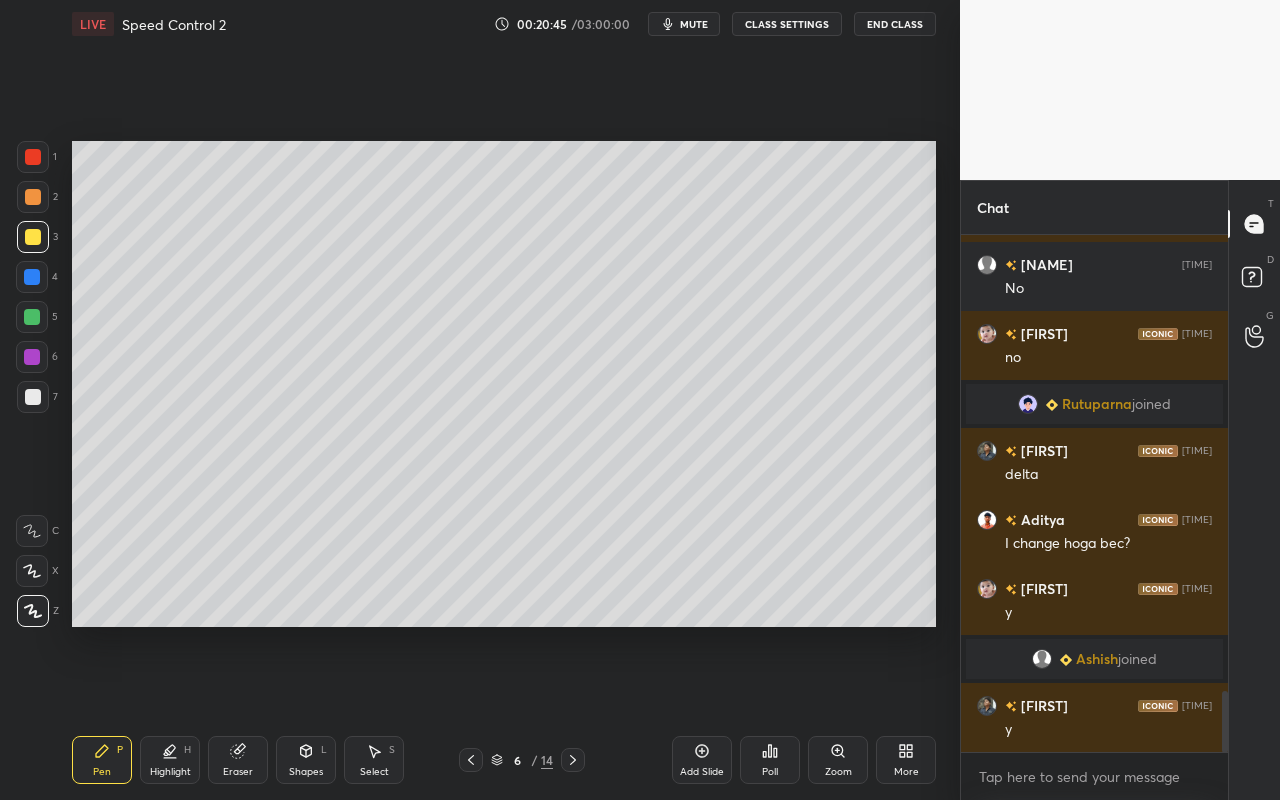 drag, startPoint x: 99, startPoint y: 770, endPoint x: 148, endPoint y: 740, distance: 57.45433 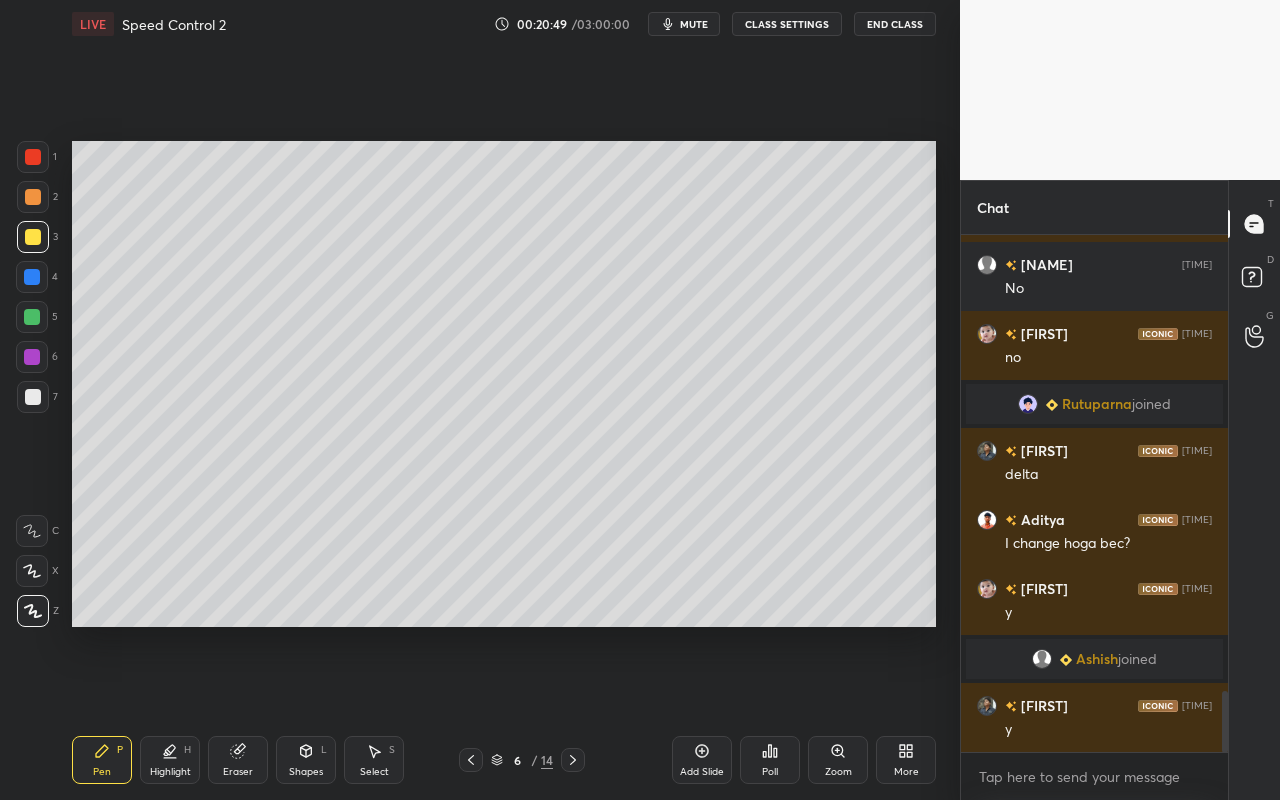 click on "Shapes" at bounding box center (306, 772) 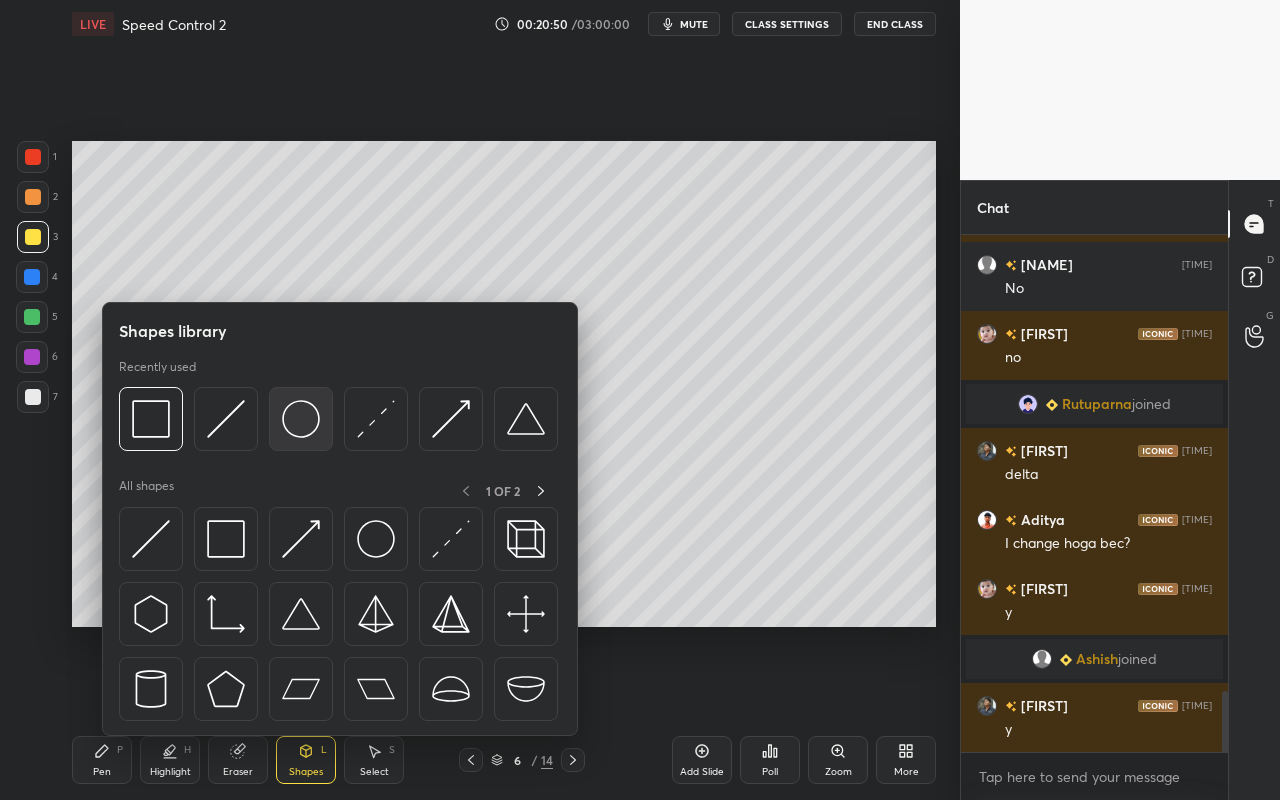 click at bounding box center [301, 419] 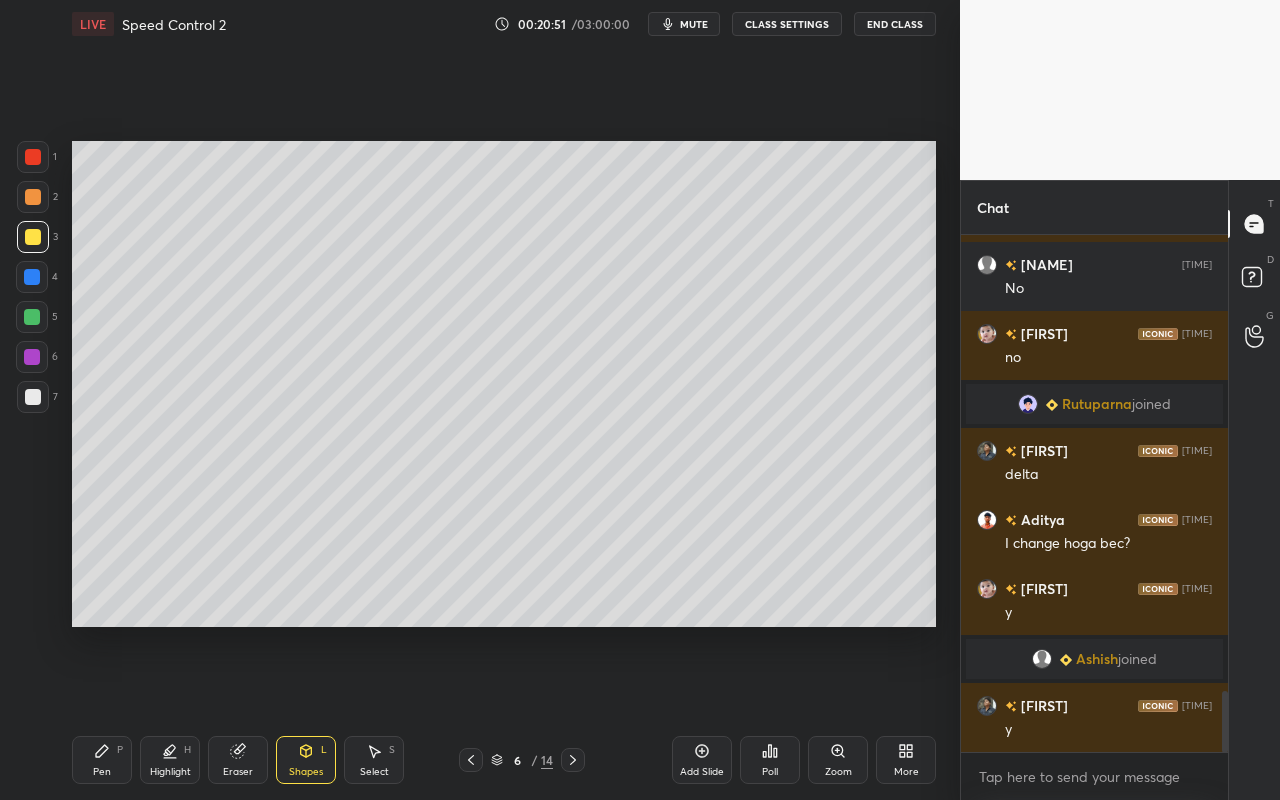 click on "Shapes L" at bounding box center [306, 760] 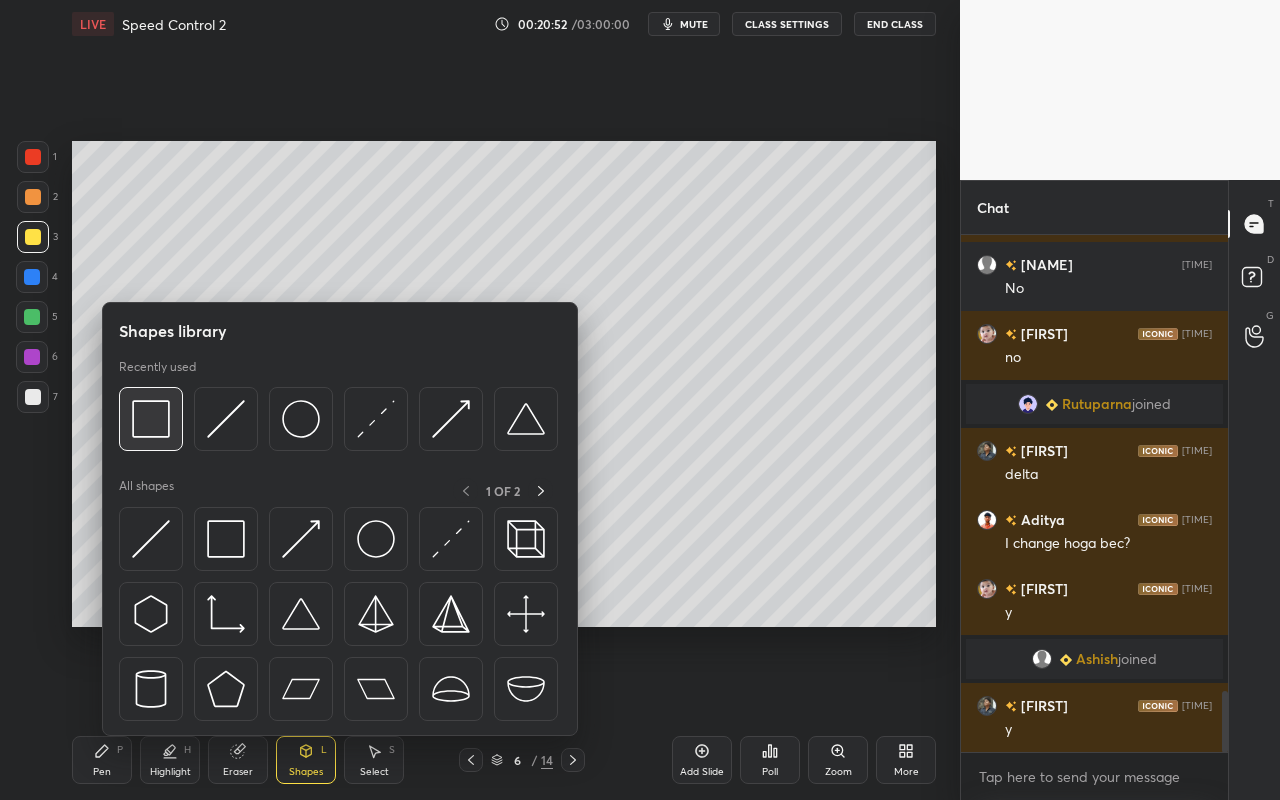 click at bounding box center [151, 419] 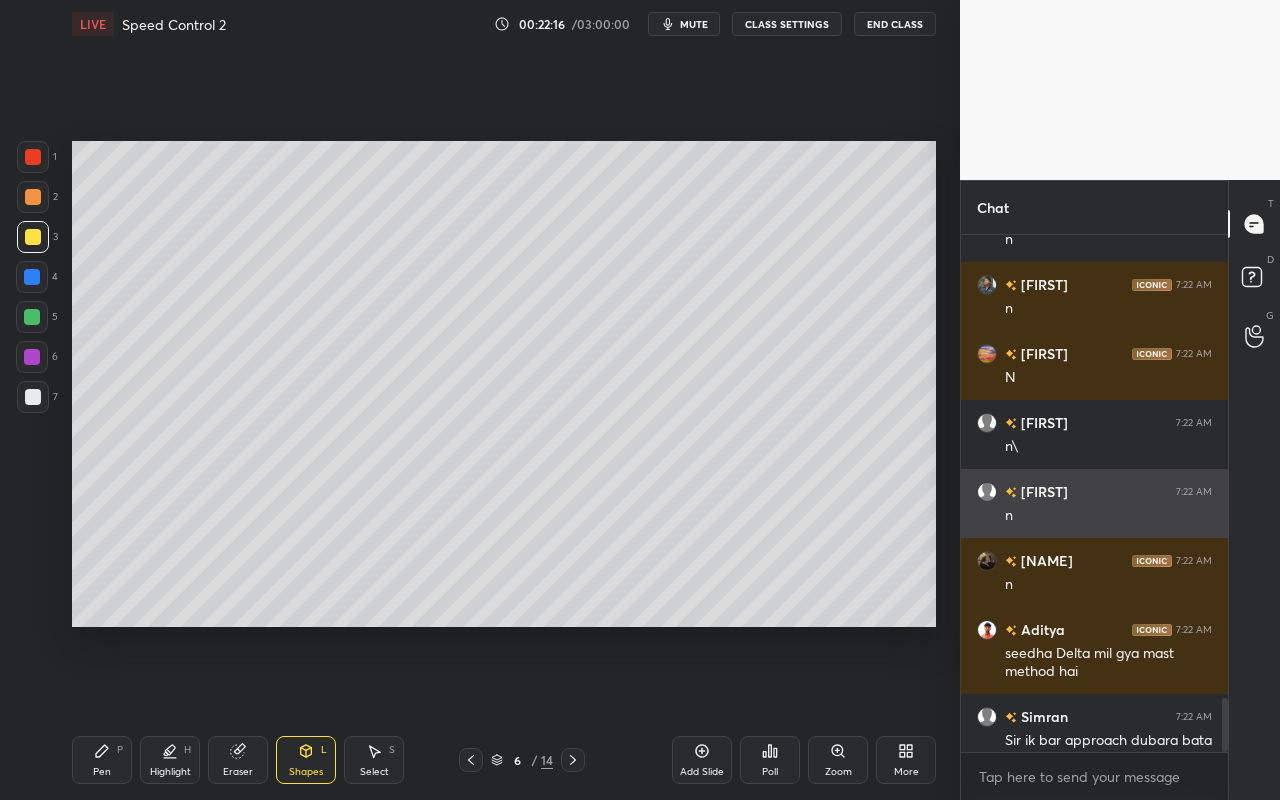 scroll, scrollTop: 4476, scrollLeft: 0, axis: vertical 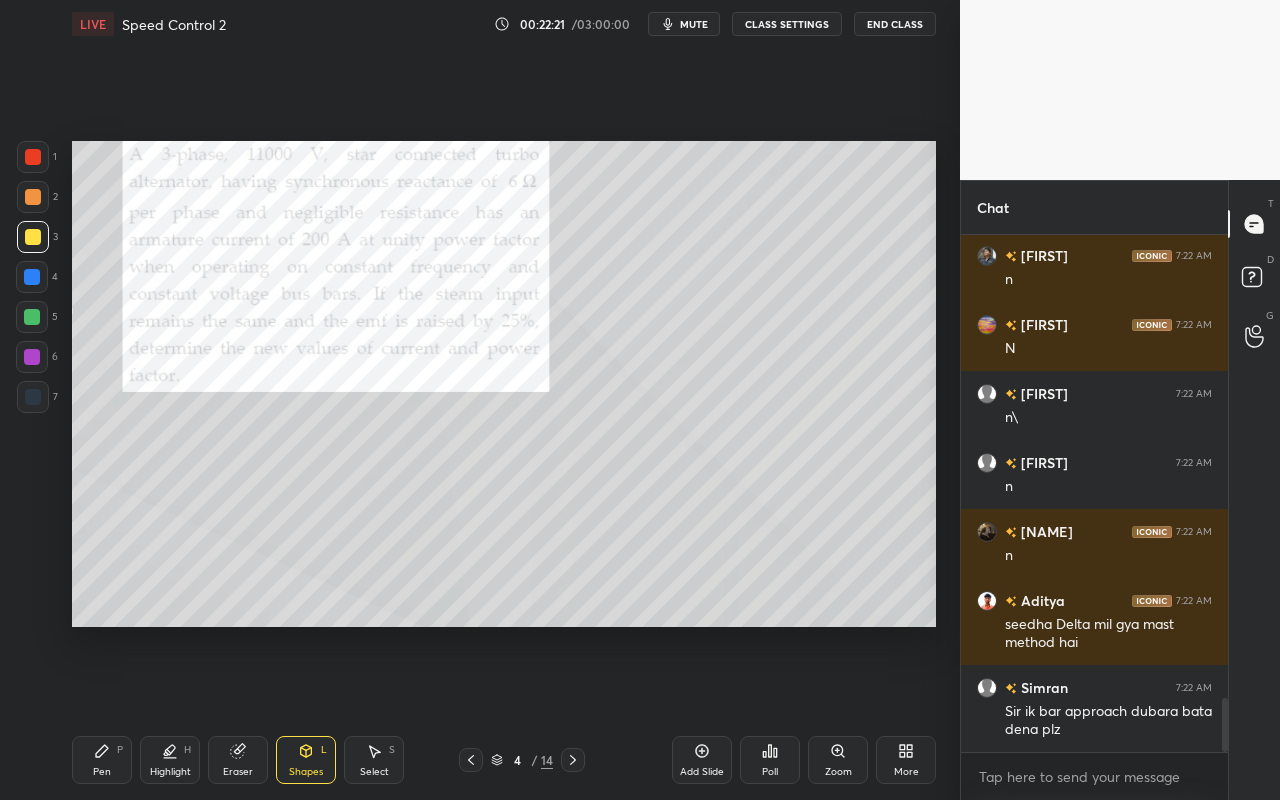 click on "Highlight" at bounding box center [170, 772] 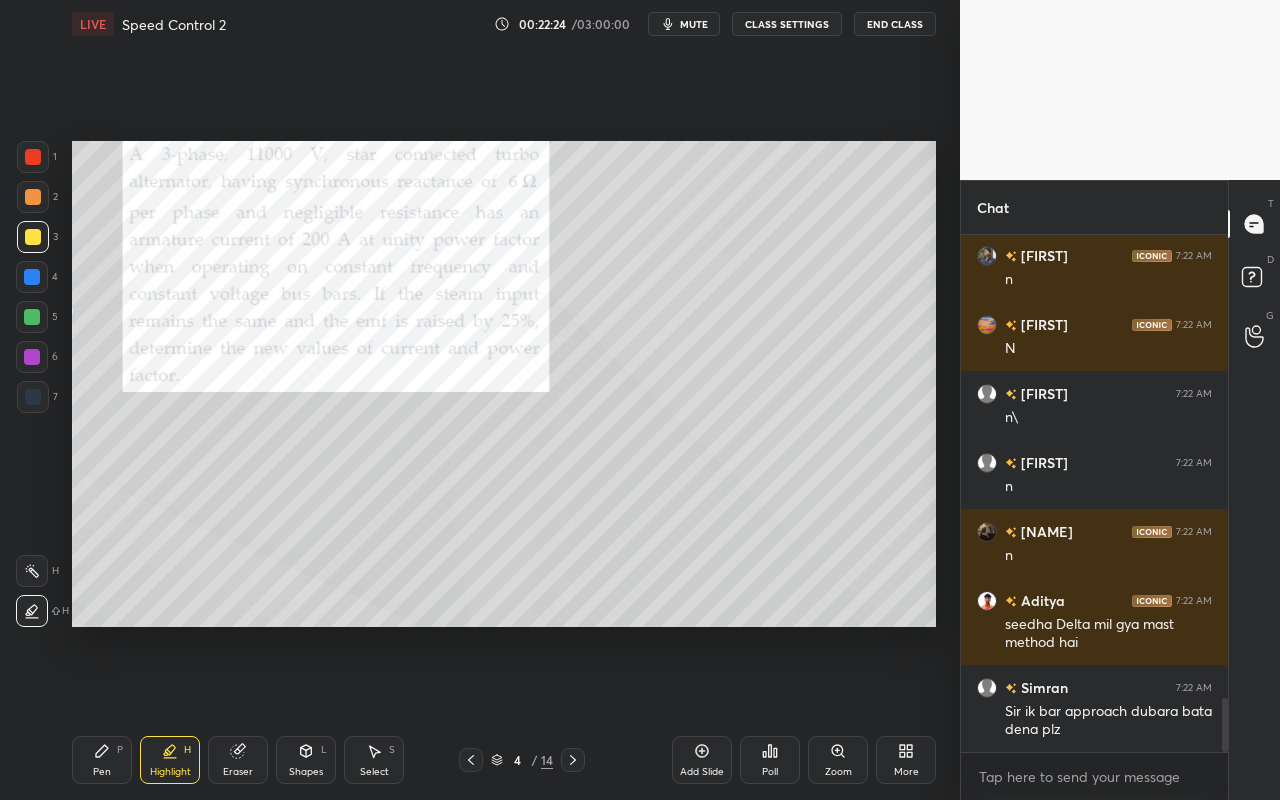 drag, startPoint x: 32, startPoint y: 573, endPoint x: 60, endPoint y: 541, distance: 42.520584 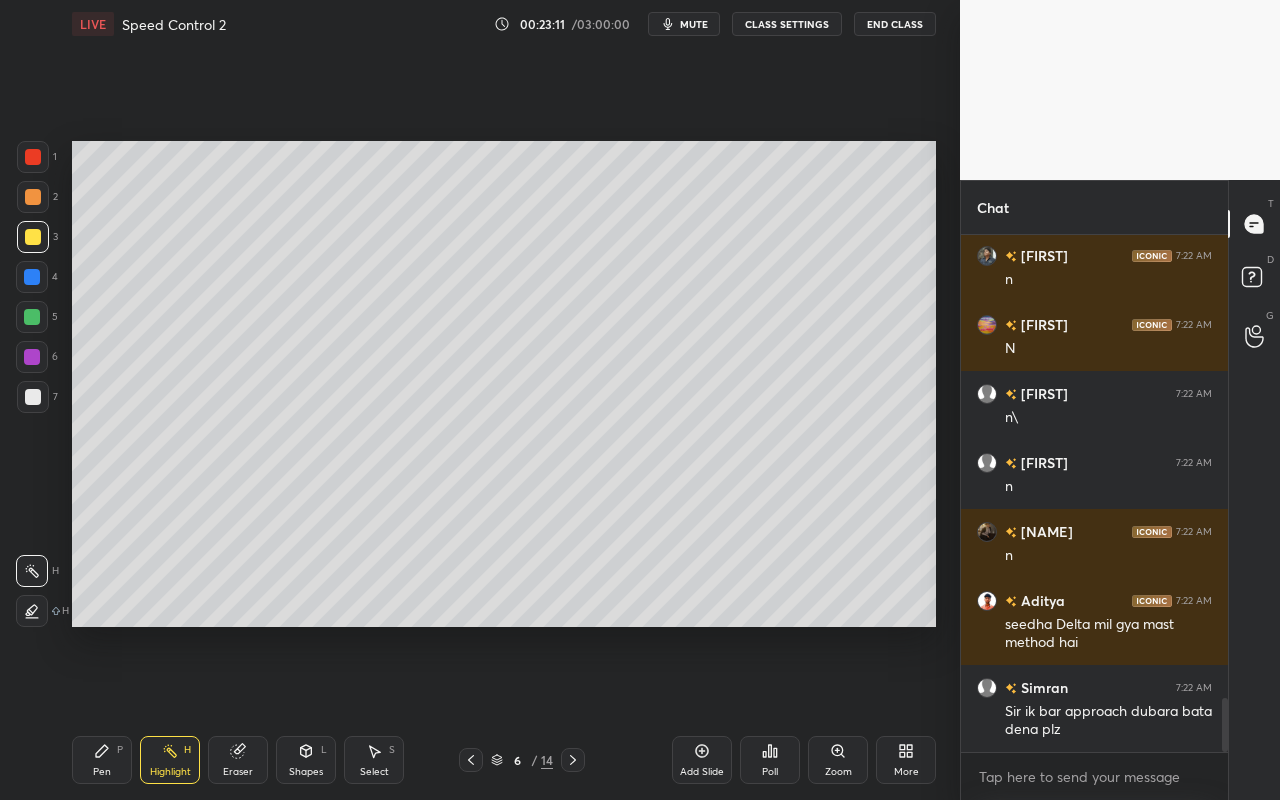 click on "Highlight H" at bounding box center (170, 760) 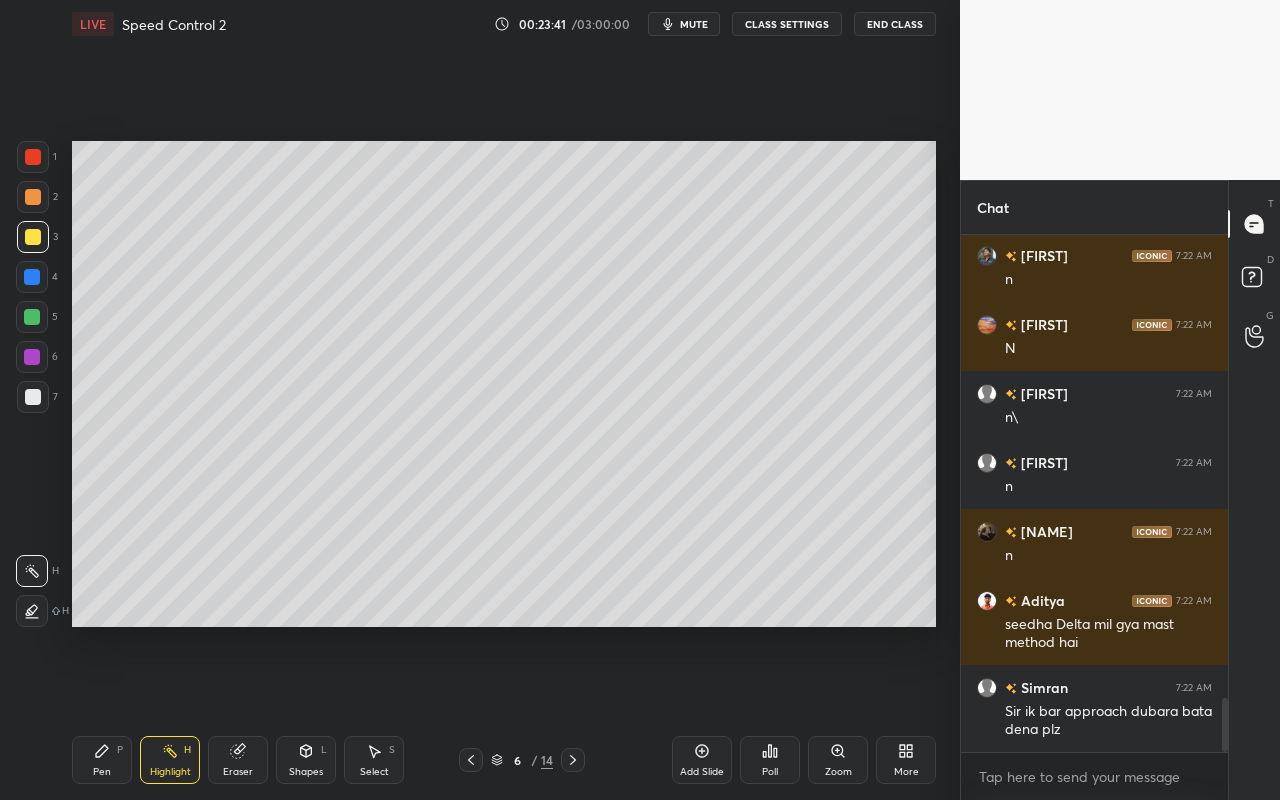 scroll, scrollTop: 4545, scrollLeft: 0, axis: vertical 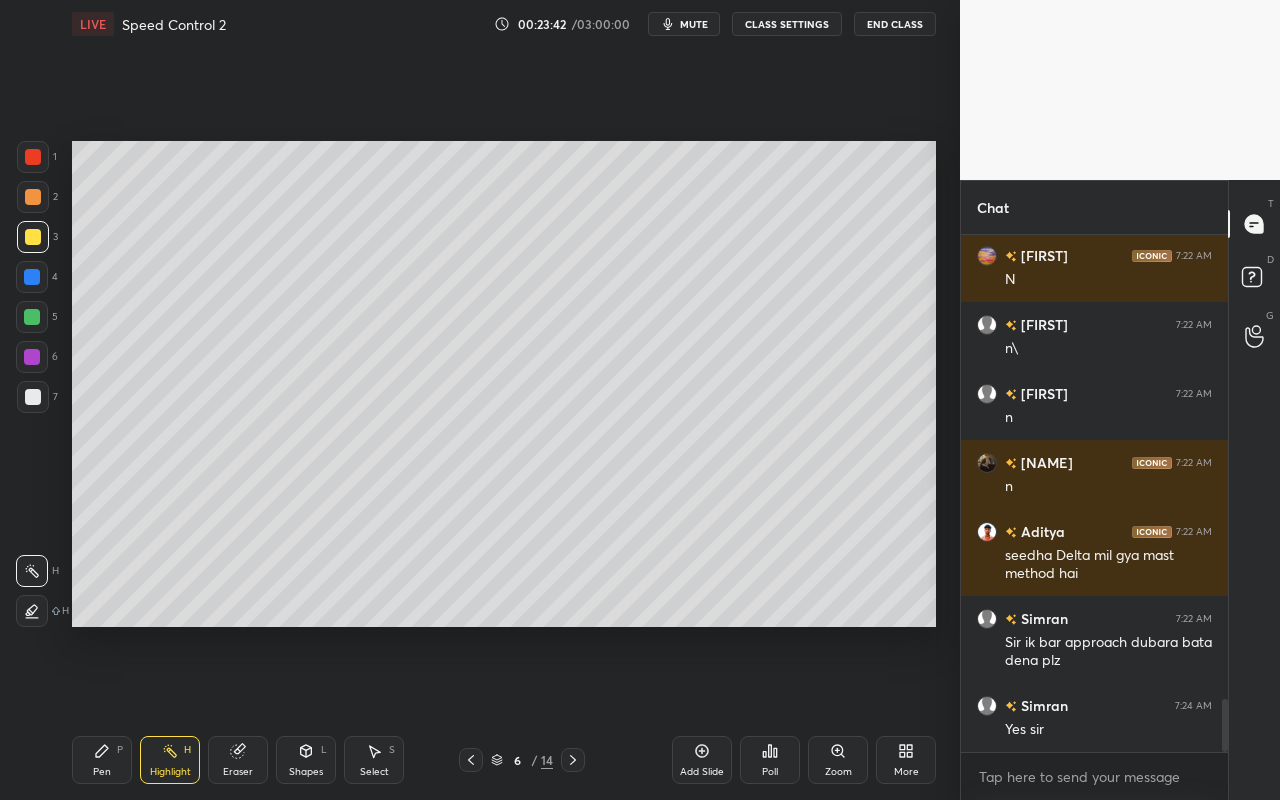 click on "Pen P Highlight H Eraser Shapes L Select S 6 / 14 Add Slide Poll Zoom More" at bounding box center [504, 760] 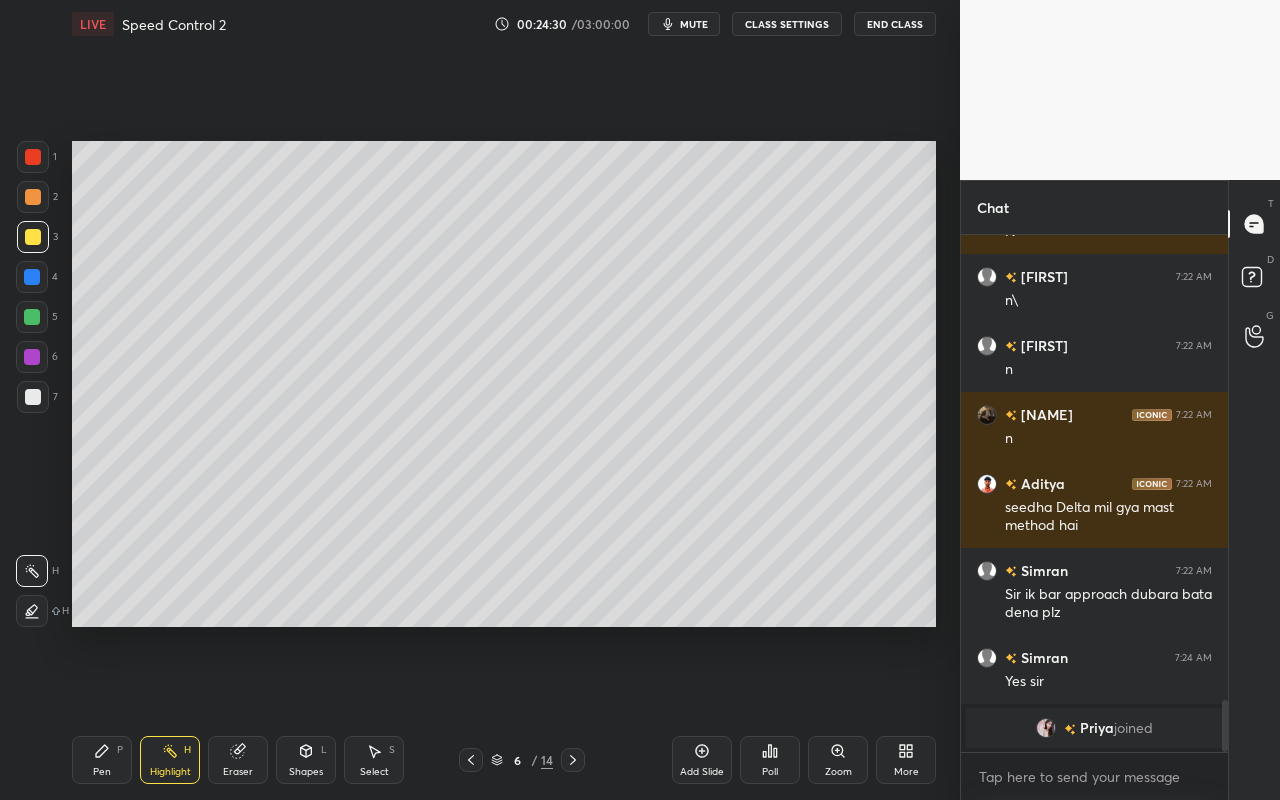 scroll, scrollTop: 4436, scrollLeft: 0, axis: vertical 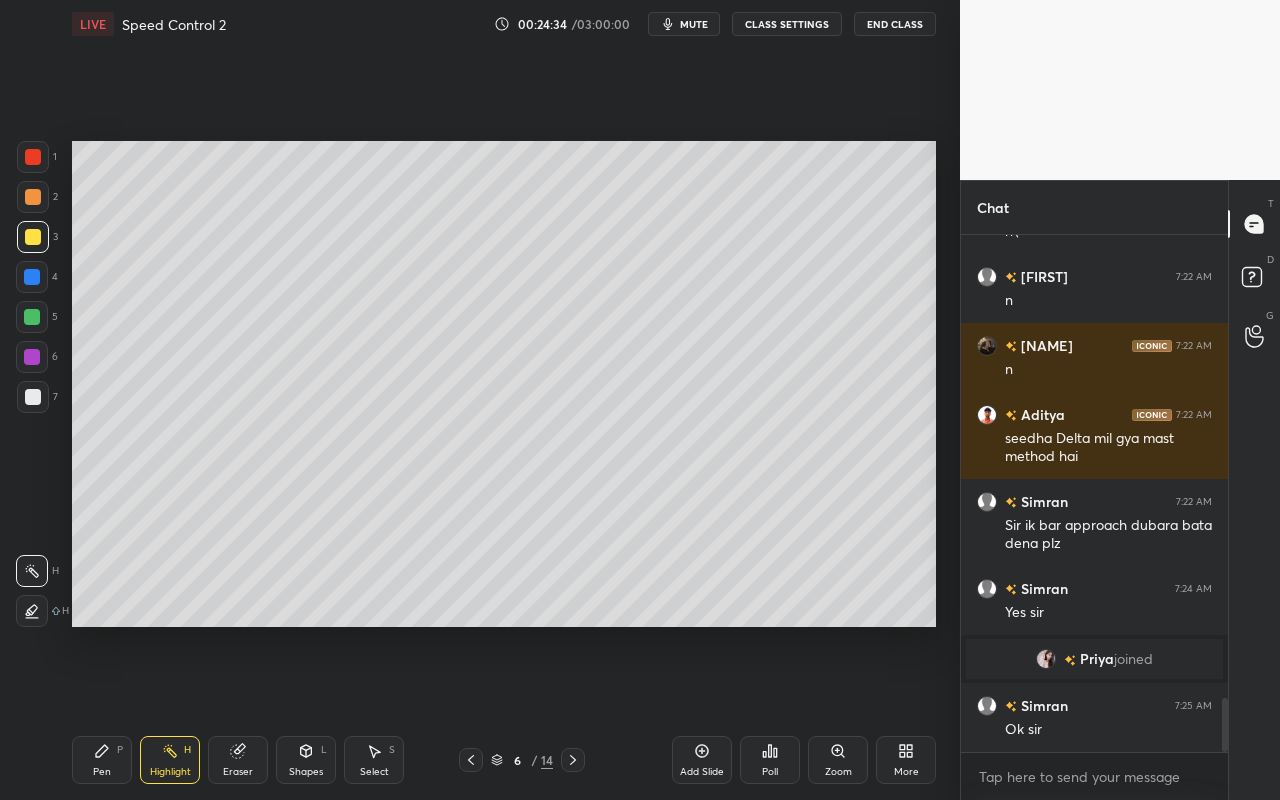 drag, startPoint x: 693, startPoint y: 764, endPoint x: 711, endPoint y: 757, distance: 19.313208 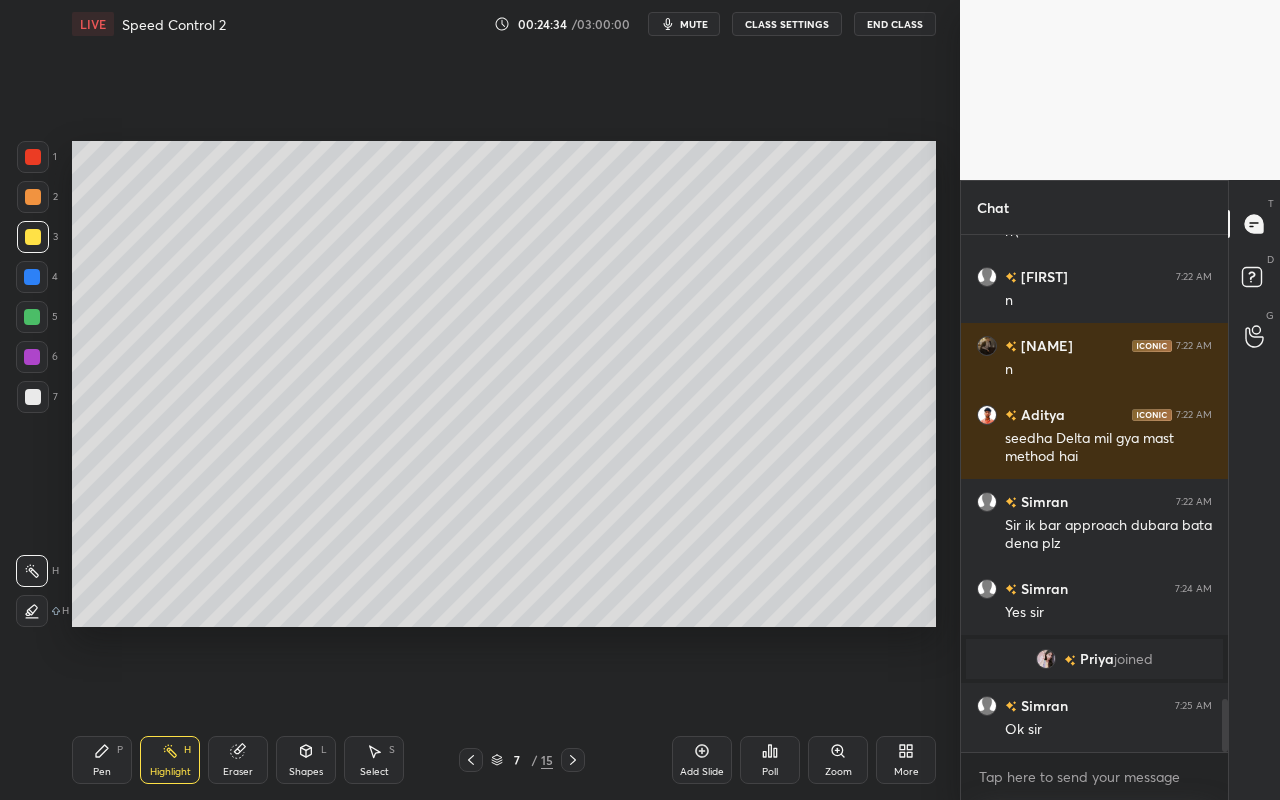 scroll, scrollTop: 4505, scrollLeft: 0, axis: vertical 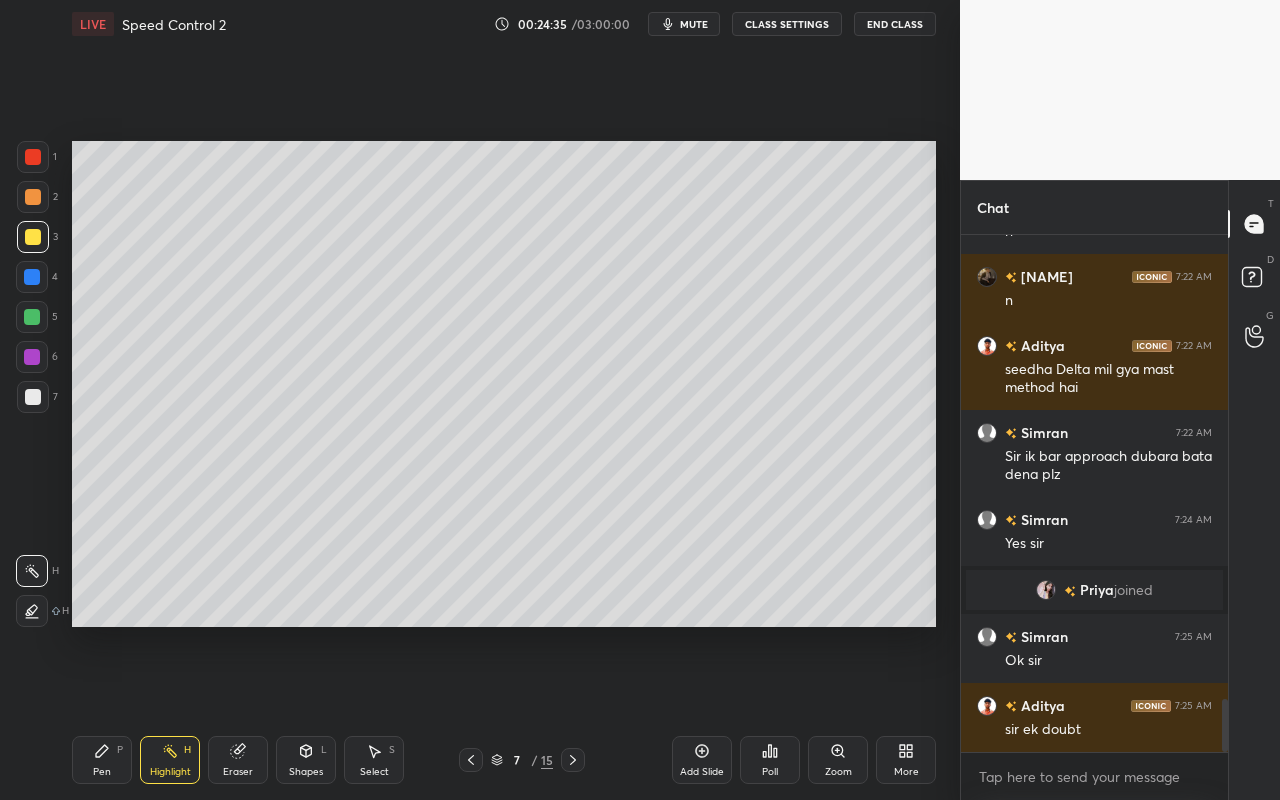 click on "Pen P" at bounding box center [102, 760] 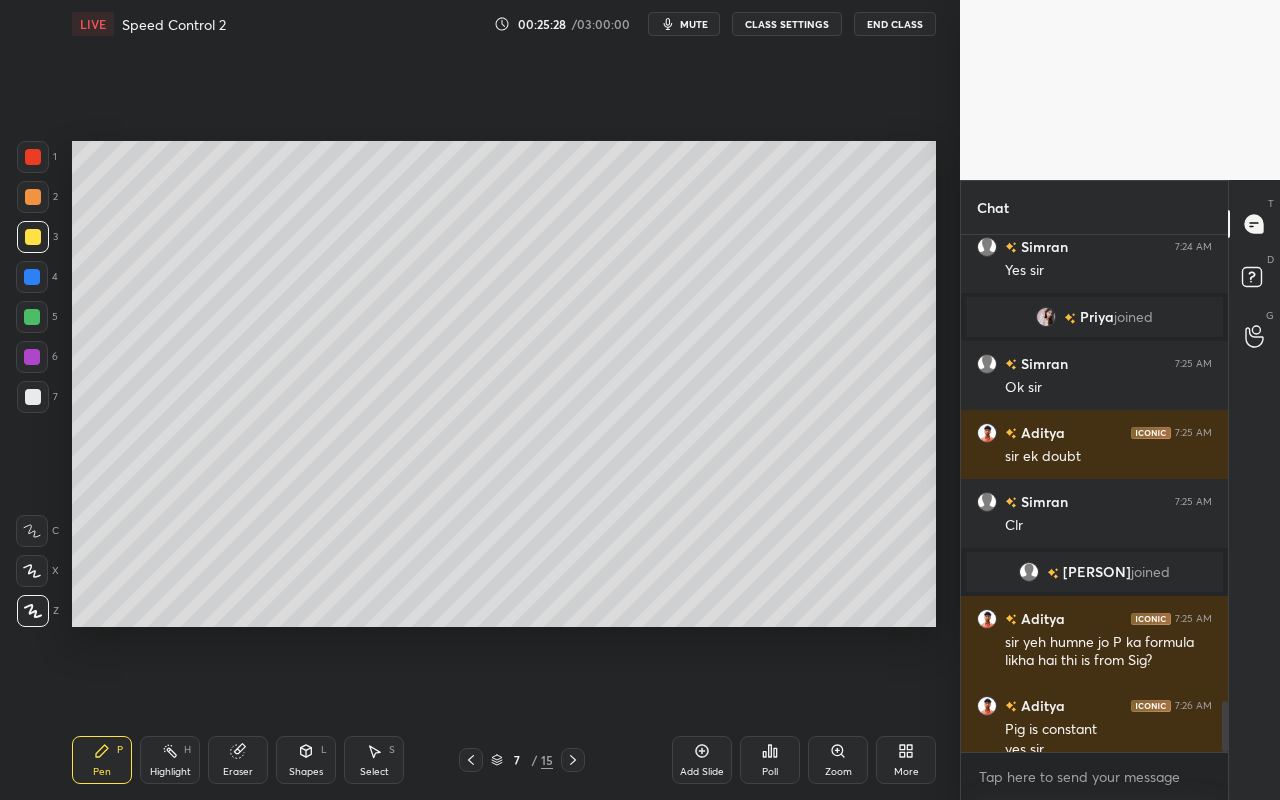 scroll, scrollTop: 4743, scrollLeft: 0, axis: vertical 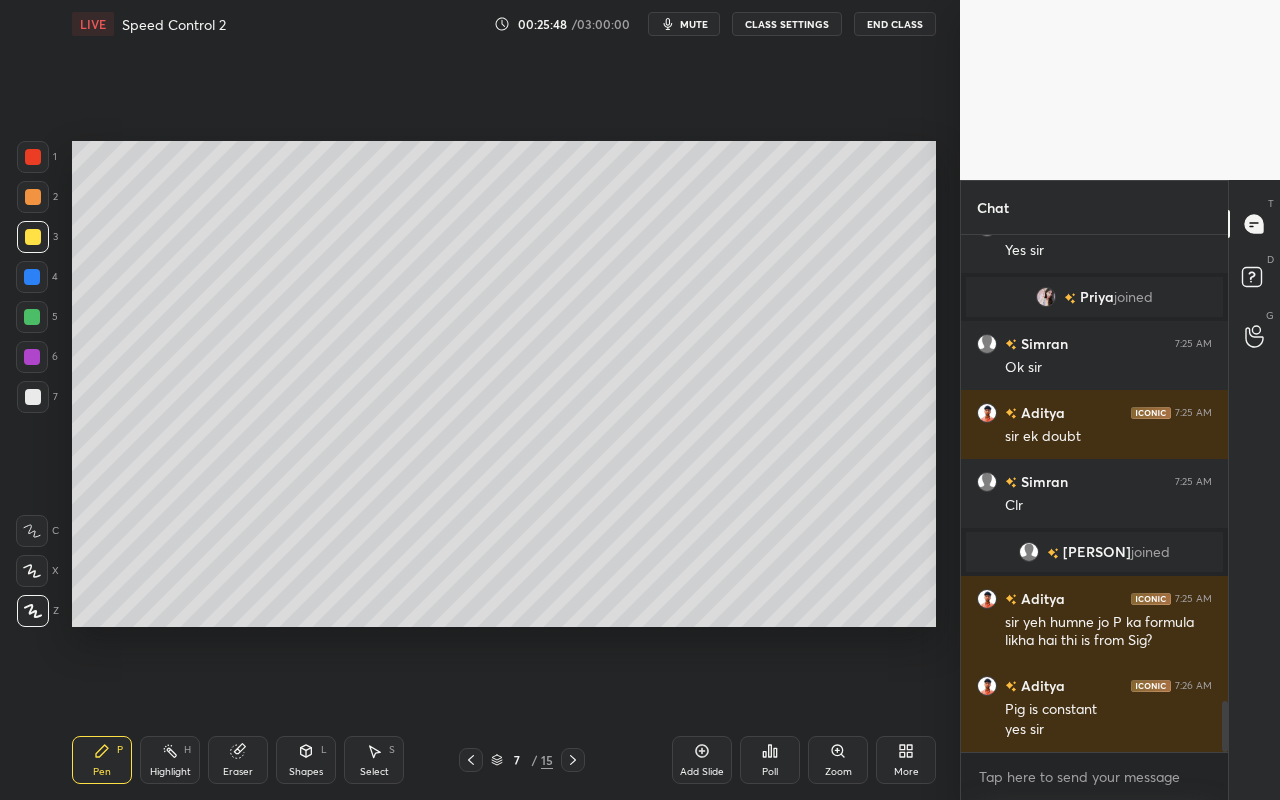 drag, startPoint x: 111, startPoint y: 757, endPoint x: 145, endPoint y: 726, distance: 46.010868 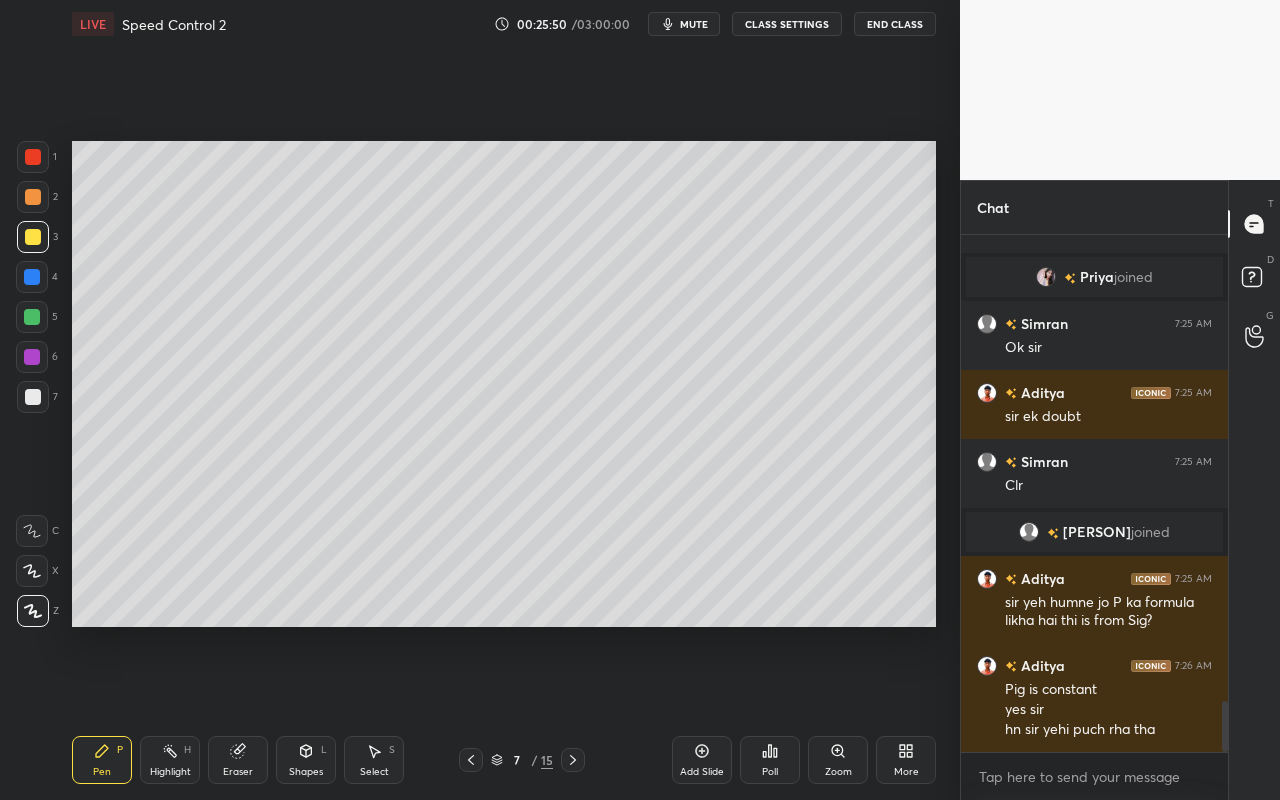 click at bounding box center [32, 317] 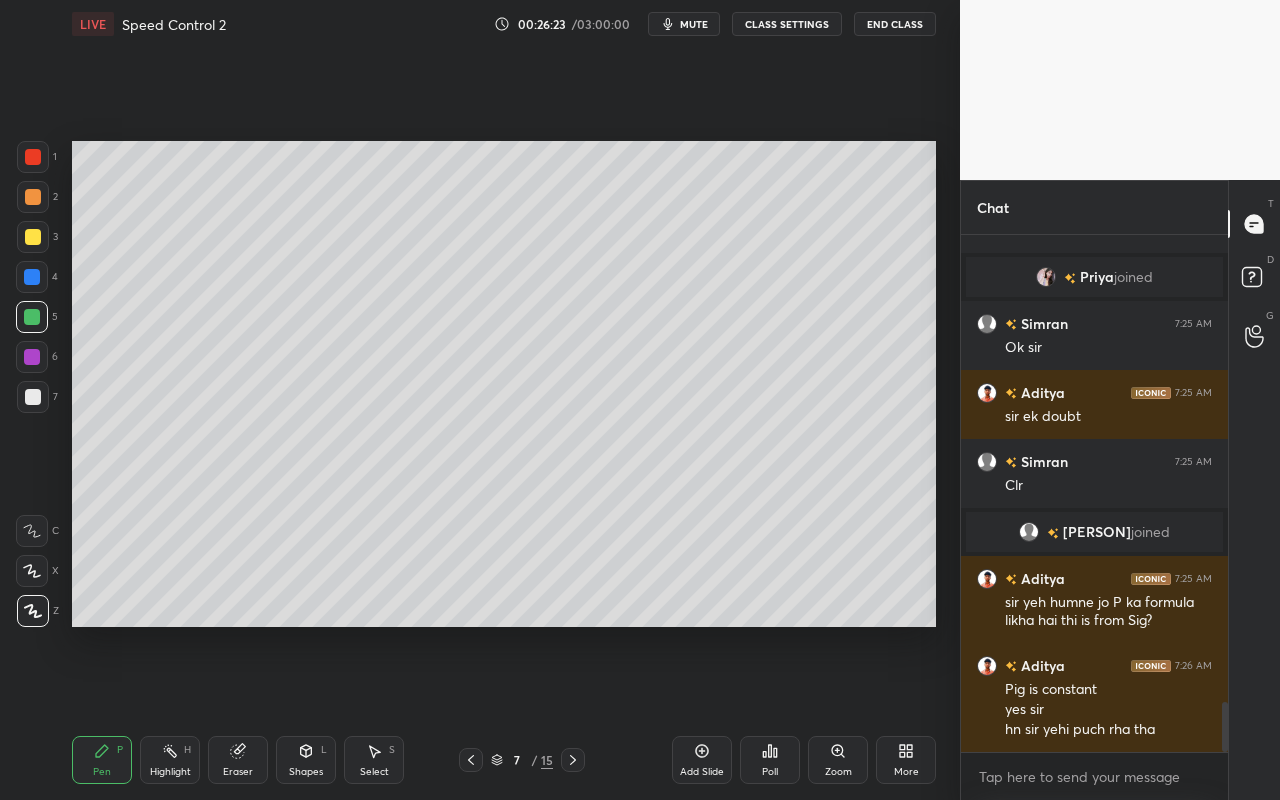 scroll, scrollTop: 4811, scrollLeft: 0, axis: vertical 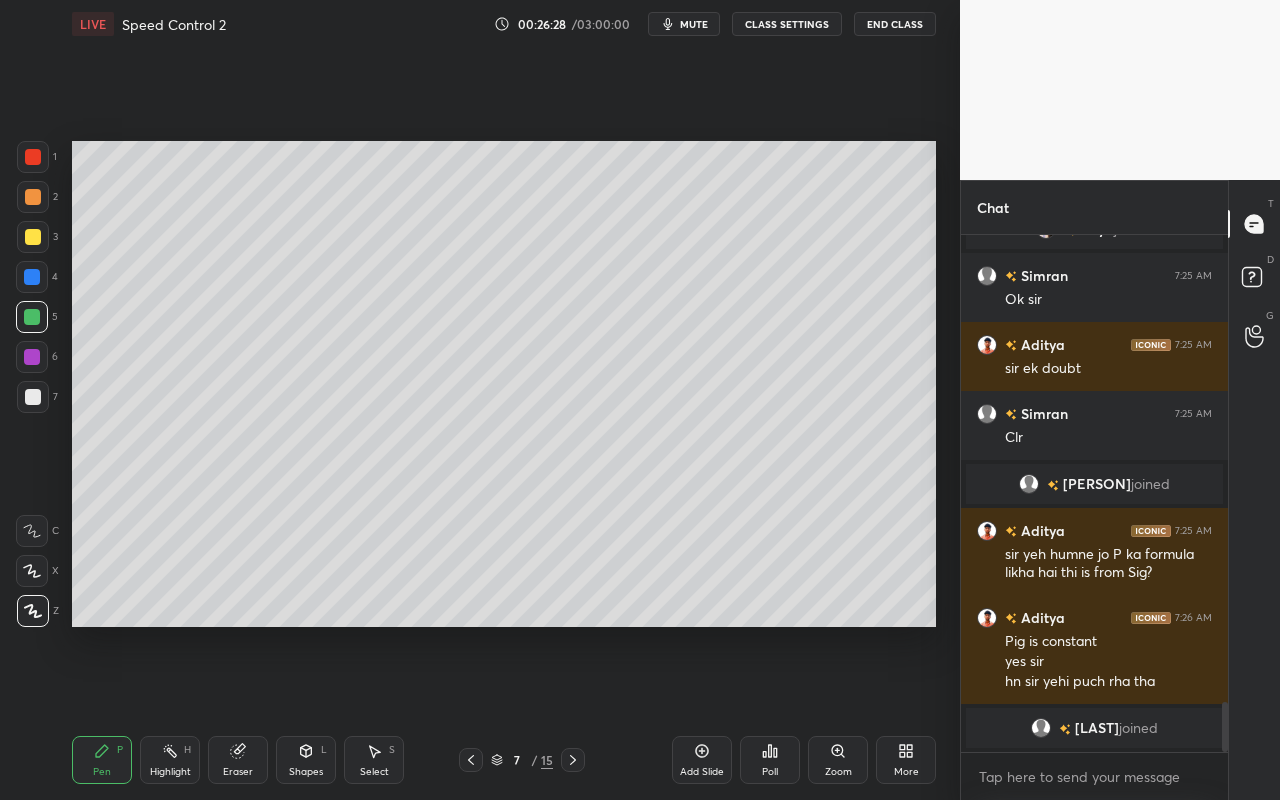 click on "Shapes L" at bounding box center [306, 760] 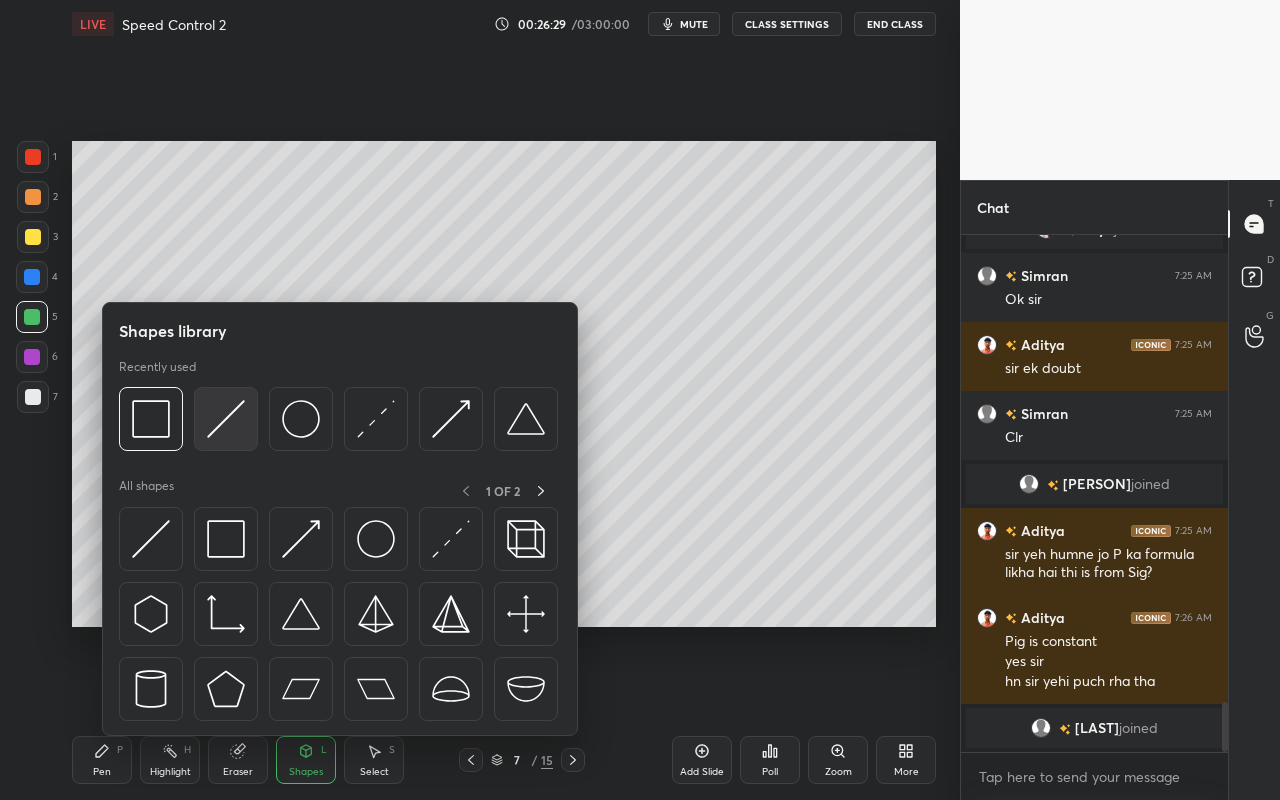 click at bounding box center [226, 419] 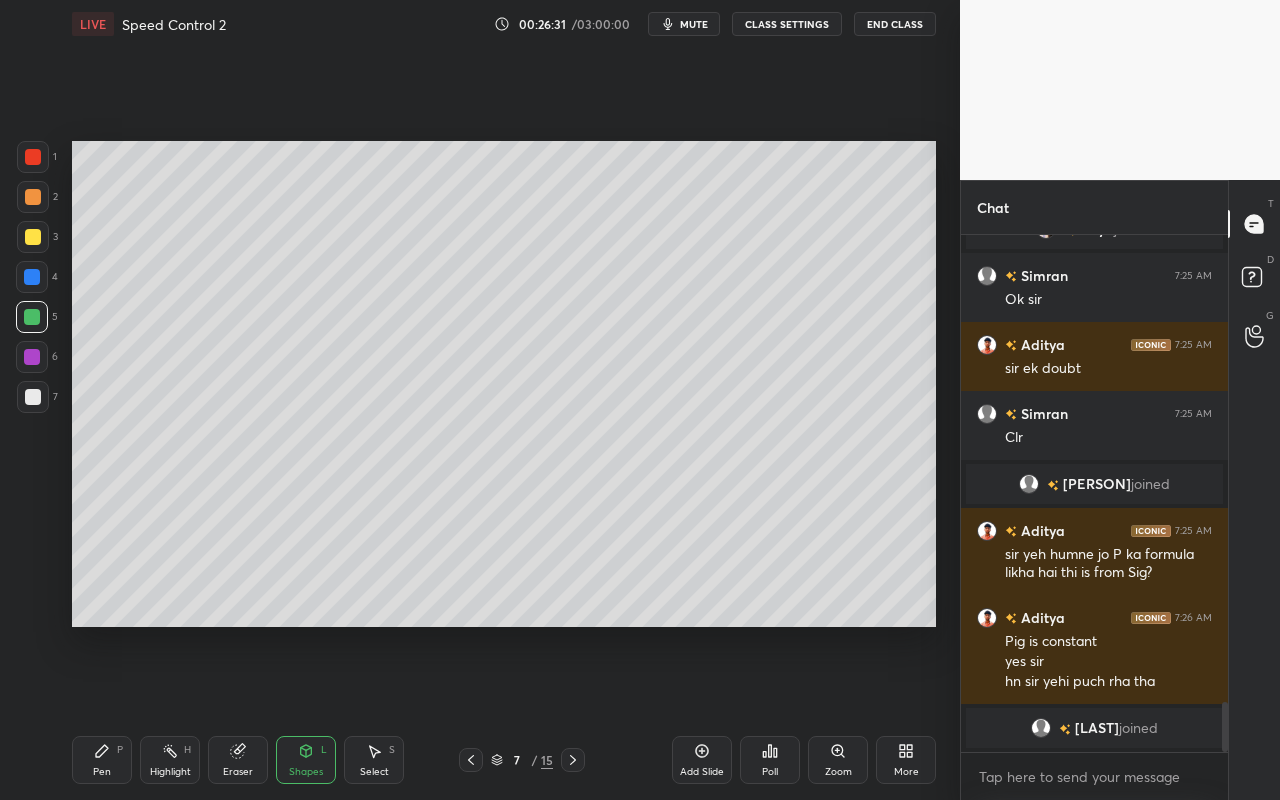 drag, startPoint x: 96, startPoint y: 764, endPoint x: 102, endPoint y: 750, distance: 15.231546 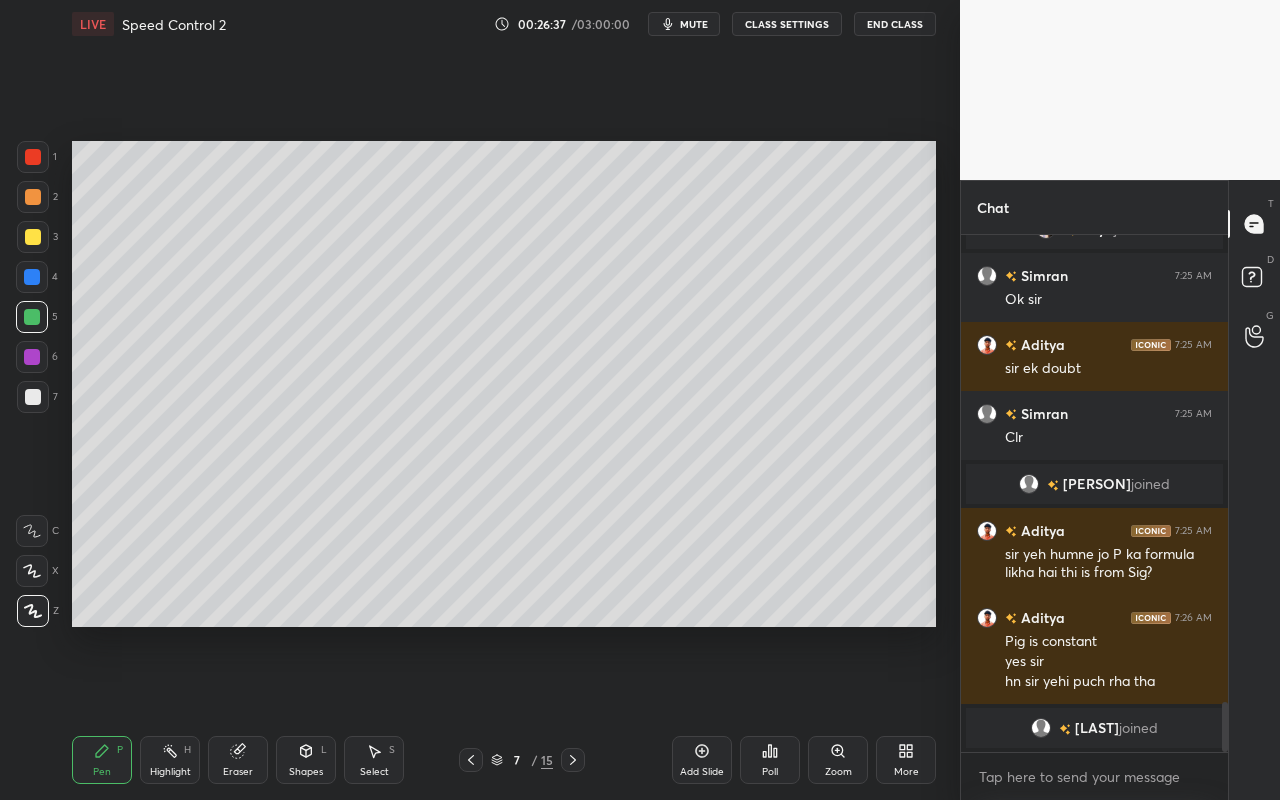 click on "Pen P" at bounding box center (102, 760) 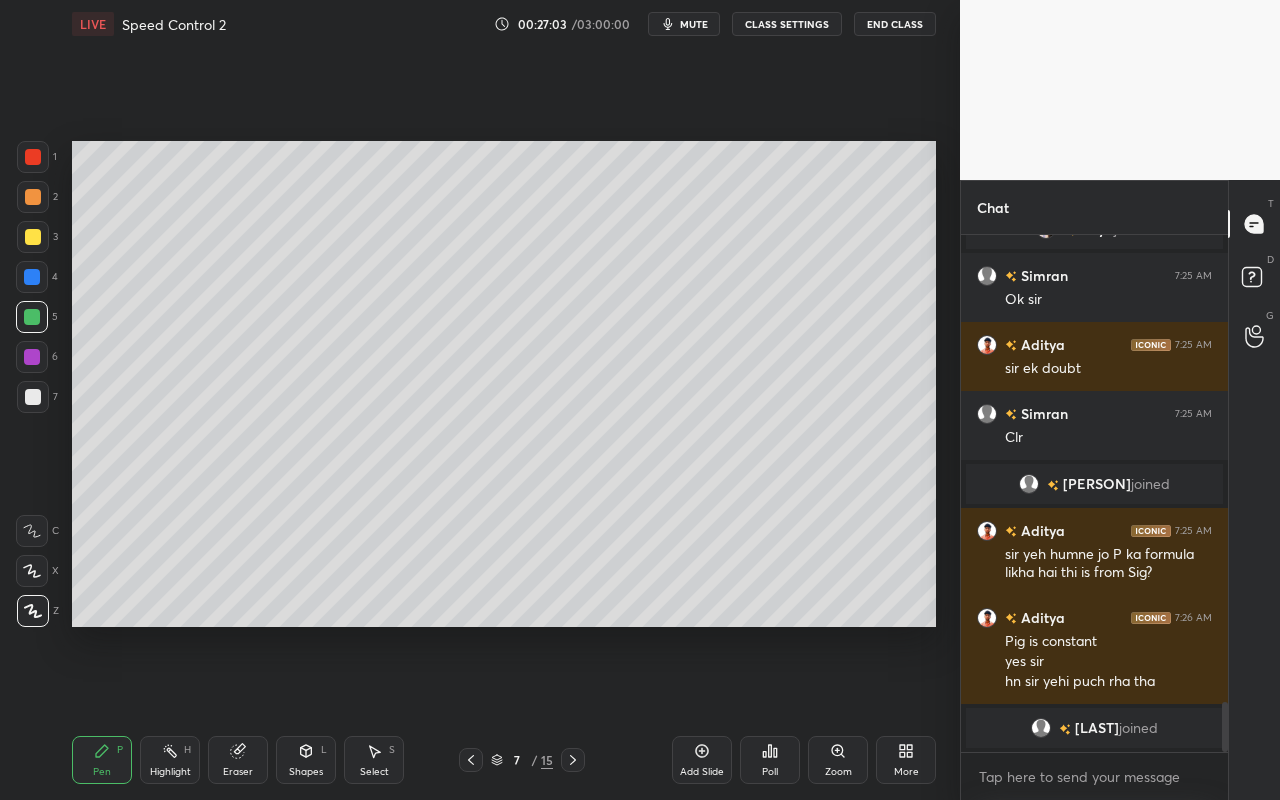 click on "Pen" at bounding box center [102, 772] 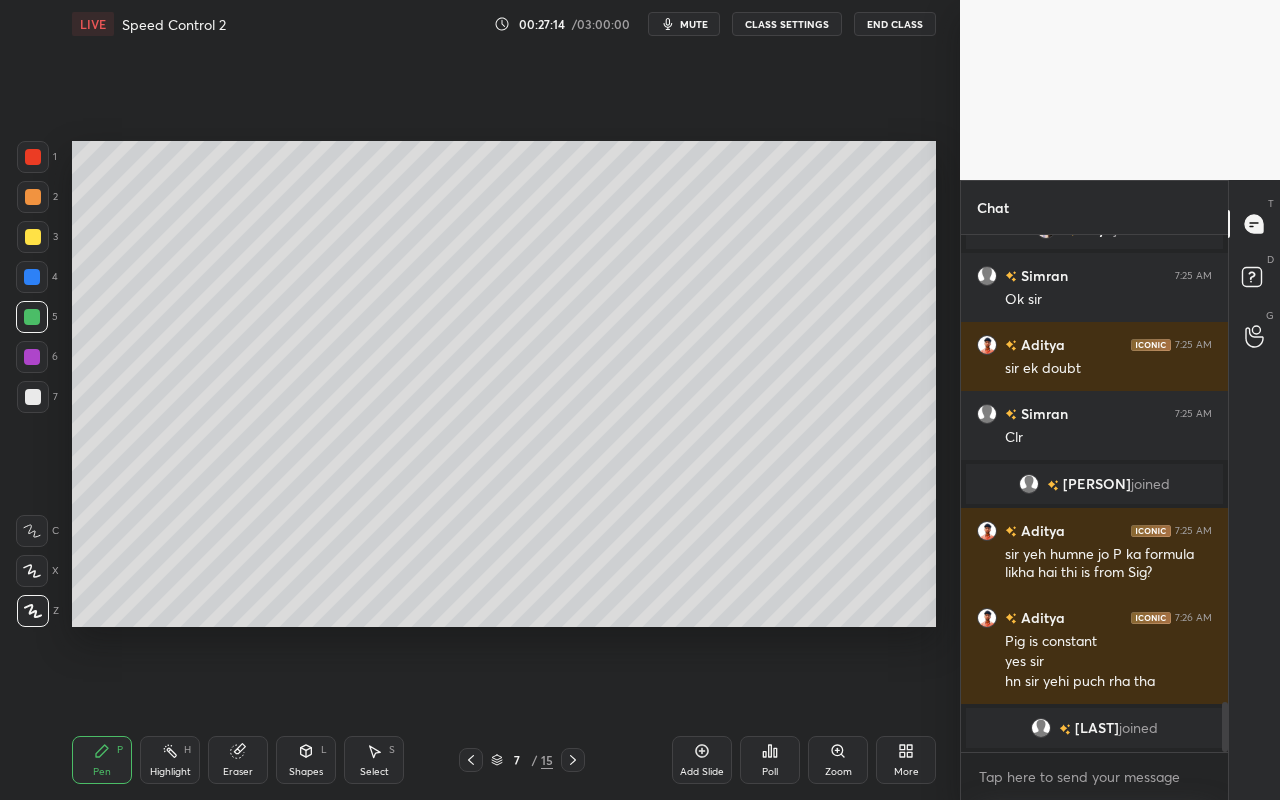 scroll, scrollTop: 4823, scrollLeft: 0, axis: vertical 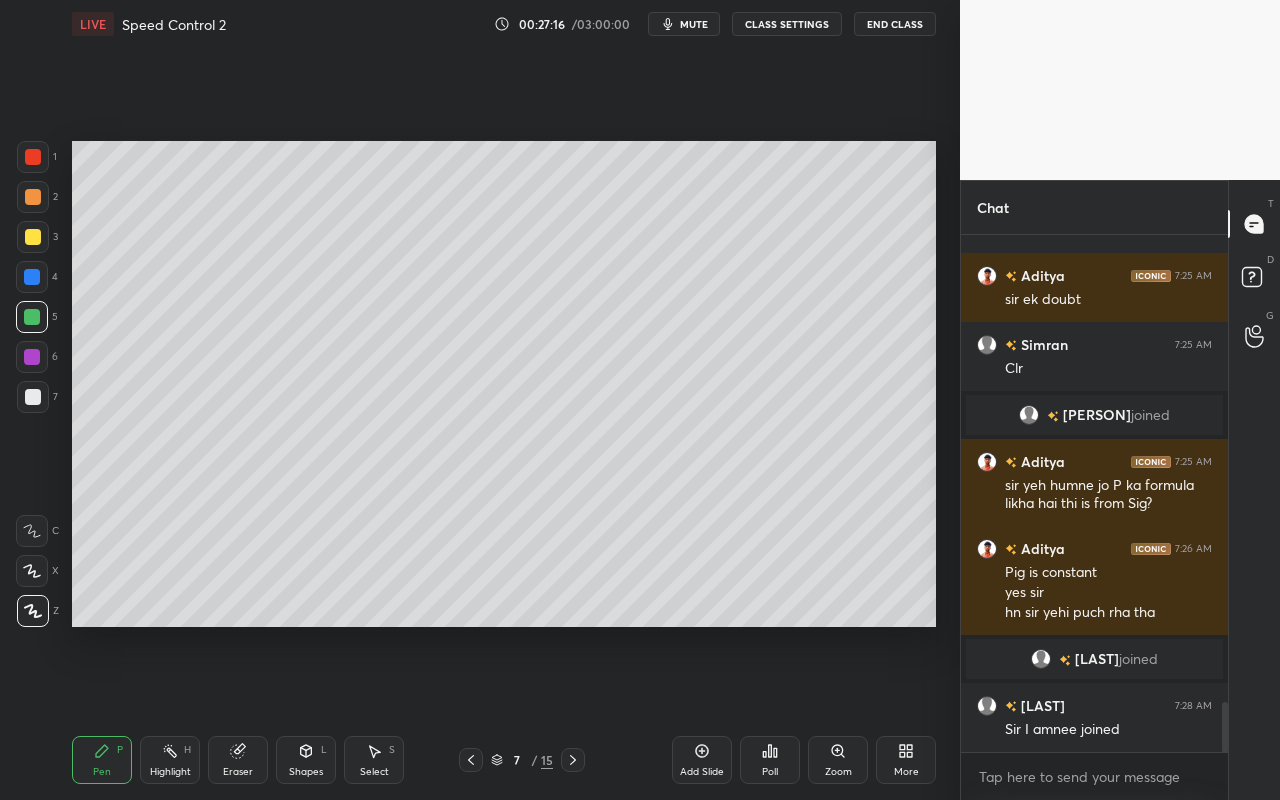drag, startPoint x: 168, startPoint y: 756, endPoint x: 183, endPoint y: 730, distance: 30.016663 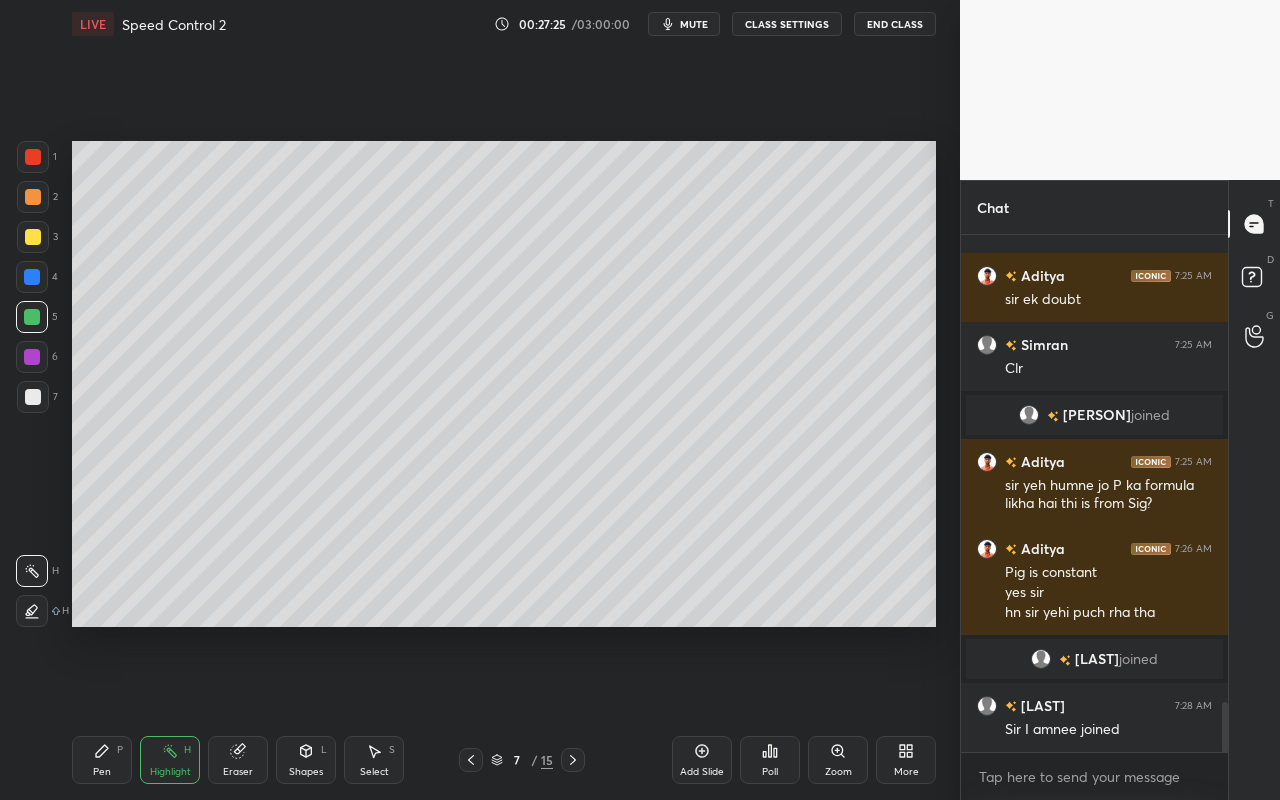 drag, startPoint x: 117, startPoint y: 758, endPoint x: 153, endPoint y: 734, distance: 43.266617 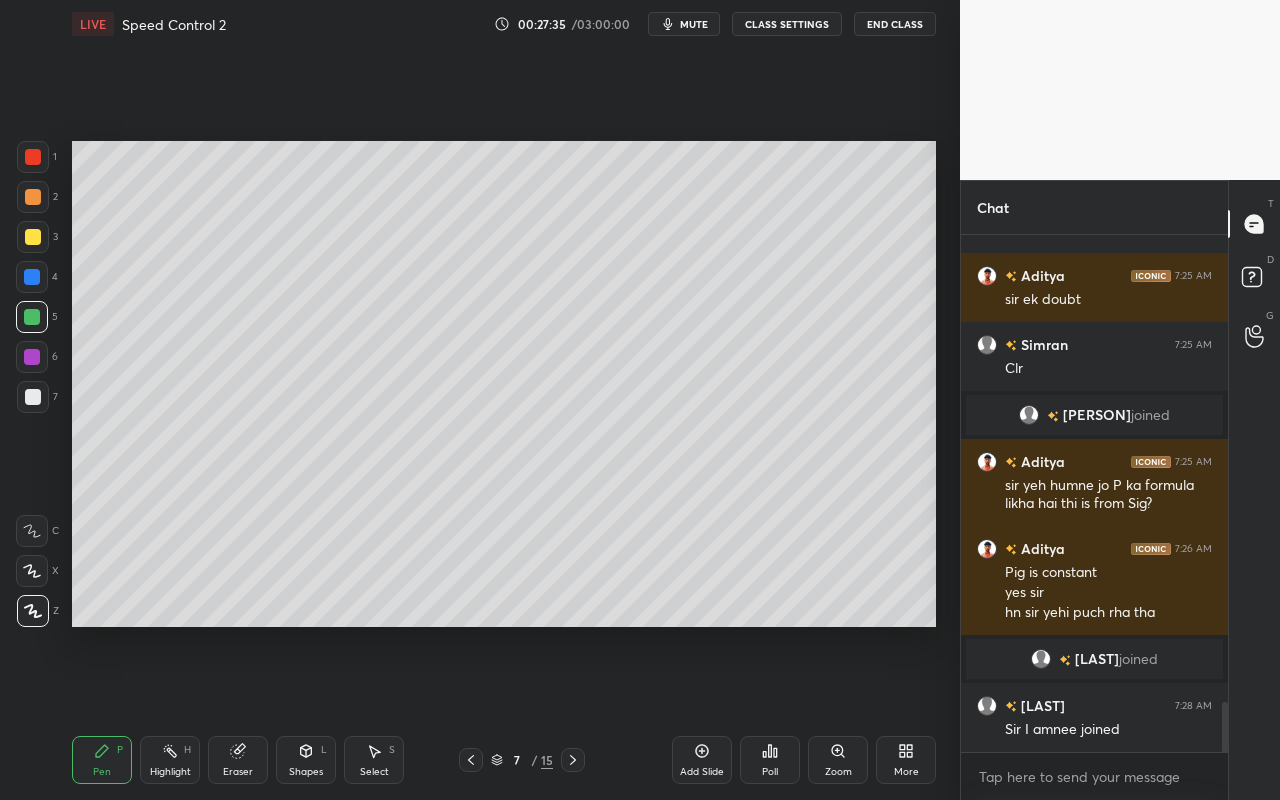 click on "Highlight" at bounding box center [170, 772] 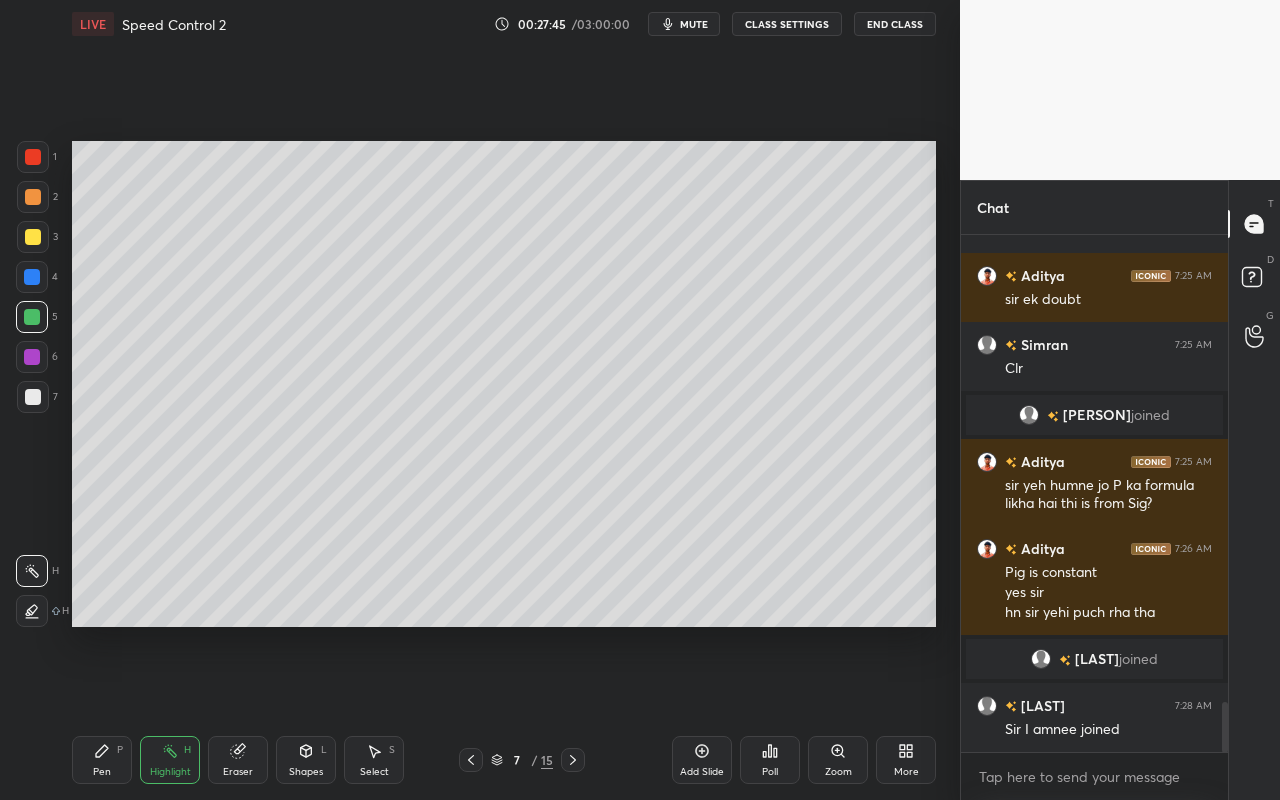 click on "Pen P" at bounding box center [102, 760] 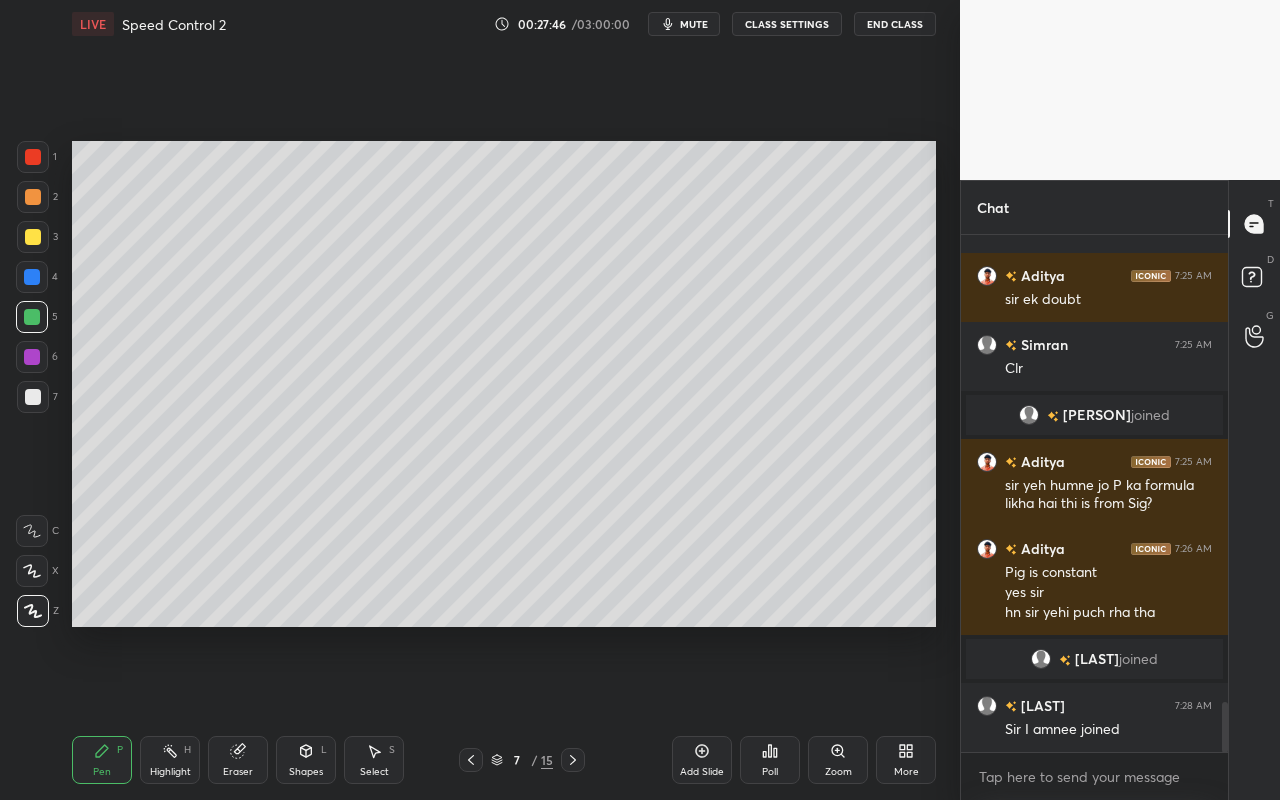 drag, startPoint x: 32, startPoint y: 402, endPoint x: 41, endPoint y: 390, distance: 15 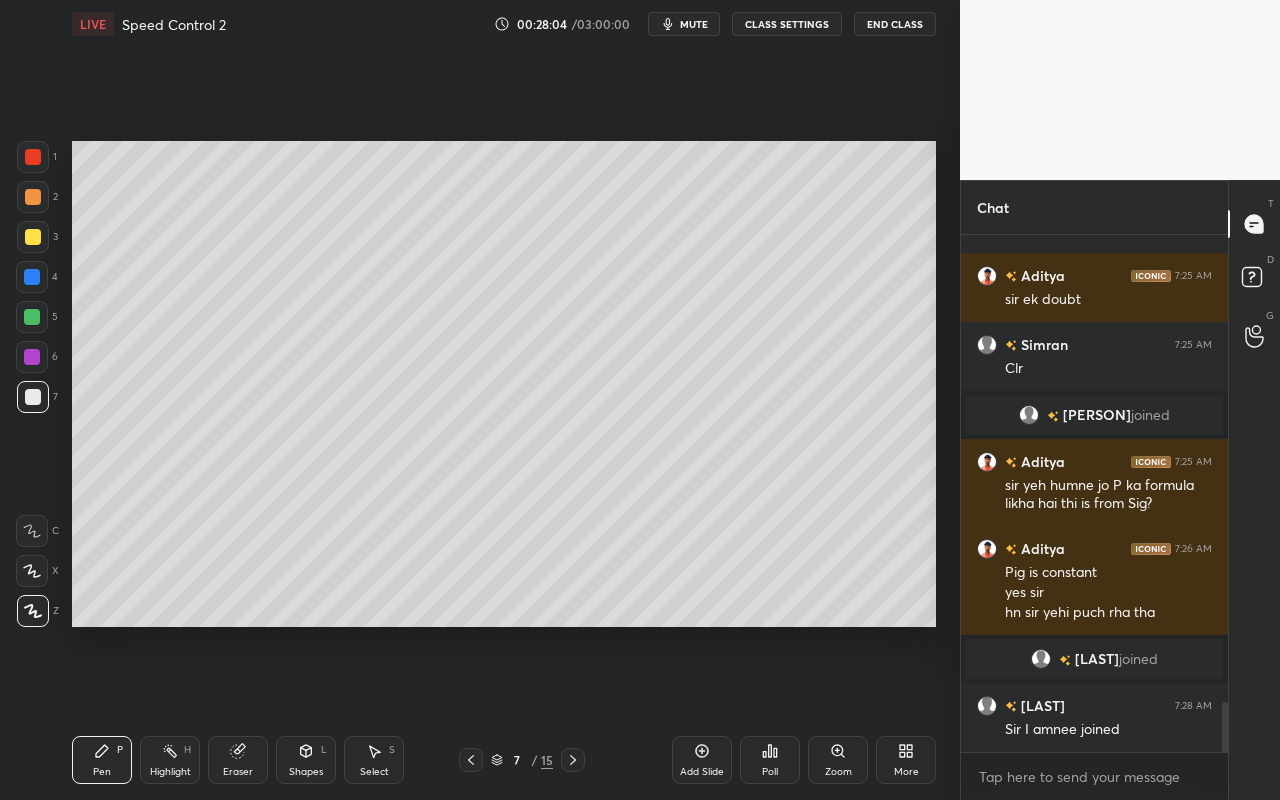 click on "Select" at bounding box center (374, 772) 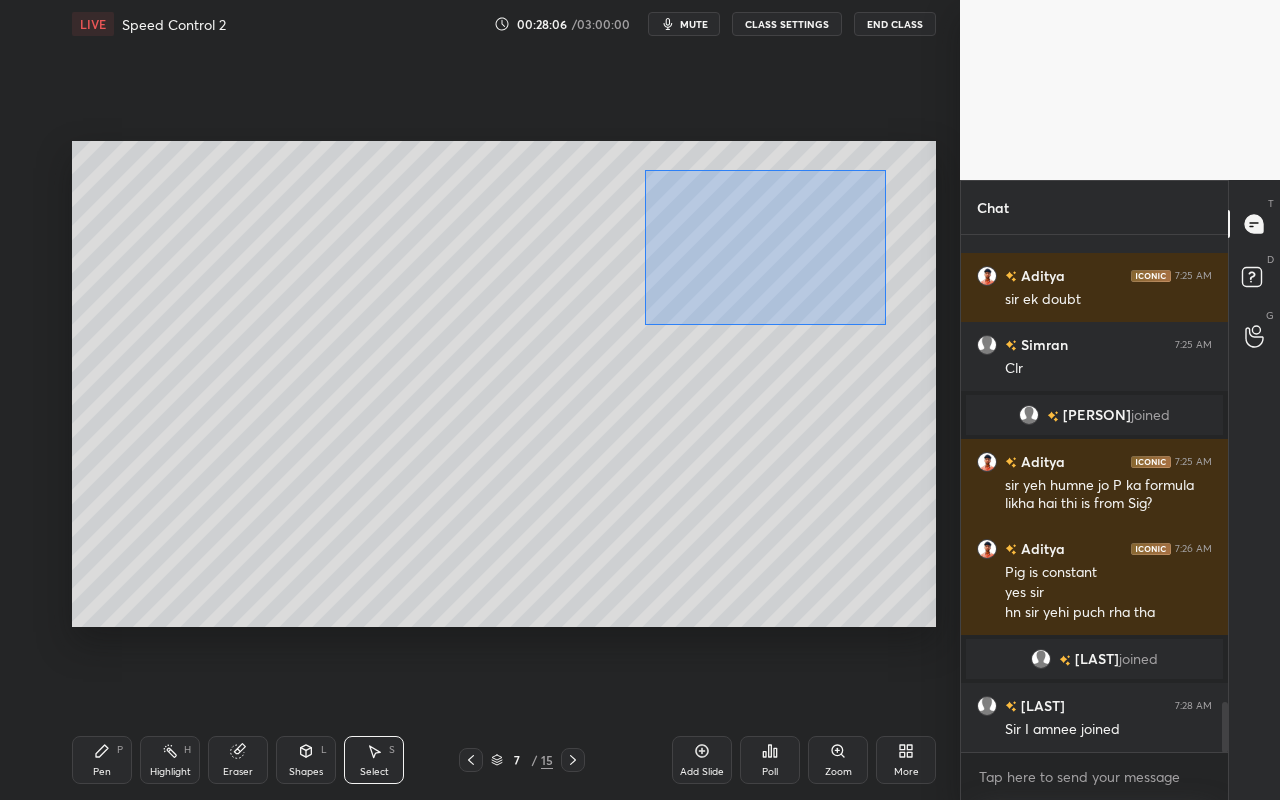 drag, startPoint x: 645, startPoint y: 169, endPoint x: 887, endPoint y: 321, distance: 285.77612 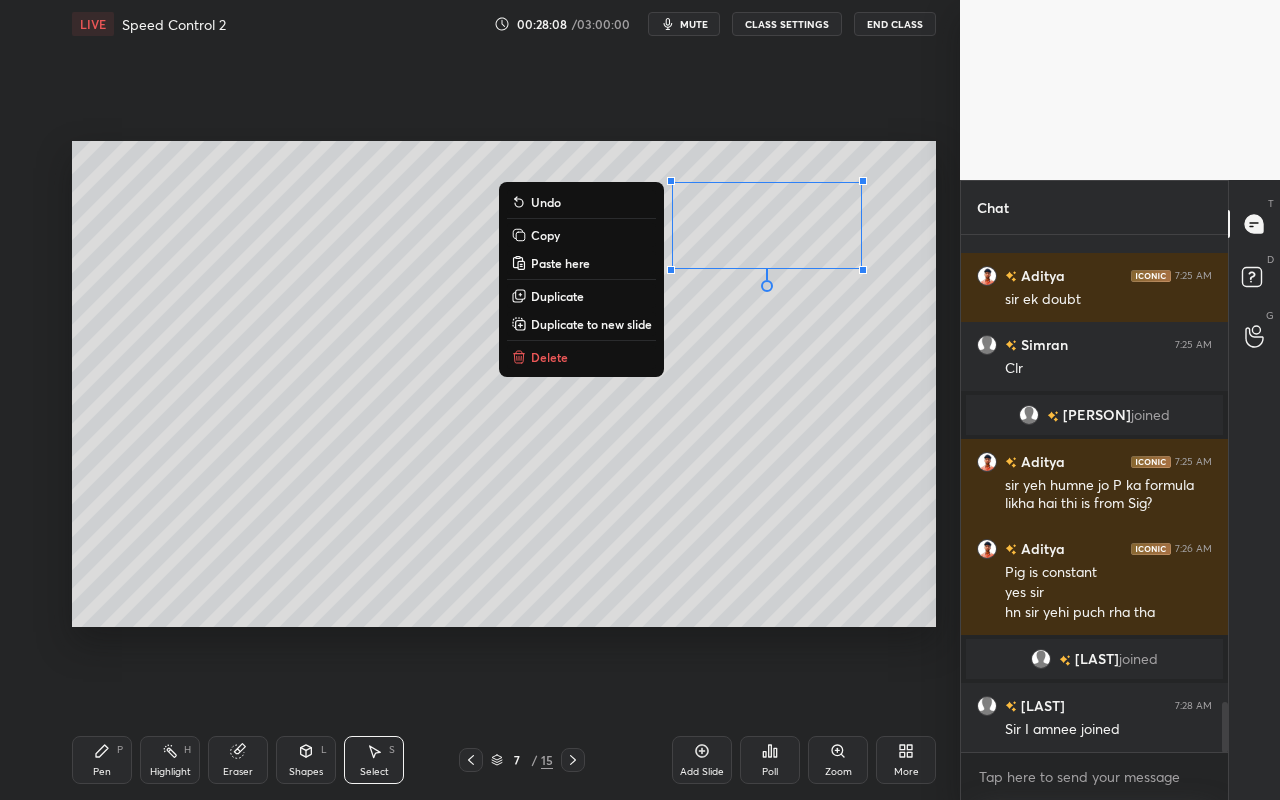 click on "0 ° Undo Copy Paste here Duplicate Duplicate to new slide Delete" at bounding box center (504, 384) 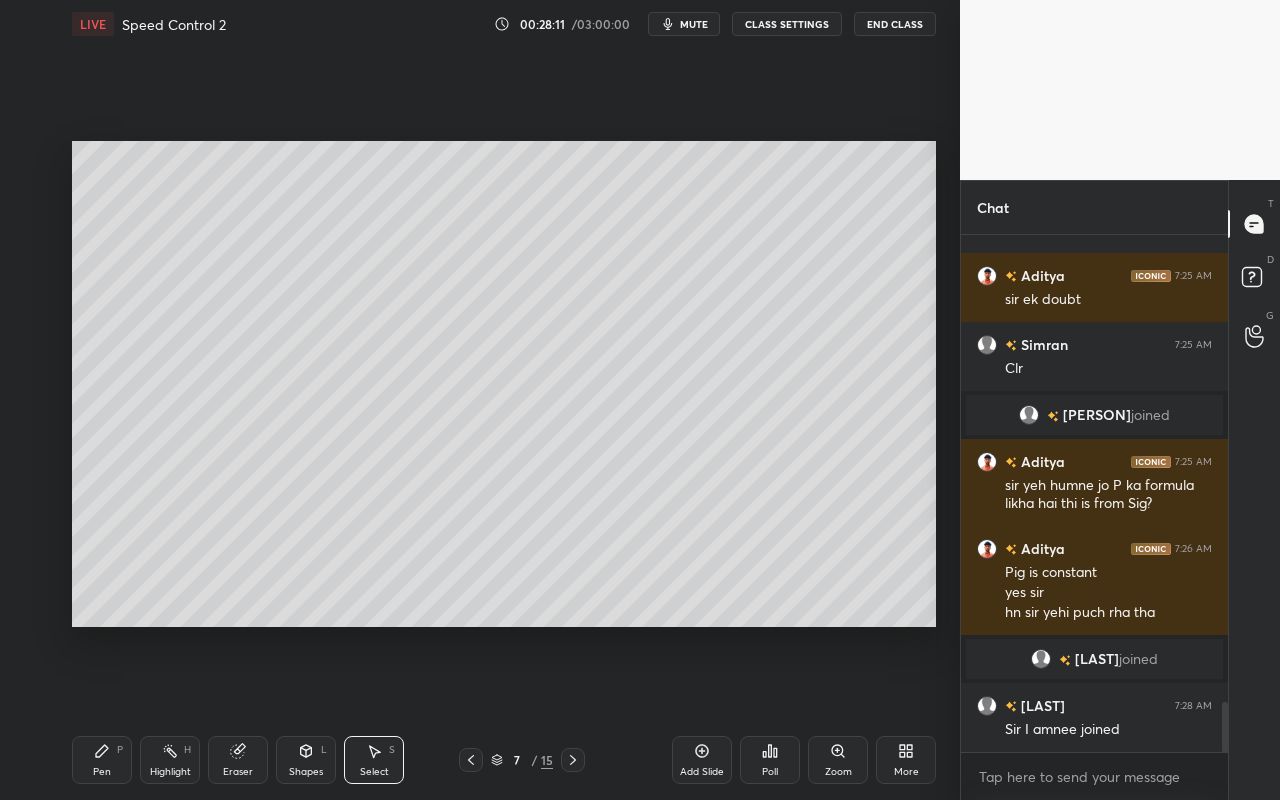 drag, startPoint x: 376, startPoint y: 765, endPoint x: 389, endPoint y: 755, distance: 16.40122 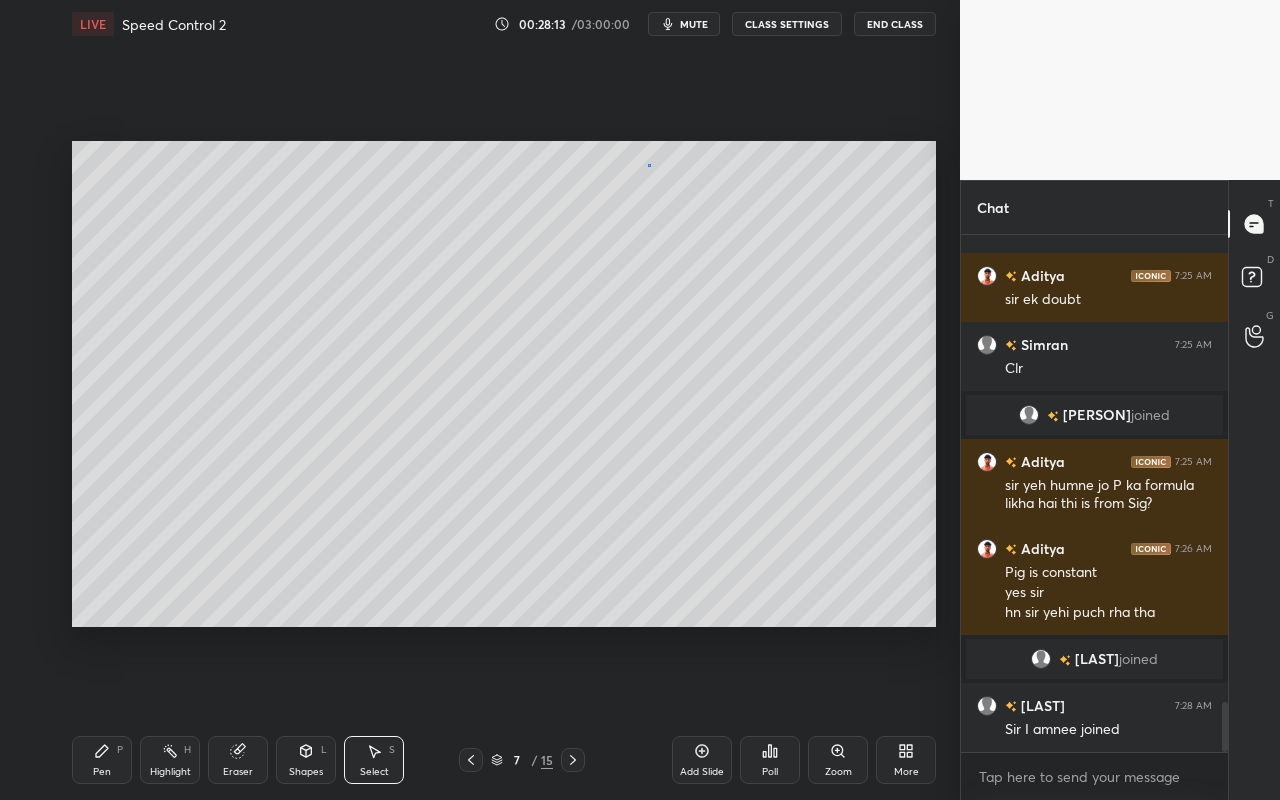 scroll, scrollTop: 4892, scrollLeft: 0, axis: vertical 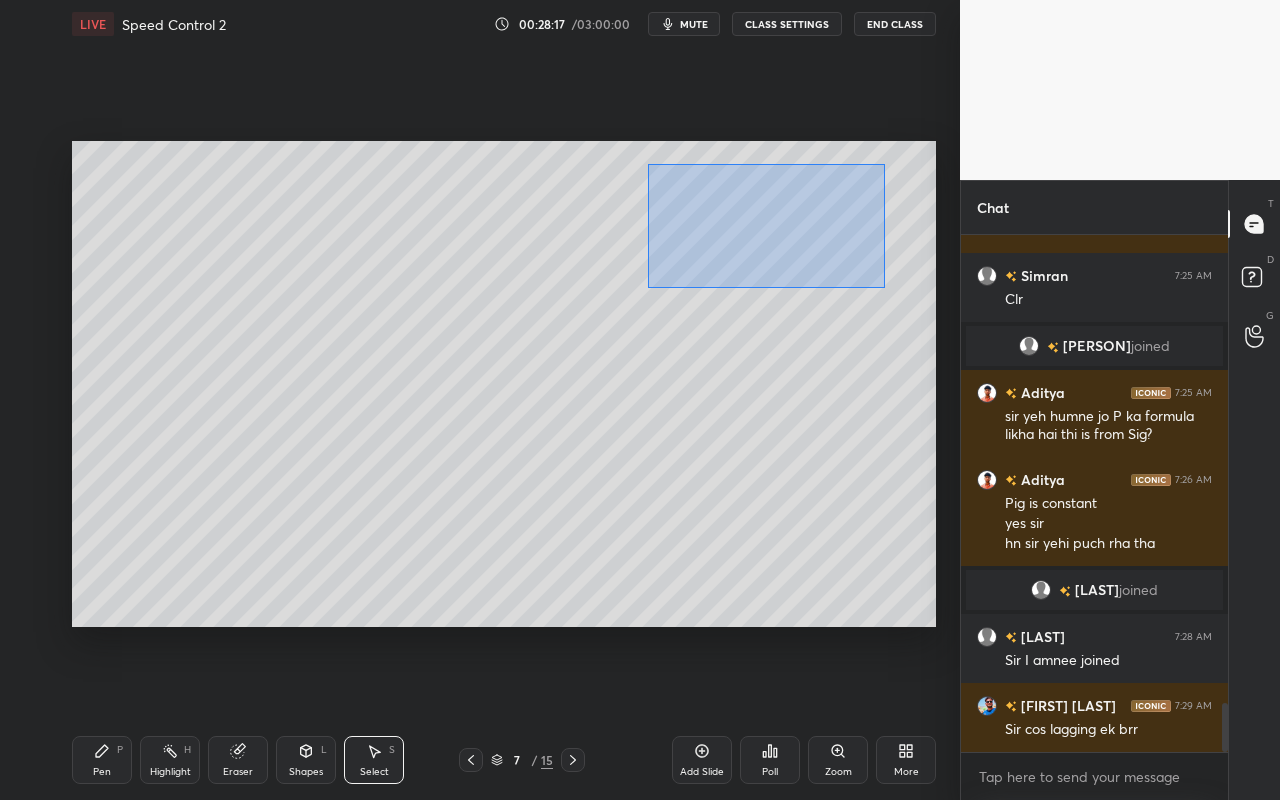 drag, startPoint x: 650, startPoint y: 164, endPoint x: 889, endPoint y: 286, distance: 268.33746 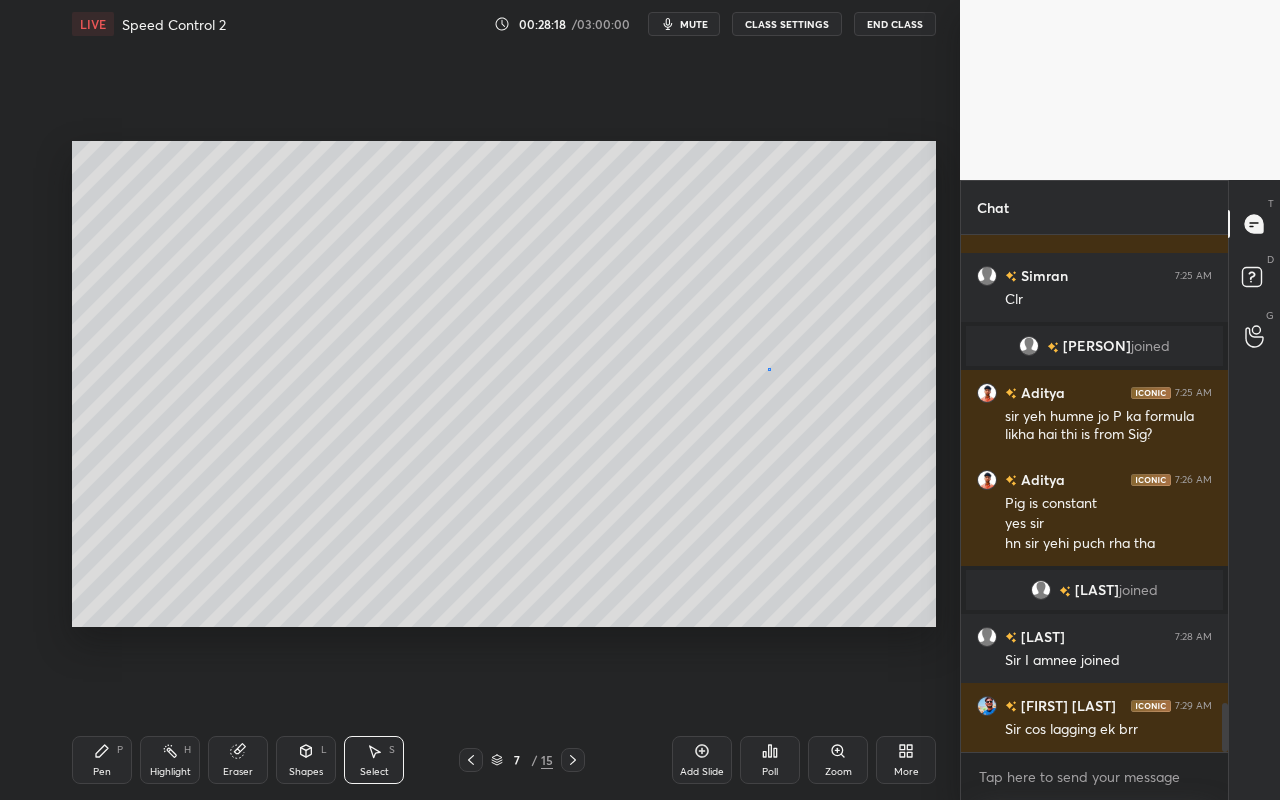 click on "0 ° Undo Copy Paste here Duplicate Duplicate to new slide Delete" at bounding box center [504, 384] 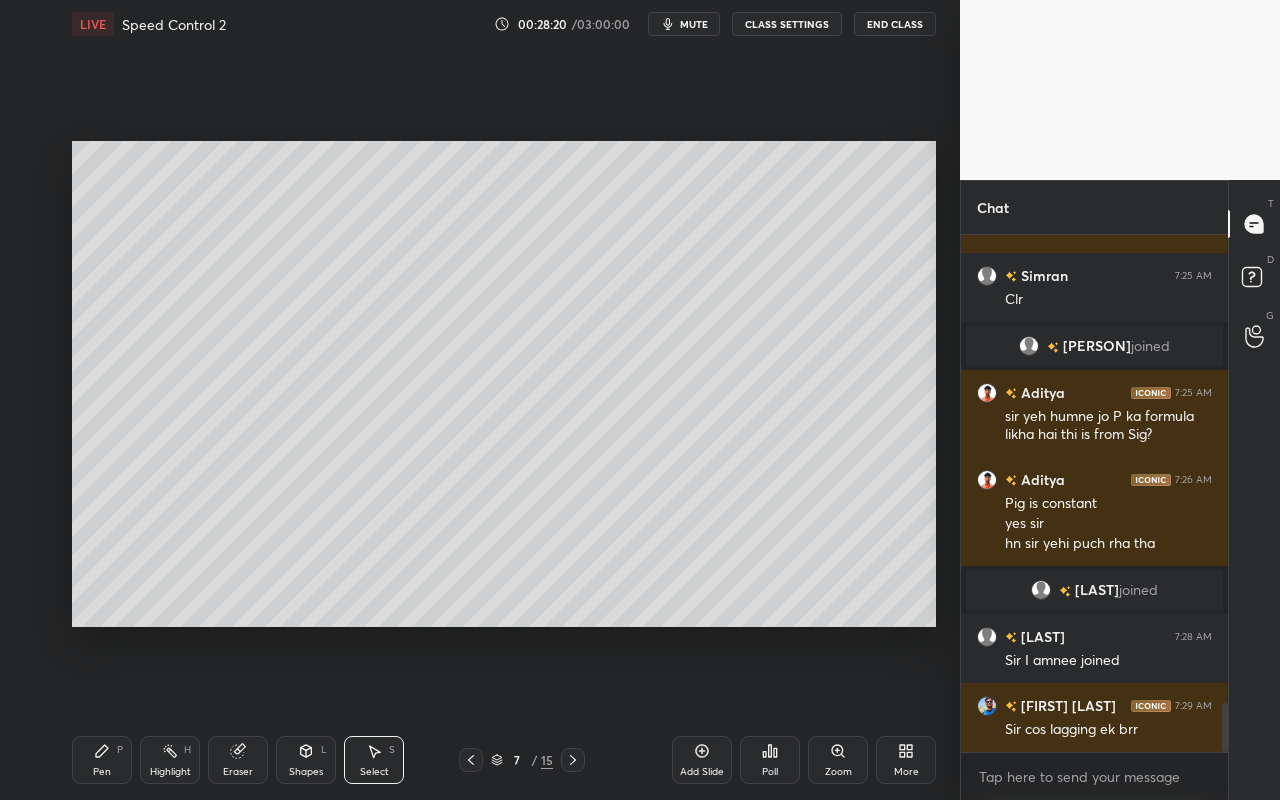 click on "Highlight H" at bounding box center (170, 760) 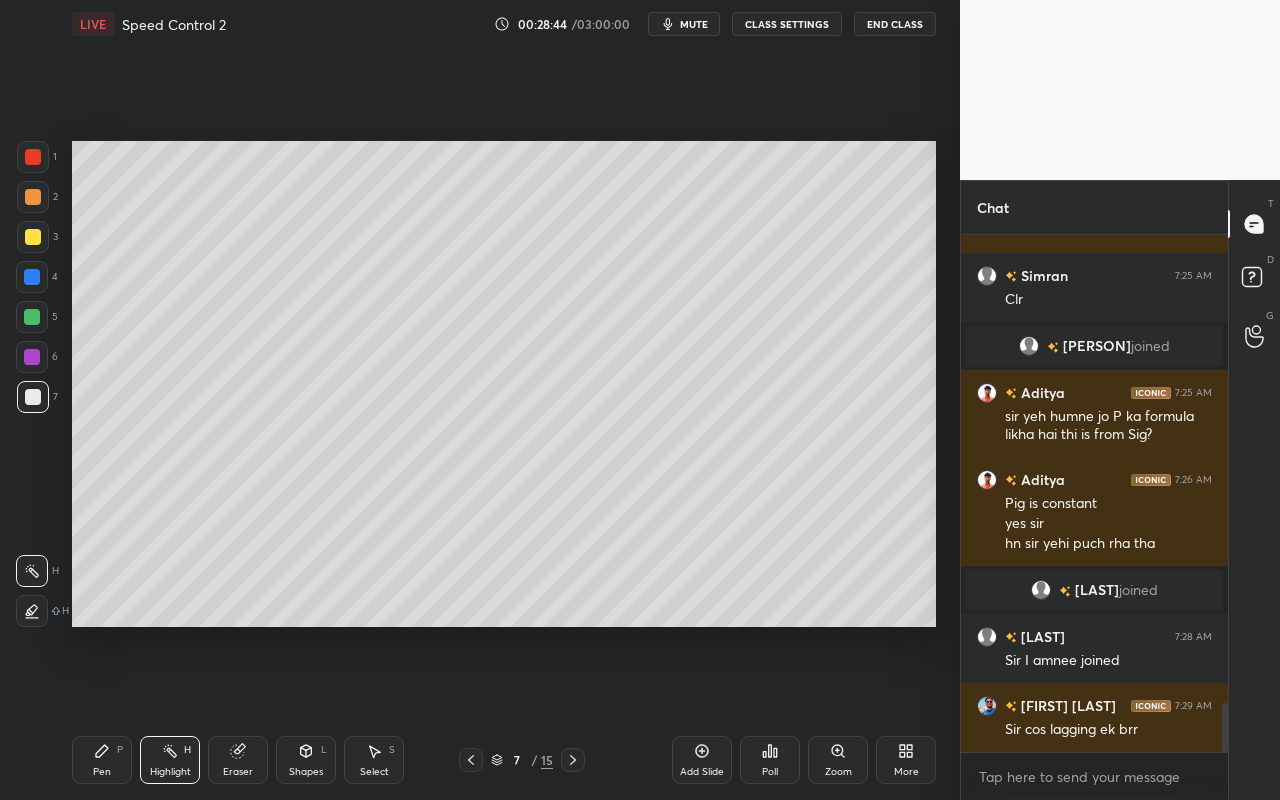 scroll, scrollTop: 4912, scrollLeft: 0, axis: vertical 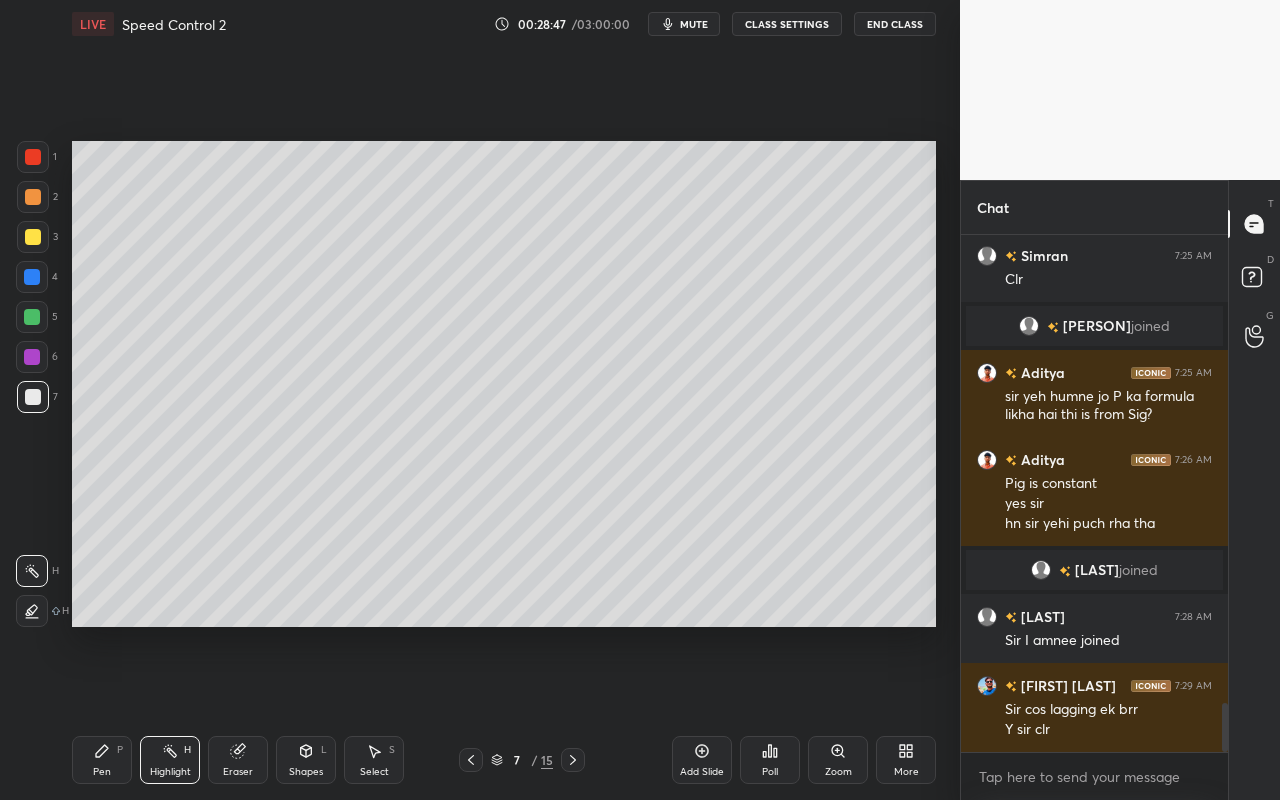 drag, startPoint x: 389, startPoint y: 772, endPoint x: 421, endPoint y: 727, distance: 55.21775 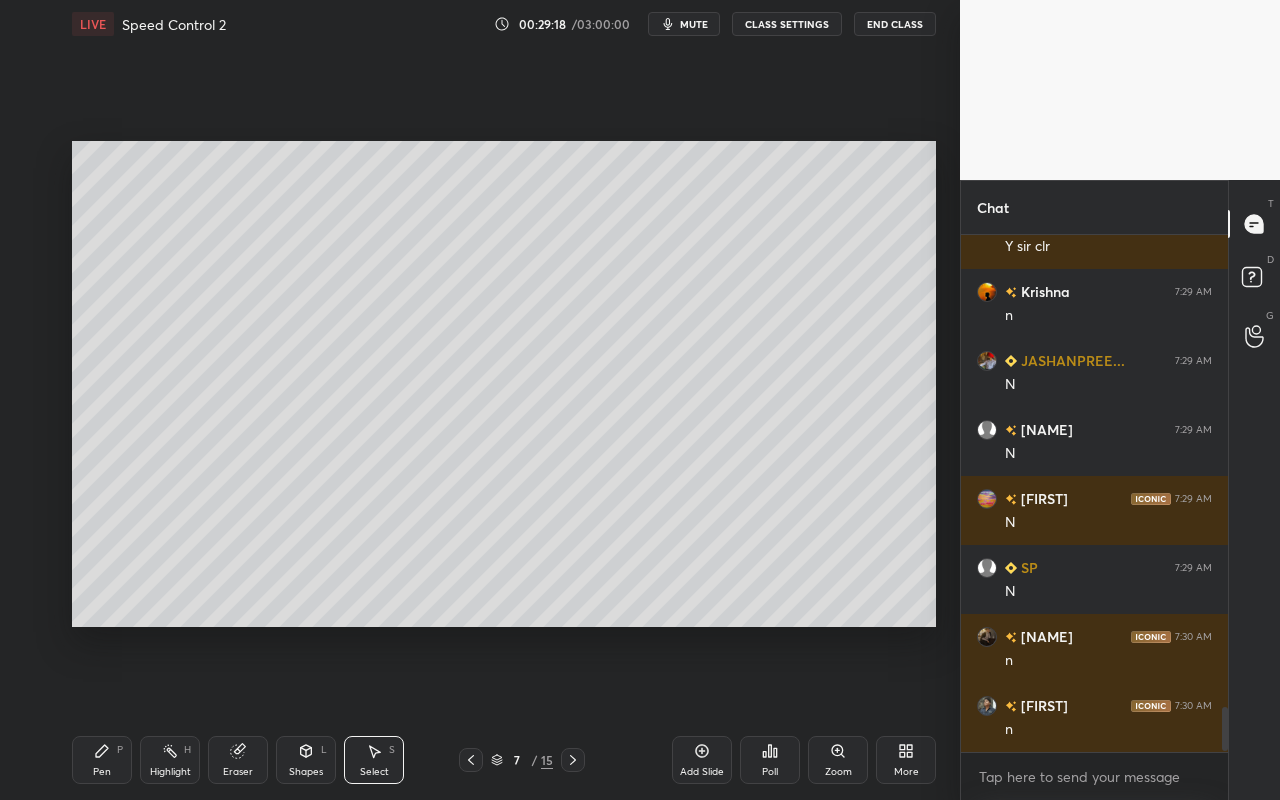 scroll, scrollTop: 5464, scrollLeft: 0, axis: vertical 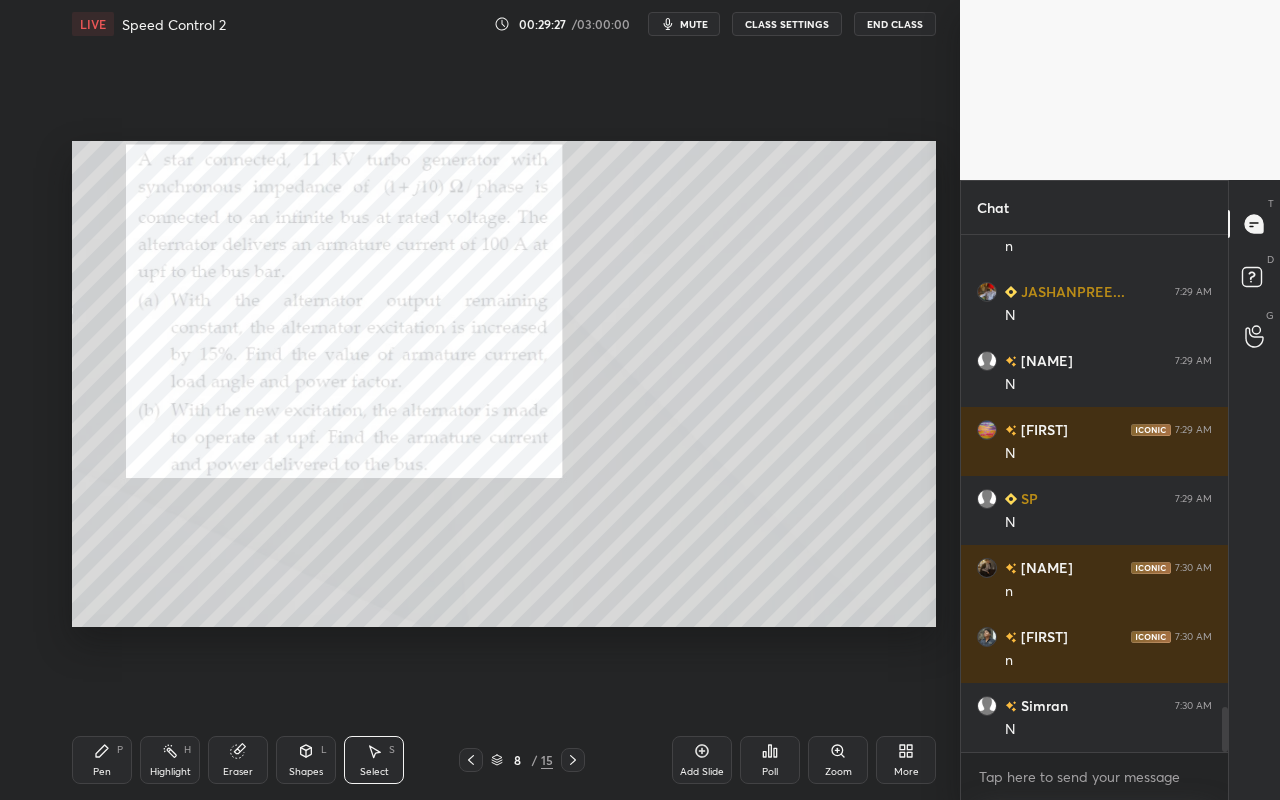 click on "Pen P" at bounding box center [102, 760] 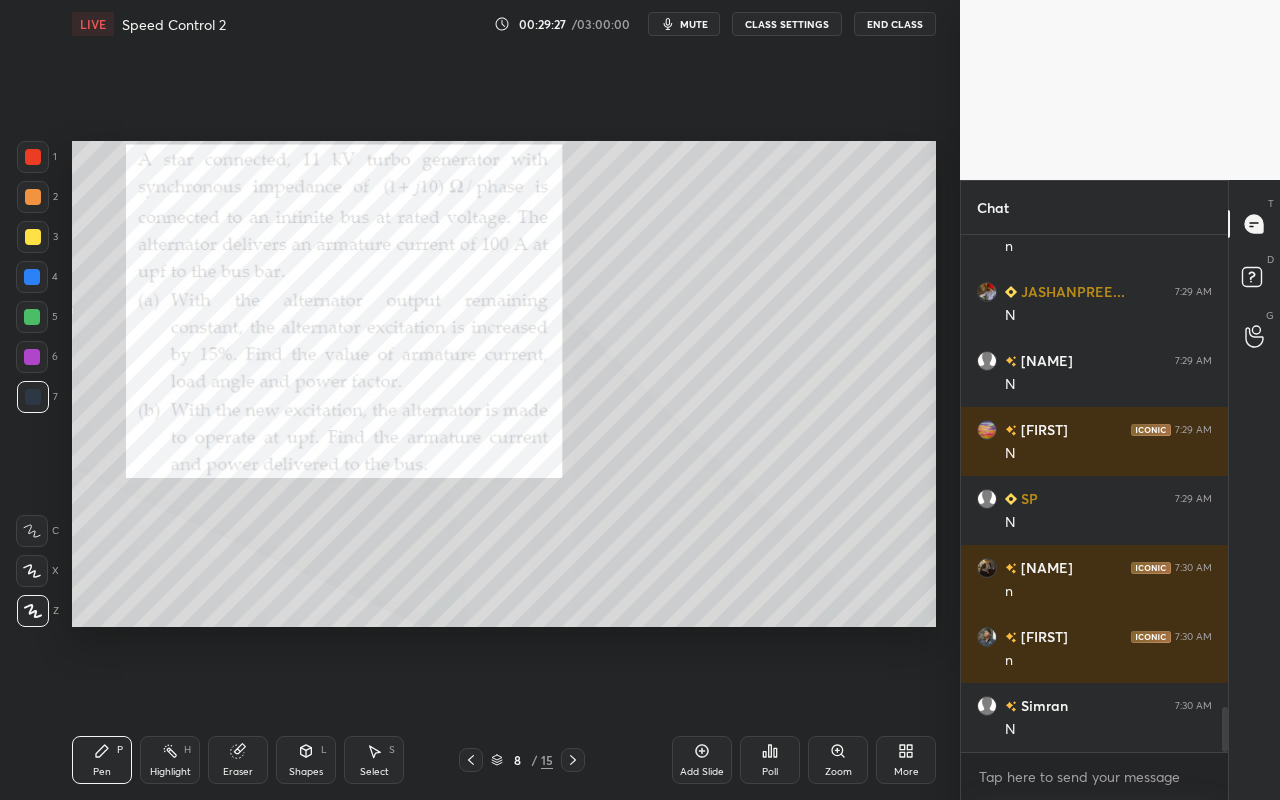 drag, startPoint x: 33, startPoint y: 206, endPoint x: 71, endPoint y: 180, distance: 46.043457 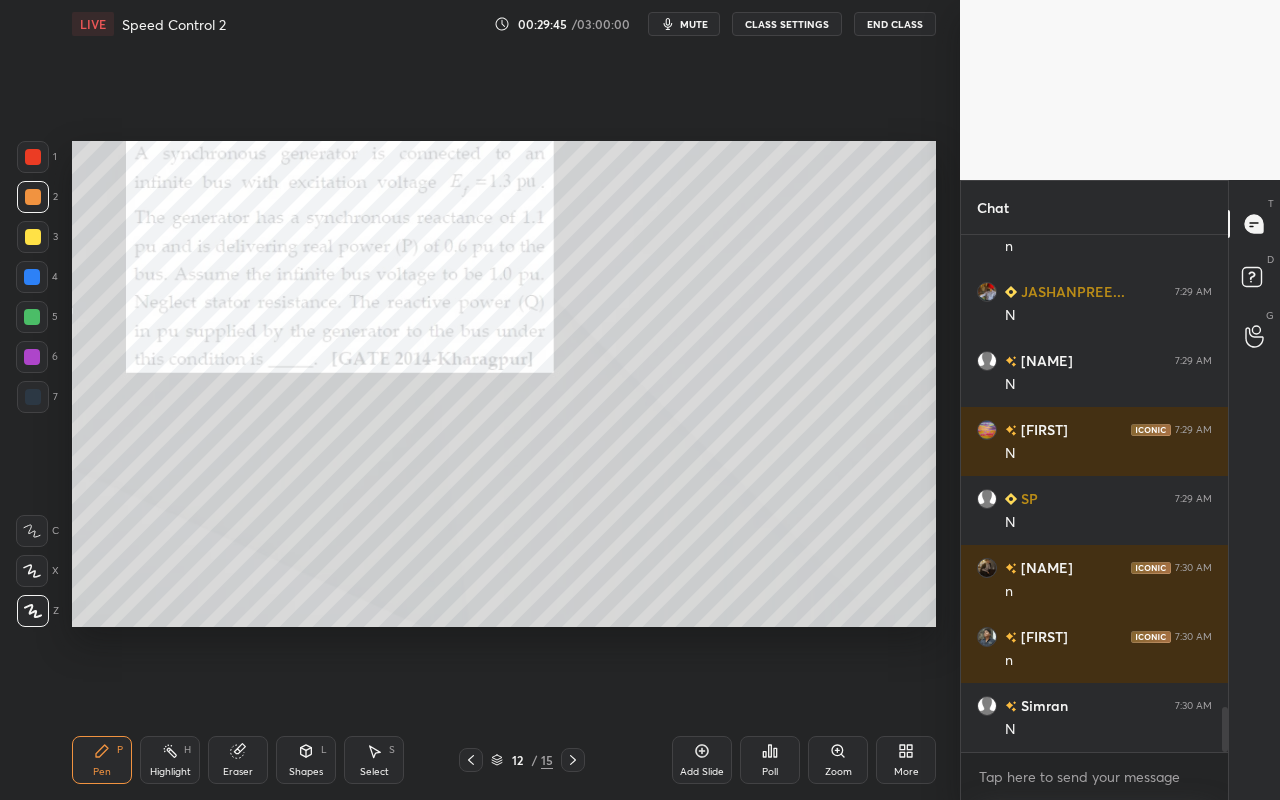 click 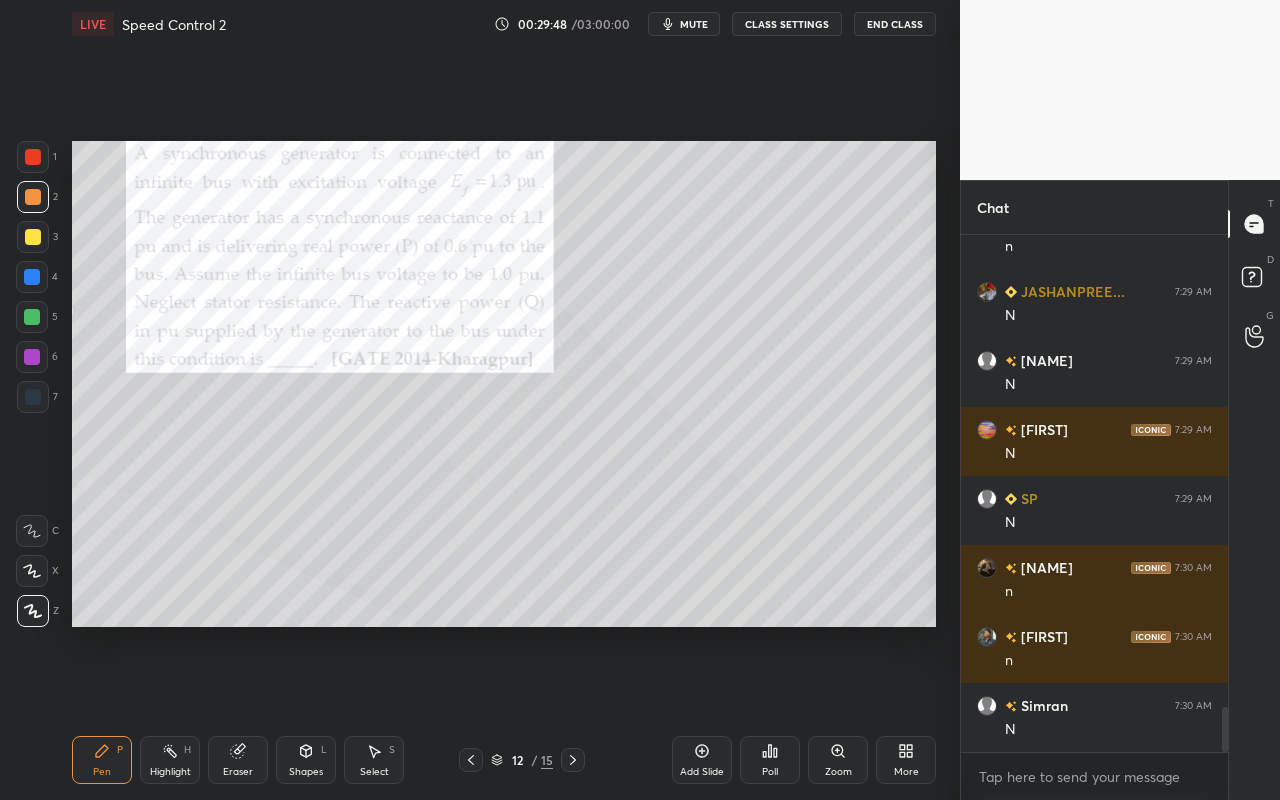 click on "Highlight" at bounding box center (170, 772) 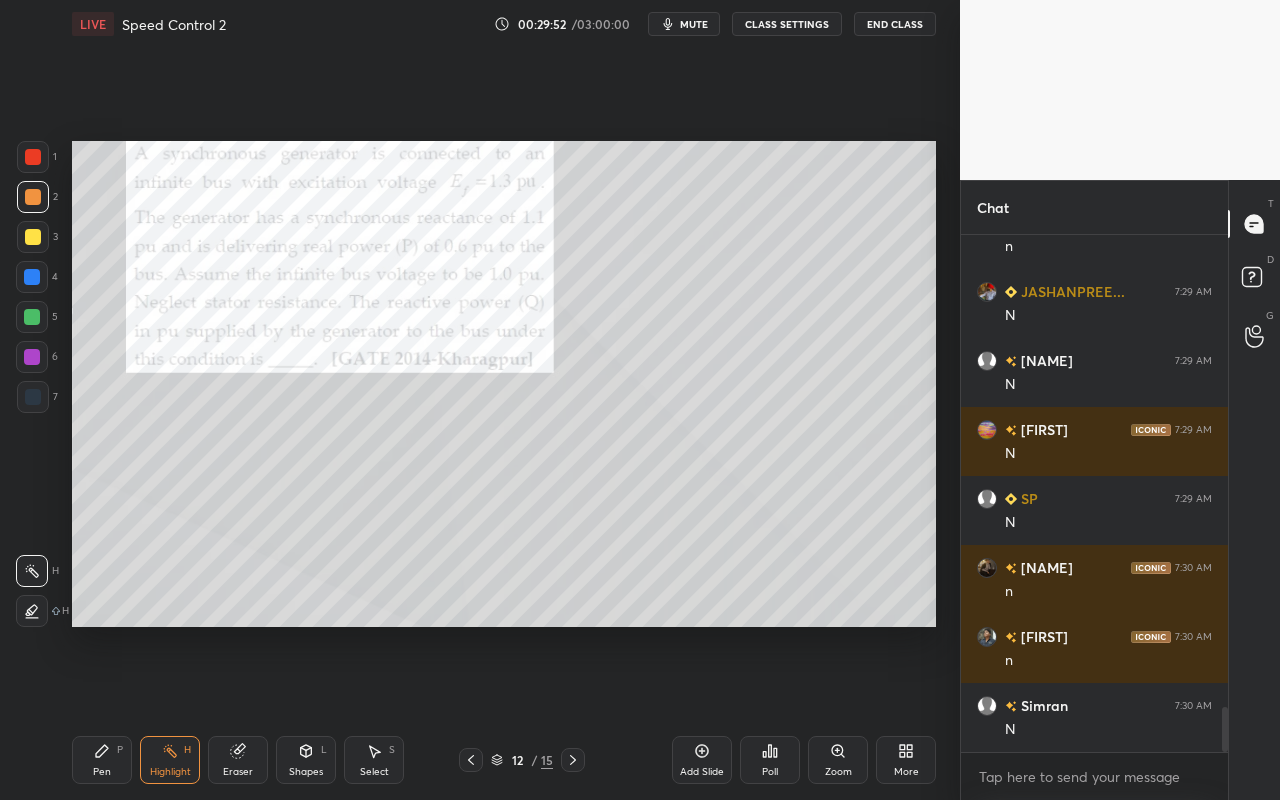 click on "Pen" at bounding box center [102, 772] 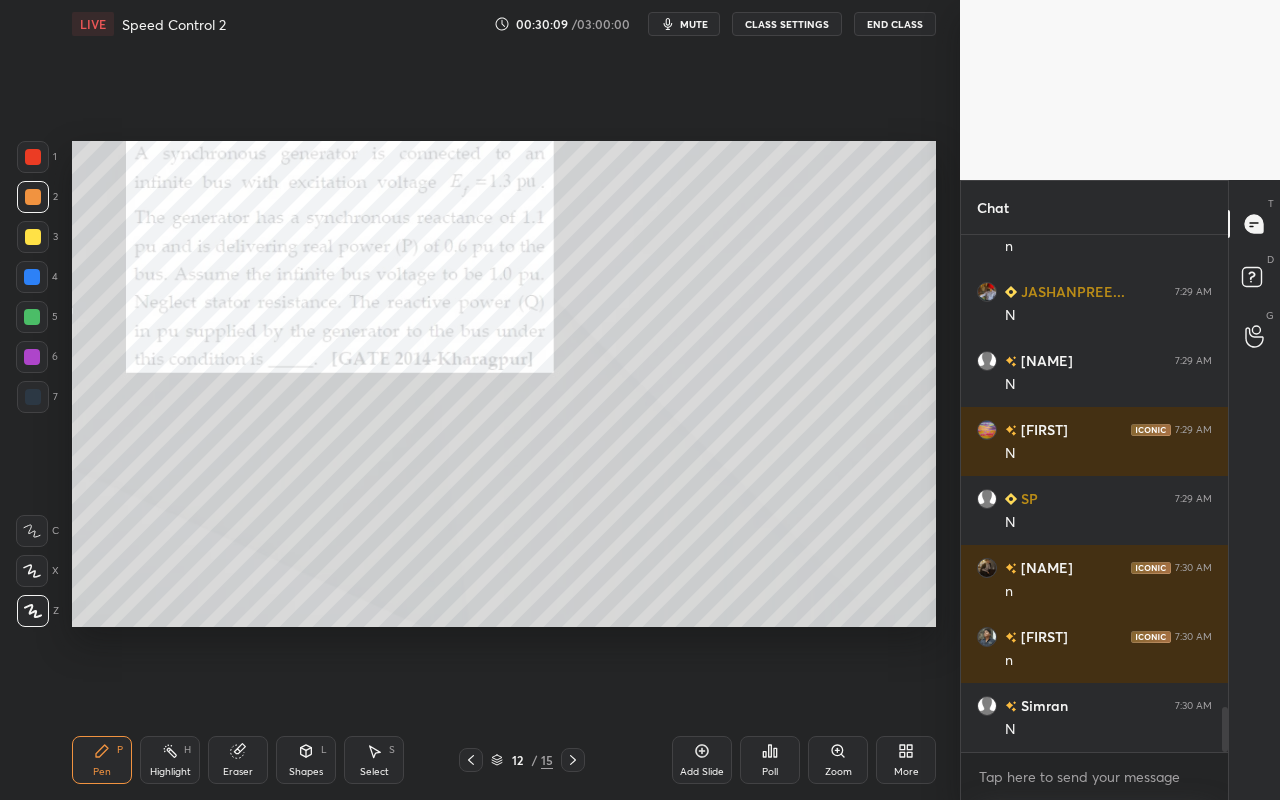 click 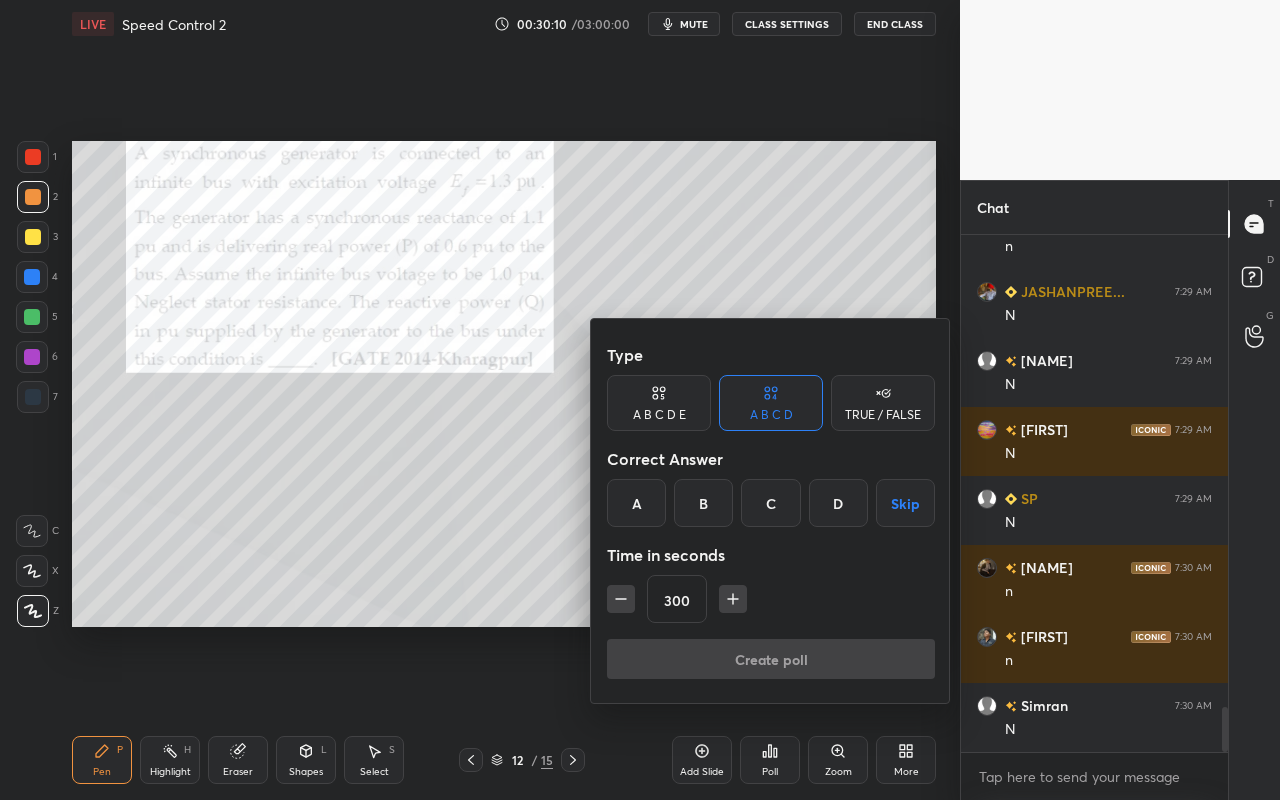 click on "A" at bounding box center (636, 503) 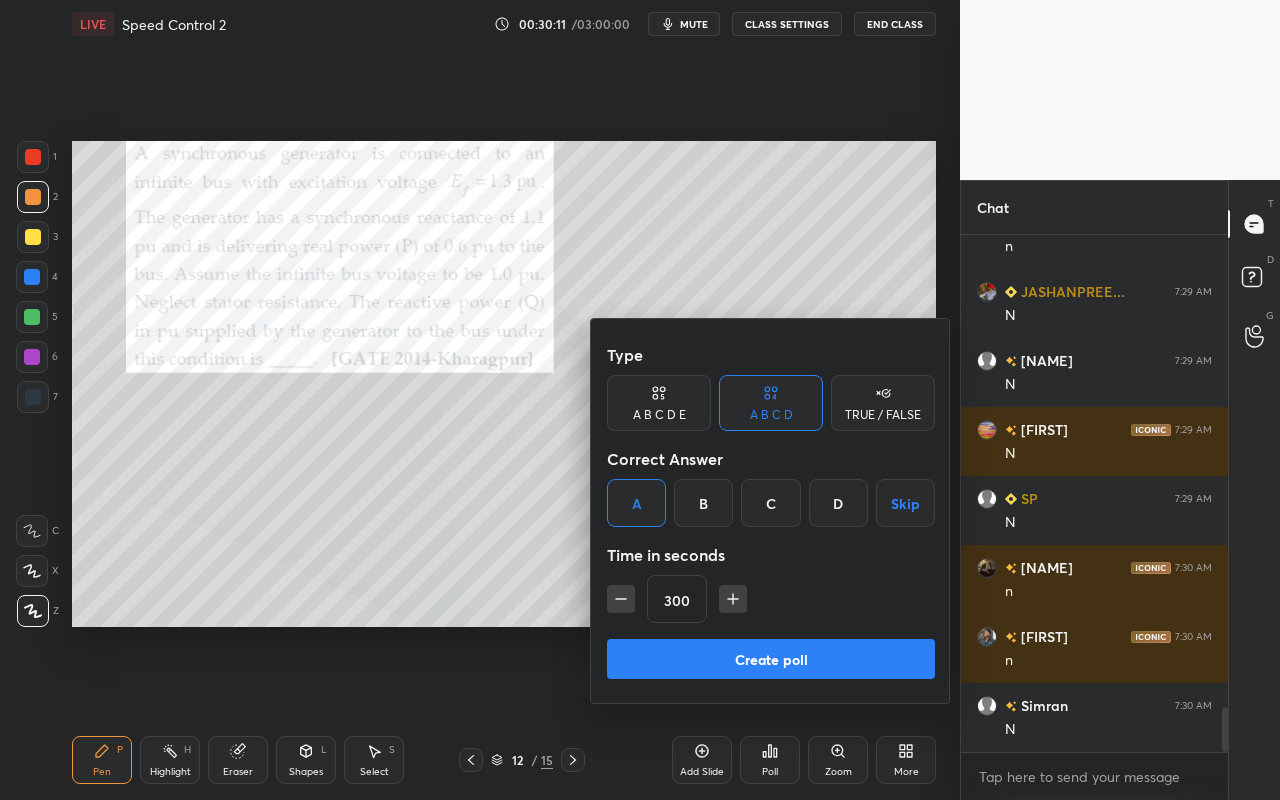 click 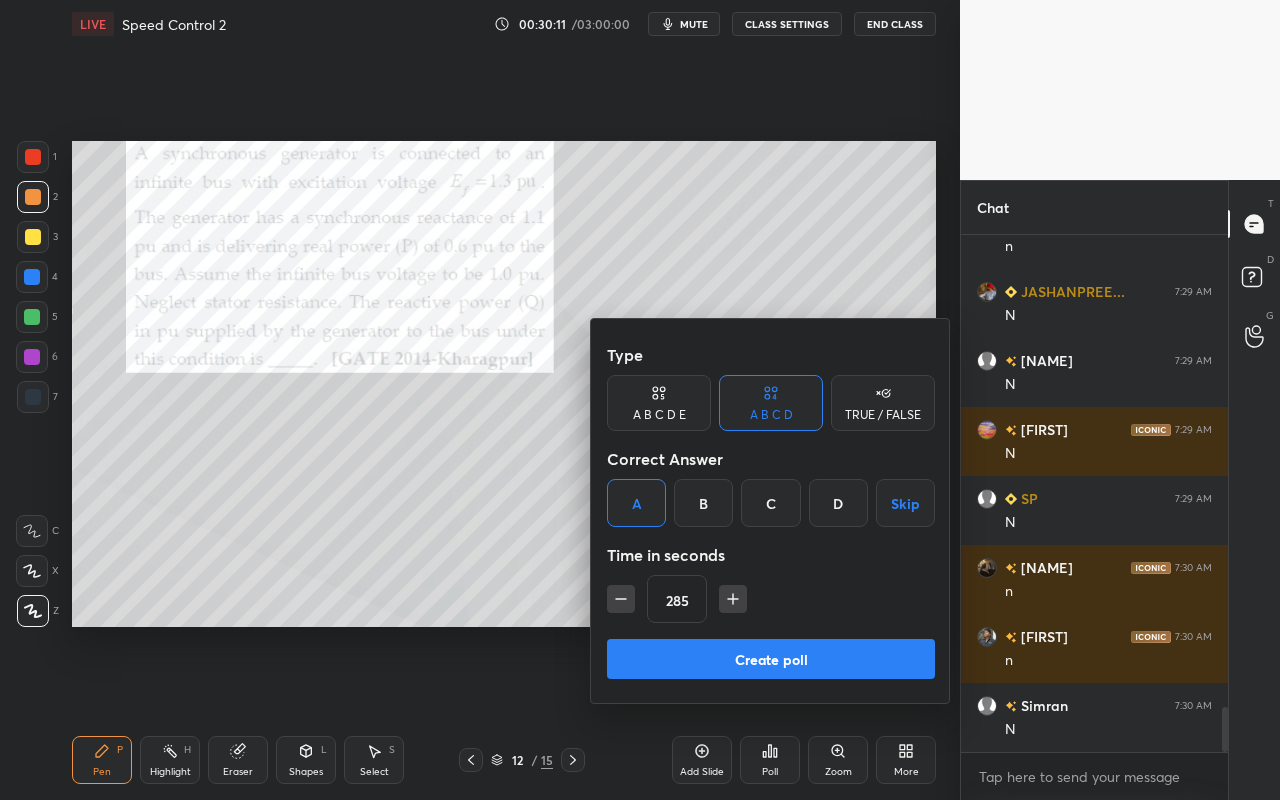 click 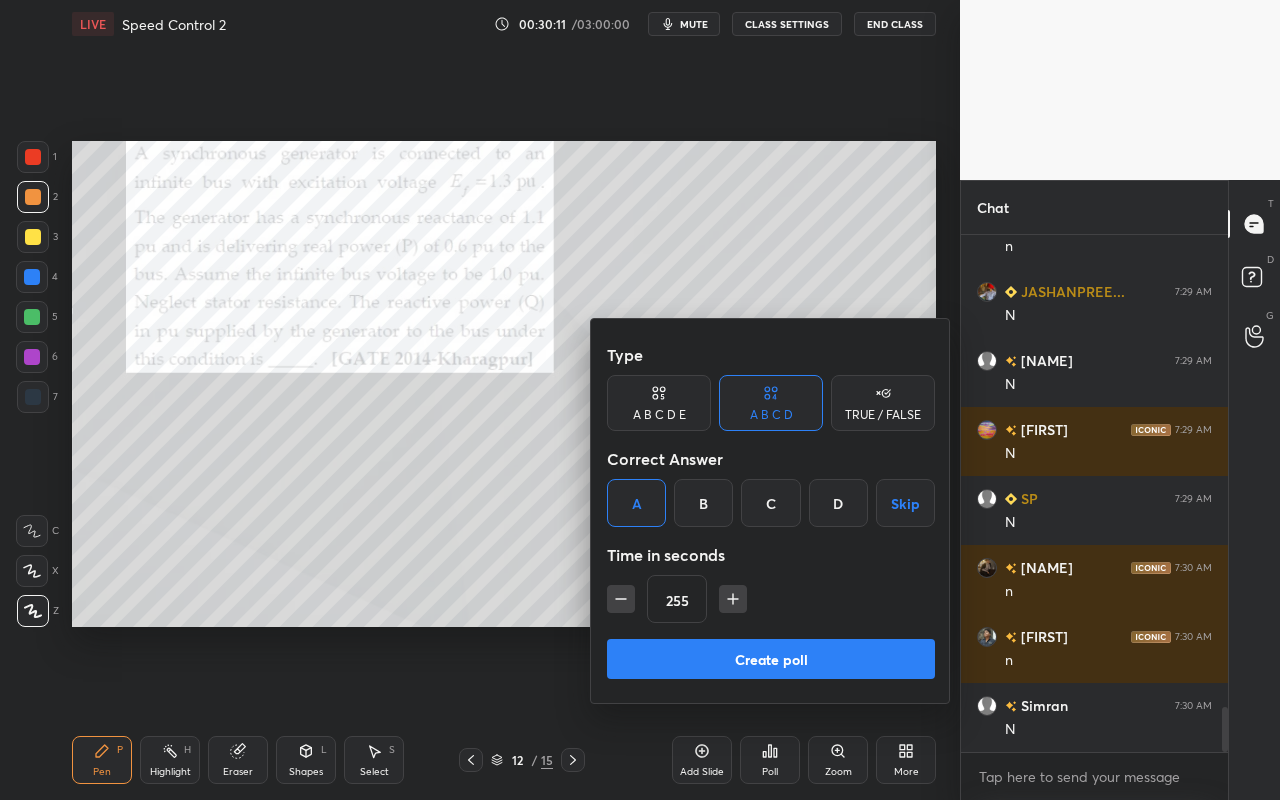 click 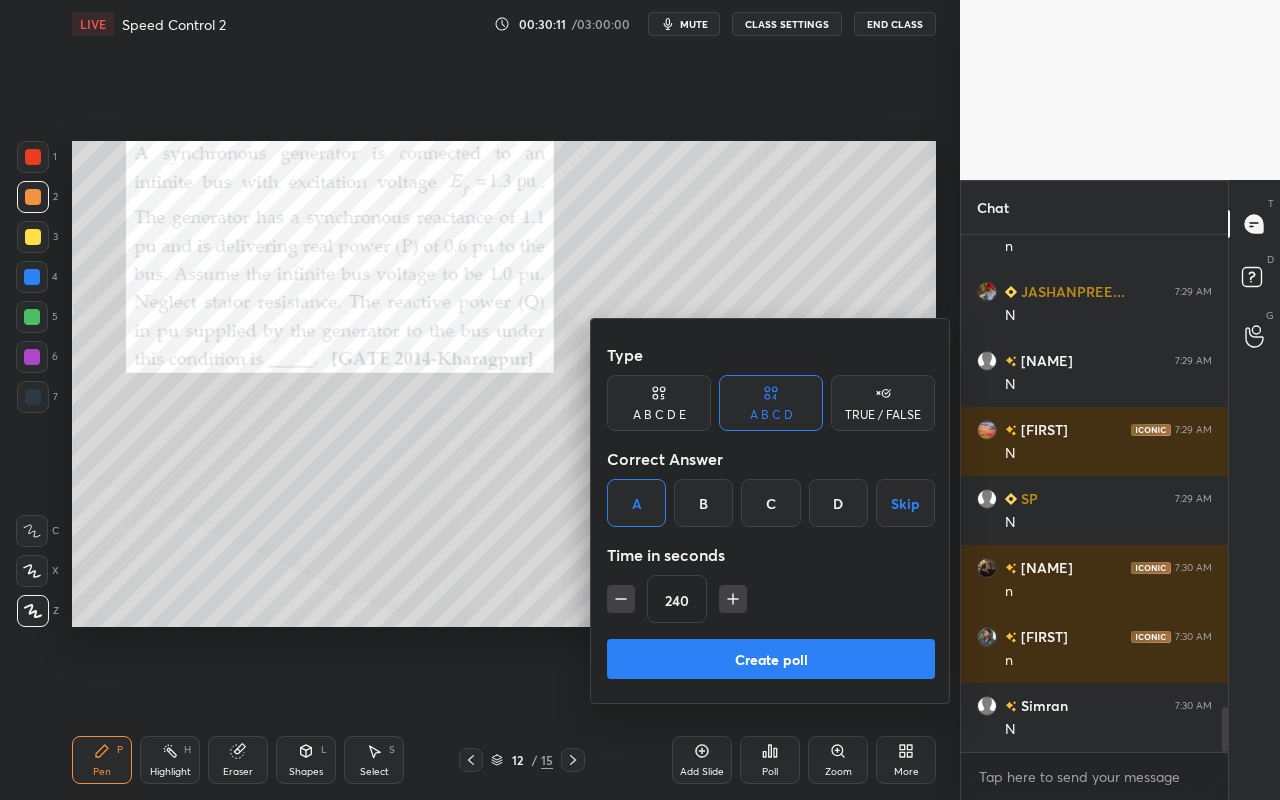 click 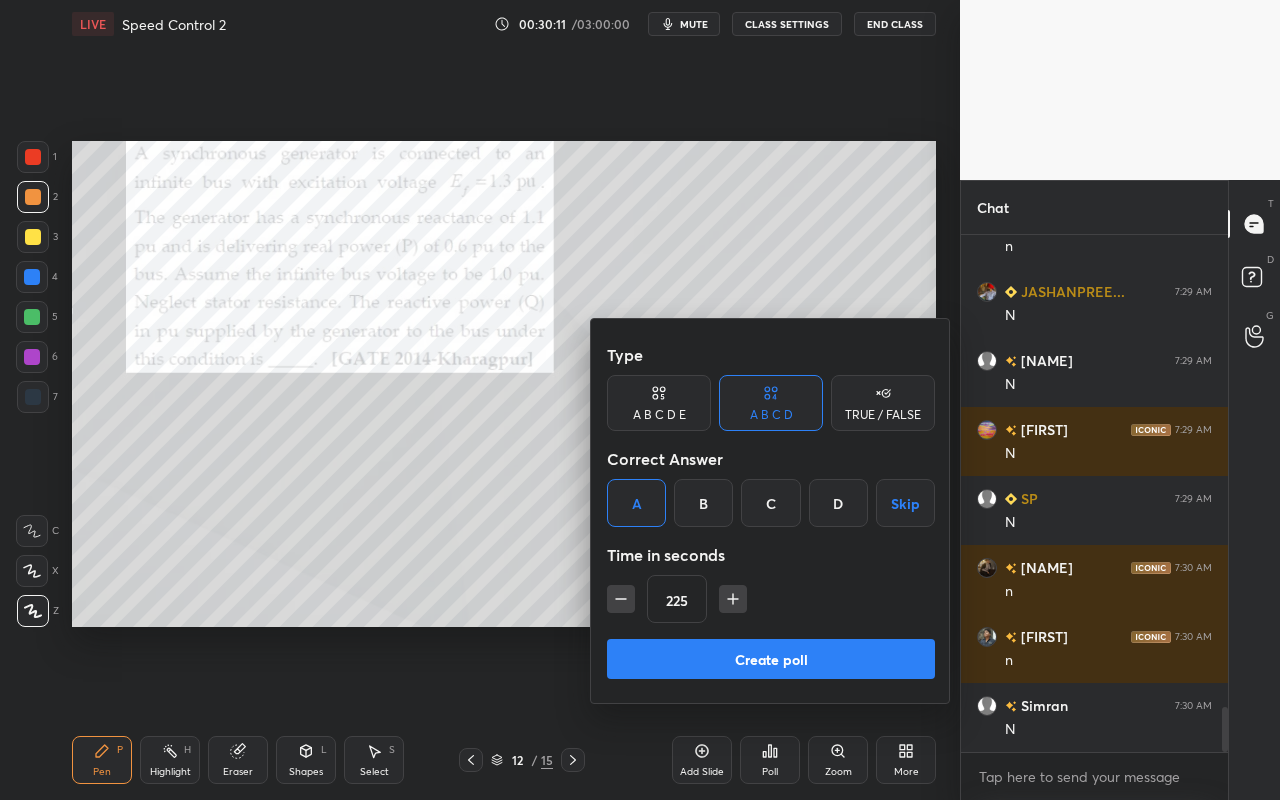 click 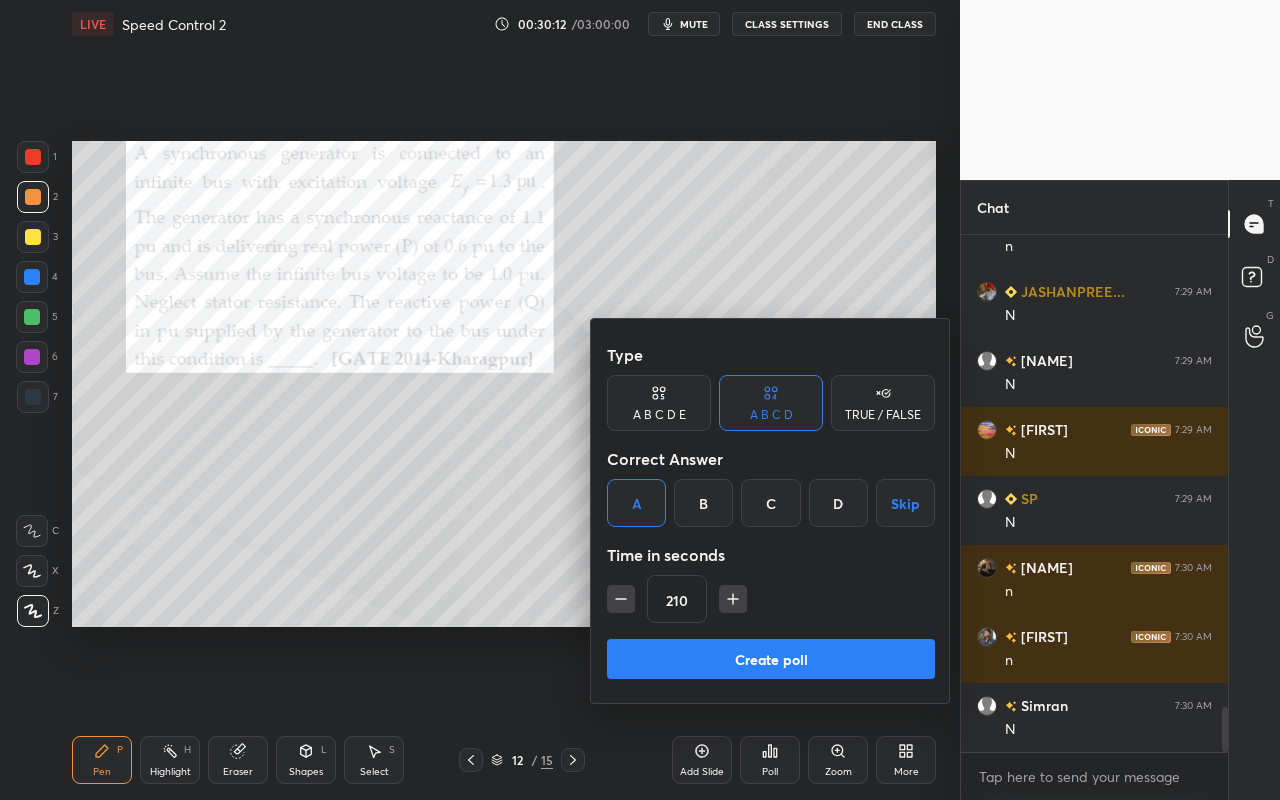 click 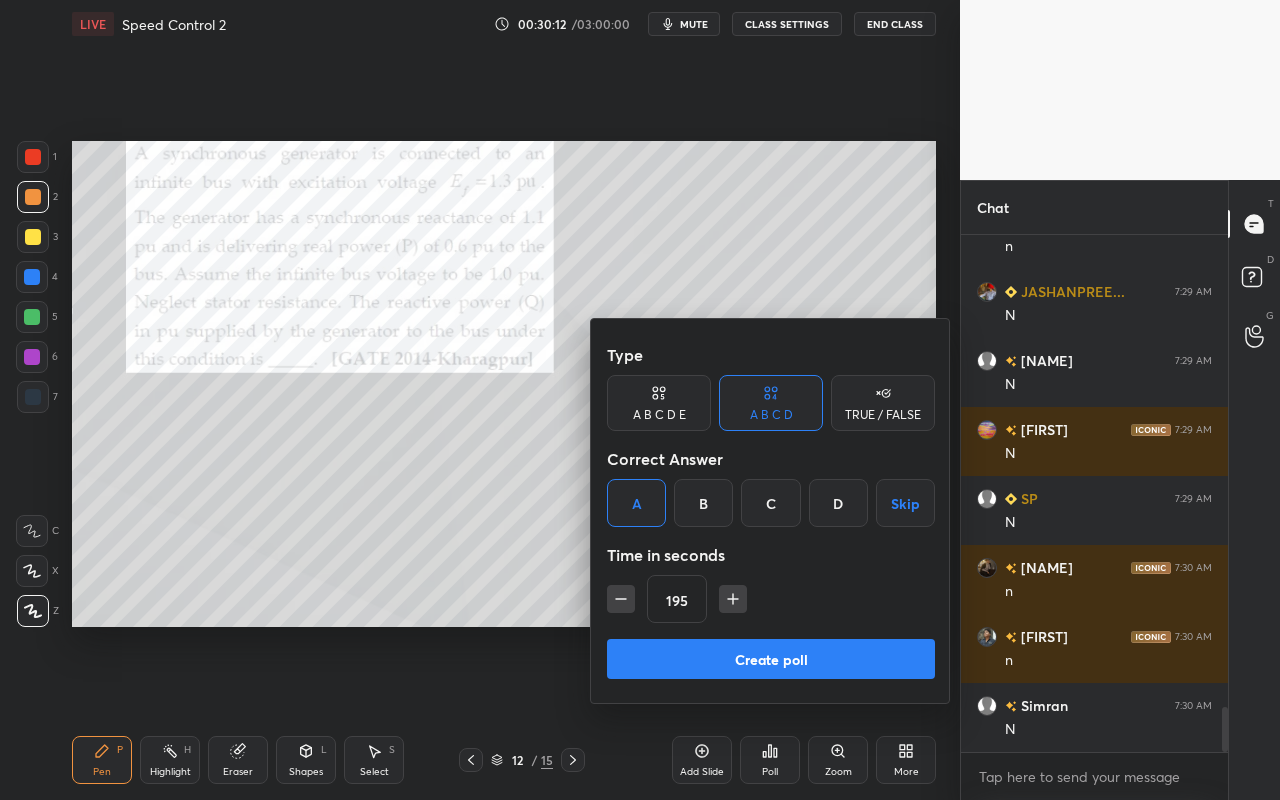 click 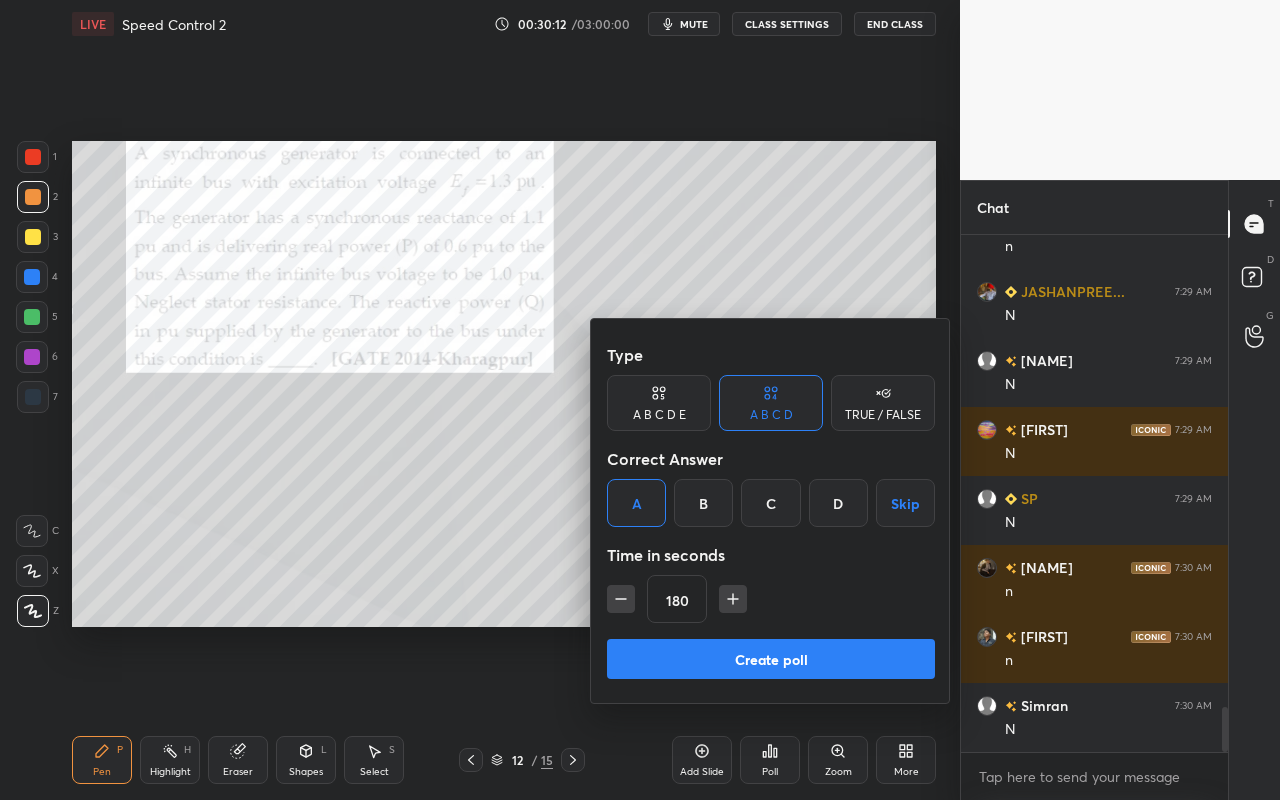 click 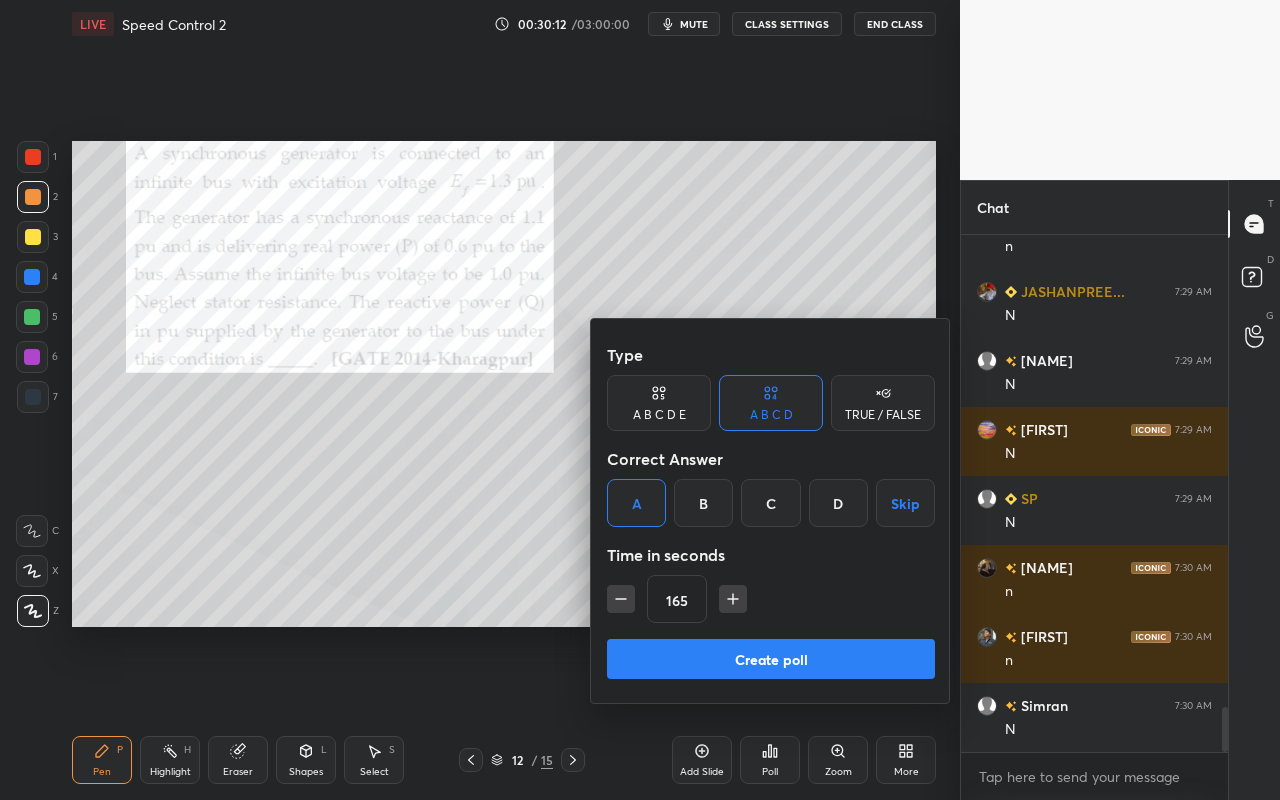 click 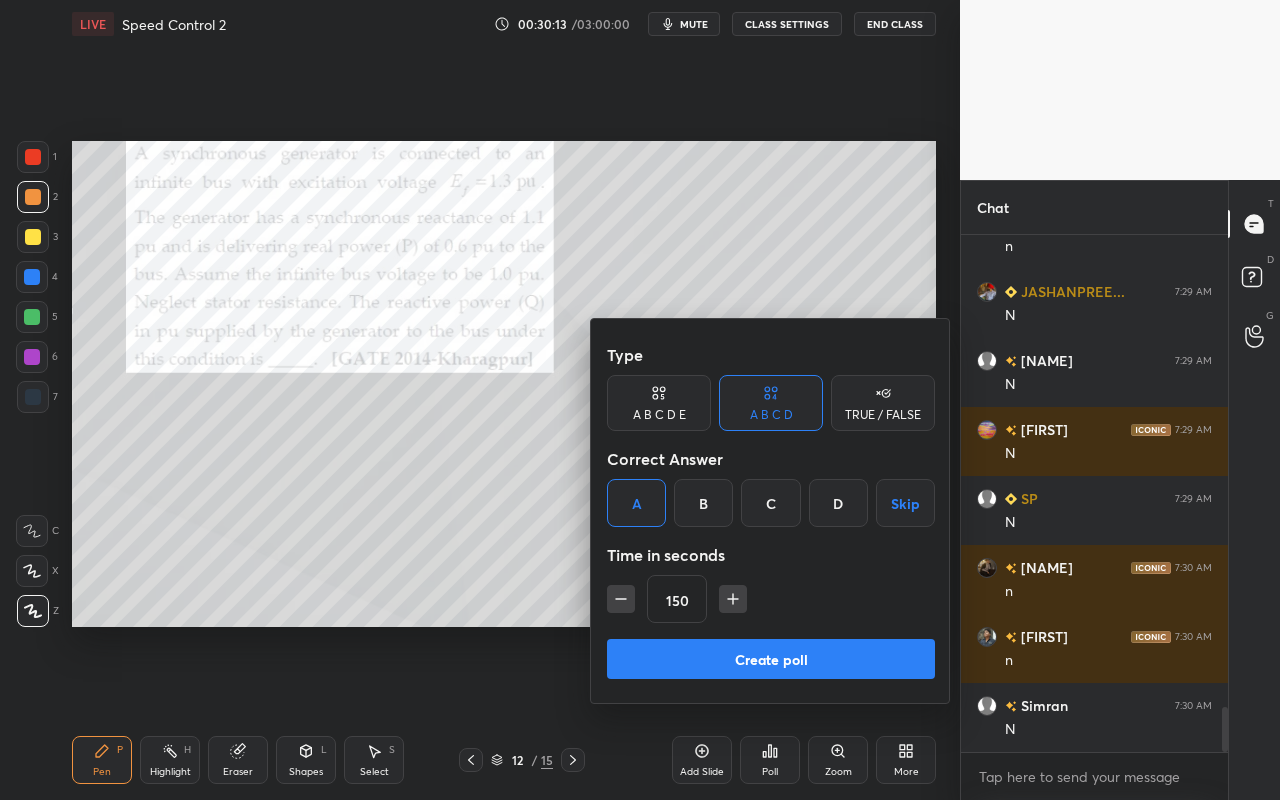 click 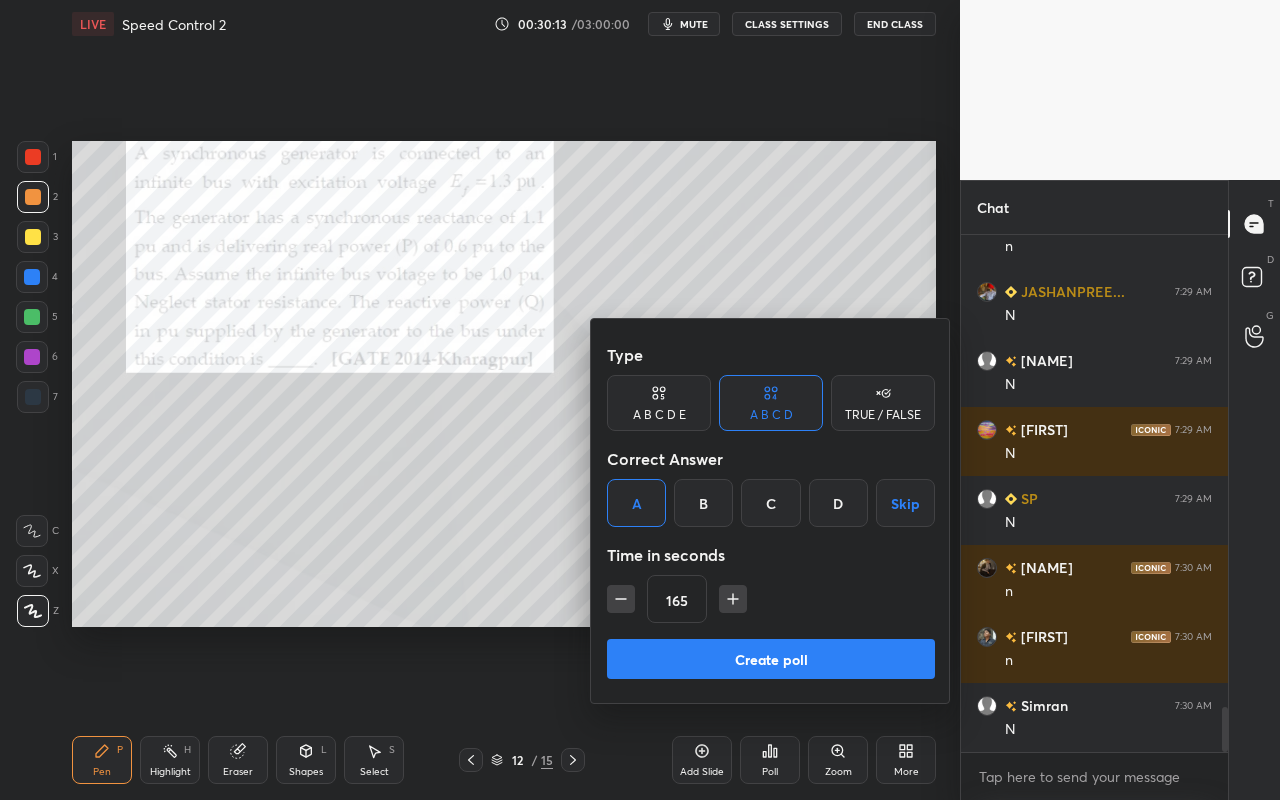 click 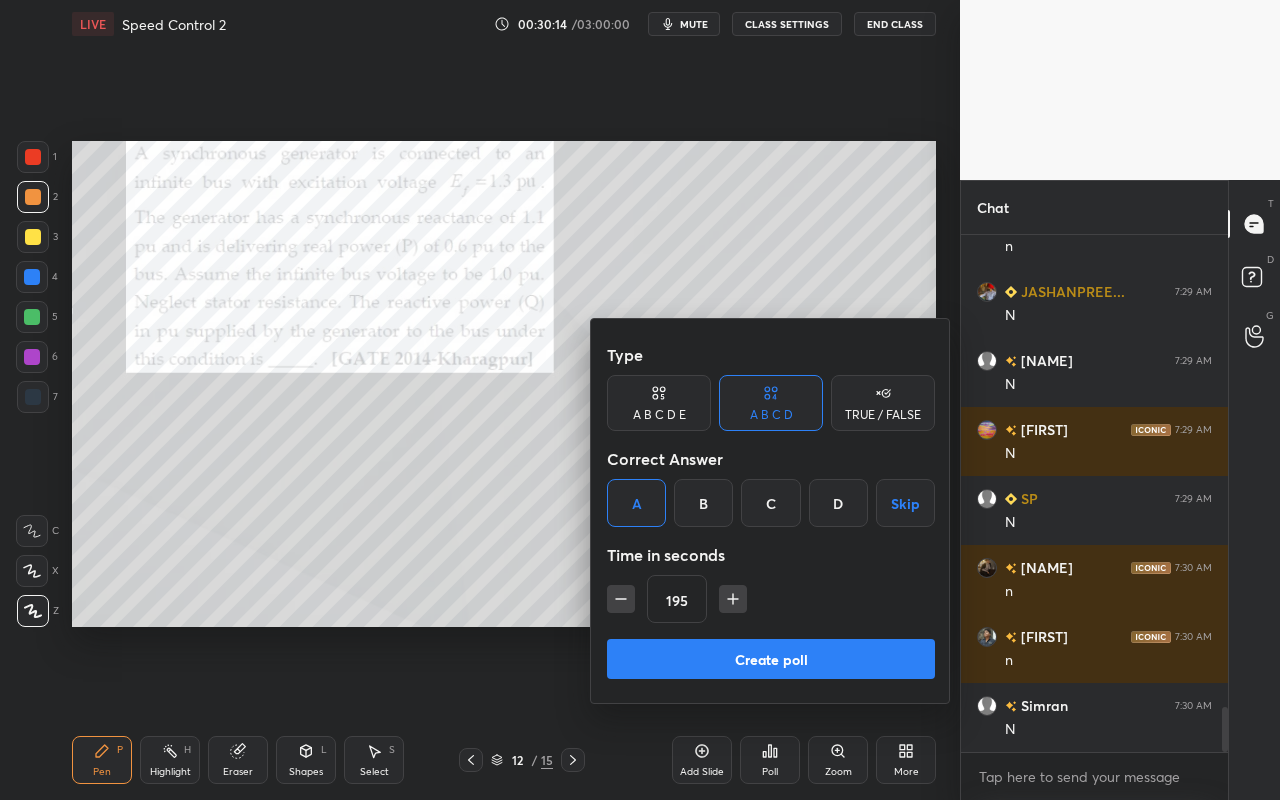 click 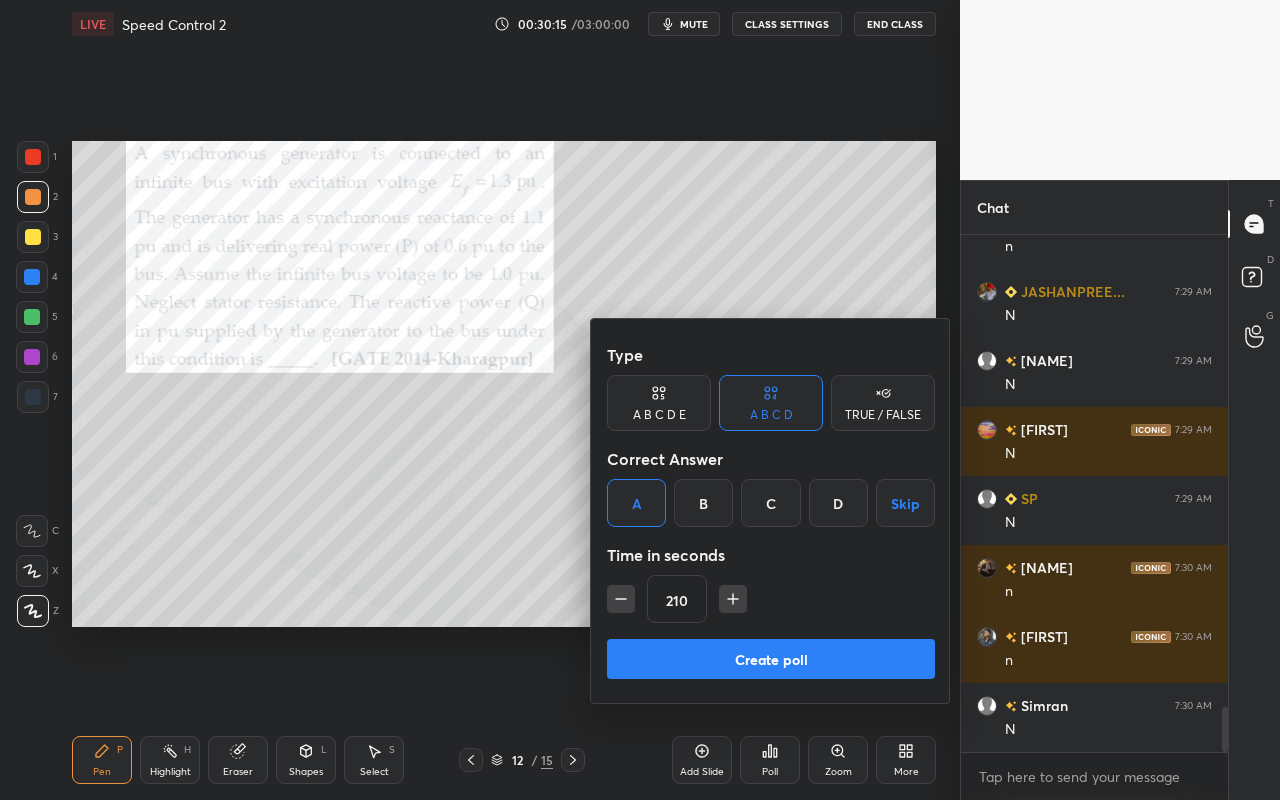 drag, startPoint x: 738, startPoint y: 600, endPoint x: 736, endPoint y: 627, distance: 27.073973 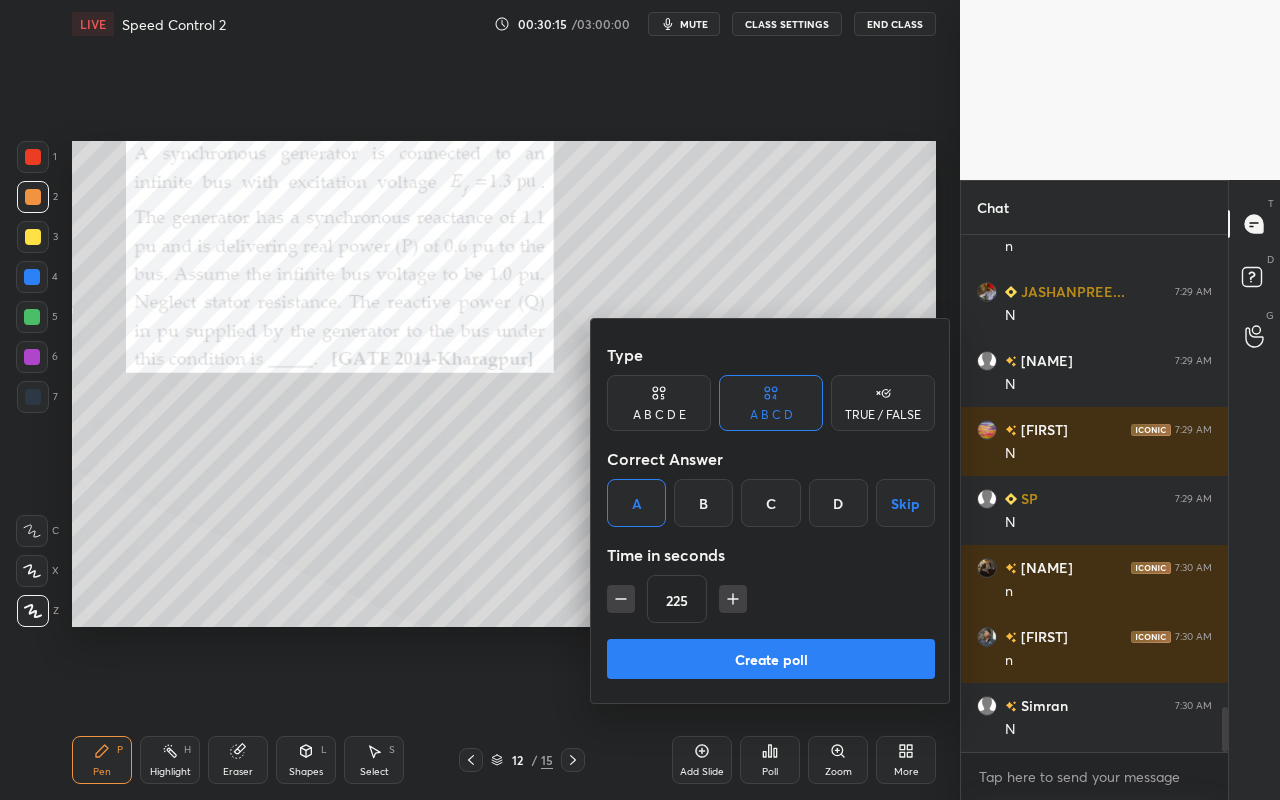 click on "Create poll" at bounding box center [771, 659] 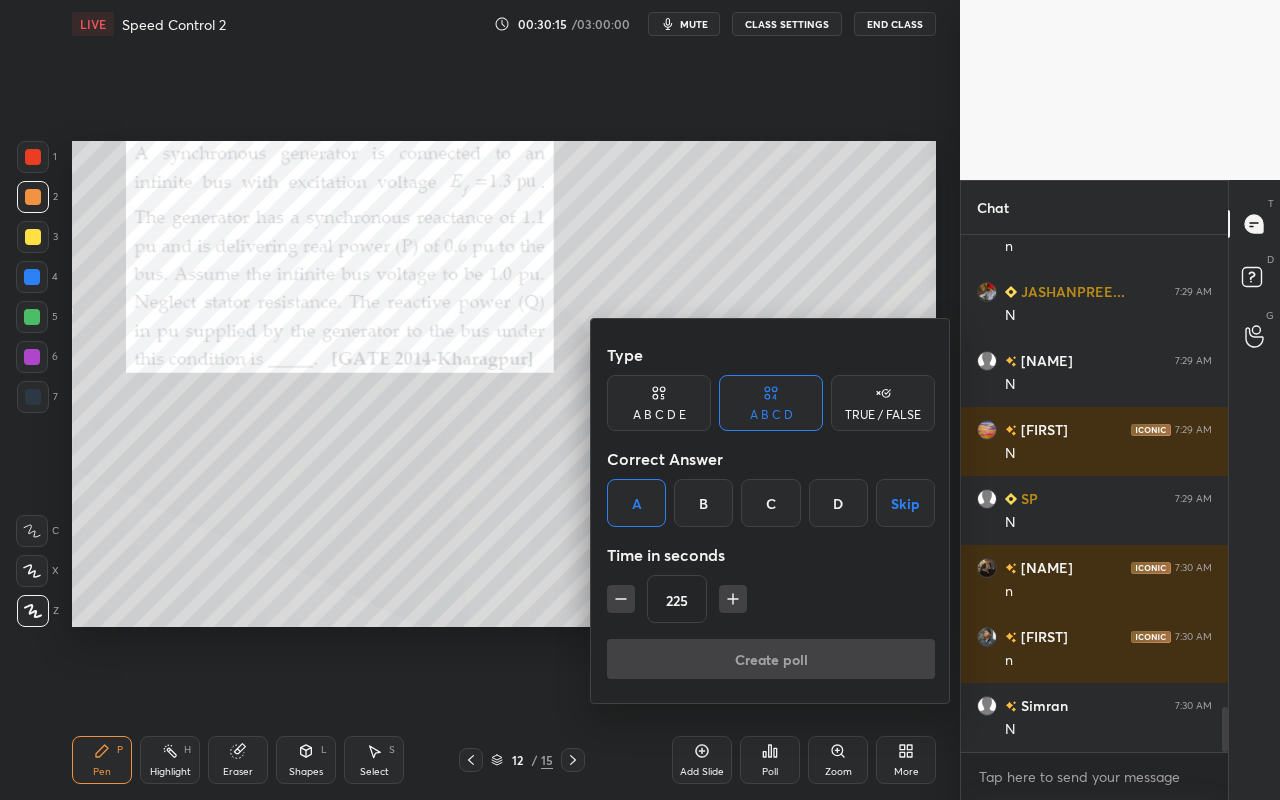 scroll, scrollTop: 478, scrollLeft: 261, axis: both 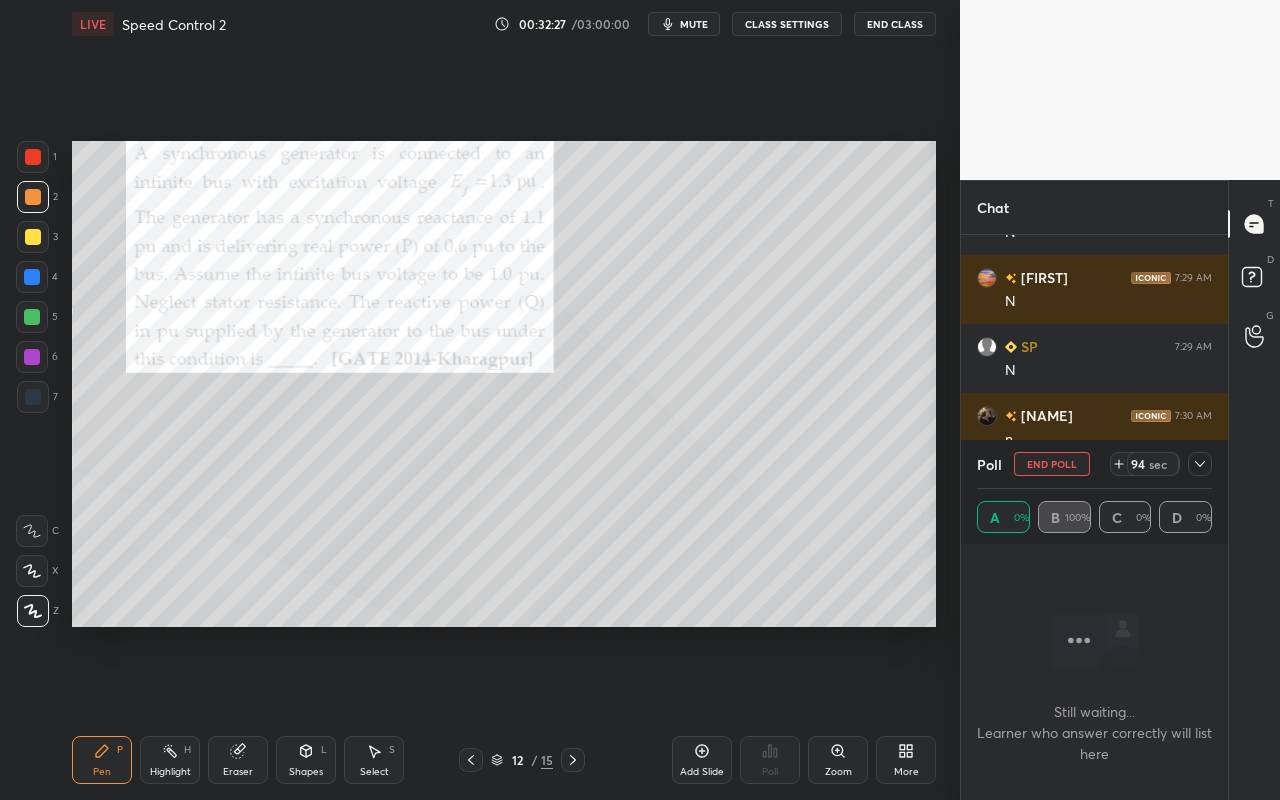 click 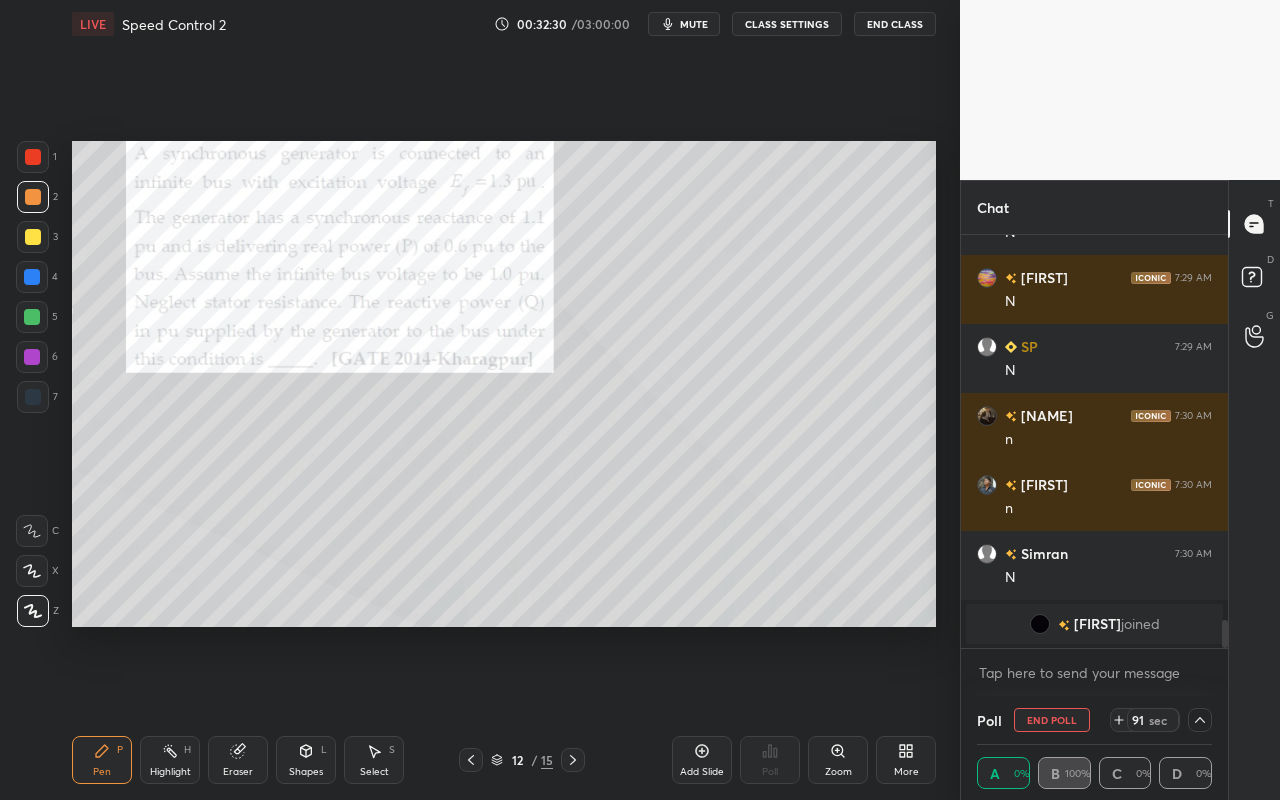 click 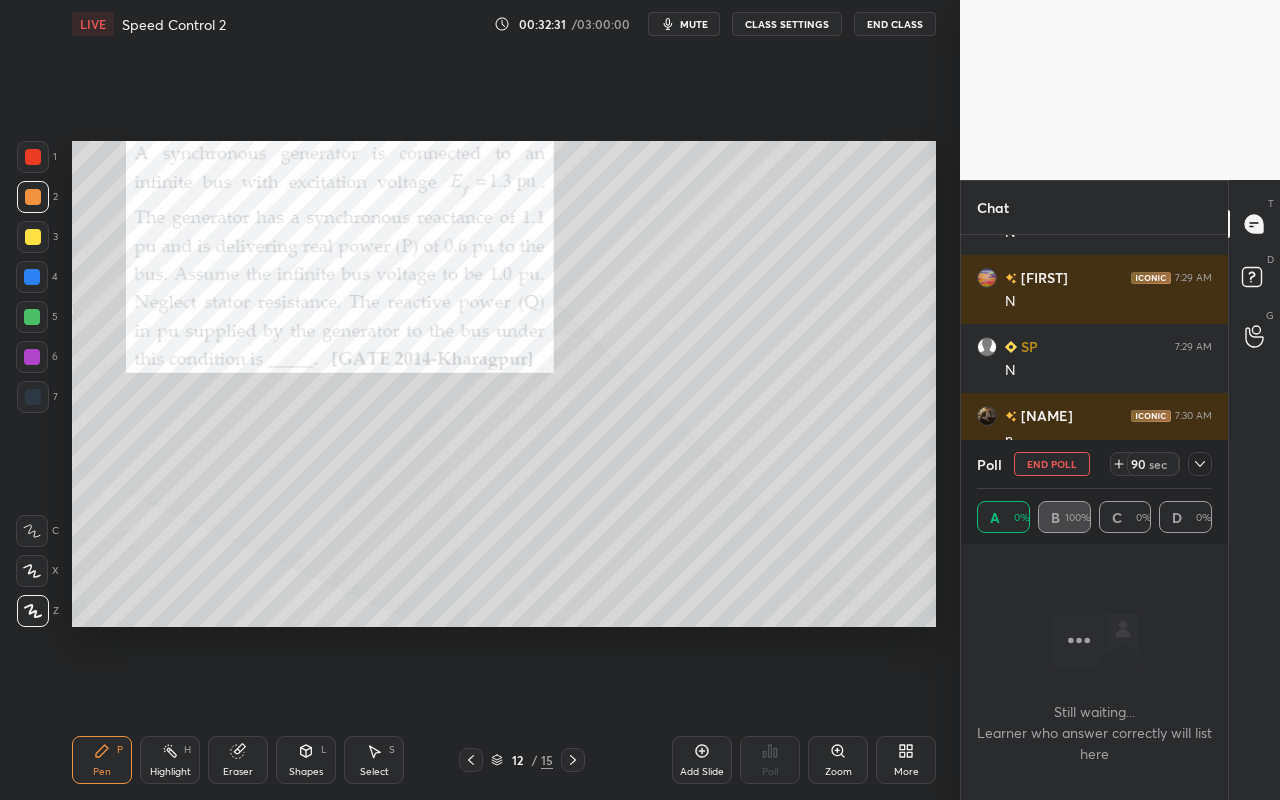 click on "Still waiting...
Learner who answer correctly will list here" at bounding box center (1094, 732) 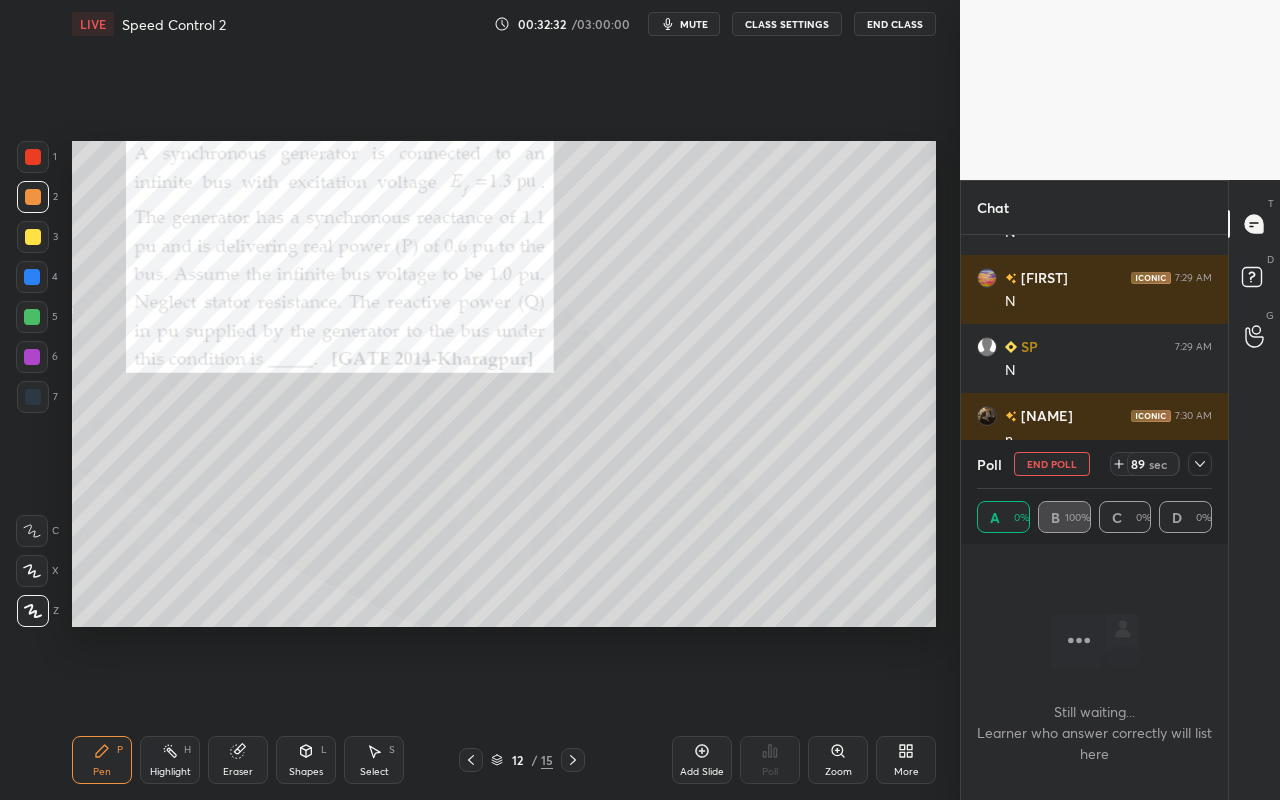 click 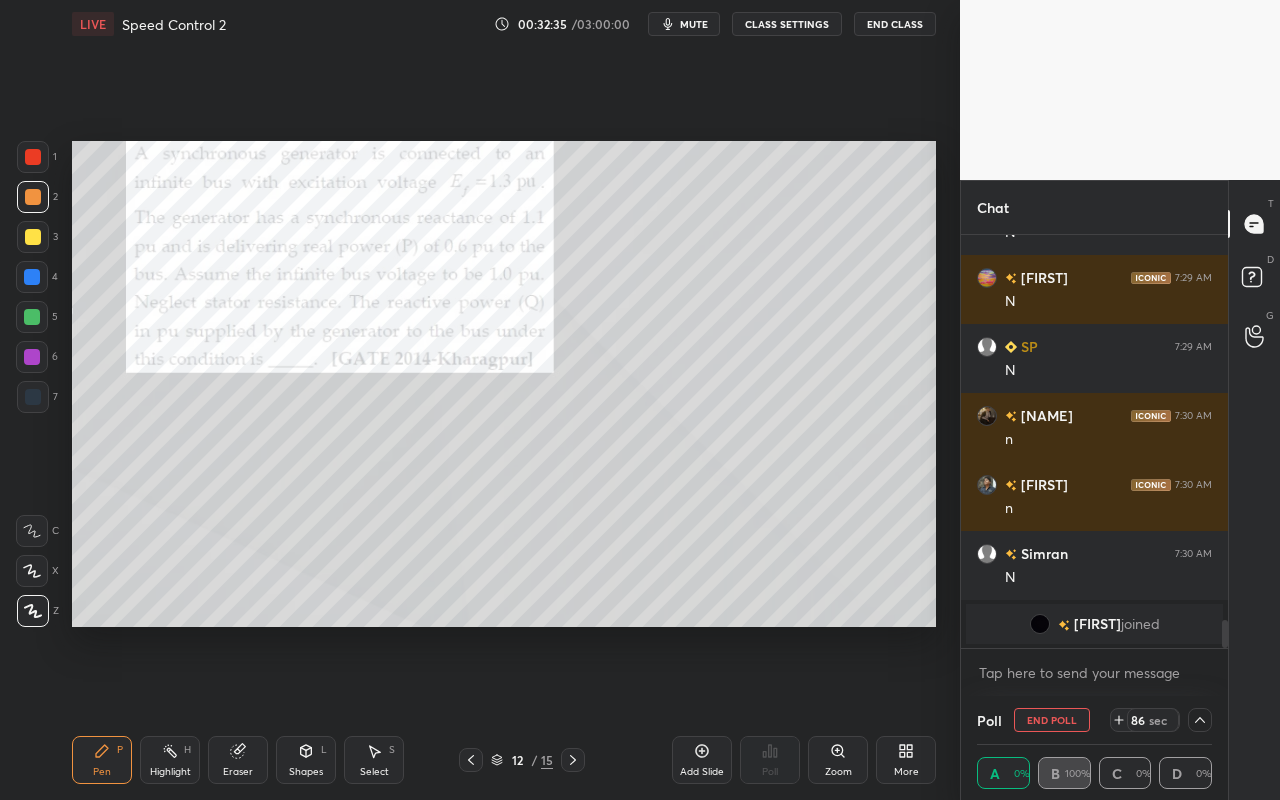 click 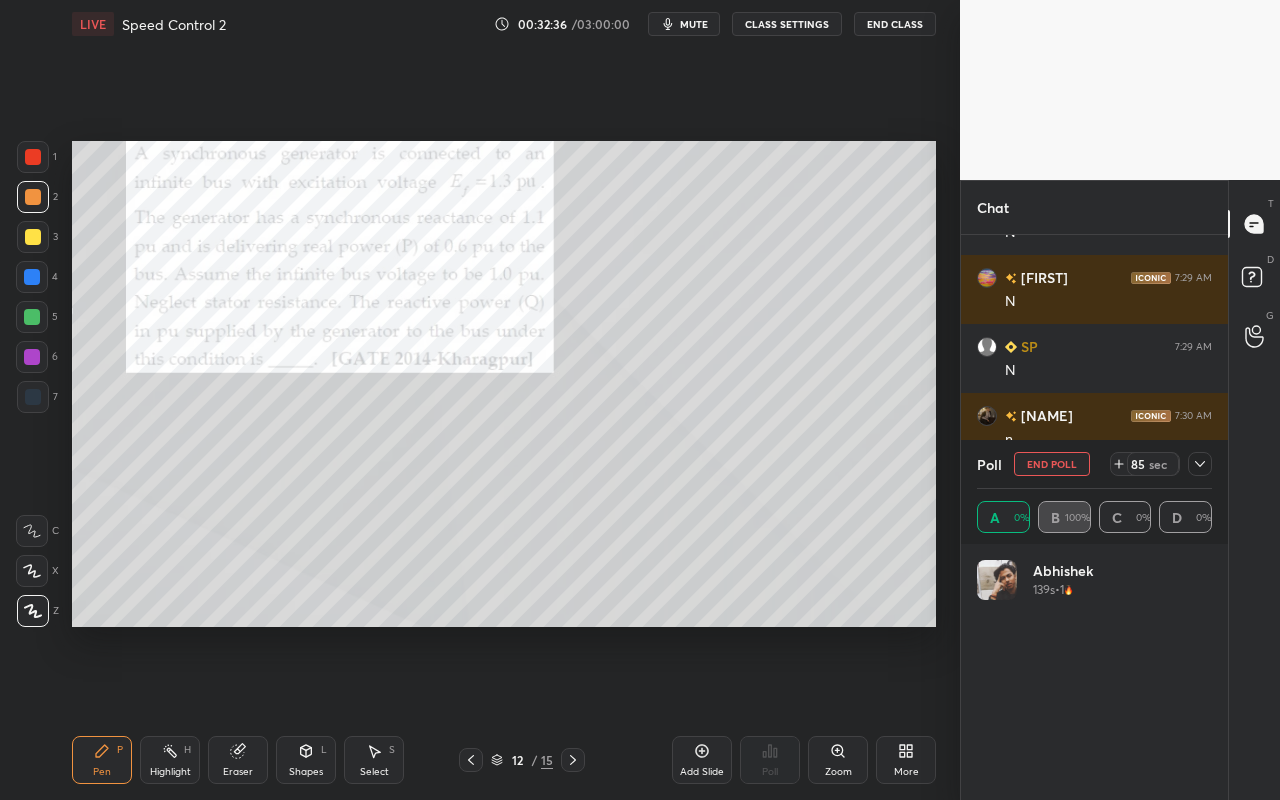 scroll, scrollTop: 7, scrollLeft: 7, axis: both 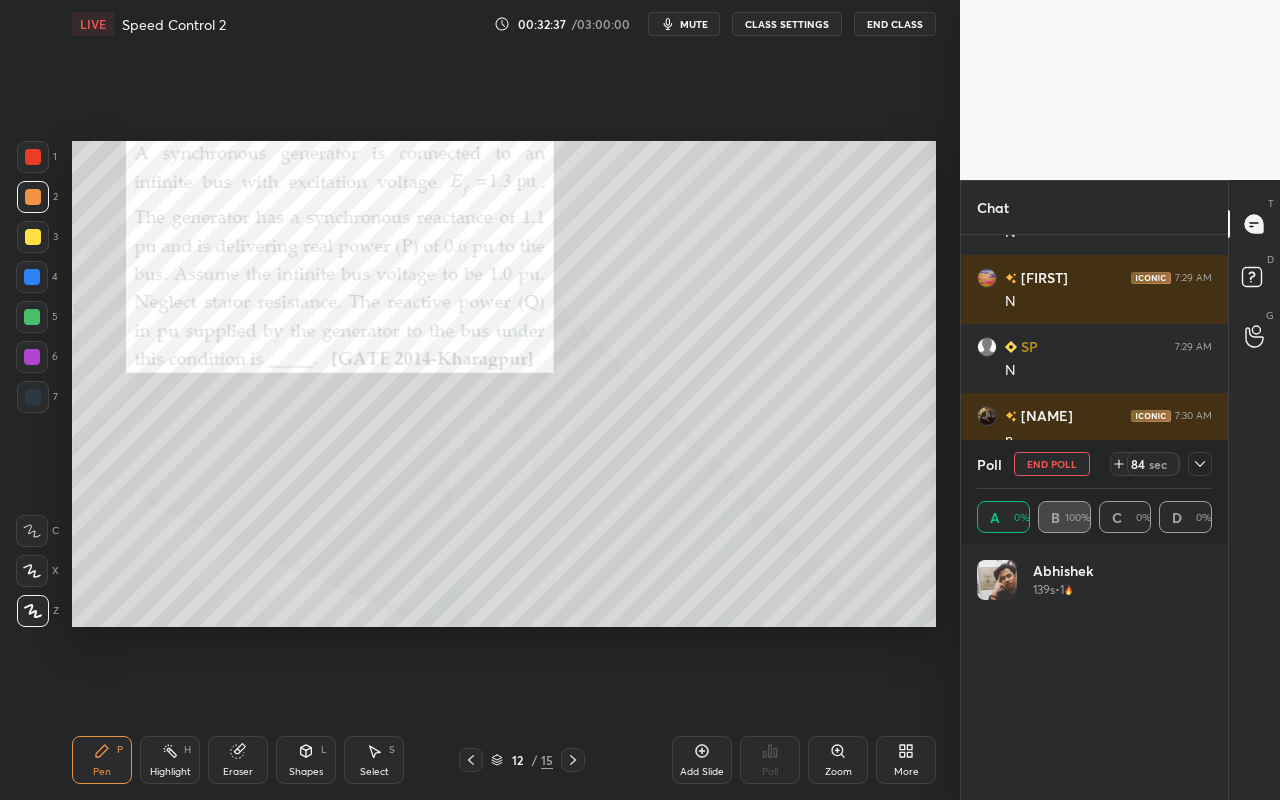click 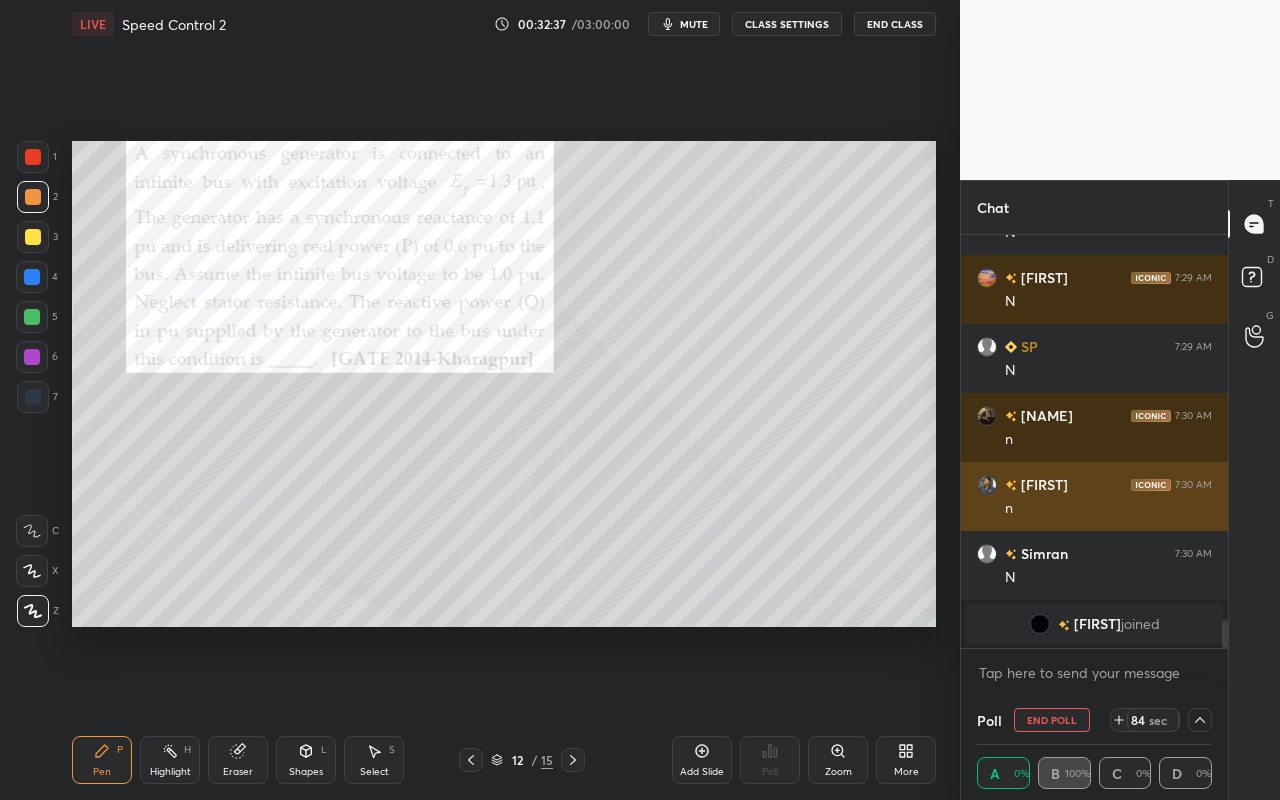 scroll, scrollTop: 19, scrollLeft: 229, axis: both 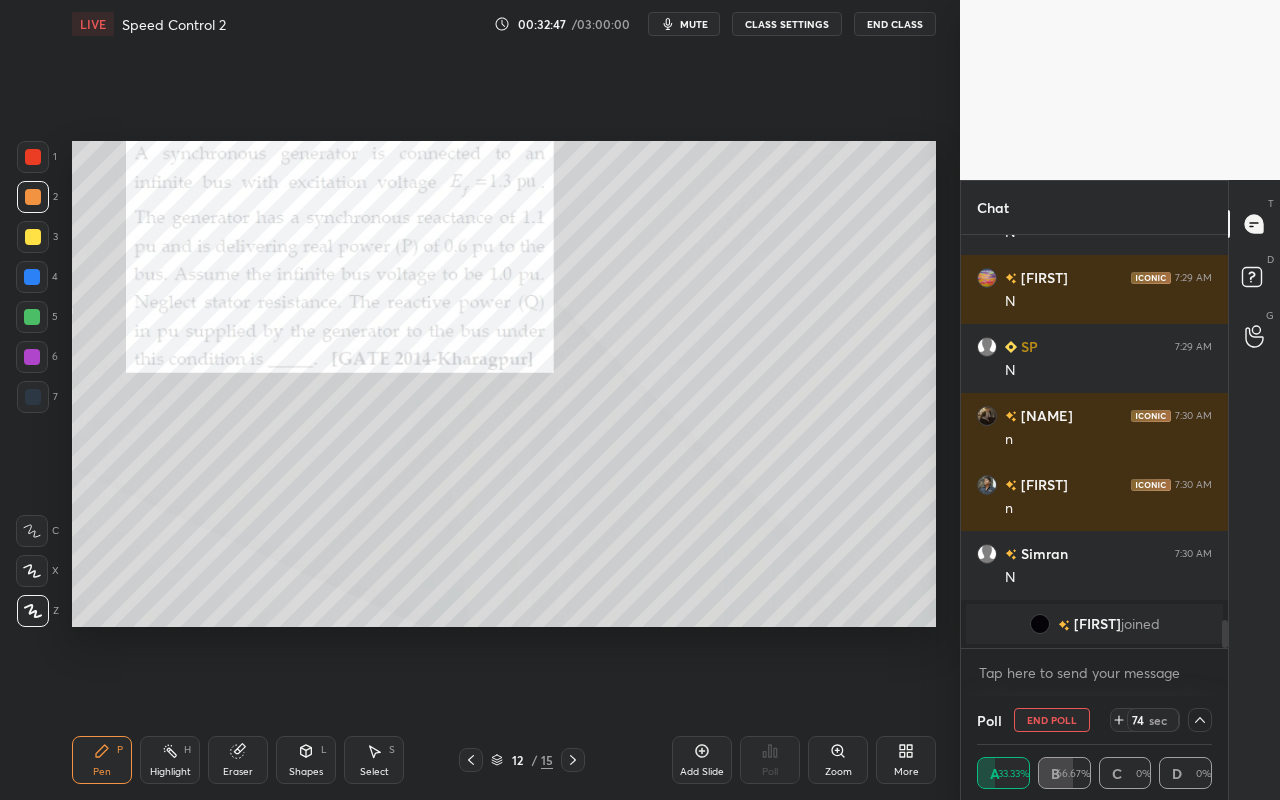 click at bounding box center (1200, 720) 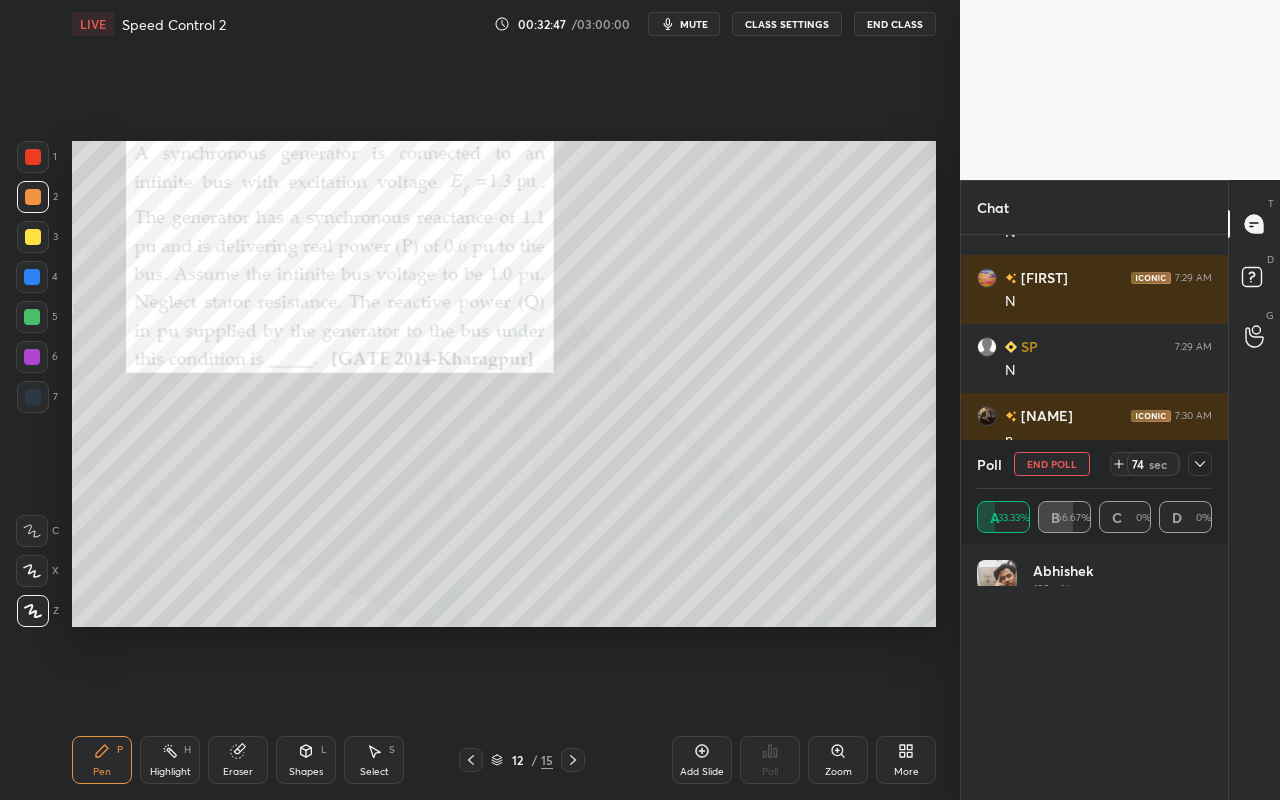 scroll, scrollTop: 7, scrollLeft: 7, axis: both 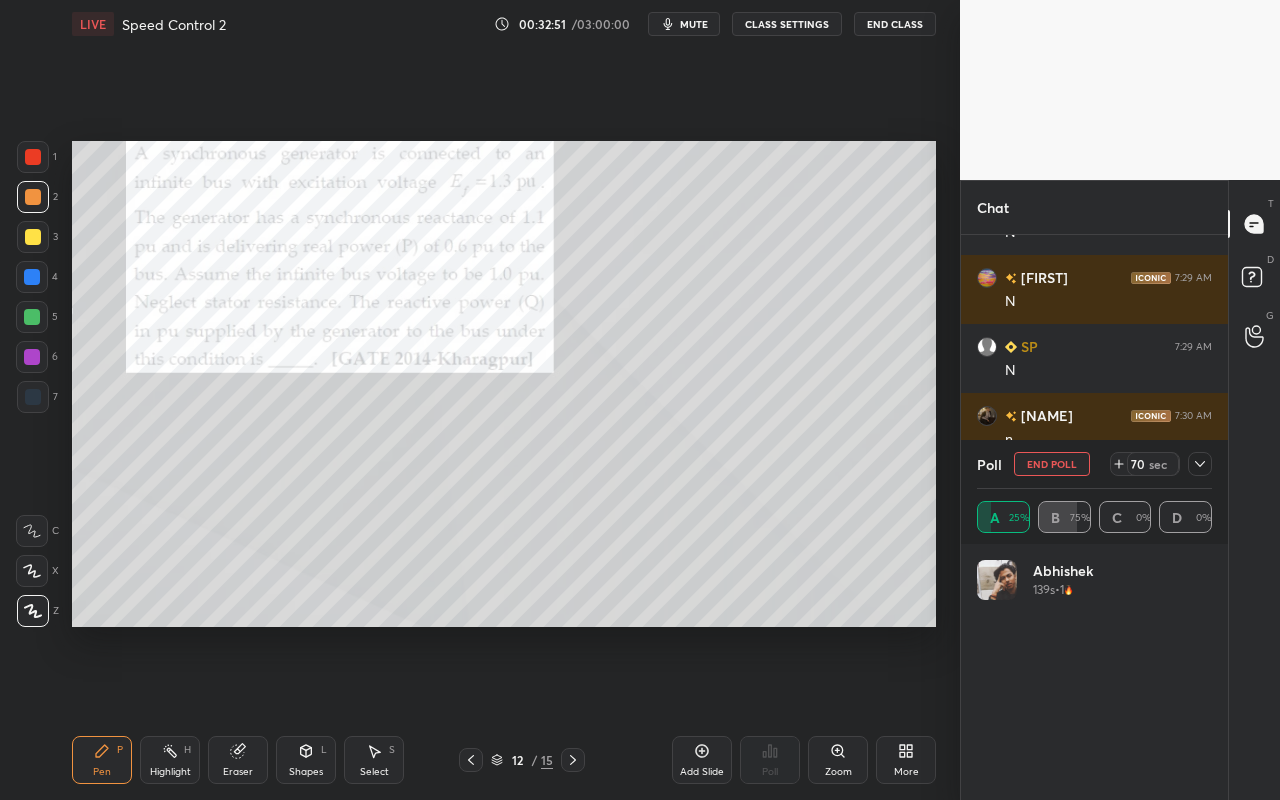 click 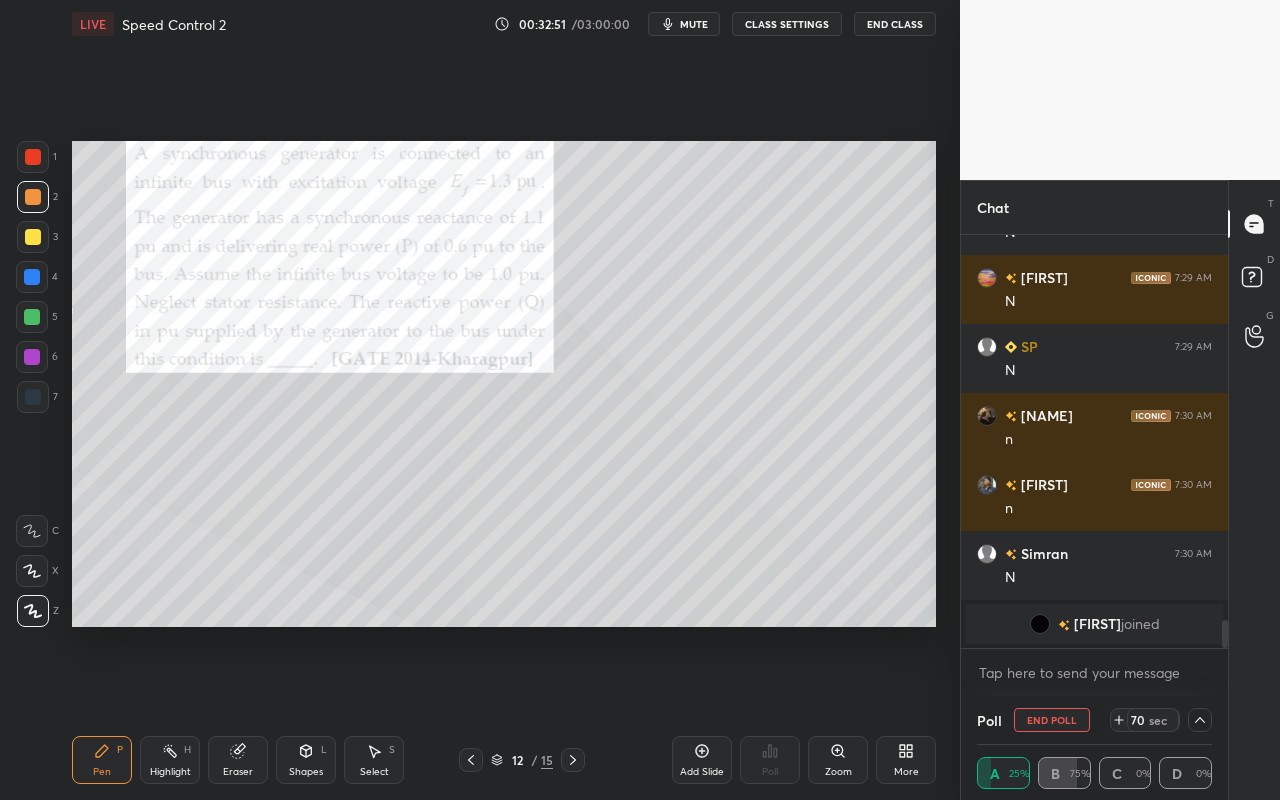 scroll, scrollTop: 0, scrollLeft: 0, axis: both 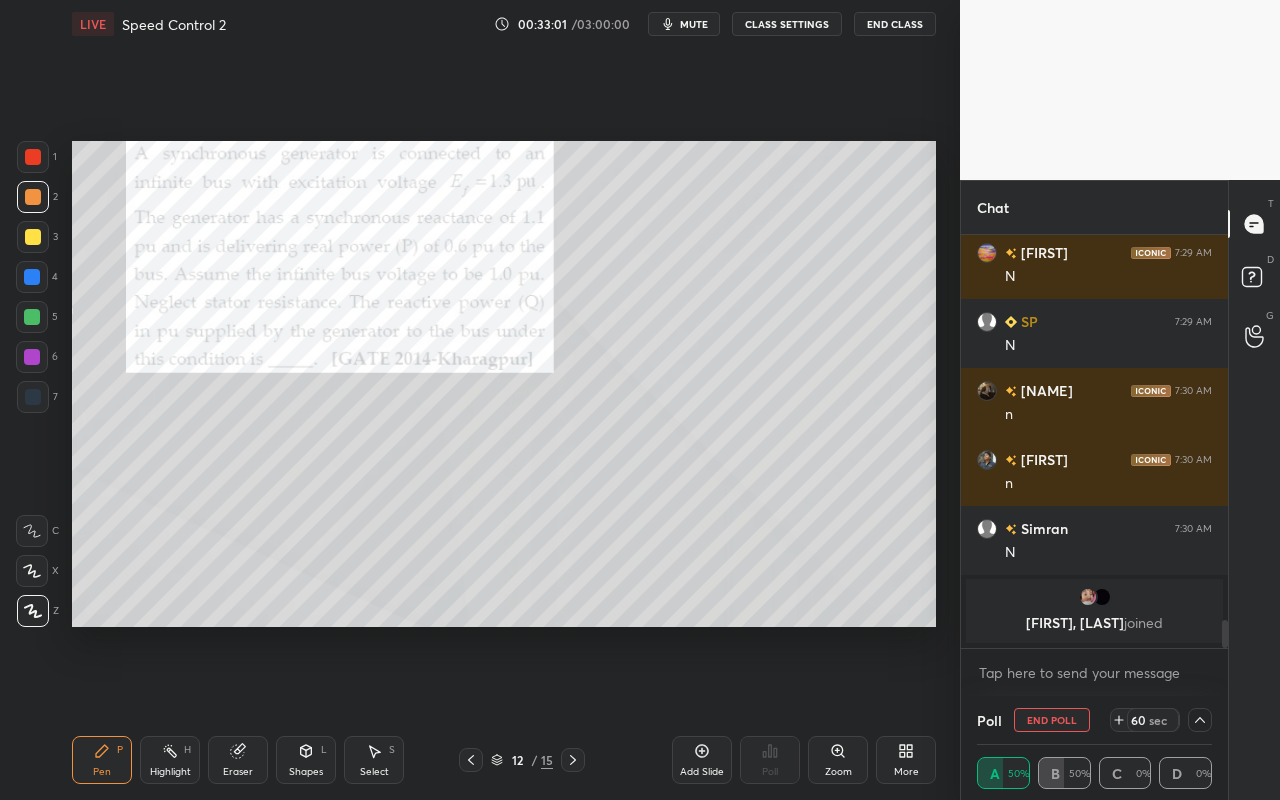 click 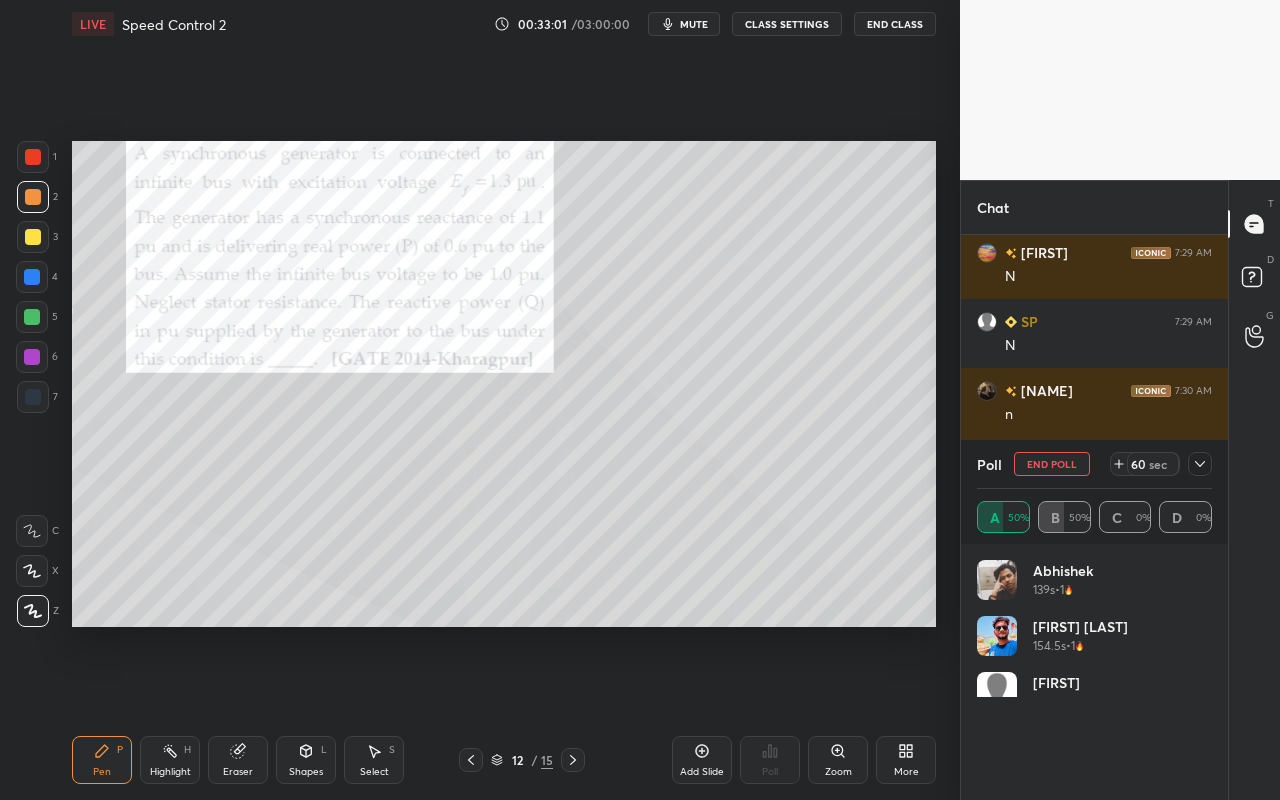 scroll, scrollTop: 7, scrollLeft: 7, axis: both 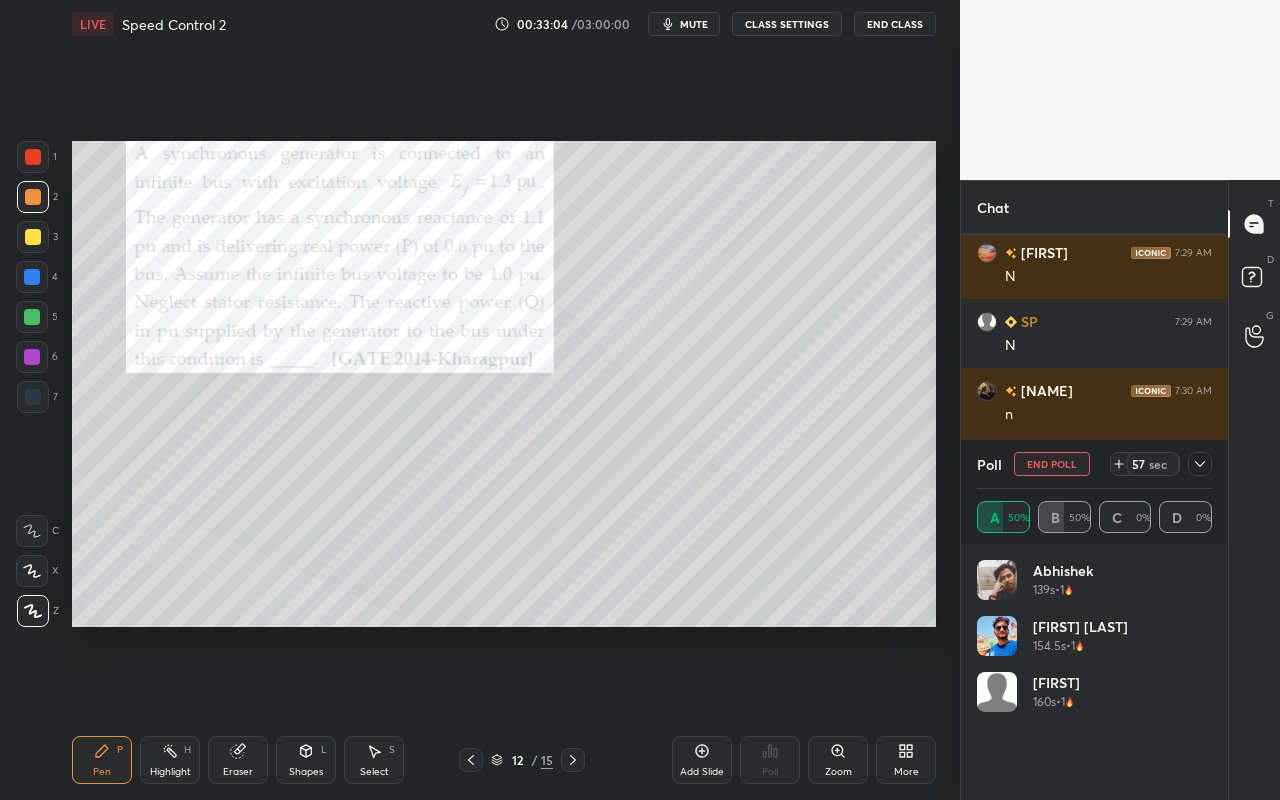 click 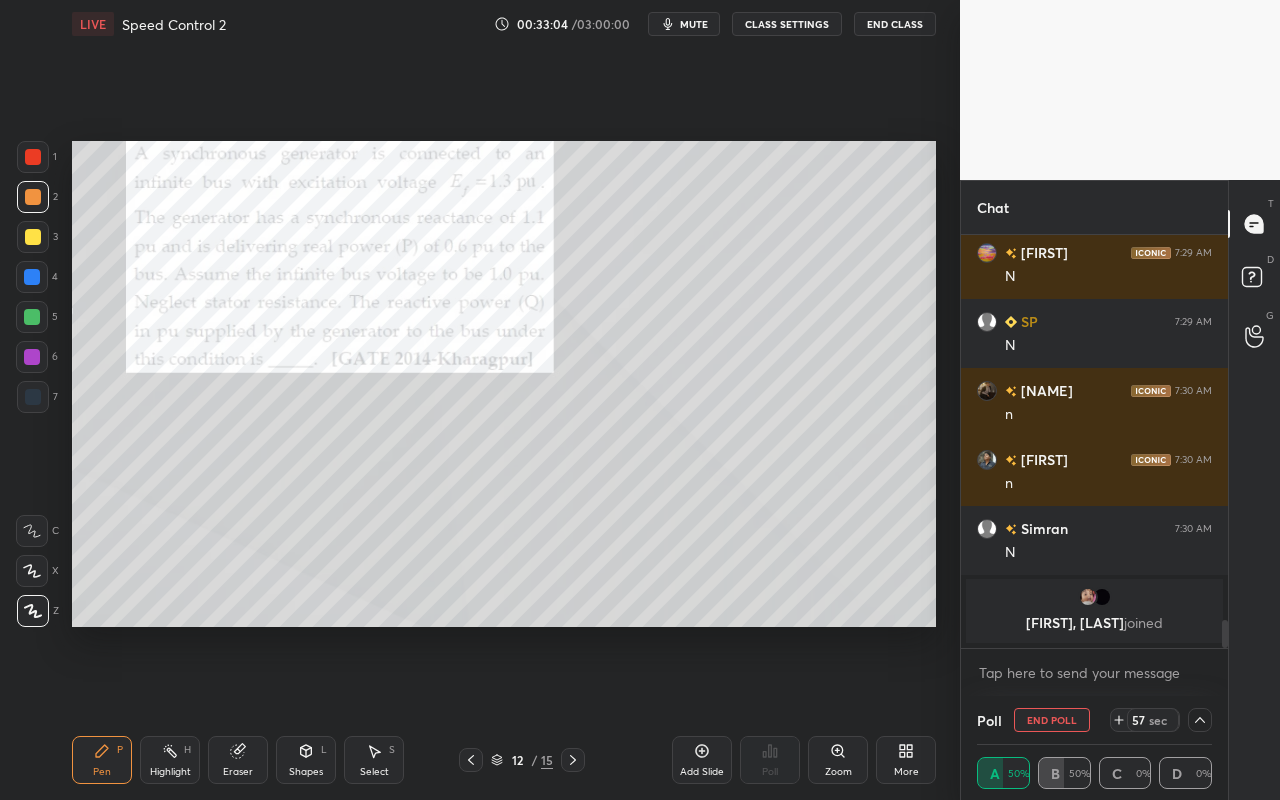 scroll, scrollTop: 0, scrollLeft: 0, axis: both 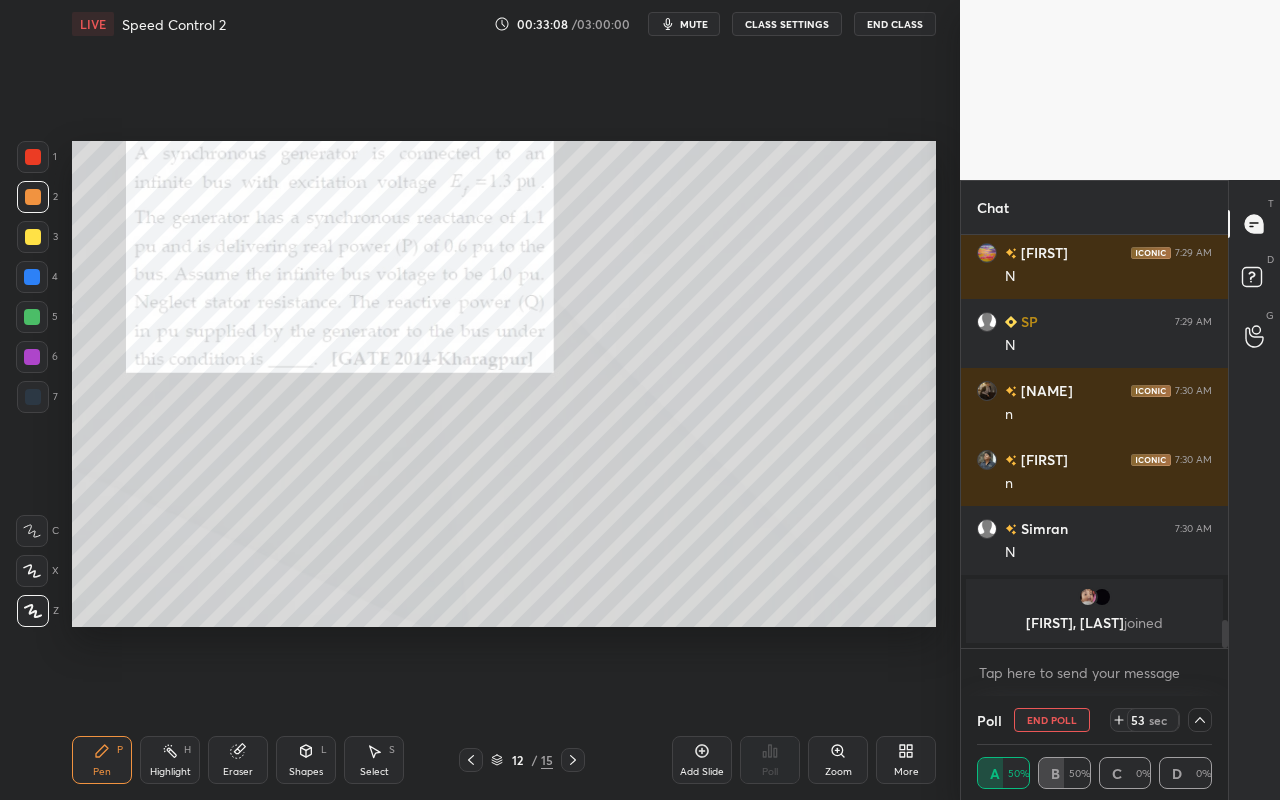 click 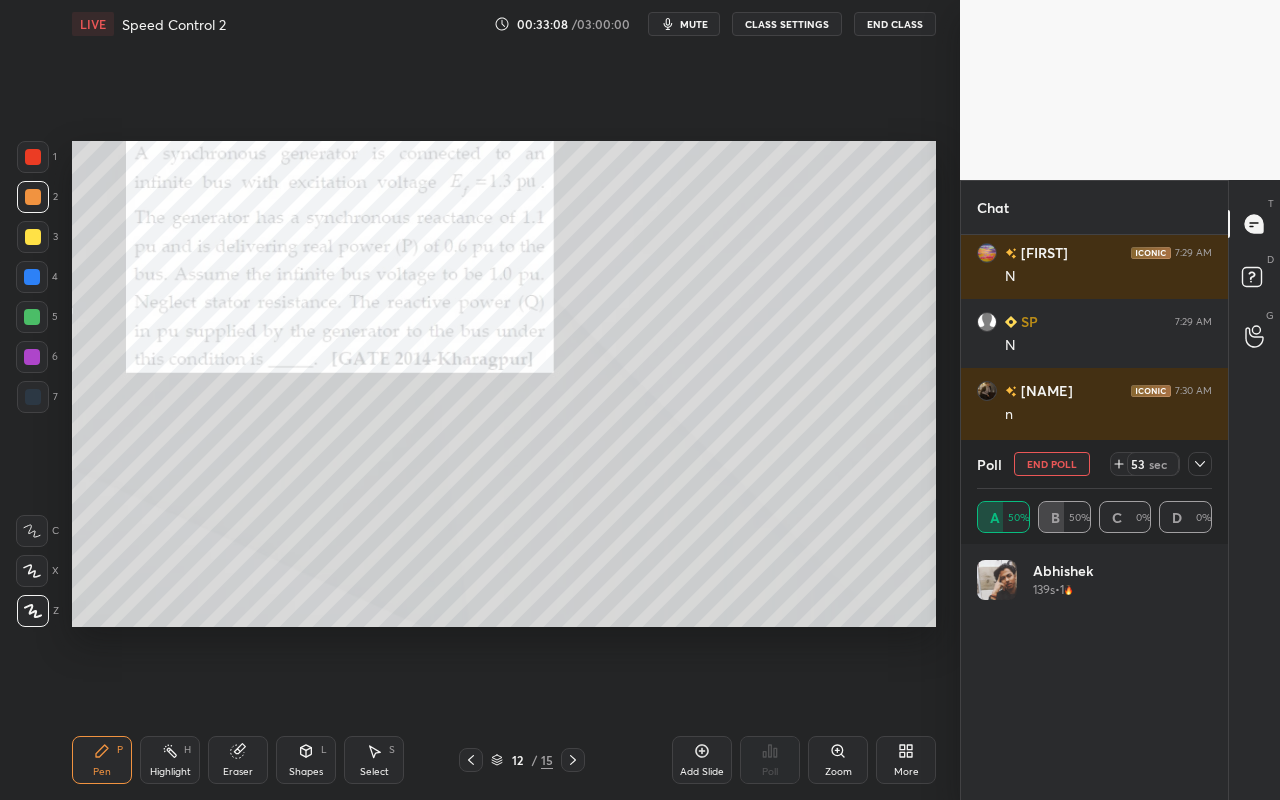 scroll, scrollTop: 6, scrollLeft: 7, axis: both 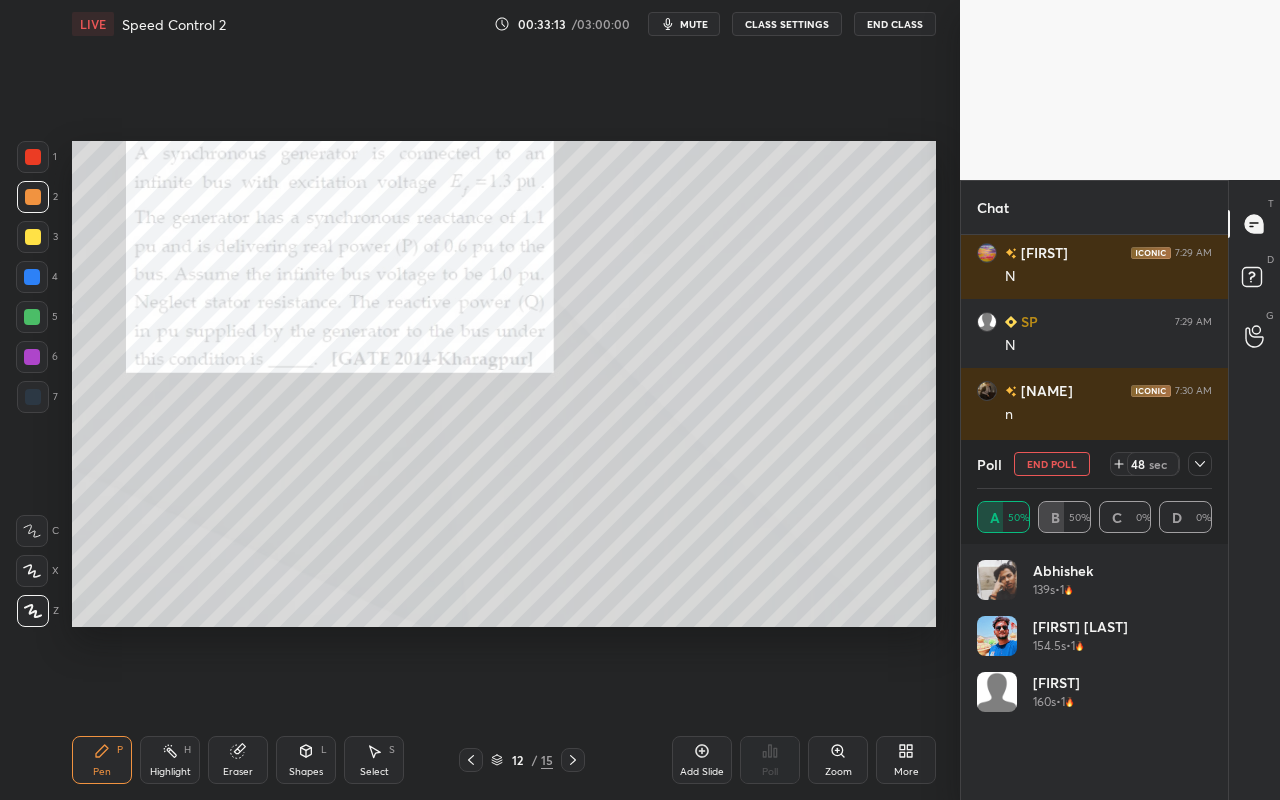 click 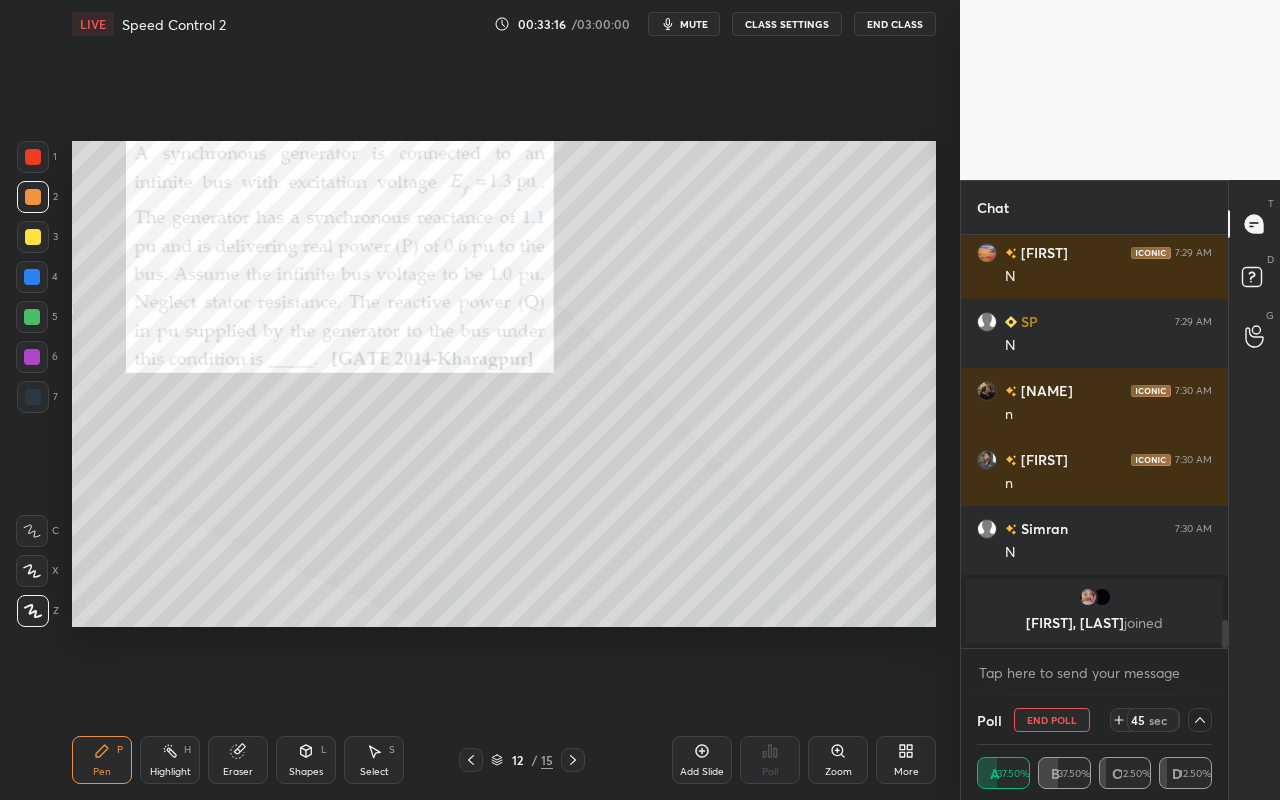 click 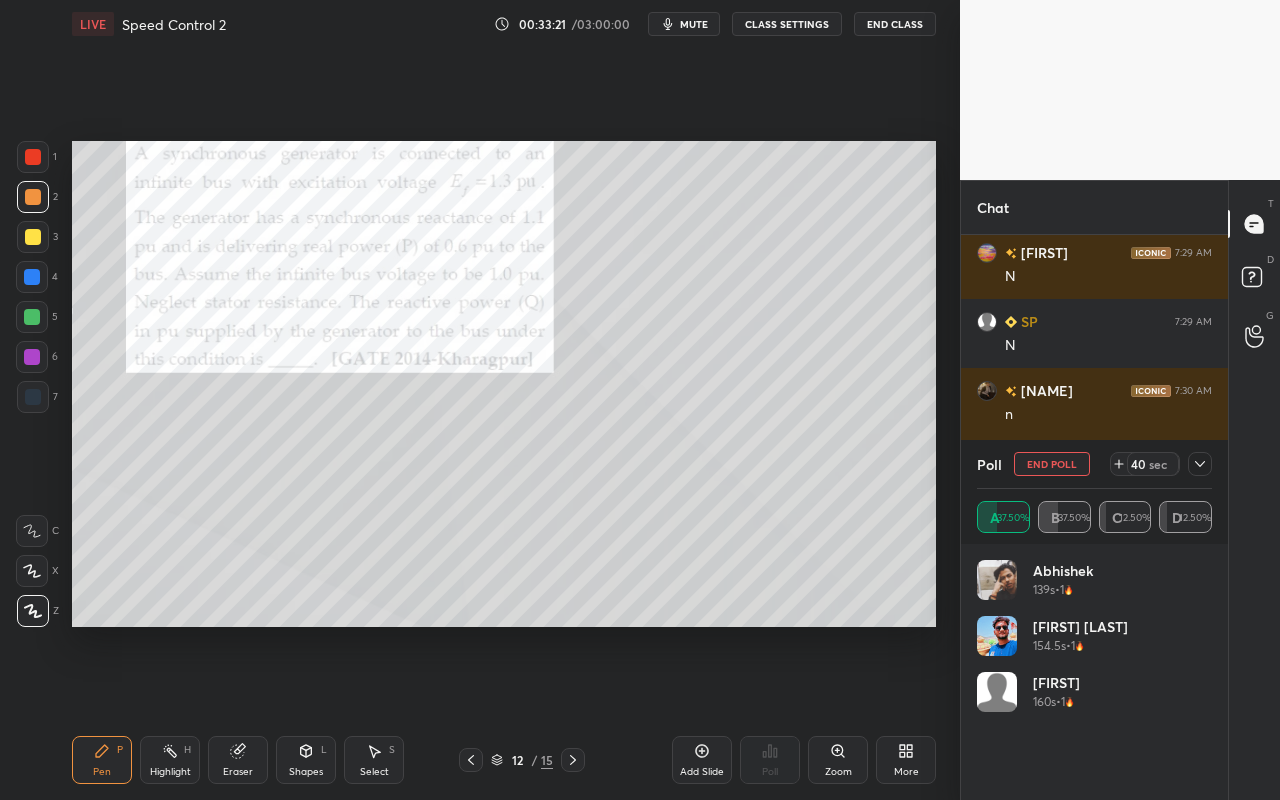 click at bounding box center (1200, 464) 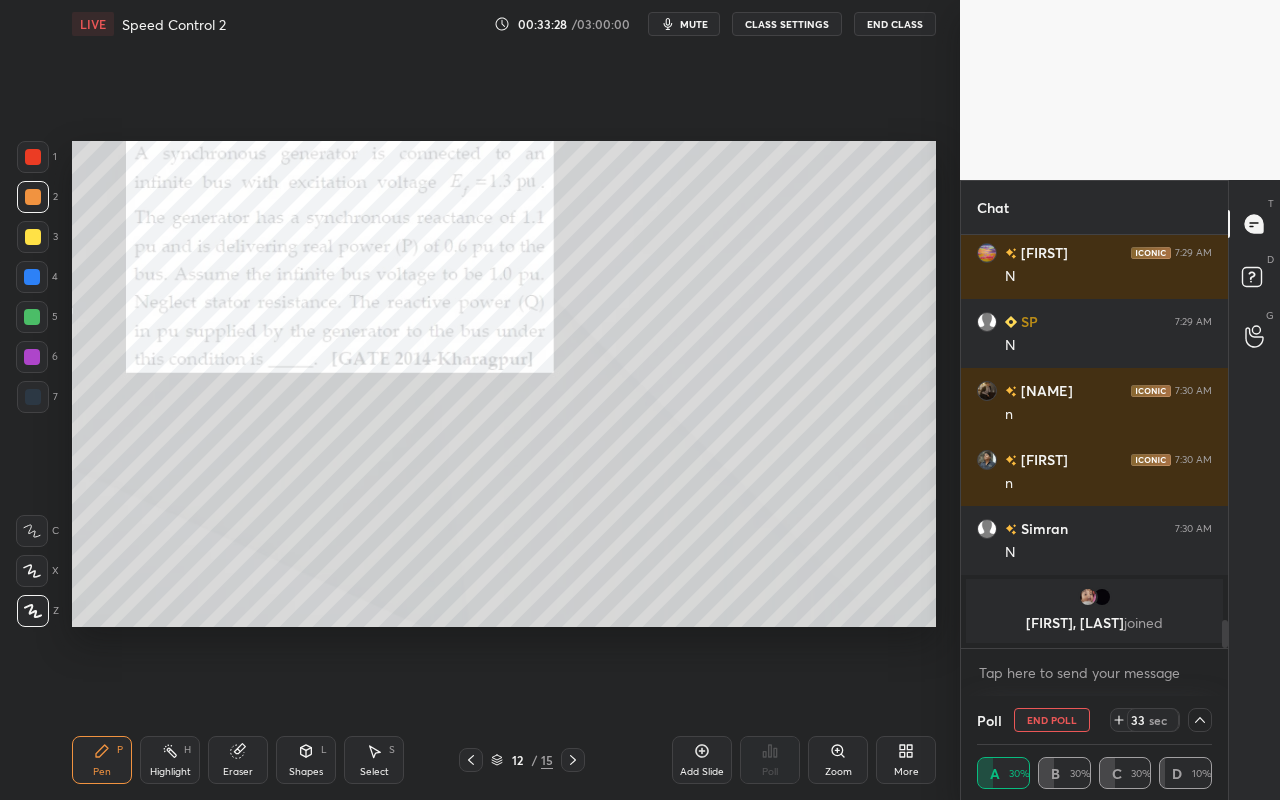 click 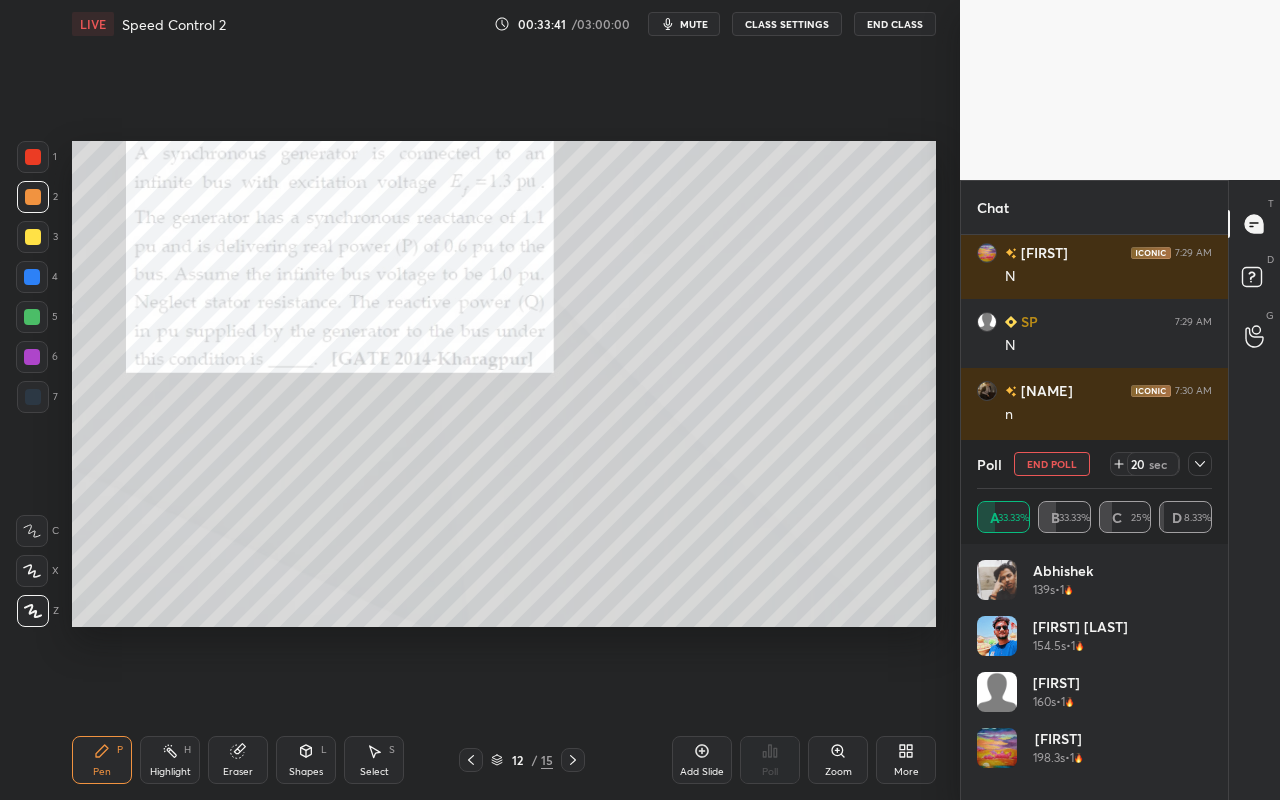 click 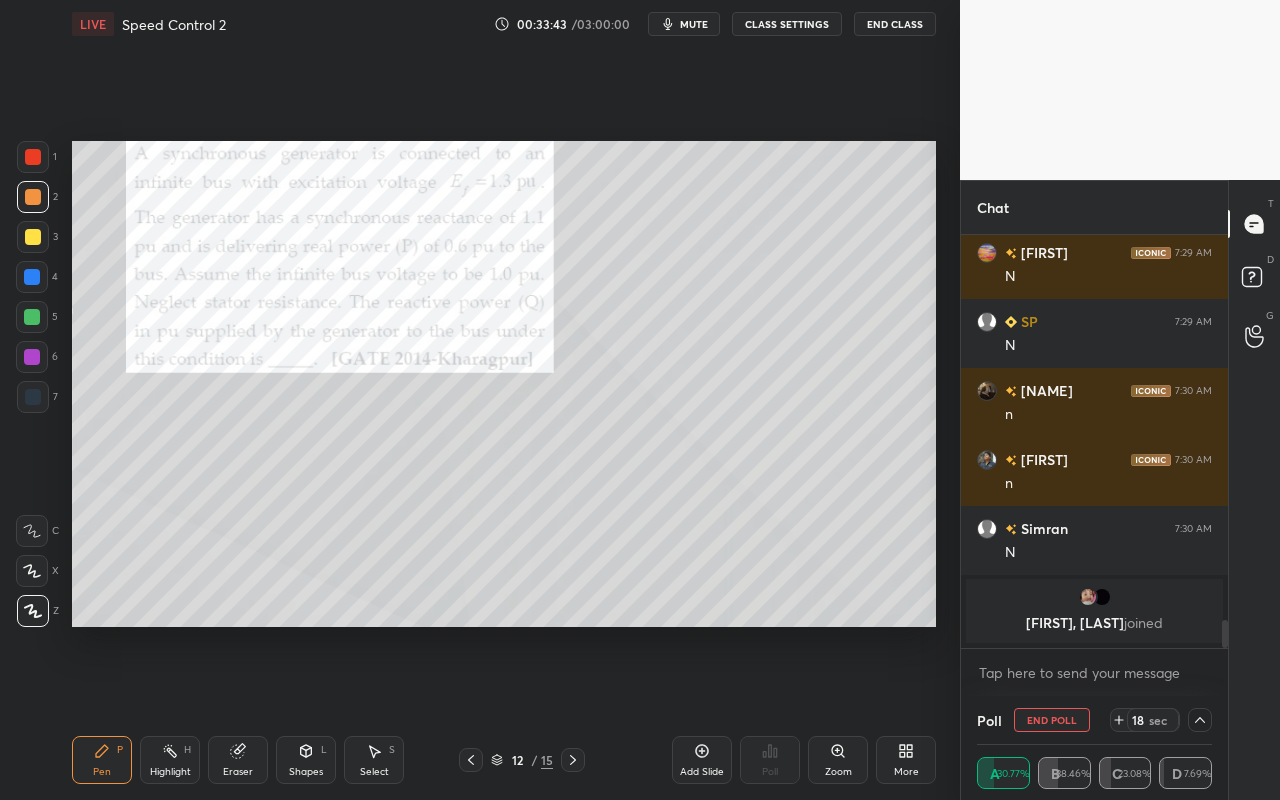 click at bounding box center [1200, 720] 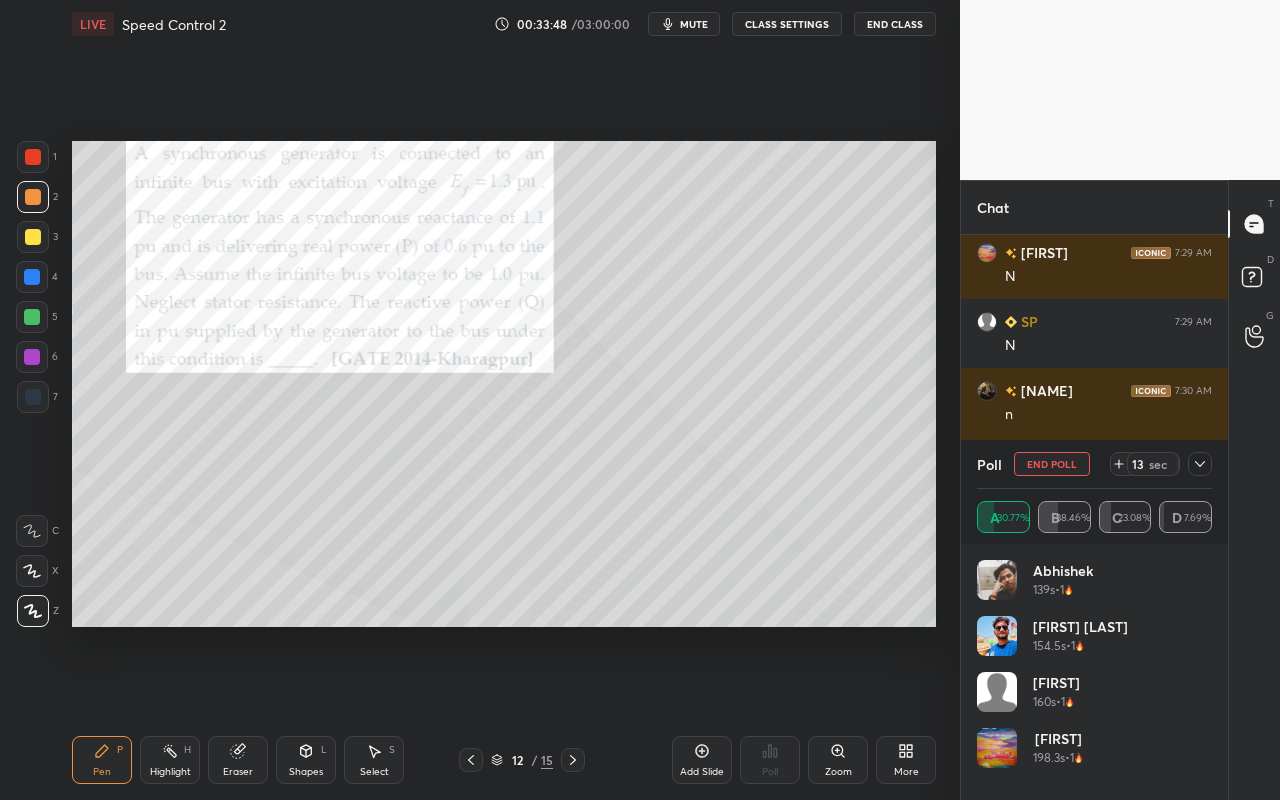 click 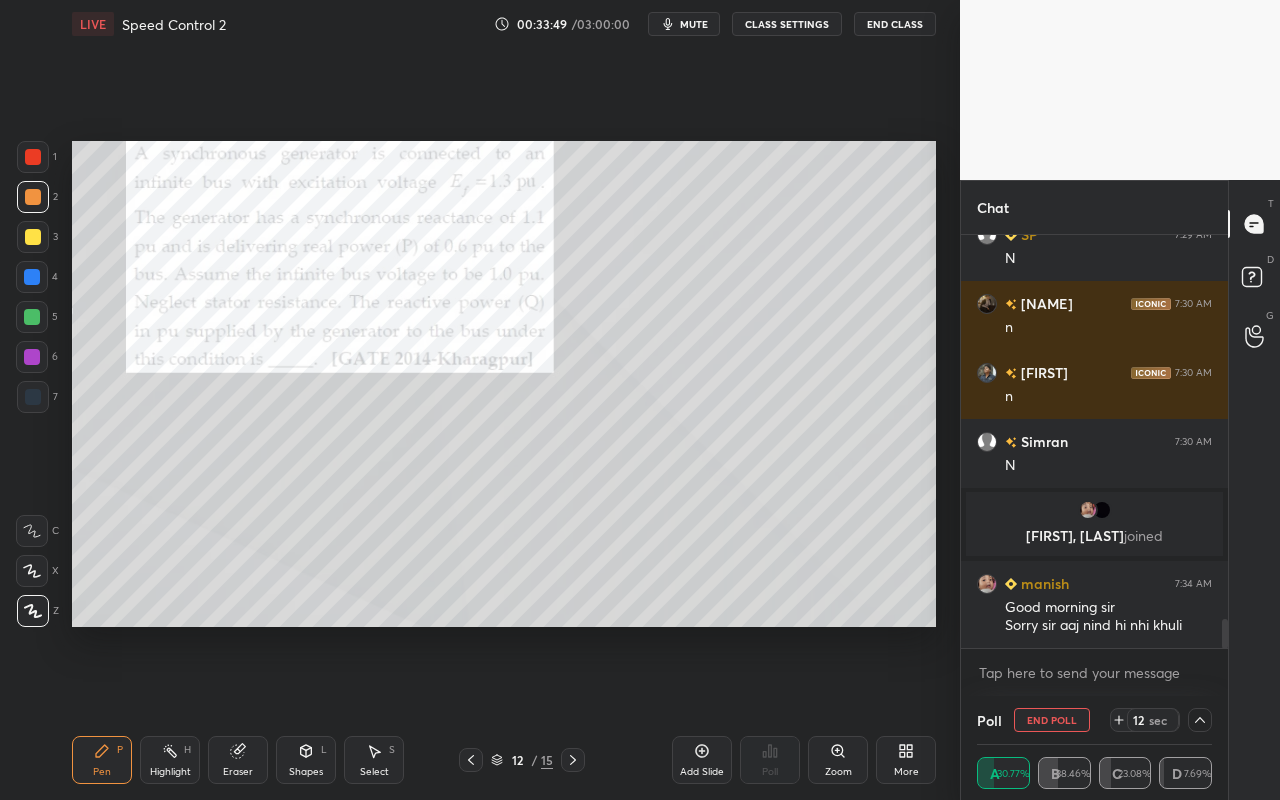 drag, startPoint x: 169, startPoint y: 765, endPoint x: 224, endPoint y: 671, distance: 108.90822 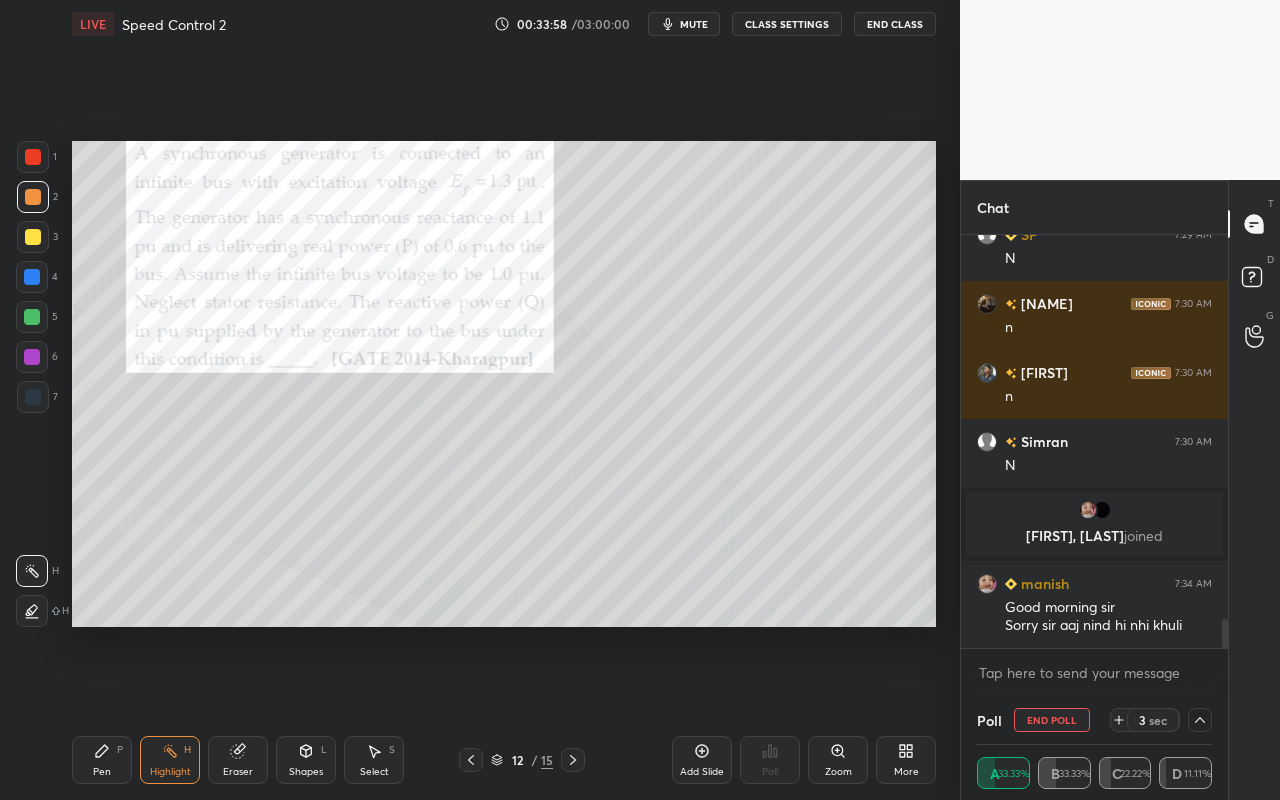 click on "Highlight H" at bounding box center (170, 760) 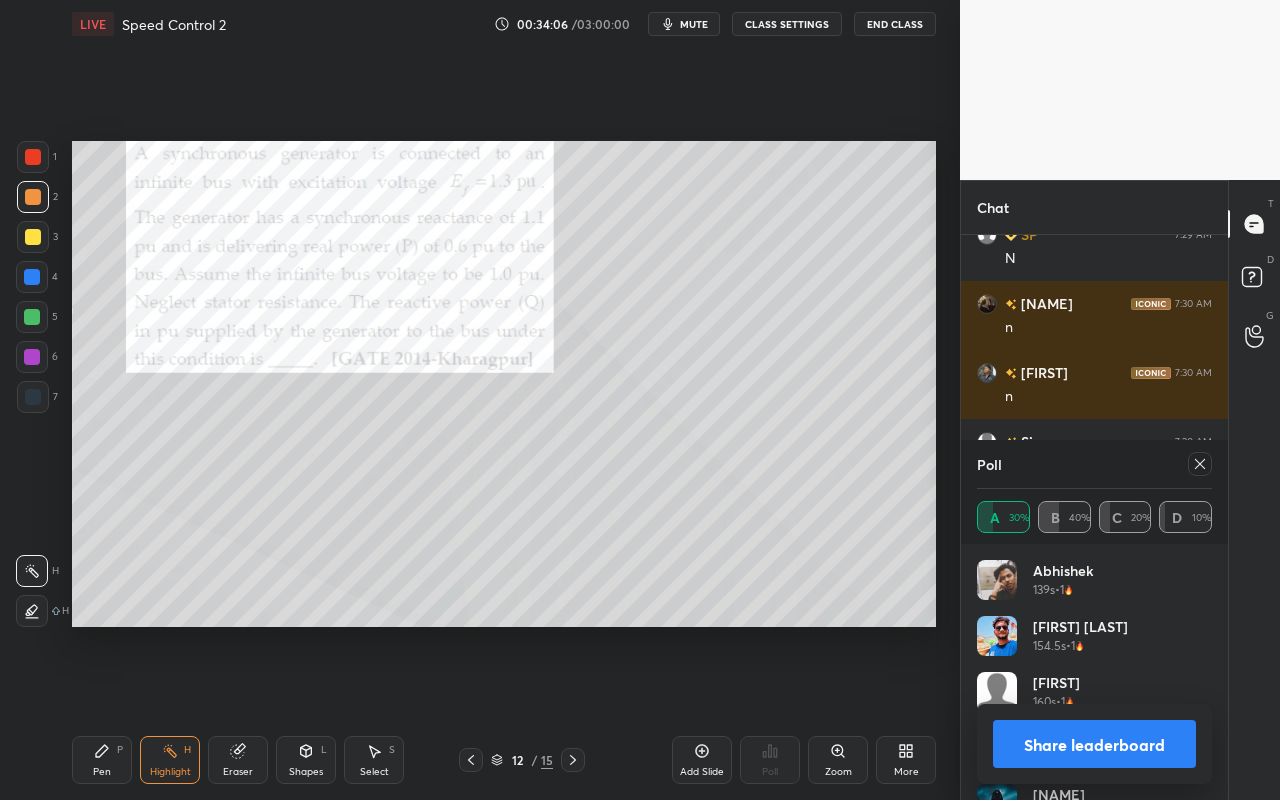 click 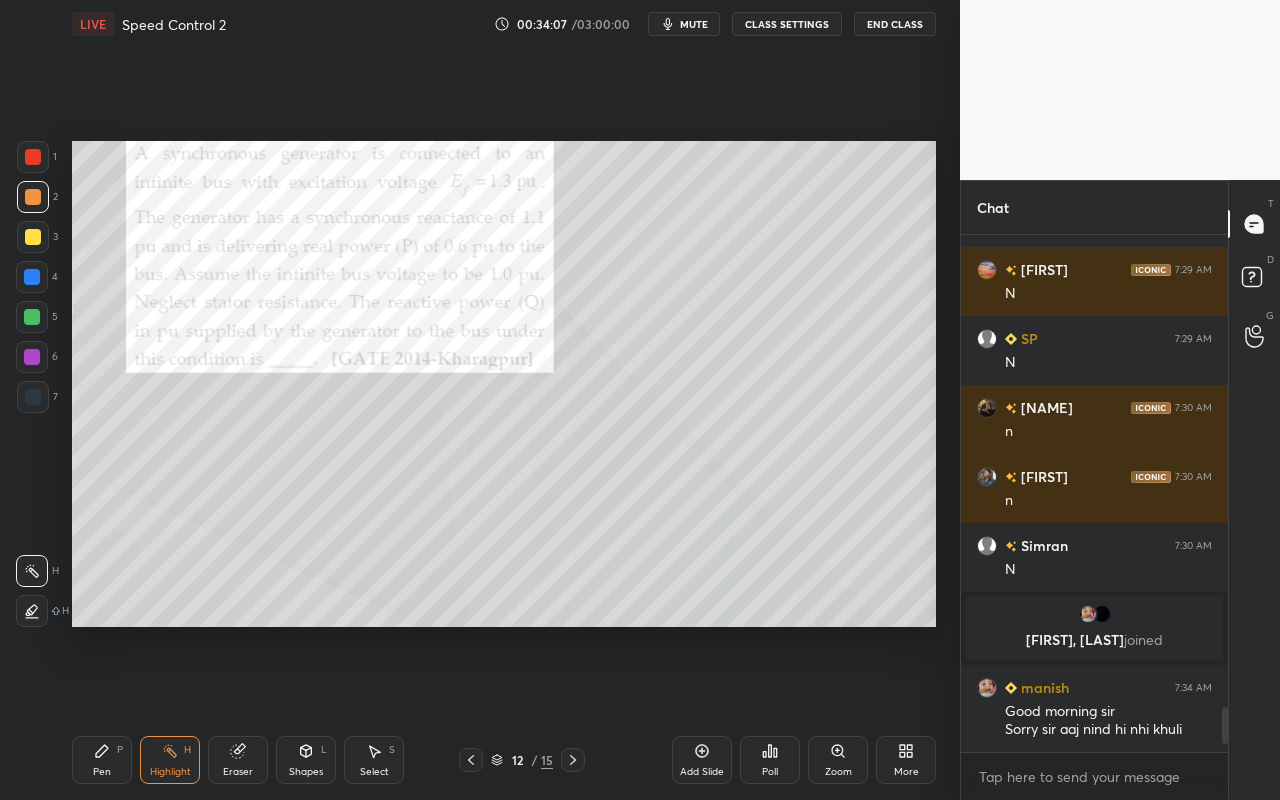 click on "Highlight" at bounding box center [170, 772] 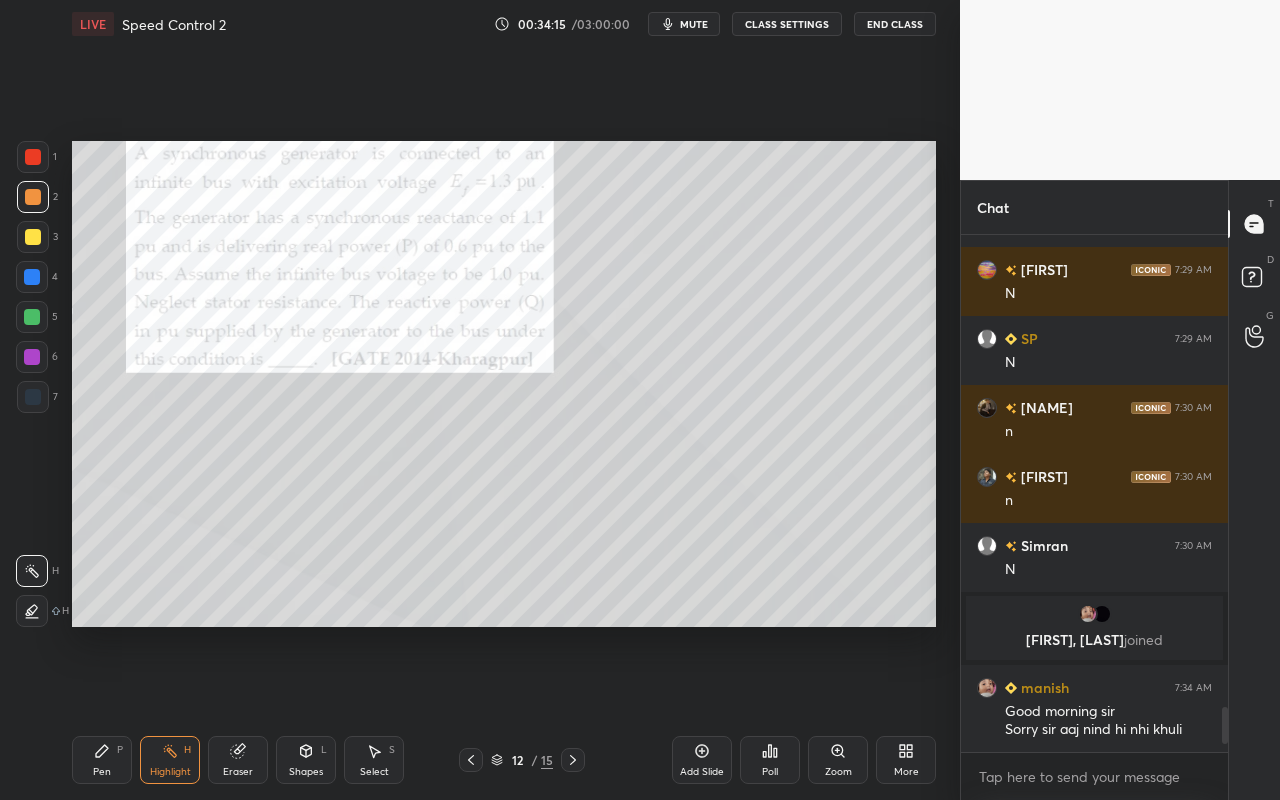 drag, startPoint x: 104, startPoint y: 768, endPoint x: 119, endPoint y: 743, distance: 29.15476 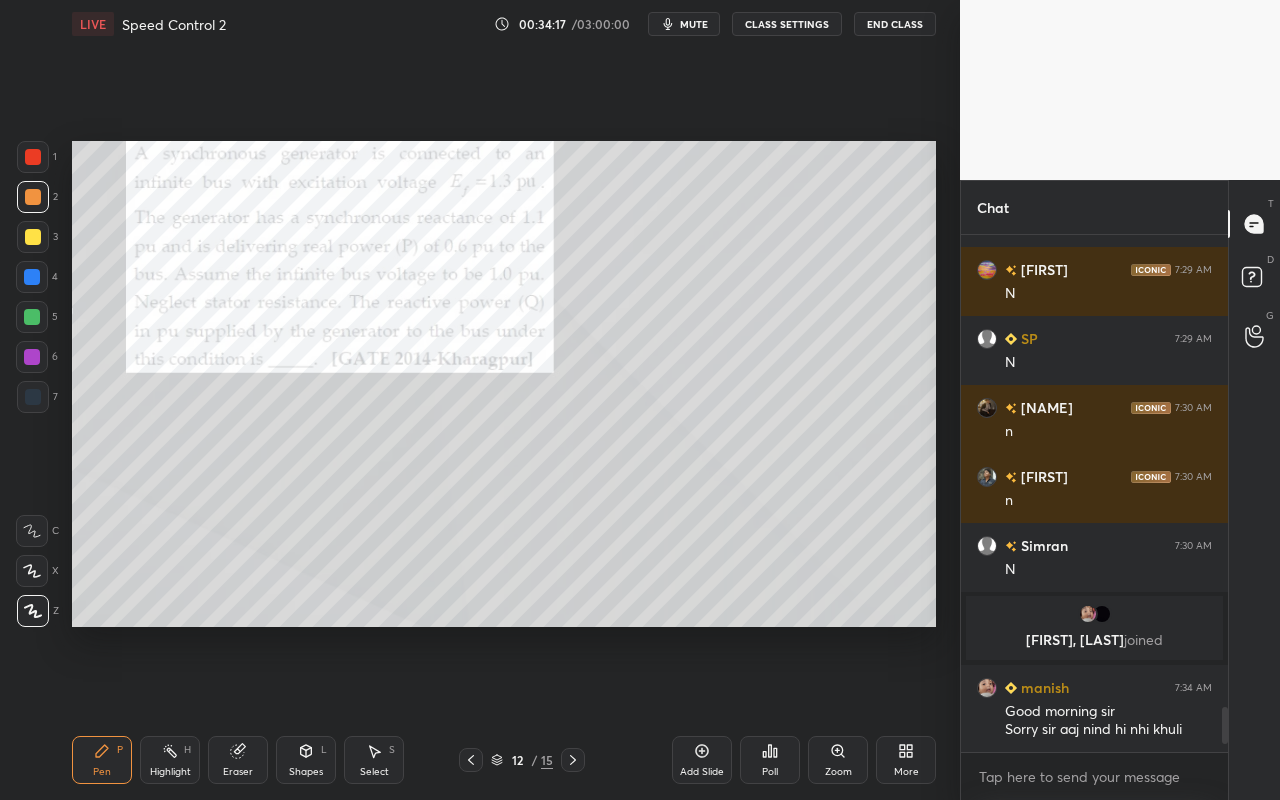 drag, startPoint x: 30, startPoint y: 240, endPoint x: 65, endPoint y: 267, distance: 44.20407 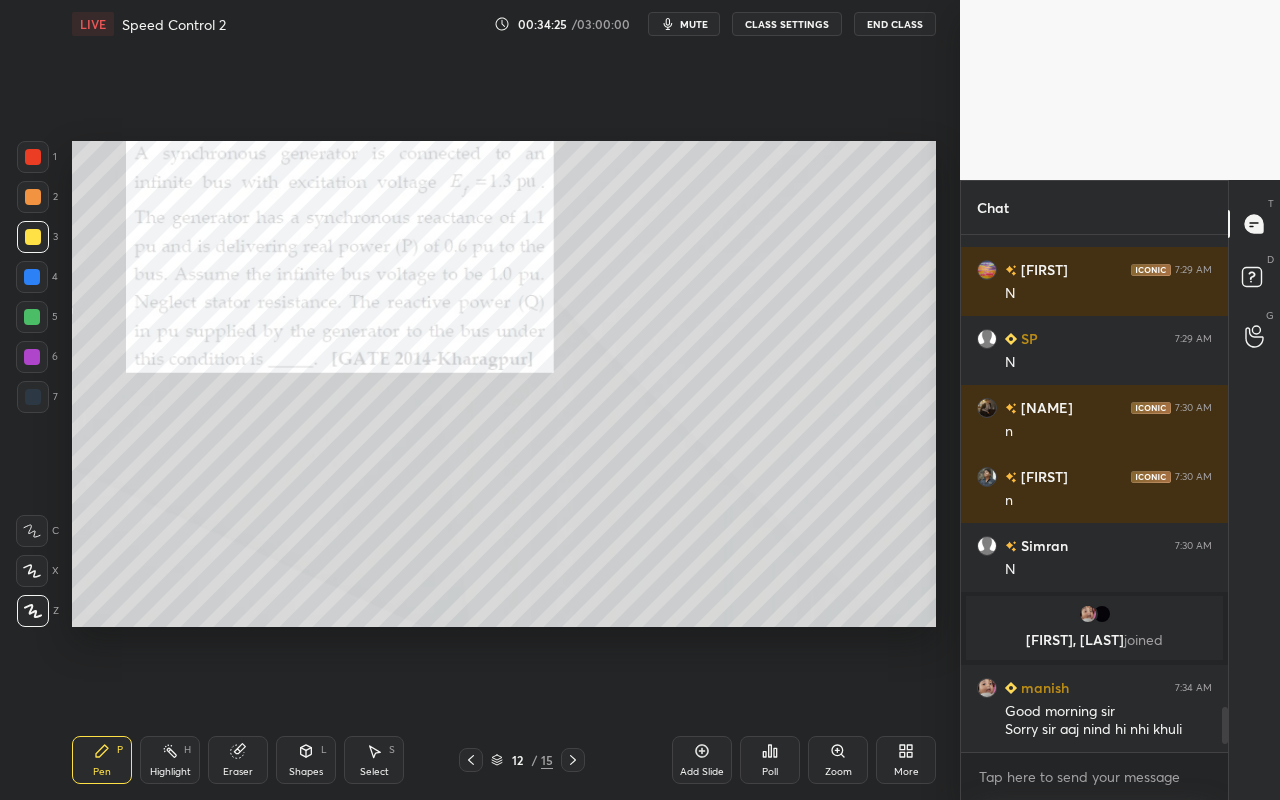 click on "Highlight H" at bounding box center (170, 760) 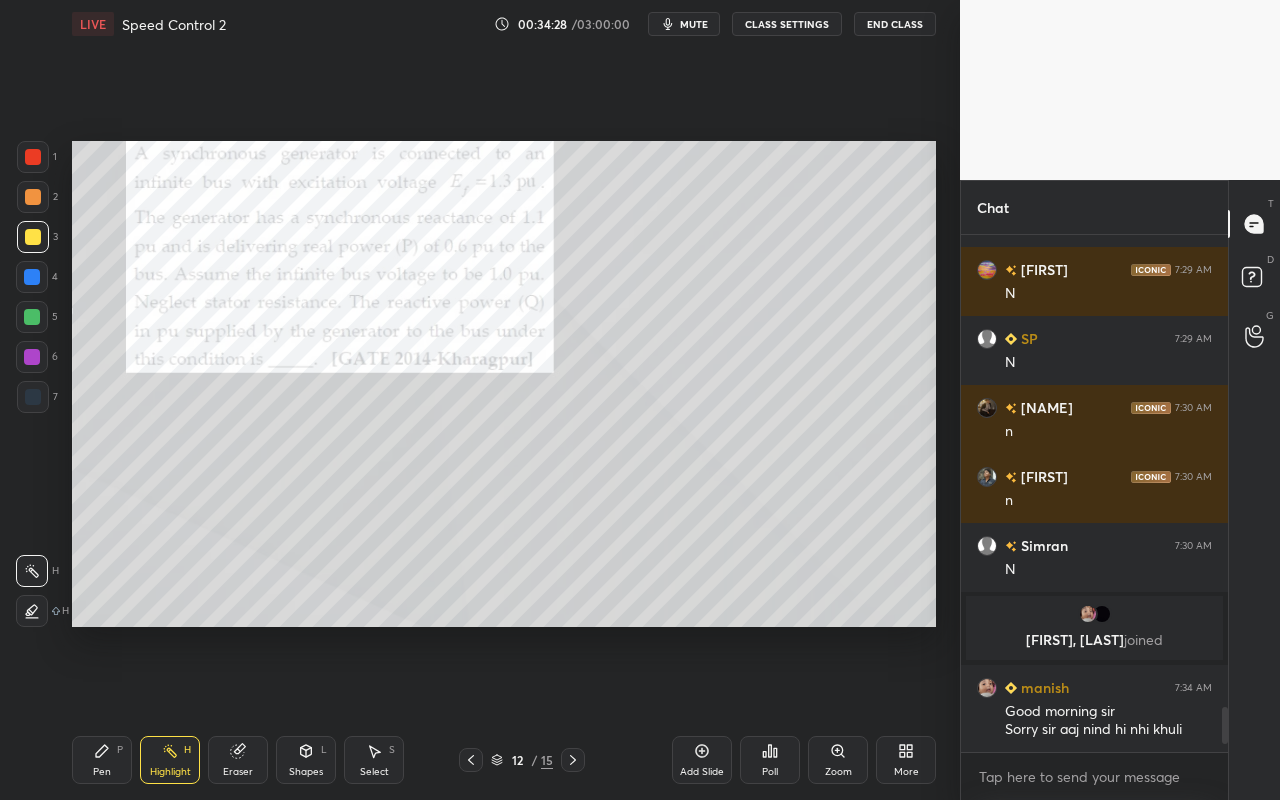 click on "Pen" at bounding box center [102, 772] 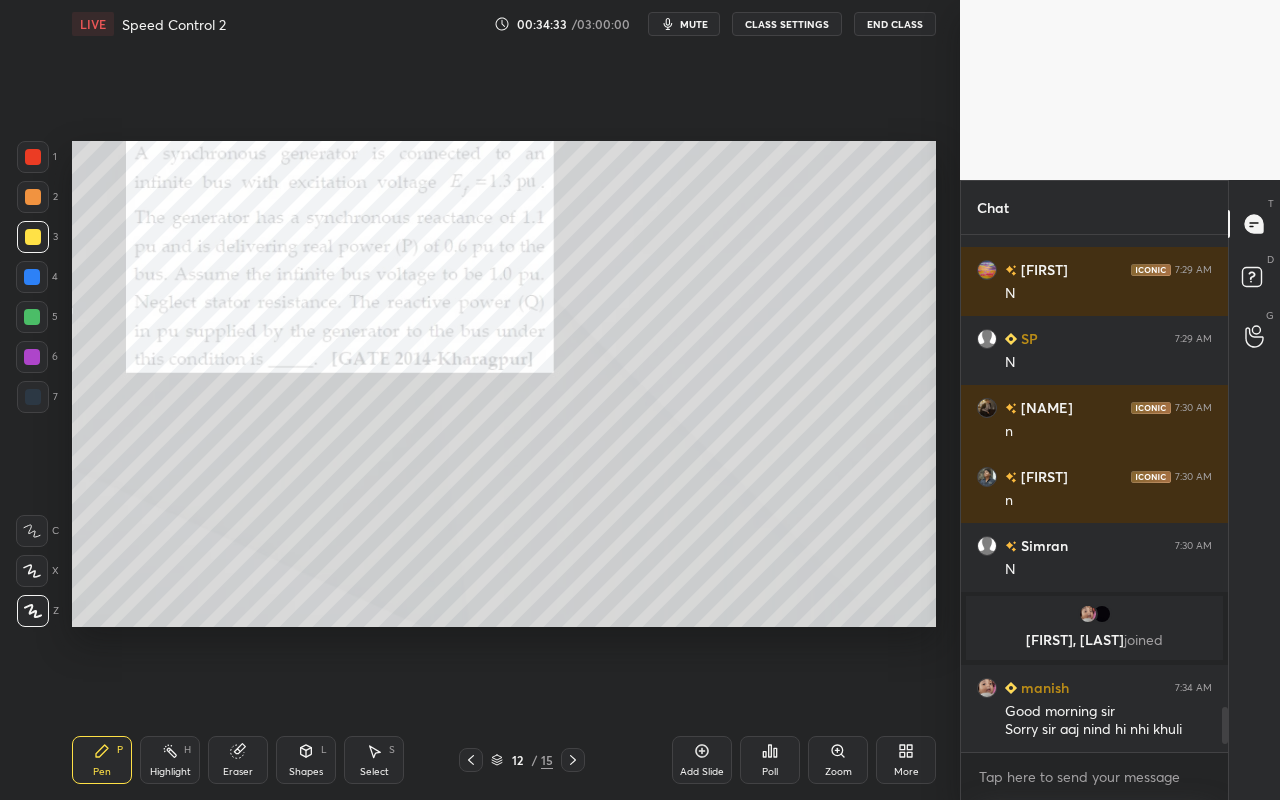 drag, startPoint x: 169, startPoint y: 755, endPoint x: 188, endPoint y: 693, distance: 64.84597 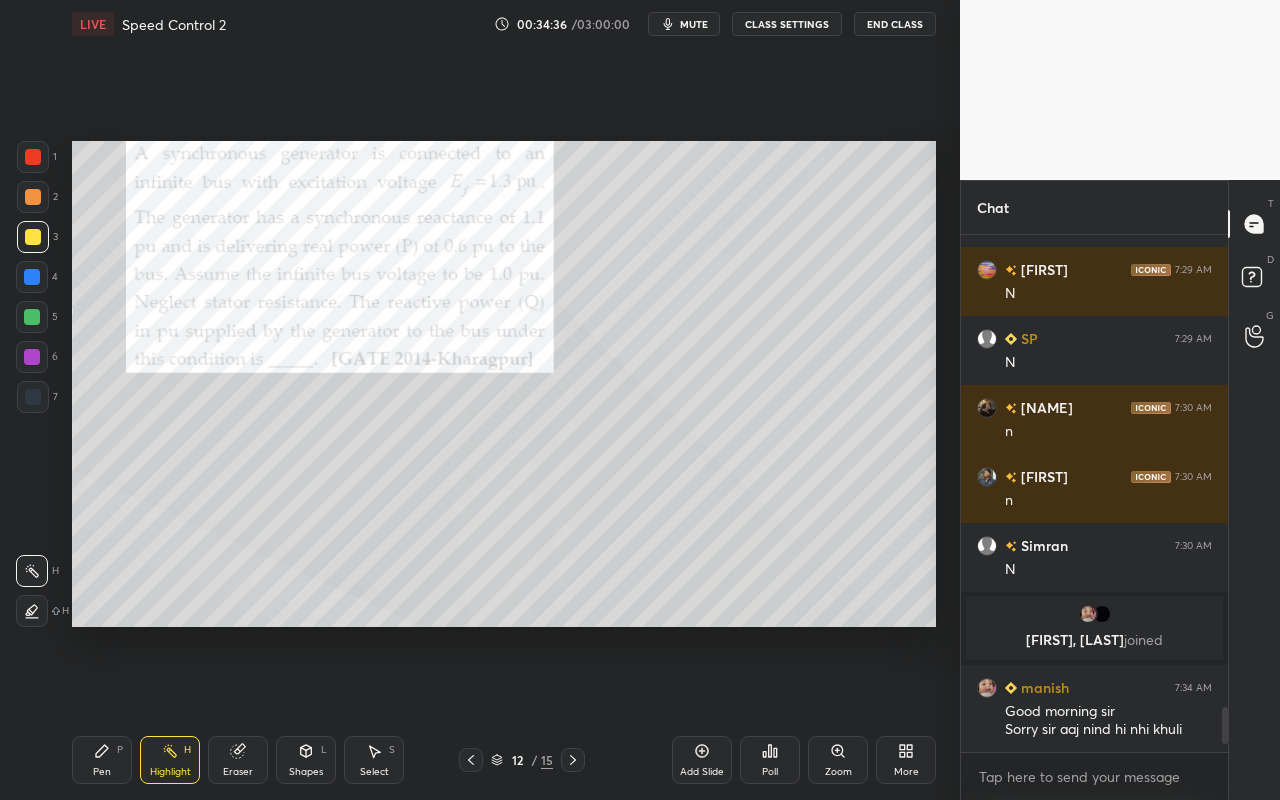 drag, startPoint x: 103, startPoint y: 766, endPoint x: 138, endPoint y: 677, distance: 95.63472 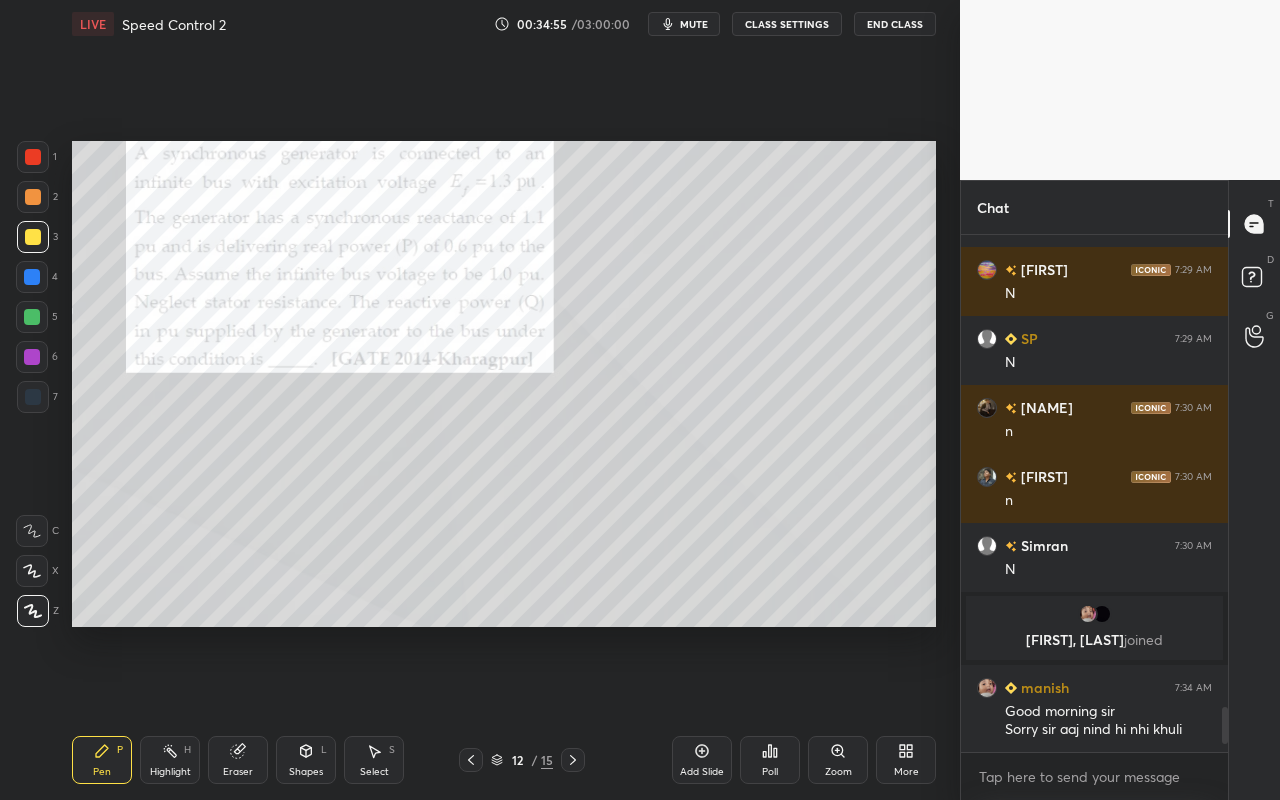 click on "Pen P" at bounding box center [102, 760] 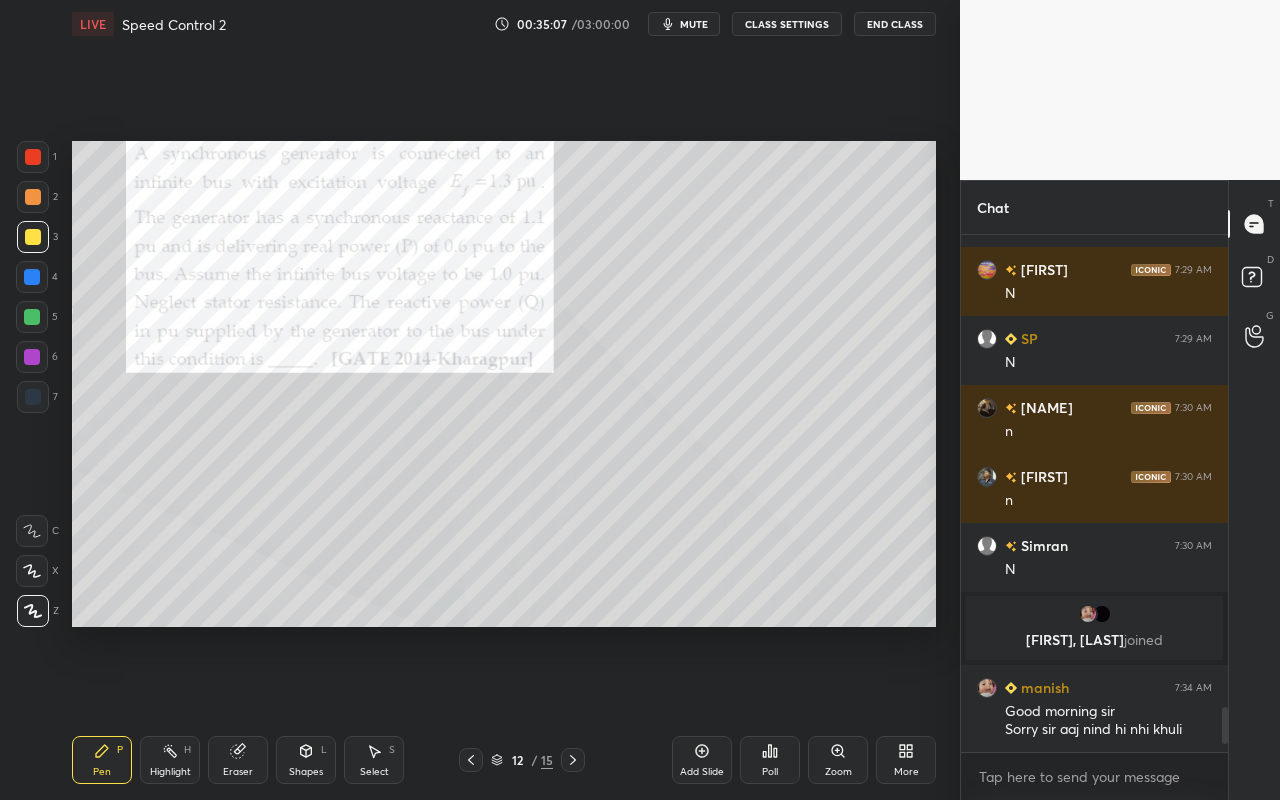drag, startPoint x: 26, startPoint y: 325, endPoint x: 62, endPoint y: 322, distance: 36.124783 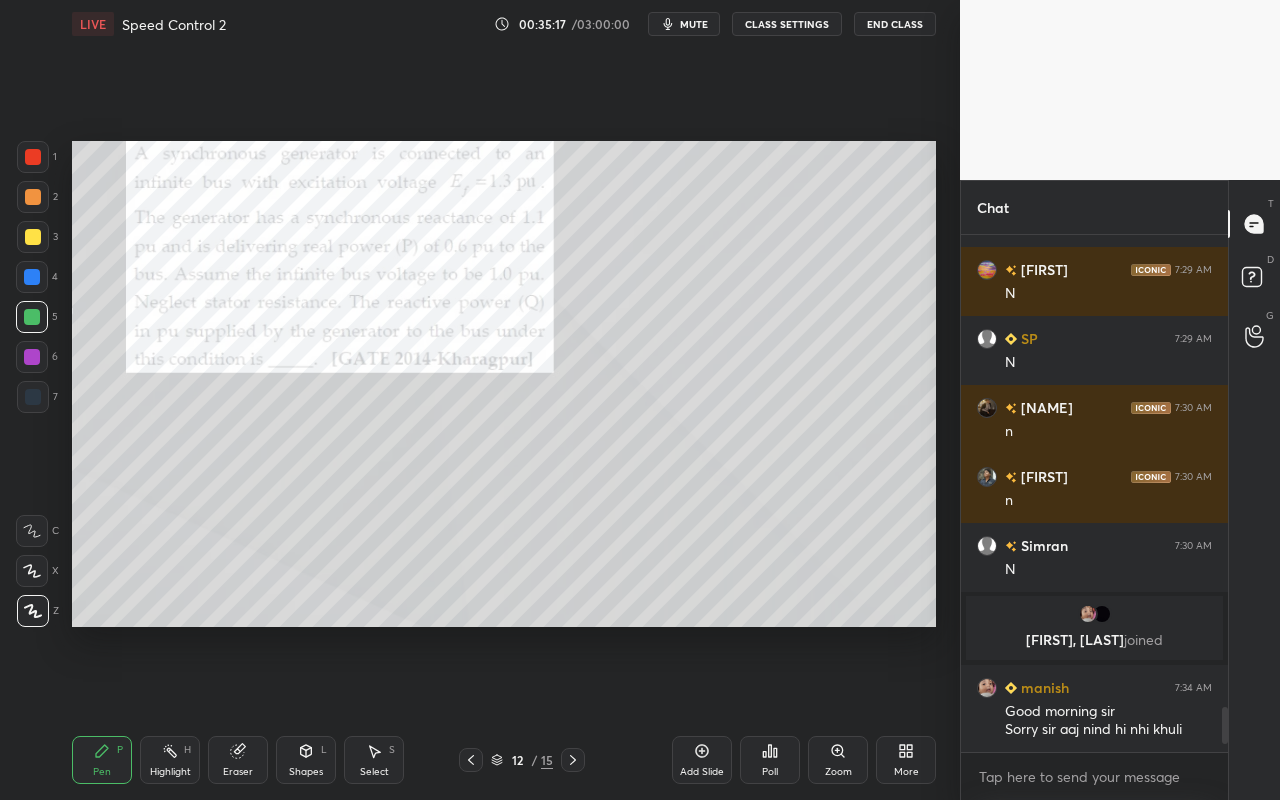 click on "Highlight" at bounding box center (170, 772) 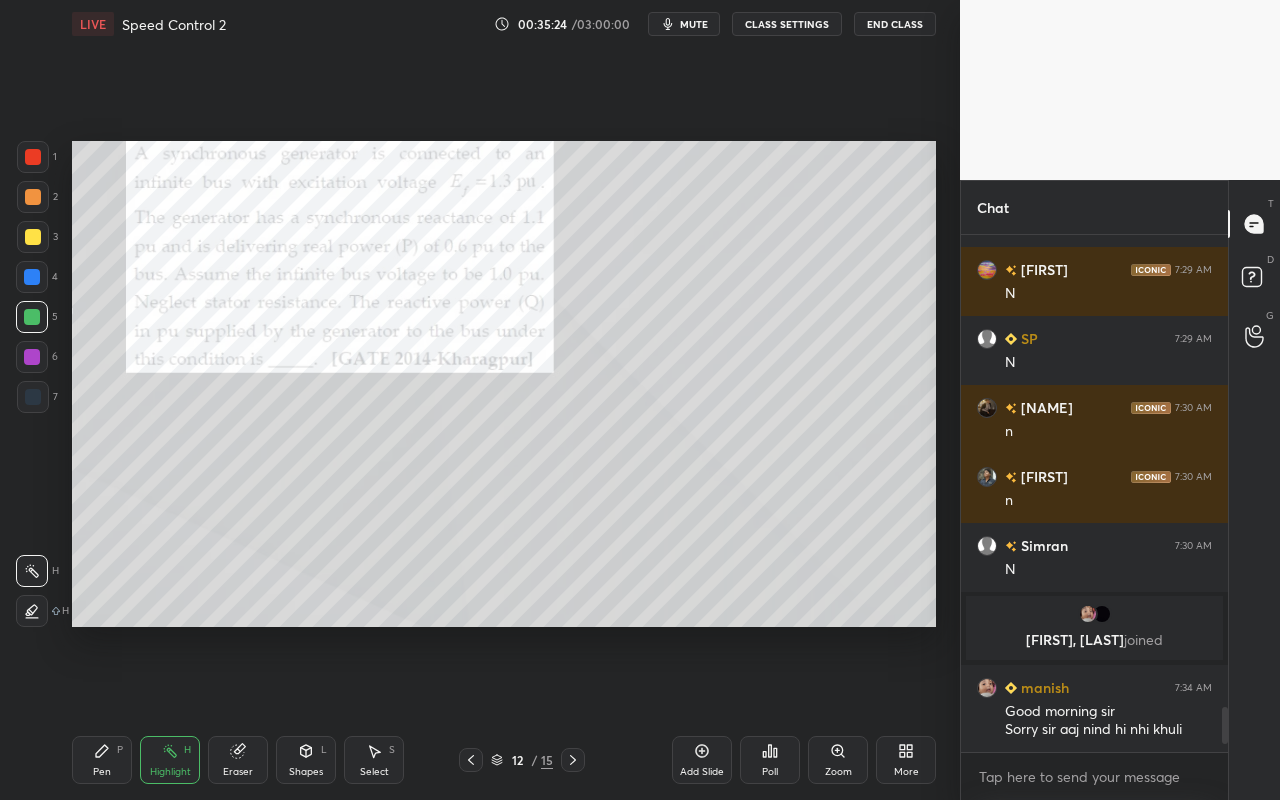 drag, startPoint x: 379, startPoint y: 755, endPoint x: 398, endPoint y: 707, distance: 51.62364 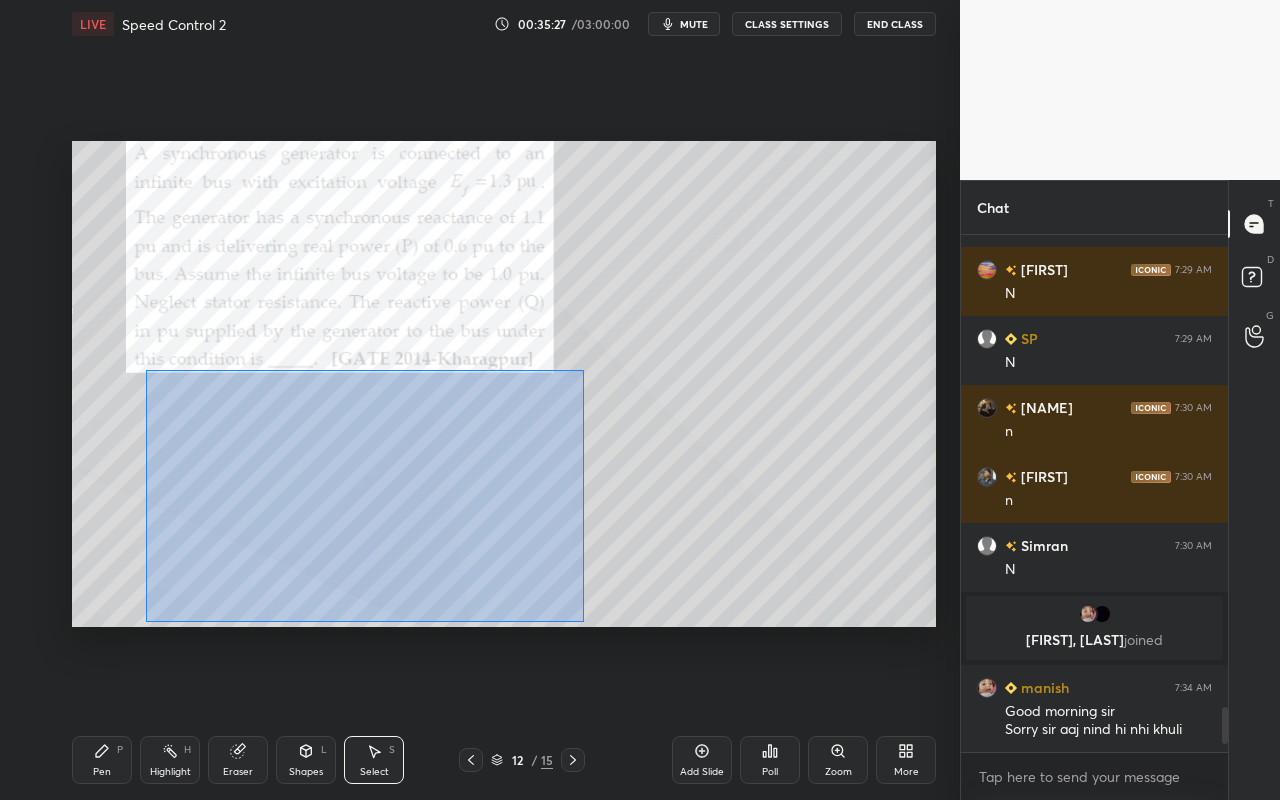 drag, startPoint x: 150, startPoint y: 395, endPoint x: 583, endPoint y: 617, distance: 486.59326 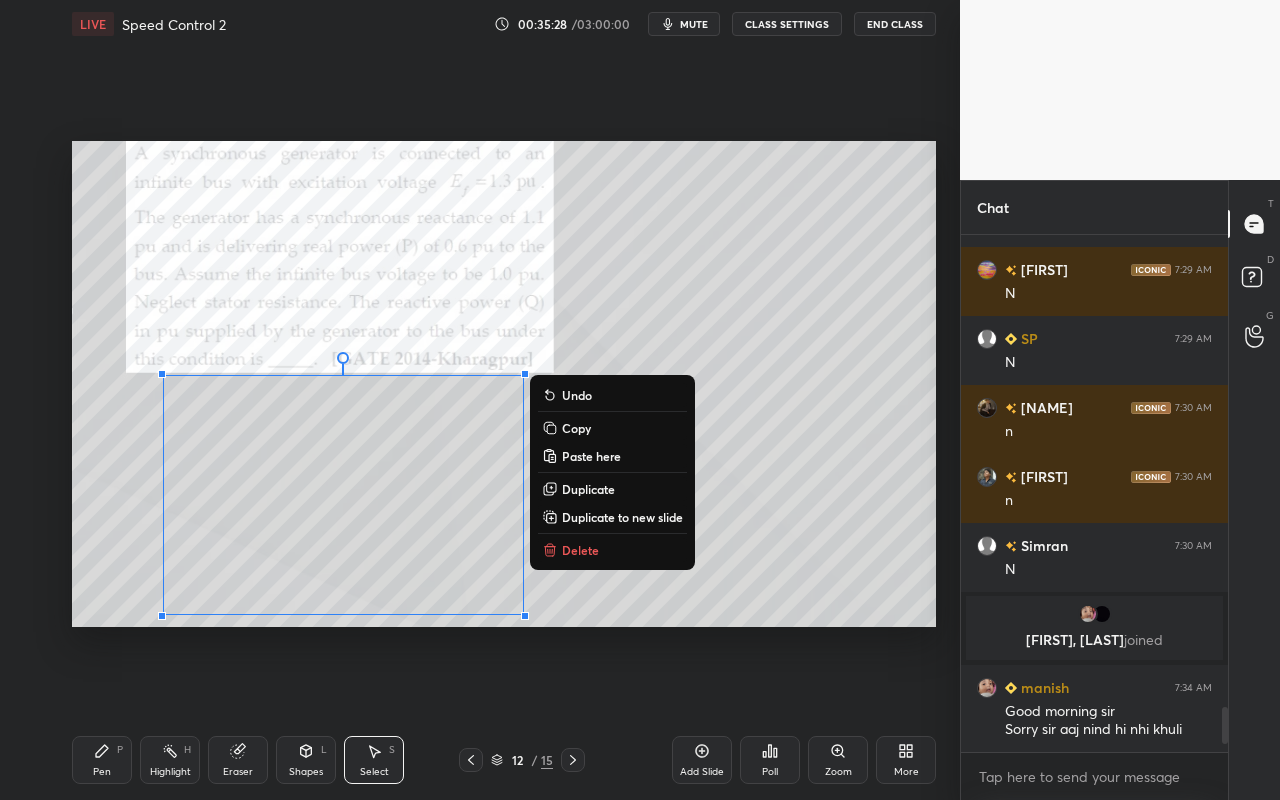 drag, startPoint x: 607, startPoint y: 519, endPoint x: 603, endPoint y: 509, distance: 10.770329 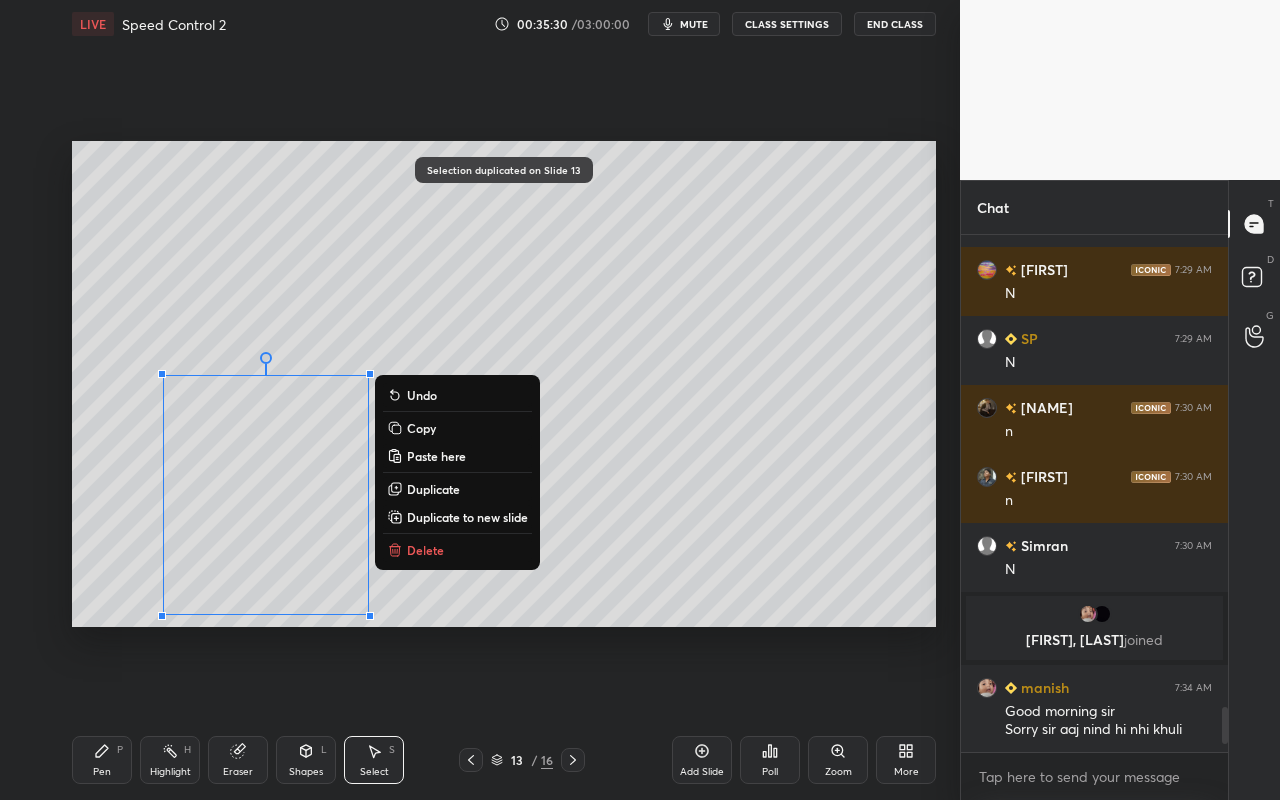 drag, startPoint x: 143, startPoint y: 363, endPoint x: 361, endPoint y: 599, distance: 321.2787 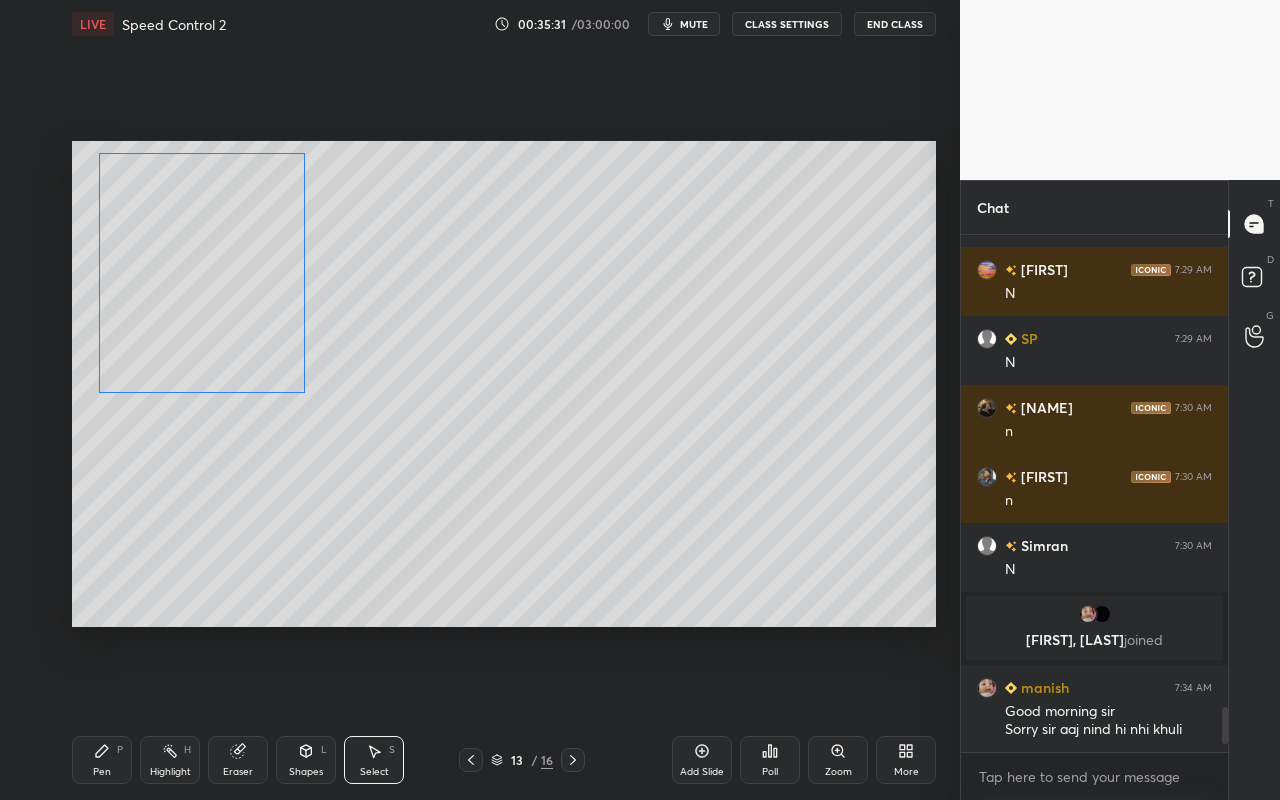 drag, startPoint x: 289, startPoint y: 512, endPoint x: 224, endPoint y: 322, distance: 200.81085 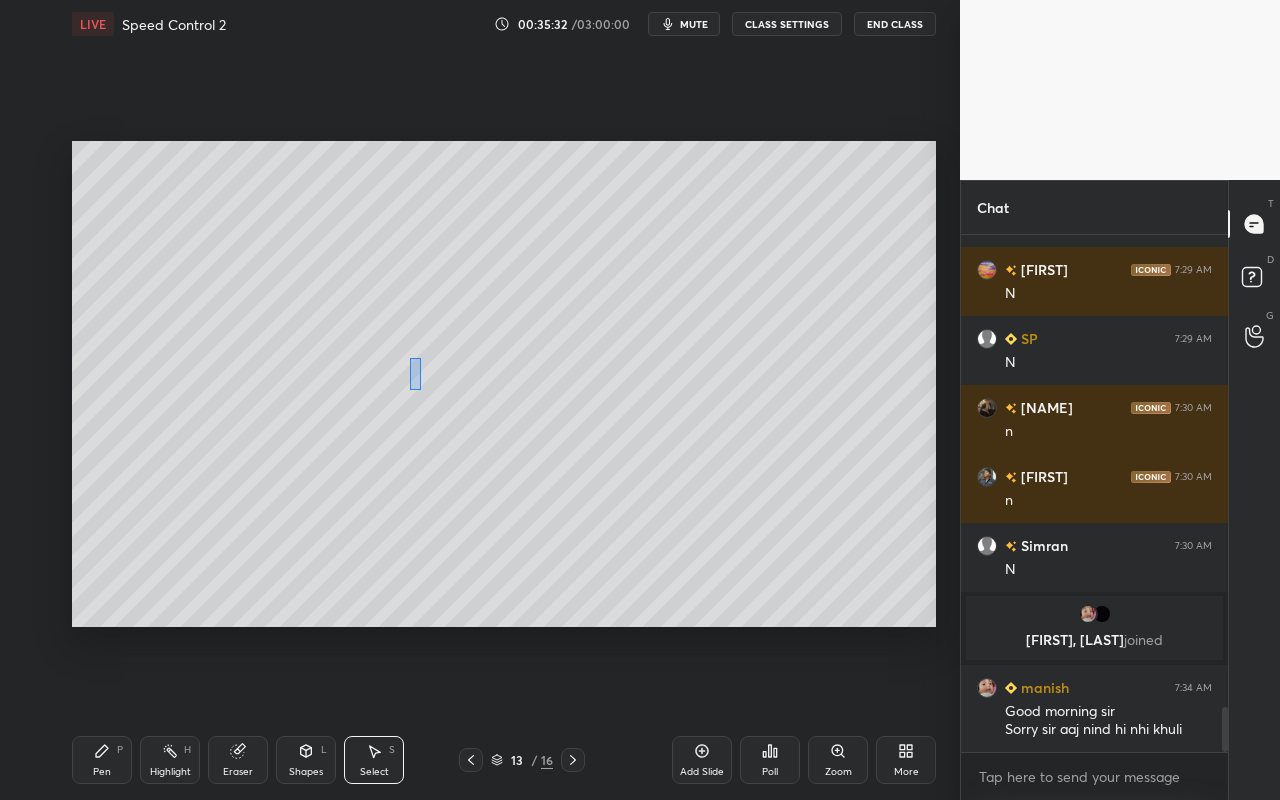 scroll, scrollTop: 5471, scrollLeft: 0, axis: vertical 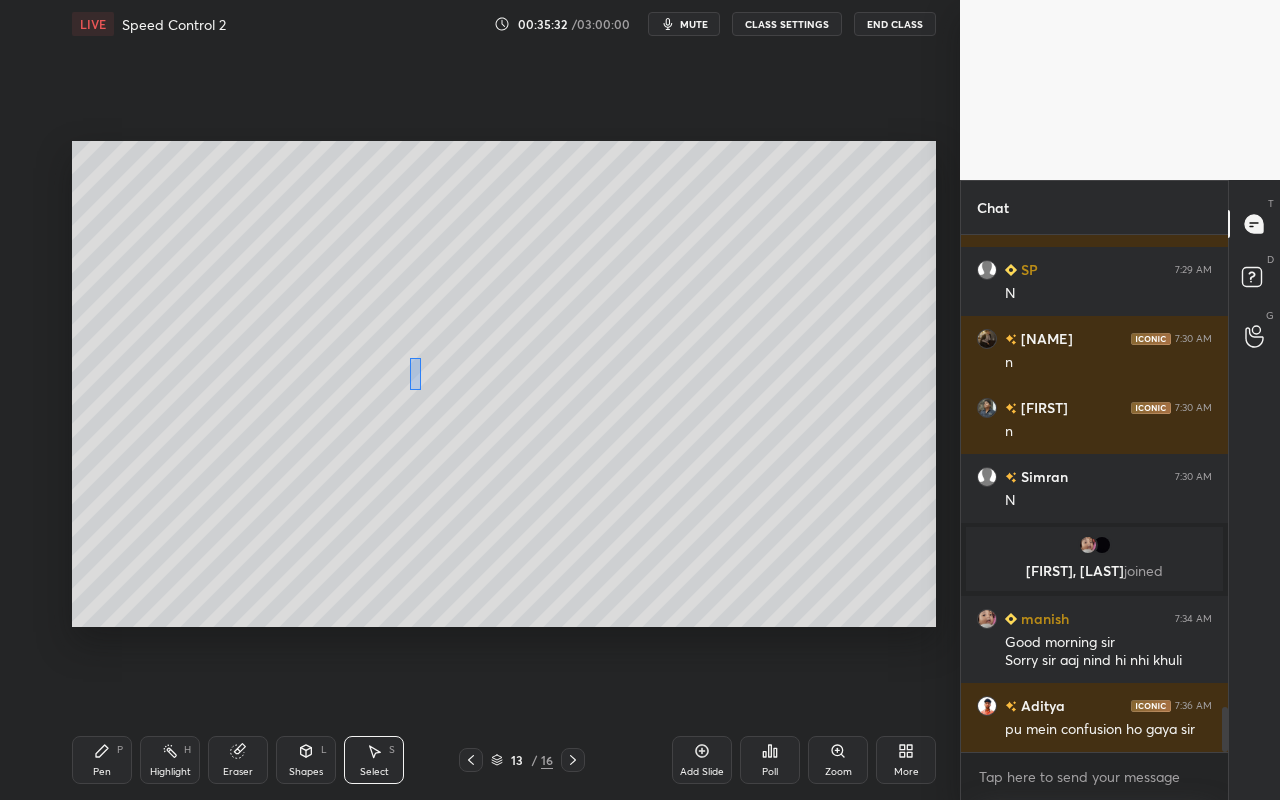 drag, startPoint x: 420, startPoint y: 389, endPoint x: 559, endPoint y: 447, distance: 150.6154 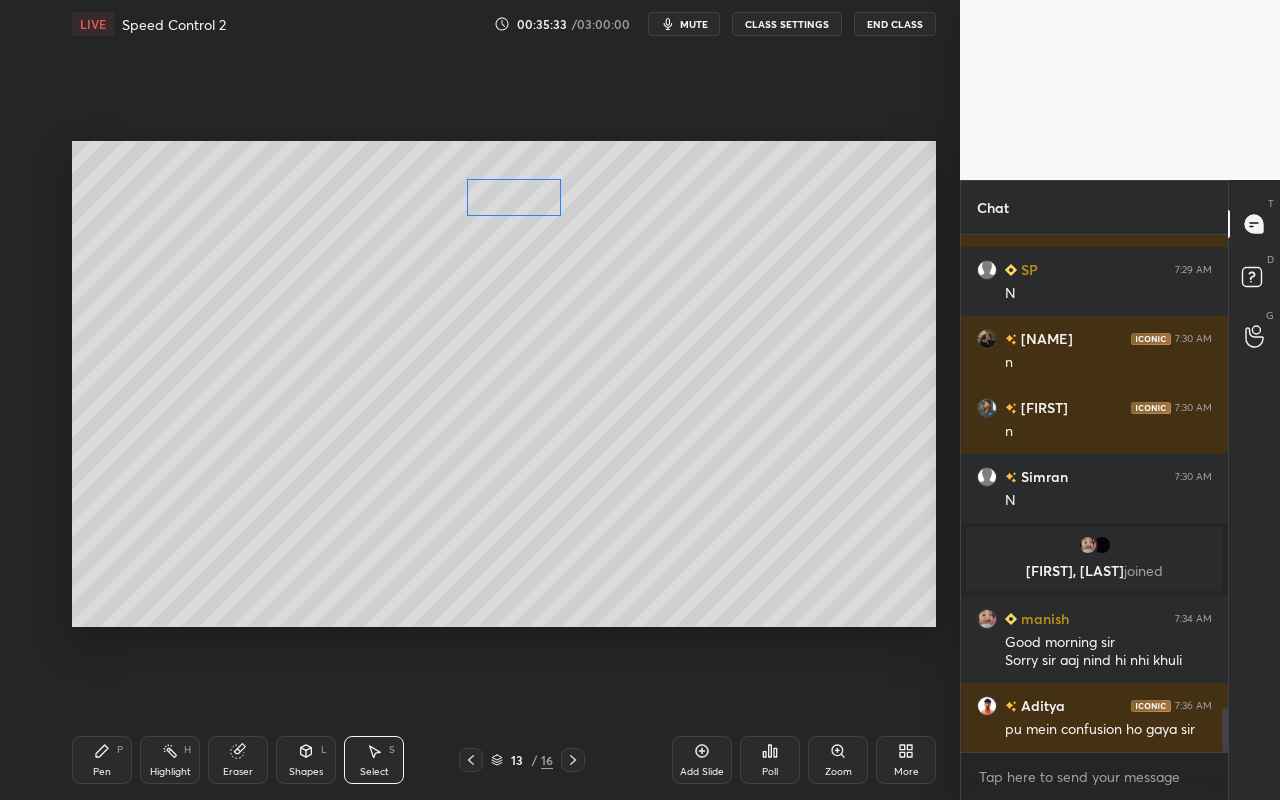 drag, startPoint x: 495, startPoint y: 373, endPoint x: 525, endPoint y: 209, distance: 166.72133 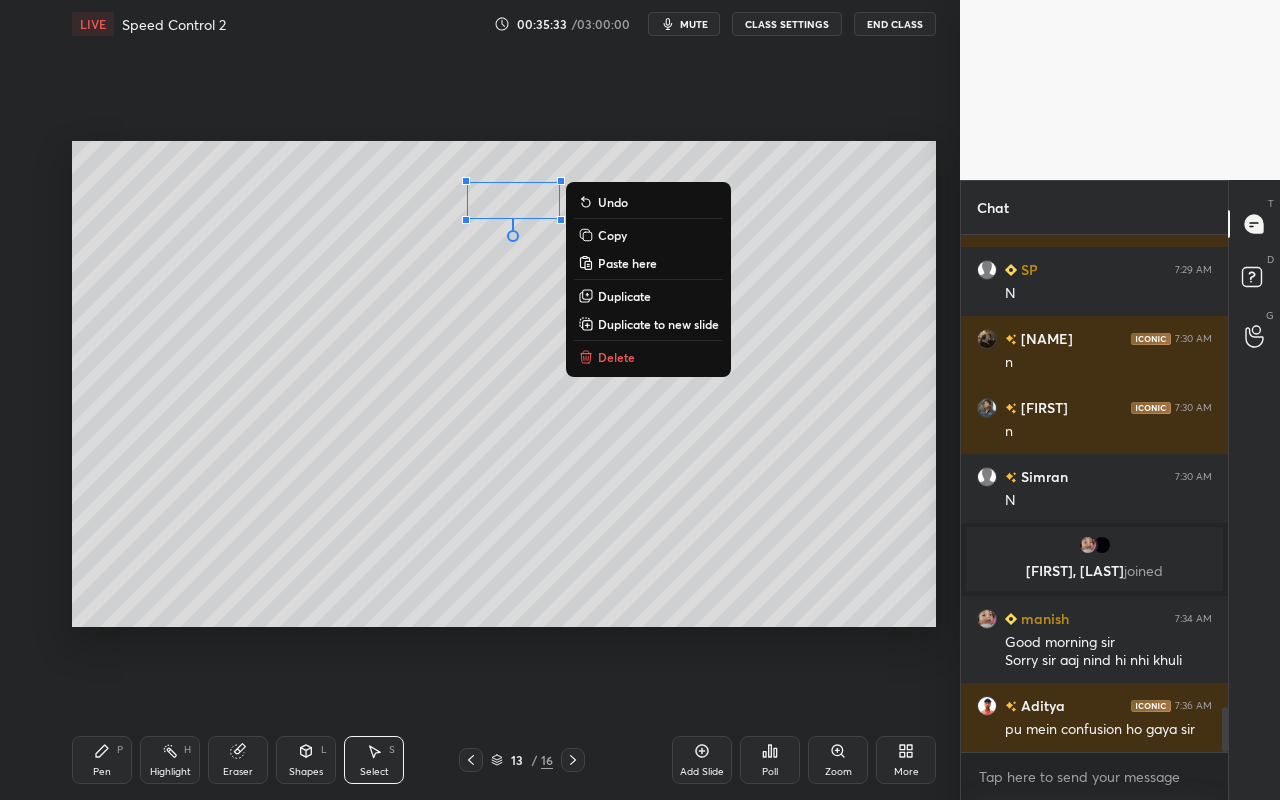 click on "0 ° Undo Copy Paste here Duplicate Duplicate to new slide Delete" at bounding box center [504, 384] 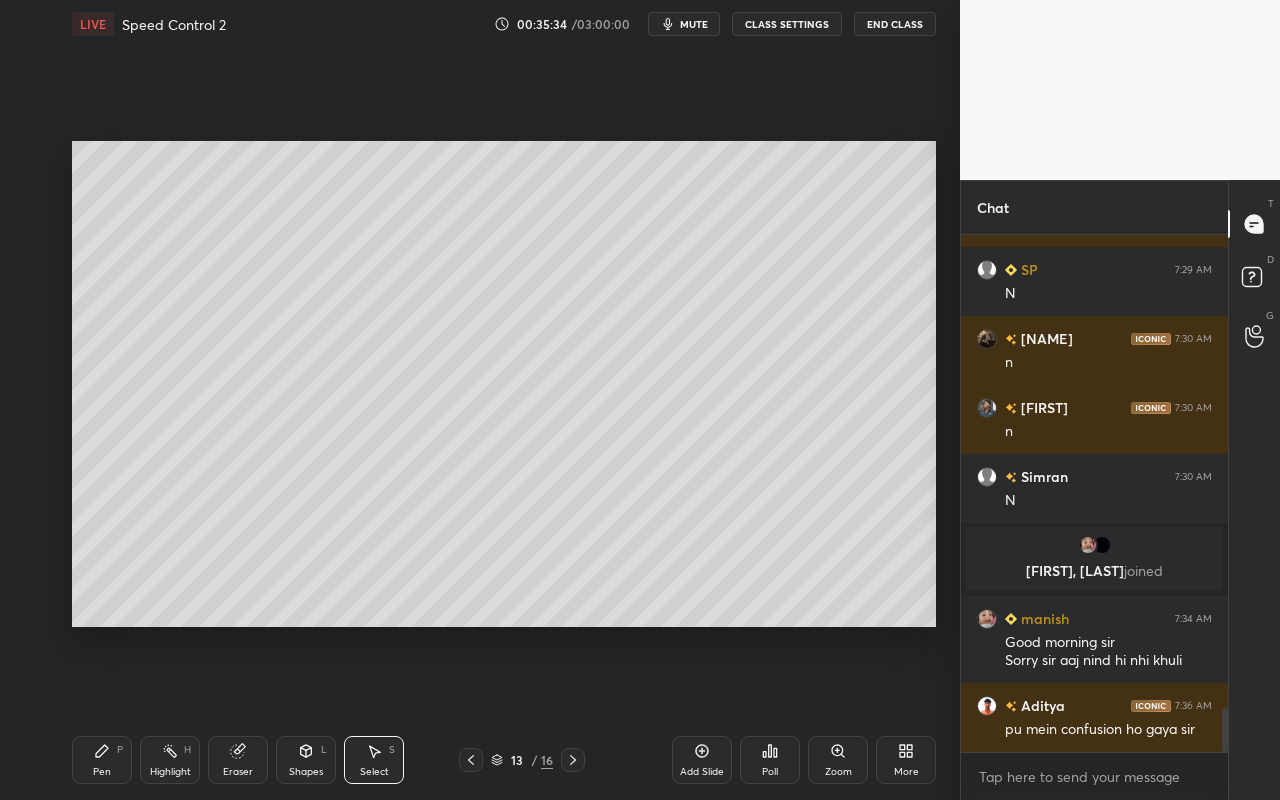 scroll, scrollTop: 5540, scrollLeft: 0, axis: vertical 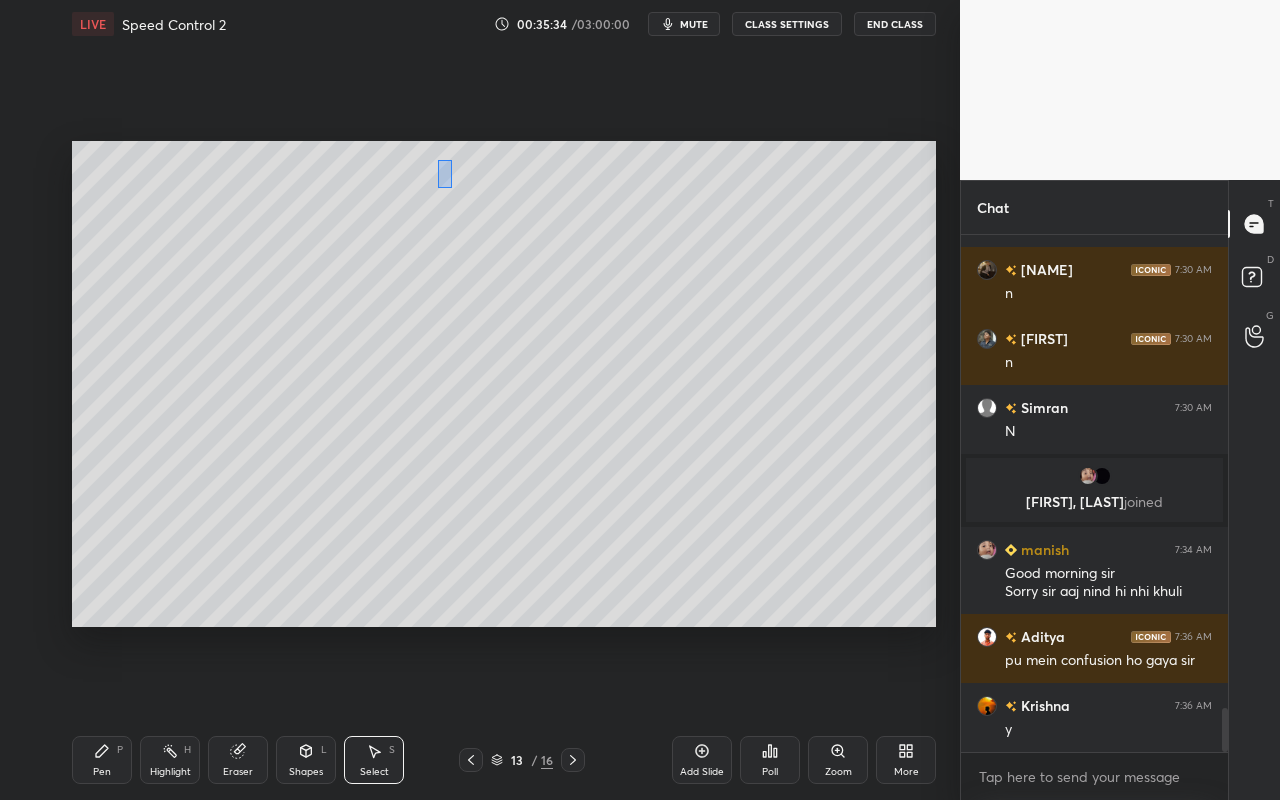 drag, startPoint x: 452, startPoint y: 187, endPoint x: 587, endPoint y: 275, distance: 161.149 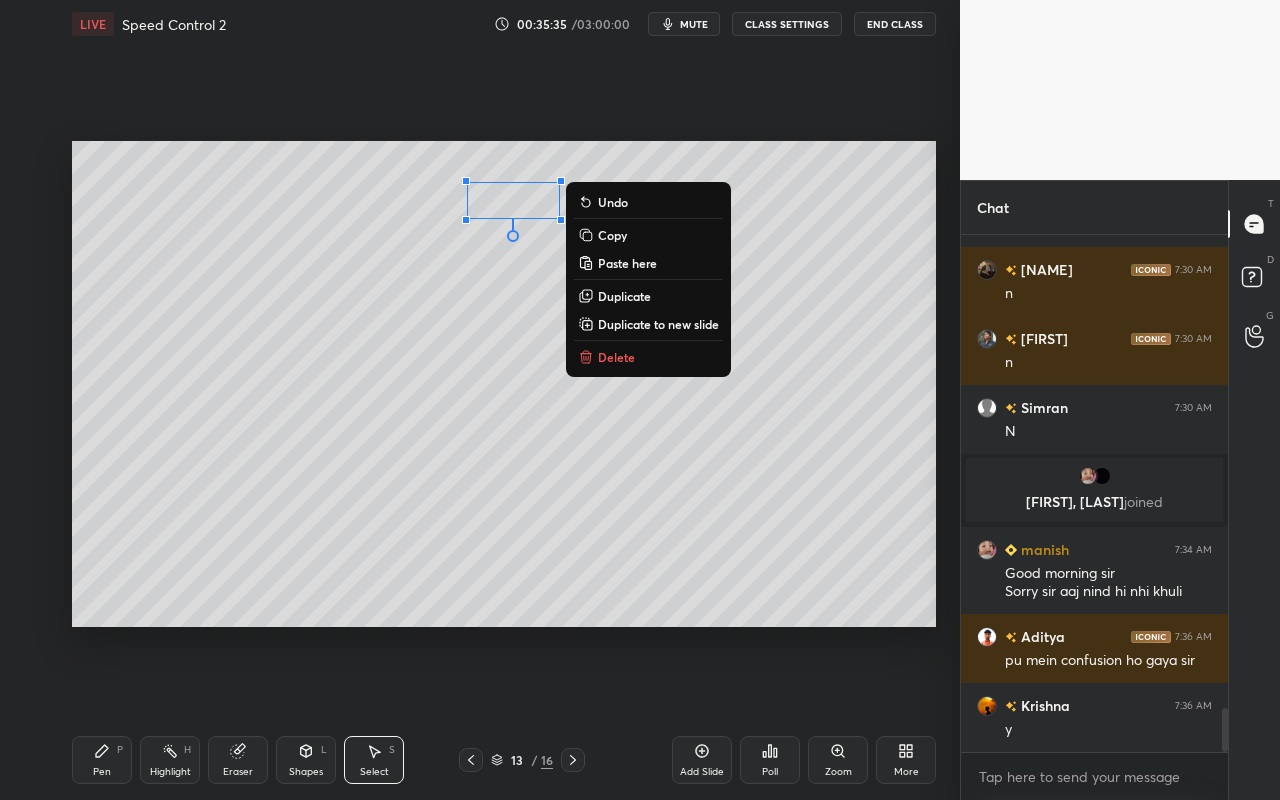 scroll, scrollTop: 5609, scrollLeft: 0, axis: vertical 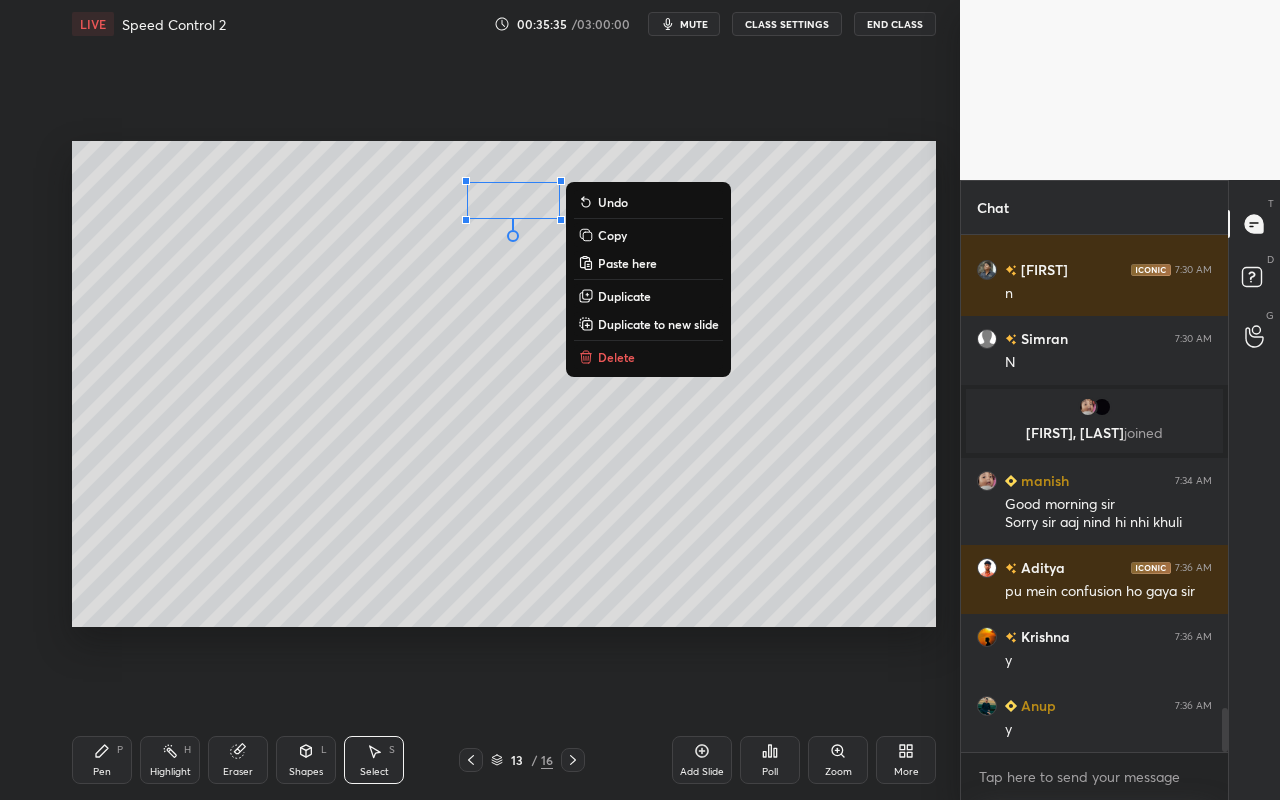 click on "Delete" at bounding box center (616, 357) 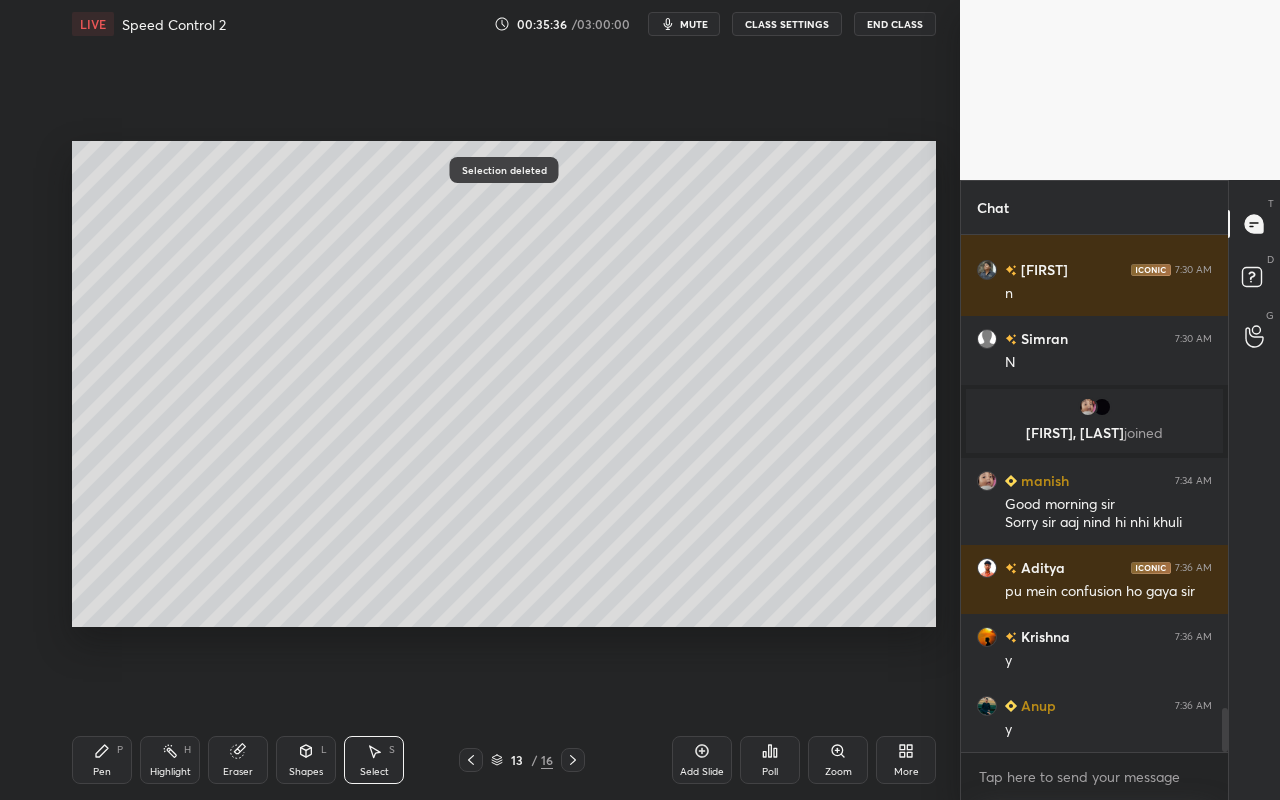 click 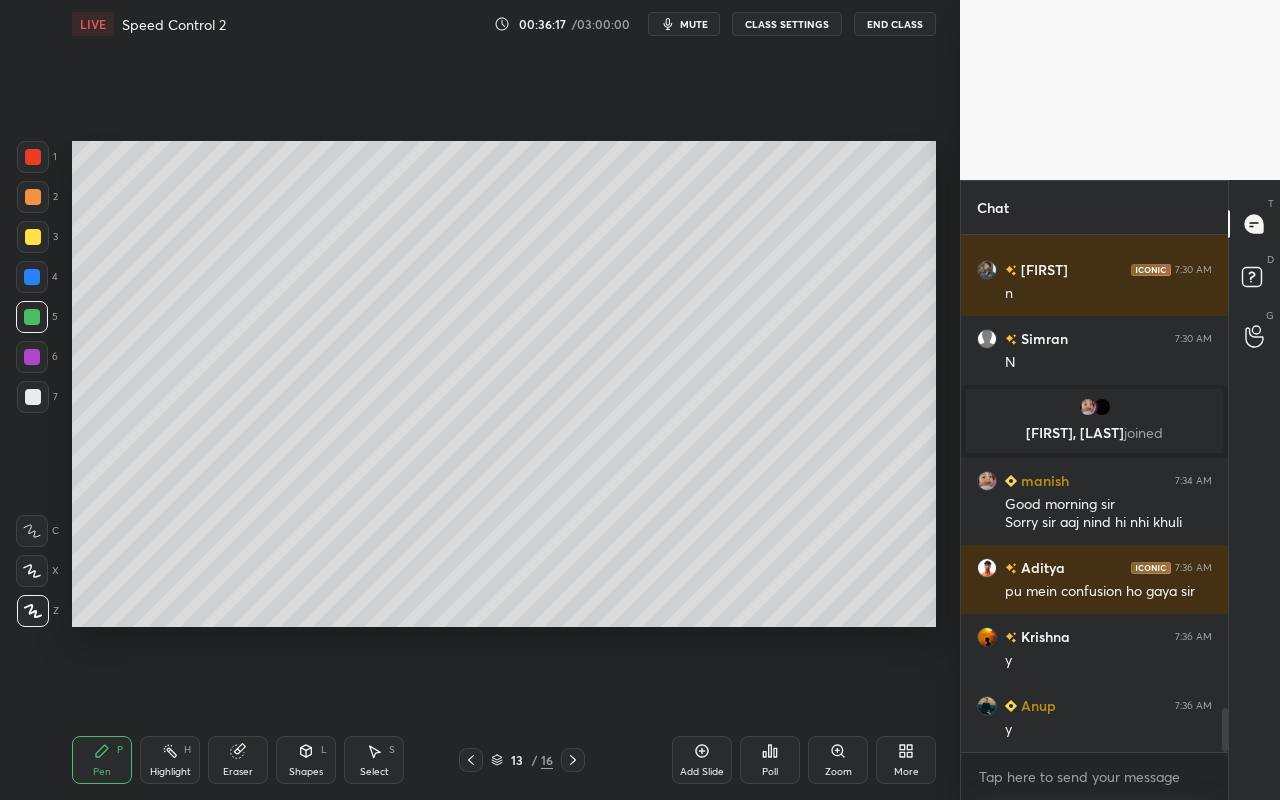 click 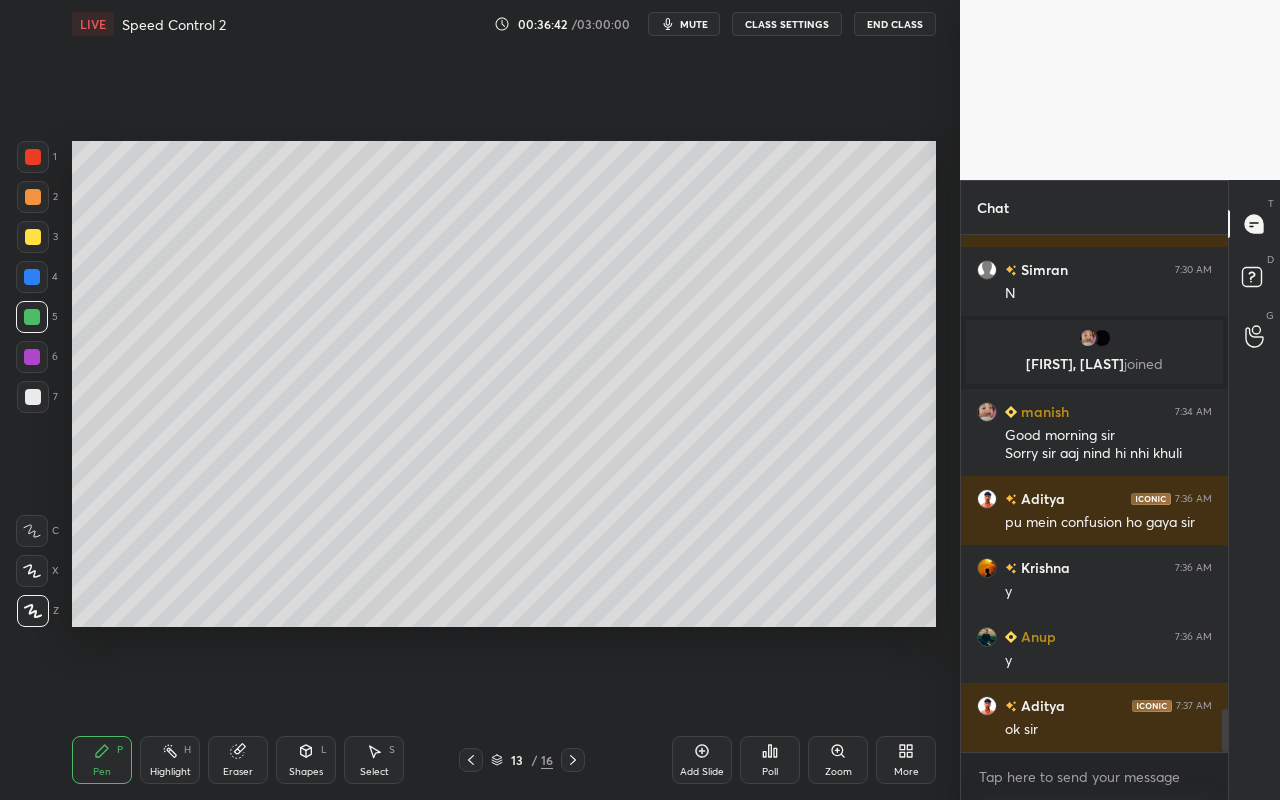 click on "Highlight H" at bounding box center [170, 760] 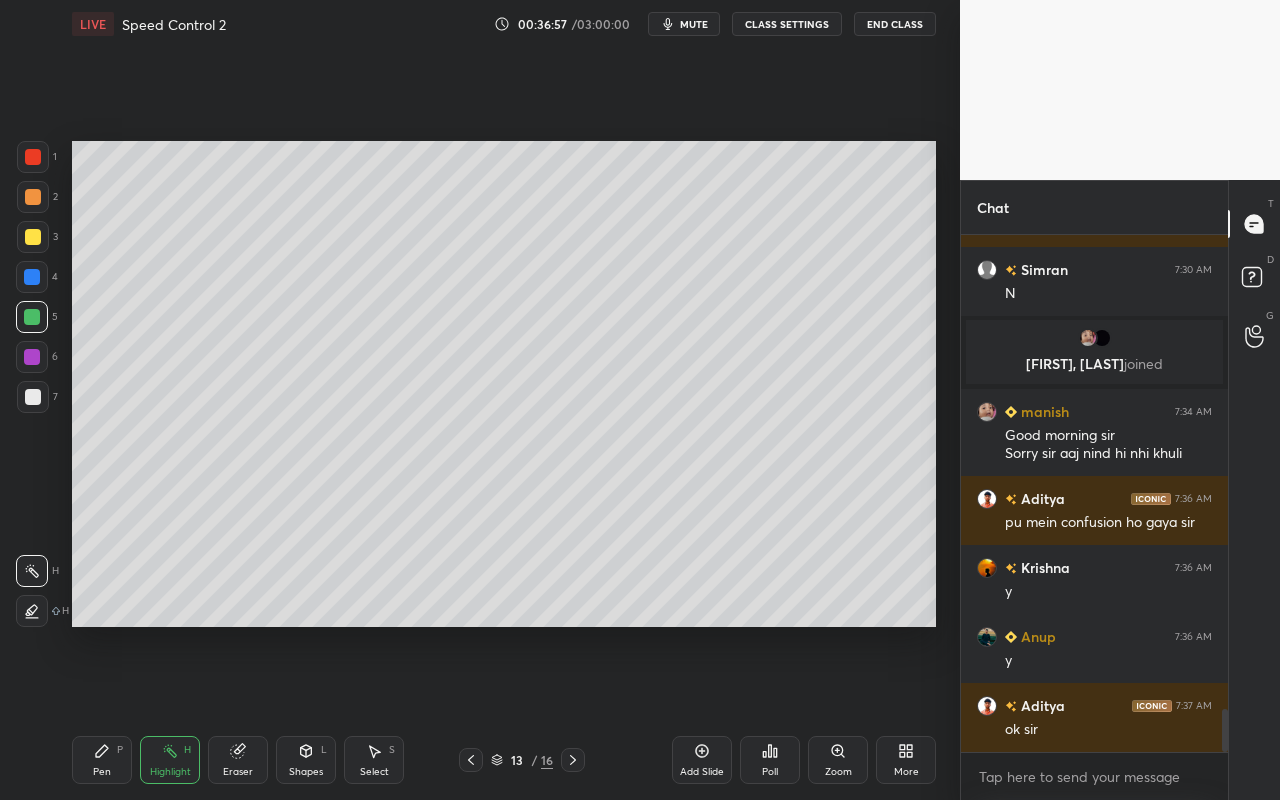 drag, startPoint x: 108, startPoint y: 765, endPoint x: 121, endPoint y: 747, distance: 22.203604 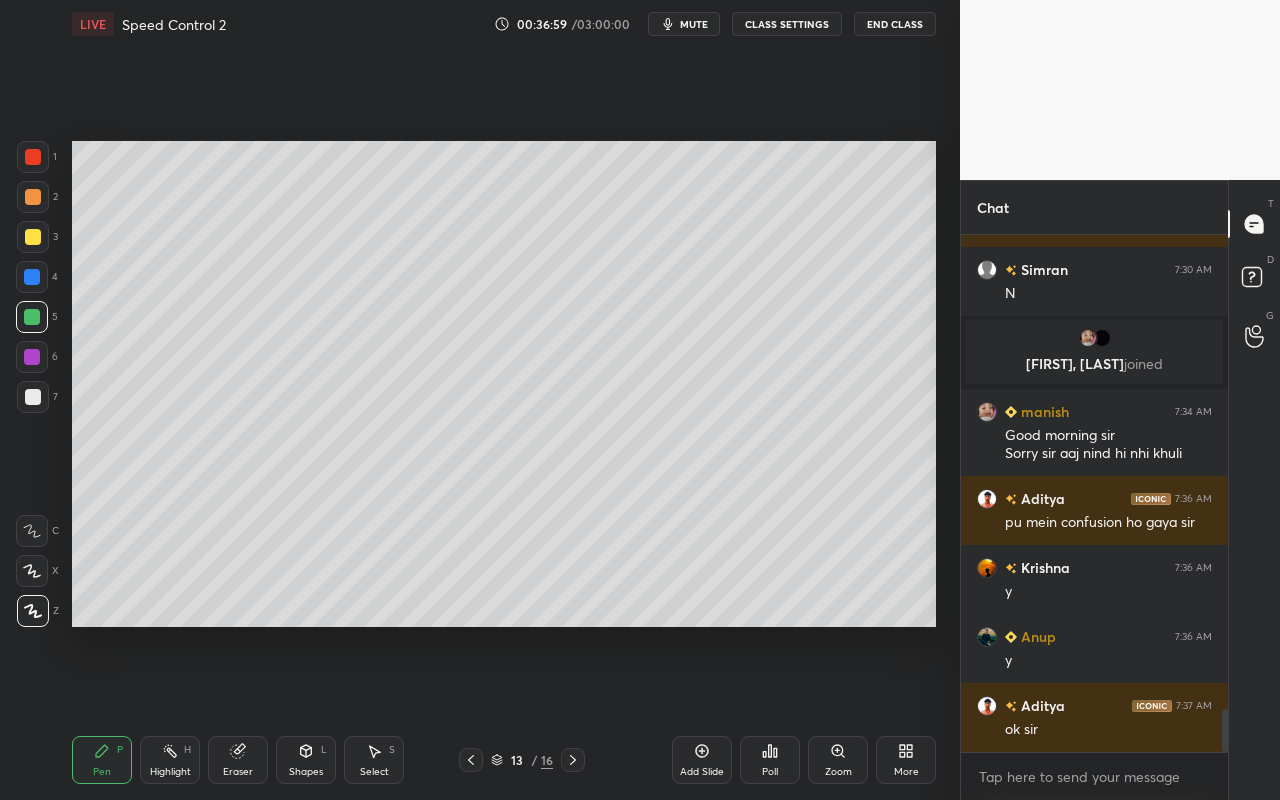 click at bounding box center (33, 237) 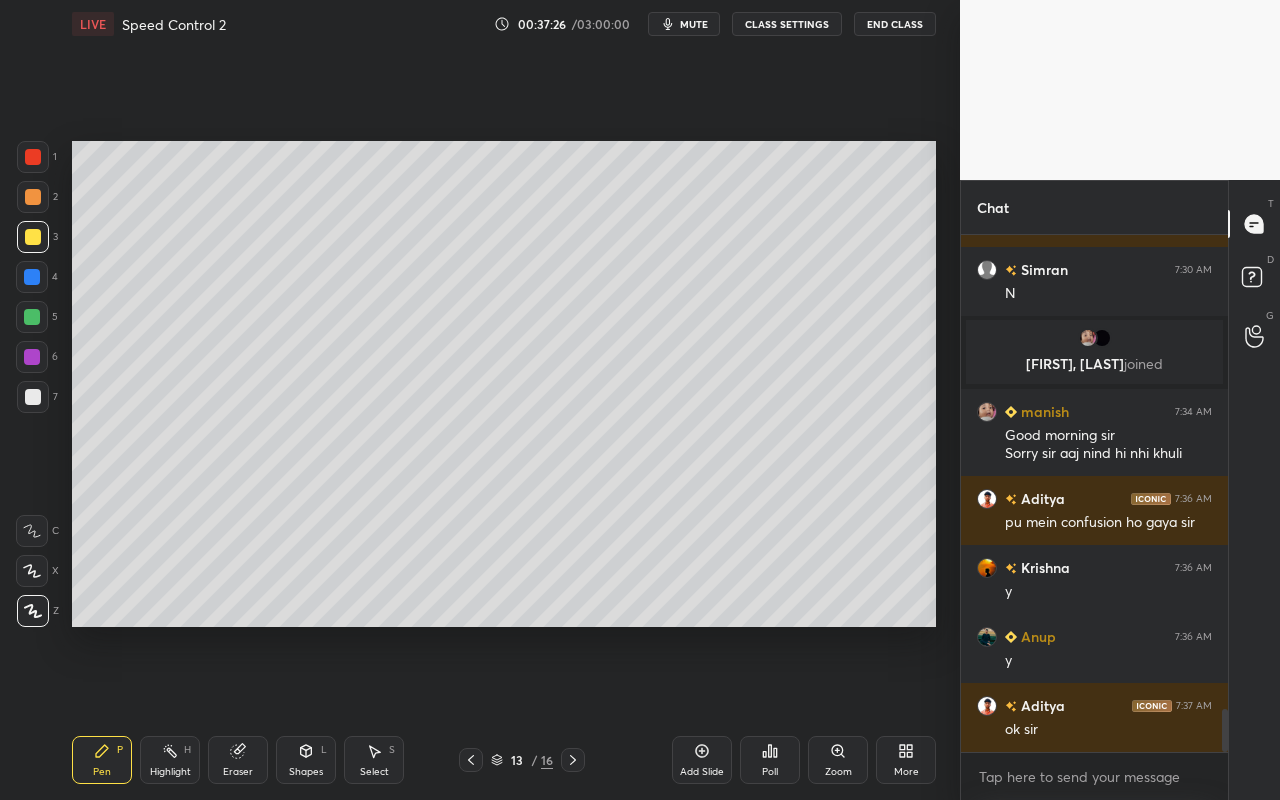 scroll, scrollTop: 5747, scrollLeft: 0, axis: vertical 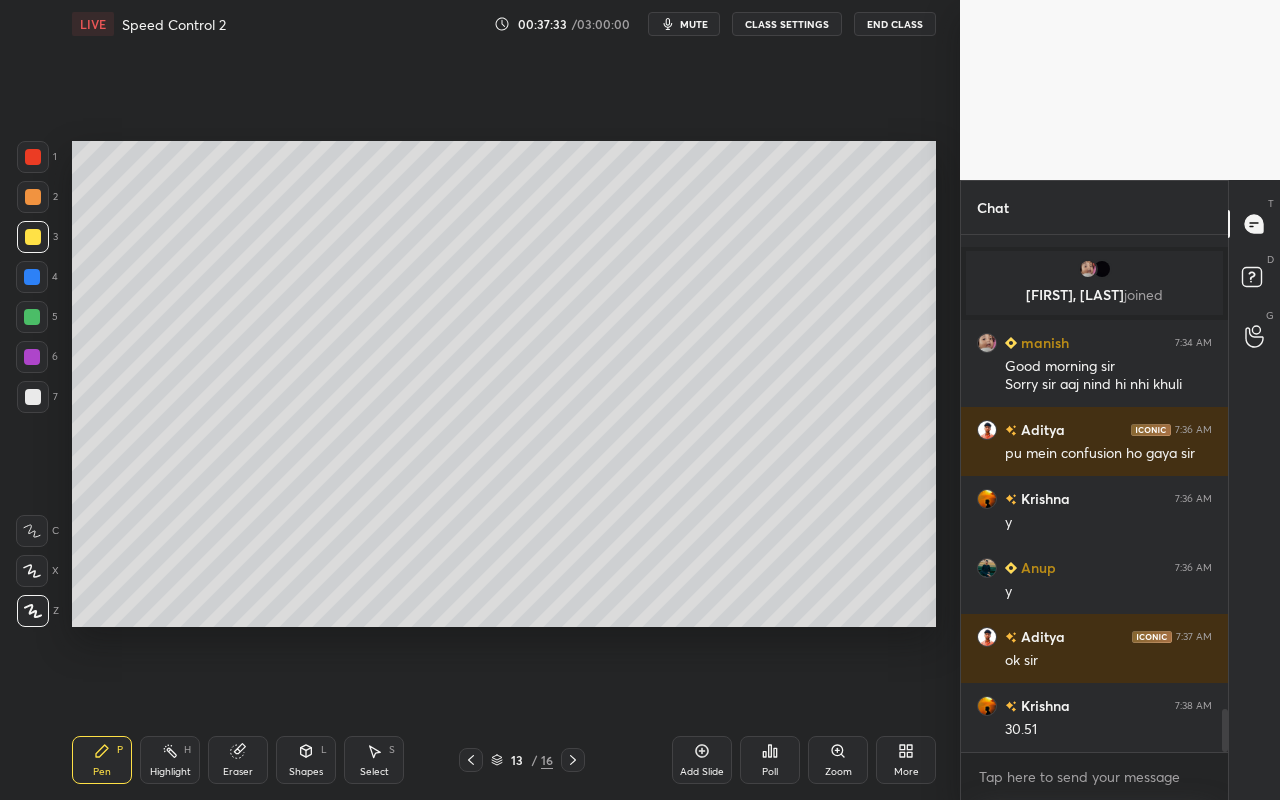 click on "Pen P" at bounding box center (102, 760) 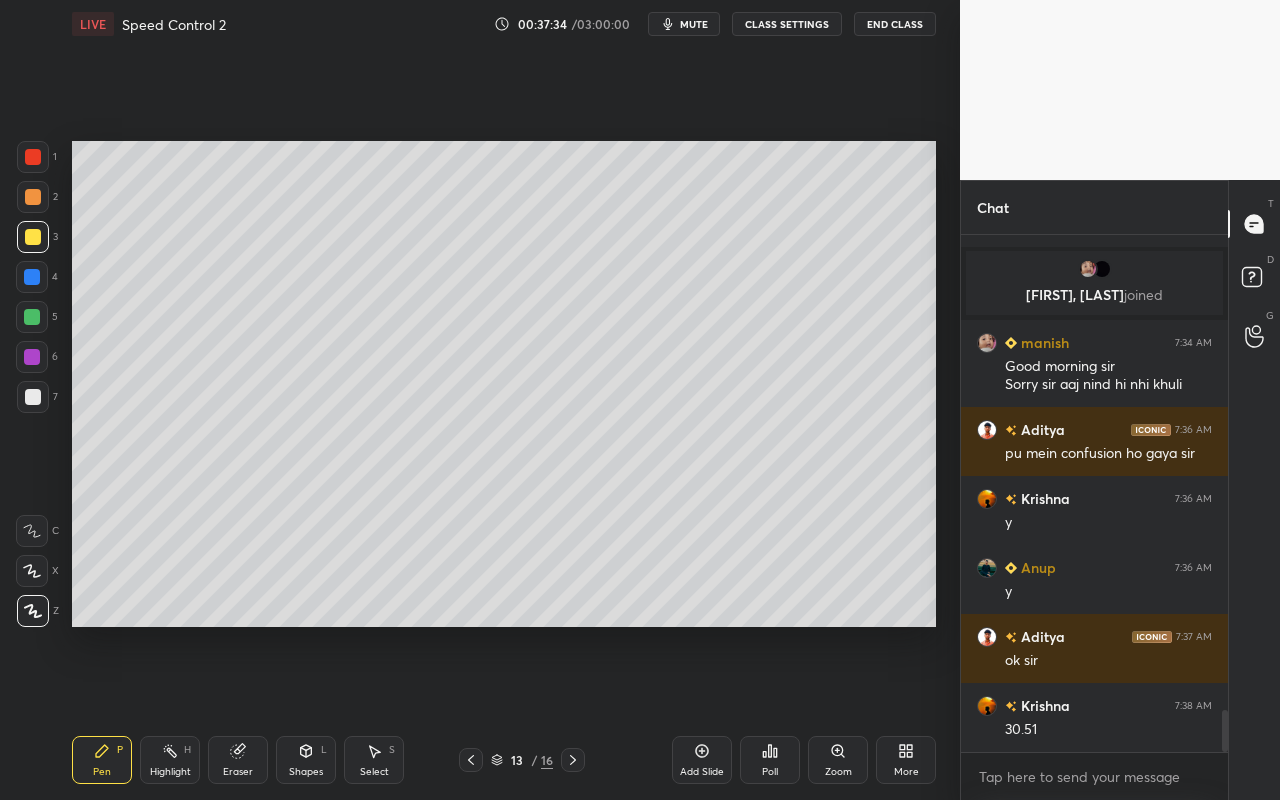 scroll, scrollTop: 5816, scrollLeft: 0, axis: vertical 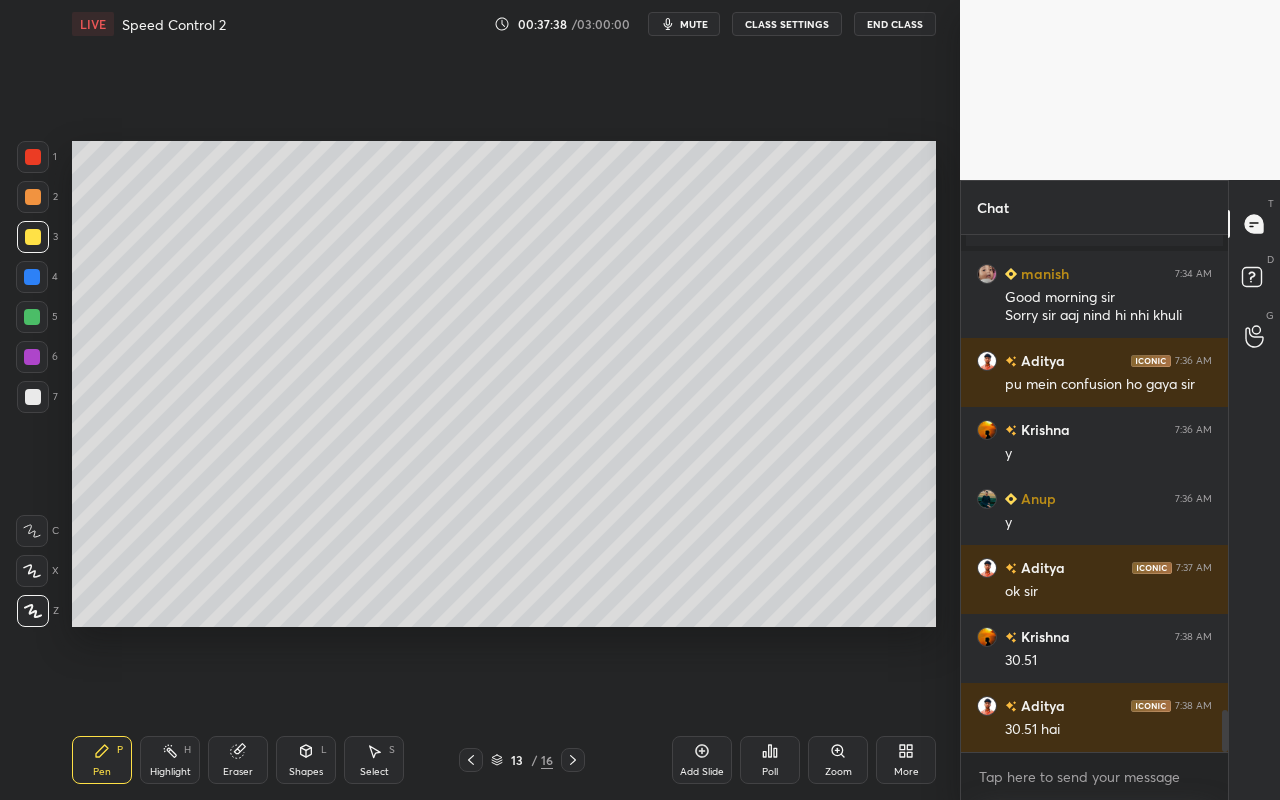 click at bounding box center [32, 317] 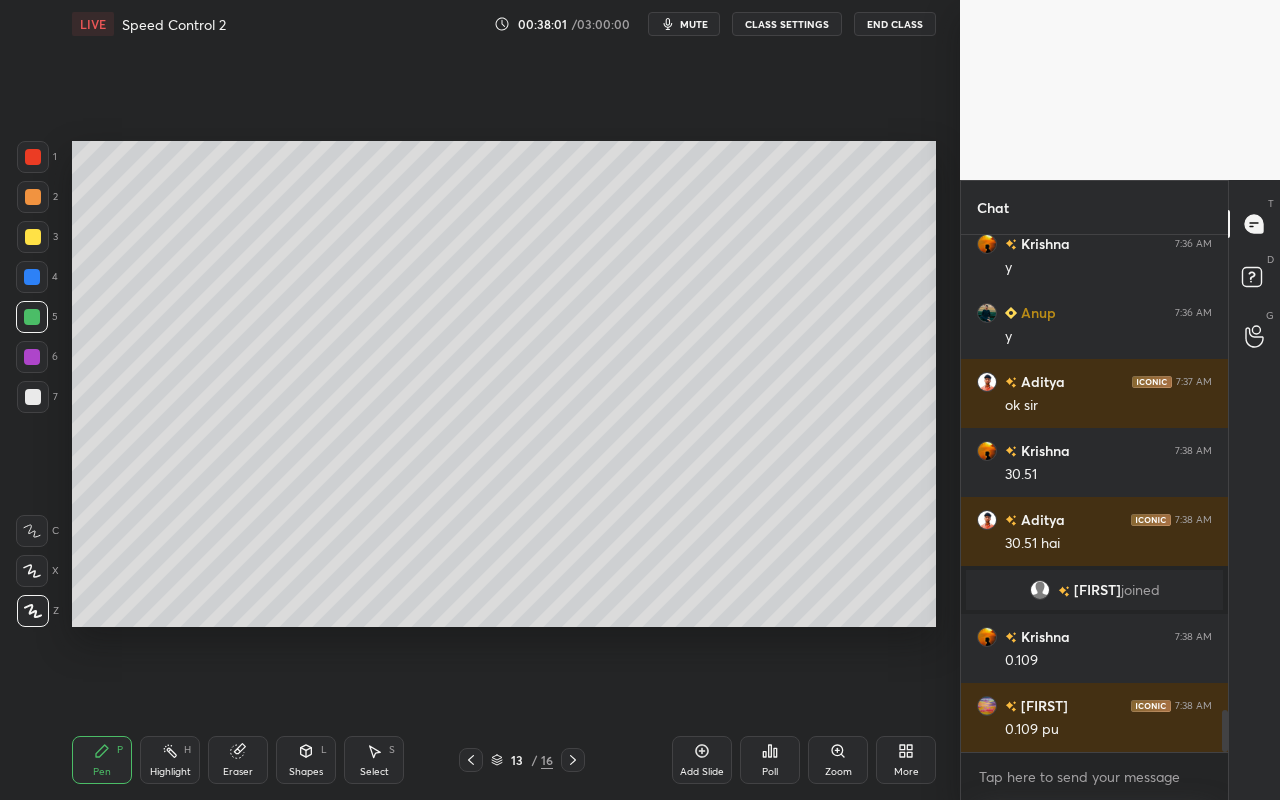 scroll, scrollTop: 5920, scrollLeft: 0, axis: vertical 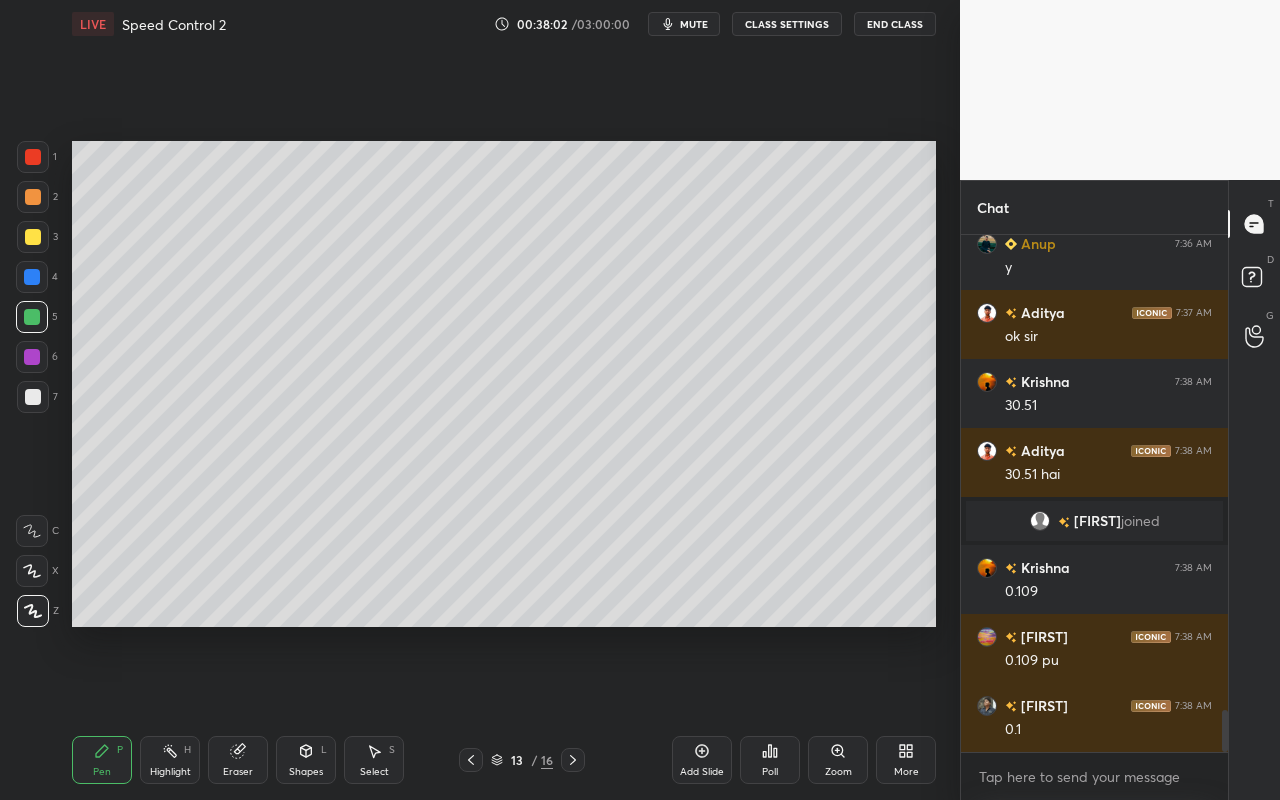 drag, startPoint x: 122, startPoint y: 774, endPoint x: 163, endPoint y: 743, distance: 51.40039 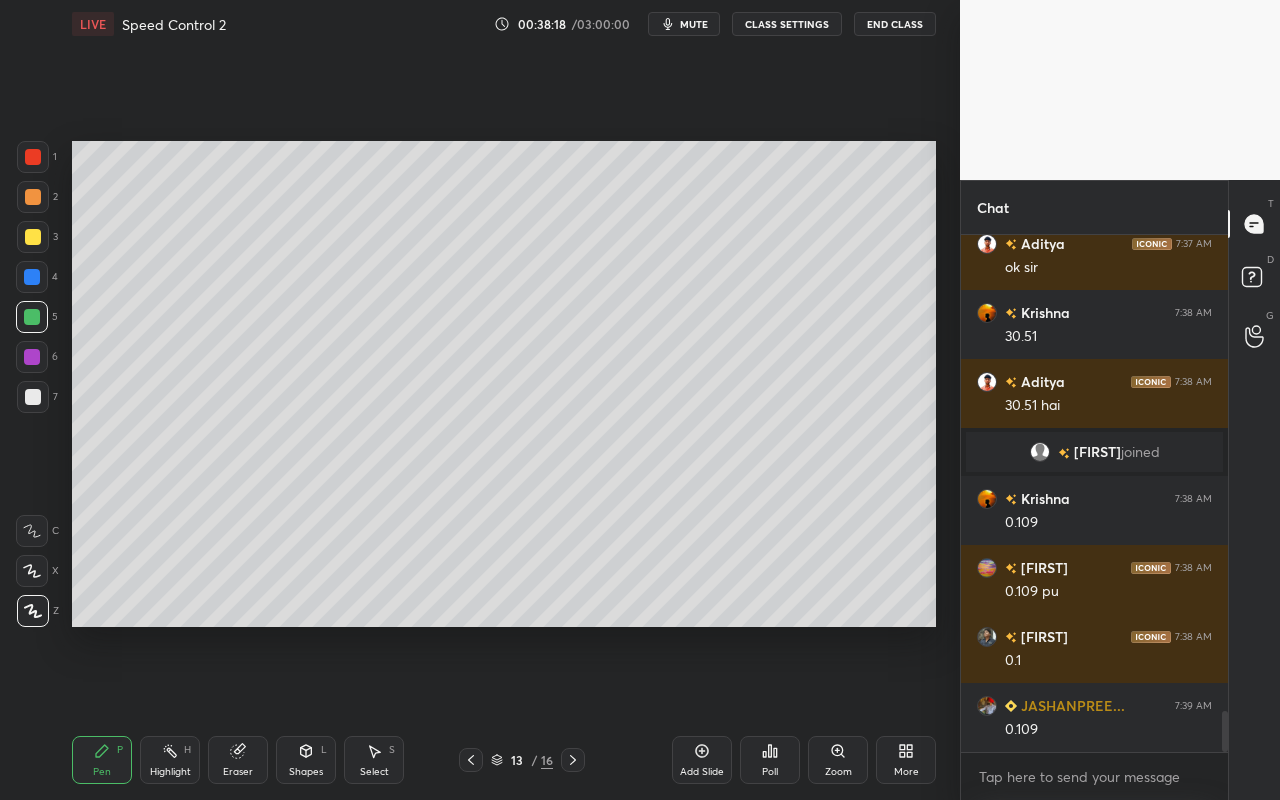 scroll, scrollTop: 6058, scrollLeft: 0, axis: vertical 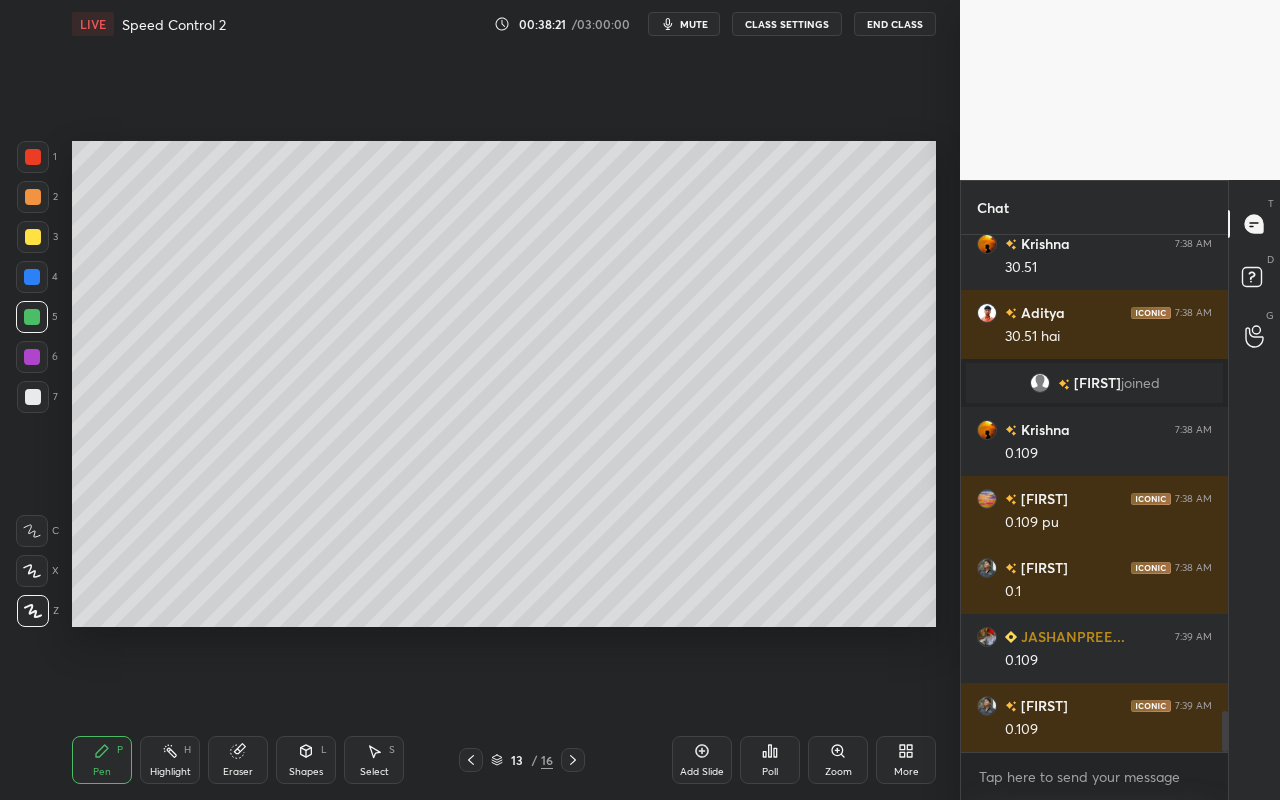 click on "Pen P" at bounding box center (102, 760) 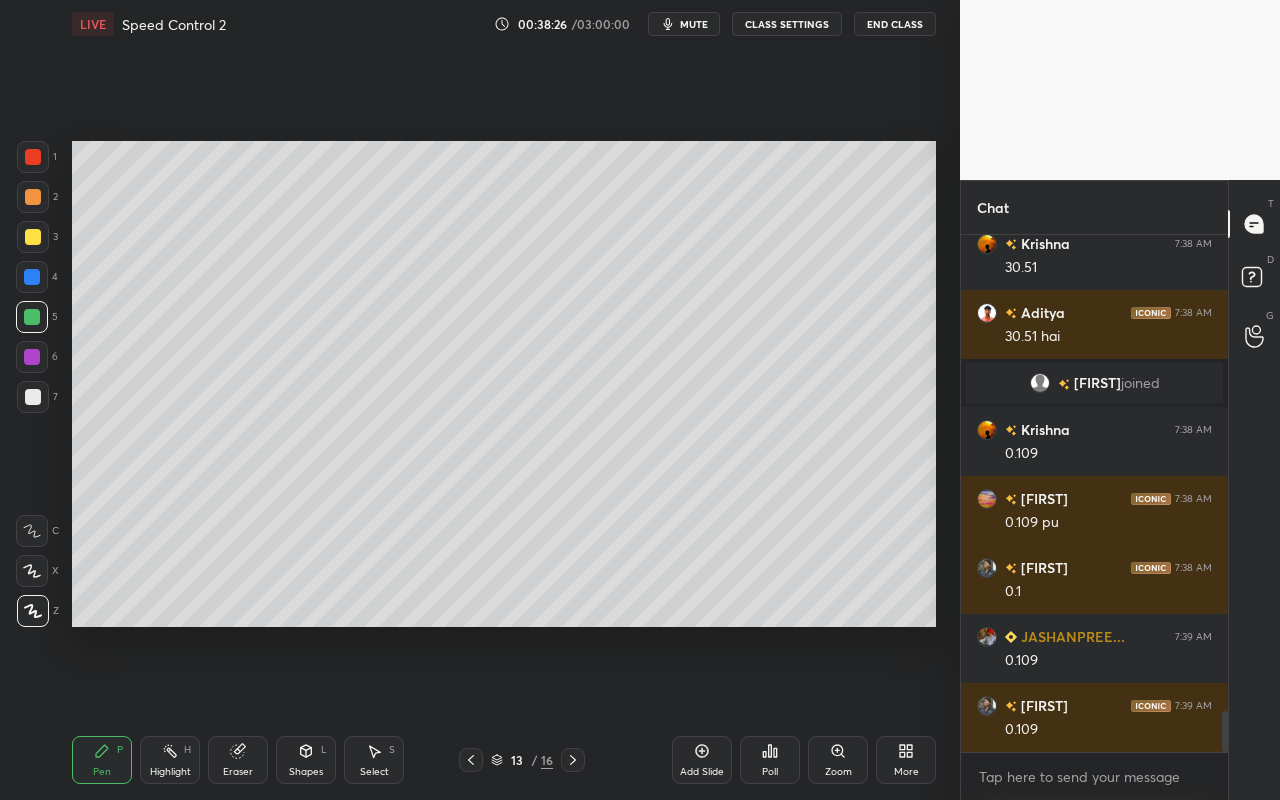 drag, startPoint x: 298, startPoint y: 755, endPoint x: 303, endPoint y: 740, distance: 15.811388 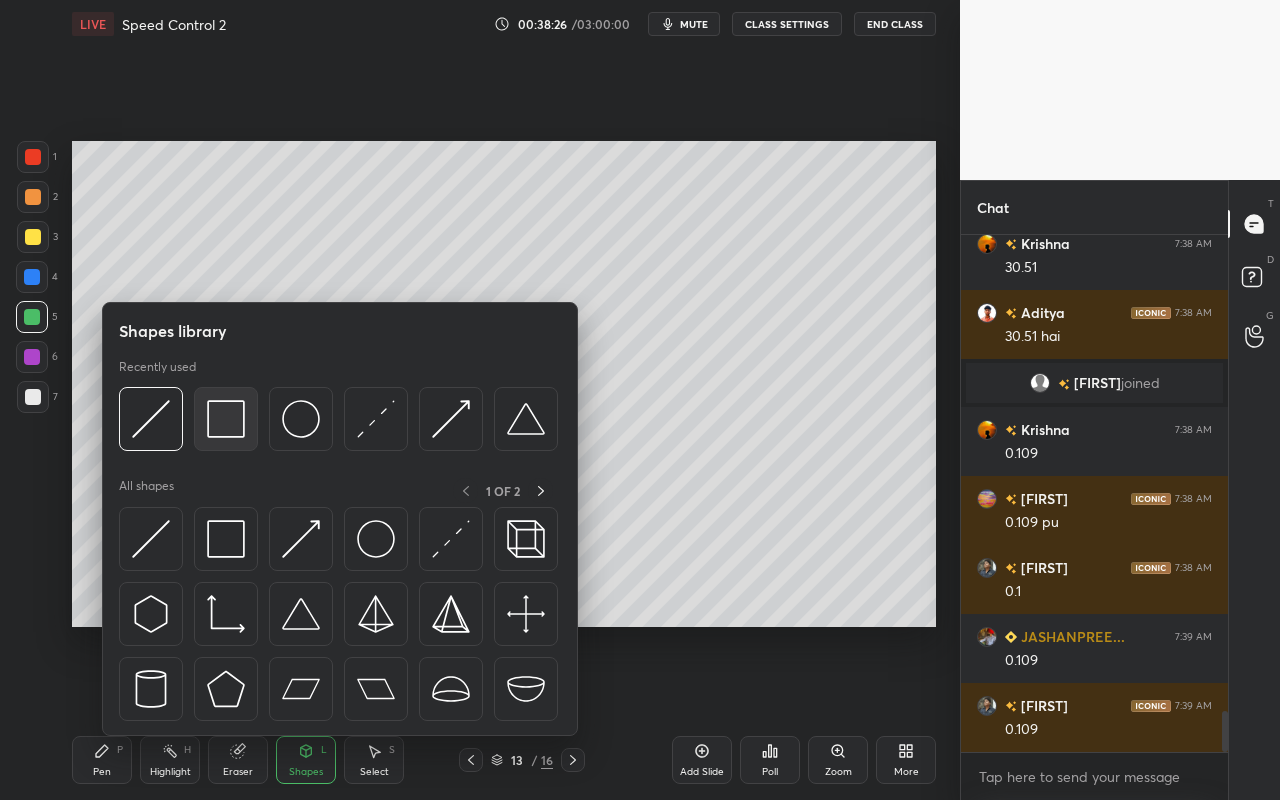 click at bounding box center [226, 419] 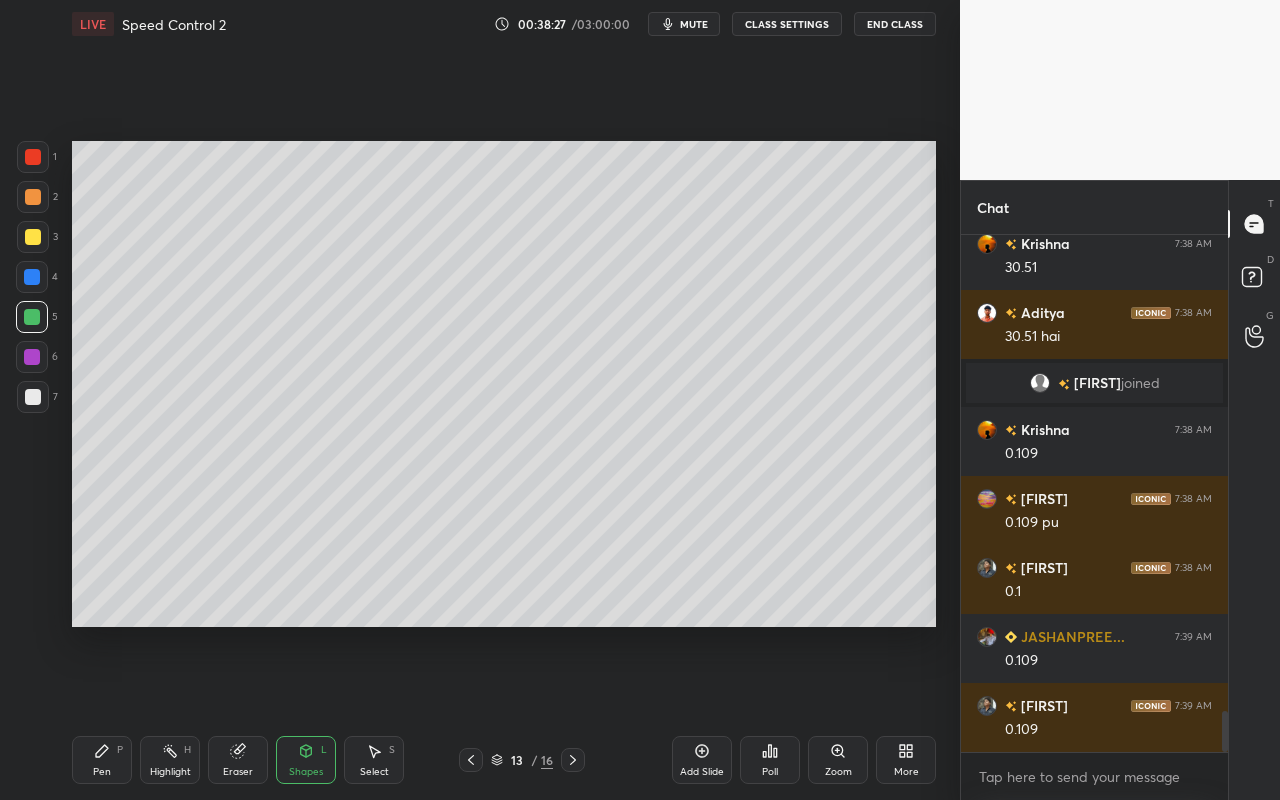 drag, startPoint x: 307, startPoint y: 767, endPoint x: 305, endPoint y: 743, distance: 24.083189 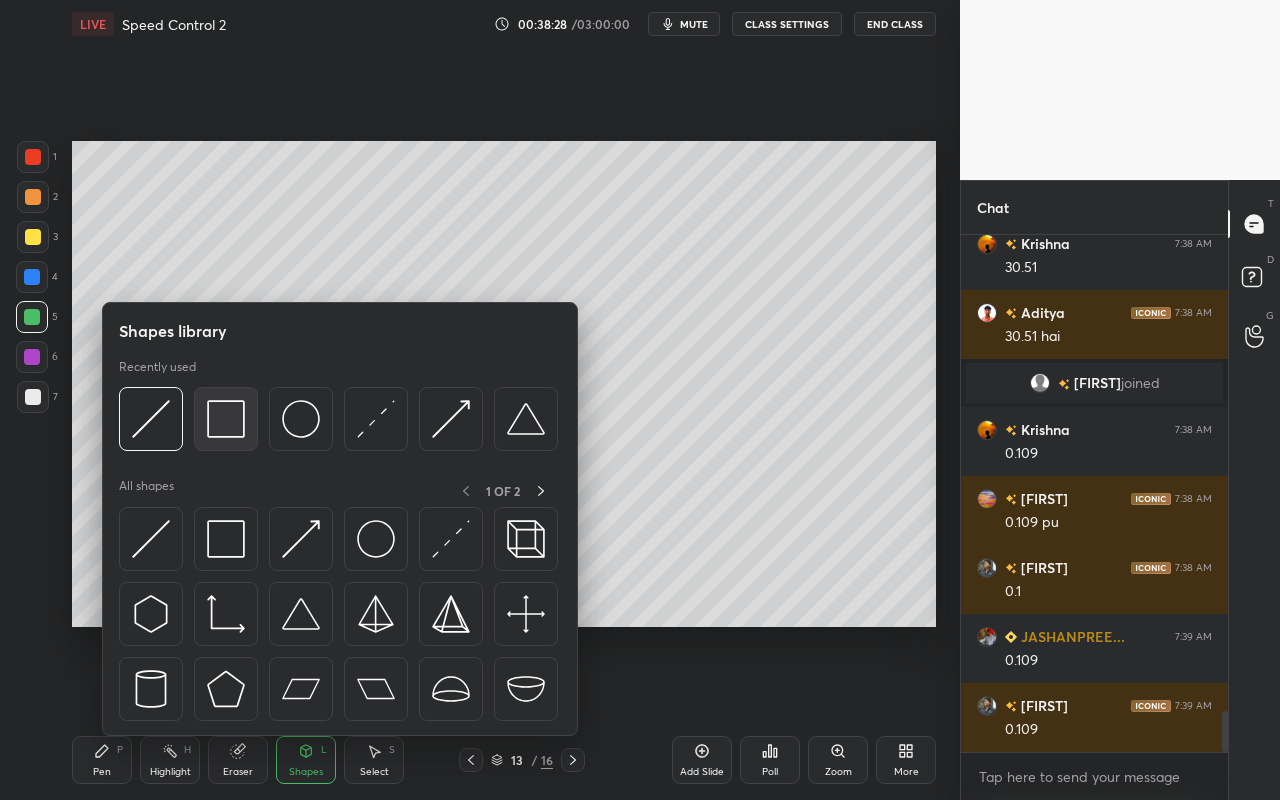 click at bounding box center (226, 419) 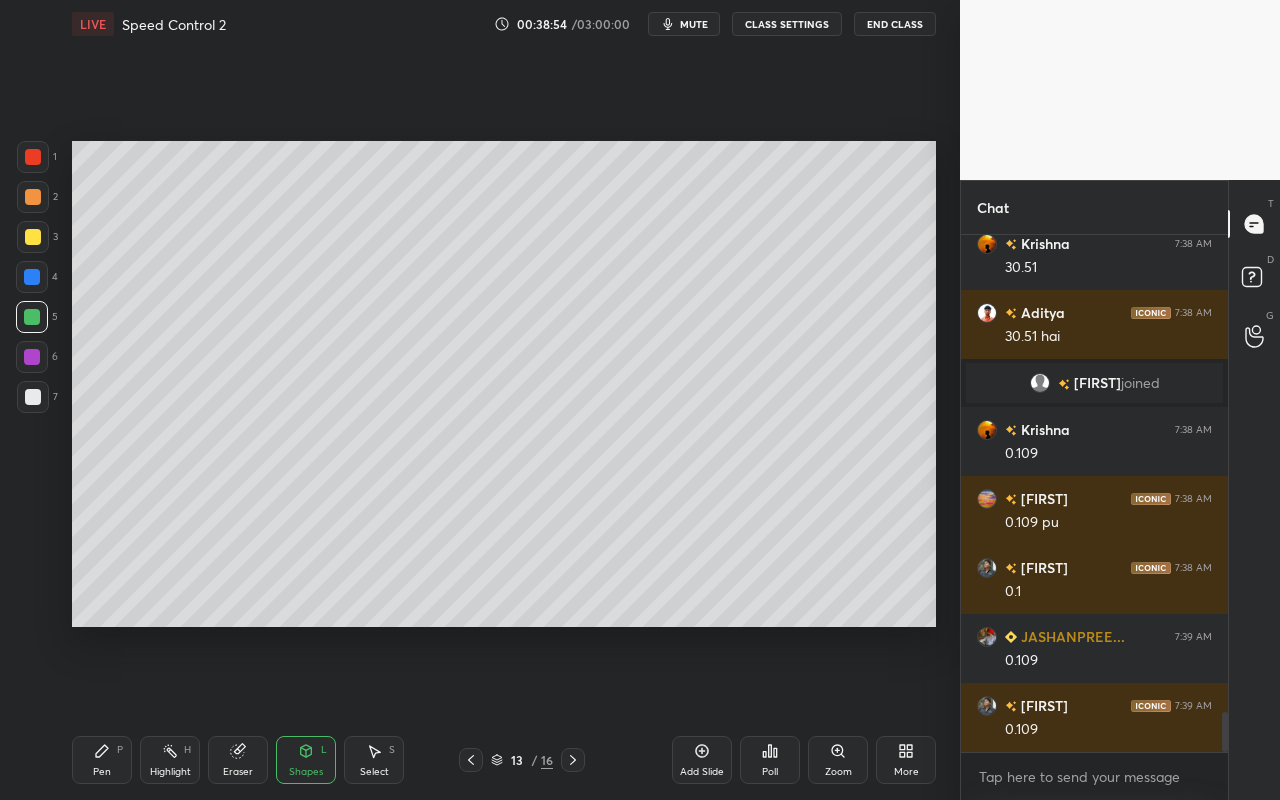 scroll, scrollTop: 6127, scrollLeft: 0, axis: vertical 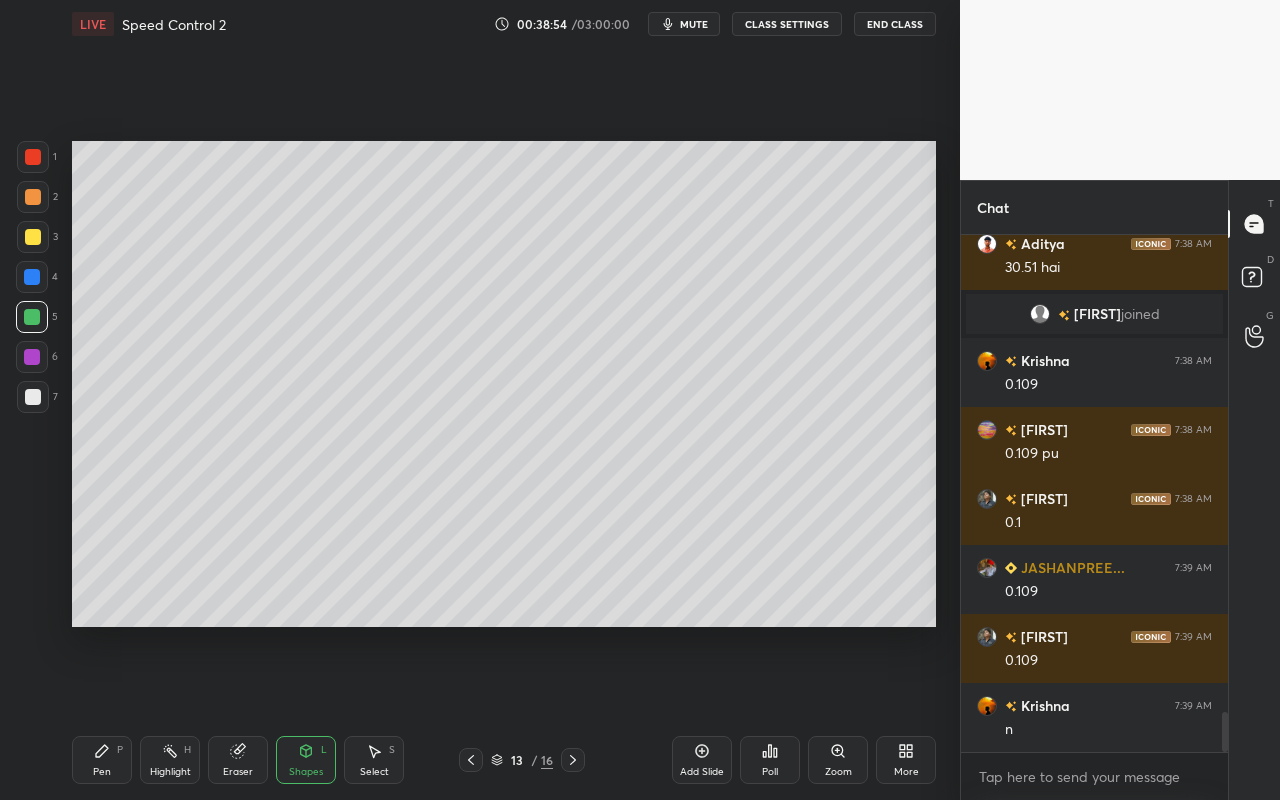 drag, startPoint x: 296, startPoint y: 767, endPoint x: 319, endPoint y: 737, distance: 37.802116 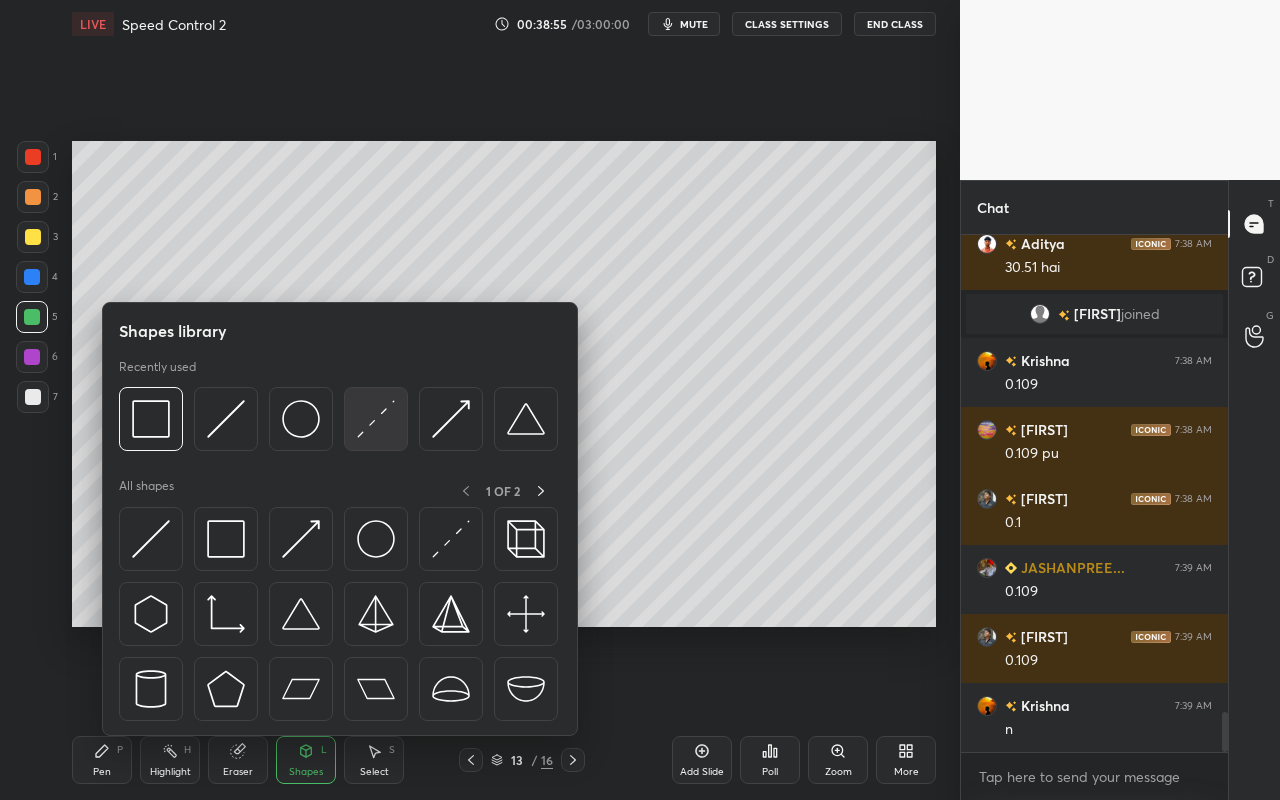 click at bounding box center (376, 419) 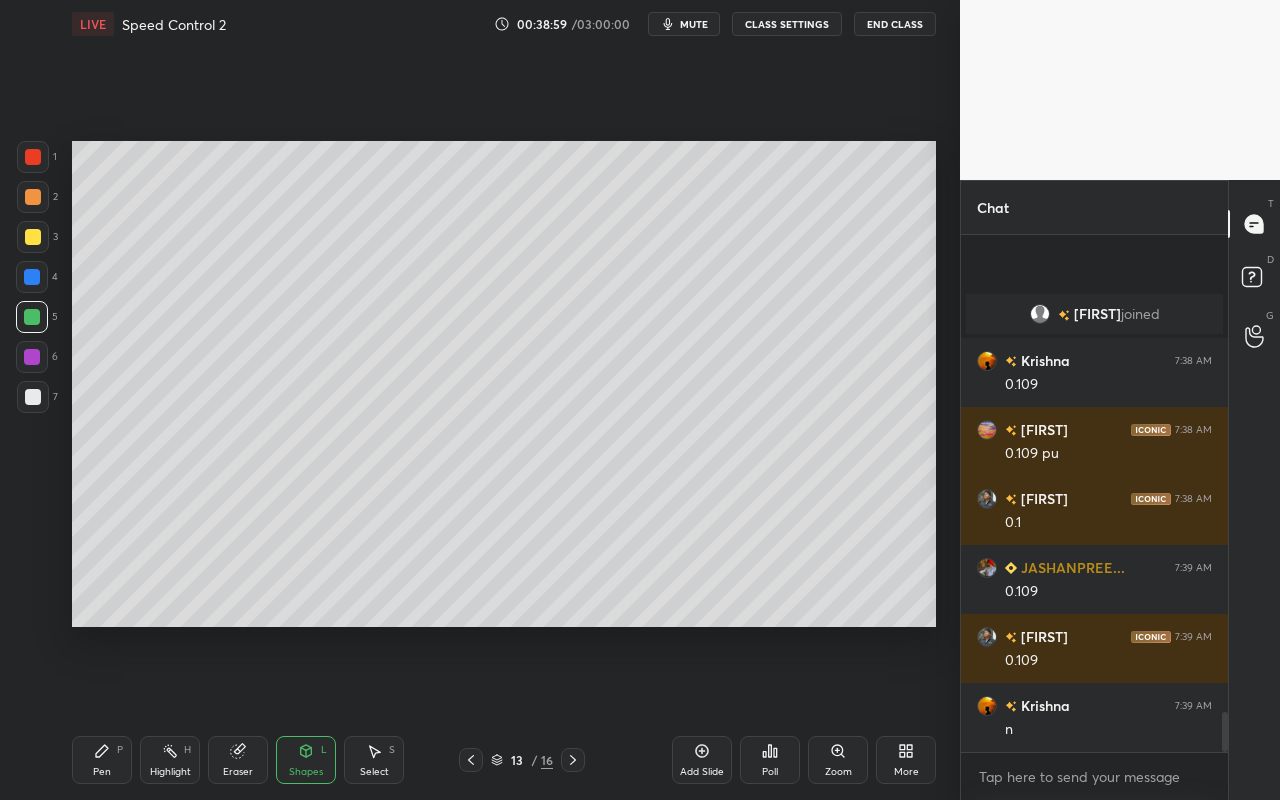scroll, scrollTop: 6232, scrollLeft: 0, axis: vertical 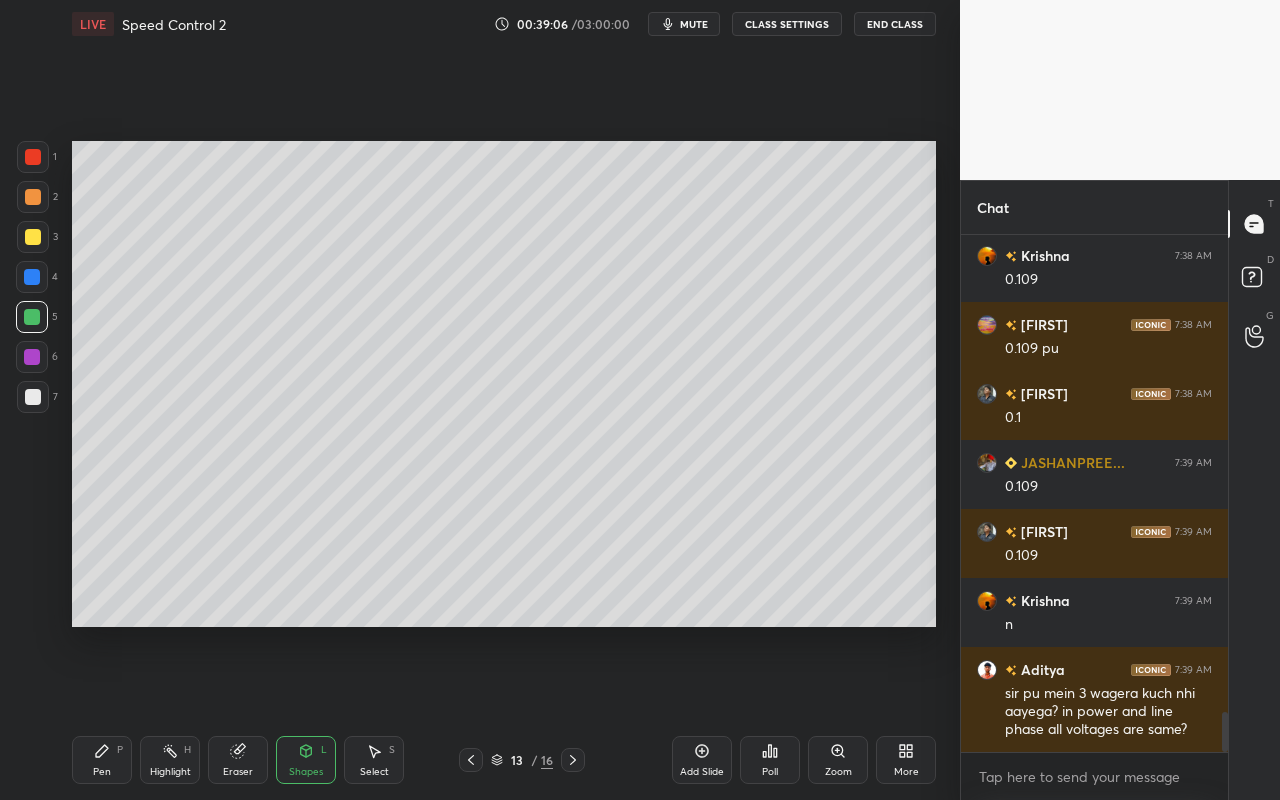 drag, startPoint x: 176, startPoint y: 762, endPoint x: 252, endPoint y: 728, distance: 83.25864 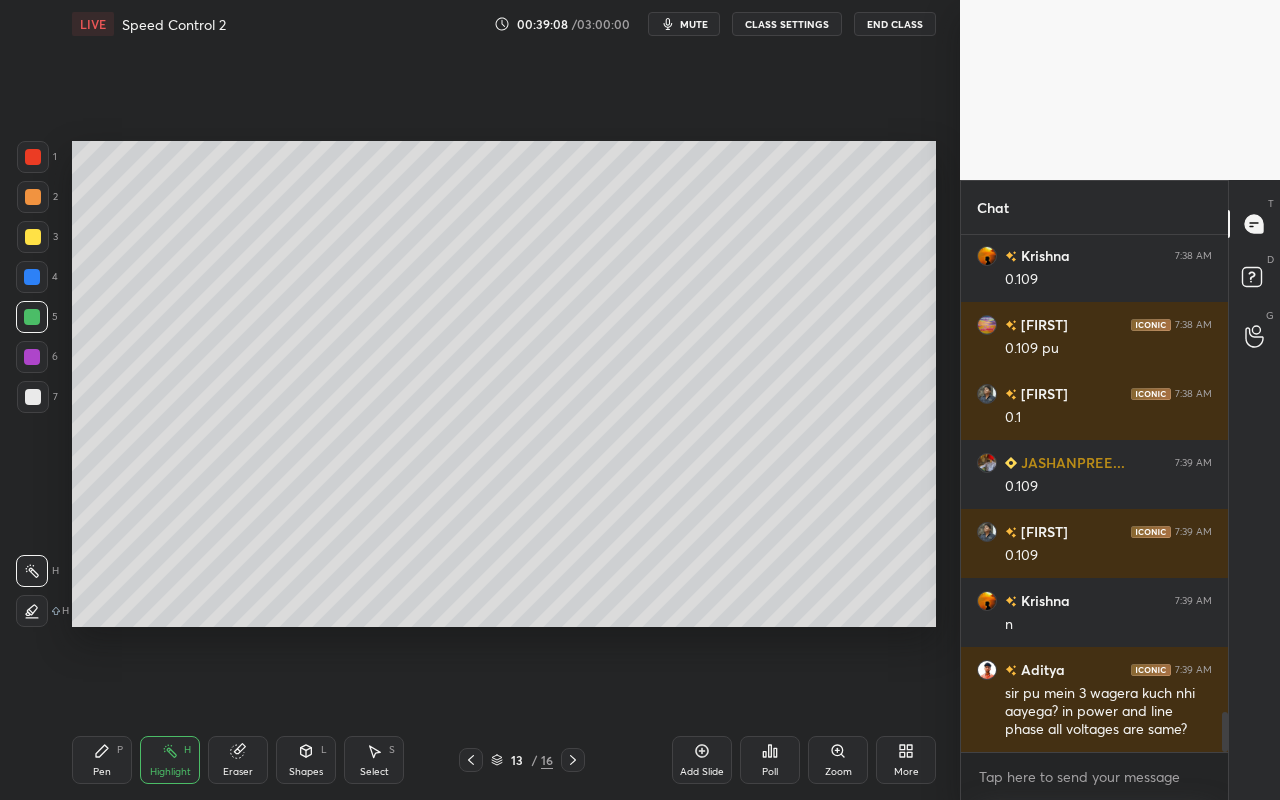 click on "Pen P" at bounding box center (102, 760) 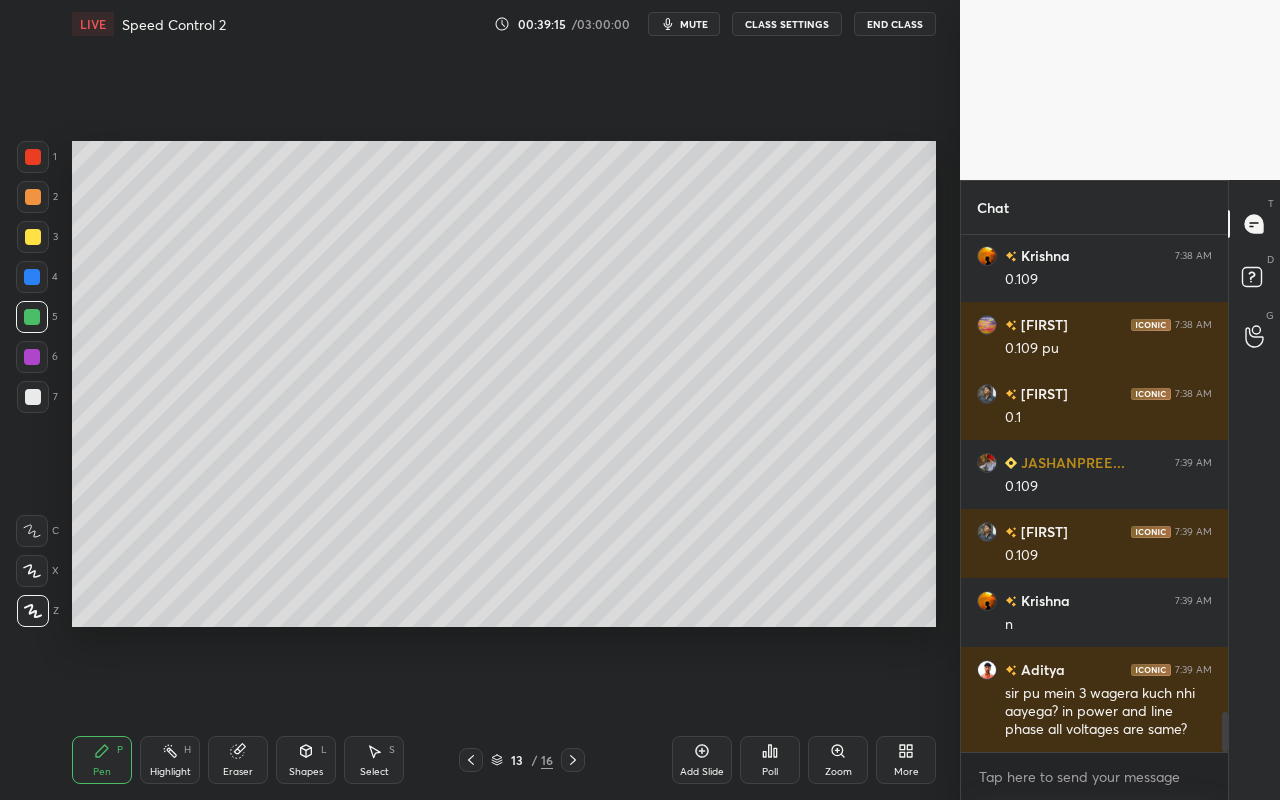 scroll, scrollTop: 6319, scrollLeft: 0, axis: vertical 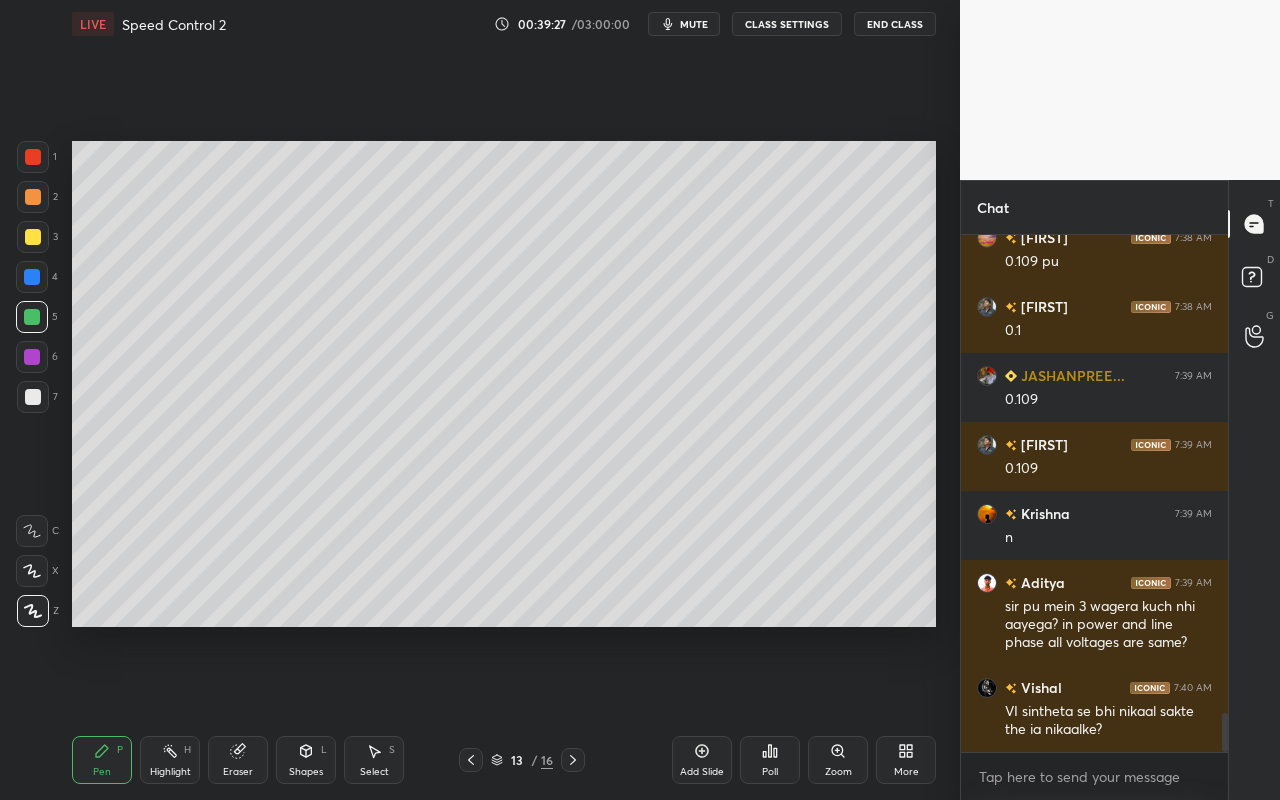 click 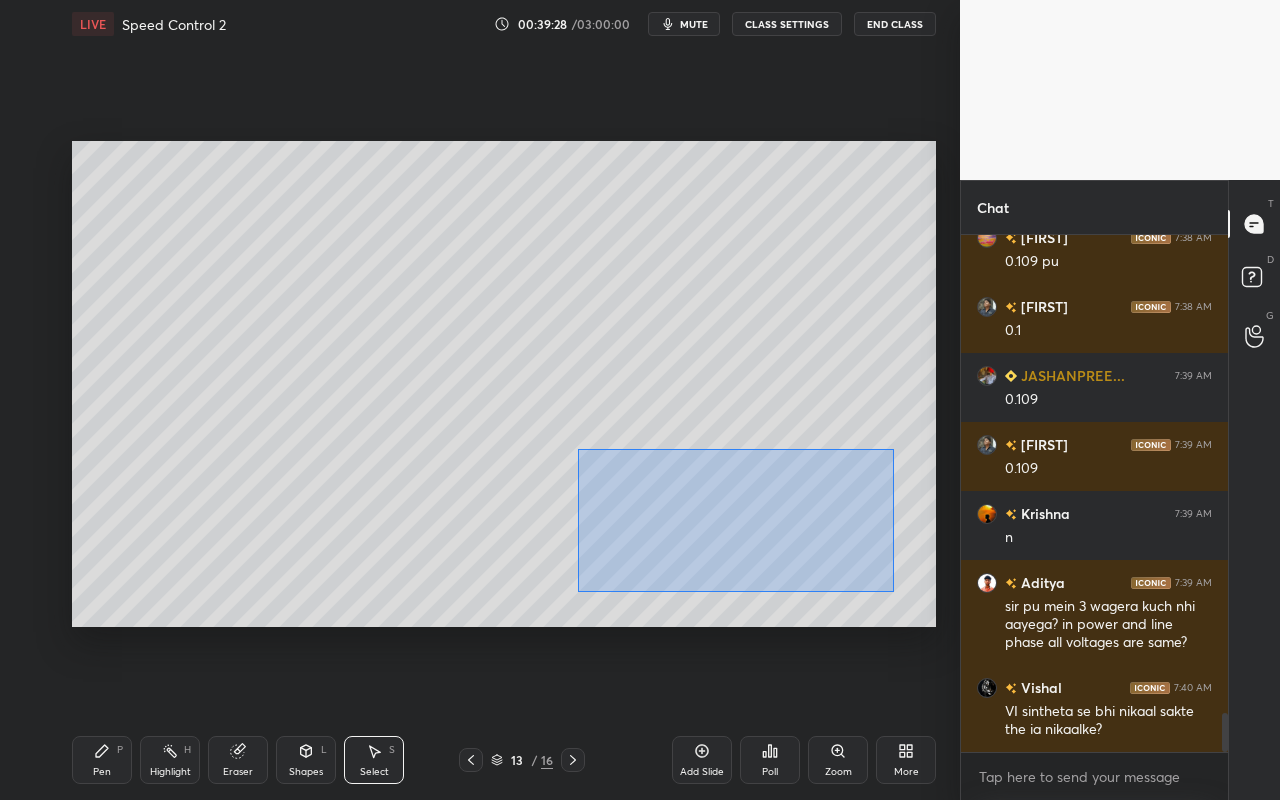 drag, startPoint x: 586, startPoint y: 467, endPoint x: 889, endPoint y: 588, distance: 326.26675 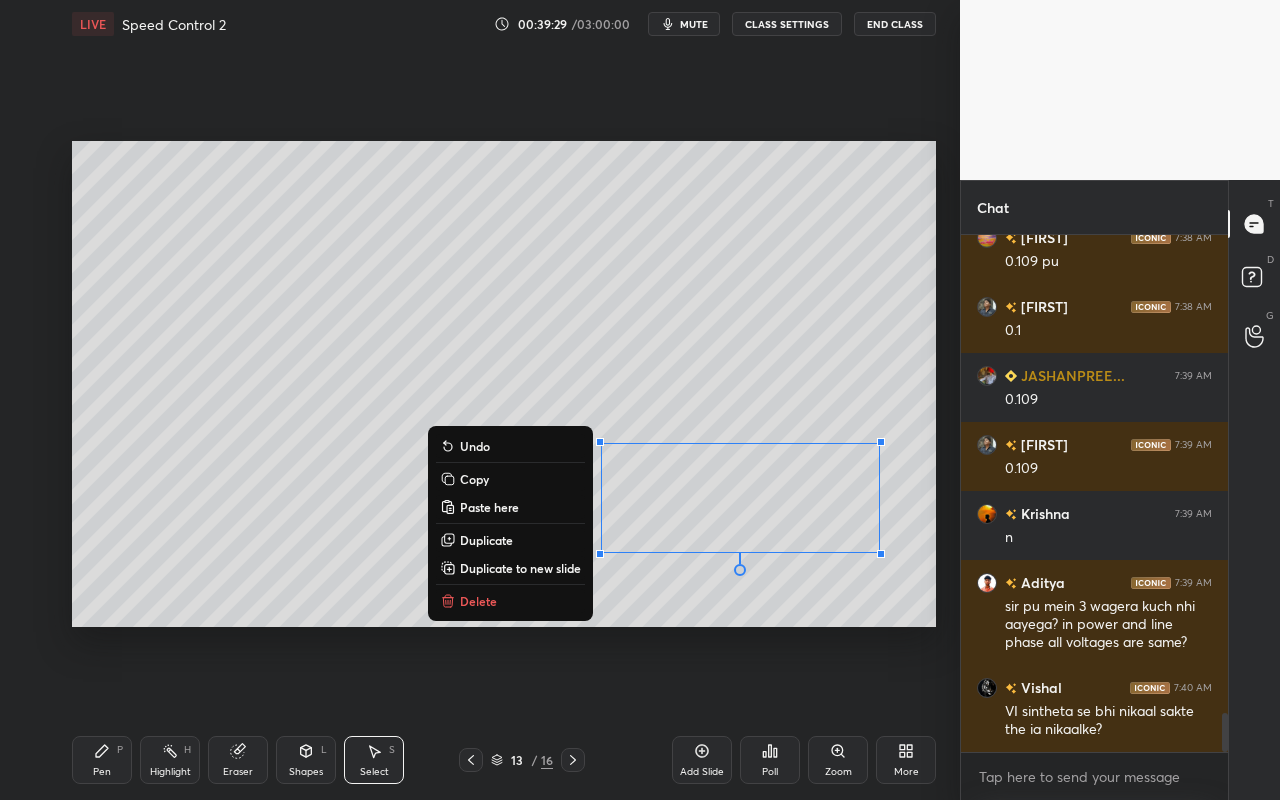click on "Delete" at bounding box center (510, 601) 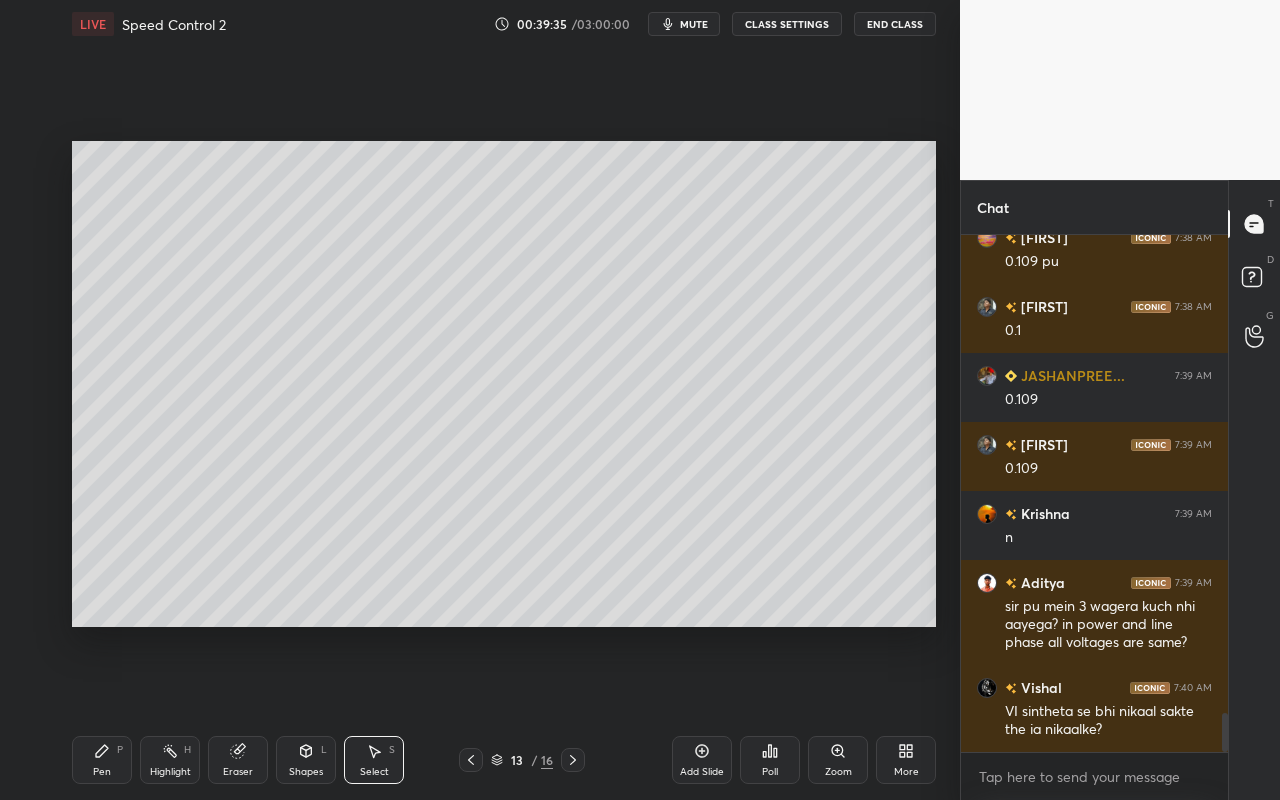 scroll, scrollTop: 6339, scrollLeft: 0, axis: vertical 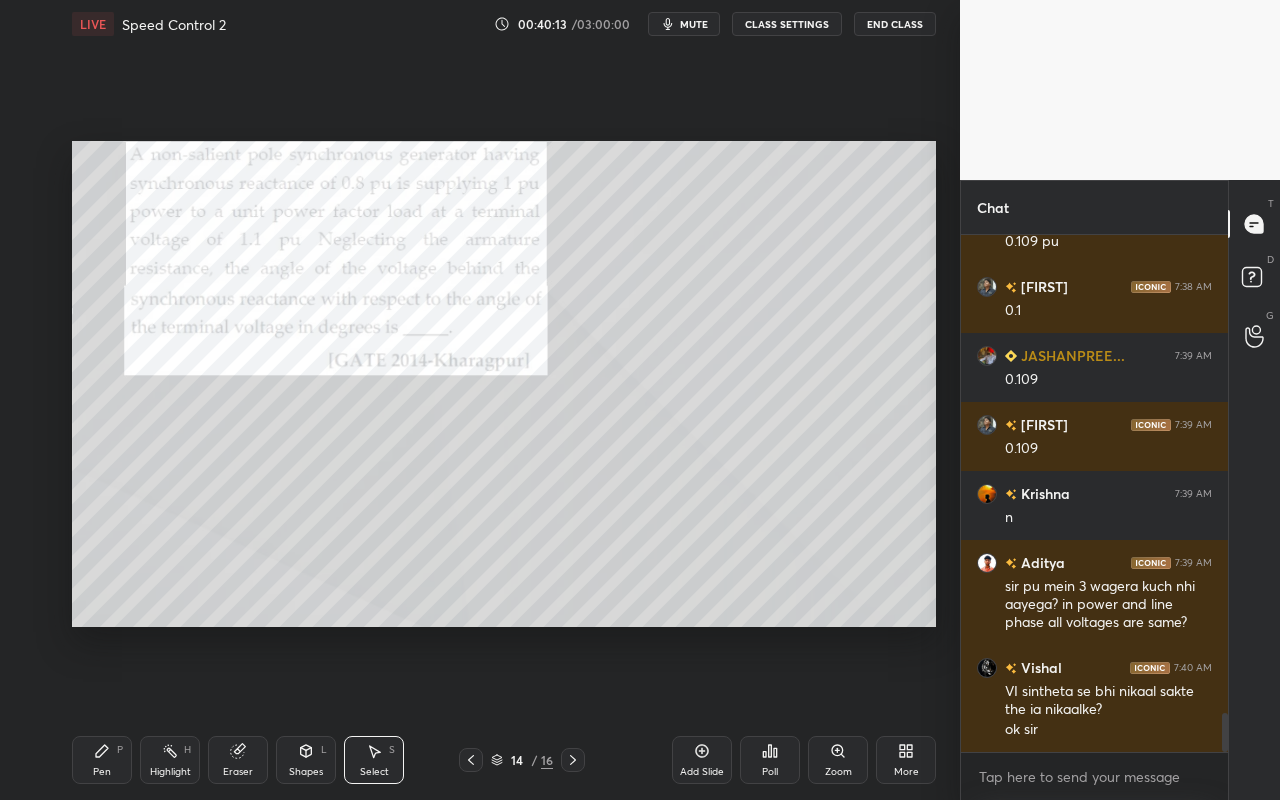 drag, startPoint x: 102, startPoint y: 759, endPoint x: 132, endPoint y: 670, distance: 93.92018 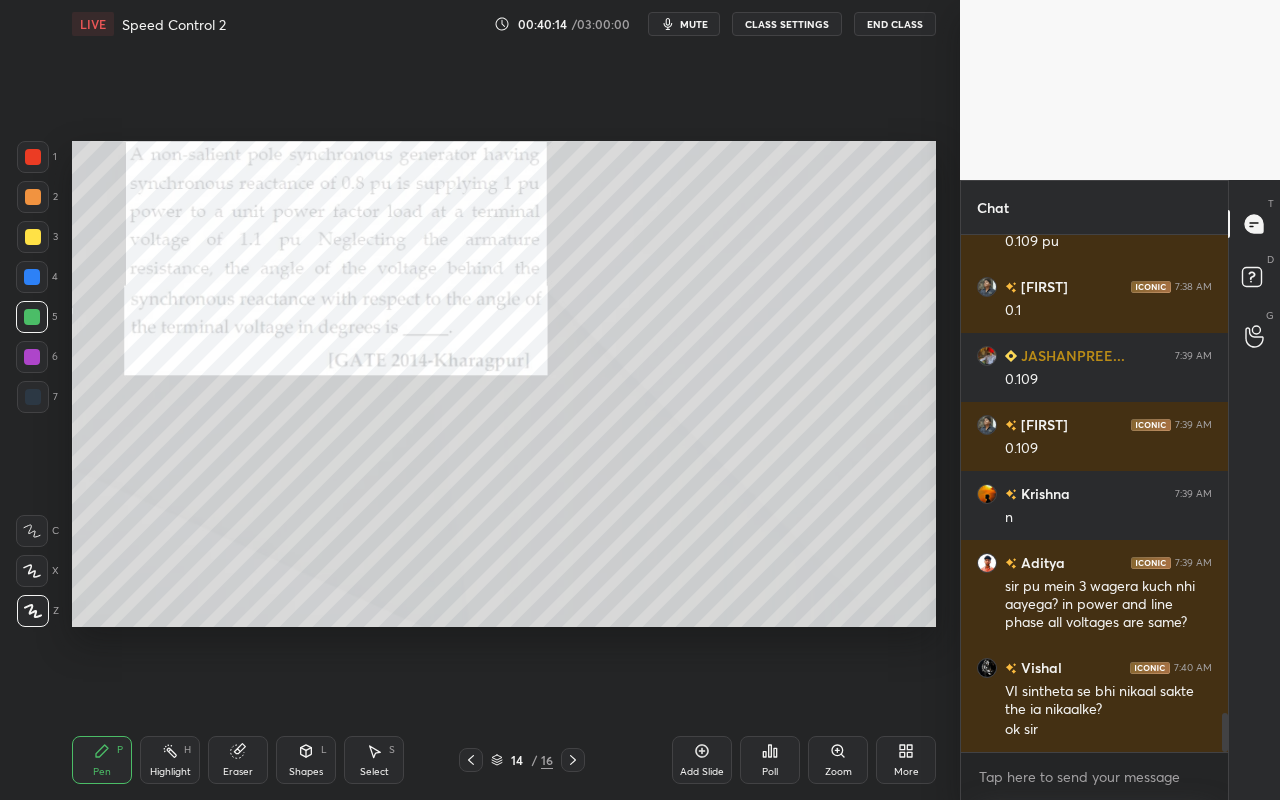click at bounding box center [33, 197] 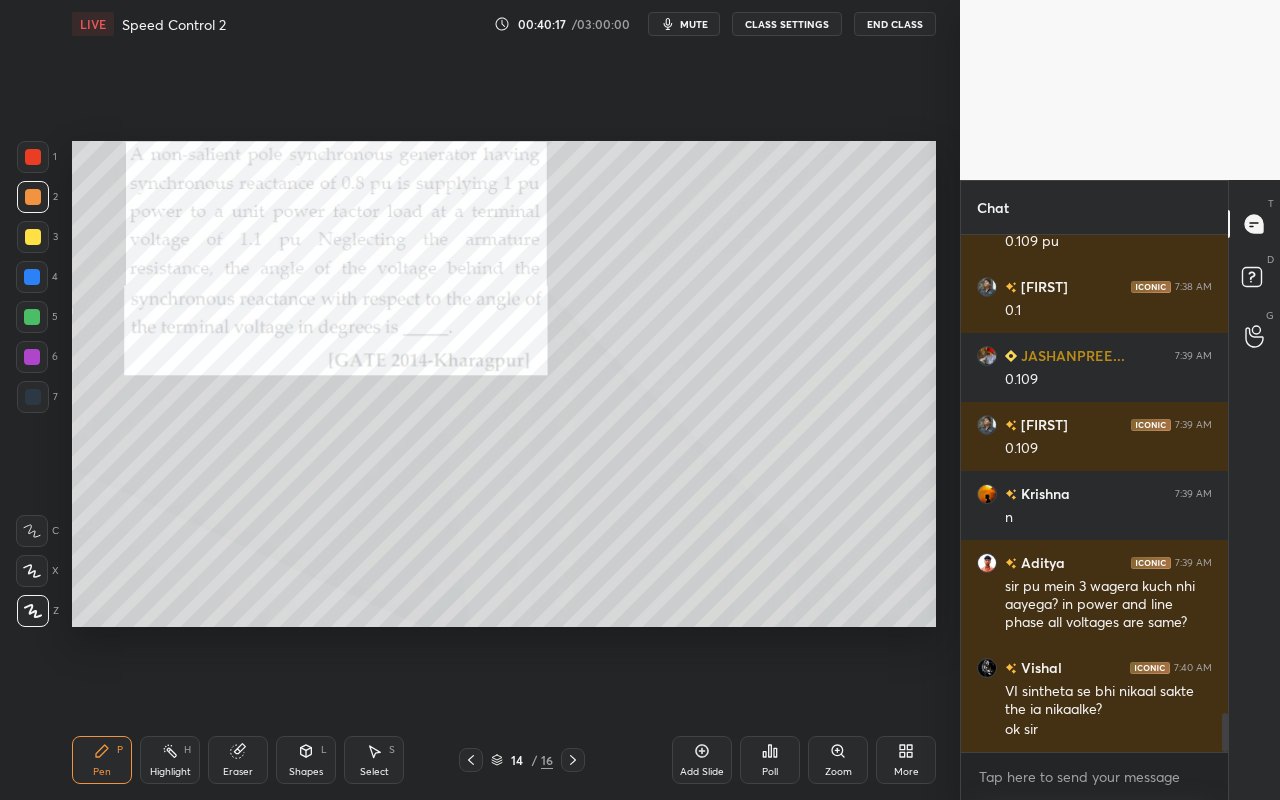 drag, startPoint x: 162, startPoint y: 763, endPoint x: 189, endPoint y: 703, distance: 65.795135 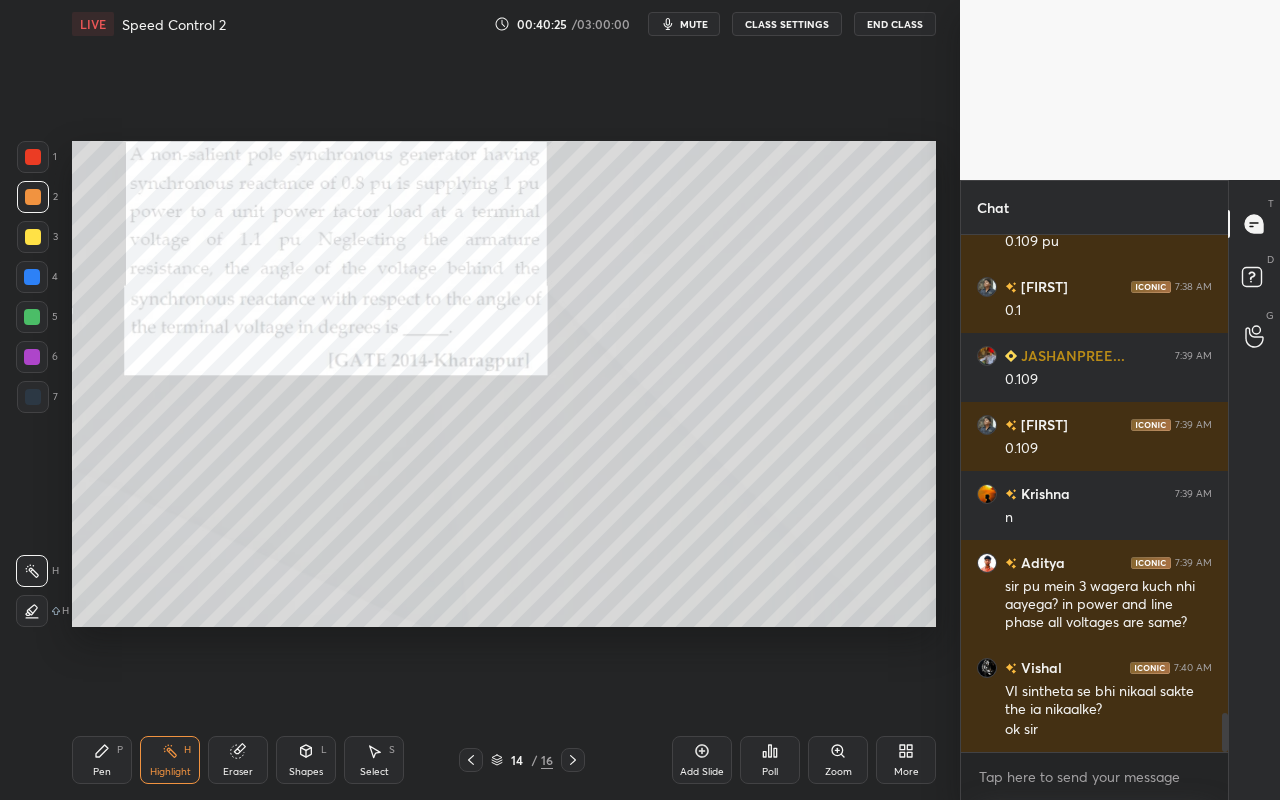 click on "Pen P" at bounding box center [102, 760] 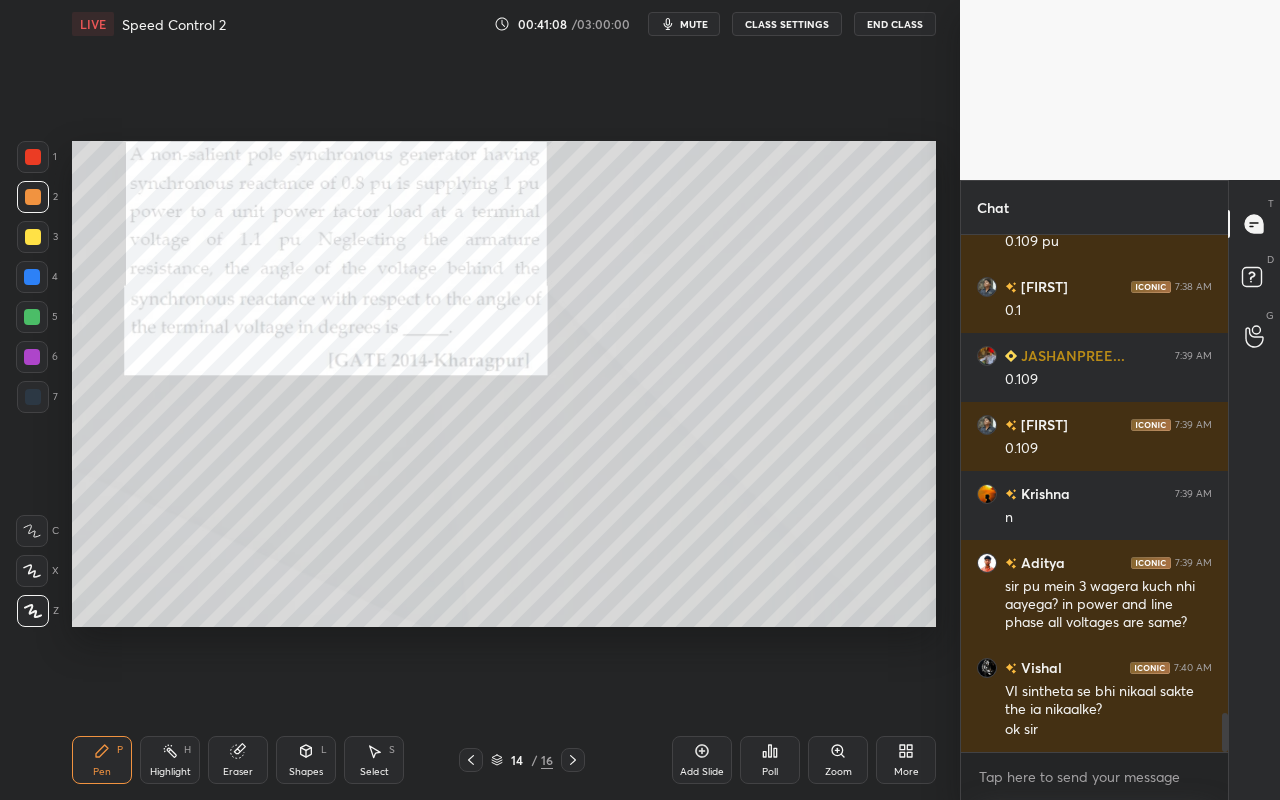 click on "Pen P" at bounding box center (102, 760) 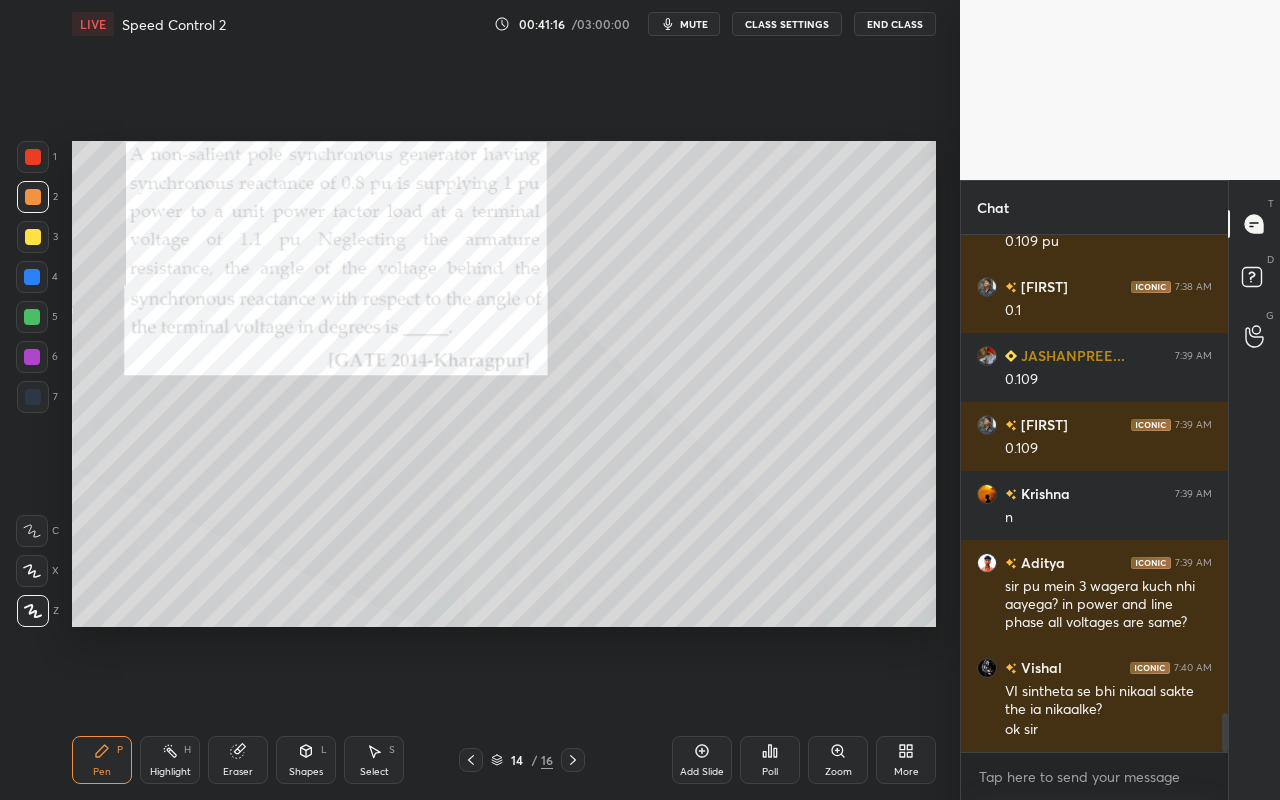 click on "Shapes" at bounding box center [306, 772] 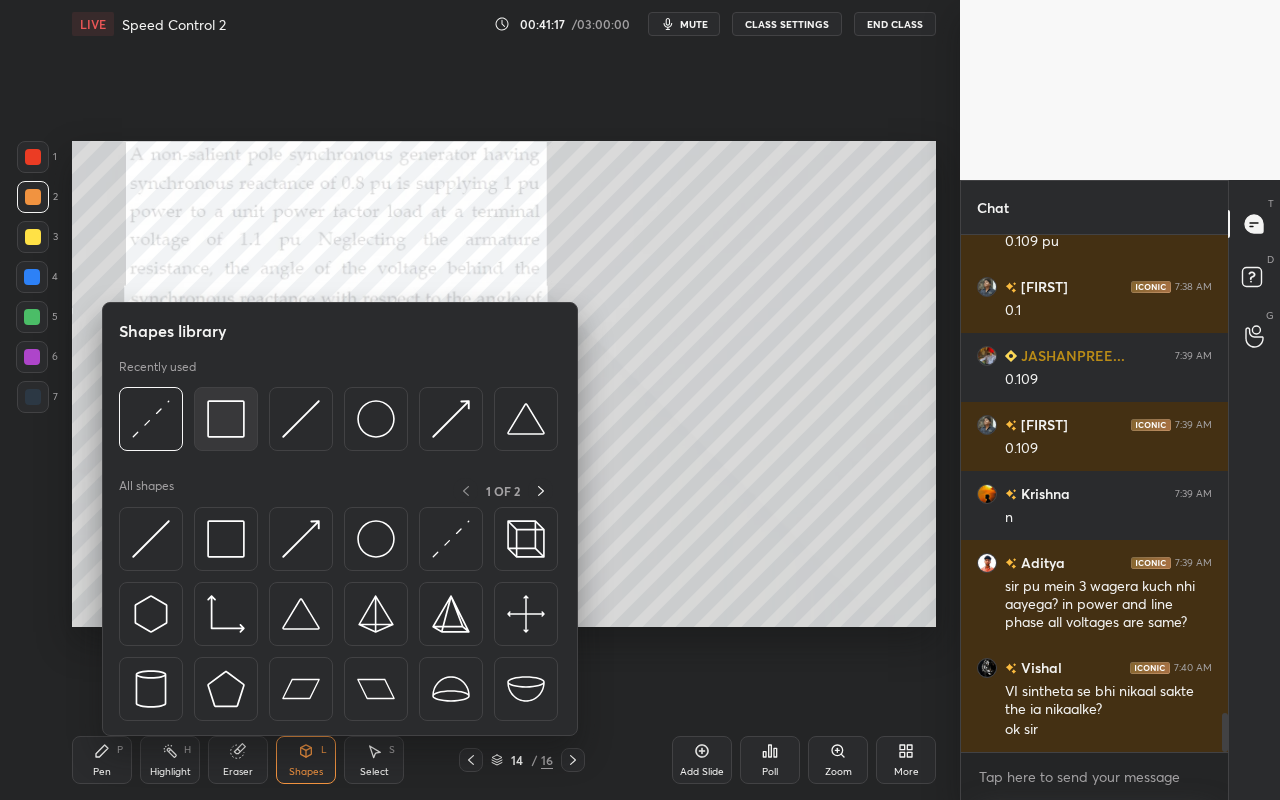 click at bounding box center [226, 419] 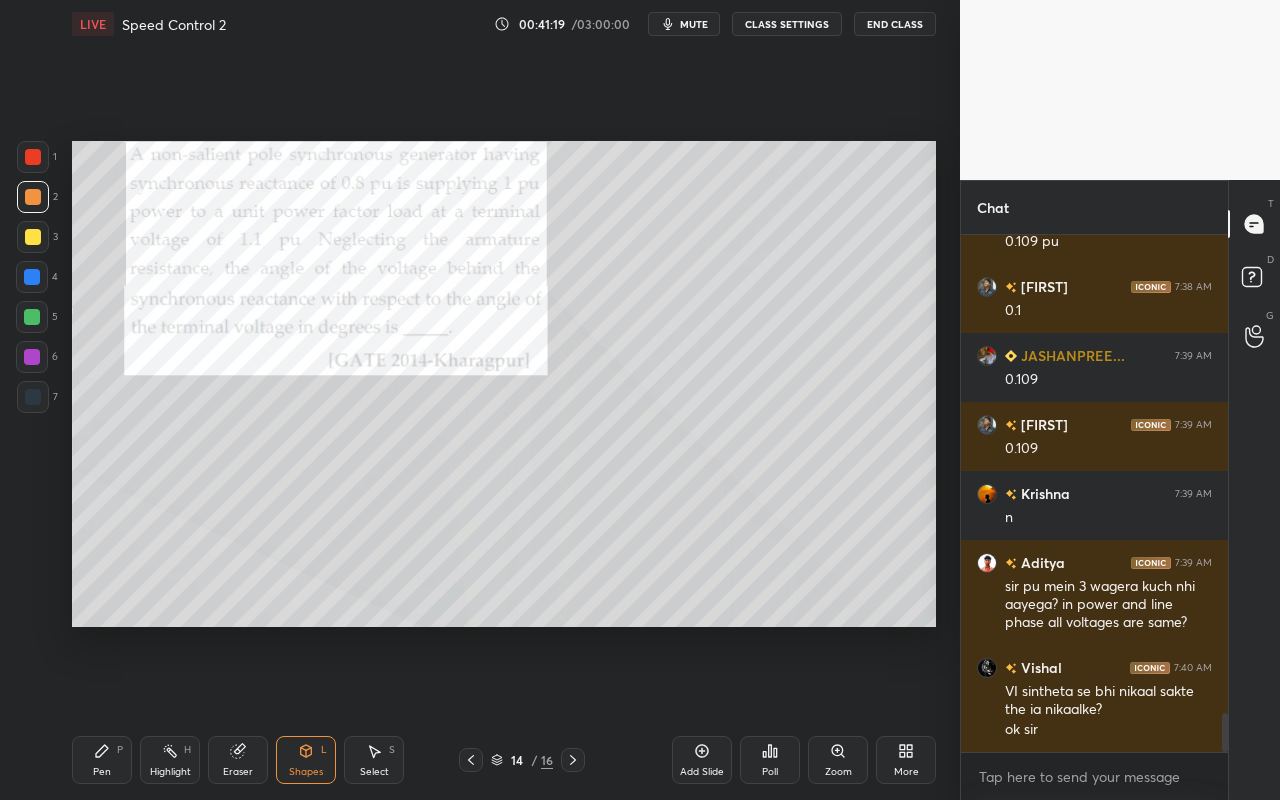 scroll, scrollTop: 6408, scrollLeft: 0, axis: vertical 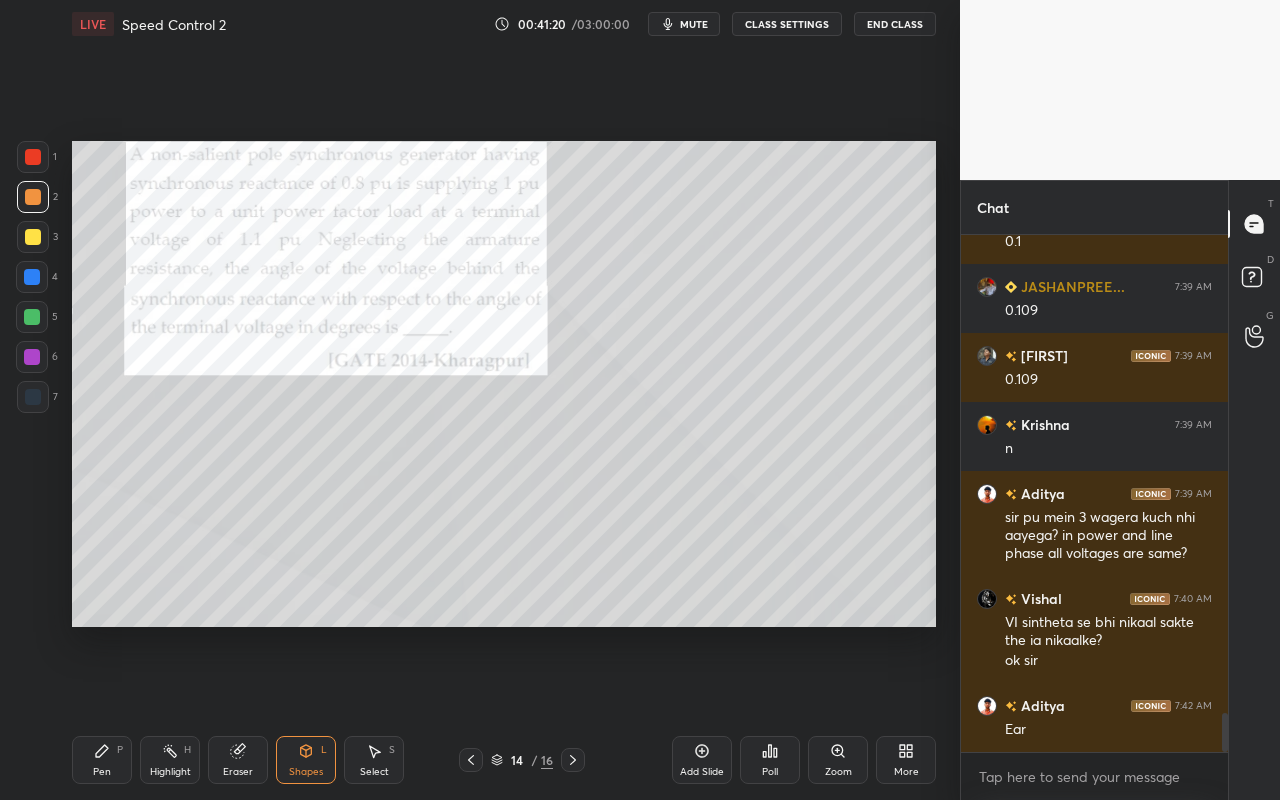 click on "Eraser" at bounding box center [238, 760] 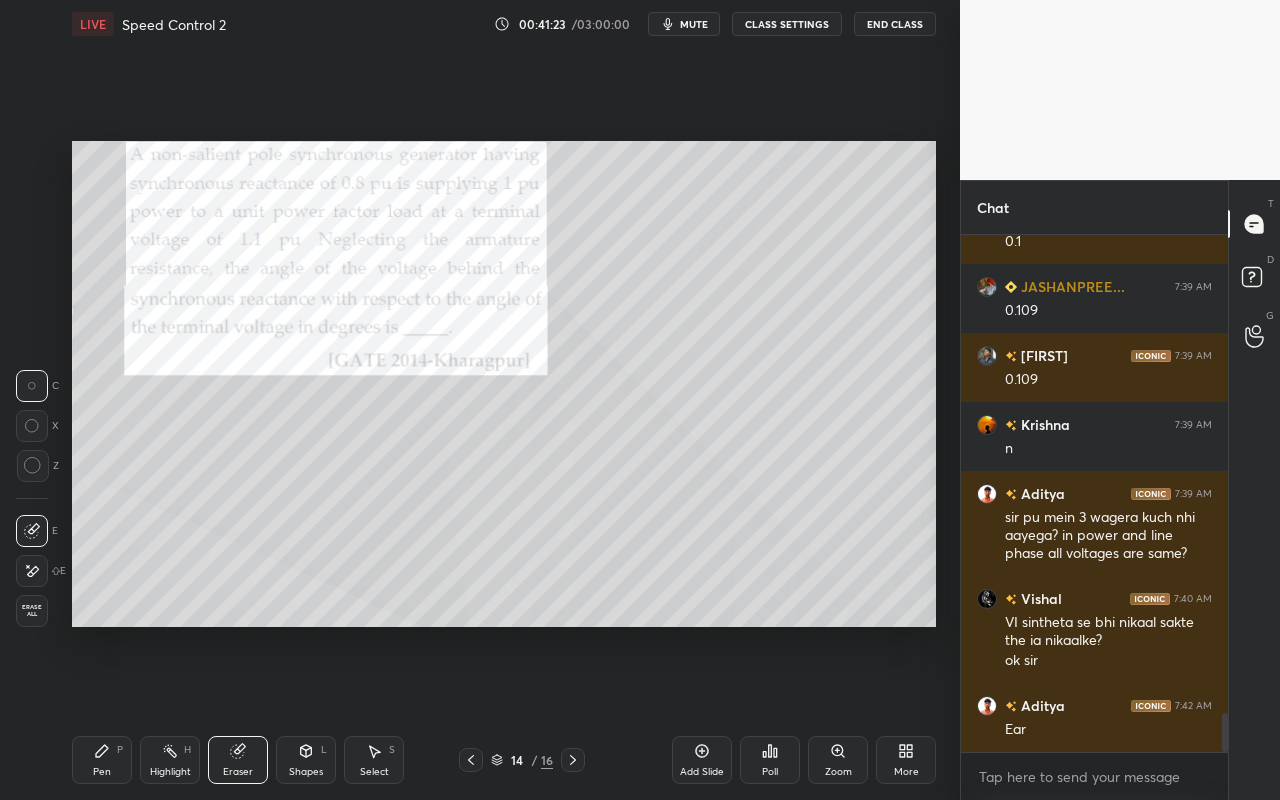 scroll, scrollTop: 6477, scrollLeft: 0, axis: vertical 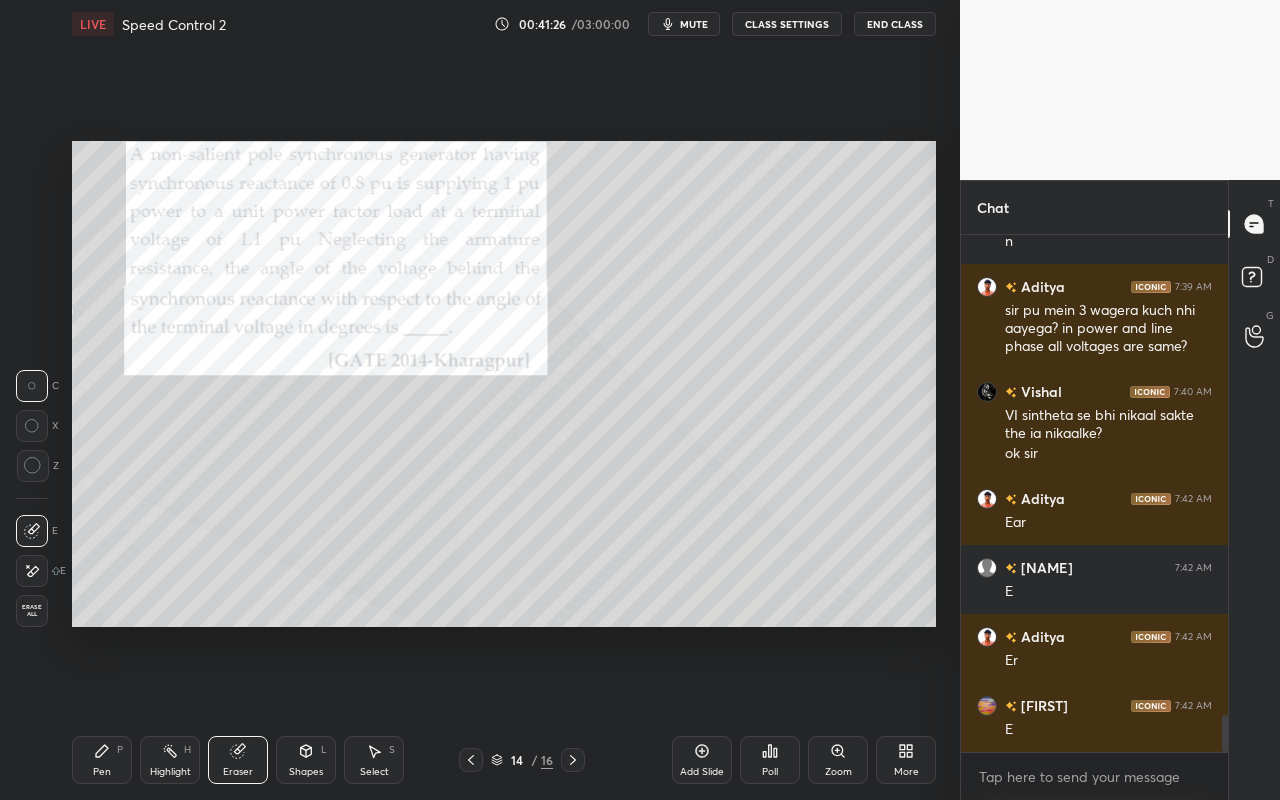 click on "Shapes L" at bounding box center (306, 760) 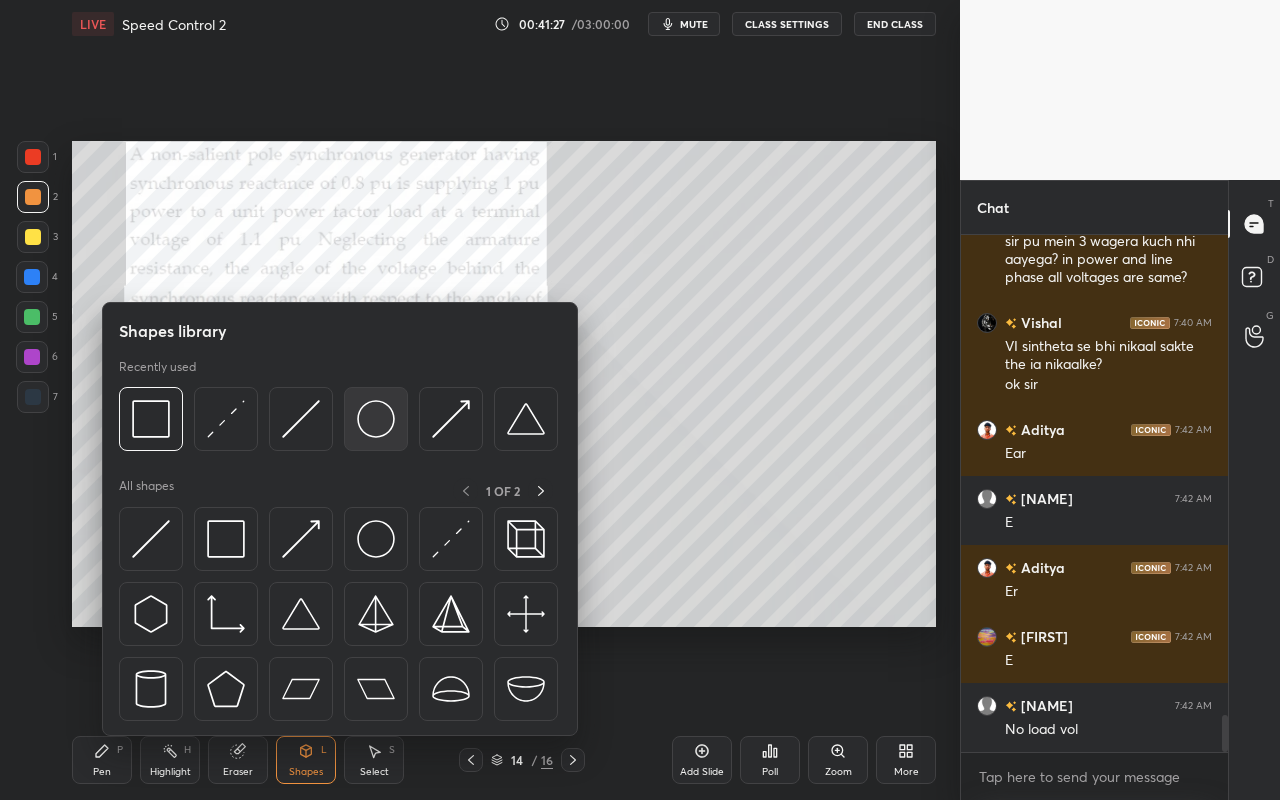 scroll, scrollTop: 6753, scrollLeft: 0, axis: vertical 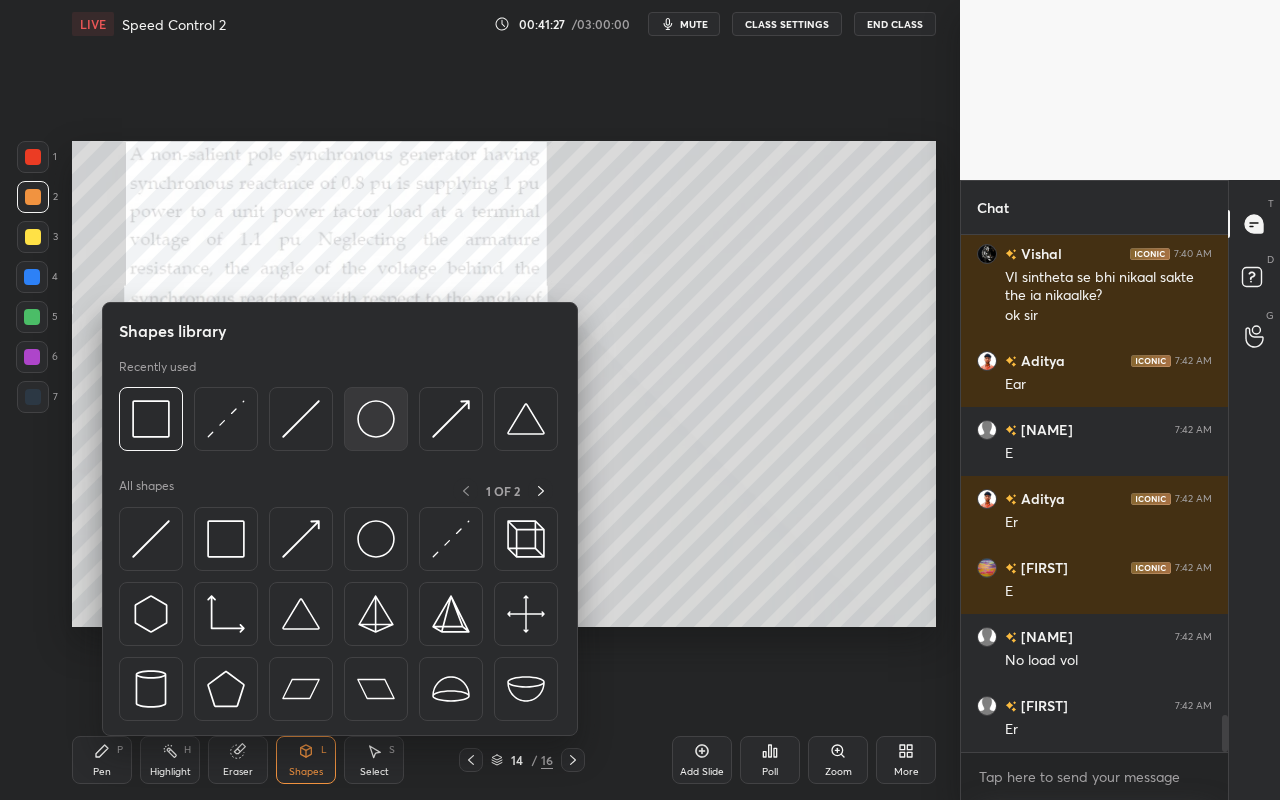 click at bounding box center (376, 419) 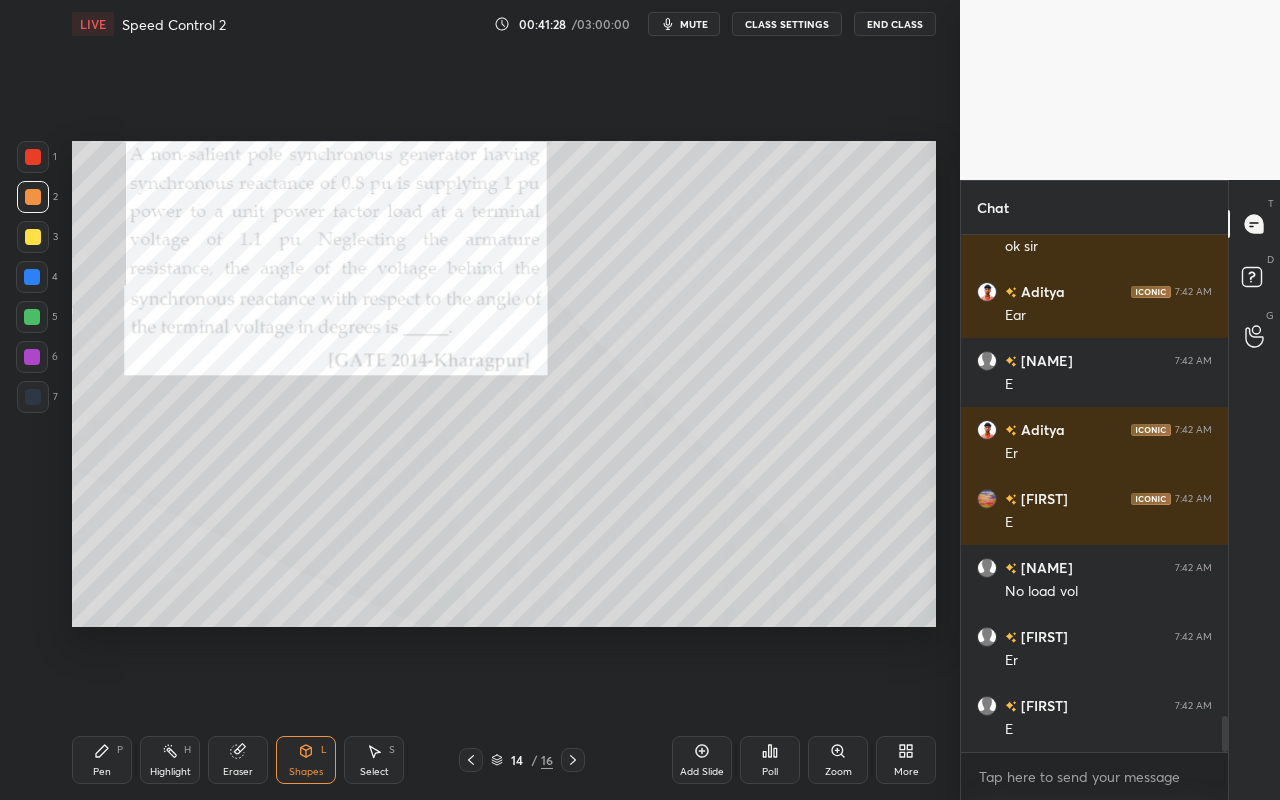 scroll, scrollTop: 6891, scrollLeft: 0, axis: vertical 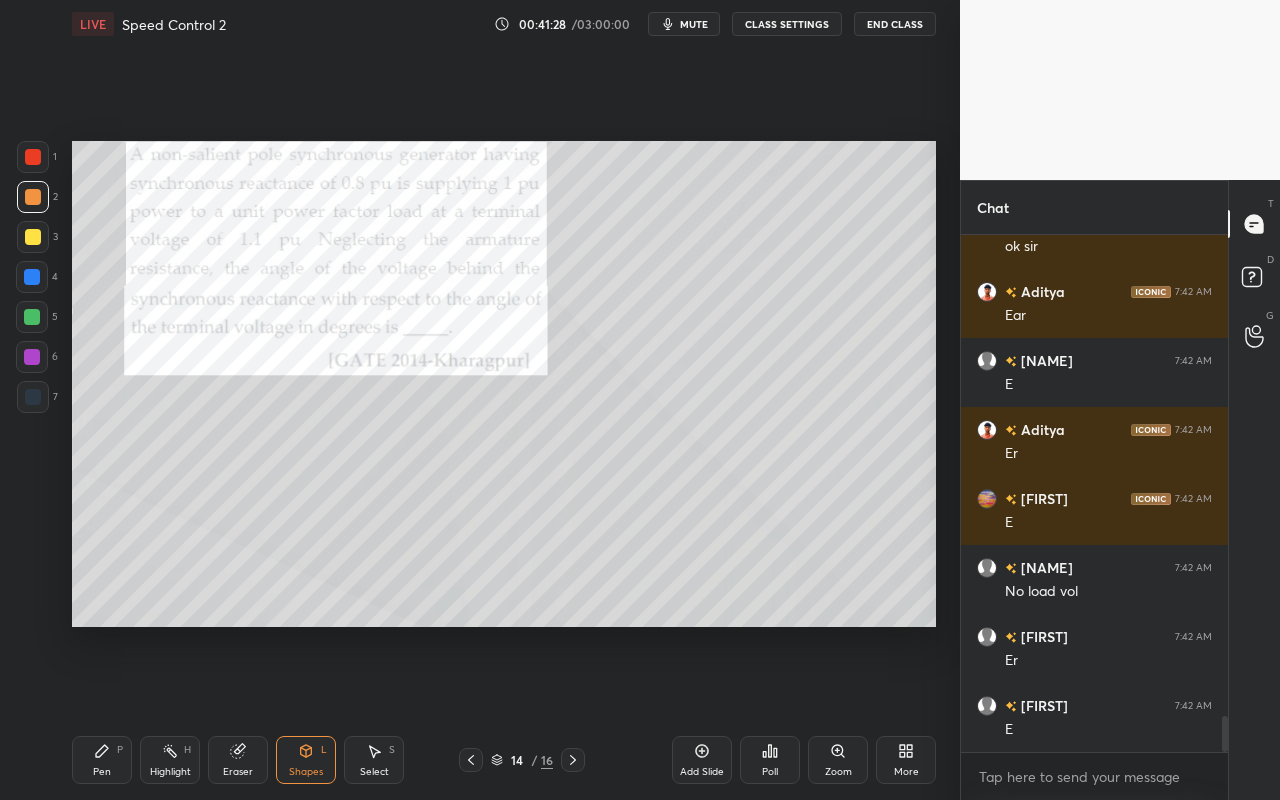 click at bounding box center [33, 237] 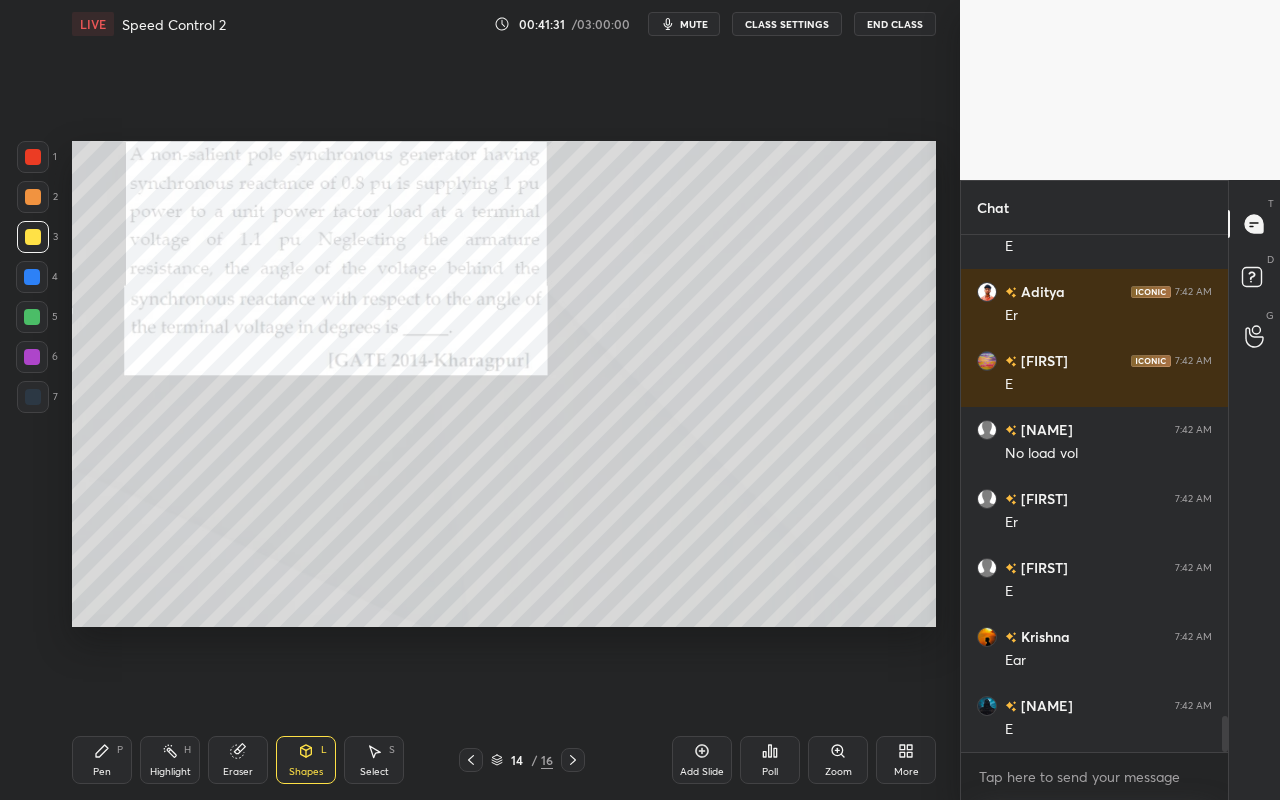 scroll, scrollTop: 7029, scrollLeft: 0, axis: vertical 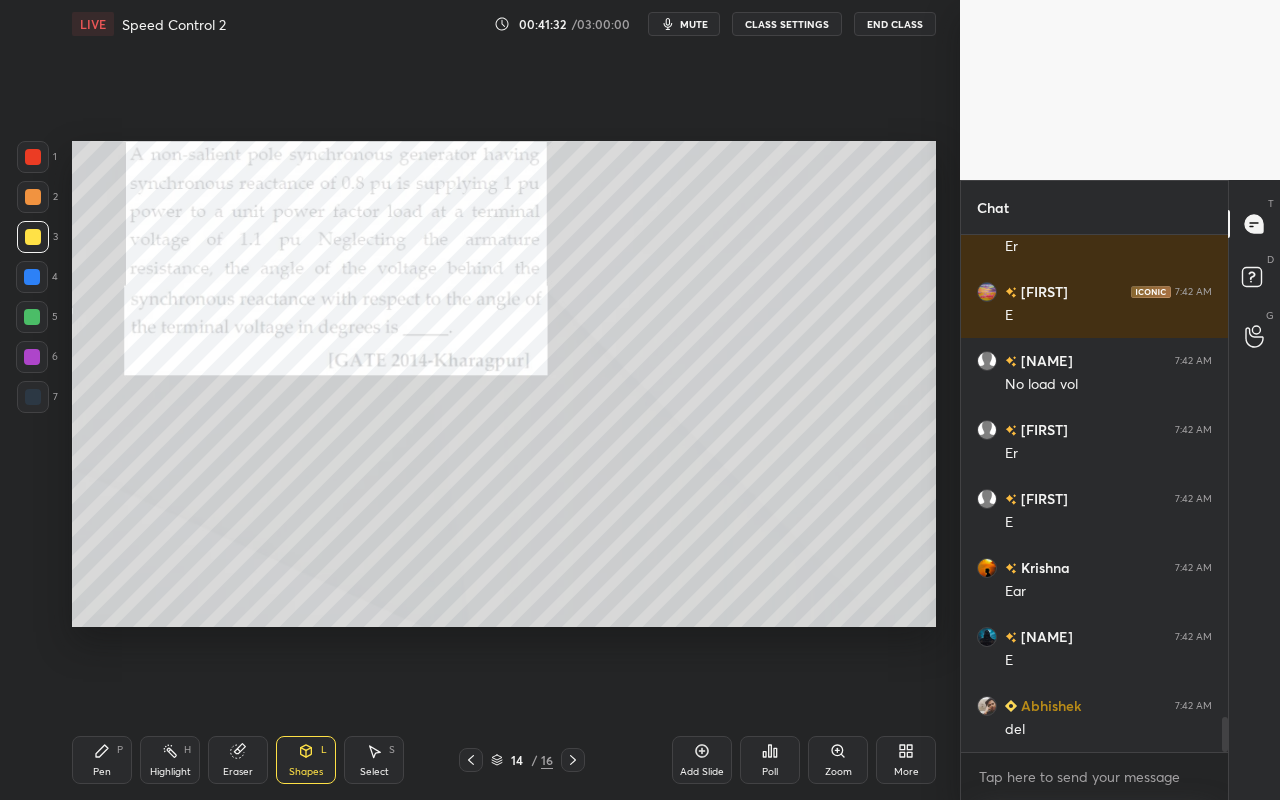 click on "Pen" at bounding box center (102, 772) 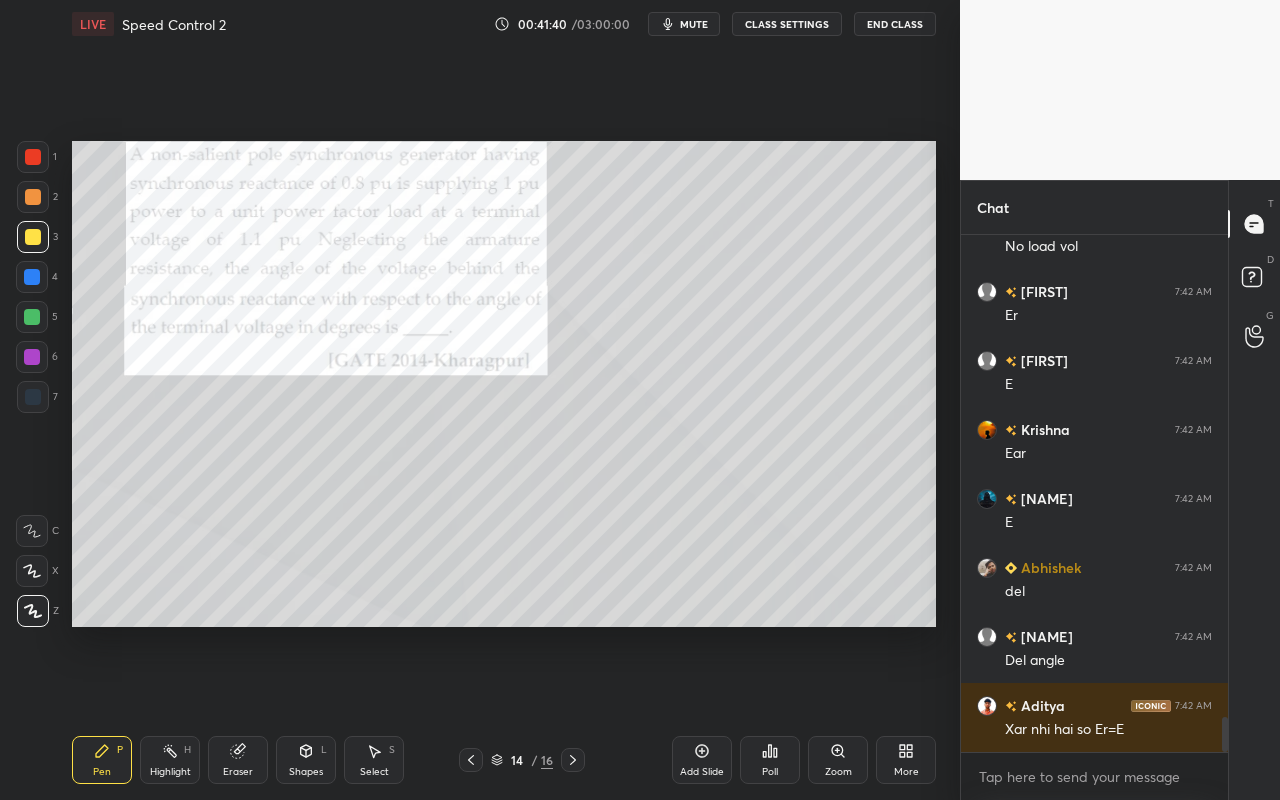 scroll, scrollTop: 7236, scrollLeft: 0, axis: vertical 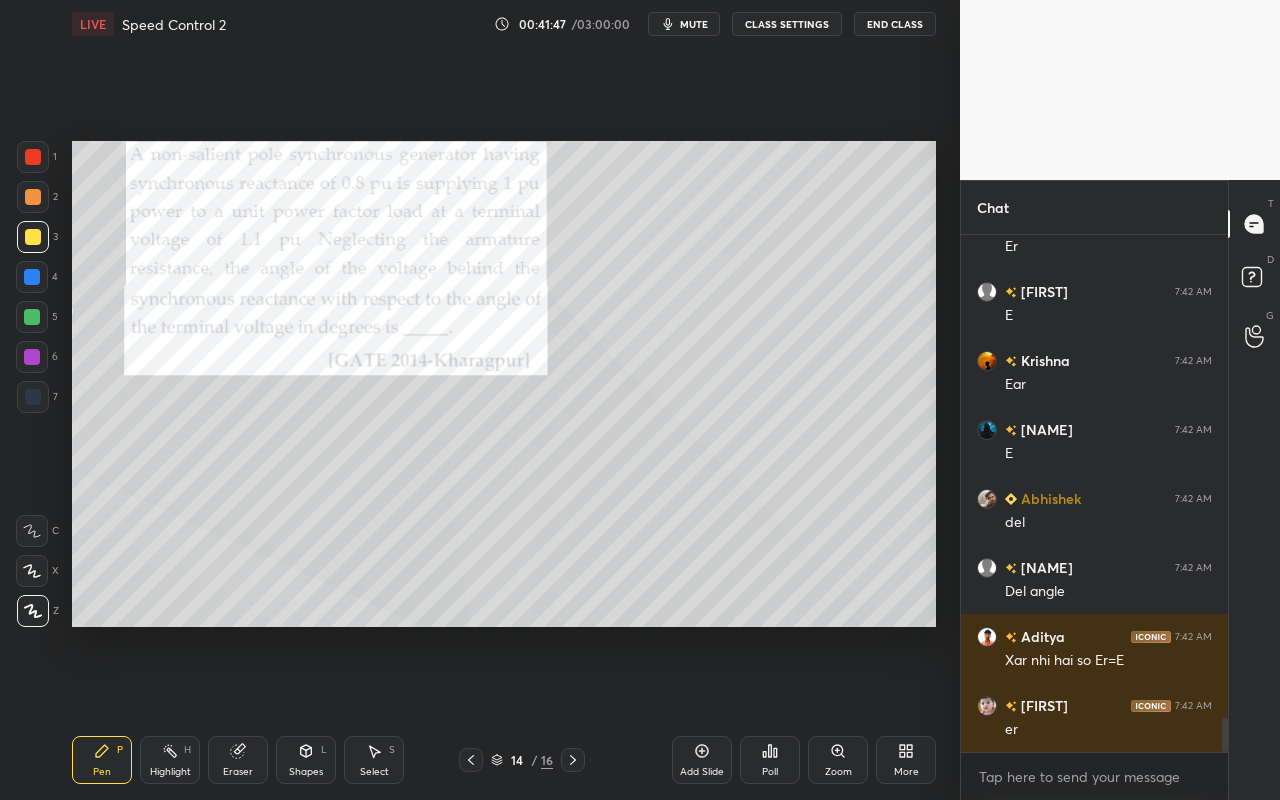 drag, startPoint x: 315, startPoint y: 767, endPoint x: 321, endPoint y: 743, distance: 24.738634 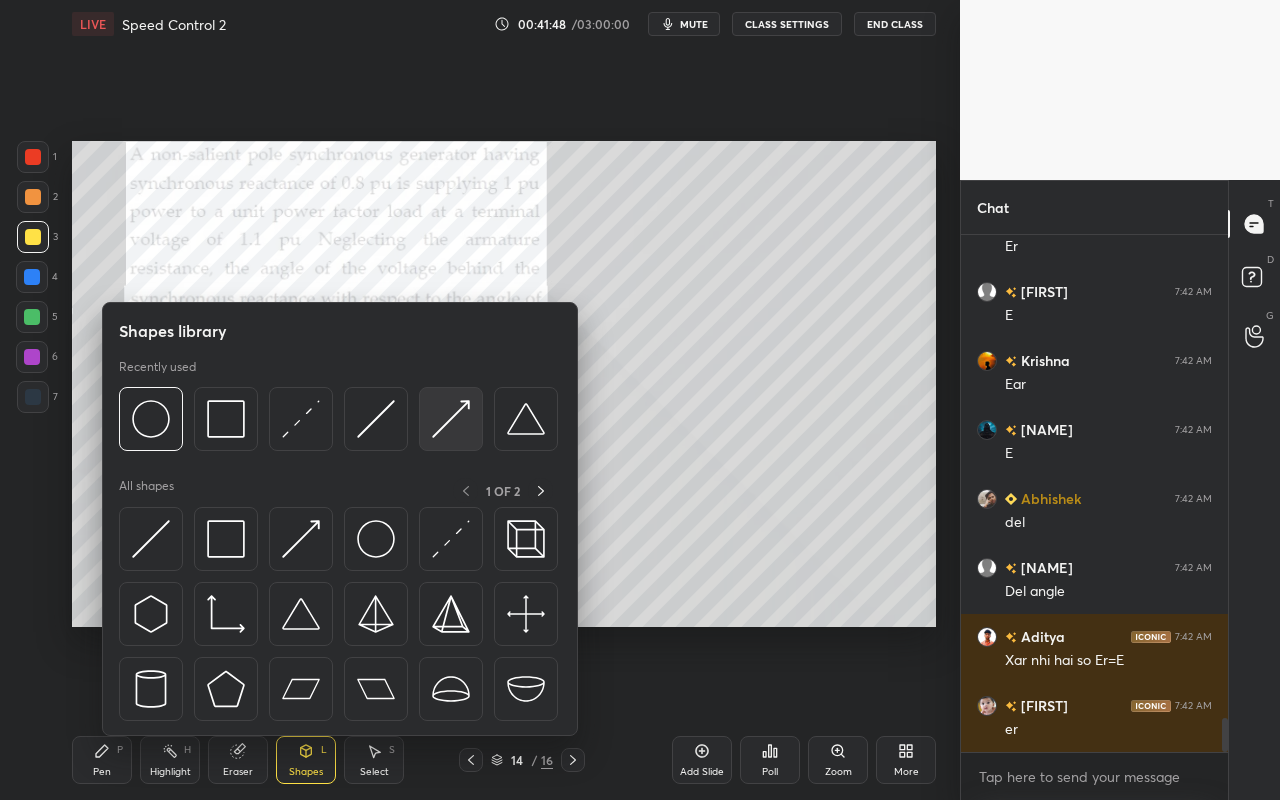 click at bounding box center (451, 419) 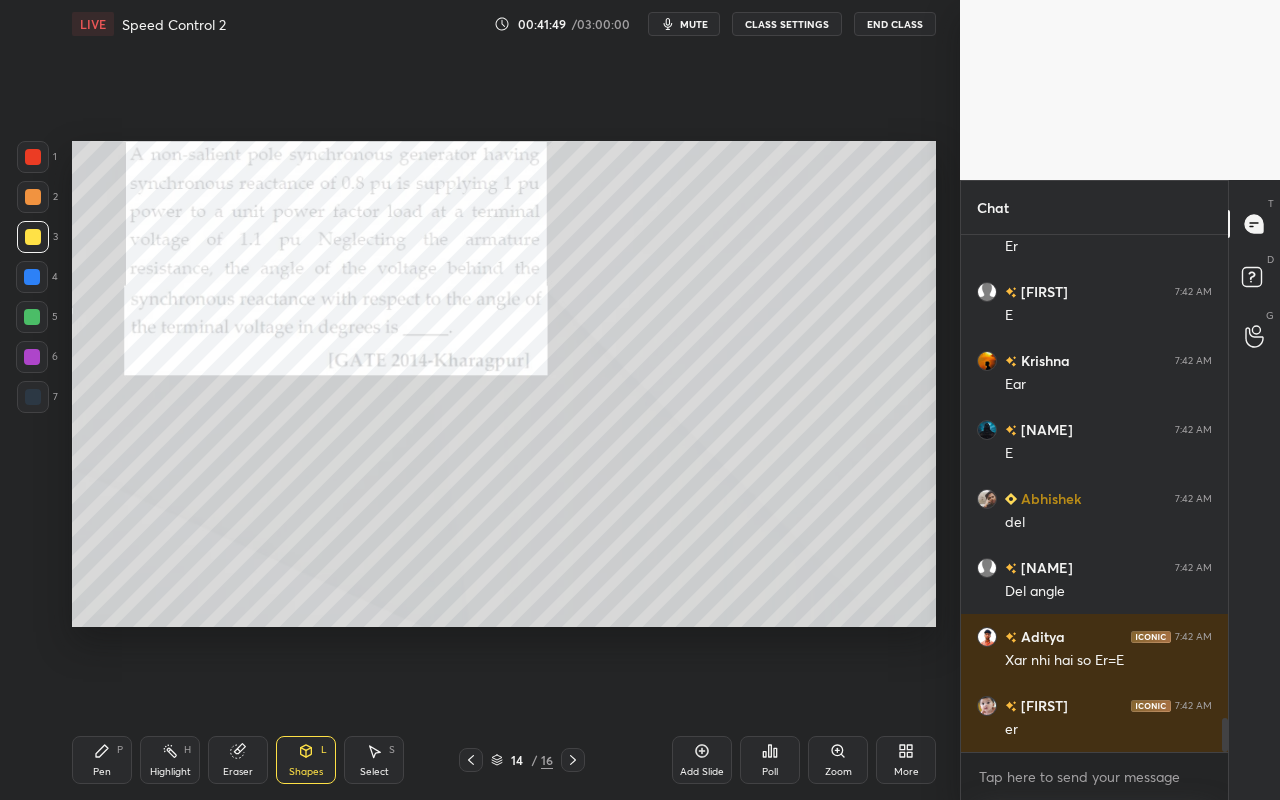drag, startPoint x: 30, startPoint y: 313, endPoint x: 52, endPoint y: 334, distance: 30.413813 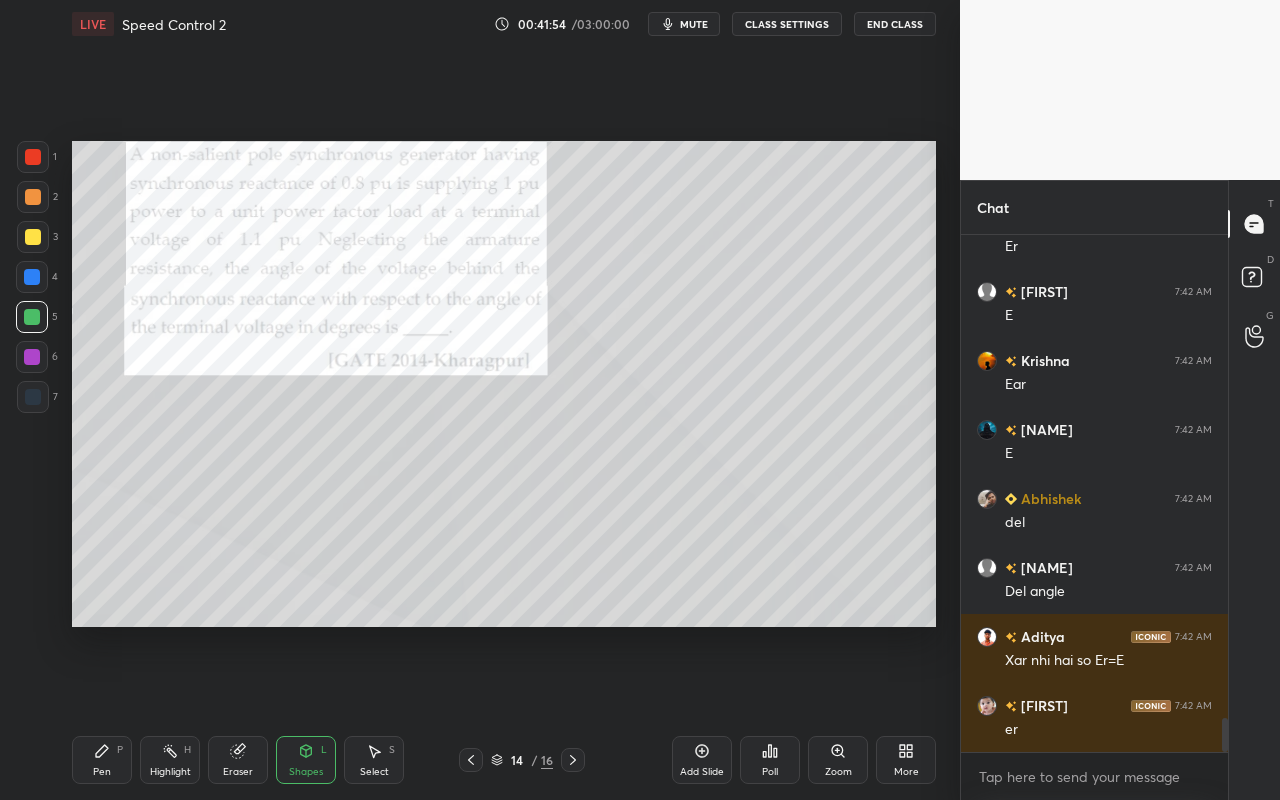 drag, startPoint x: 96, startPoint y: 761, endPoint x: 196, endPoint y: 666, distance: 137.93114 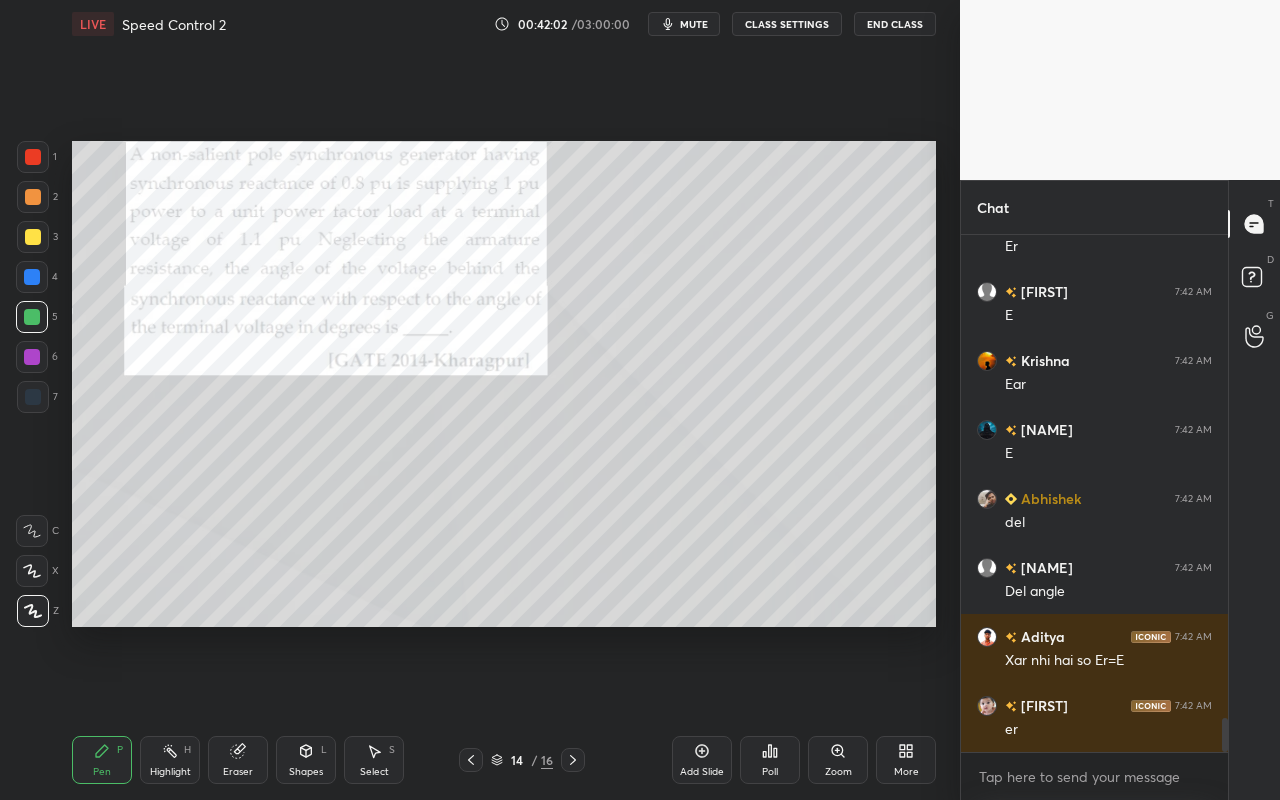 drag, startPoint x: 159, startPoint y: 761, endPoint x: 187, endPoint y: 723, distance: 47.201694 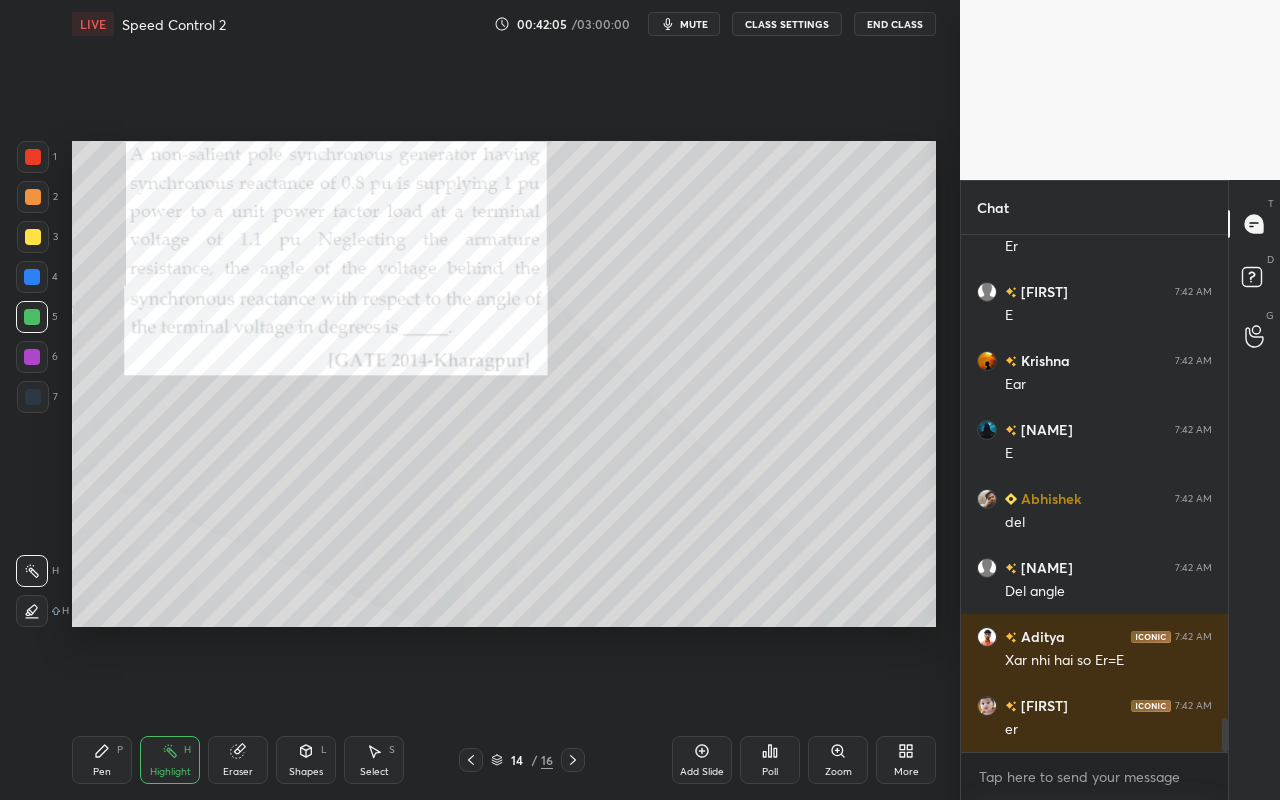 click at bounding box center (32, 611) 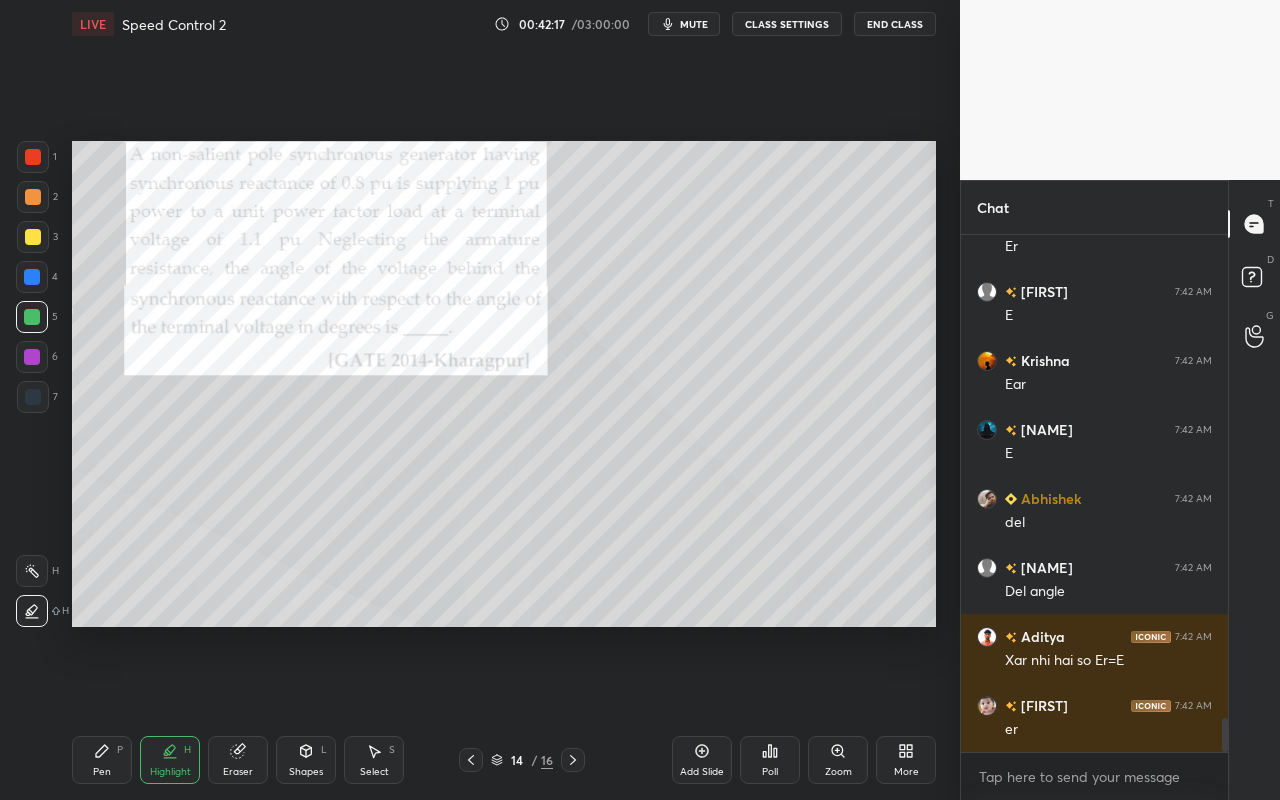 click on "Eraser" at bounding box center [238, 760] 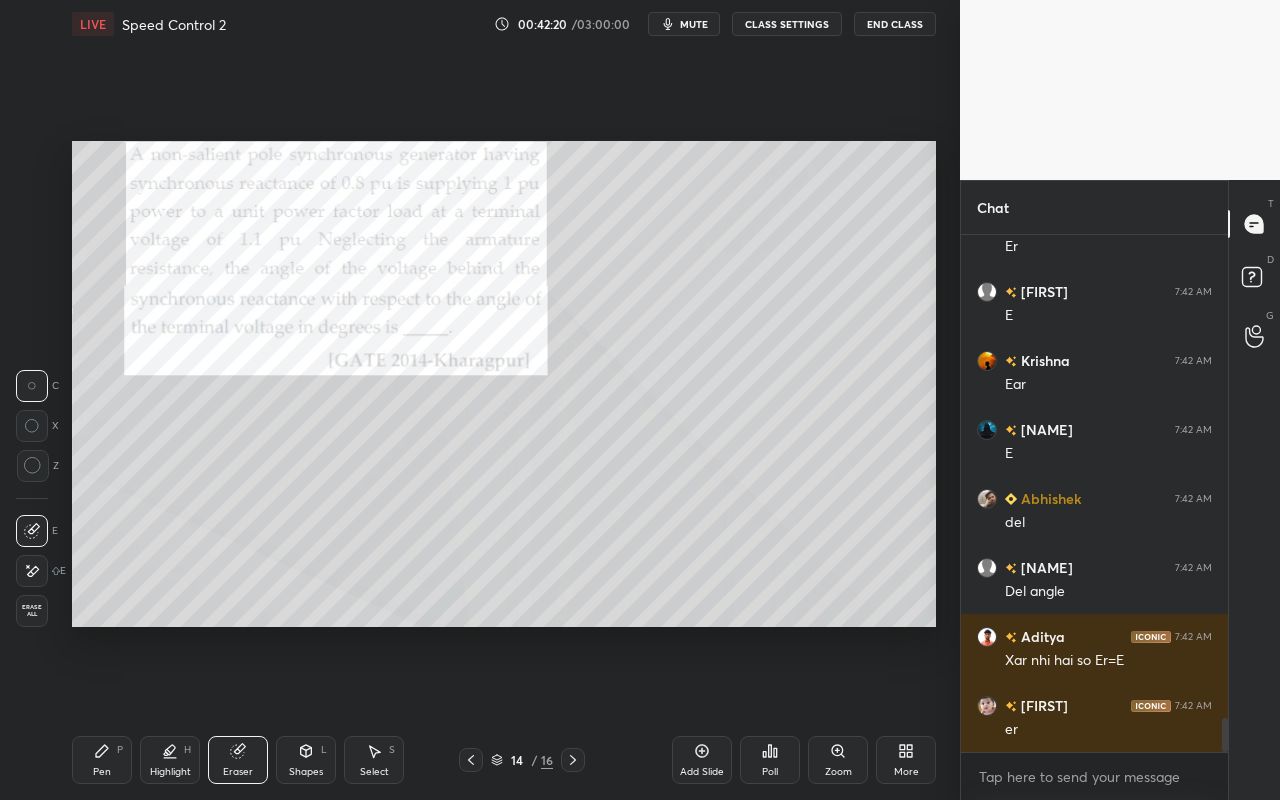 drag, startPoint x: 106, startPoint y: 767, endPoint x: 211, endPoint y: 649, distance: 157.95253 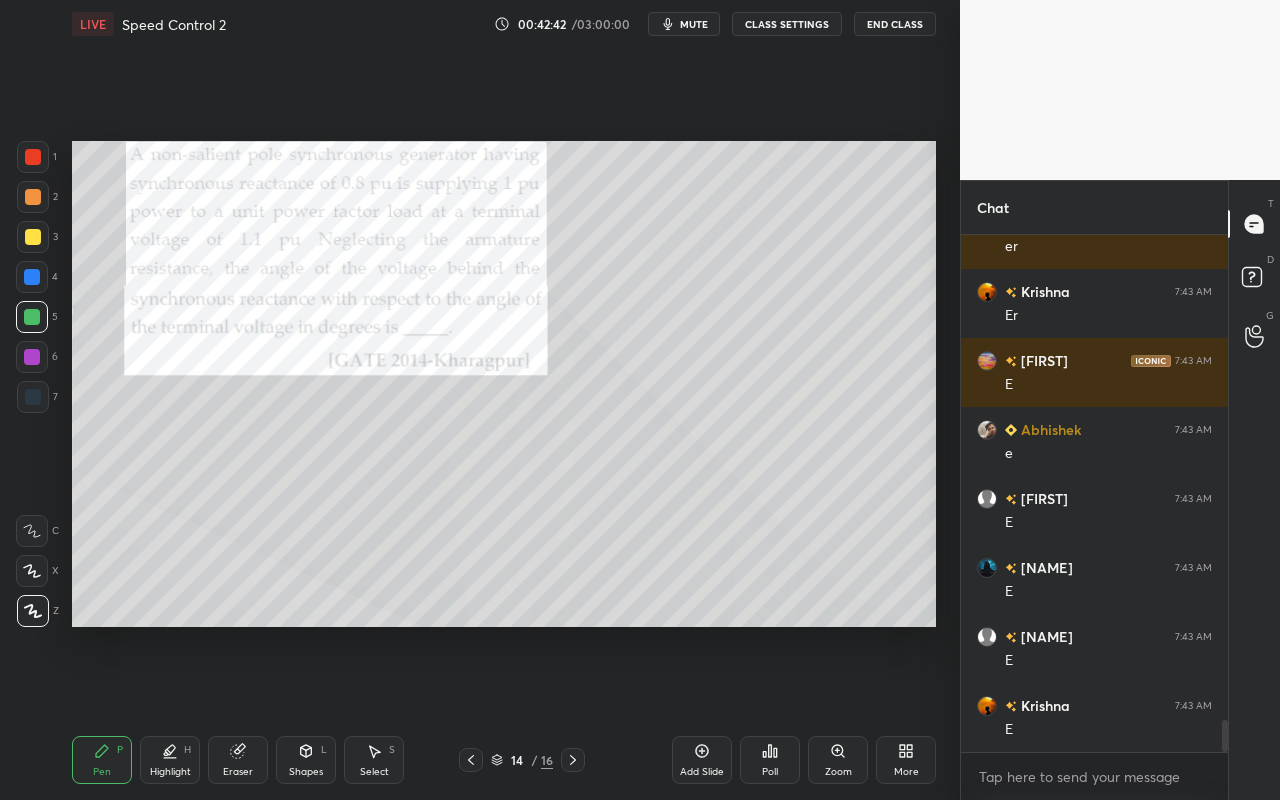 scroll, scrollTop: 7788, scrollLeft: 0, axis: vertical 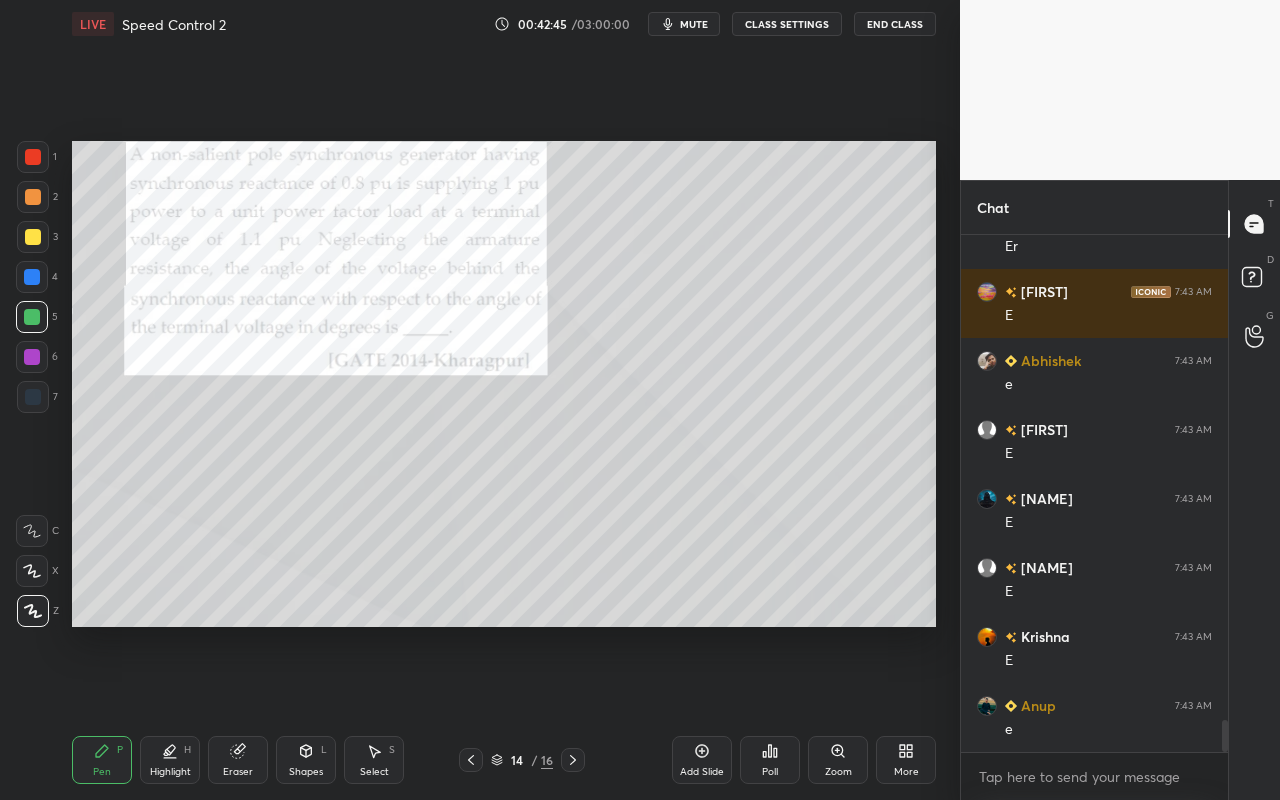 click on "Highlight H" at bounding box center (170, 760) 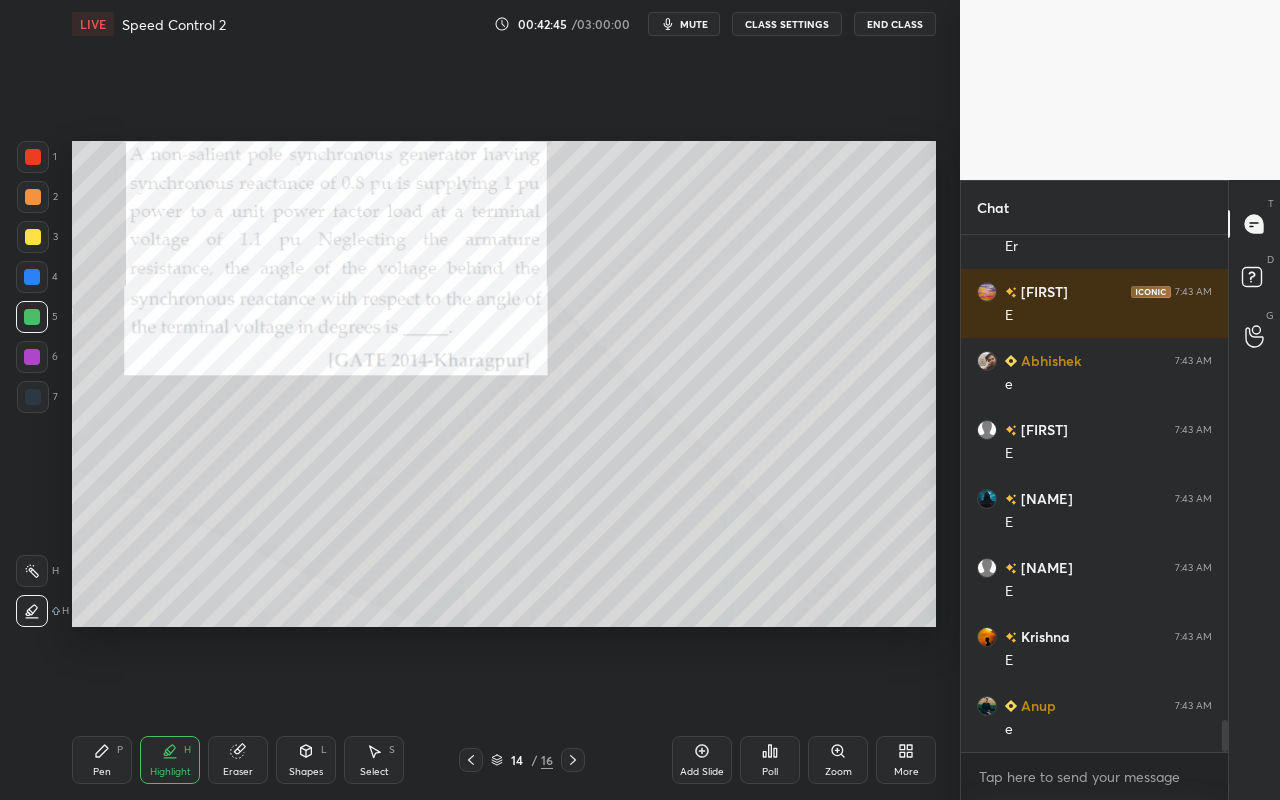 scroll, scrollTop: 7857, scrollLeft: 0, axis: vertical 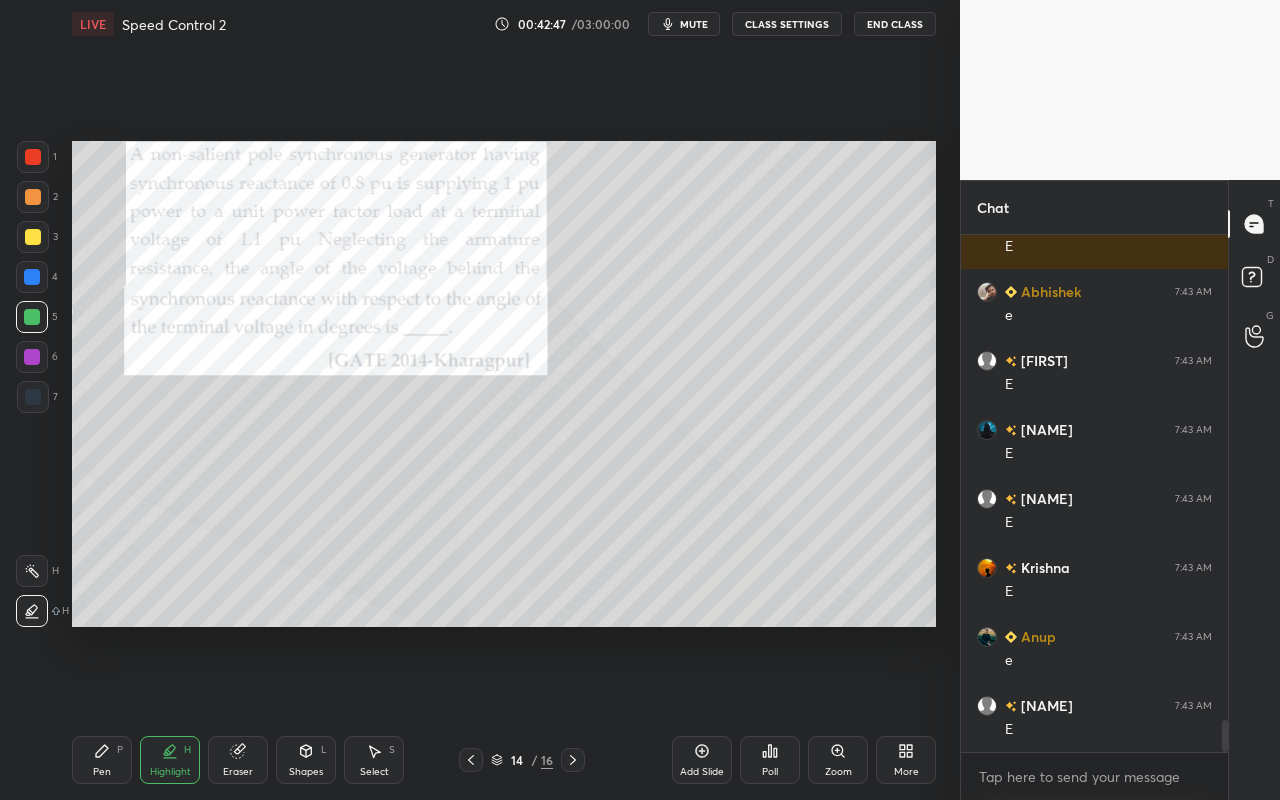 drag, startPoint x: 28, startPoint y: 318, endPoint x: 59, endPoint y: 376, distance: 65.76473 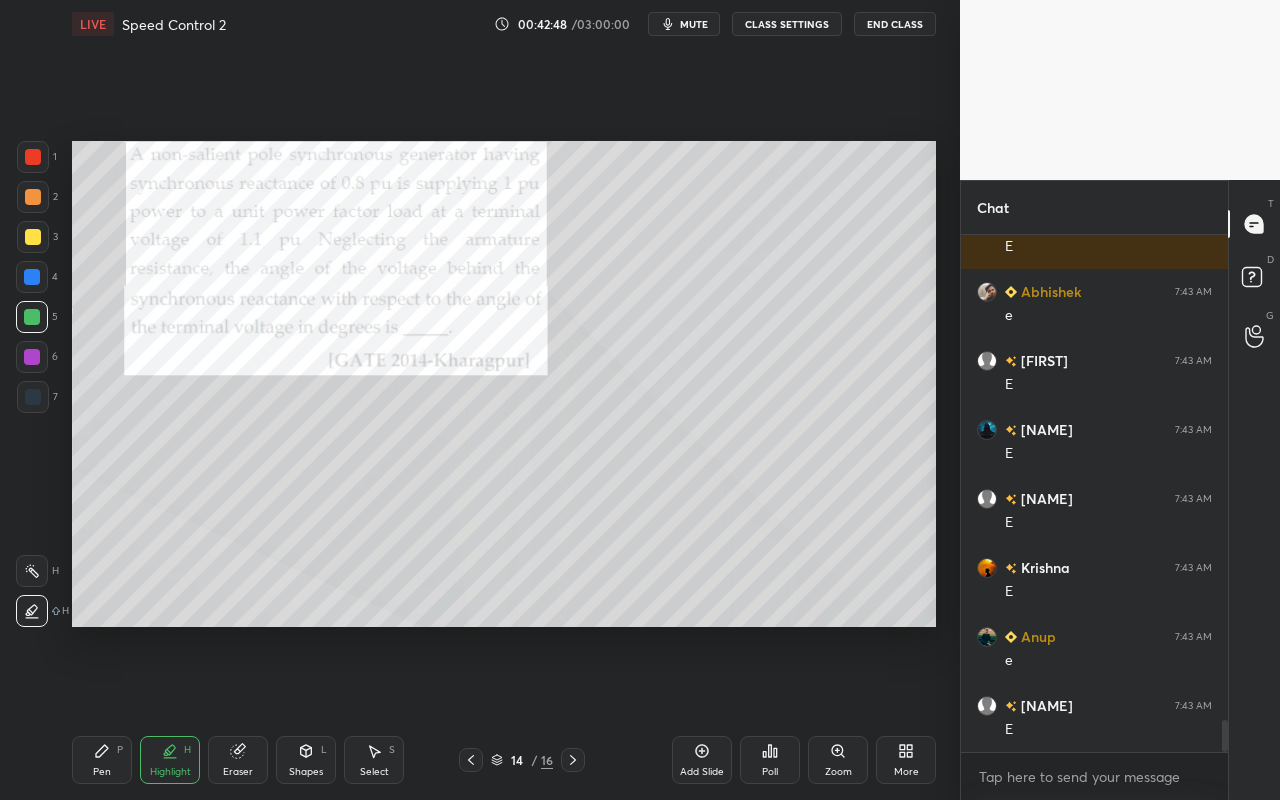 drag, startPoint x: 107, startPoint y: 765, endPoint x: 259, endPoint y: 652, distance: 189.40169 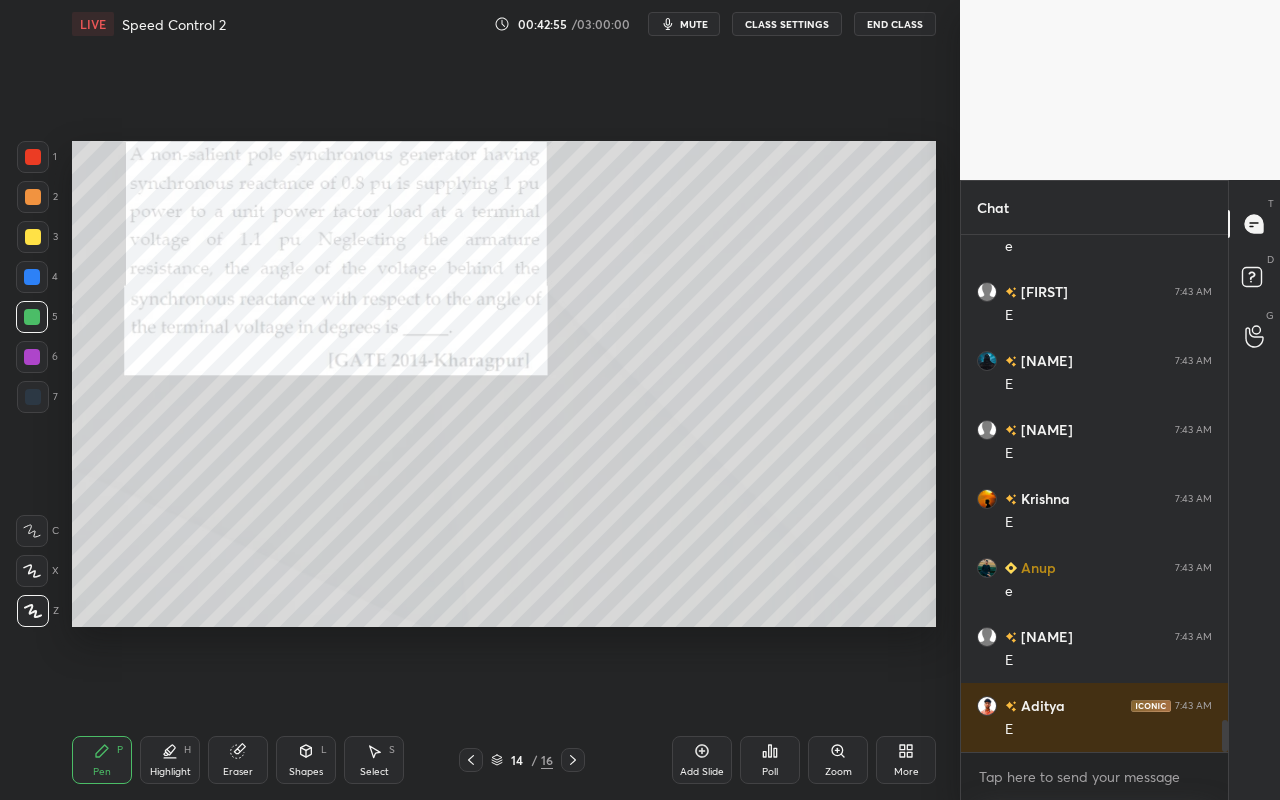 scroll, scrollTop: 7946, scrollLeft: 0, axis: vertical 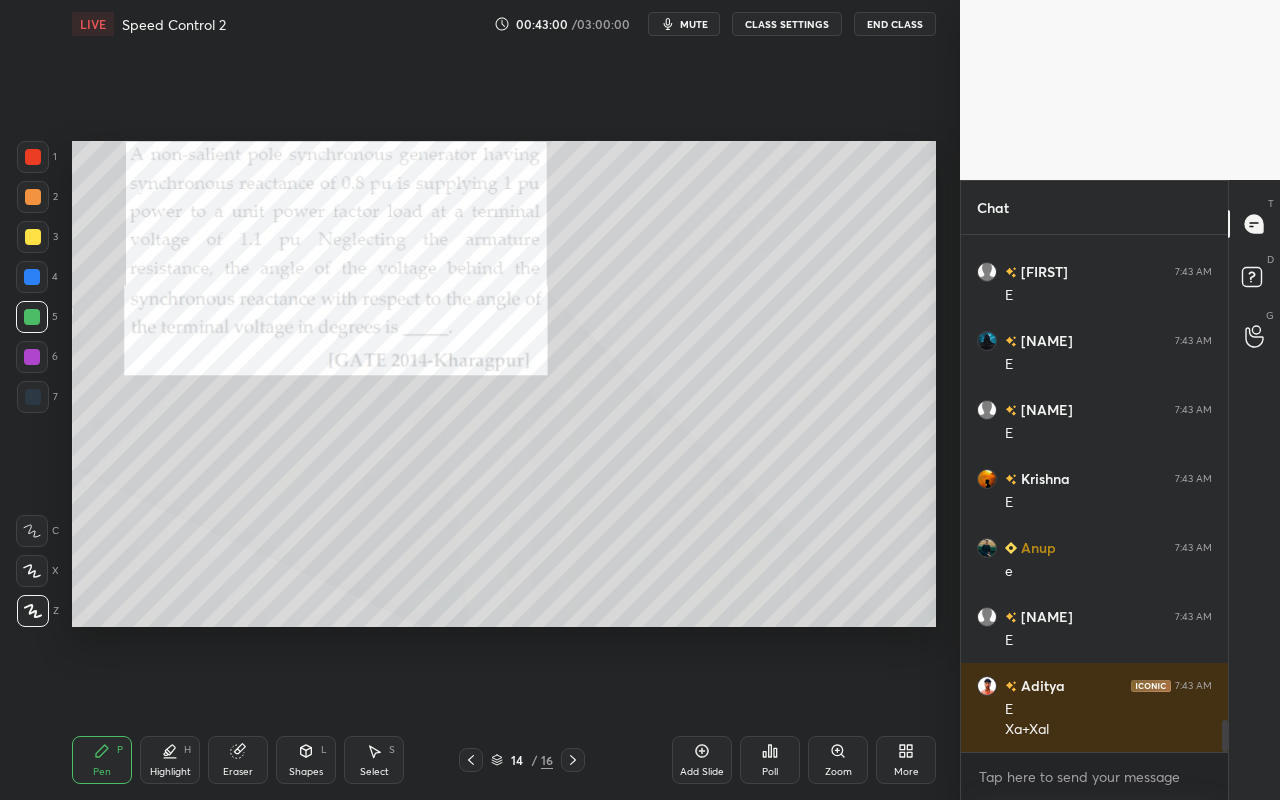 drag, startPoint x: 163, startPoint y: 763, endPoint x: 195, endPoint y: 706, distance: 65.36819 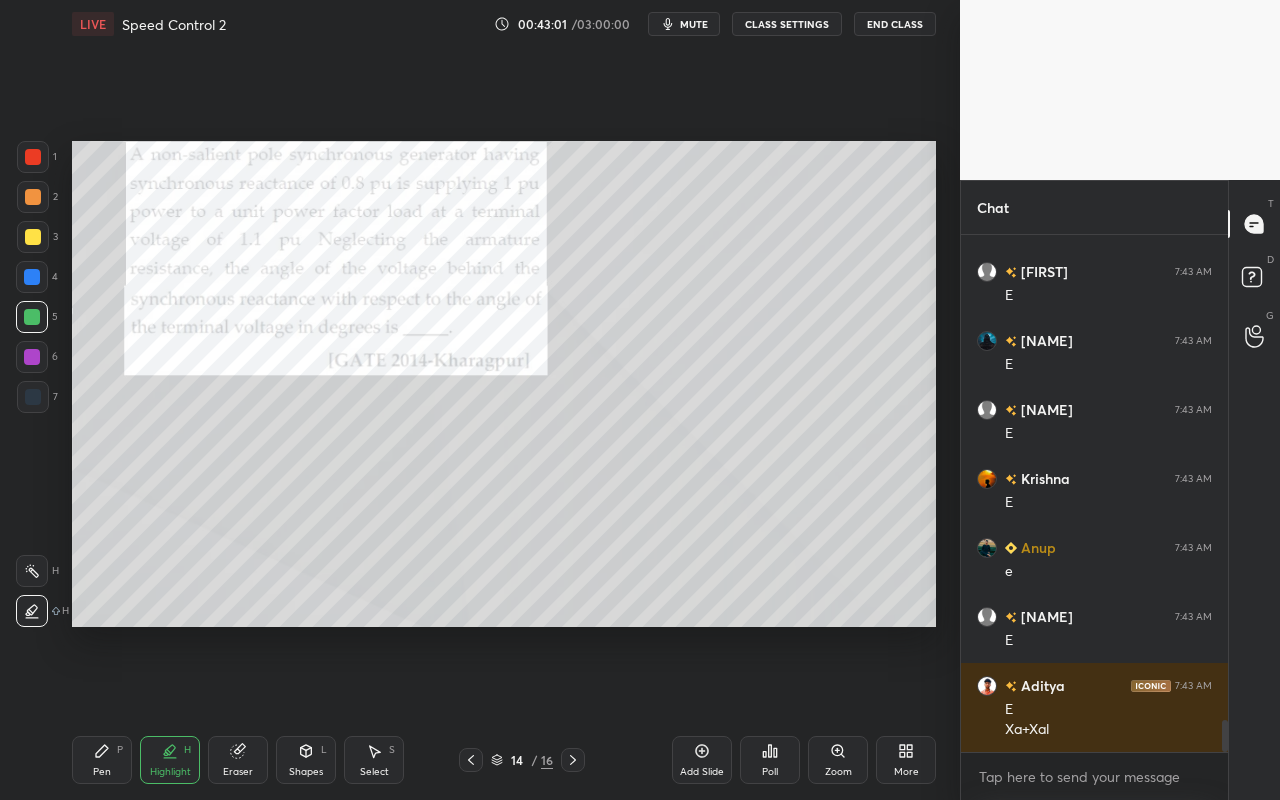 drag, startPoint x: 37, startPoint y: 615, endPoint x: 64, endPoint y: 579, distance: 45 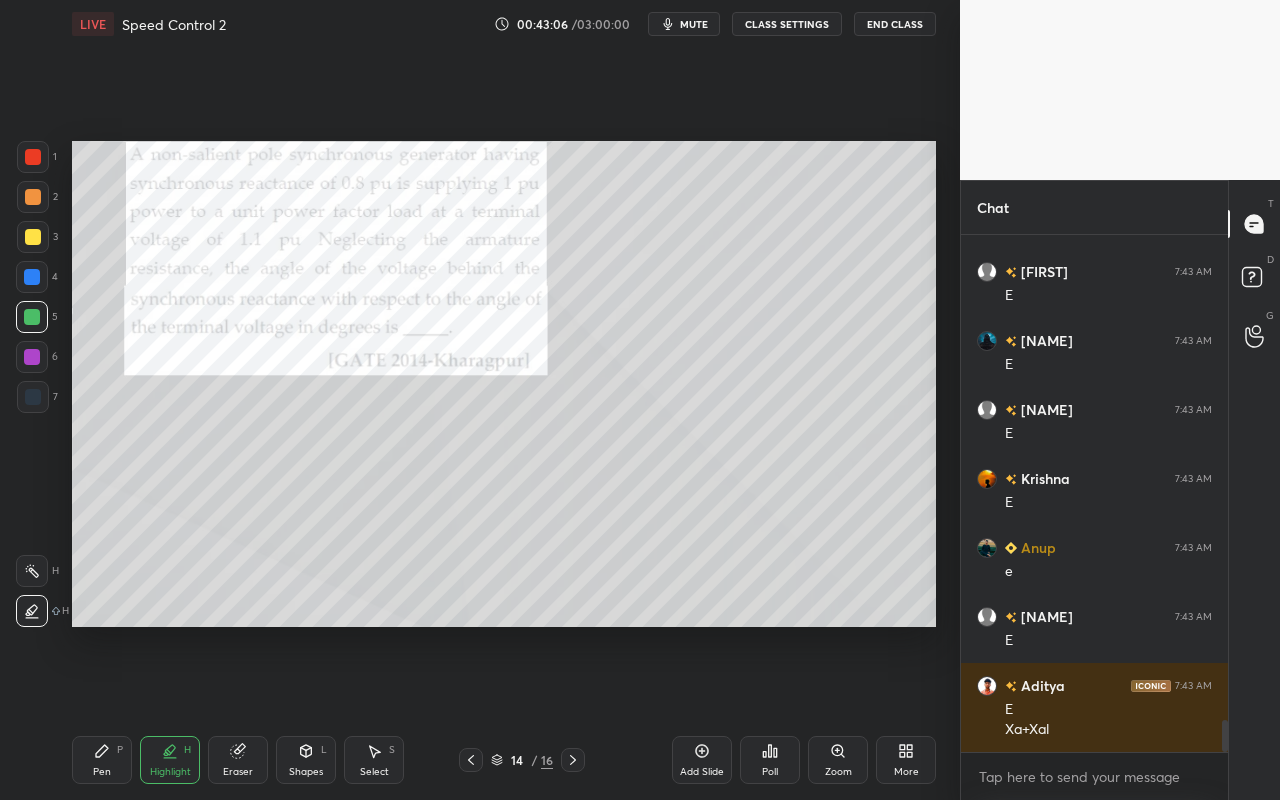 click on "Pen P" at bounding box center (102, 760) 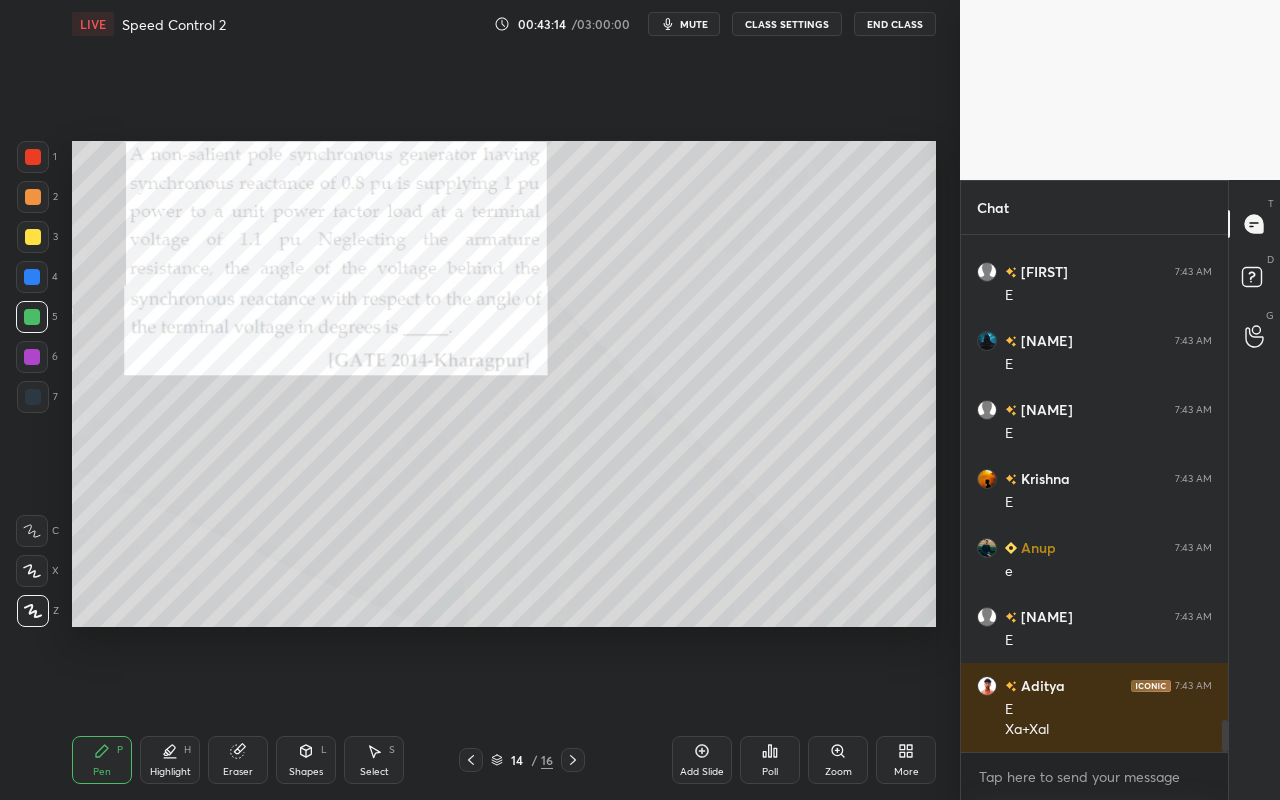 click on "Pen P" at bounding box center [102, 760] 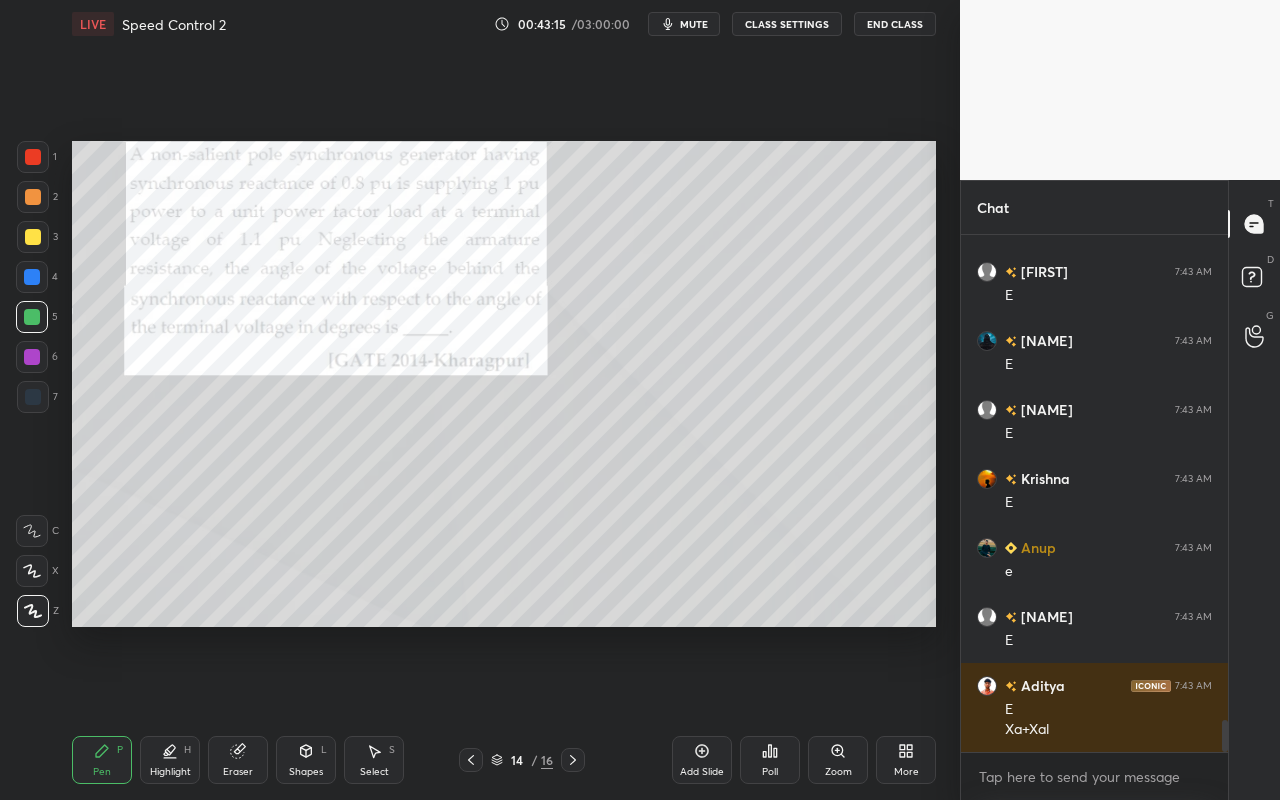 scroll, scrollTop: 8015, scrollLeft: 0, axis: vertical 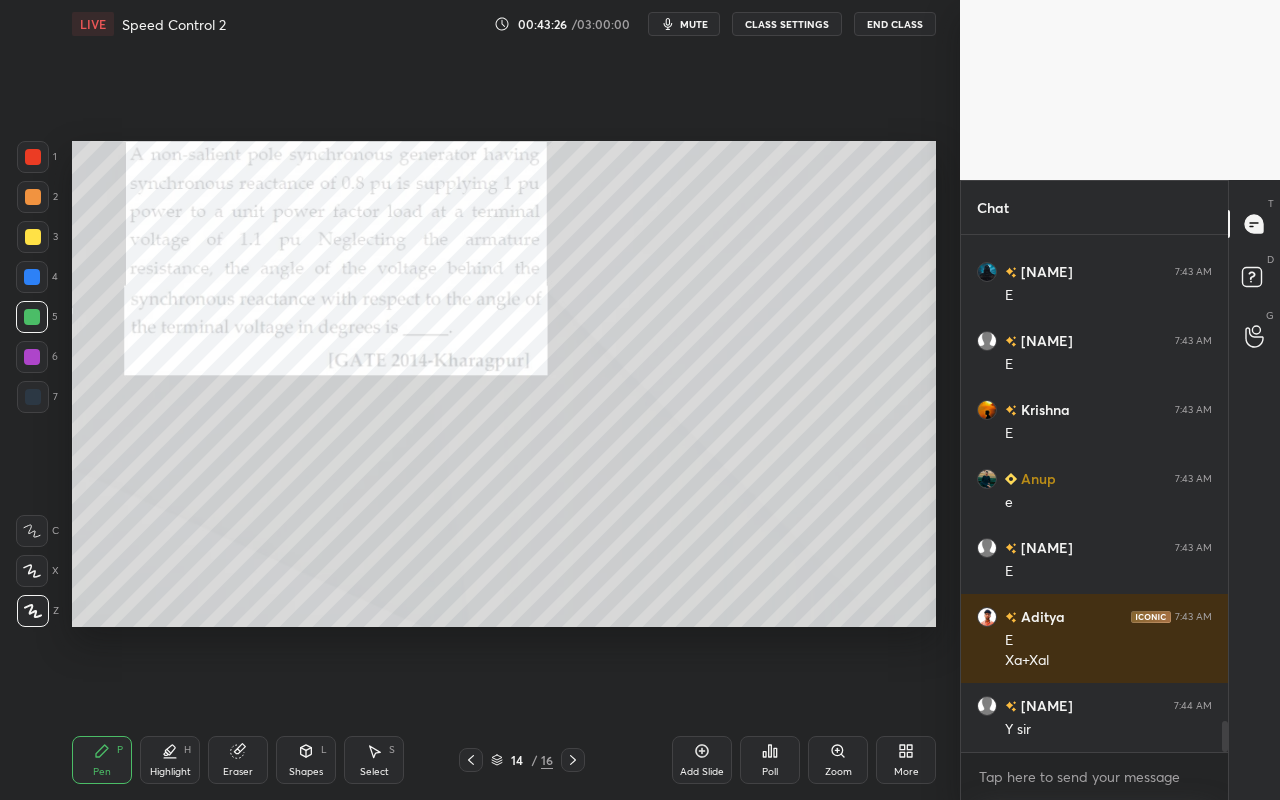 click on "Highlight H" at bounding box center (170, 760) 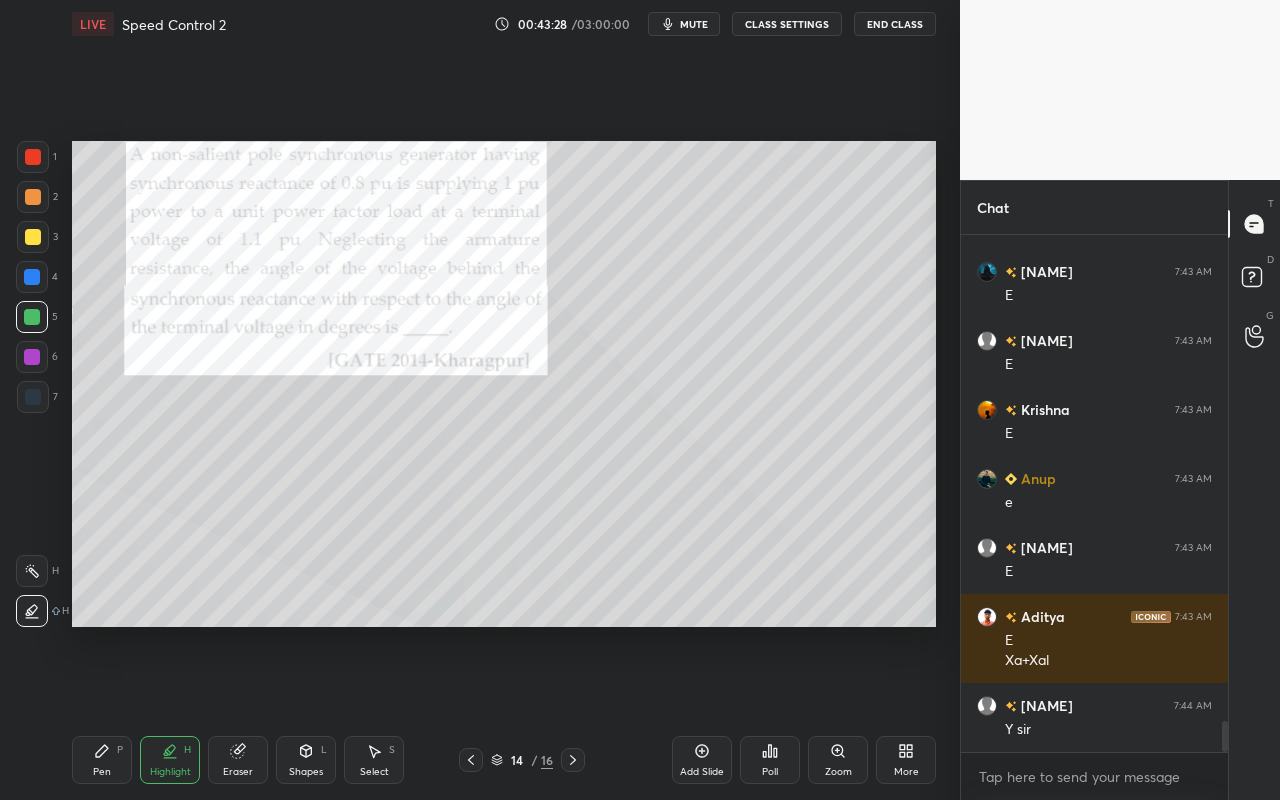 drag, startPoint x: 33, startPoint y: 575, endPoint x: 37, endPoint y: 565, distance: 10.770329 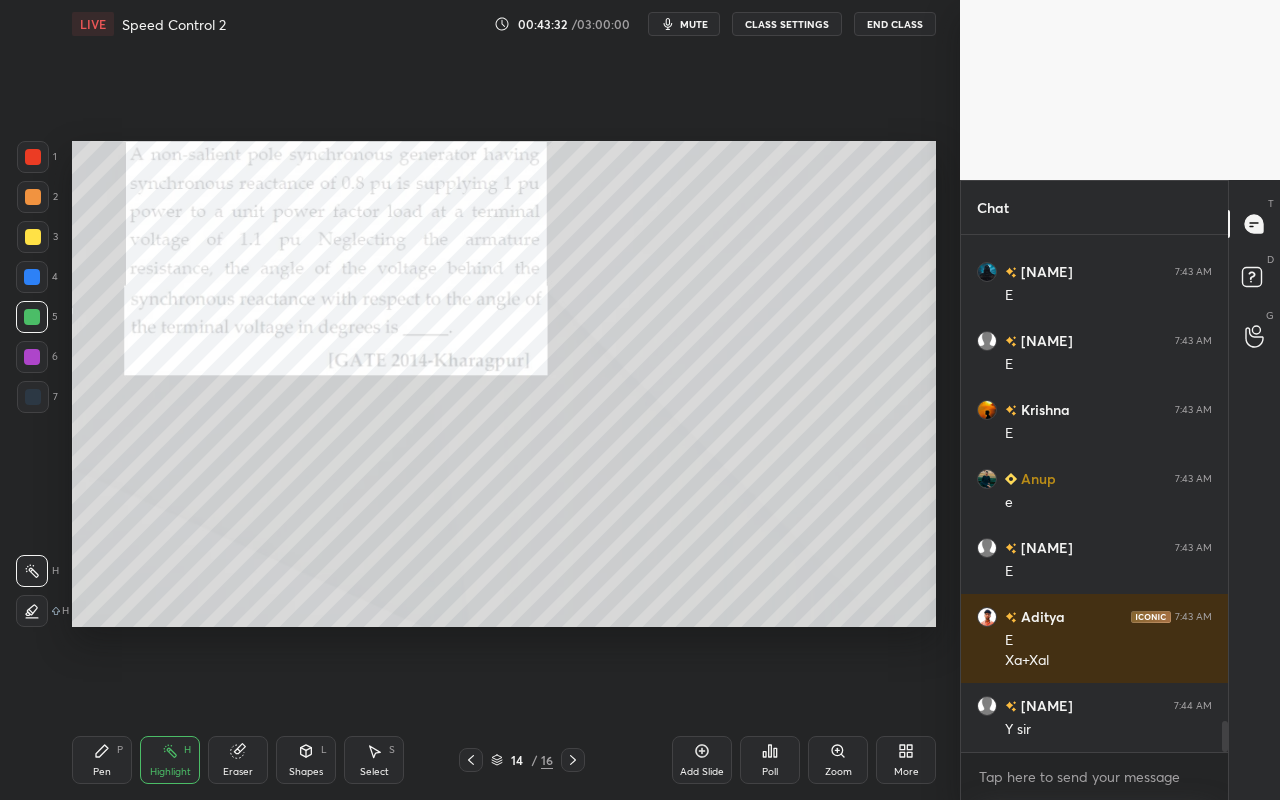 click on "Pen P" at bounding box center (102, 760) 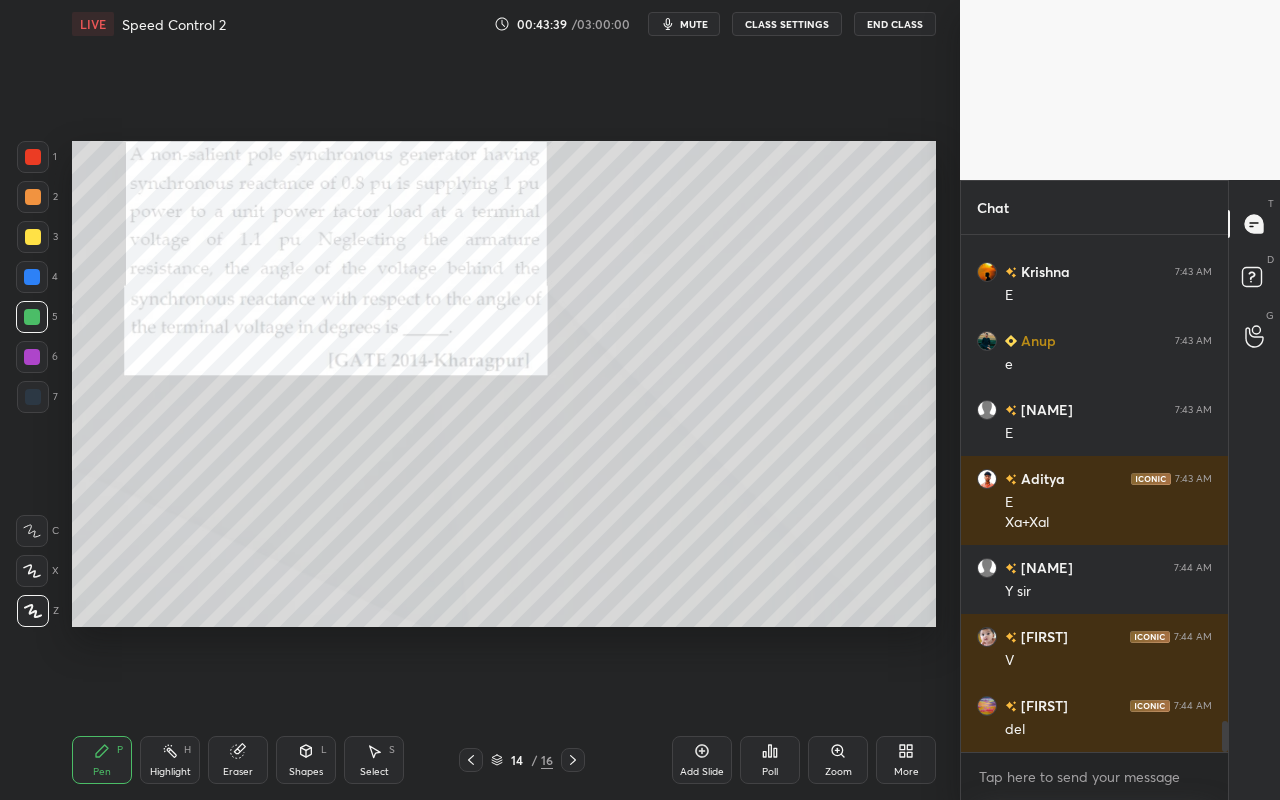 scroll, scrollTop: 8222, scrollLeft: 0, axis: vertical 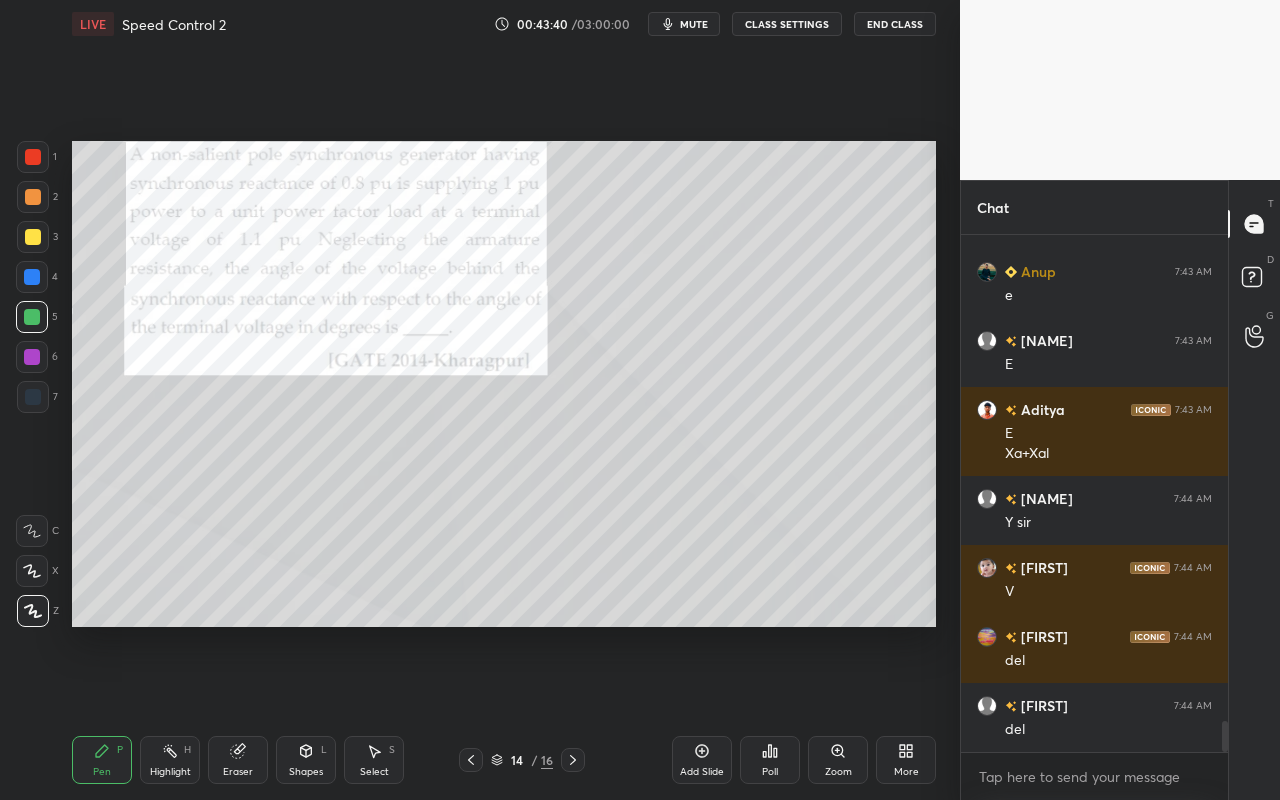click 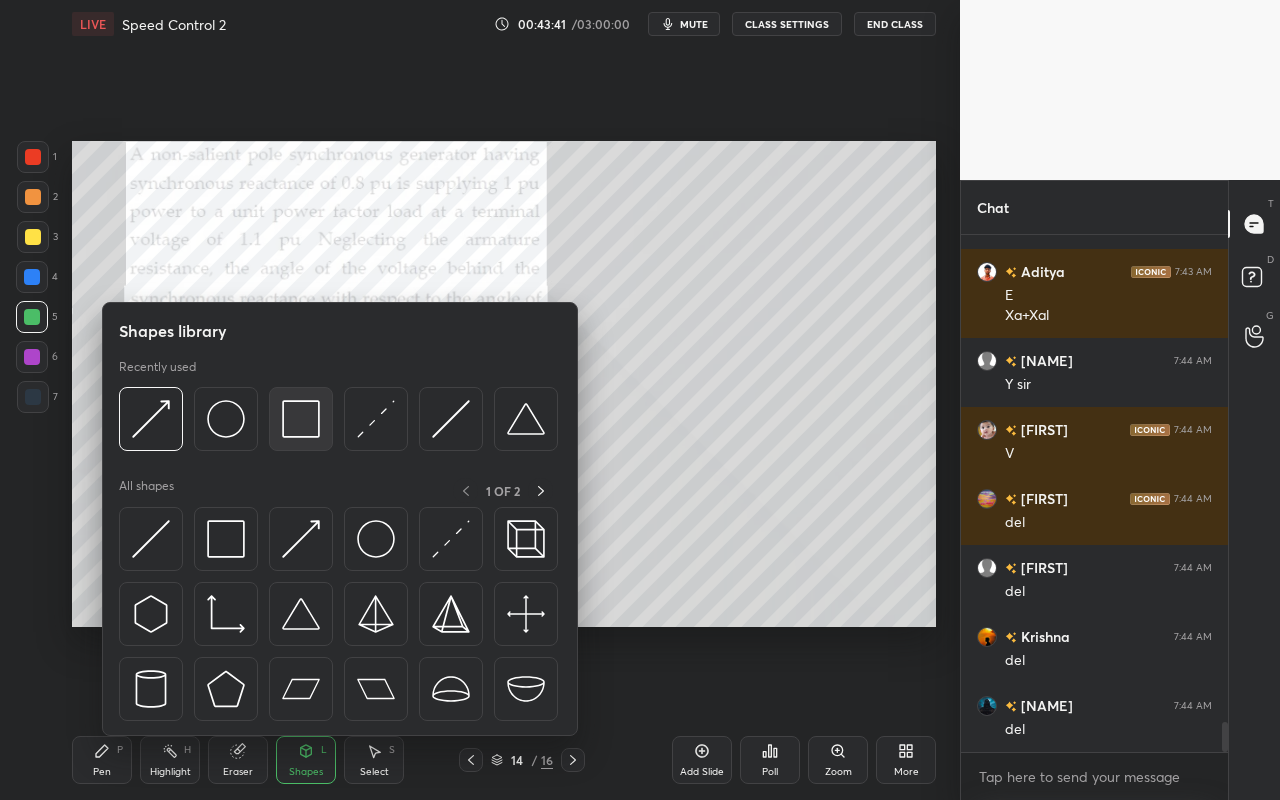 click at bounding box center (301, 419) 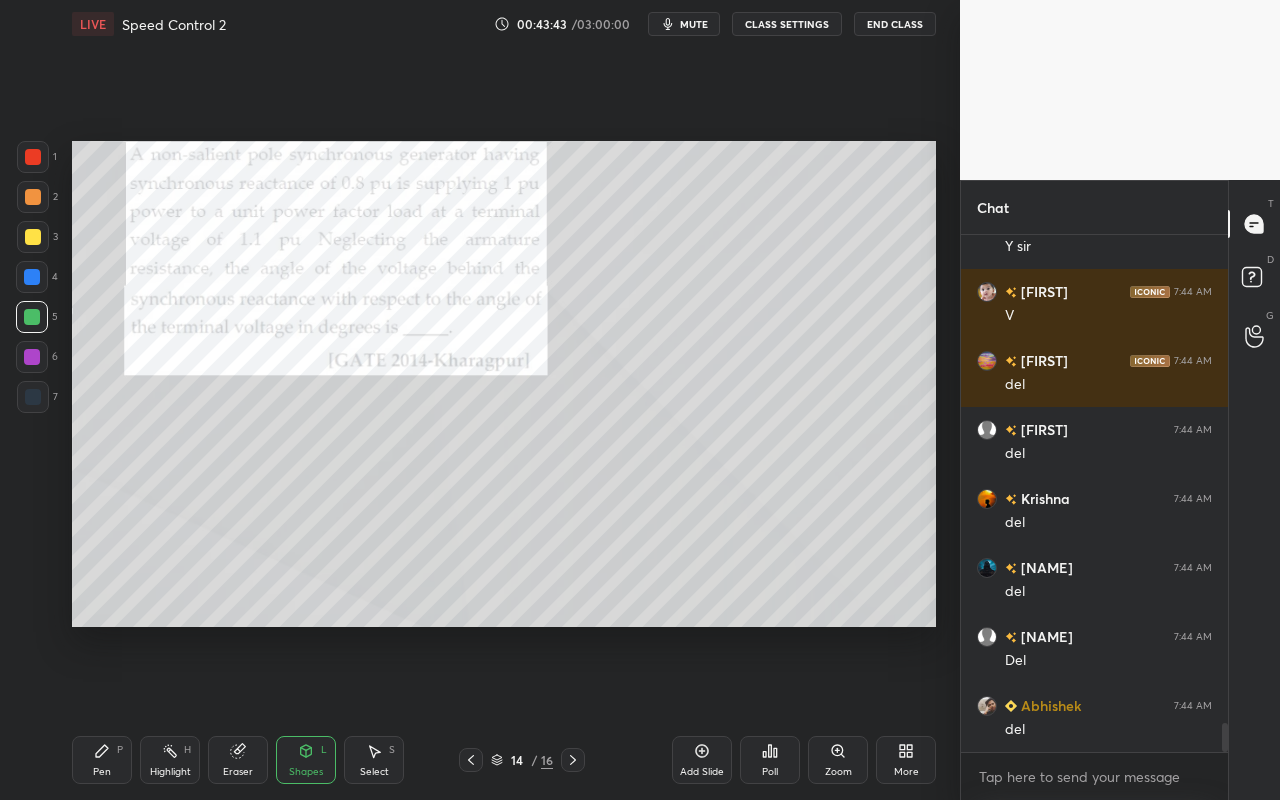 scroll, scrollTop: 8567, scrollLeft: 0, axis: vertical 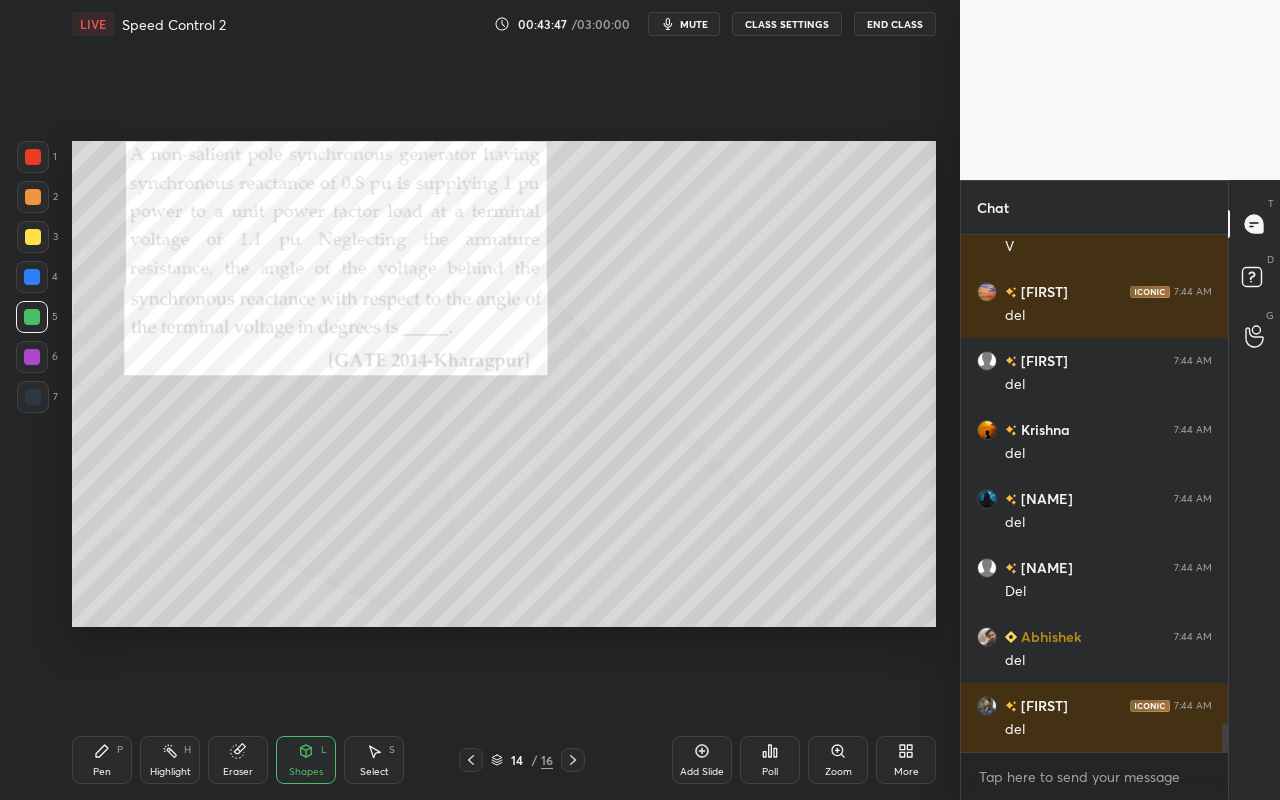 click on "Highlight H" at bounding box center [170, 760] 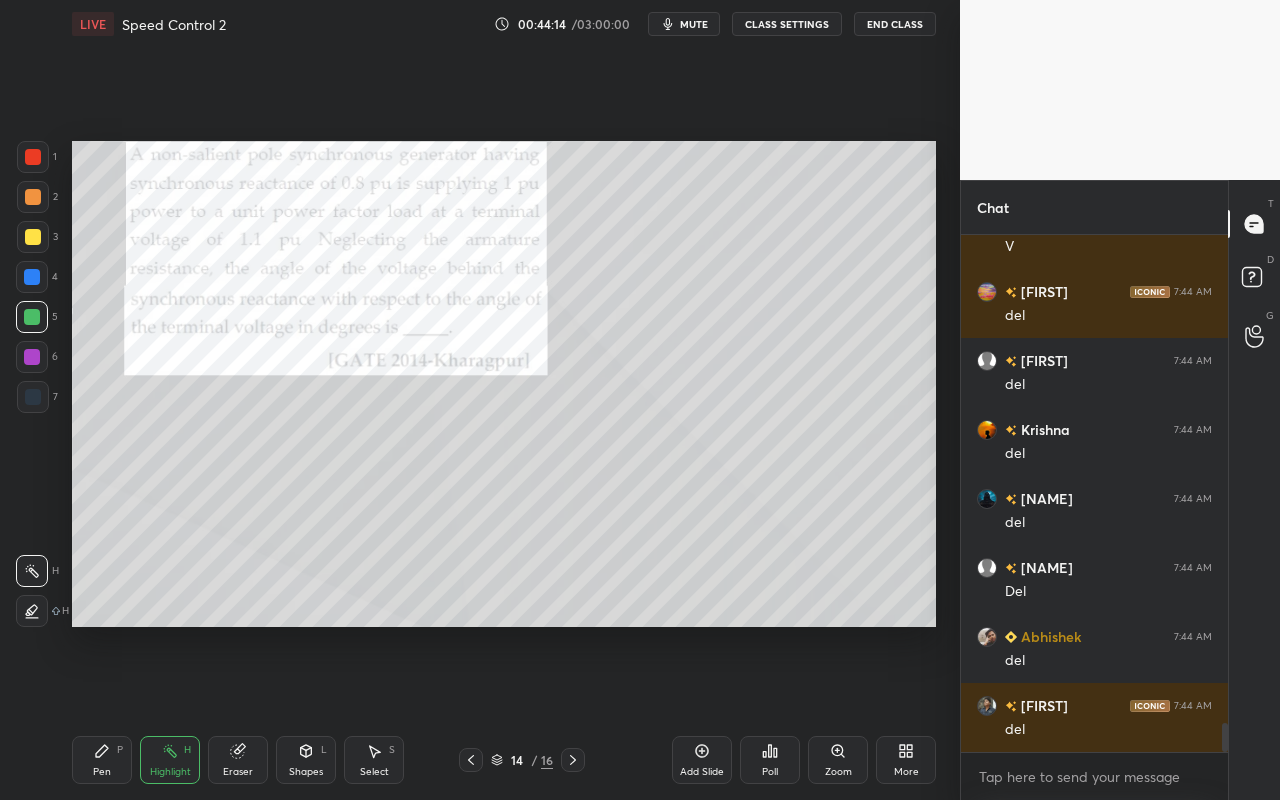 drag, startPoint x: 387, startPoint y: 755, endPoint x: 391, endPoint y: 734, distance: 21.377558 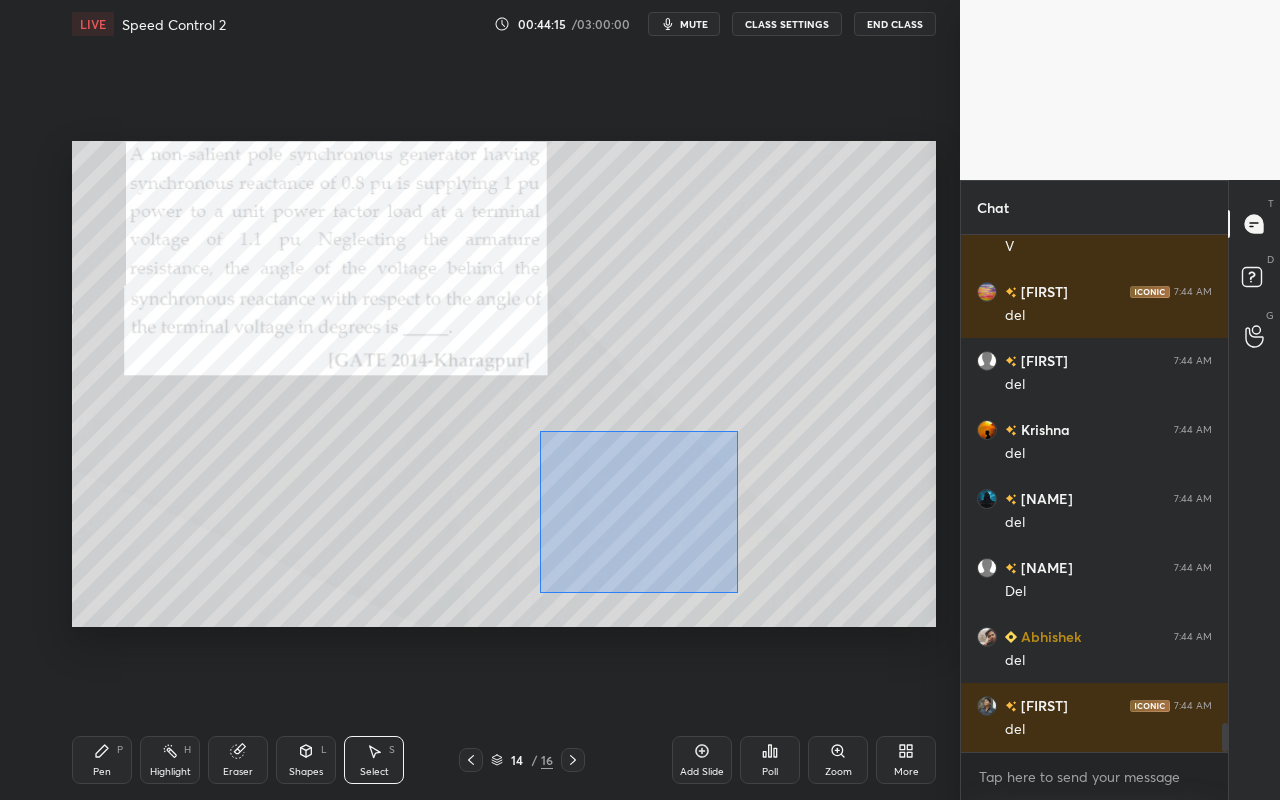 drag, startPoint x: 539, startPoint y: 430, endPoint x: 725, endPoint y: 578, distance: 237.69728 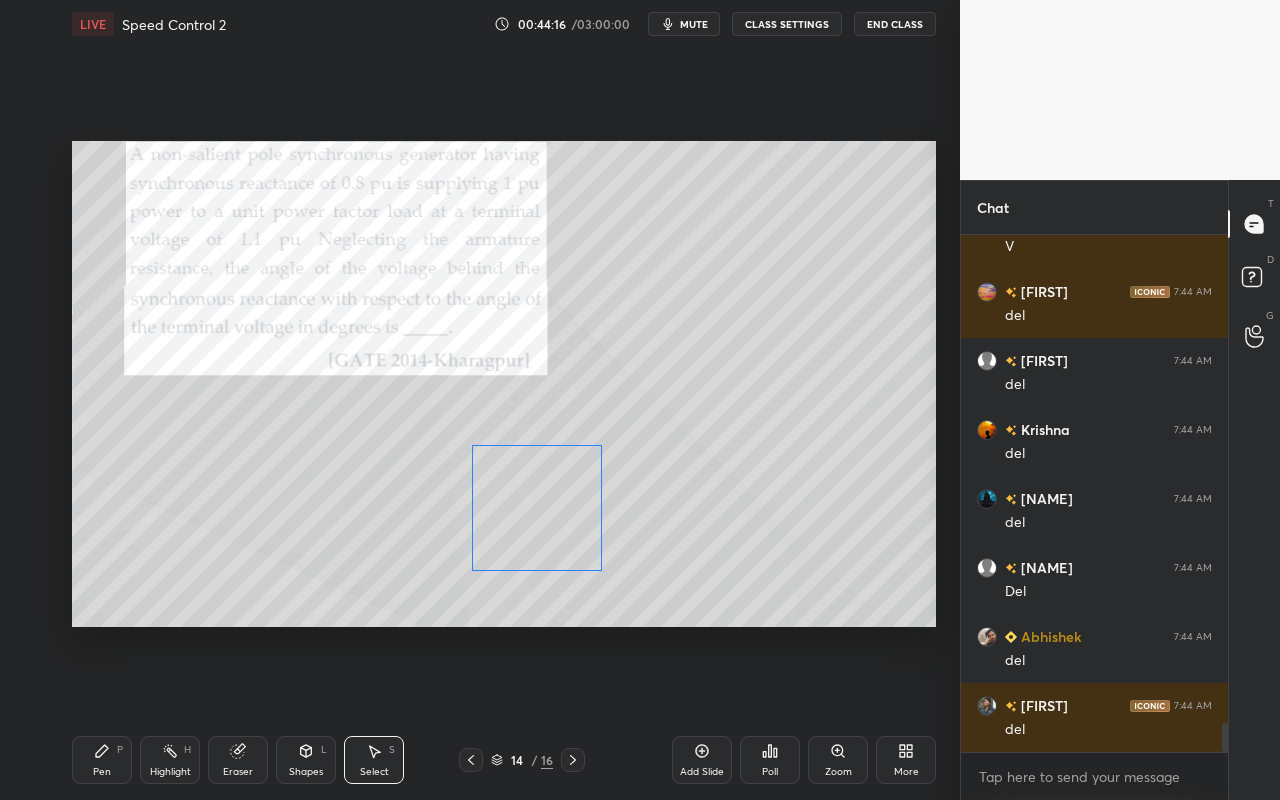 drag, startPoint x: 649, startPoint y: 523, endPoint x: 552, endPoint y: 522, distance: 97.00516 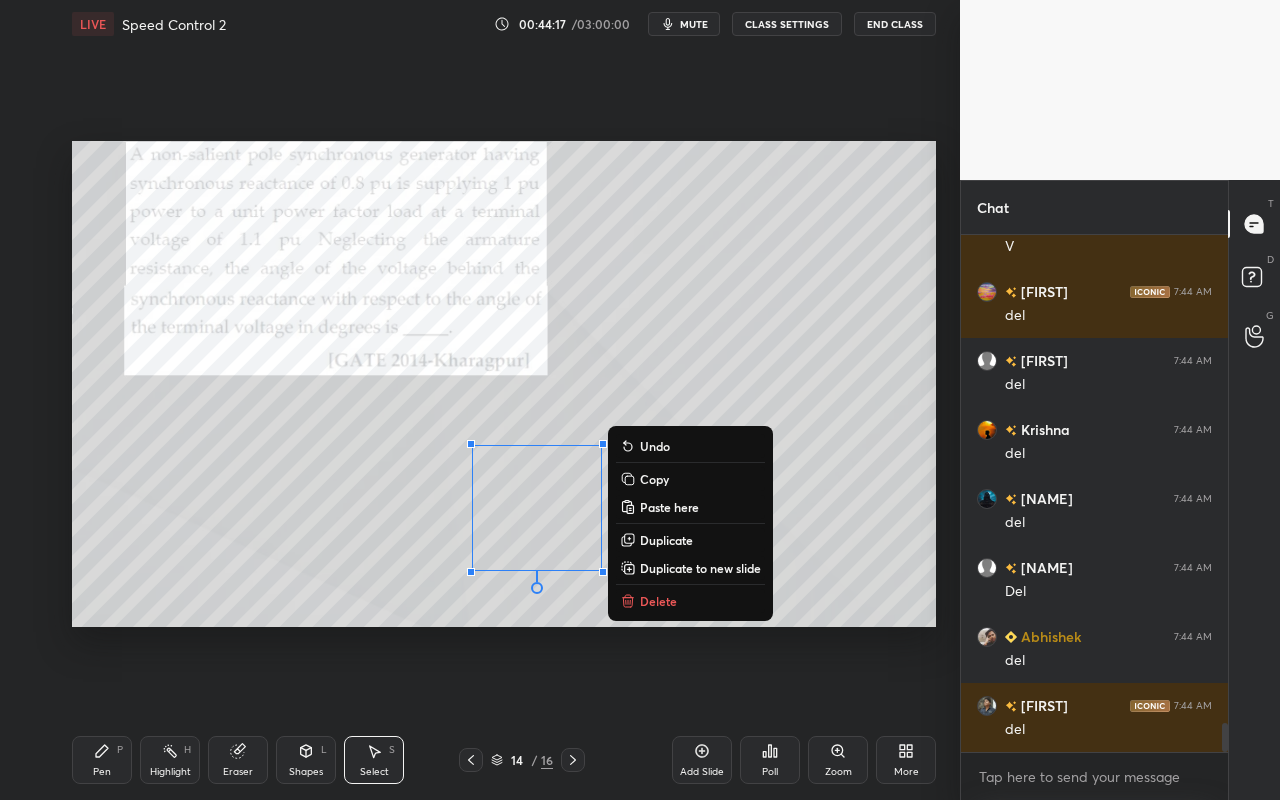 click on "Shapes L" at bounding box center [306, 760] 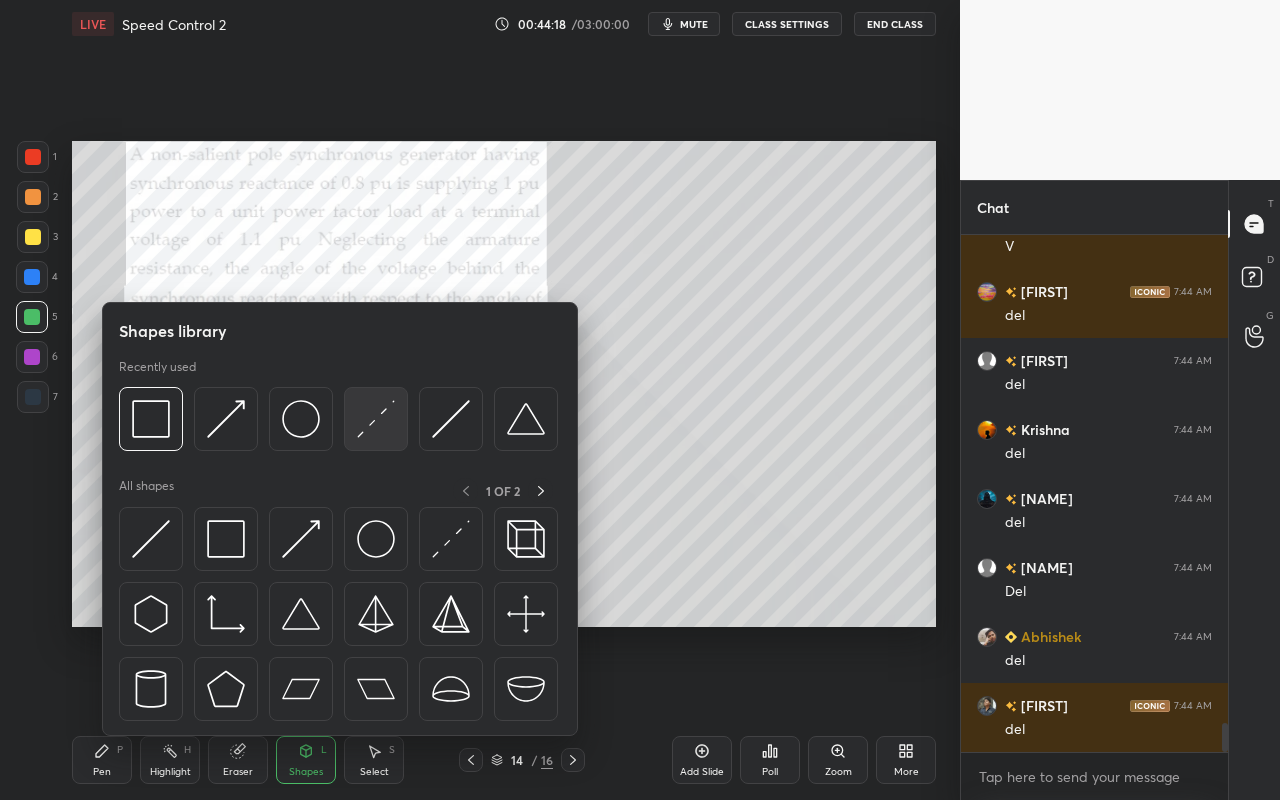 click at bounding box center [376, 419] 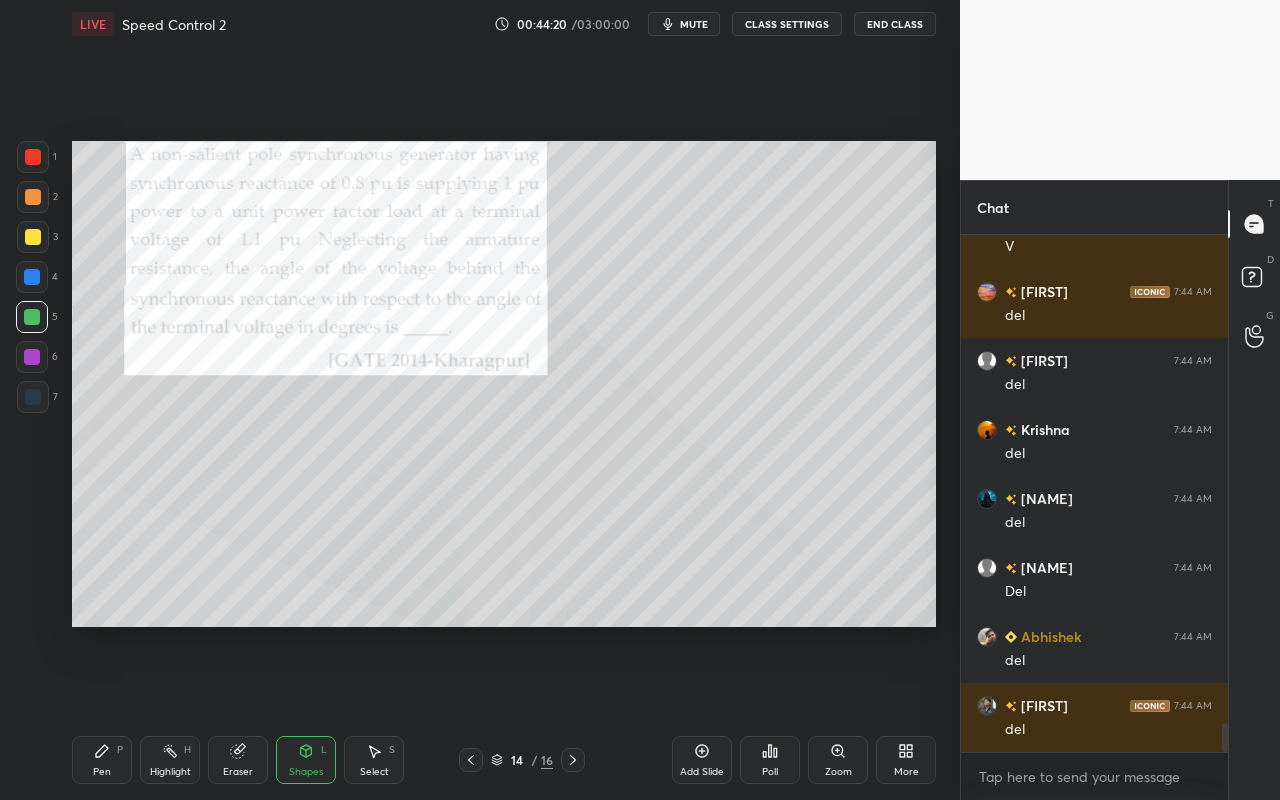 drag, startPoint x: 169, startPoint y: 761, endPoint x: 173, endPoint y: 747, distance: 14.56022 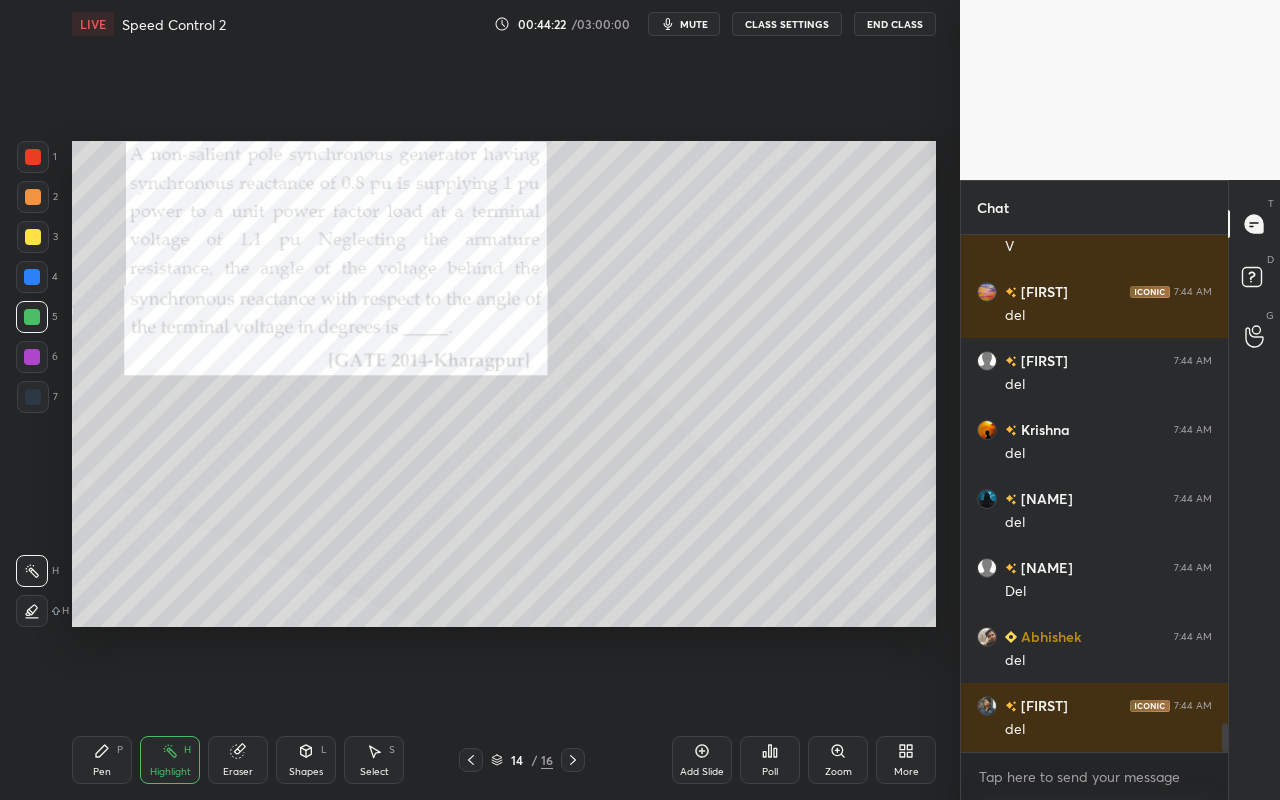 click on "Pen P" at bounding box center (102, 760) 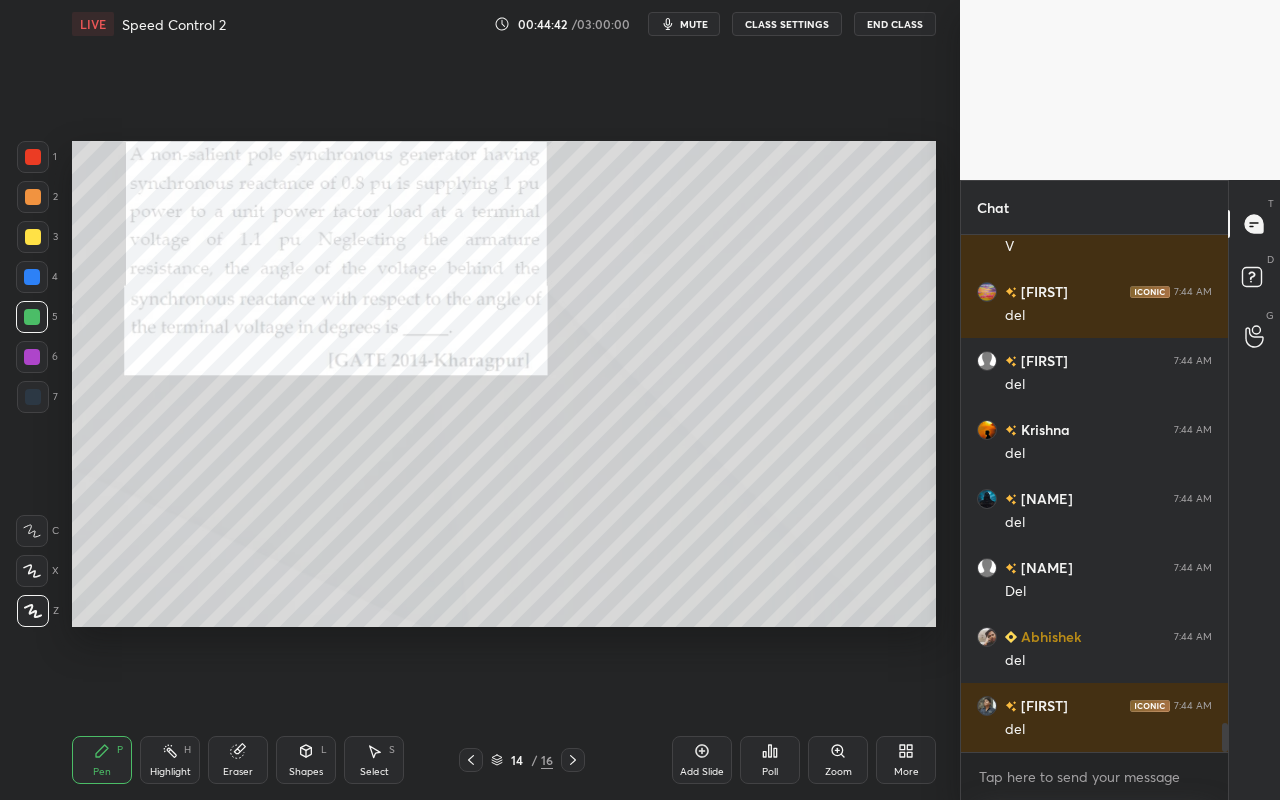 drag, startPoint x: 378, startPoint y: 763, endPoint x: 490, endPoint y: 667, distance: 147.51271 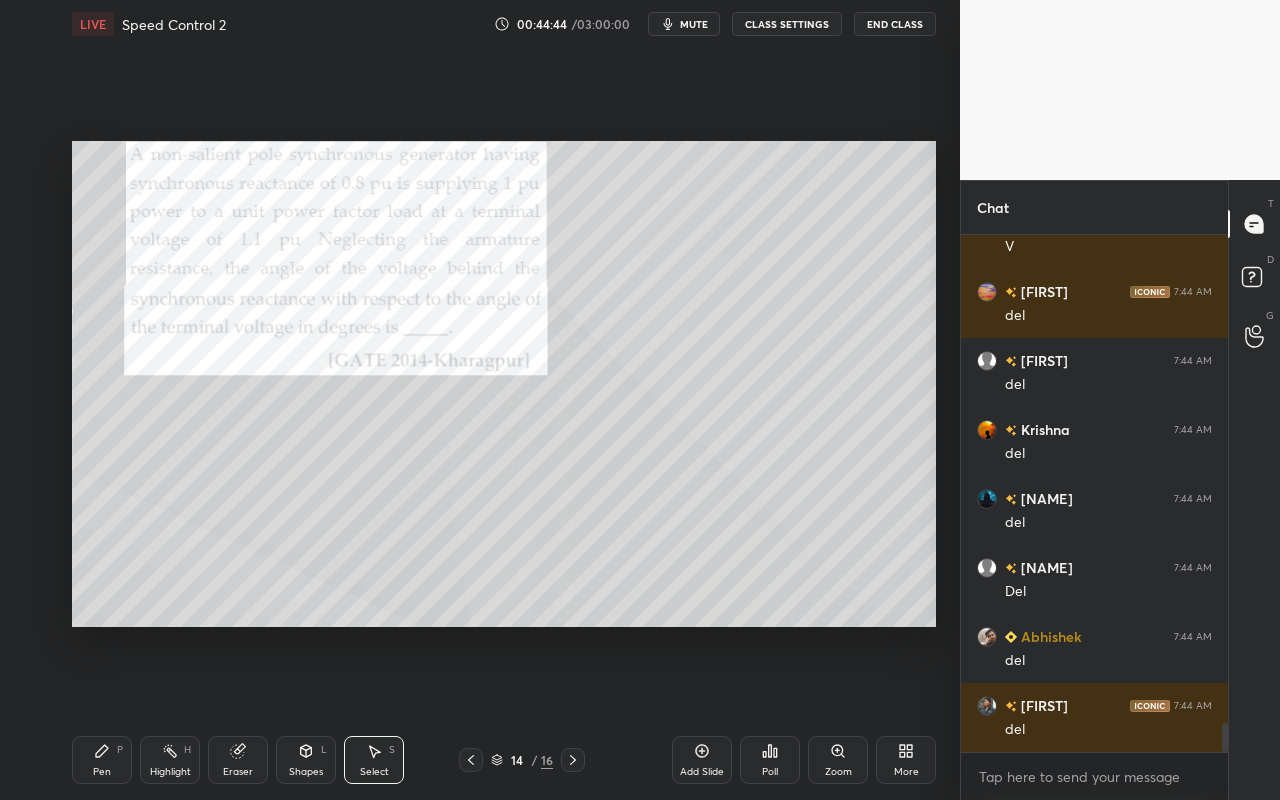 drag, startPoint x: 364, startPoint y: 762, endPoint x: 447, endPoint y: 625, distance: 160.18115 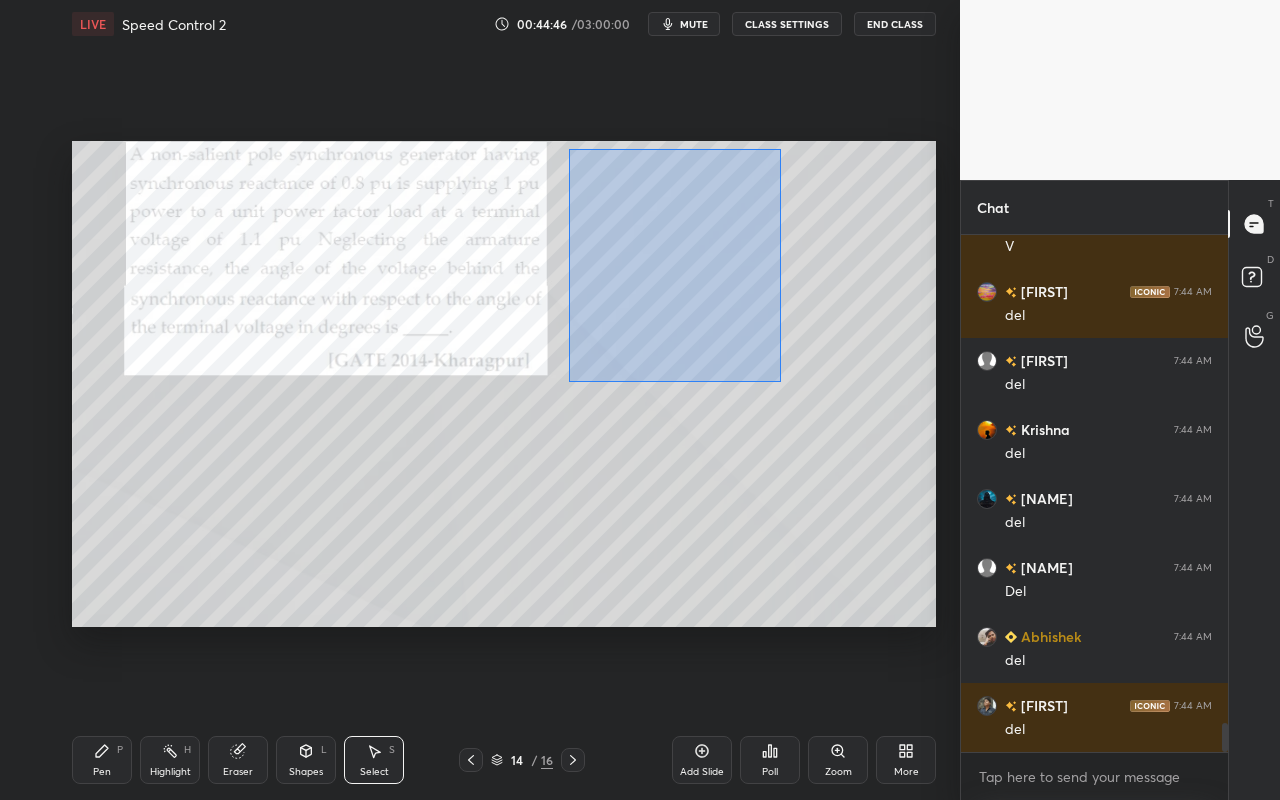 drag, startPoint x: 569, startPoint y: 149, endPoint x: 758, endPoint y: 360, distance: 283.2702 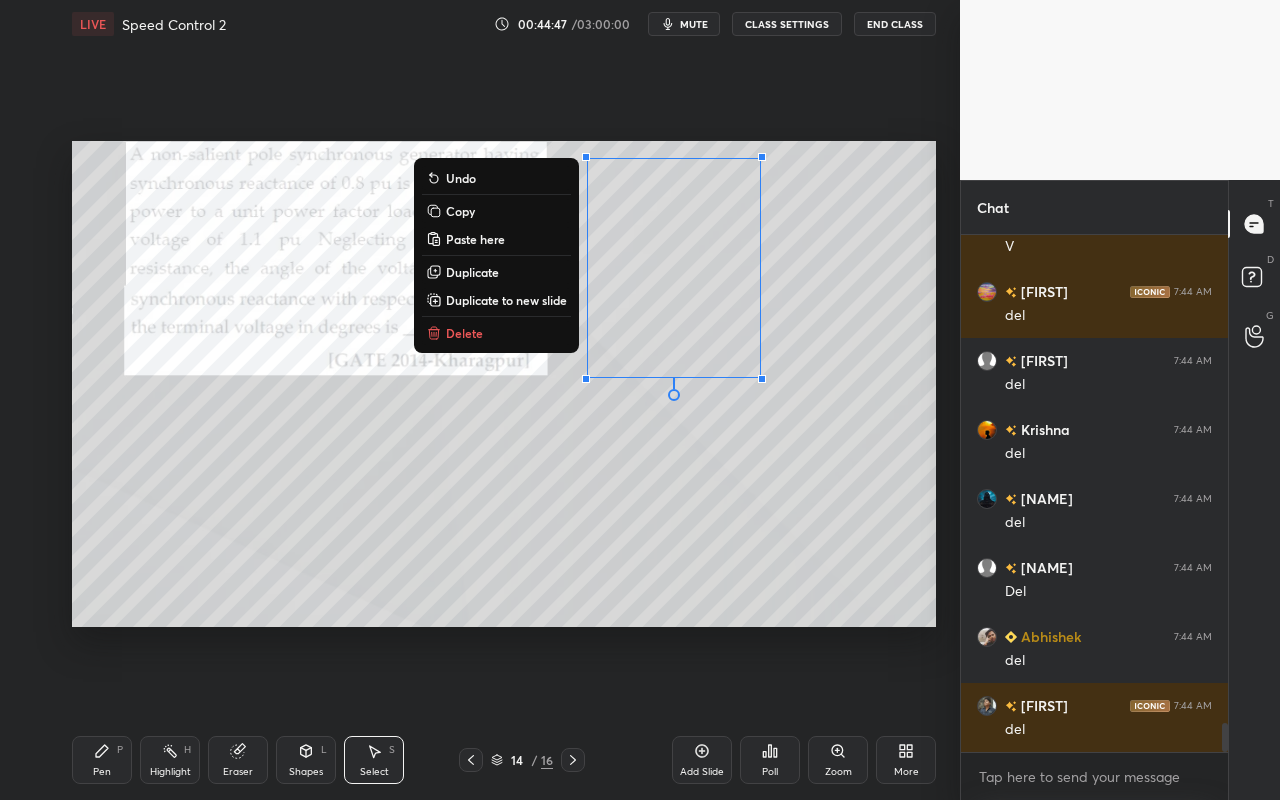 drag, startPoint x: 909, startPoint y: 308, endPoint x: 896, endPoint y: 302, distance: 14.3178215 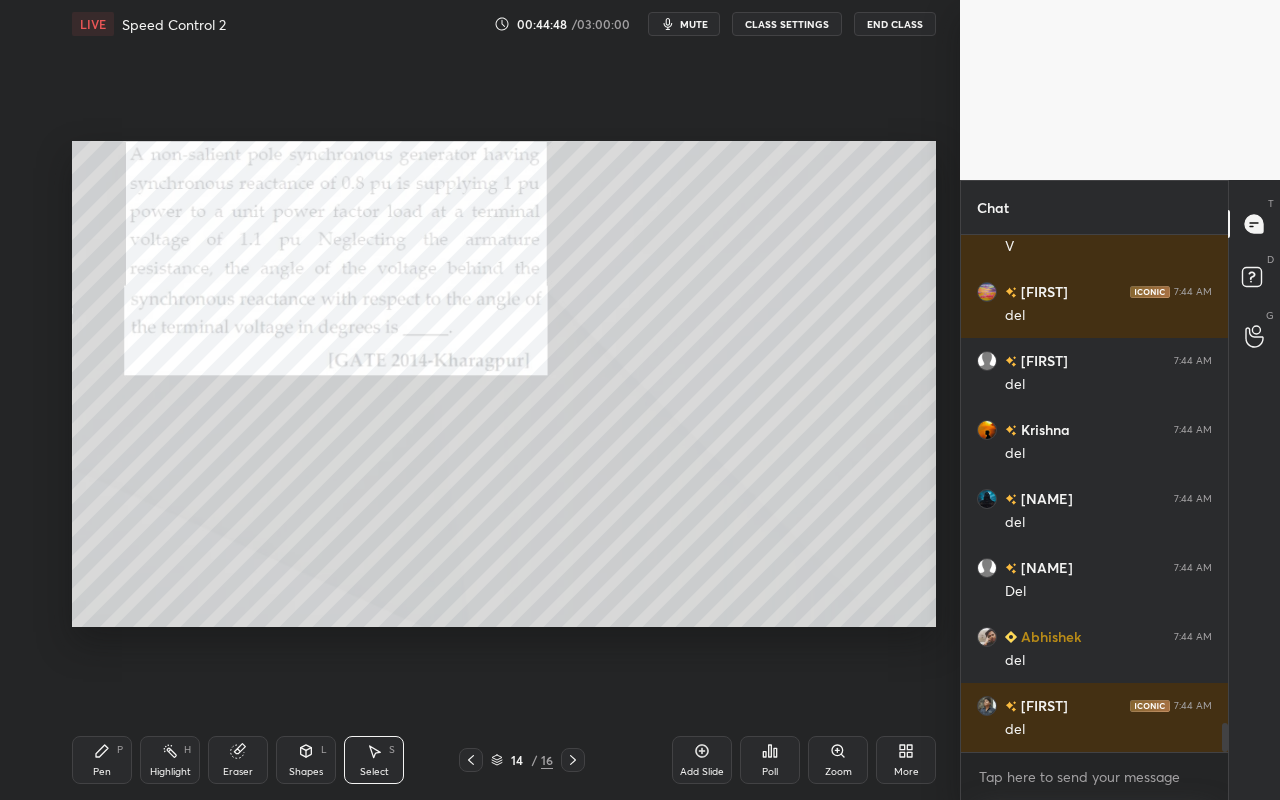drag, startPoint x: 390, startPoint y: 768, endPoint x: 545, endPoint y: 660, distance: 188.91533 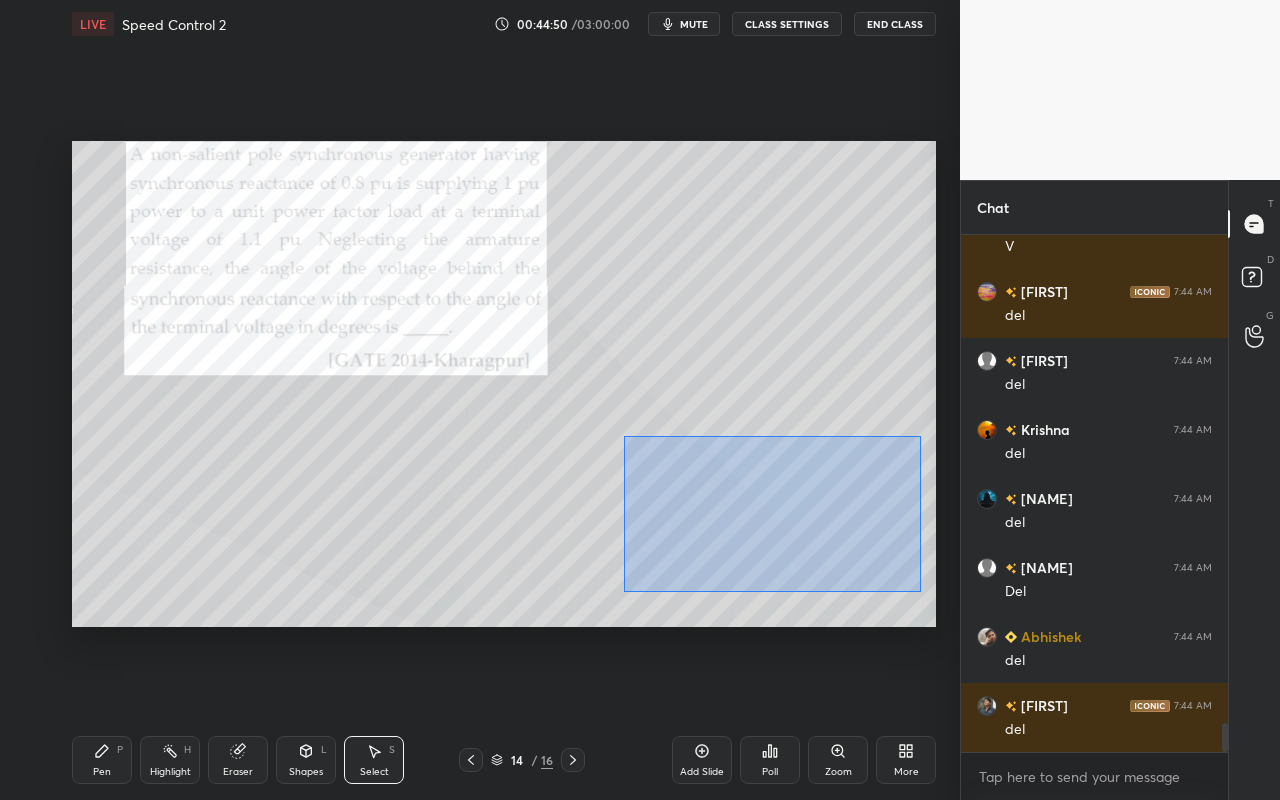 drag, startPoint x: 623, startPoint y: 435, endPoint x: 915, endPoint y: 596, distance: 333.44415 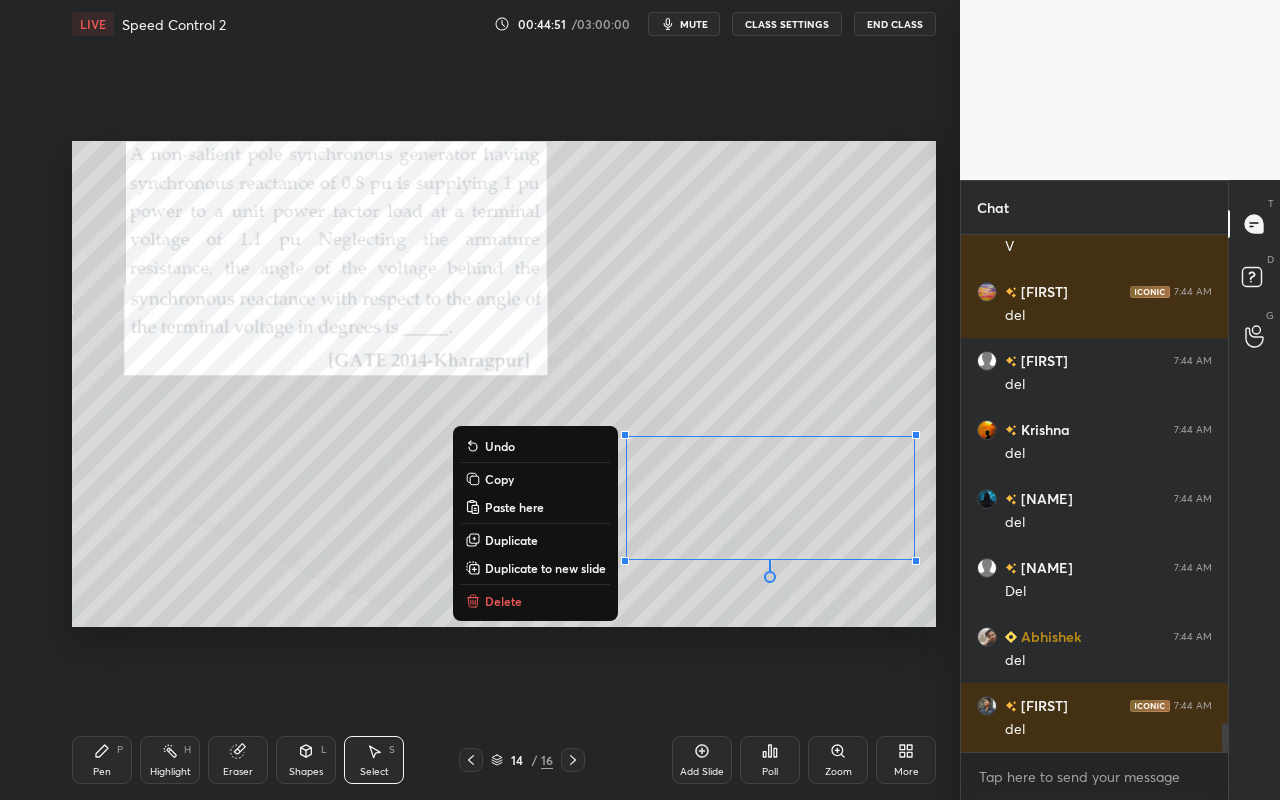 click on "Delete" at bounding box center [535, 601] 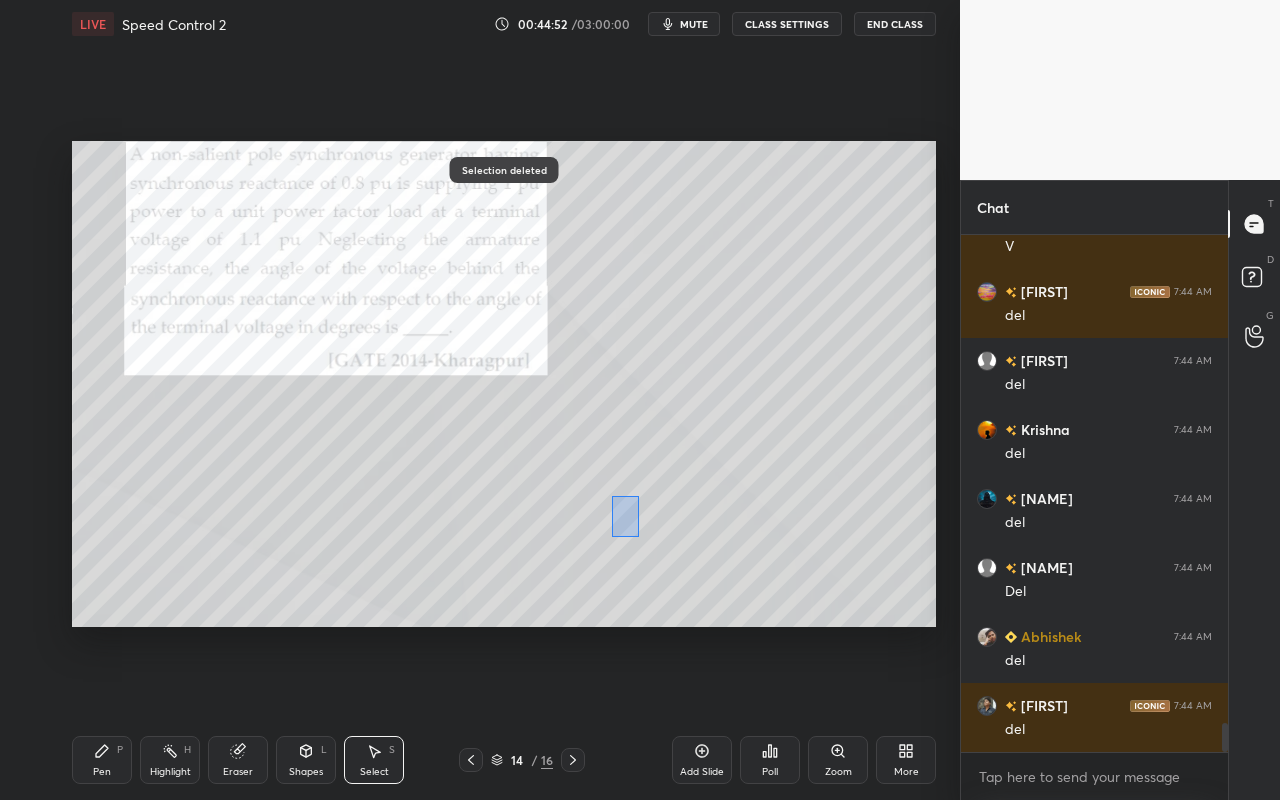 drag, startPoint x: 625, startPoint y: 526, endPoint x: 646, endPoint y: 538, distance: 24.186773 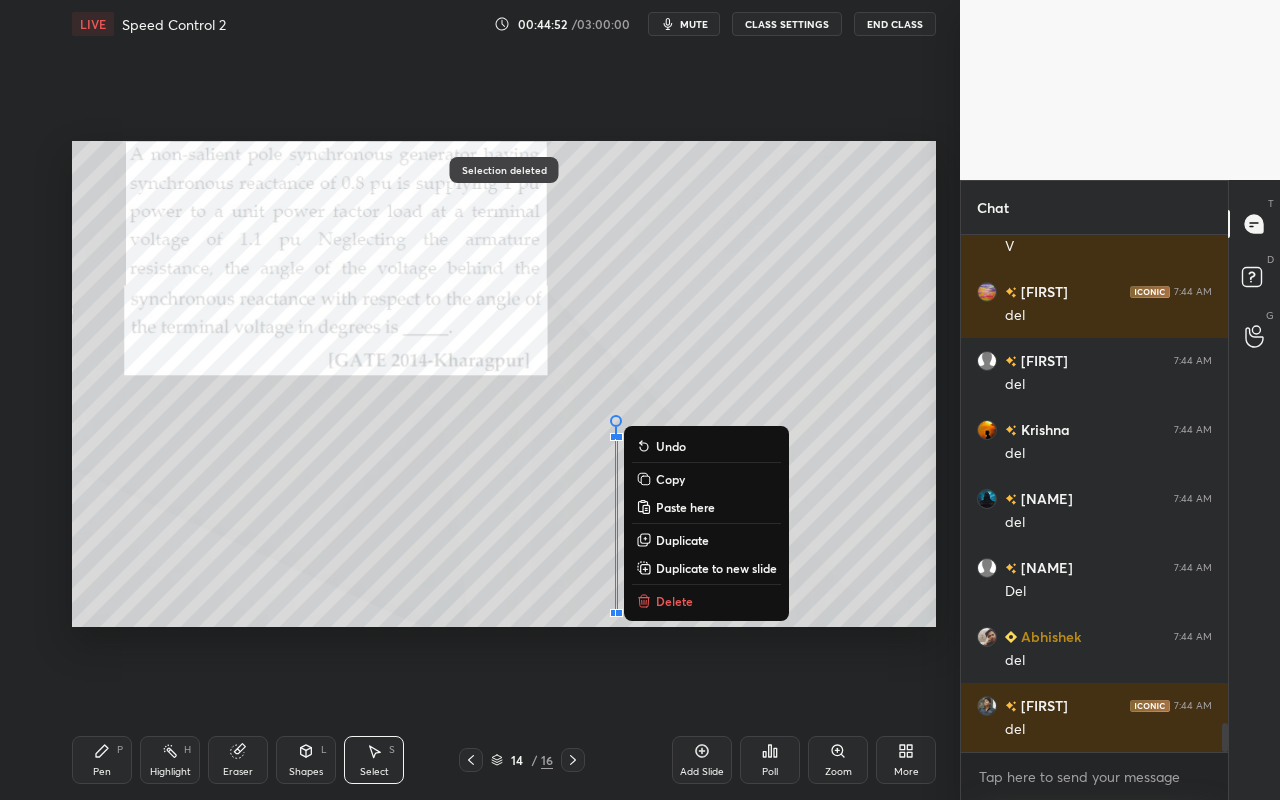 click on "Delete" at bounding box center [706, 601] 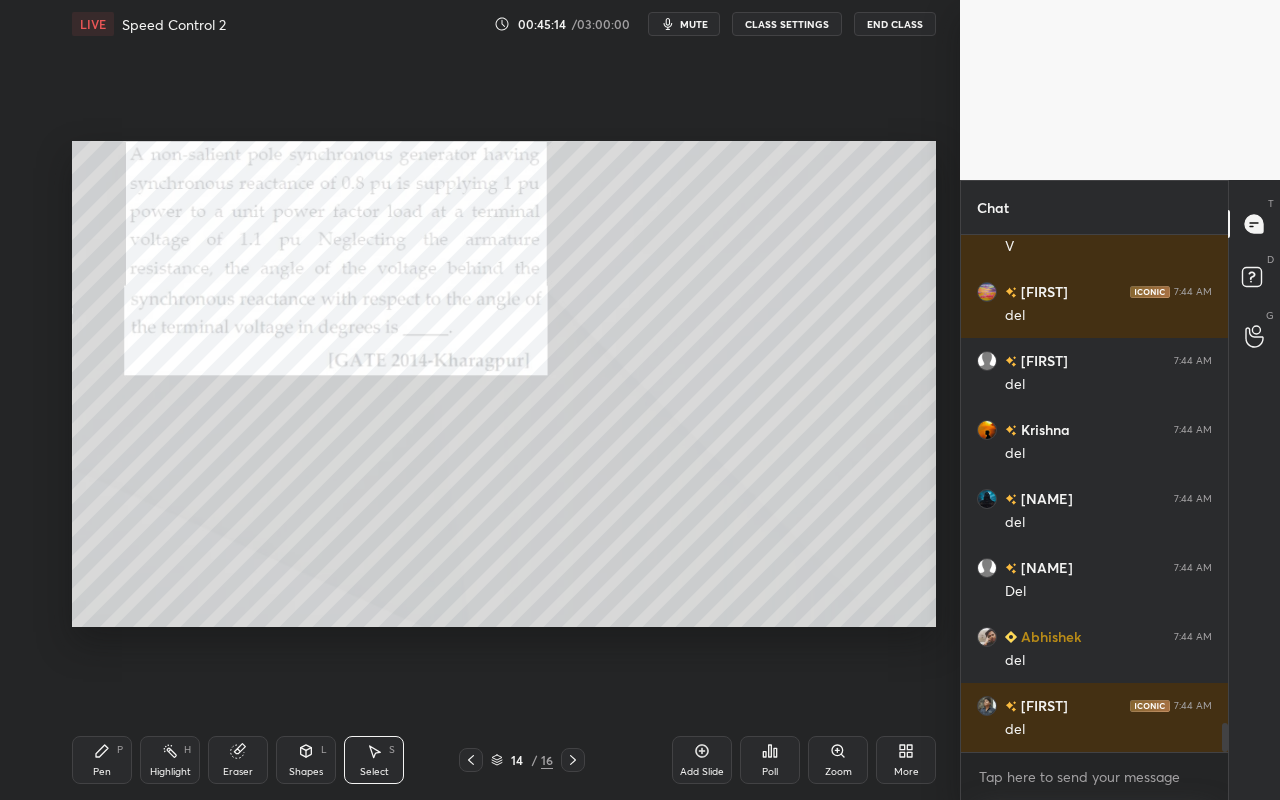 scroll, scrollTop: 8636, scrollLeft: 0, axis: vertical 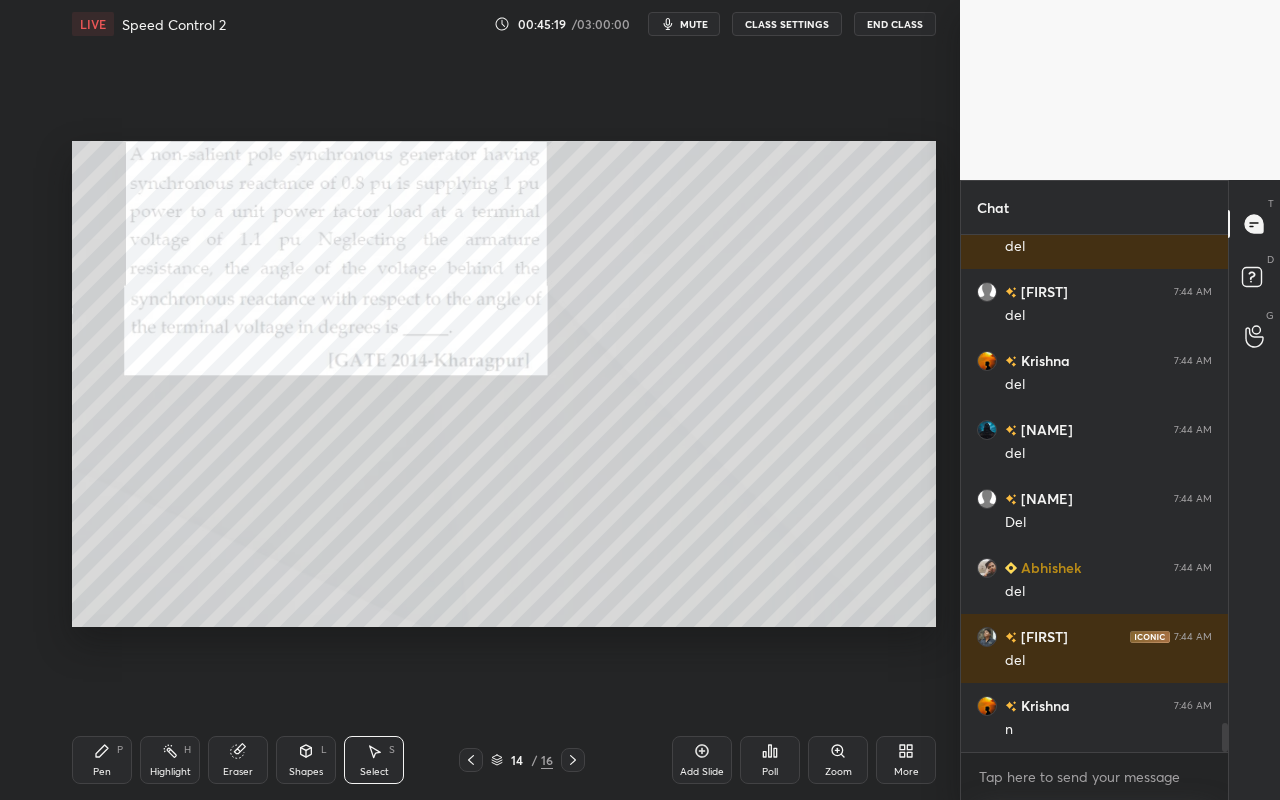 click on "Select" at bounding box center (374, 772) 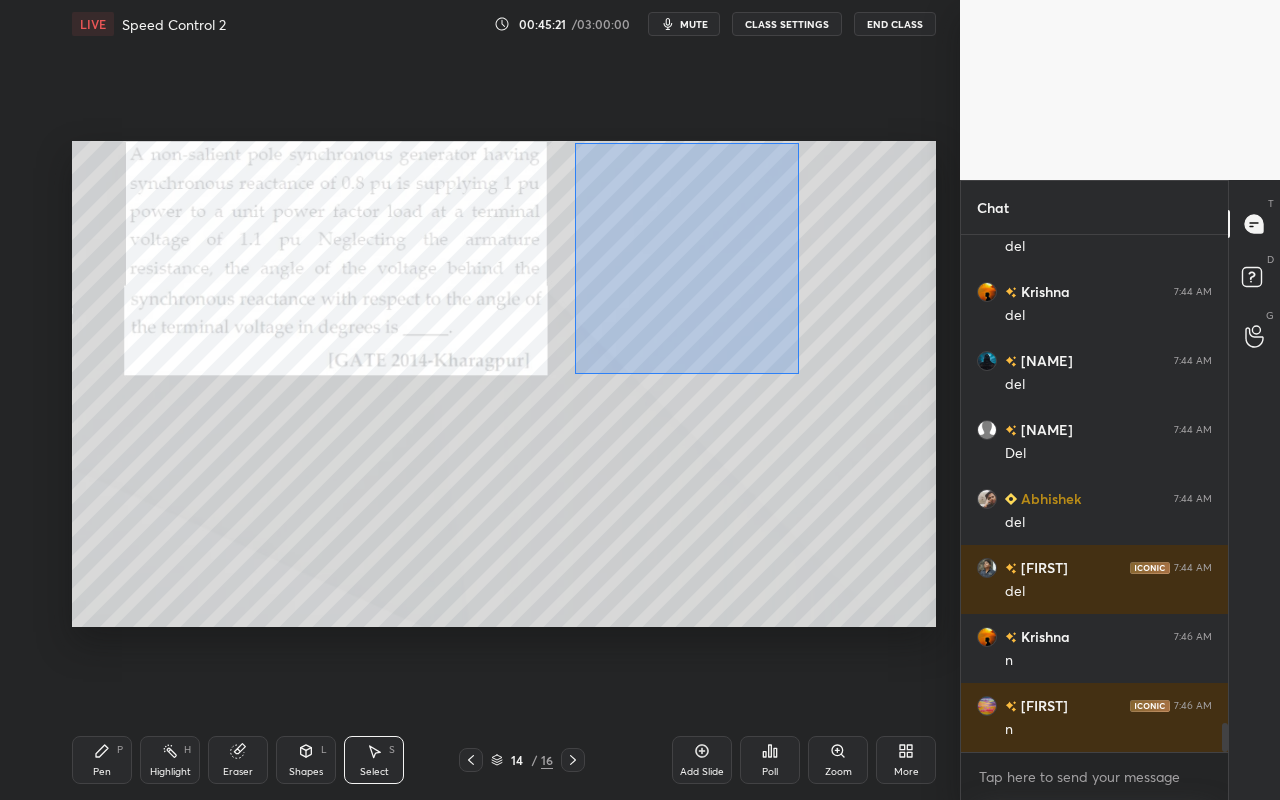 drag, startPoint x: 575, startPoint y: 158, endPoint x: 782, endPoint y: 348, distance: 280.97864 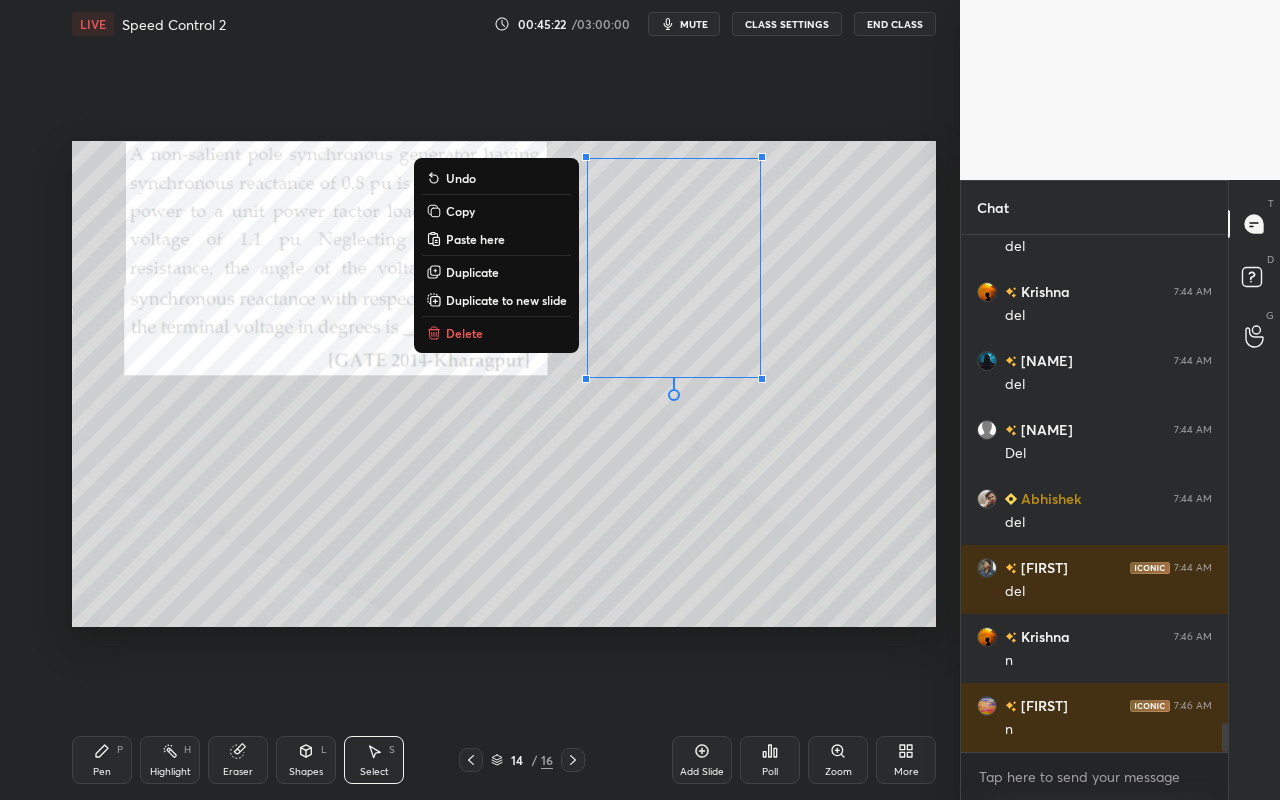 click on "Duplicate to new slide" at bounding box center (506, 300) 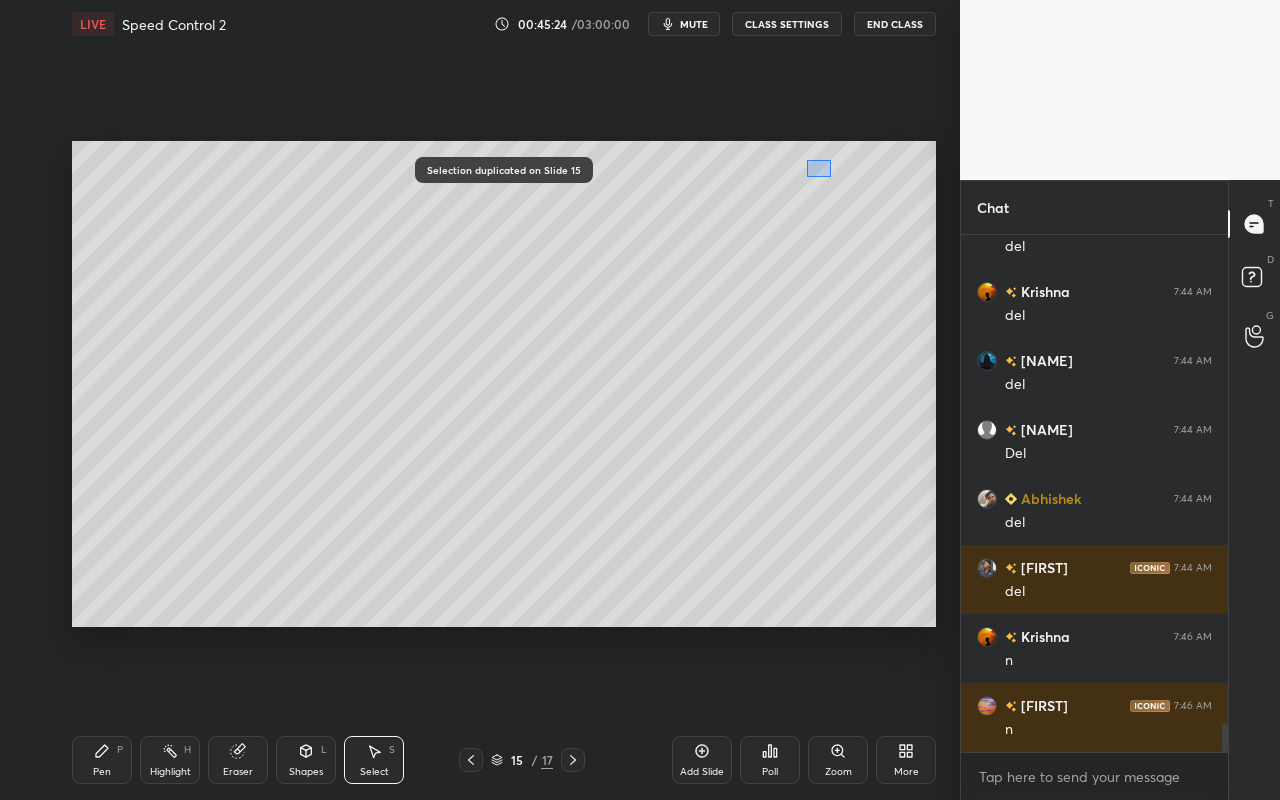 scroll, scrollTop: 8774, scrollLeft: 0, axis: vertical 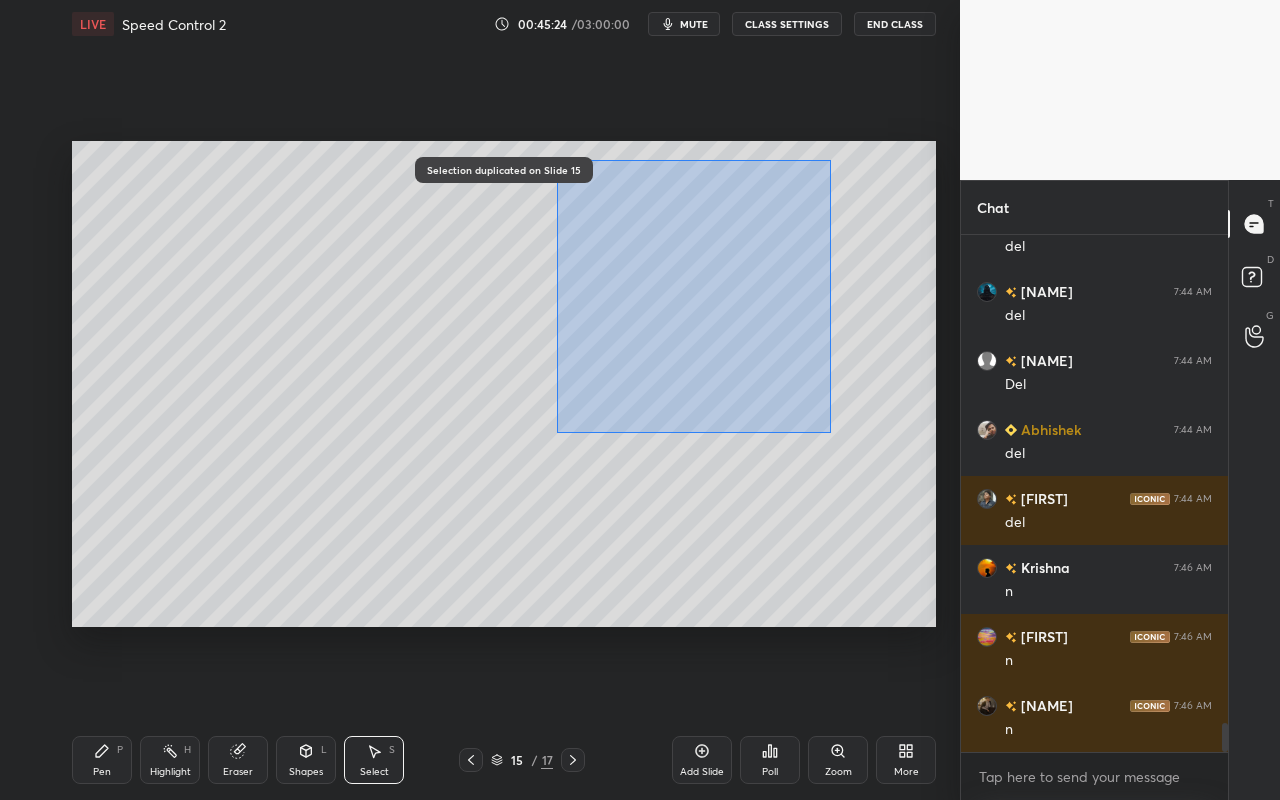 drag, startPoint x: 827, startPoint y: 157, endPoint x: 575, endPoint y: 346, distance: 315 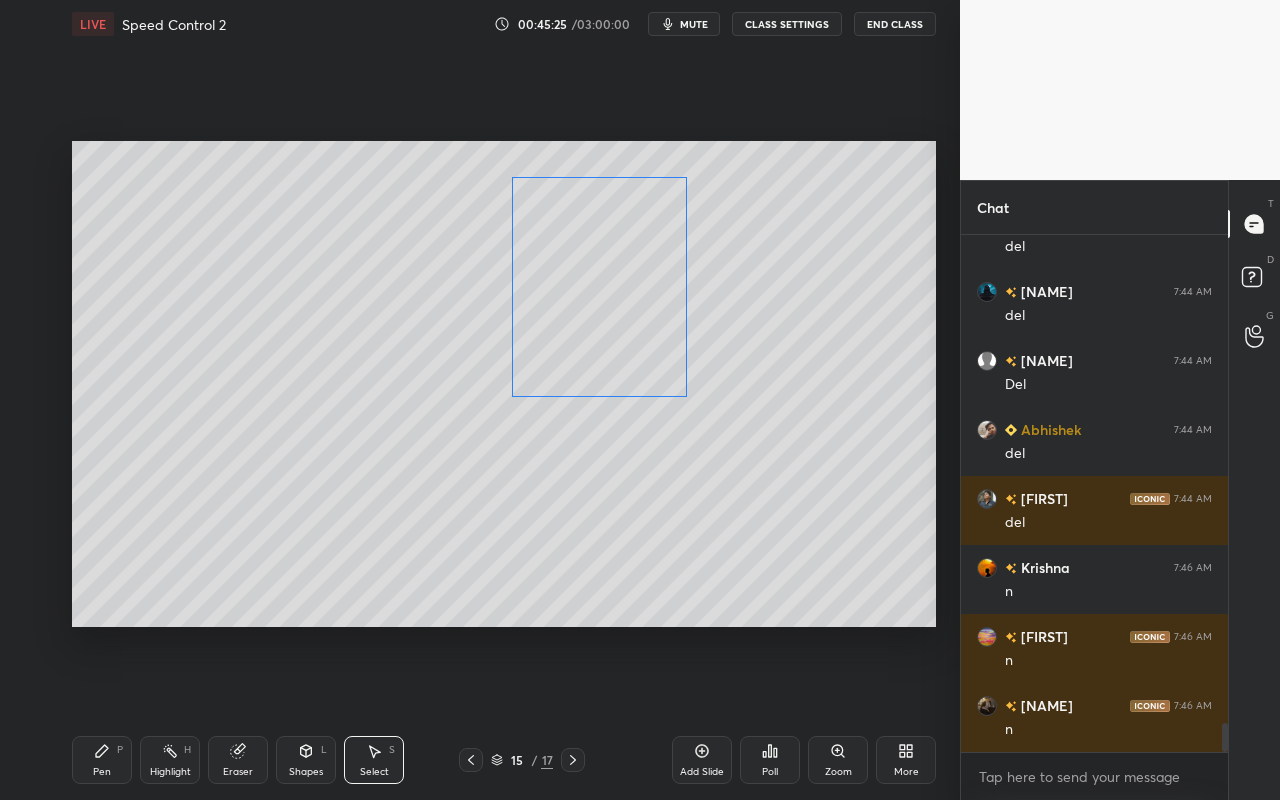 scroll, scrollTop: 8843, scrollLeft: 0, axis: vertical 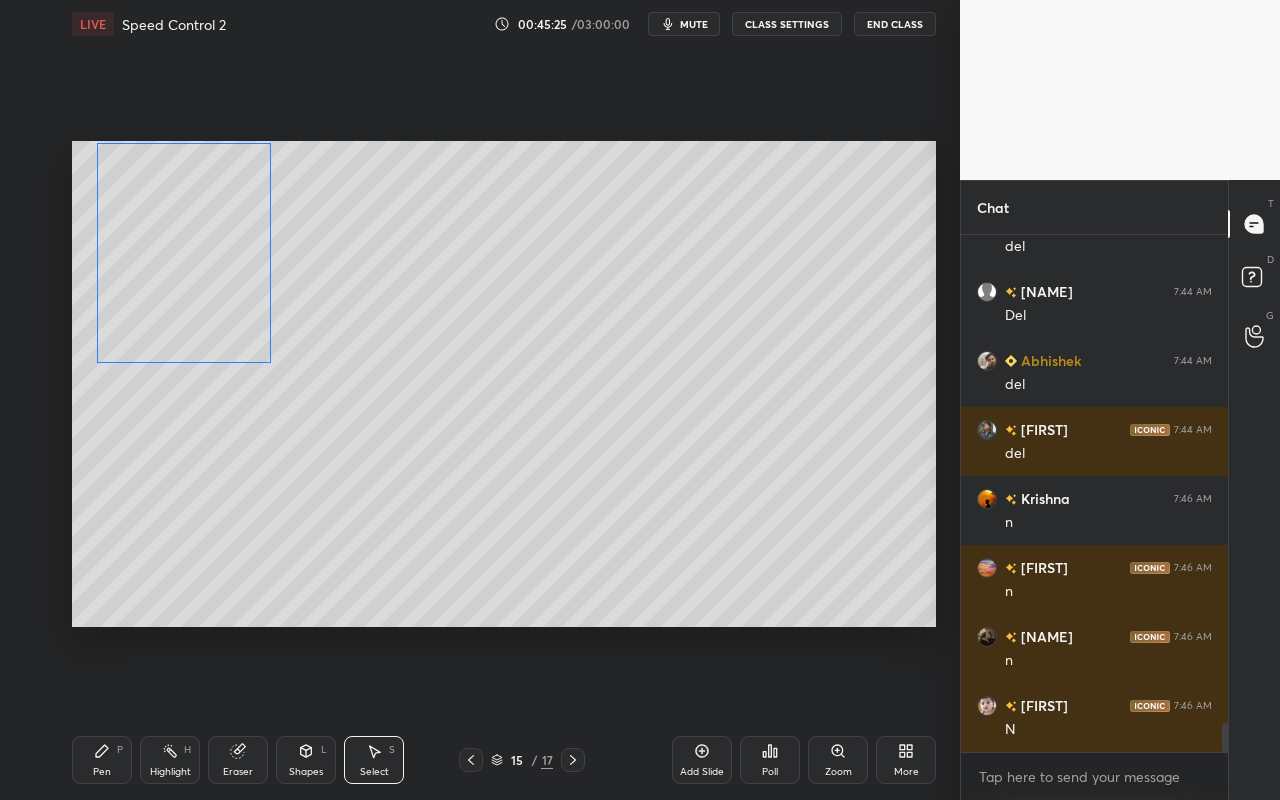 drag, startPoint x: 627, startPoint y: 311, endPoint x: 242, endPoint y: 410, distance: 397.52484 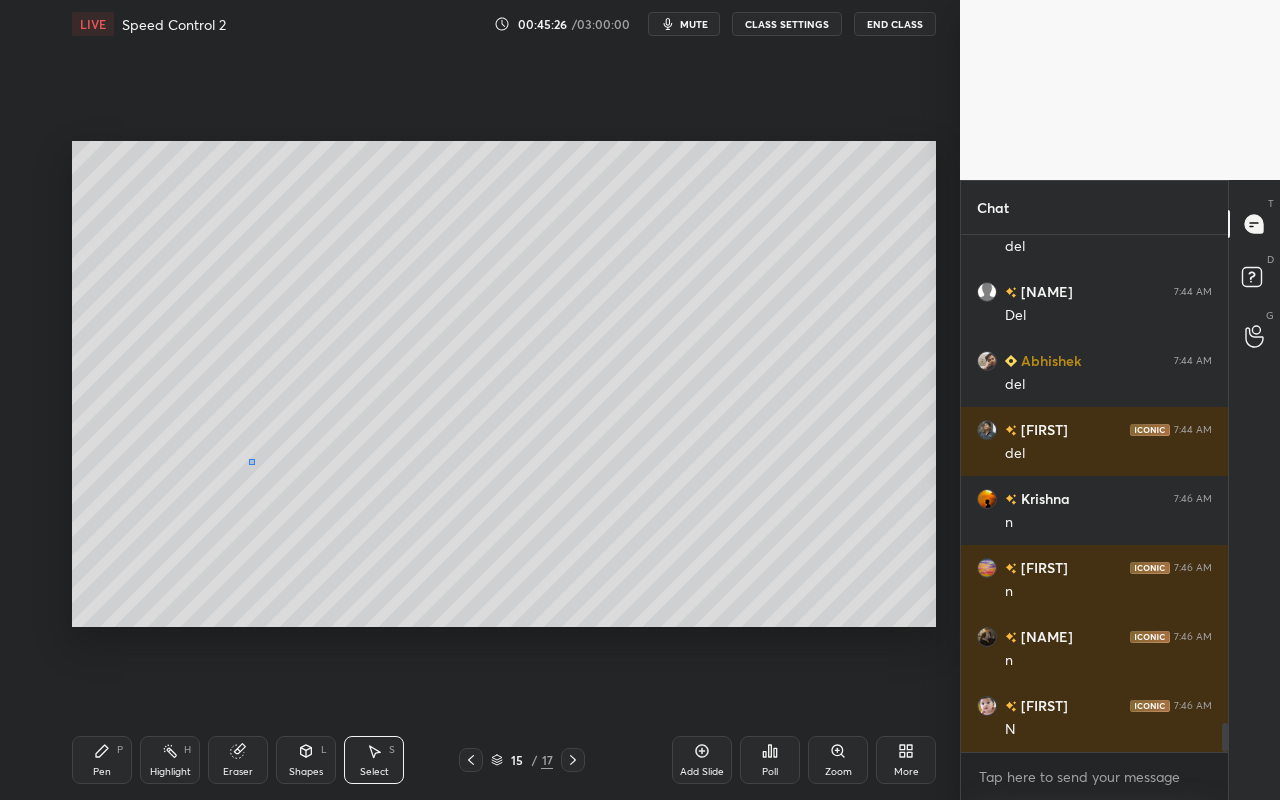 drag, startPoint x: 249, startPoint y: 463, endPoint x: 237, endPoint y: 469, distance: 13.416408 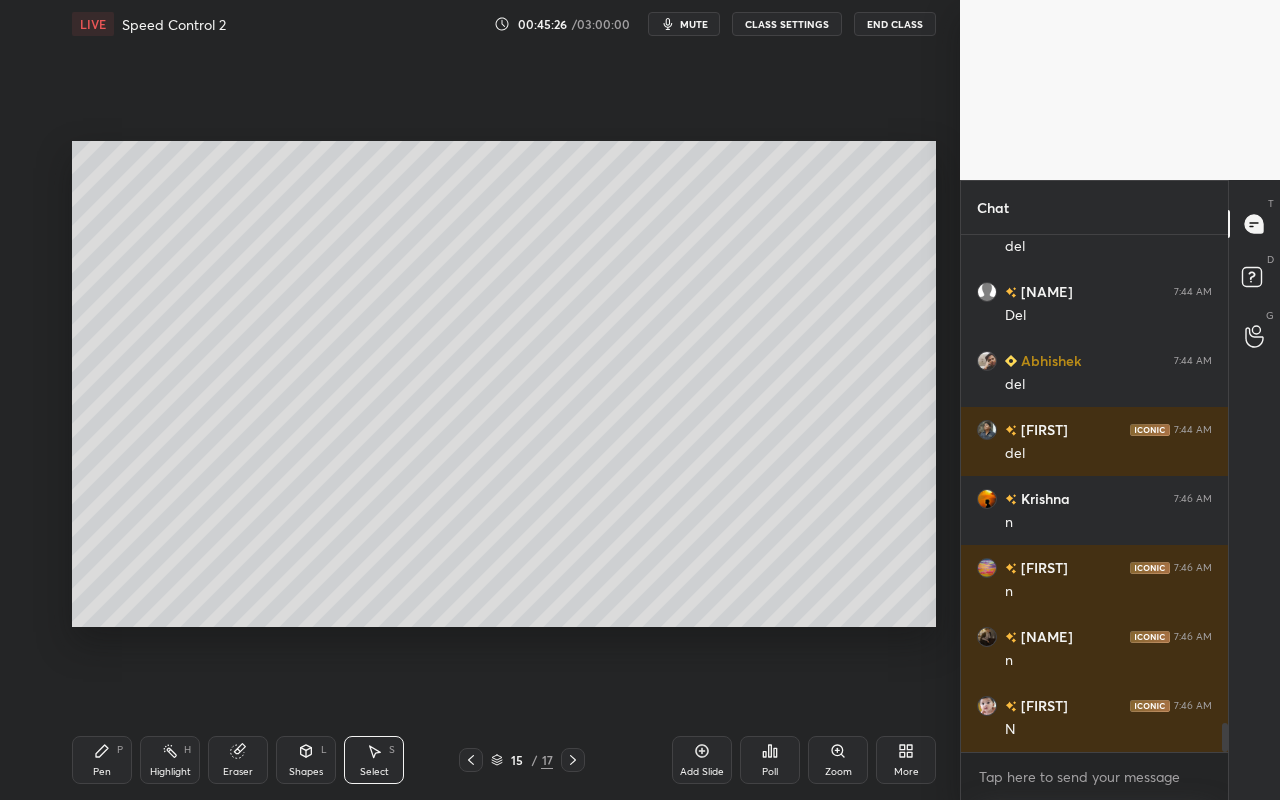 click on "Pen P" at bounding box center [102, 760] 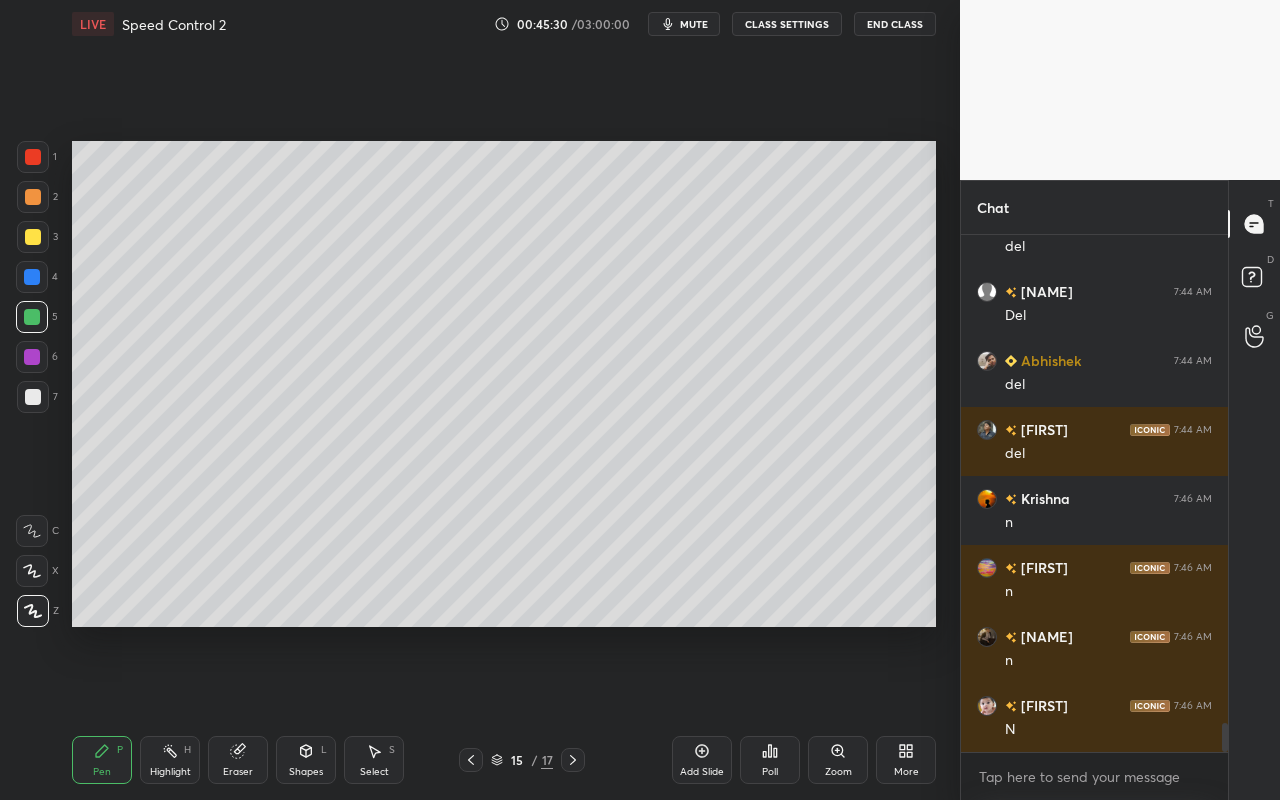 click on "Pen P" at bounding box center [102, 760] 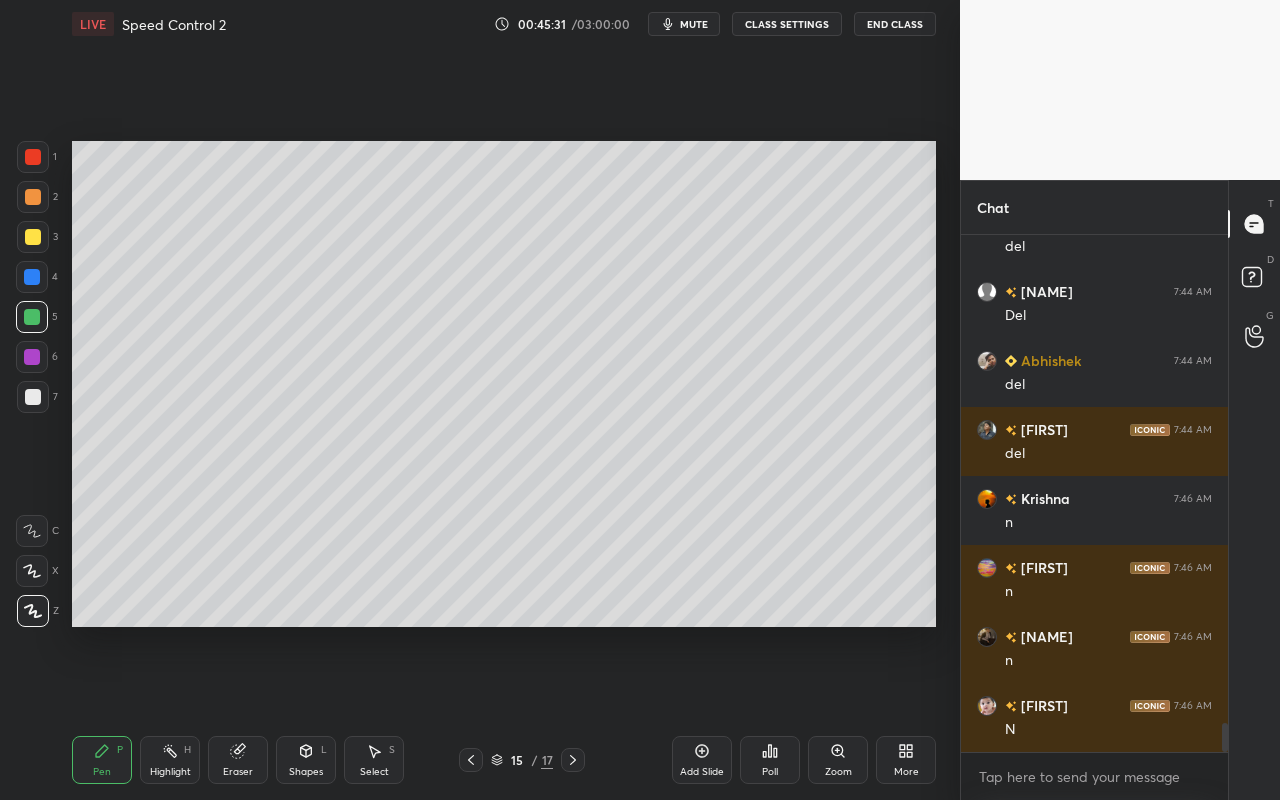 click at bounding box center (33, 197) 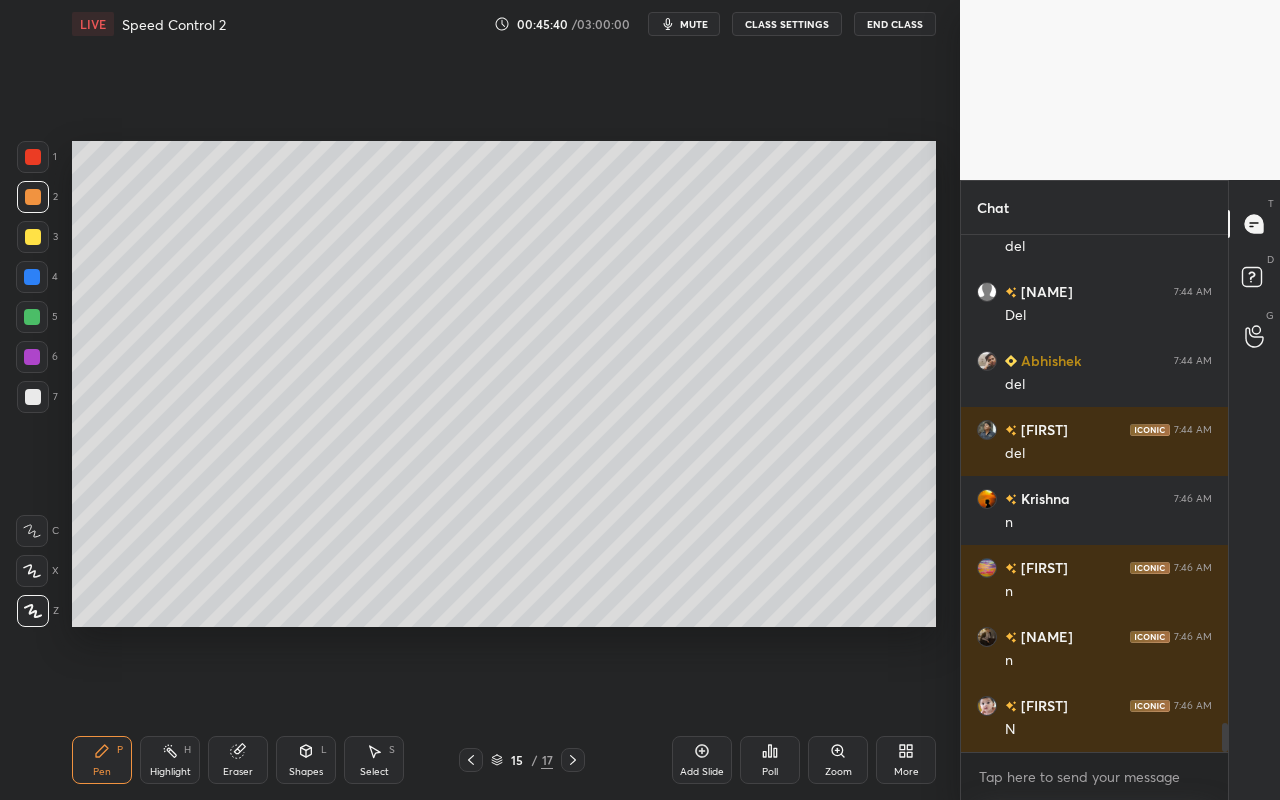 click on "Highlight H" at bounding box center (170, 760) 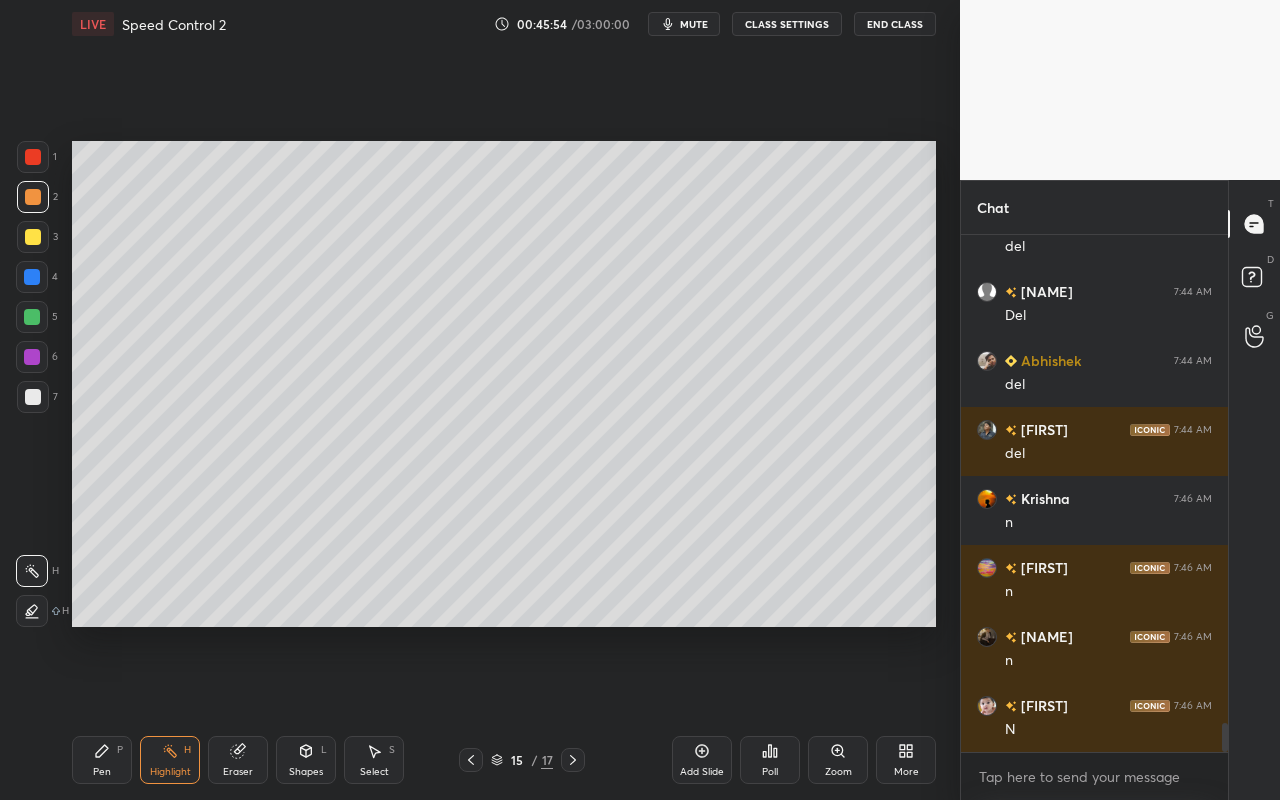 click 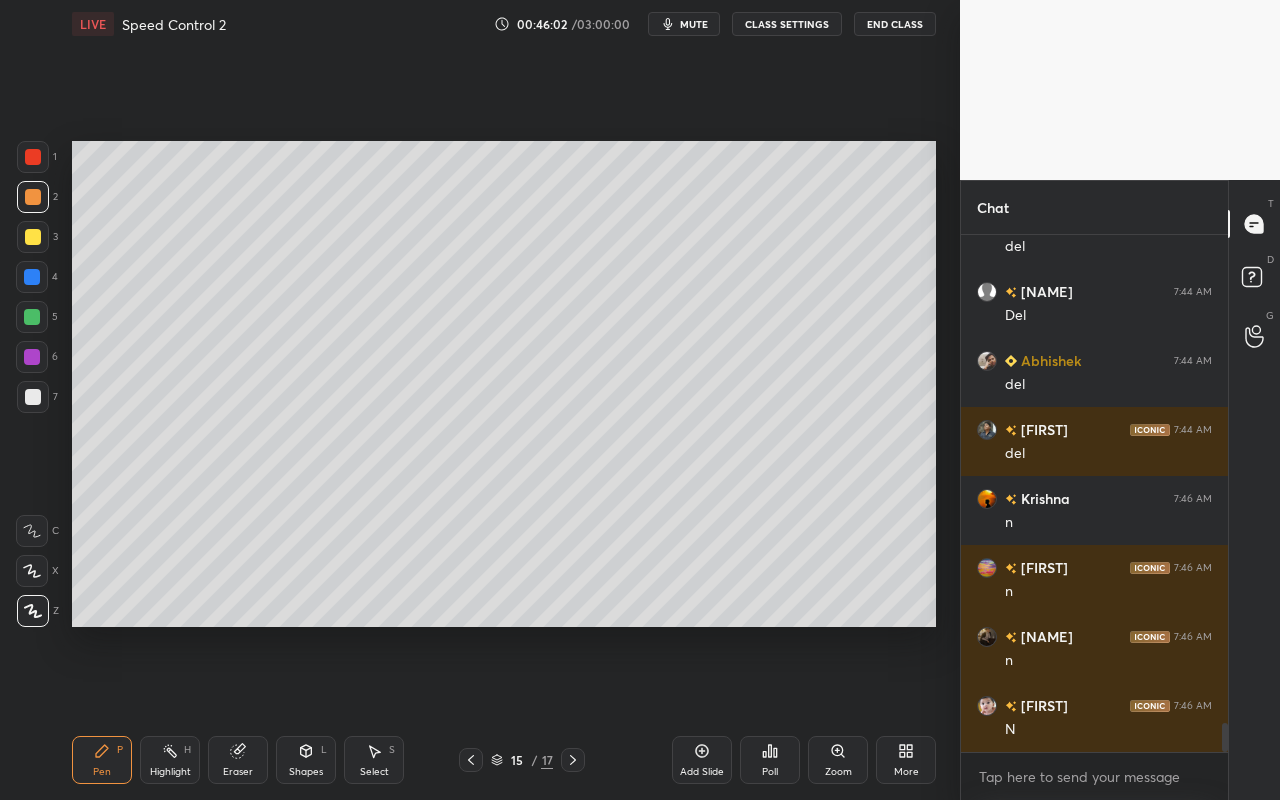 click on "Highlight H" at bounding box center [170, 760] 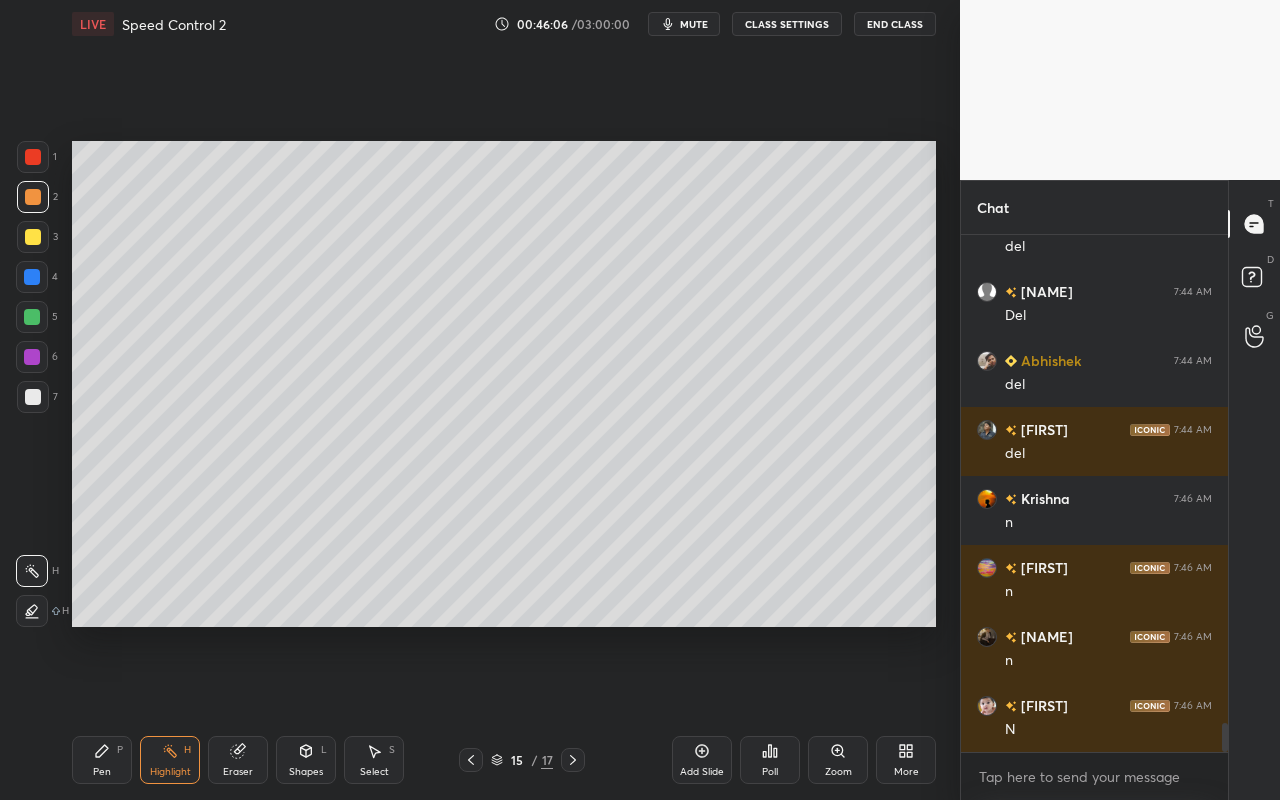 click on "Pen P" at bounding box center (102, 760) 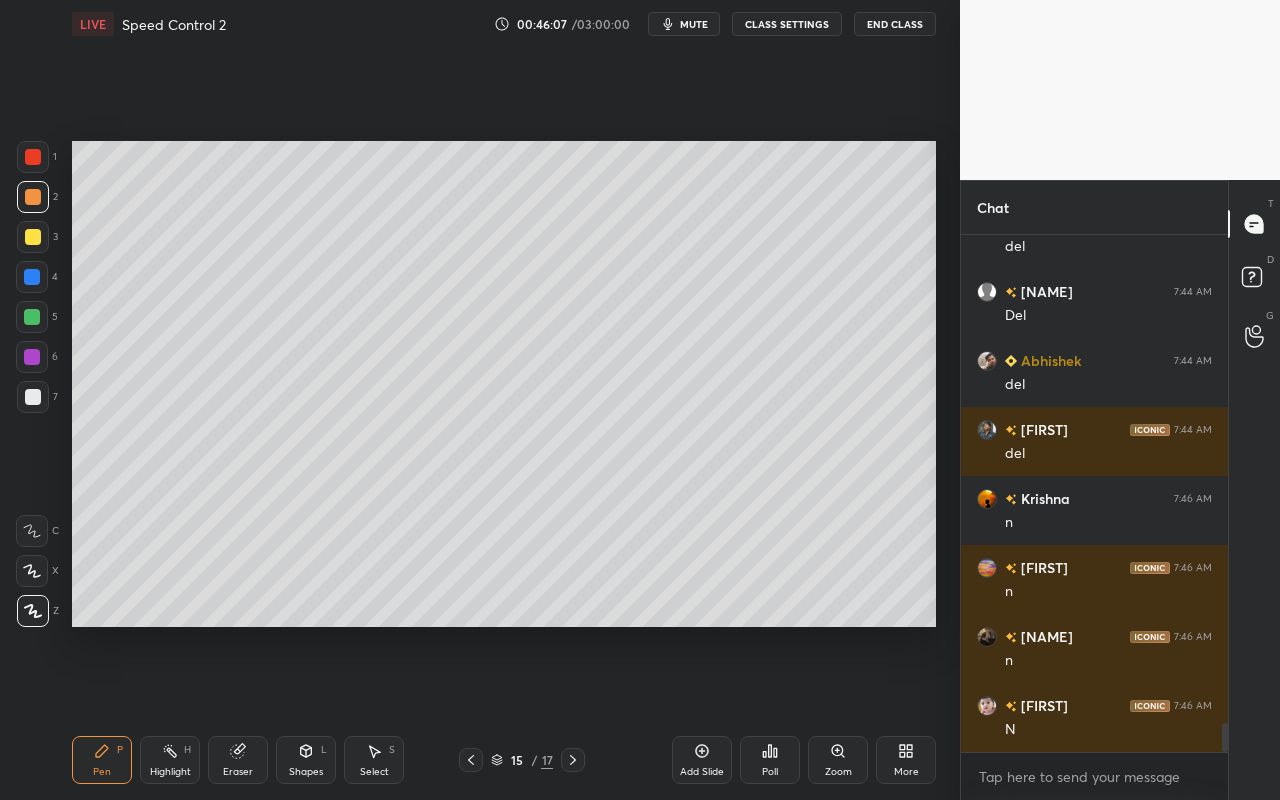 drag, startPoint x: 29, startPoint y: 245, endPoint x: 61, endPoint y: 241, distance: 32.24903 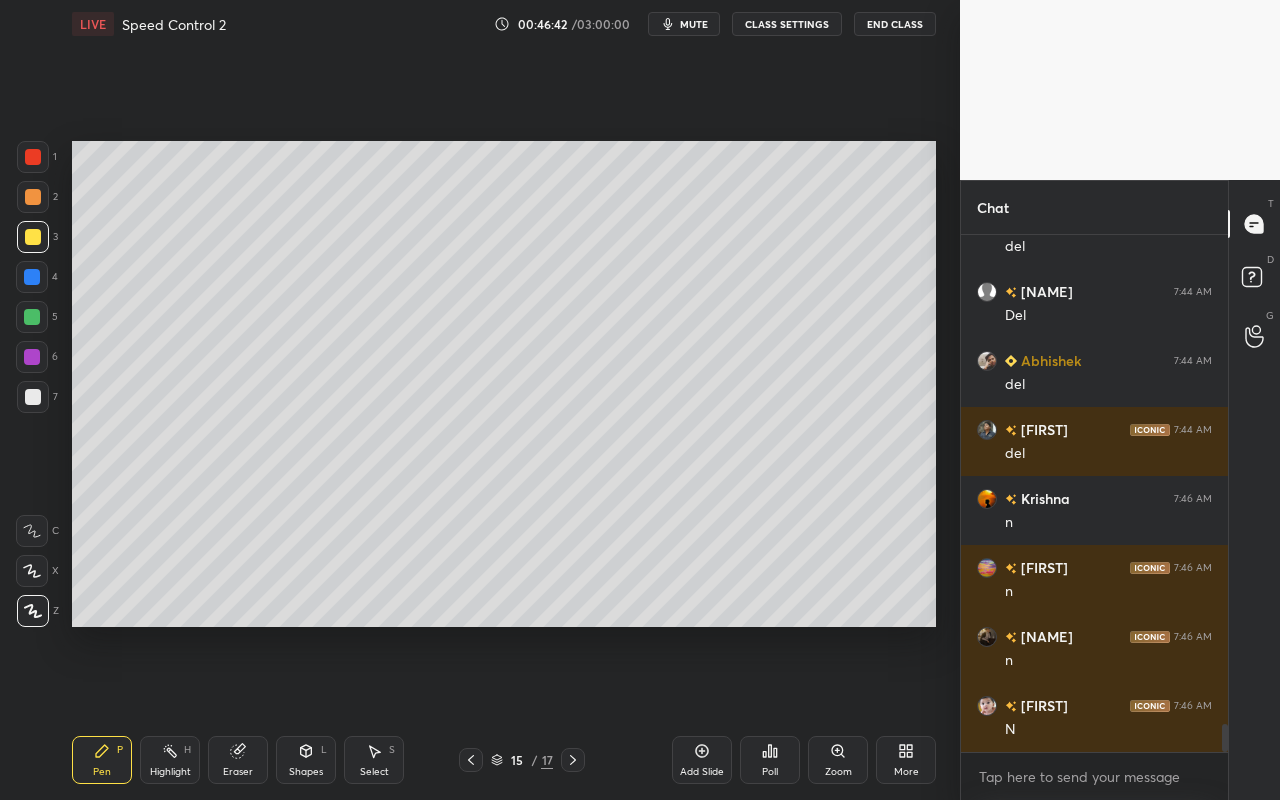 scroll, scrollTop: 8912, scrollLeft: 0, axis: vertical 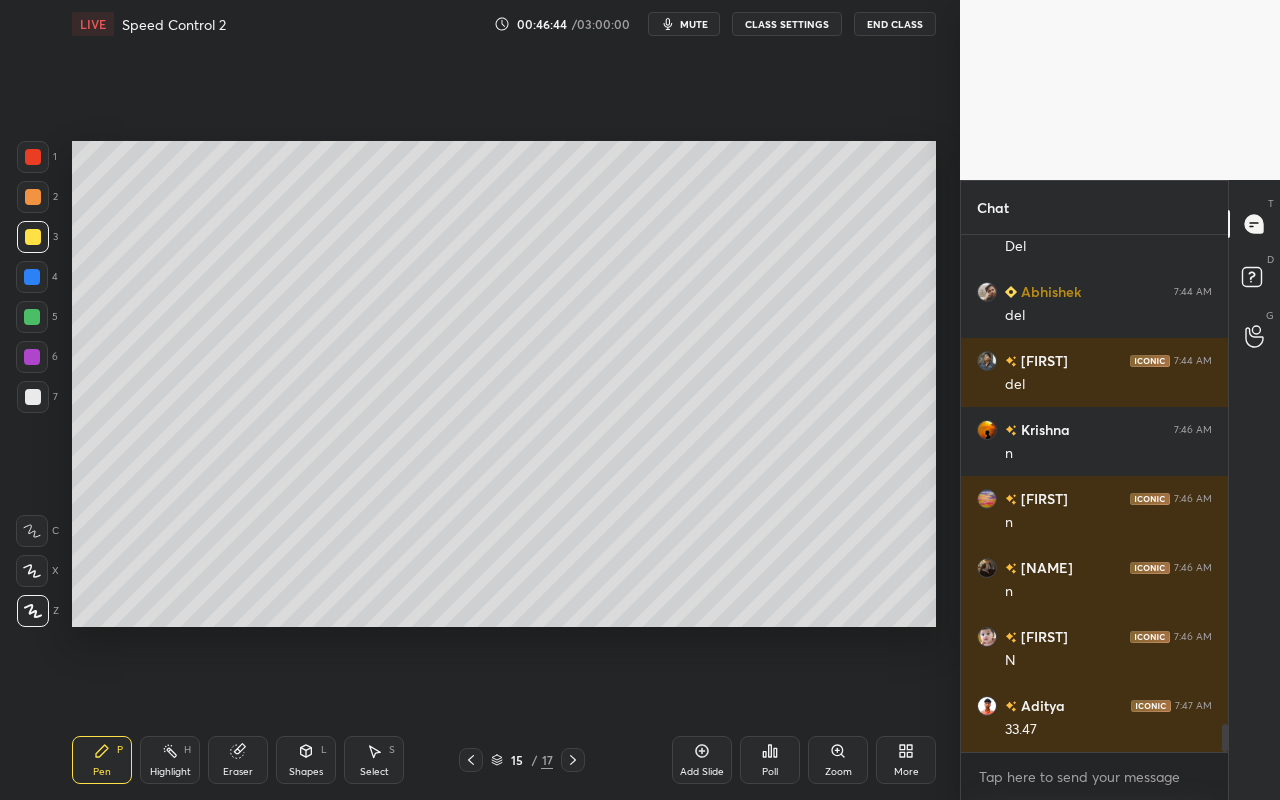 click on "Shapes" at bounding box center (306, 772) 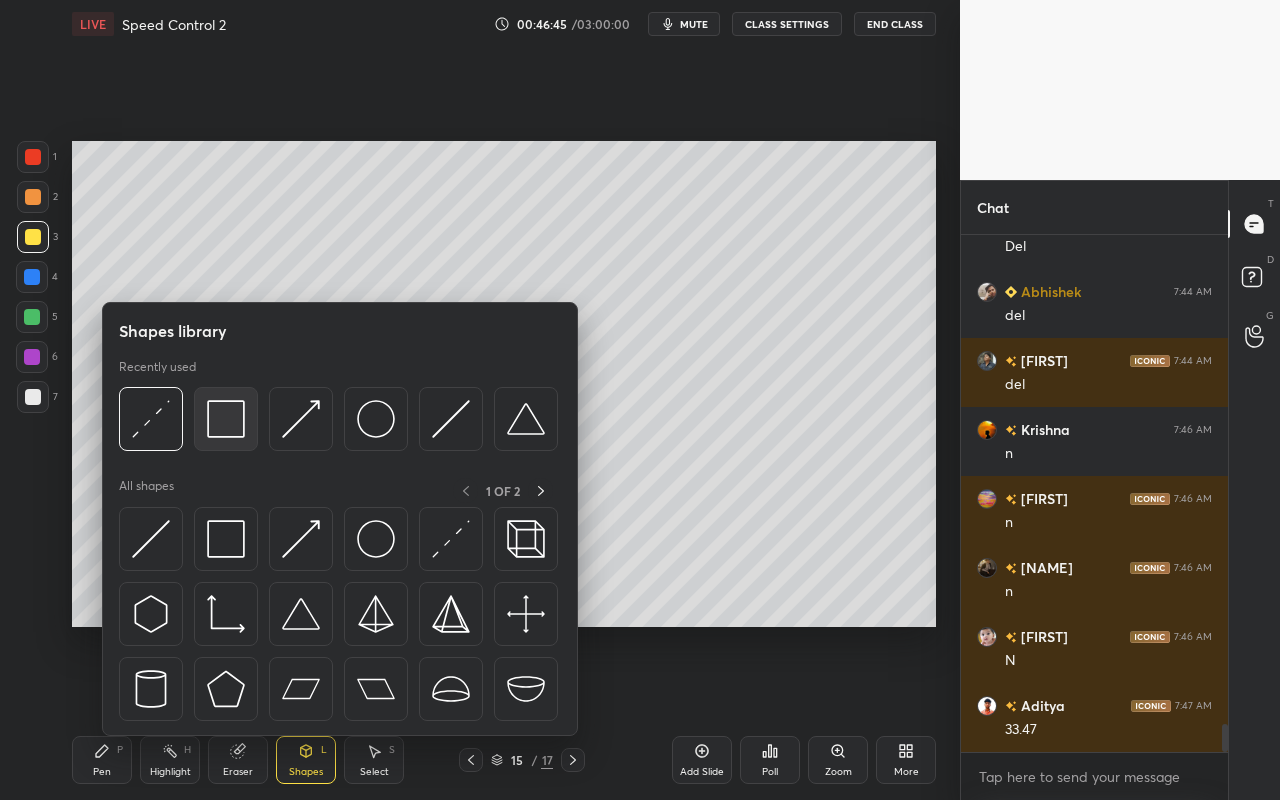 click at bounding box center [226, 419] 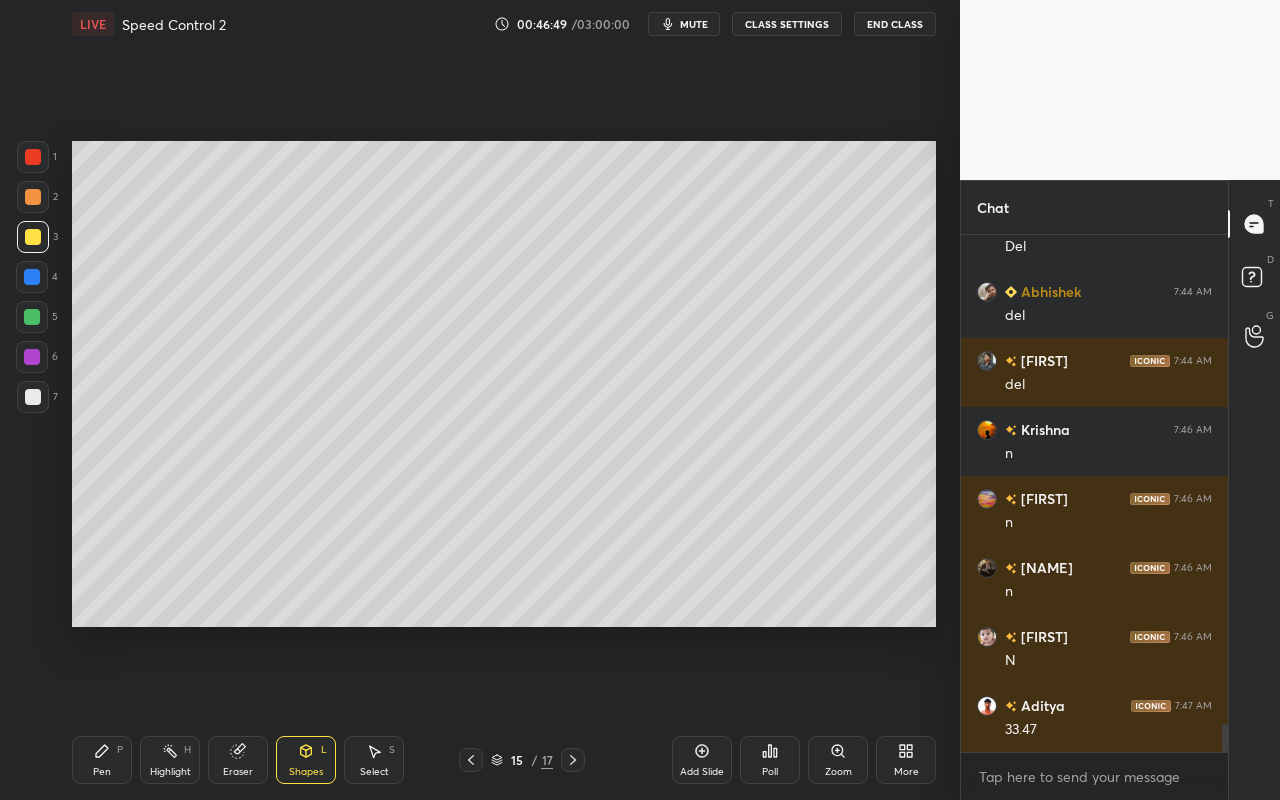 drag, startPoint x: 109, startPoint y: 767, endPoint x: 216, endPoint y: 714, distance: 119.40687 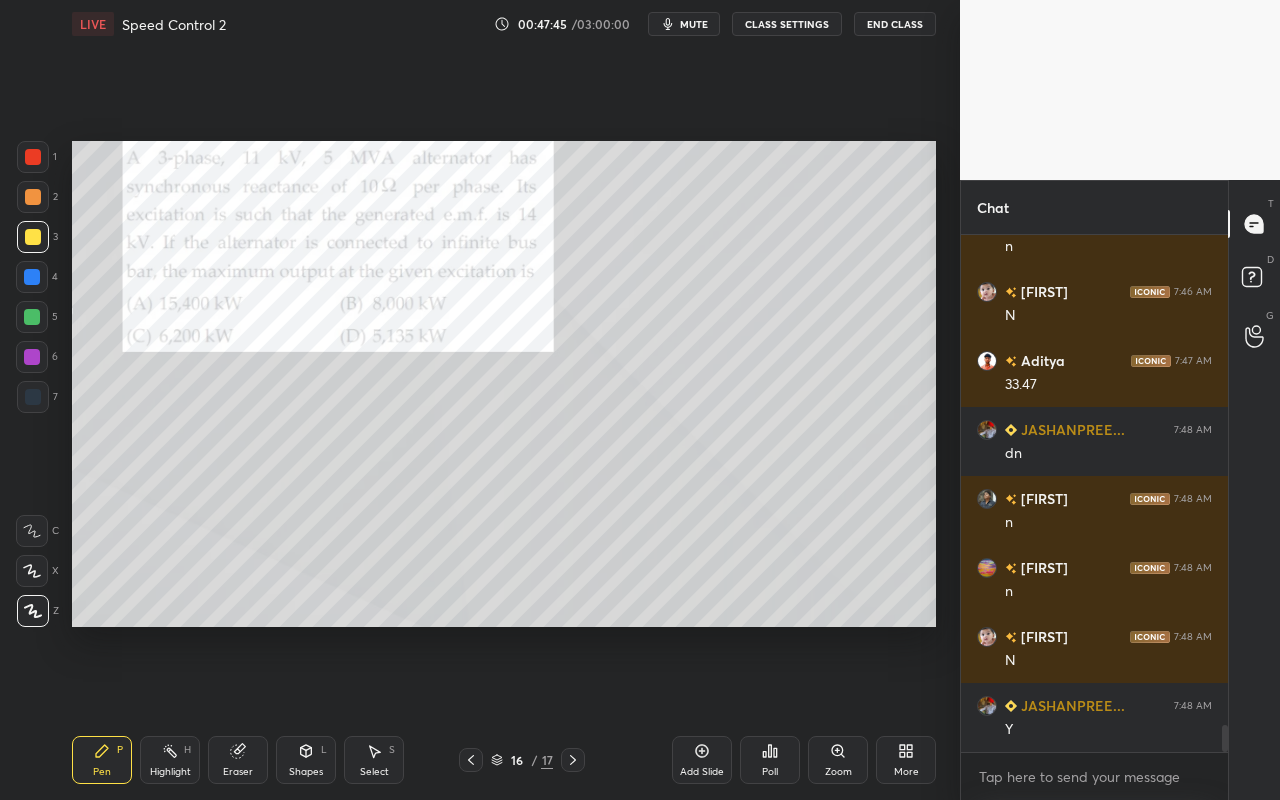 scroll, scrollTop: 9326, scrollLeft: 0, axis: vertical 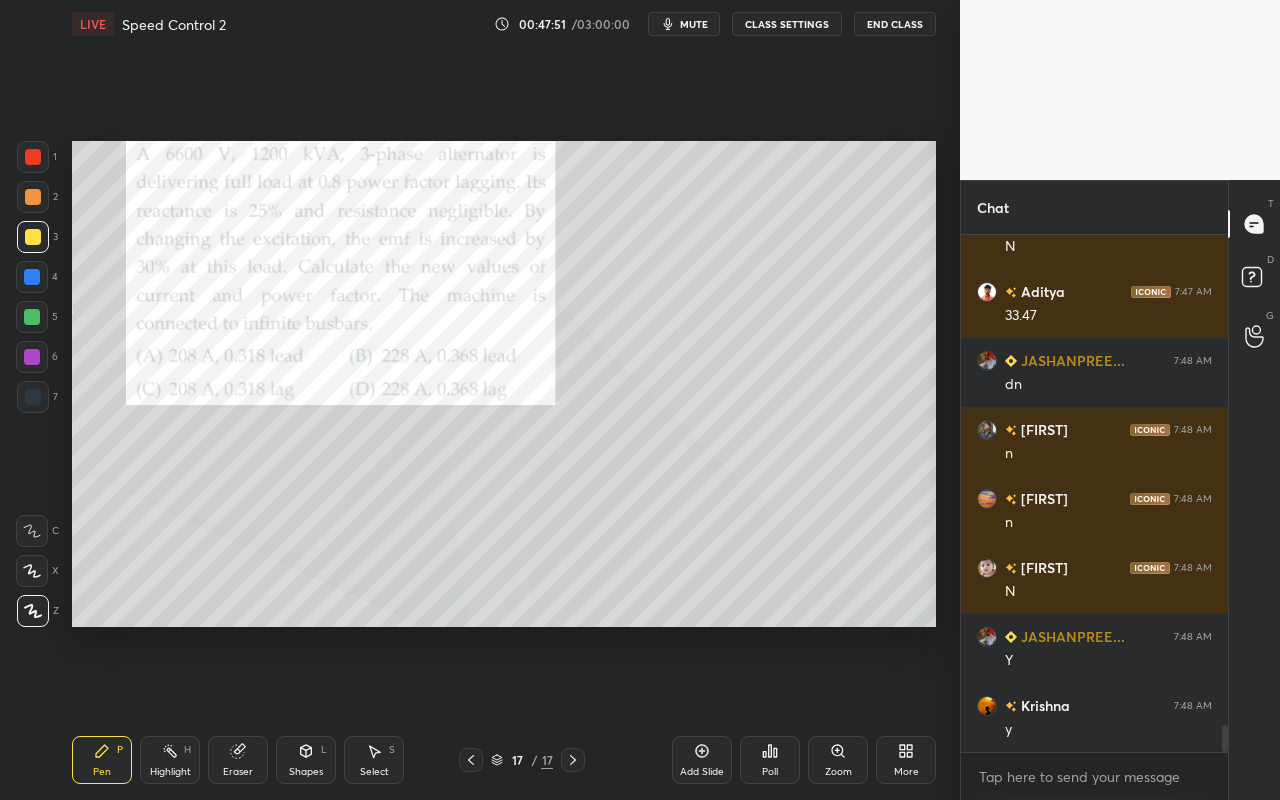 click 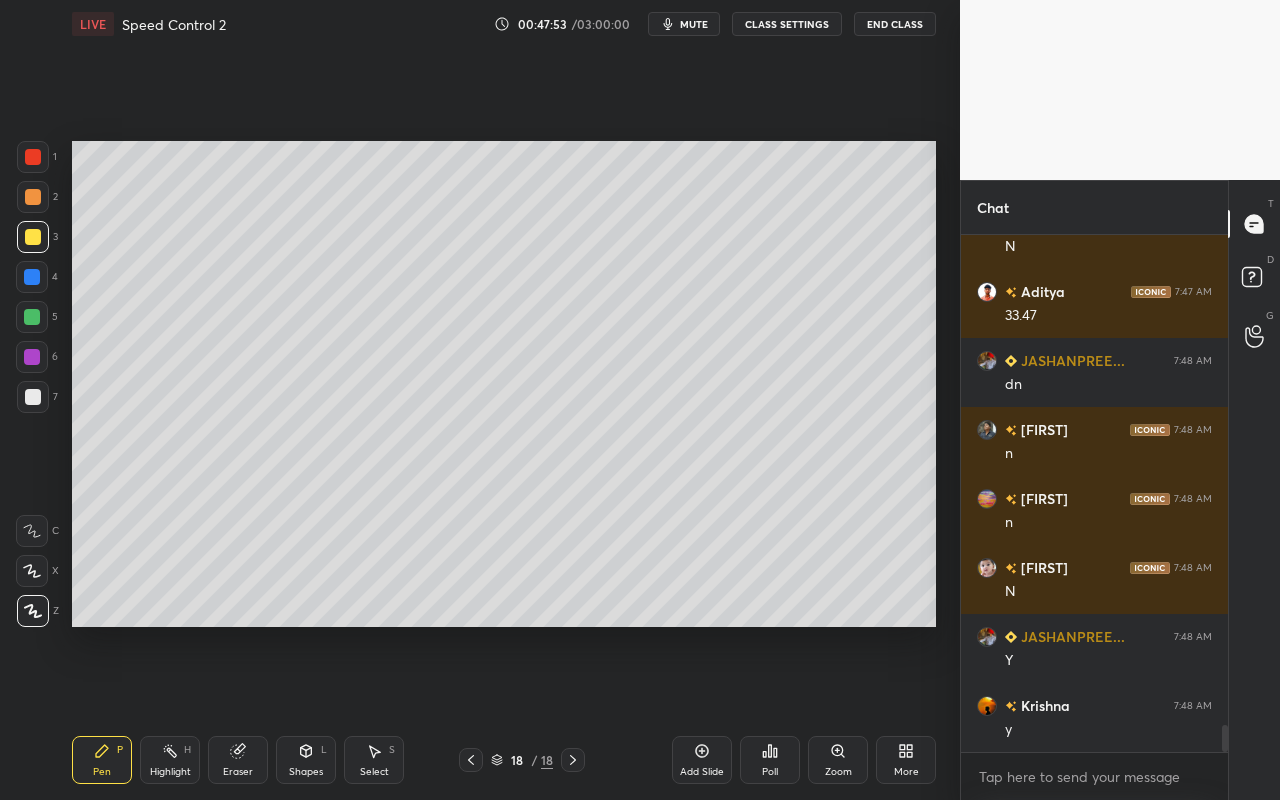 drag, startPoint x: 366, startPoint y: 751, endPoint x: 379, endPoint y: 741, distance: 16.40122 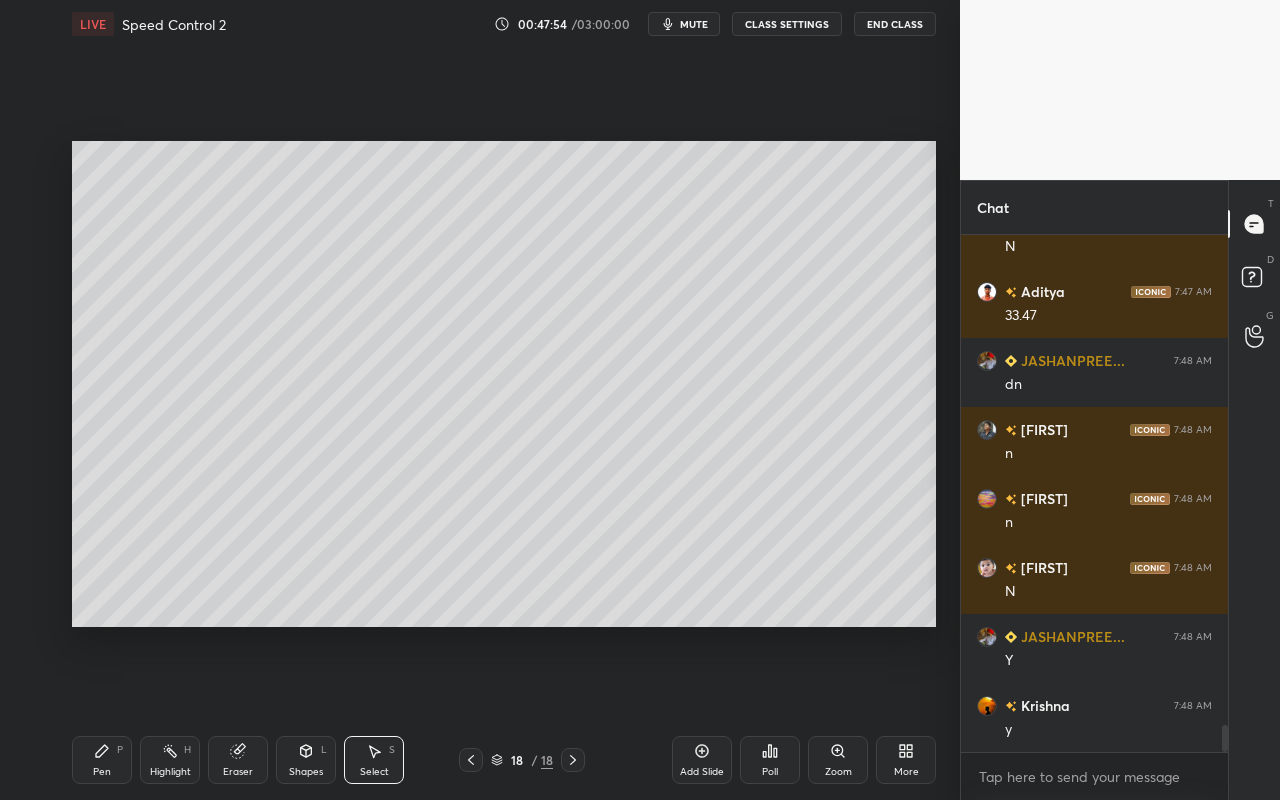 click 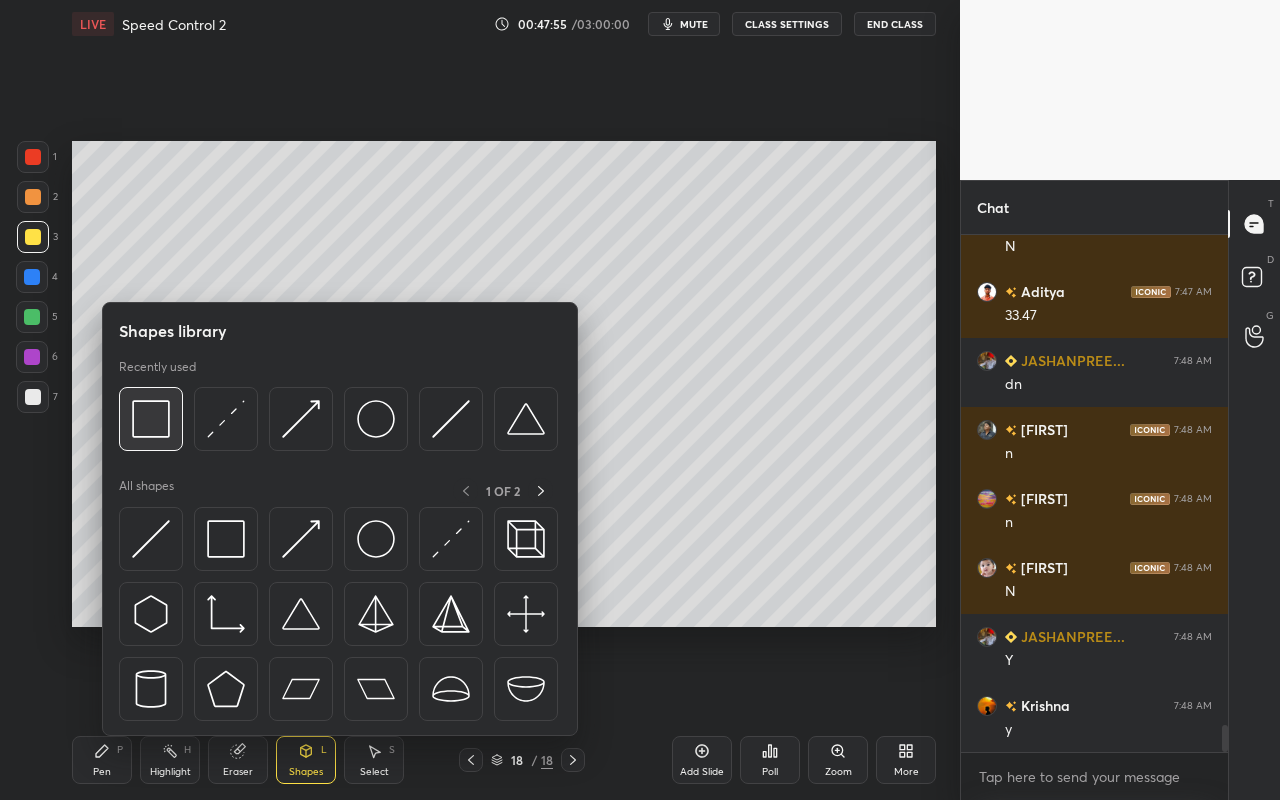 click at bounding box center (151, 419) 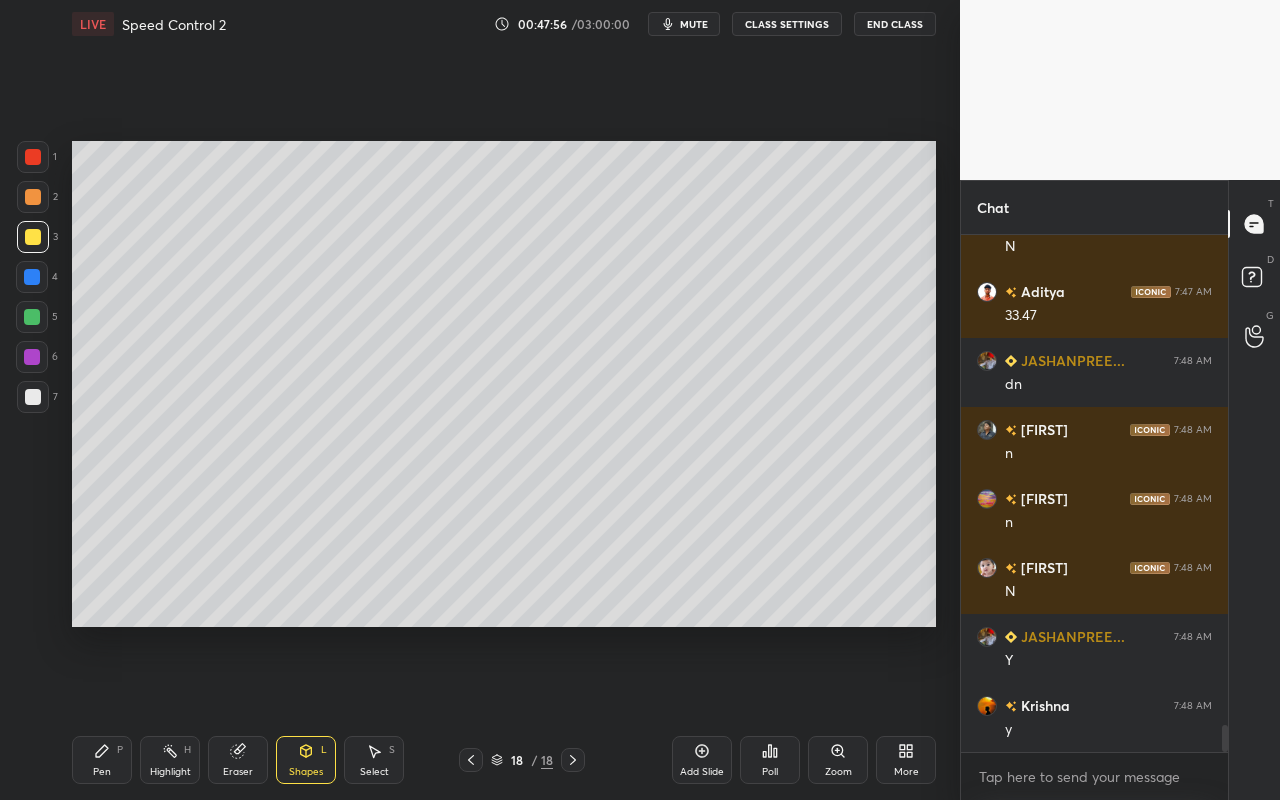 click at bounding box center [32, 277] 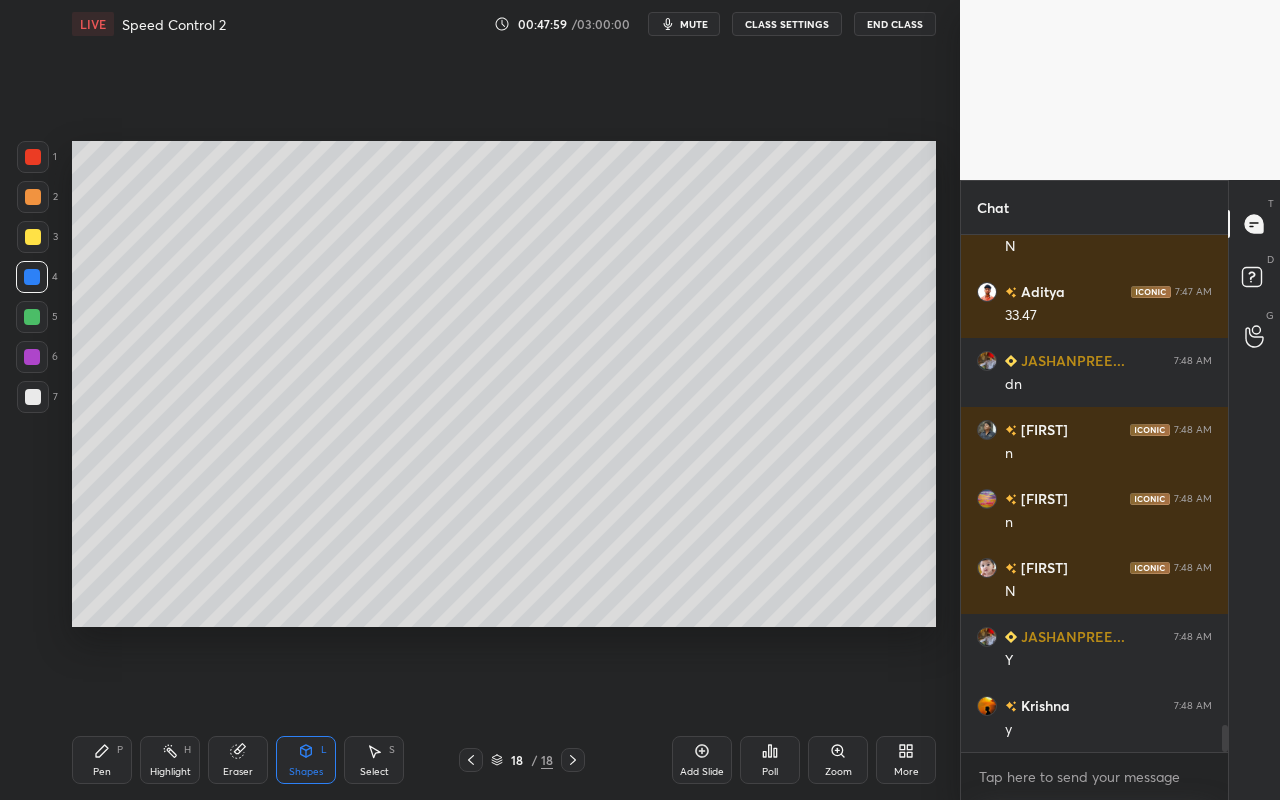 click on "Pen" at bounding box center [102, 772] 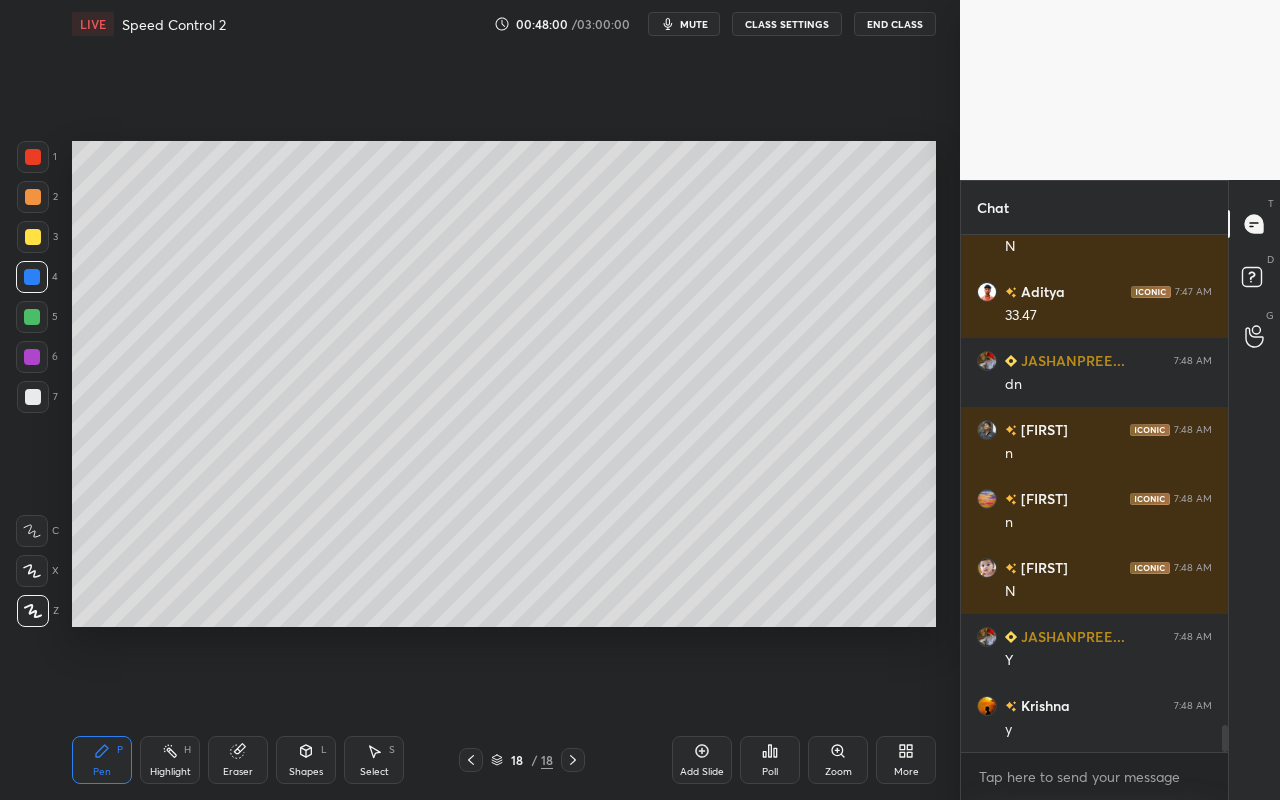 click at bounding box center (33, 237) 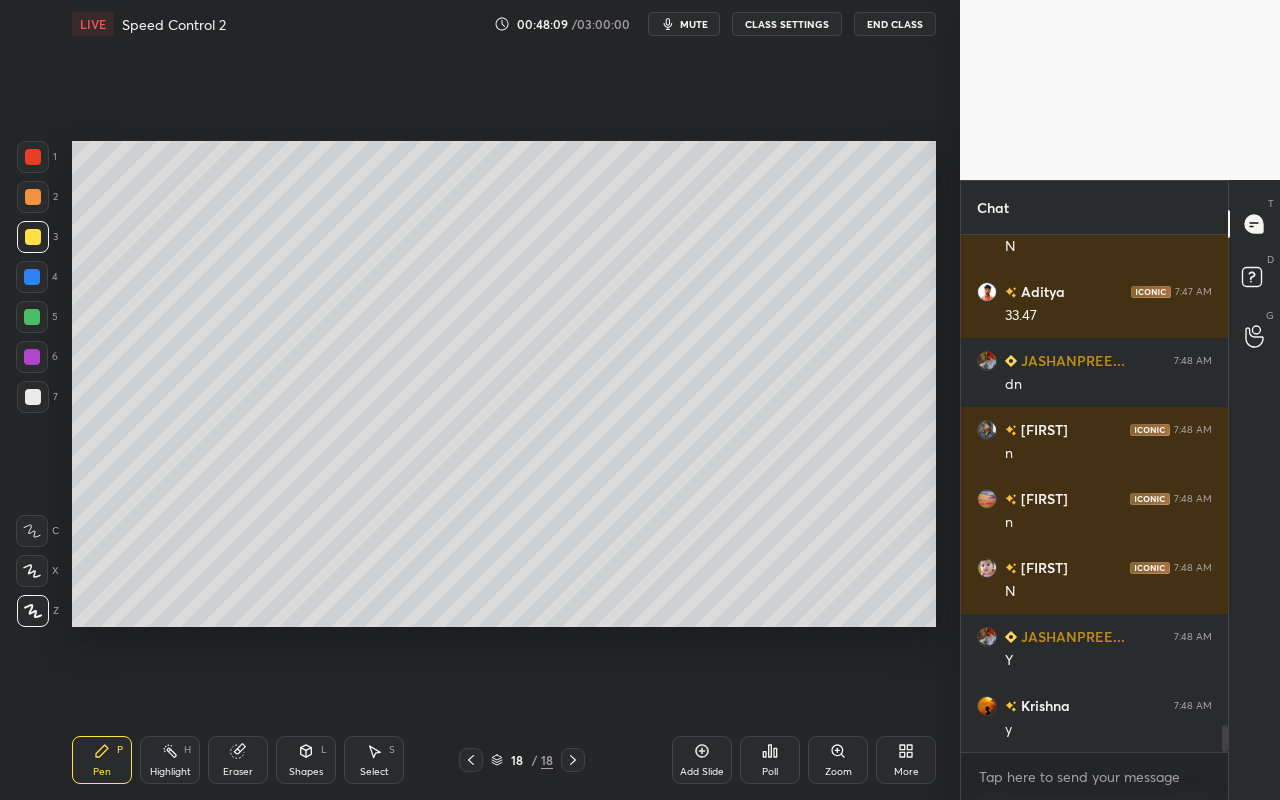 drag, startPoint x: 372, startPoint y: 769, endPoint x: 390, endPoint y: 721, distance: 51.264023 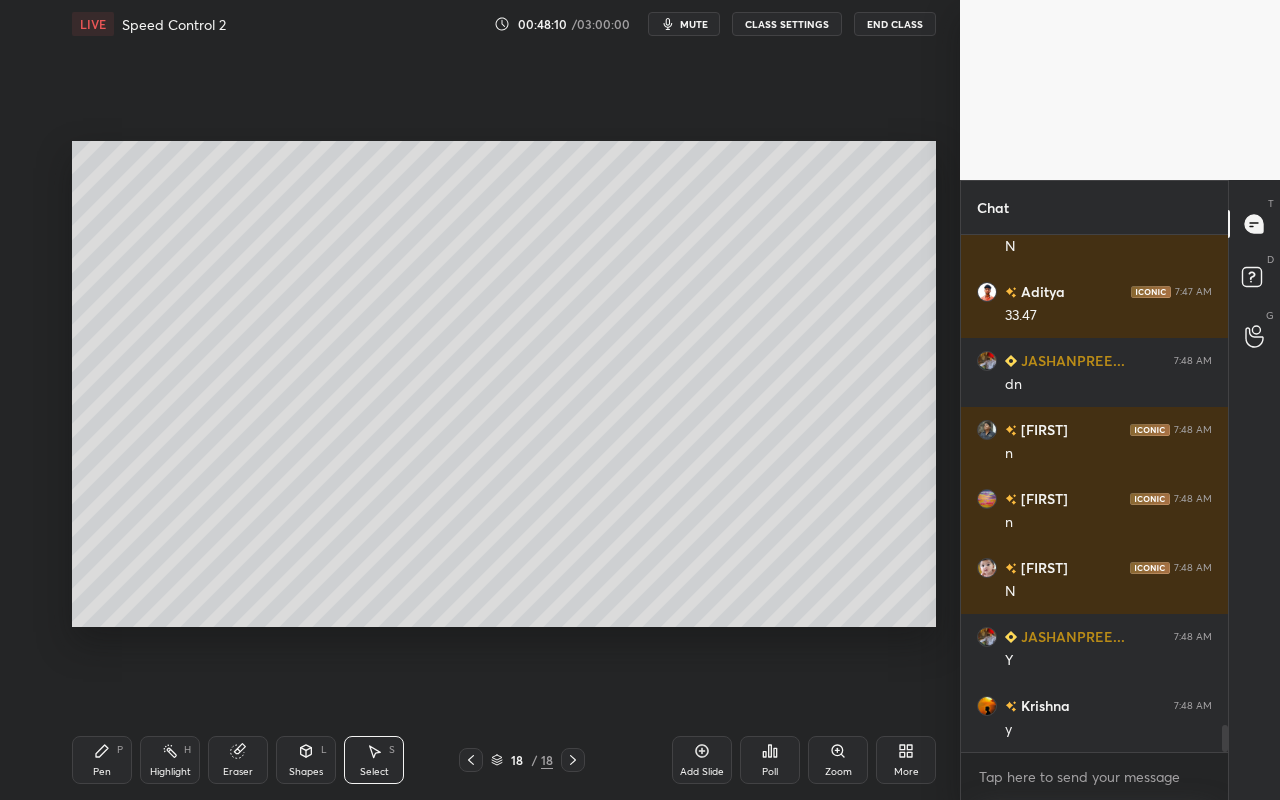 click on "0 ° Undo Copy Paste here Duplicate Duplicate to new slide Delete" at bounding box center [504, 384] 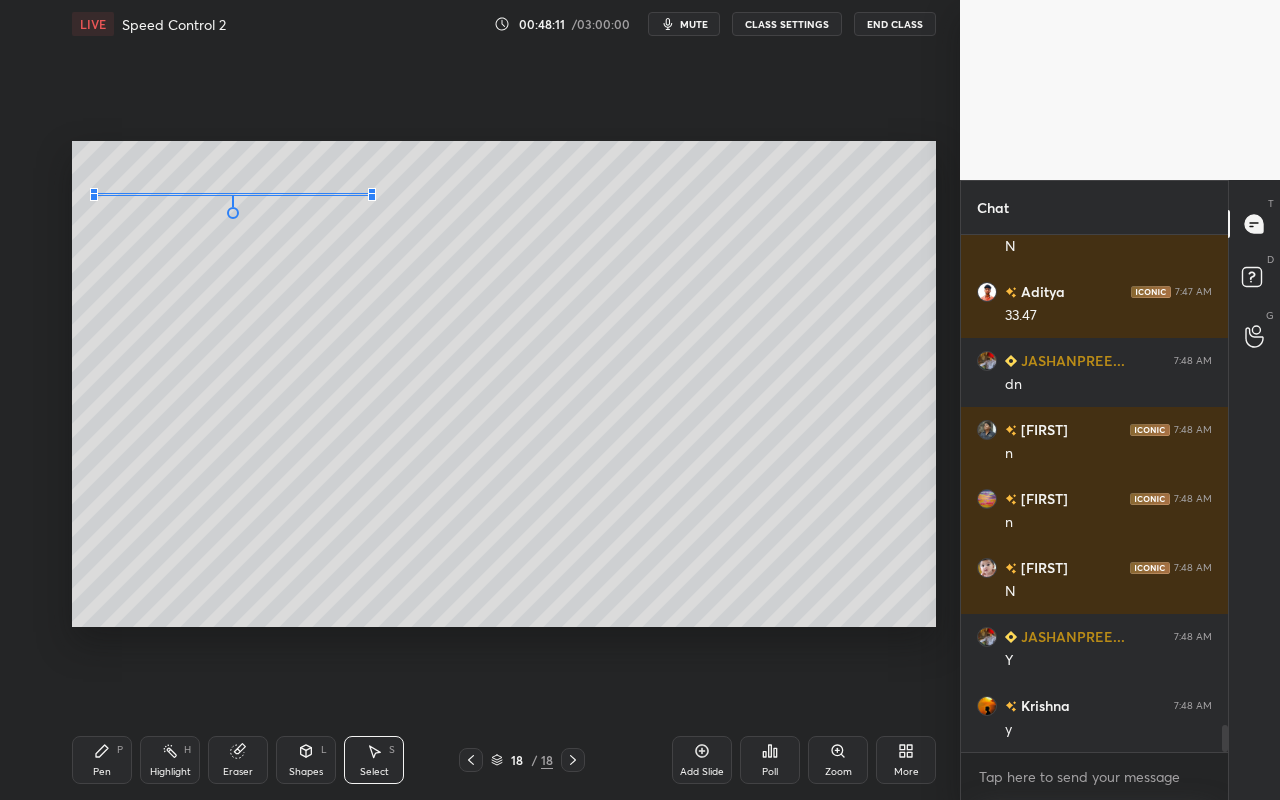 drag, startPoint x: 399, startPoint y: 196, endPoint x: 364, endPoint y: 218, distance: 41.340054 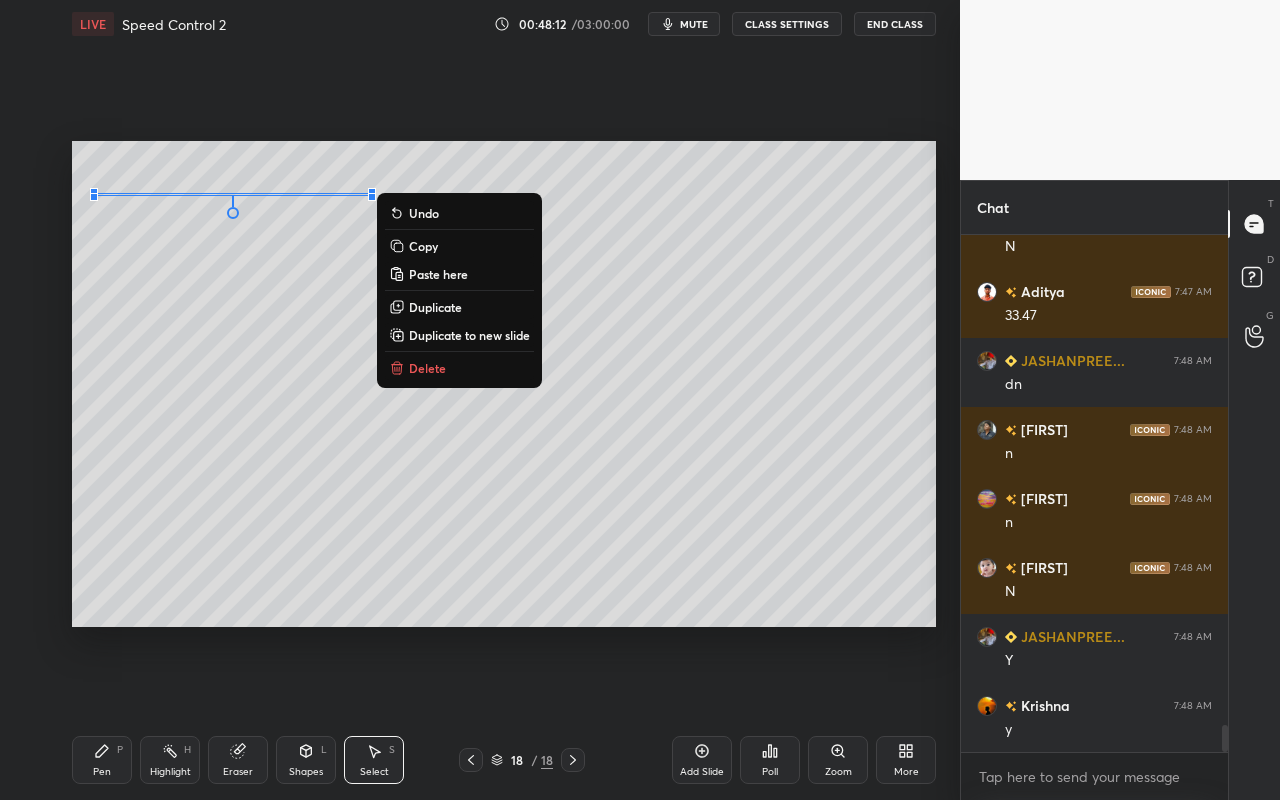 click on "0 ° Undo Copy Paste here Duplicate Duplicate to new slide Delete" at bounding box center (504, 384) 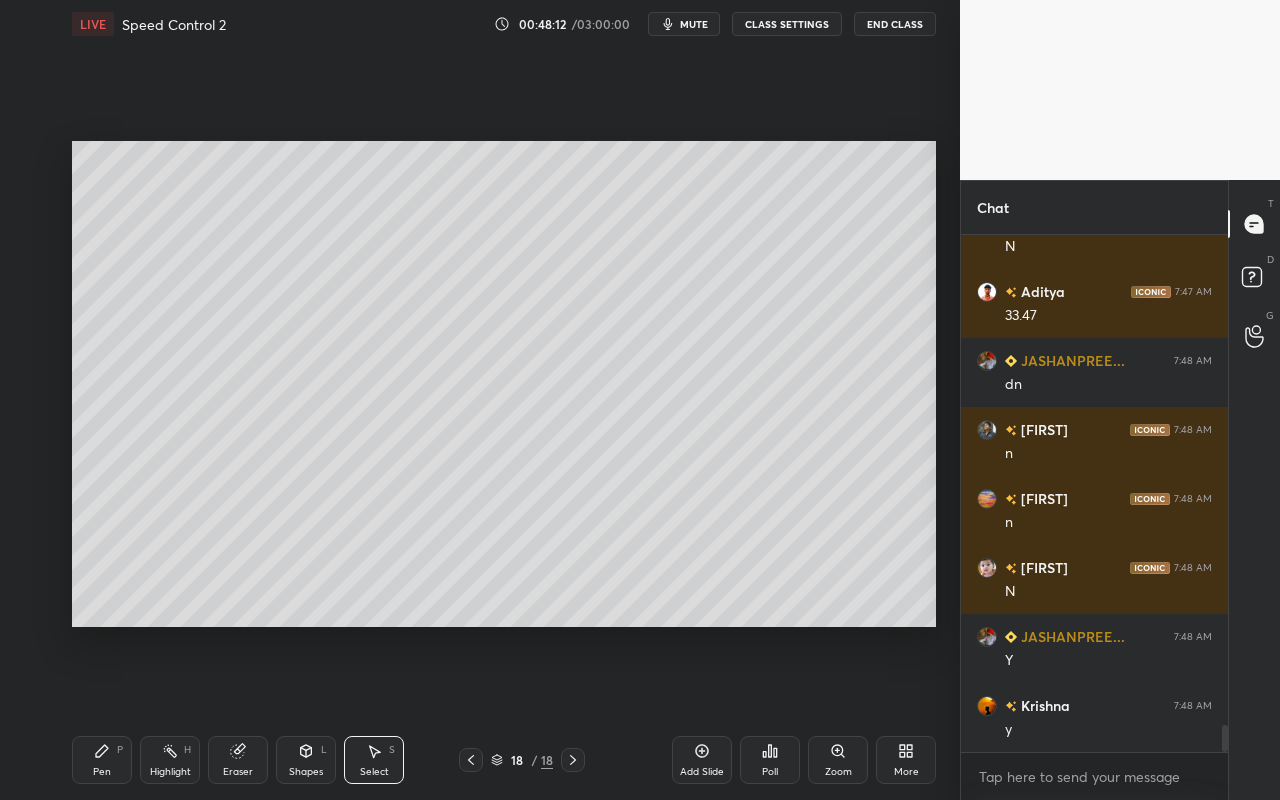 click on "Shapes" at bounding box center (306, 772) 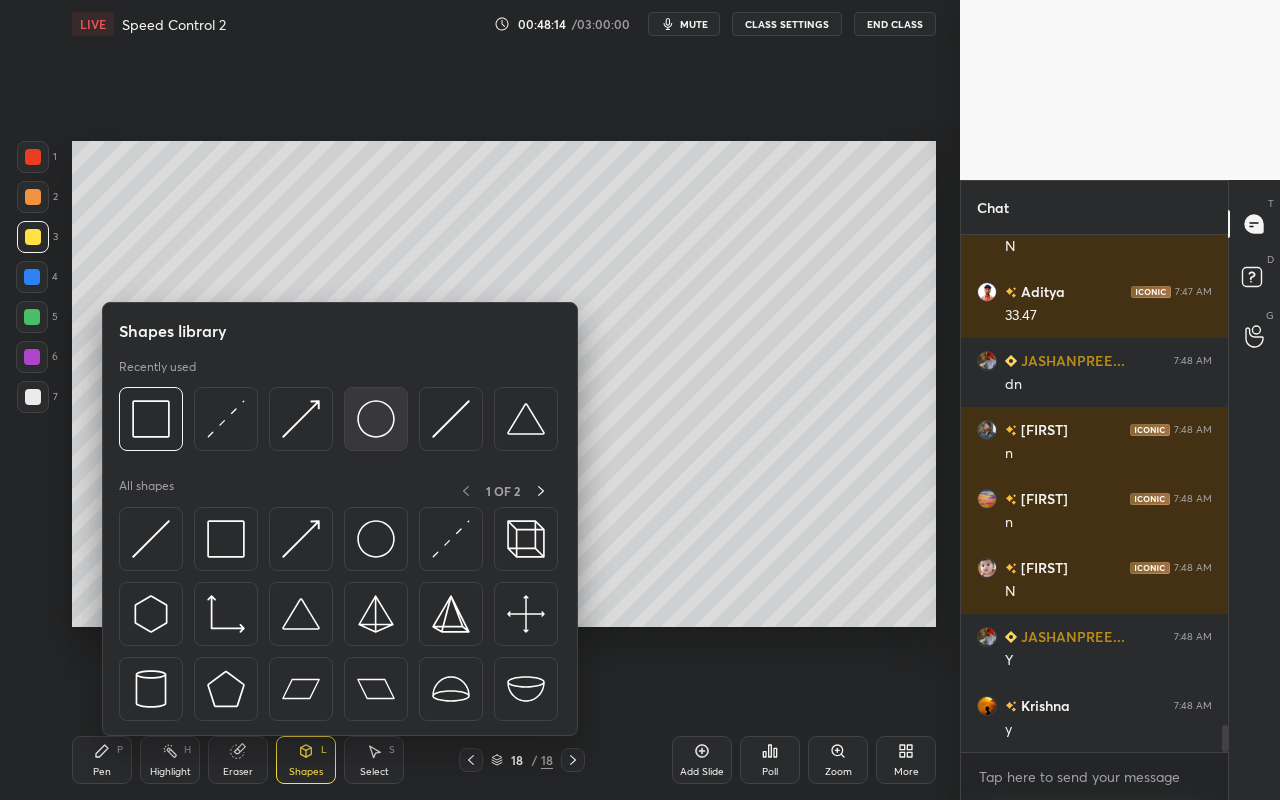 click at bounding box center [376, 419] 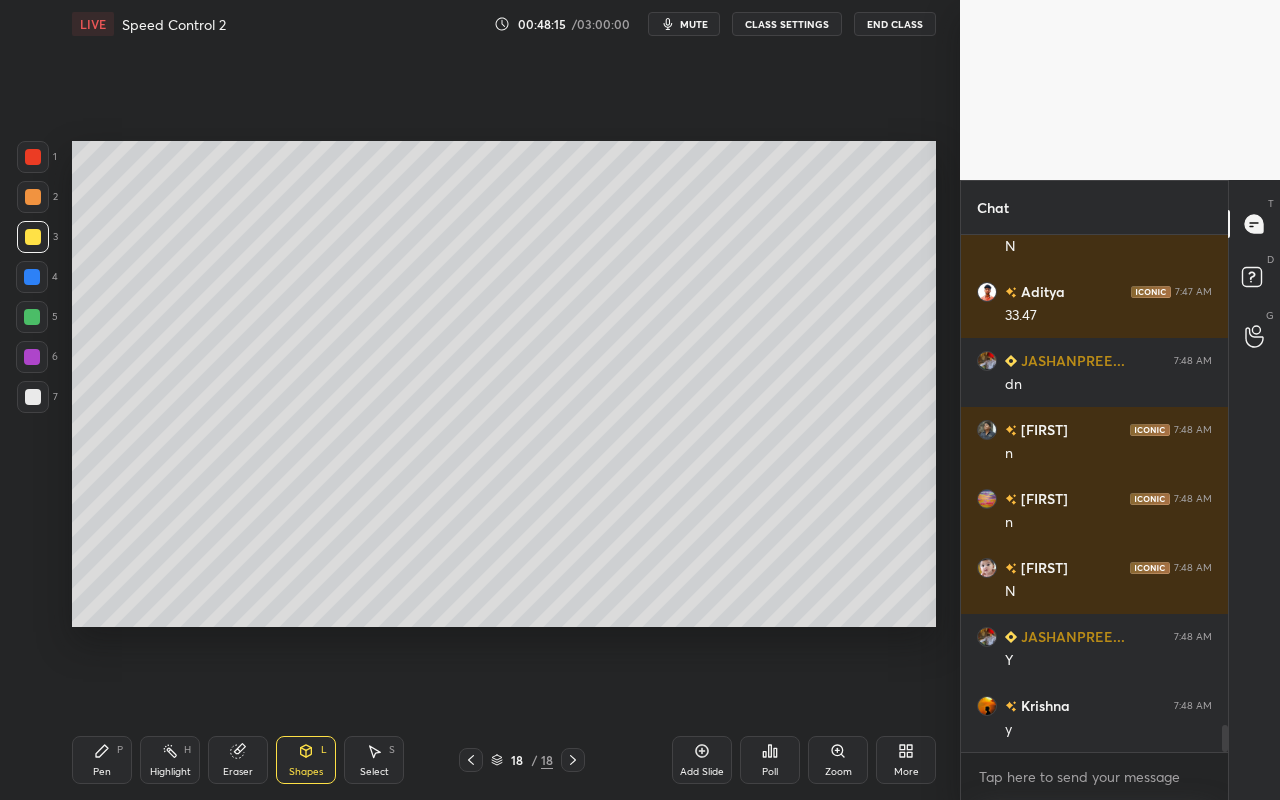 drag, startPoint x: 36, startPoint y: 398, endPoint x: 64, endPoint y: 379, distance: 33.83785 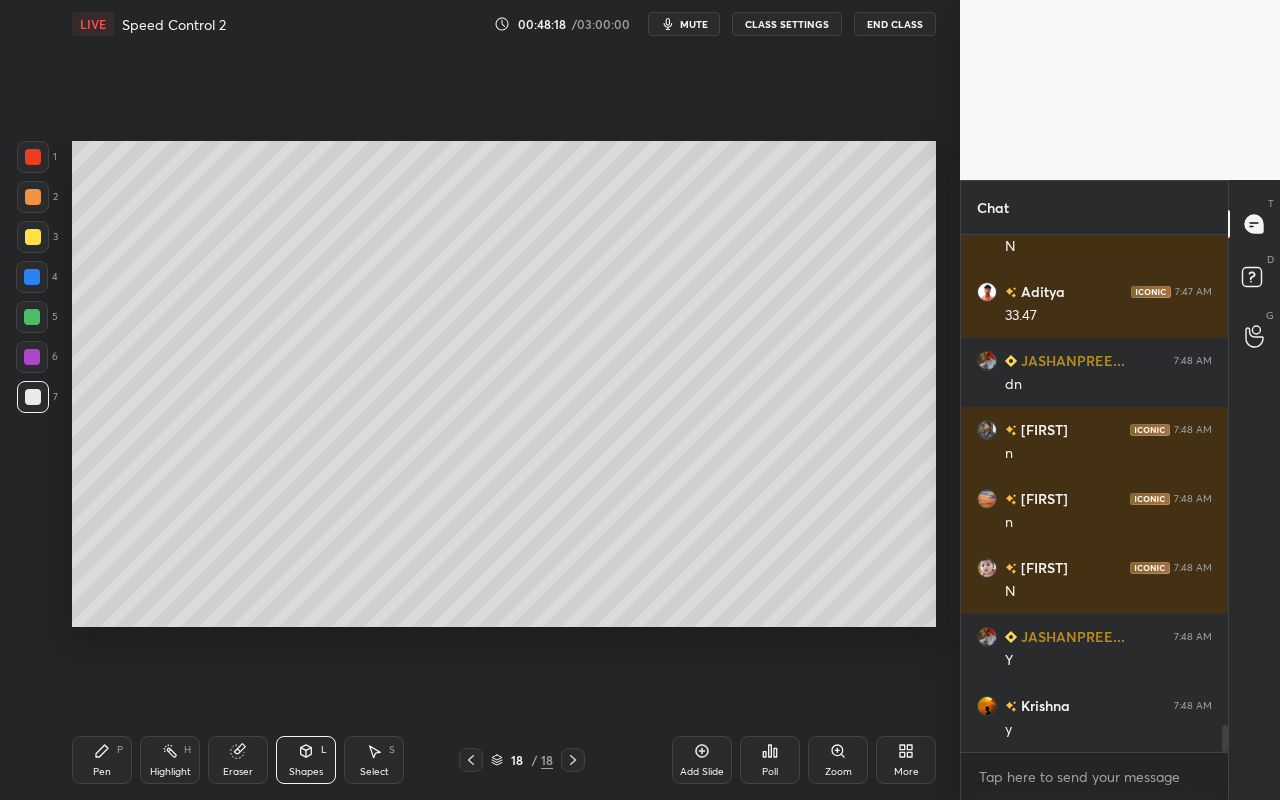 click on "Select S" at bounding box center (374, 760) 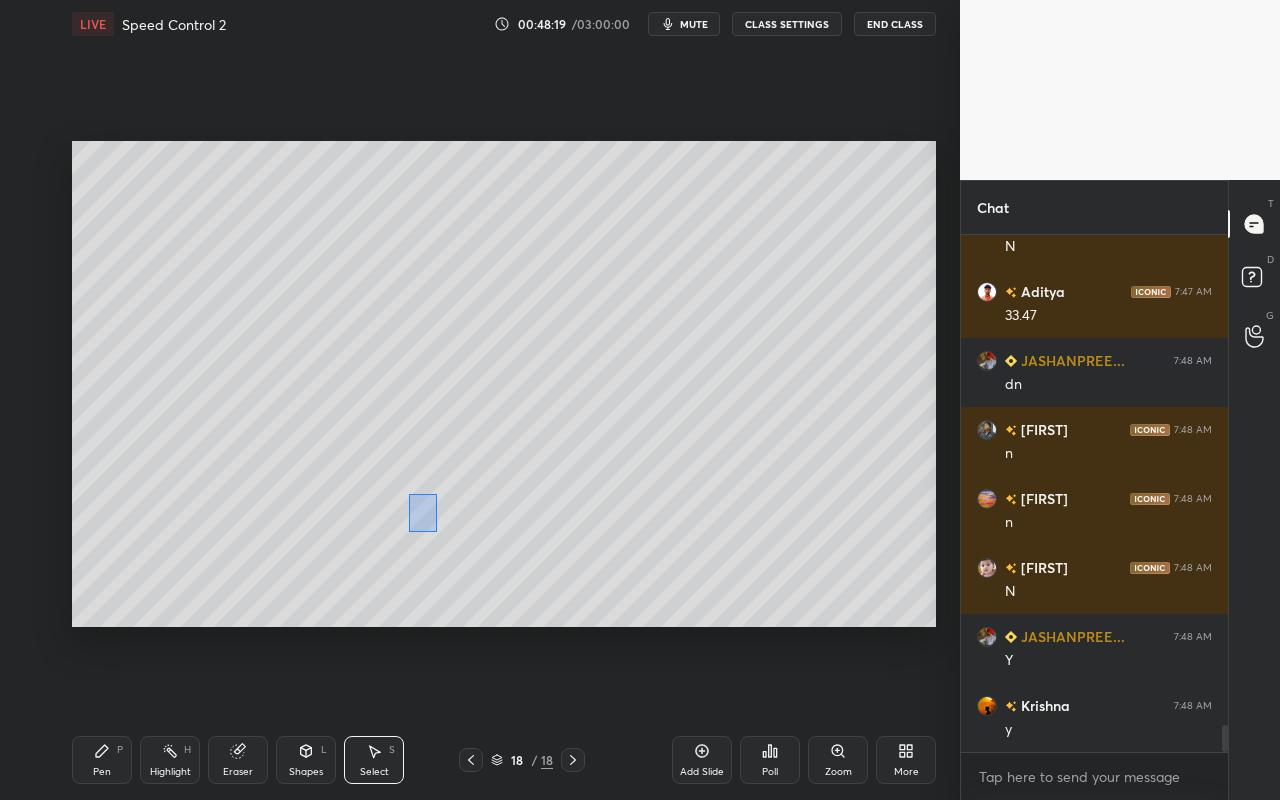 drag, startPoint x: 437, startPoint y: 531, endPoint x: 440, endPoint y: 516, distance: 15.297058 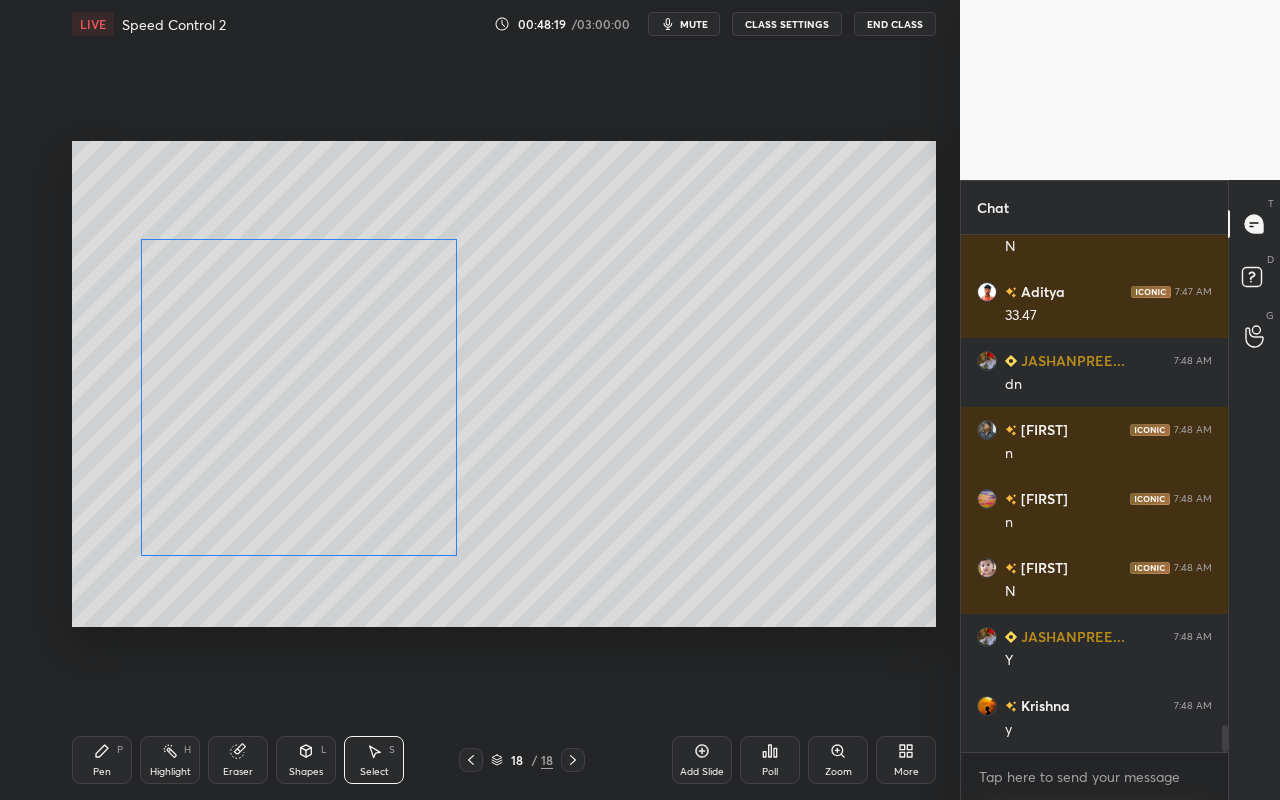 click on "0 ° Undo Copy Paste here Duplicate Duplicate to new slide Delete" at bounding box center (504, 384) 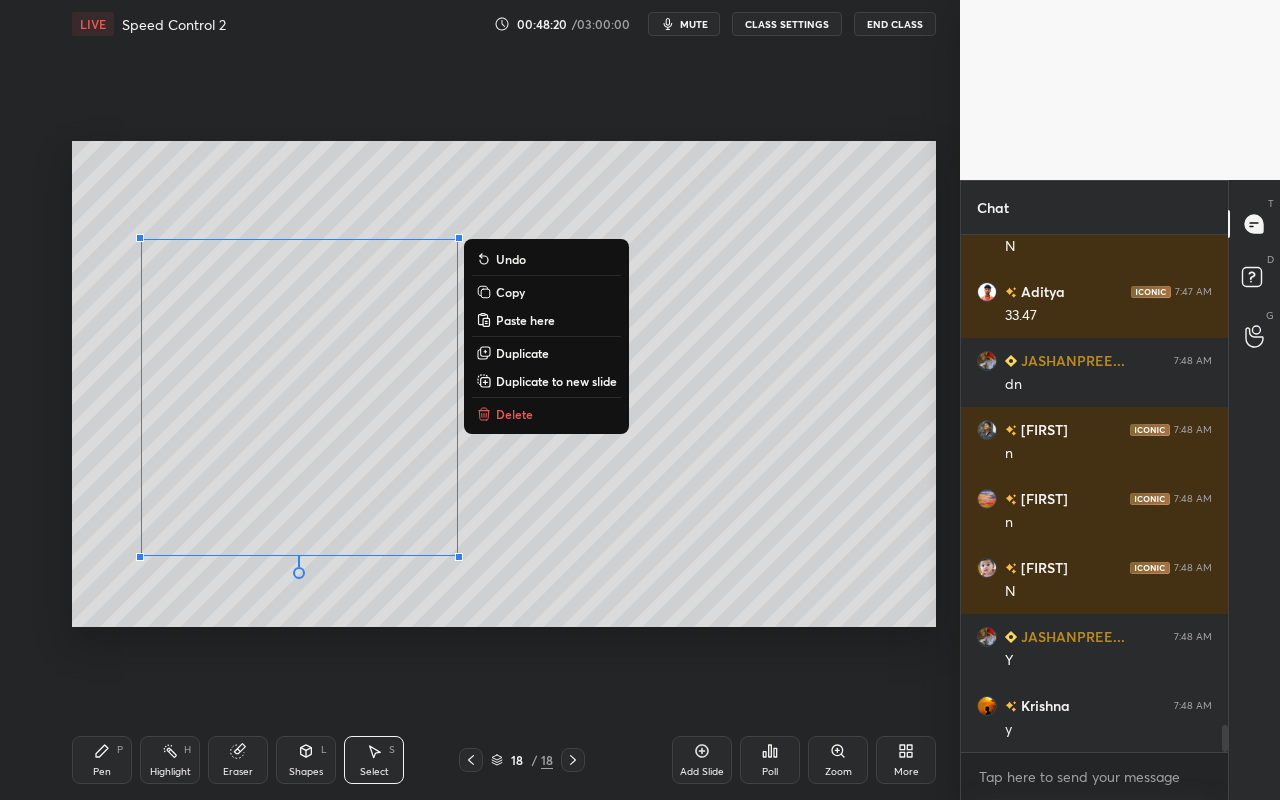 click on "Duplicate" at bounding box center (522, 353) 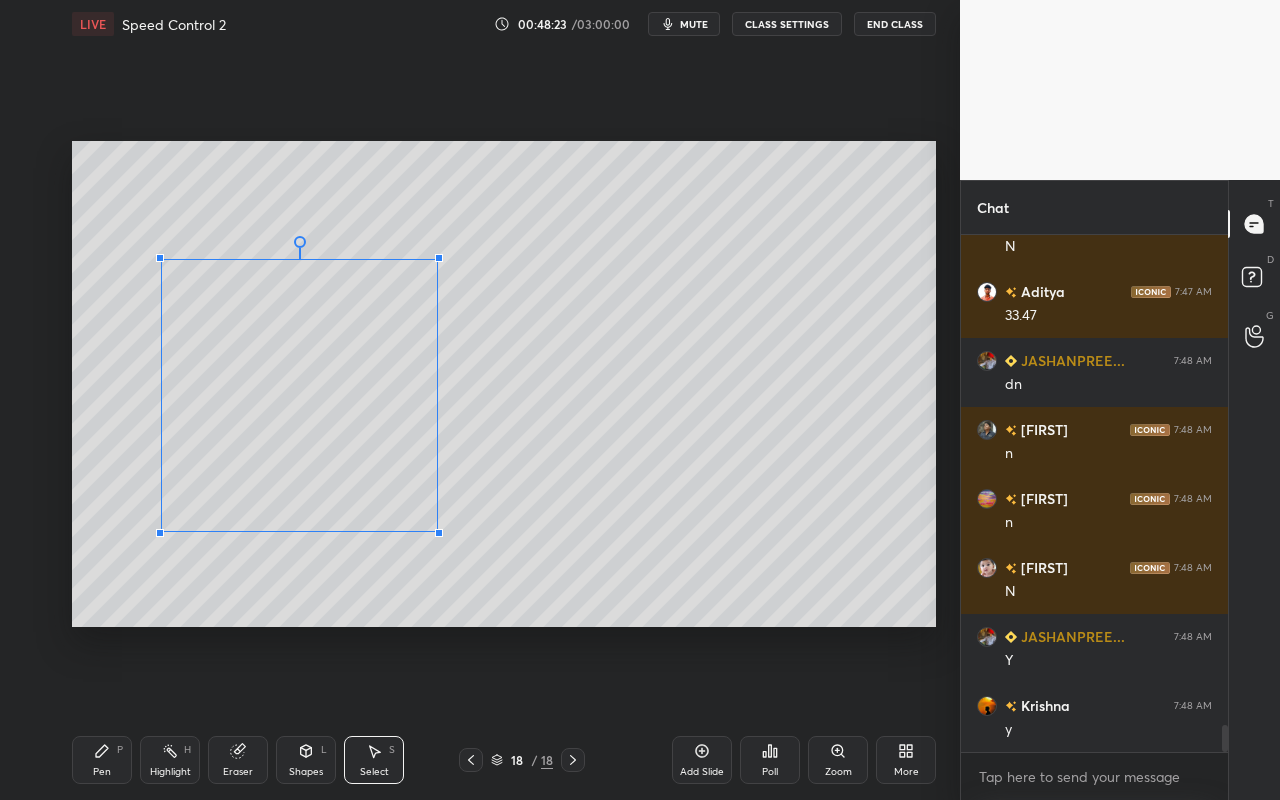 drag, startPoint x: 478, startPoint y: 575, endPoint x: 440, endPoint y: 530, distance: 58.898216 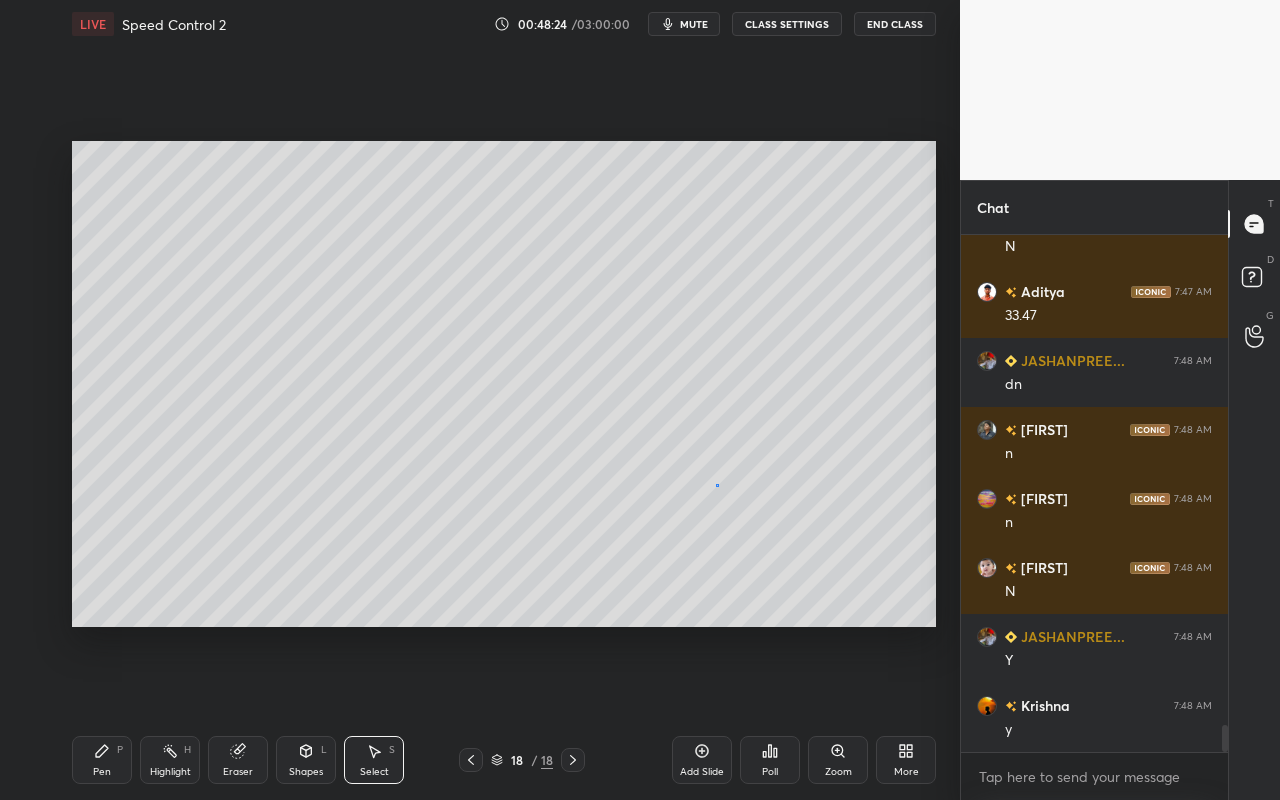 drag, startPoint x: 717, startPoint y: 485, endPoint x: 674, endPoint y: 487, distance: 43.046486 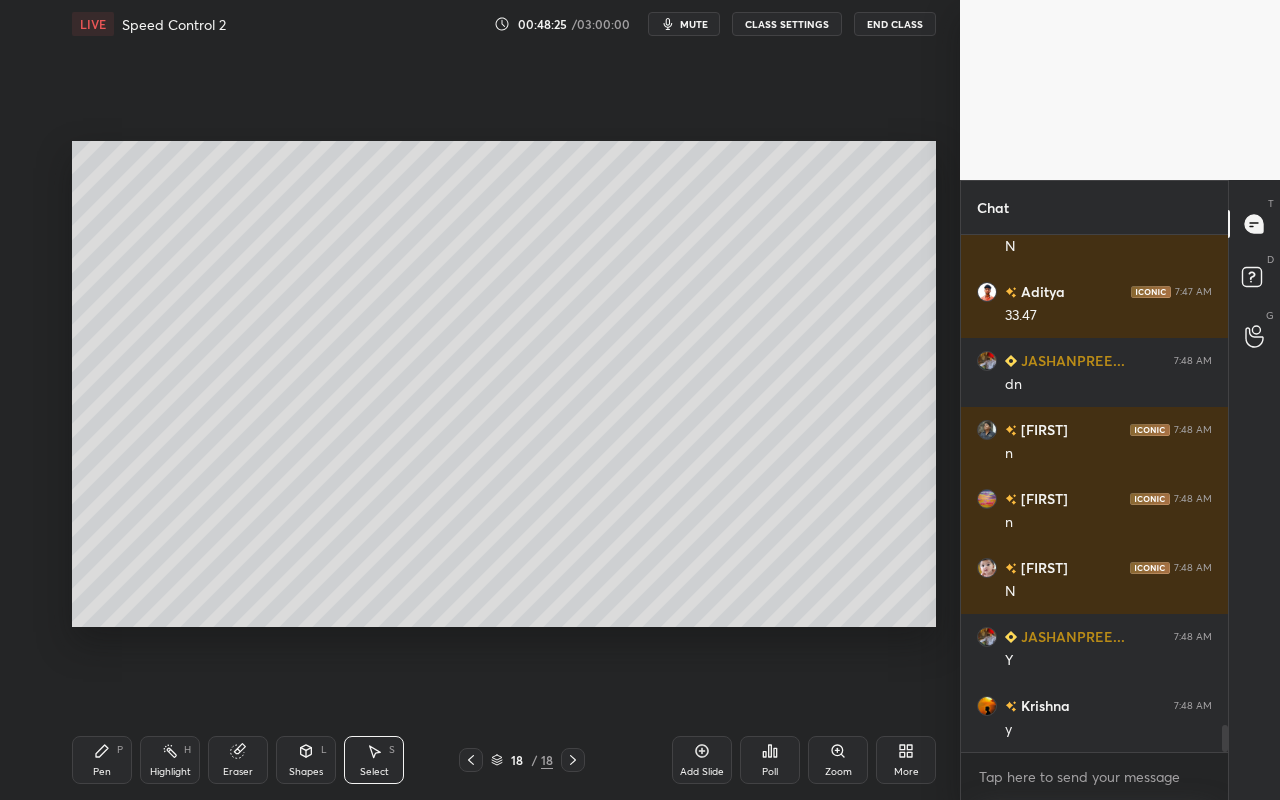 click on "Shapes" at bounding box center [306, 772] 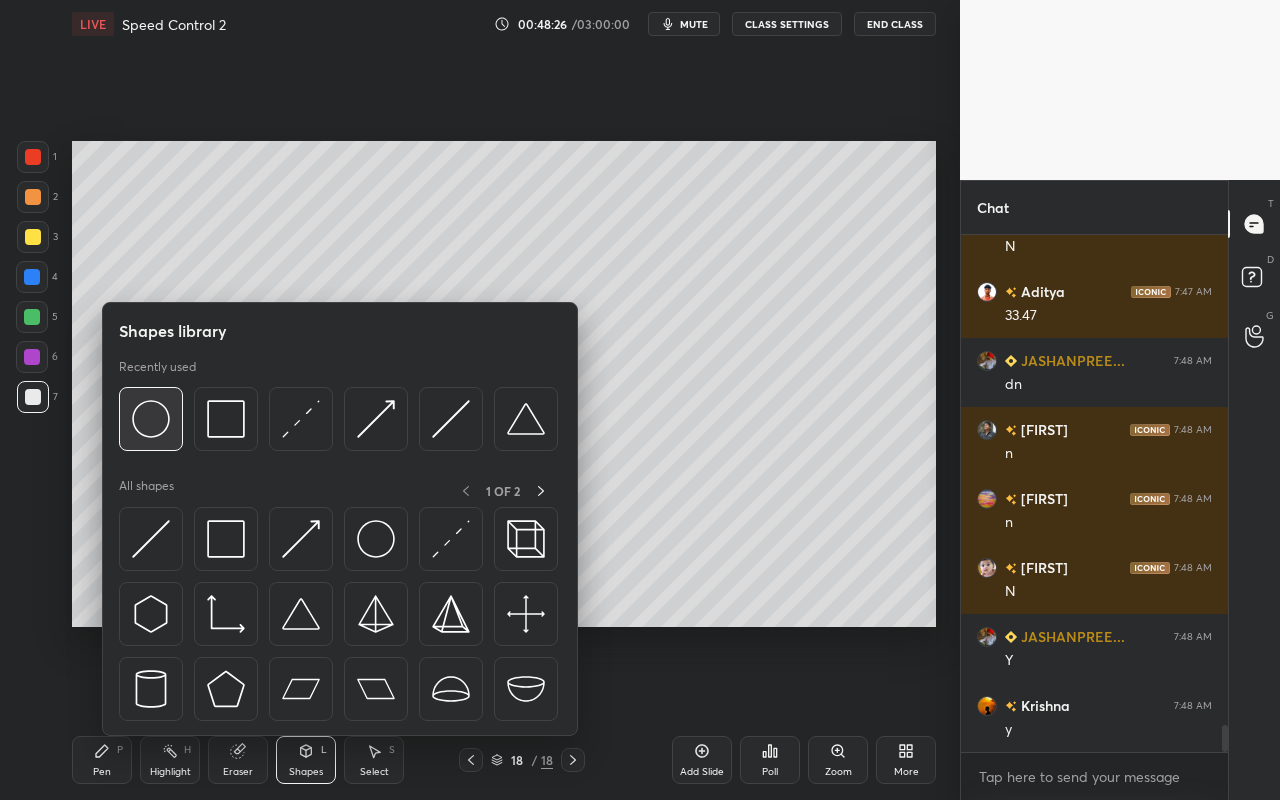 click at bounding box center (151, 419) 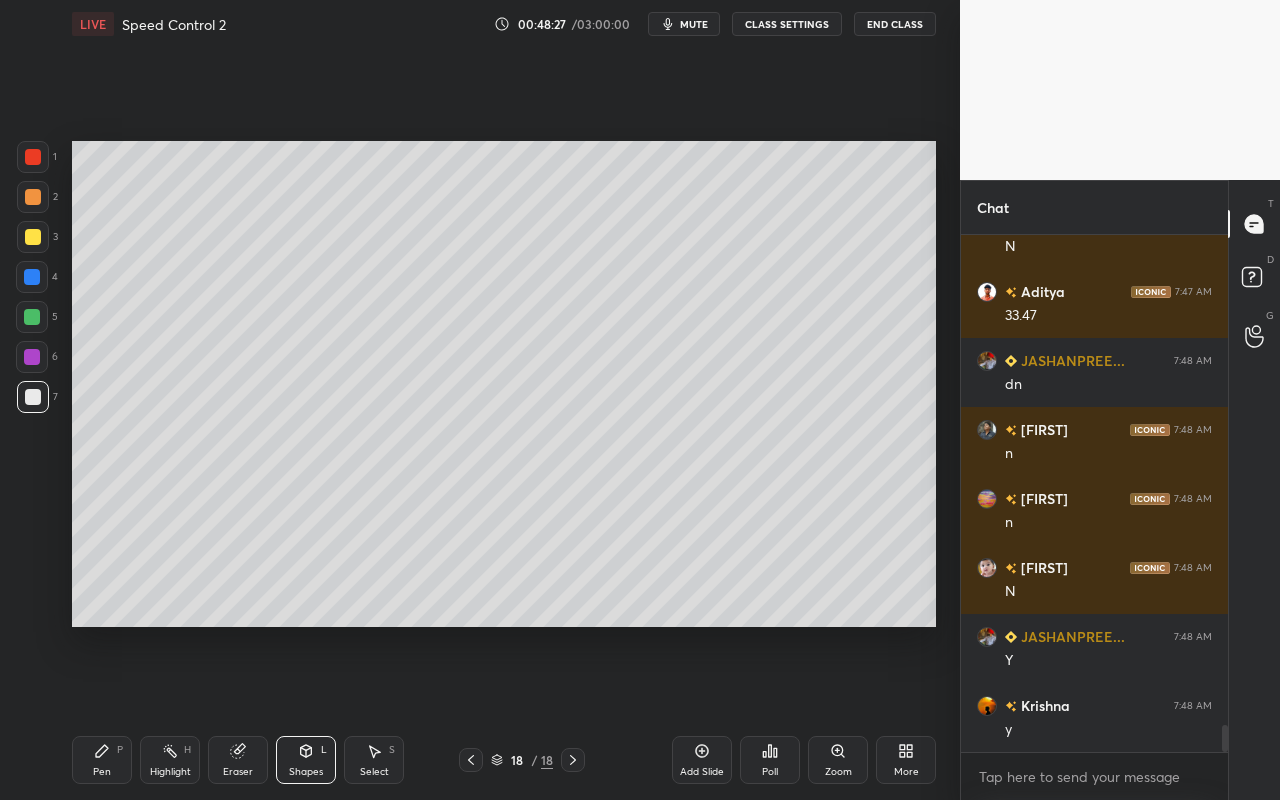 click at bounding box center (32, 317) 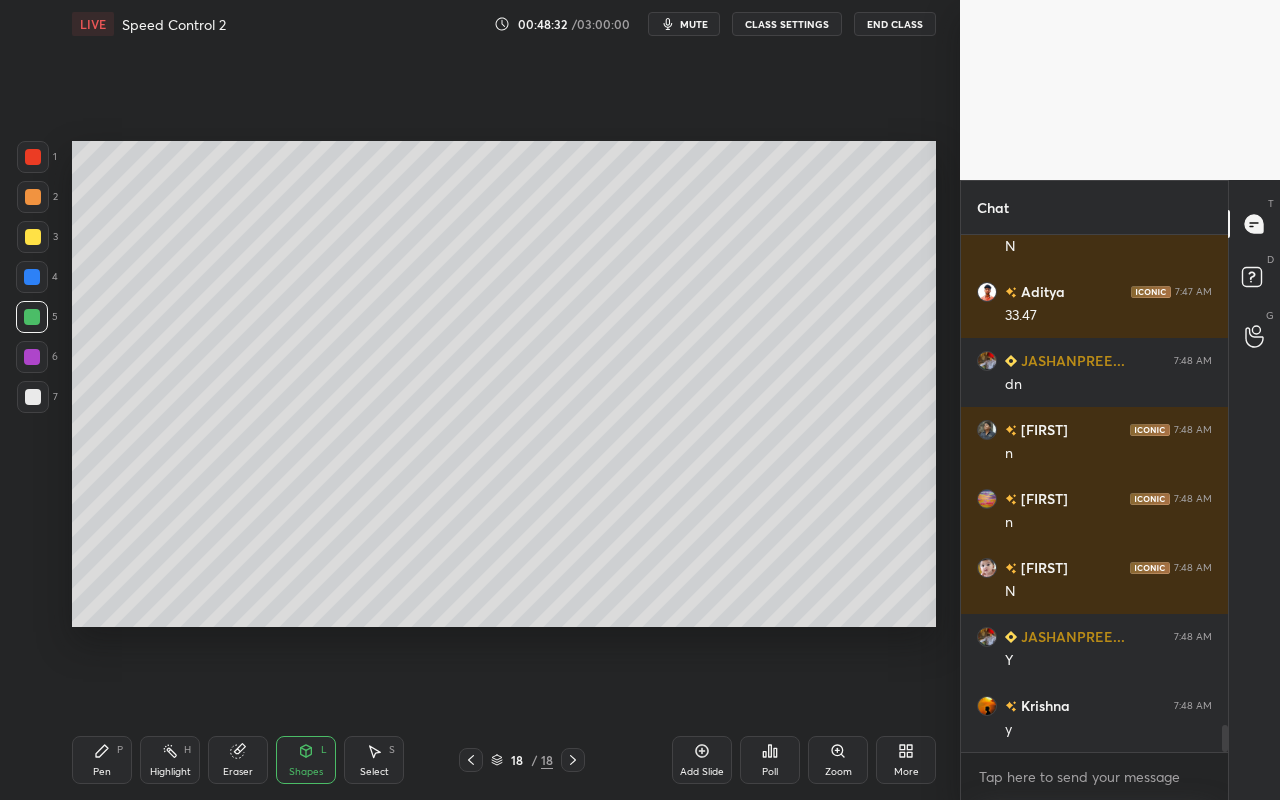 drag, startPoint x: 330, startPoint y: 773, endPoint x: 336, endPoint y: 741, distance: 32.55764 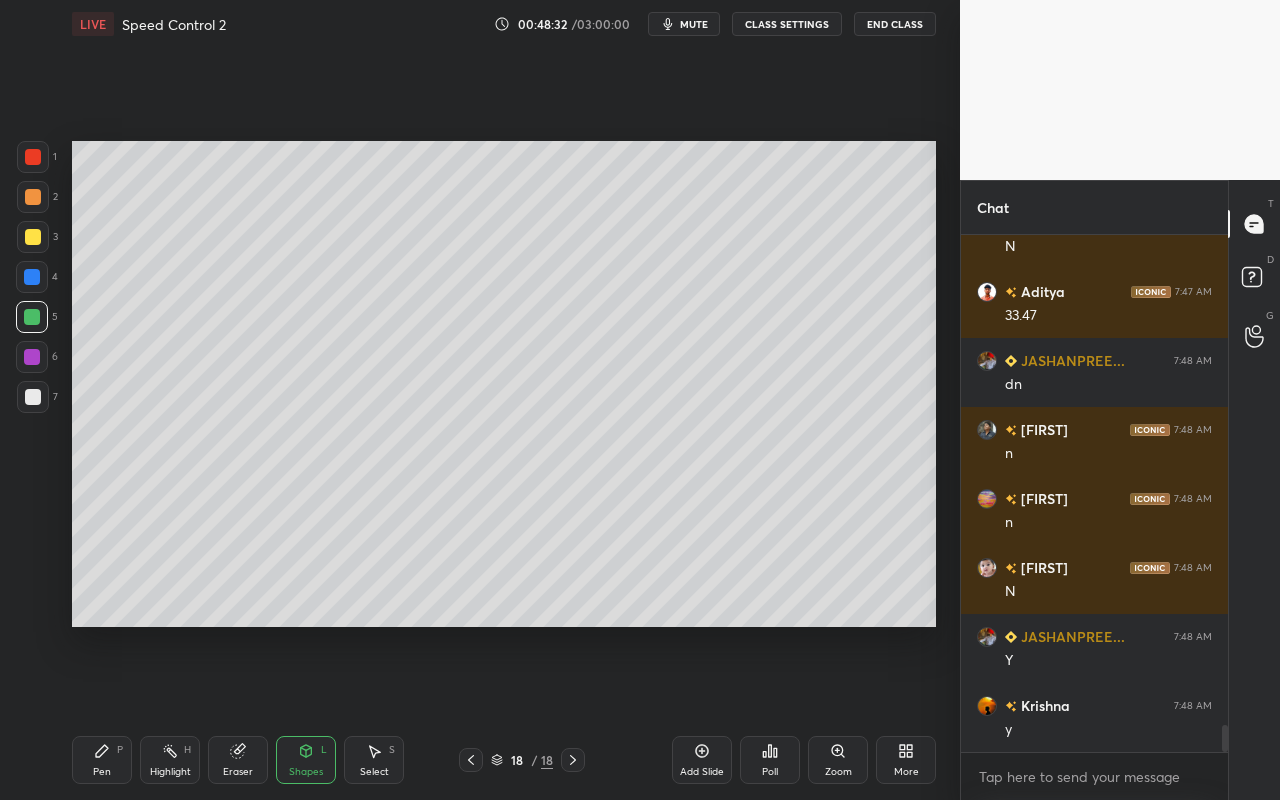 click on "Shapes L" at bounding box center (306, 760) 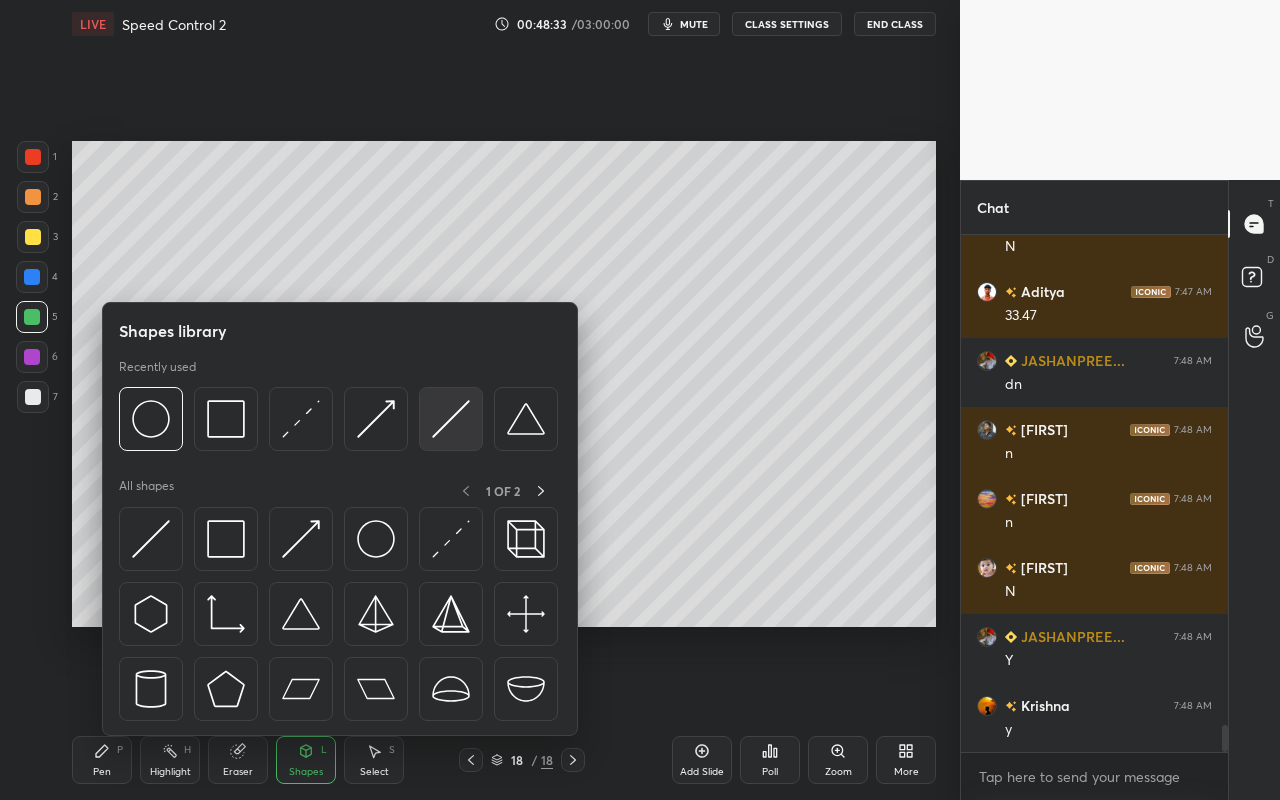 click at bounding box center (451, 419) 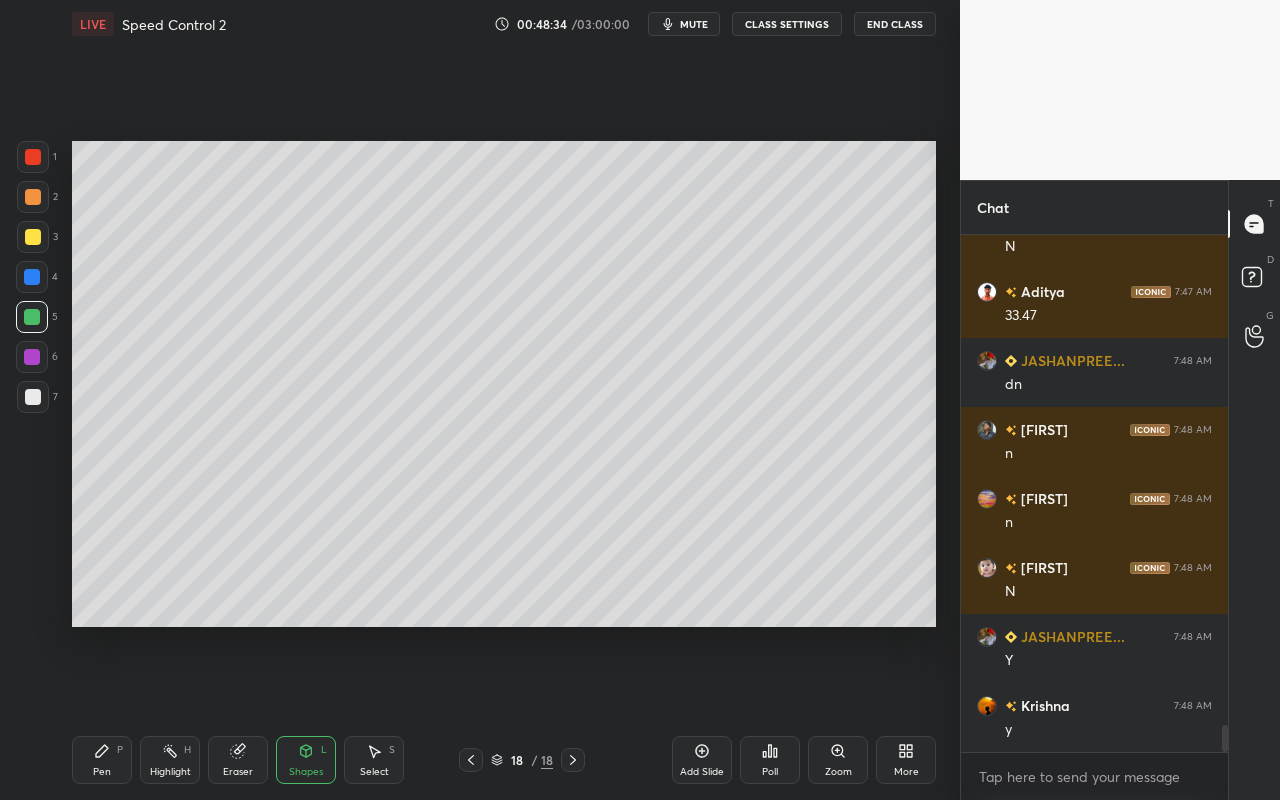 click at bounding box center (33, 397) 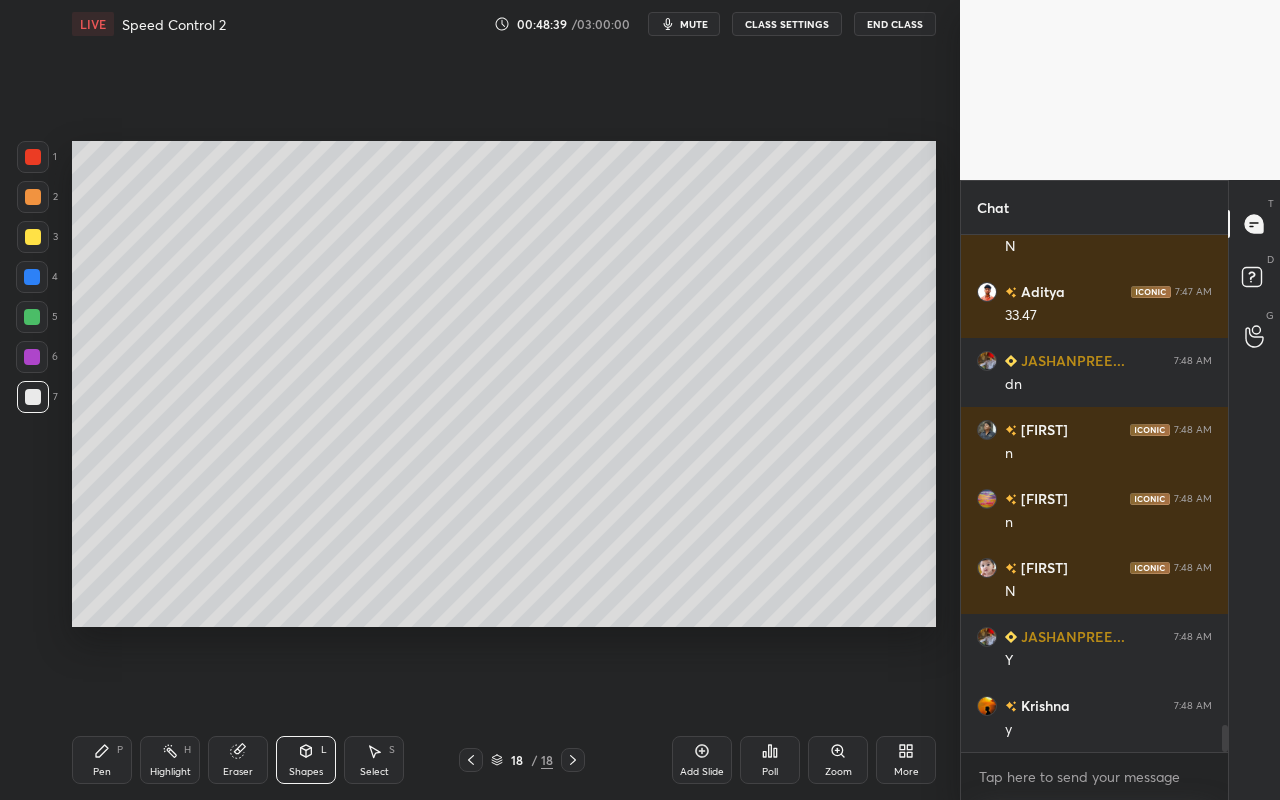 drag, startPoint x: 310, startPoint y: 773, endPoint x: 326, endPoint y: 746, distance: 31.38471 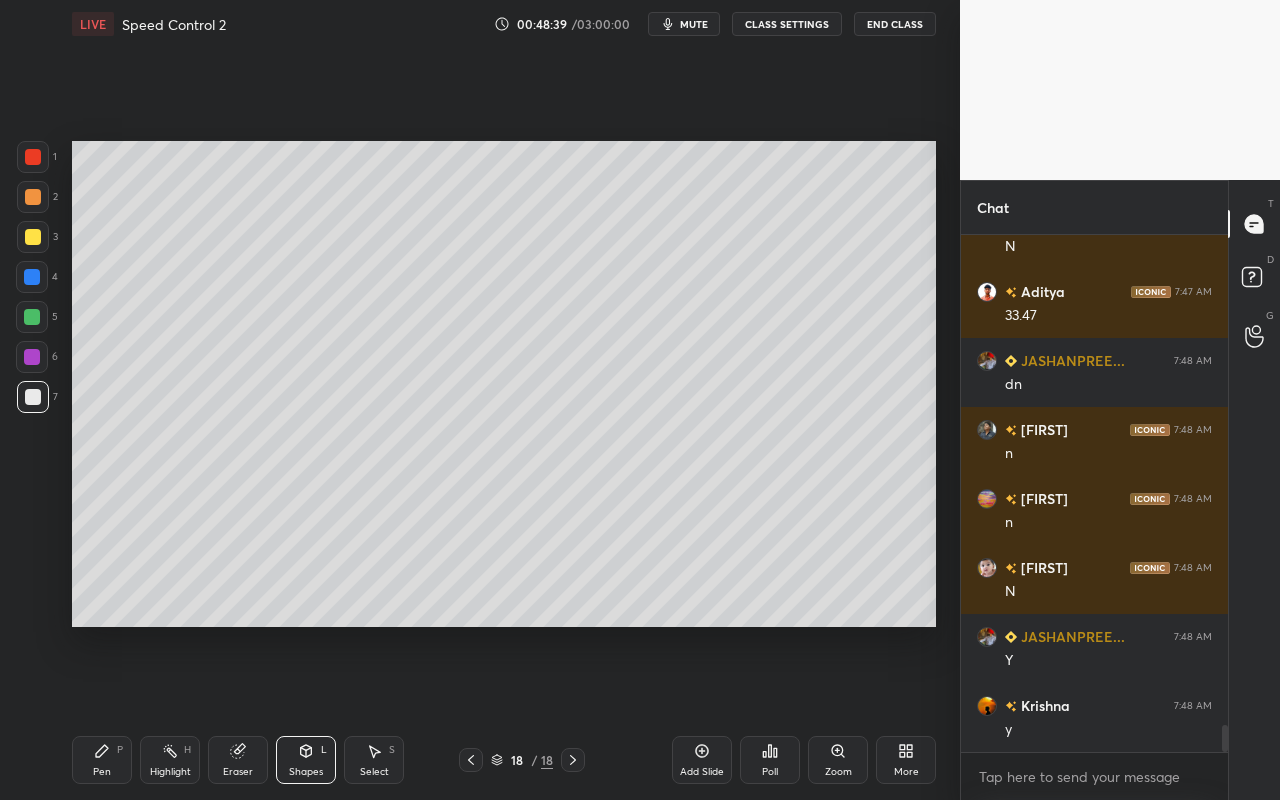 click on "Shapes" at bounding box center (306, 772) 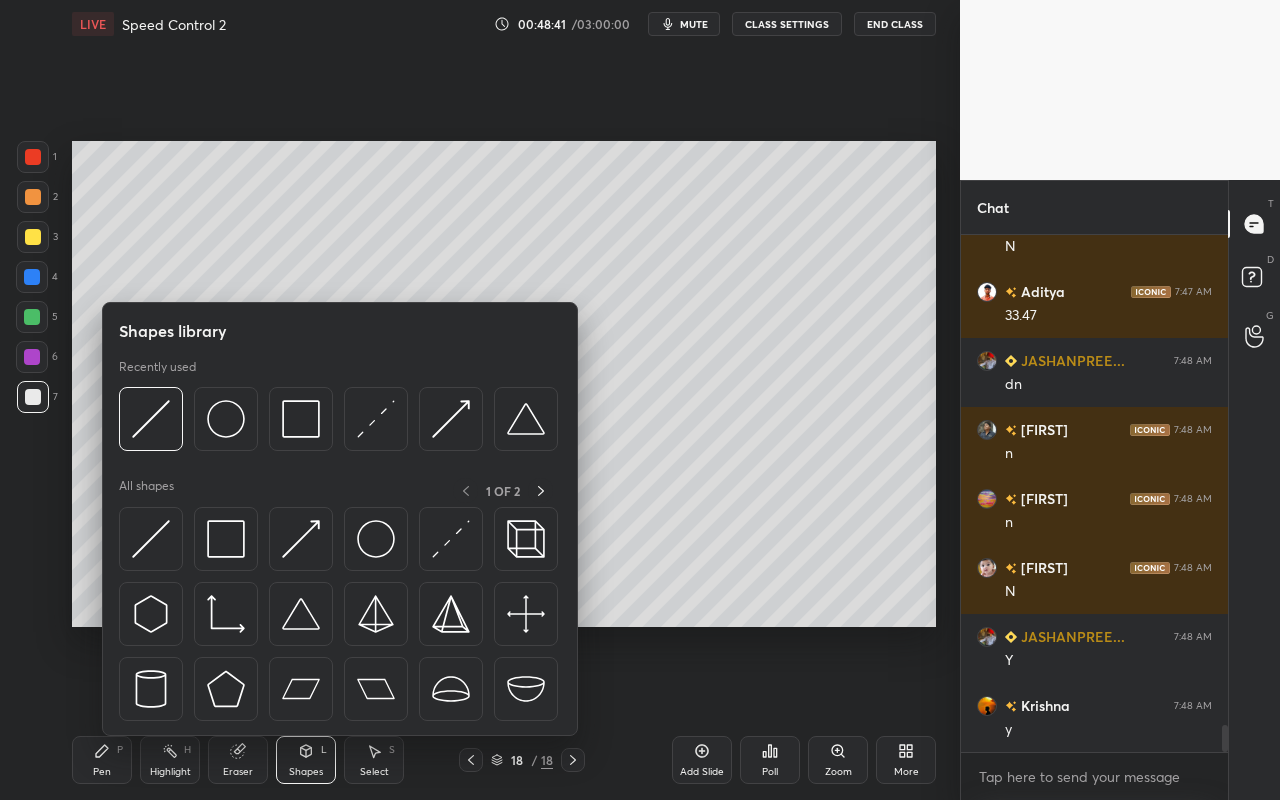click on "Pen P Highlight H Eraser Shapes L Select S" at bounding box center [222, 760] 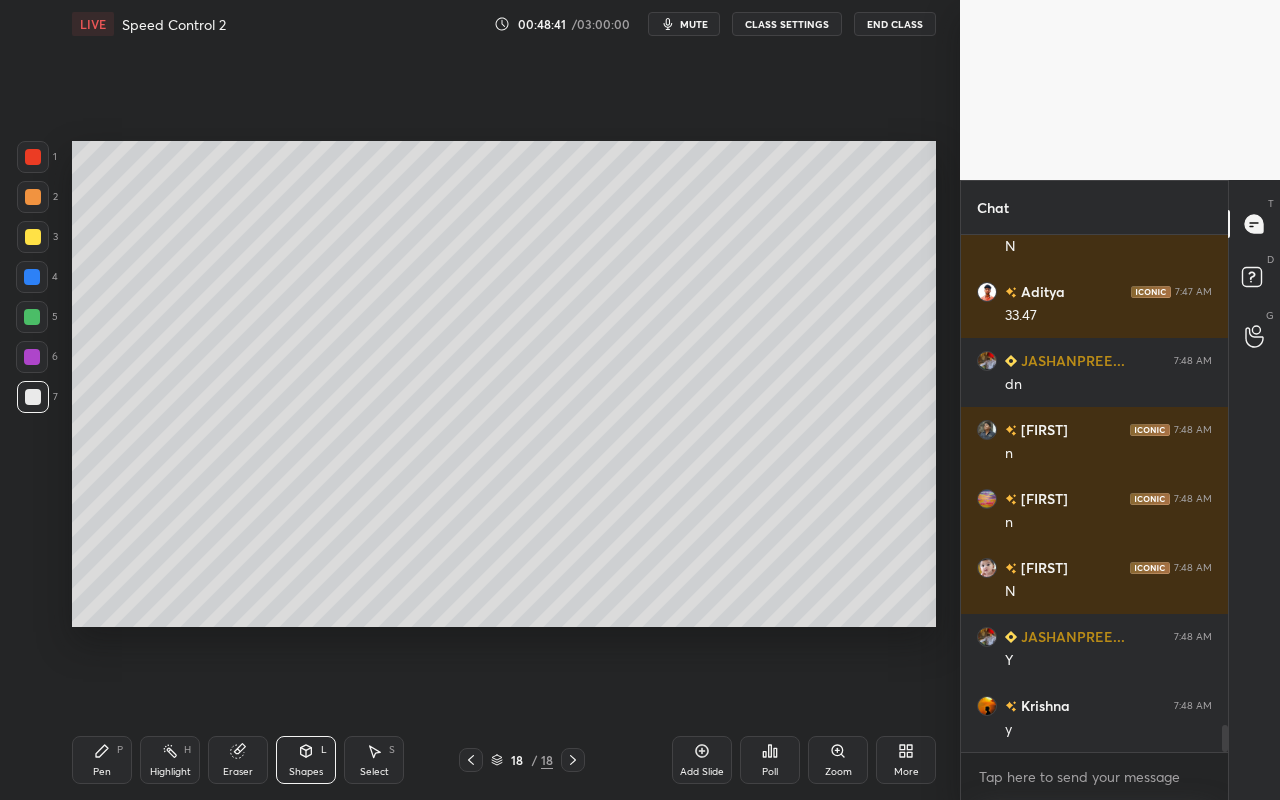 click on "Highlight H" at bounding box center [170, 760] 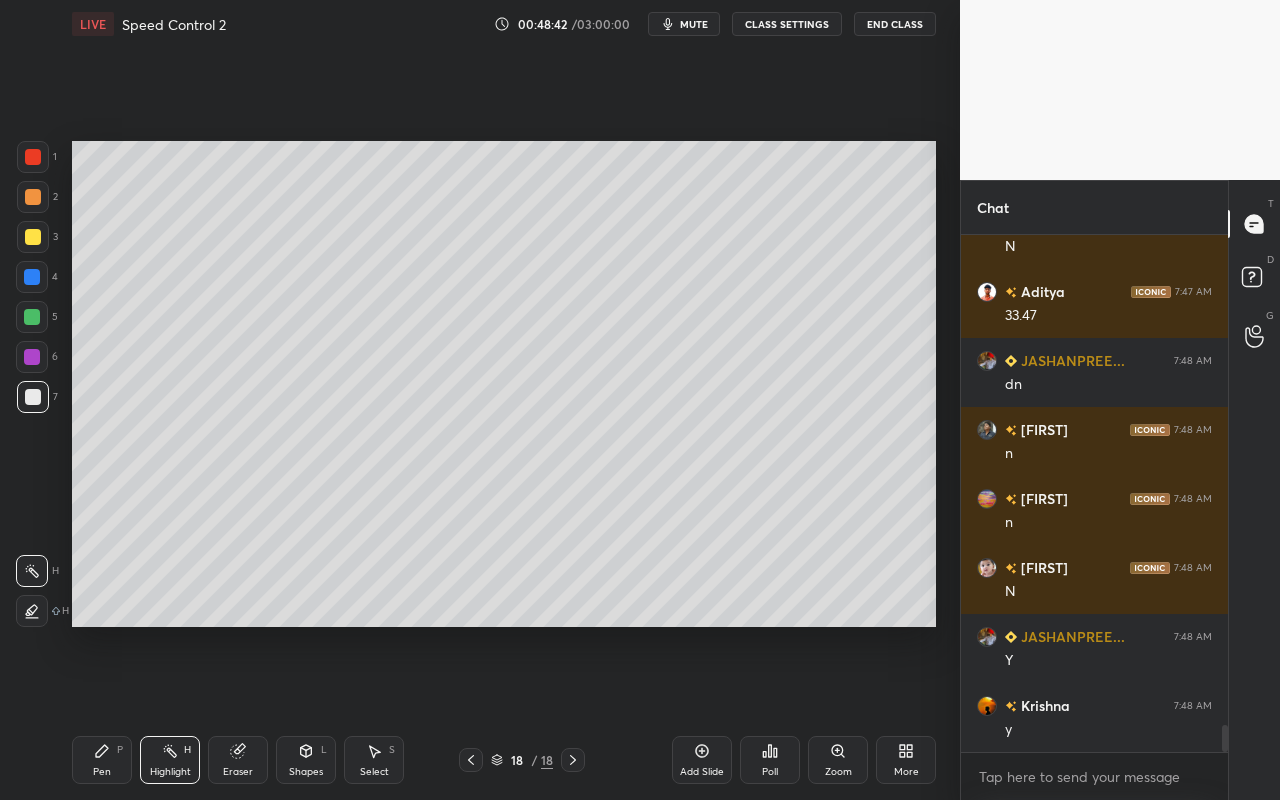 click on "Pen P" at bounding box center (102, 760) 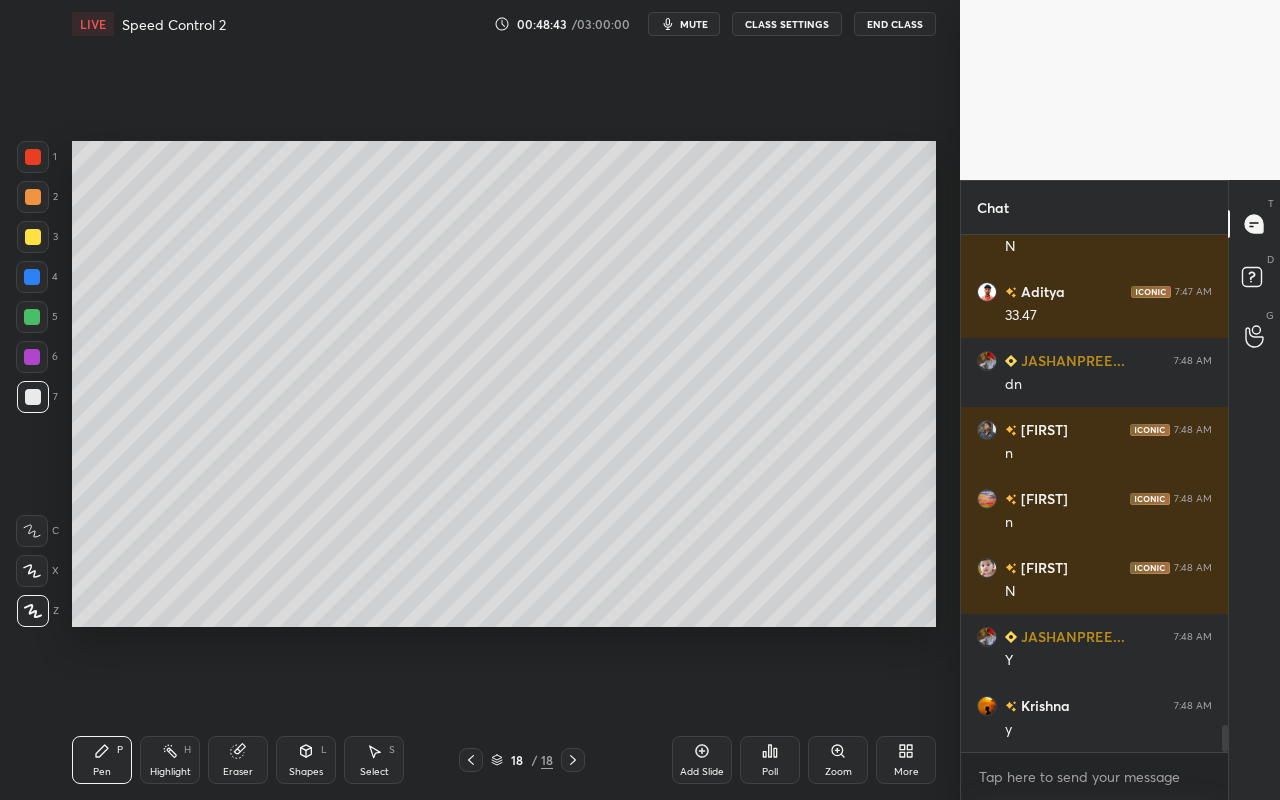 click at bounding box center [32, 317] 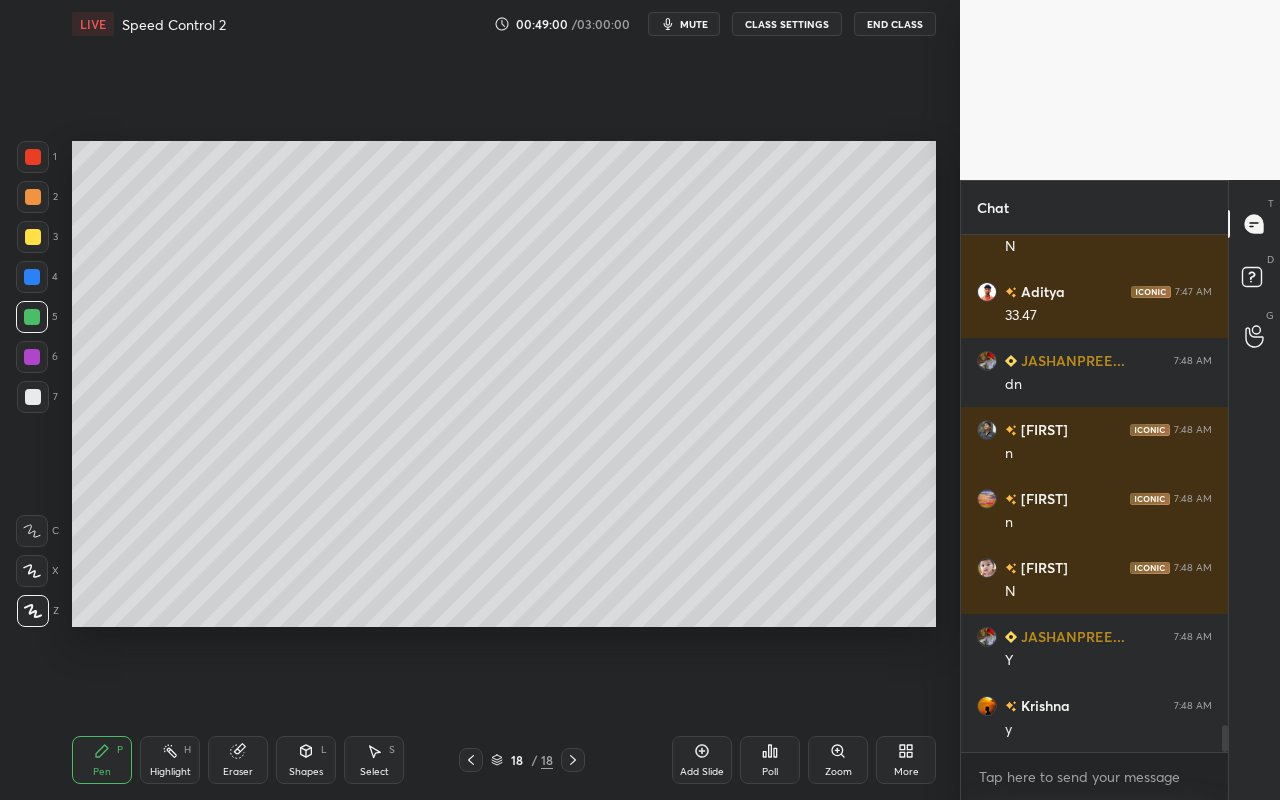 drag, startPoint x: 30, startPoint y: 238, endPoint x: 35, endPoint y: 249, distance: 12.083046 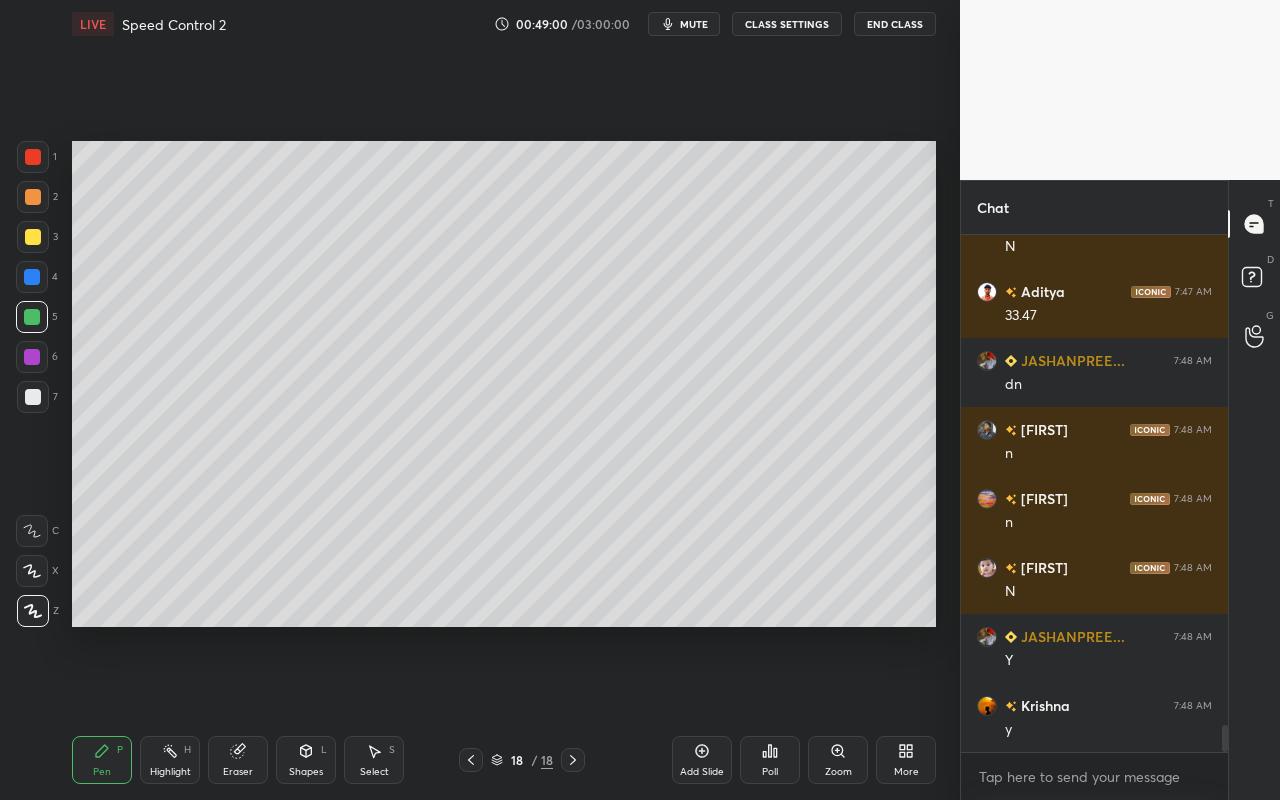 click at bounding box center (33, 237) 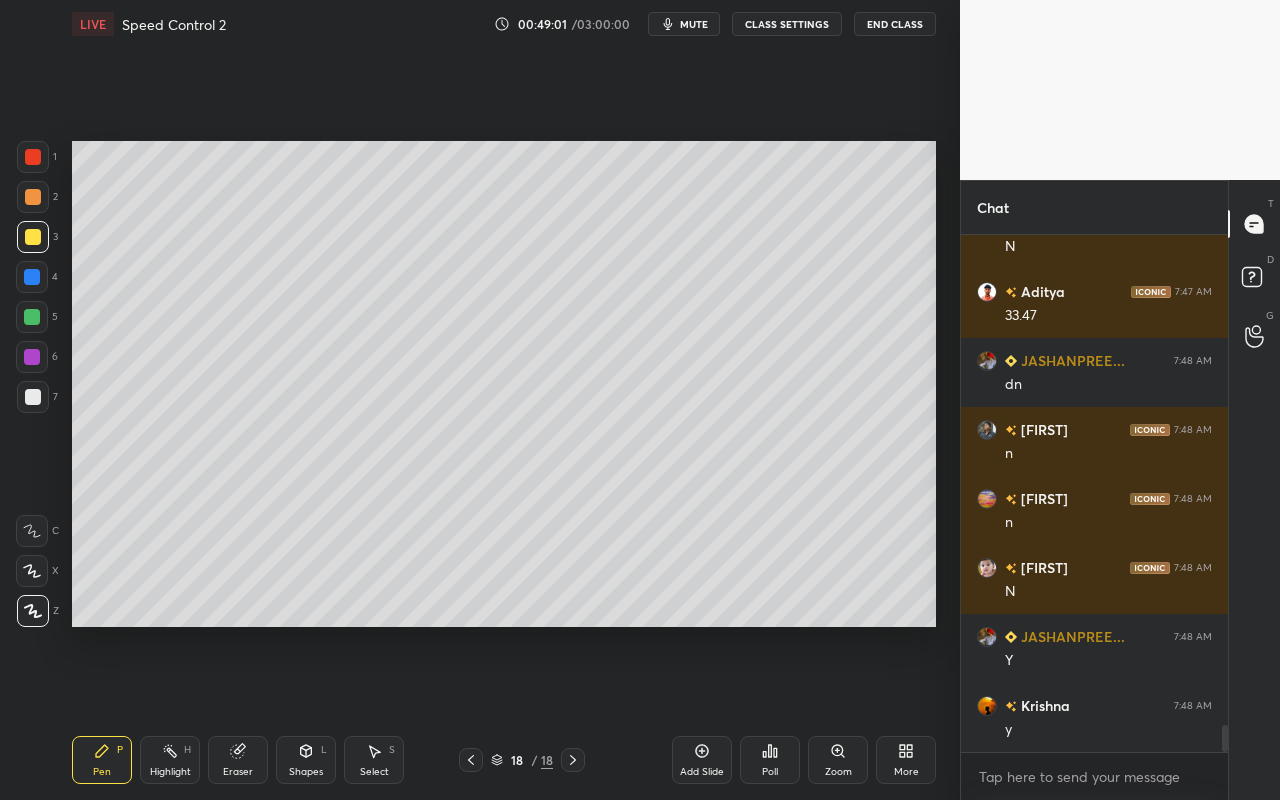 drag, startPoint x: 31, startPoint y: 400, endPoint x: 62, endPoint y: 417, distance: 35.35534 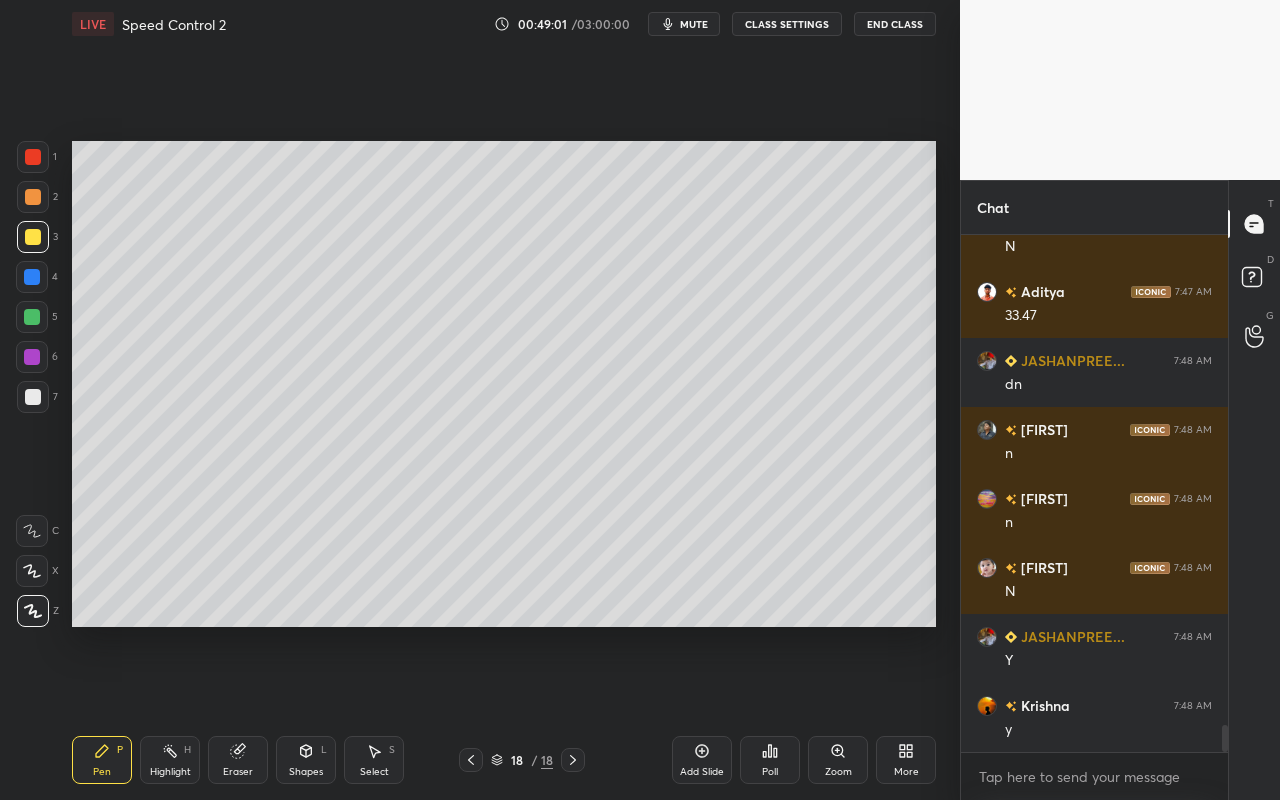 click at bounding box center (33, 397) 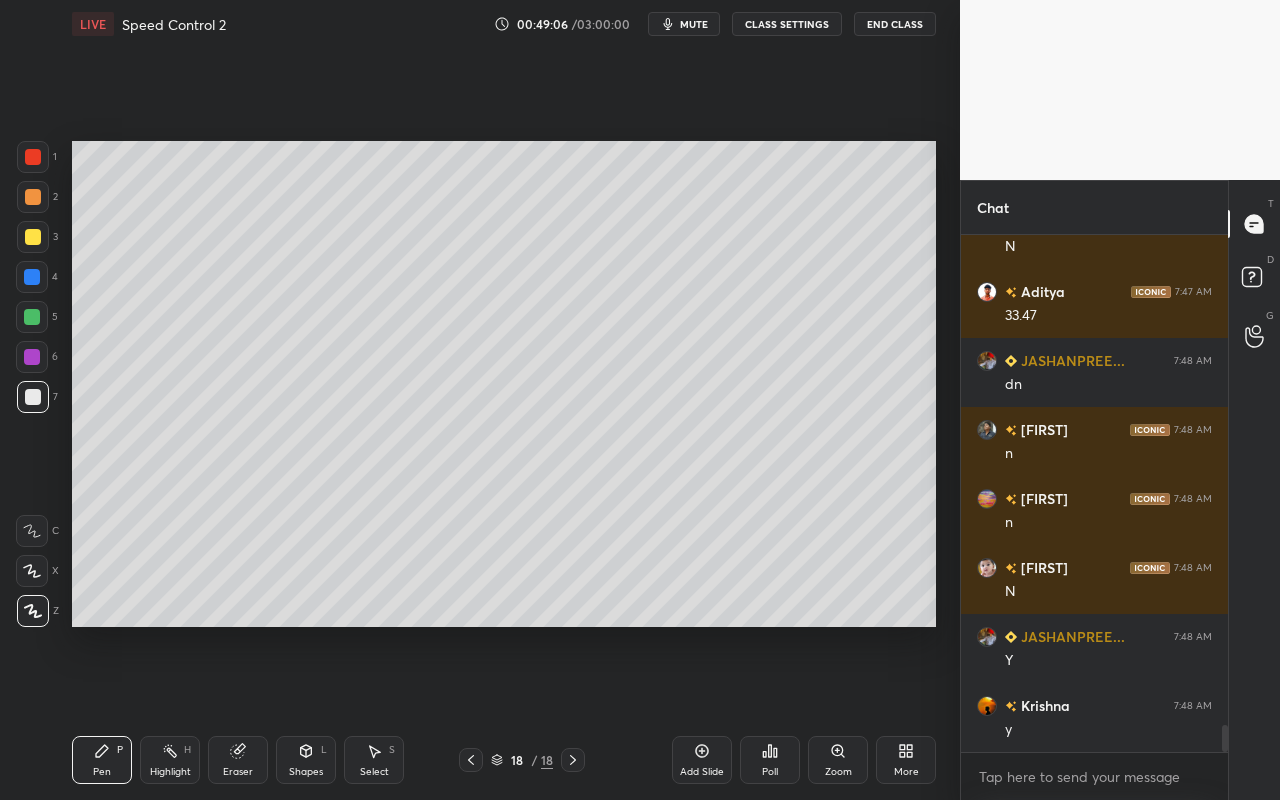 click on "Pen P" at bounding box center [102, 760] 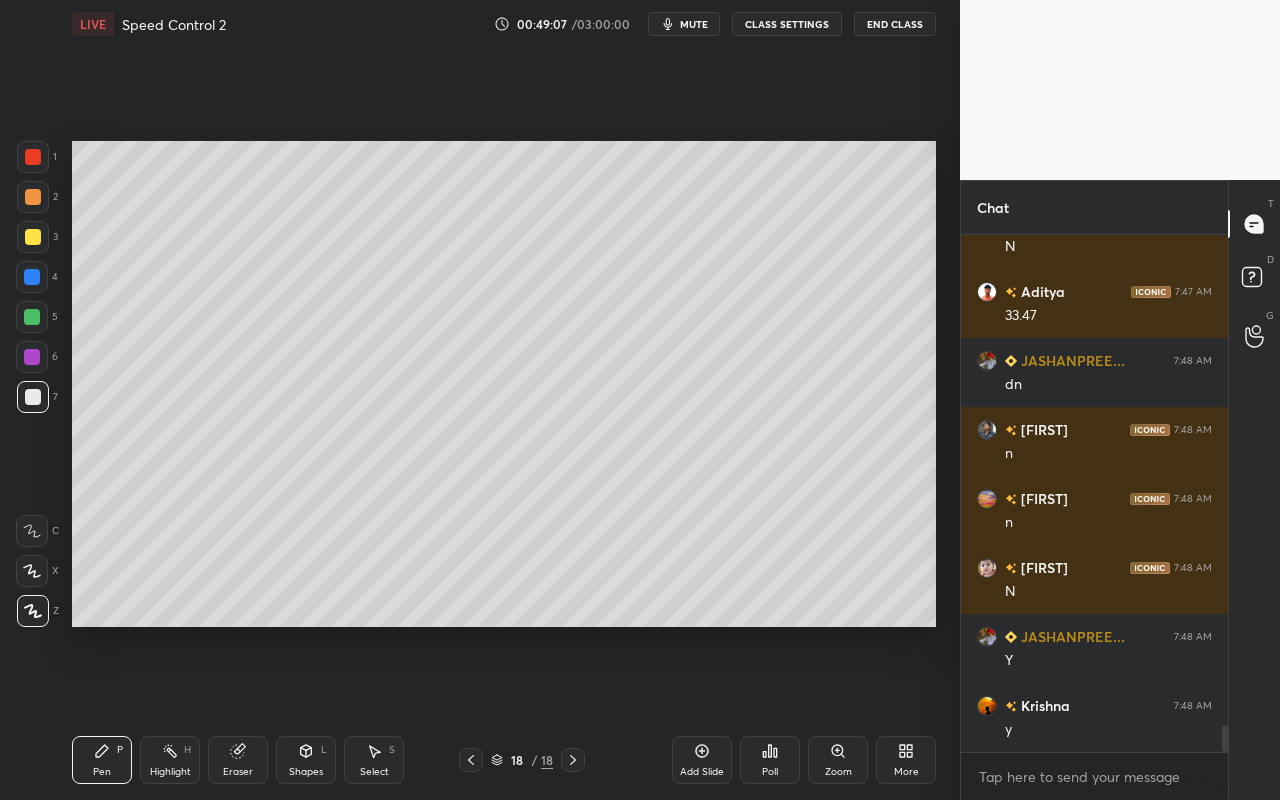 click at bounding box center [33, 237] 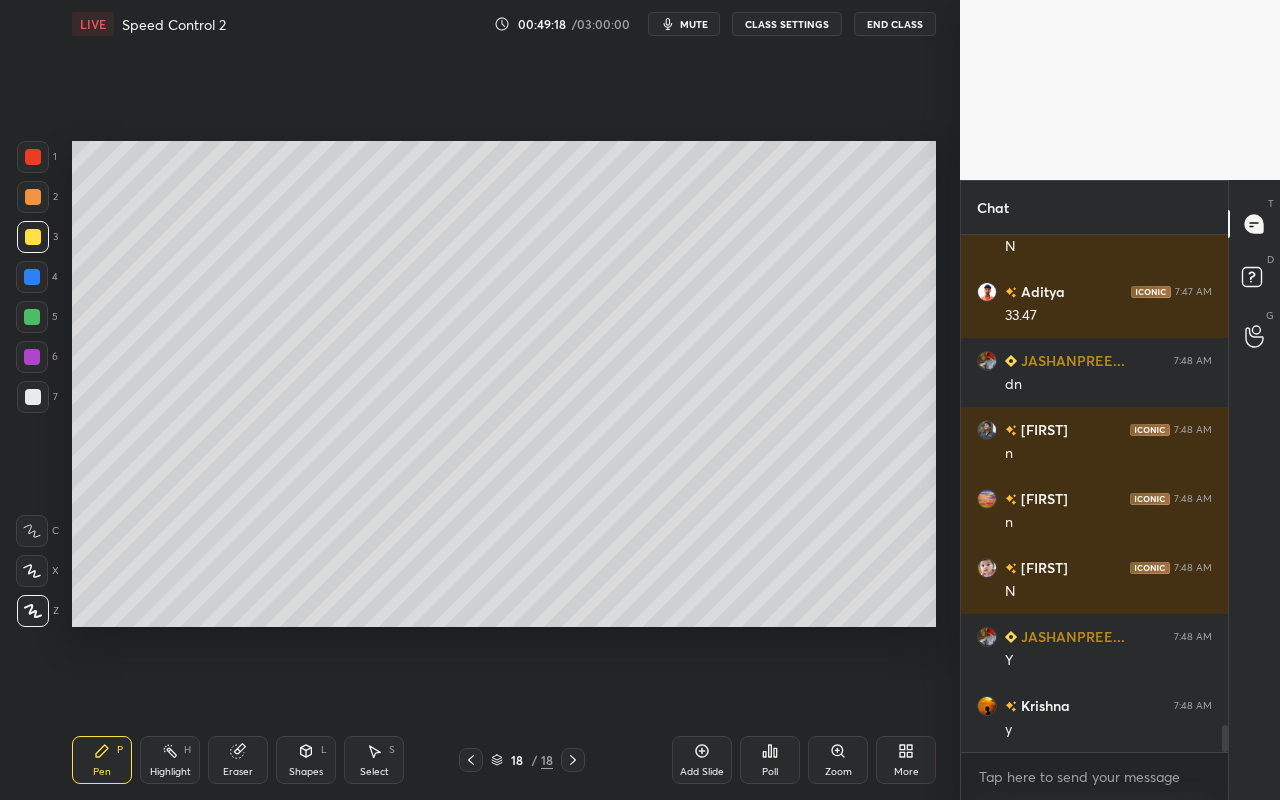 click on "Highlight" at bounding box center [170, 772] 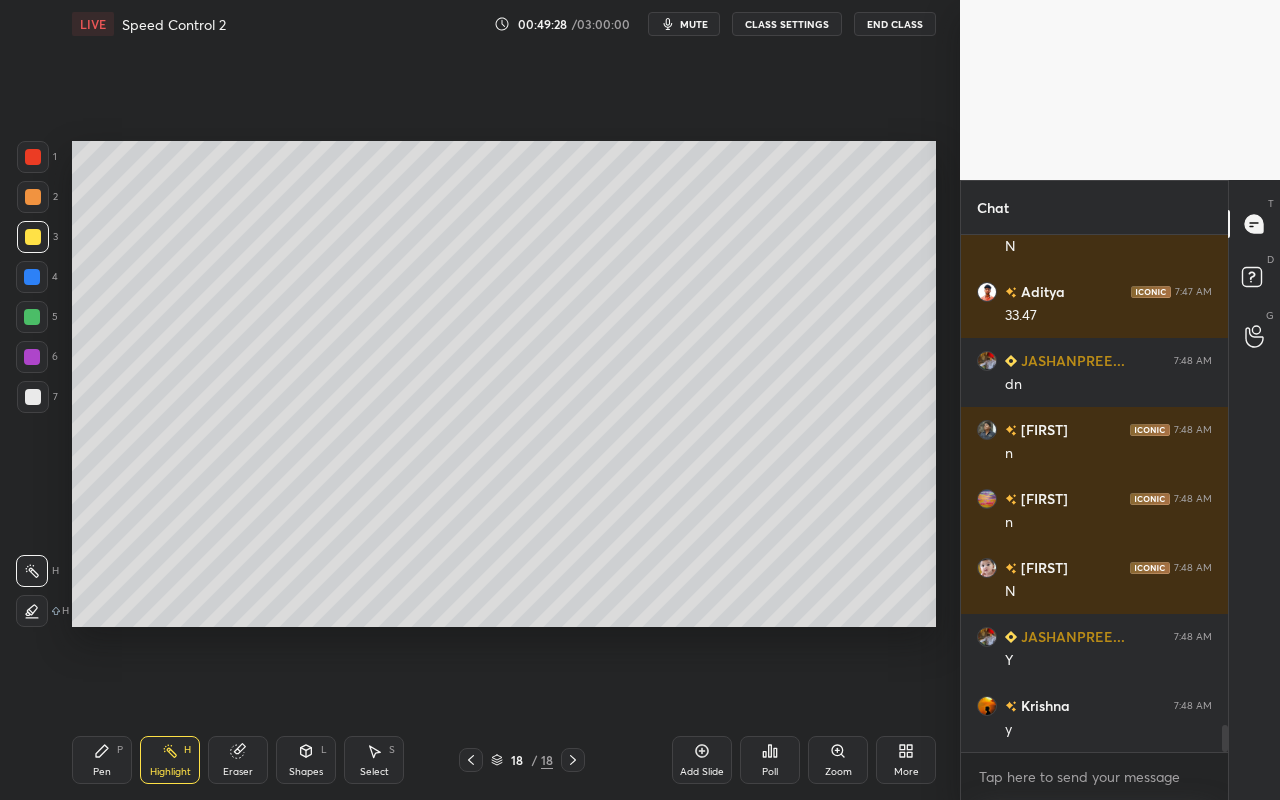 click on "Pen P" at bounding box center (102, 760) 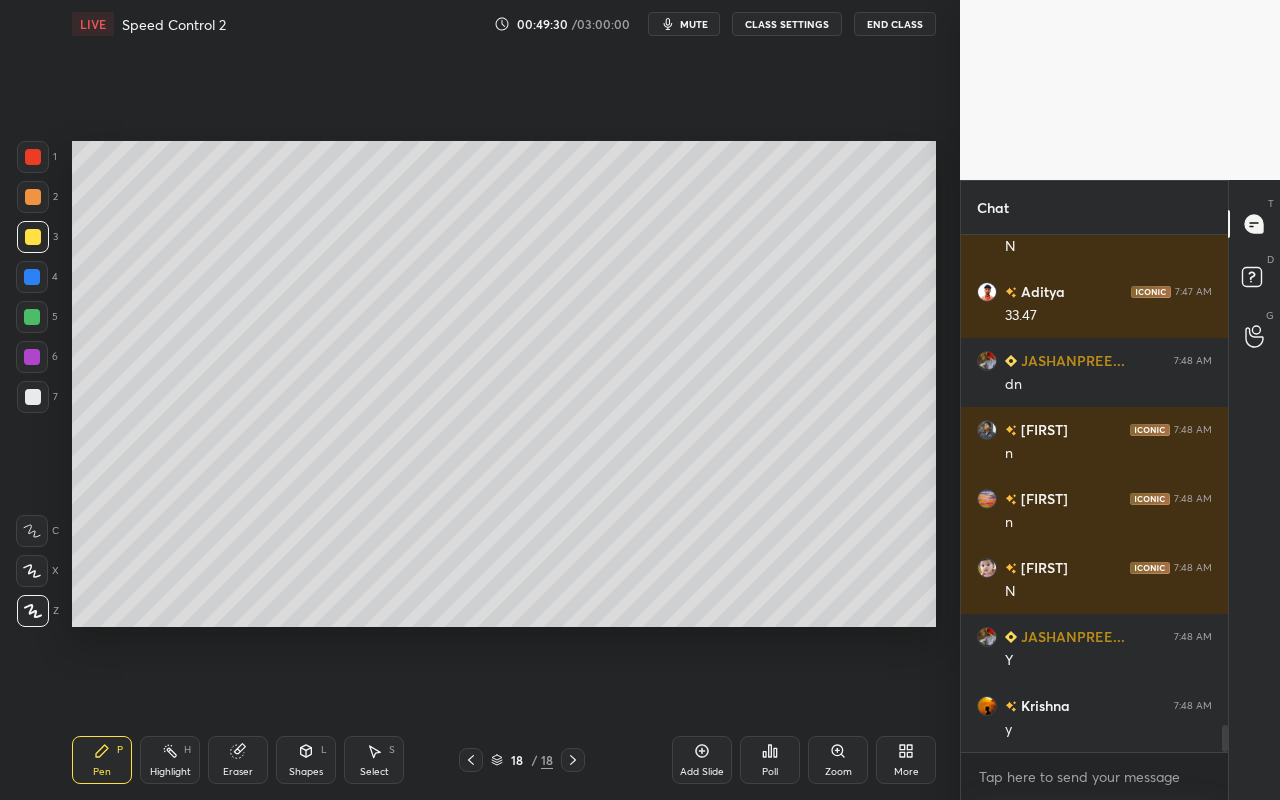 drag, startPoint x: 29, startPoint y: 324, endPoint x: 59, endPoint y: 320, distance: 30.265491 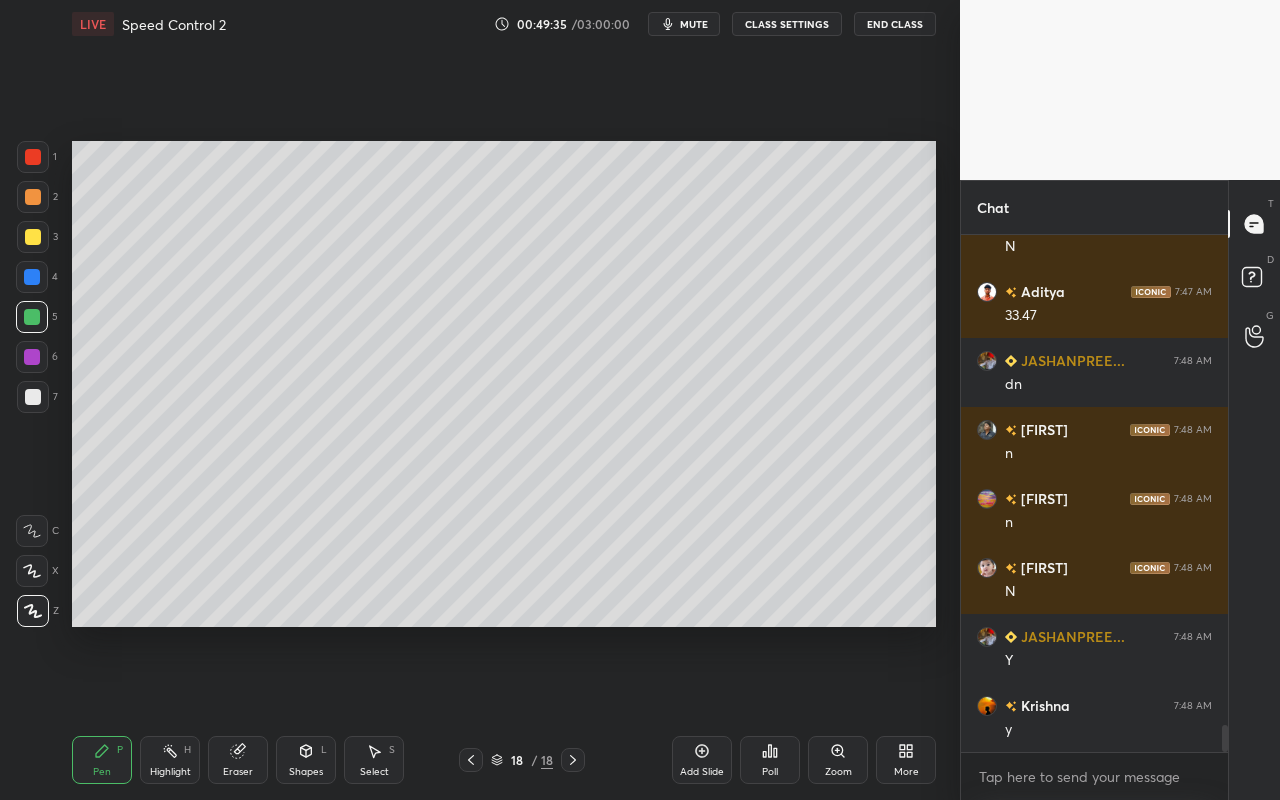 click on "Highlight H" at bounding box center (170, 760) 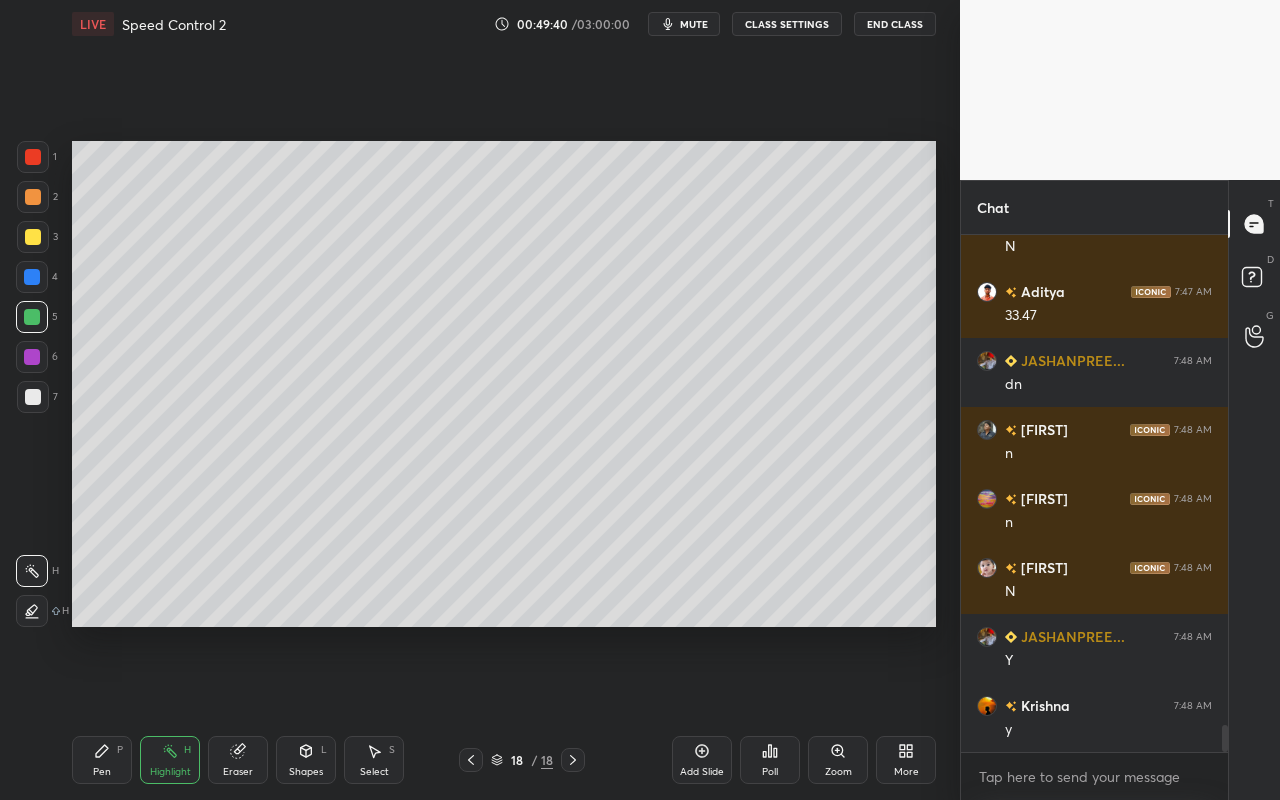 drag, startPoint x: 177, startPoint y: 751, endPoint x: 201, endPoint y: 717, distance: 41.617306 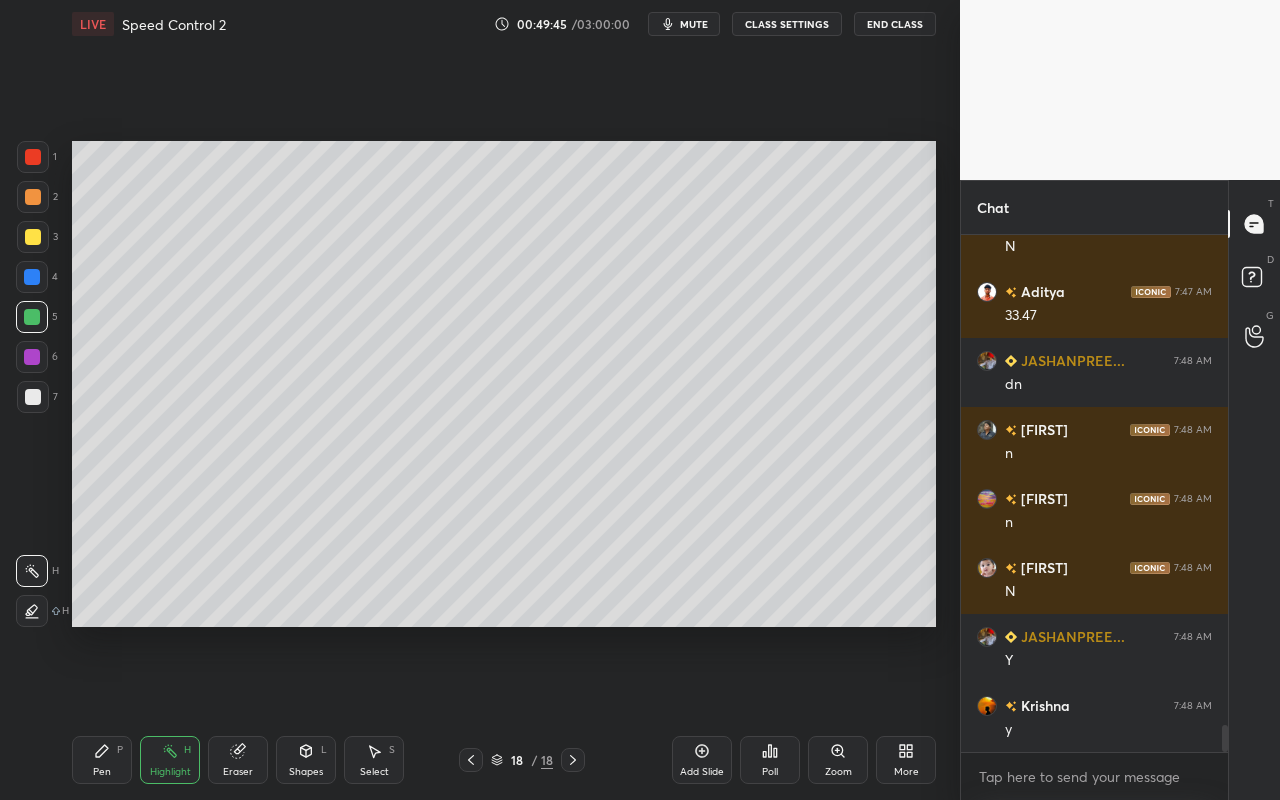 click on "Pen" at bounding box center [102, 772] 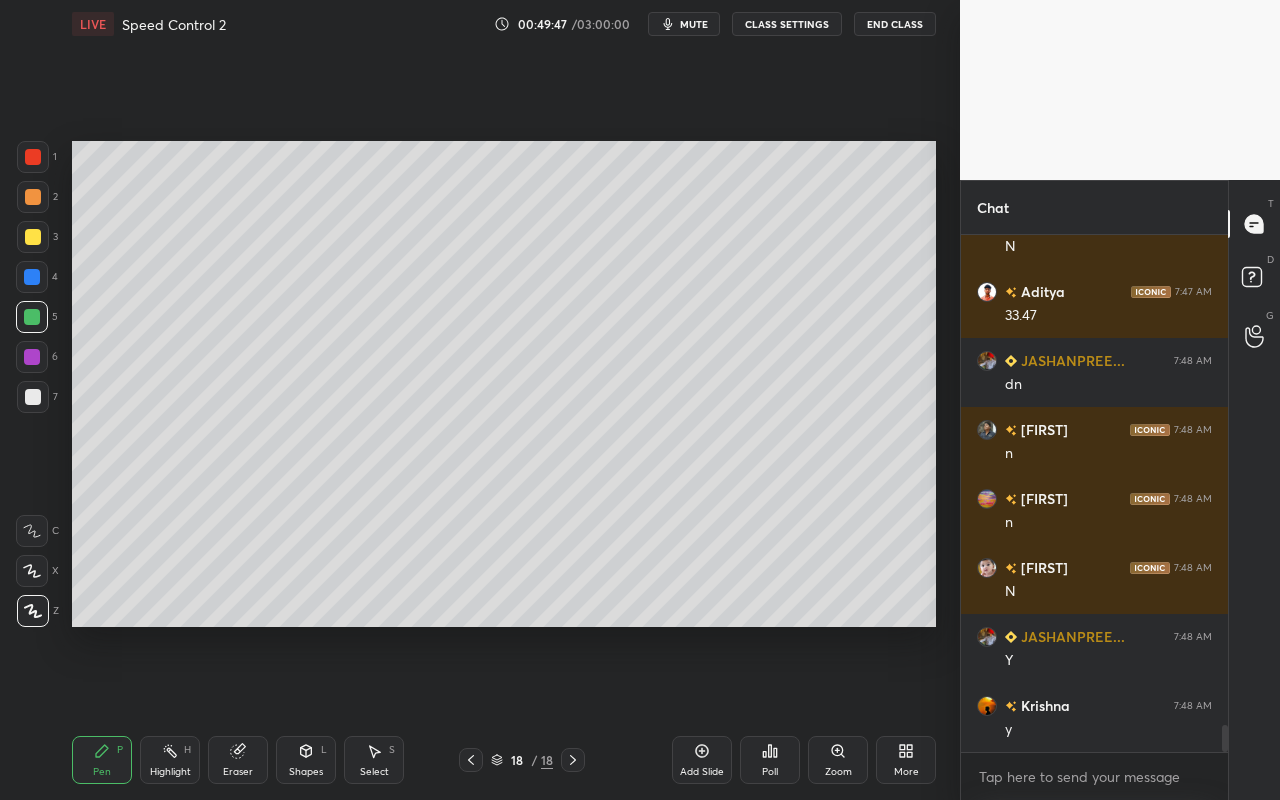 click at bounding box center [33, 237] 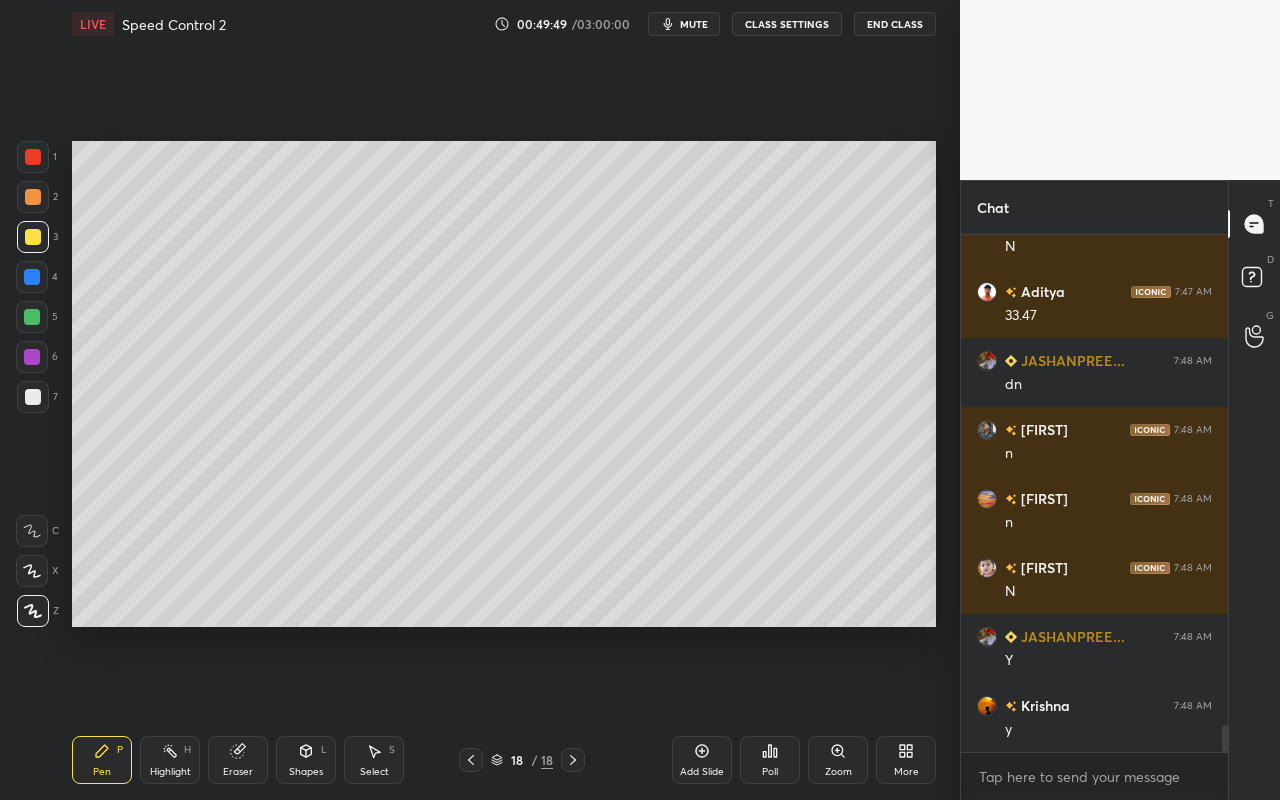 click on "Pen" at bounding box center (102, 772) 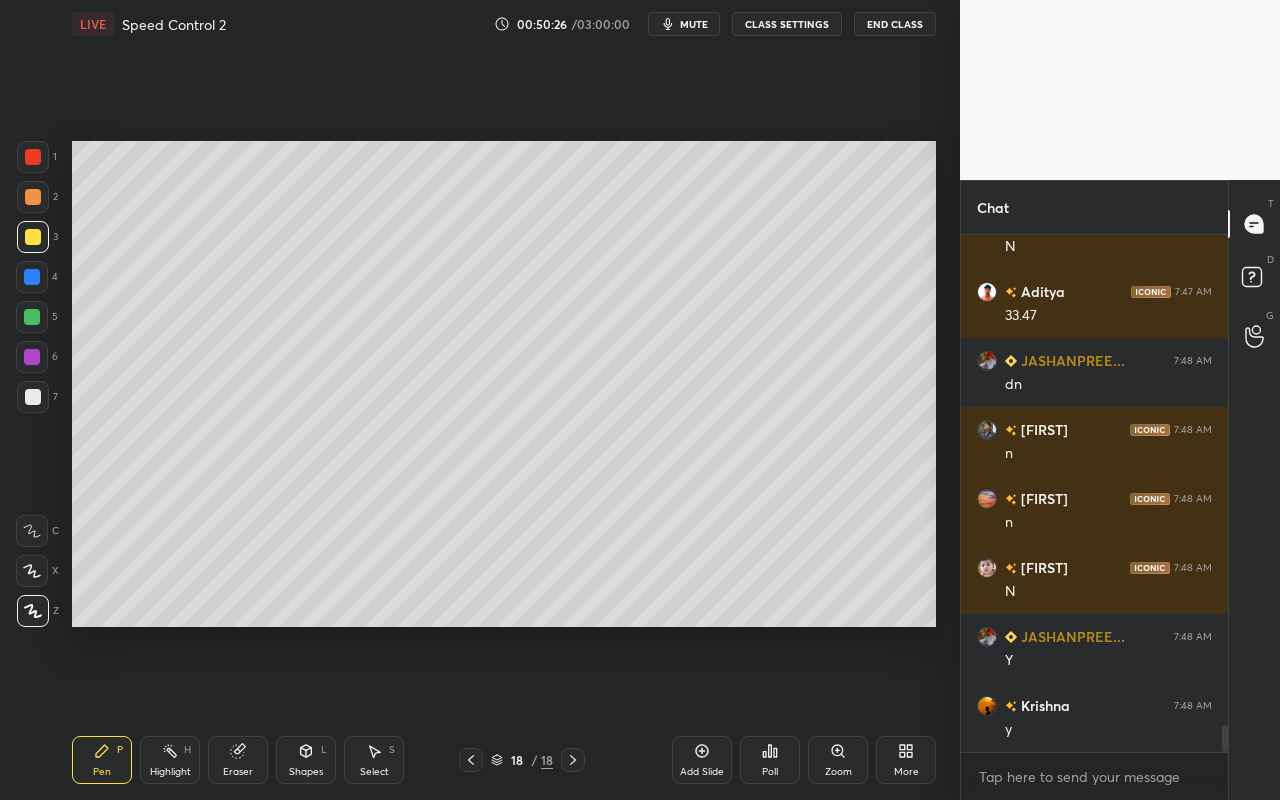 click on "Select S" at bounding box center (374, 760) 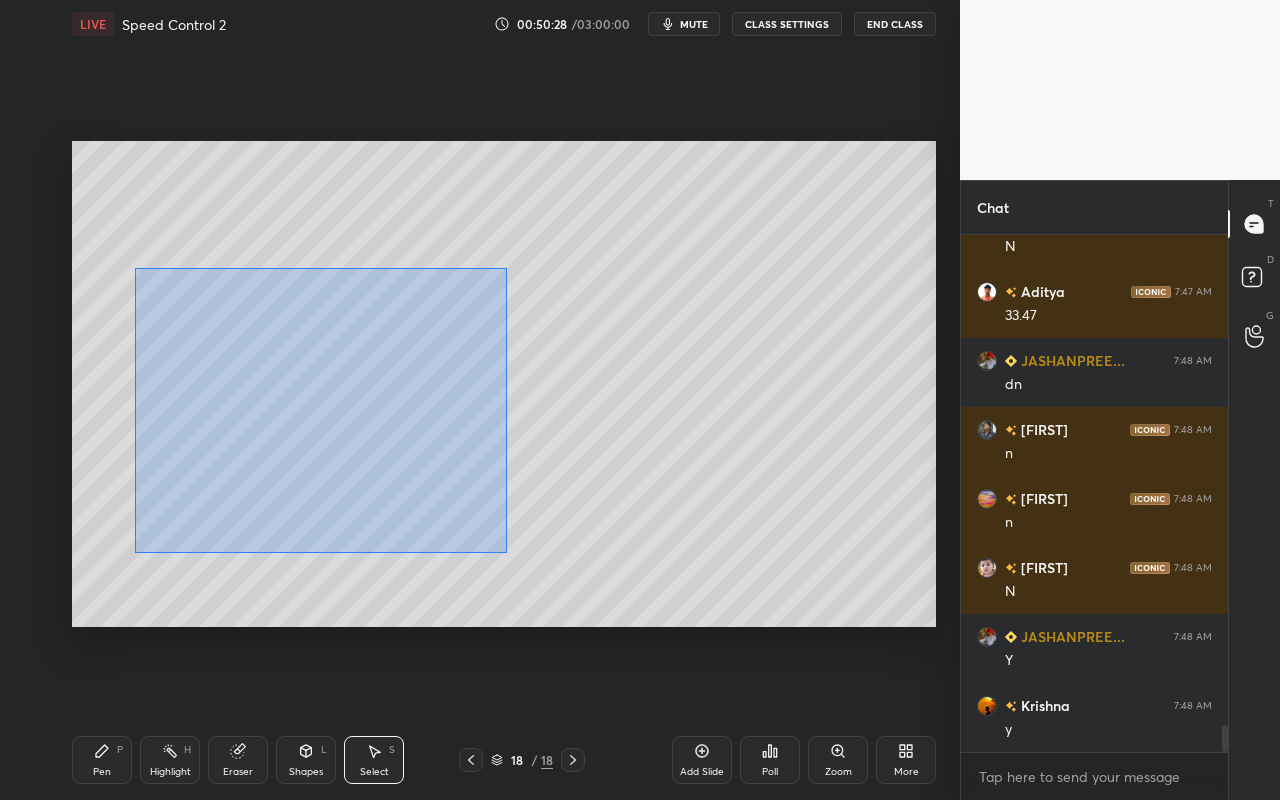 drag, startPoint x: 134, startPoint y: 274, endPoint x: 508, endPoint y: 548, distance: 463.62915 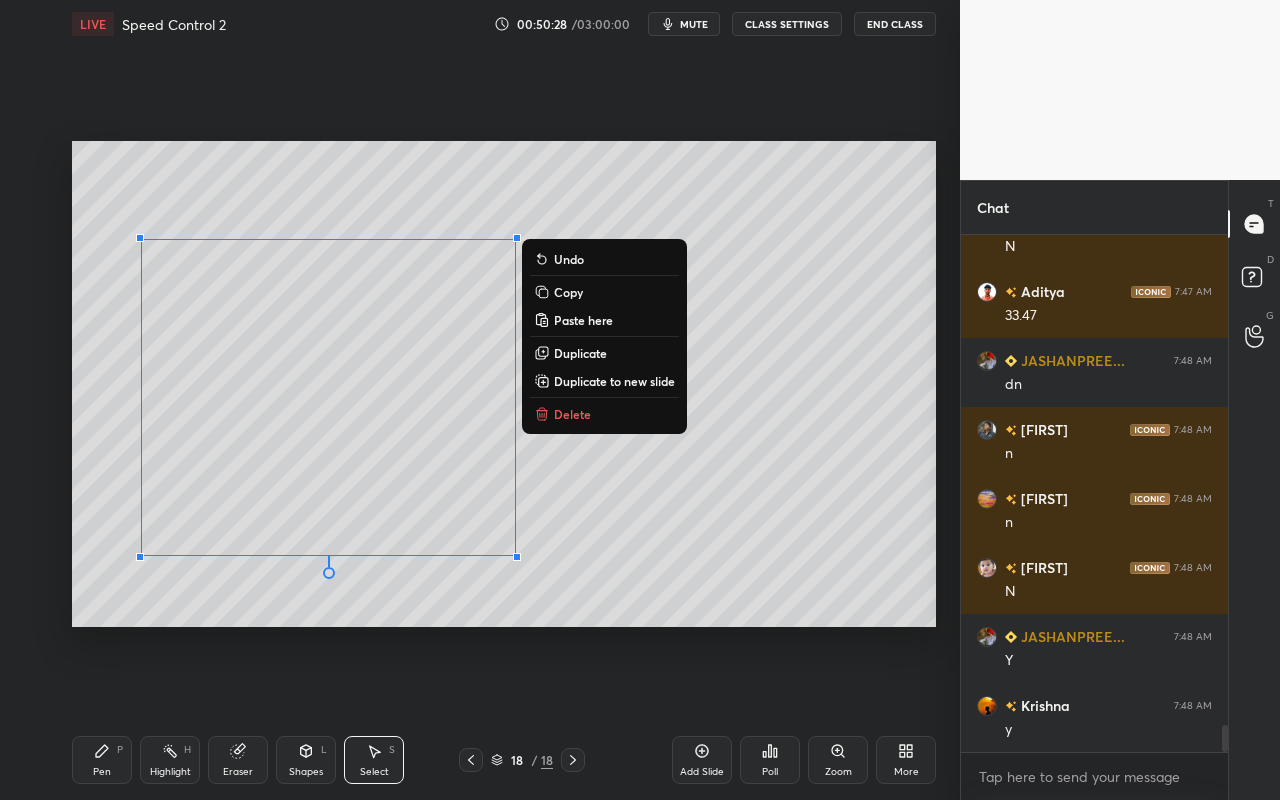 drag, startPoint x: 805, startPoint y: 592, endPoint x: 792, endPoint y: 585, distance: 14.764823 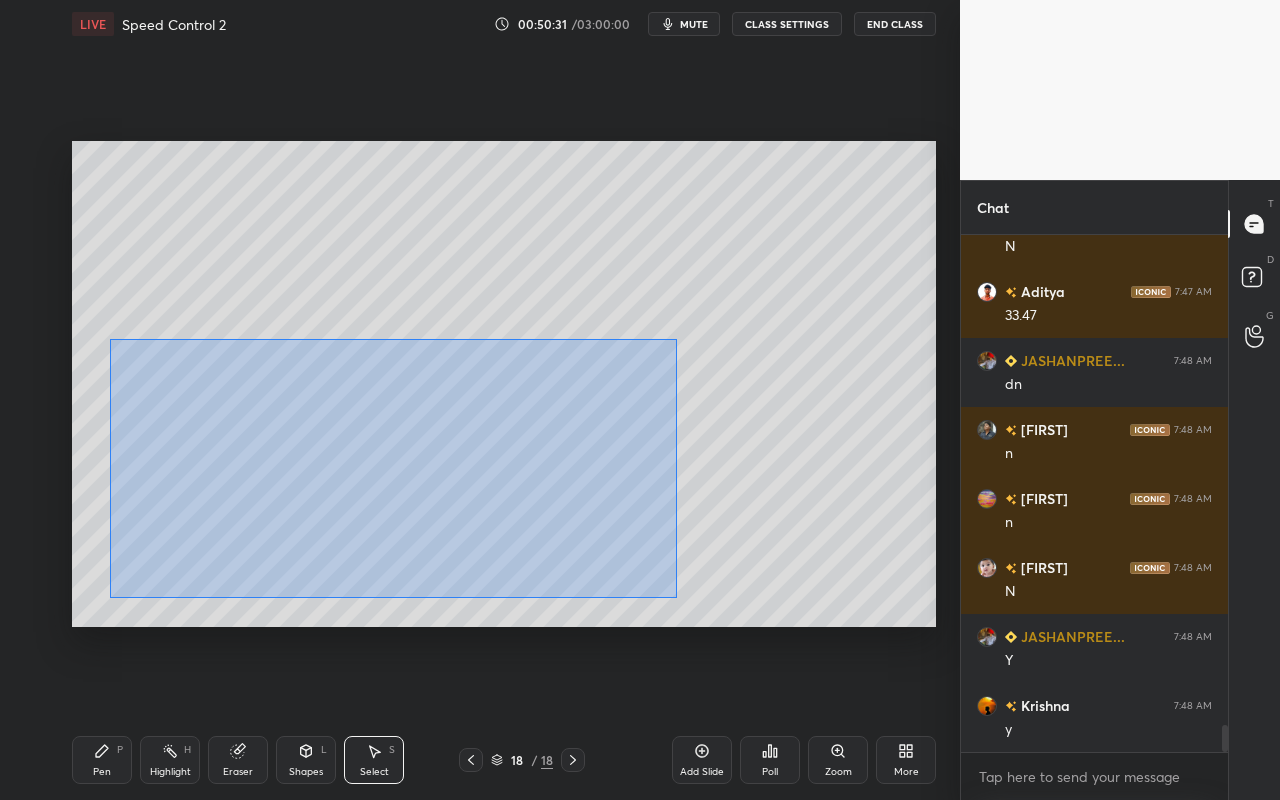 drag, startPoint x: 110, startPoint y: 339, endPoint x: 673, endPoint y: 584, distance: 613.99835 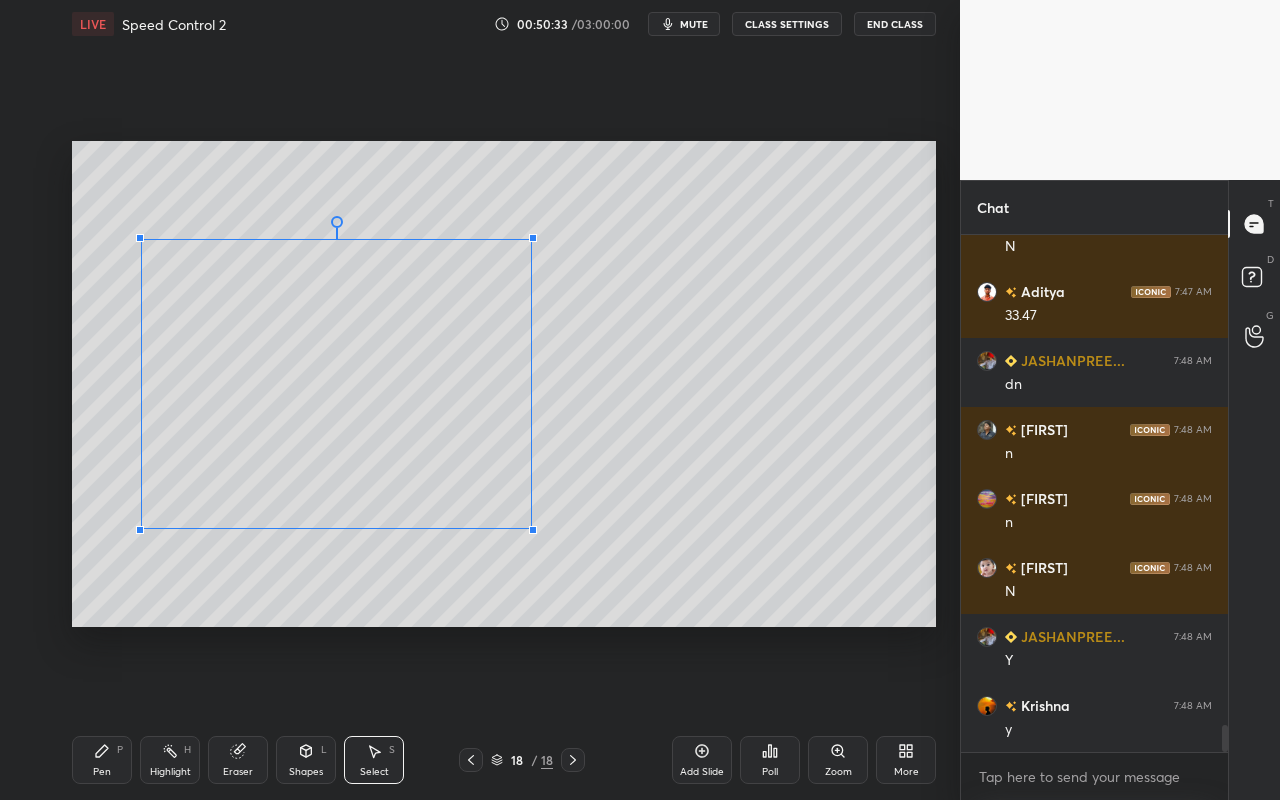 drag, startPoint x: 609, startPoint y: 582, endPoint x: 530, endPoint y: 525, distance: 97.41663 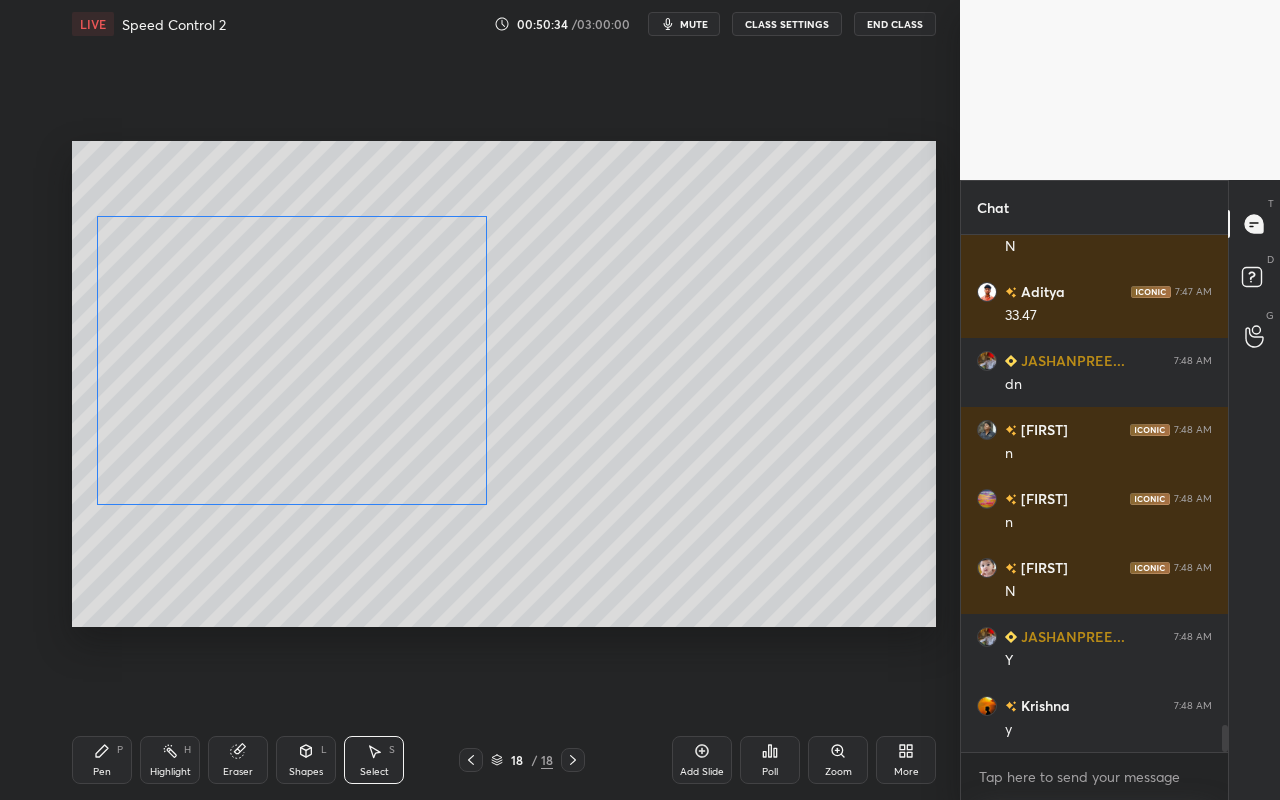 drag, startPoint x: 400, startPoint y: 436, endPoint x: 365, endPoint y: 432, distance: 35.22783 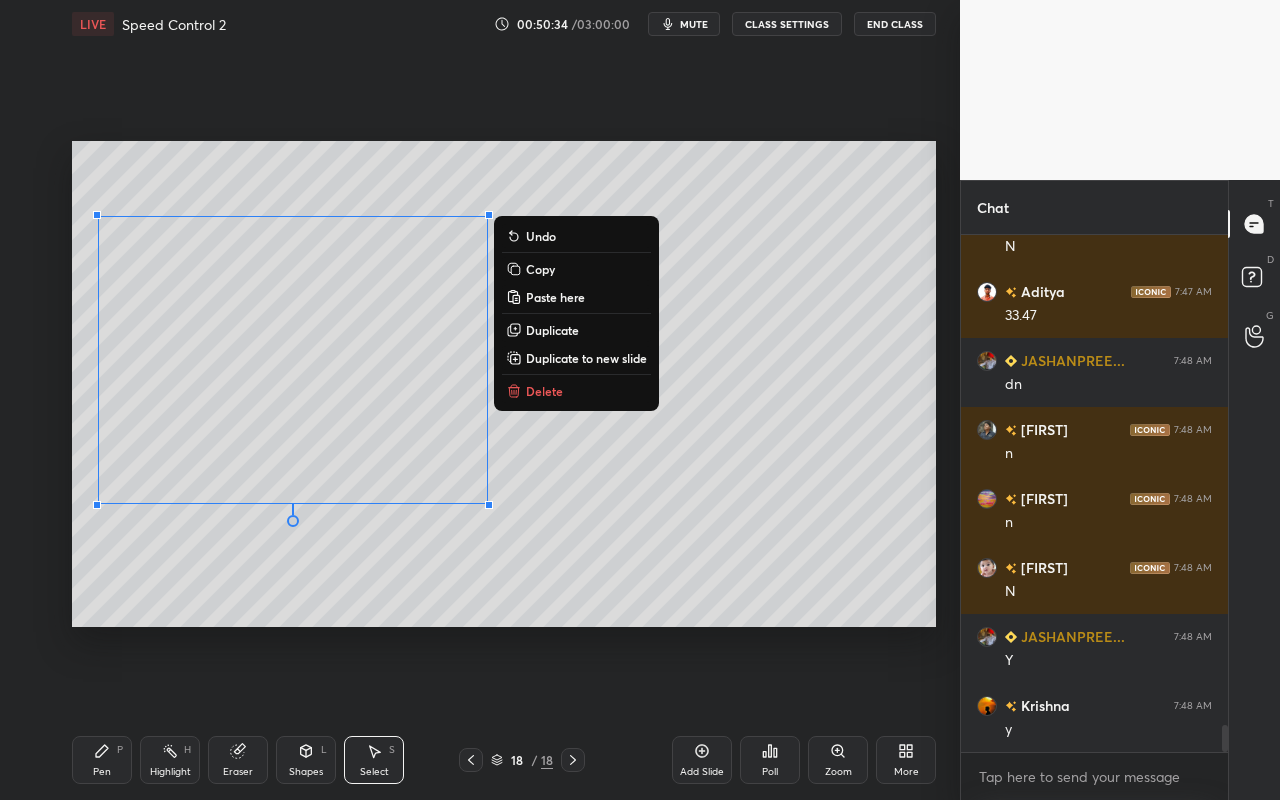 click on "0 ° Undo Copy Paste here Duplicate Duplicate to new slide Delete" at bounding box center [504, 384] 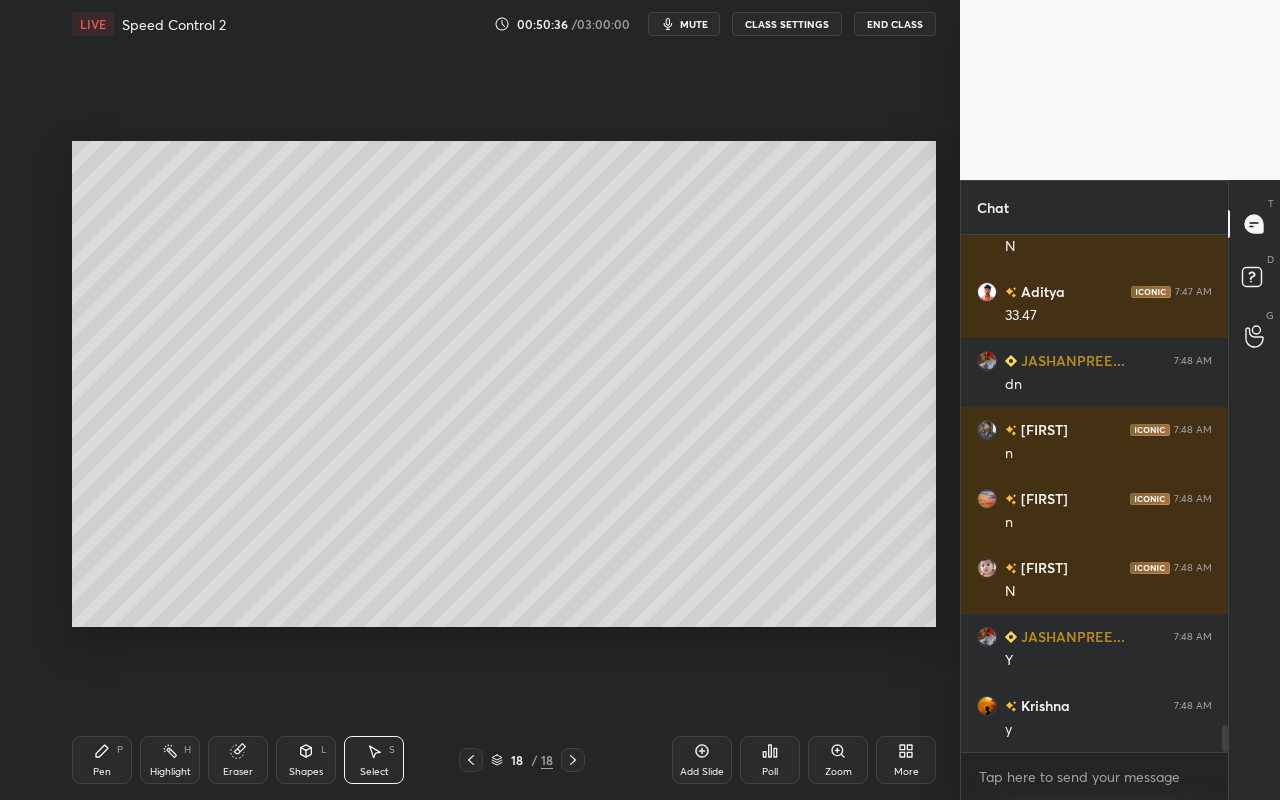 drag, startPoint x: 101, startPoint y: 782, endPoint x: 102, endPoint y: 772, distance: 10.049875 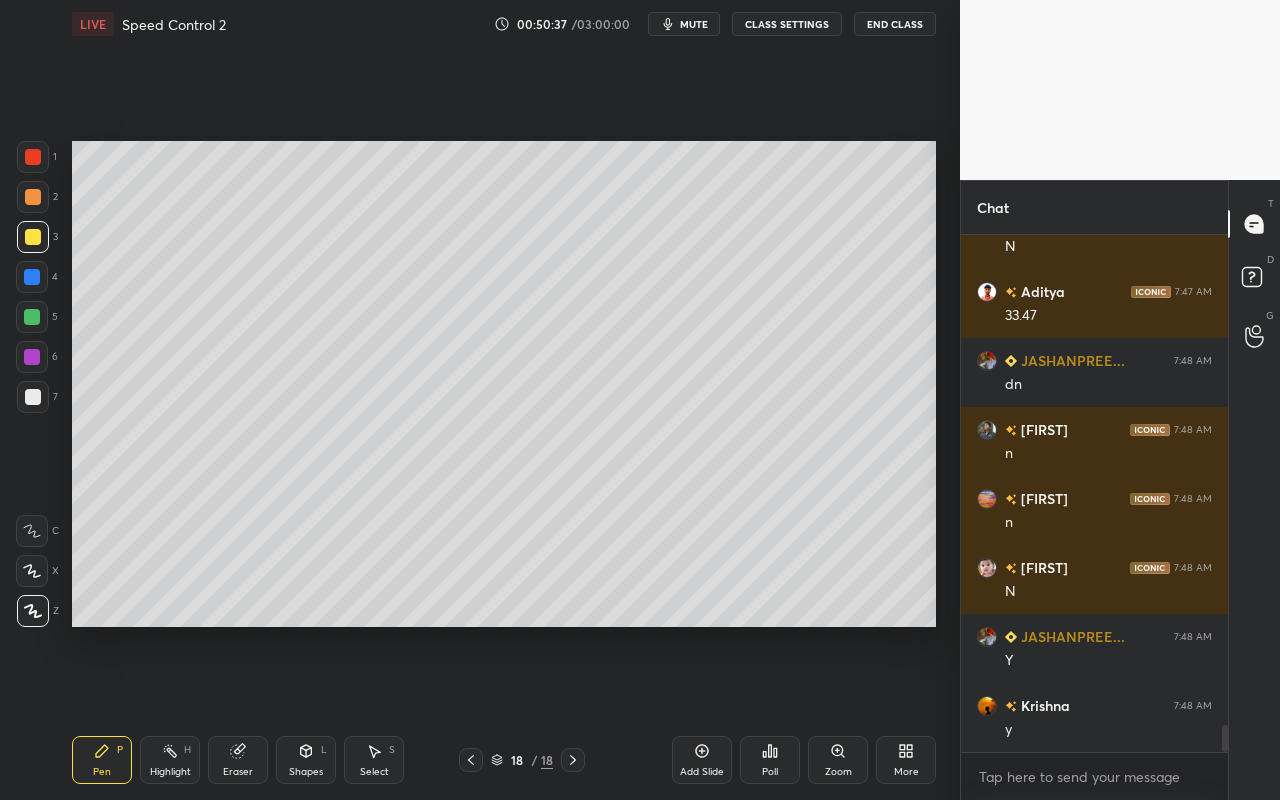 drag, startPoint x: 37, startPoint y: 325, endPoint x: 60, endPoint y: 319, distance: 23.769728 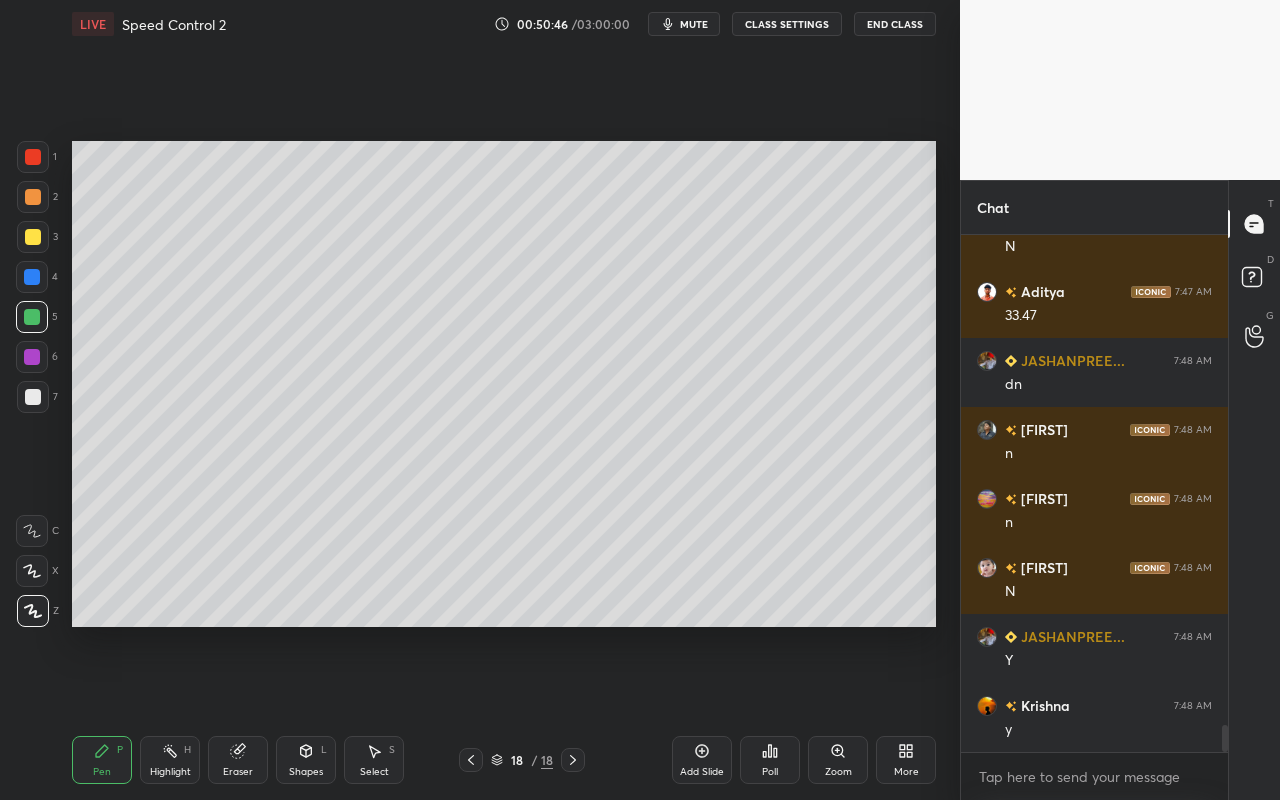 click 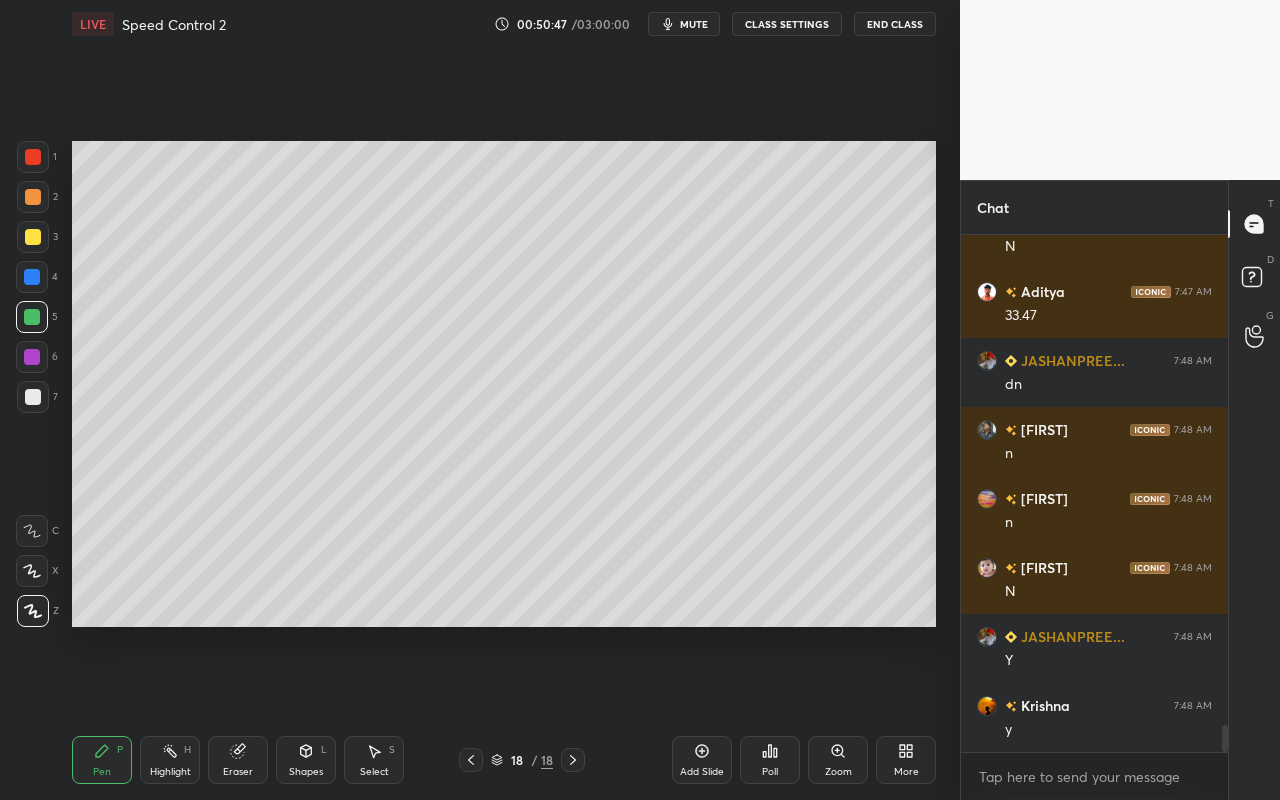 drag, startPoint x: 34, startPoint y: 398, endPoint x: 61, endPoint y: 361, distance: 45.80393 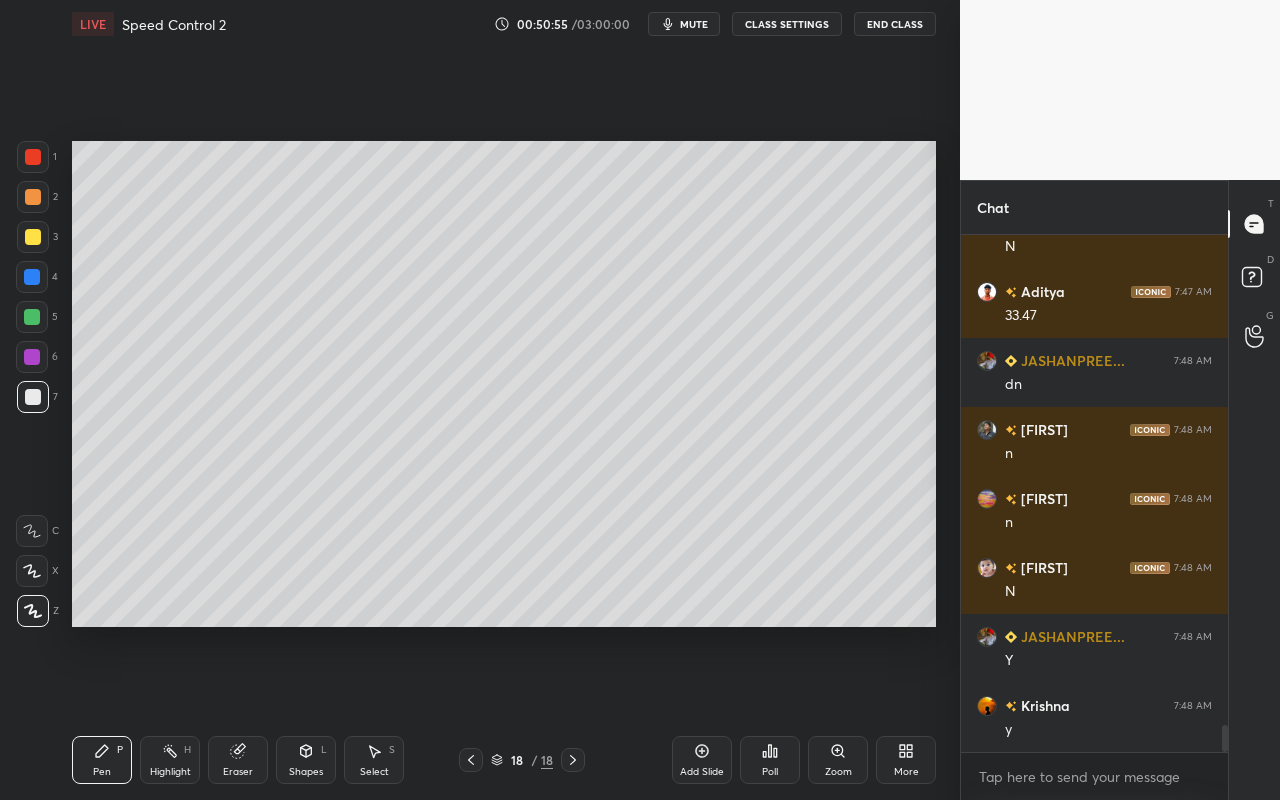 drag, startPoint x: 161, startPoint y: 754, endPoint x: 171, endPoint y: 727, distance: 28.79236 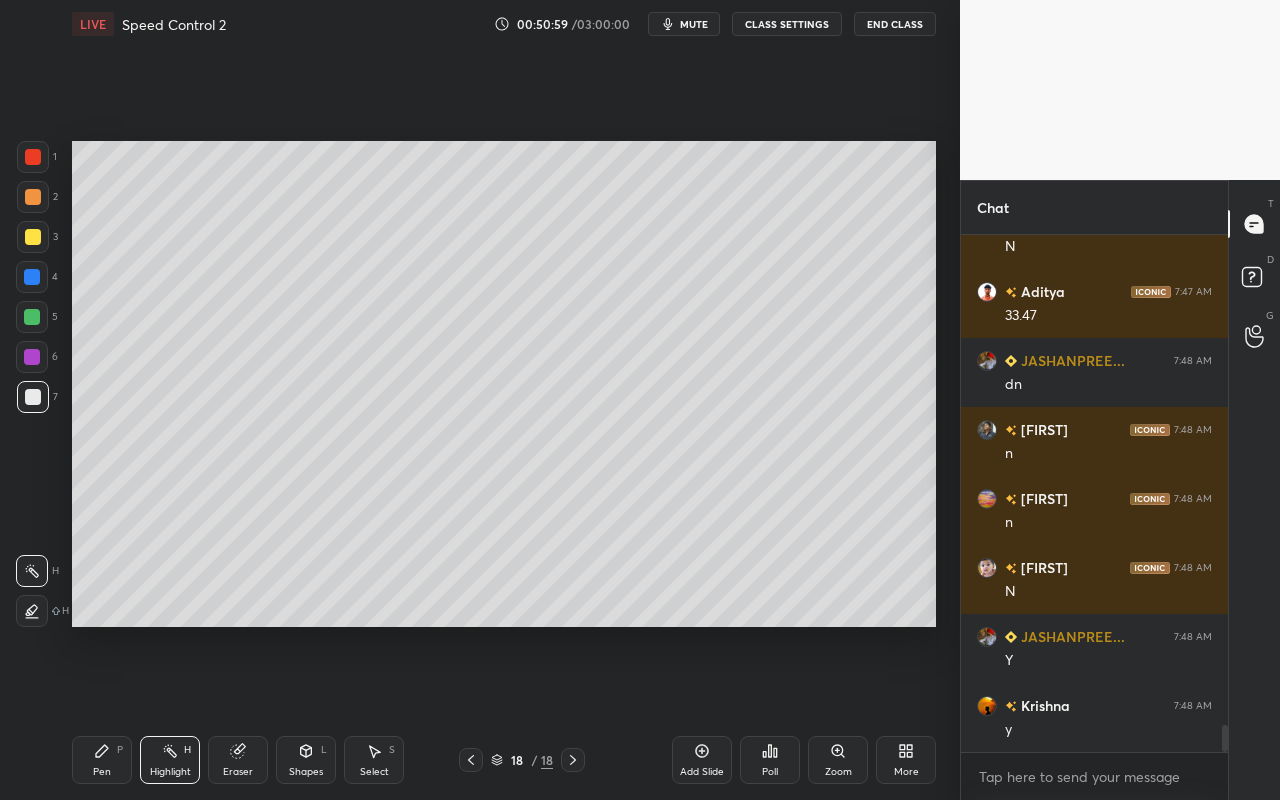 click on "Pen P" at bounding box center (102, 760) 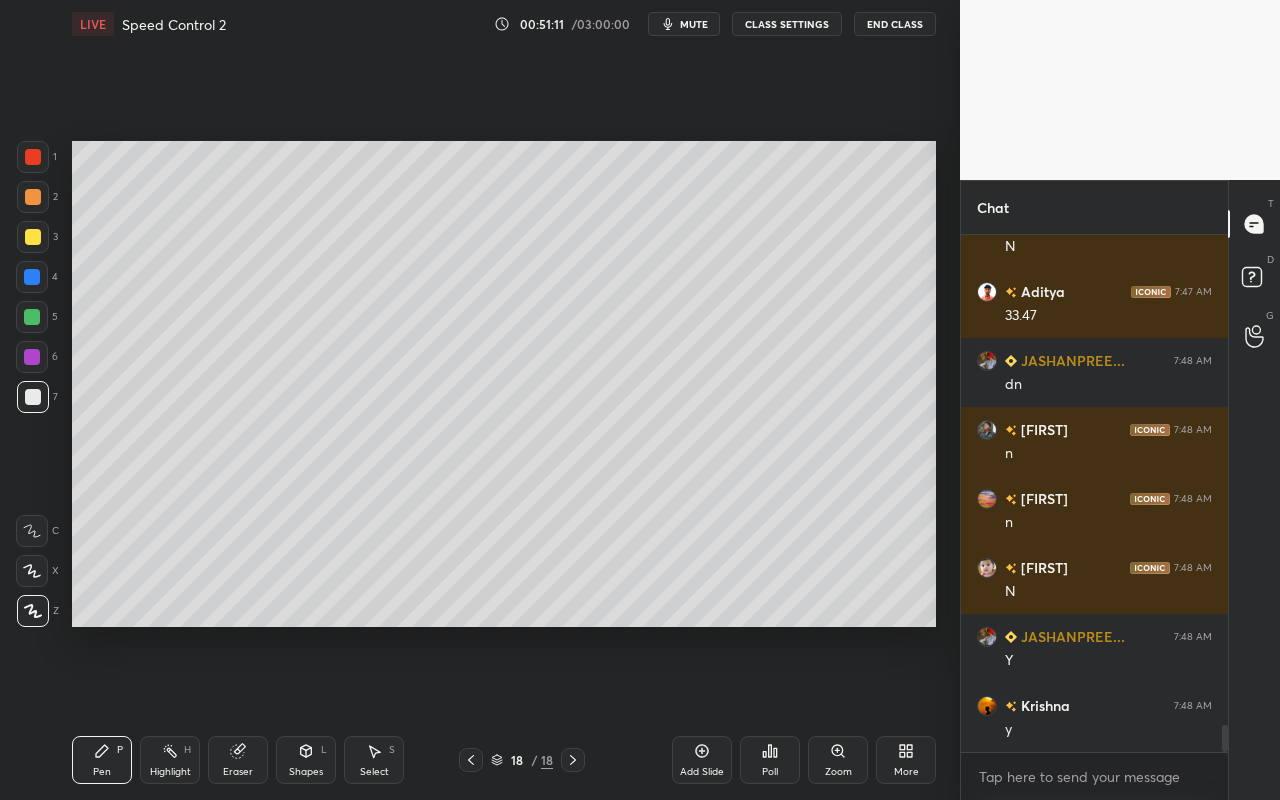click on "Pen" at bounding box center [102, 772] 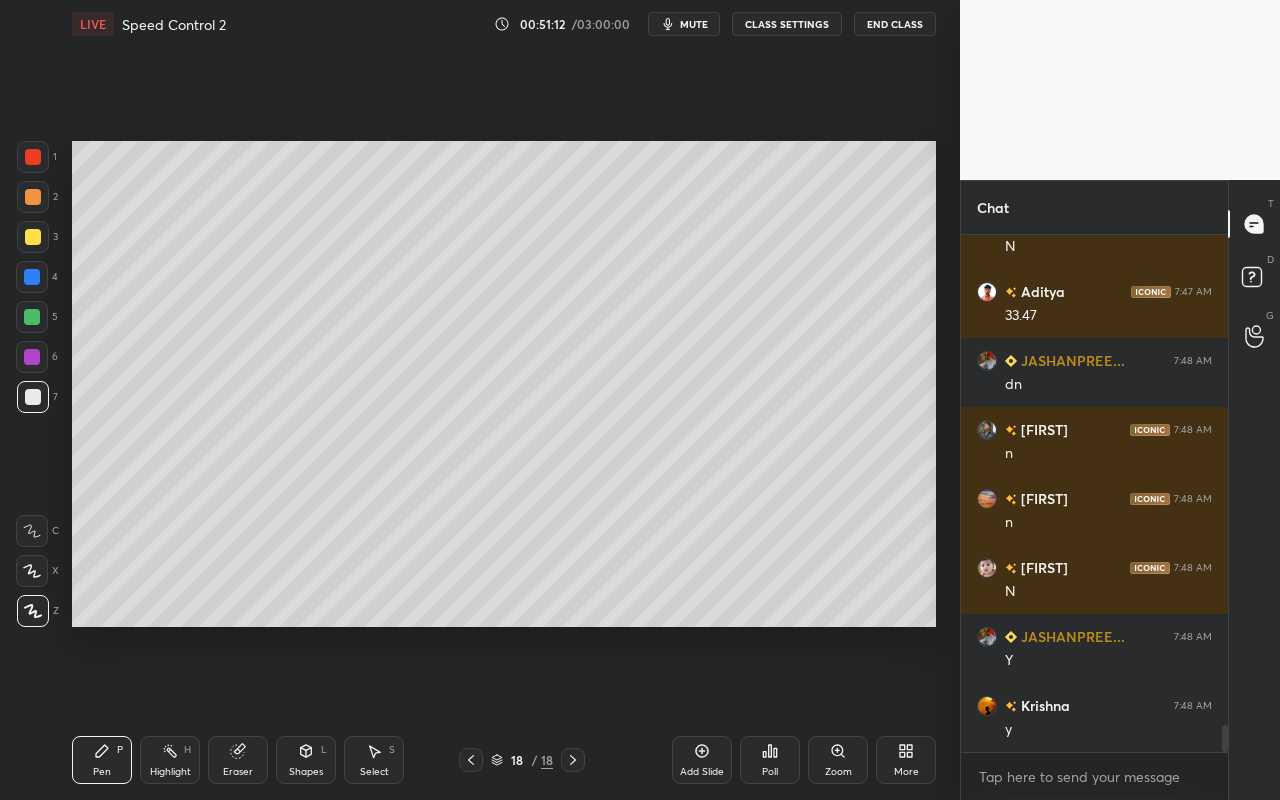 click at bounding box center [33, 197] 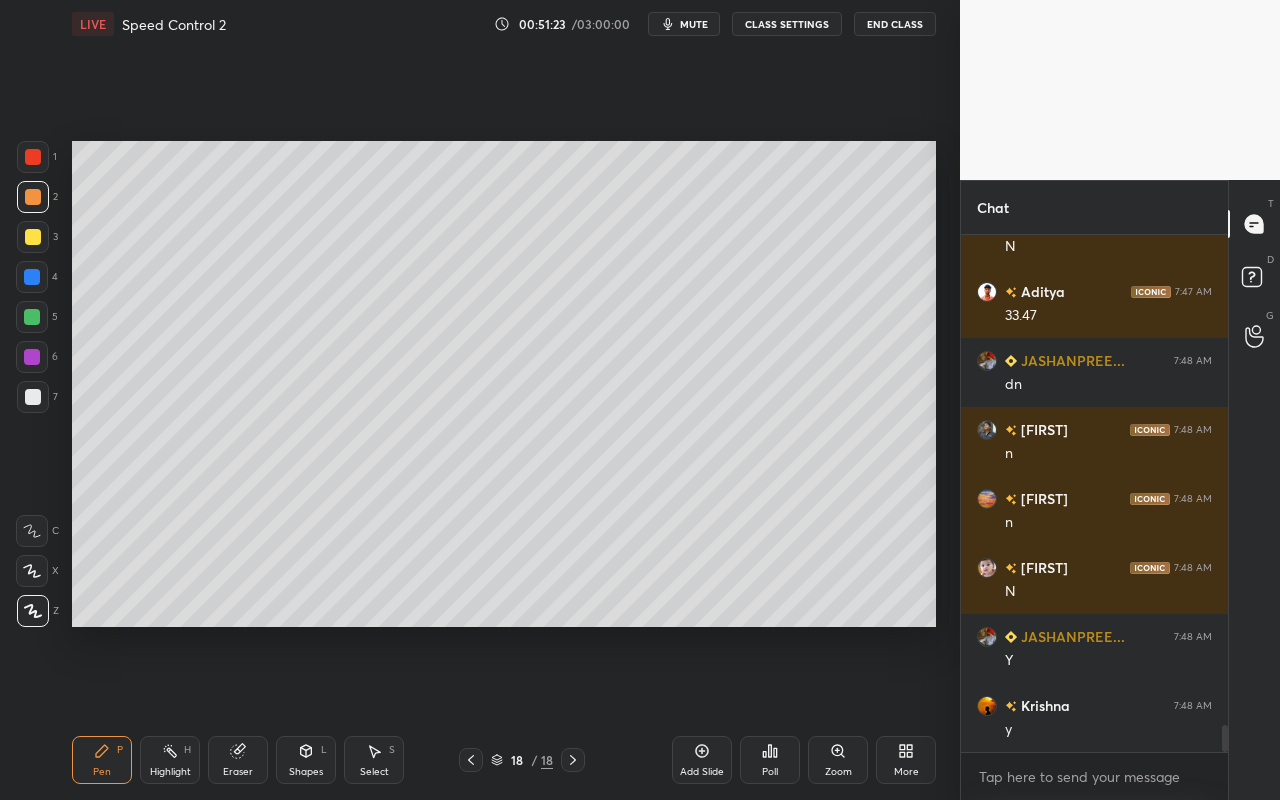 drag, startPoint x: 28, startPoint y: 333, endPoint x: 53, endPoint y: 333, distance: 25 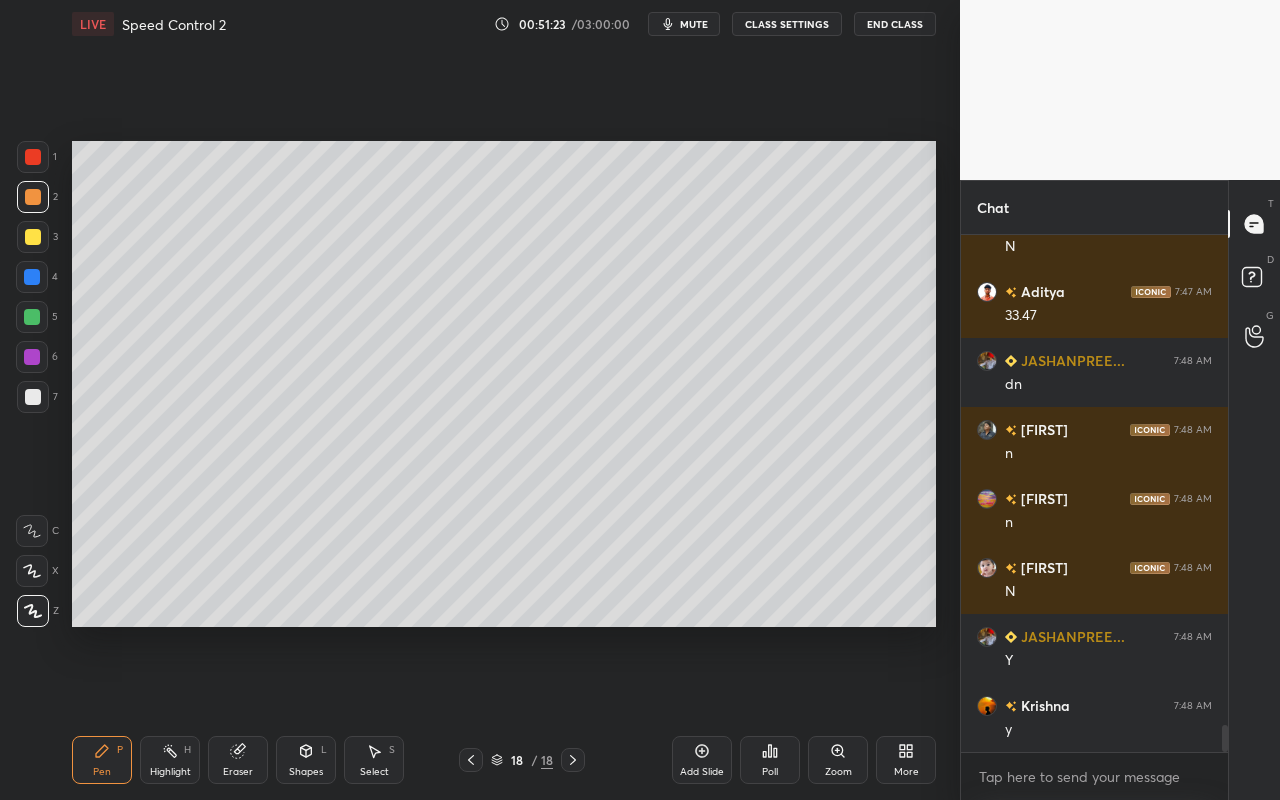 click on "5" at bounding box center (37, 321) 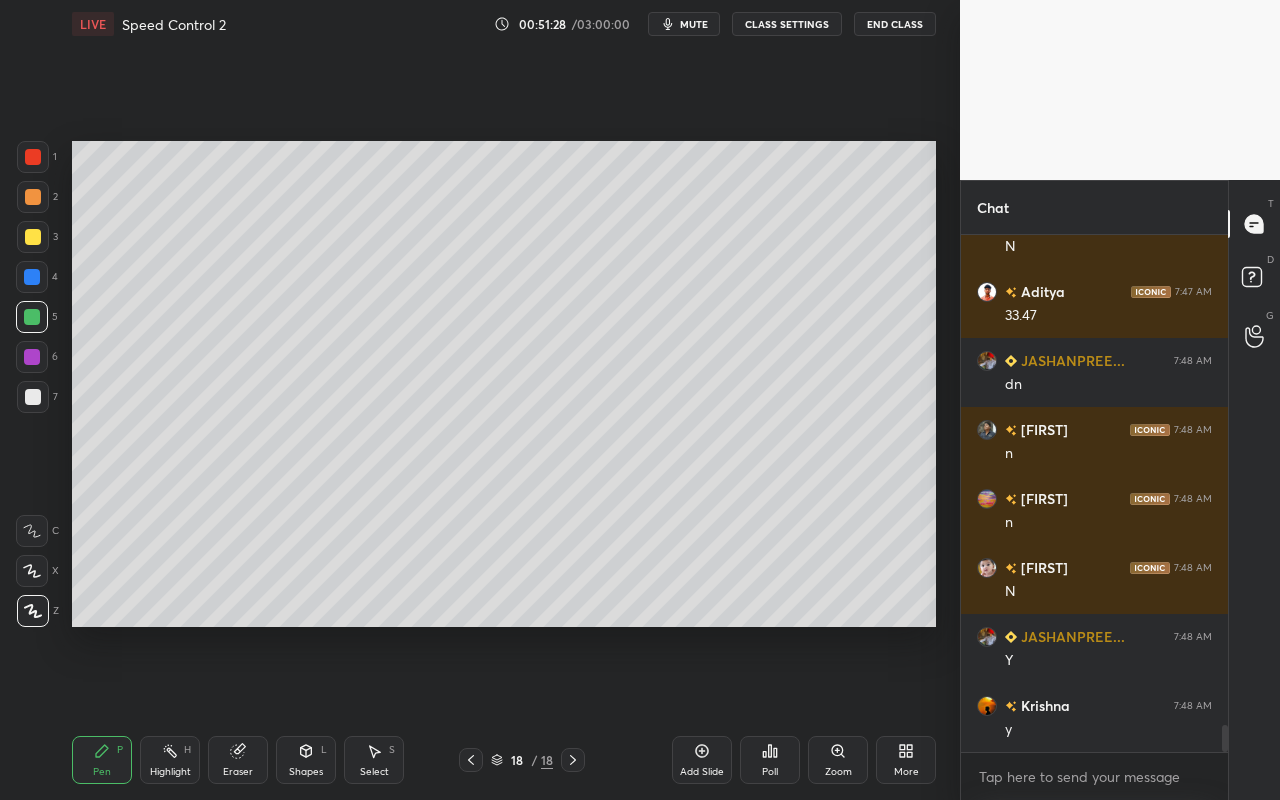 click at bounding box center (33, 397) 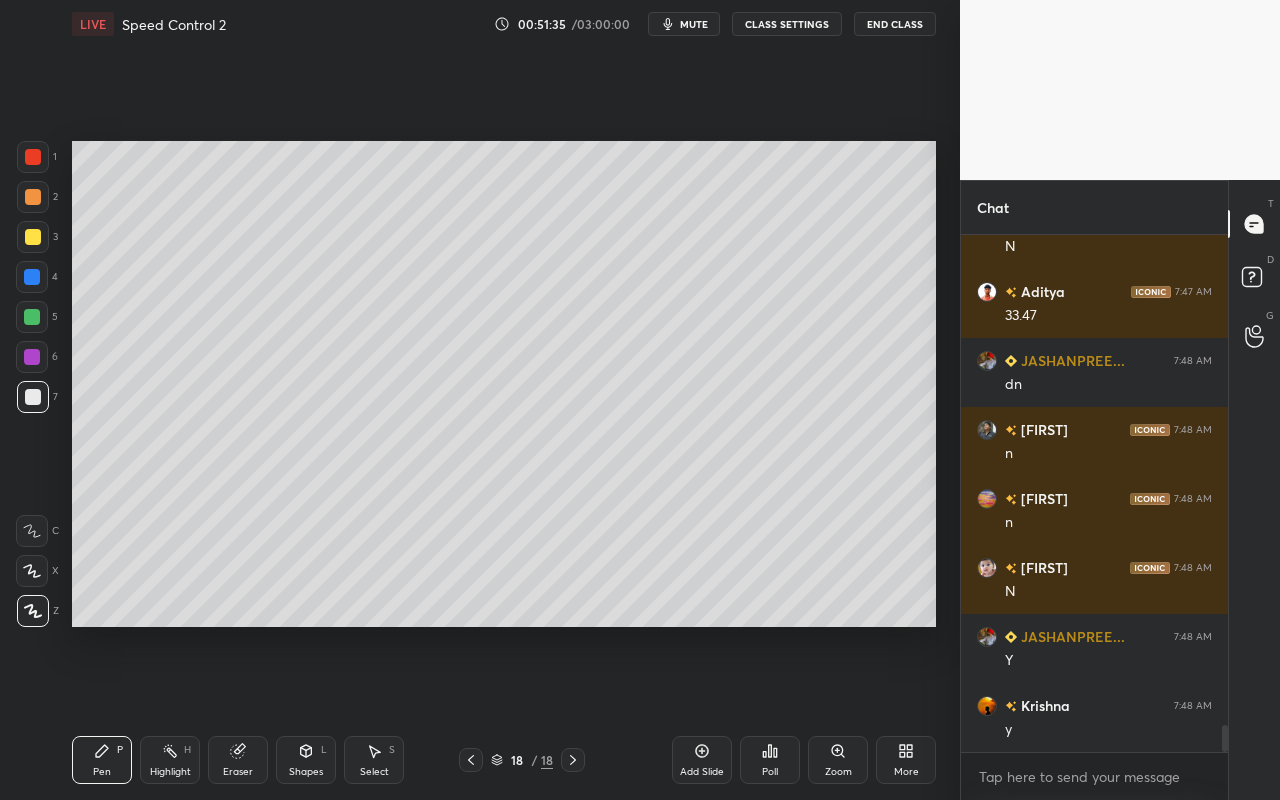 click on "Pen P" at bounding box center [102, 760] 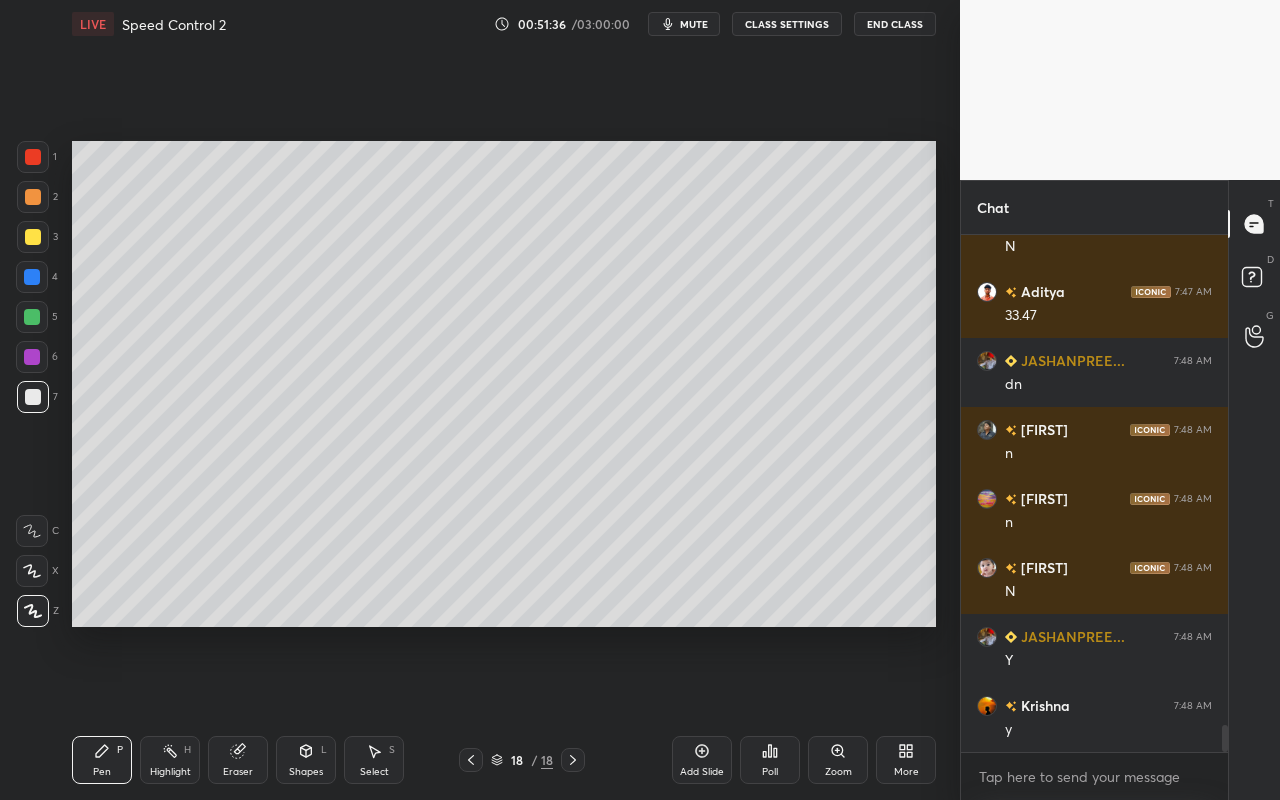 click at bounding box center (33, 237) 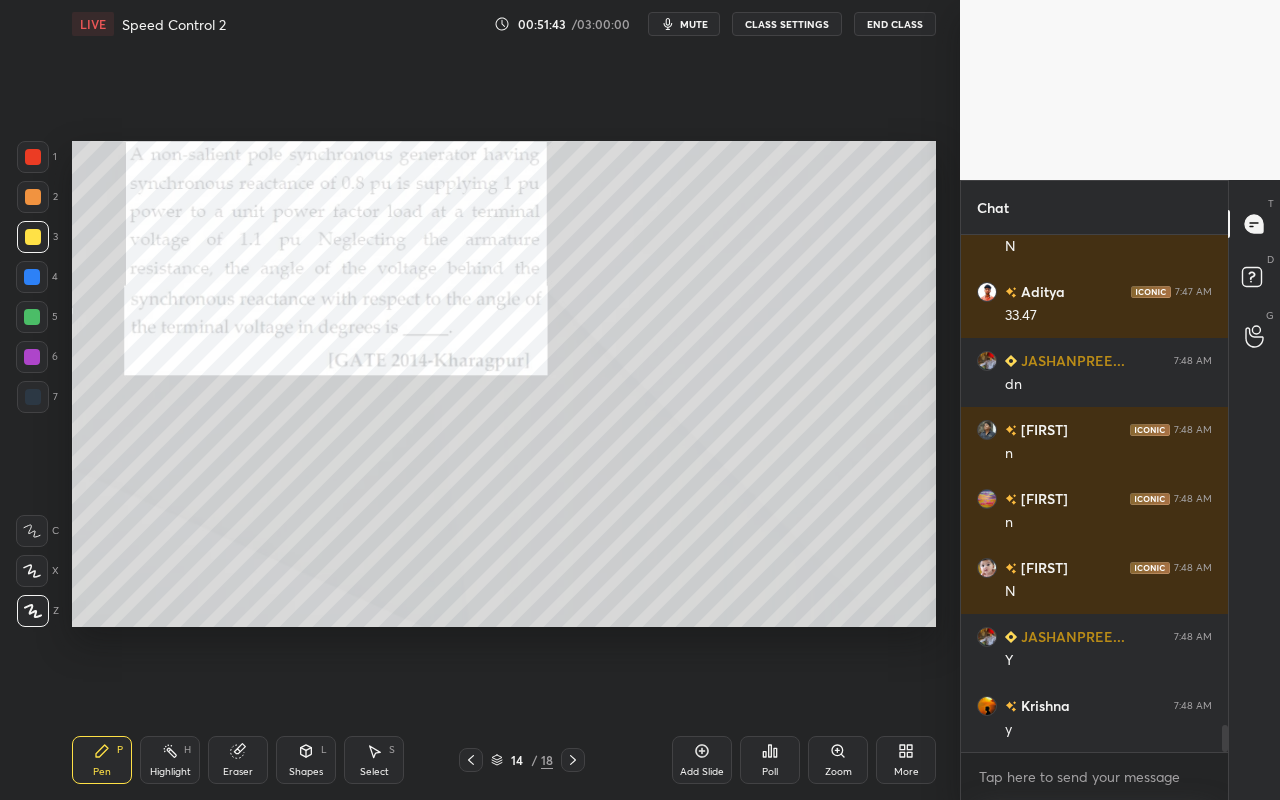 click 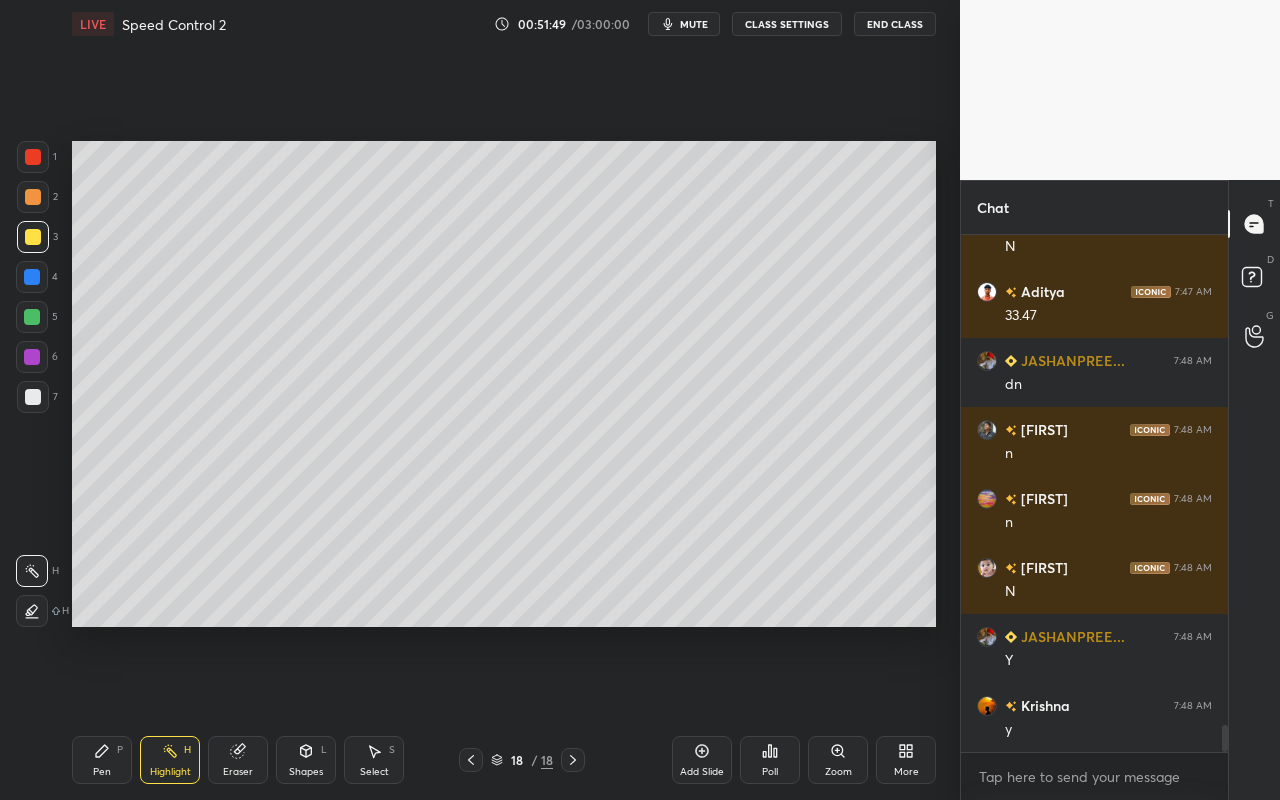drag, startPoint x: 183, startPoint y: 763, endPoint x: 252, endPoint y: 692, distance: 99.00505 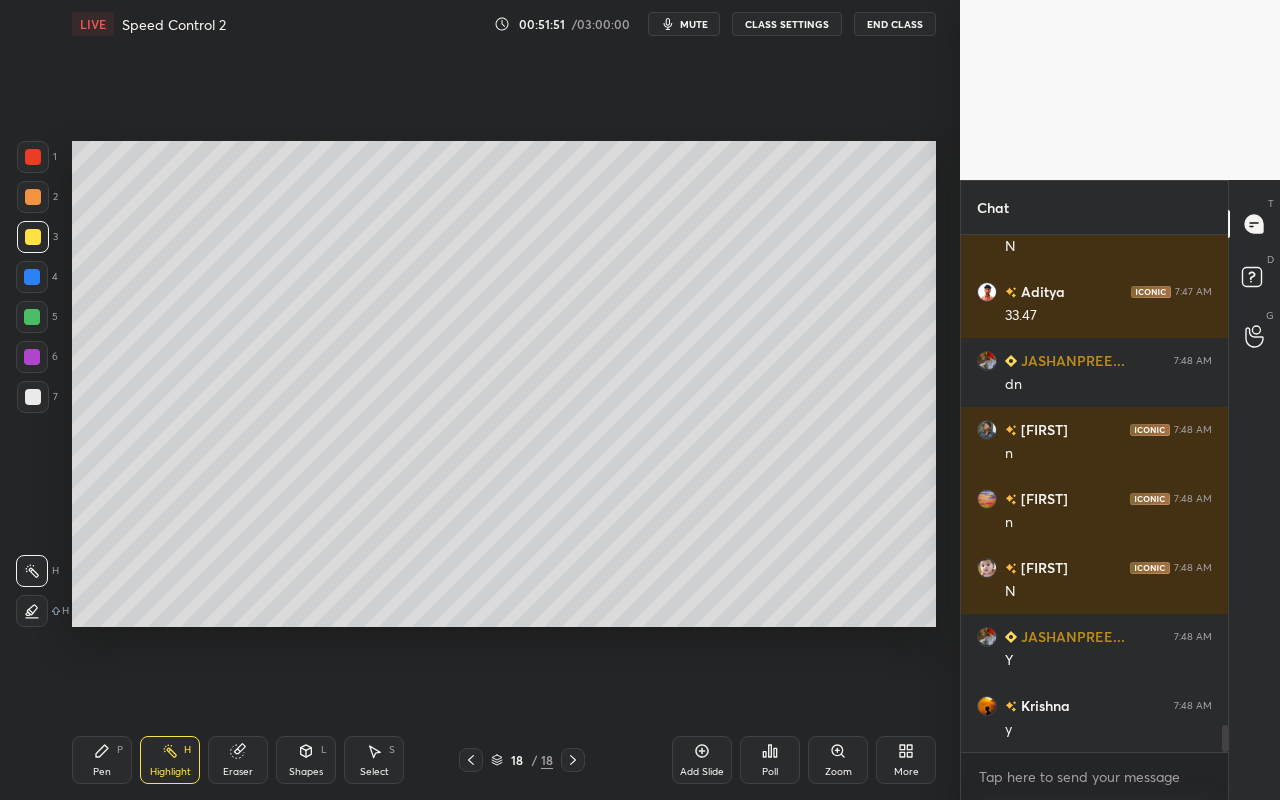 click on "Pen P" at bounding box center (102, 760) 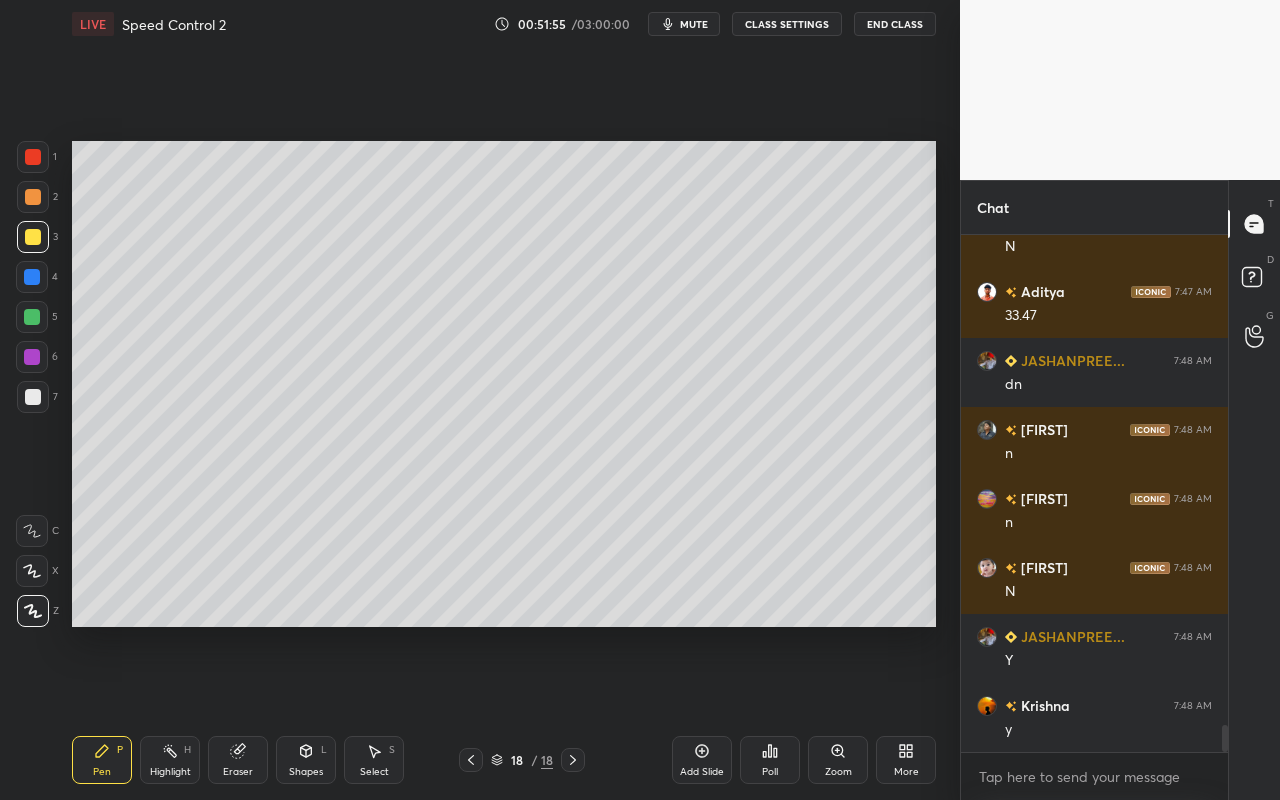 drag, startPoint x: 163, startPoint y: 763, endPoint x: 353, endPoint y: 627, distance: 233.65787 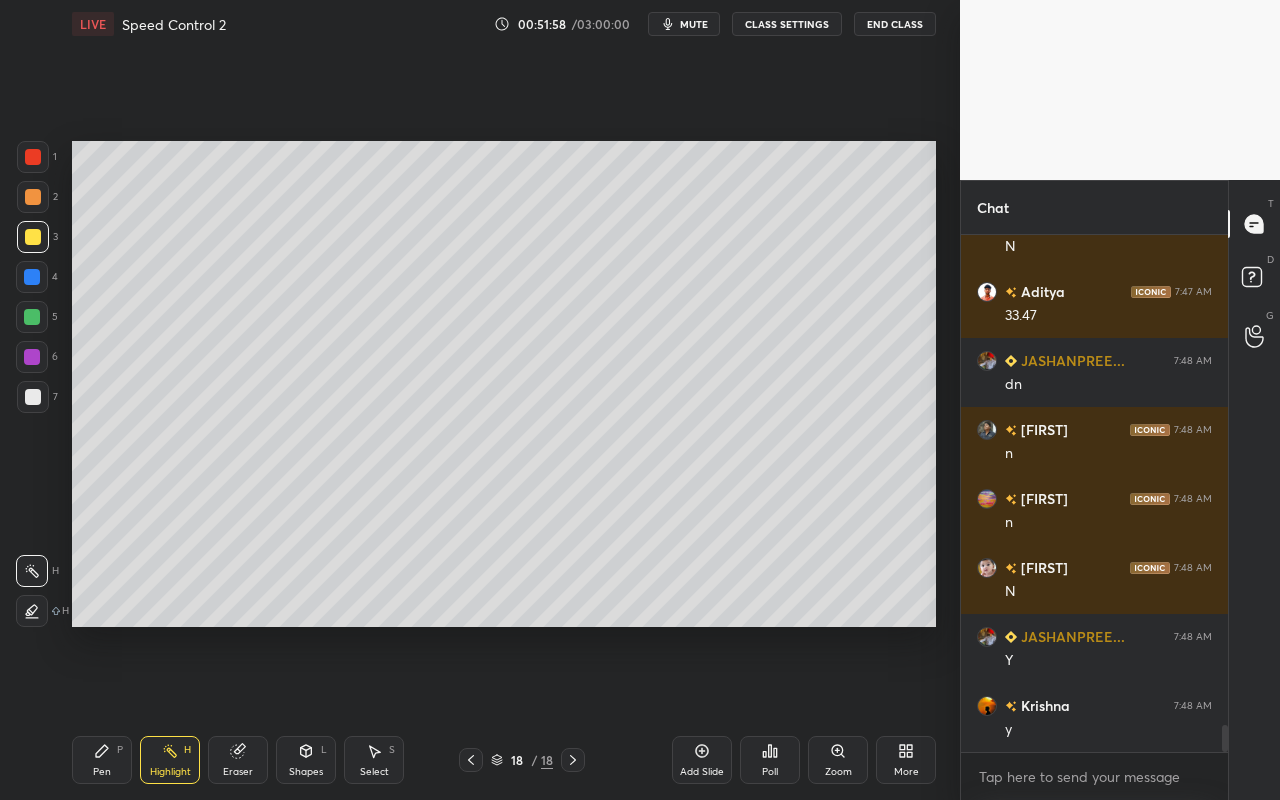 click on "Pen P" at bounding box center [102, 760] 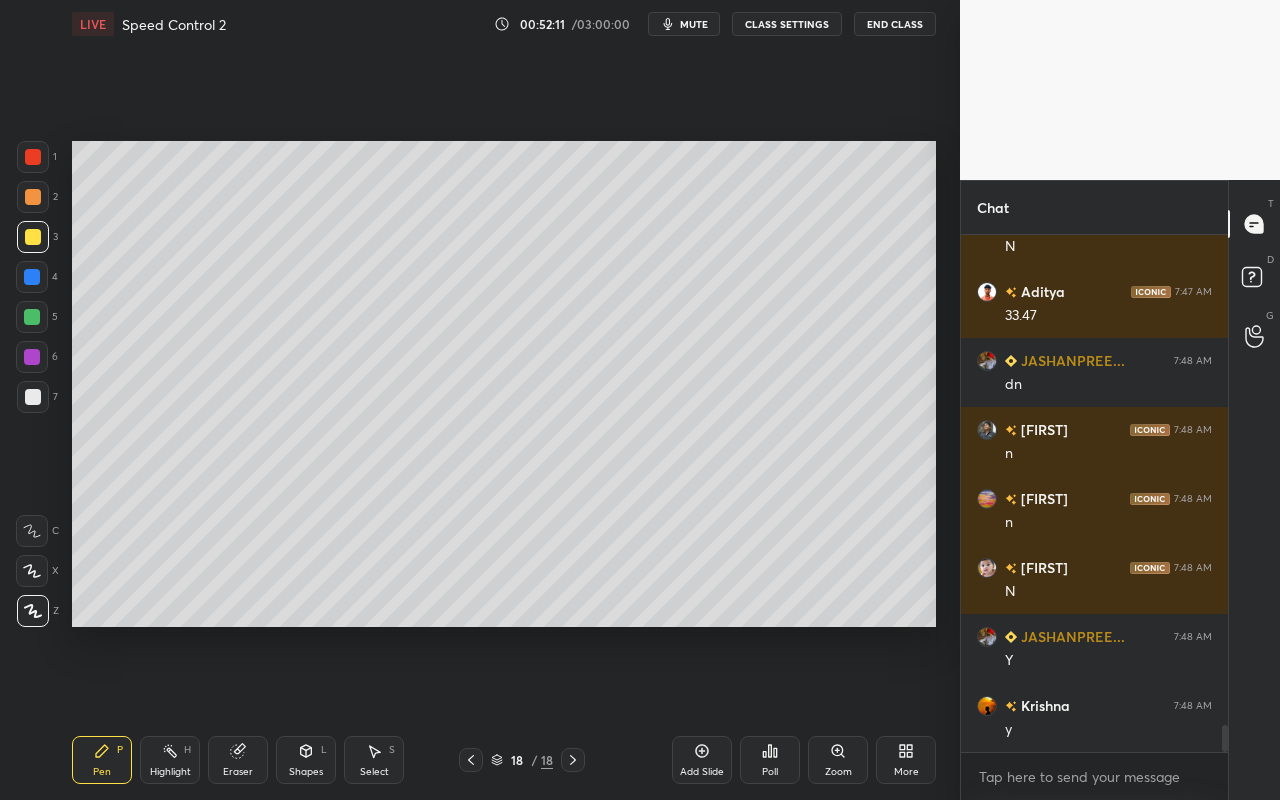 click on "Shapes" at bounding box center [306, 772] 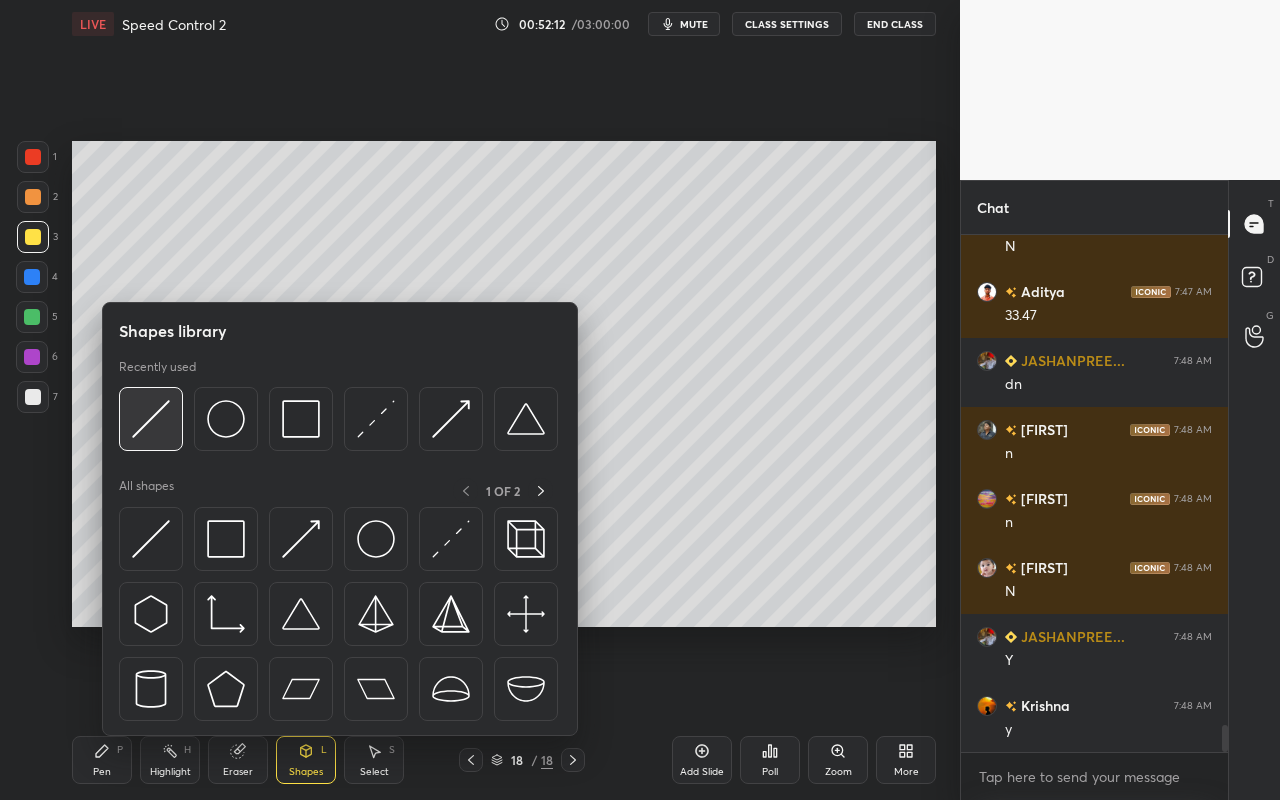 click at bounding box center [151, 419] 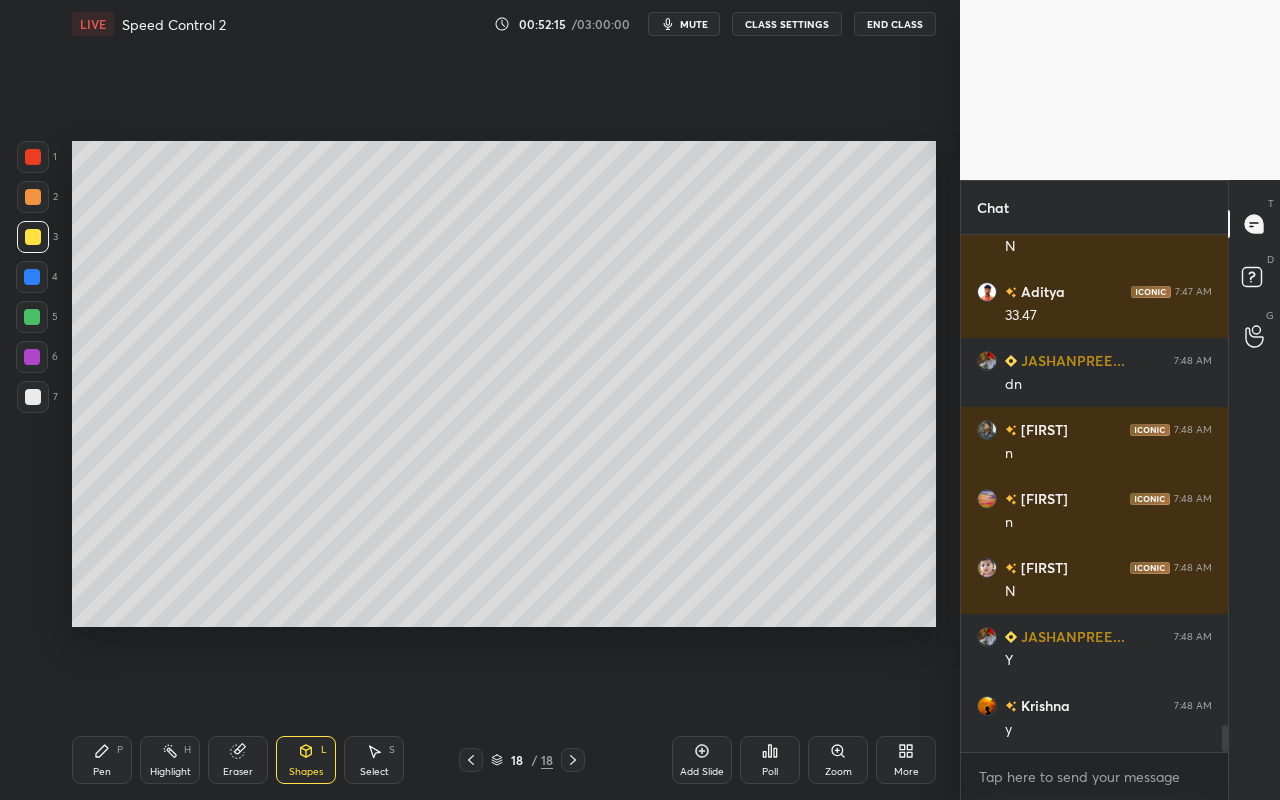 click on "Pen P" at bounding box center (102, 760) 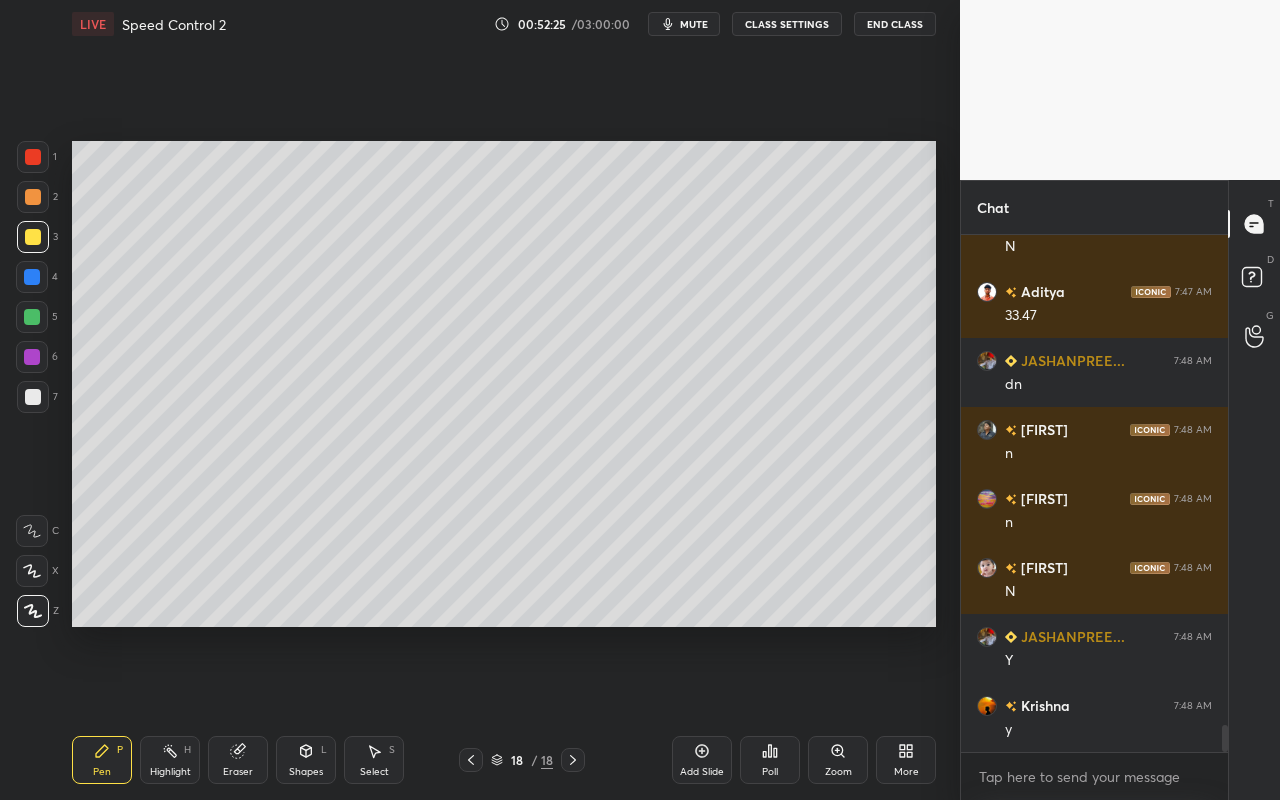 click on "Highlight H" at bounding box center (170, 760) 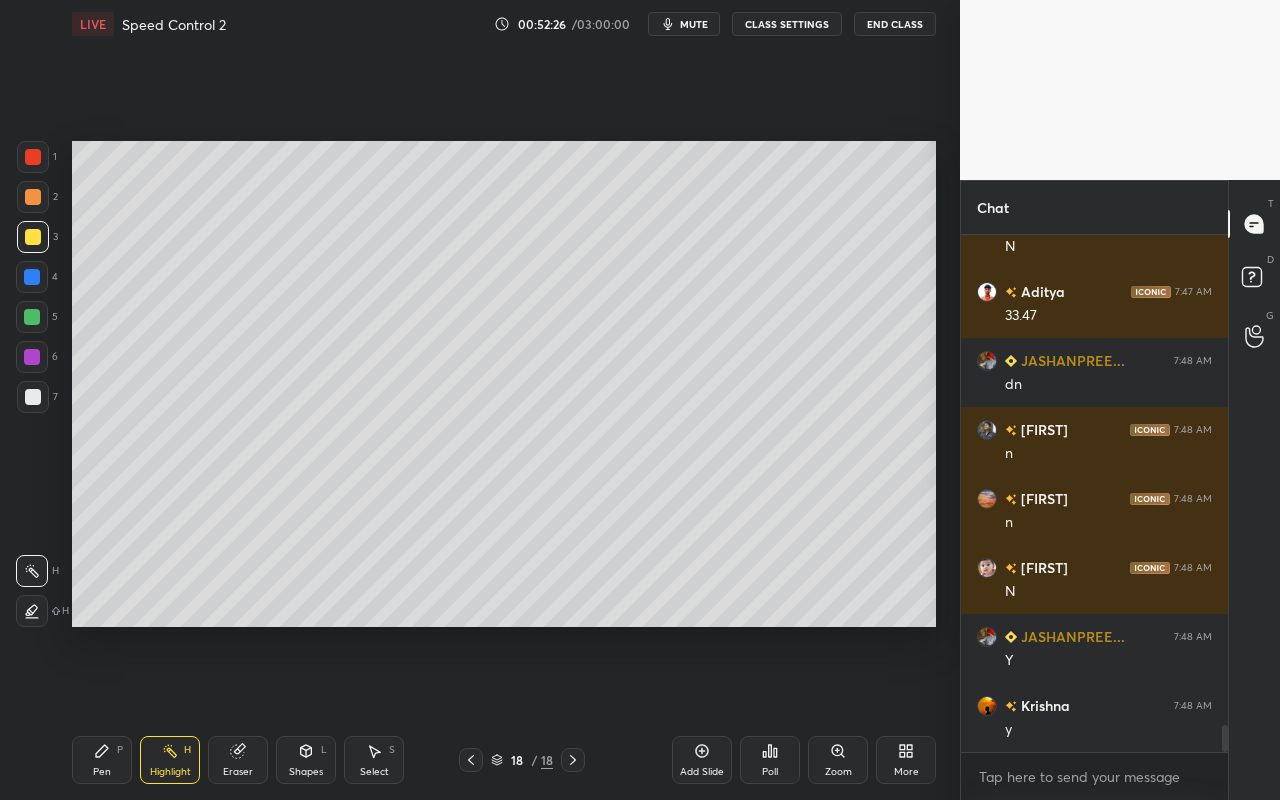 click at bounding box center [32, 317] 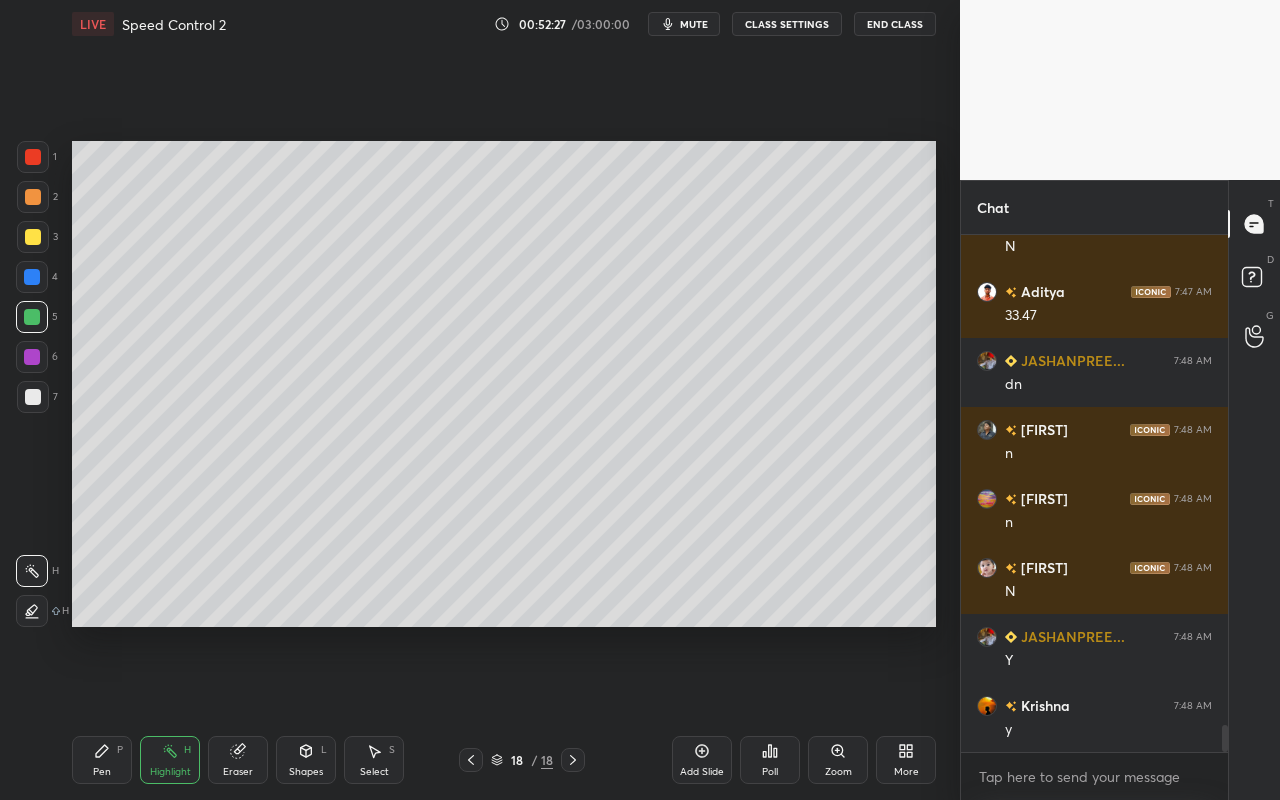 click at bounding box center (33, 157) 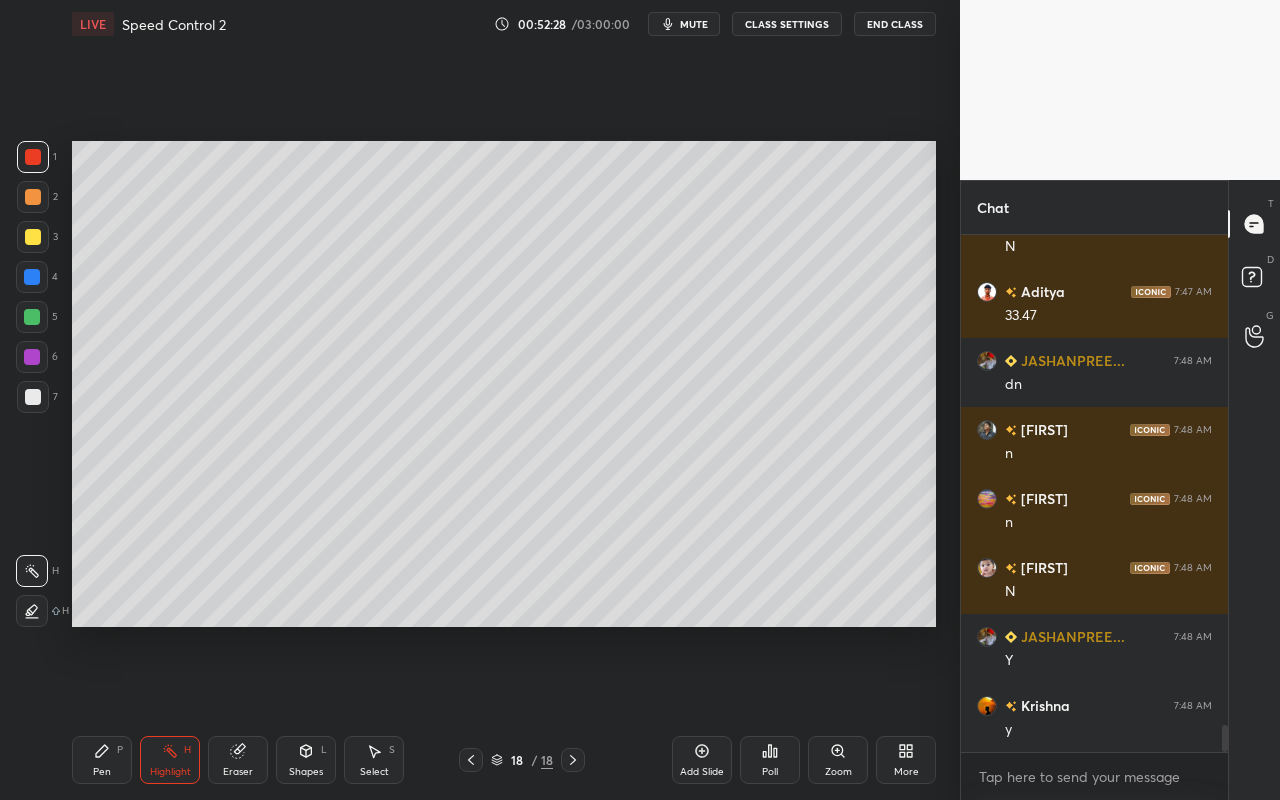 click 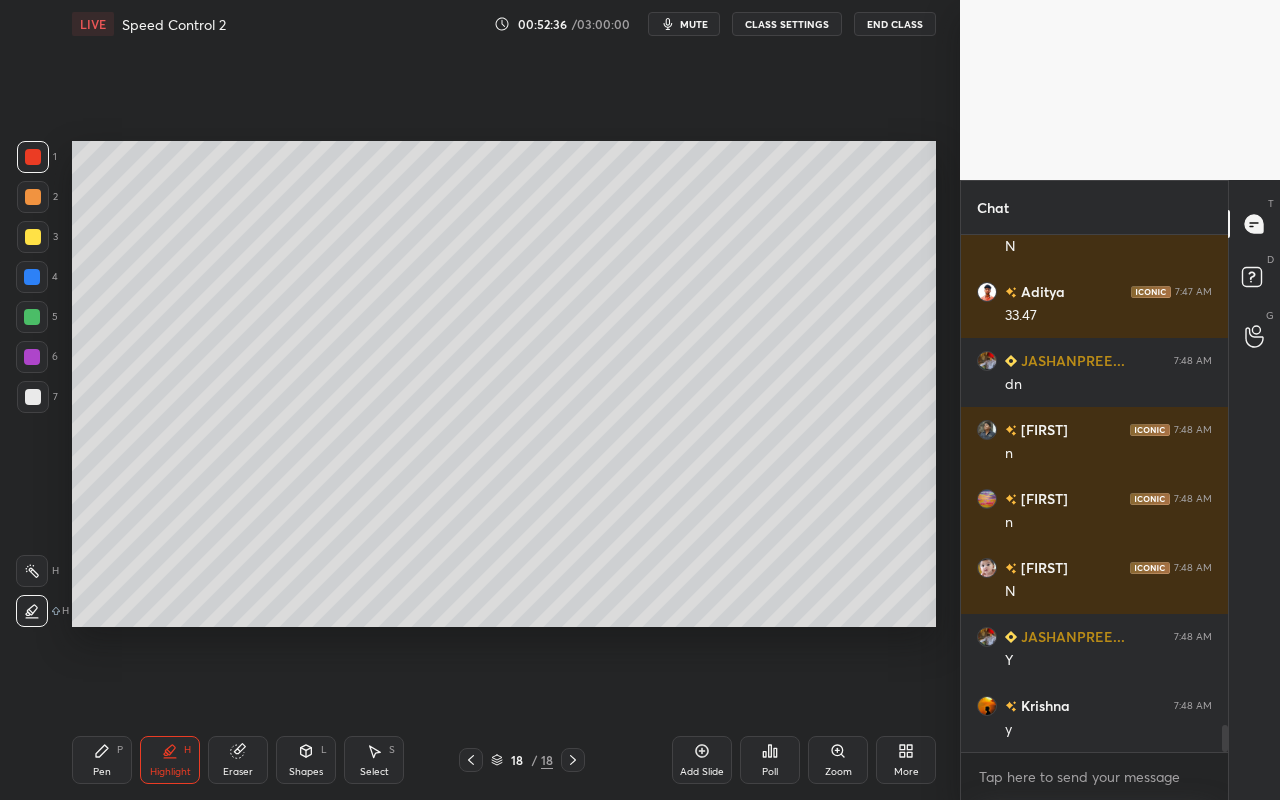 click on "Pen P" at bounding box center (102, 760) 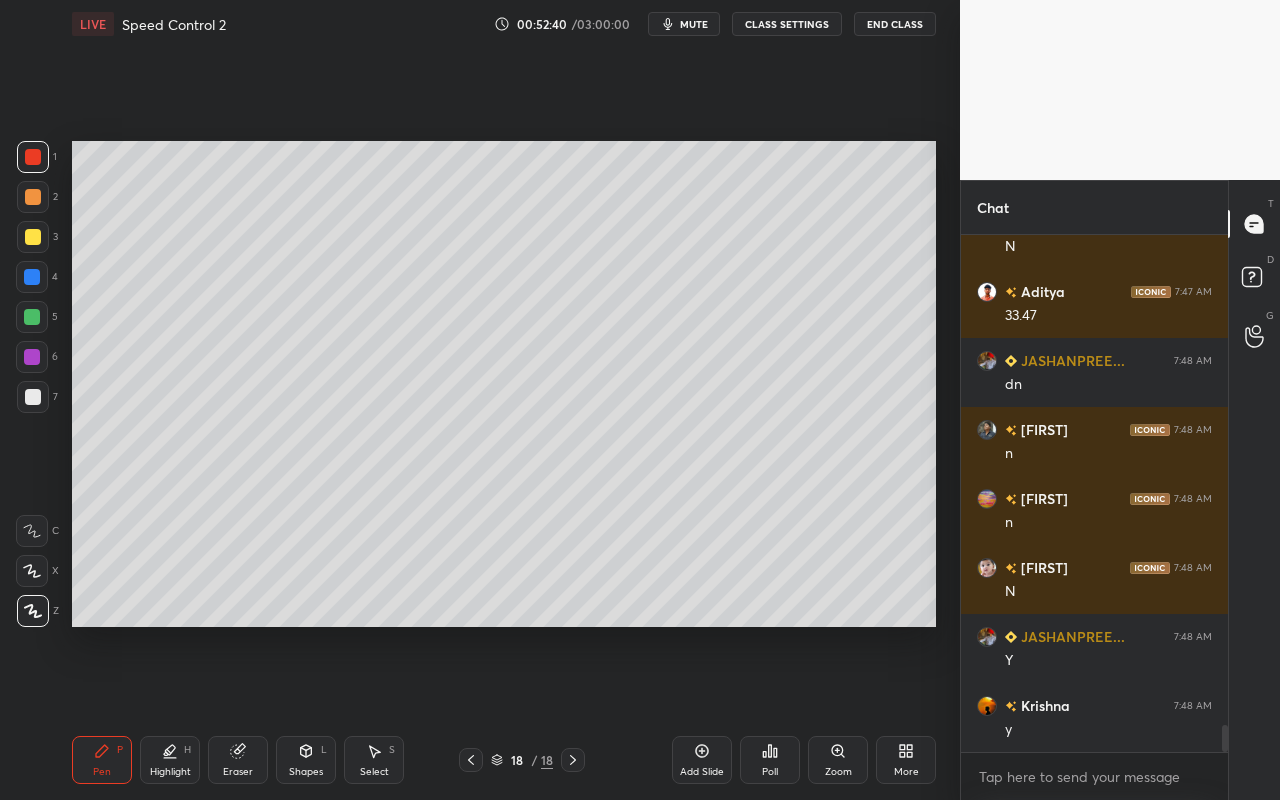 scroll, scrollTop: 9395, scrollLeft: 0, axis: vertical 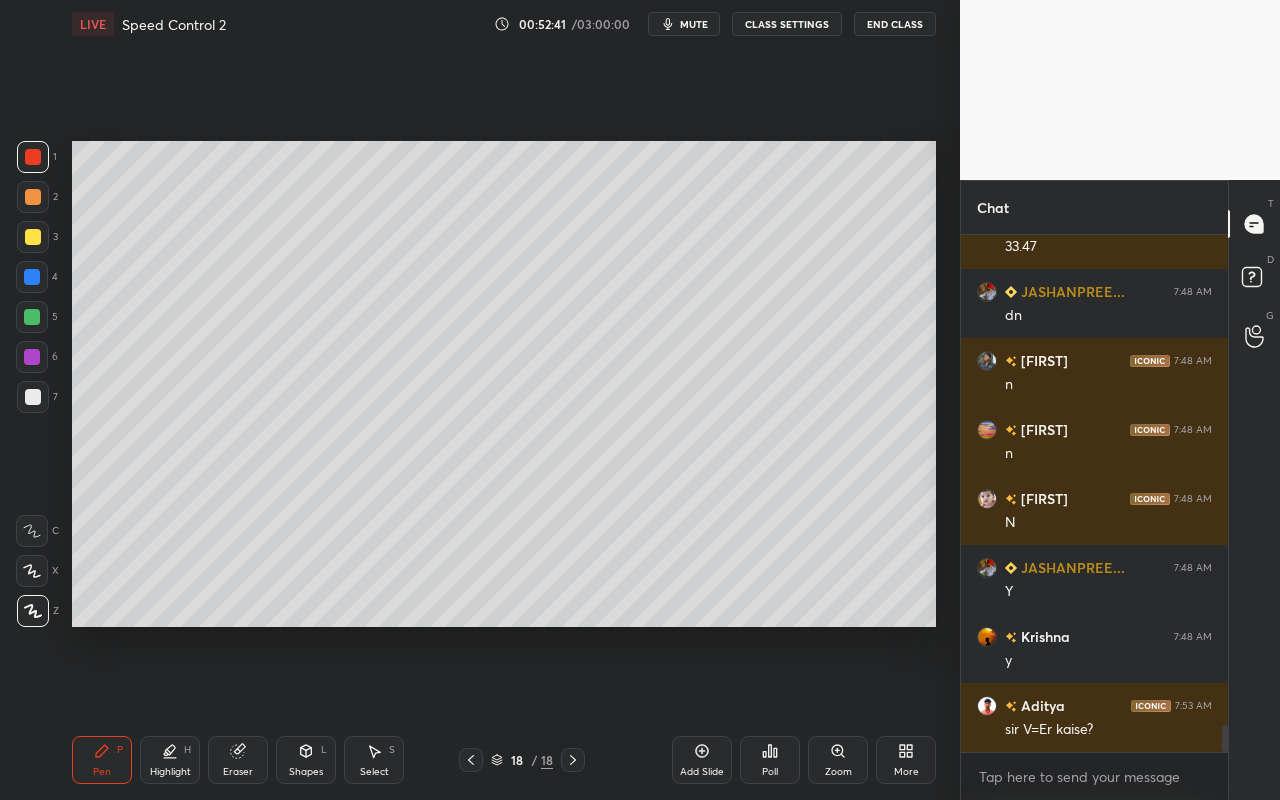 click on "Shapes" at bounding box center [306, 772] 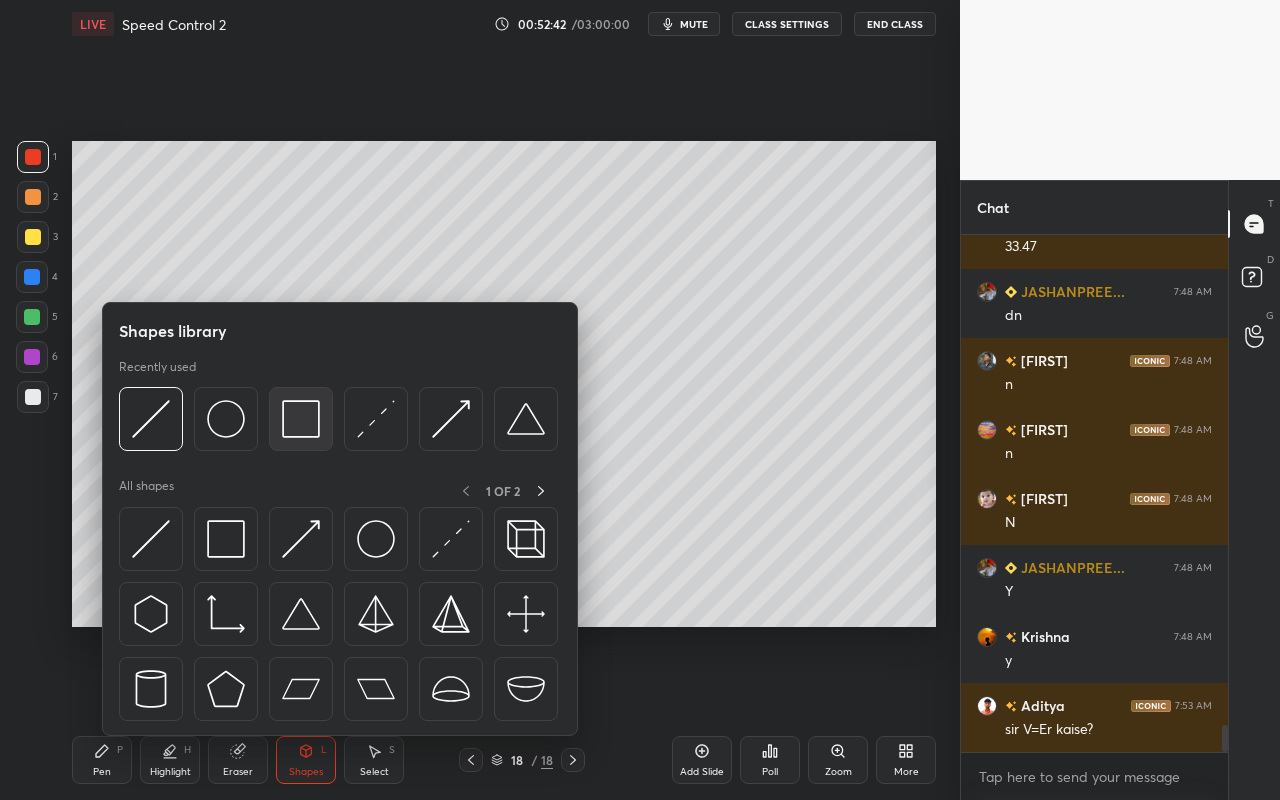 click at bounding box center (301, 419) 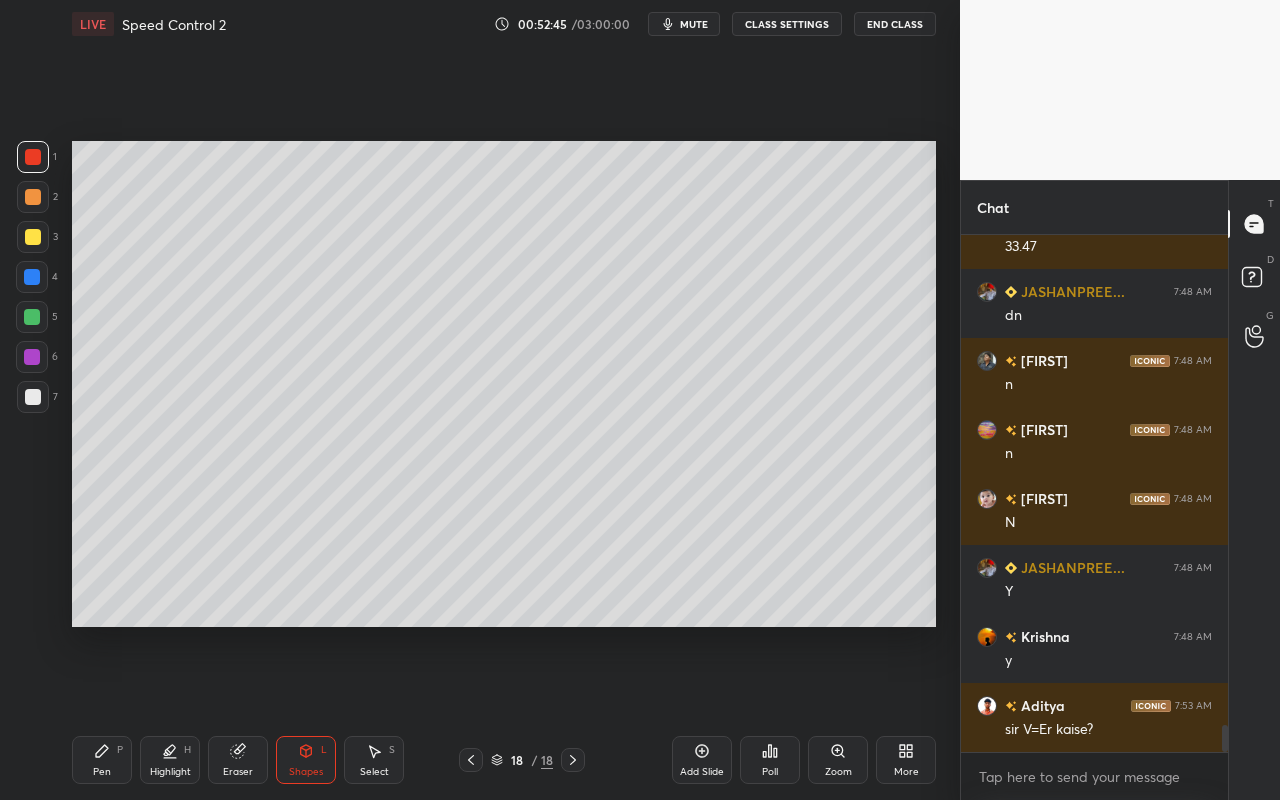 drag, startPoint x: 259, startPoint y: 759, endPoint x: 310, endPoint y: 704, distance: 75.00667 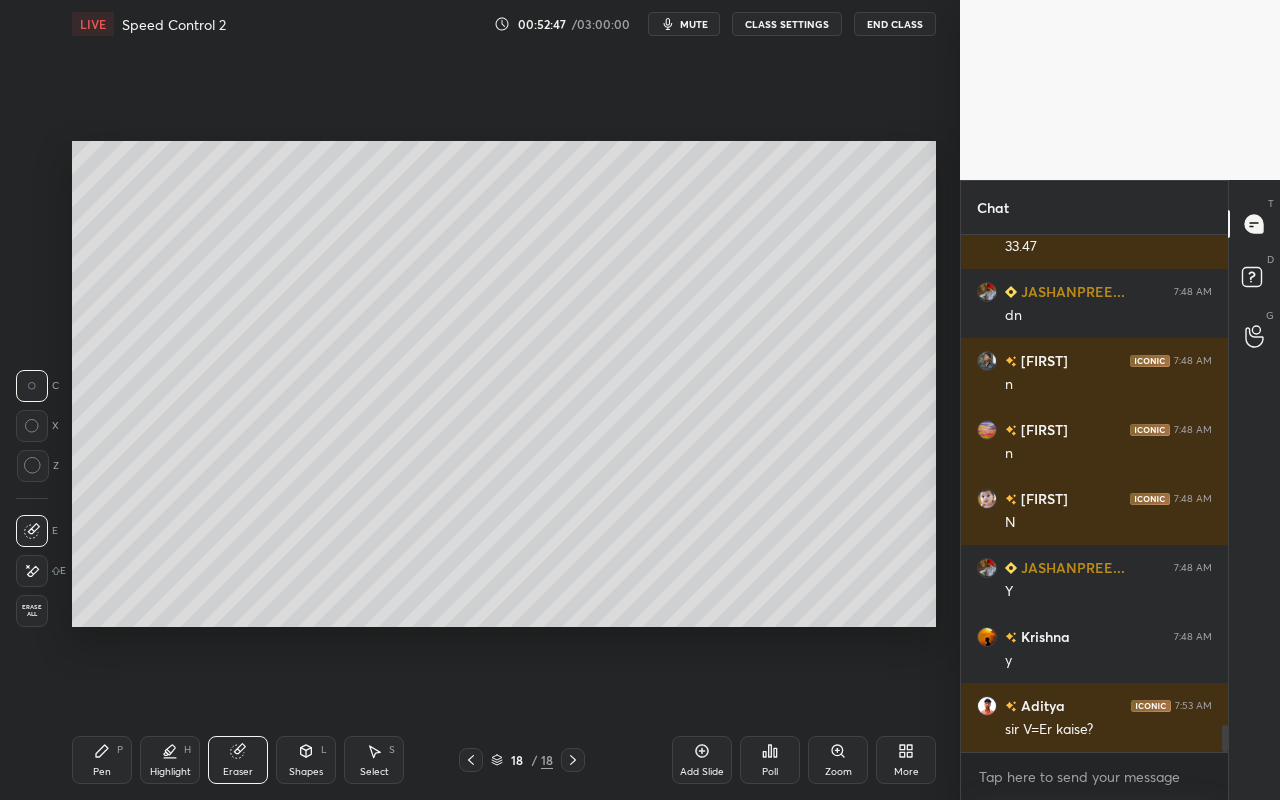 click on "Pen P" at bounding box center [102, 760] 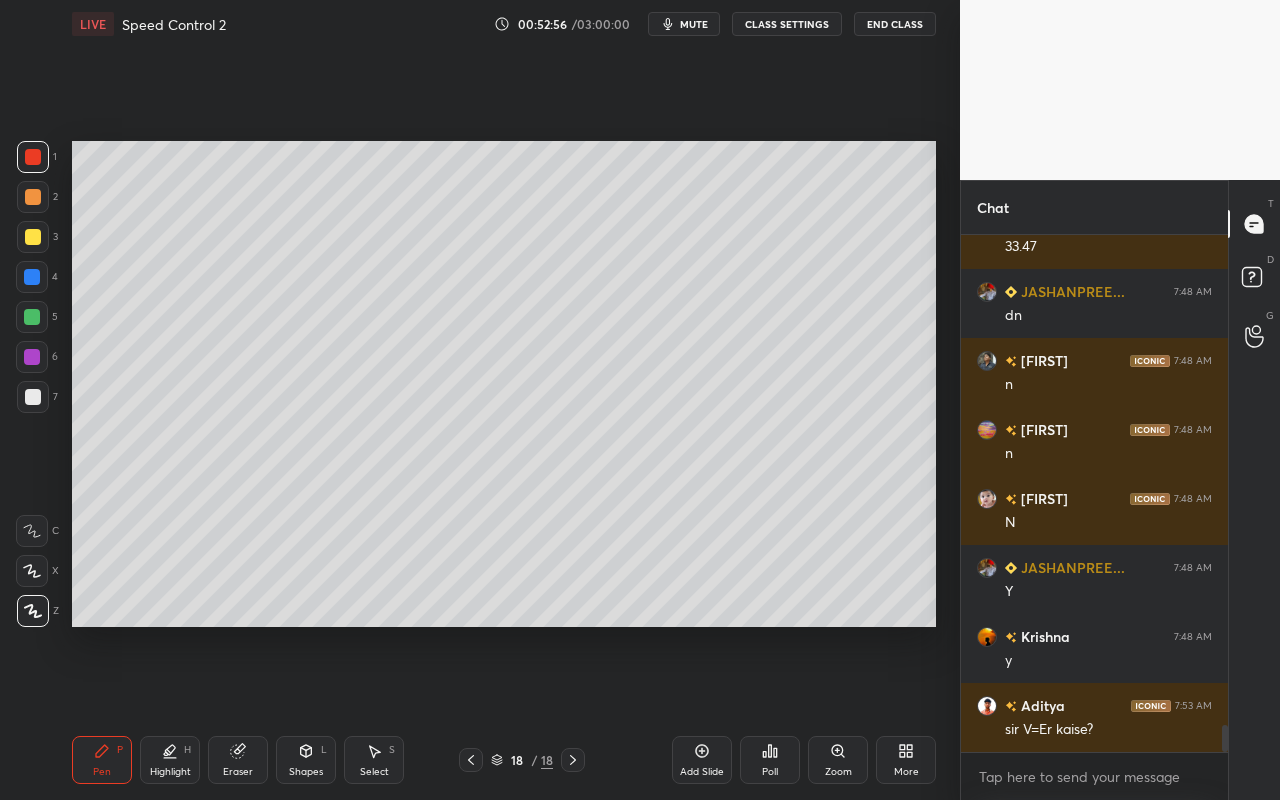 click on "Highlight H" at bounding box center [170, 760] 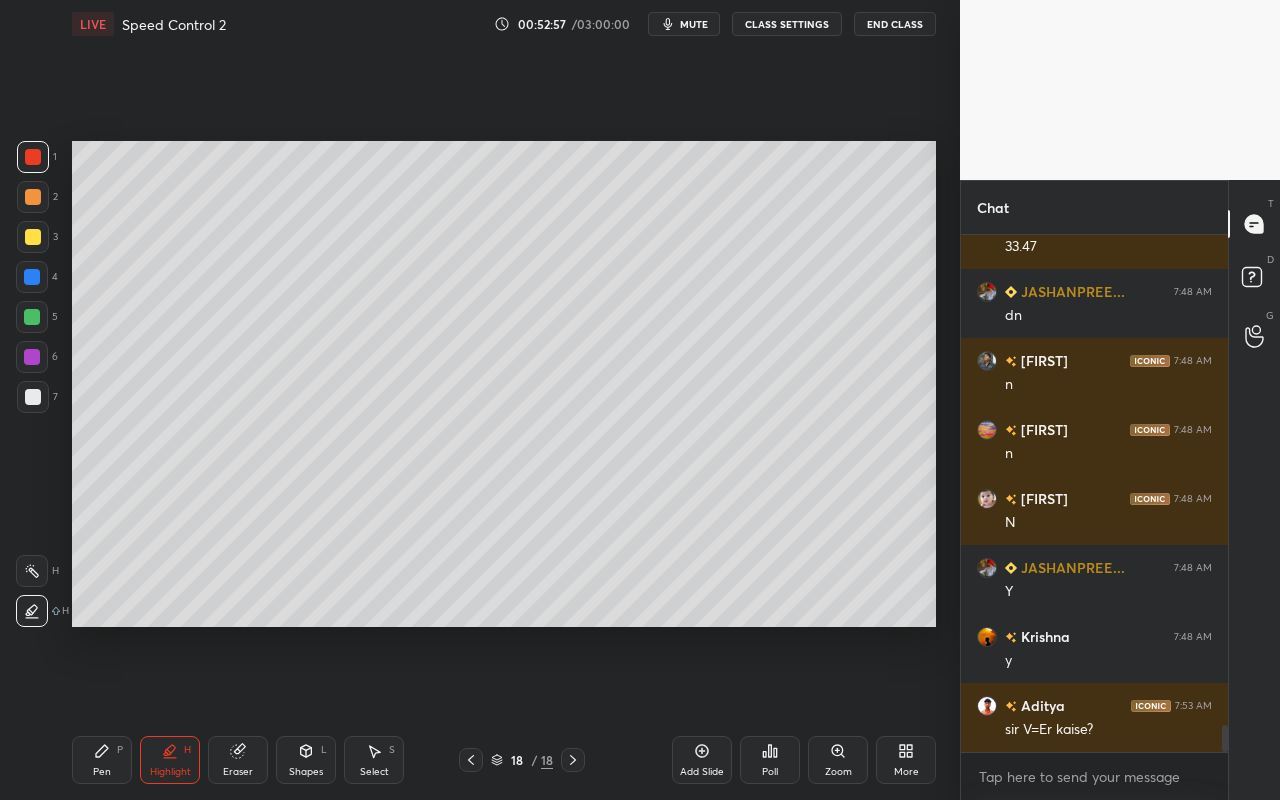 click on "Pen P" at bounding box center (102, 760) 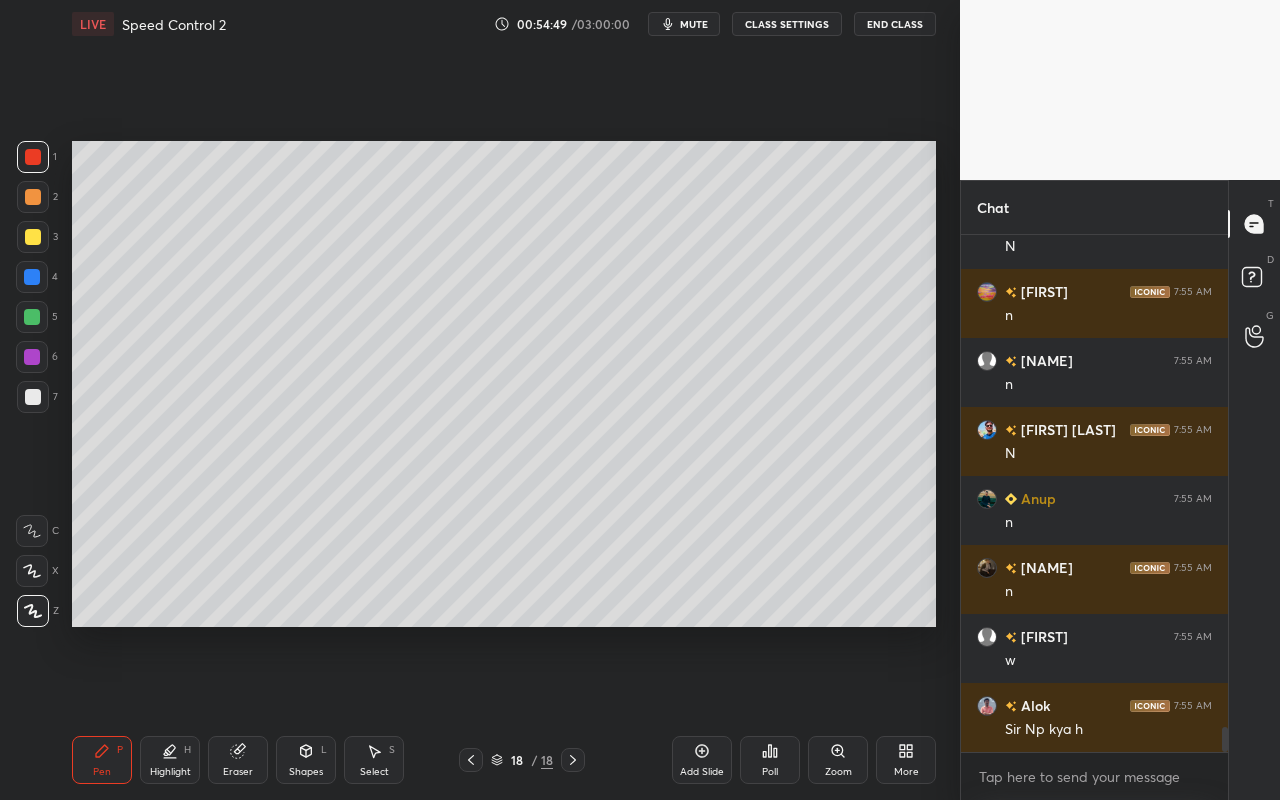 scroll, scrollTop: 10243, scrollLeft: 0, axis: vertical 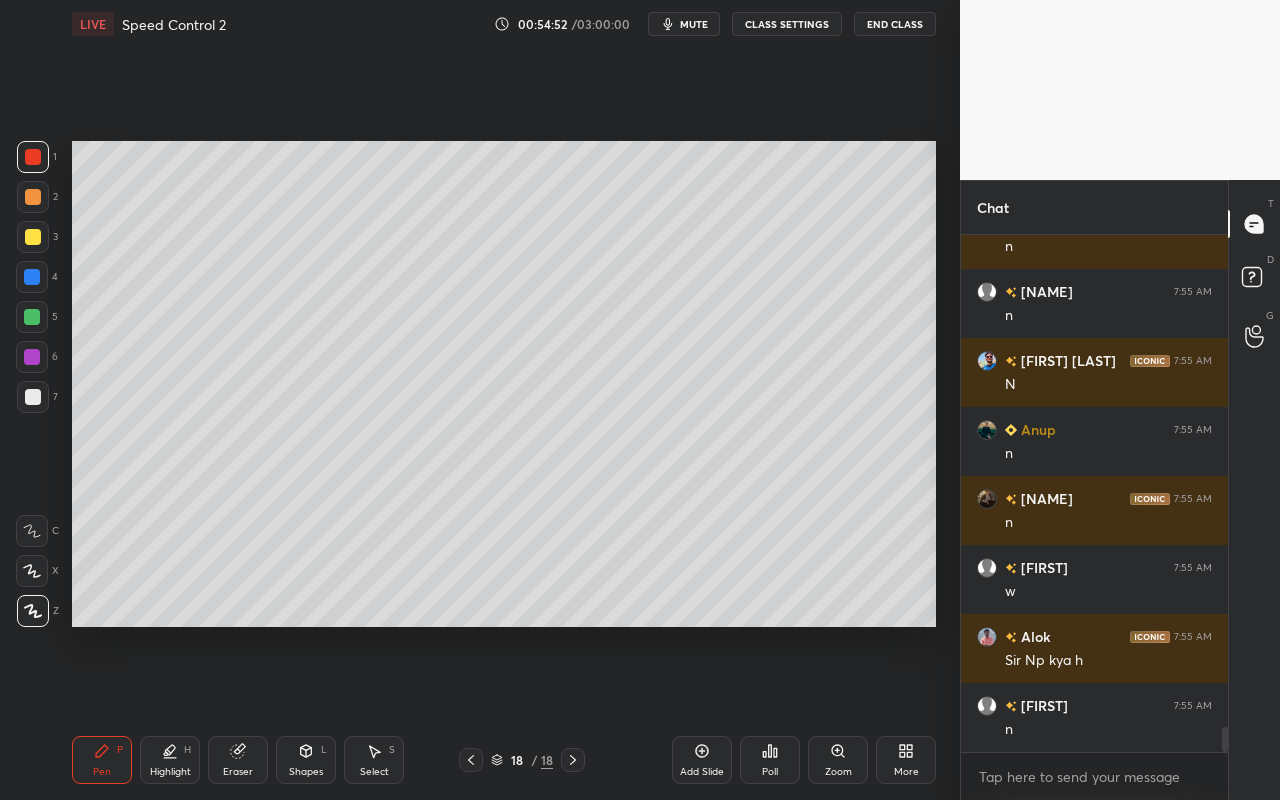 drag, startPoint x: 34, startPoint y: 395, endPoint x: 63, endPoint y: 388, distance: 29.832869 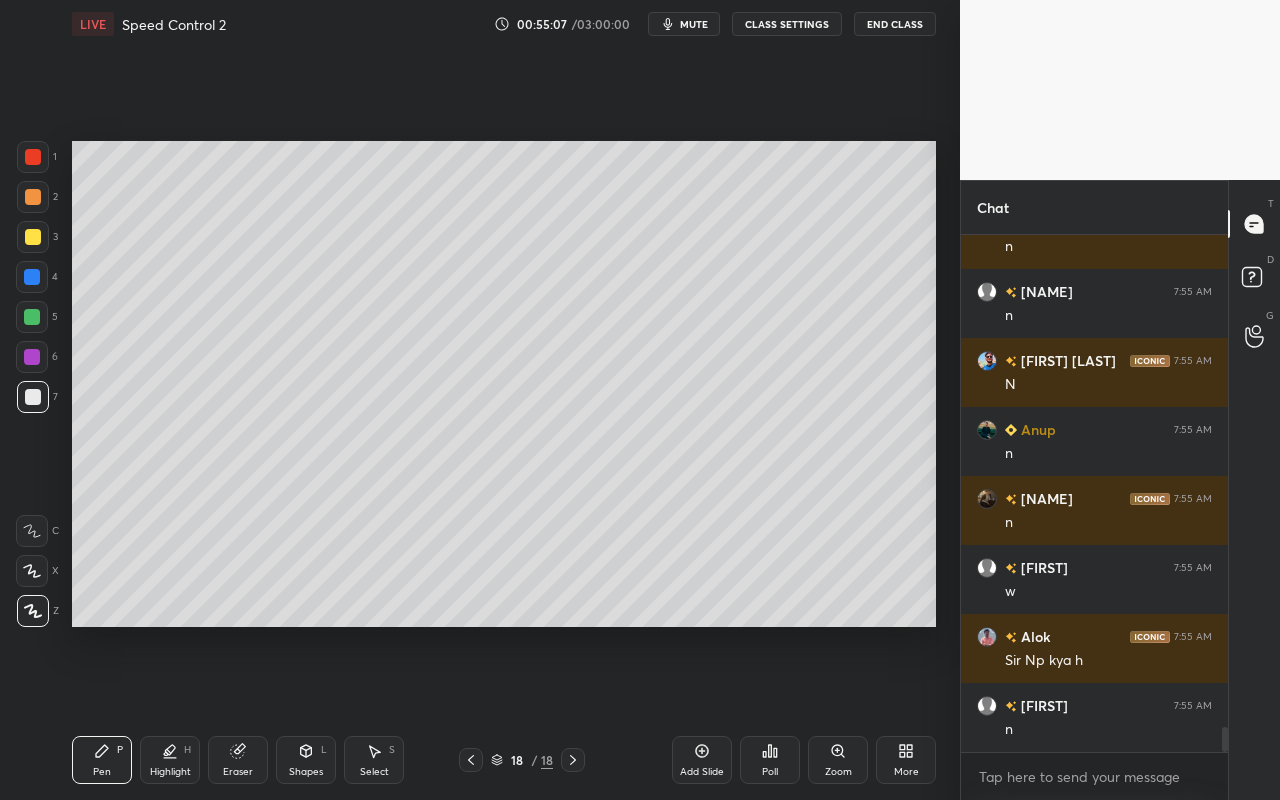 click on "Add Slide" at bounding box center [702, 760] 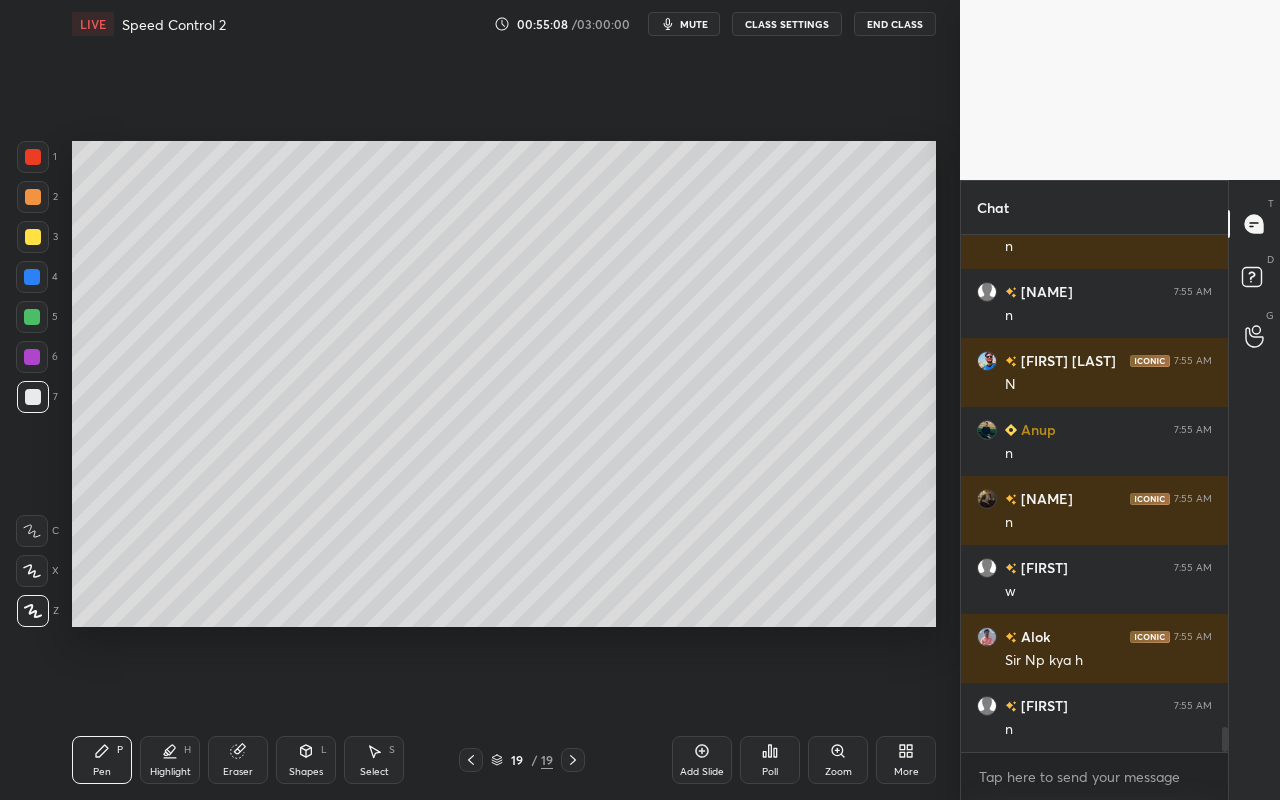 click on "Pen P" at bounding box center (102, 760) 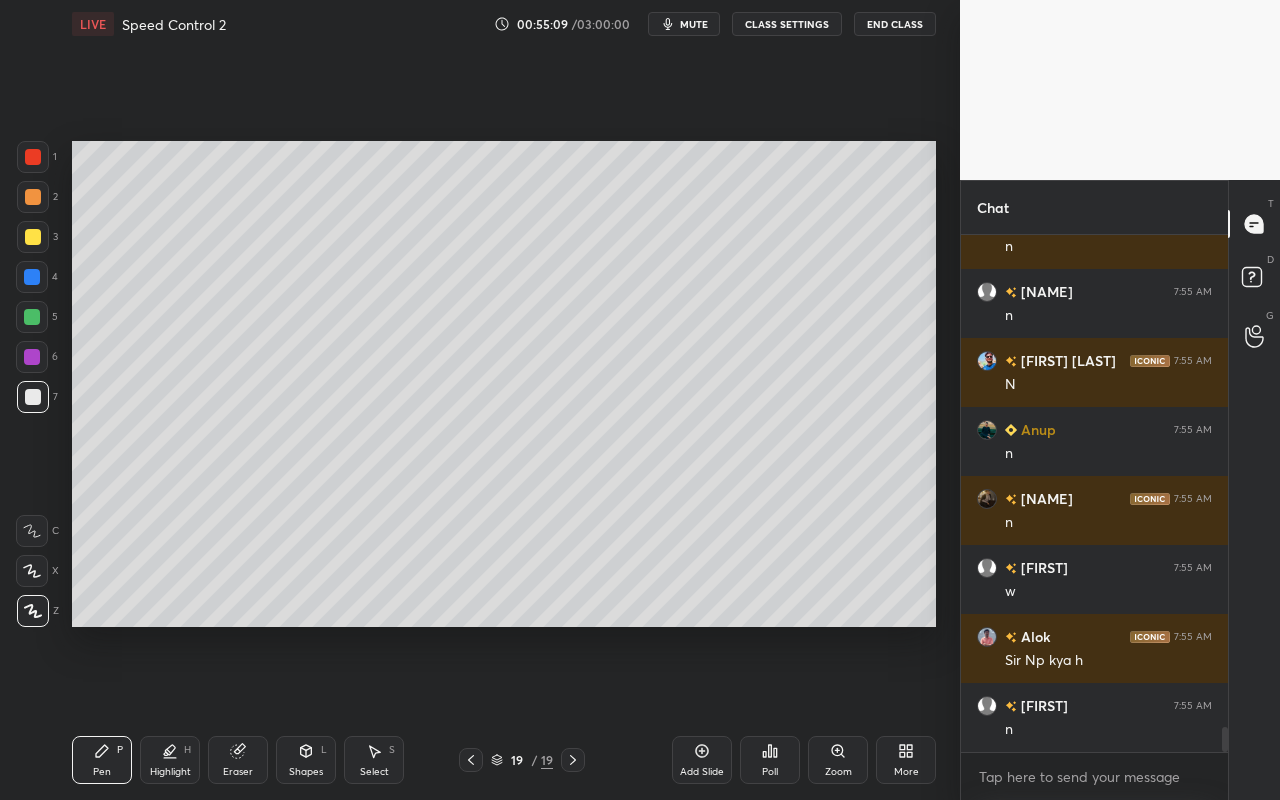 drag, startPoint x: 33, startPoint y: 243, endPoint x: 36, endPoint y: 232, distance: 11.401754 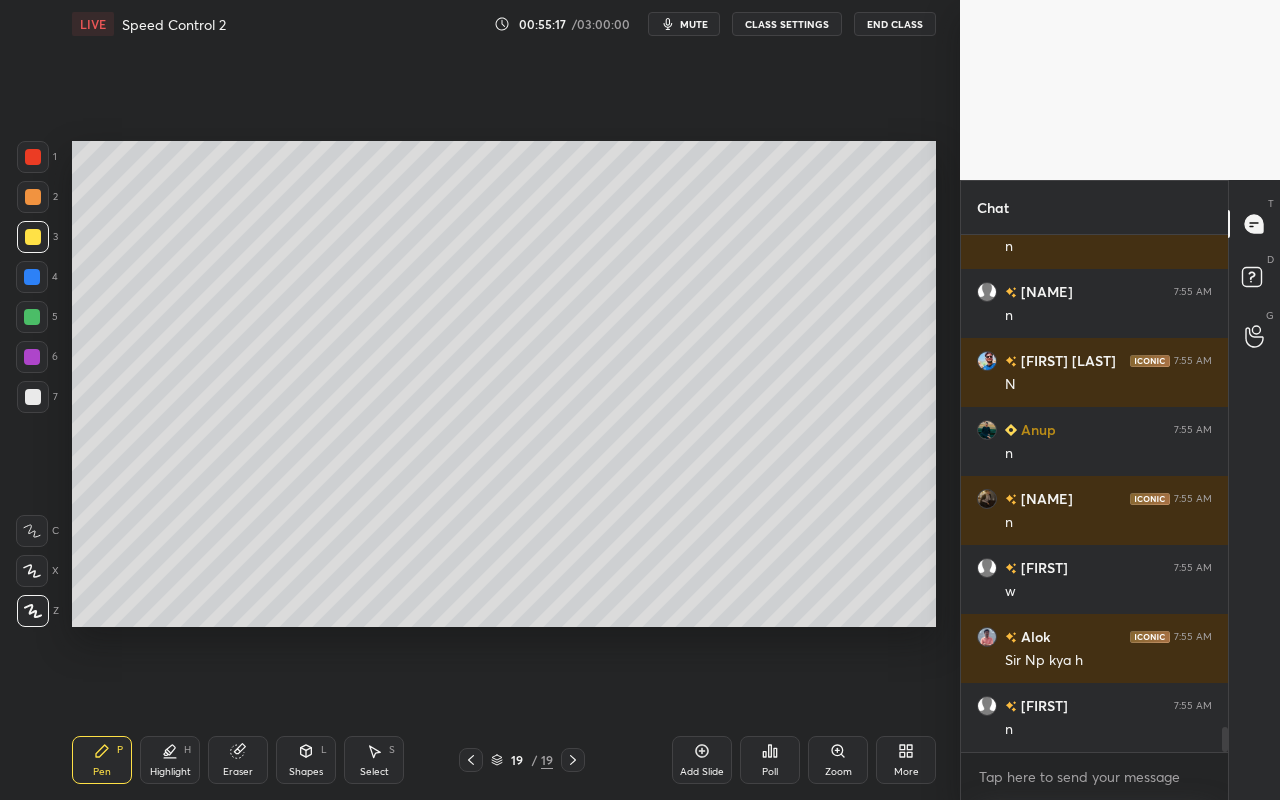 click on "P" at bounding box center [120, 750] 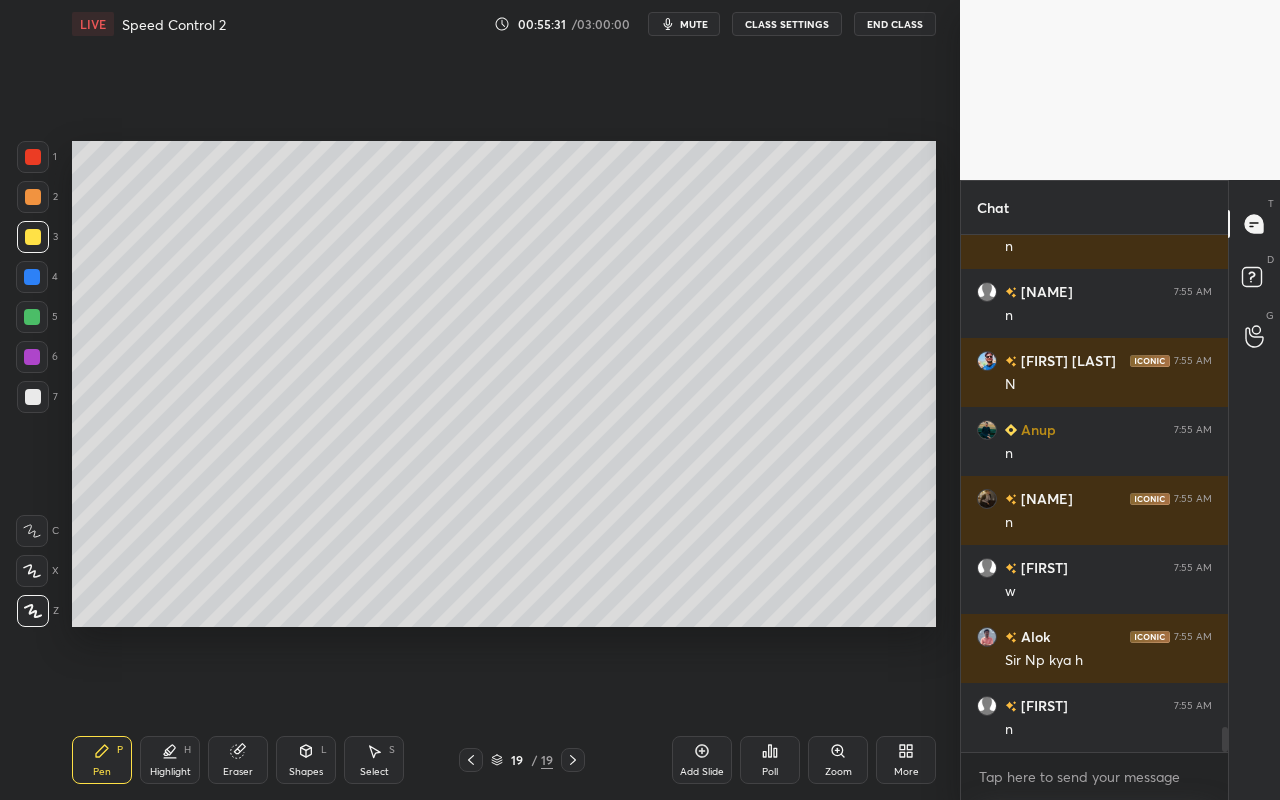click 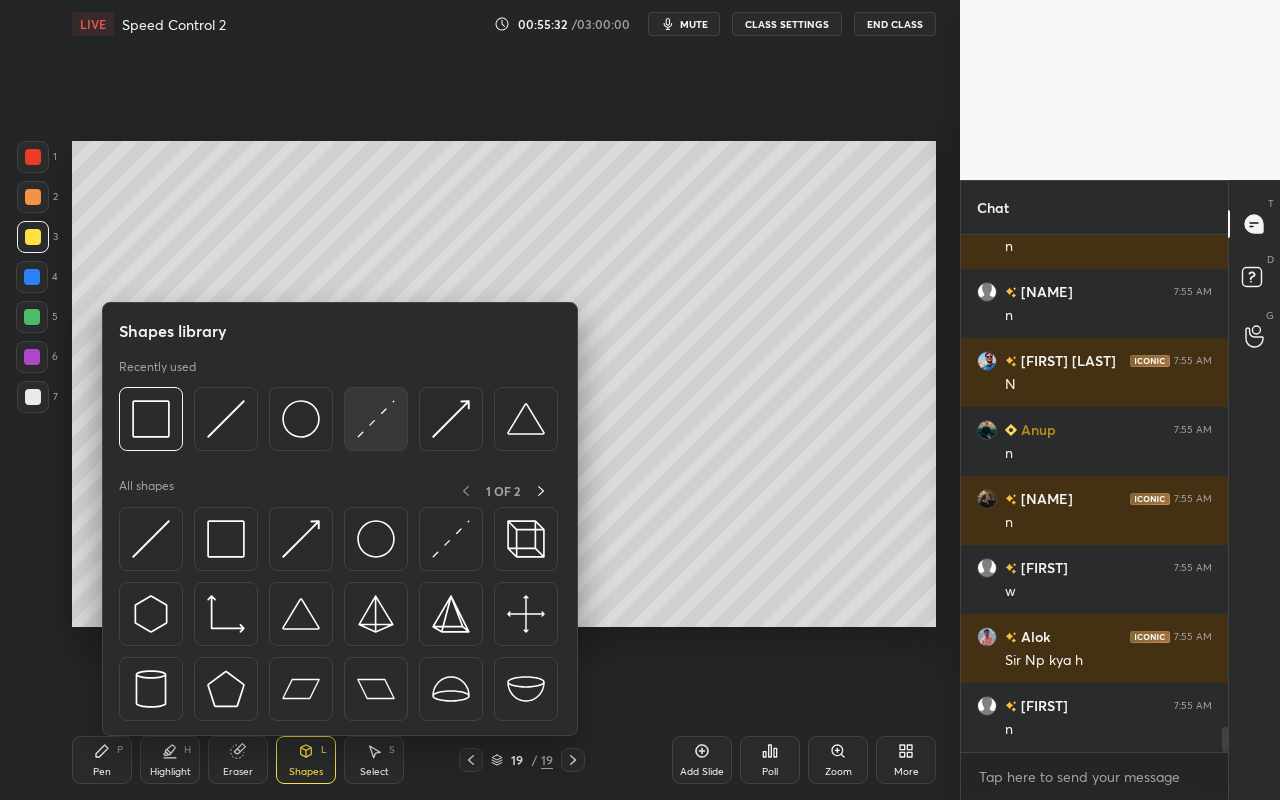 click at bounding box center [376, 419] 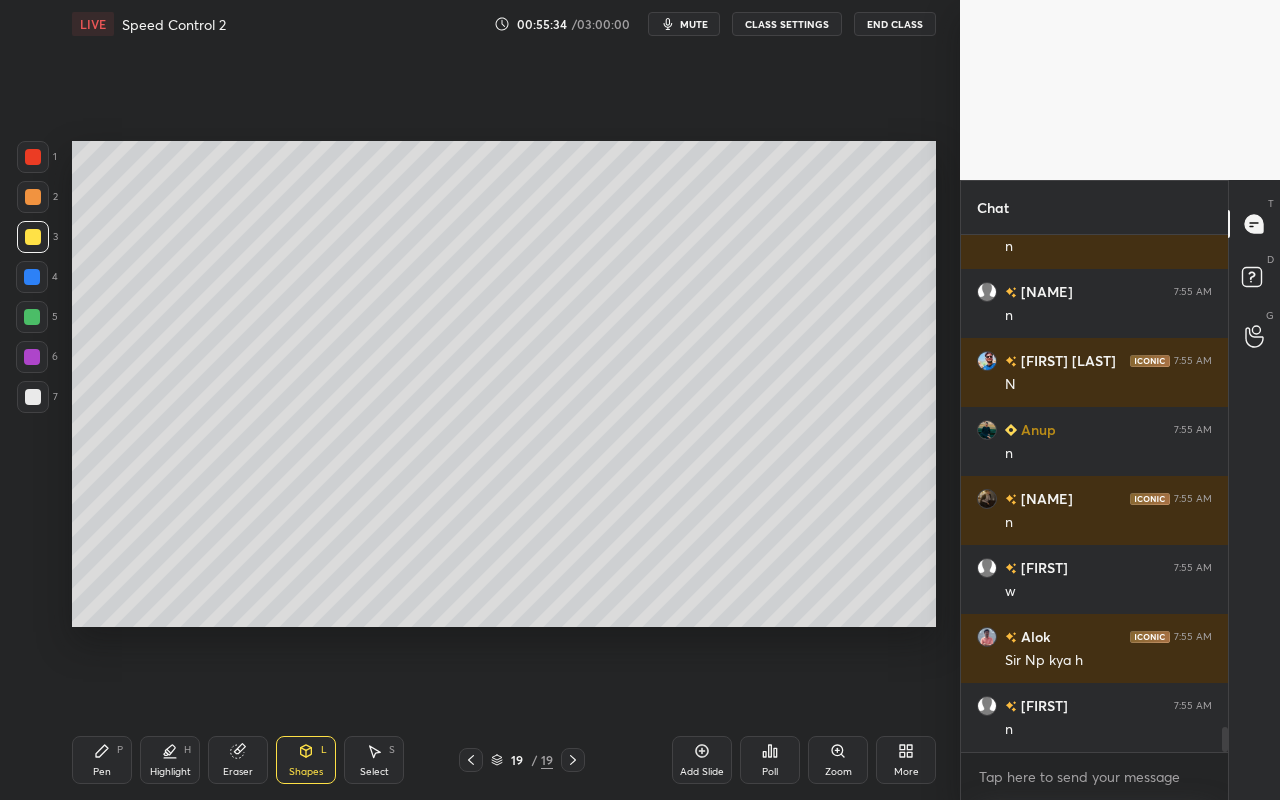 click on "Setting up your live class Poll for   secs No correct answer Start poll" at bounding box center (504, 384) 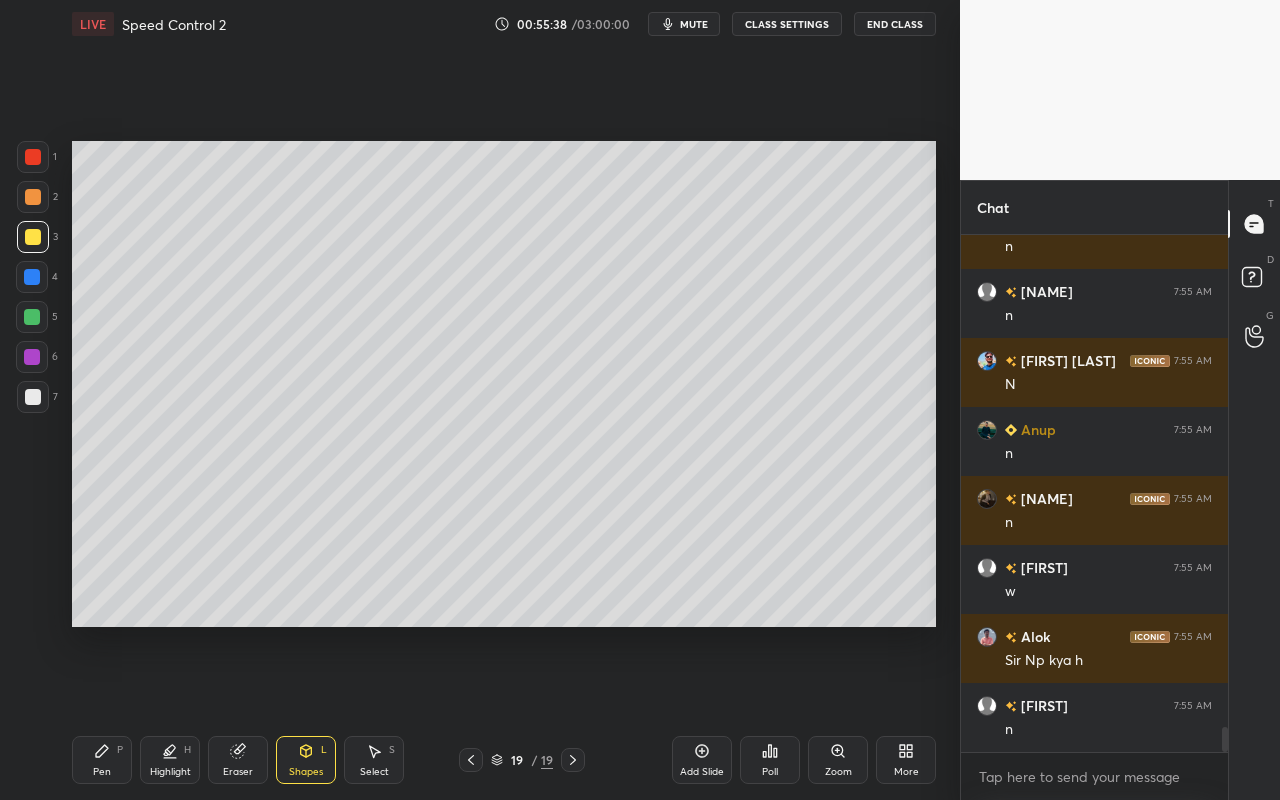 click at bounding box center [33, 397] 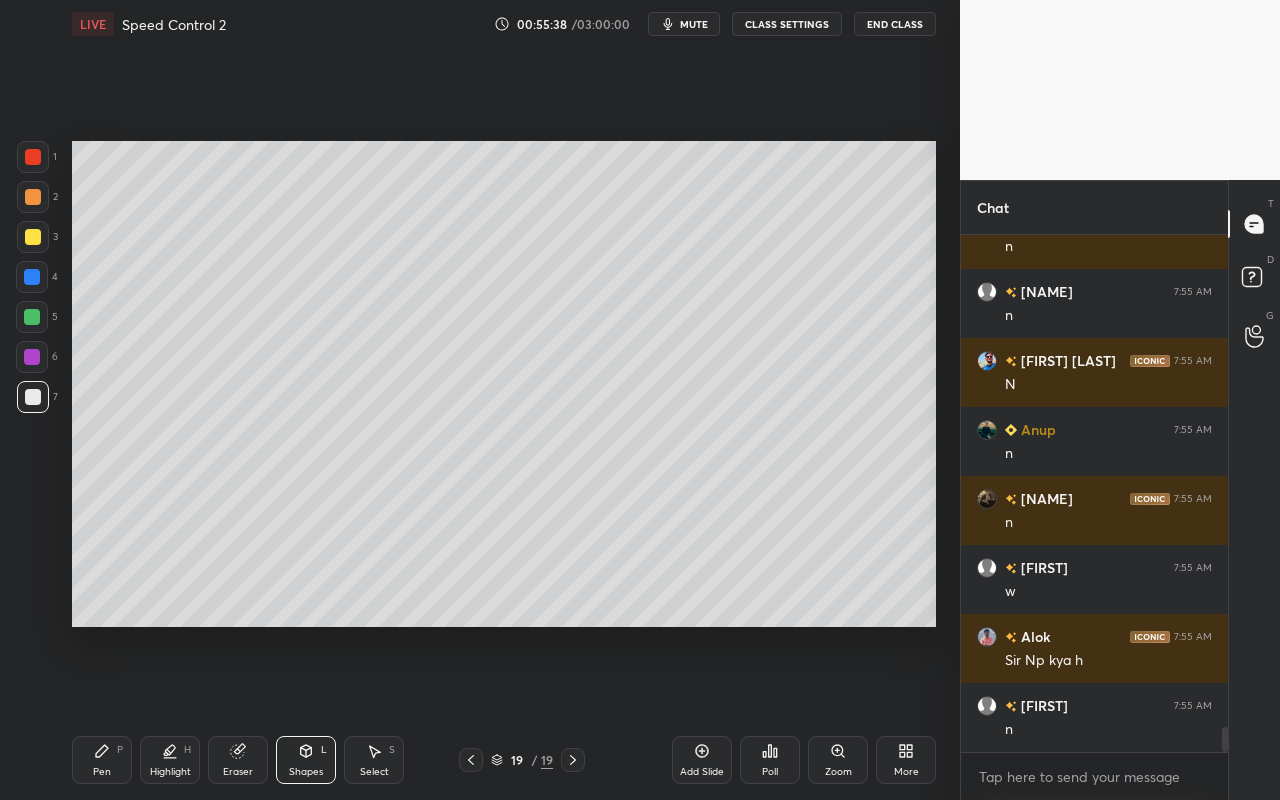scroll, scrollTop: 10291, scrollLeft: 0, axis: vertical 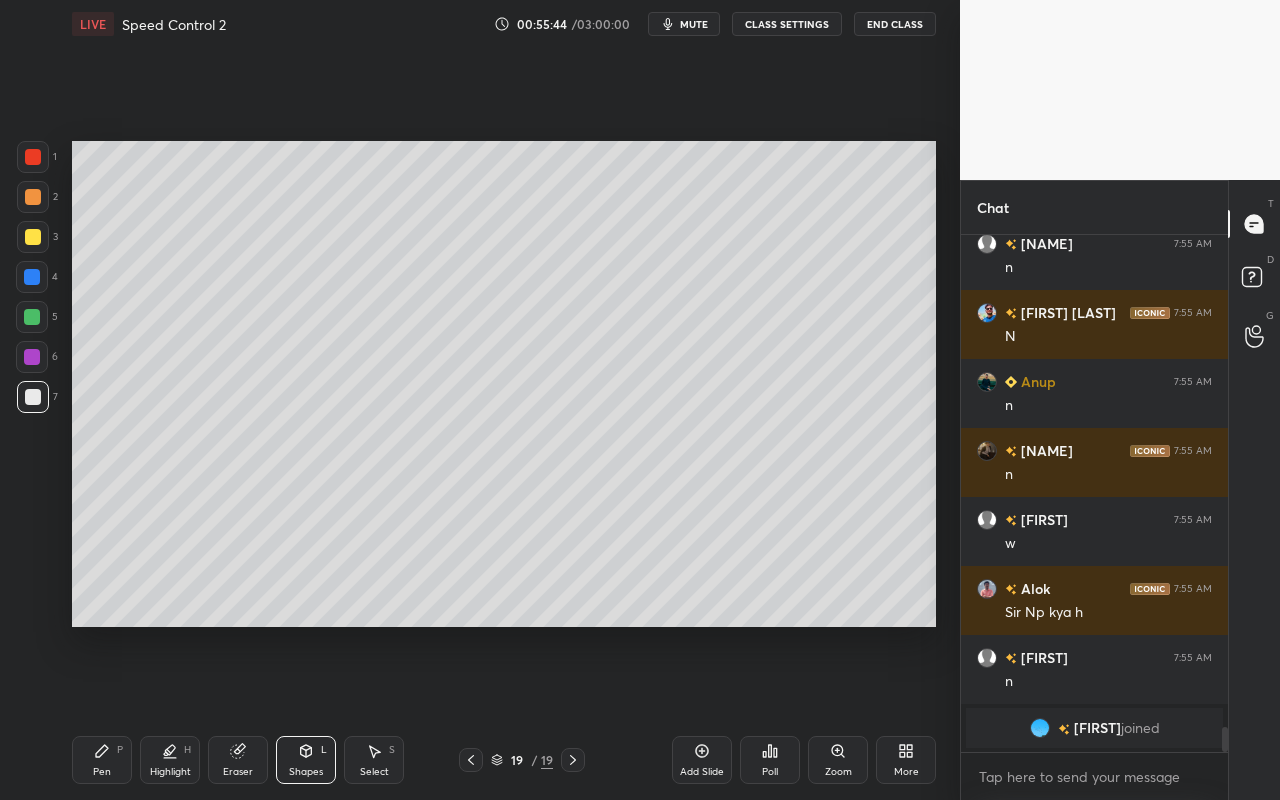 click on "LIVE Speed Control 2 00:55:44 /  03:00:00 mute CLASS SETTINGS End Class Setting up your live class Poll for   secs No correct answer Start poll Back Speed Control 2 • L26 of Complete Course of DC Machines and Synchronous Machines [FIRST] [LAST] Pen P Highlight H Eraser Shapes L Select S 19 / 19 Add Slide Poll Zoom More" at bounding box center [504, 400] 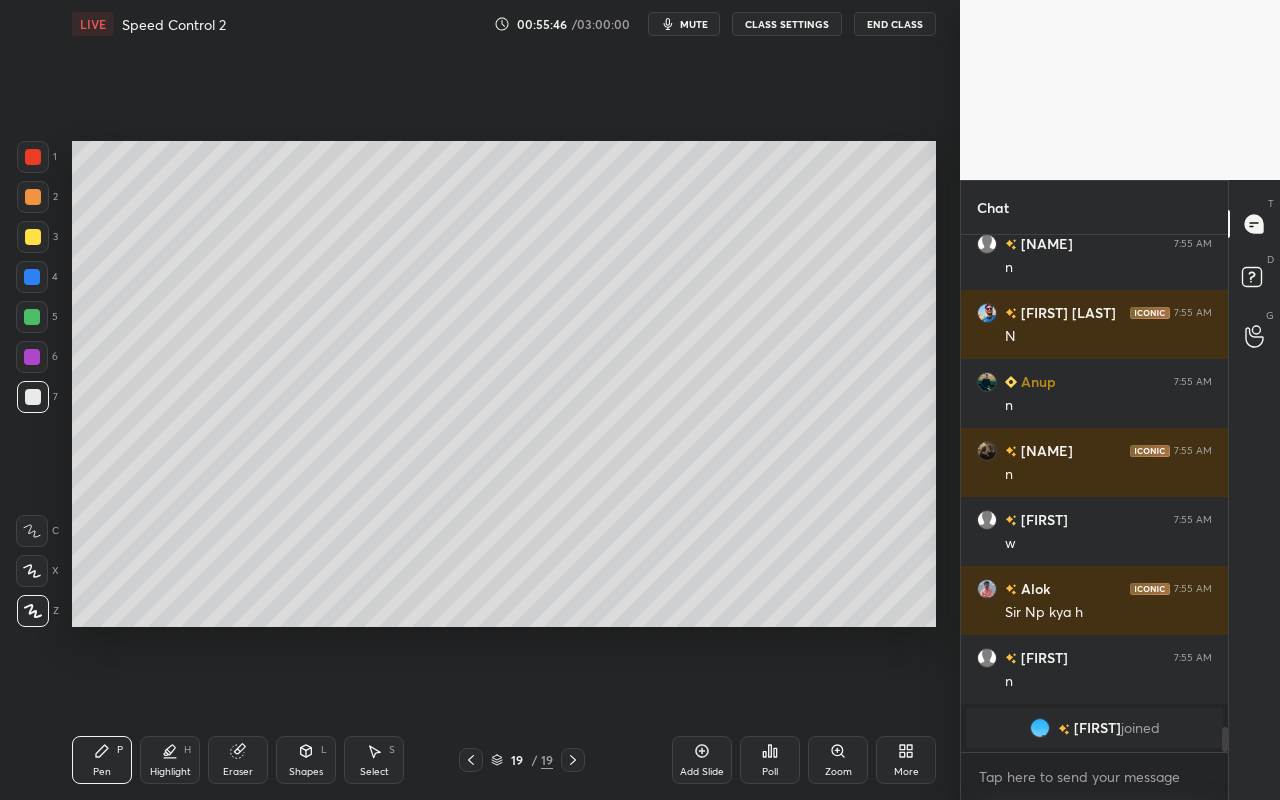 click at bounding box center [33, 237] 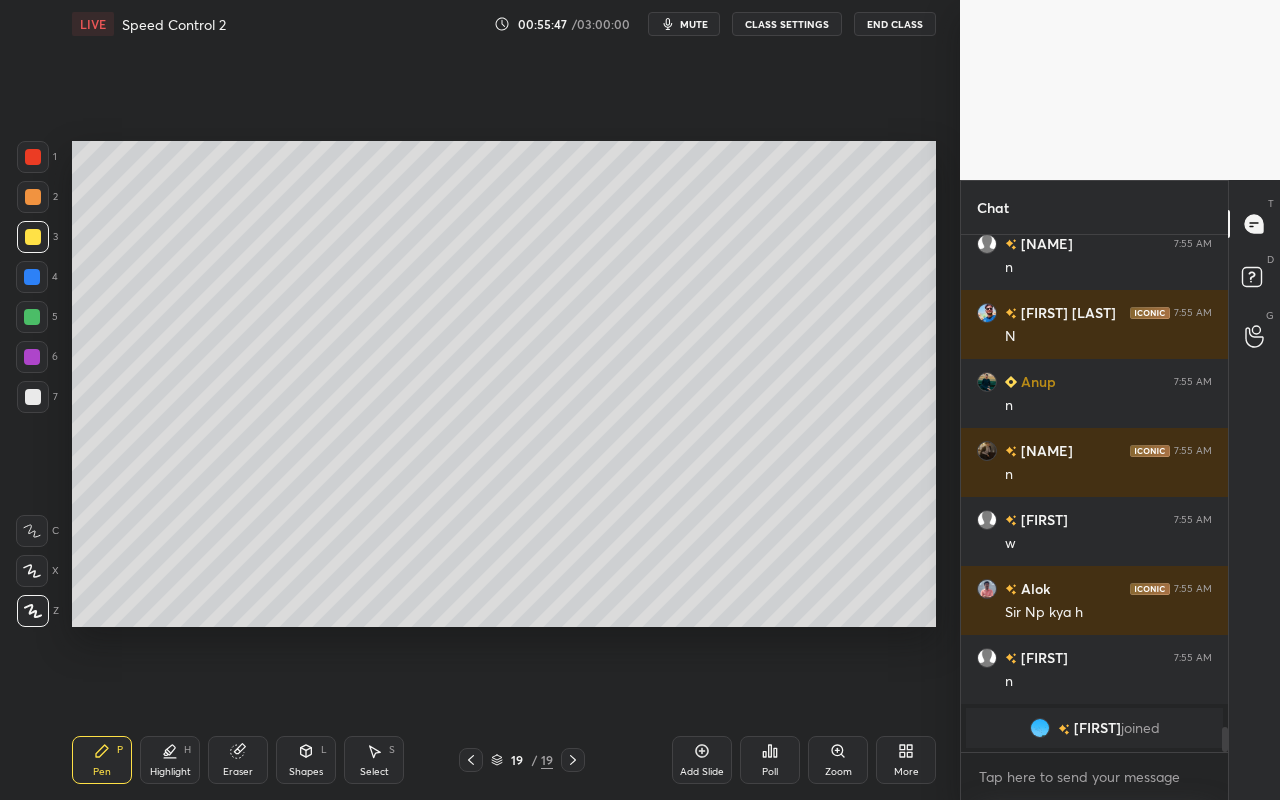 click at bounding box center [33, 197] 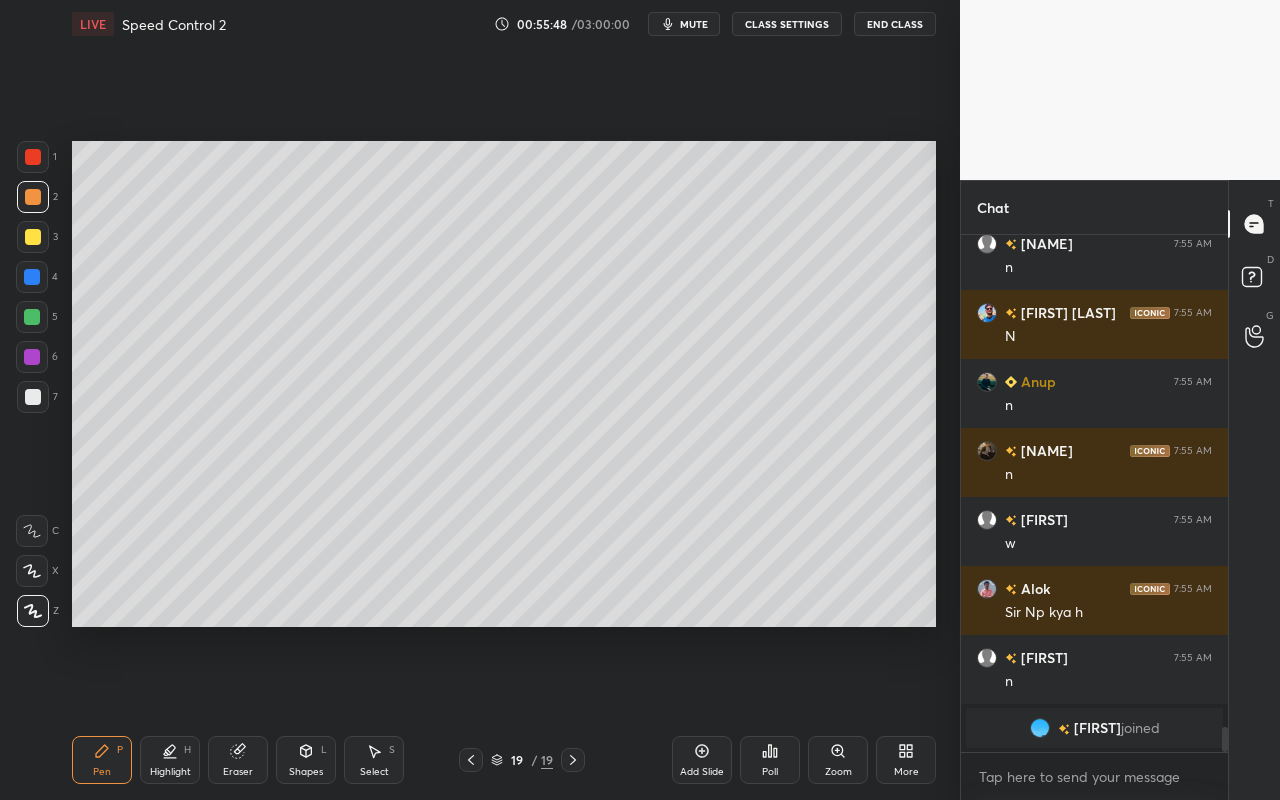 click on "Pen P" at bounding box center (102, 760) 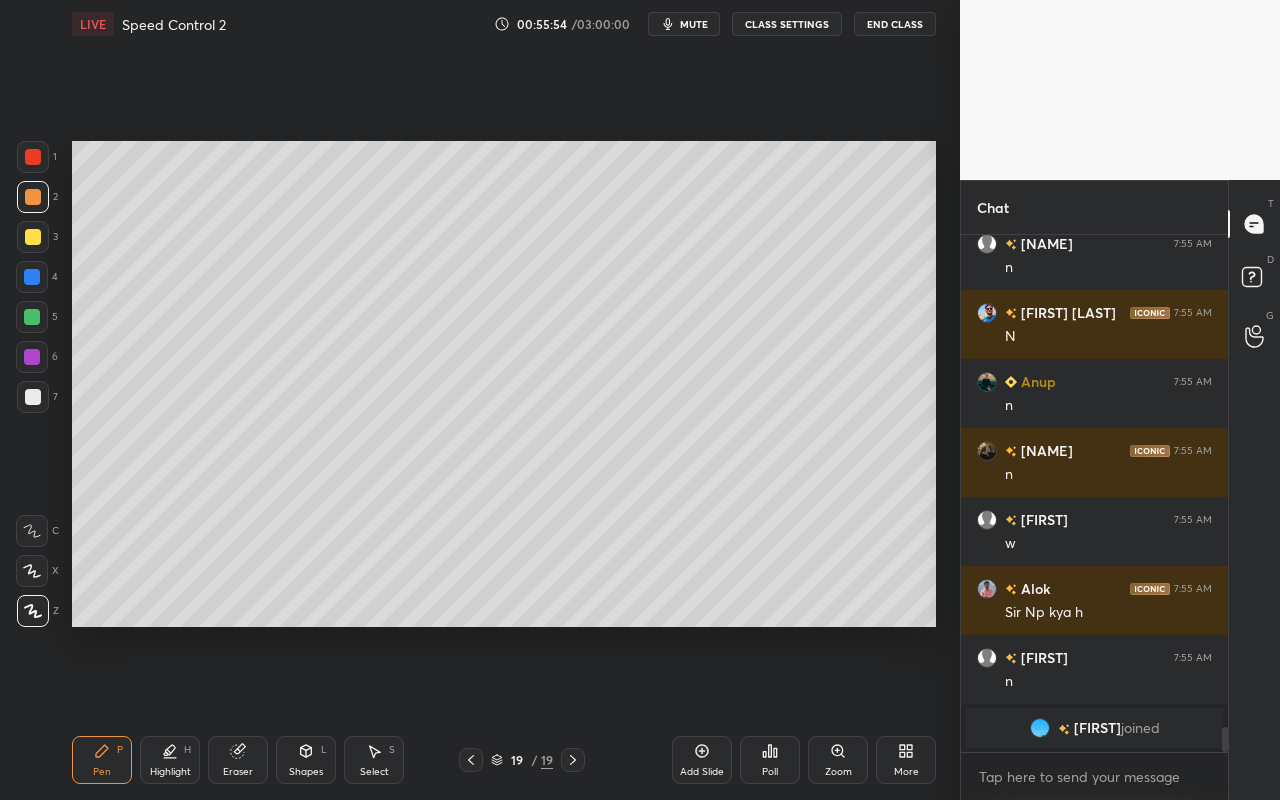 drag, startPoint x: 168, startPoint y: 762, endPoint x: 210, endPoint y: 657, distance: 113.08846 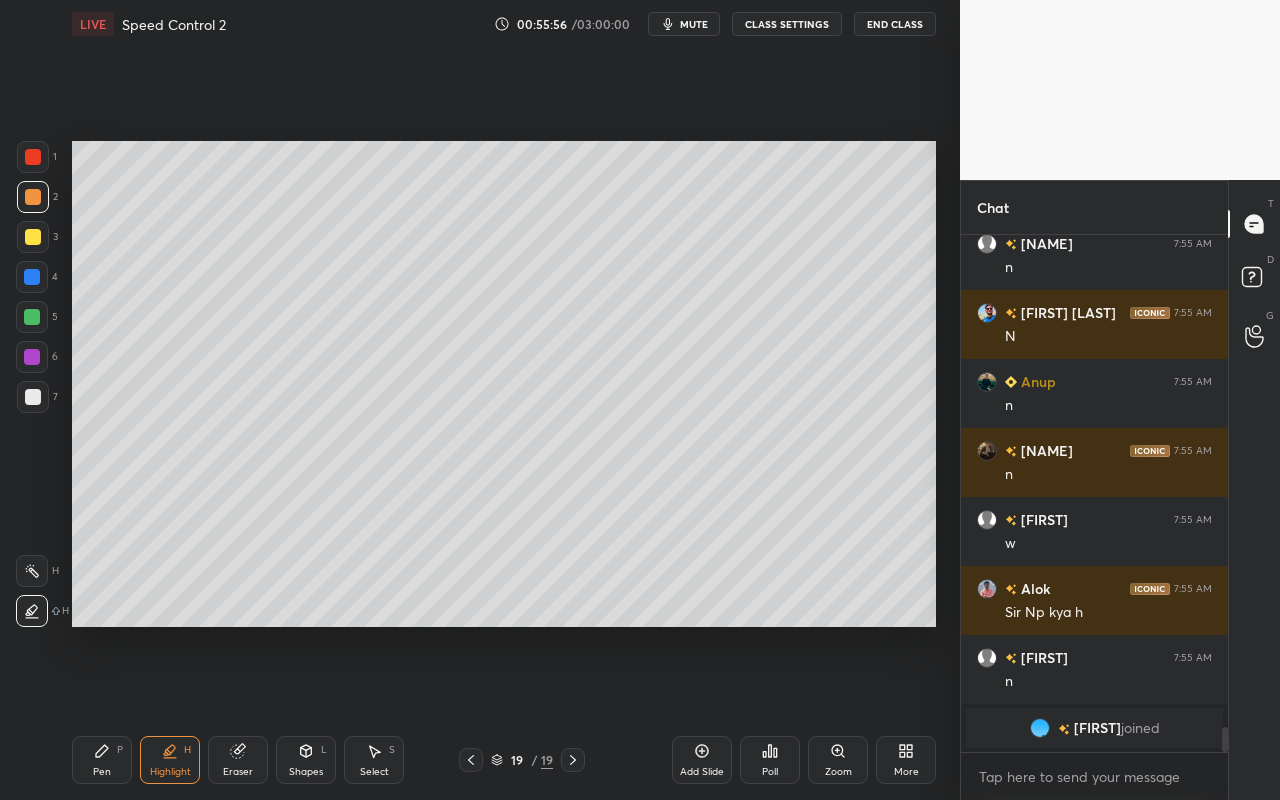 click at bounding box center [33, 397] 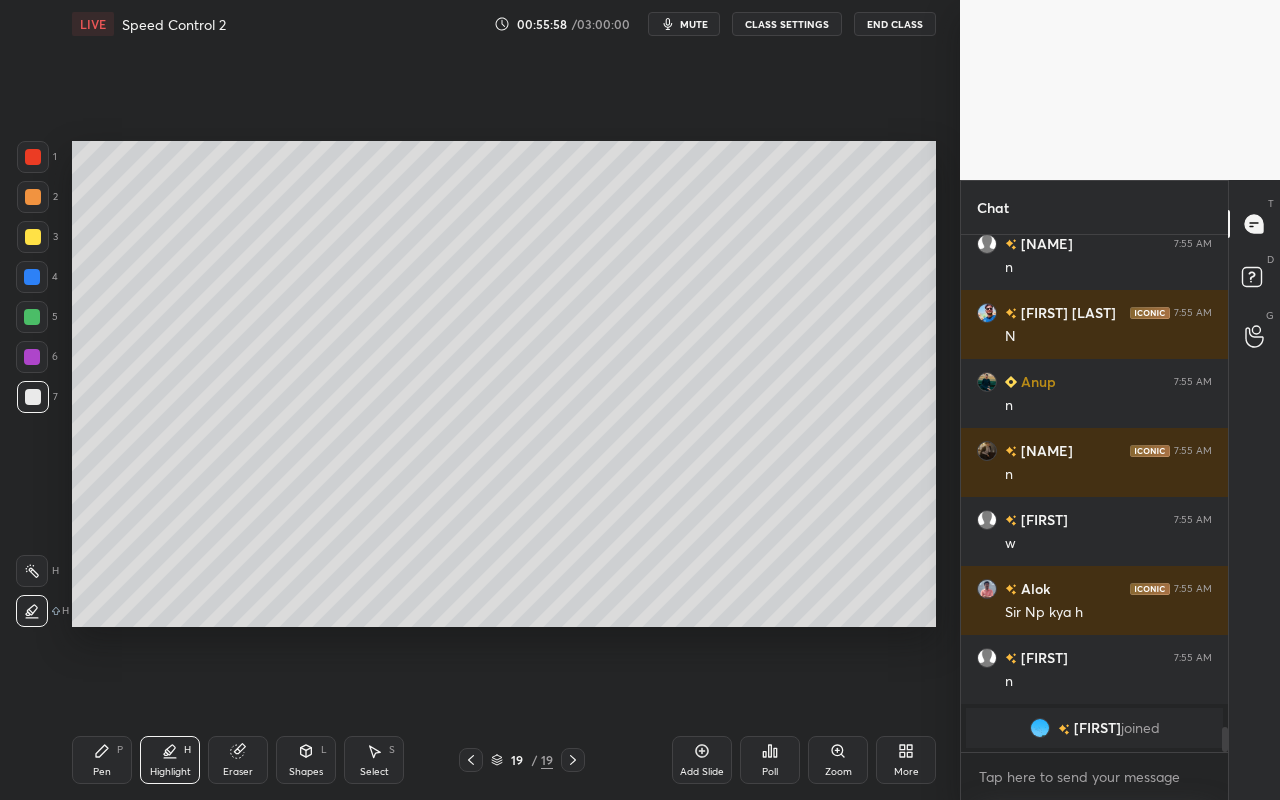 drag, startPoint x: 34, startPoint y: 573, endPoint x: 37, endPoint y: 534, distance: 39.115215 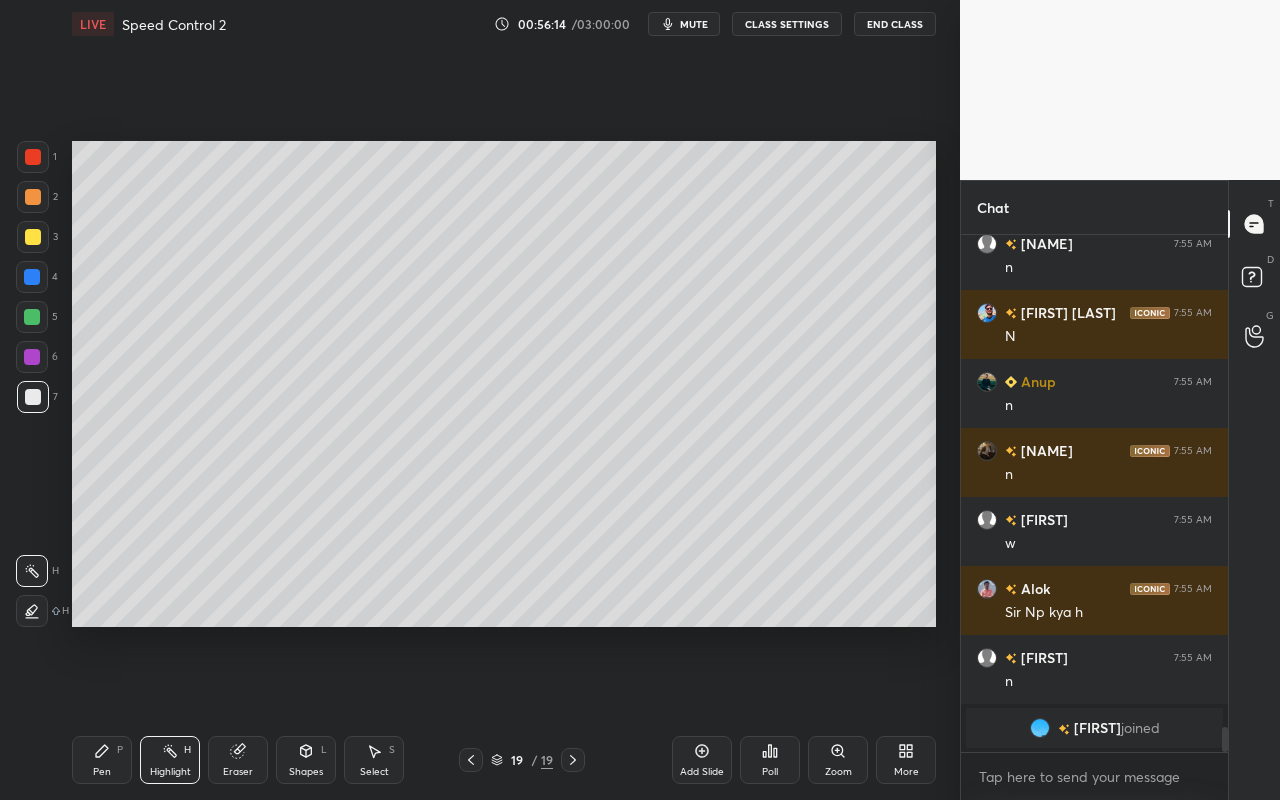 click on "Pen P" at bounding box center [102, 760] 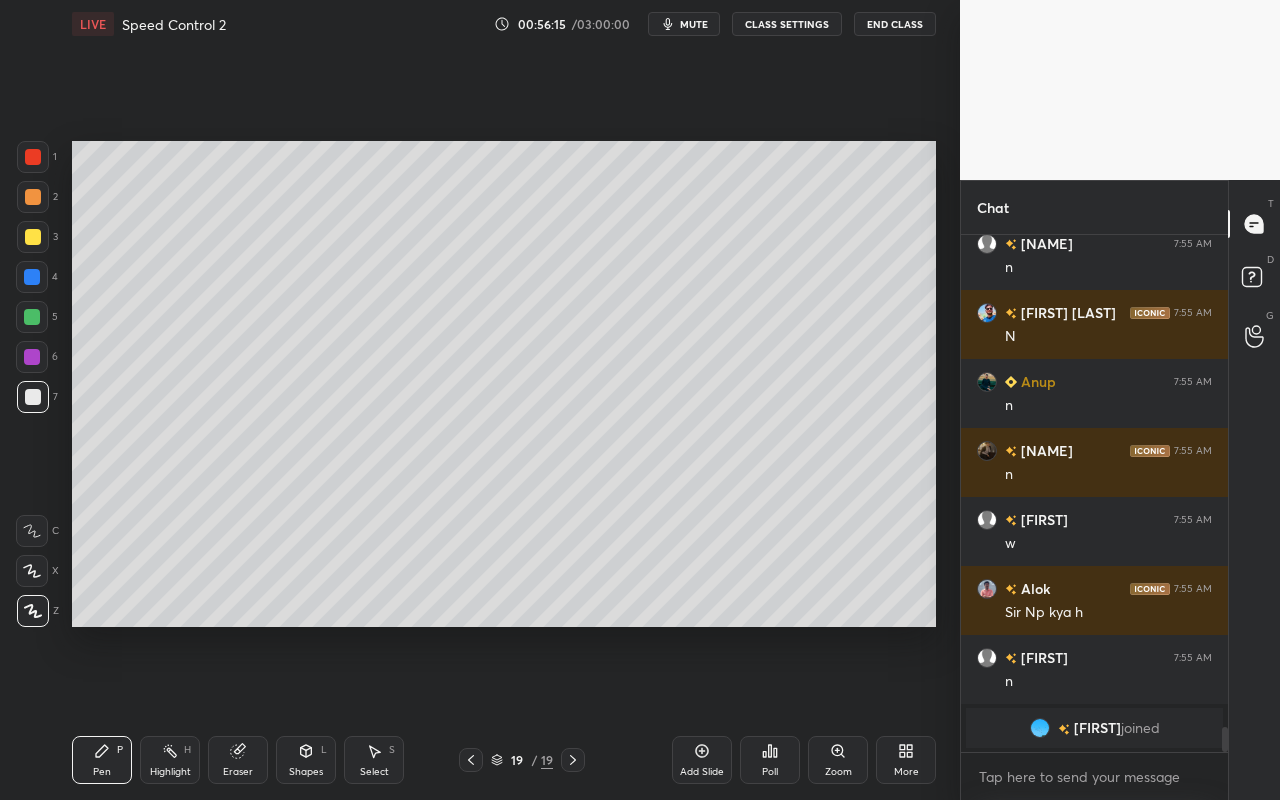 click at bounding box center (33, 197) 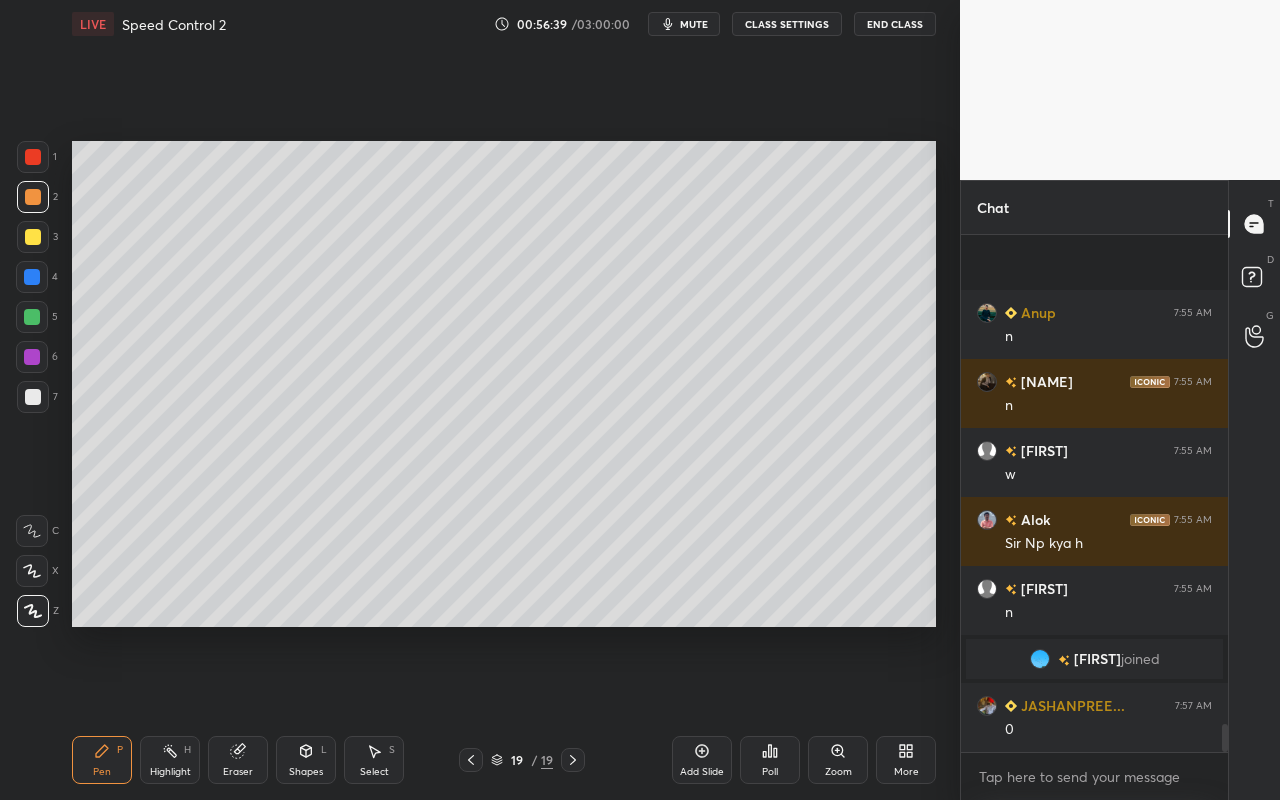 scroll, scrollTop: 9169, scrollLeft: 0, axis: vertical 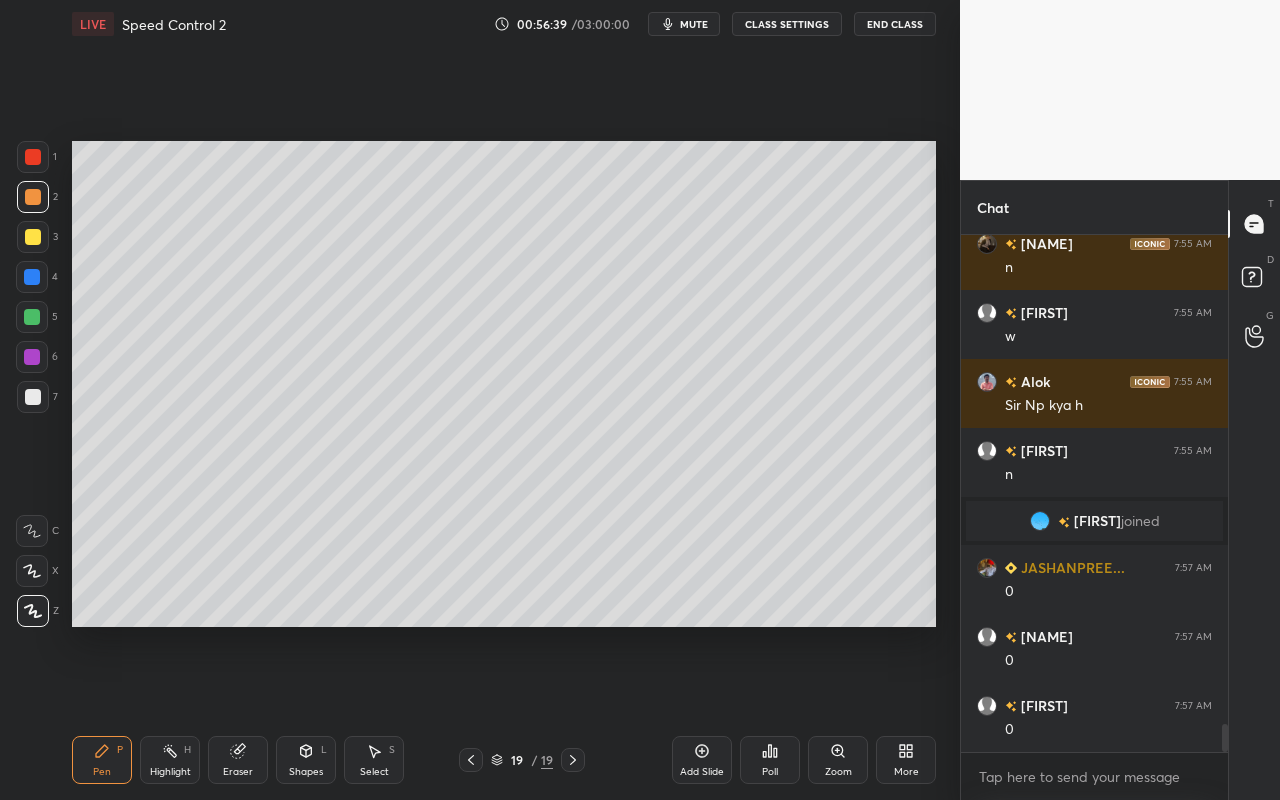 click on "Highlight" at bounding box center (170, 772) 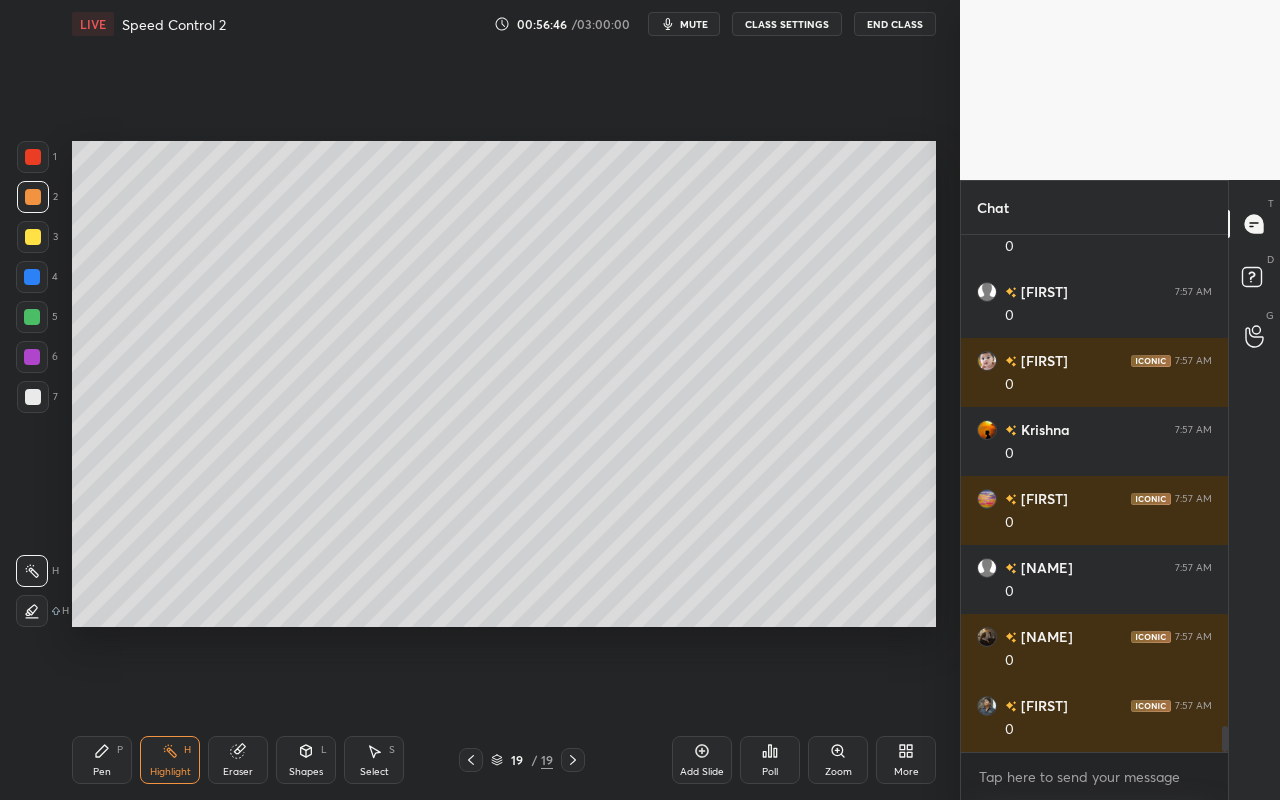 scroll, scrollTop: 9652, scrollLeft: 0, axis: vertical 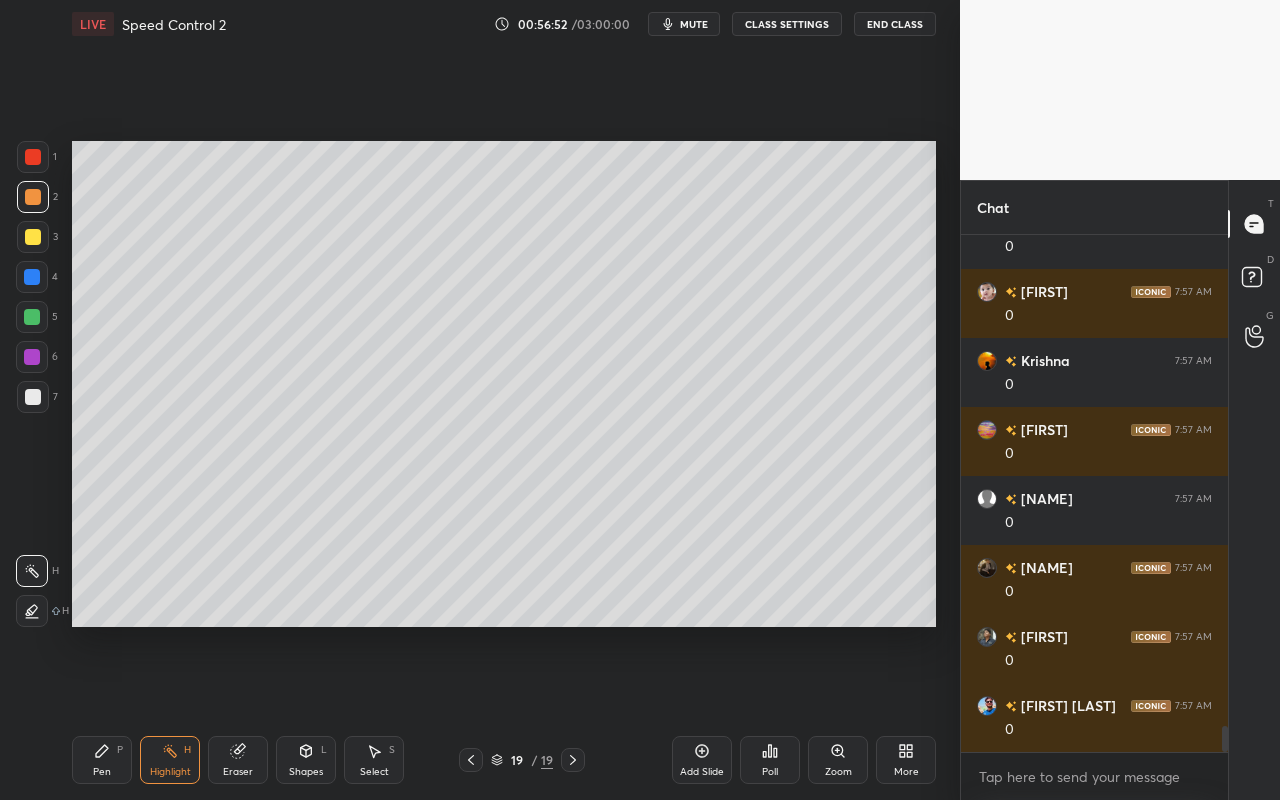 click on "Pen P" at bounding box center (102, 760) 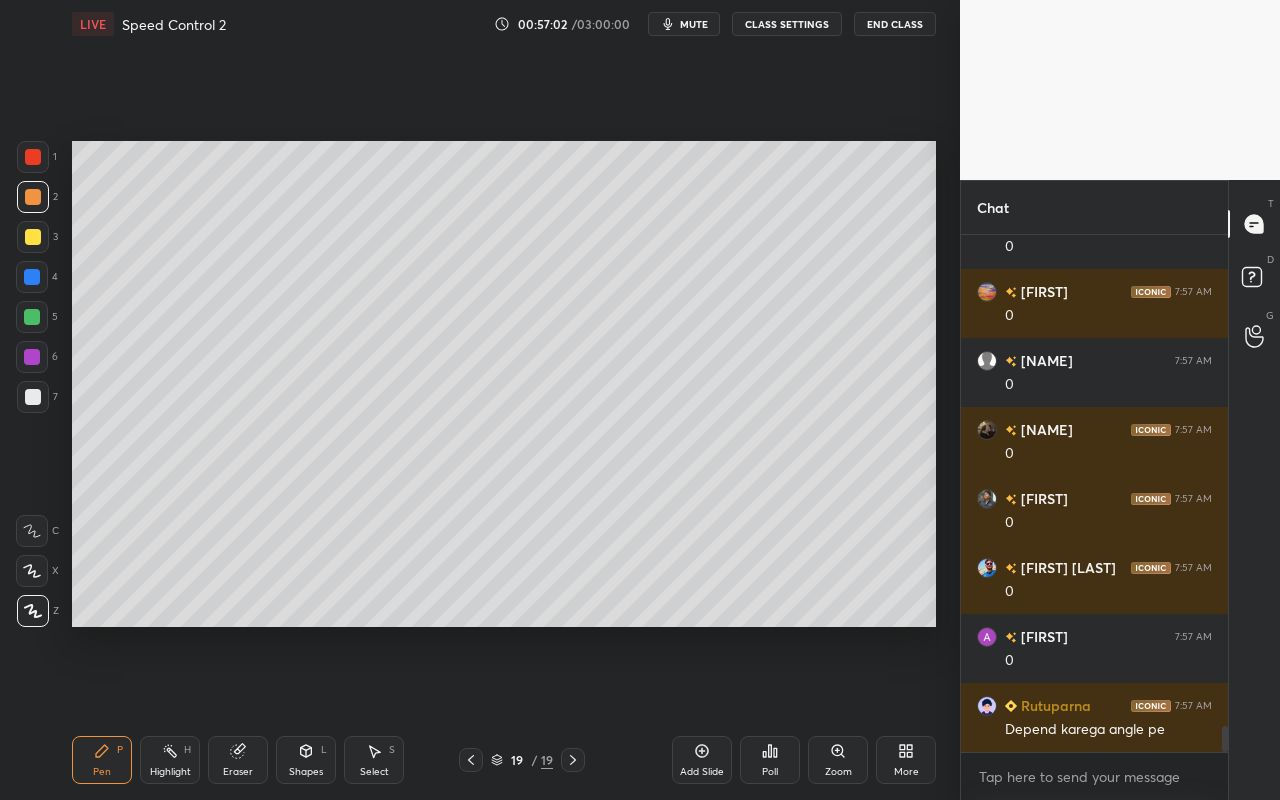 scroll, scrollTop: 9859, scrollLeft: 0, axis: vertical 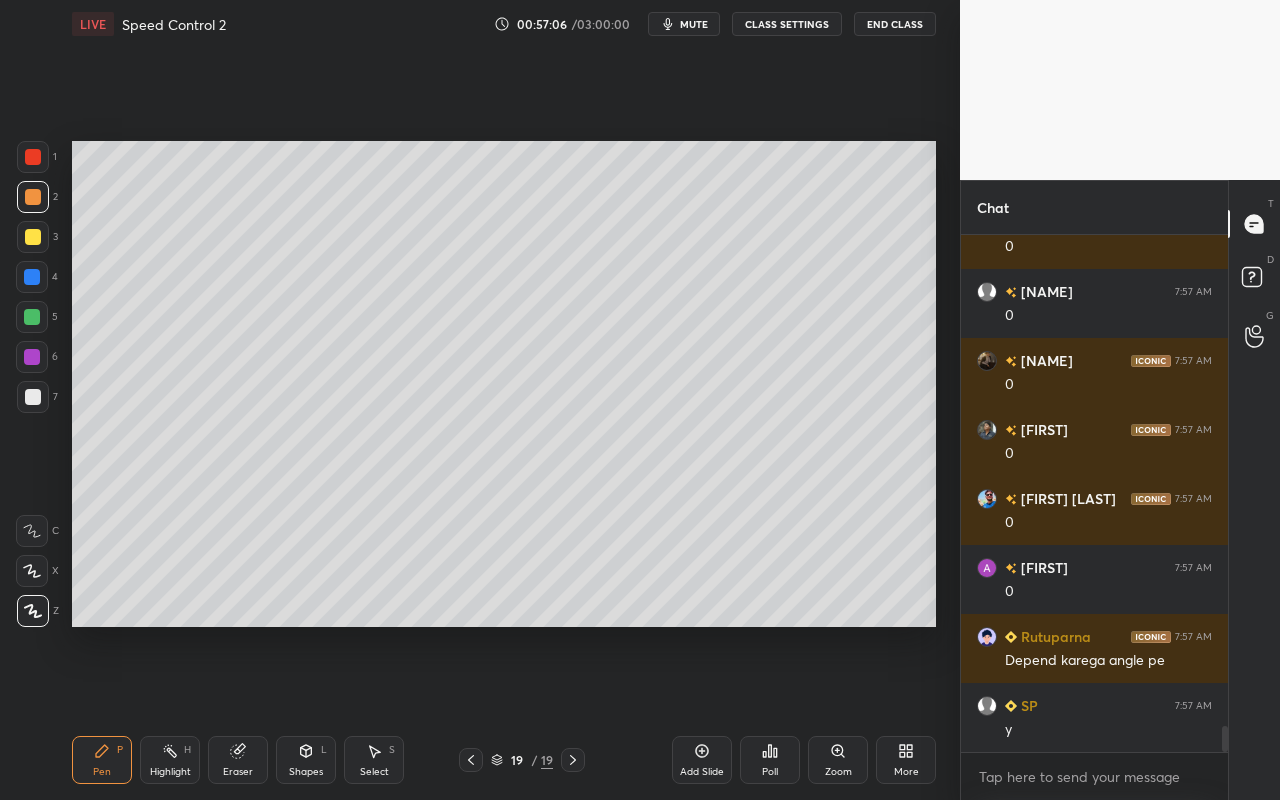 click on "Highlight H" at bounding box center (170, 760) 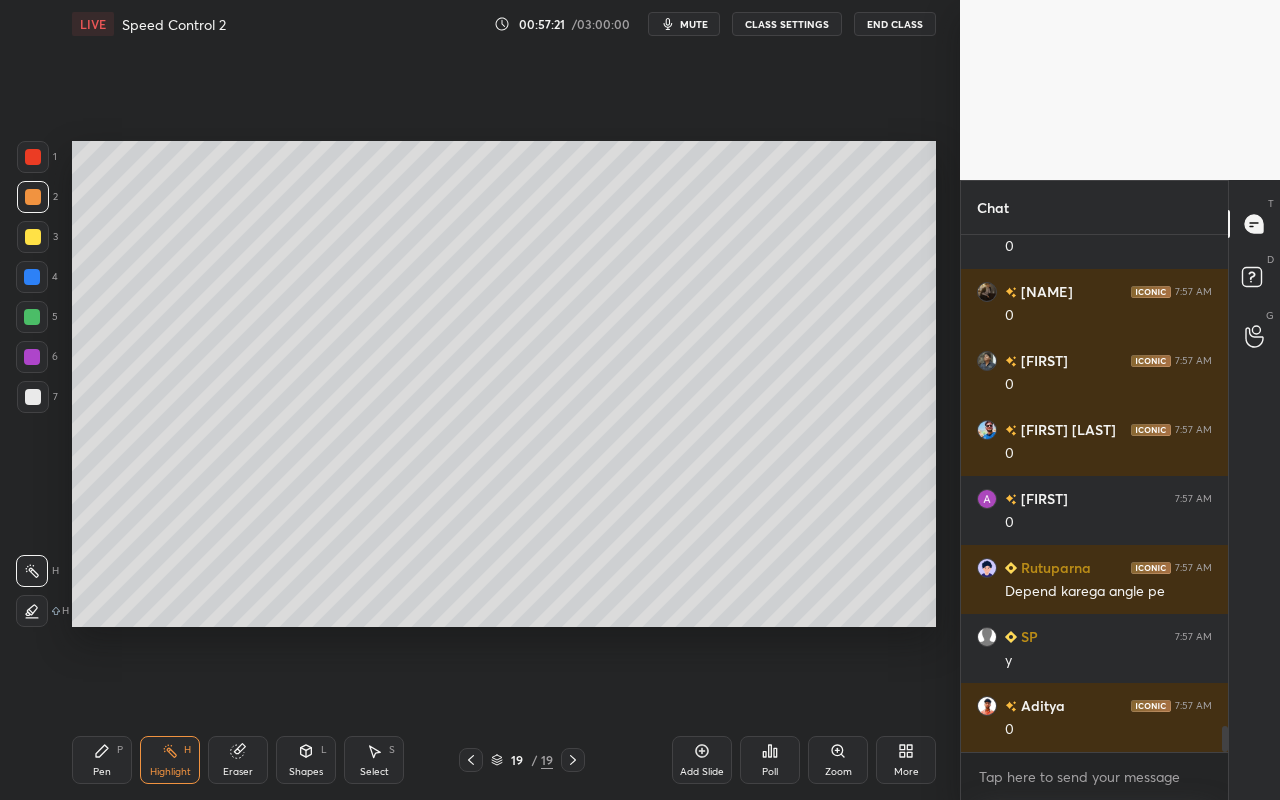 scroll, scrollTop: 9997, scrollLeft: 0, axis: vertical 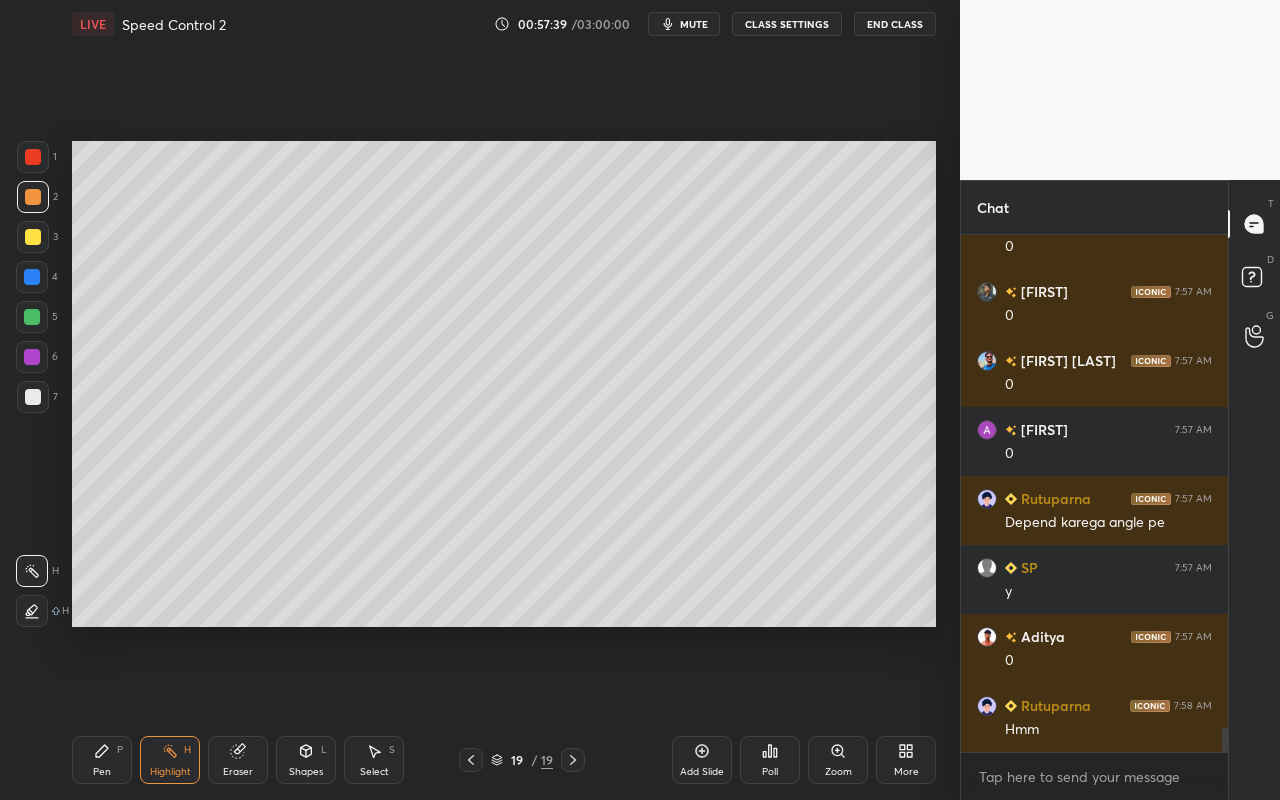 drag, startPoint x: 111, startPoint y: 768, endPoint x: 132, endPoint y: 730, distance: 43.416588 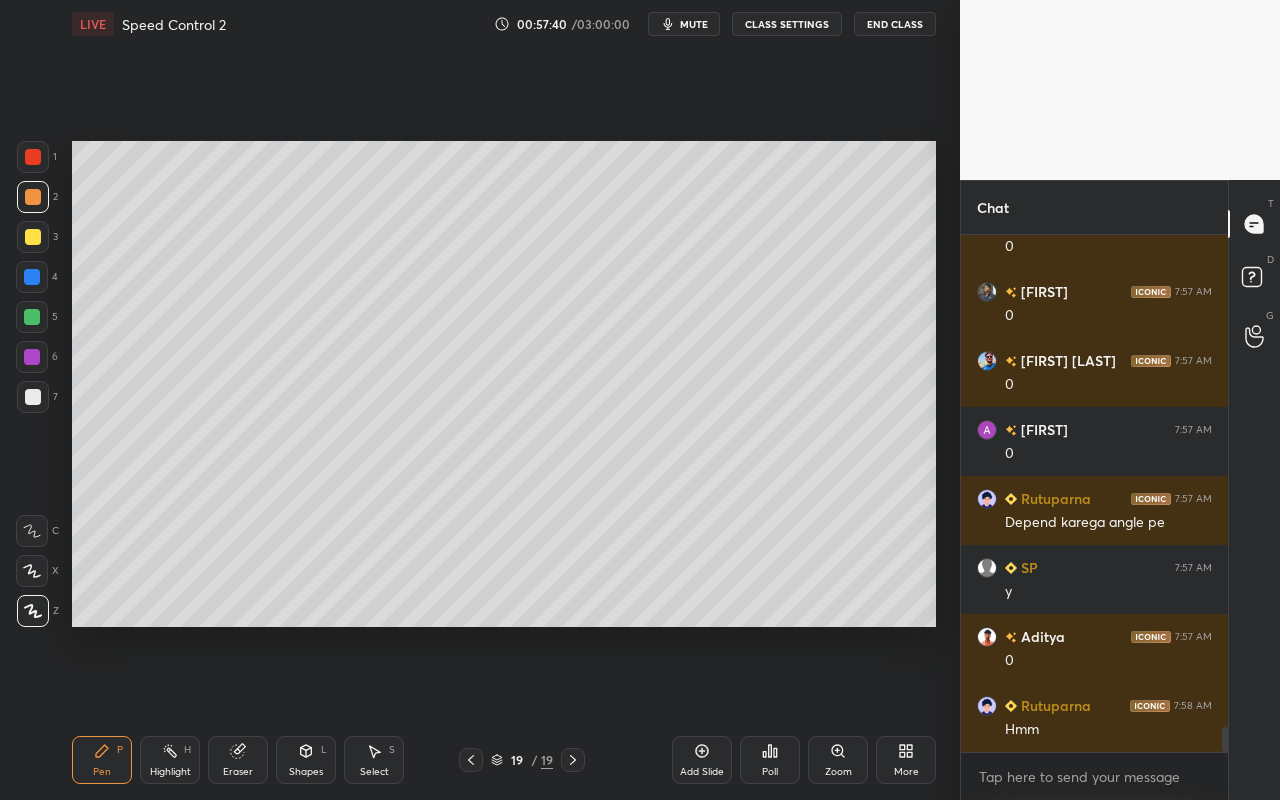 click 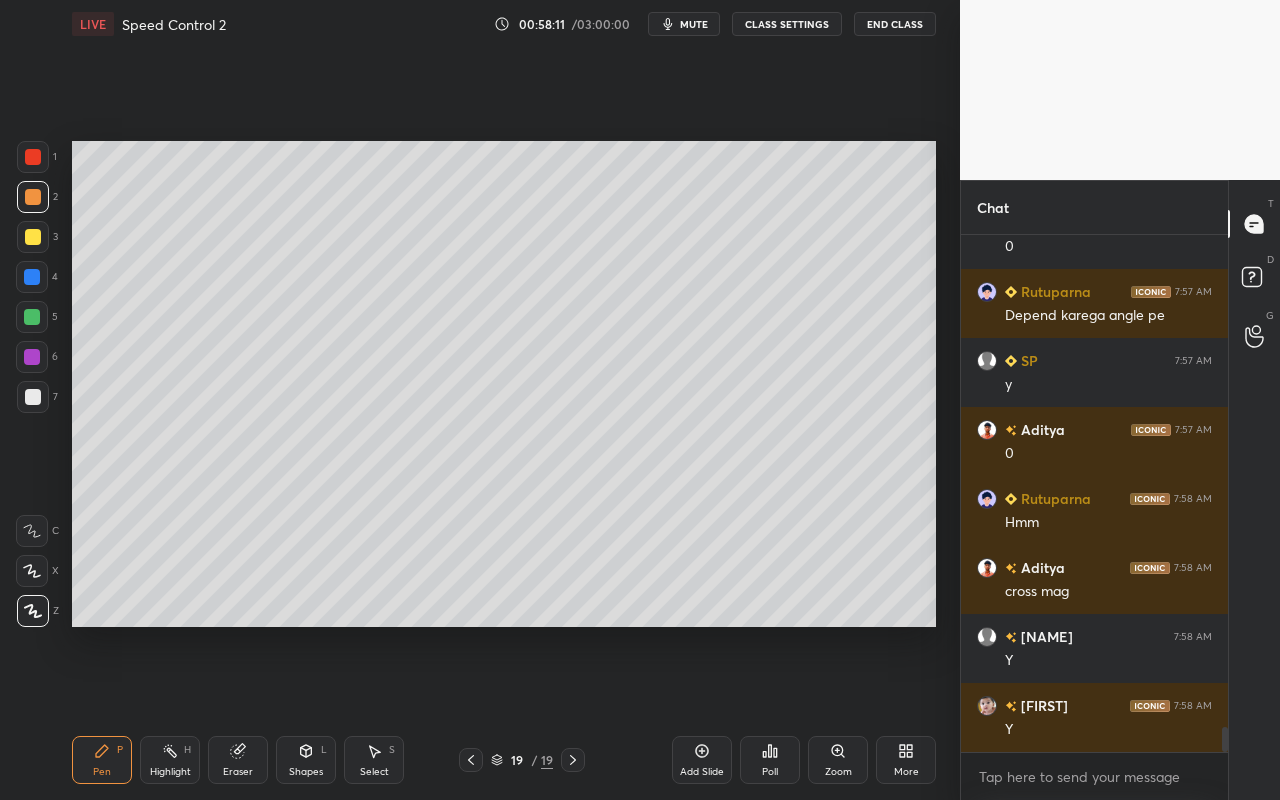 scroll, scrollTop: 10273, scrollLeft: 0, axis: vertical 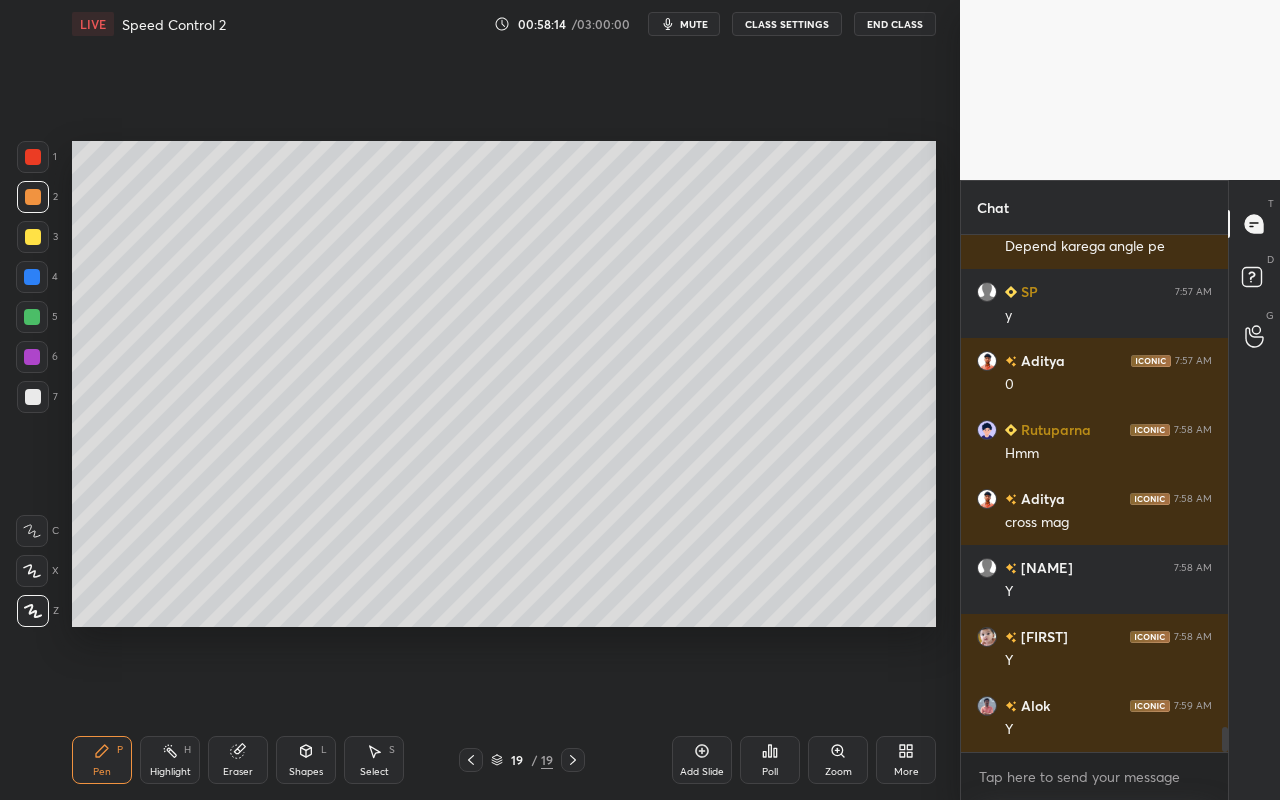 click on "Highlight H" at bounding box center (170, 760) 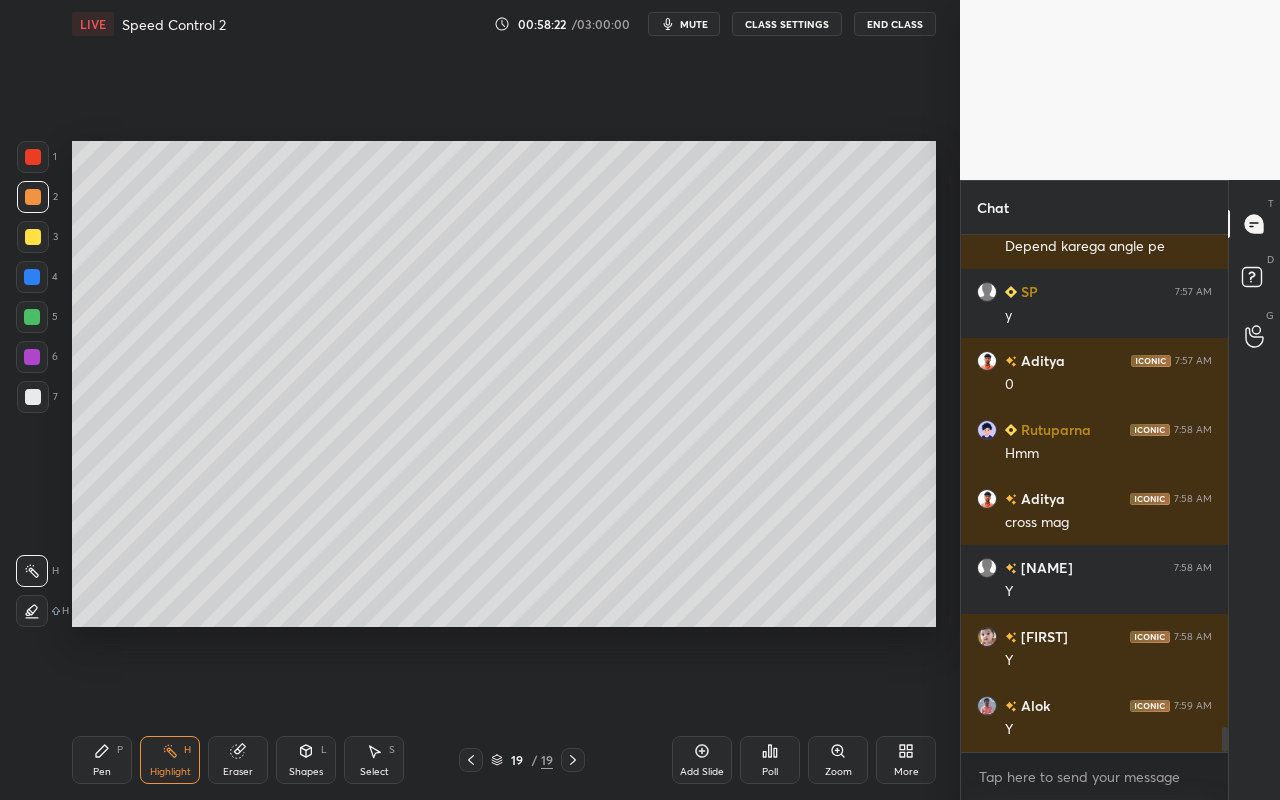 click on "Shapes L" at bounding box center [306, 760] 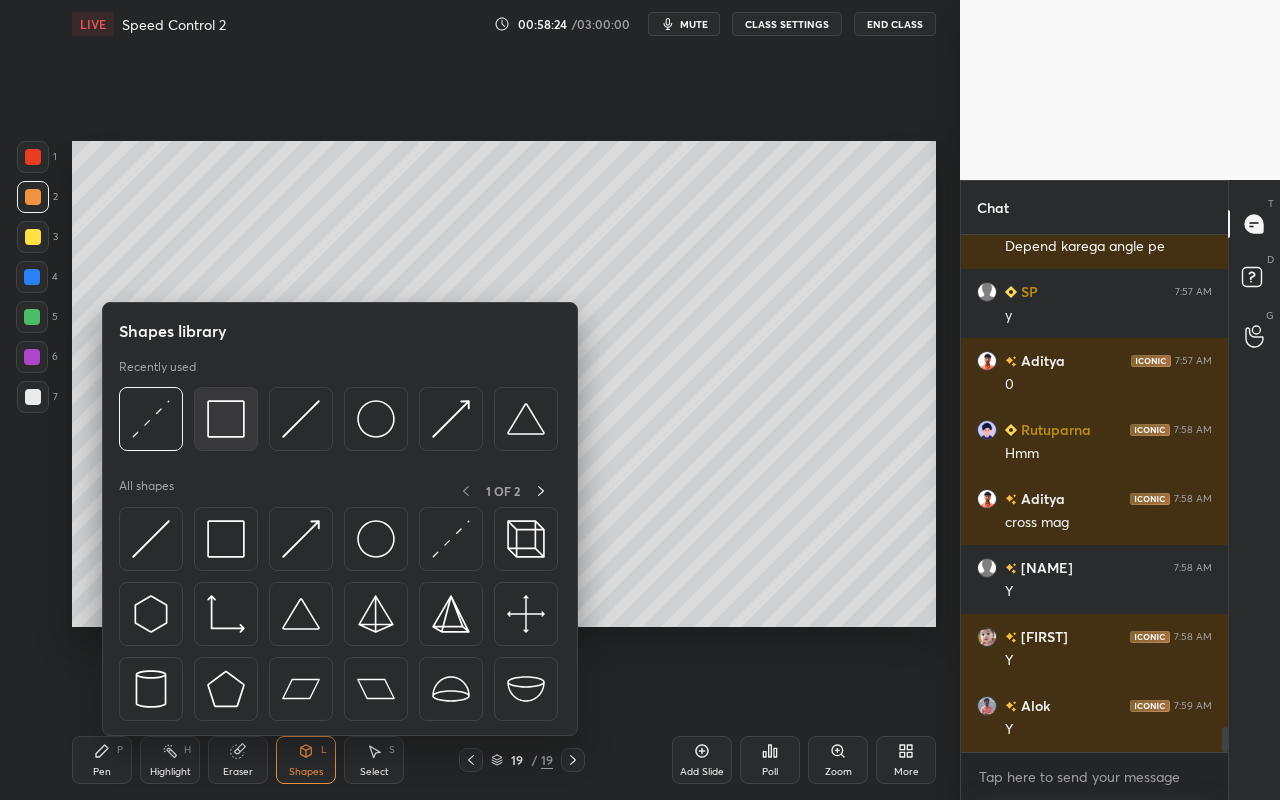 click at bounding box center [226, 419] 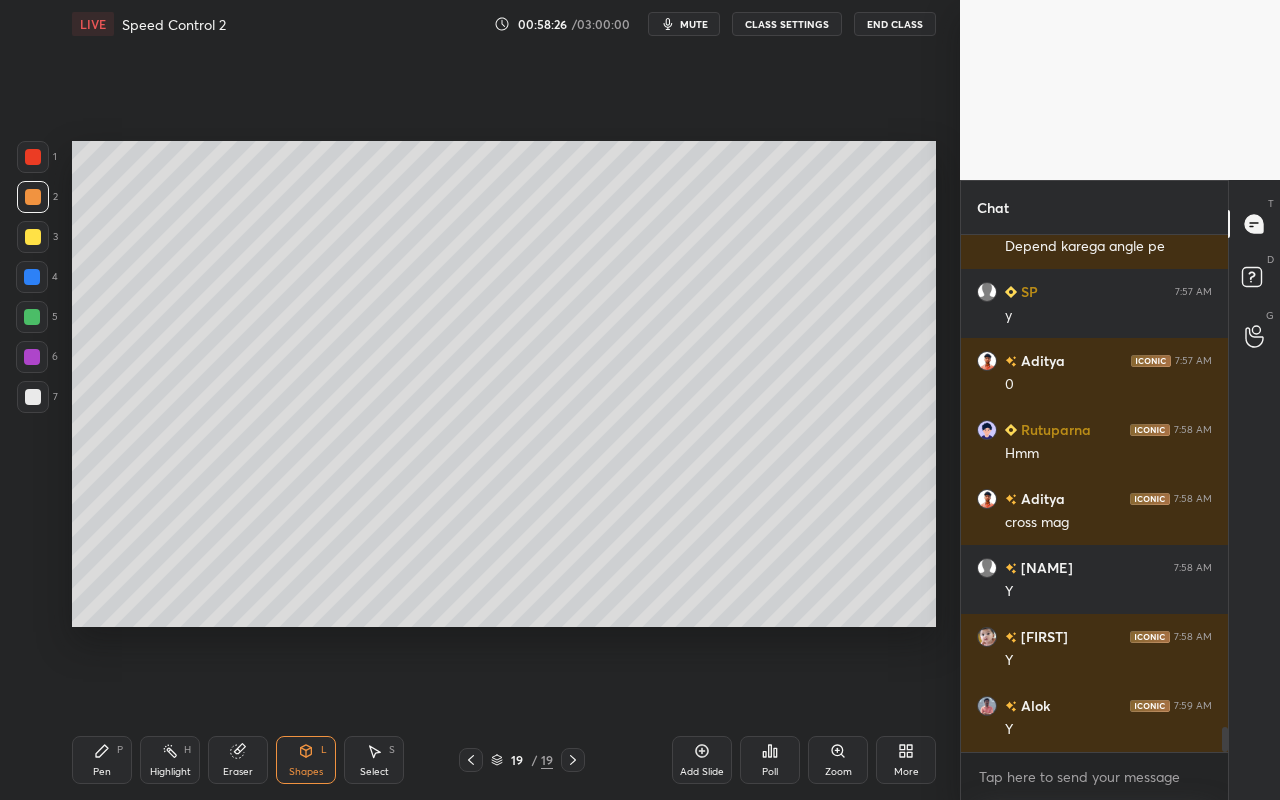 drag, startPoint x: 97, startPoint y: 760, endPoint x: 132, endPoint y: 682, distance: 85.49269 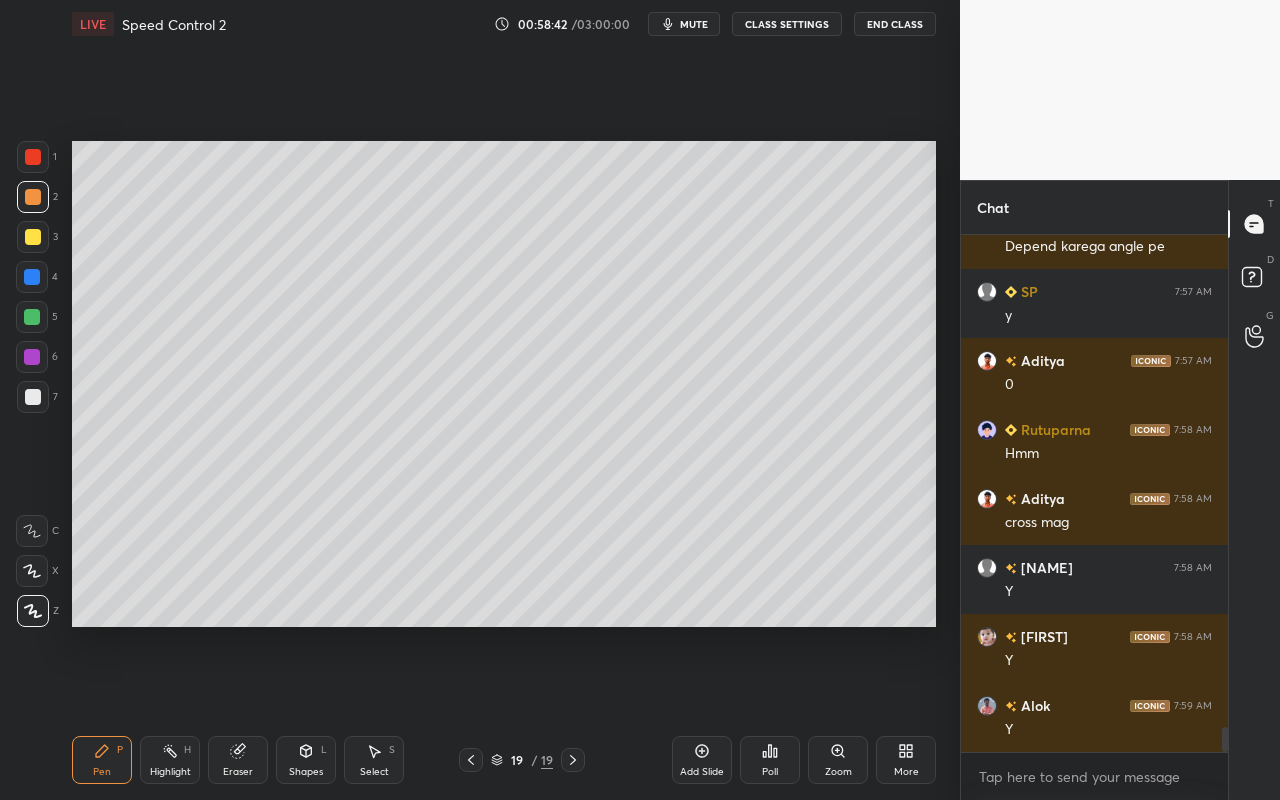 click at bounding box center [32, 317] 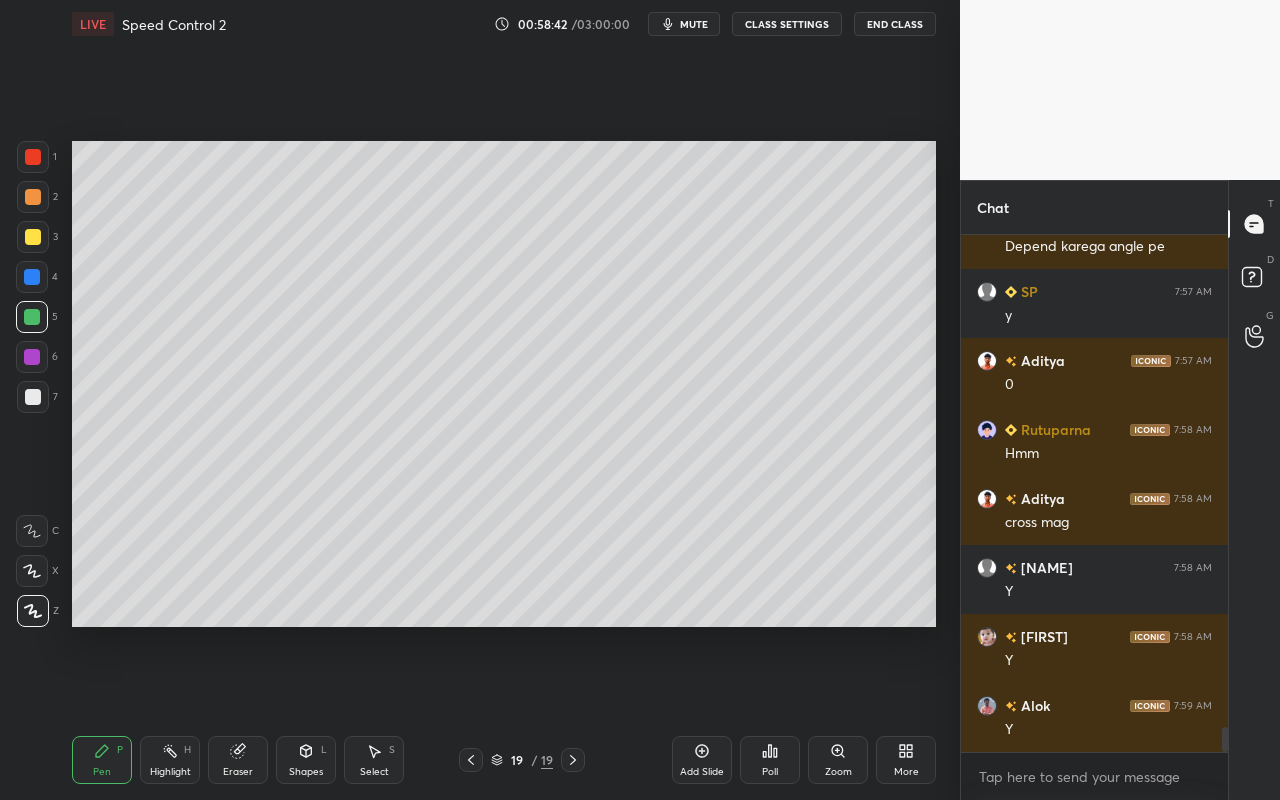 click on "Pen P" at bounding box center (102, 760) 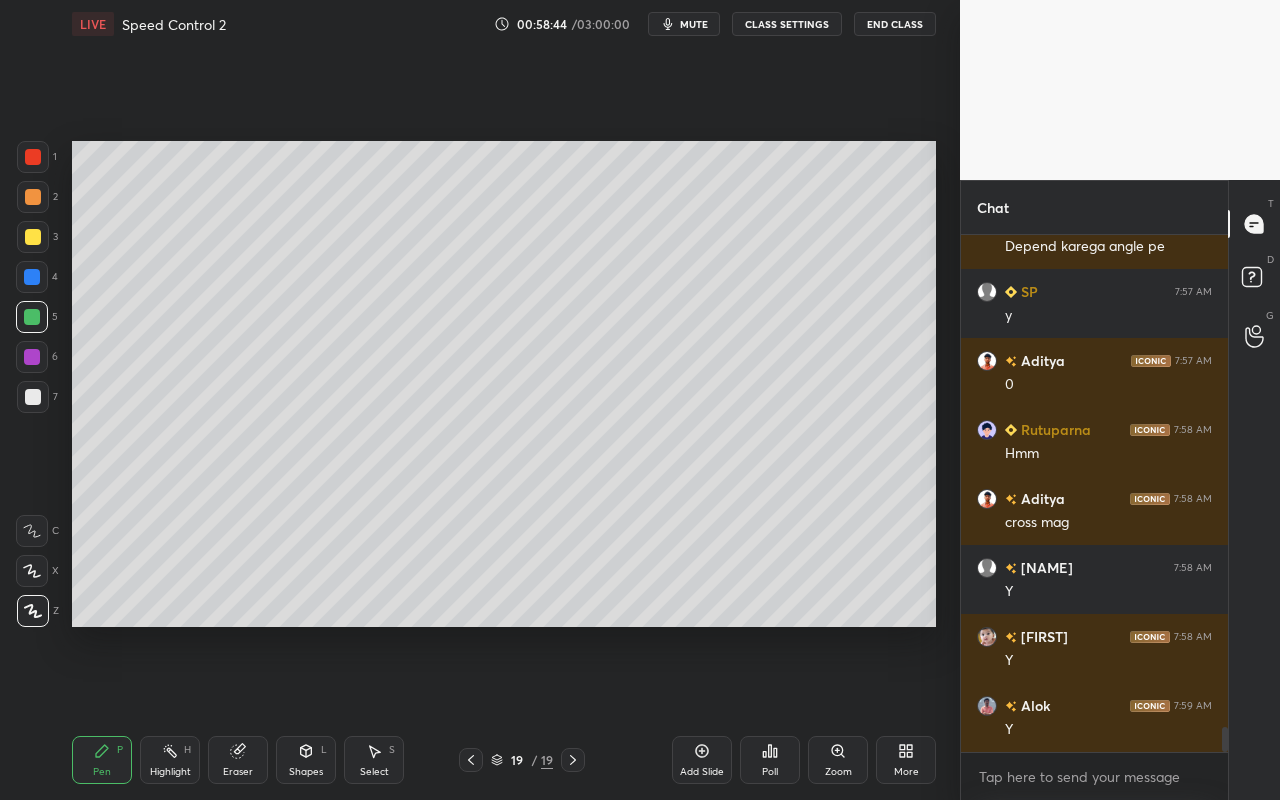 click on "Highlight H" at bounding box center [170, 760] 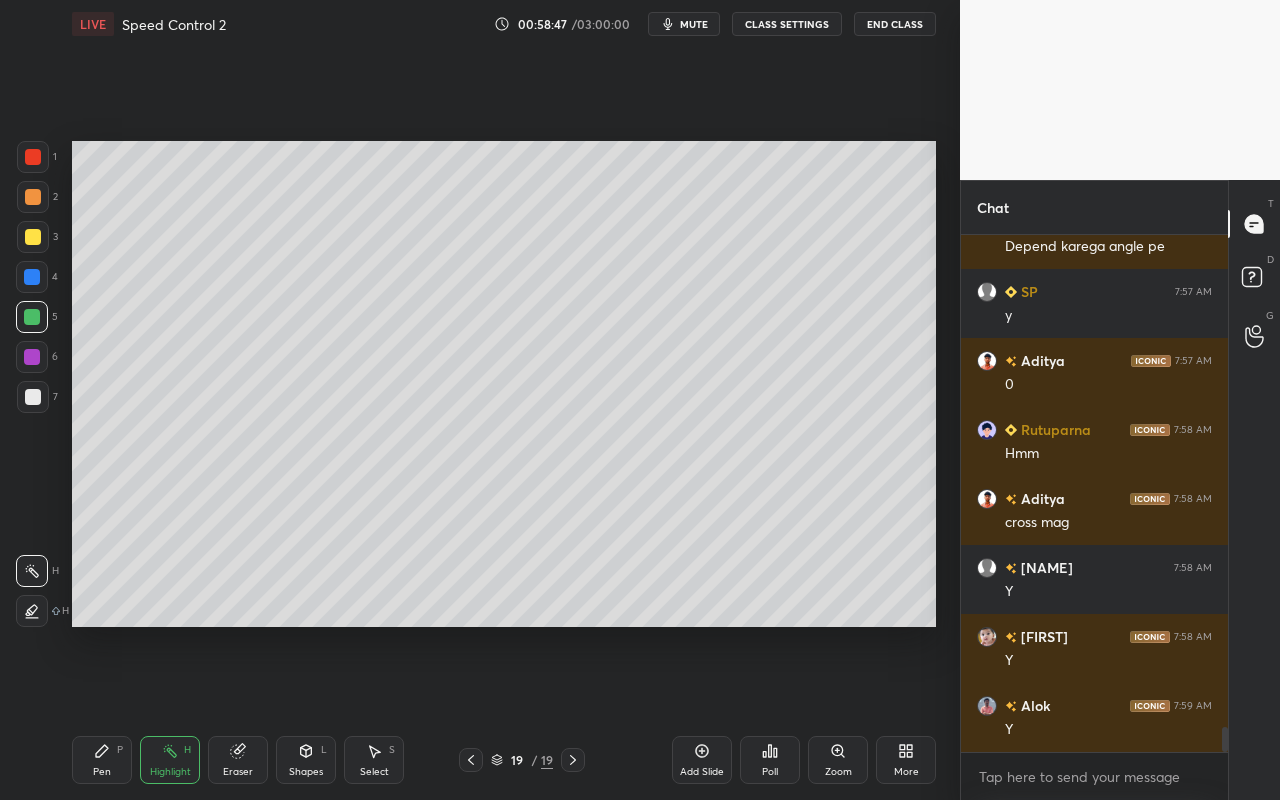 click on "Pen P" at bounding box center [102, 760] 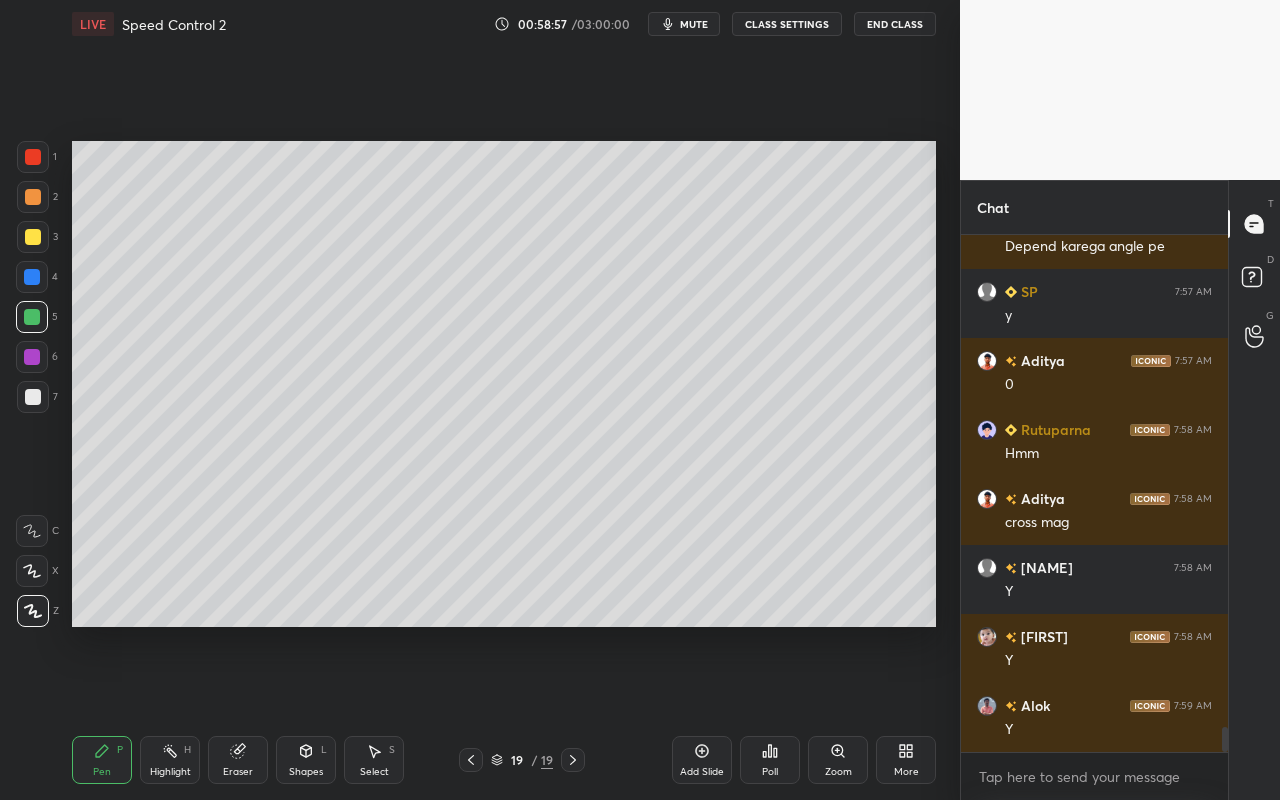 drag, startPoint x: 167, startPoint y: 765, endPoint x: 195, endPoint y: 703, distance: 68.0294 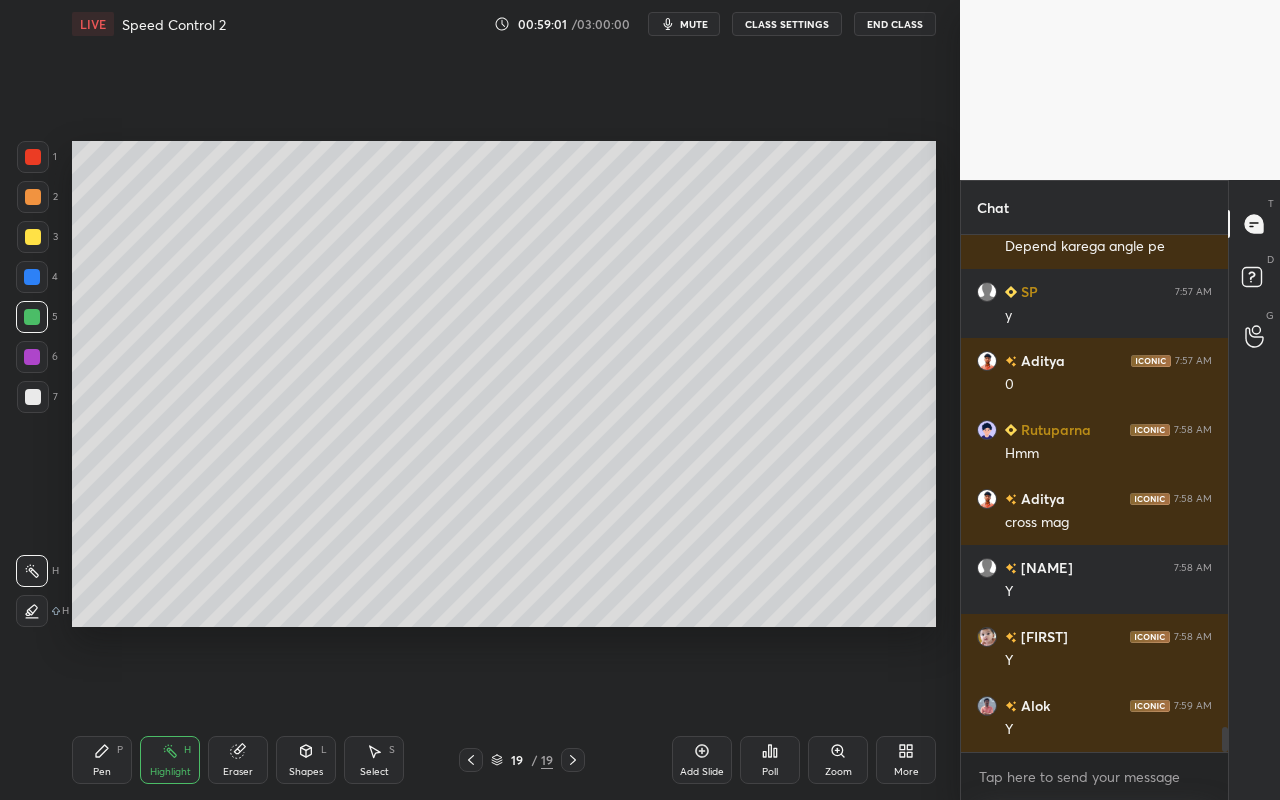 drag, startPoint x: 113, startPoint y: 772, endPoint x: 210, endPoint y: 656, distance: 151.21178 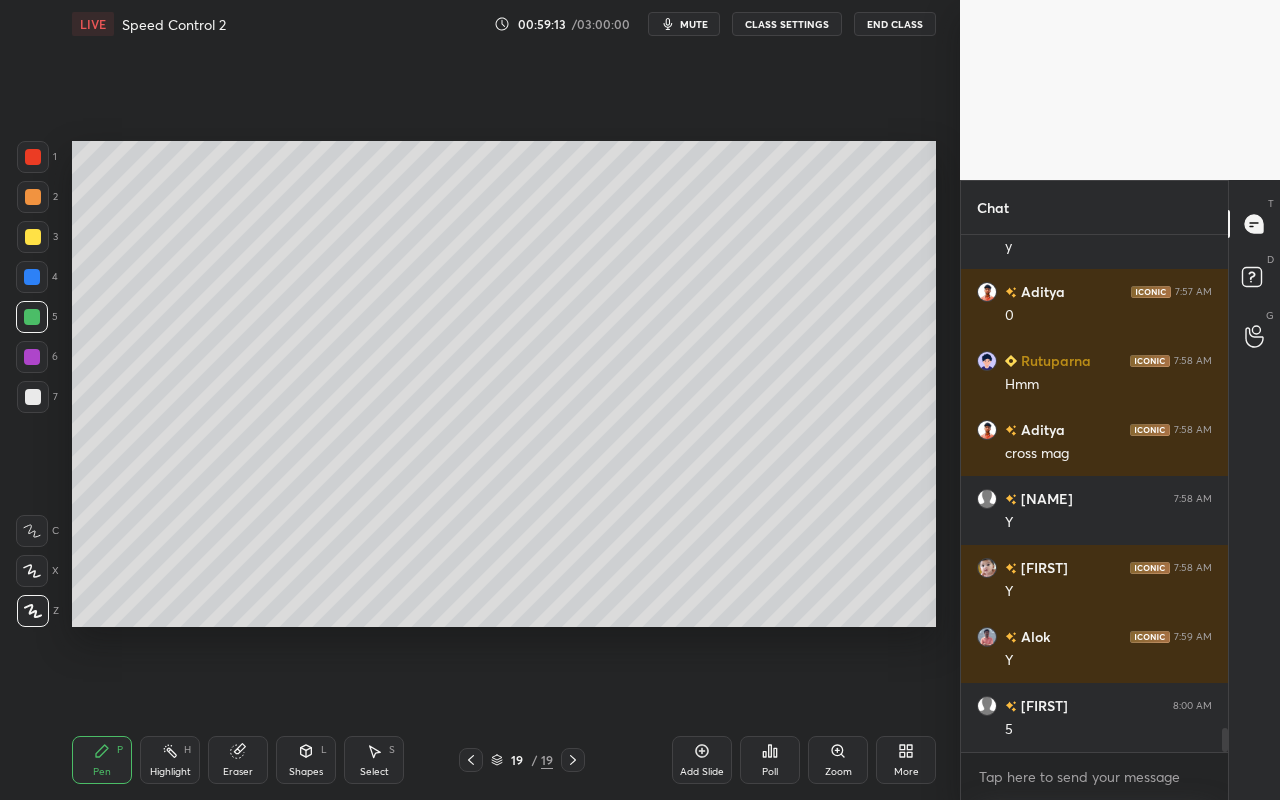 scroll, scrollTop: 10411, scrollLeft: 0, axis: vertical 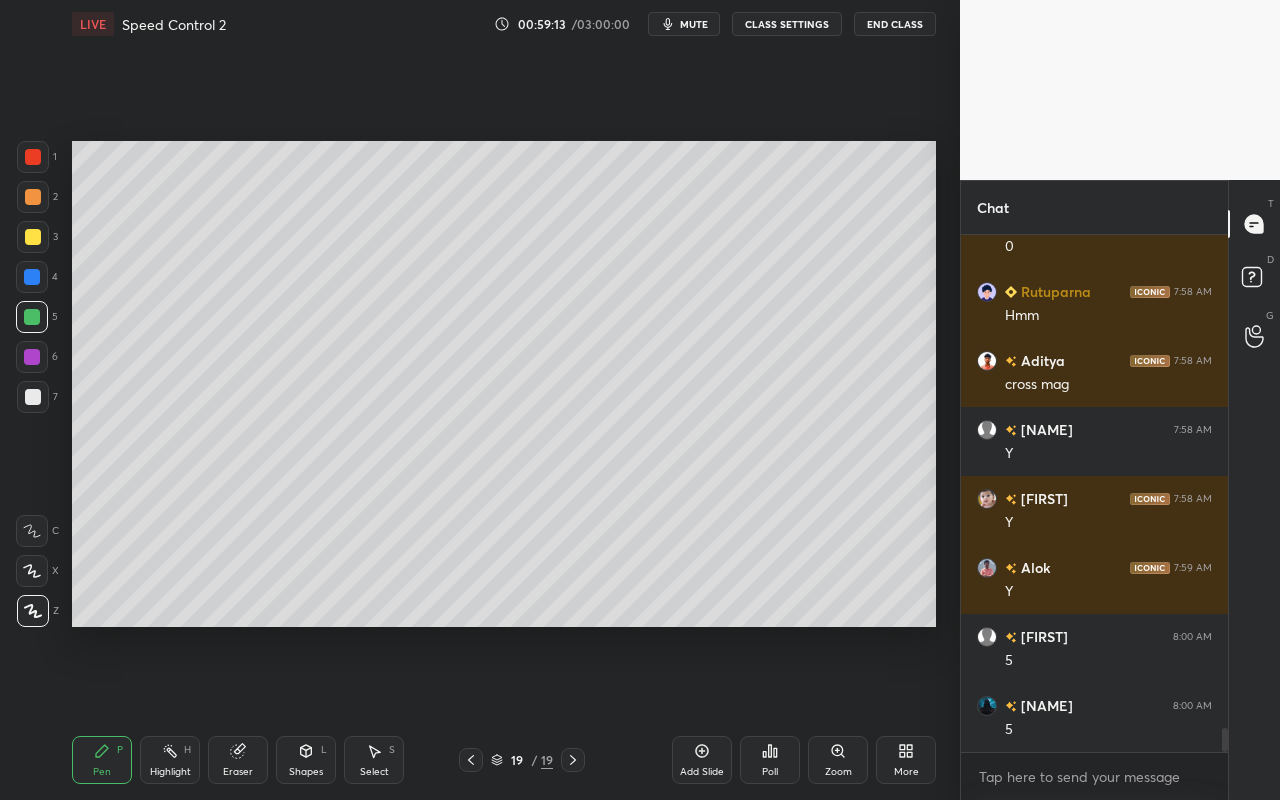 click on "Highlight" at bounding box center (170, 772) 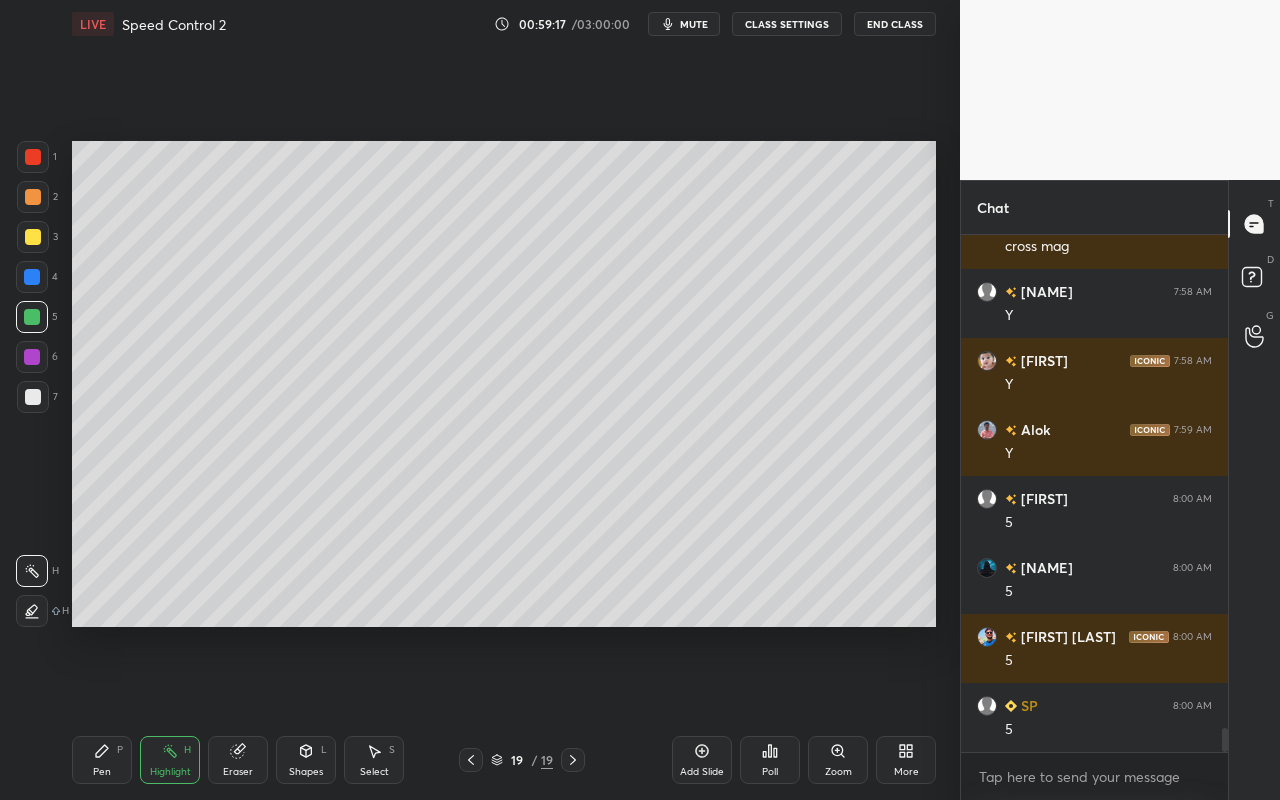 scroll, scrollTop: 10618, scrollLeft: 0, axis: vertical 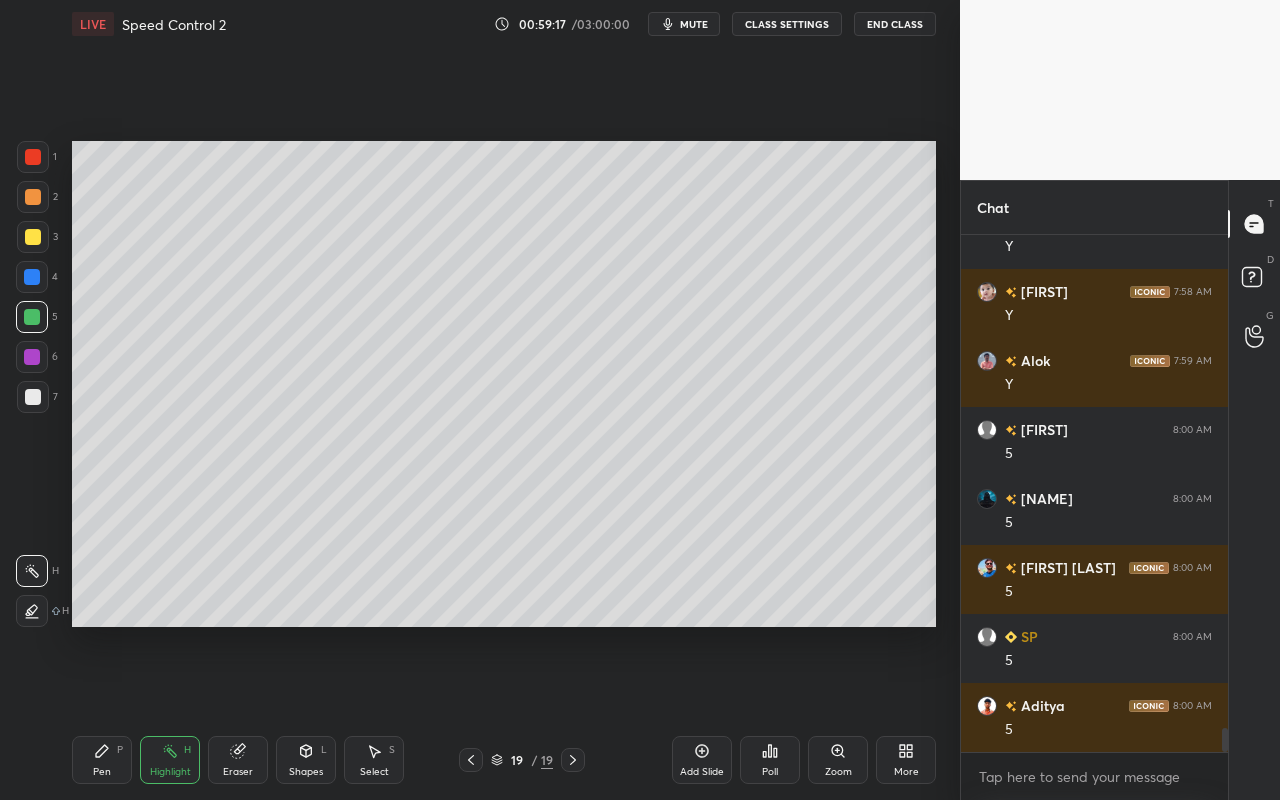 click on "Pen P" at bounding box center (102, 760) 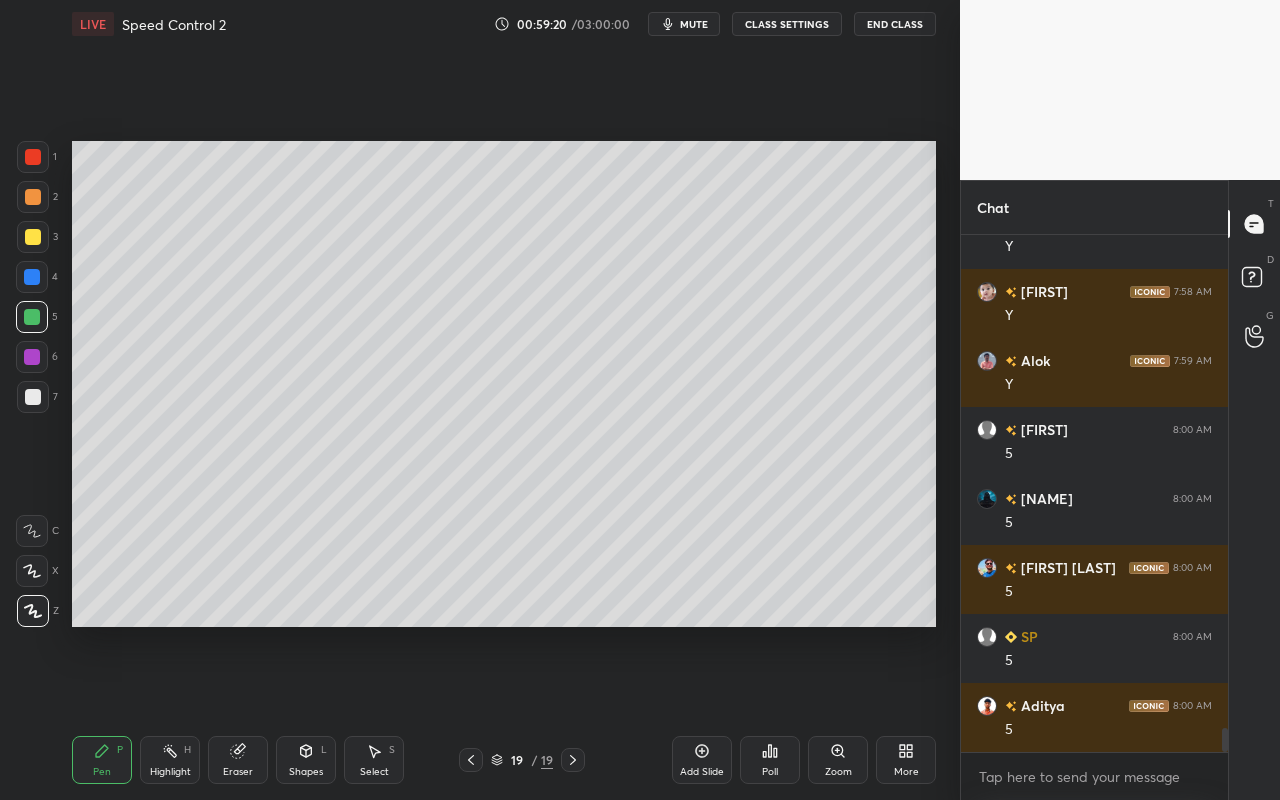 scroll, scrollTop: 10687, scrollLeft: 0, axis: vertical 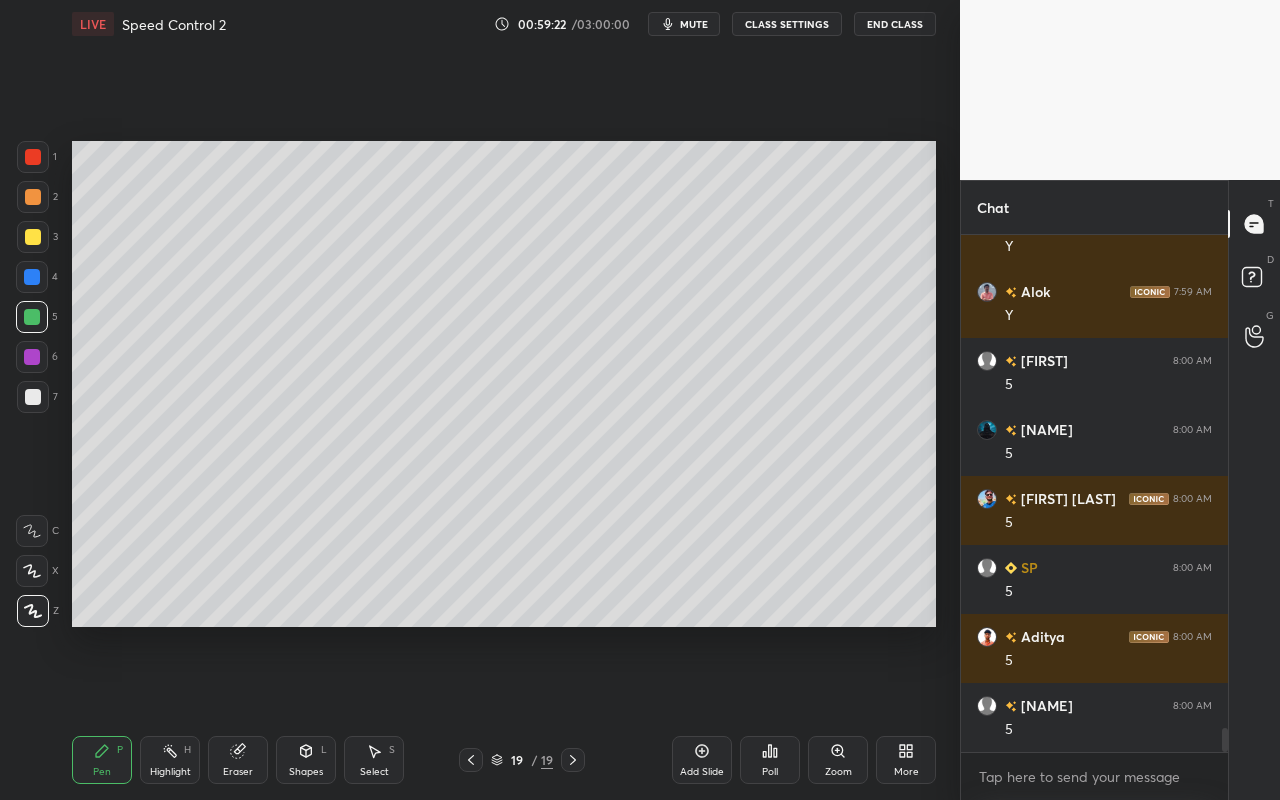 click on "Highlight" at bounding box center [170, 772] 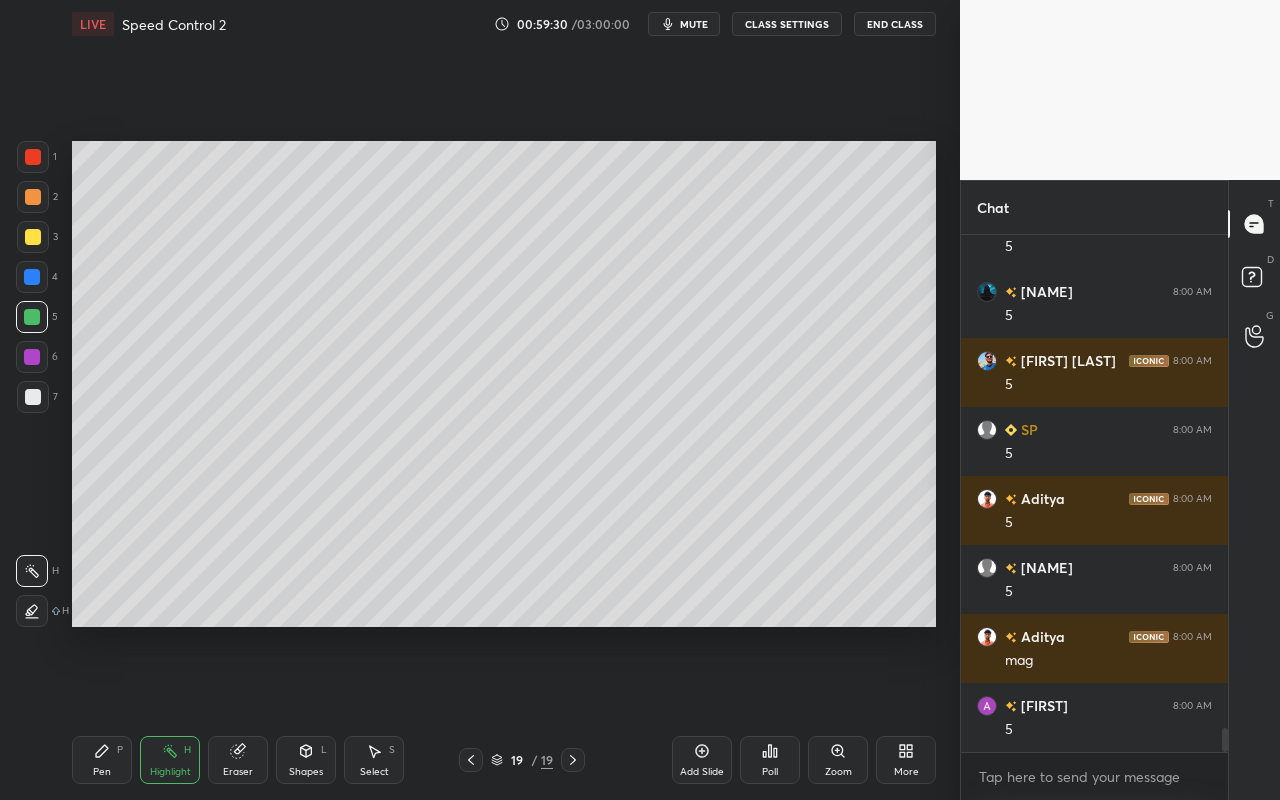 scroll, scrollTop: 10894, scrollLeft: 0, axis: vertical 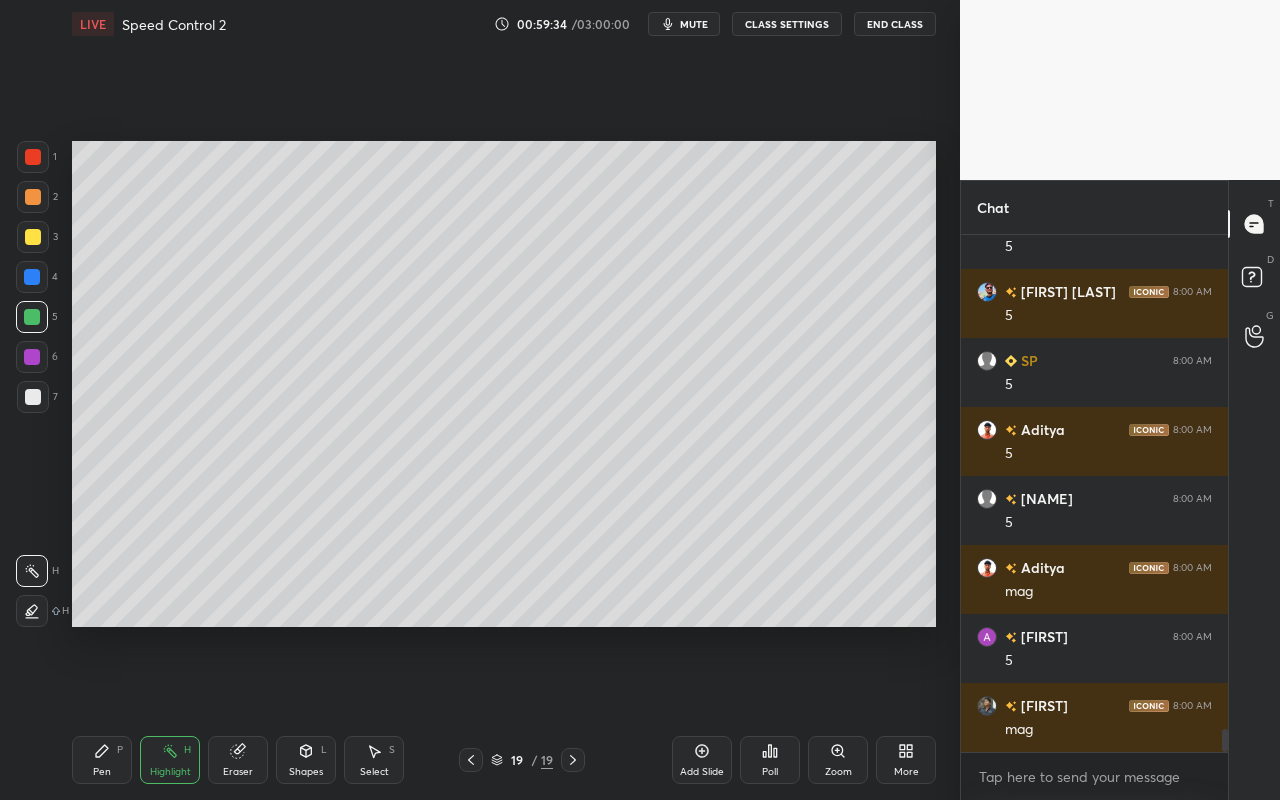 click on "Pen P" at bounding box center [102, 760] 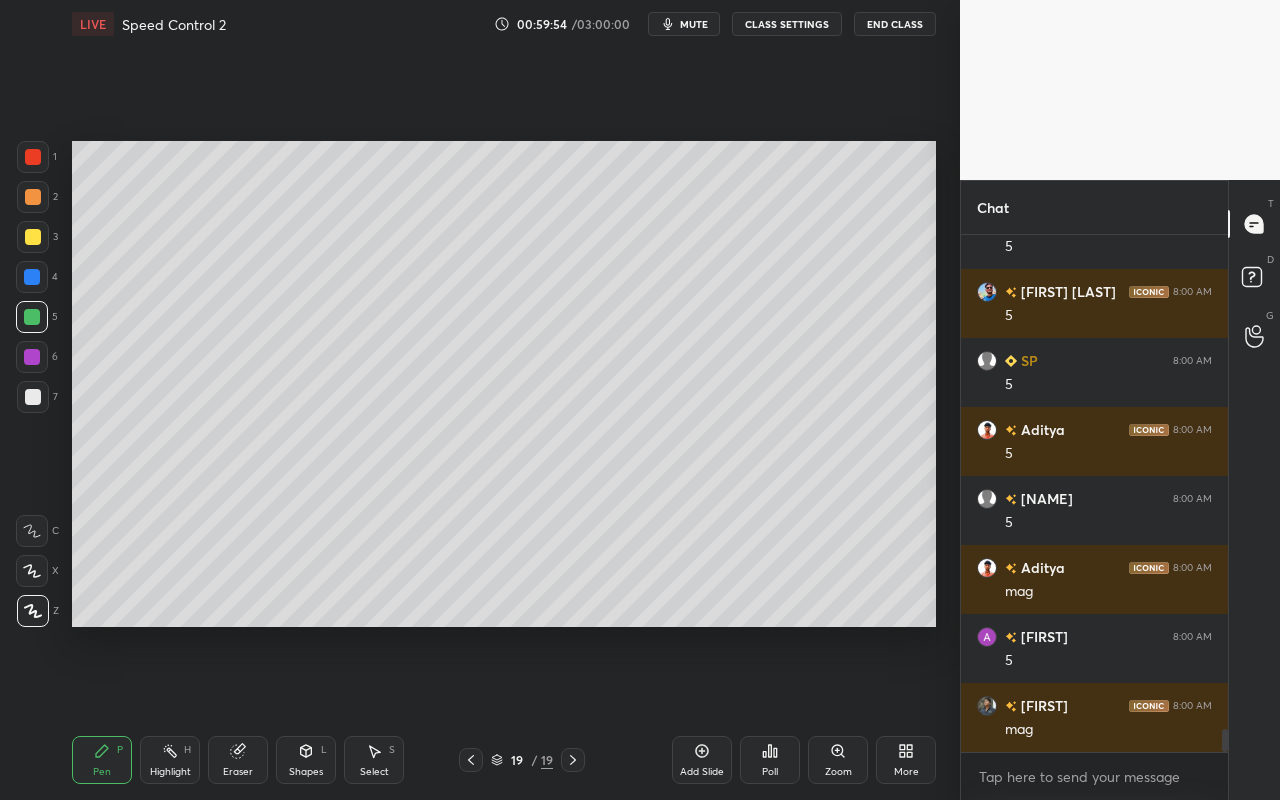 drag, startPoint x: 86, startPoint y: 773, endPoint x: 153, endPoint y: 703, distance: 96.89685 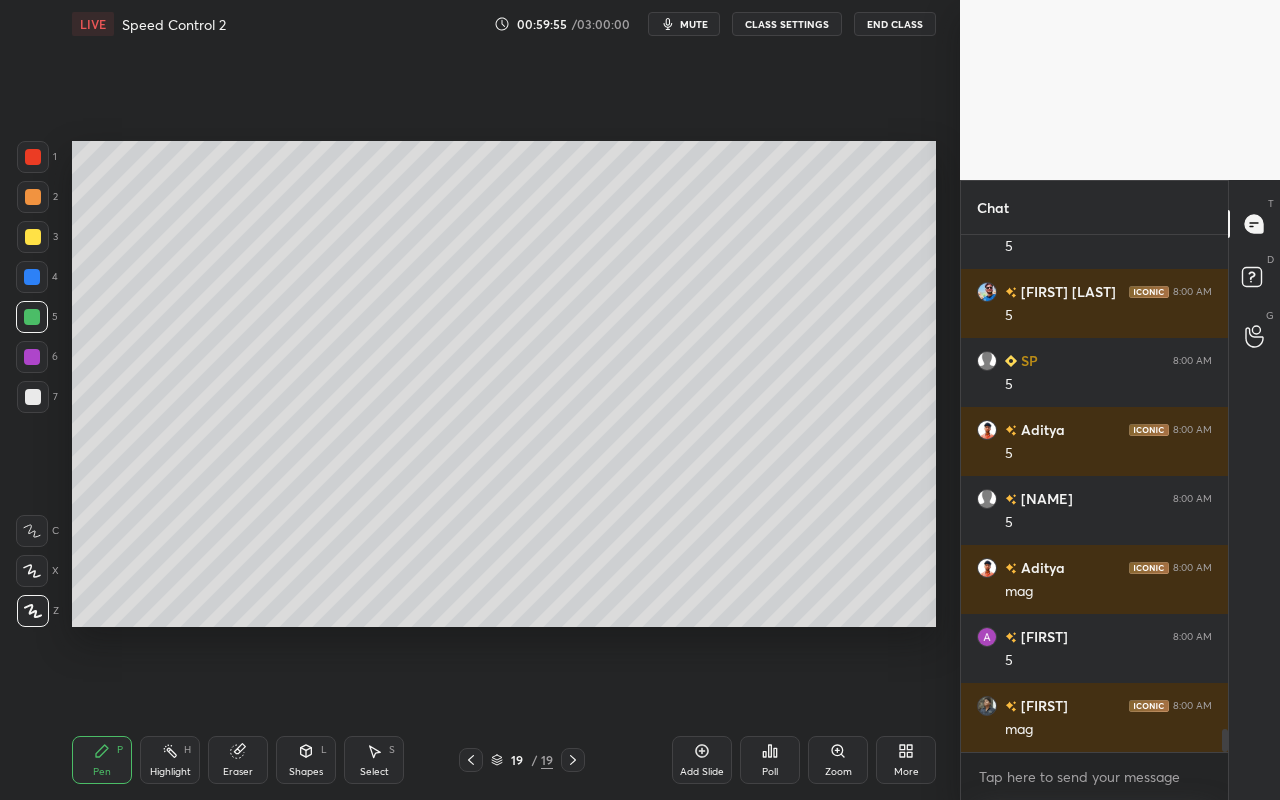 scroll, scrollTop: 10963, scrollLeft: 0, axis: vertical 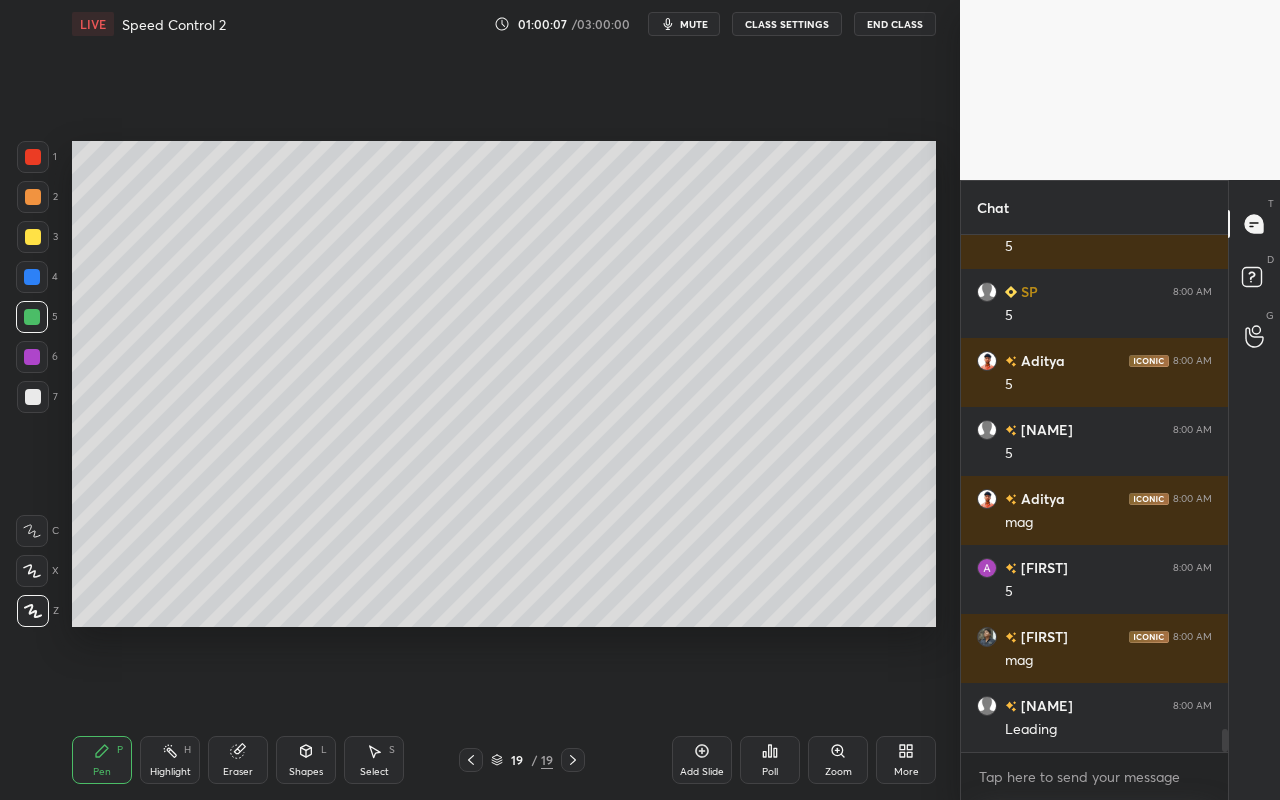 drag, startPoint x: 168, startPoint y: 774, endPoint x: 189, endPoint y: 746, distance: 35 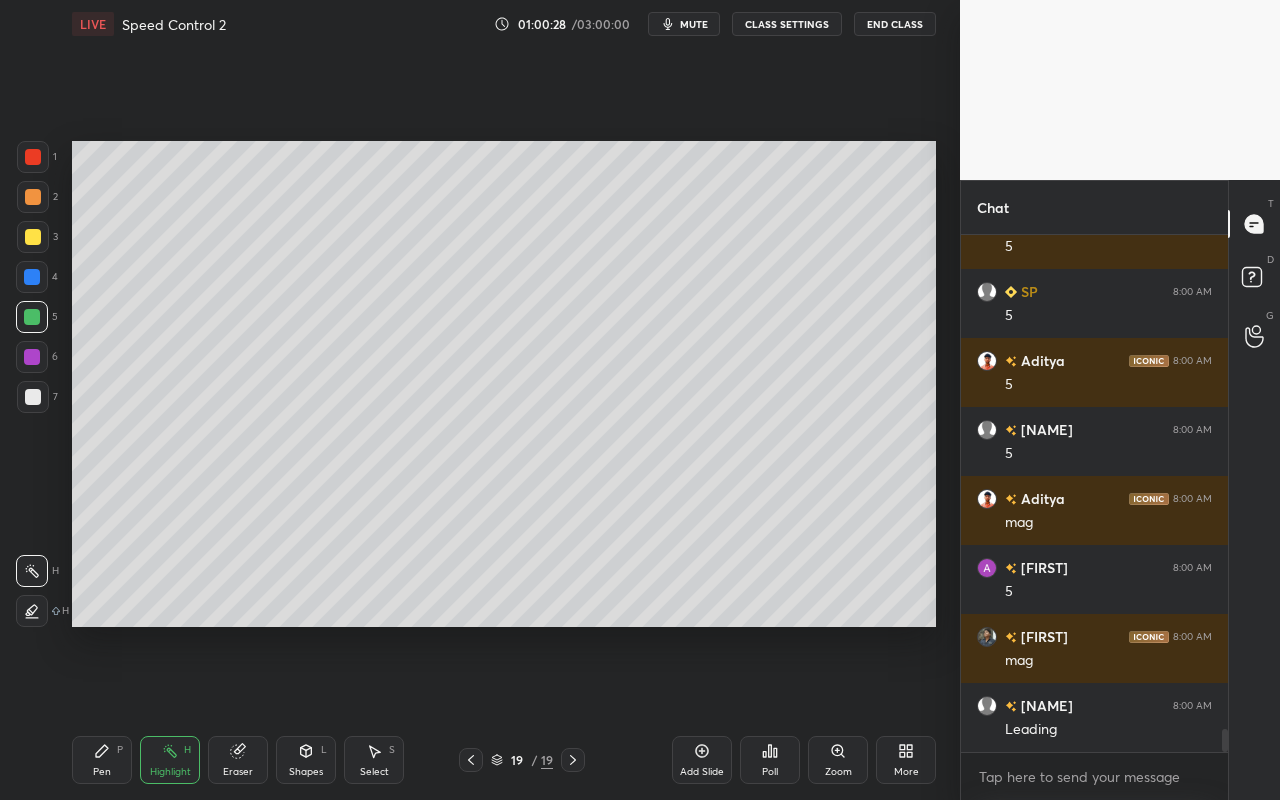 click on "Shapes" at bounding box center (306, 772) 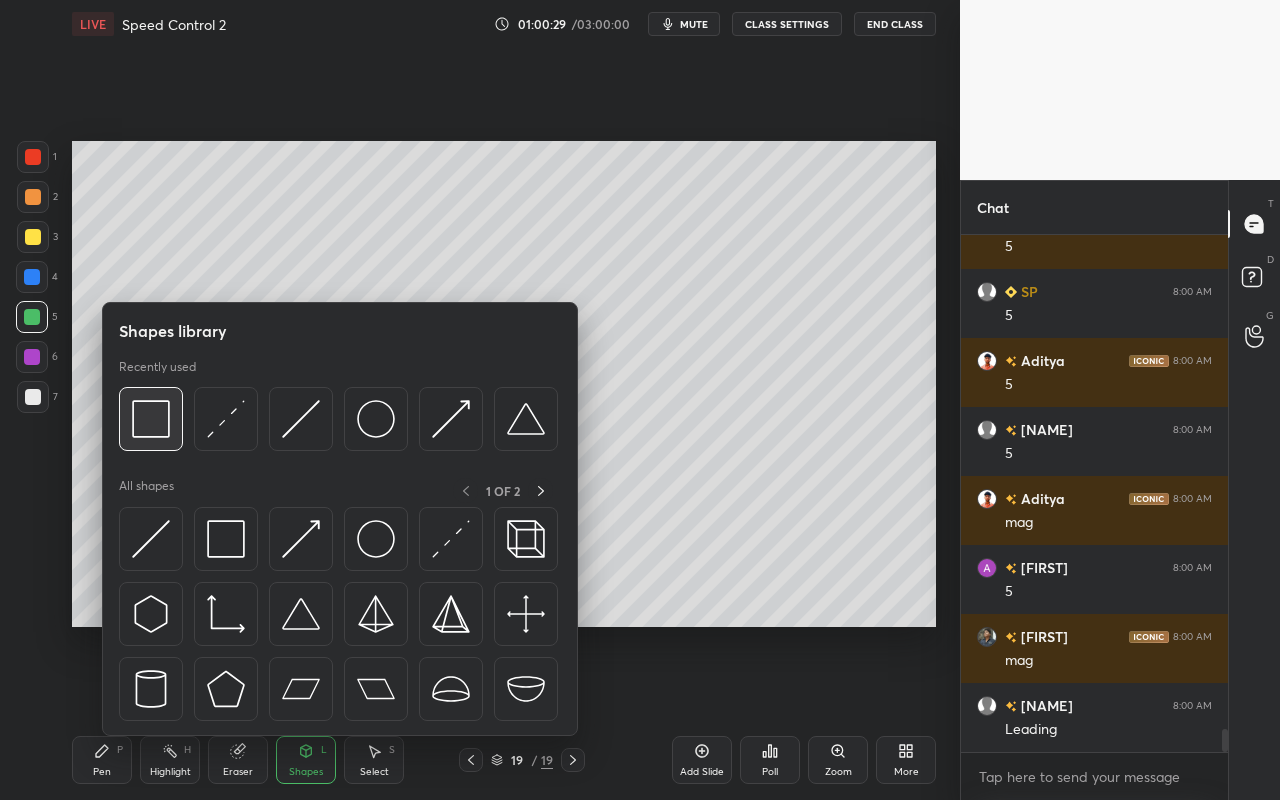 click at bounding box center [151, 419] 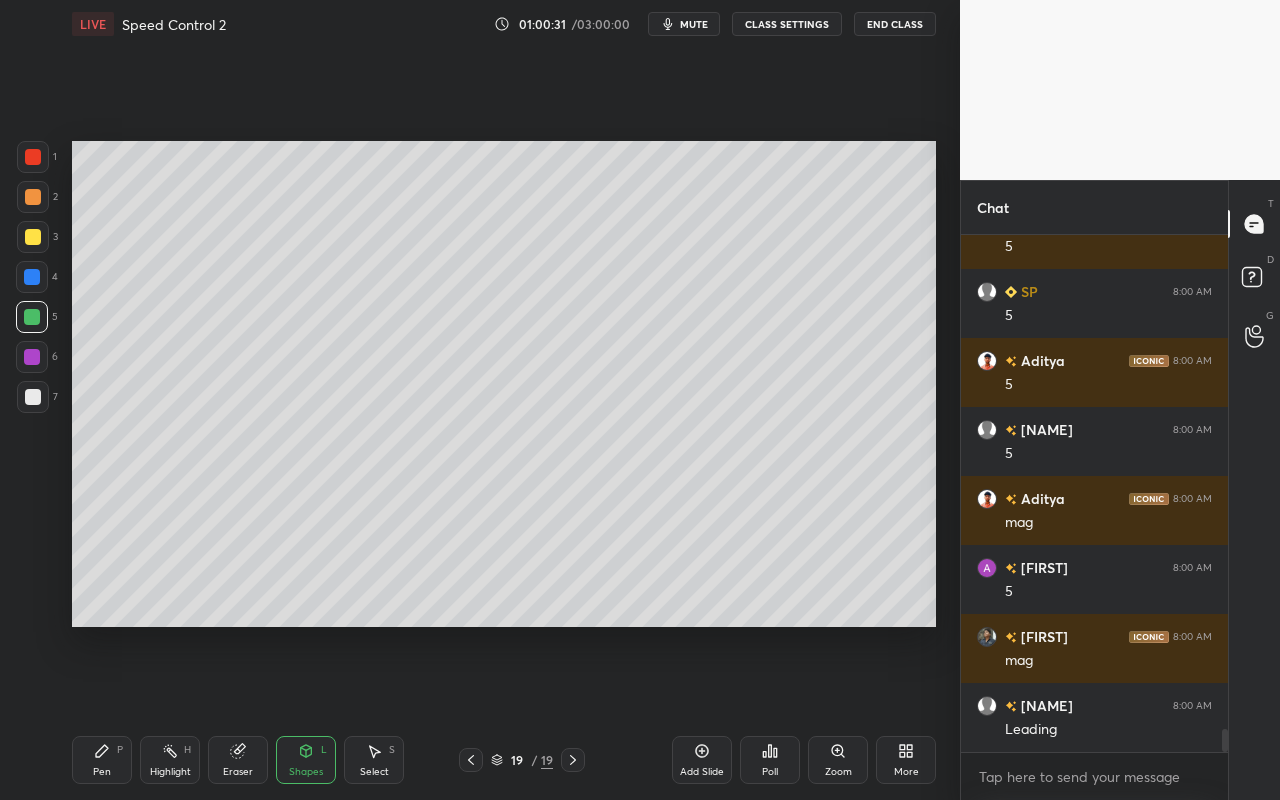 drag, startPoint x: 97, startPoint y: 769, endPoint x: 194, endPoint y: 660, distance: 145.91093 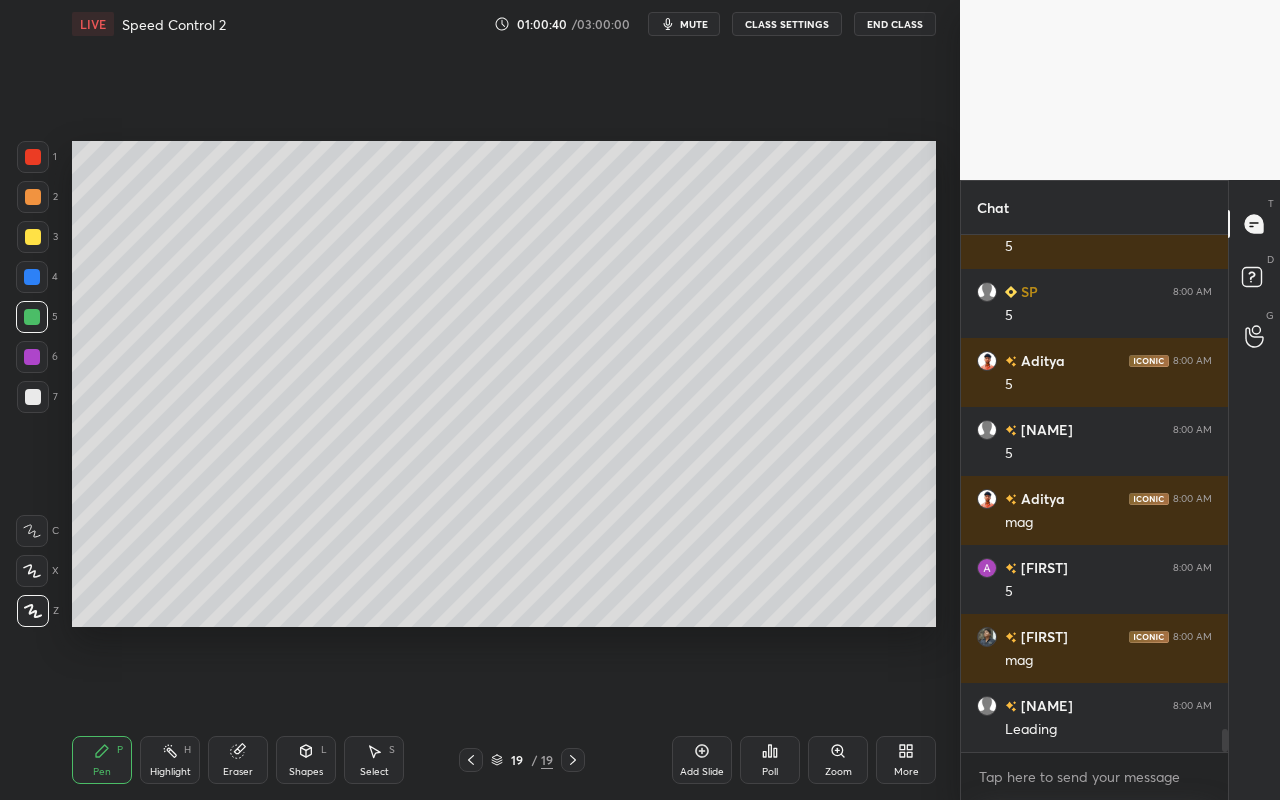 click on "Pen P Highlight H Eraser Shapes L Select S 19 / 19 Add Slide Poll Zoom More" at bounding box center (504, 760) 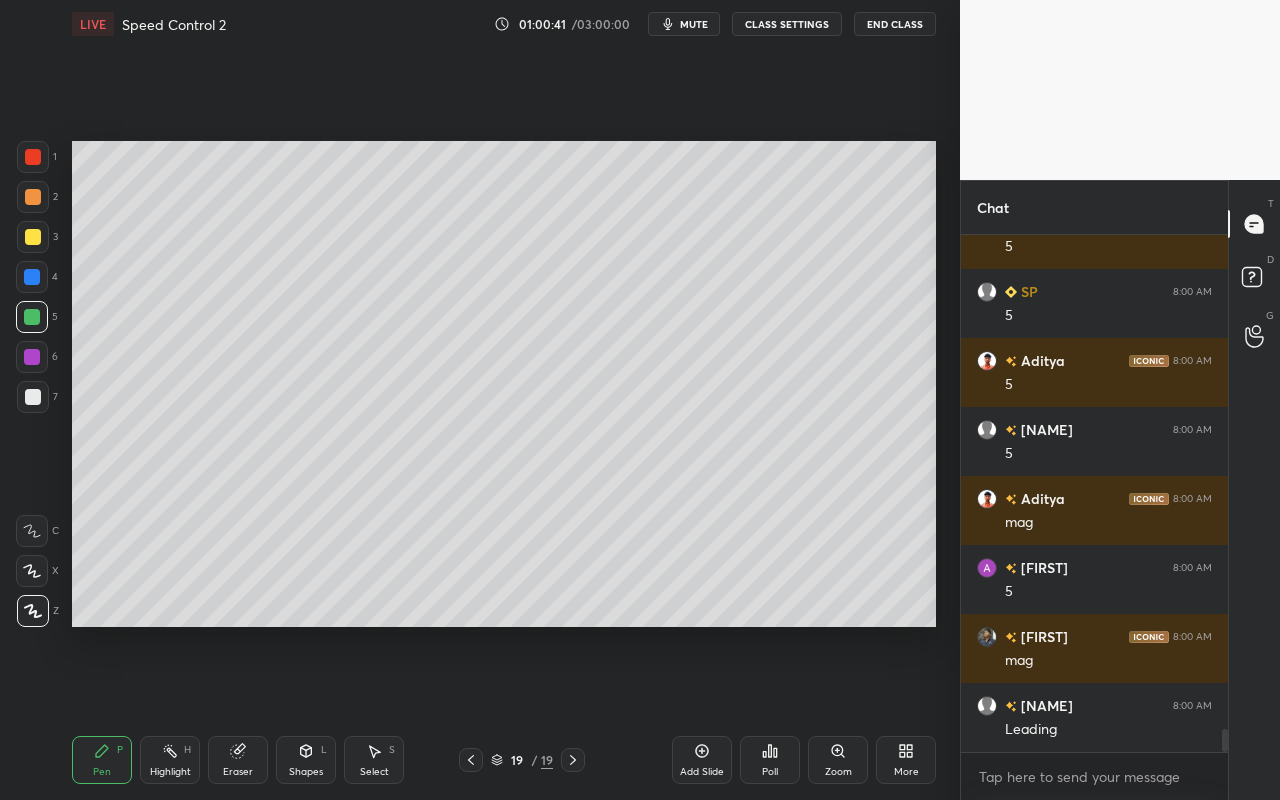 click at bounding box center [32, 357] 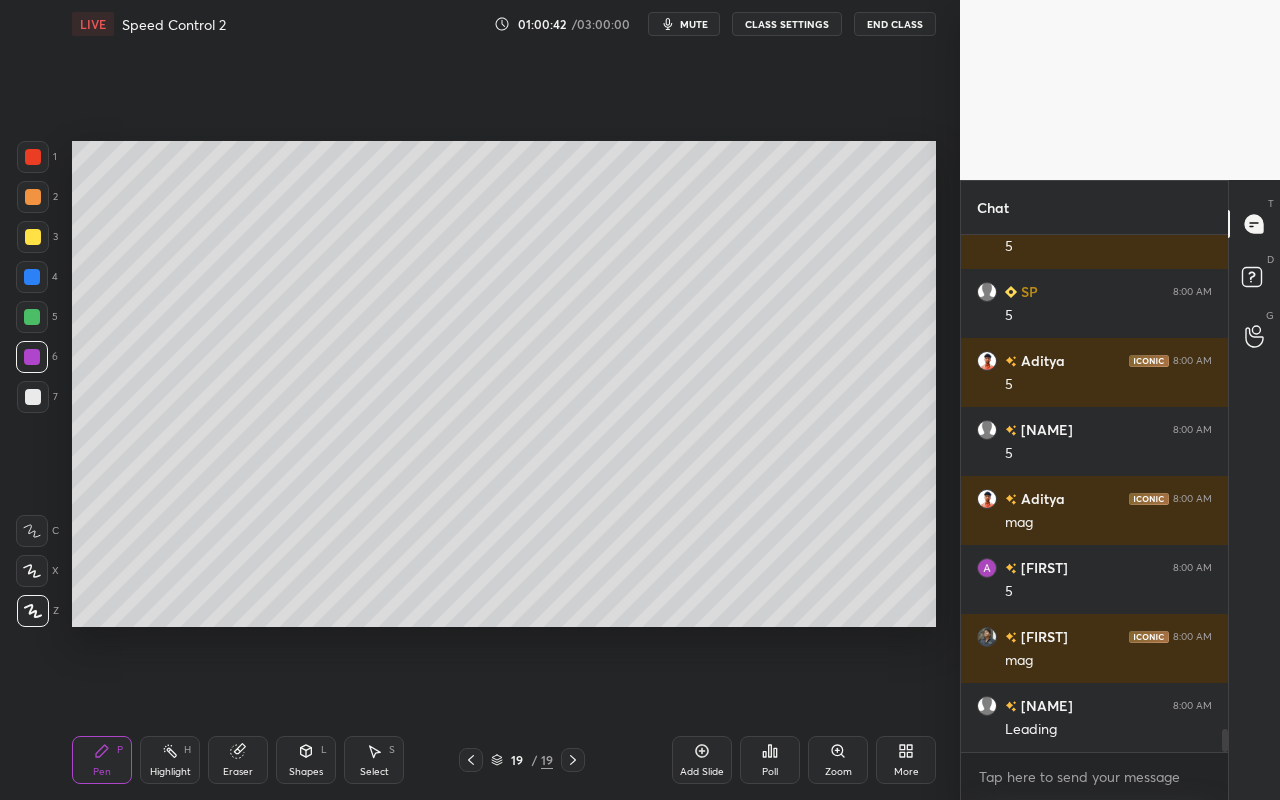 drag, startPoint x: 102, startPoint y: 769, endPoint x: 232, endPoint y: 645, distance: 179.65523 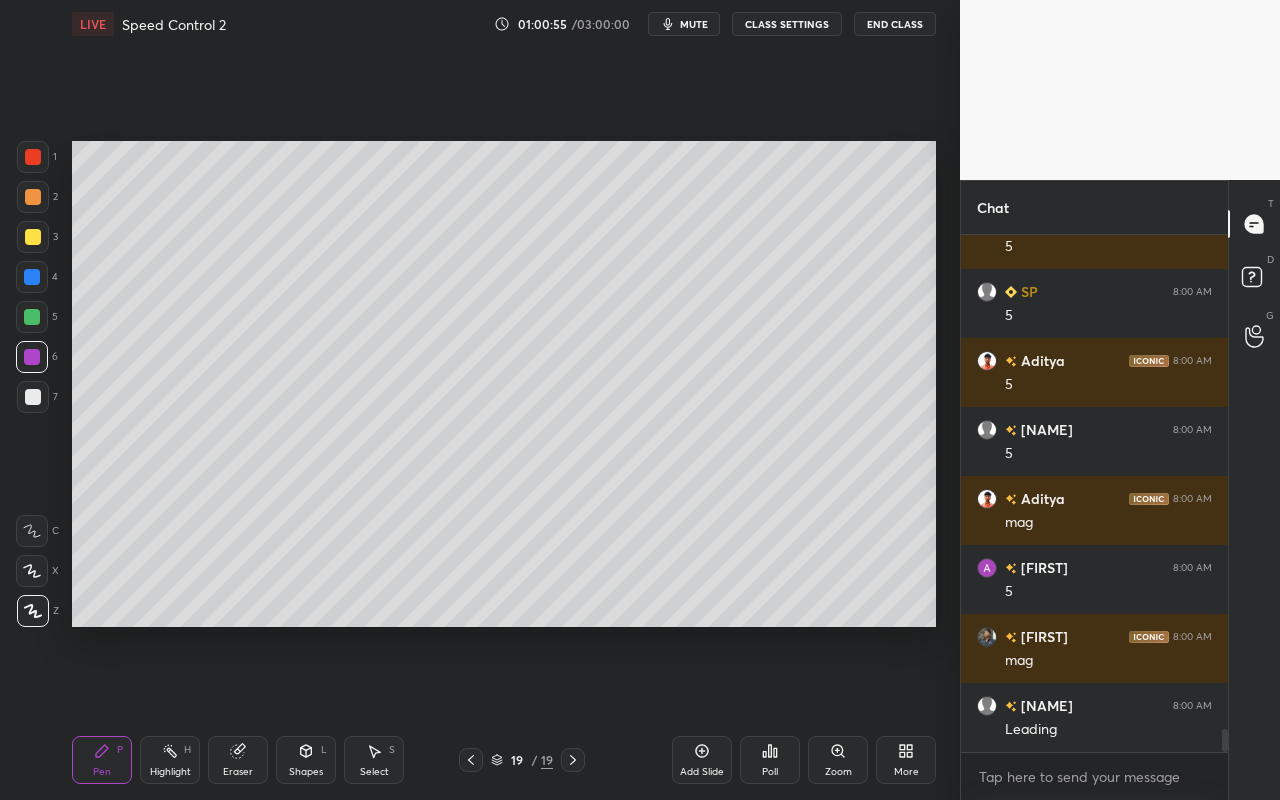 drag, startPoint x: 94, startPoint y: 767, endPoint x: 127, endPoint y: 742, distance: 41.400482 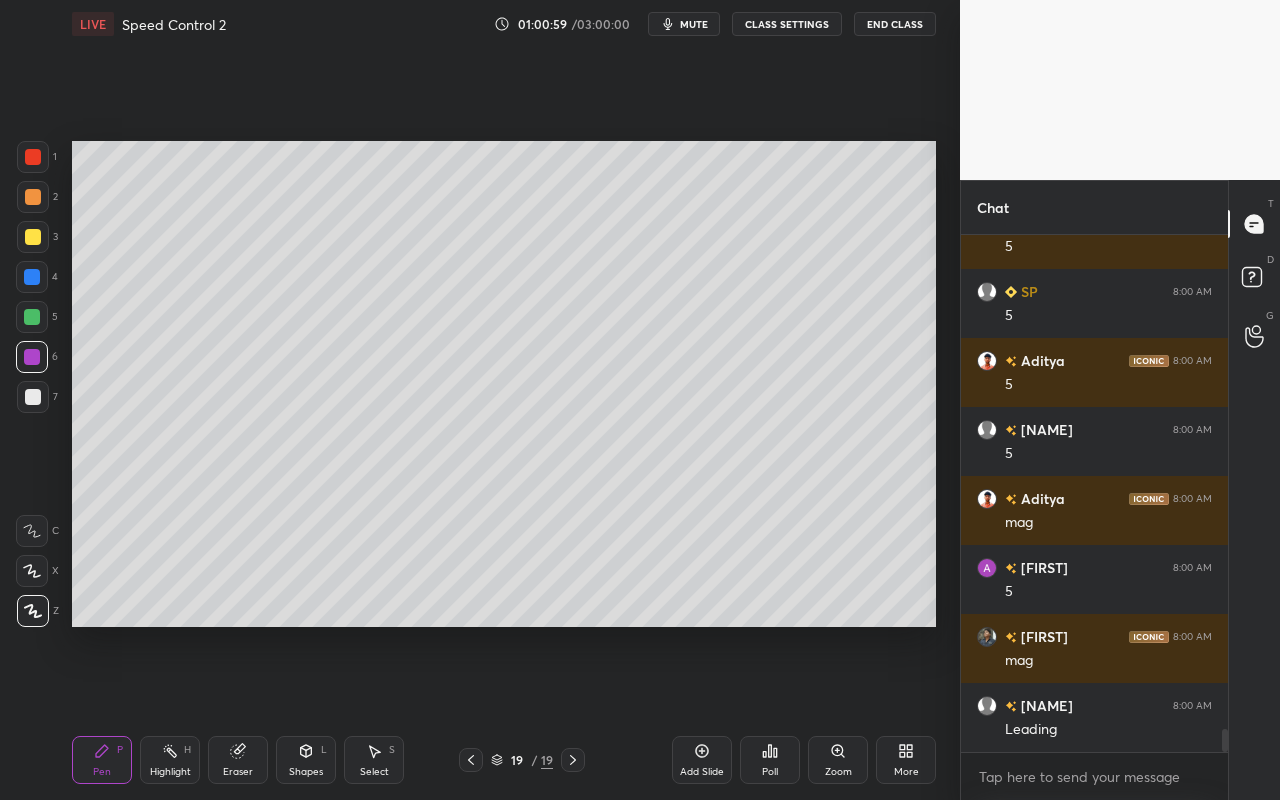 click 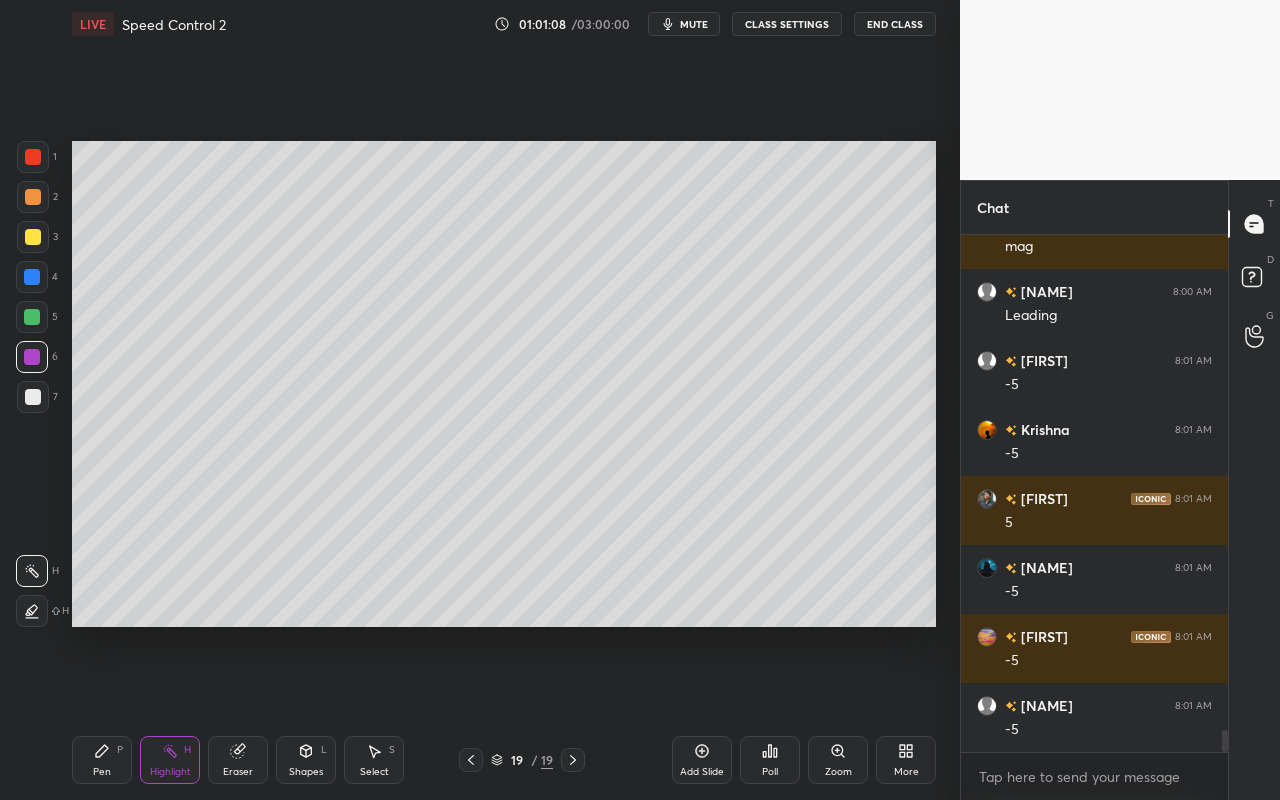 scroll, scrollTop: 11446, scrollLeft: 0, axis: vertical 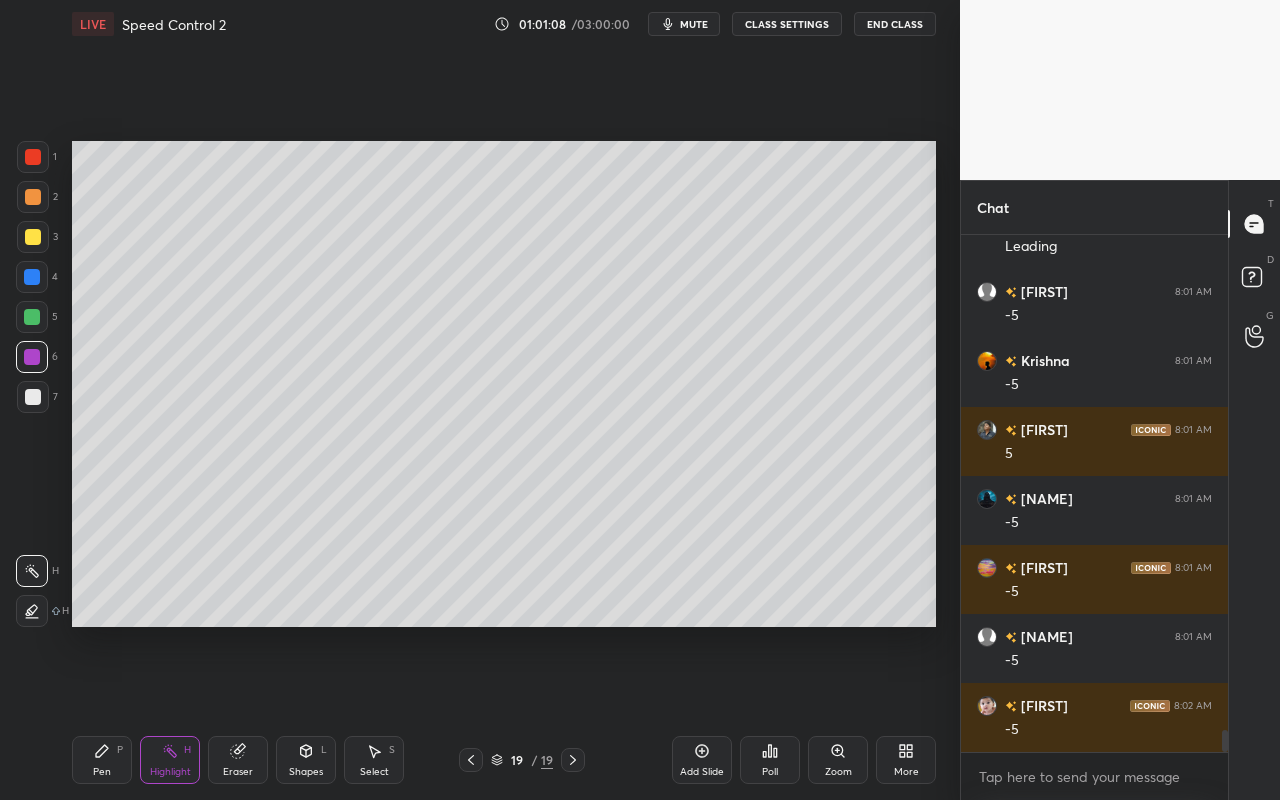 drag, startPoint x: 100, startPoint y: 763, endPoint x: 348, endPoint y: 627, distance: 282.8427 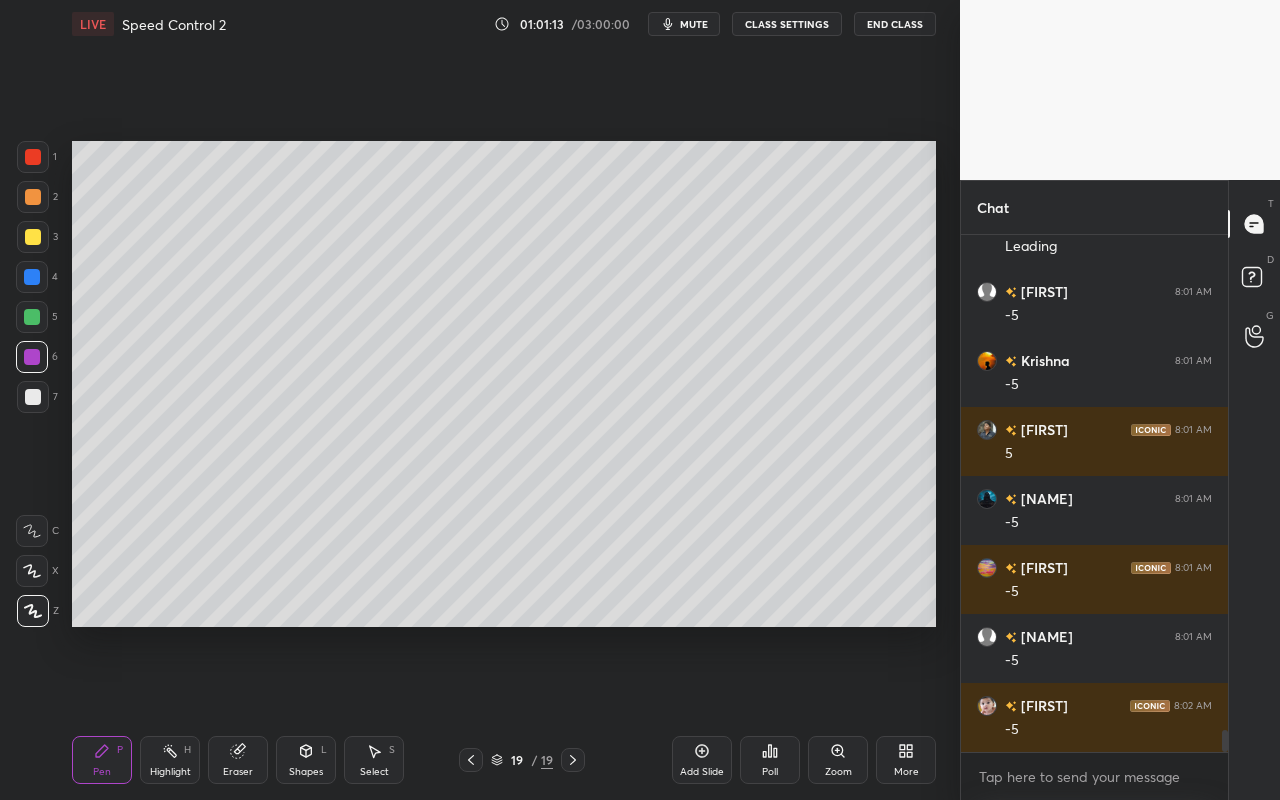 drag, startPoint x: 167, startPoint y: 768, endPoint x: 251, endPoint y: 719, distance: 97.24711 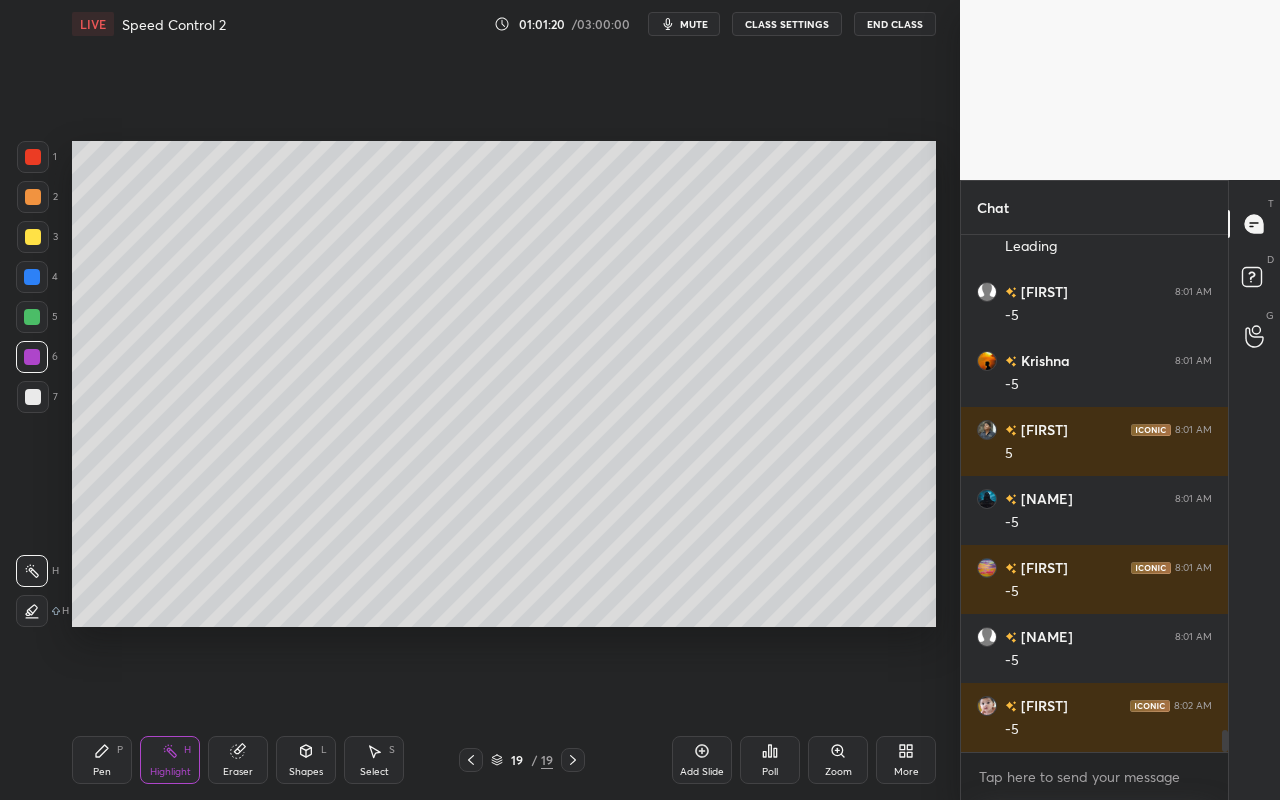 drag, startPoint x: 107, startPoint y: 762, endPoint x: 215, endPoint y: 680, distance: 135.60236 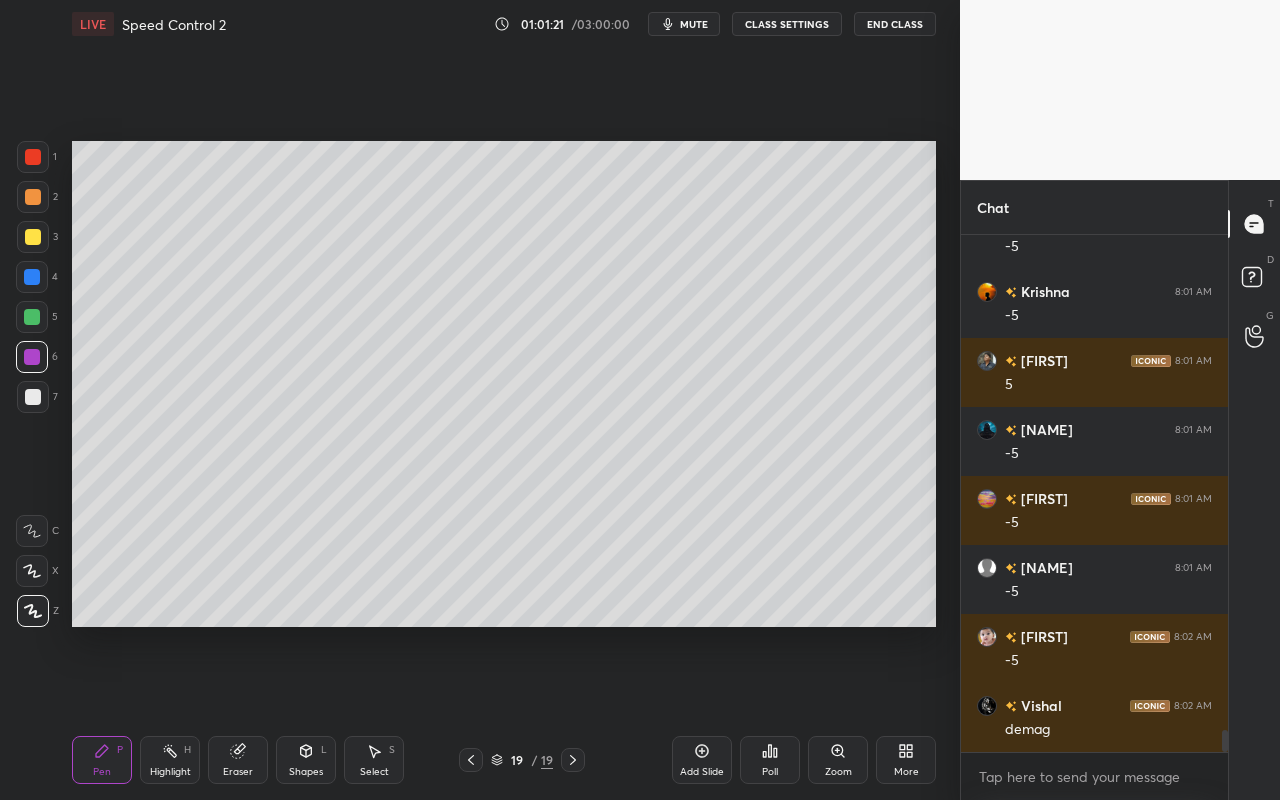scroll, scrollTop: 11653, scrollLeft: 0, axis: vertical 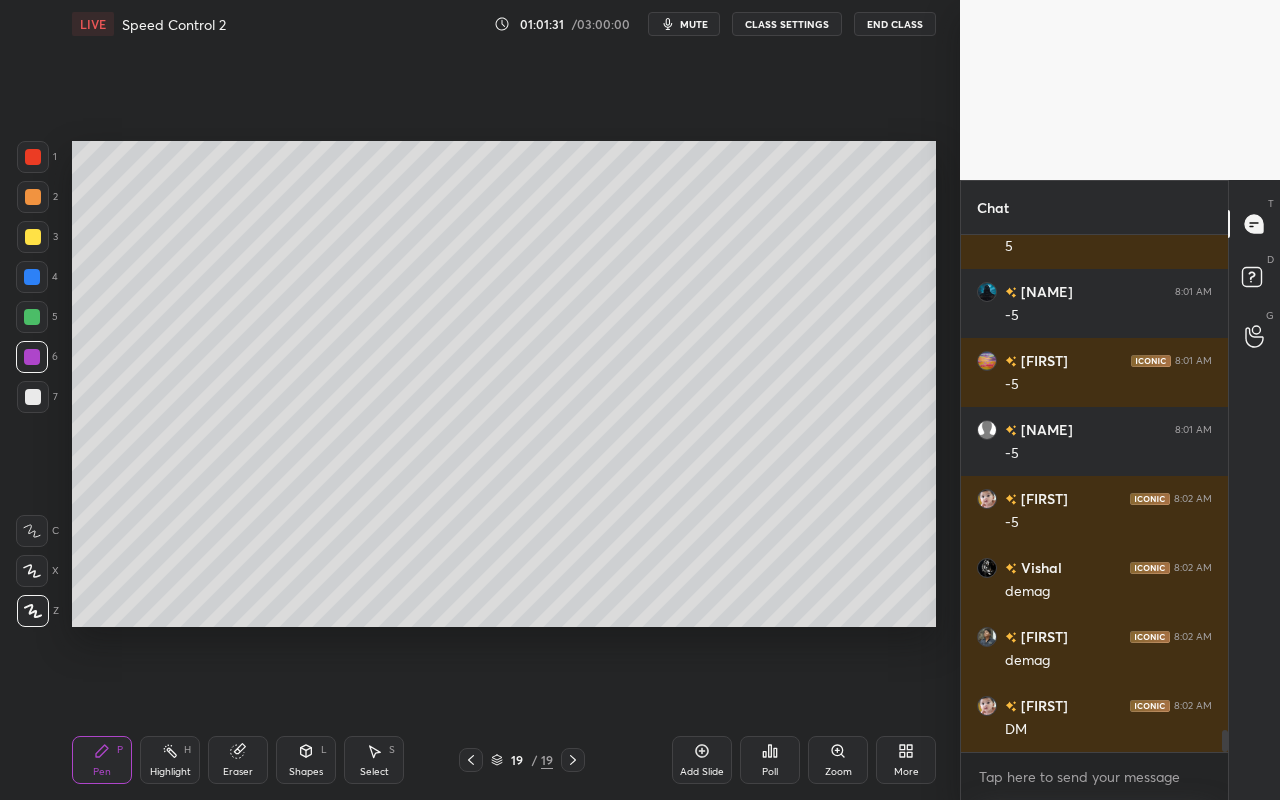 drag, startPoint x: 90, startPoint y: 771, endPoint x: 120, endPoint y: 745, distance: 39.698868 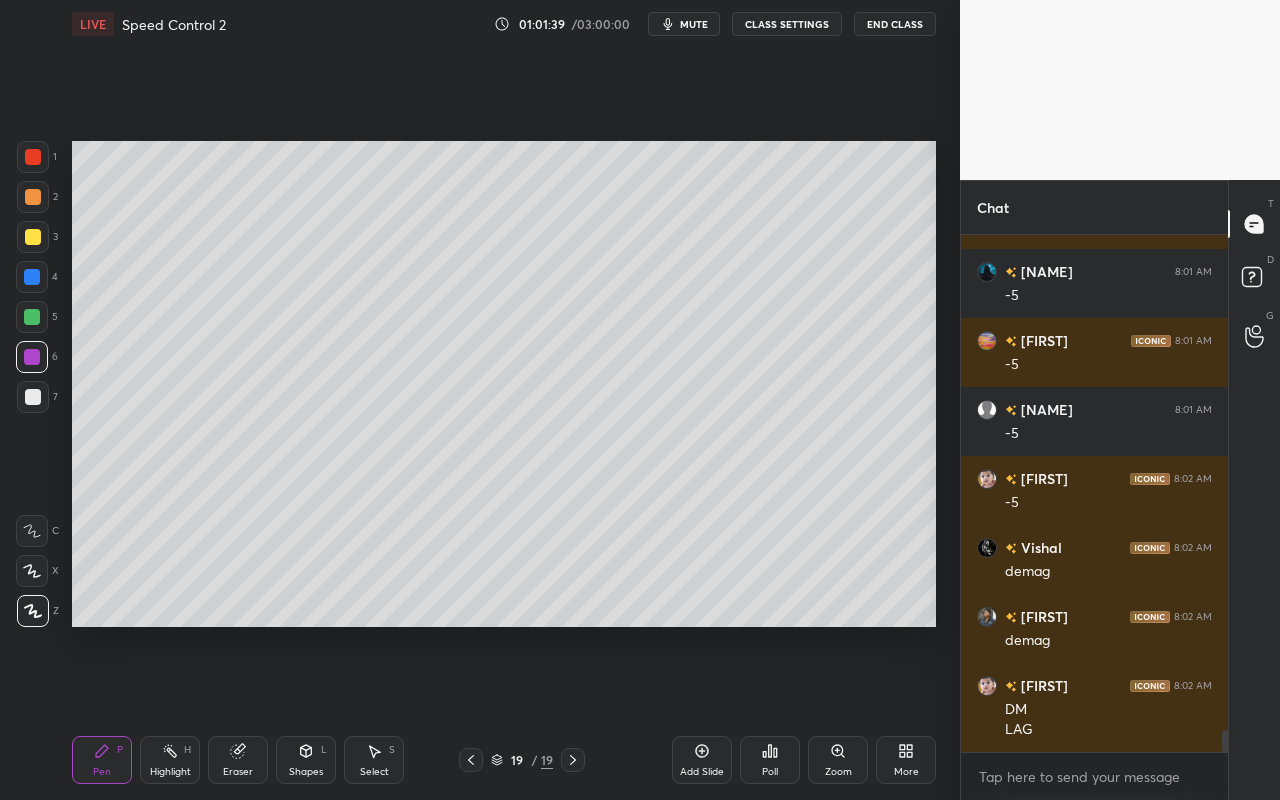 scroll, scrollTop: 11742, scrollLeft: 0, axis: vertical 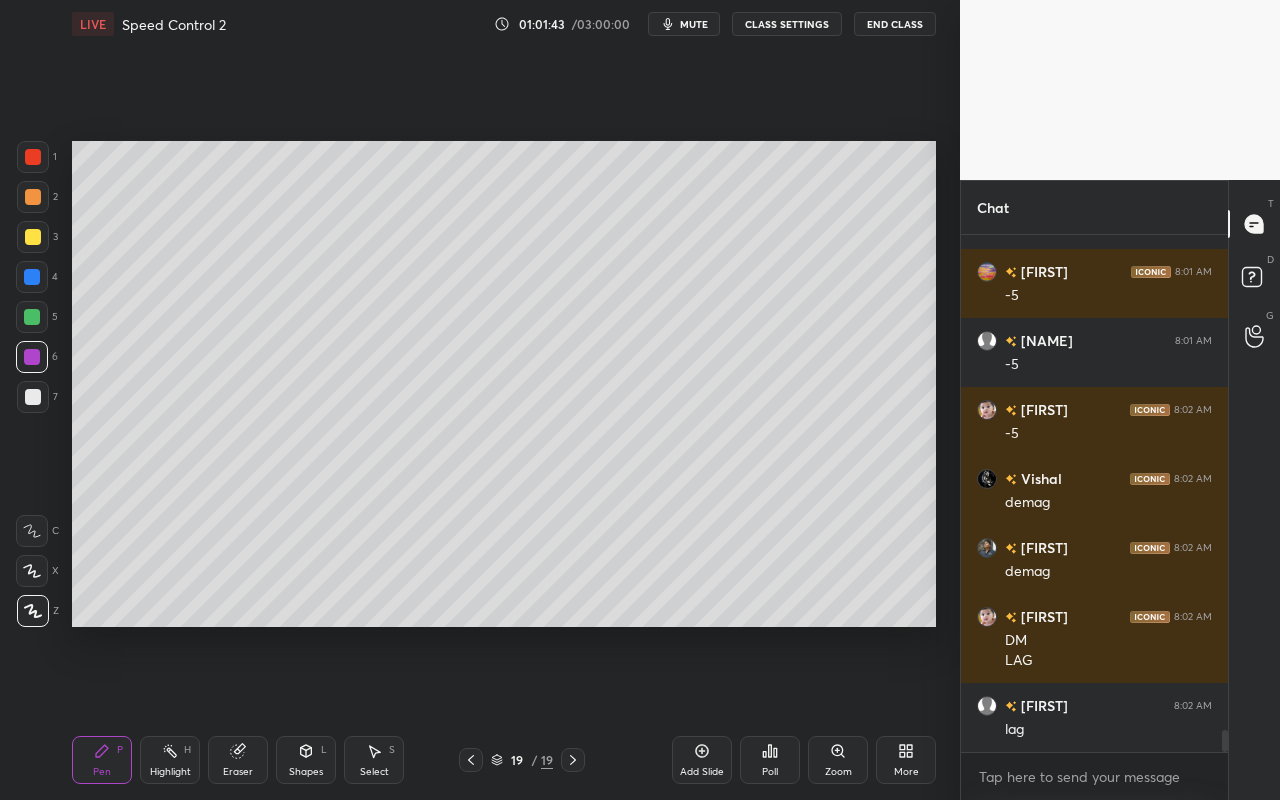 click on "Highlight" at bounding box center (170, 772) 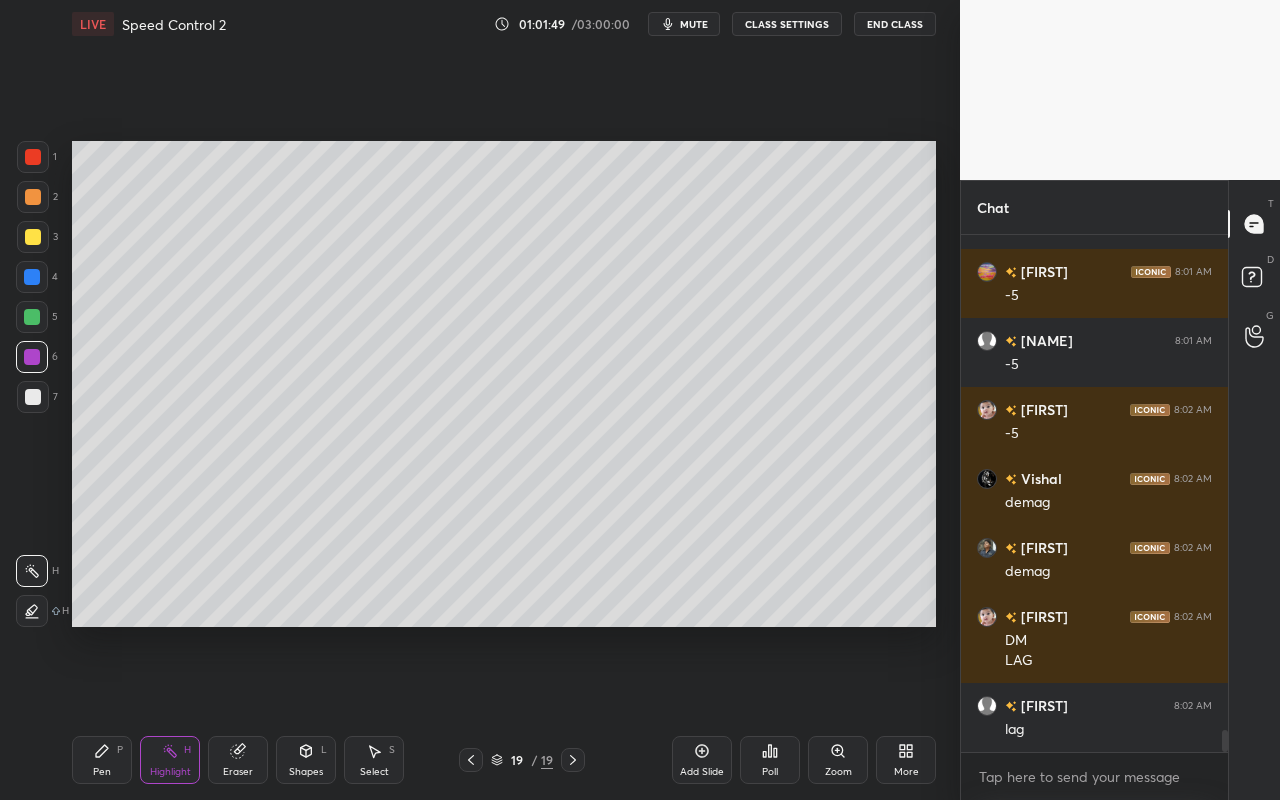 click on "Shapes L" at bounding box center (306, 760) 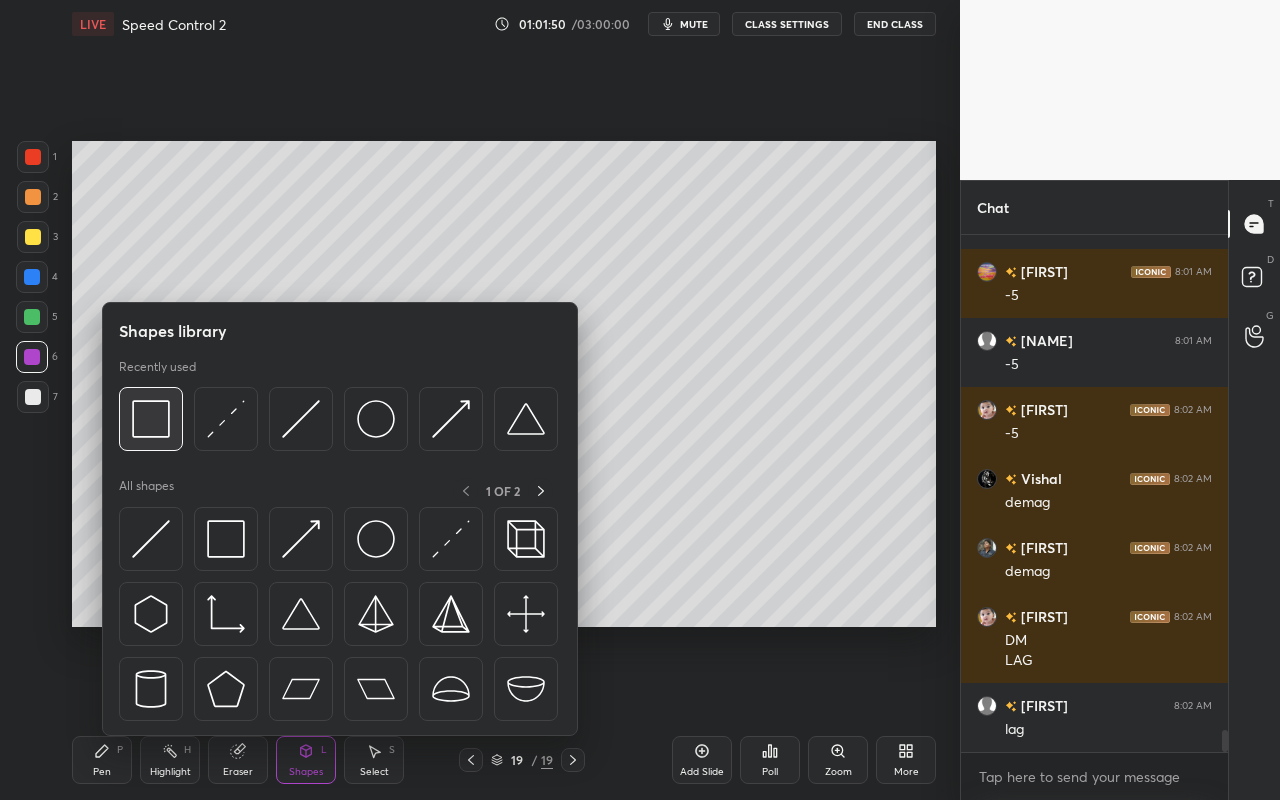 click at bounding box center [151, 419] 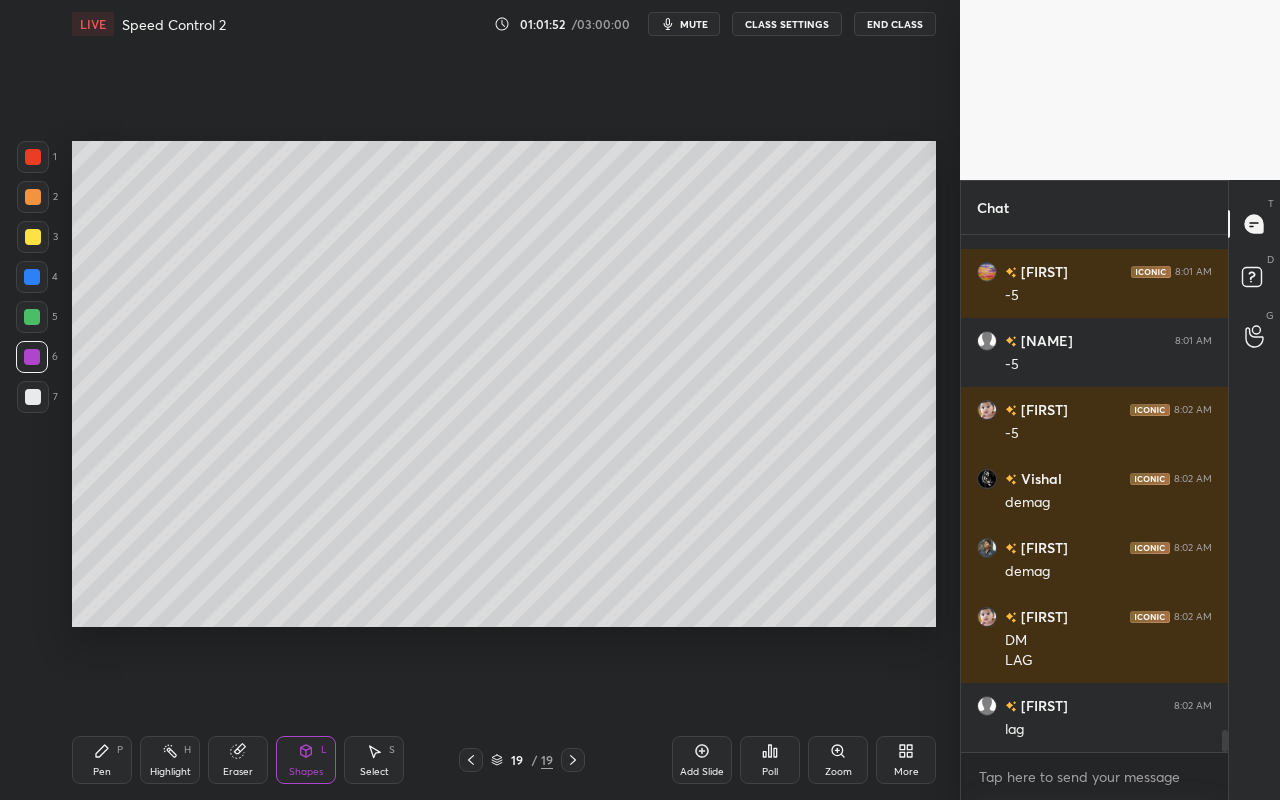 scroll, scrollTop: 11811, scrollLeft: 0, axis: vertical 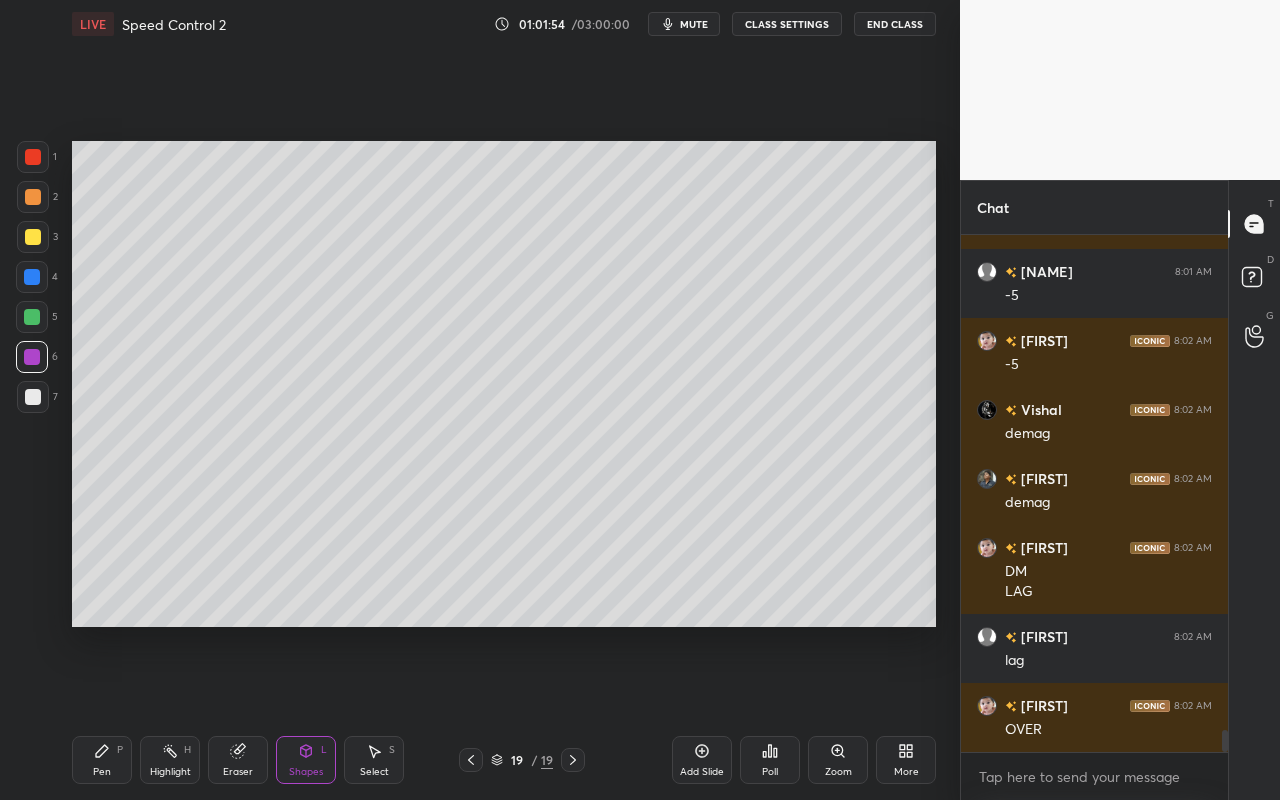 click on "Pen P" at bounding box center [102, 760] 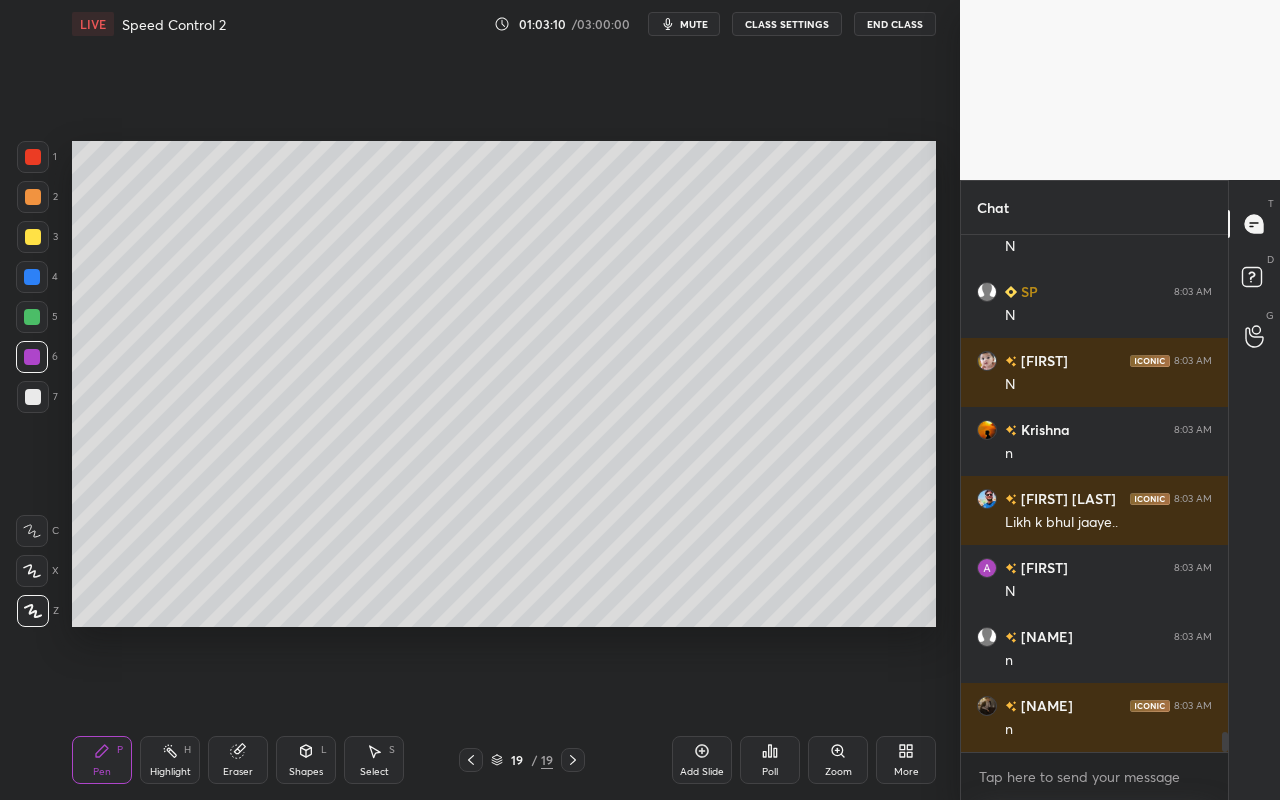 scroll, scrollTop: 12639, scrollLeft: 0, axis: vertical 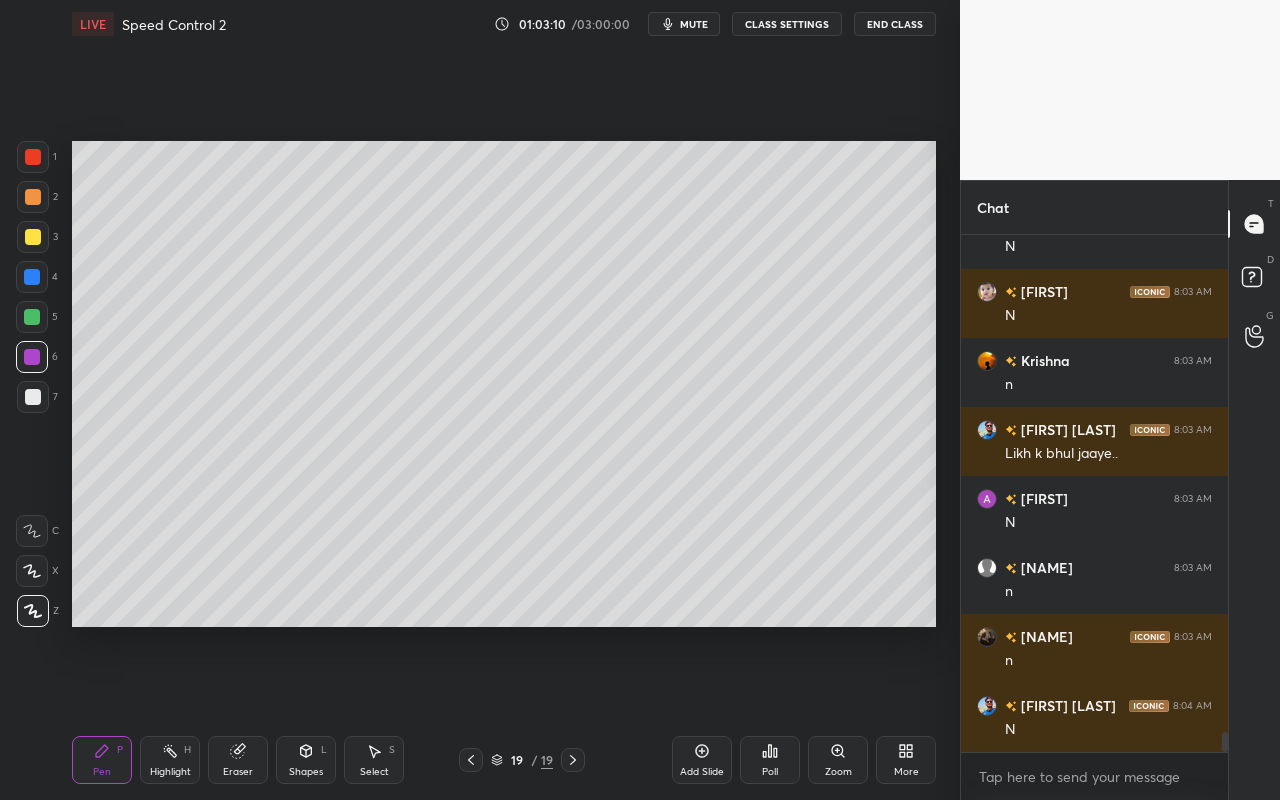 click on "Add Slide" at bounding box center (702, 760) 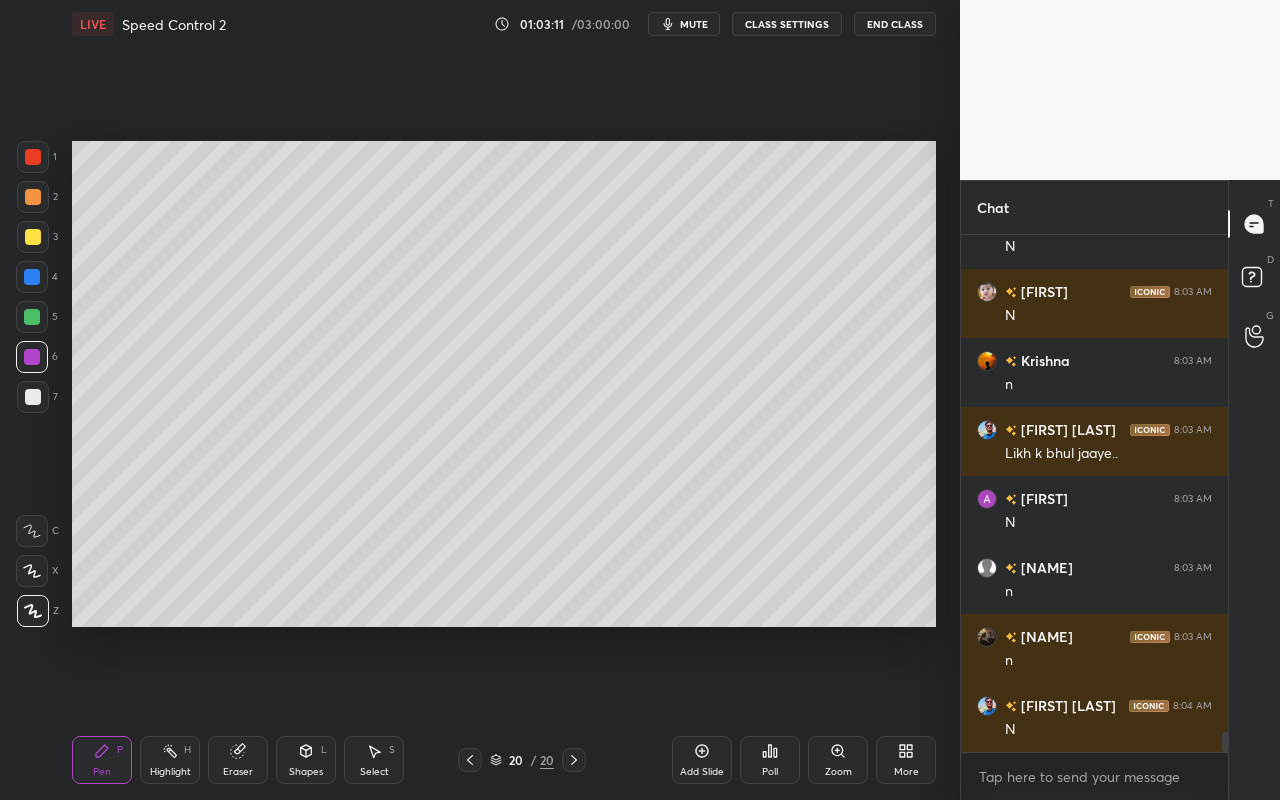 click on "Shapes L" at bounding box center [306, 760] 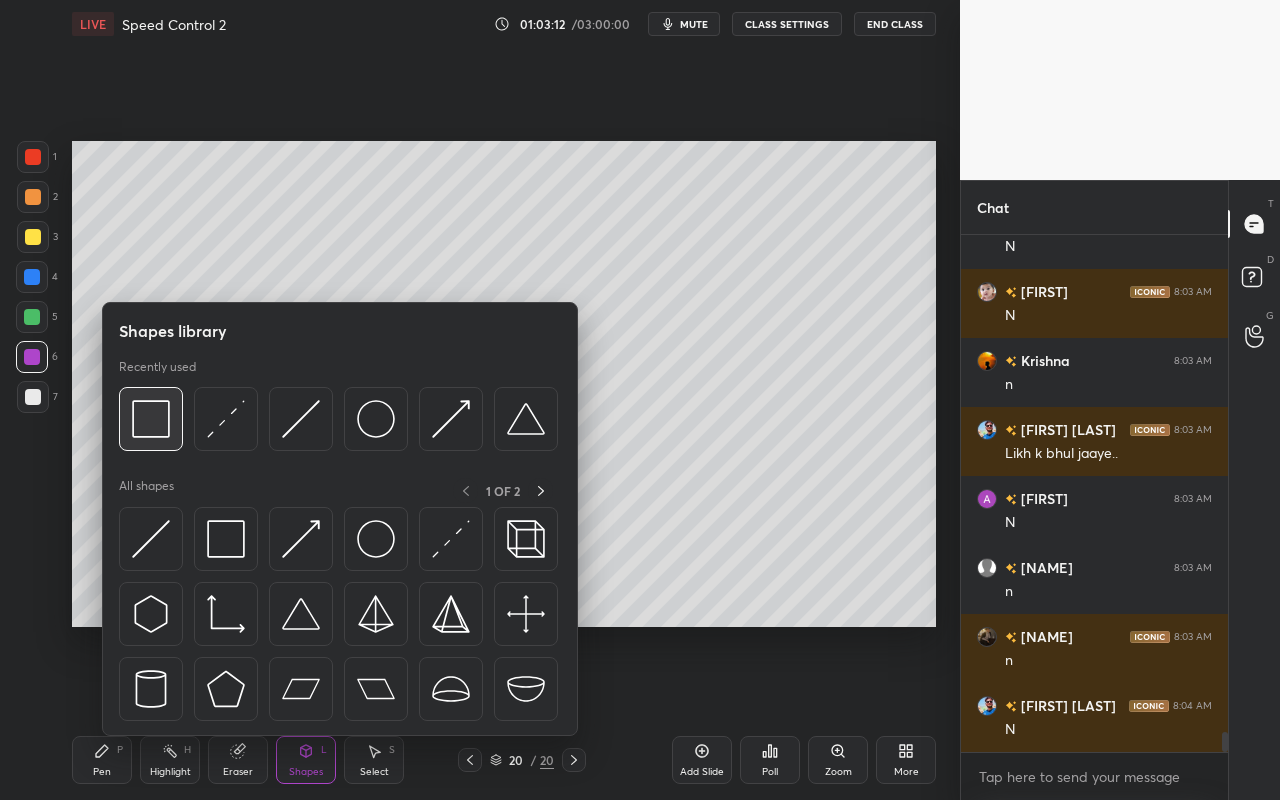 click at bounding box center (151, 419) 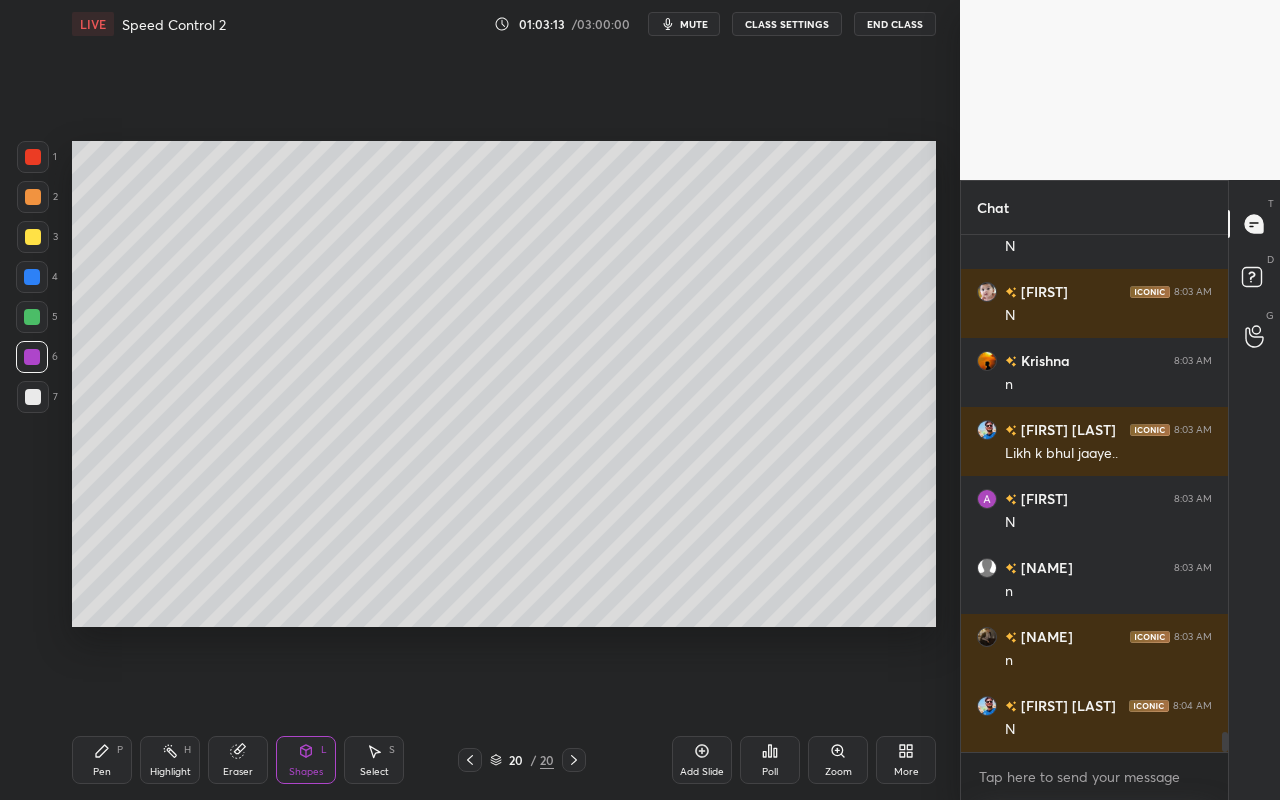click at bounding box center [33, 237] 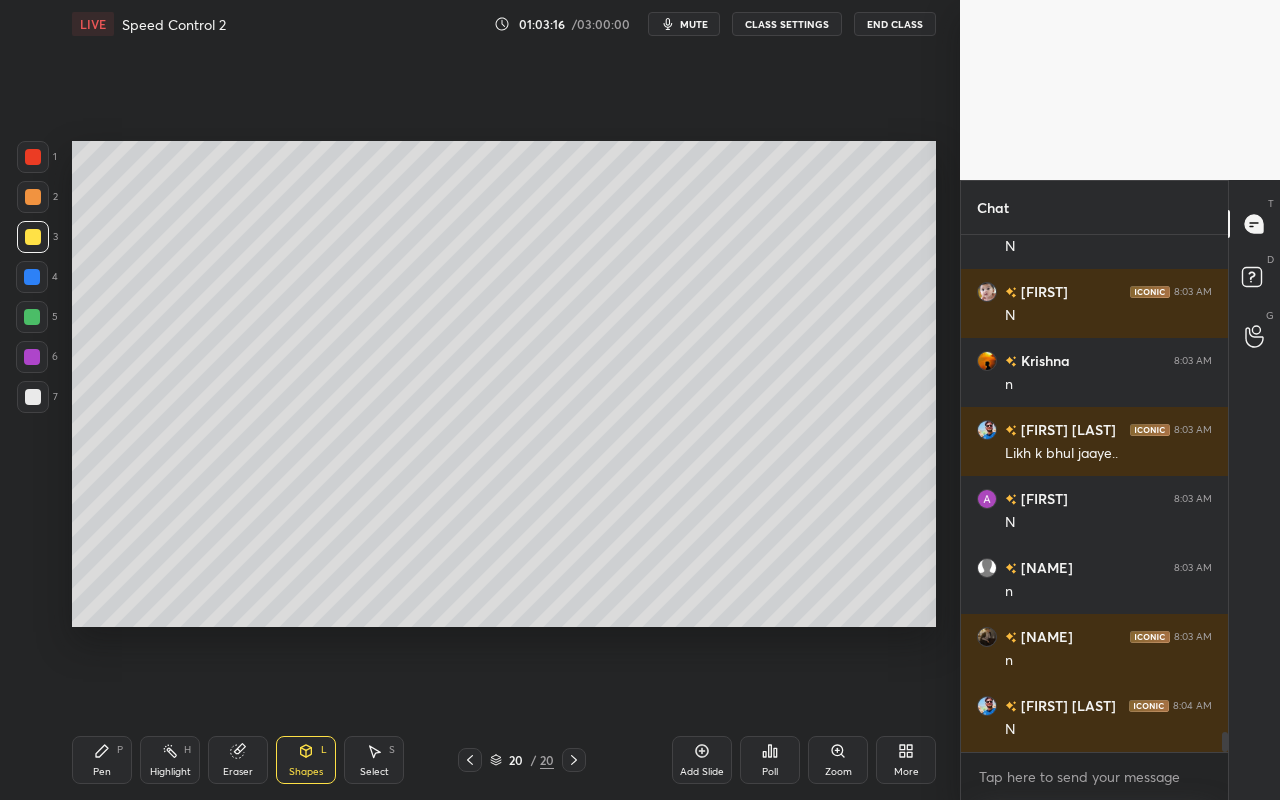 drag, startPoint x: 97, startPoint y: 765, endPoint x: 110, endPoint y: 711, distance: 55.542778 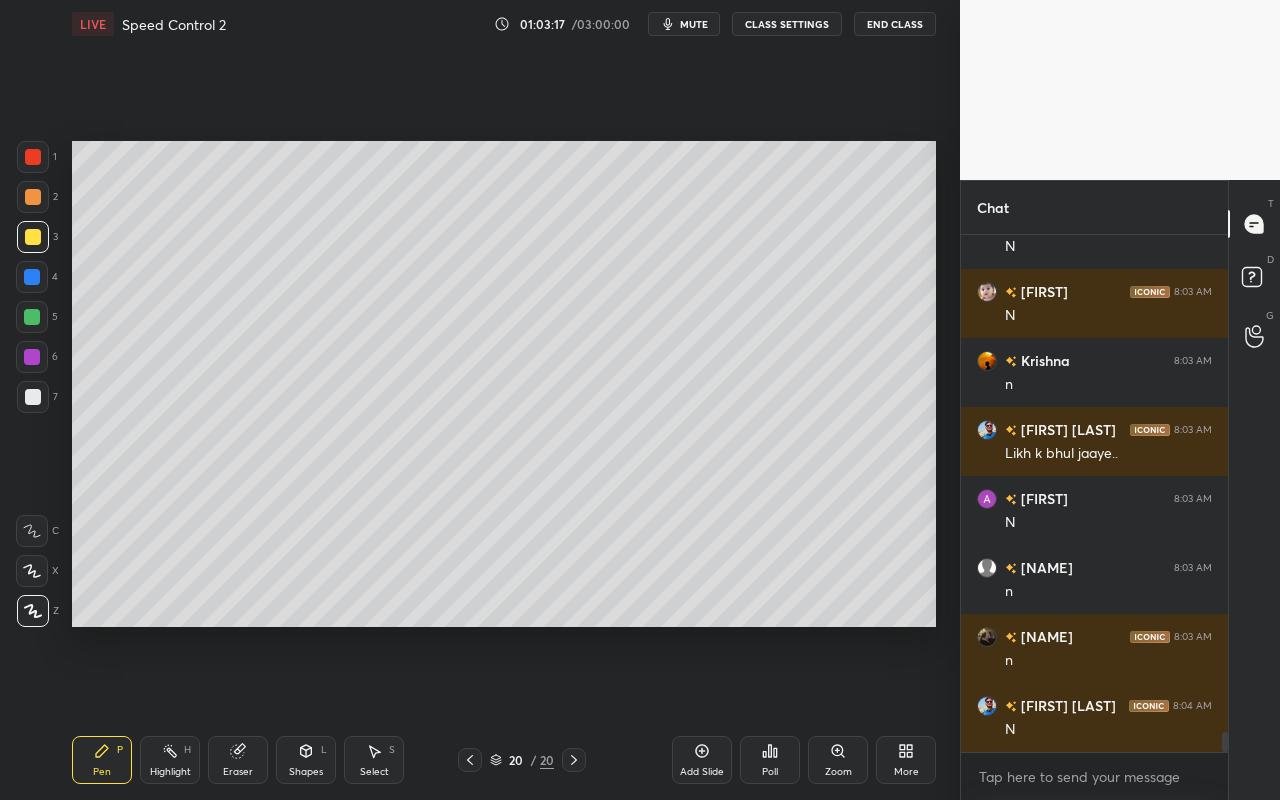 click at bounding box center [33, 397] 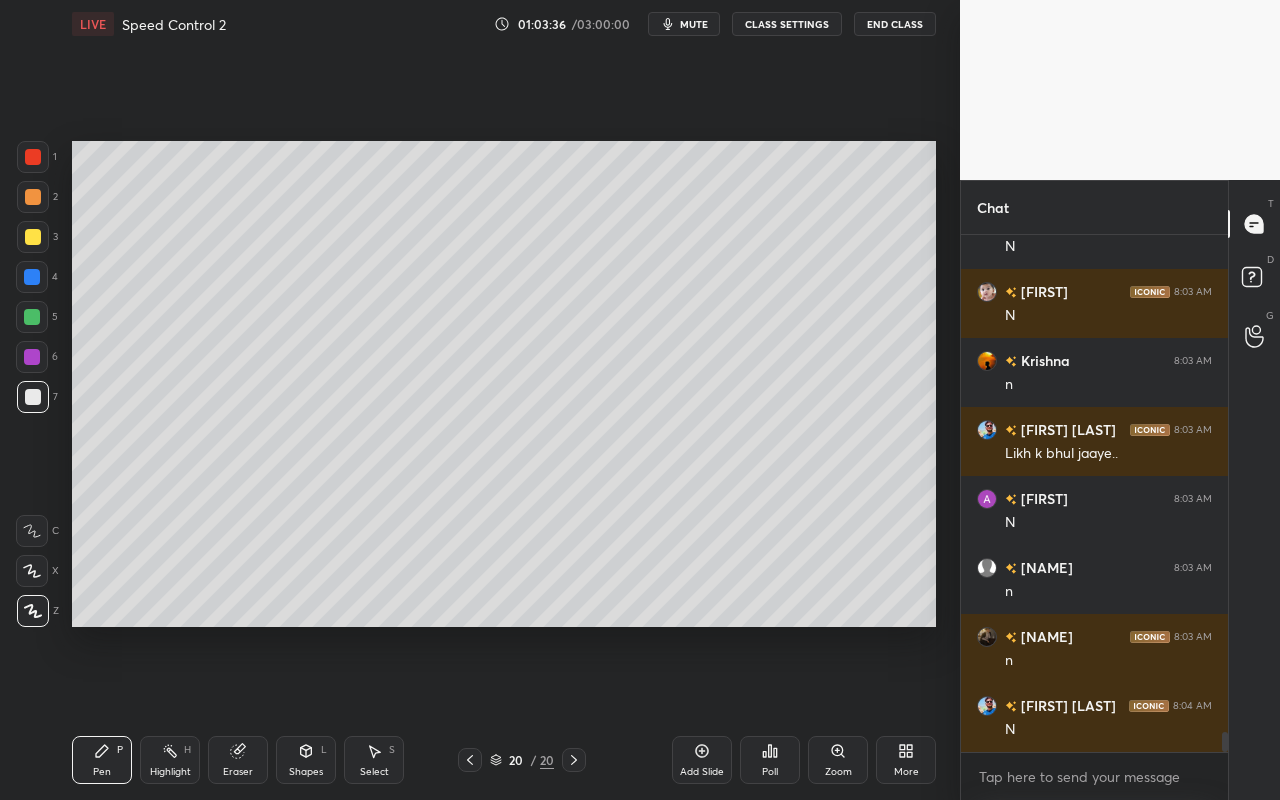 click on "Shapes L" at bounding box center [306, 760] 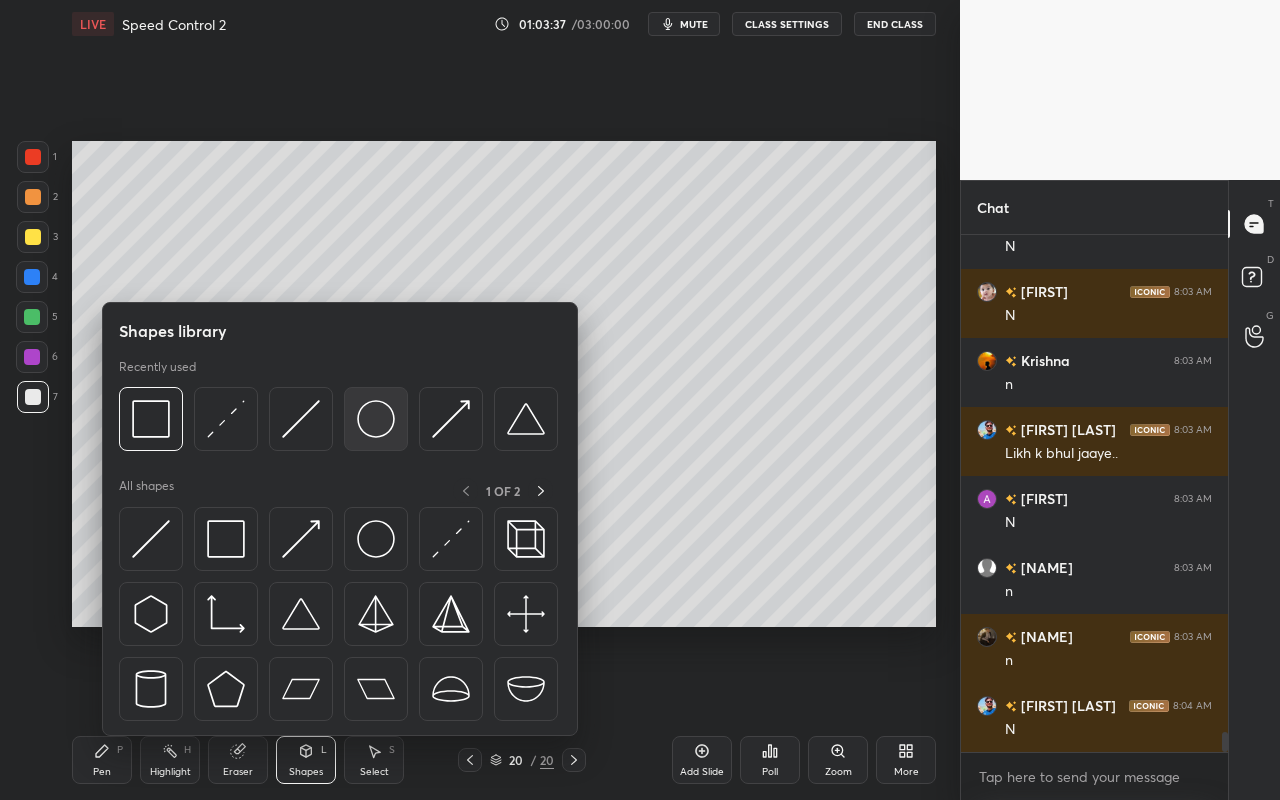click at bounding box center [376, 419] 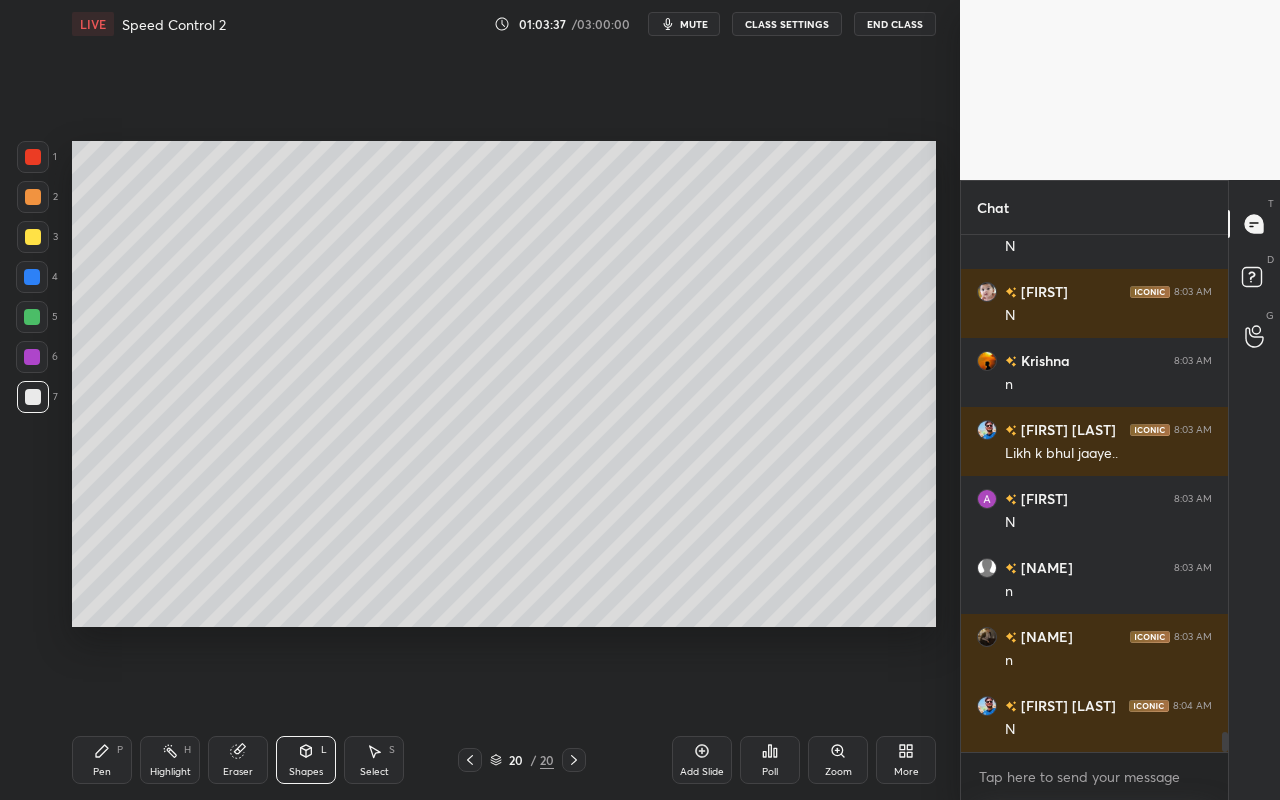 click at bounding box center (33, 237) 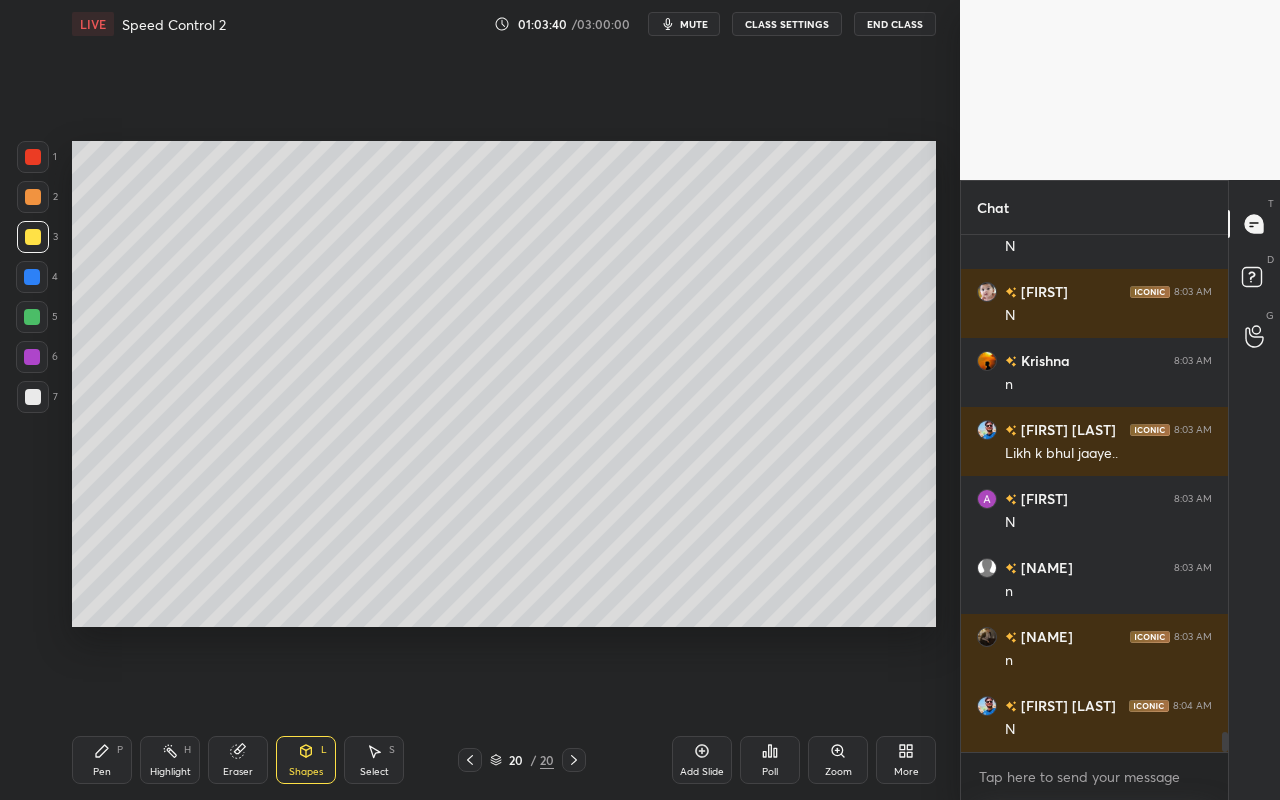 click on "Shapes L" at bounding box center [306, 760] 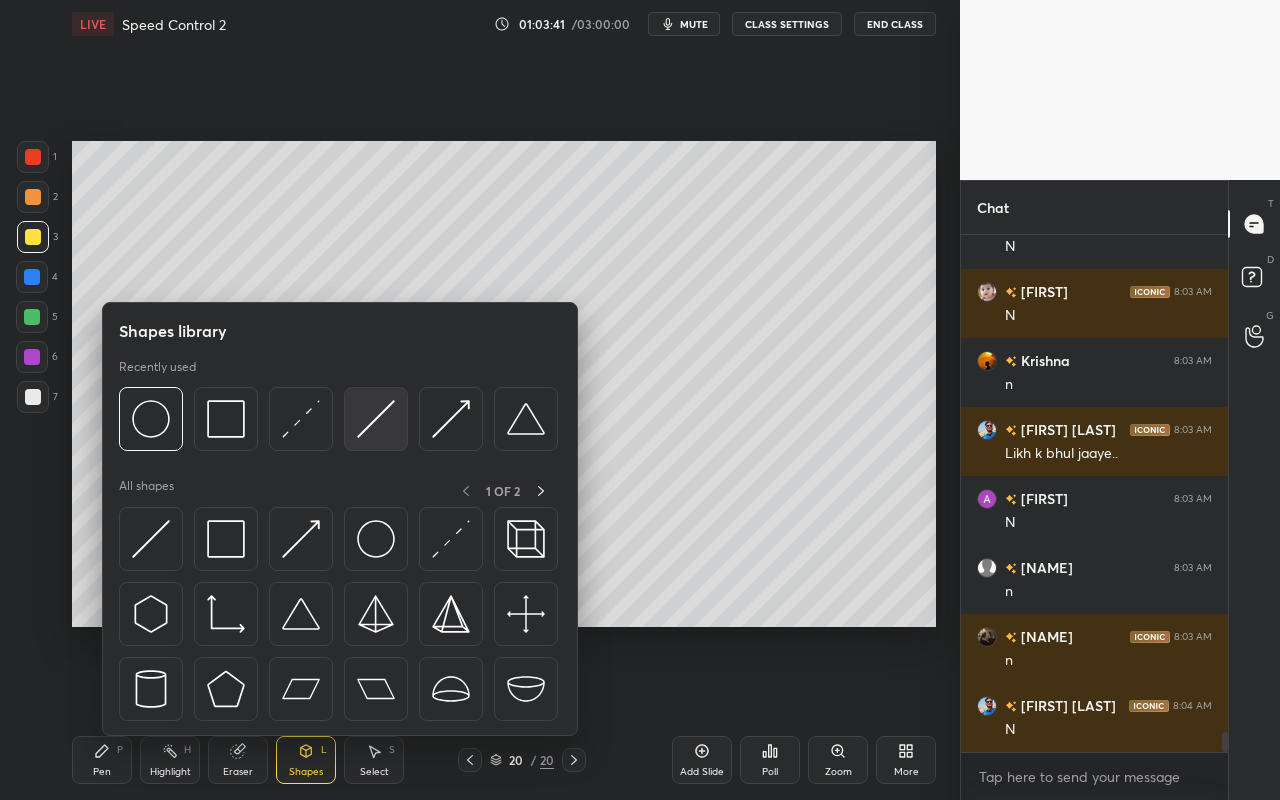 click at bounding box center [376, 419] 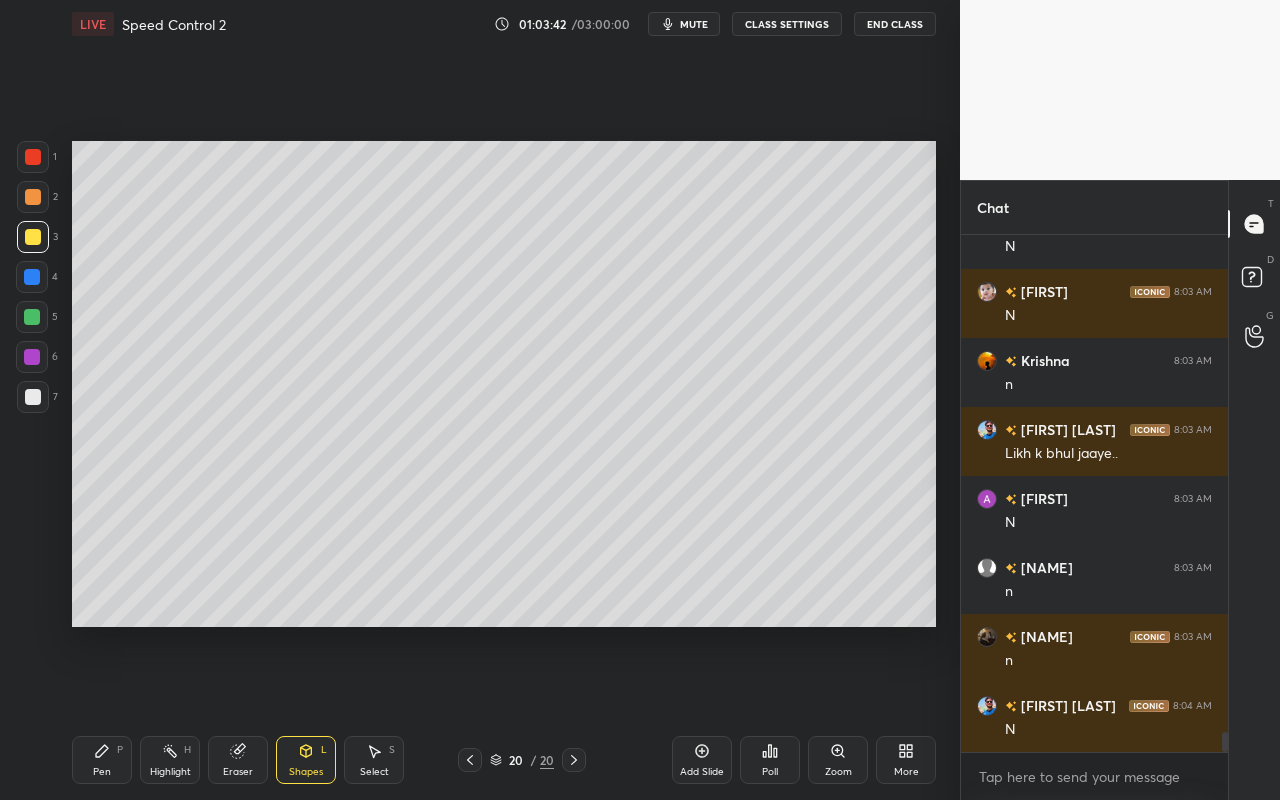 drag, startPoint x: 30, startPoint y: 321, endPoint x: 67, endPoint y: 313, distance: 37.85499 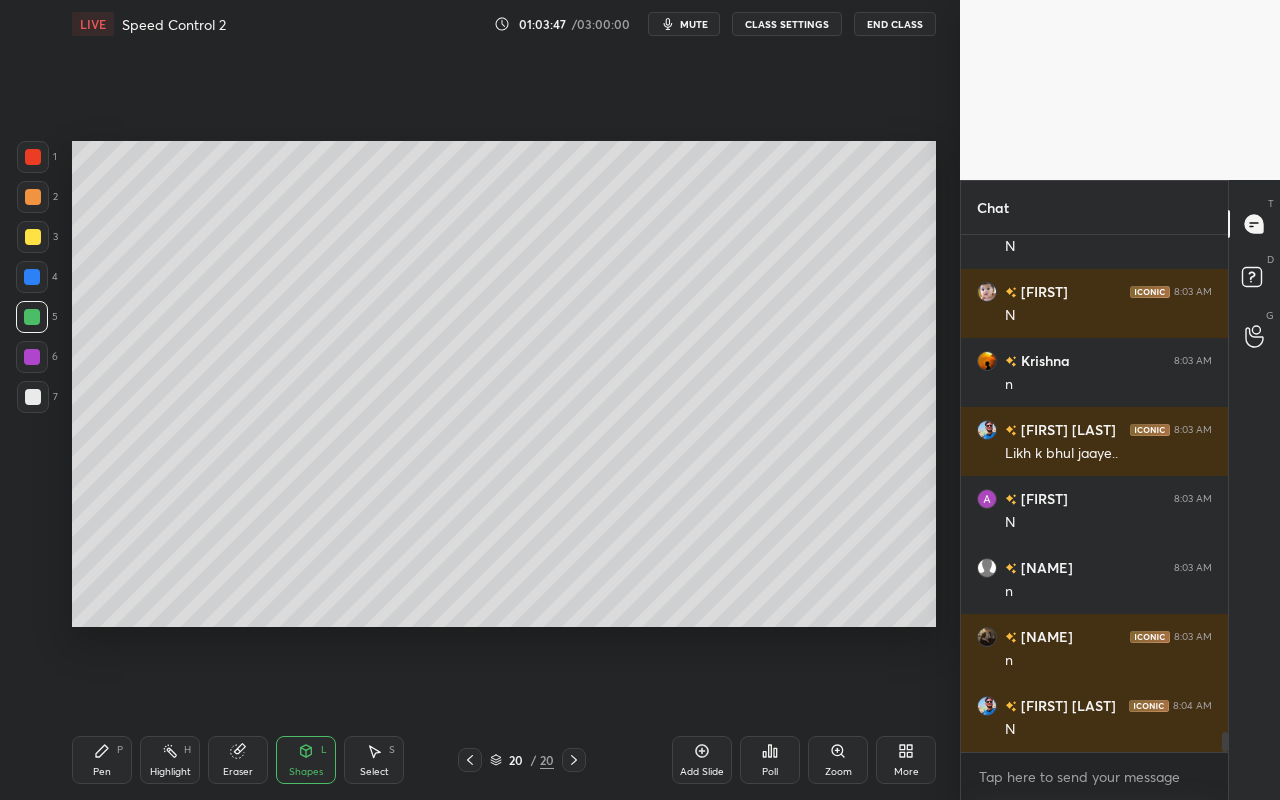 click on "Pen P" at bounding box center (102, 760) 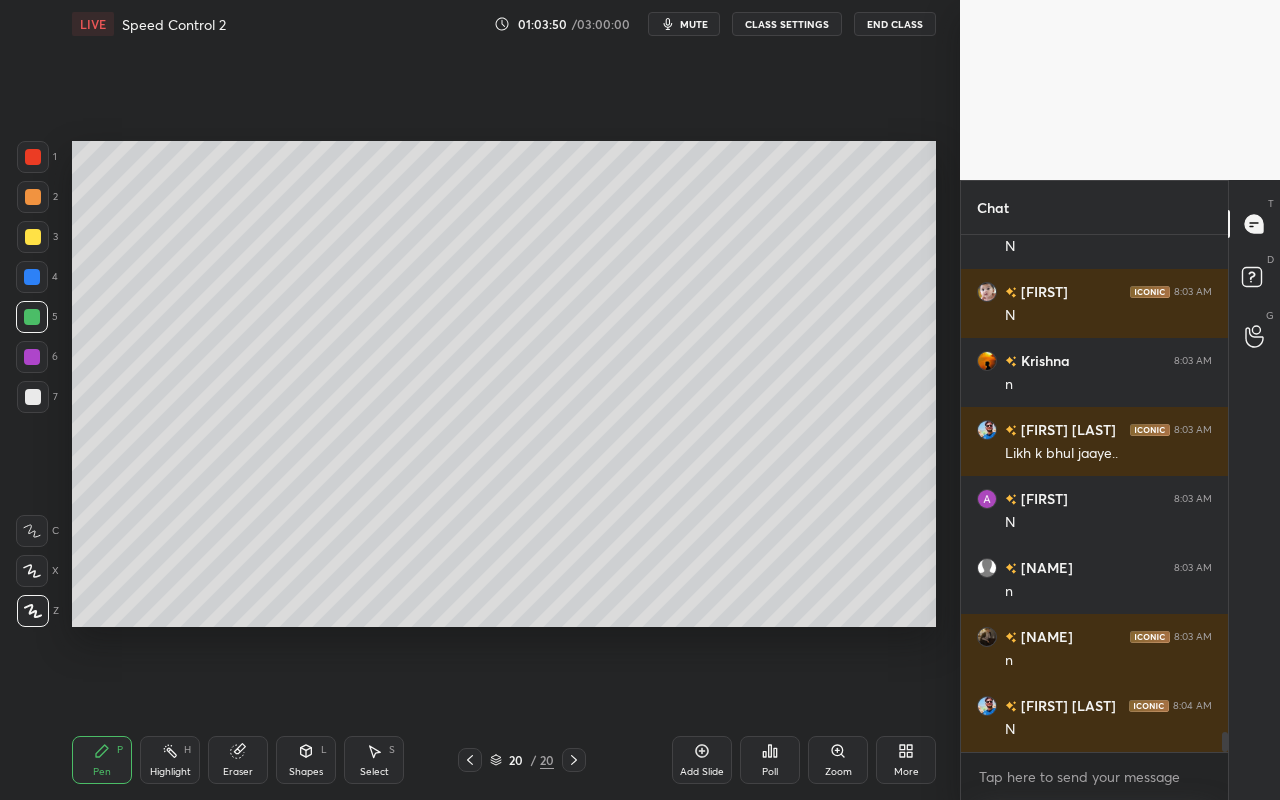 click on "Eraser" at bounding box center (238, 772) 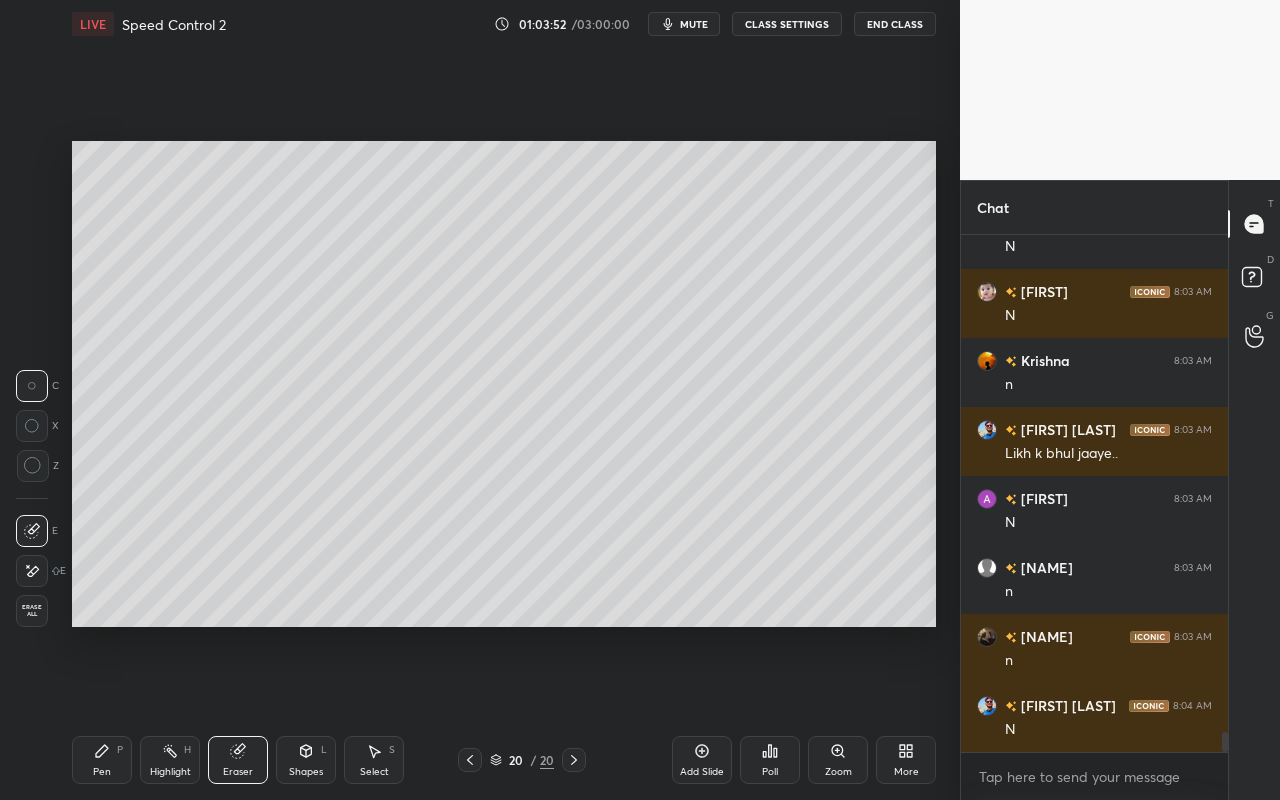 click on "Pen P" at bounding box center [102, 760] 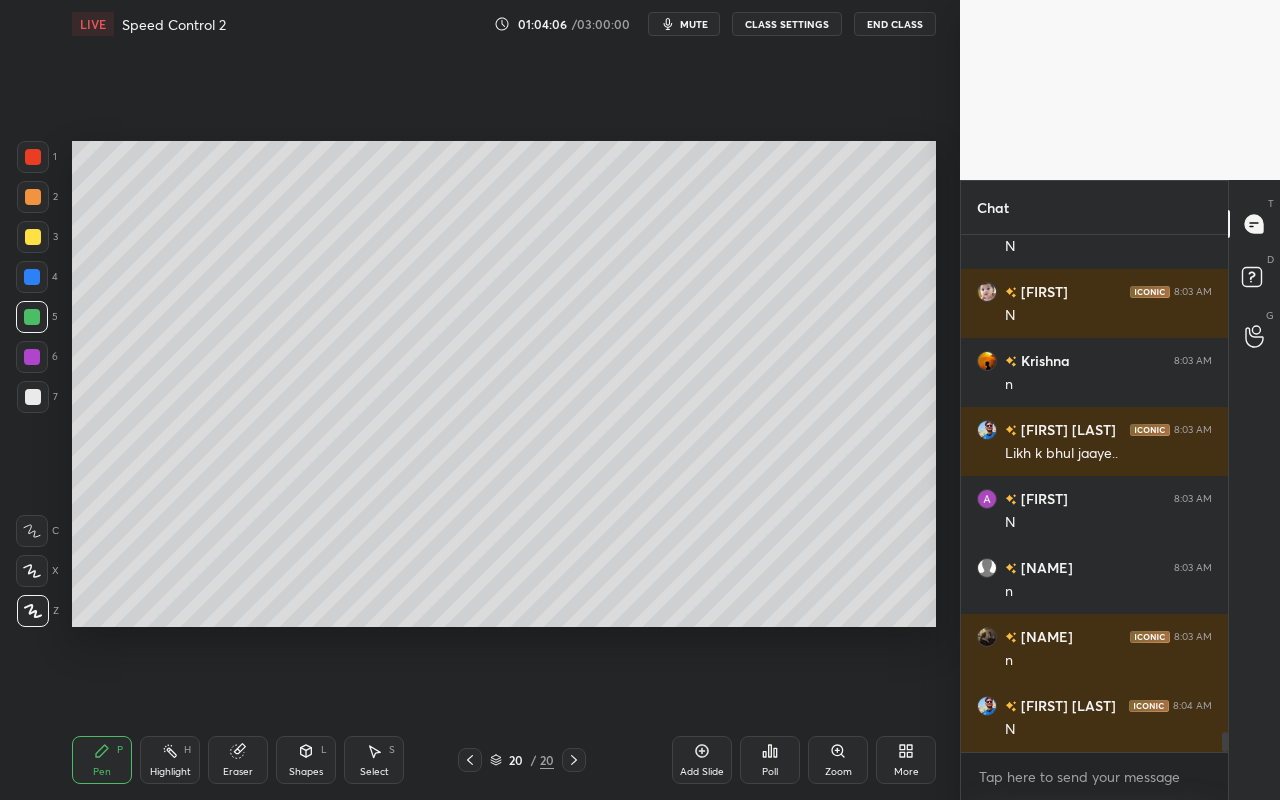 click on "Pen P" at bounding box center [102, 760] 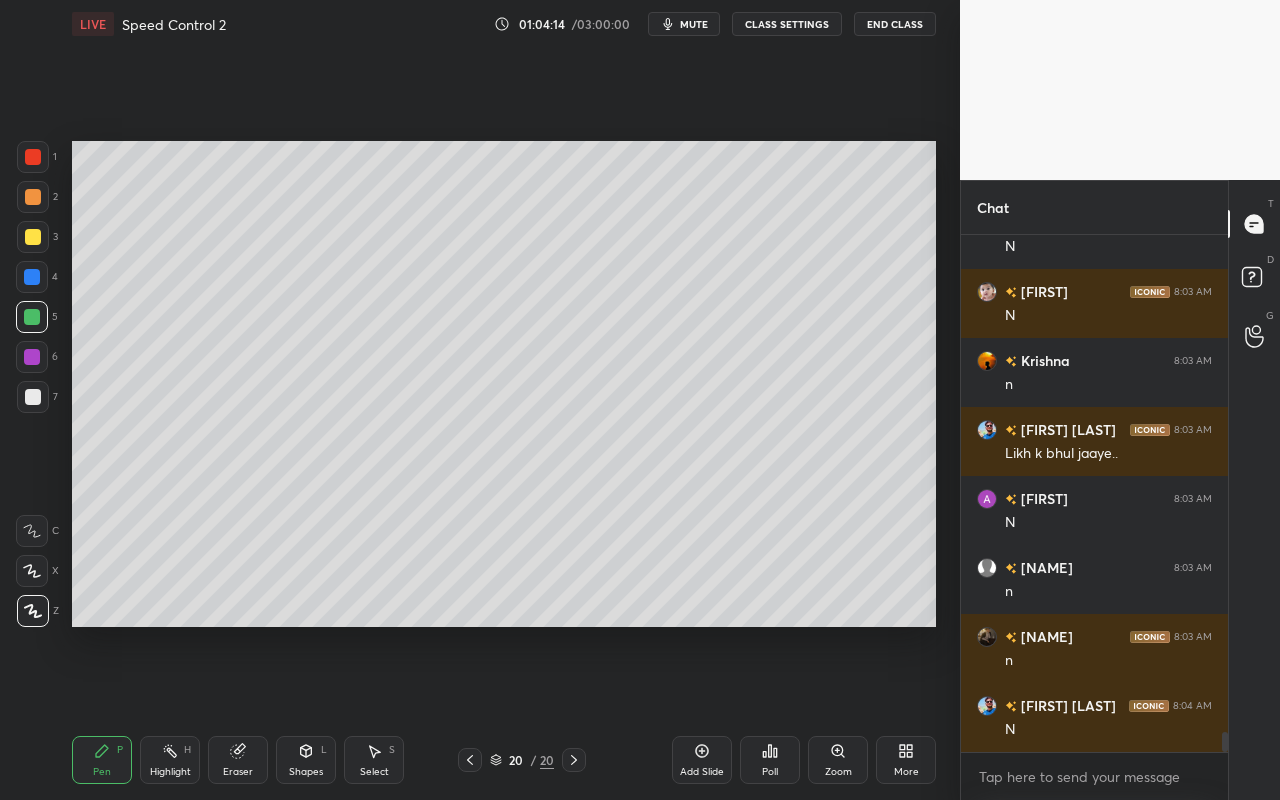click on "Pen P" at bounding box center (102, 760) 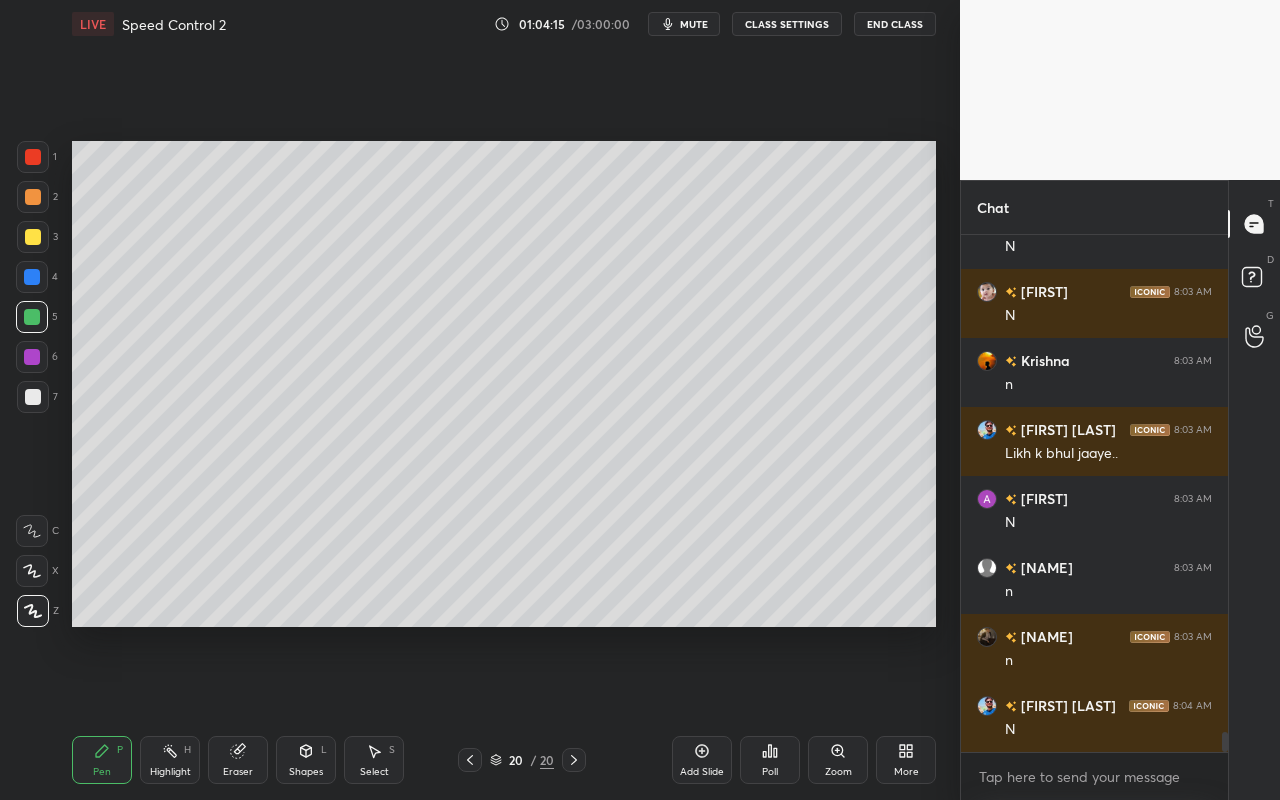 click at bounding box center (33, 397) 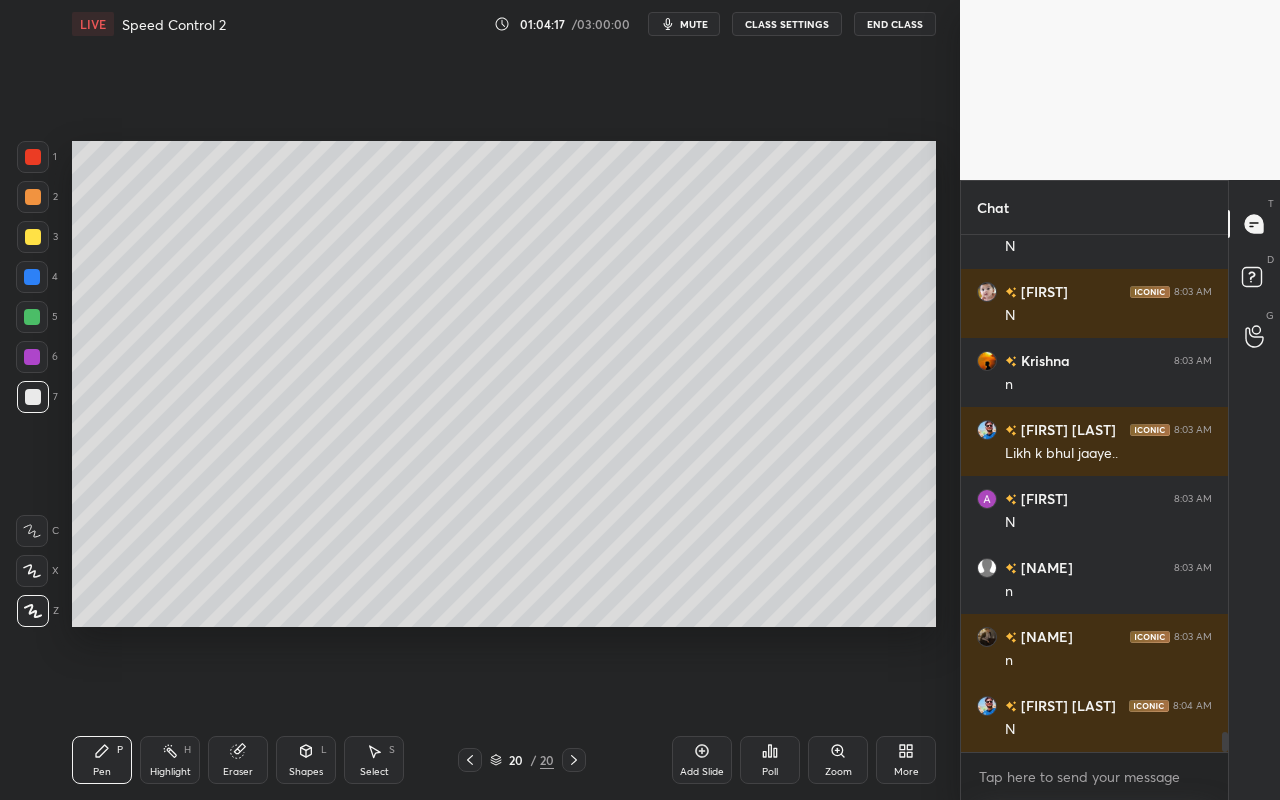 click at bounding box center [33, 237] 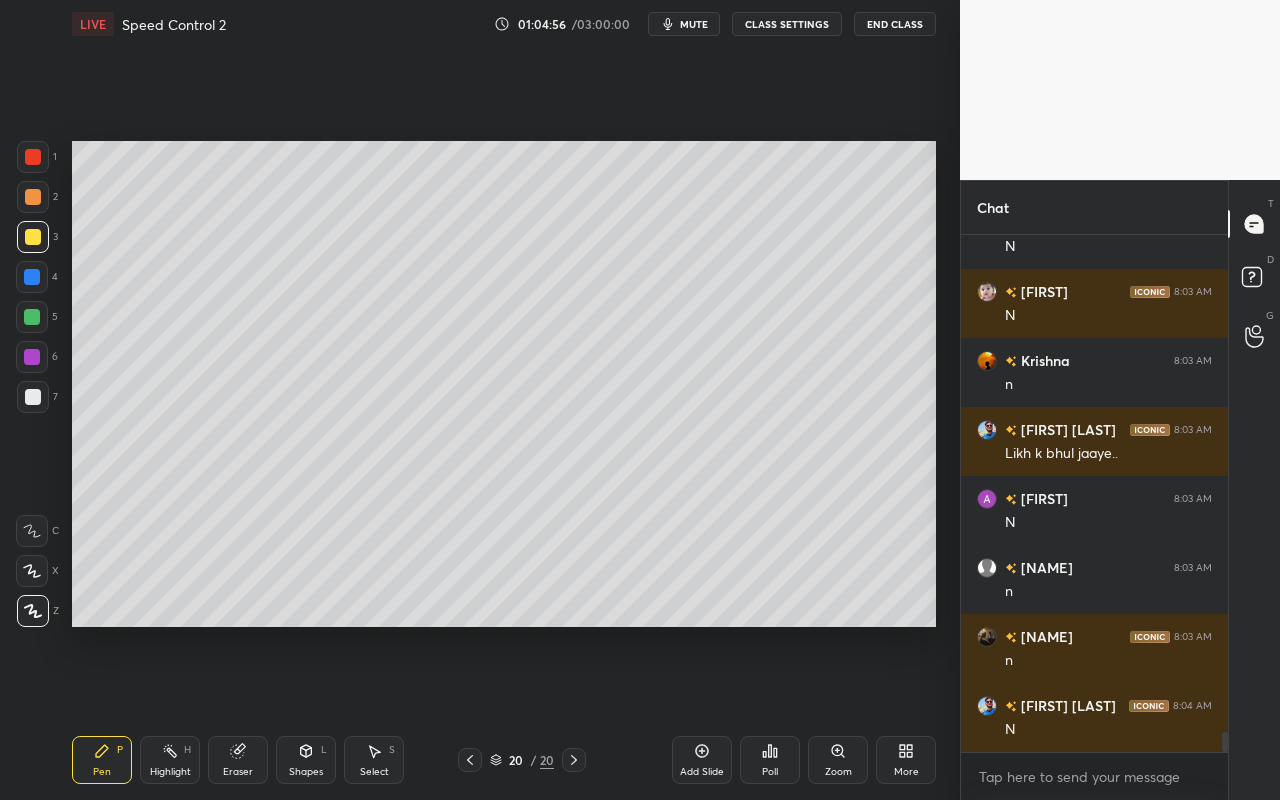 drag, startPoint x: 106, startPoint y: 764, endPoint x: 120, endPoint y: 732, distance: 34.928497 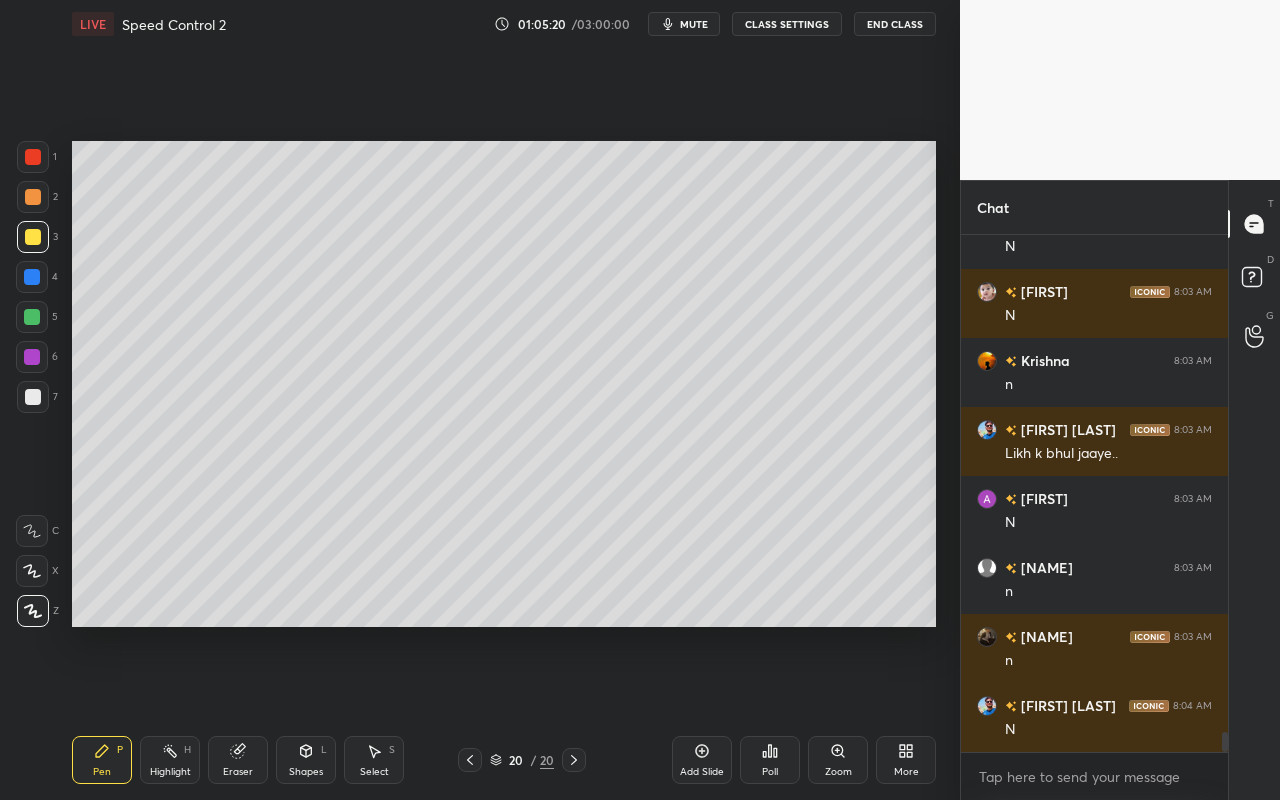 click on "Pen" at bounding box center (102, 772) 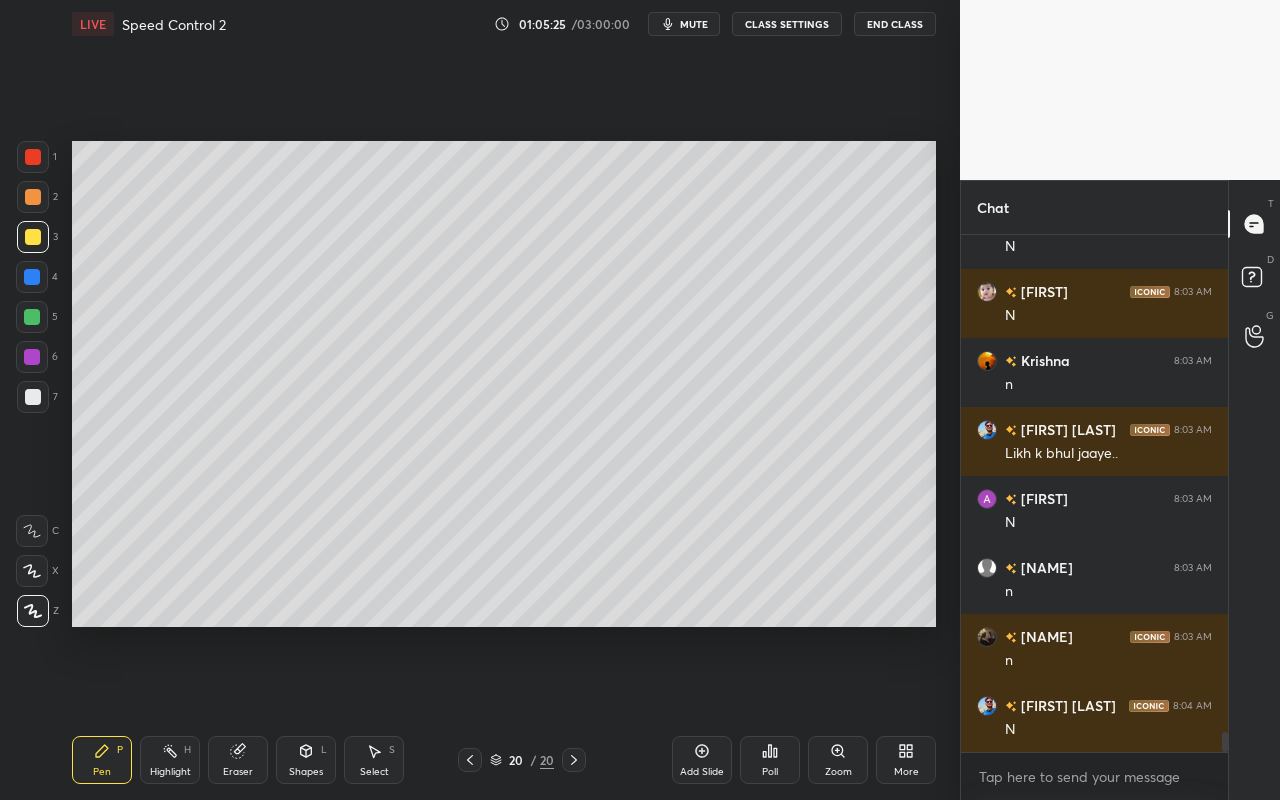 click on "Shapes L" at bounding box center [306, 760] 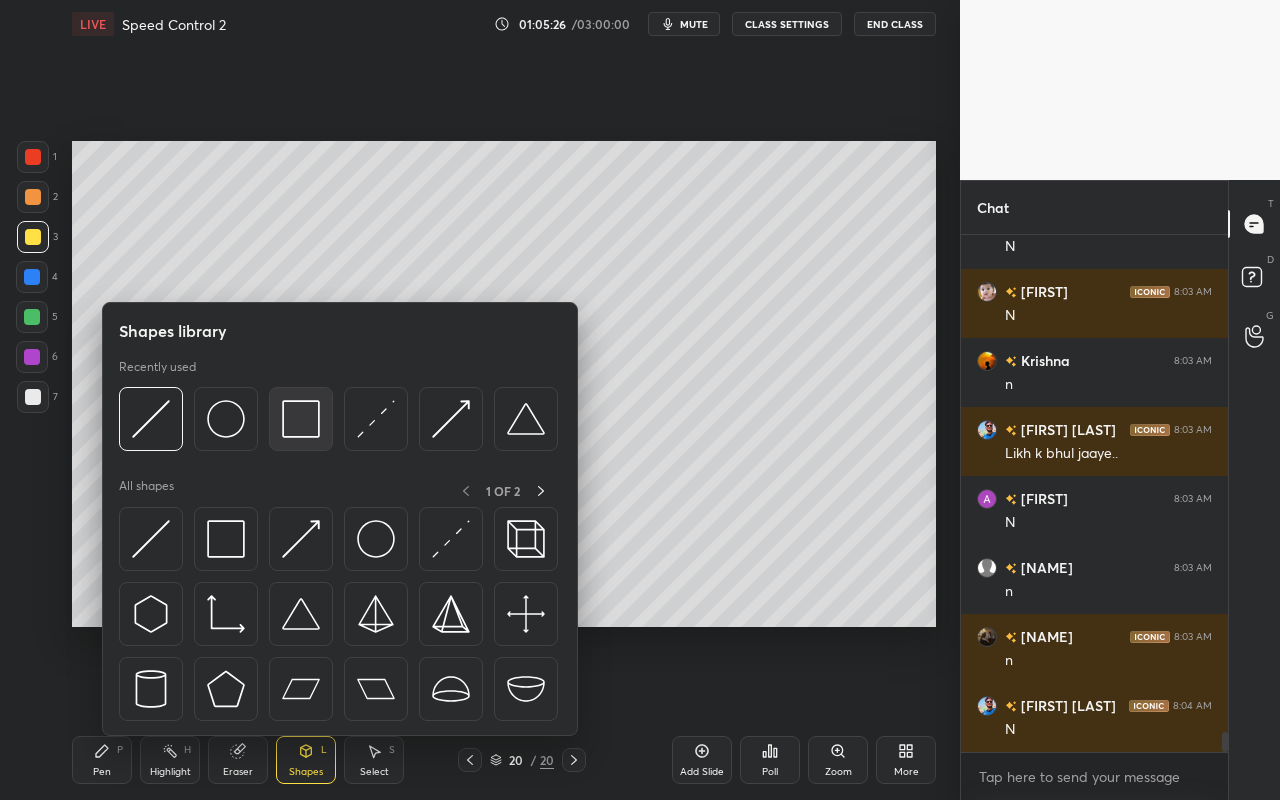 click at bounding box center (301, 419) 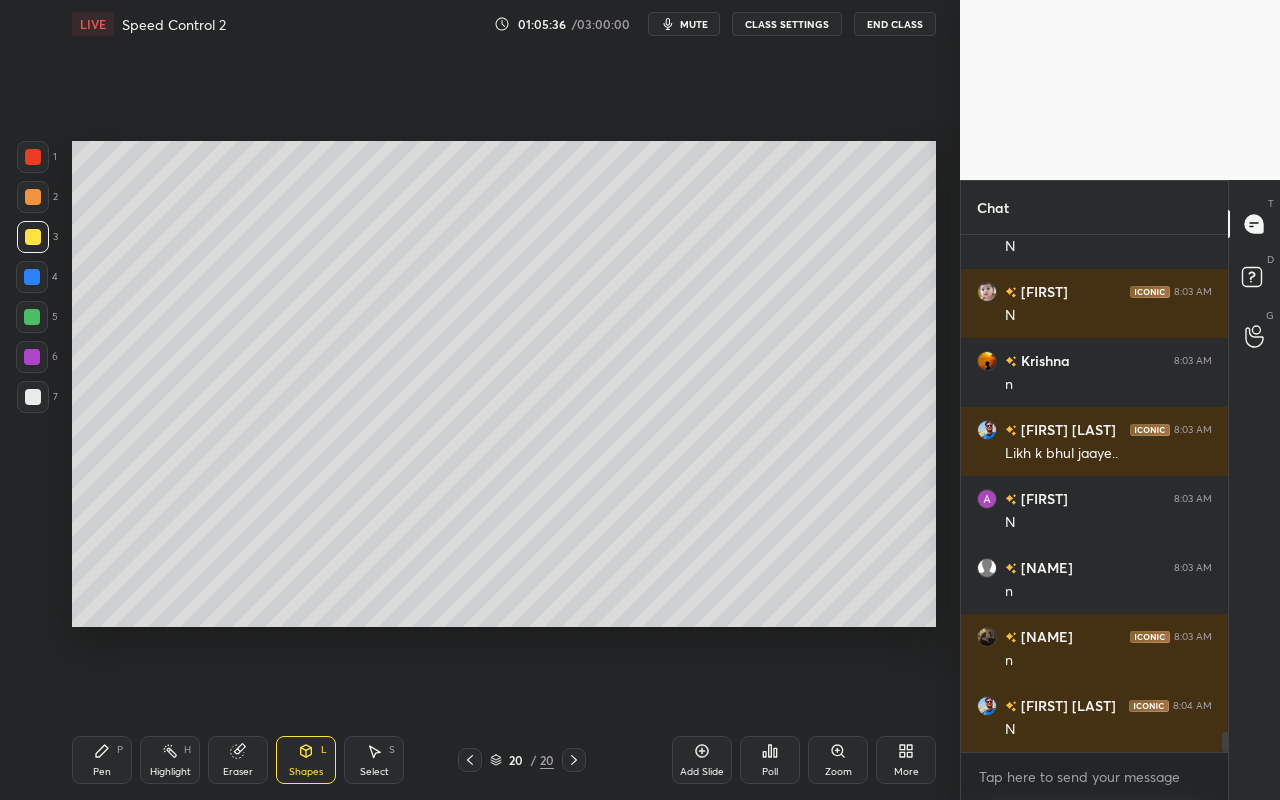 click on "Pen" at bounding box center (102, 772) 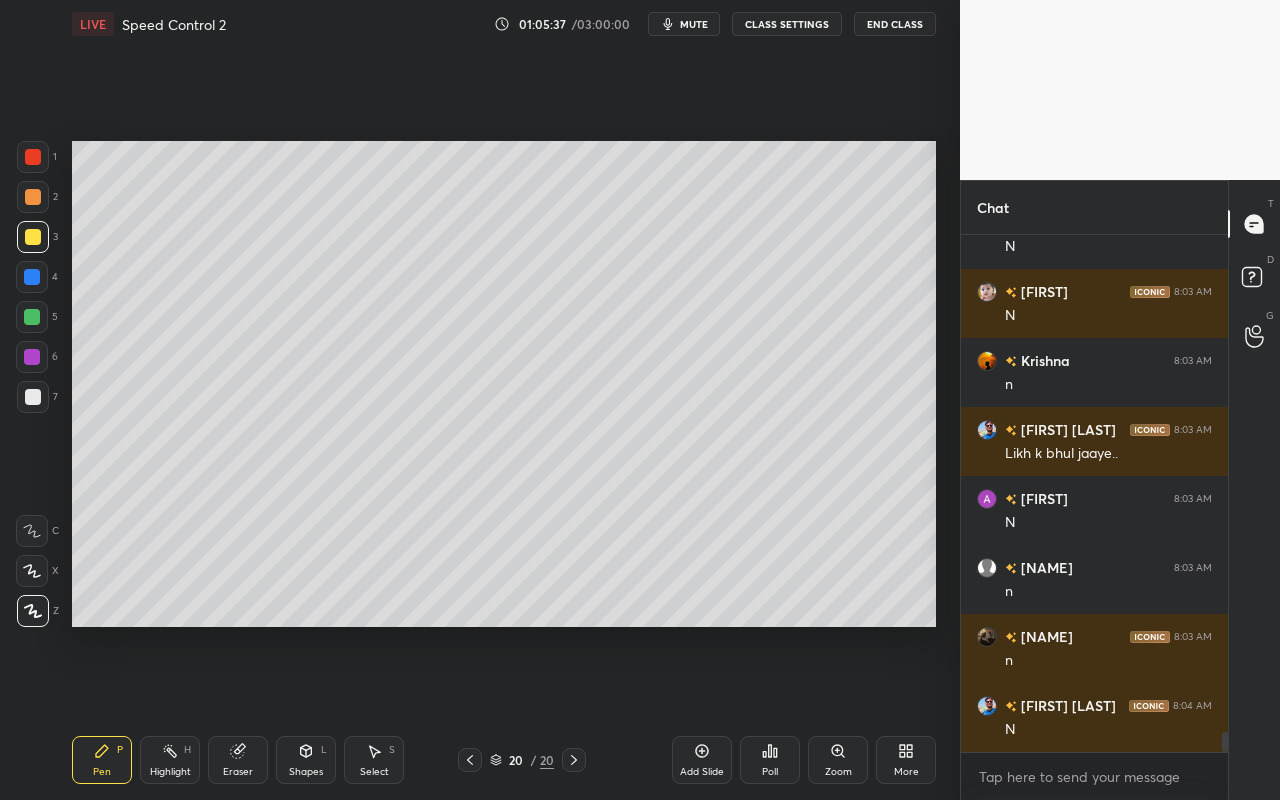 drag, startPoint x: 38, startPoint y: 398, endPoint x: 48, endPoint y: 397, distance: 10.049875 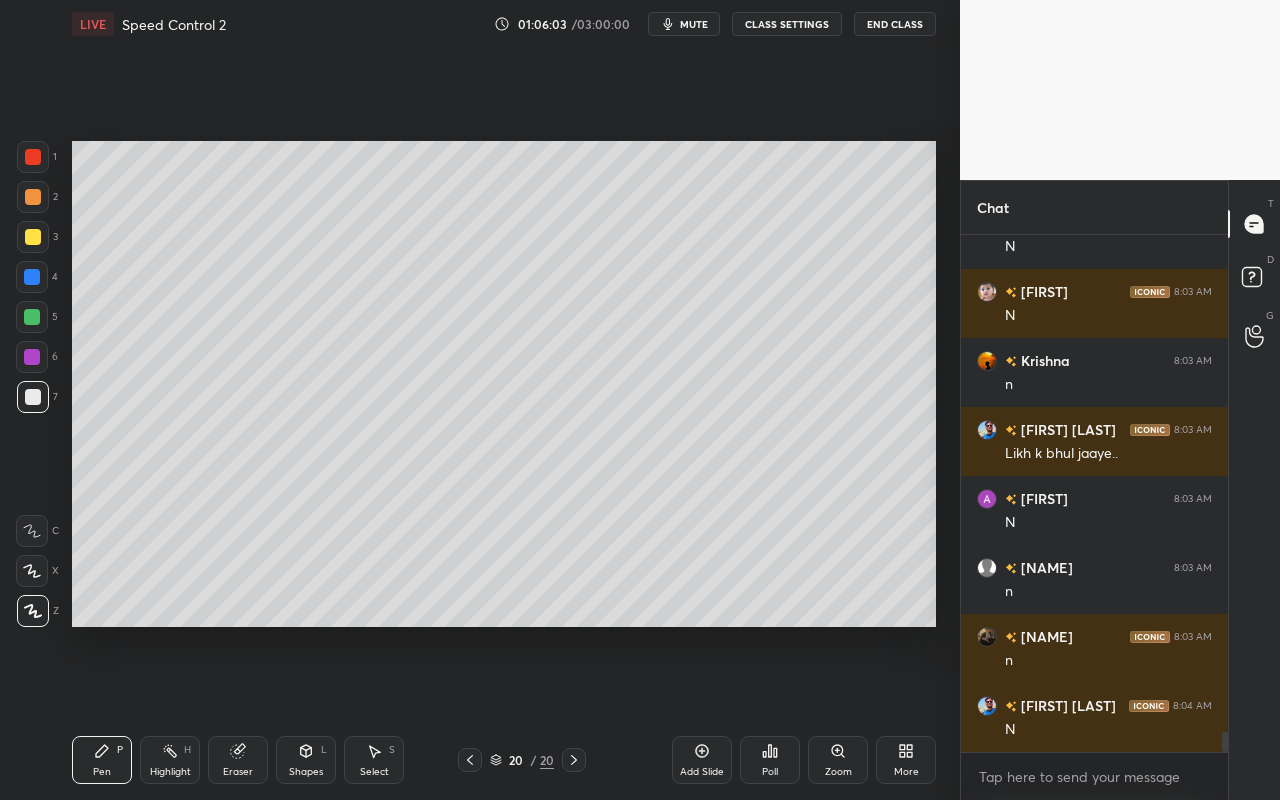 drag, startPoint x: 182, startPoint y: 768, endPoint x: 208, endPoint y: 752, distance: 30.528675 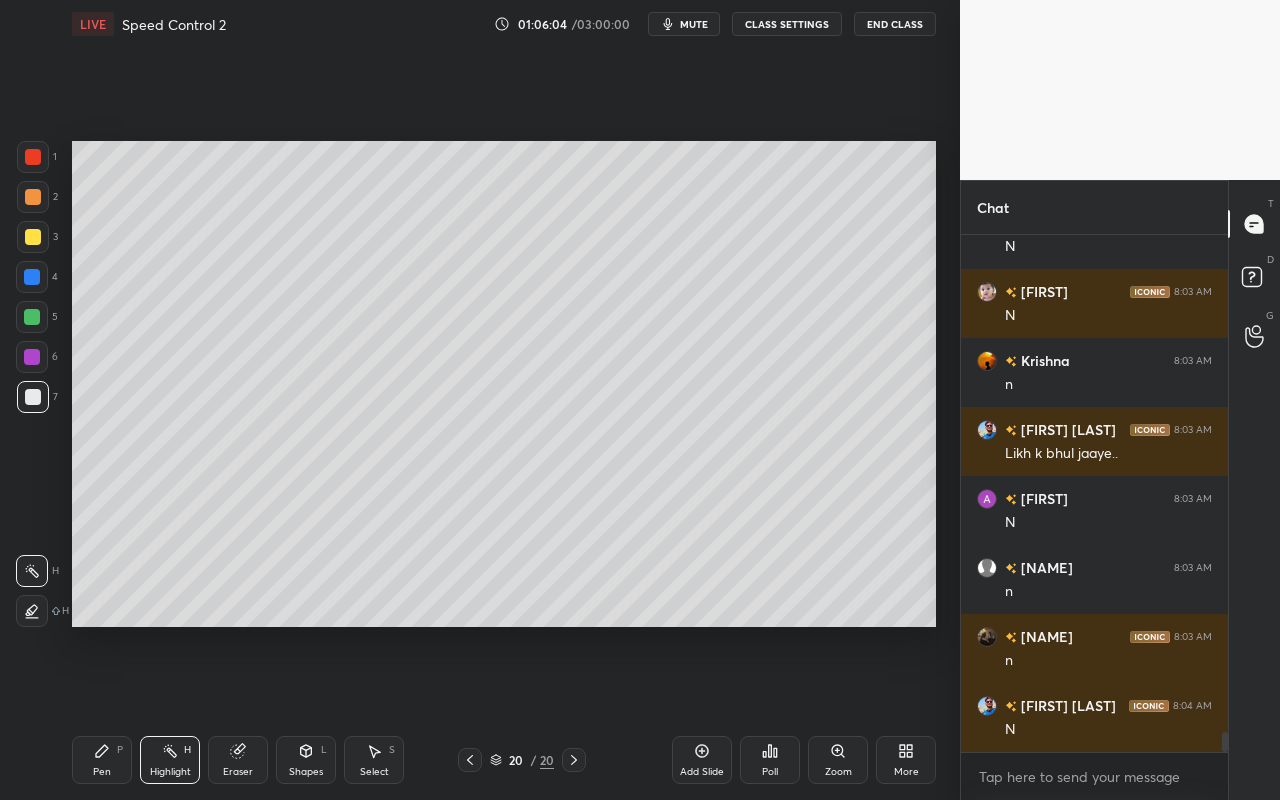 click at bounding box center [32, 317] 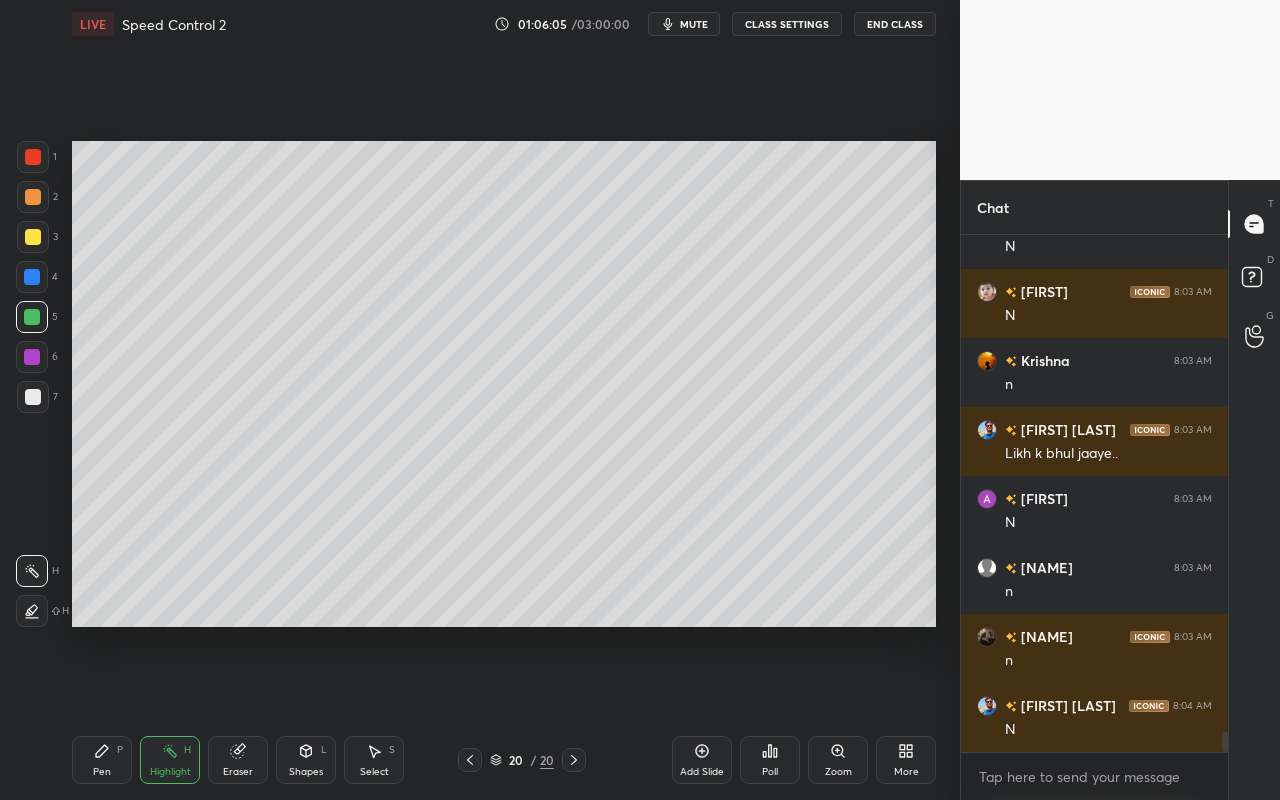 click 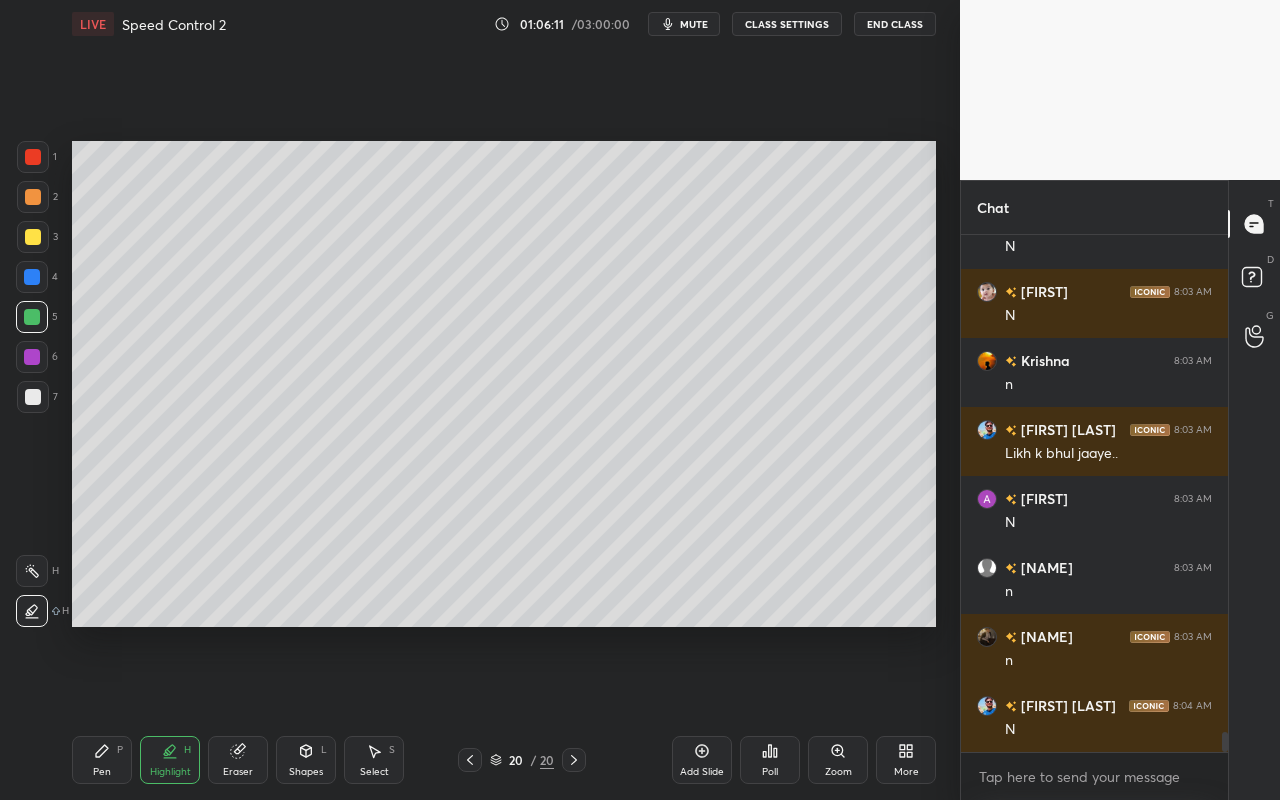 click on "Pen" at bounding box center (102, 772) 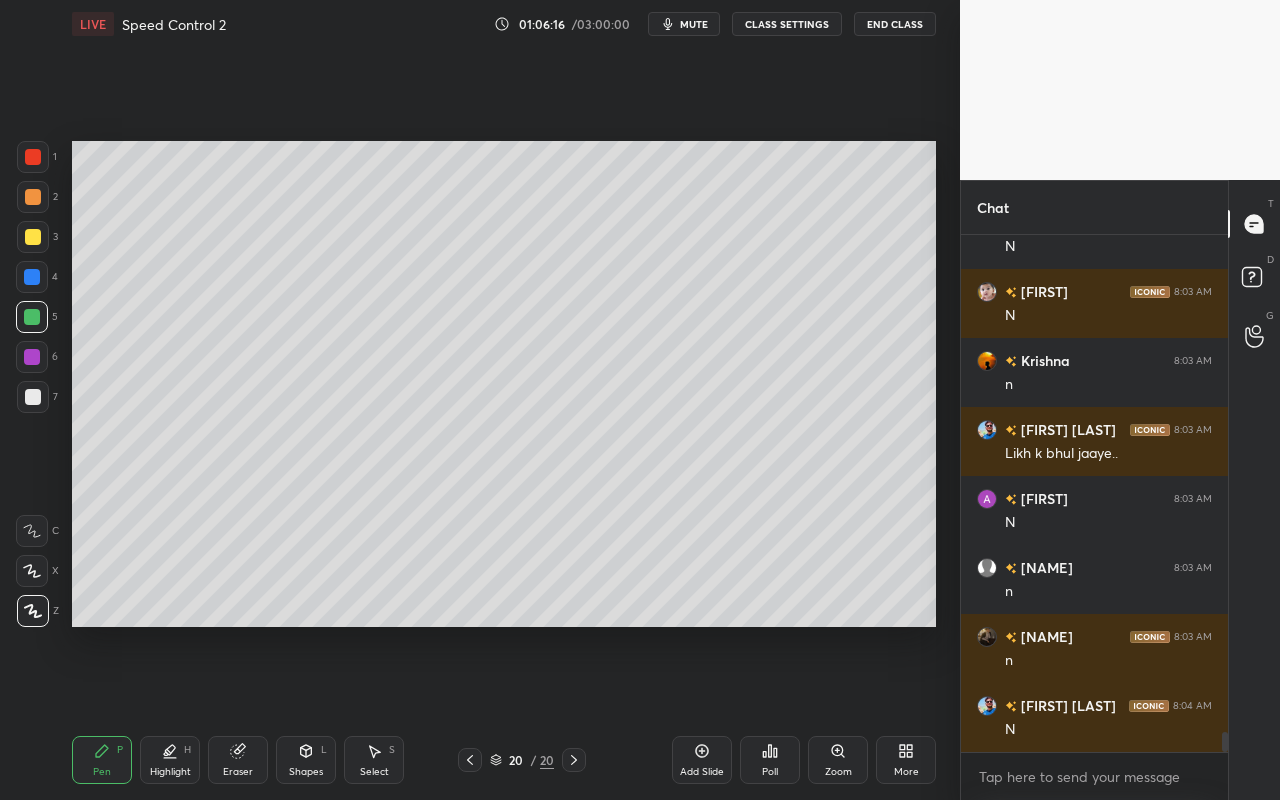 click on "Highlight H" at bounding box center (170, 760) 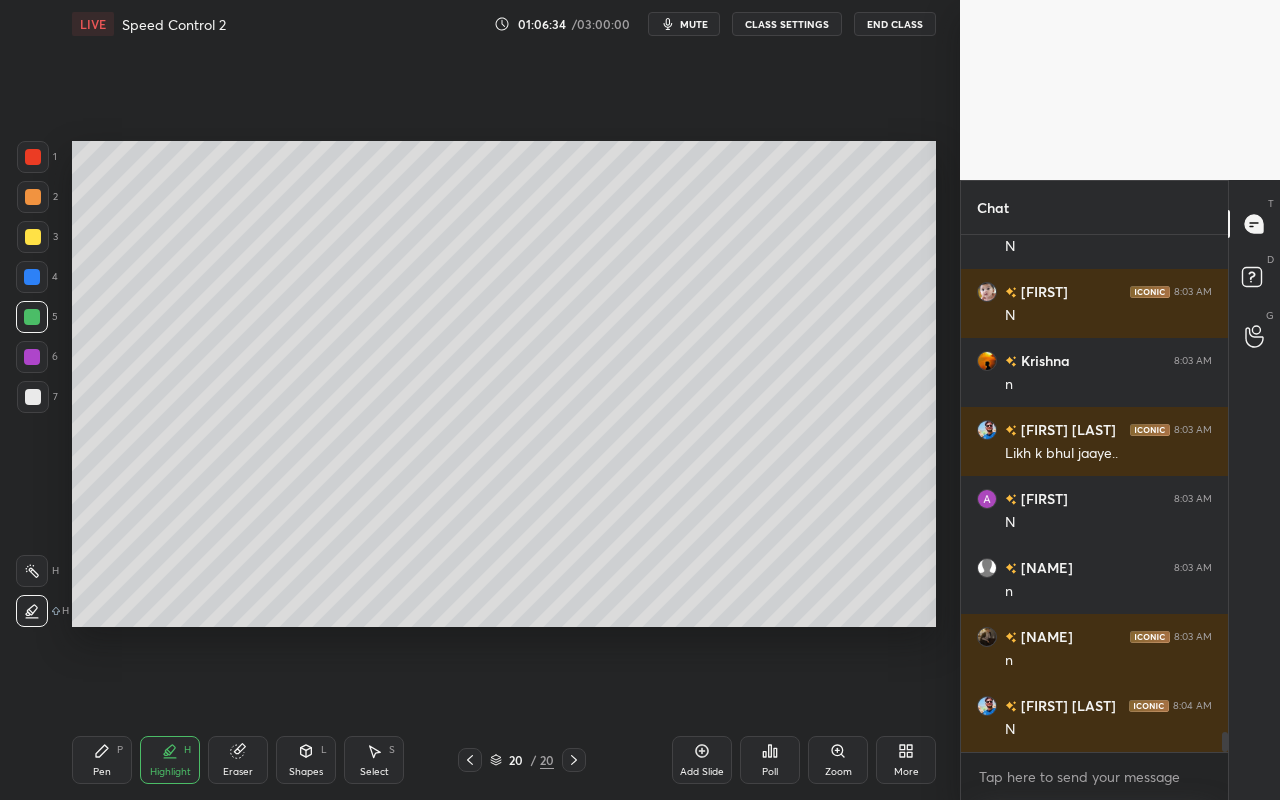 click on "Pen P" at bounding box center [102, 760] 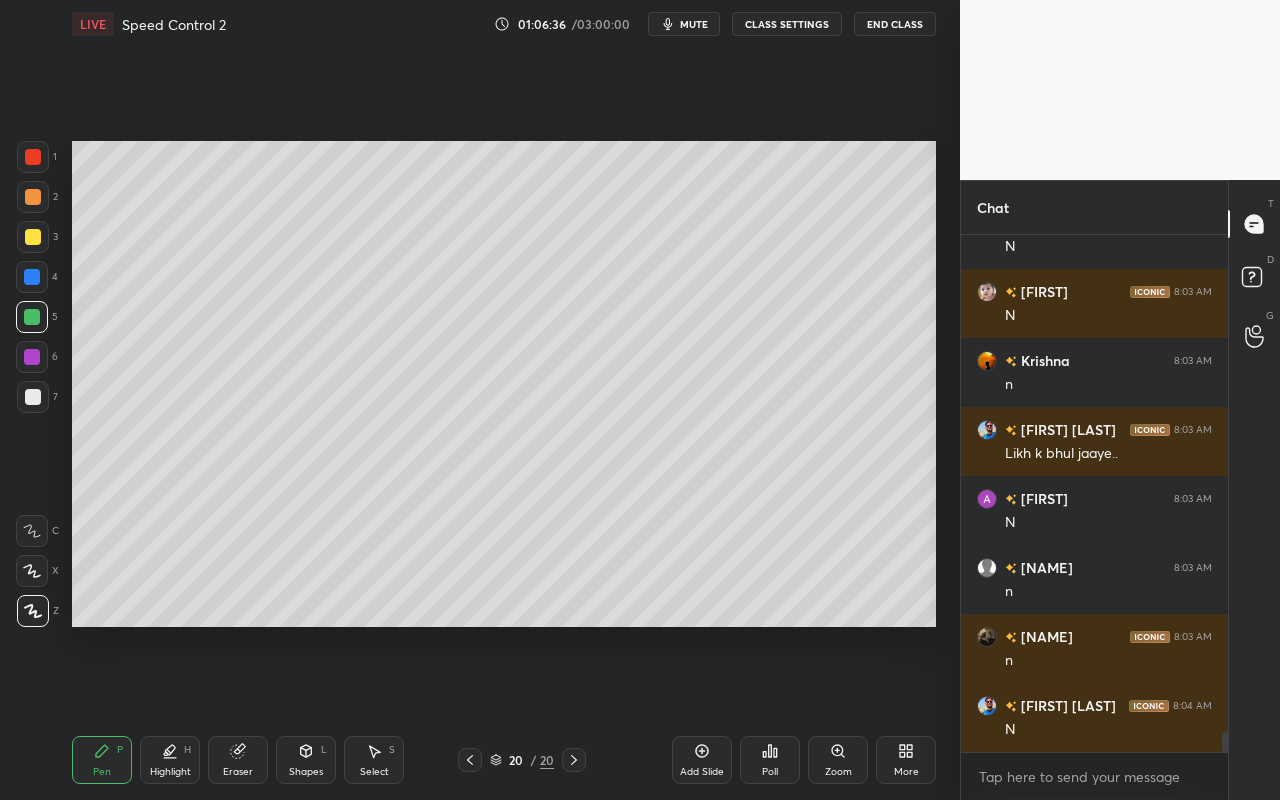 click at bounding box center [33, 237] 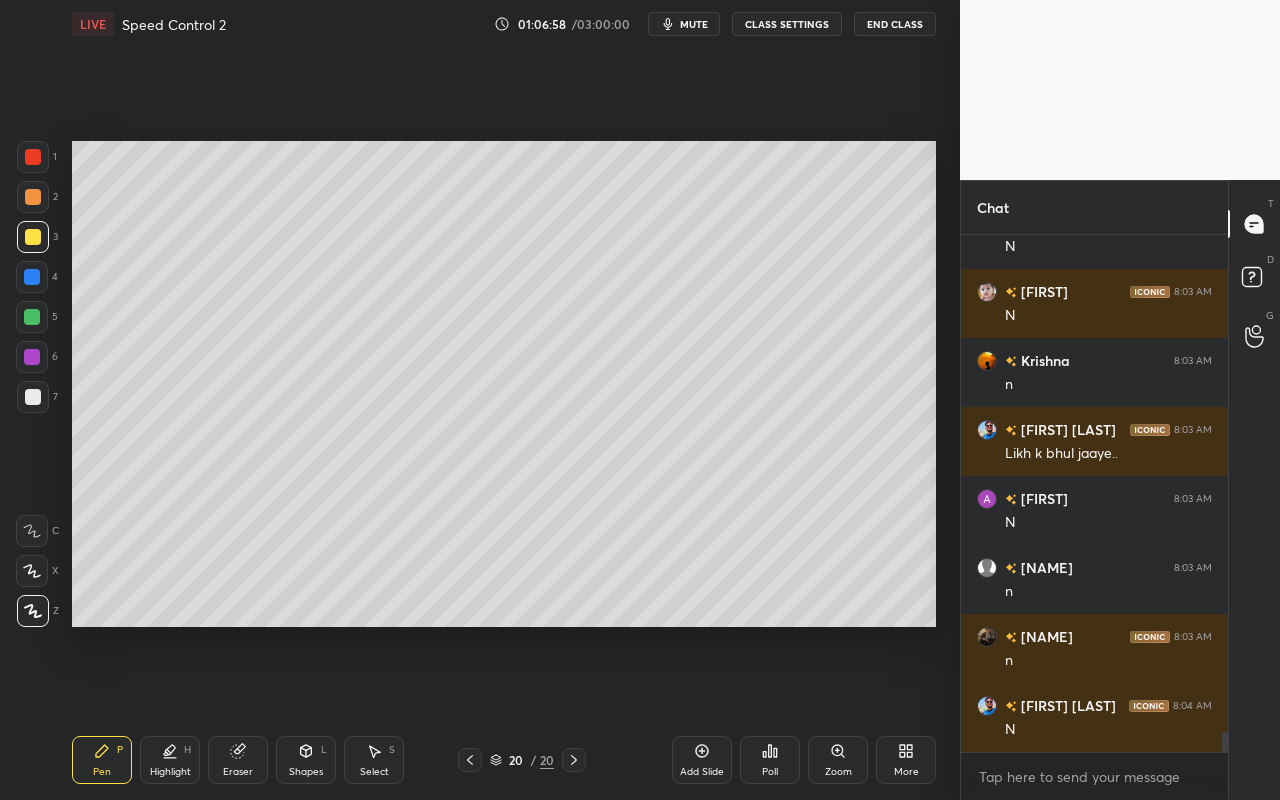 click on "Highlight H" at bounding box center (170, 760) 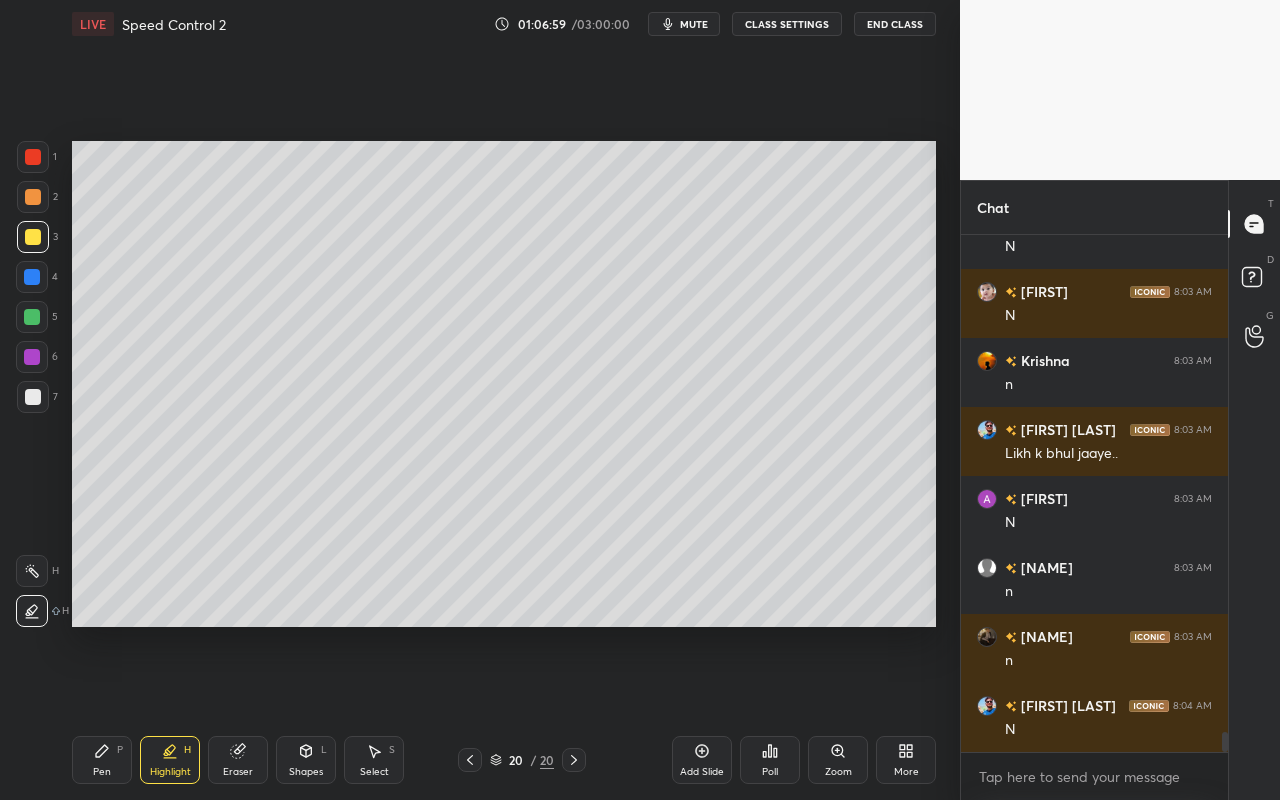 click on "1 2 3 4 5 6 7 C X Z C X Z E E Erase all   H H" at bounding box center [32, 384] 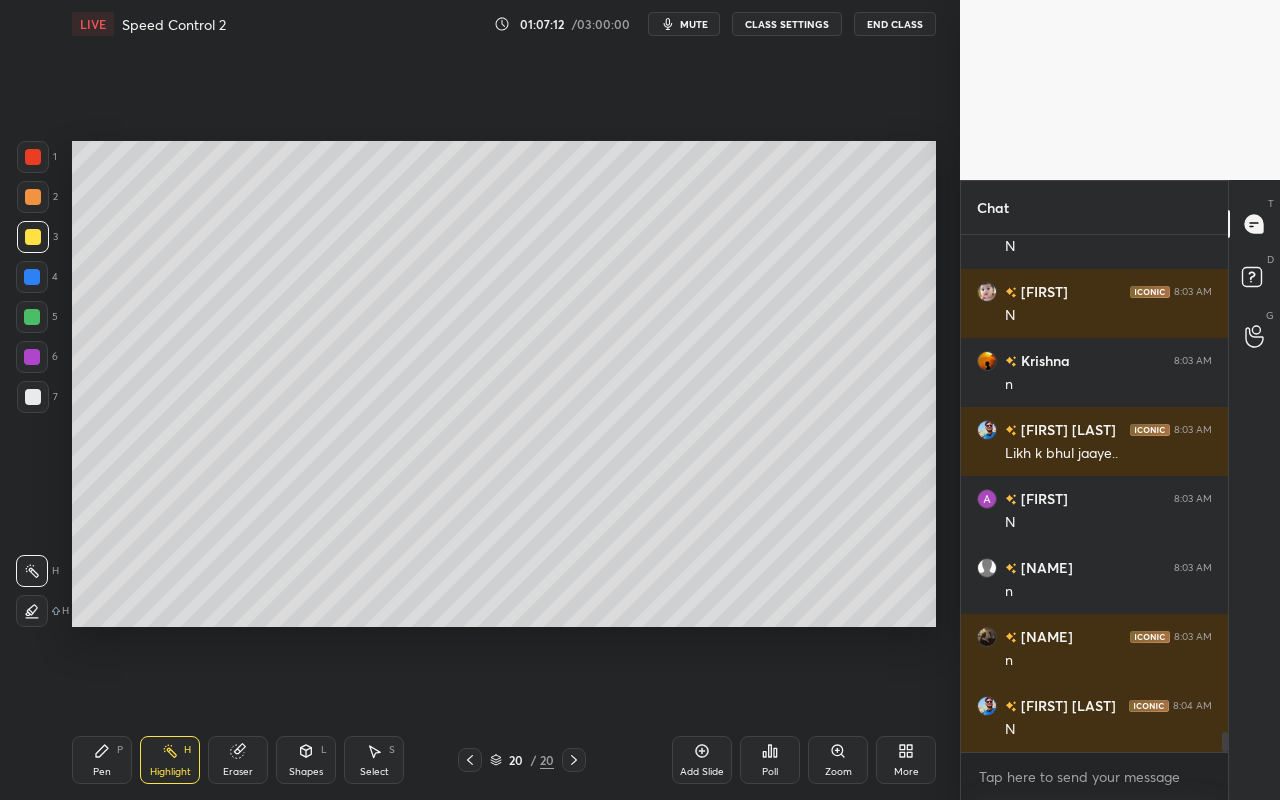 drag, startPoint x: 501, startPoint y: 707, endPoint x: 511, endPoint y: 694, distance: 16.40122 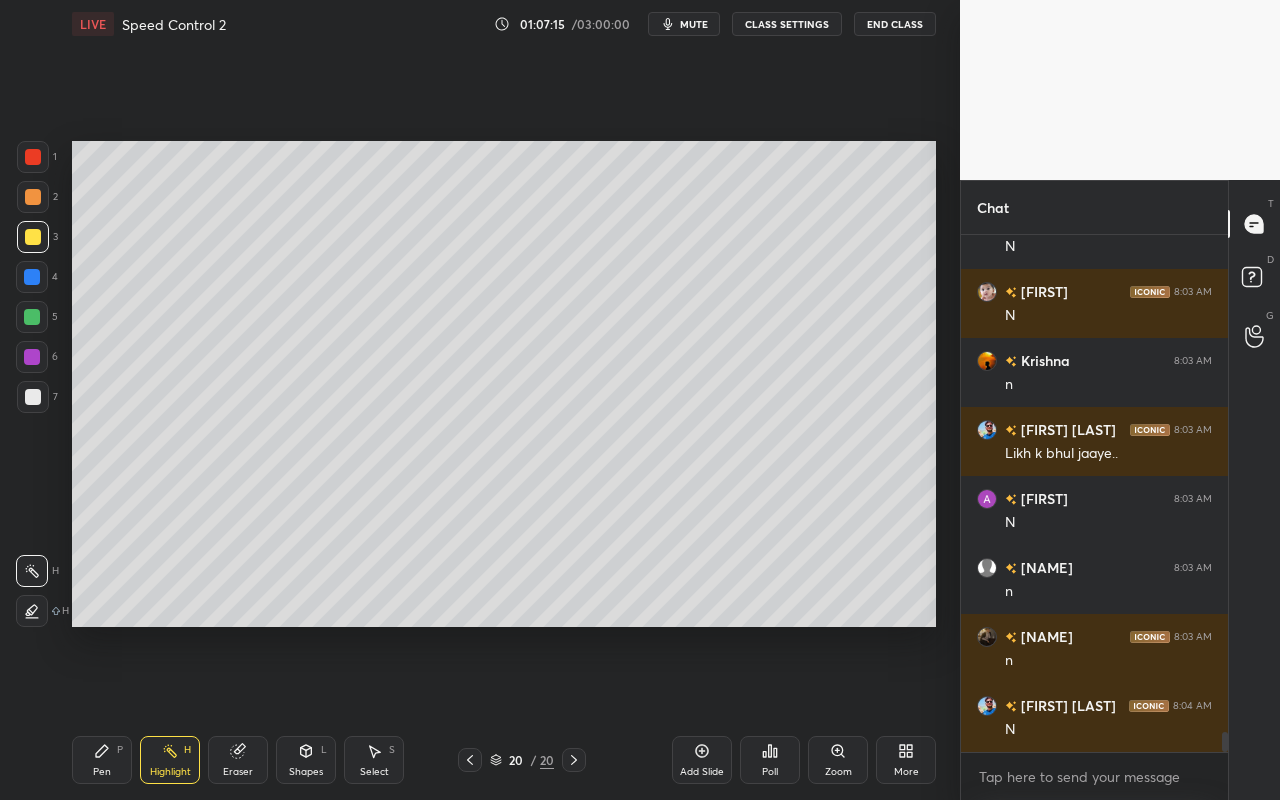 scroll, scrollTop: 12708, scrollLeft: 0, axis: vertical 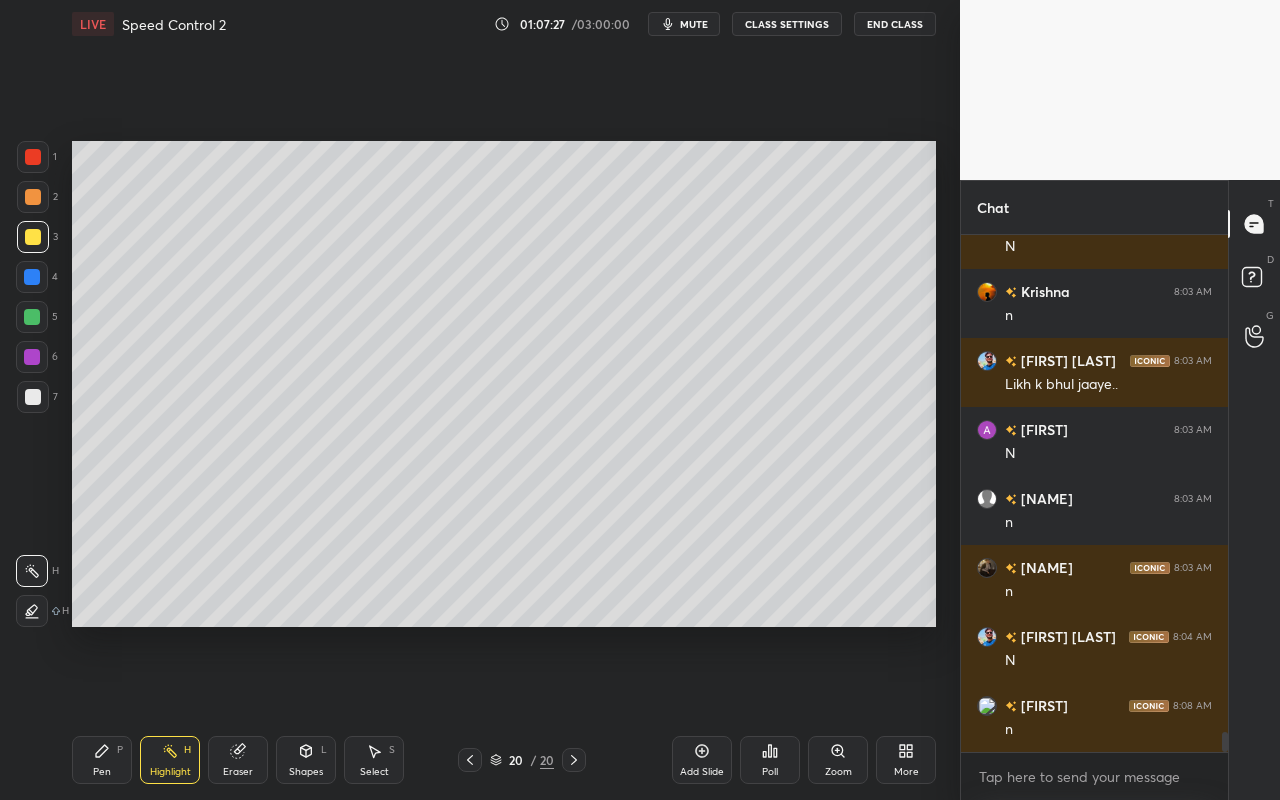 click on "Pen" at bounding box center (102, 772) 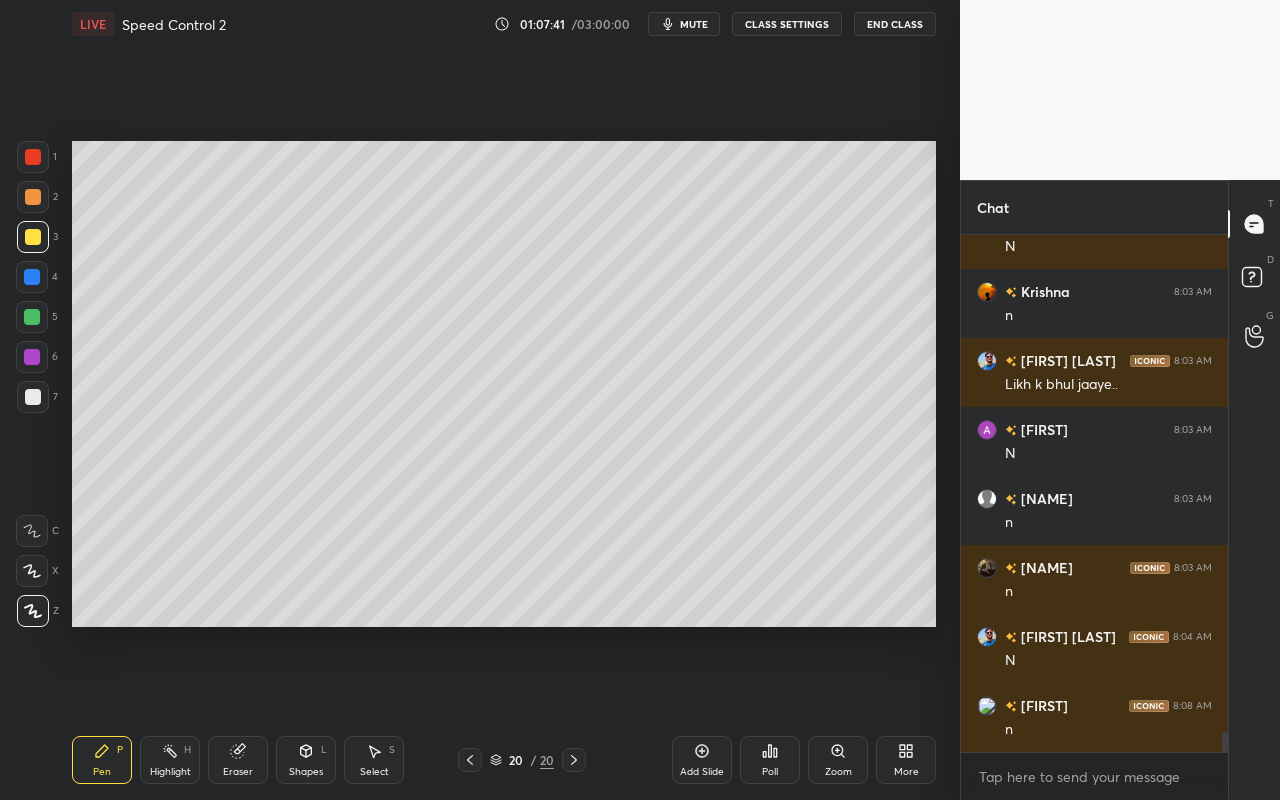 click on "Select" at bounding box center (374, 772) 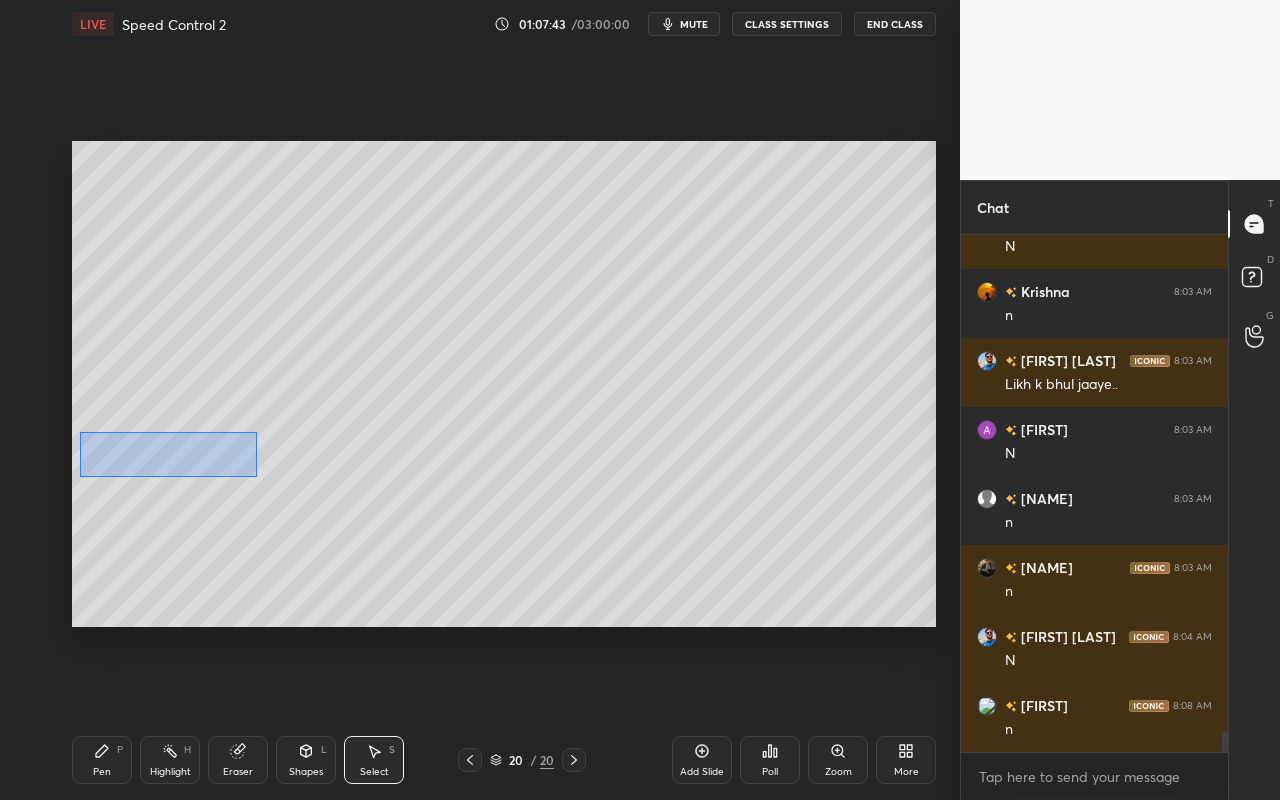 drag, startPoint x: 80, startPoint y: 432, endPoint x: 257, endPoint y: 481, distance: 183.65729 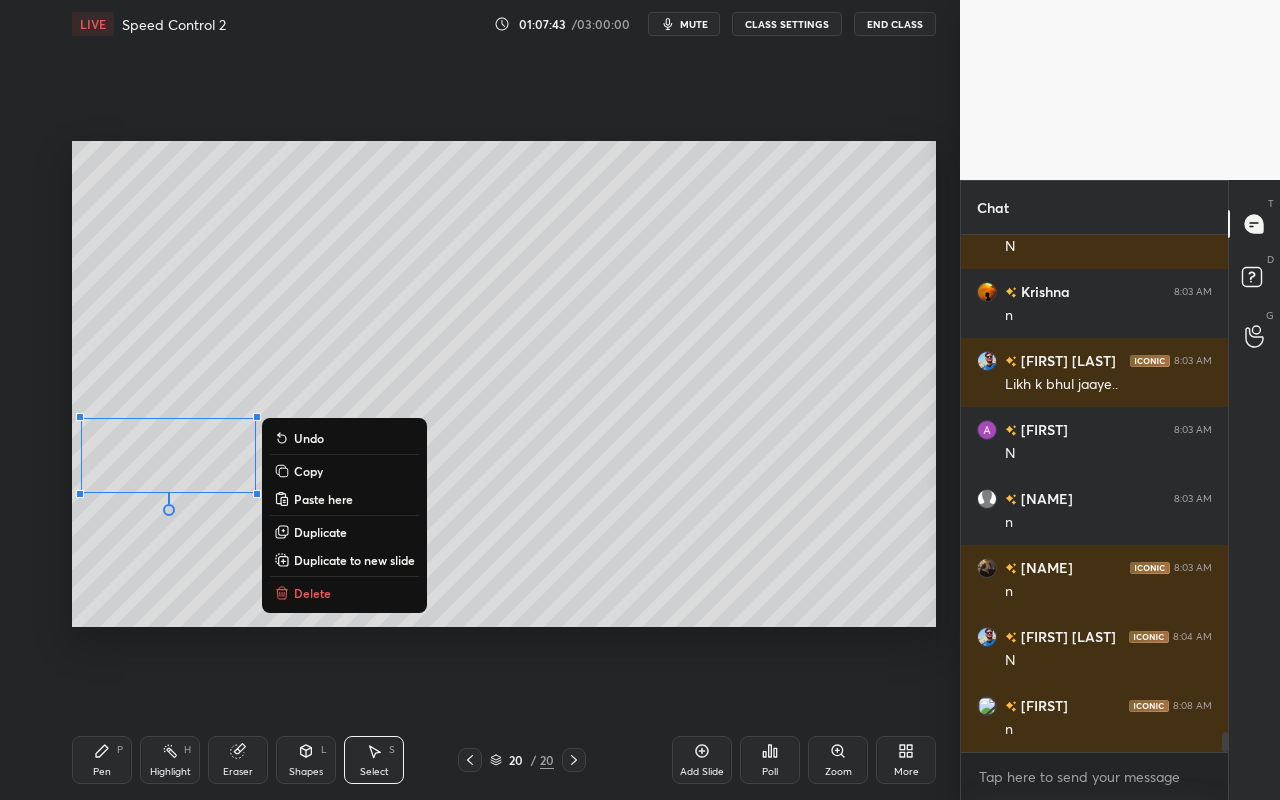 scroll, scrollTop: 12728, scrollLeft: 0, axis: vertical 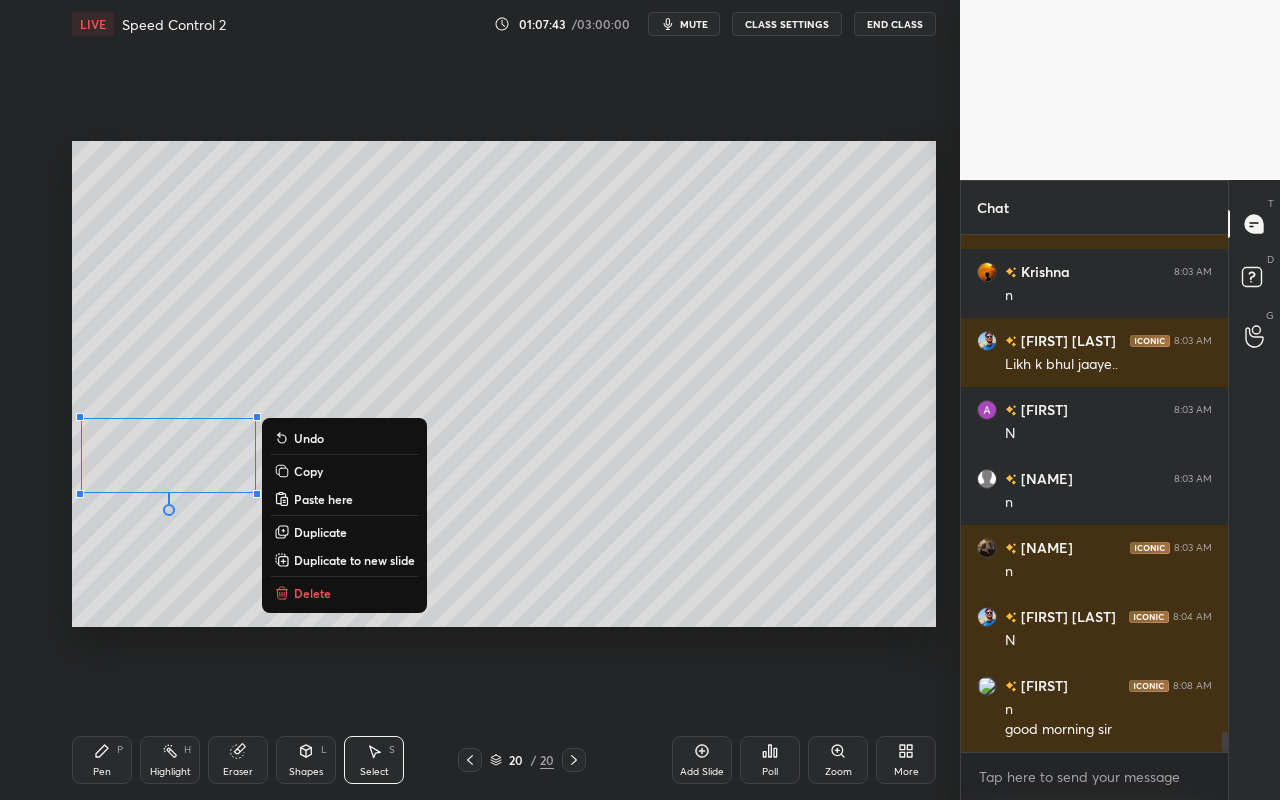 click on "Delete" at bounding box center (344, 593) 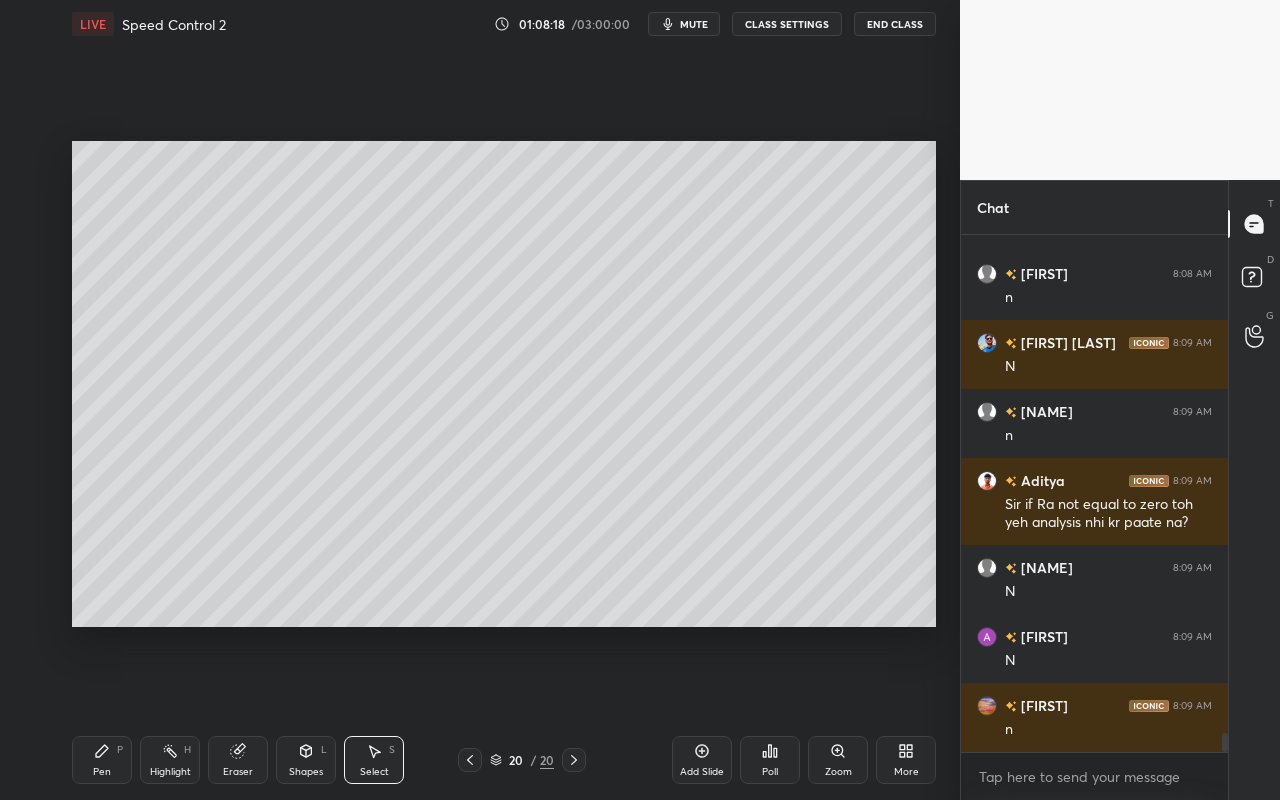scroll, scrollTop: 13574, scrollLeft: 0, axis: vertical 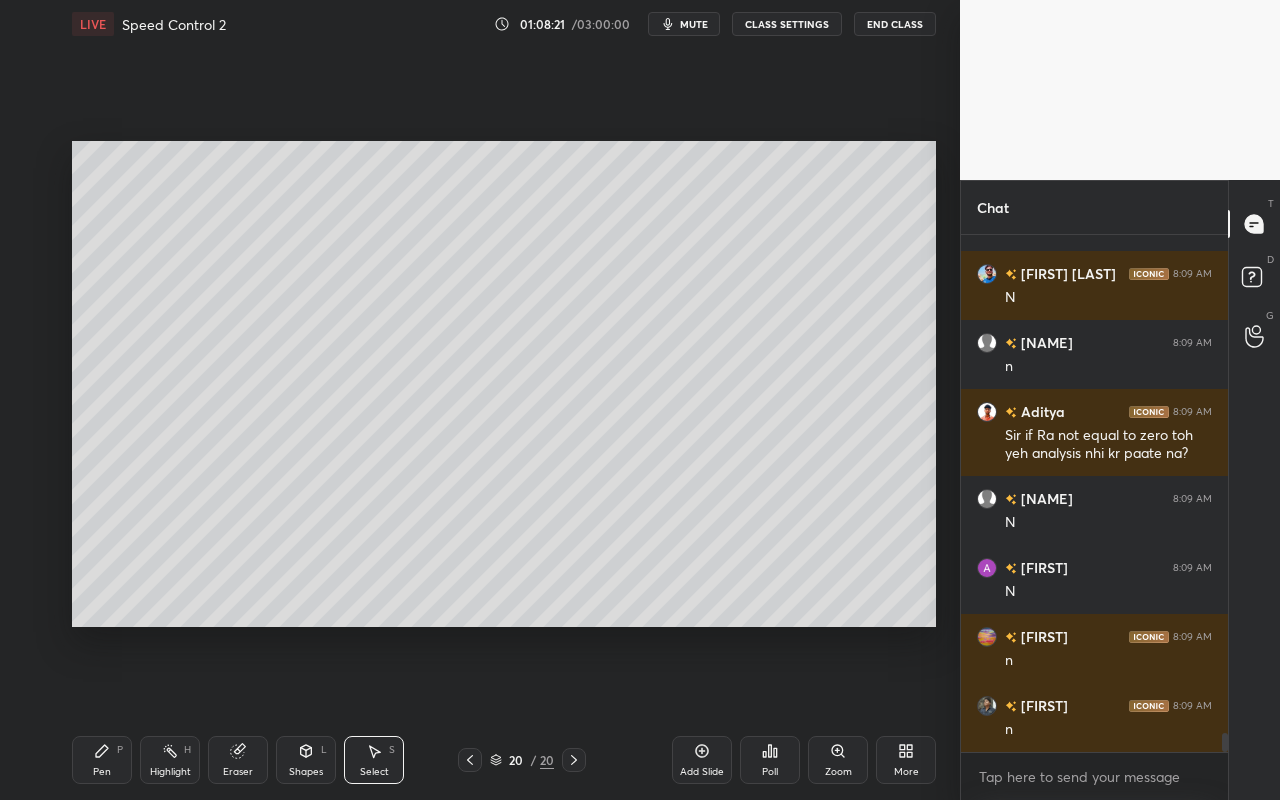 drag, startPoint x: 167, startPoint y: 769, endPoint x: 184, endPoint y: 753, distance: 23.345236 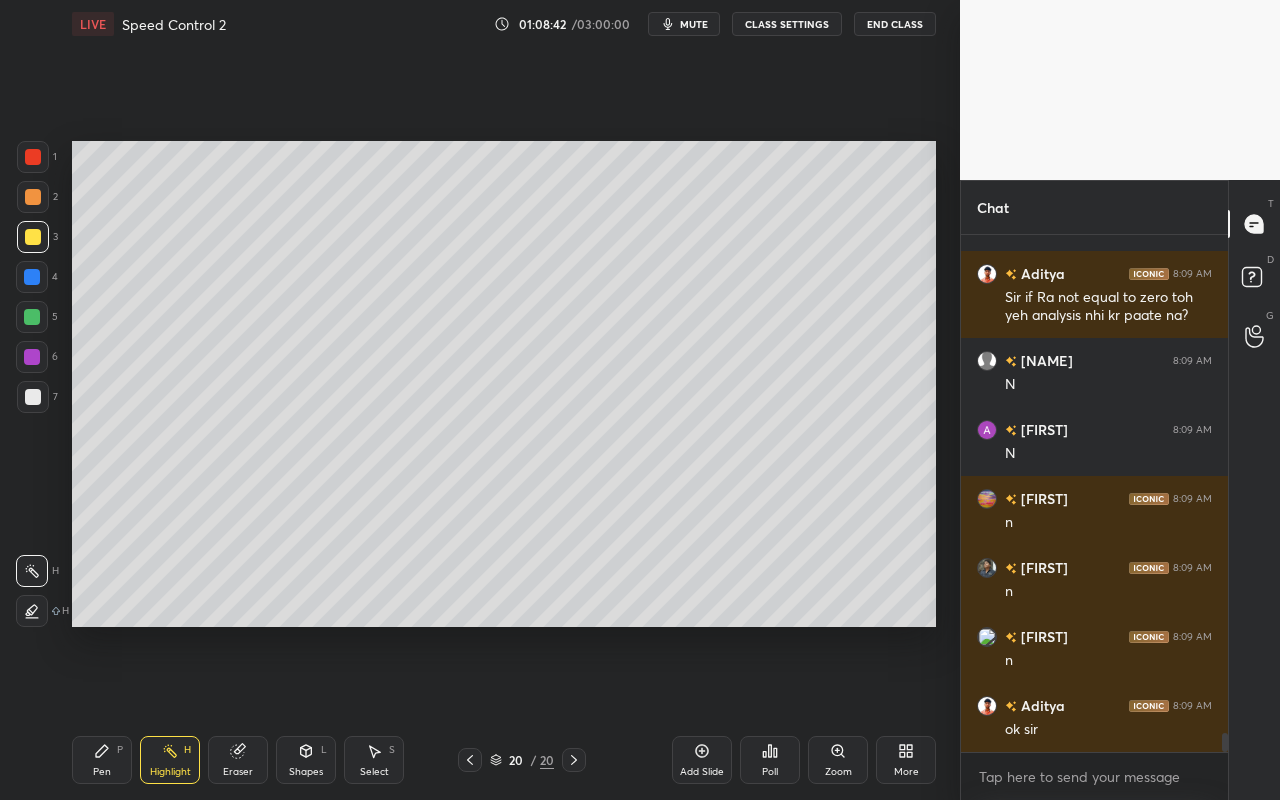 scroll, scrollTop: 13781, scrollLeft: 0, axis: vertical 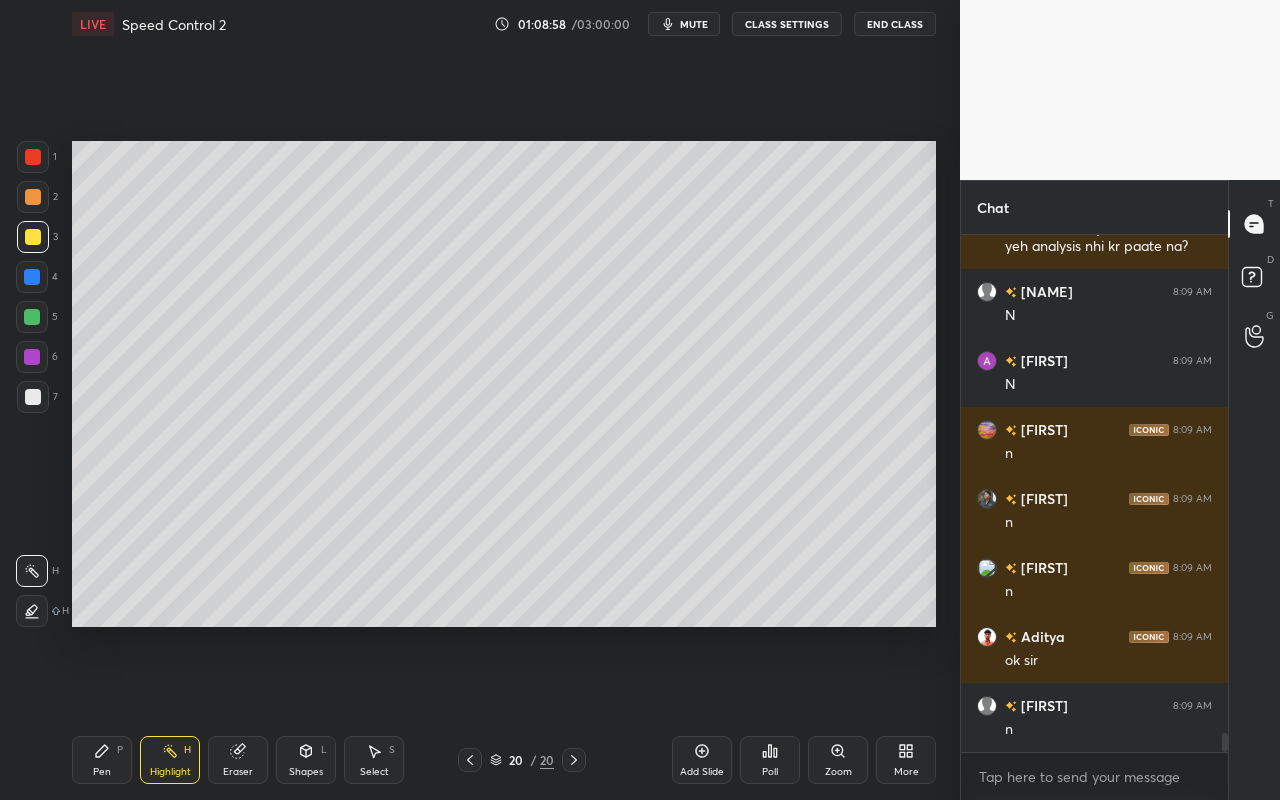 click 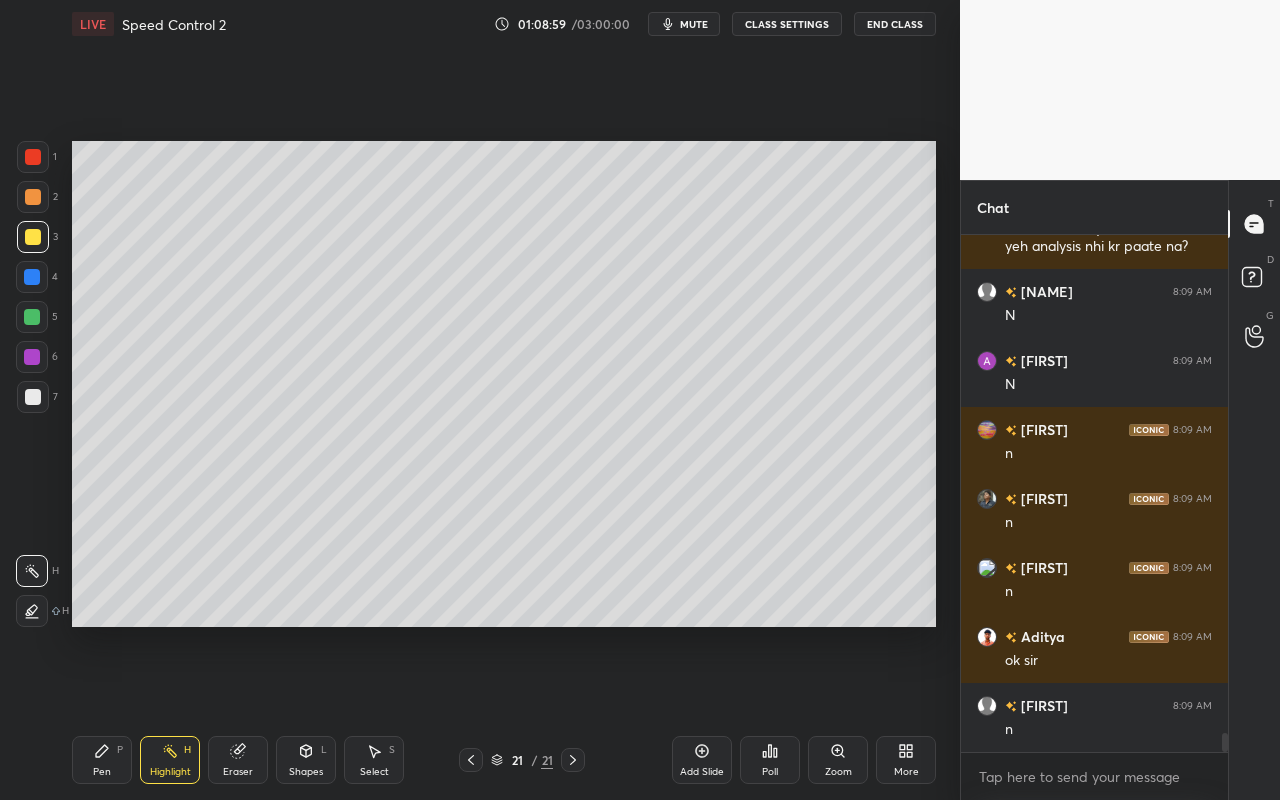click on "Pen P" at bounding box center [102, 760] 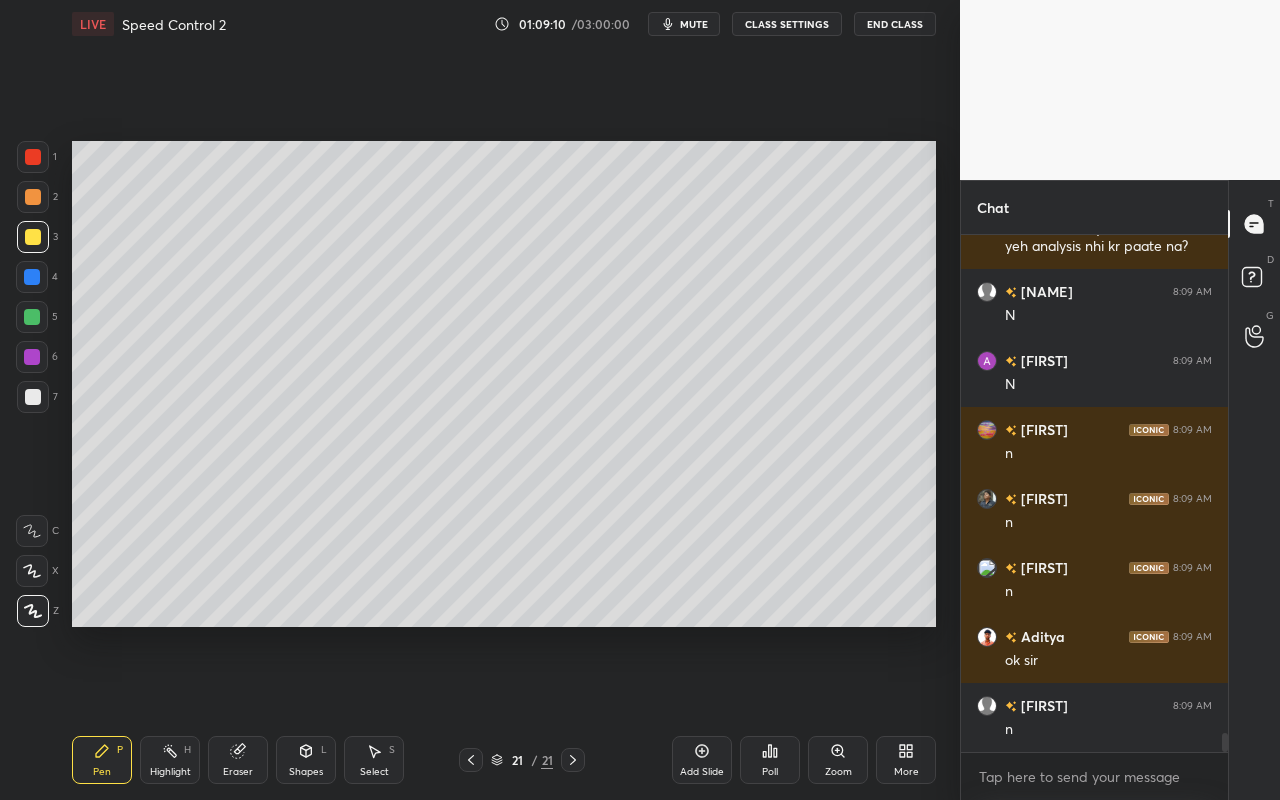 click on "Shapes L" at bounding box center [306, 760] 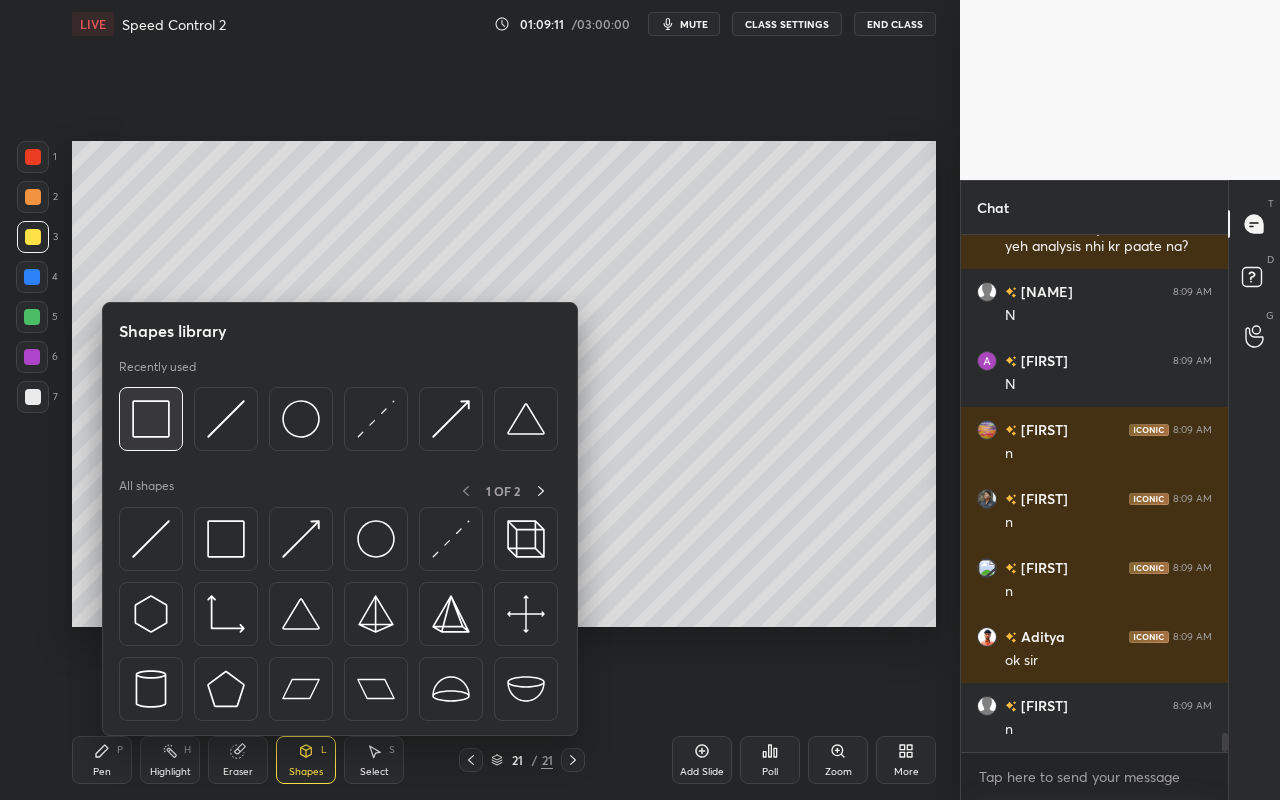 click at bounding box center (151, 419) 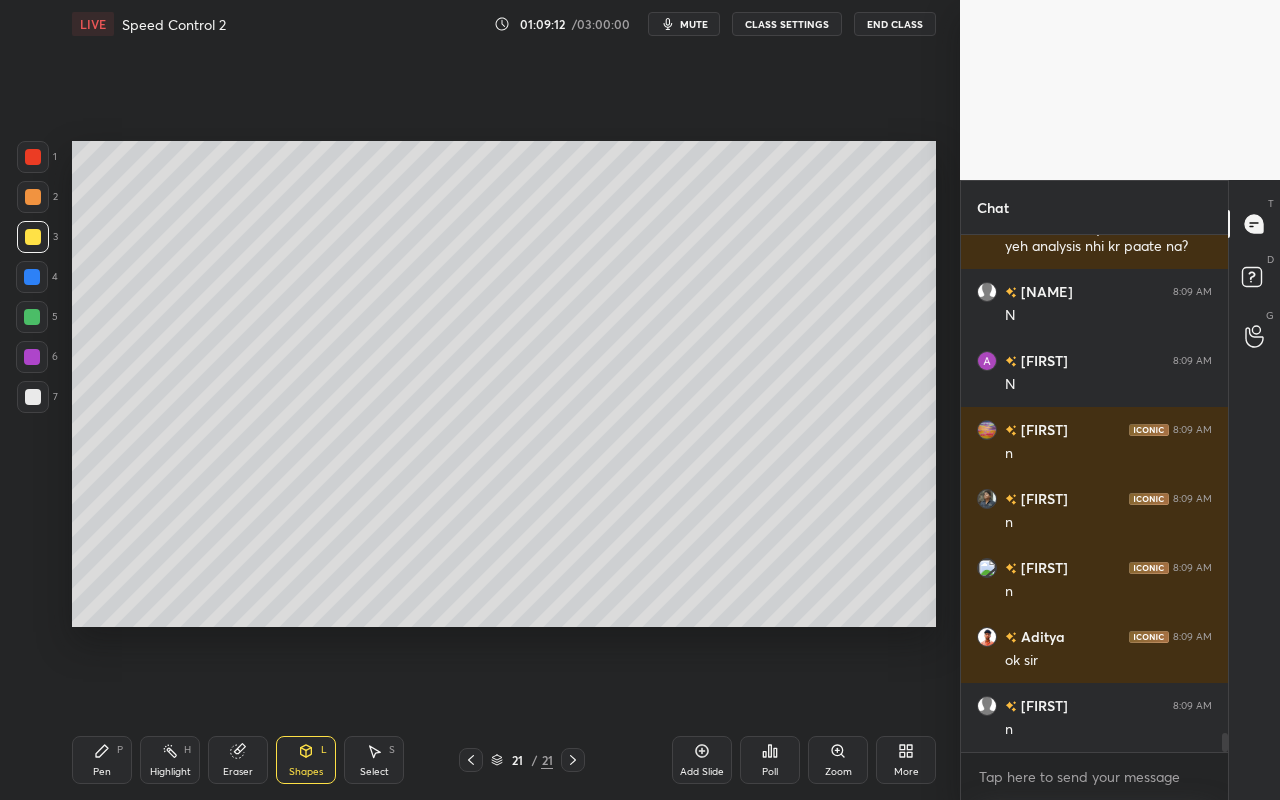 drag, startPoint x: 35, startPoint y: 351, endPoint x: 59, endPoint y: 324, distance: 36.124783 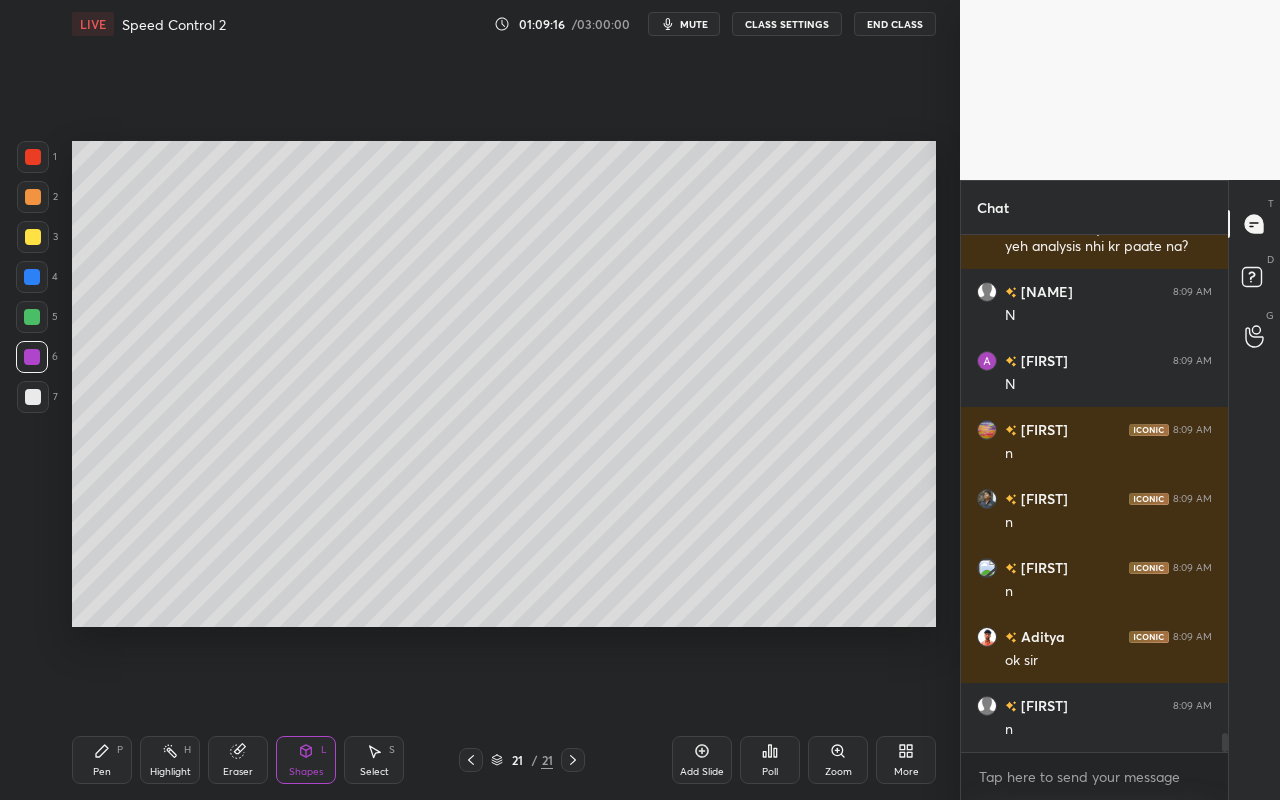 drag, startPoint x: 324, startPoint y: 762, endPoint x: 332, endPoint y: 742, distance: 21.540659 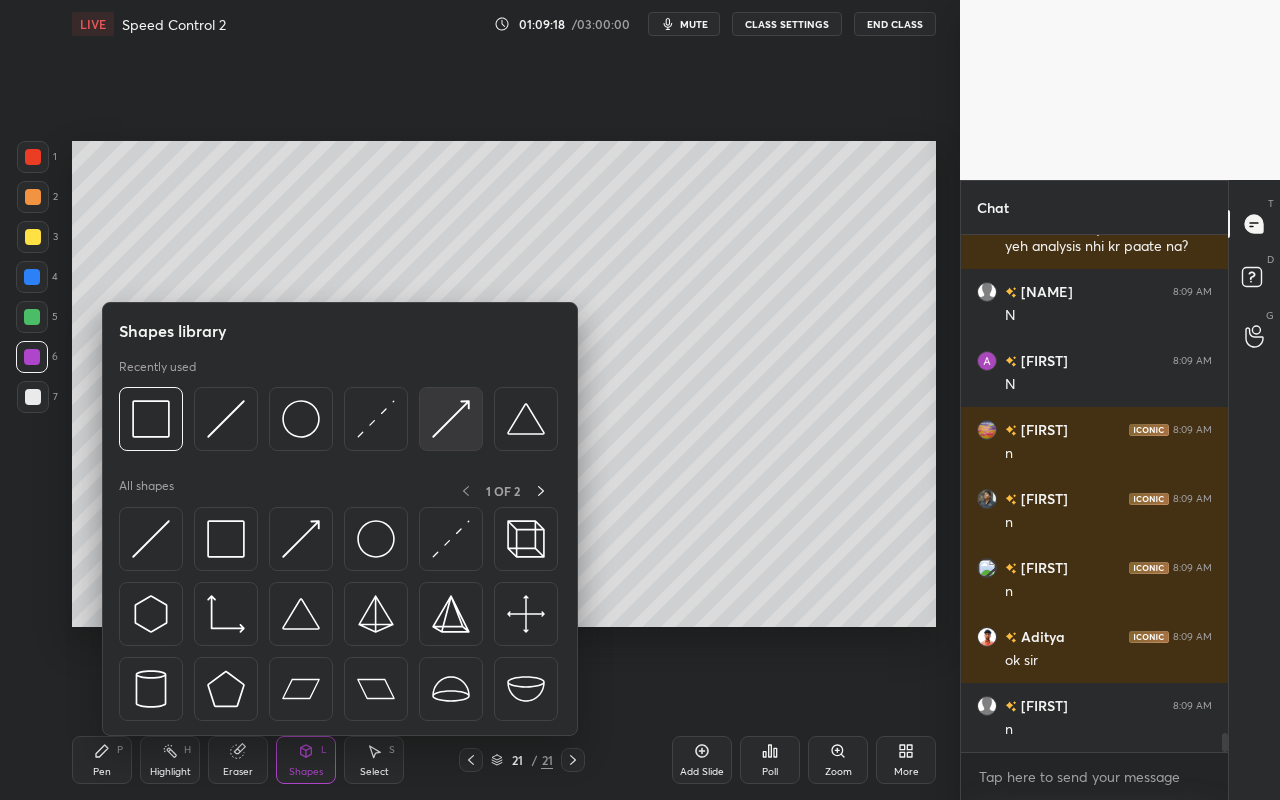 click at bounding box center [451, 419] 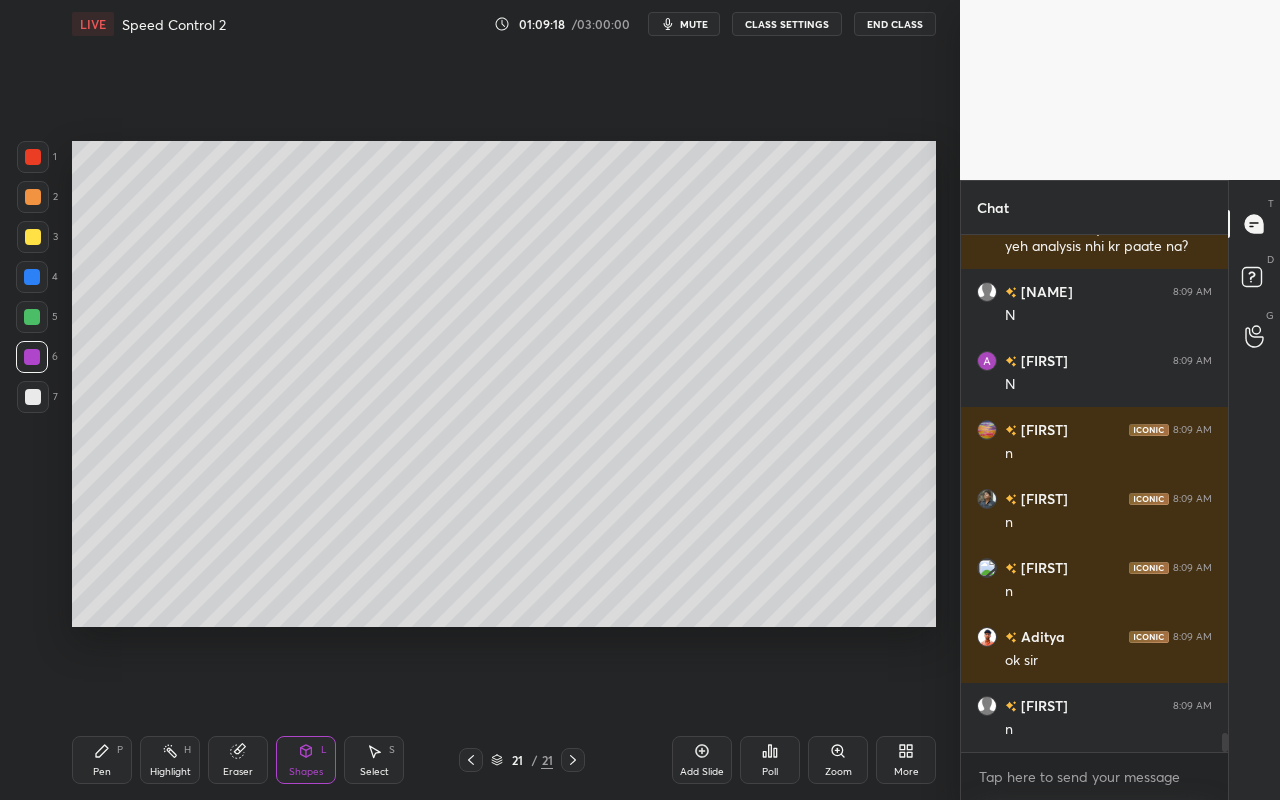 click on "6" at bounding box center (37, 357) 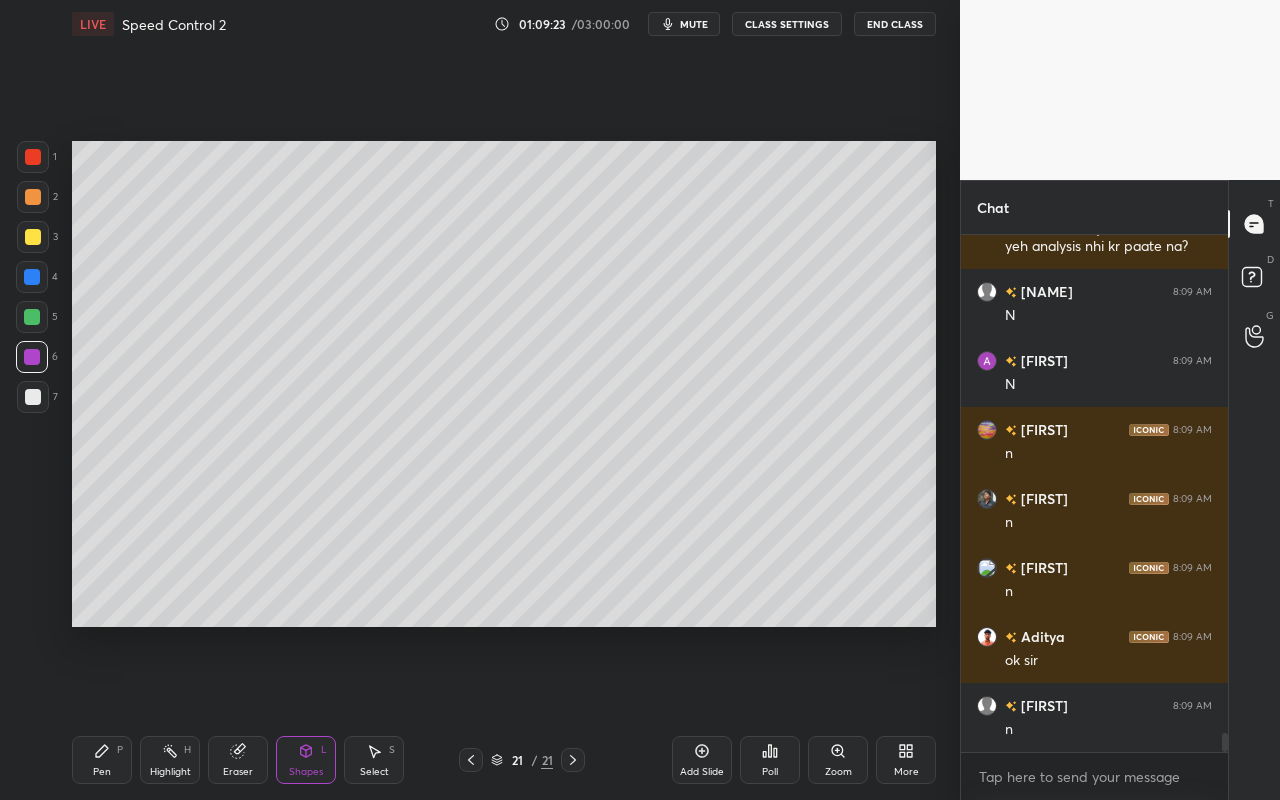 click on "Select S" at bounding box center [374, 760] 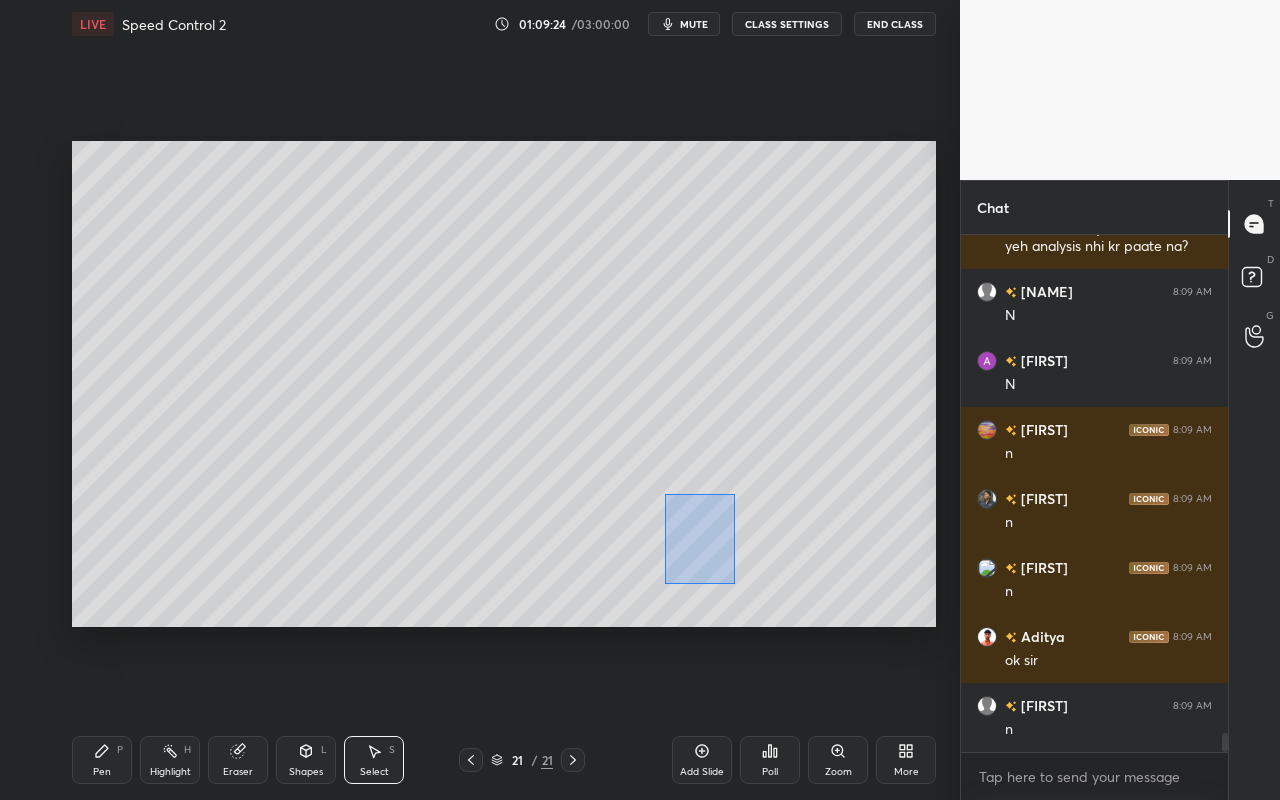drag, startPoint x: 665, startPoint y: 503, endPoint x: 711, endPoint y: 564, distance: 76.40026 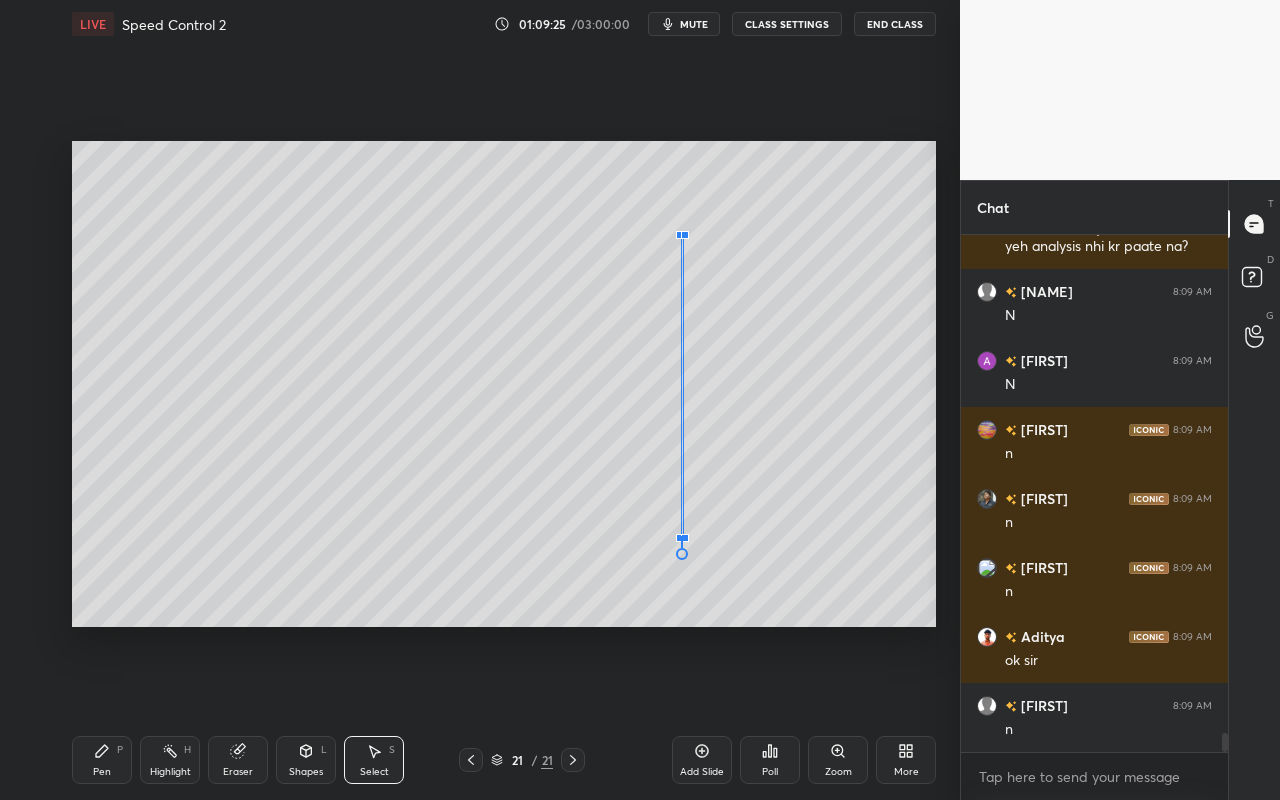 click at bounding box center (685, 538) 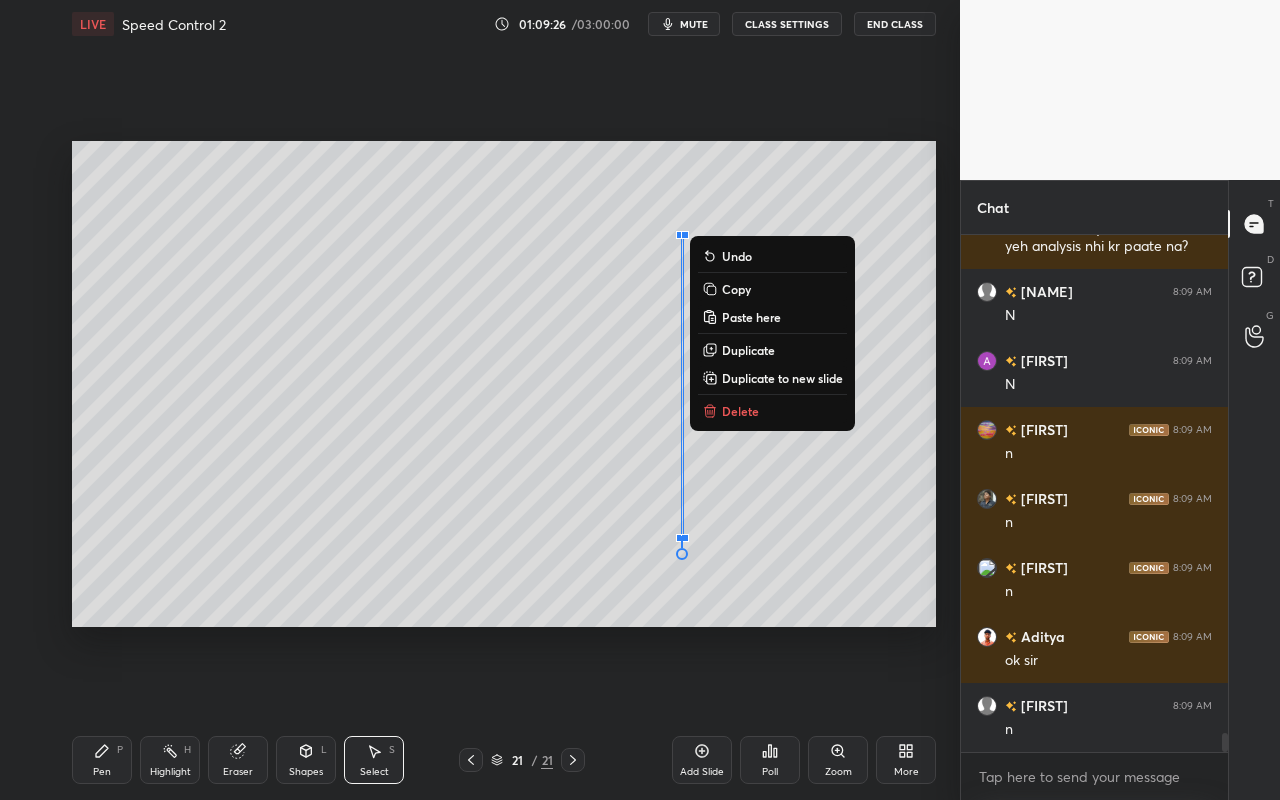click on "0 ° Undo Copy Paste here Duplicate Duplicate to new slide Delete" at bounding box center [504, 384] 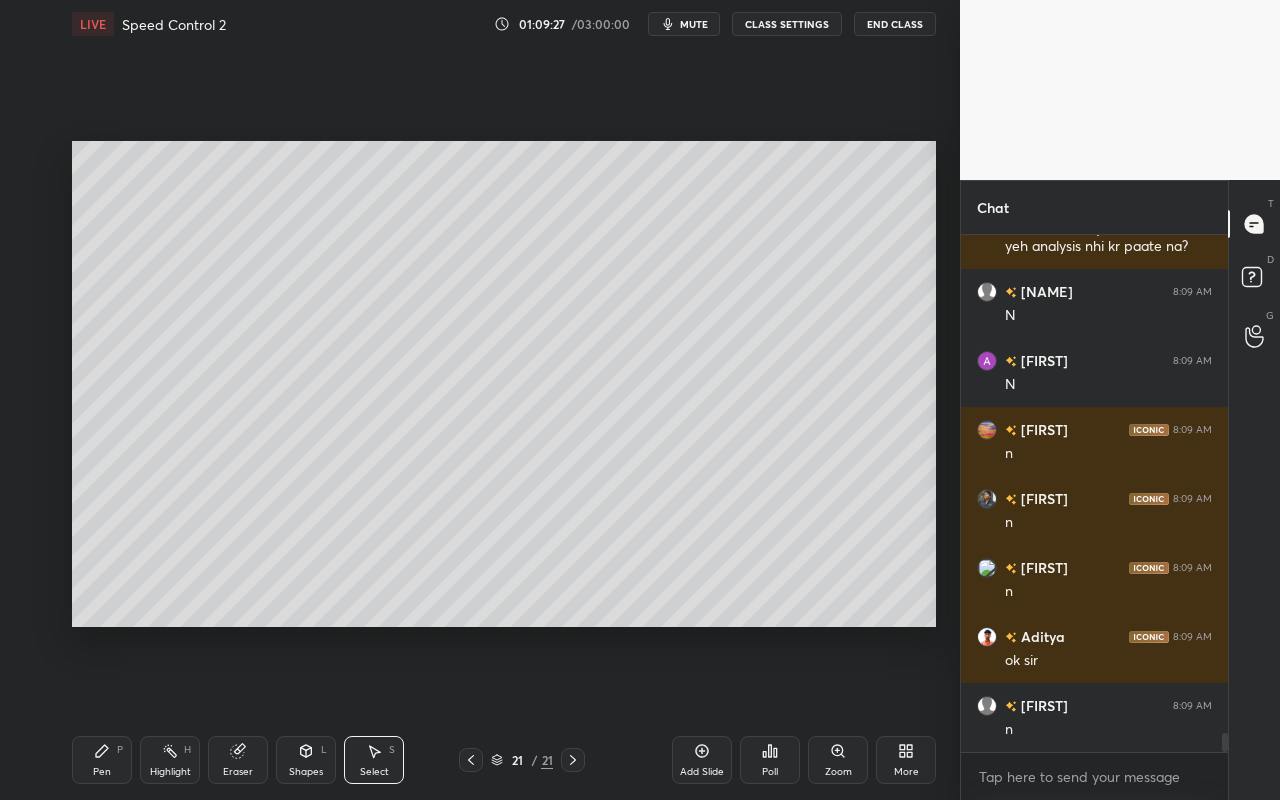 click on "Pen P" at bounding box center [102, 760] 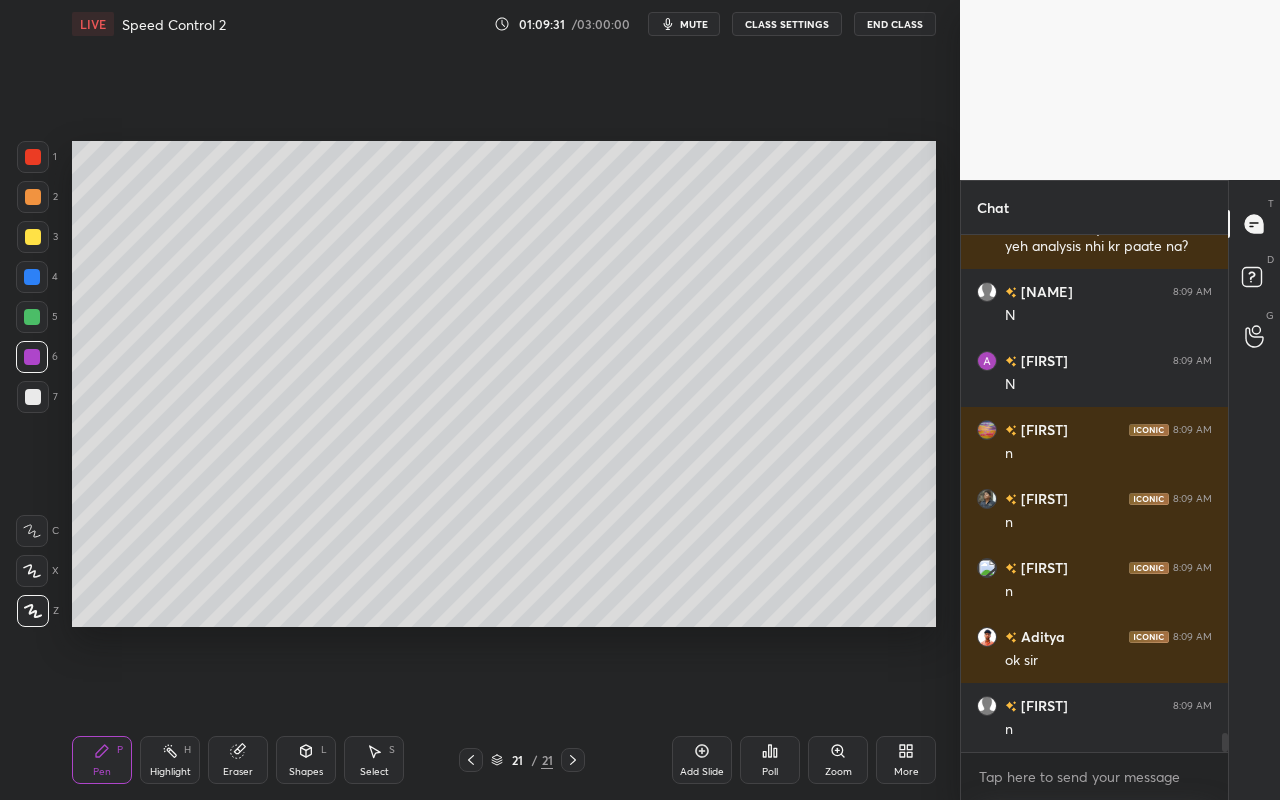 drag, startPoint x: 322, startPoint y: 755, endPoint x: 321, endPoint y: 740, distance: 15.033297 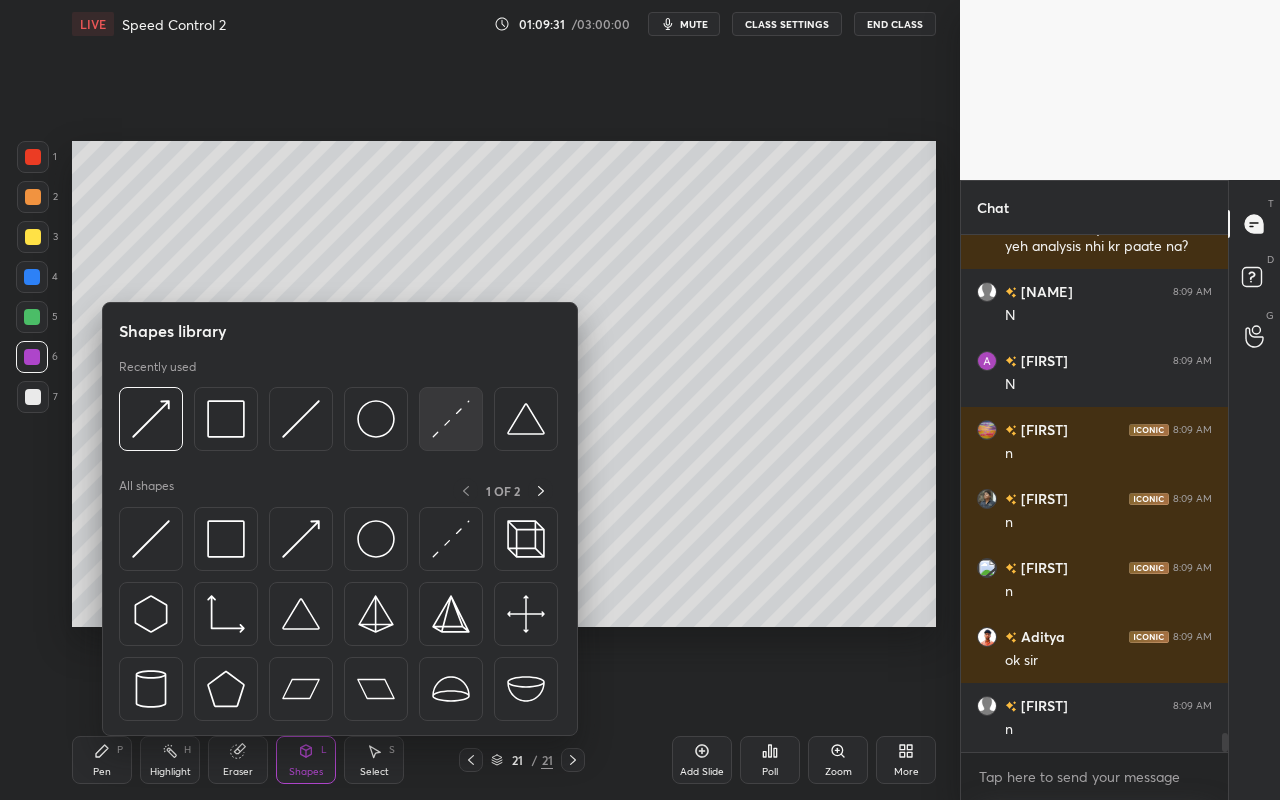 click at bounding box center [451, 419] 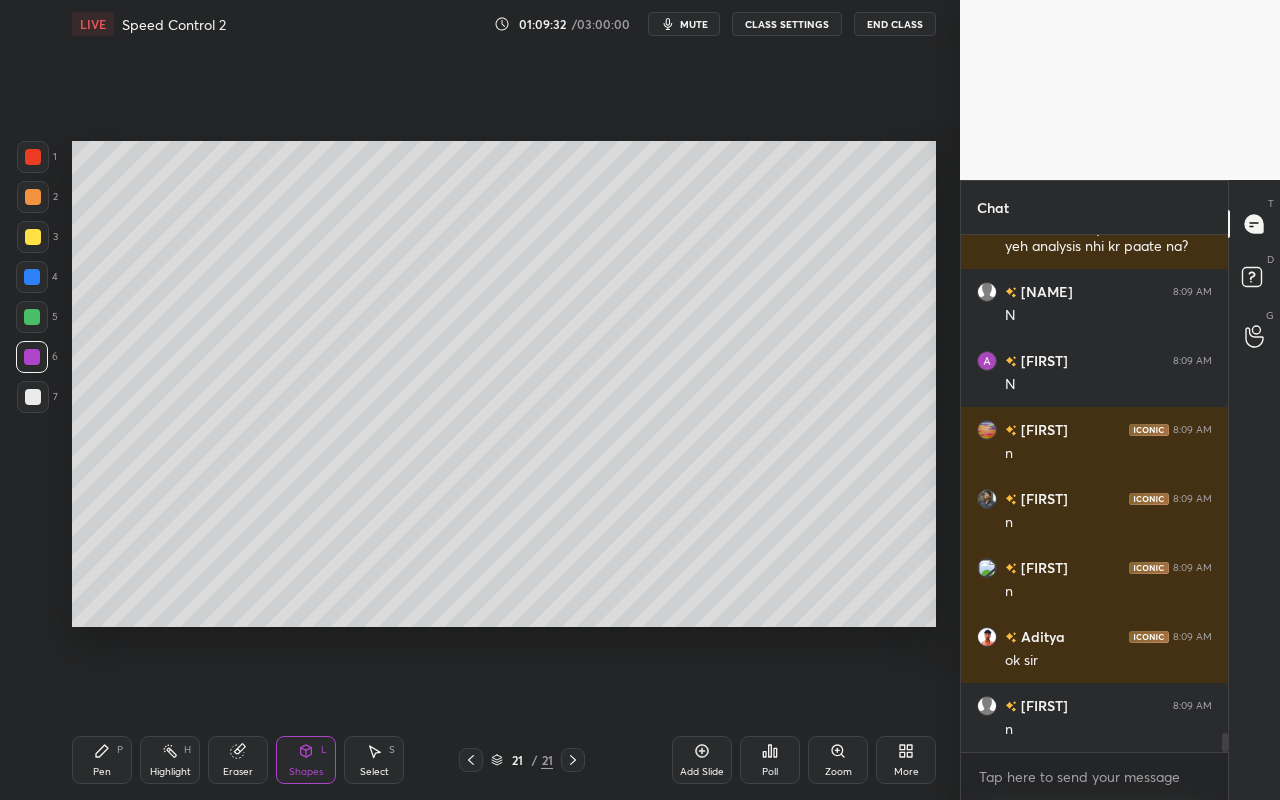 click at bounding box center [33, 397] 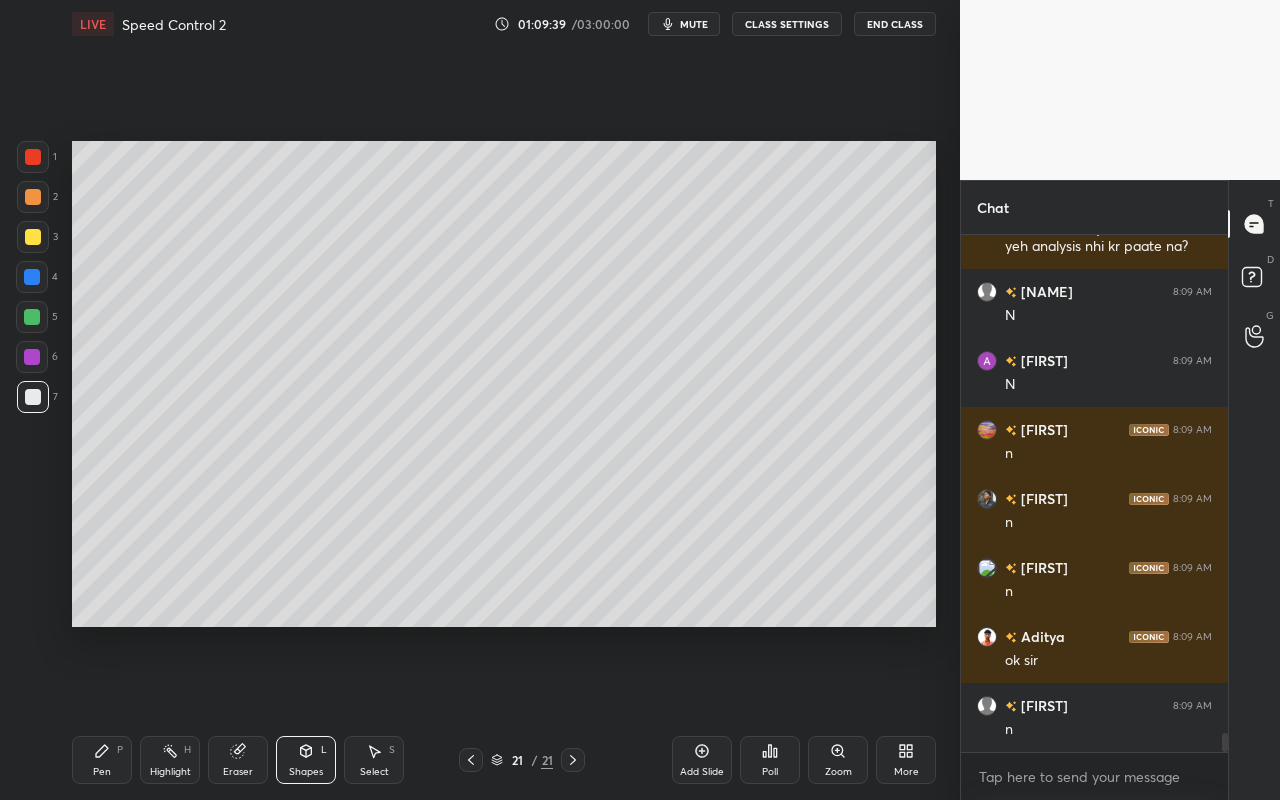 drag, startPoint x: 260, startPoint y: 765, endPoint x: 273, endPoint y: 729, distance: 38.27532 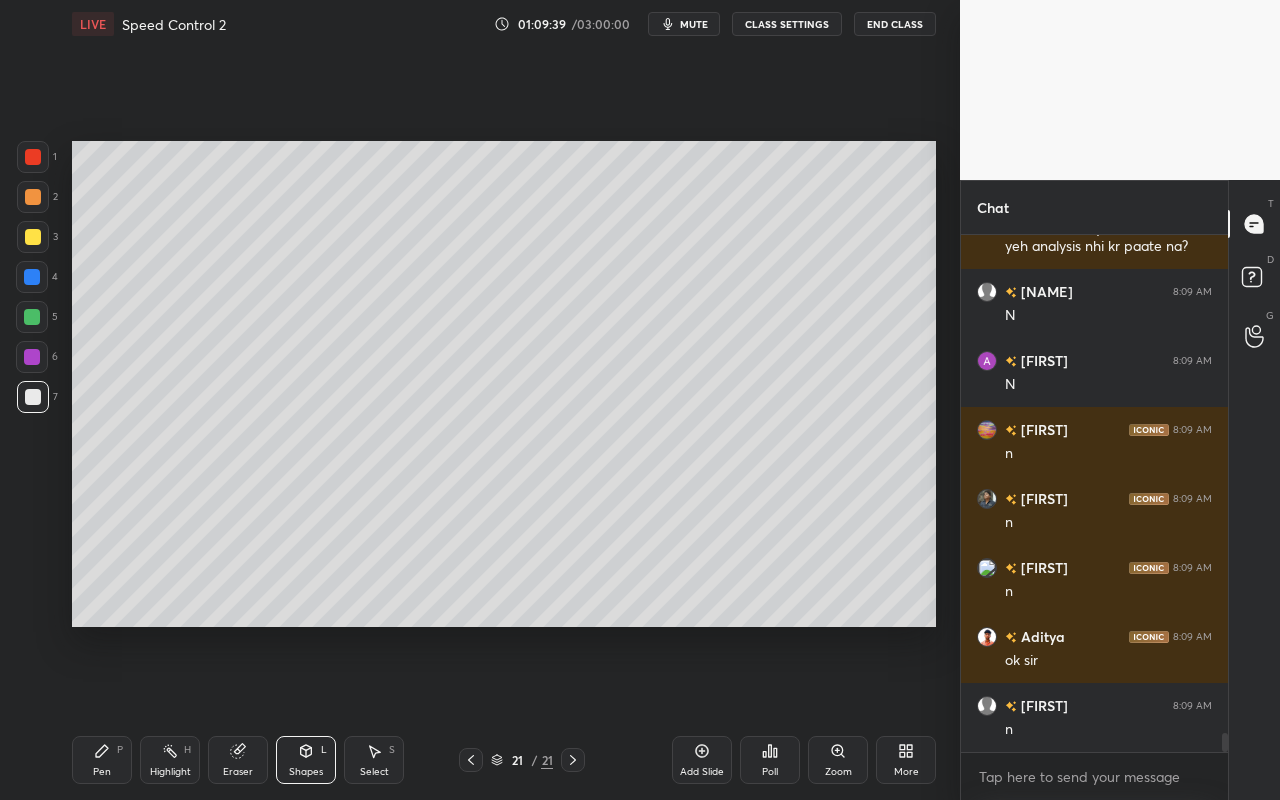 click on "Eraser" at bounding box center [238, 760] 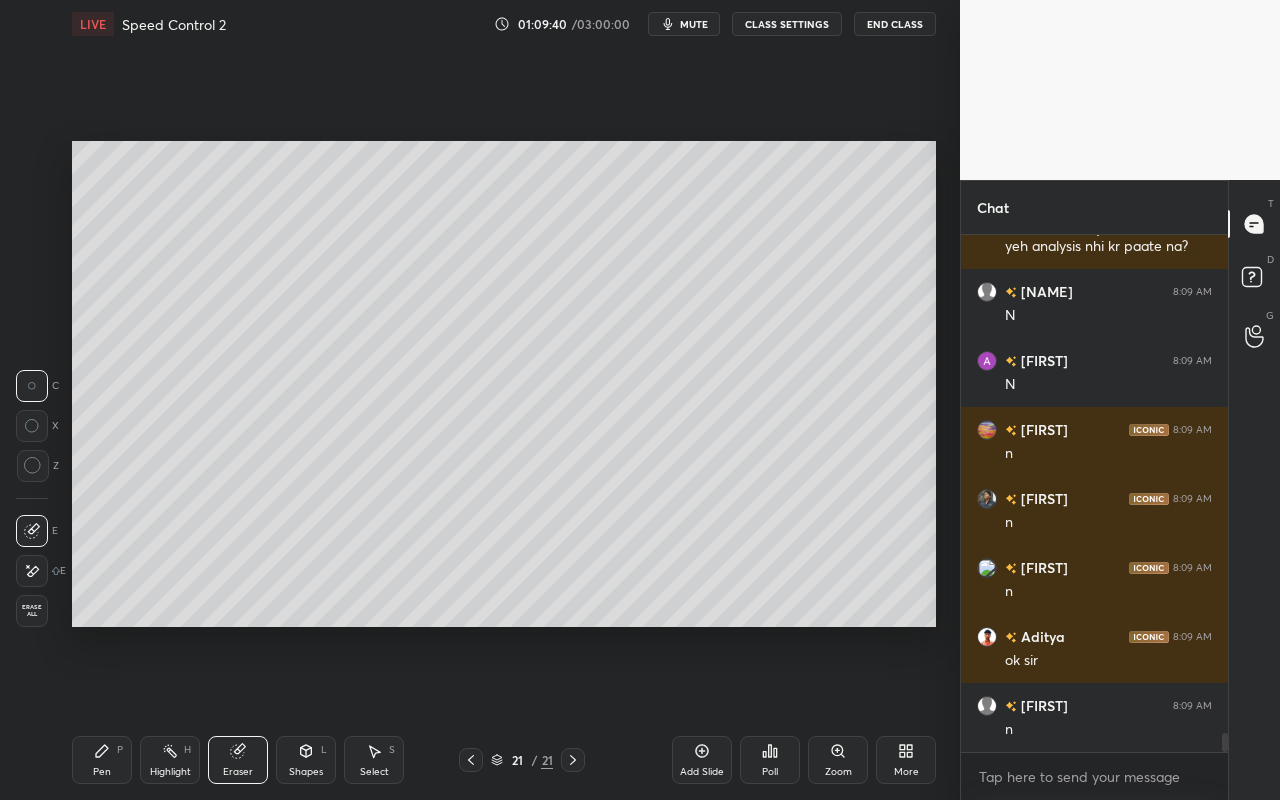 click on "Shapes" at bounding box center (306, 772) 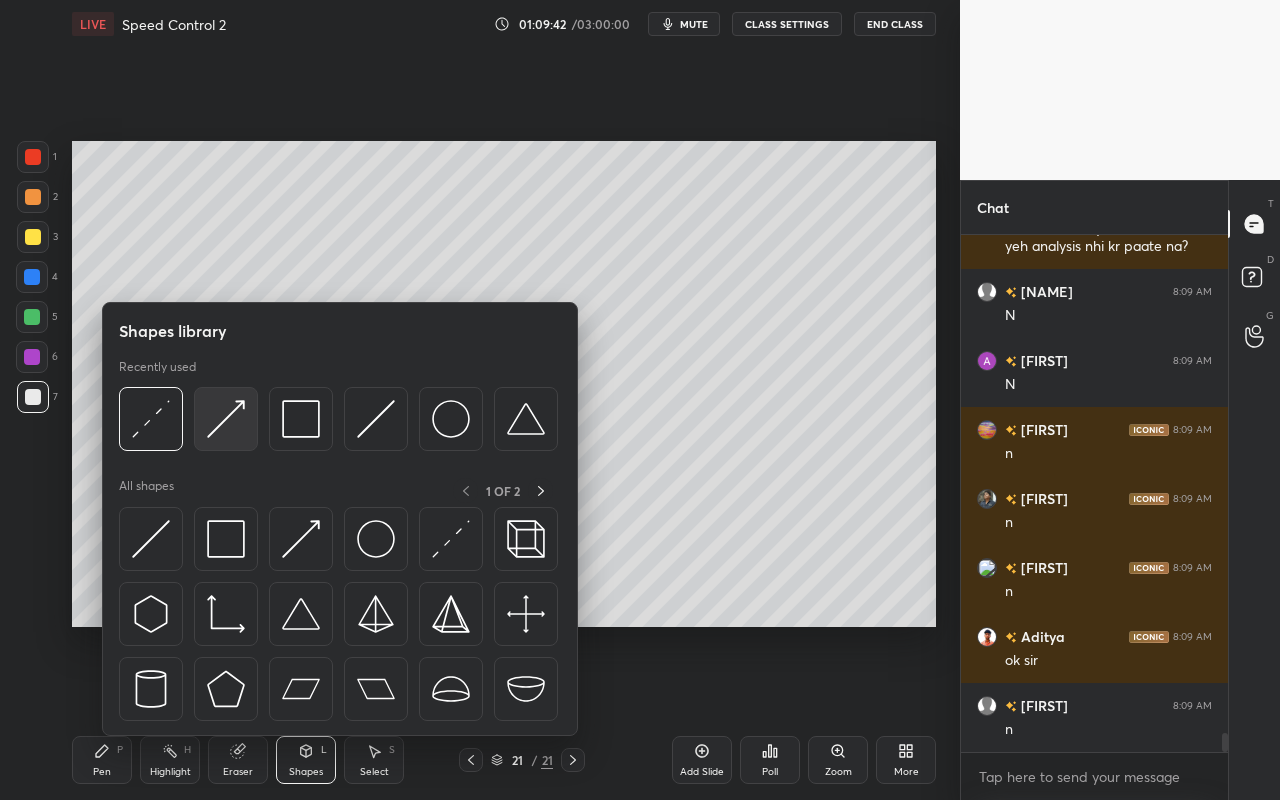 click at bounding box center (226, 419) 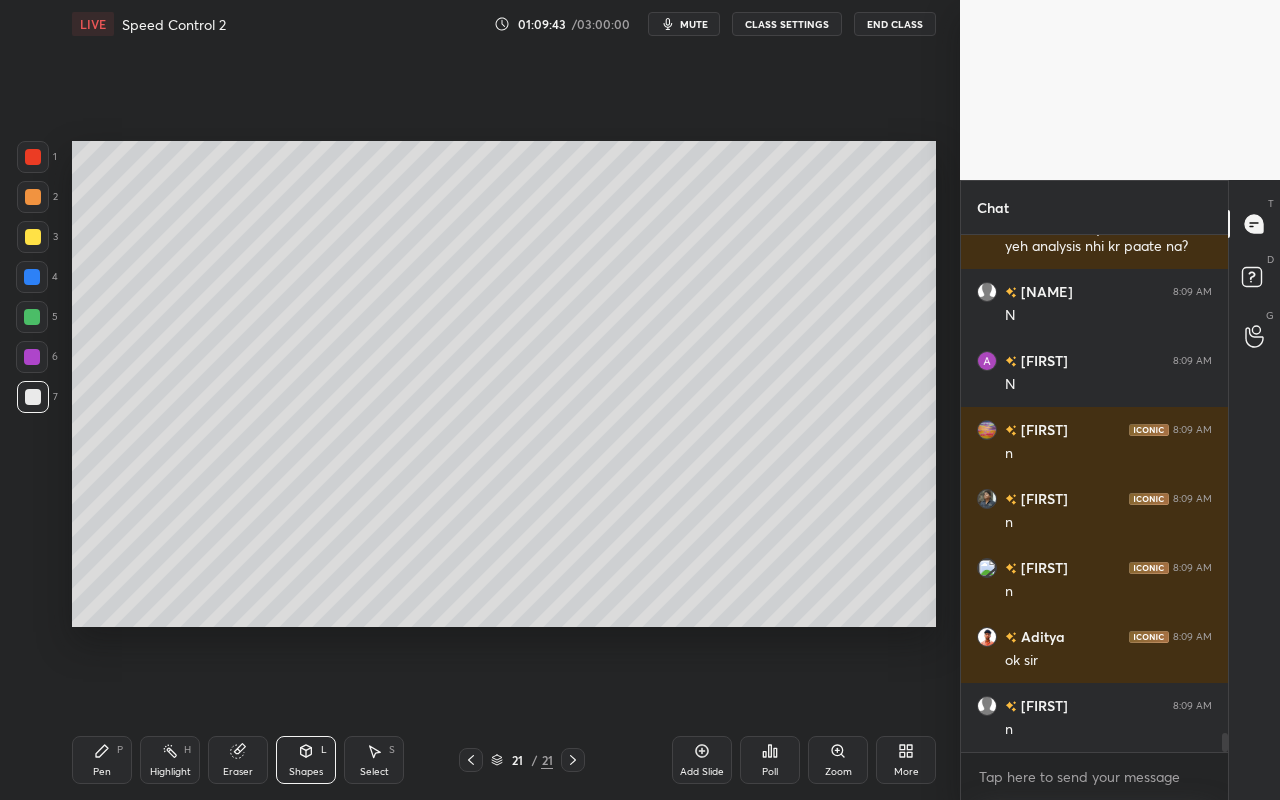 drag, startPoint x: 35, startPoint y: 238, endPoint x: 66, endPoint y: 245, distance: 31.780497 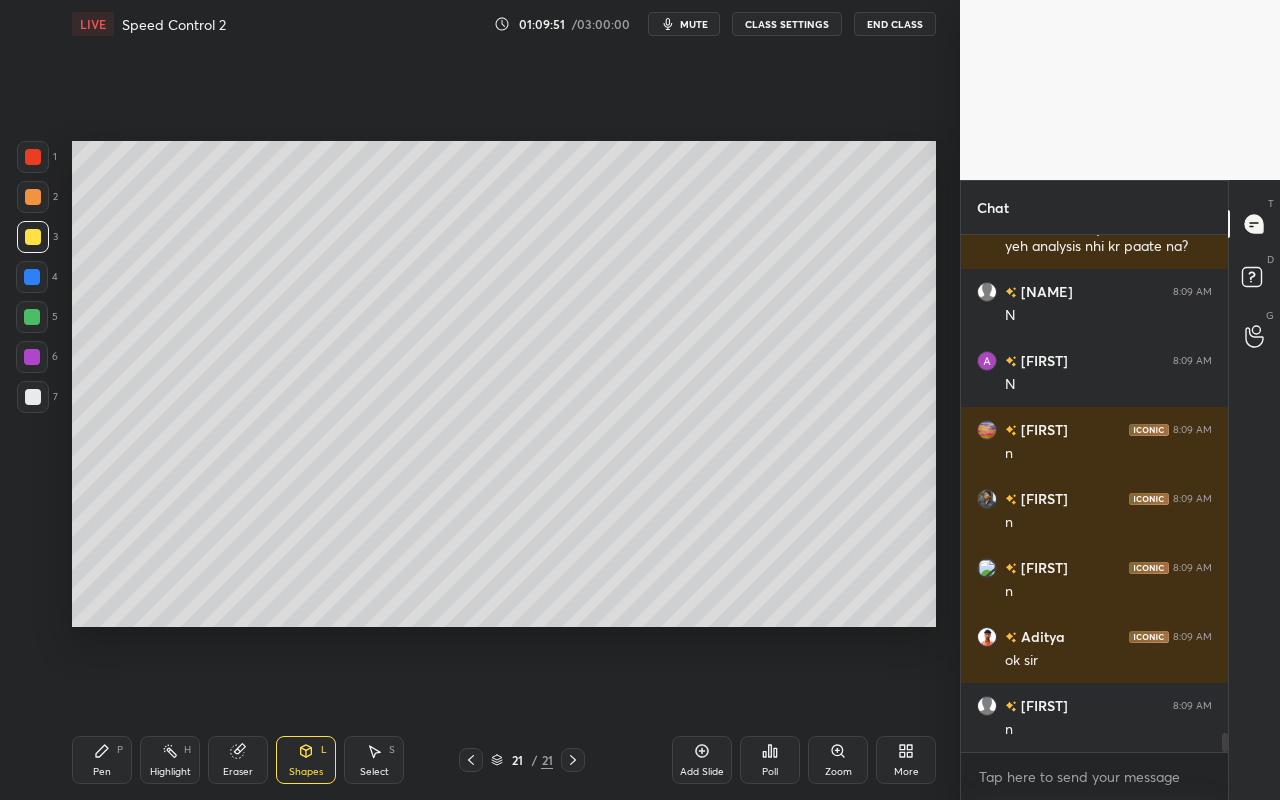 click on "Pen P" at bounding box center (102, 760) 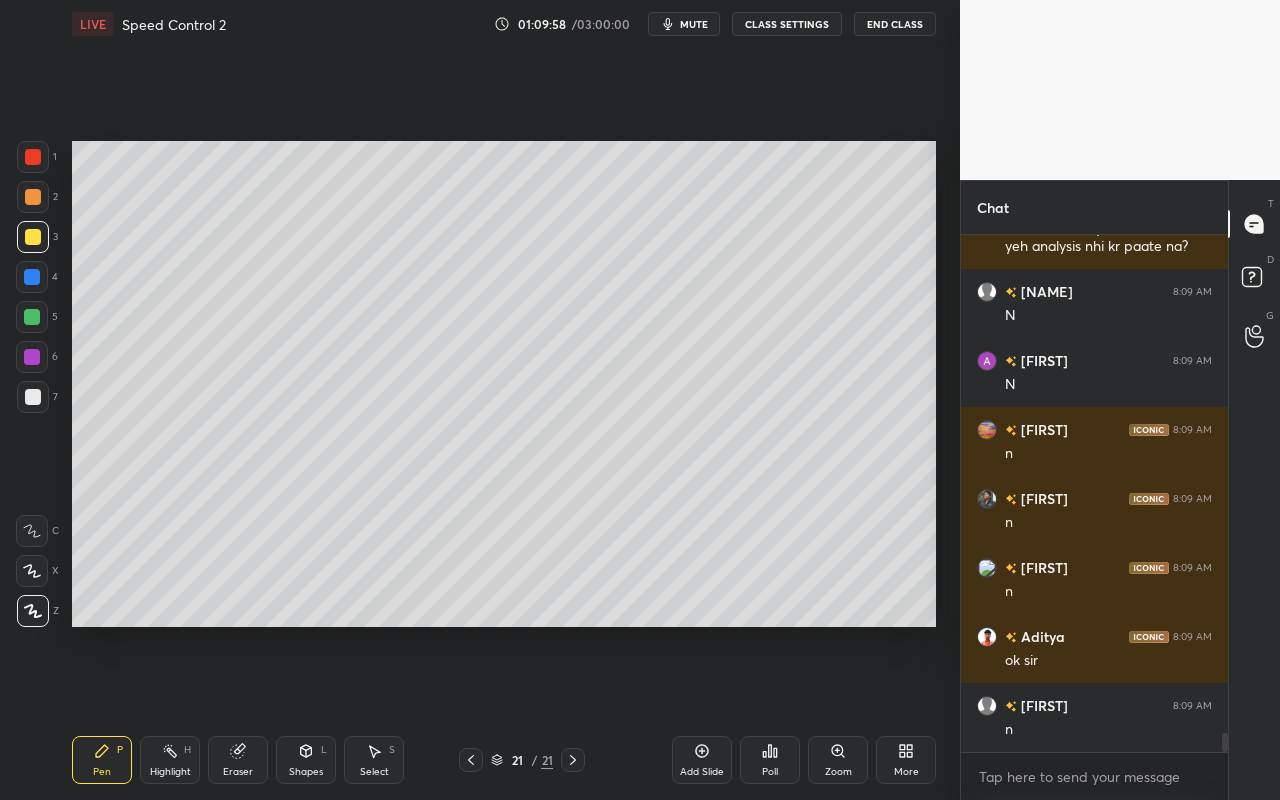 drag, startPoint x: 168, startPoint y: 765, endPoint x: 179, endPoint y: 747, distance: 21.095022 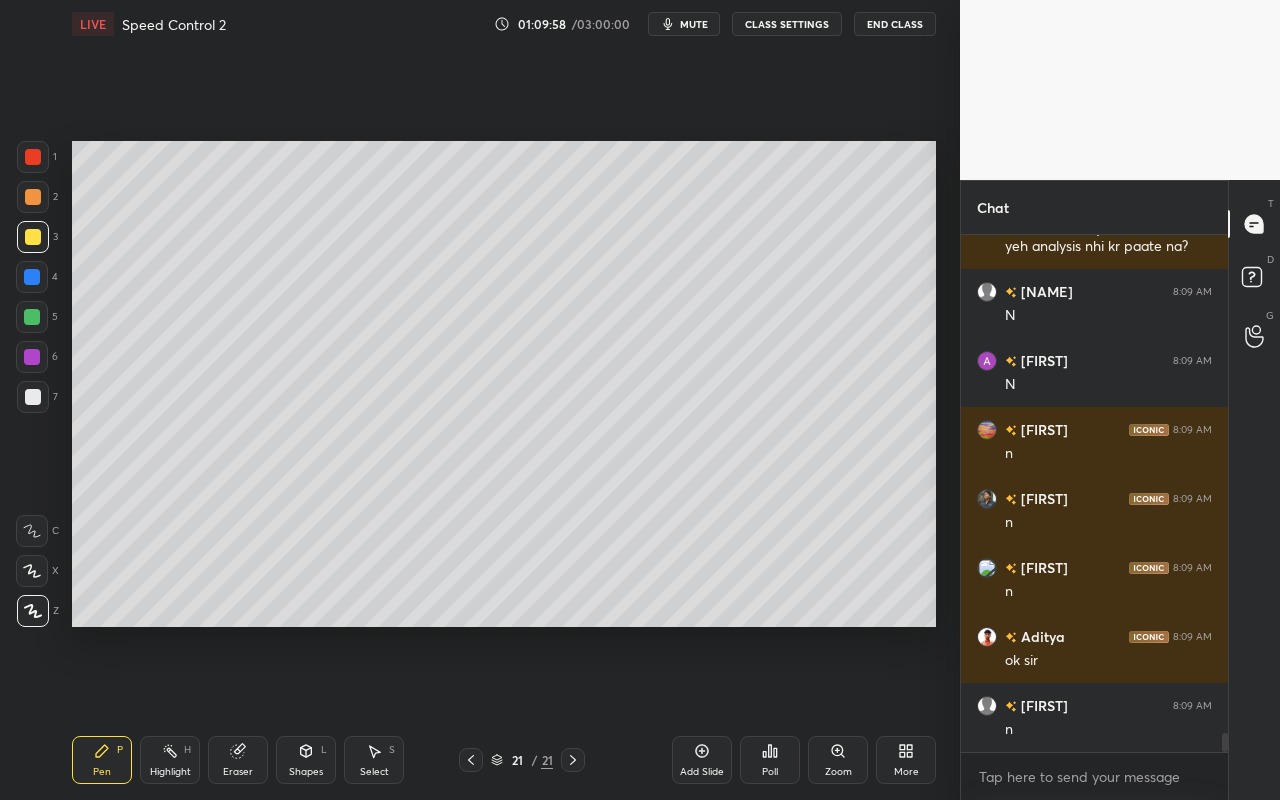 click on "Highlight H" at bounding box center [170, 760] 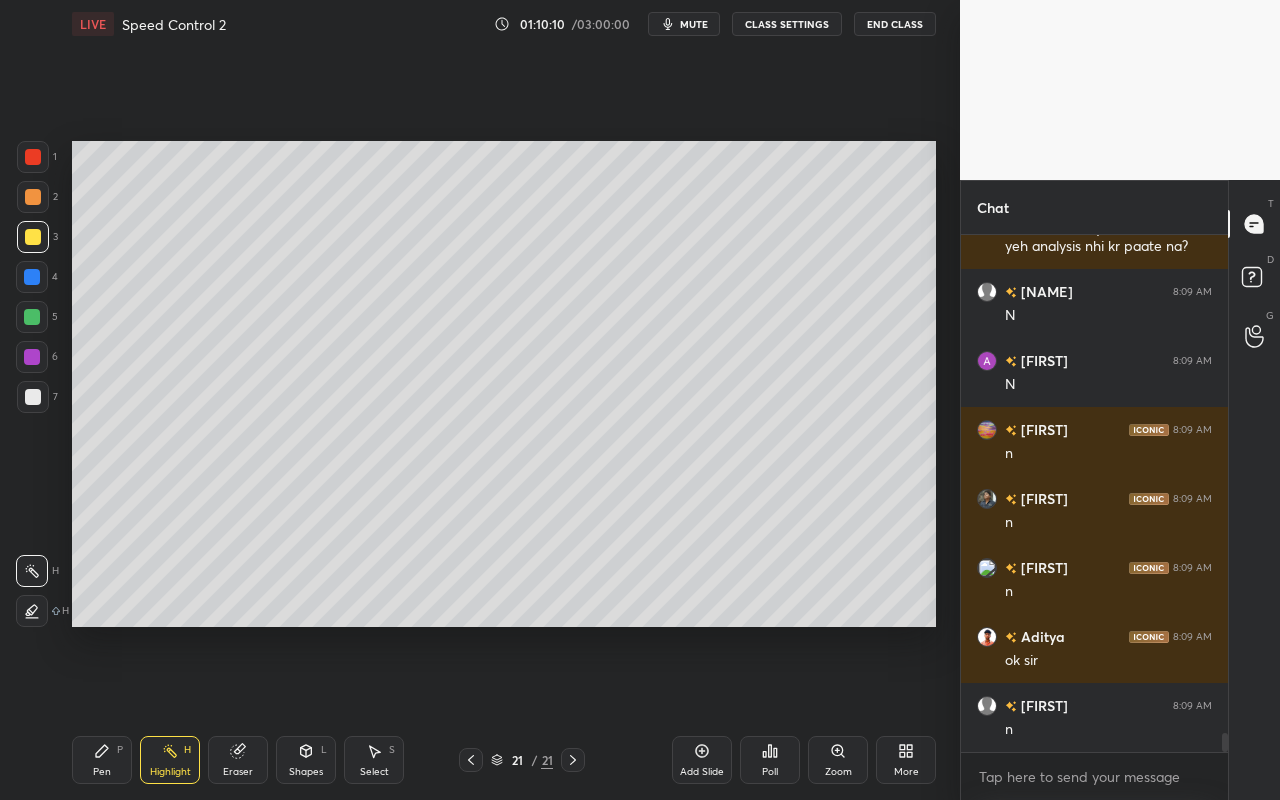 click on "Eraser" at bounding box center [238, 760] 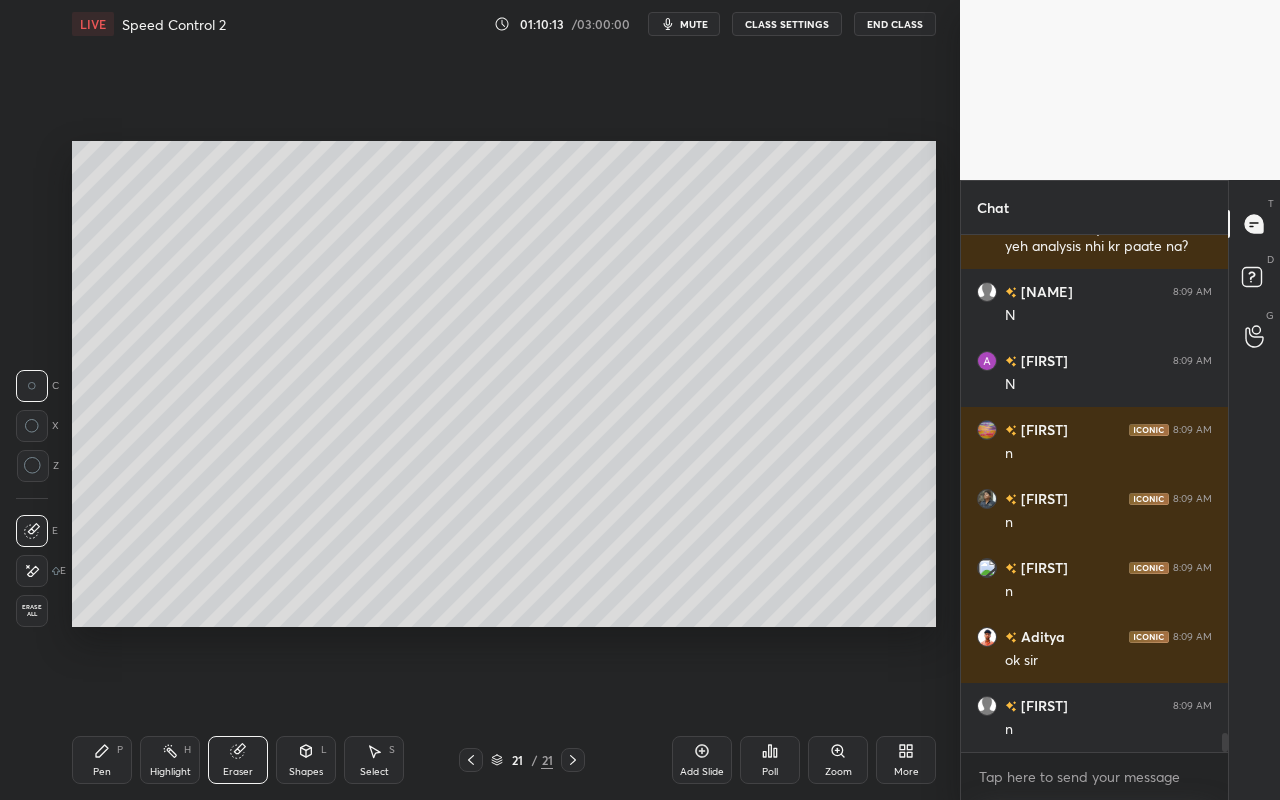 drag, startPoint x: 327, startPoint y: 762, endPoint x: 344, endPoint y: 736, distance: 31.06445 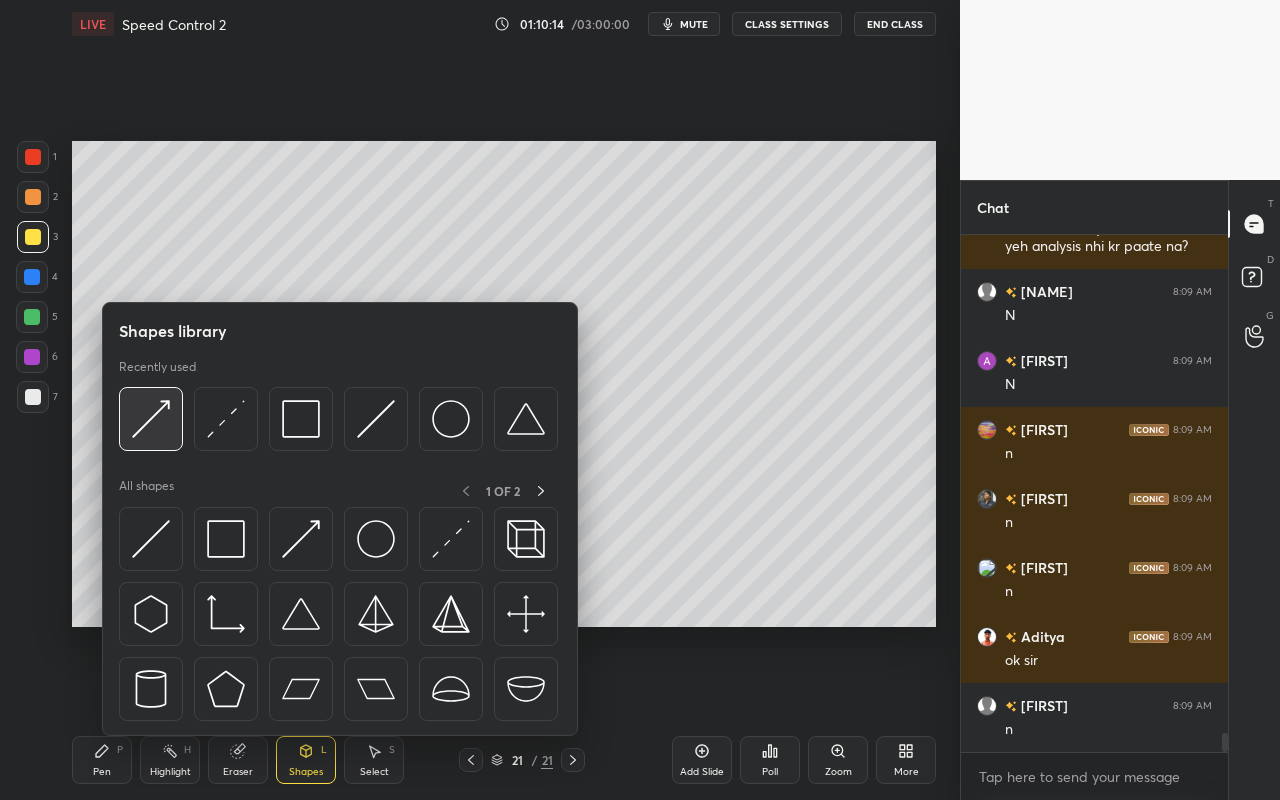 click at bounding box center [151, 419] 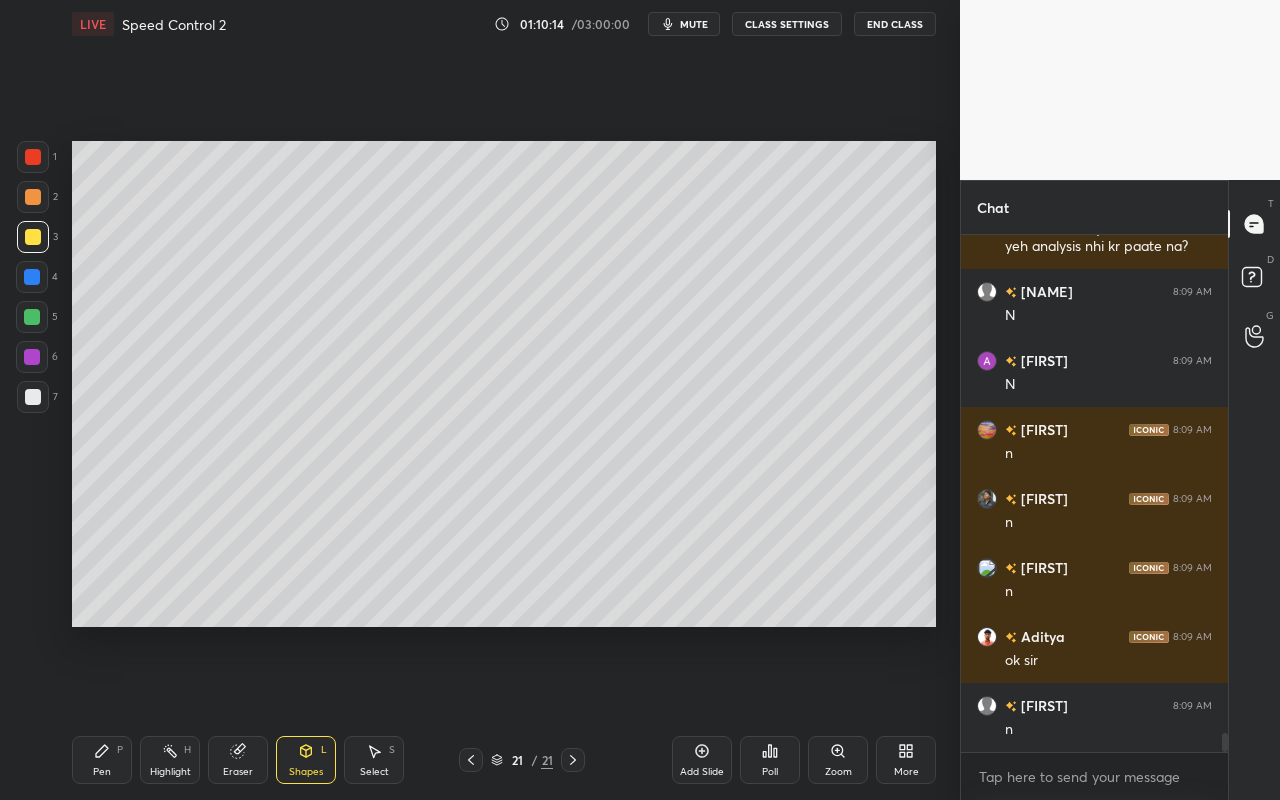 drag, startPoint x: 32, startPoint y: 401, endPoint x: 63, endPoint y: 418, distance: 35.35534 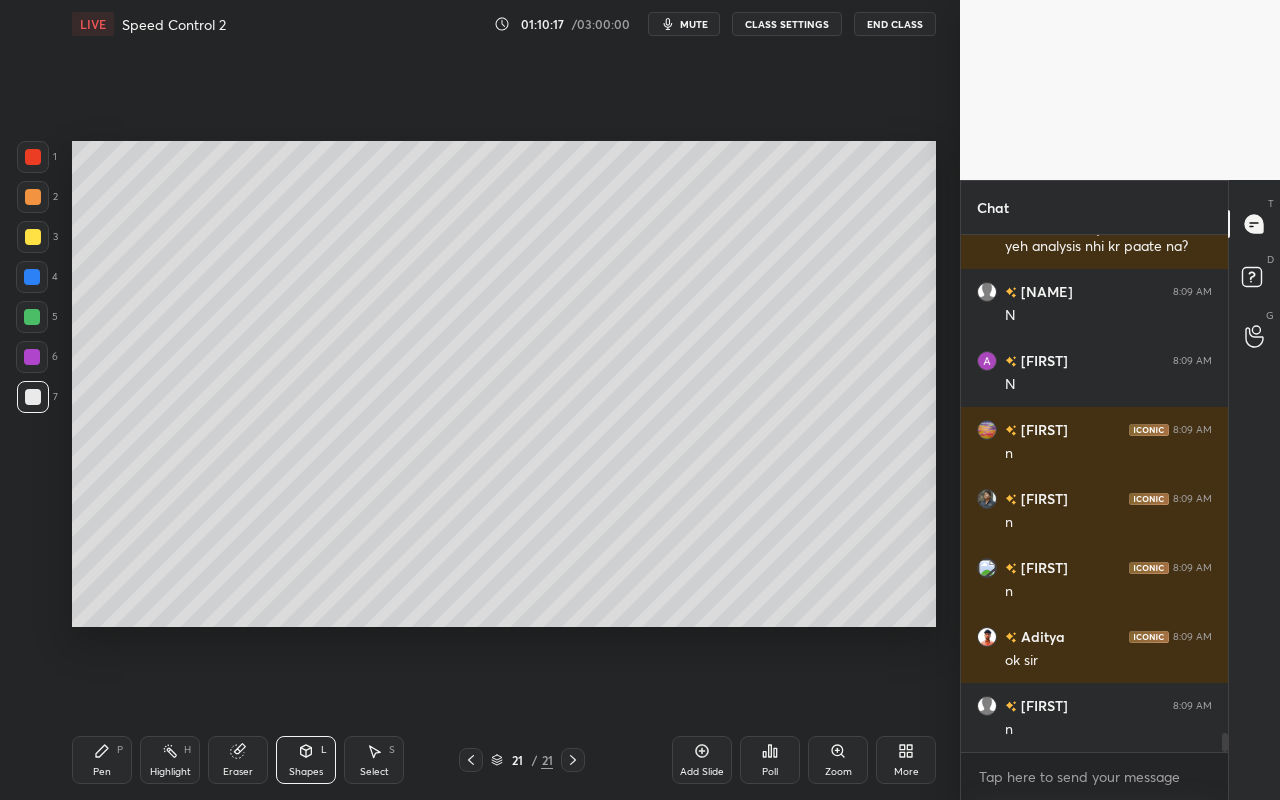 click on "Pen P" at bounding box center (102, 760) 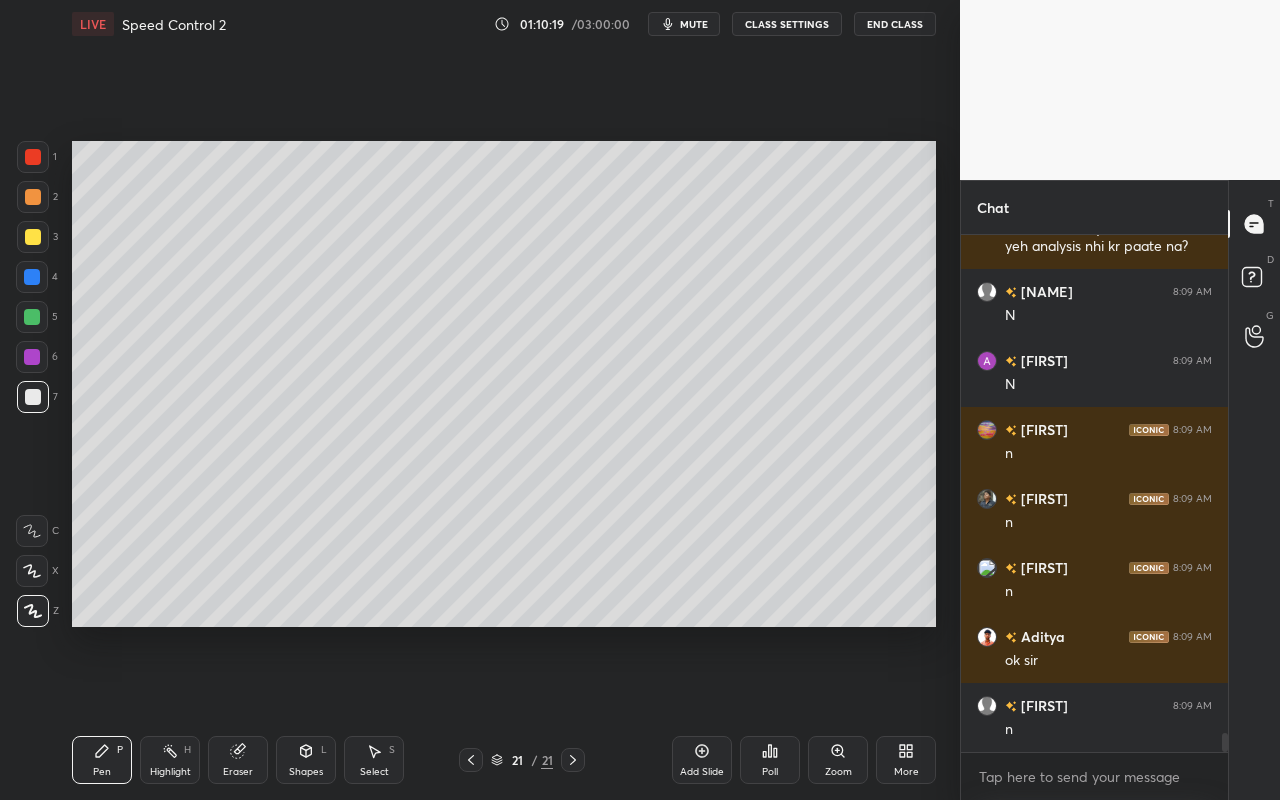 click on "Highlight" at bounding box center [170, 772] 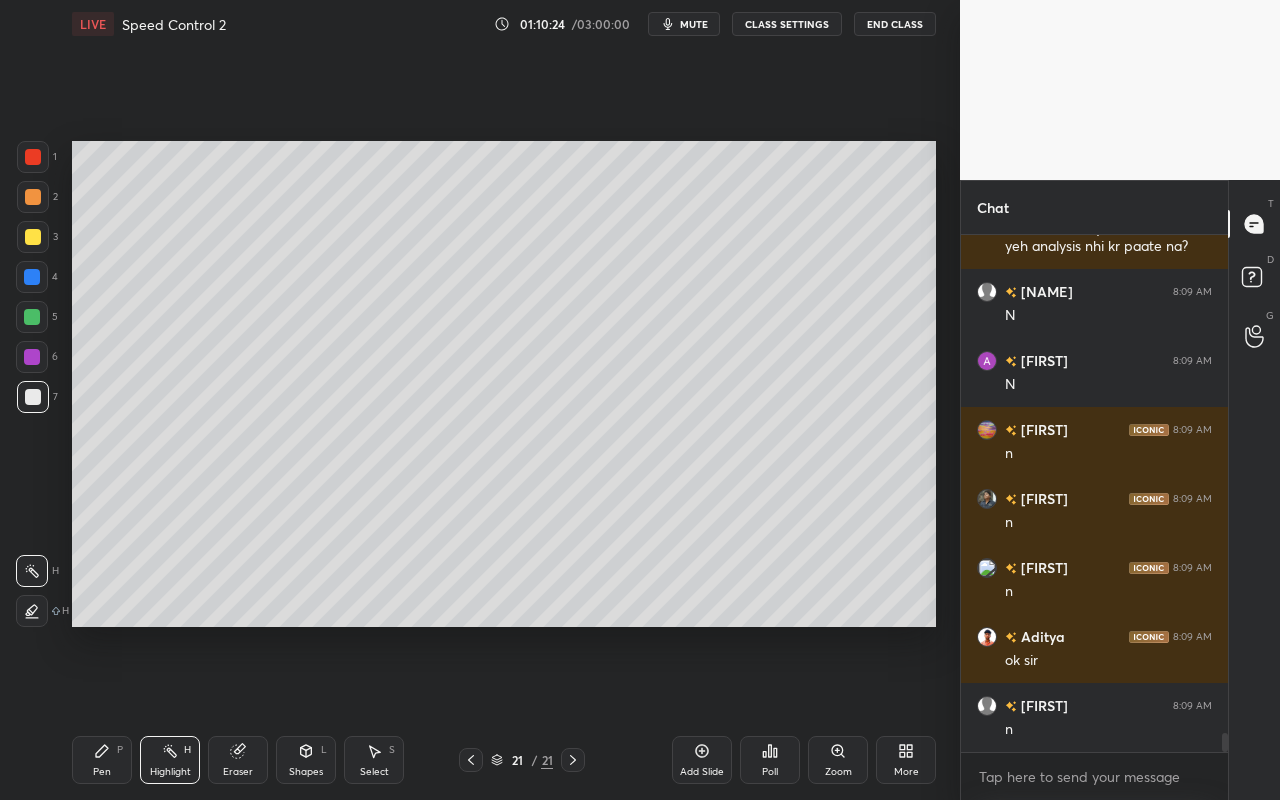 drag, startPoint x: 88, startPoint y: 764, endPoint x: 333, endPoint y: 652, distance: 269.38635 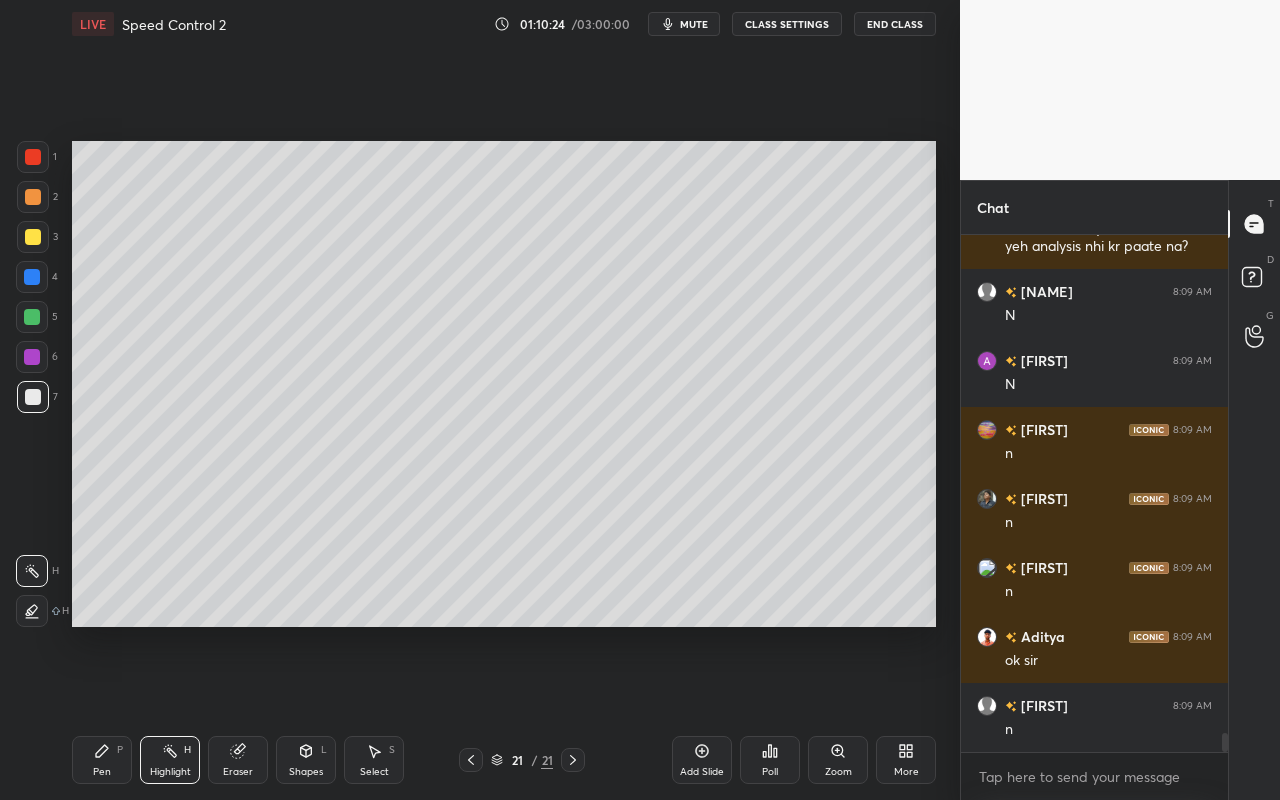 click on "Pen P" at bounding box center [102, 760] 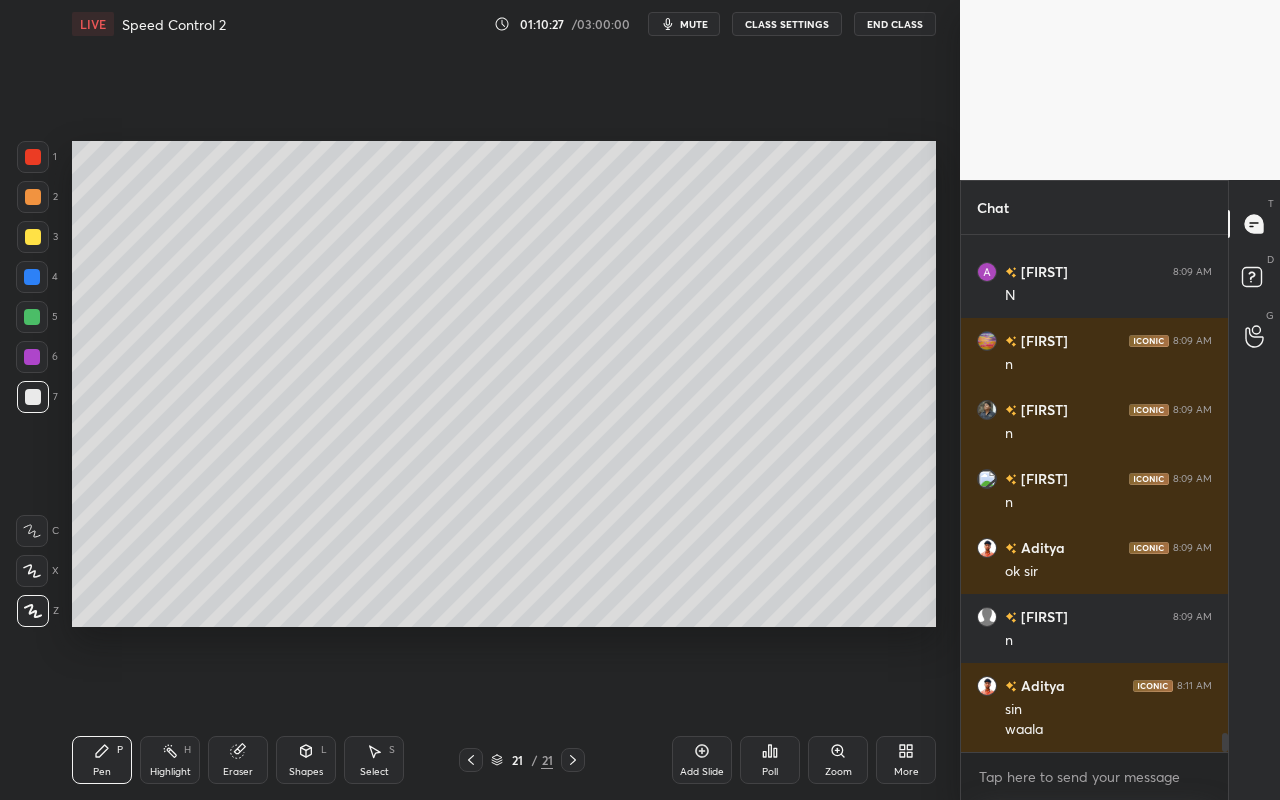 scroll, scrollTop: 13939, scrollLeft: 0, axis: vertical 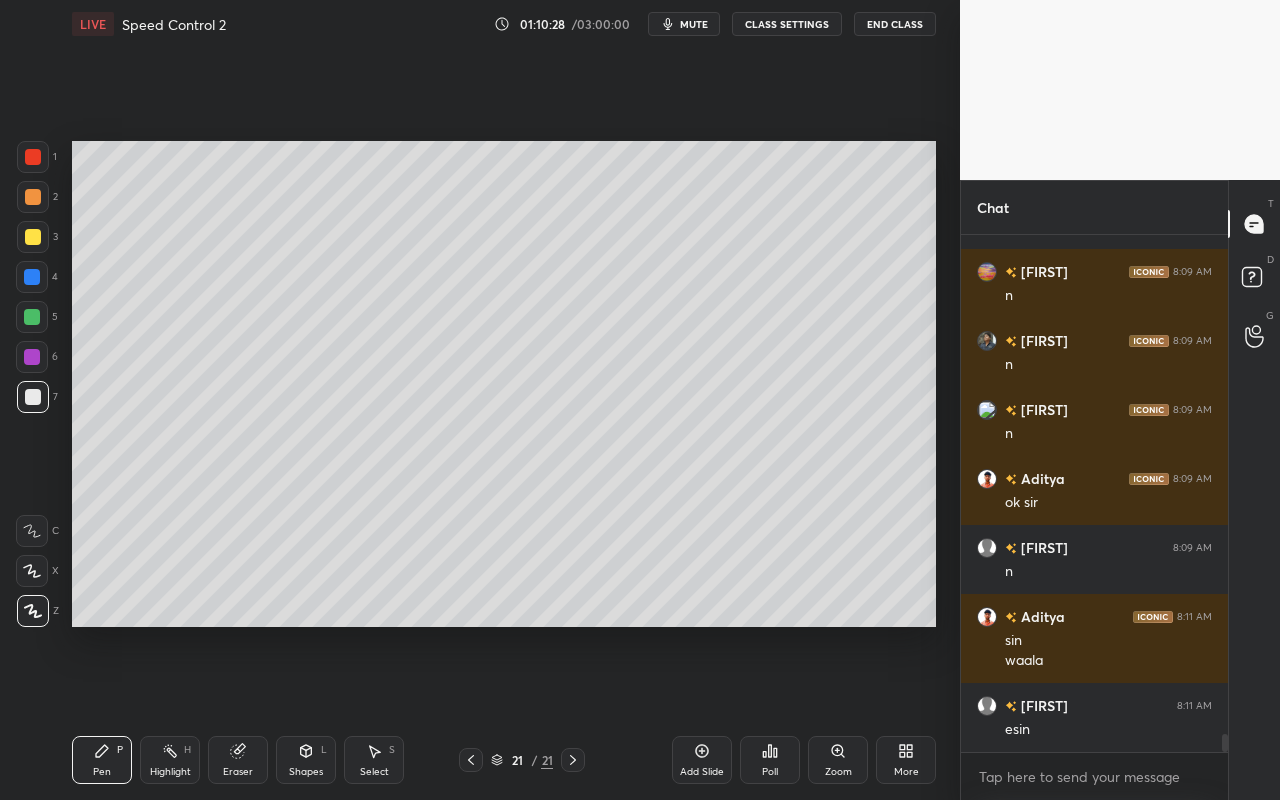 drag, startPoint x: 179, startPoint y: 764, endPoint x: 179, endPoint y: 752, distance: 12 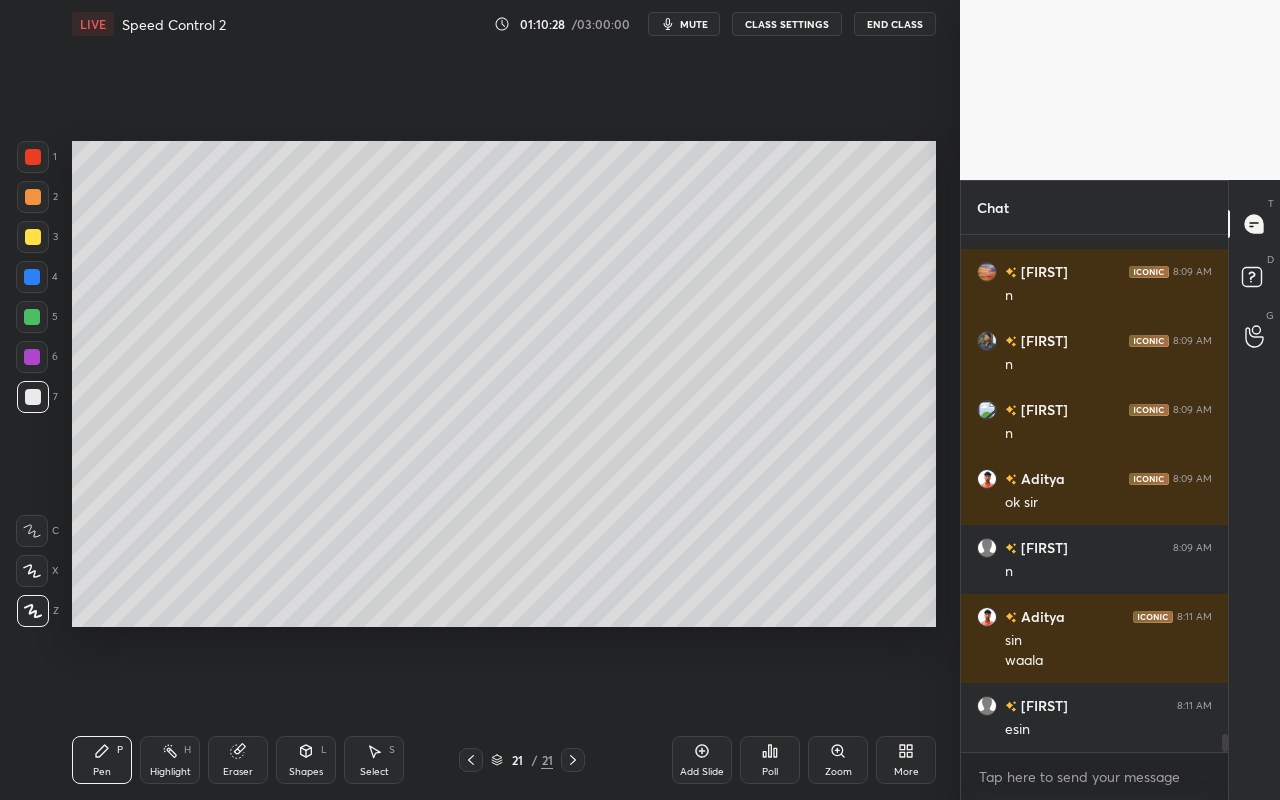 click on "Highlight H" at bounding box center [170, 760] 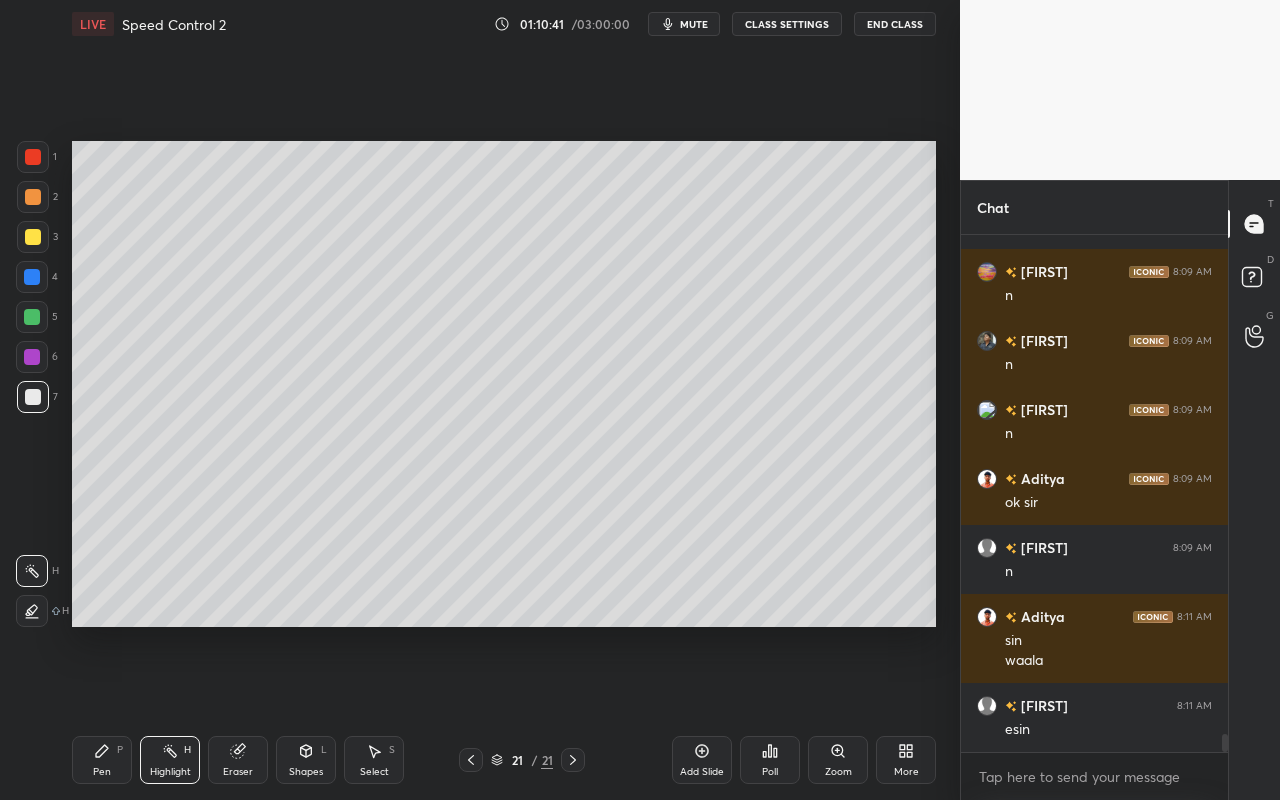 click 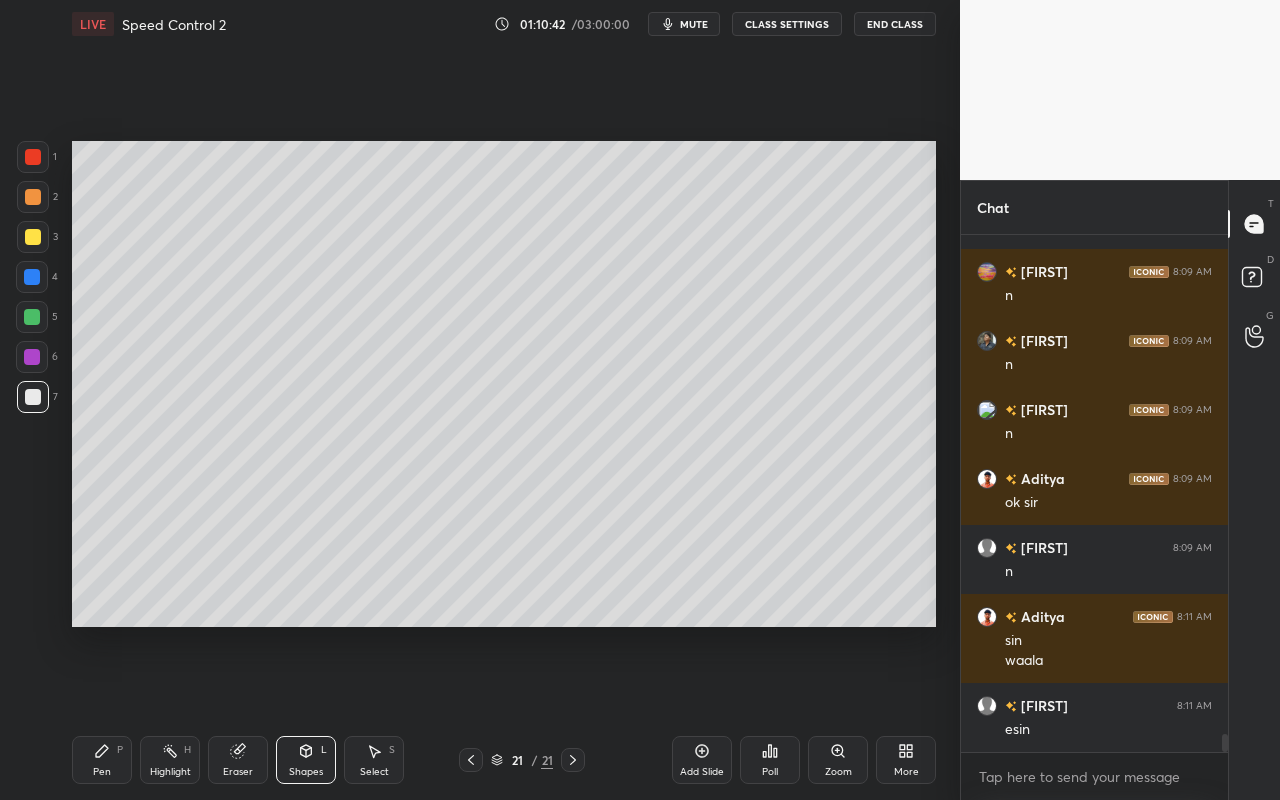 drag, startPoint x: 95, startPoint y: 769, endPoint x: 264, endPoint y: 649, distance: 207.27036 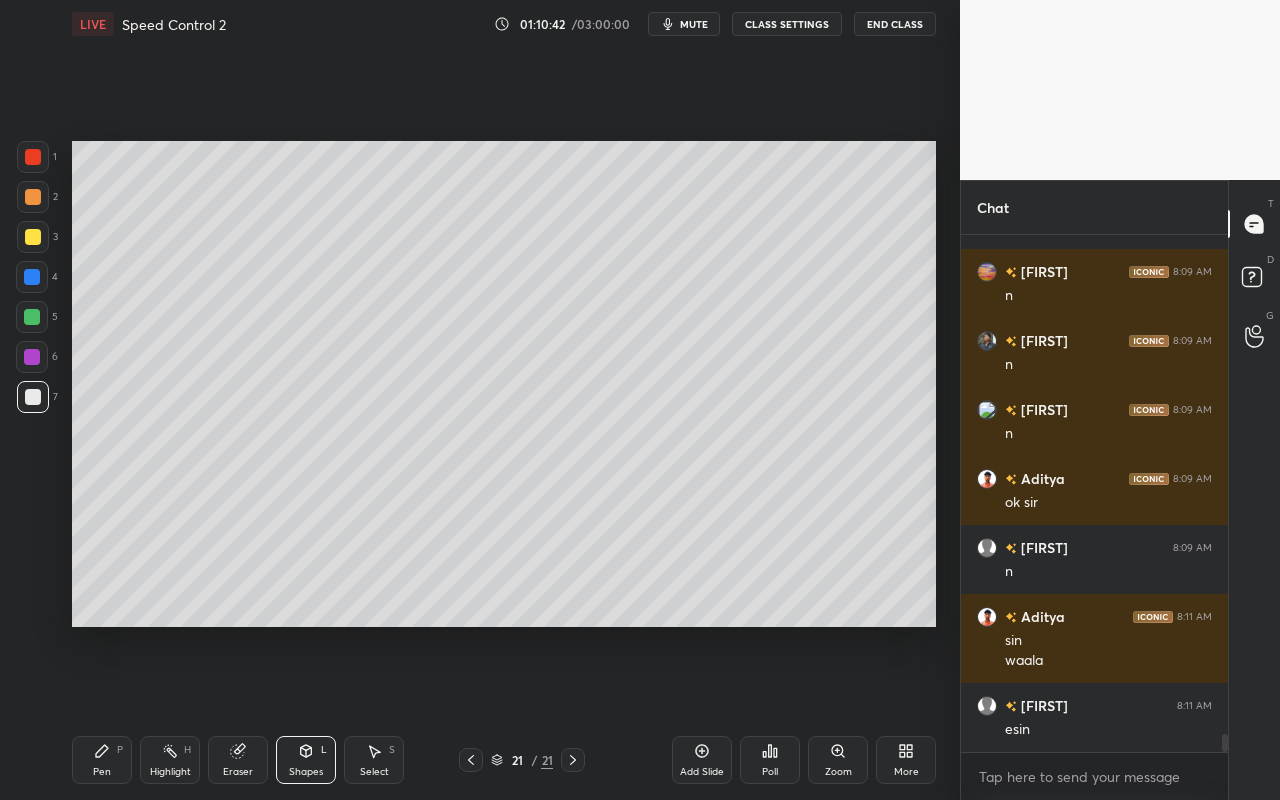 click on "Pen" at bounding box center [102, 772] 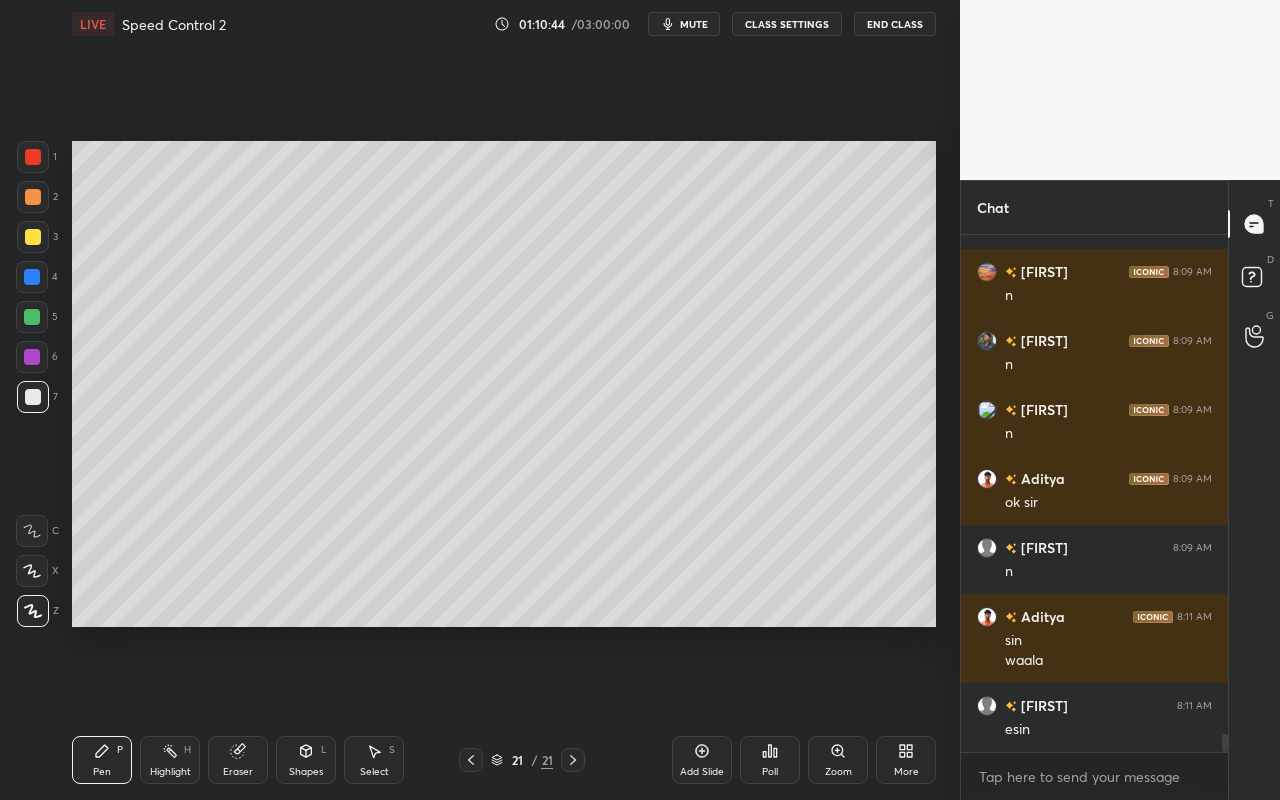 click on "Shapes L" at bounding box center (306, 760) 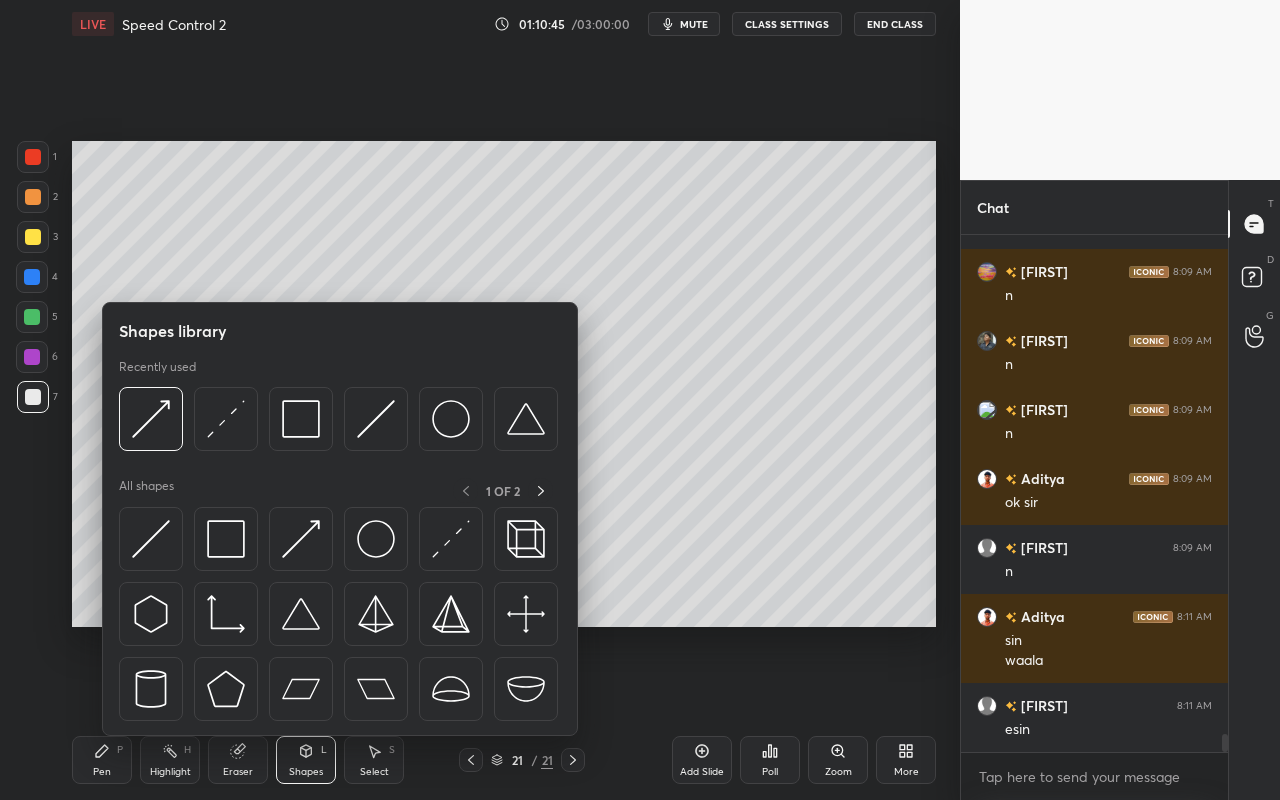 click on "Pen P" at bounding box center (102, 760) 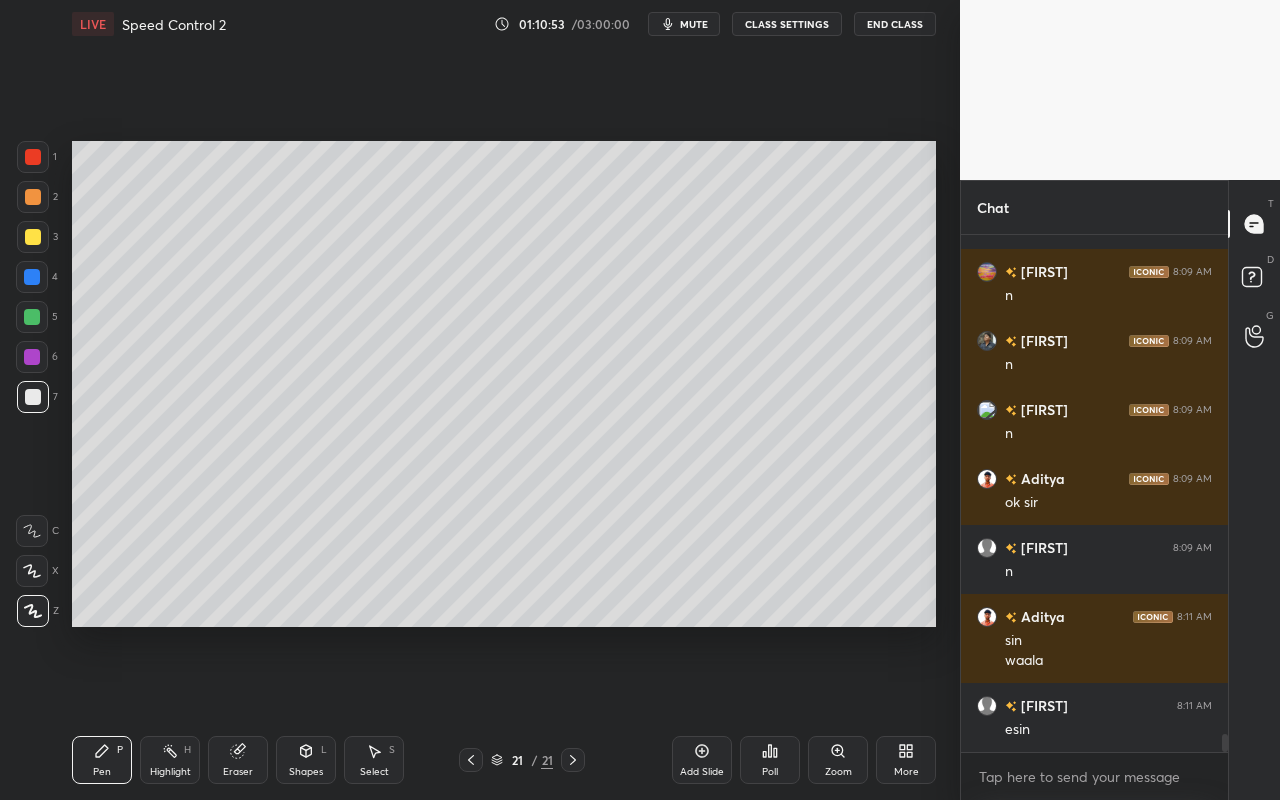 scroll, scrollTop: 14008, scrollLeft: 0, axis: vertical 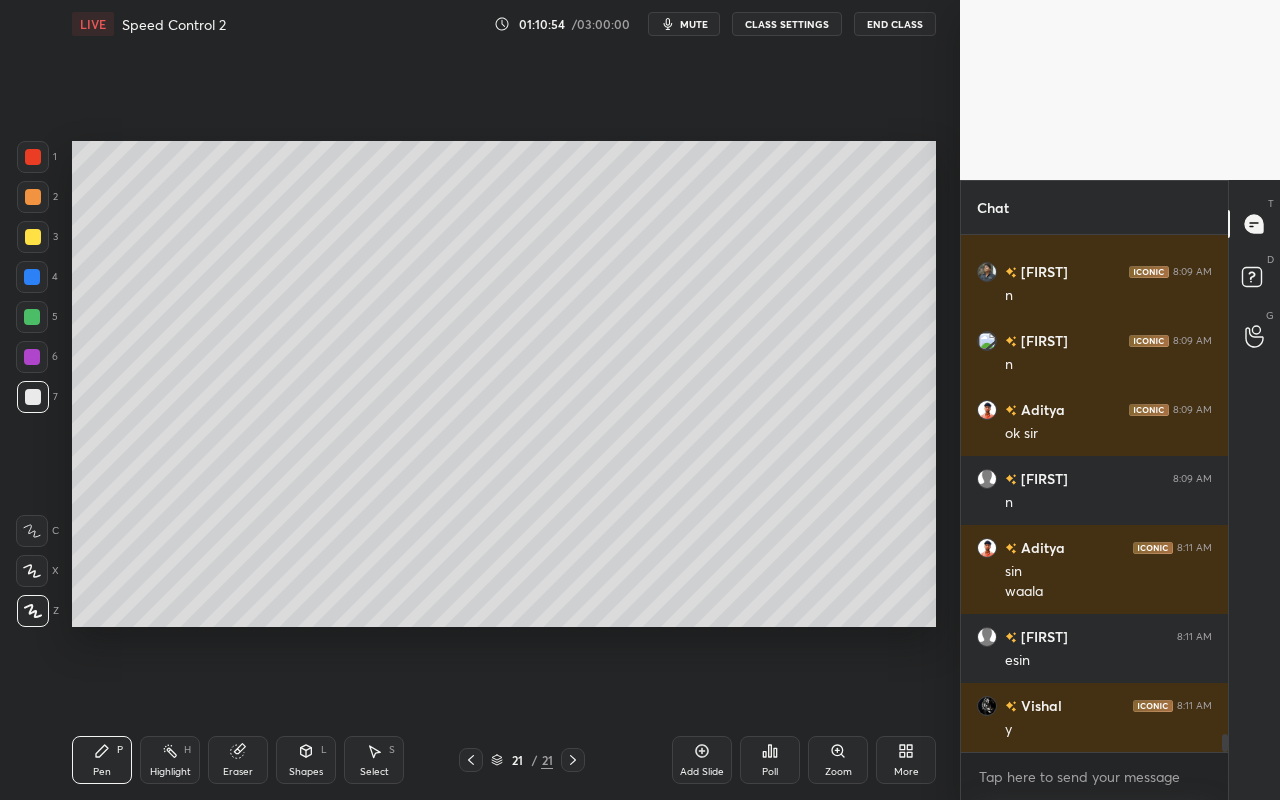 click on "Shapes" at bounding box center [306, 772] 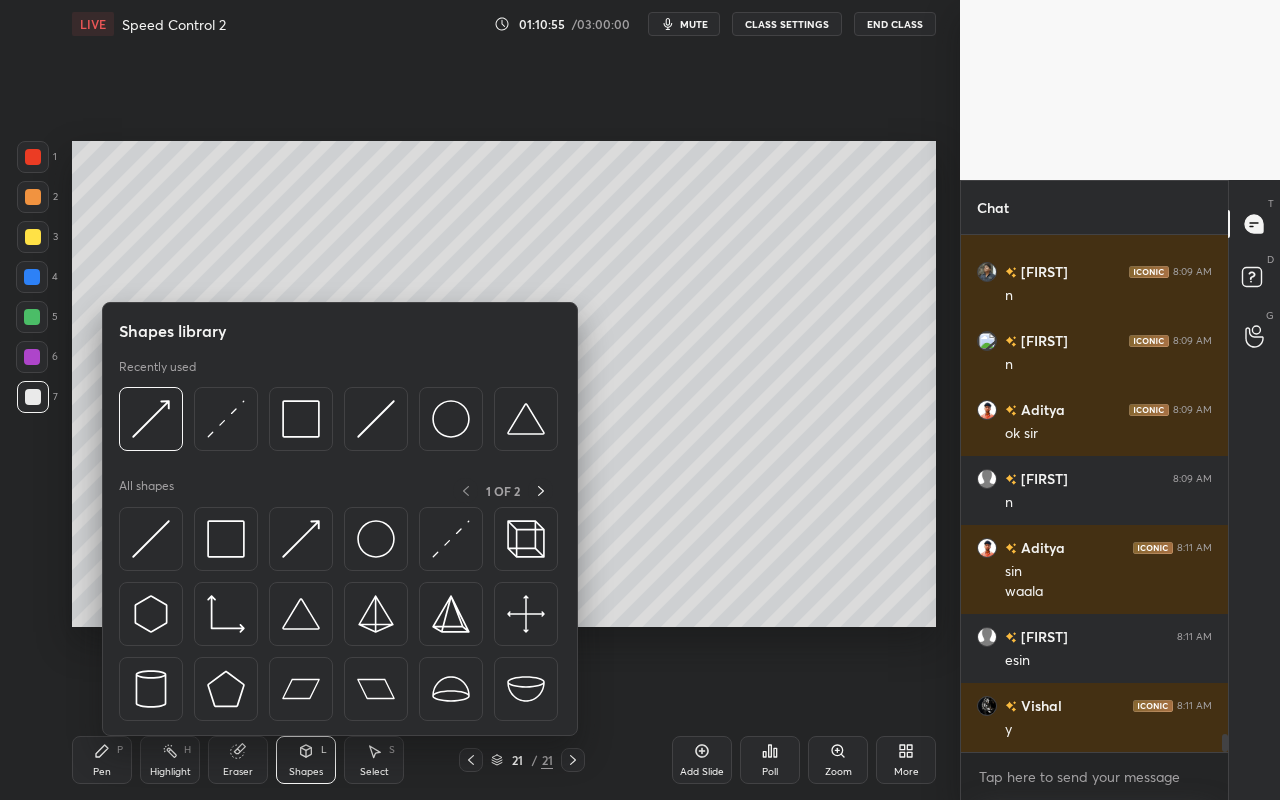 click at bounding box center (32, 317) 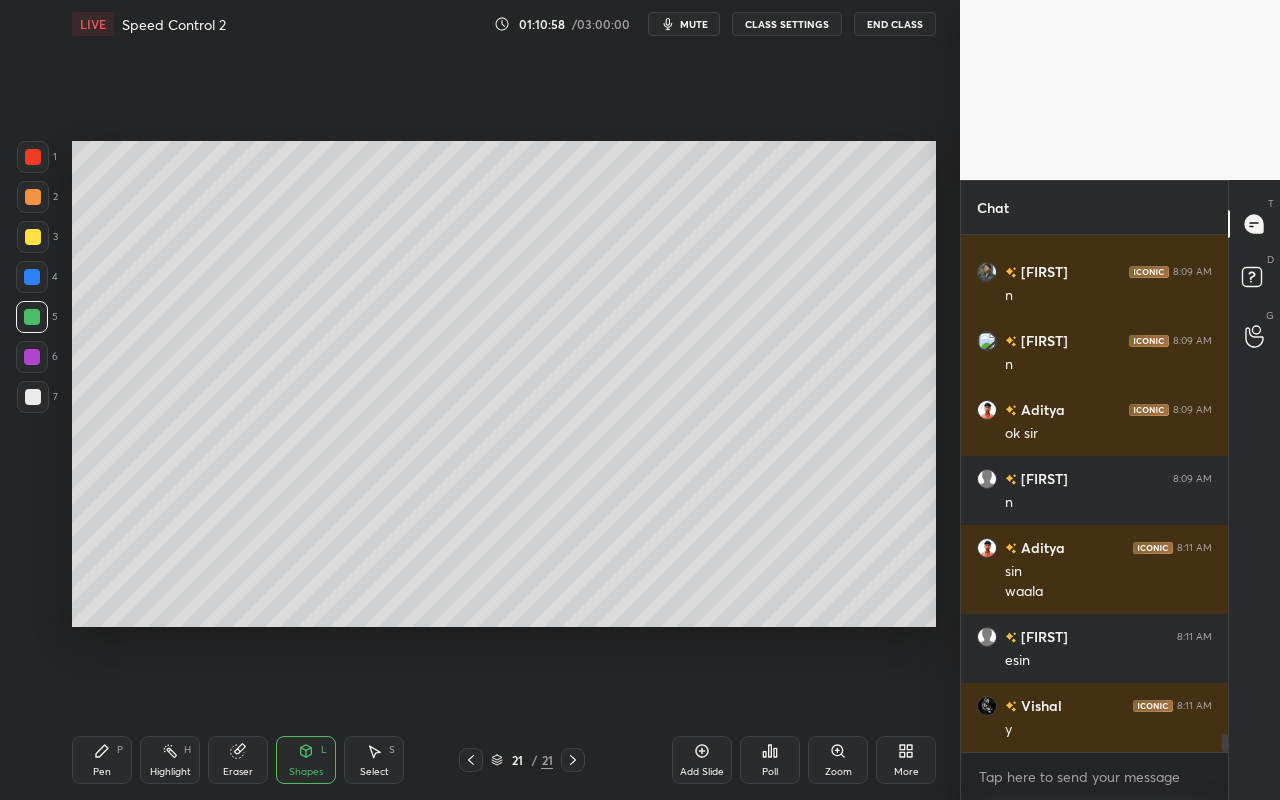 click on "Pen P" at bounding box center [102, 760] 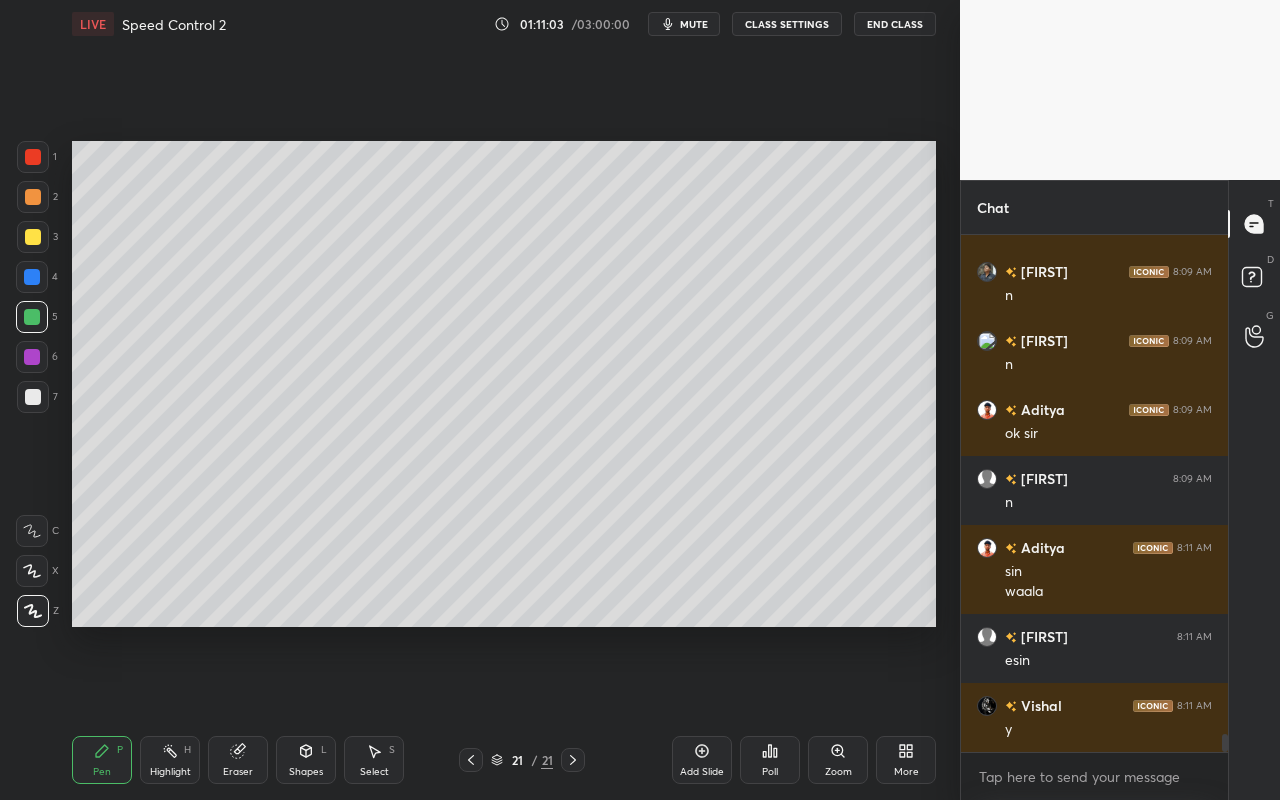 click on "Highlight H" at bounding box center (170, 760) 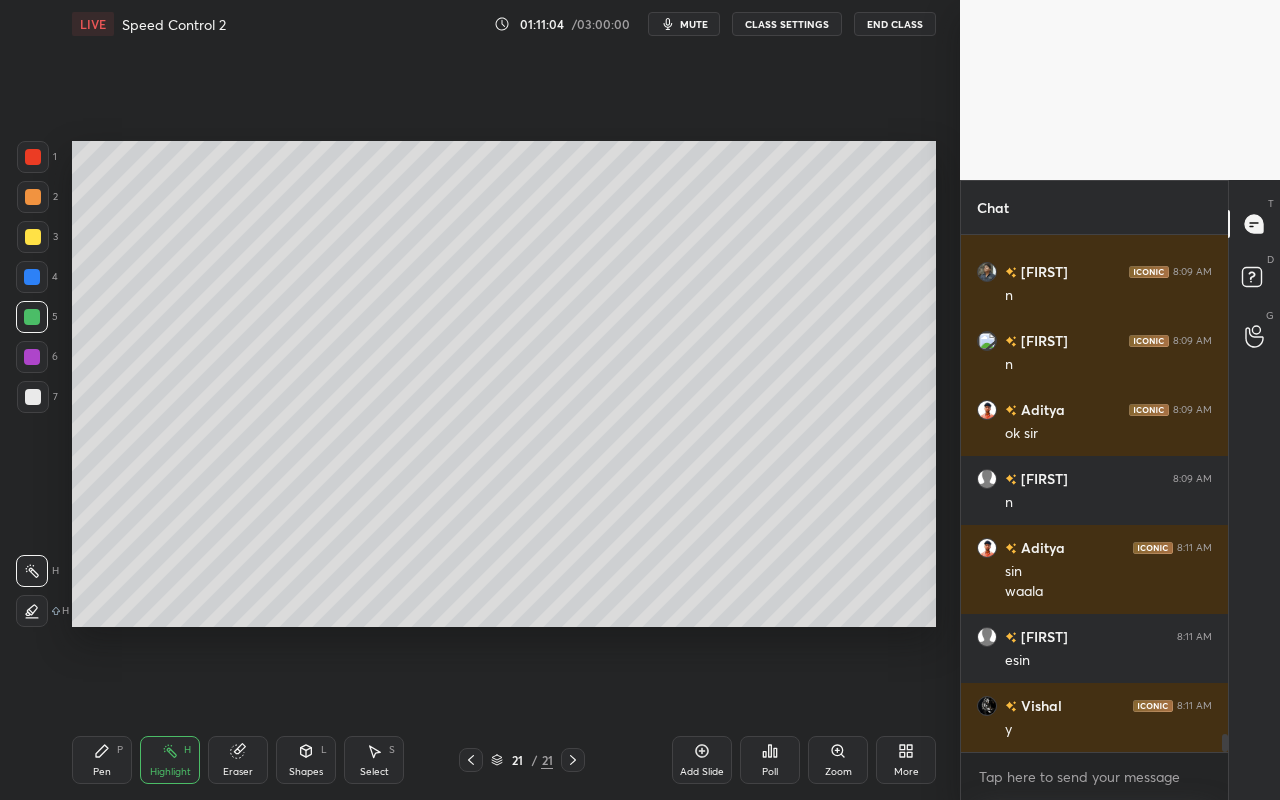 scroll, scrollTop: 14077, scrollLeft: 0, axis: vertical 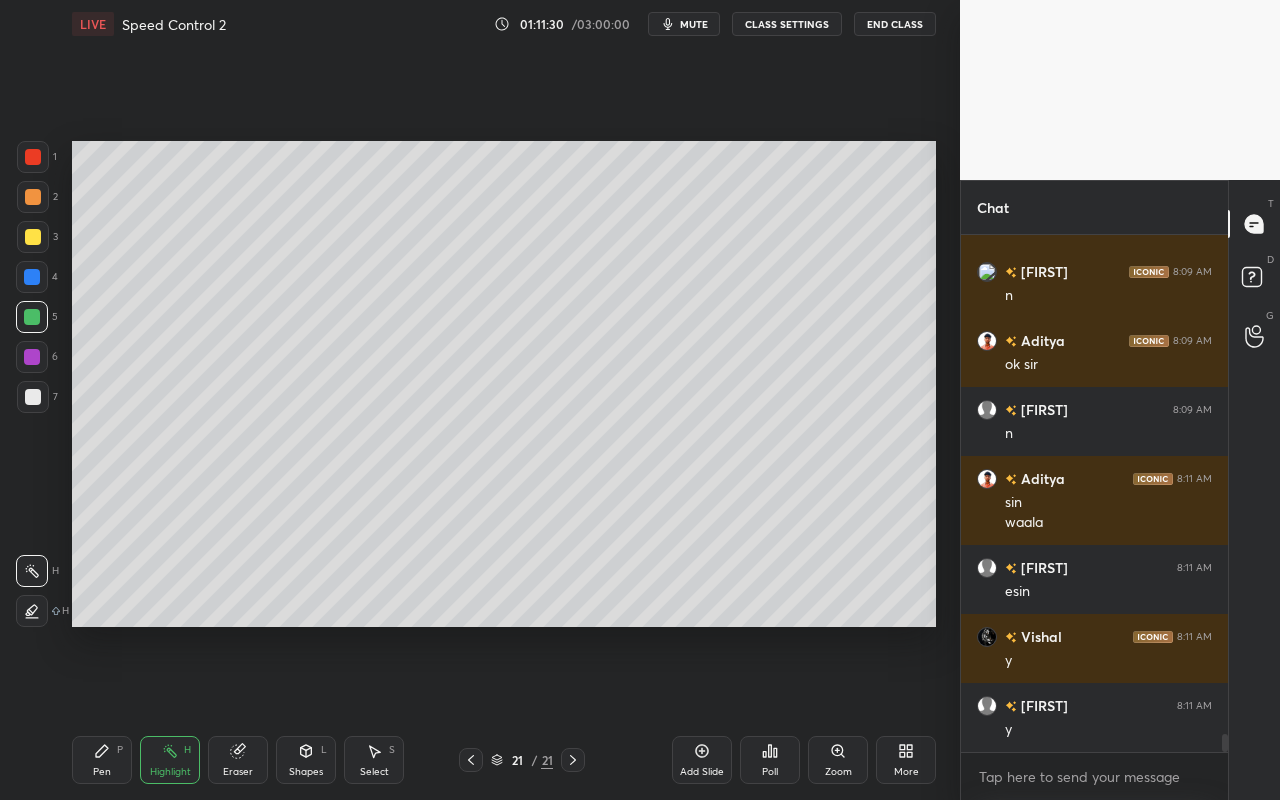 click at bounding box center [33, 157] 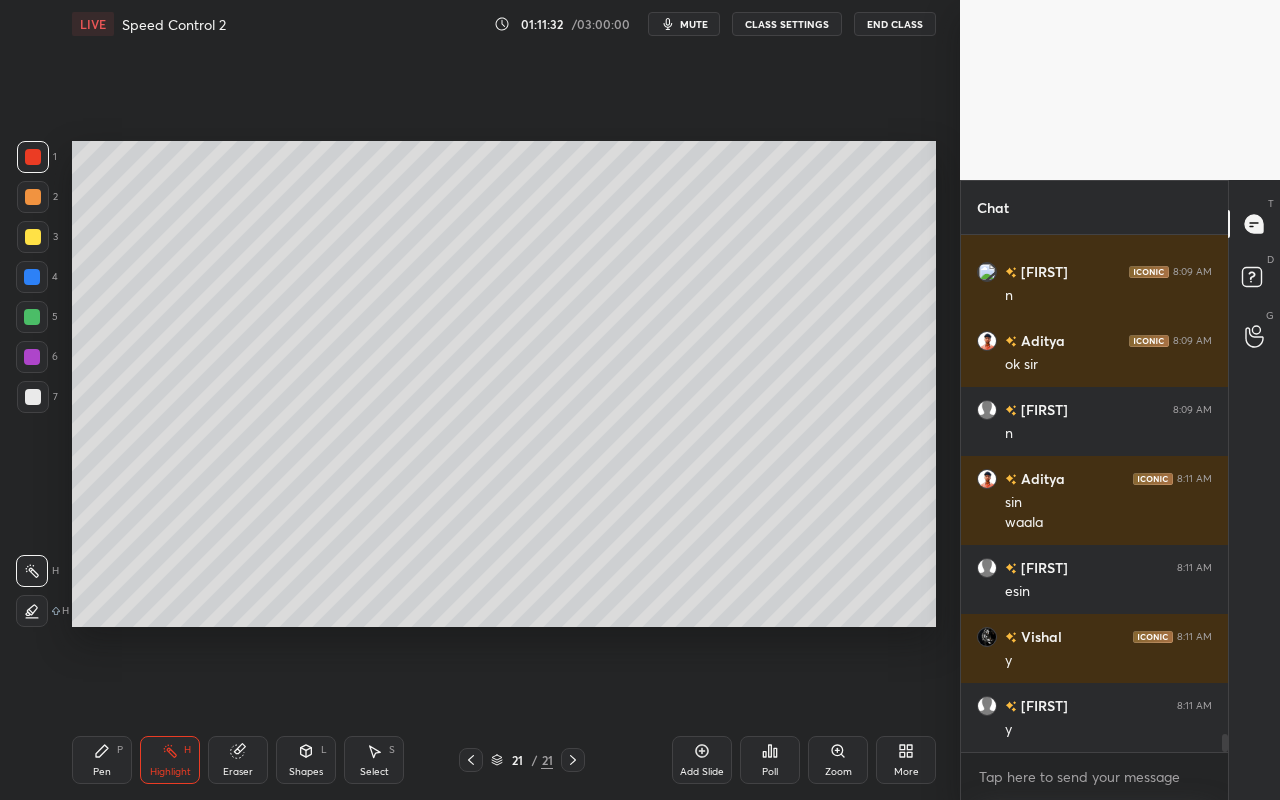 drag, startPoint x: 75, startPoint y: 744, endPoint x: 130, endPoint y: 695, distance: 73.661385 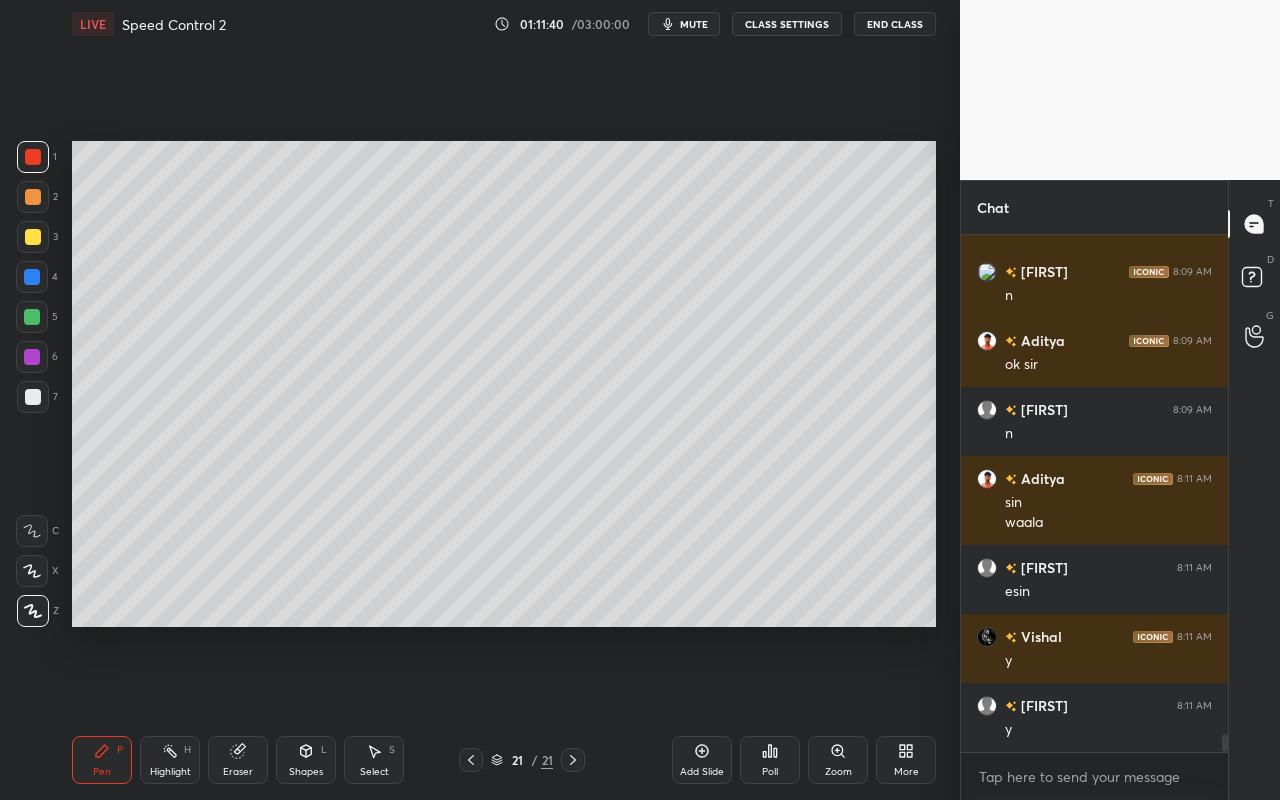 click on "Shapes L" at bounding box center (306, 760) 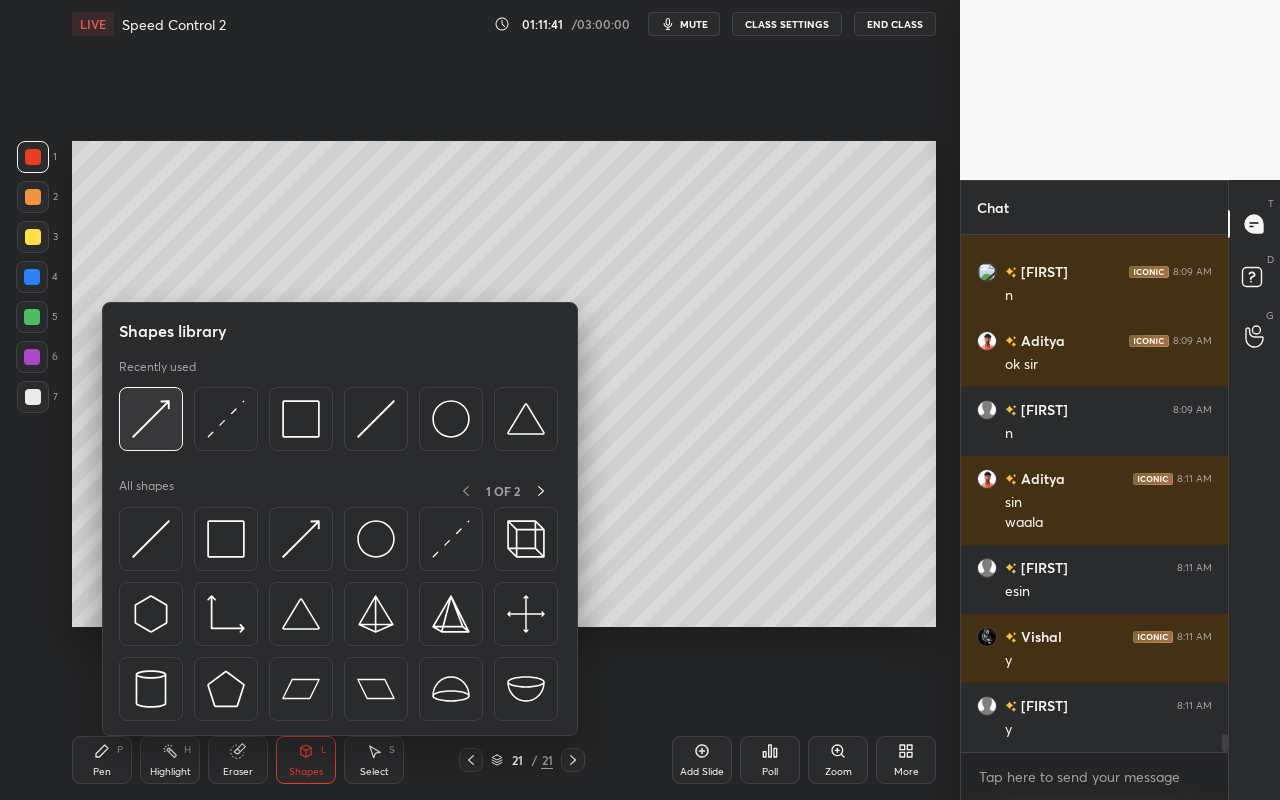 click at bounding box center [151, 419] 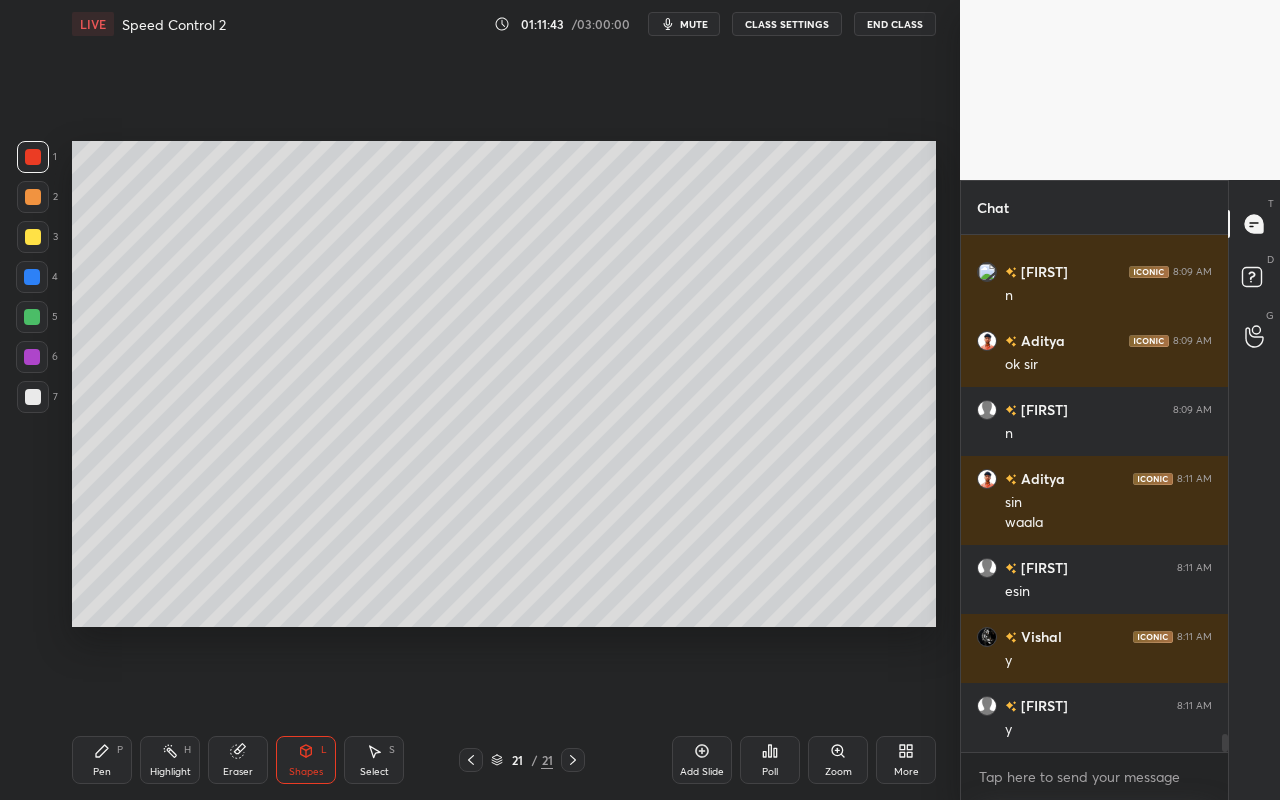 click on "Pen P" at bounding box center (102, 760) 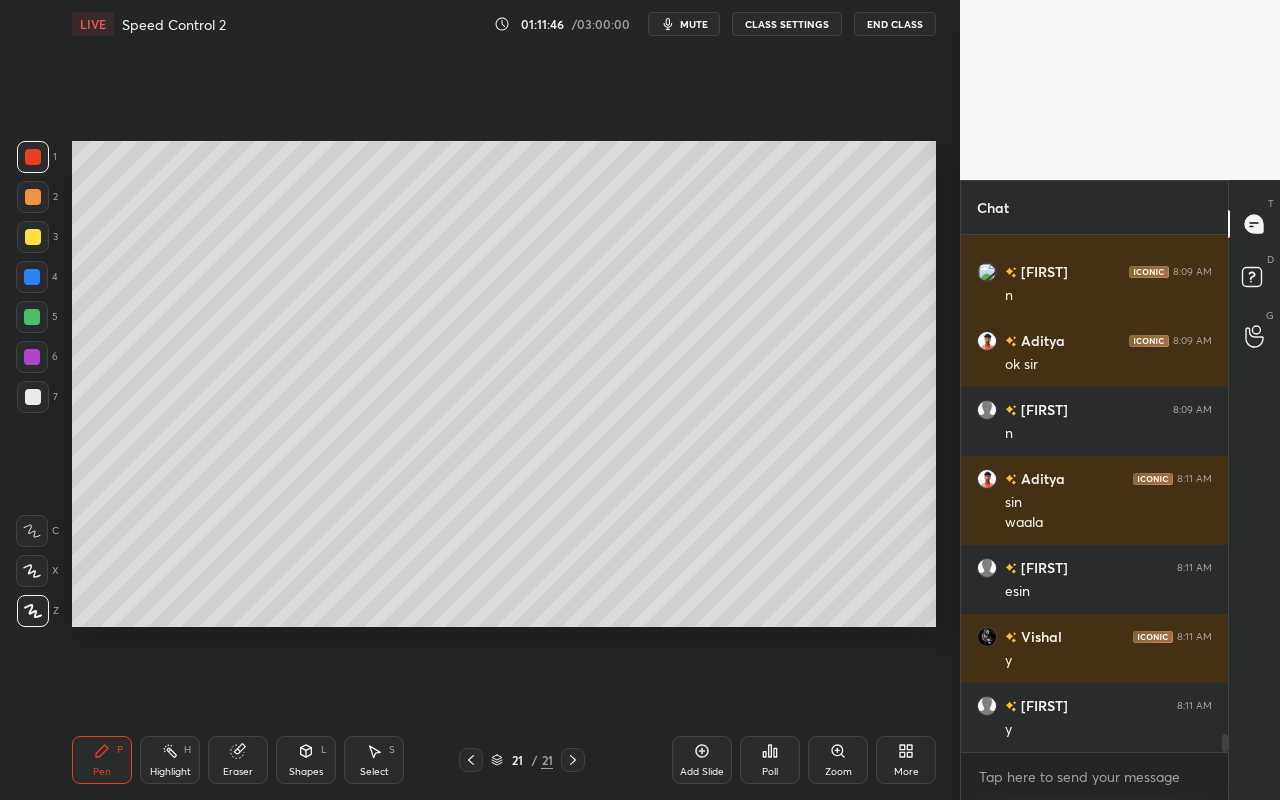 click on "Highlight H" at bounding box center (170, 760) 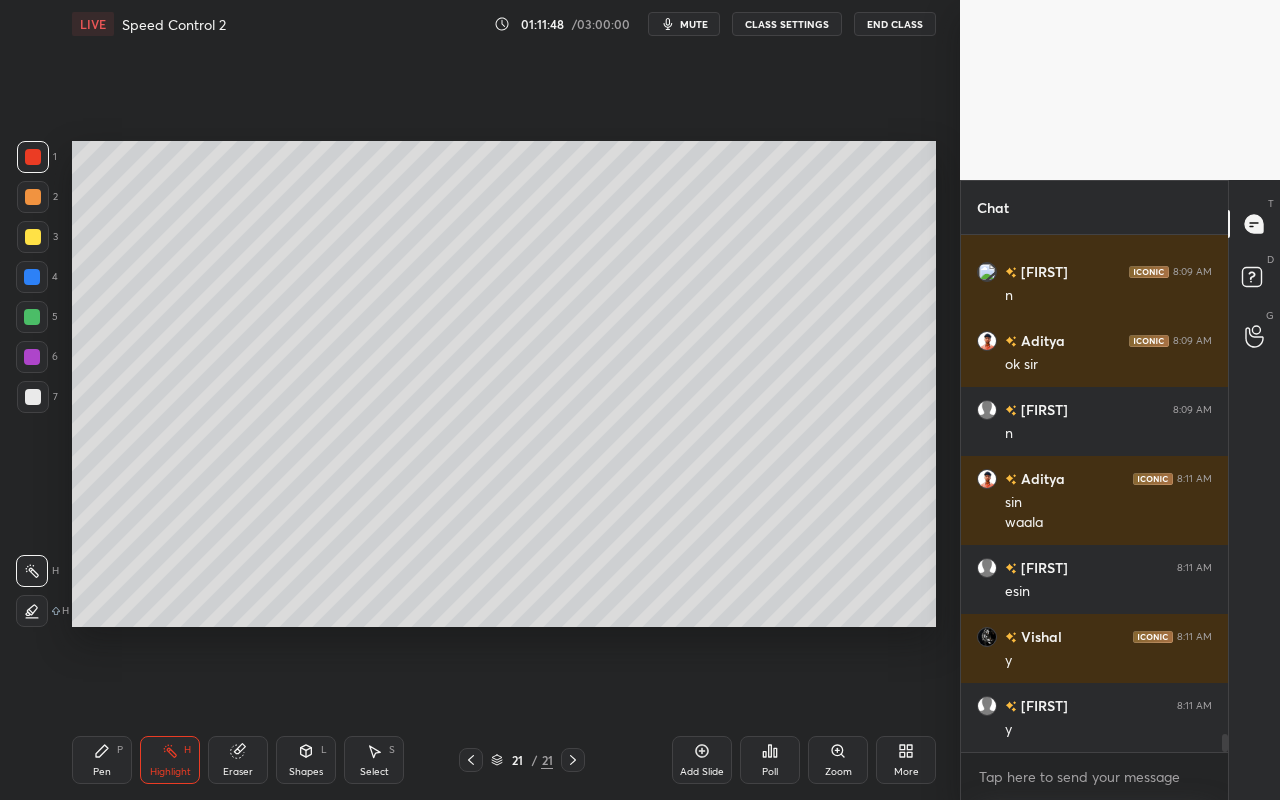 drag, startPoint x: 103, startPoint y: 754, endPoint x: 292, endPoint y: 632, distance: 224.95555 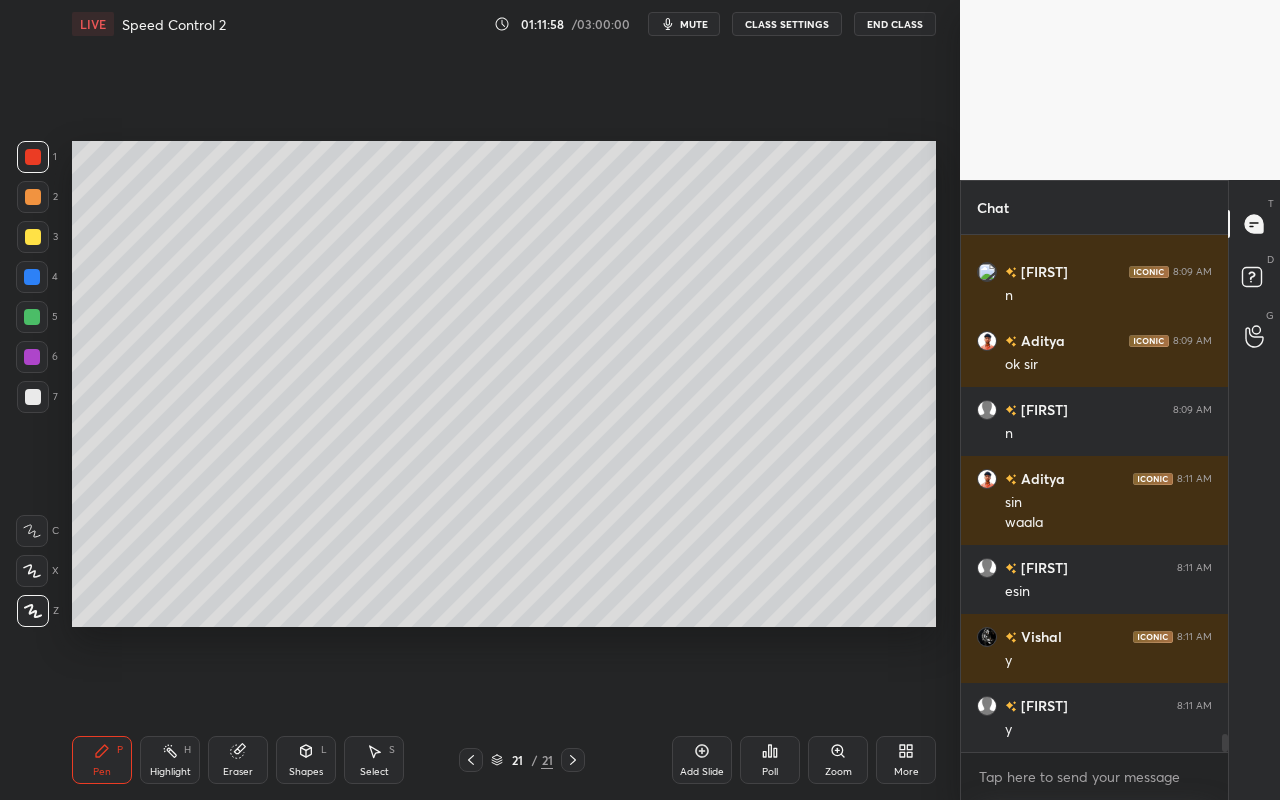 drag, startPoint x: 167, startPoint y: 766, endPoint x: 179, endPoint y: 739, distance: 29.546574 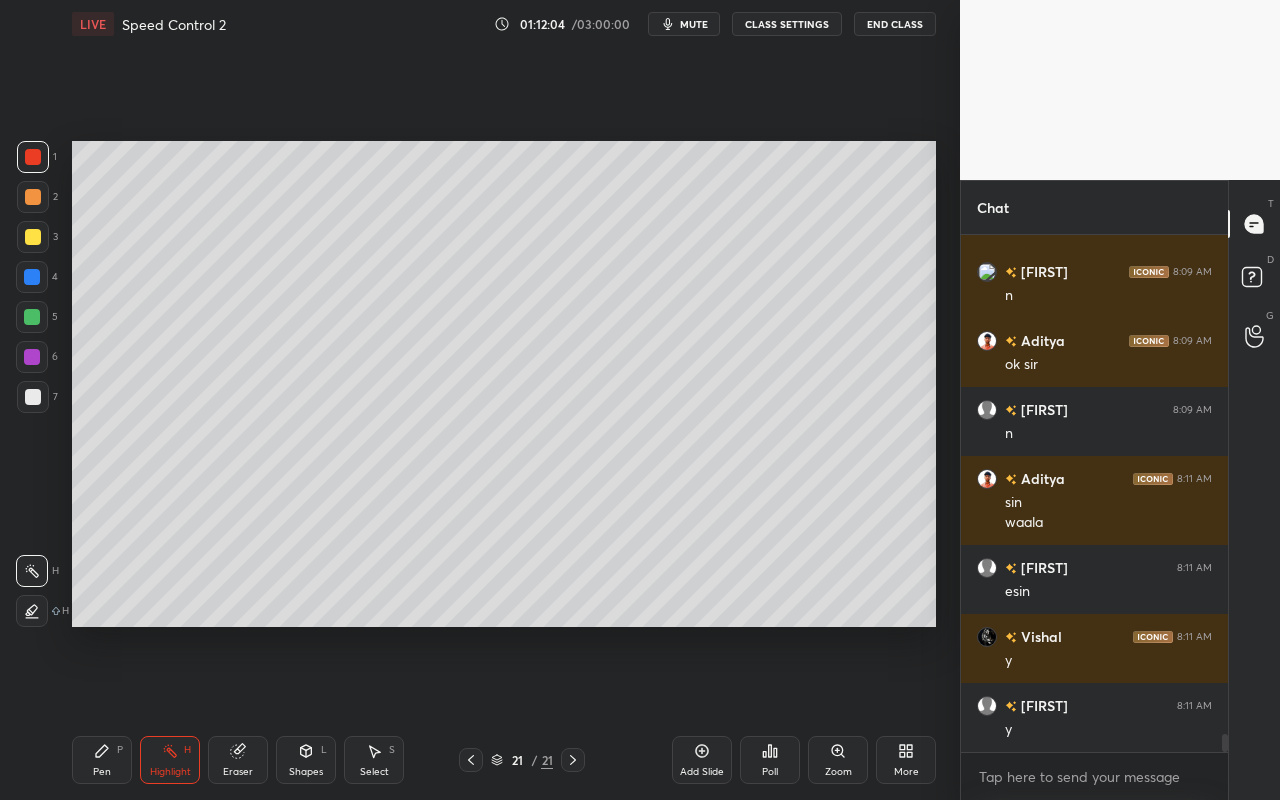 click on "Pen P" at bounding box center [102, 760] 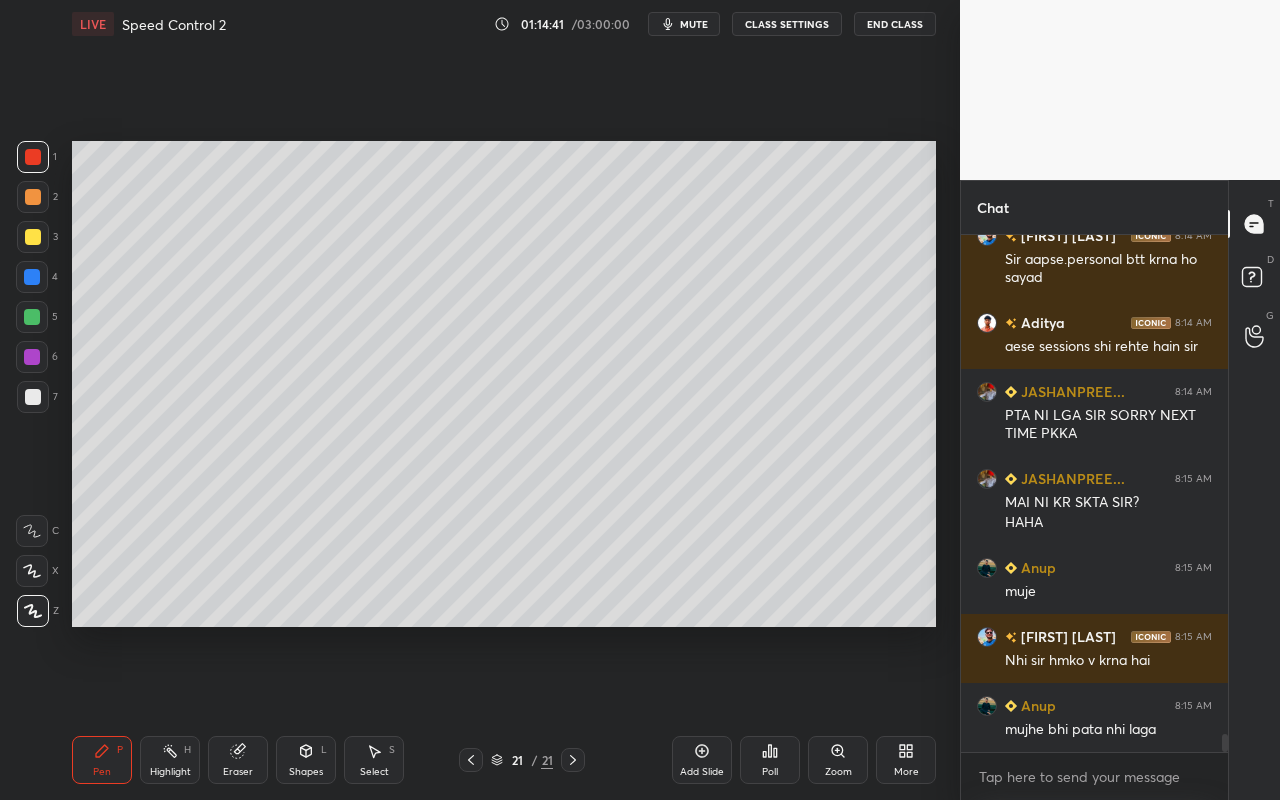 scroll, scrollTop: 14136, scrollLeft: 0, axis: vertical 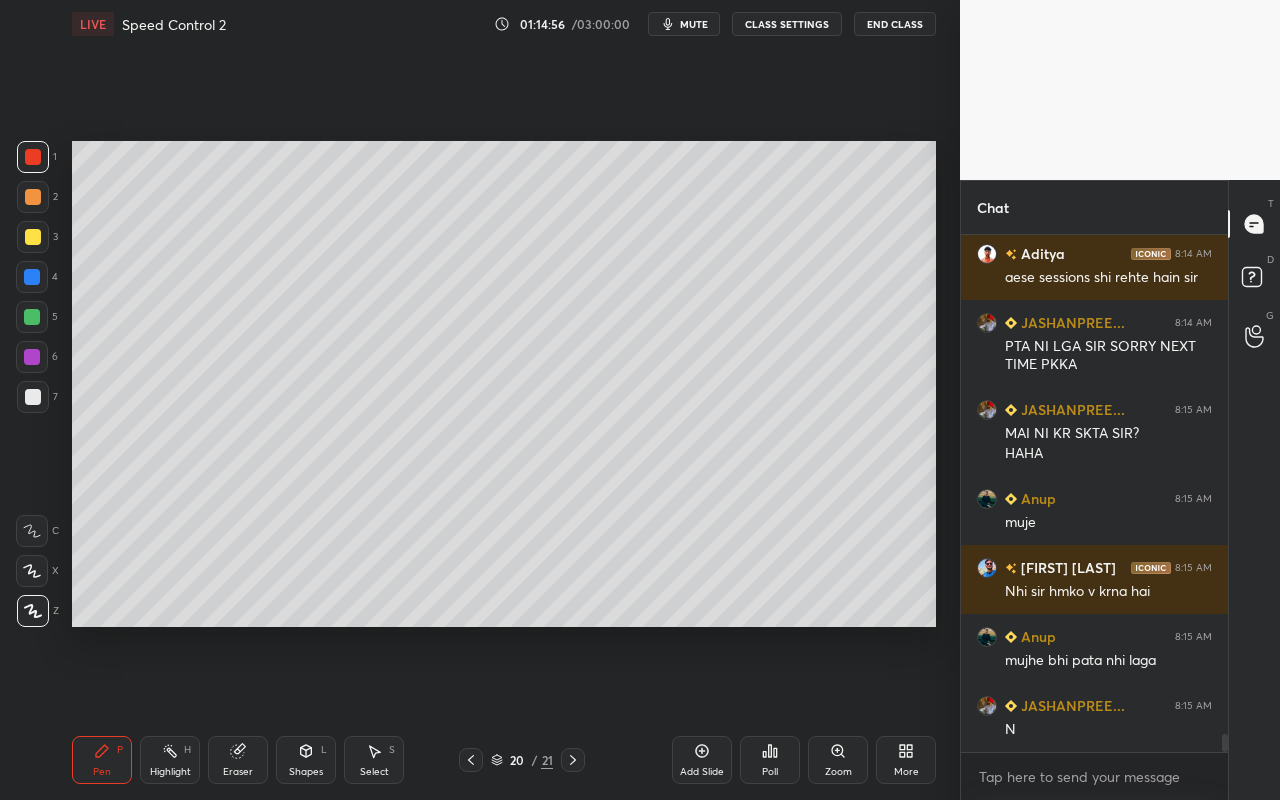 click on "Highlight H" at bounding box center (170, 760) 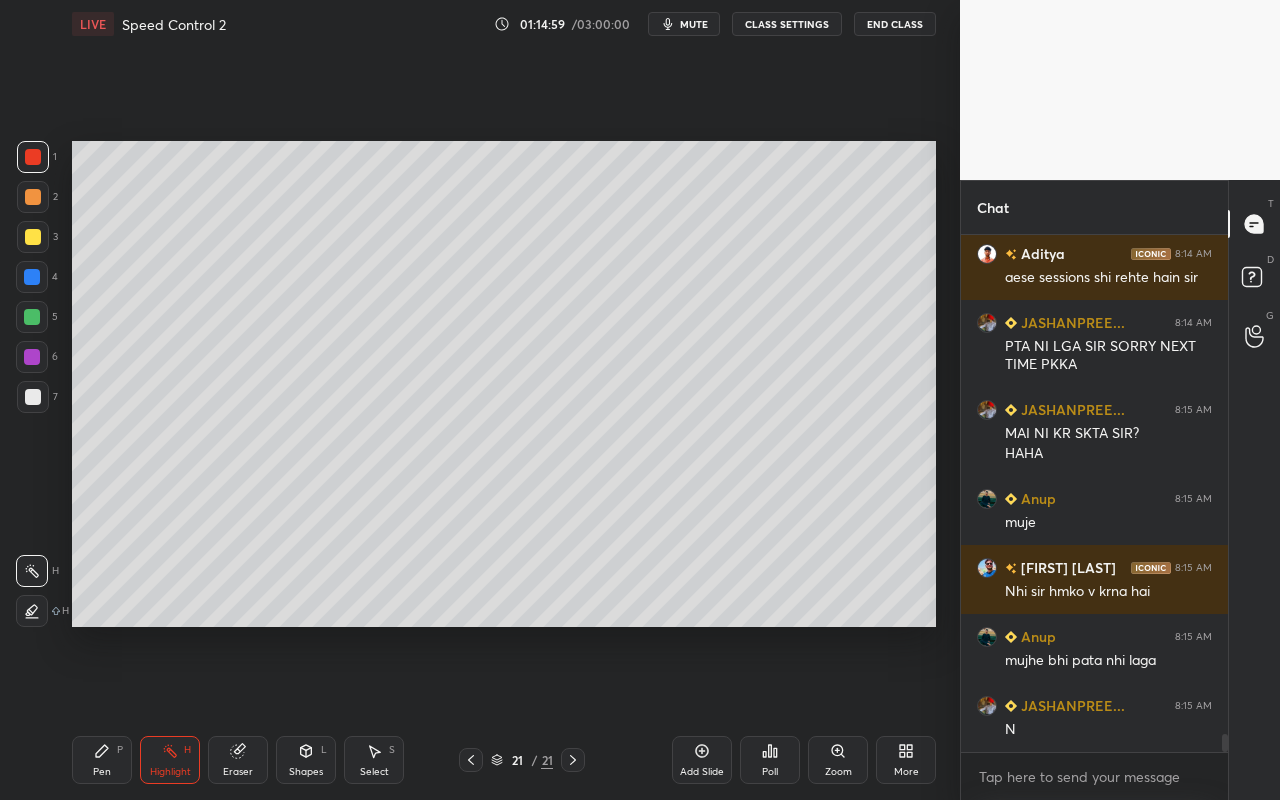 click on "Add Slide" at bounding box center [702, 772] 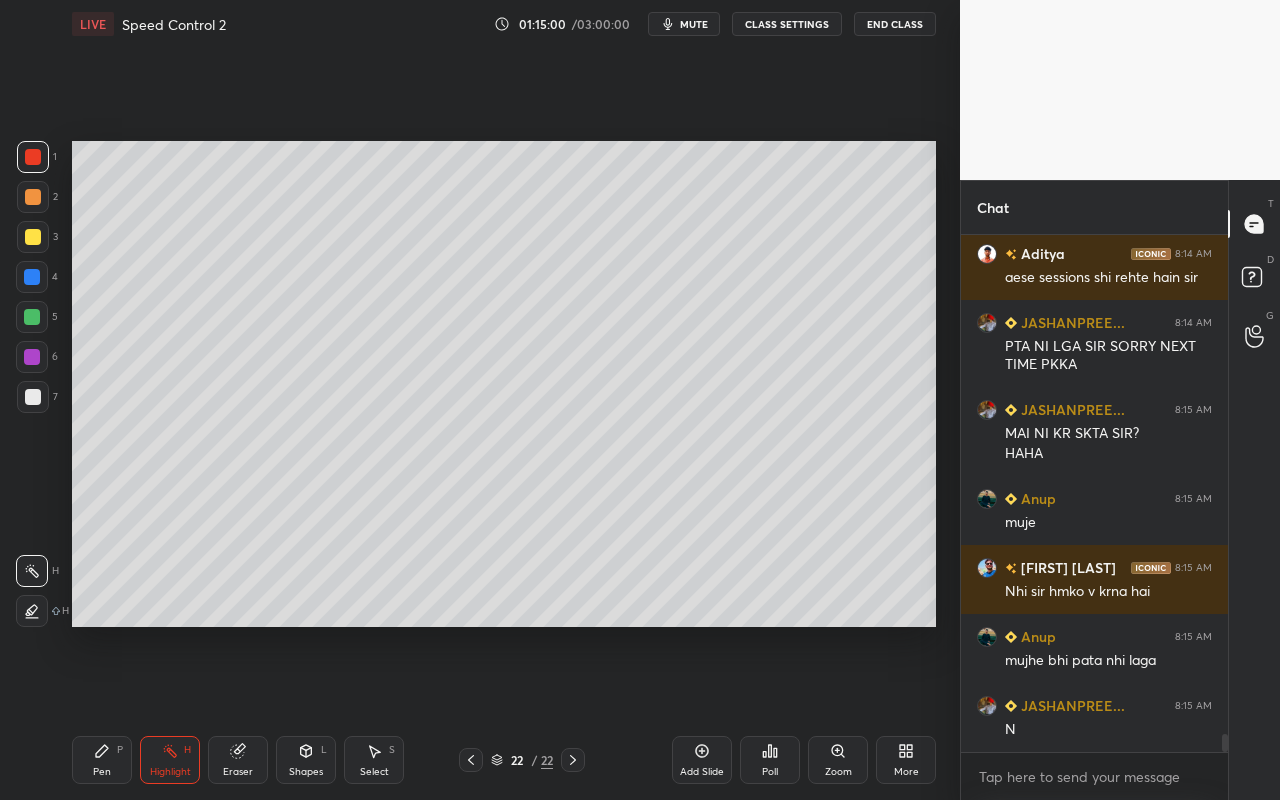 drag, startPoint x: 93, startPoint y: 767, endPoint x: 129, endPoint y: 645, distance: 127.20063 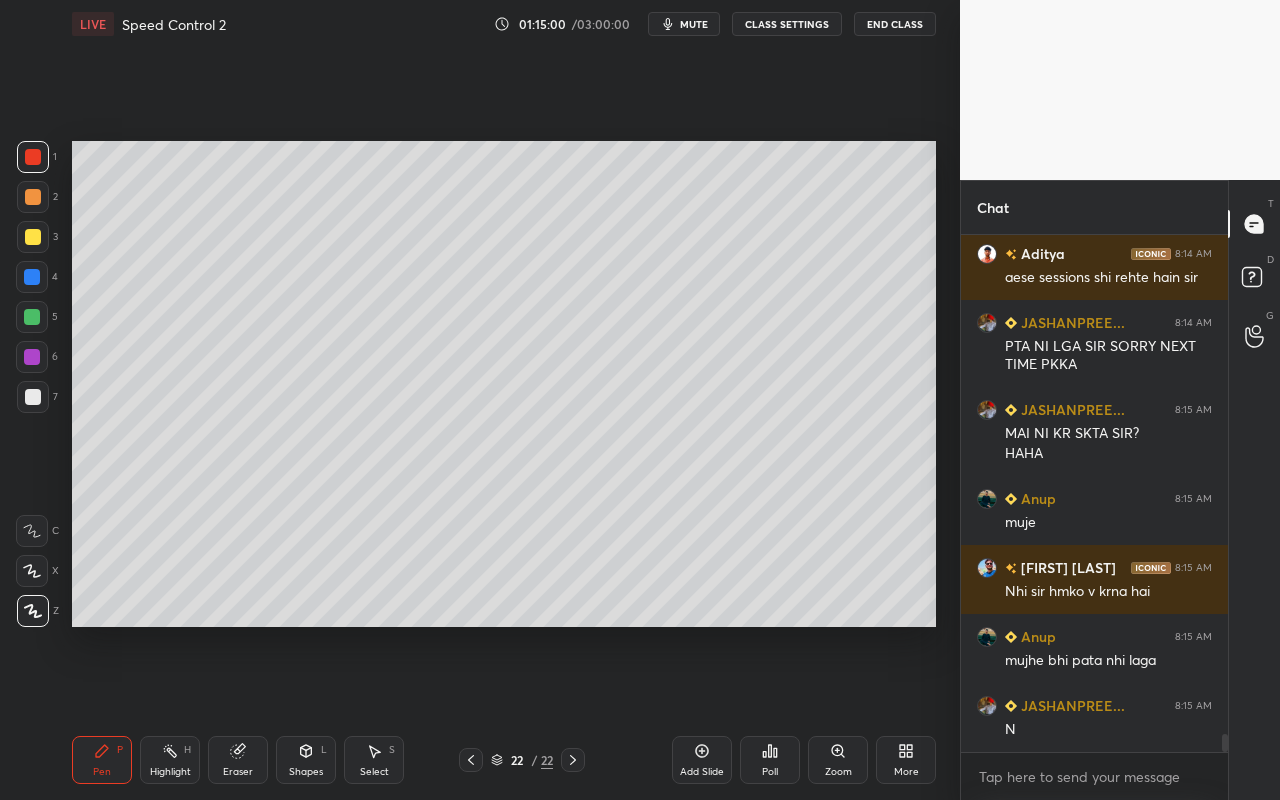 click at bounding box center [33, 237] 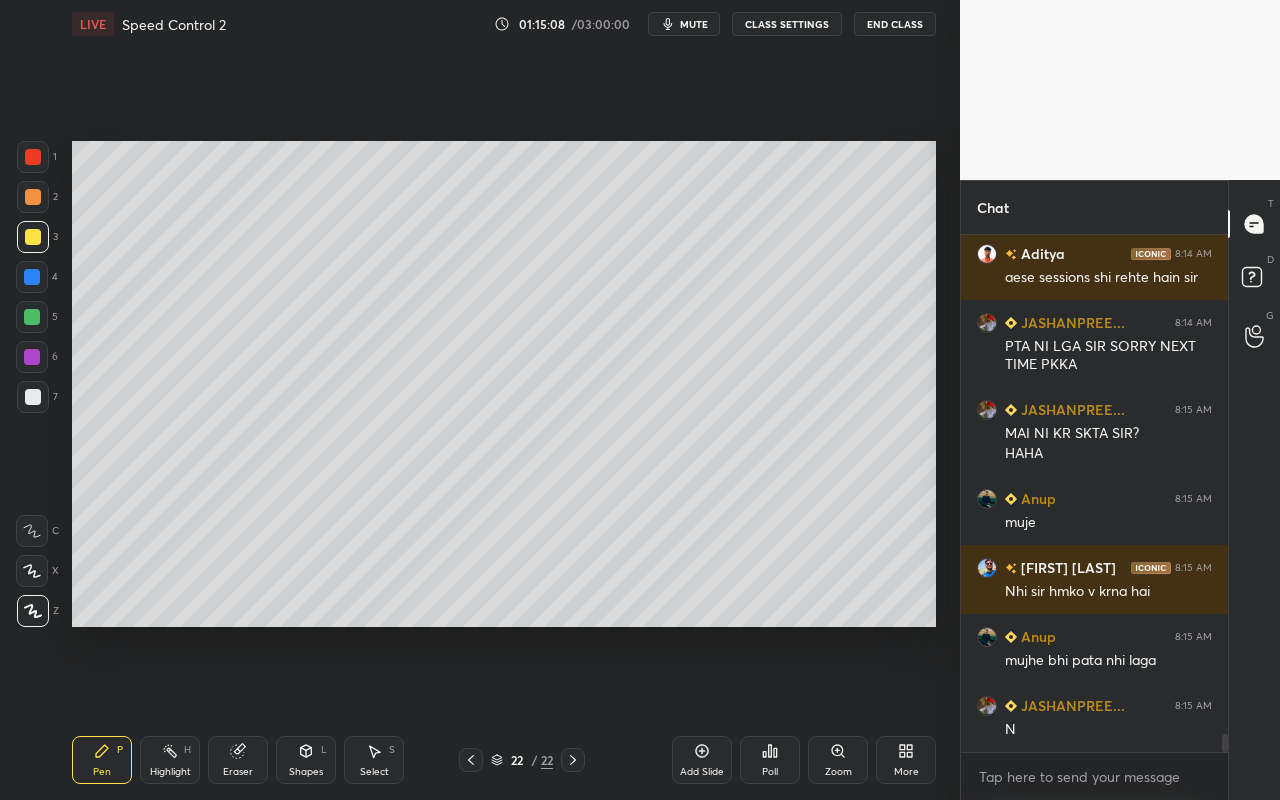 click on "Shapes" at bounding box center [306, 772] 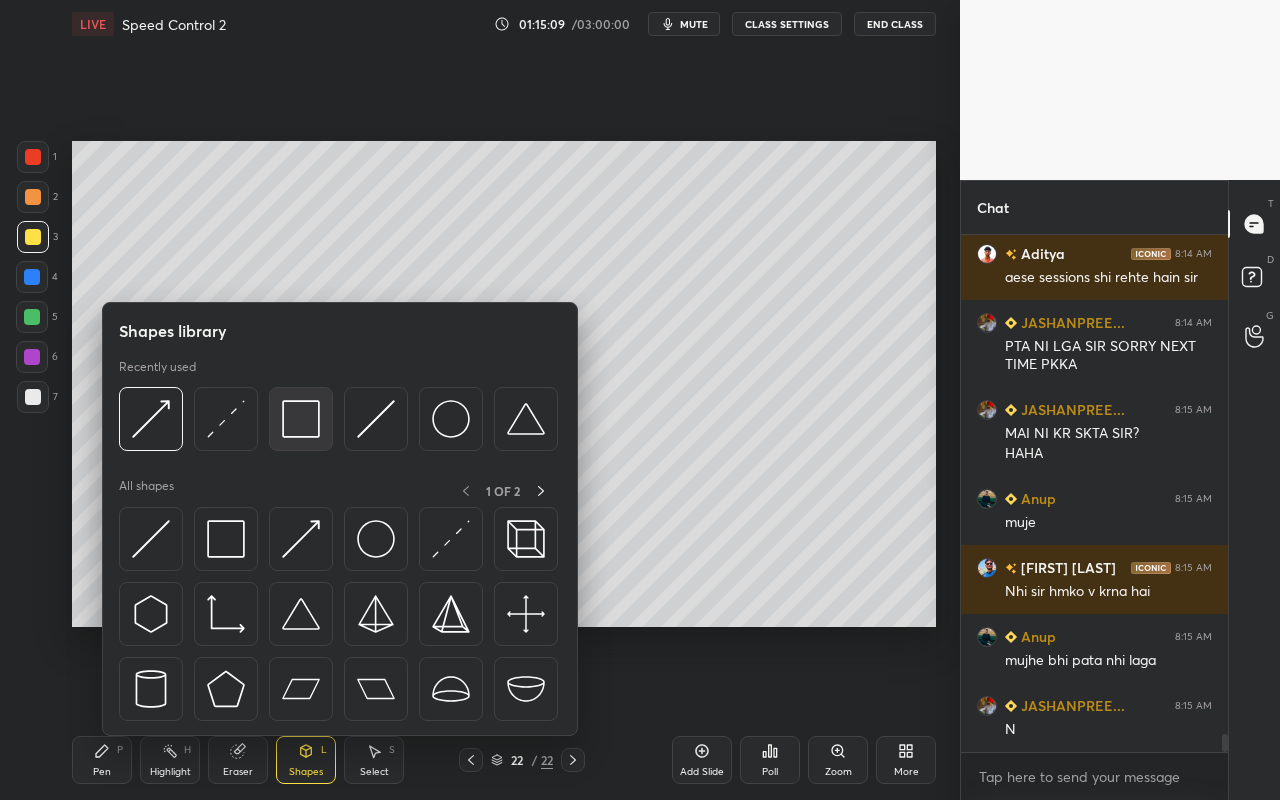 click at bounding box center [301, 419] 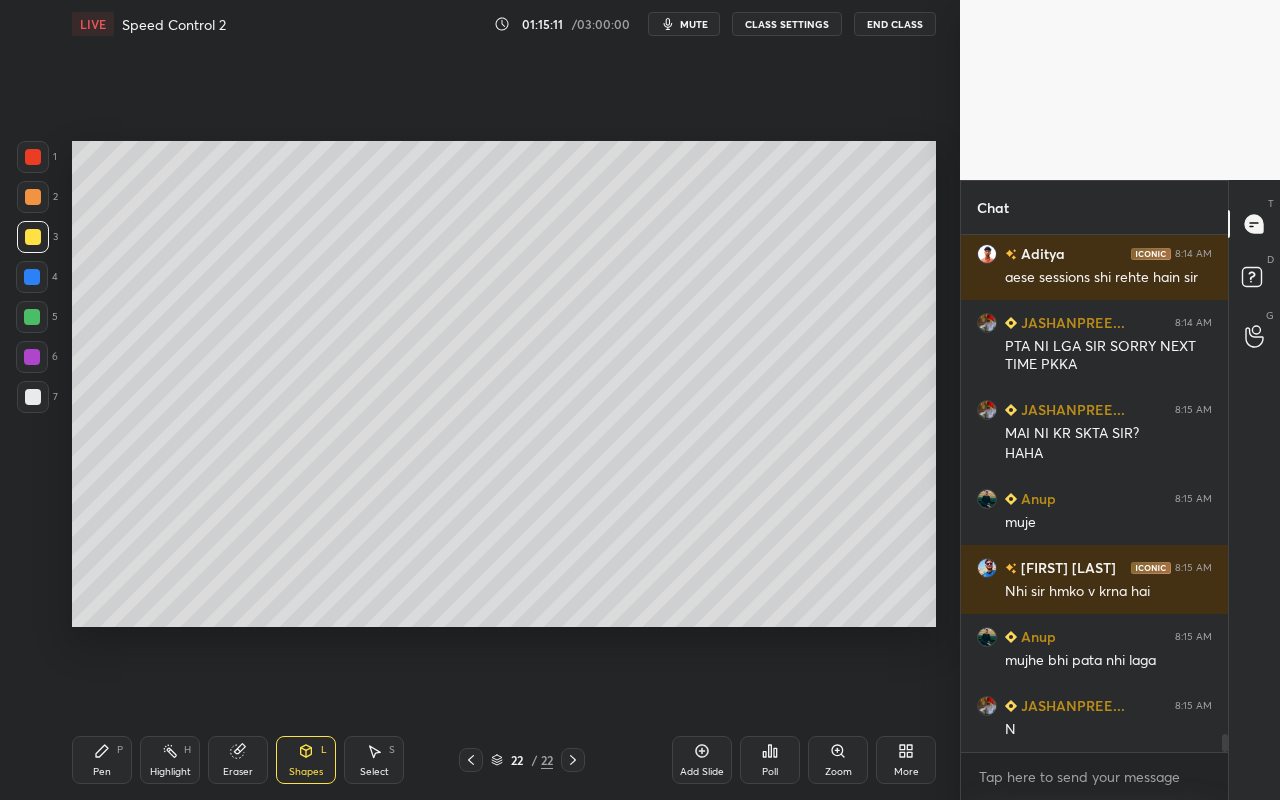 drag, startPoint x: 307, startPoint y: 767, endPoint x: 322, endPoint y: 746, distance: 25.806976 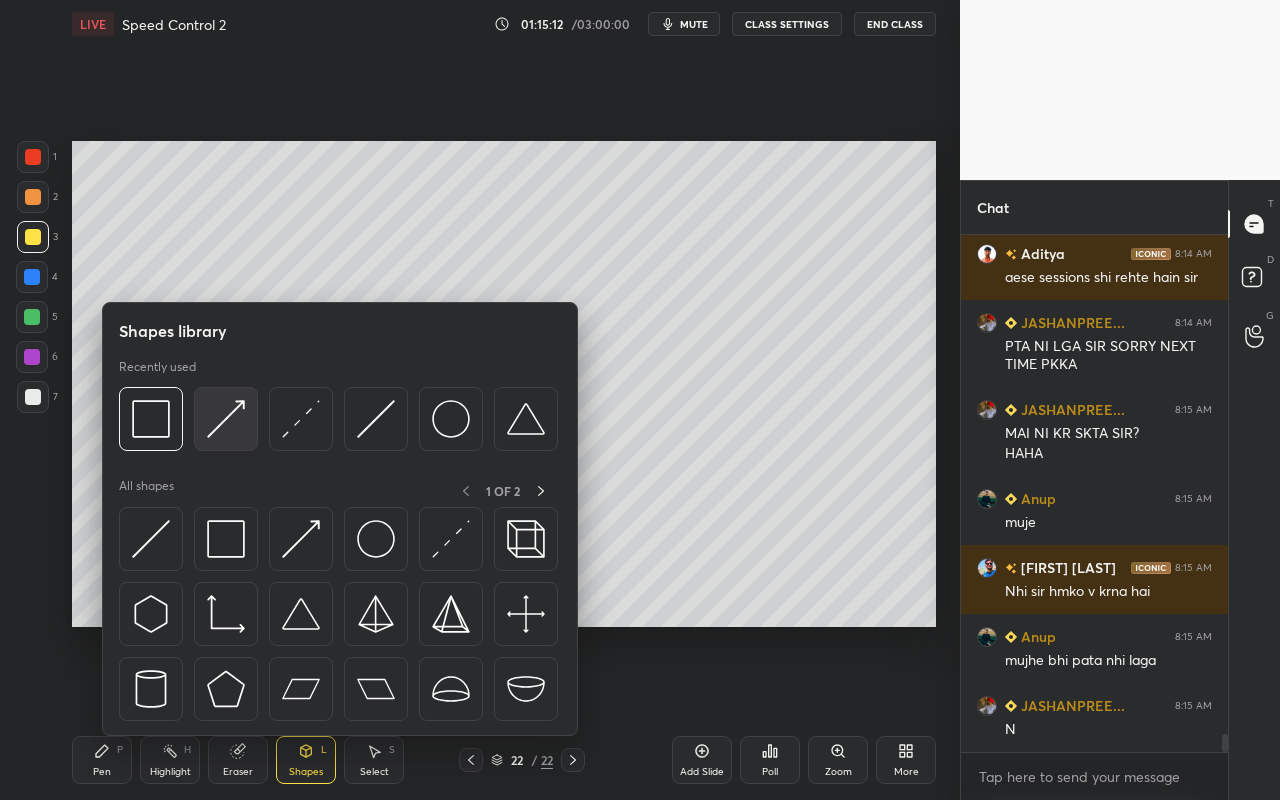 click at bounding box center (226, 419) 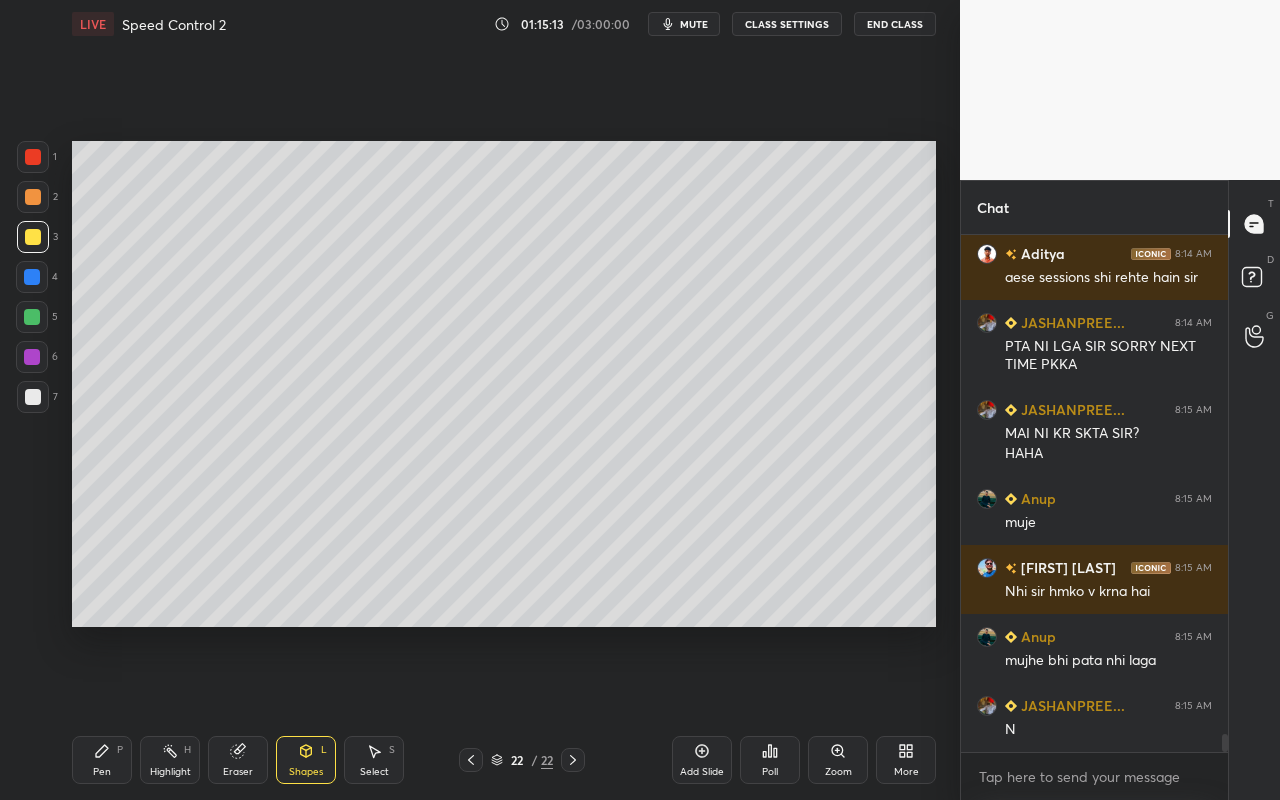 click at bounding box center (32, 357) 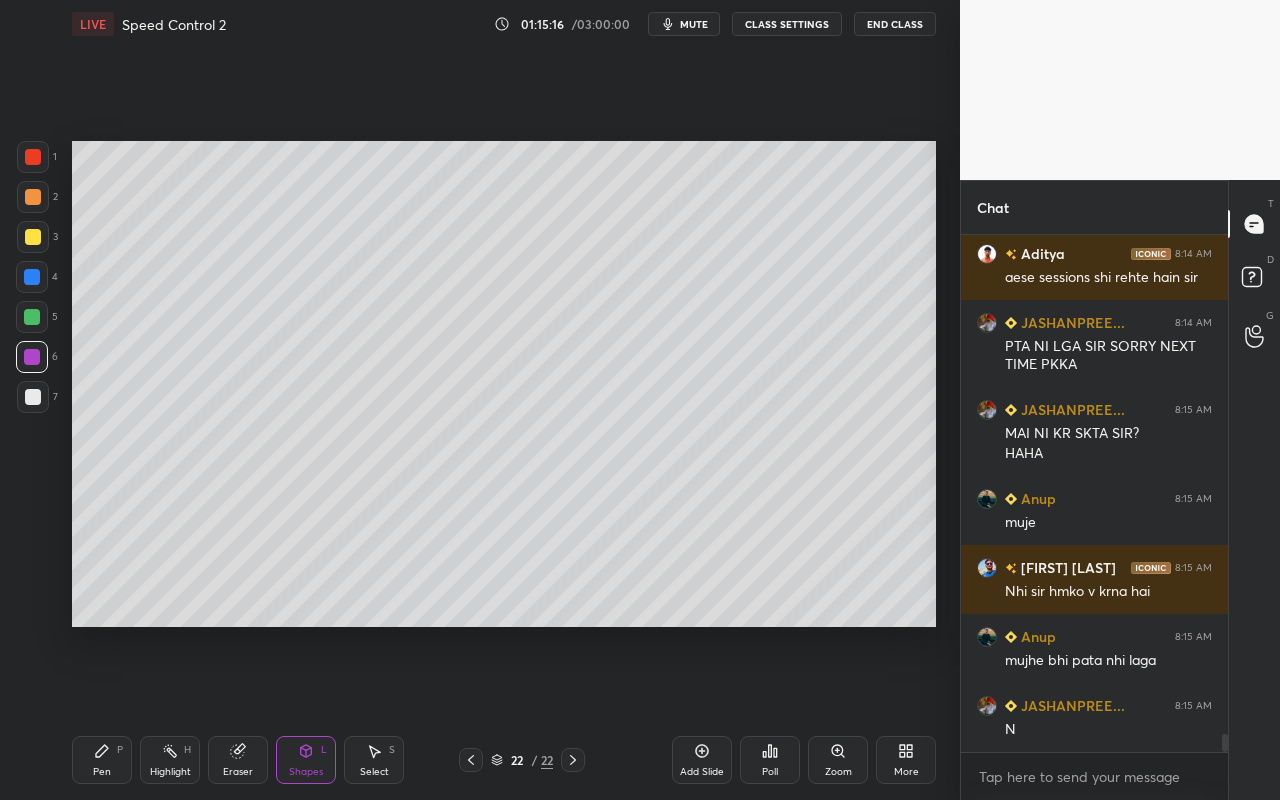 click 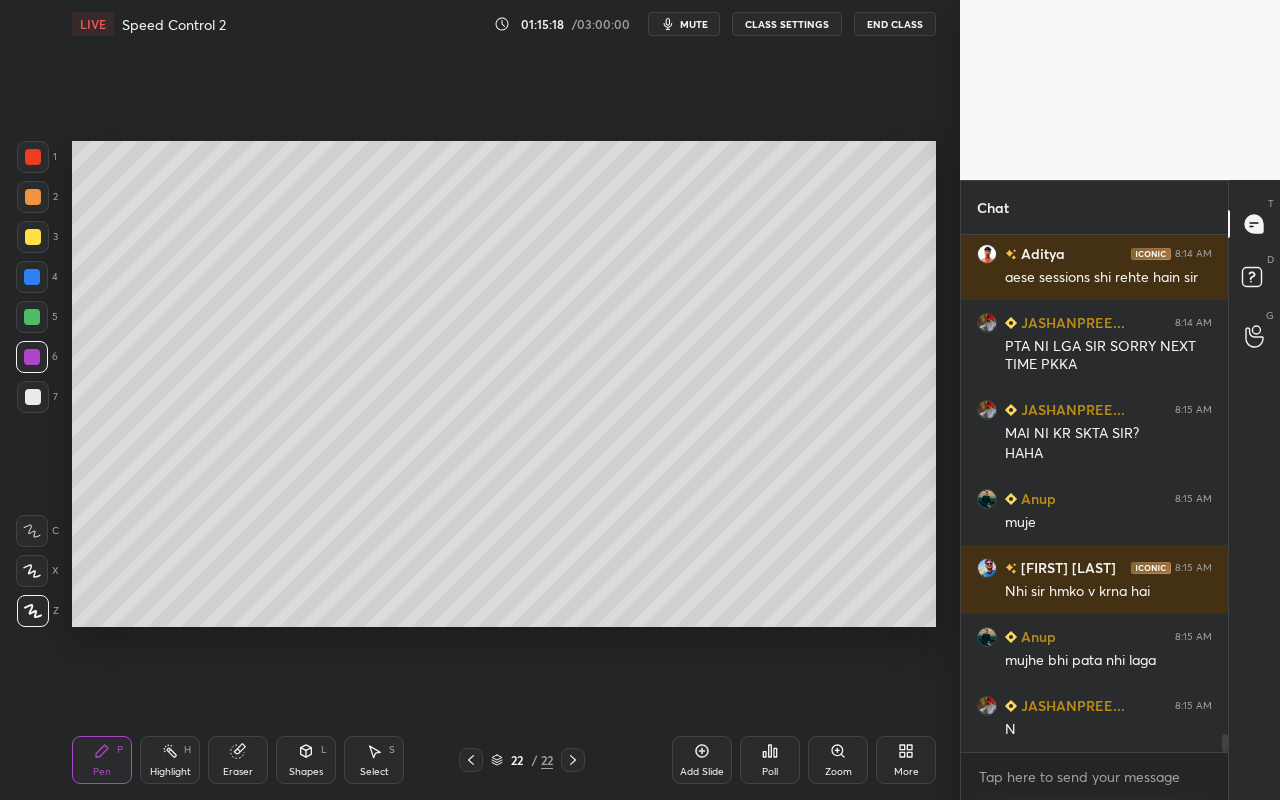 click on "Shapes L" at bounding box center [306, 760] 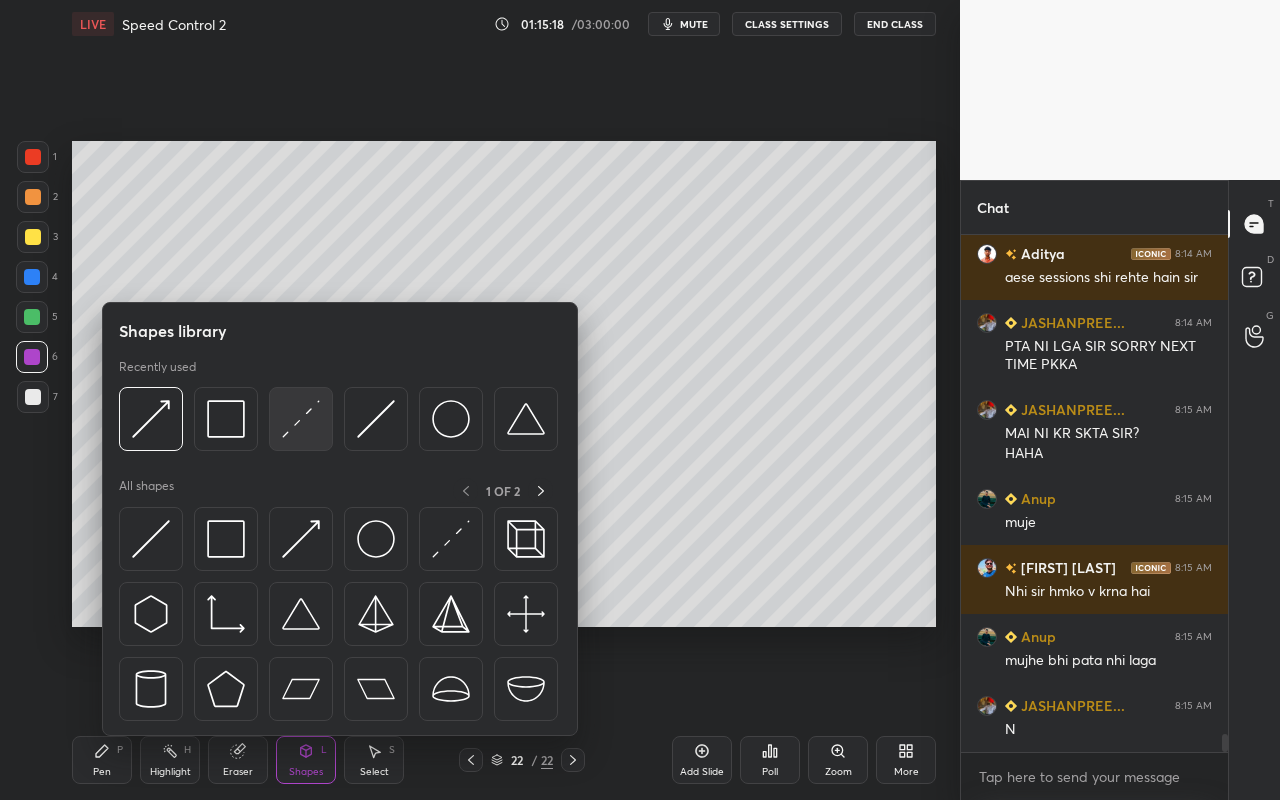 click at bounding box center (301, 419) 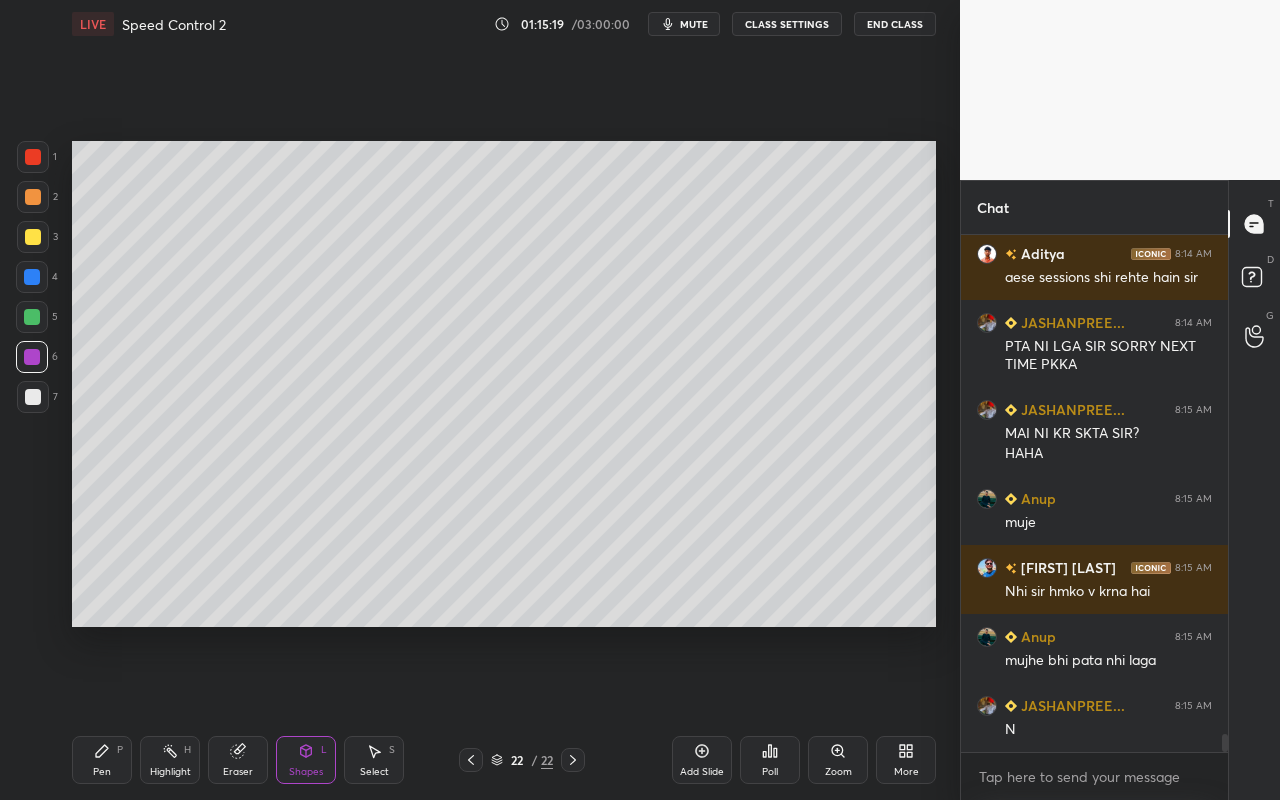 click at bounding box center (33, 397) 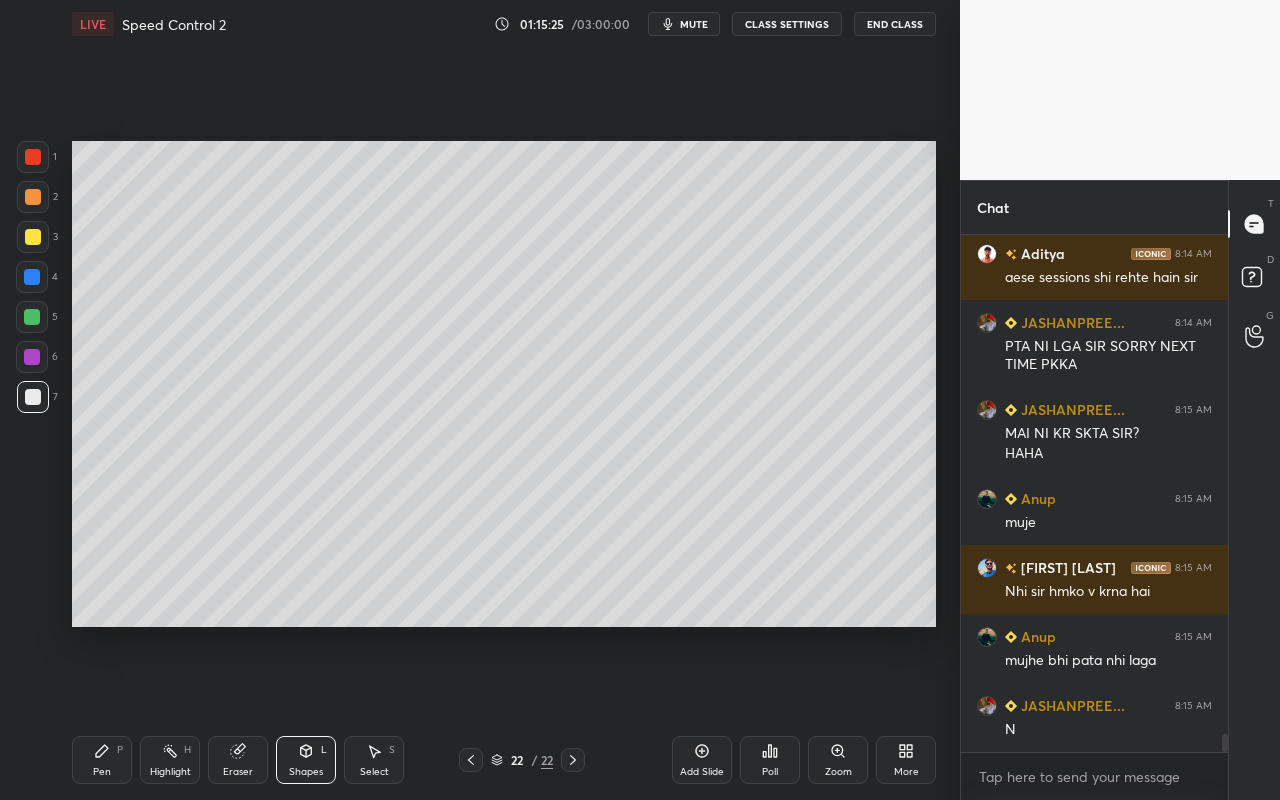 drag, startPoint x: 314, startPoint y: 769, endPoint x: 313, endPoint y: 736, distance: 33.01515 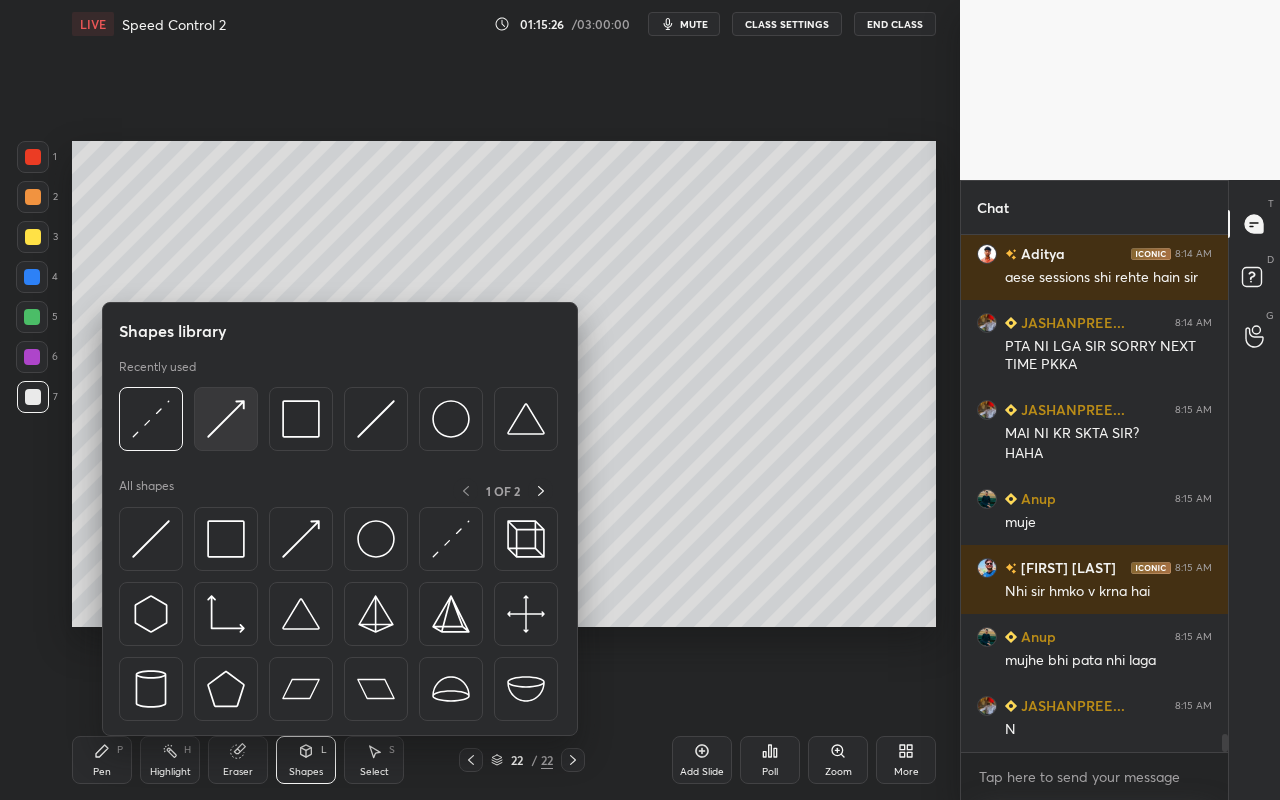 click at bounding box center [226, 419] 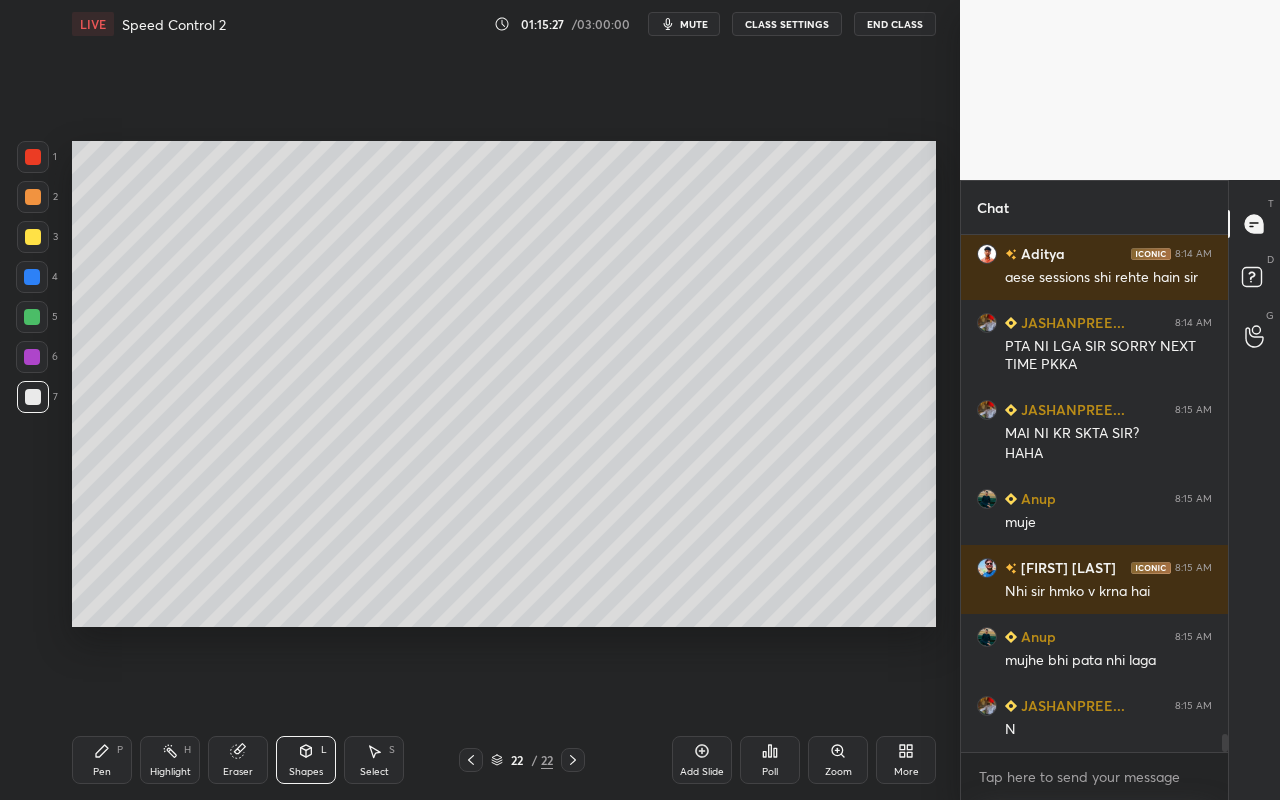 click at bounding box center [33, 197] 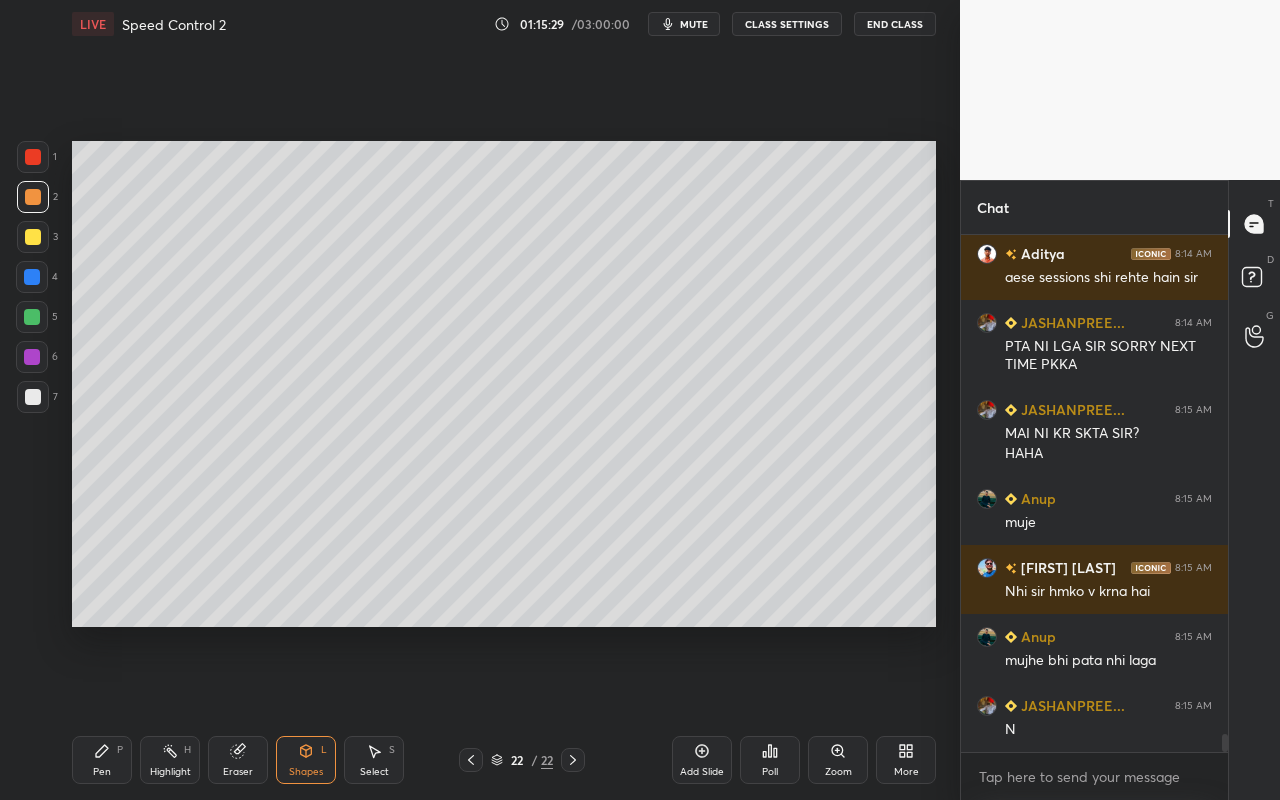 click on "Pen" at bounding box center (102, 772) 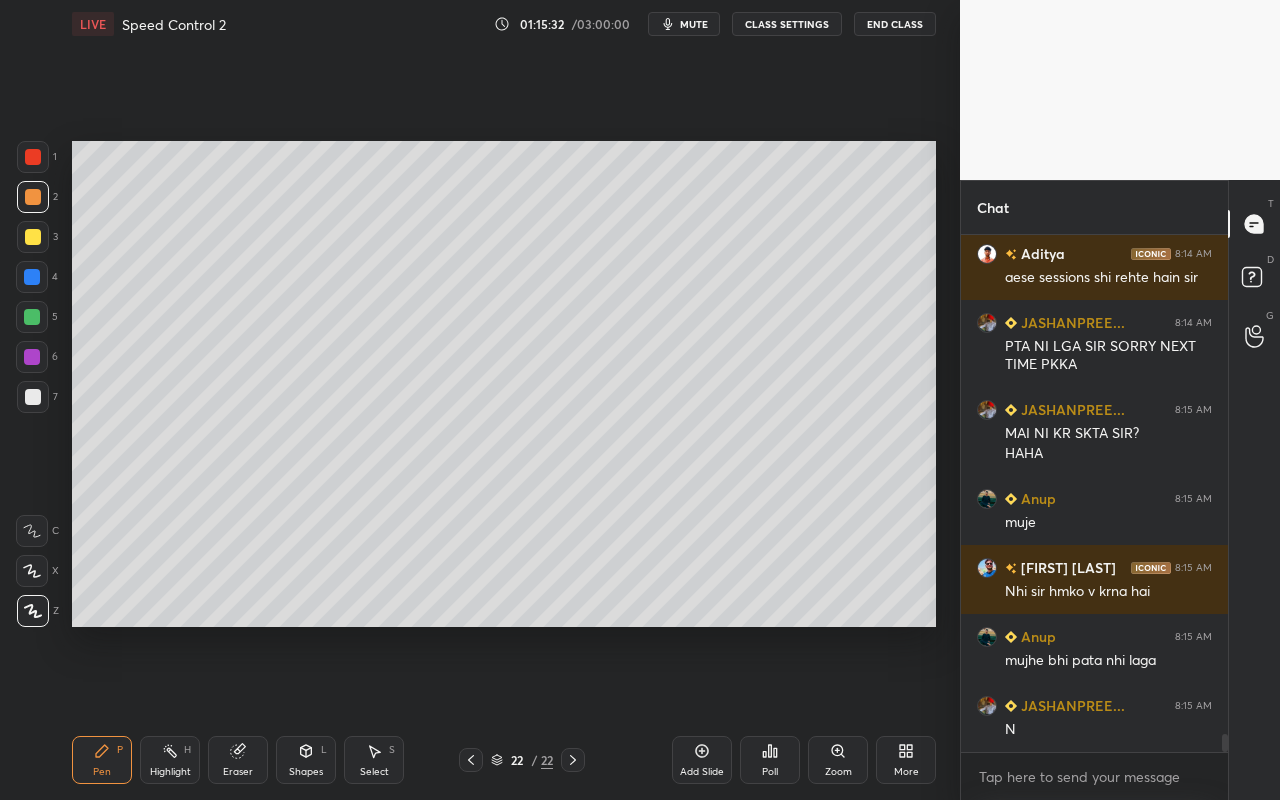 drag, startPoint x: 169, startPoint y: 761, endPoint x: 353, endPoint y: 637, distance: 221.88286 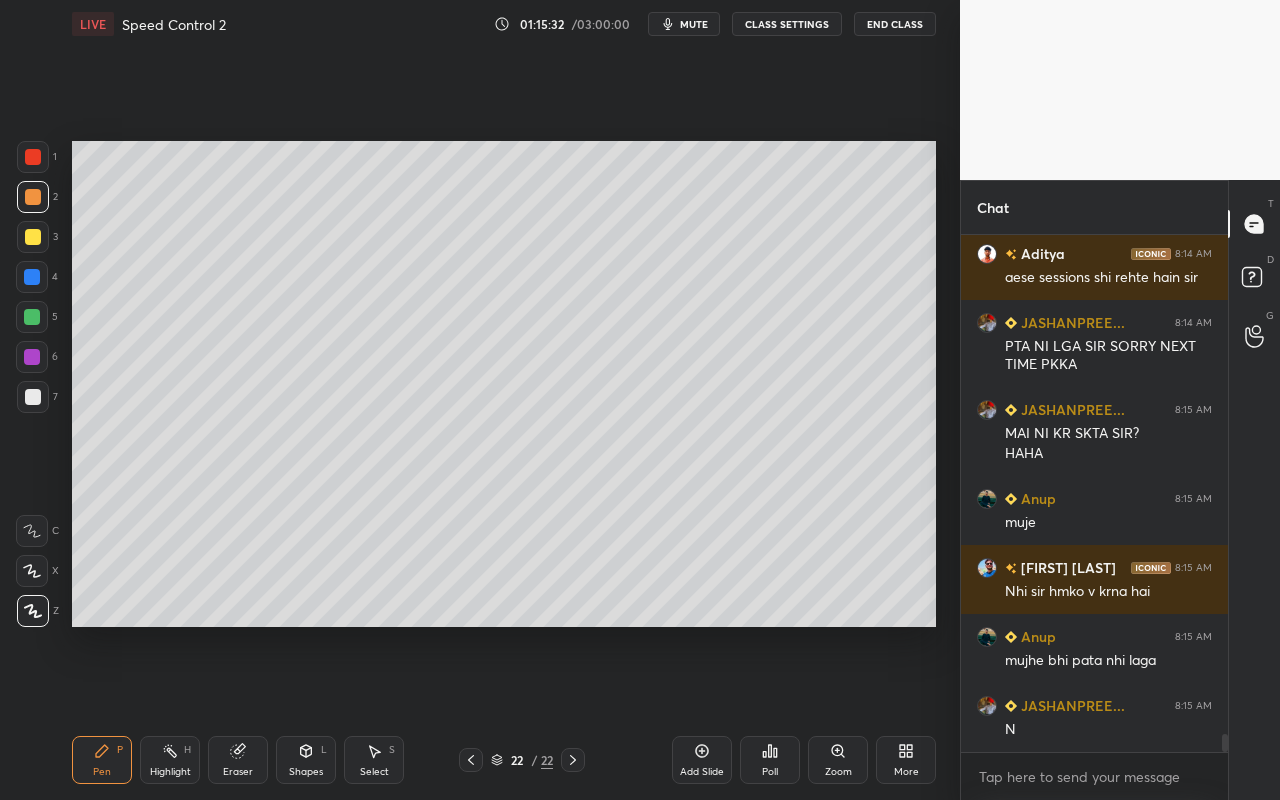 click on "Highlight H" at bounding box center (170, 760) 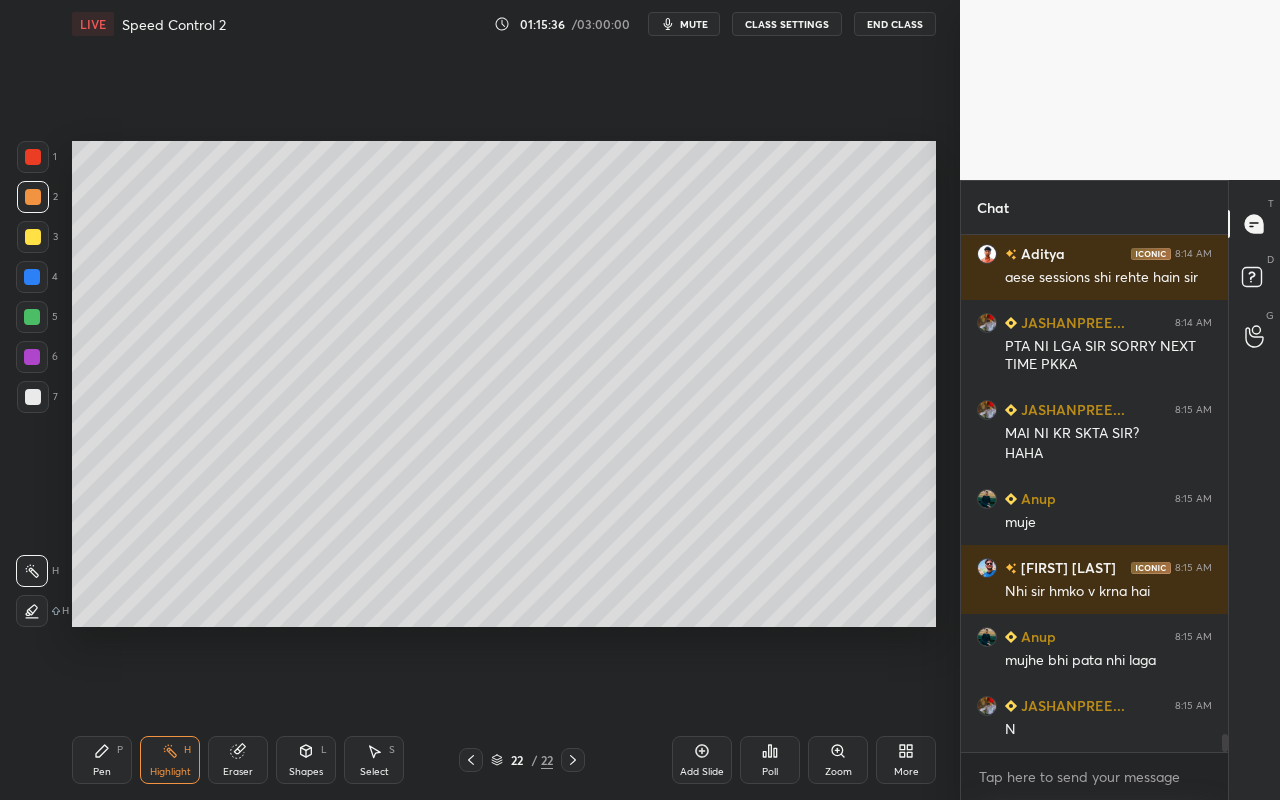 drag, startPoint x: 91, startPoint y: 773, endPoint x: 255, endPoint y: 653, distance: 203.21417 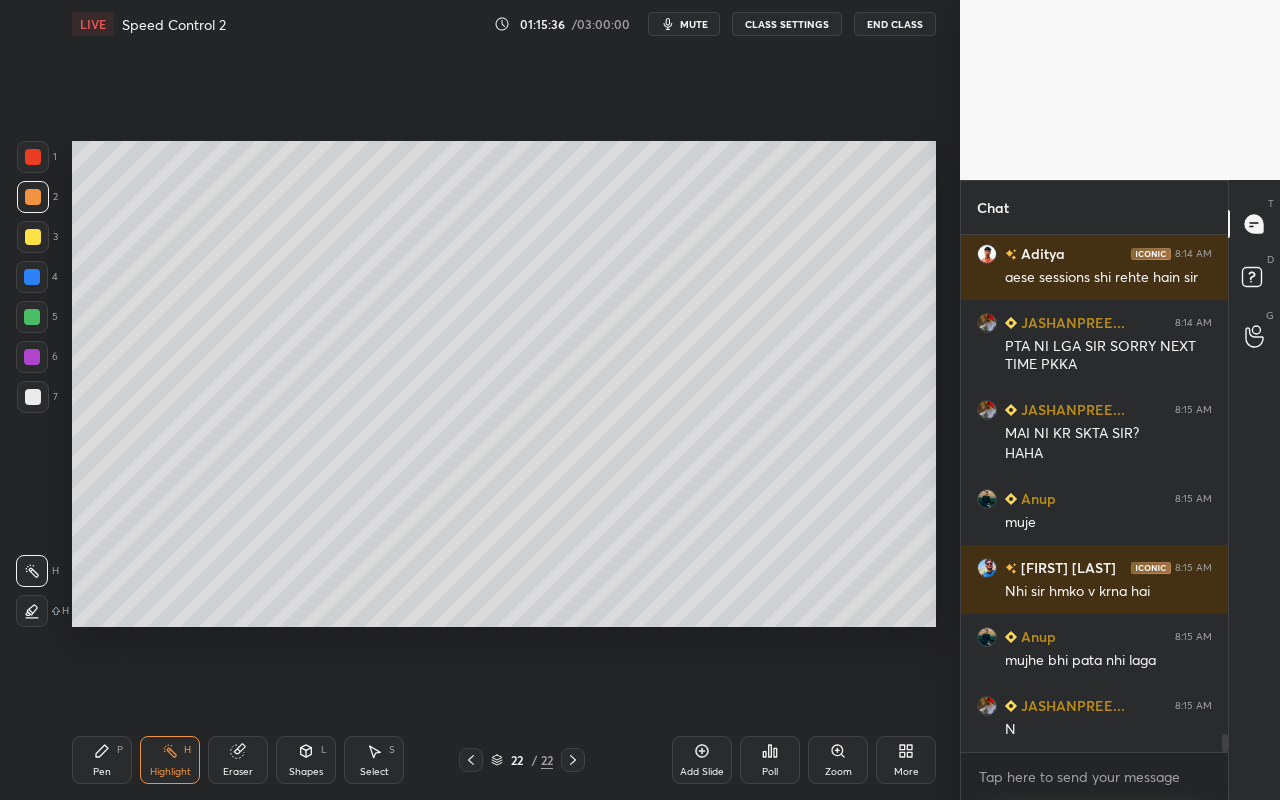 click on "Pen P" at bounding box center (102, 760) 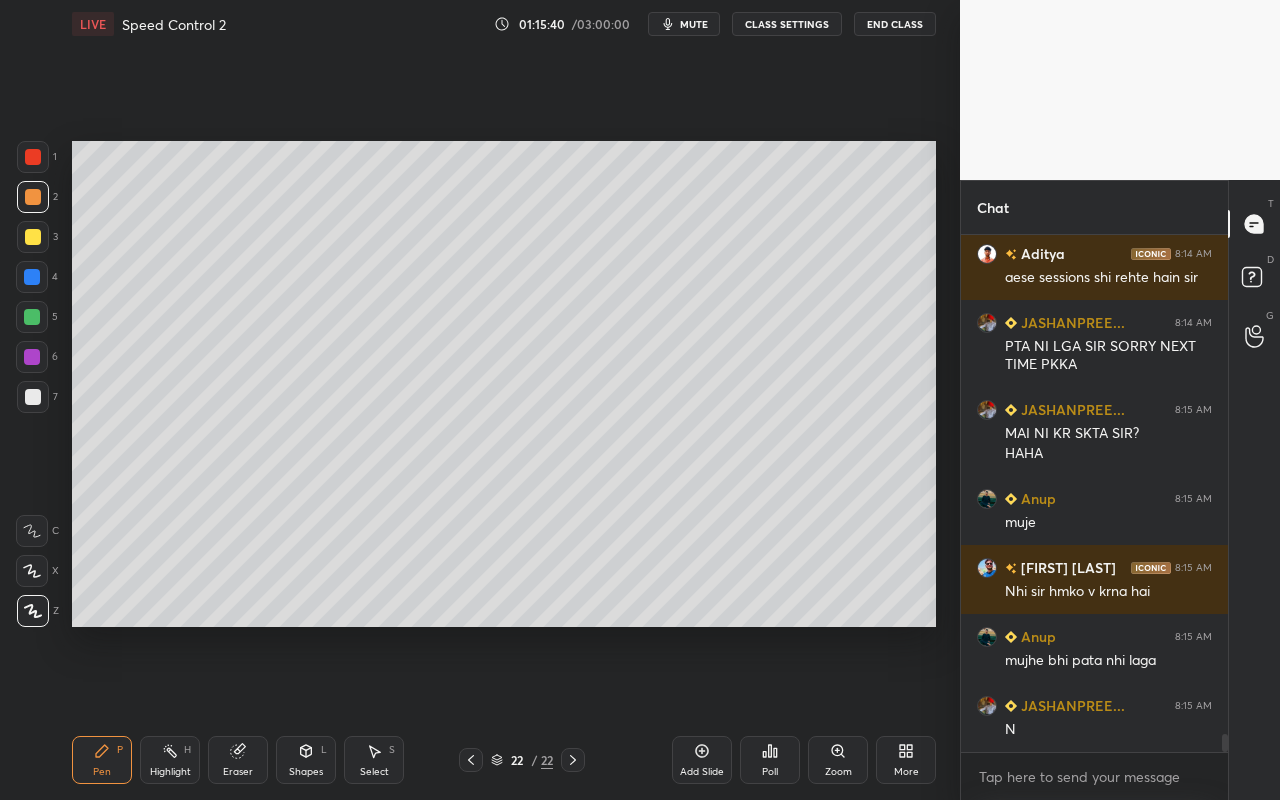 drag, startPoint x: 171, startPoint y: 749, endPoint x: 235, endPoint y: 670, distance: 101.671036 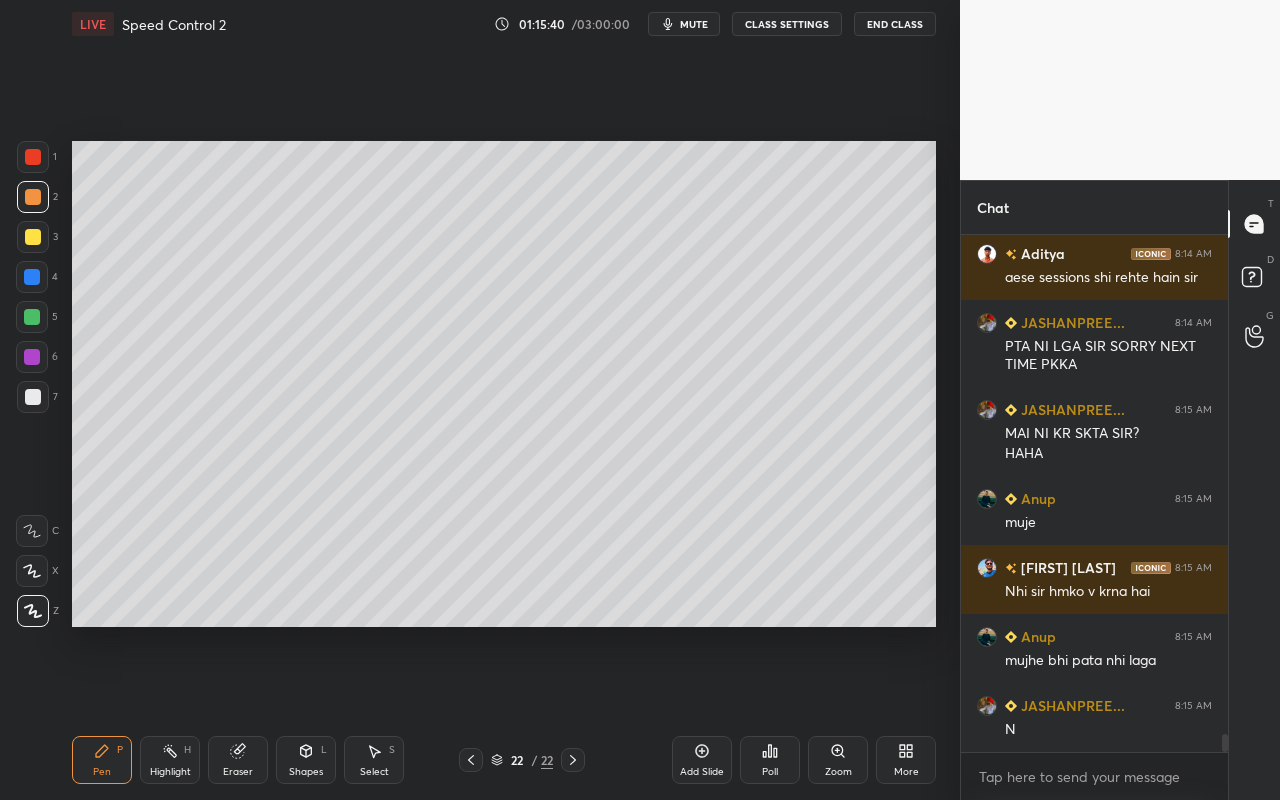 click 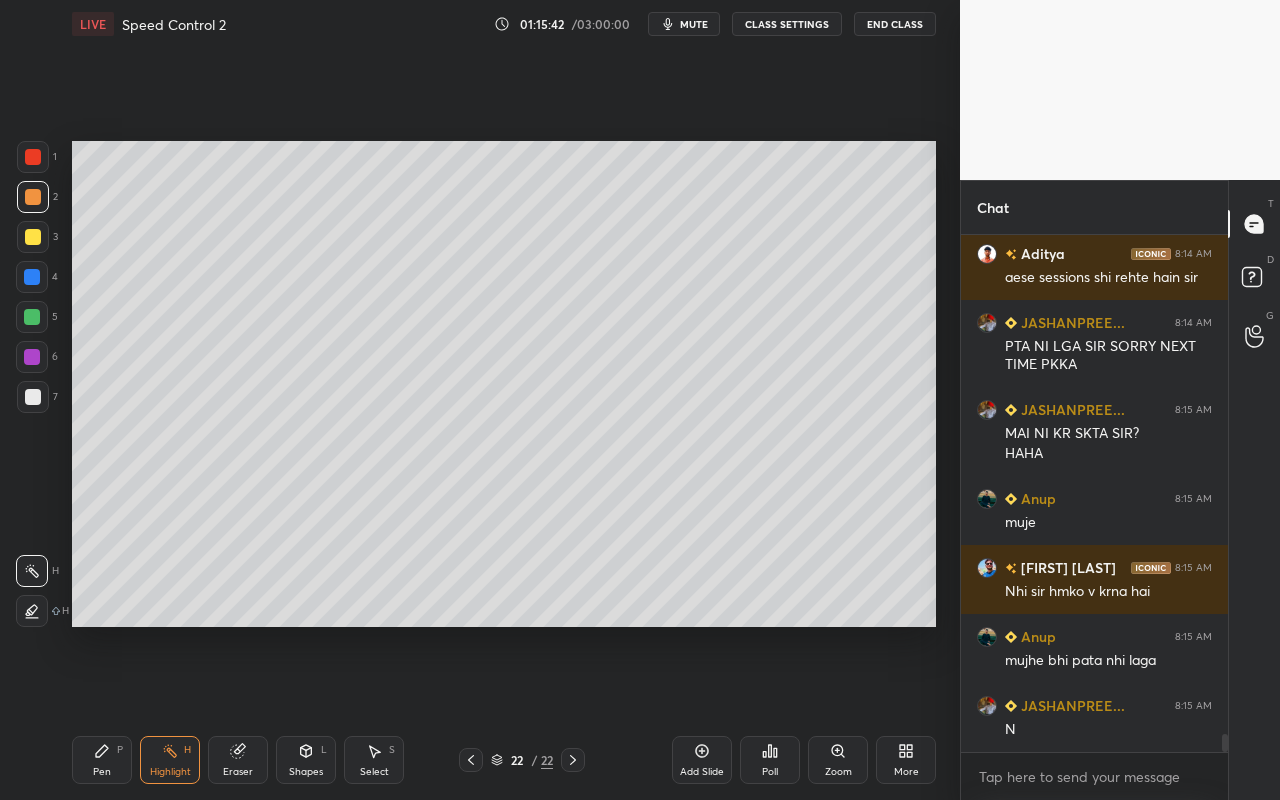 drag, startPoint x: 330, startPoint y: 760, endPoint x: 338, endPoint y: 739, distance: 22.472204 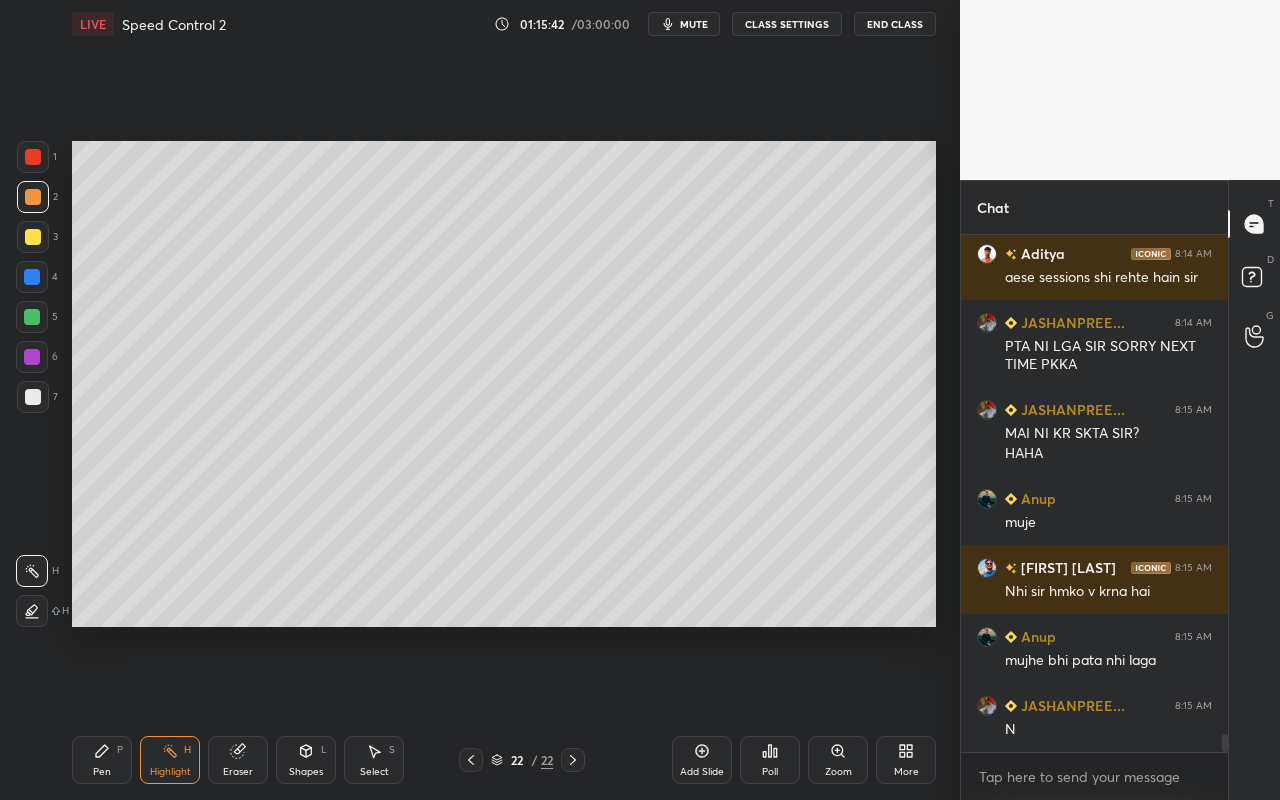 click on "Shapes L" at bounding box center (306, 760) 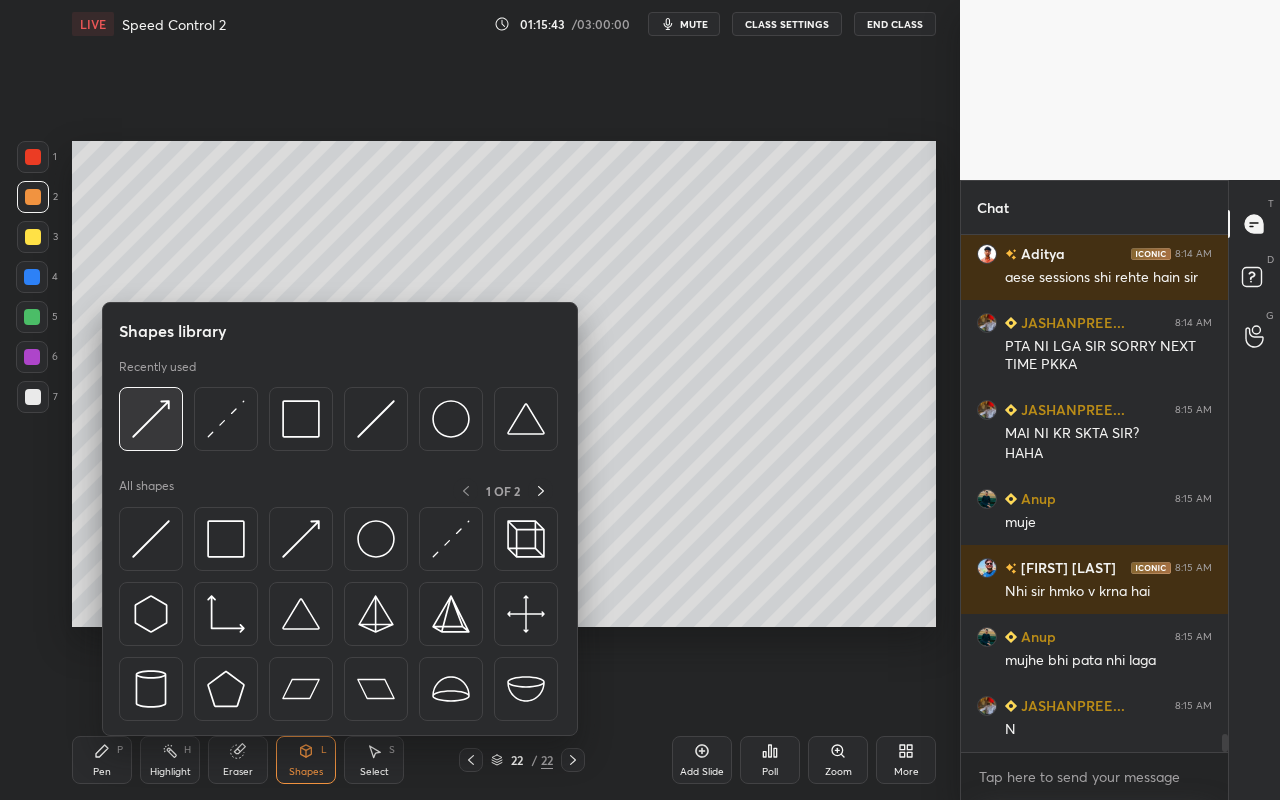 click at bounding box center [151, 419] 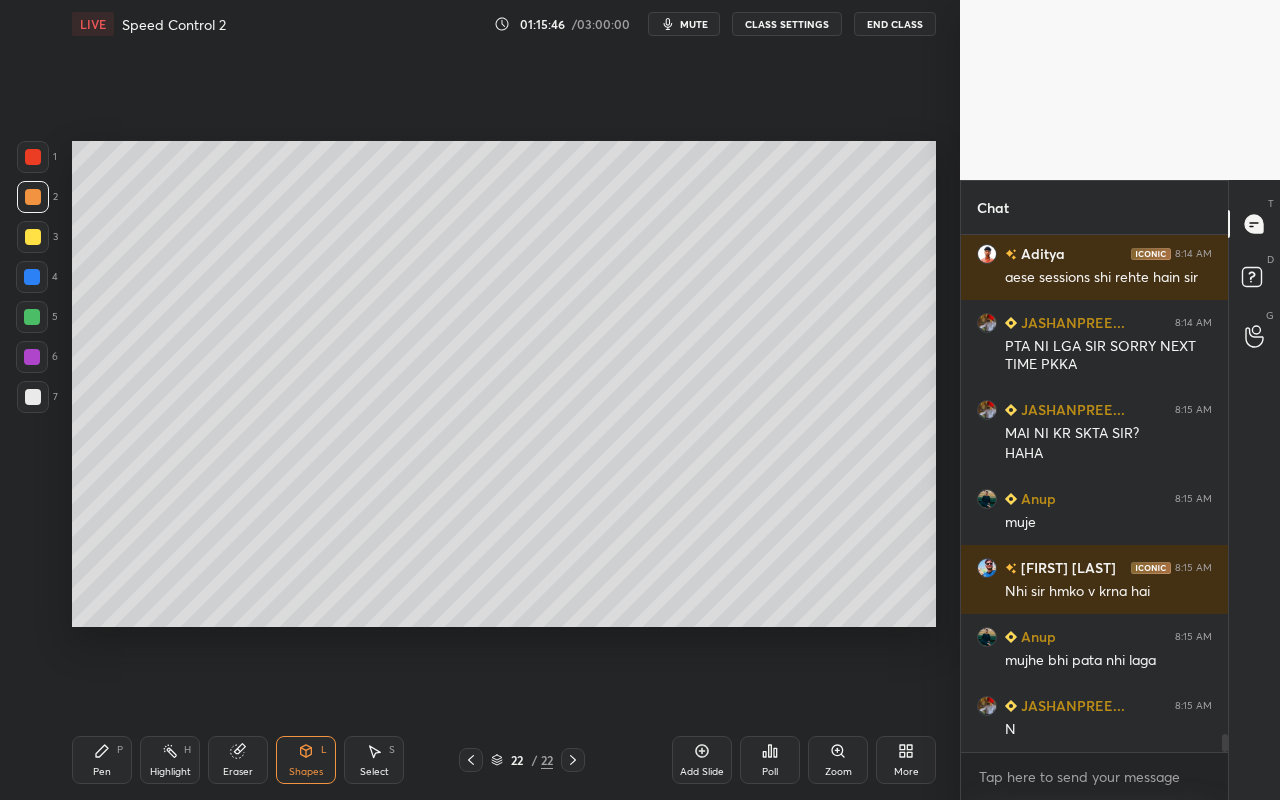drag, startPoint x: 98, startPoint y: 762, endPoint x: 365, endPoint y: 649, distance: 289.92758 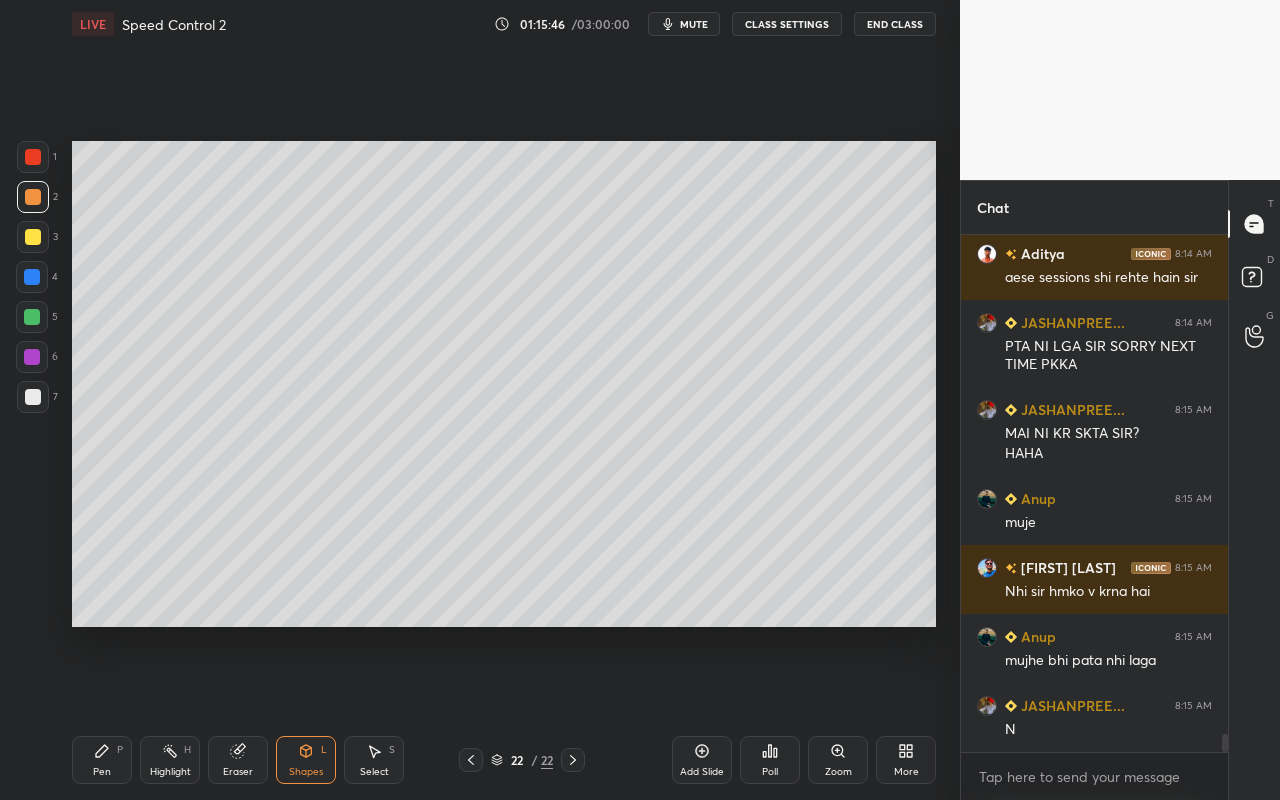 click on "Pen P" at bounding box center [102, 760] 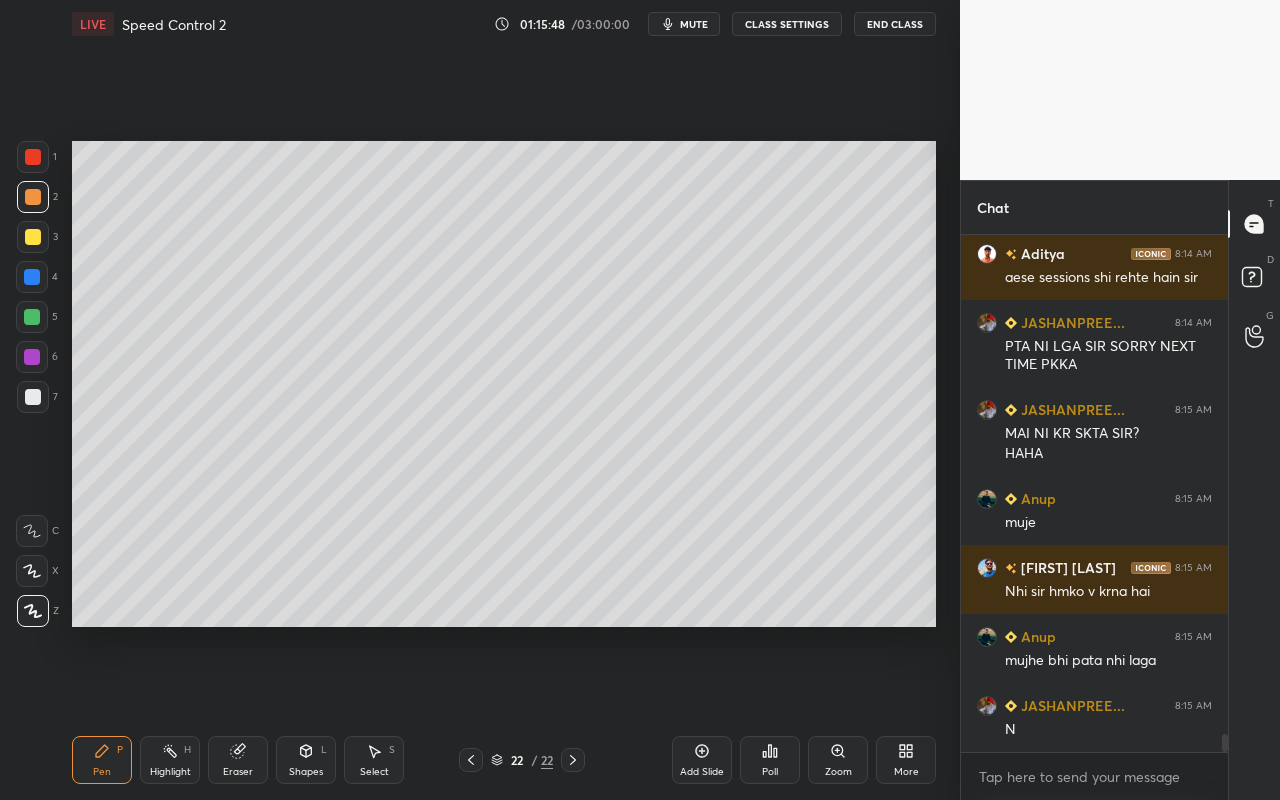 click on "Pen P" at bounding box center [102, 760] 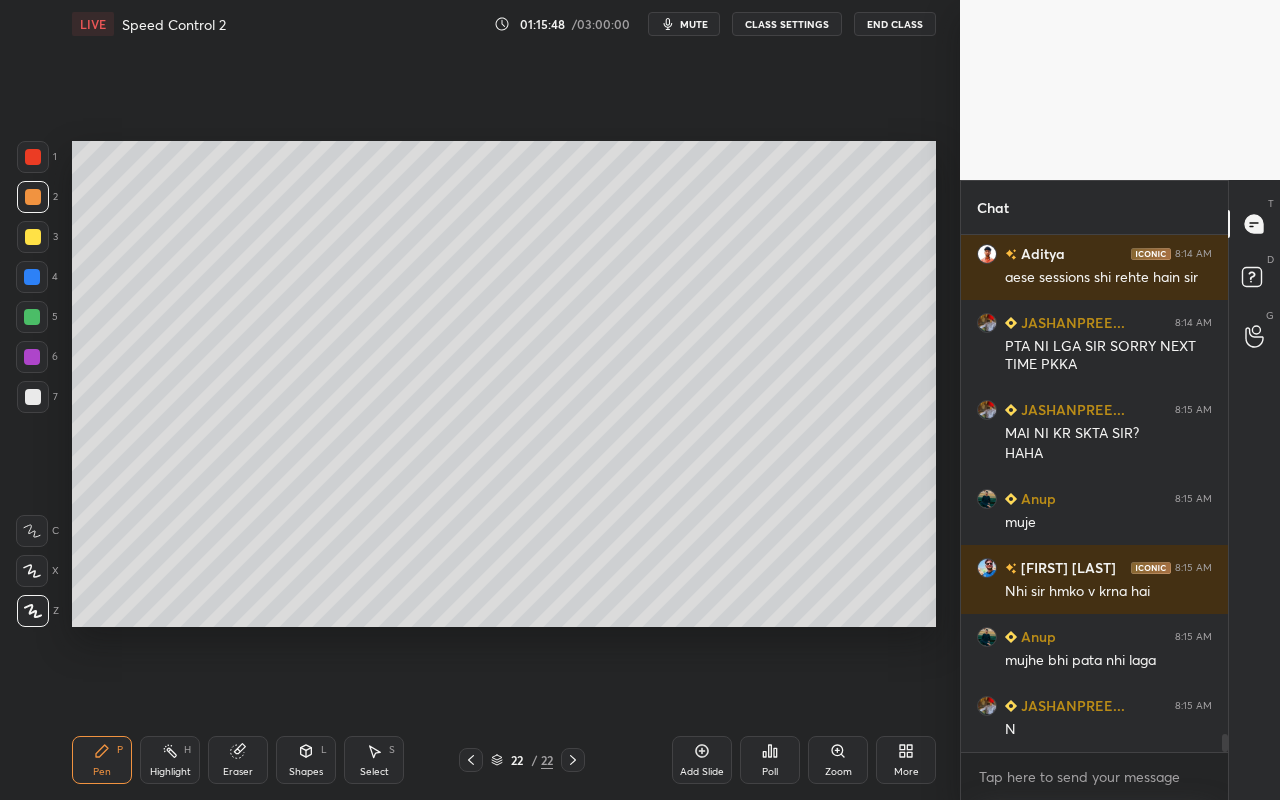 click on "Highlight H" at bounding box center (170, 760) 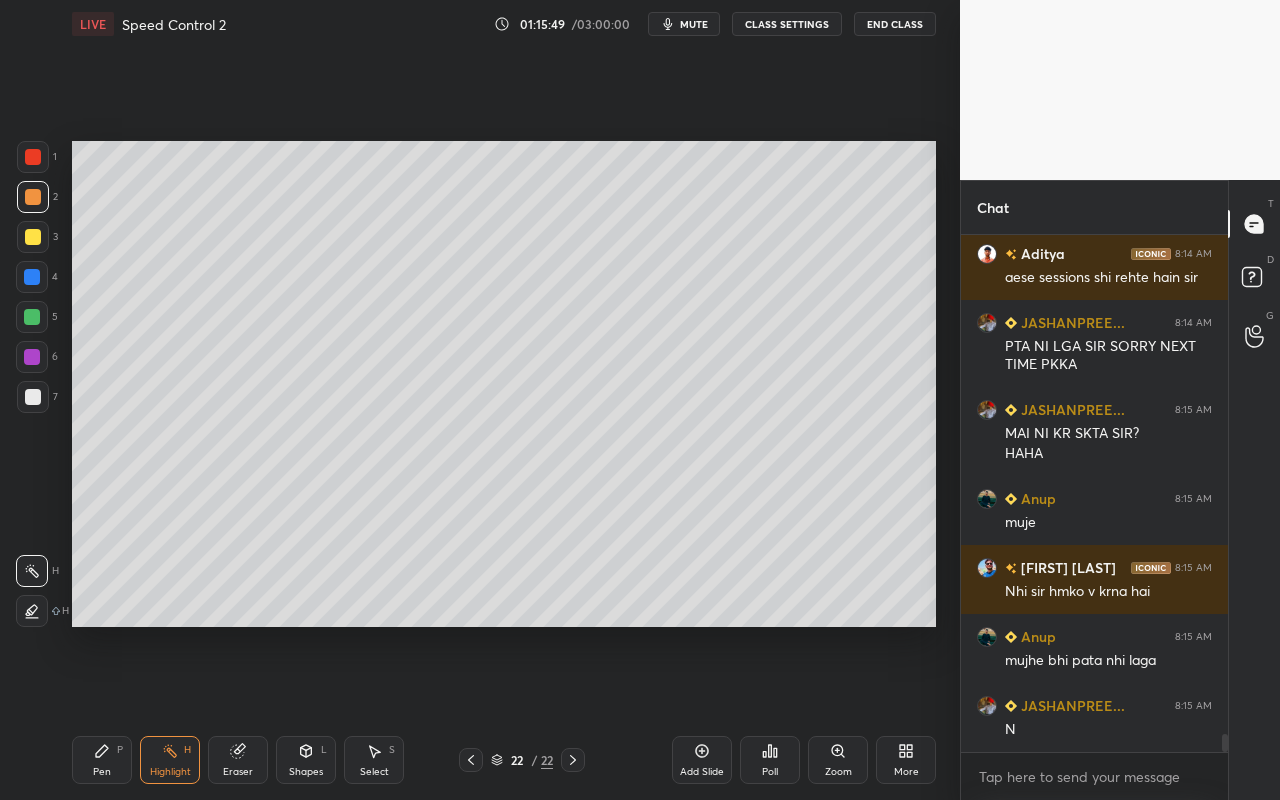 drag, startPoint x: 91, startPoint y: 768, endPoint x: 194, endPoint y: 719, distance: 114.061386 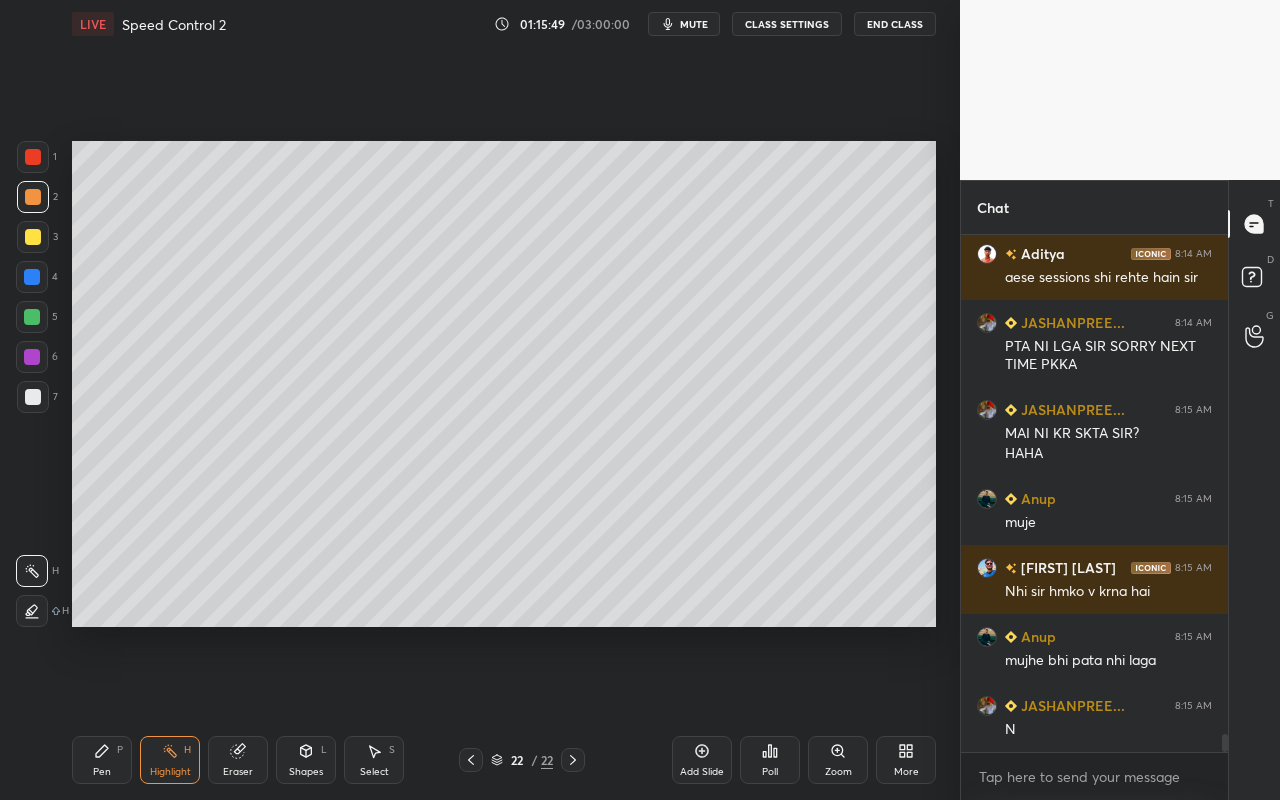 click on "Pen P" at bounding box center (102, 760) 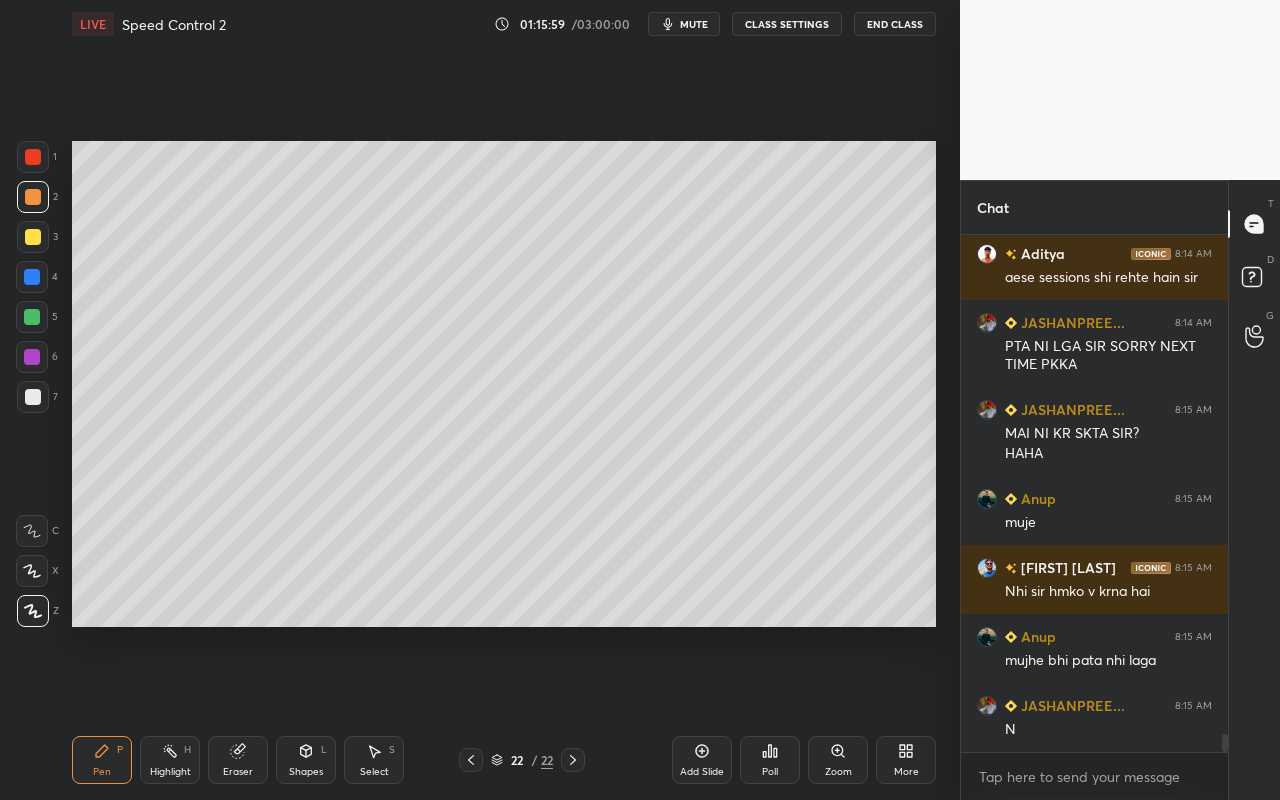 click on "Setting up your live class Poll for   secs No correct answer Start poll" at bounding box center [504, 384] 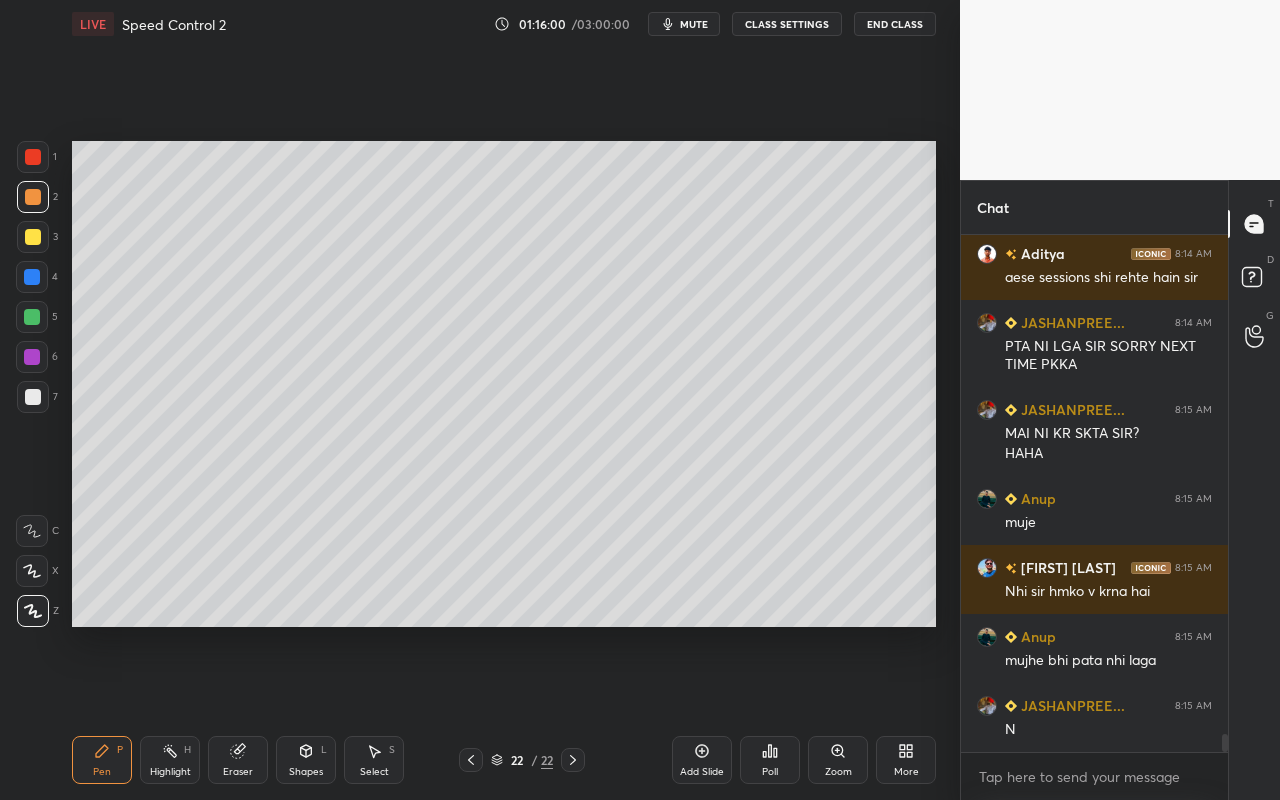 click on "Highlight H" at bounding box center [170, 760] 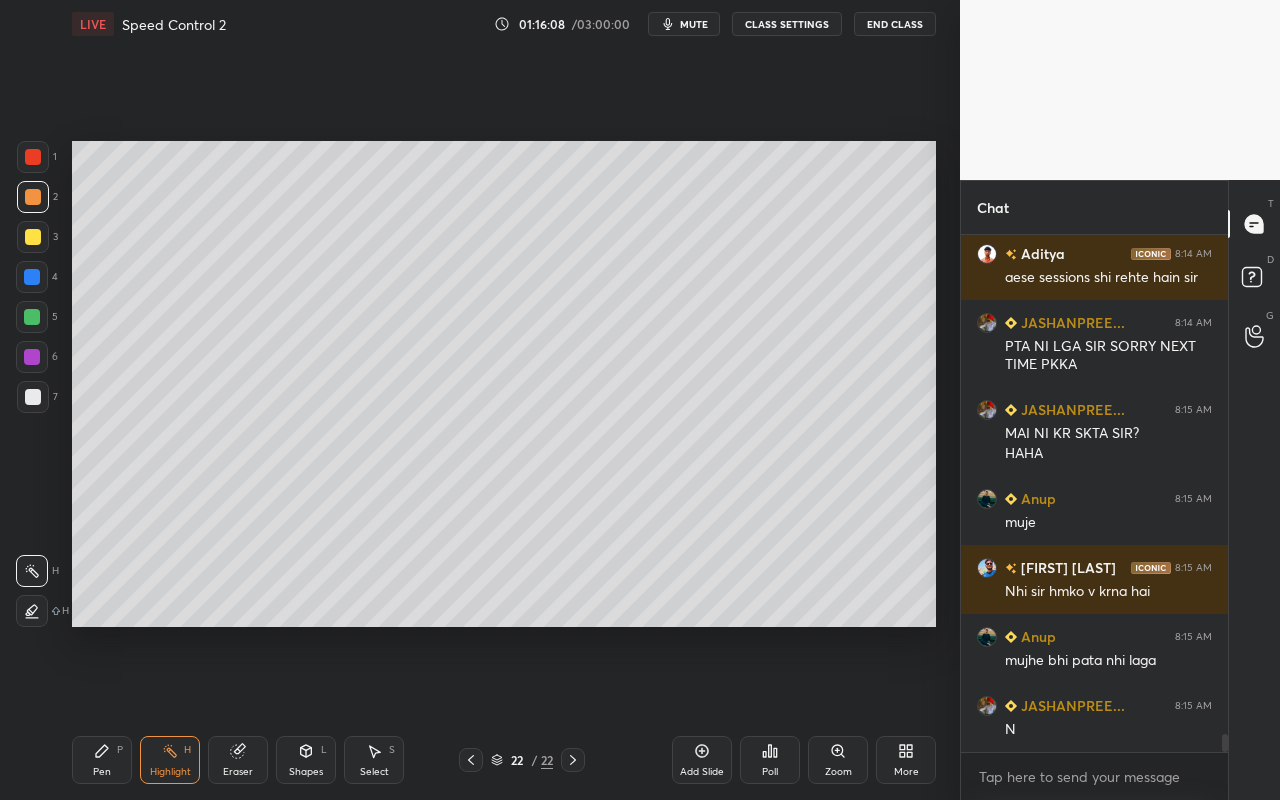 click on "Pen P" at bounding box center (102, 760) 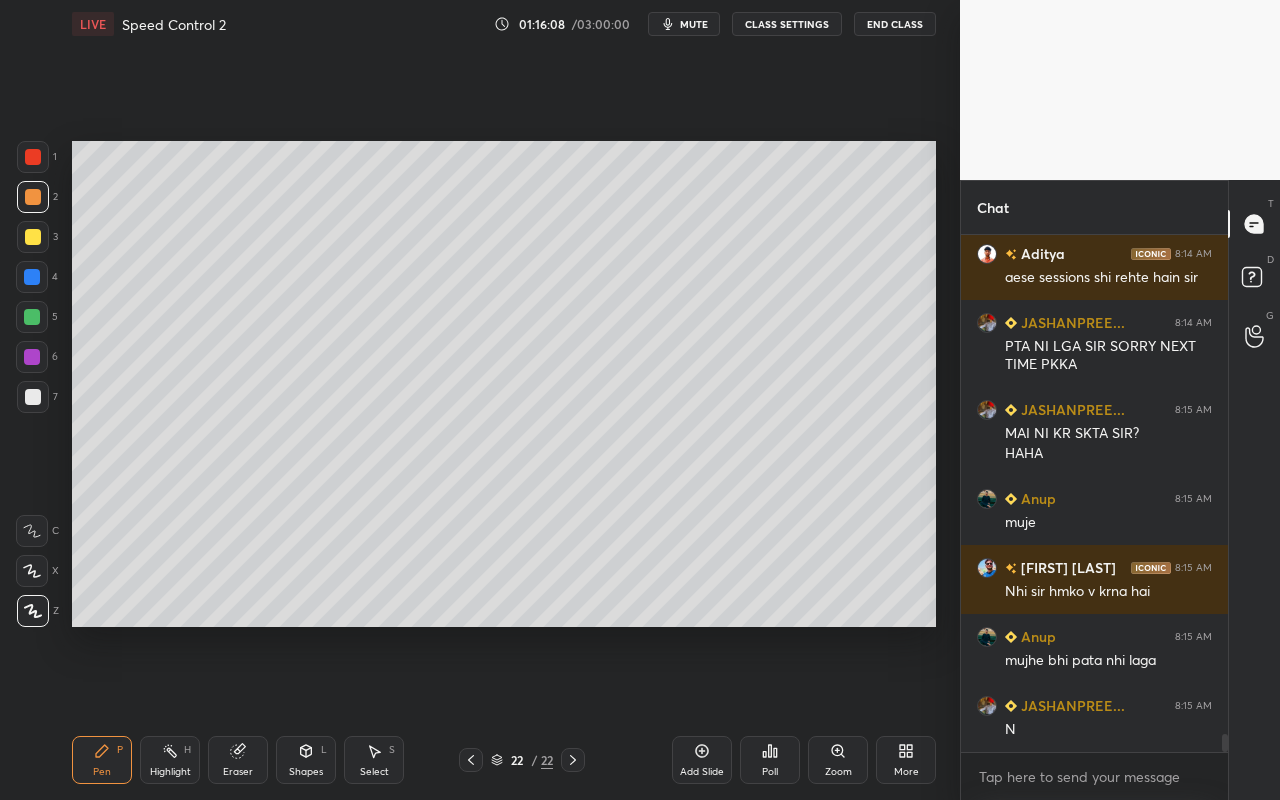 click at bounding box center [32, 317] 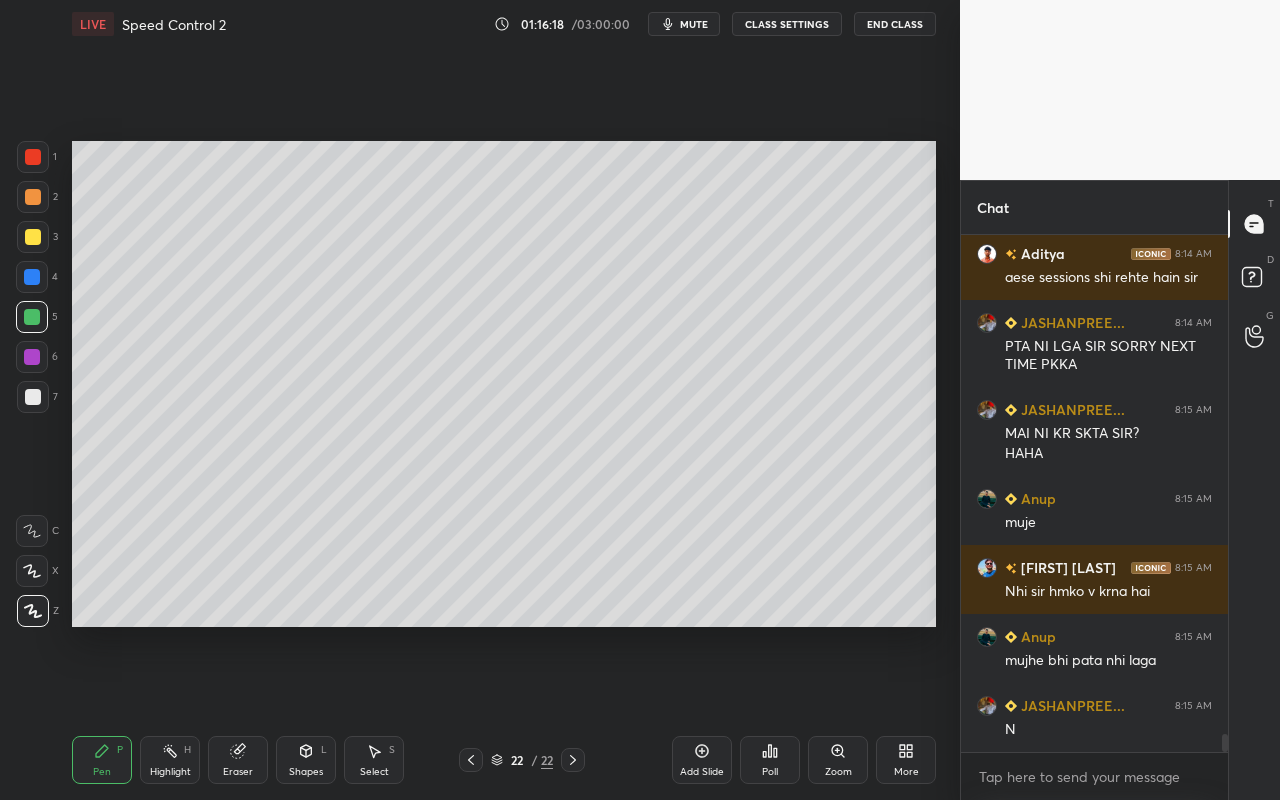 click on "Shapes L" at bounding box center (306, 760) 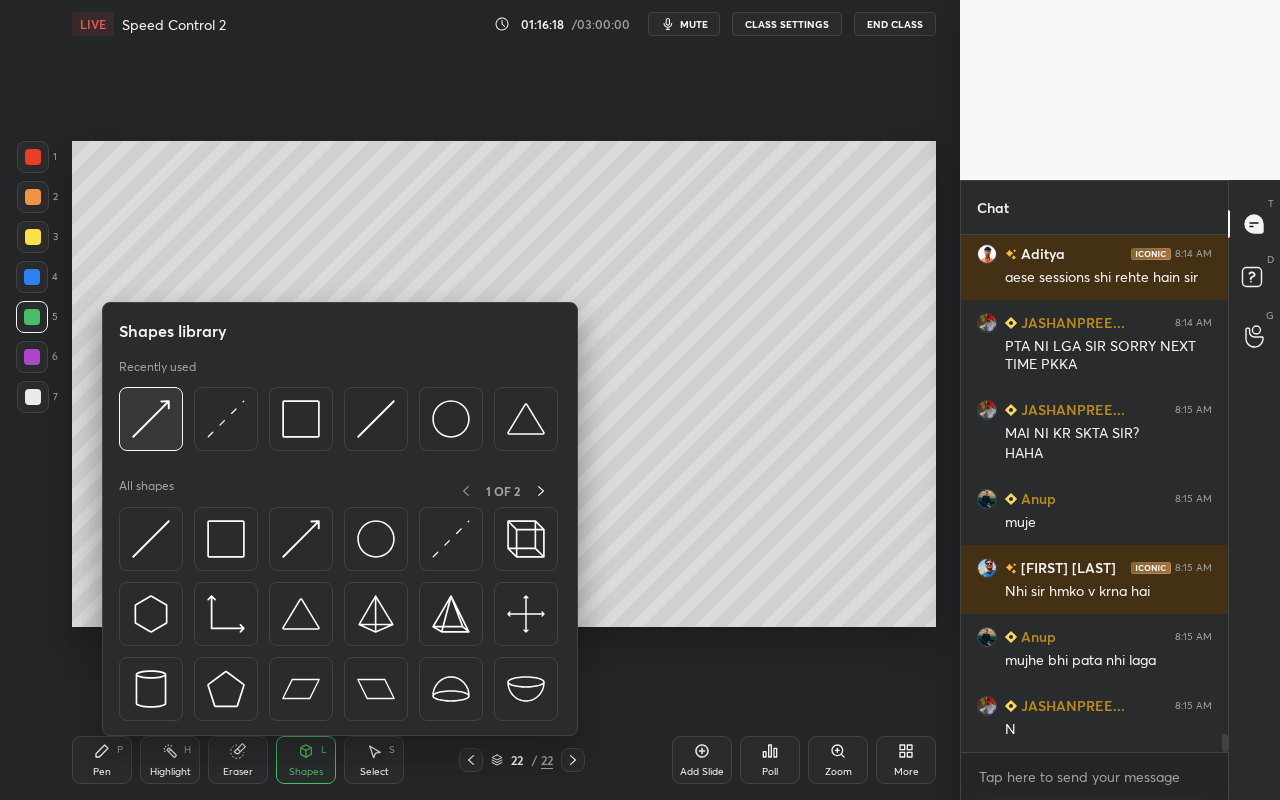 click at bounding box center [151, 419] 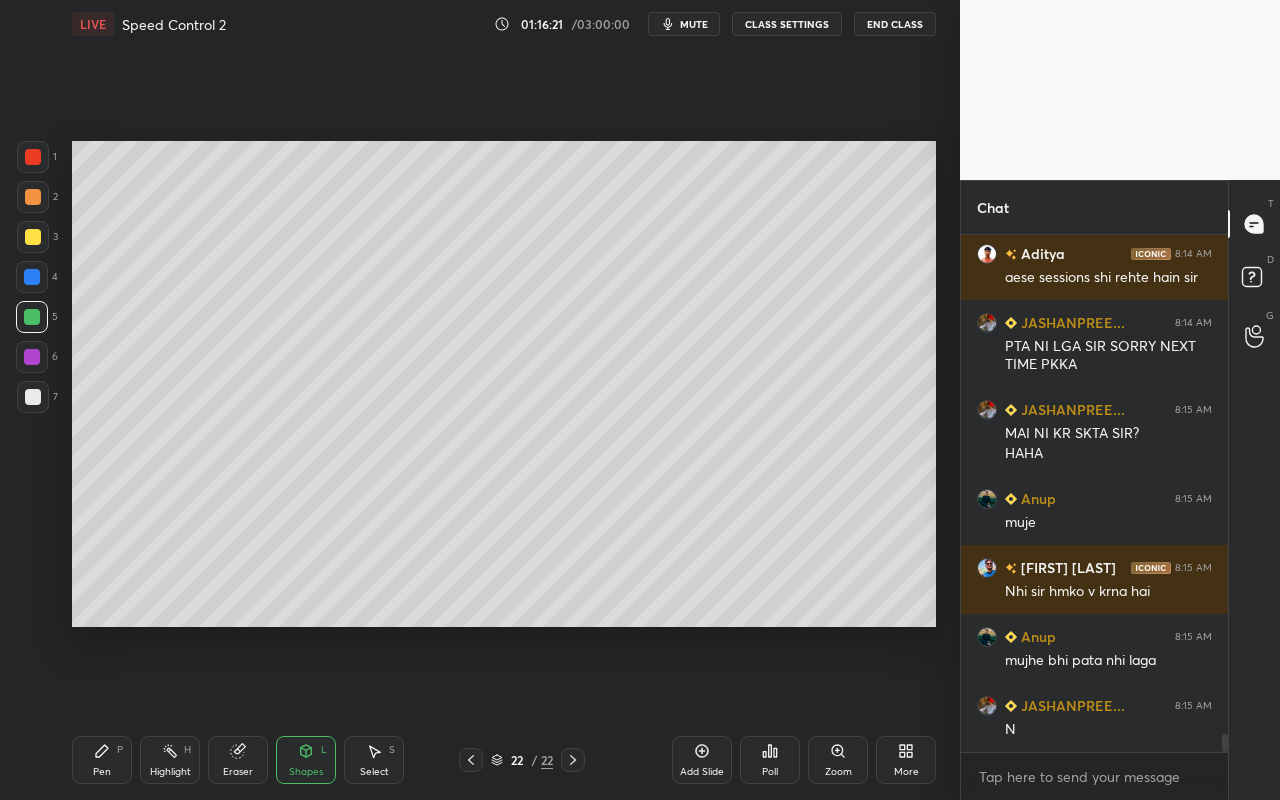 click on "Pen P" at bounding box center [102, 760] 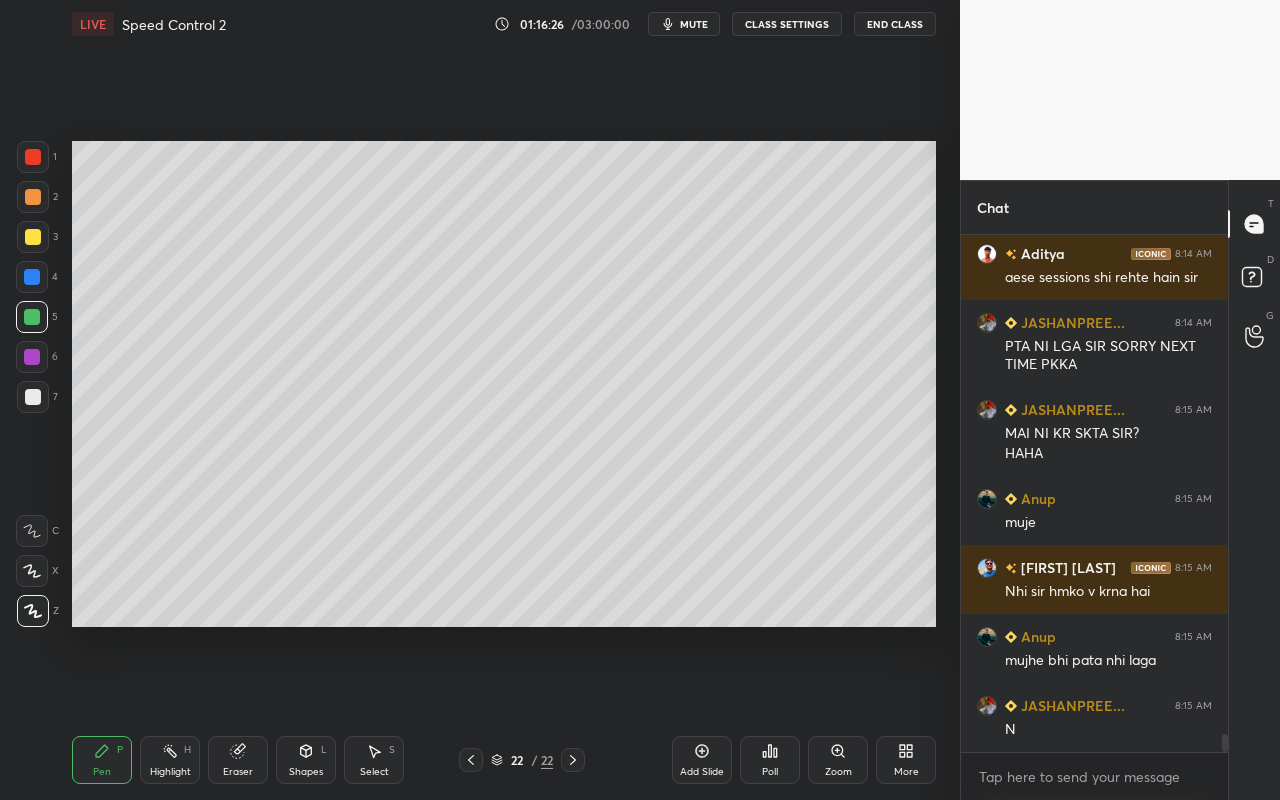 click on "Highlight H" at bounding box center [170, 760] 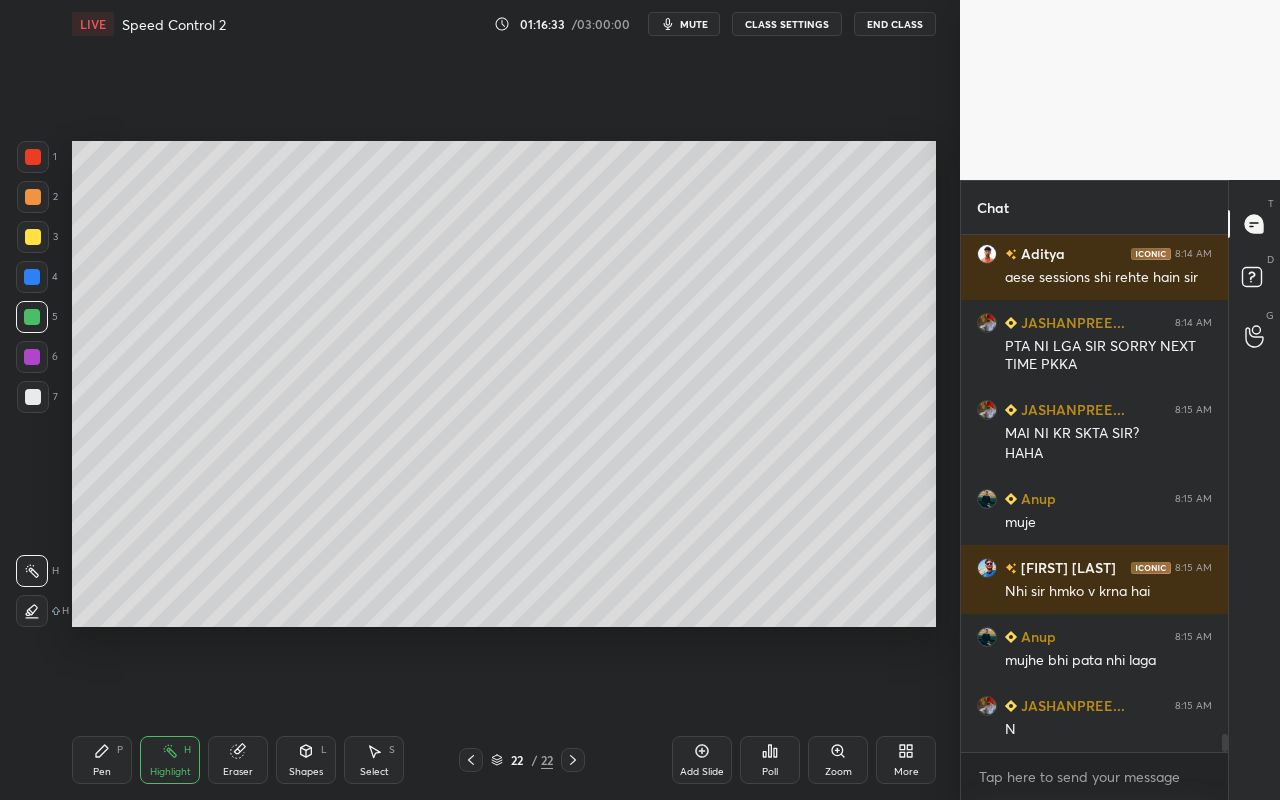 click on "Pen" at bounding box center (102, 772) 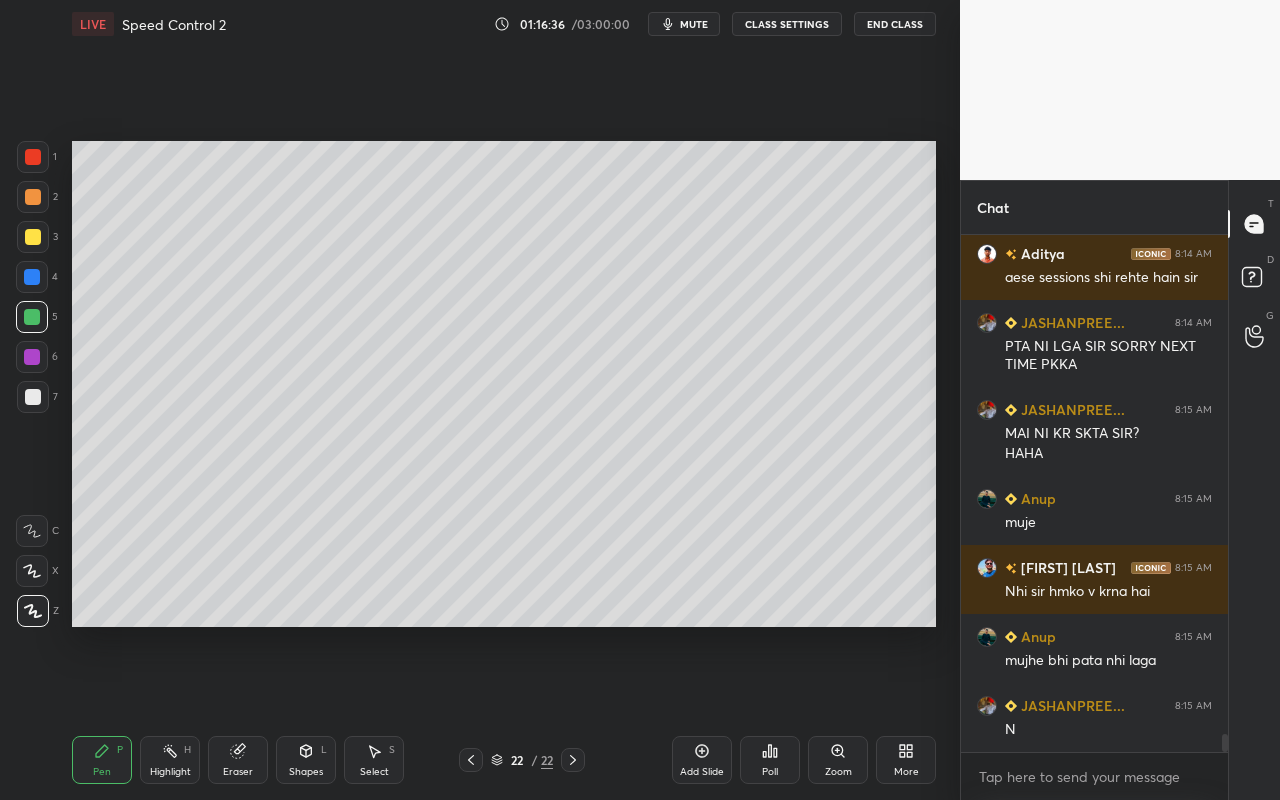 drag, startPoint x: 31, startPoint y: 271, endPoint x: 55, endPoint y: 274, distance: 24.186773 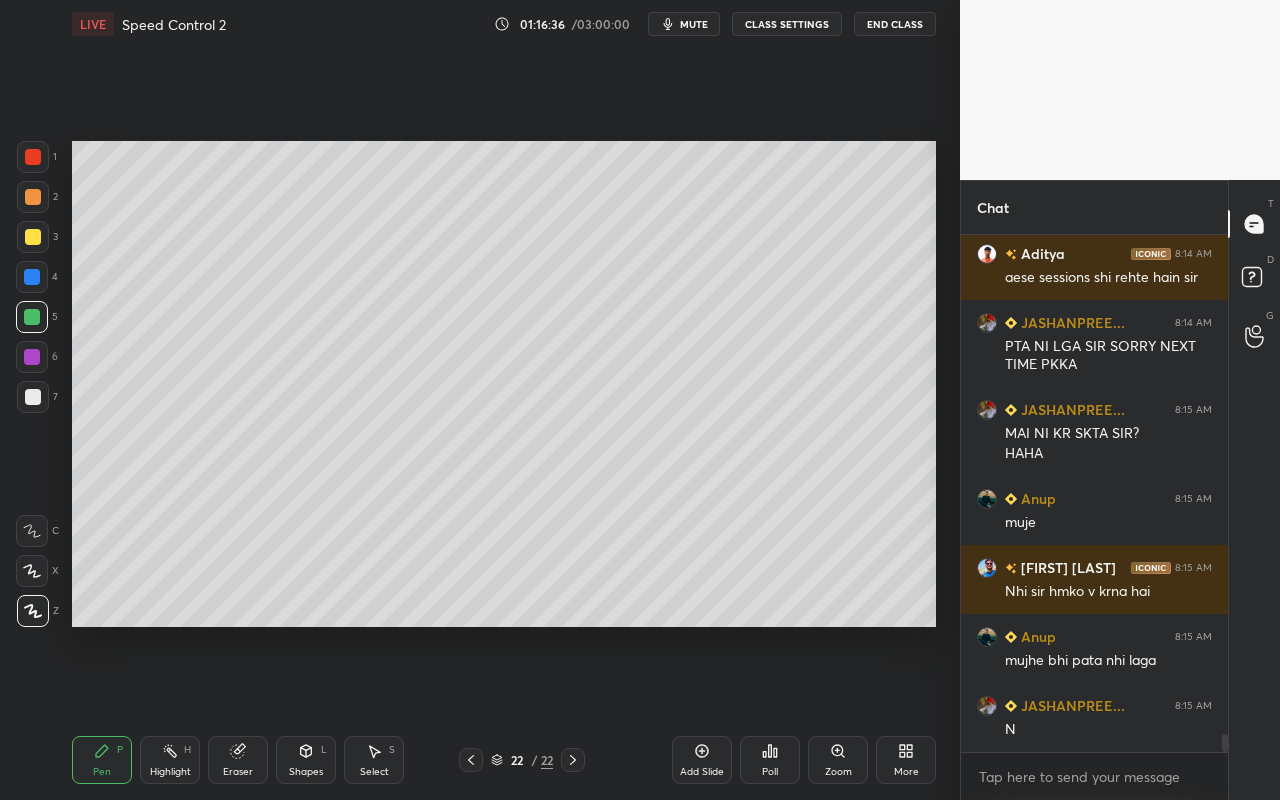 click at bounding box center [32, 277] 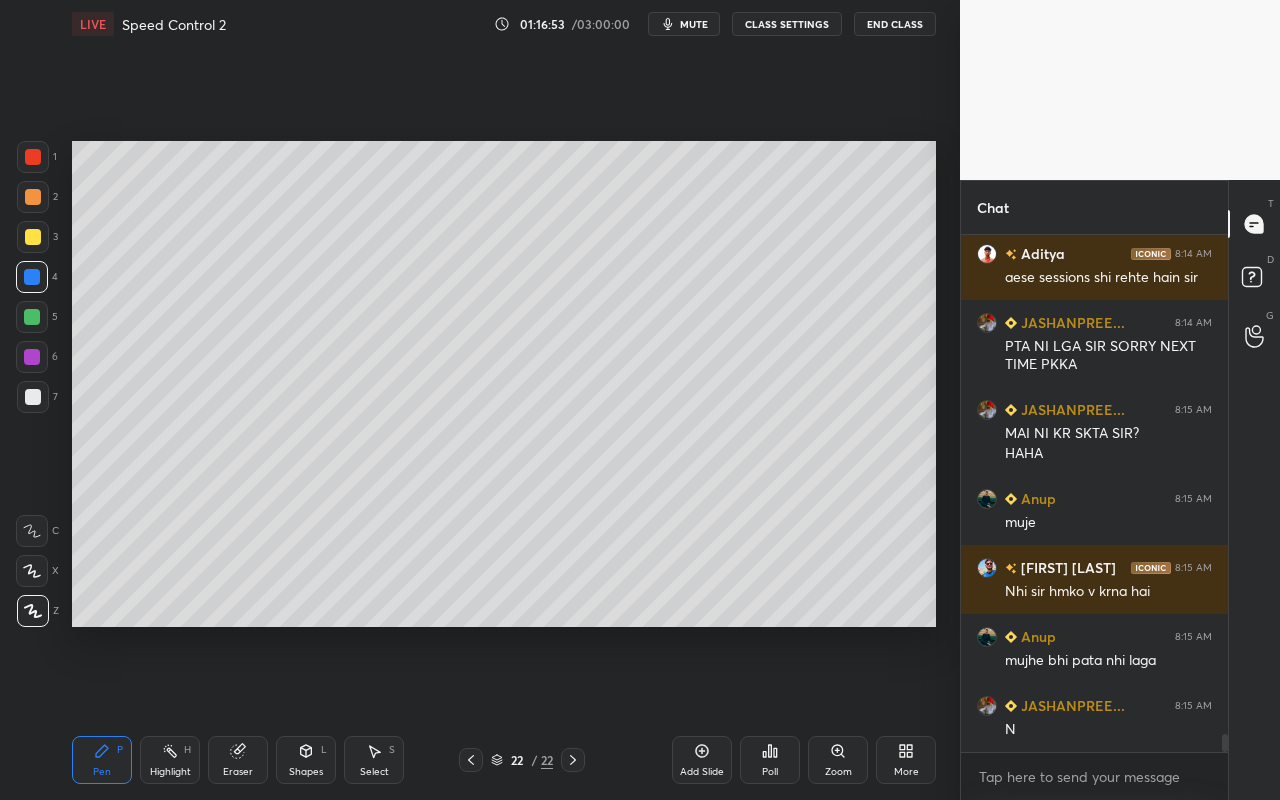 click 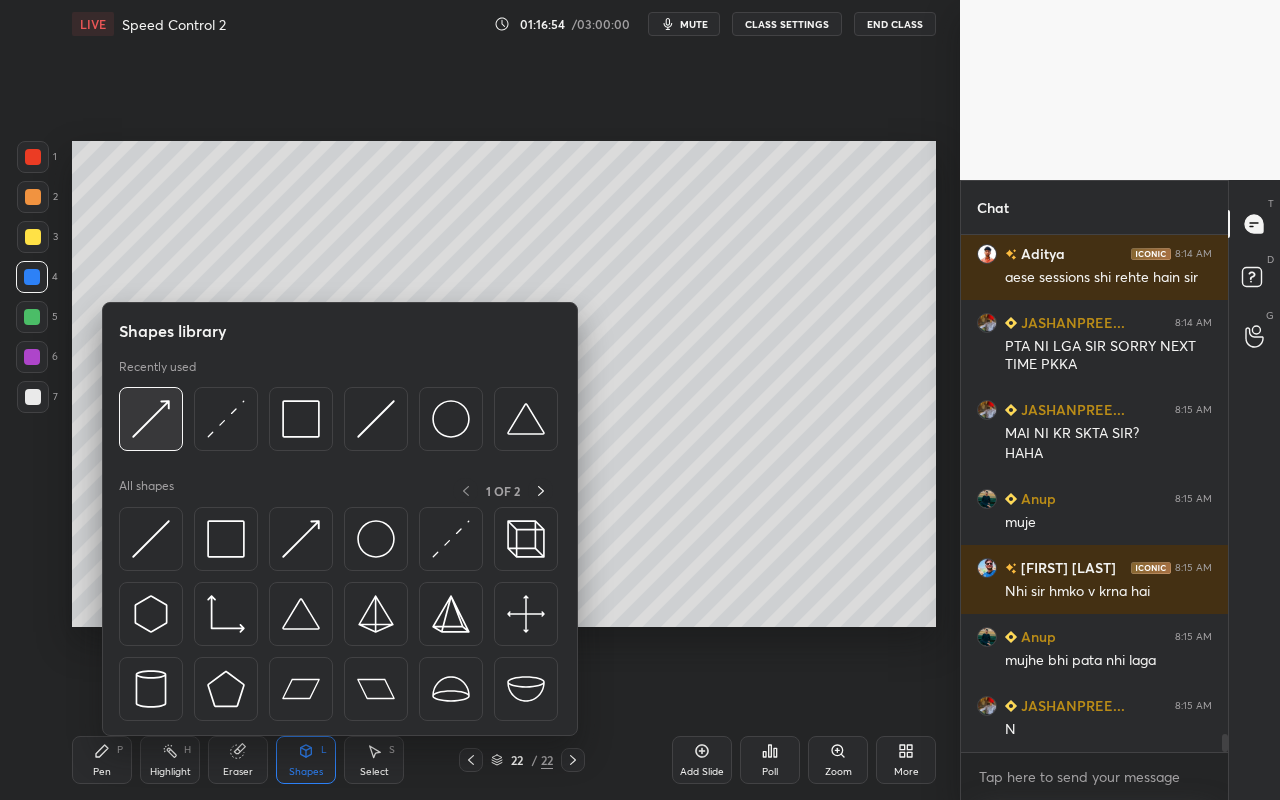 click at bounding box center [151, 419] 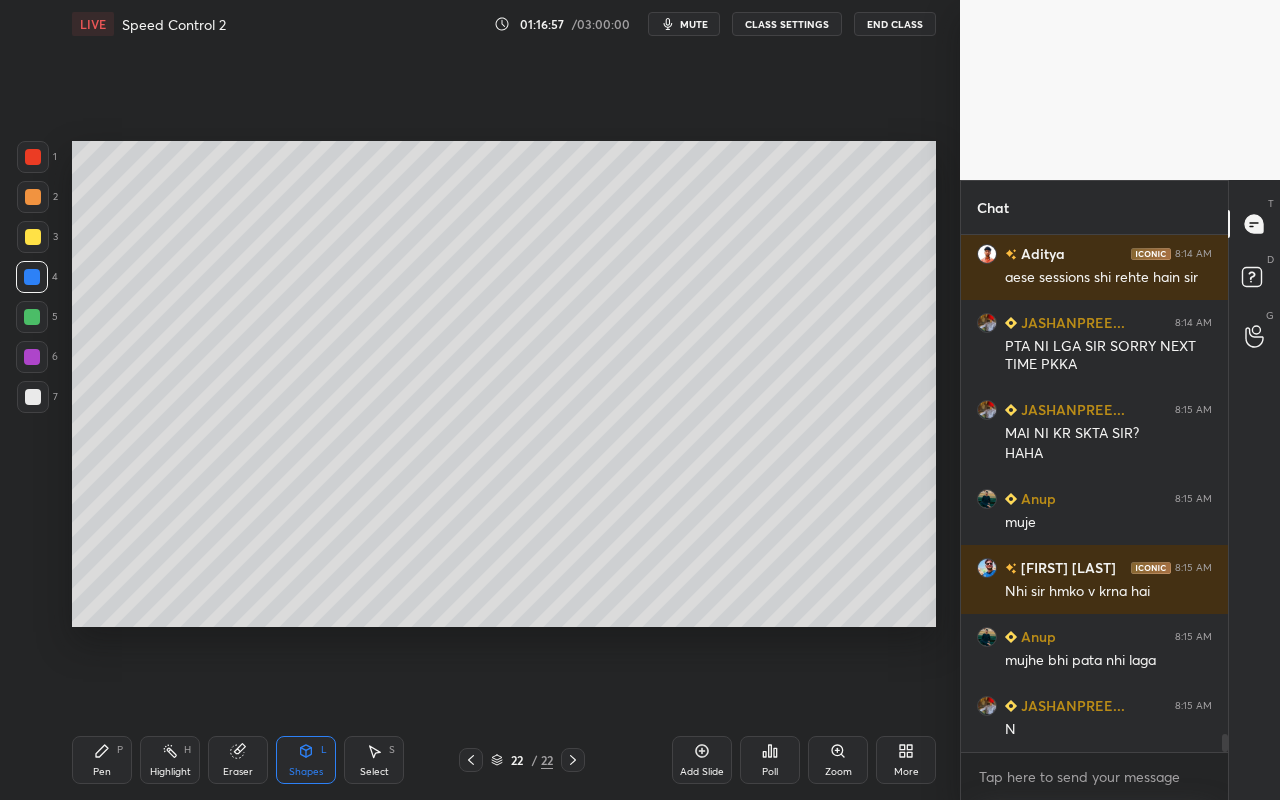 drag, startPoint x: 99, startPoint y: 769, endPoint x: 166, endPoint y: 683, distance: 109.01835 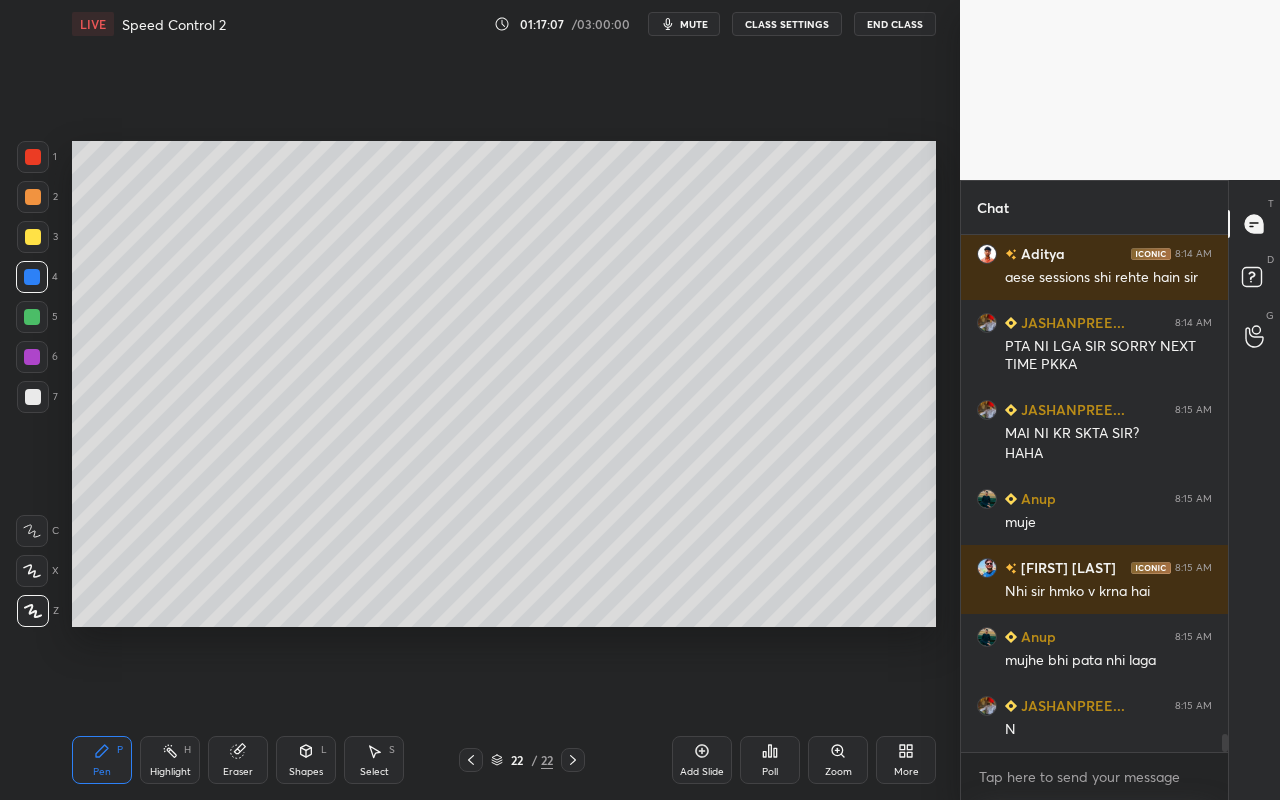 drag, startPoint x: 160, startPoint y: 764, endPoint x: 168, endPoint y: 724, distance: 40.792156 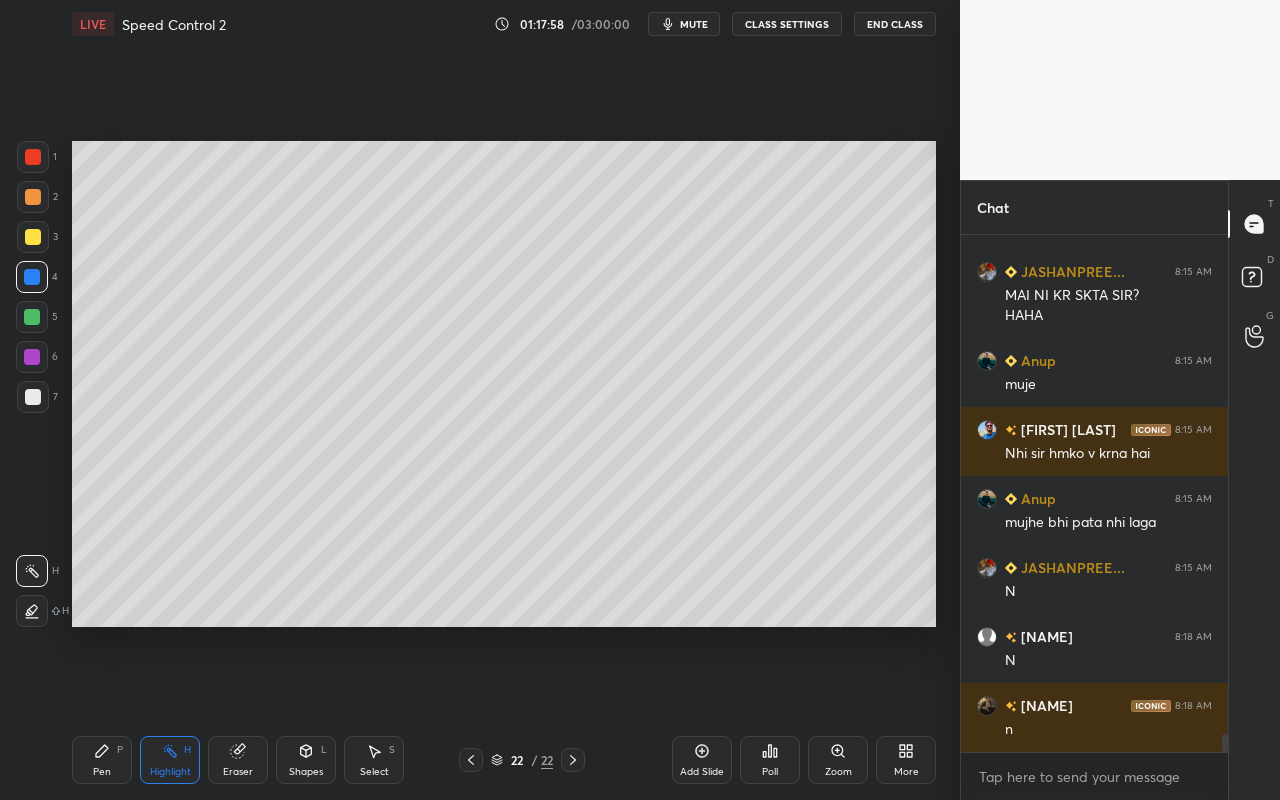 scroll, scrollTop: 14343, scrollLeft: 0, axis: vertical 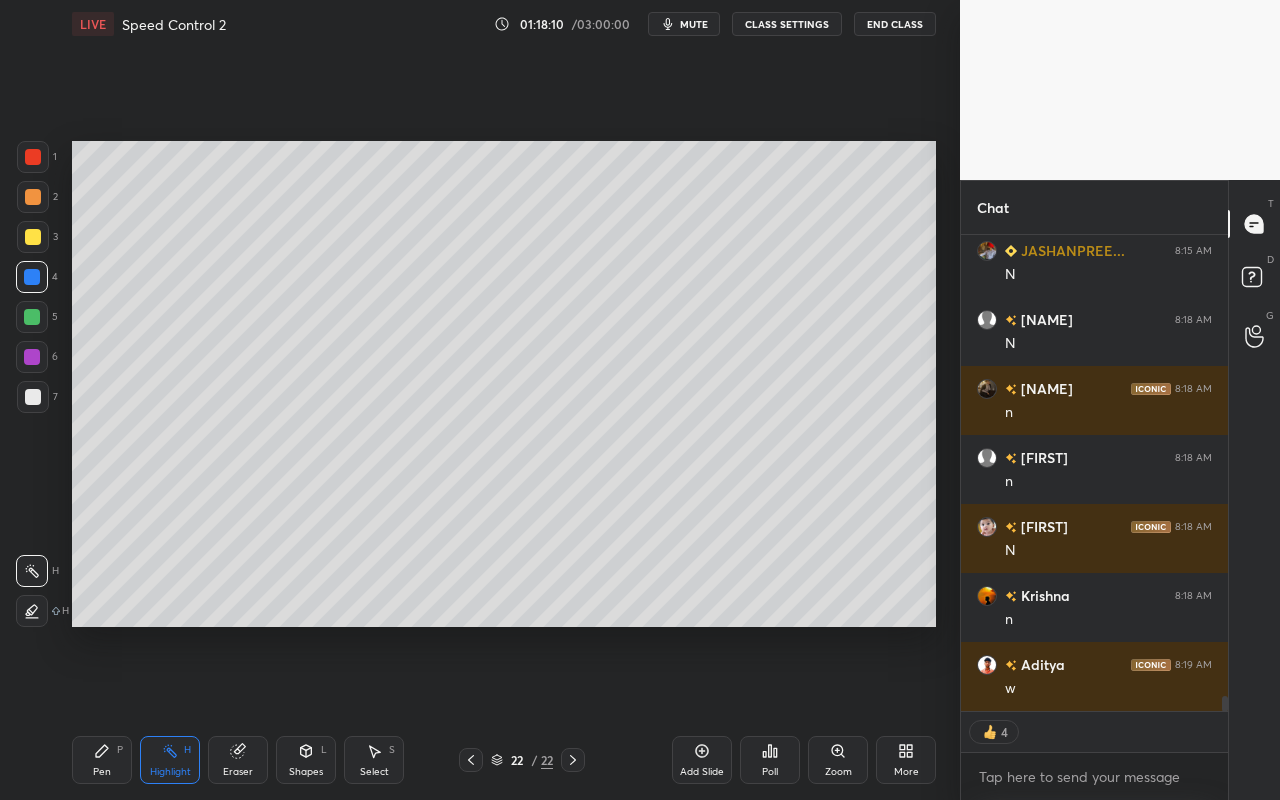 click on "Add Slide" at bounding box center [702, 772] 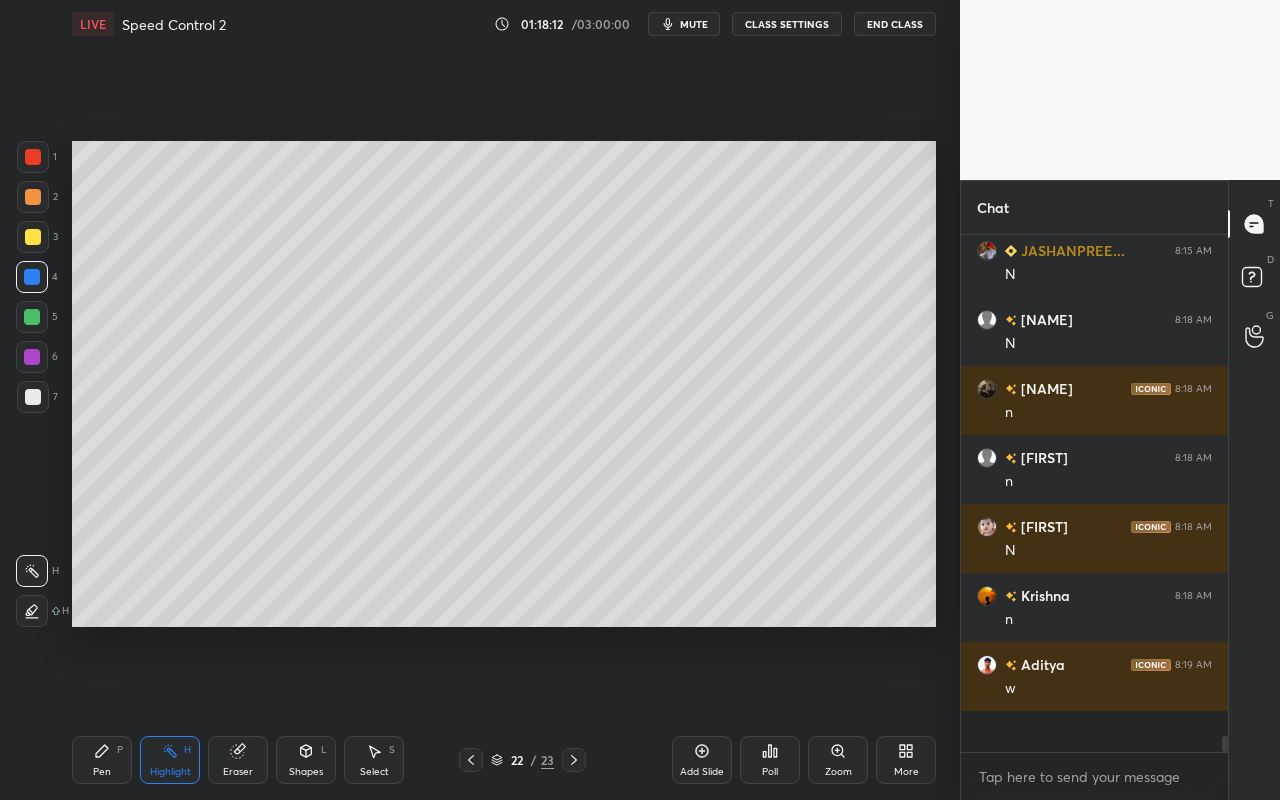 scroll, scrollTop: 7, scrollLeft: 7, axis: both 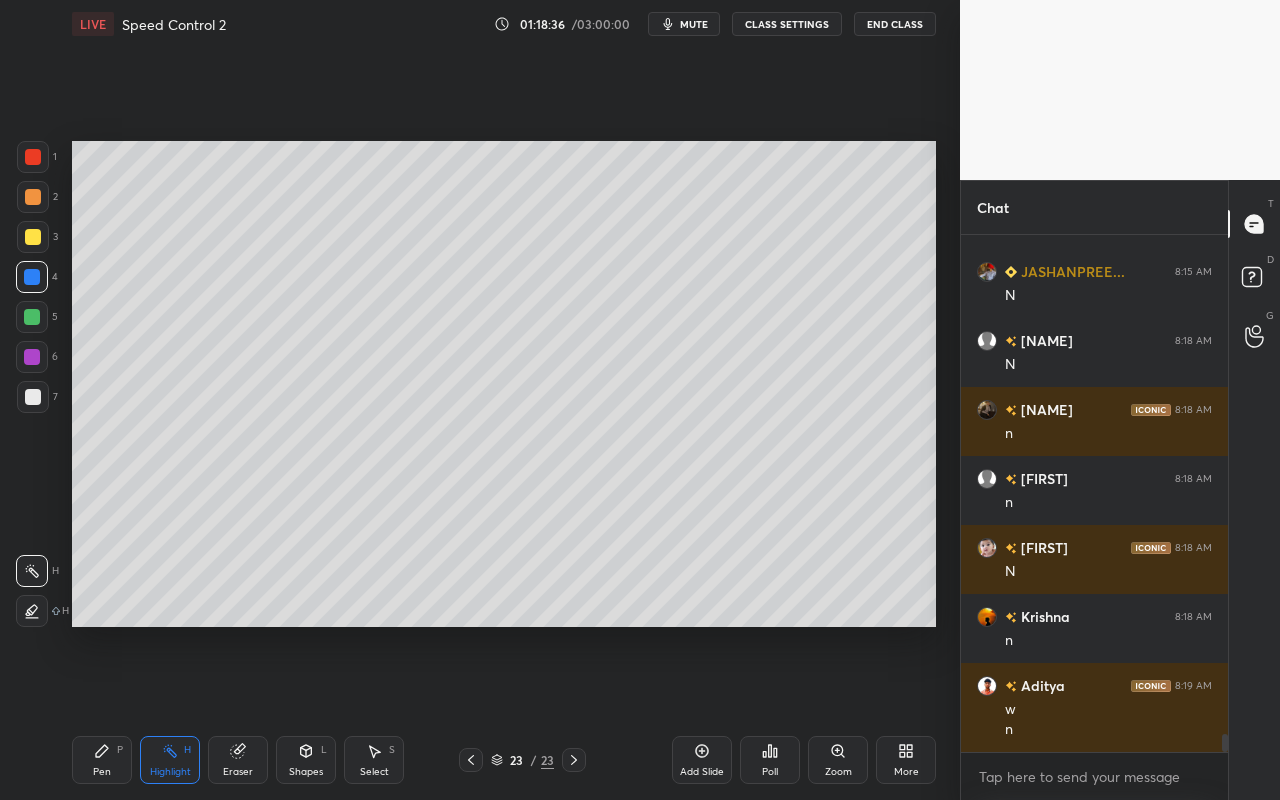 click on "Pen P" at bounding box center (102, 760) 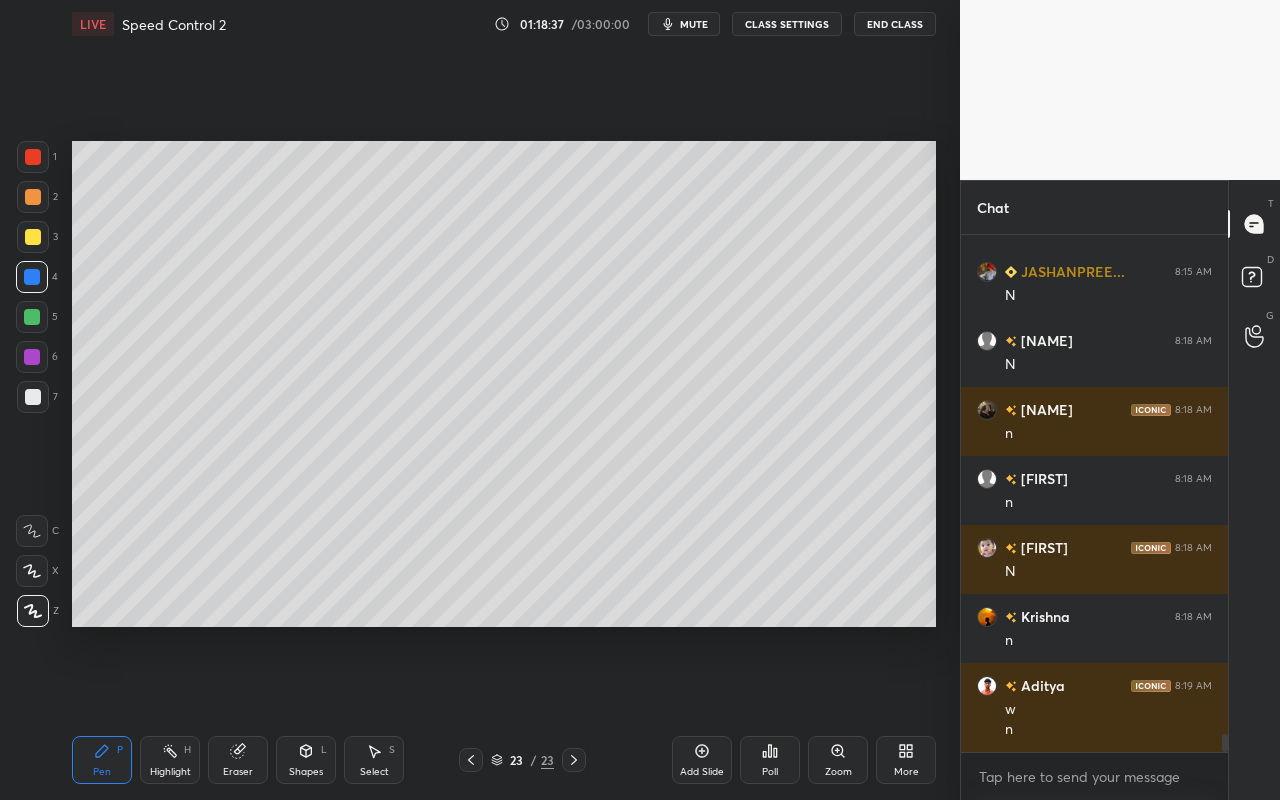 click at bounding box center (33, 237) 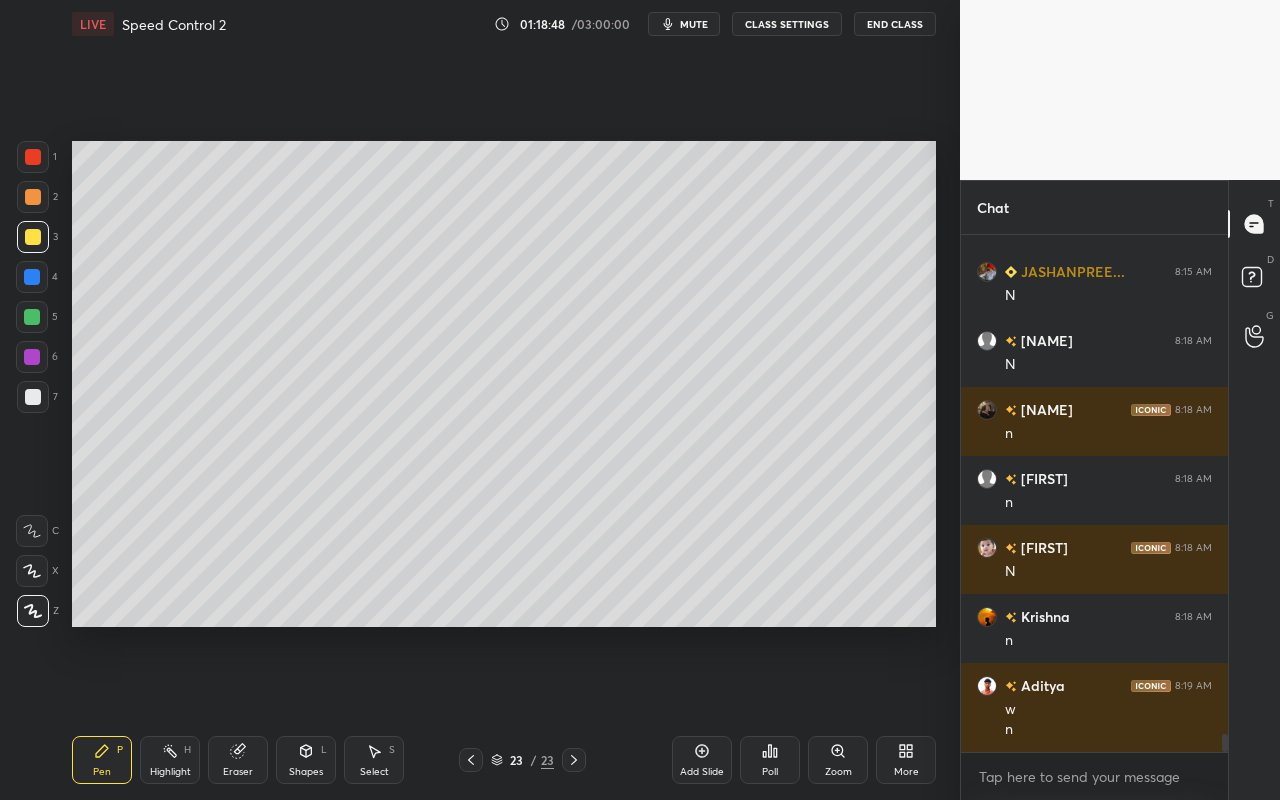 click on "Shapes L" at bounding box center [306, 760] 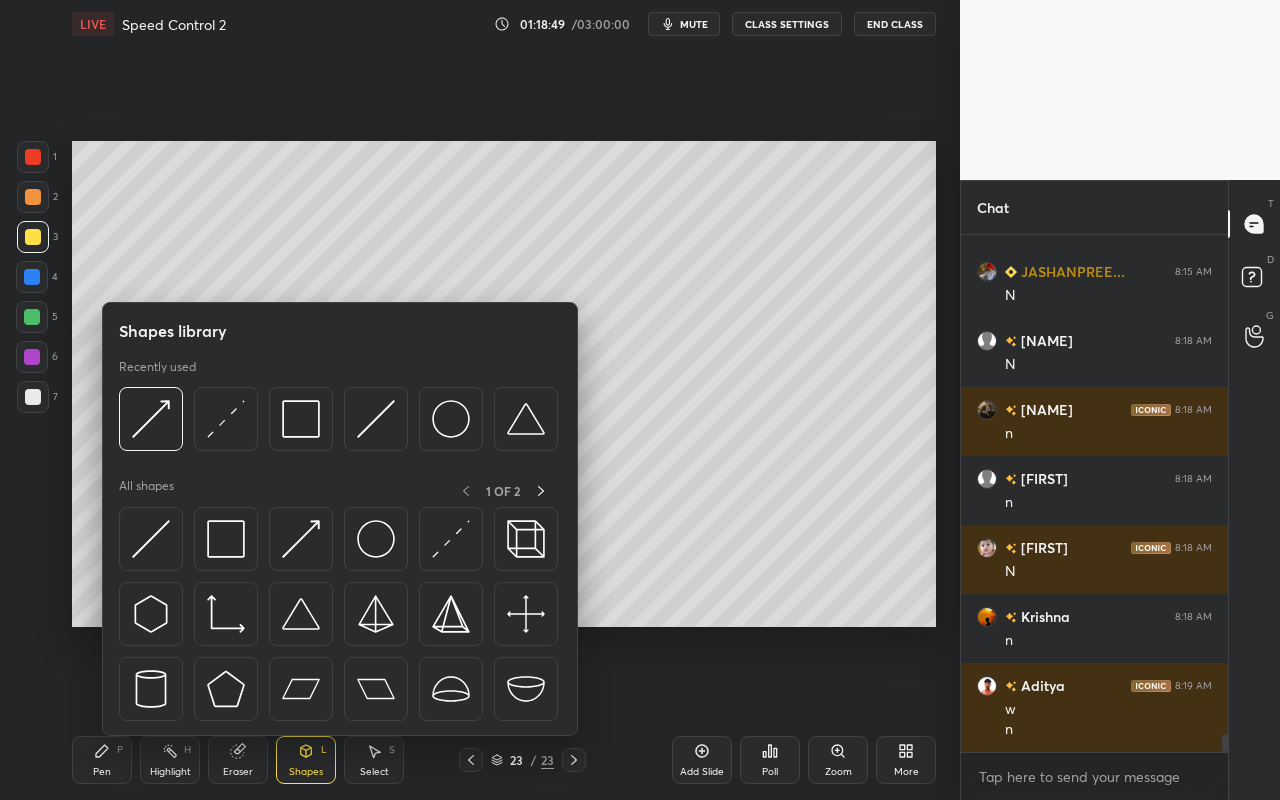 click at bounding box center [32, 357] 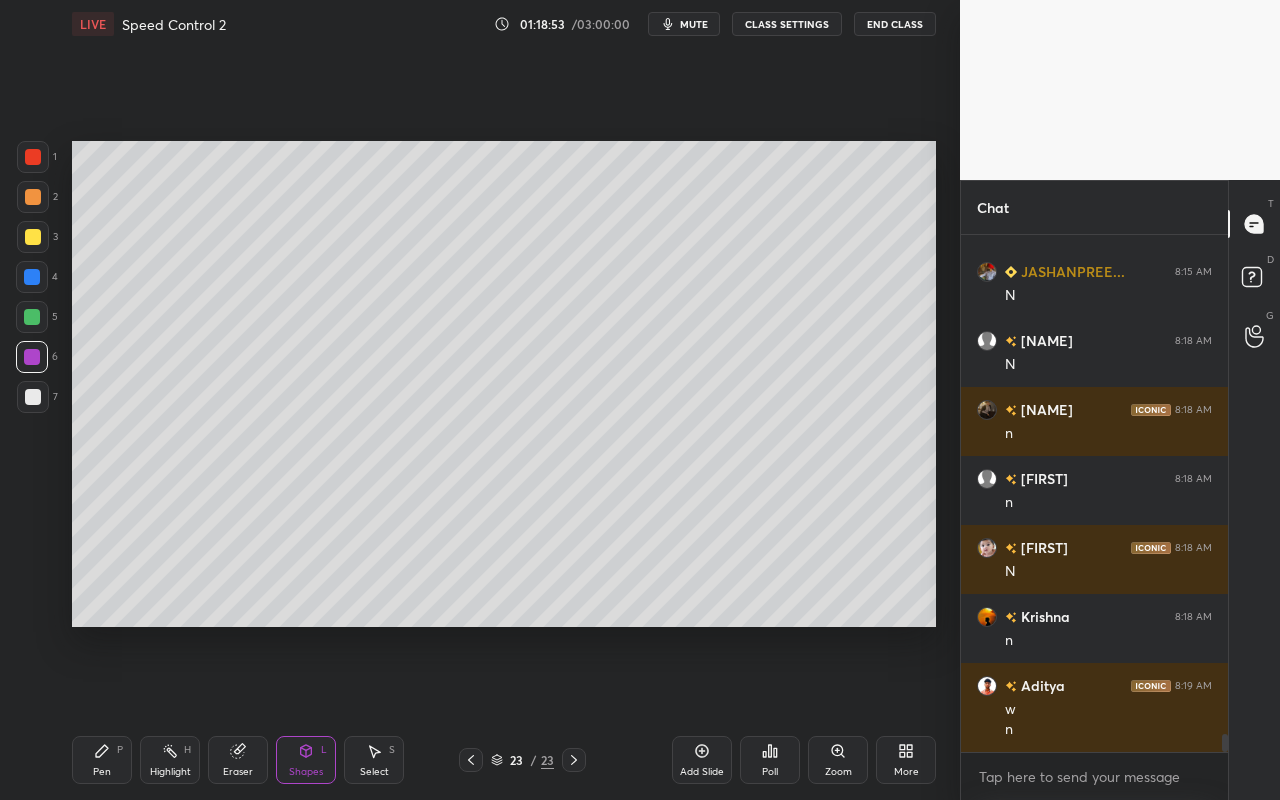 click on "Pen P" at bounding box center [102, 760] 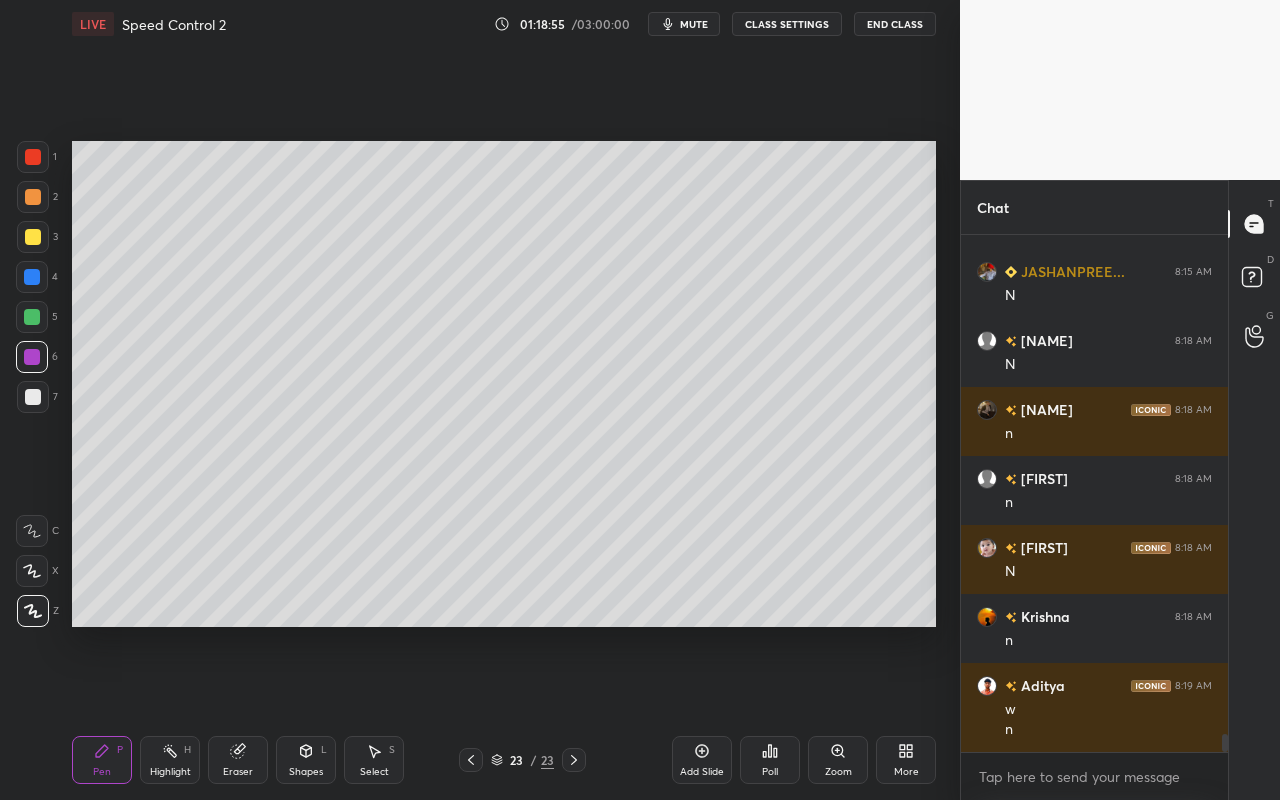 click on "Shapes L" at bounding box center (306, 760) 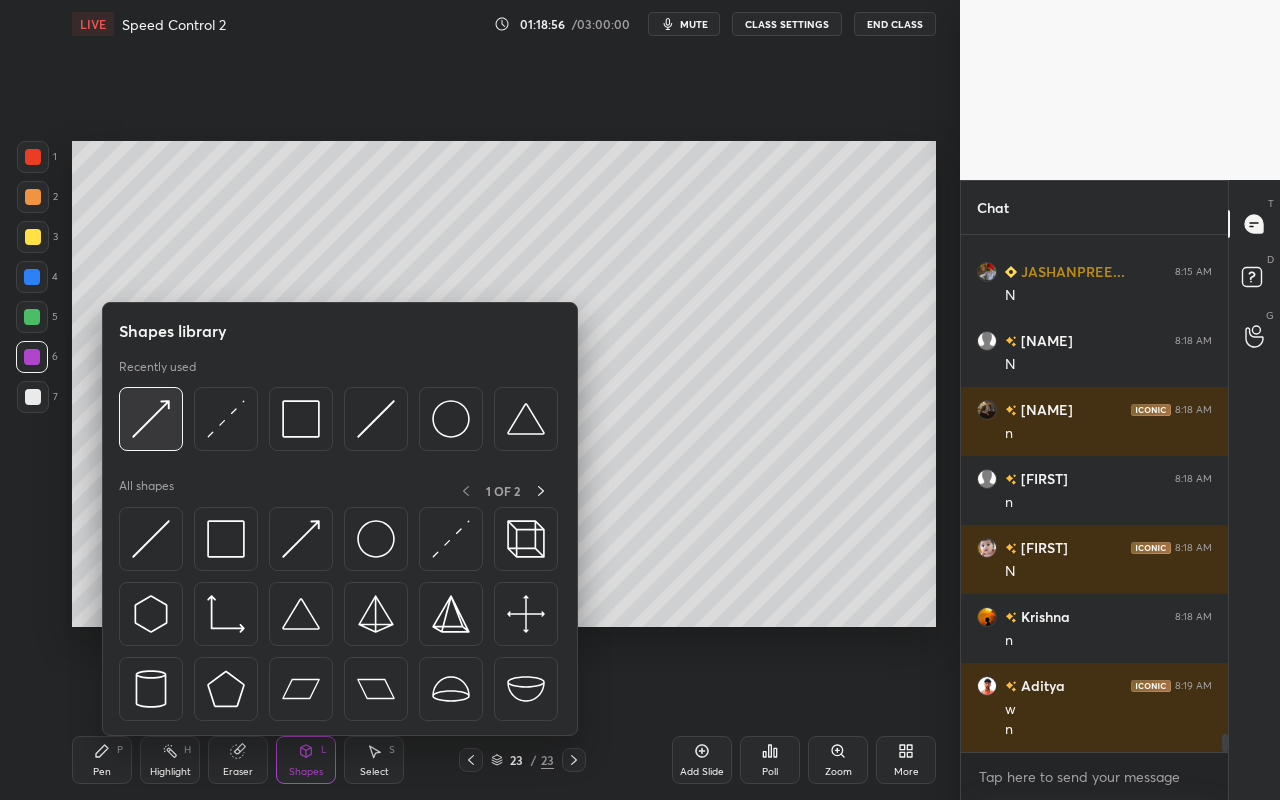 click at bounding box center (151, 419) 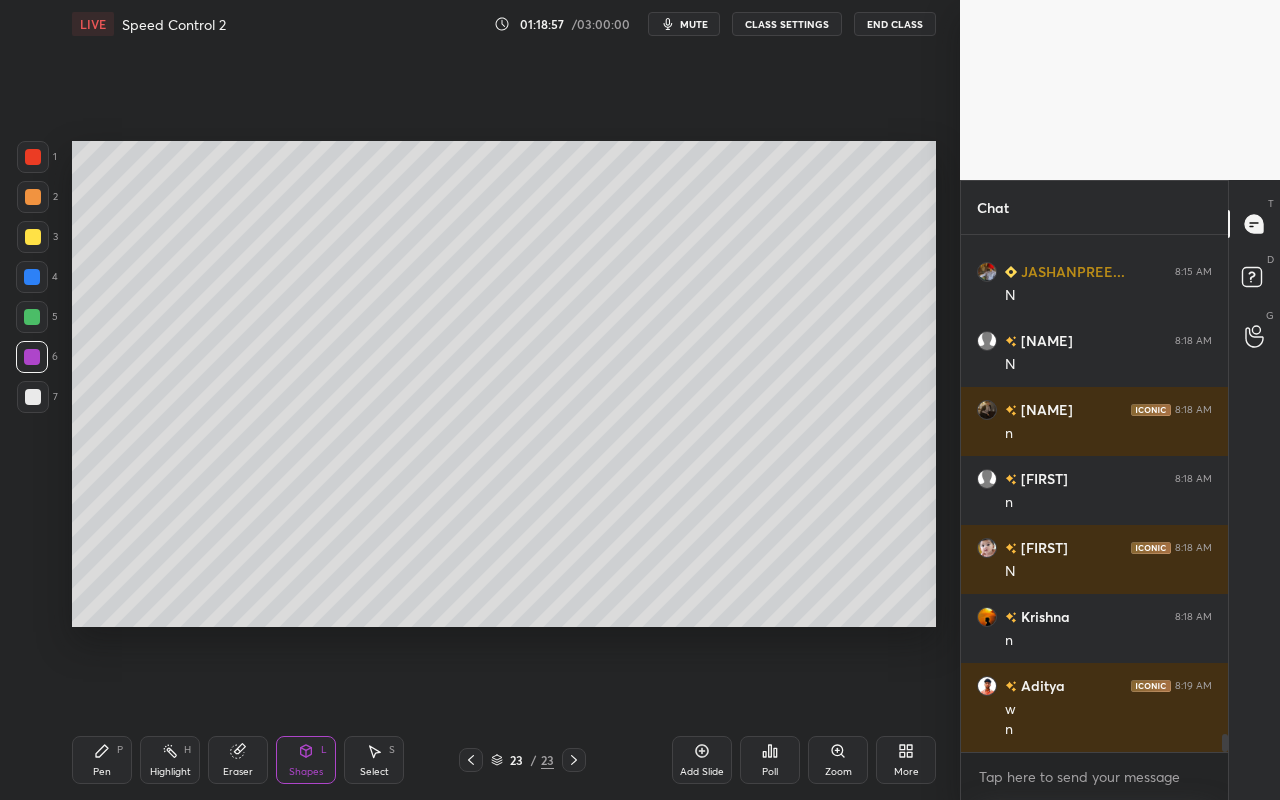drag, startPoint x: 35, startPoint y: 236, endPoint x: 45, endPoint y: 229, distance: 12.206555 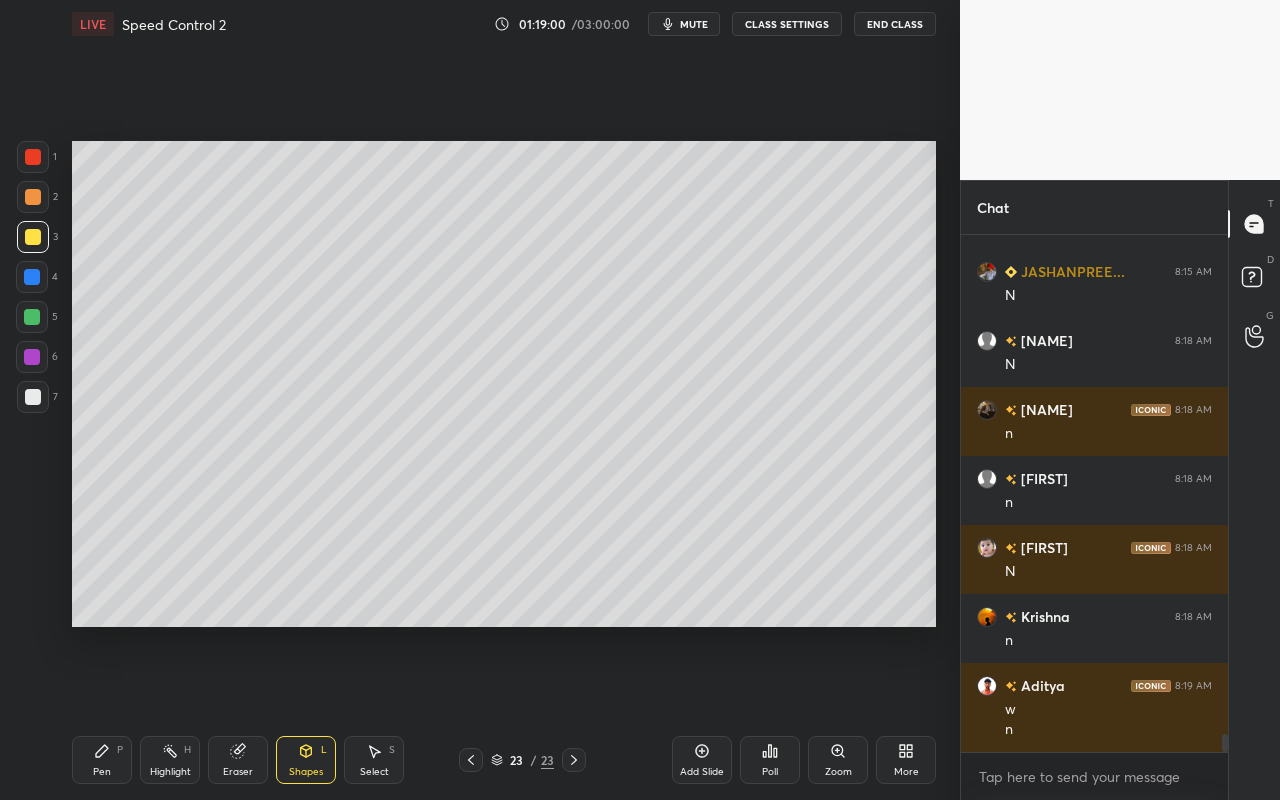 click 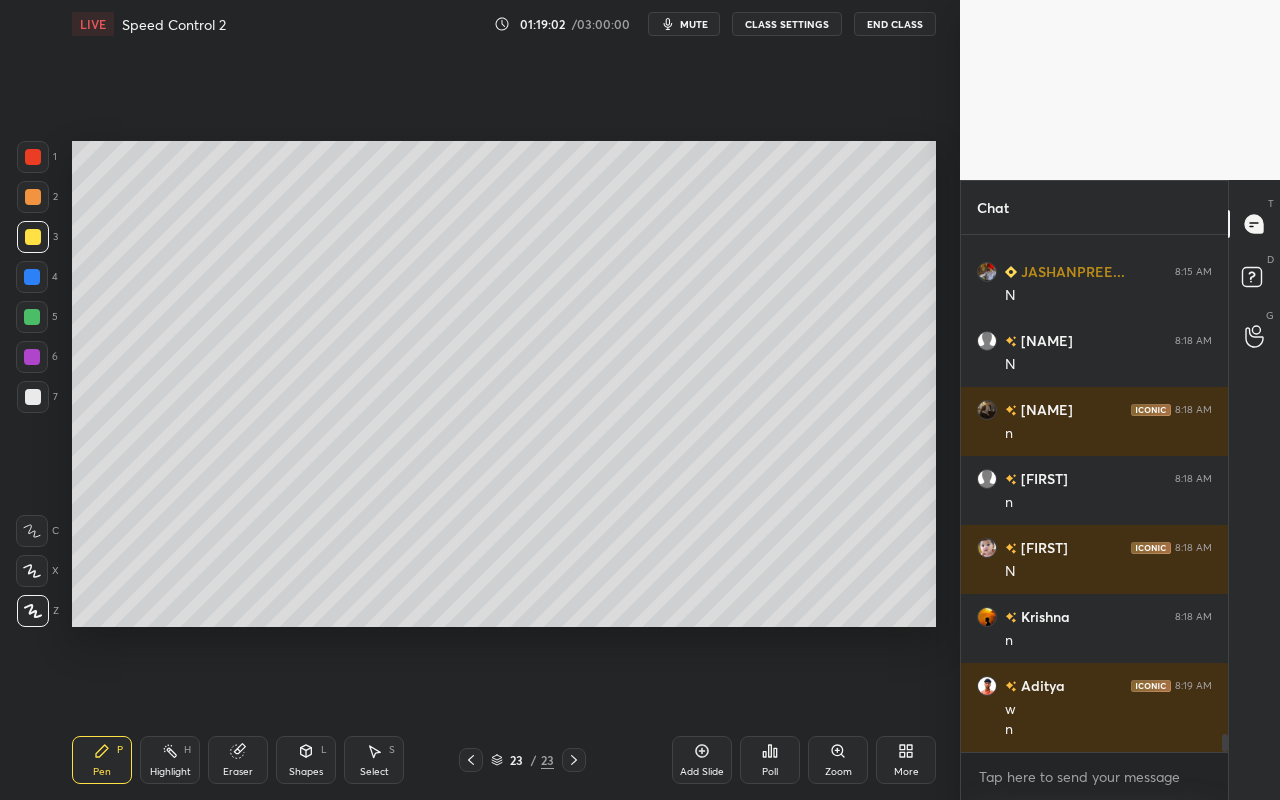 click on "Highlight H" at bounding box center [170, 760] 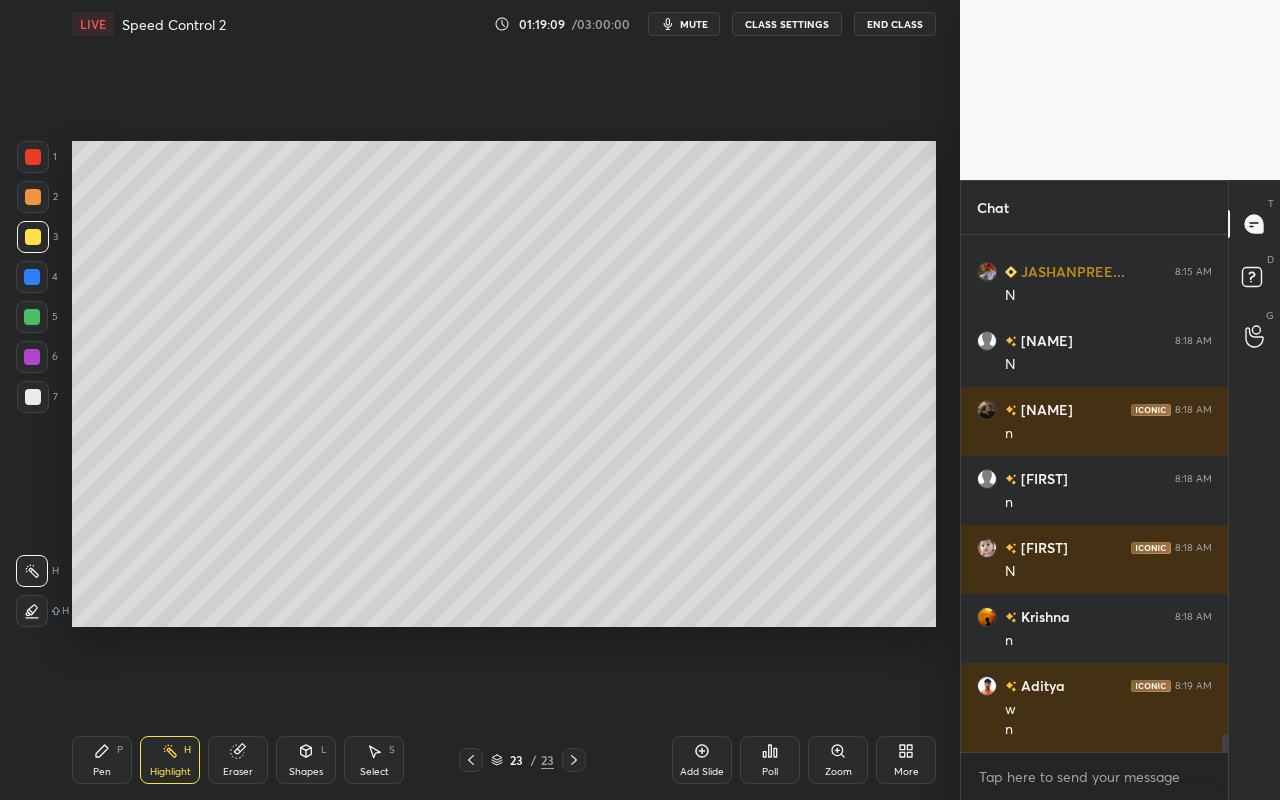 click on "Shapes L" at bounding box center [306, 760] 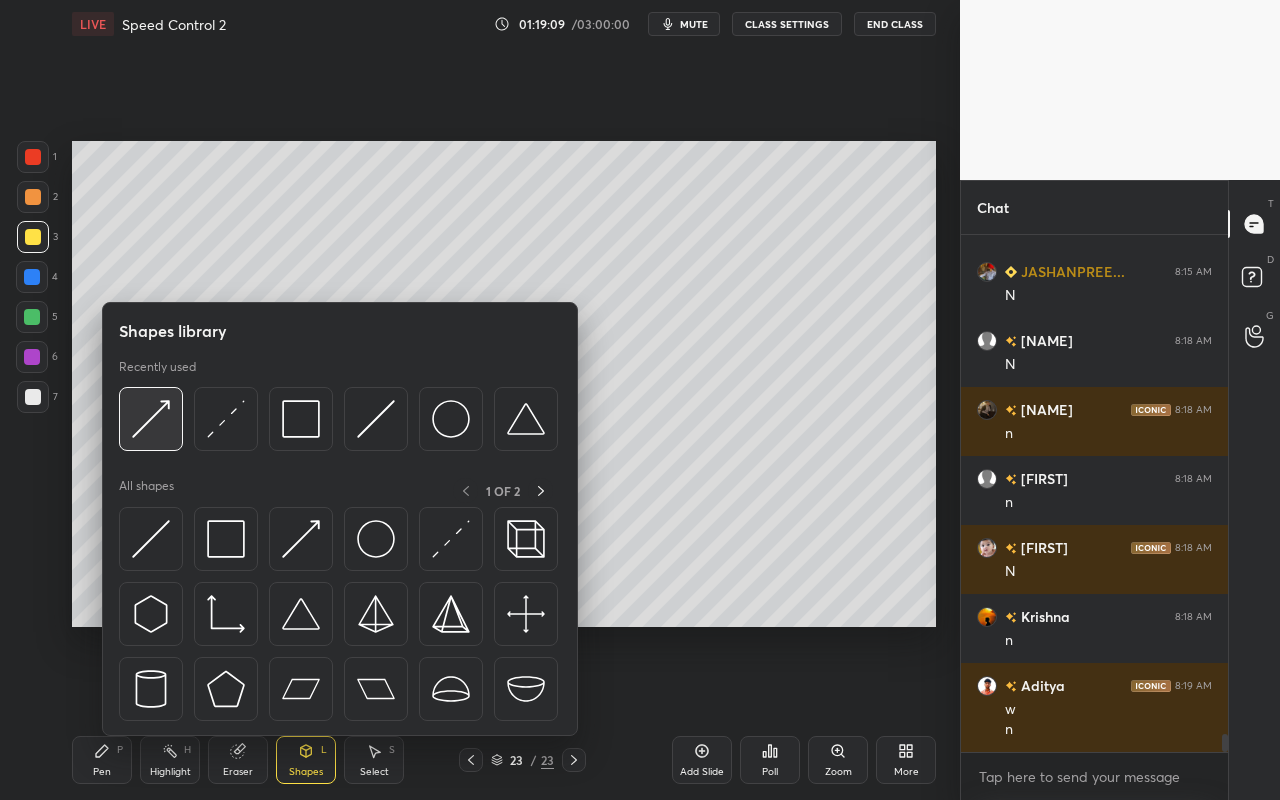 click at bounding box center [151, 419] 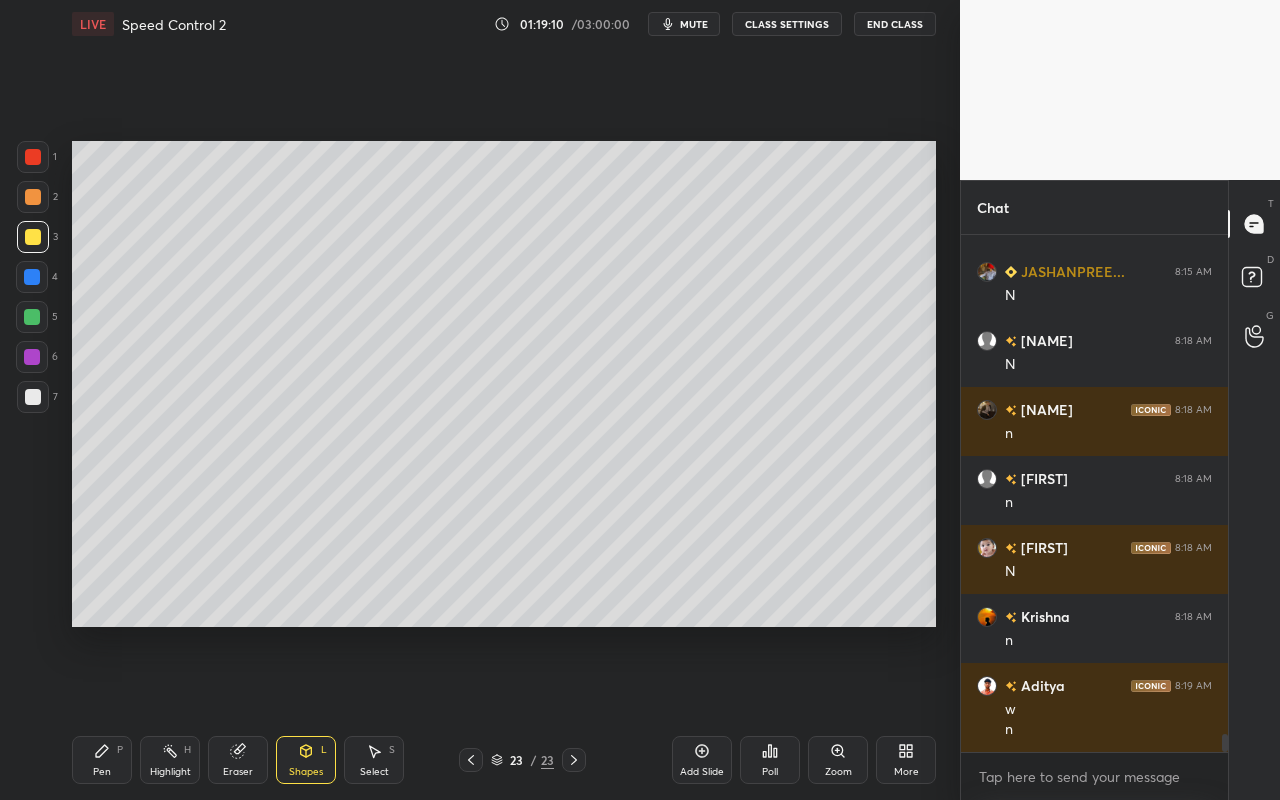 click at bounding box center [32, 317] 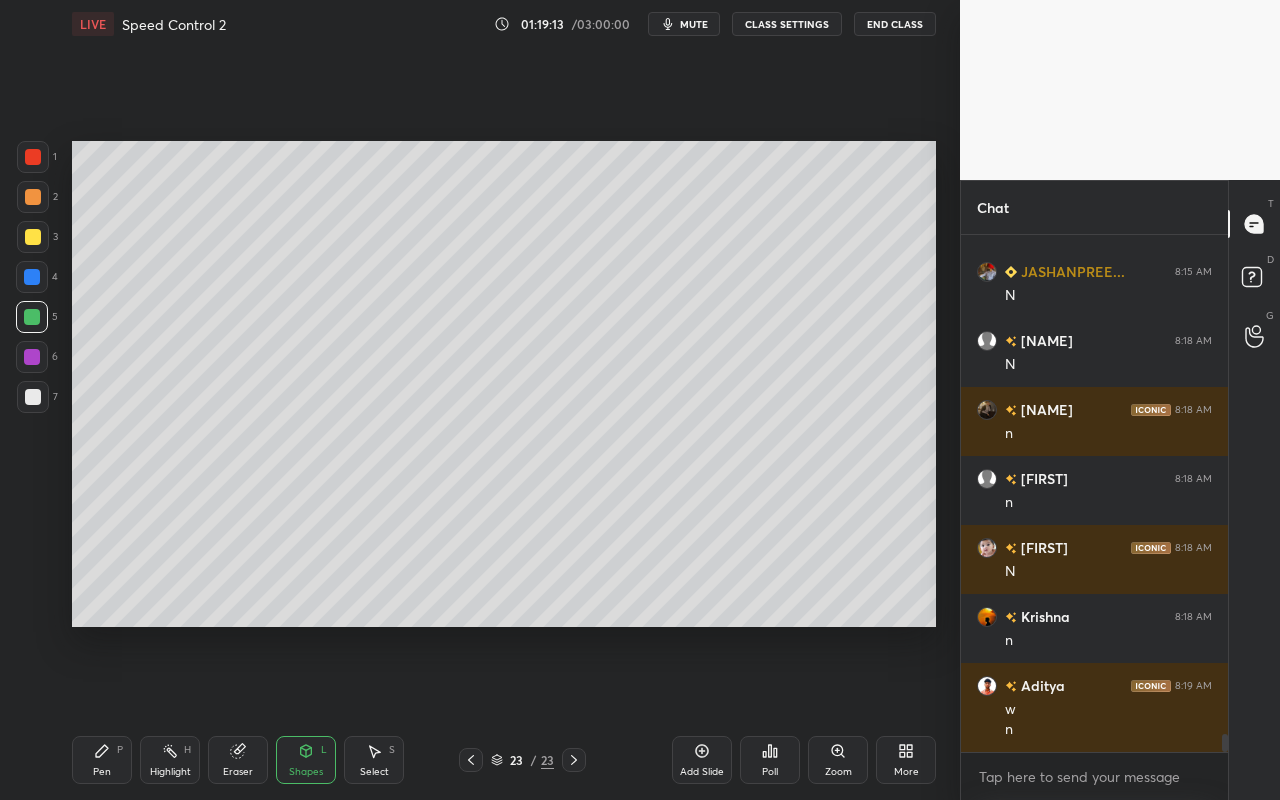 drag, startPoint x: 104, startPoint y: 766, endPoint x: 113, endPoint y: 745, distance: 22.847319 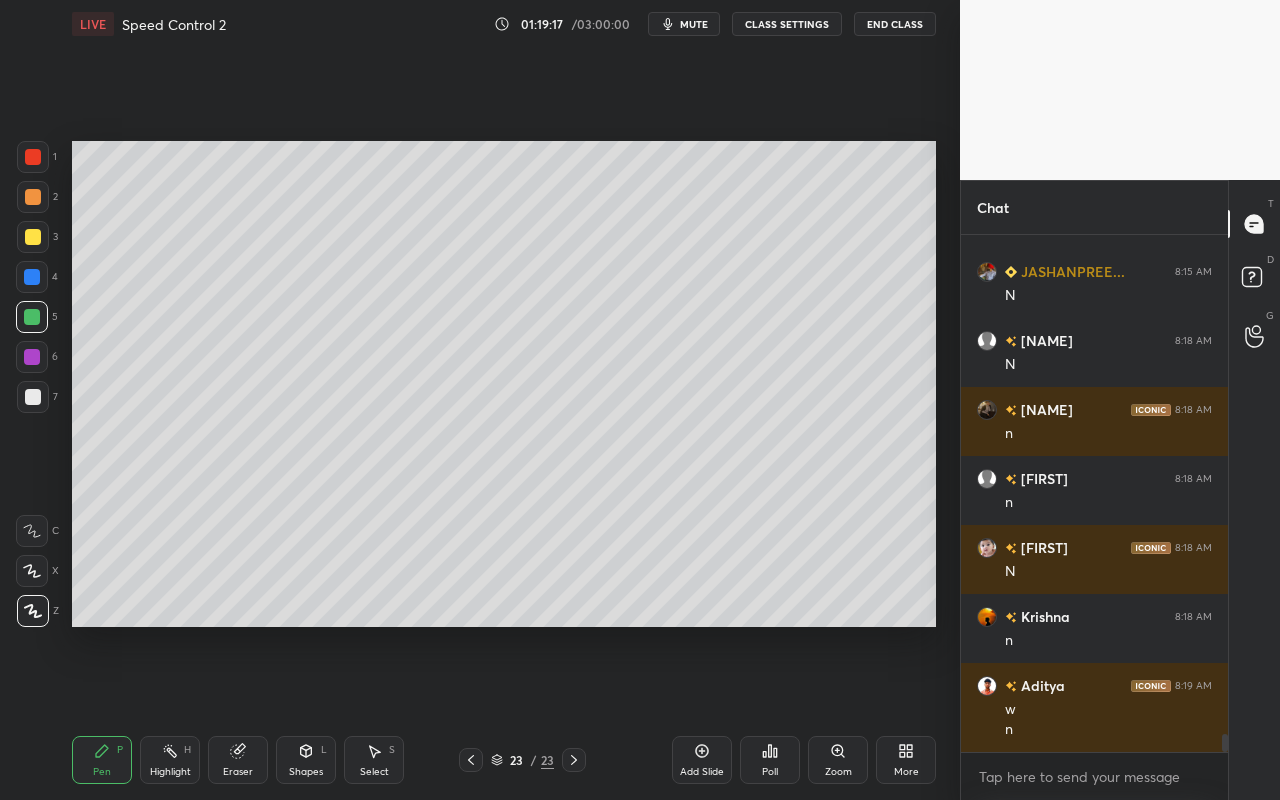 click on "Highlight" at bounding box center [170, 772] 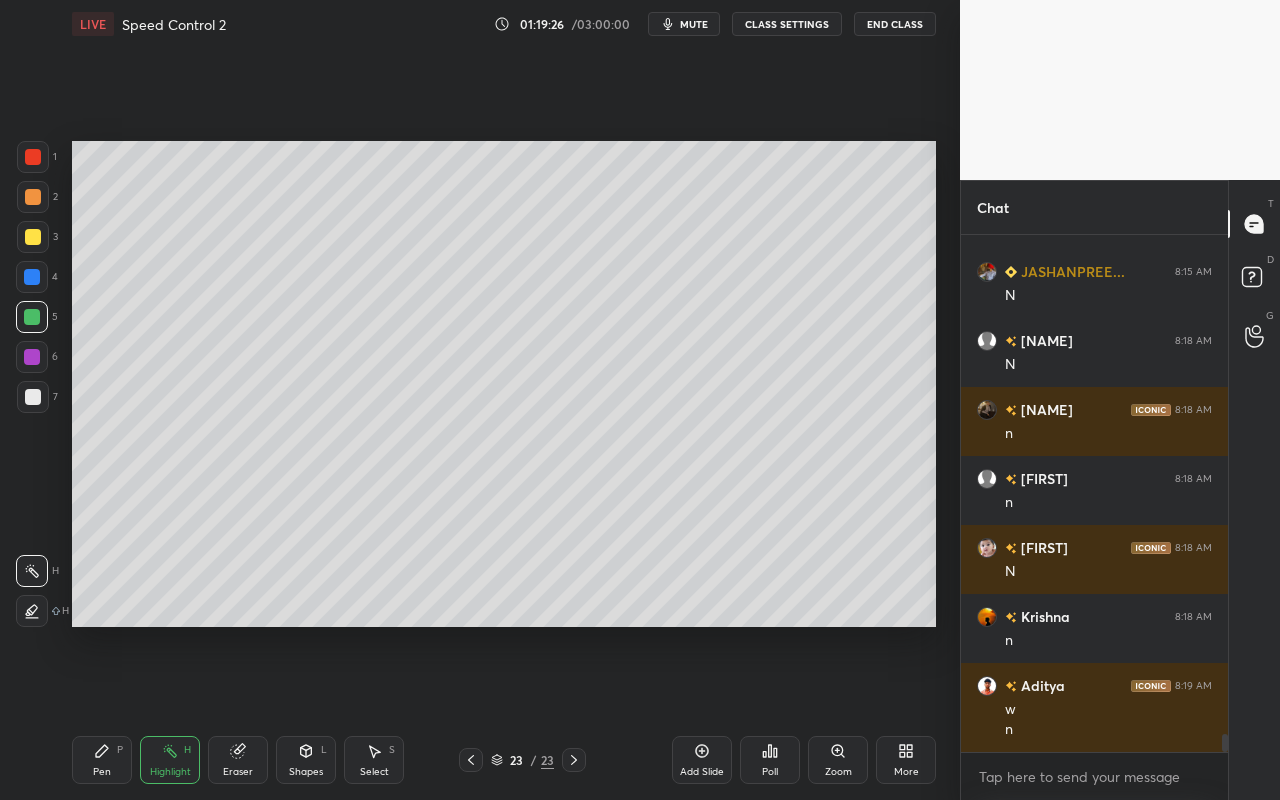 drag, startPoint x: 300, startPoint y: 753, endPoint x: 307, endPoint y: 738, distance: 16.552946 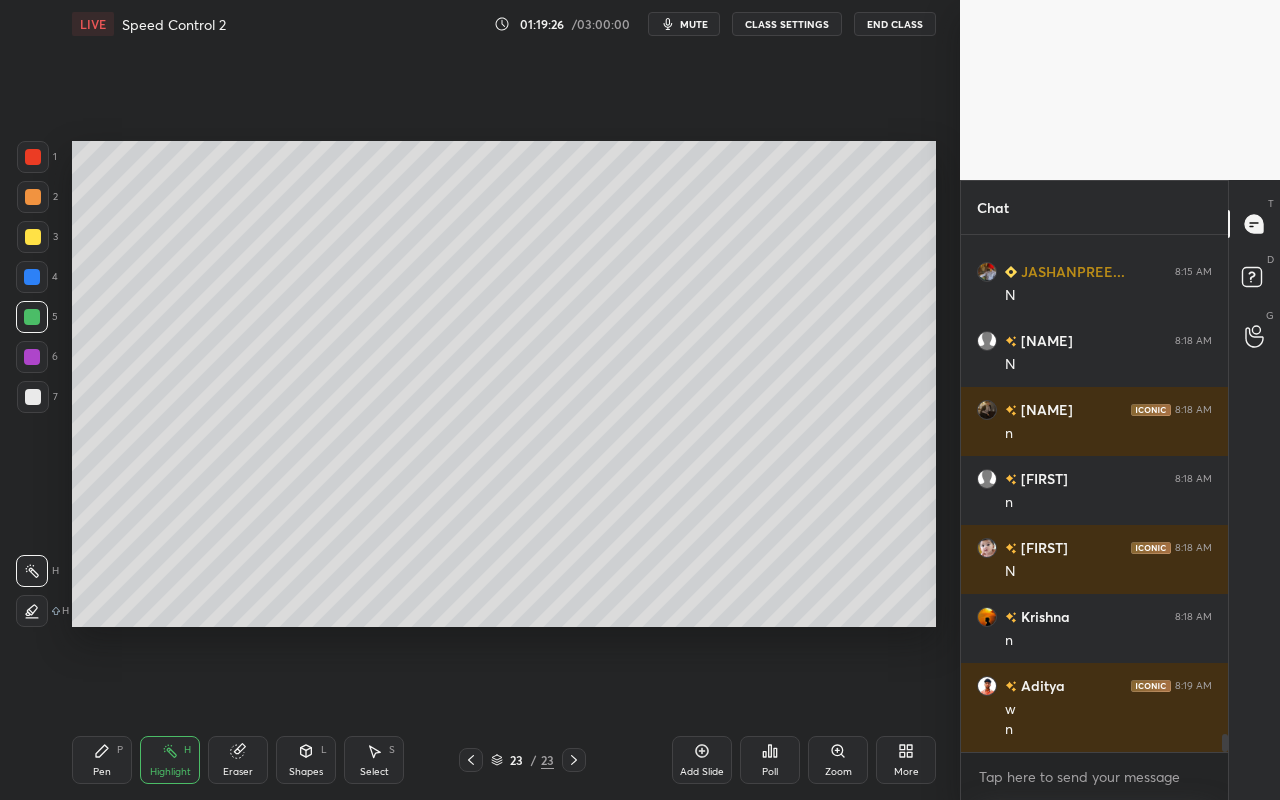 click 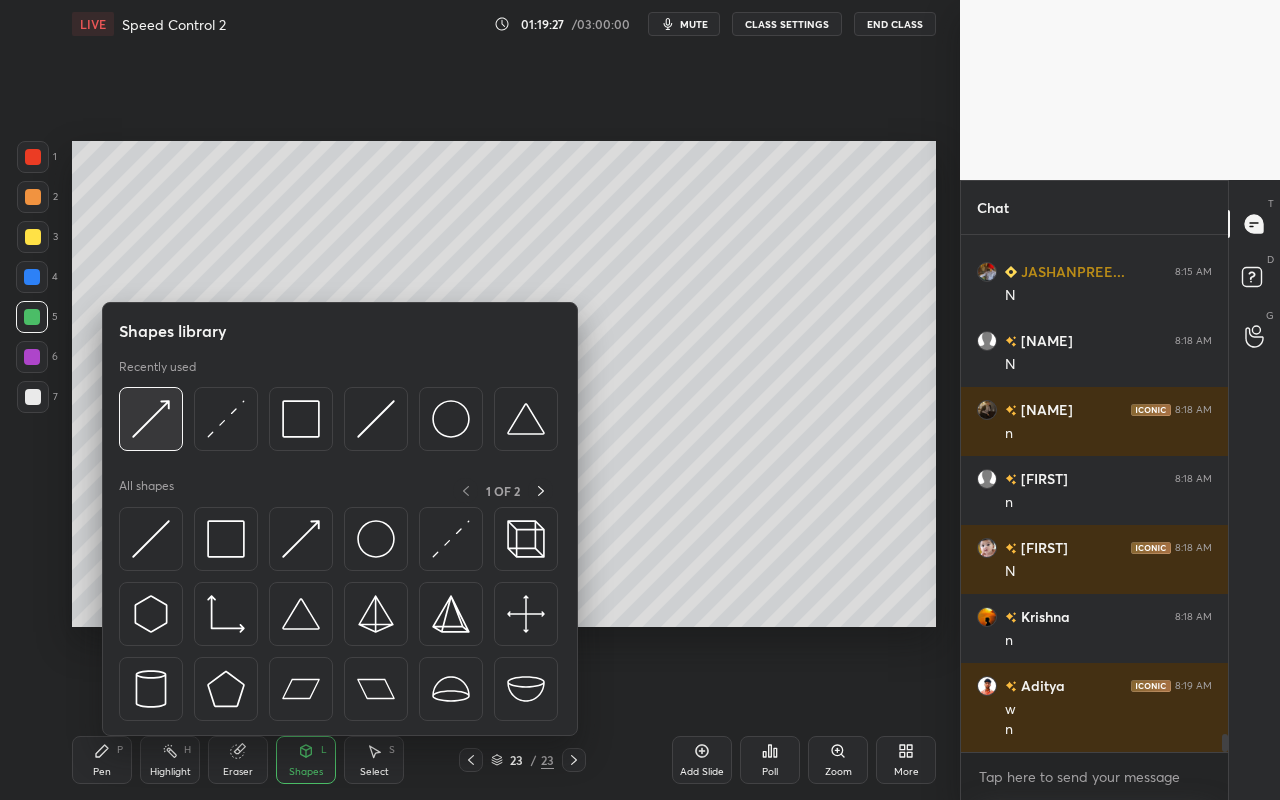 click at bounding box center [151, 419] 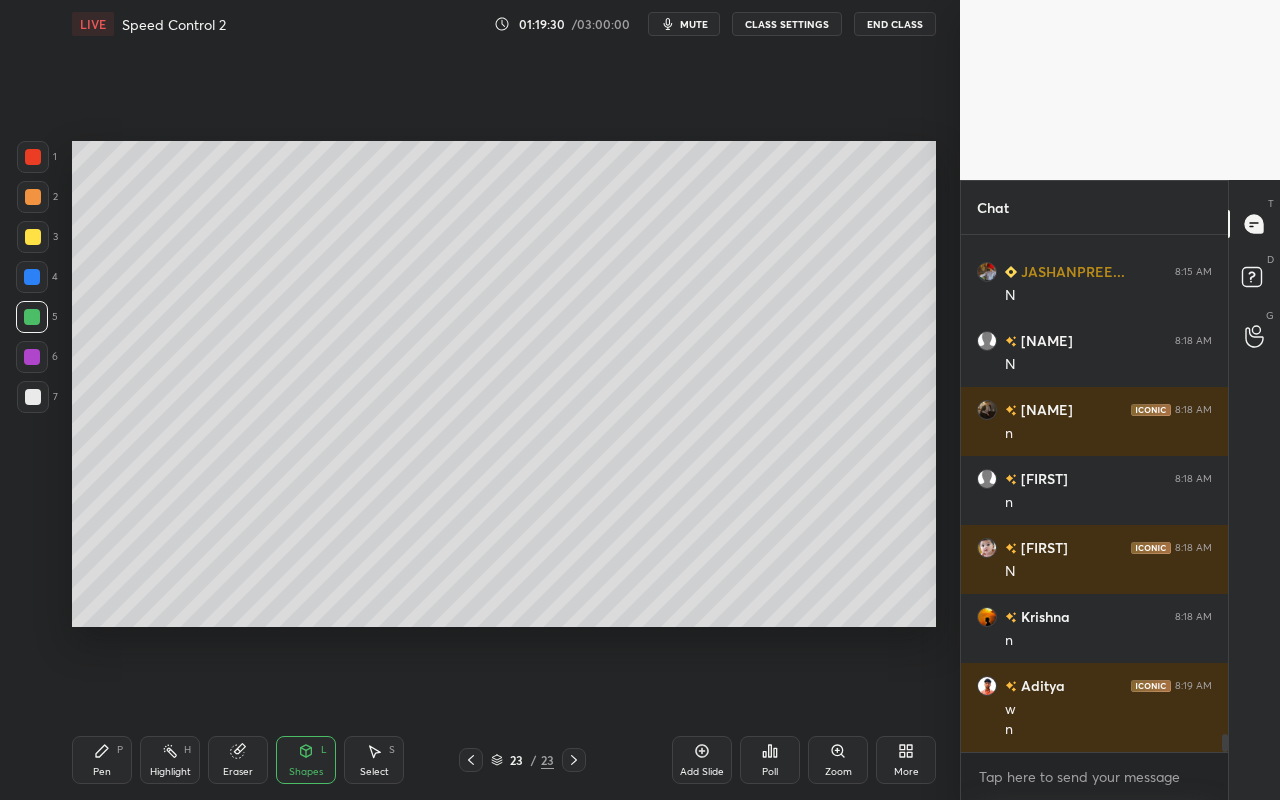 drag, startPoint x: 93, startPoint y: 756, endPoint x: 108, endPoint y: 725, distance: 34.43835 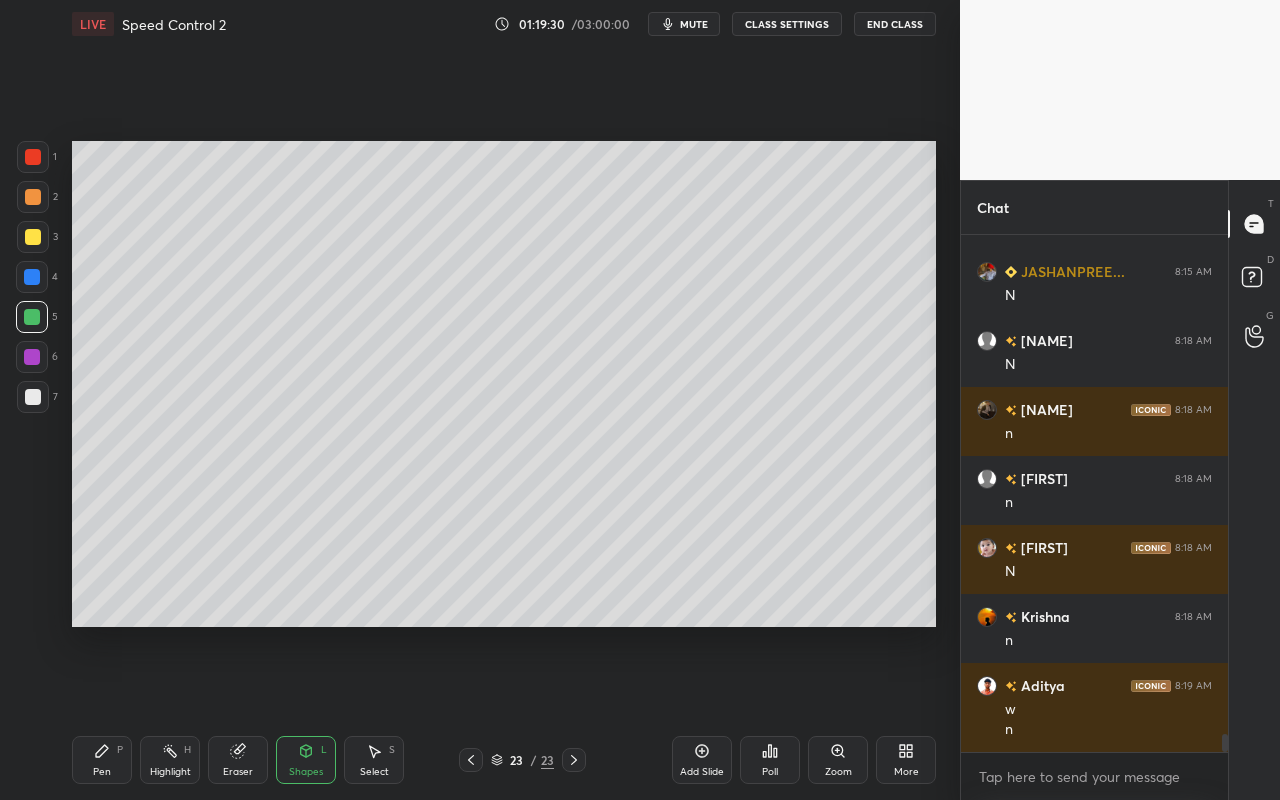 click 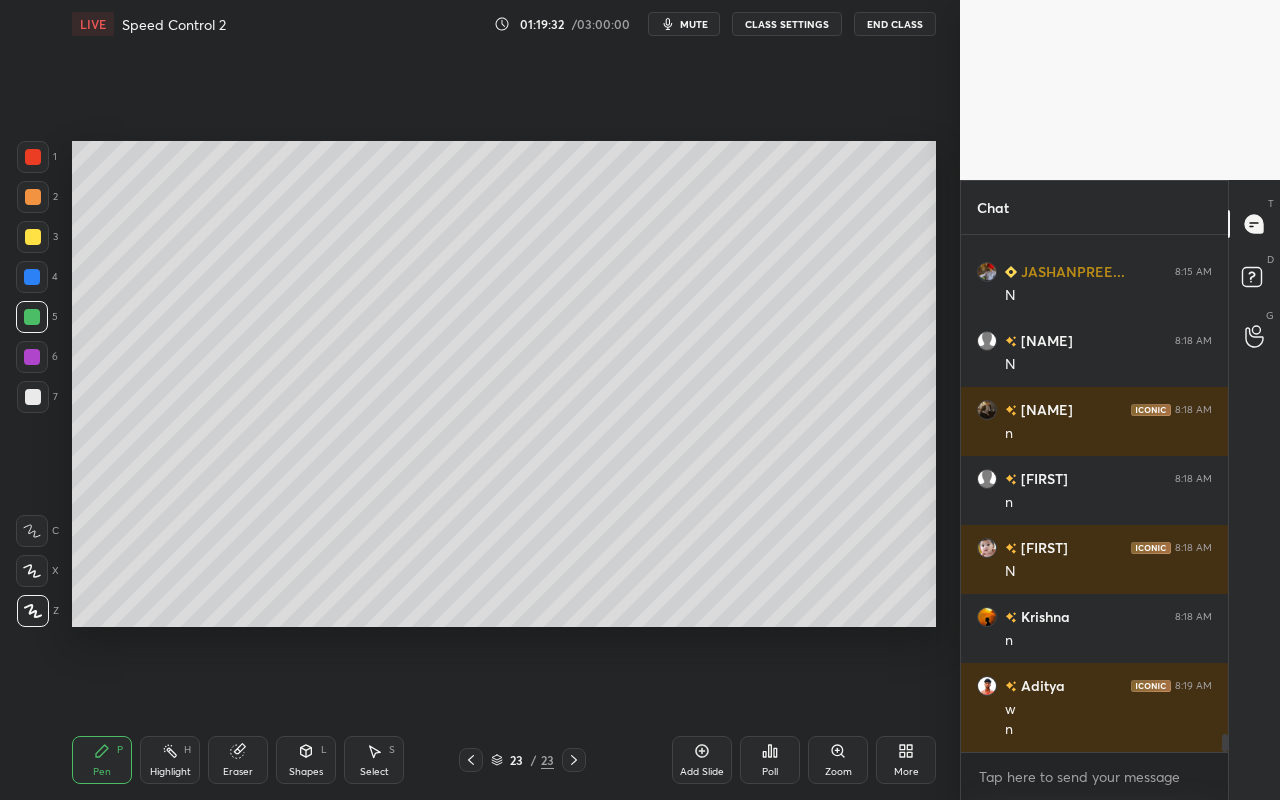 drag, startPoint x: 323, startPoint y: 759, endPoint x: 327, endPoint y: 744, distance: 15.524175 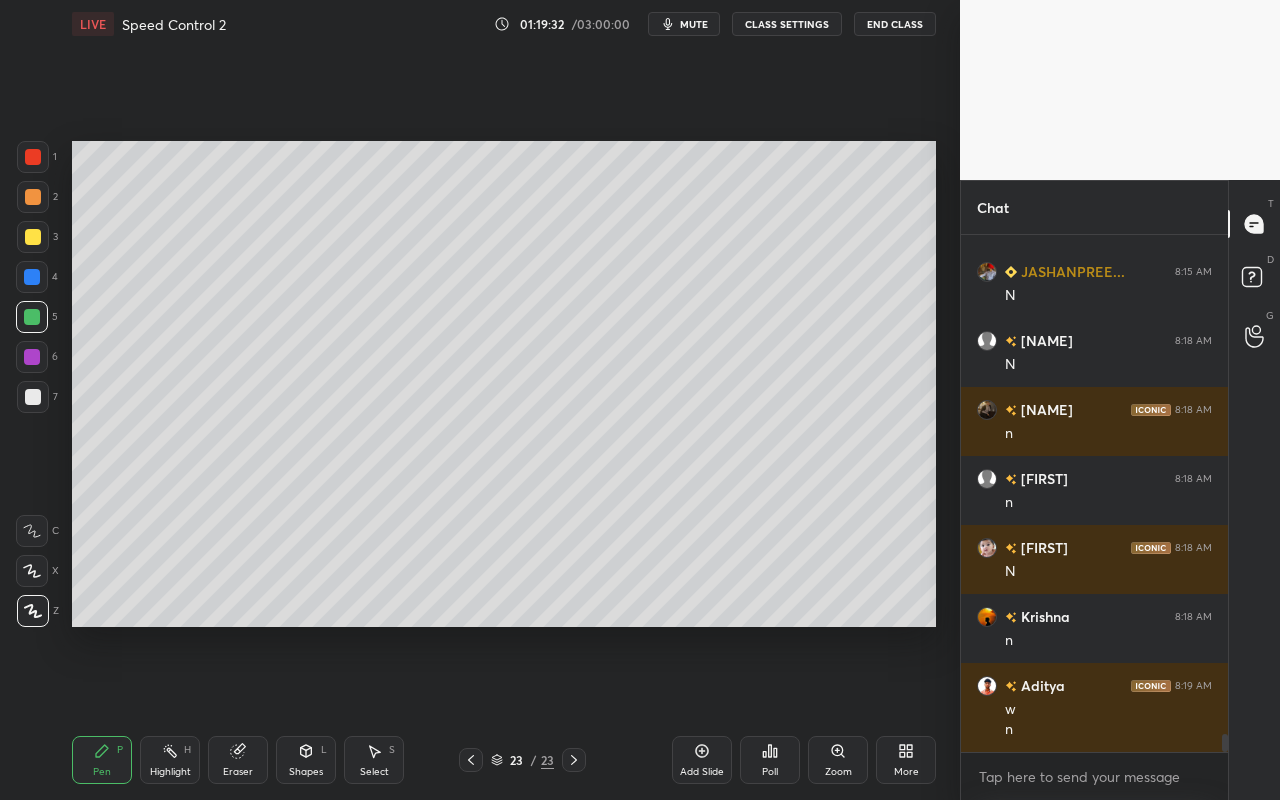 click on "Shapes L" at bounding box center (306, 760) 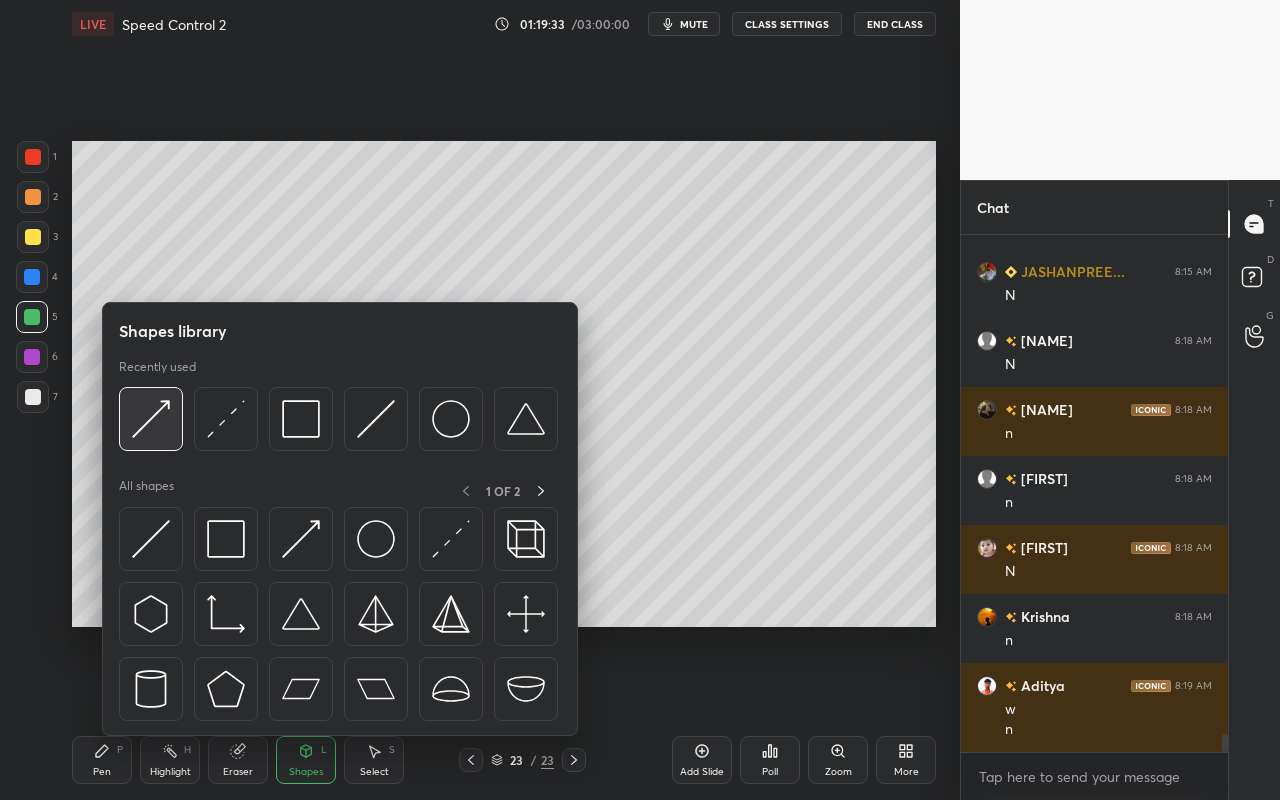 click at bounding box center [151, 419] 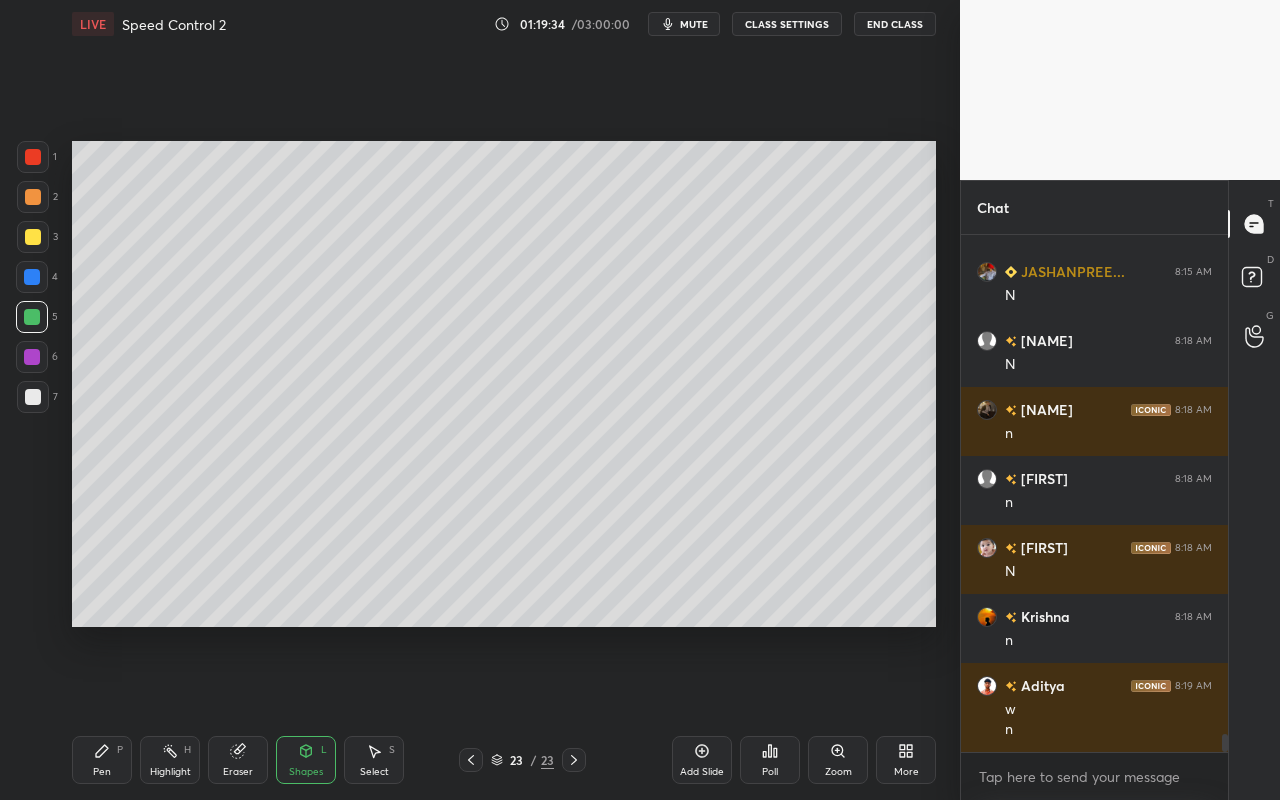 drag, startPoint x: 41, startPoint y: 407, endPoint x: 63, endPoint y: 416, distance: 23.769728 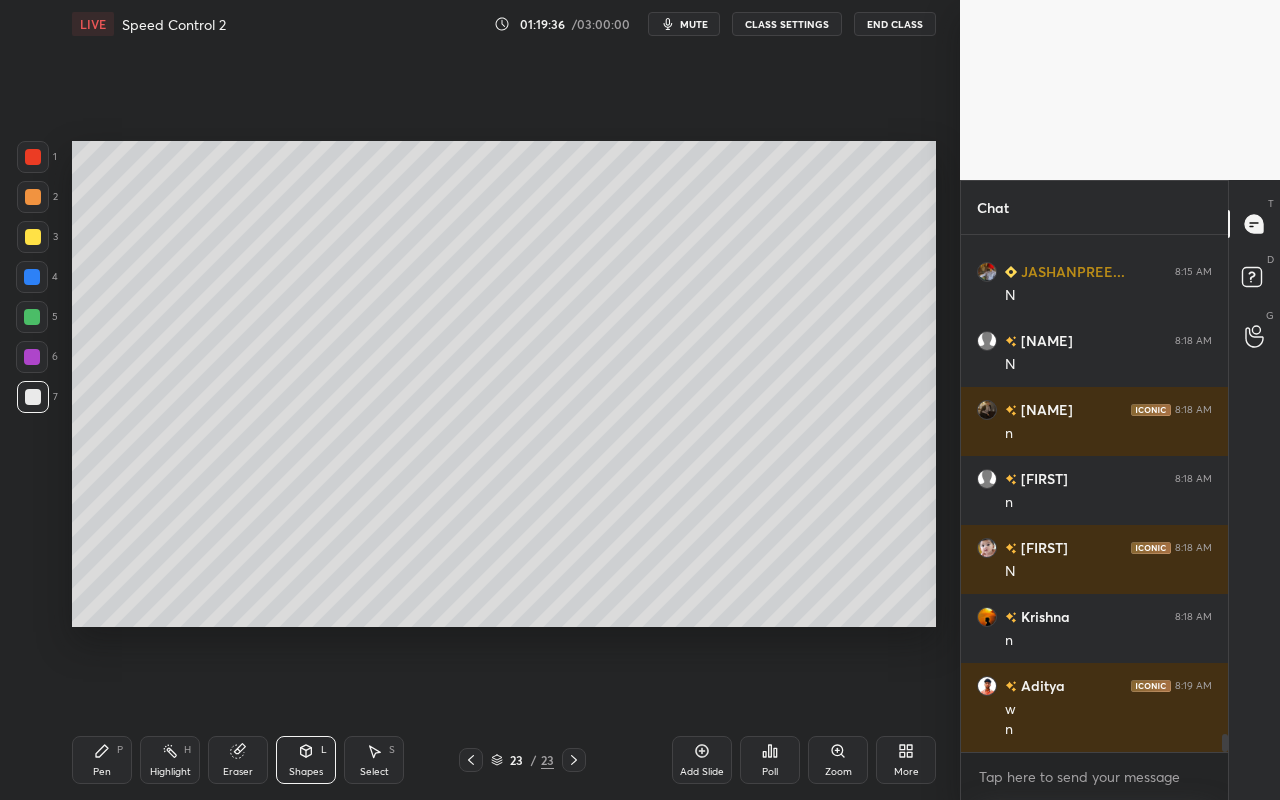 click on "Pen P" at bounding box center (102, 760) 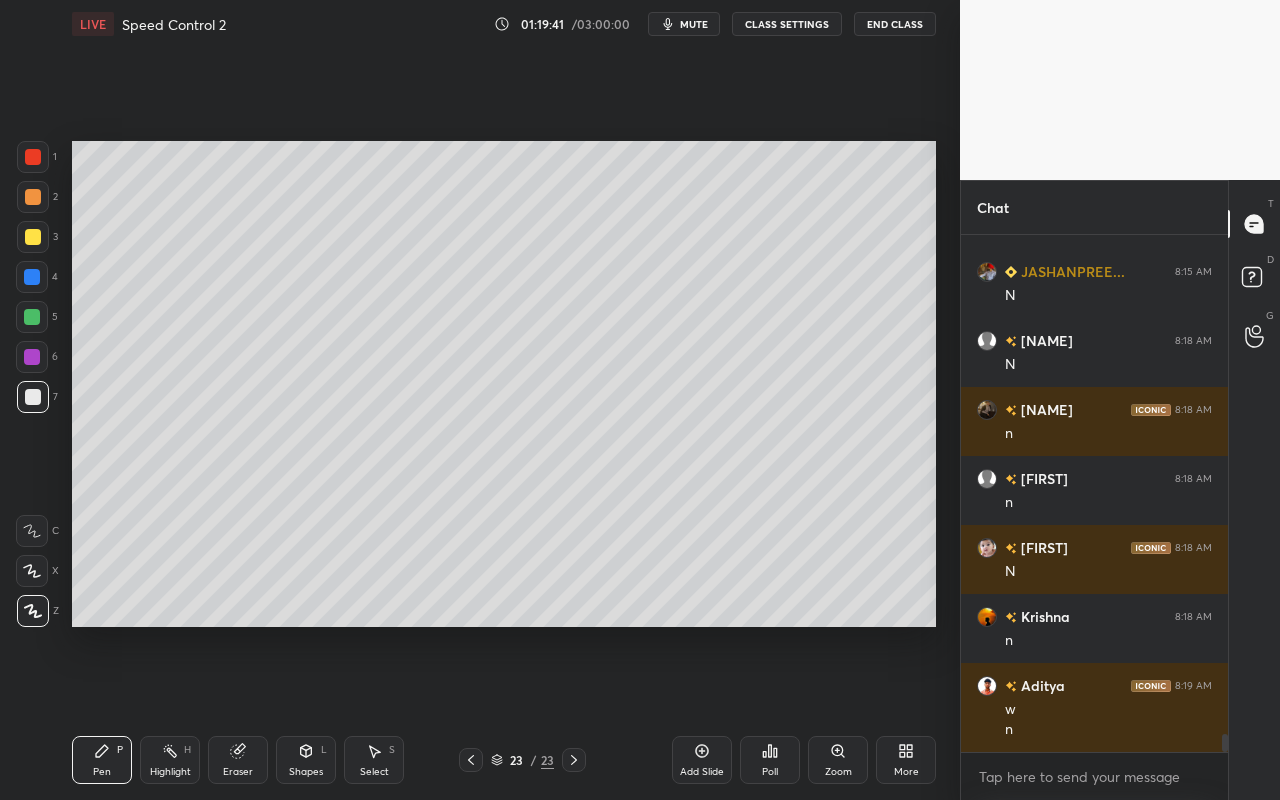 drag, startPoint x: 179, startPoint y: 768, endPoint x: 240, endPoint y: 642, distance: 139.98929 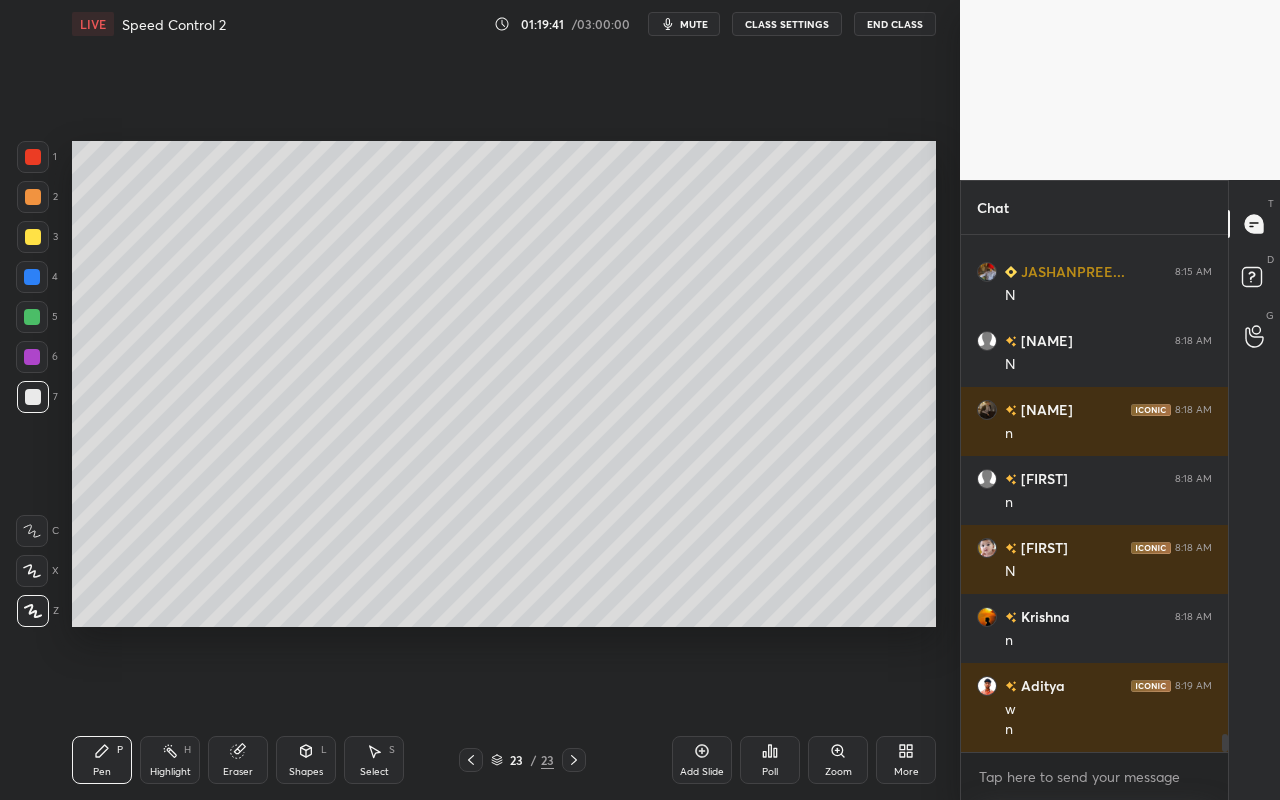 click on "Highlight" at bounding box center (170, 772) 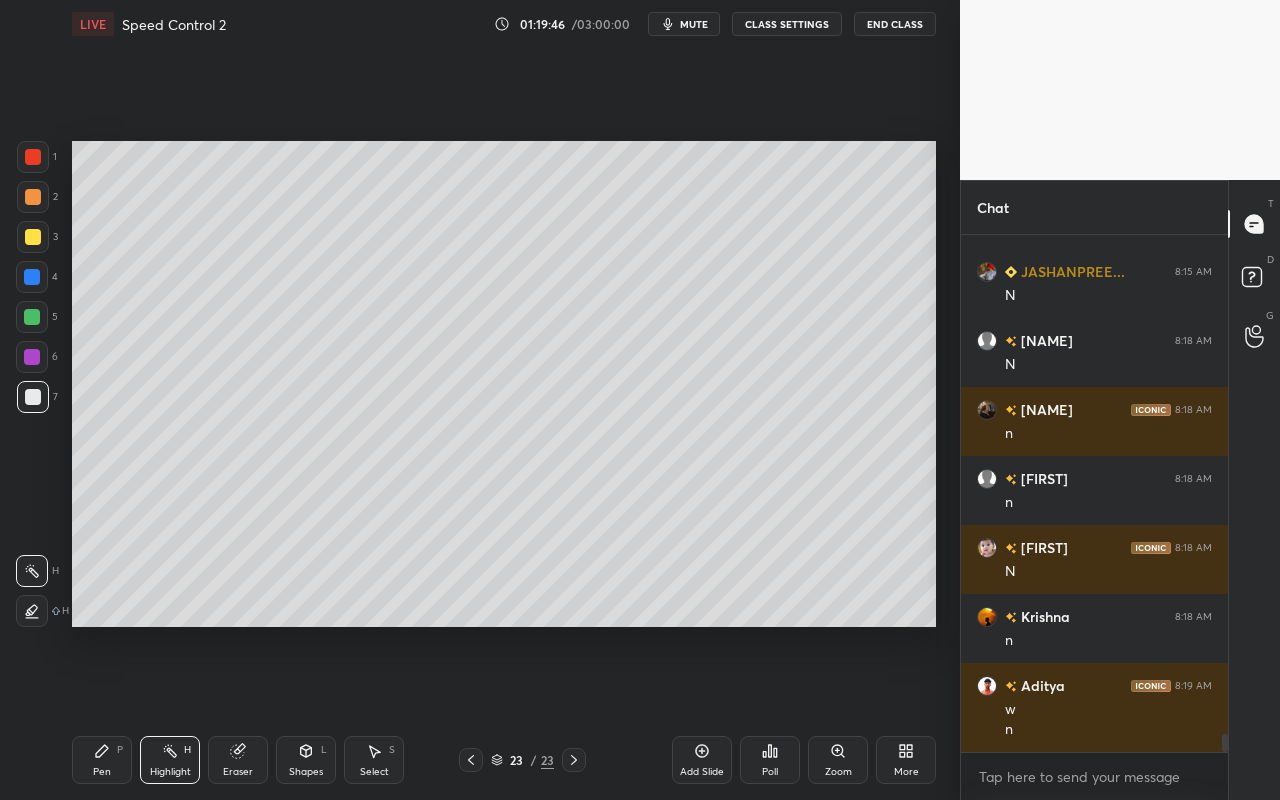 drag, startPoint x: 308, startPoint y: 765, endPoint x: 325, endPoint y: 739, distance: 31.06445 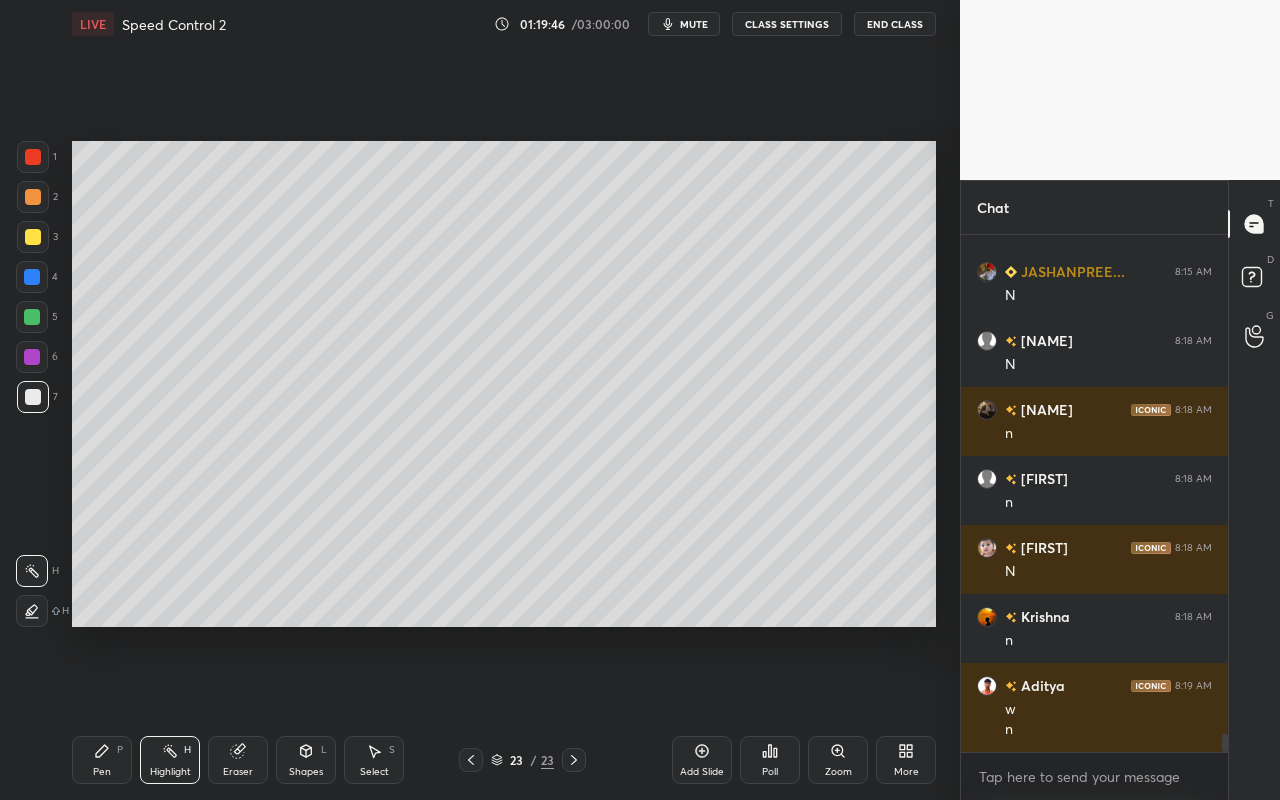 click on "Shapes" at bounding box center (306, 772) 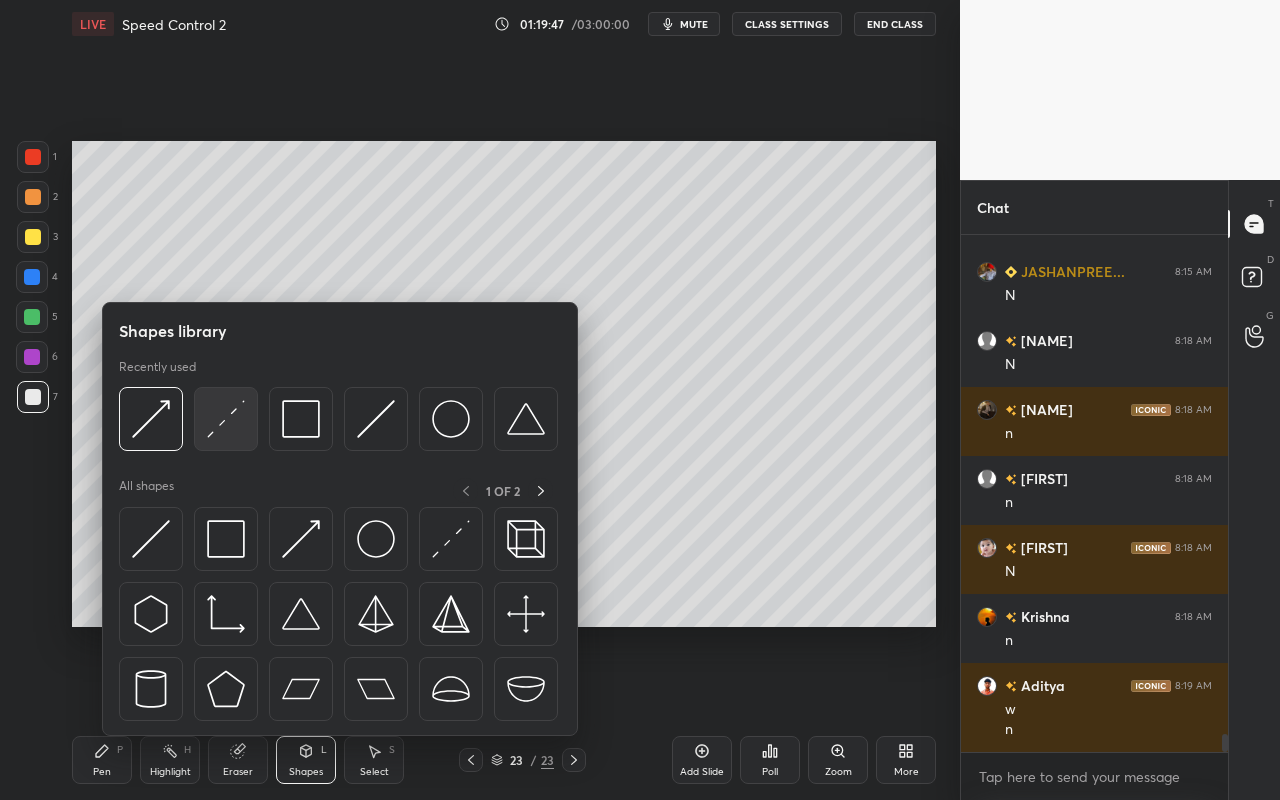 click at bounding box center [226, 419] 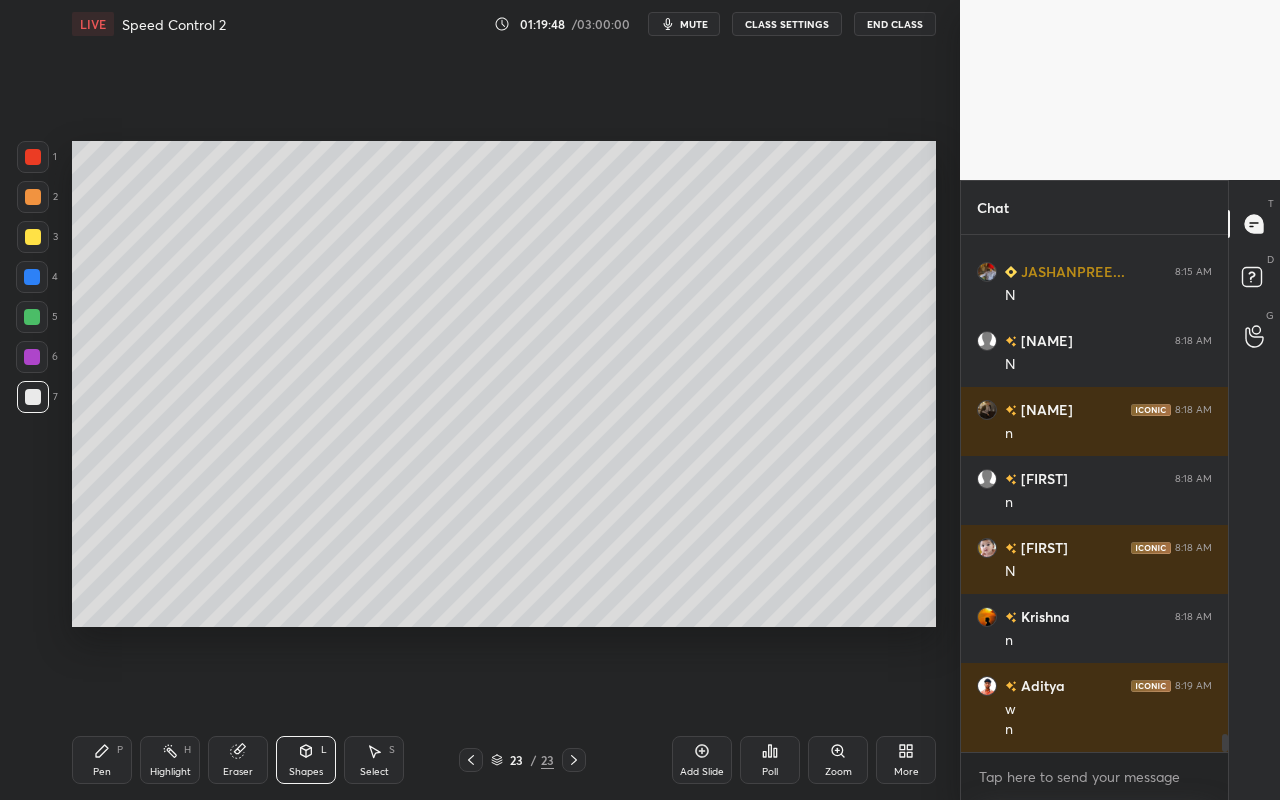 scroll, scrollTop: 14639, scrollLeft: 0, axis: vertical 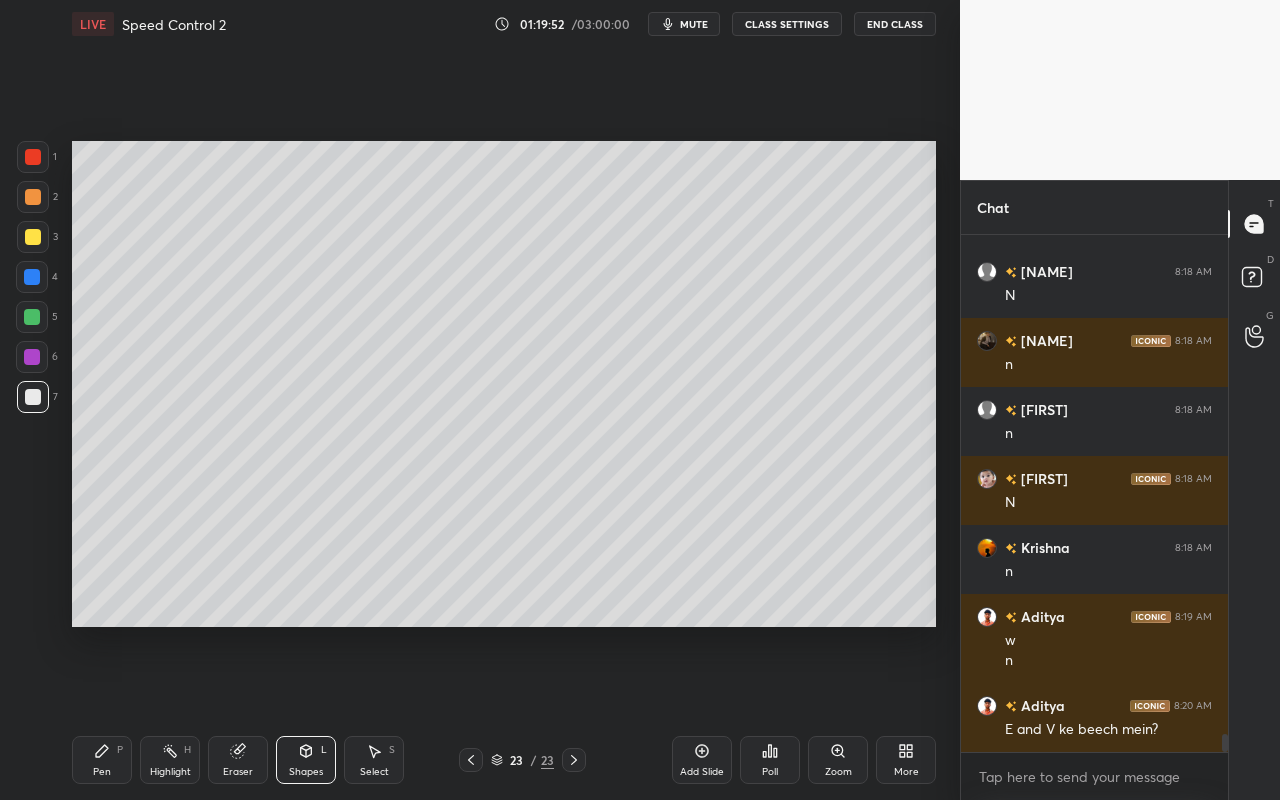drag, startPoint x: 109, startPoint y: 763, endPoint x: 146, endPoint y: 723, distance: 54.48853 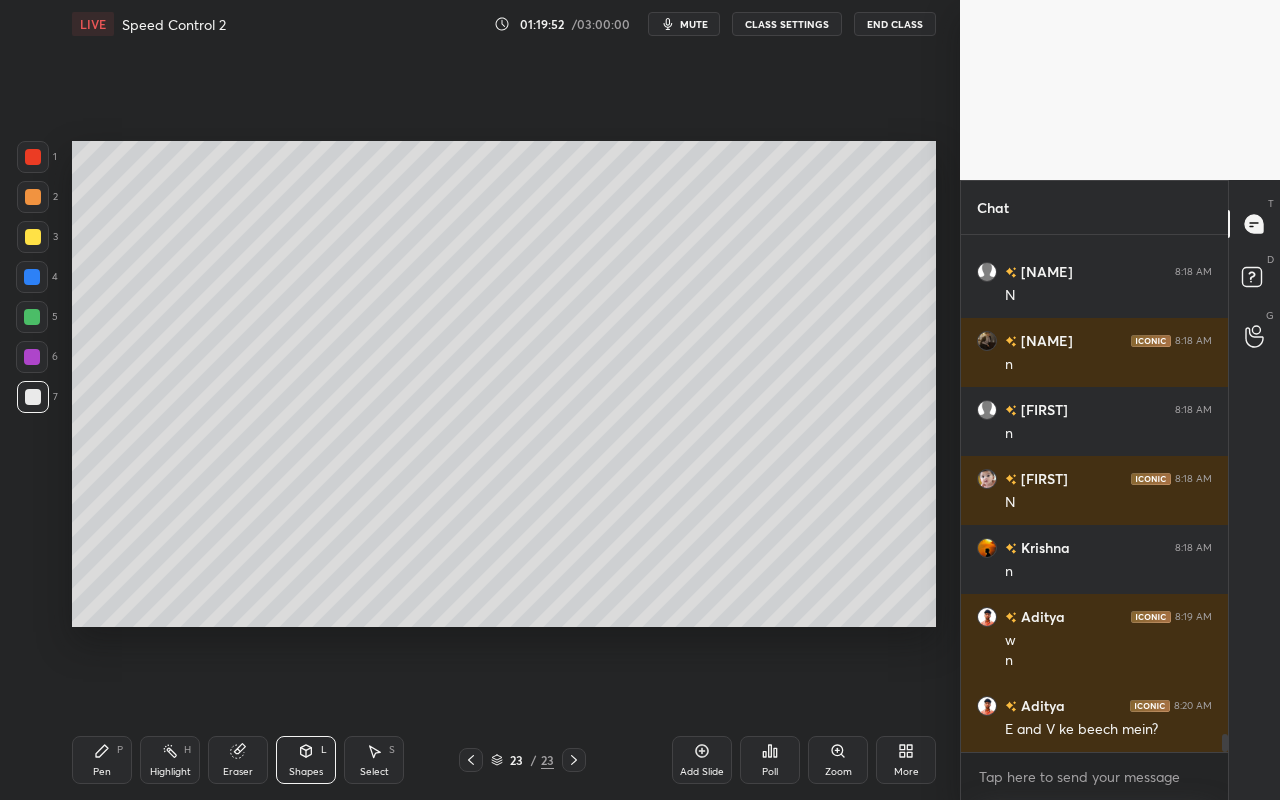 click on "Pen P" at bounding box center (102, 760) 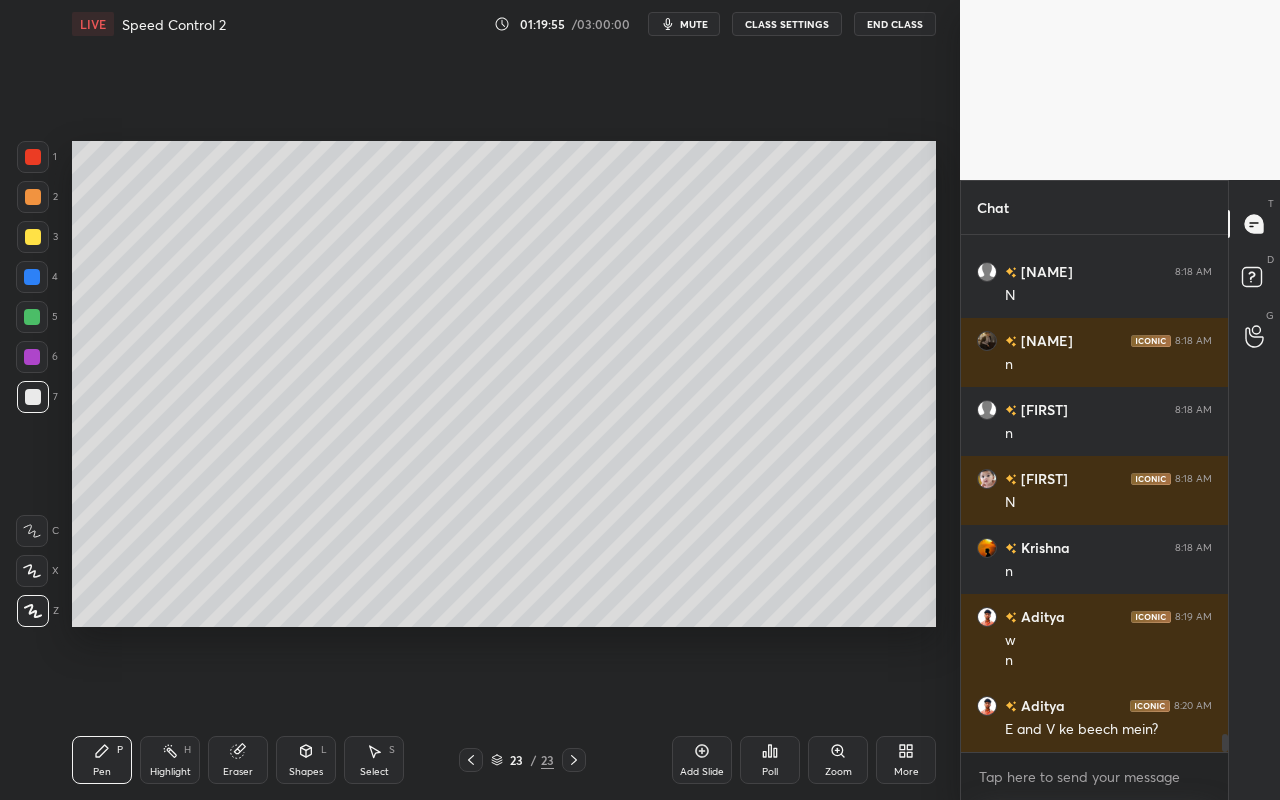 drag, startPoint x: 299, startPoint y: 767, endPoint x: 302, endPoint y: 739, distance: 28.160255 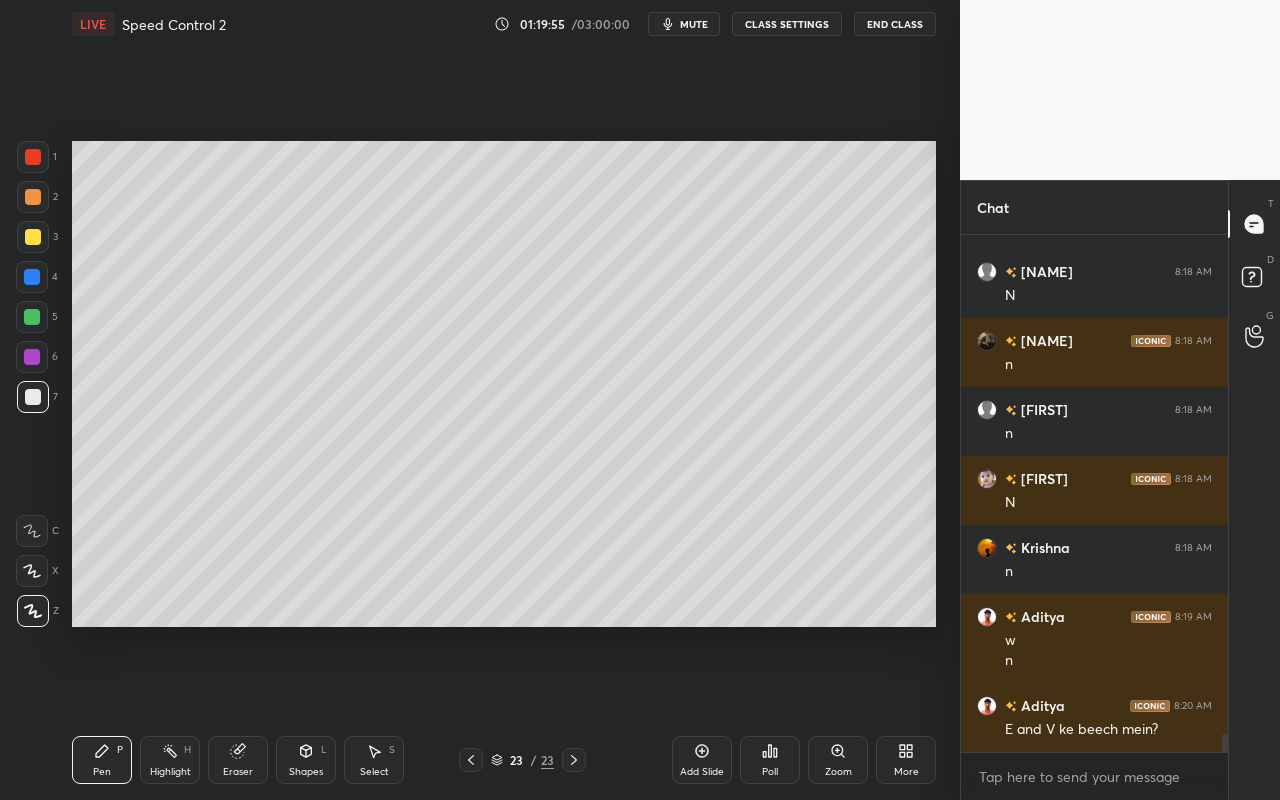 click on "Shapes" at bounding box center [306, 772] 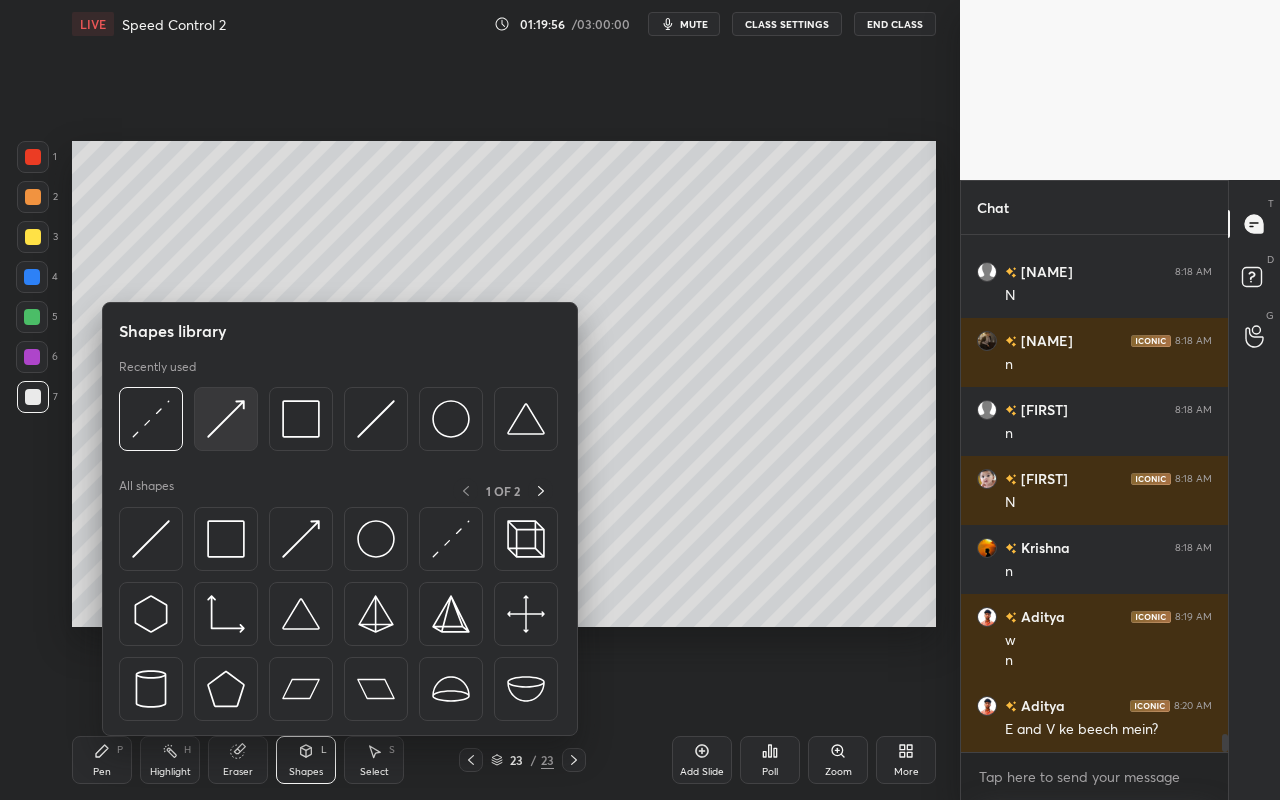 click at bounding box center [226, 419] 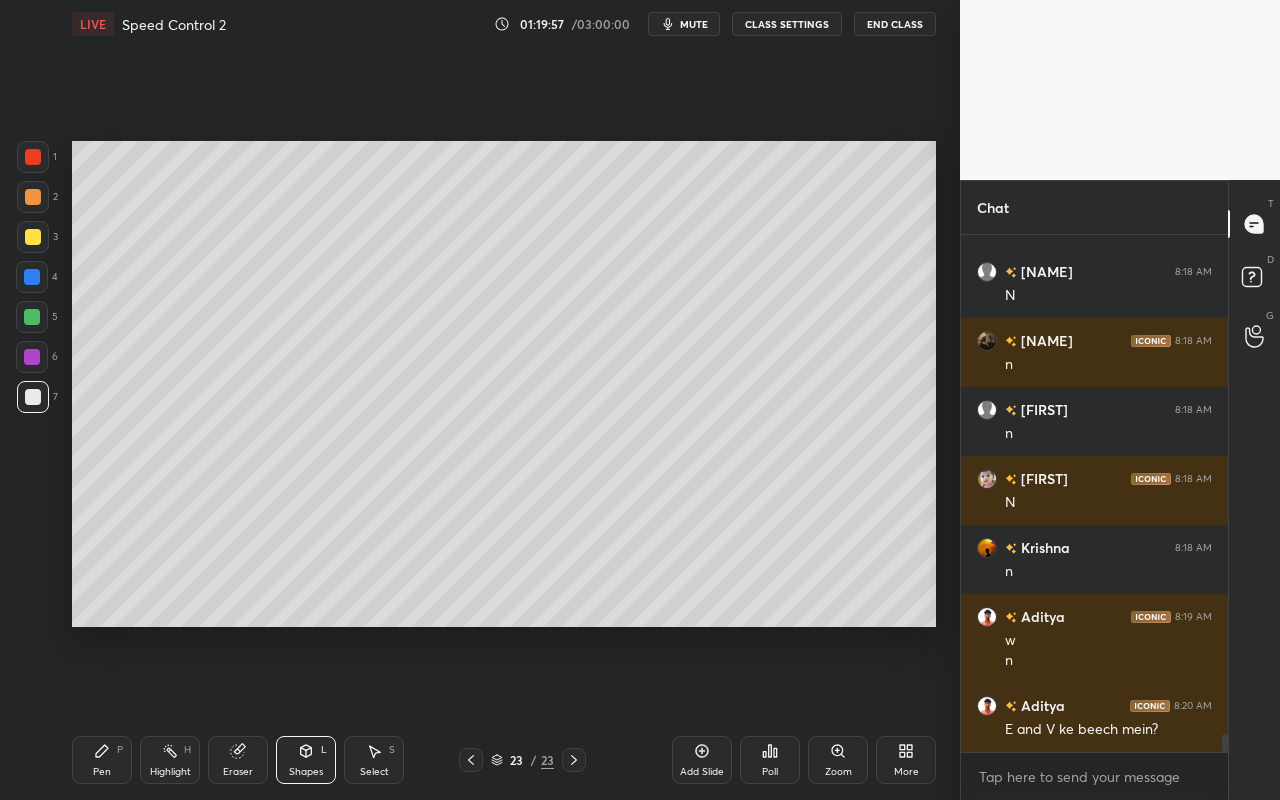 click at bounding box center [33, 197] 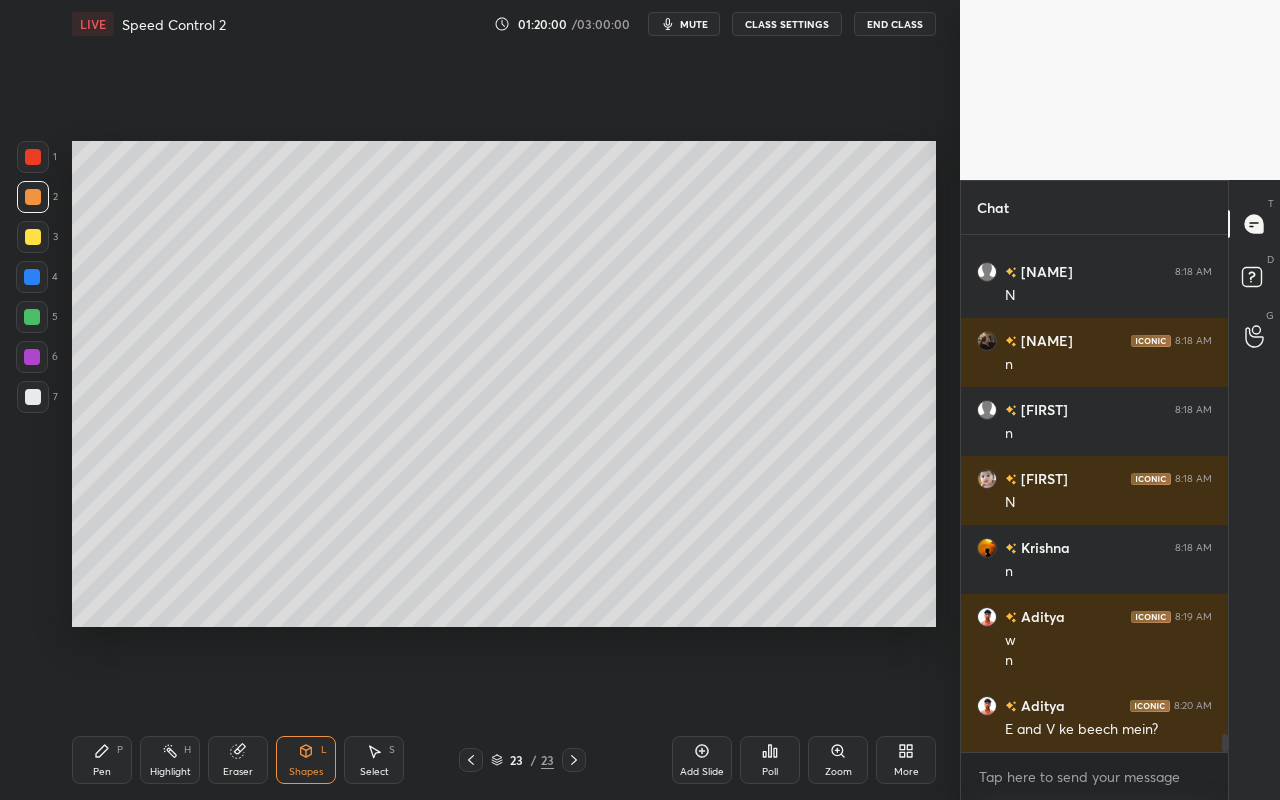 click on "Pen P" at bounding box center (102, 760) 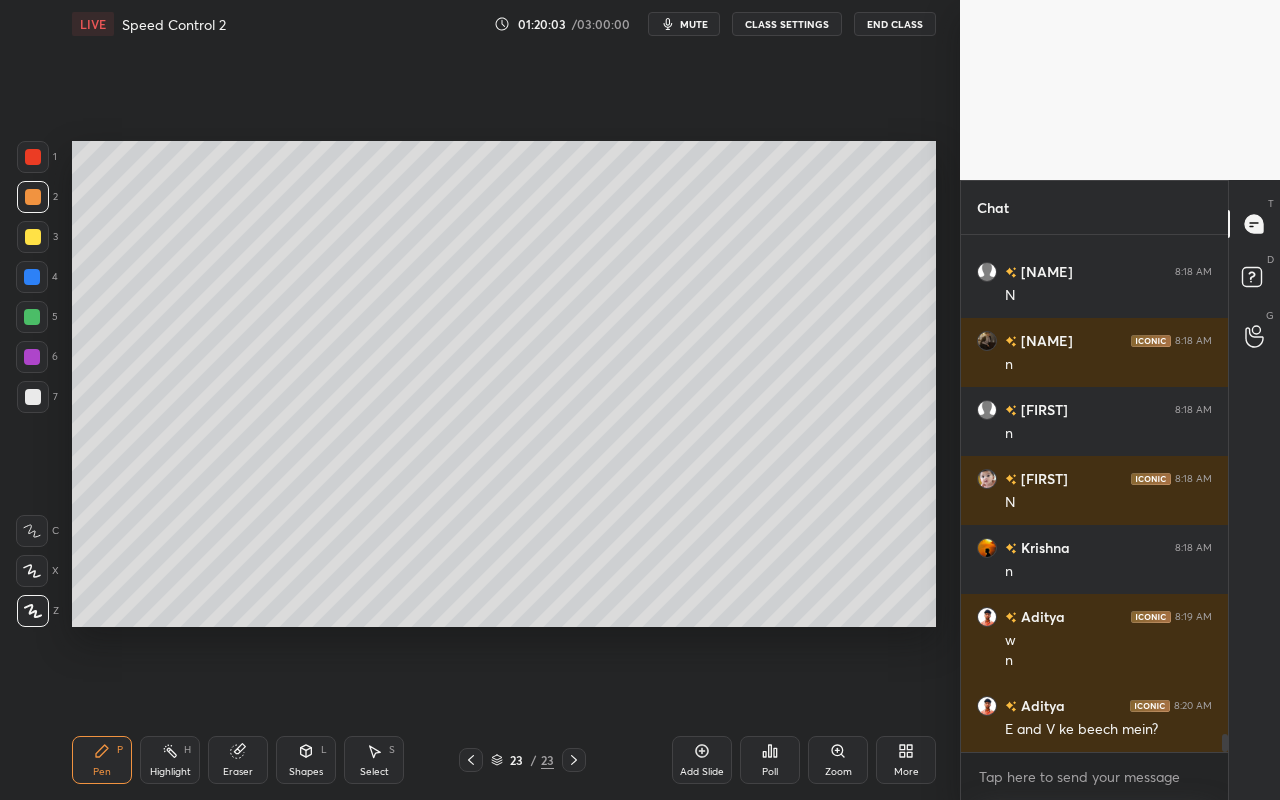 click on "Highlight" at bounding box center (170, 772) 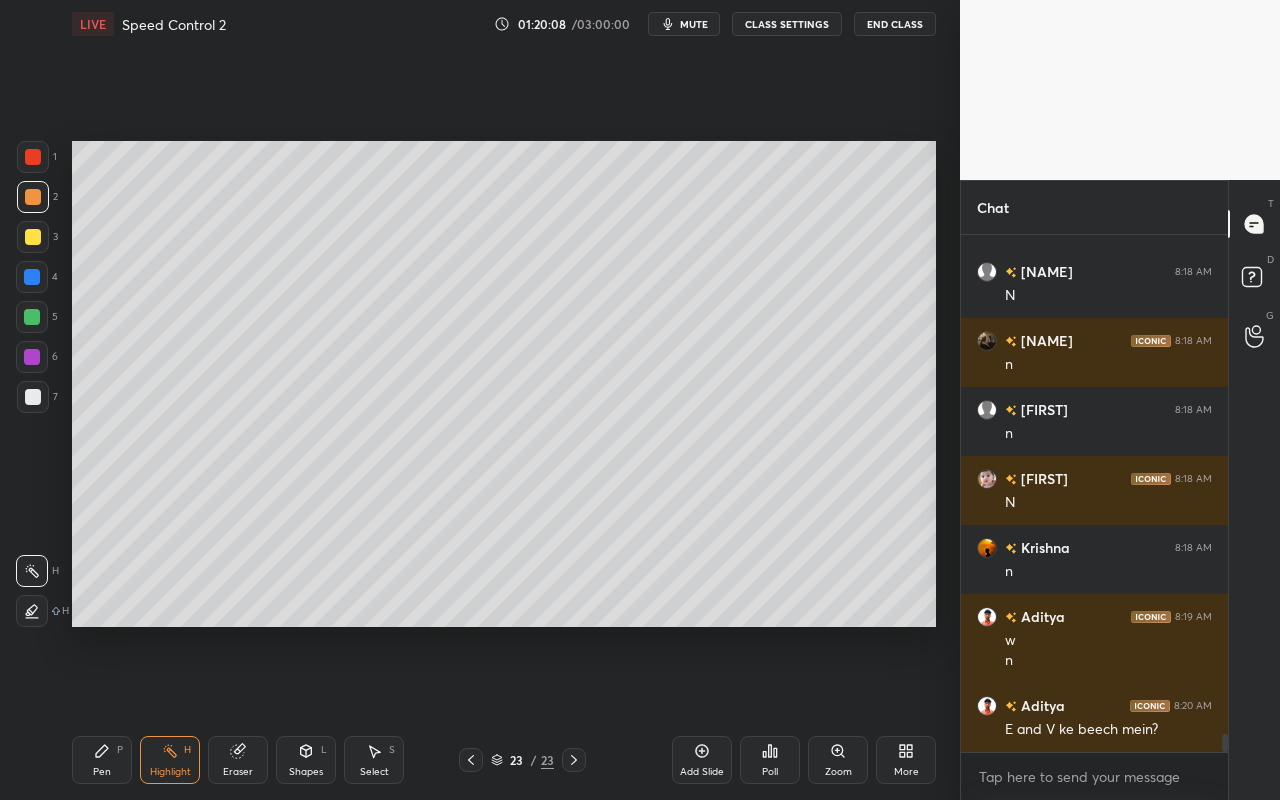 drag, startPoint x: 153, startPoint y: 753, endPoint x: 163, endPoint y: 741, distance: 15.6205 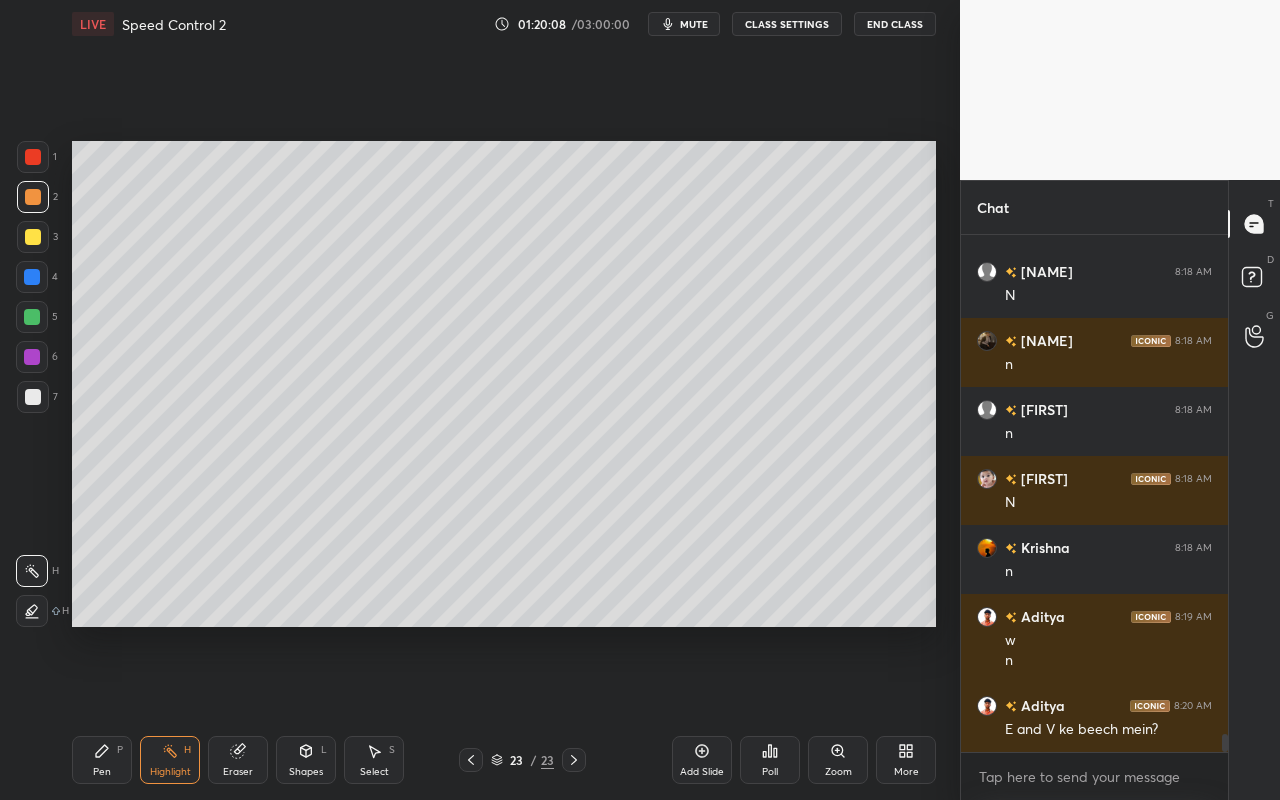 click on "Highlight H" at bounding box center [170, 760] 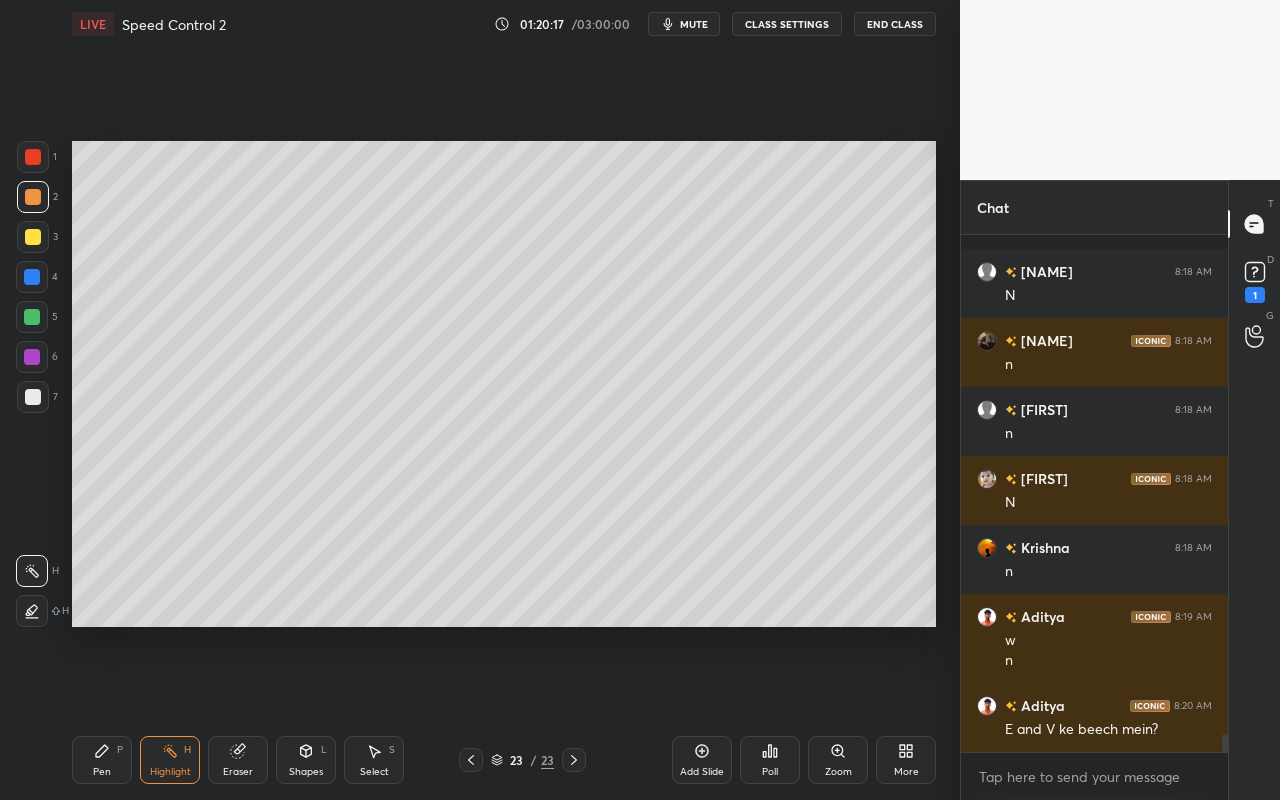 scroll, scrollTop: 14725, scrollLeft: 0, axis: vertical 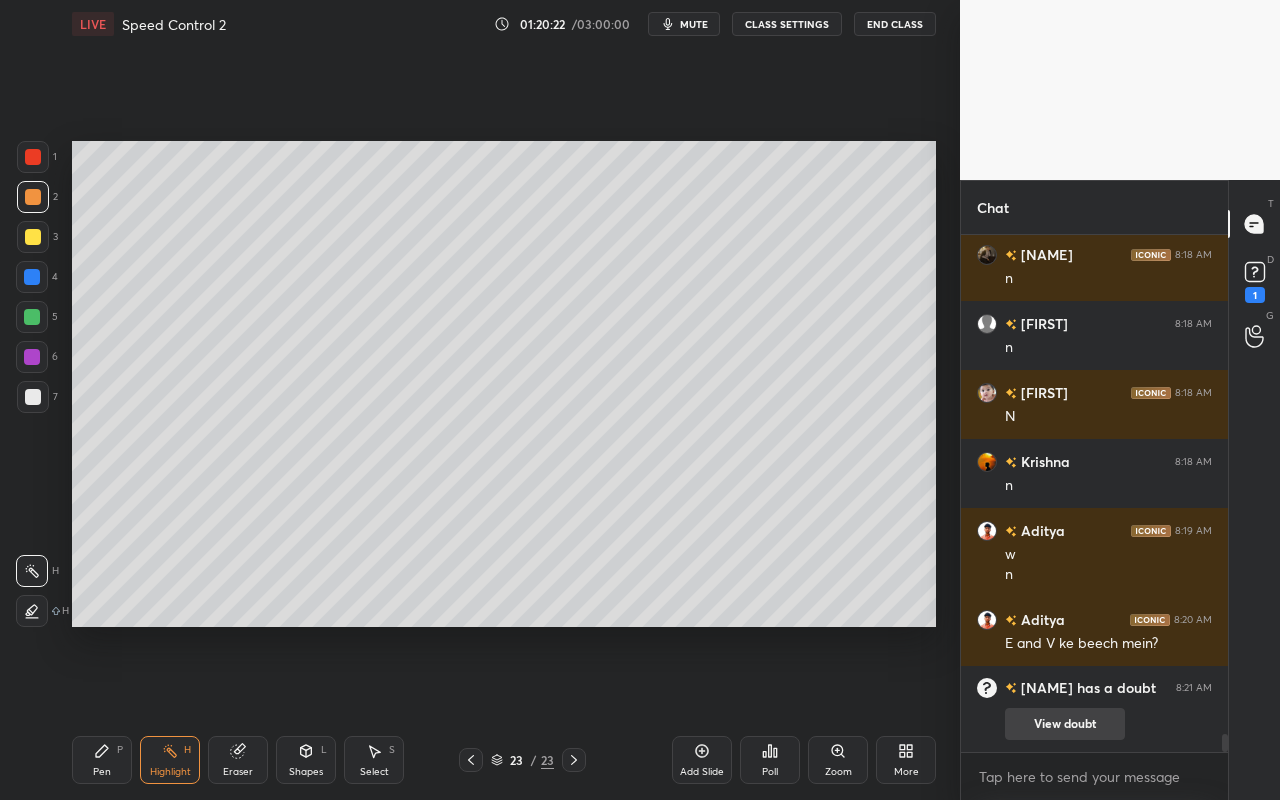 click on "View doubt" at bounding box center (1065, 724) 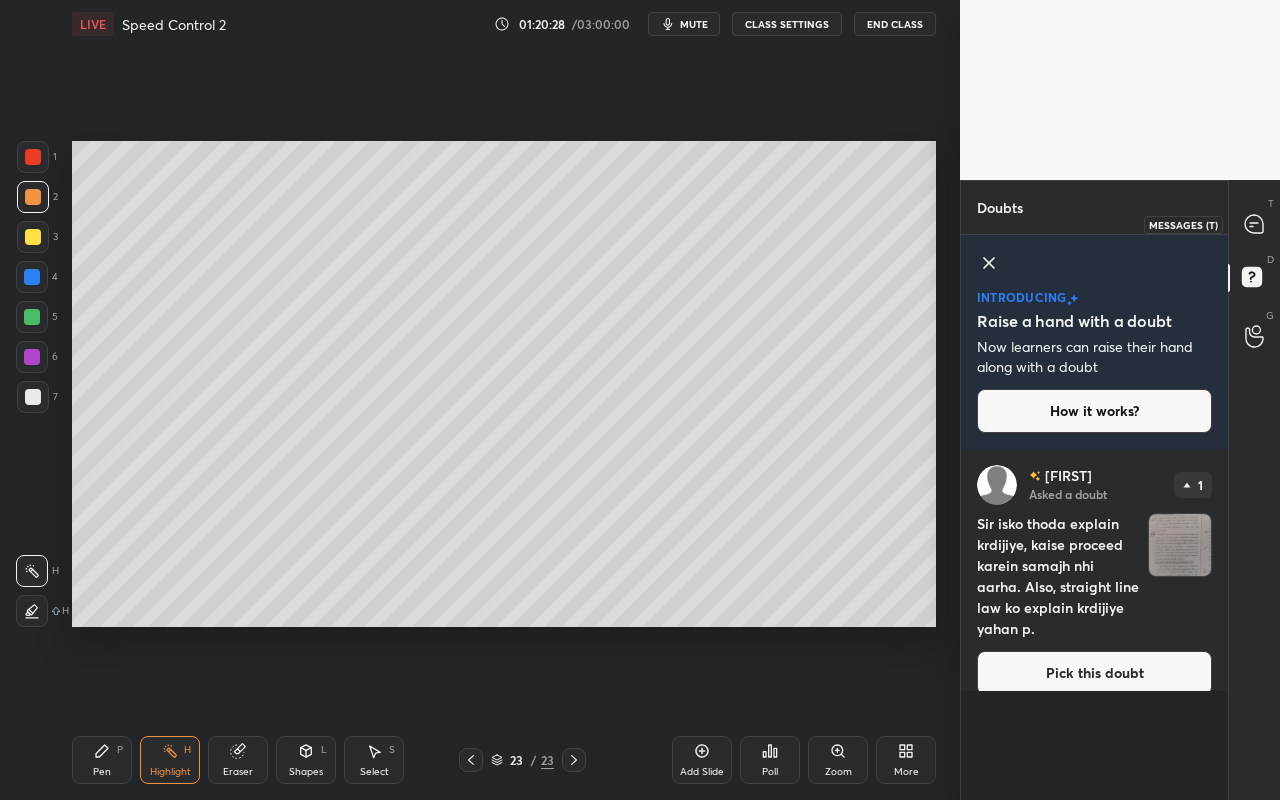 click 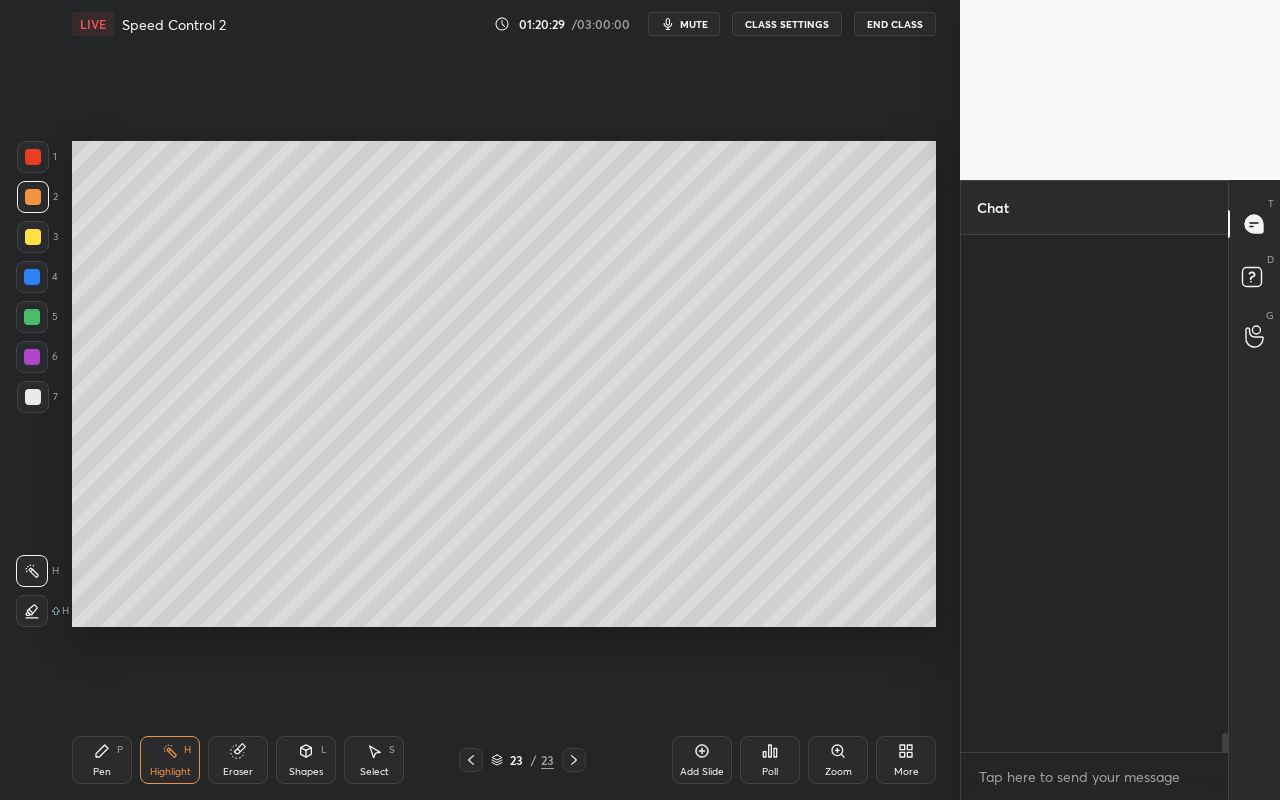 scroll, scrollTop: 14307, scrollLeft: 0, axis: vertical 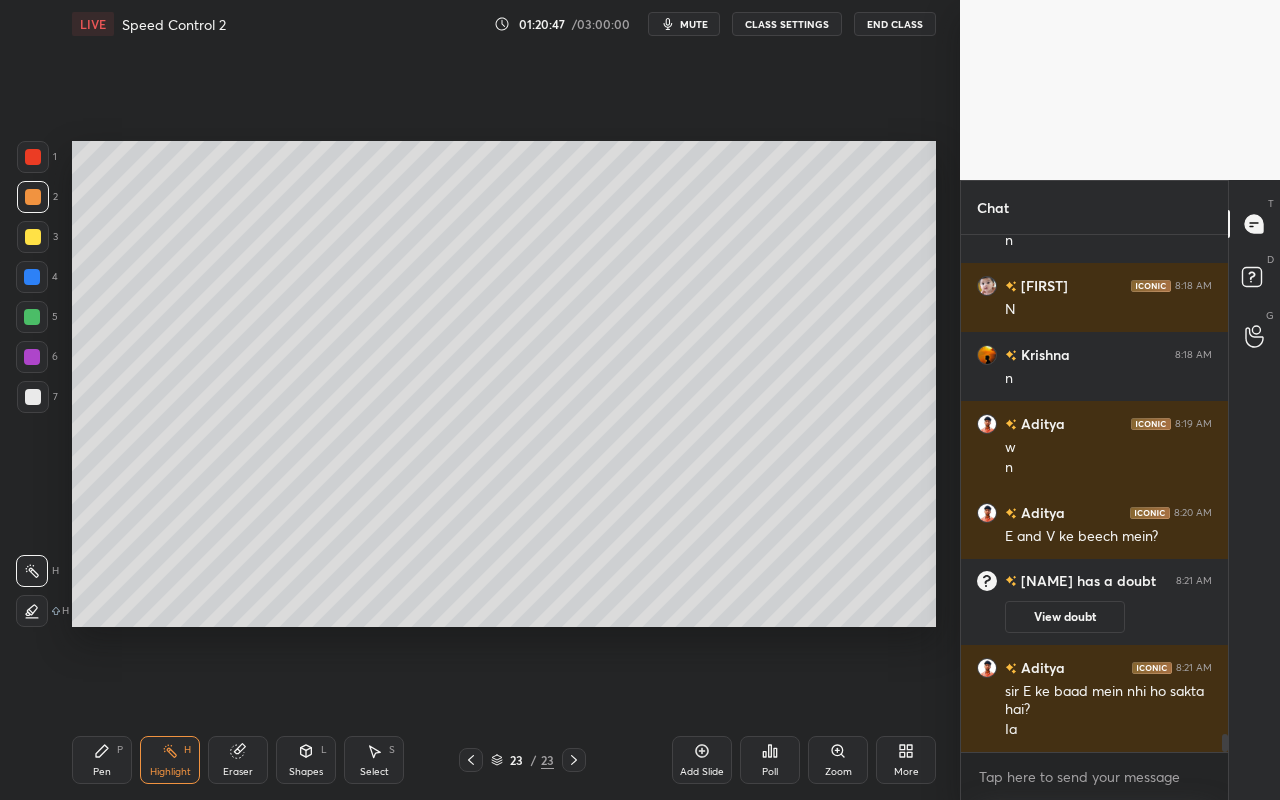 click 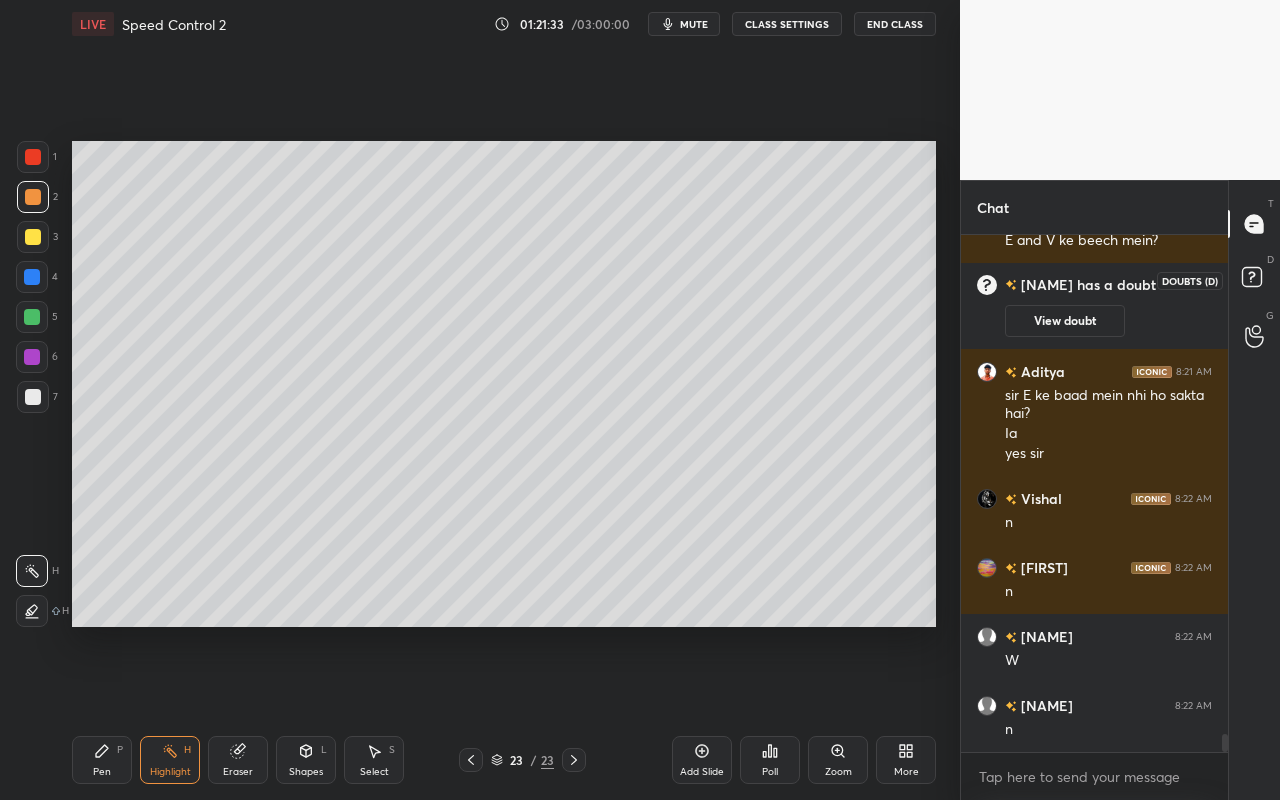 scroll, scrollTop: 14571, scrollLeft: 0, axis: vertical 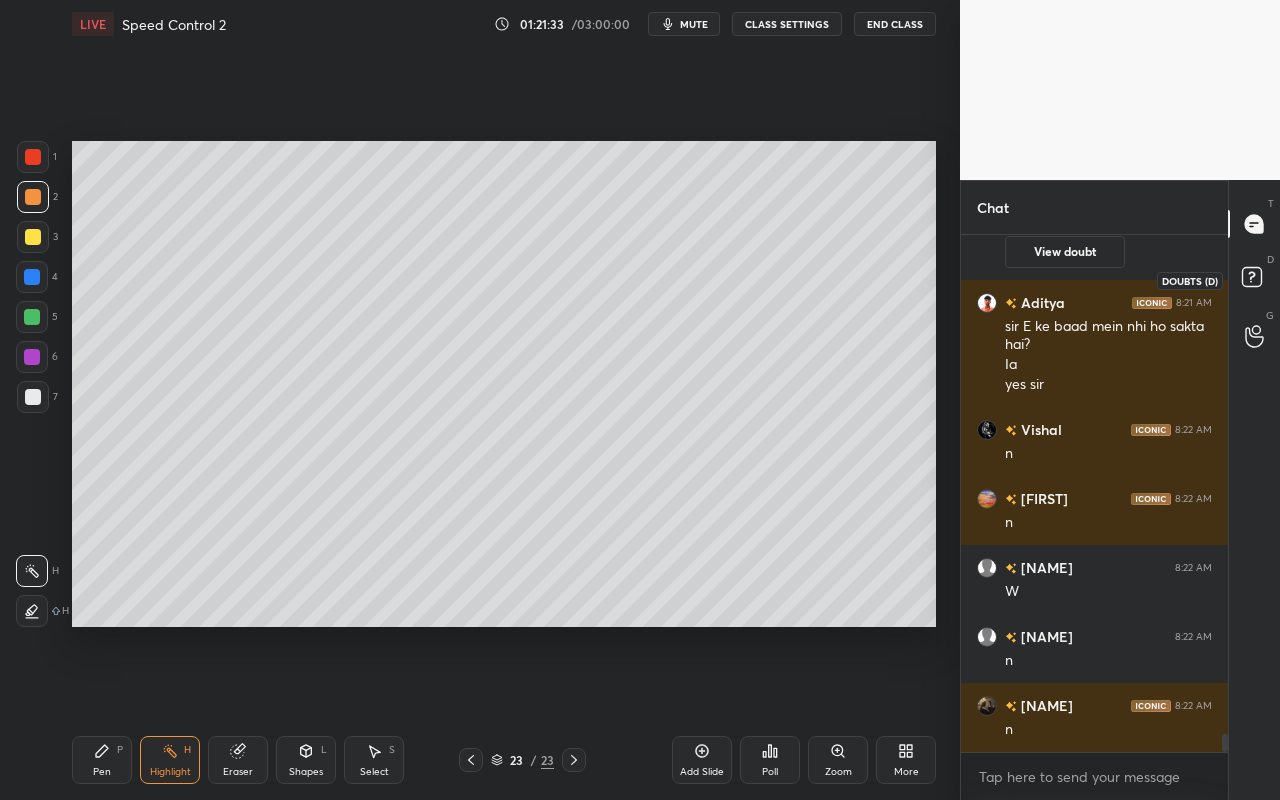 click 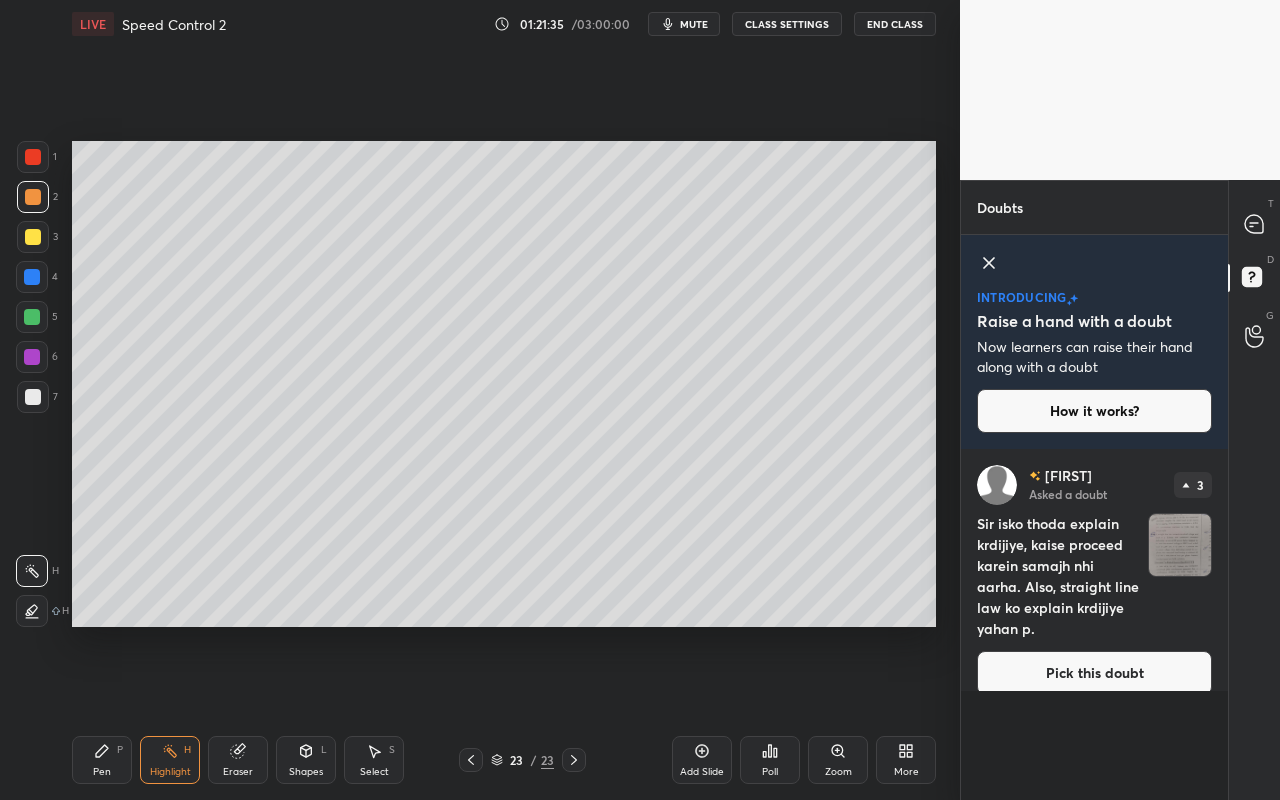 click on "Pick this doubt" at bounding box center (1094, 673) 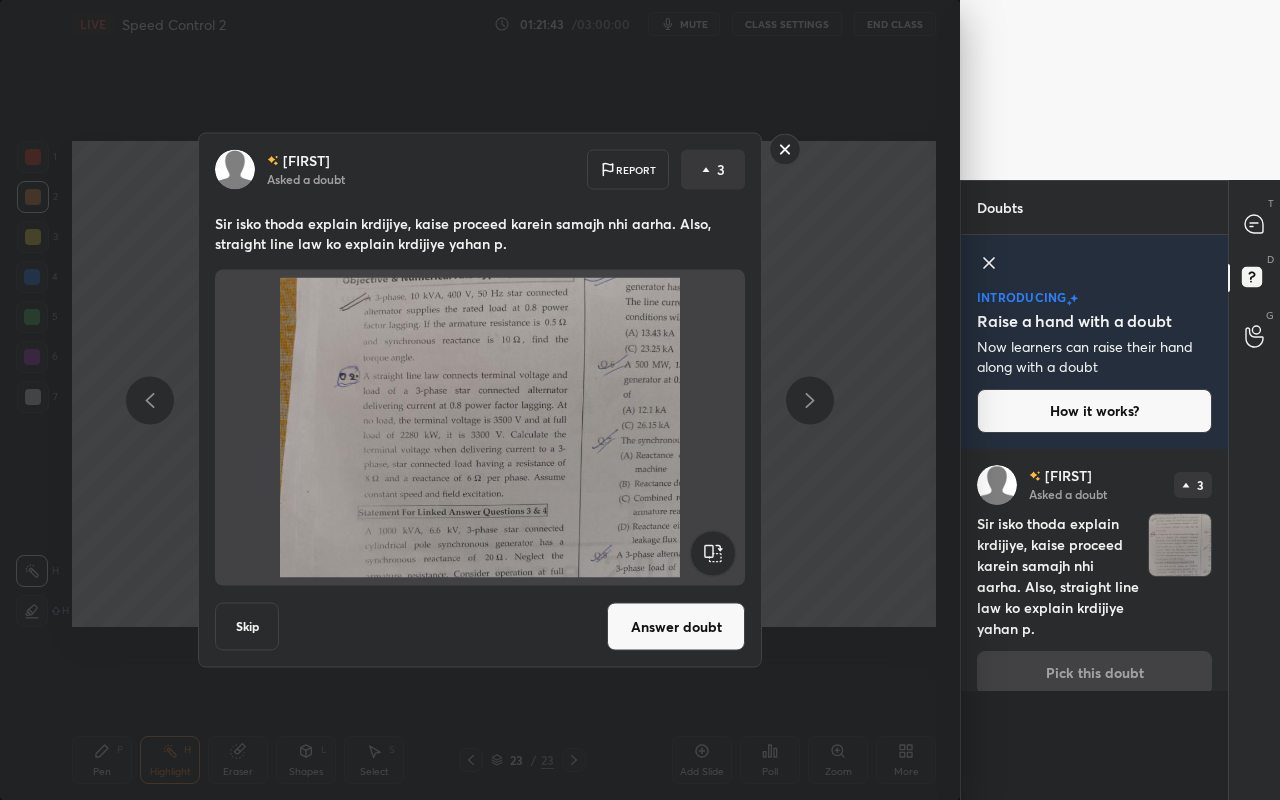 click 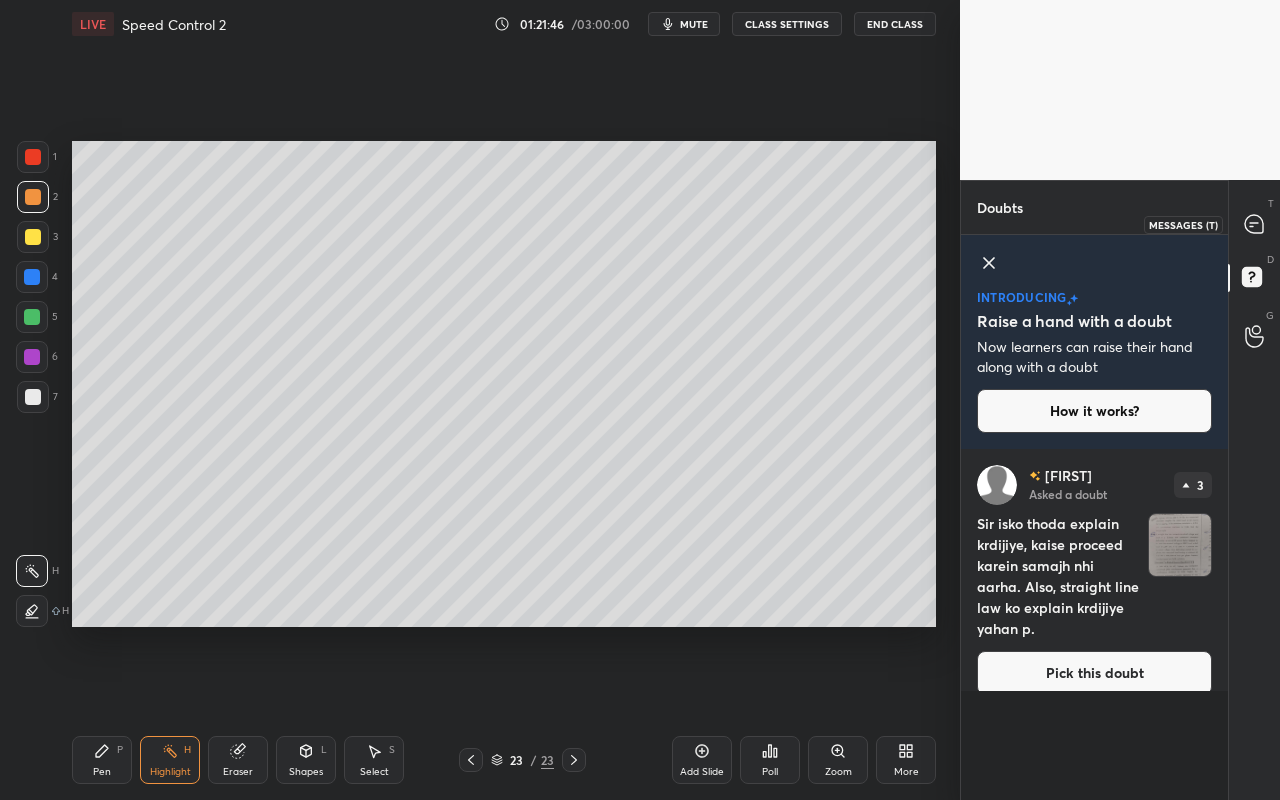 click 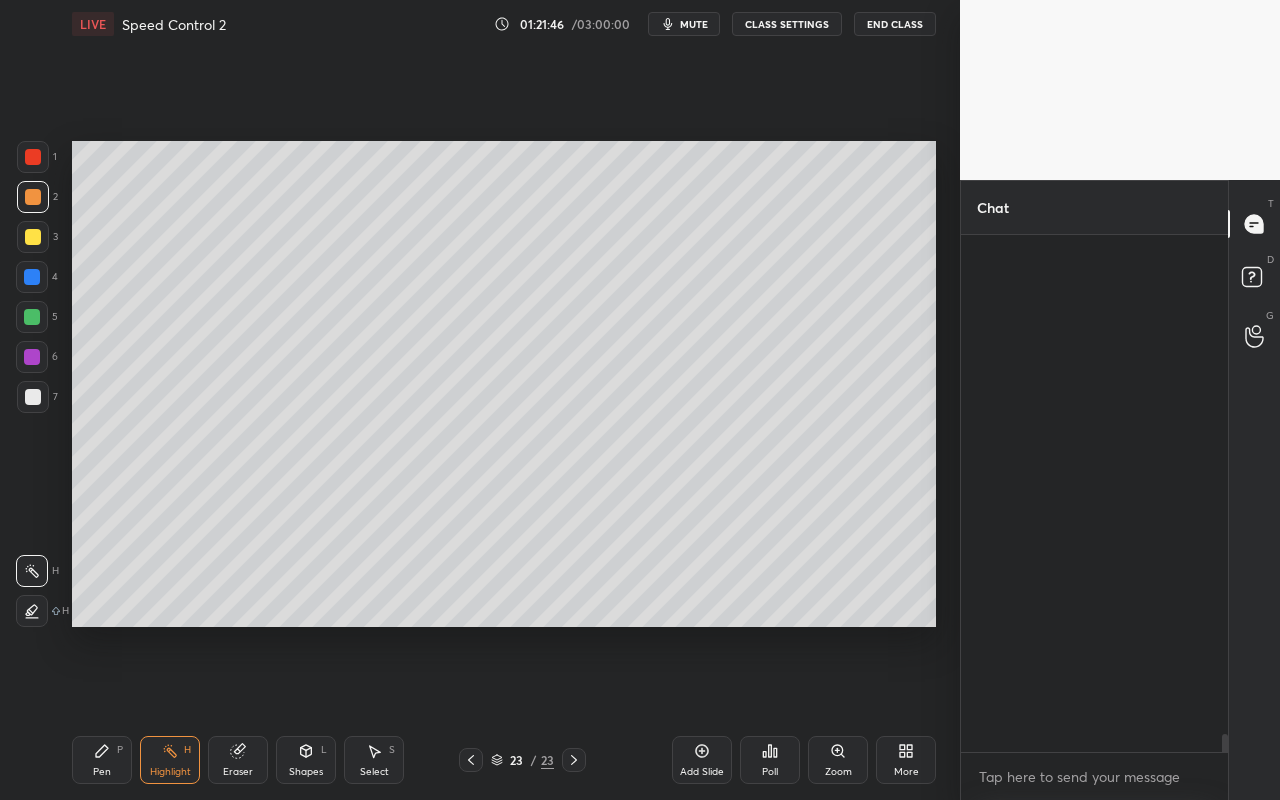 scroll, scrollTop: 15018, scrollLeft: 0, axis: vertical 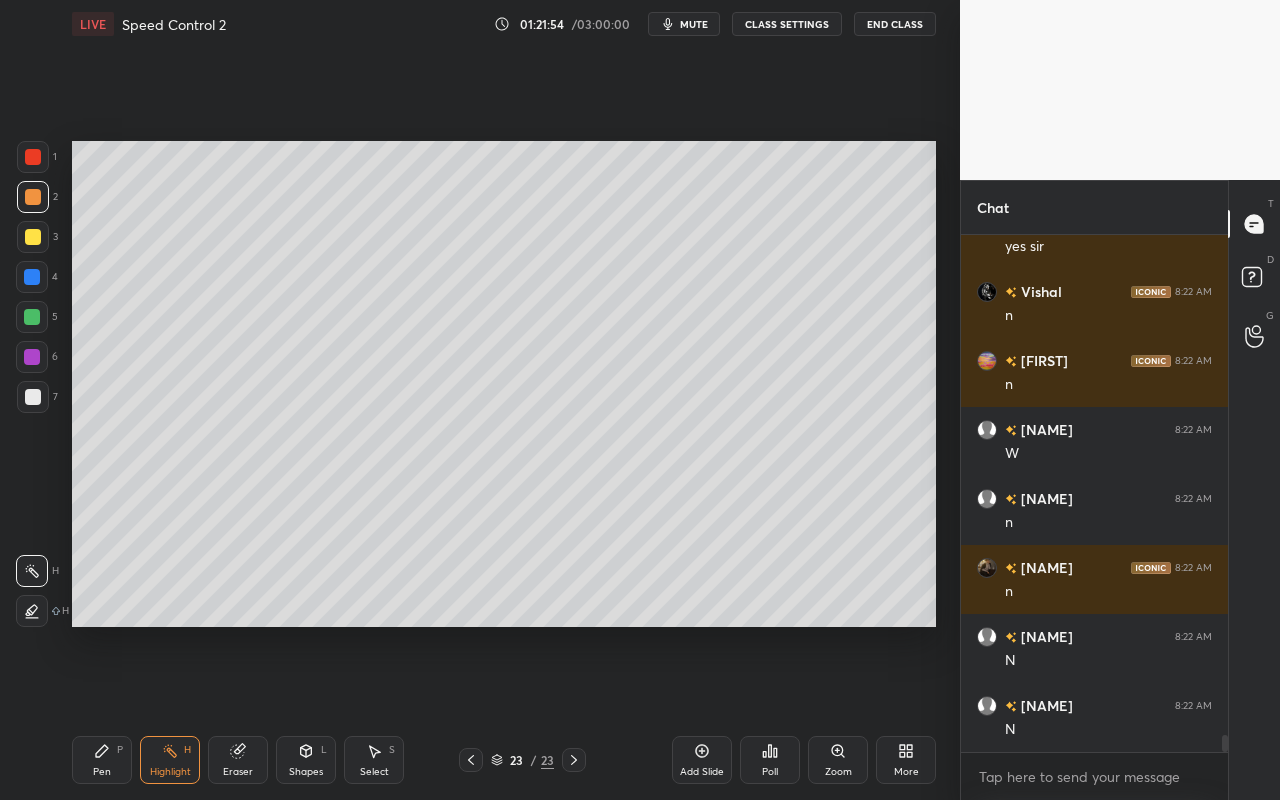 click on "Add Slide" at bounding box center [702, 760] 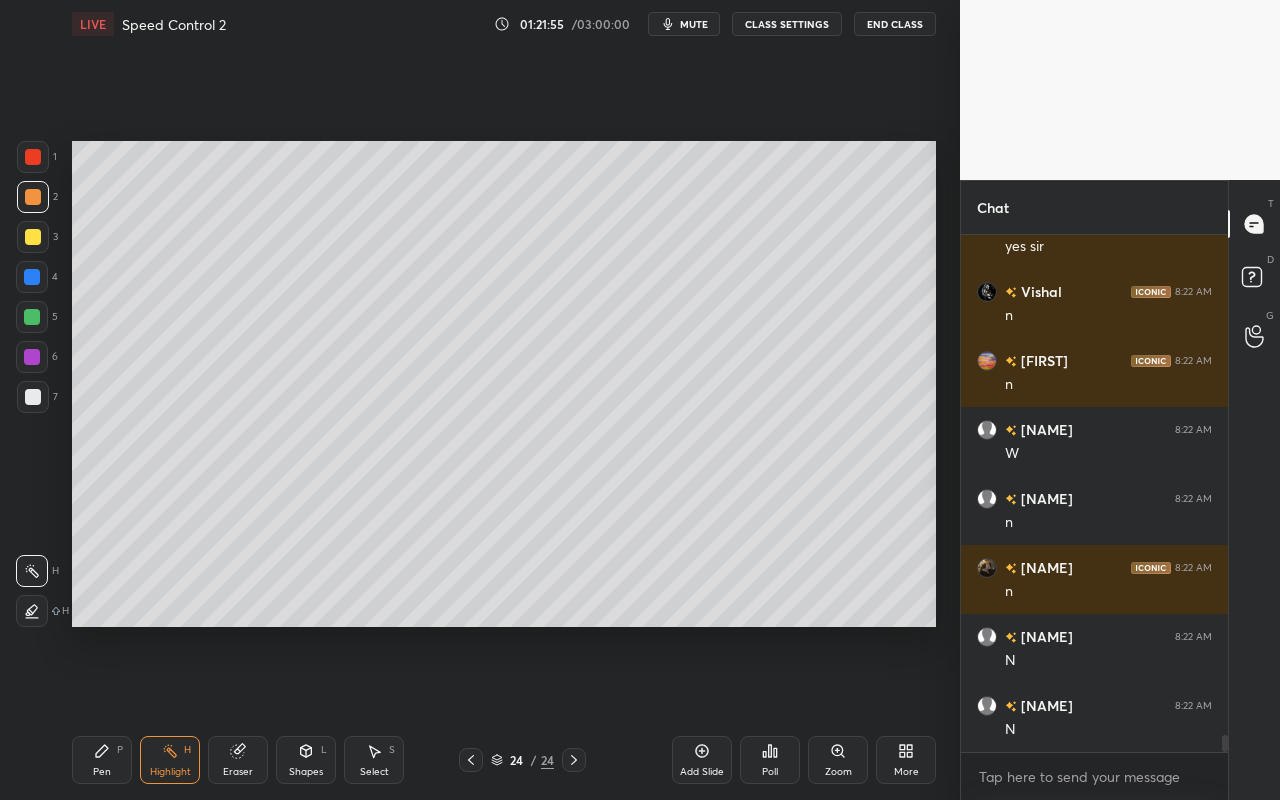 drag, startPoint x: 308, startPoint y: 774, endPoint x: 330, endPoint y: 736, distance: 43.908997 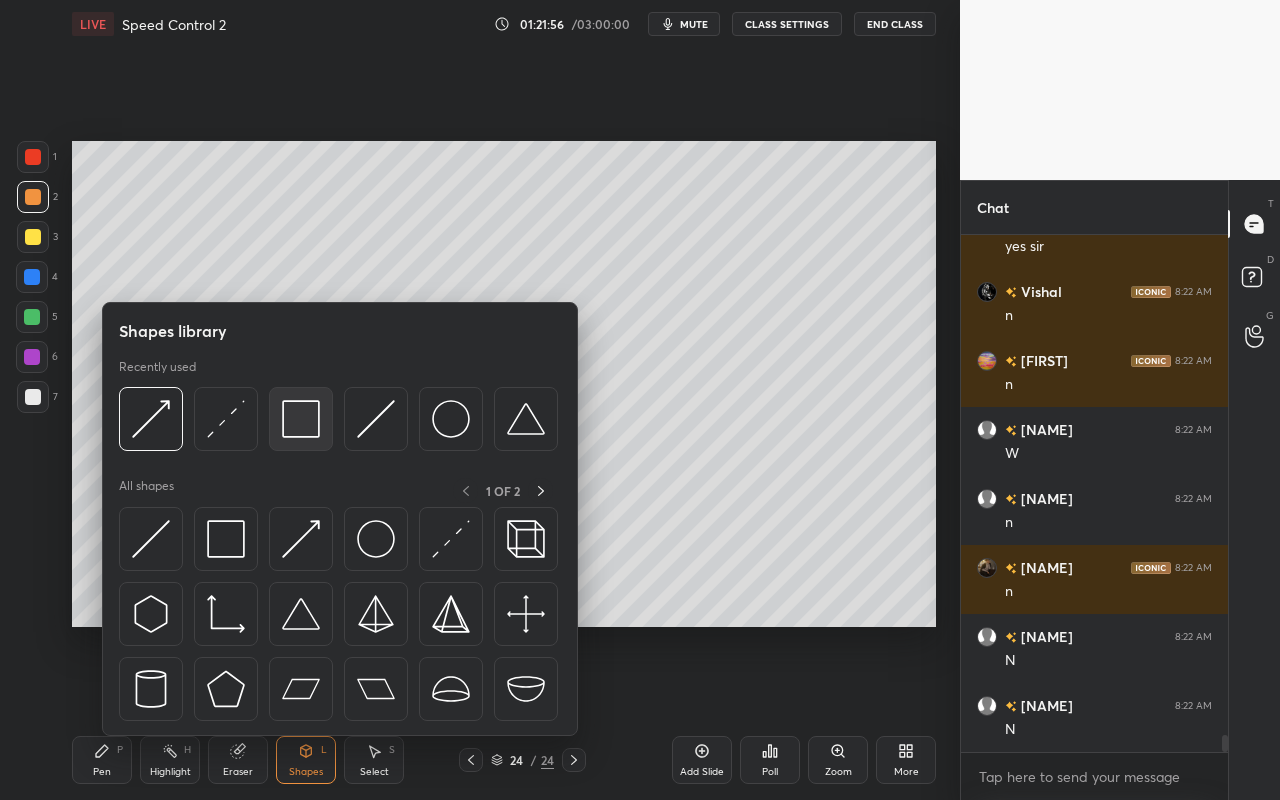 click at bounding box center (301, 419) 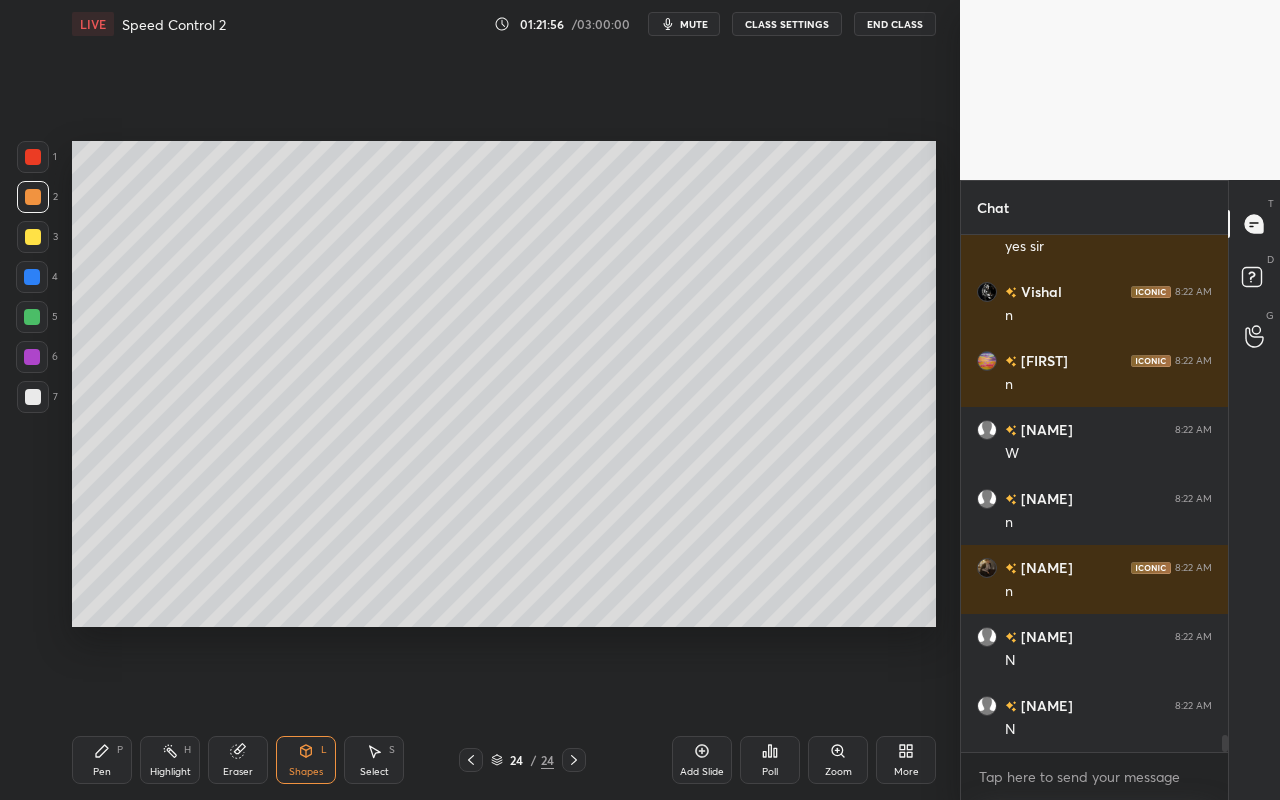 scroll, scrollTop: 15143, scrollLeft: 0, axis: vertical 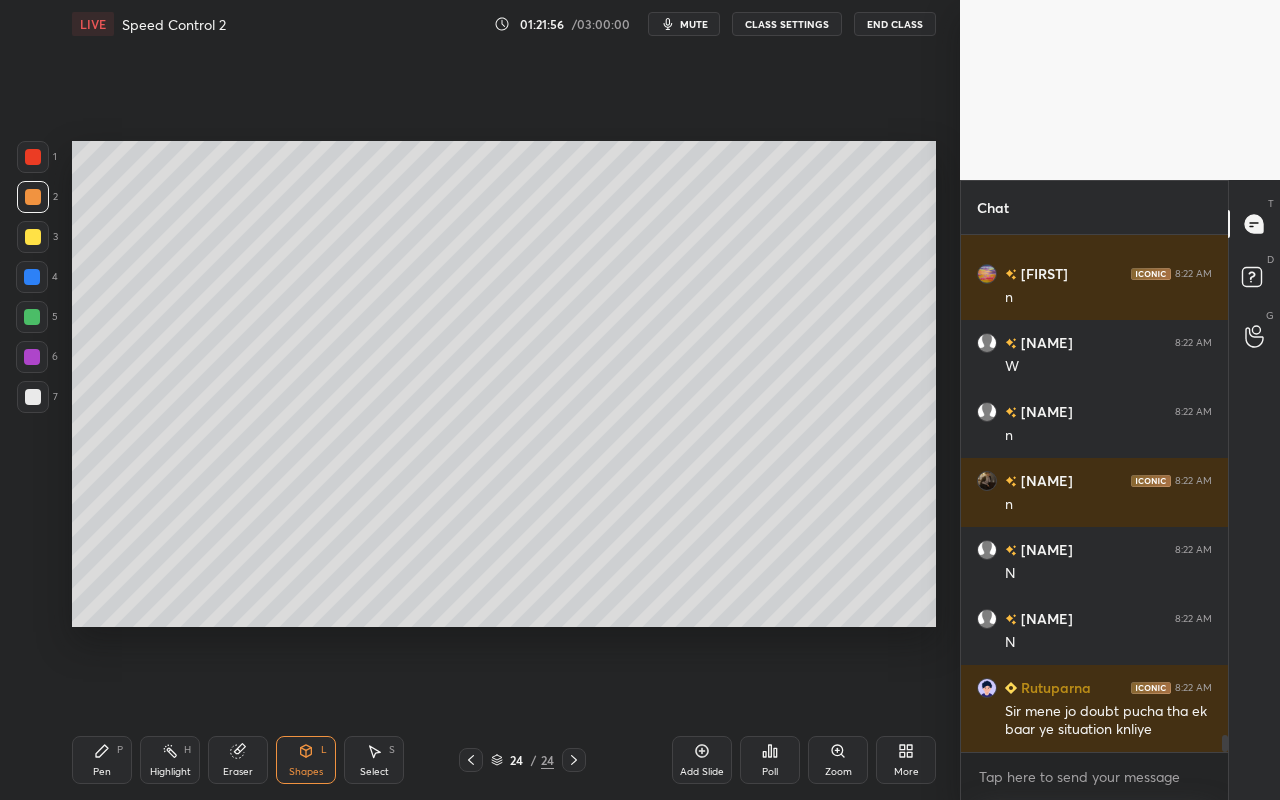 click at bounding box center [32, 277] 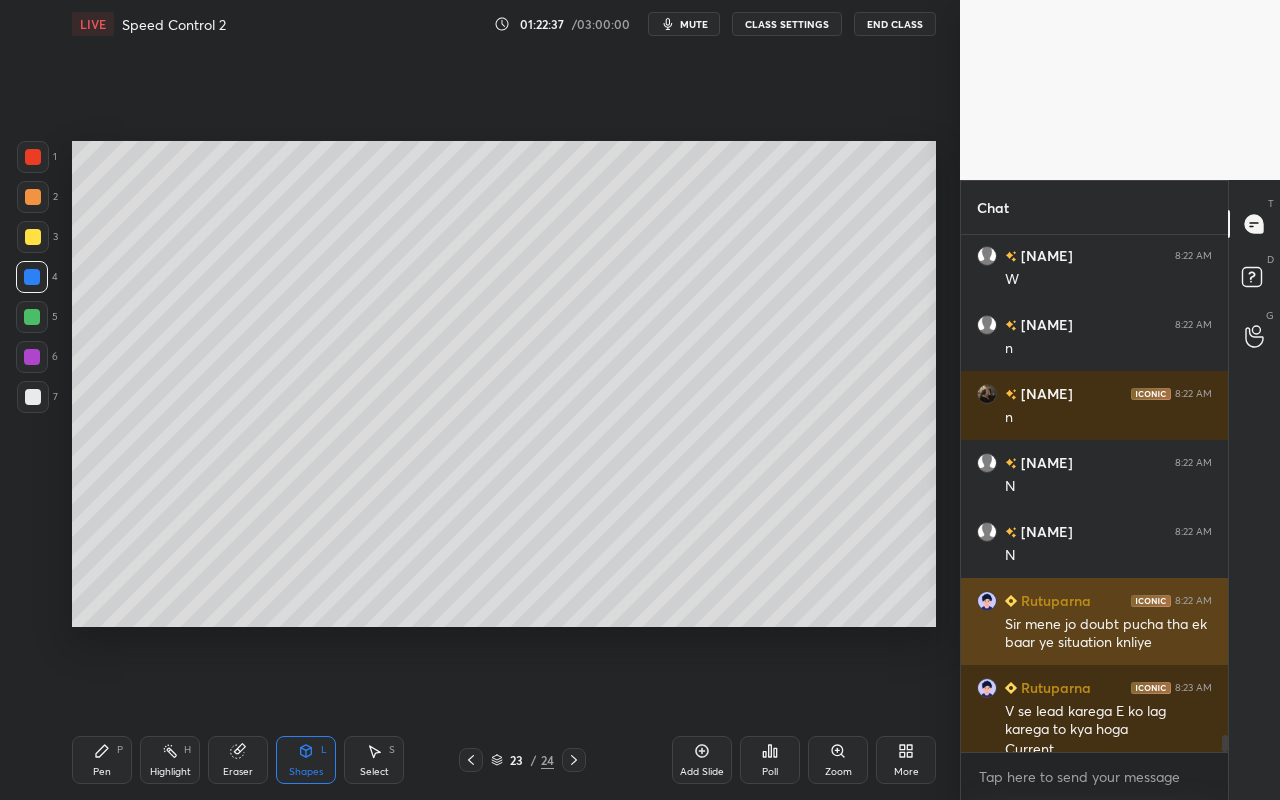 scroll, scrollTop: 15250, scrollLeft: 0, axis: vertical 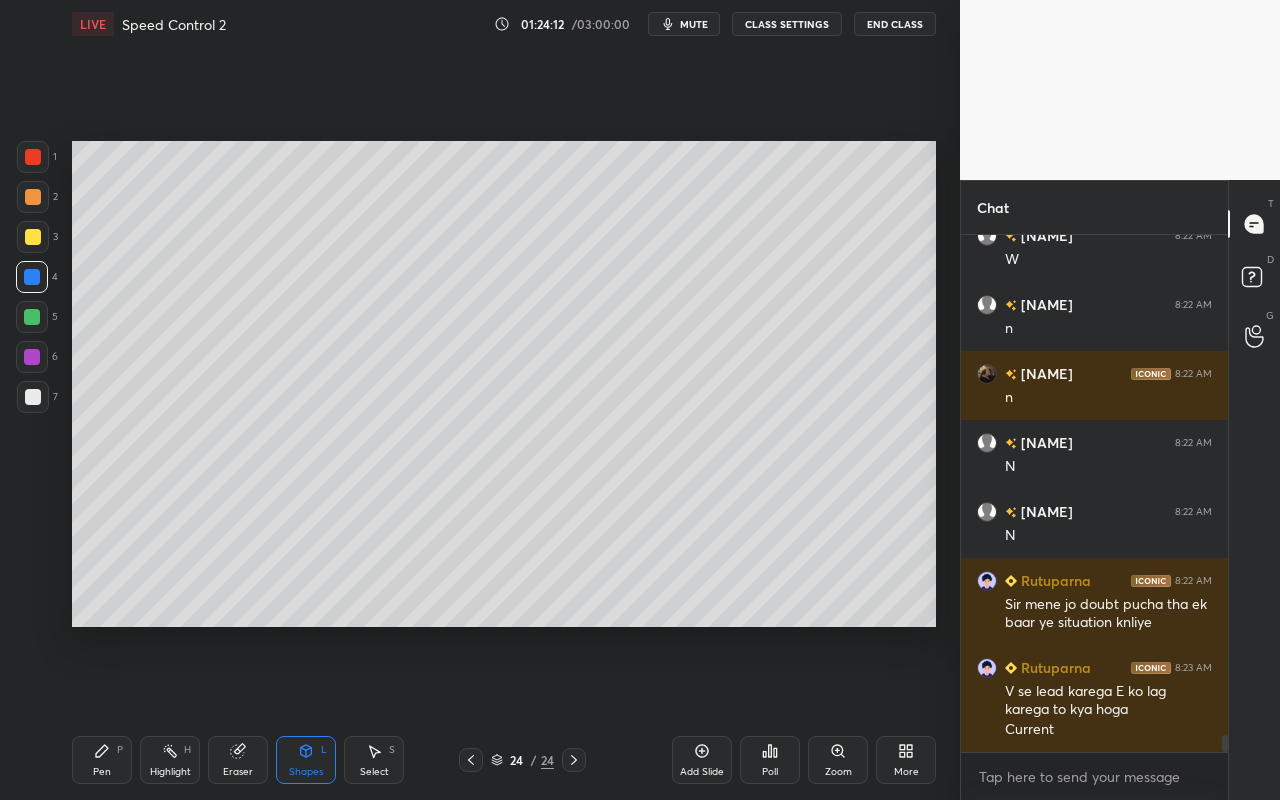drag, startPoint x: 106, startPoint y: 768, endPoint x: 193, endPoint y: 644, distance: 151.47607 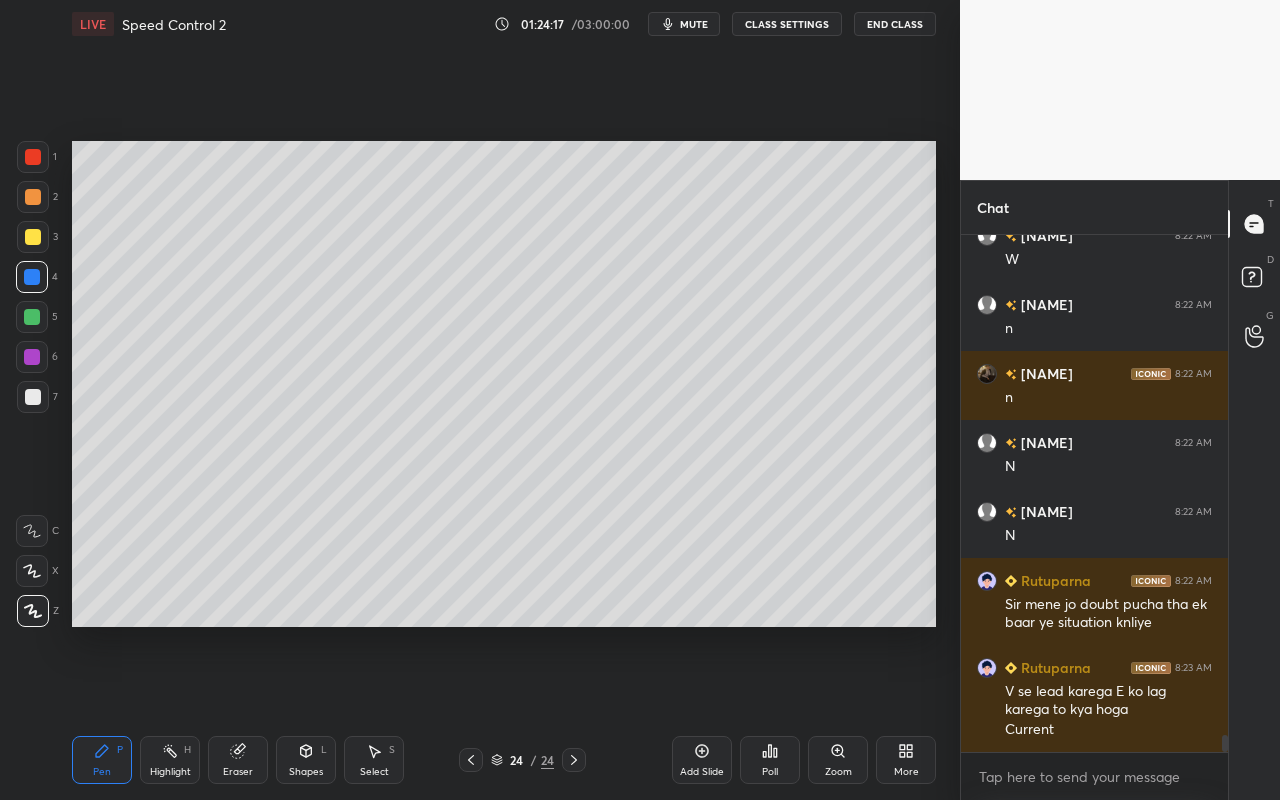 click on "Select S" at bounding box center [374, 760] 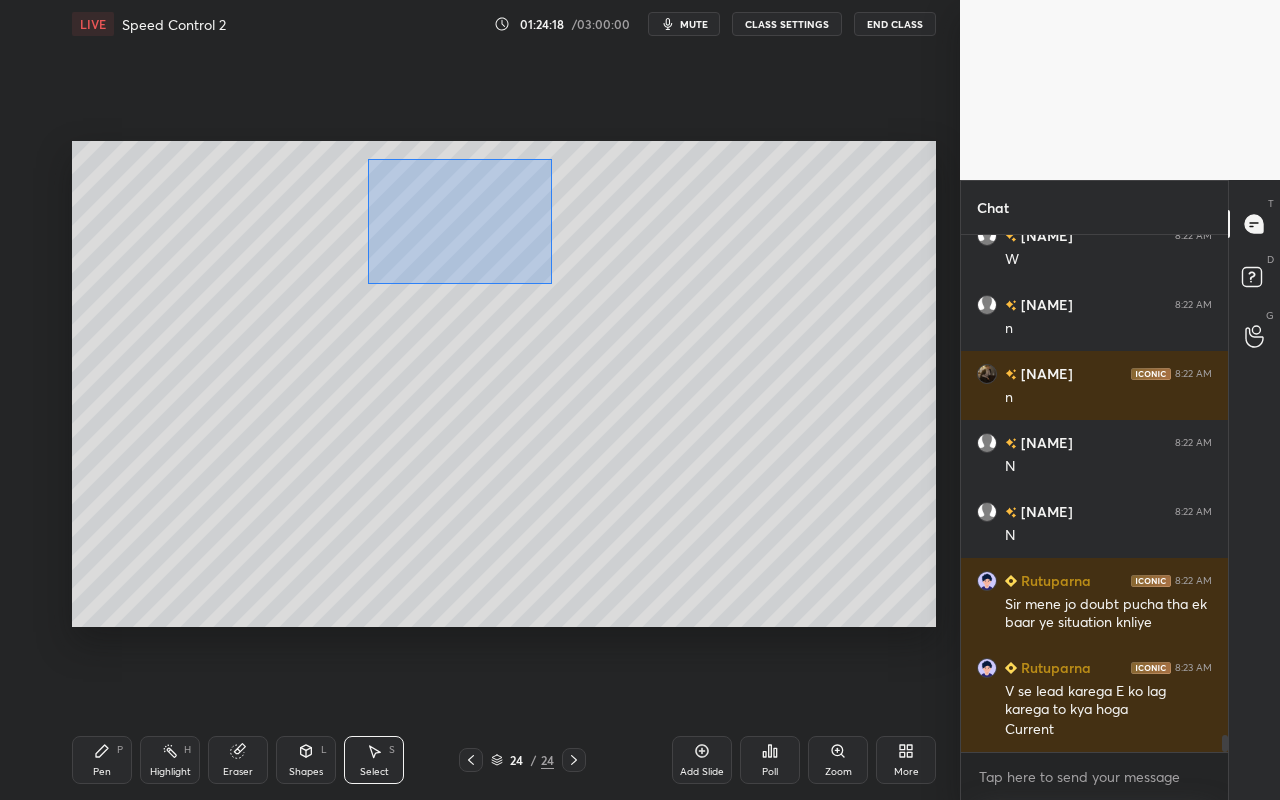 drag, startPoint x: 371, startPoint y: 151, endPoint x: 552, endPoint y: 286, distance: 225.8008 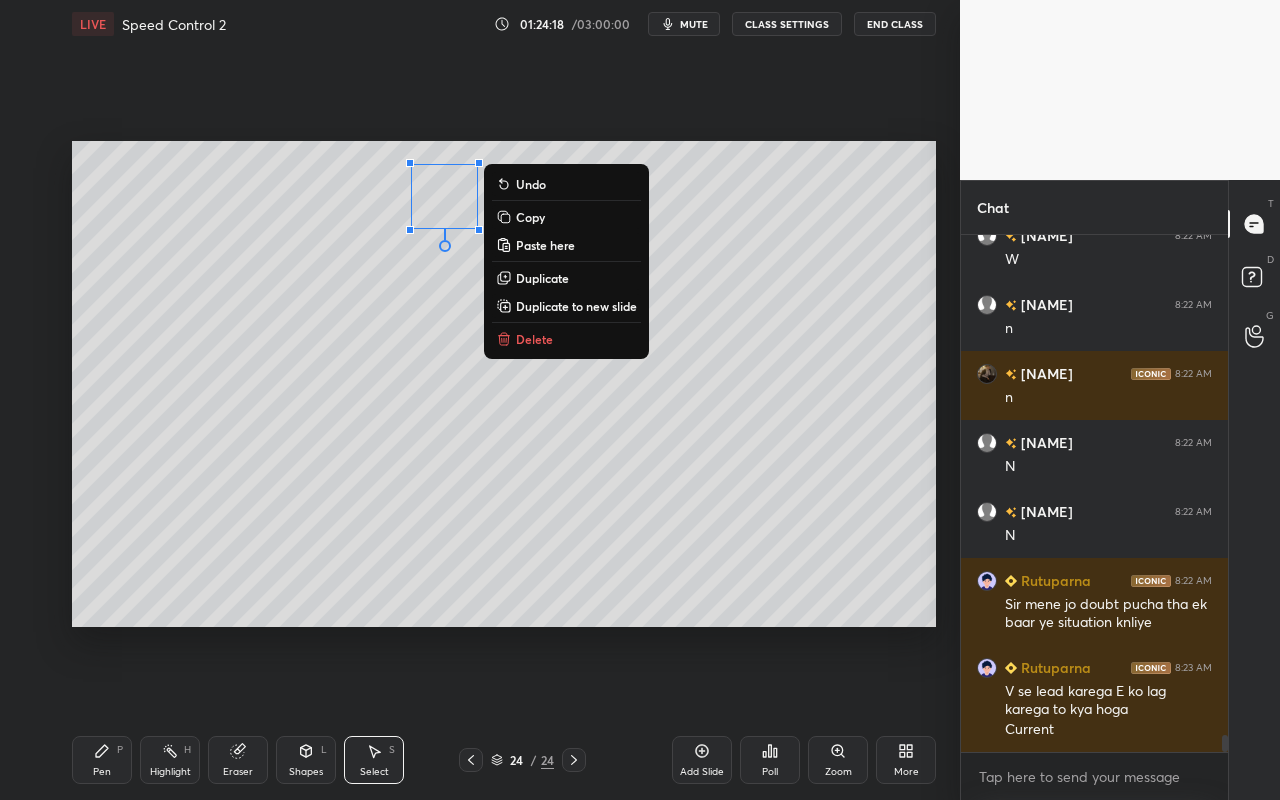 click on "Delete" at bounding box center (566, 339) 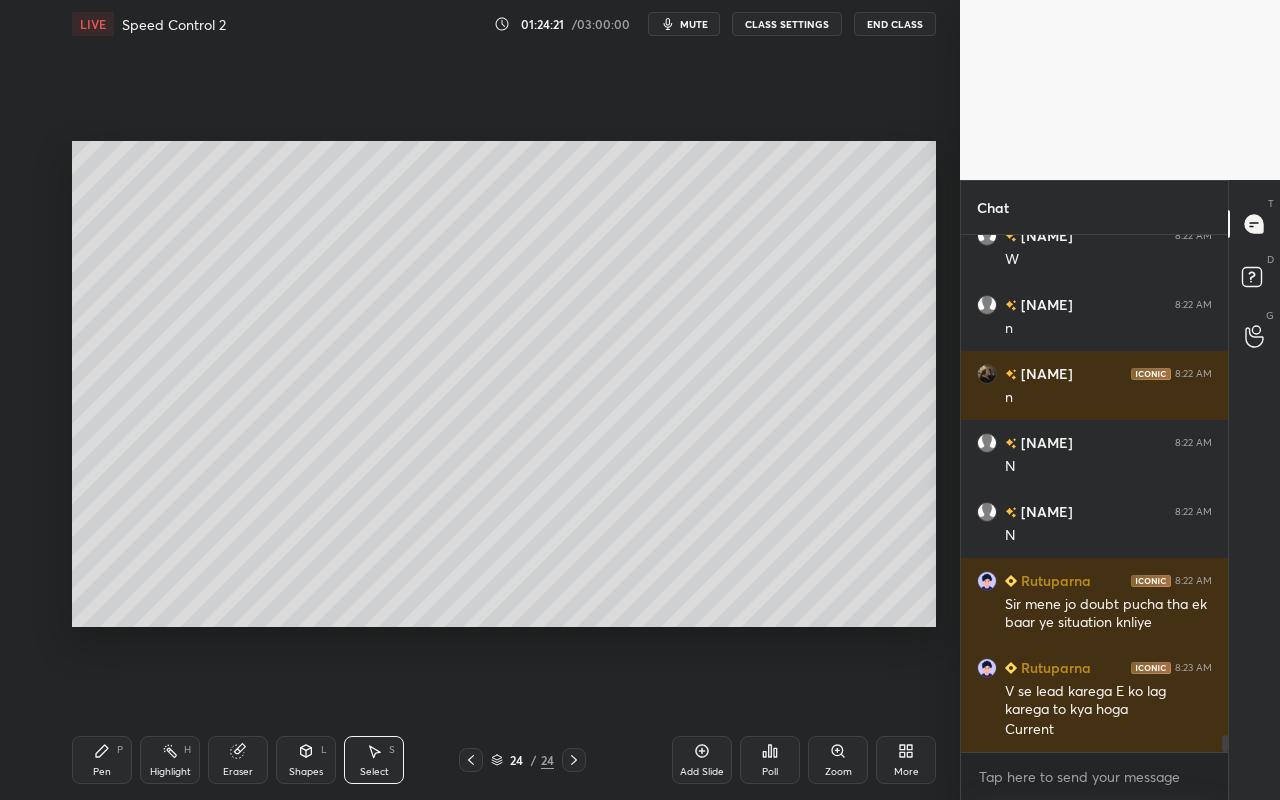 click 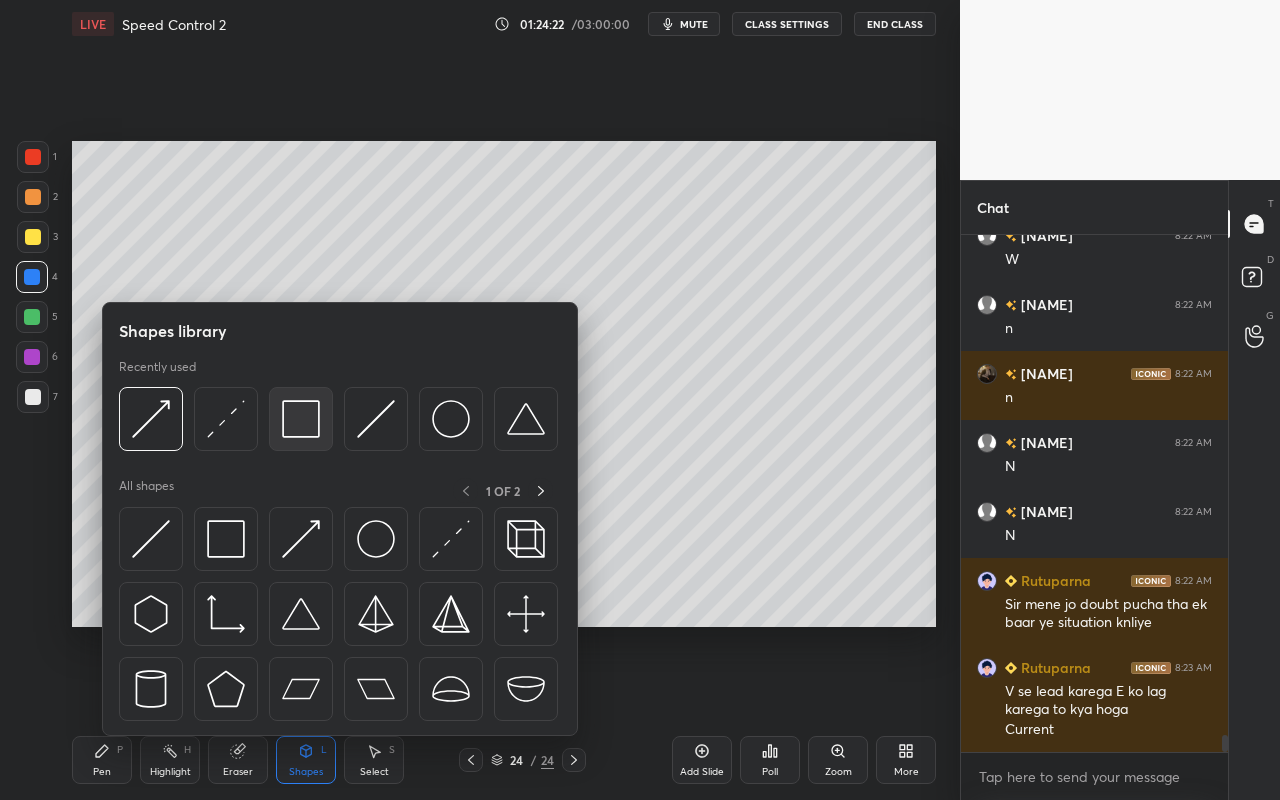 click at bounding box center (301, 419) 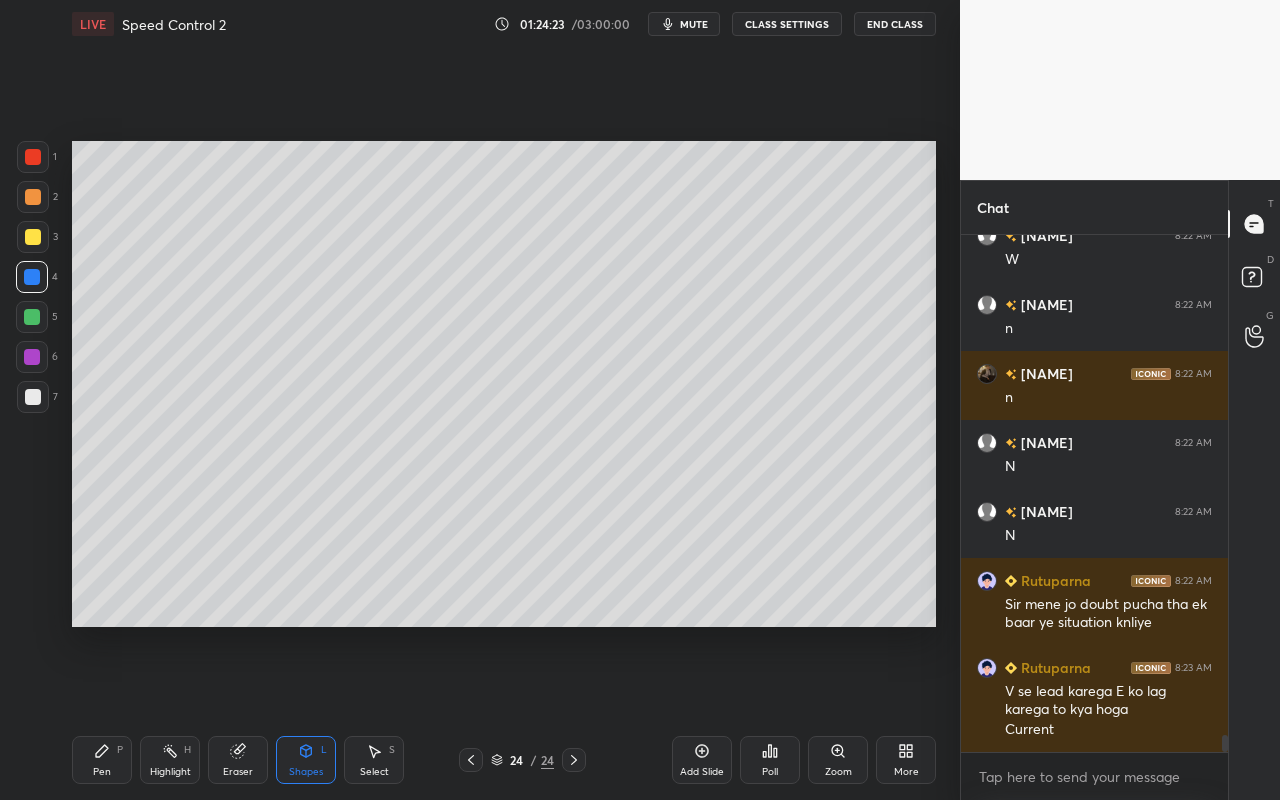 click at bounding box center [33, 197] 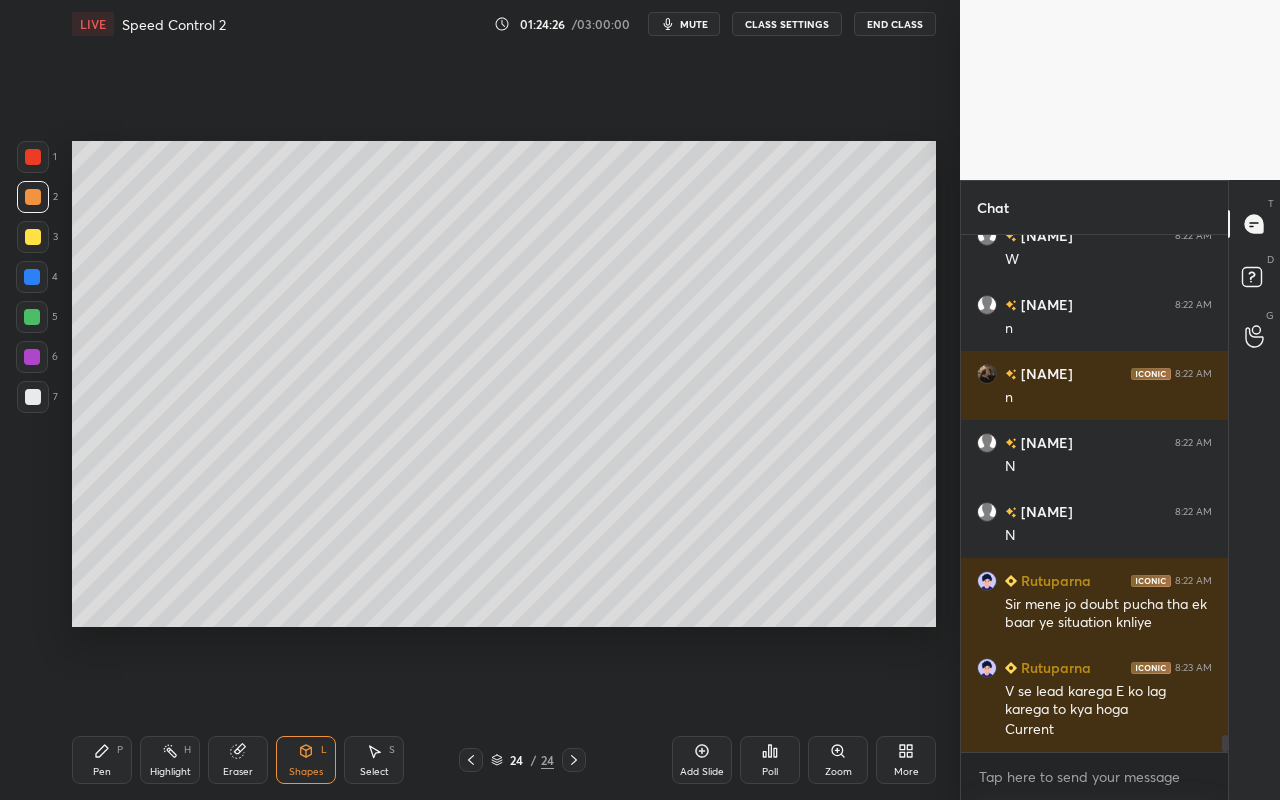 click on "Pen P" at bounding box center [102, 760] 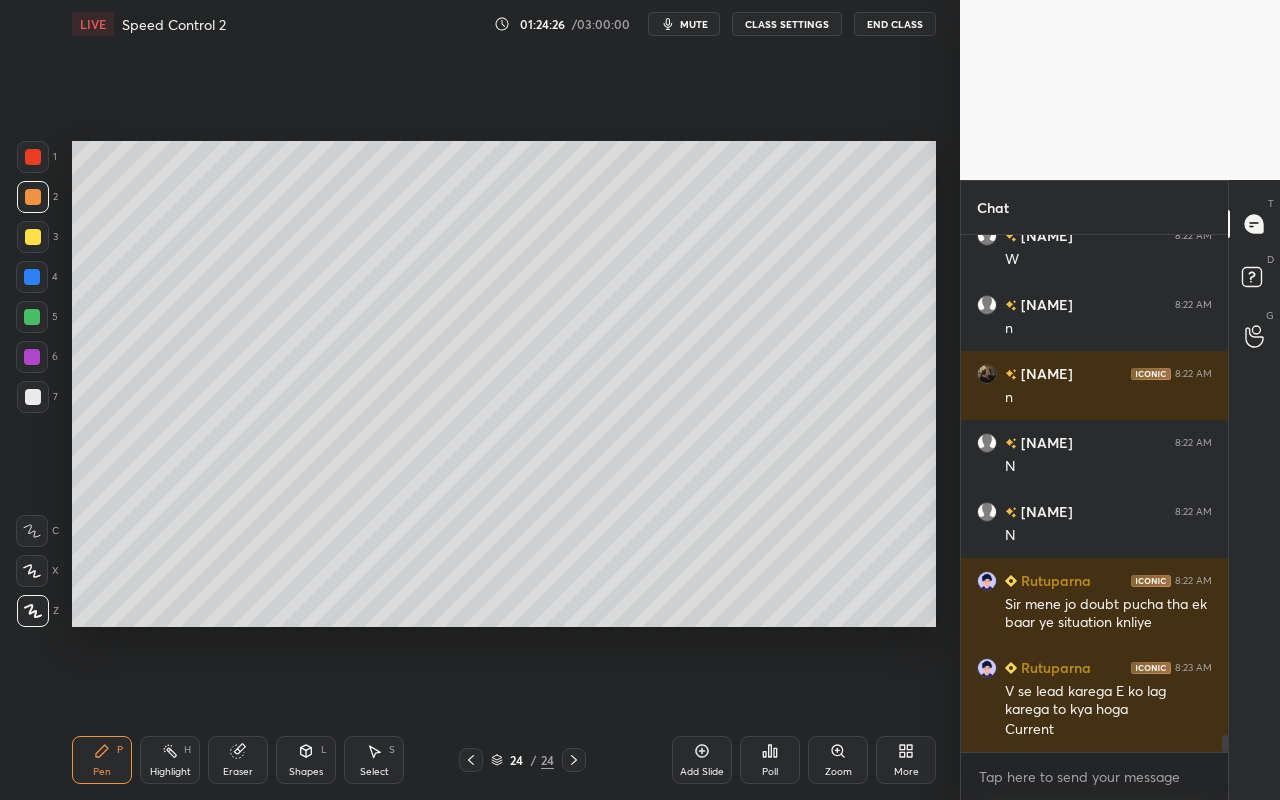 click at bounding box center [33, 237] 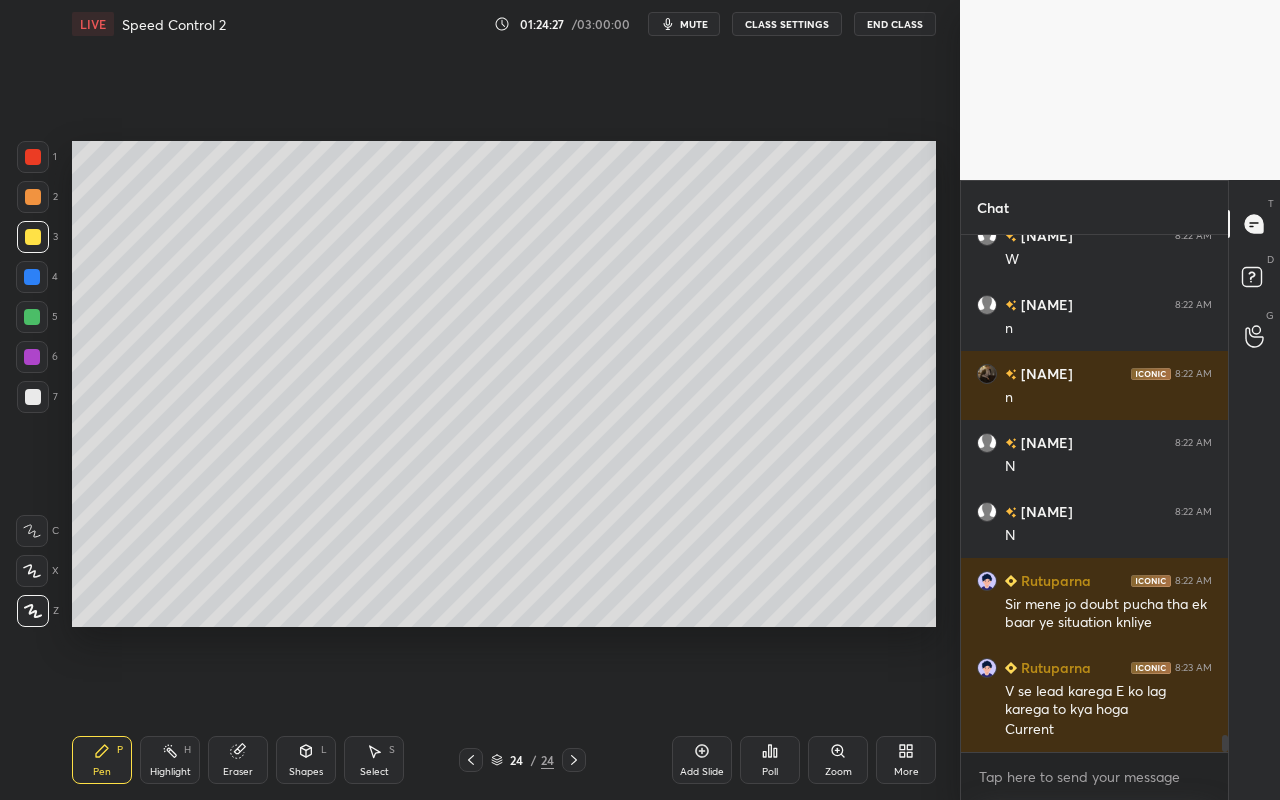 click 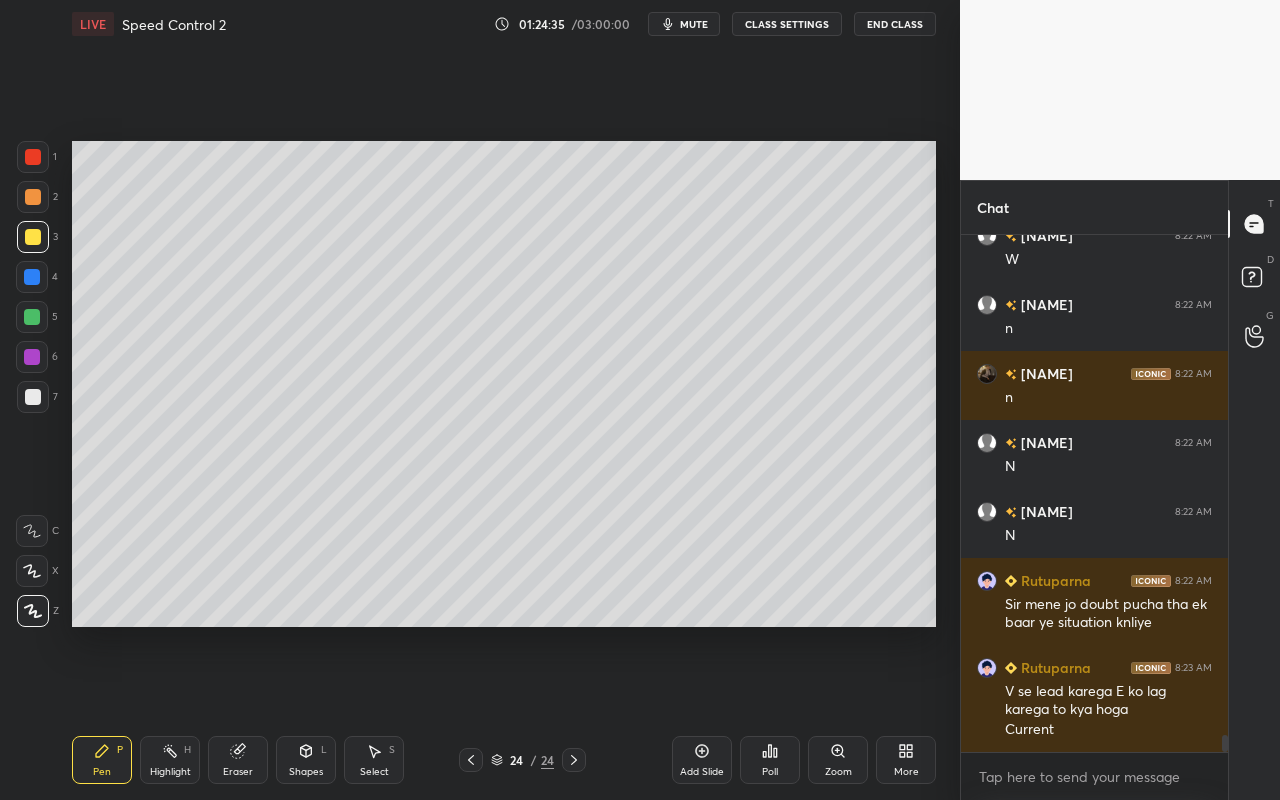 scroll, scrollTop: 15319, scrollLeft: 0, axis: vertical 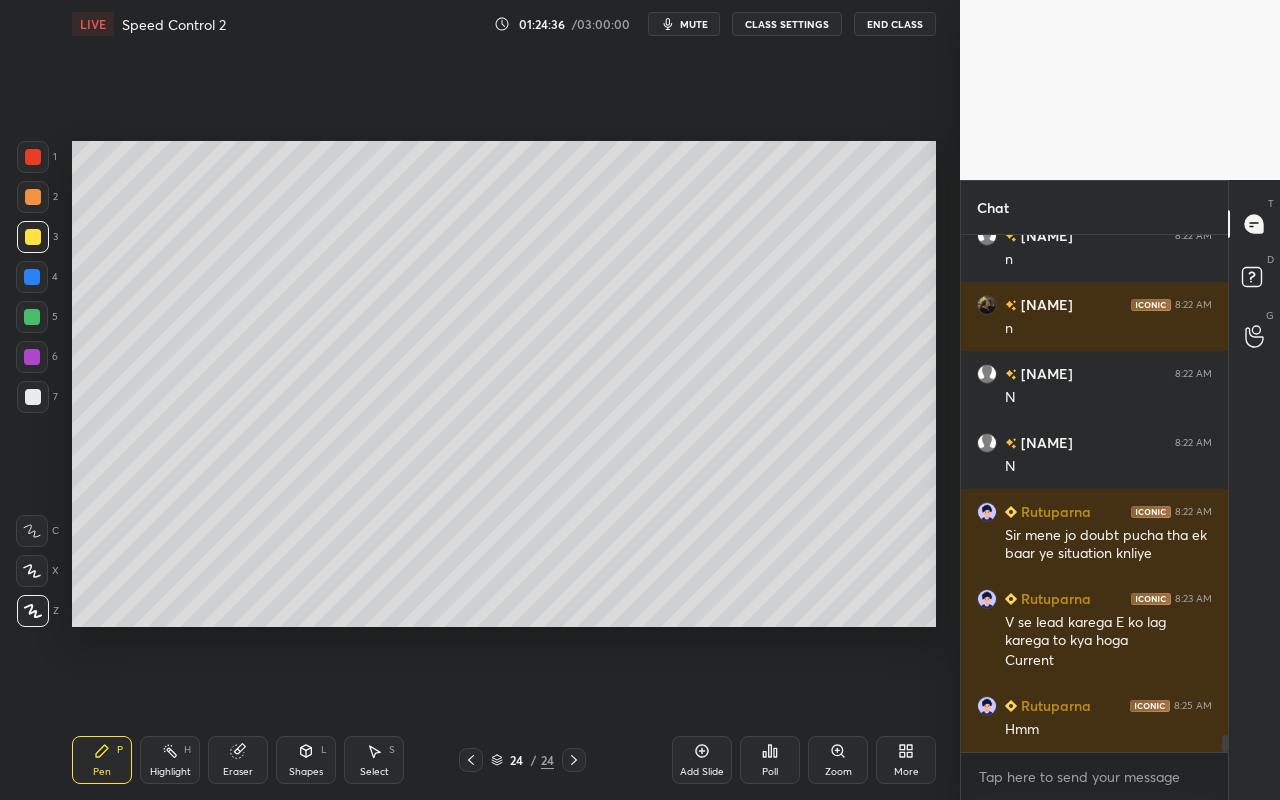 click on "Shapes L" at bounding box center [306, 760] 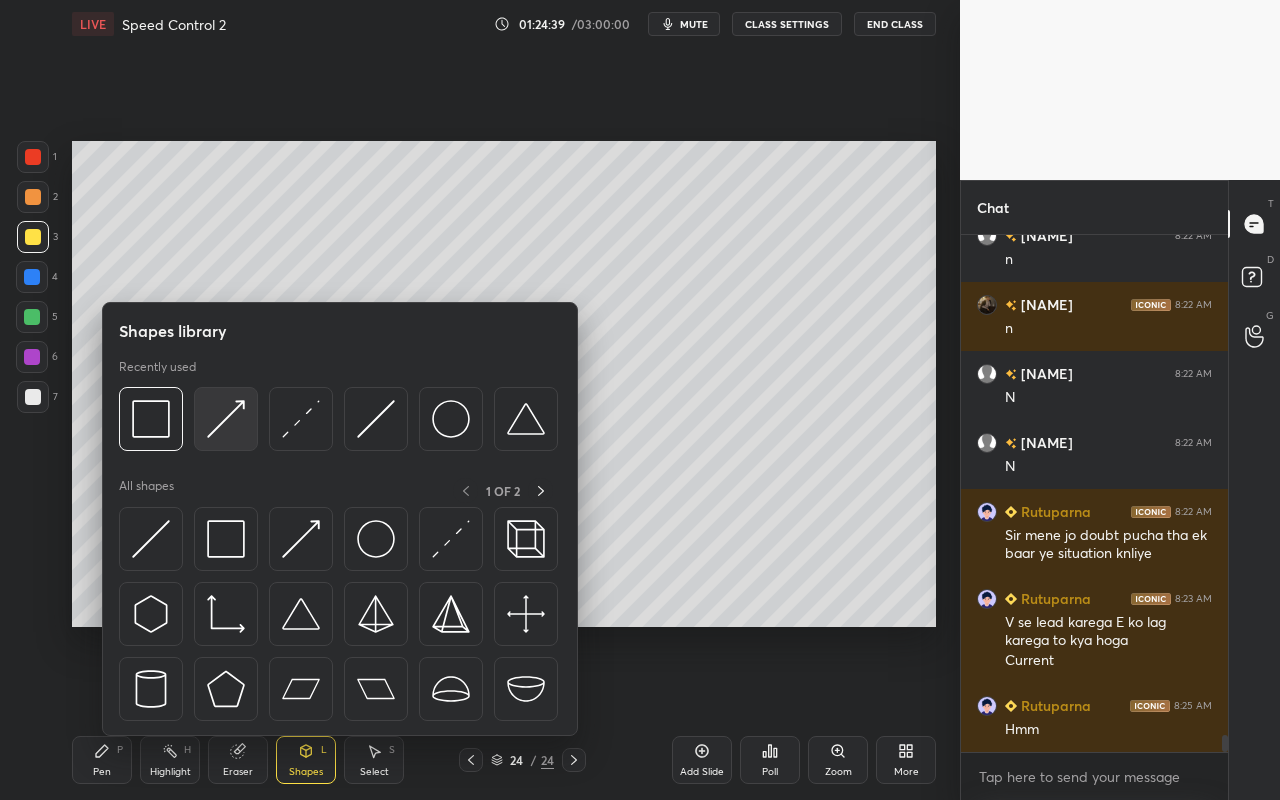 click at bounding box center (226, 419) 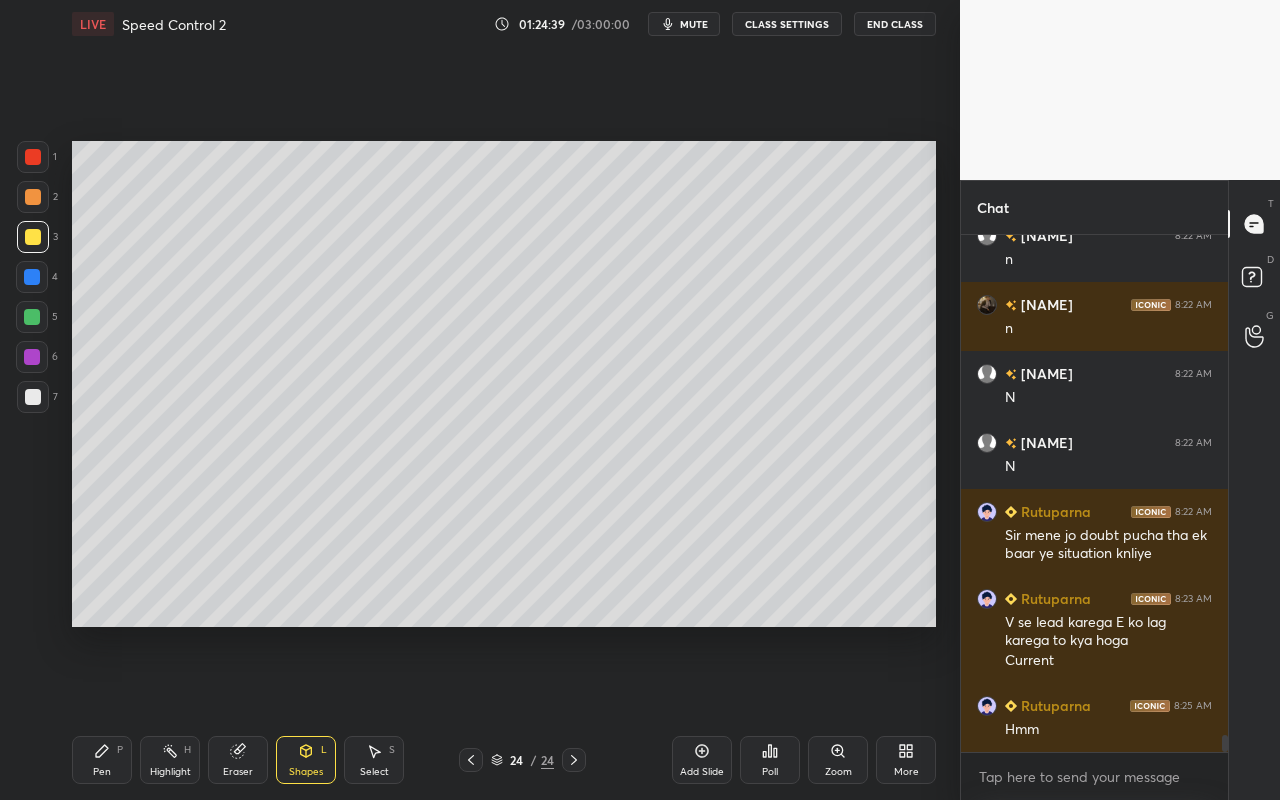 drag, startPoint x: 37, startPoint y: 352, endPoint x: 70, endPoint y: 341, distance: 34.785053 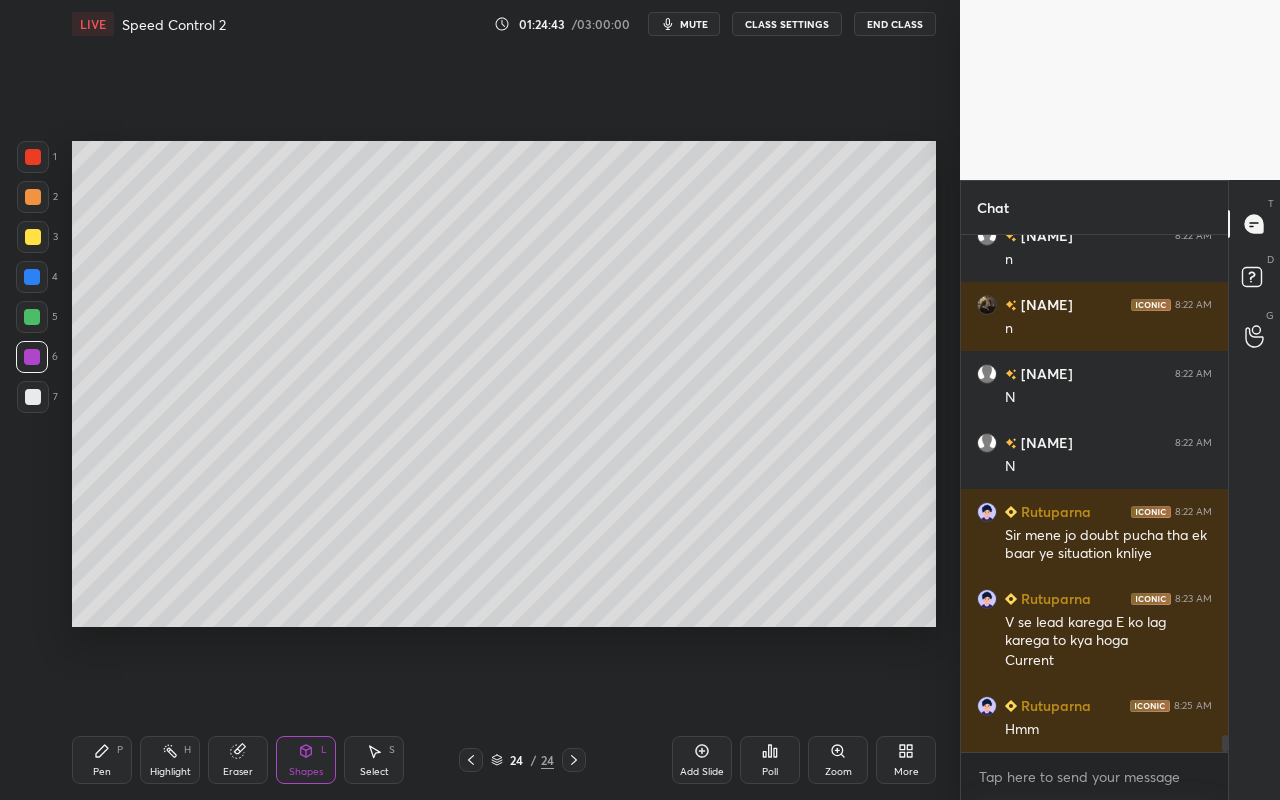 drag, startPoint x: 98, startPoint y: 764, endPoint x: 221, endPoint y: 649, distance: 168.38646 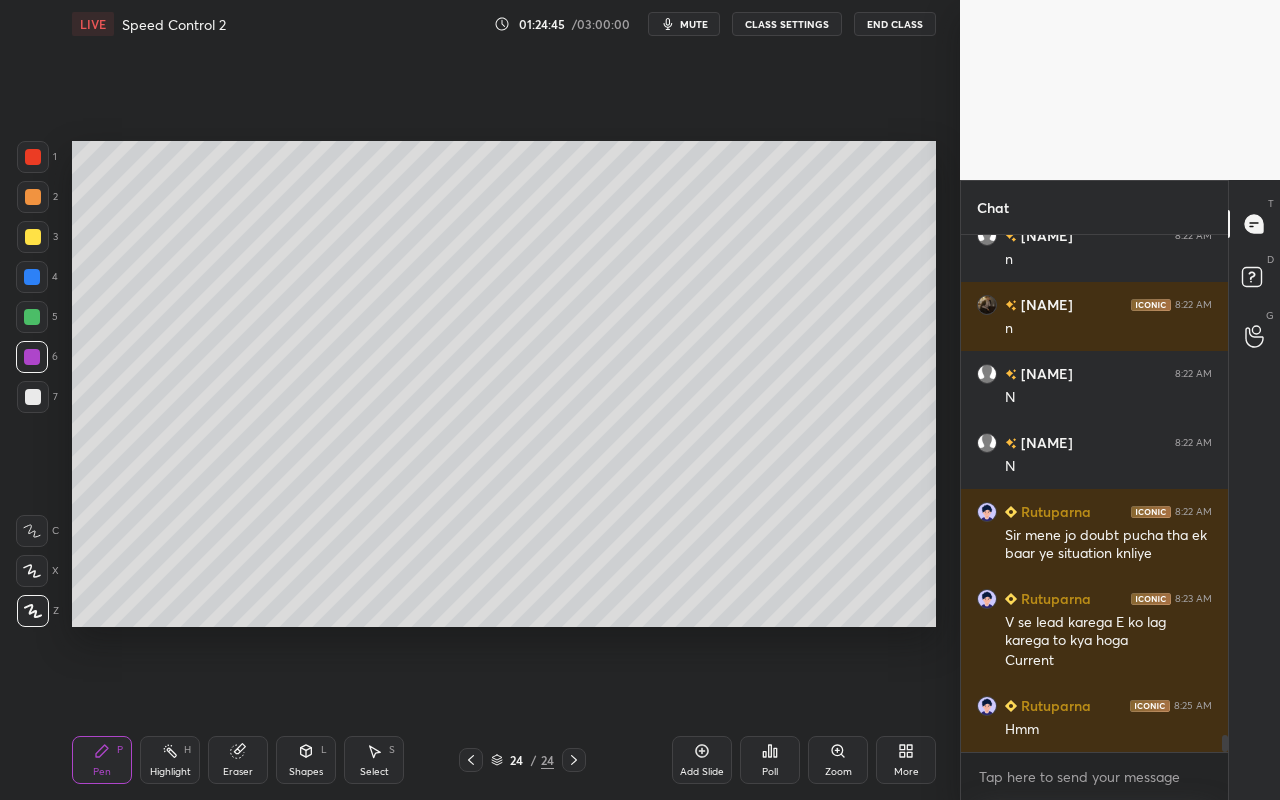 click on "Shapes L" at bounding box center [306, 760] 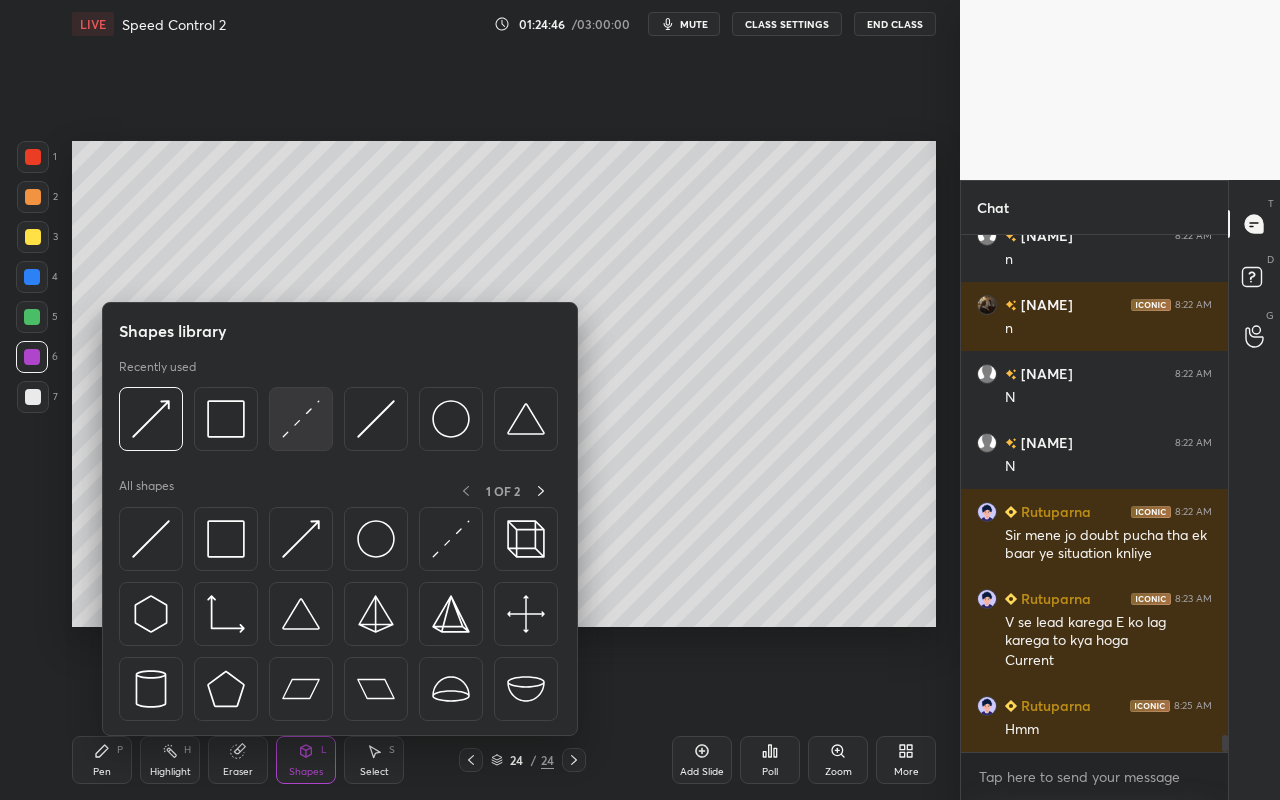 click at bounding box center [301, 419] 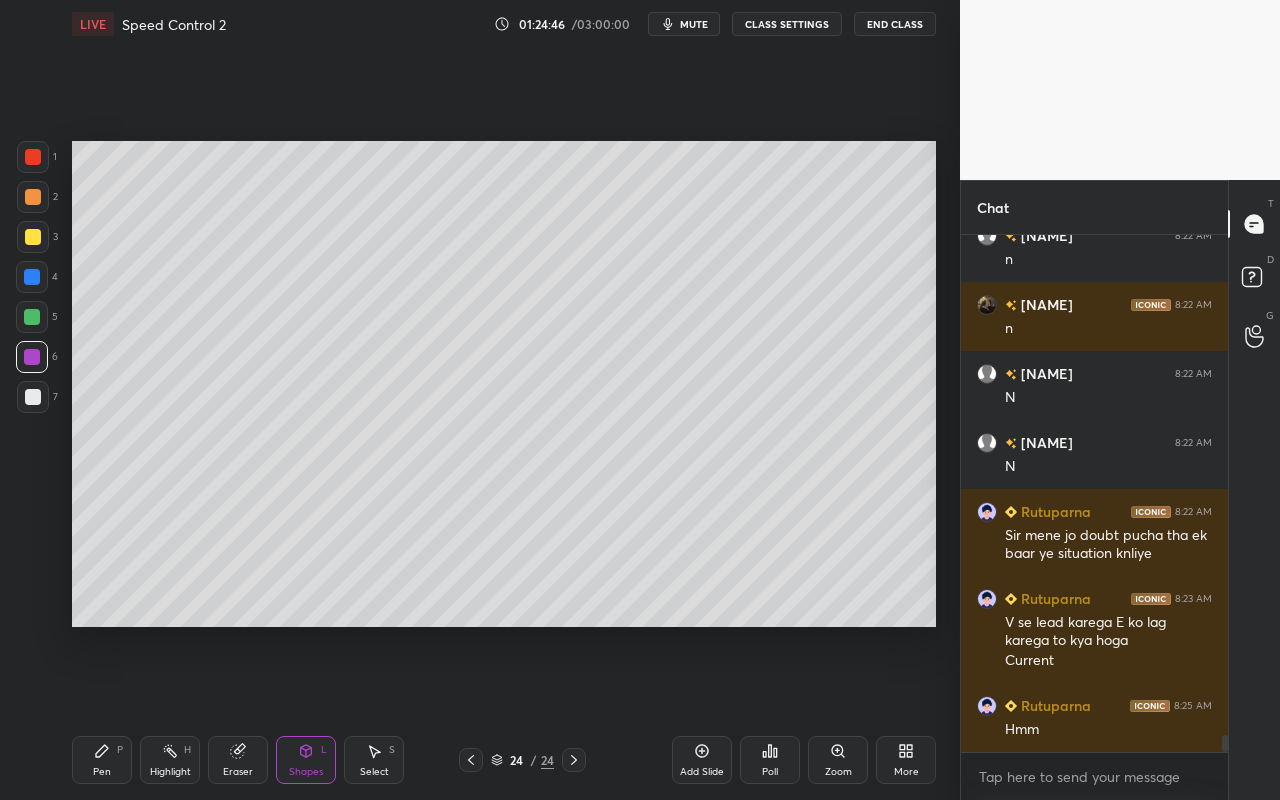 click at bounding box center (33, 397) 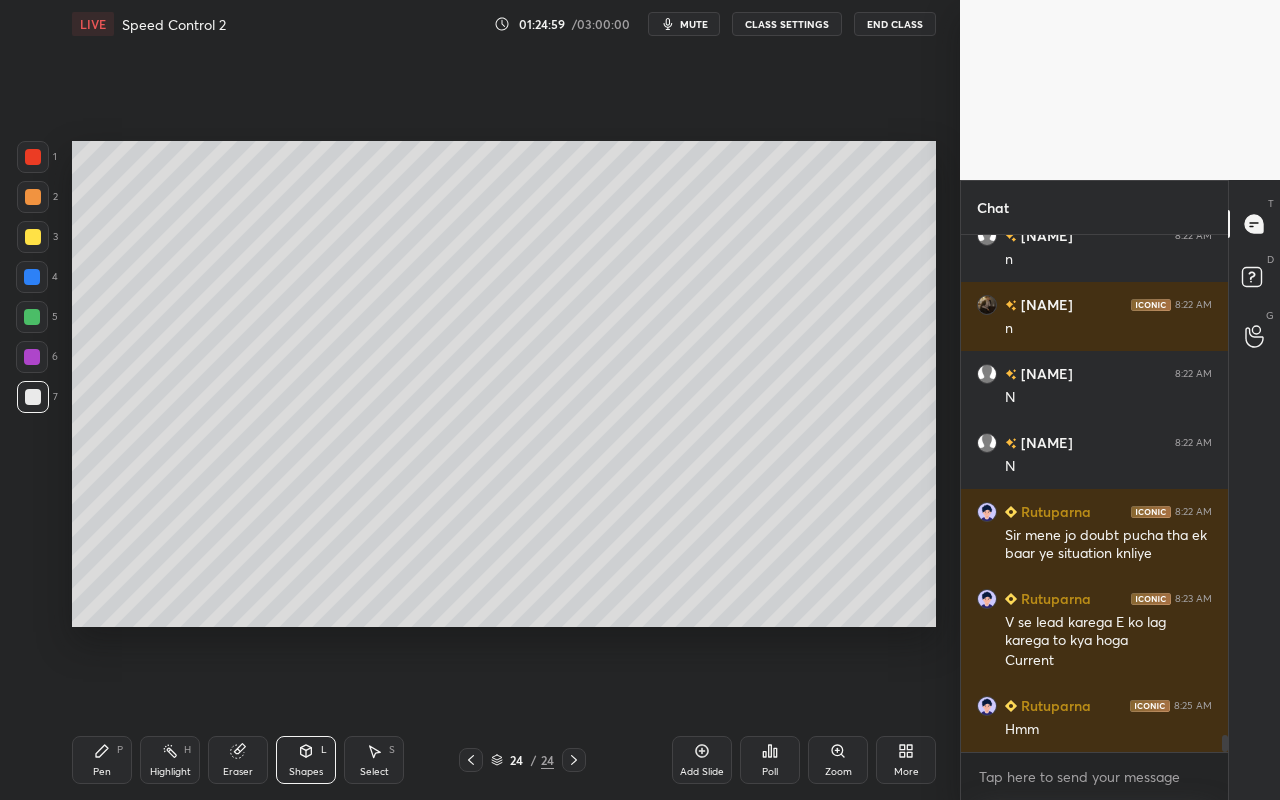 drag, startPoint x: 295, startPoint y: 768, endPoint x: 299, endPoint y: 746, distance: 22.36068 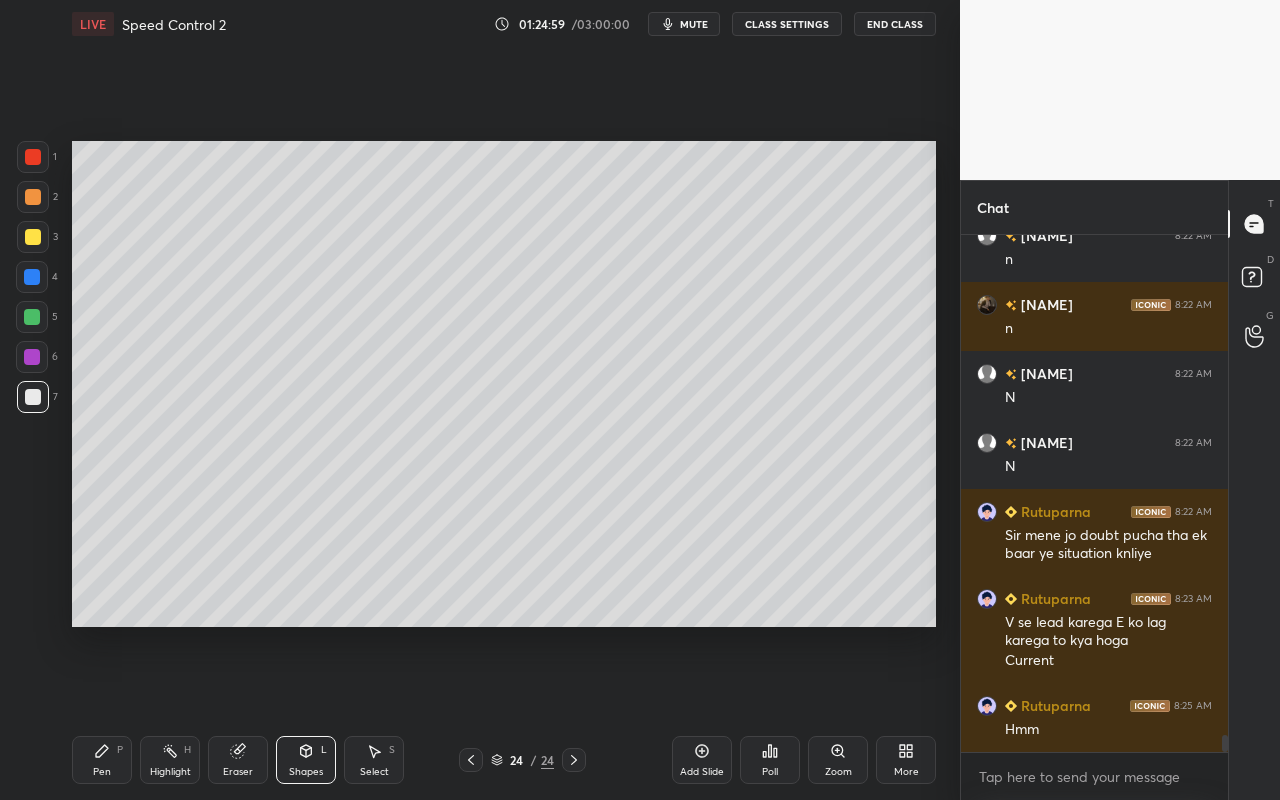 click on "Shapes" at bounding box center (306, 772) 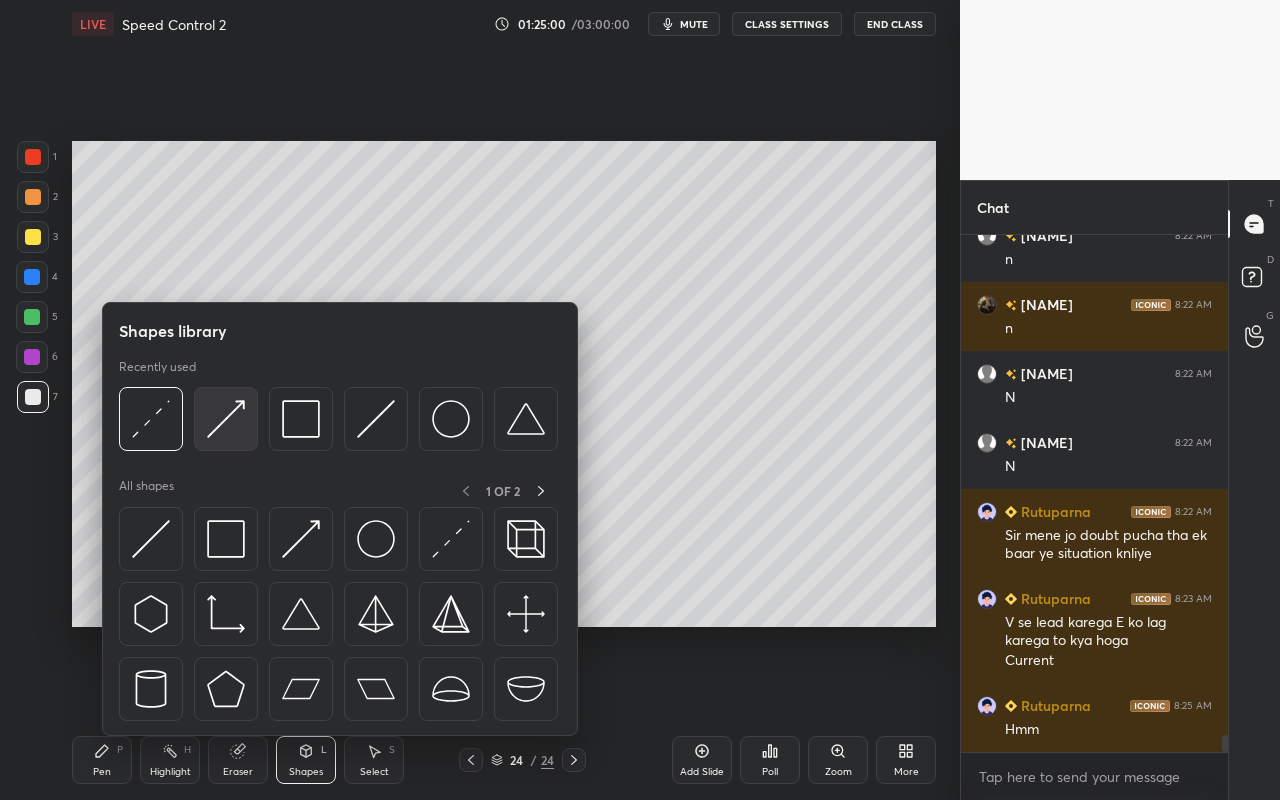 click at bounding box center [226, 419] 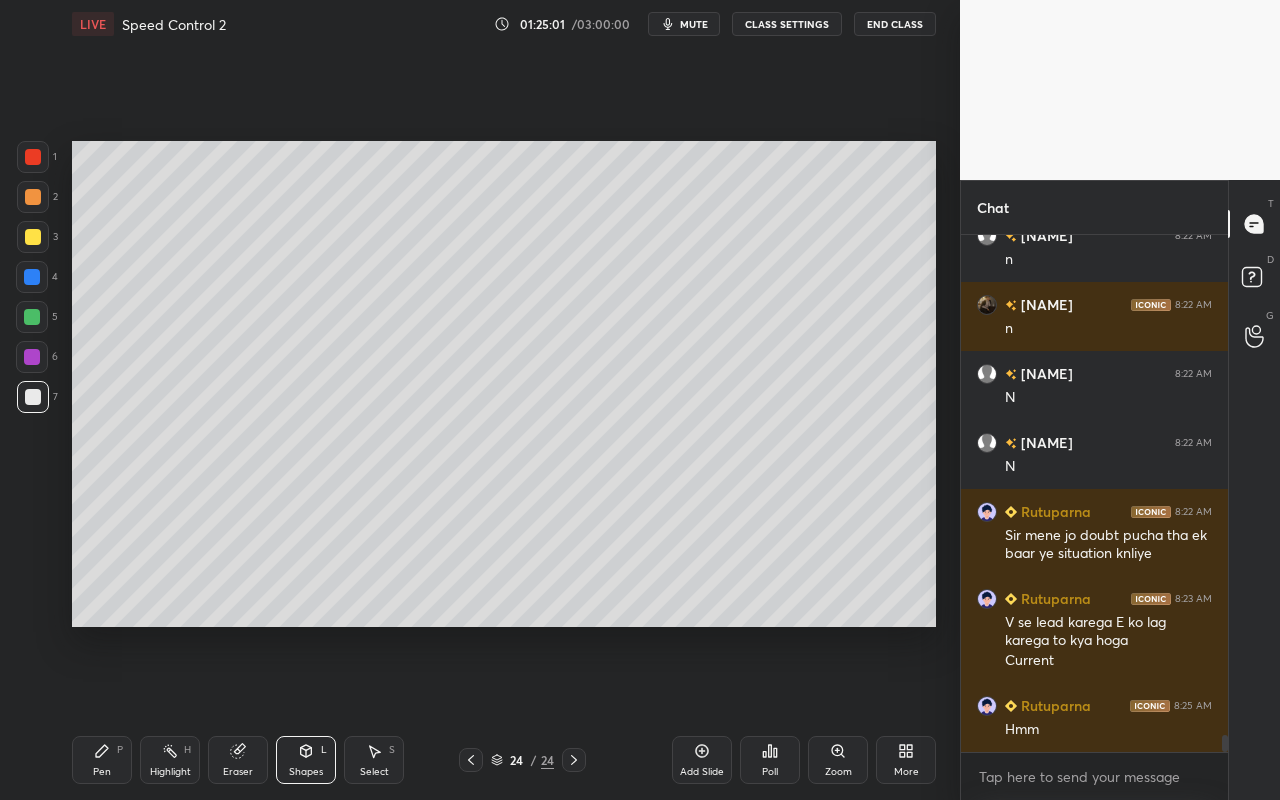 click at bounding box center [33, 237] 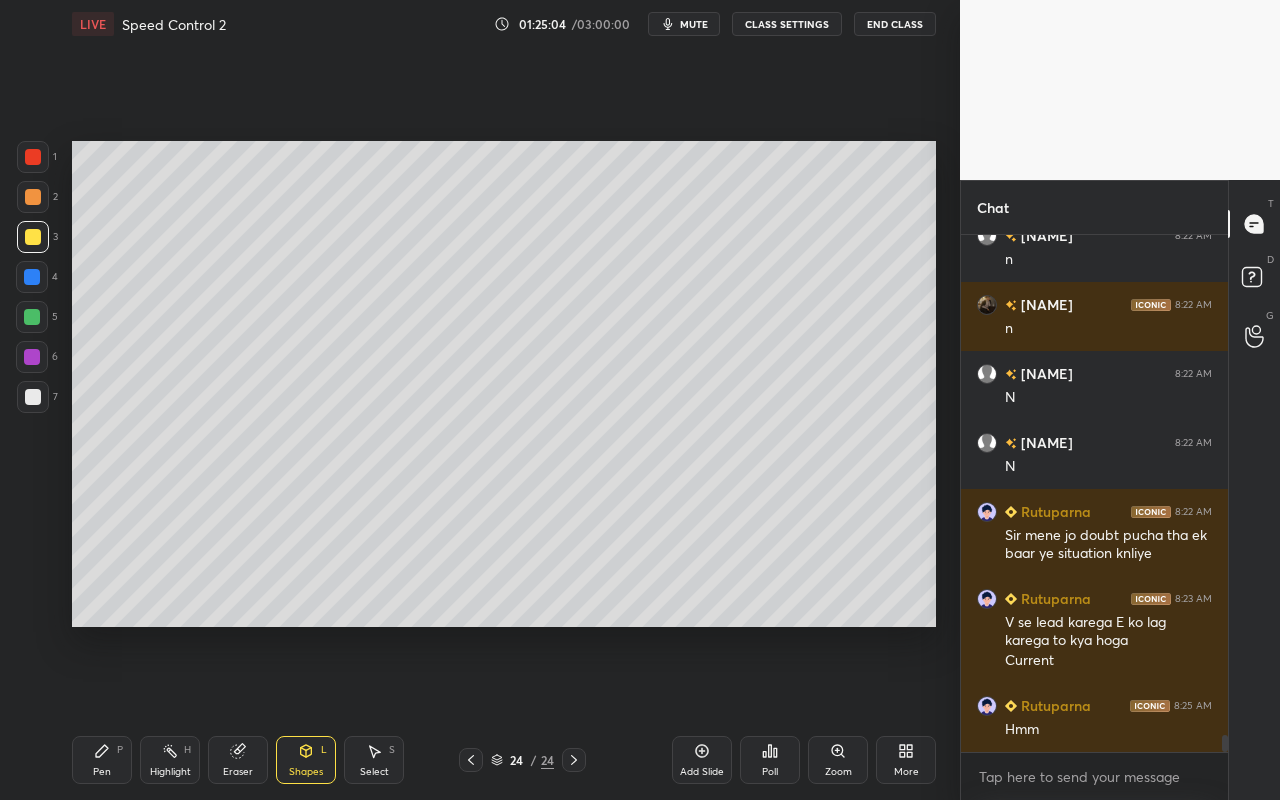 drag, startPoint x: 105, startPoint y: 767, endPoint x: 223, endPoint y: 637, distance: 175.56766 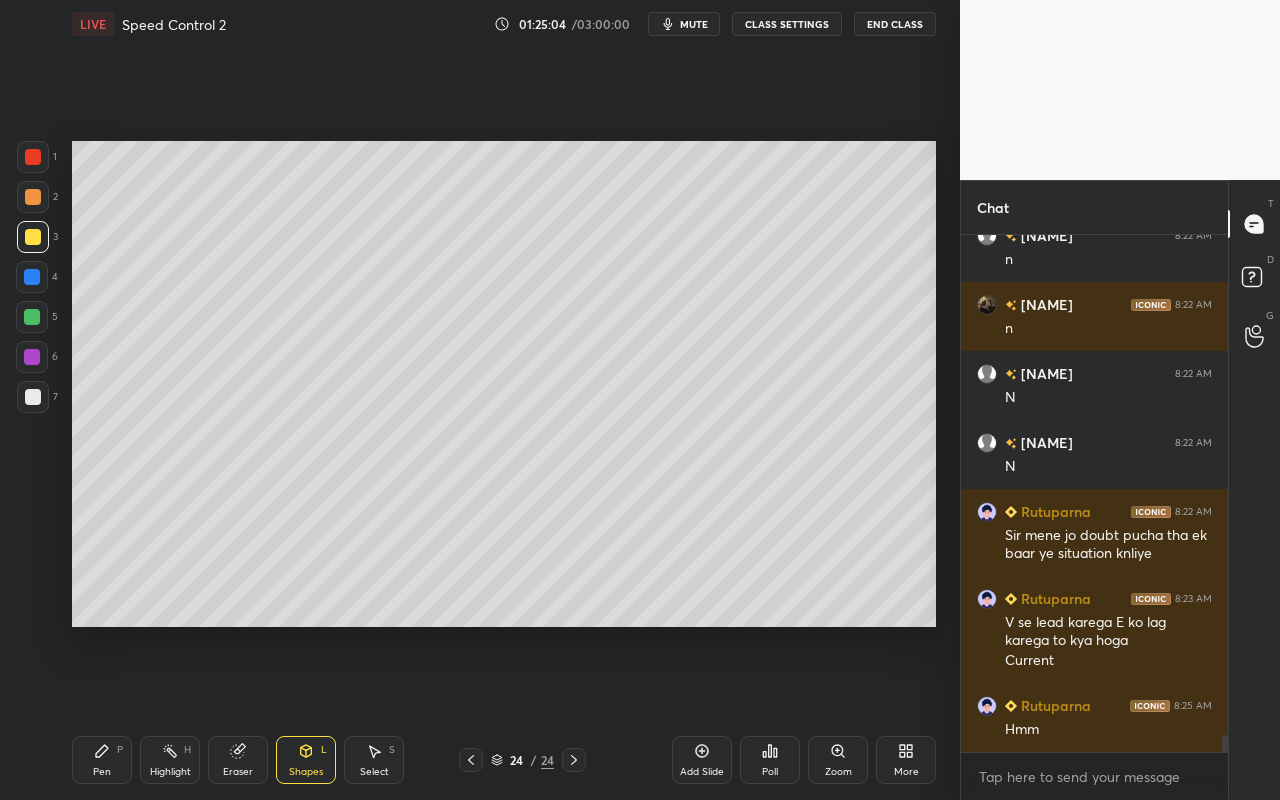 click on "Pen P" at bounding box center [102, 760] 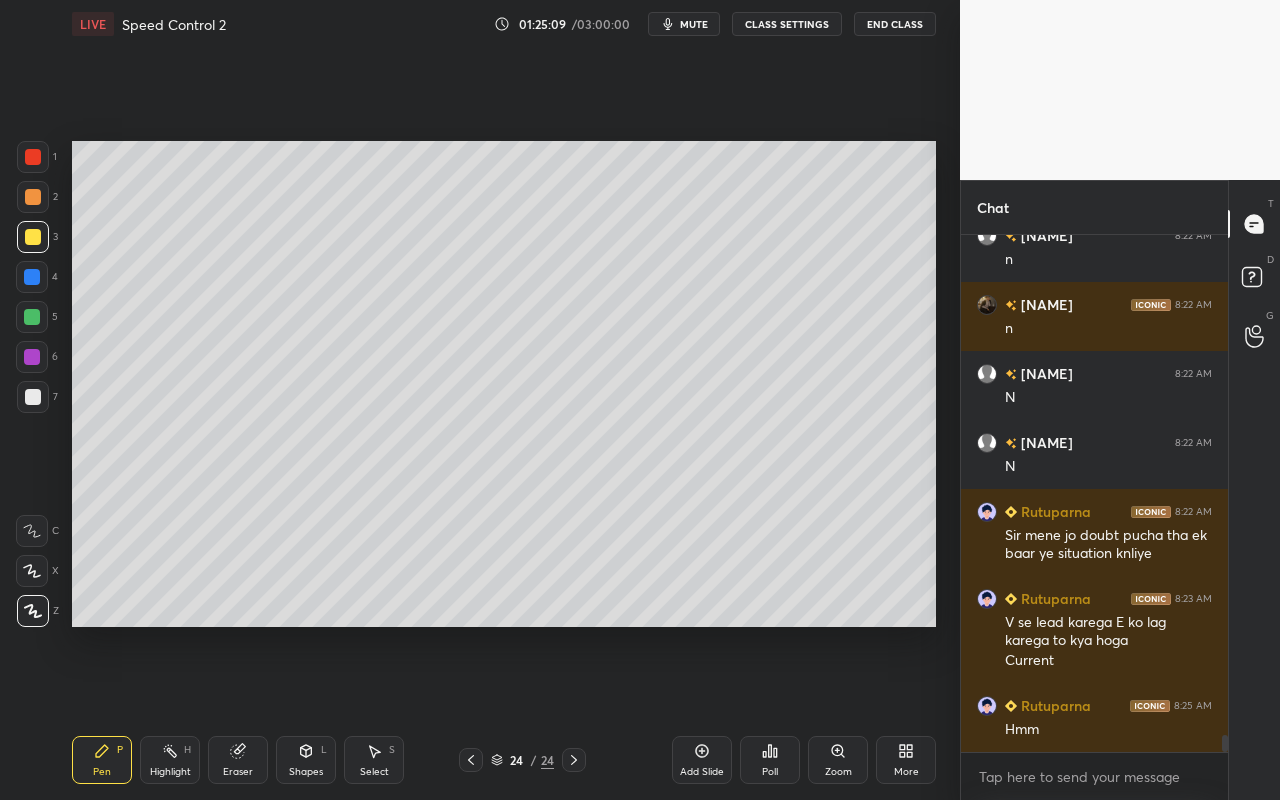 click on "Shapes L" at bounding box center (306, 760) 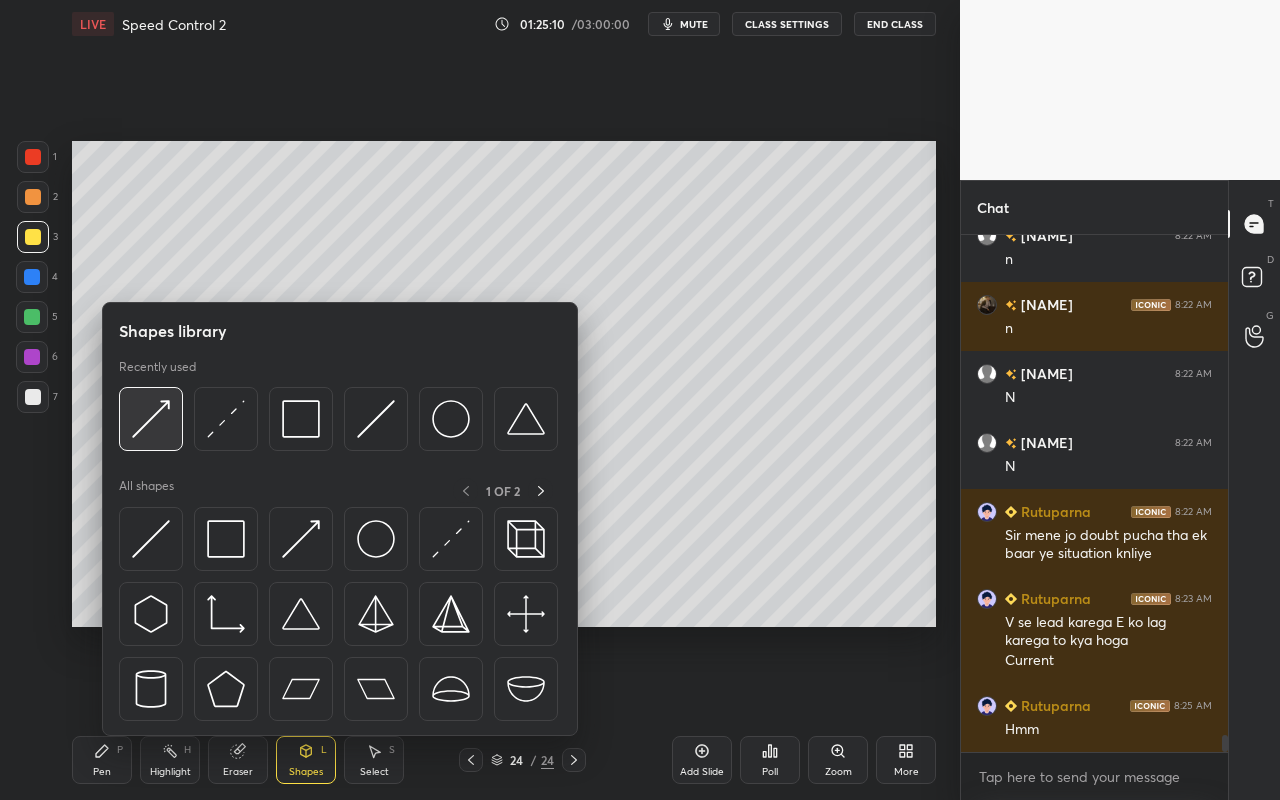 click at bounding box center [151, 419] 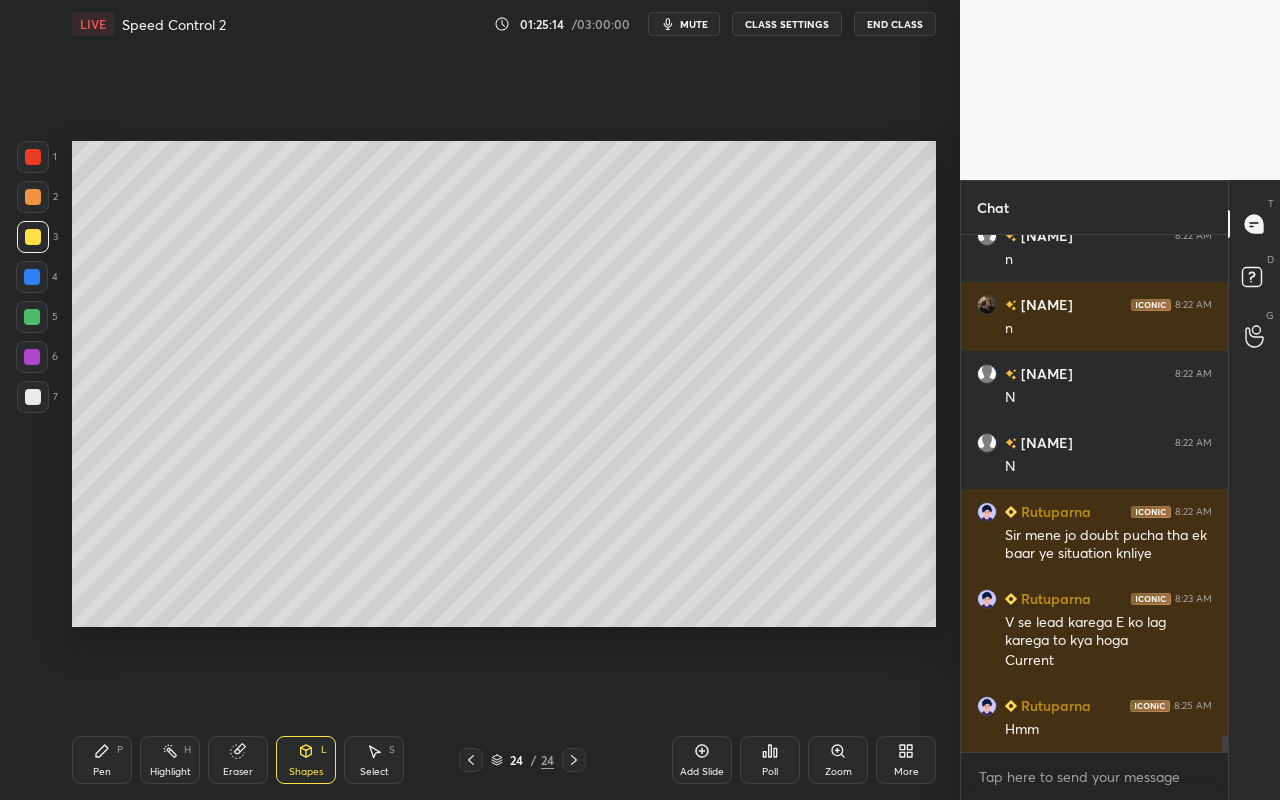 drag, startPoint x: 115, startPoint y: 769, endPoint x: 203, endPoint y: 736, distance: 93.98404 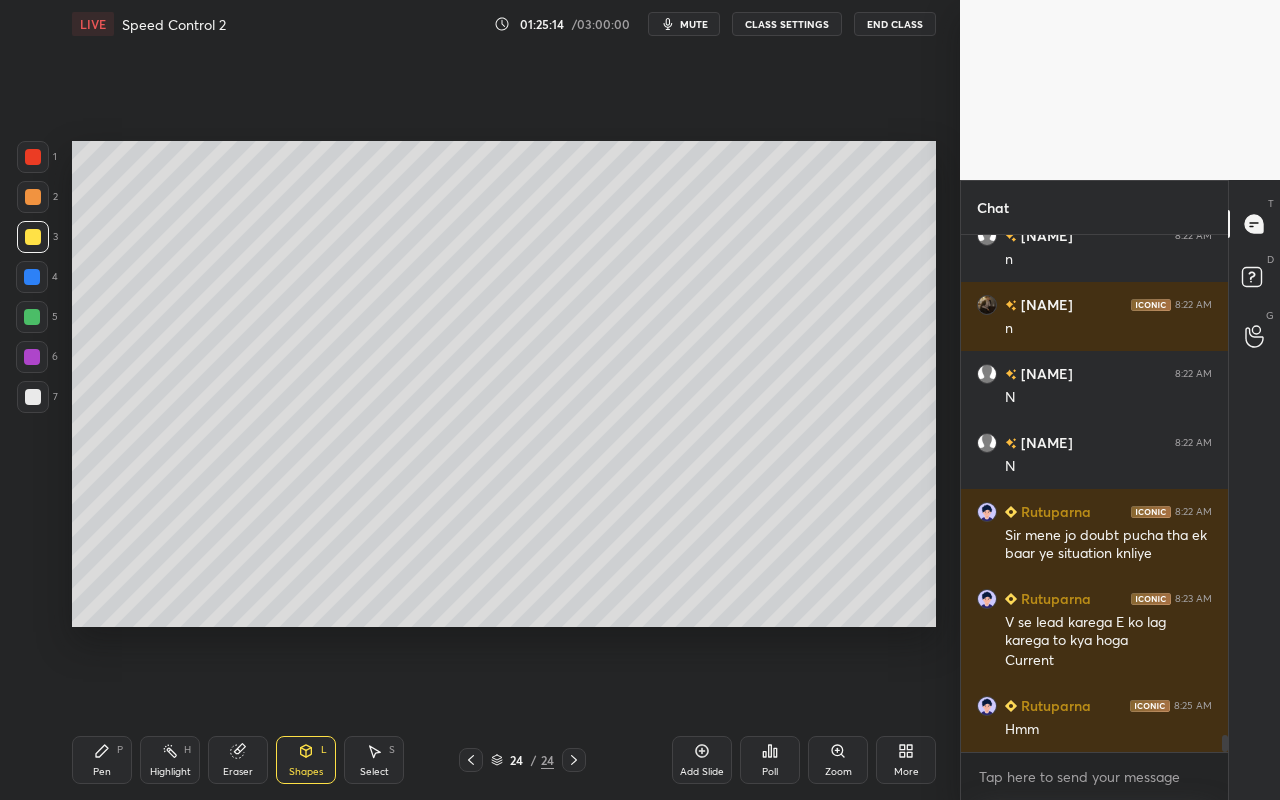 click on "Pen P" at bounding box center (102, 760) 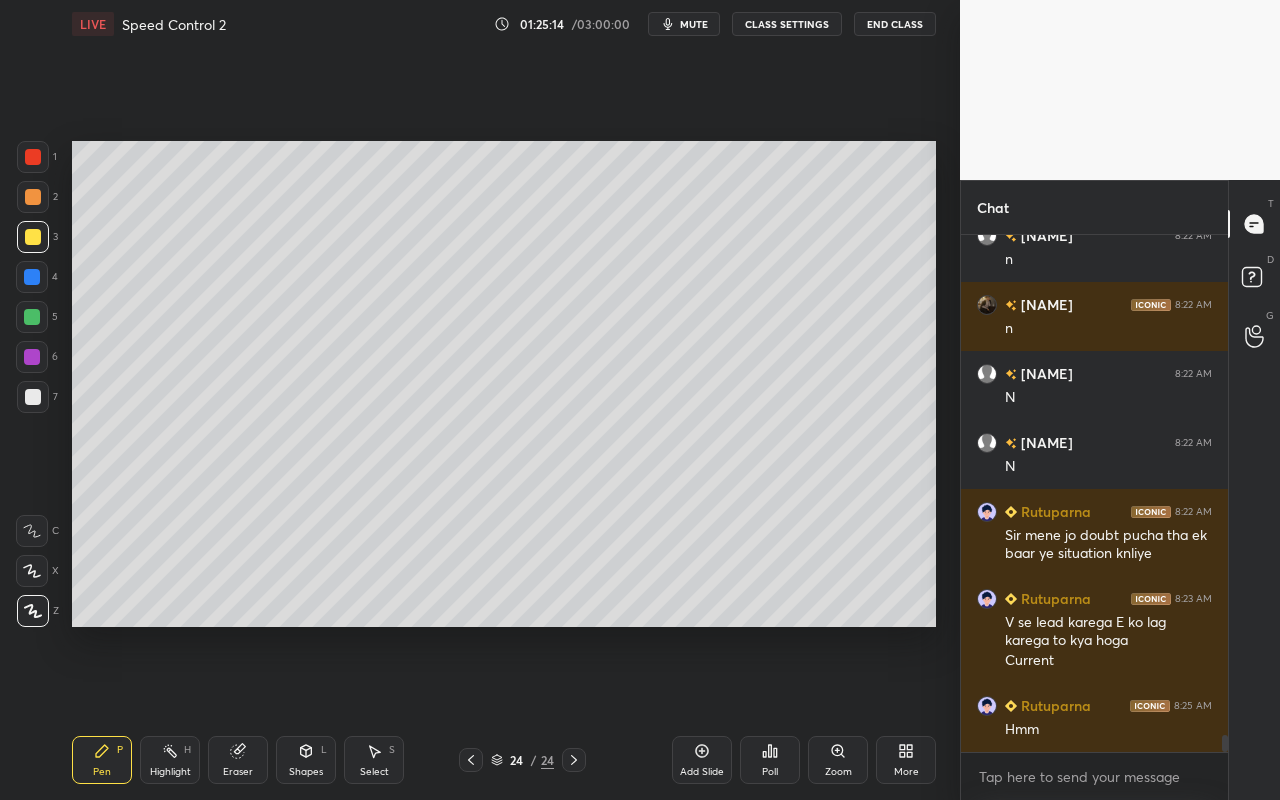 drag, startPoint x: 179, startPoint y: 762, endPoint x: 195, endPoint y: 740, distance: 27.202942 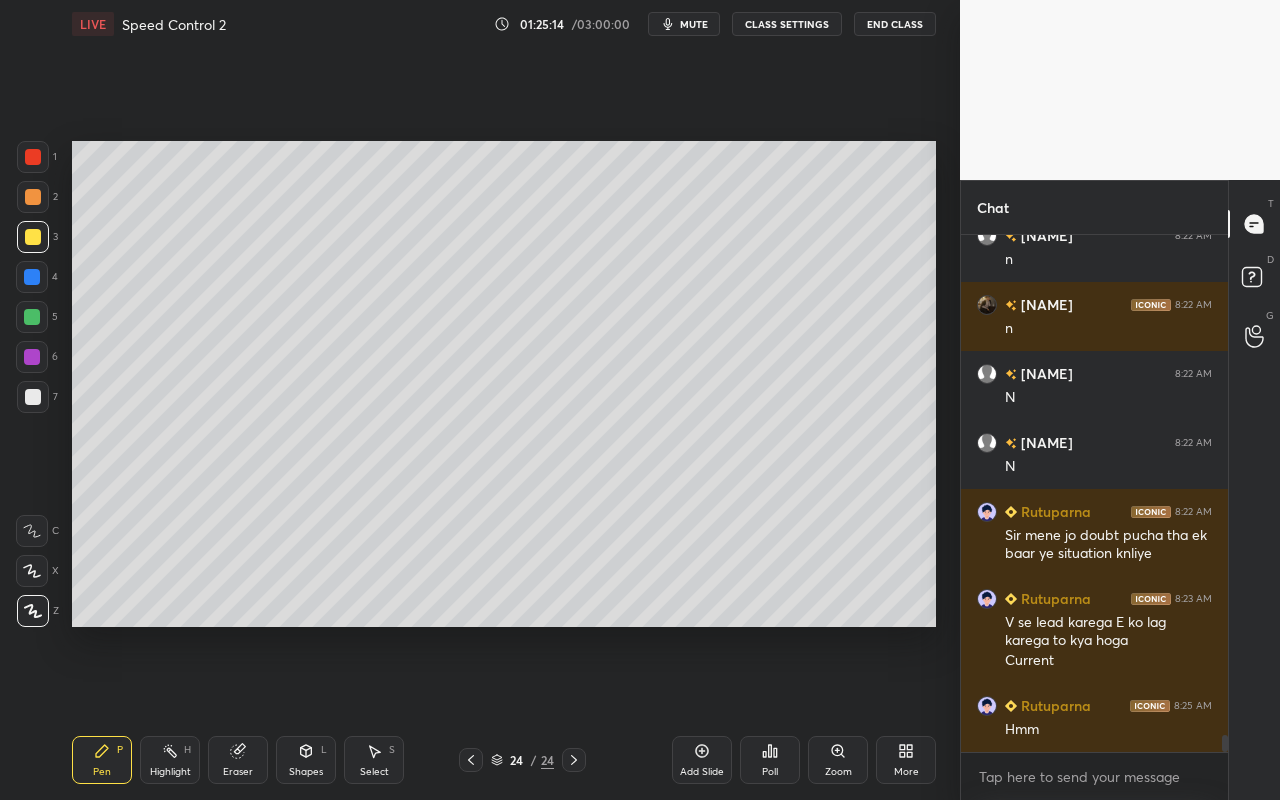 click on "Highlight H" at bounding box center [170, 760] 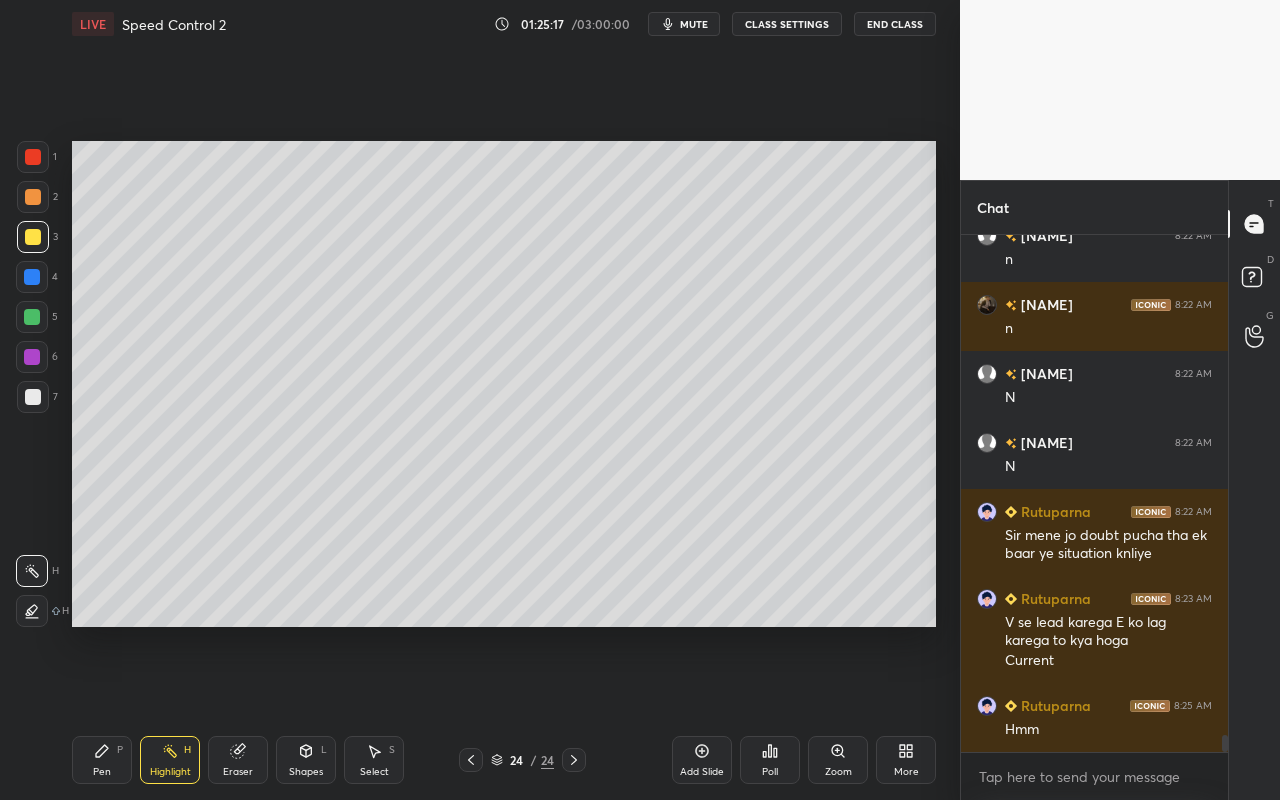 click on "Pen P" at bounding box center (102, 760) 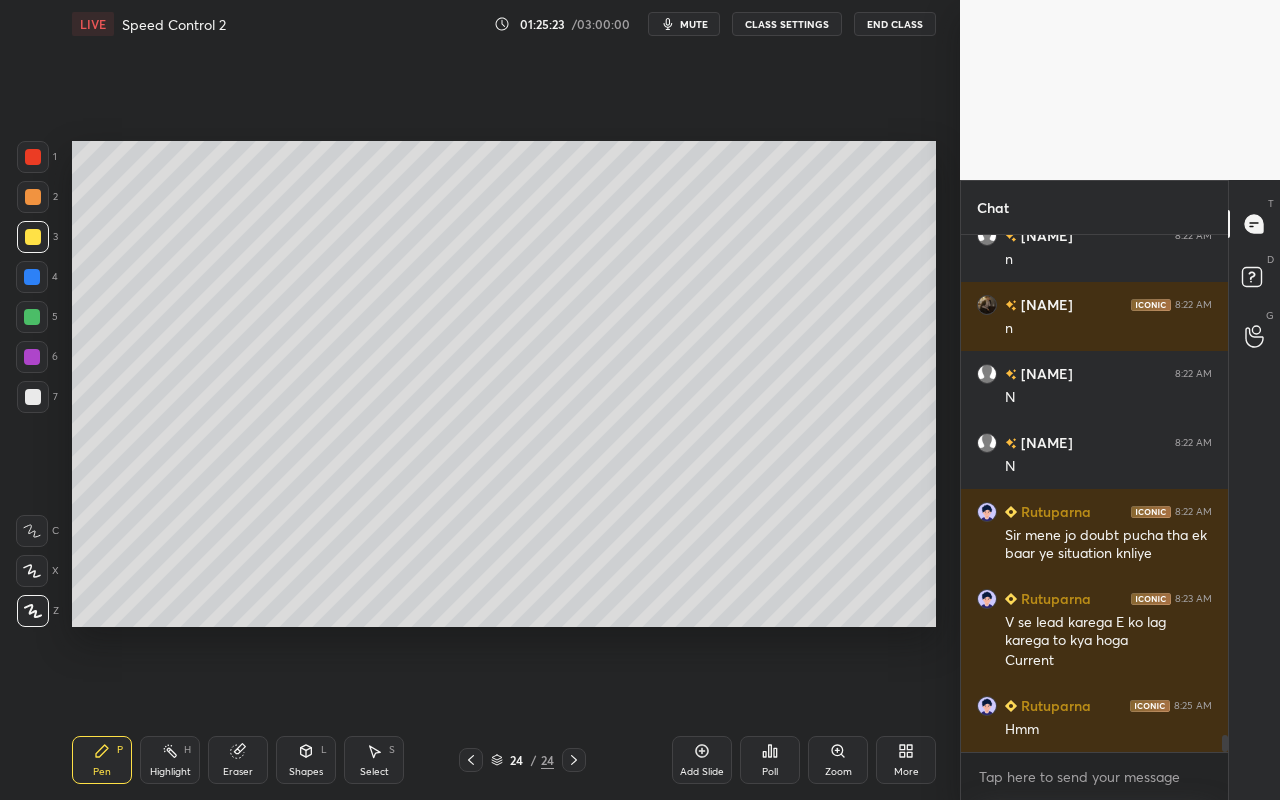 click on "Shapes" at bounding box center [306, 772] 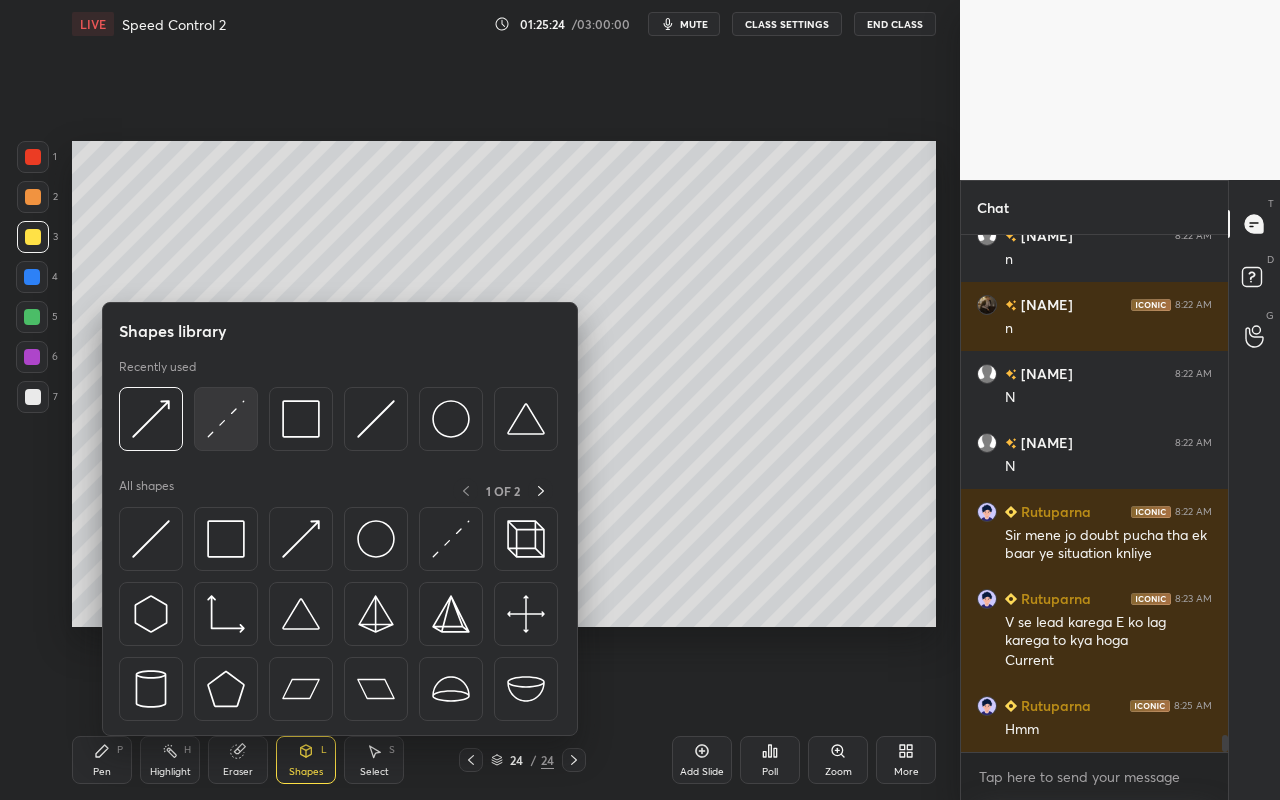 click at bounding box center [226, 419] 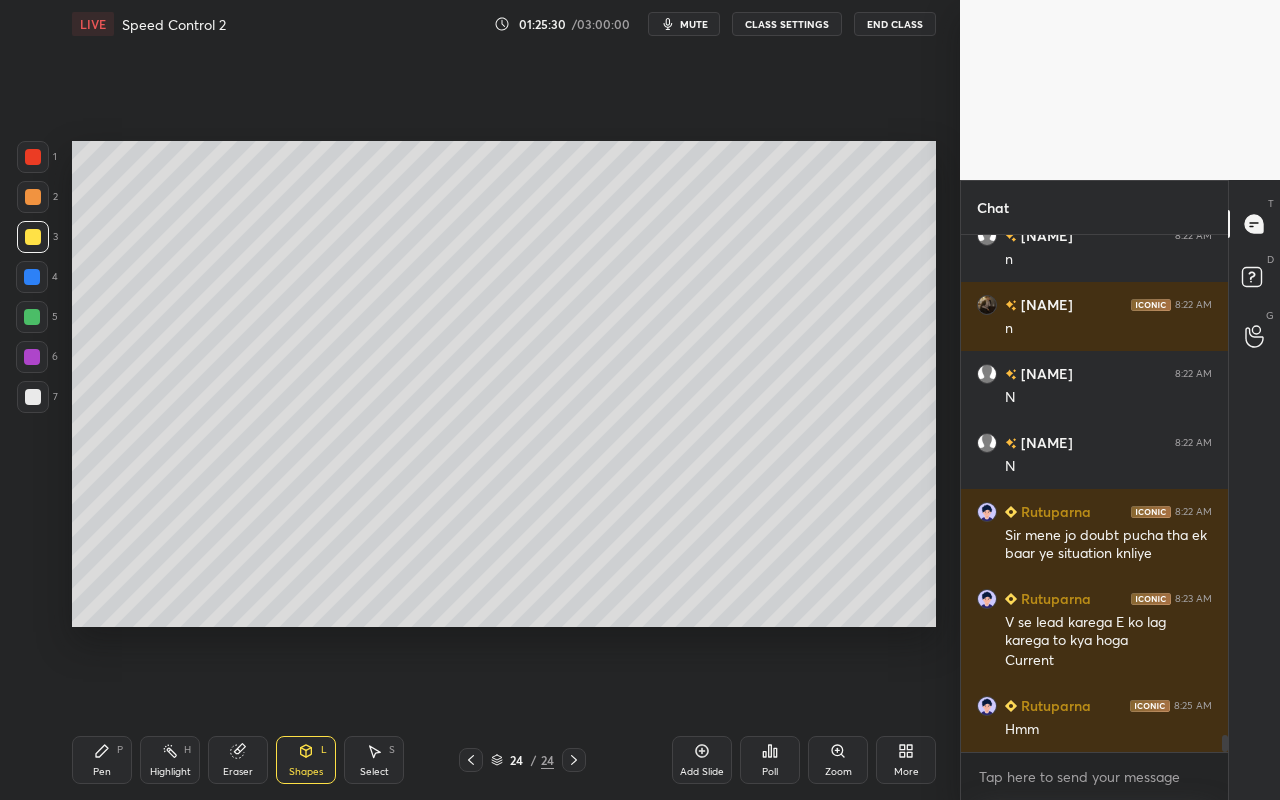 click on "Pen P" at bounding box center [102, 760] 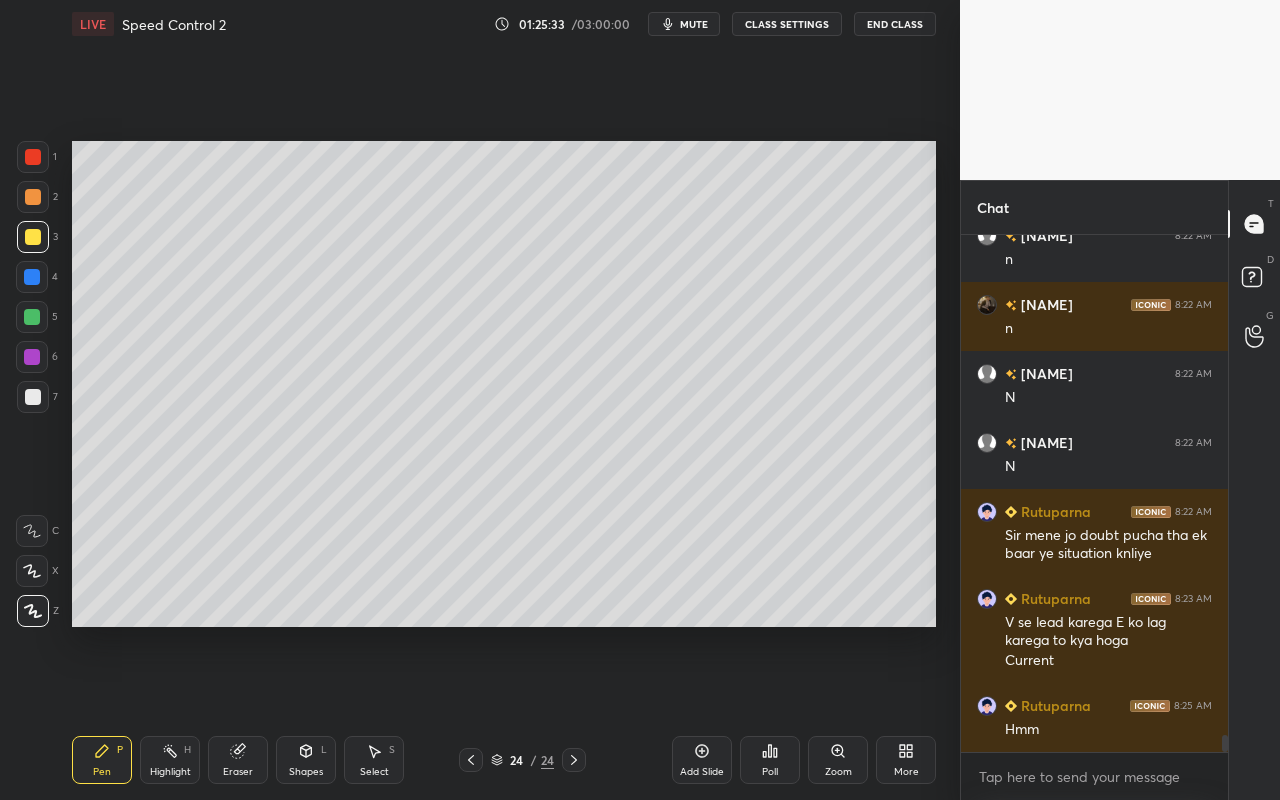 drag, startPoint x: 302, startPoint y: 760, endPoint x: 304, endPoint y: 744, distance: 16.124516 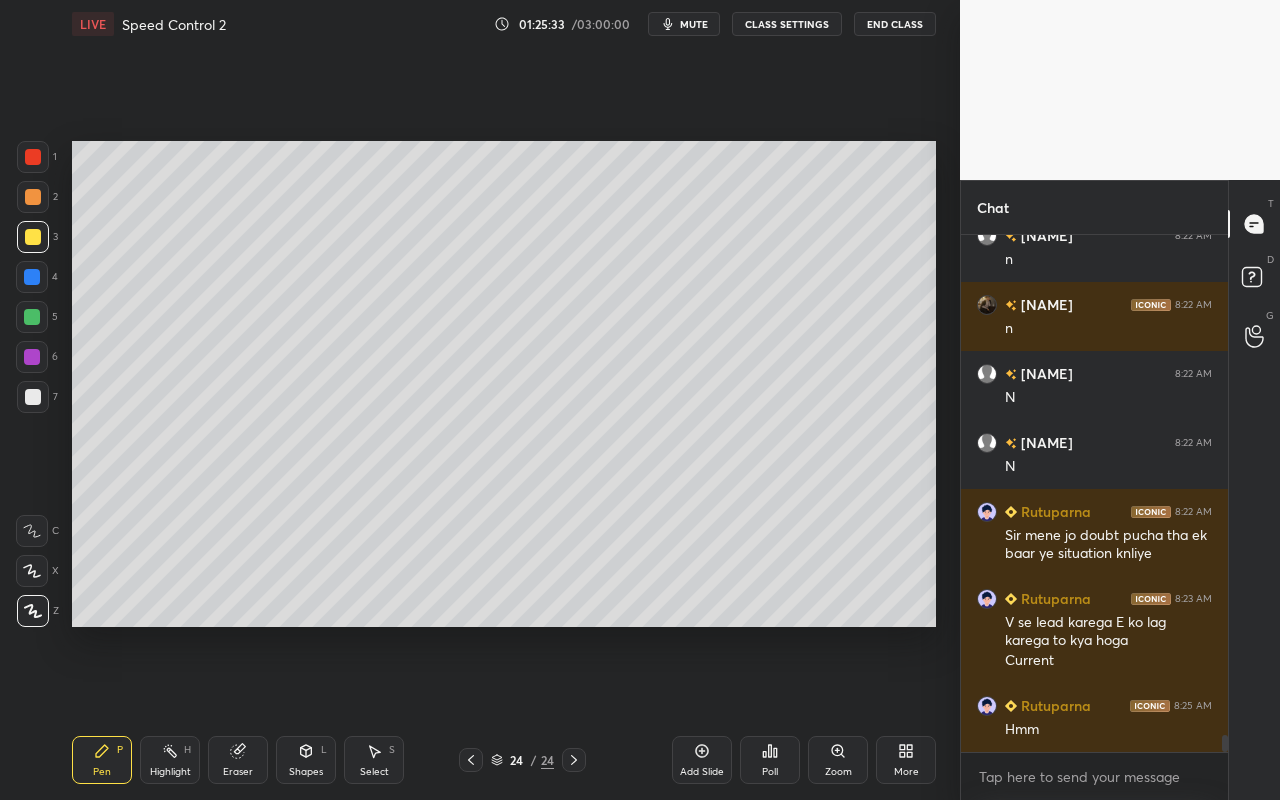 click on "Shapes L" at bounding box center [306, 760] 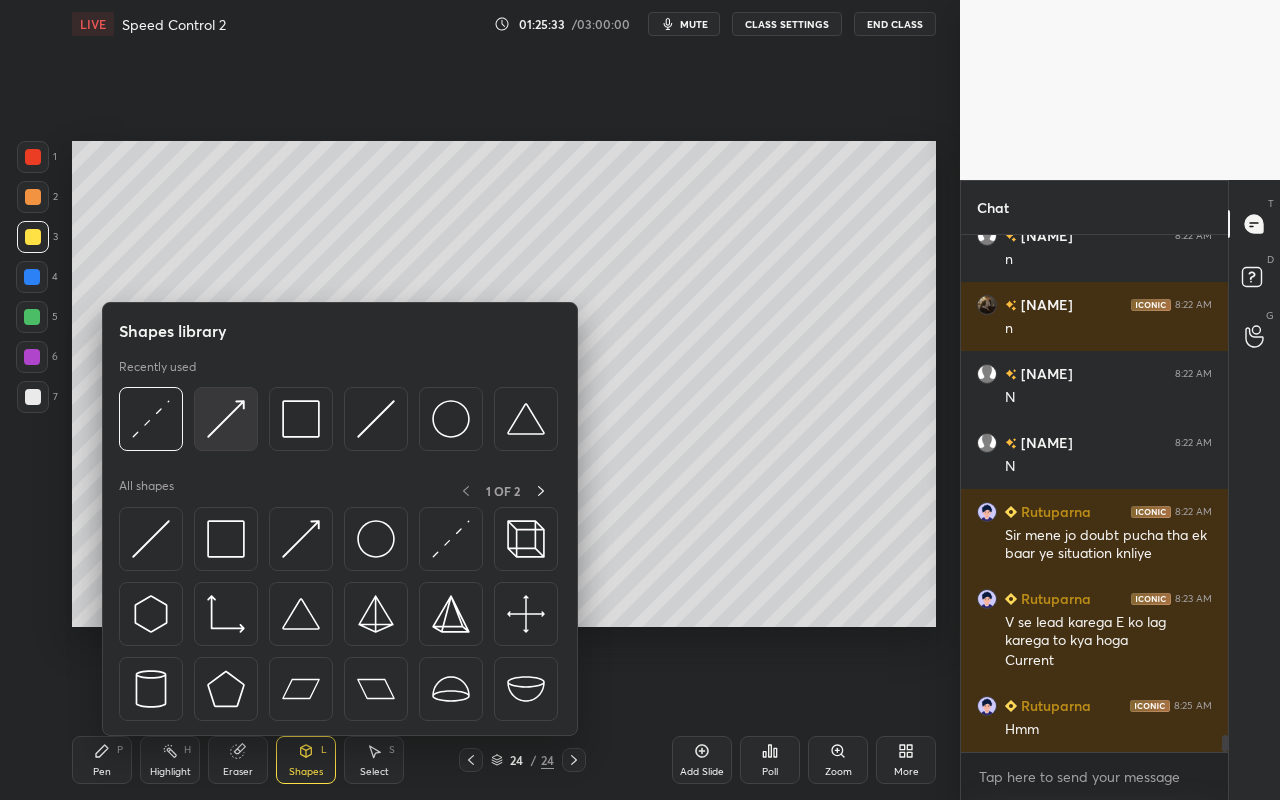 click at bounding box center (226, 419) 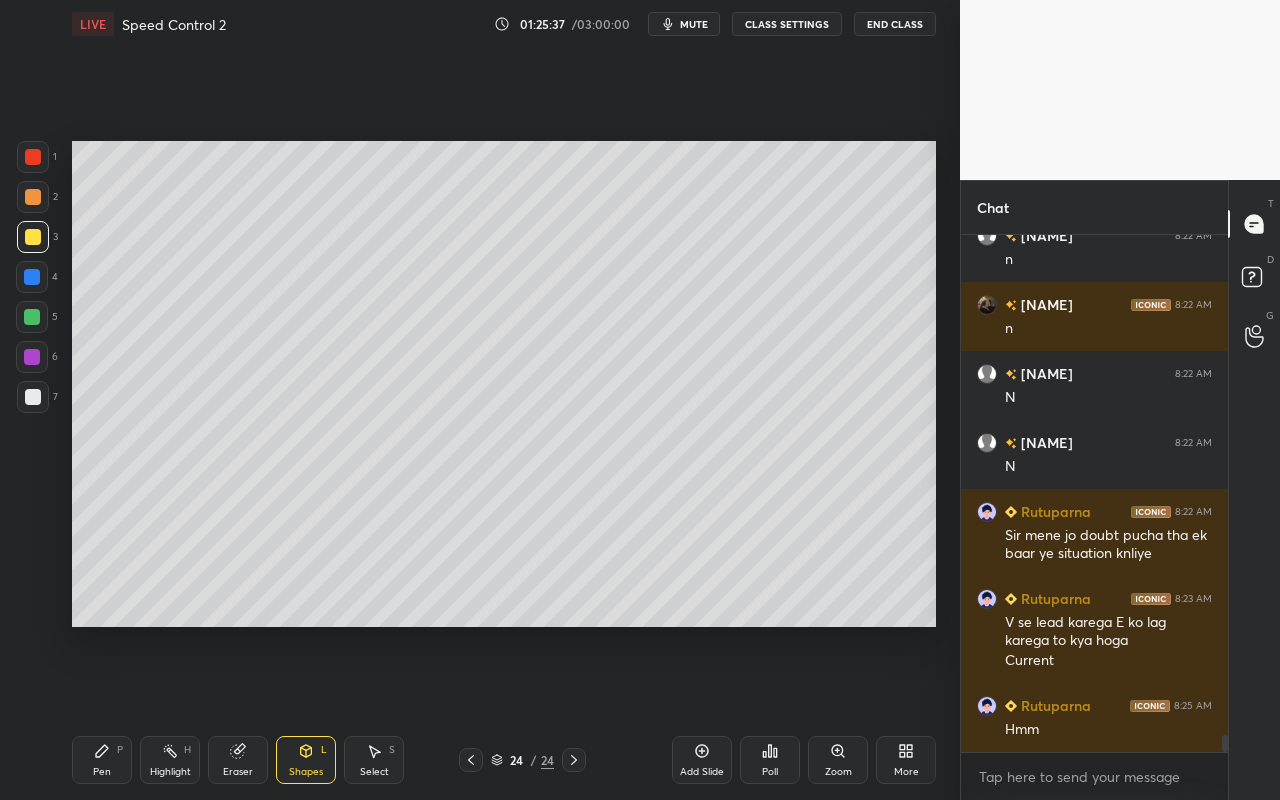 click on "Pen P" at bounding box center [102, 760] 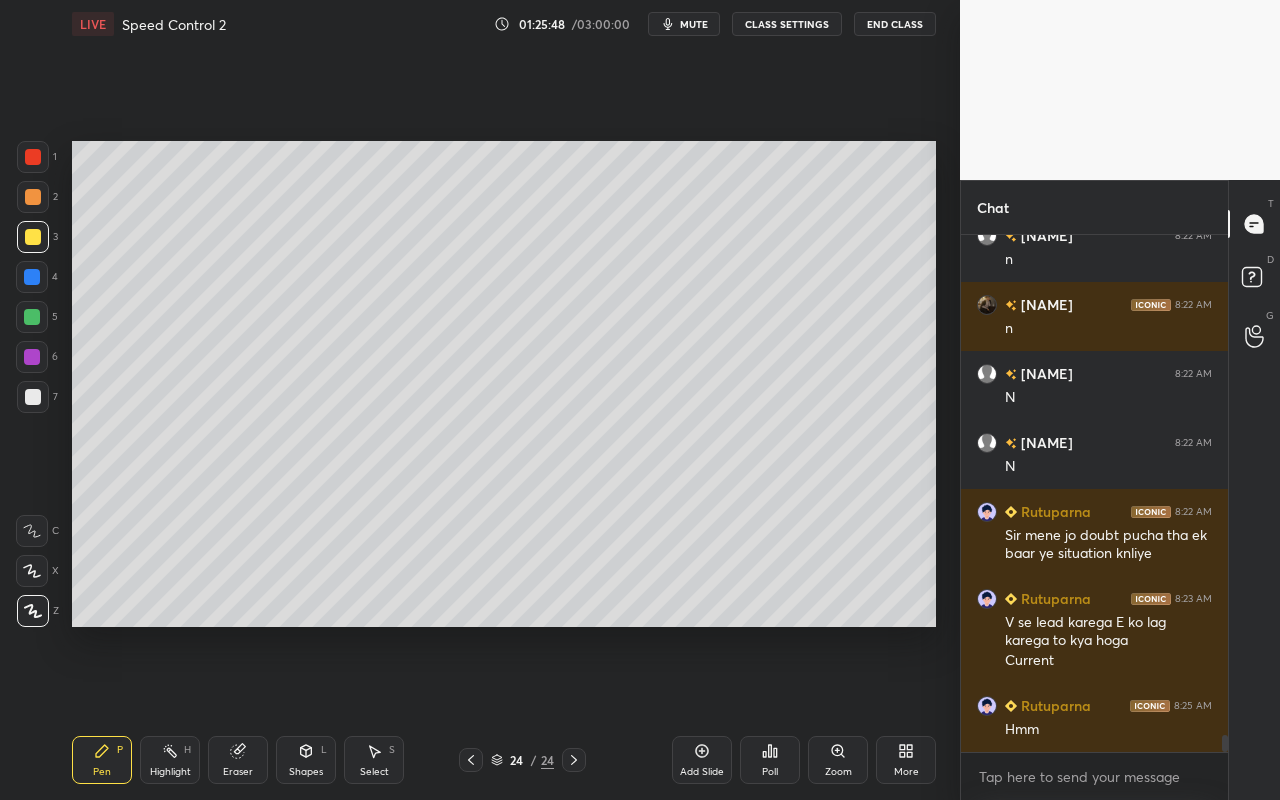 drag, startPoint x: 174, startPoint y: 766, endPoint x: 349, endPoint y: 629, distance: 222.2476 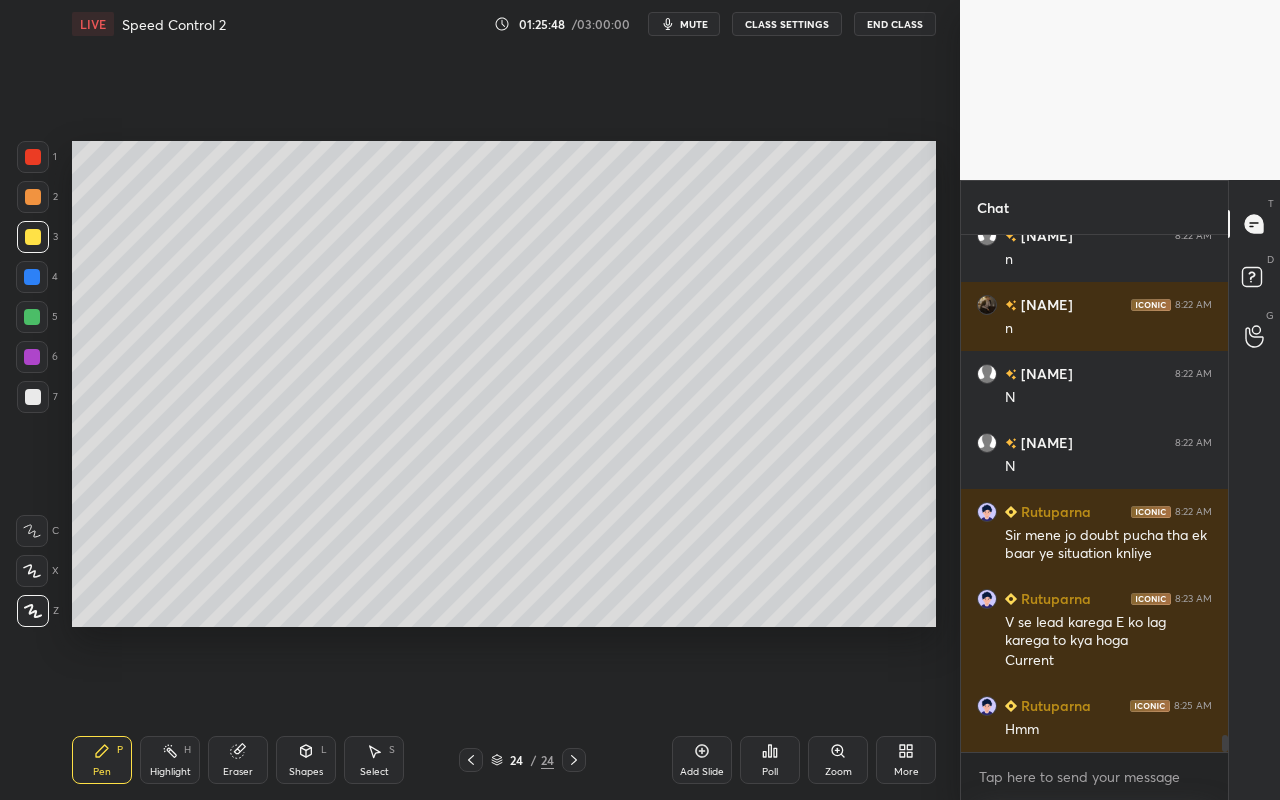 click on "Highlight" at bounding box center [170, 772] 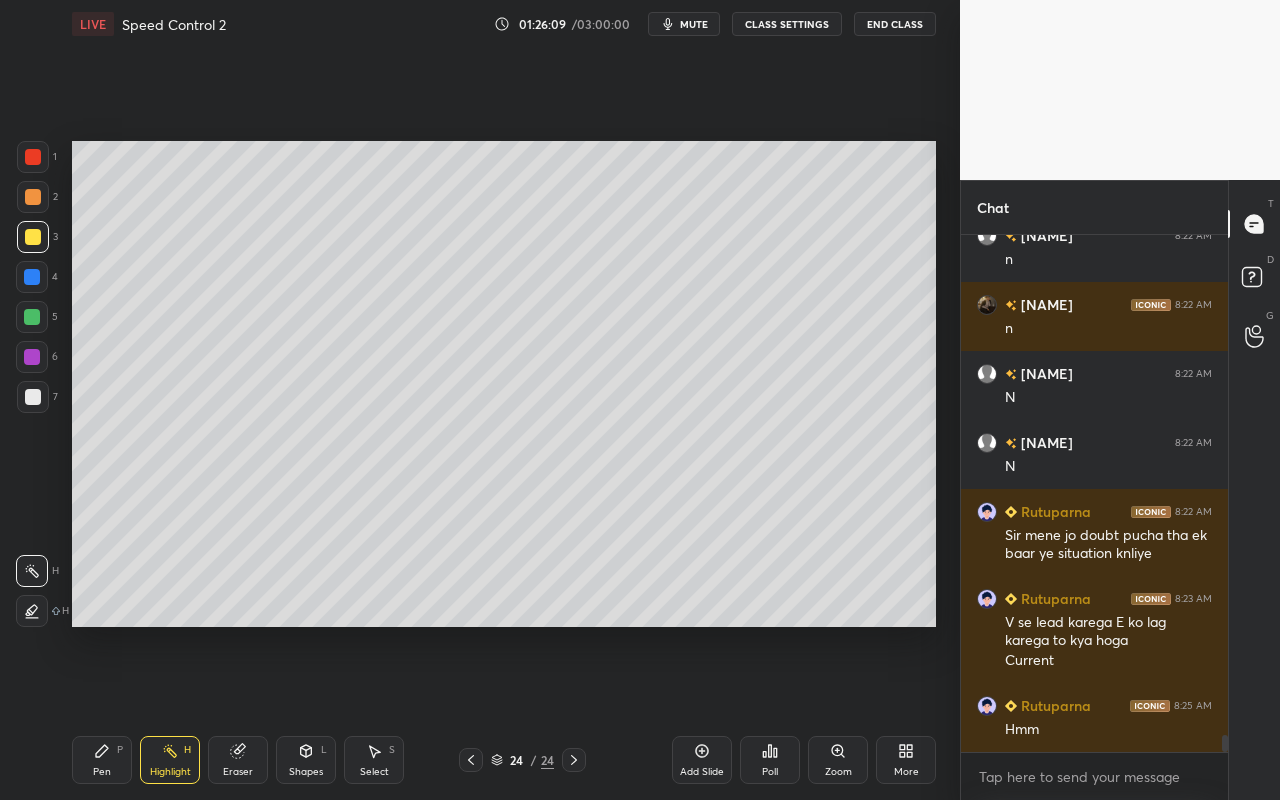 click 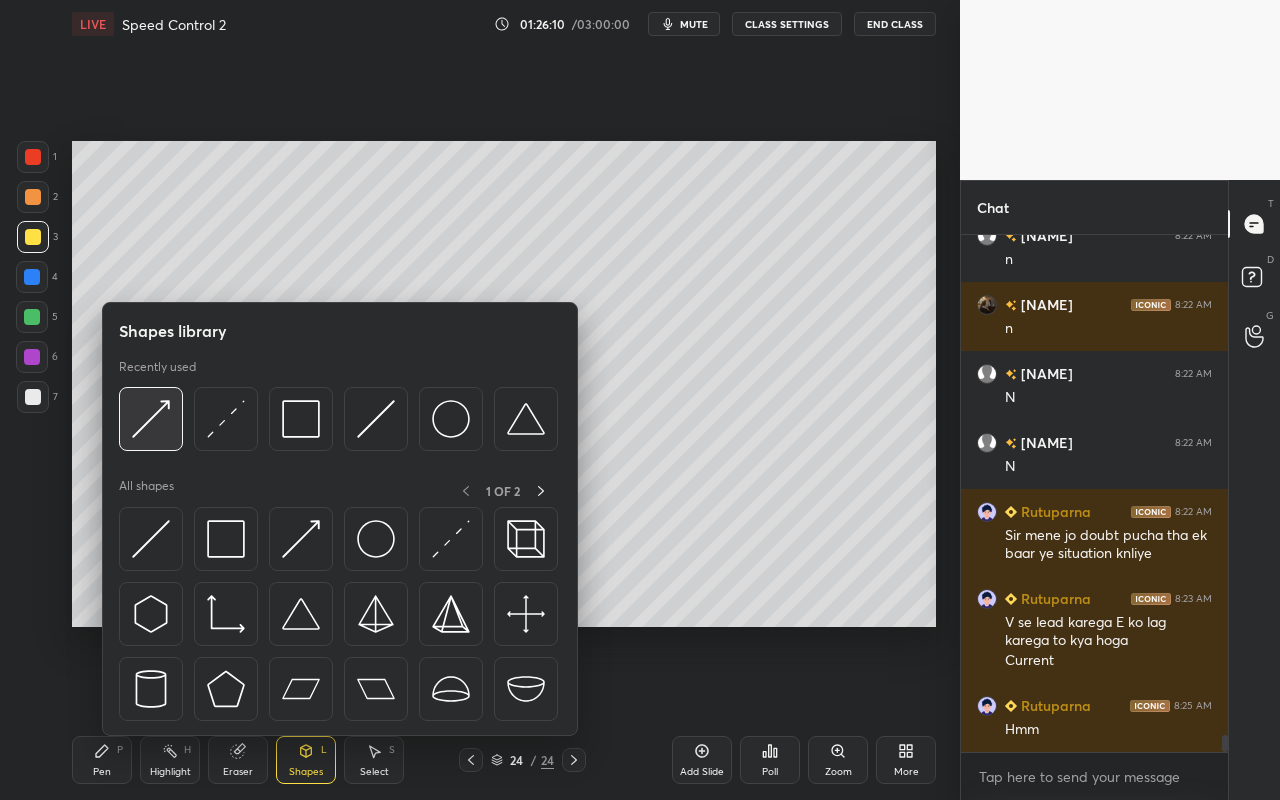 click at bounding box center [151, 419] 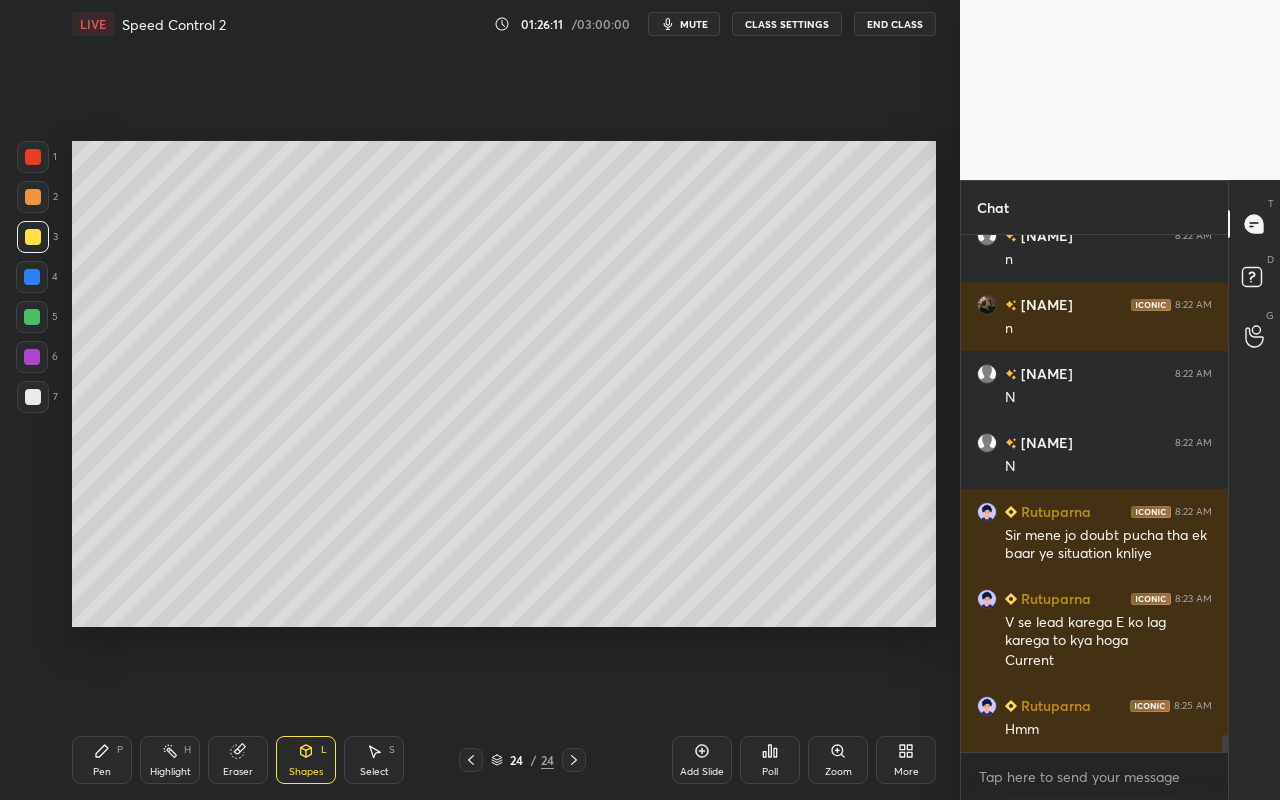 click at bounding box center [32, 317] 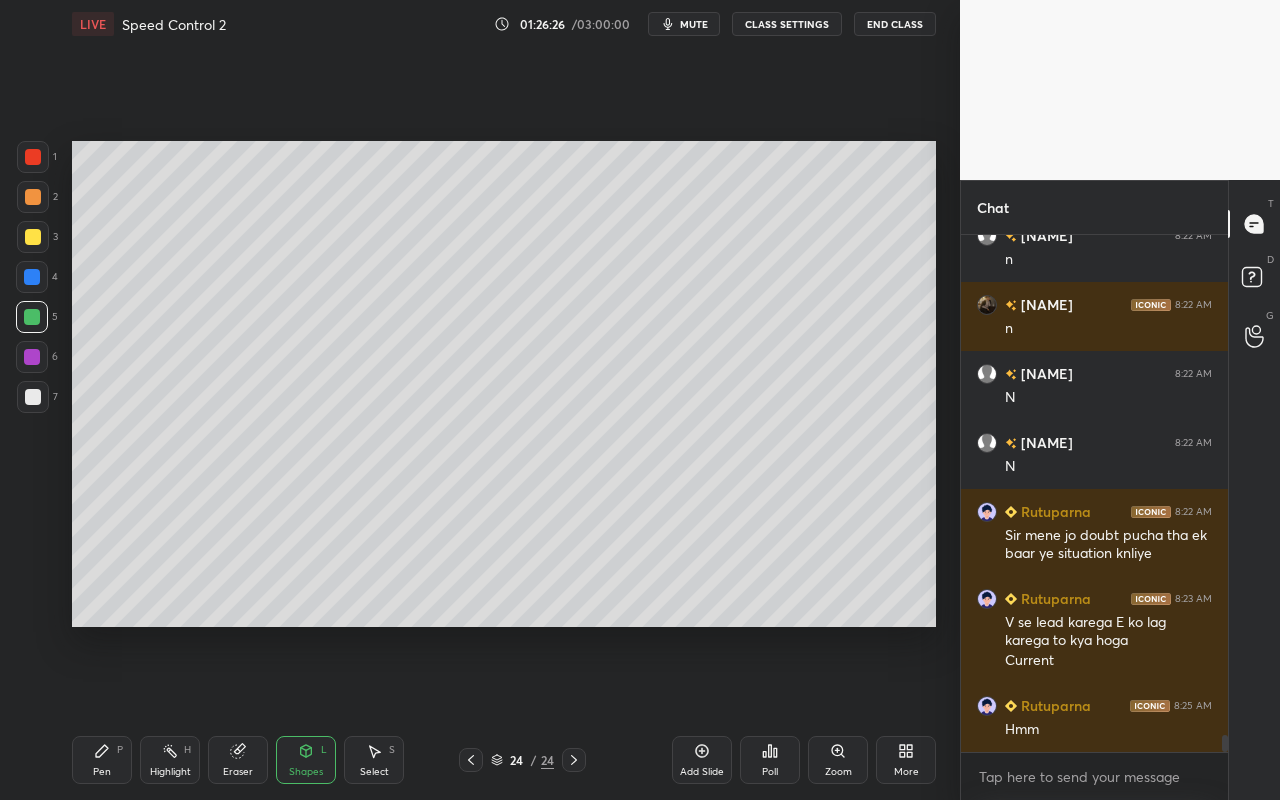 click on "Pen P" at bounding box center (102, 760) 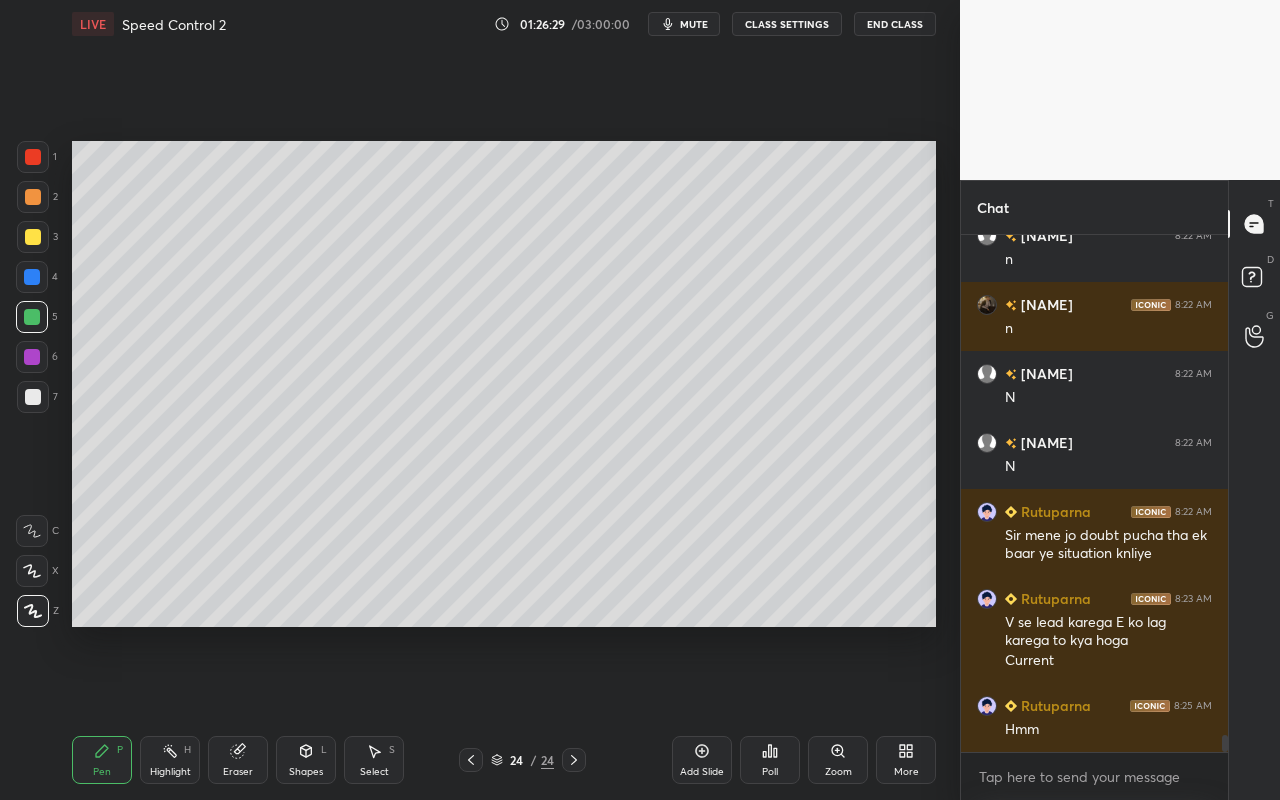 click on "Shapes L" at bounding box center (306, 760) 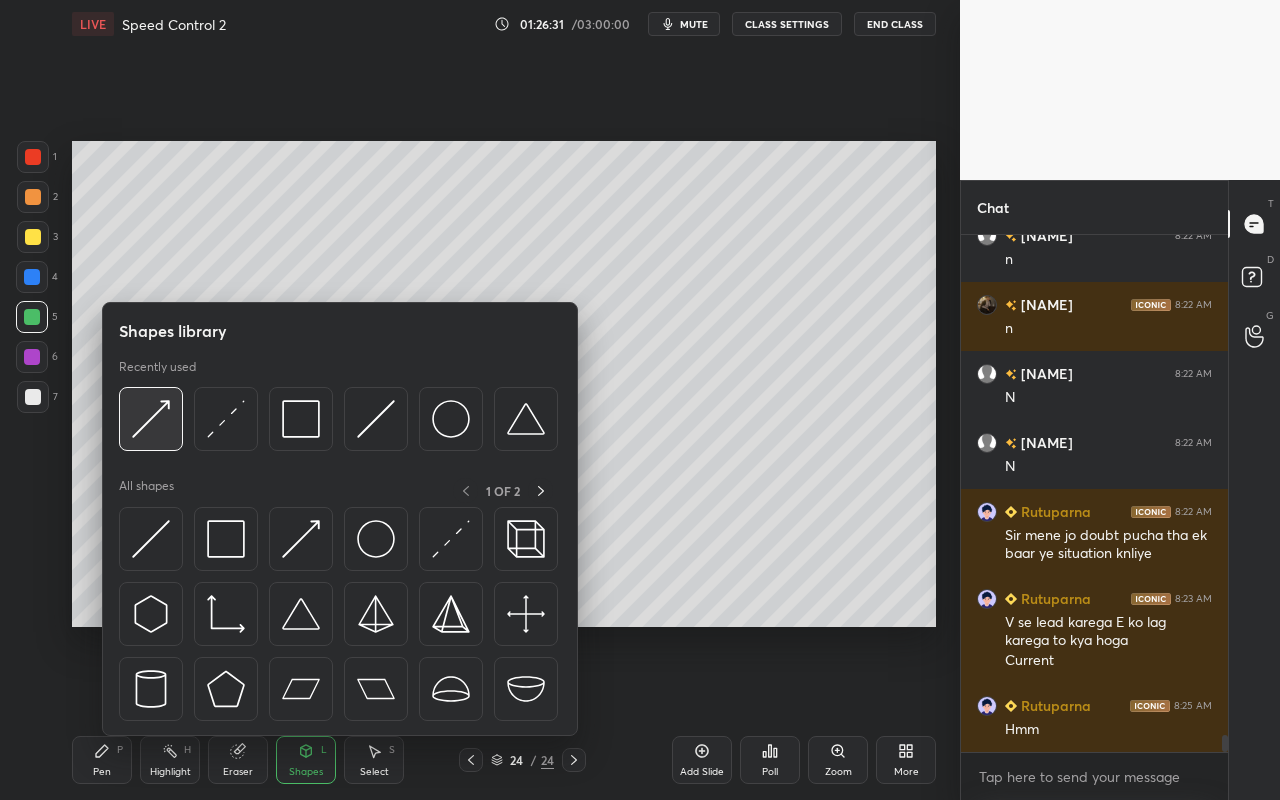 click at bounding box center [151, 419] 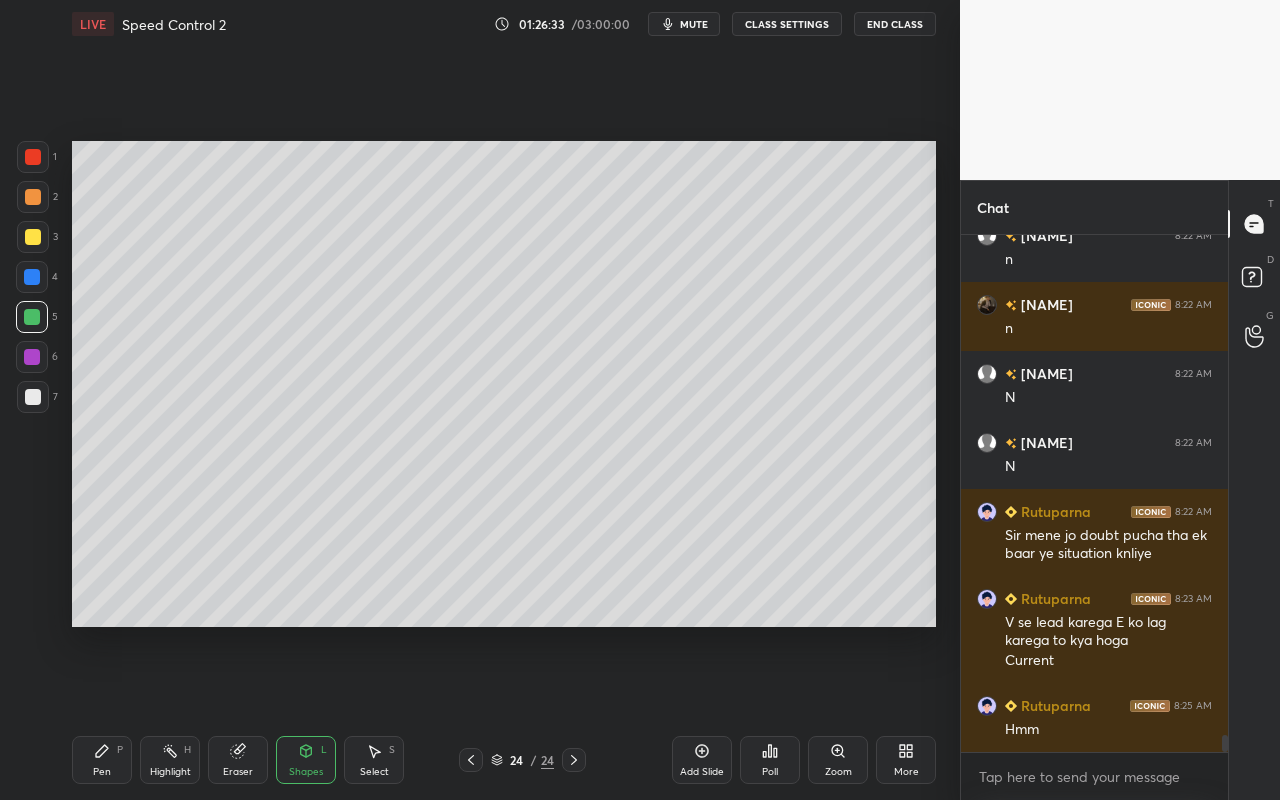 click on "Pen P" at bounding box center [102, 760] 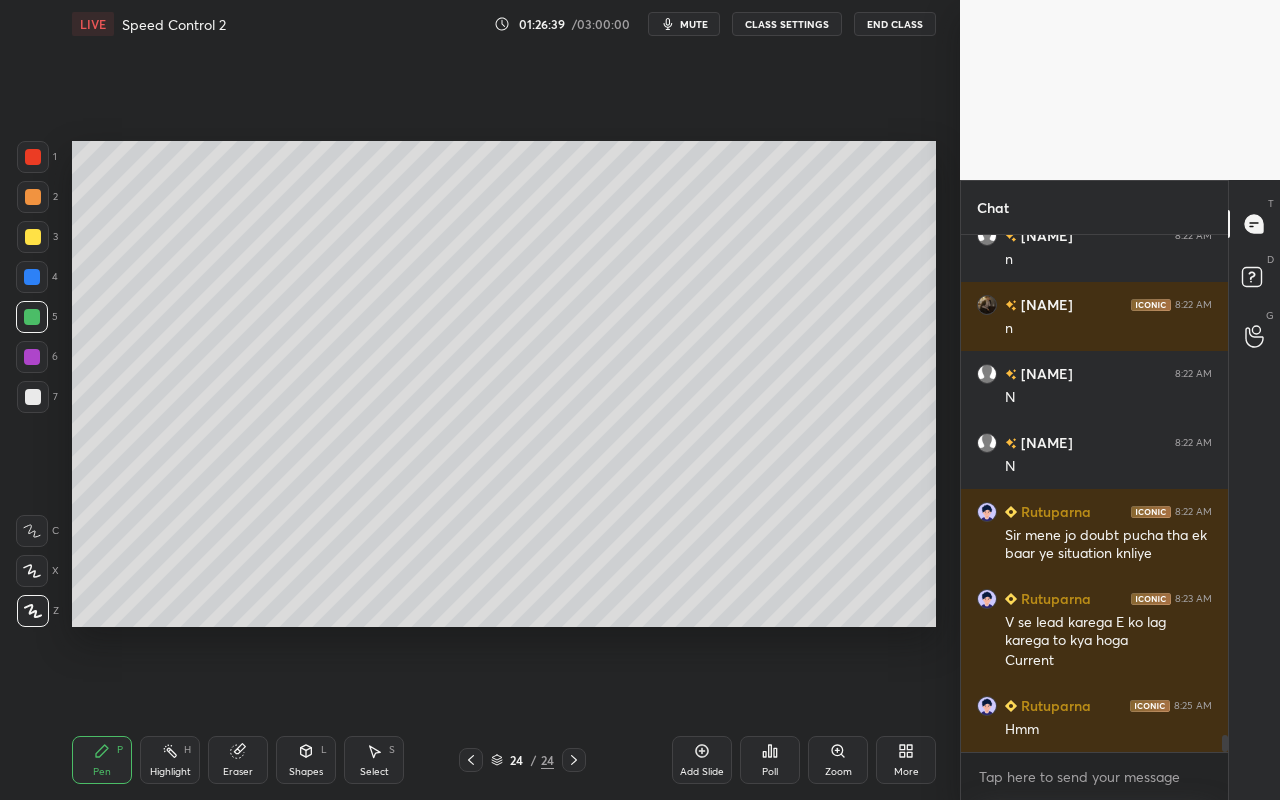 click on "Shapes" at bounding box center (306, 772) 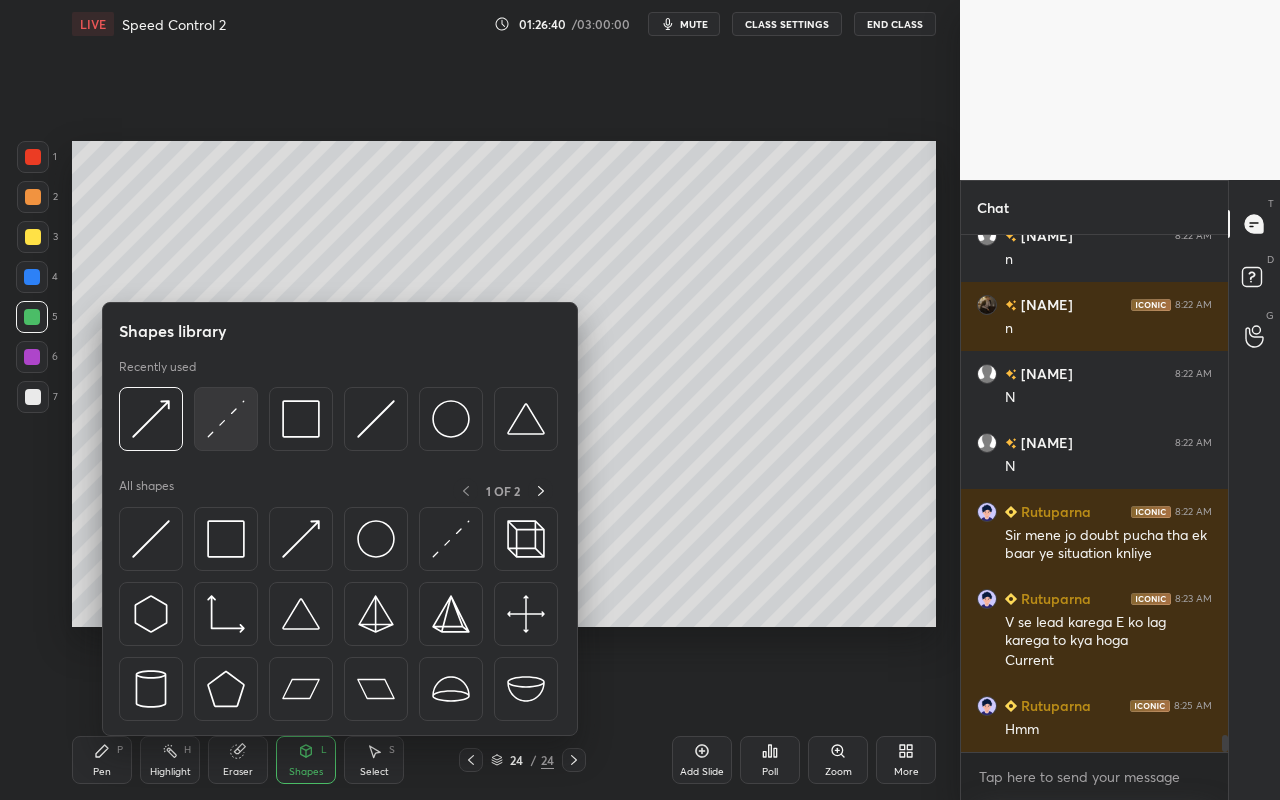 click at bounding box center [226, 419] 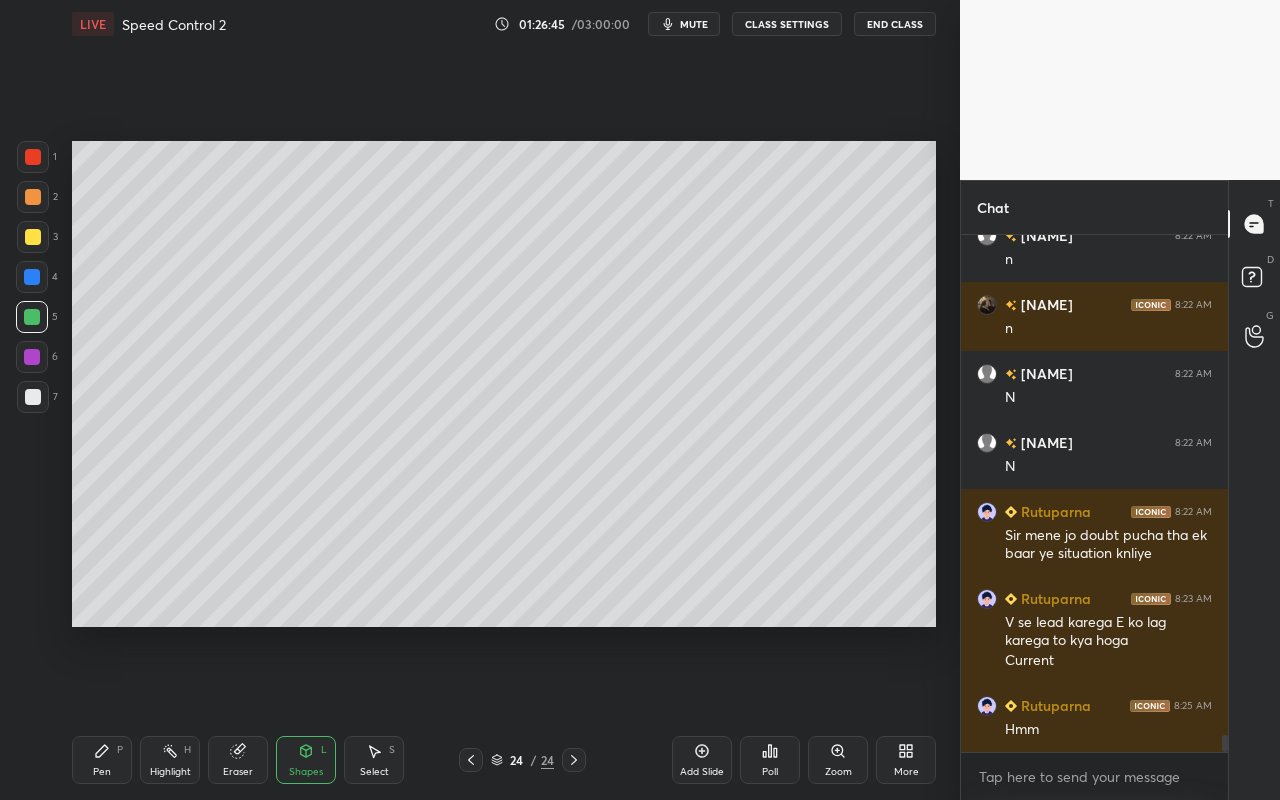 click on "Pen P" at bounding box center [102, 760] 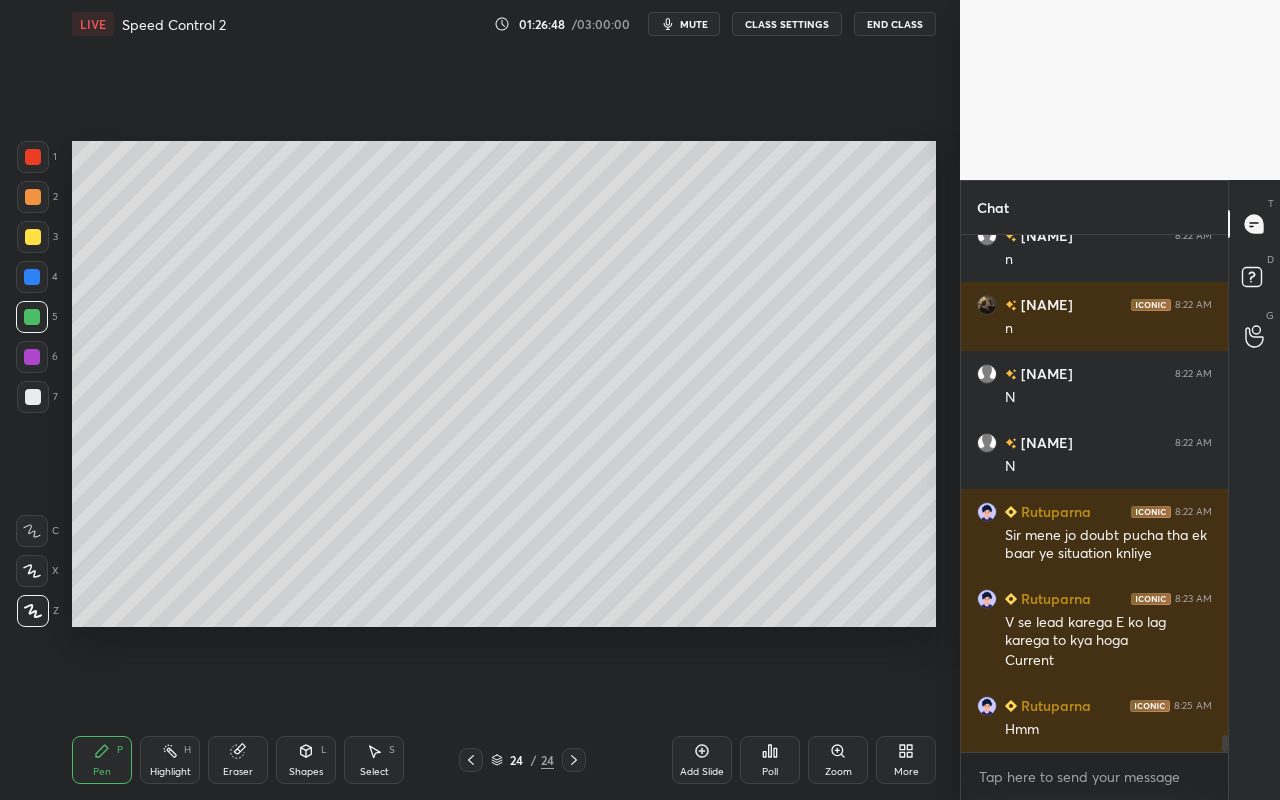 click on "Shapes L" at bounding box center (306, 760) 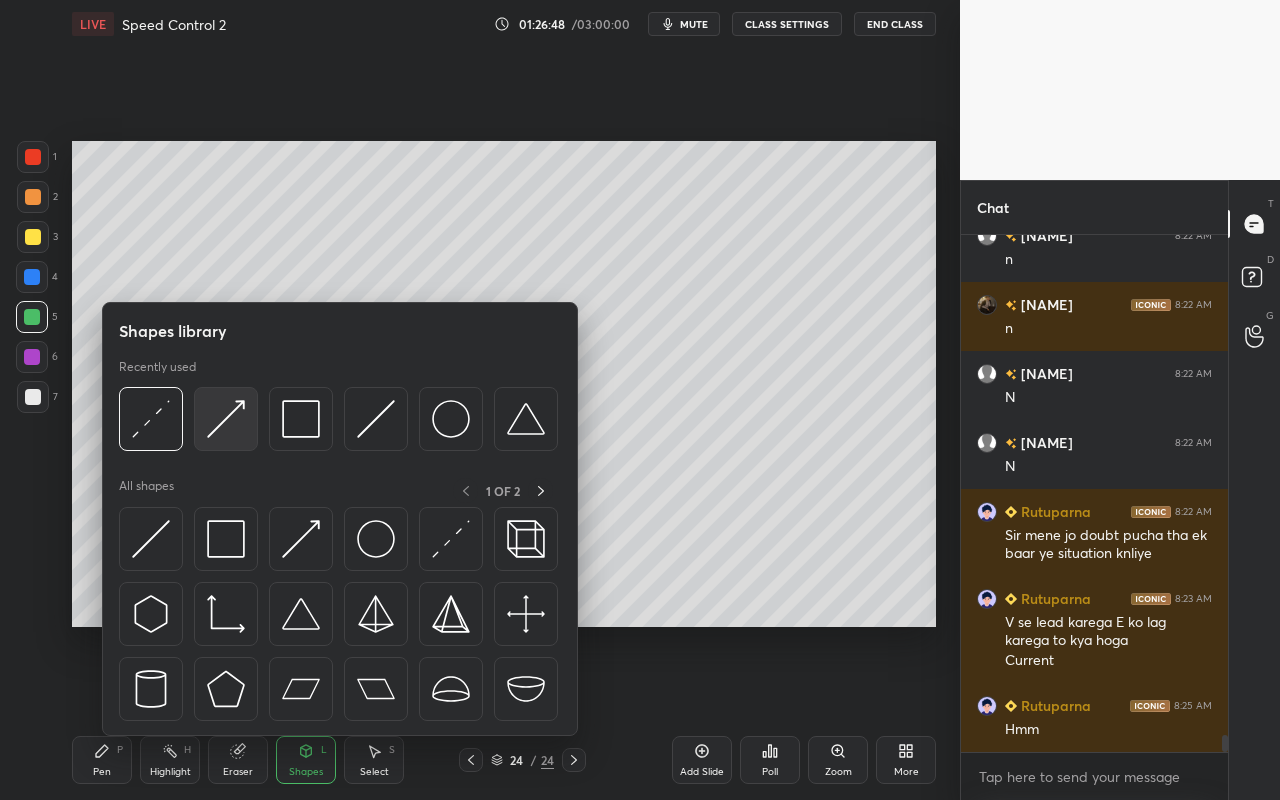click at bounding box center (226, 419) 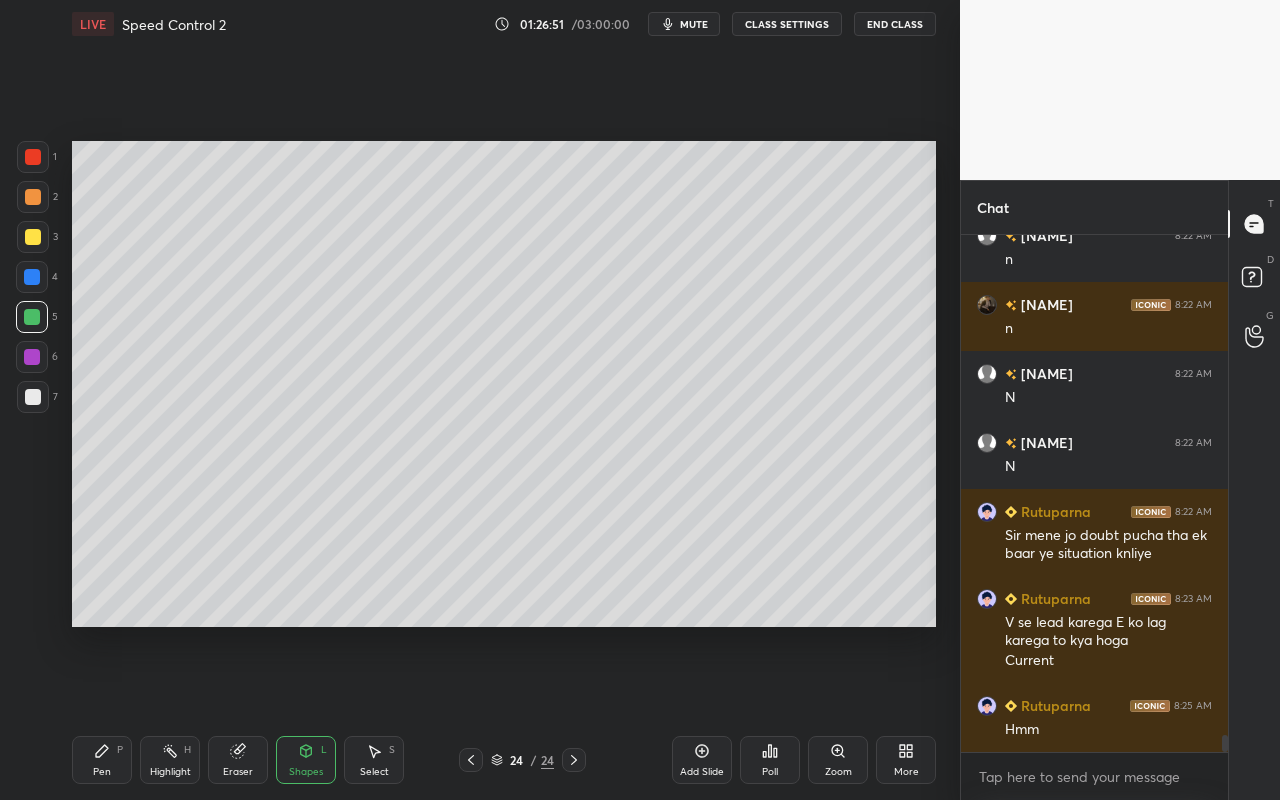 drag, startPoint x: 105, startPoint y: 762, endPoint x: 227, endPoint y: 647, distance: 167.6574 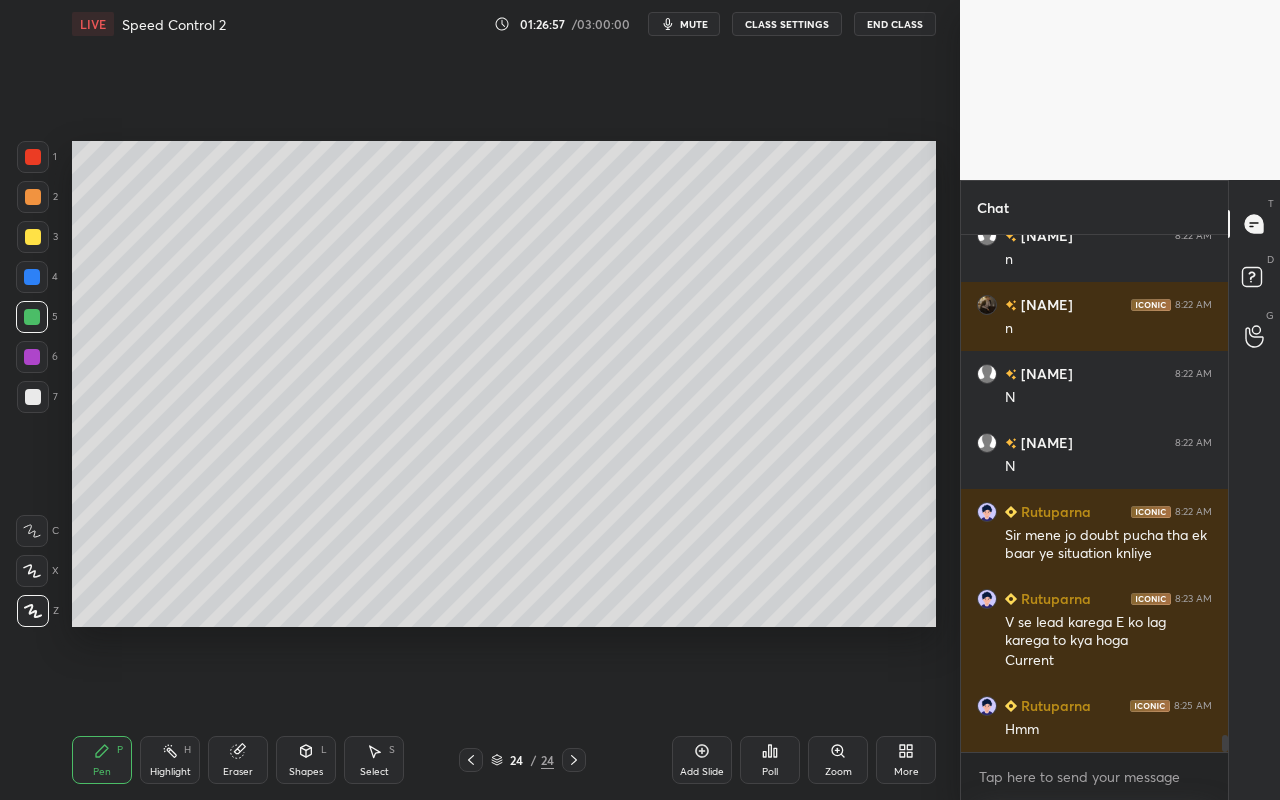 click on "Highlight" at bounding box center (170, 772) 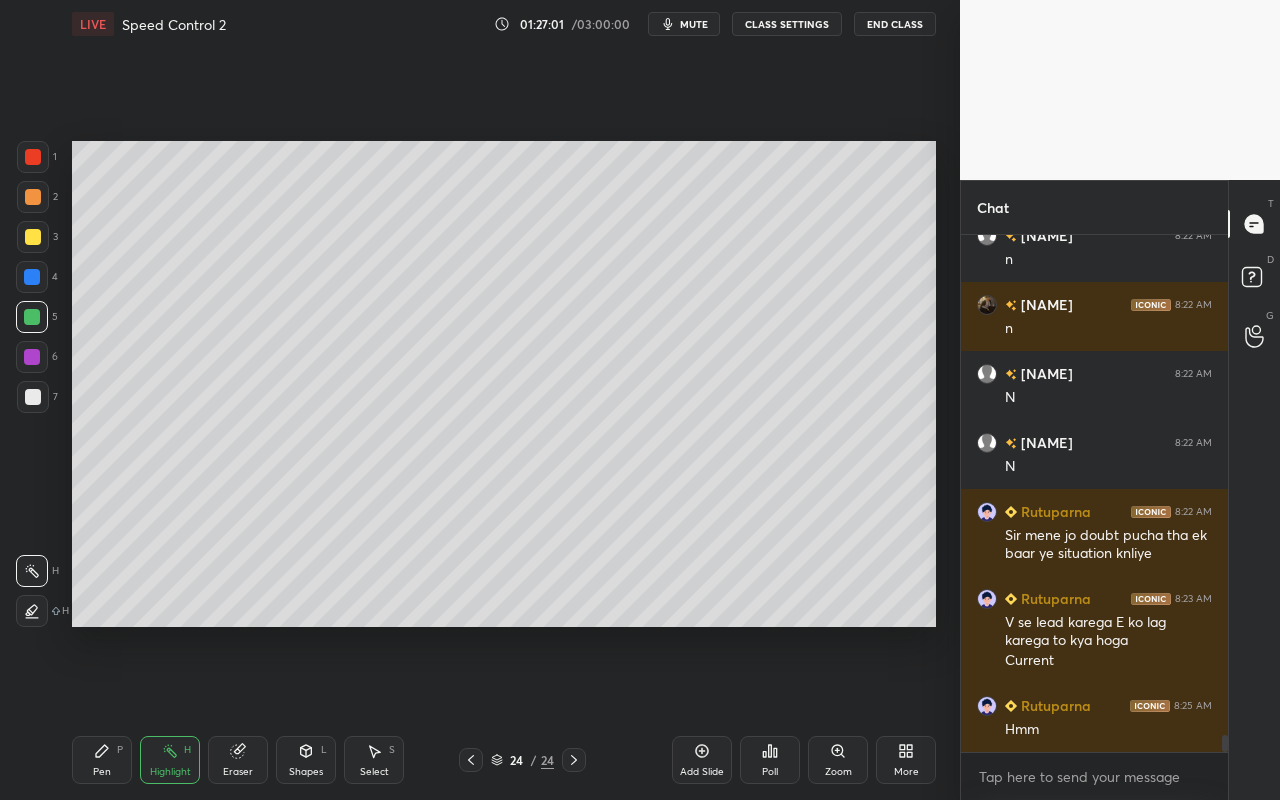 click on "Pen P" at bounding box center [102, 760] 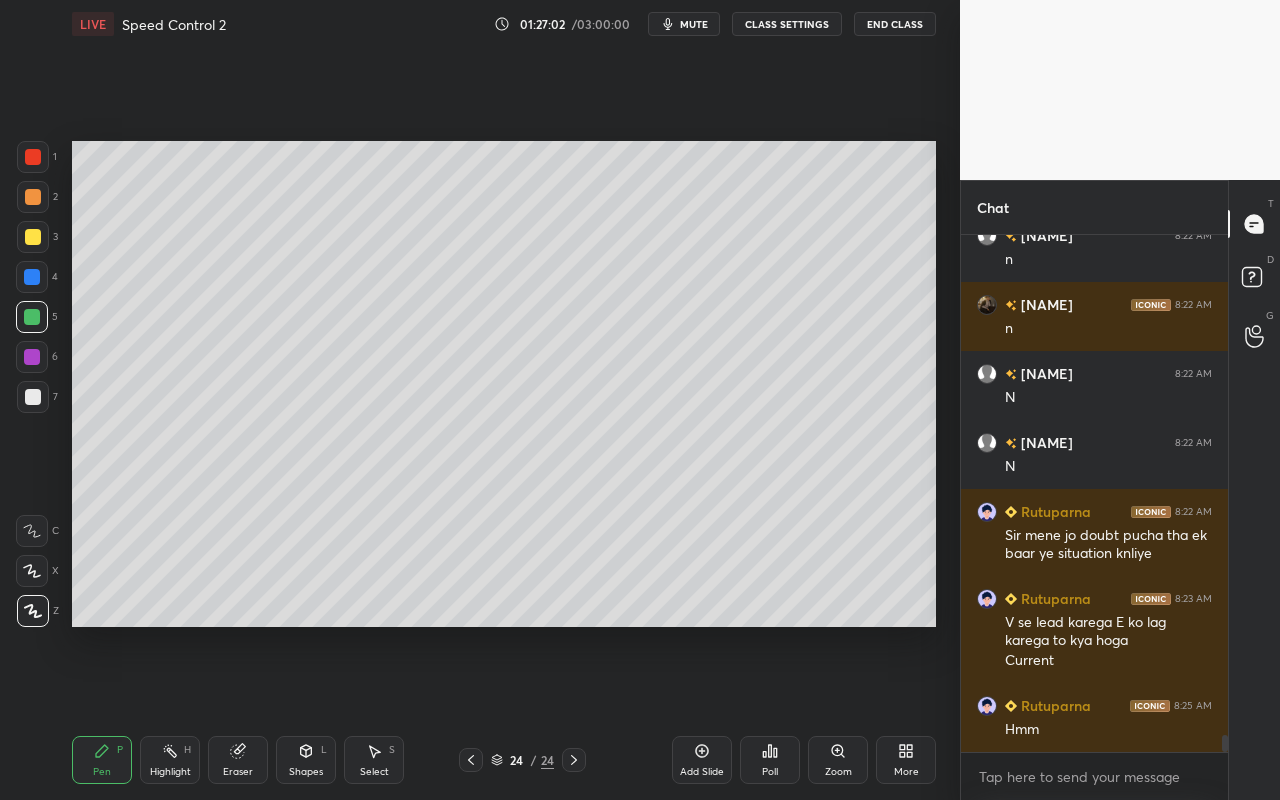 drag, startPoint x: 28, startPoint y: 235, endPoint x: 65, endPoint y: 245, distance: 38.327538 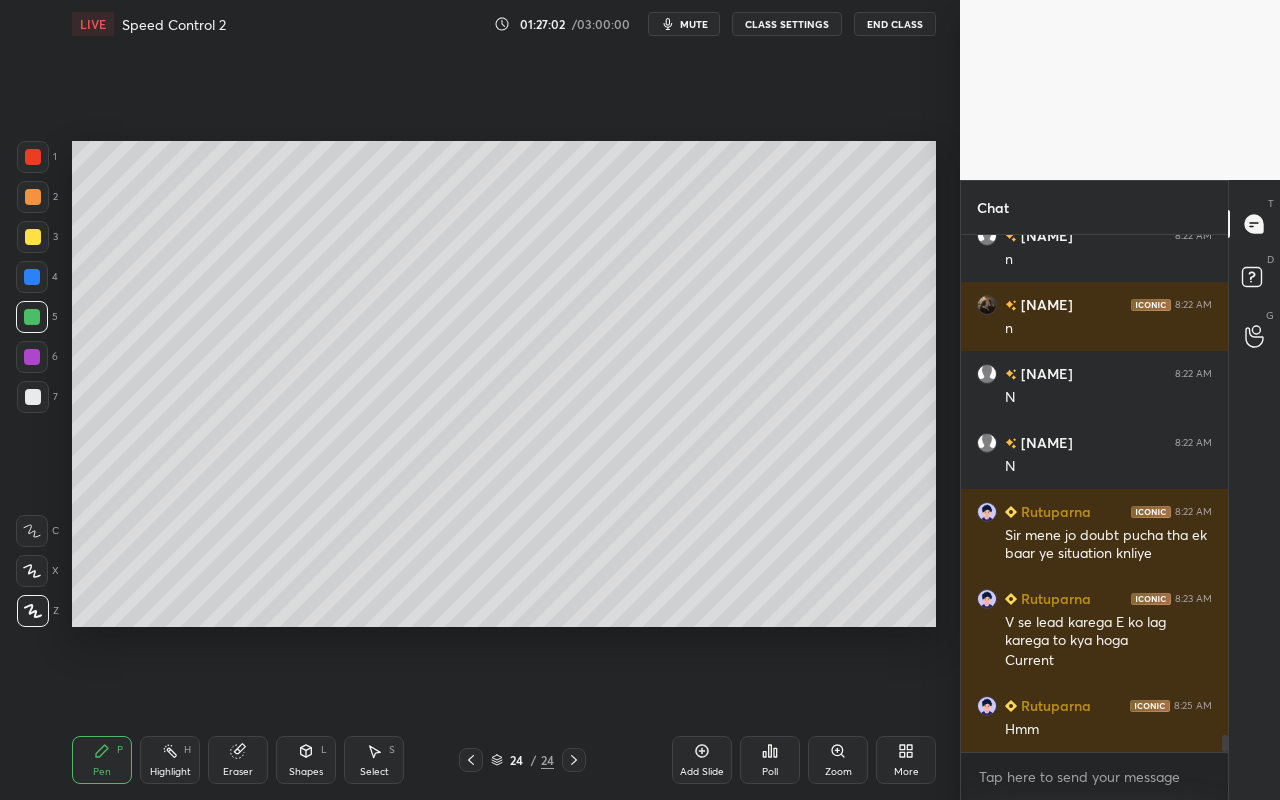click at bounding box center [33, 237] 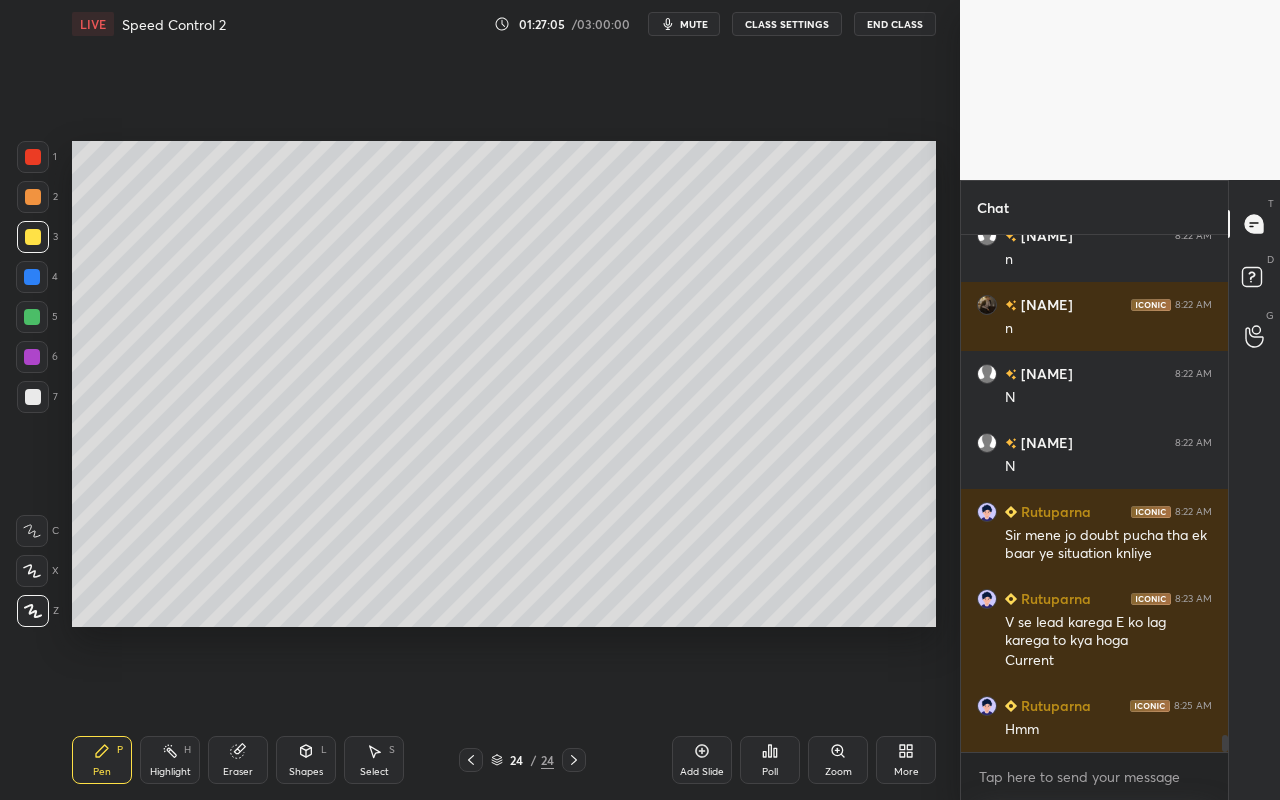 click on "Highlight" at bounding box center (170, 772) 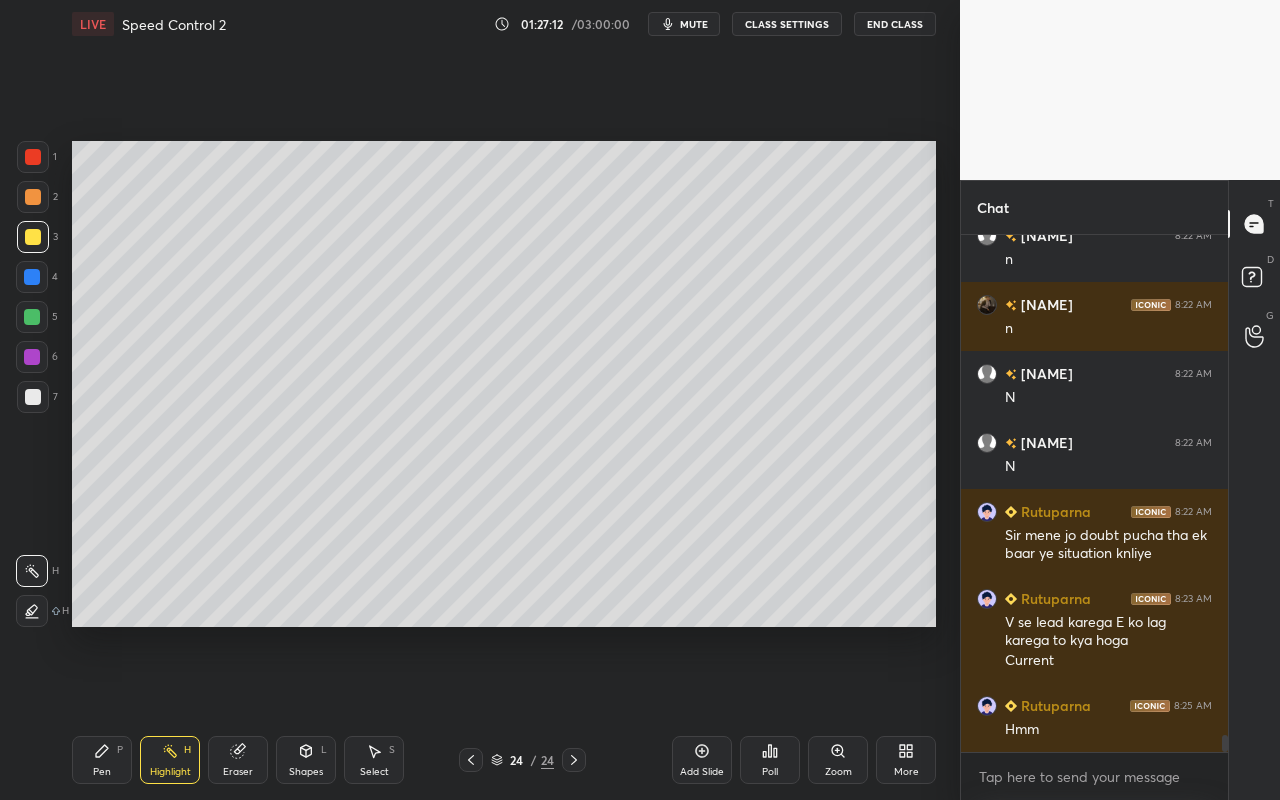 drag, startPoint x: 108, startPoint y: 760, endPoint x: 142, endPoint y: 642, distance: 122.80065 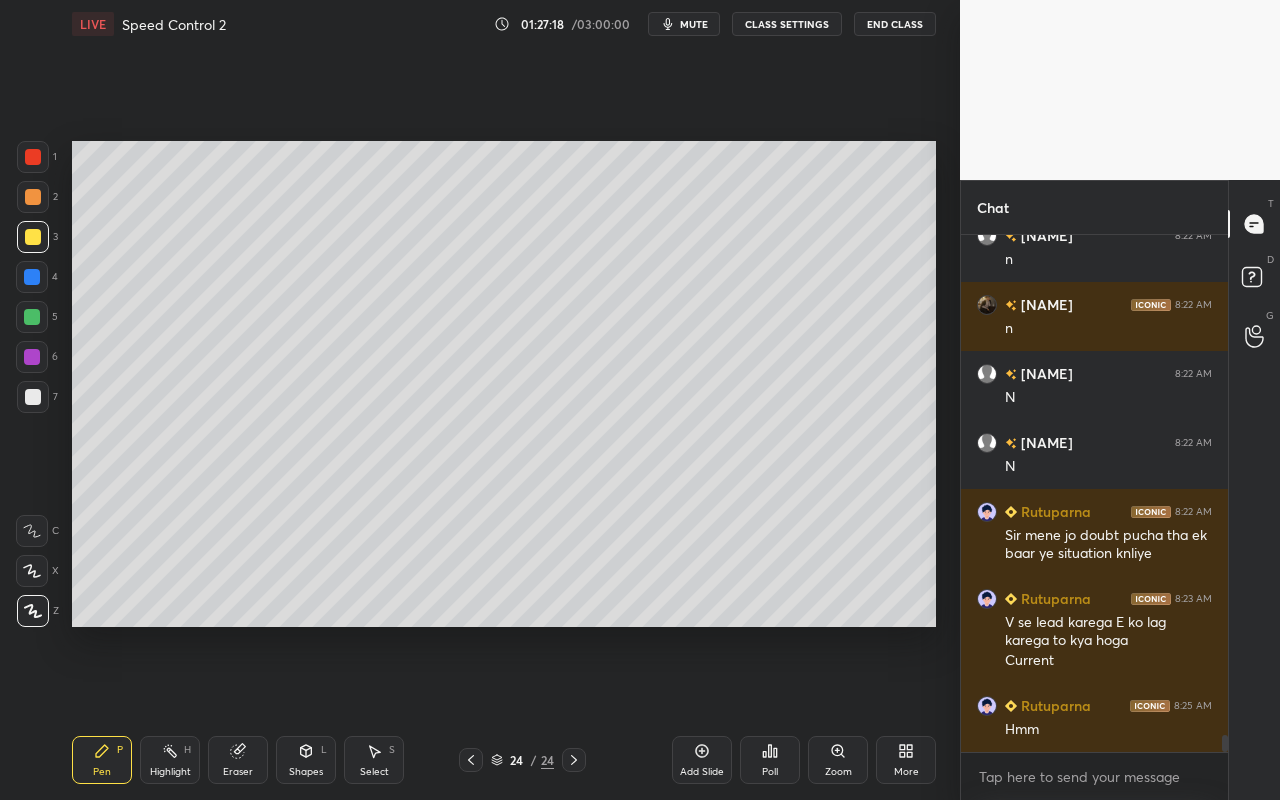 click on "Highlight" at bounding box center [170, 772] 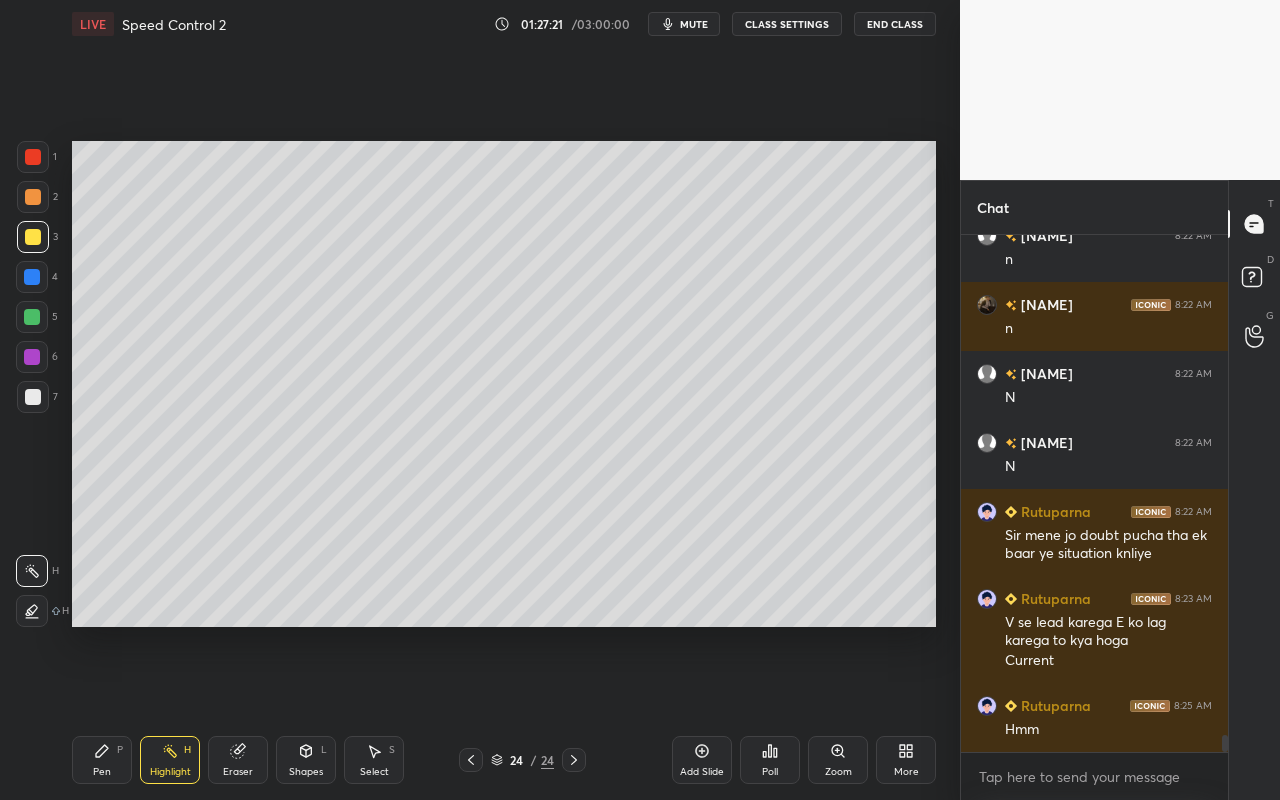 click on "Pen P" at bounding box center [102, 760] 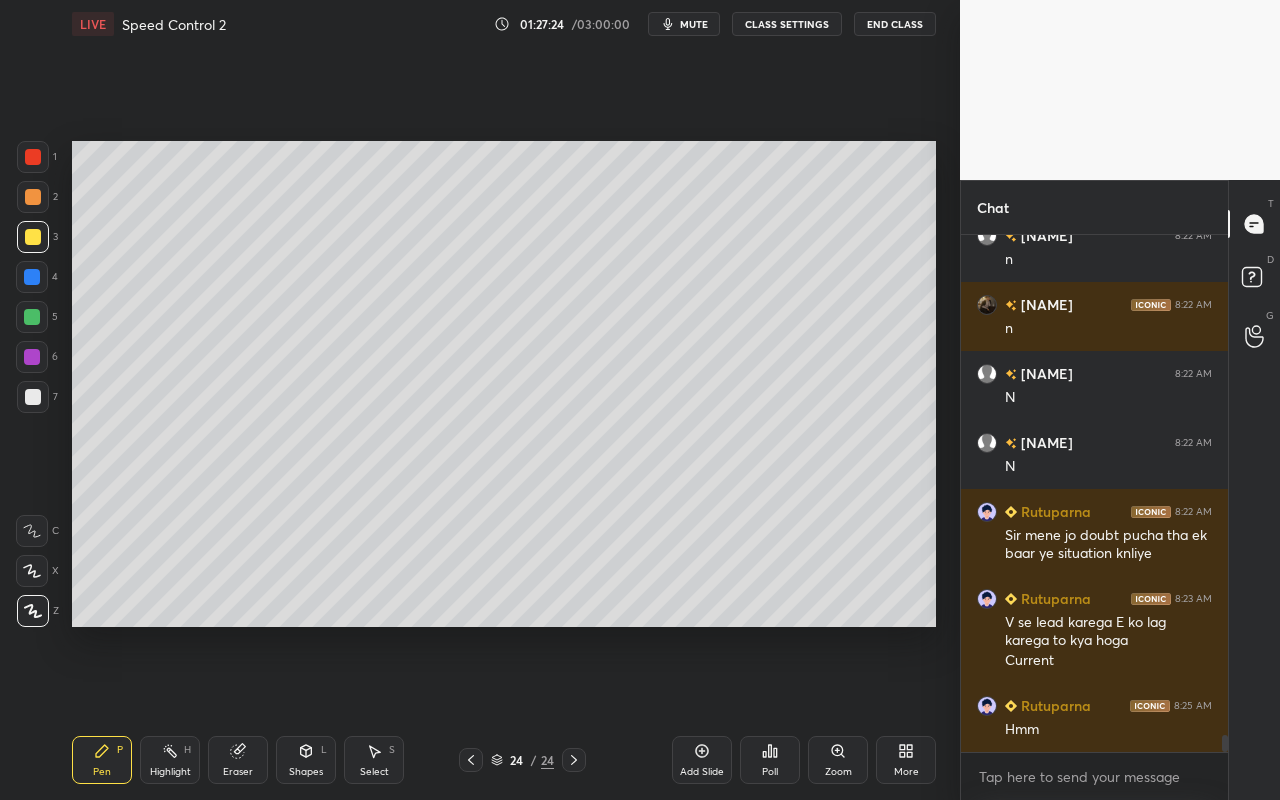 click on "Highlight" at bounding box center [170, 772] 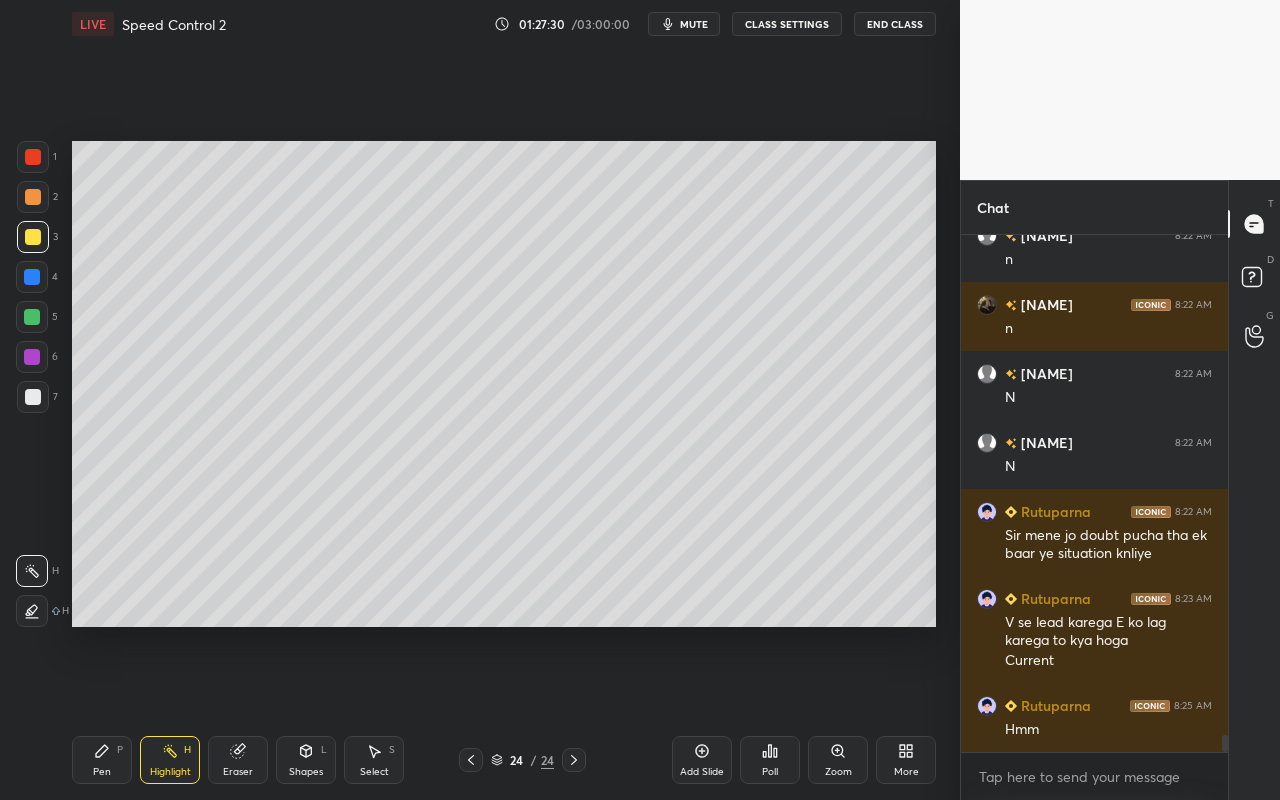 drag, startPoint x: 90, startPoint y: 768, endPoint x: 117, endPoint y: 676, distance: 95.880135 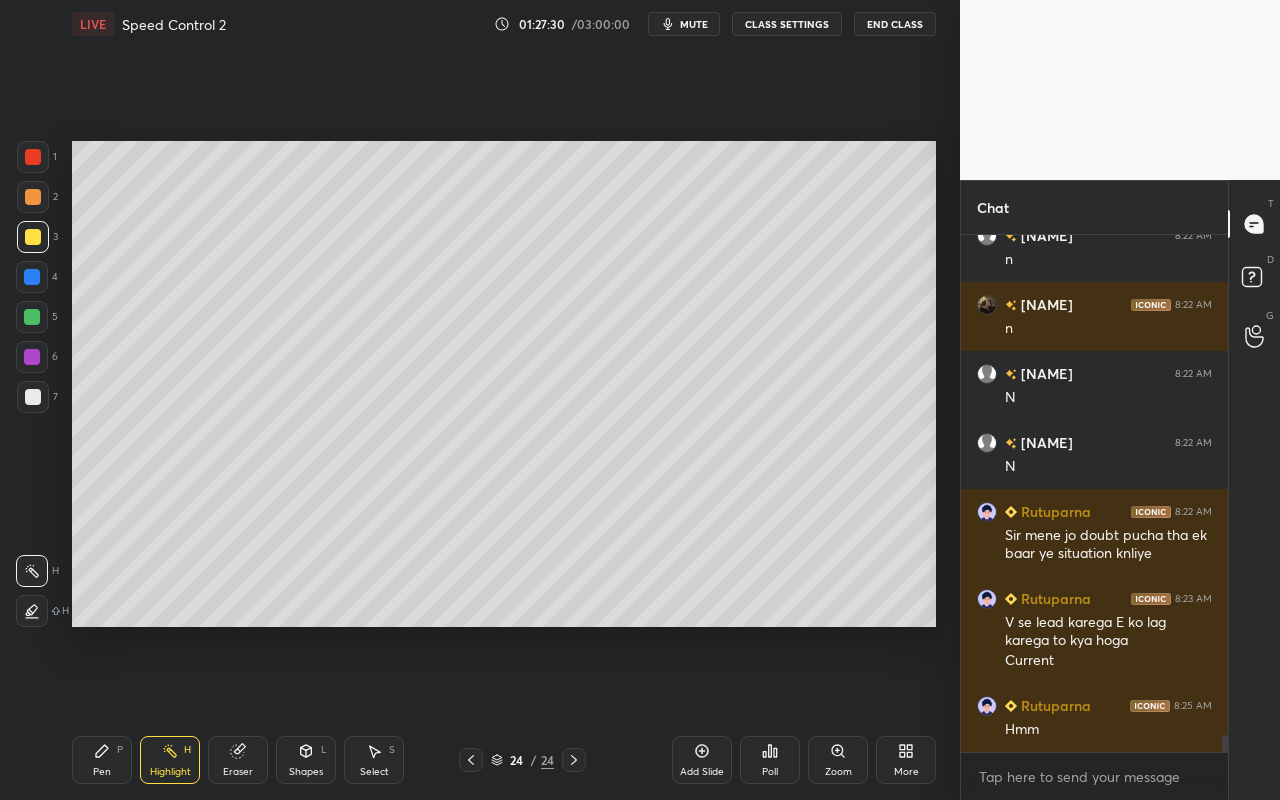 click on "Pen P" at bounding box center [102, 760] 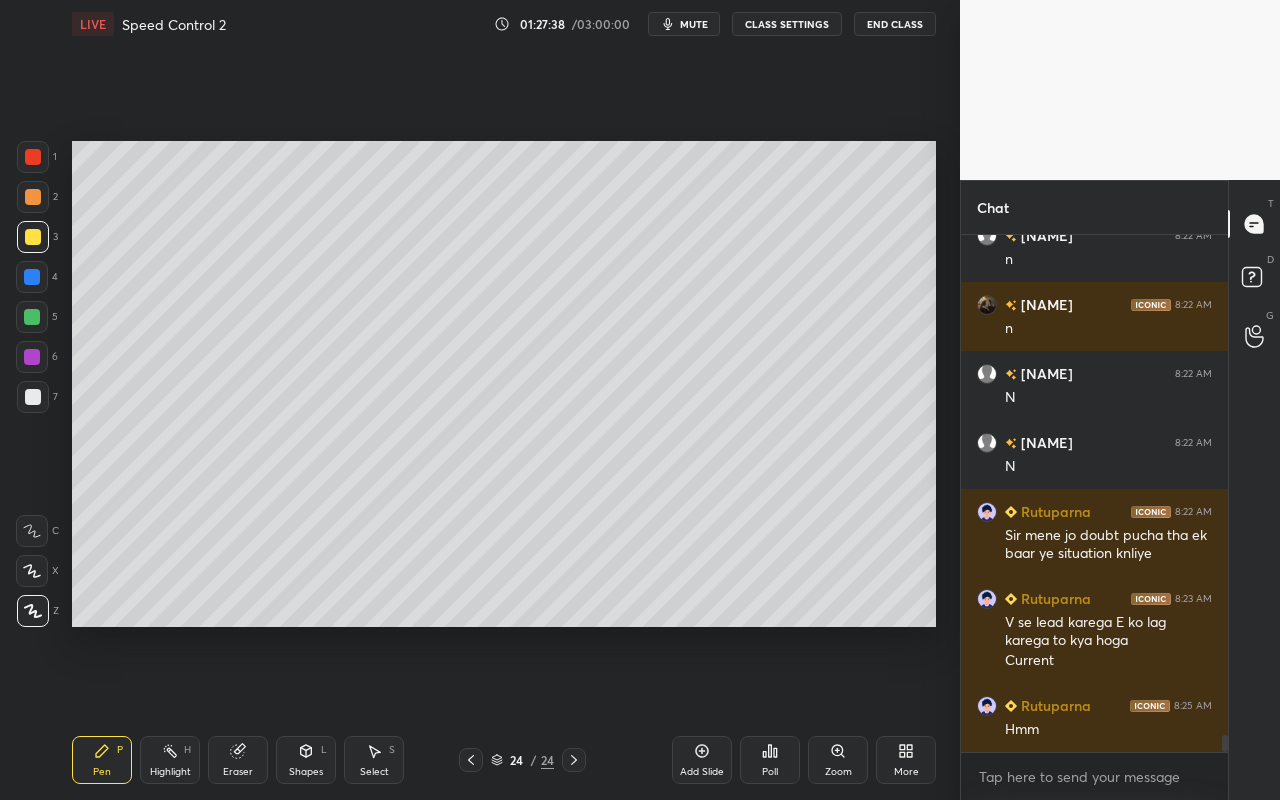 click on "Highlight" at bounding box center [170, 772] 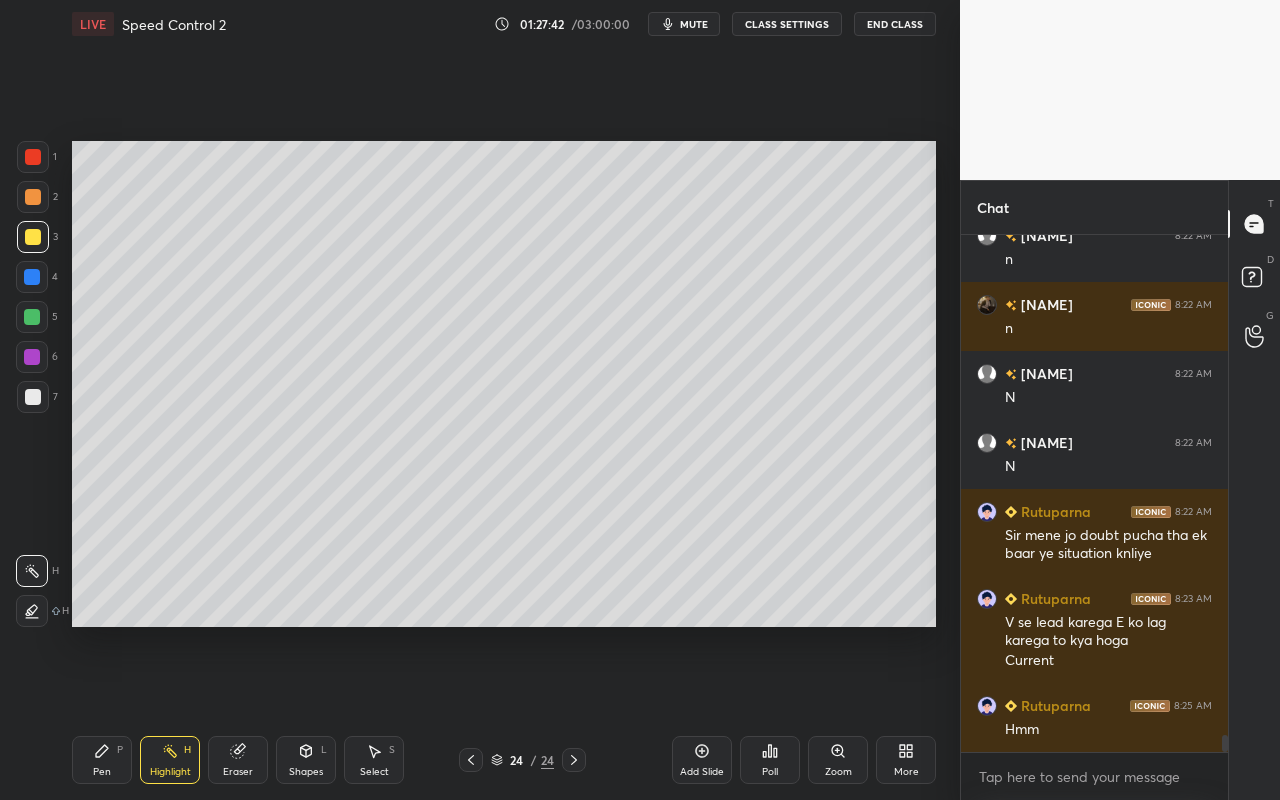 click on "Pen P Highlight H Eraser Shapes L Select S" at bounding box center [222, 760] 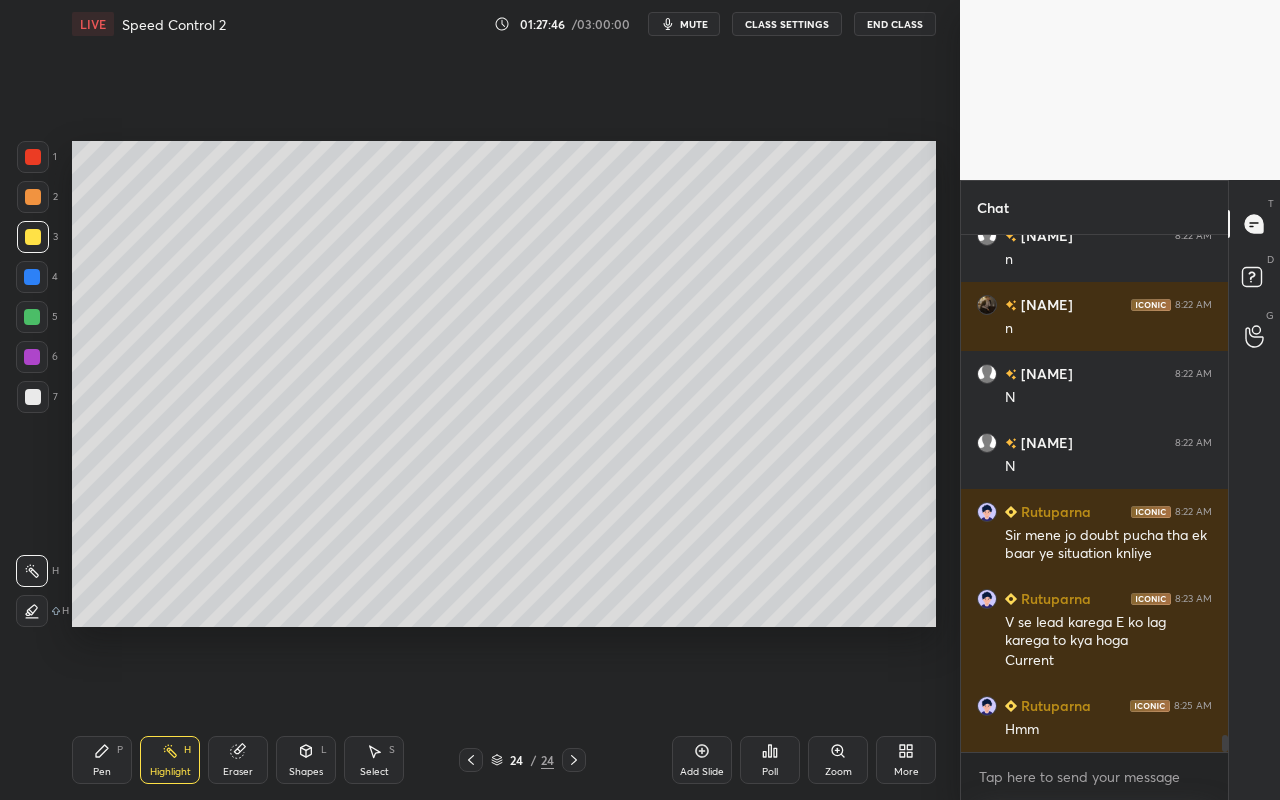 click on "Pen" at bounding box center [102, 772] 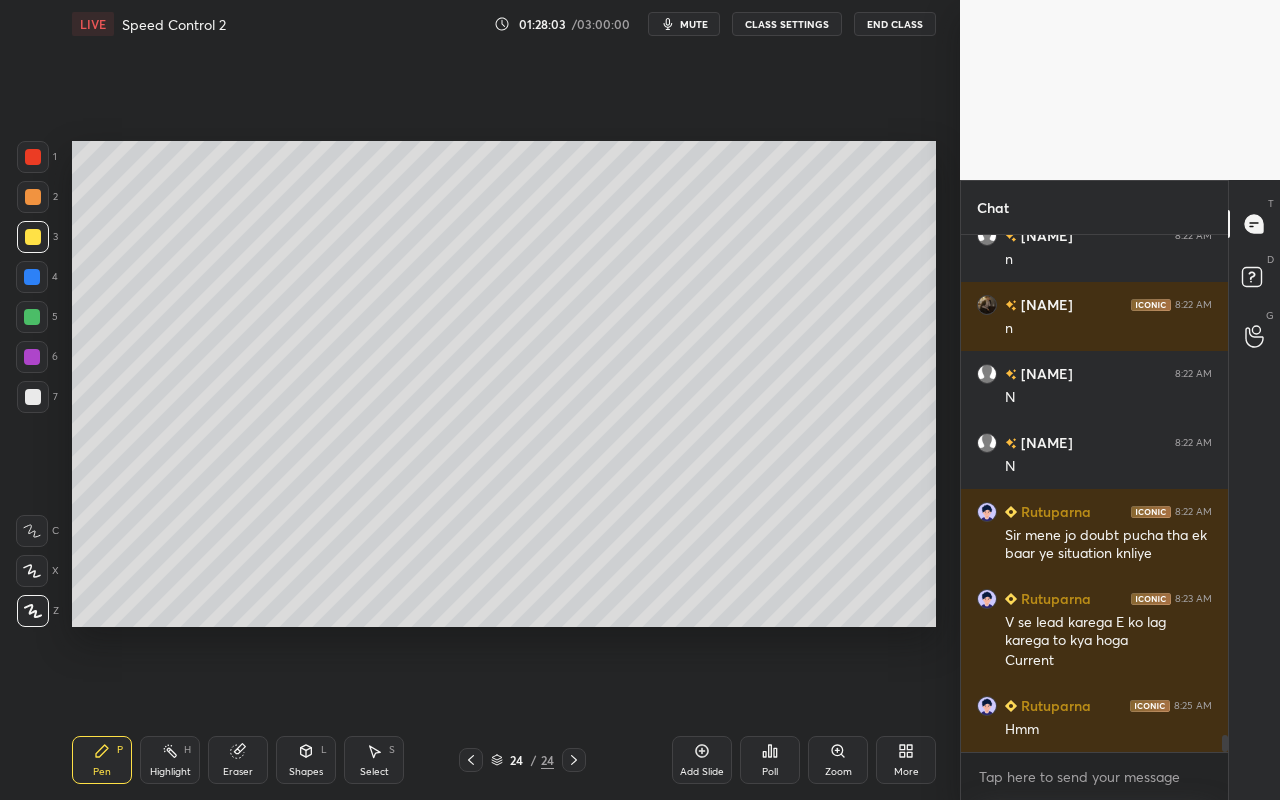 drag, startPoint x: 193, startPoint y: 760, endPoint x: 213, endPoint y: 648, distance: 113.7717 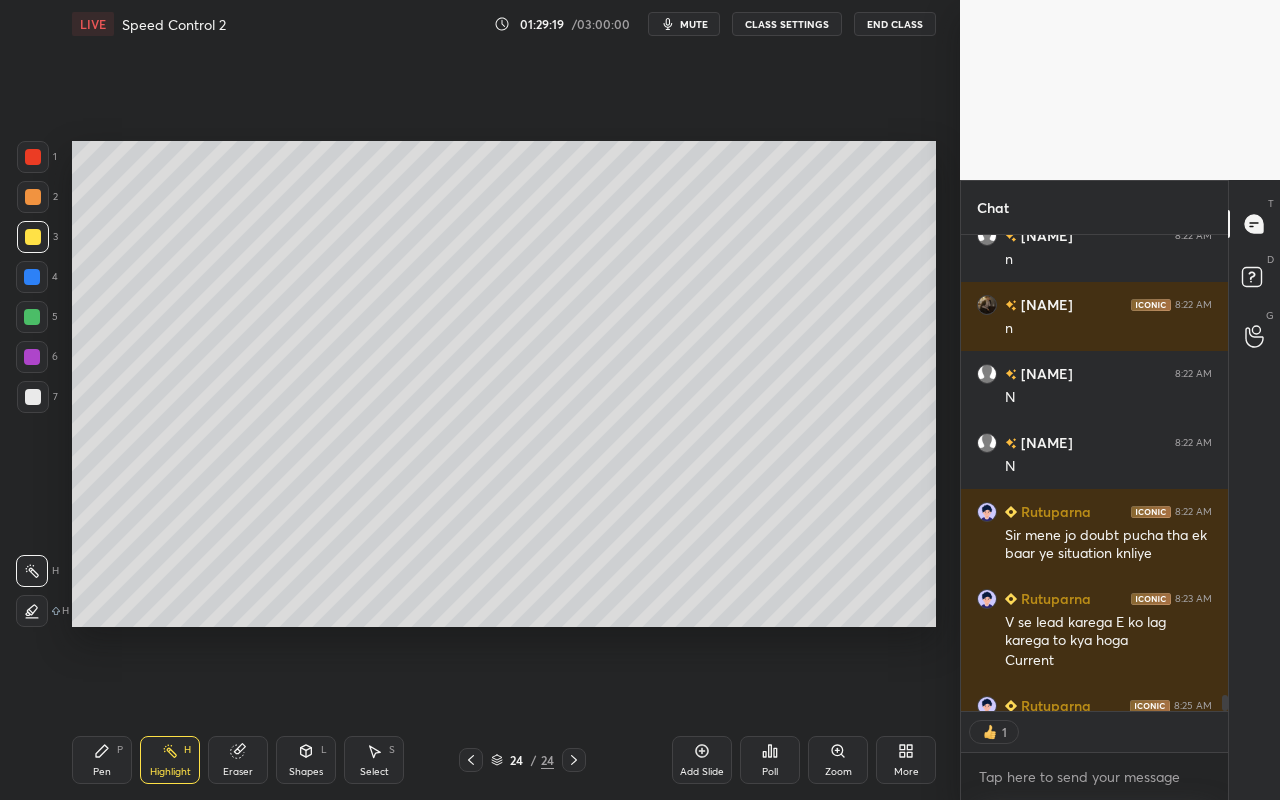 scroll, scrollTop: 470, scrollLeft: 261, axis: both 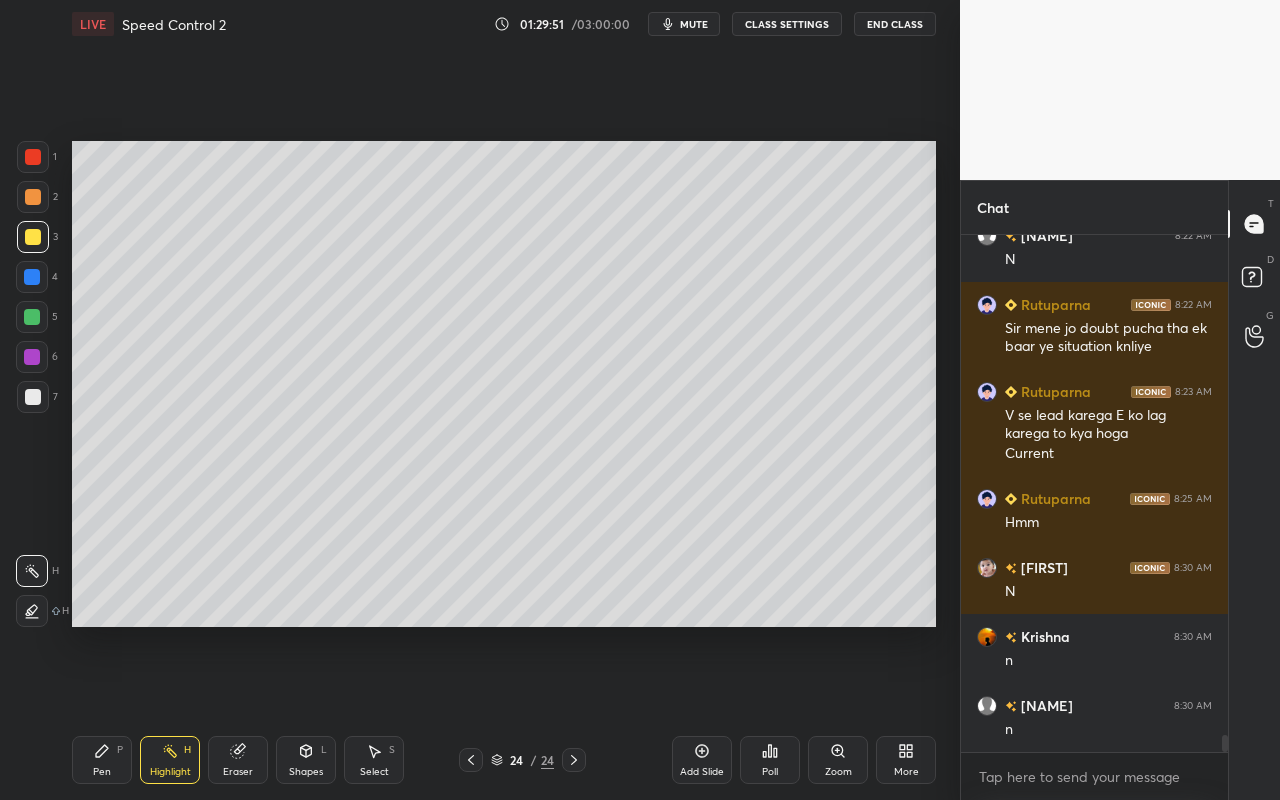 click on "Add Slide" at bounding box center [702, 772] 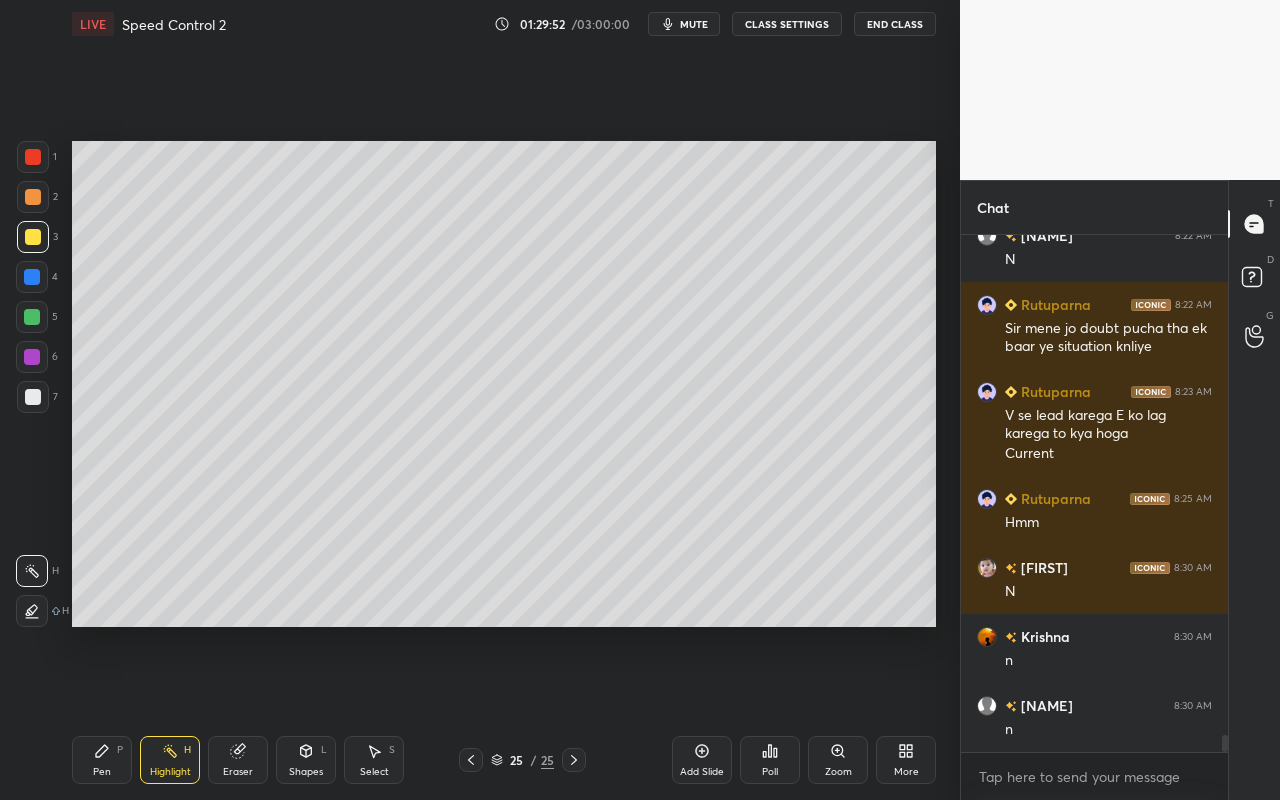 click on "Pen P Highlight H Eraser Shapes L Select S 25 / 25 Add Slide Poll Zoom More" at bounding box center (504, 760) 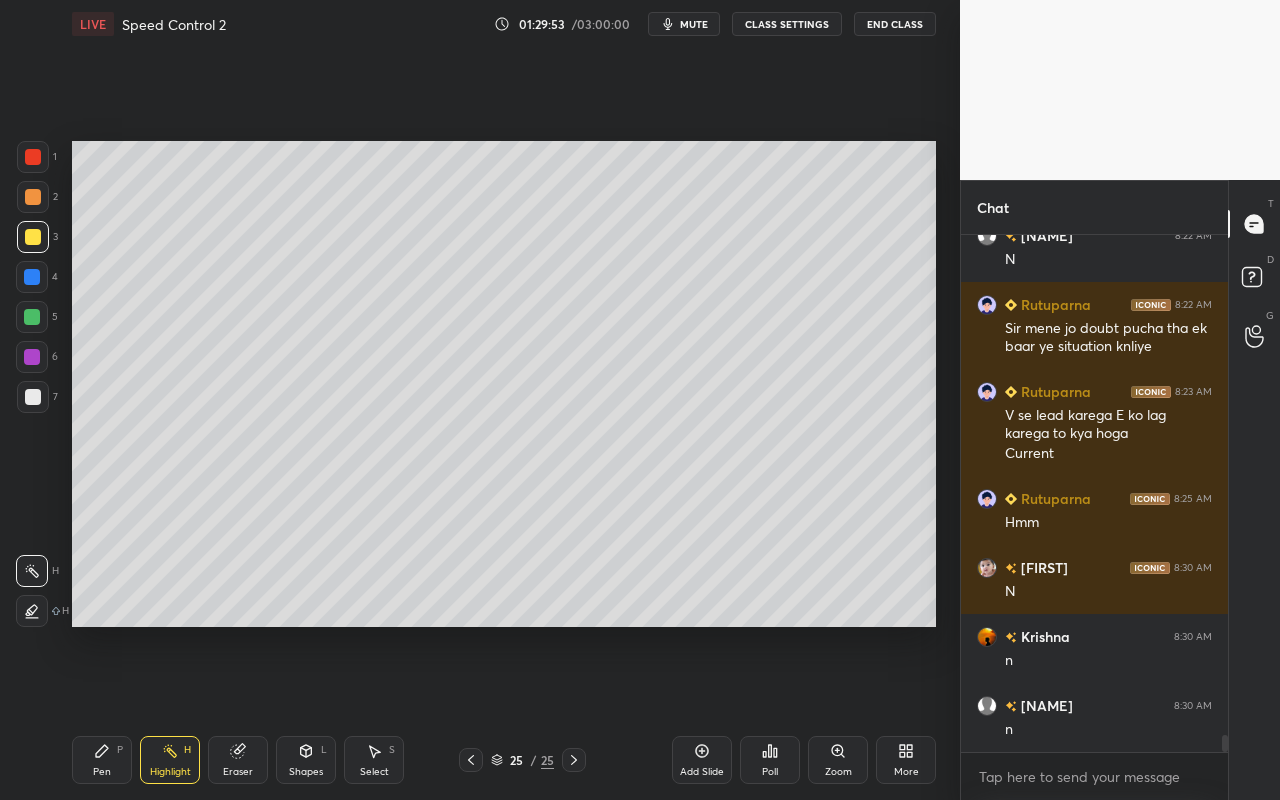 click 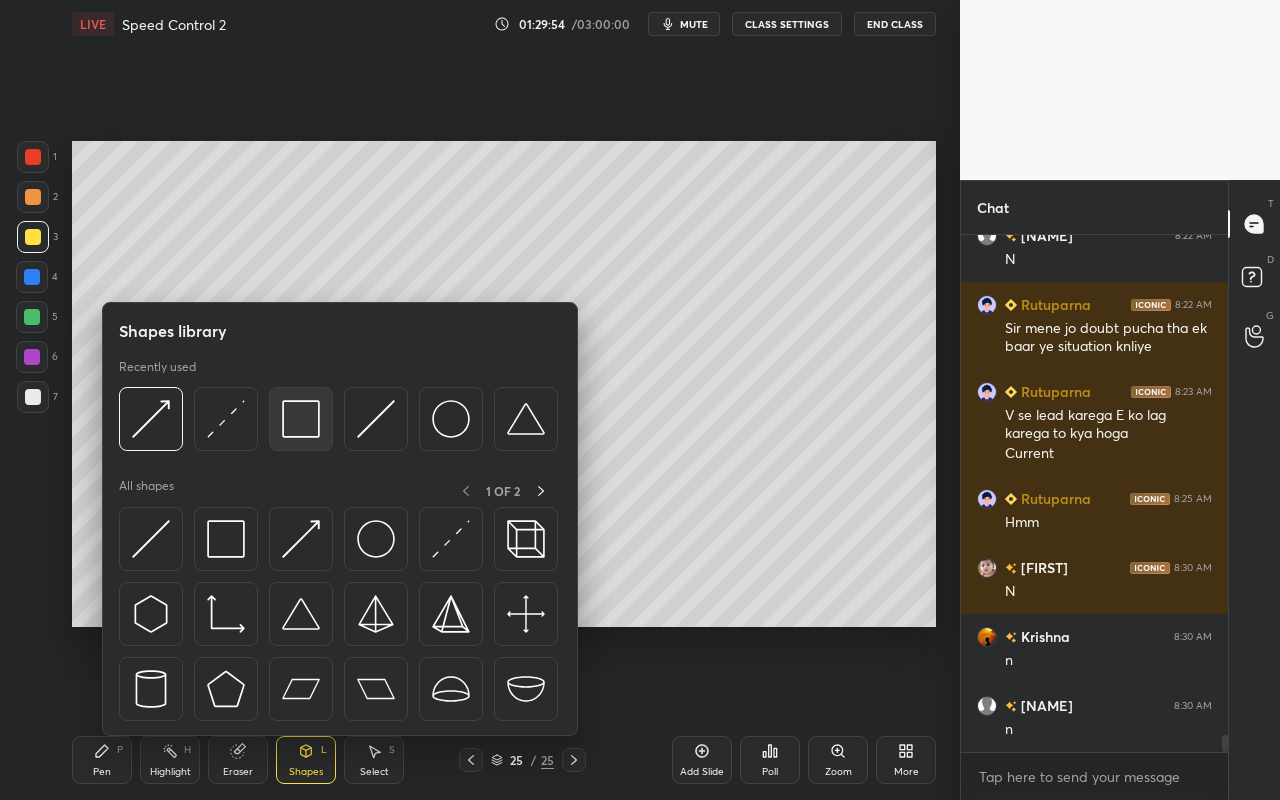 click at bounding box center [301, 419] 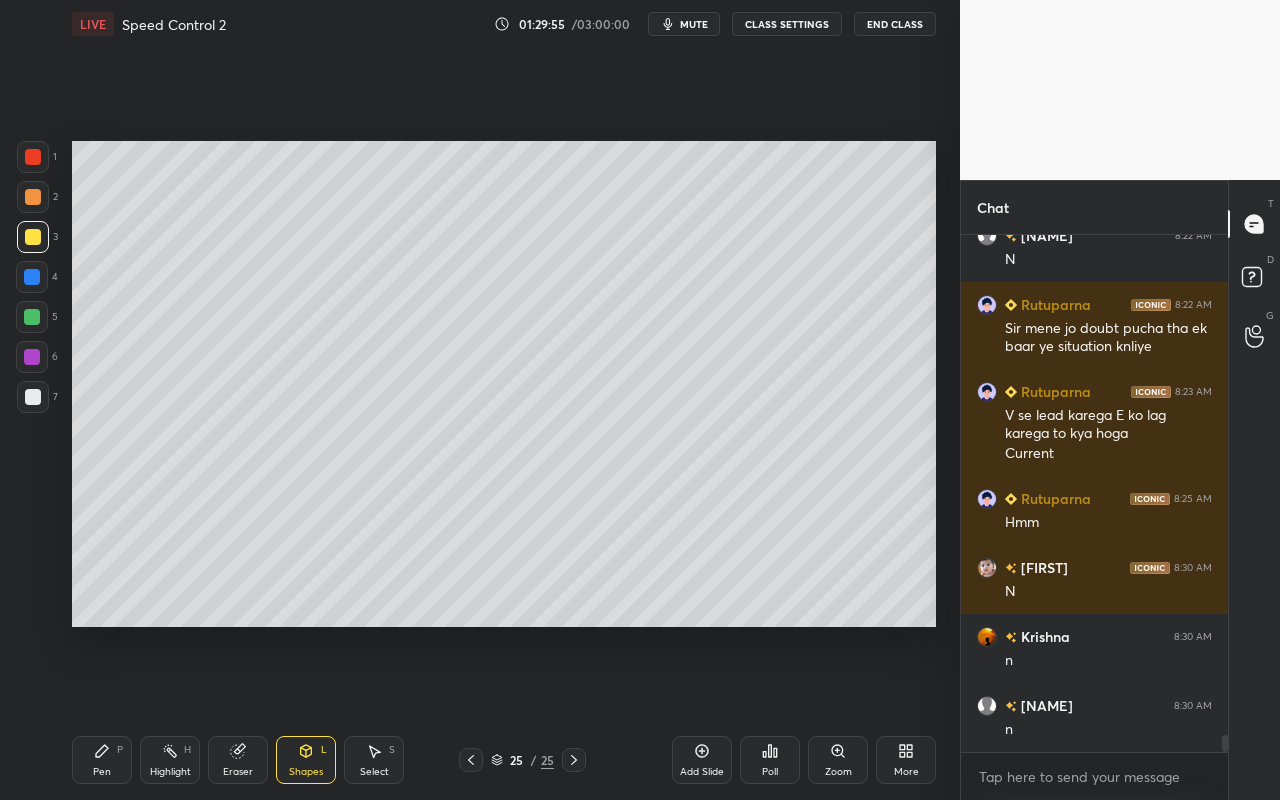 click at bounding box center (33, 237) 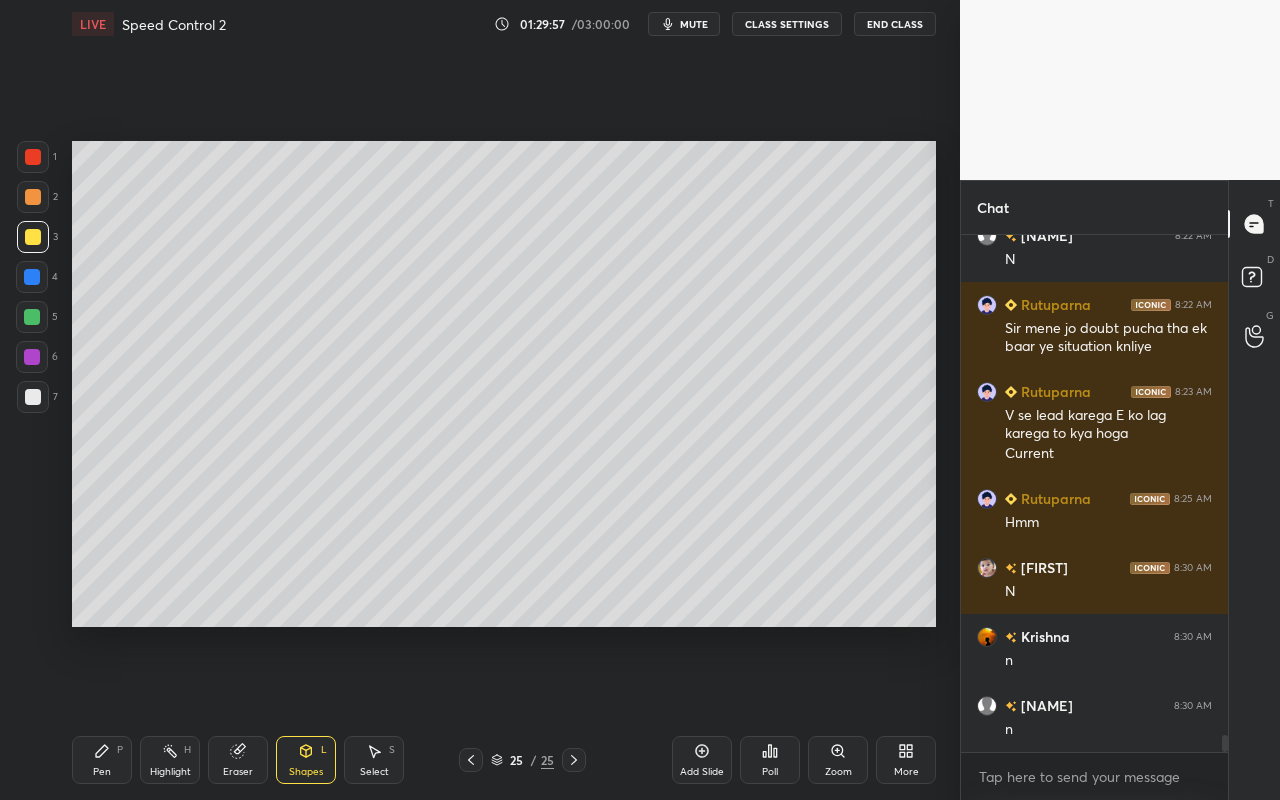 drag, startPoint x: 101, startPoint y: 760, endPoint x: 144, endPoint y: 633, distance: 134.08206 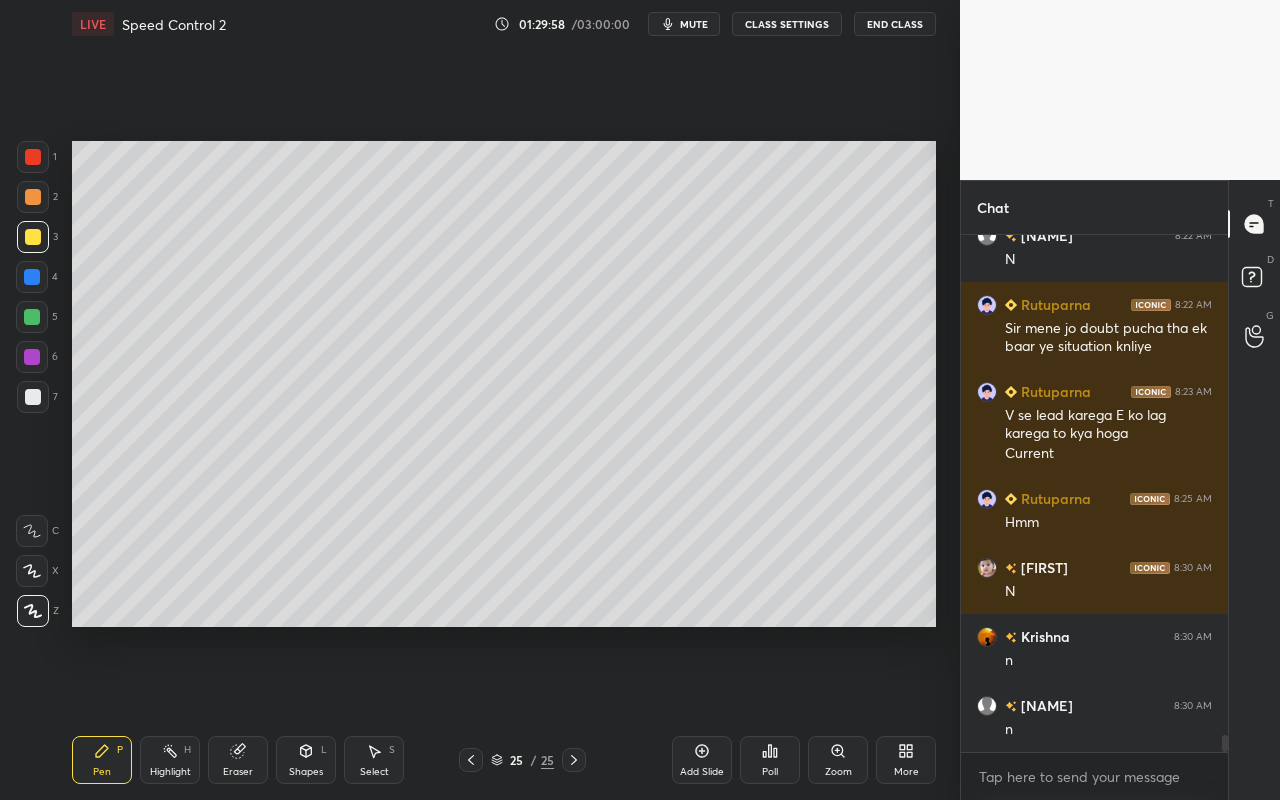 drag, startPoint x: 25, startPoint y: 237, endPoint x: 66, endPoint y: 205, distance: 52.009613 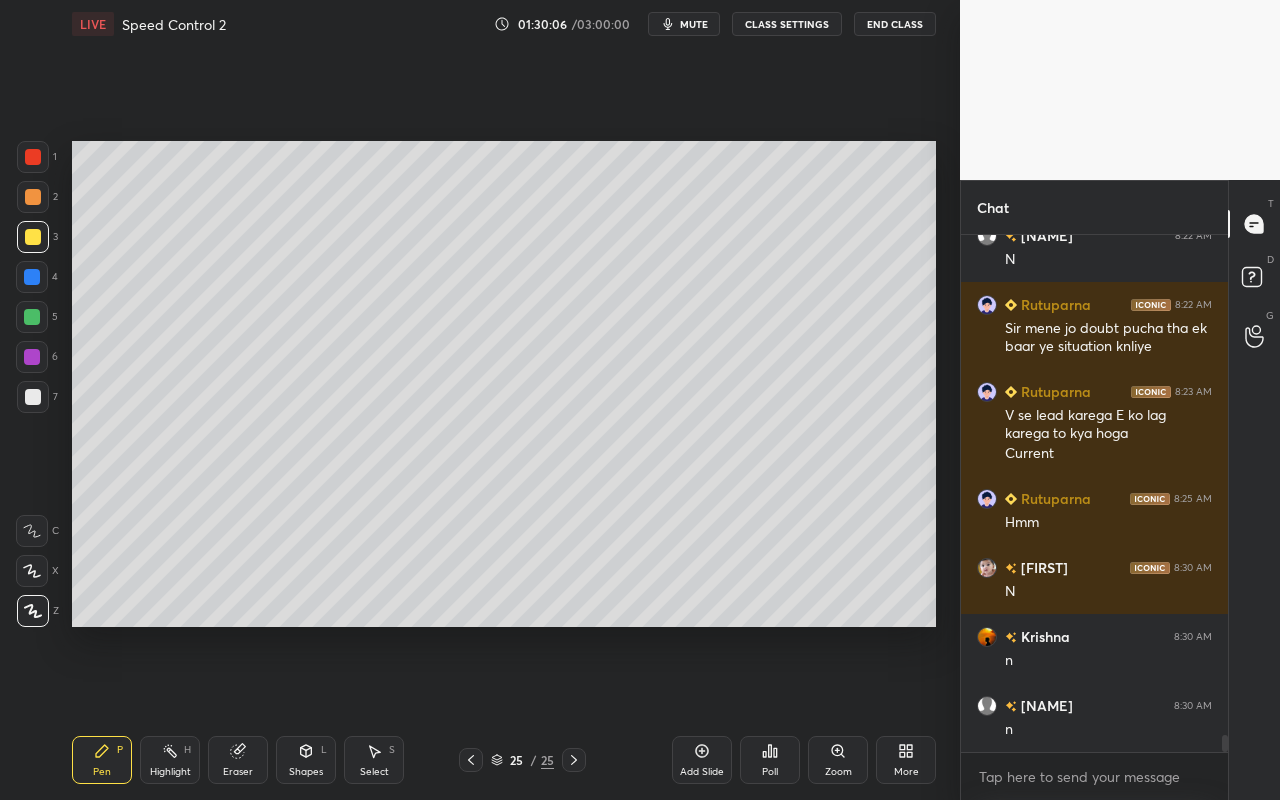 drag, startPoint x: 325, startPoint y: 762, endPoint x: 334, endPoint y: 740, distance: 23.769728 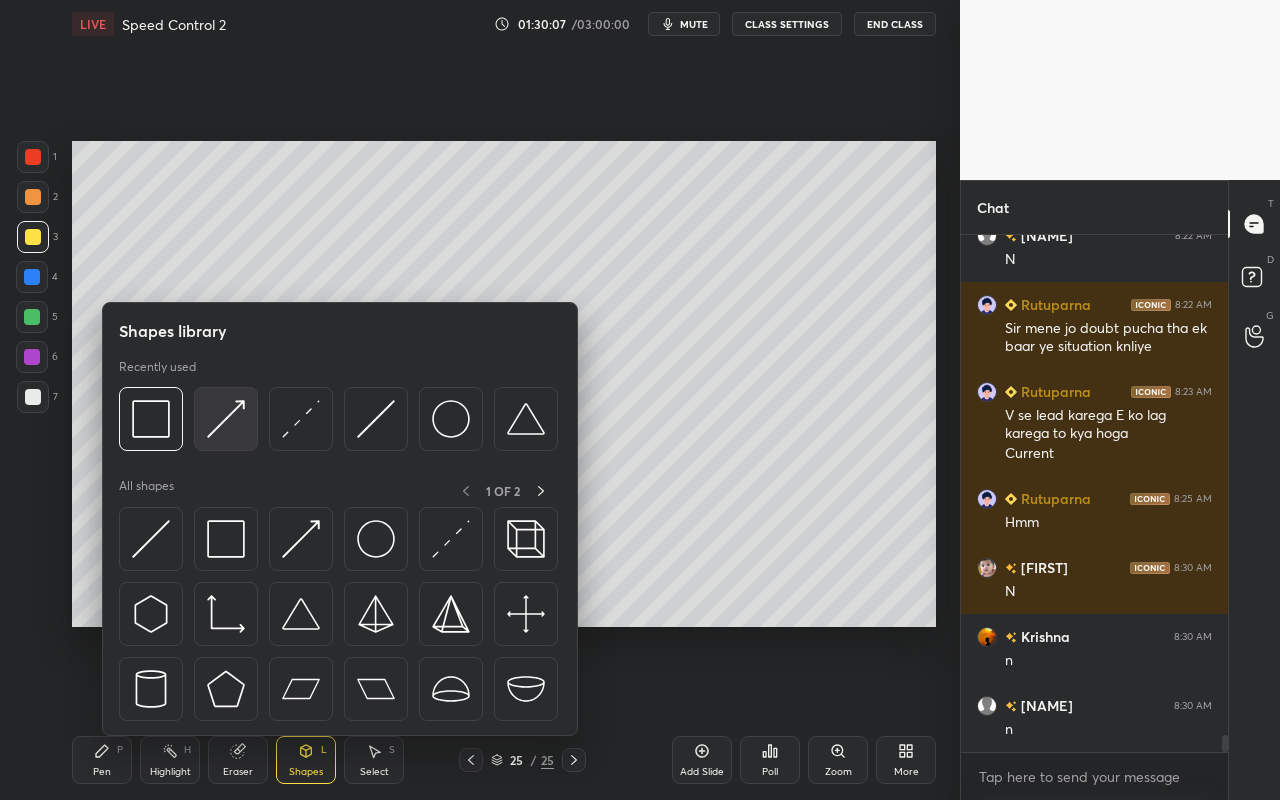 click at bounding box center (226, 419) 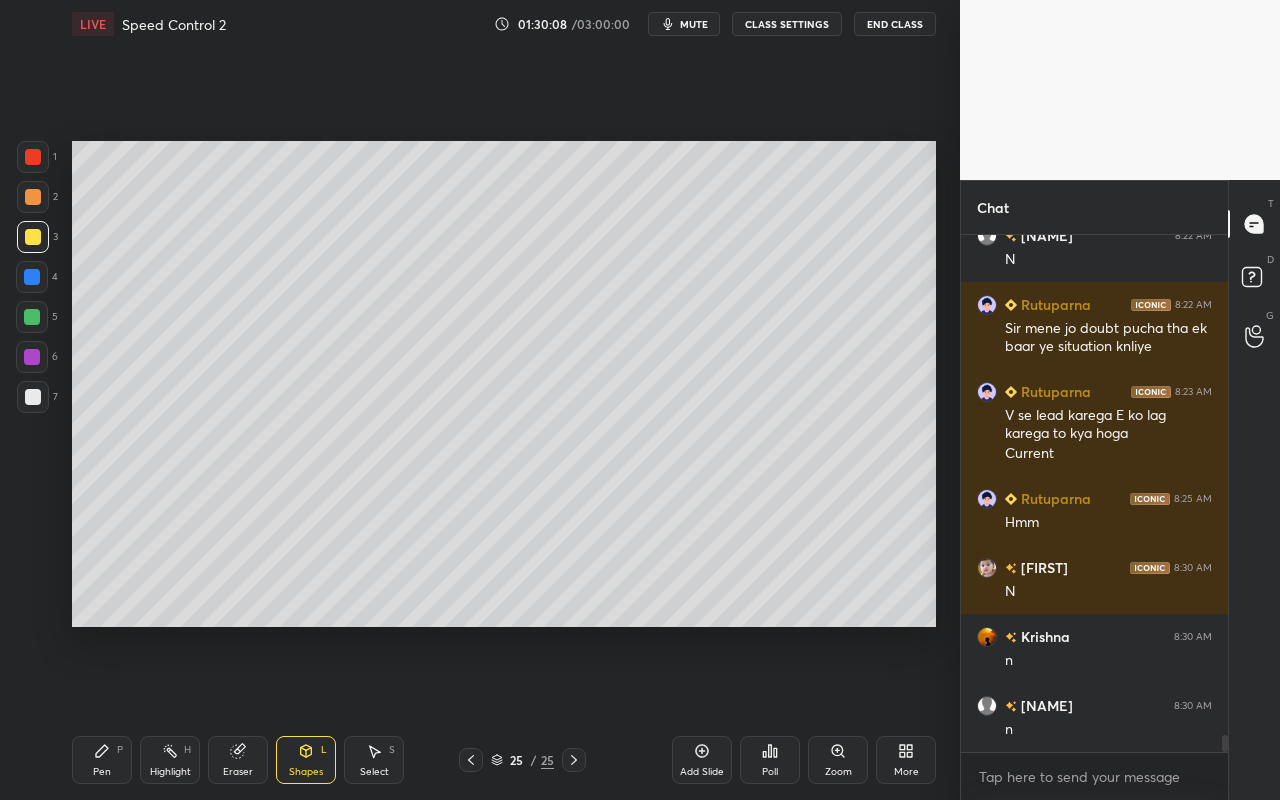 click at bounding box center (32, 357) 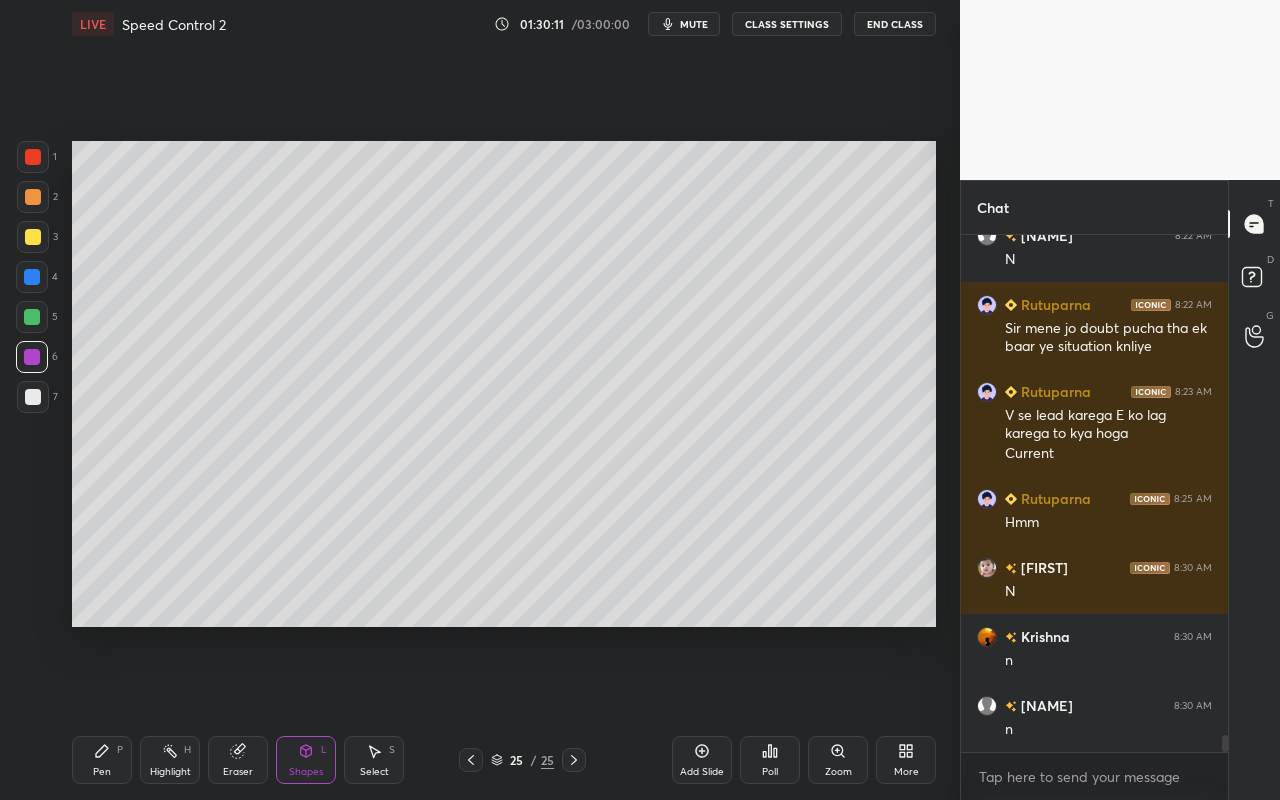 click on "Pen P" at bounding box center [102, 760] 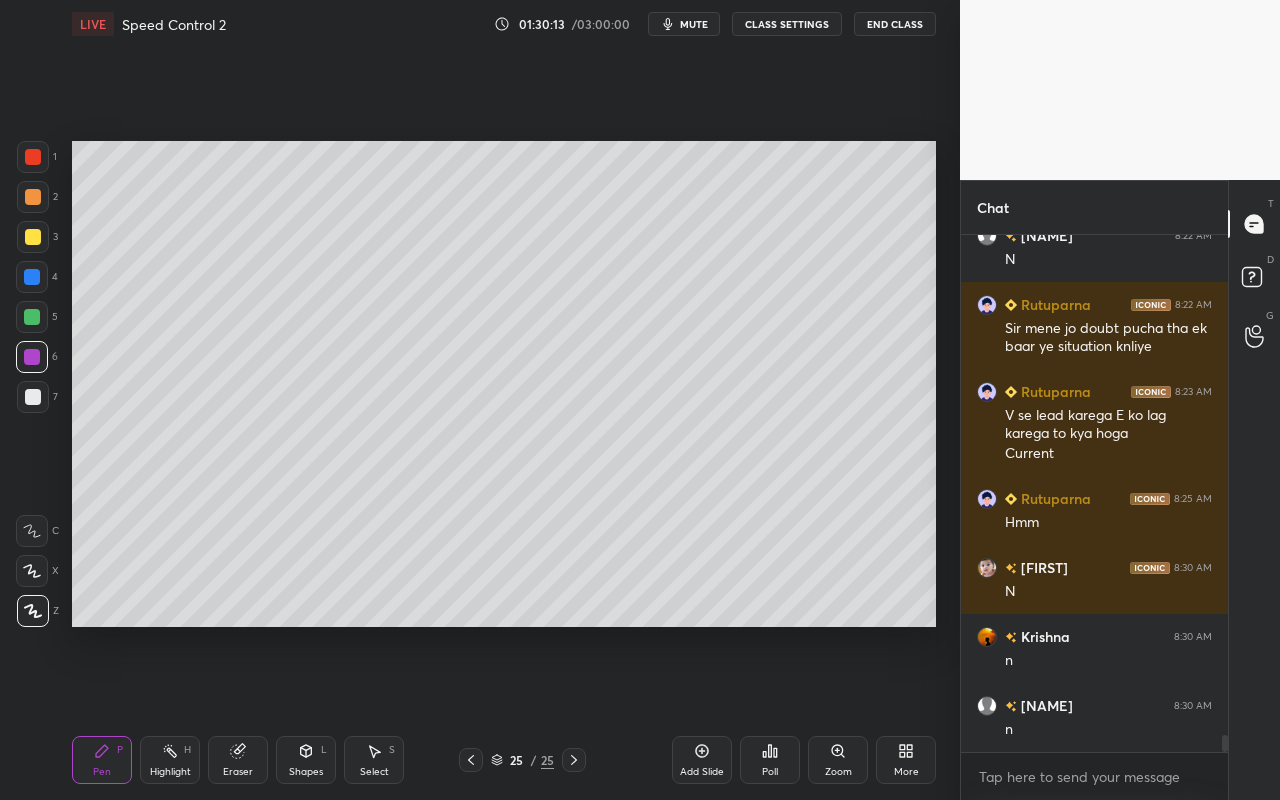 click on "Eraser" at bounding box center [238, 760] 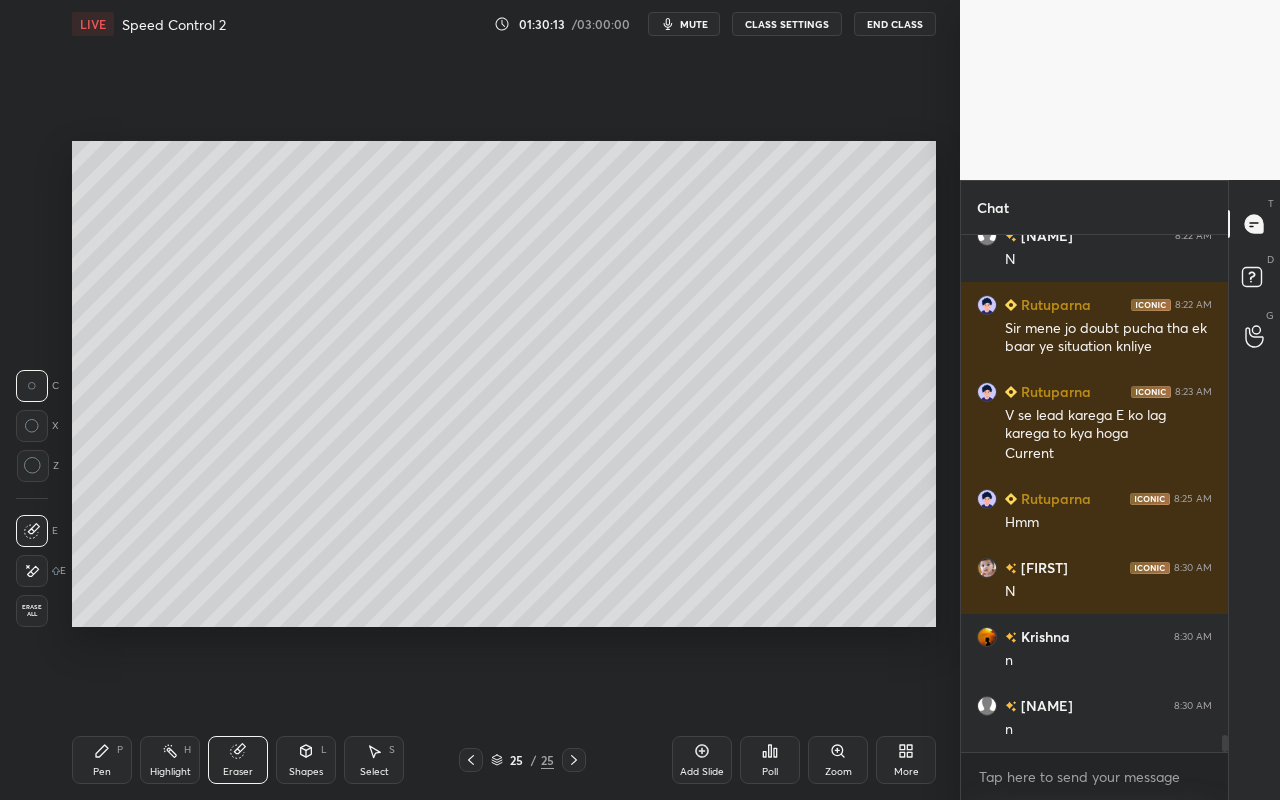 click 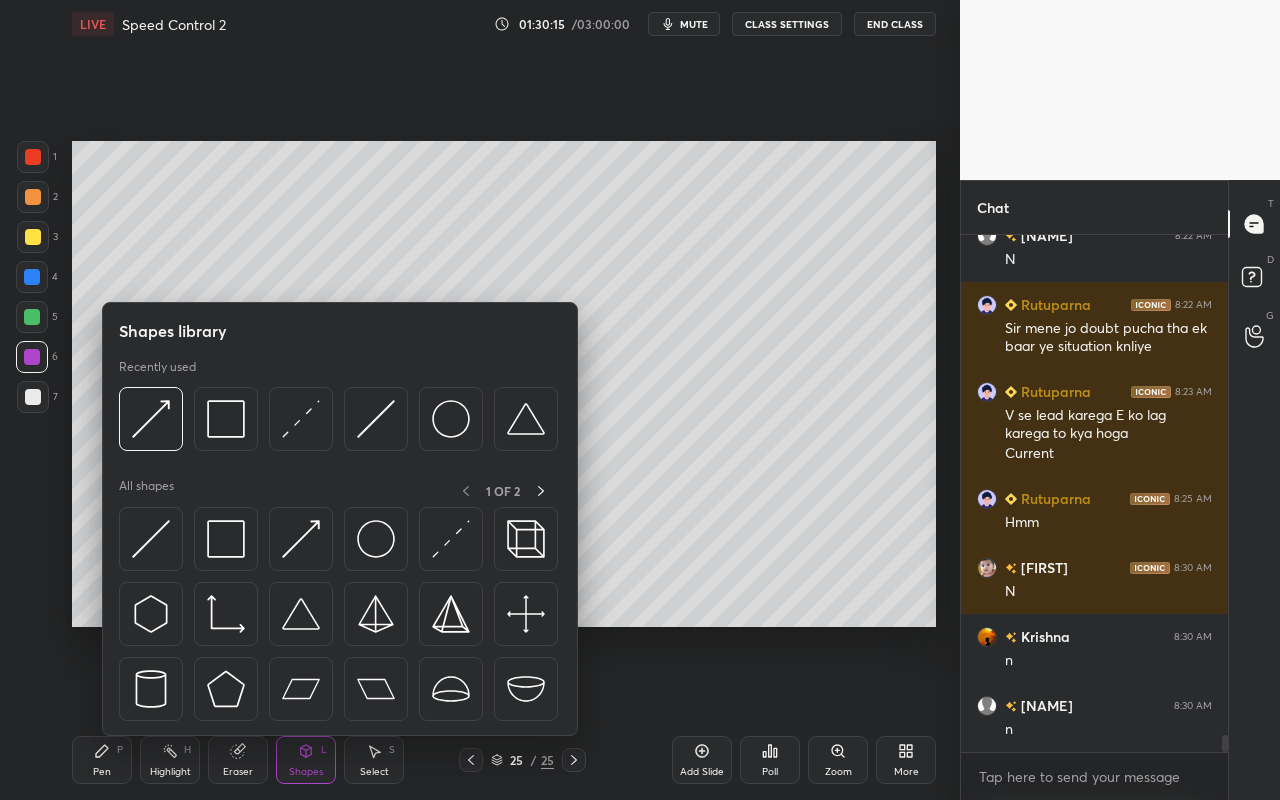 click at bounding box center [33, 397] 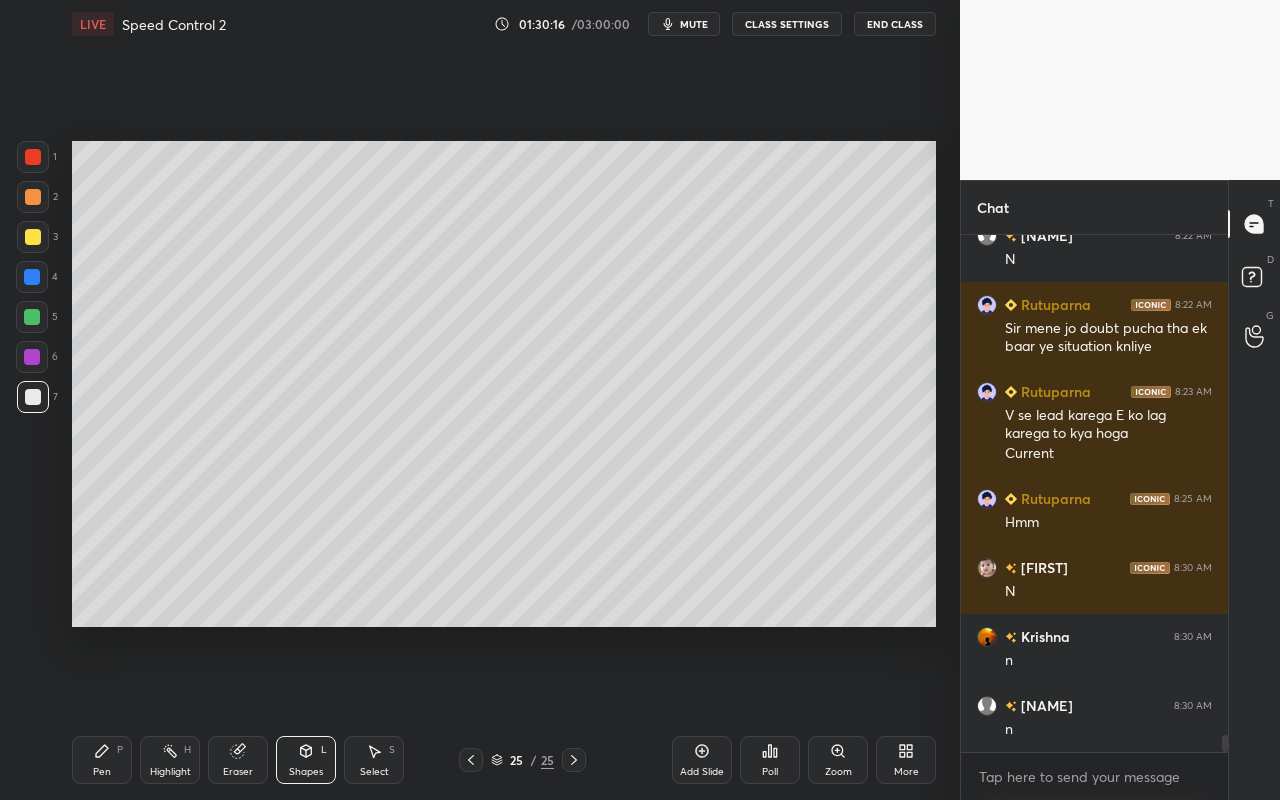 drag, startPoint x: 298, startPoint y: 770, endPoint x: 305, endPoint y: 740, distance: 30.805843 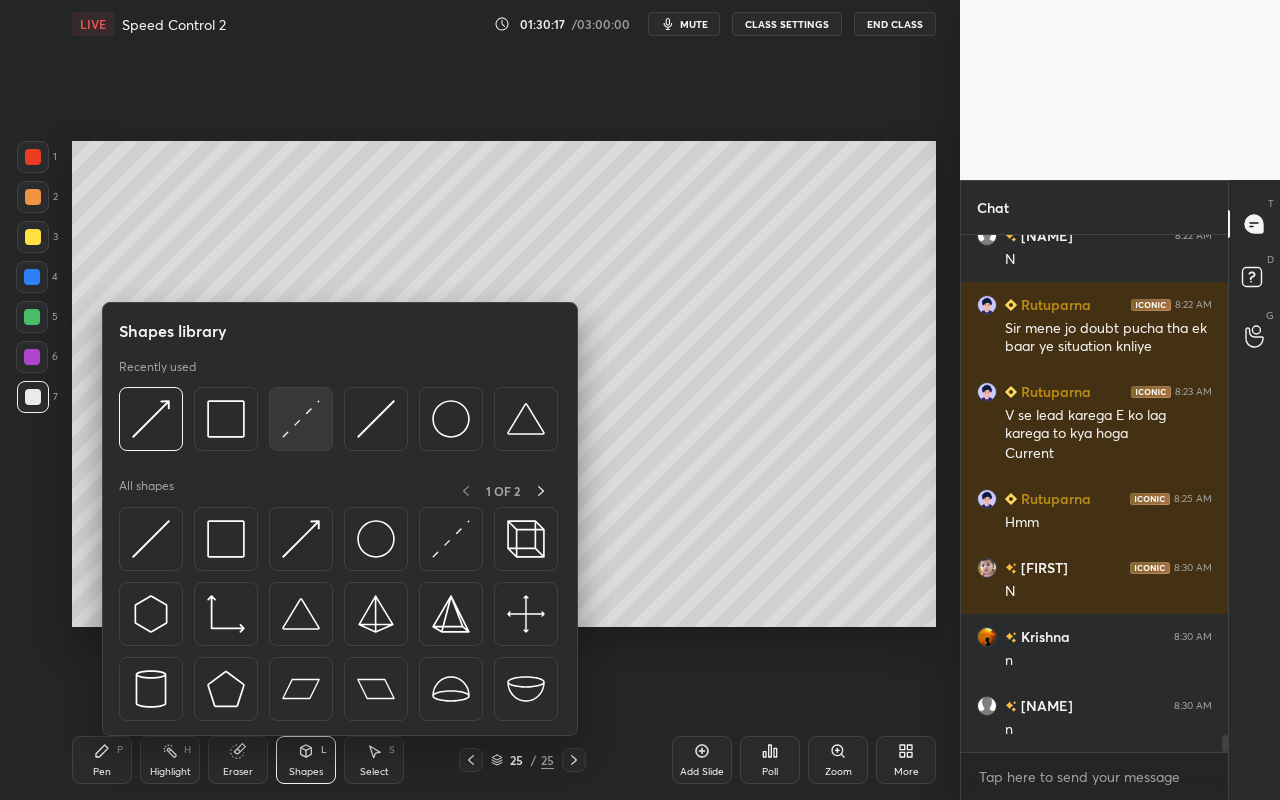 click at bounding box center (301, 419) 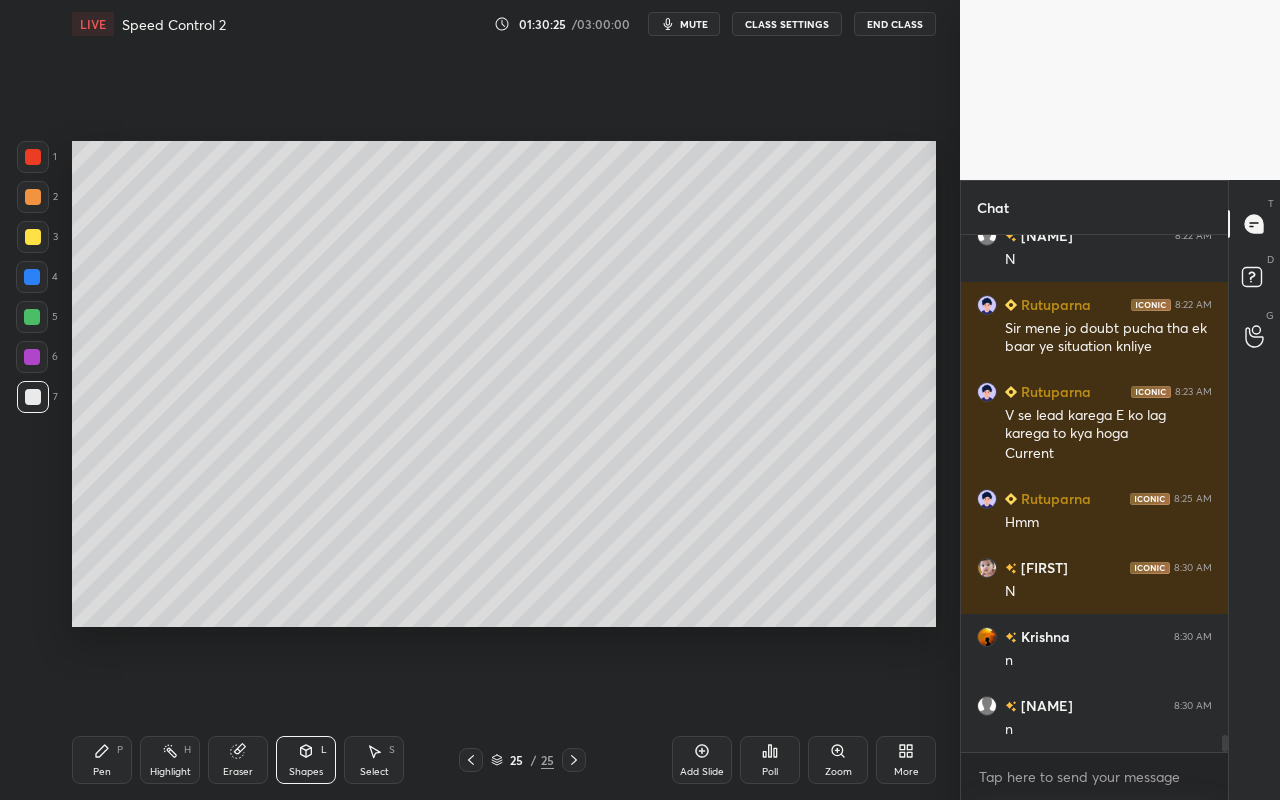 click on "Shapes L" at bounding box center (306, 760) 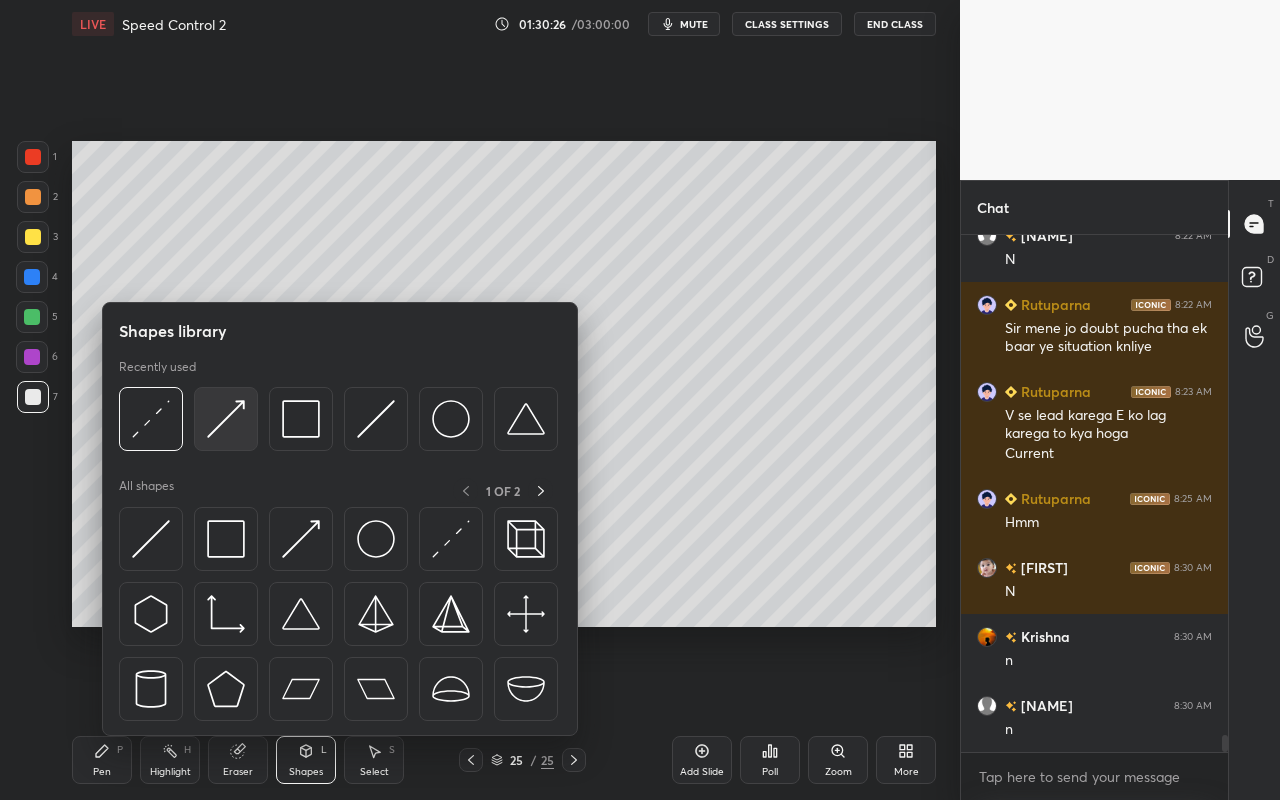 click at bounding box center (226, 419) 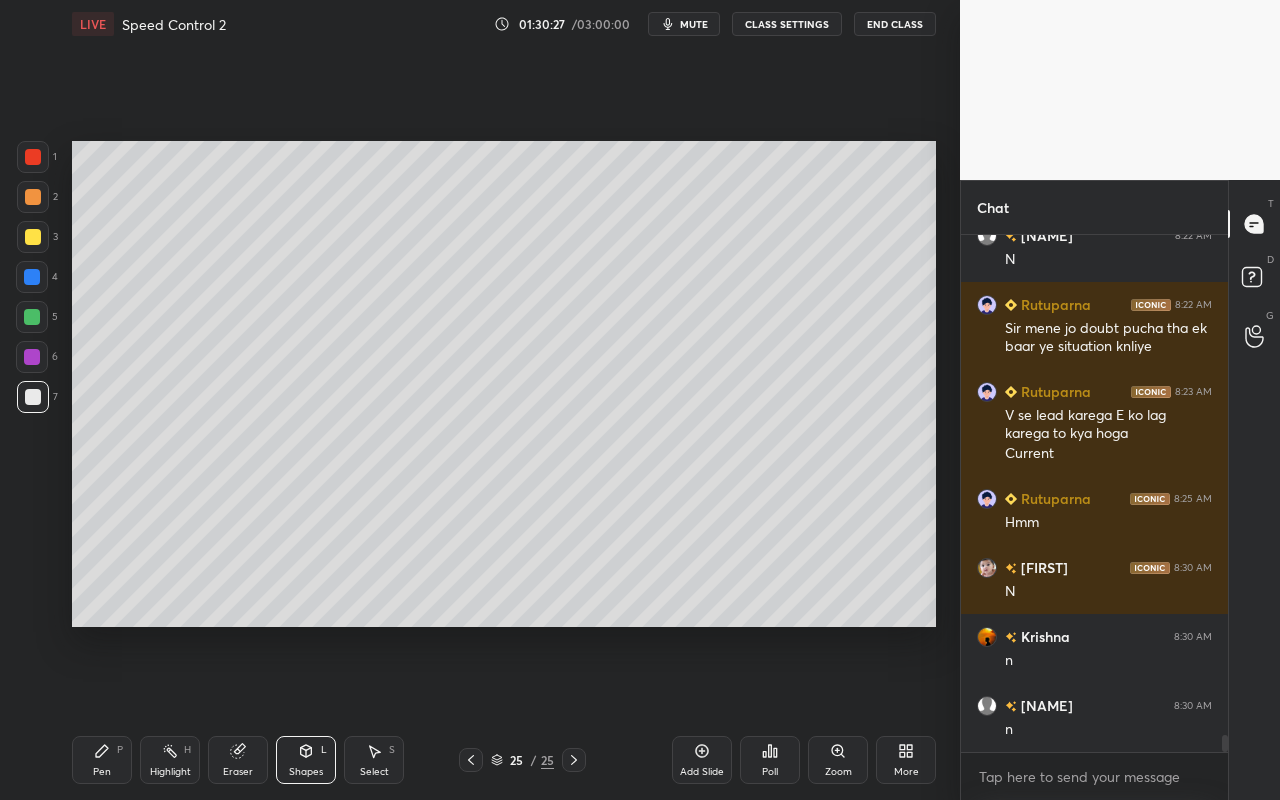 click at bounding box center (32, 317) 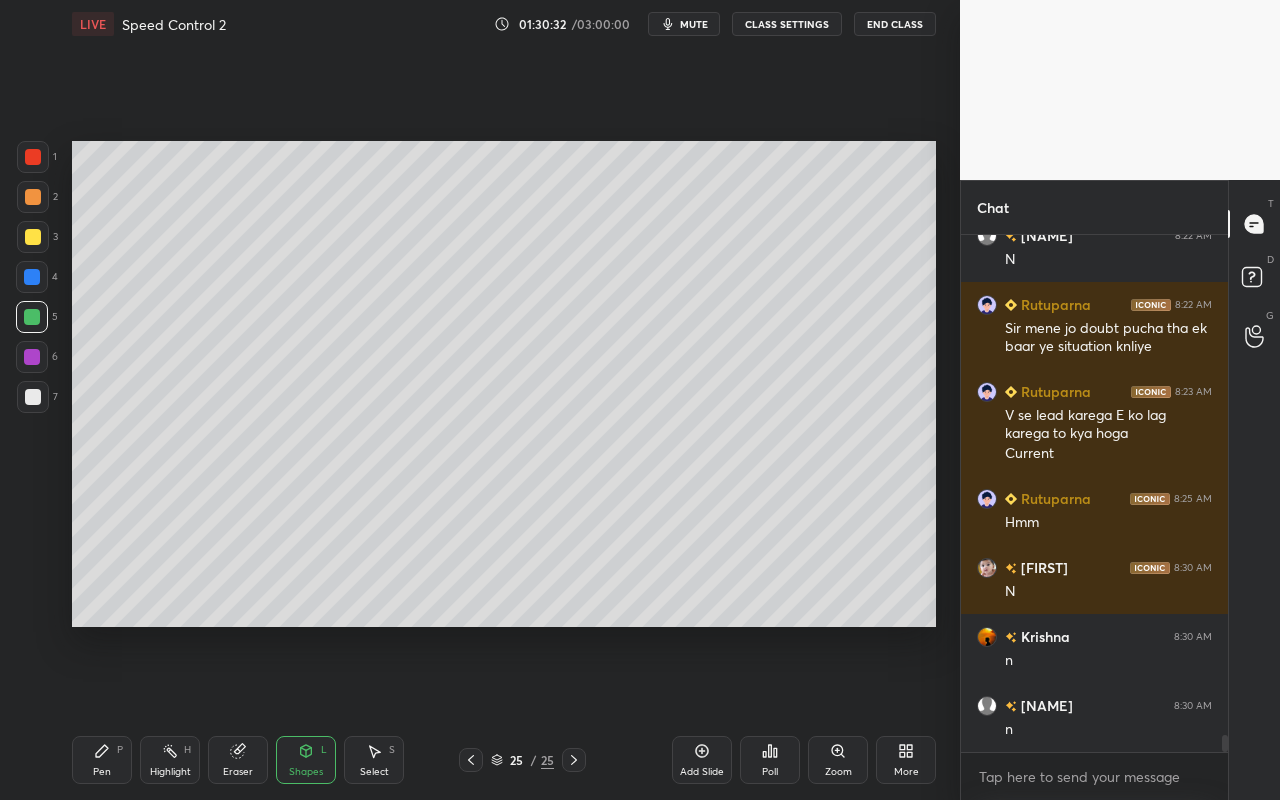 drag, startPoint x: 93, startPoint y: 763, endPoint x: 96, endPoint y: 753, distance: 10.440307 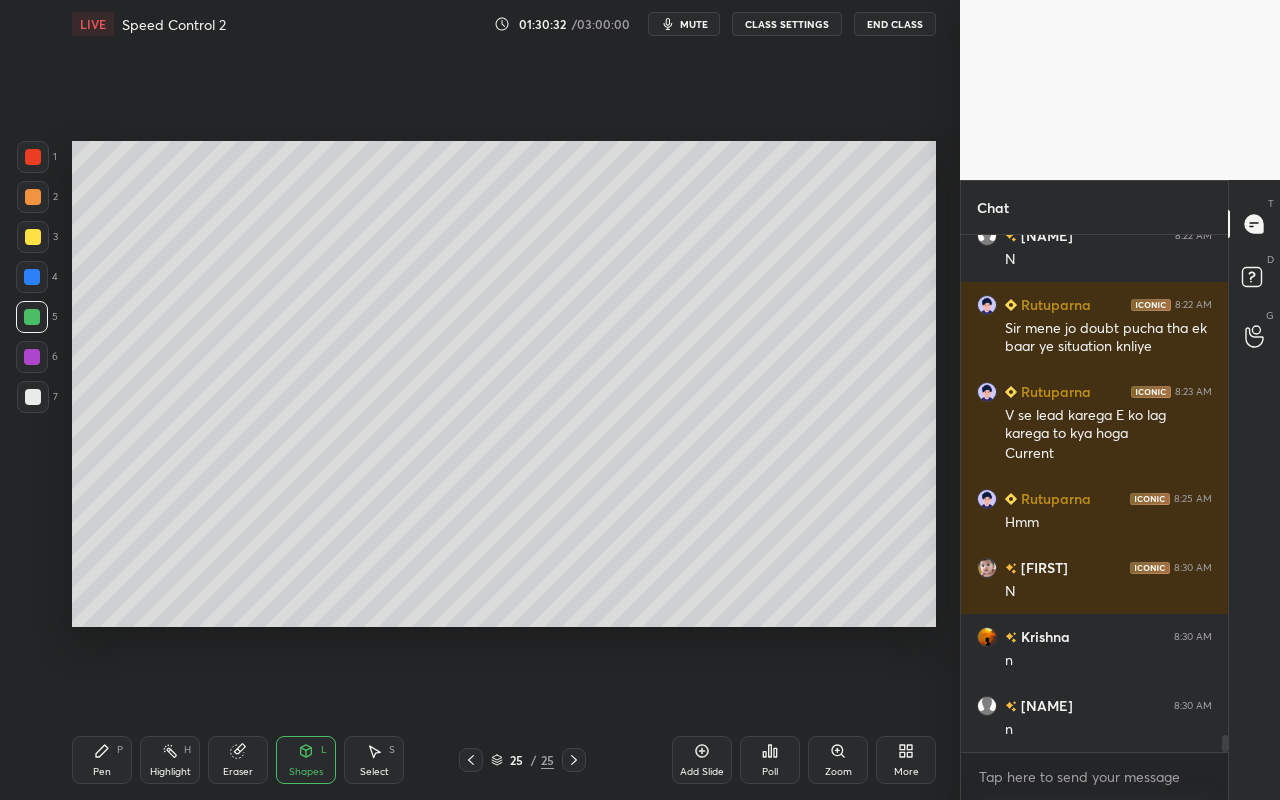 click on "Pen P" at bounding box center (102, 760) 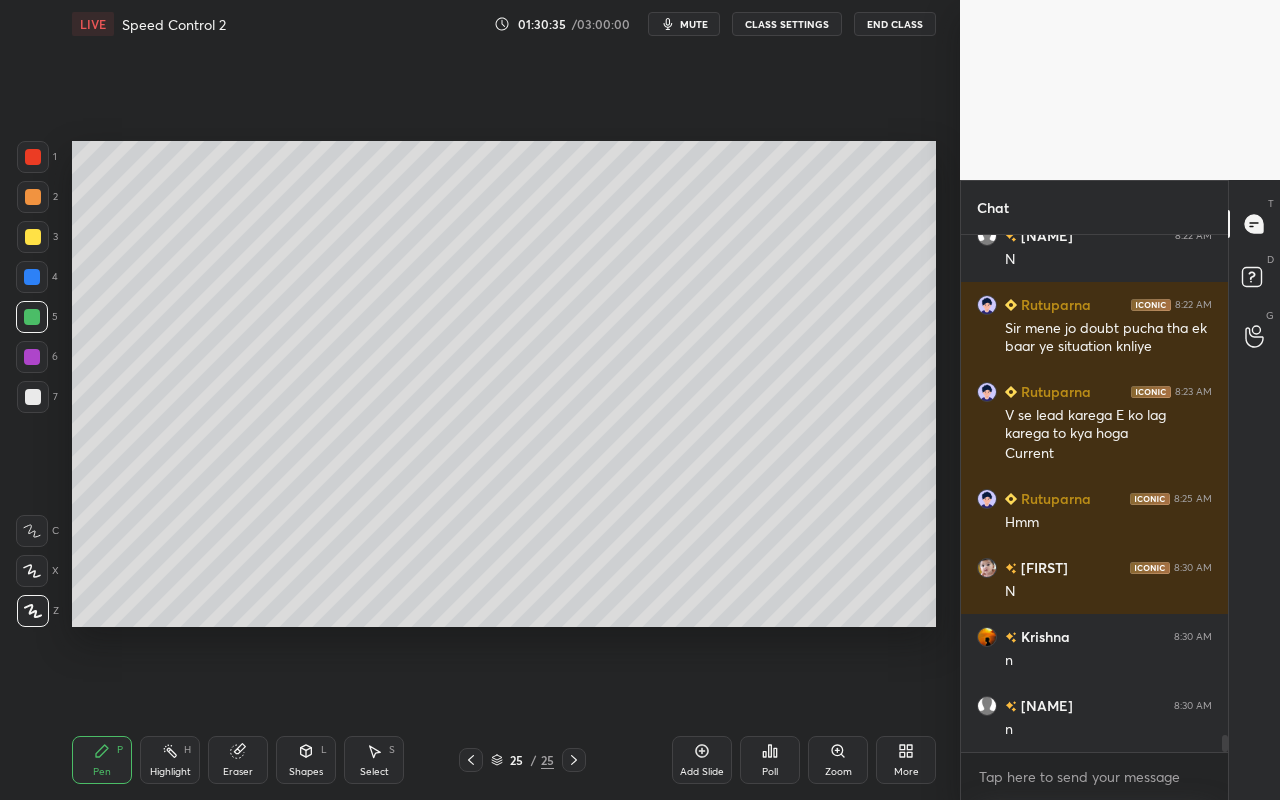 click 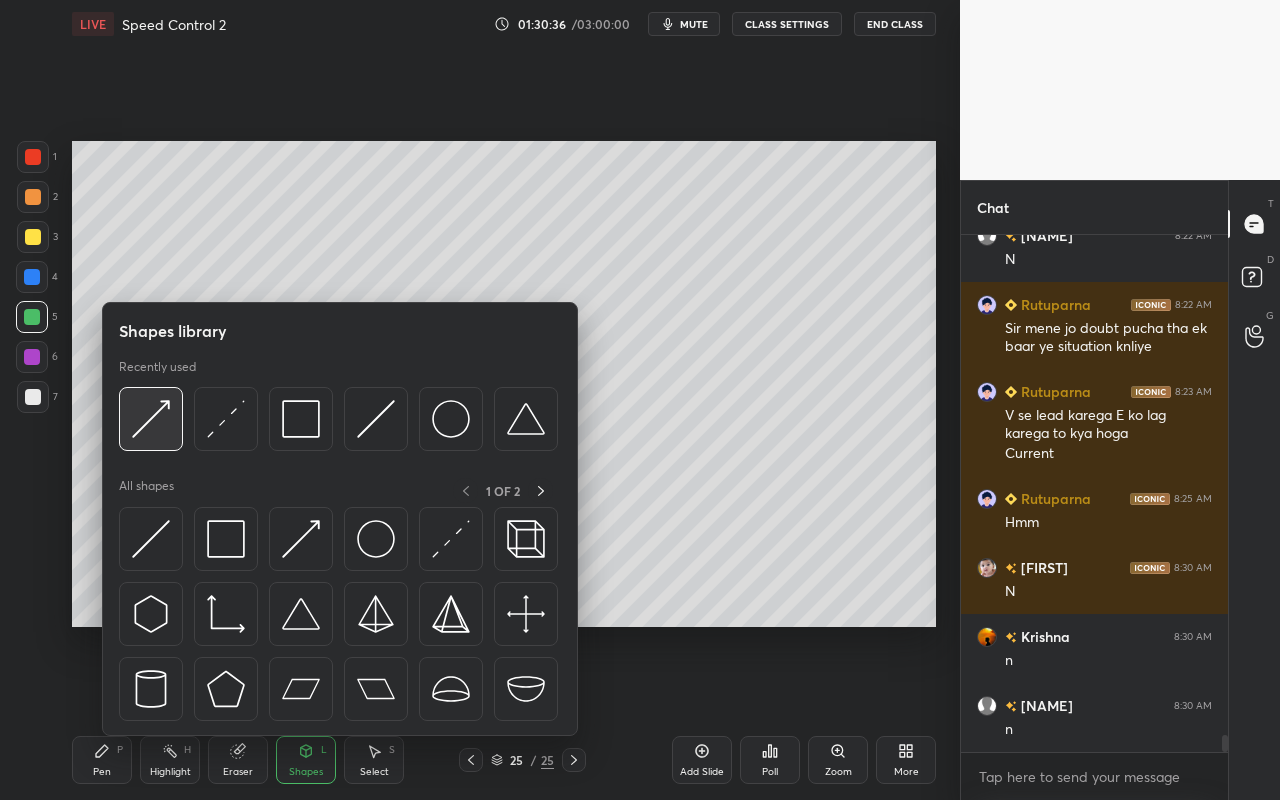 click at bounding box center (151, 419) 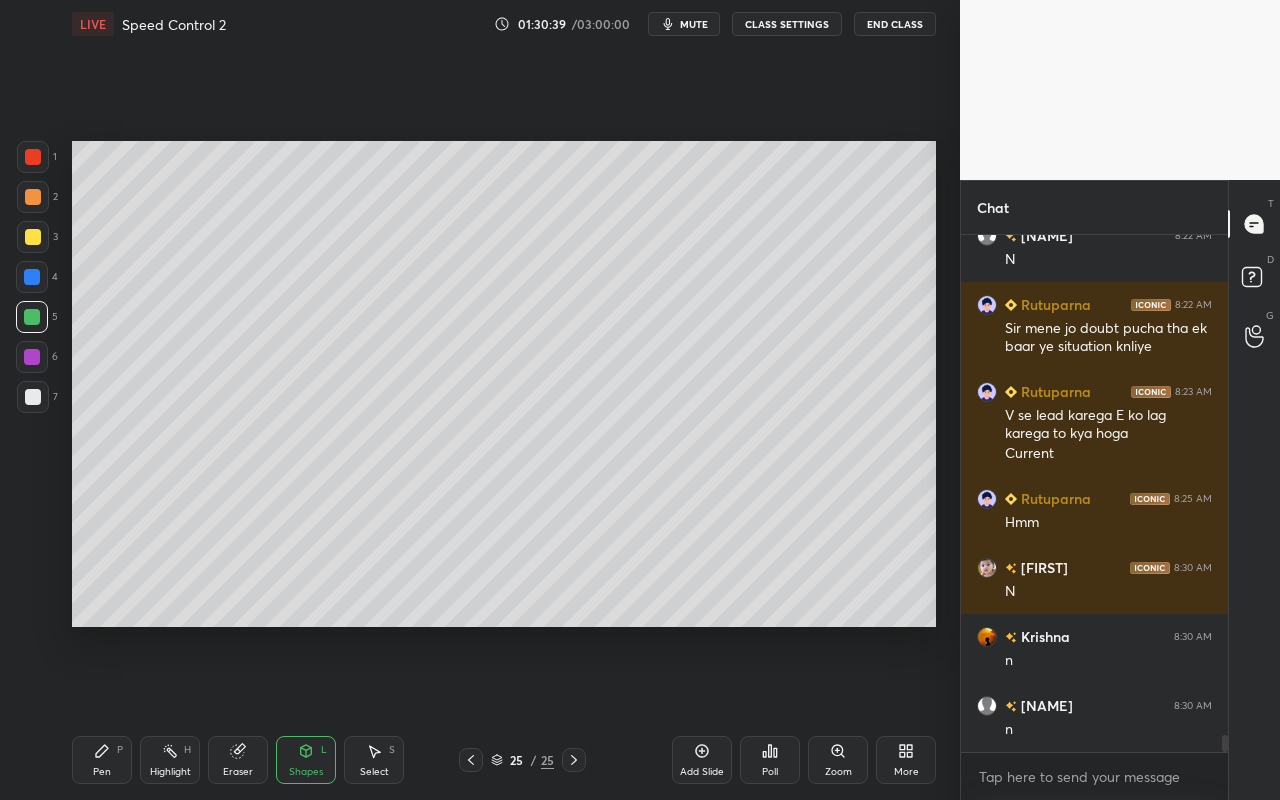 drag, startPoint x: 99, startPoint y: 757, endPoint x: 193, endPoint y: 644, distance: 146.98639 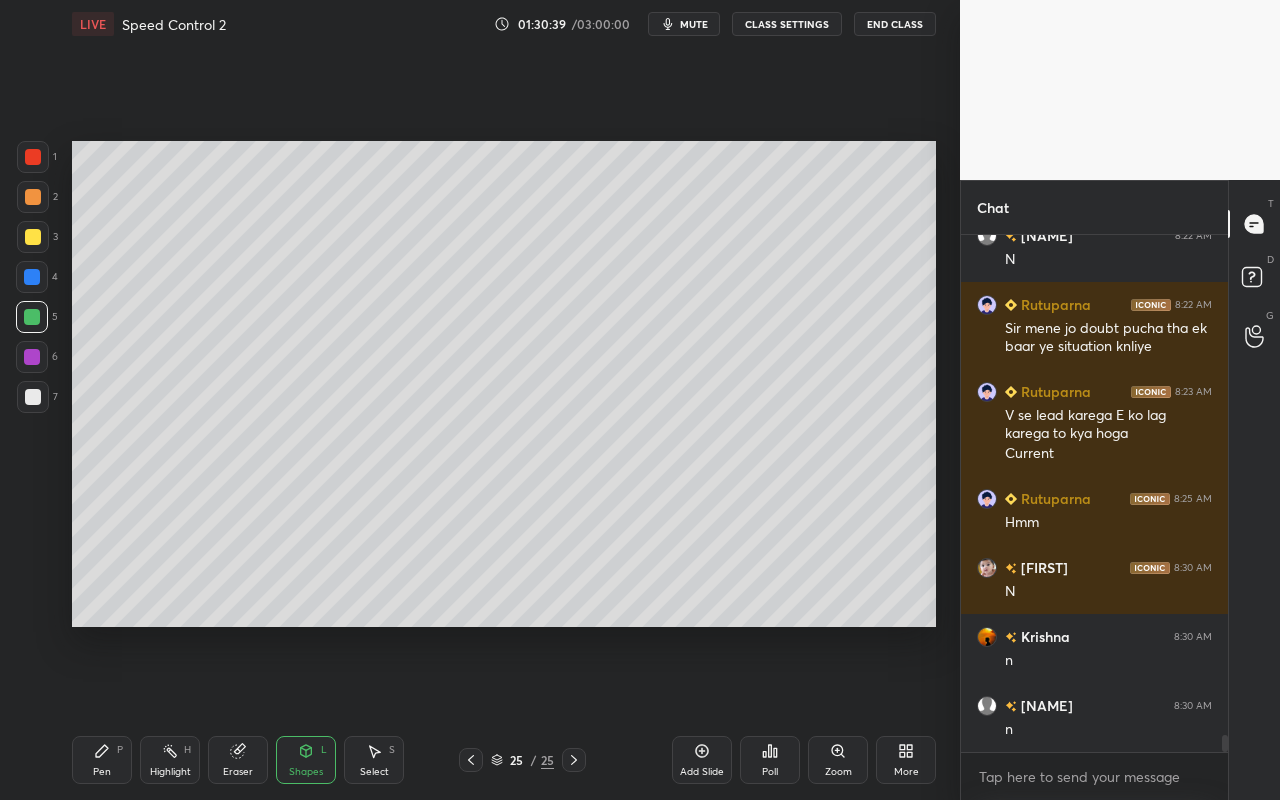 click 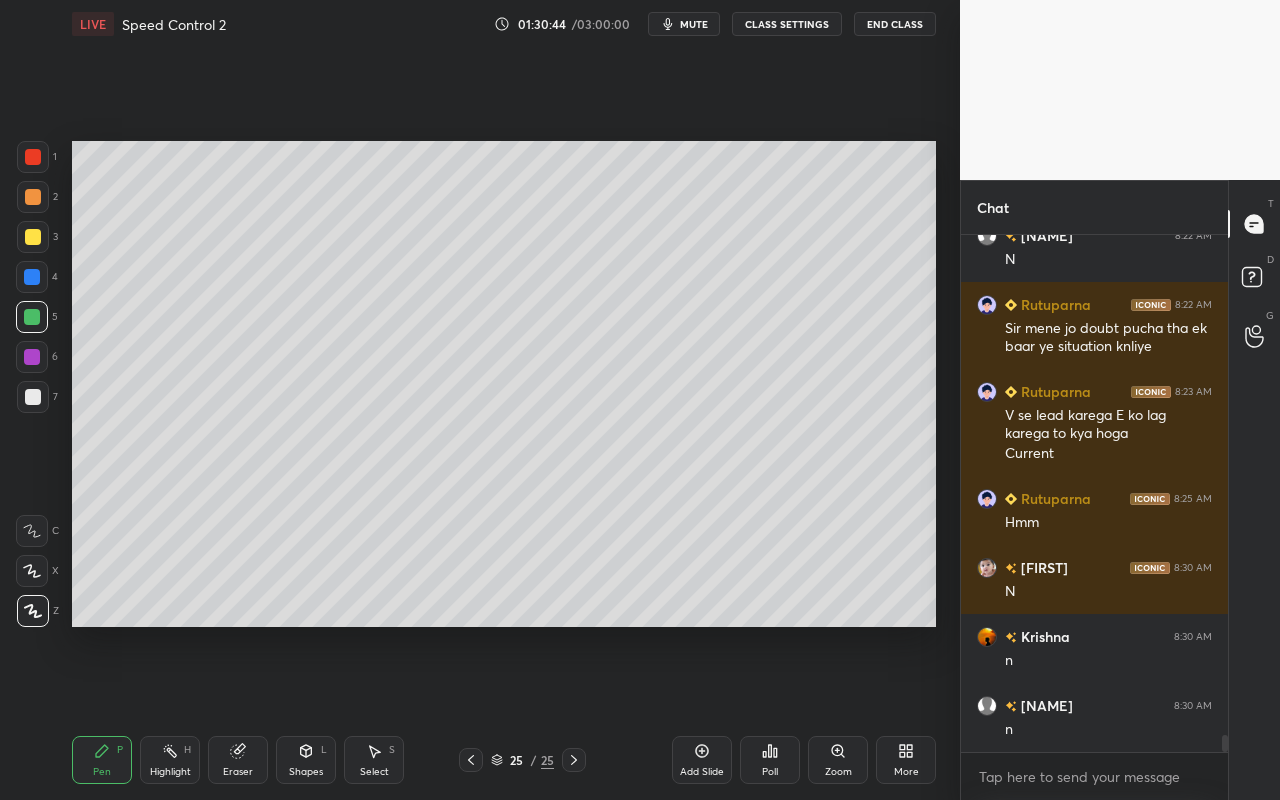 drag, startPoint x: 324, startPoint y: 757, endPoint x: 335, endPoint y: 752, distance: 12.083046 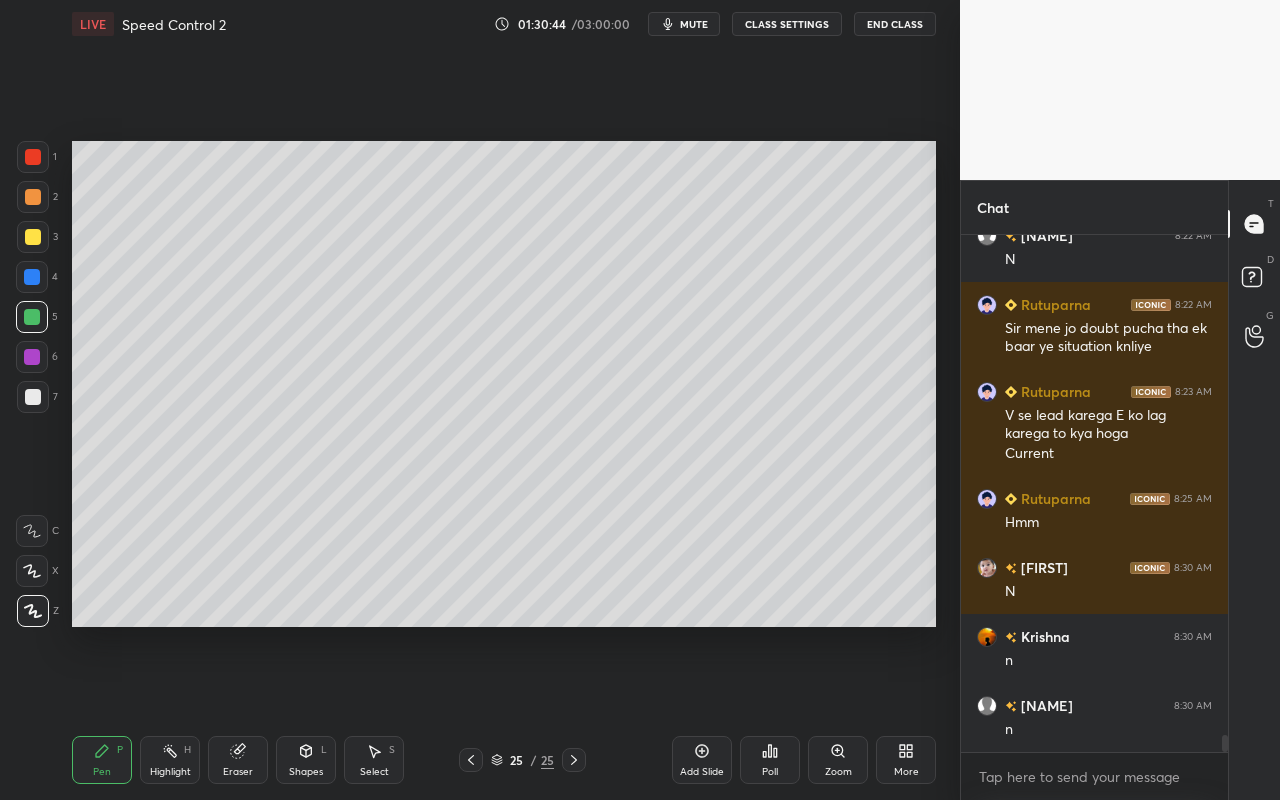 click on "Shapes L" at bounding box center [306, 760] 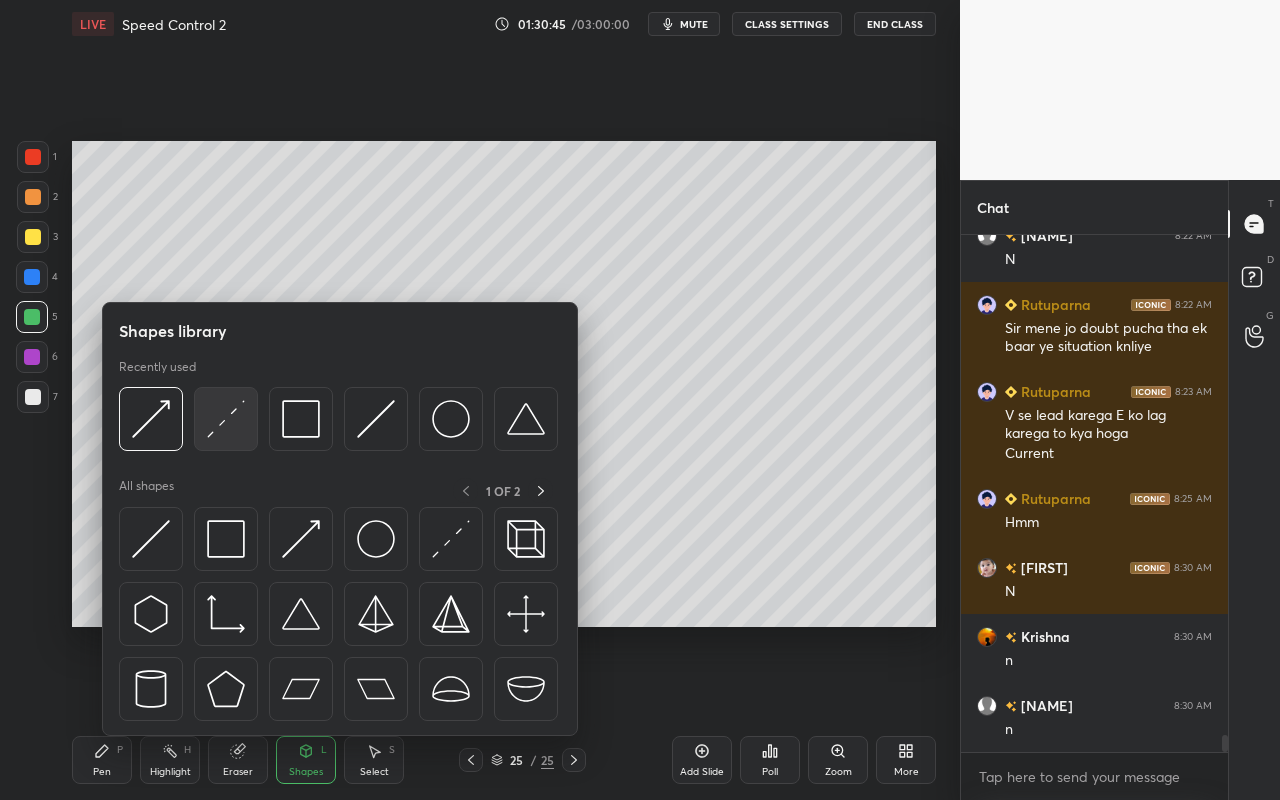 click at bounding box center (226, 419) 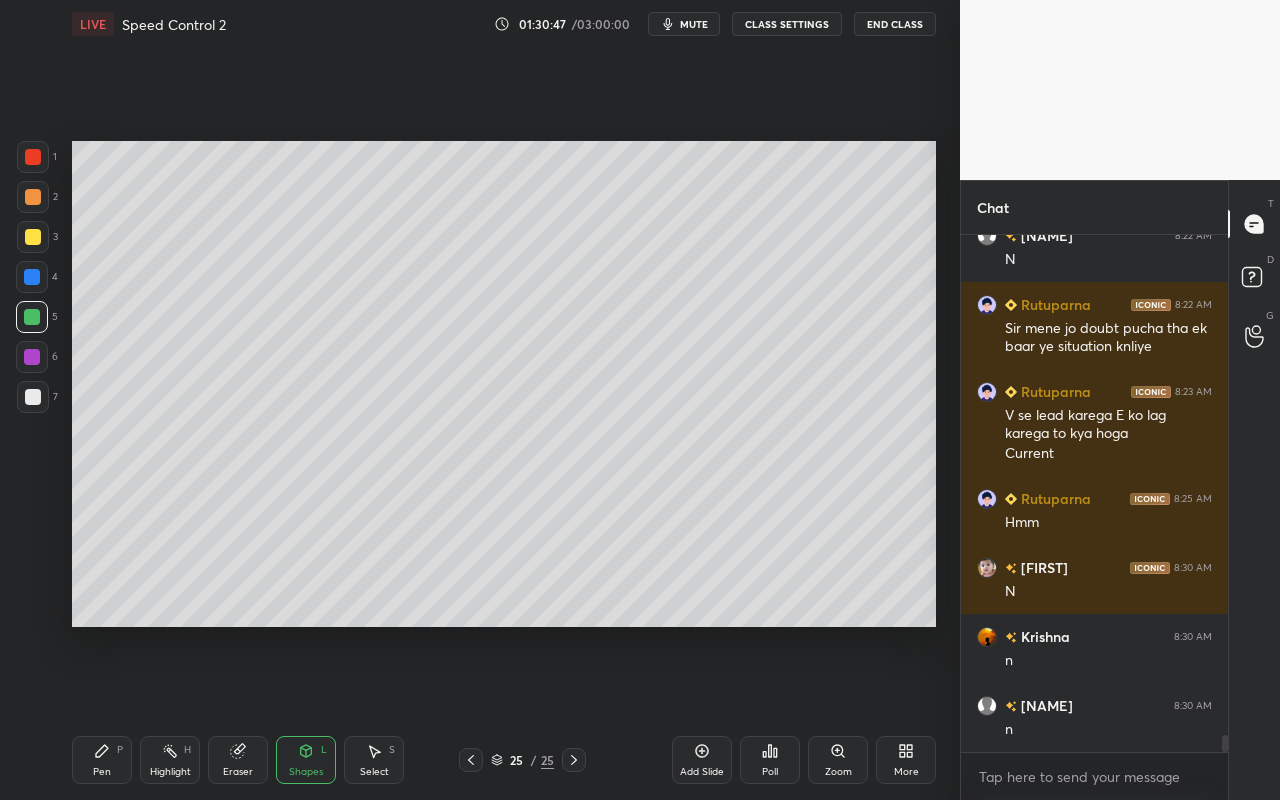 click on "Shapes" at bounding box center (306, 772) 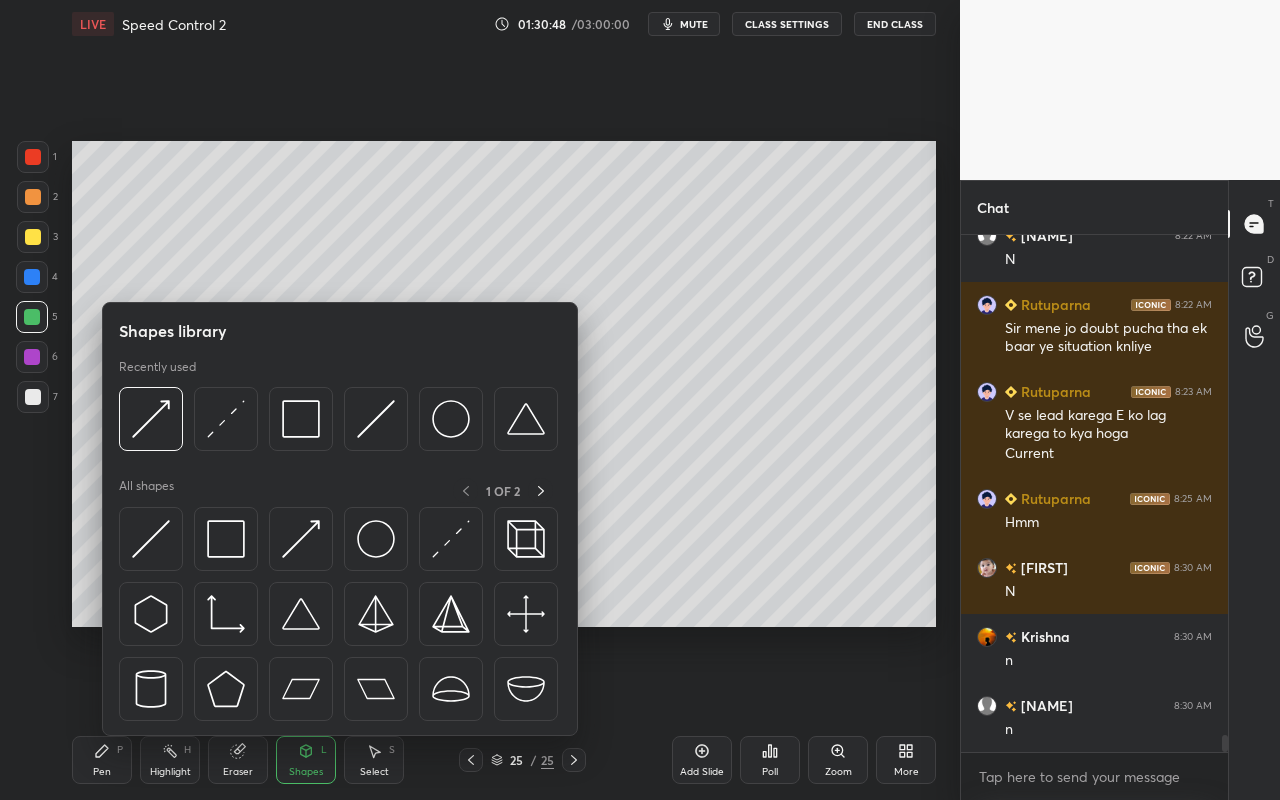 drag, startPoint x: 177, startPoint y: 766, endPoint x: 189, endPoint y: 760, distance: 13.416408 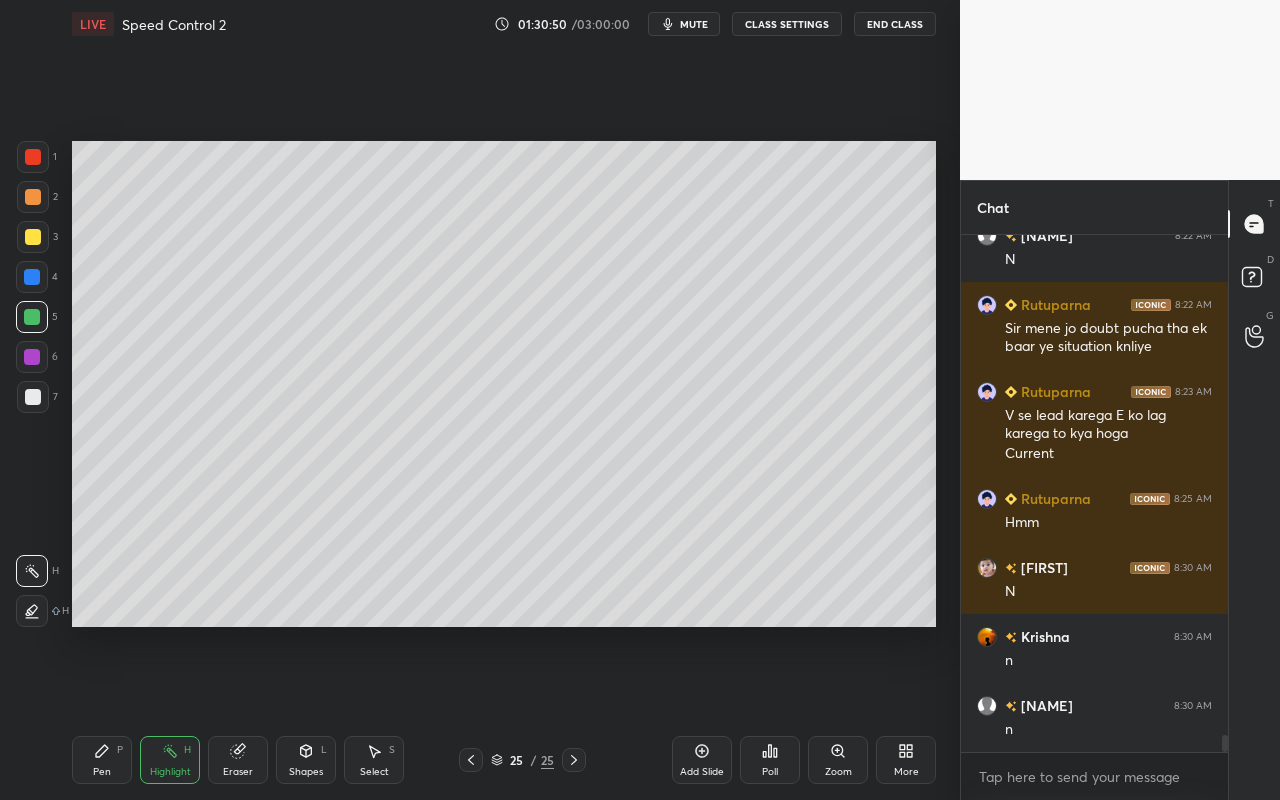 drag, startPoint x: 304, startPoint y: 752, endPoint x: 308, endPoint y: 742, distance: 10.770329 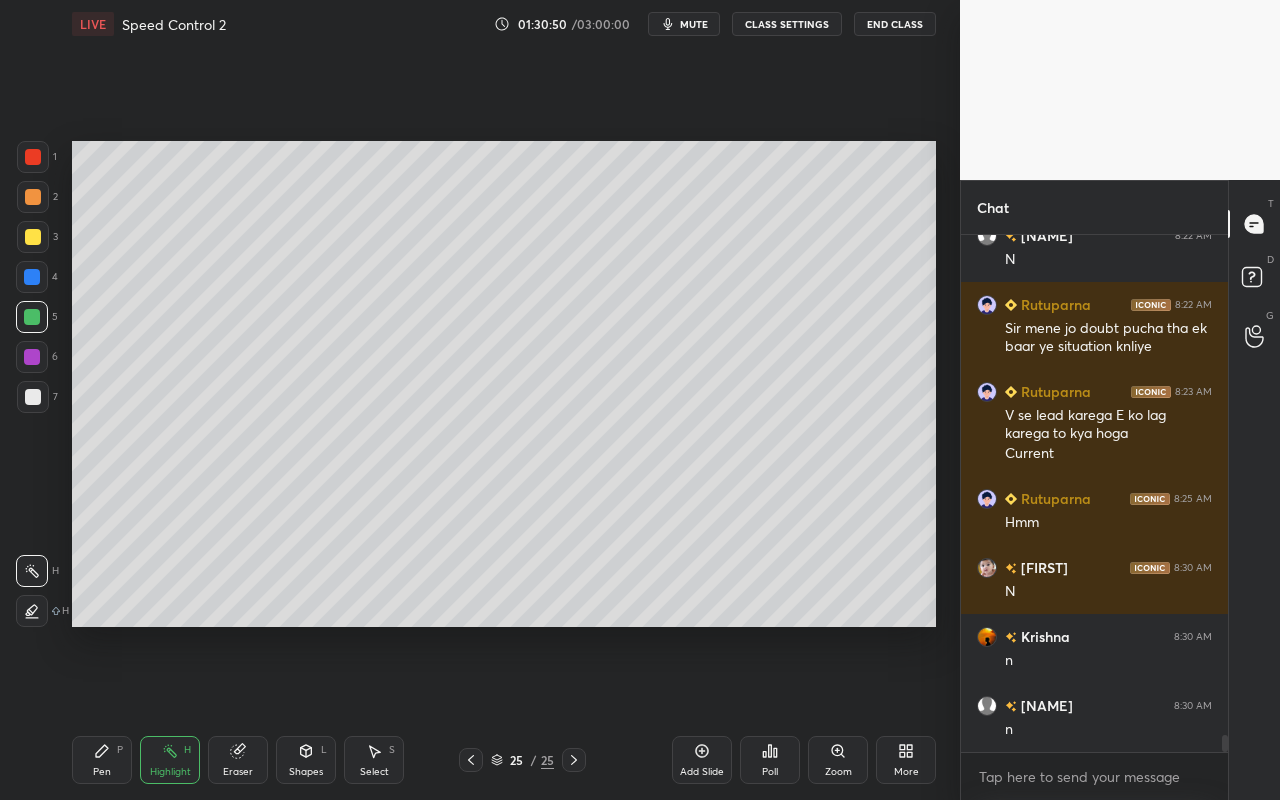 click 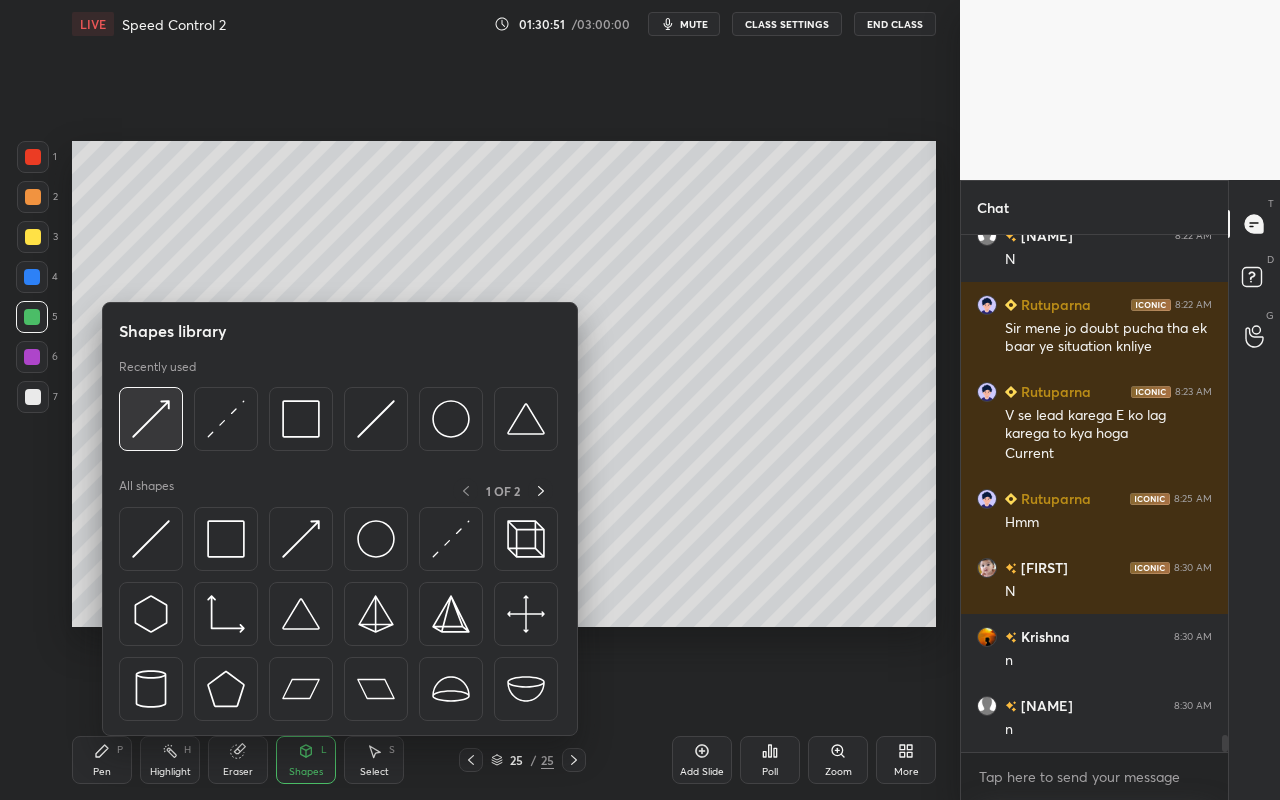 click at bounding box center [151, 419] 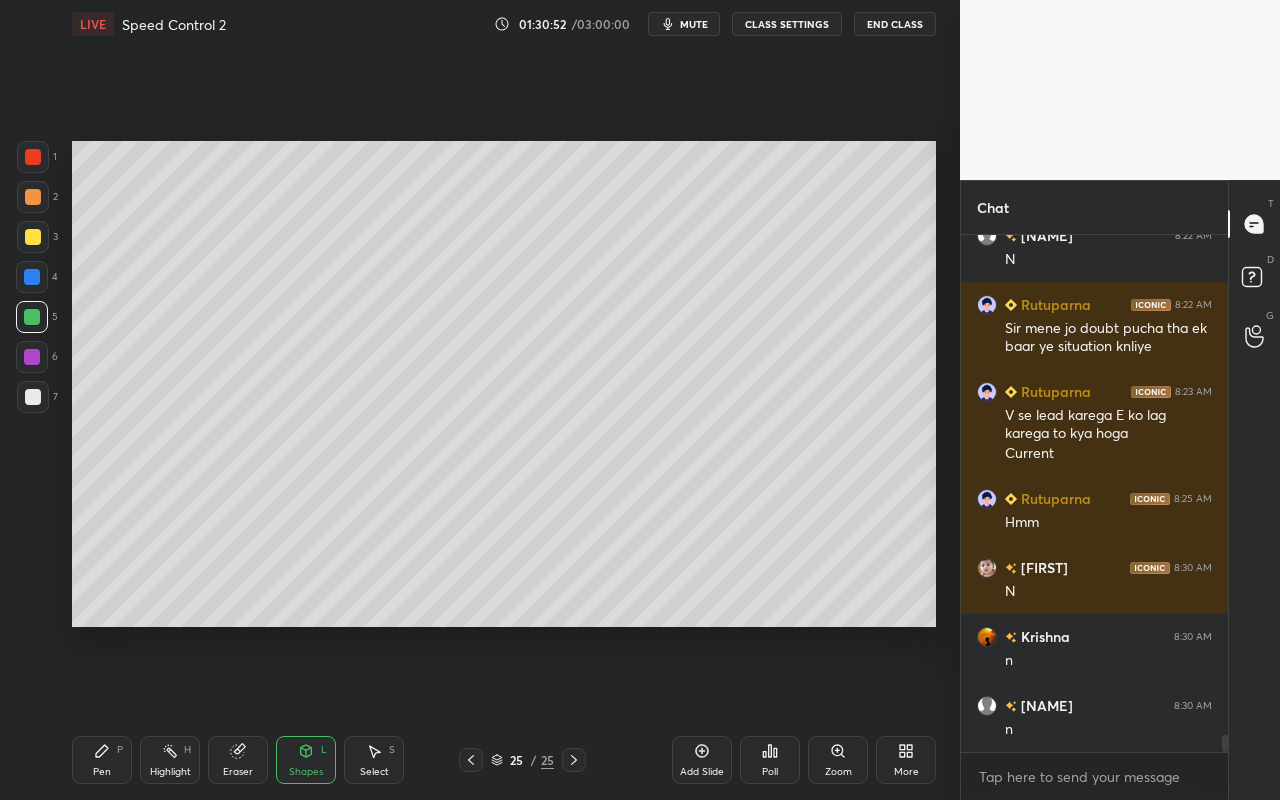 click at bounding box center [33, 197] 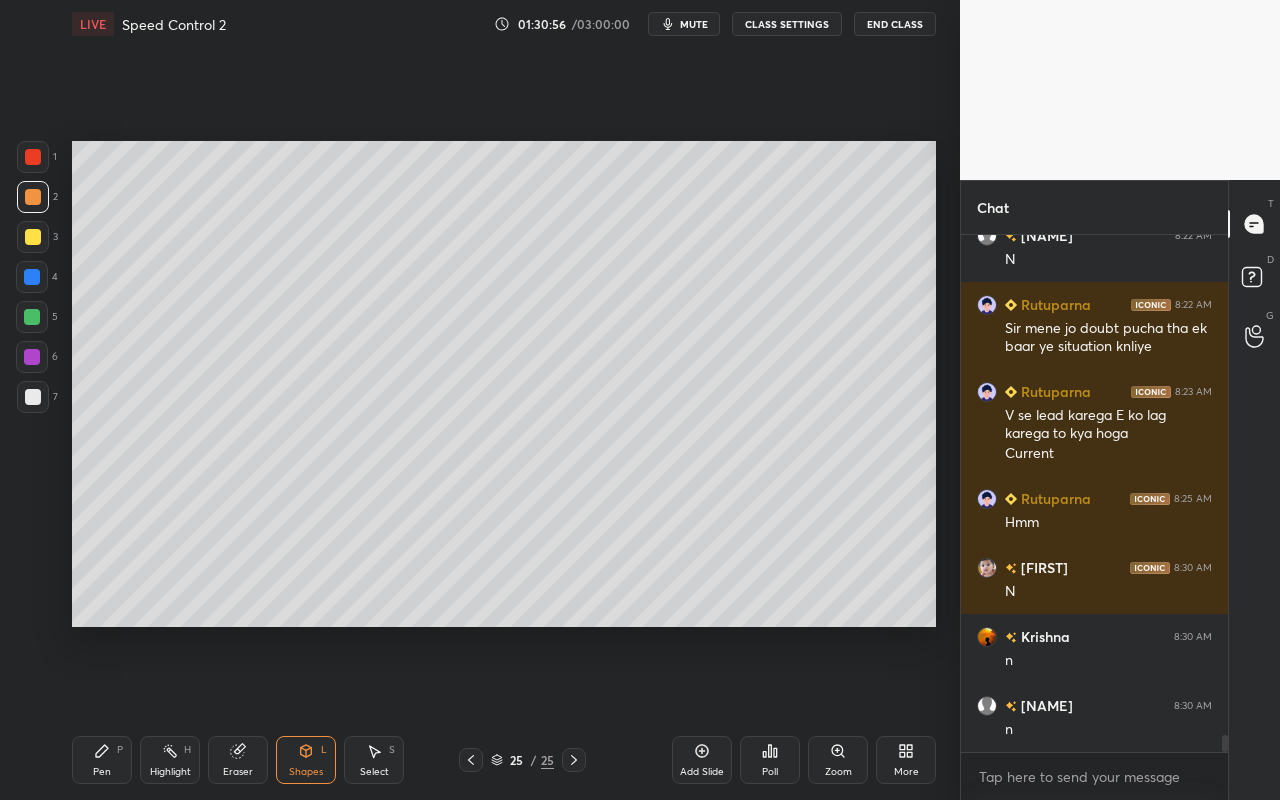 drag, startPoint x: 97, startPoint y: 765, endPoint x: 120, endPoint y: 742, distance: 32.526913 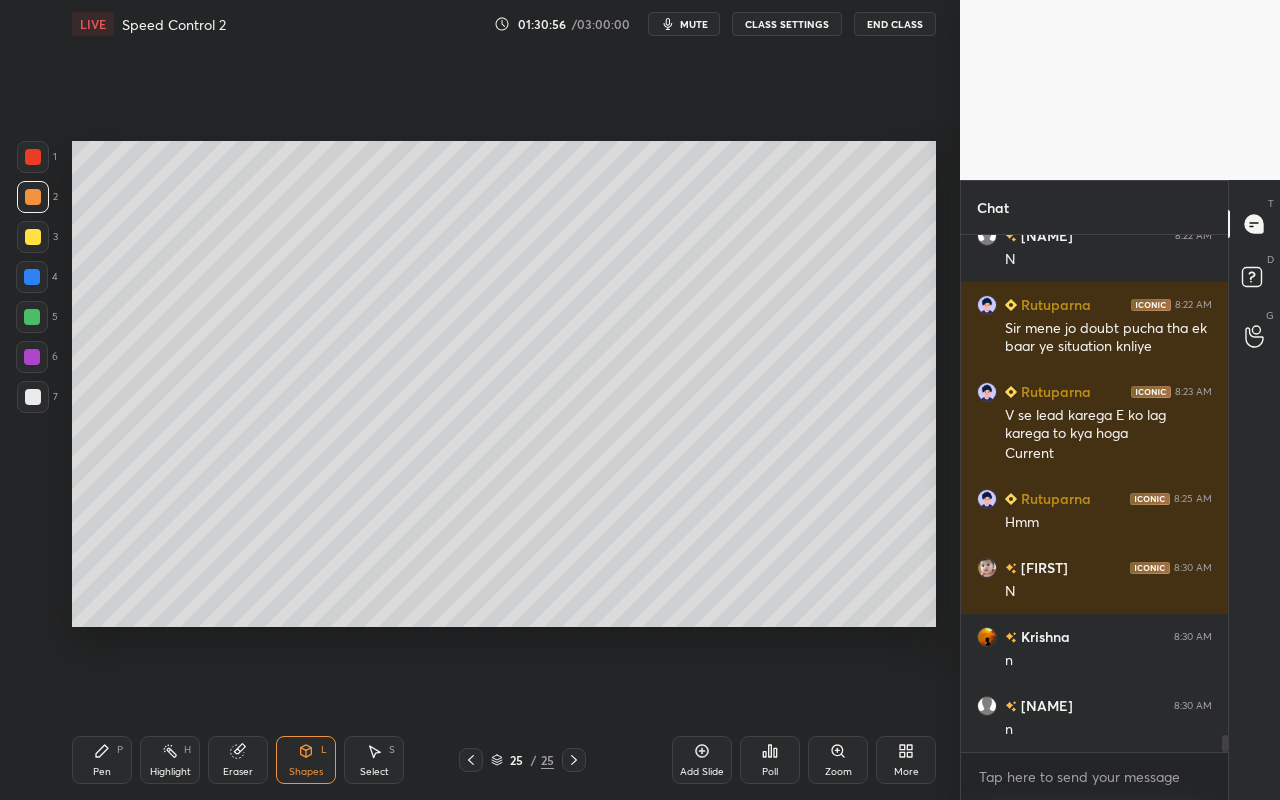 click on "Pen P" at bounding box center [102, 760] 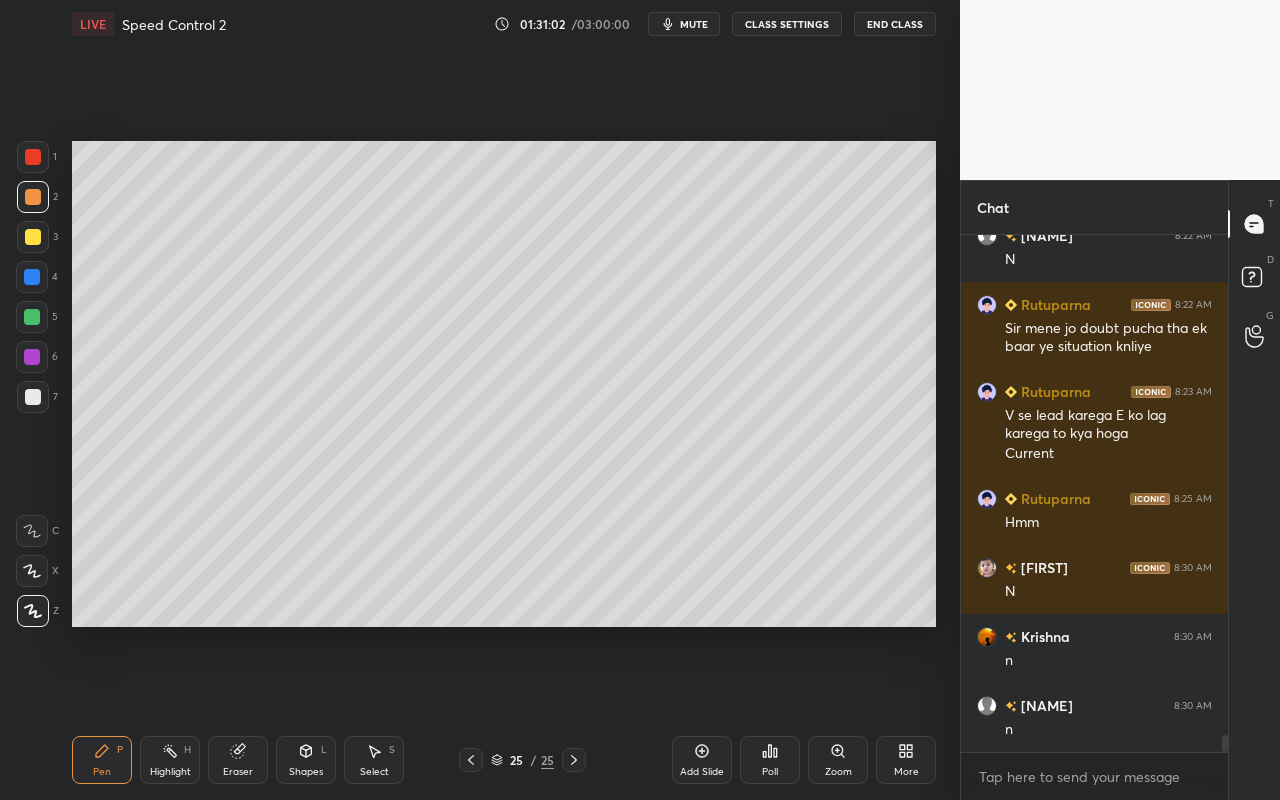 click on "Pen P" at bounding box center (102, 760) 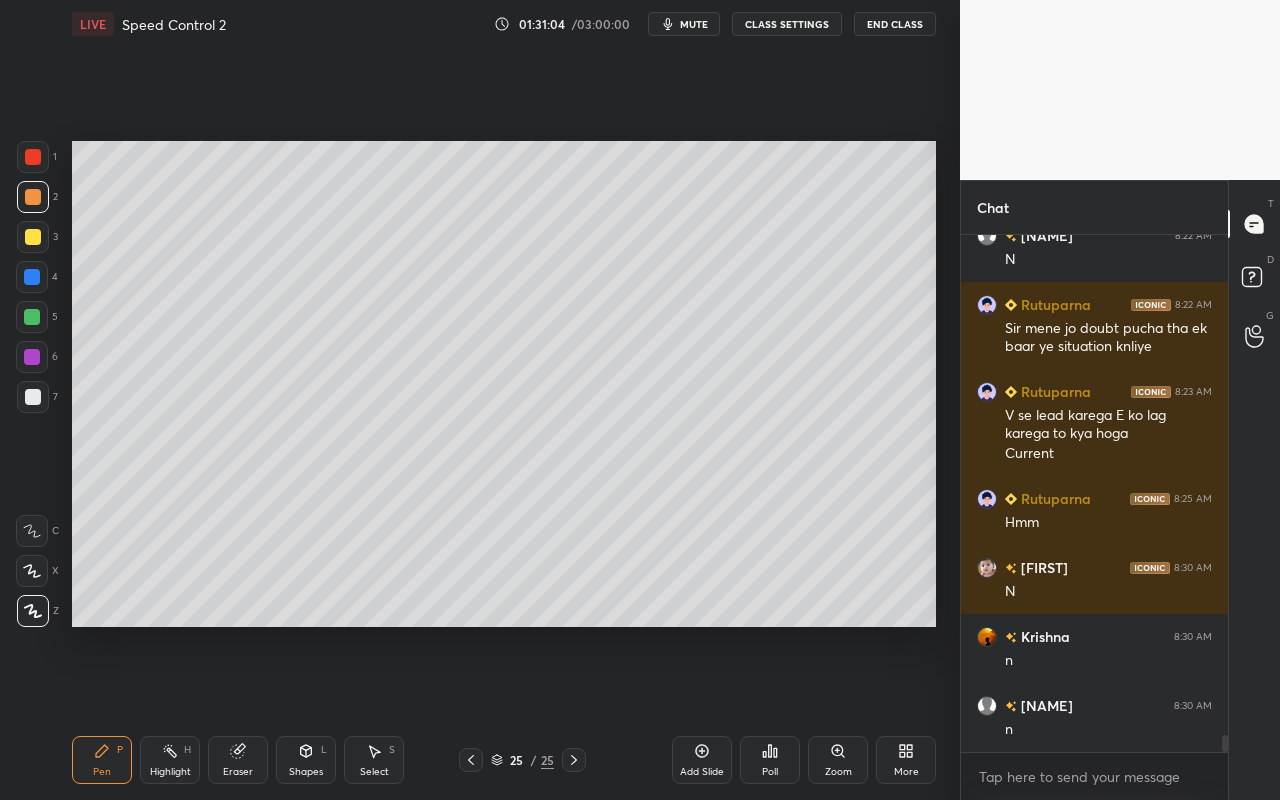 click at bounding box center [32, 317] 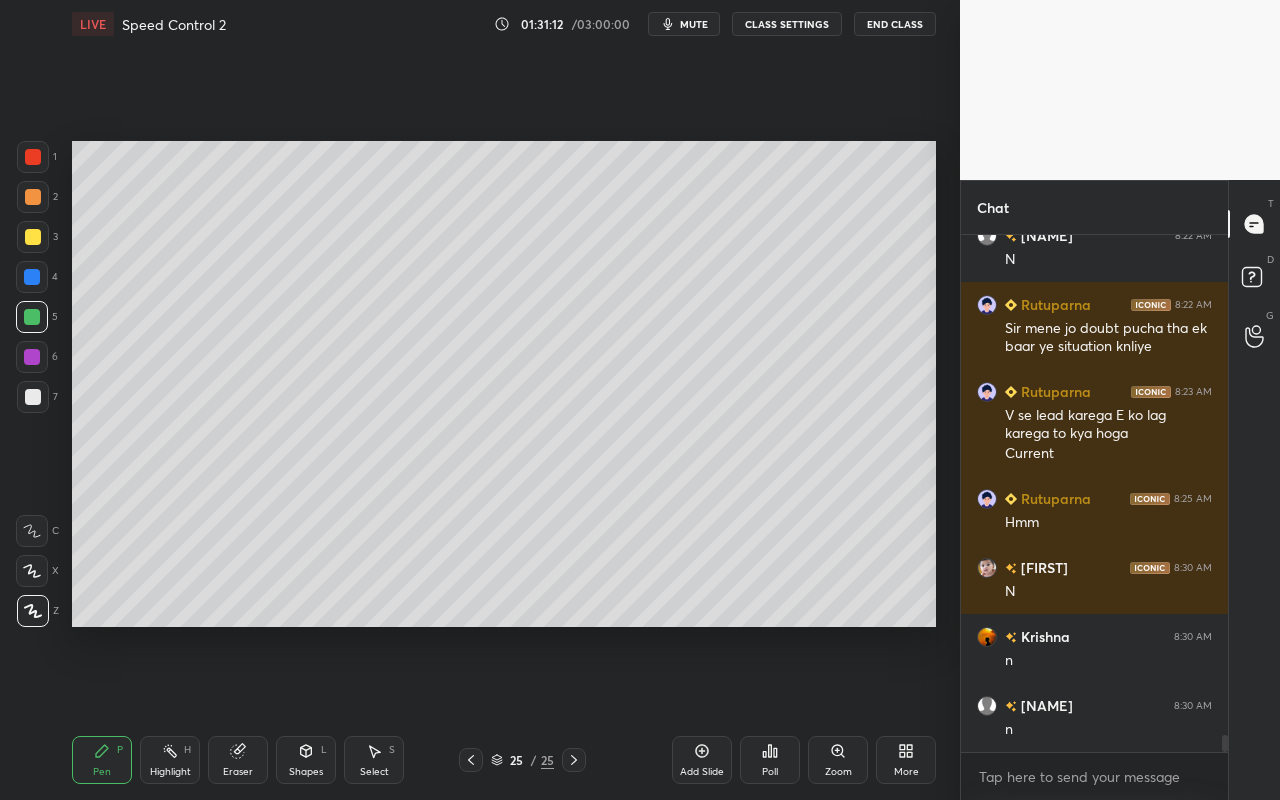 click on "Highlight" at bounding box center [170, 772] 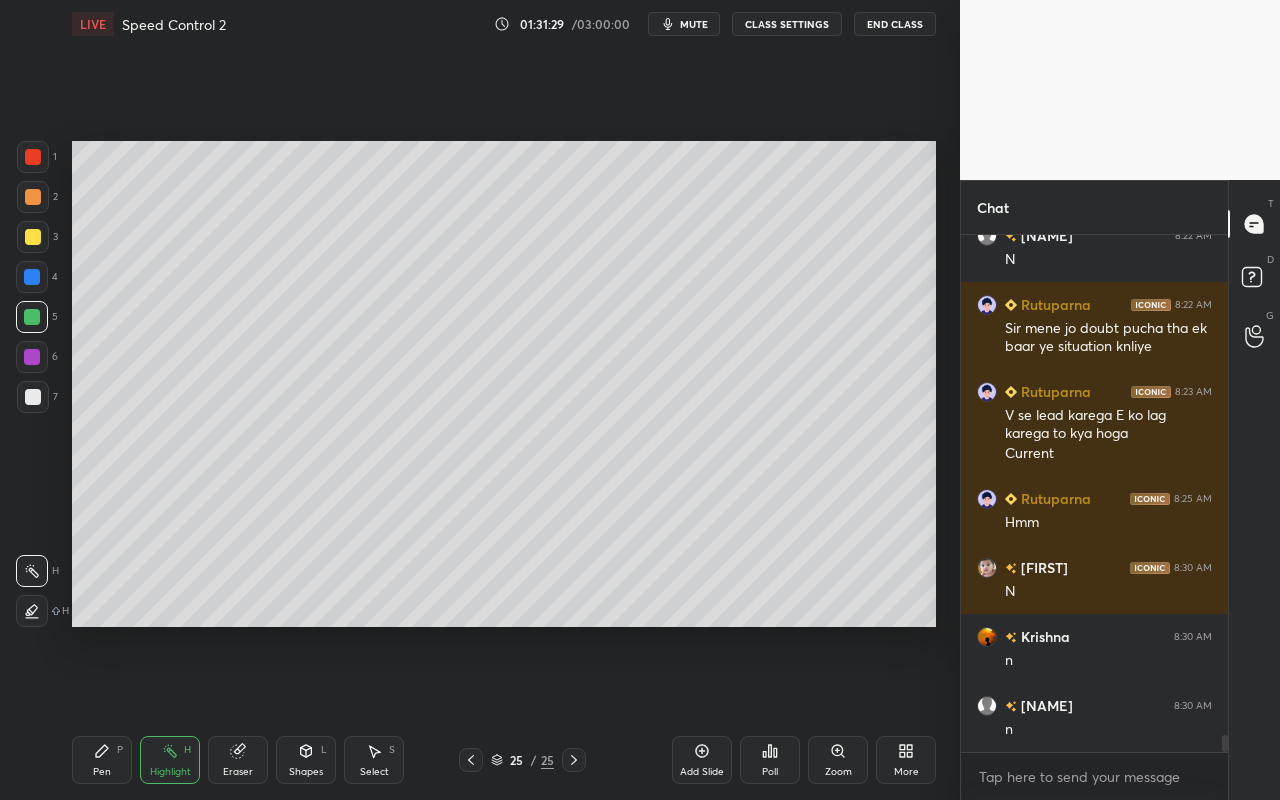 drag, startPoint x: 111, startPoint y: 760, endPoint x: 147, endPoint y: 632, distance: 132.96616 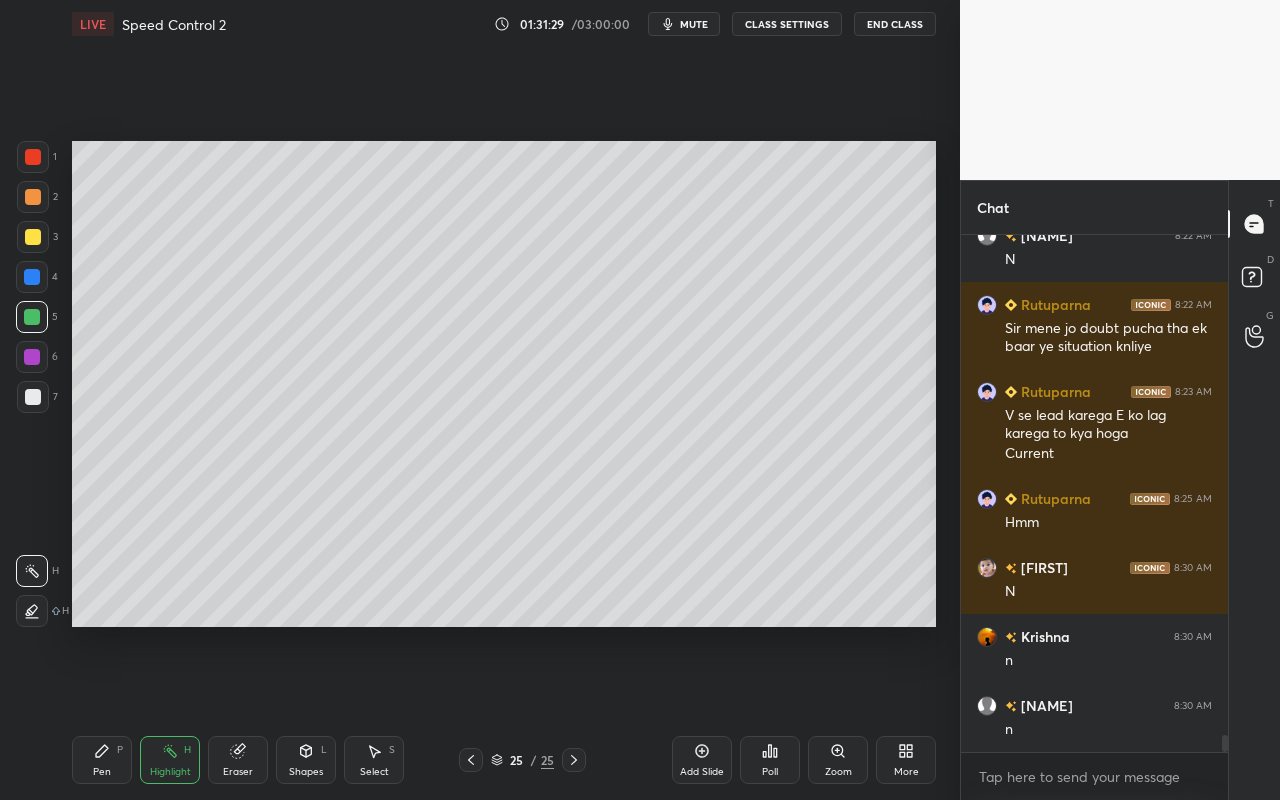 click on "Pen P" at bounding box center [102, 760] 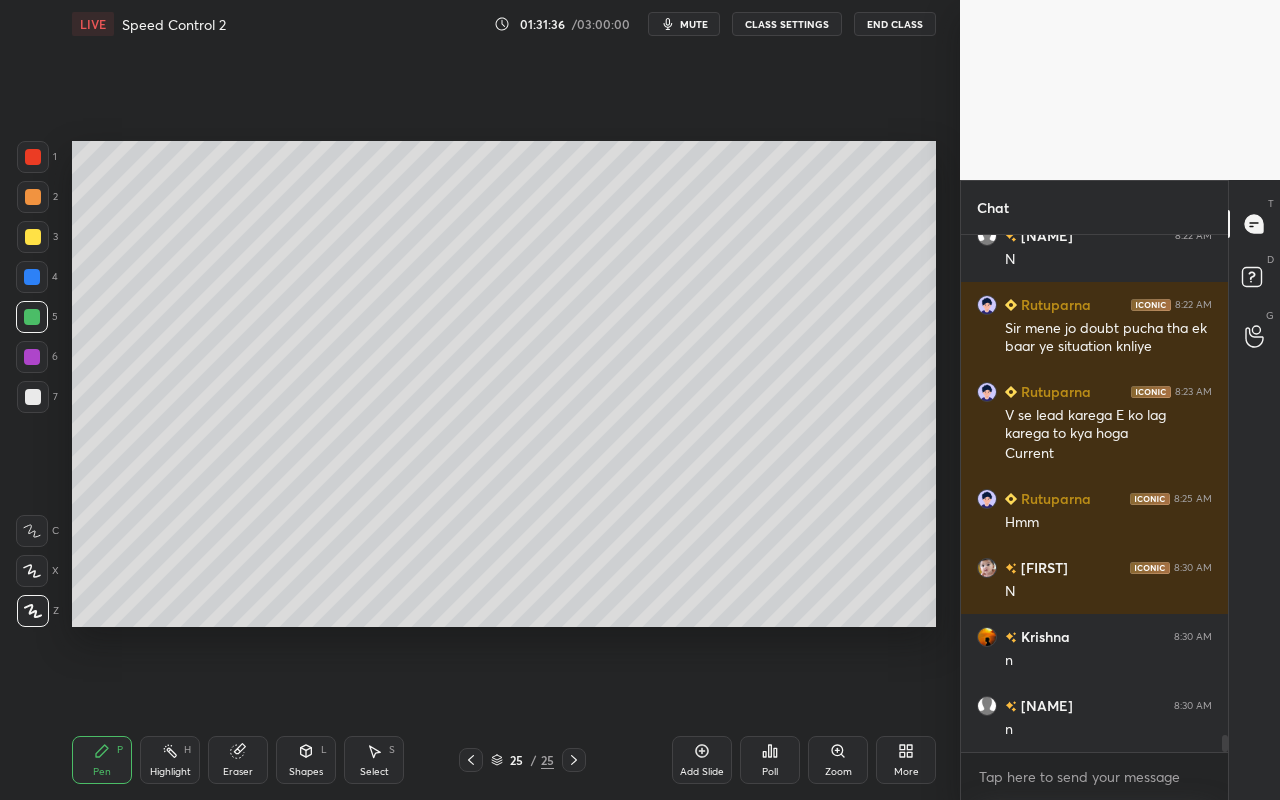 click on "Pen" at bounding box center (102, 772) 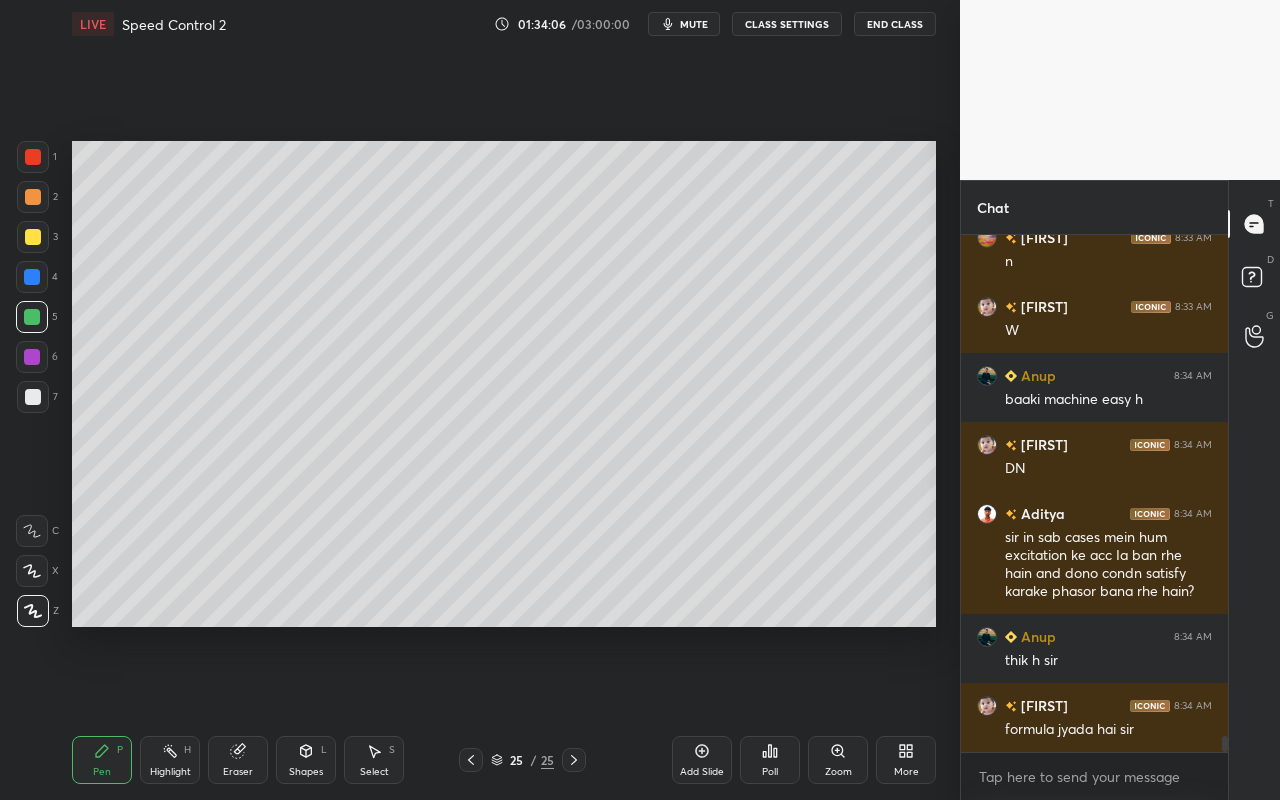 scroll, scrollTop: 16624, scrollLeft: 0, axis: vertical 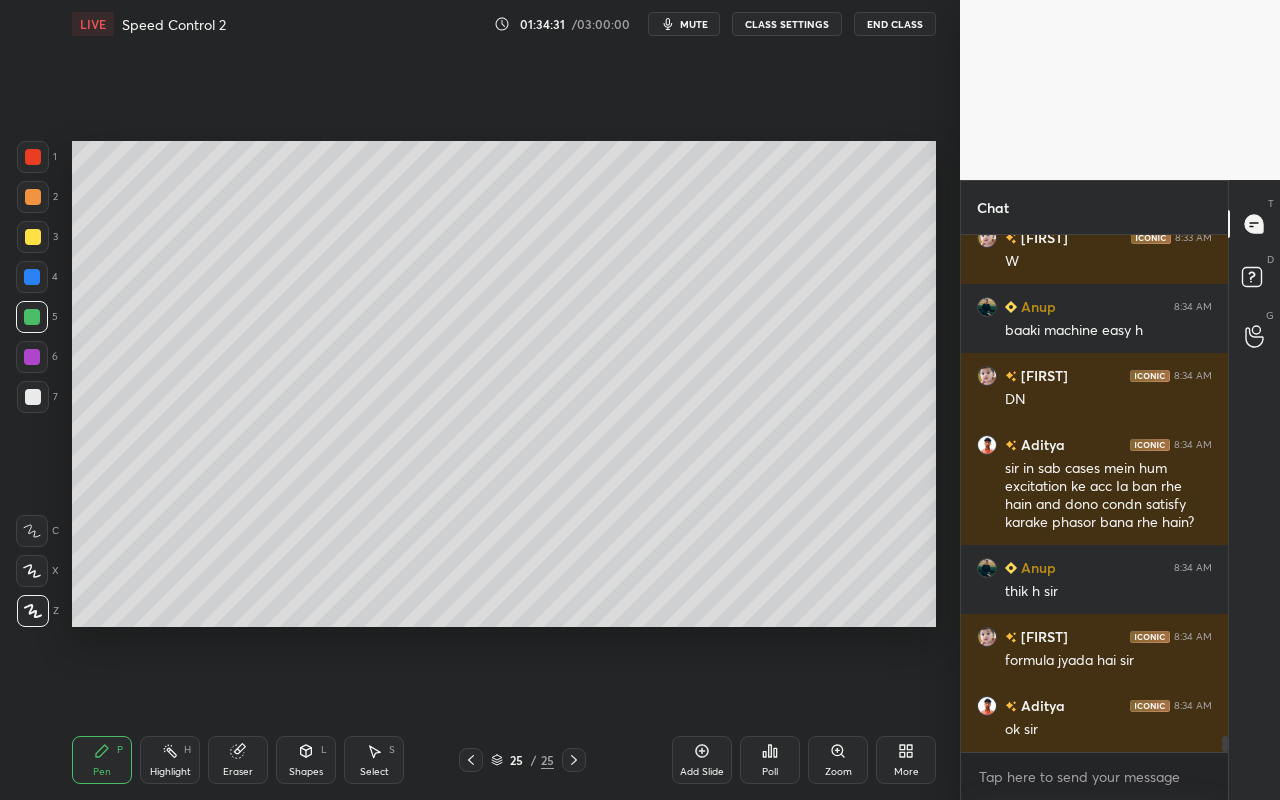 click on "Select" at bounding box center [374, 772] 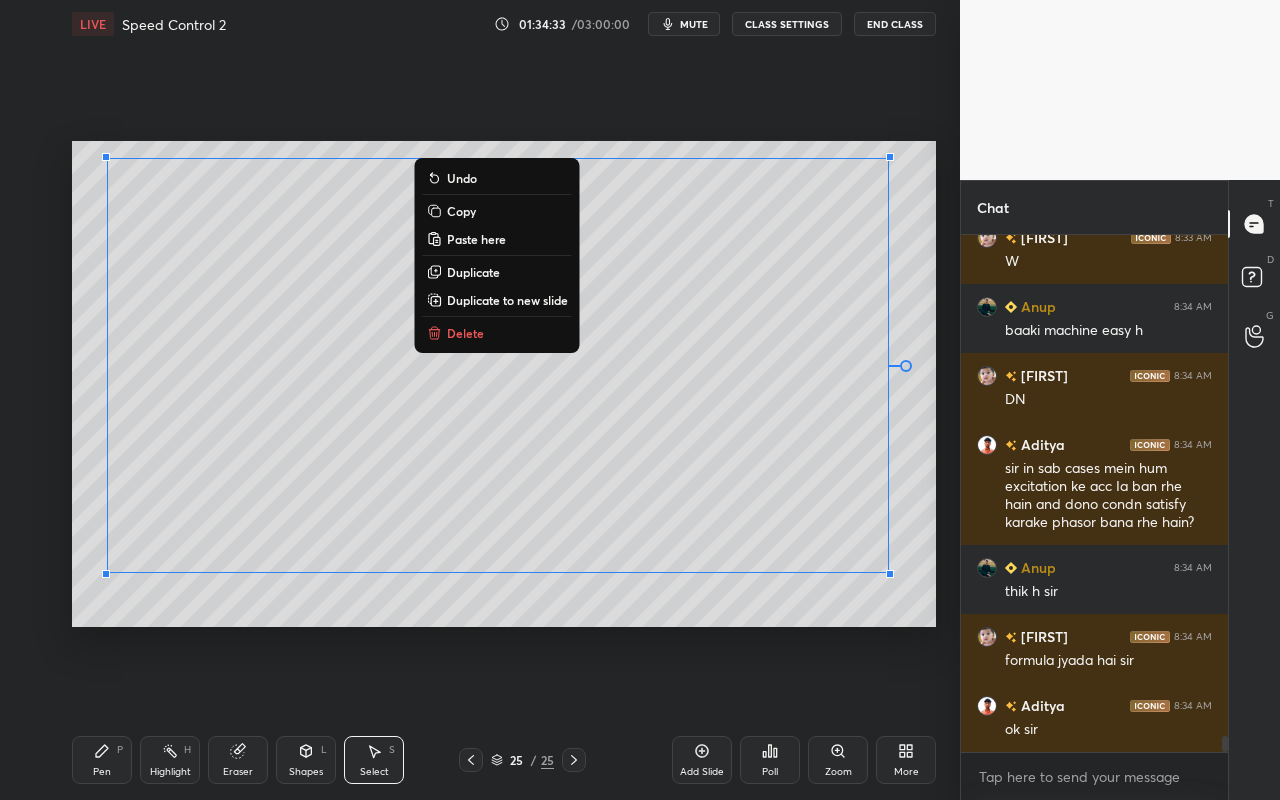 drag, startPoint x: 90, startPoint y: 143, endPoint x: 884, endPoint y: 614, distance: 923.1885 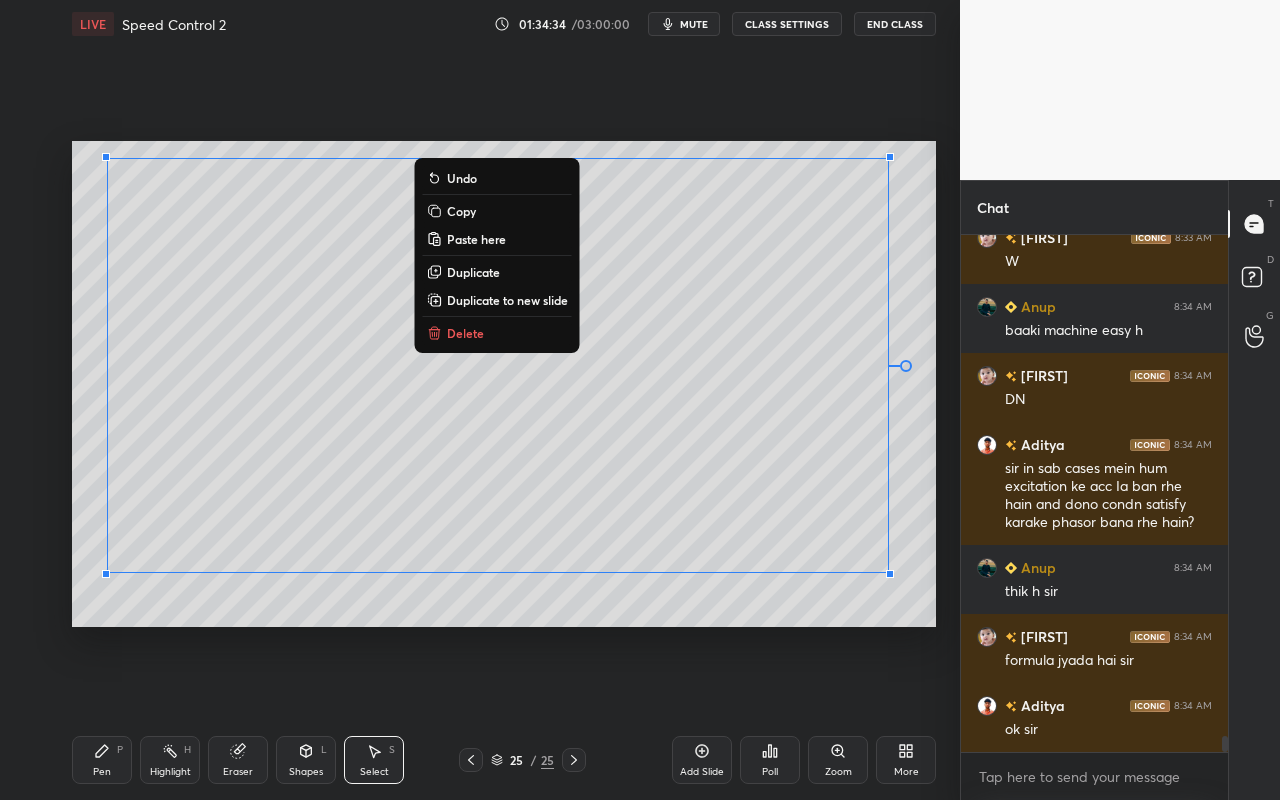 click on "Duplicate to new slide" at bounding box center [507, 300] 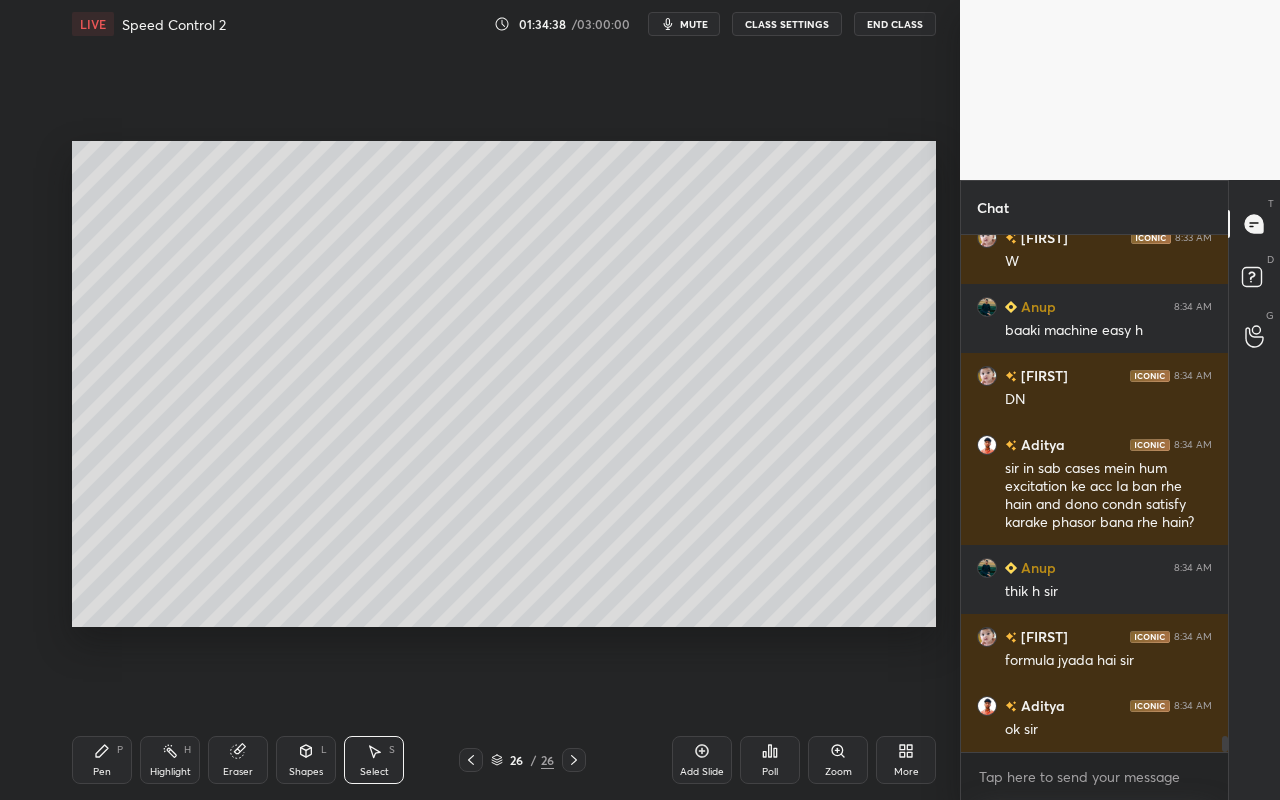 drag, startPoint x: 374, startPoint y: 762, endPoint x: 377, endPoint y: 694, distance: 68.06615 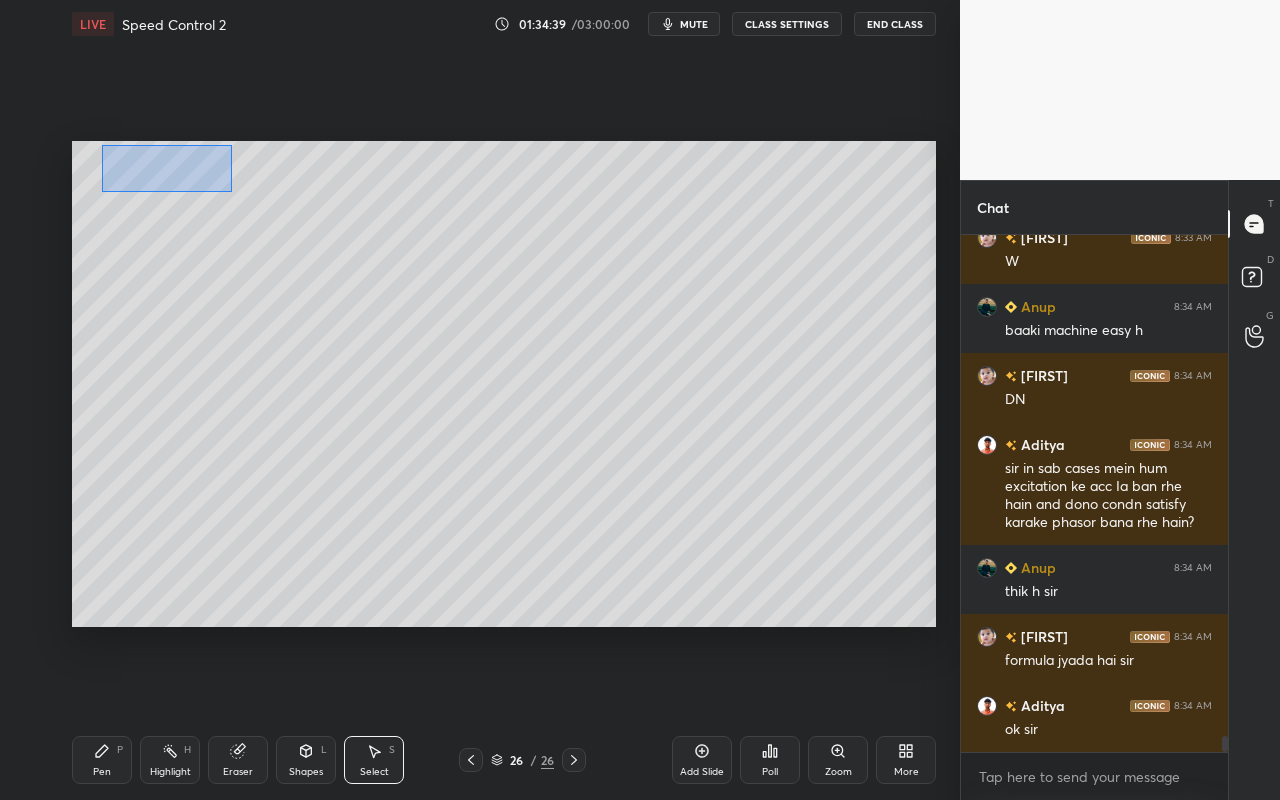 drag, startPoint x: 102, startPoint y: 145, endPoint x: 230, endPoint y: 192, distance: 136.35616 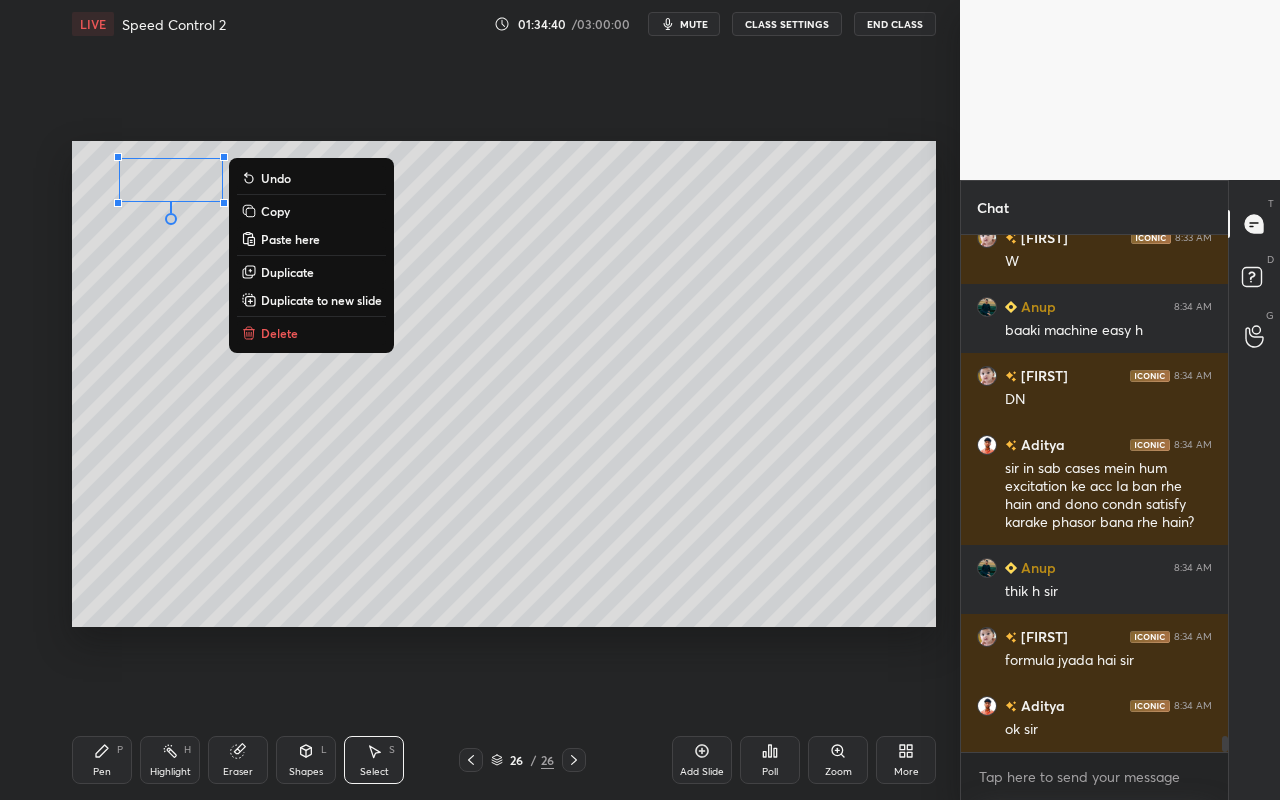 click on "Delete" at bounding box center [311, 333] 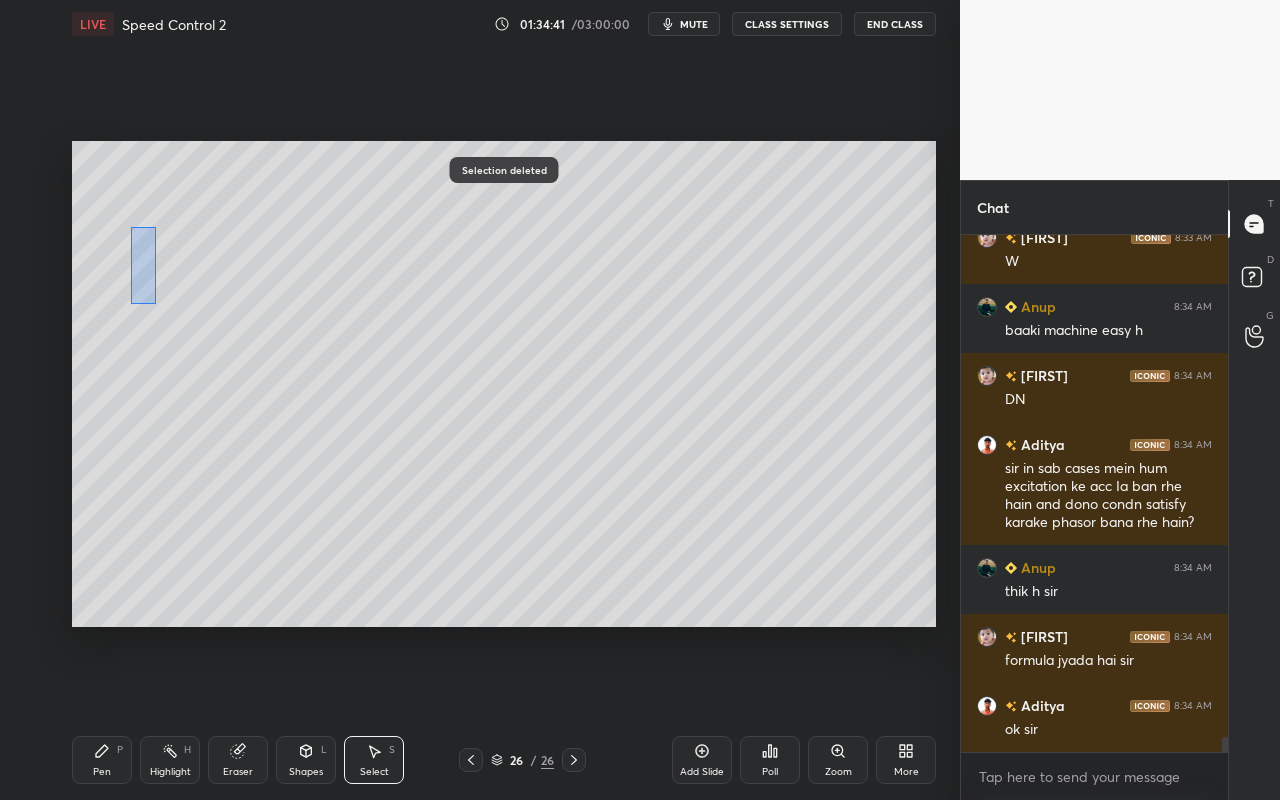 scroll, scrollTop: 16729, scrollLeft: 0, axis: vertical 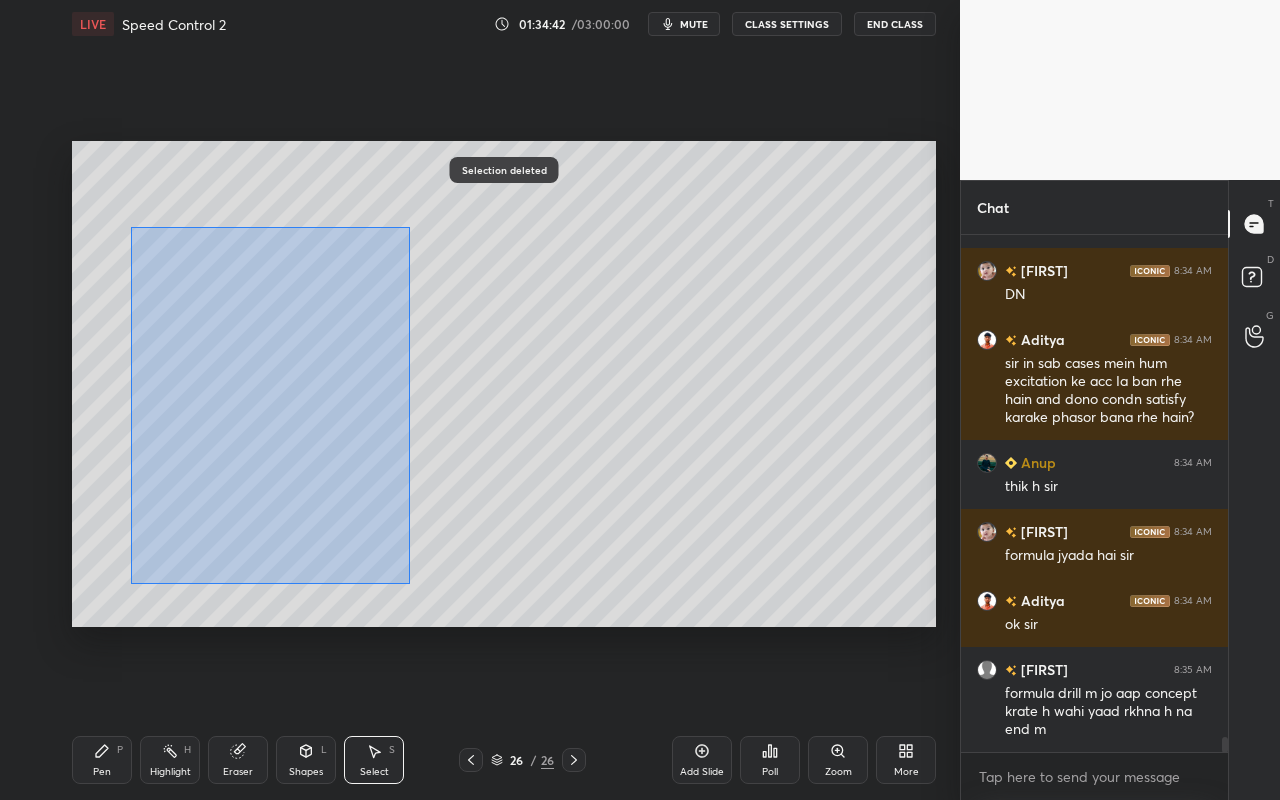 drag, startPoint x: 131, startPoint y: 226, endPoint x: 421, endPoint y: 554, distance: 437.81732 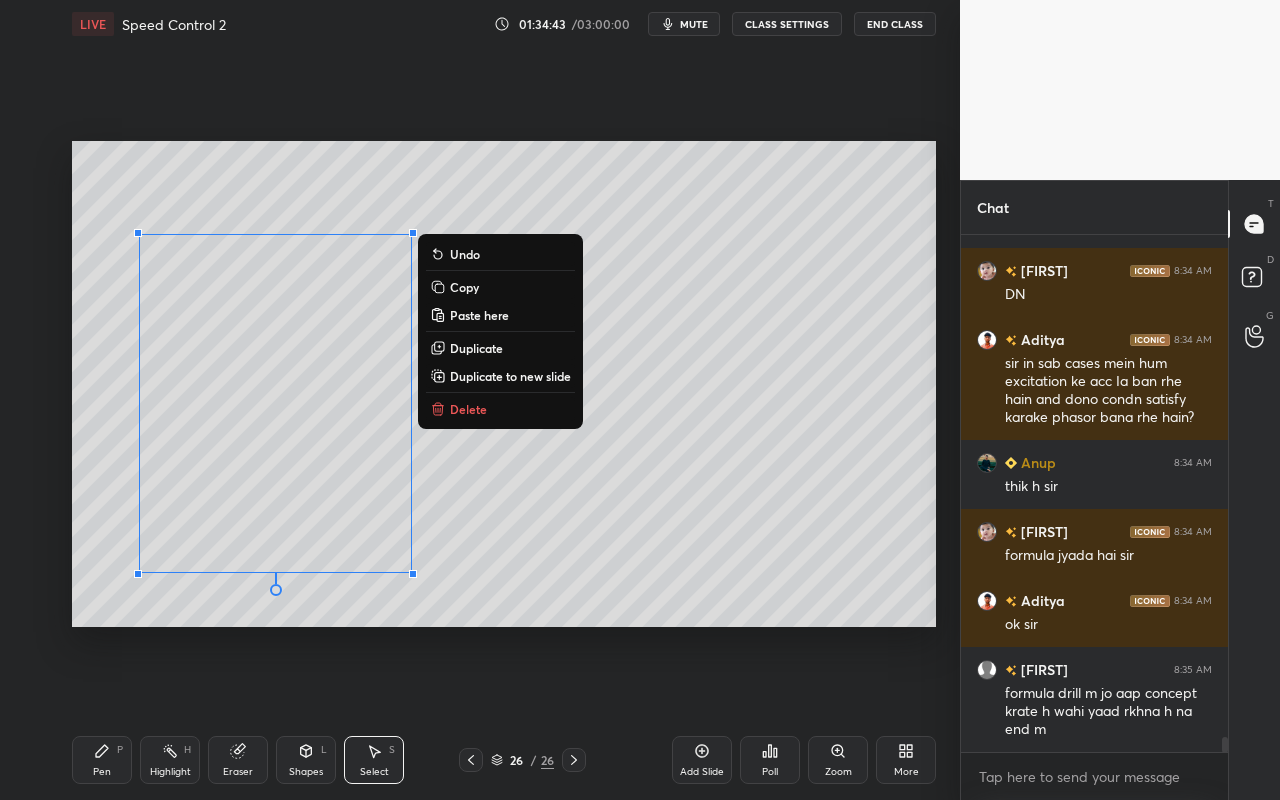click on "Delete" at bounding box center [500, 409] 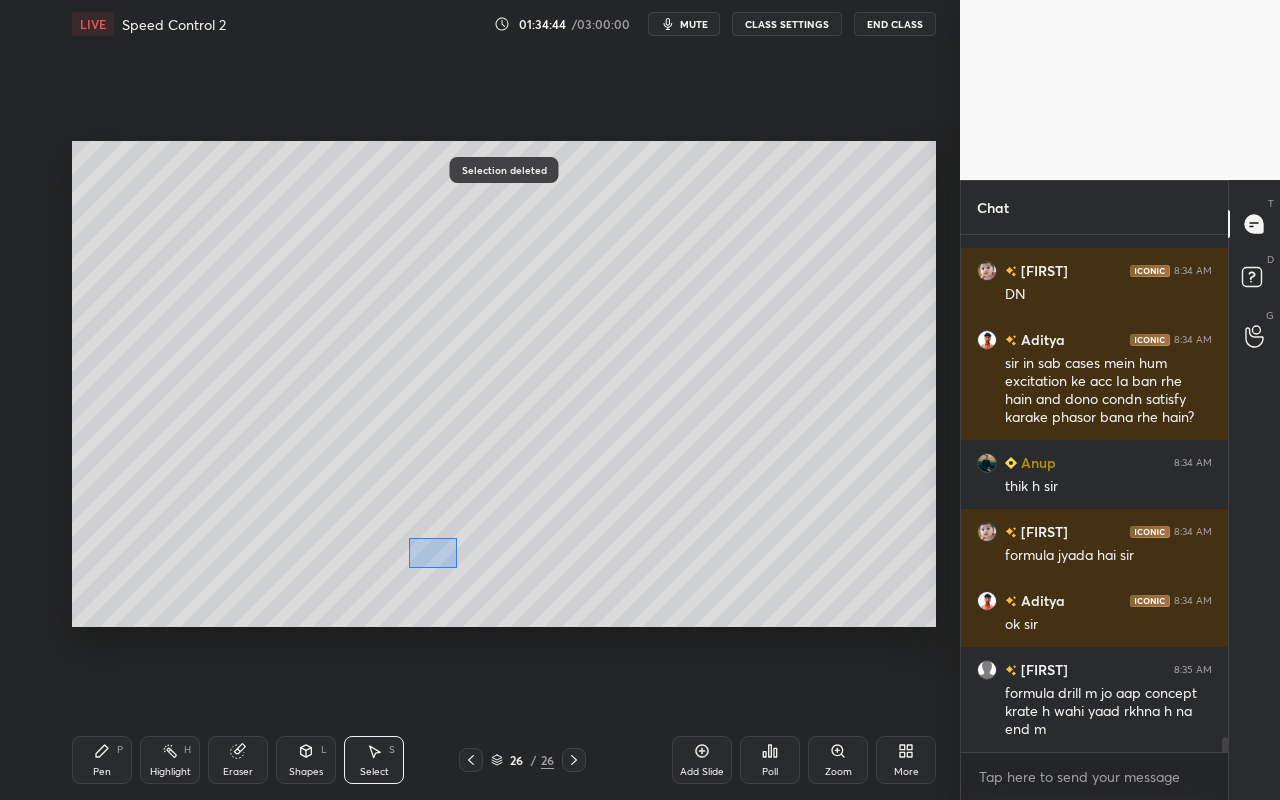 drag, startPoint x: 417, startPoint y: 548, endPoint x: 471, endPoint y: 573, distance: 59.5063 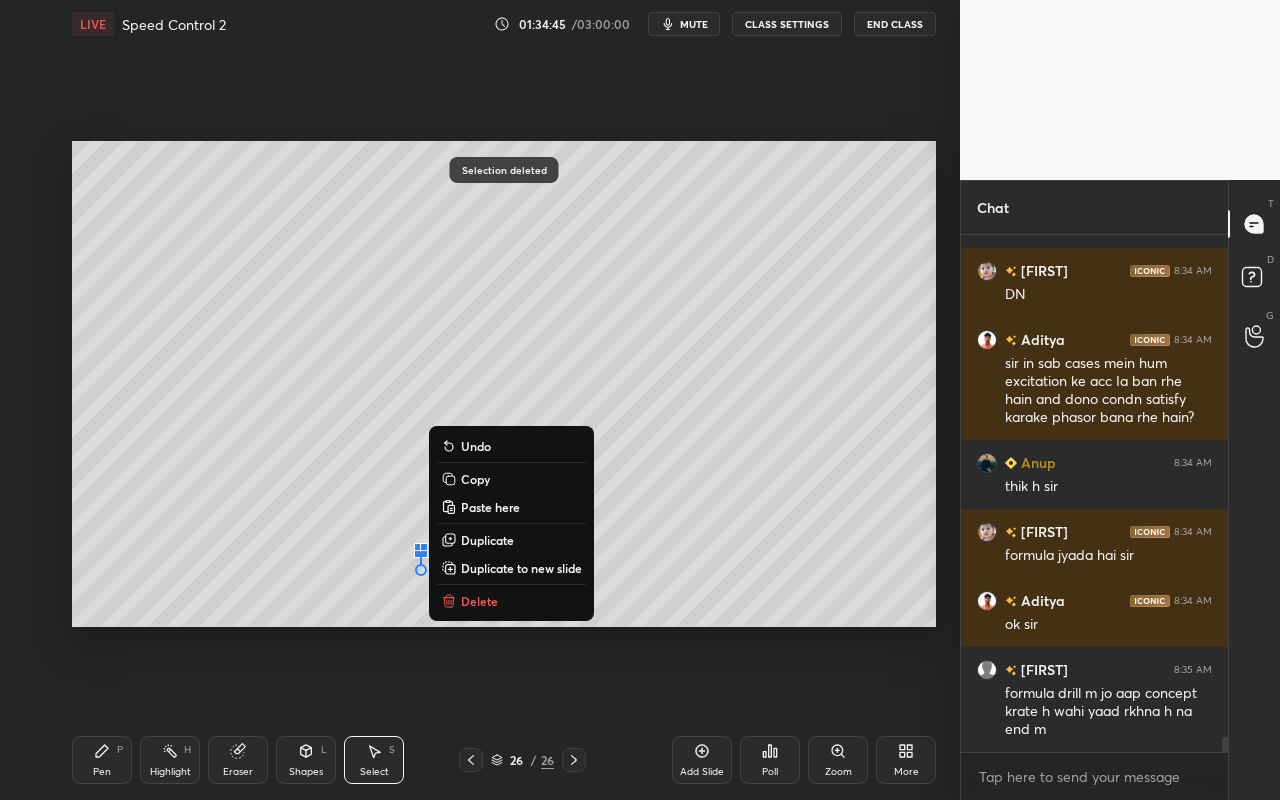 click on "Delete" at bounding box center (479, 601) 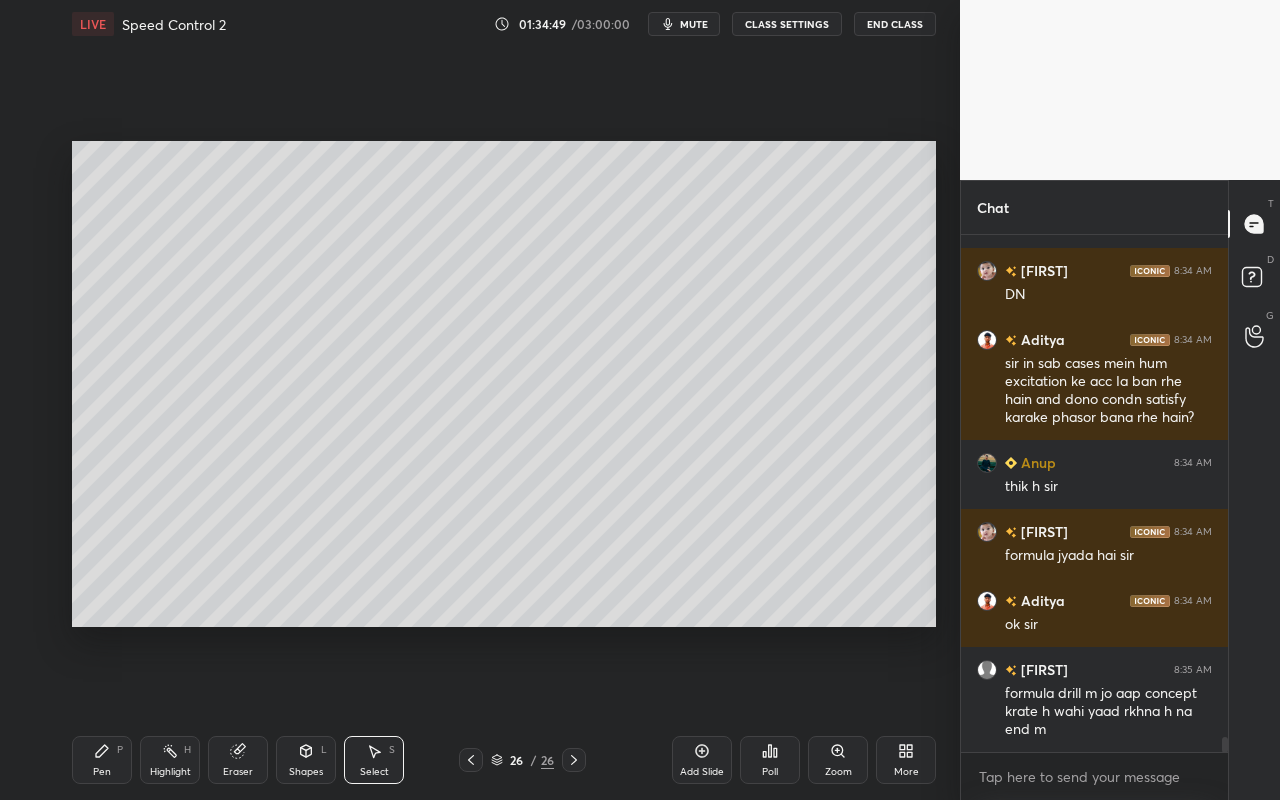 click on "Pen P" at bounding box center (102, 760) 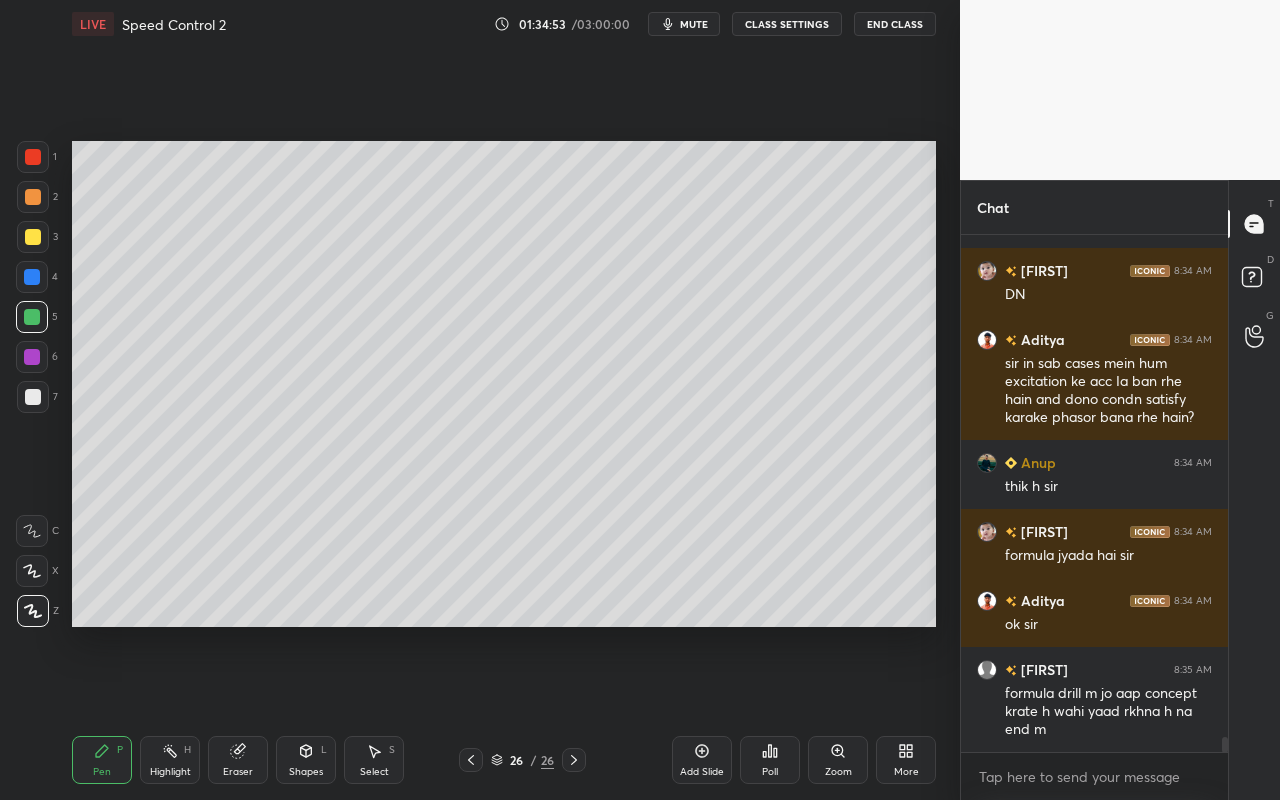 click on "Select S" at bounding box center (374, 760) 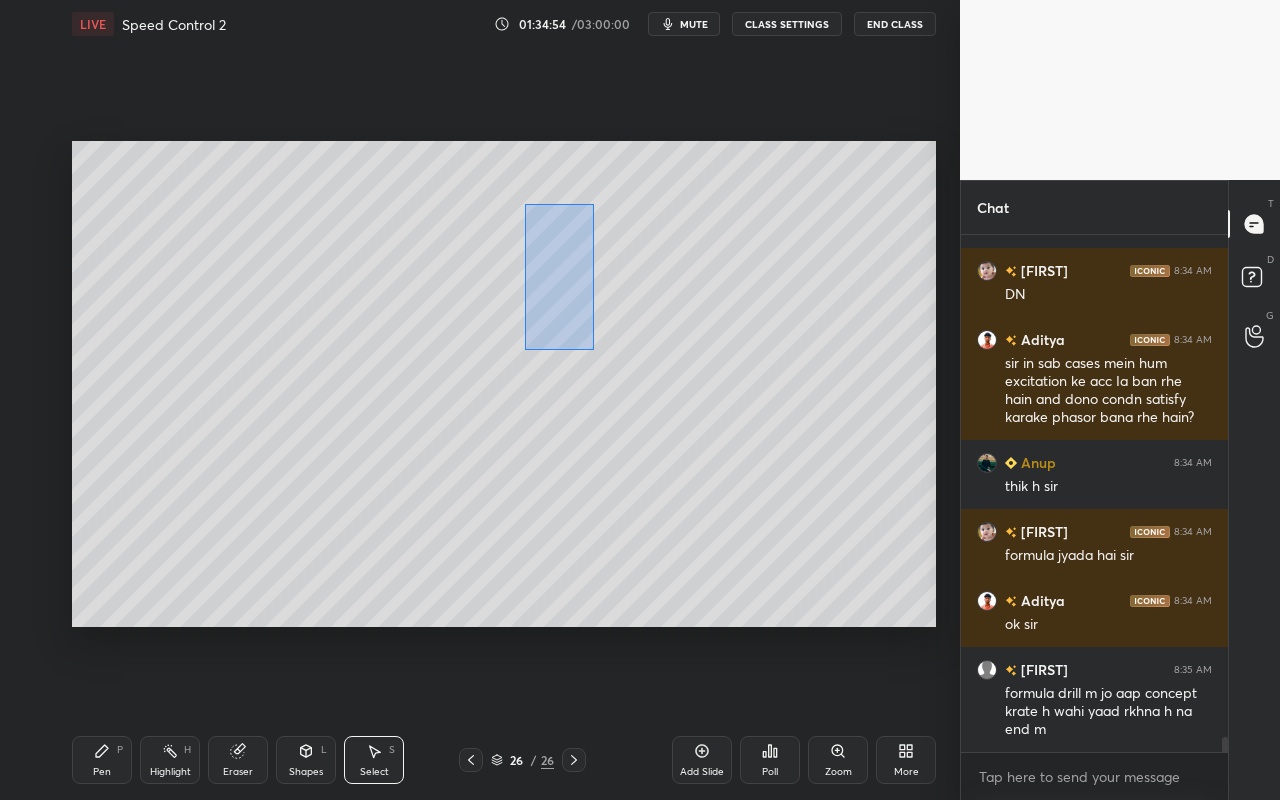 drag, startPoint x: 514, startPoint y: 228, endPoint x: 599, endPoint y: 349, distance: 147.87157 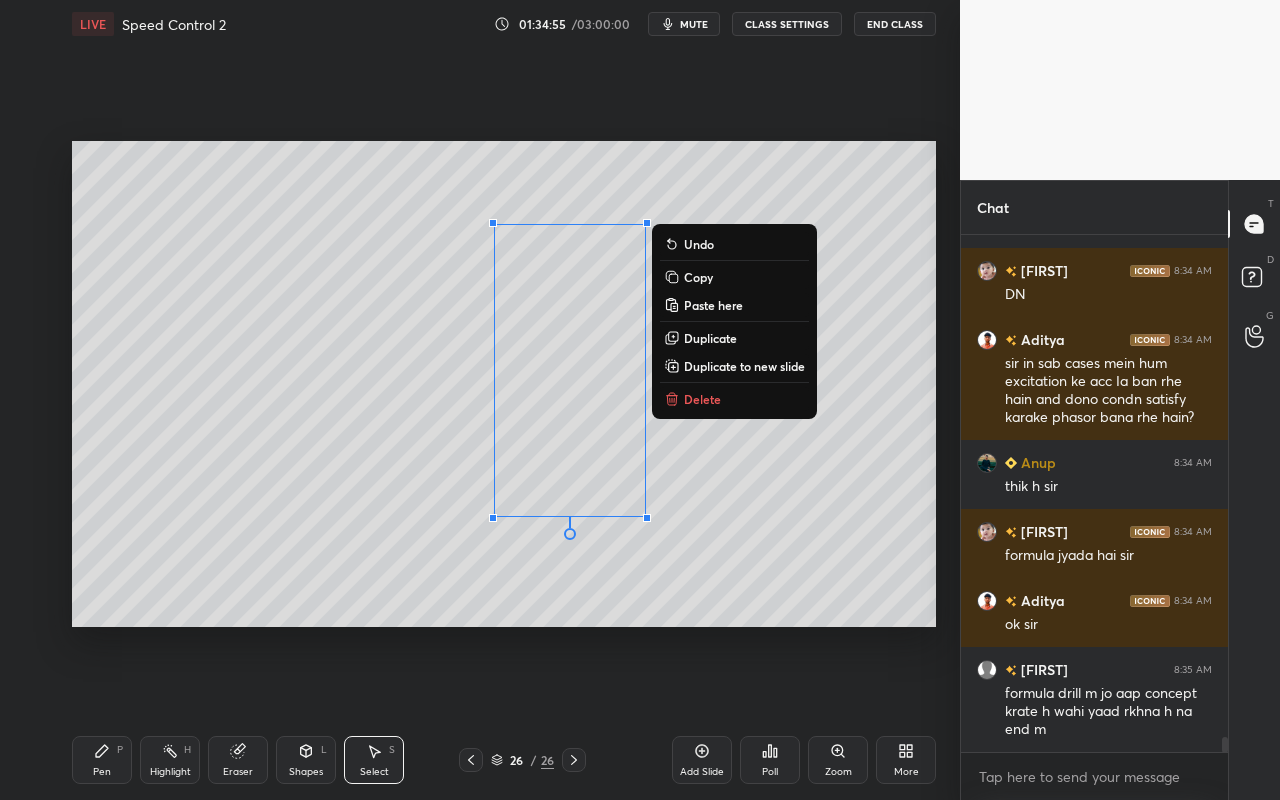 click on "Delete" at bounding box center (702, 399) 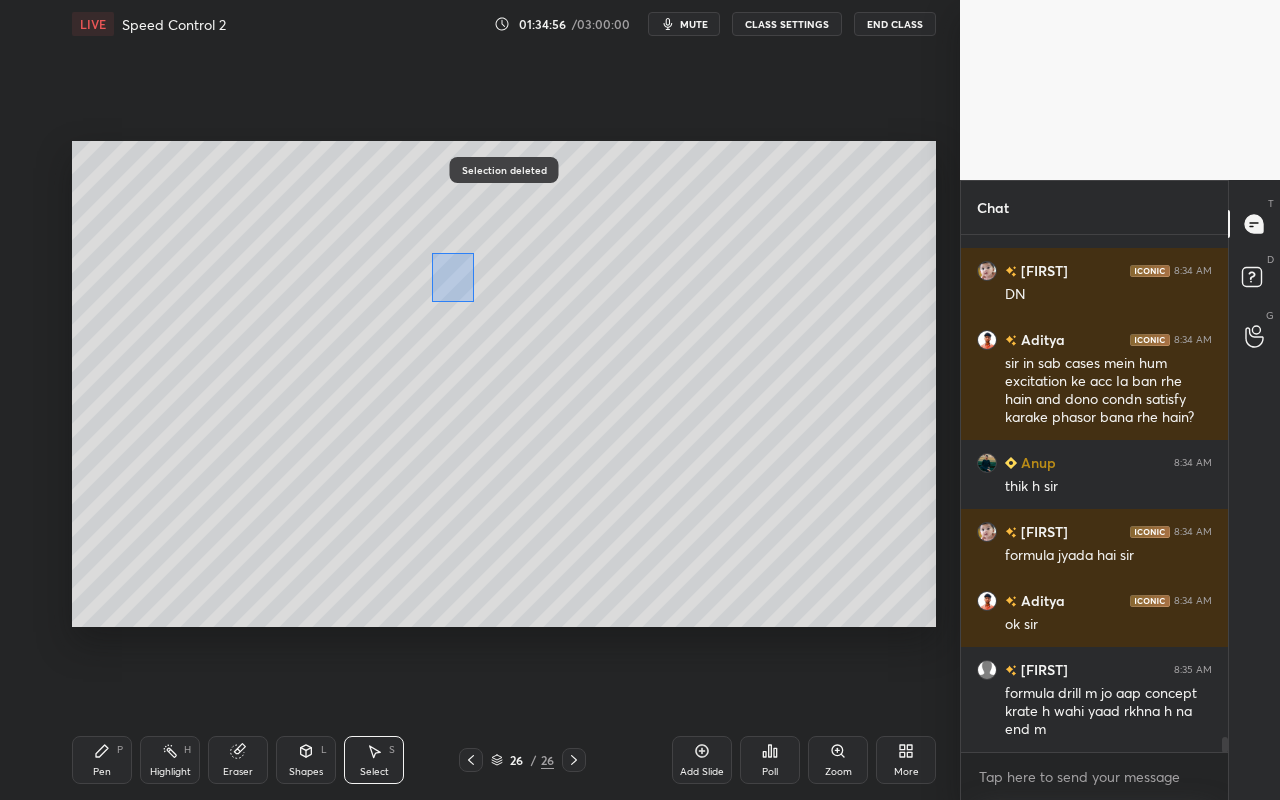 drag, startPoint x: 450, startPoint y: 279, endPoint x: 481, endPoint y: 311, distance: 44.553337 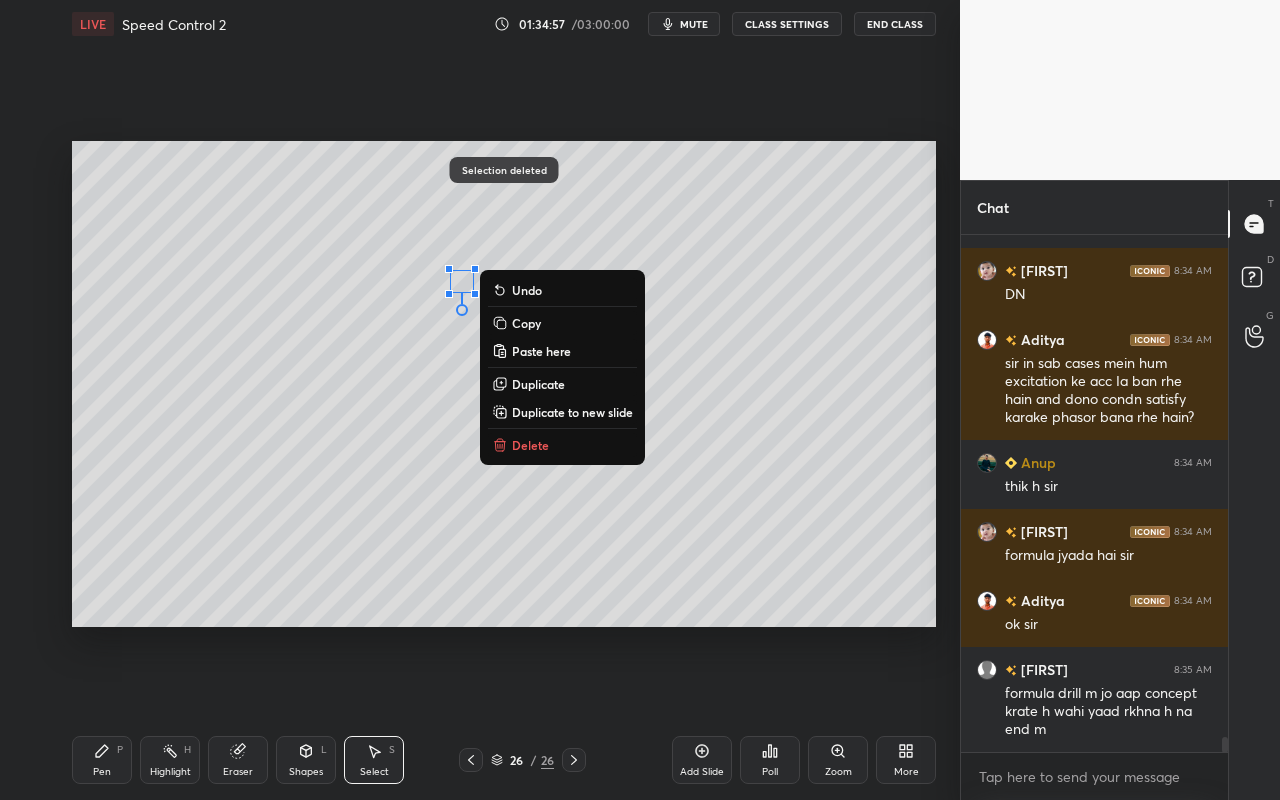 click on "Delete" at bounding box center (562, 445) 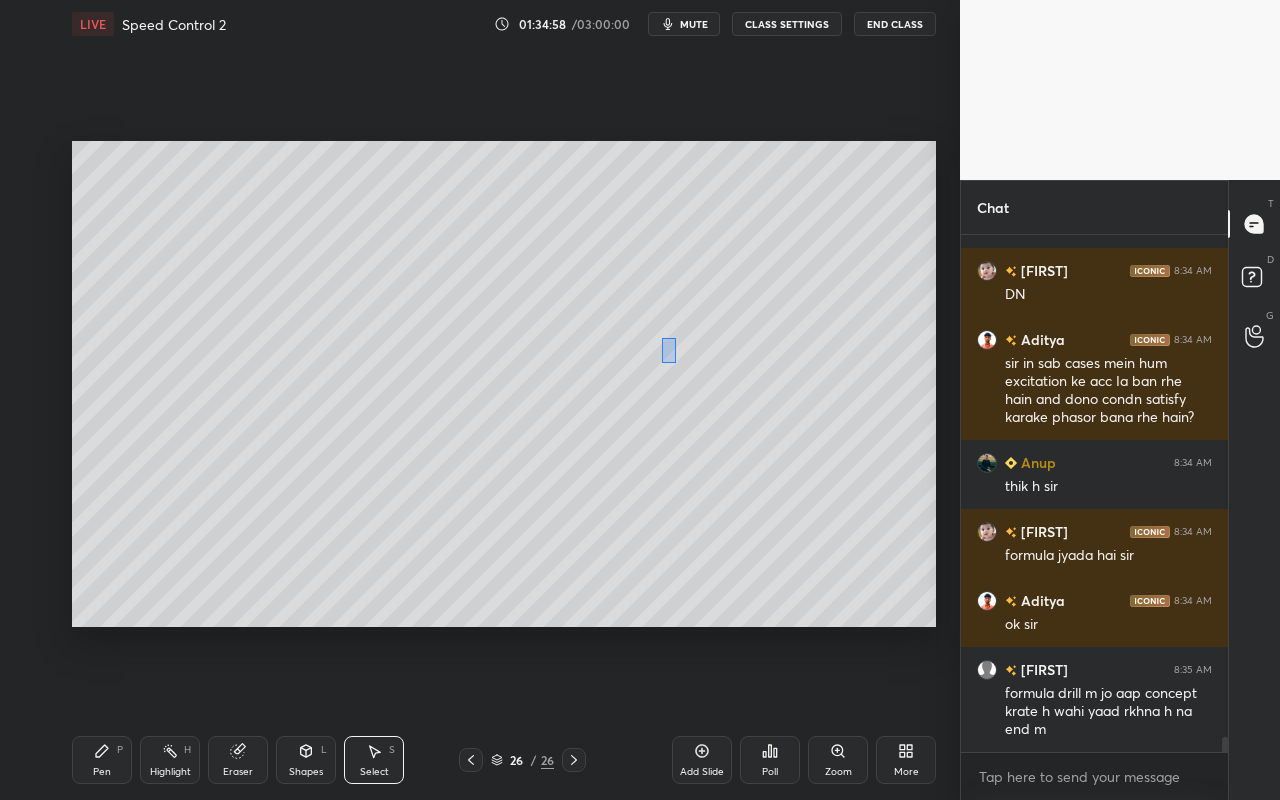 drag, startPoint x: 662, startPoint y: 338, endPoint x: 711, endPoint y: 381, distance: 65.192024 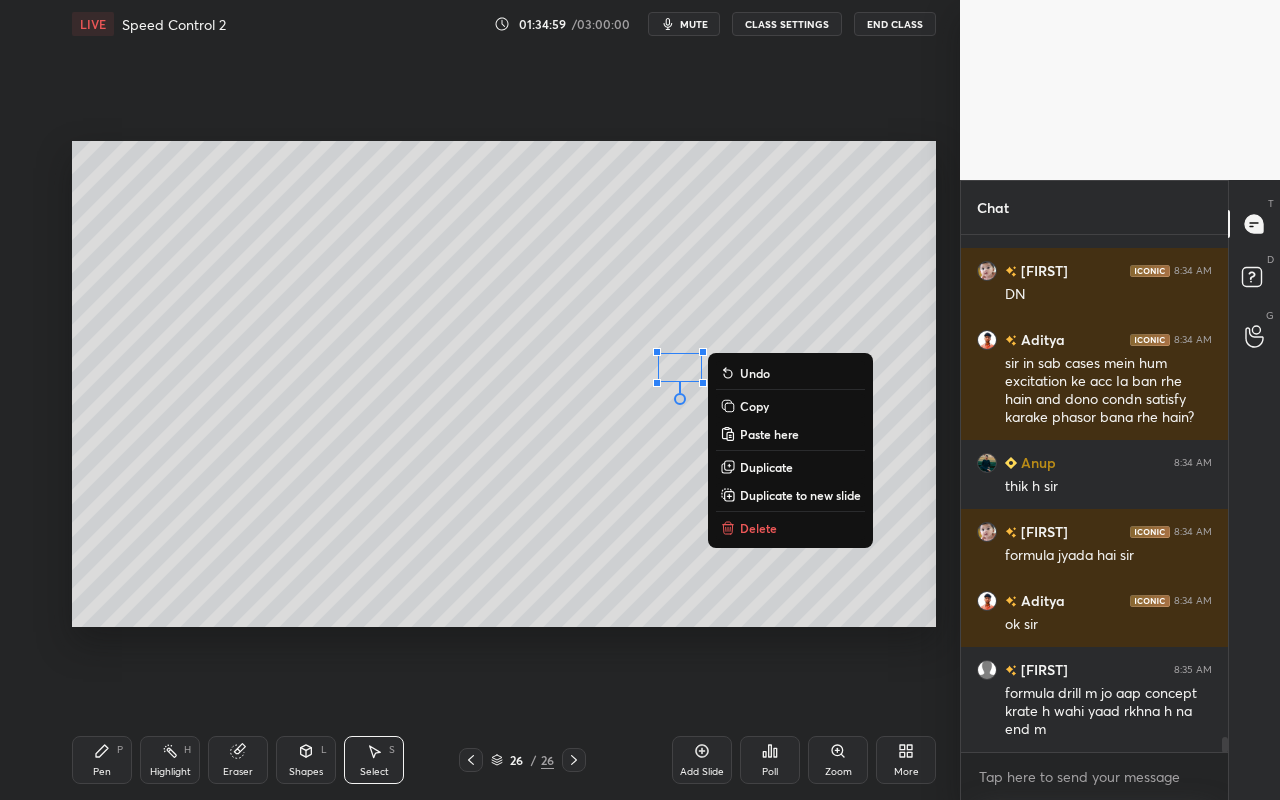 click on "Delete" at bounding box center (758, 528) 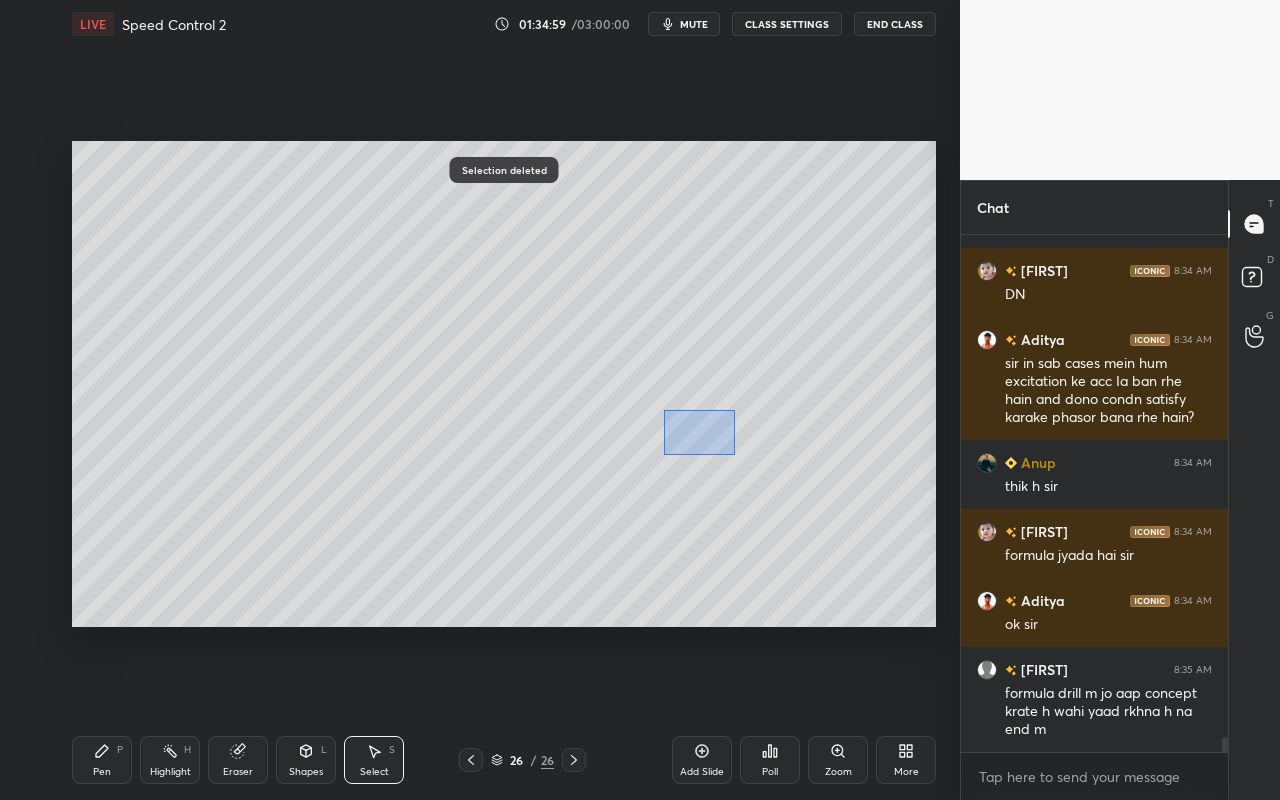 drag, startPoint x: 664, startPoint y: 409, endPoint x: 751, endPoint y: 461, distance: 101.35581 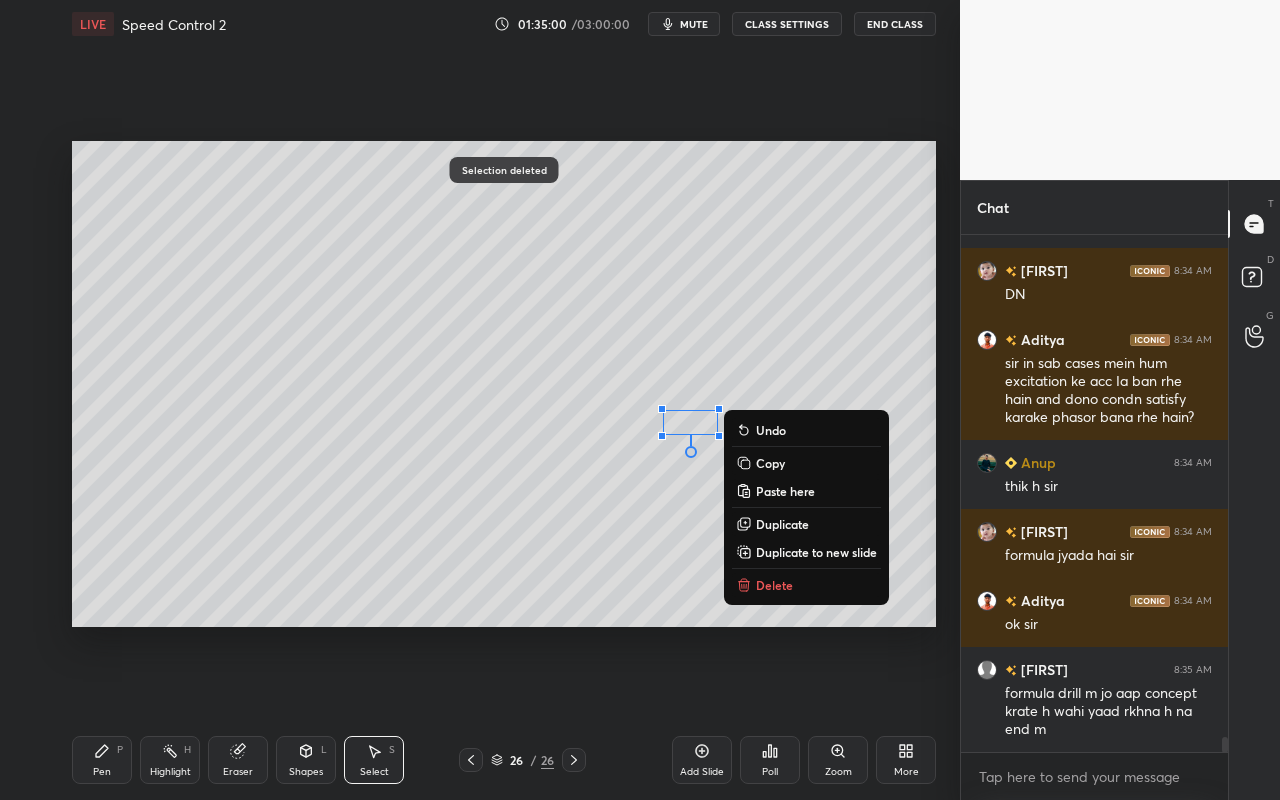 click on "Delete" at bounding box center [774, 585] 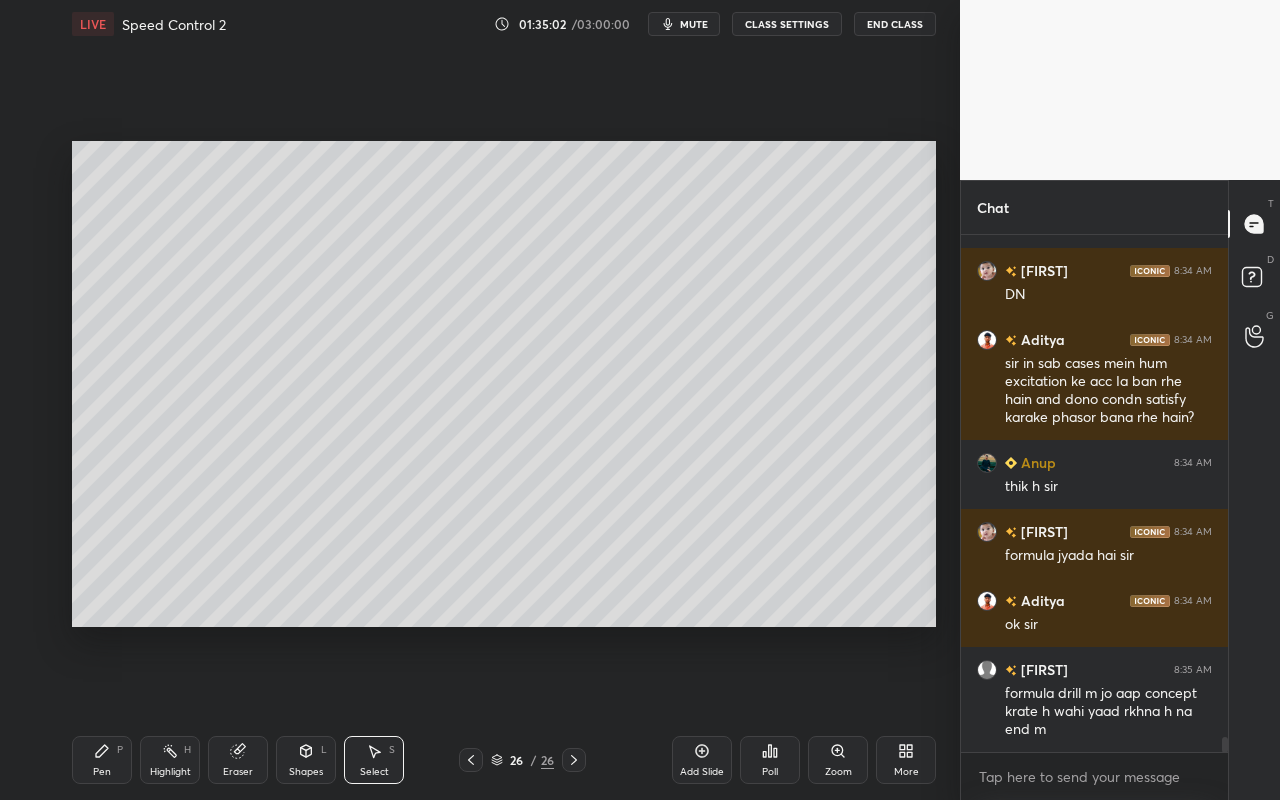 click on "Pen P" at bounding box center [102, 760] 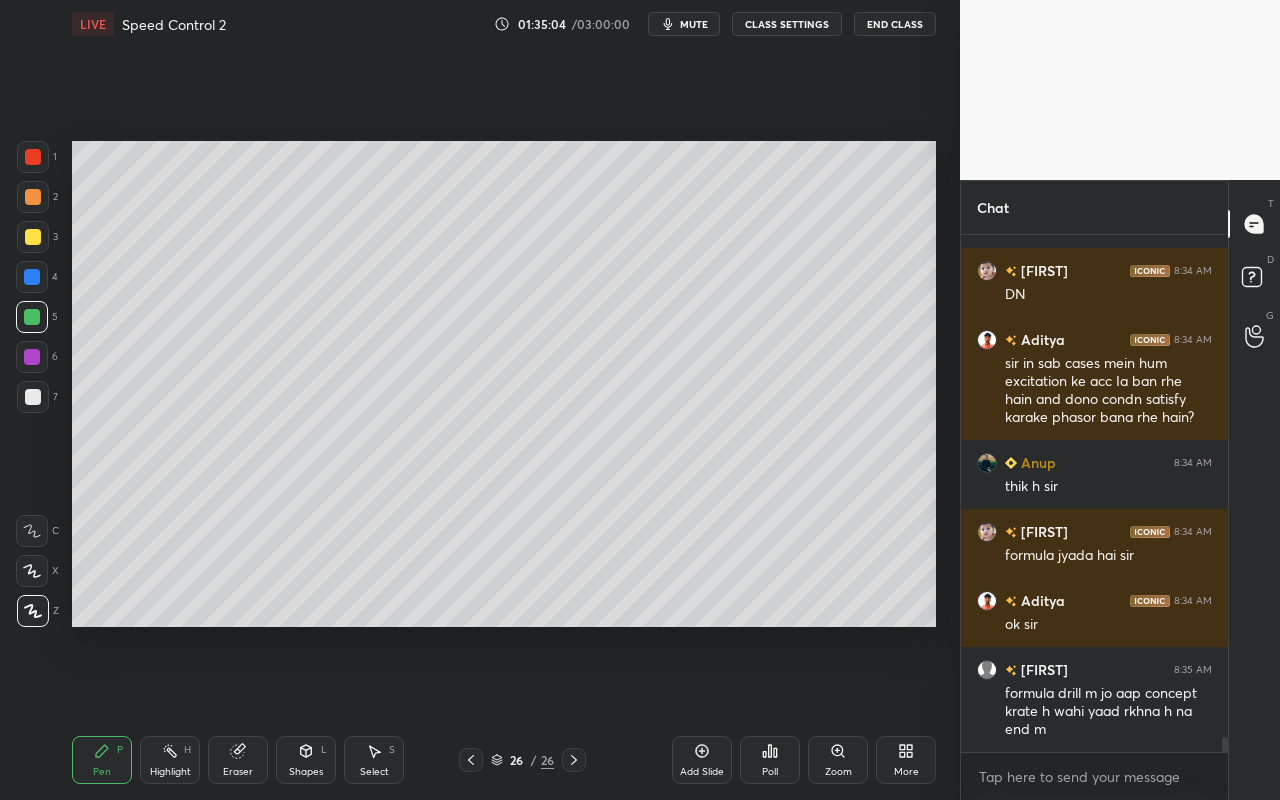 click on "Shapes" at bounding box center (306, 772) 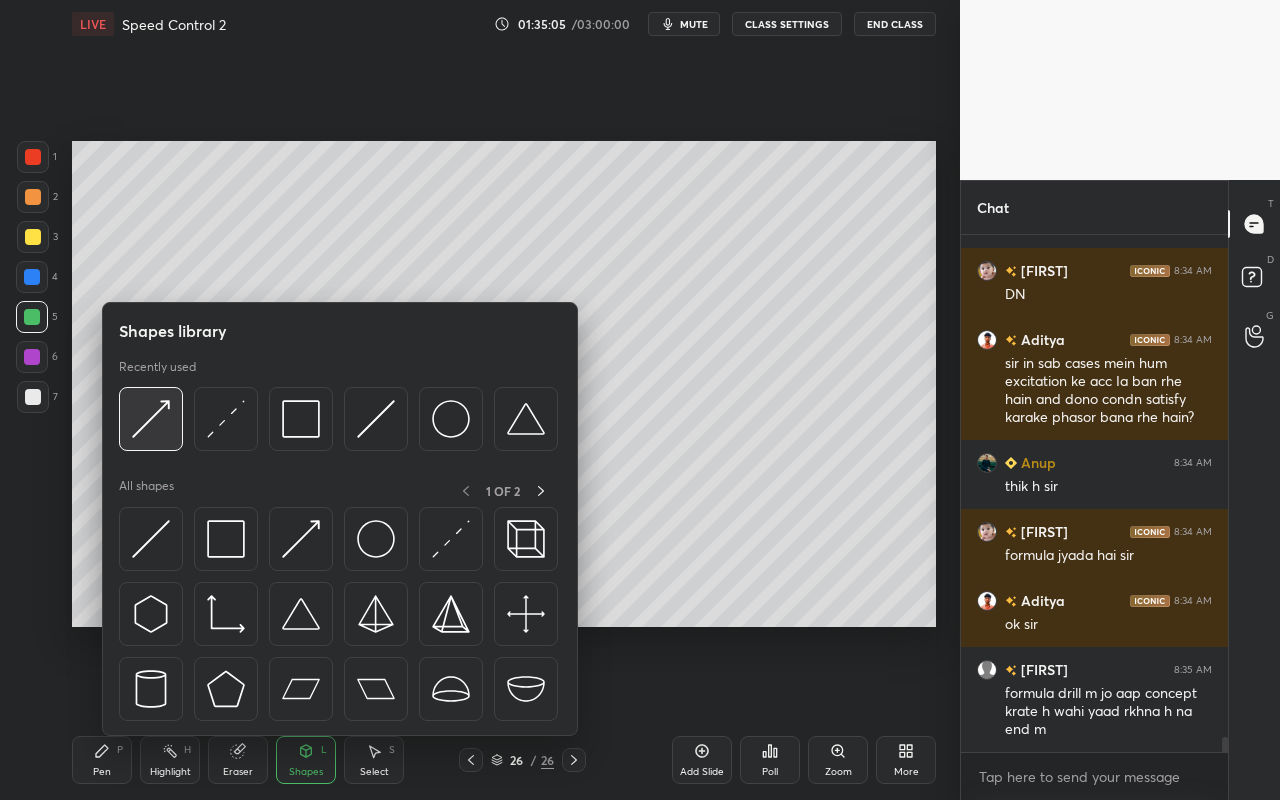 click at bounding box center (151, 419) 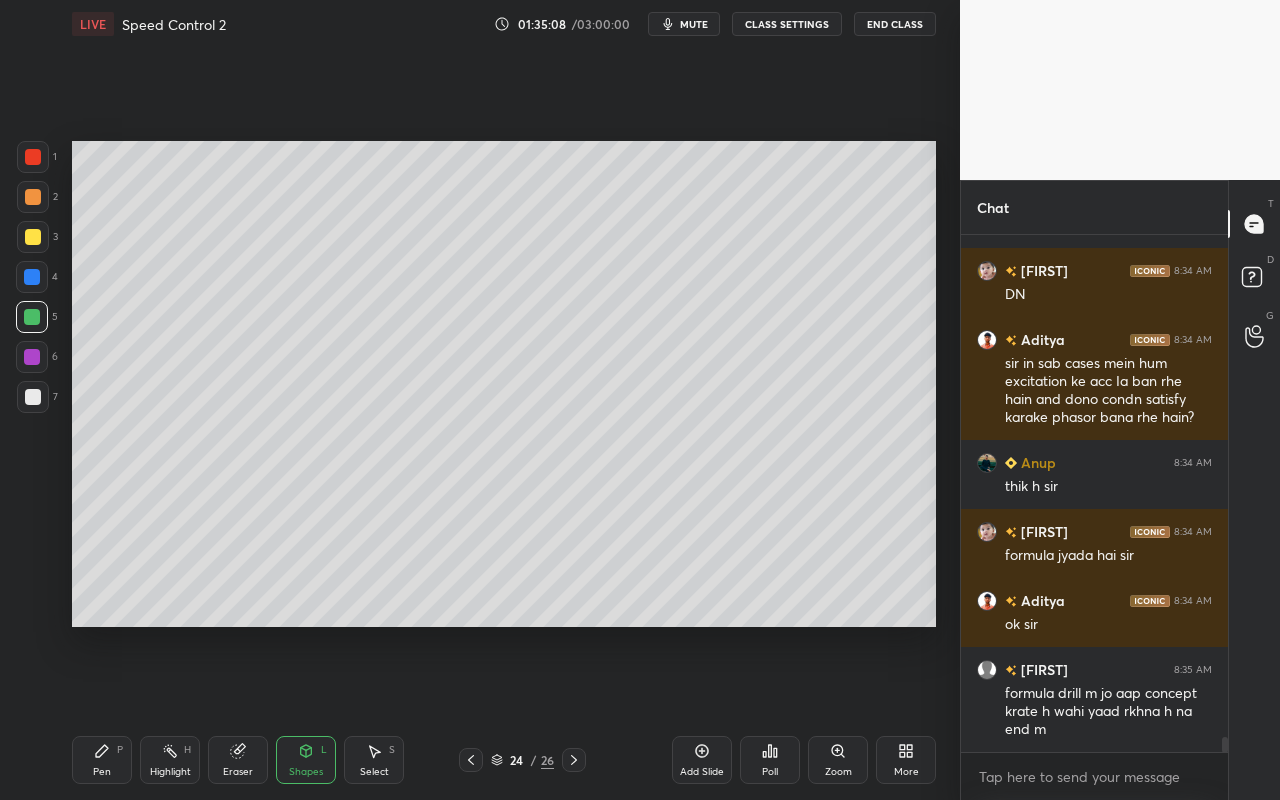 drag, startPoint x: 173, startPoint y: 760, endPoint x: 297, endPoint y: 665, distance: 156.20819 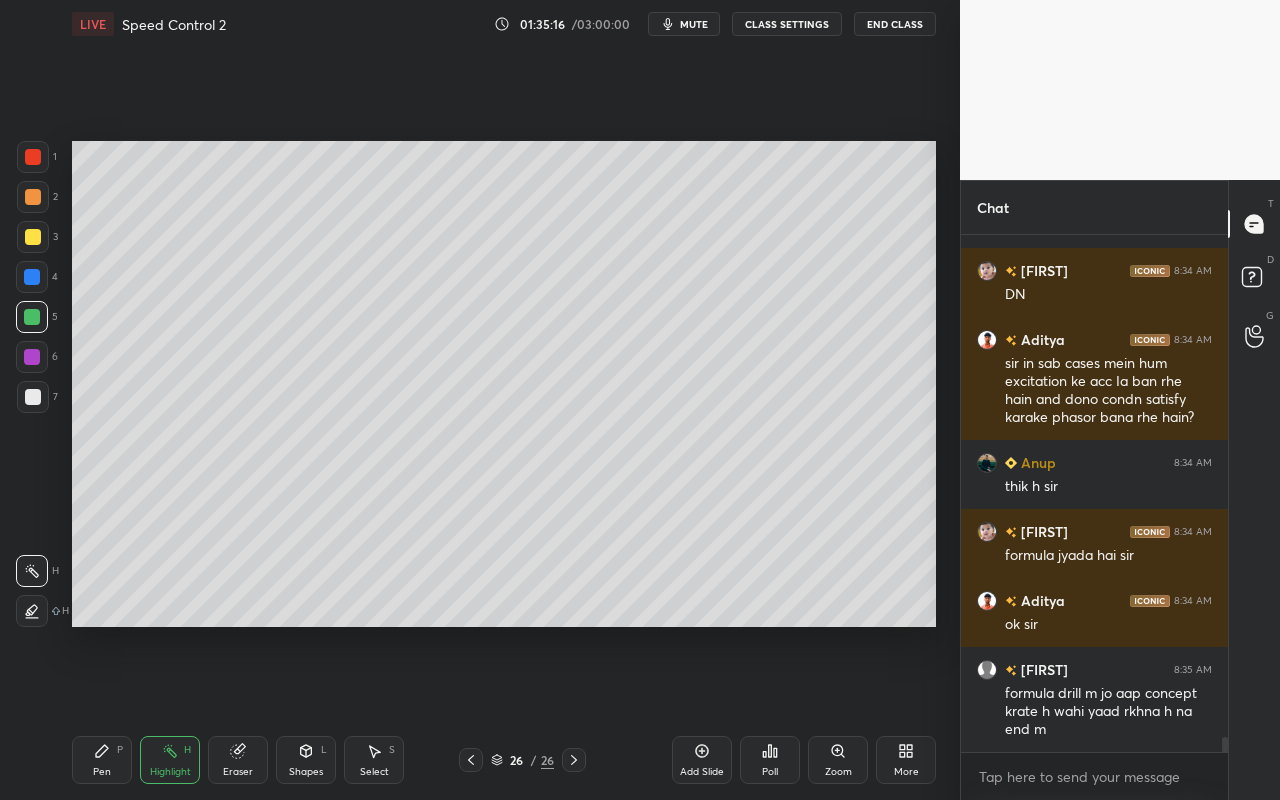 drag, startPoint x: 309, startPoint y: 761, endPoint x: 306, endPoint y: 746, distance: 15.297058 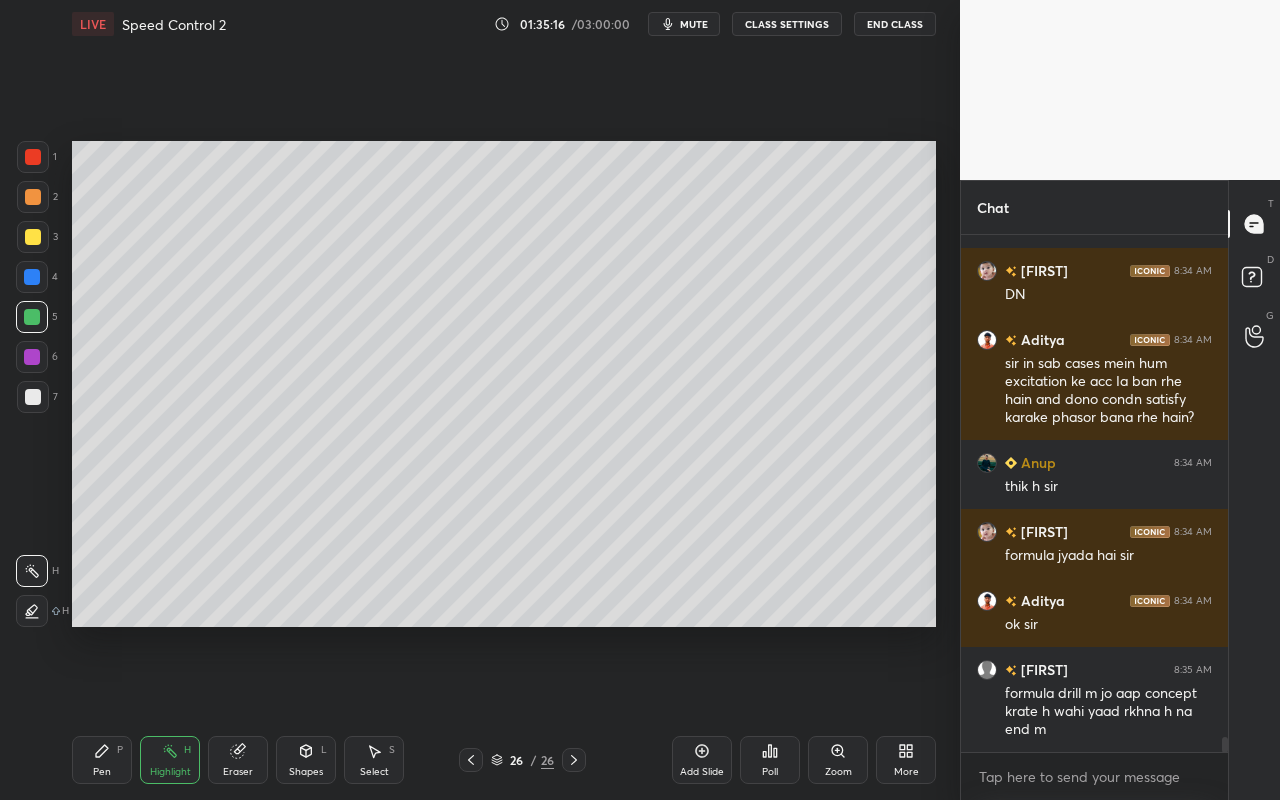 click on "Shapes L" at bounding box center (306, 760) 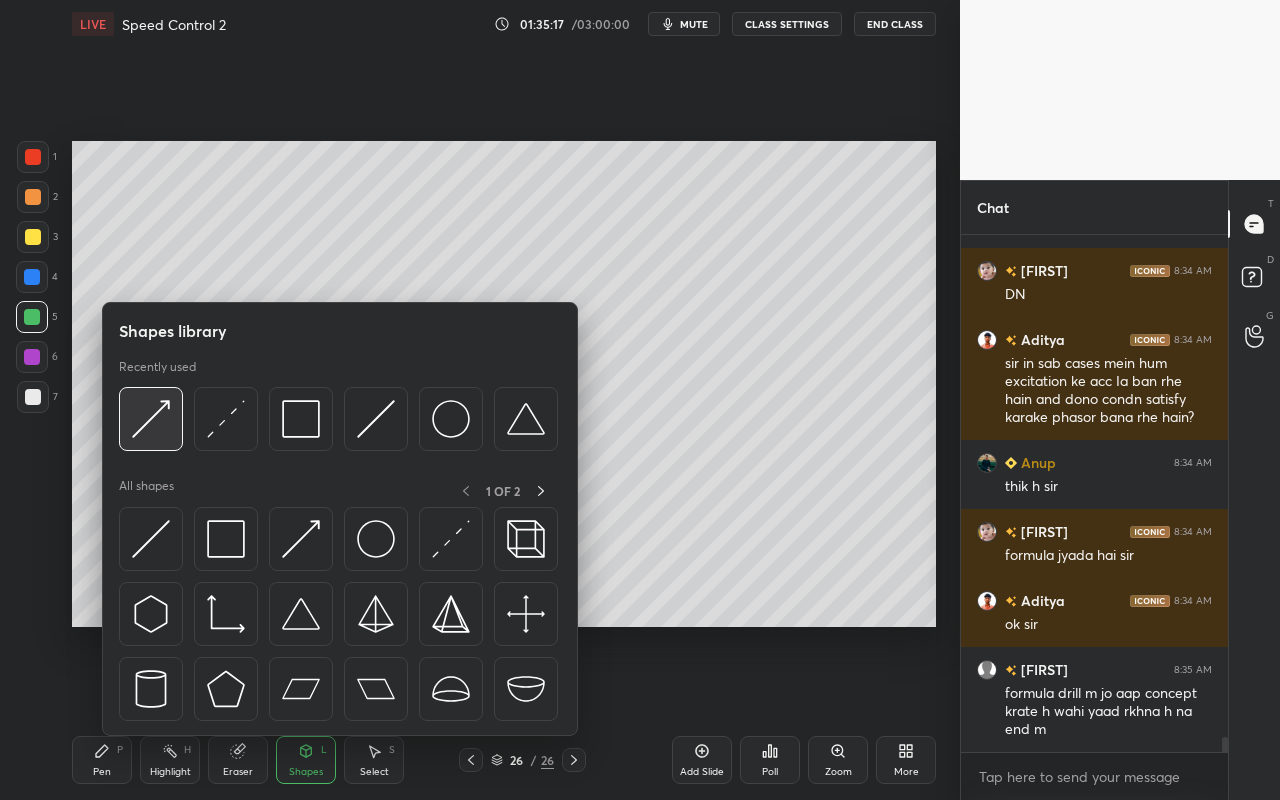 click at bounding box center (151, 419) 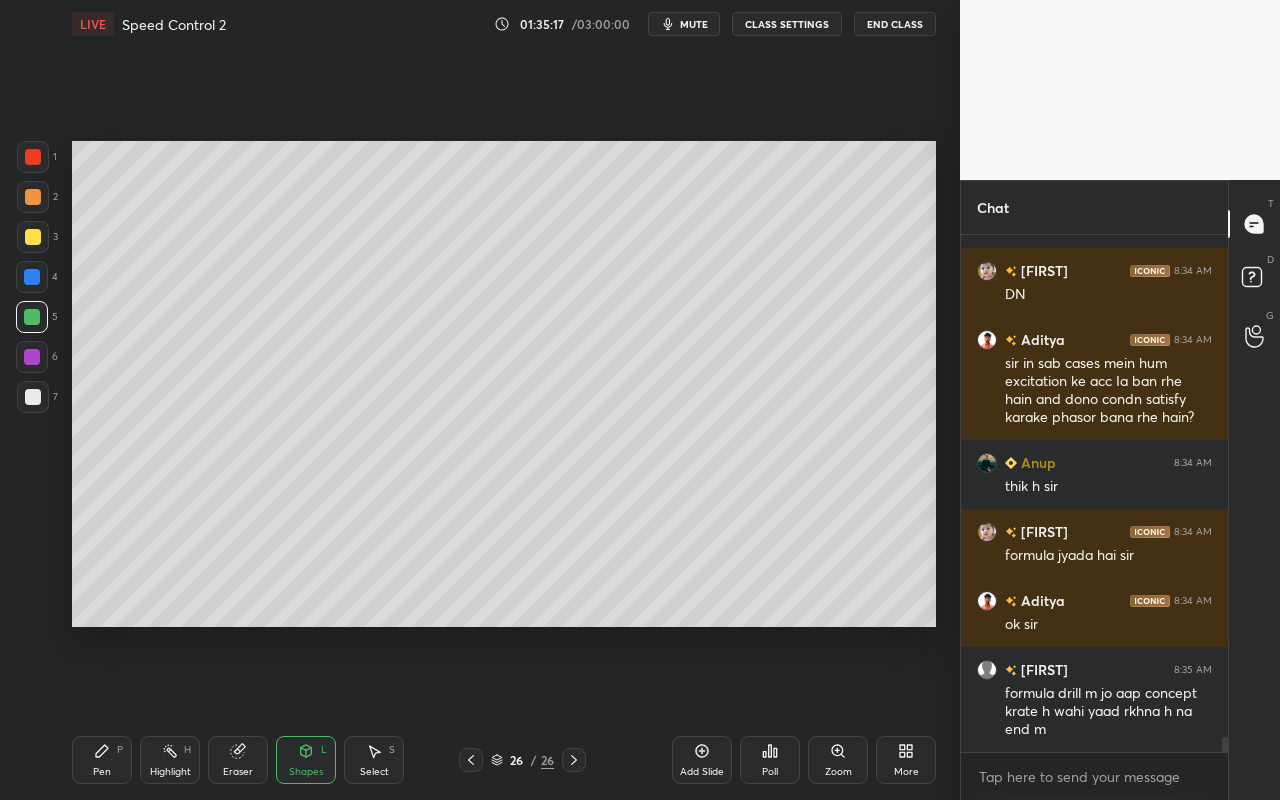 drag, startPoint x: 30, startPoint y: 196, endPoint x: 56, endPoint y: 196, distance: 26 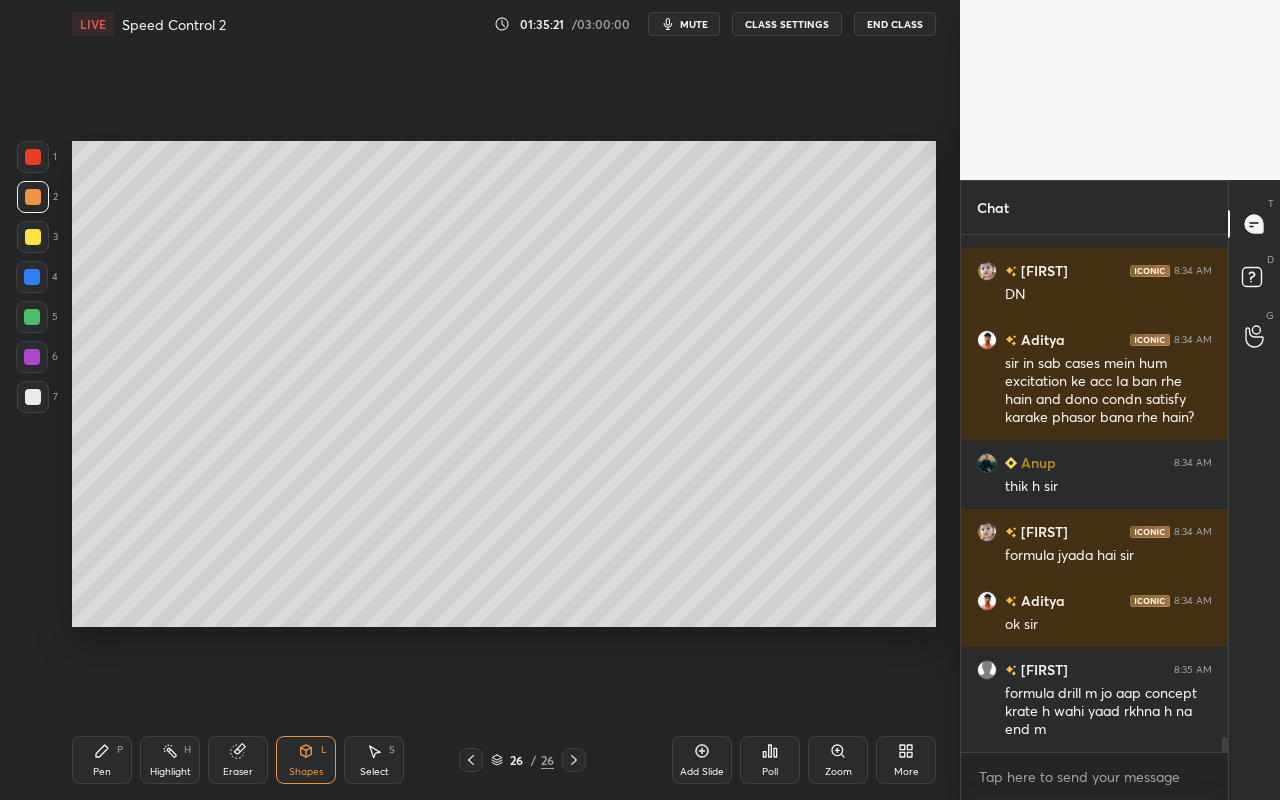 click at bounding box center [33, 237] 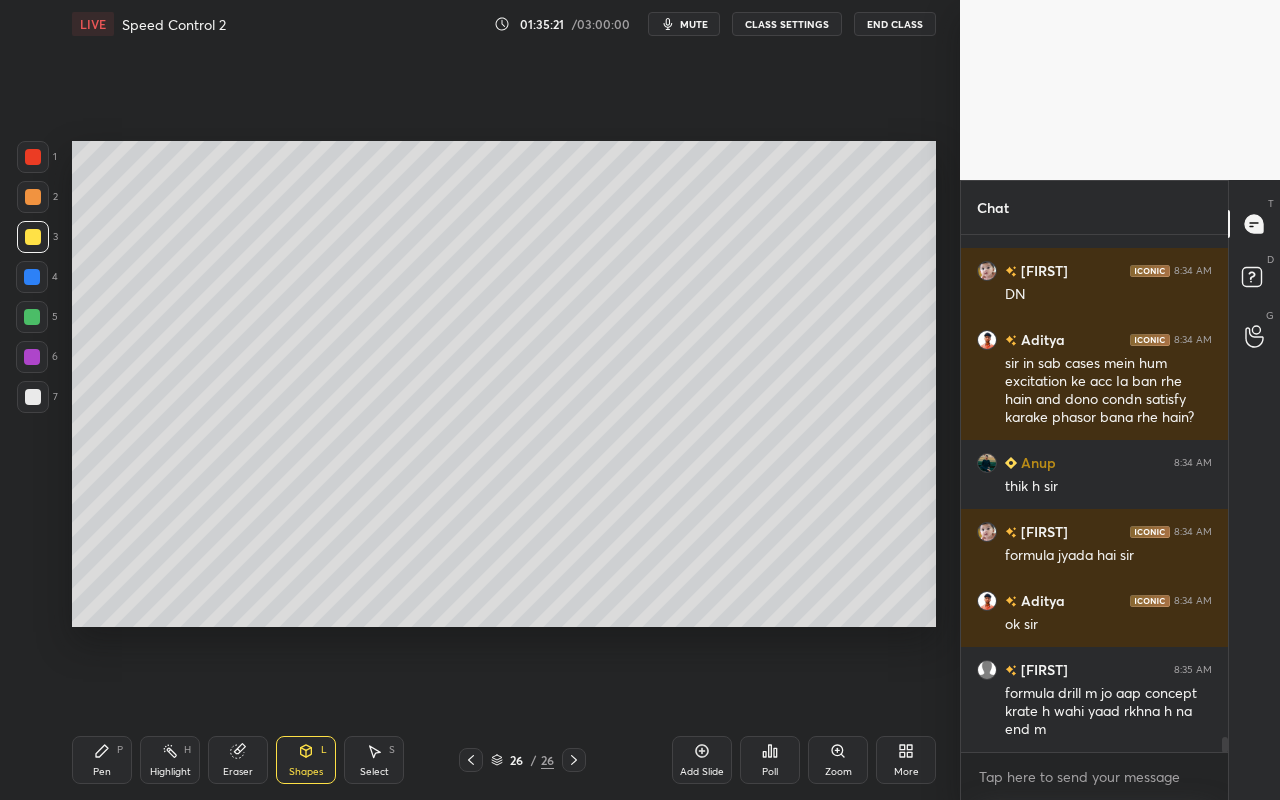 click on "Shapes L" at bounding box center (306, 760) 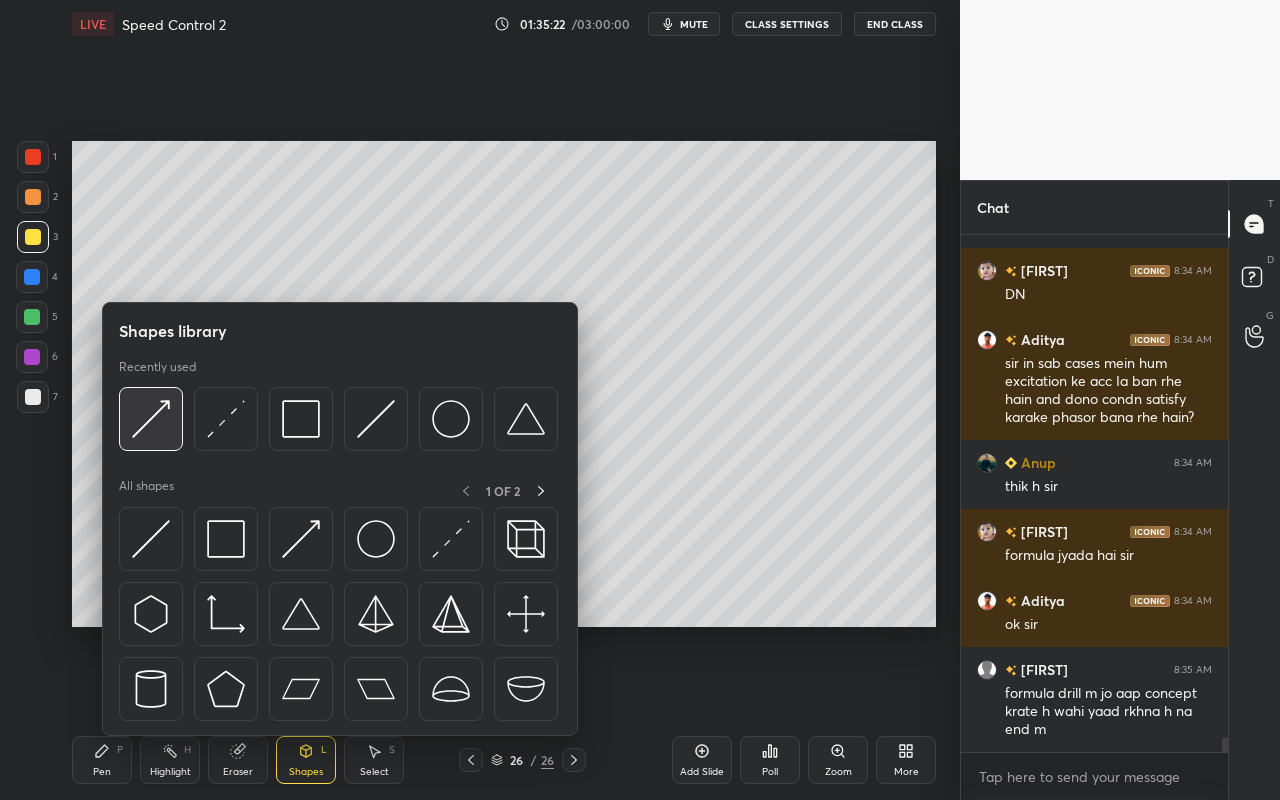click at bounding box center [151, 419] 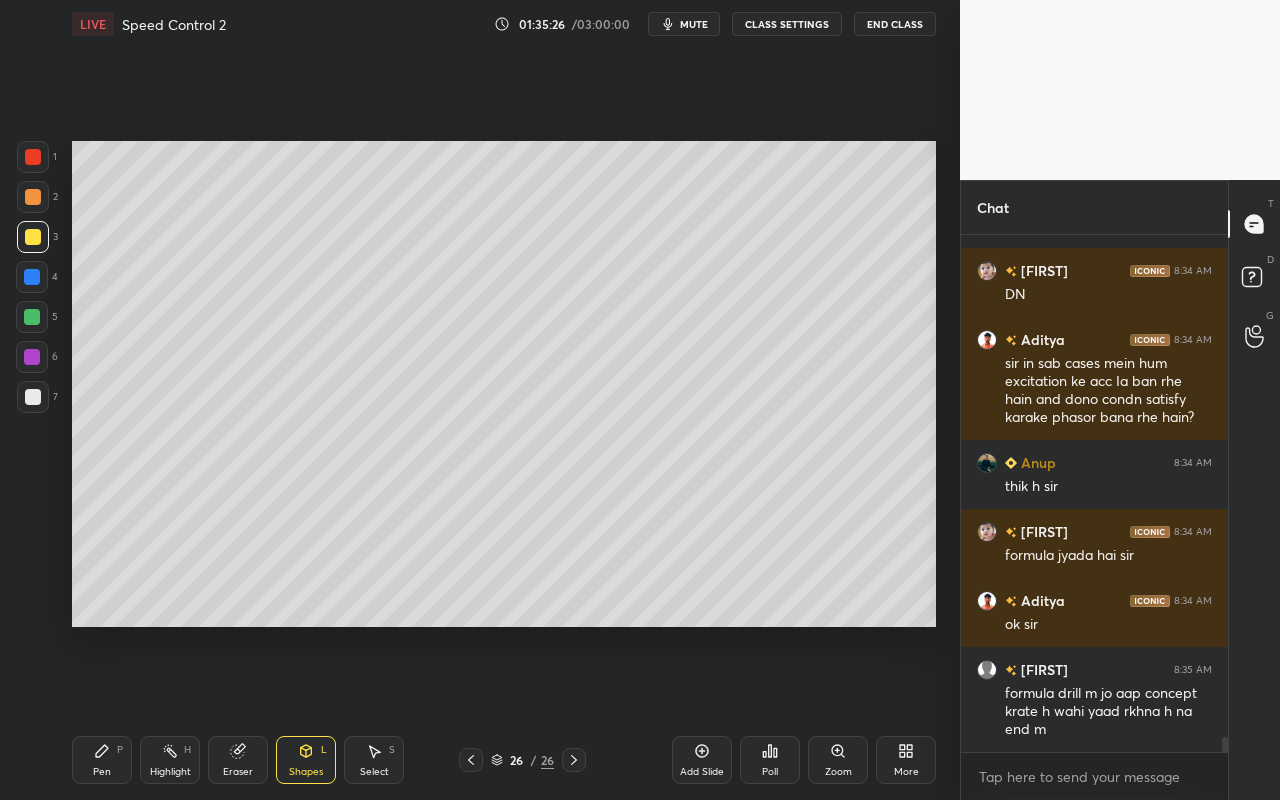 drag, startPoint x: 389, startPoint y: 769, endPoint x: 451, endPoint y: 646, distance: 137.74251 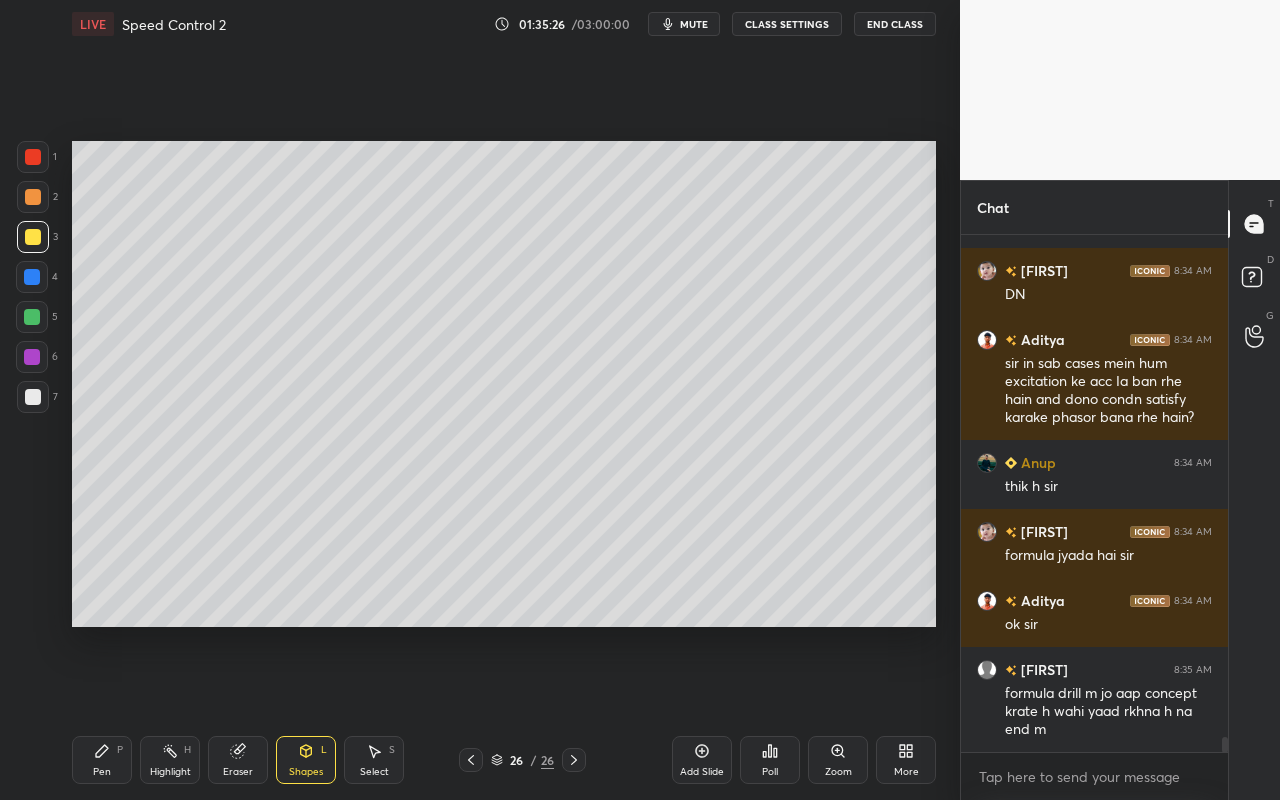 click on "Select S" at bounding box center (374, 760) 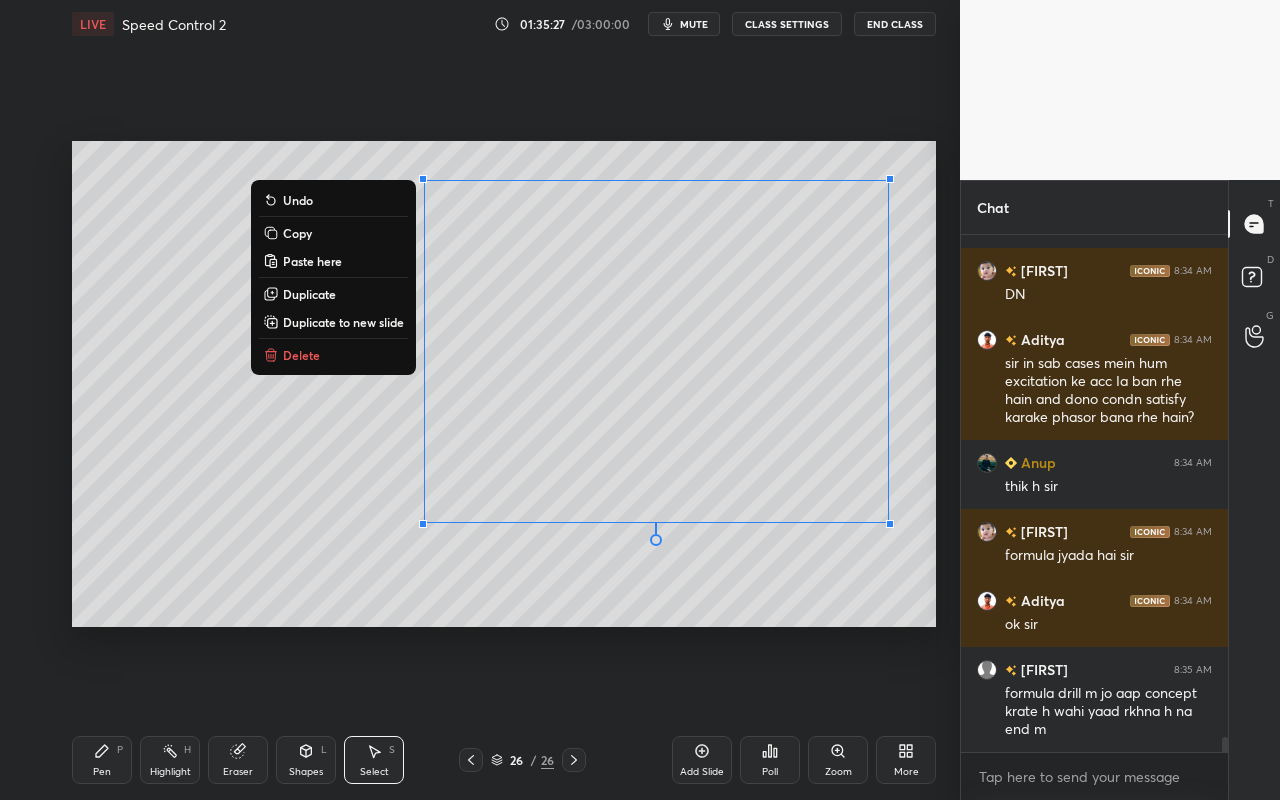 drag, startPoint x: 476, startPoint y: 244, endPoint x: 918, endPoint y: 557, distance: 541.60223 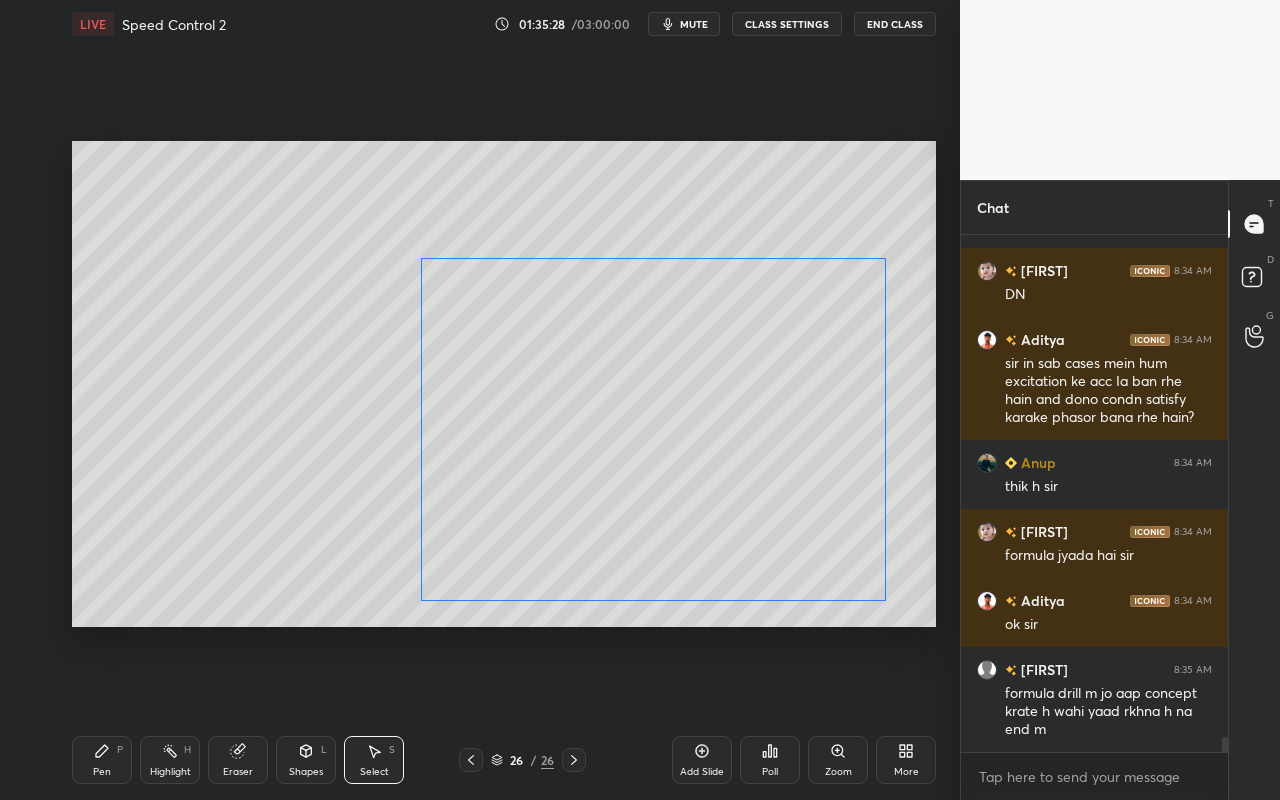 drag, startPoint x: 737, startPoint y: 409, endPoint x: 728, endPoint y: 491, distance: 82.492424 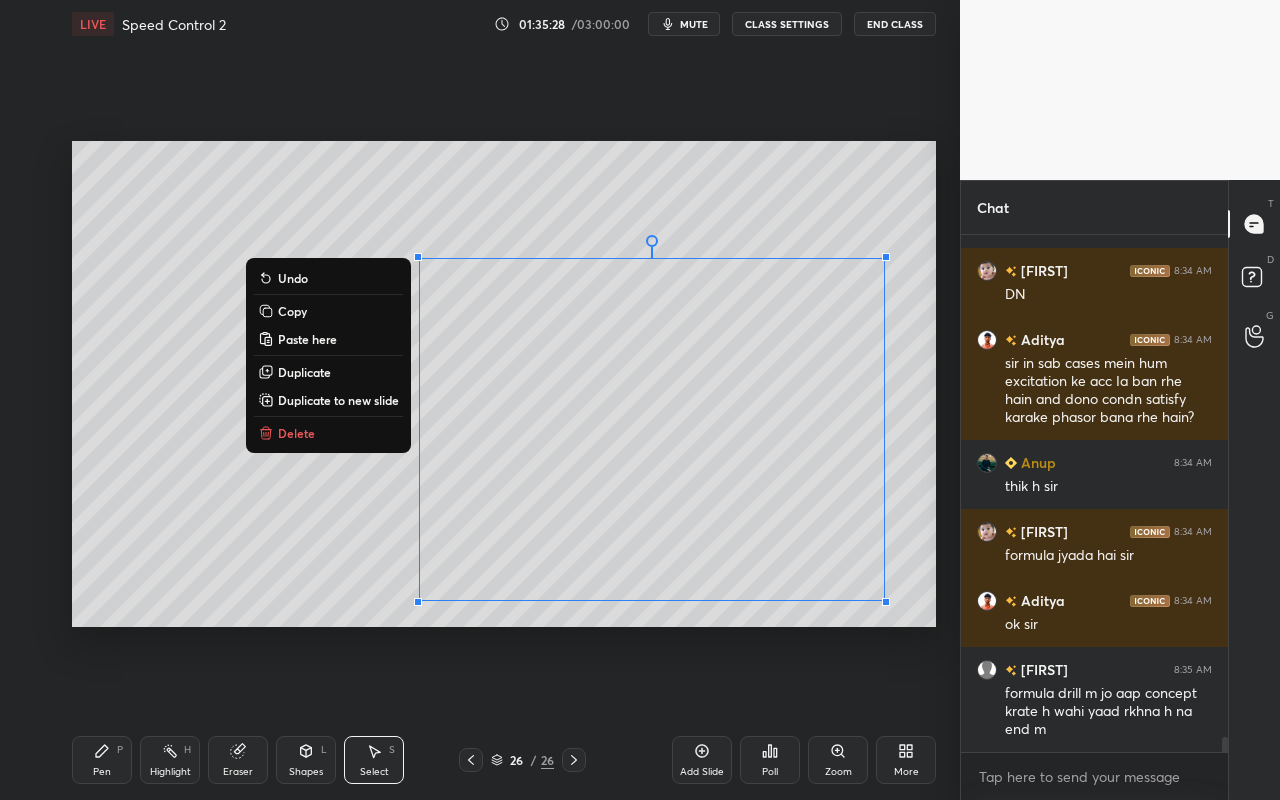 drag, startPoint x: 188, startPoint y: 451, endPoint x: 202, endPoint y: 430, distance: 25.23886 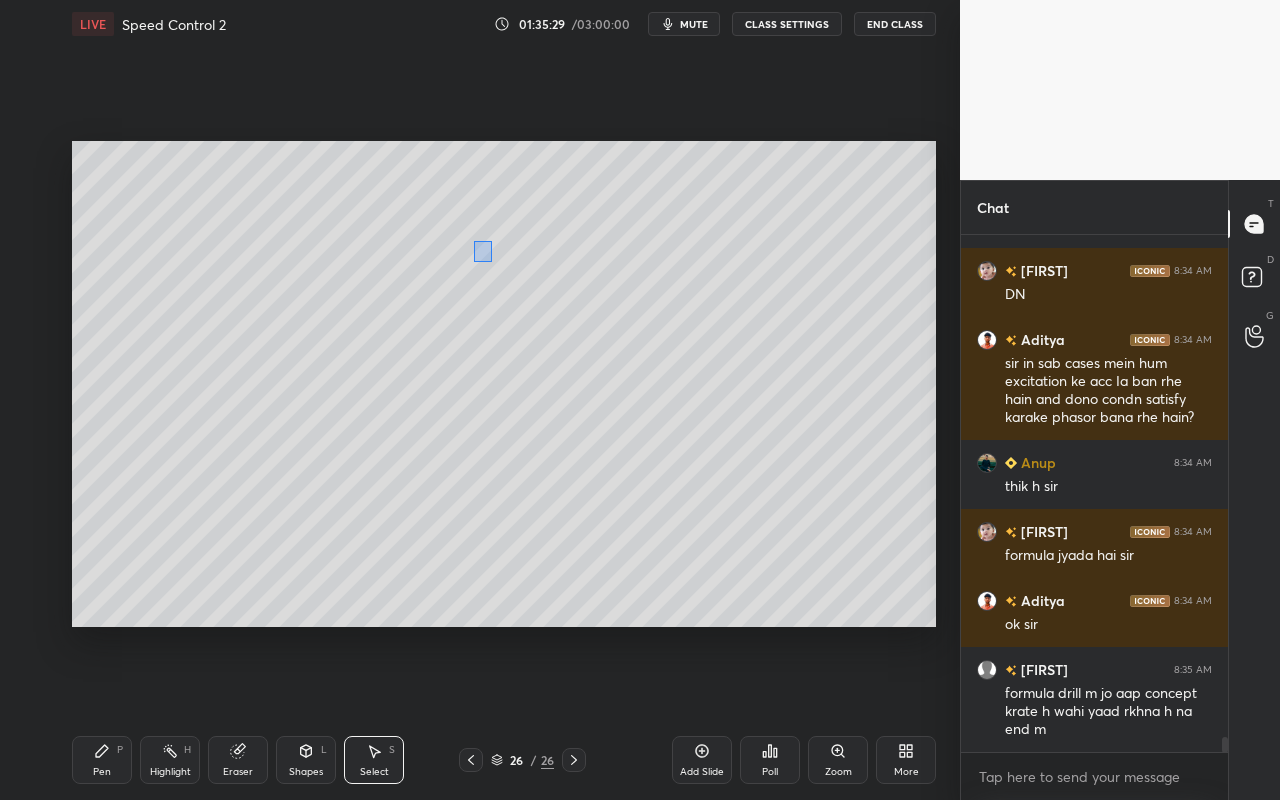 drag, startPoint x: 492, startPoint y: 262, endPoint x: 503, endPoint y: 259, distance: 11.401754 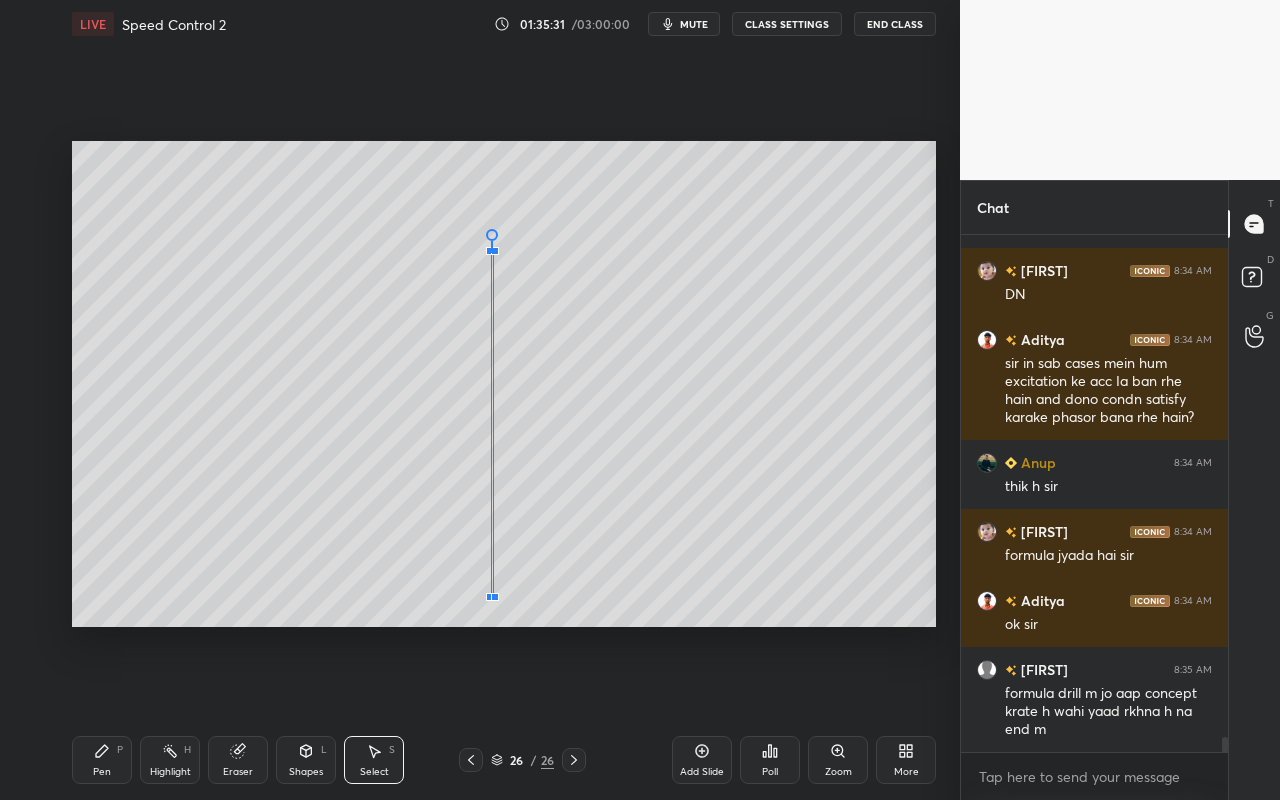 drag, startPoint x: 480, startPoint y: 253, endPoint x: 493, endPoint y: 251, distance: 13.152946 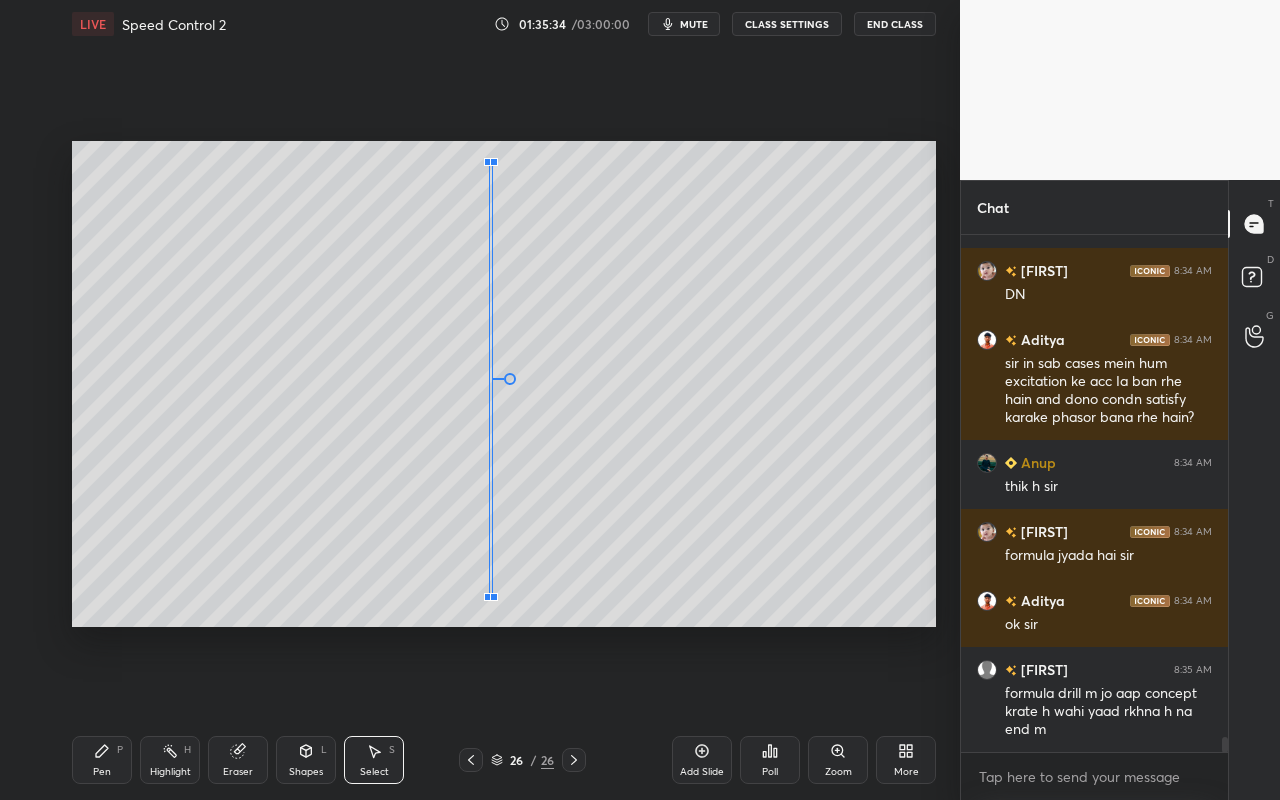 drag, startPoint x: 493, startPoint y: 245, endPoint x: 489, endPoint y: 164, distance: 81.09871 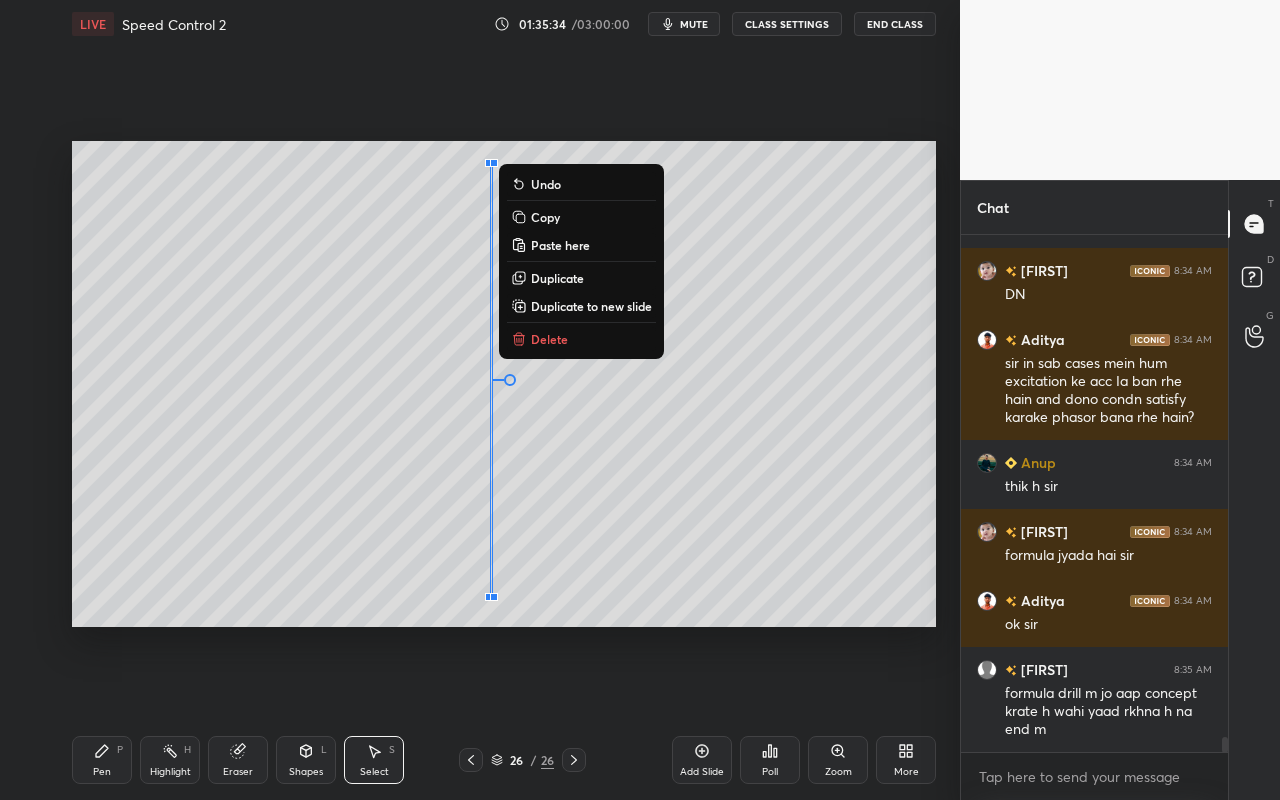 click on "0 ° Undo Copy Paste here Duplicate Duplicate to new slide Delete" at bounding box center (504, 384) 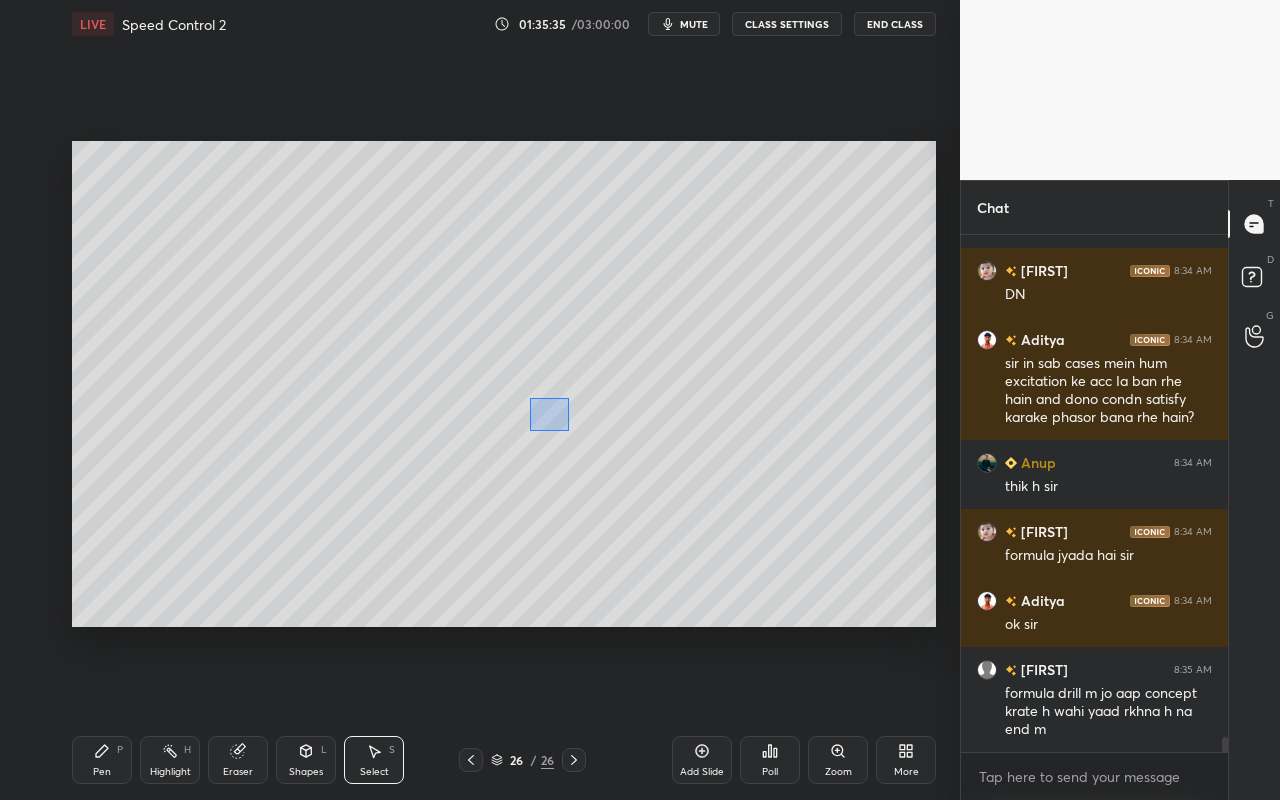 click on "0 ° Undo Copy Paste here Duplicate Duplicate to new slide Delete" at bounding box center [504, 384] 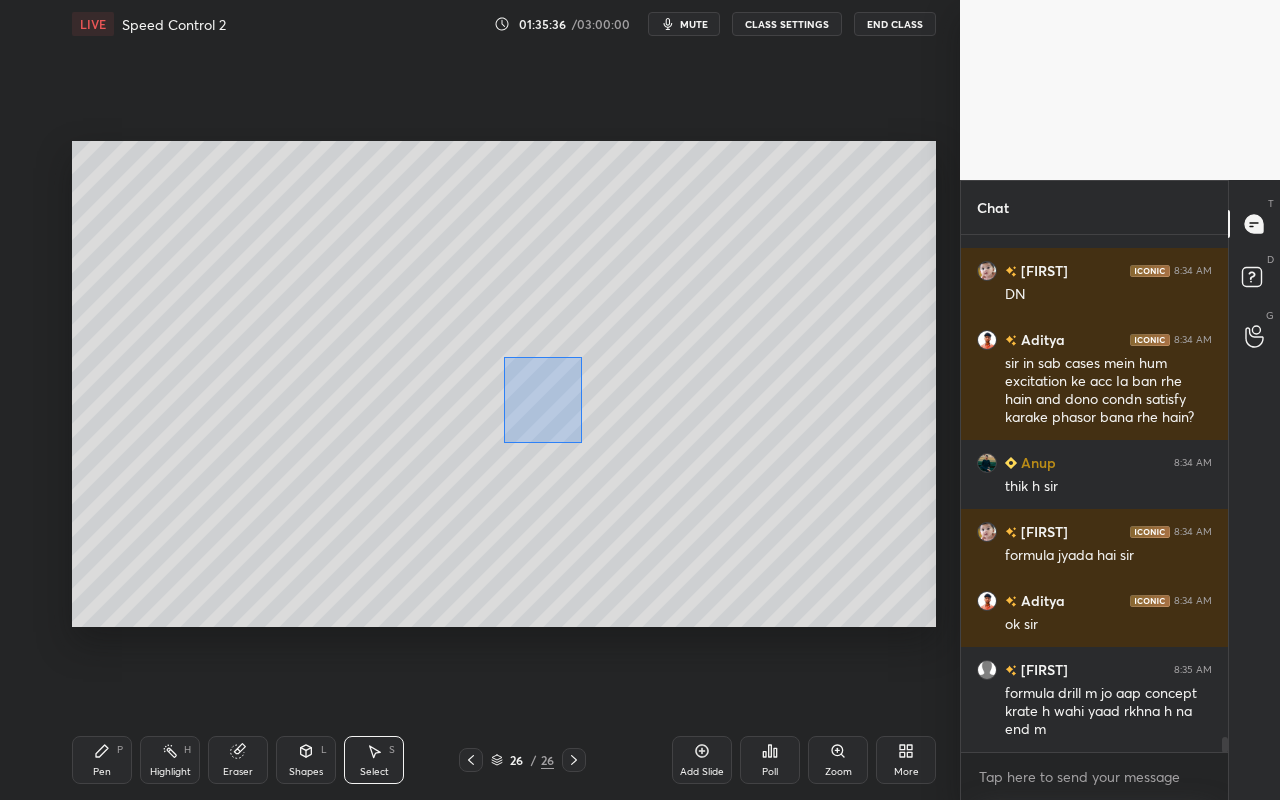 click on "0 ° Undo Copy Paste here Duplicate Duplicate to new slide Delete" at bounding box center [504, 384] 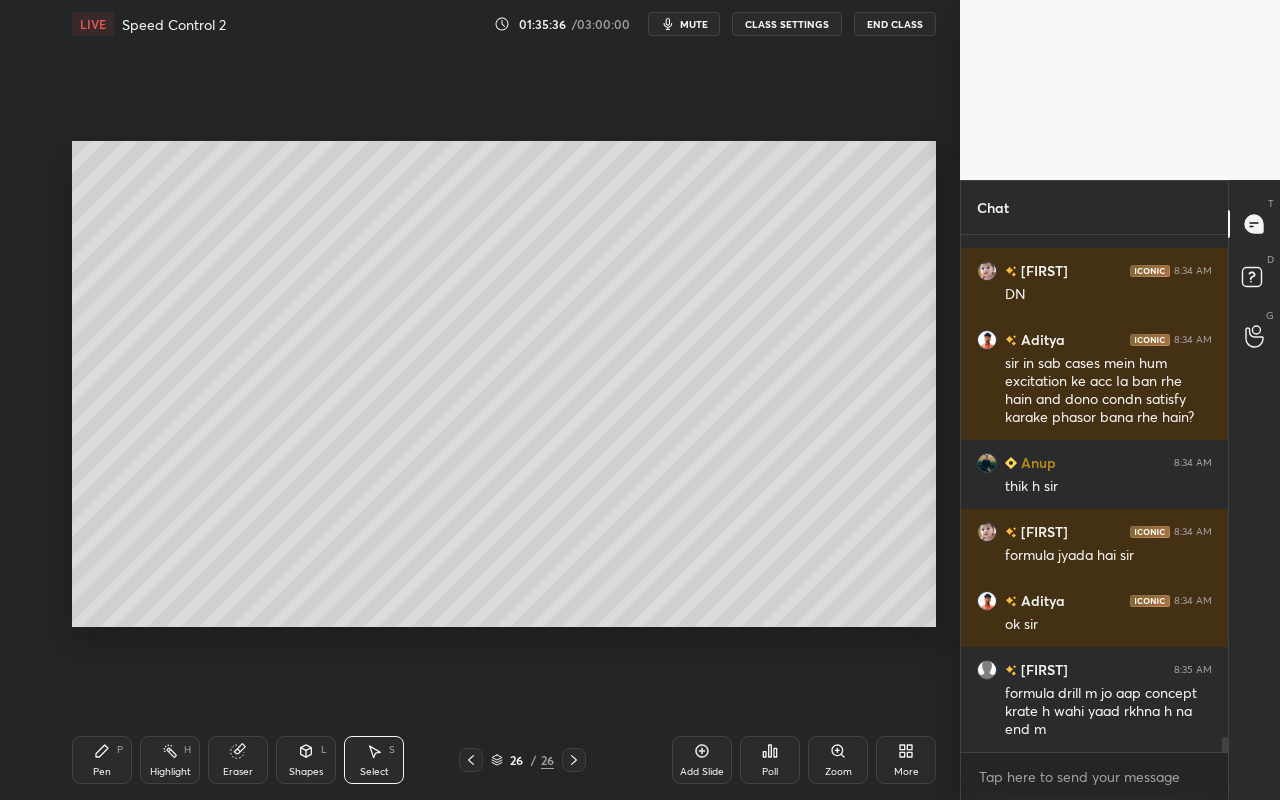 drag, startPoint x: 581, startPoint y: 442, endPoint x: 597, endPoint y: 448, distance: 17.088007 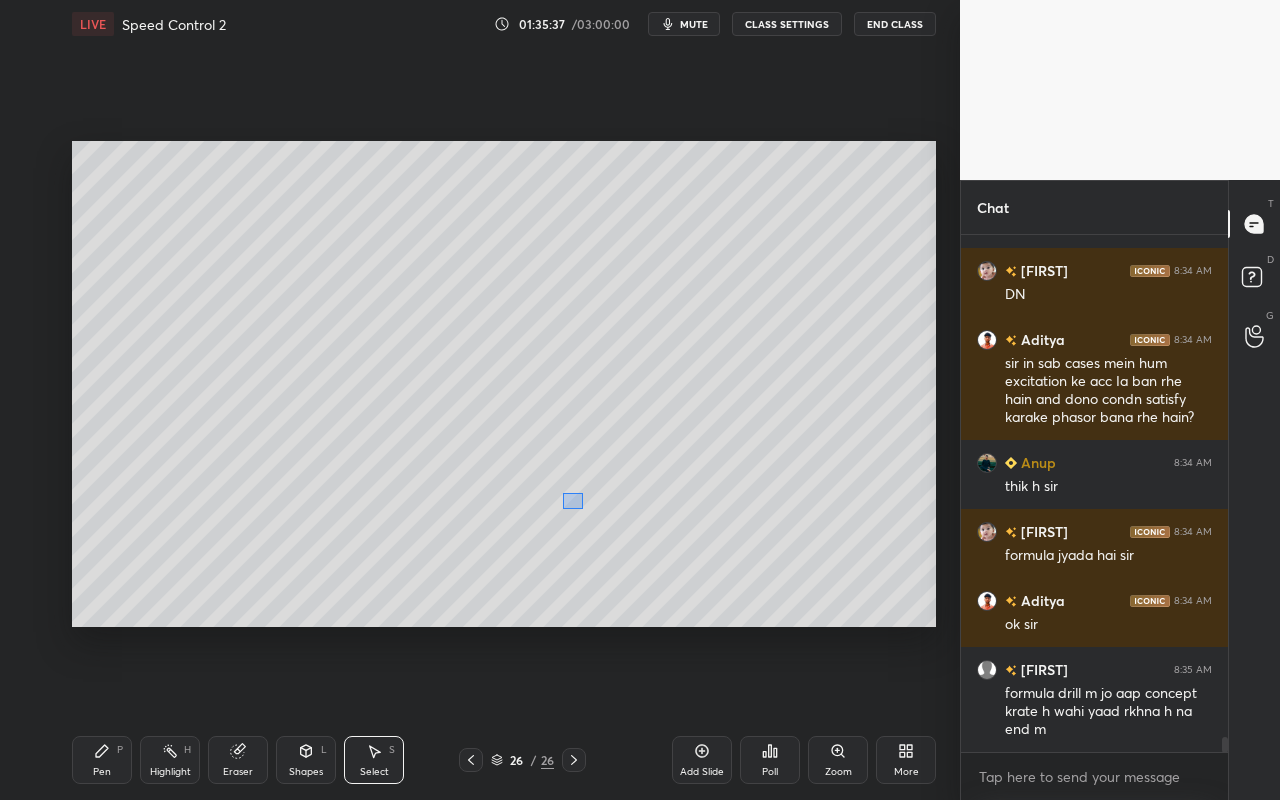 drag, startPoint x: 582, startPoint y: 509, endPoint x: 635, endPoint y: 560, distance: 73.552704 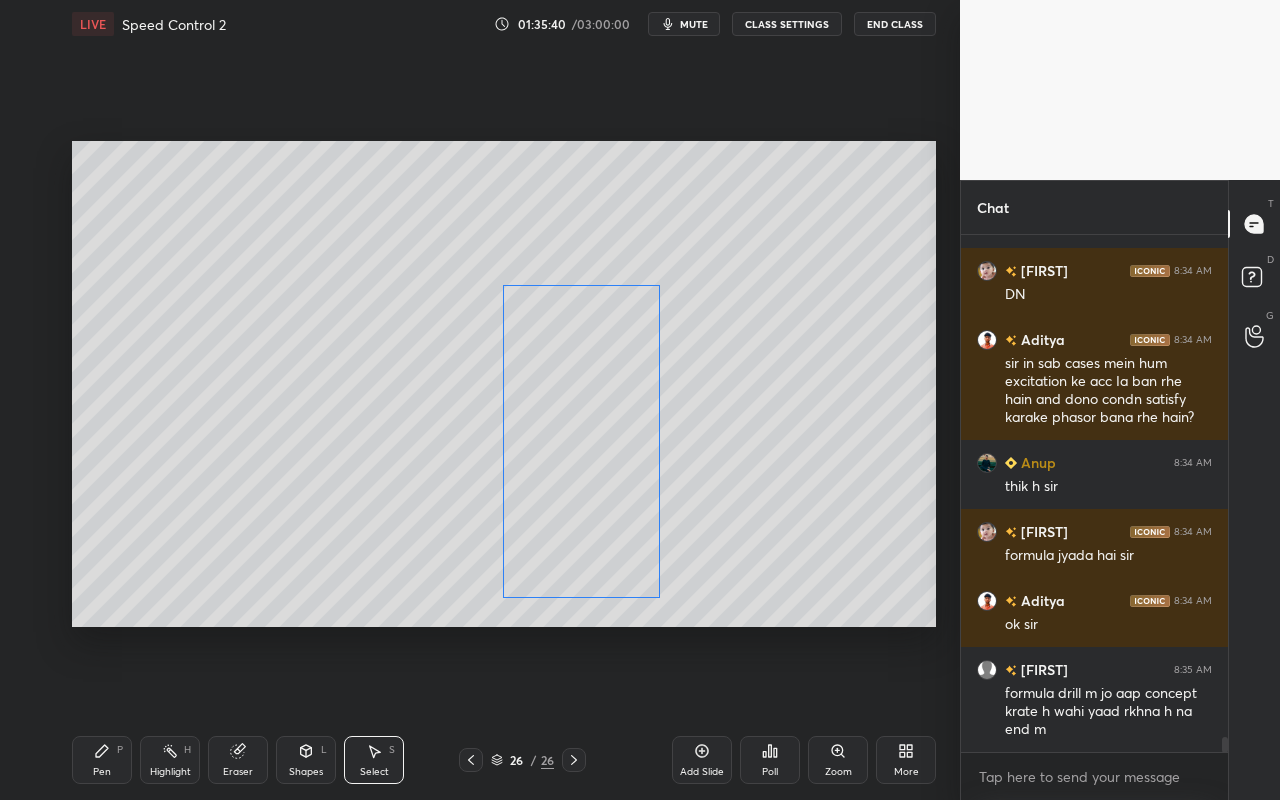 drag, startPoint x: 589, startPoint y: 415, endPoint x: 603, endPoint y: 412, distance: 14.3178215 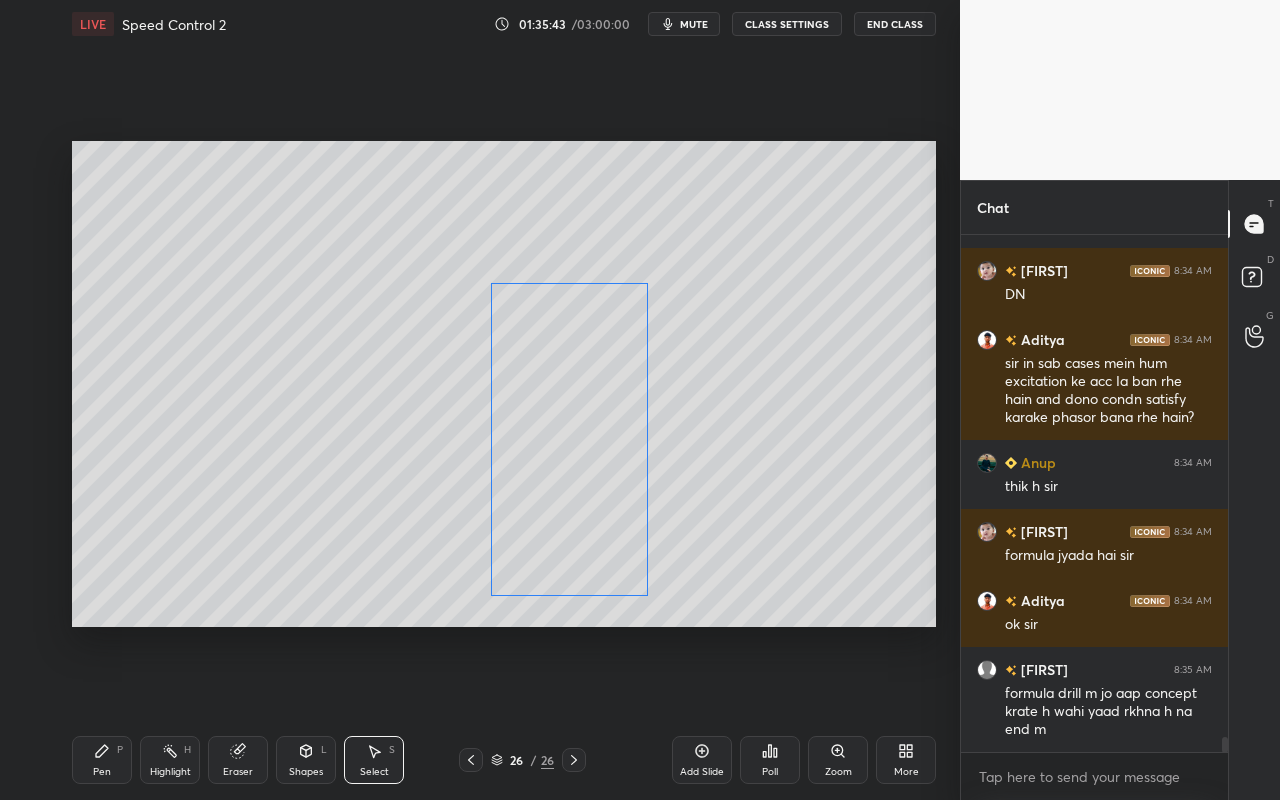 click on "0 ° Undo Copy Paste here Duplicate Duplicate to new slide Delete" at bounding box center [504, 384] 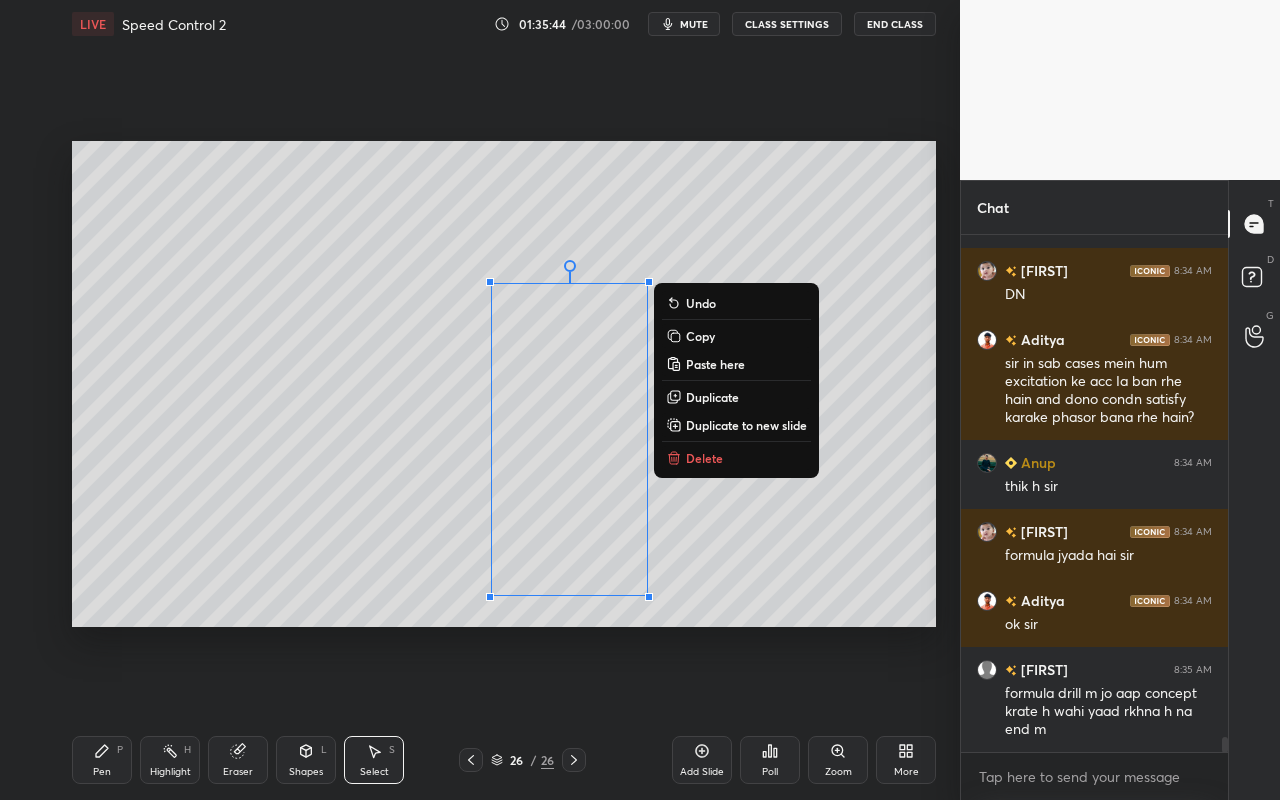 click on "0 ° Undo Copy Paste here Duplicate Duplicate to new slide Delete" at bounding box center [504, 384] 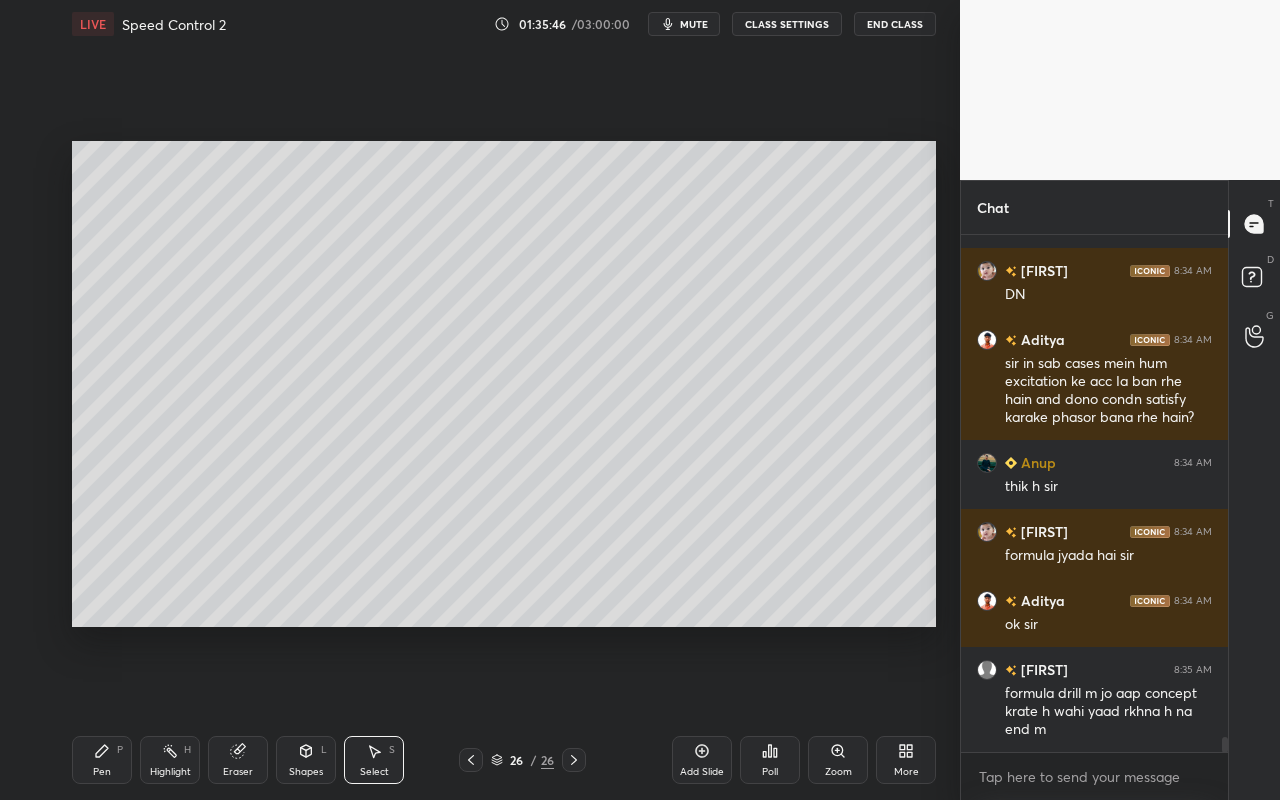click on "Pen P" at bounding box center (102, 760) 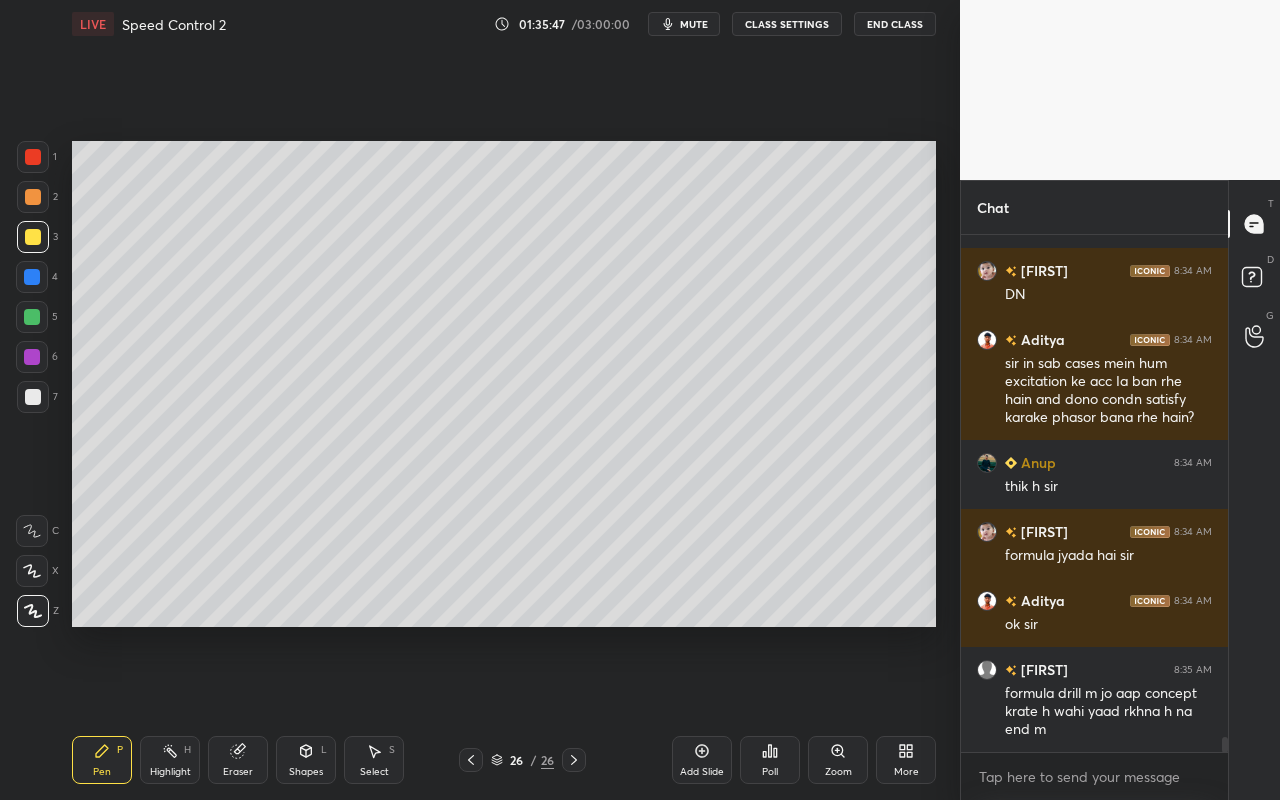 click at bounding box center [33, 237] 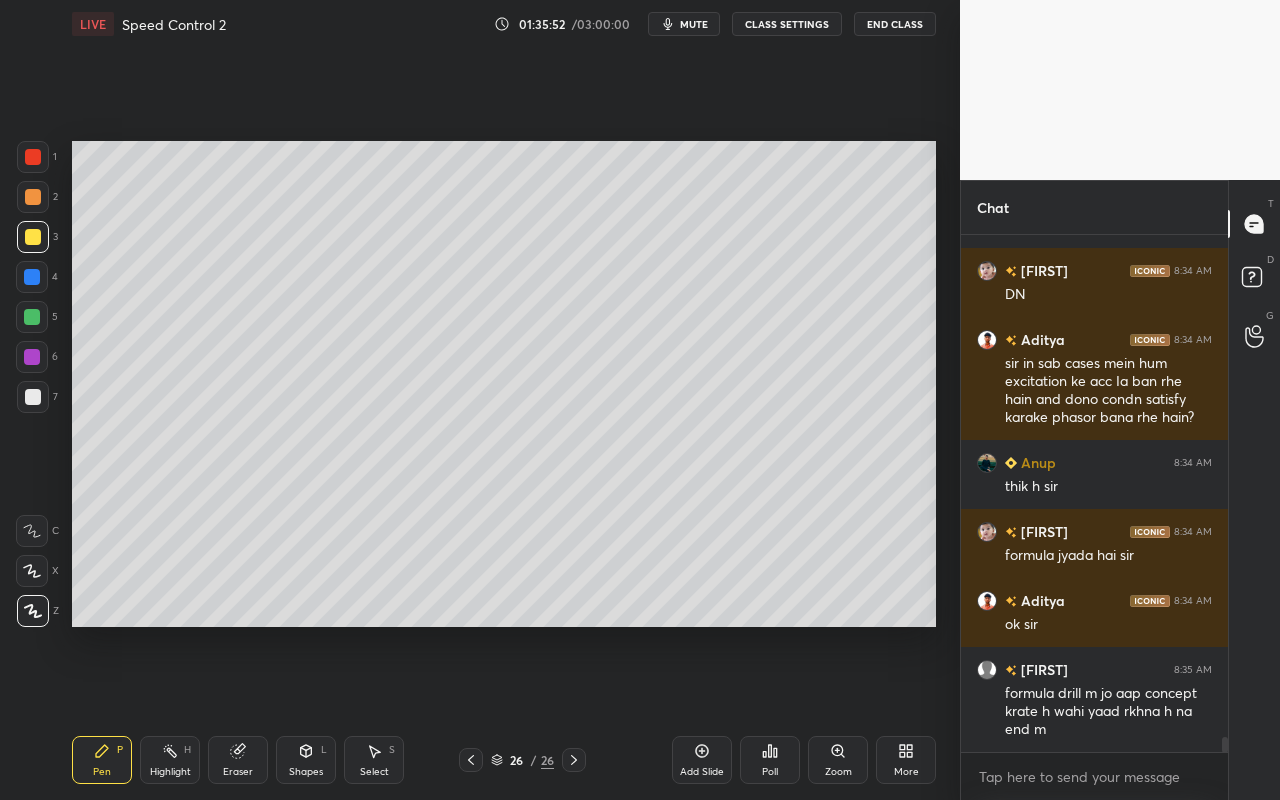drag, startPoint x: 320, startPoint y: 758, endPoint x: 328, endPoint y: 742, distance: 17.888544 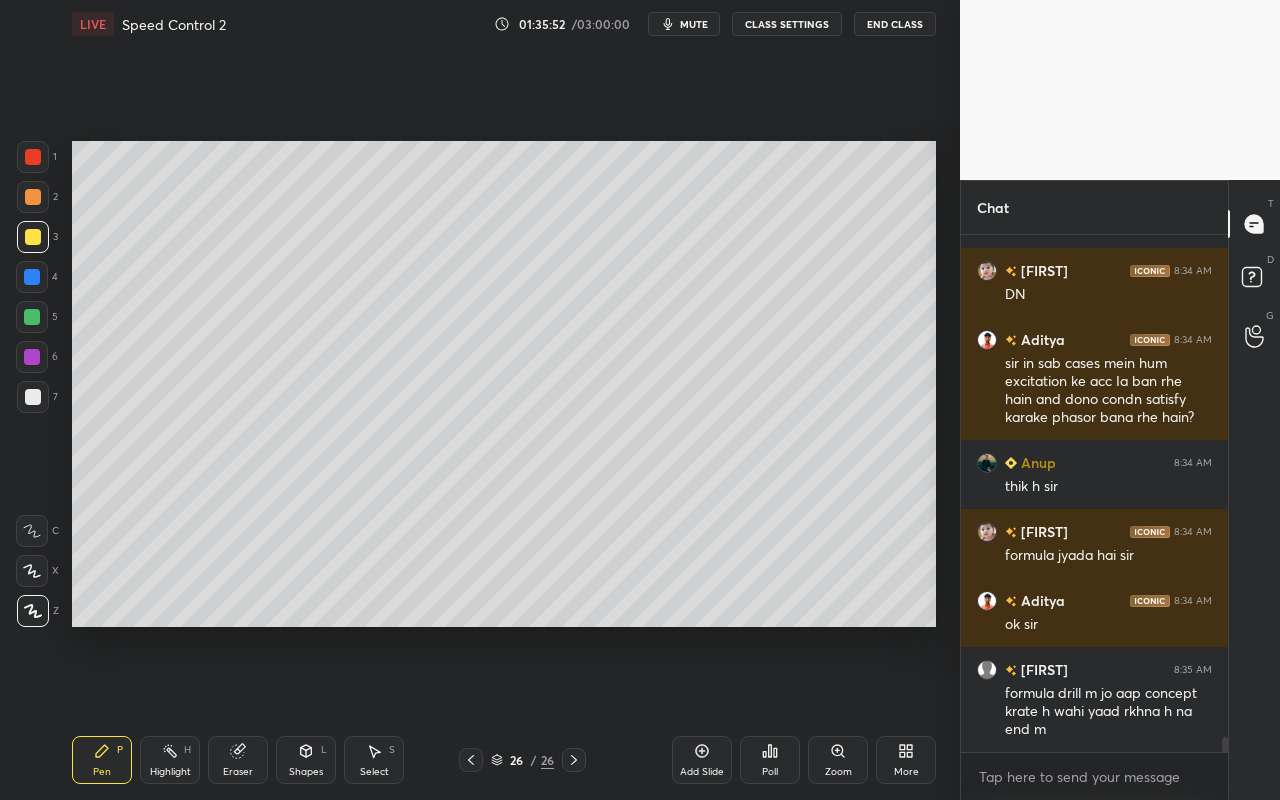 click on "Shapes L" at bounding box center [306, 760] 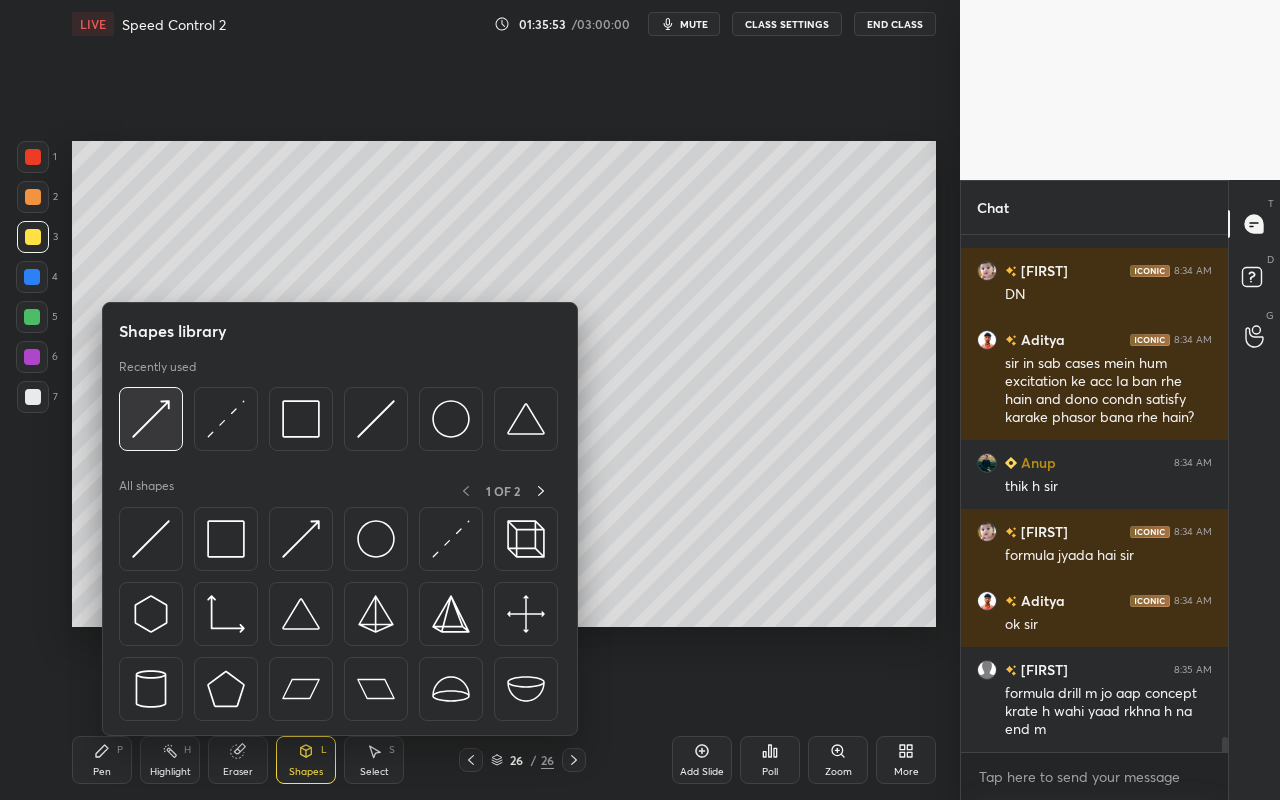 click at bounding box center [151, 419] 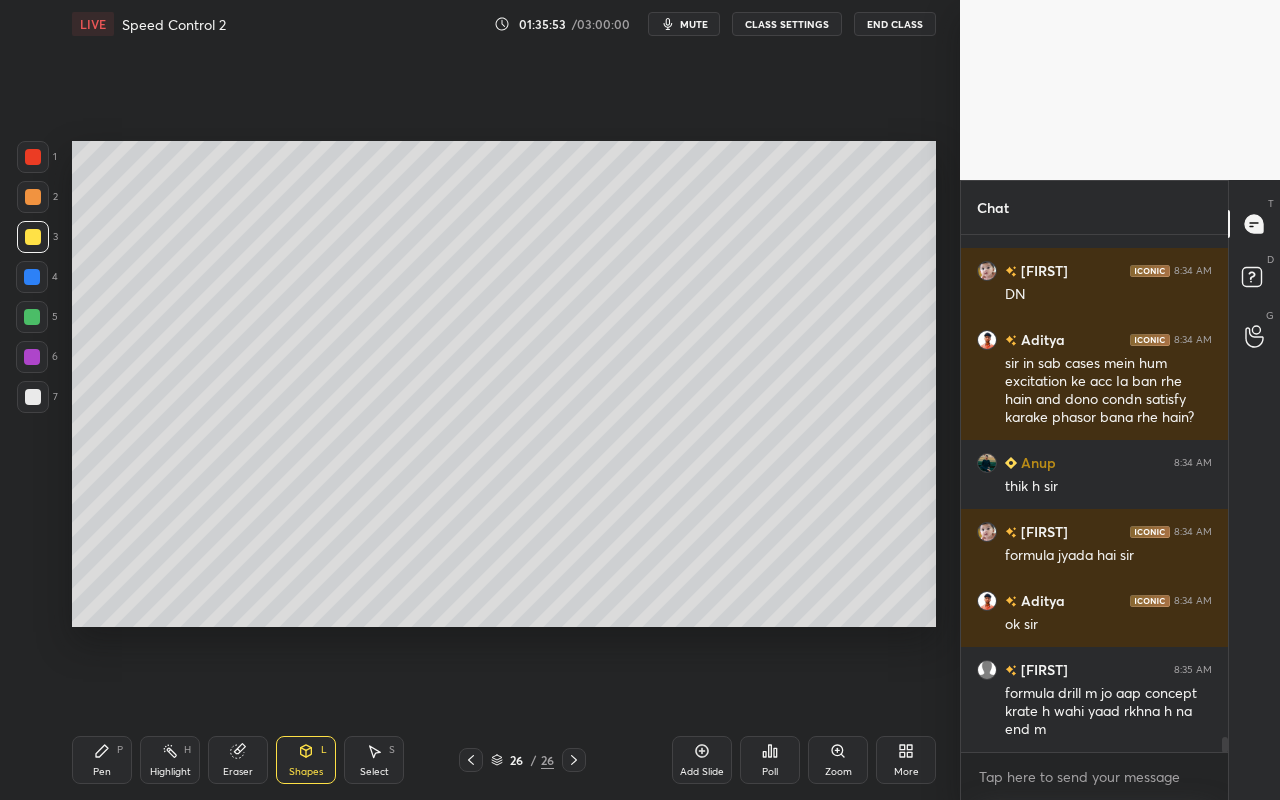 click at bounding box center [32, 317] 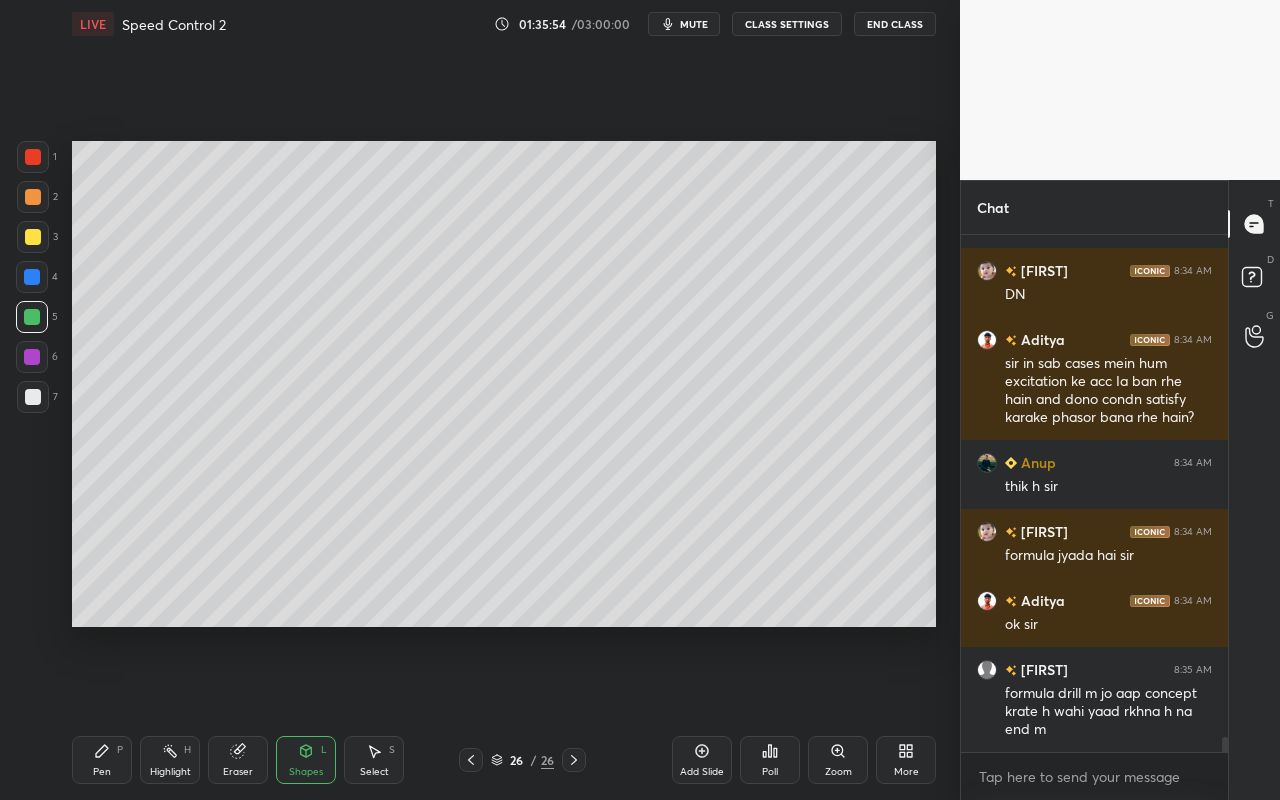 click at bounding box center (33, 237) 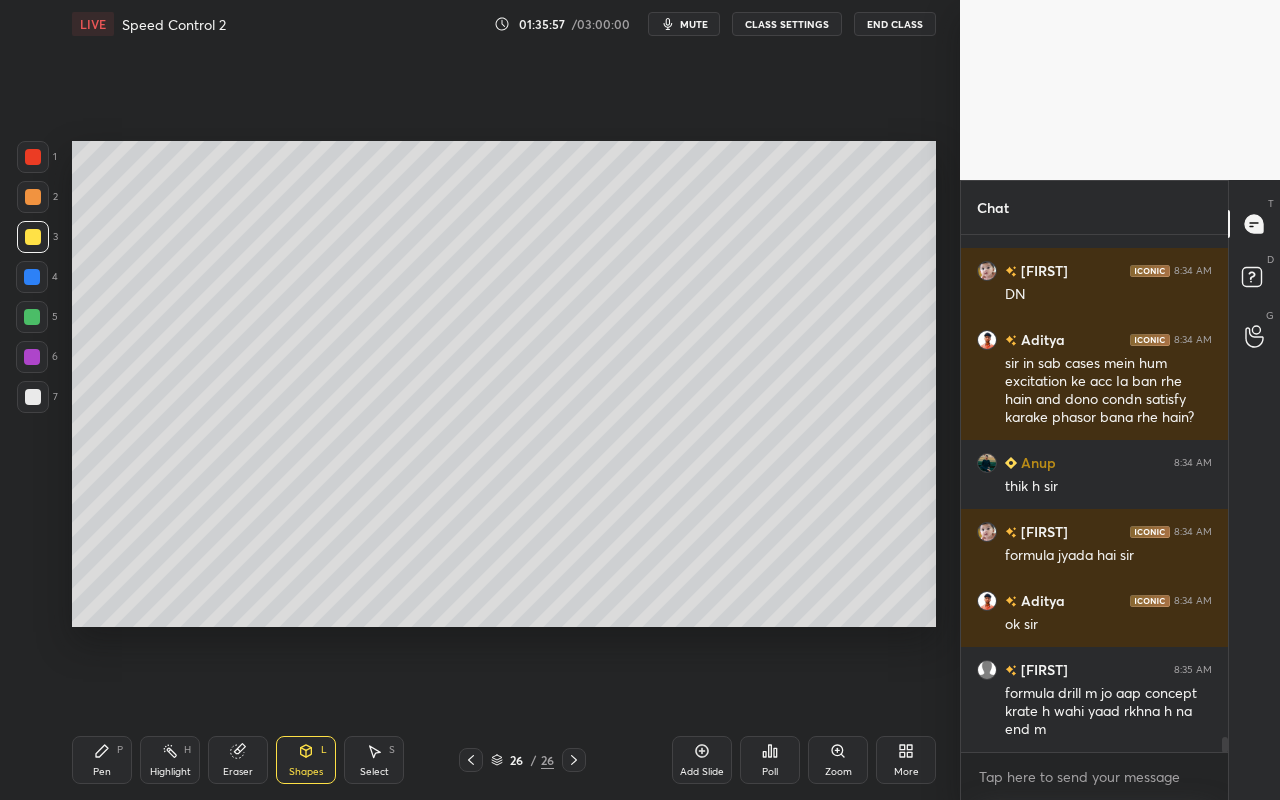 drag, startPoint x: 87, startPoint y: 762, endPoint x: 143, endPoint y: 665, distance: 112.00446 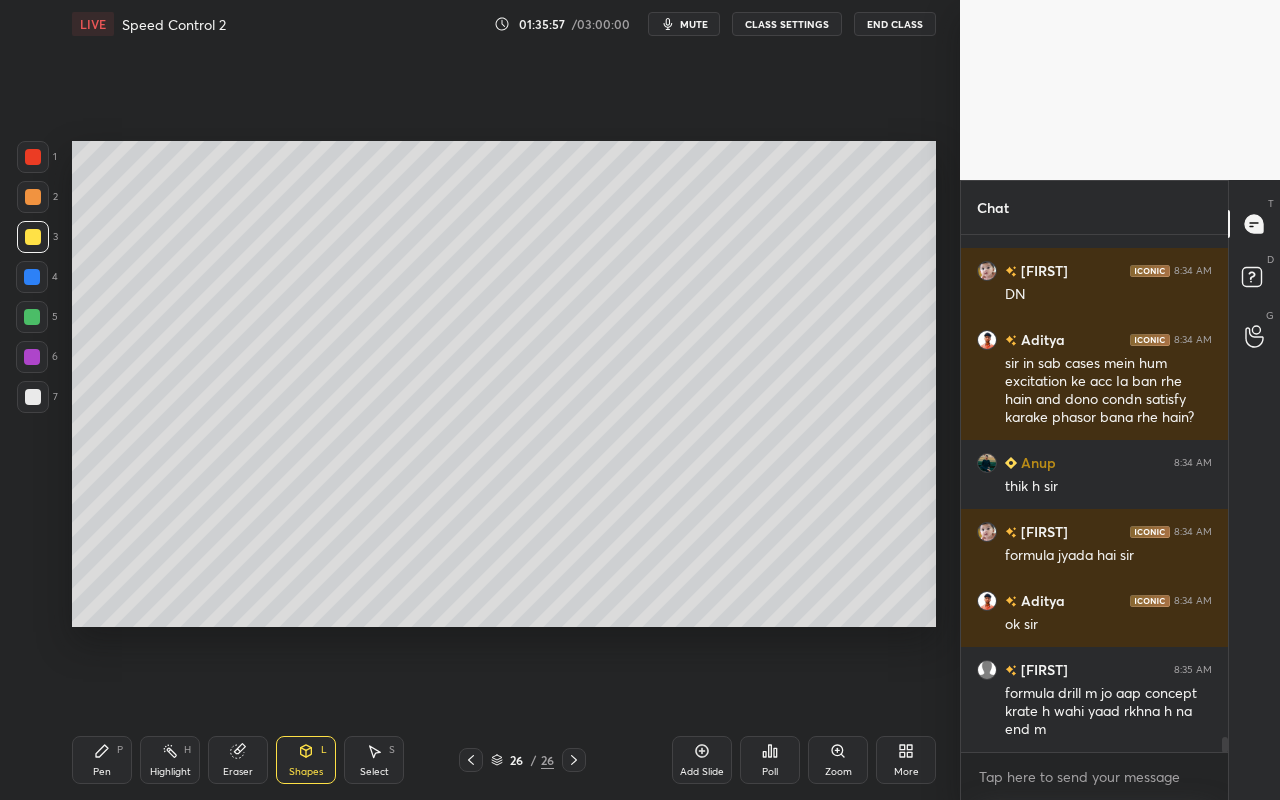 click on "Pen P" at bounding box center (102, 760) 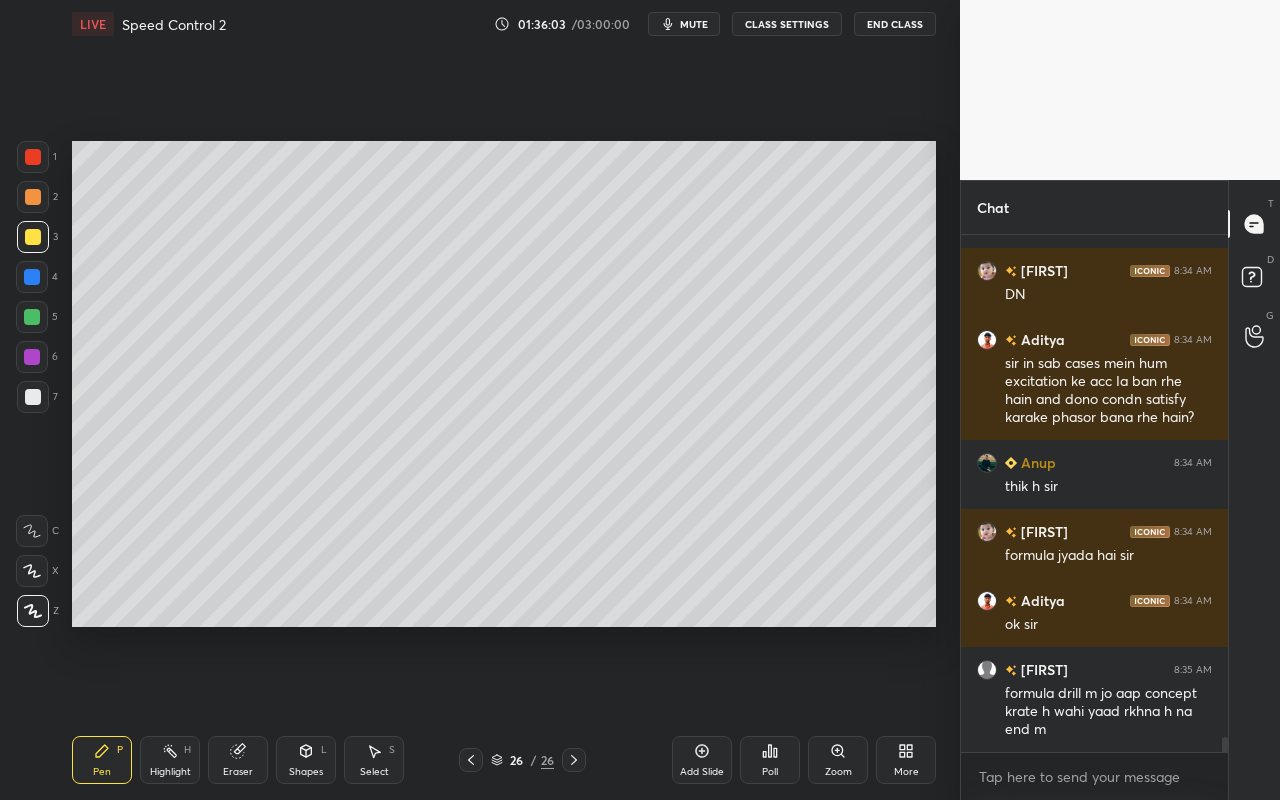 drag, startPoint x: 315, startPoint y: 769, endPoint x: 325, endPoint y: 758, distance: 14.866069 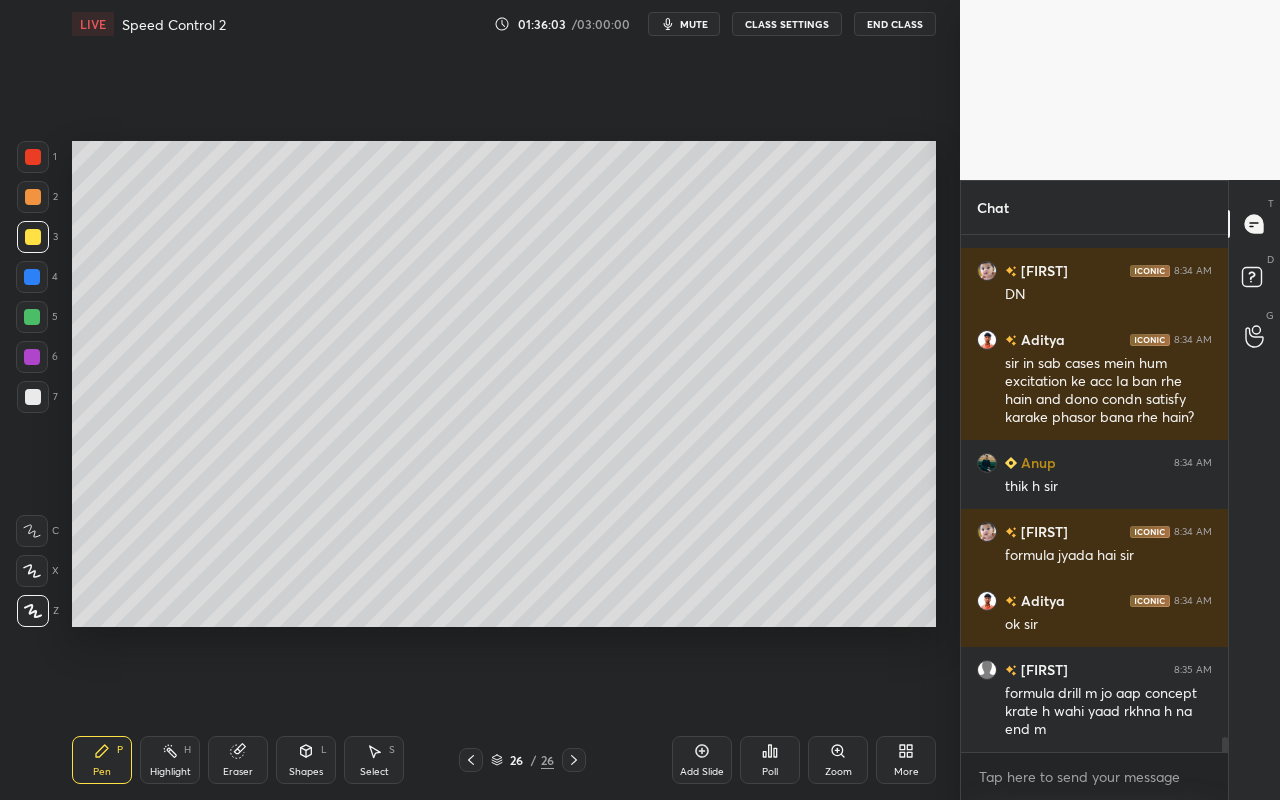 click on "Shapes" at bounding box center (306, 772) 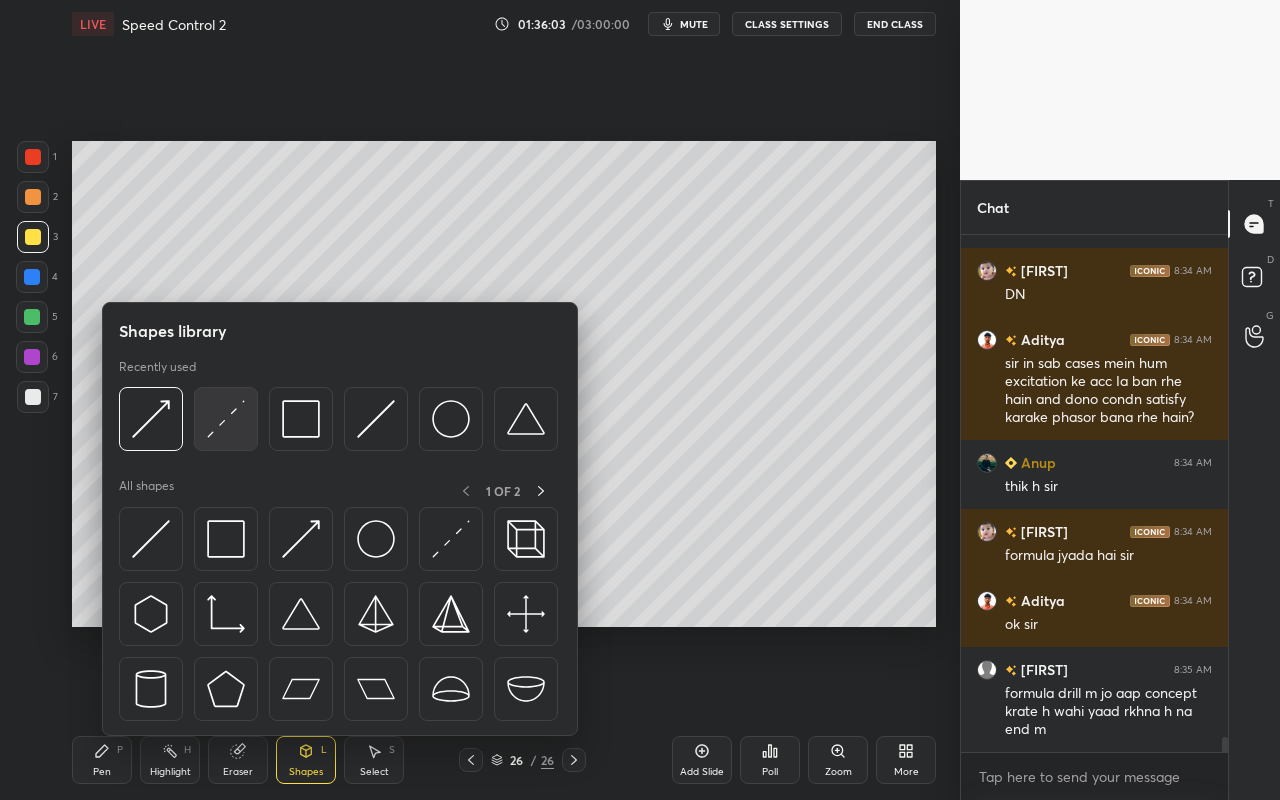 click at bounding box center [226, 419] 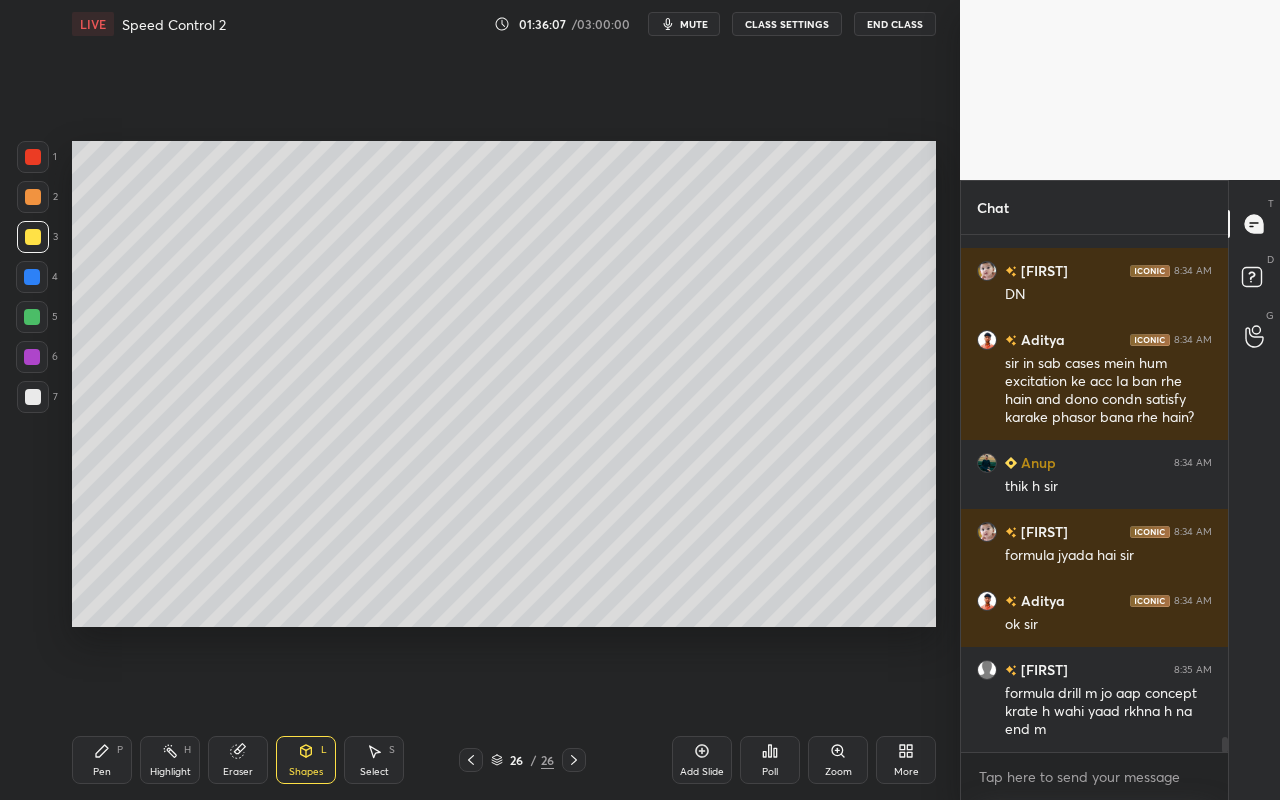 click on "Shapes" at bounding box center [306, 772] 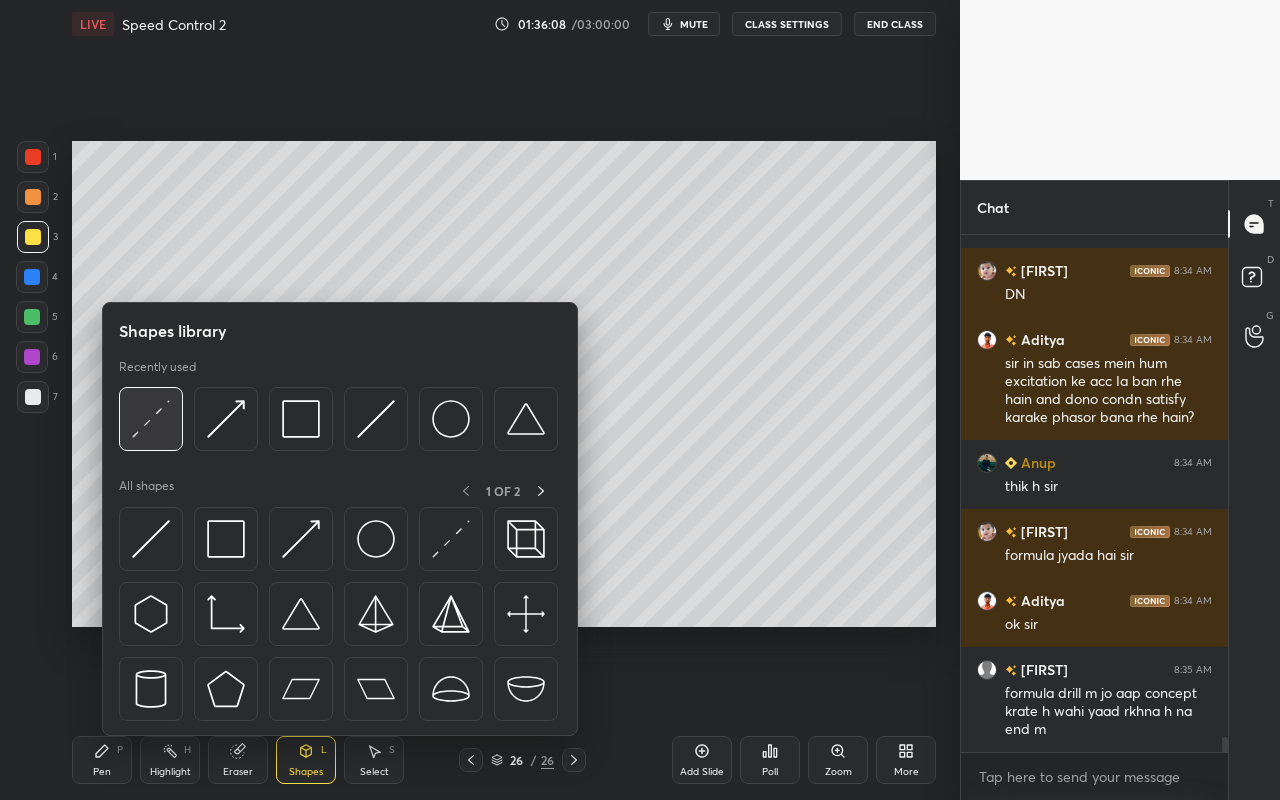 click at bounding box center (151, 419) 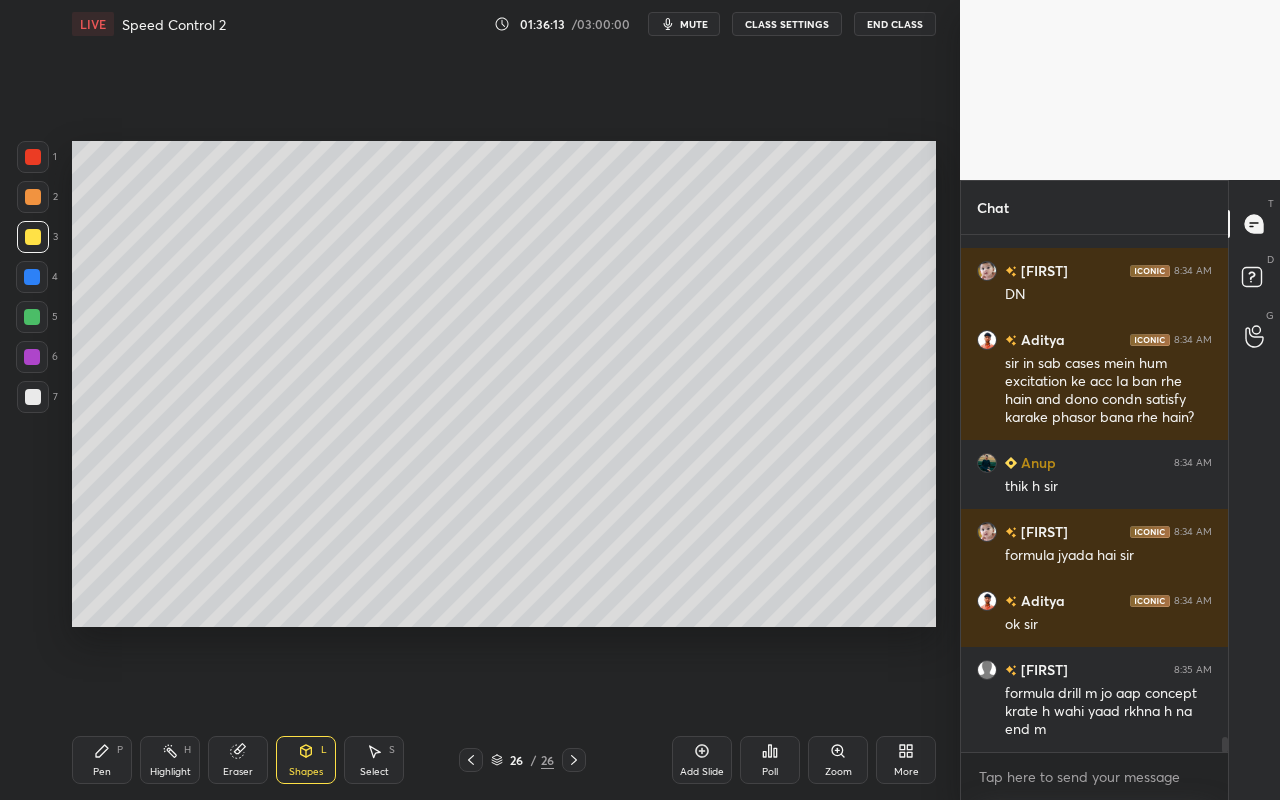 click on "Pen P" at bounding box center (102, 760) 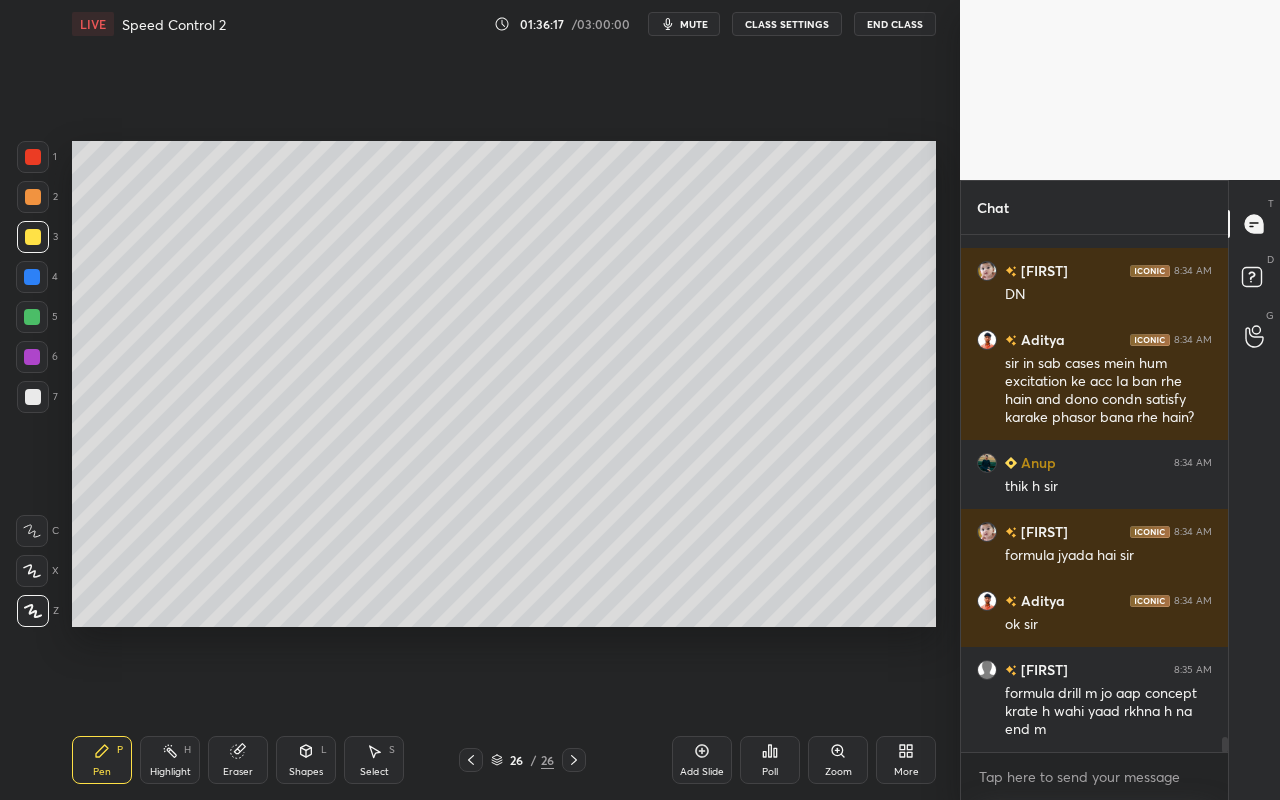 click on "Shapes" at bounding box center (306, 772) 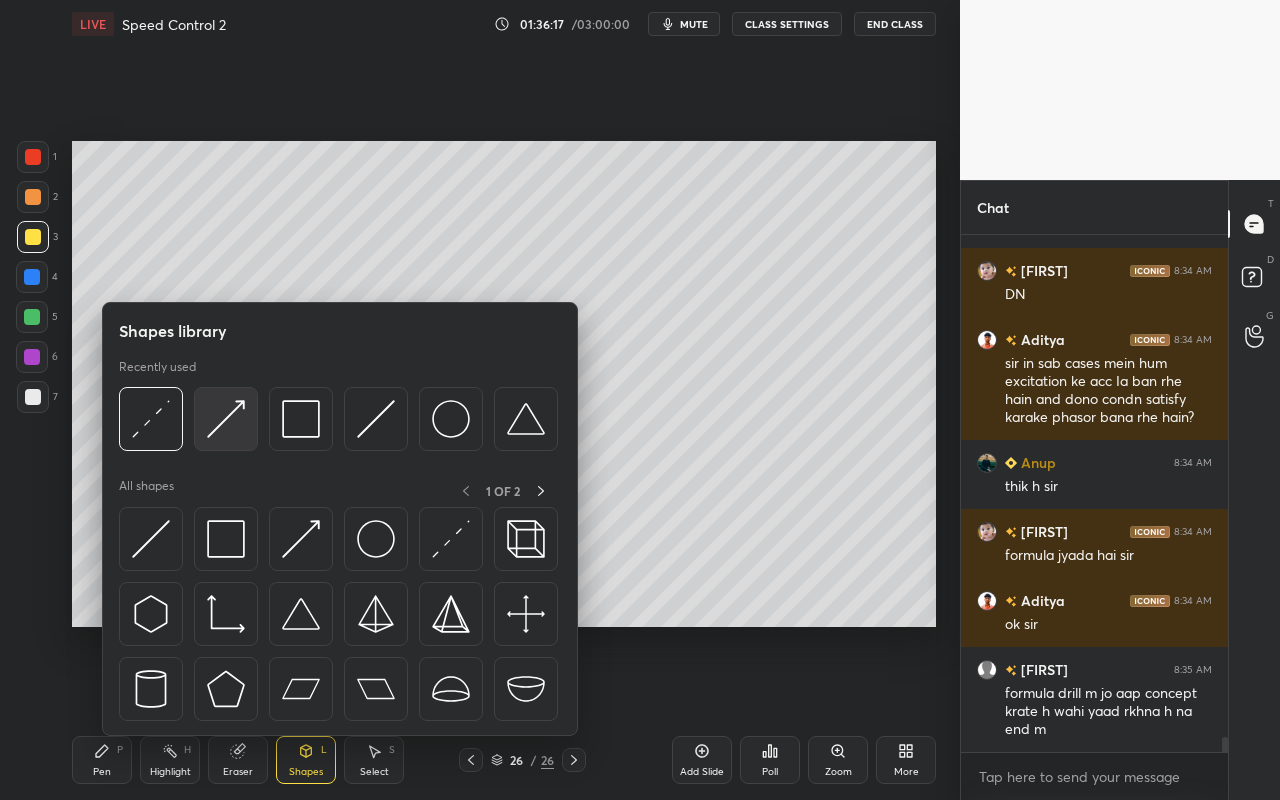 click at bounding box center [226, 419] 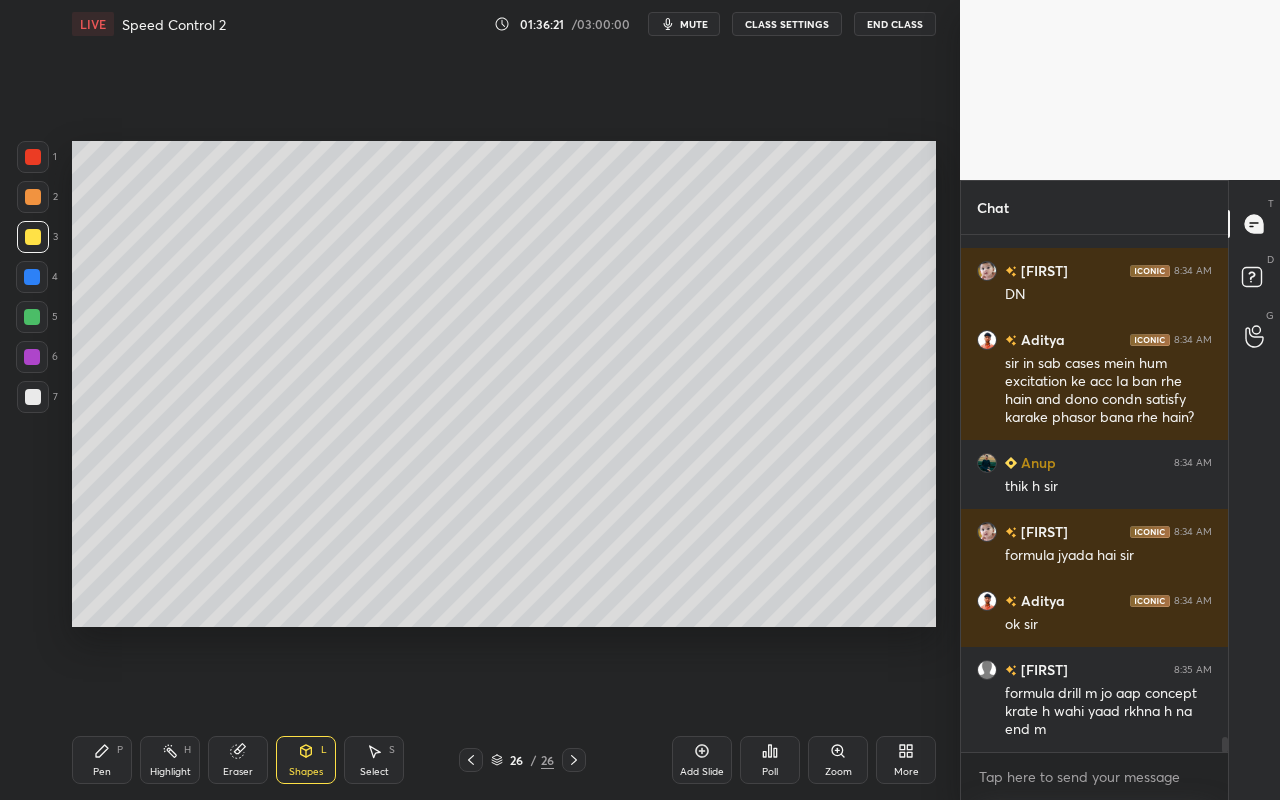 drag, startPoint x: 120, startPoint y: 758, endPoint x: 278, endPoint y: 644, distance: 194.83327 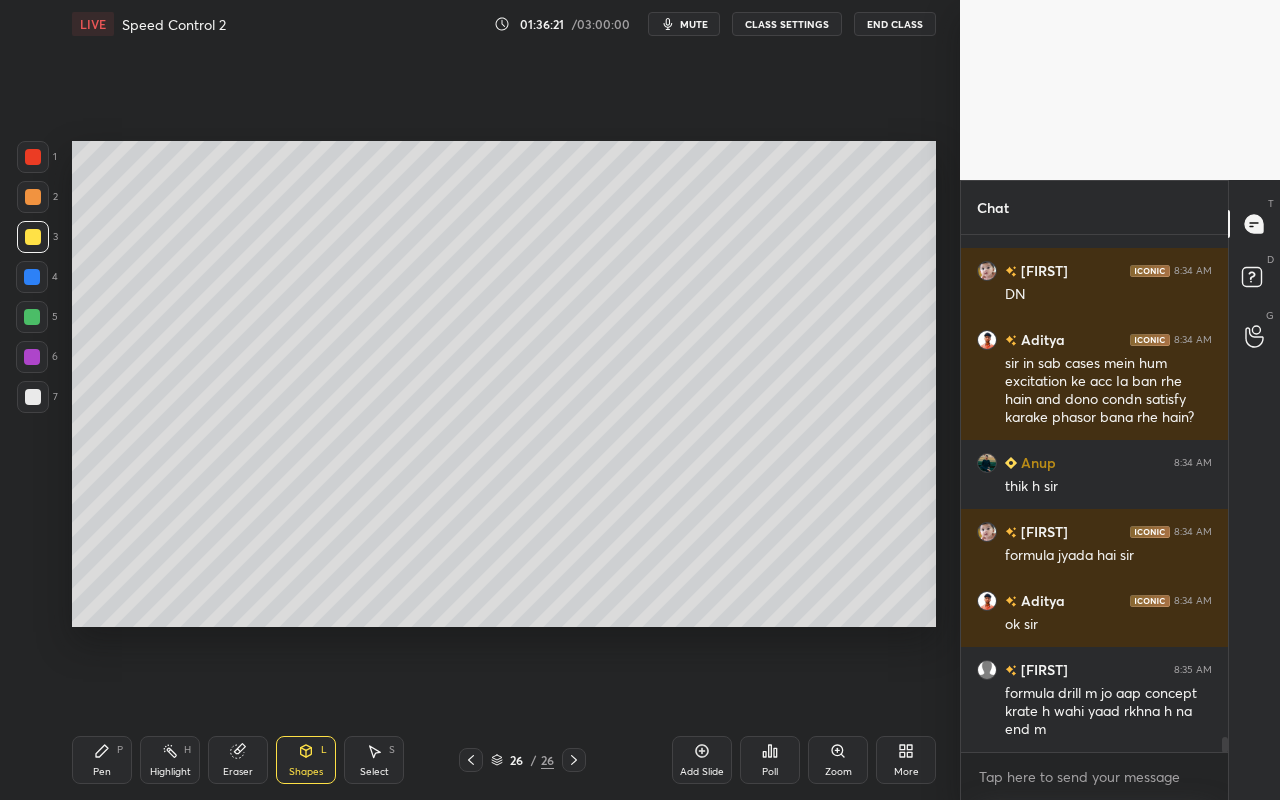 click on "Pen P" at bounding box center [102, 760] 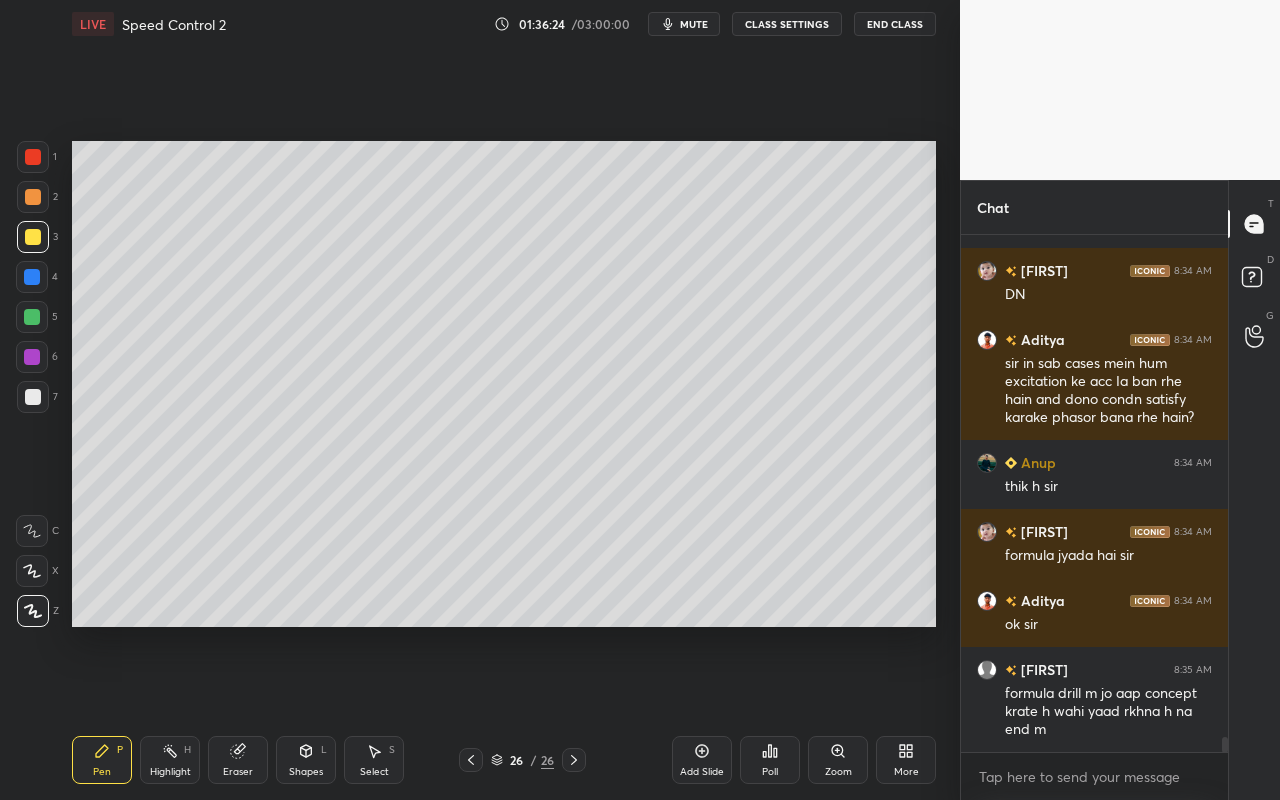 click on "Highlight H" at bounding box center [170, 760] 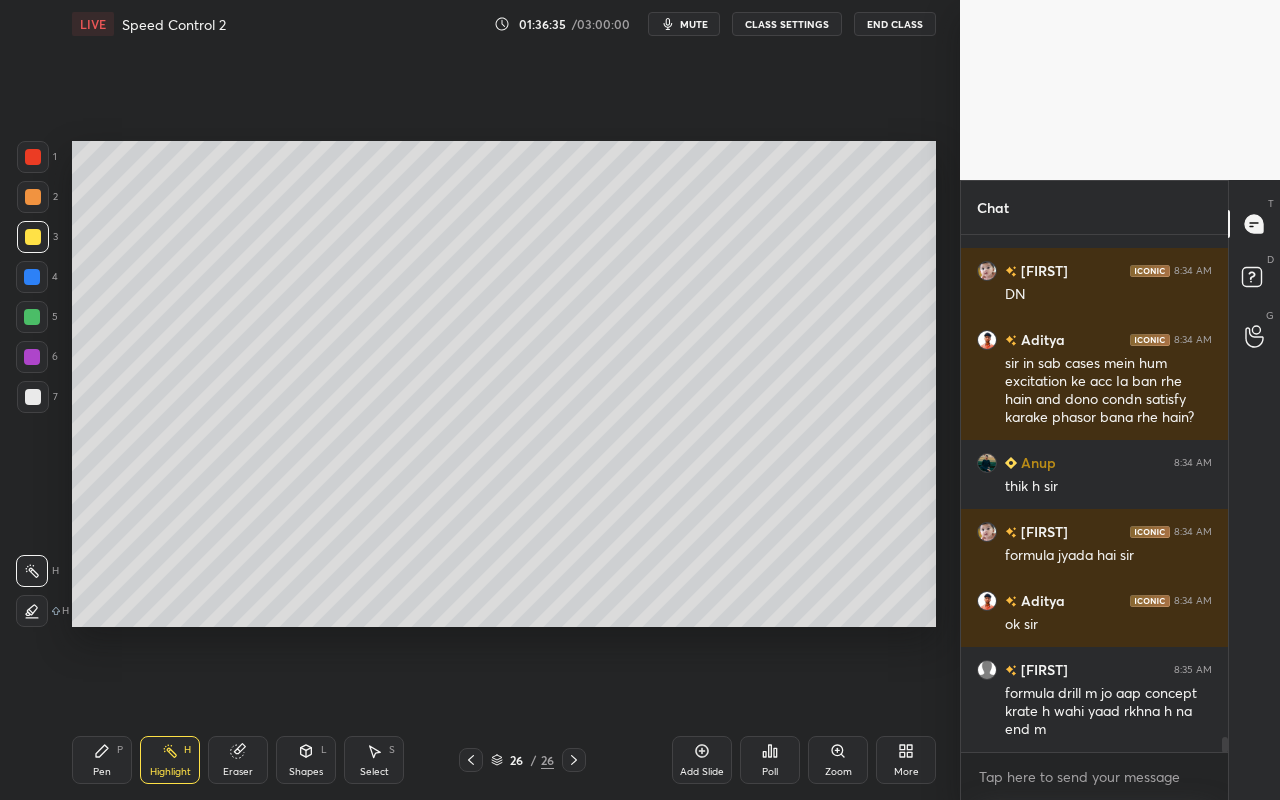 drag, startPoint x: 102, startPoint y: 769, endPoint x: 146, endPoint y: 727, distance: 60.827625 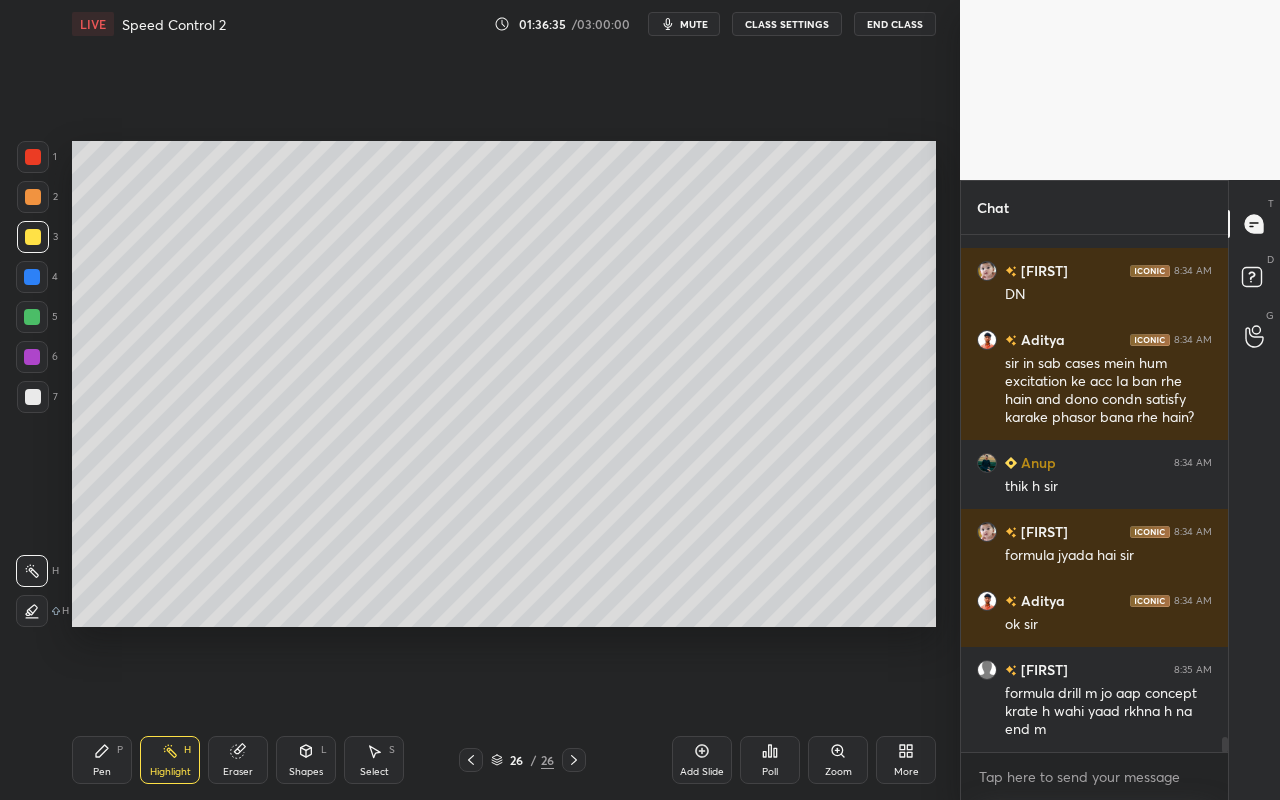 click on "Pen" at bounding box center [102, 772] 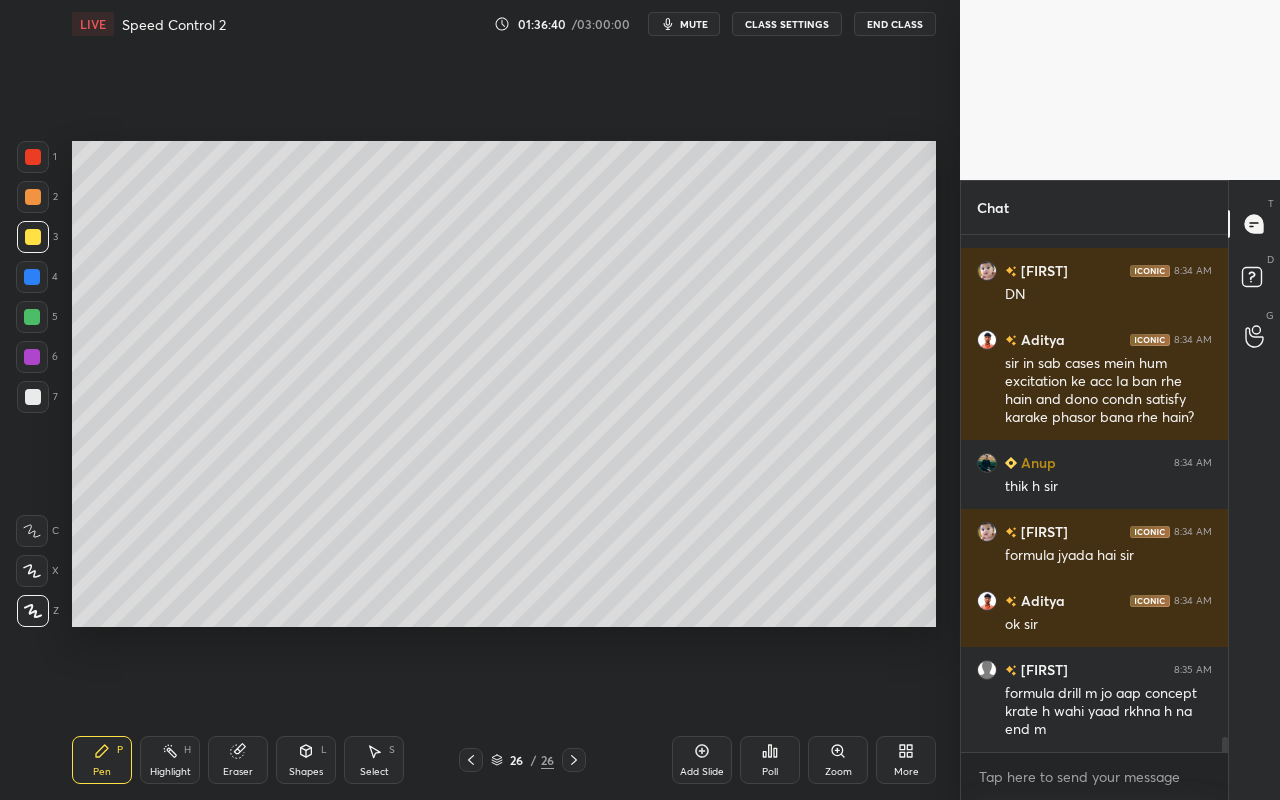drag, startPoint x: 309, startPoint y: 761, endPoint x: 313, endPoint y: 739, distance: 22.36068 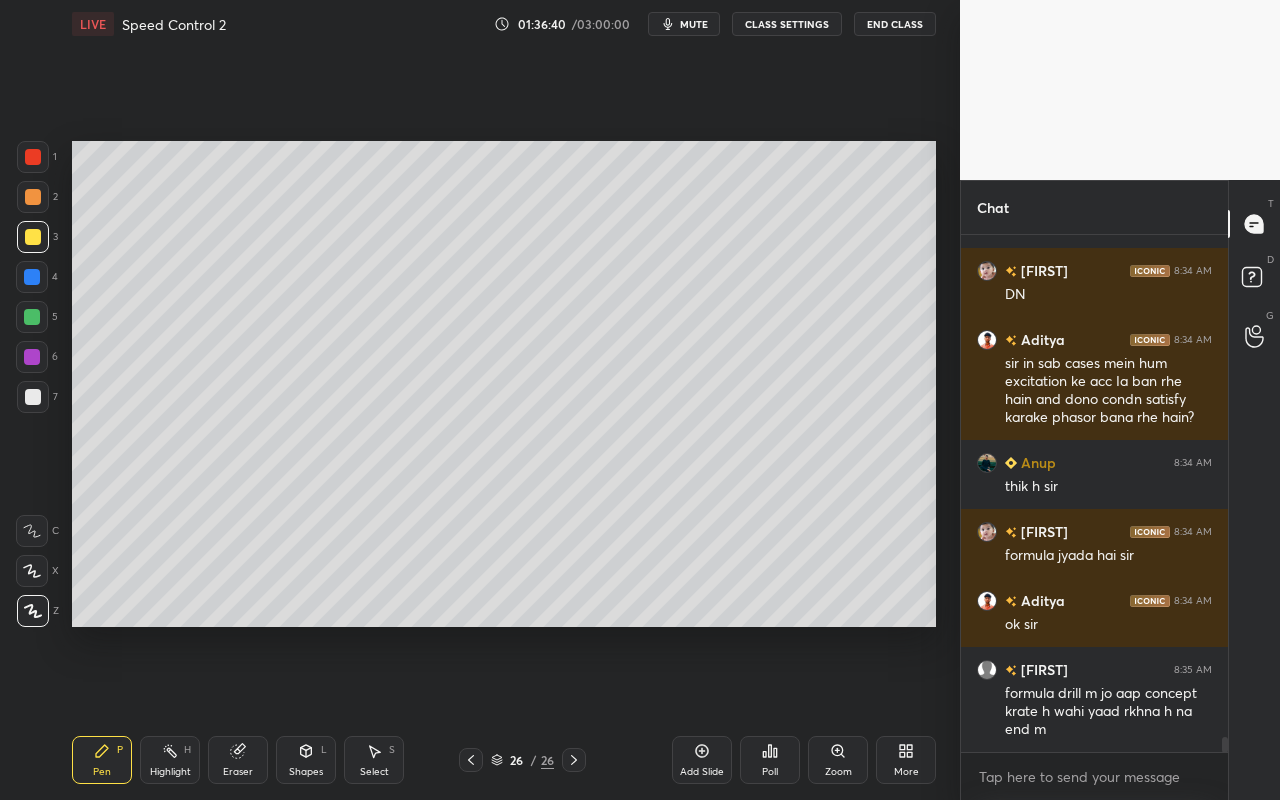 click on "Shapes L" at bounding box center [306, 760] 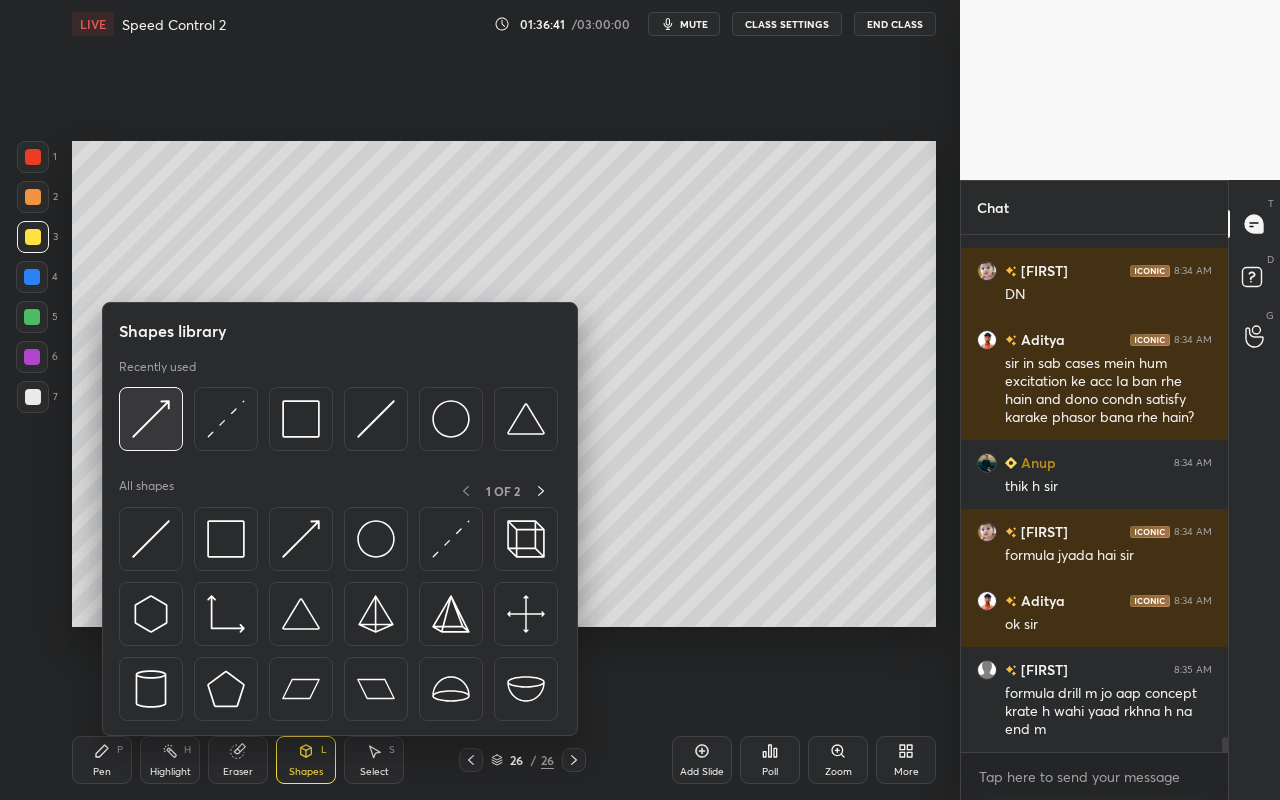 click at bounding box center (151, 419) 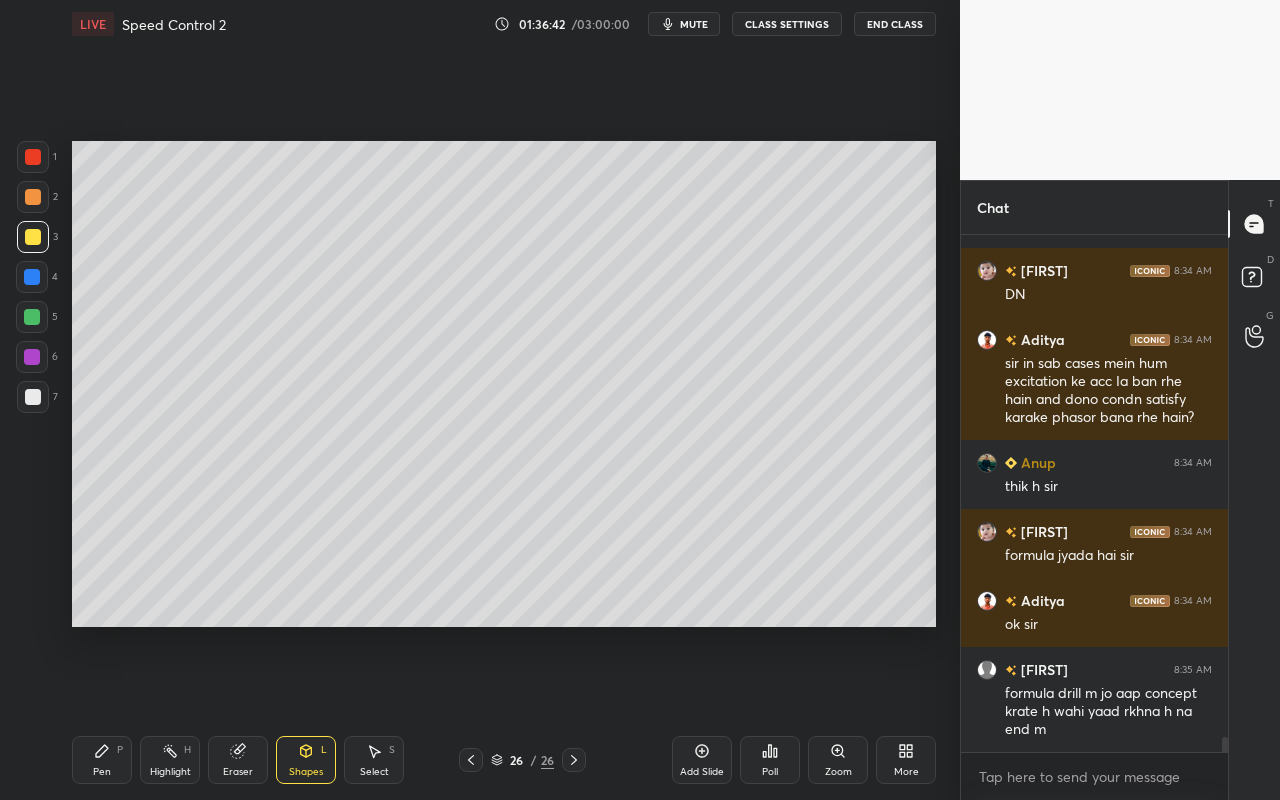 click at bounding box center (32, 317) 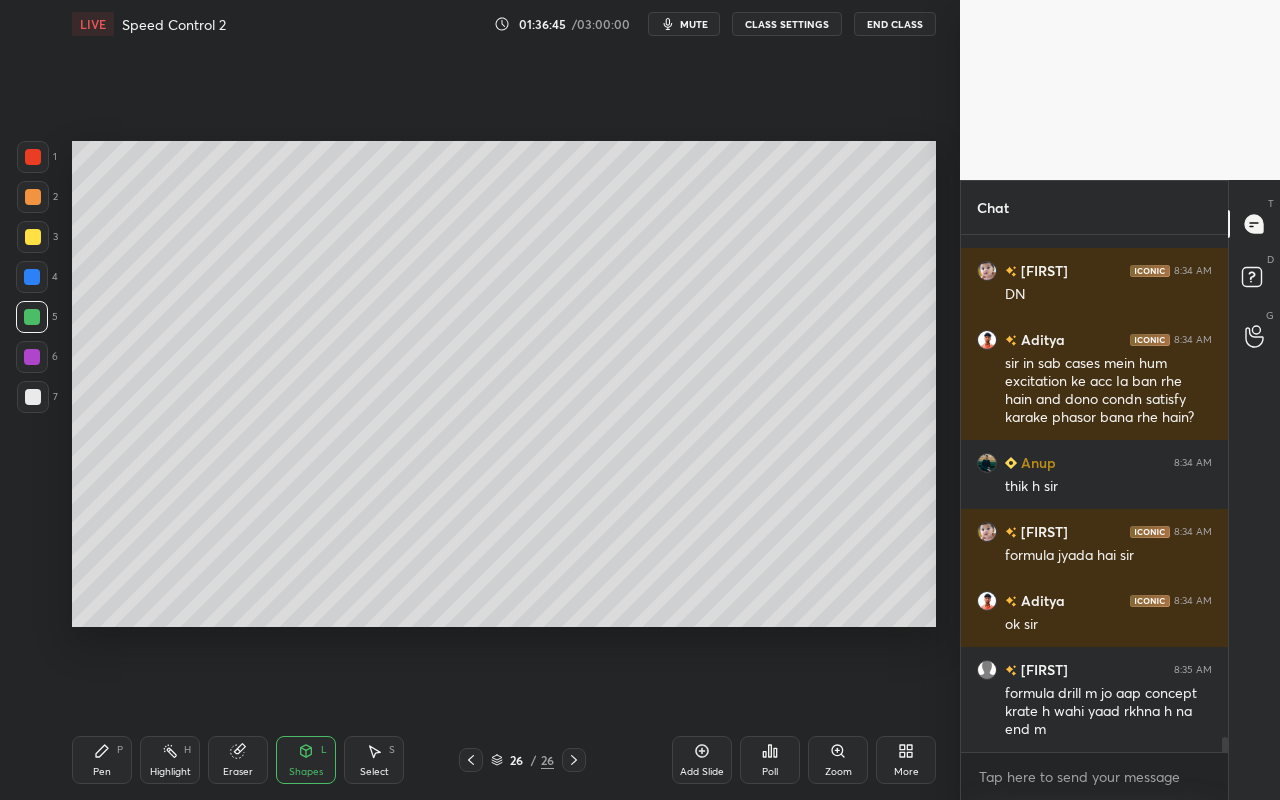 click on "Pen P" at bounding box center [102, 760] 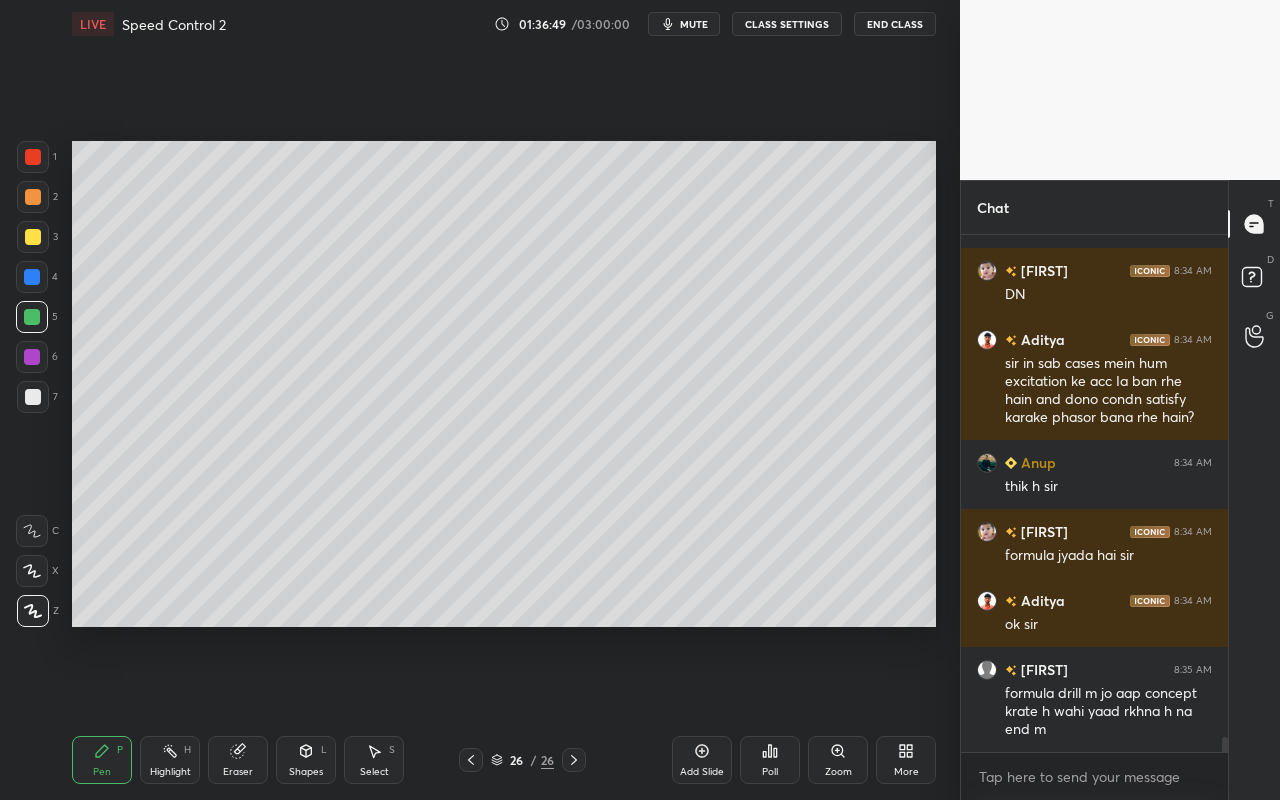 click on "Shapes" at bounding box center [306, 772] 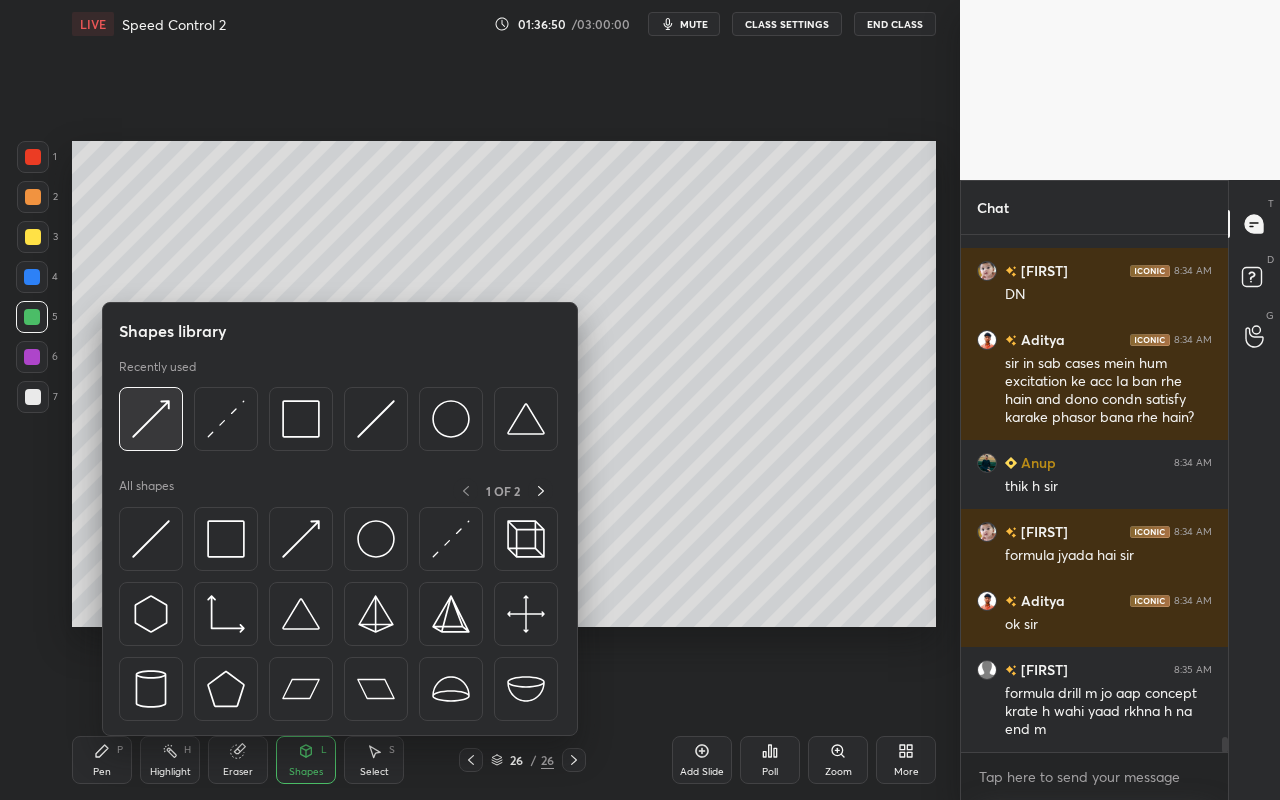 click at bounding box center [151, 419] 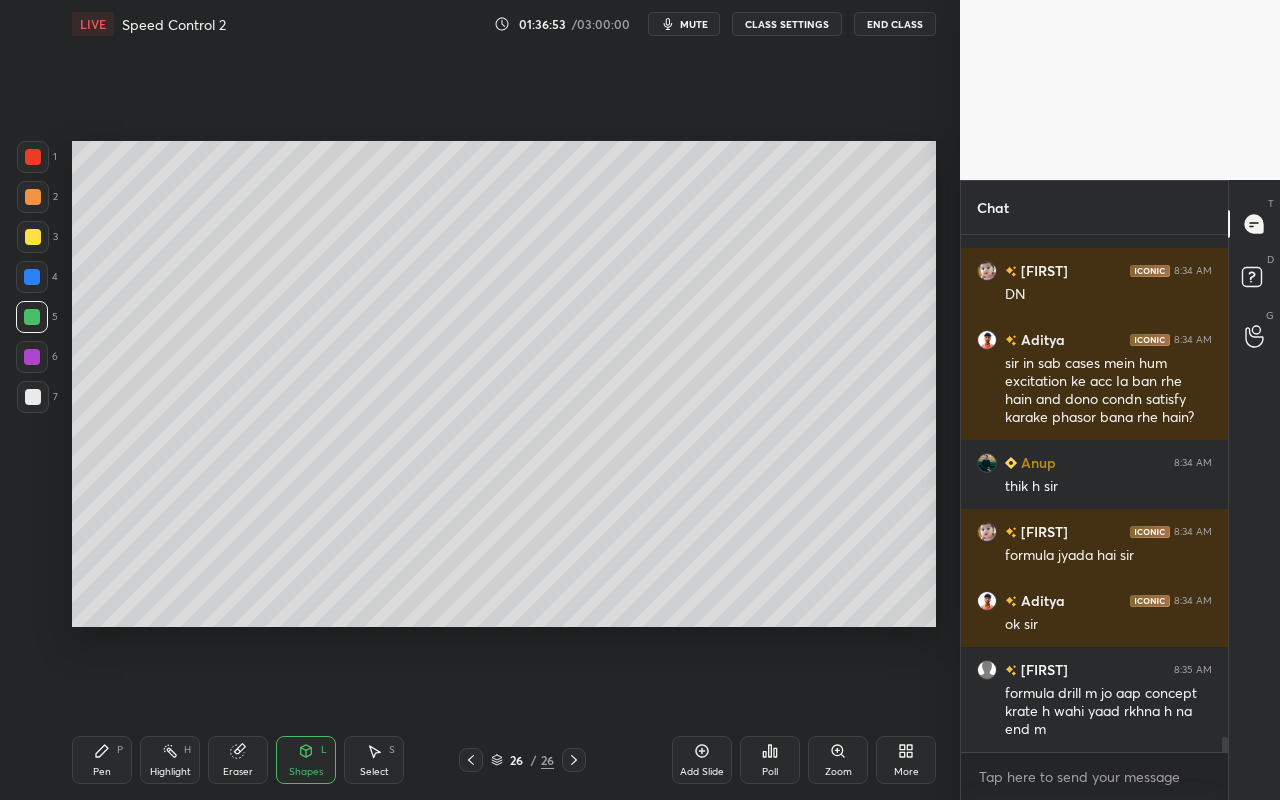 click 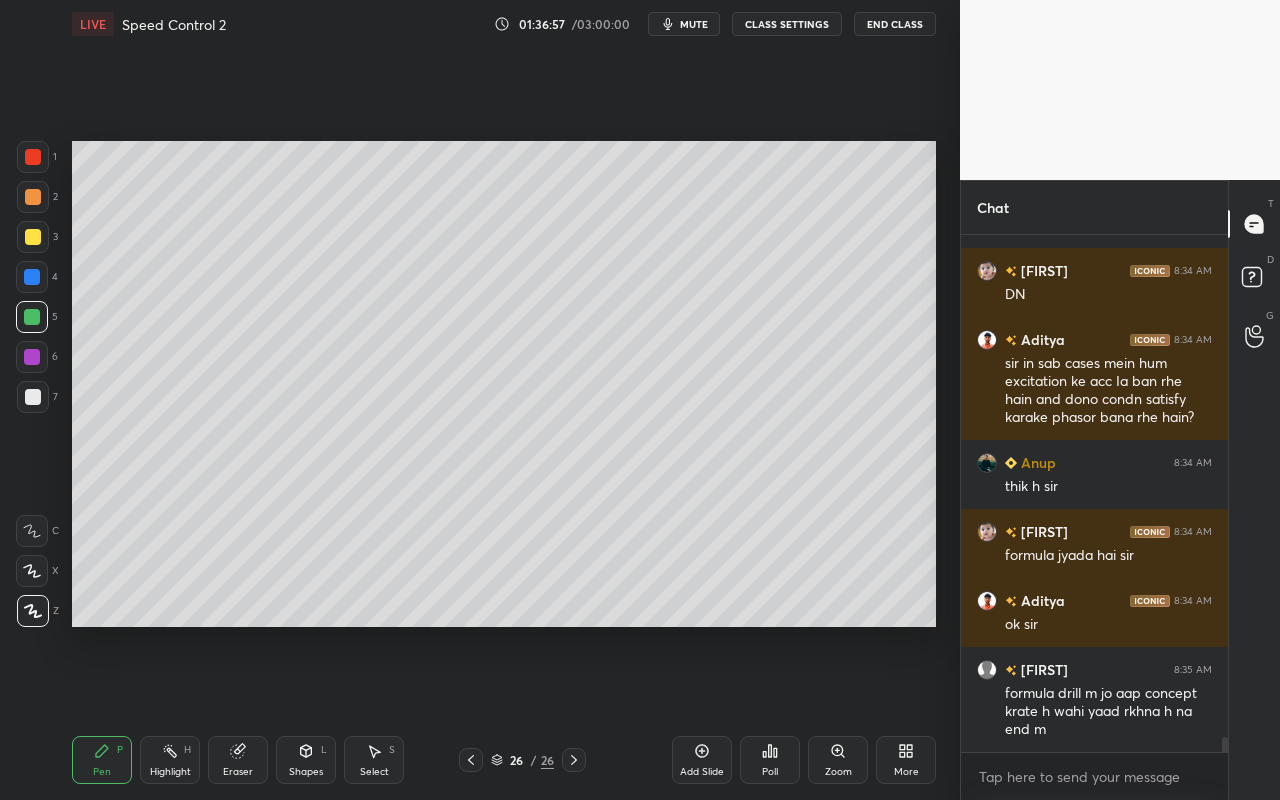click on "Shapes L" at bounding box center [306, 760] 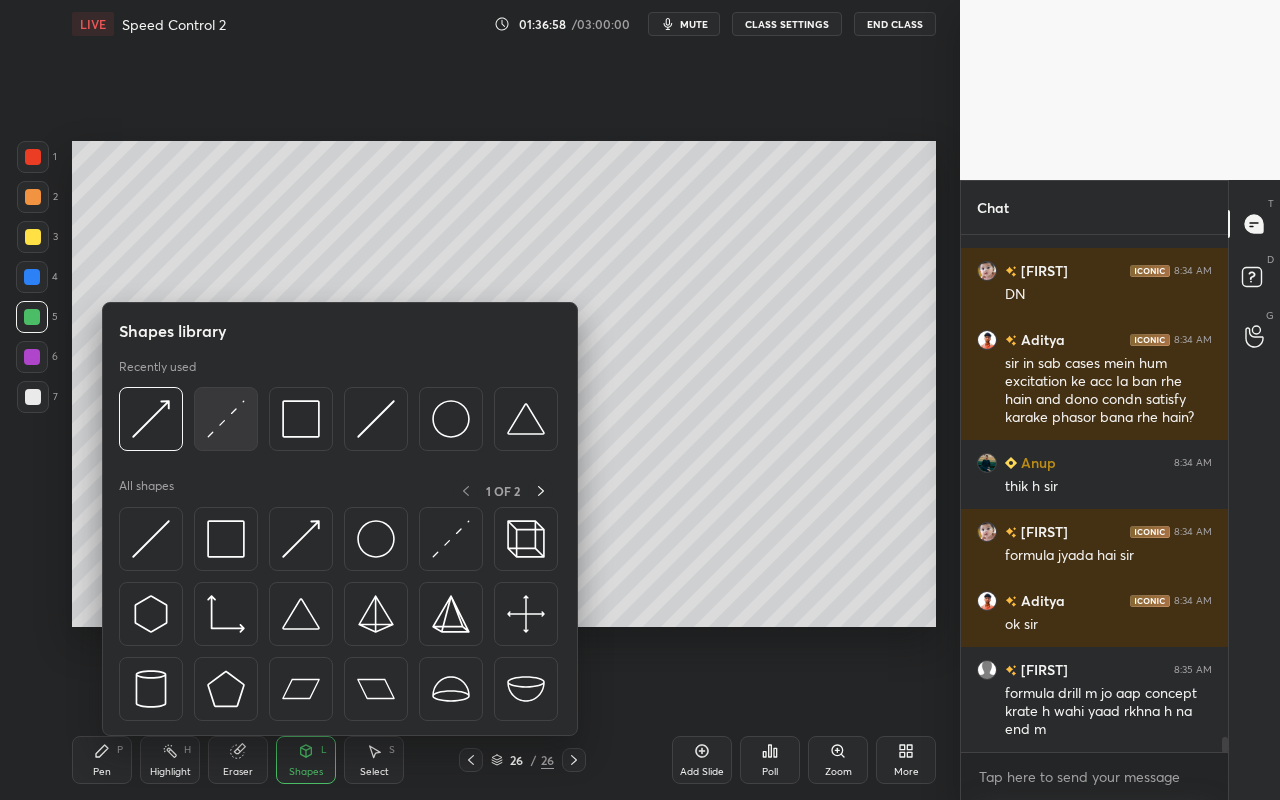 click at bounding box center (226, 419) 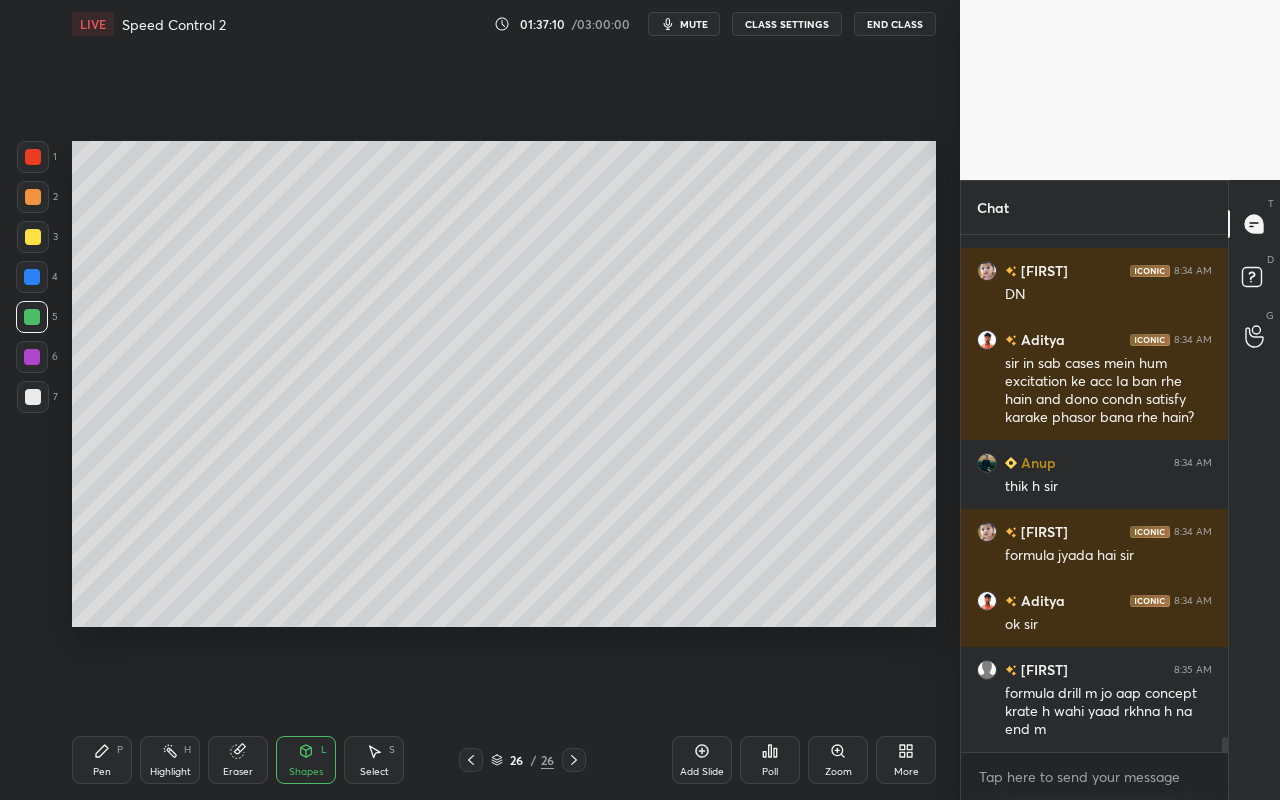 click on "Pen P" at bounding box center (102, 760) 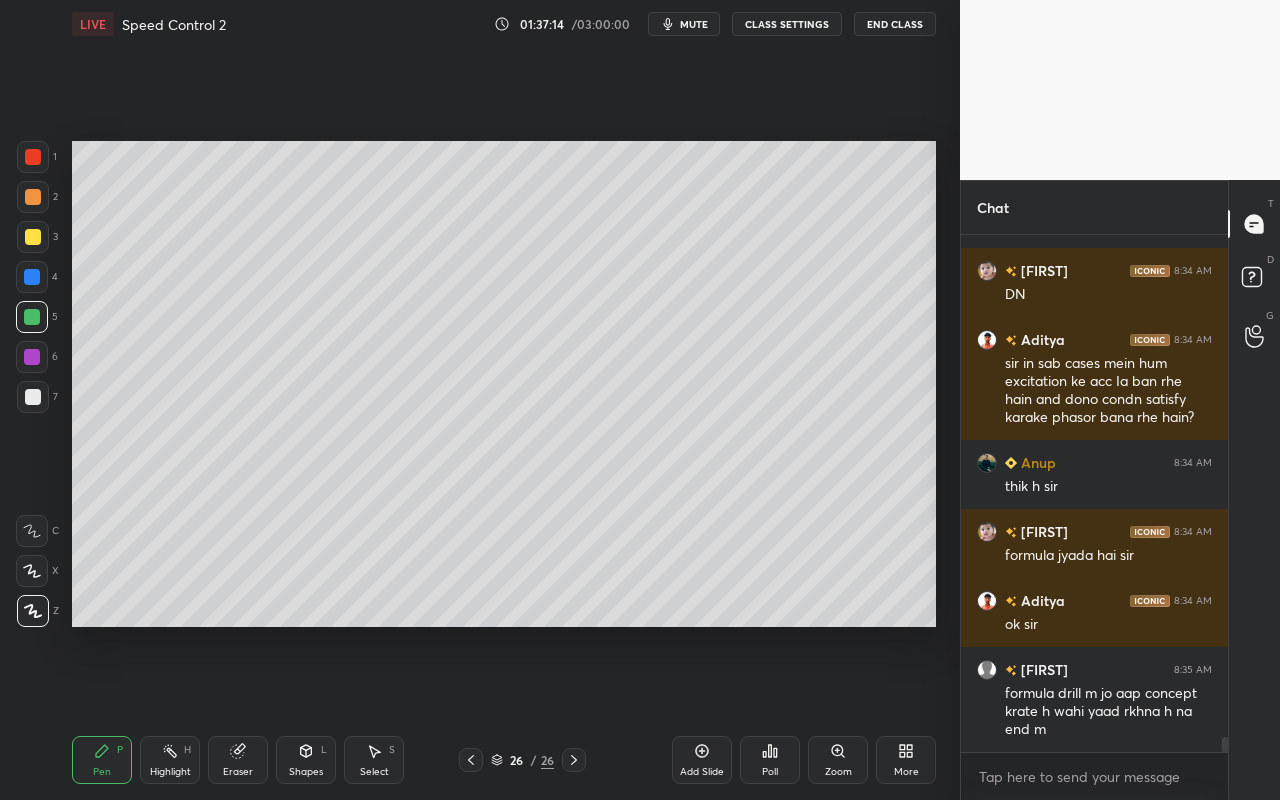 click on "Shapes" at bounding box center [306, 772] 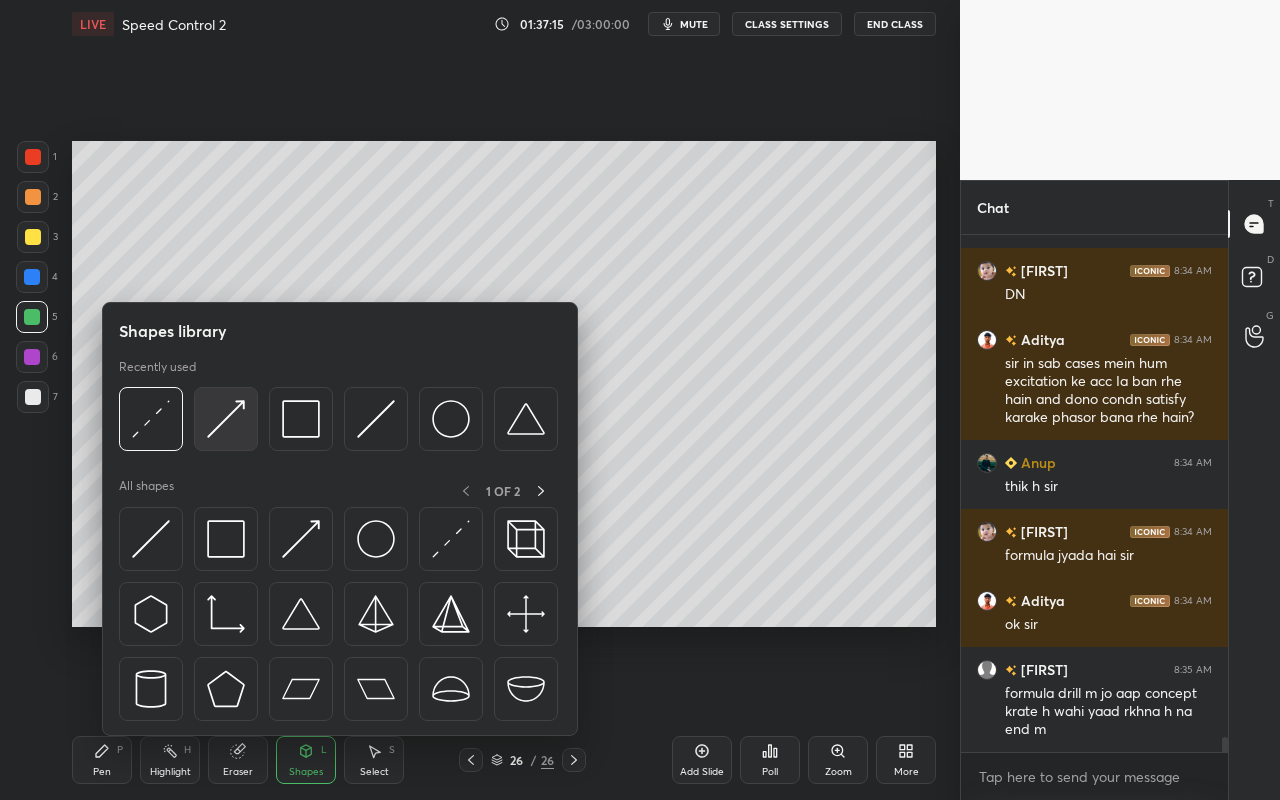 click at bounding box center (226, 419) 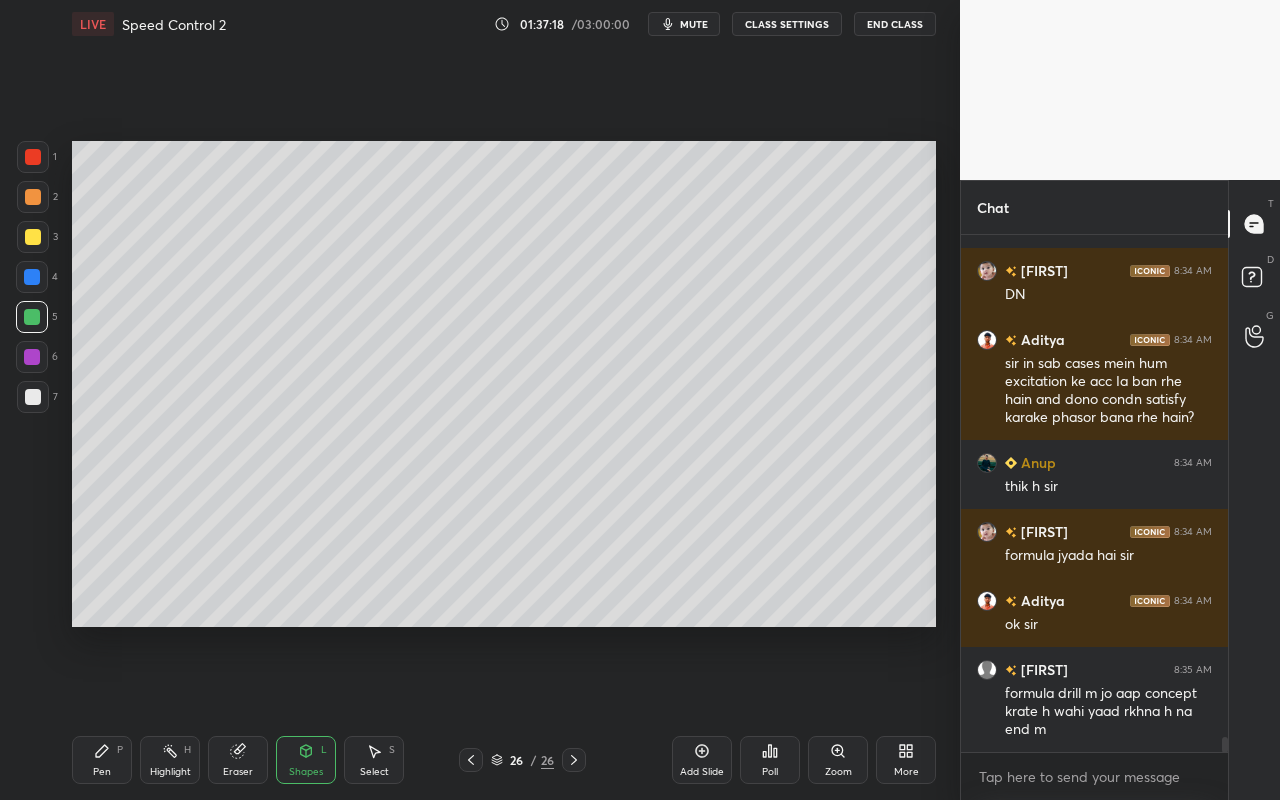 drag, startPoint x: 109, startPoint y: 765, endPoint x: 334, endPoint y: 627, distance: 263.94885 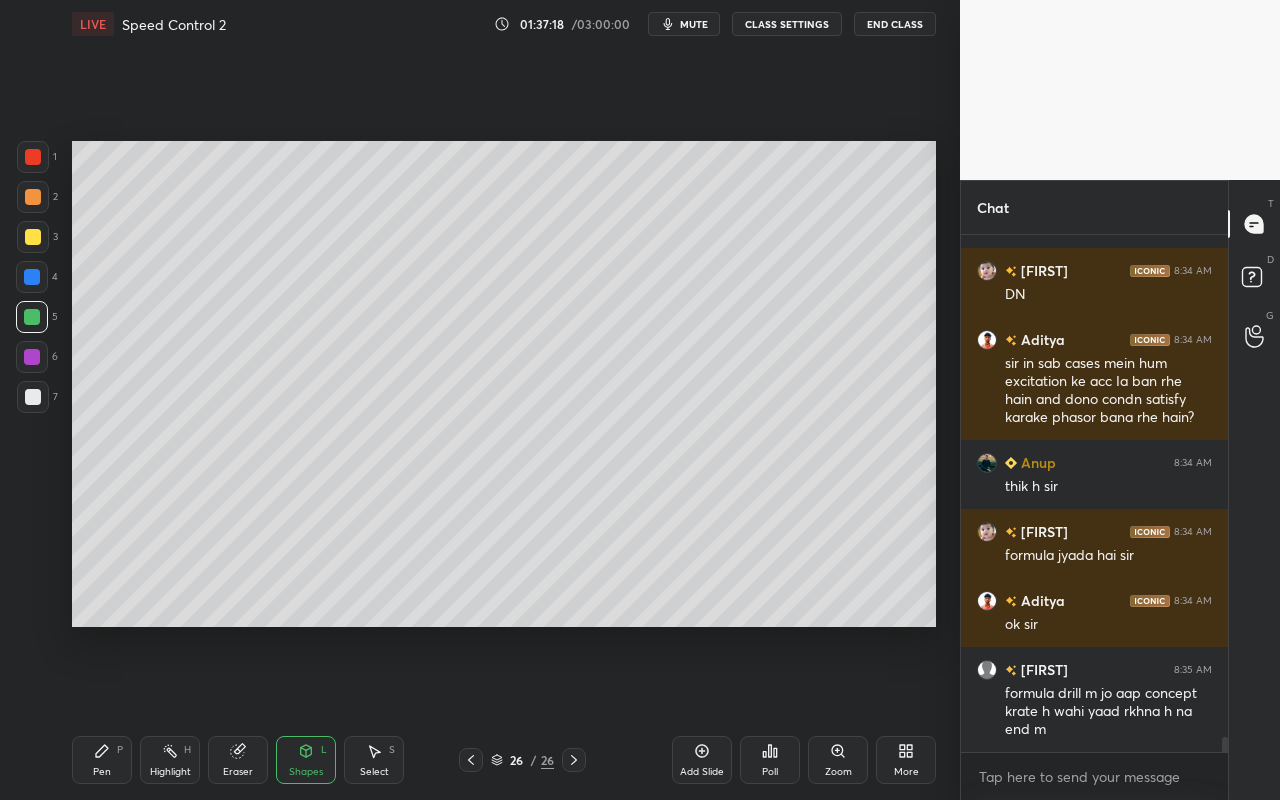 click on "Pen P" at bounding box center (102, 760) 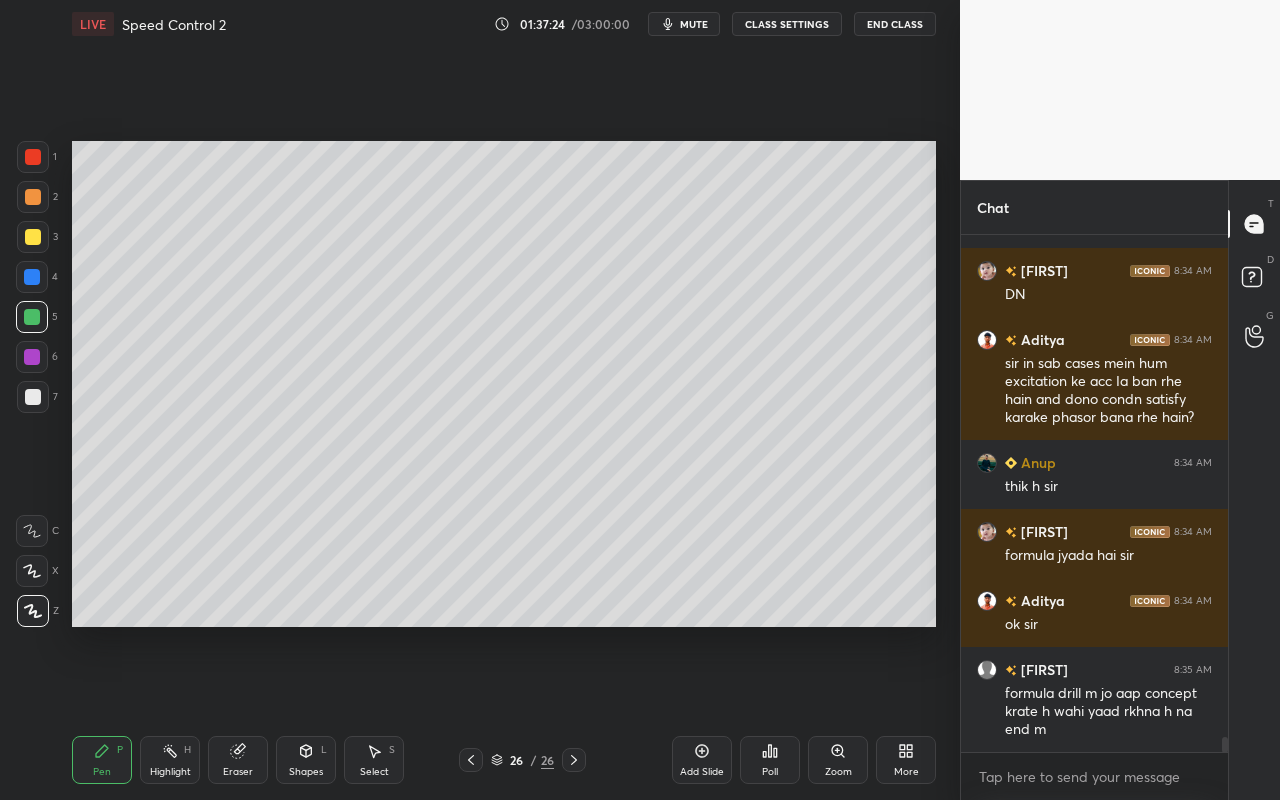 drag, startPoint x: 179, startPoint y: 764, endPoint x: 225, endPoint y: 644, distance: 128.51459 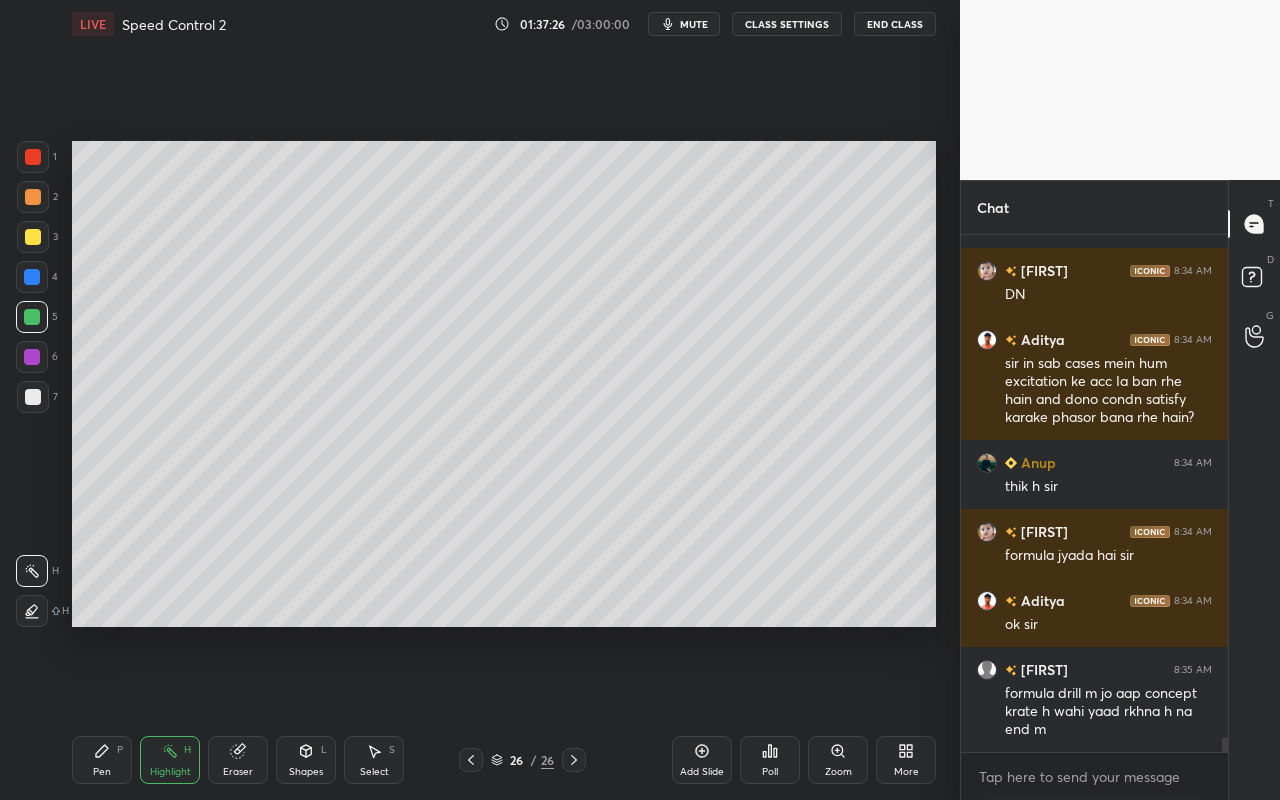 click on "Pen" at bounding box center (102, 772) 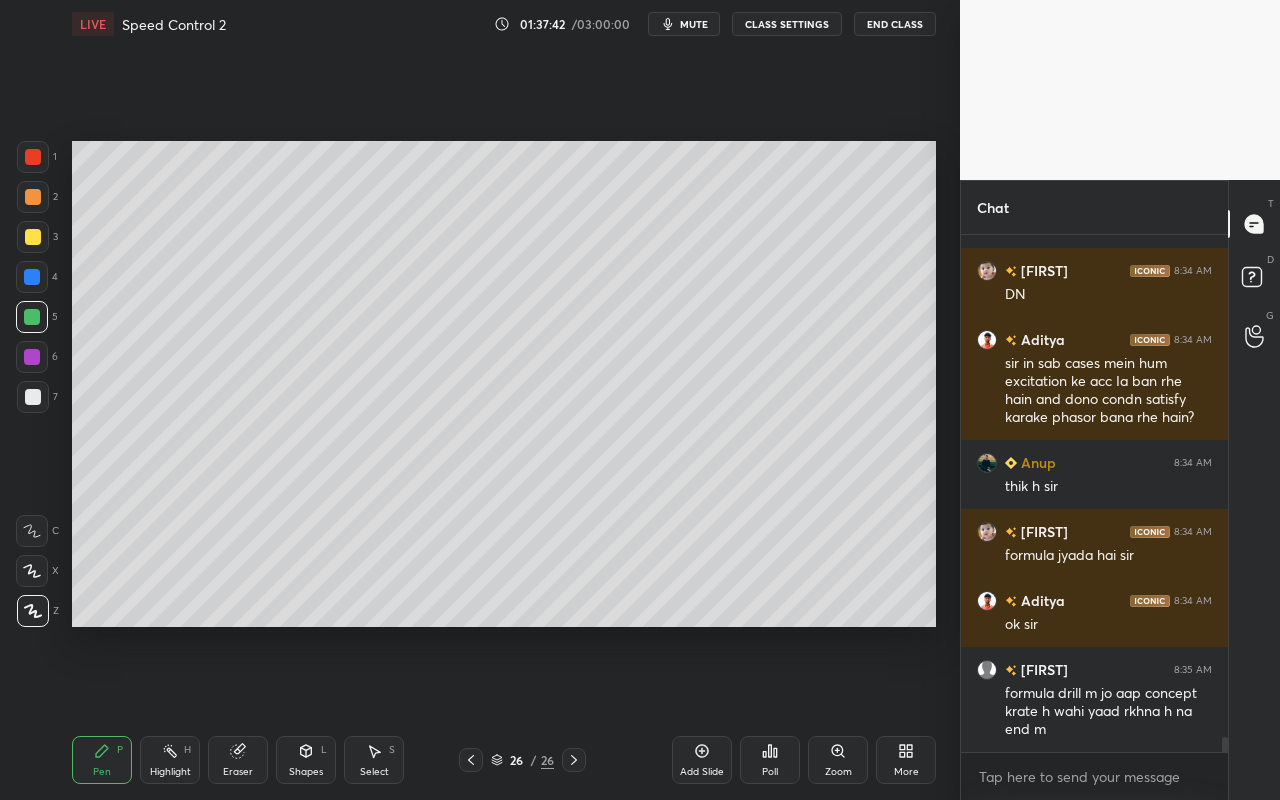 click on "Highlight H" at bounding box center (170, 760) 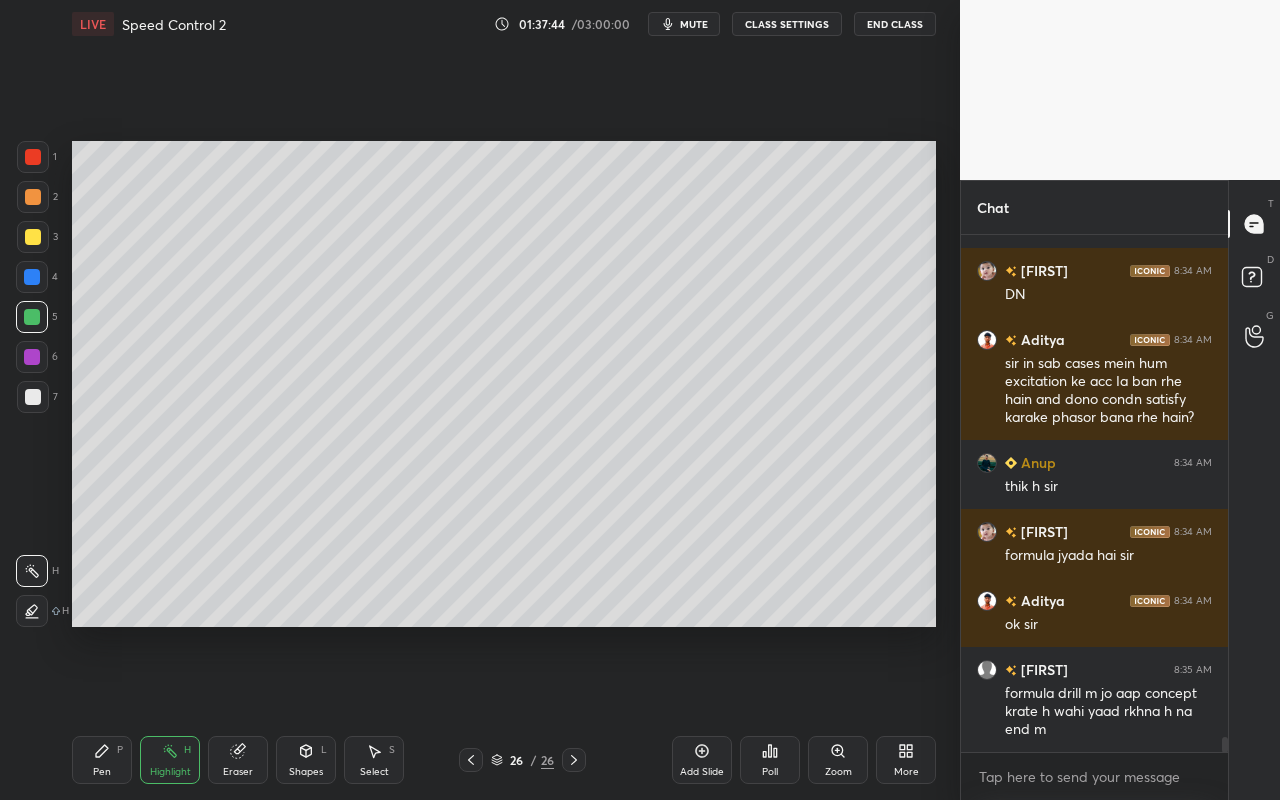 drag, startPoint x: 103, startPoint y: 759, endPoint x: 151, endPoint y: 671, distance: 100.239716 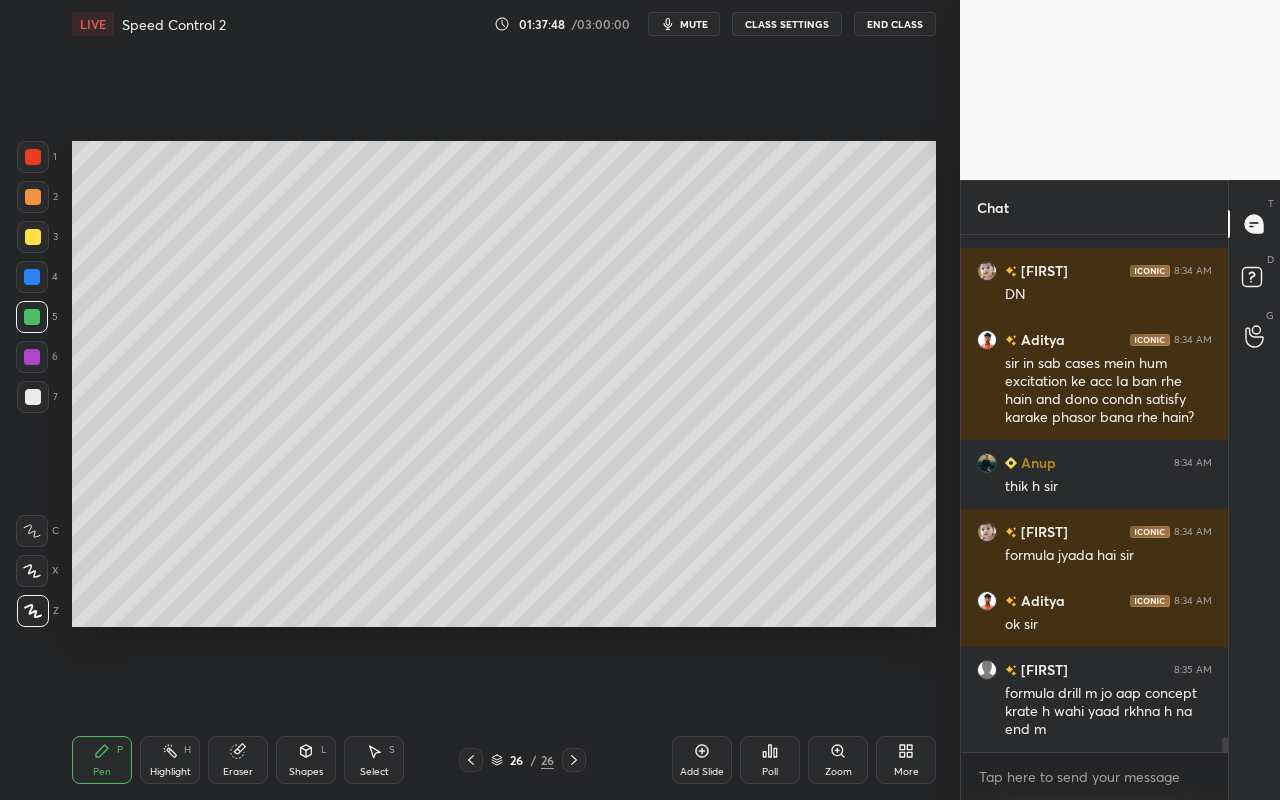 click on "Highlight" at bounding box center (170, 772) 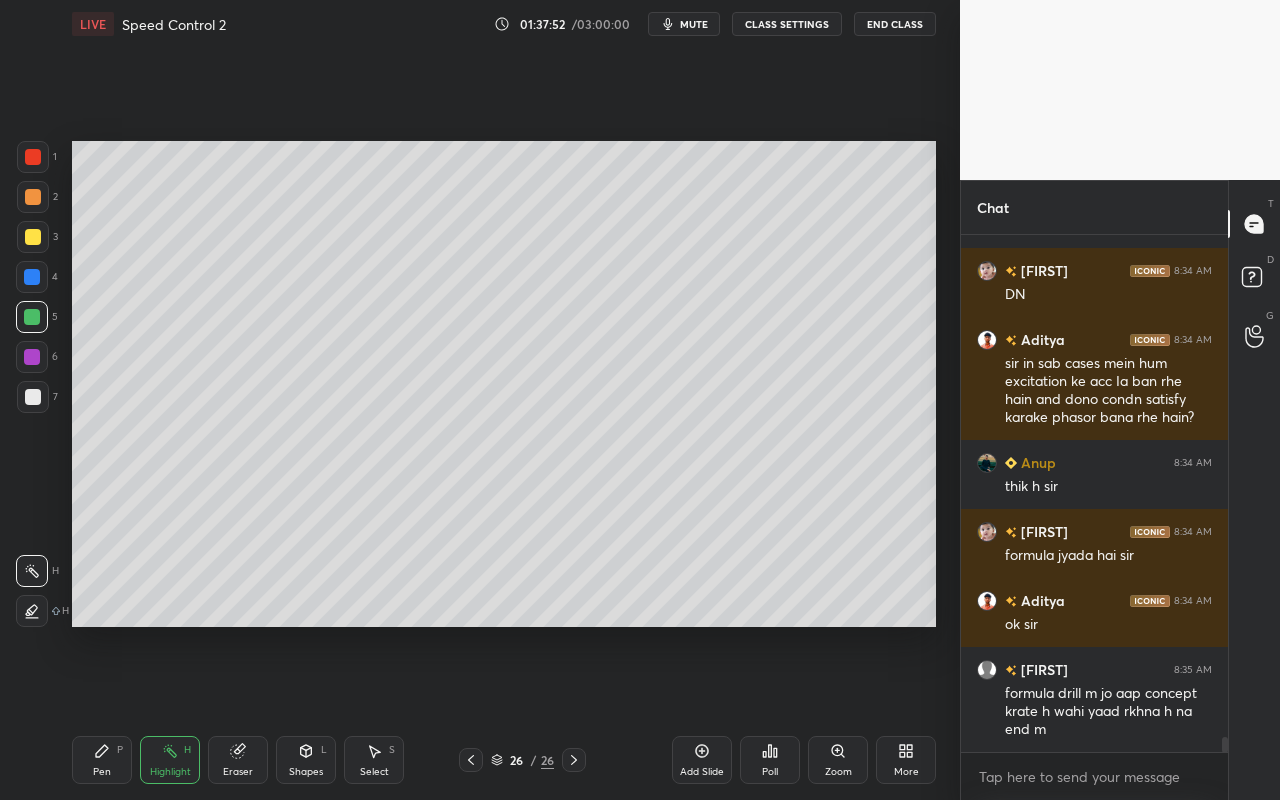 drag, startPoint x: 99, startPoint y: 769, endPoint x: 167, endPoint y: 641, distance: 144.94136 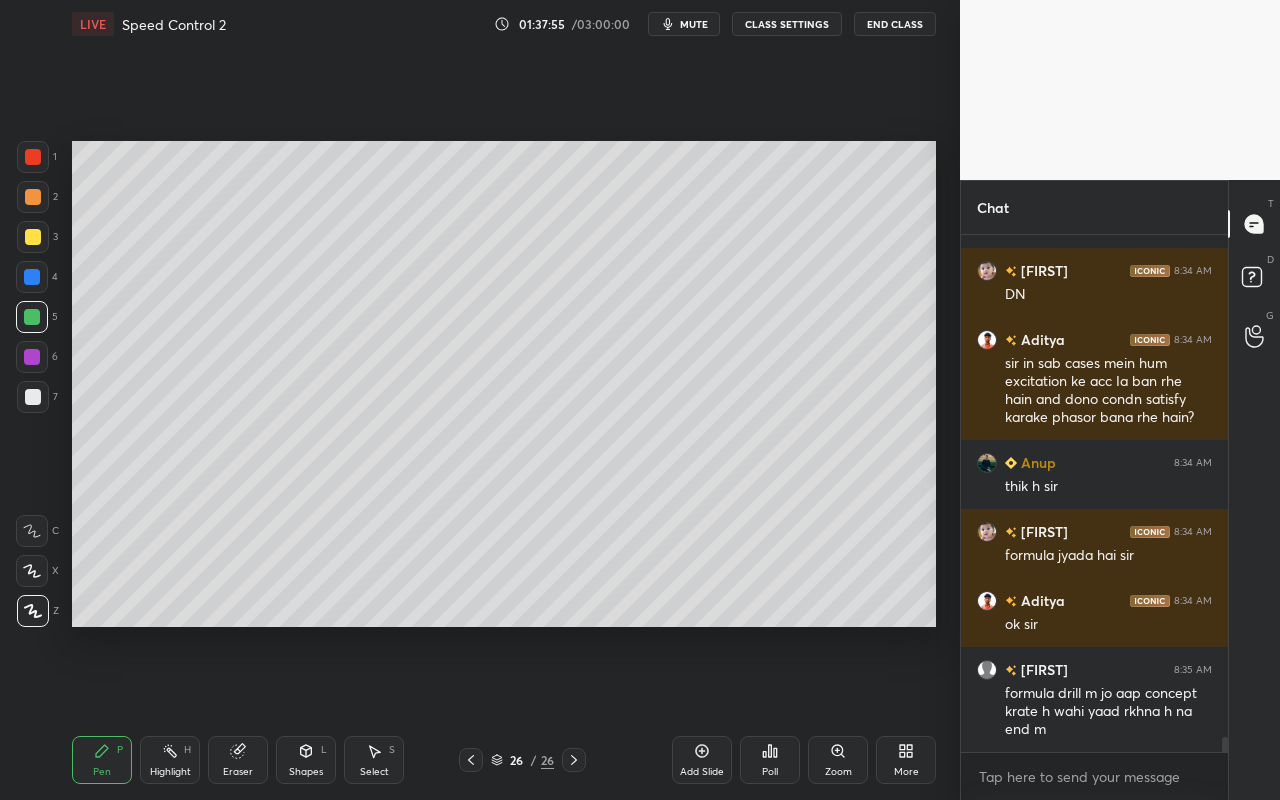 scroll, scrollTop: 16798, scrollLeft: 0, axis: vertical 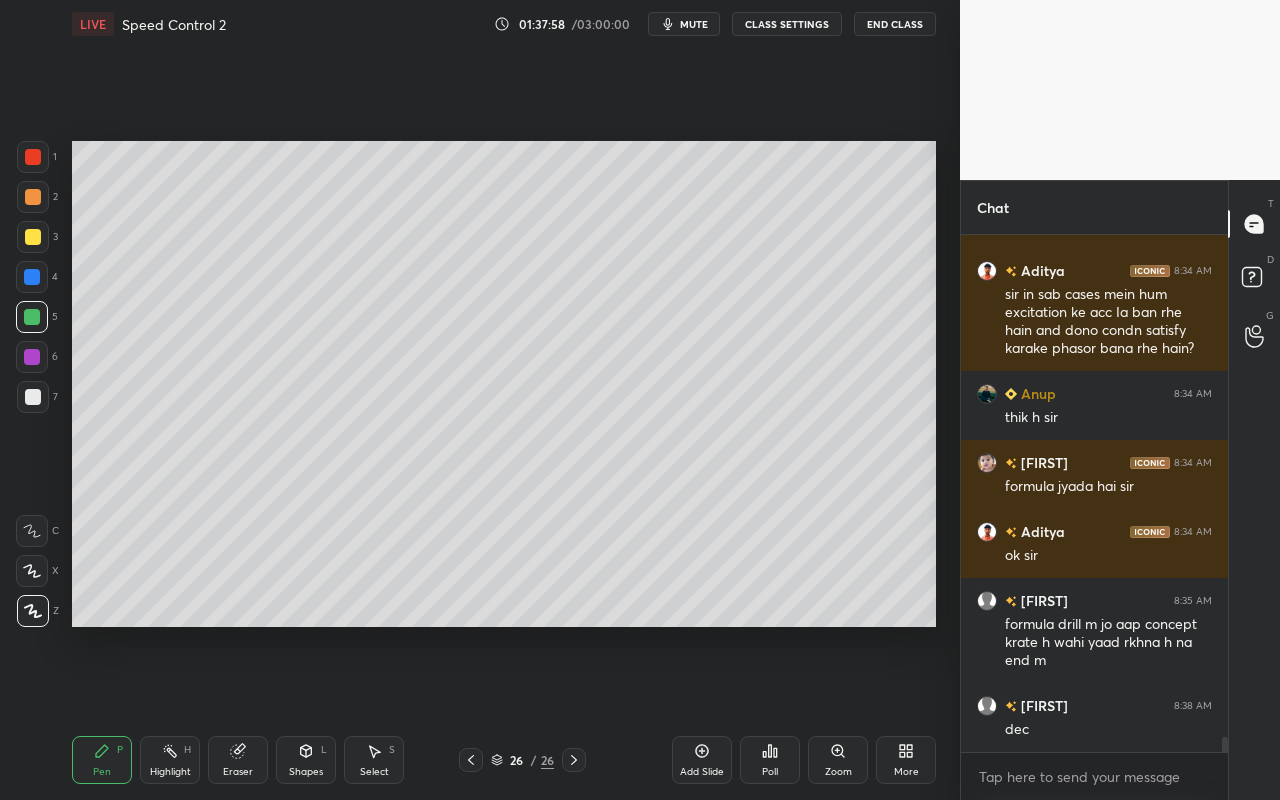 click on "Highlight" at bounding box center [170, 772] 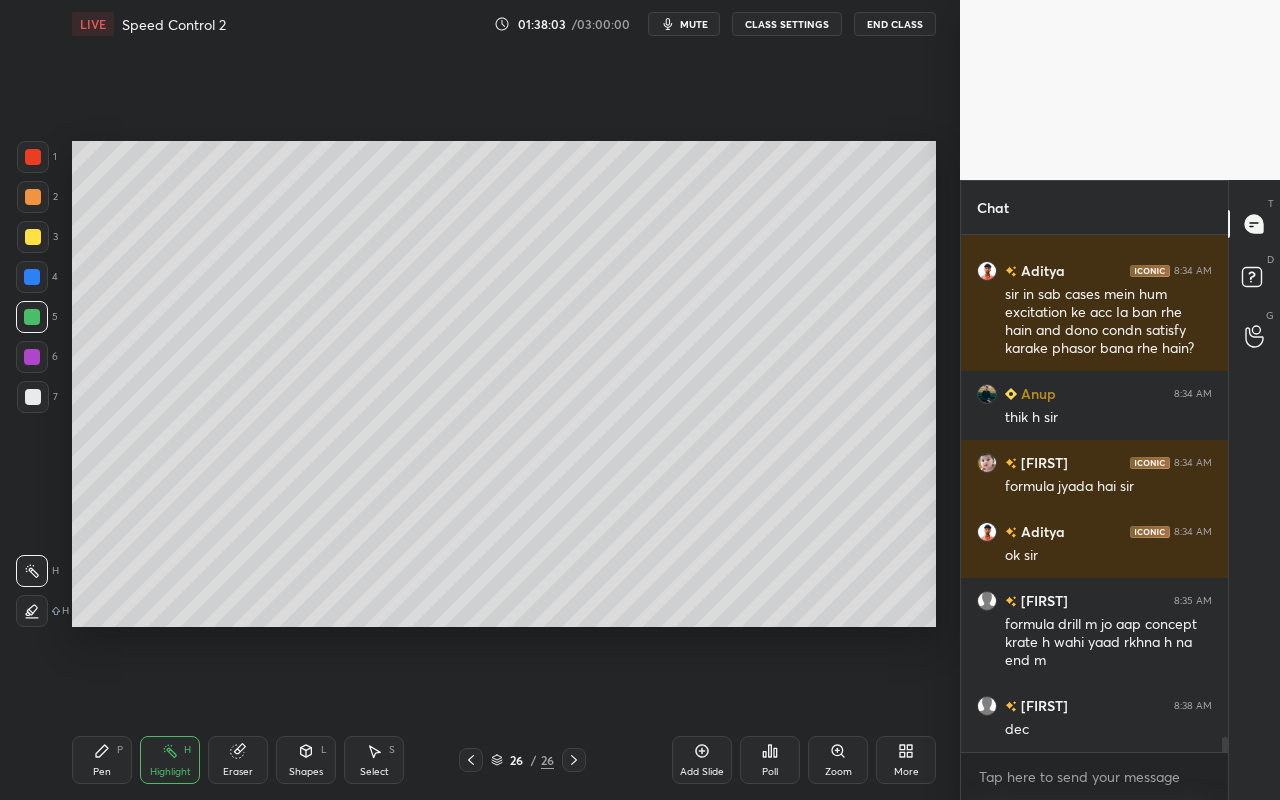 drag, startPoint x: 104, startPoint y: 772, endPoint x: 117, endPoint y: 753, distance: 23.021729 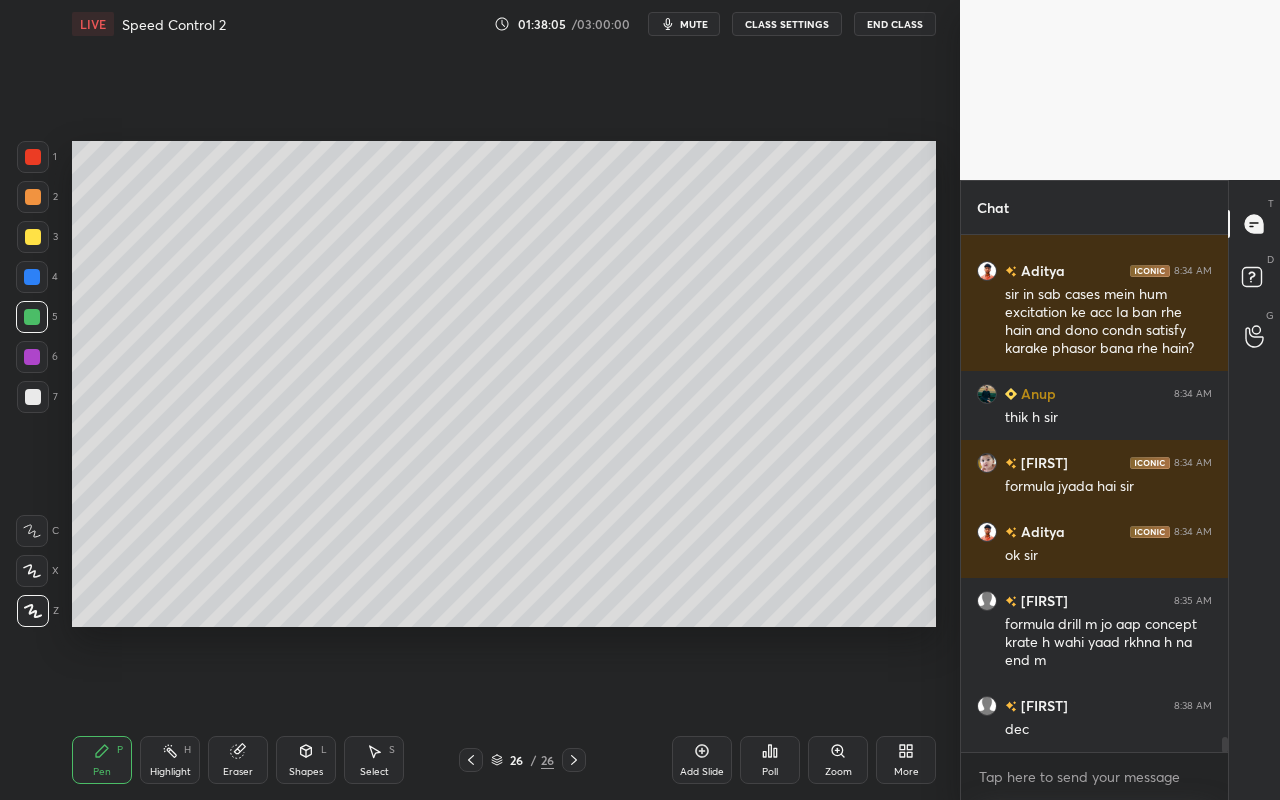 click at bounding box center [33, 397] 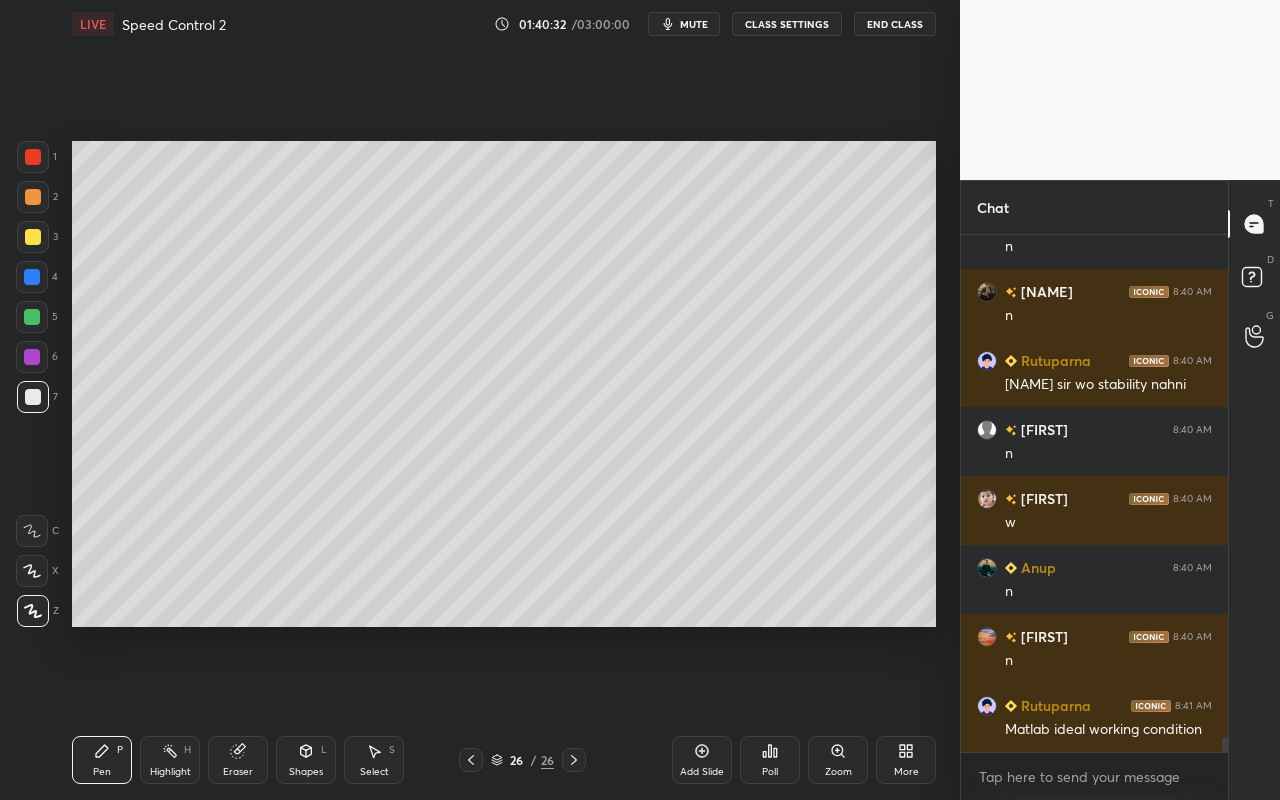 scroll, scrollTop: 17835, scrollLeft: 0, axis: vertical 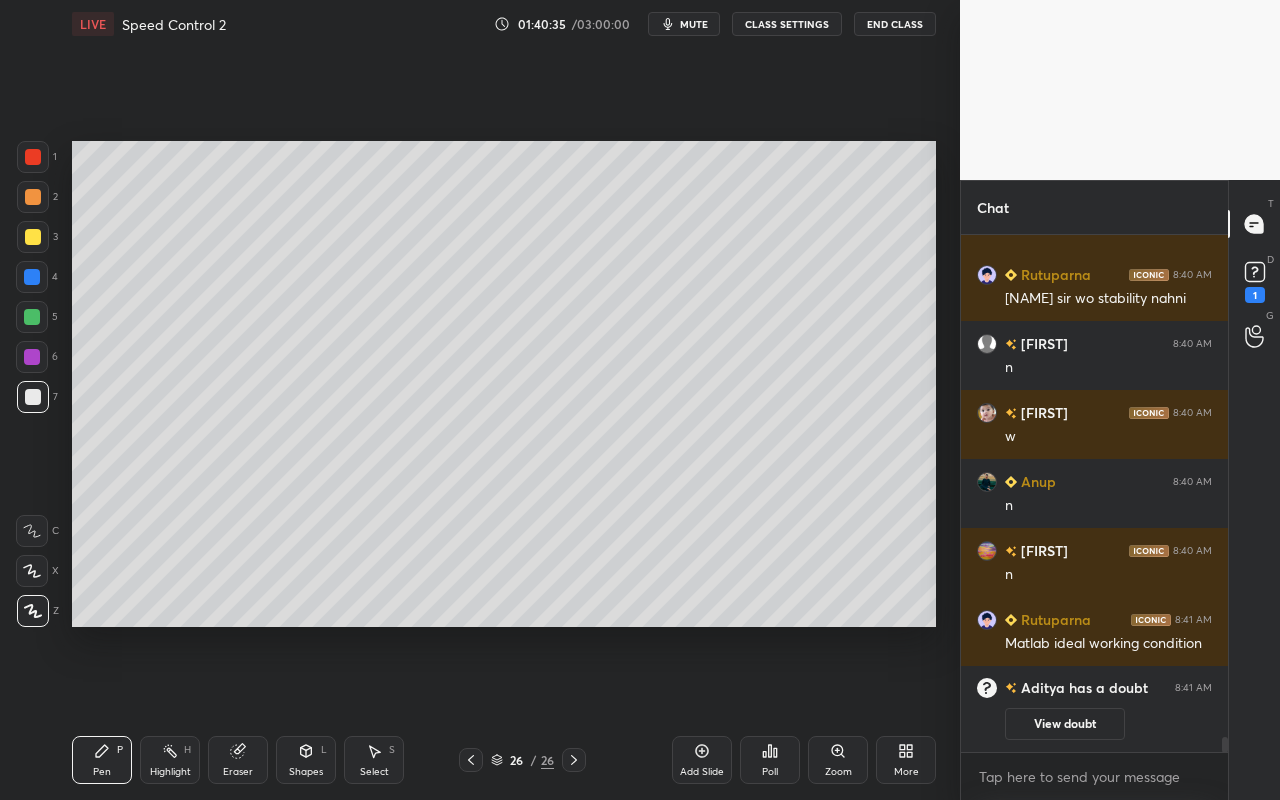 click on "[FIRST] has a doubt 8:41 AM View doubt" at bounding box center [1094, 709] 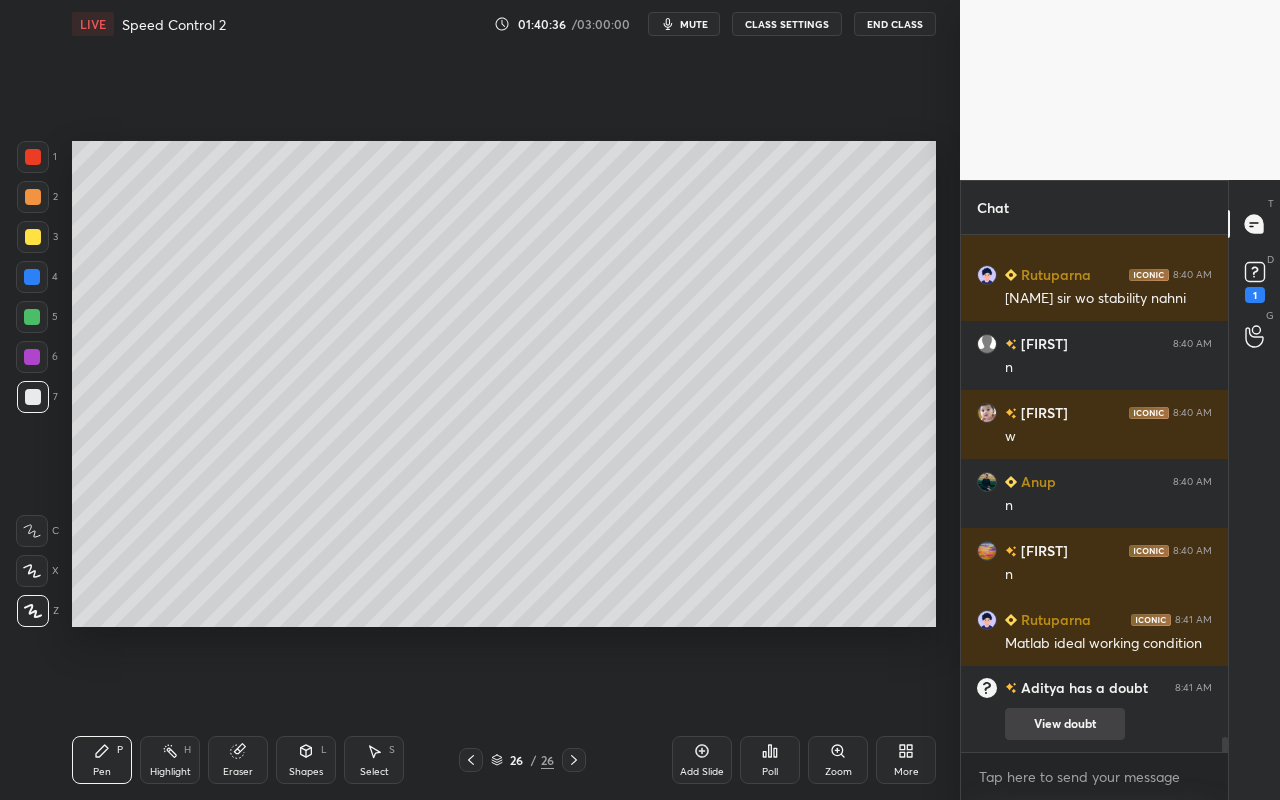 click on "View doubt" at bounding box center [1065, 724] 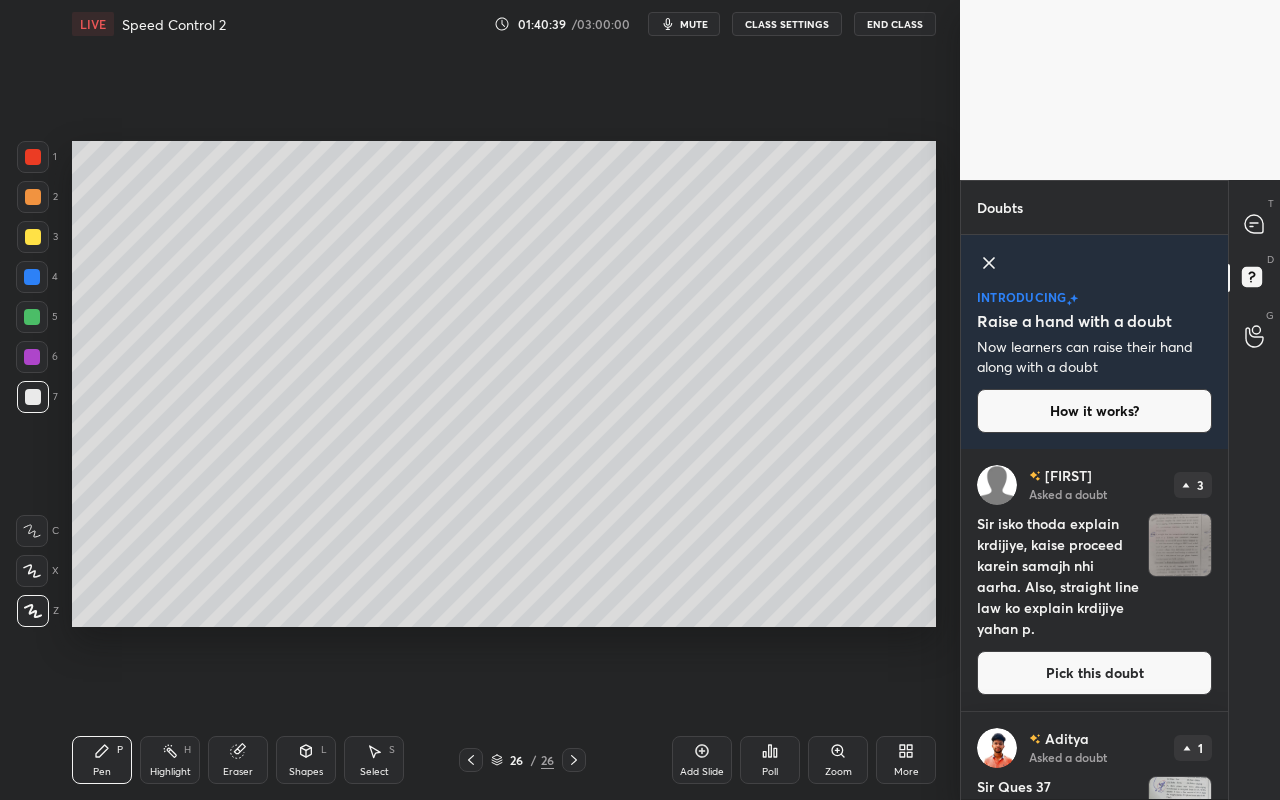 scroll, scrollTop: 114, scrollLeft: 0, axis: vertical 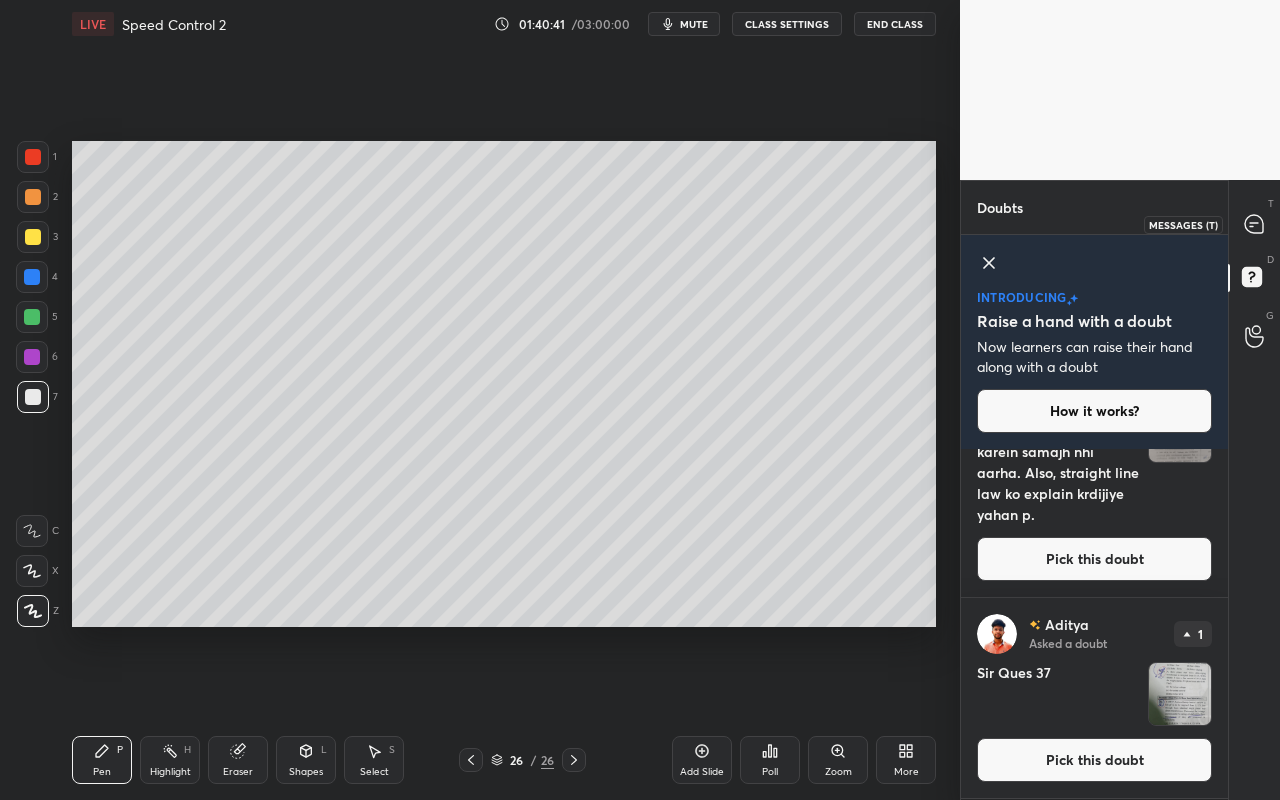 click 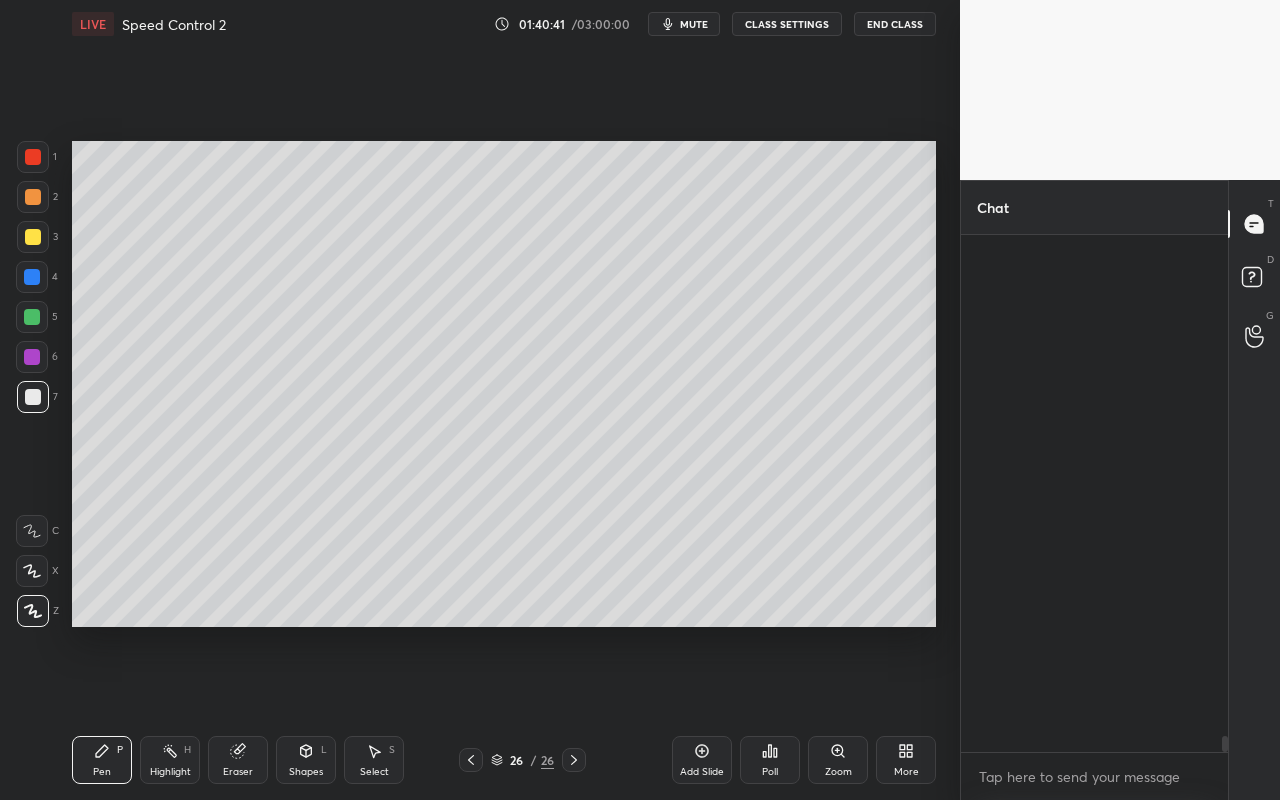 scroll, scrollTop: 16455, scrollLeft: 0, axis: vertical 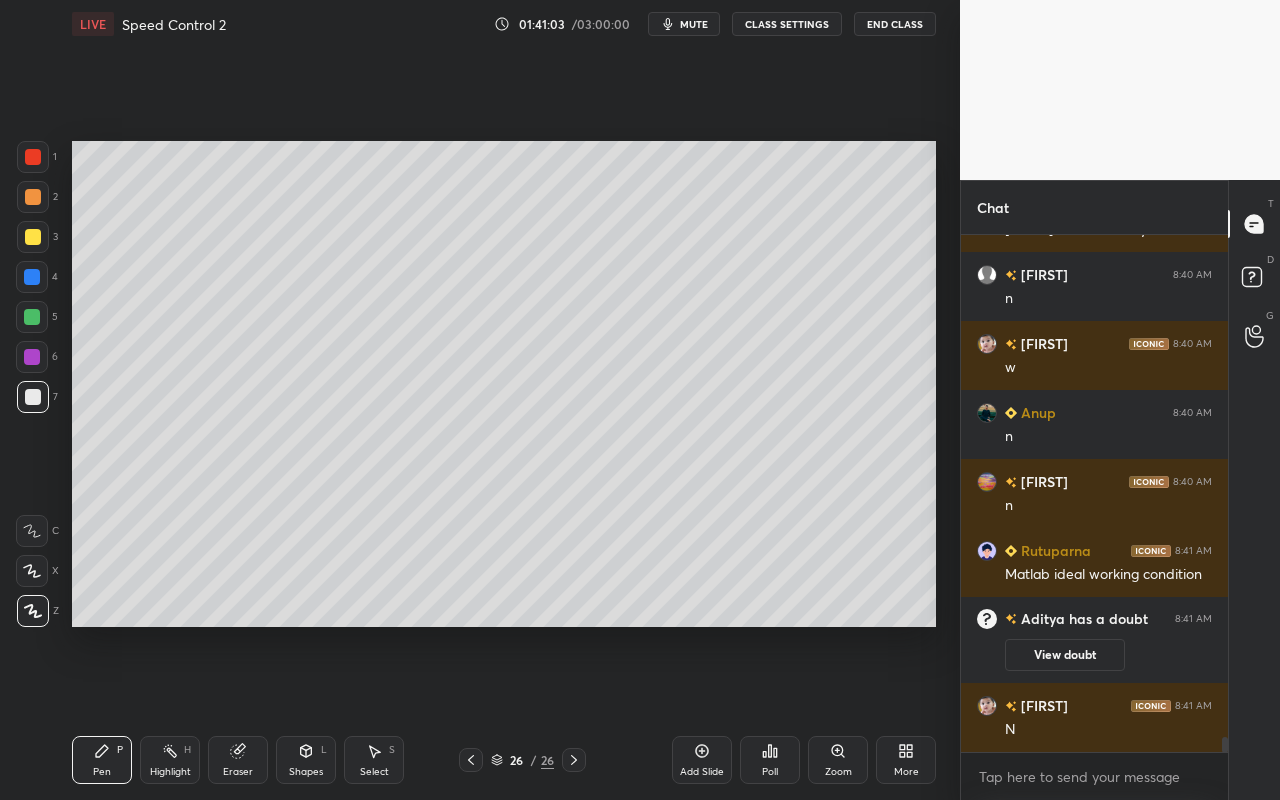 click on "Add Slide" at bounding box center (702, 760) 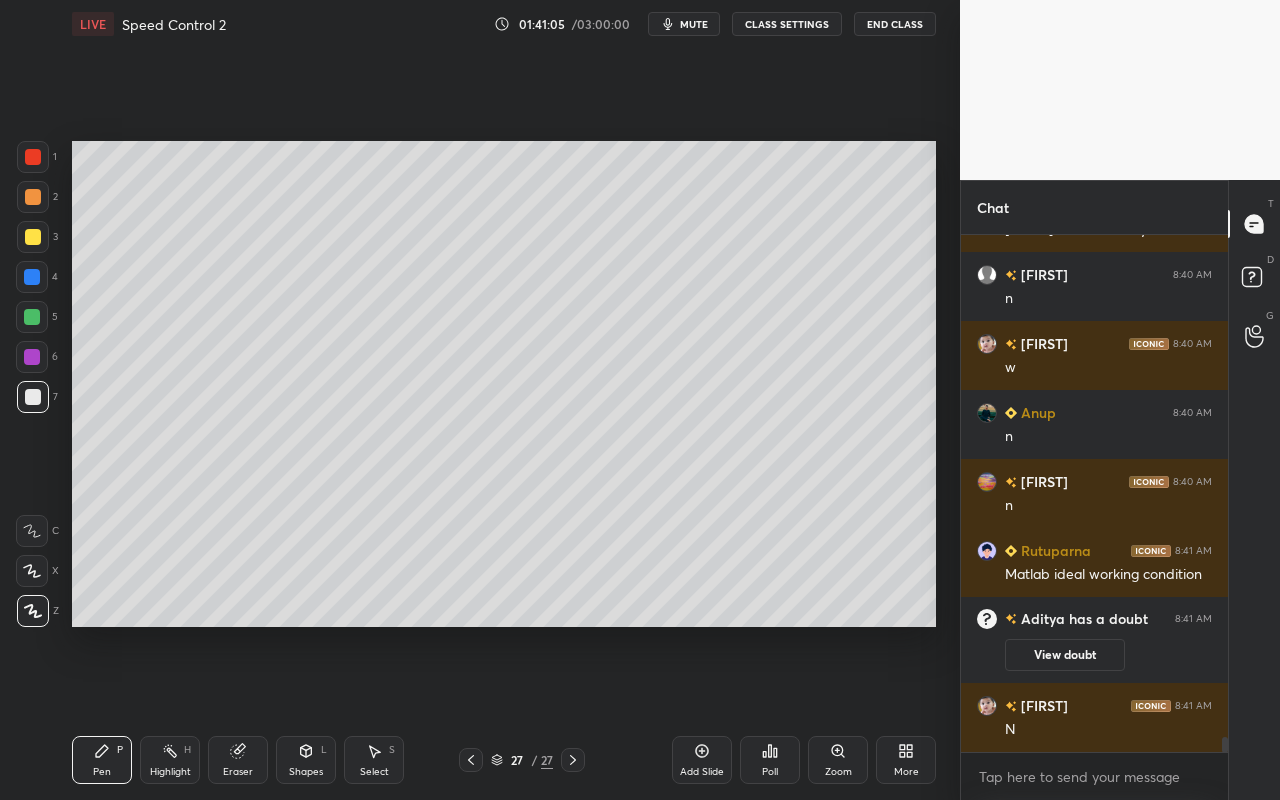 click on "Shapes L" at bounding box center (306, 760) 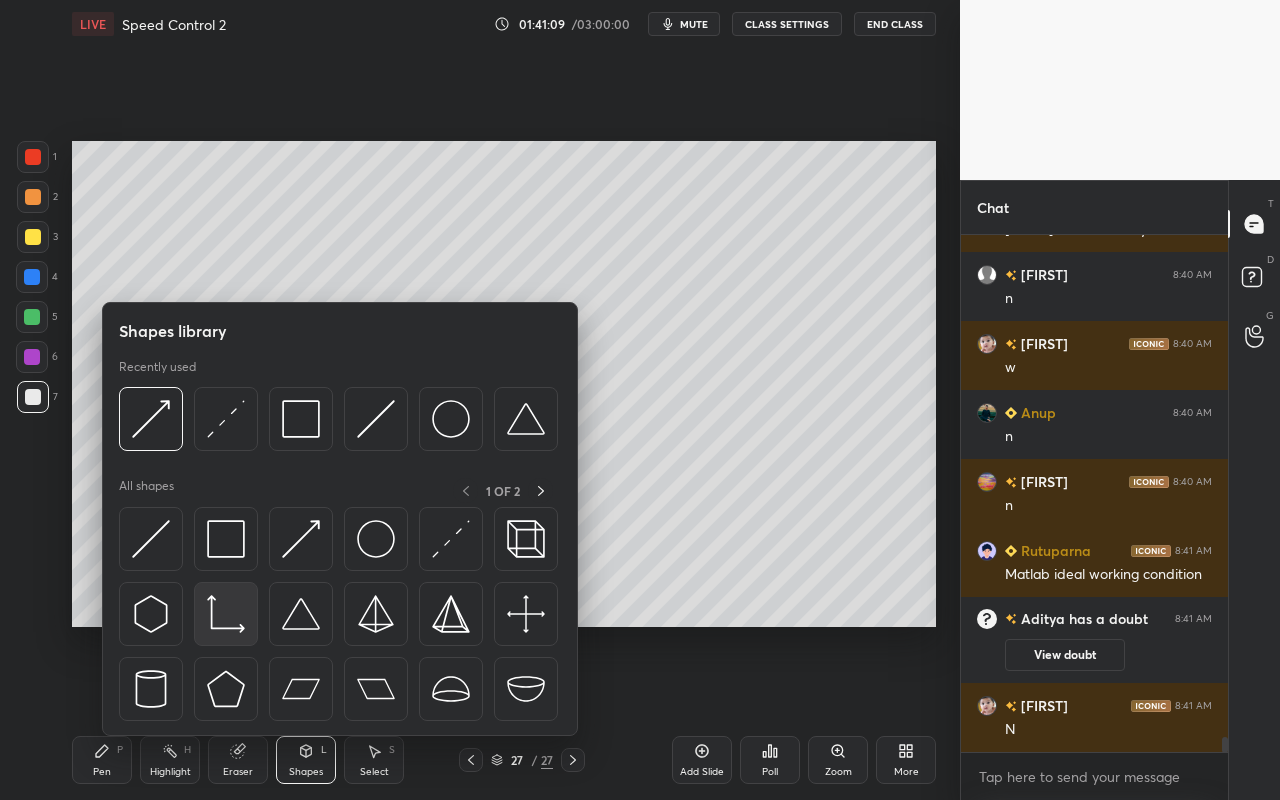 click at bounding box center (226, 614) 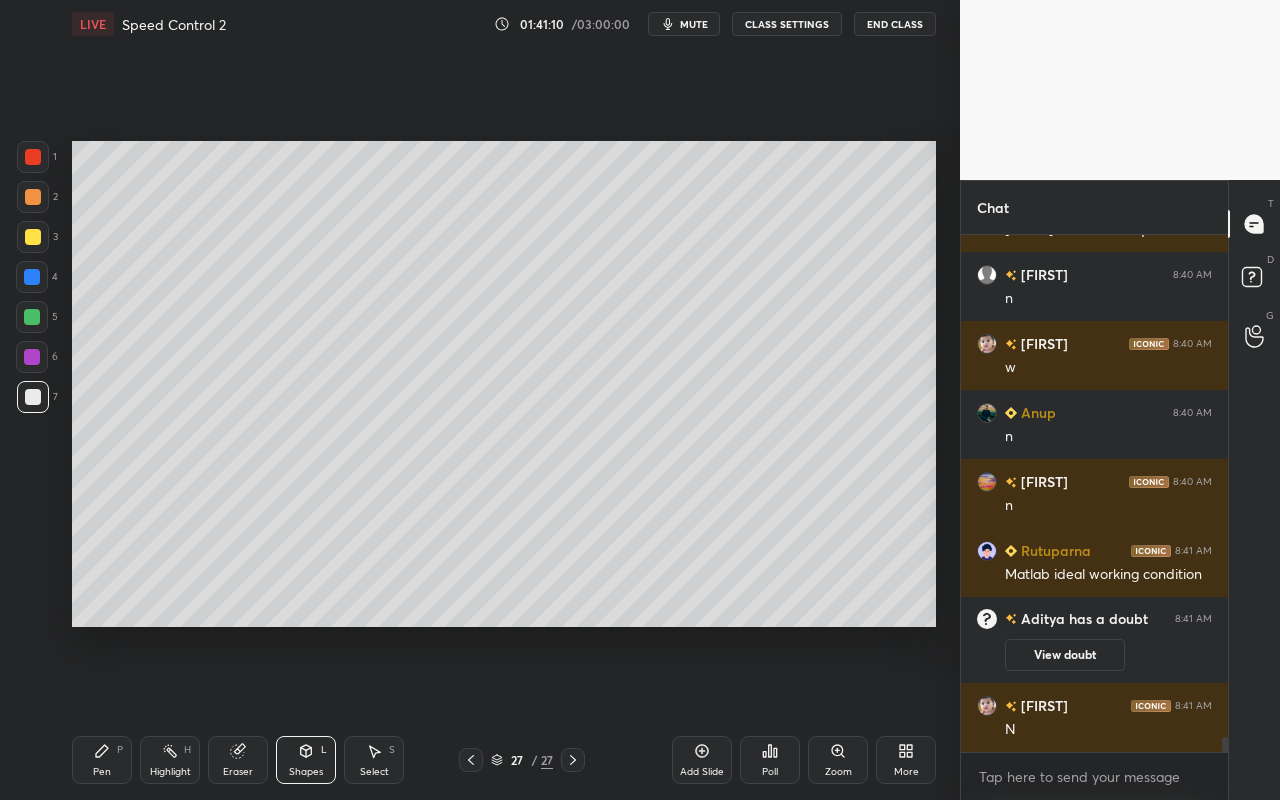 click at bounding box center (33, 397) 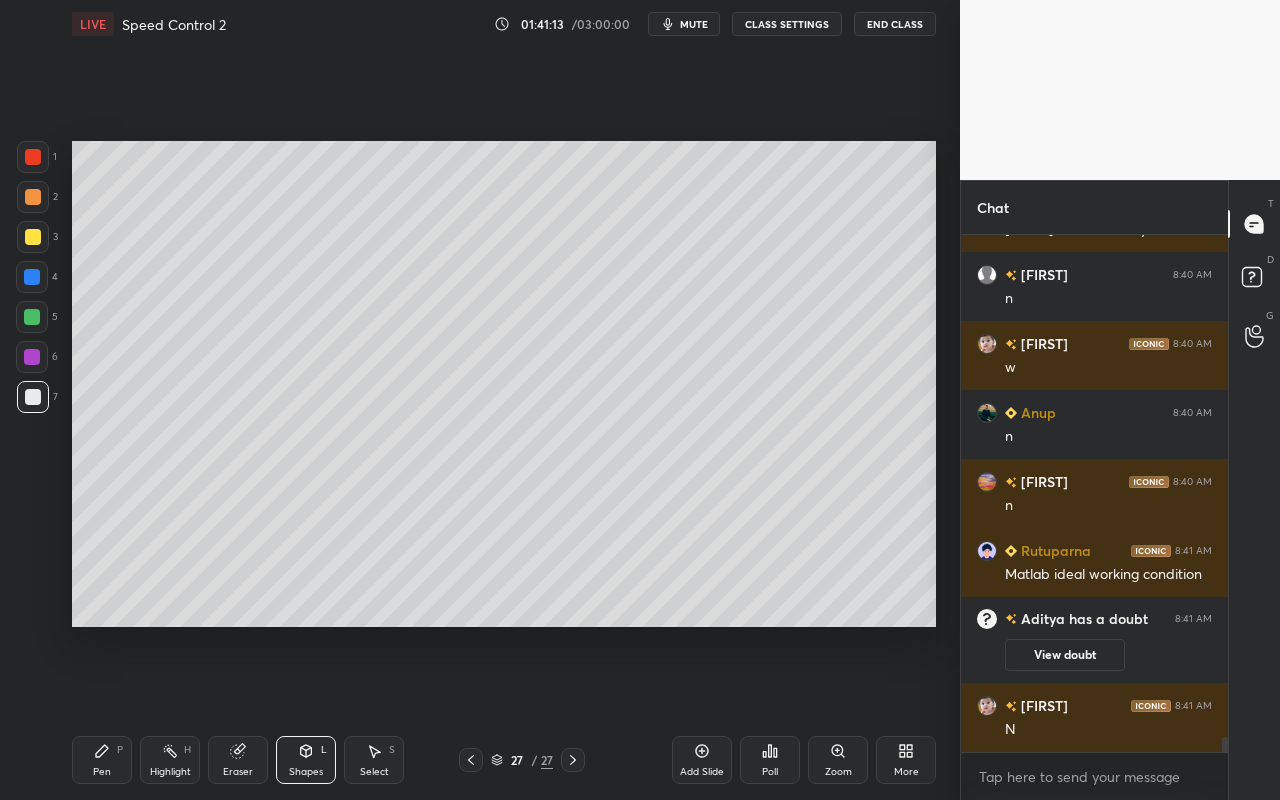 click on "Select" at bounding box center [374, 772] 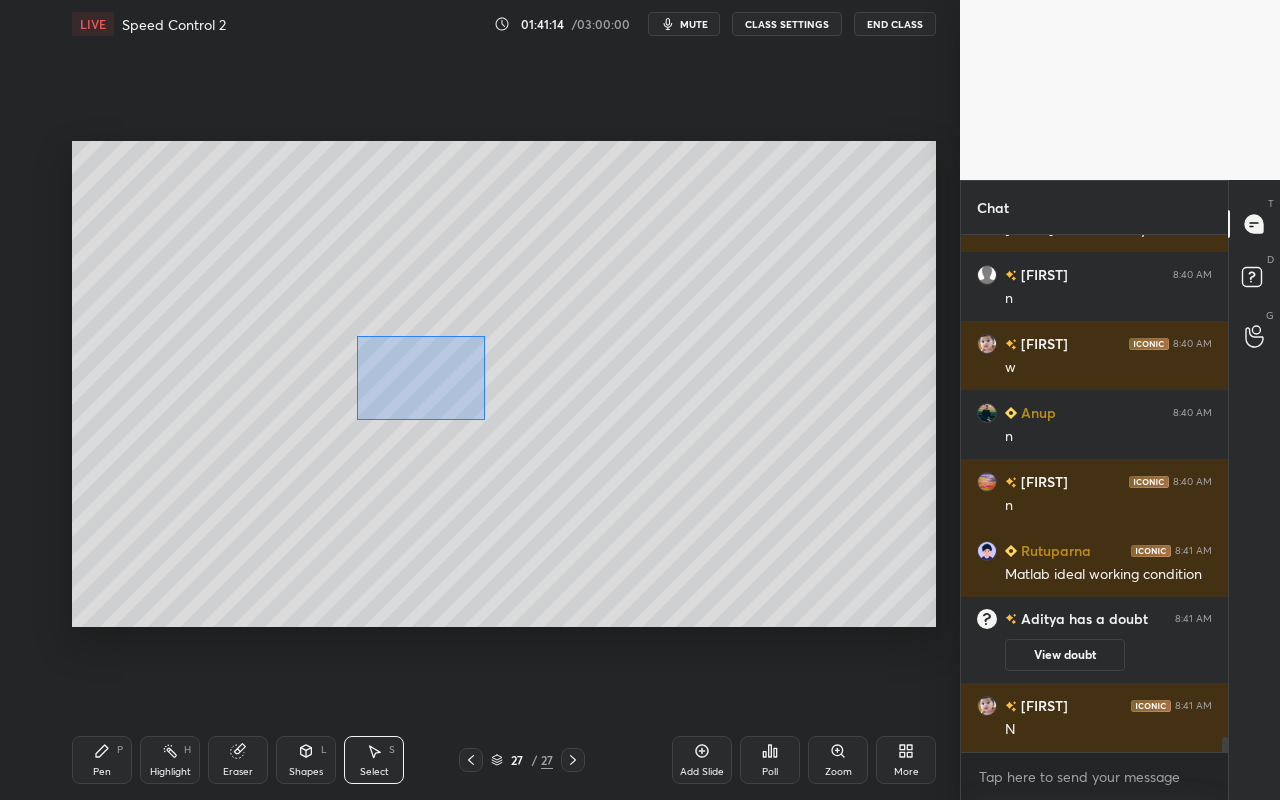 drag, startPoint x: 464, startPoint y: 411, endPoint x: 502, endPoint y: 427, distance: 41.231056 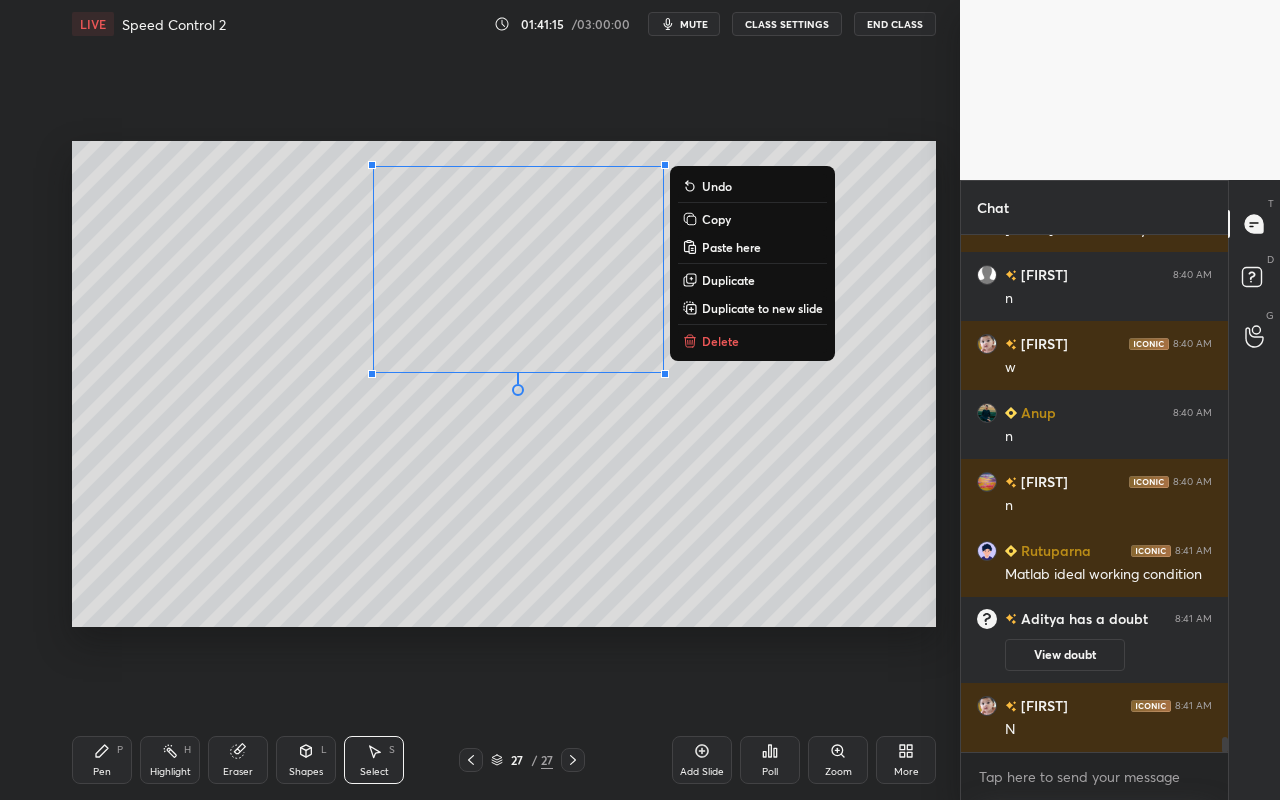 click on "Duplicate" at bounding box center [728, 280] 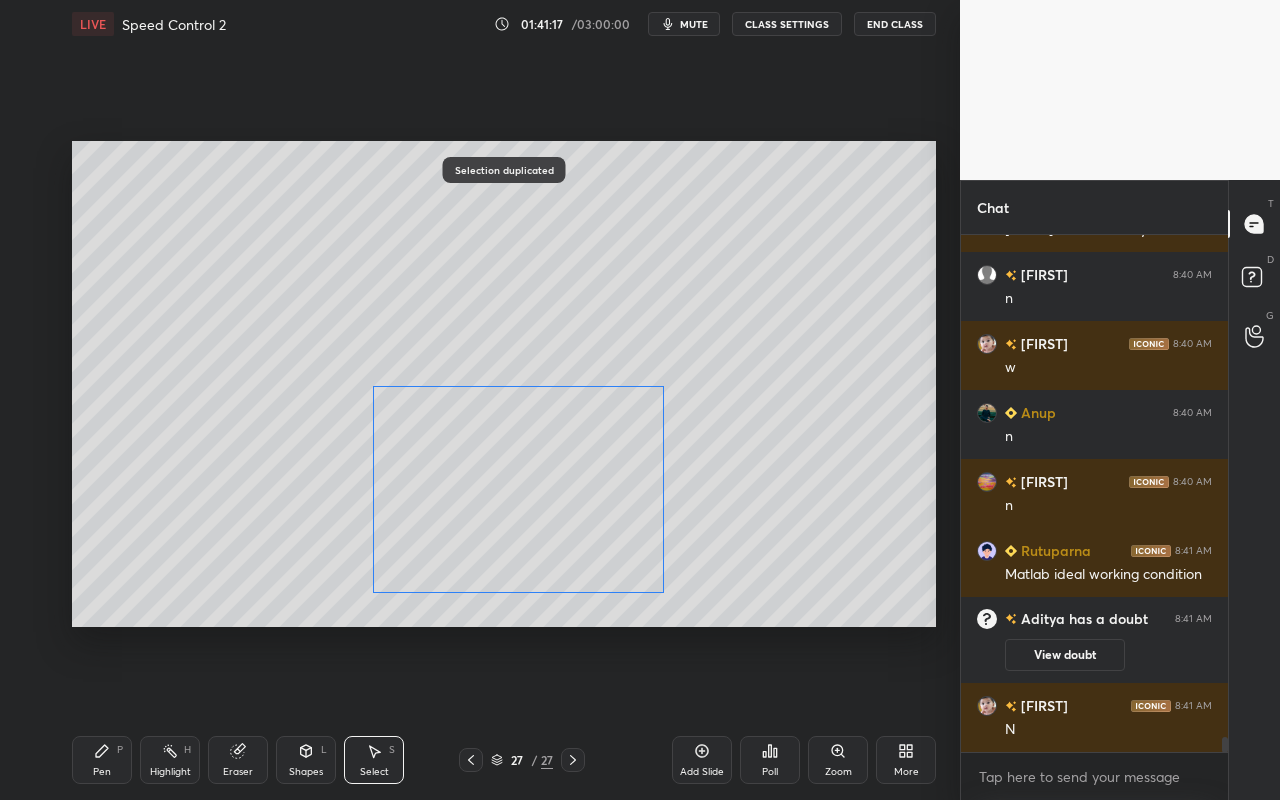 drag, startPoint x: 542, startPoint y: 454, endPoint x: 542, endPoint y: 520, distance: 66 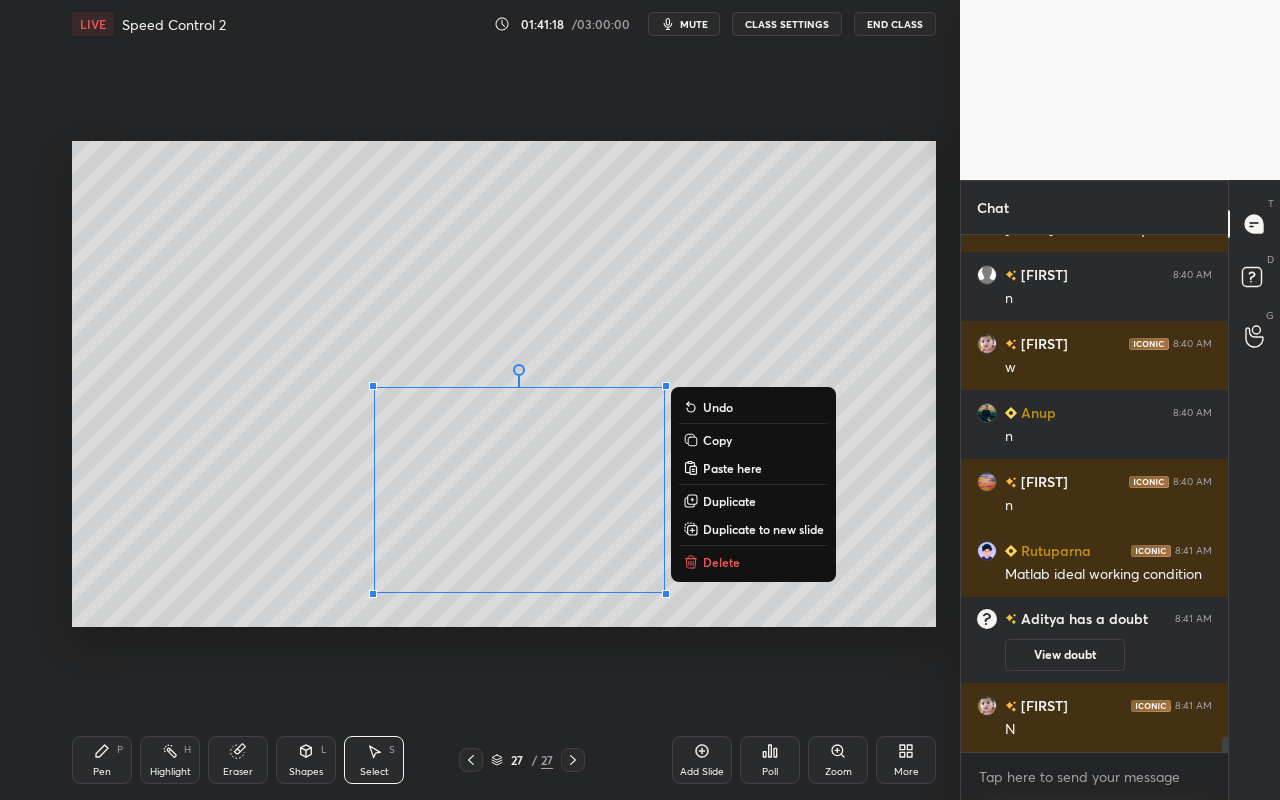 drag, startPoint x: 209, startPoint y: 542, endPoint x: 348, endPoint y: 412, distance: 190.31816 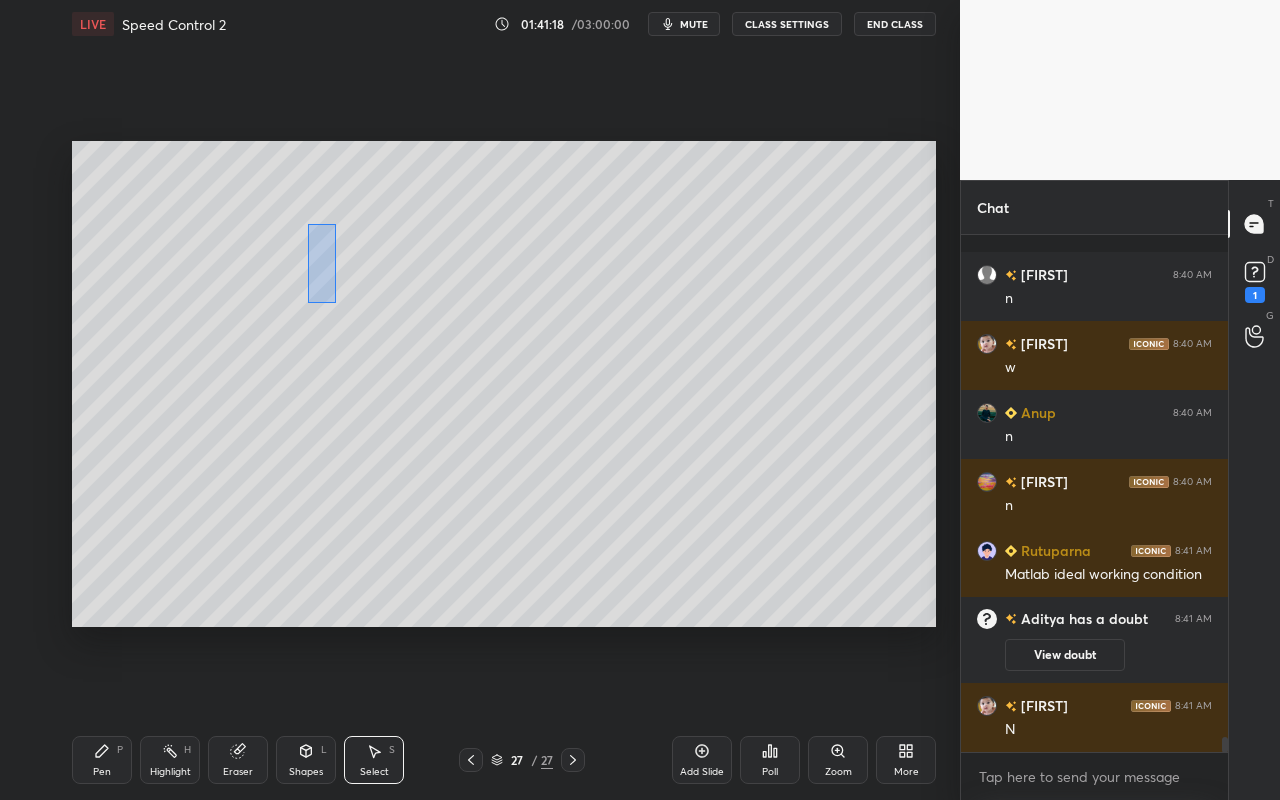 scroll, scrollTop: 16983, scrollLeft: 0, axis: vertical 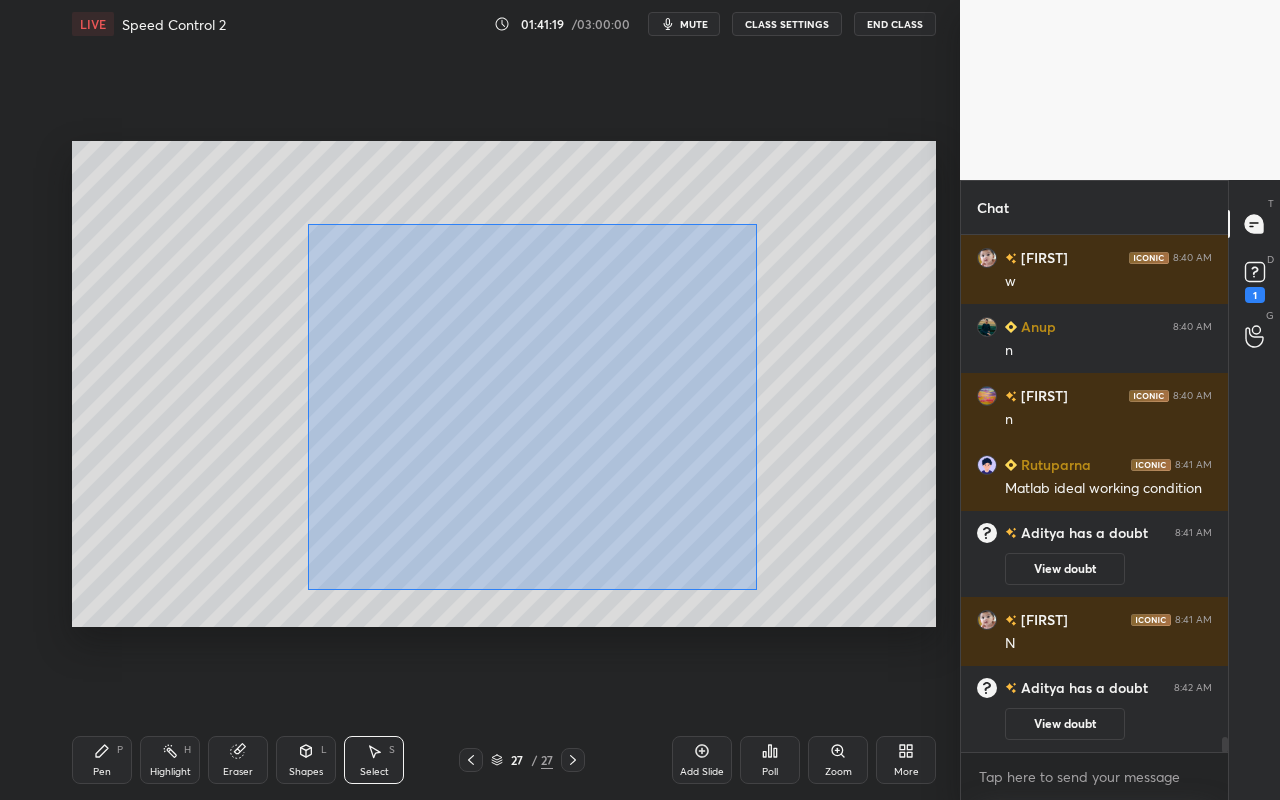 drag, startPoint x: 313, startPoint y: 236, endPoint x: 748, endPoint y: 578, distance: 553.34344 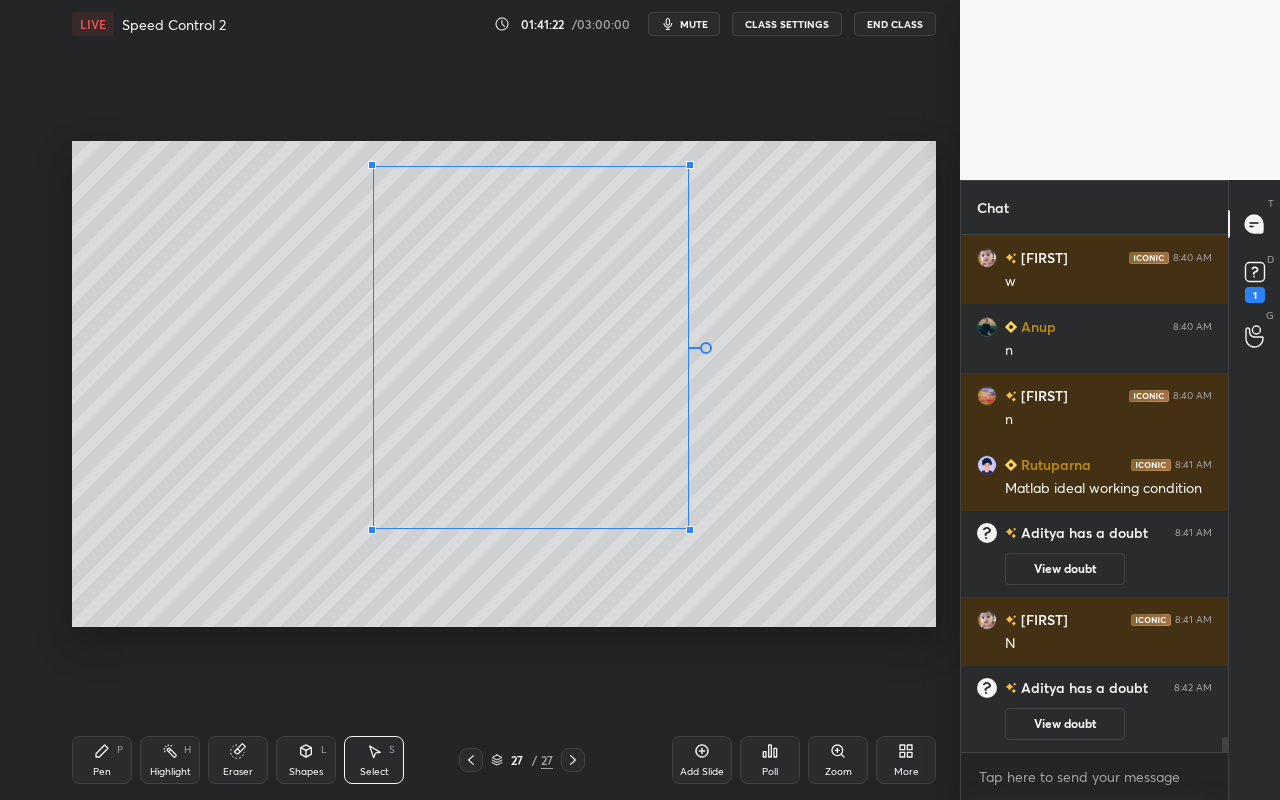 drag, startPoint x: 676, startPoint y: 580, endPoint x: 672, endPoint y: 514, distance: 66.1211 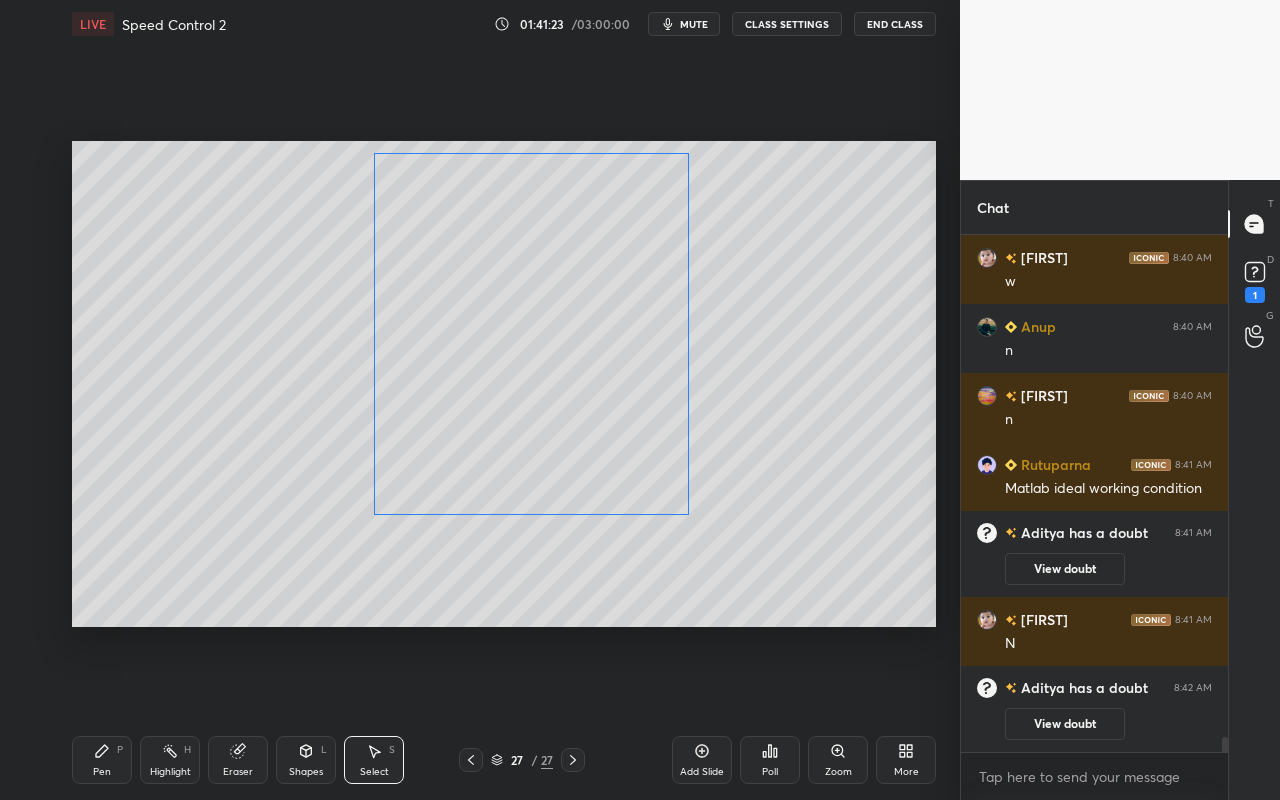 drag, startPoint x: 630, startPoint y: 483, endPoint x: 629, endPoint y: 470, distance: 13.038404 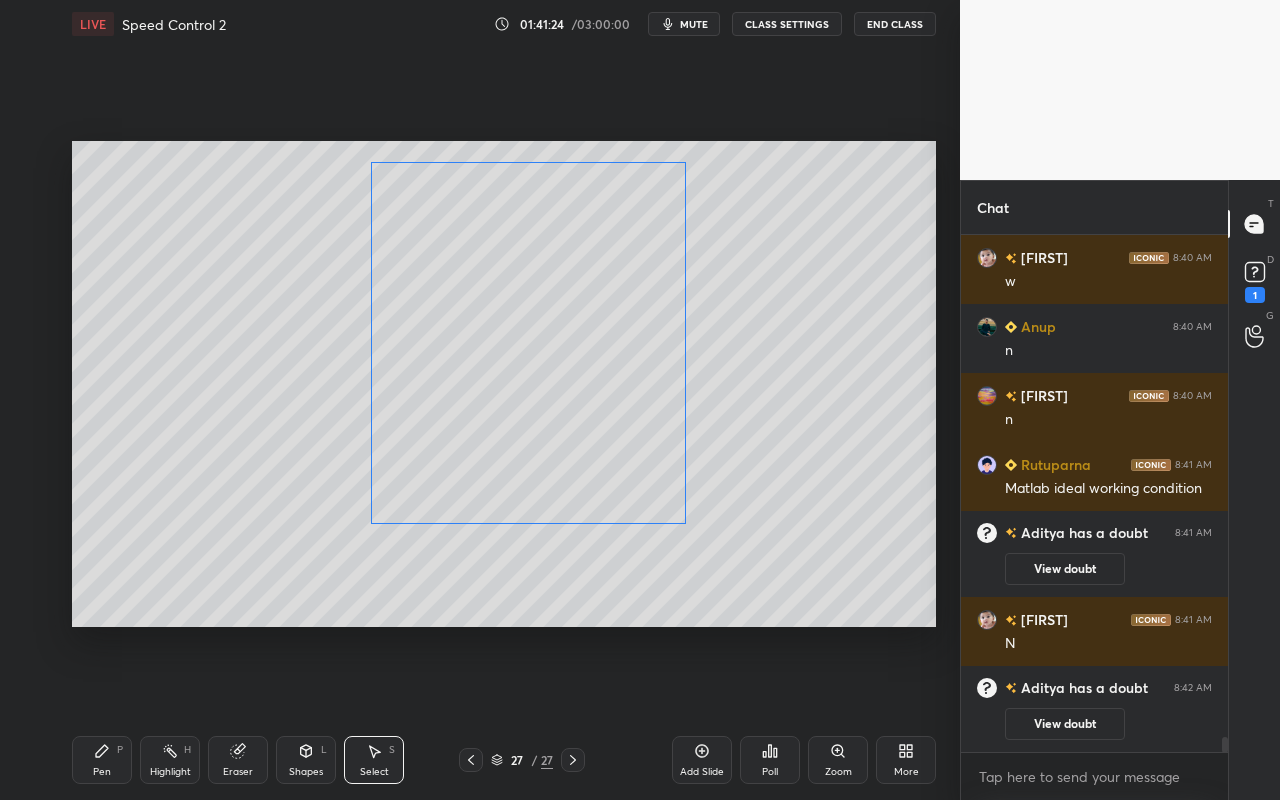 drag, startPoint x: 620, startPoint y: 435, endPoint x: 613, endPoint y: 446, distance: 13.038404 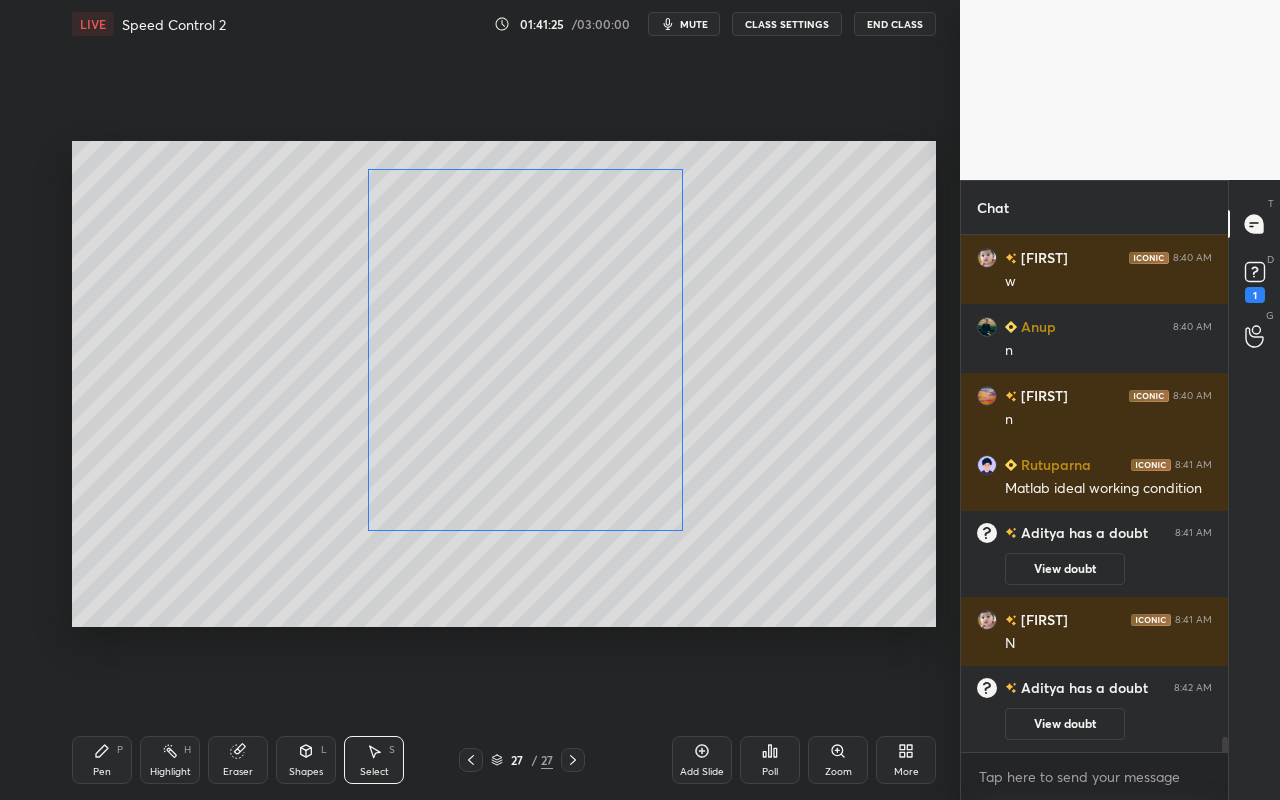 click on "0 ° Undo Copy Paste here Duplicate Duplicate to new slide Delete" at bounding box center (504, 384) 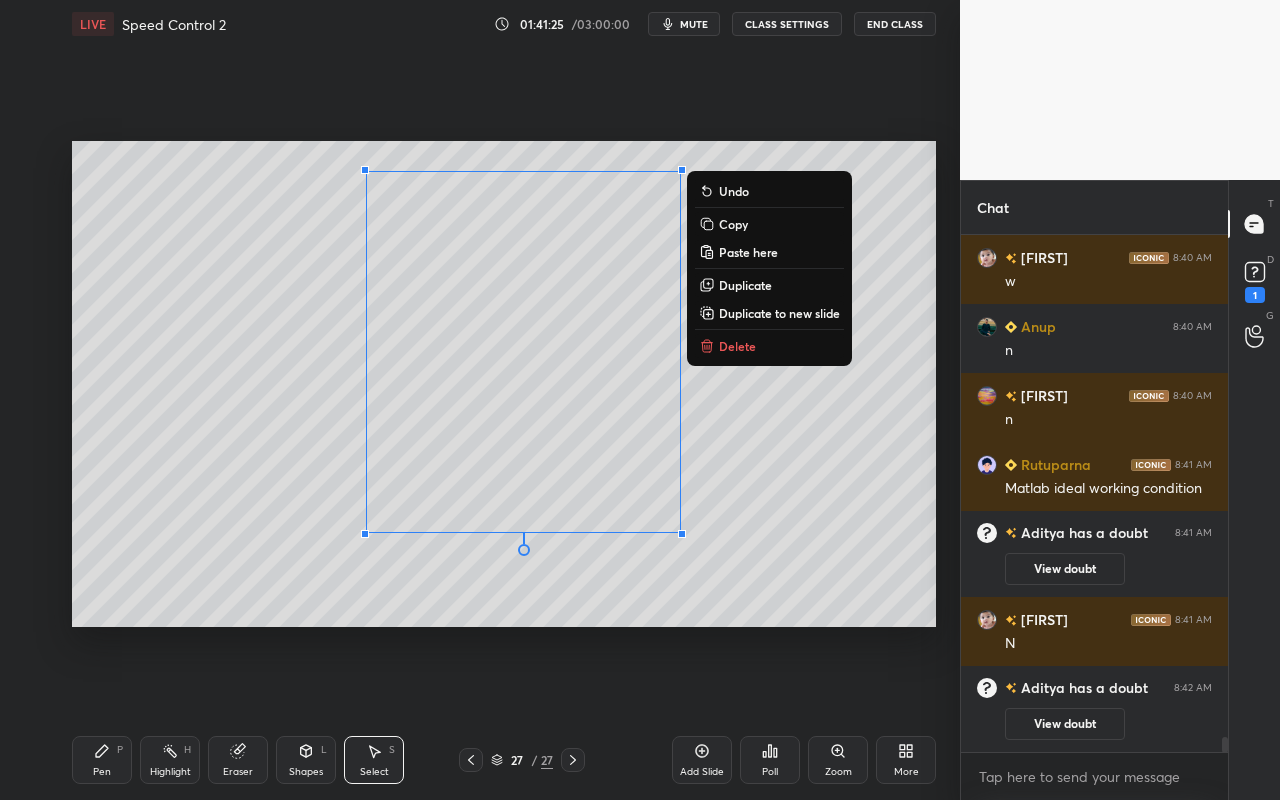 click on "0 ° Undo Copy Paste here Duplicate Duplicate to new slide Delete" at bounding box center [504, 384] 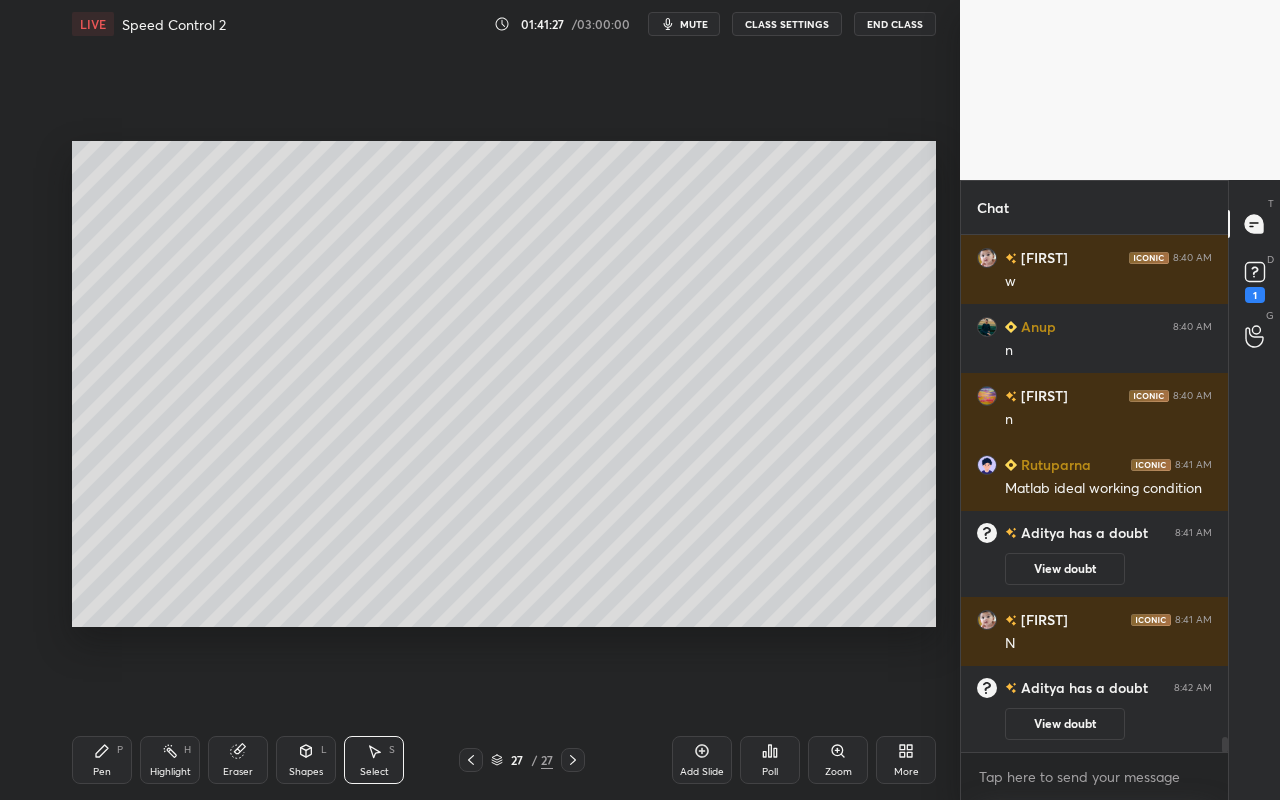 click on "Shapes" at bounding box center (306, 772) 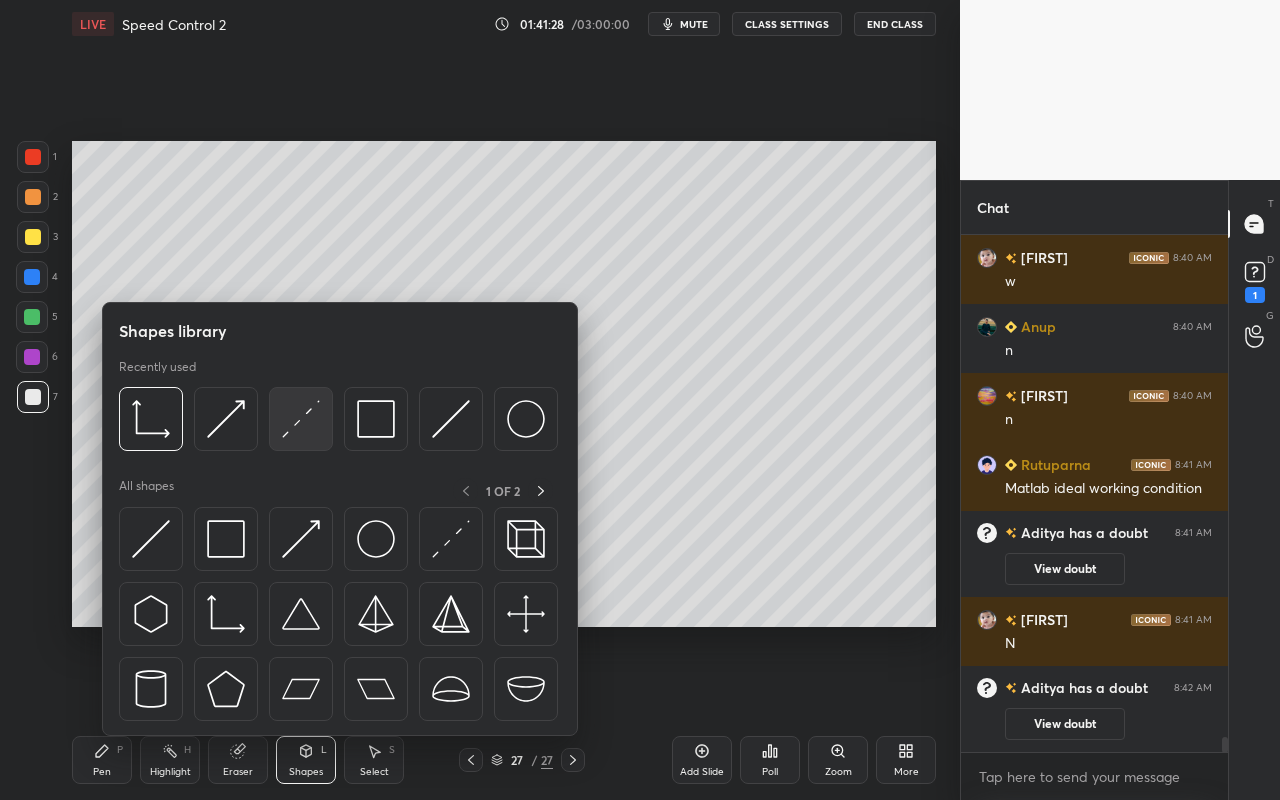 click at bounding box center (301, 419) 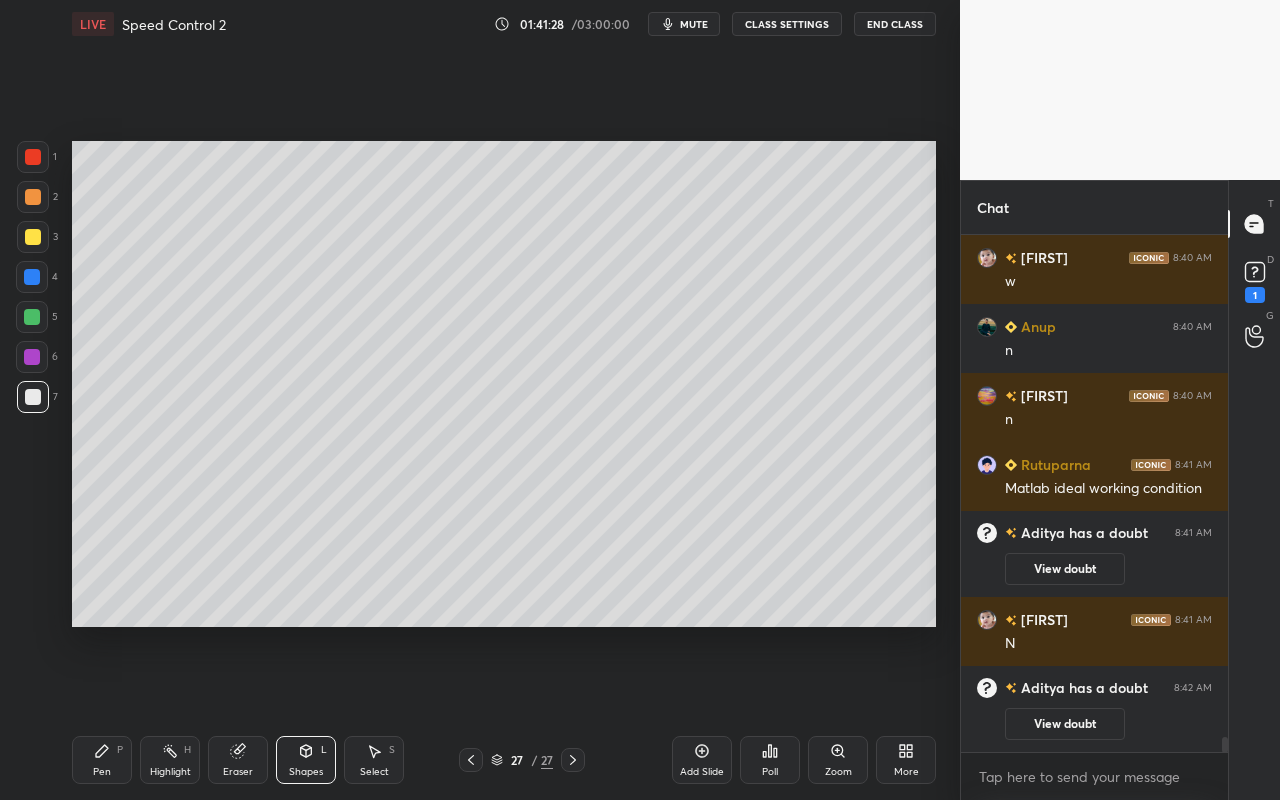 click at bounding box center [33, 397] 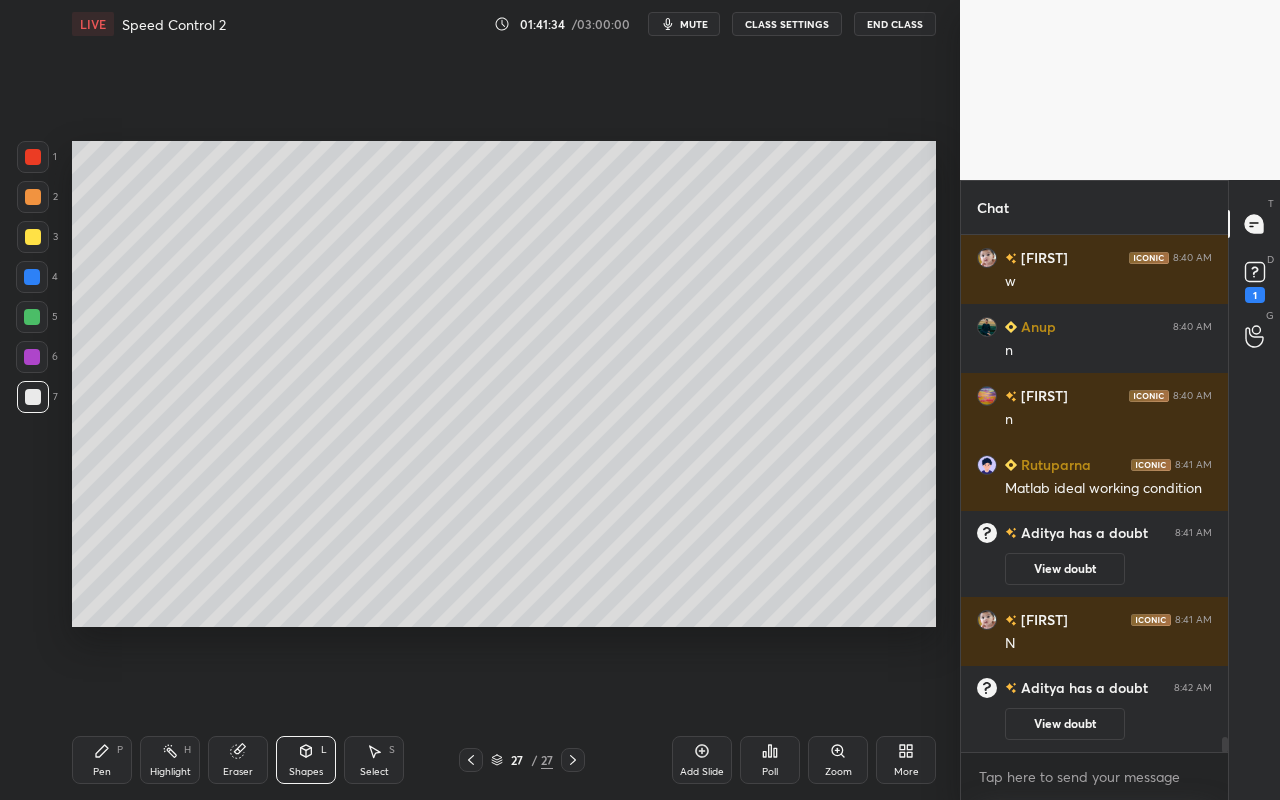 click on "Eraser" at bounding box center [238, 760] 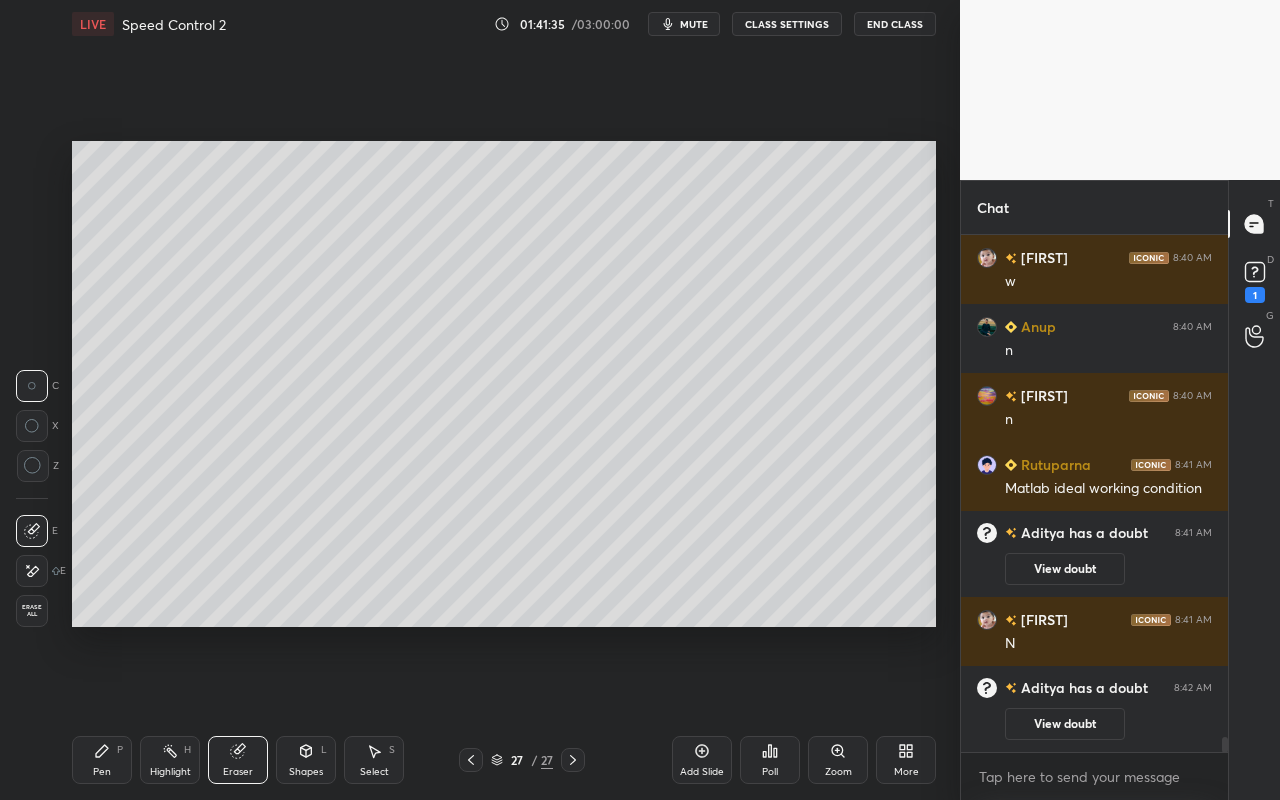 drag, startPoint x: 108, startPoint y: 767, endPoint x: 140, endPoint y: 765, distance: 32.06244 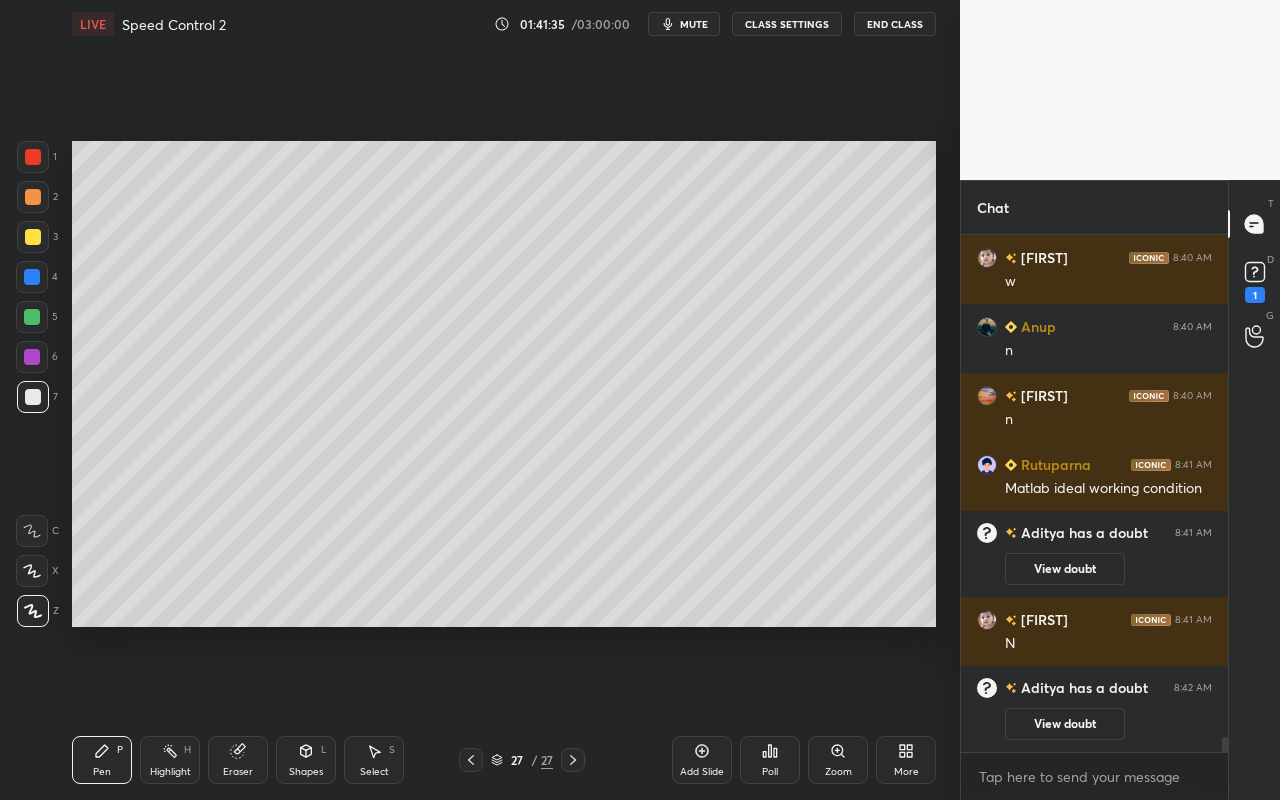 click on "Highlight H" at bounding box center [170, 760] 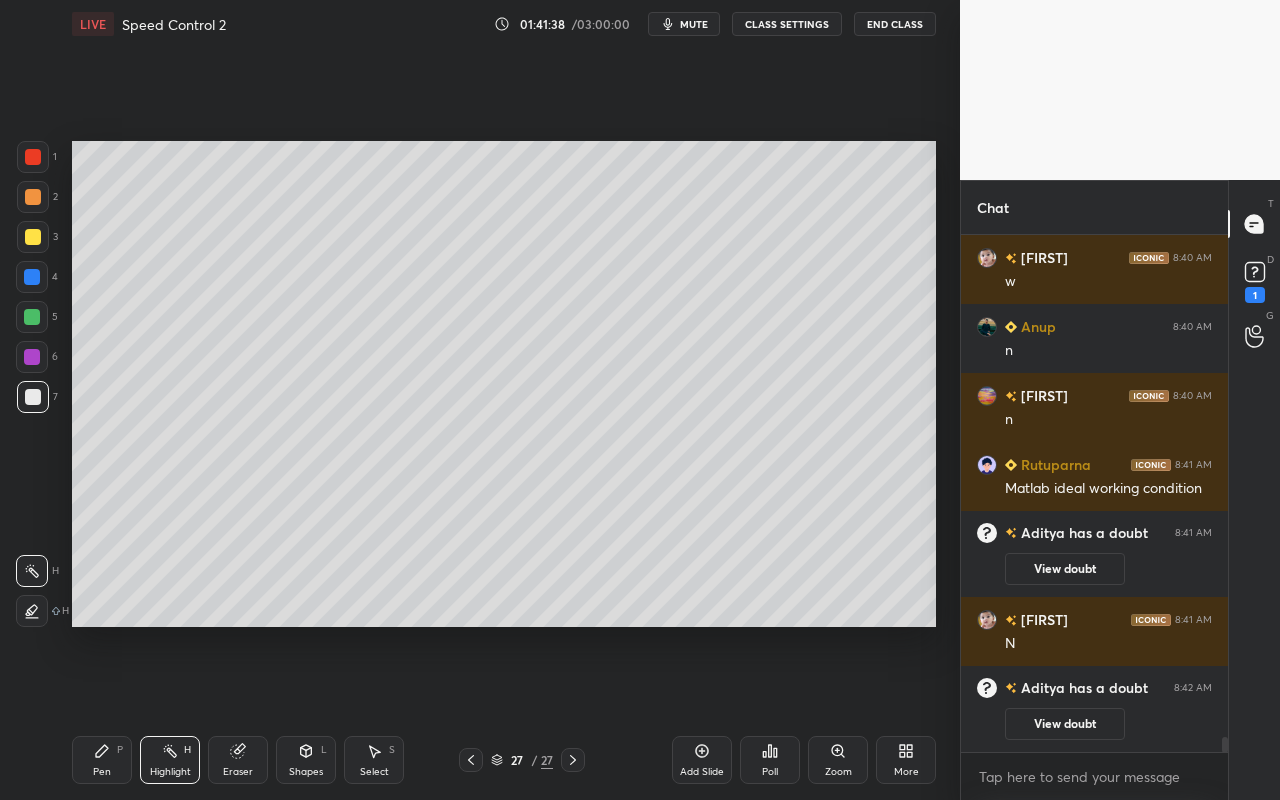 click on "Shapes L" at bounding box center [306, 760] 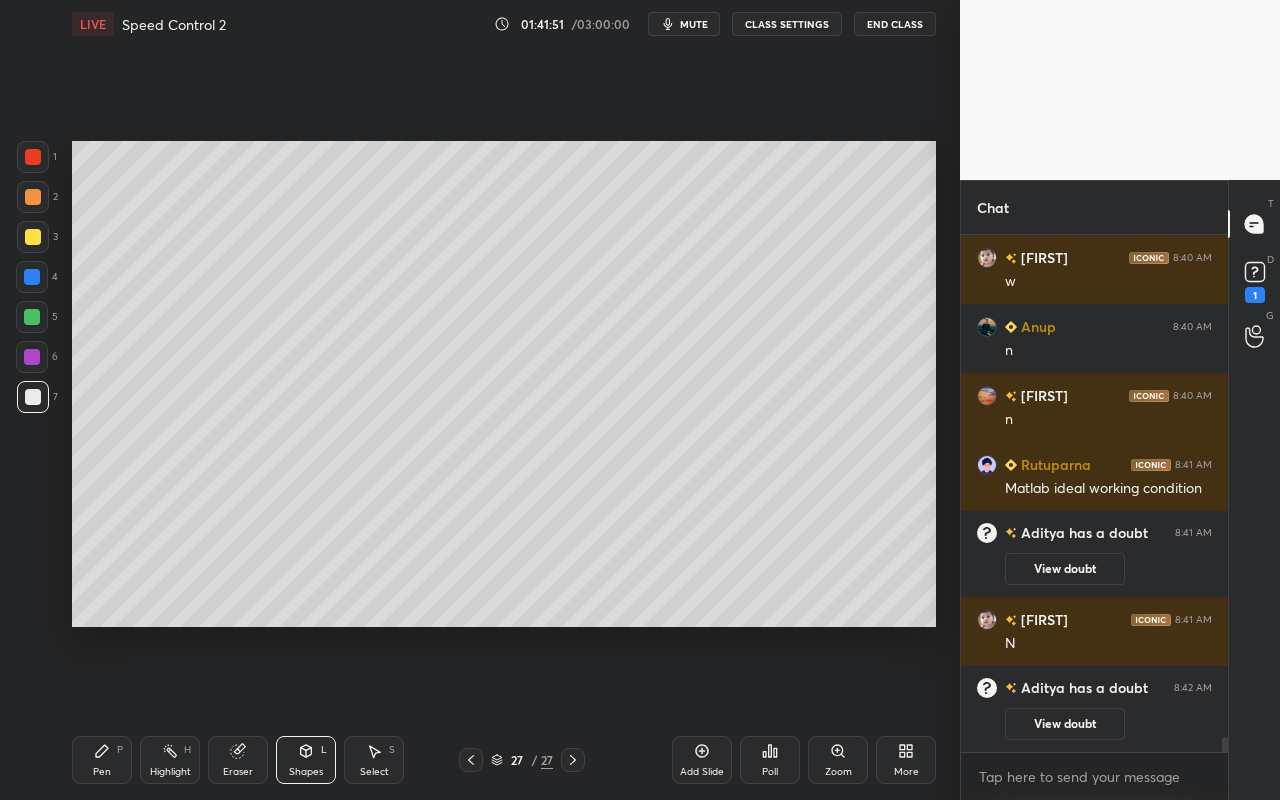 click on "Pen P" at bounding box center [102, 760] 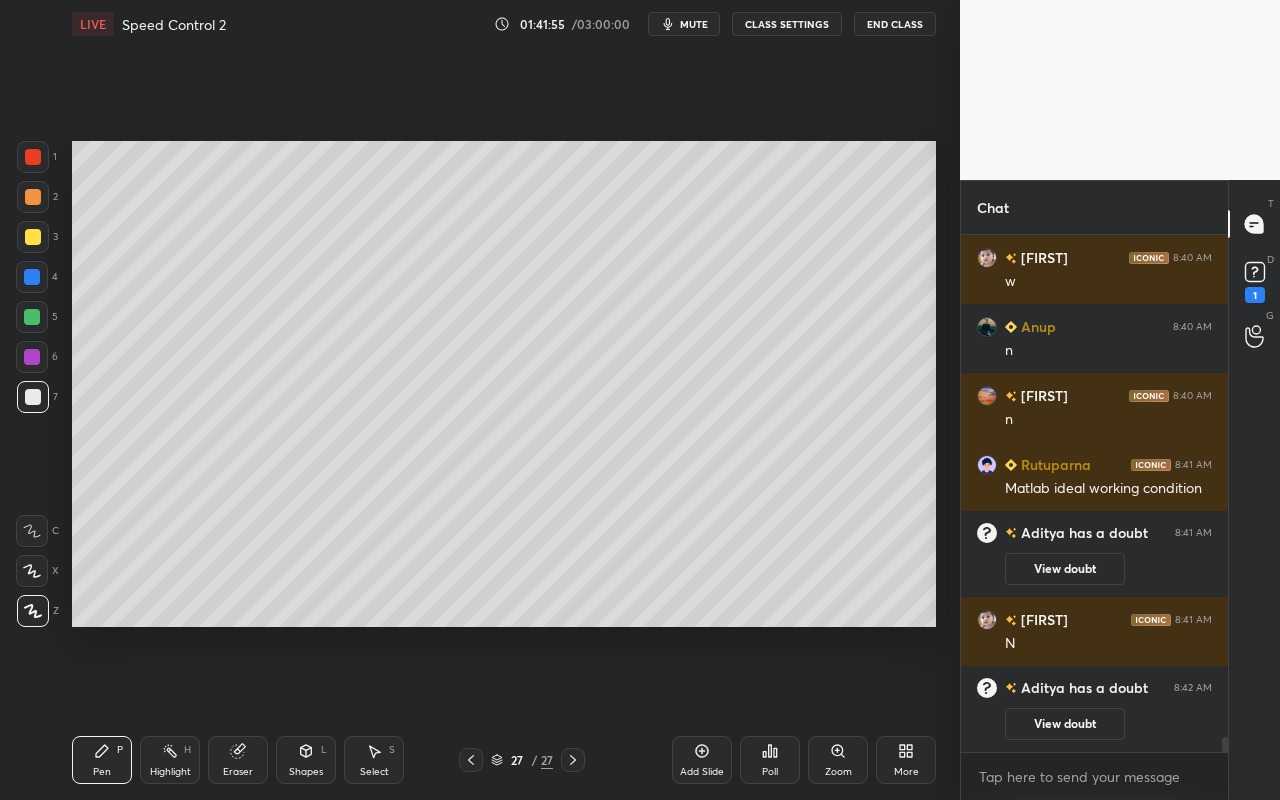 drag, startPoint x: 30, startPoint y: 238, endPoint x: 69, endPoint y: 264, distance: 46.872166 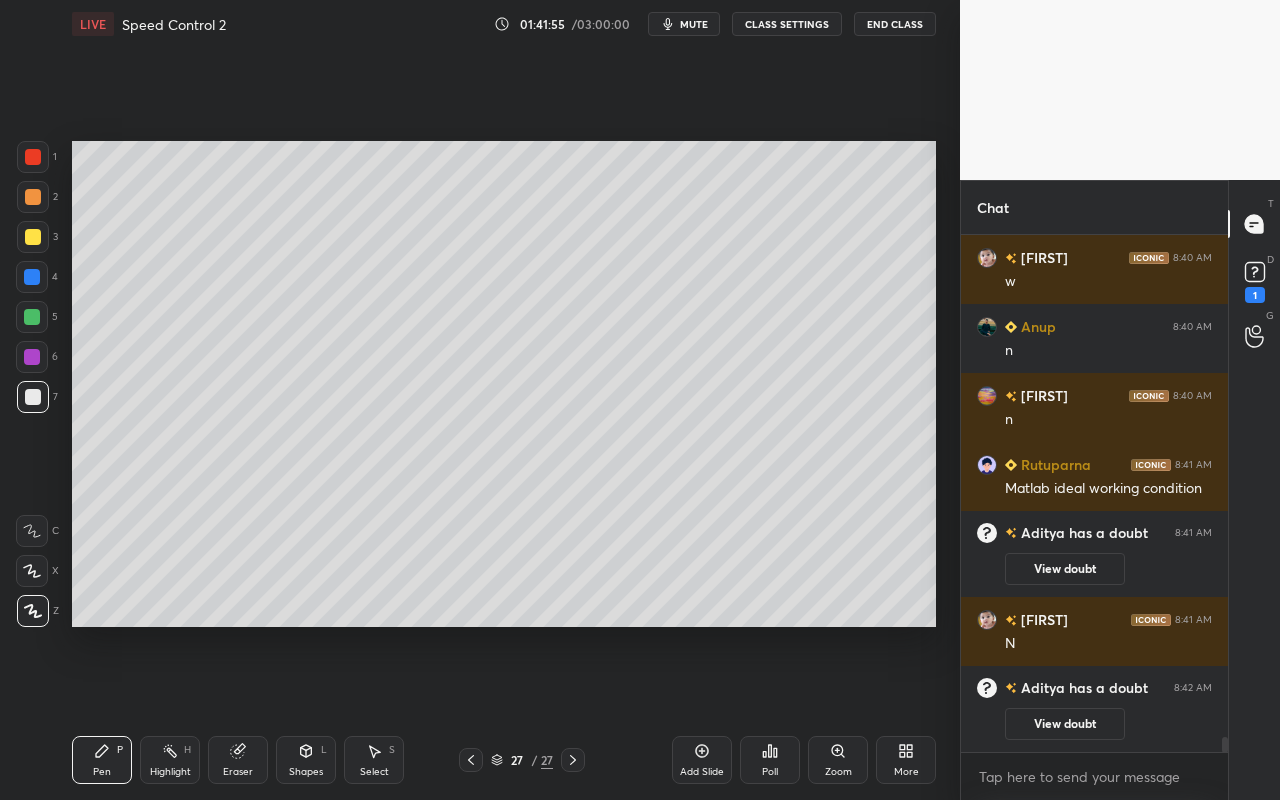 click at bounding box center [33, 237] 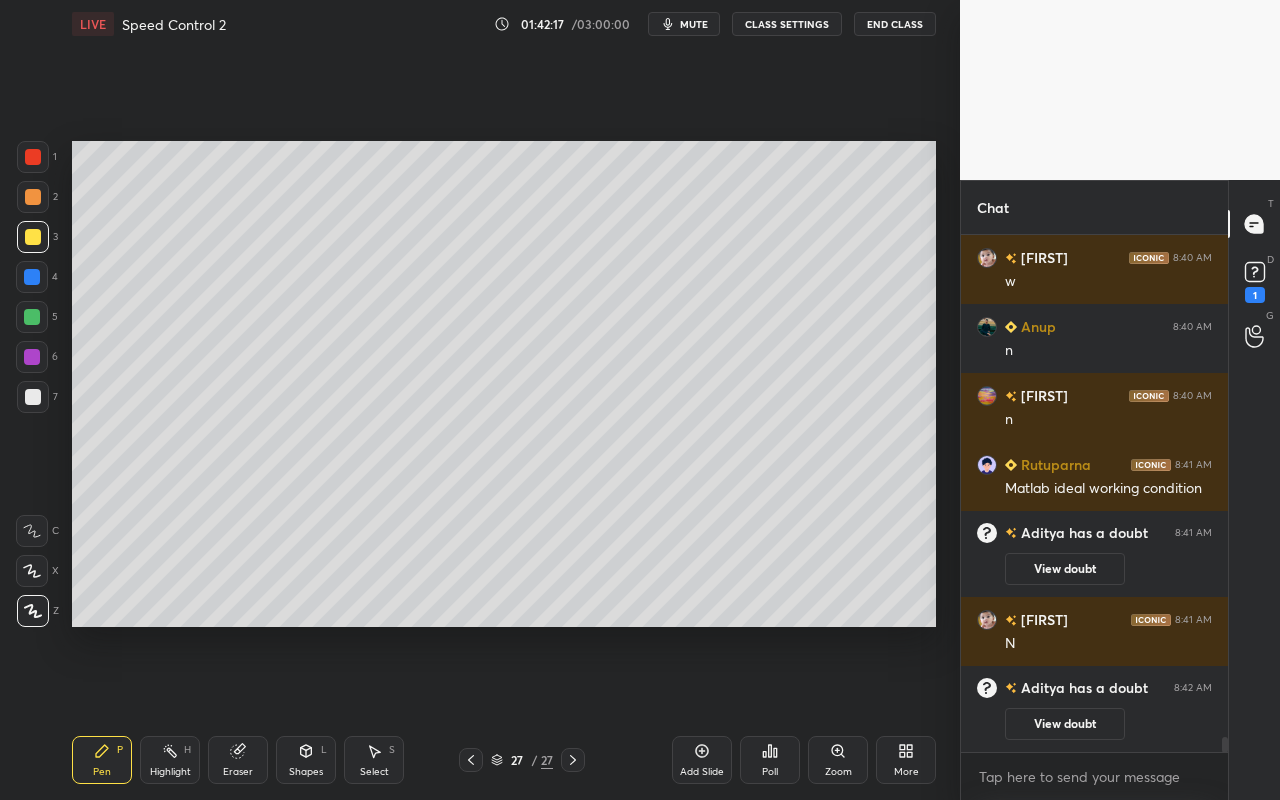 drag, startPoint x: 148, startPoint y: 767, endPoint x: 200, endPoint y: 711, distance: 76.41989 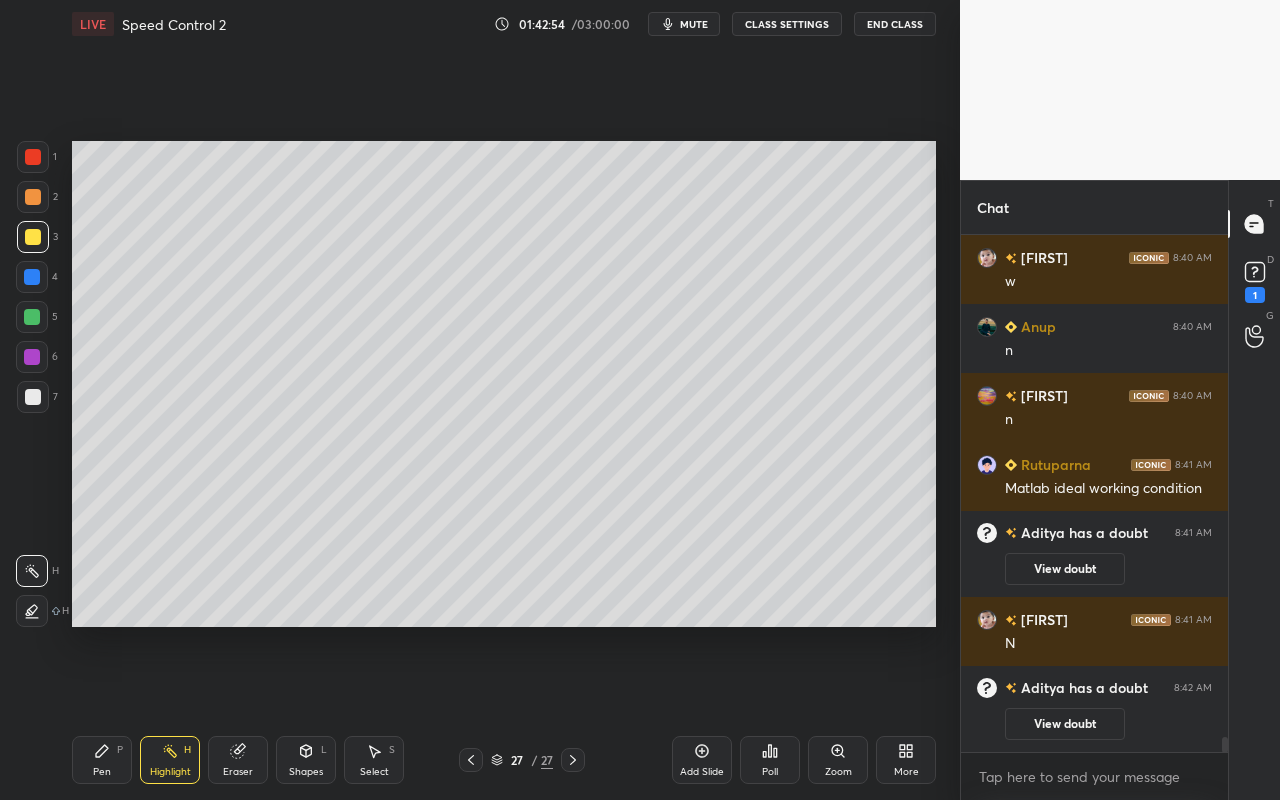 drag, startPoint x: 388, startPoint y: 767, endPoint x: 401, endPoint y: 743, distance: 27.294687 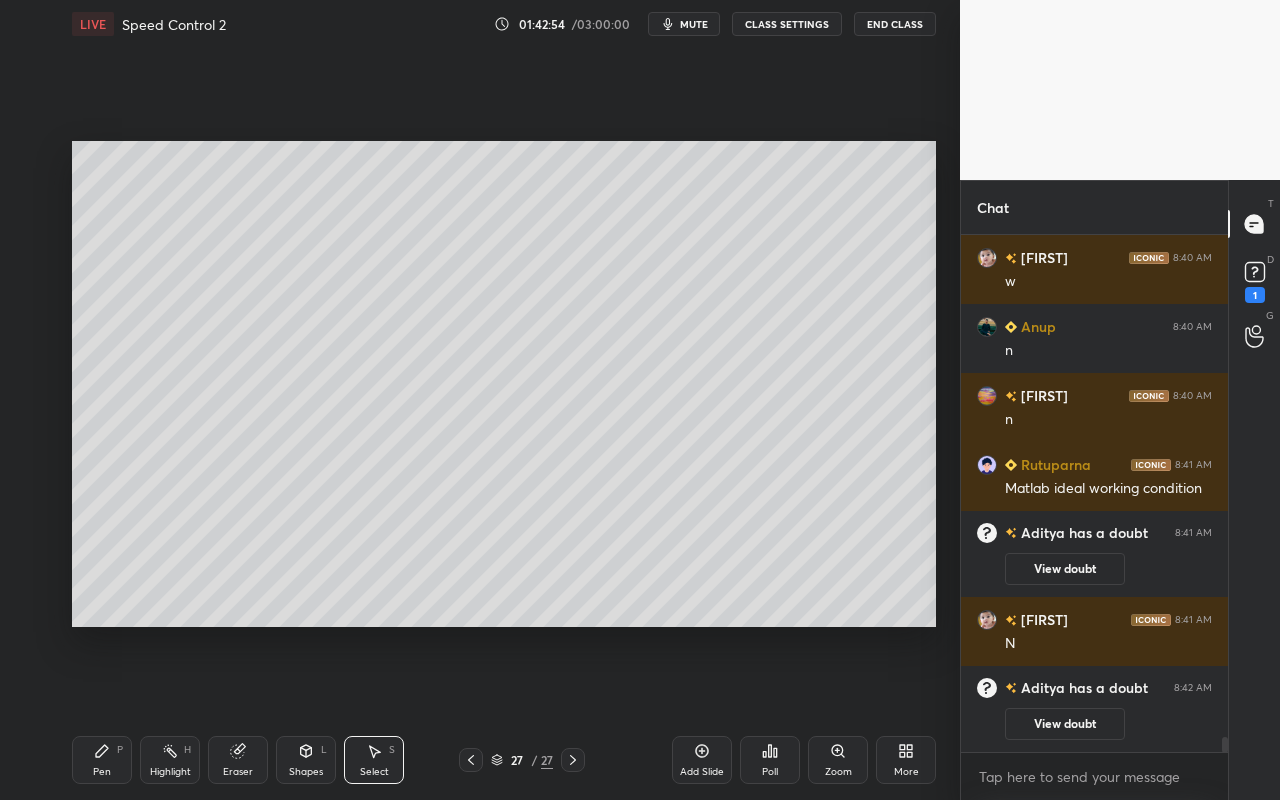 click on "0 ° Undo Copy Paste here Duplicate Duplicate to new slide Delete" at bounding box center (504, 384) 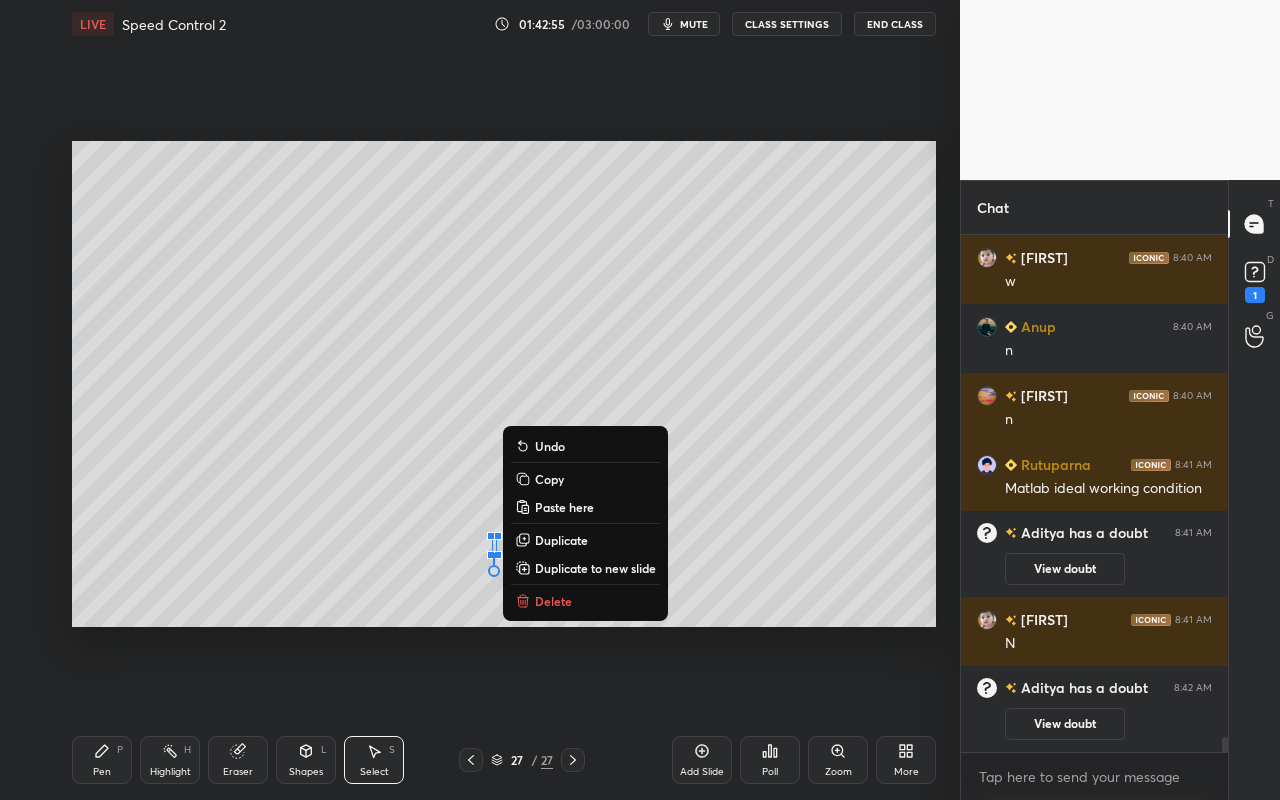 drag, startPoint x: 559, startPoint y: 605, endPoint x: 461, endPoint y: 668, distance: 116.50322 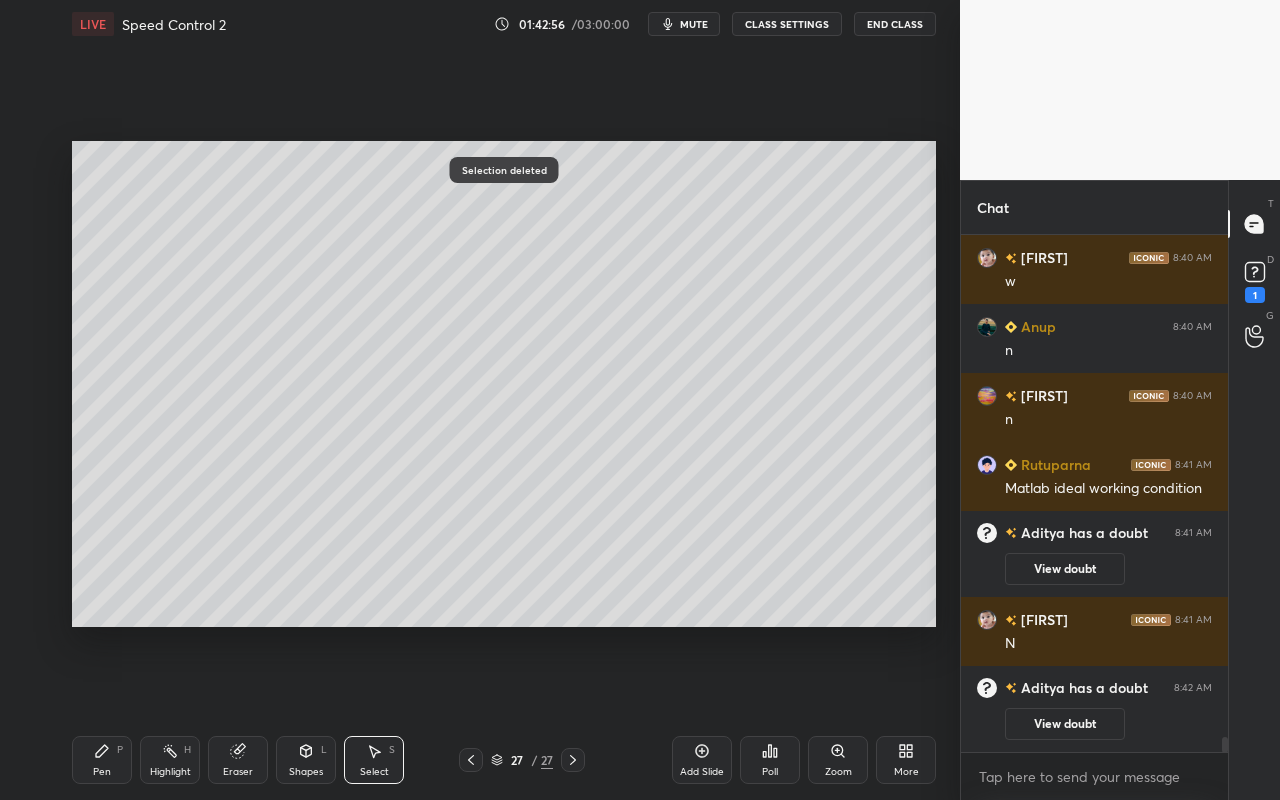click on "Pen P" at bounding box center (102, 760) 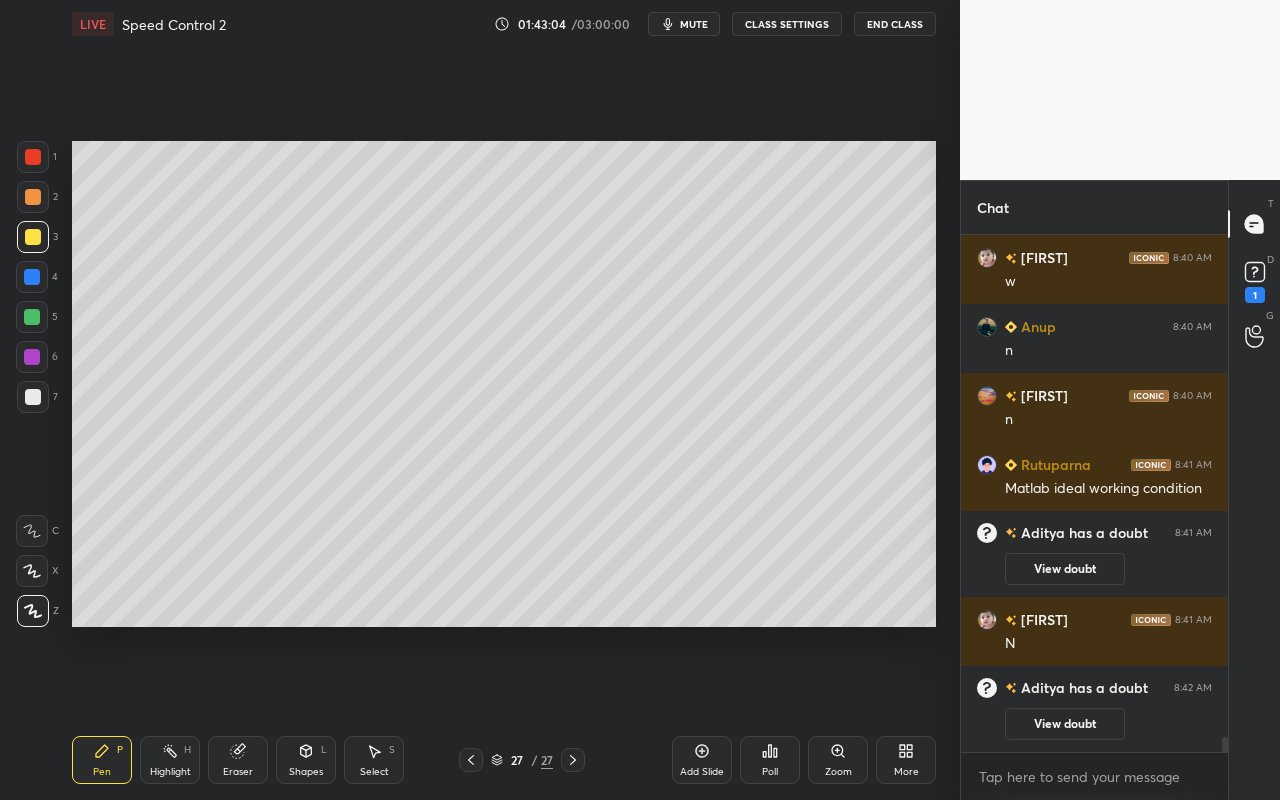 click at bounding box center [33, 197] 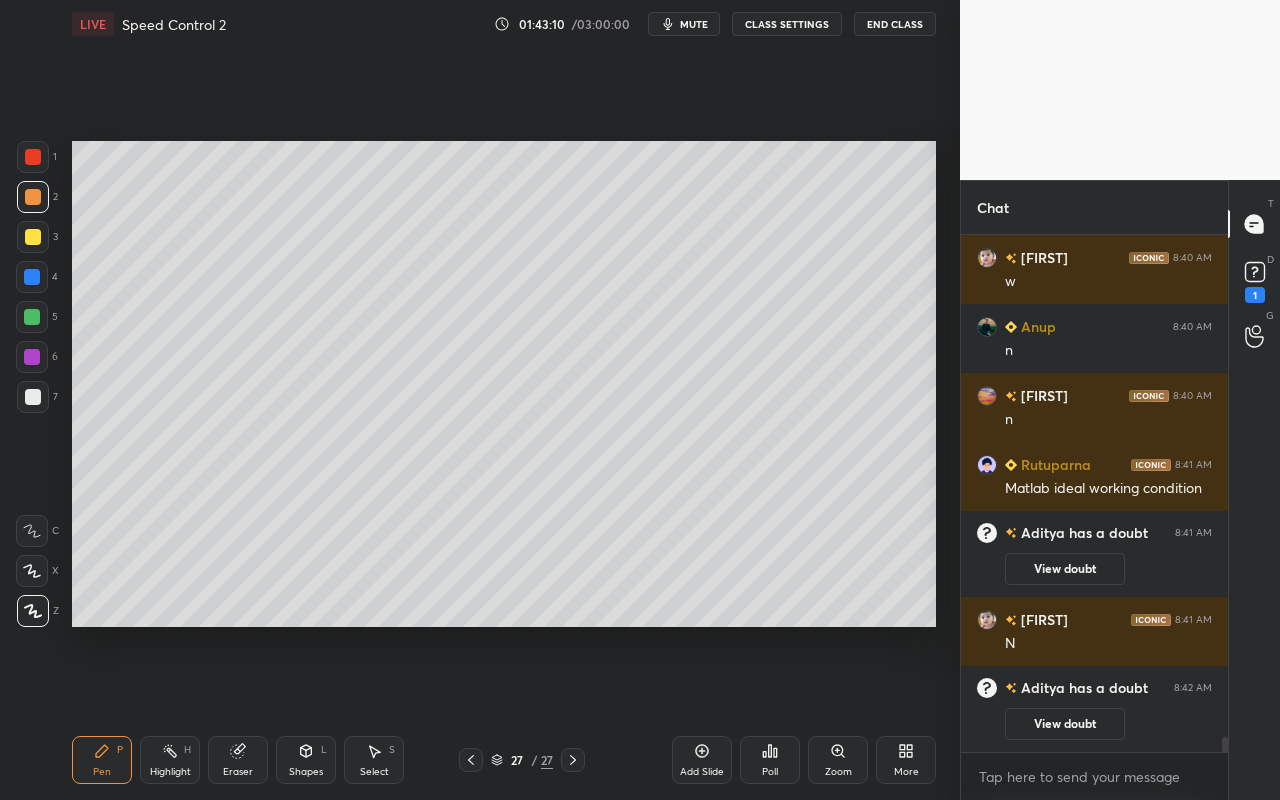 click at bounding box center [32, 317] 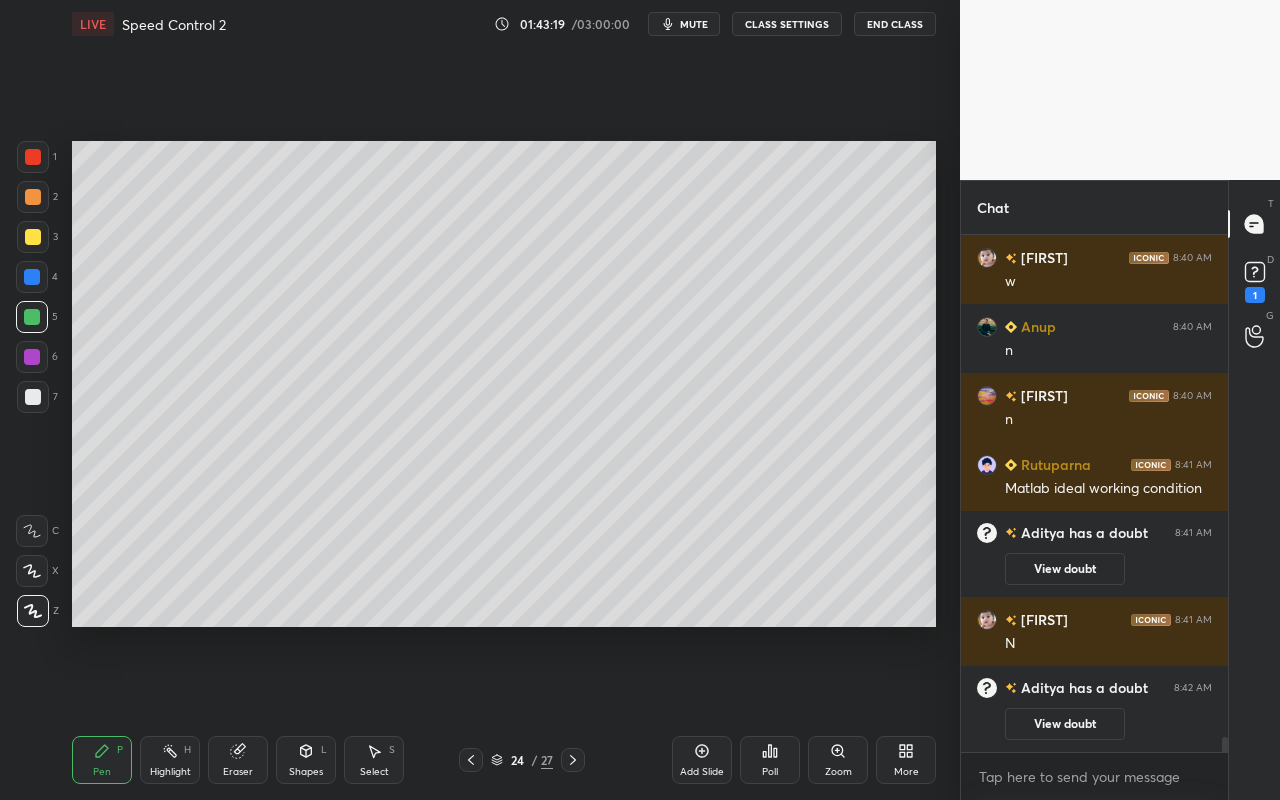 click on "Highlight H" at bounding box center (170, 760) 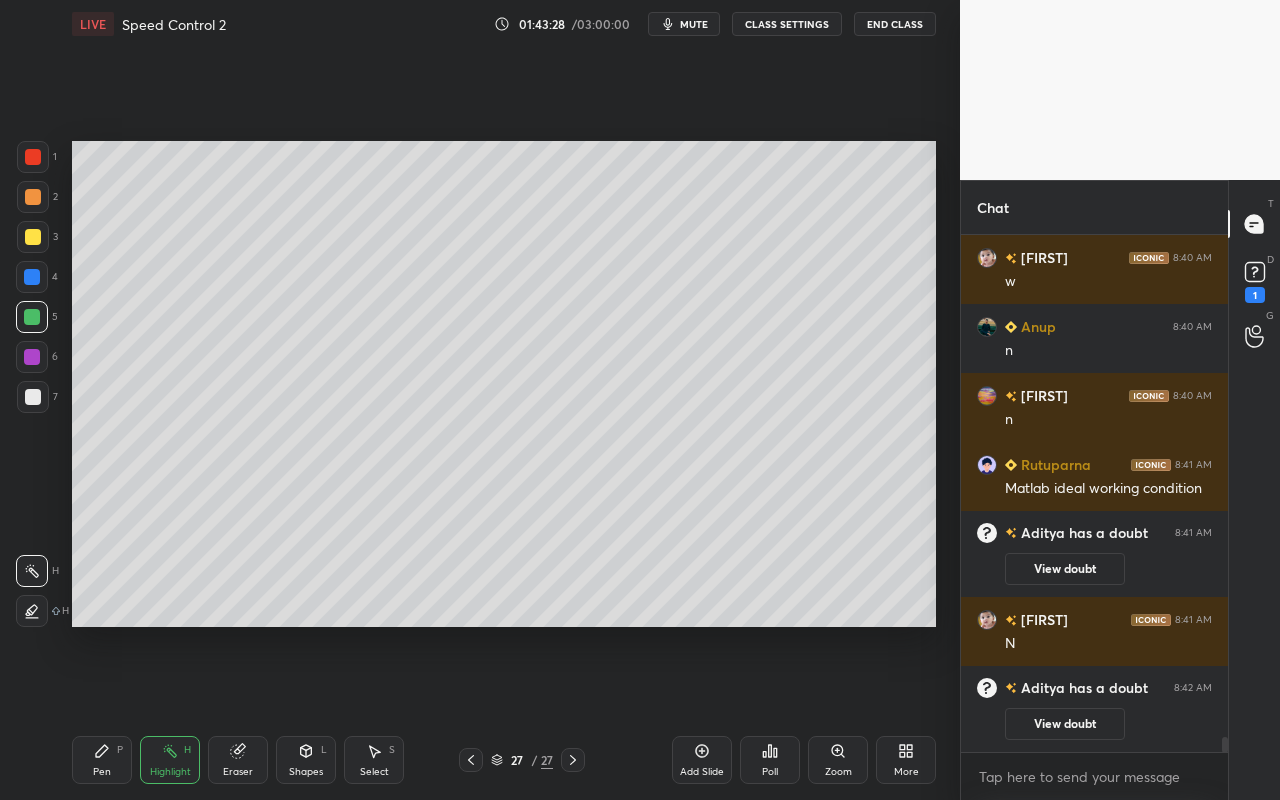 drag, startPoint x: 80, startPoint y: 779, endPoint x: 83, endPoint y: 767, distance: 12.369317 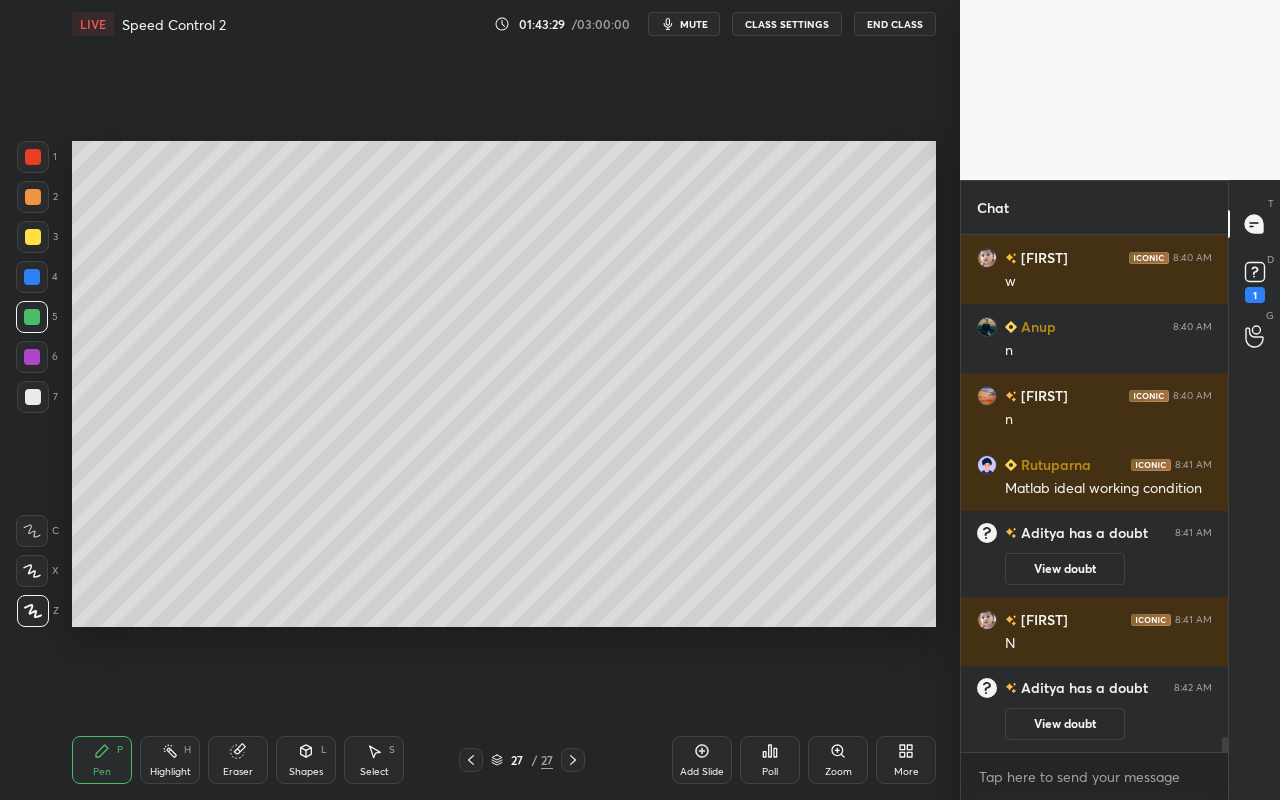 click at bounding box center (33, 237) 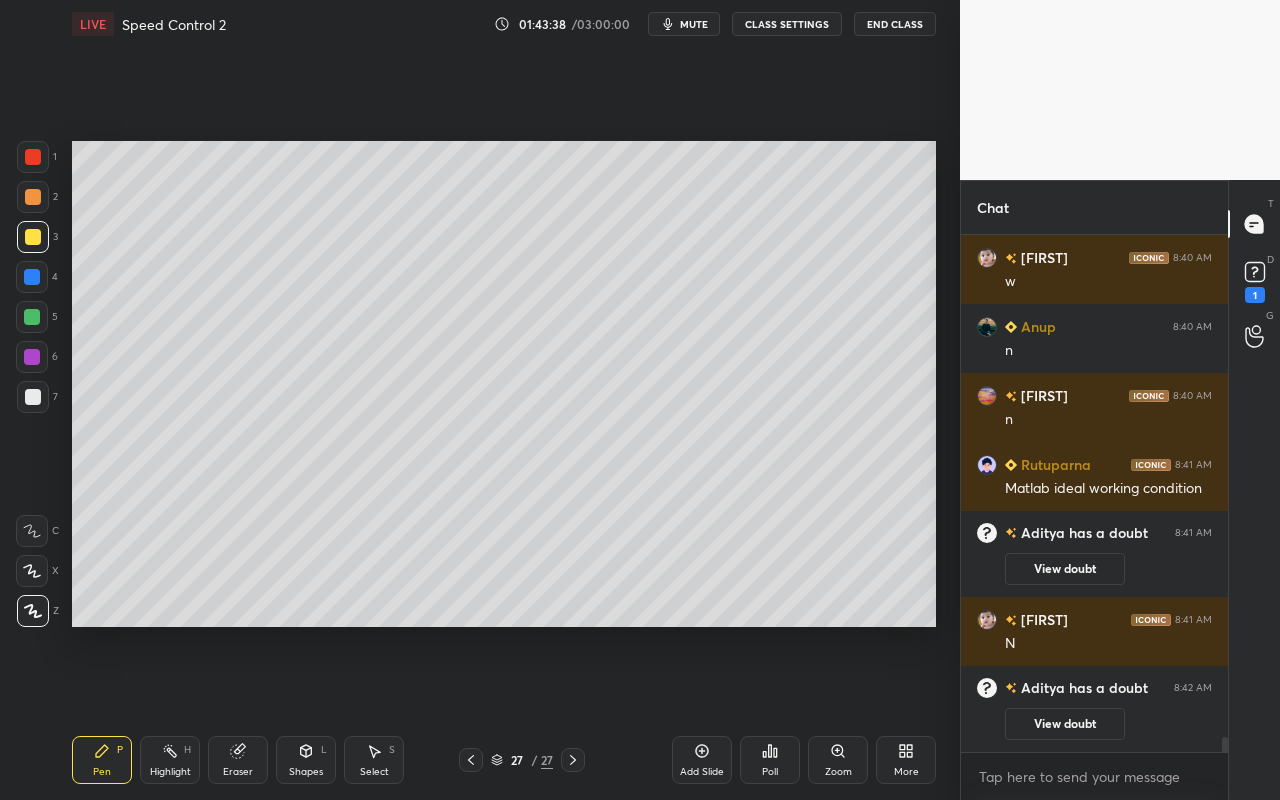 click on "Pen P" at bounding box center [102, 760] 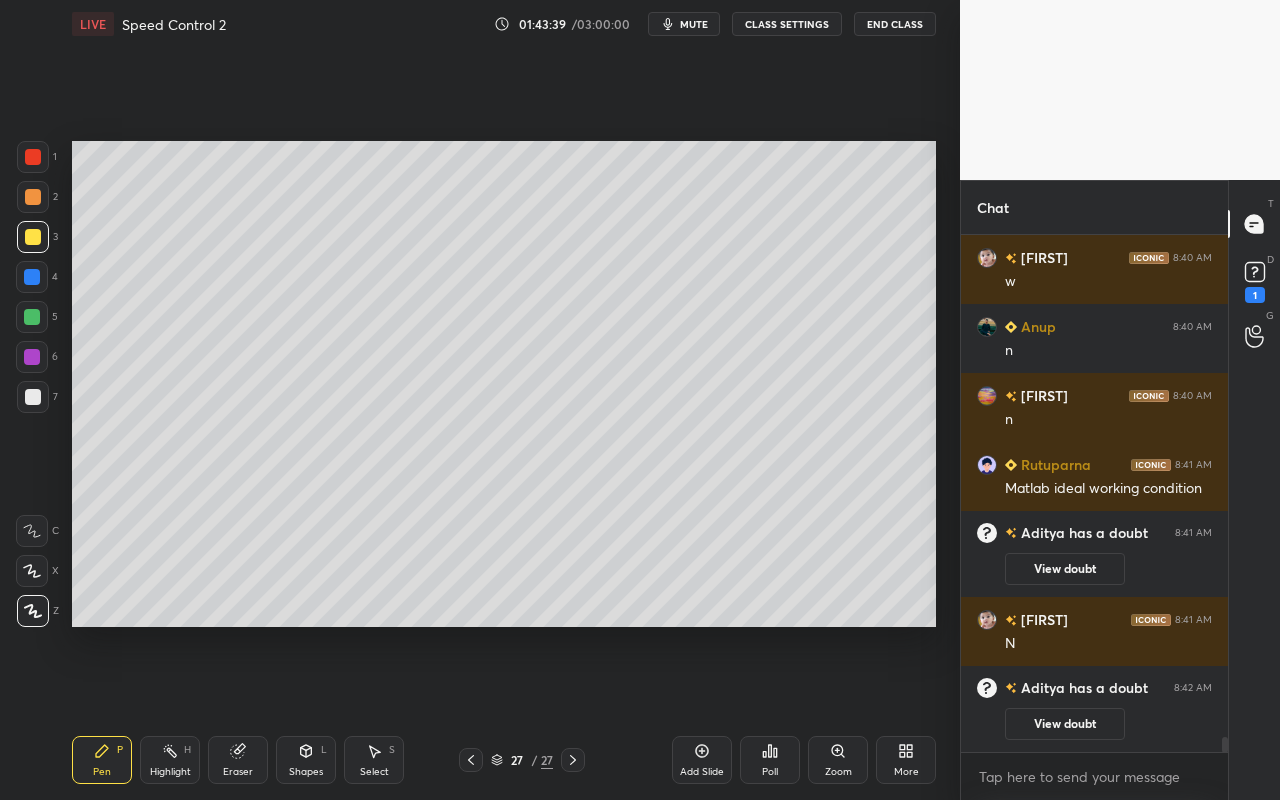 click at bounding box center [33, 157] 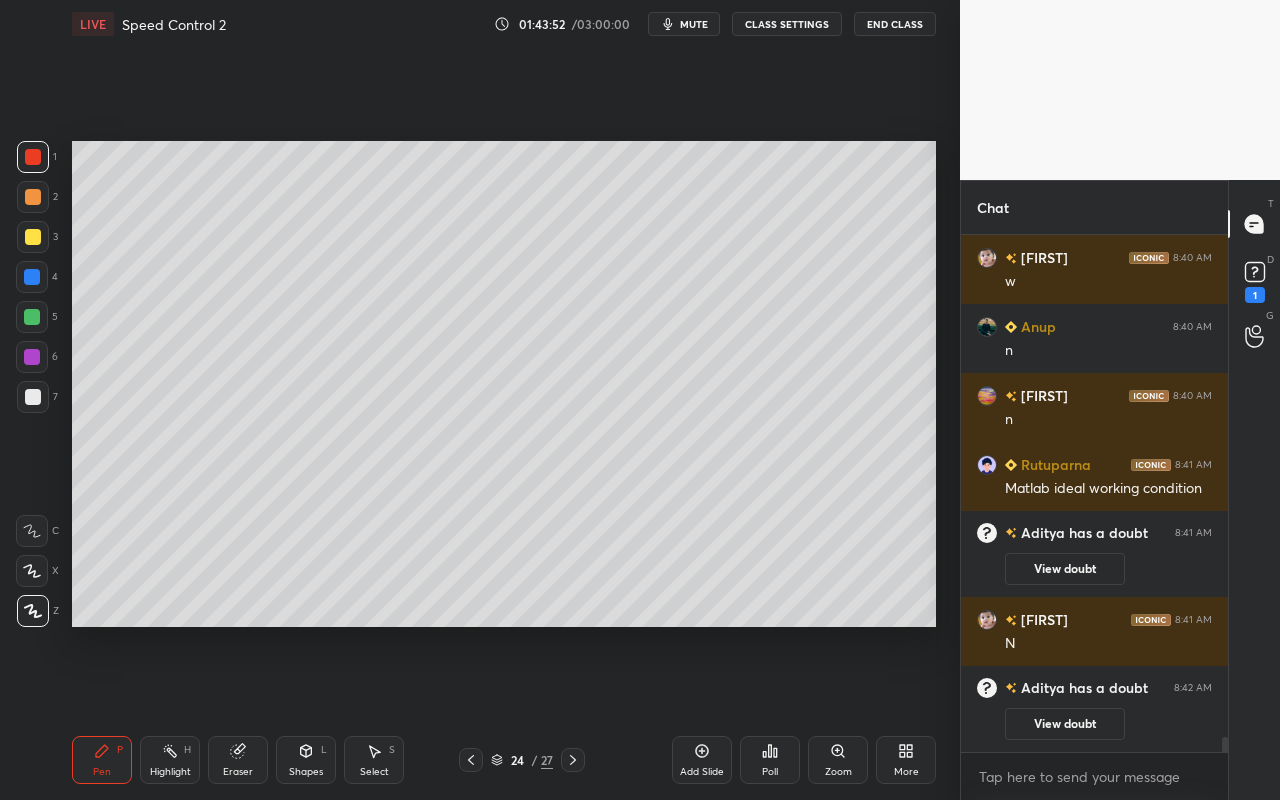 click on "Pen P Highlight H Eraser Shapes L Select S 24 / 27 Add Slide Poll Zoom More" at bounding box center (504, 760) 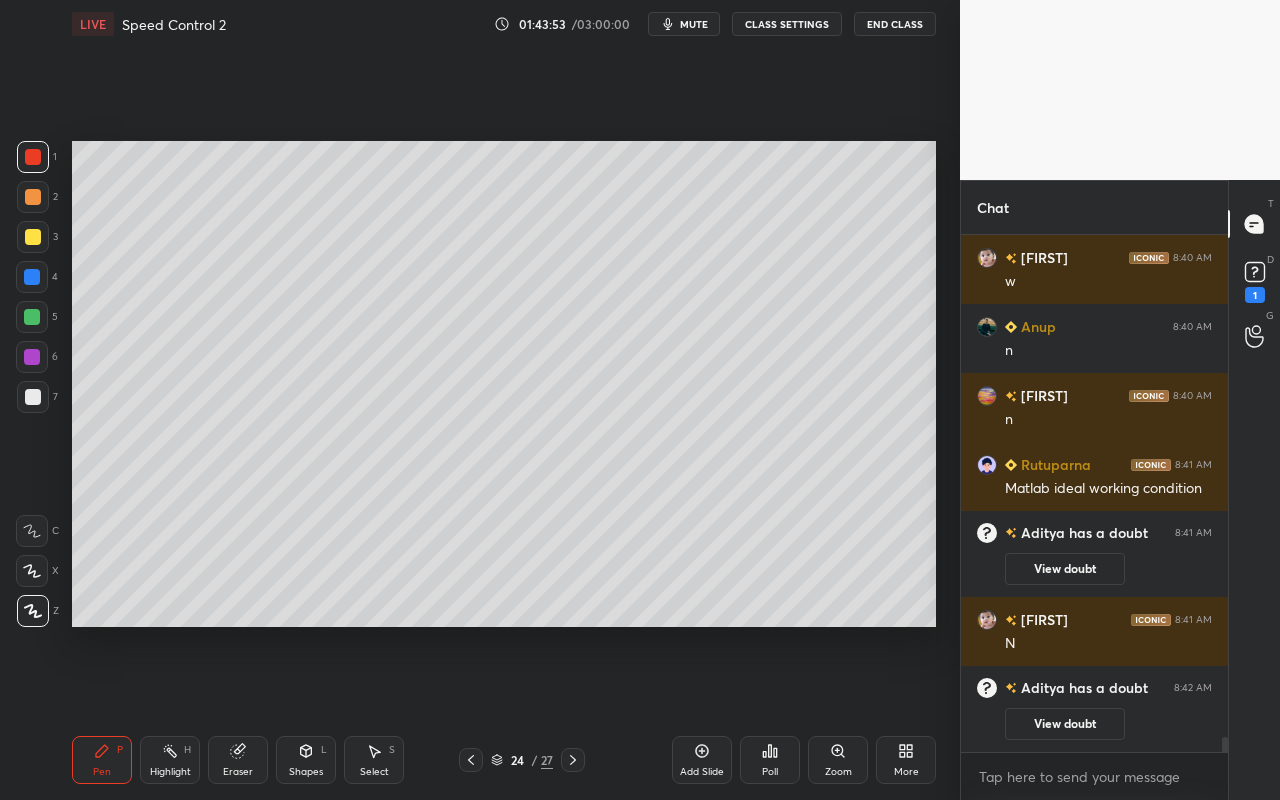 click 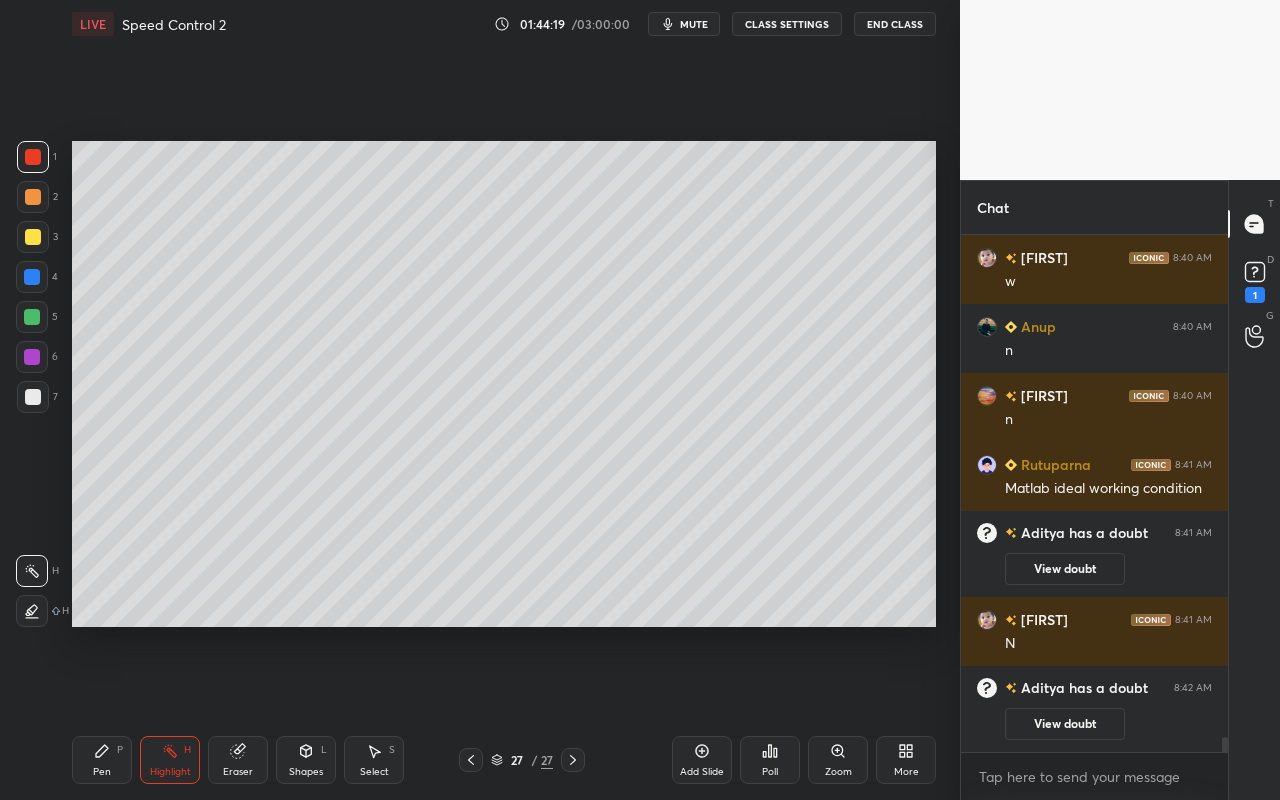 click on "Shapes" at bounding box center (306, 772) 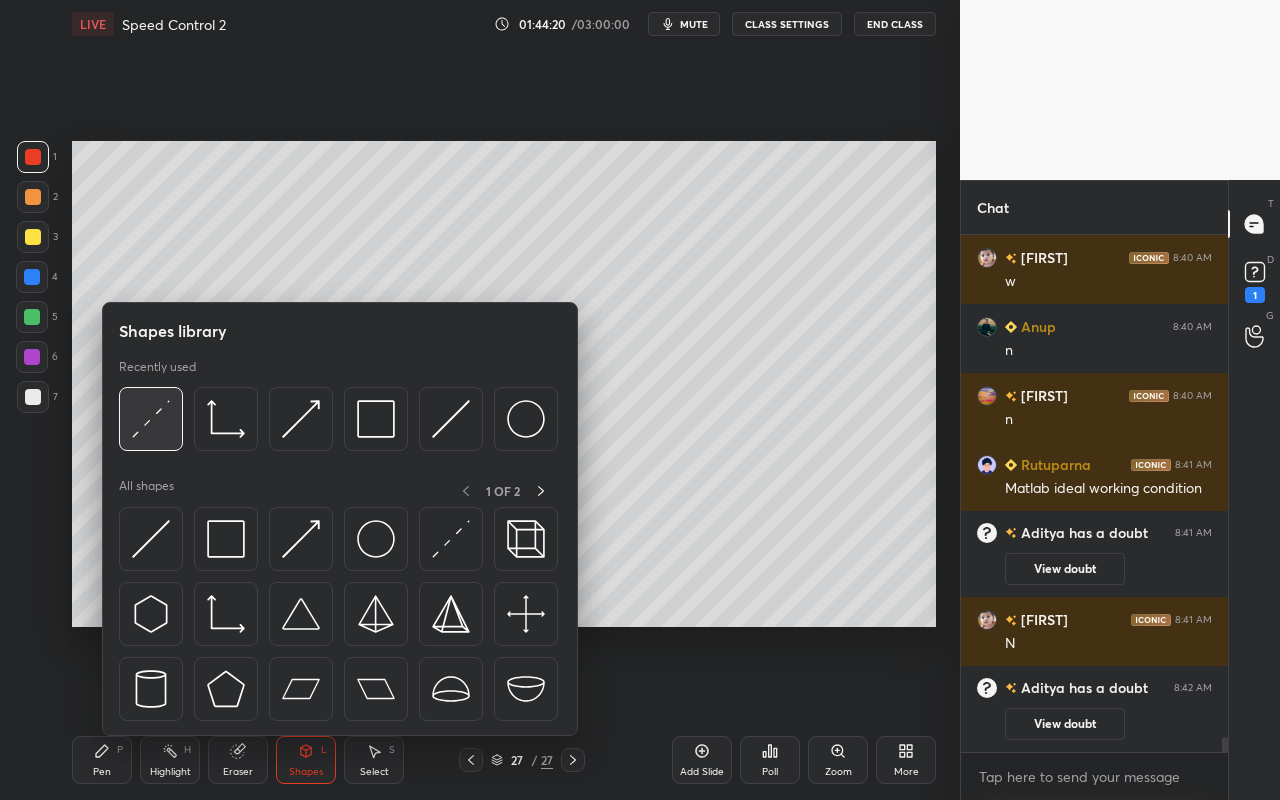 click at bounding box center (151, 419) 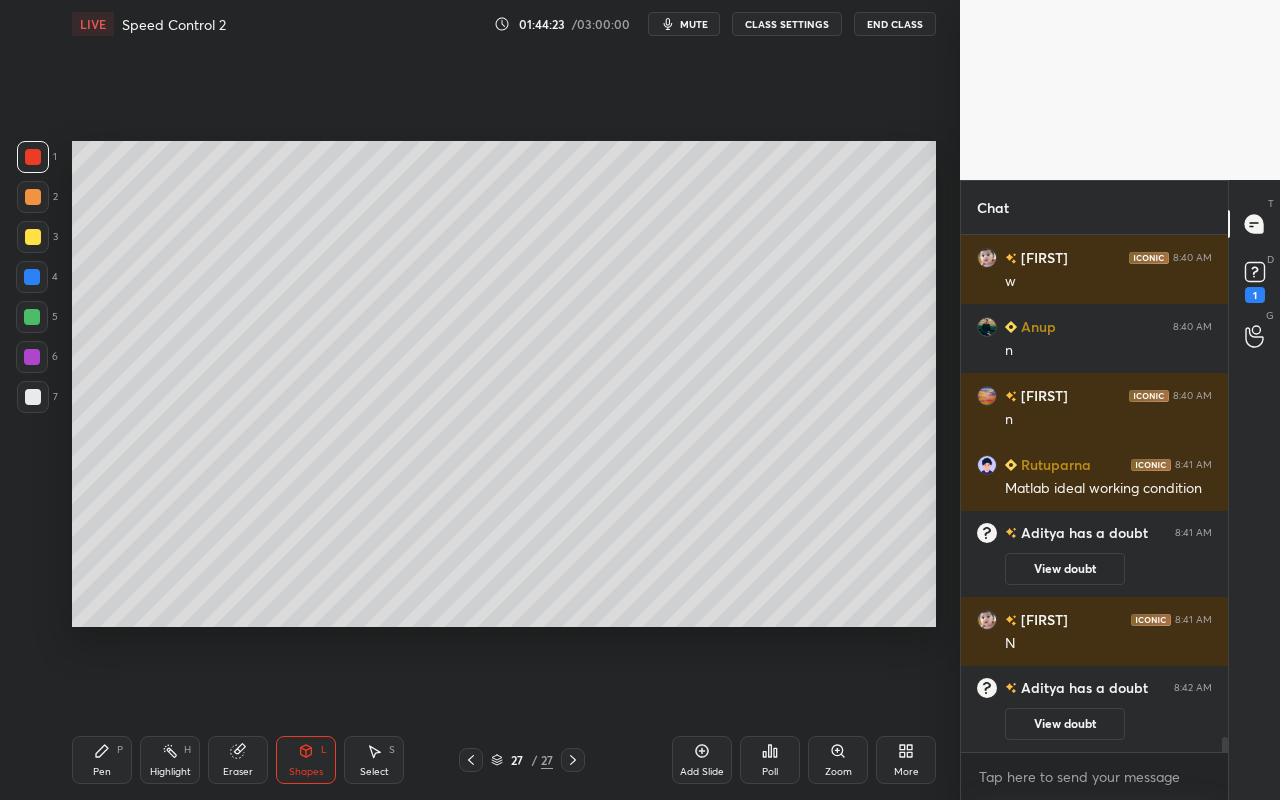 click on "Pen P" at bounding box center (102, 760) 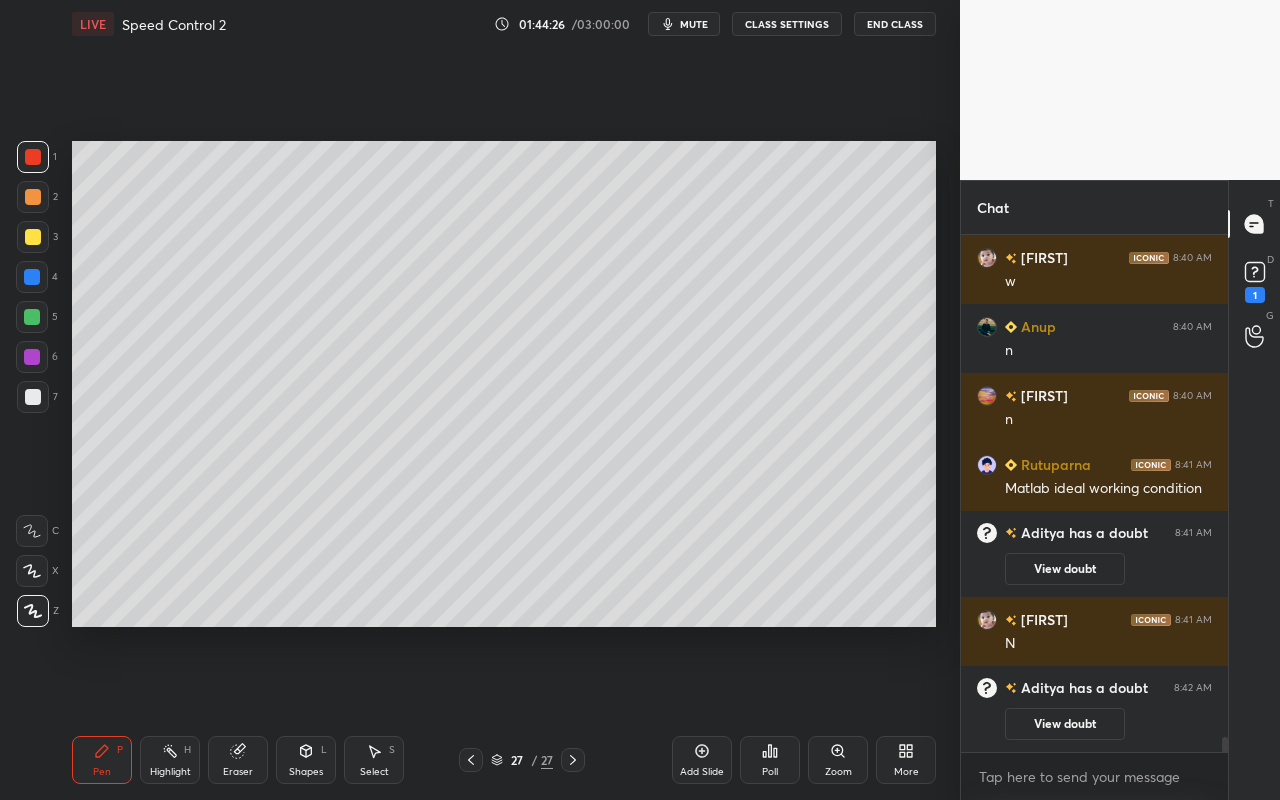 drag, startPoint x: 315, startPoint y: 762, endPoint x: 317, endPoint y: 739, distance: 23.086792 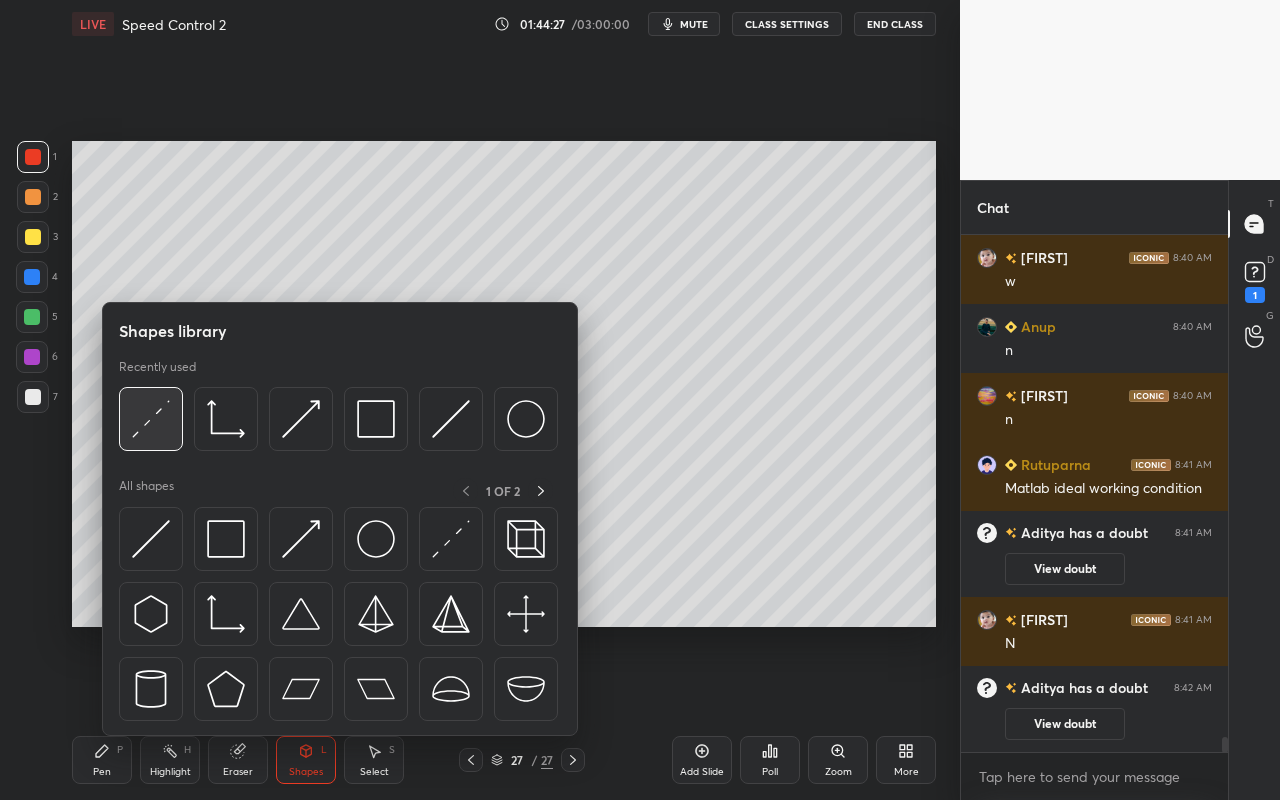 click at bounding box center (151, 419) 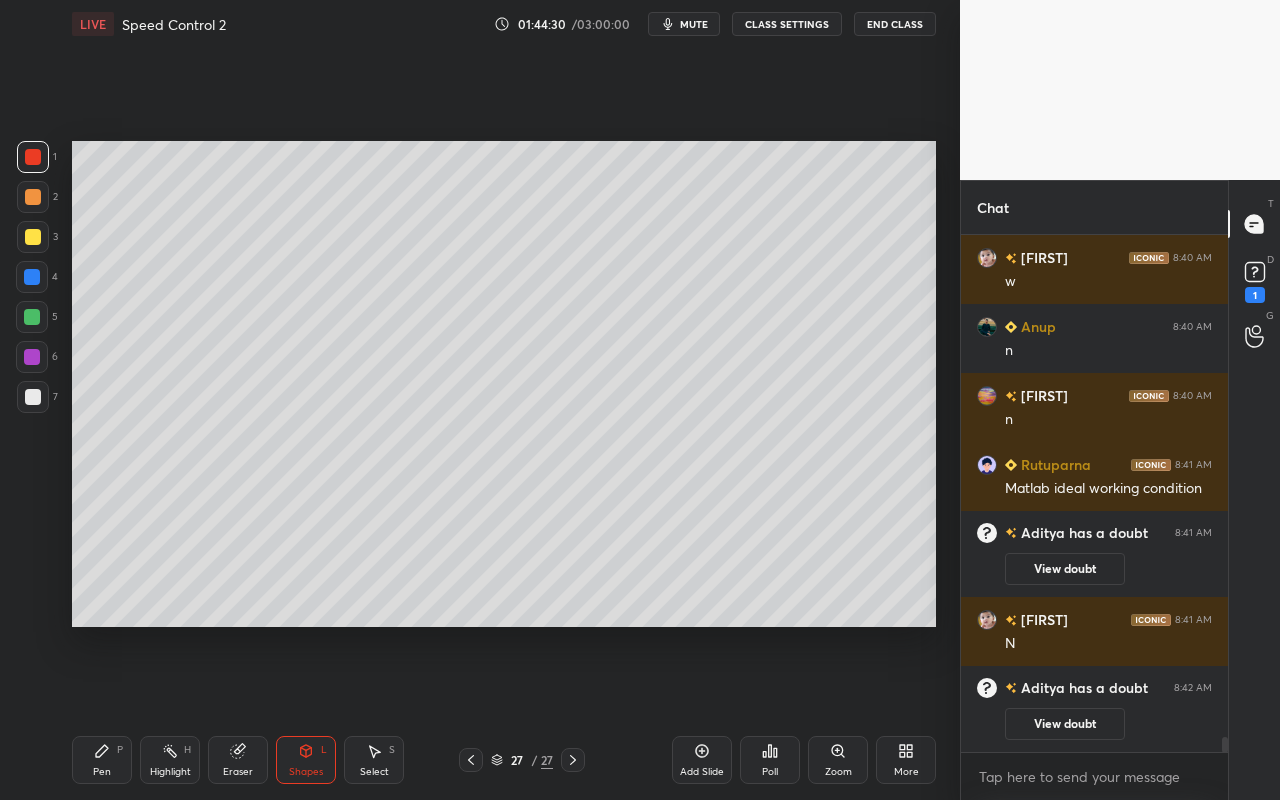 click on "P" at bounding box center (120, 750) 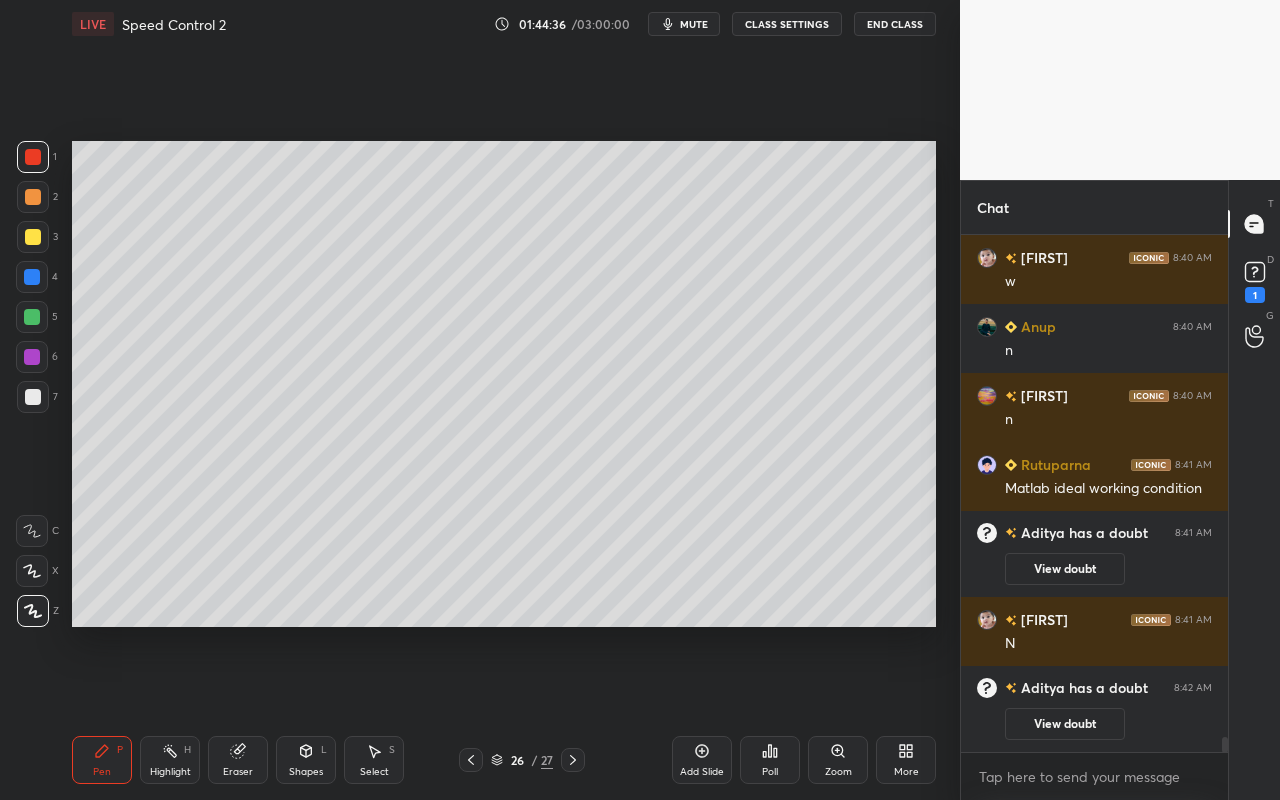 drag, startPoint x: 153, startPoint y: 761, endPoint x: 216, endPoint y: 692, distance: 93.43447 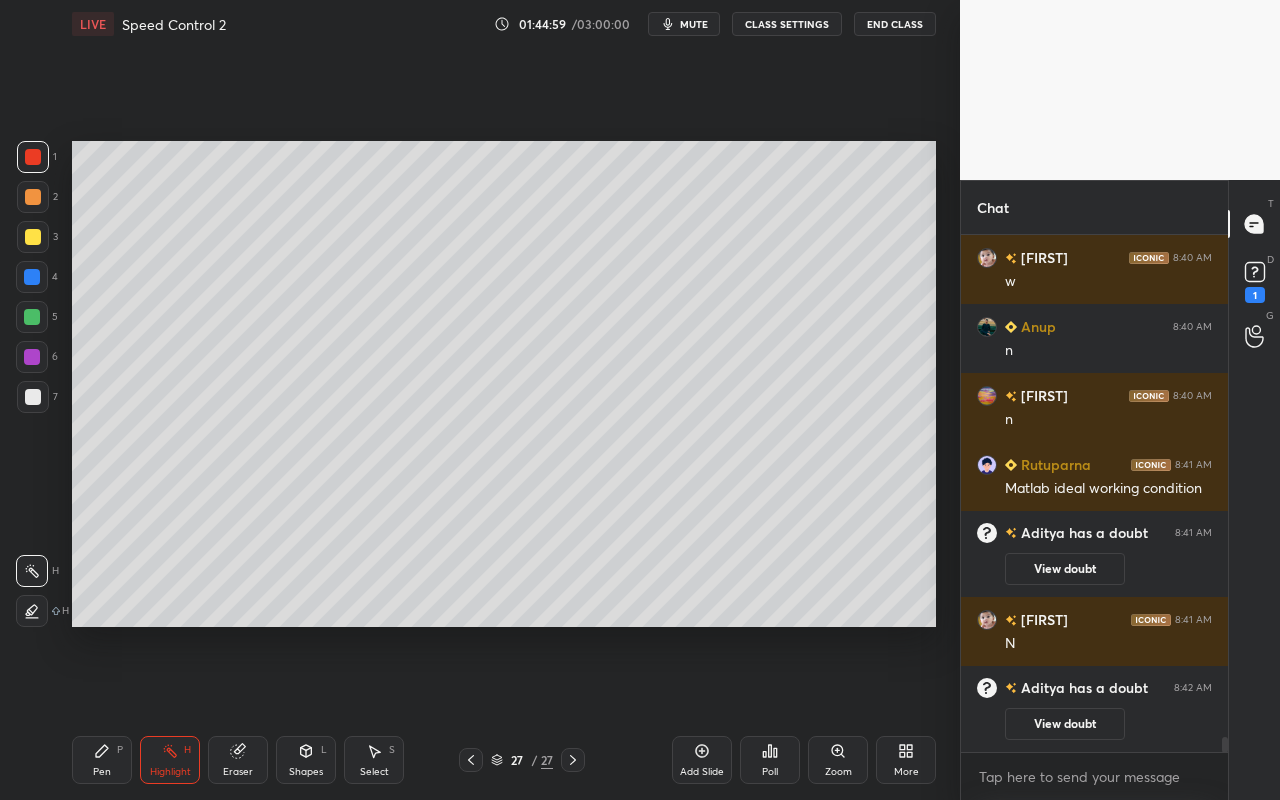 click on "Shapes L" at bounding box center (306, 760) 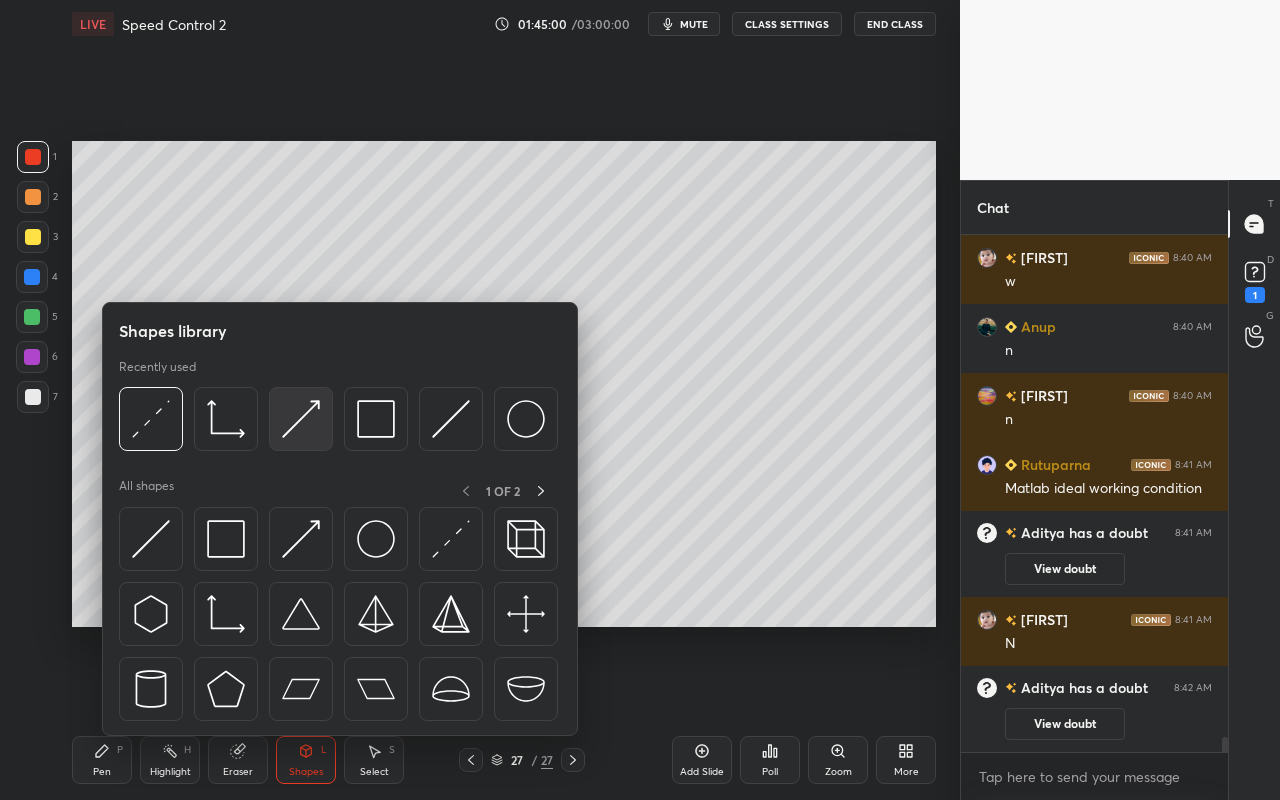 click at bounding box center [301, 419] 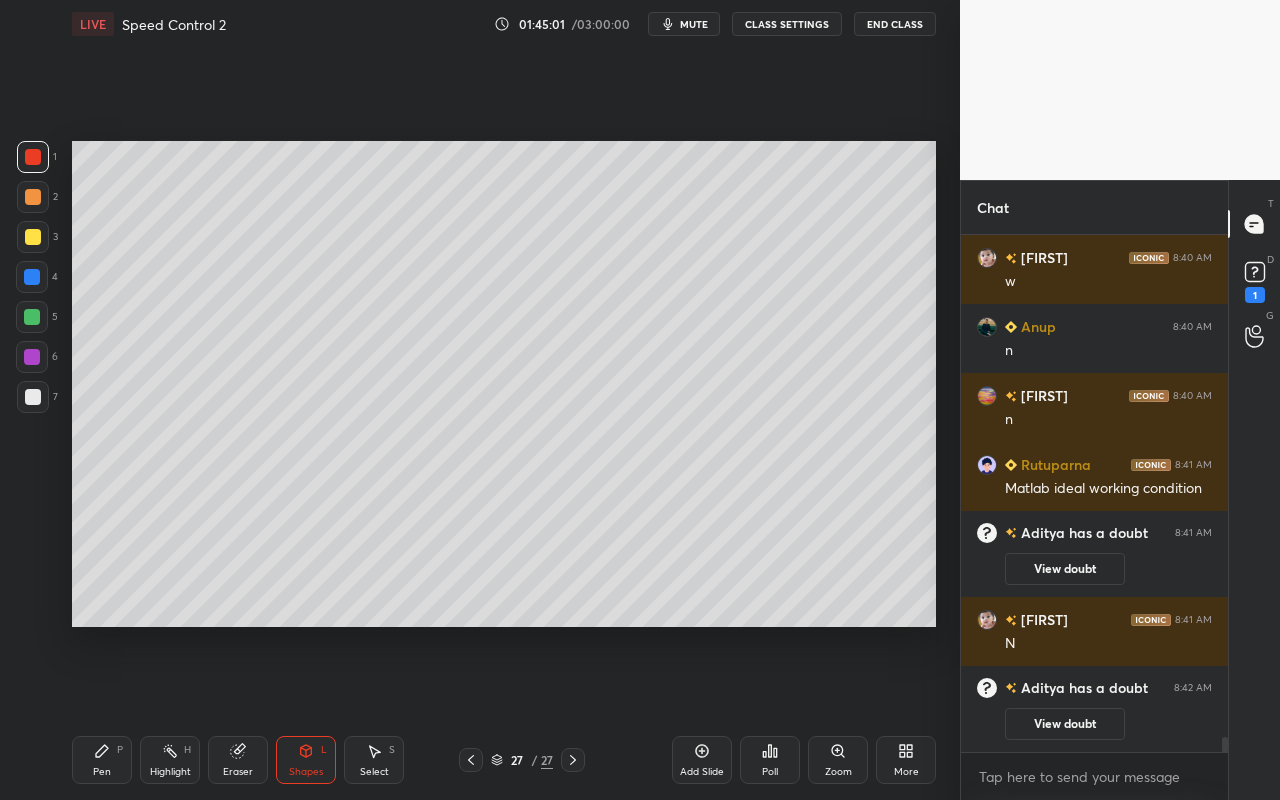 drag, startPoint x: 32, startPoint y: 352, endPoint x: 49, endPoint y: 340, distance: 20.808653 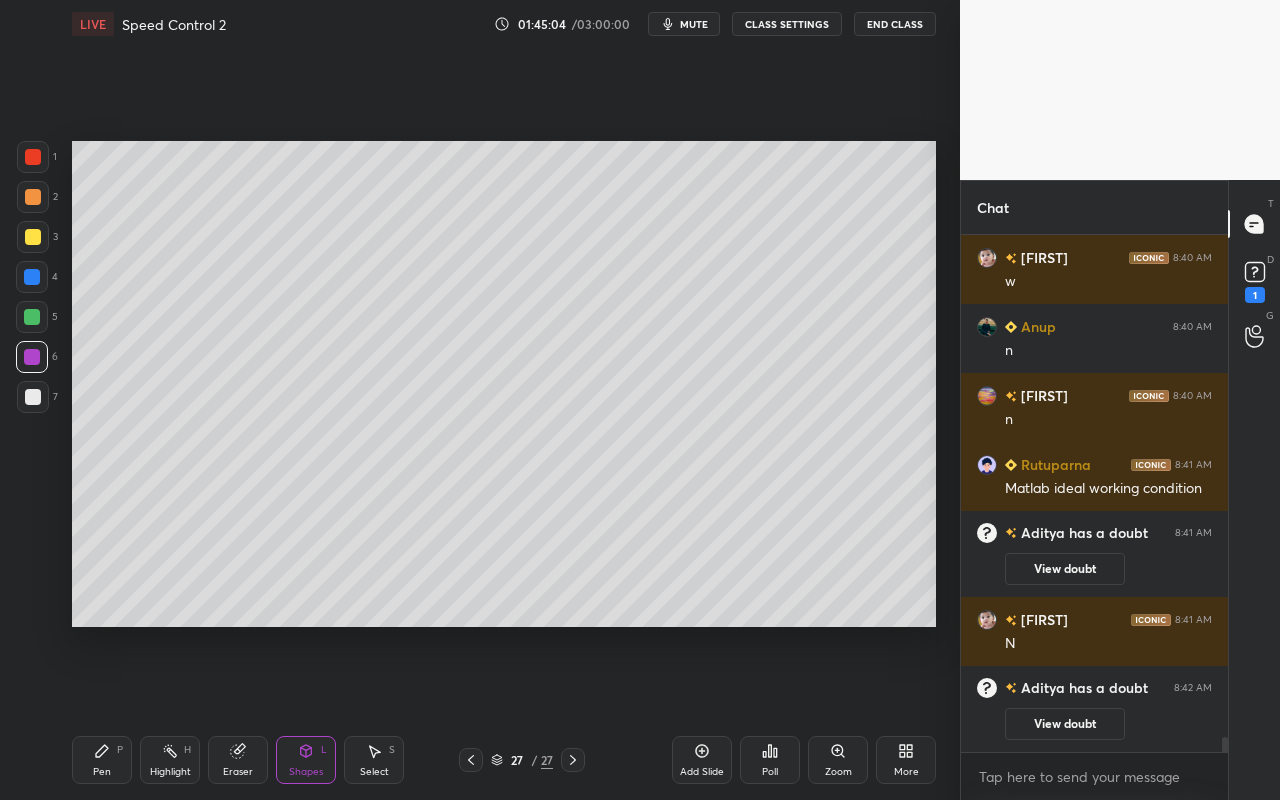 click 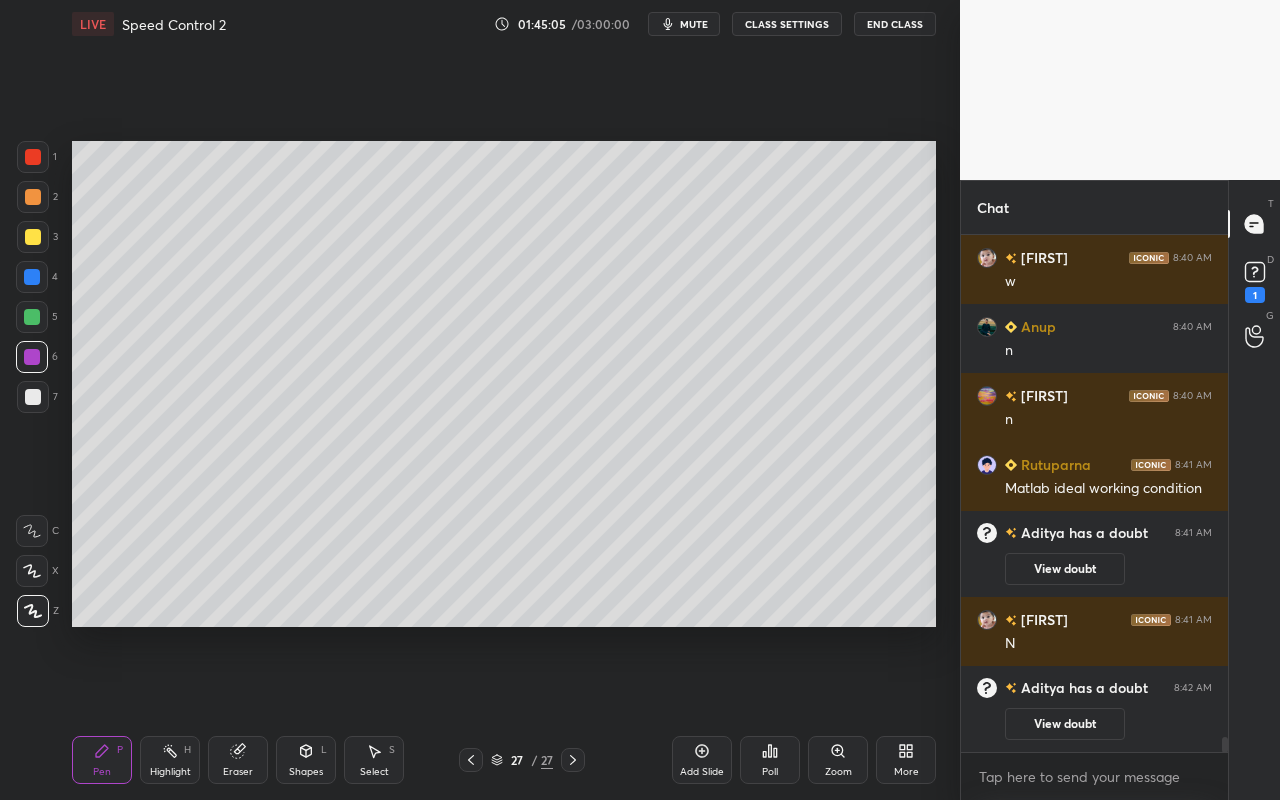 click on "Setting up your live class Poll for   secs No correct answer Start poll" at bounding box center [504, 384] 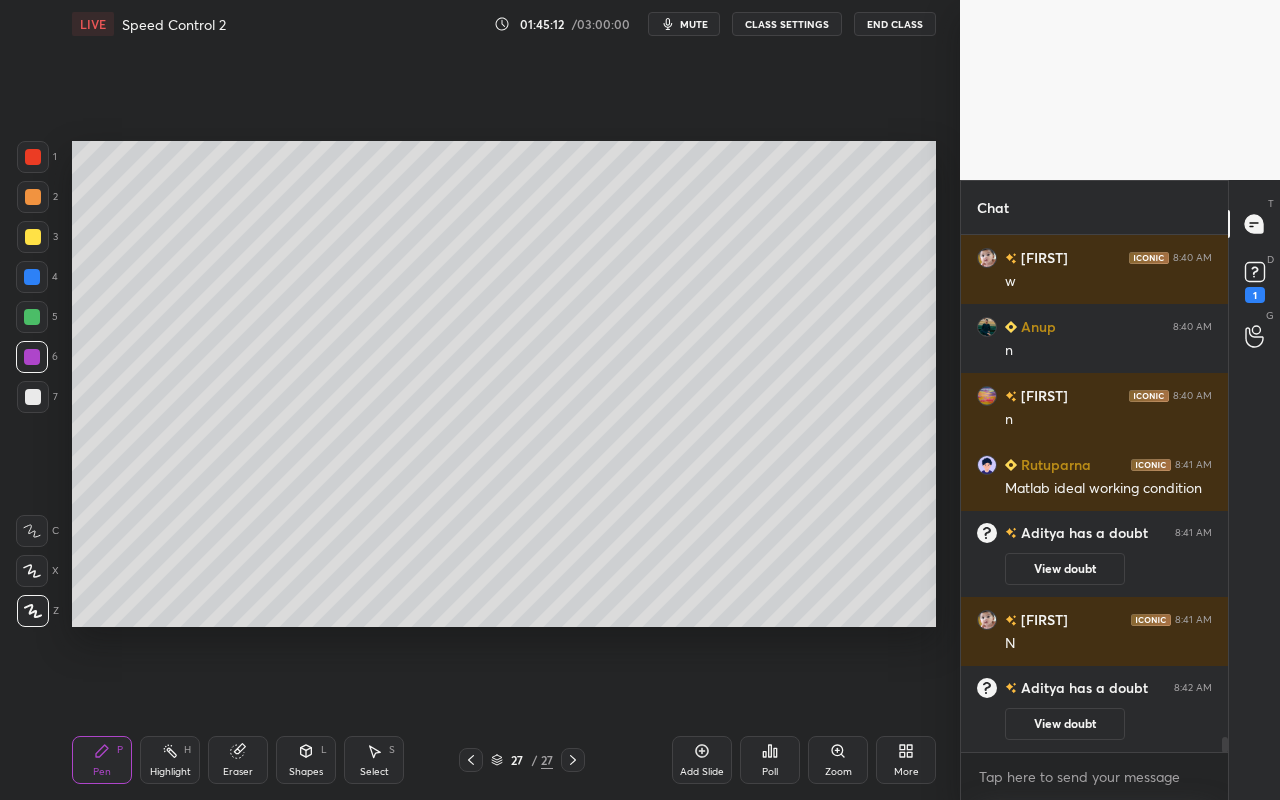 drag, startPoint x: 305, startPoint y: 761, endPoint x: 304, endPoint y: 742, distance: 19.026299 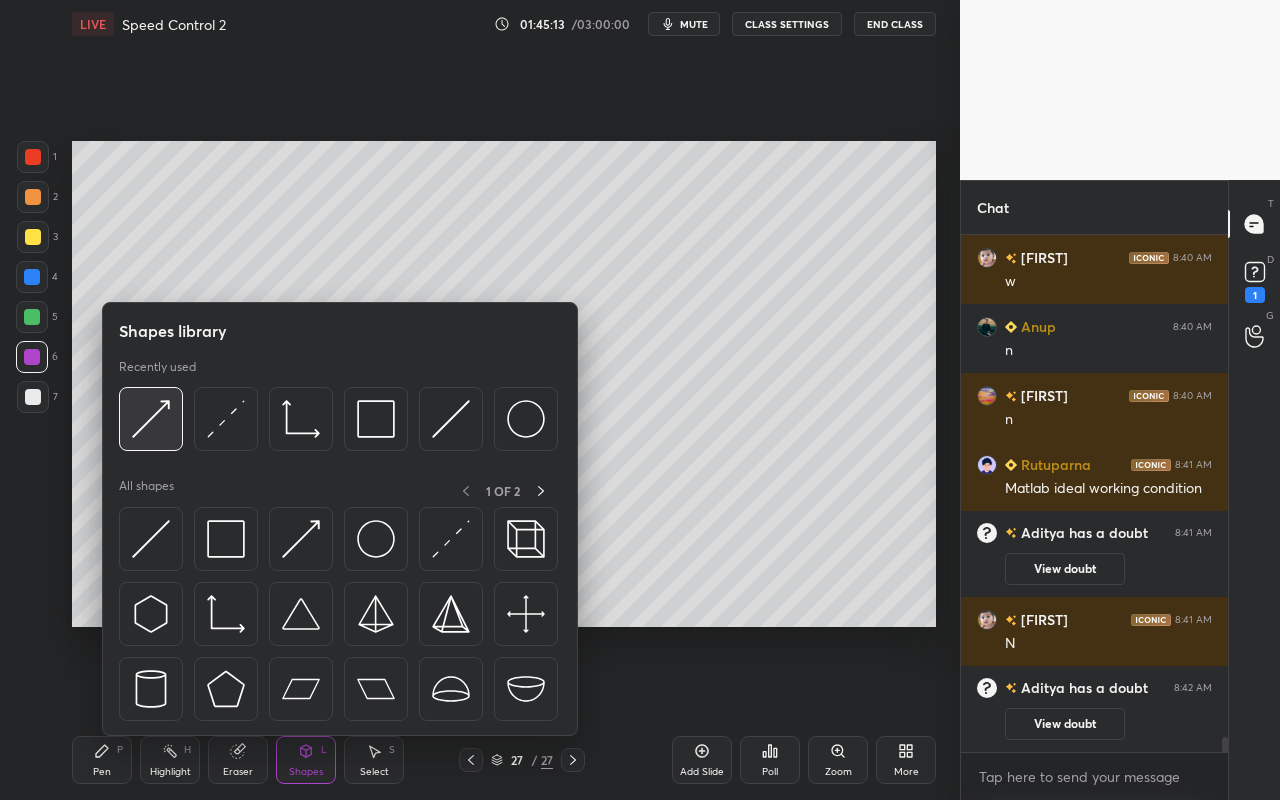 click at bounding box center [151, 419] 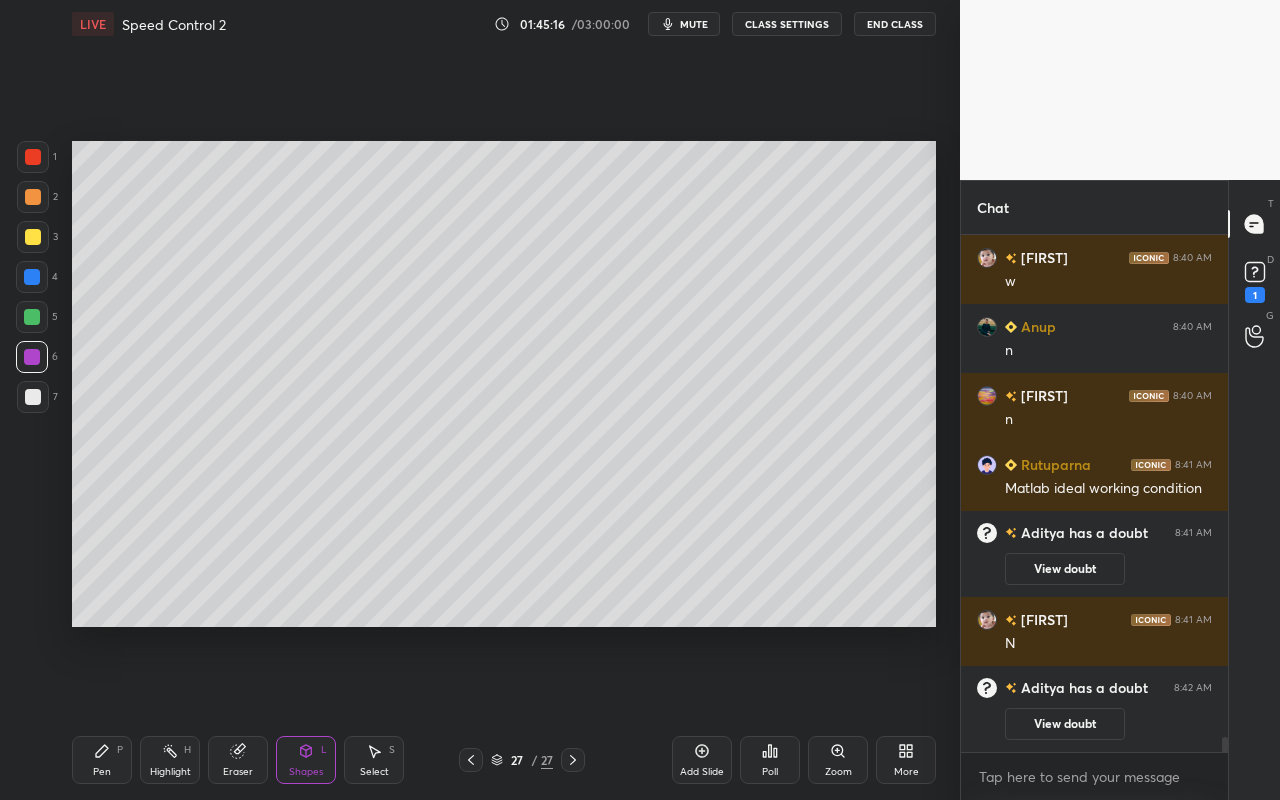 drag, startPoint x: 106, startPoint y: 773, endPoint x: 144, endPoint y: 717, distance: 67.6757 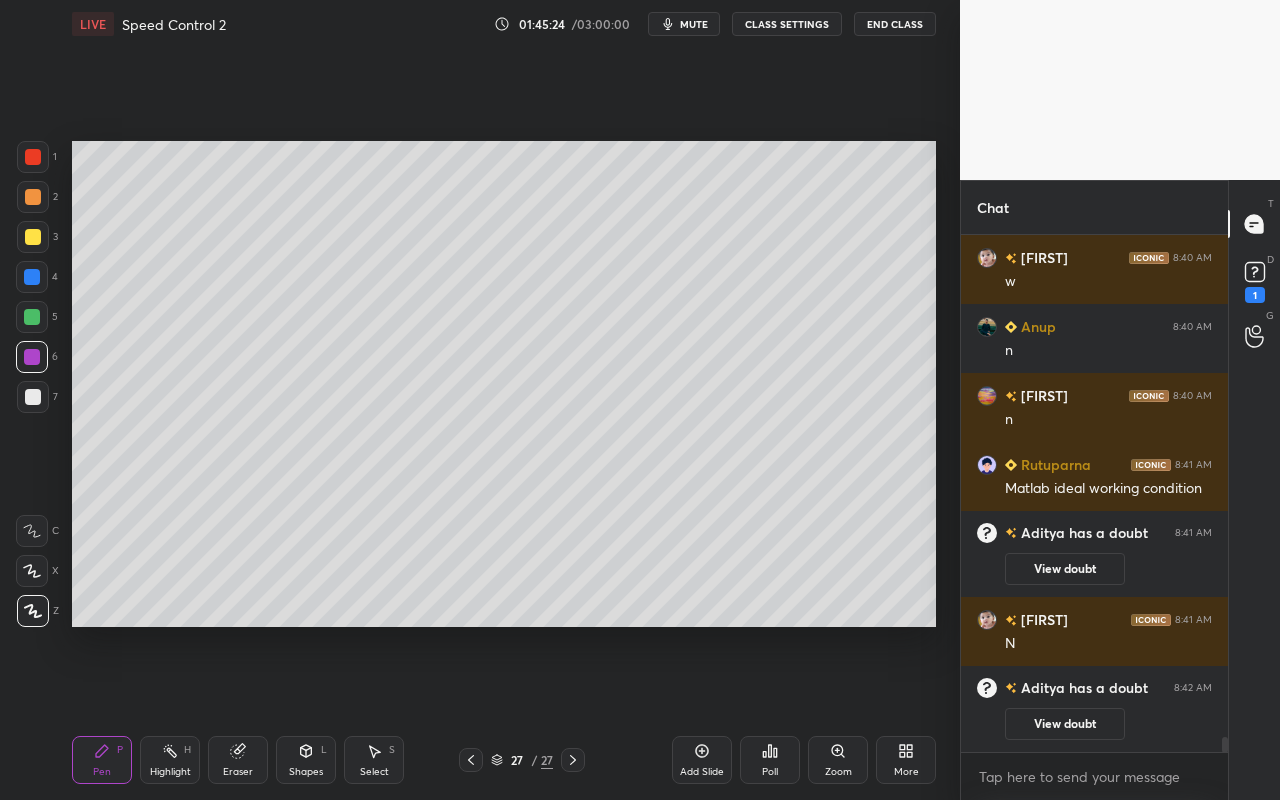 click on "Shapes L" at bounding box center (306, 760) 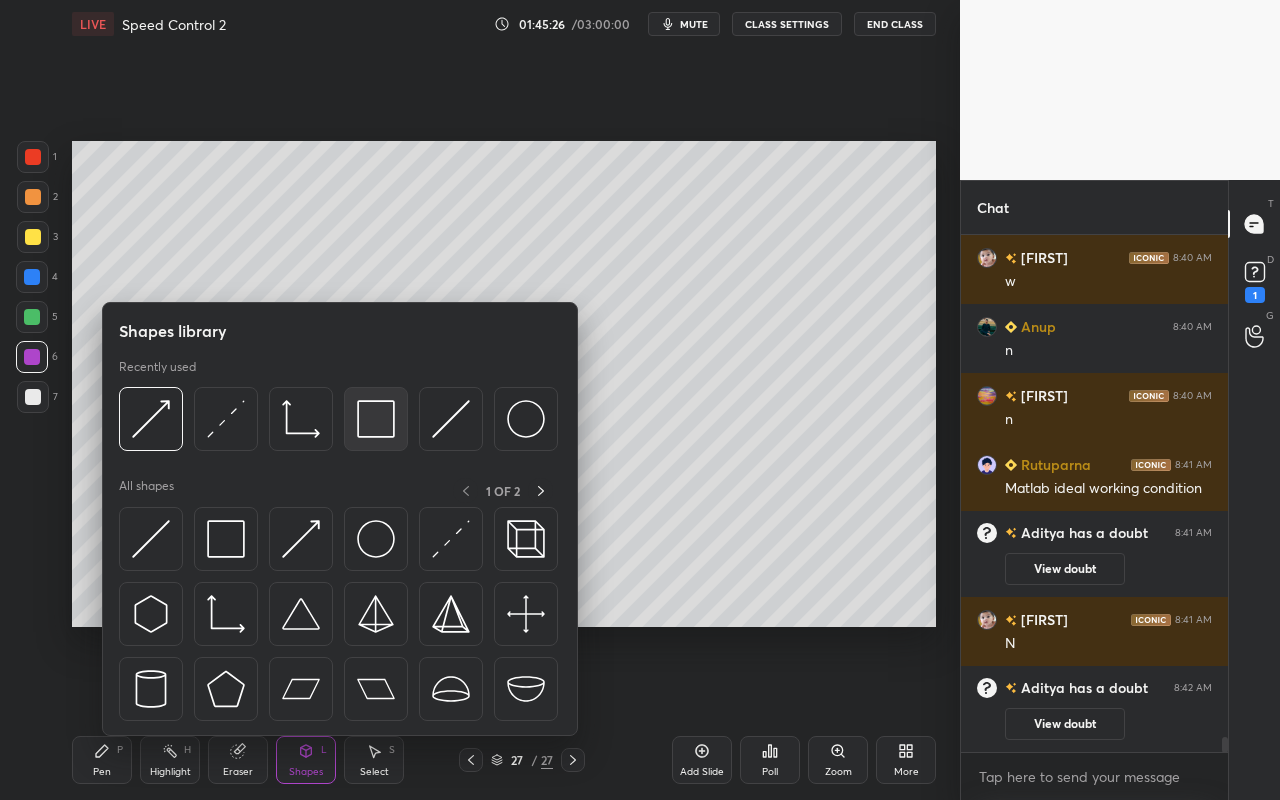 click at bounding box center (376, 419) 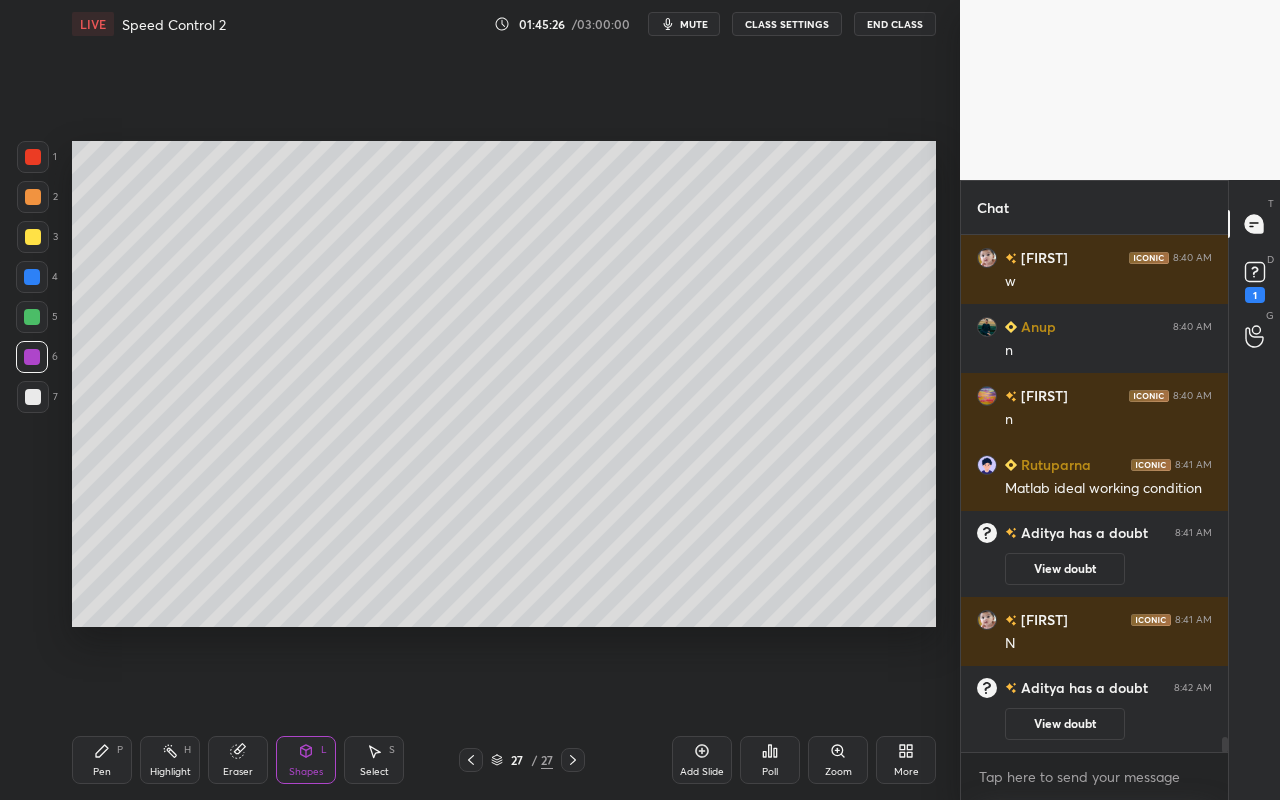 click at bounding box center [33, 397] 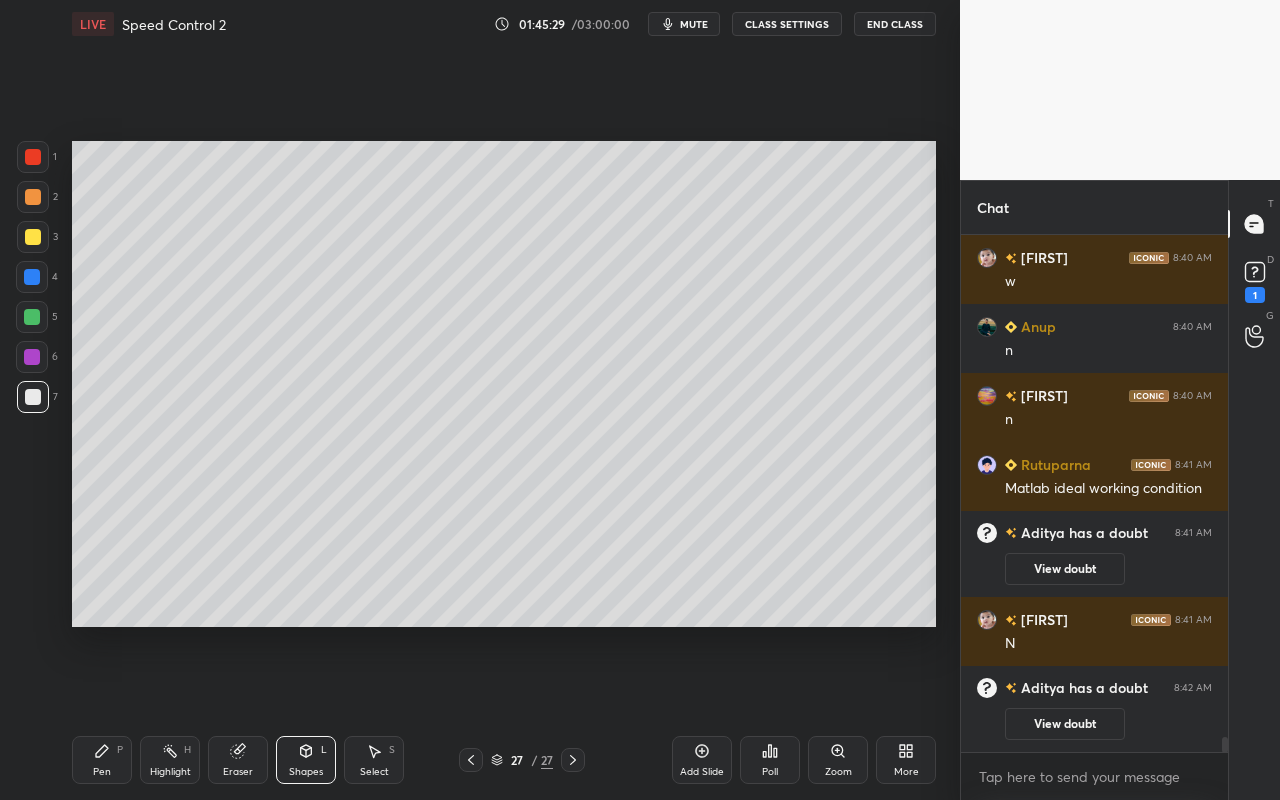click on "Pen" at bounding box center (102, 772) 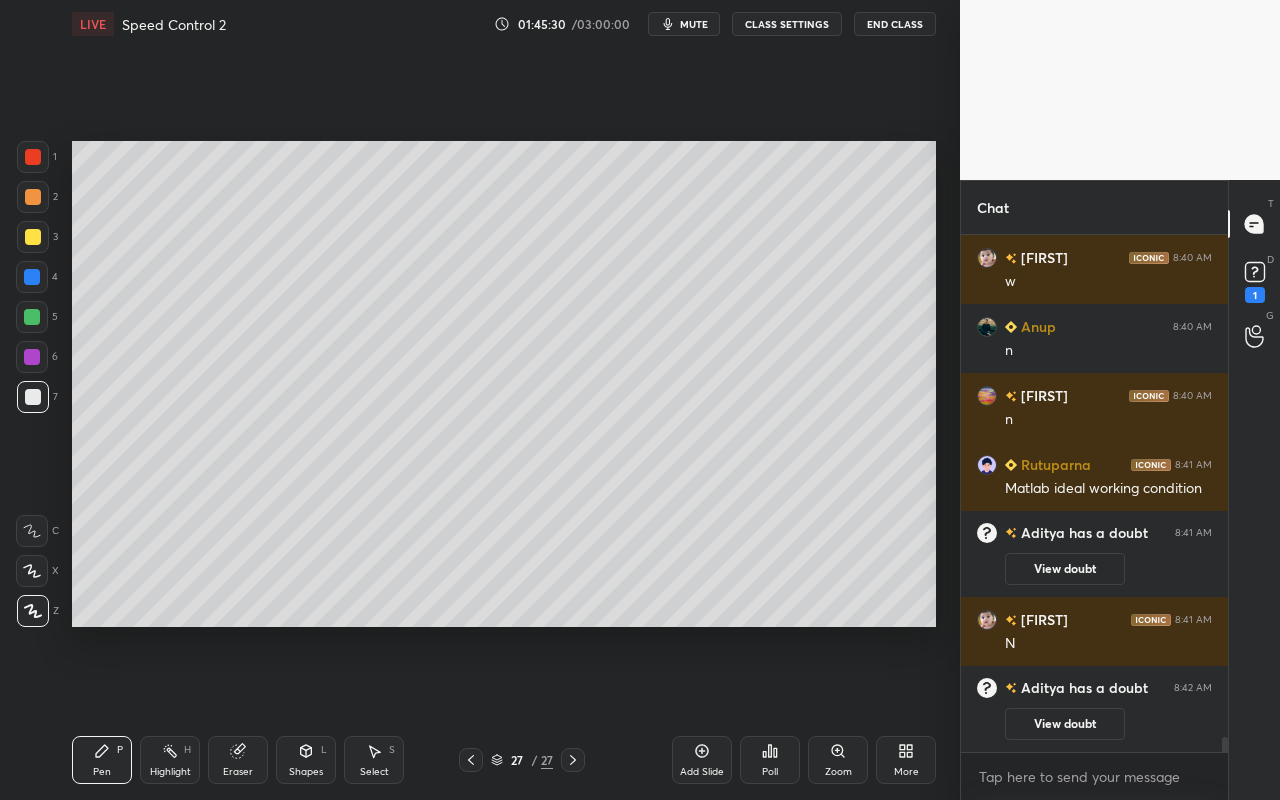click at bounding box center (33, 197) 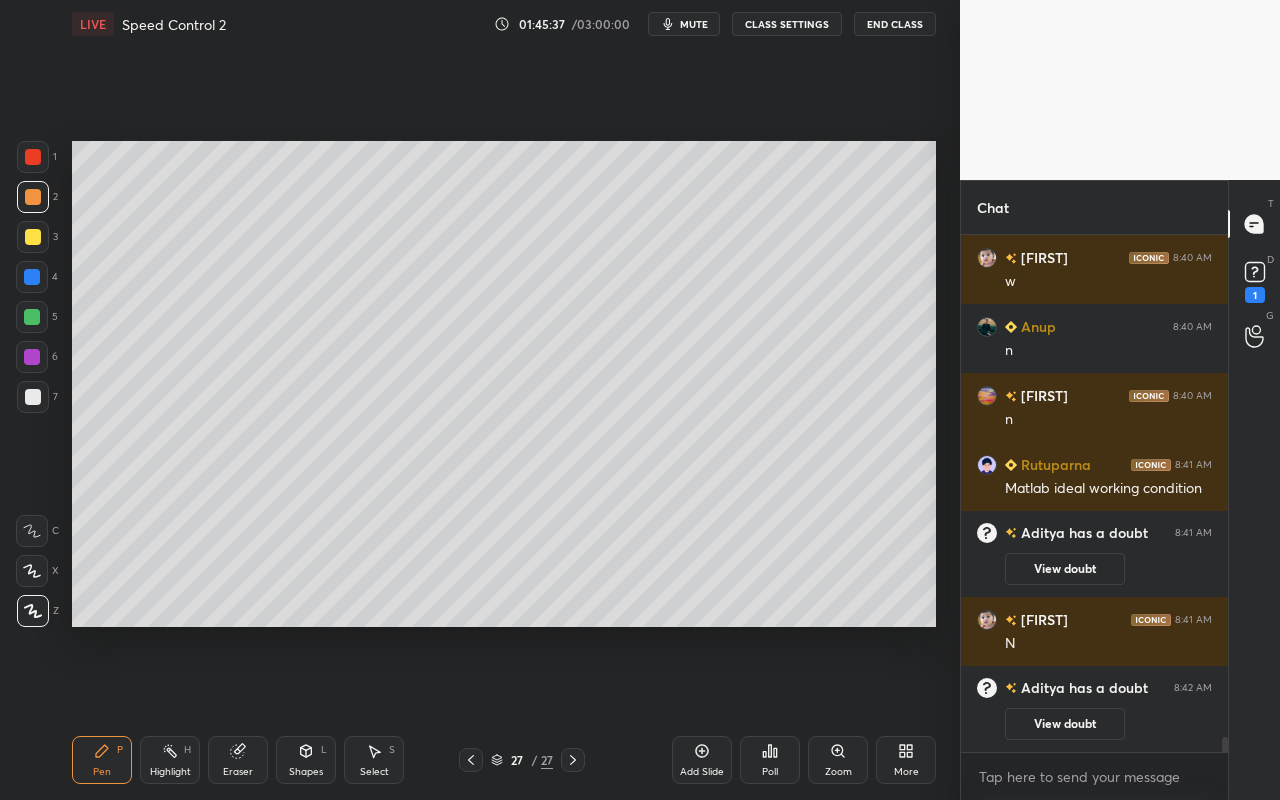 click on "Shapes" at bounding box center [306, 772] 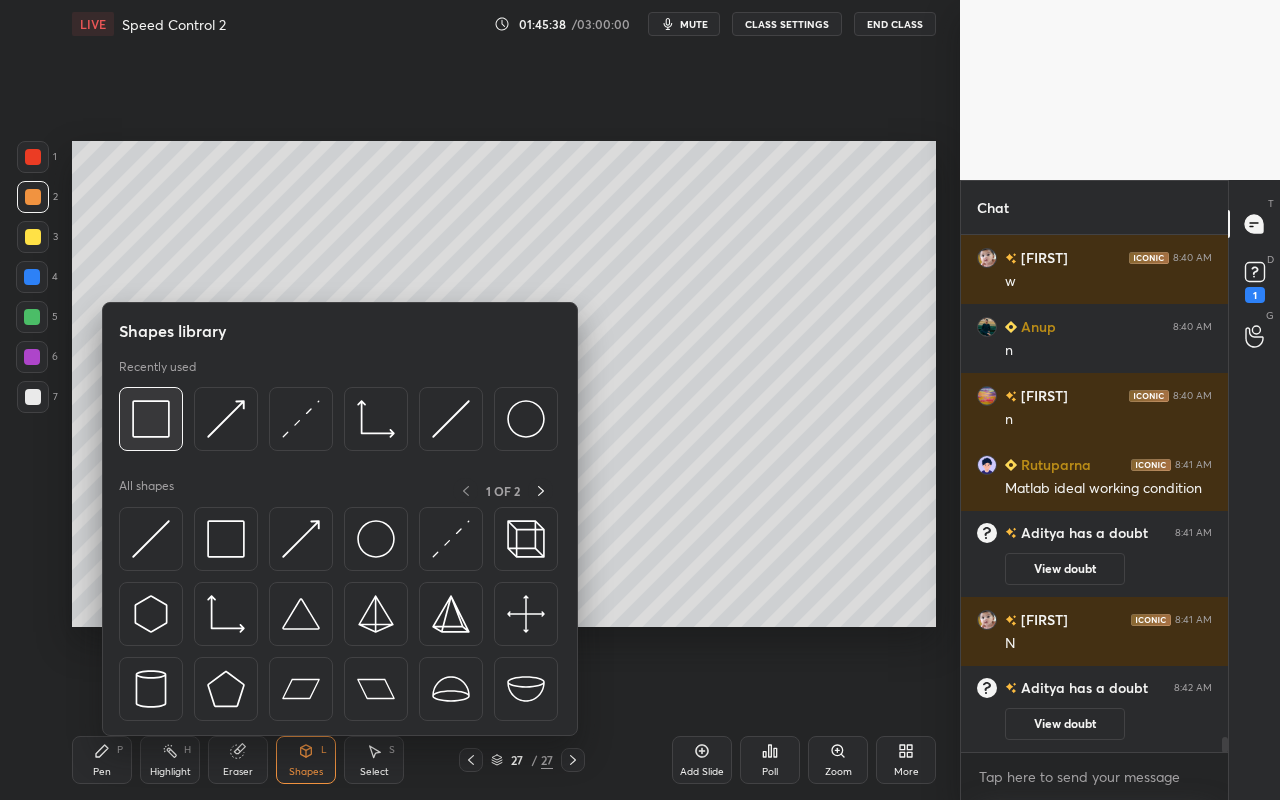 click at bounding box center (151, 419) 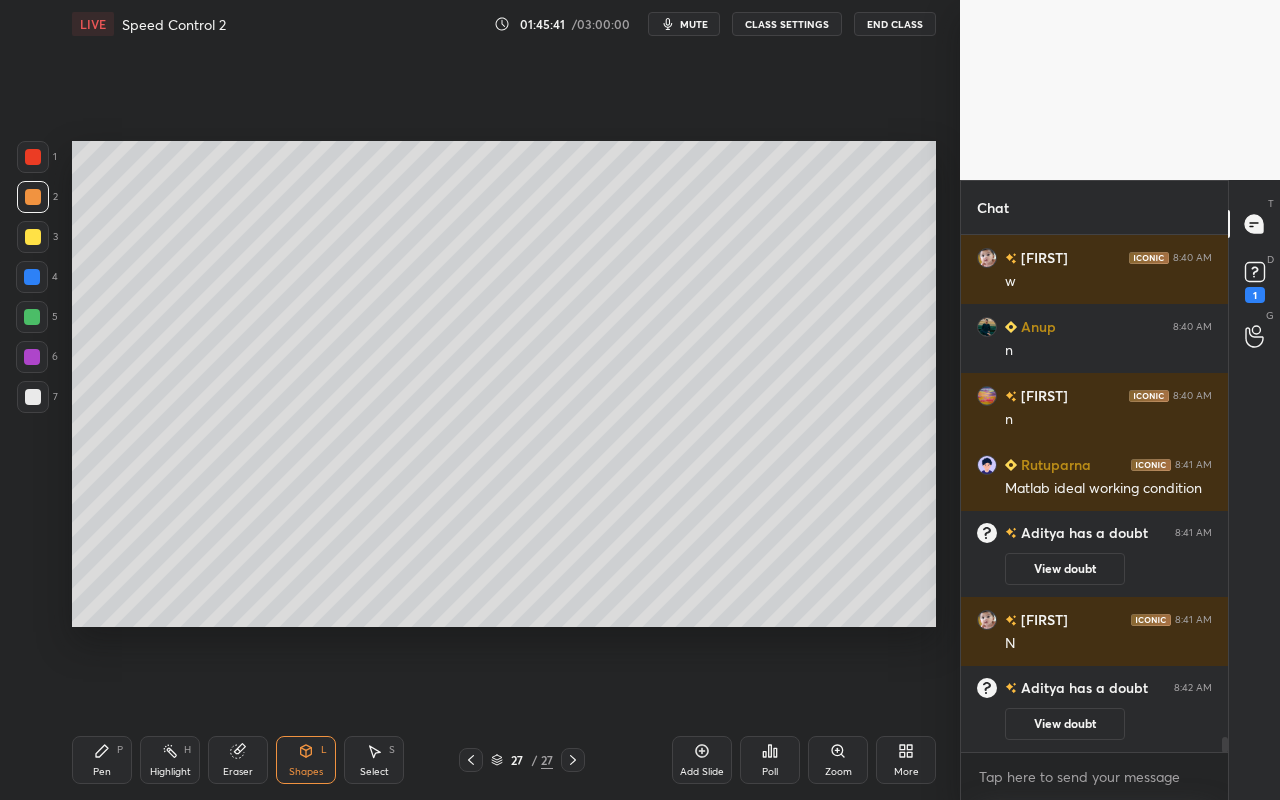 drag, startPoint x: 94, startPoint y: 767, endPoint x: 244, endPoint y: 696, distance: 165.95482 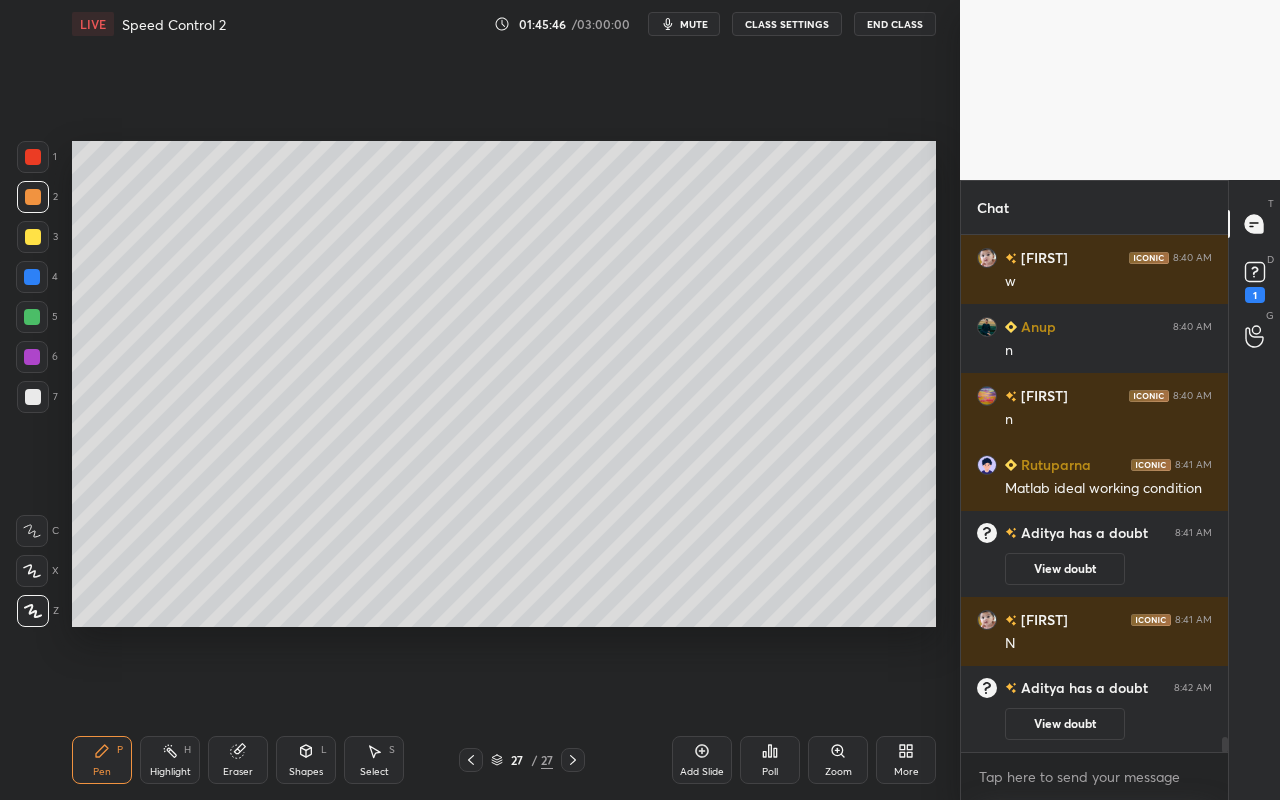 click on "Pen" at bounding box center [102, 772] 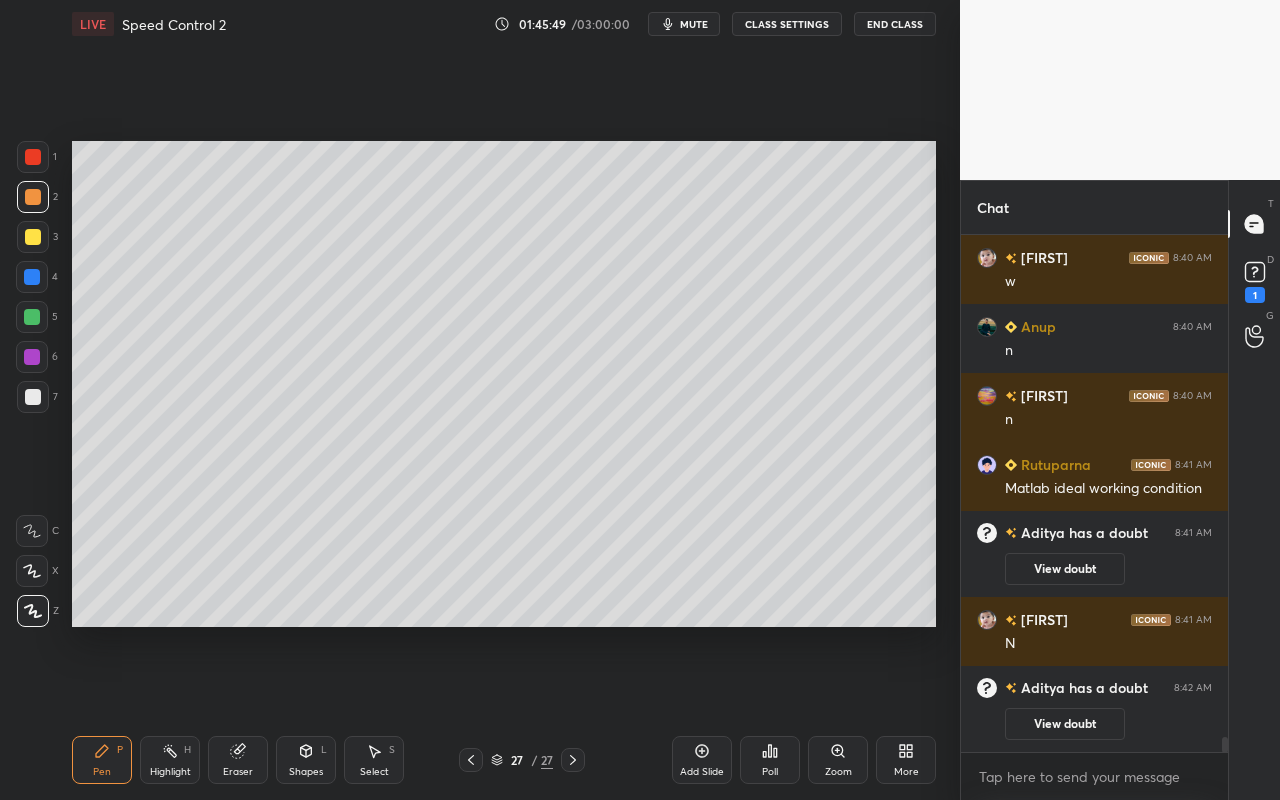 drag, startPoint x: 318, startPoint y: 765, endPoint x: 305, endPoint y: 739, distance: 29.068884 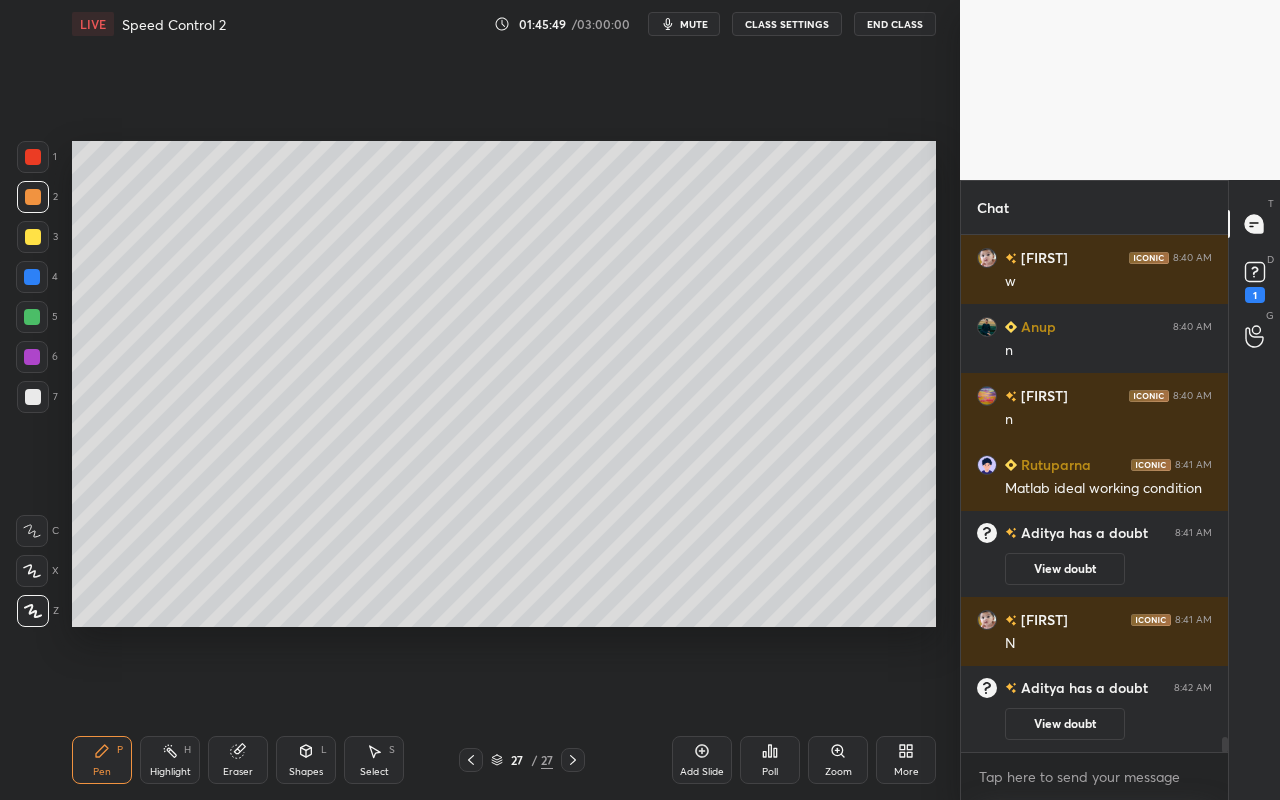 click on "Shapes" at bounding box center [306, 772] 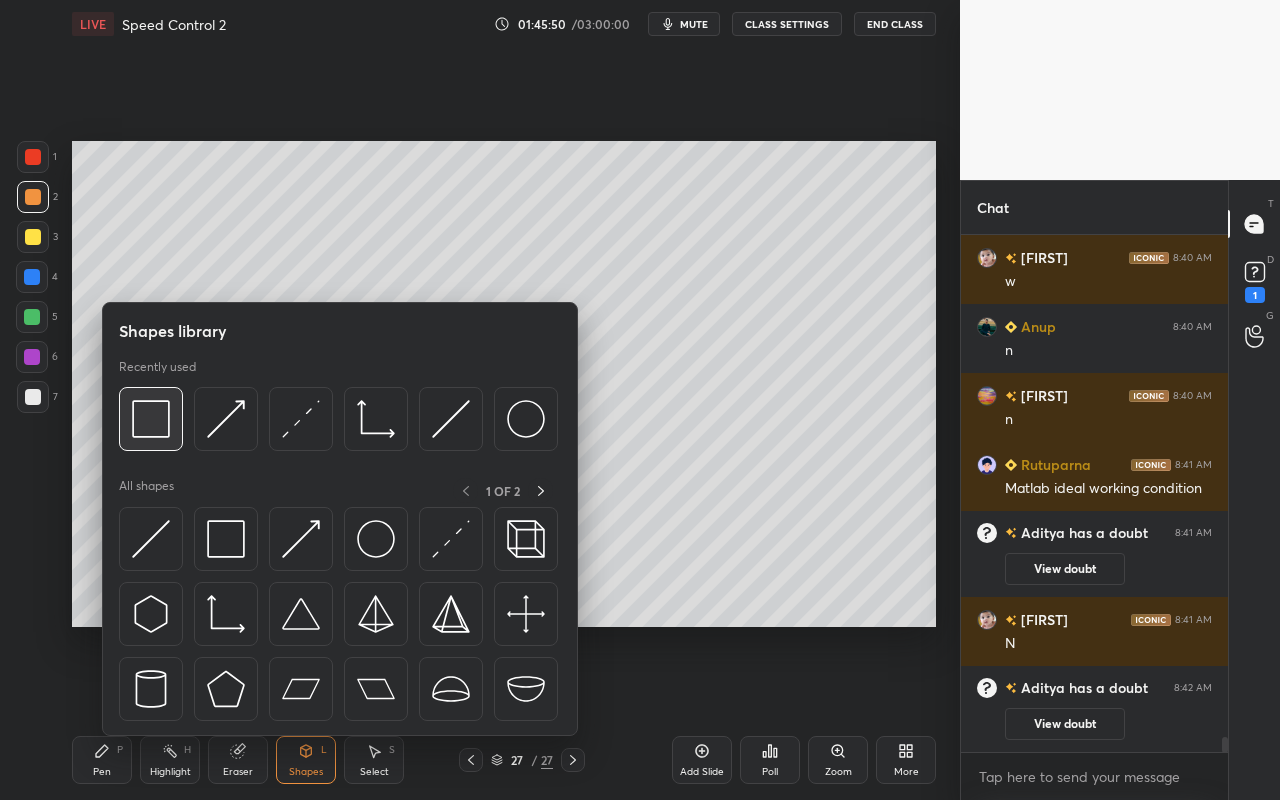 click at bounding box center (151, 419) 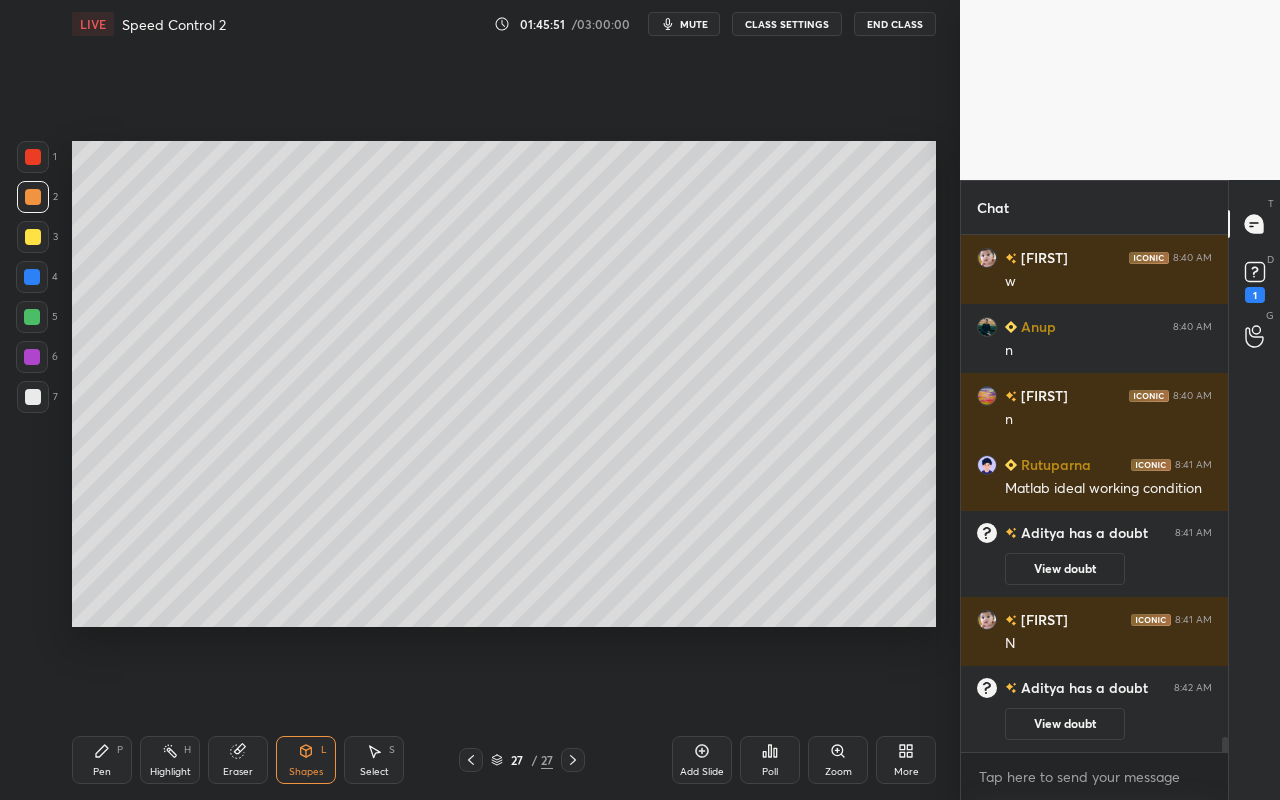 click at bounding box center [33, 157] 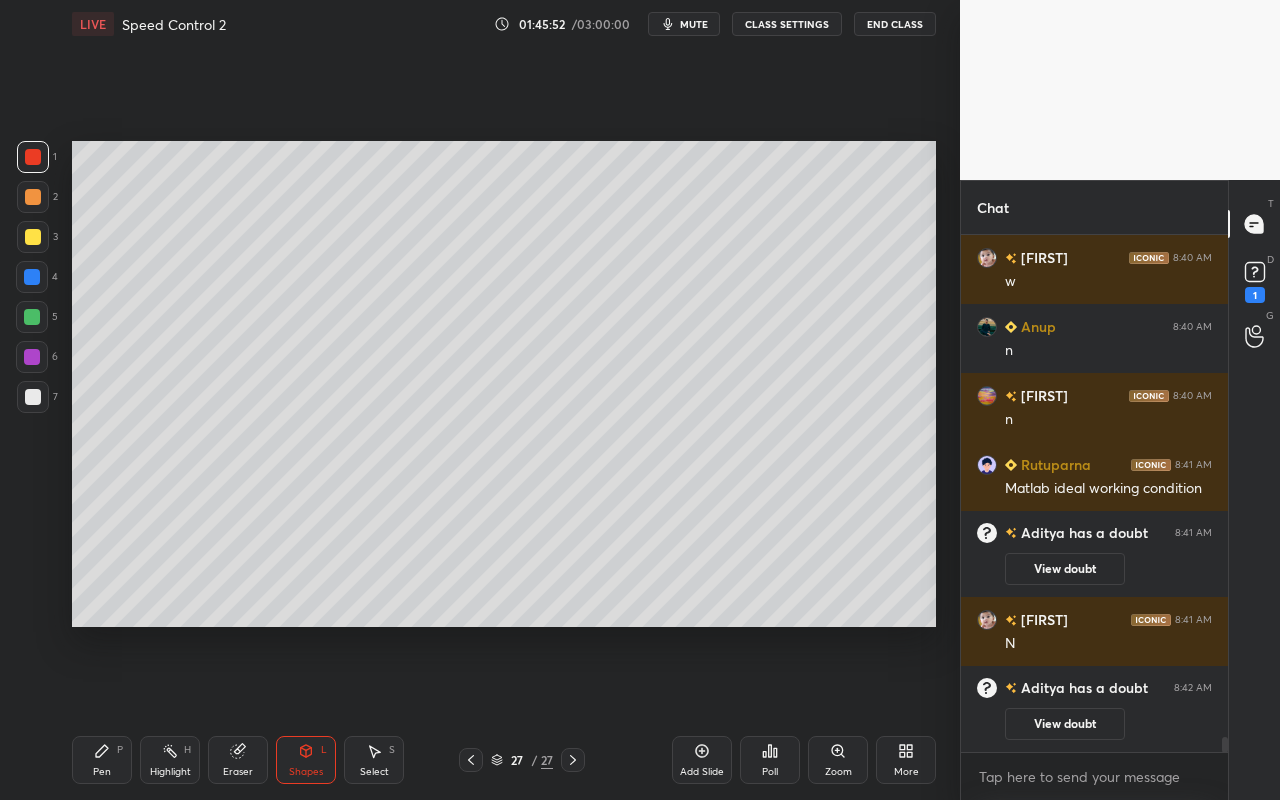 click 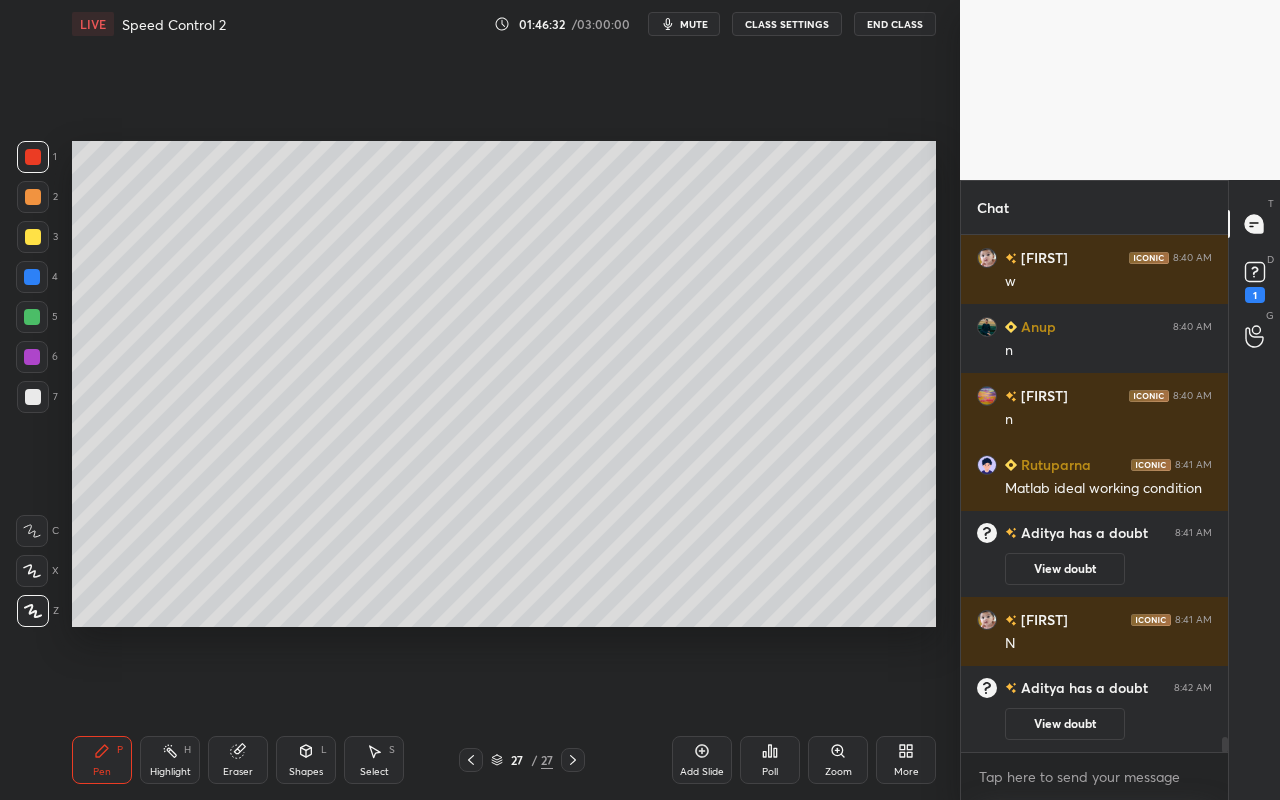 click on "Shapes L" at bounding box center (306, 760) 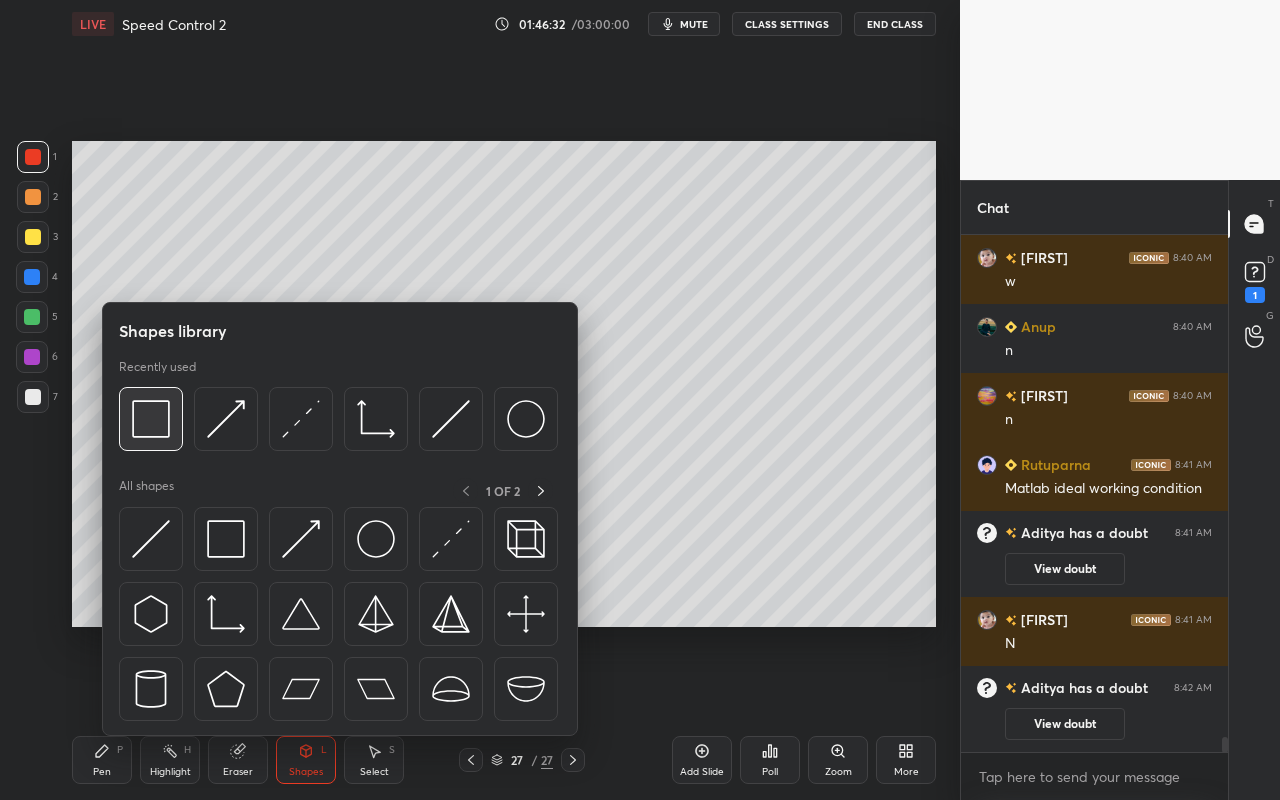 click at bounding box center (151, 419) 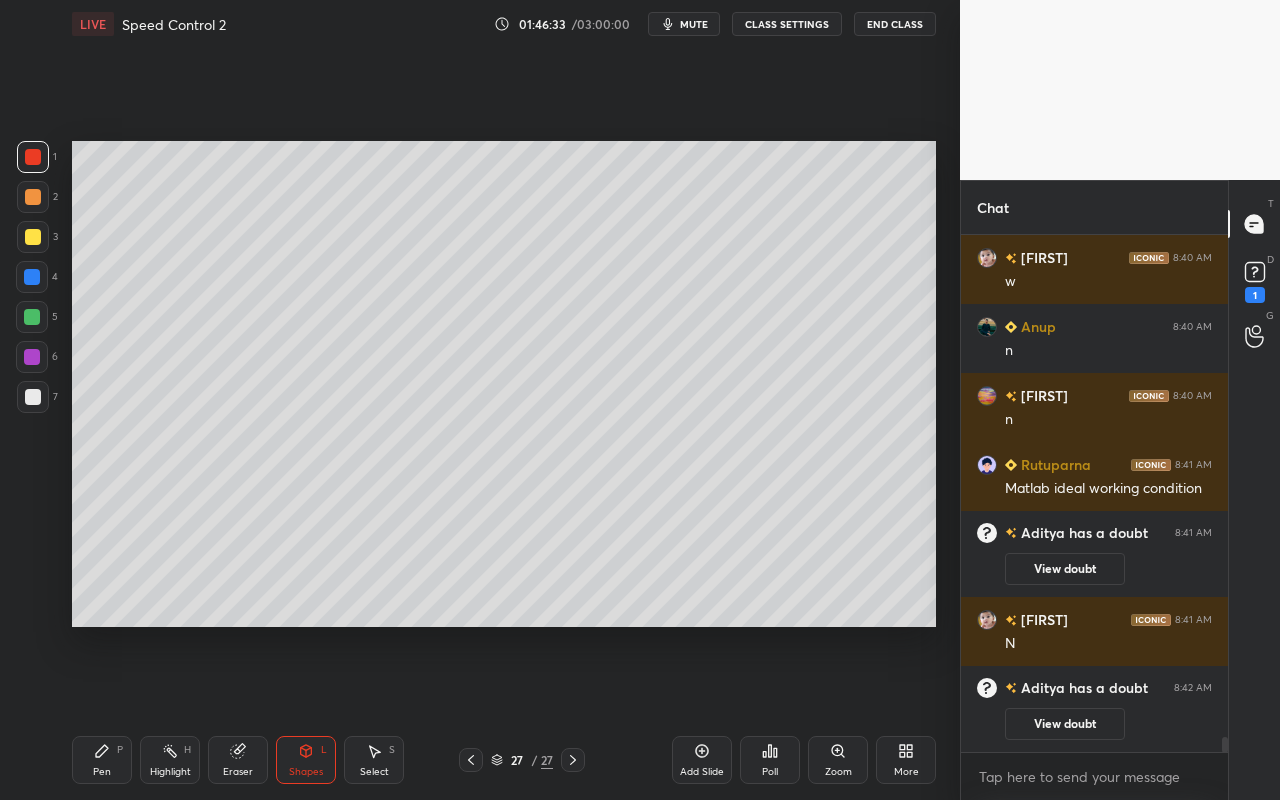 click at bounding box center (32, 317) 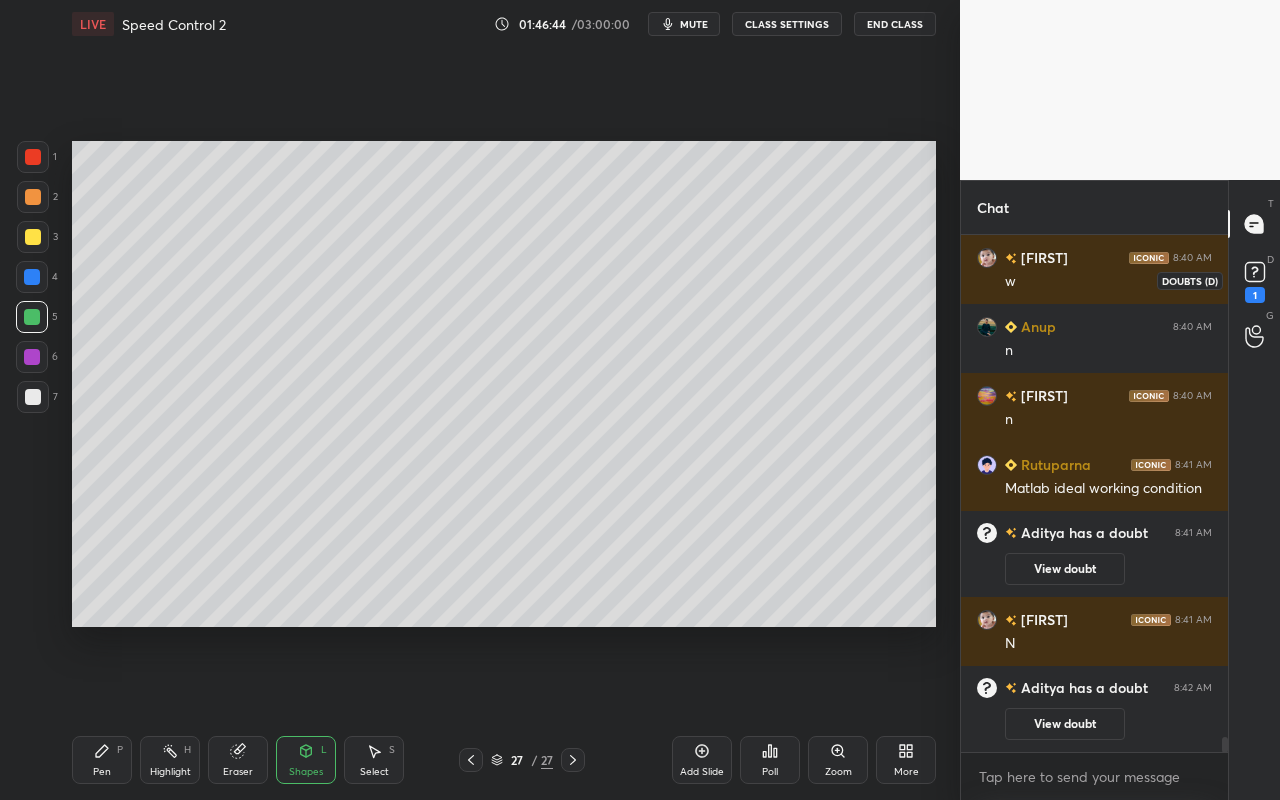 click 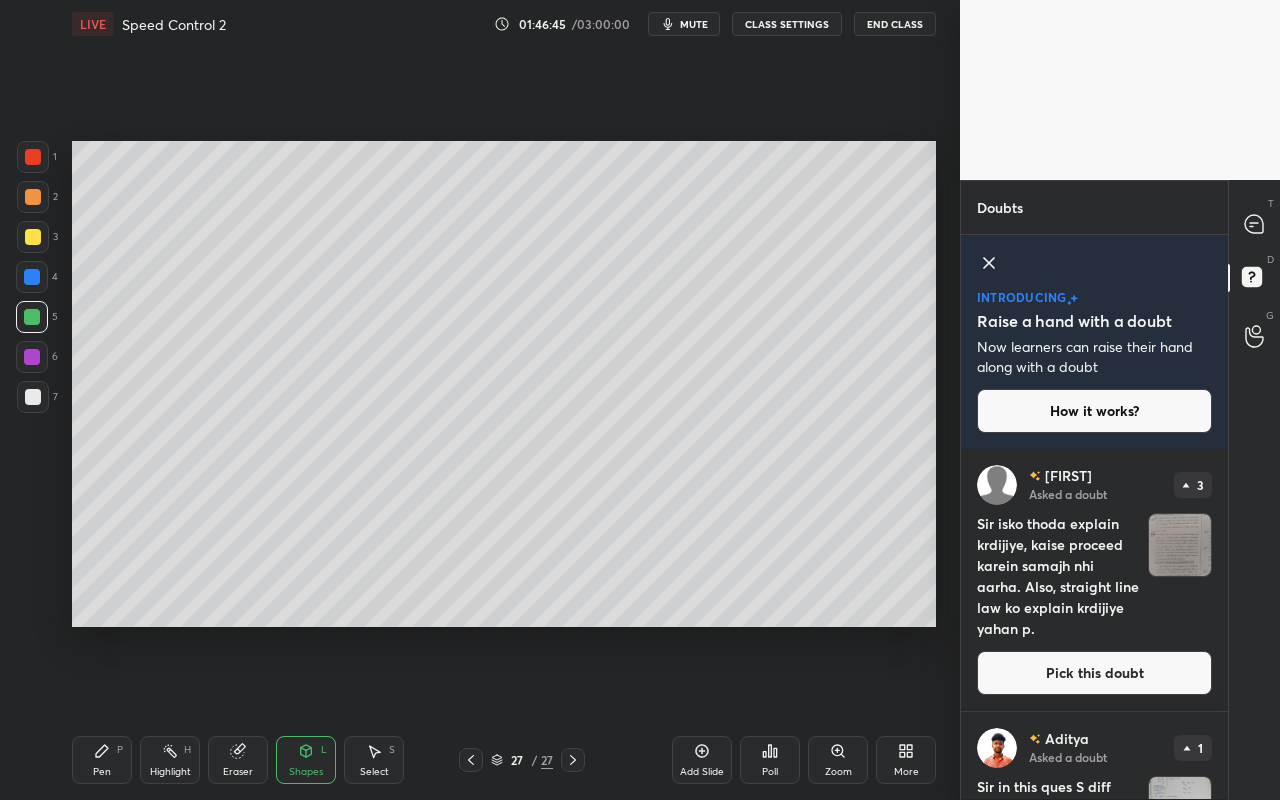 click on "Pick this doubt" at bounding box center [1094, 673] 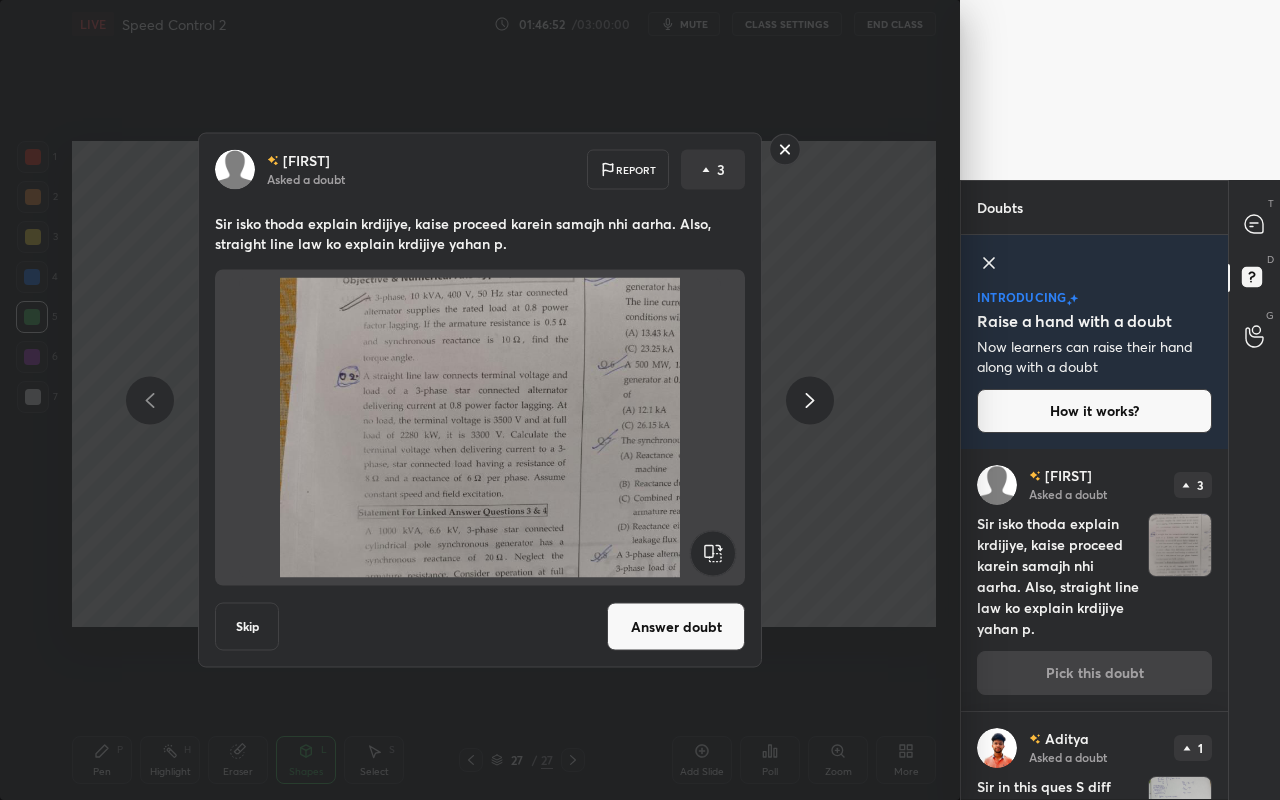 click 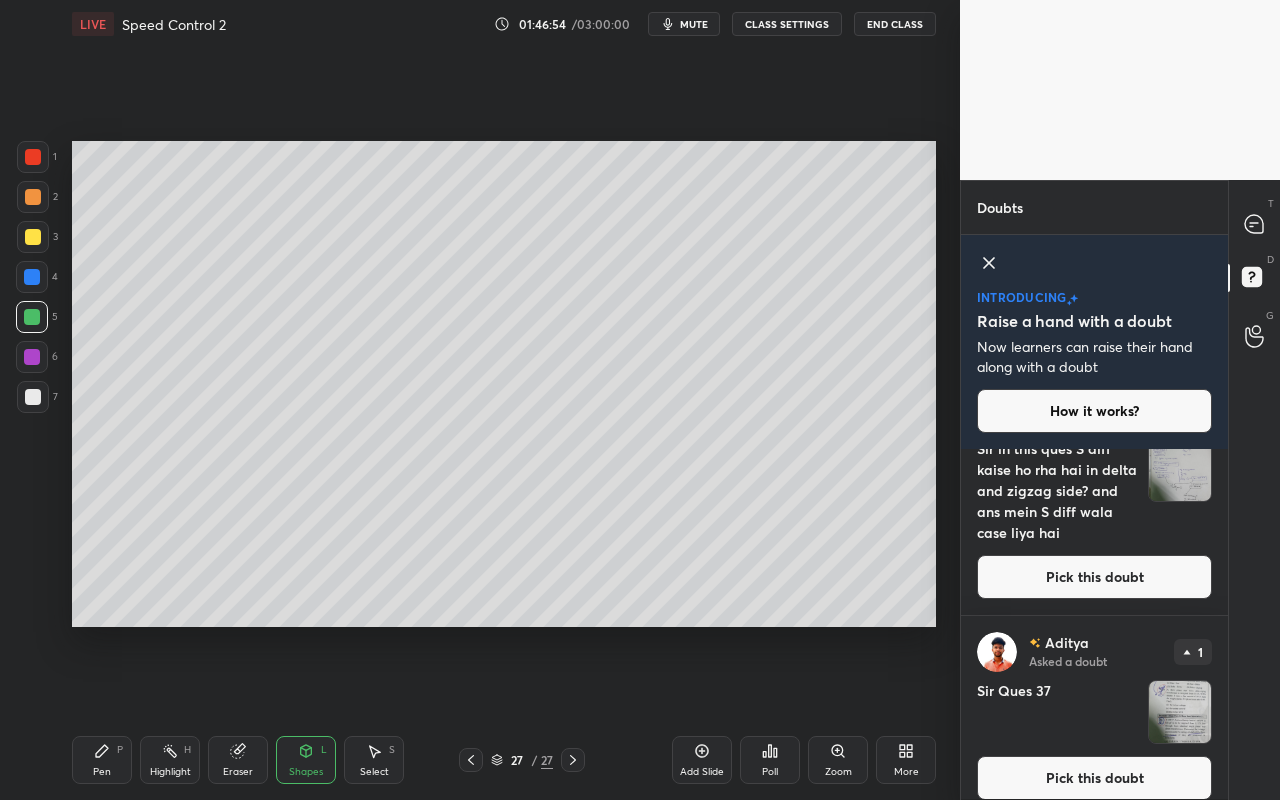 scroll, scrollTop: 343, scrollLeft: 0, axis: vertical 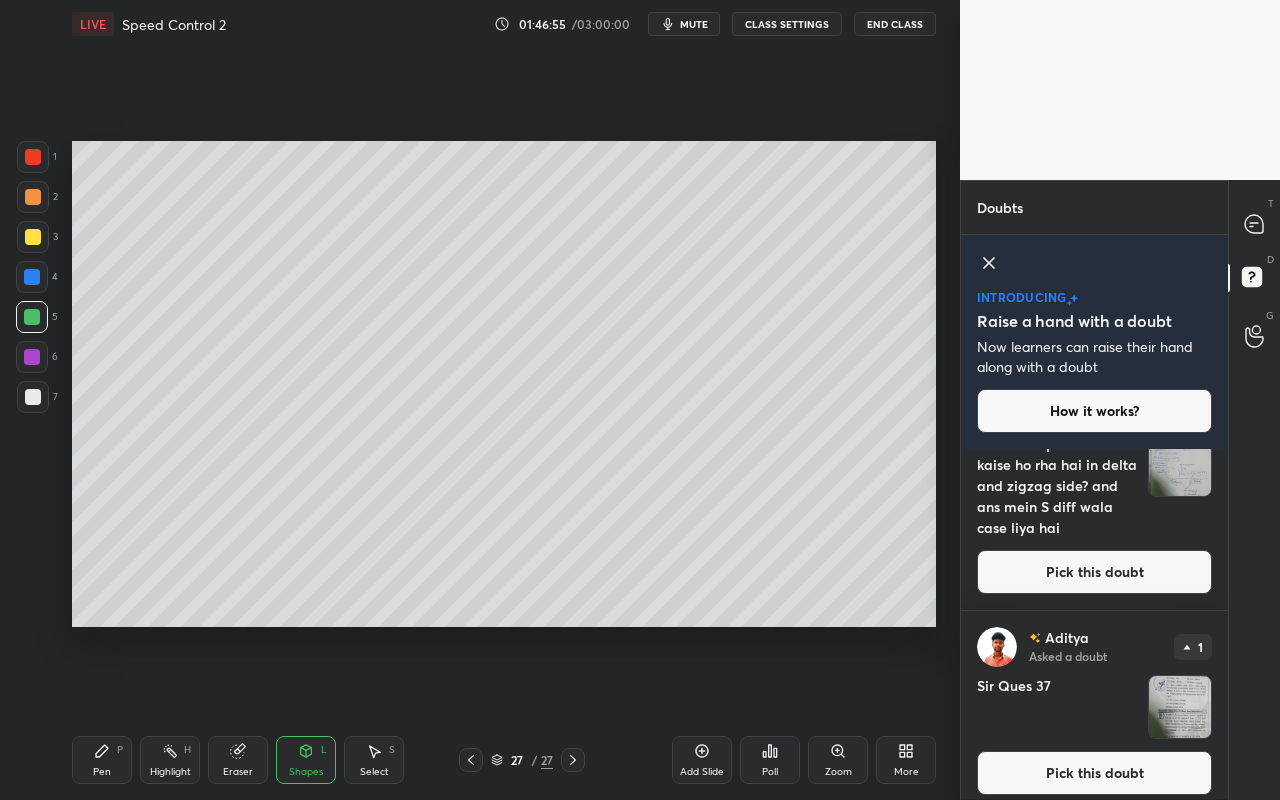 click on "Pick this doubt" at bounding box center [1094, 572] 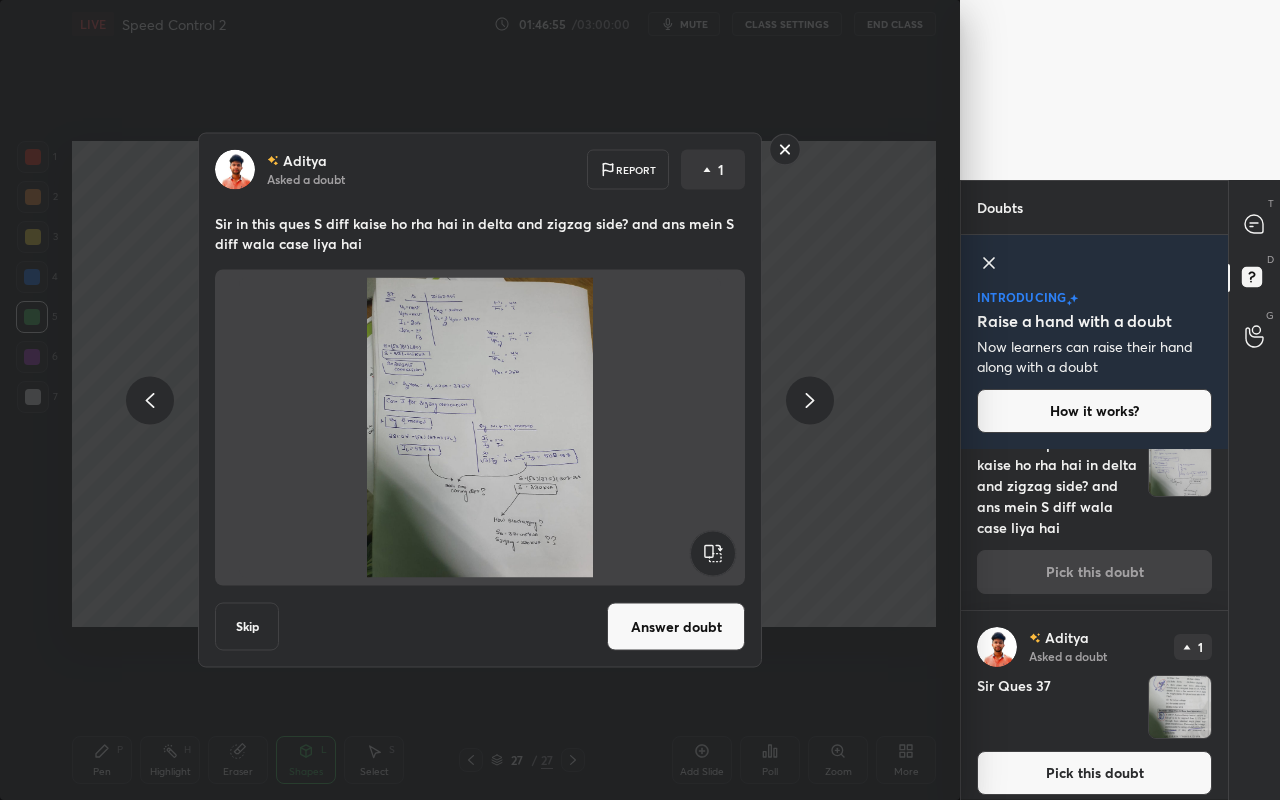 scroll, scrollTop: 263, scrollLeft: 0, axis: vertical 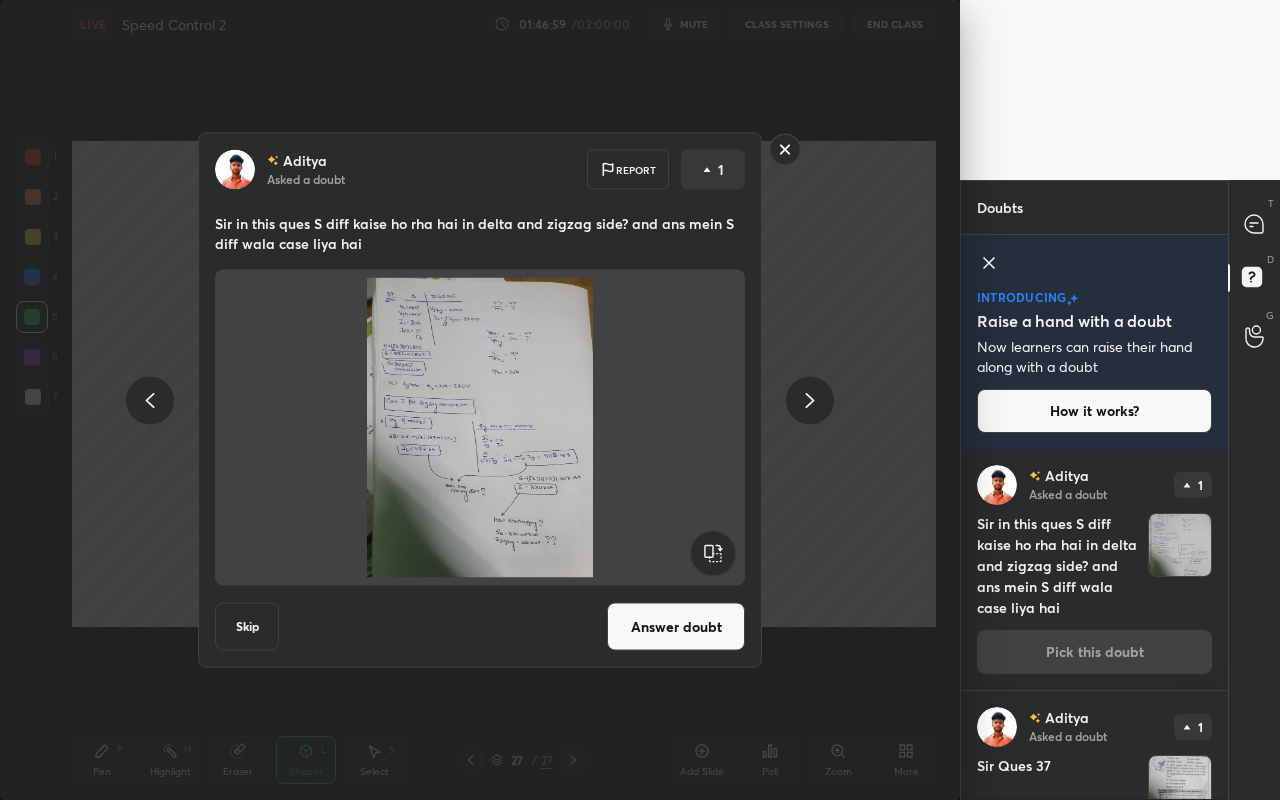 click 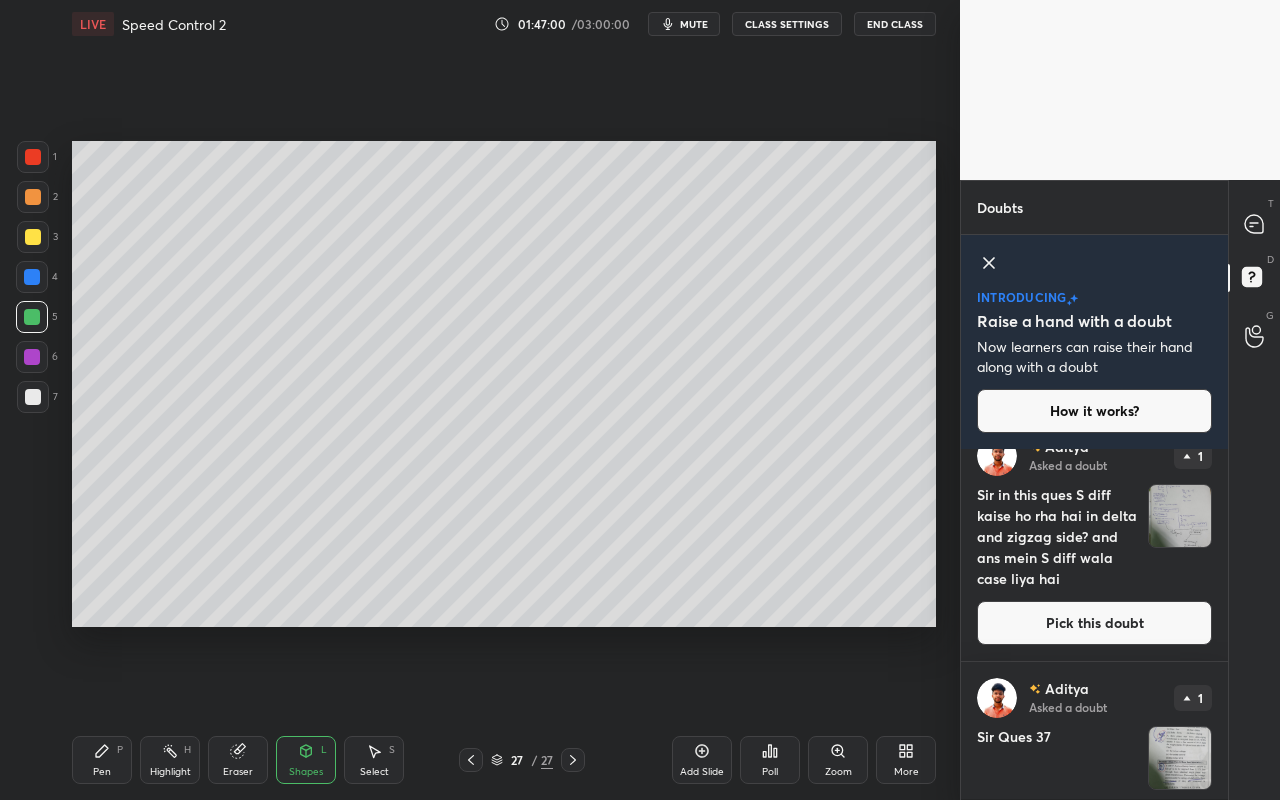 scroll, scrollTop: 325, scrollLeft: 0, axis: vertical 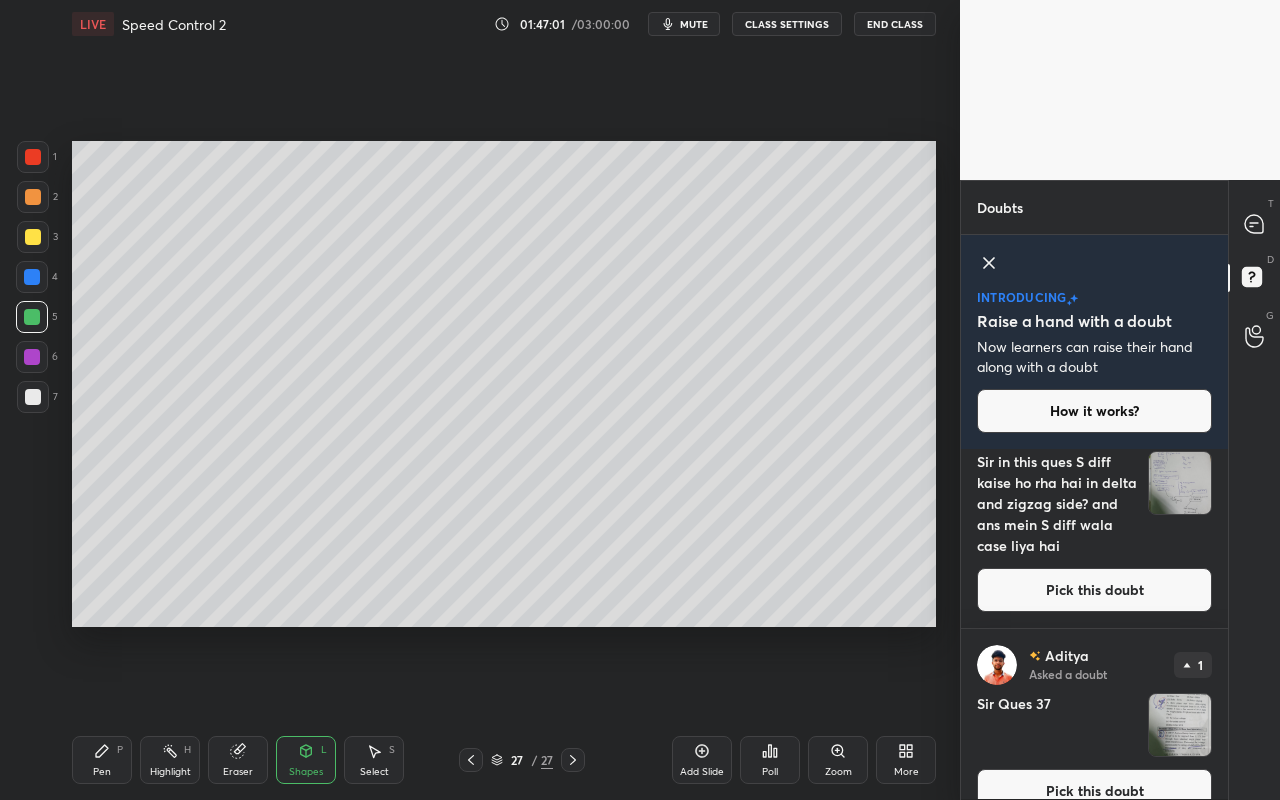 click on "Pick this doubt" at bounding box center [1094, 590] 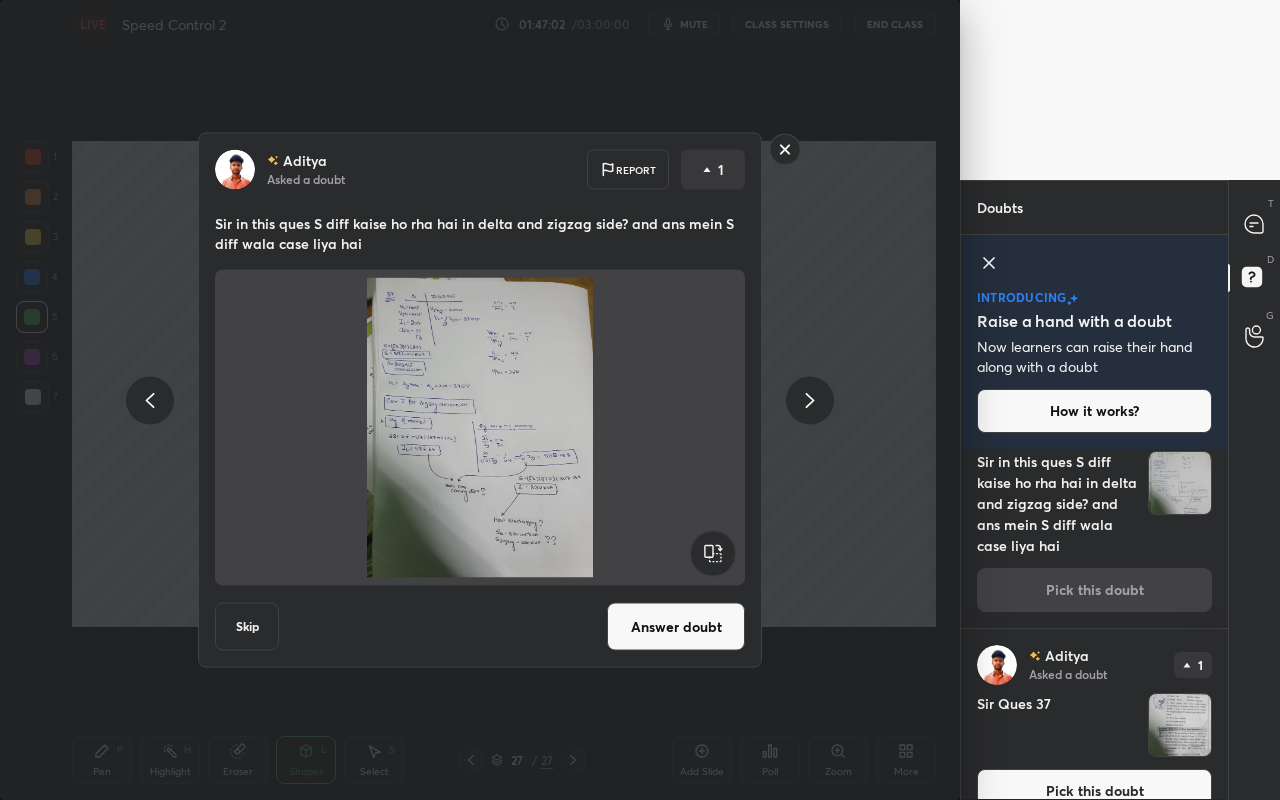 scroll, scrollTop: 263, scrollLeft: 0, axis: vertical 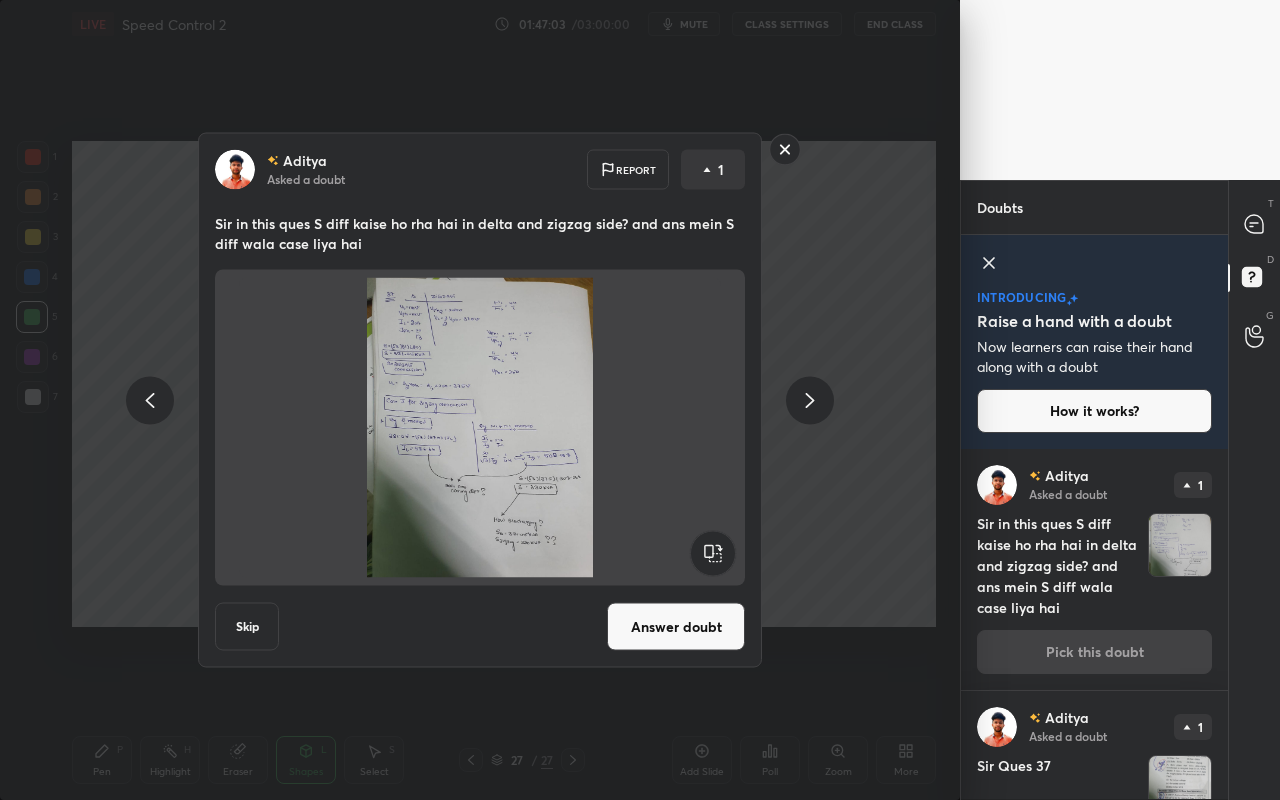 click 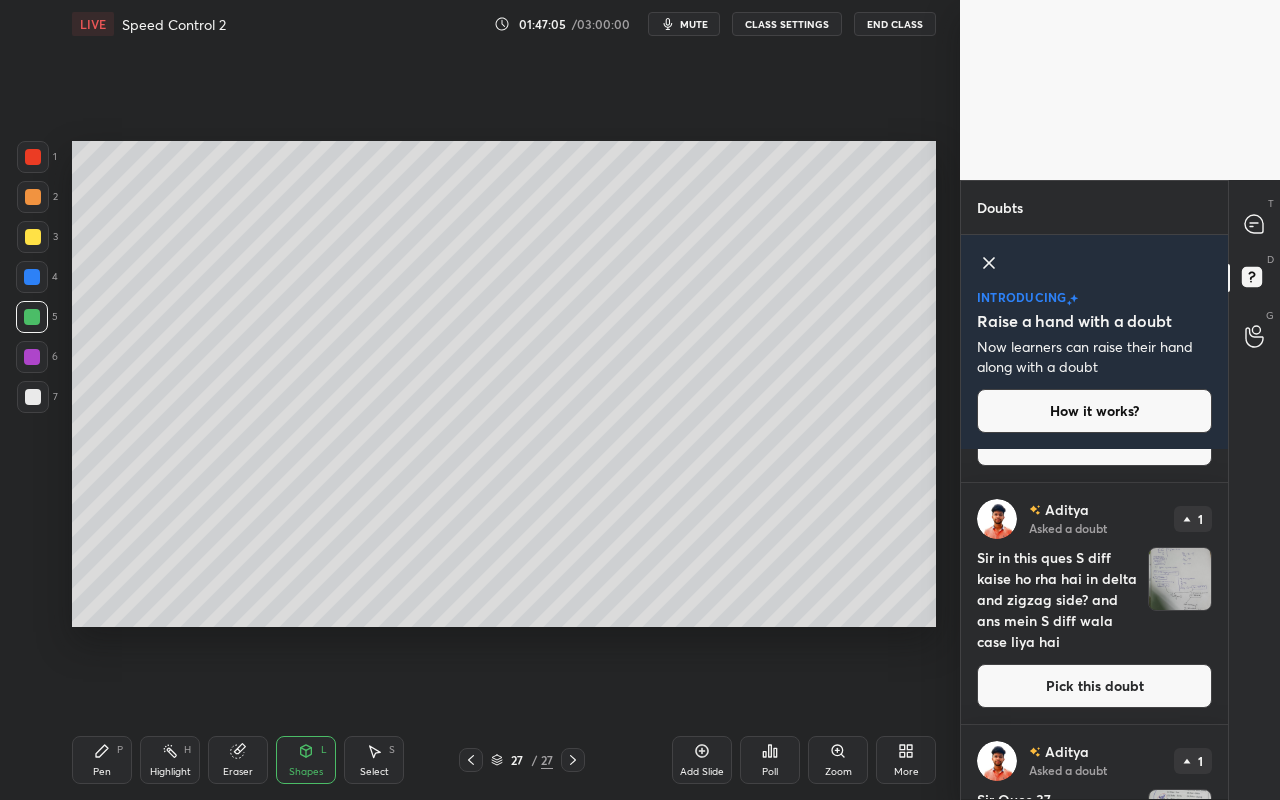 scroll, scrollTop: 356, scrollLeft: 0, axis: vertical 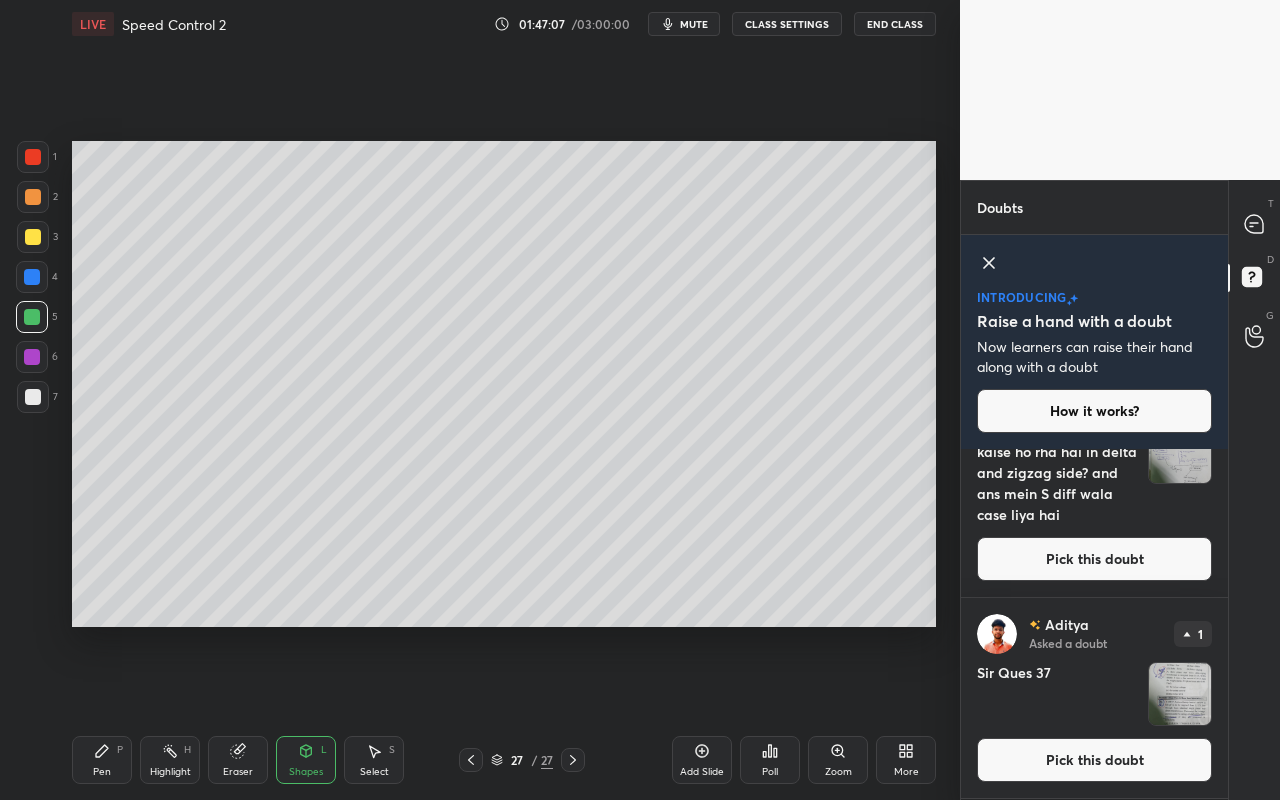 click on "Pick this doubt" at bounding box center [1094, 760] 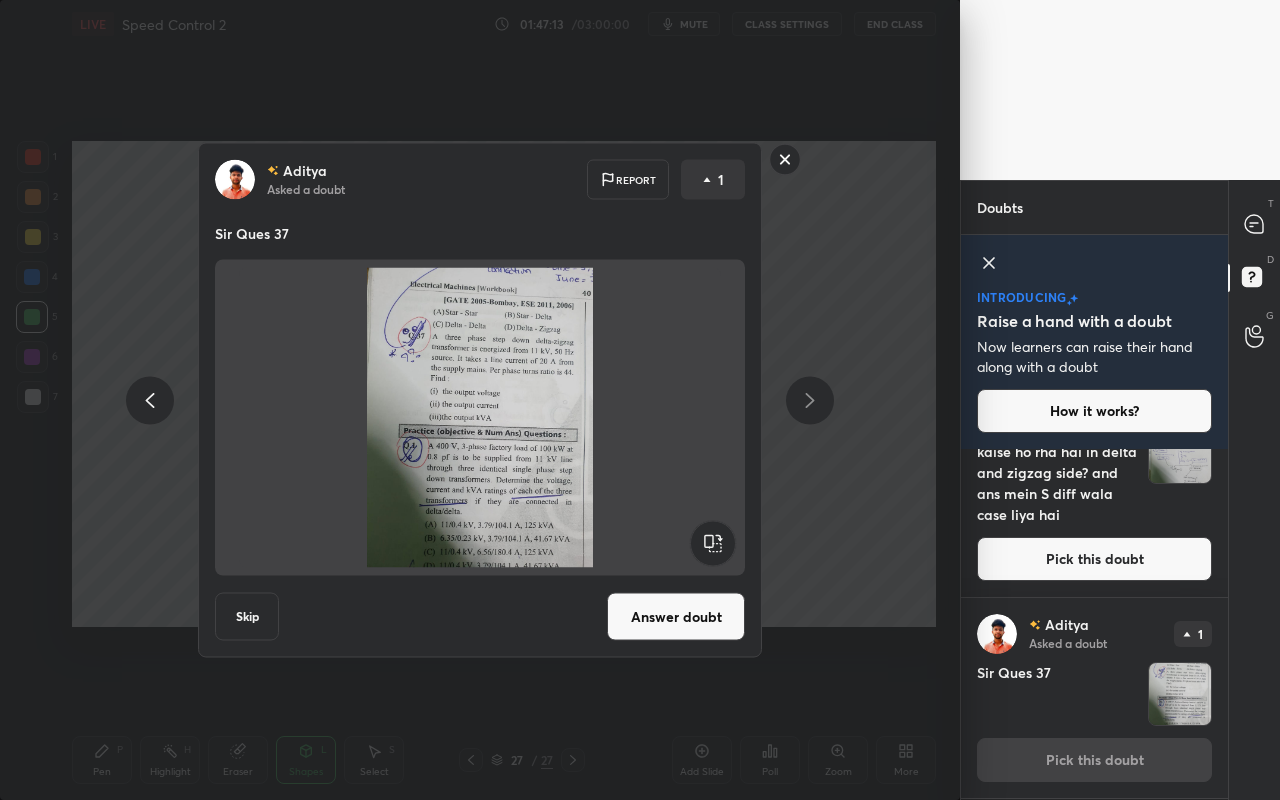 click 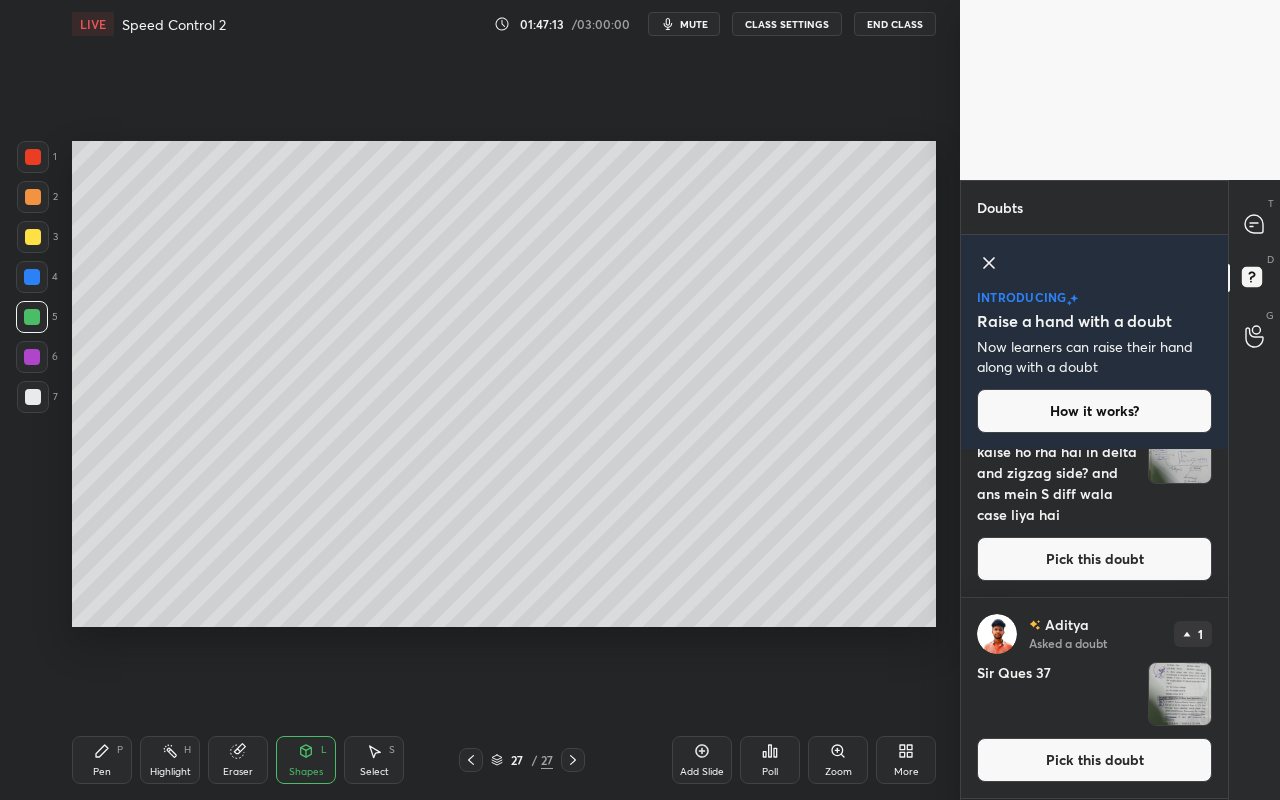 scroll, scrollTop: 0, scrollLeft: 0, axis: both 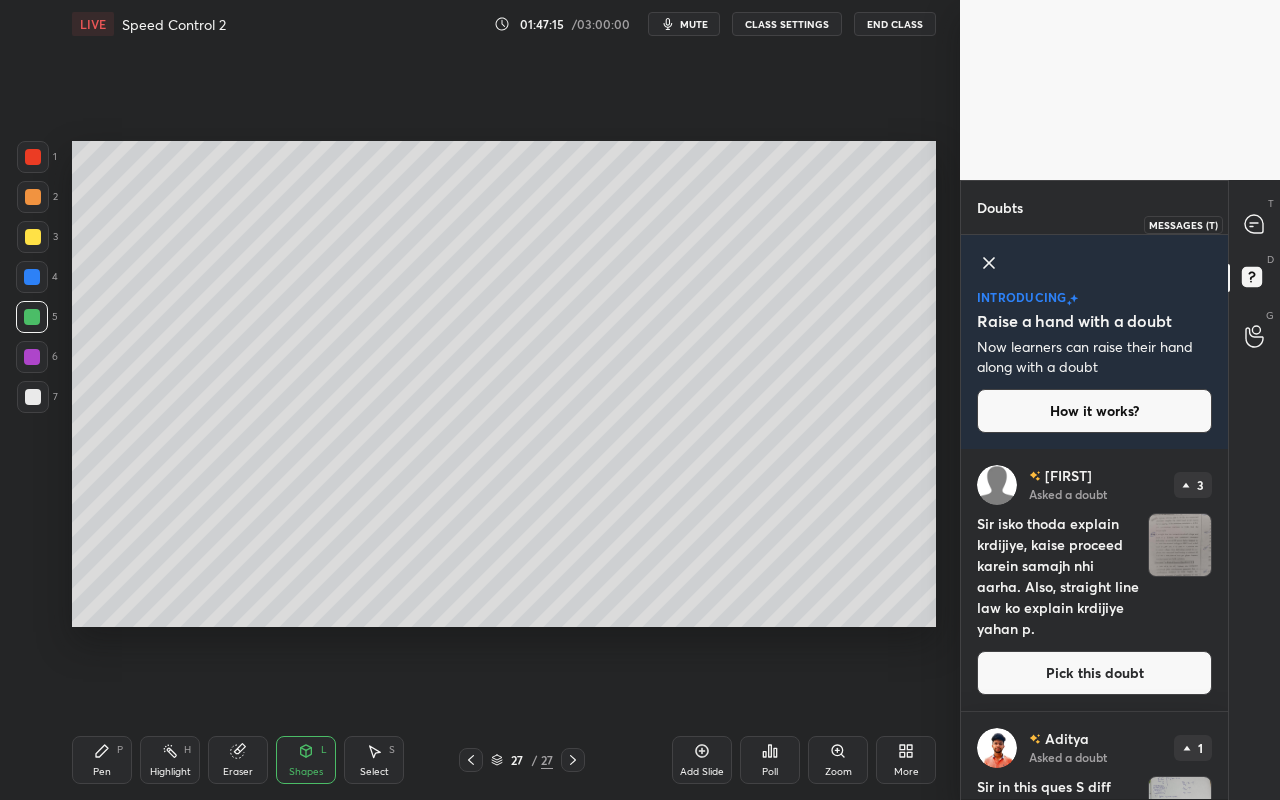 click 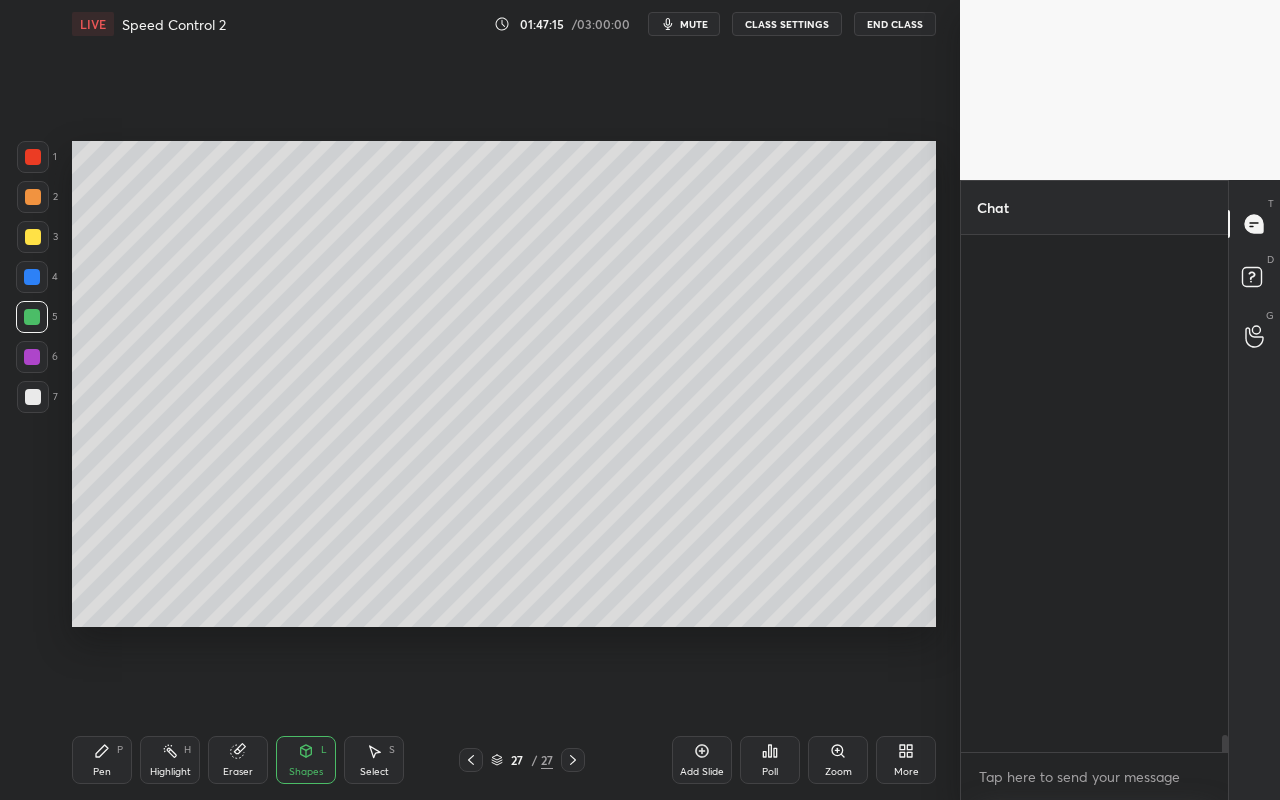 scroll, scrollTop: 16761, scrollLeft: 0, axis: vertical 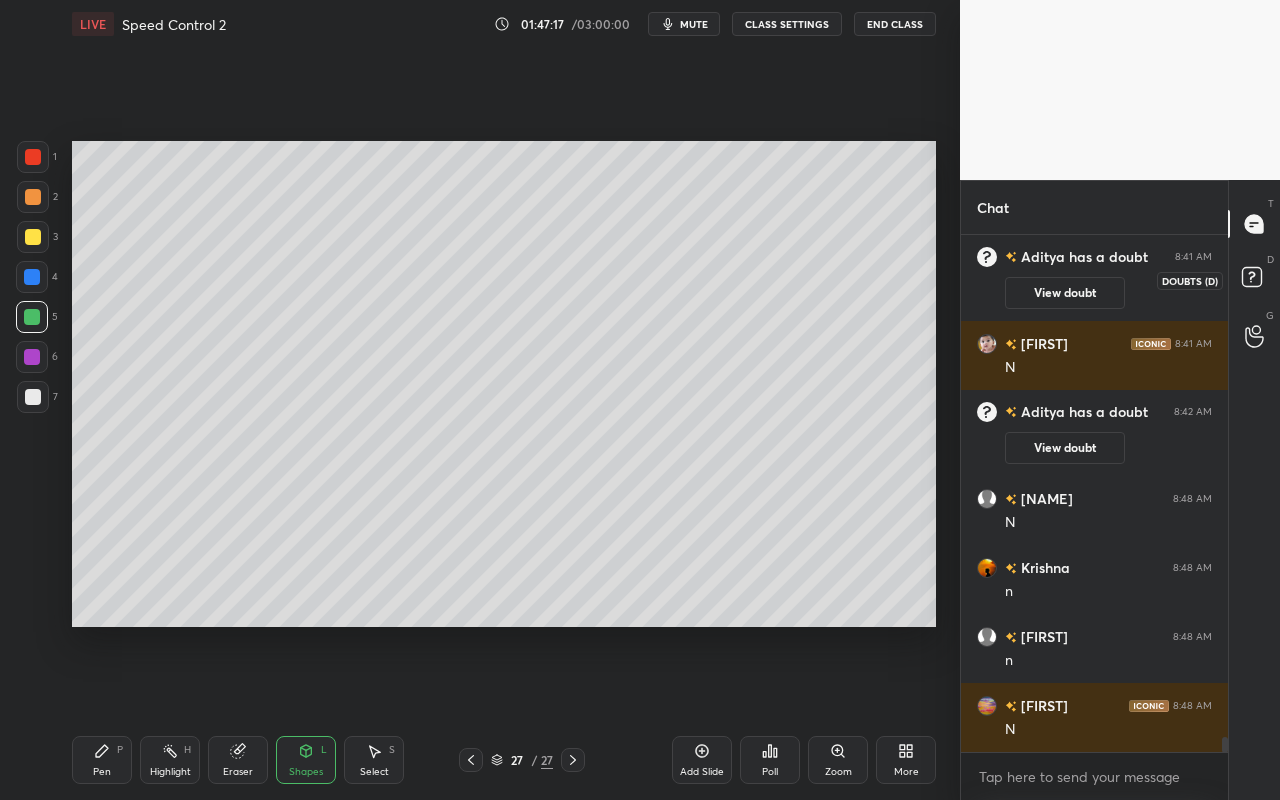 click 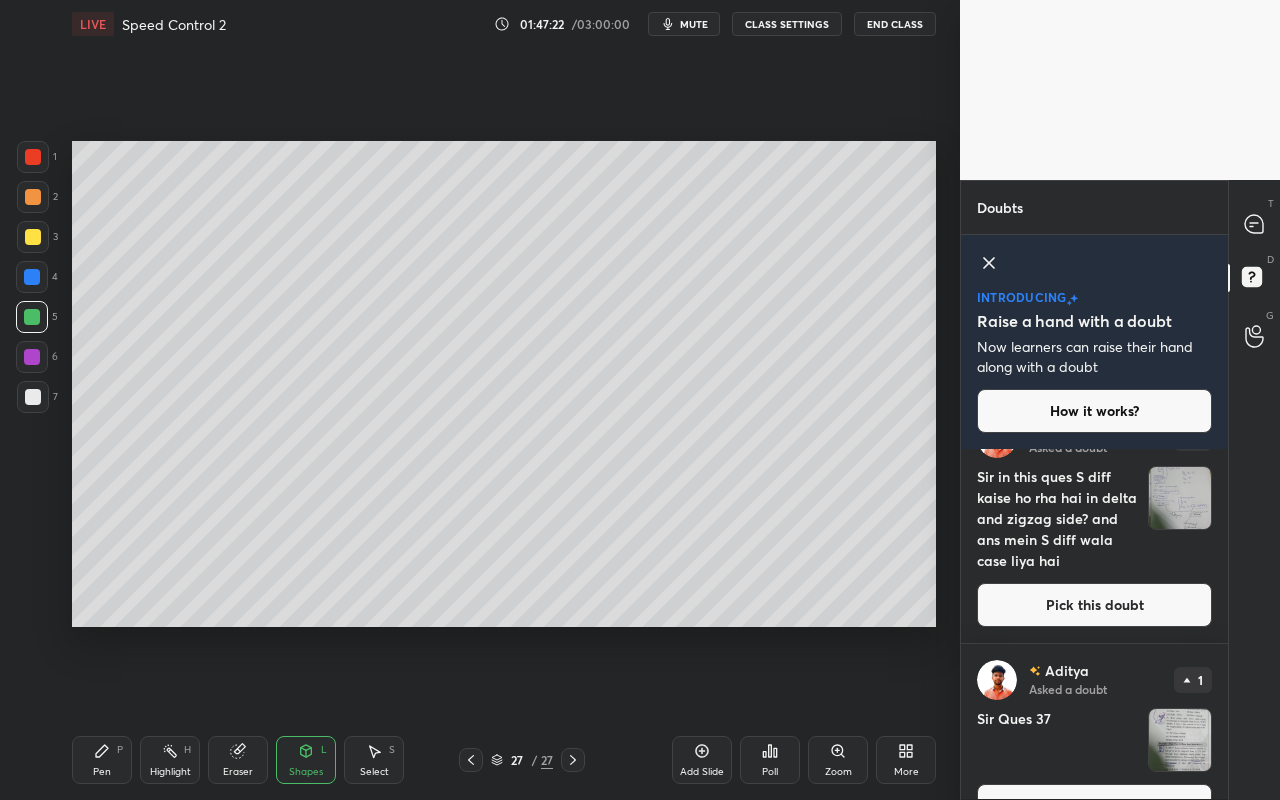 scroll, scrollTop: 356, scrollLeft: 0, axis: vertical 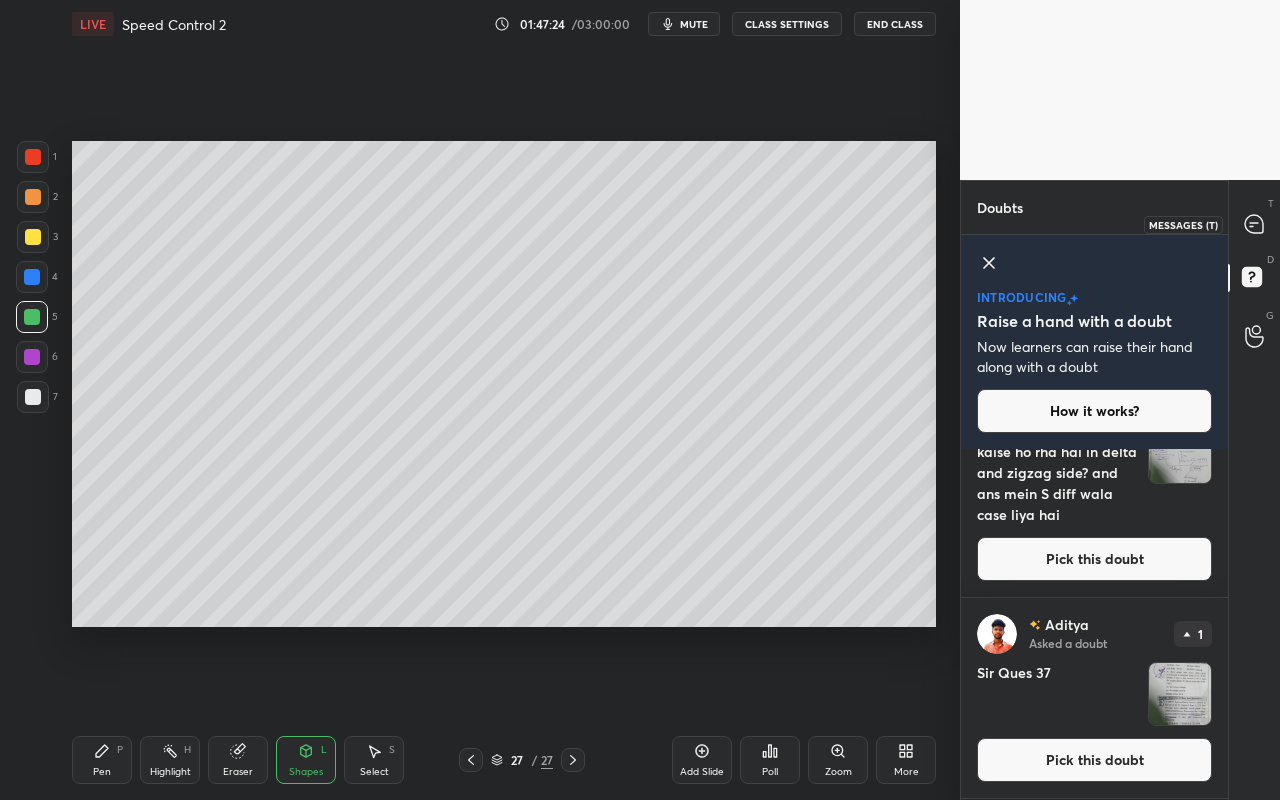 click at bounding box center [1255, 224] 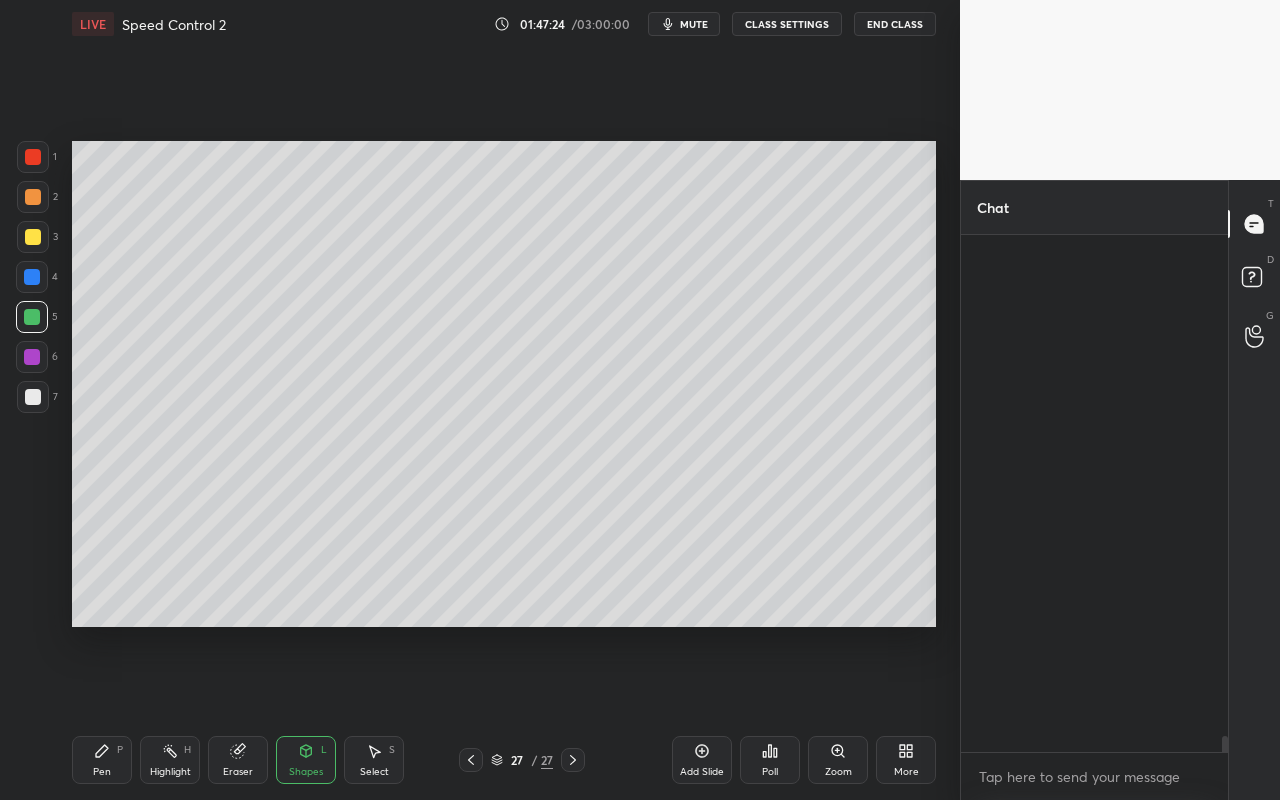 scroll, scrollTop: 16930, scrollLeft: 0, axis: vertical 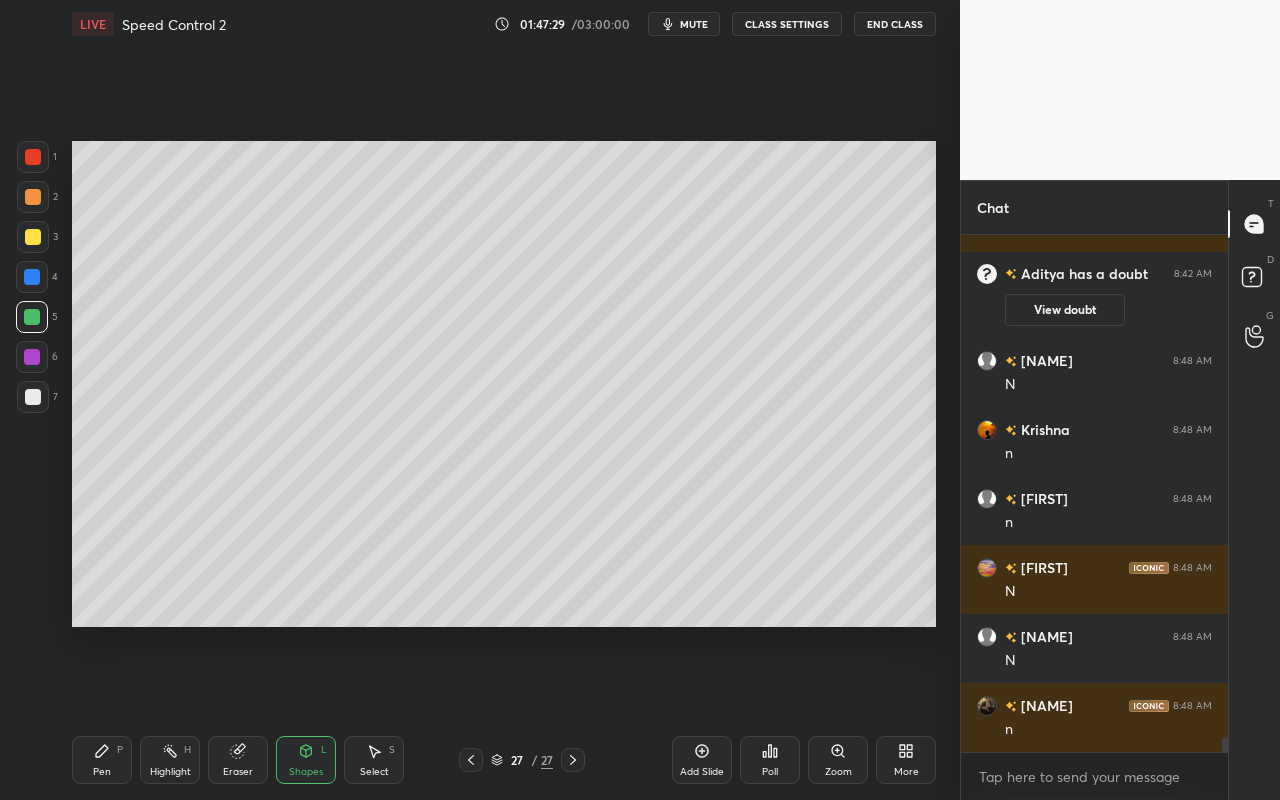 click on "Poll" at bounding box center [770, 760] 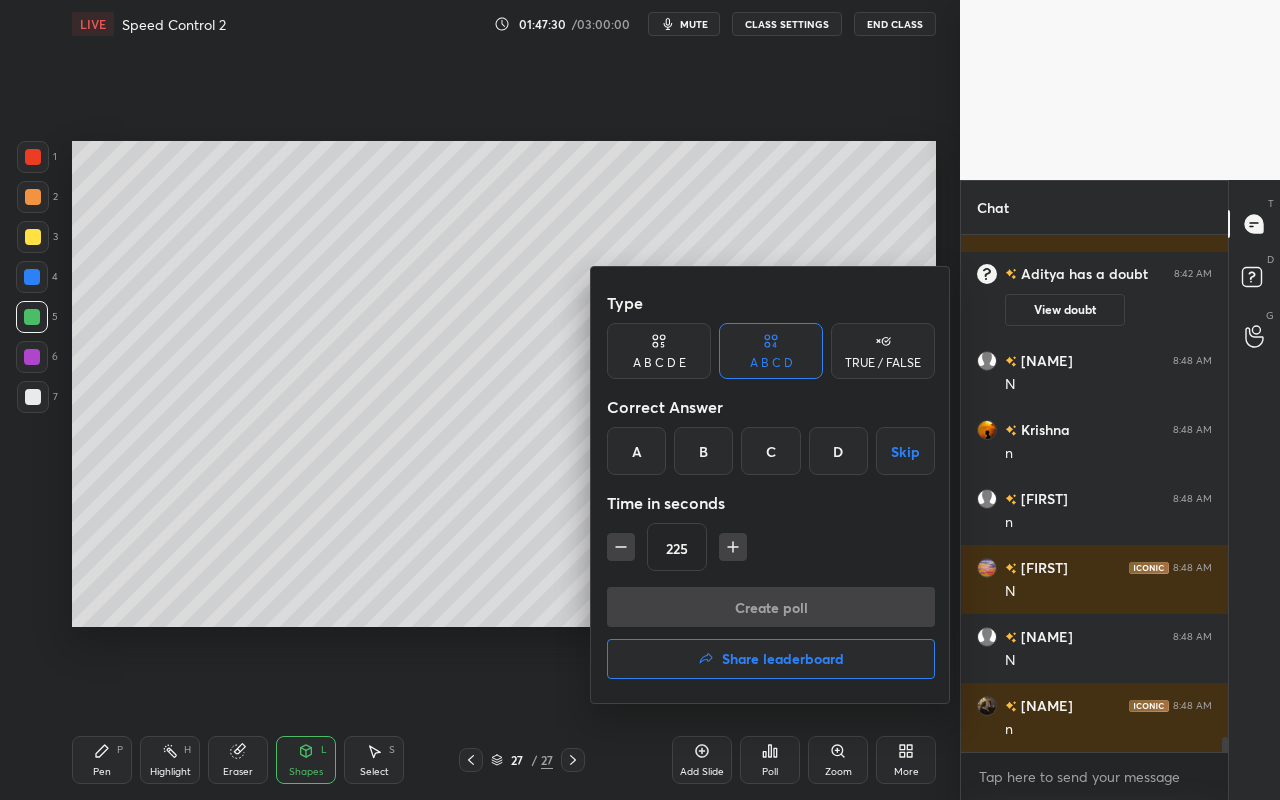 scroll, scrollTop: 17037, scrollLeft: 0, axis: vertical 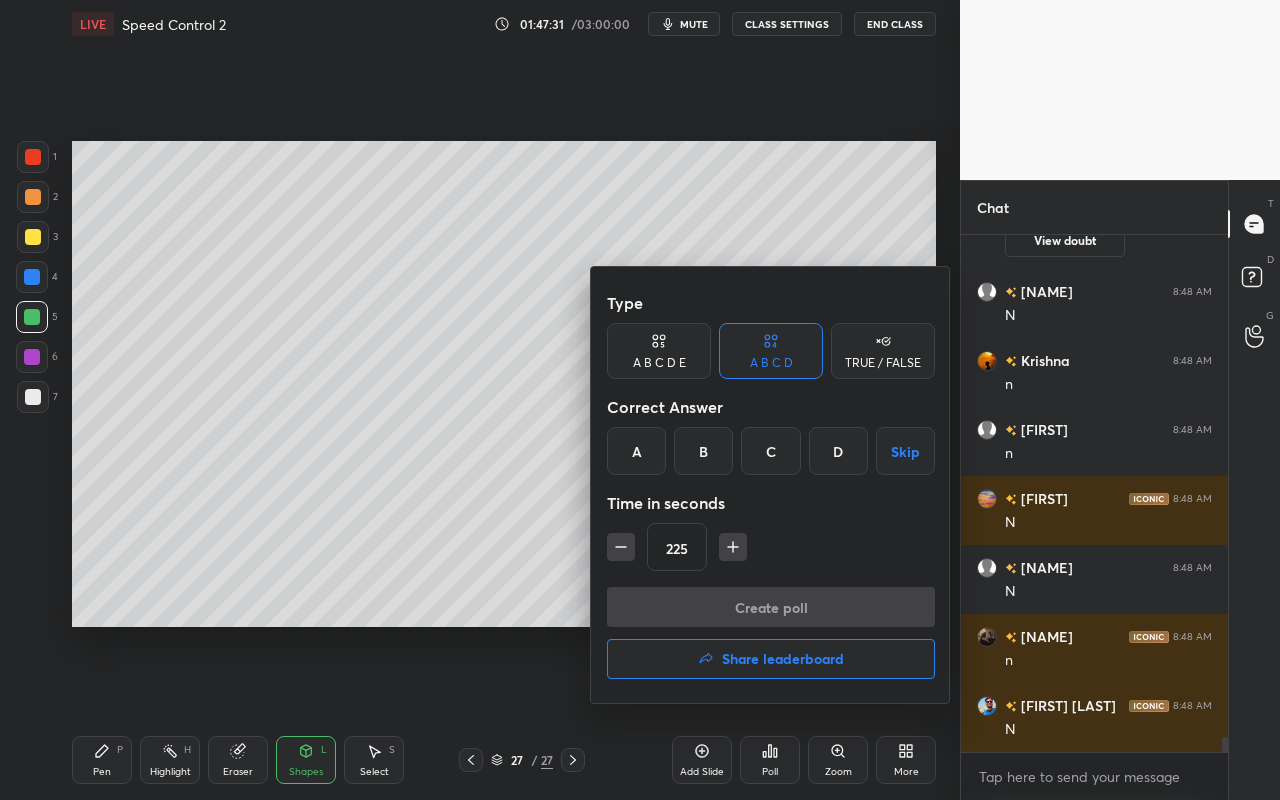 click 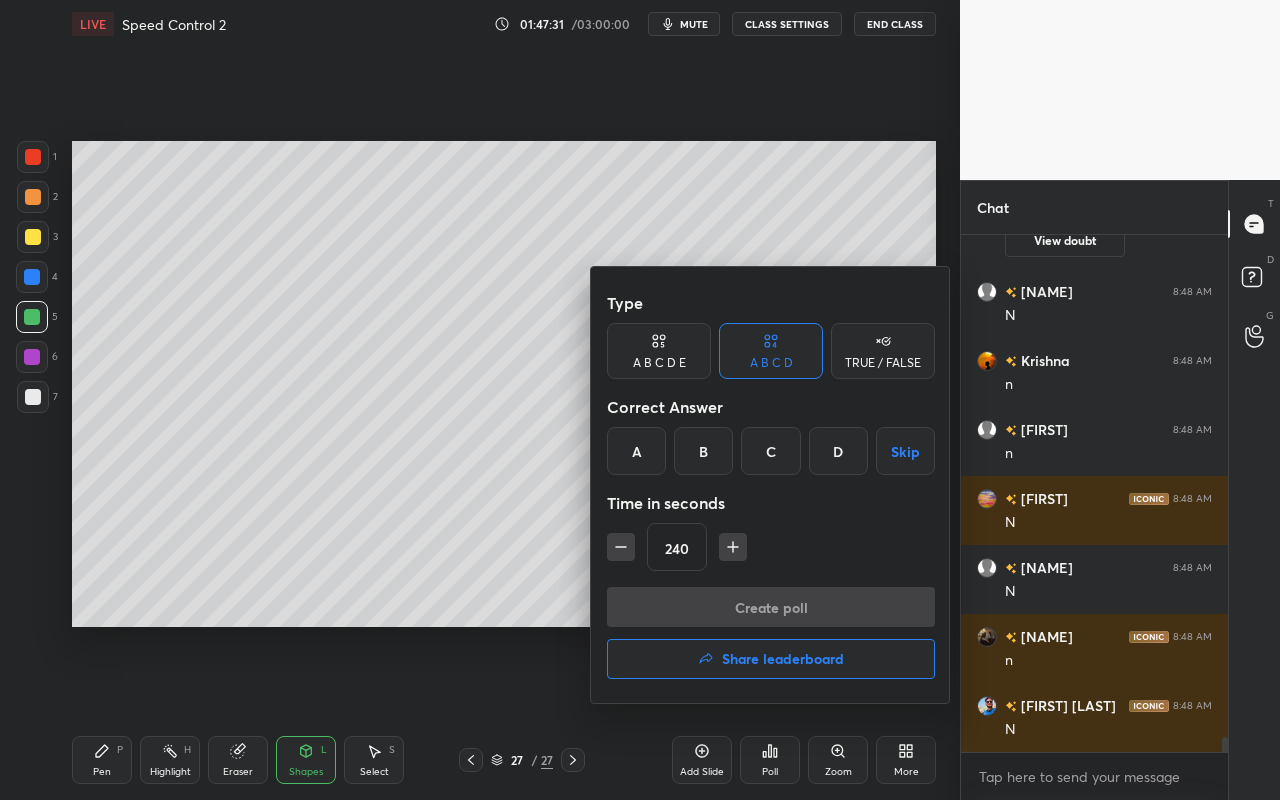 click 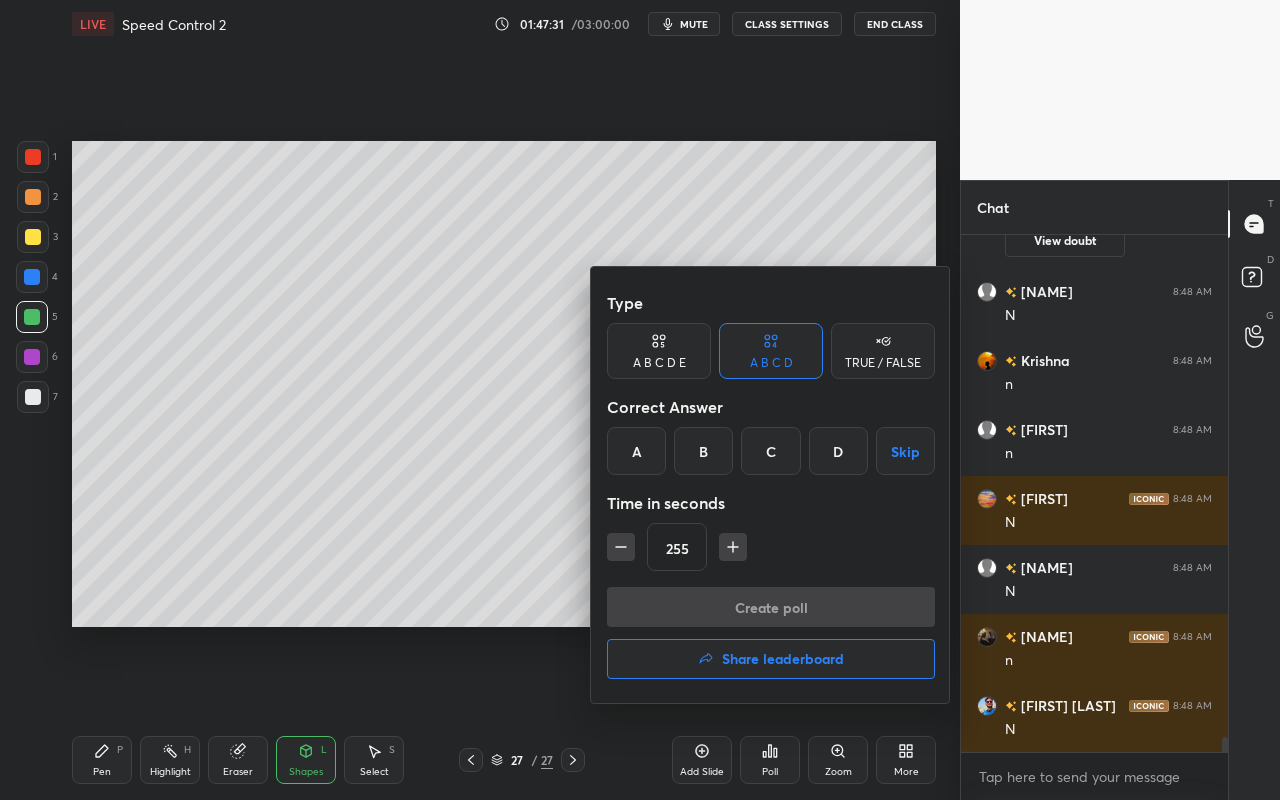 click 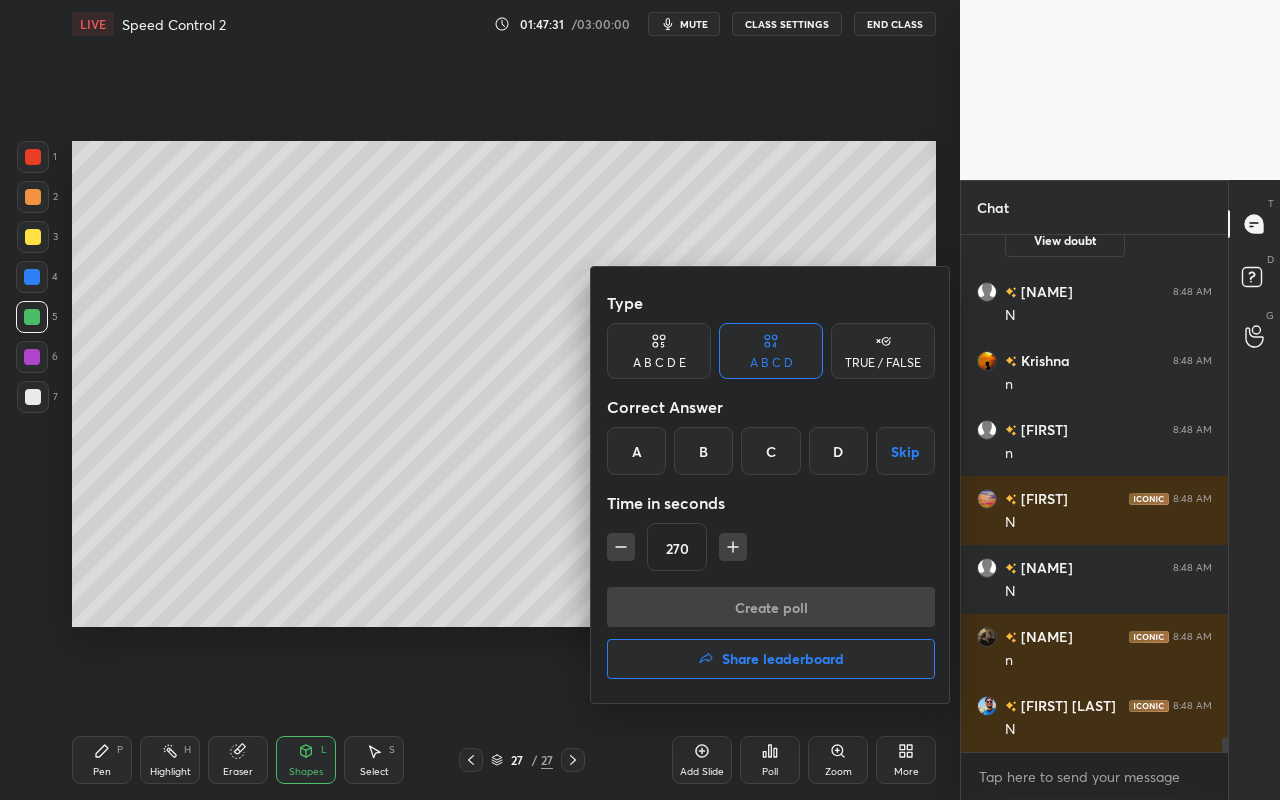 click 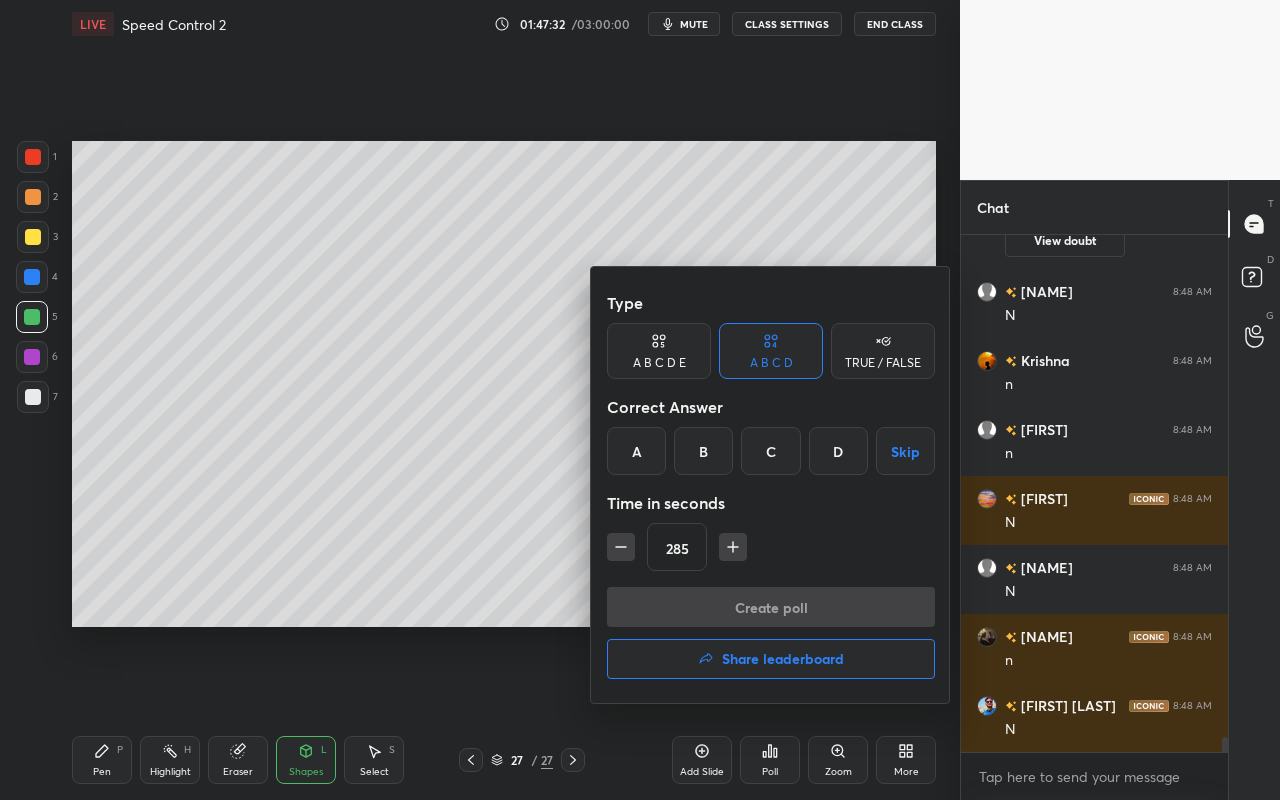 click 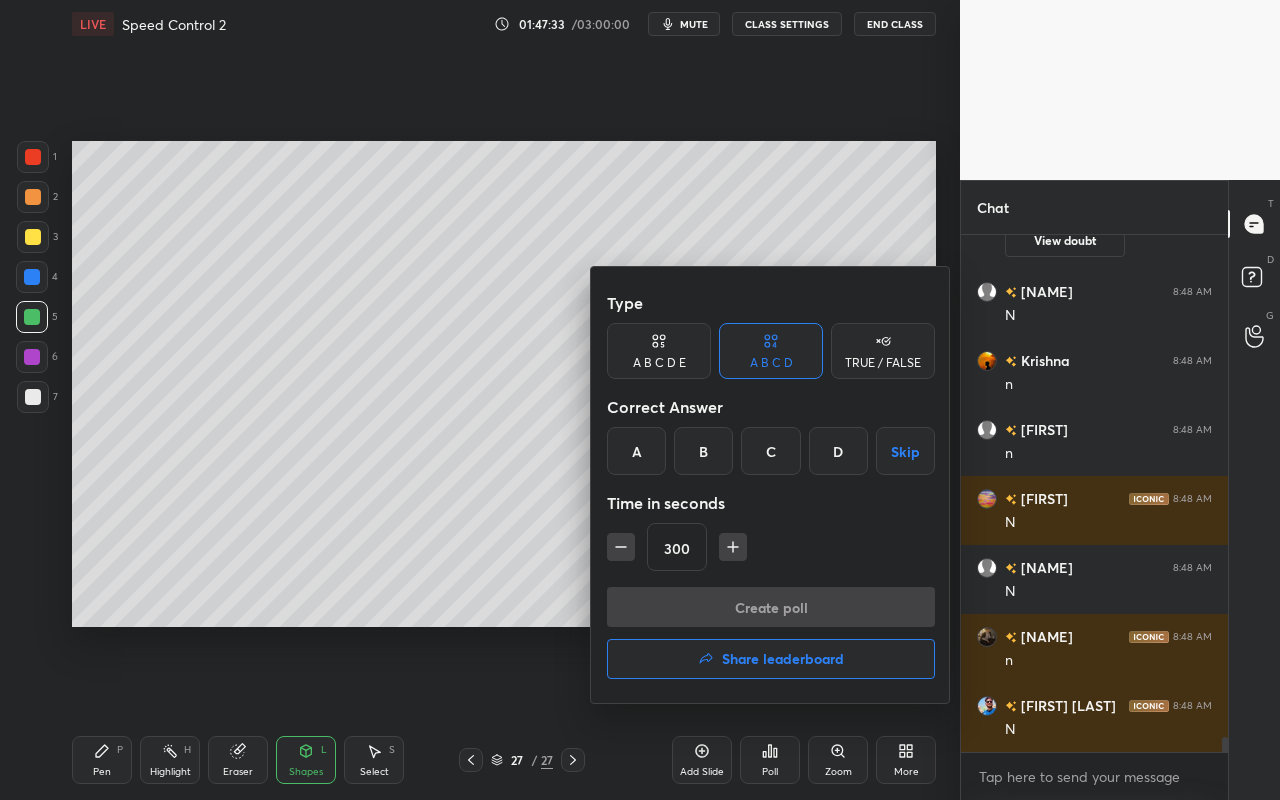 click 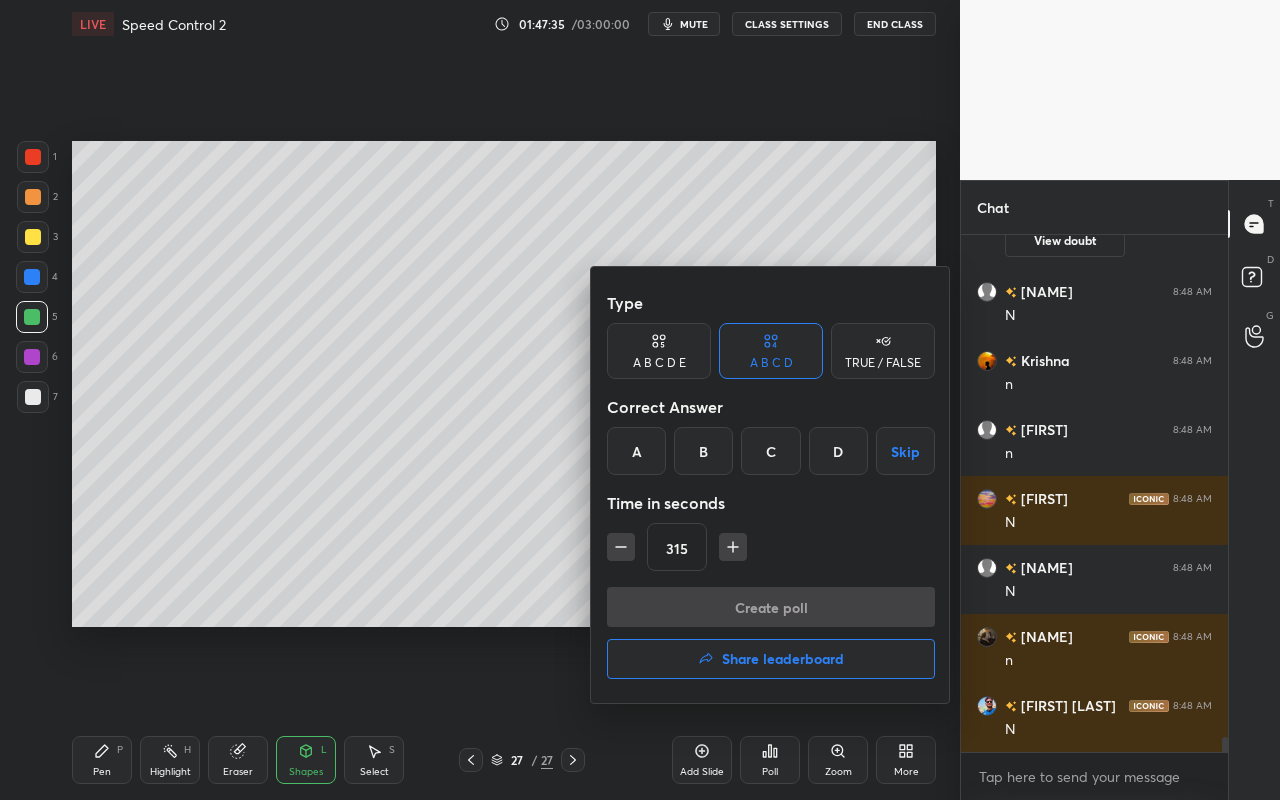 click on "A" at bounding box center [636, 451] 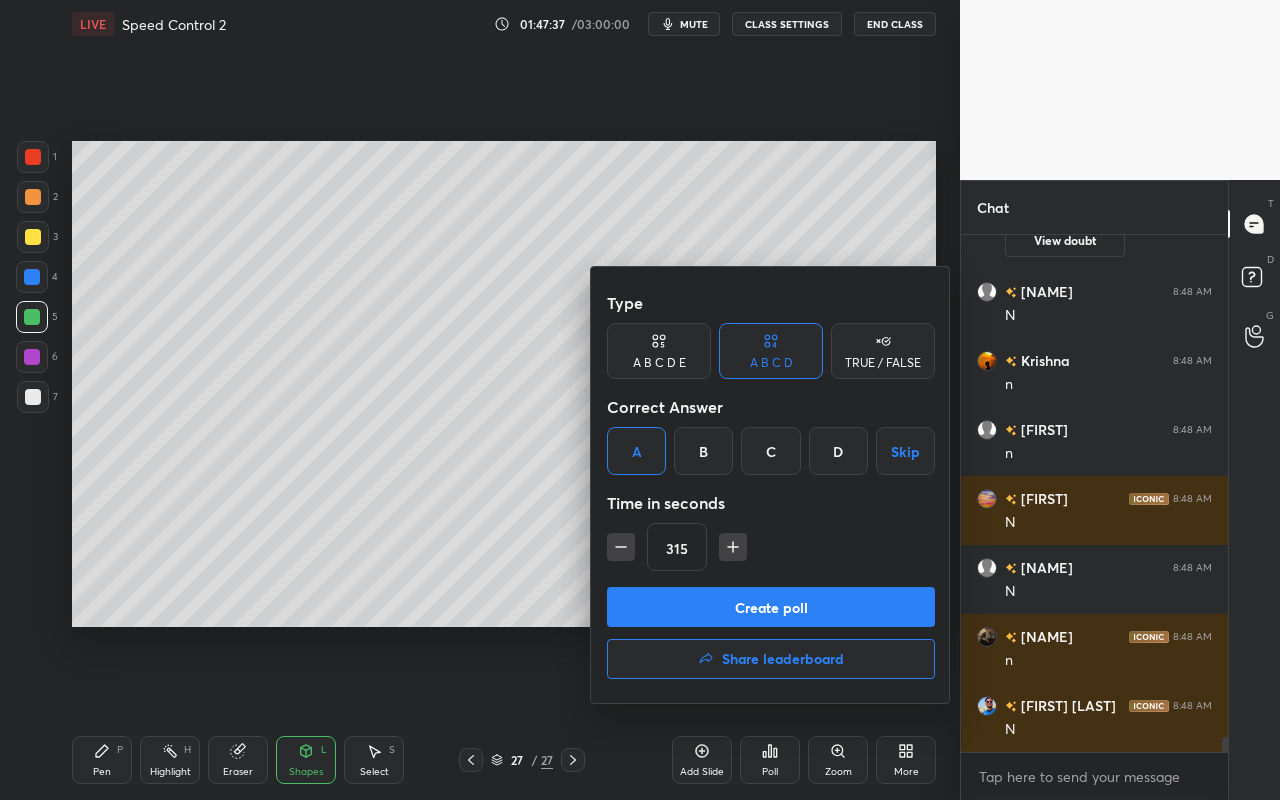 click on "Create poll" at bounding box center (771, 607) 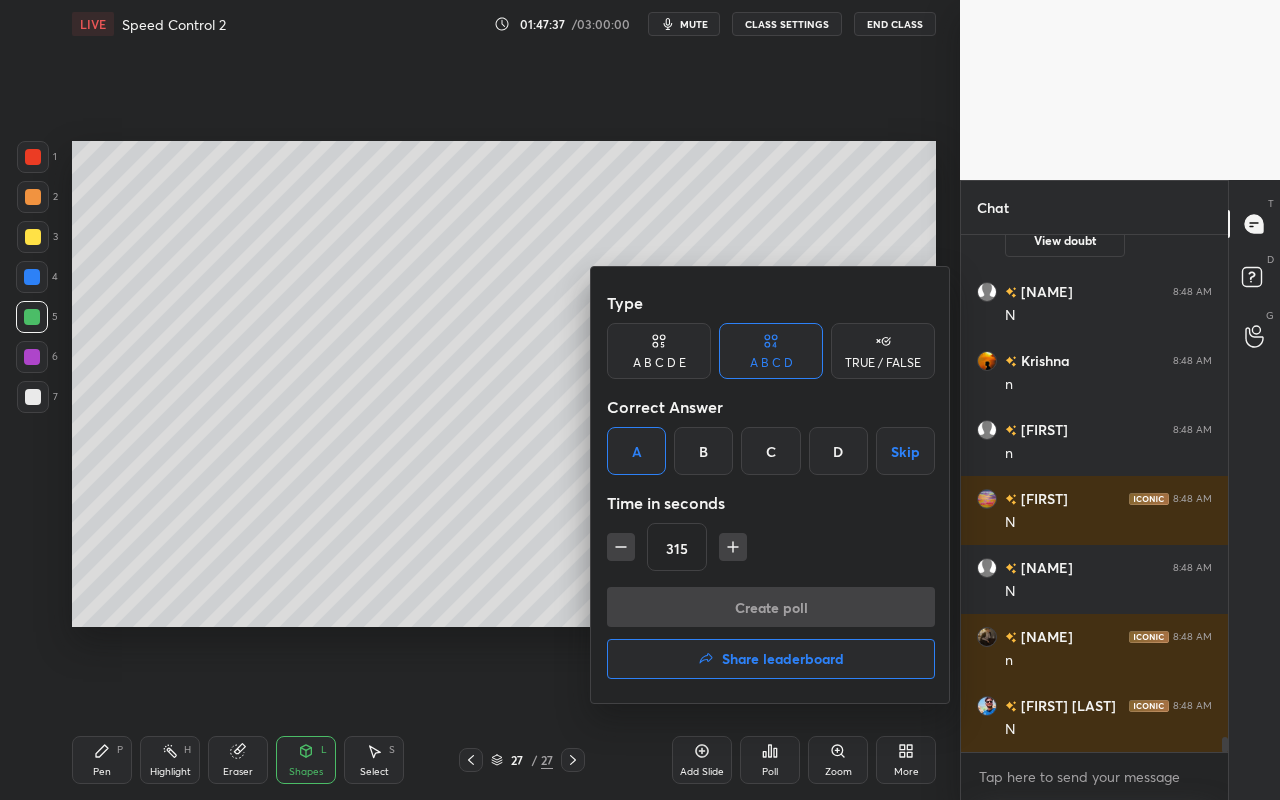 scroll, scrollTop: 469, scrollLeft: 261, axis: both 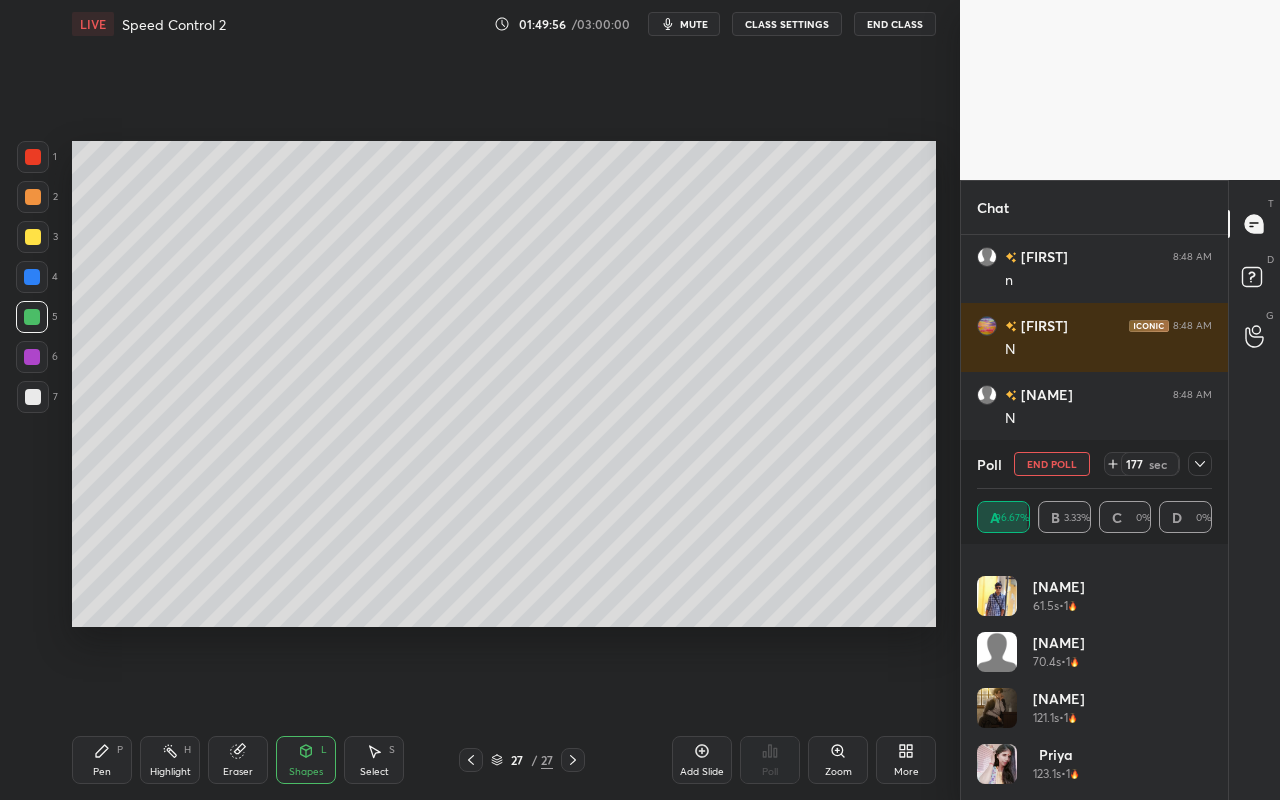 click 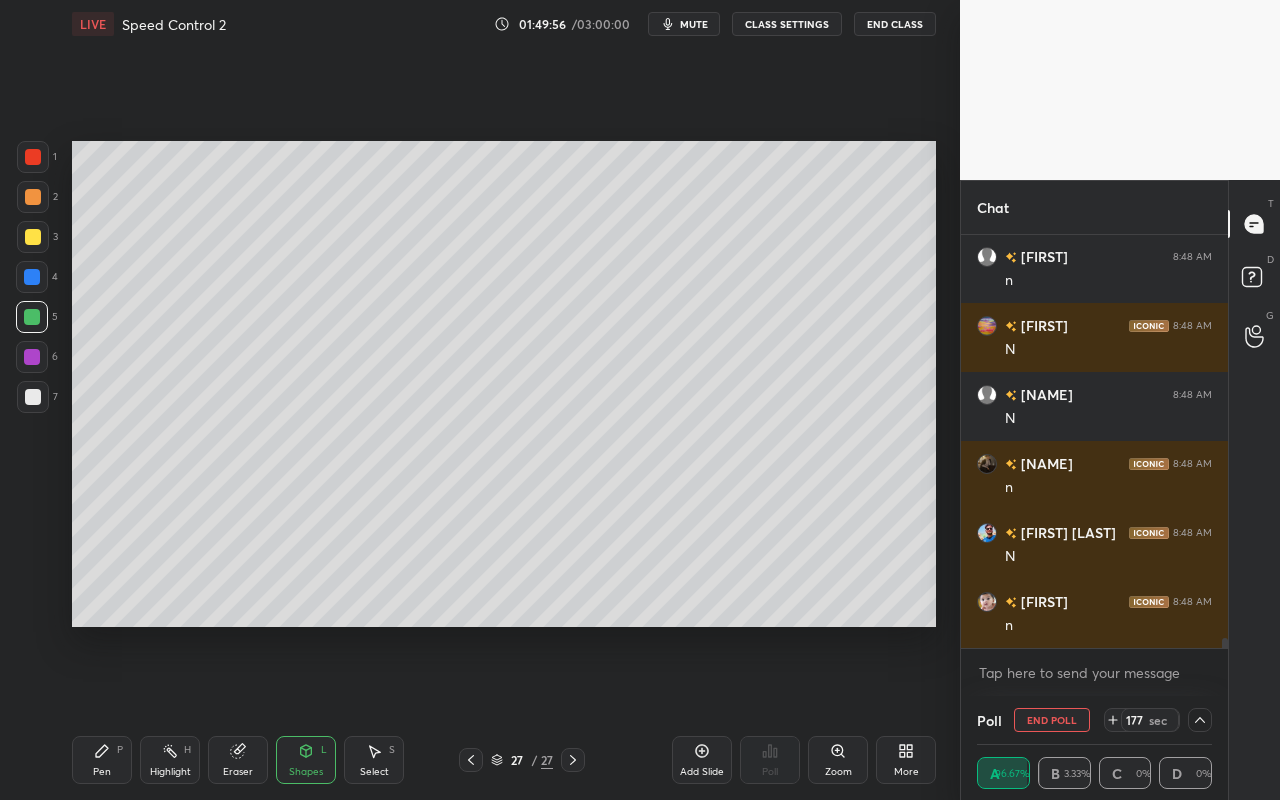 scroll, scrollTop: 0, scrollLeft: 0, axis: both 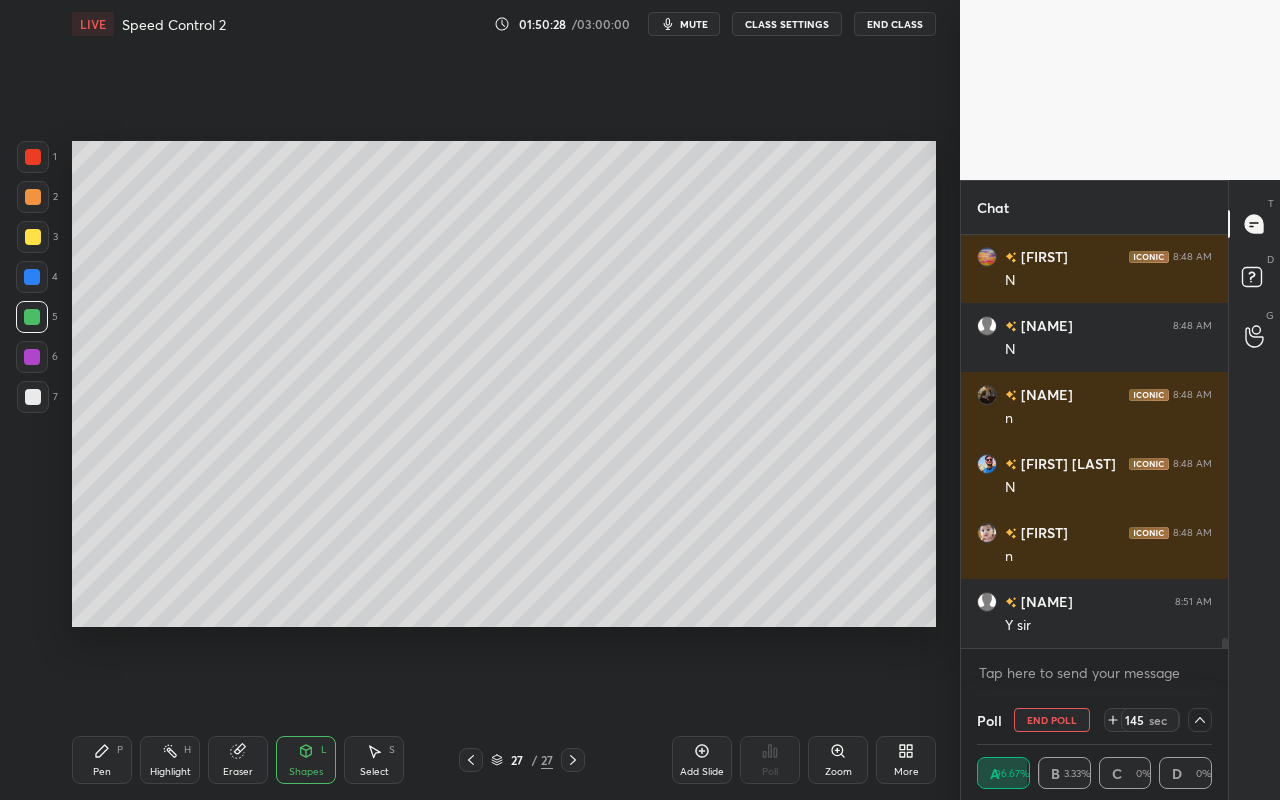 click 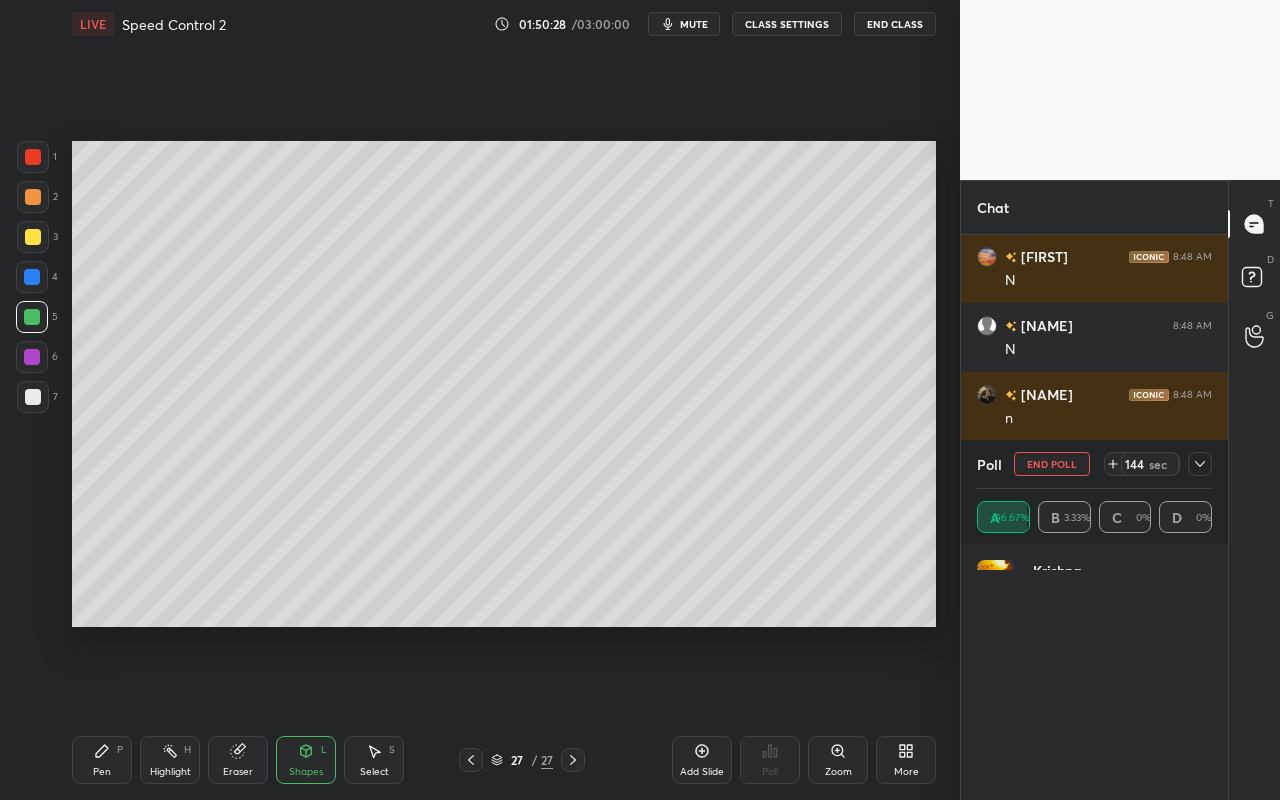scroll, scrollTop: 2, scrollLeft: 7, axis: both 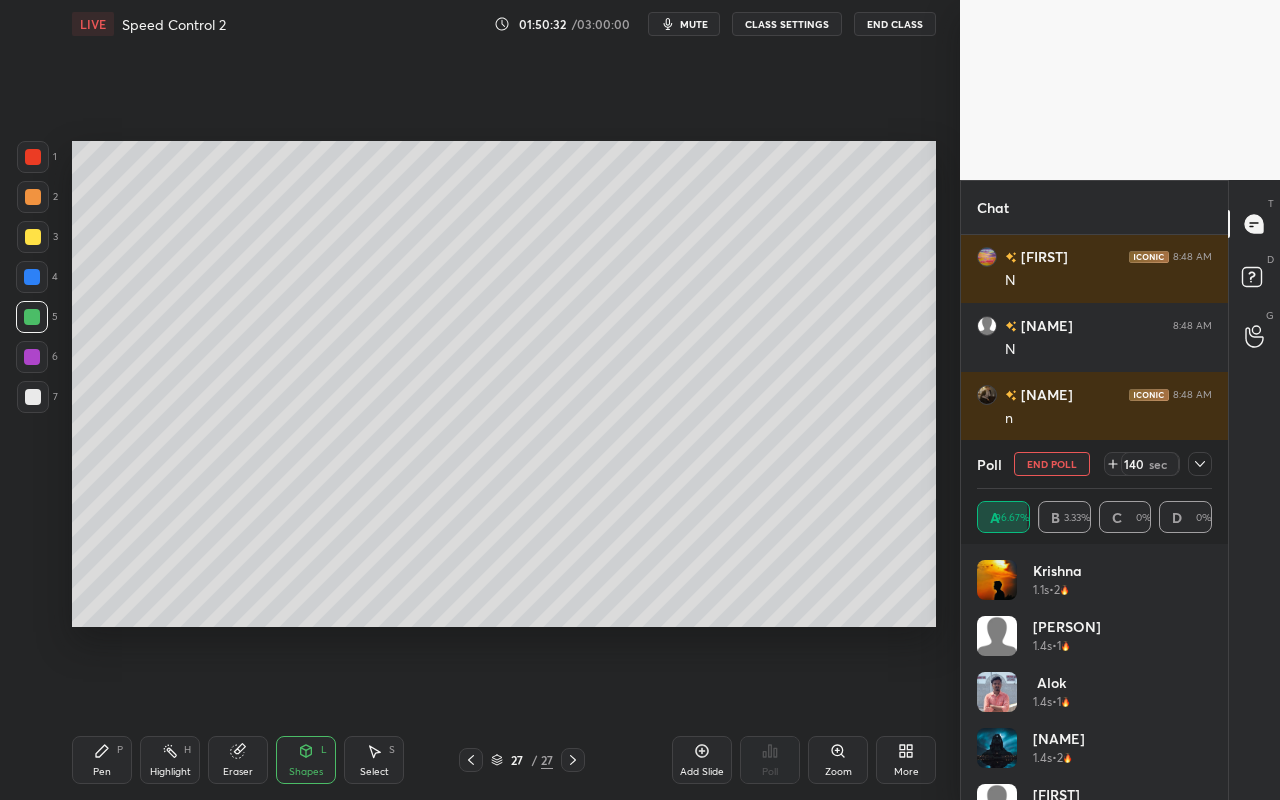 click on "End Poll" at bounding box center (1052, 464) 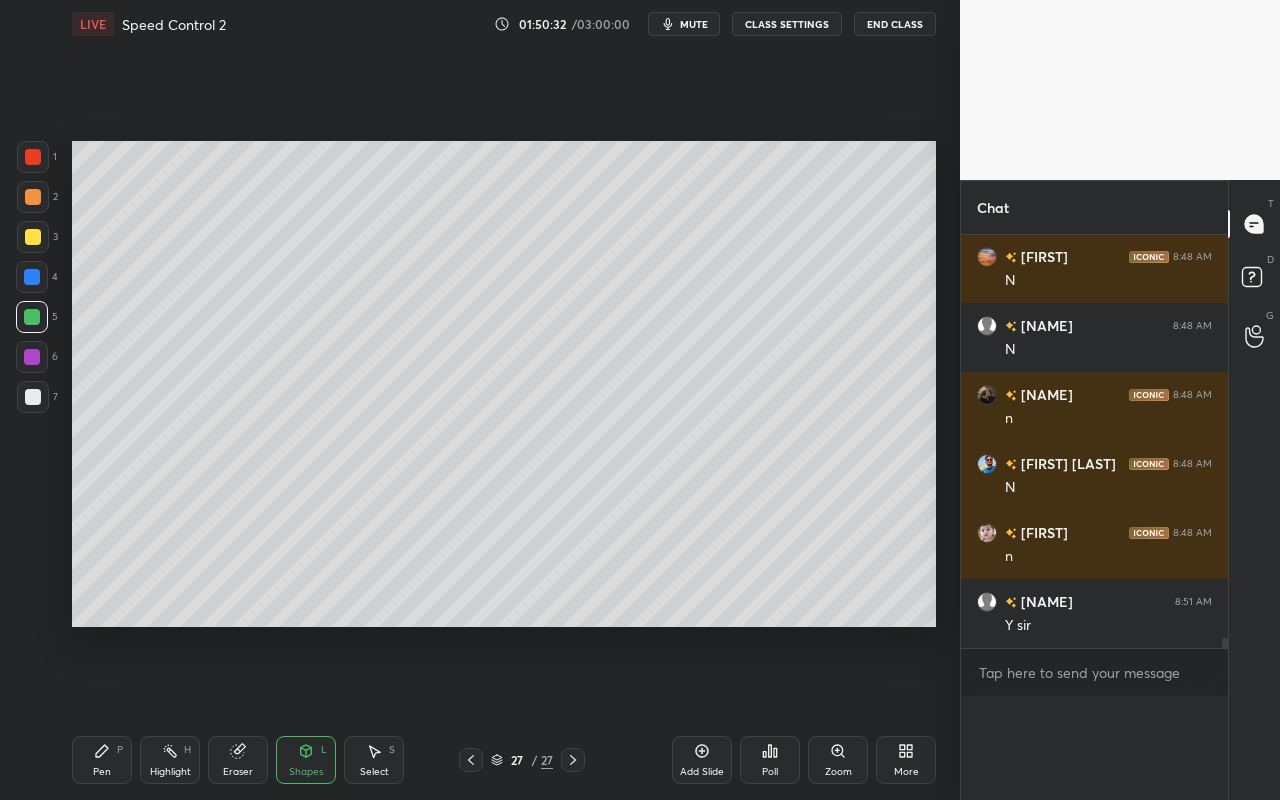 scroll, scrollTop: 0, scrollLeft: 0, axis: both 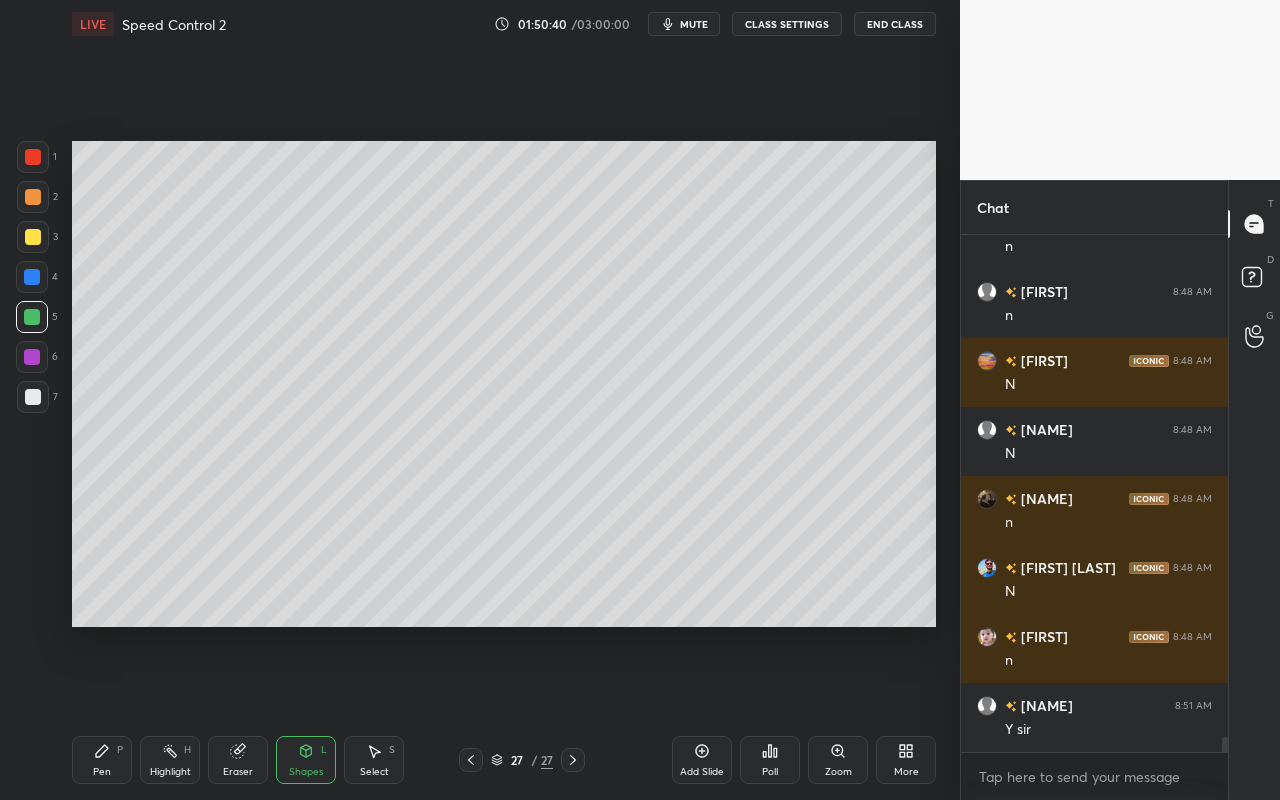 drag, startPoint x: 703, startPoint y: 755, endPoint x: 716, endPoint y: 748, distance: 14.764823 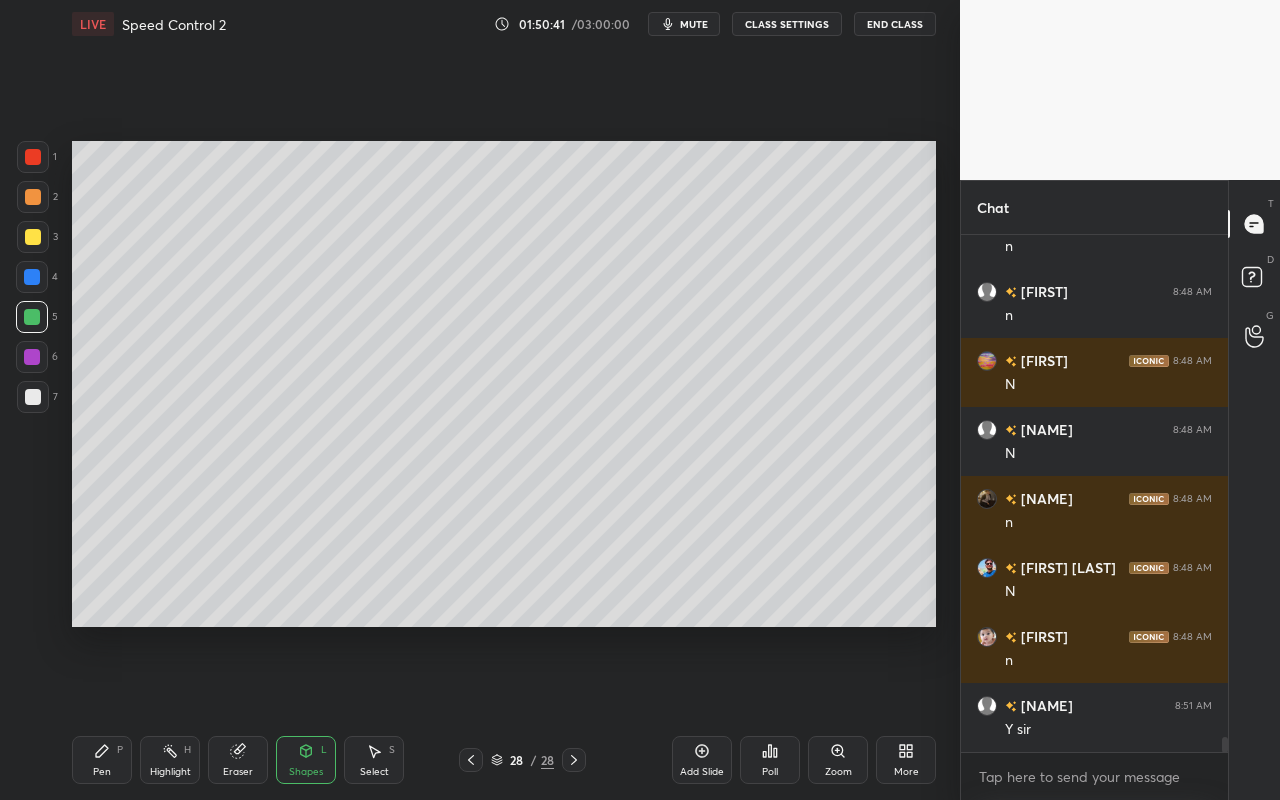 click on "Pen P" at bounding box center (102, 760) 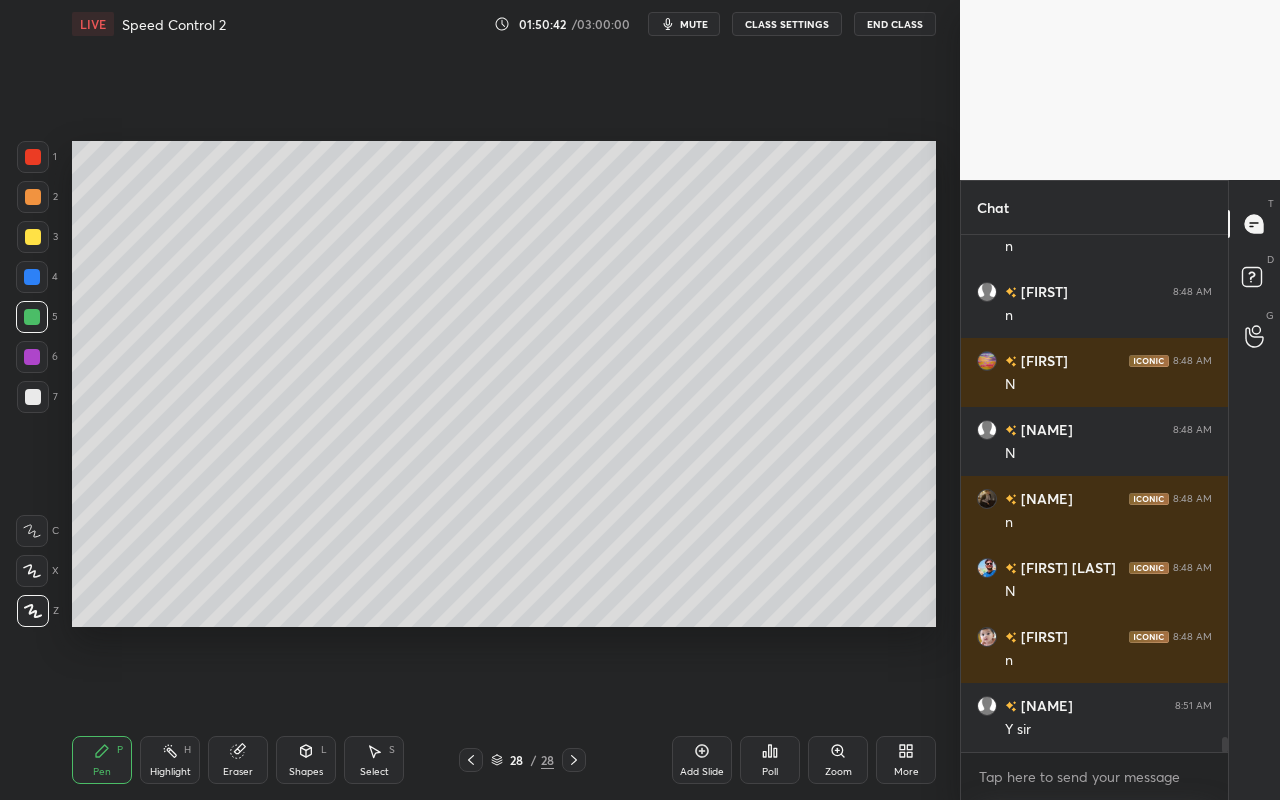 click at bounding box center (33, 237) 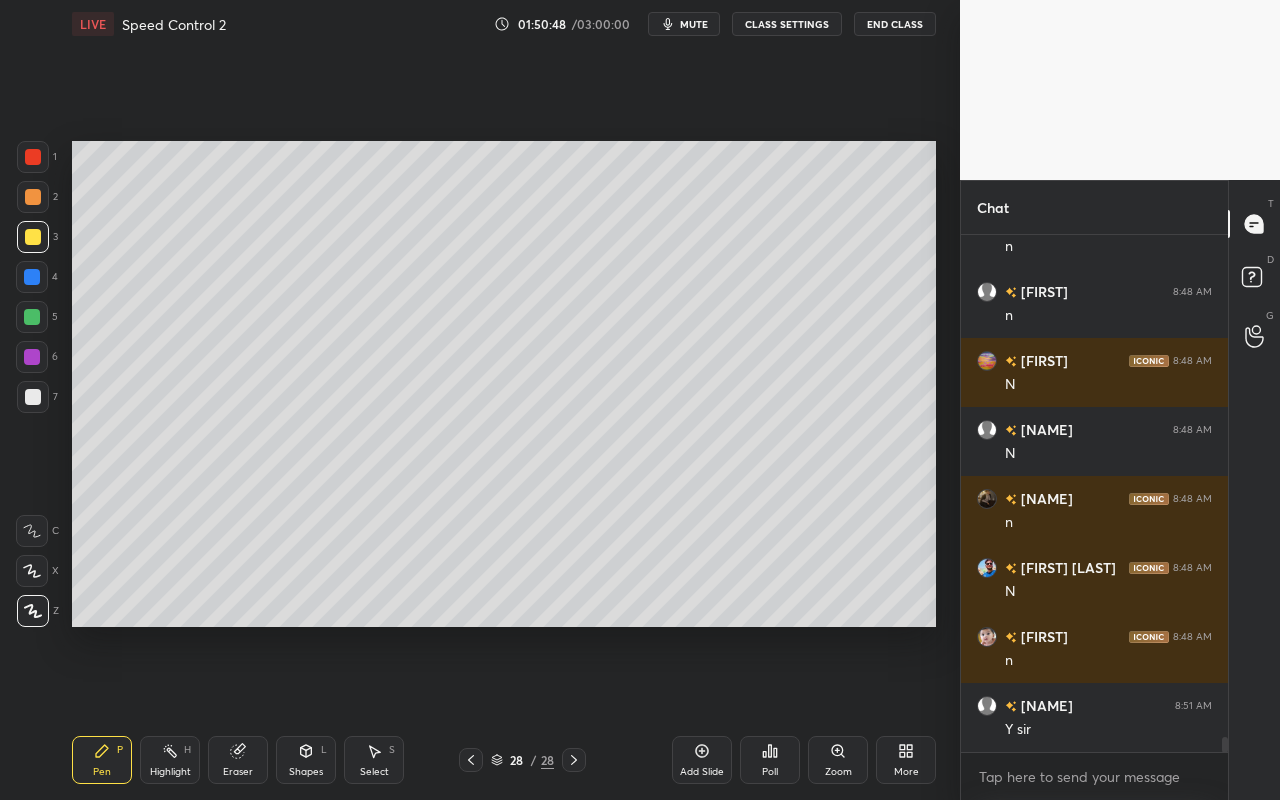 scroll, scrollTop: 17223, scrollLeft: 0, axis: vertical 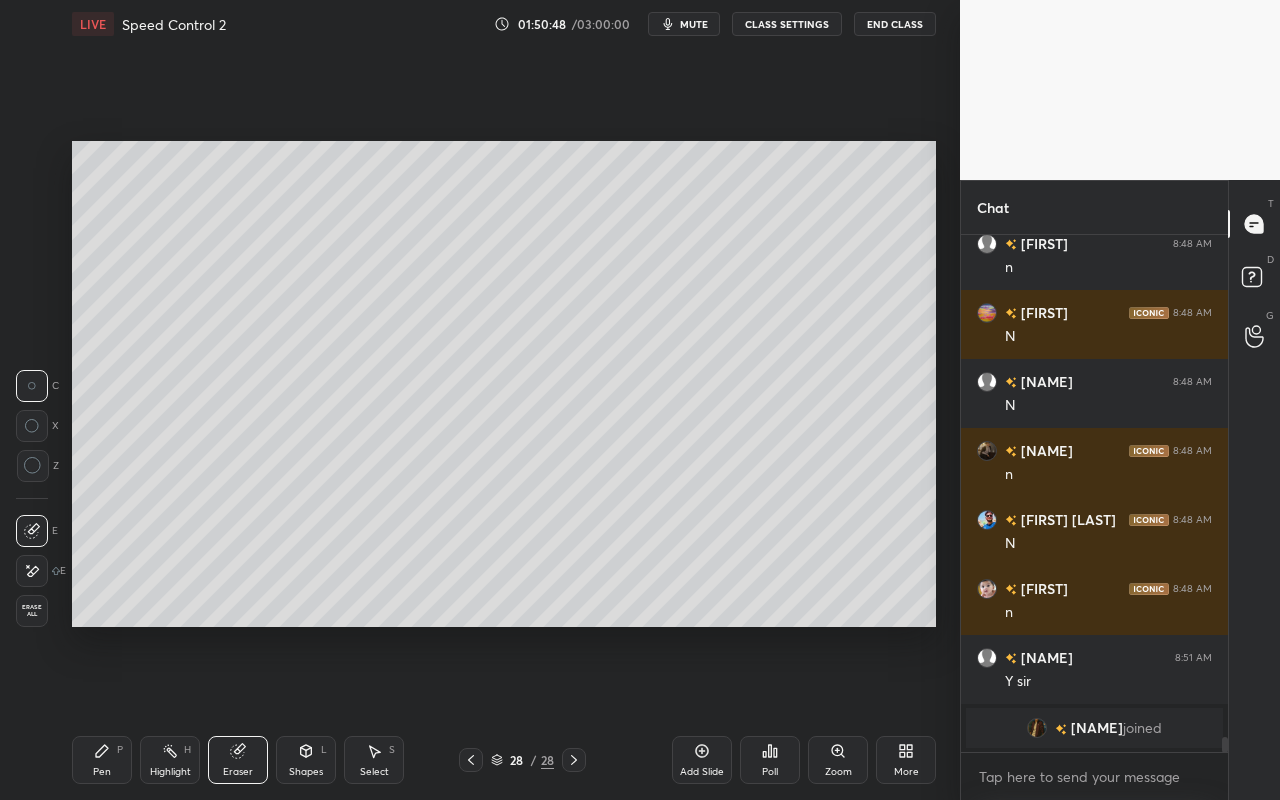 drag, startPoint x: 314, startPoint y: 749, endPoint x: 324, endPoint y: 739, distance: 14.142136 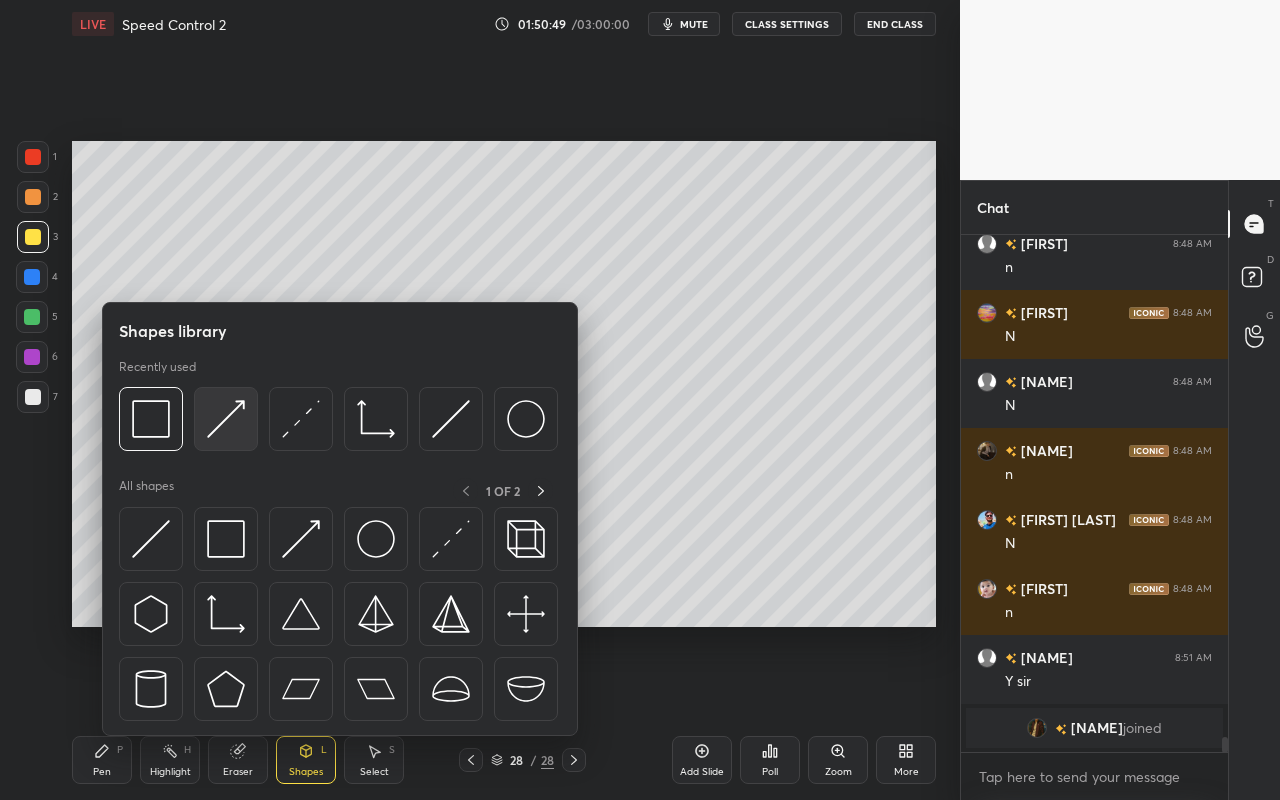 click at bounding box center [226, 419] 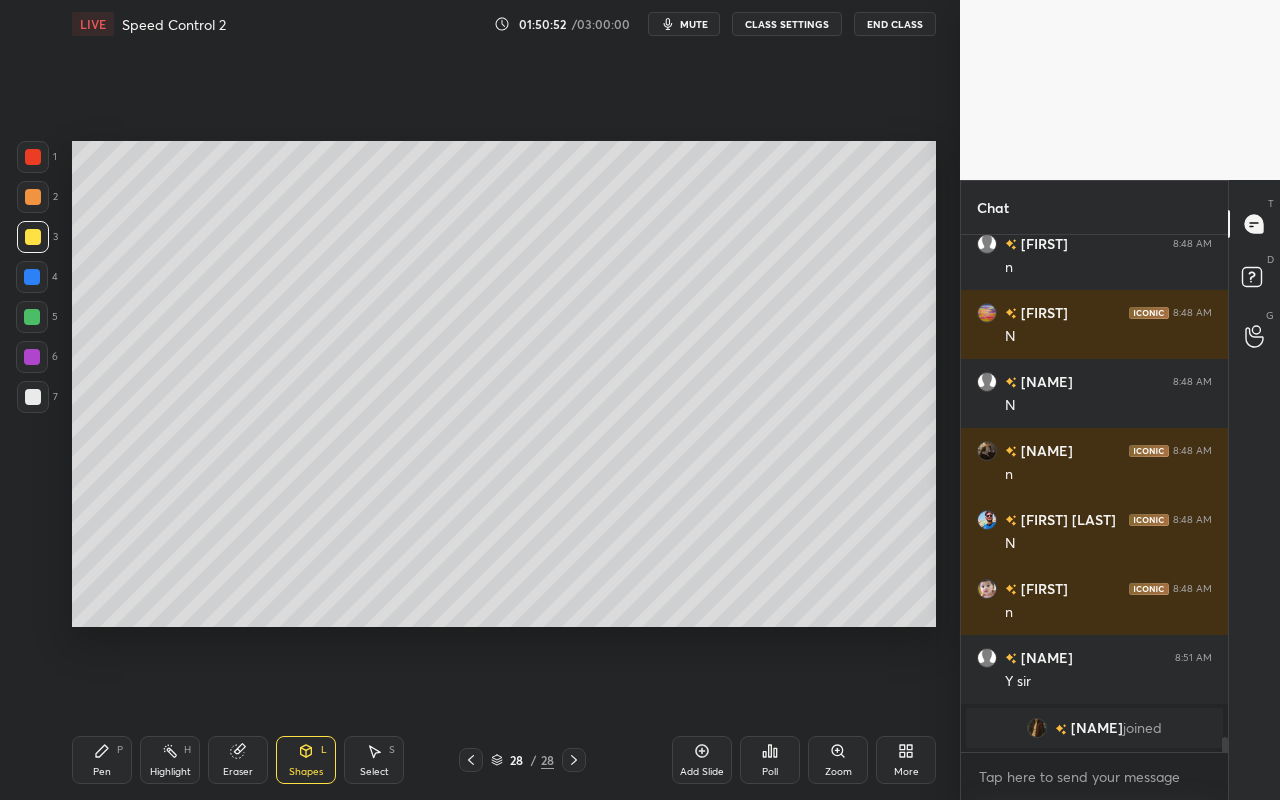 click on "Pen P" at bounding box center (102, 760) 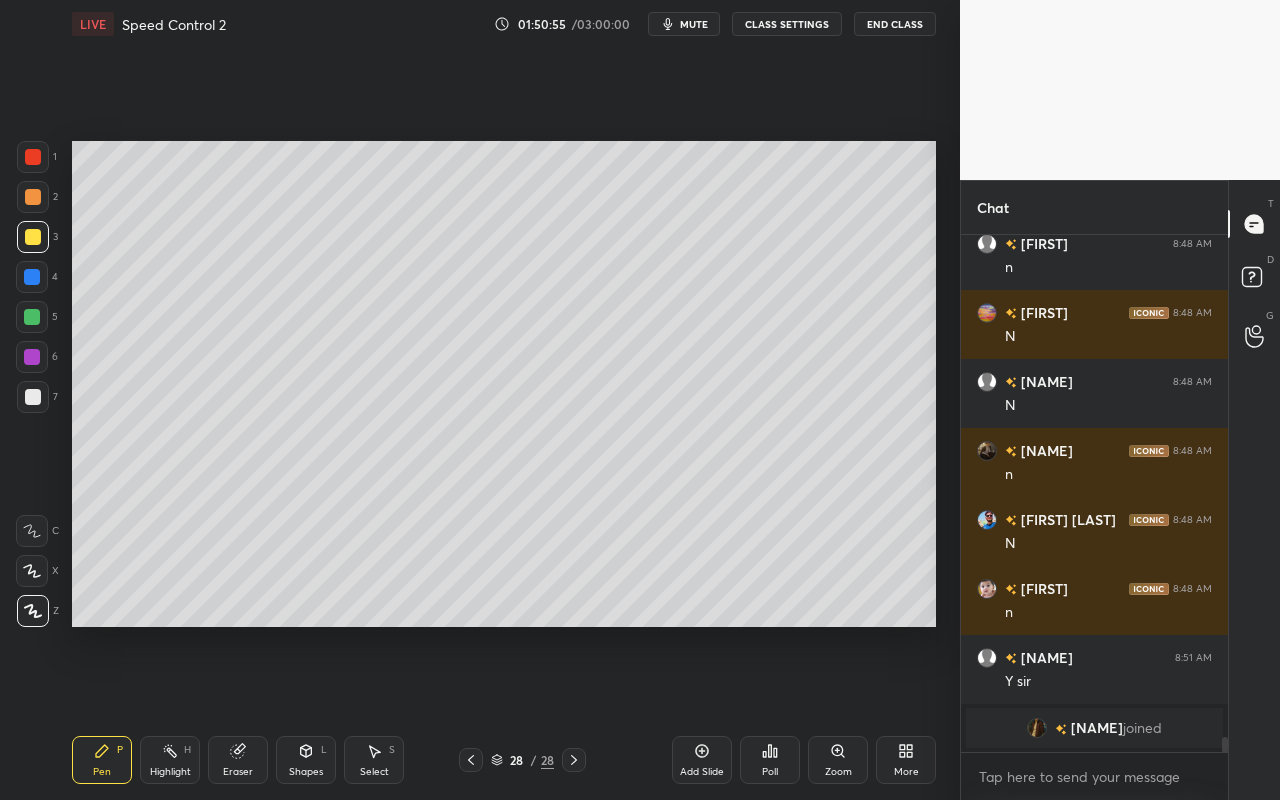 drag, startPoint x: 33, startPoint y: 318, endPoint x: 65, endPoint y: 288, distance: 43.863426 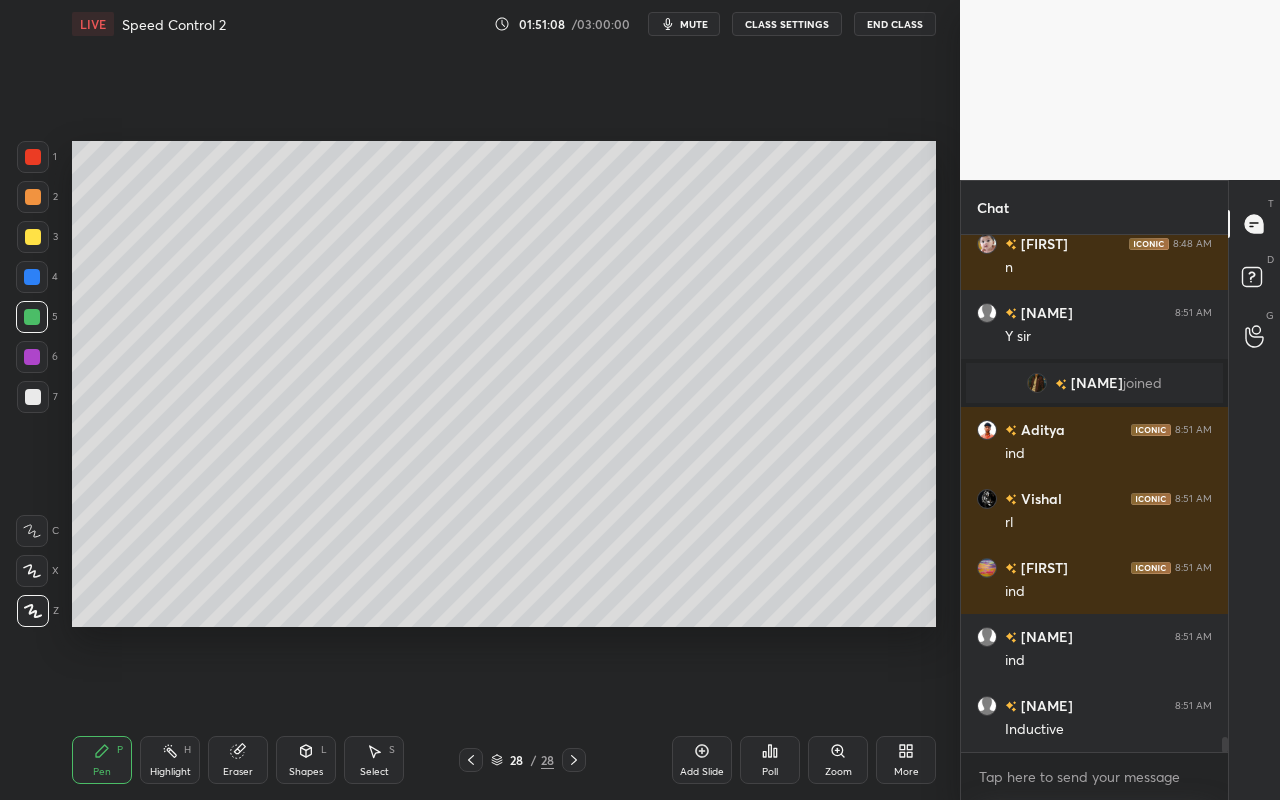 scroll, scrollTop: 17271, scrollLeft: 0, axis: vertical 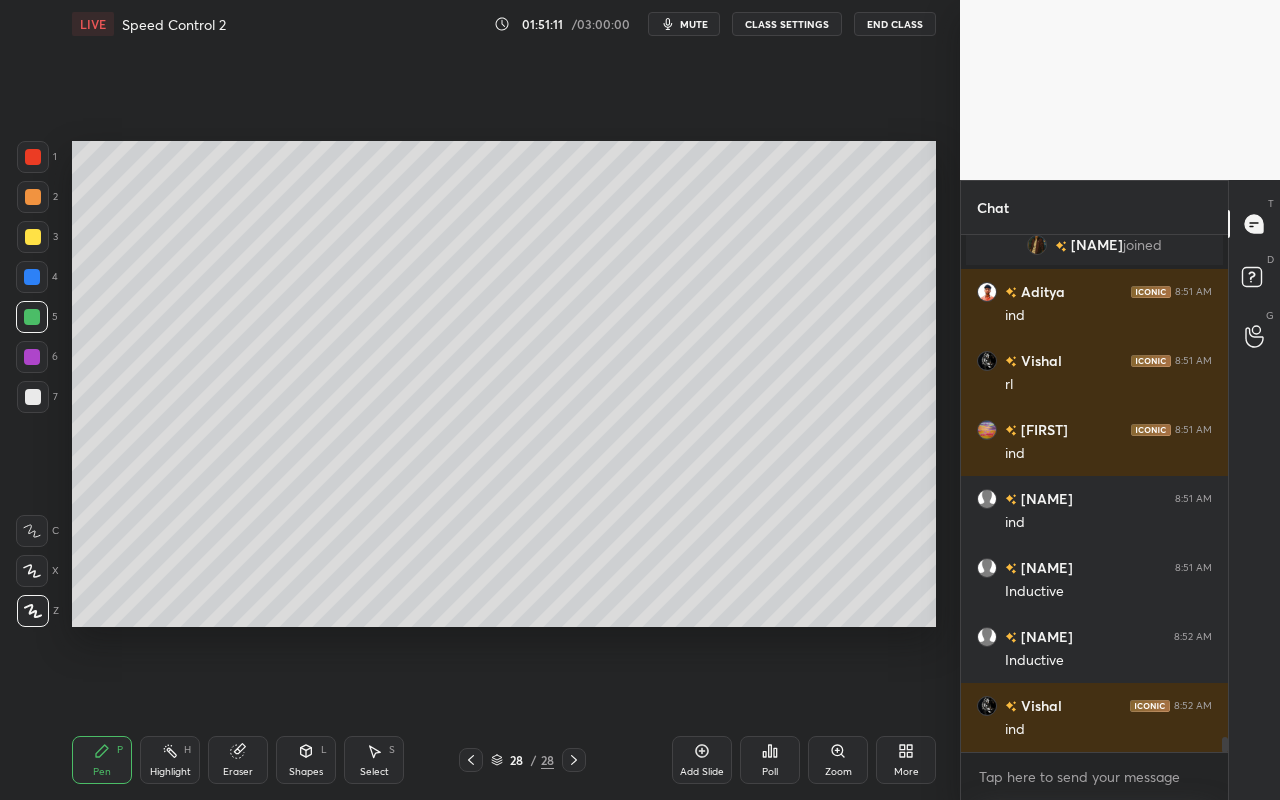 click on "Shapes L" at bounding box center [306, 760] 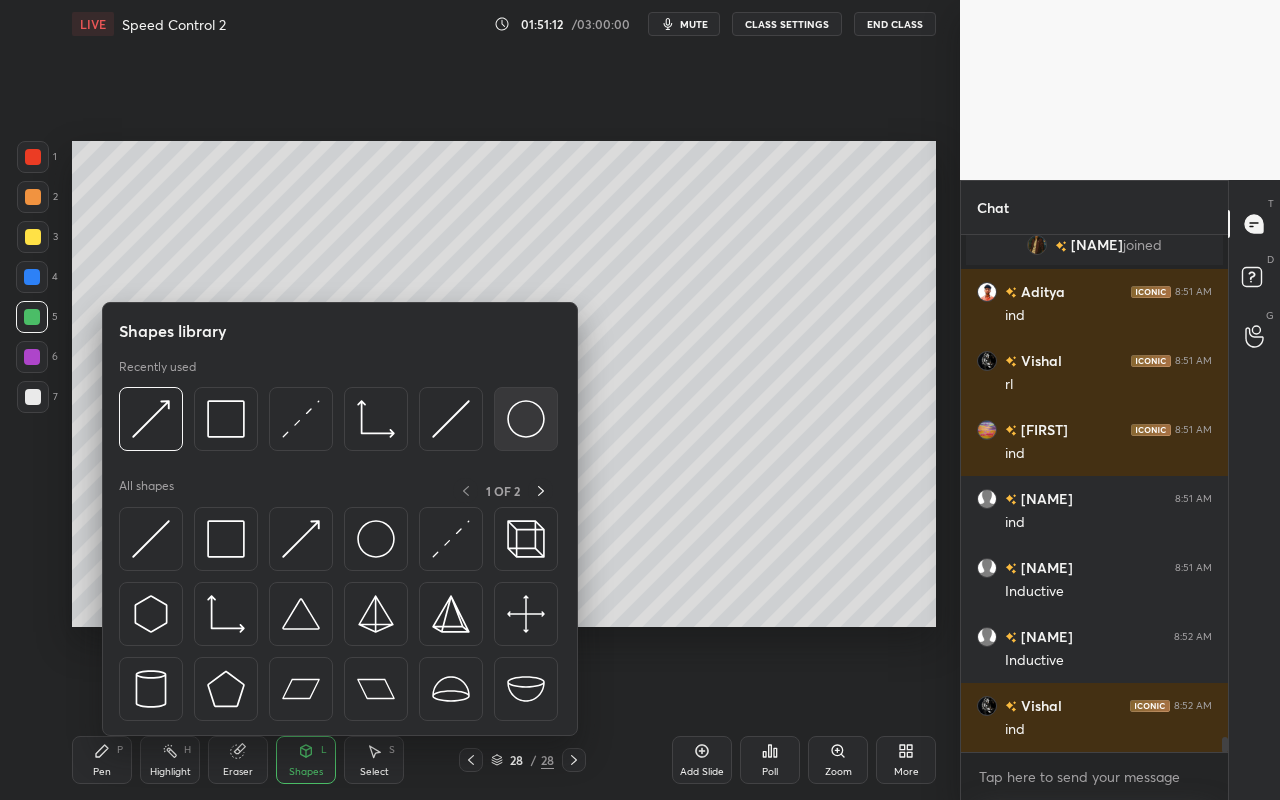 click at bounding box center (526, 419) 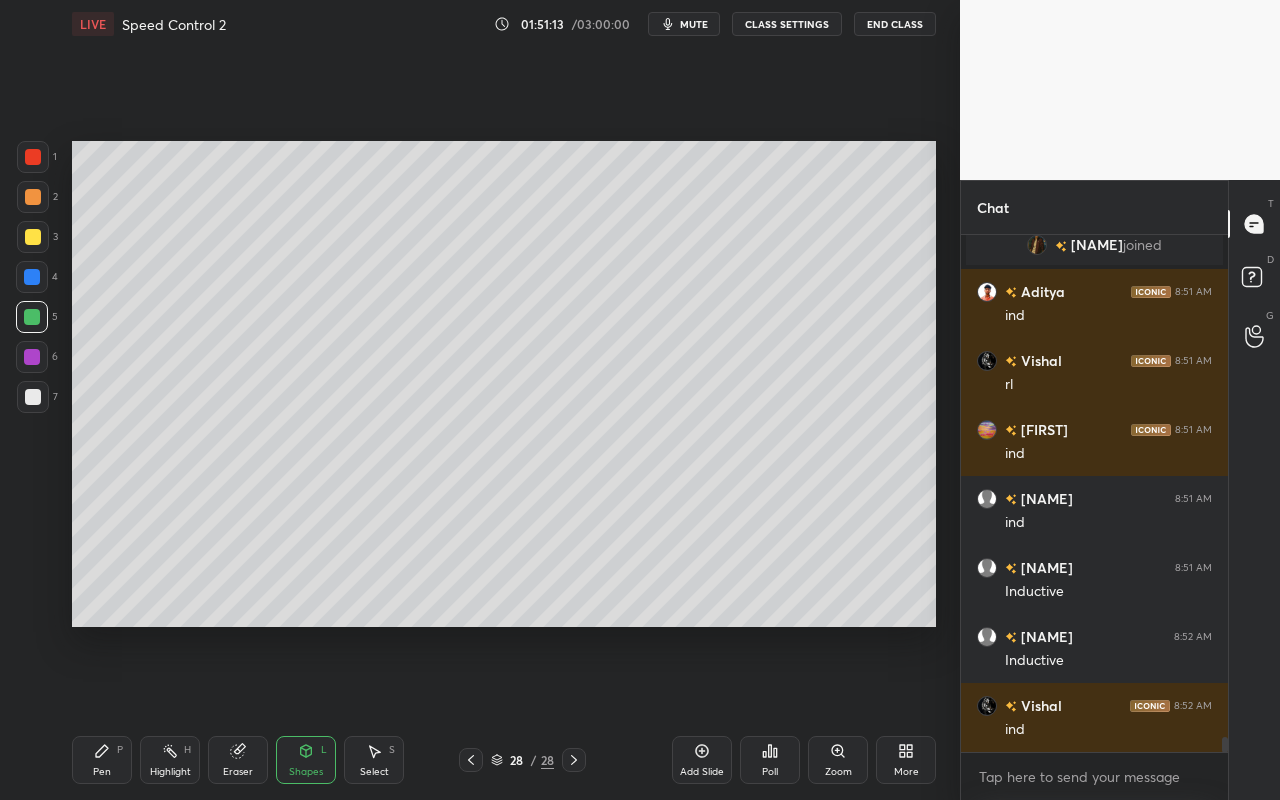 click on "Shapes L" at bounding box center [306, 760] 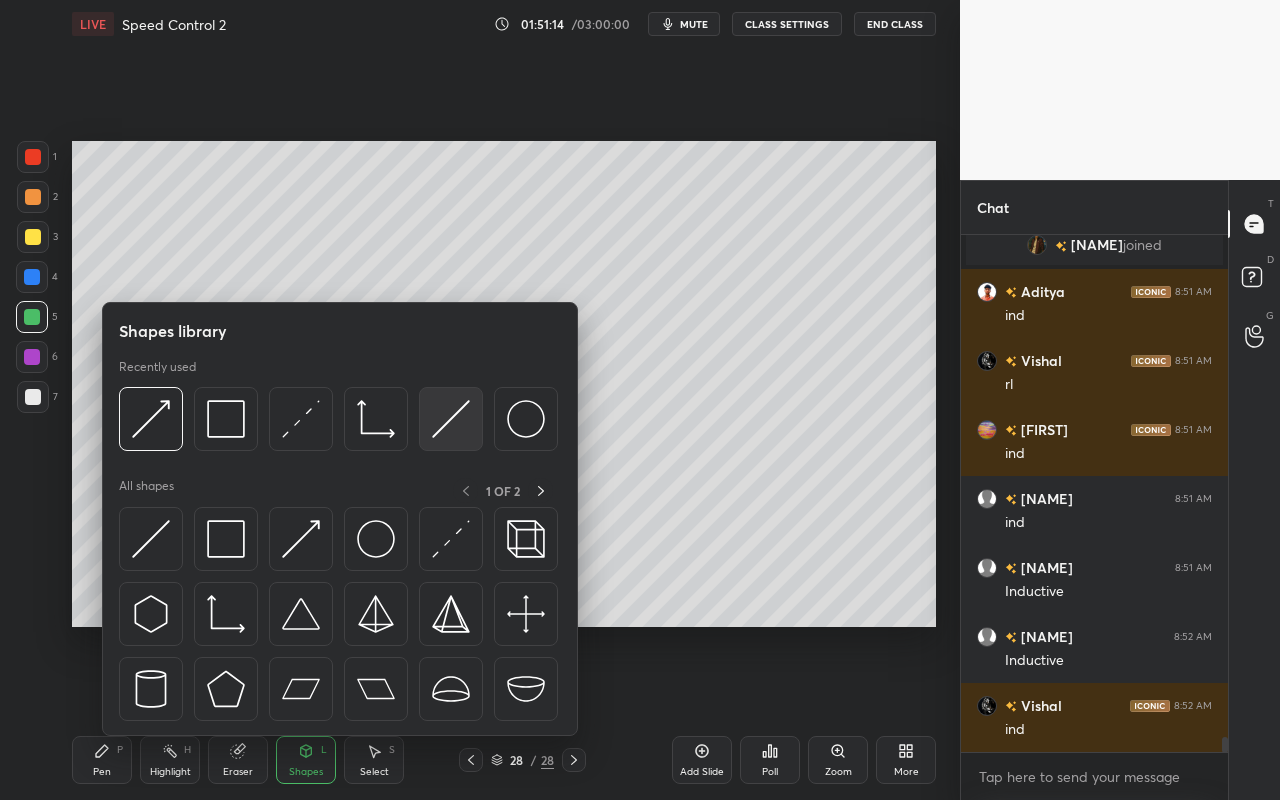 click at bounding box center [451, 419] 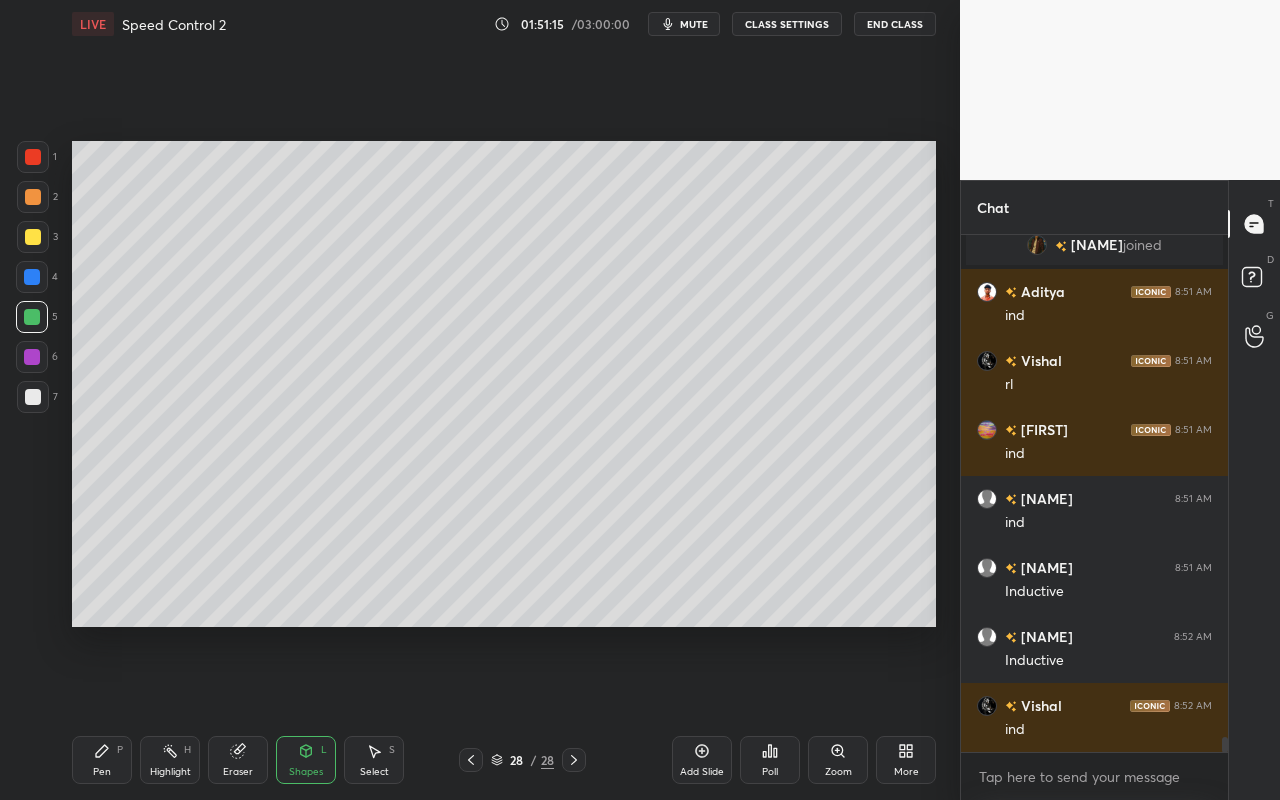 click at bounding box center (33, 237) 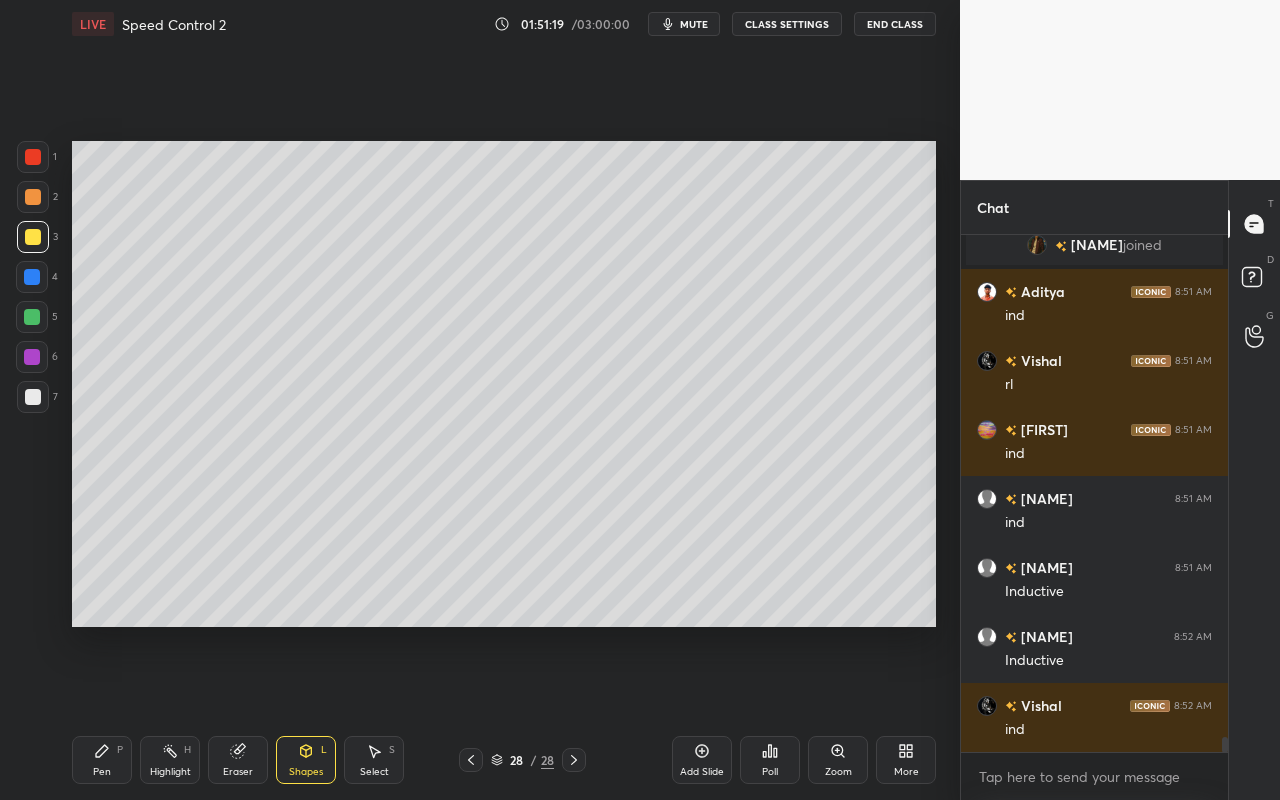 drag, startPoint x: 324, startPoint y: 764, endPoint x: 322, endPoint y: 750, distance: 14.142136 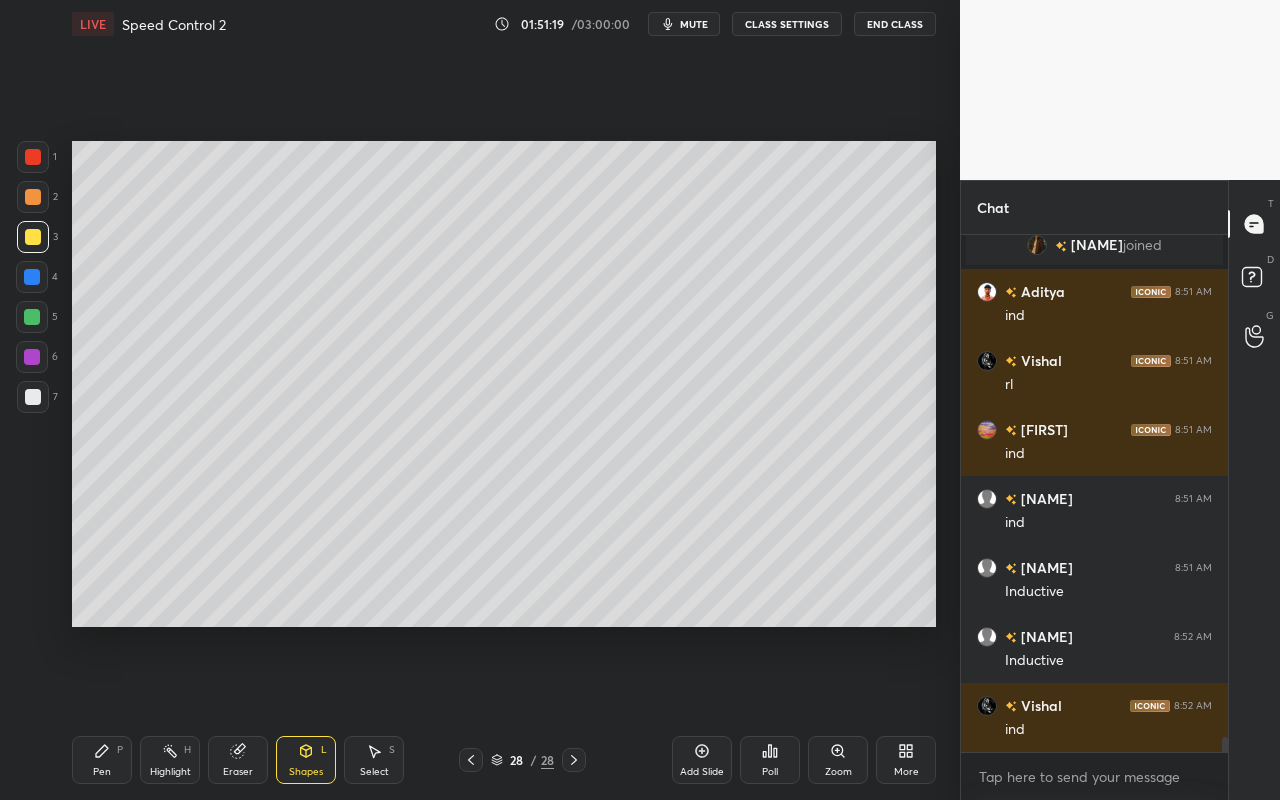 click on "Shapes L" at bounding box center (306, 760) 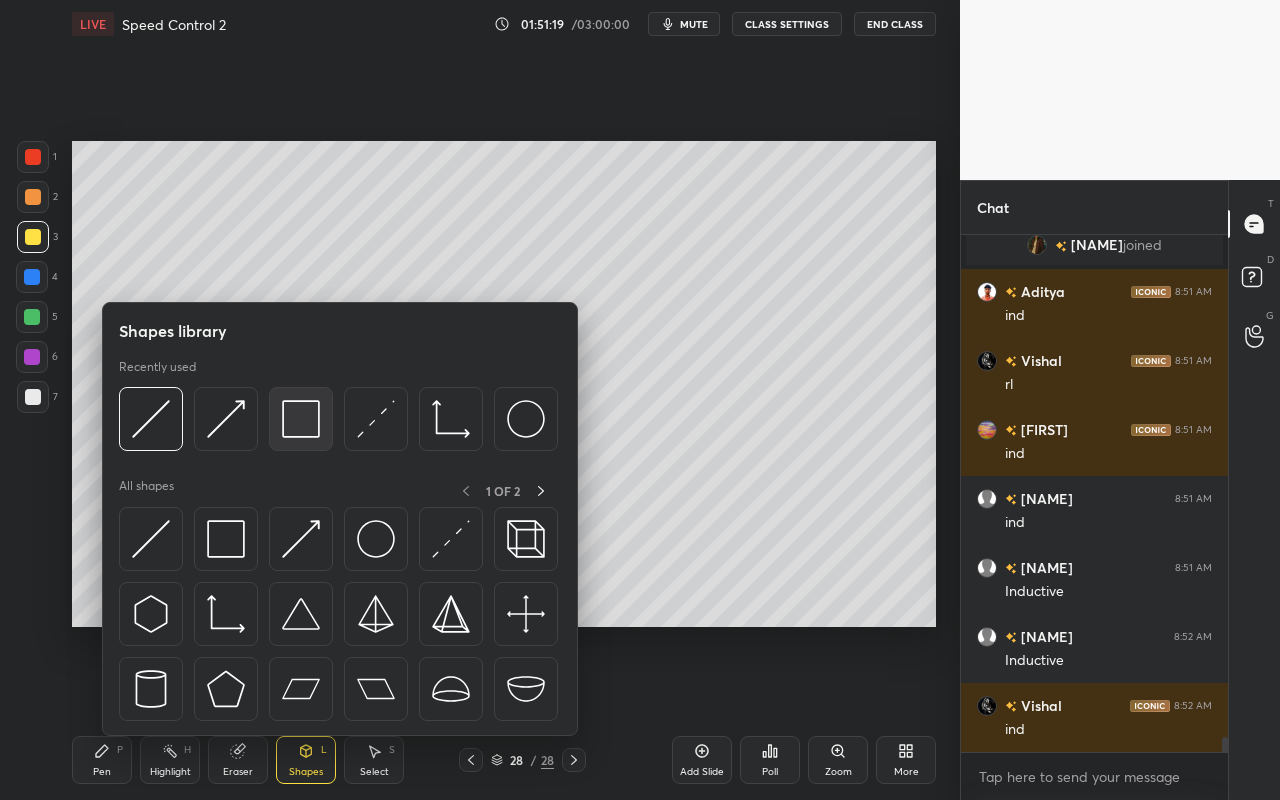 click at bounding box center (301, 419) 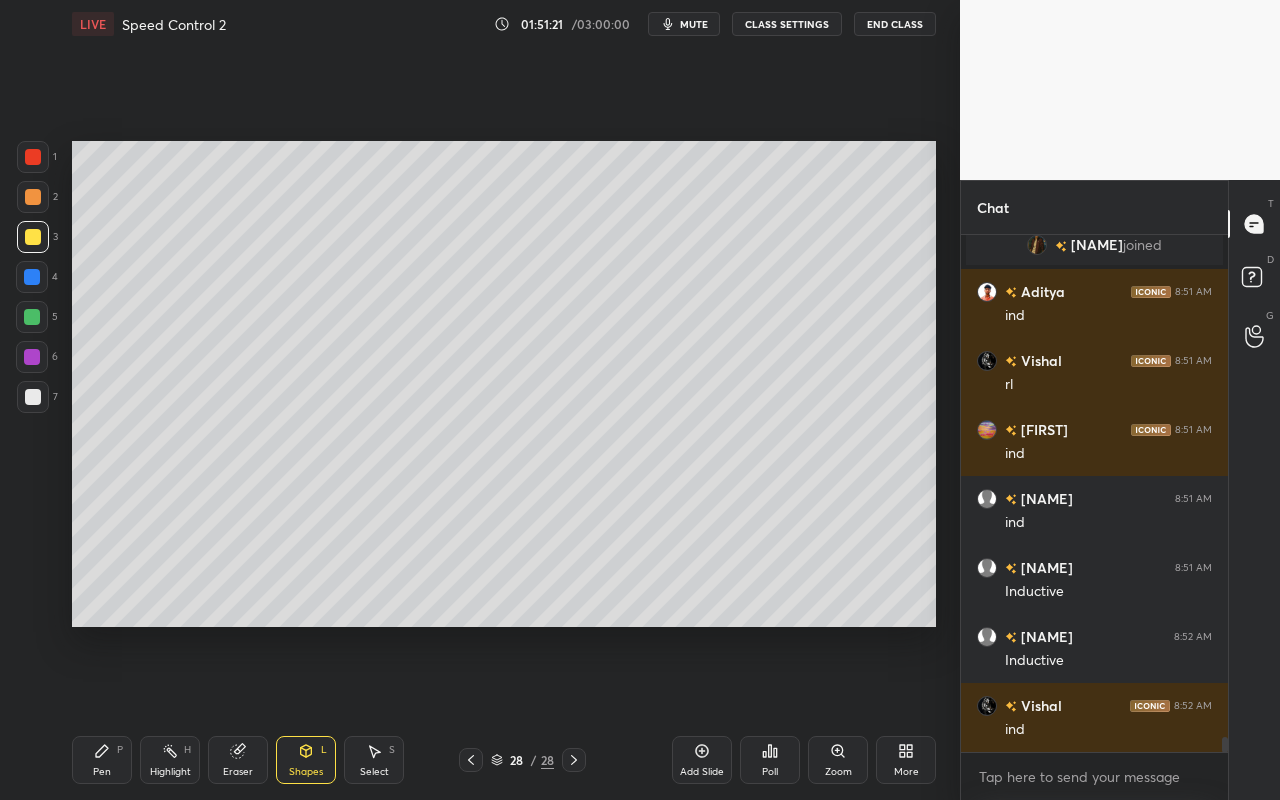 drag, startPoint x: 330, startPoint y: 754, endPoint x: 330, endPoint y: 737, distance: 17 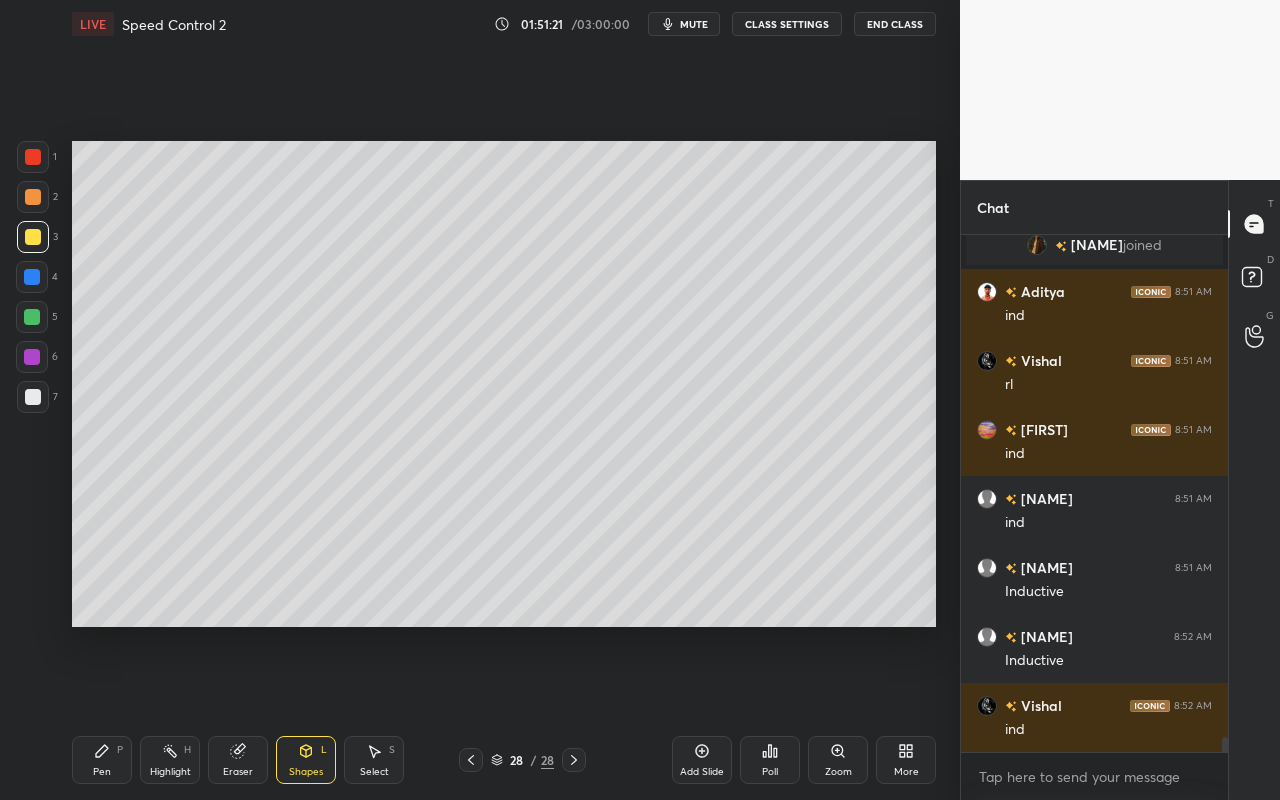 click on "Shapes L" at bounding box center [306, 760] 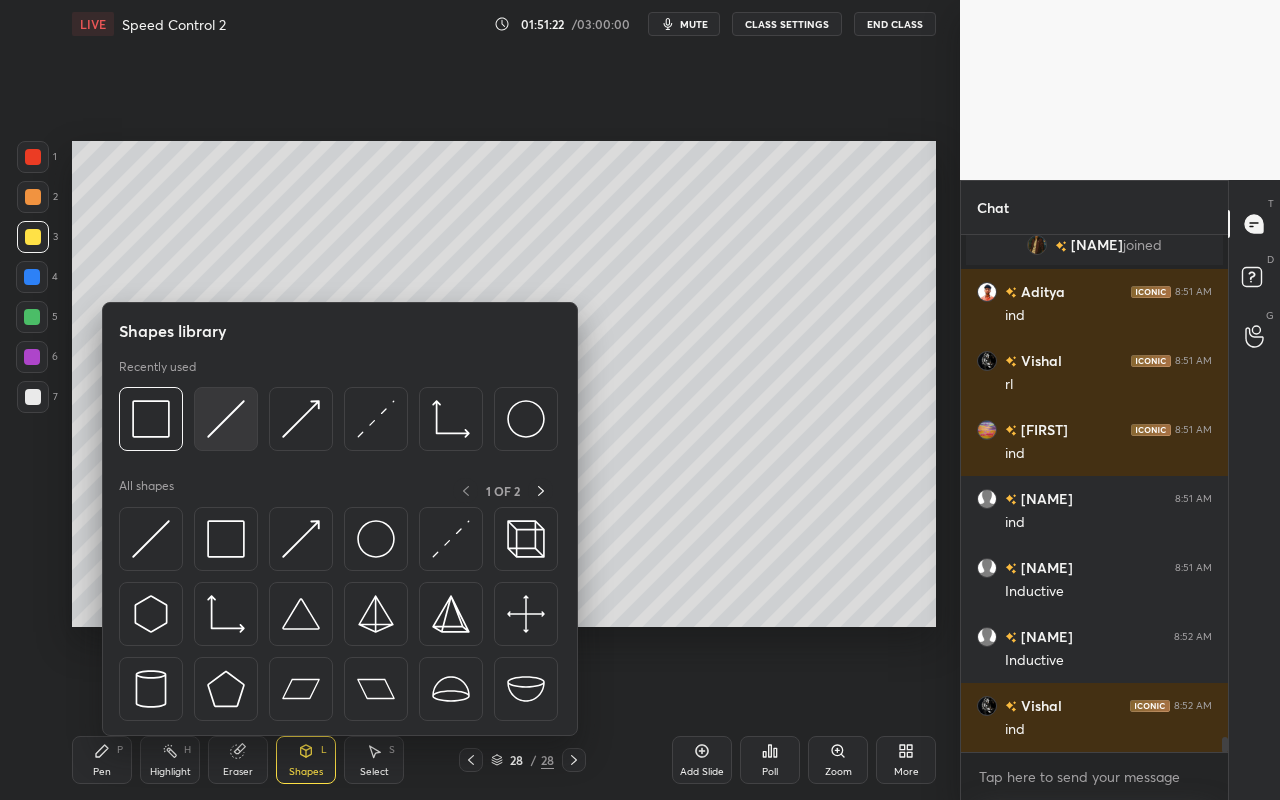 click at bounding box center (226, 419) 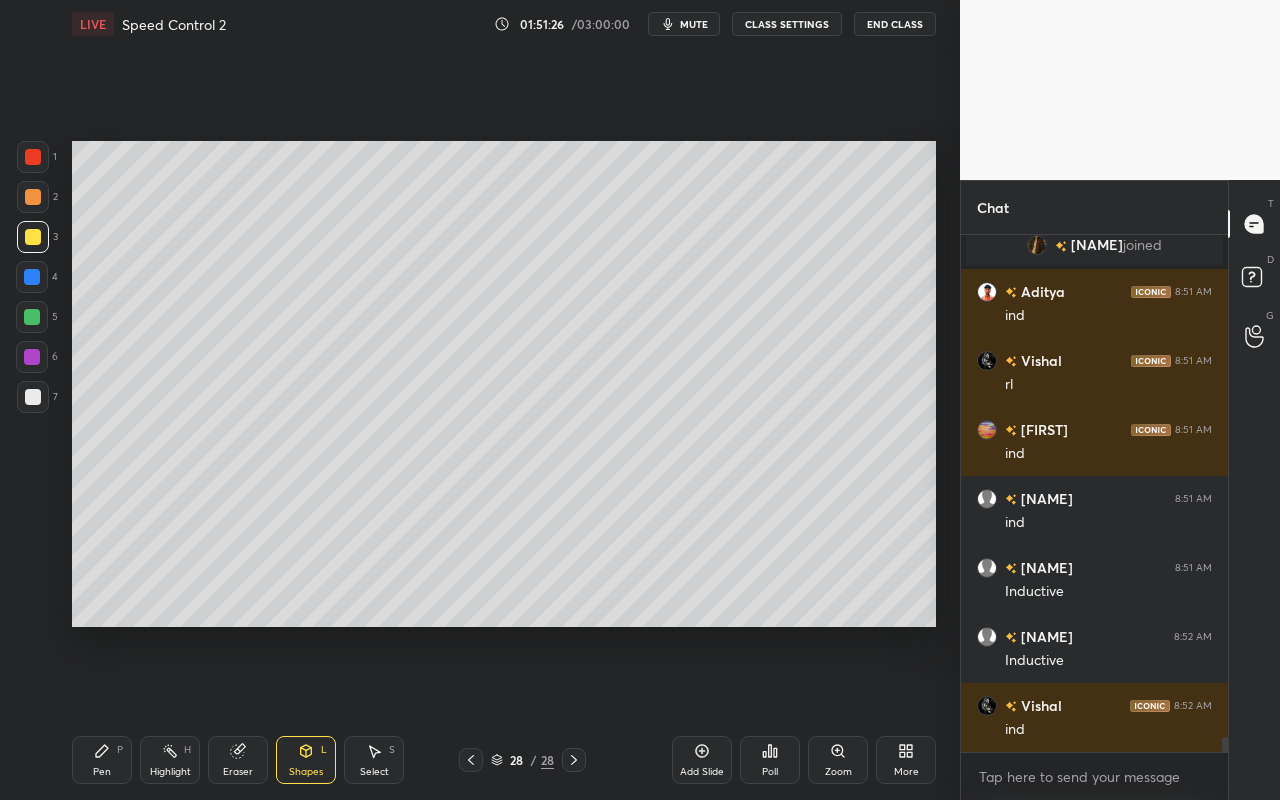 click on "Pen P Highlight H Eraser Shapes L Select S 28 / 28 Add Slide Poll Zoom More" at bounding box center [504, 760] 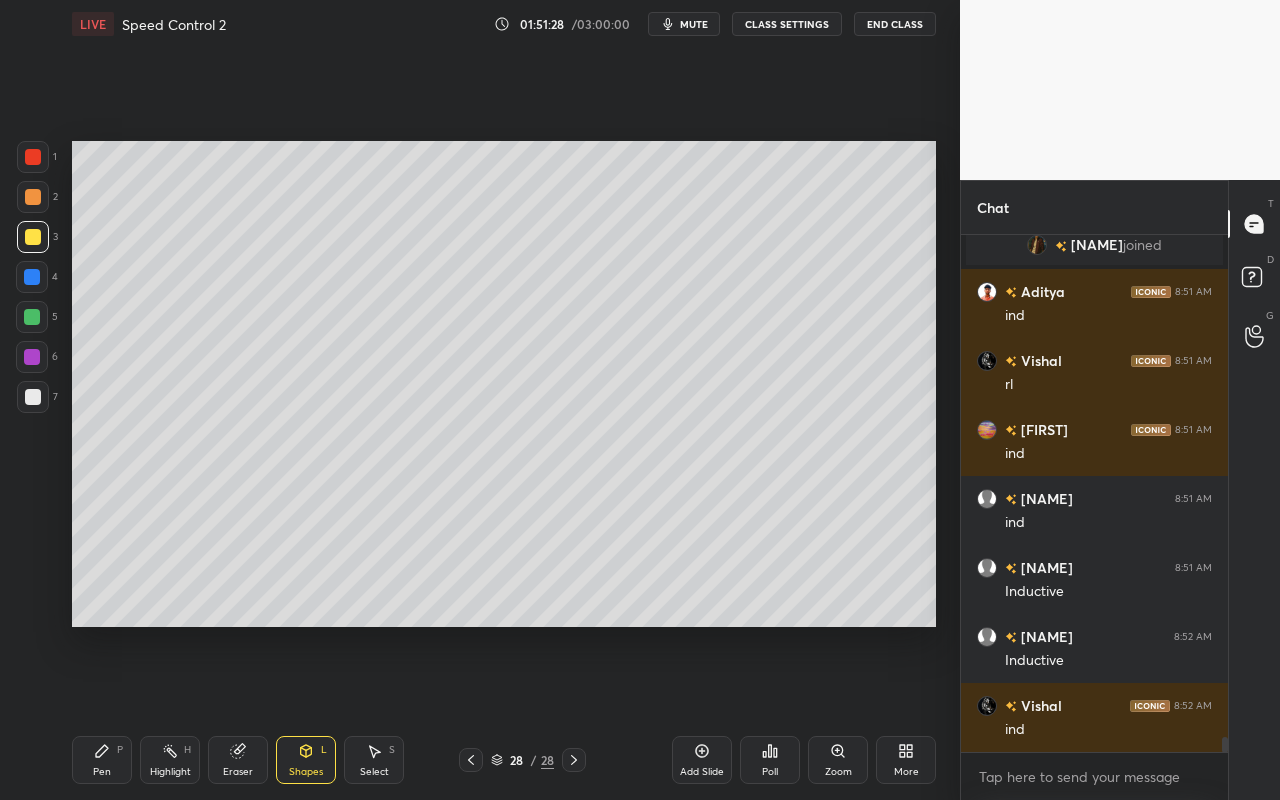 scroll, scrollTop: 17427, scrollLeft: 0, axis: vertical 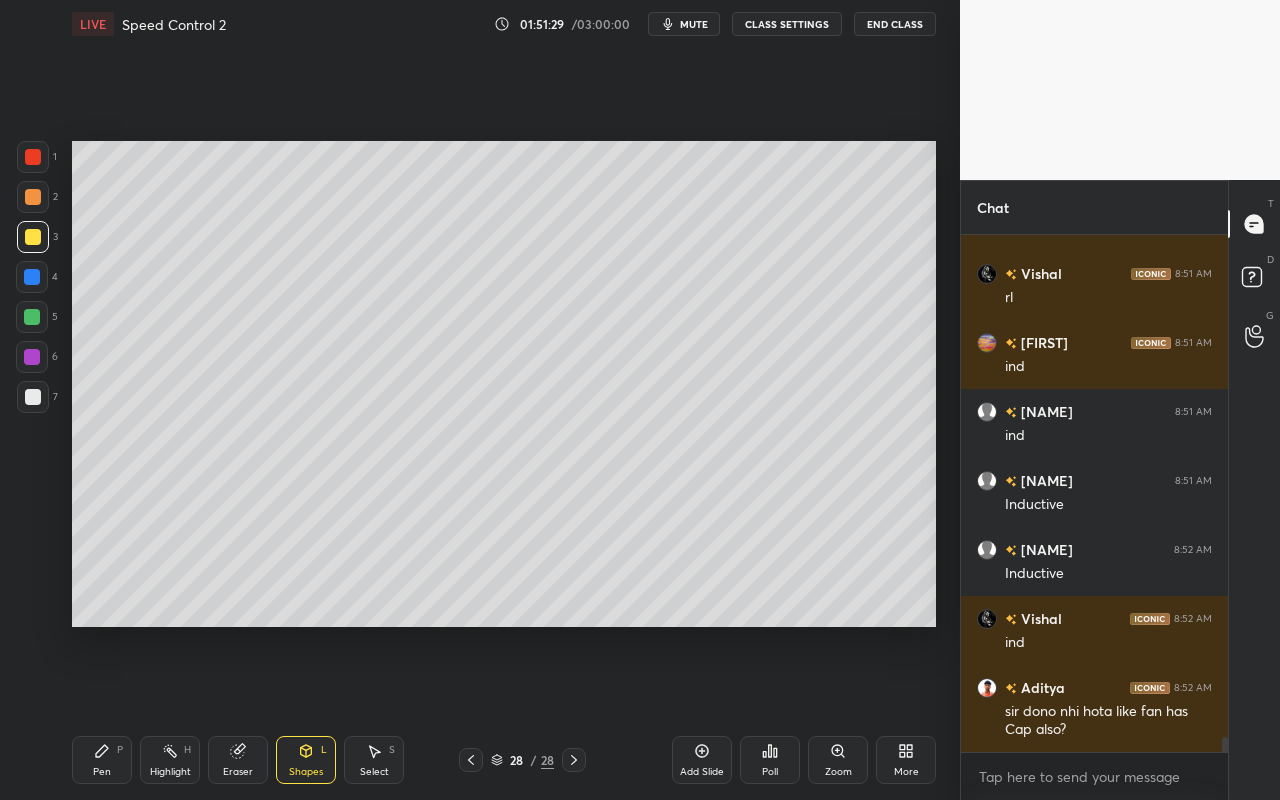 click on "P" at bounding box center (120, 750) 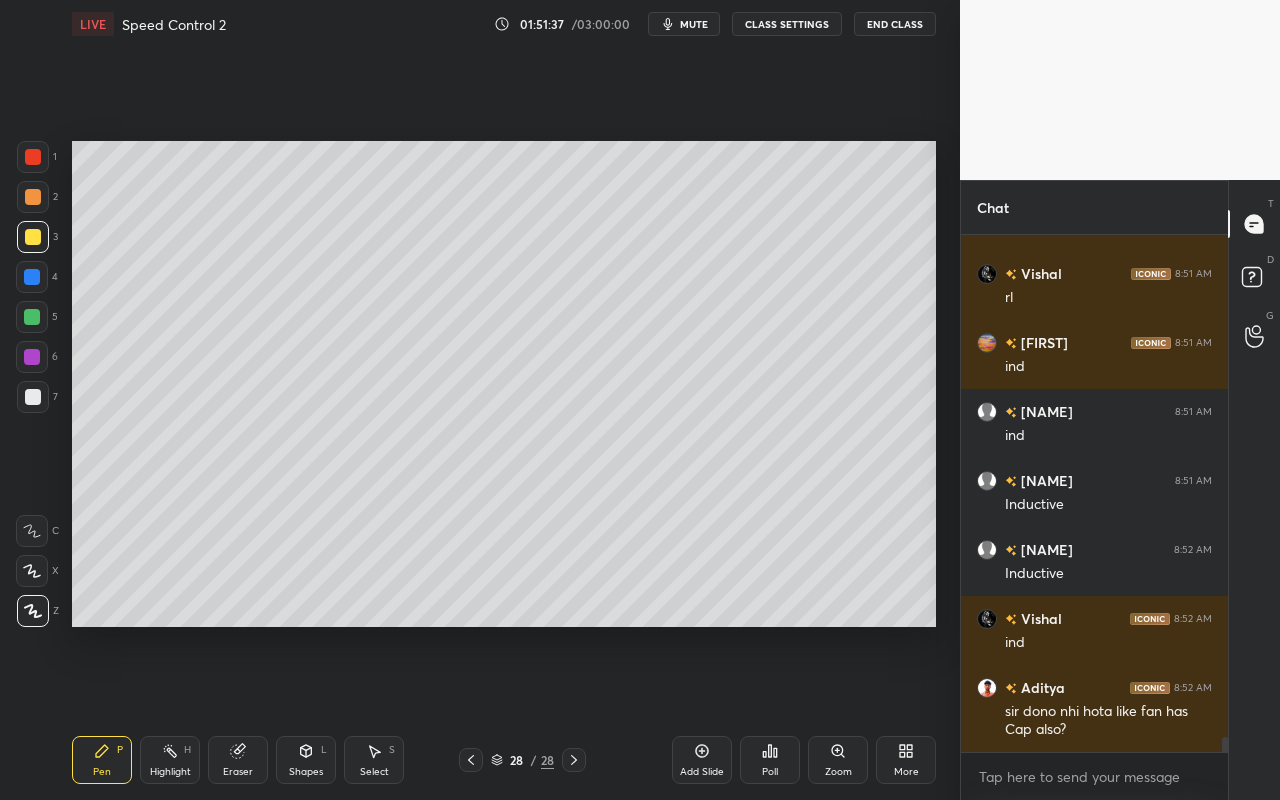 click on "Pen P" at bounding box center [102, 760] 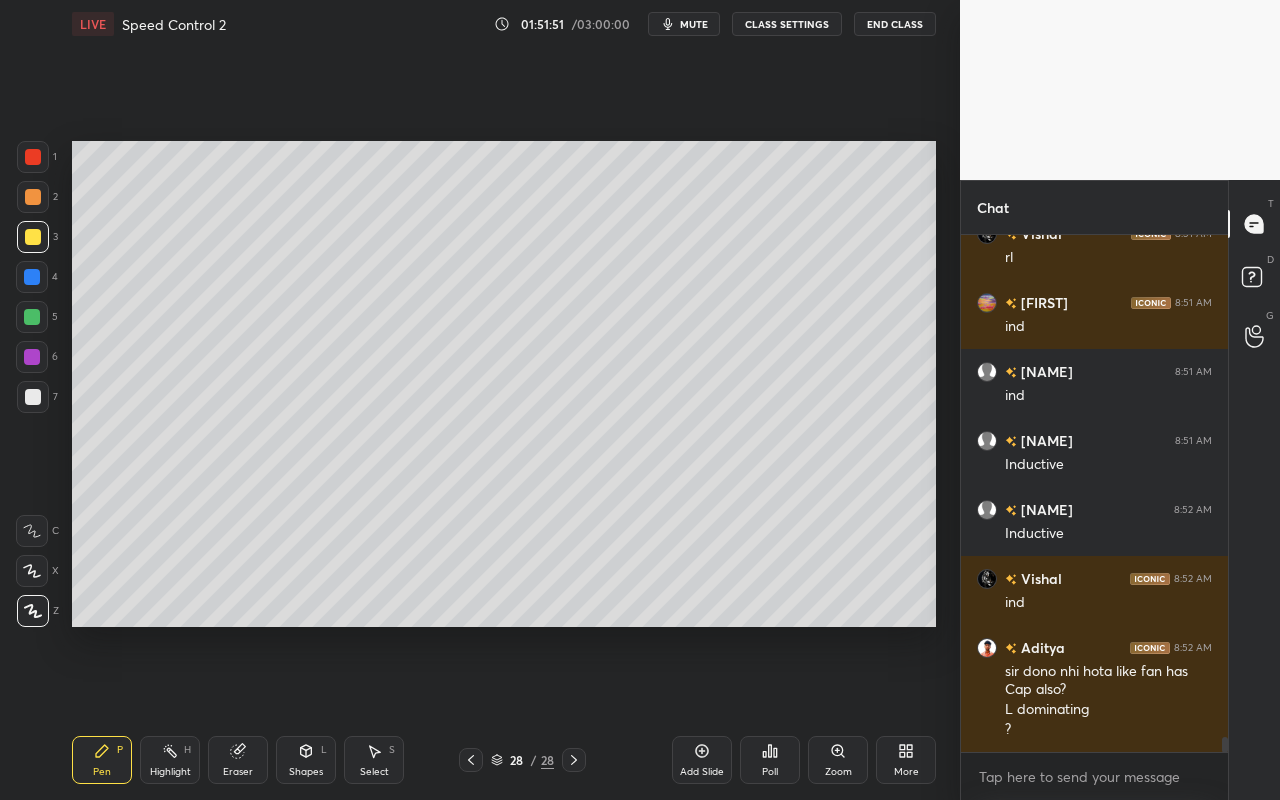 scroll, scrollTop: 17536, scrollLeft: 0, axis: vertical 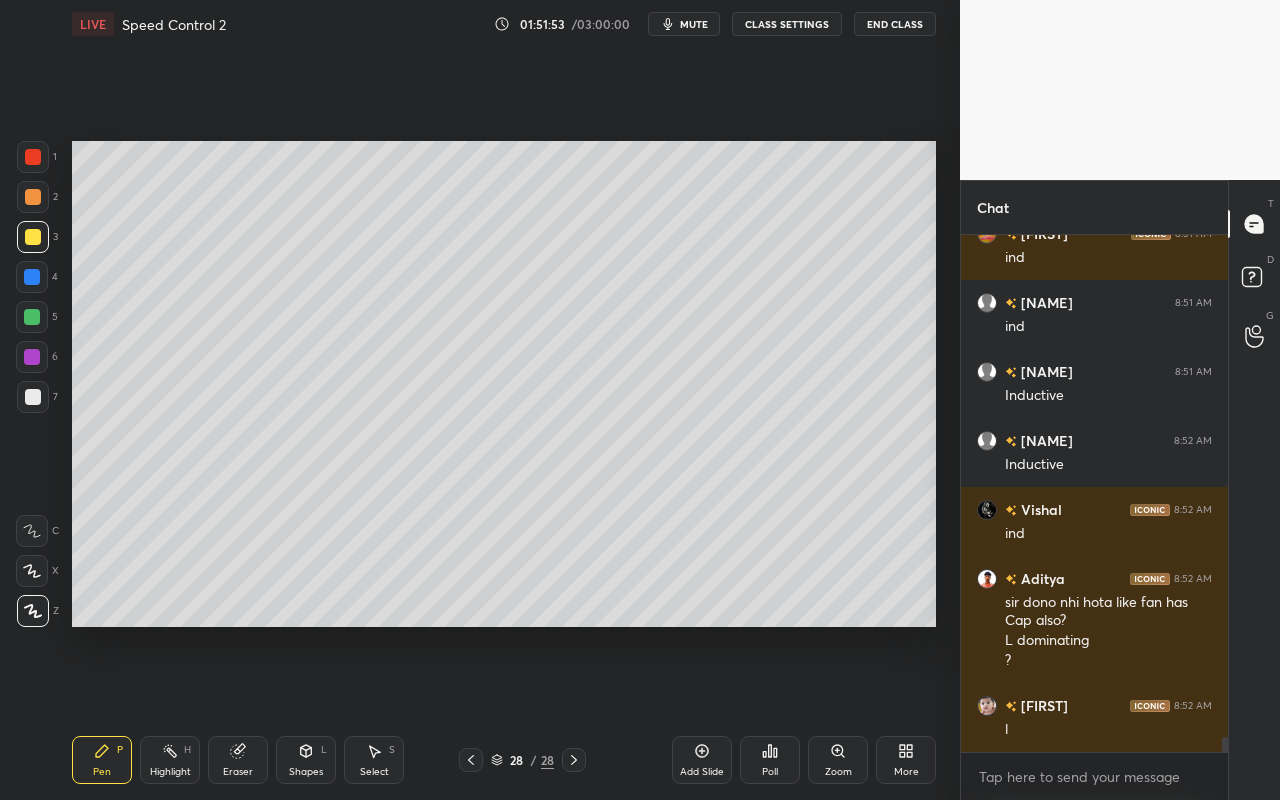 click on "Select S" at bounding box center (374, 760) 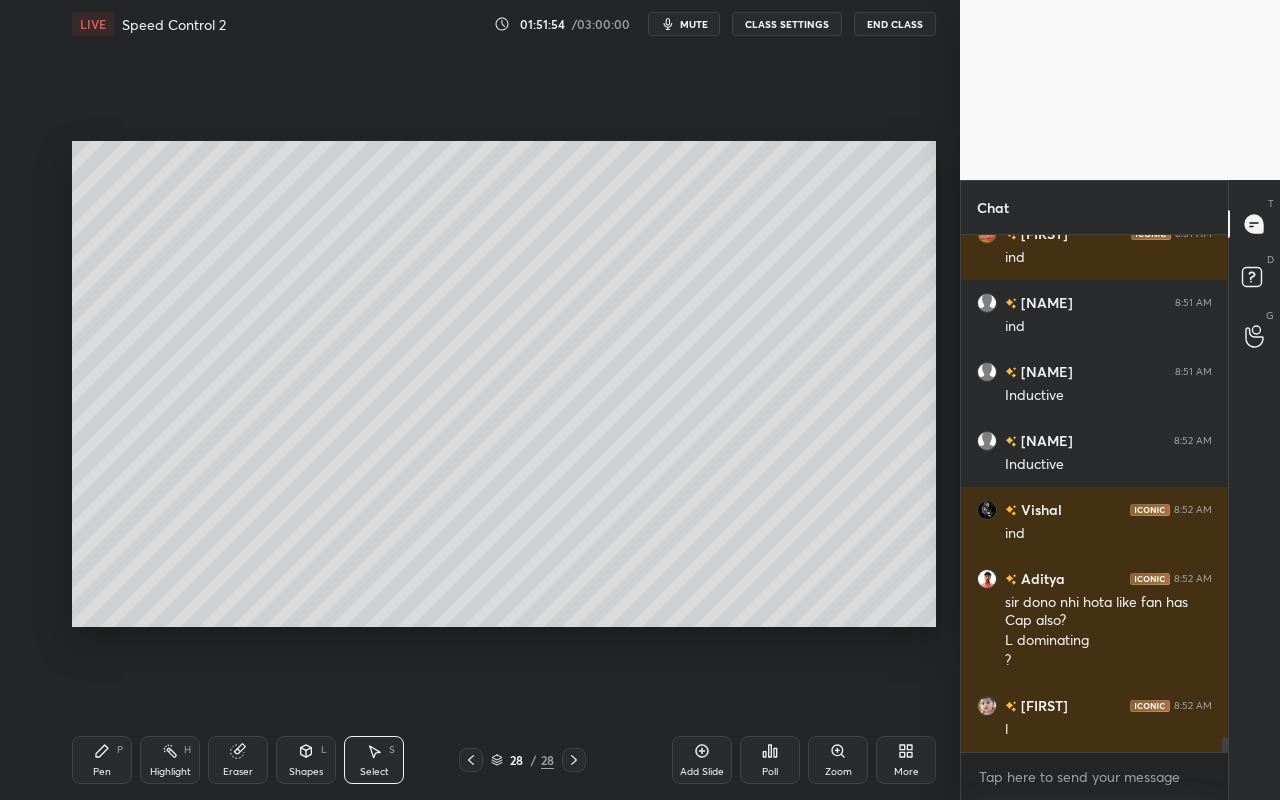 scroll, scrollTop: 17605, scrollLeft: 0, axis: vertical 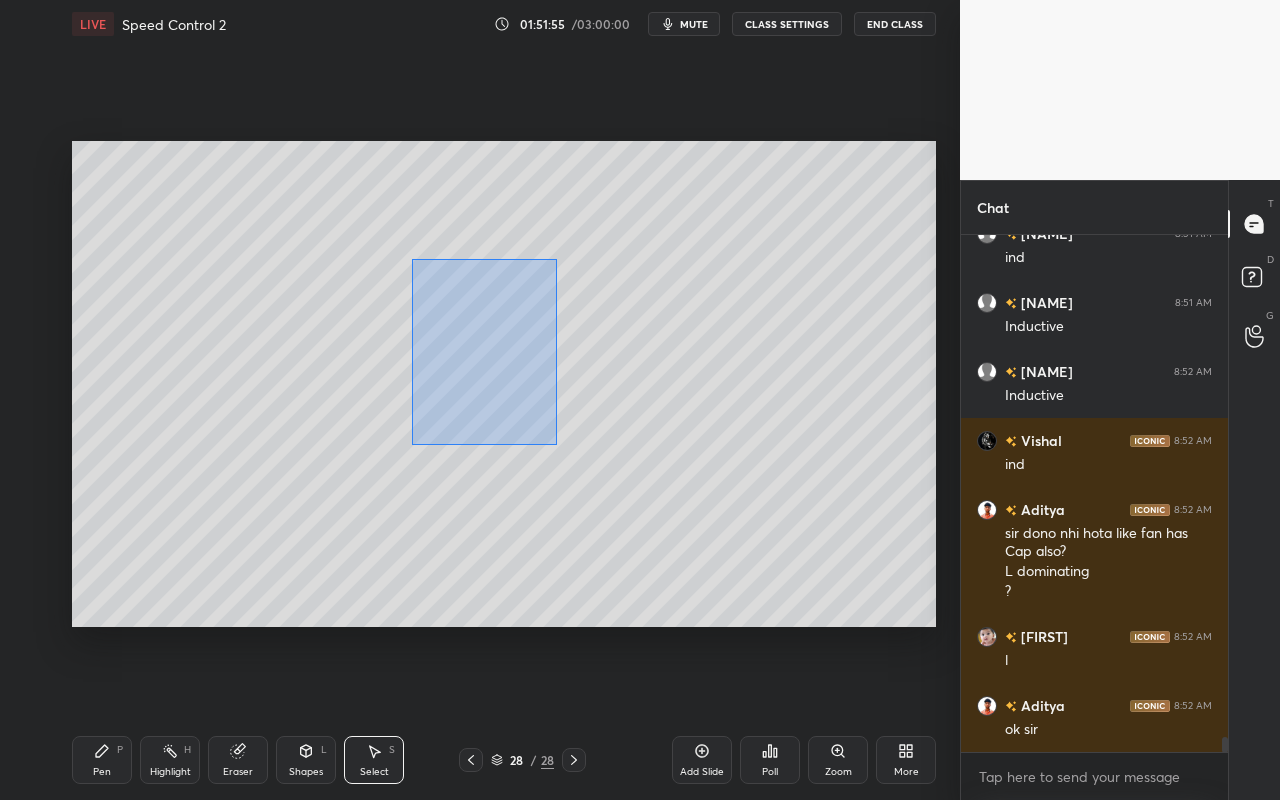 drag, startPoint x: 494, startPoint y: 386, endPoint x: 561, endPoint y: 450, distance: 92.65527 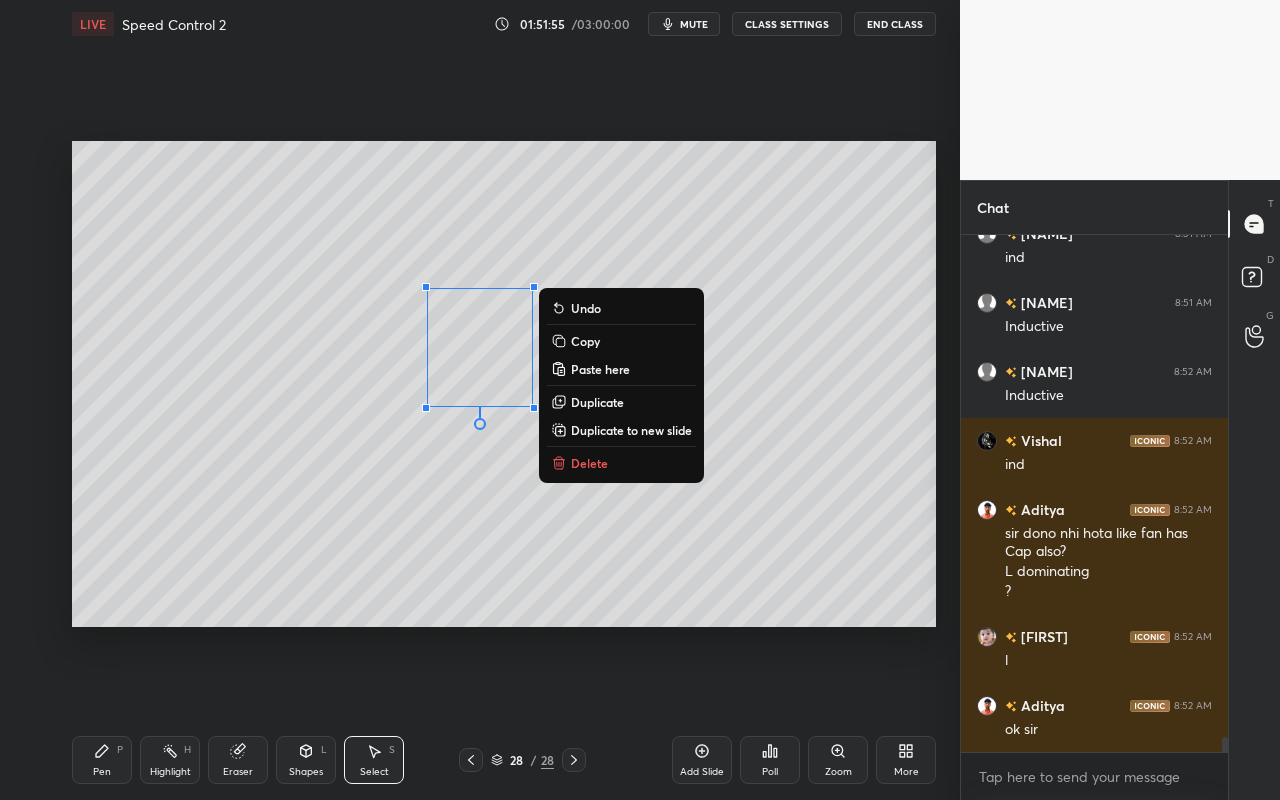 click on "Delete" at bounding box center (589, 463) 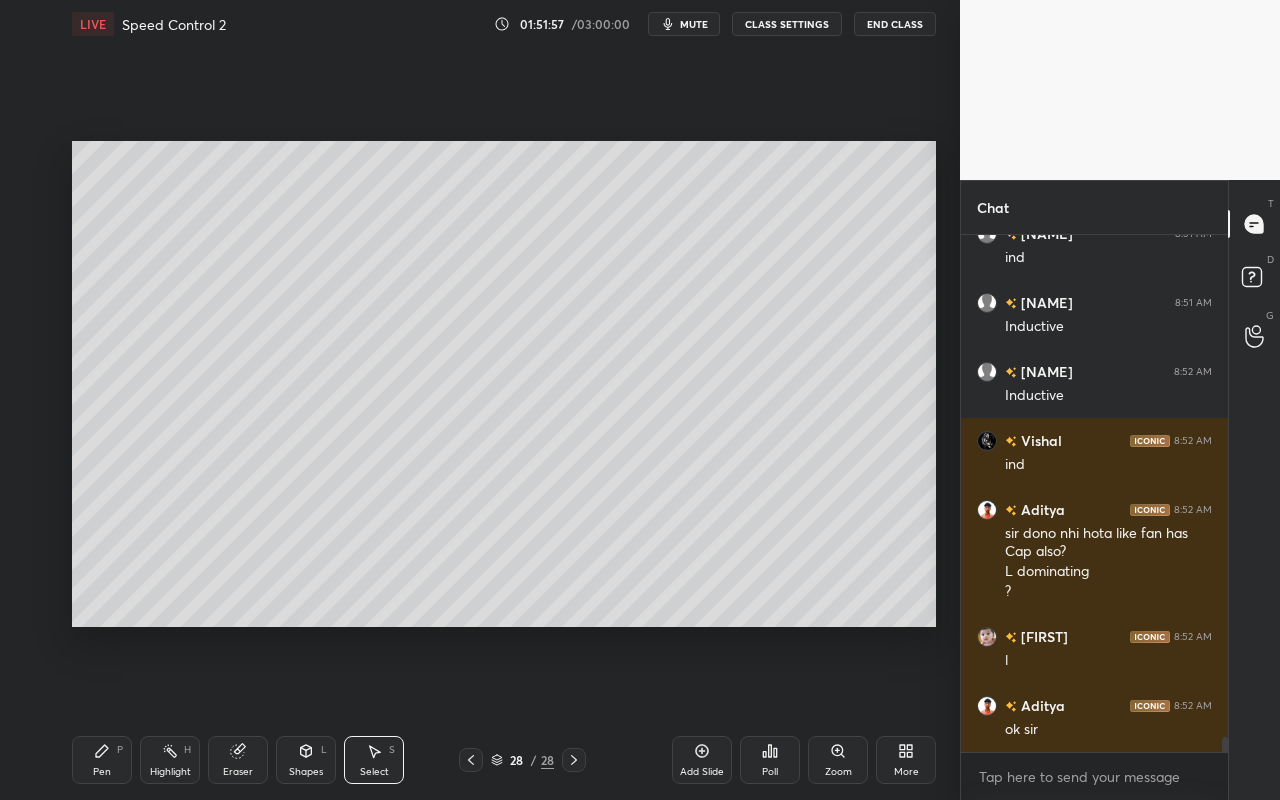 click on "Pen" at bounding box center (102, 772) 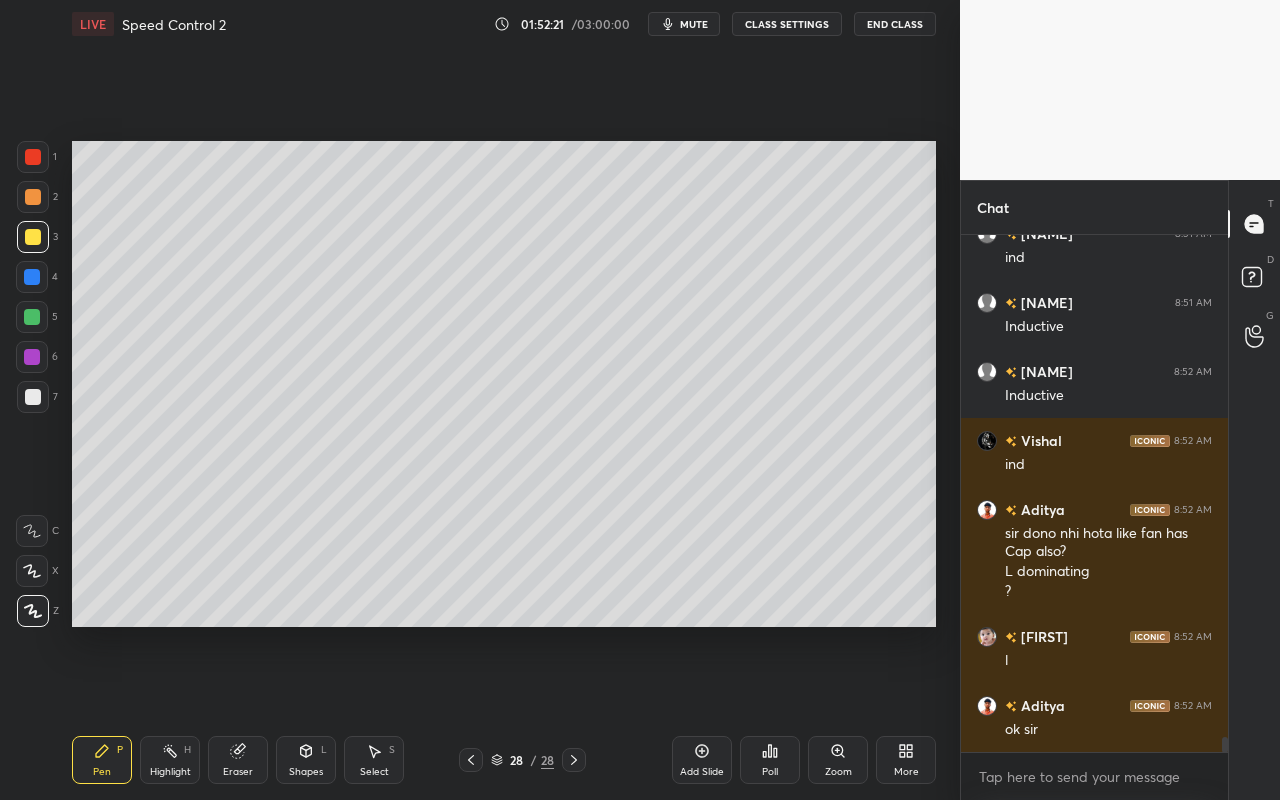 drag, startPoint x: 307, startPoint y: 765, endPoint x: 330, endPoint y: 758, distance: 24.04163 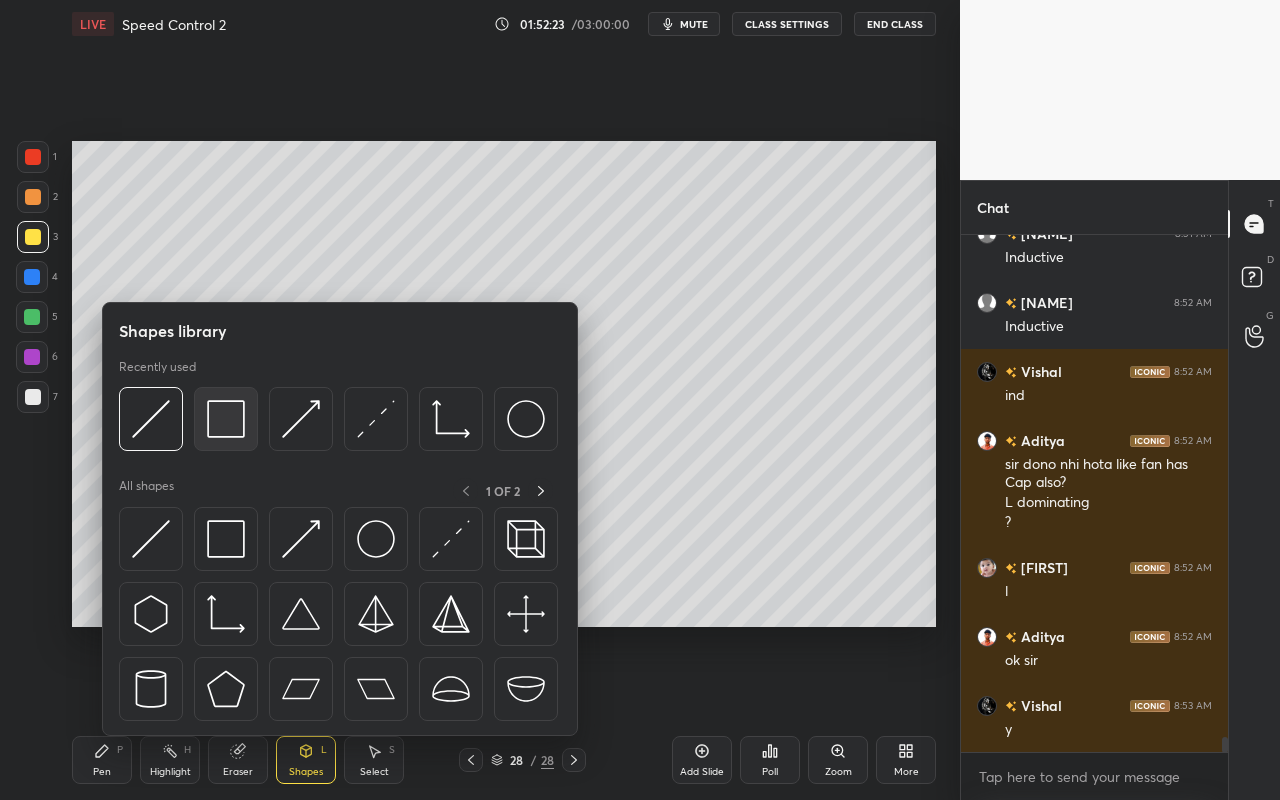 scroll, scrollTop: 17743, scrollLeft: 0, axis: vertical 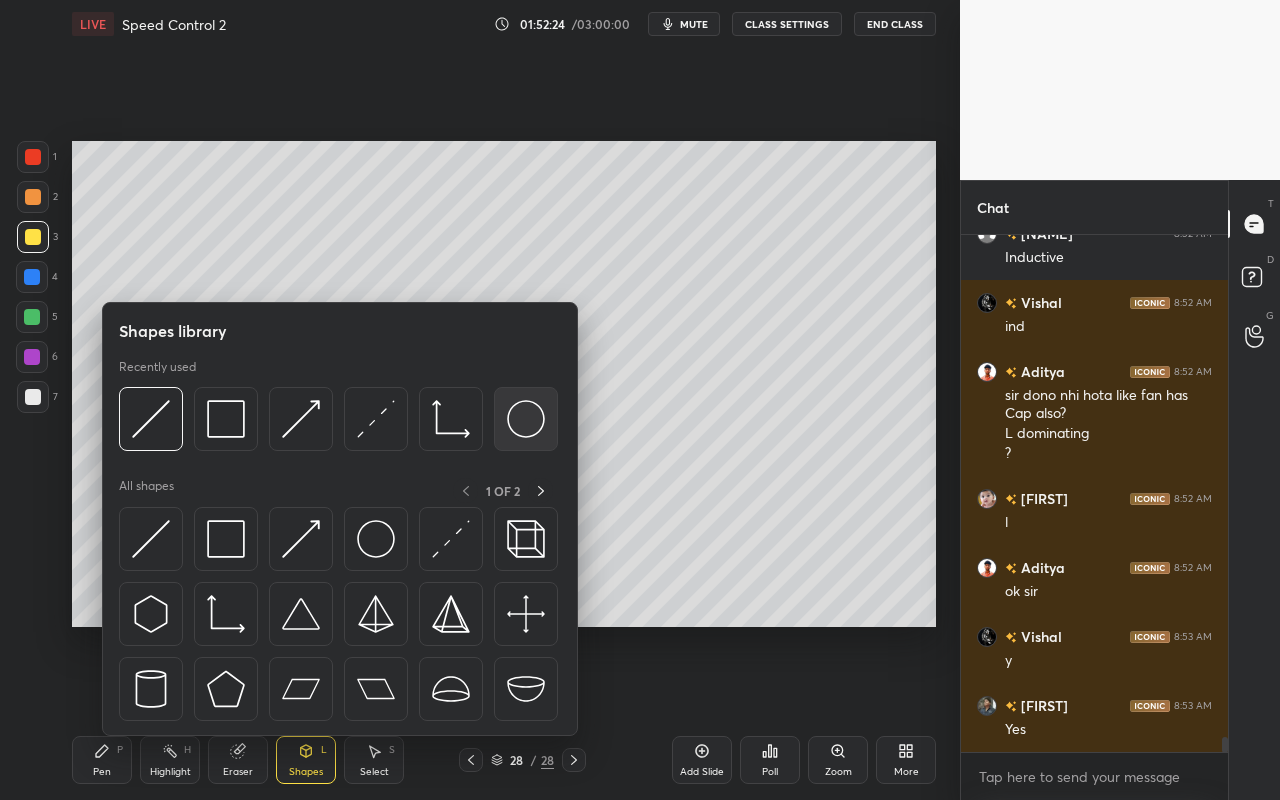click at bounding box center [526, 419] 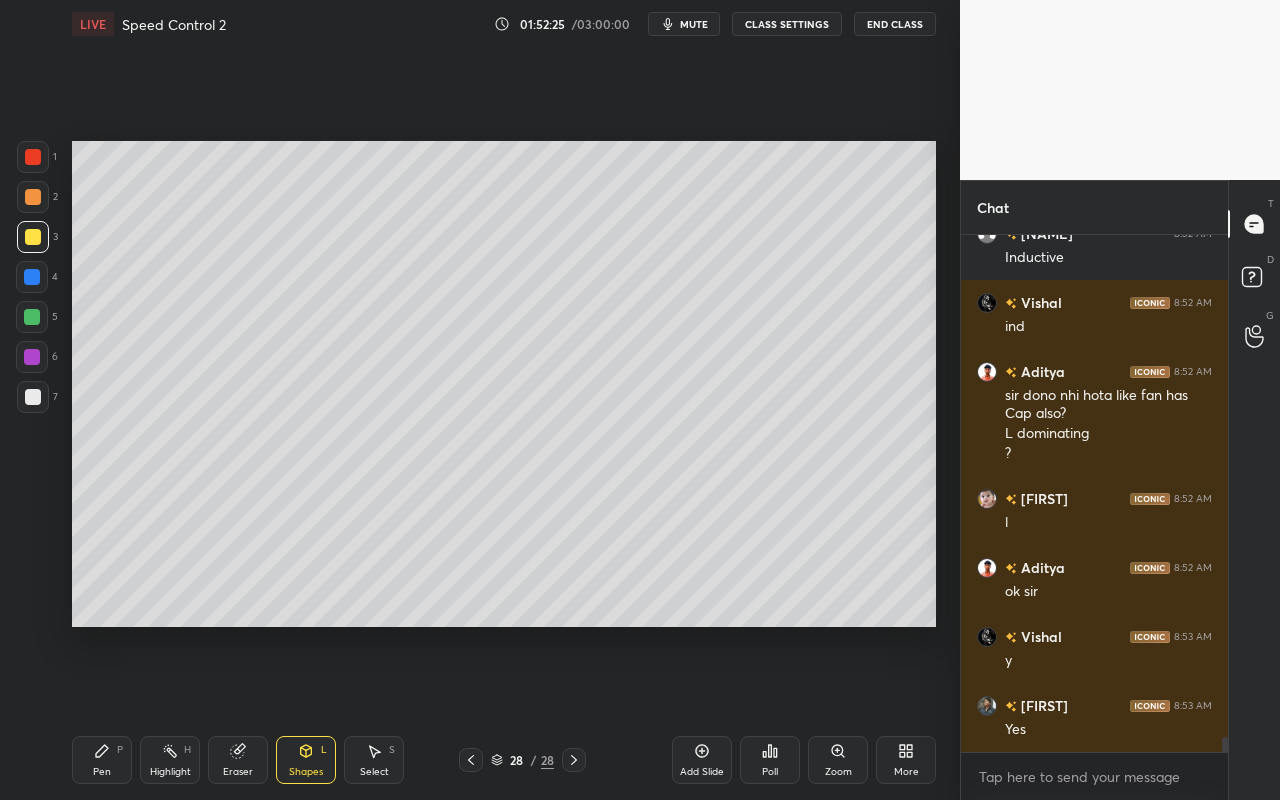 click on "Highlight" at bounding box center [170, 772] 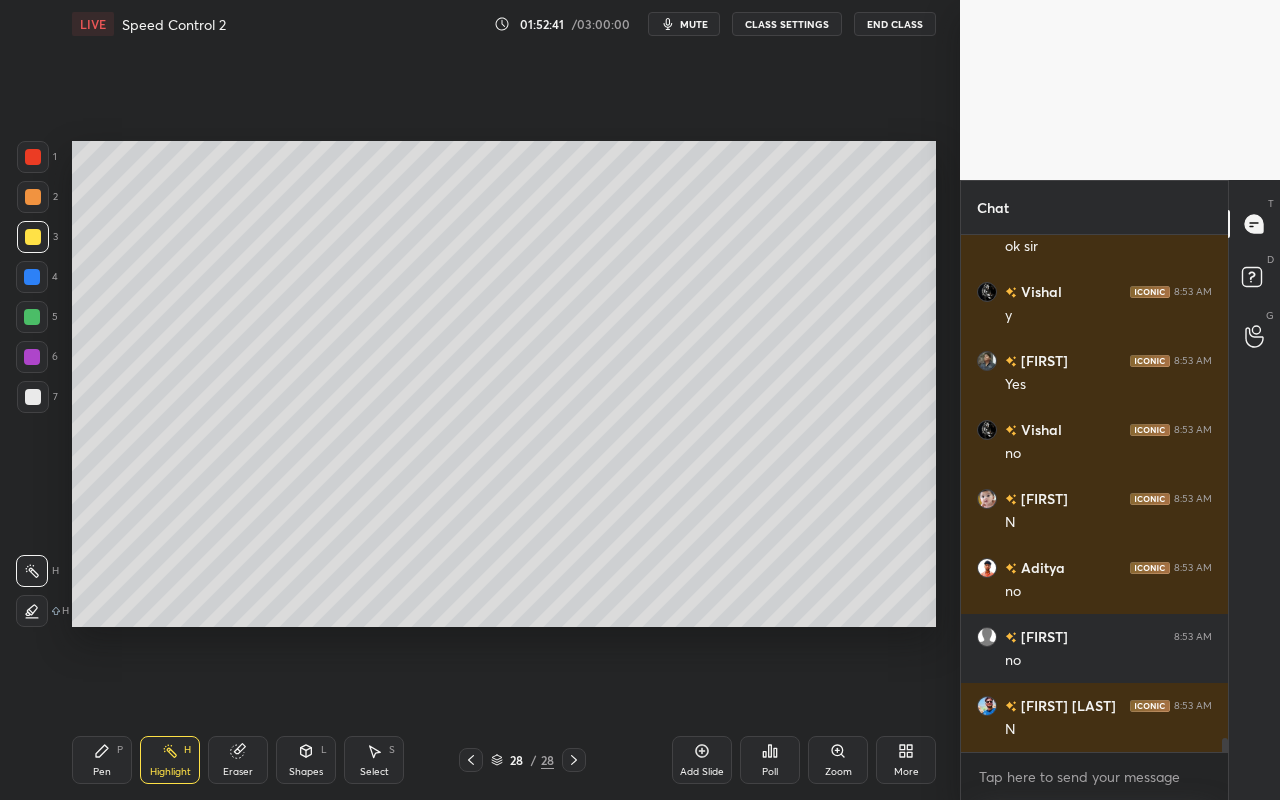 scroll, scrollTop: 18157, scrollLeft: 0, axis: vertical 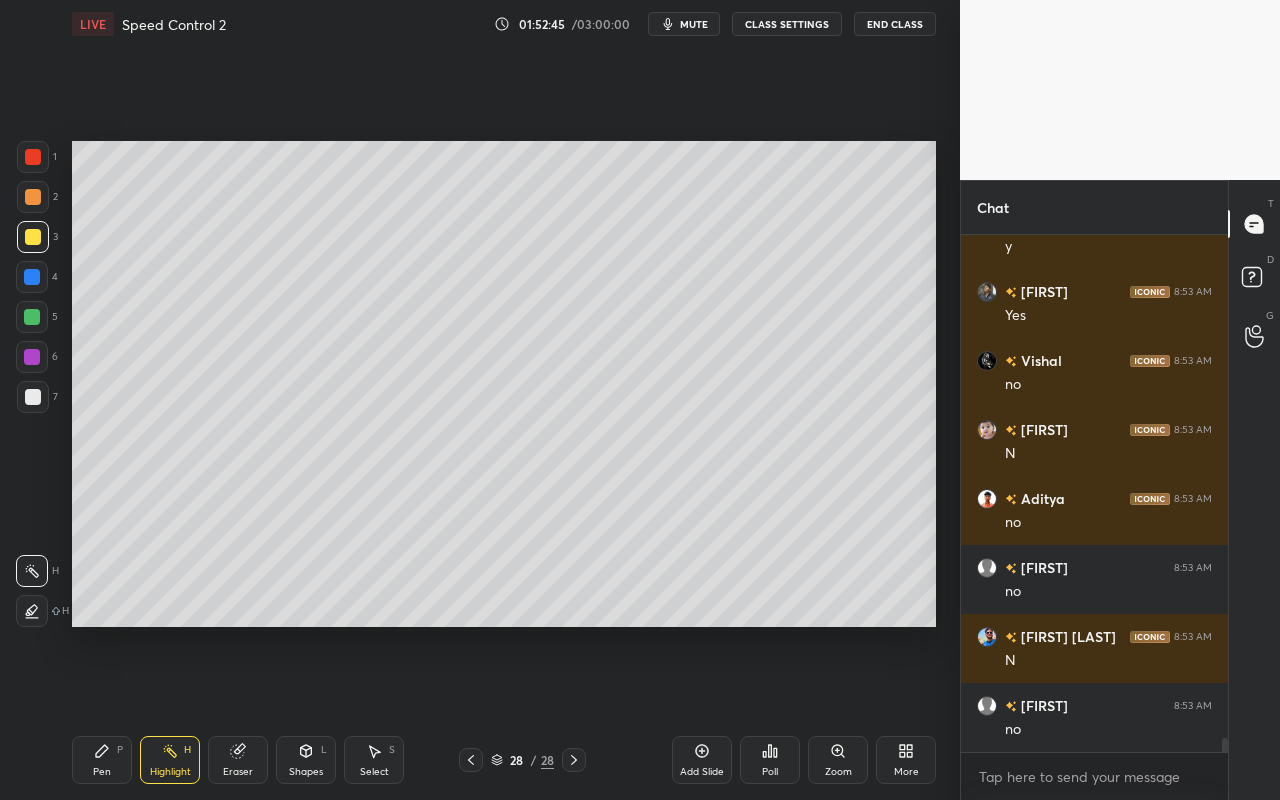 click 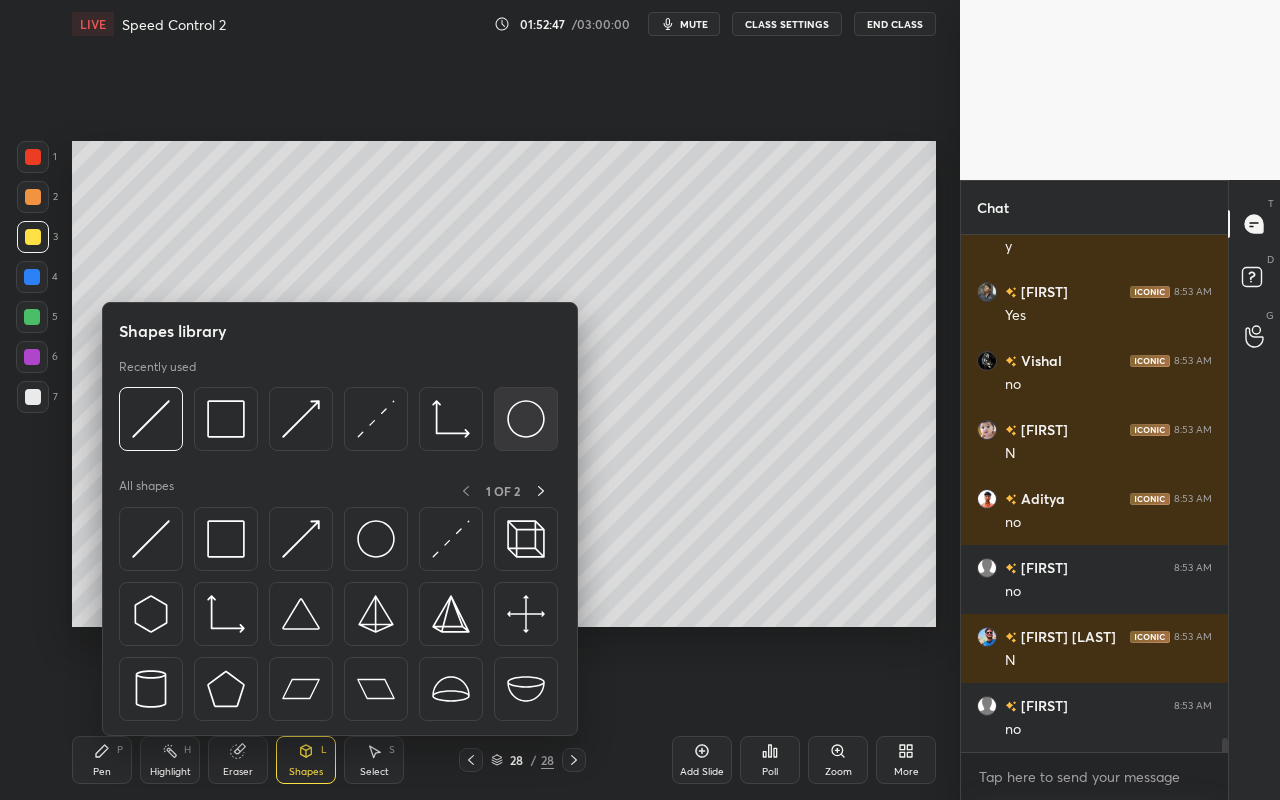 click at bounding box center (526, 419) 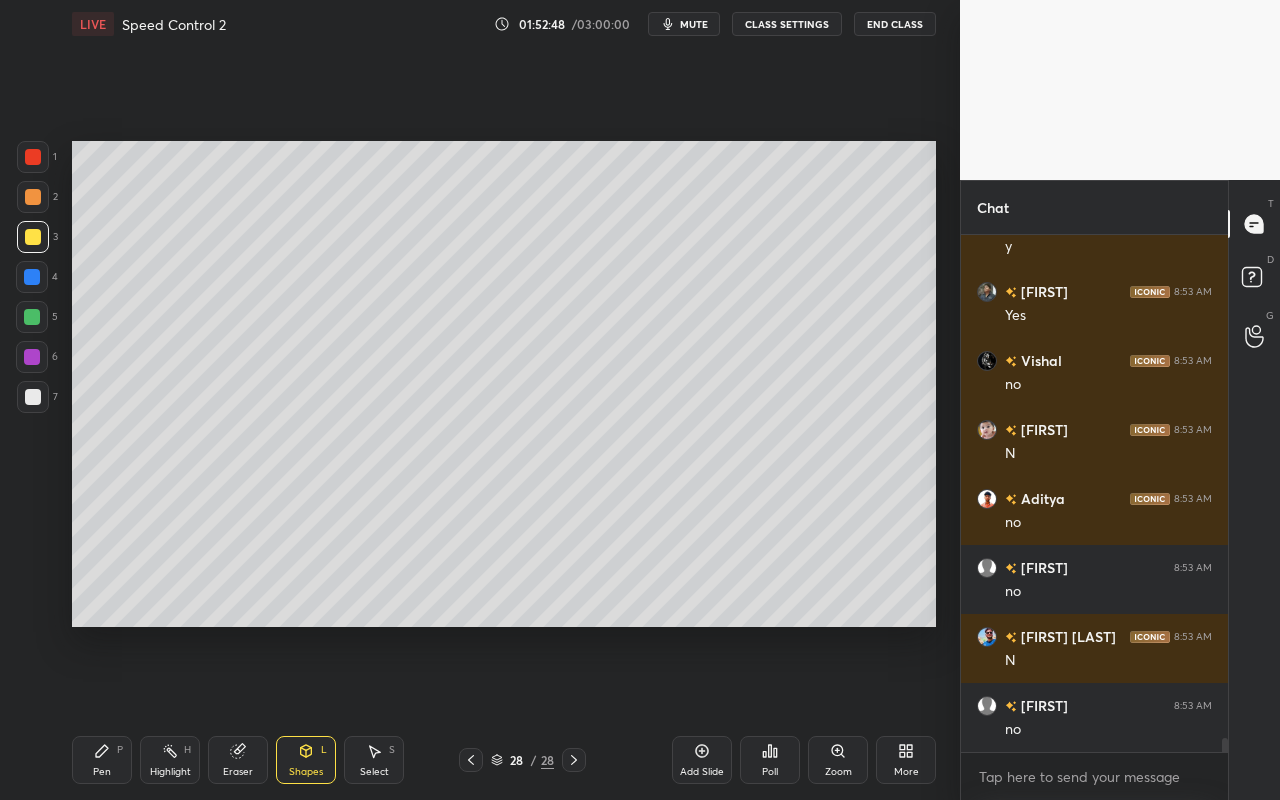 drag, startPoint x: 28, startPoint y: 195, endPoint x: 42, endPoint y: 216, distance: 25.23886 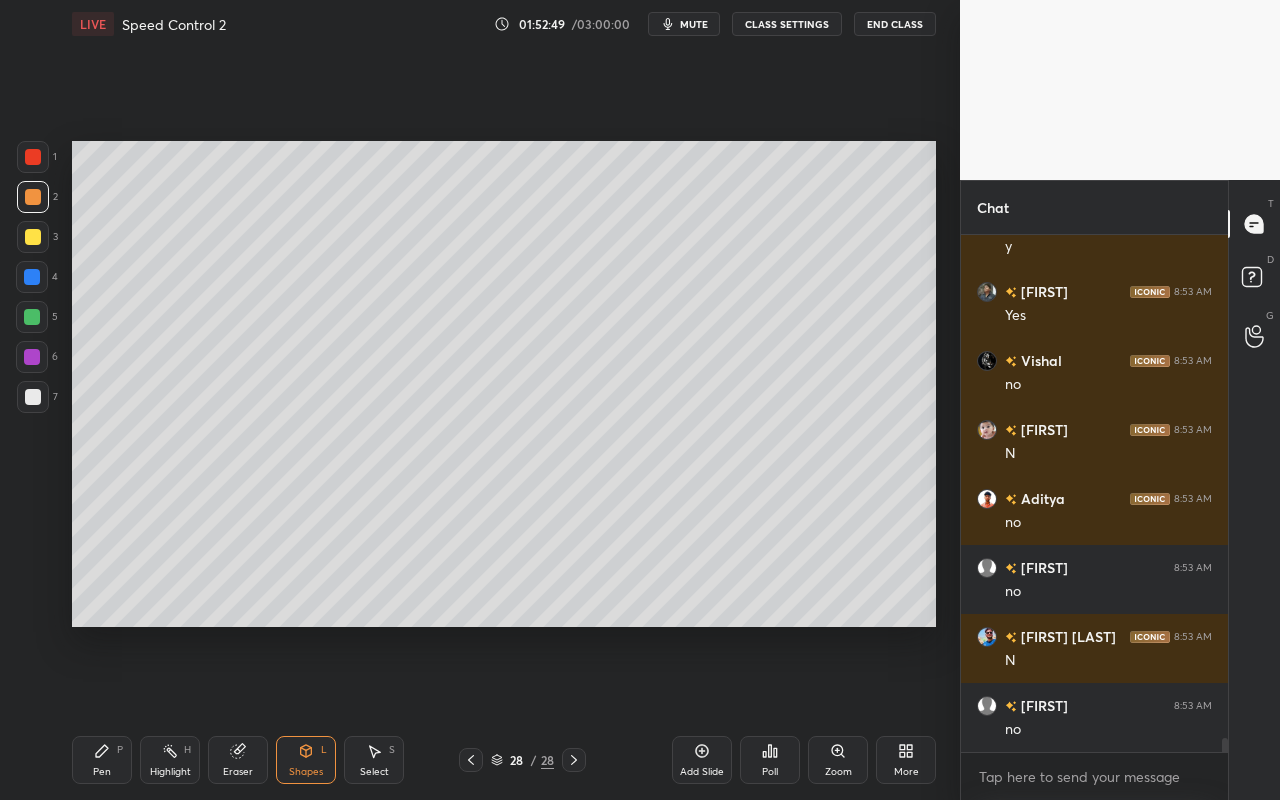 click 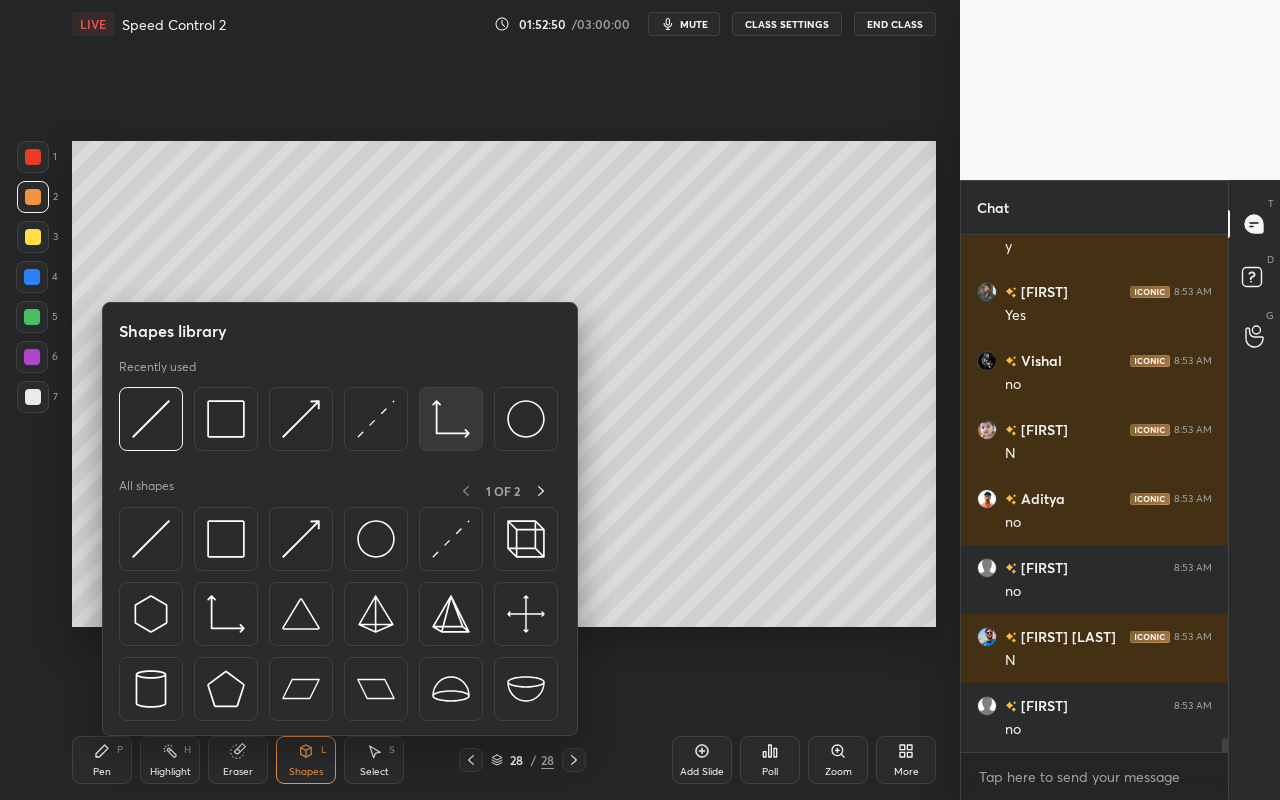 scroll, scrollTop: 18226, scrollLeft: 0, axis: vertical 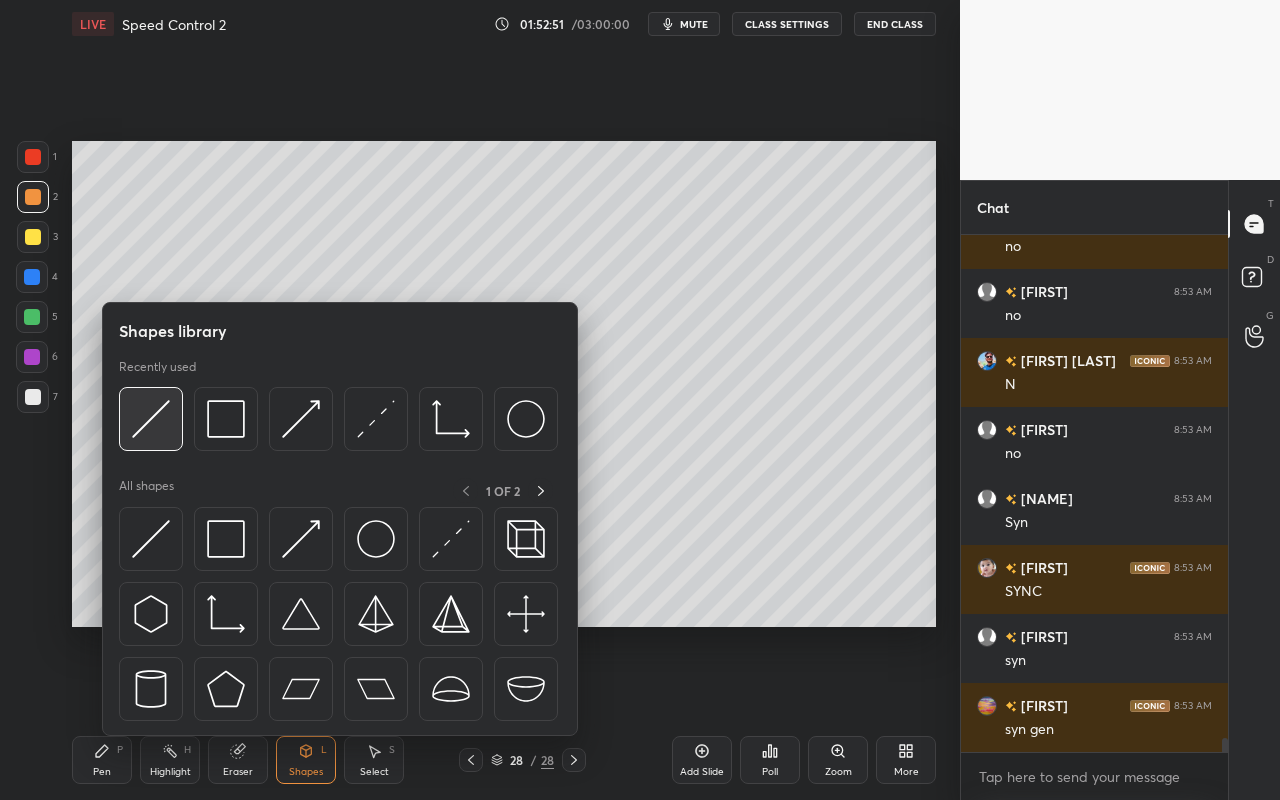 click at bounding box center [151, 419] 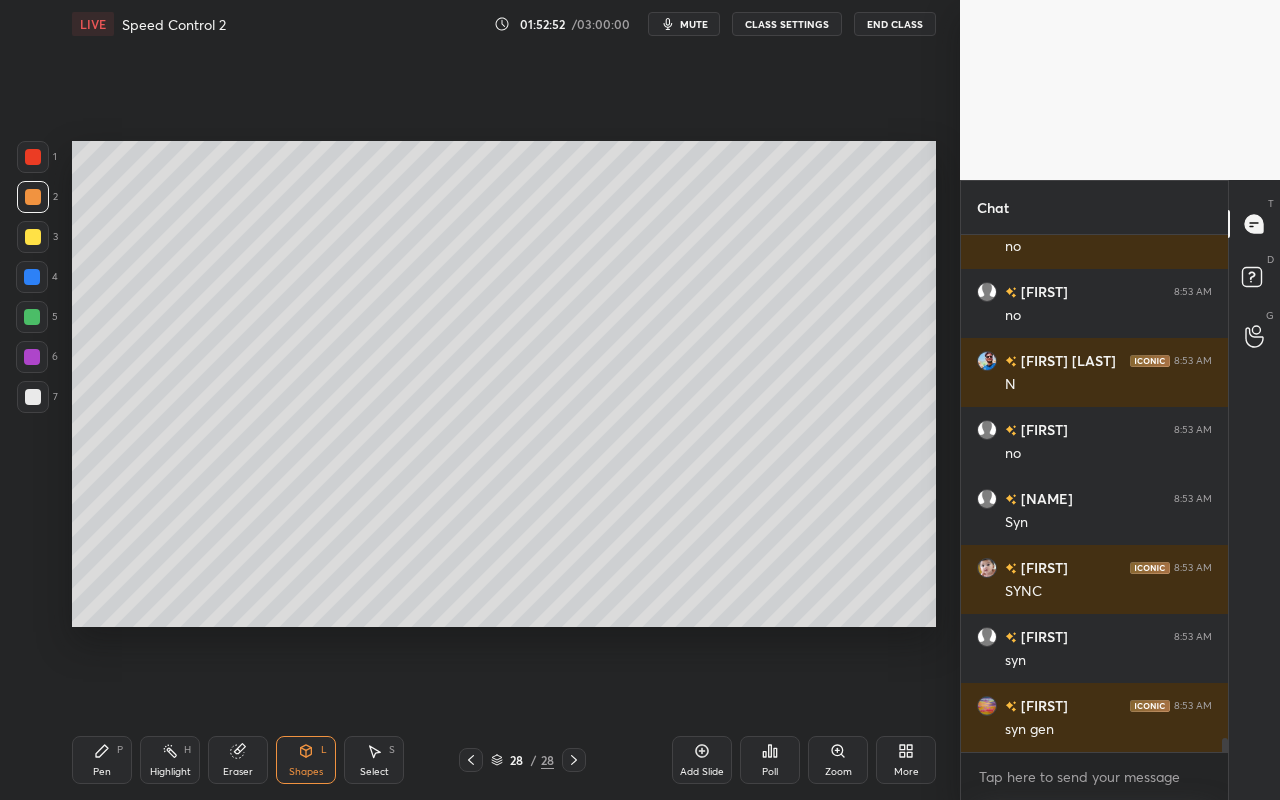 scroll, scrollTop: 18502, scrollLeft: 0, axis: vertical 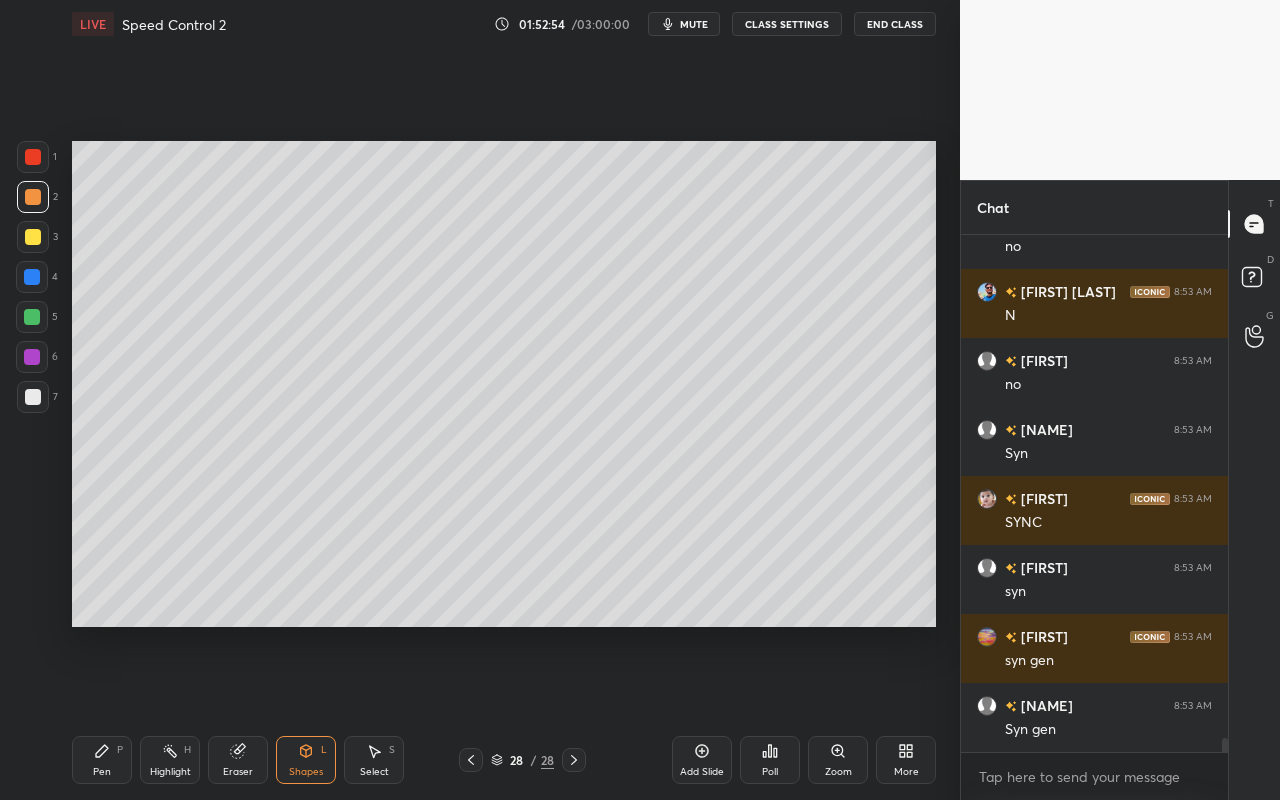 click on "Shapes L" at bounding box center (306, 760) 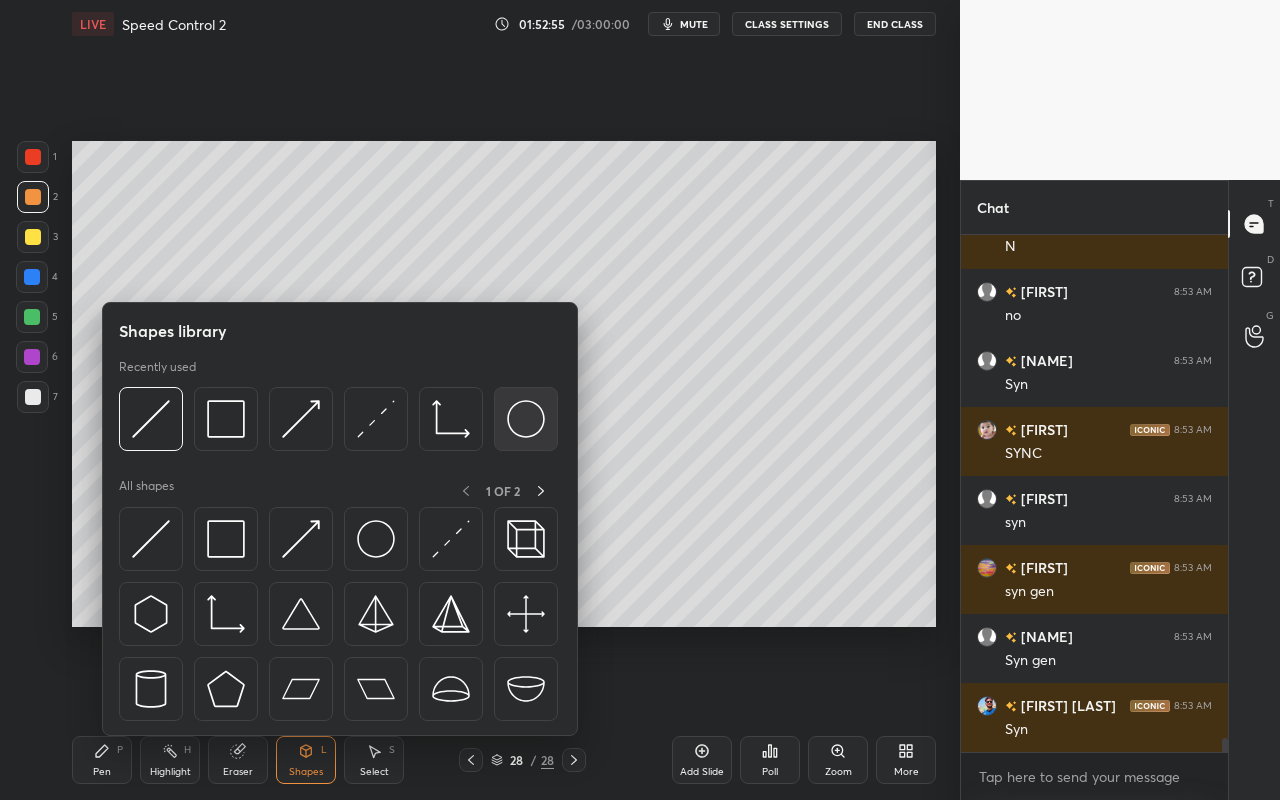 click at bounding box center [526, 419] 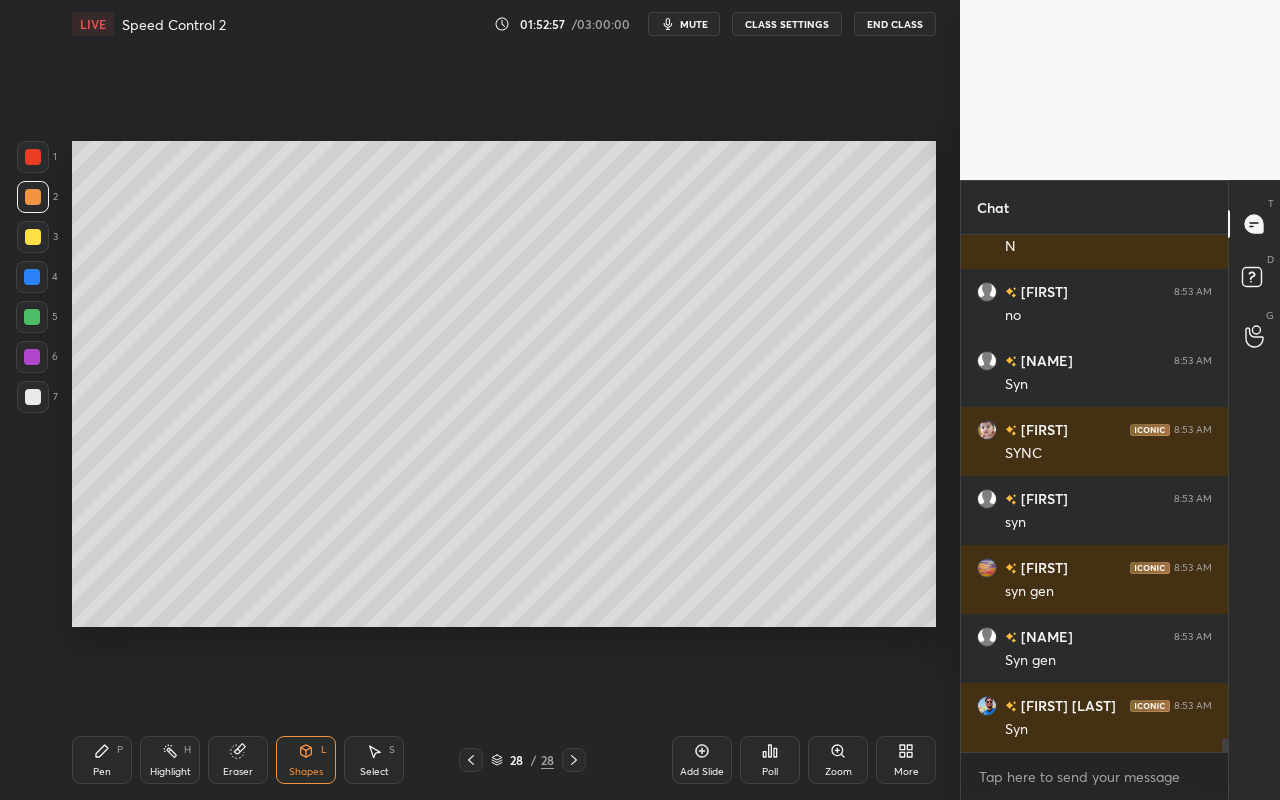 click on "Shapes" at bounding box center (306, 772) 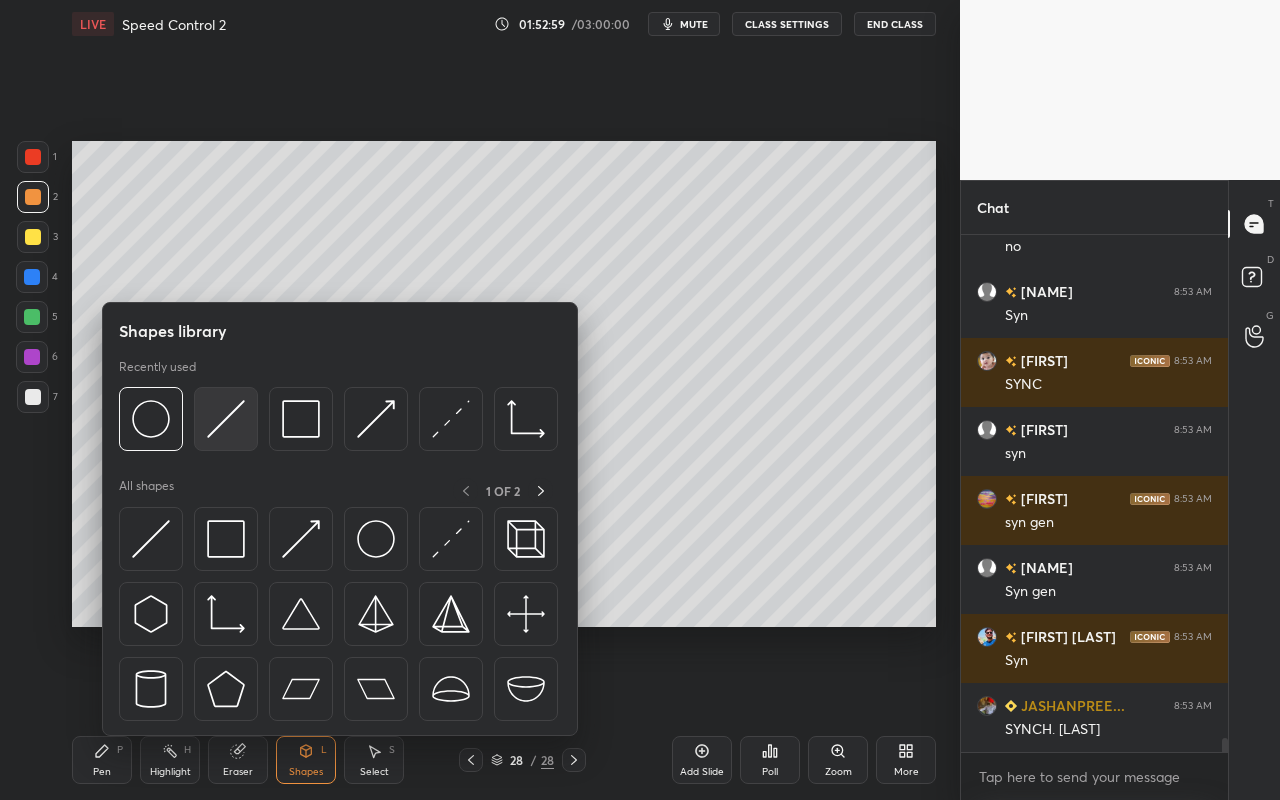 click at bounding box center (226, 419) 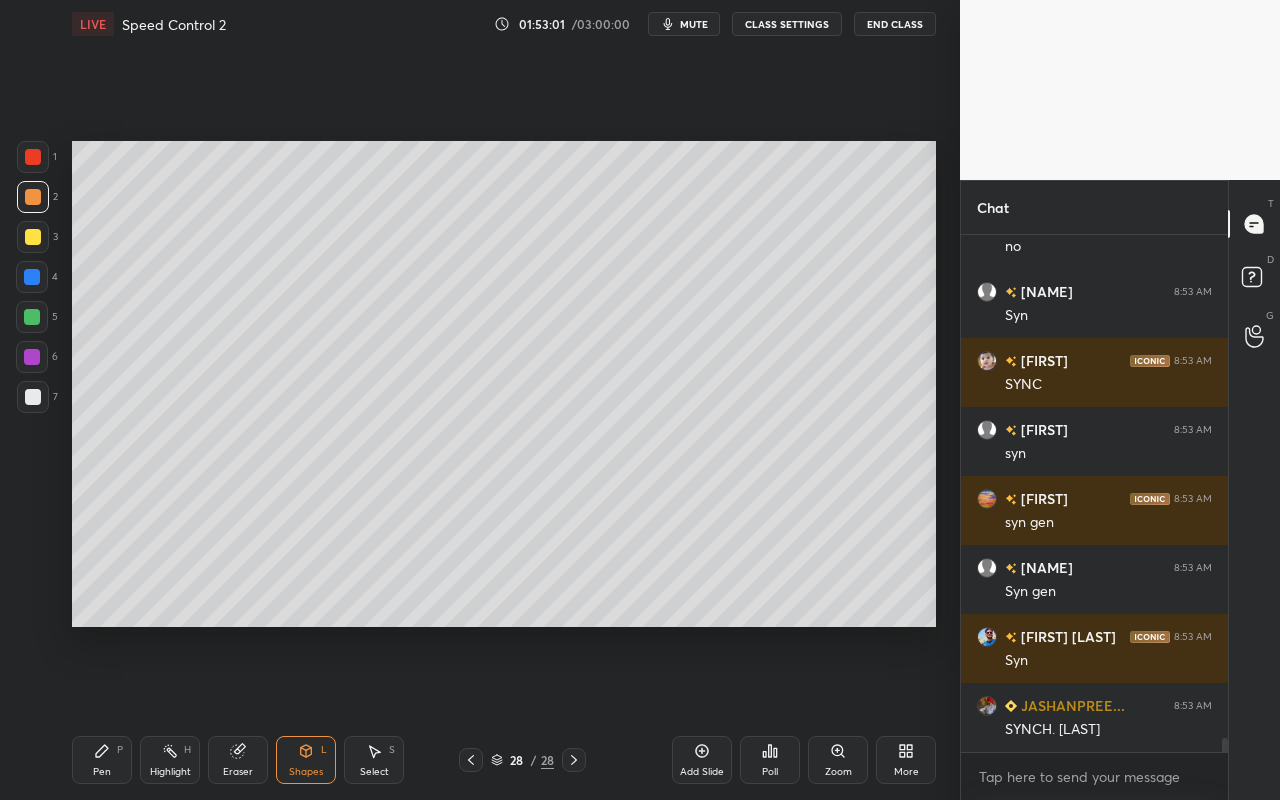 click on "Pen P" at bounding box center [102, 760] 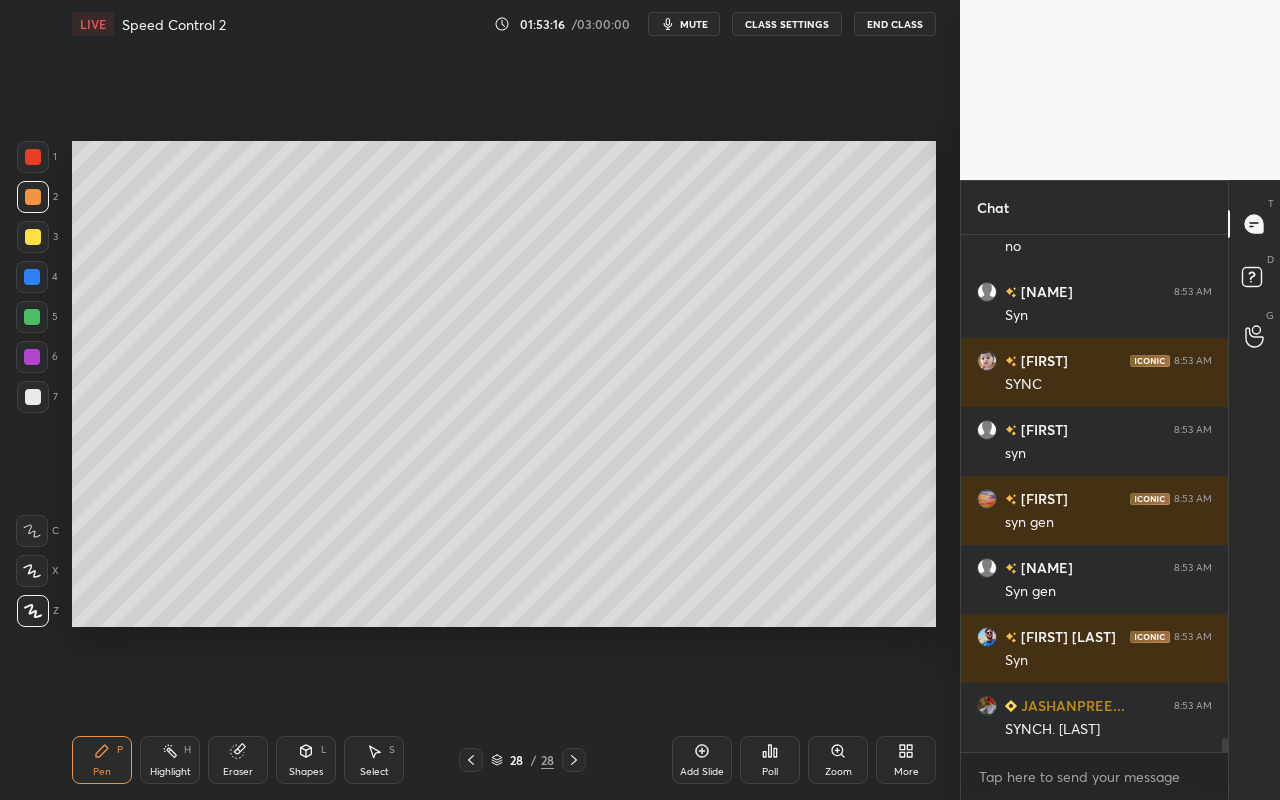 drag, startPoint x: 108, startPoint y: 762, endPoint x: 132, endPoint y: 736, distance: 35.383614 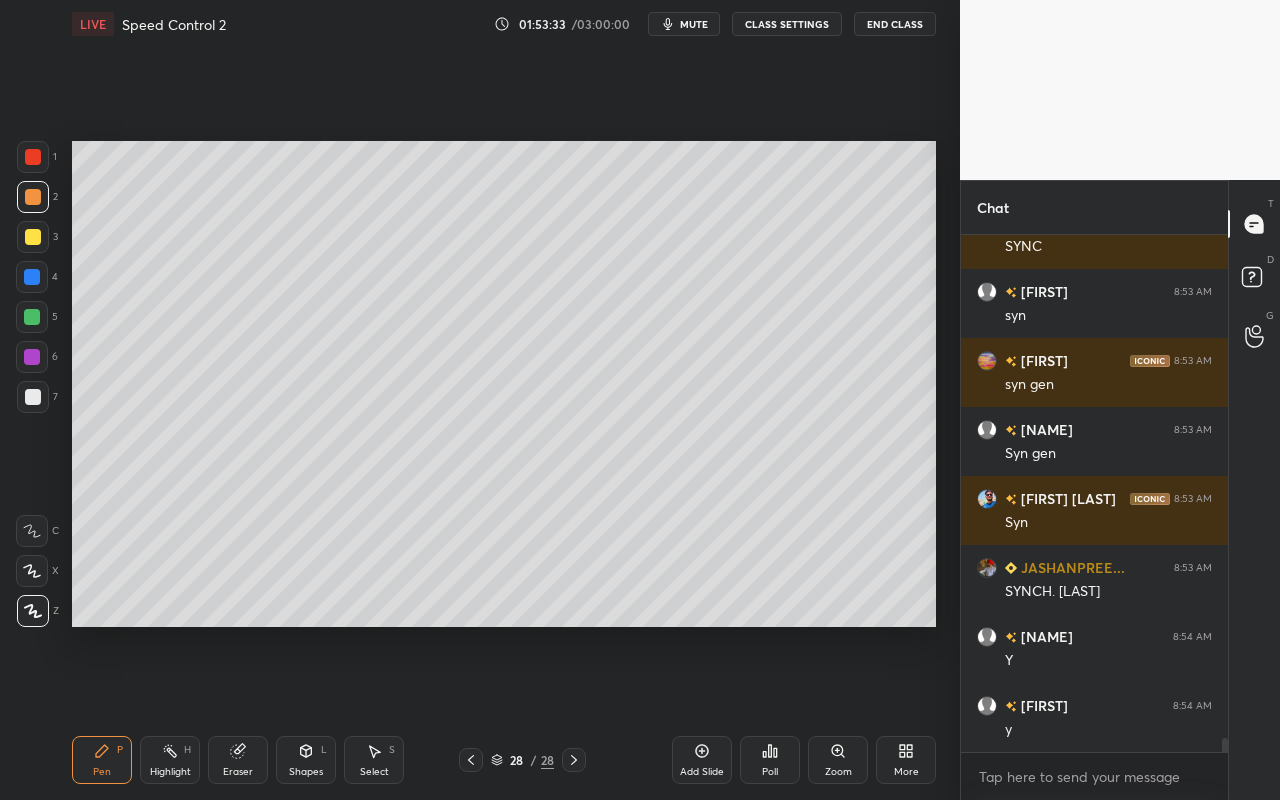 scroll, scrollTop: 18847, scrollLeft: 0, axis: vertical 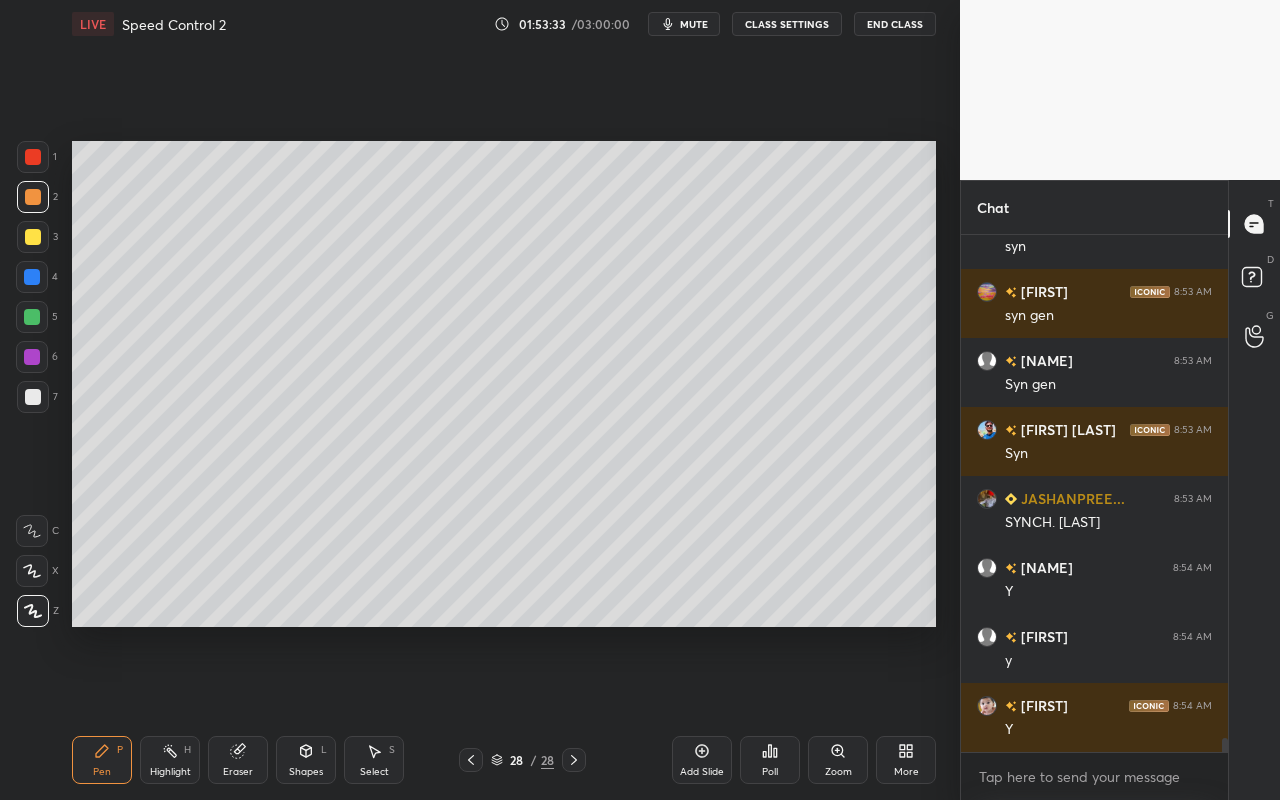click on "Pen" at bounding box center [102, 772] 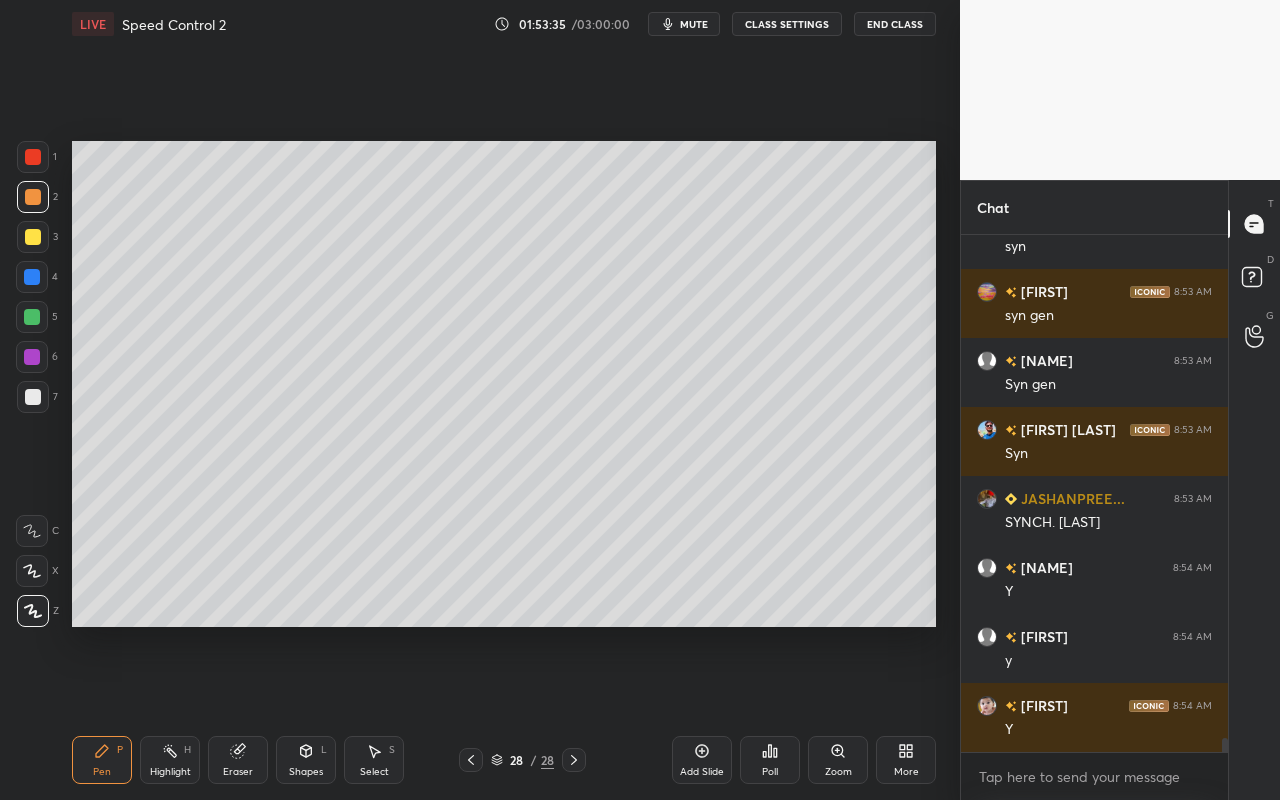 drag, startPoint x: 29, startPoint y: 197, endPoint x: 57, endPoint y: 188, distance: 29.410883 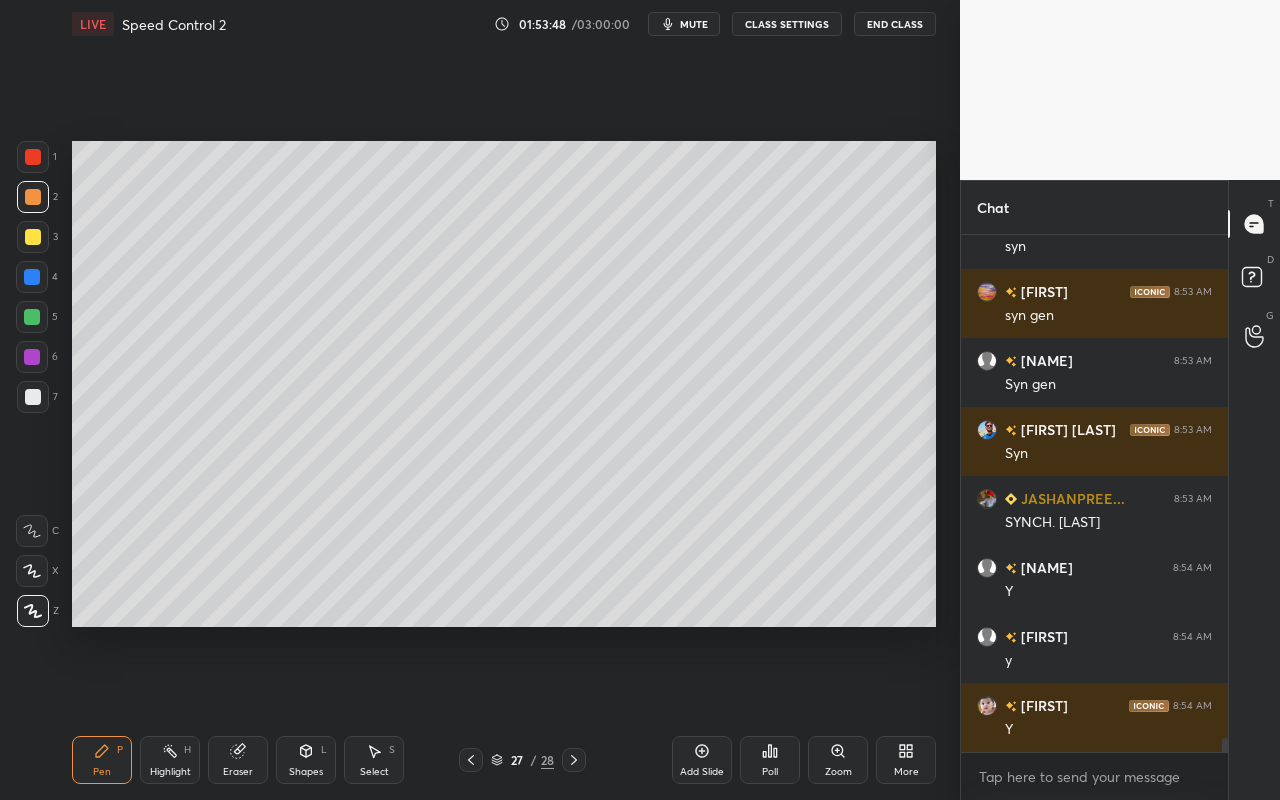 click on "Highlight" at bounding box center [170, 772] 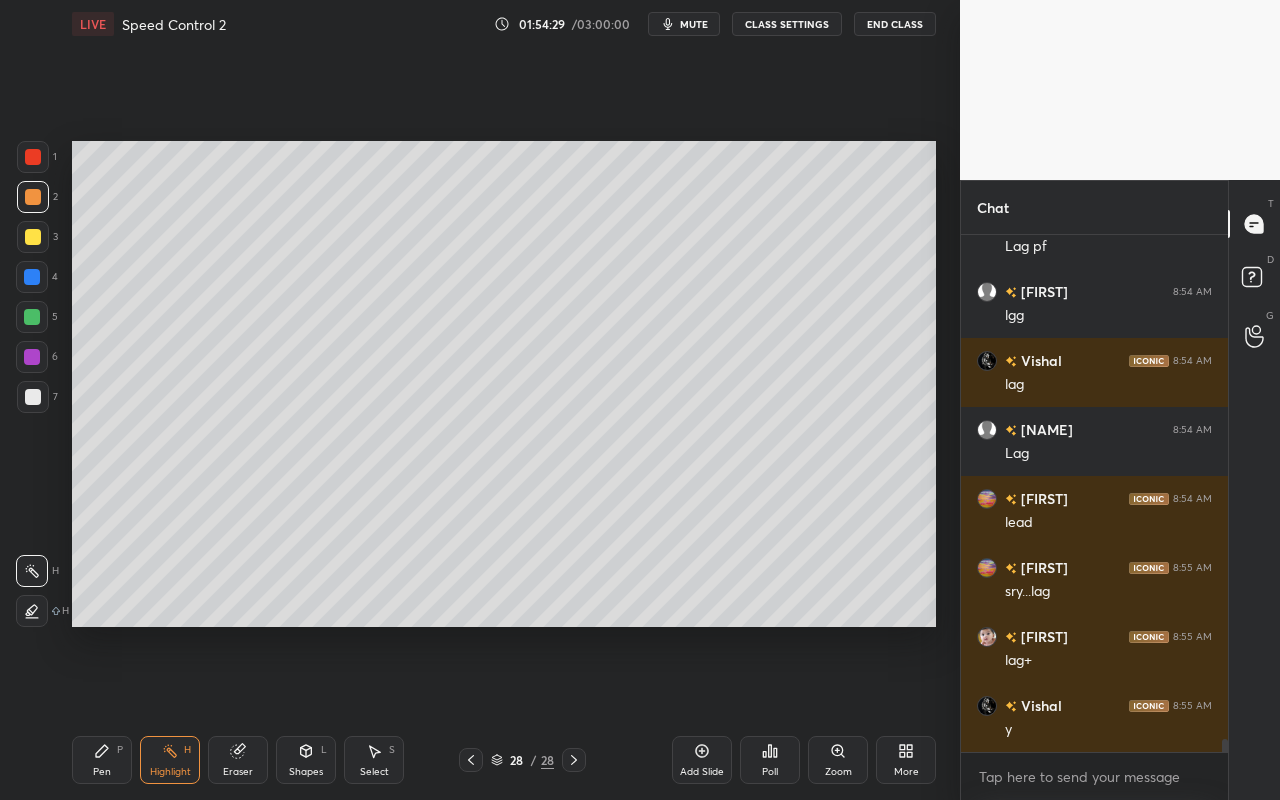 scroll, scrollTop: 19813, scrollLeft: 0, axis: vertical 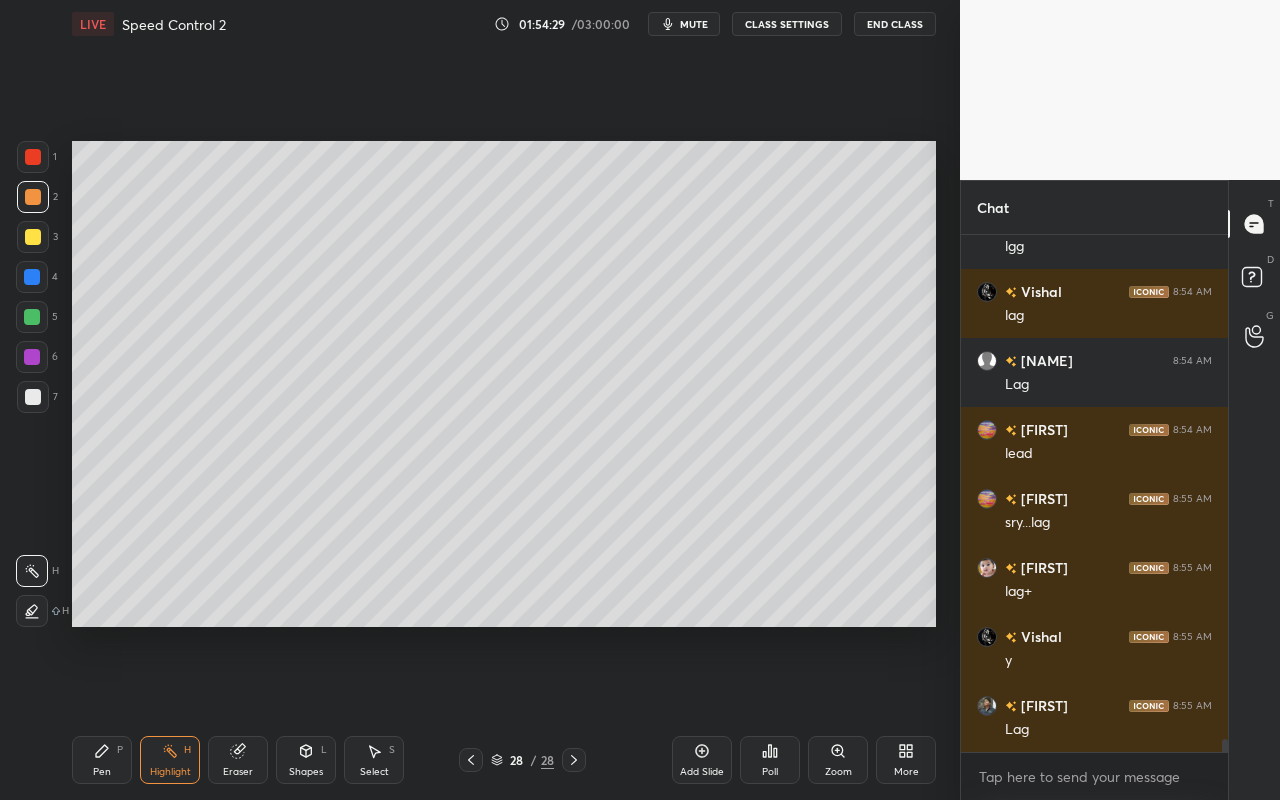 click on "Pen P" at bounding box center (102, 760) 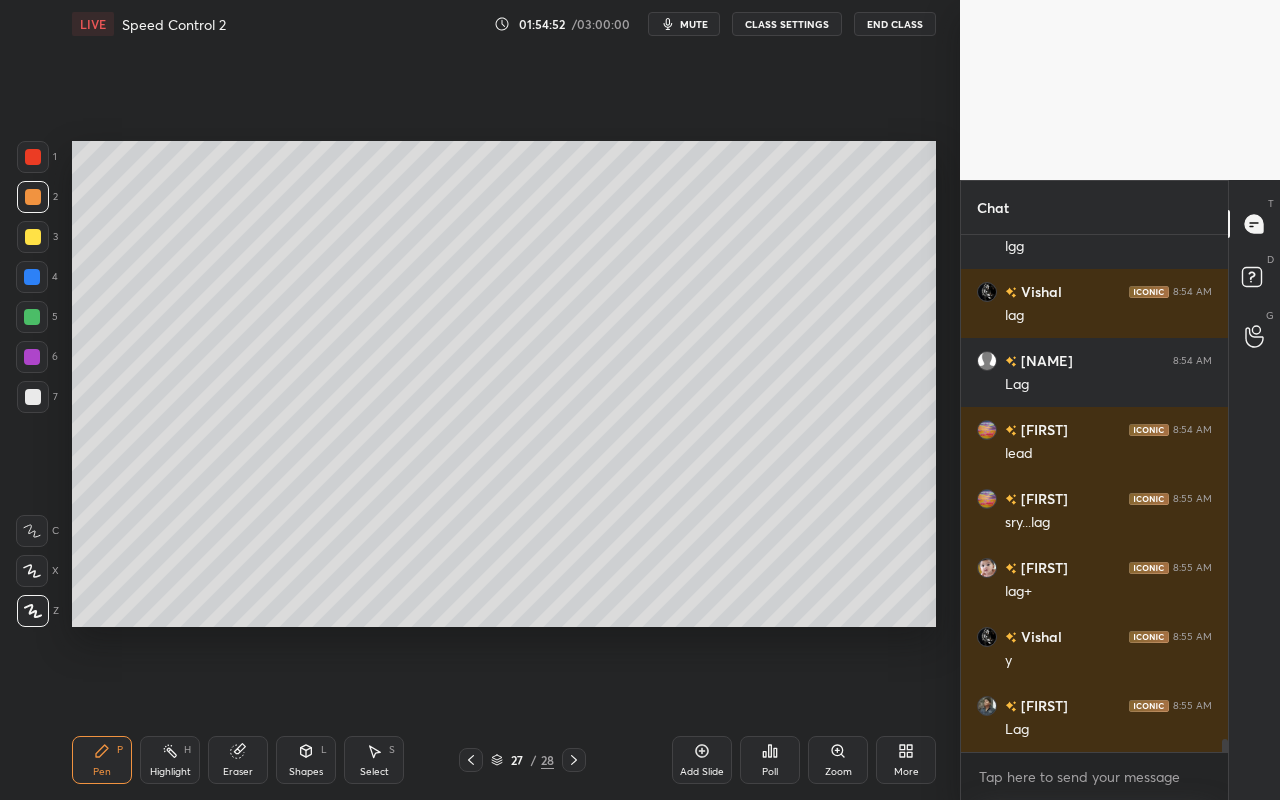 click on "Highlight" at bounding box center (170, 772) 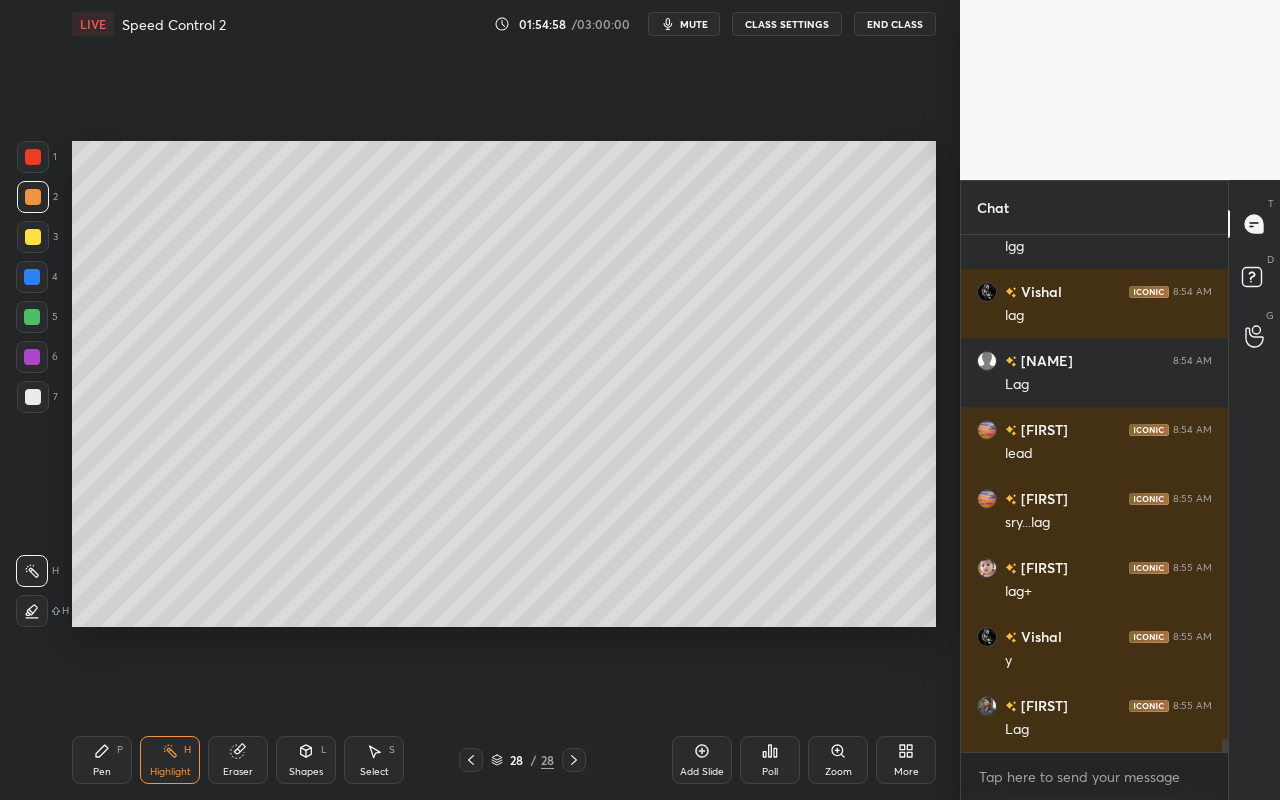 click on "Pen P" at bounding box center (102, 760) 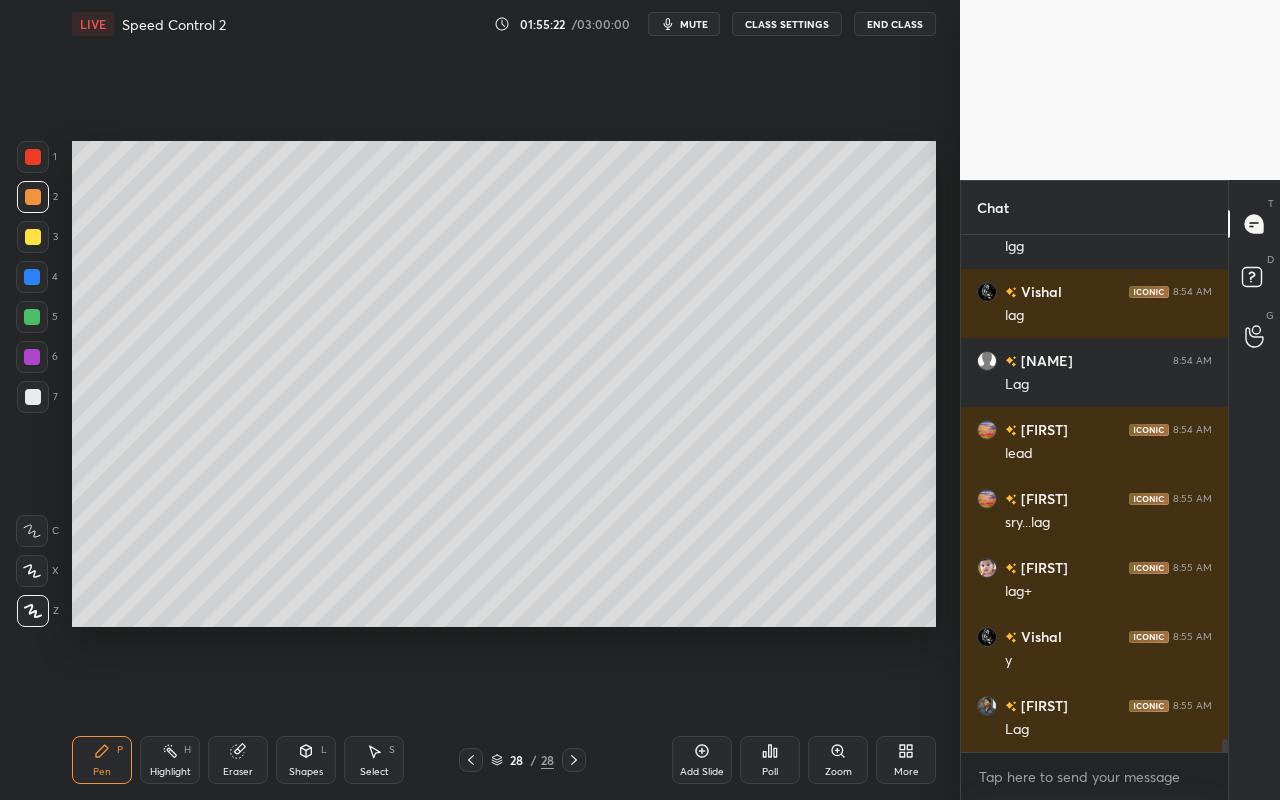 click on "Highlight" at bounding box center (170, 772) 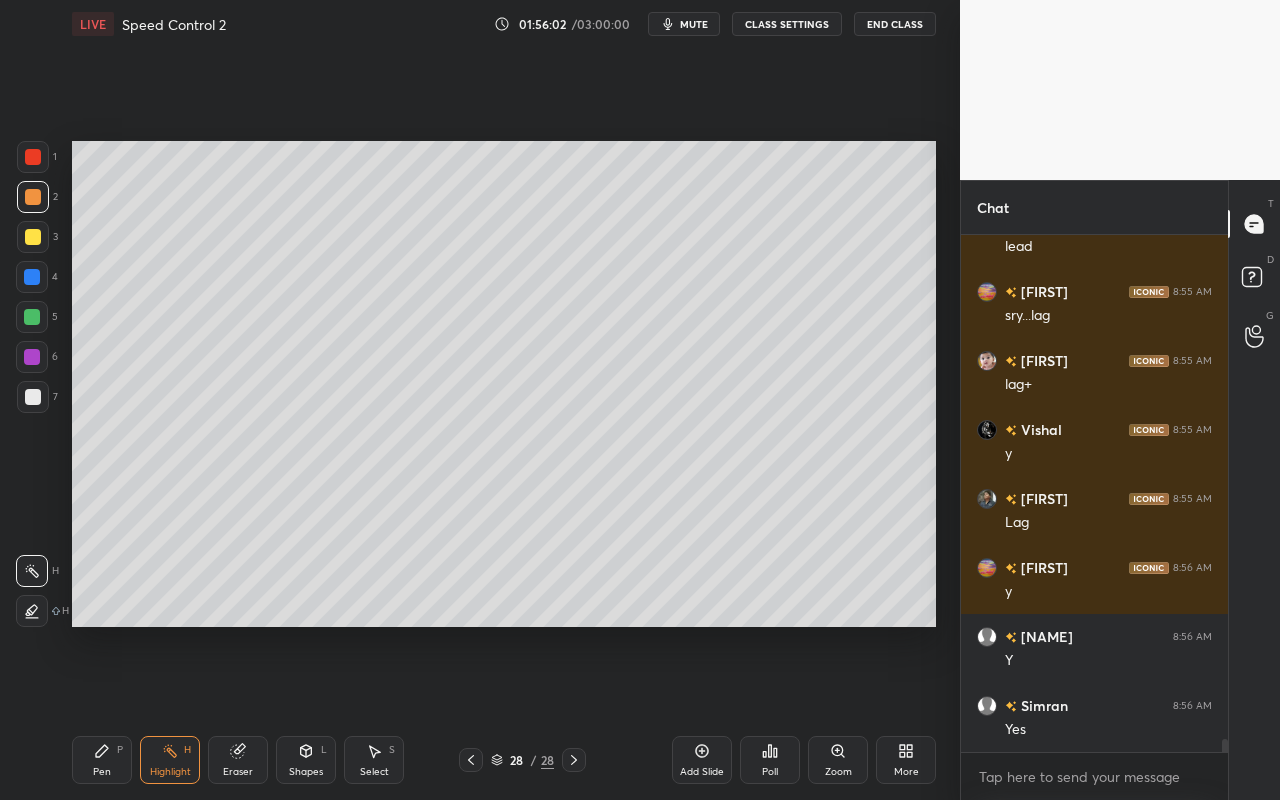 scroll, scrollTop: 20089, scrollLeft: 0, axis: vertical 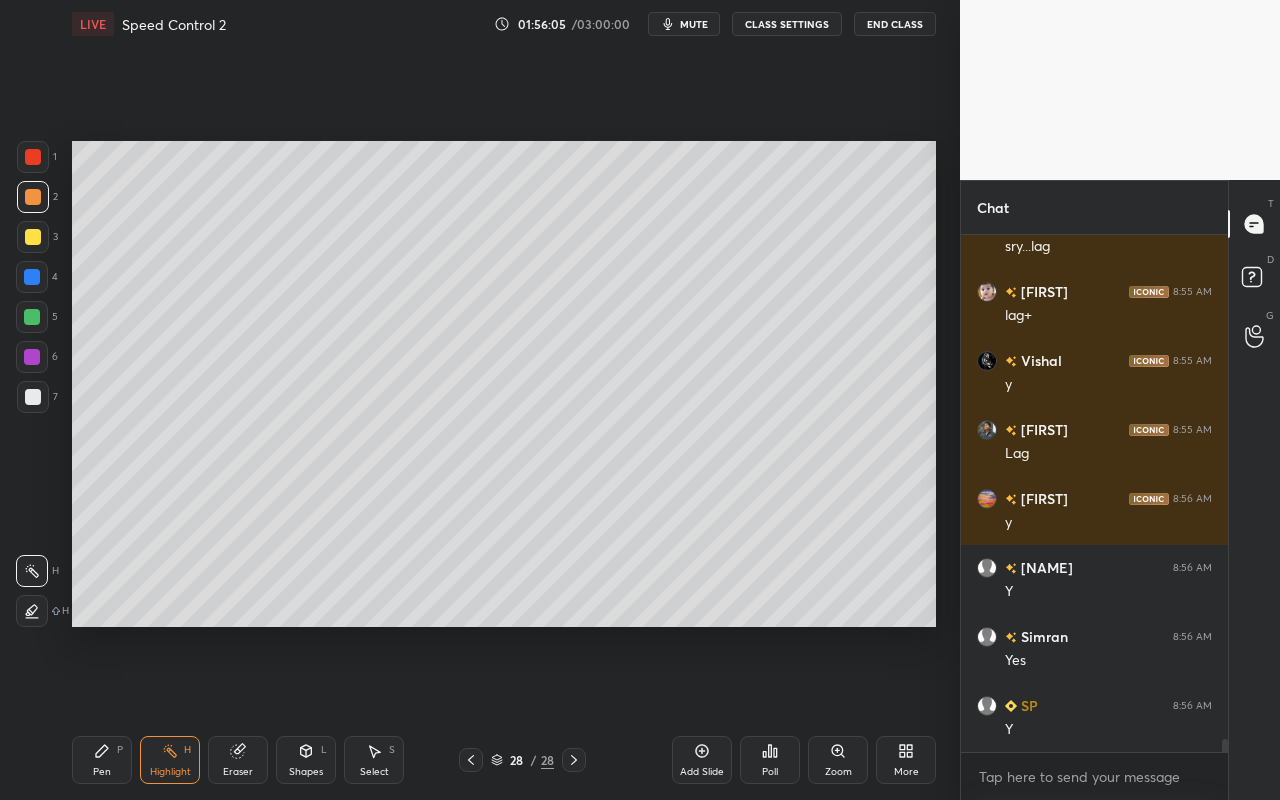 click on "Highlight" at bounding box center (170, 772) 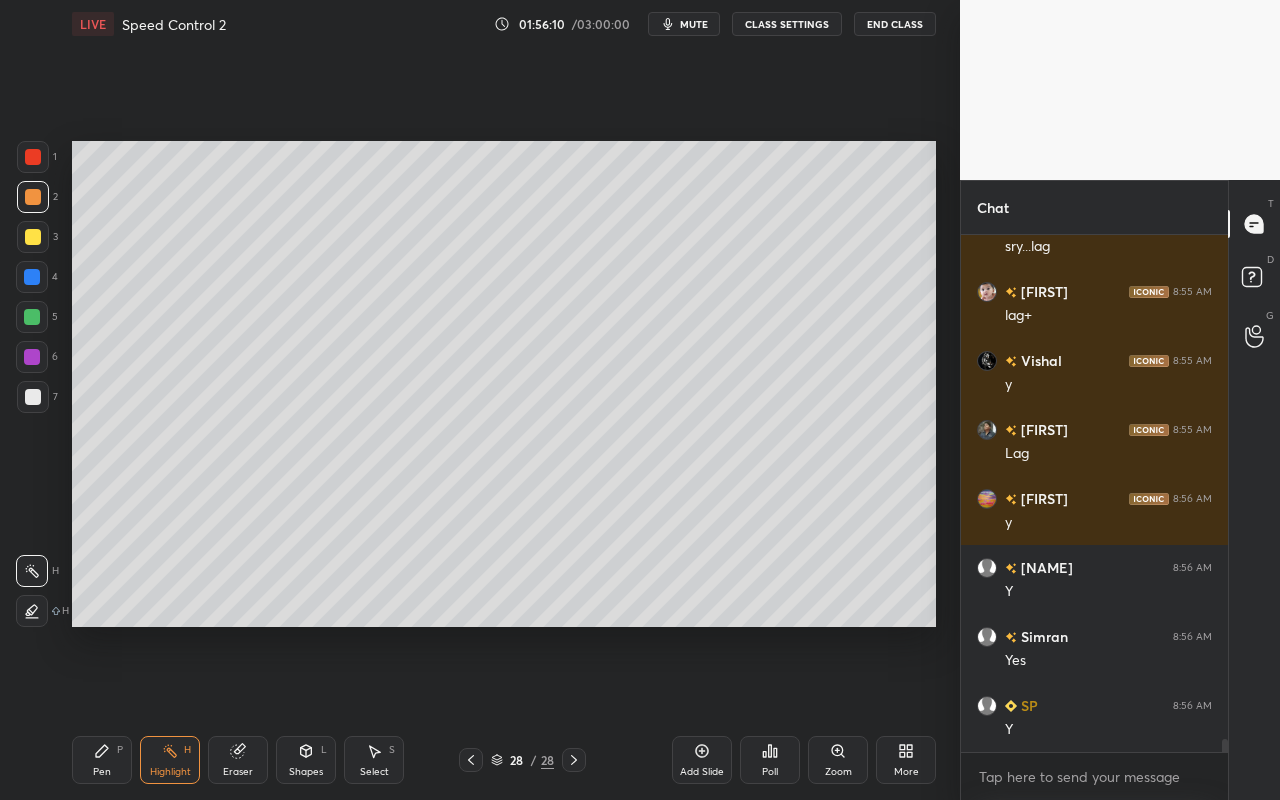 drag, startPoint x: 171, startPoint y: 763, endPoint x: 187, endPoint y: 675, distance: 89.44272 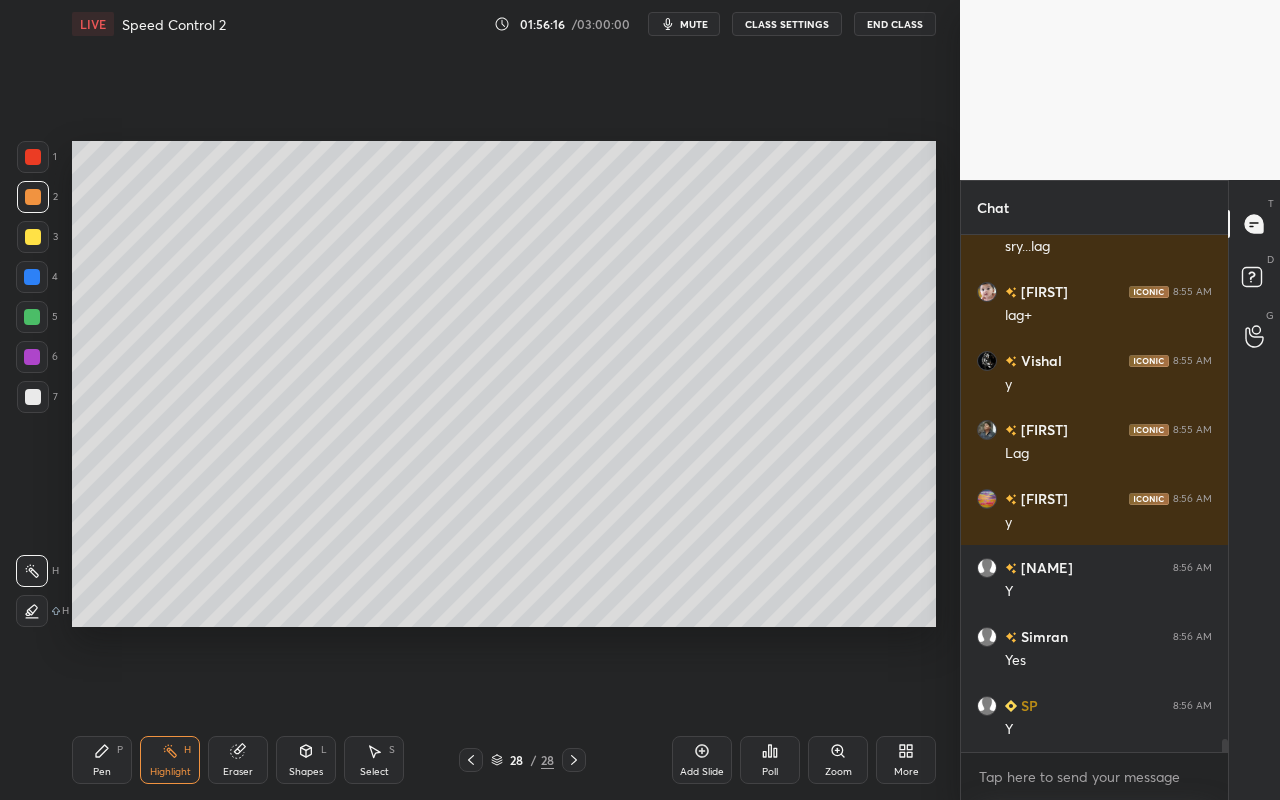 drag, startPoint x: 111, startPoint y: 772, endPoint x: 127, endPoint y: 773, distance: 16.03122 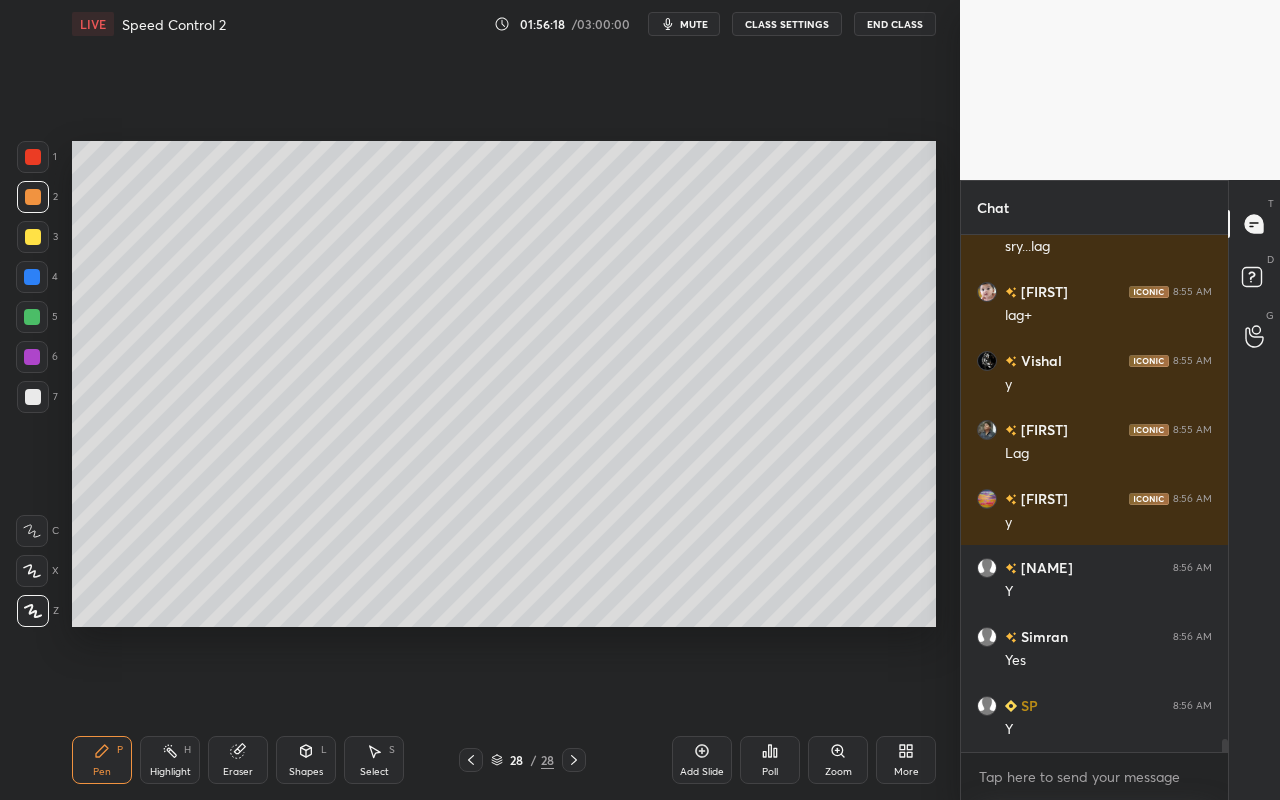 click at bounding box center (33, 157) 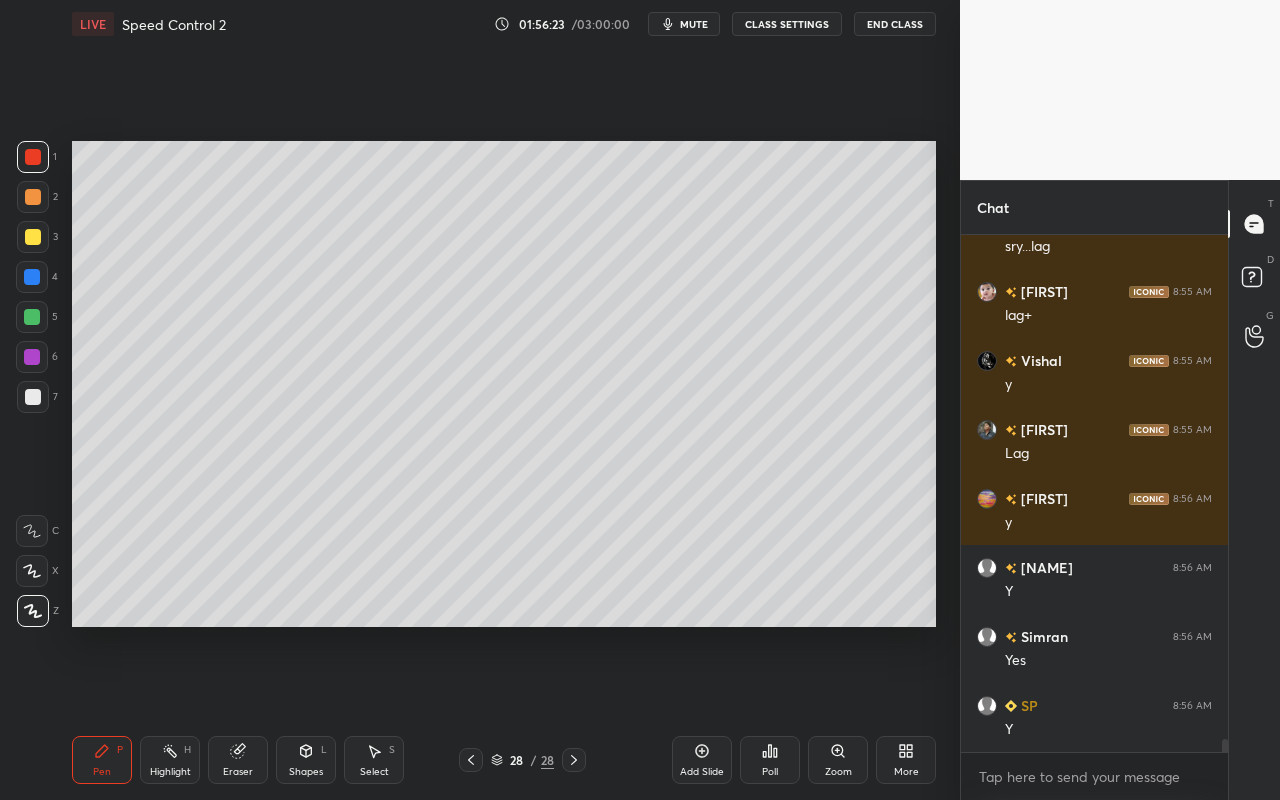 click on "Pen" at bounding box center (102, 772) 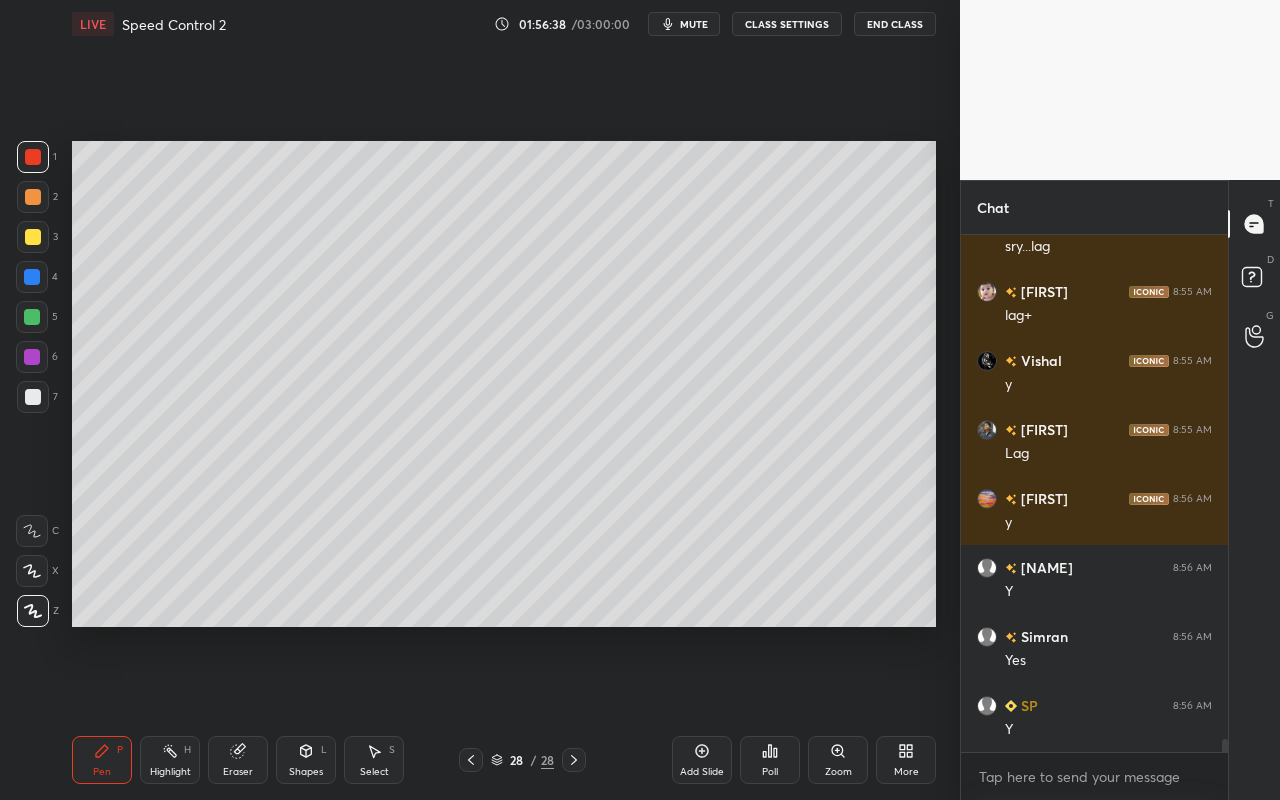 click on "Highlight H" at bounding box center [170, 760] 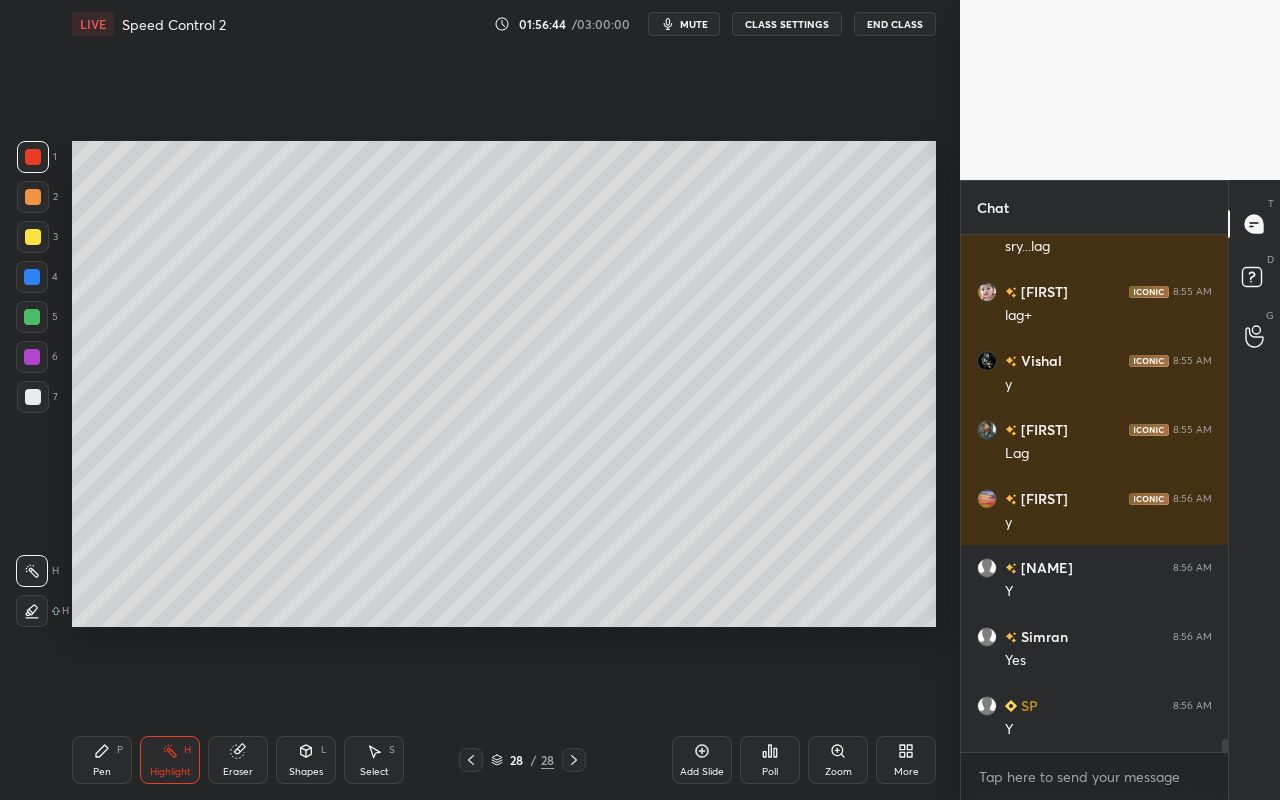 click on "Pen P" at bounding box center (102, 760) 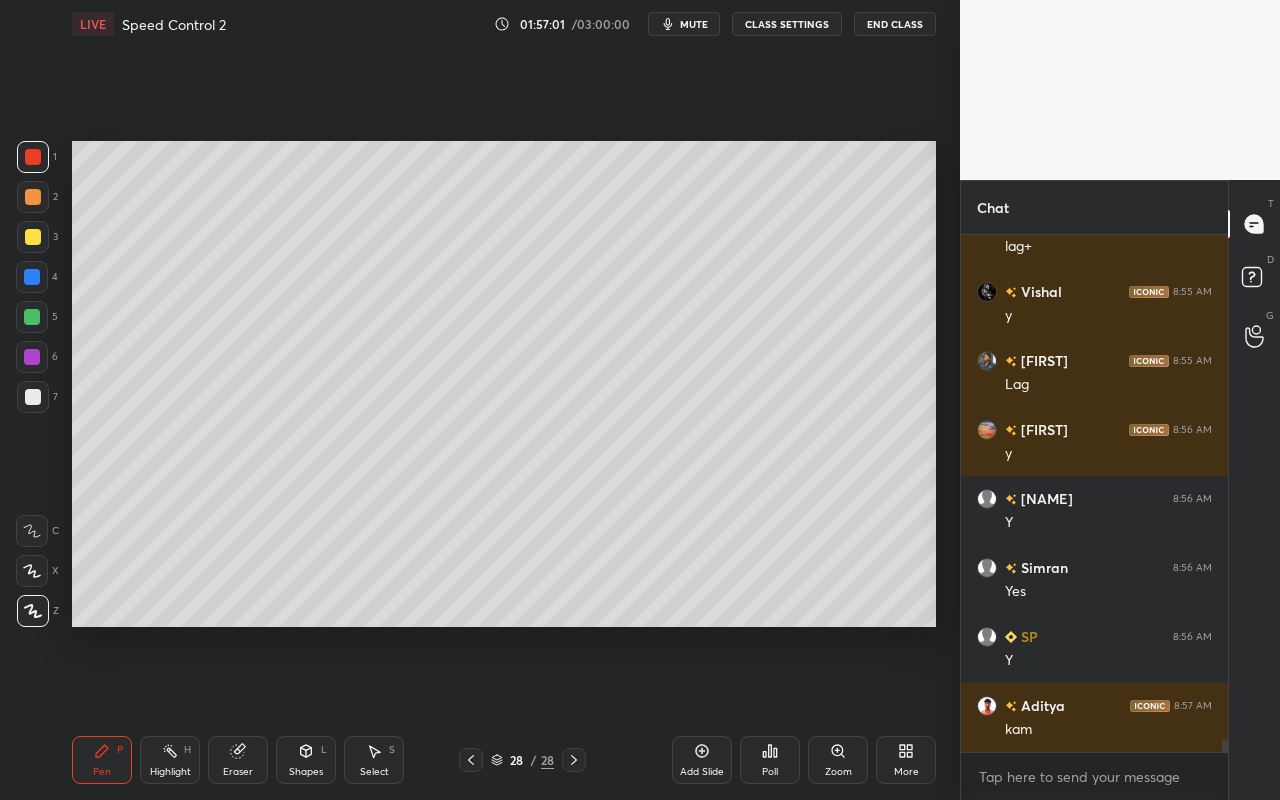 click 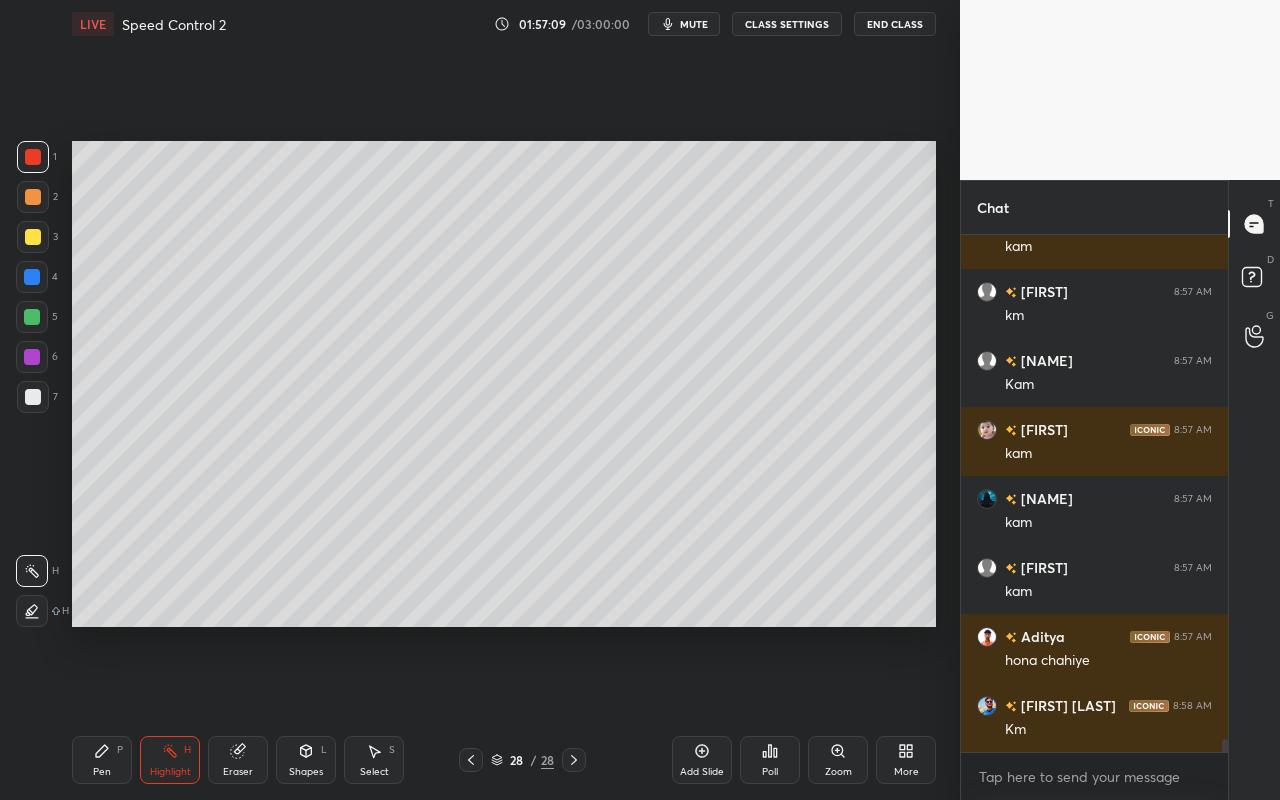 scroll, scrollTop: 20917, scrollLeft: 0, axis: vertical 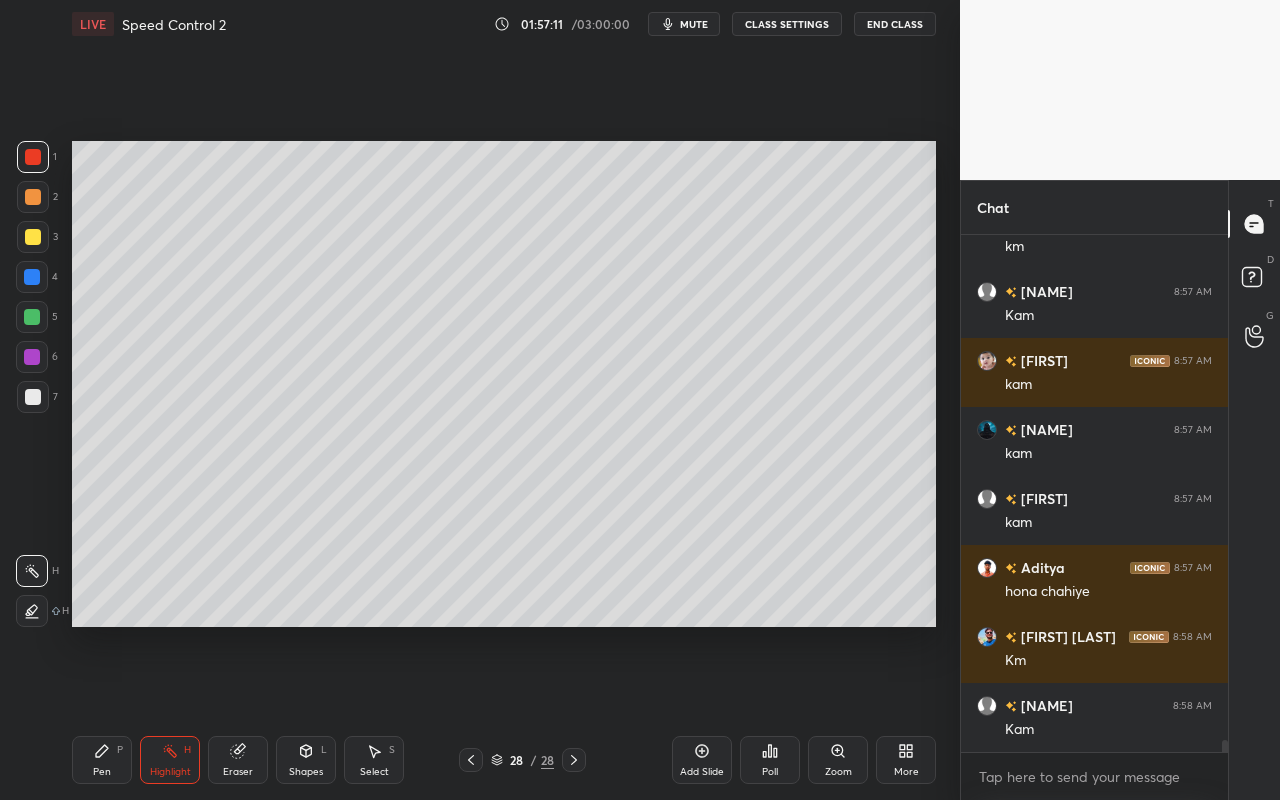 drag, startPoint x: 225, startPoint y: 767, endPoint x: 259, endPoint y: 737, distance: 45.343136 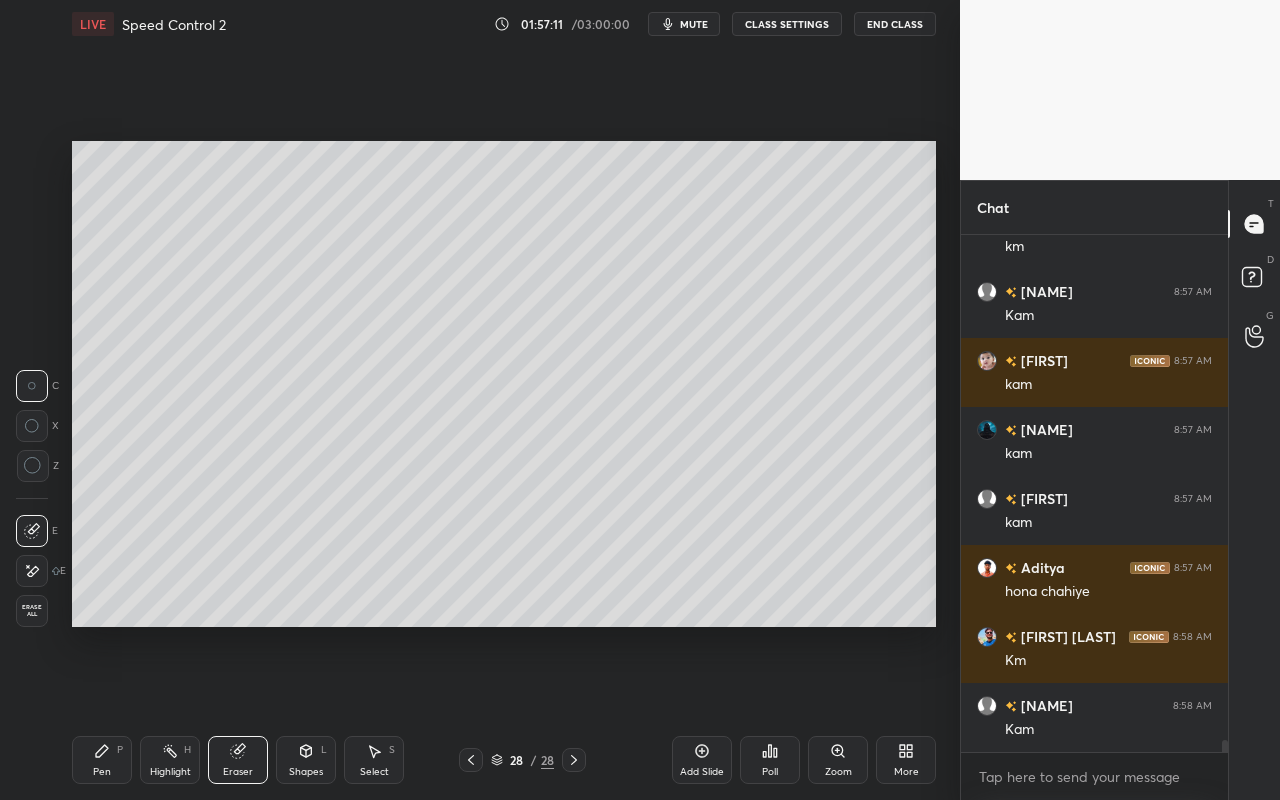click 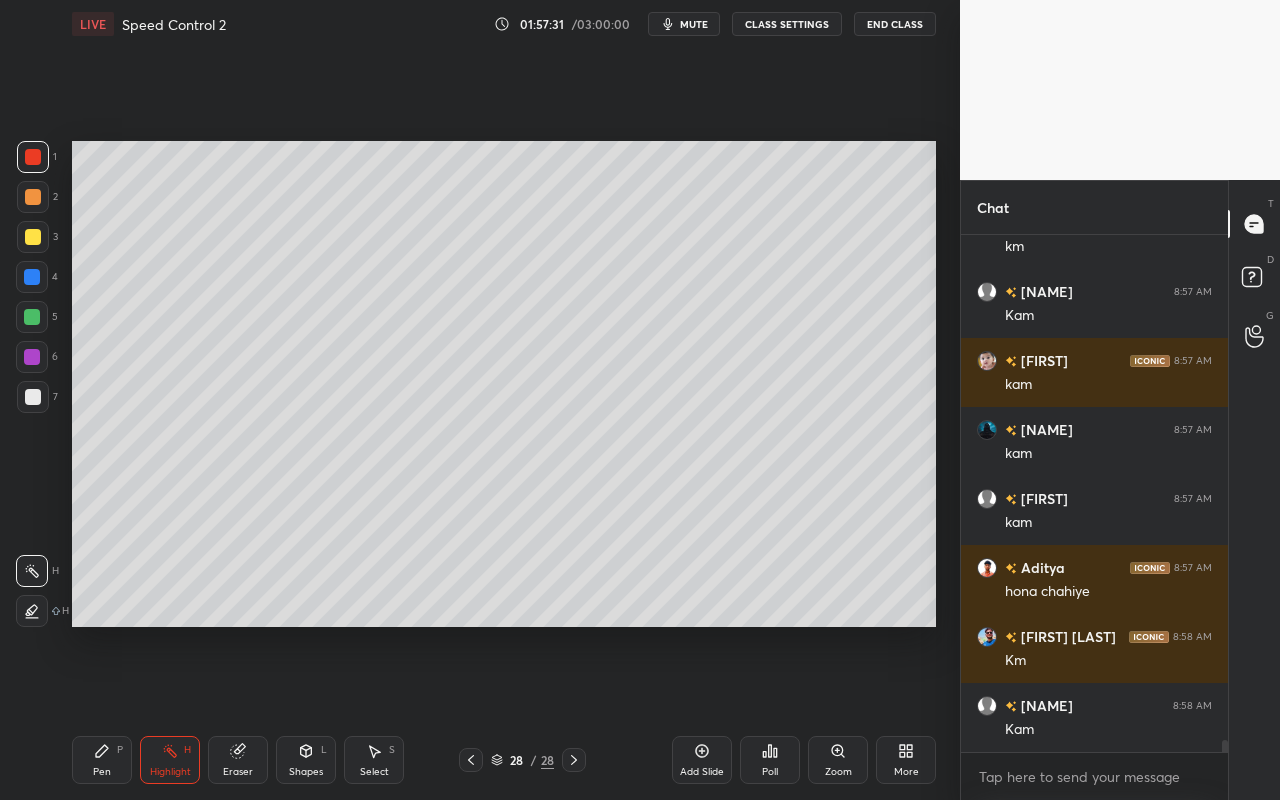 drag, startPoint x: 327, startPoint y: 762, endPoint x: 332, endPoint y: 741, distance: 21.587032 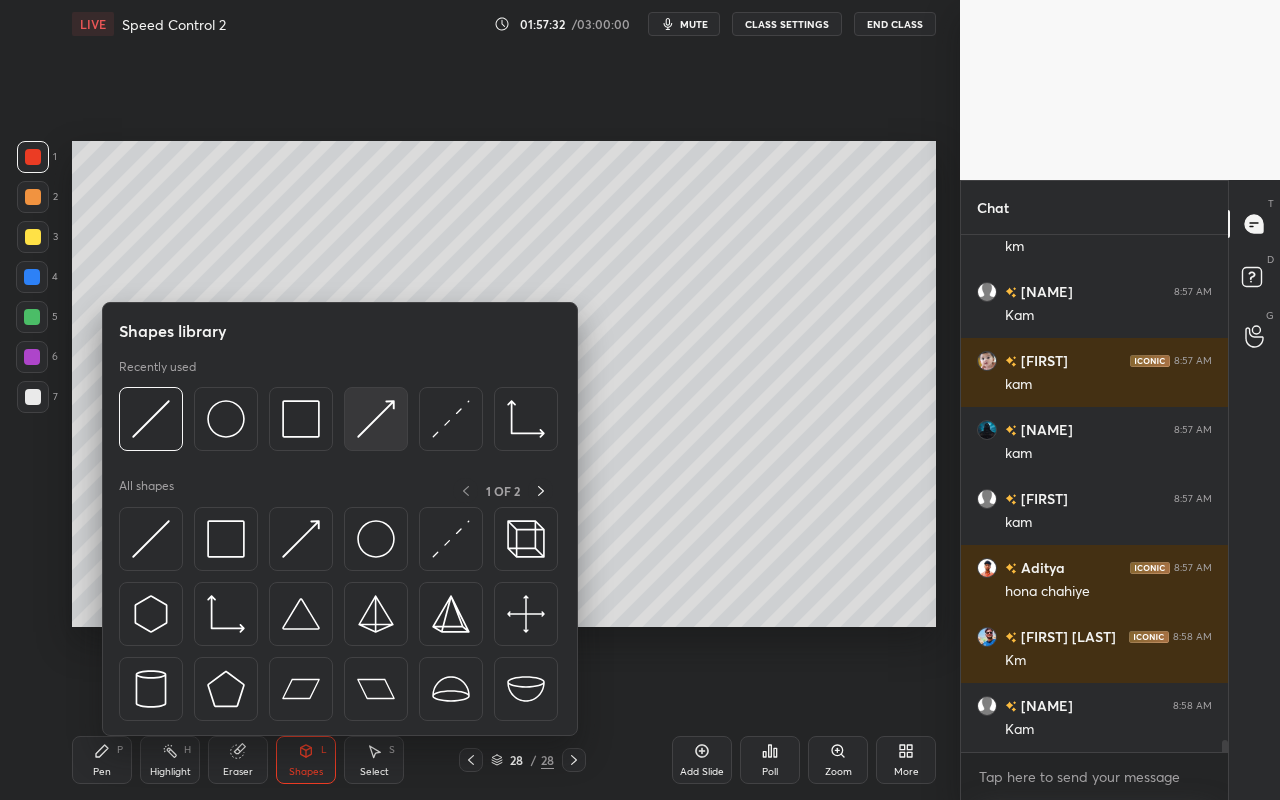 click at bounding box center (376, 419) 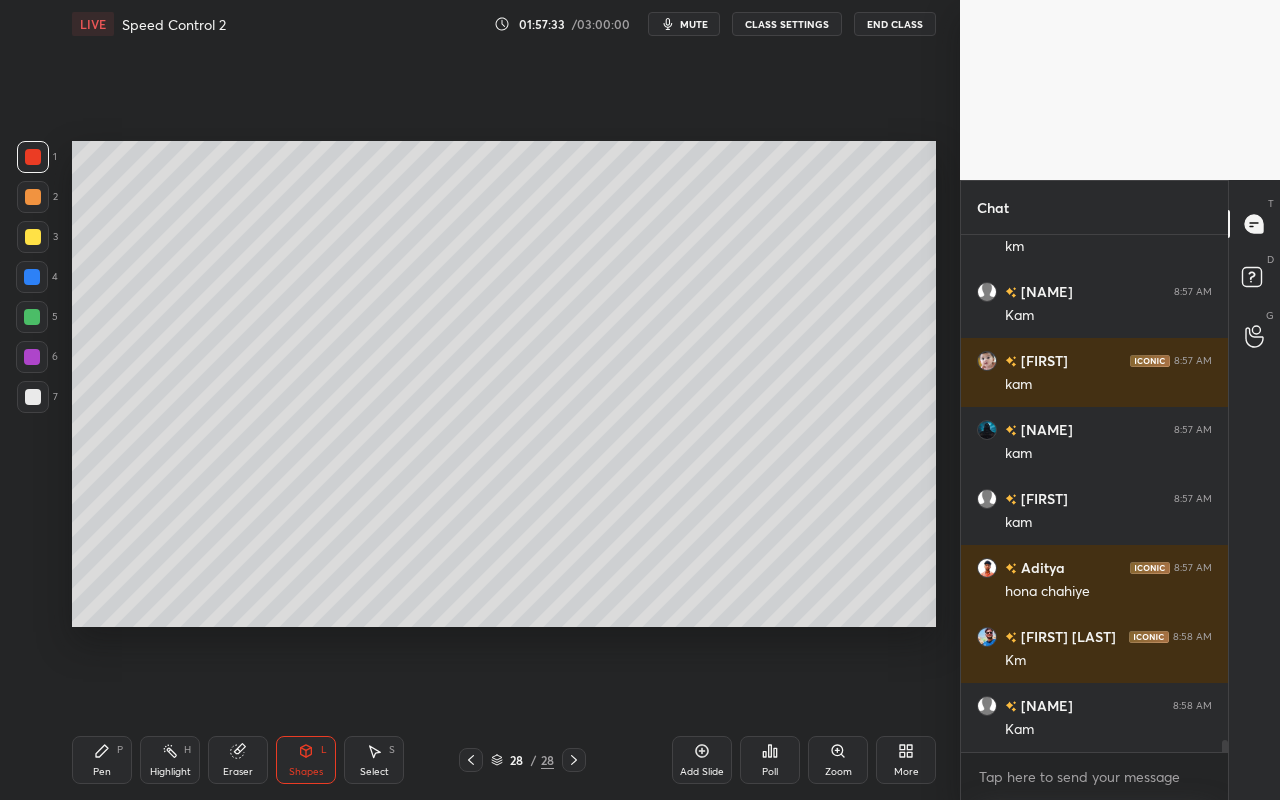 click at bounding box center [32, 357] 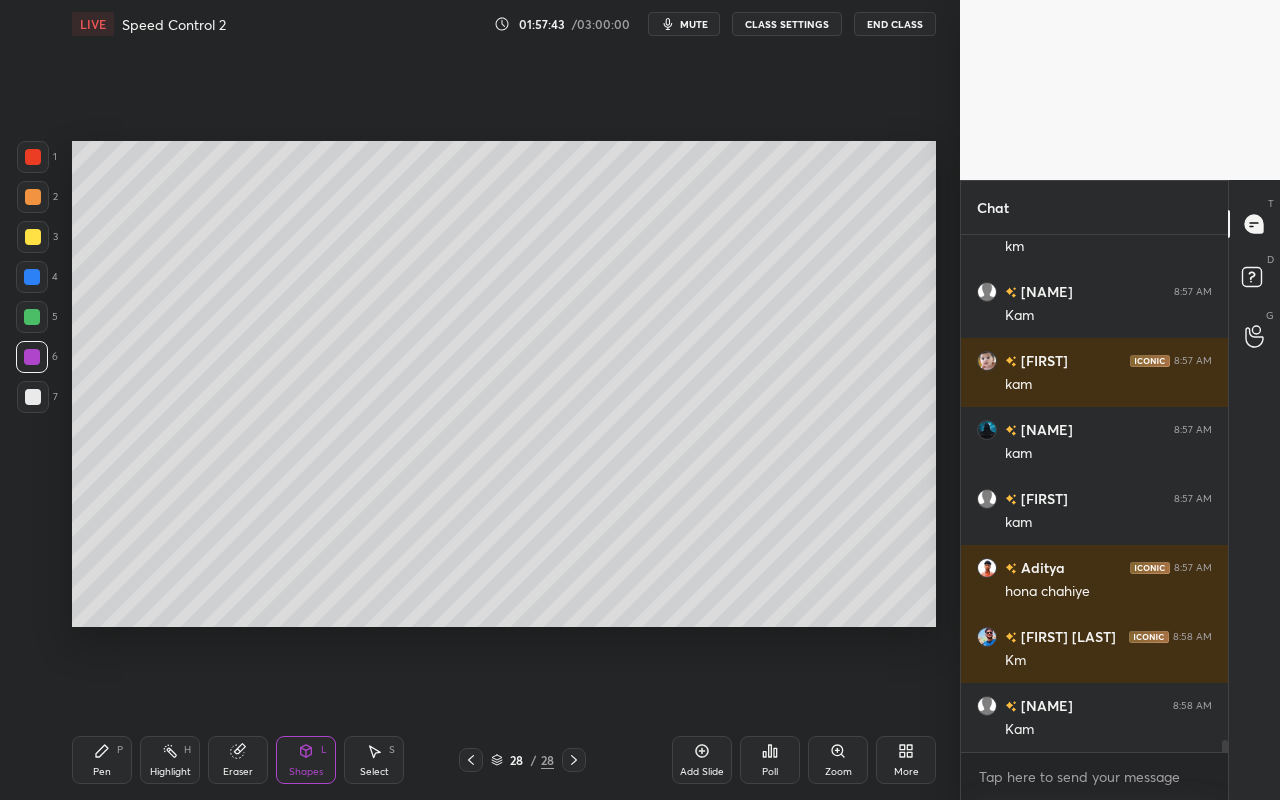 click on "Highlight H" at bounding box center [170, 760] 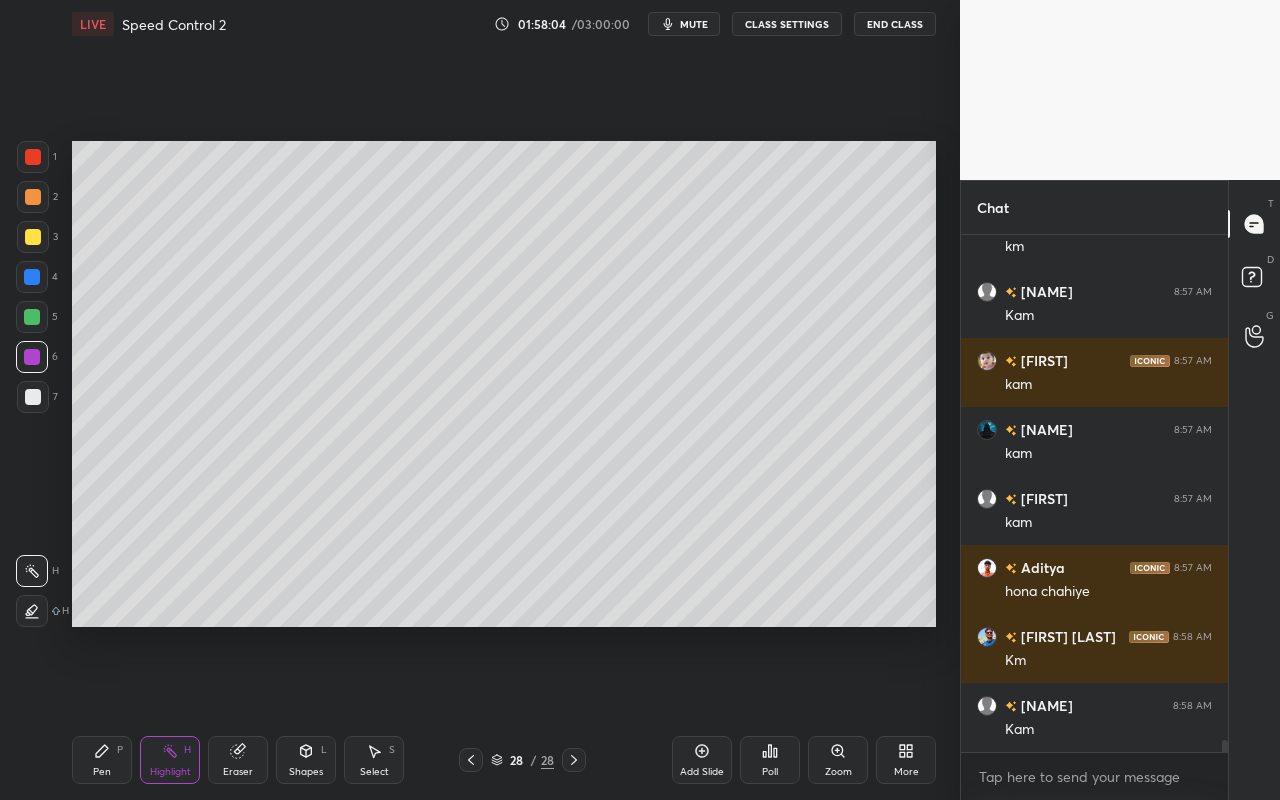 click on "Highlight" at bounding box center (170, 772) 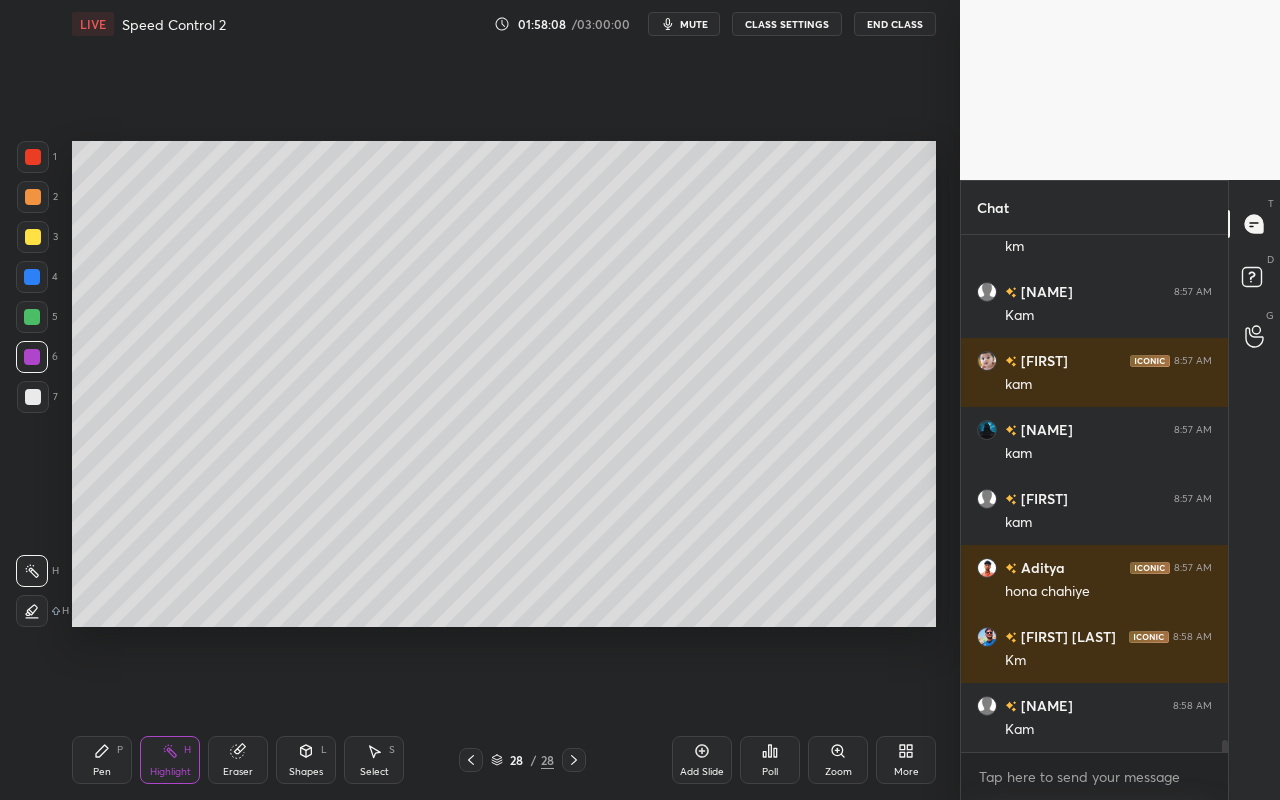 drag, startPoint x: 109, startPoint y: 765, endPoint x: 118, endPoint y: 756, distance: 12.727922 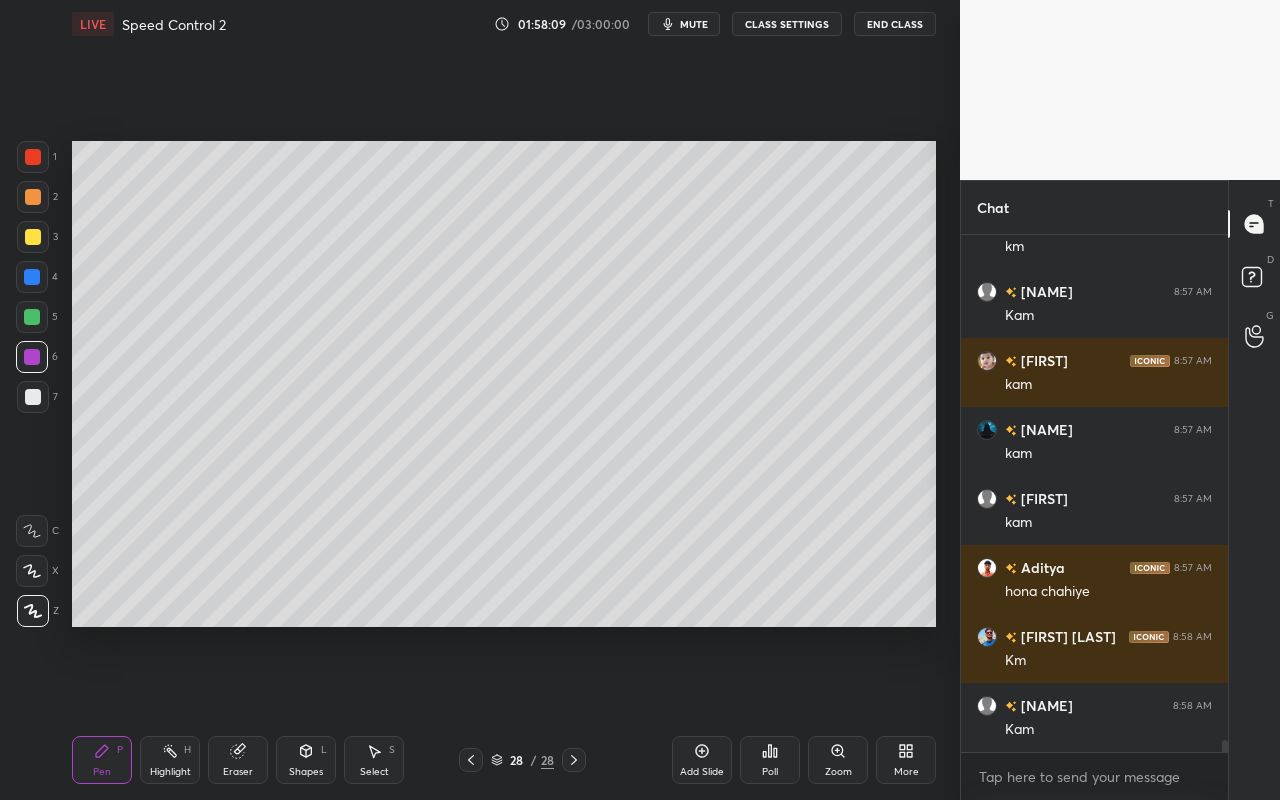 click at bounding box center [33, 237] 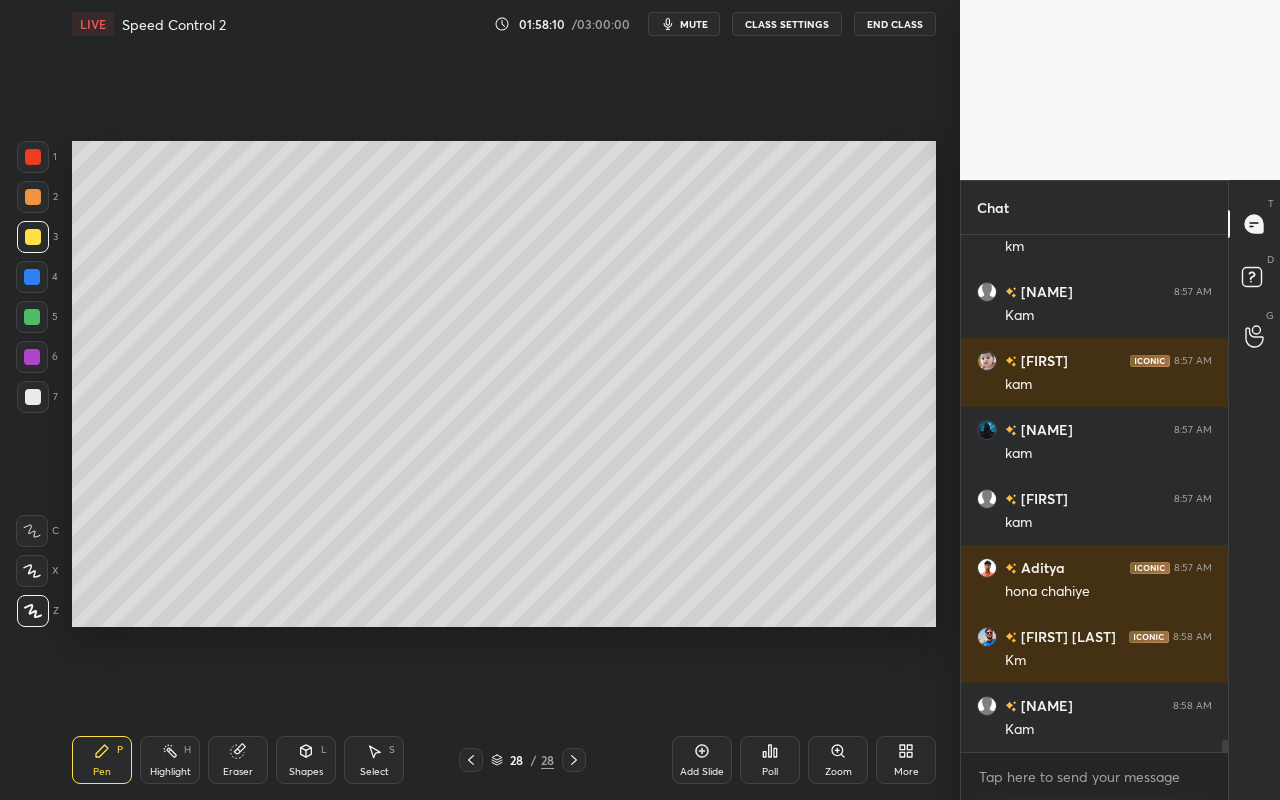drag, startPoint x: 34, startPoint y: 400, endPoint x: 65, endPoint y: 396, distance: 31.257 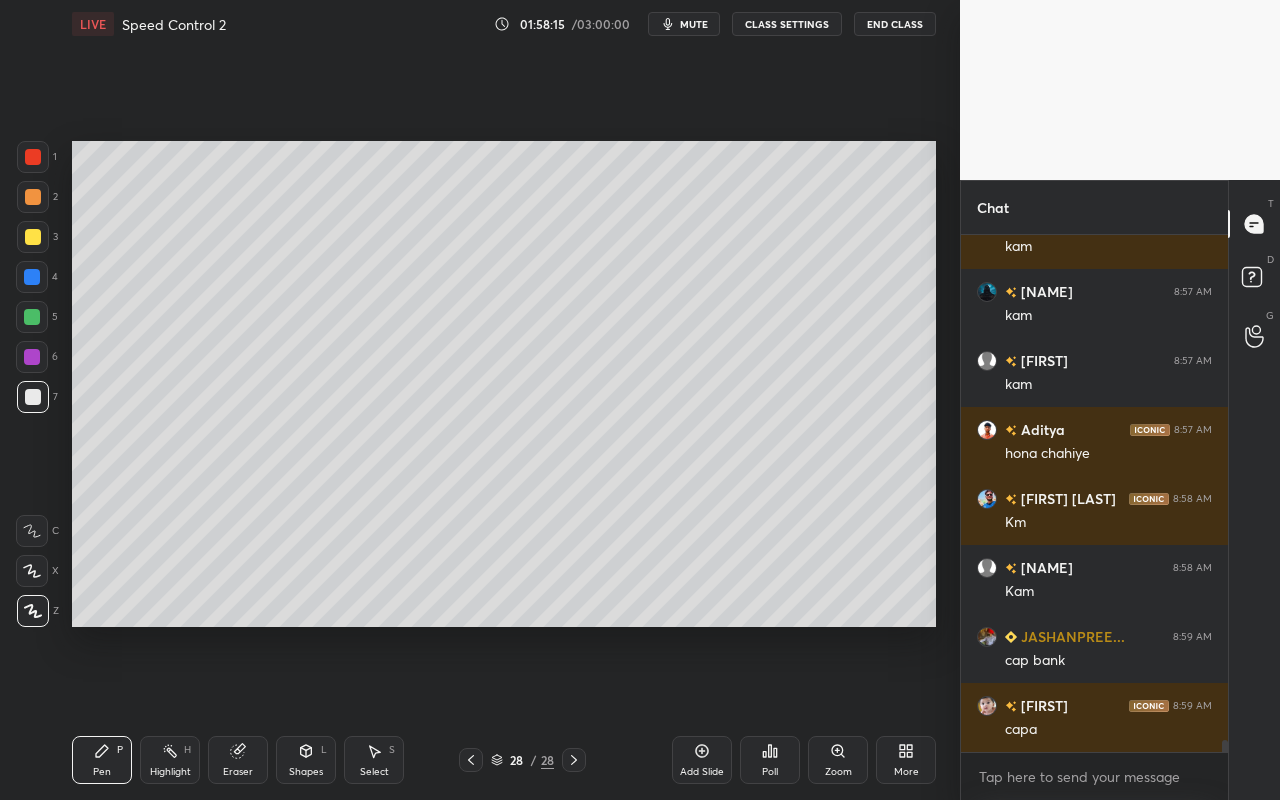 scroll, scrollTop: 21124, scrollLeft: 0, axis: vertical 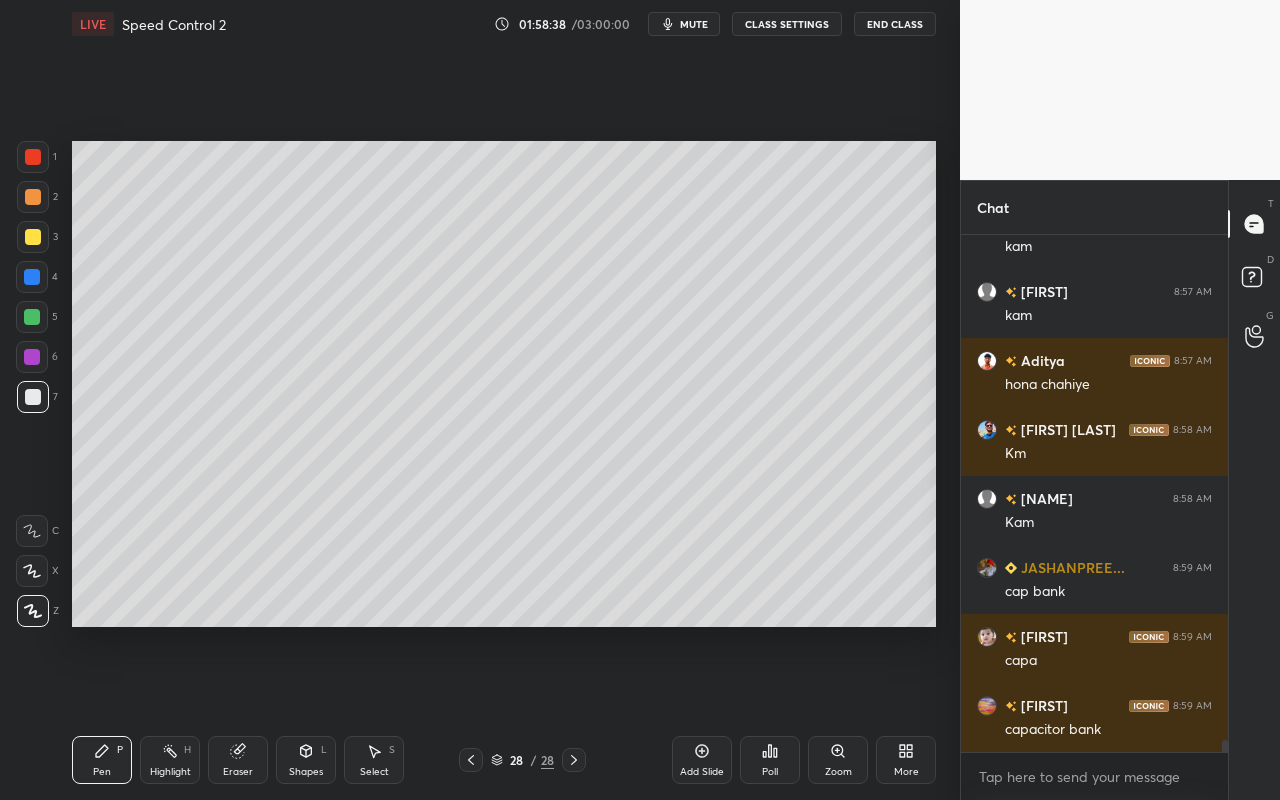 click on "Pen P" at bounding box center (102, 760) 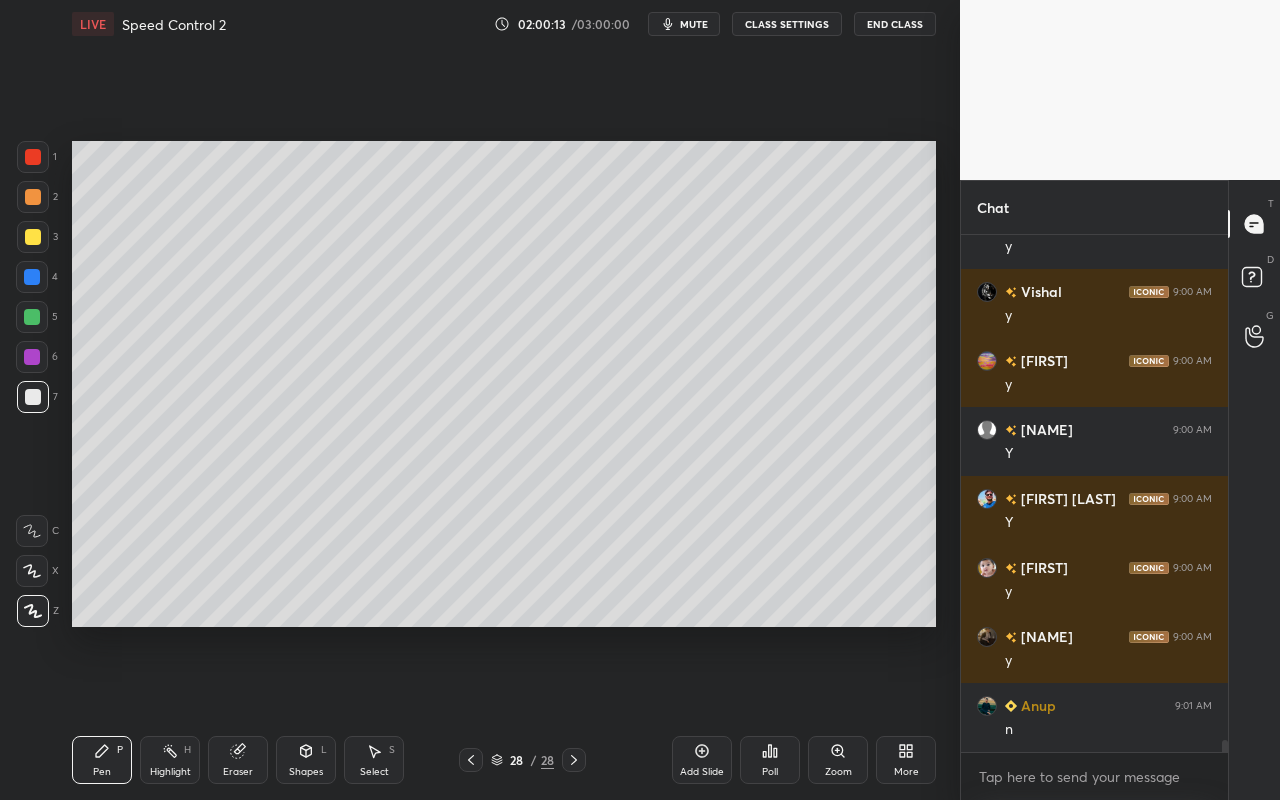 scroll, scrollTop: 21745, scrollLeft: 0, axis: vertical 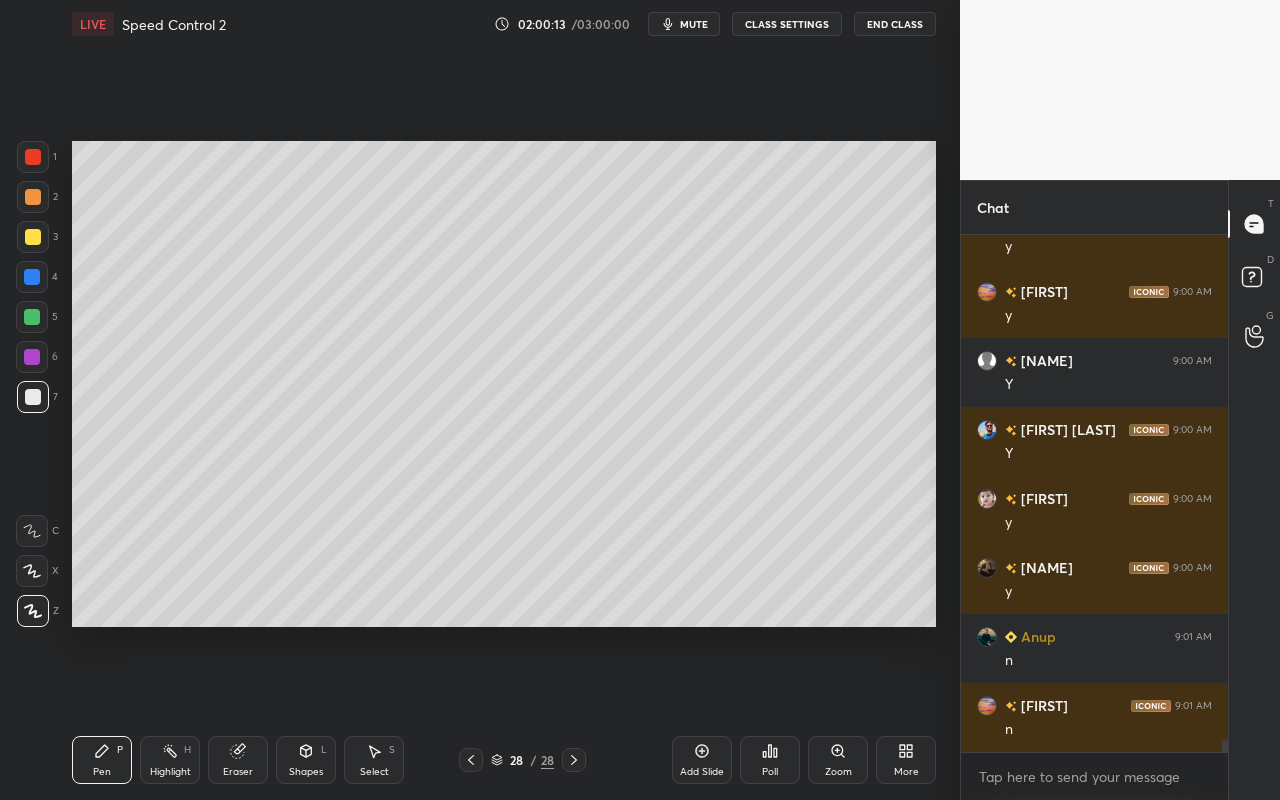 drag, startPoint x: 161, startPoint y: 767, endPoint x: 223, endPoint y: 649, distance: 133.29666 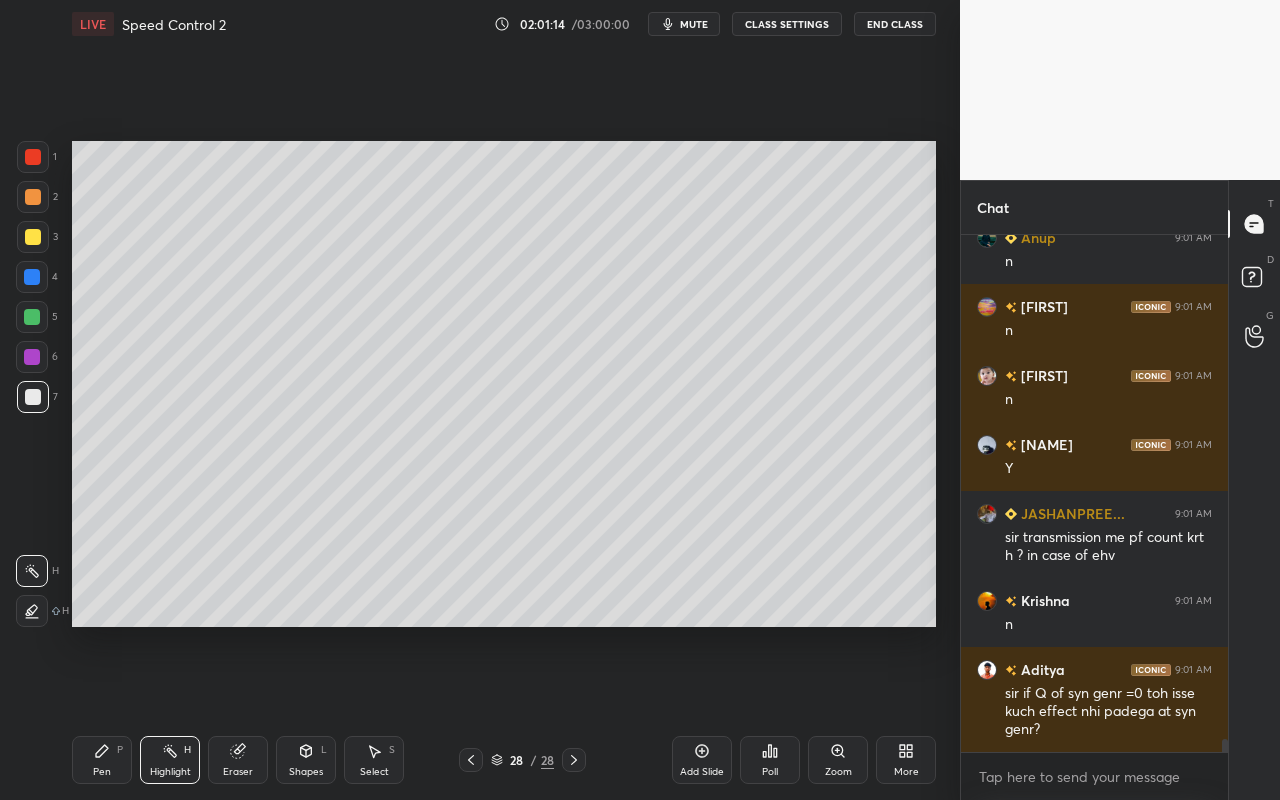 scroll, scrollTop: 20812, scrollLeft: 0, axis: vertical 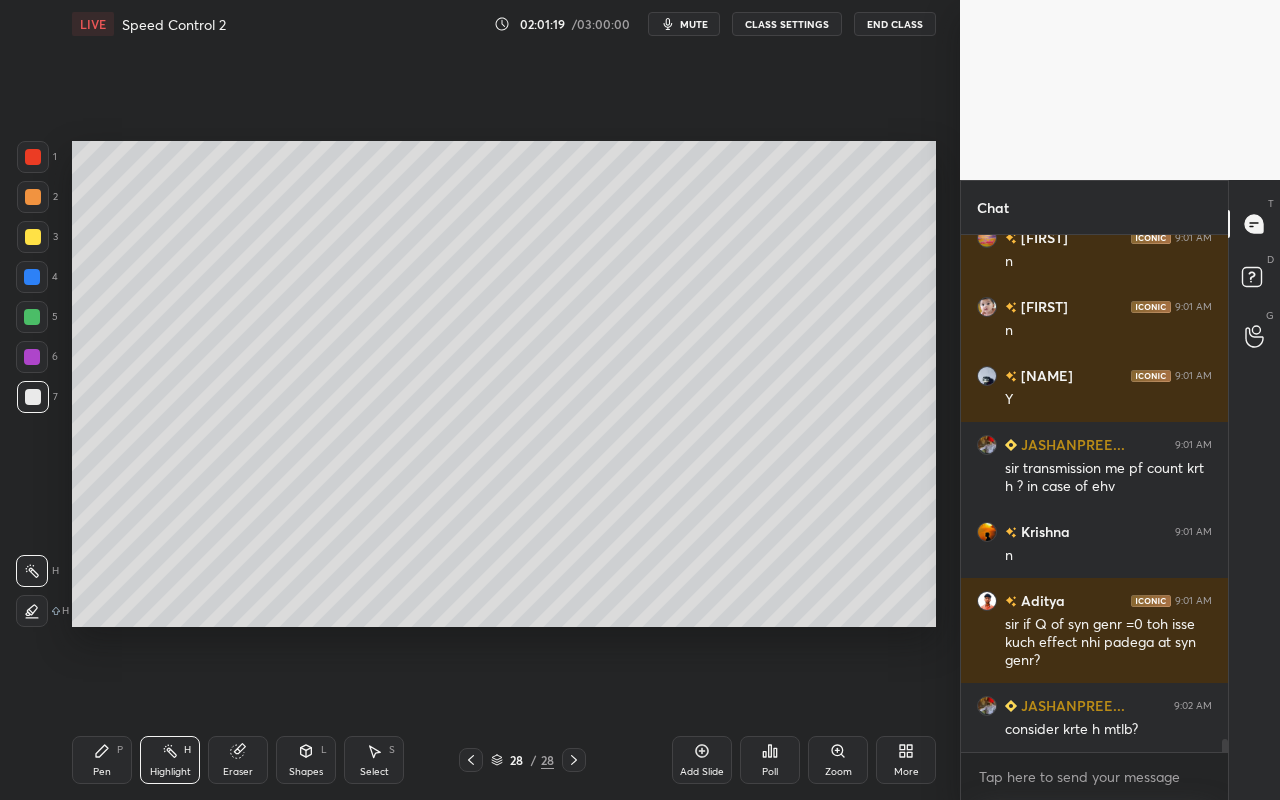 drag, startPoint x: 156, startPoint y: 771, endPoint x: 221, endPoint y: 677, distance: 114.28473 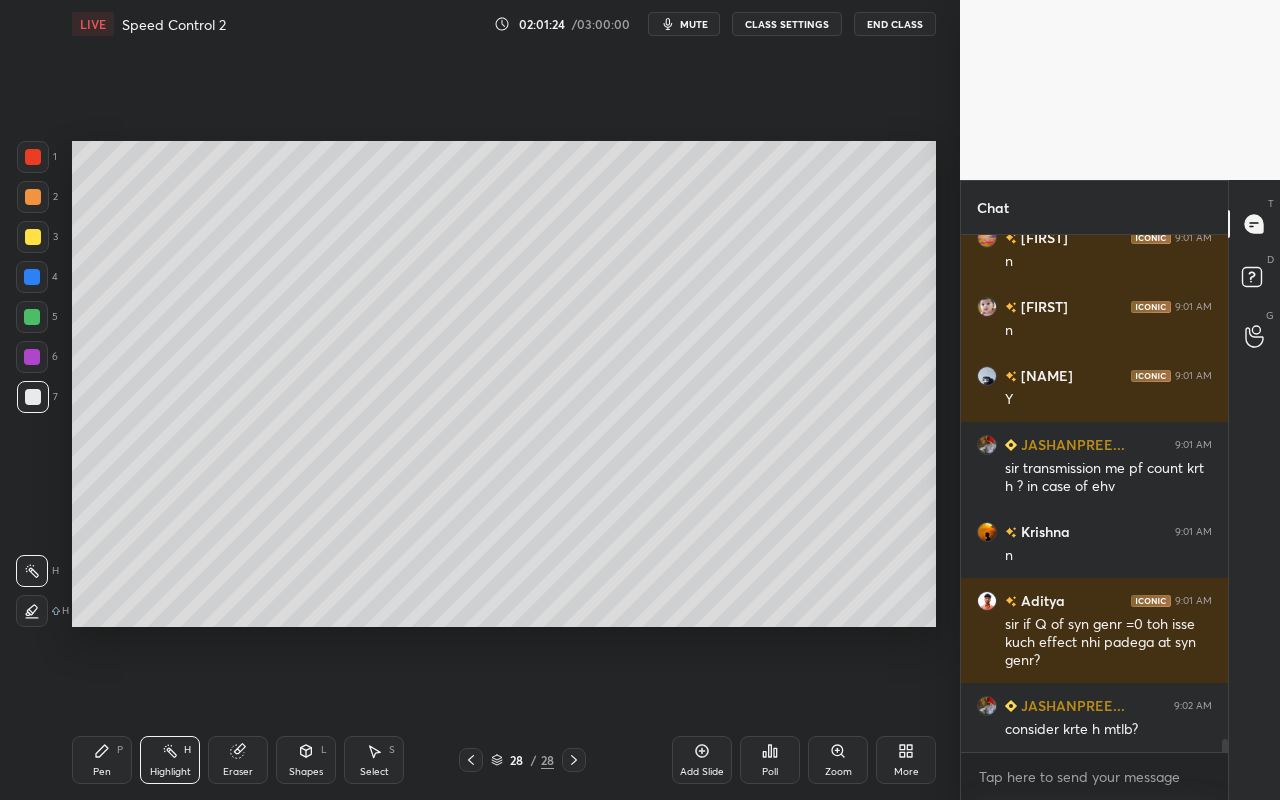 click on "Highlight H" at bounding box center [170, 760] 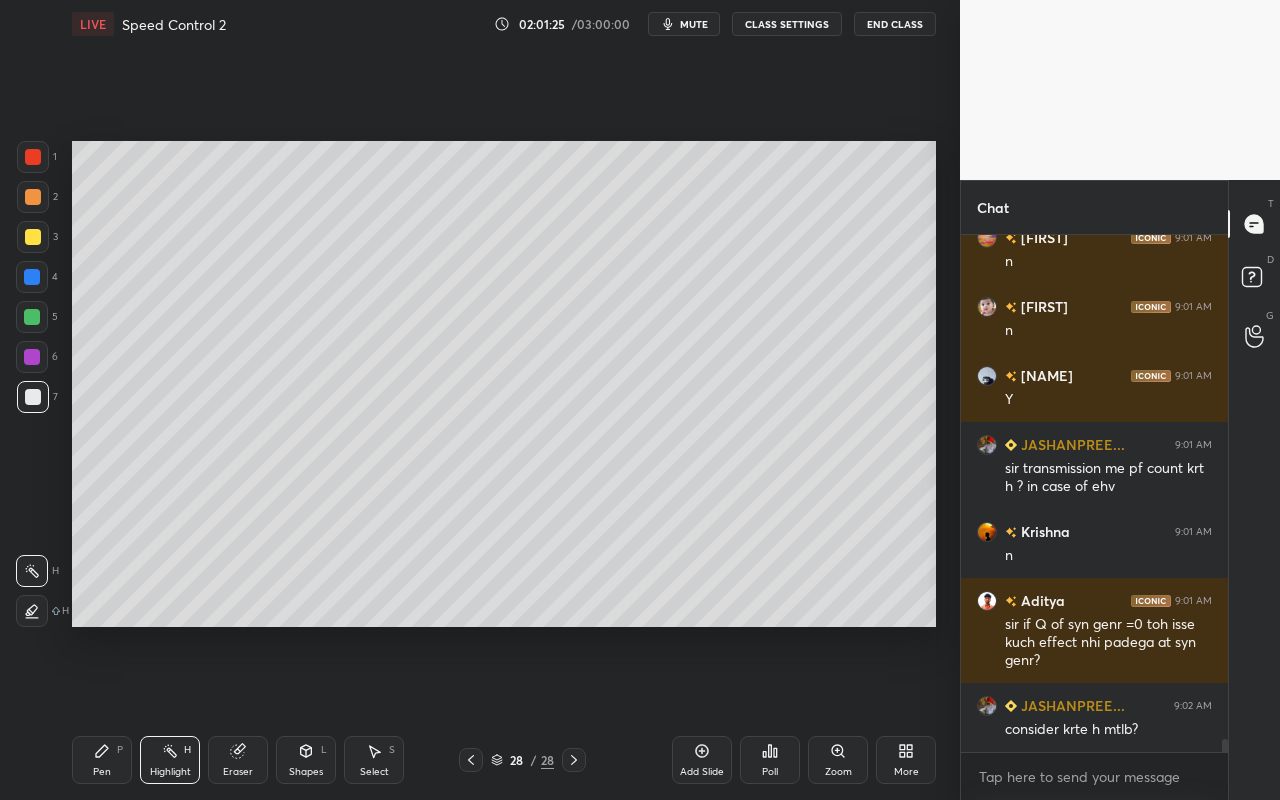 click on "Eraser" at bounding box center [238, 772] 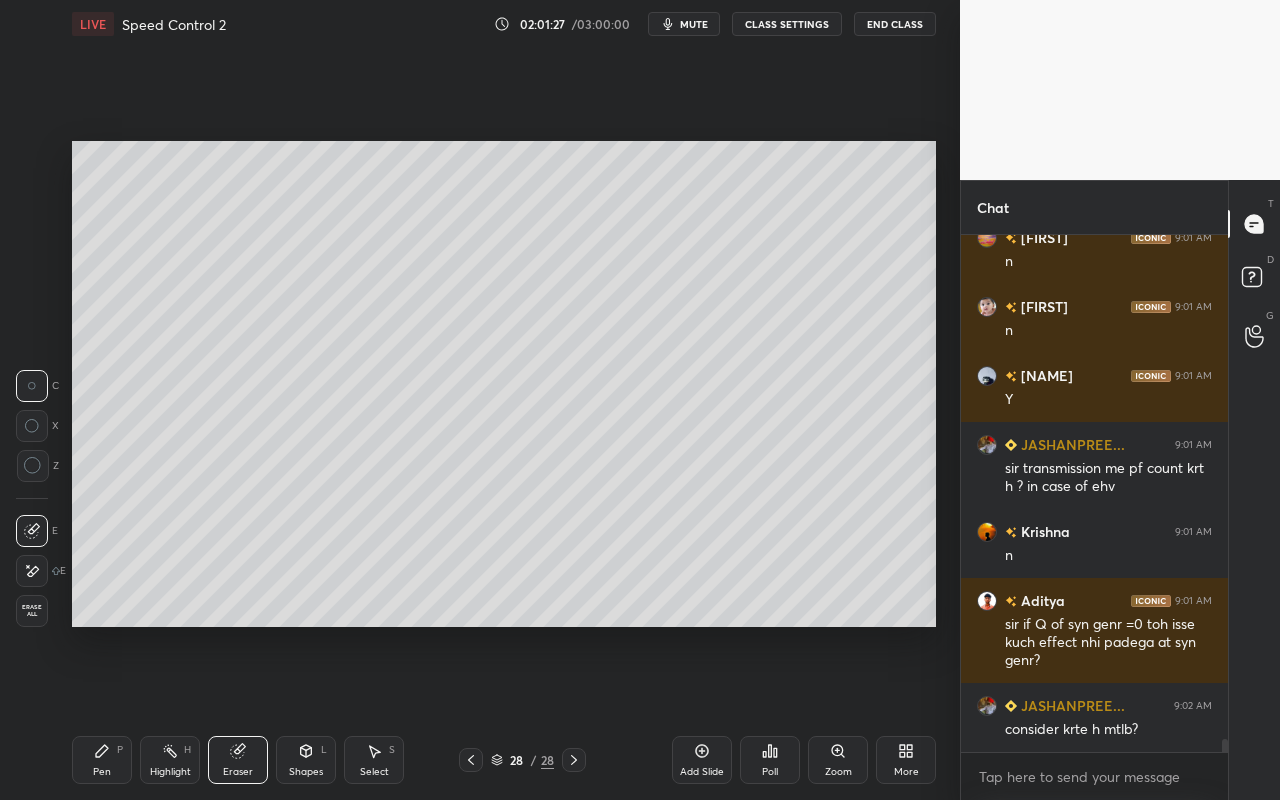 drag, startPoint x: 106, startPoint y: 757, endPoint x: 116, endPoint y: 733, distance: 26 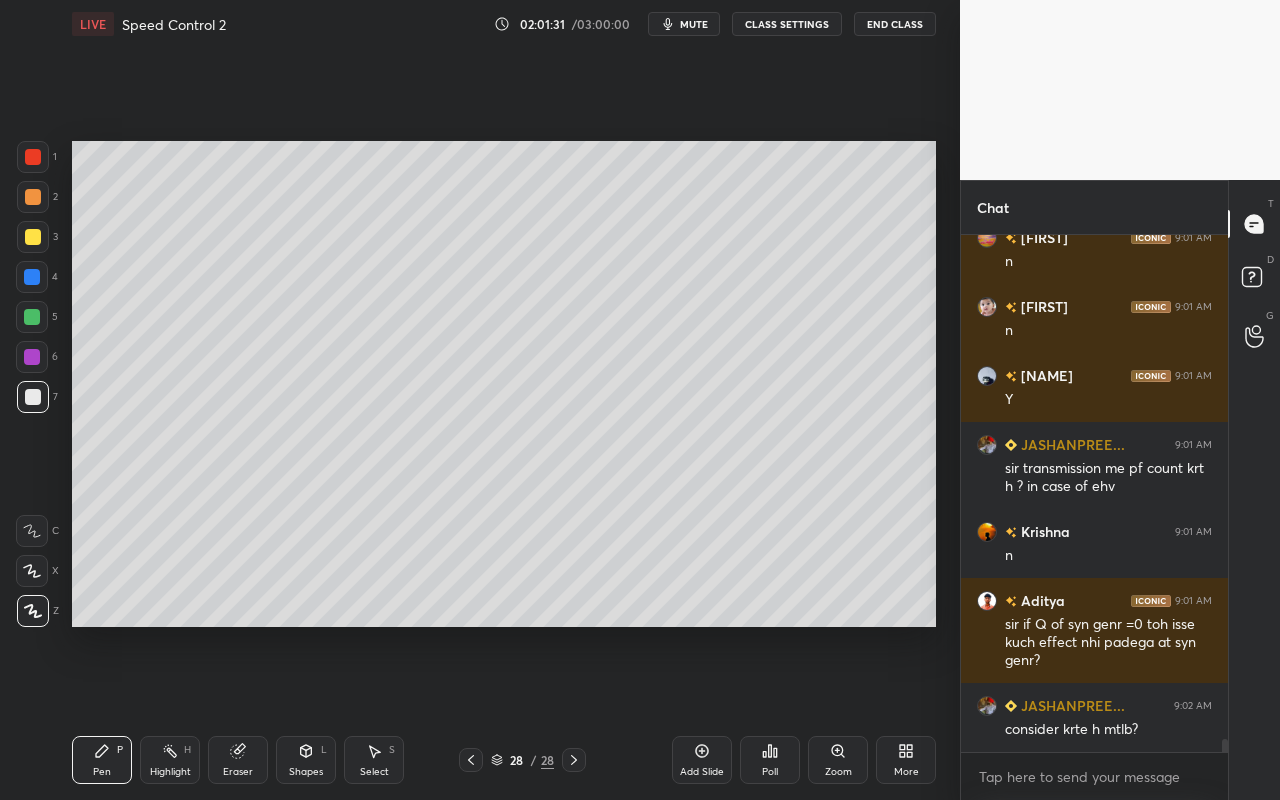 drag, startPoint x: 188, startPoint y: 778, endPoint x: 205, endPoint y: 682, distance: 97.49359 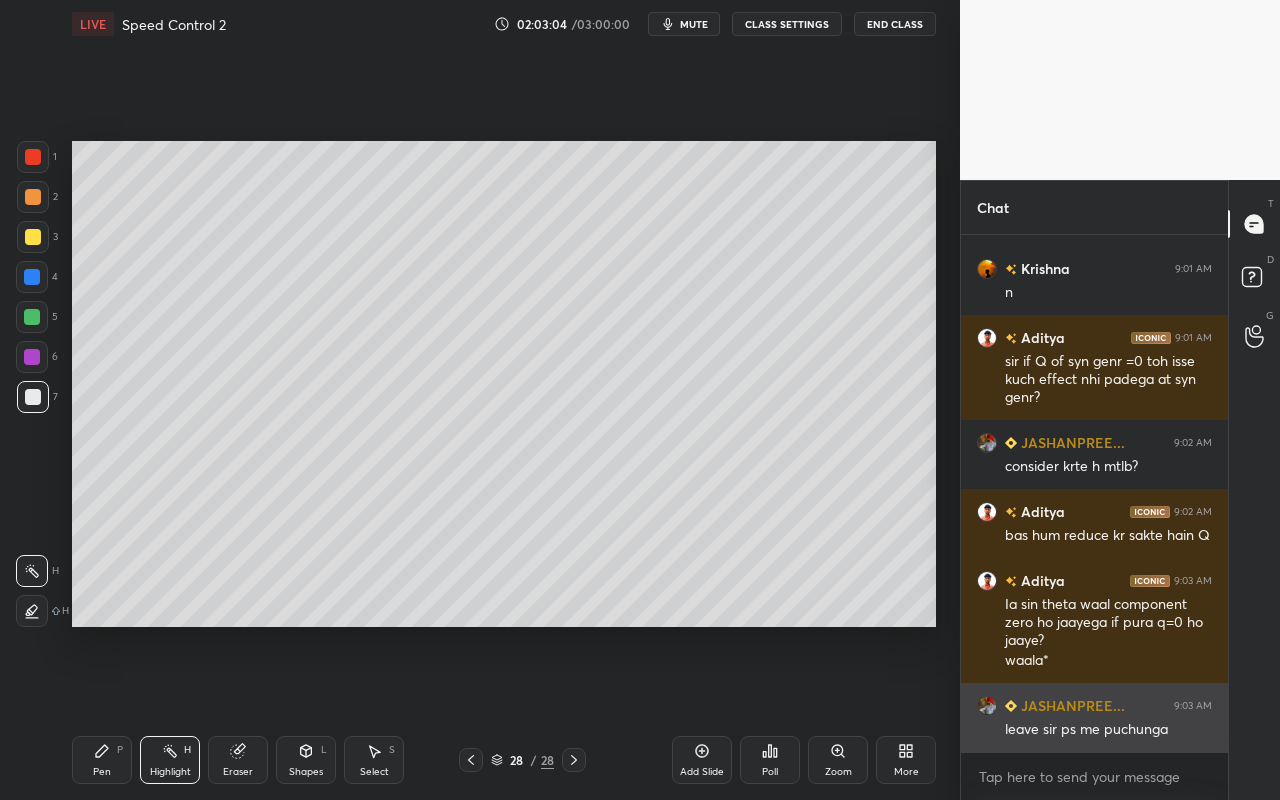 scroll, scrollTop: 21144, scrollLeft: 0, axis: vertical 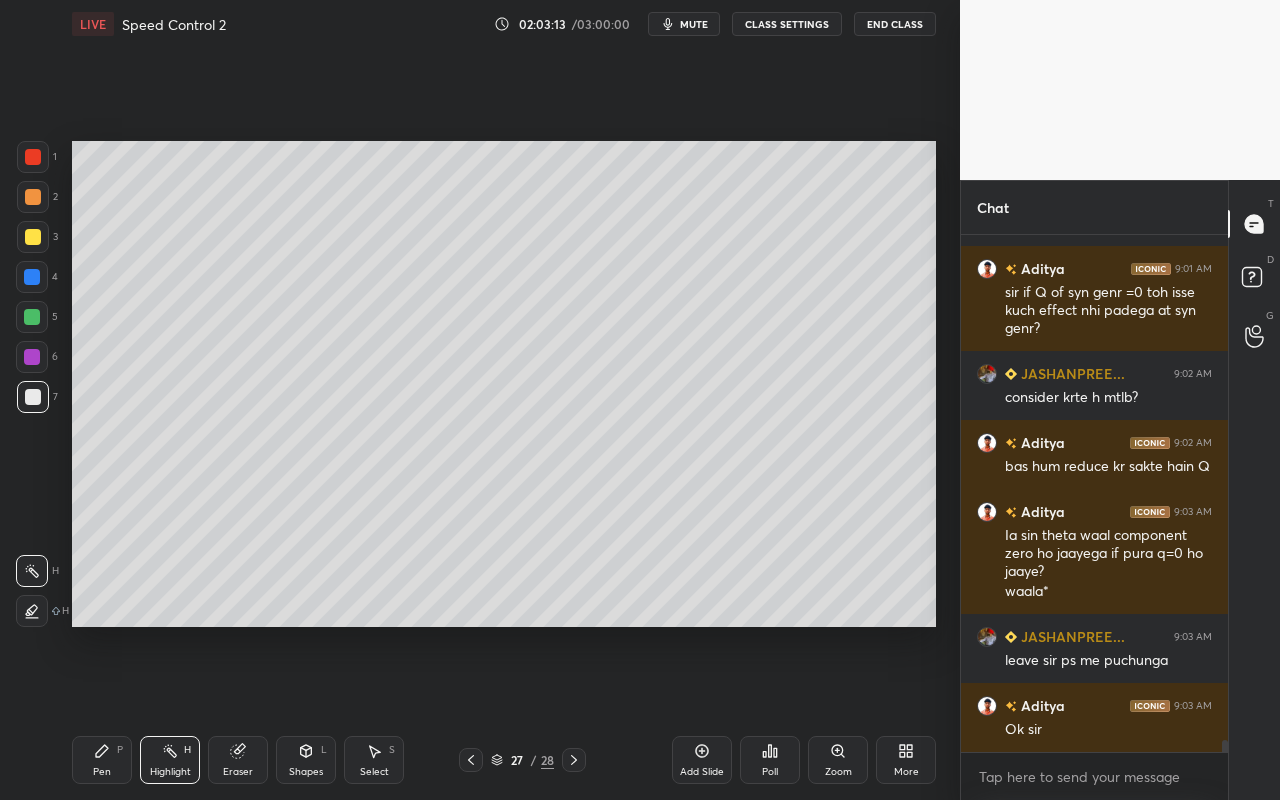 drag, startPoint x: 179, startPoint y: 768, endPoint x: 389, endPoint y: 642, distance: 244.89998 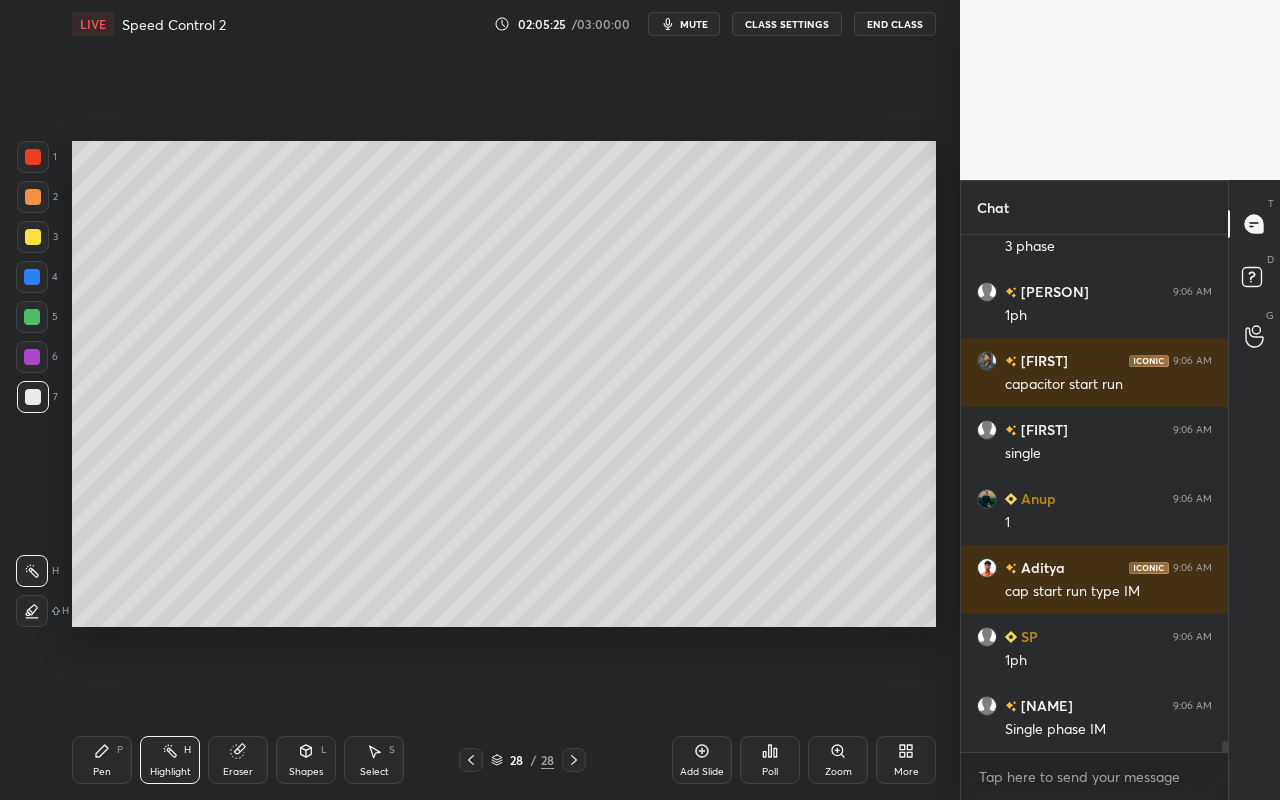 scroll, scrollTop: 23510, scrollLeft: 0, axis: vertical 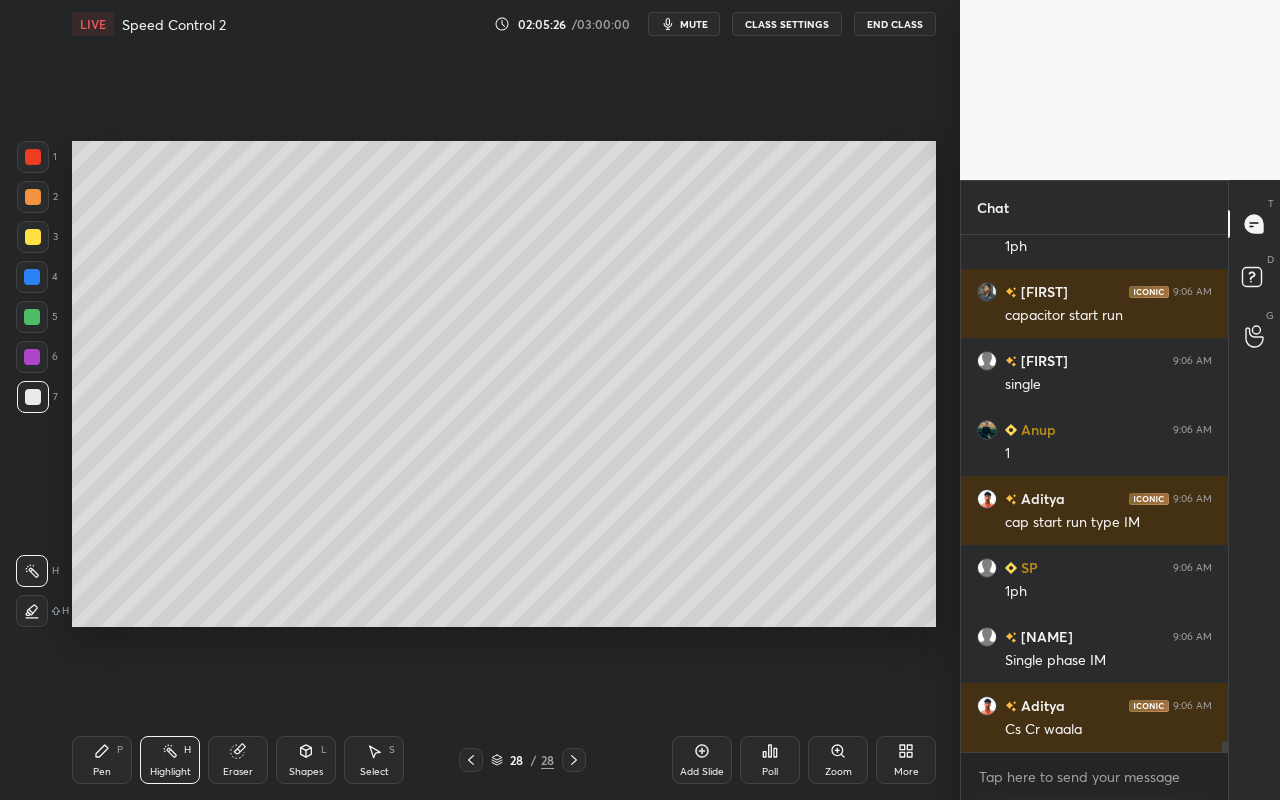 click on "Add Slide" at bounding box center (702, 772) 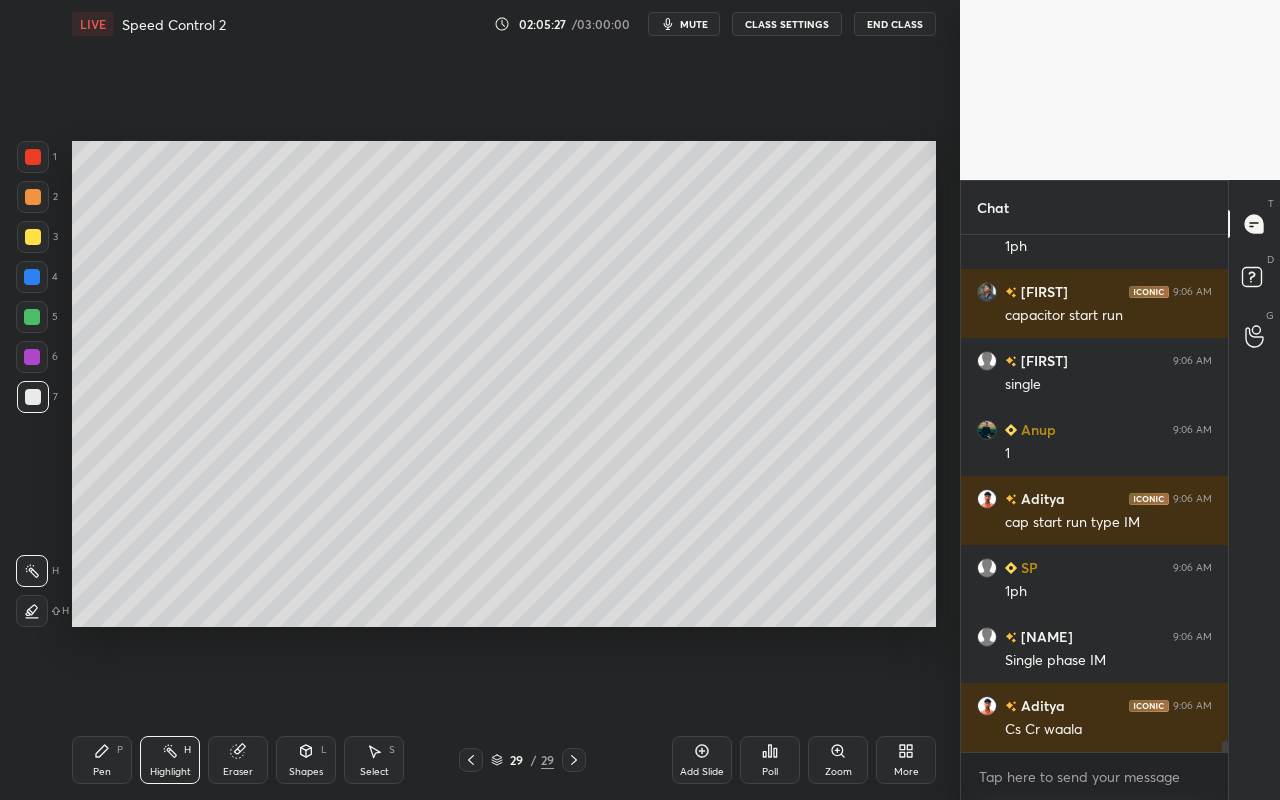 click 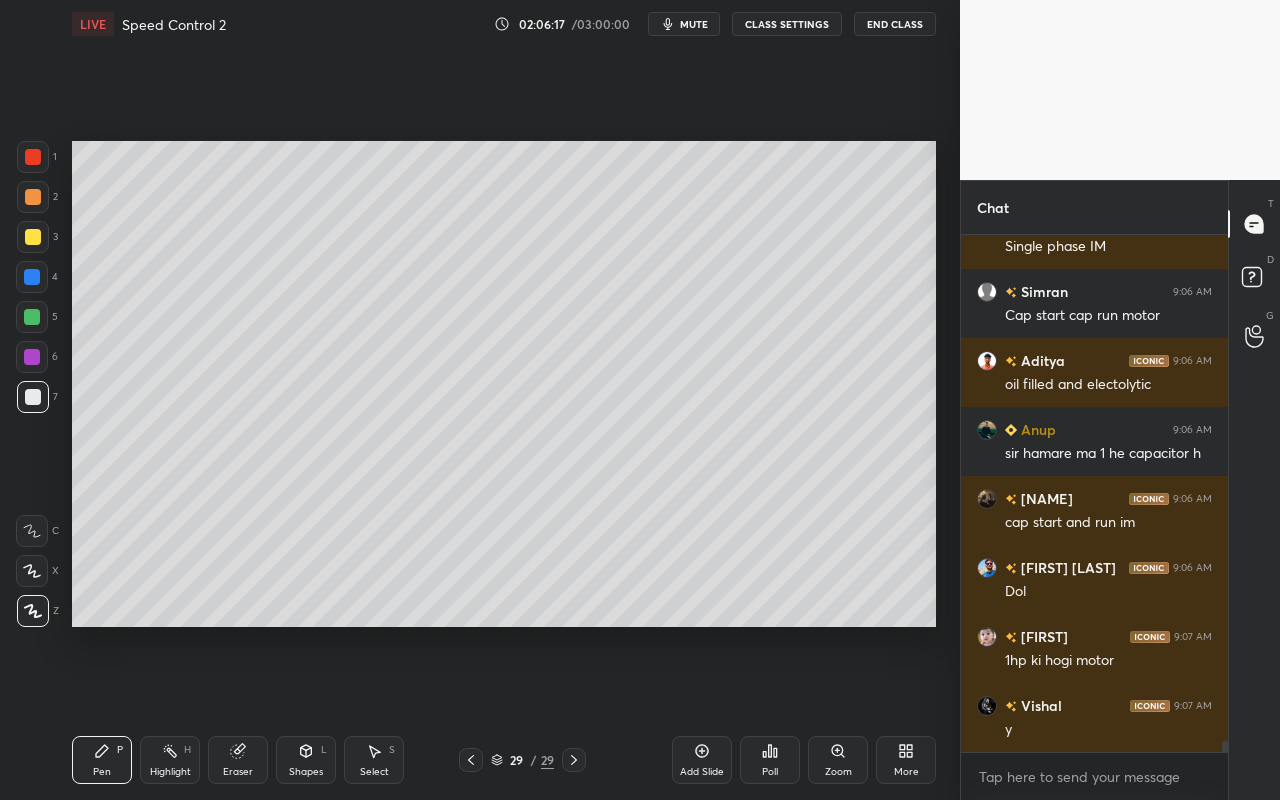 scroll, scrollTop: 24238, scrollLeft: 0, axis: vertical 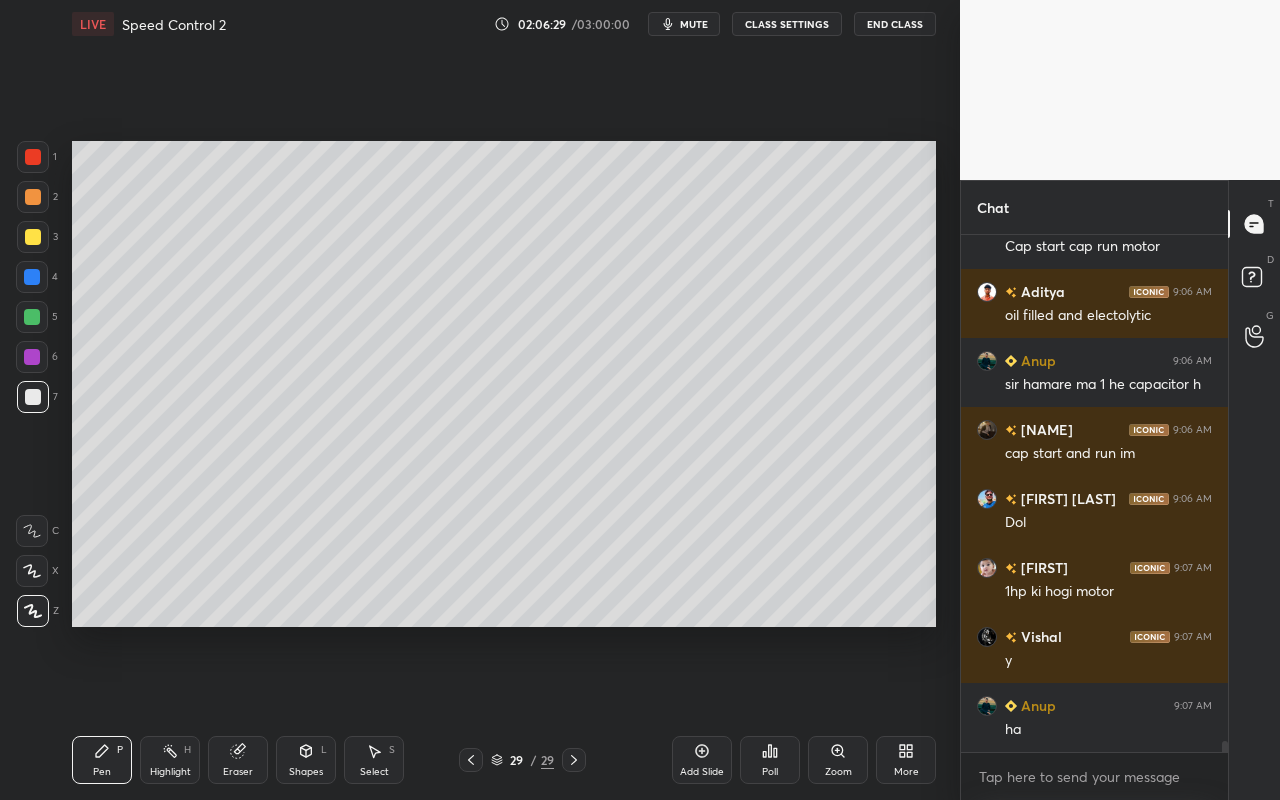 click 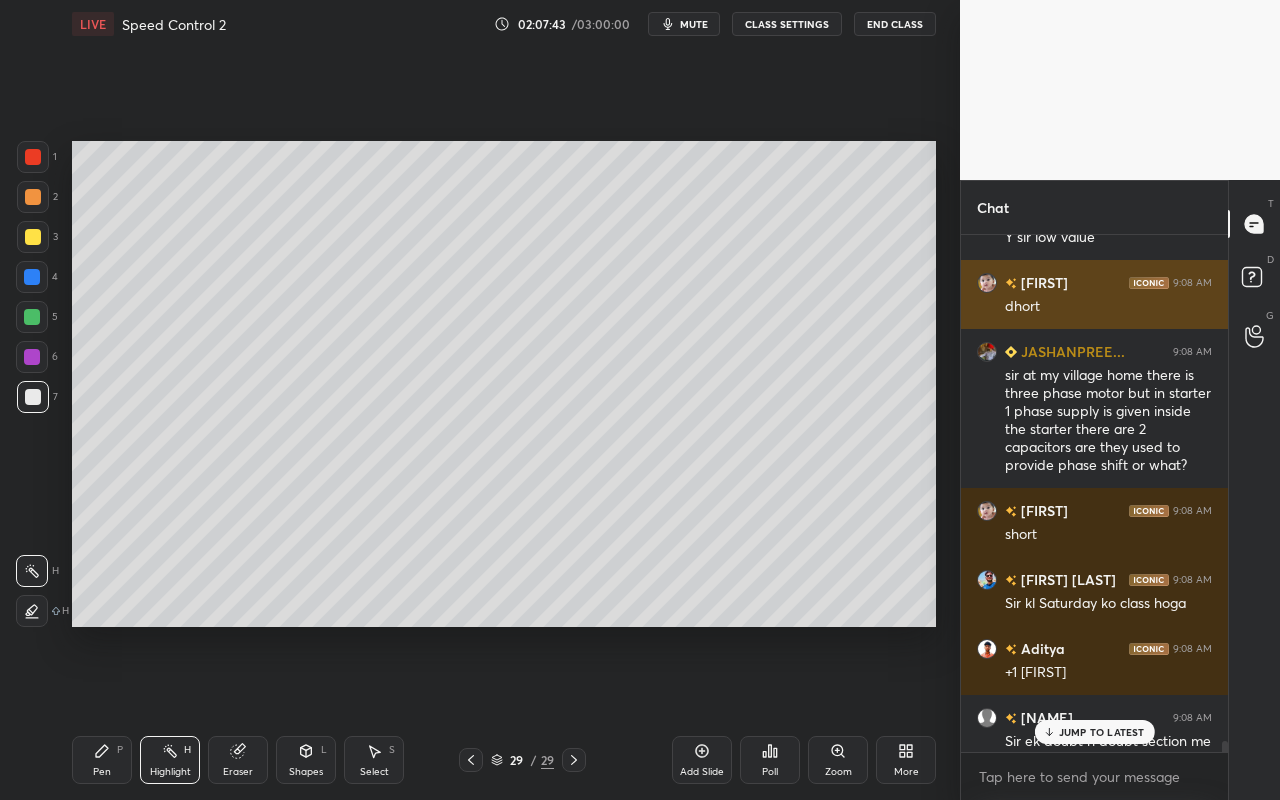 scroll, scrollTop: 25087, scrollLeft: 0, axis: vertical 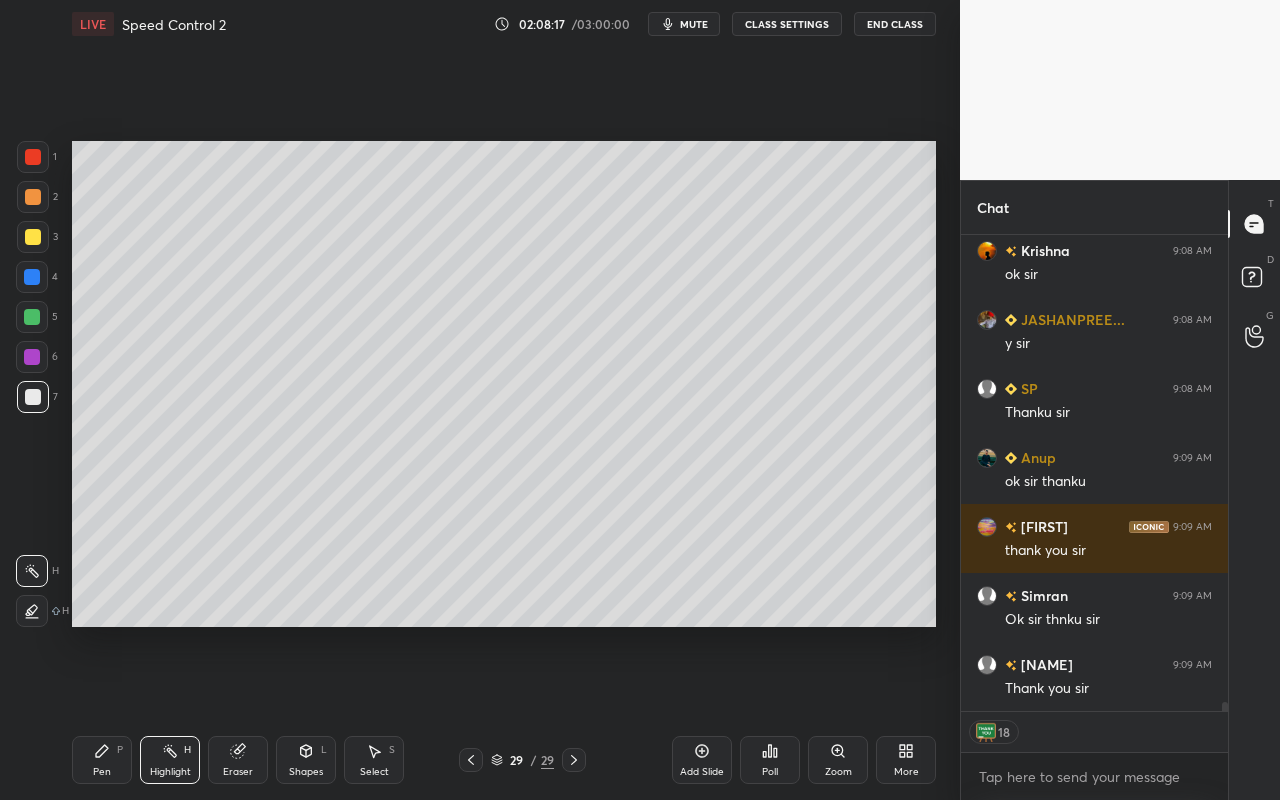 click on "Pen P Highlight H Eraser Shapes L Select S 29 / 29 Add Slide Poll Zoom More" at bounding box center [504, 760] 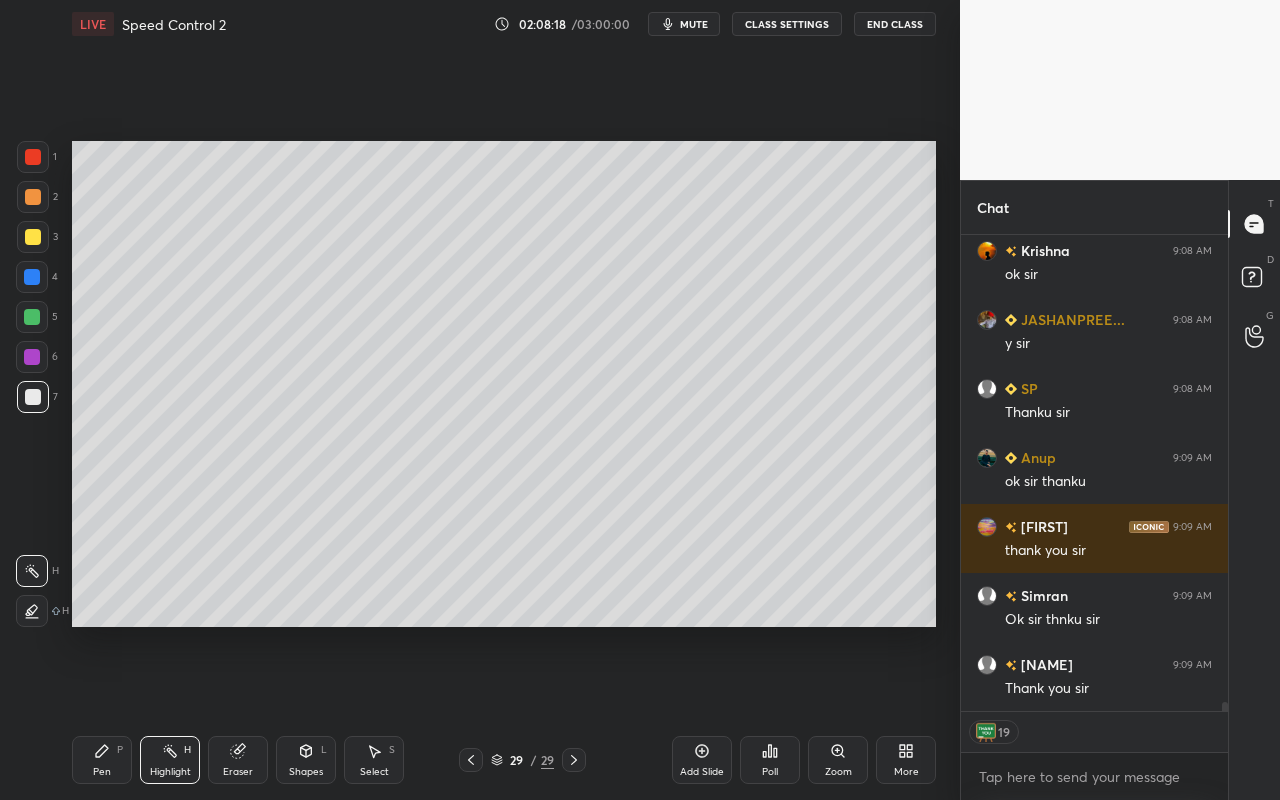 click 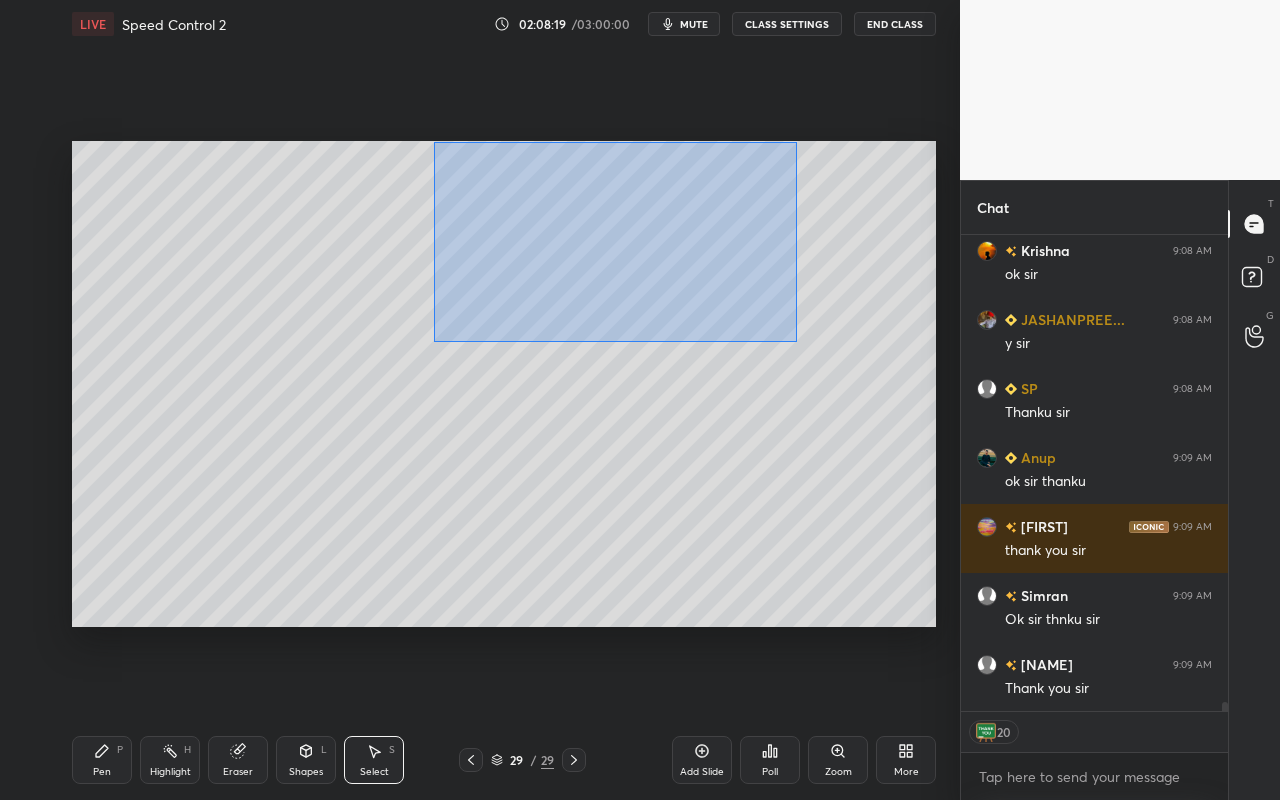 drag, startPoint x: 433, startPoint y: 142, endPoint x: 865, endPoint y: 359, distance: 483.43872 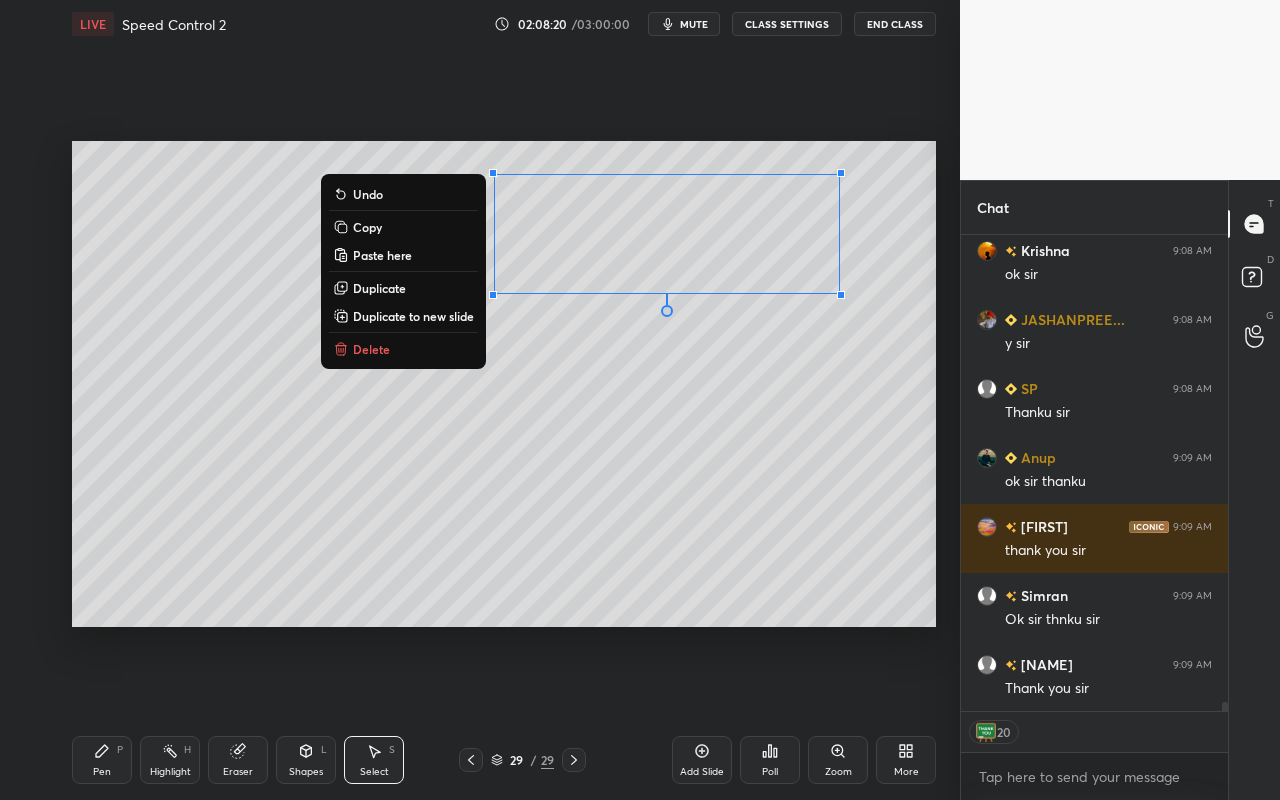 drag, startPoint x: 397, startPoint y: 351, endPoint x: 384, endPoint y: 362, distance: 17.029387 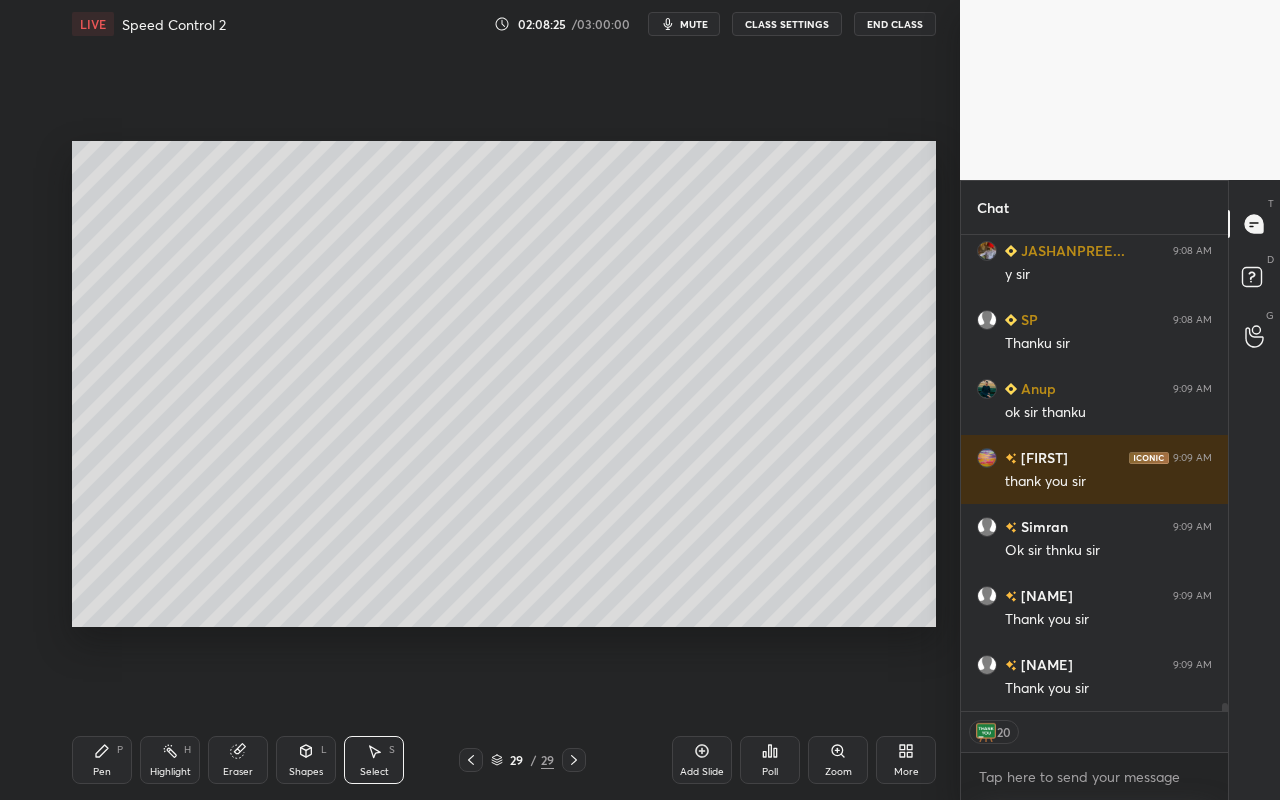 scroll, scrollTop: 26373, scrollLeft: 0, axis: vertical 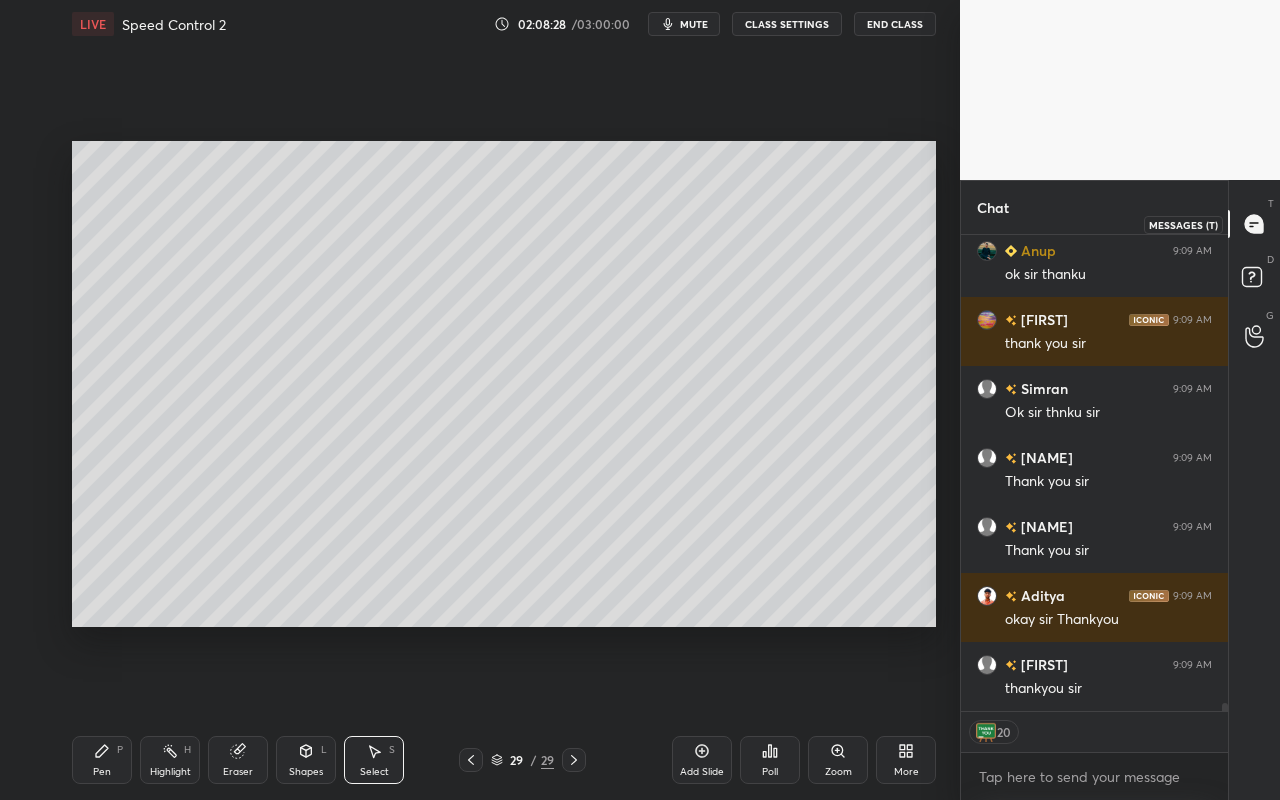 type on "x" 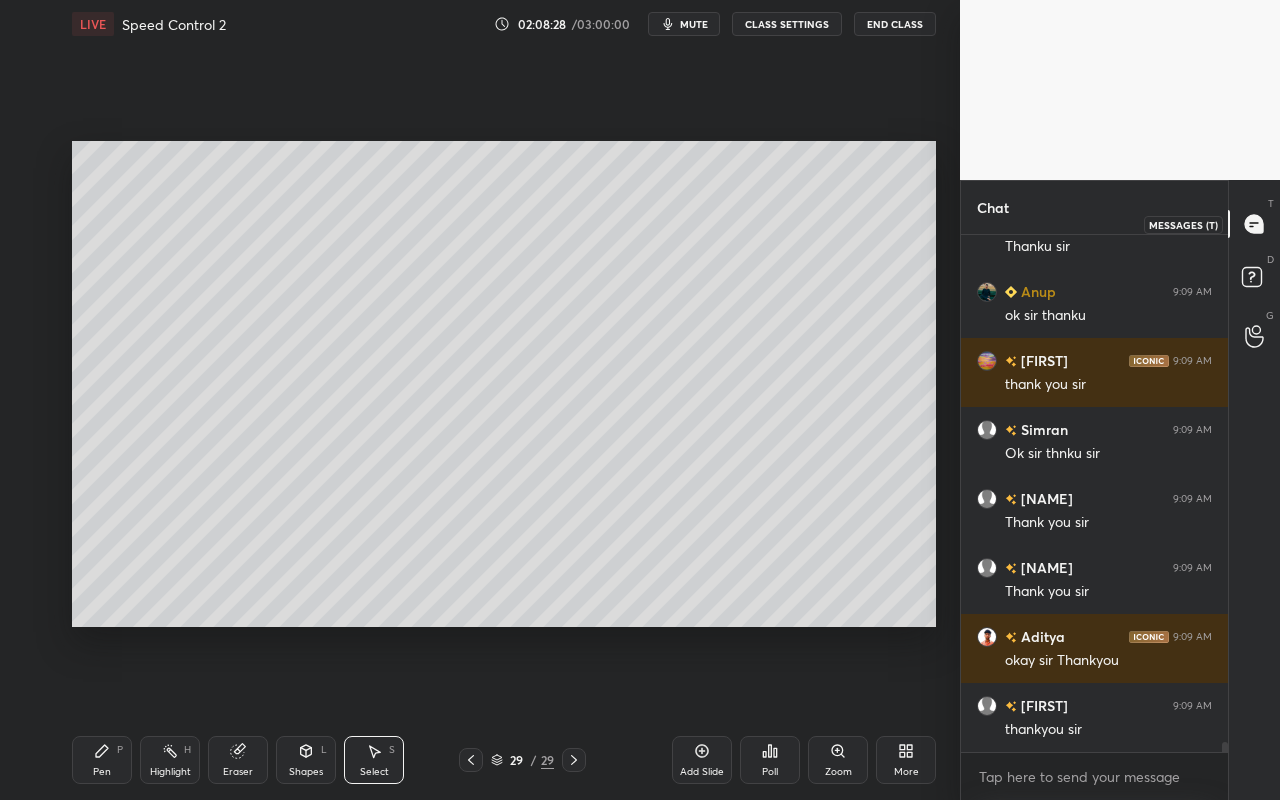 scroll, scrollTop: 511, scrollLeft: 261, axis: both 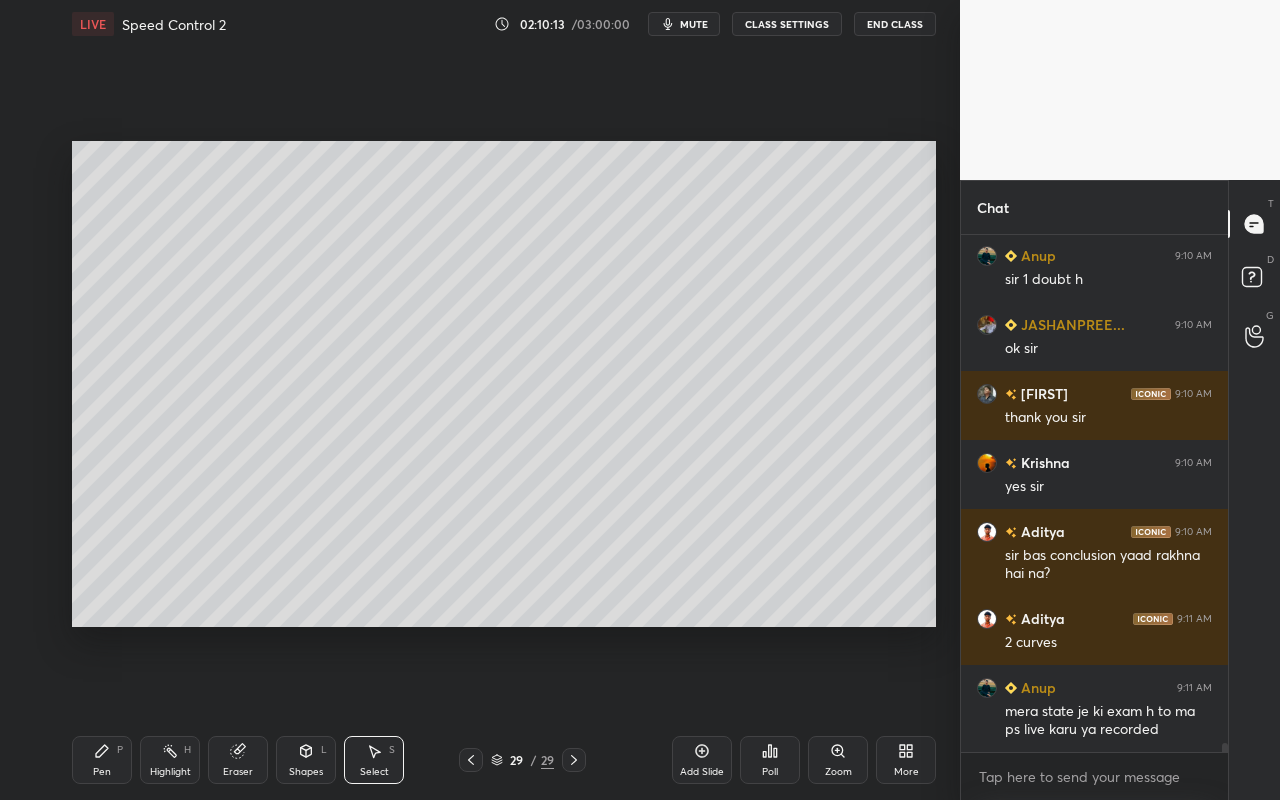 drag, startPoint x: 111, startPoint y: 761, endPoint x: 164, endPoint y: 658, distance: 115.83609 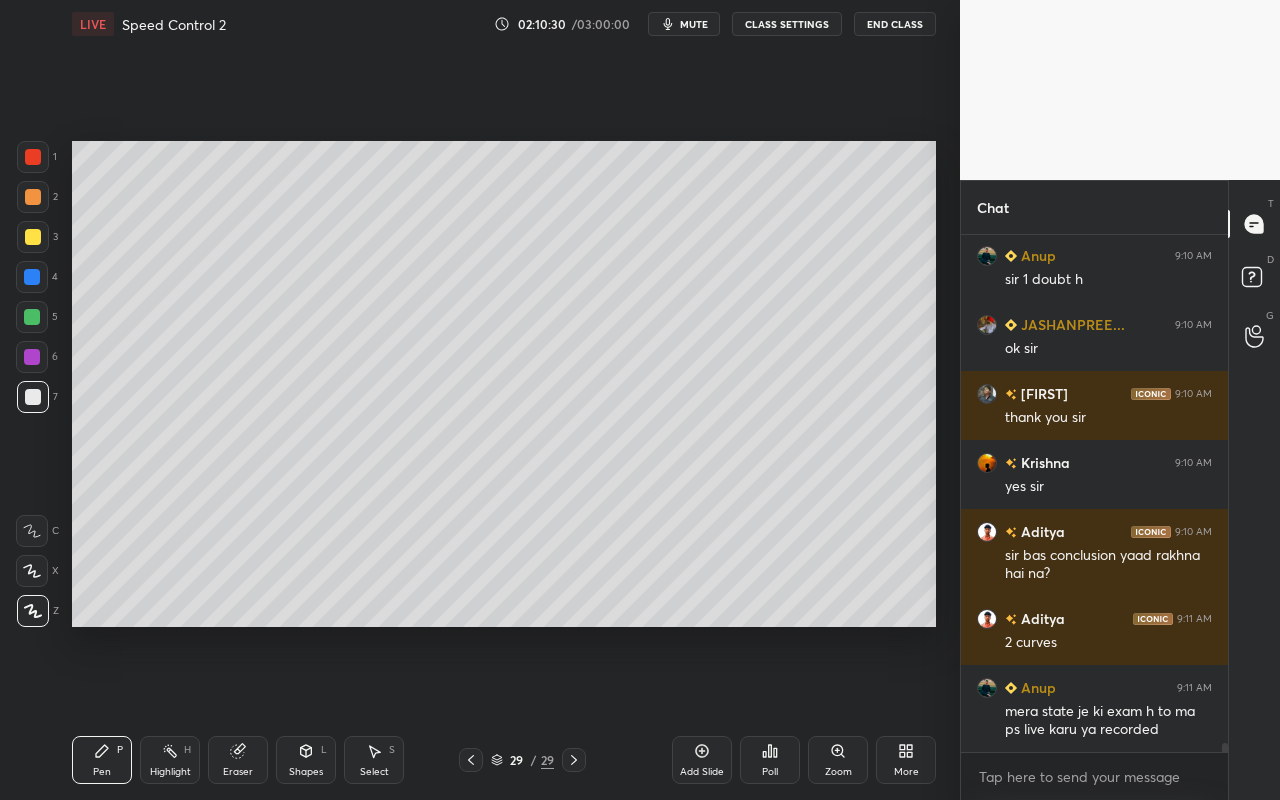 scroll, scrollTop: 27724, scrollLeft: 0, axis: vertical 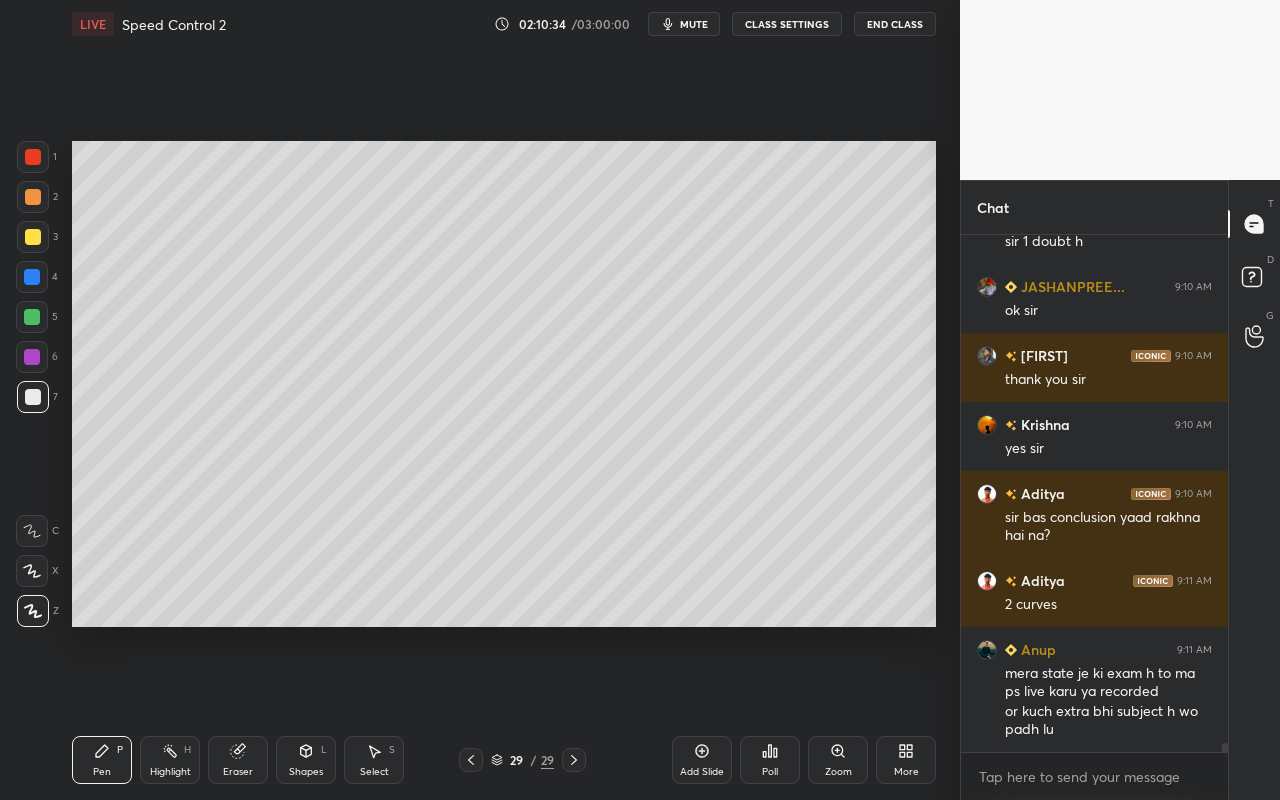 click on "Select S" at bounding box center [374, 760] 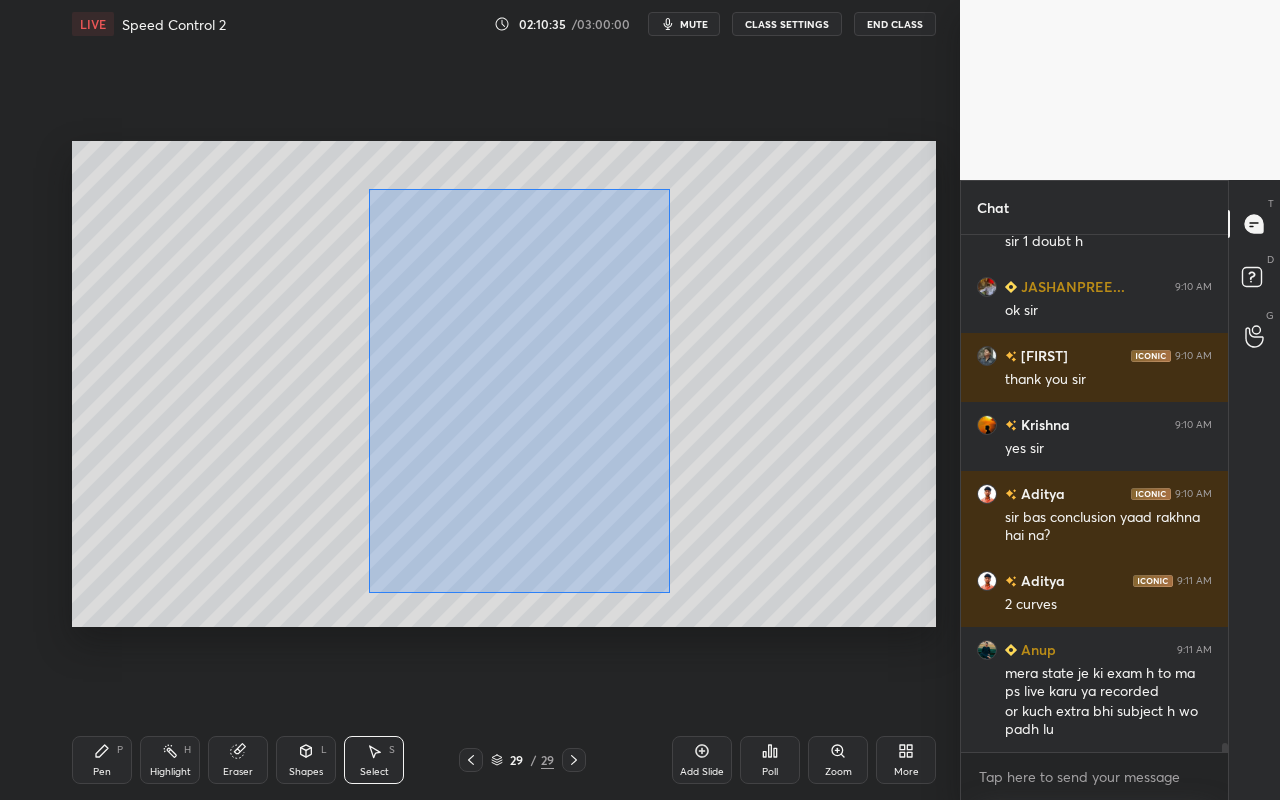 drag, startPoint x: 368, startPoint y: 233, endPoint x: 667, endPoint y: 585, distance: 461.84955 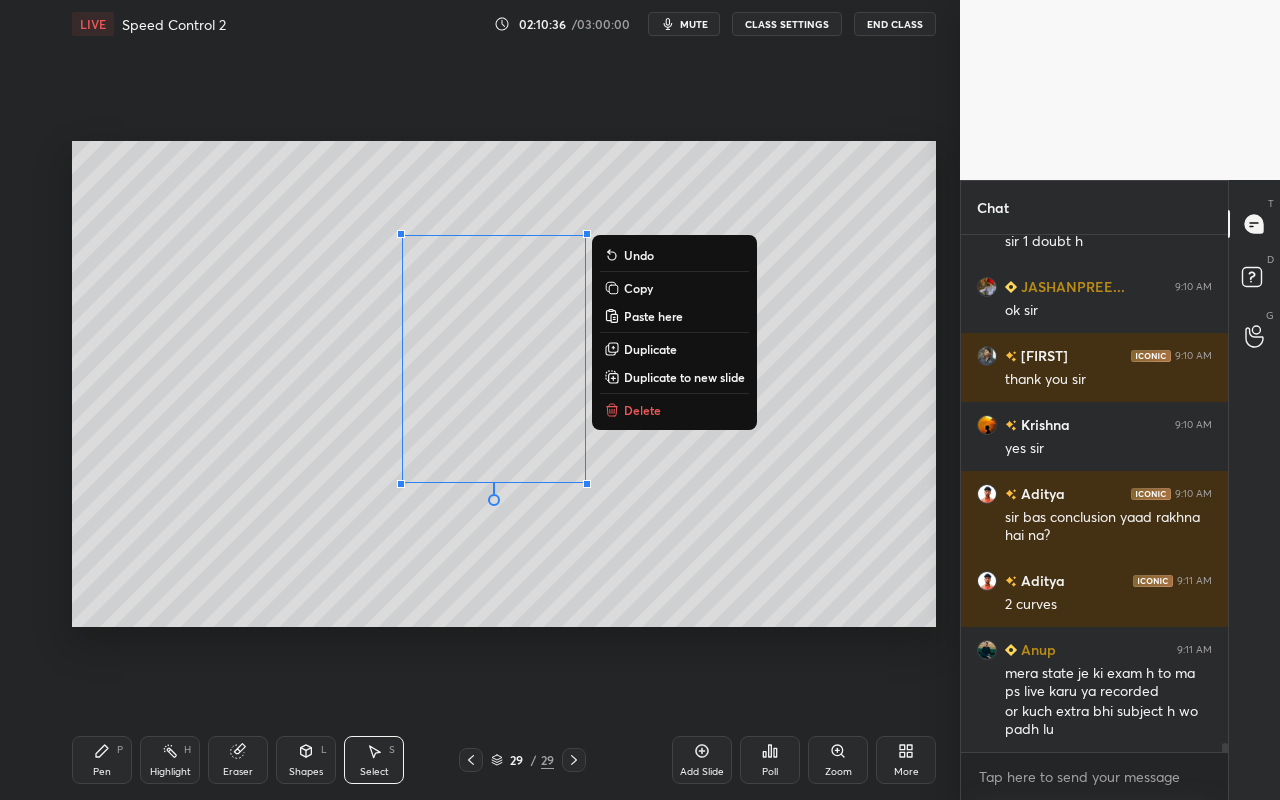 drag, startPoint x: 648, startPoint y: 418, endPoint x: 640, endPoint y: 431, distance: 15.264338 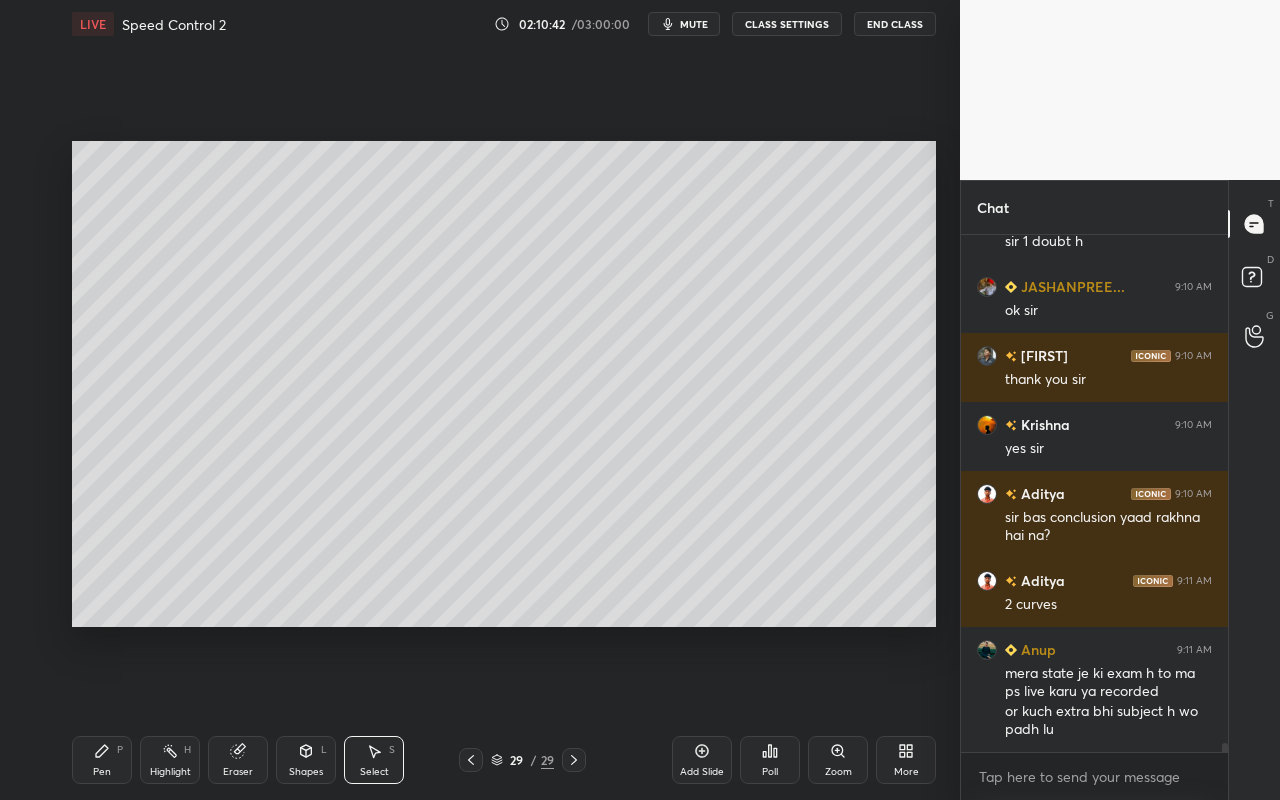 click on "Select" at bounding box center [374, 772] 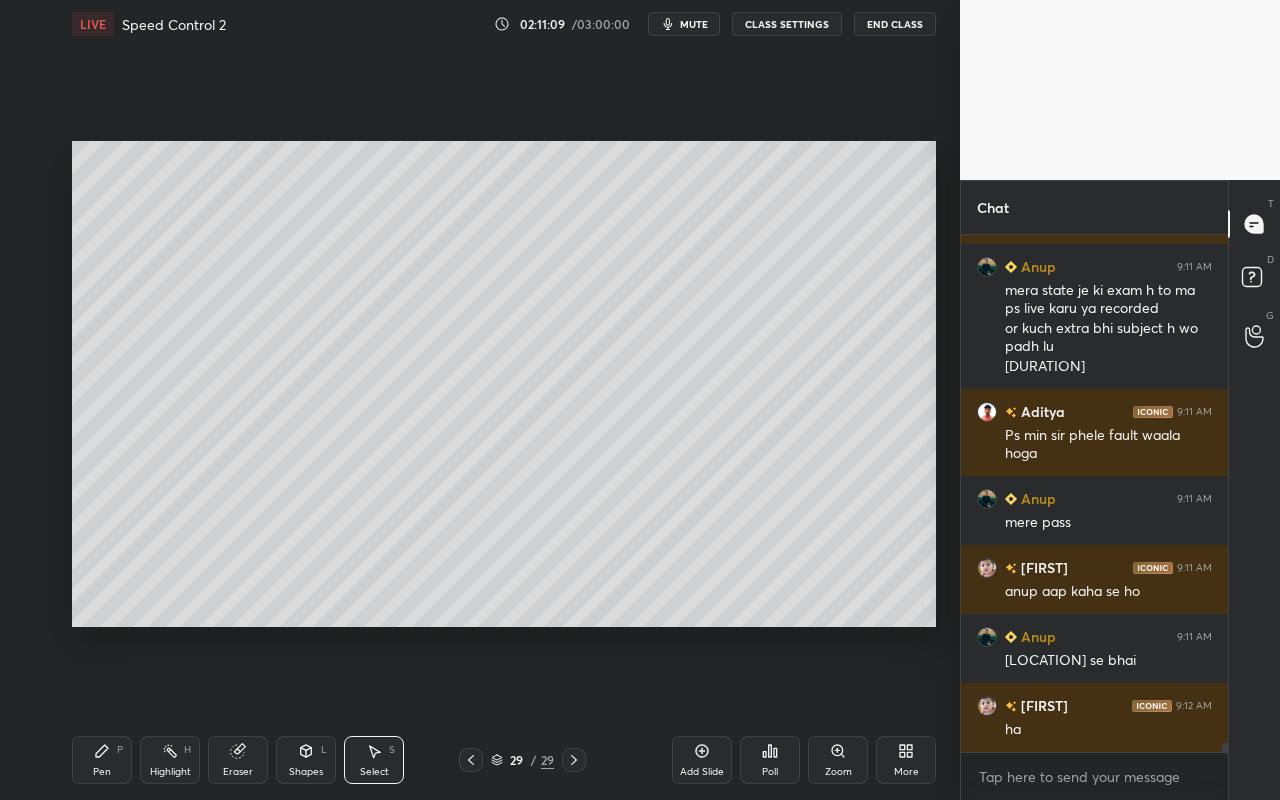 scroll, scrollTop: 28176, scrollLeft: 0, axis: vertical 